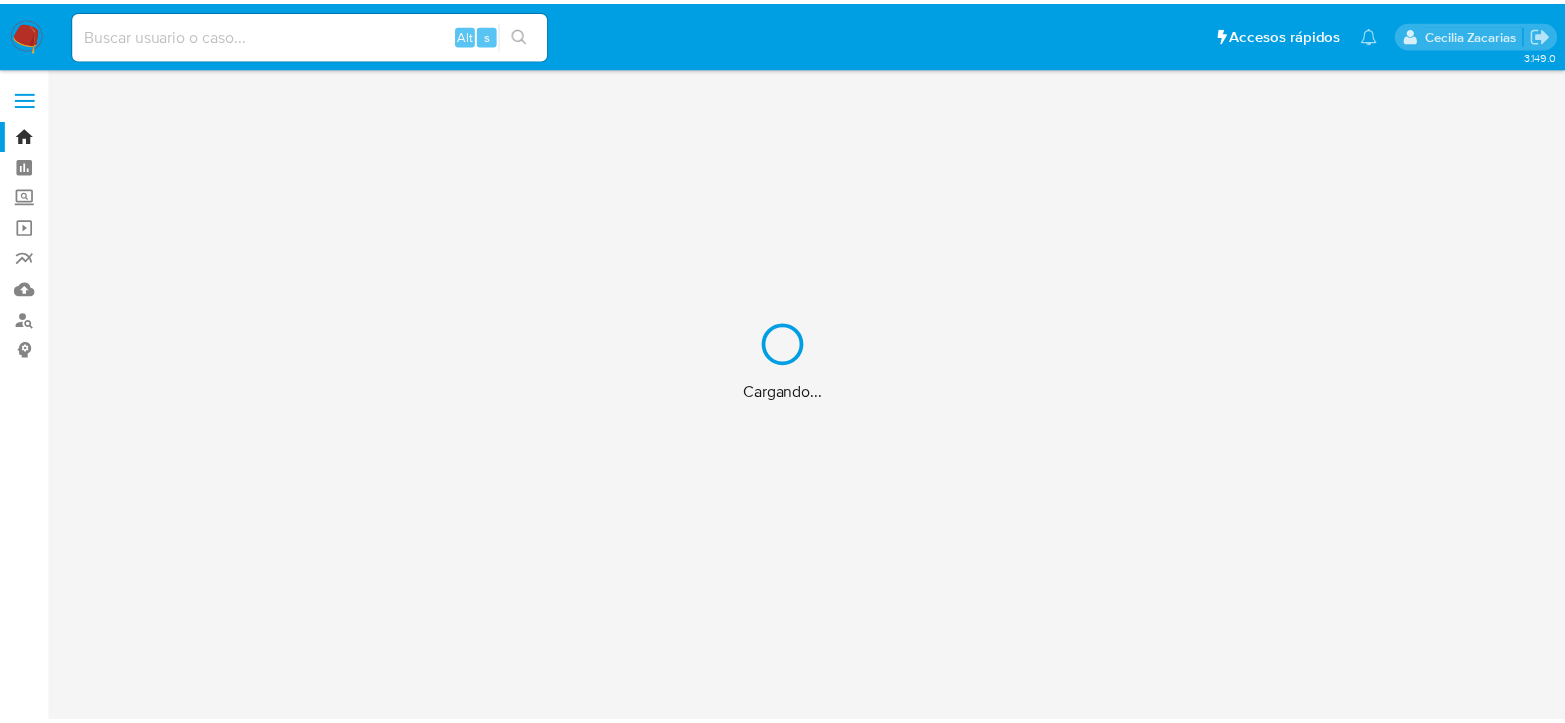 scroll, scrollTop: 0, scrollLeft: 0, axis: both 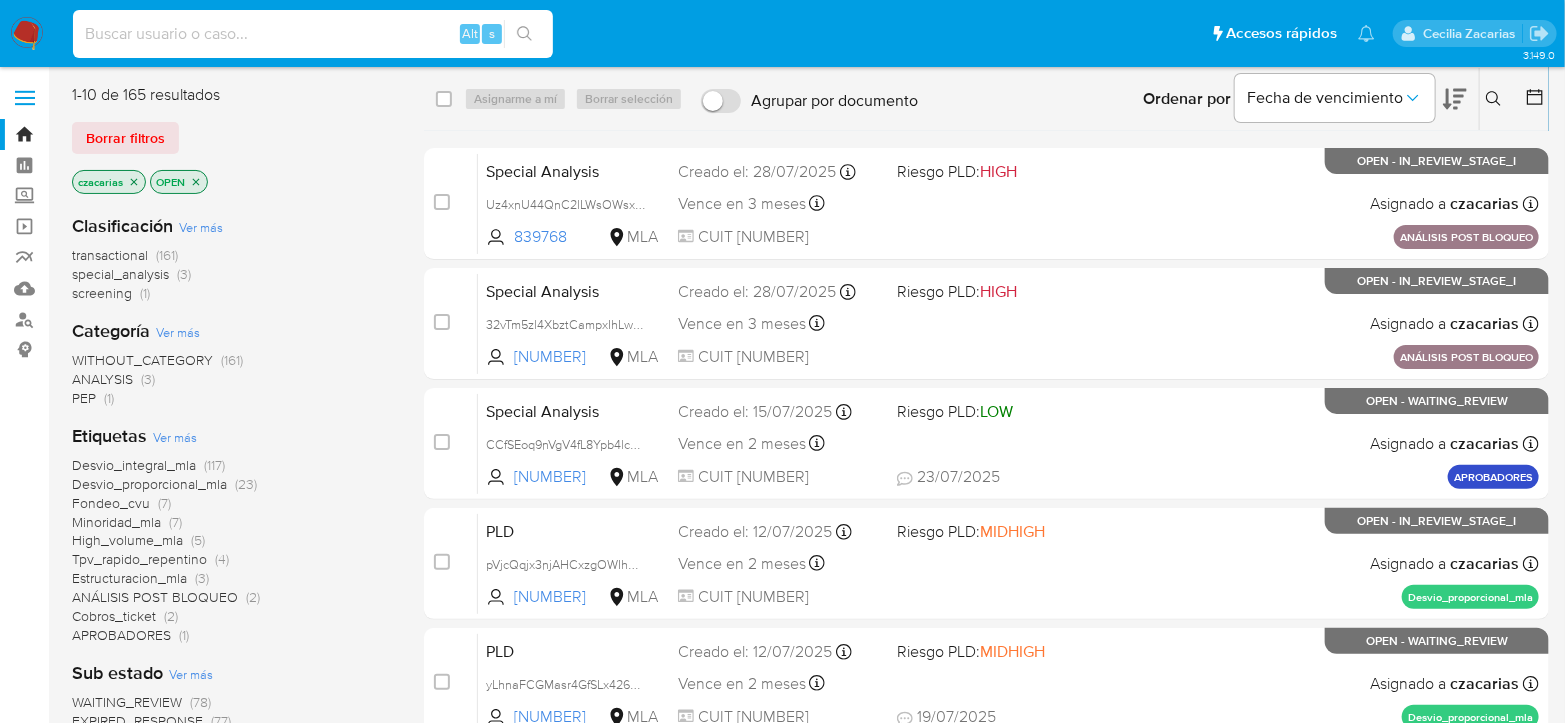 click at bounding box center [313, 34] 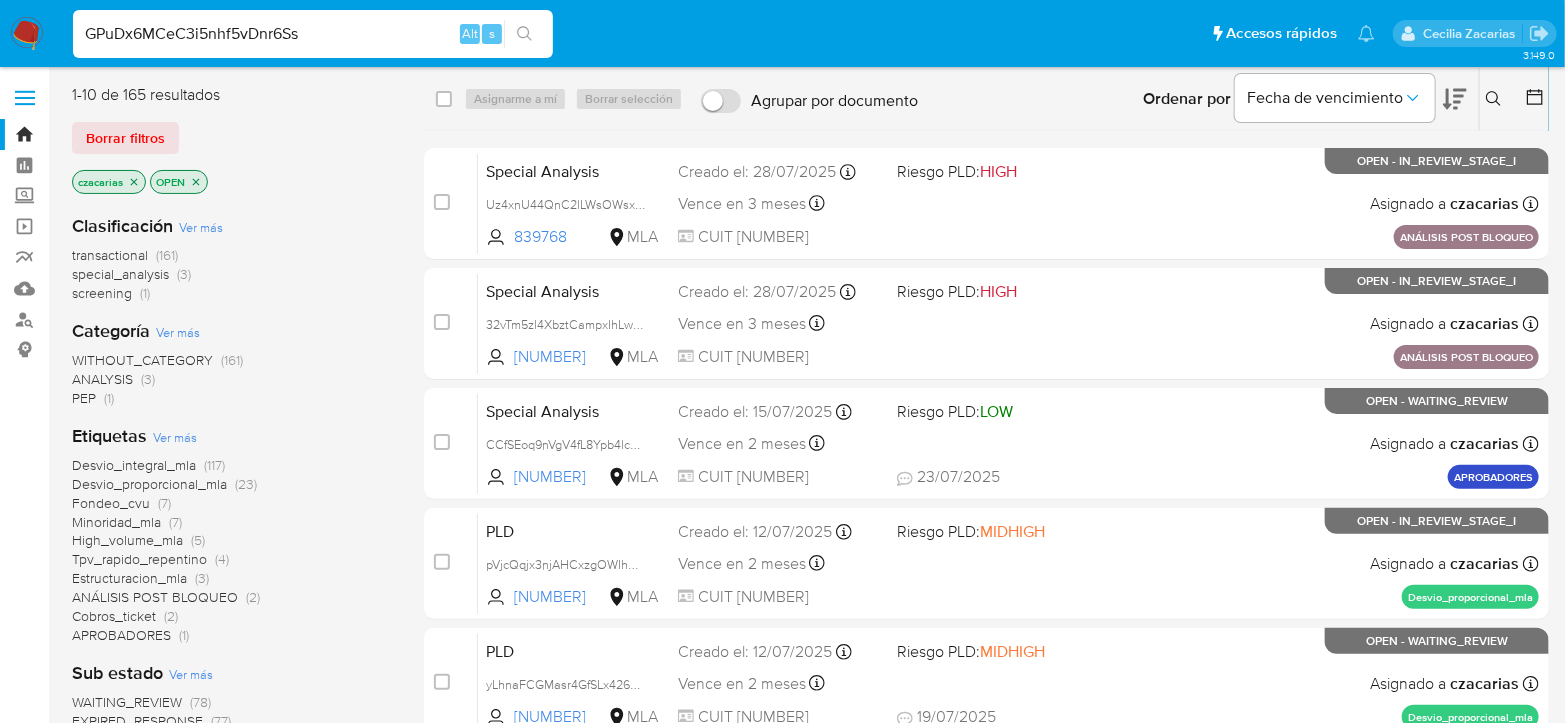 type on "GPuDx6MCeC3i5nhf5vDnr6Ss" 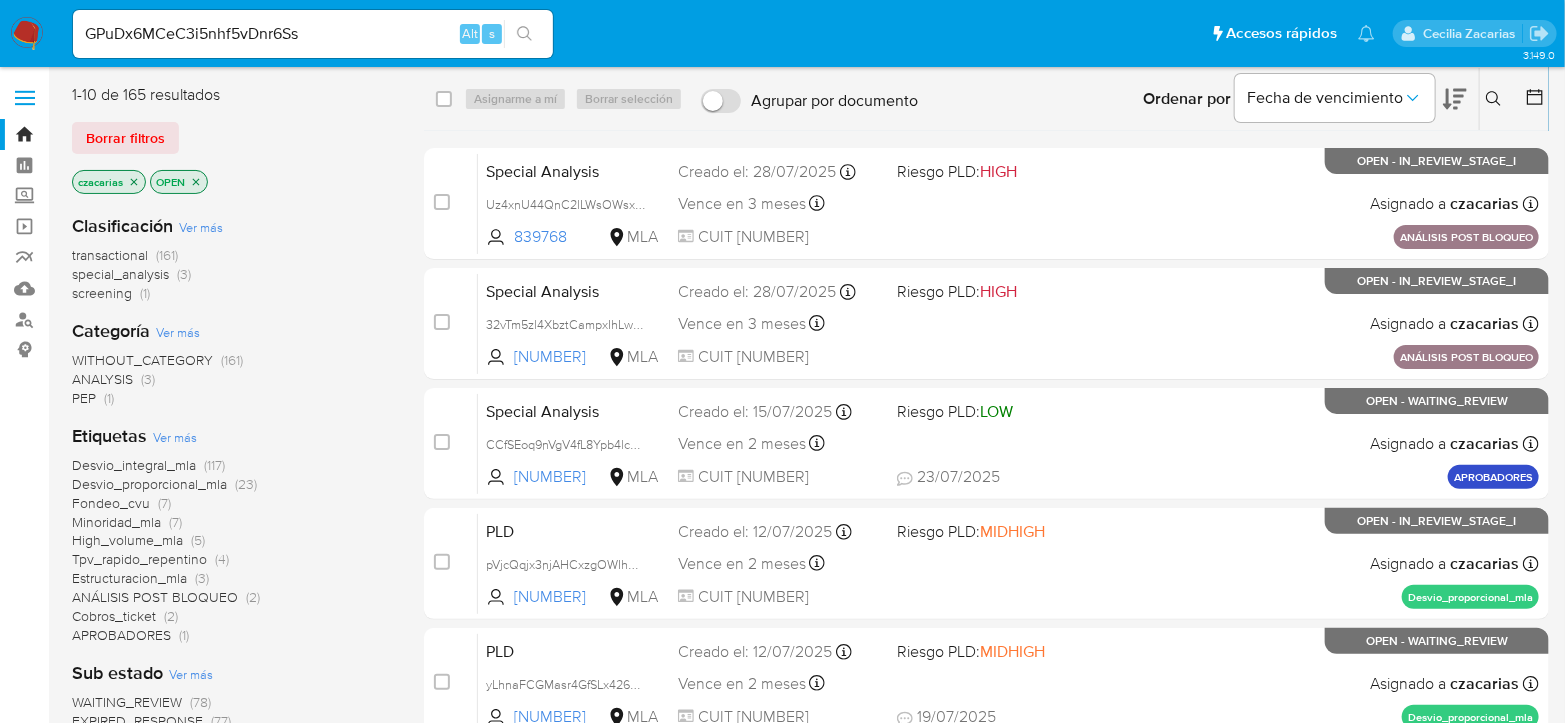 click 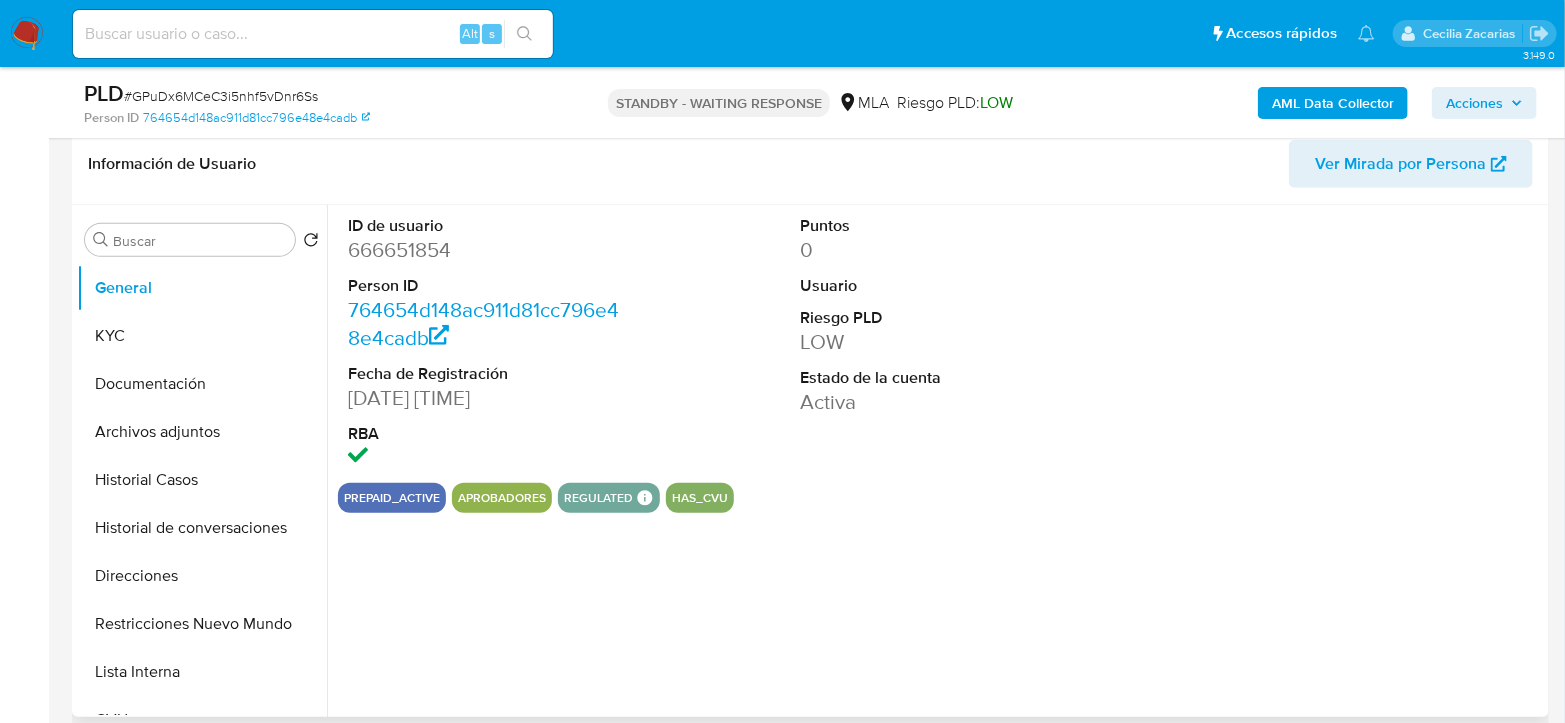 scroll, scrollTop: 555, scrollLeft: 0, axis: vertical 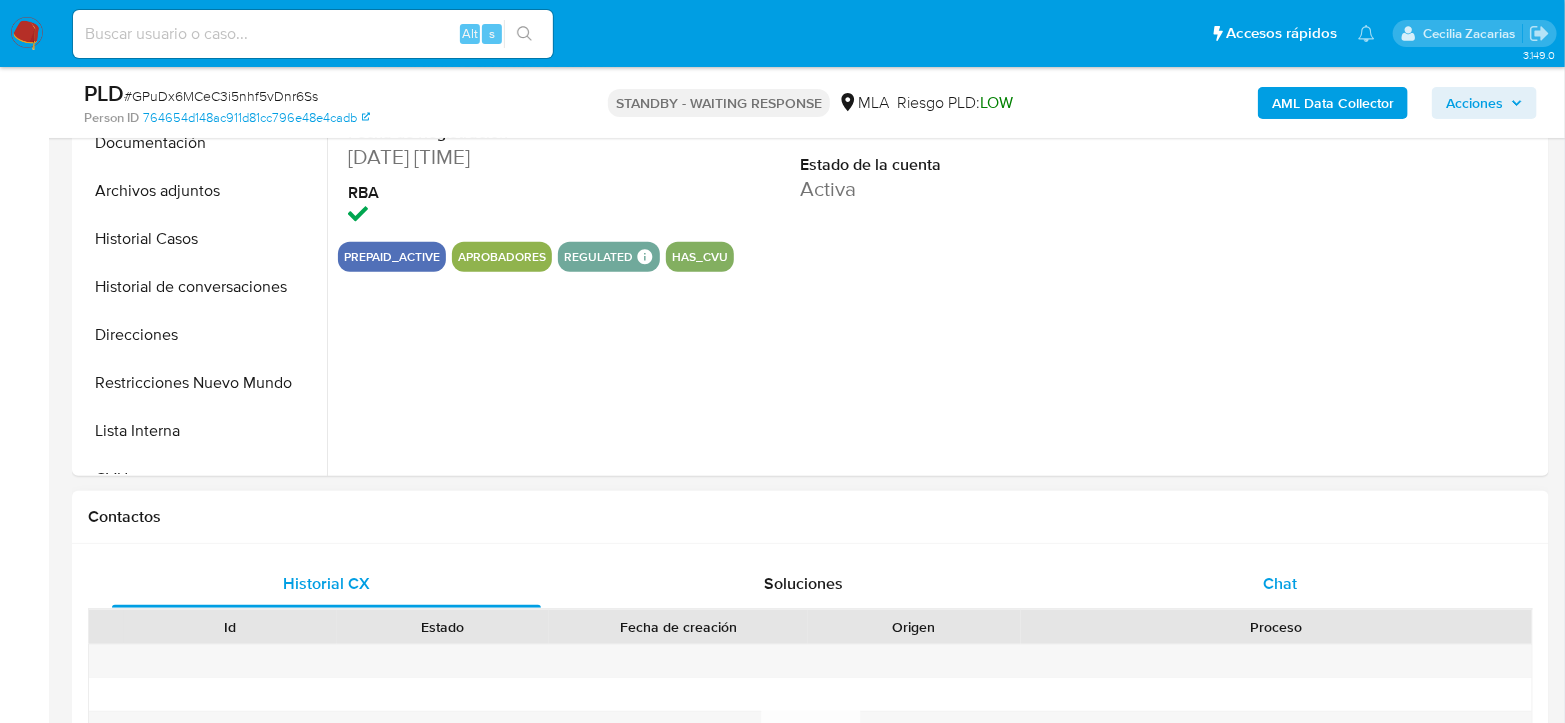 click on "Chat" at bounding box center (1280, 584) 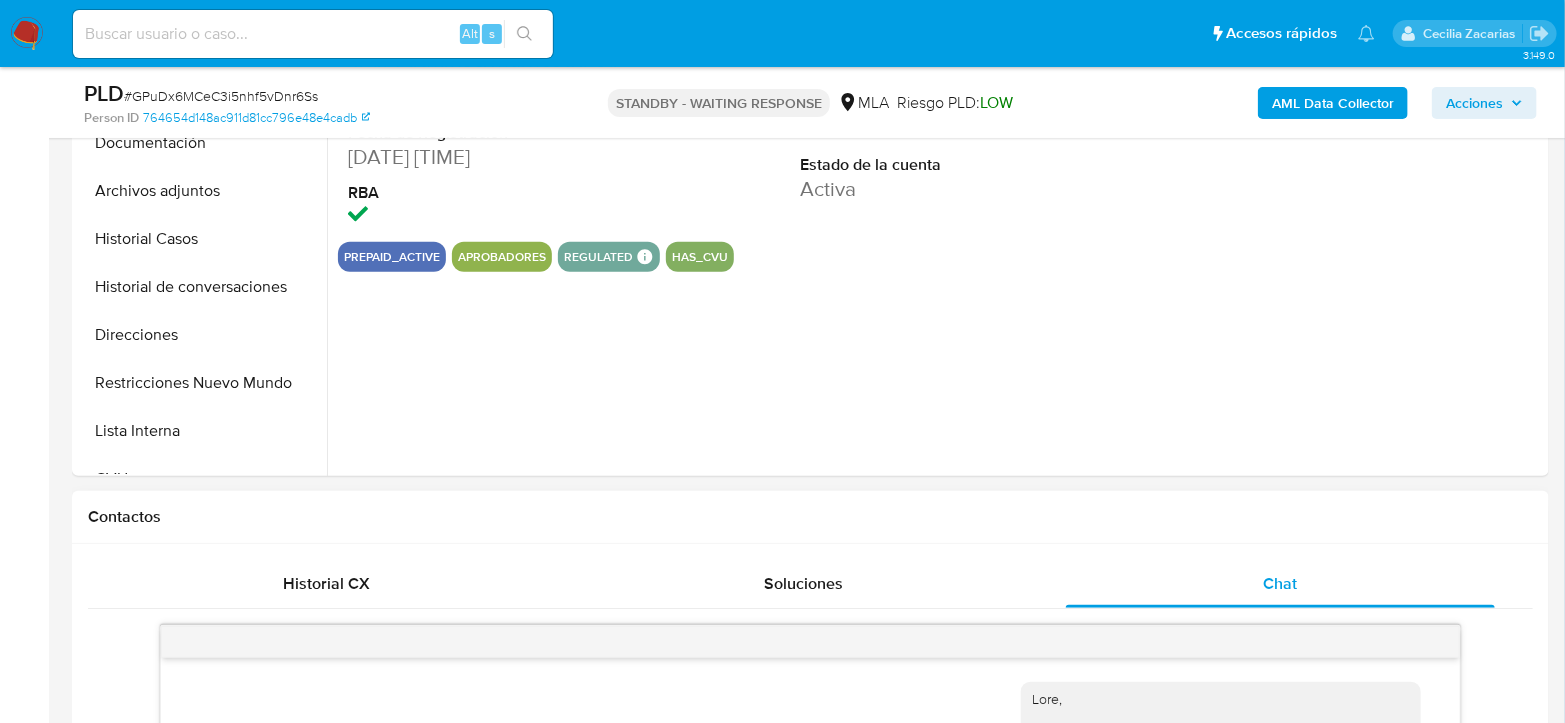 scroll, scrollTop: 2684, scrollLeft: 0, axis: vertical 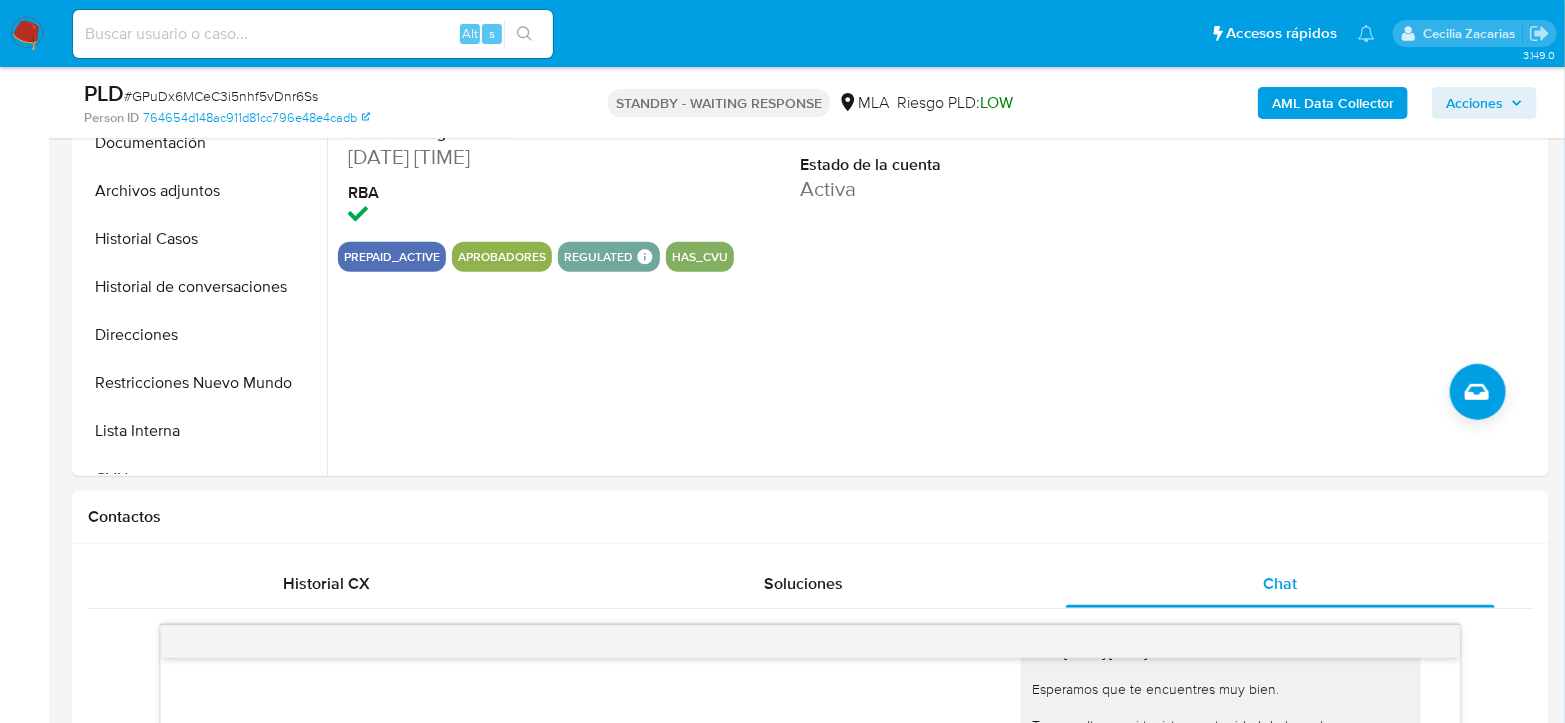 click on "Alt s" at bounding box center (313, 34) 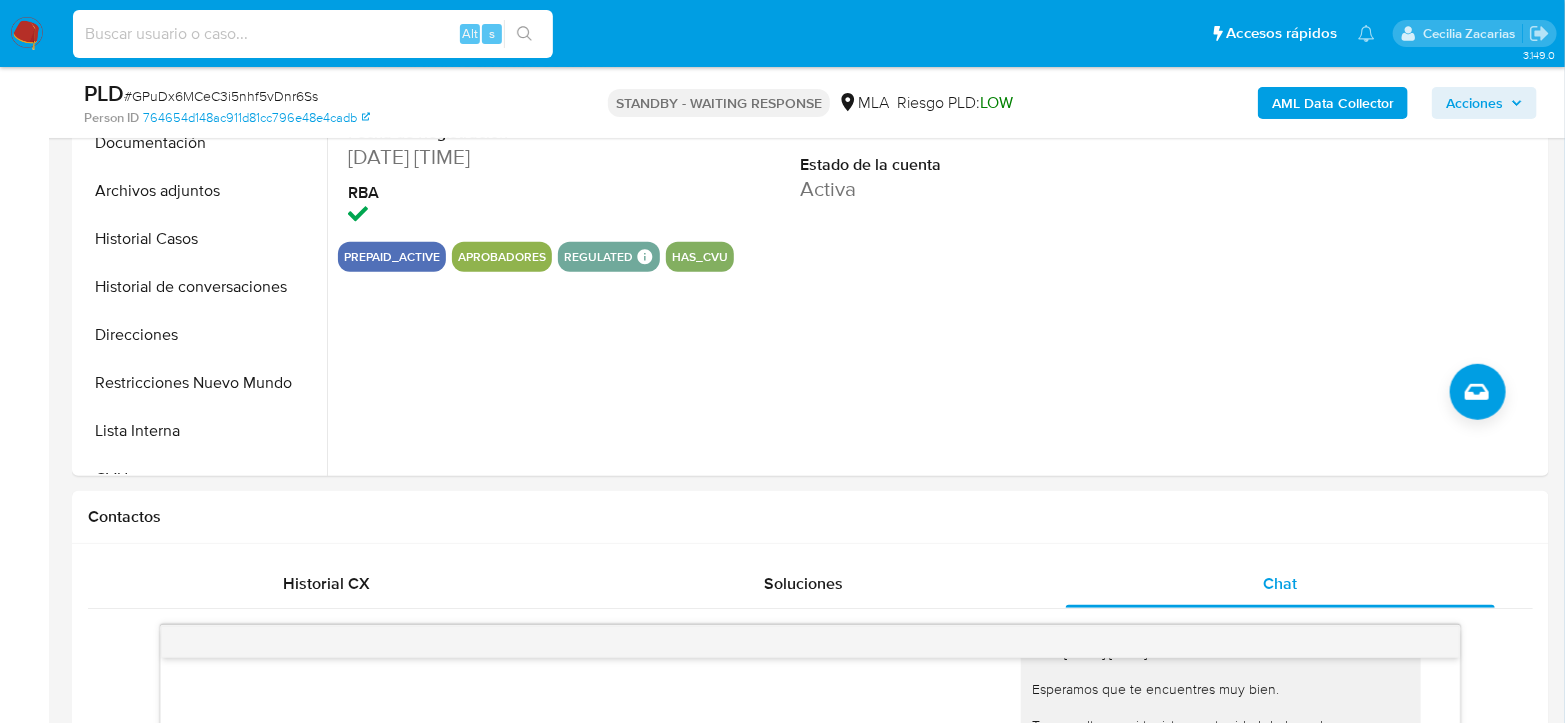drag, startPoint x: 395, startPoint y: 24, endPoint x: 443, endPoint y: 23, distance: 48.010414 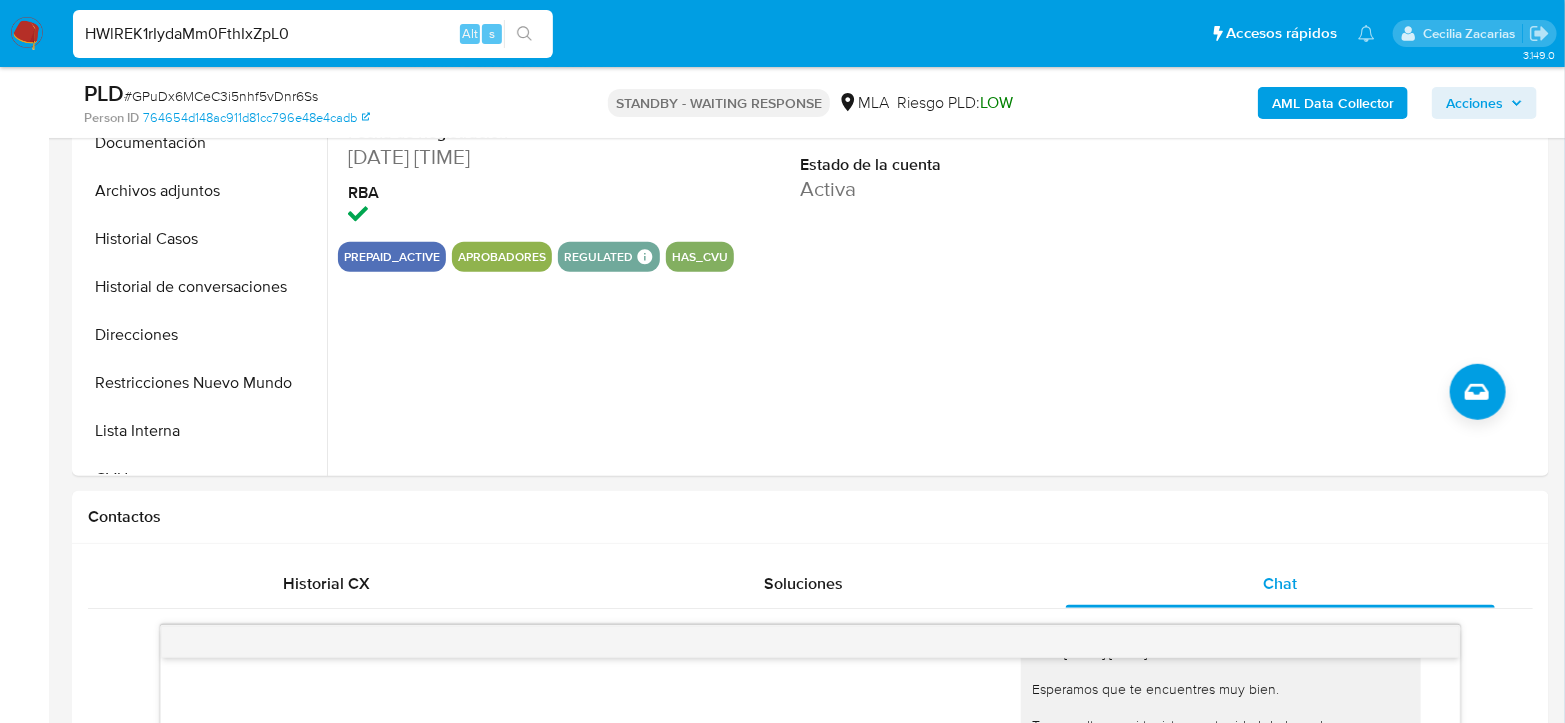 type on "HWlREK1rIydaMm0FthIxZpL0" 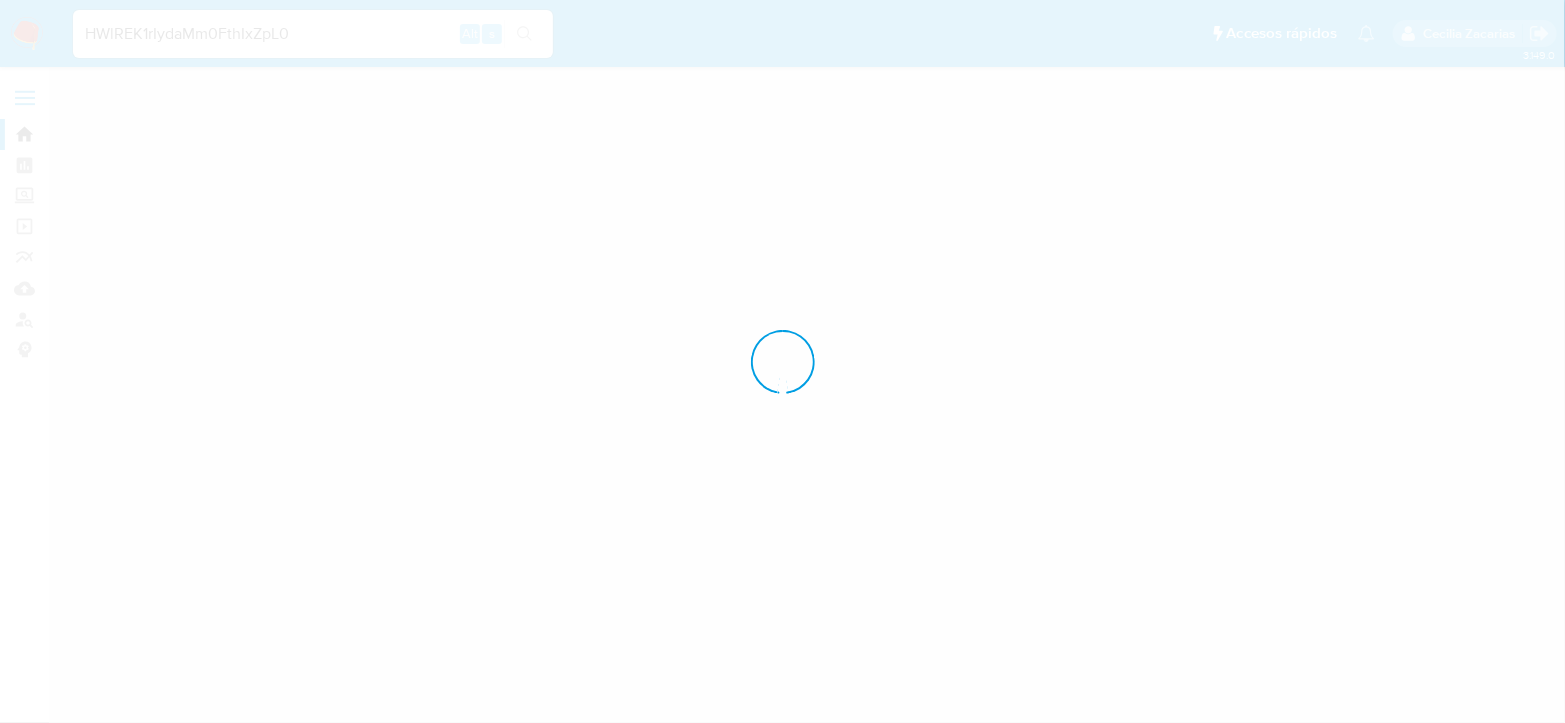 scroll, scrollTop: 0, scrollLeft: 0, axis: both 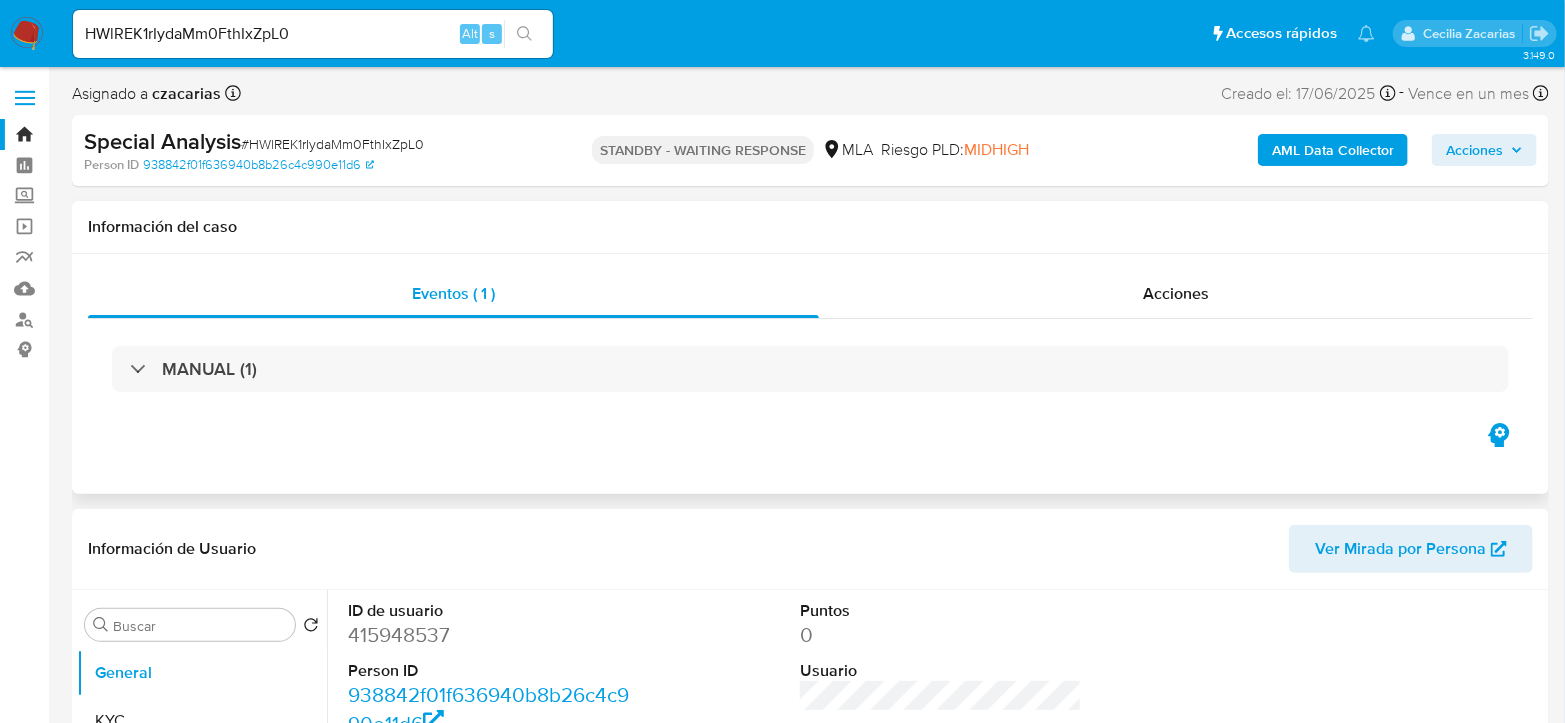 select on "10" 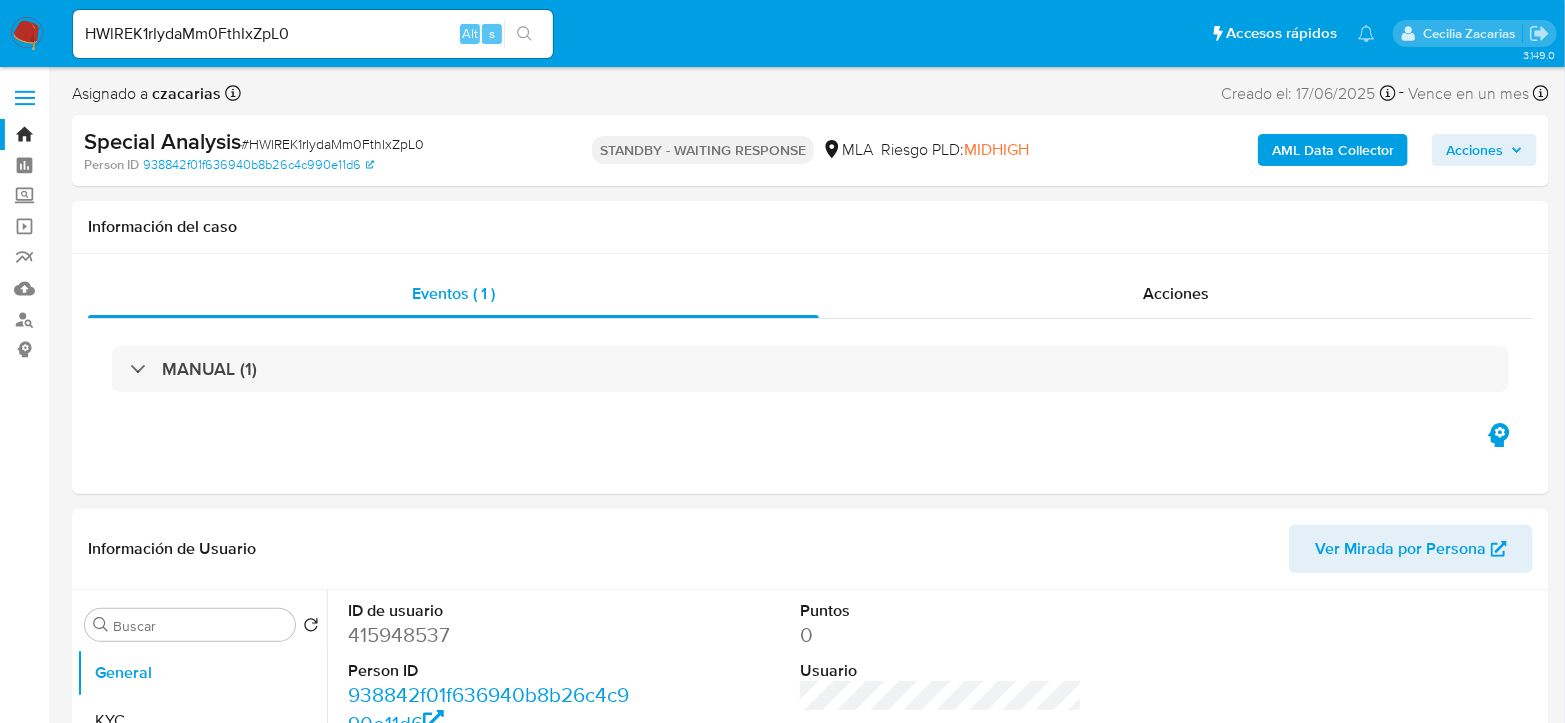 click on "HWlREK1rIydaMm0FthIxZpL0 Alt s" at bounding box center [313, 34] 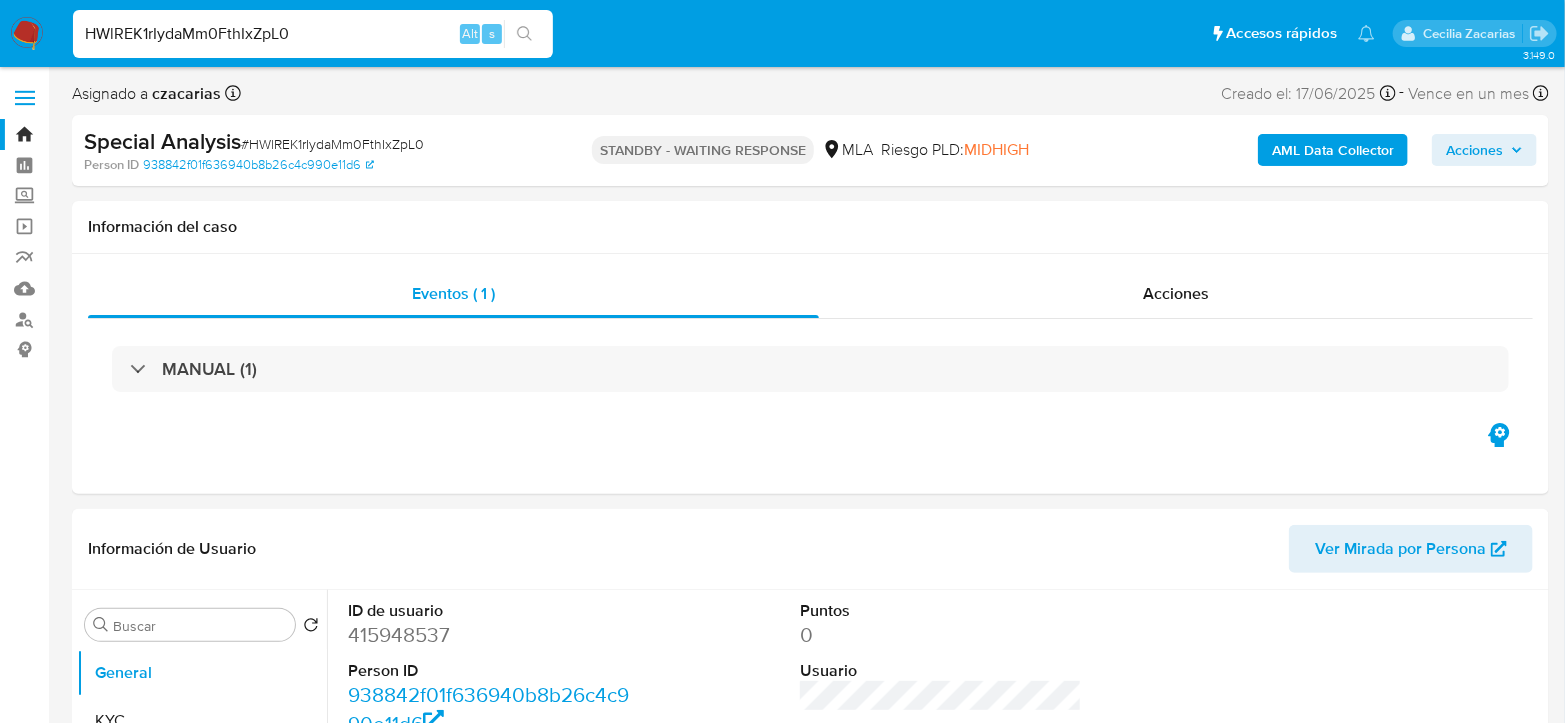 click on "HWlREK1rIydaMm0FthIxZpL0" at bounding box center [313, 34] 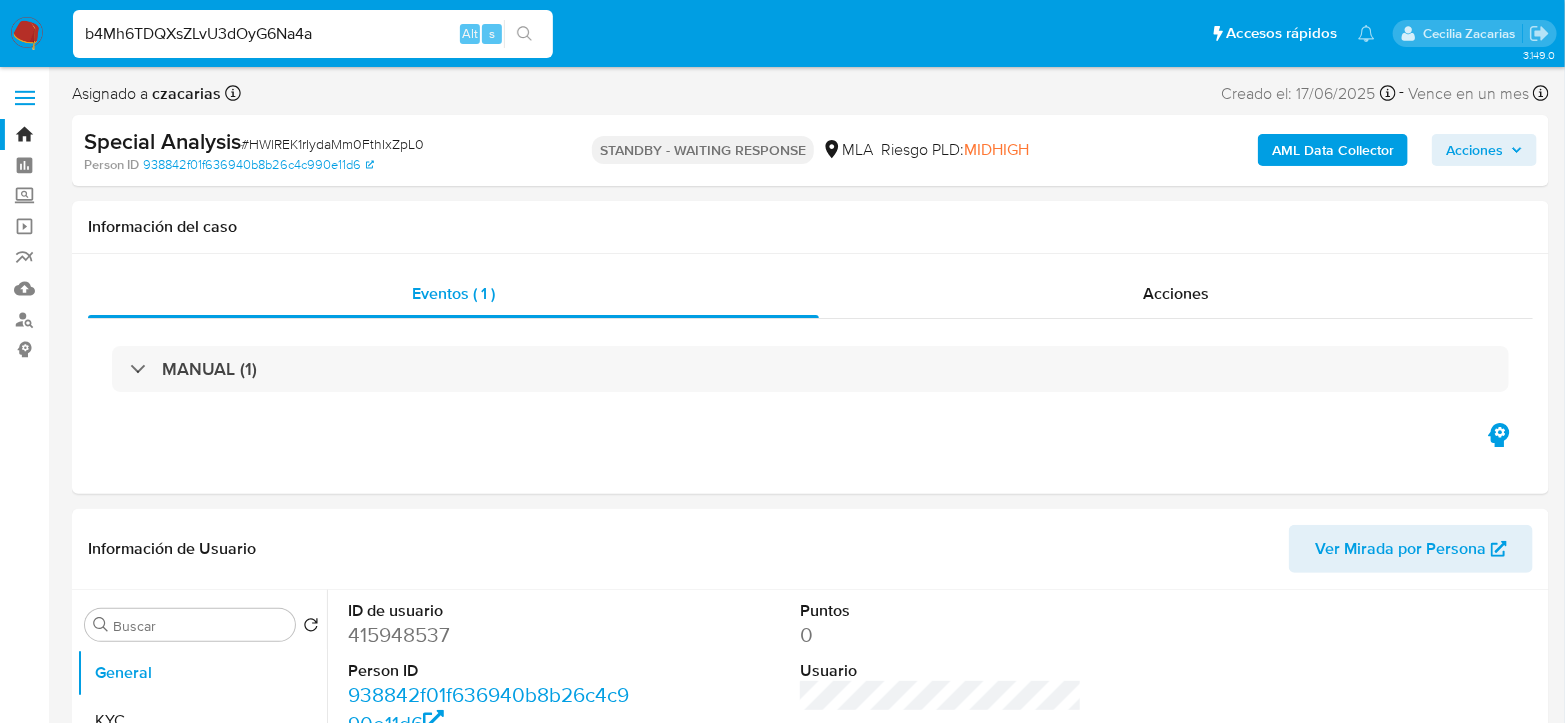 type on "b4Mh6TDQXsZLvU3dOyG6Na4a" 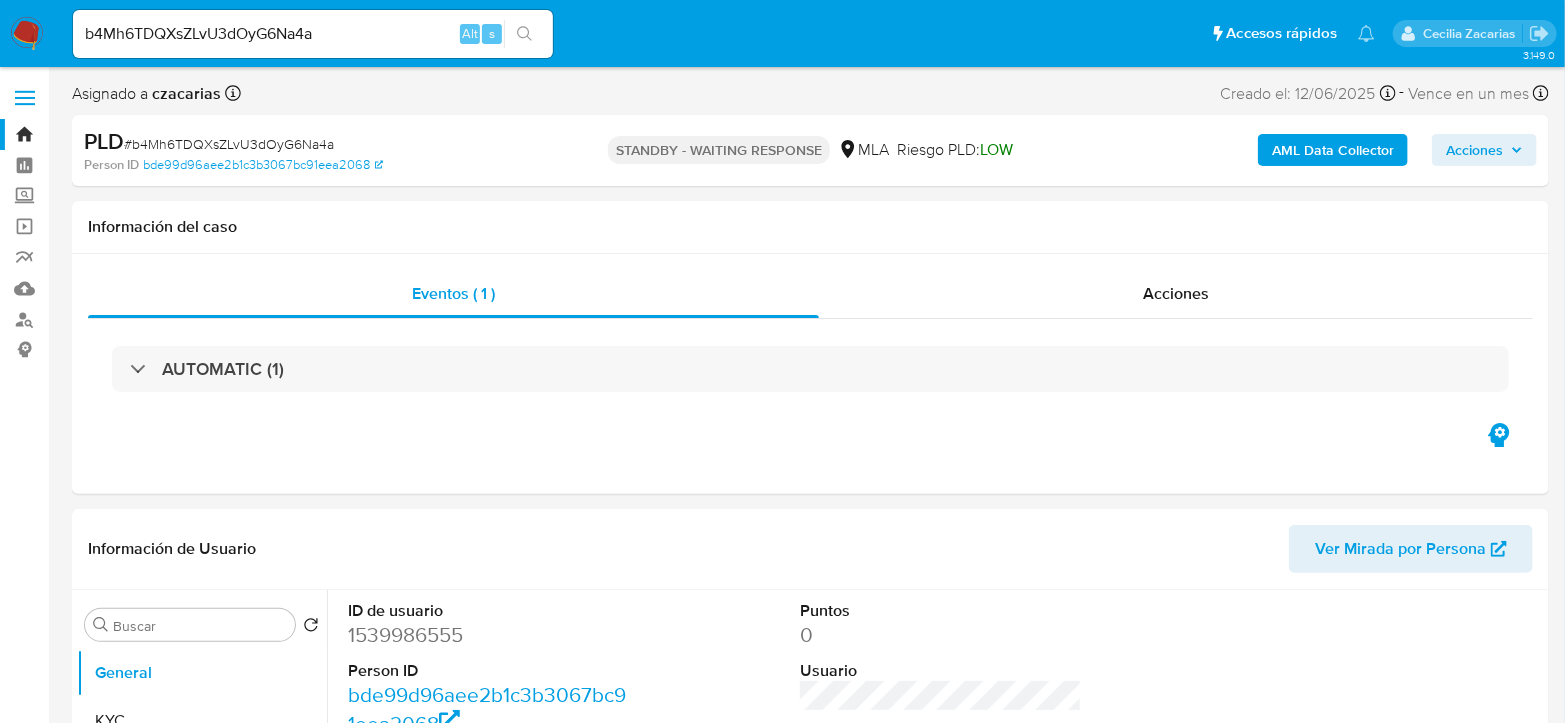 select on "10" 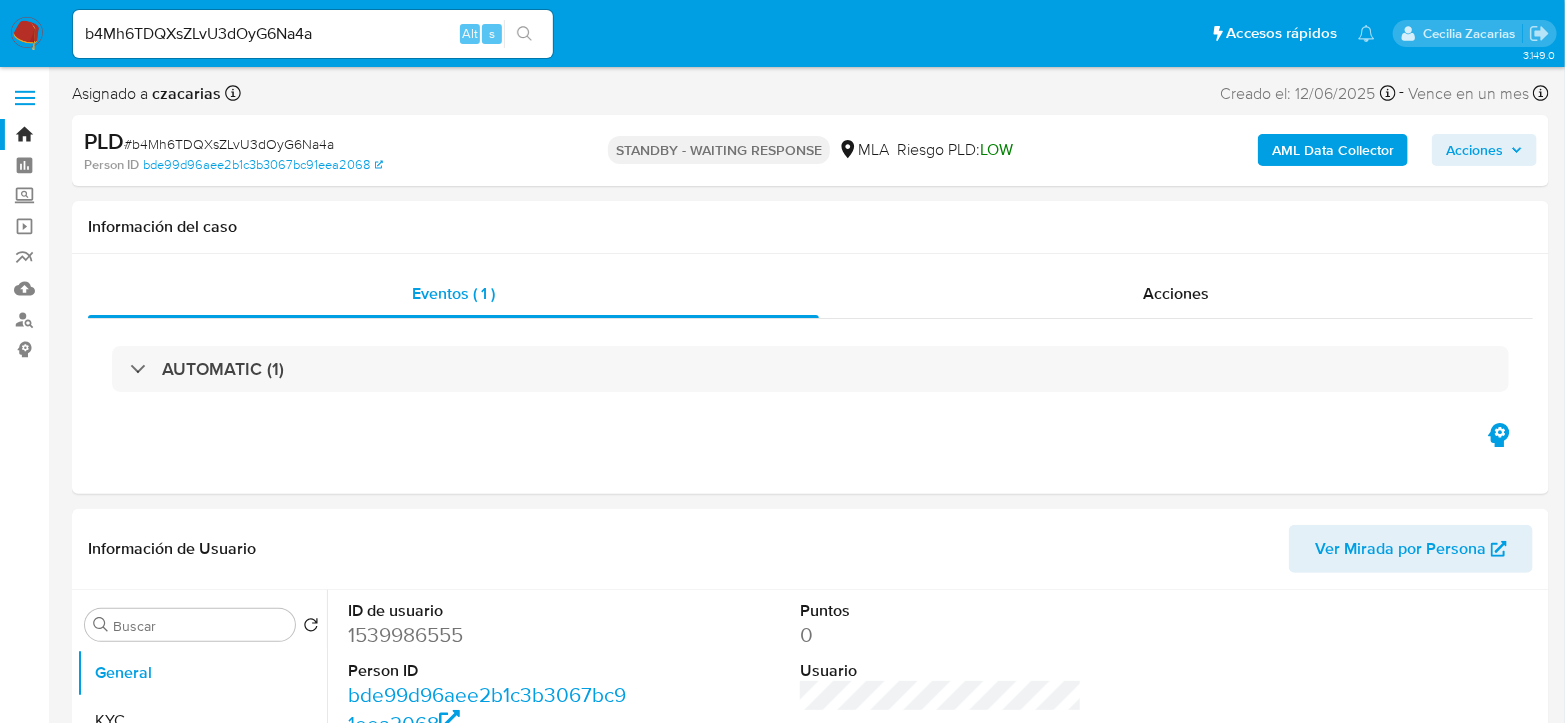 click on "b4Mh6TDQXsZLvU3dOyG6Na4a Alt s" at bounding box center [313, 34] 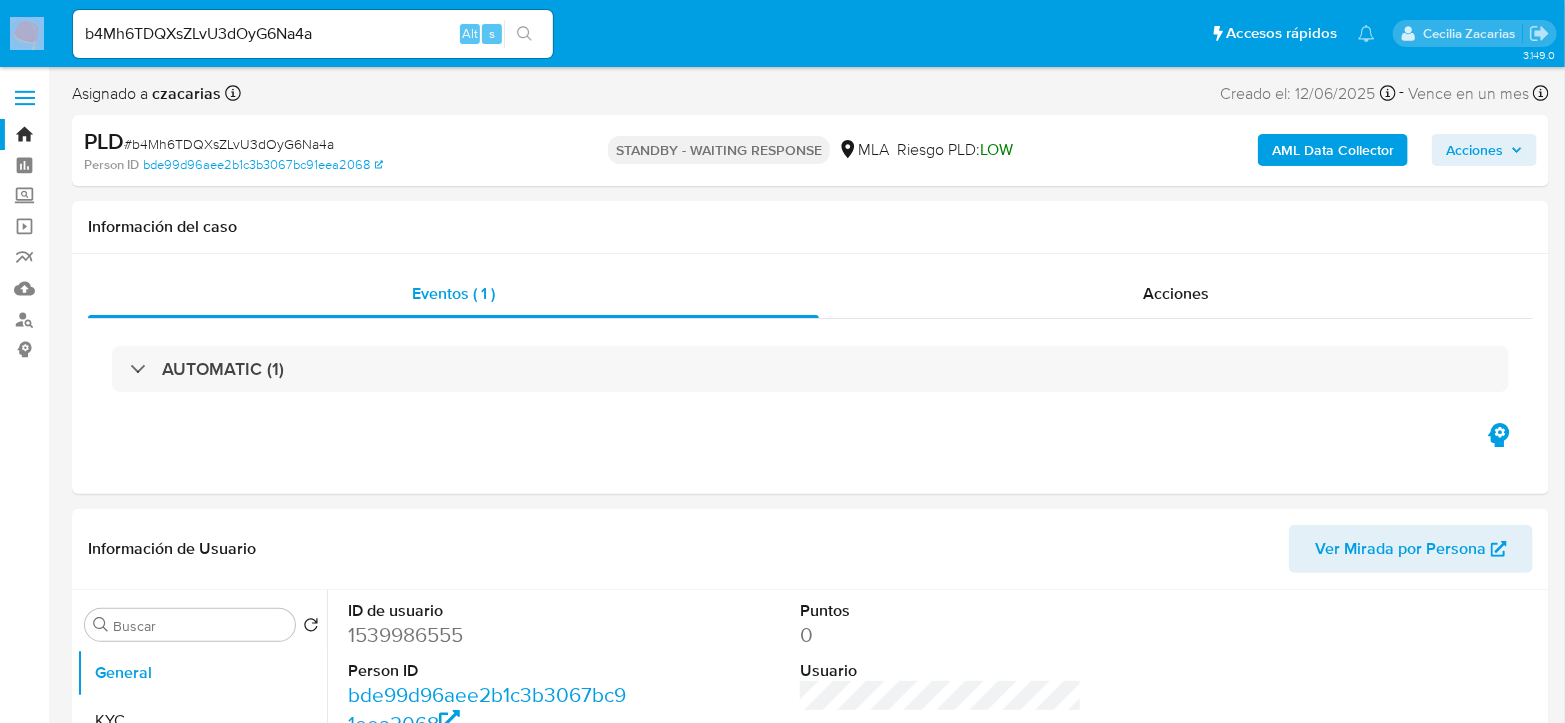 click on "b4Mh6TDQXsZLvU3dOyG6Na4a Alt s" at bounding box center [313, 34] 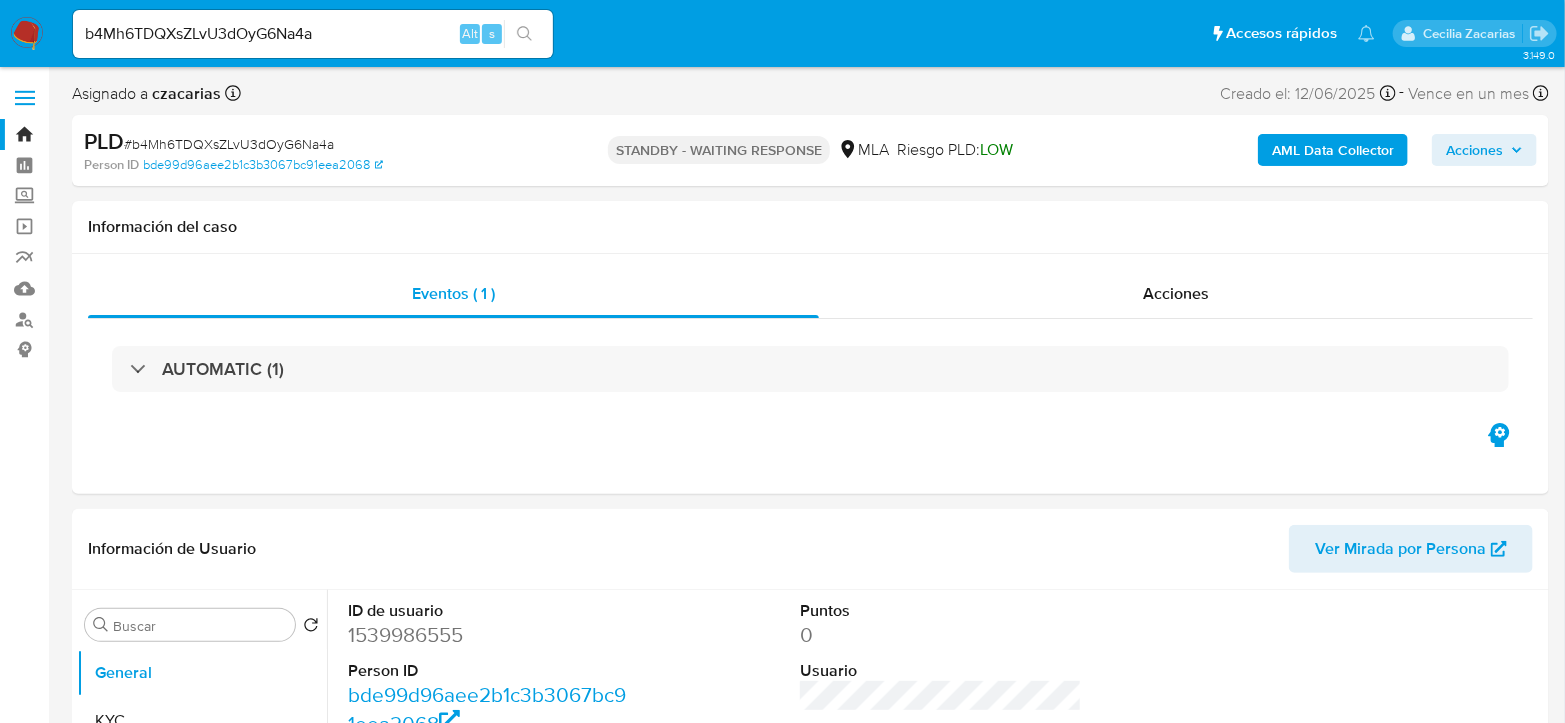click on "b4Mh6TDQXsZLvU3dOyG6Na4a" at bounding box center [313, 34] 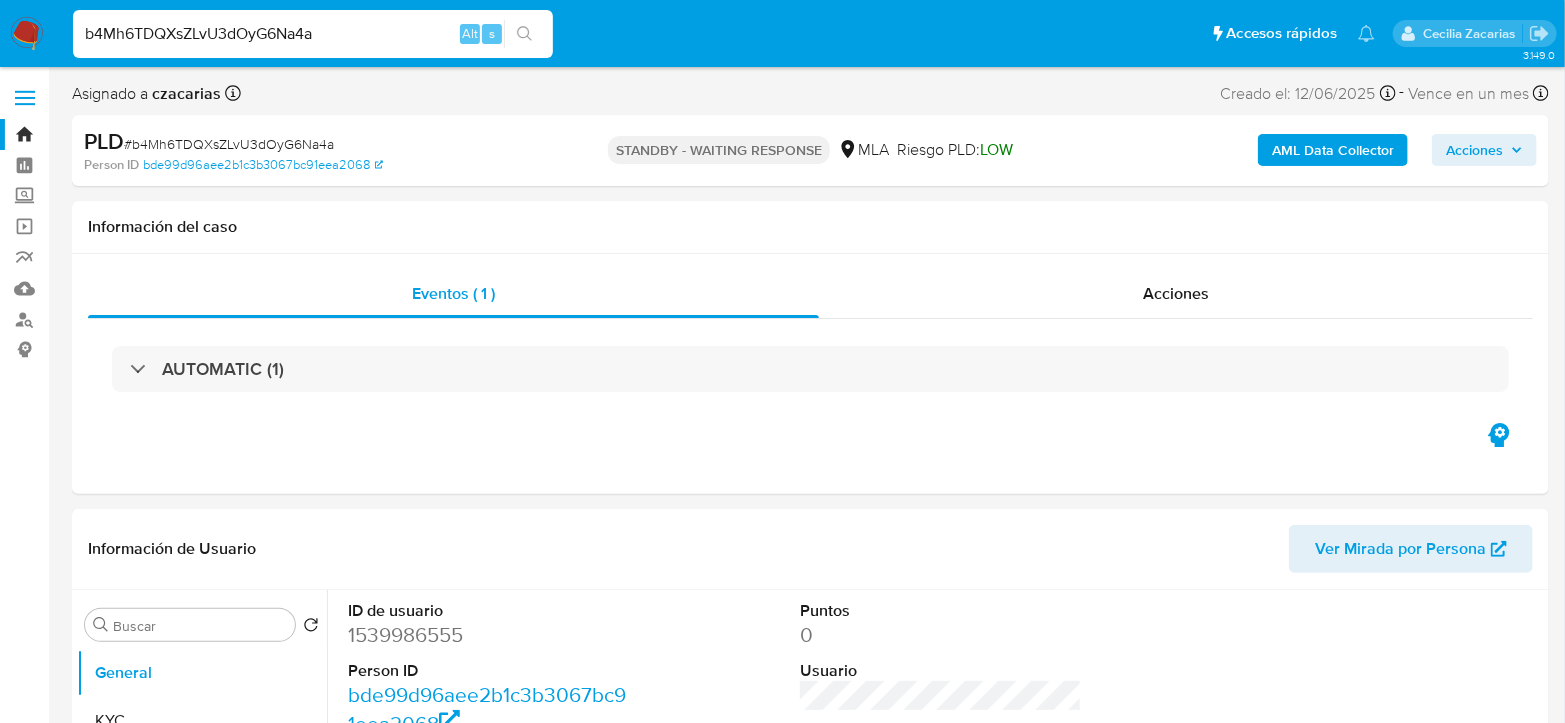 click on "b4Mh6TDQXsZLvU3dOyG6Na4a" at bounding box center (313, 34) 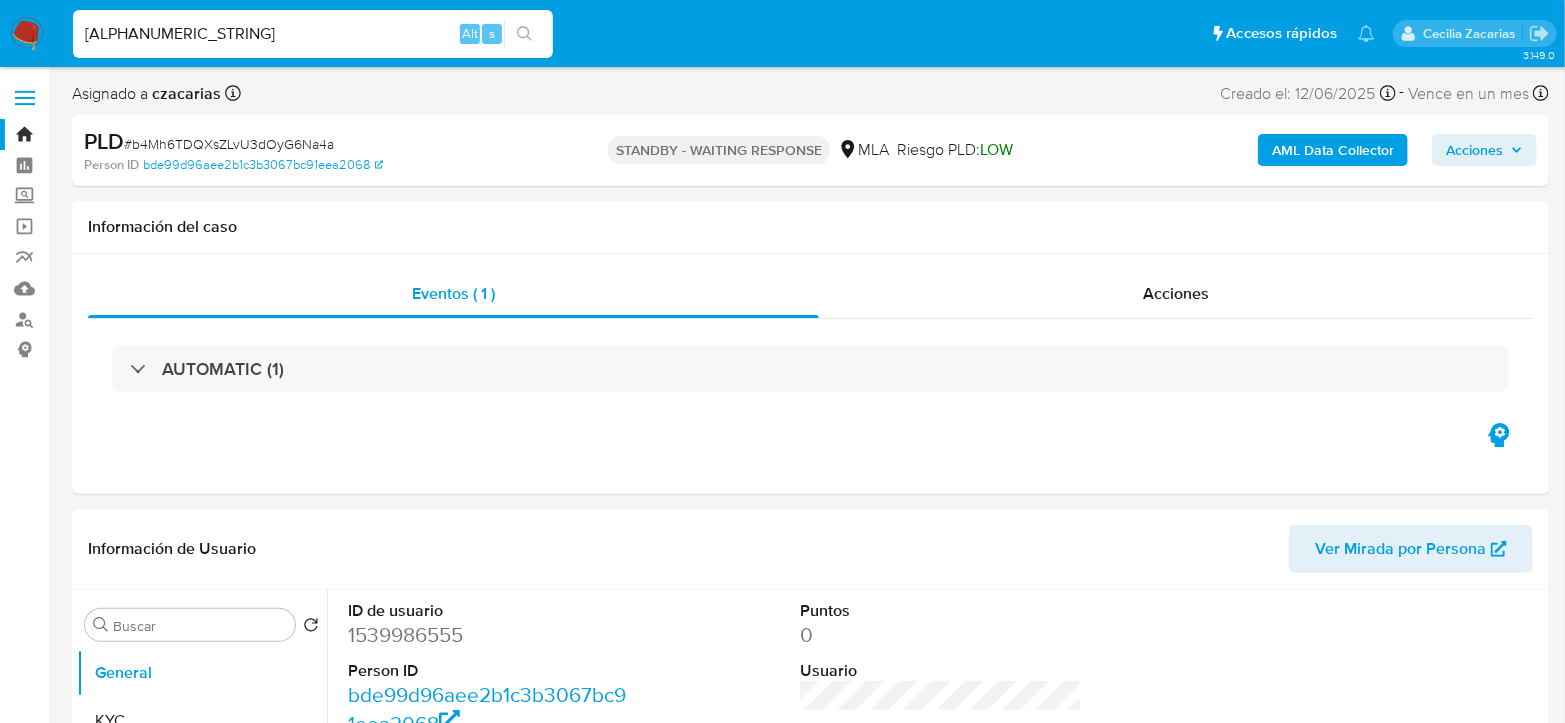 type on "[ALPHANUMERIC_STRING]" 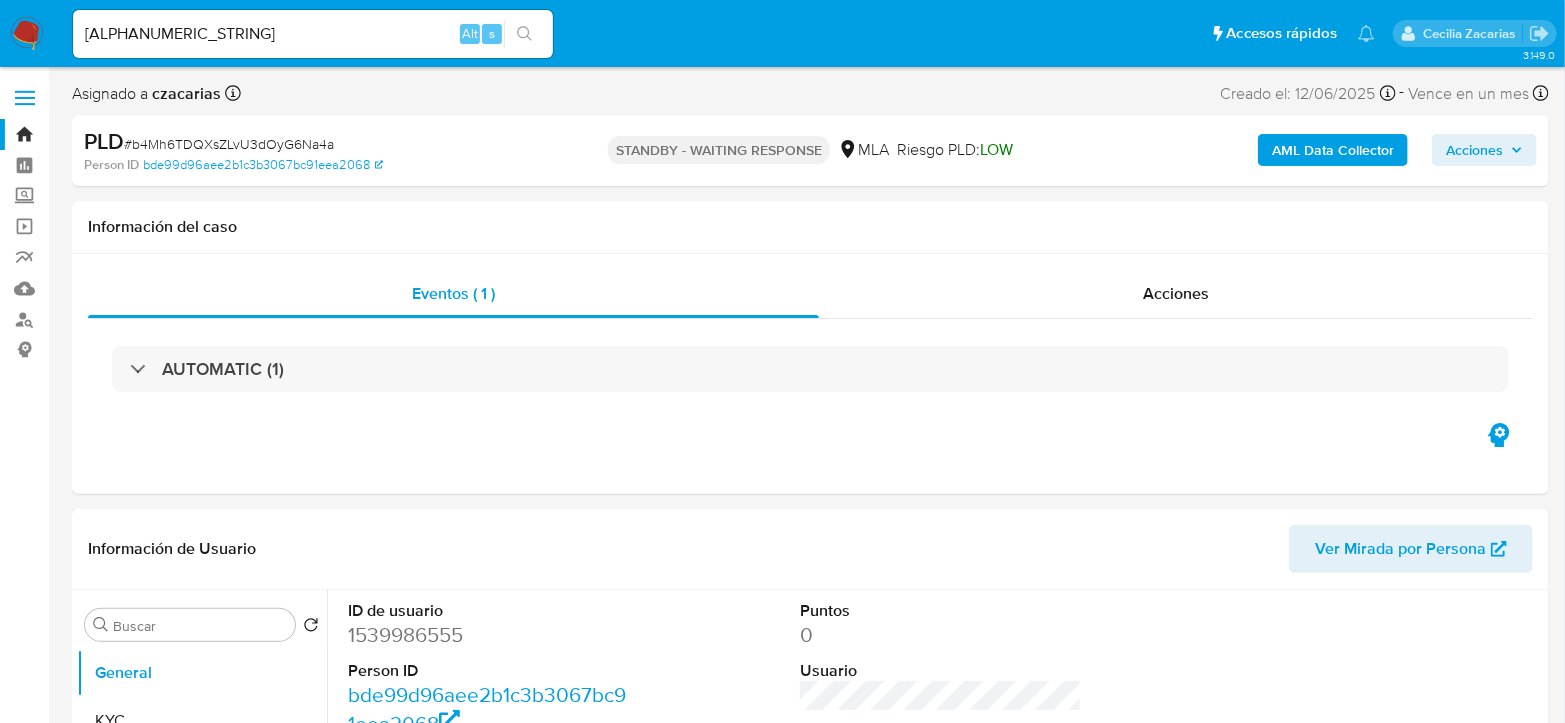 click 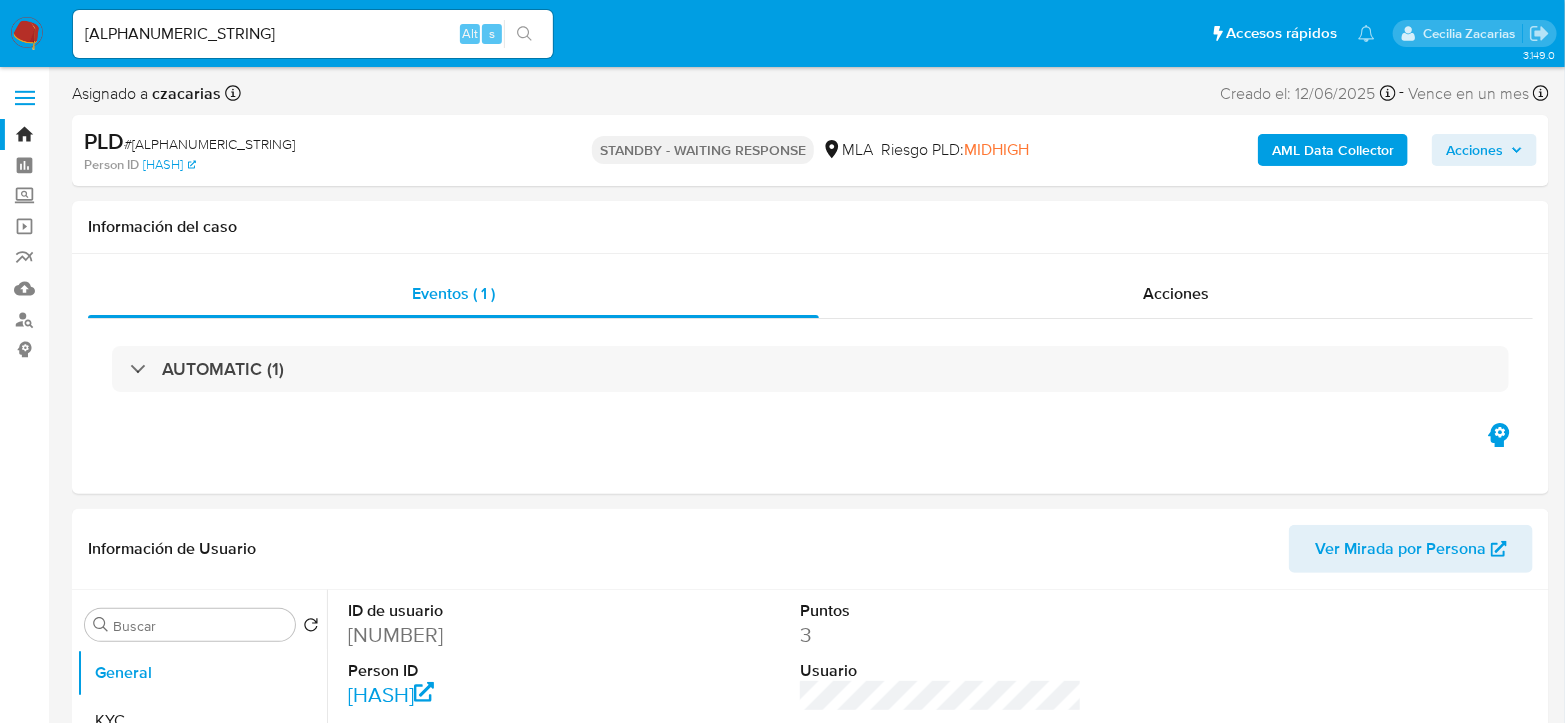 select on "10" 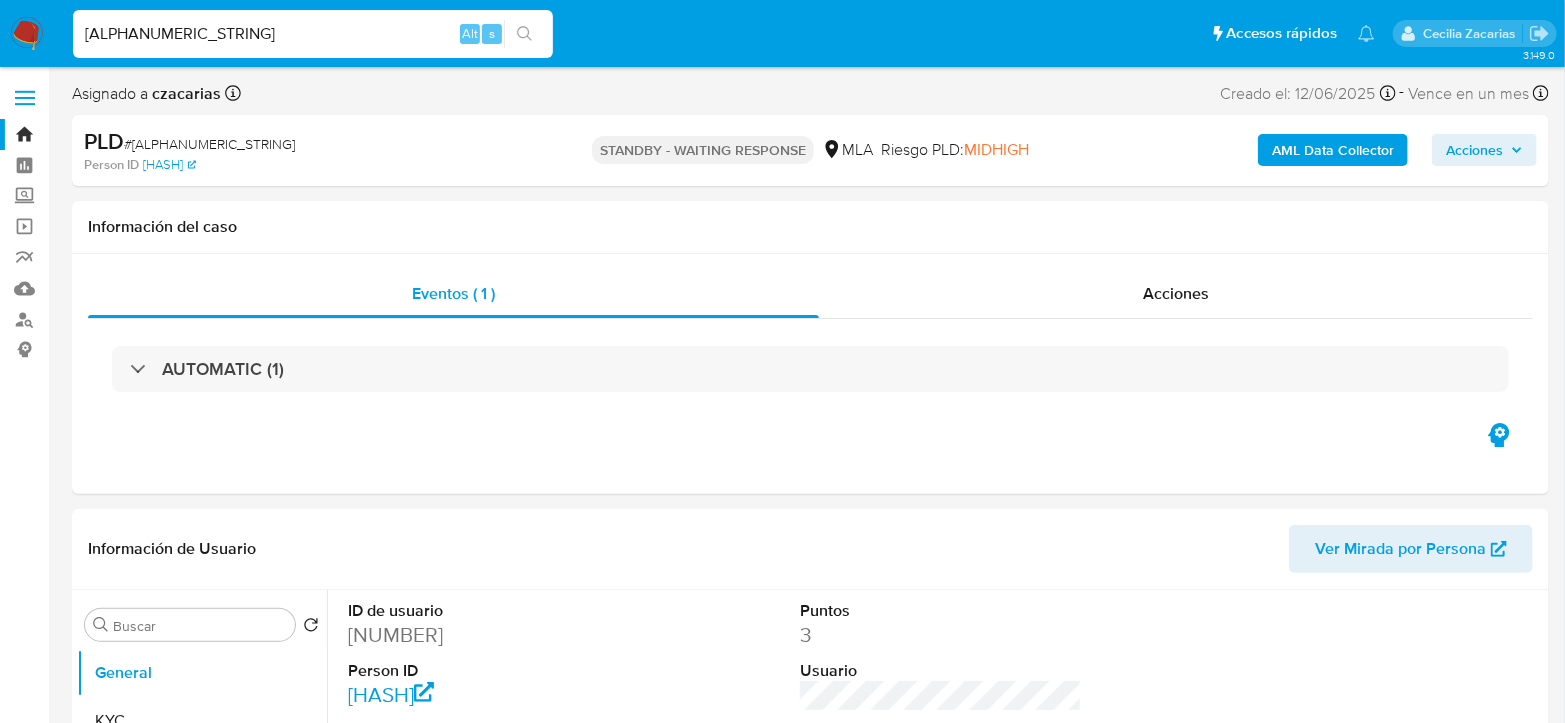 click on "[ALPHANUMERIC_STRING]" at bounding box center (313, 34) 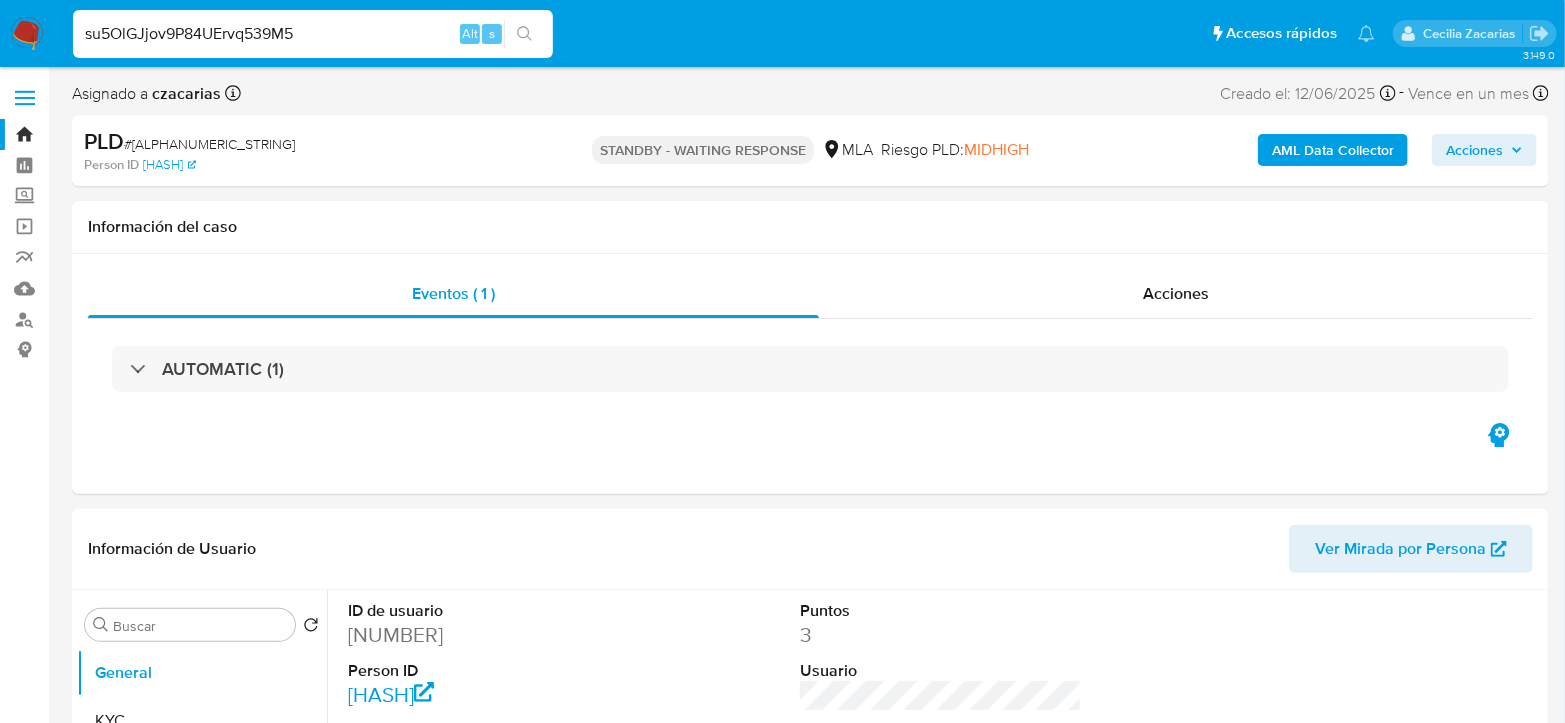 type on "su5OlGJjov9P84UErvq539M5" 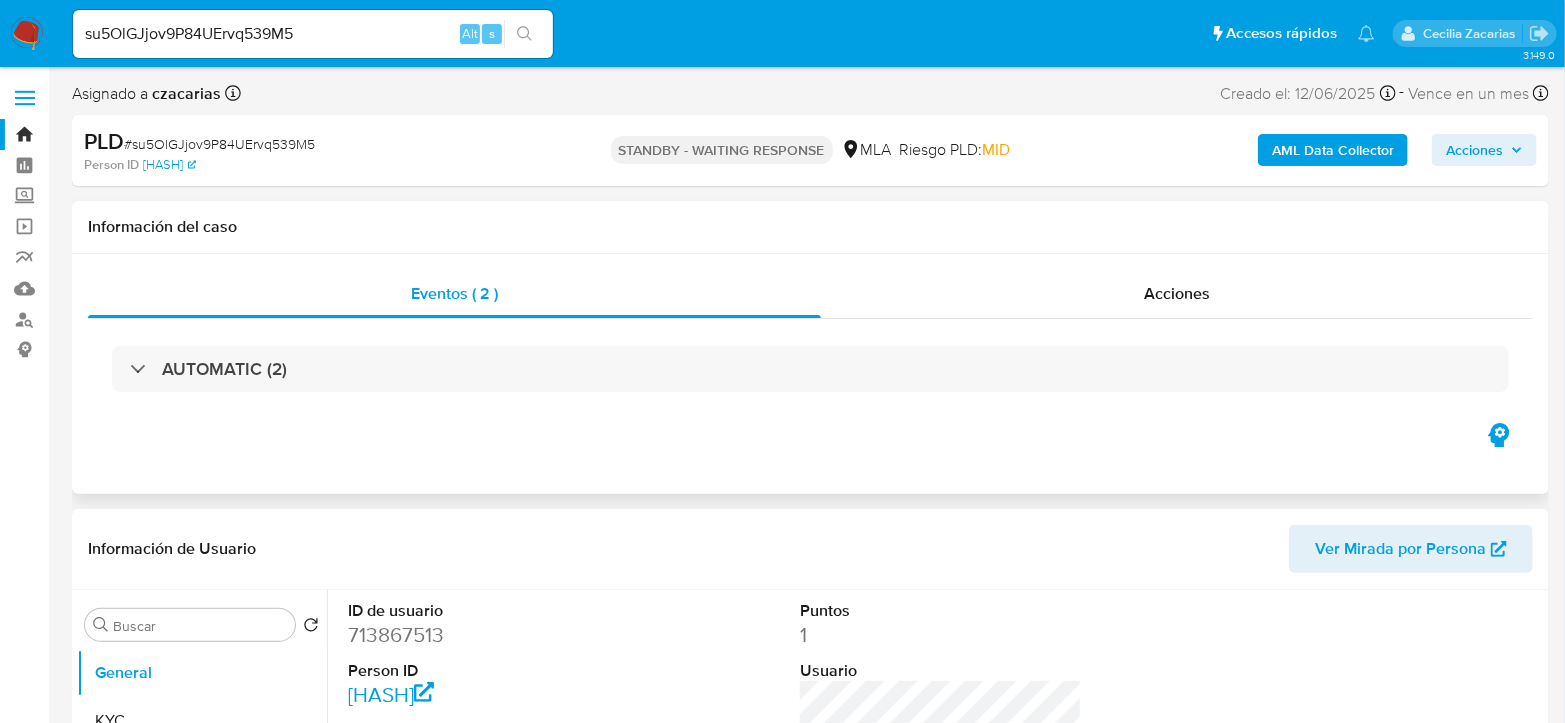 select on "10" 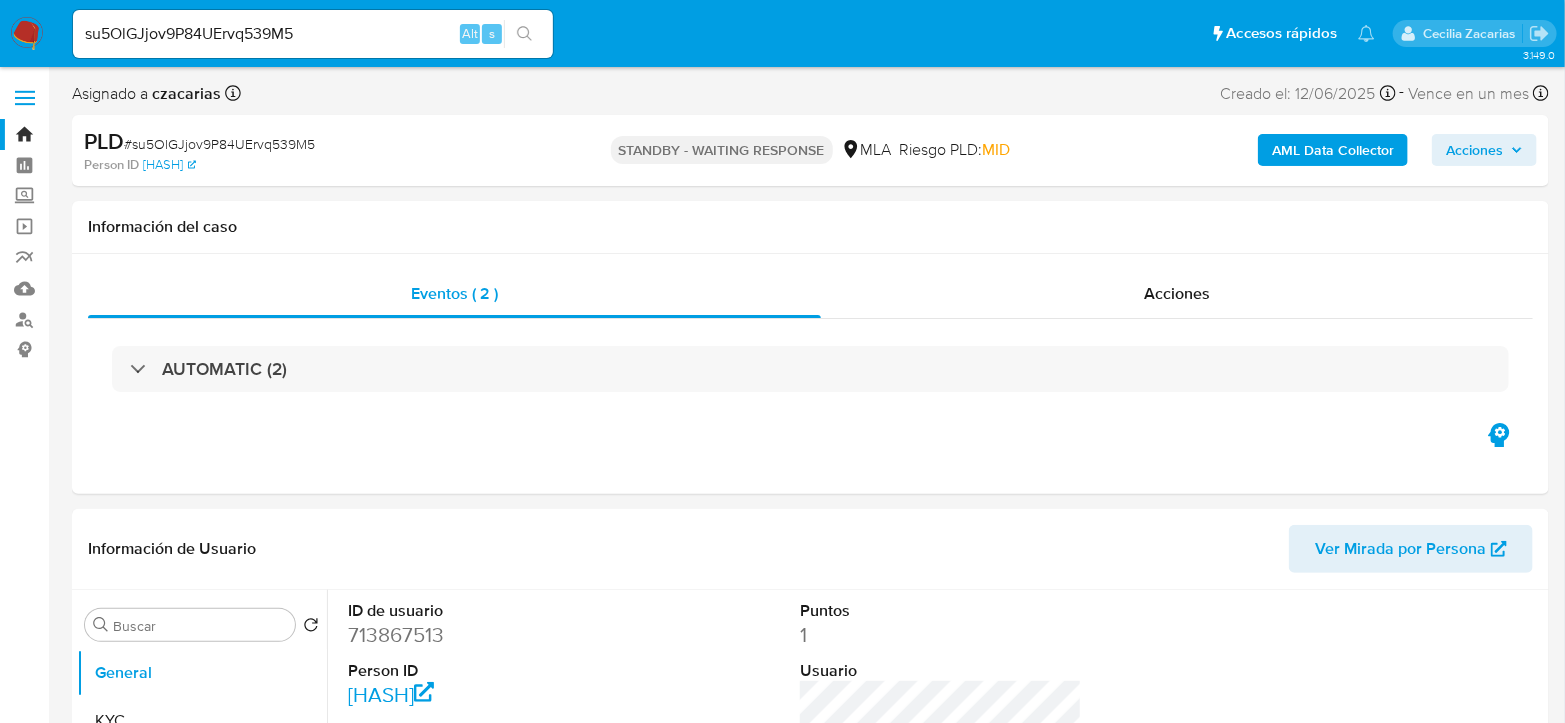 click on "su5OlGJjov9P84UErvq539M5 Alt s" at bounding box center [313, 34] 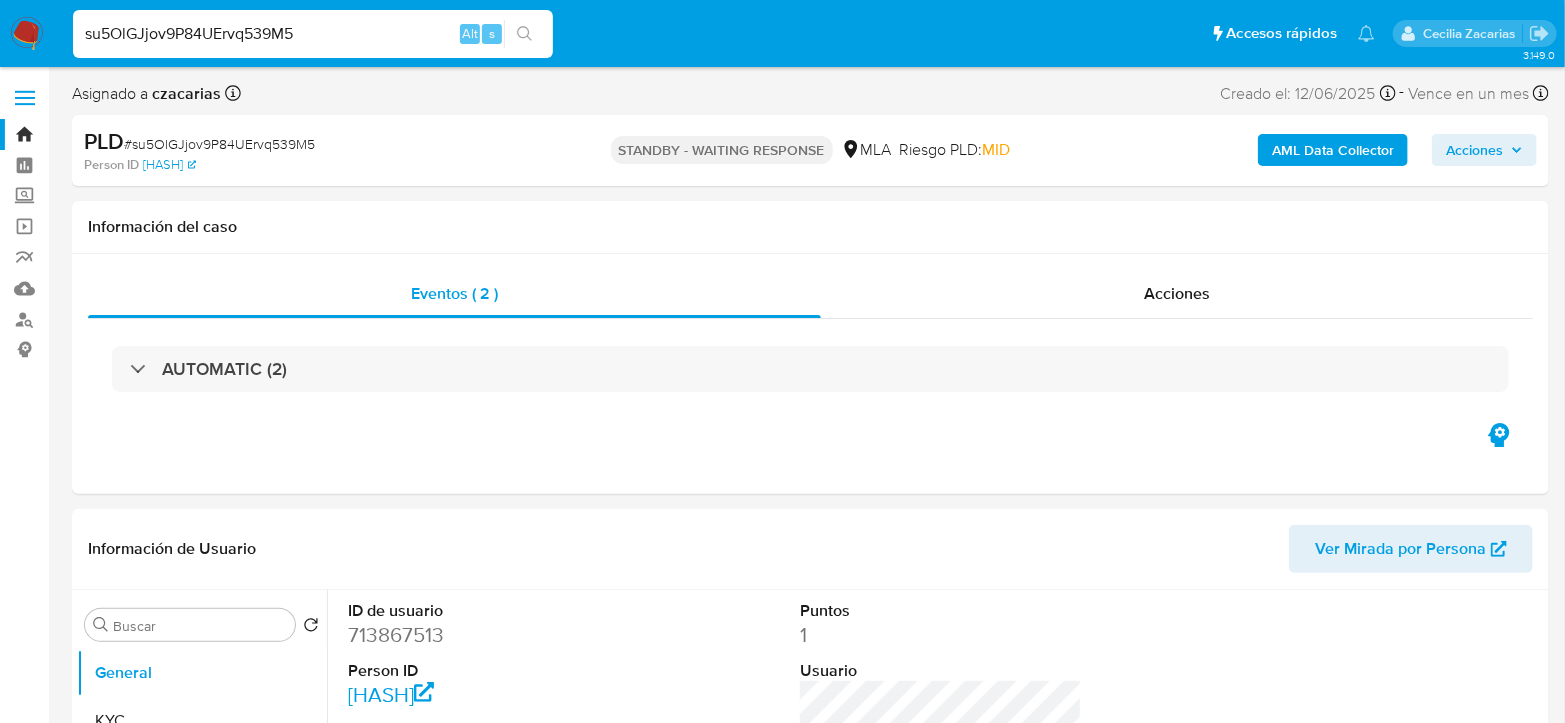 click on "su5OlGJjov9P84UErvq539M5" at bounding box center (313, 34) 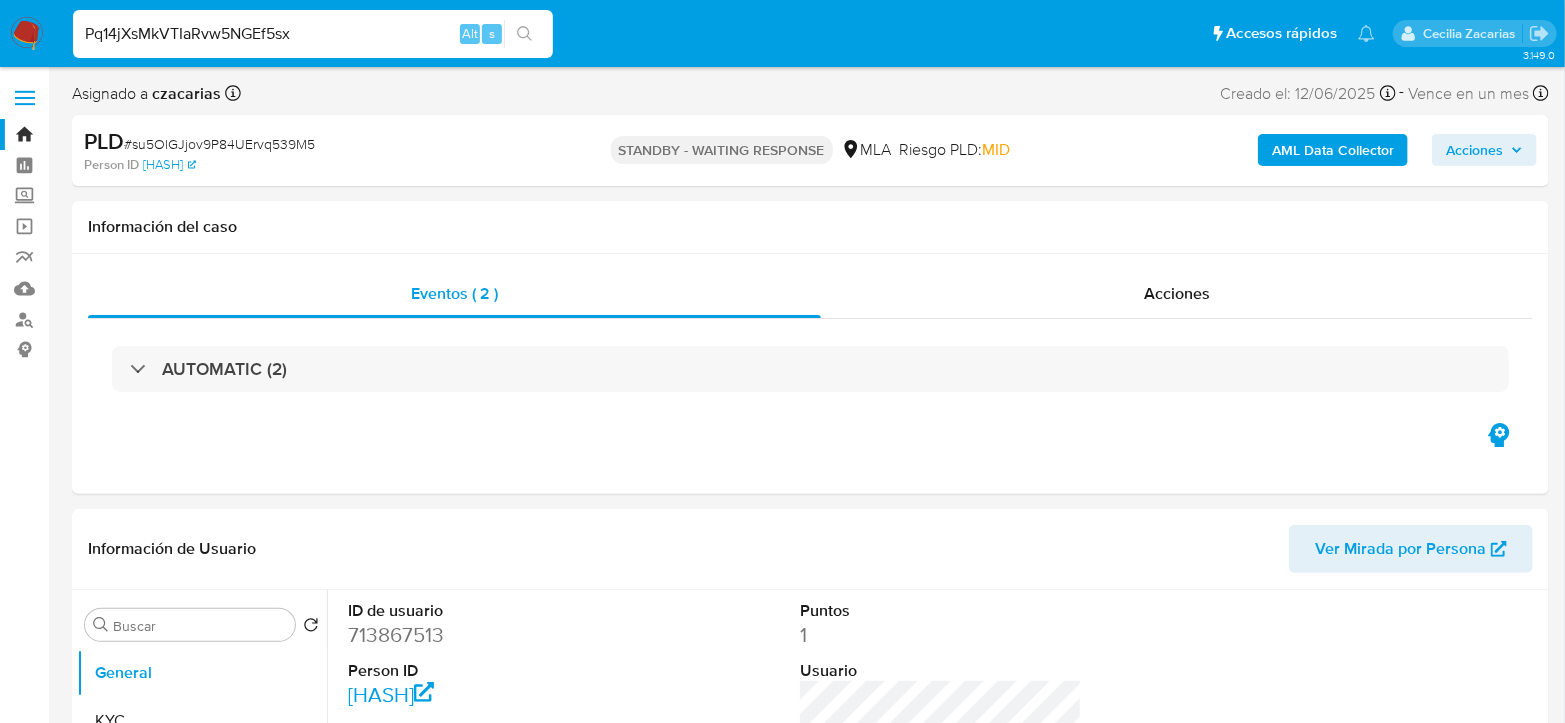 type on "Pq14jXsMkVTIaRvw5NGEf5sx" 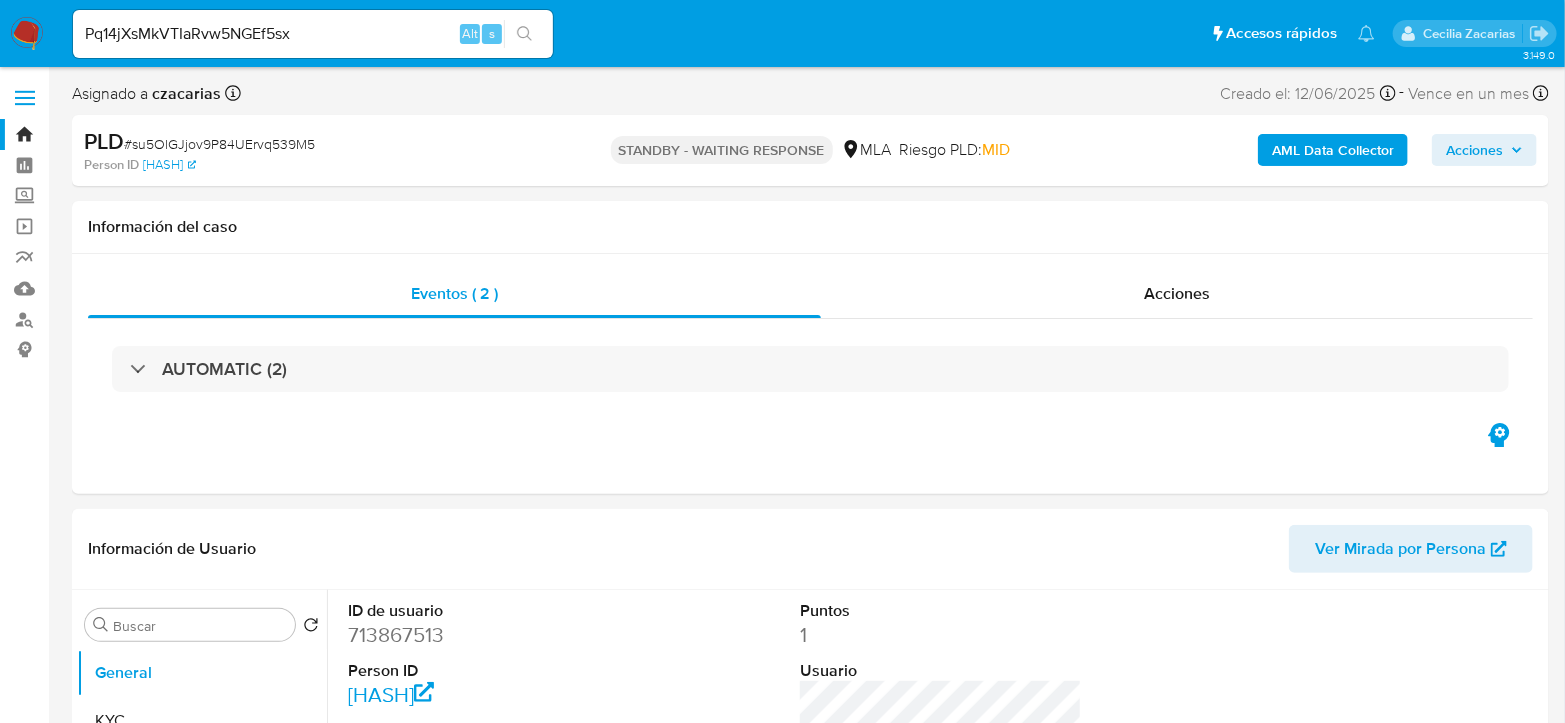 click at bounding box center (524, 34) 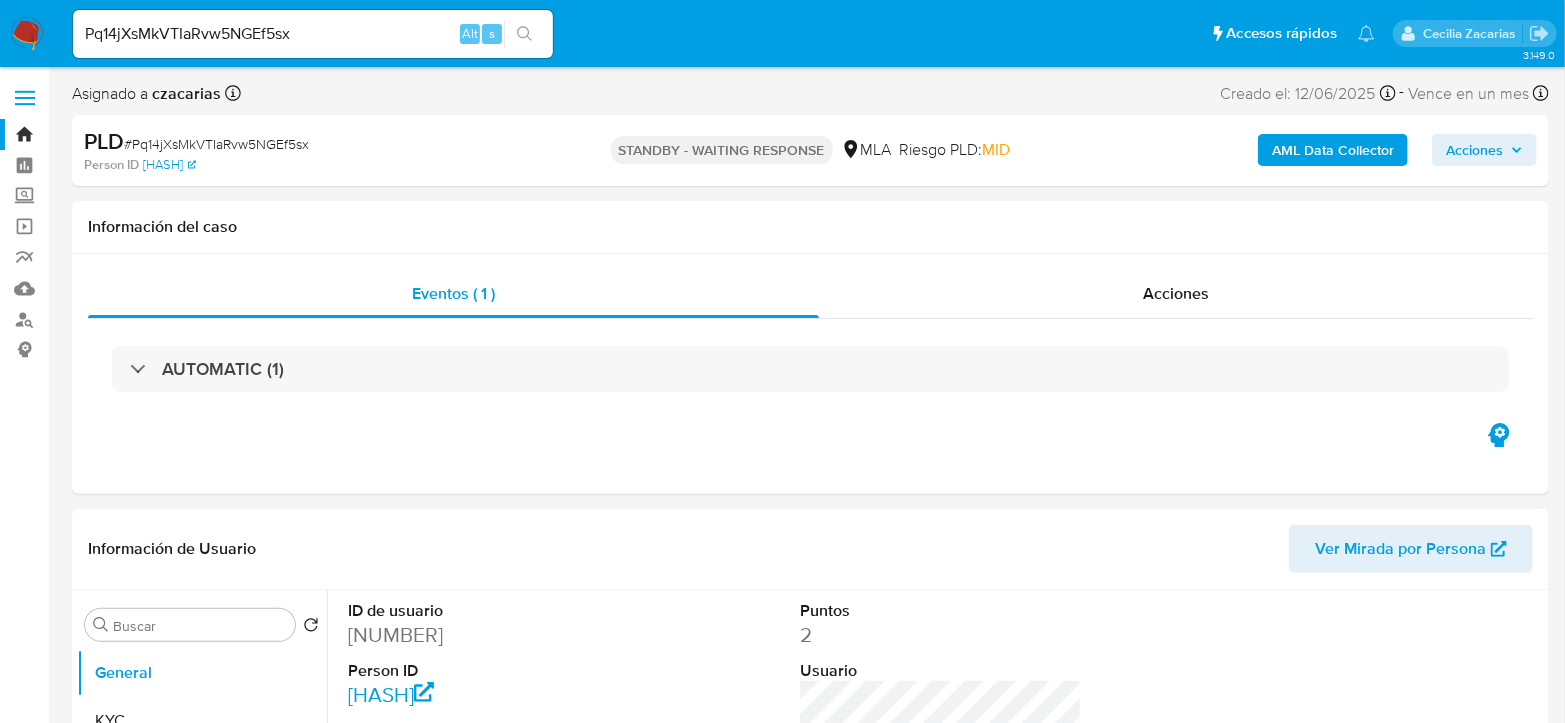 select on "10" 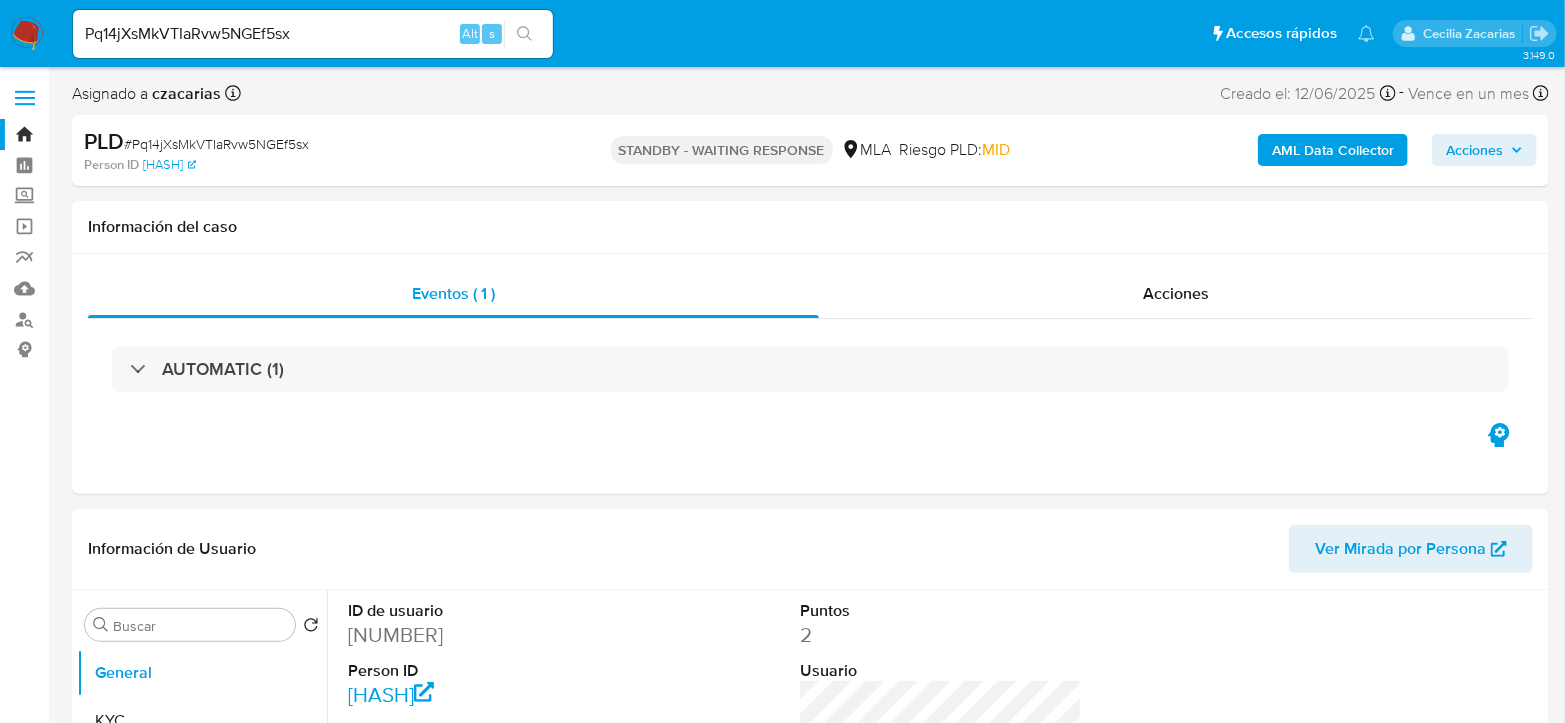 click on "Pq14jXsMkVTIaRvw5NGEf5sx" at bounding box center [313, 34] 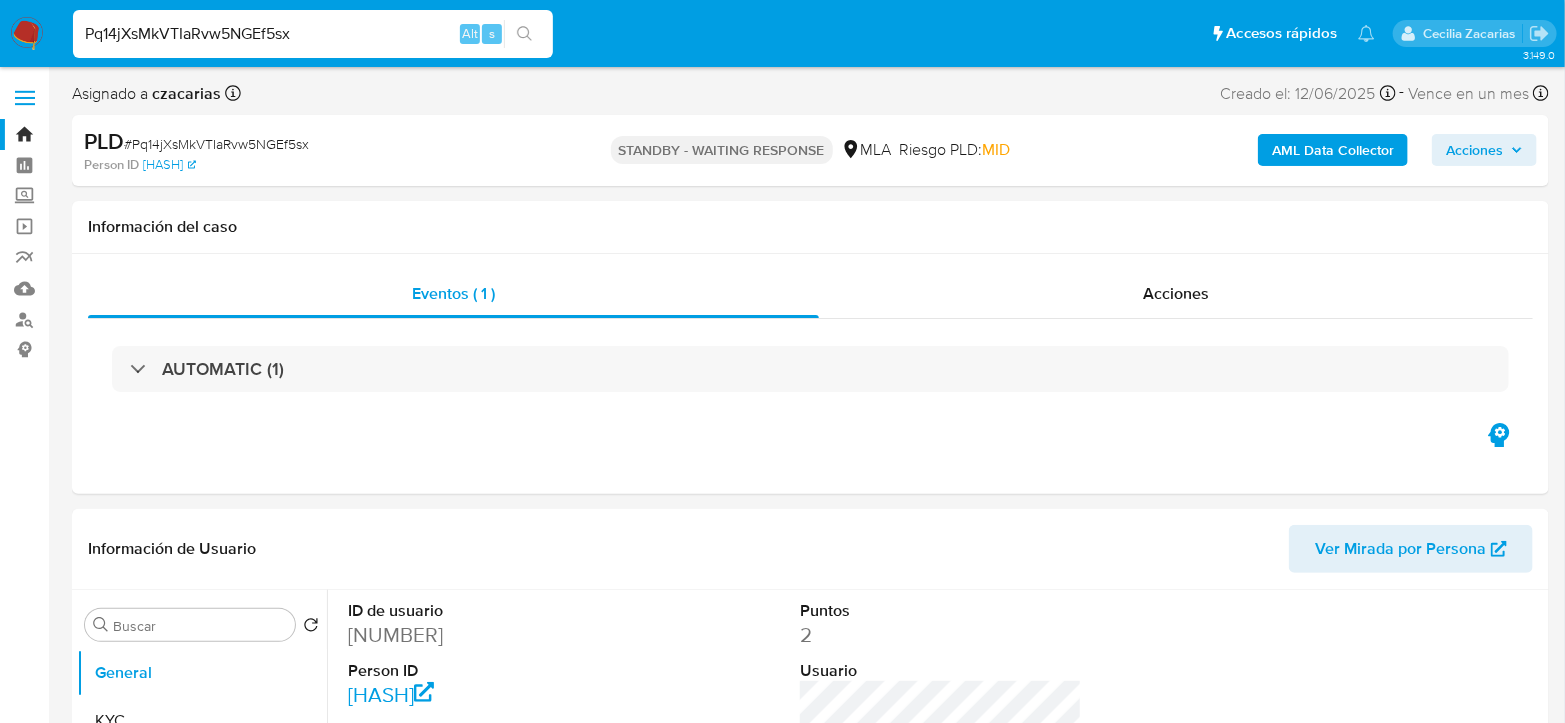 click on "Pq14jXsMkVTIaRvw5NGEf5sx" at bounding box center [313, 34] 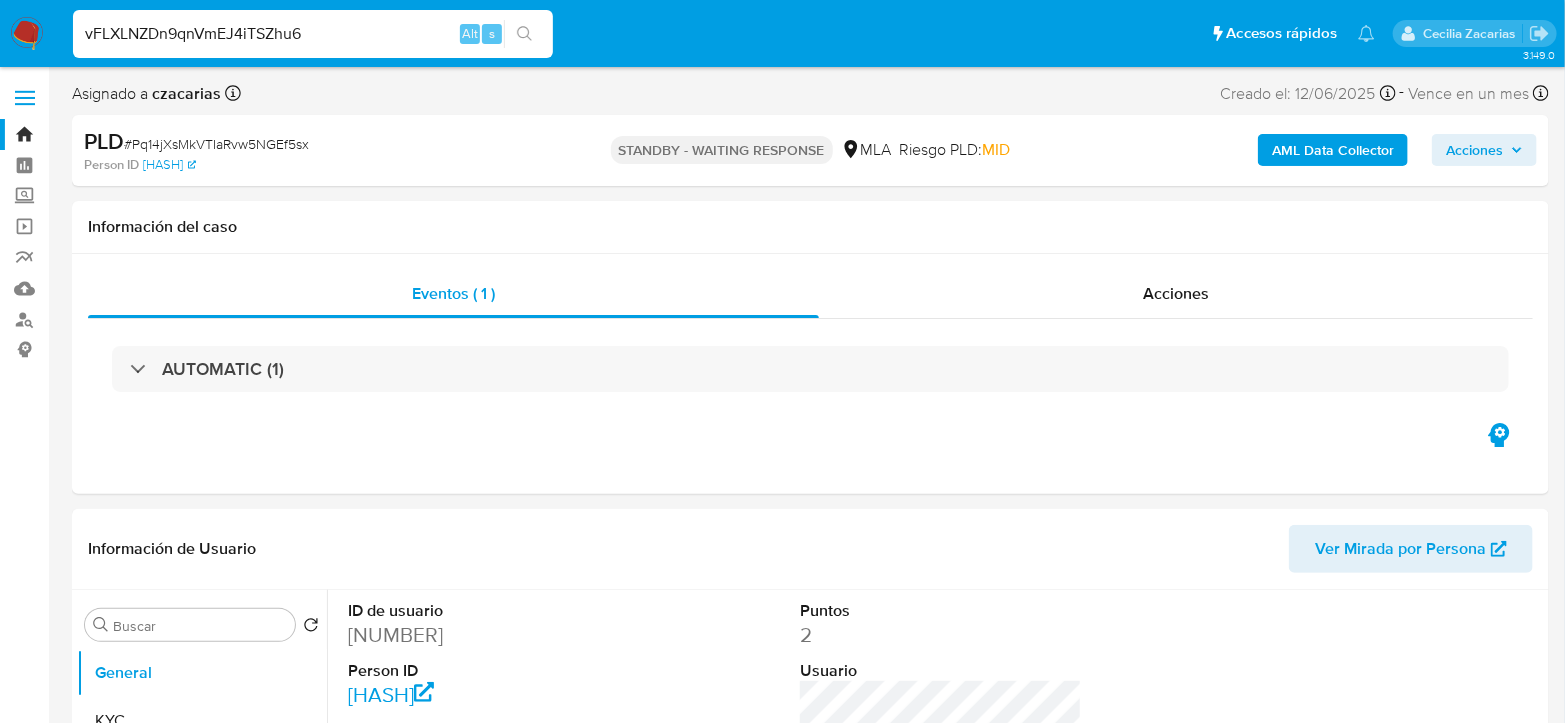 click on "vFLXLNZDn9qnVmEJ4iTSZhu6" at bounding box center [313, 34] 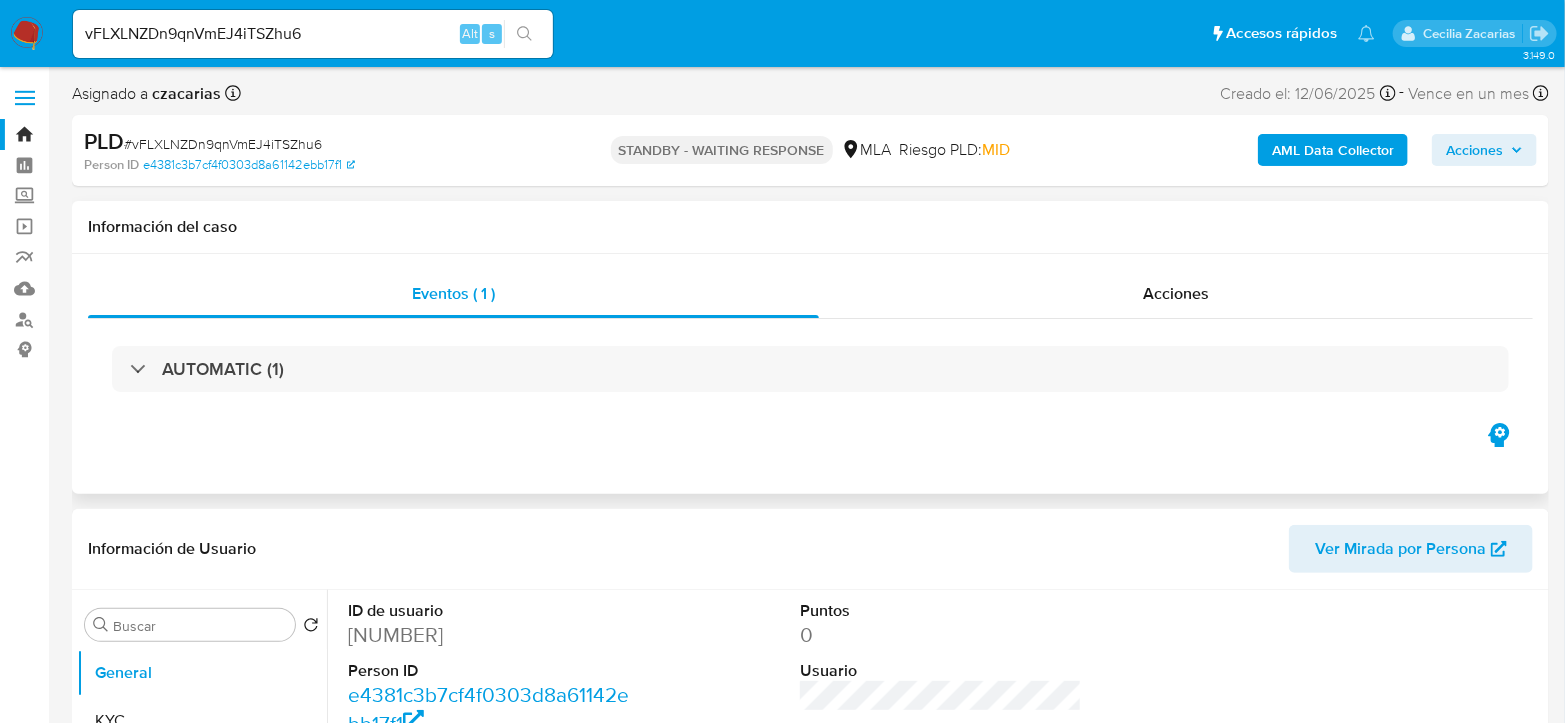 select on "10" 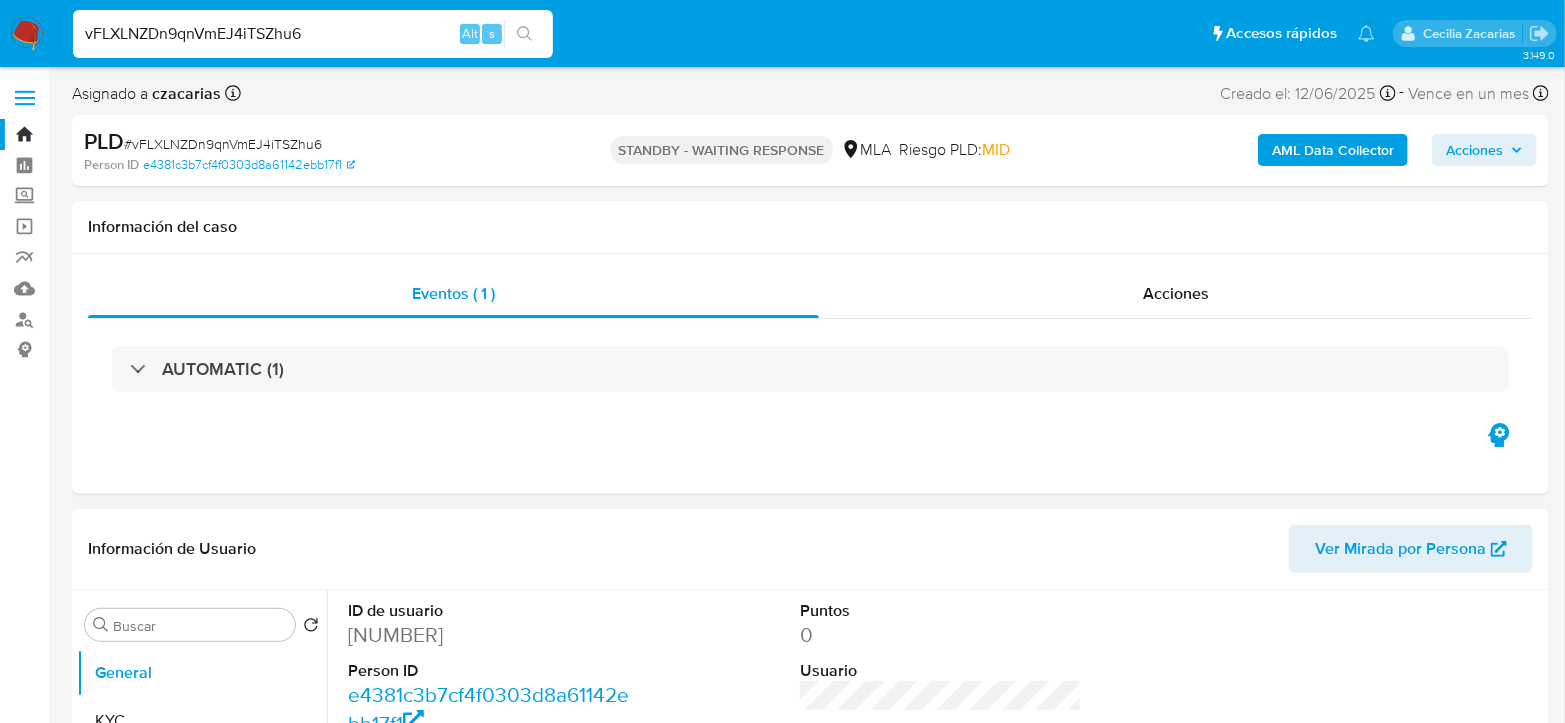 click on "vFLXLNZDn9qnVmEJ4iTSZhu6" at bounding box center (313, 34) 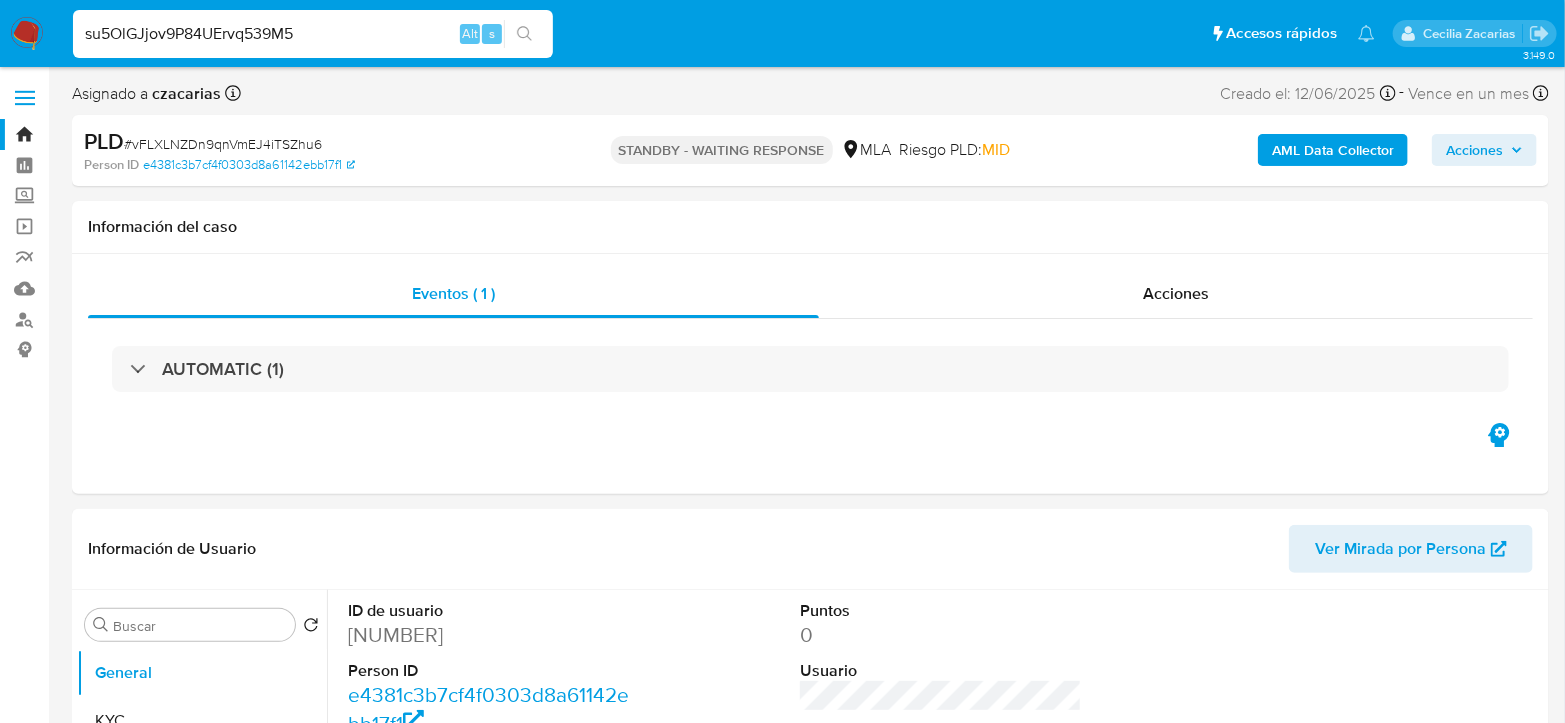 type on "su5OlGJjov9P84UErvq539M5" 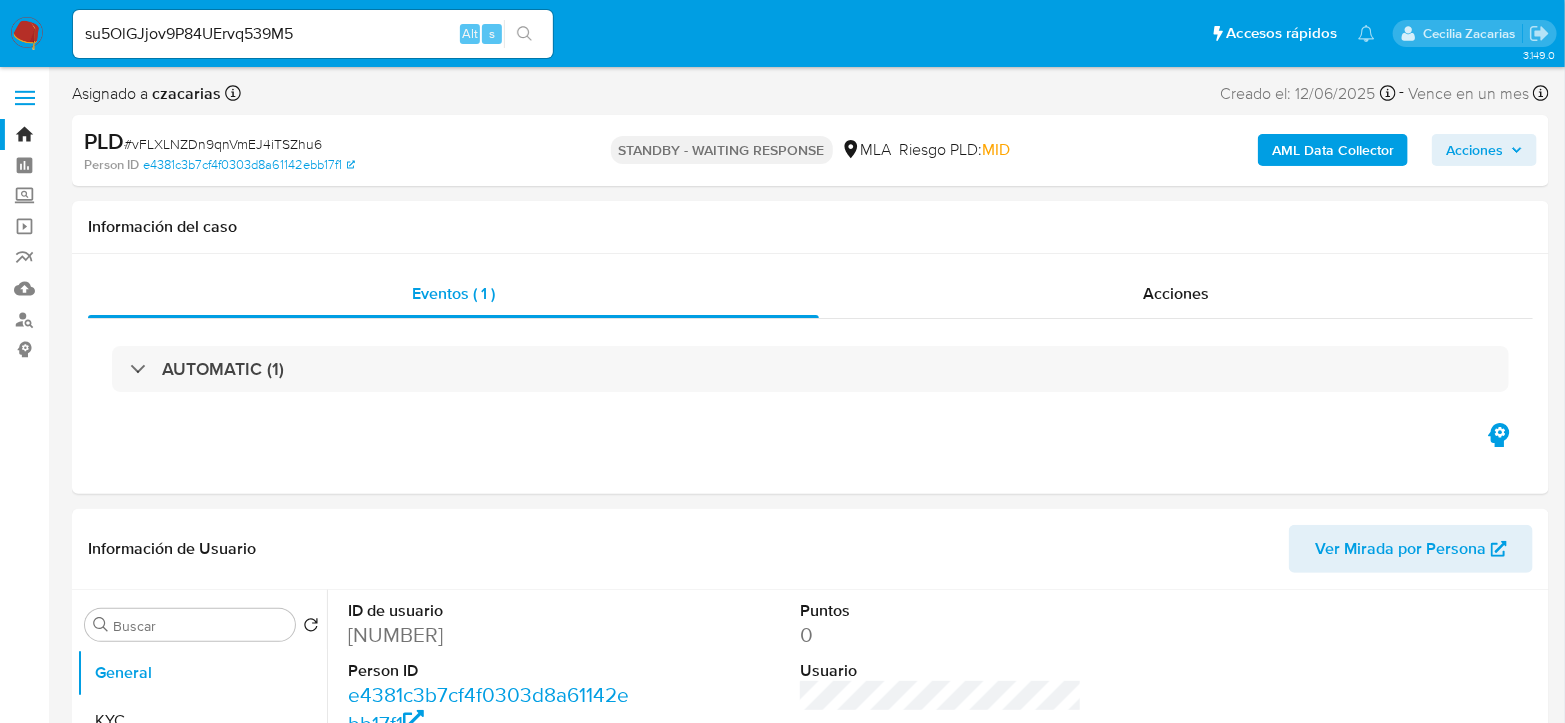 click at bounding box center [524, 34] 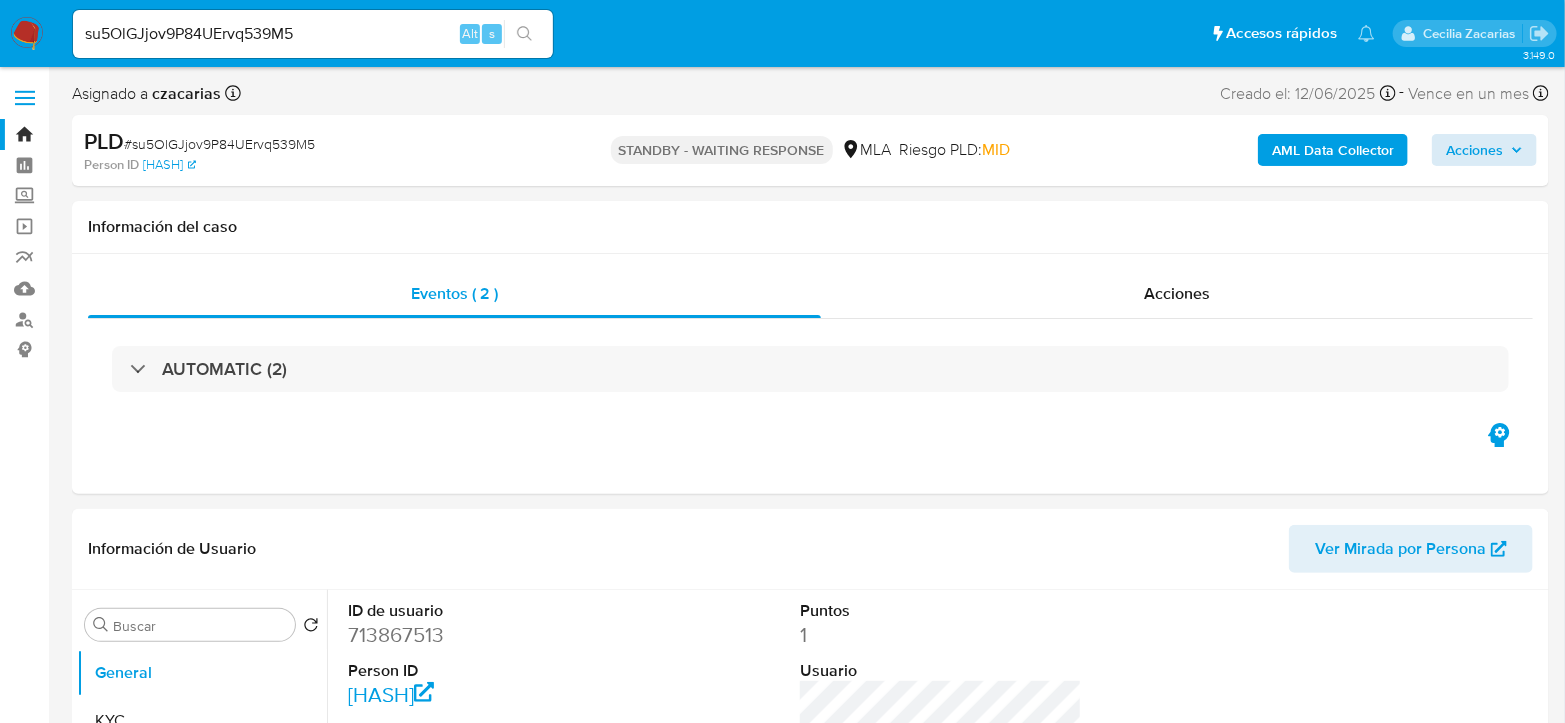 select on "10" 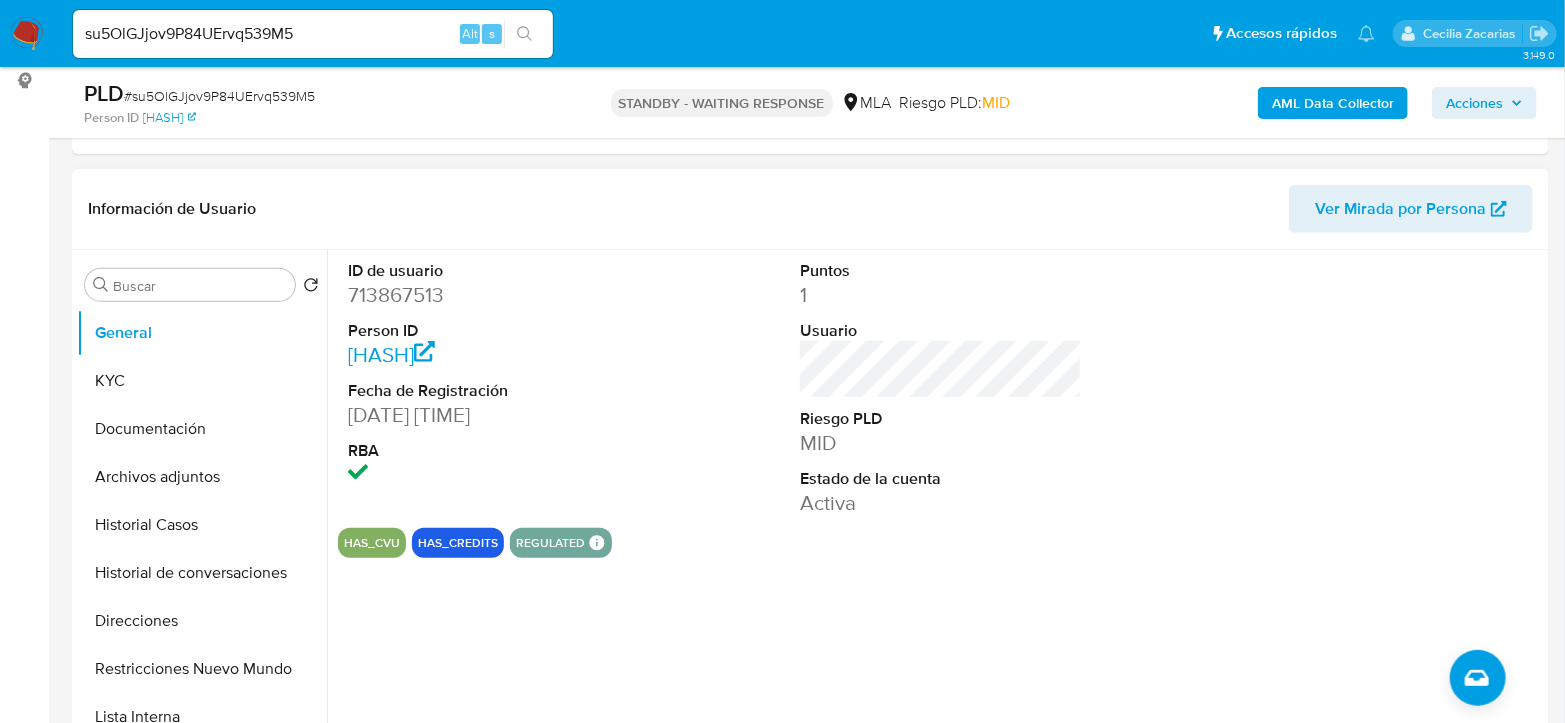 scroll, scrollTop: 555, scrollLeft: 0, axis: vertical 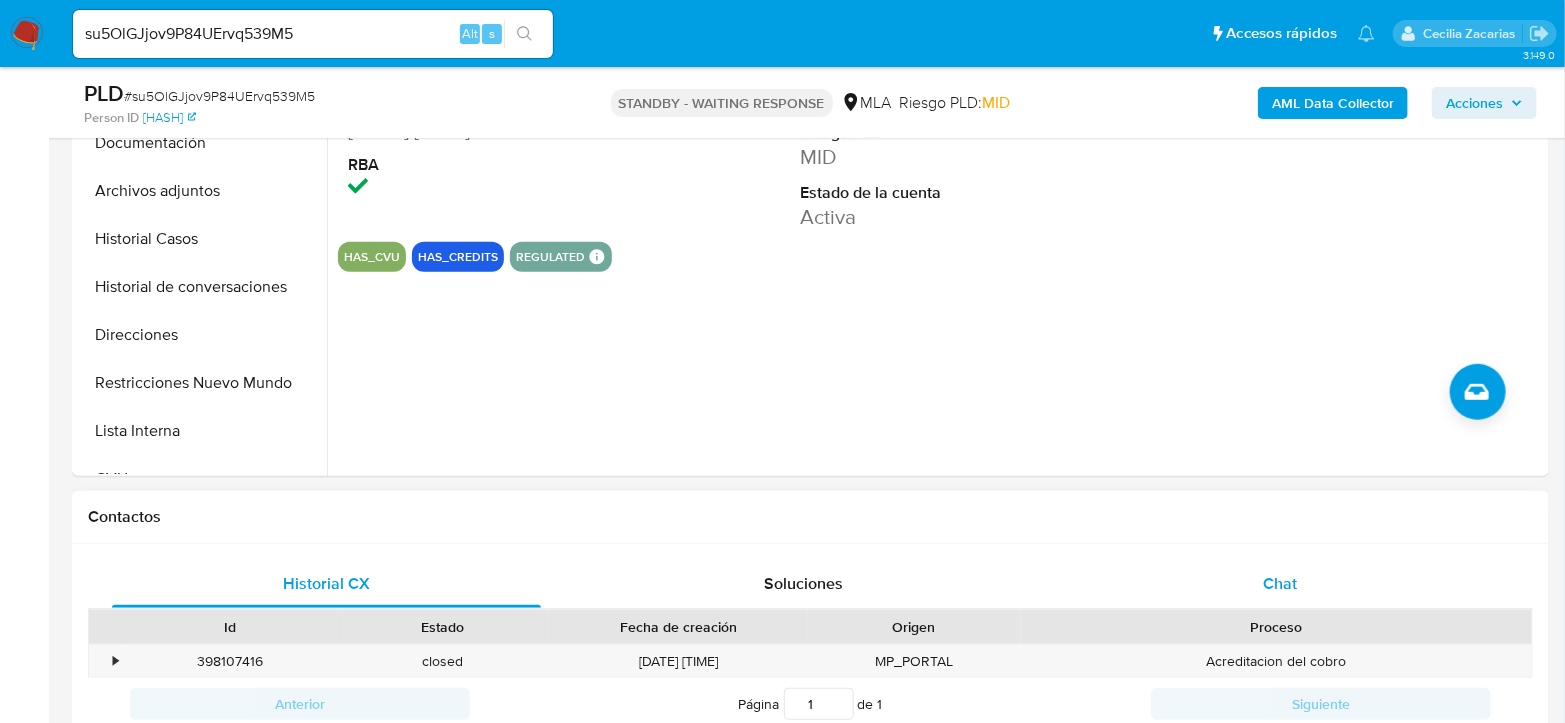 click on "Chat" at bounding box center [1280, 583] 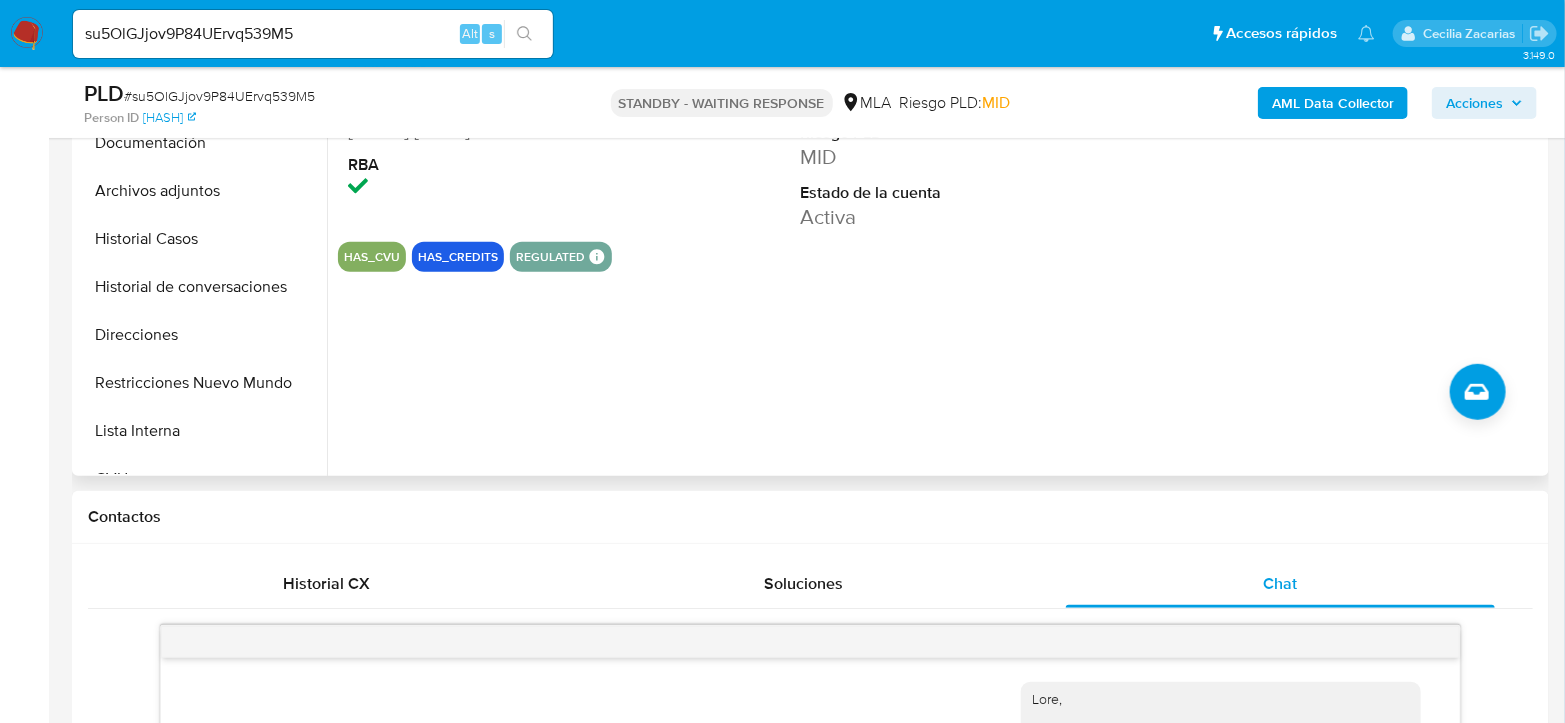 scroll, scrollTop: 770, scrollLeft: 0, axis: vertical 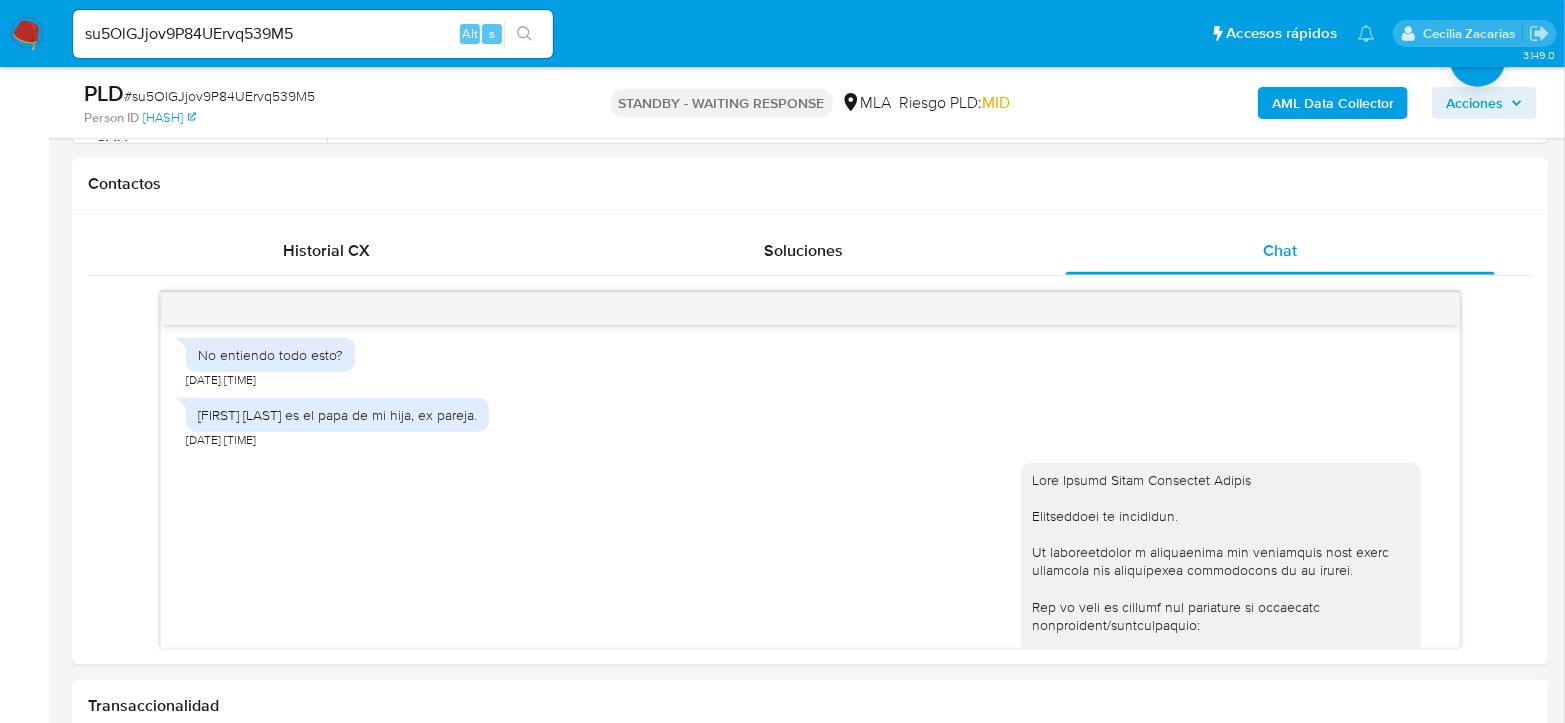 click on "su5OlGJjov9P84UErvq539M5 Alt s" at bounding box center (313, 34) 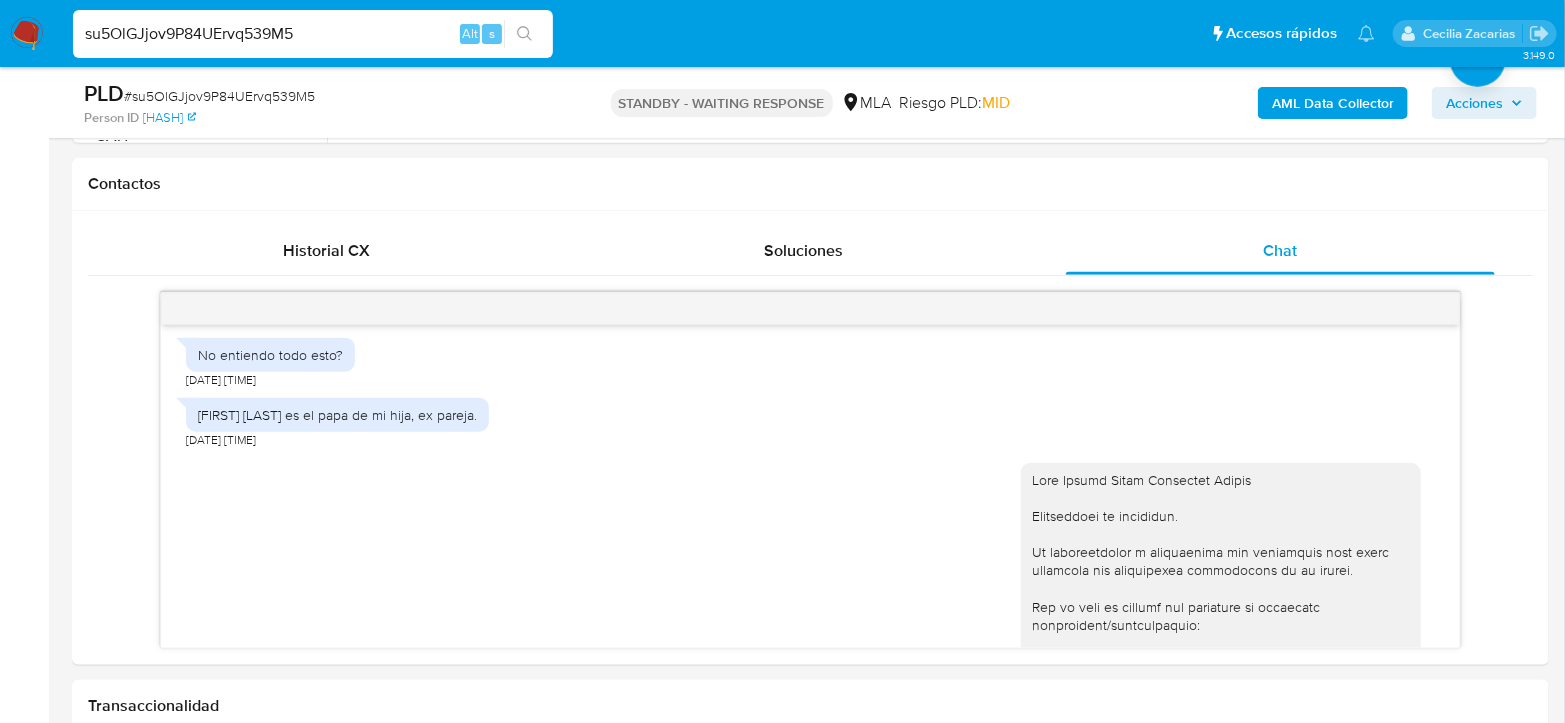 click on "su5OlGJjov9P84UErvq539M5" at bounding box center [313, 34] 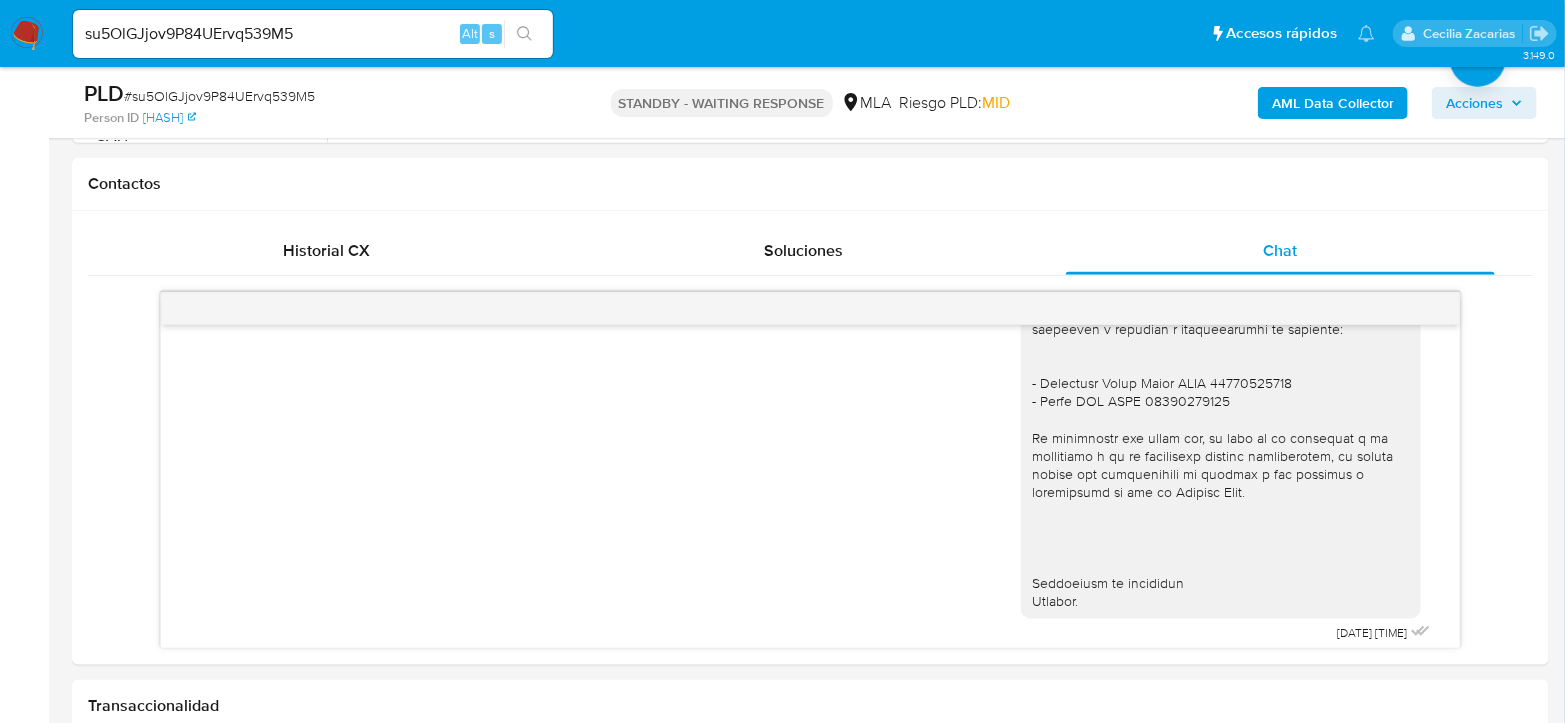 scroll, scrollTop: 2738, scrollLeft: 0, axis: vertical 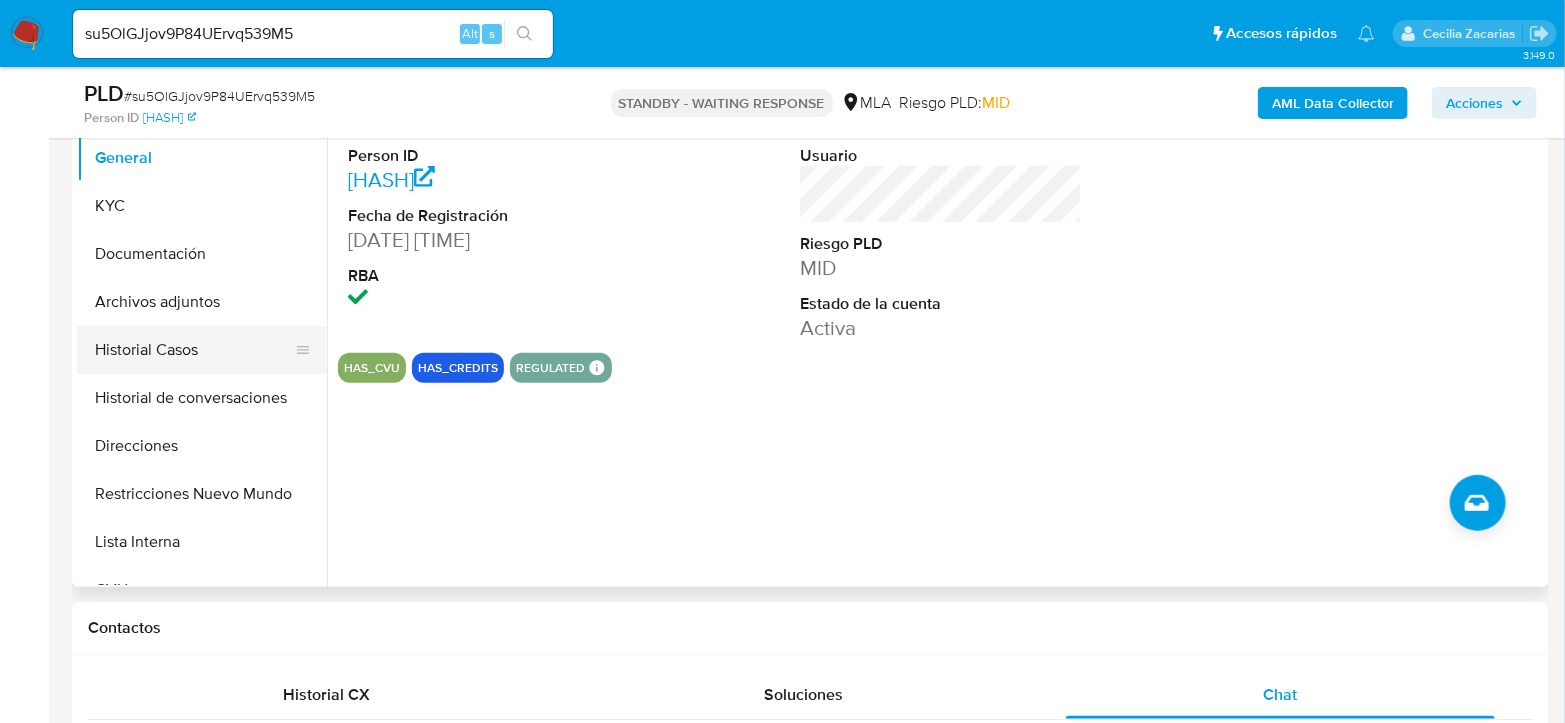 click on "Historial Casos" at bounding box center [194, 350] 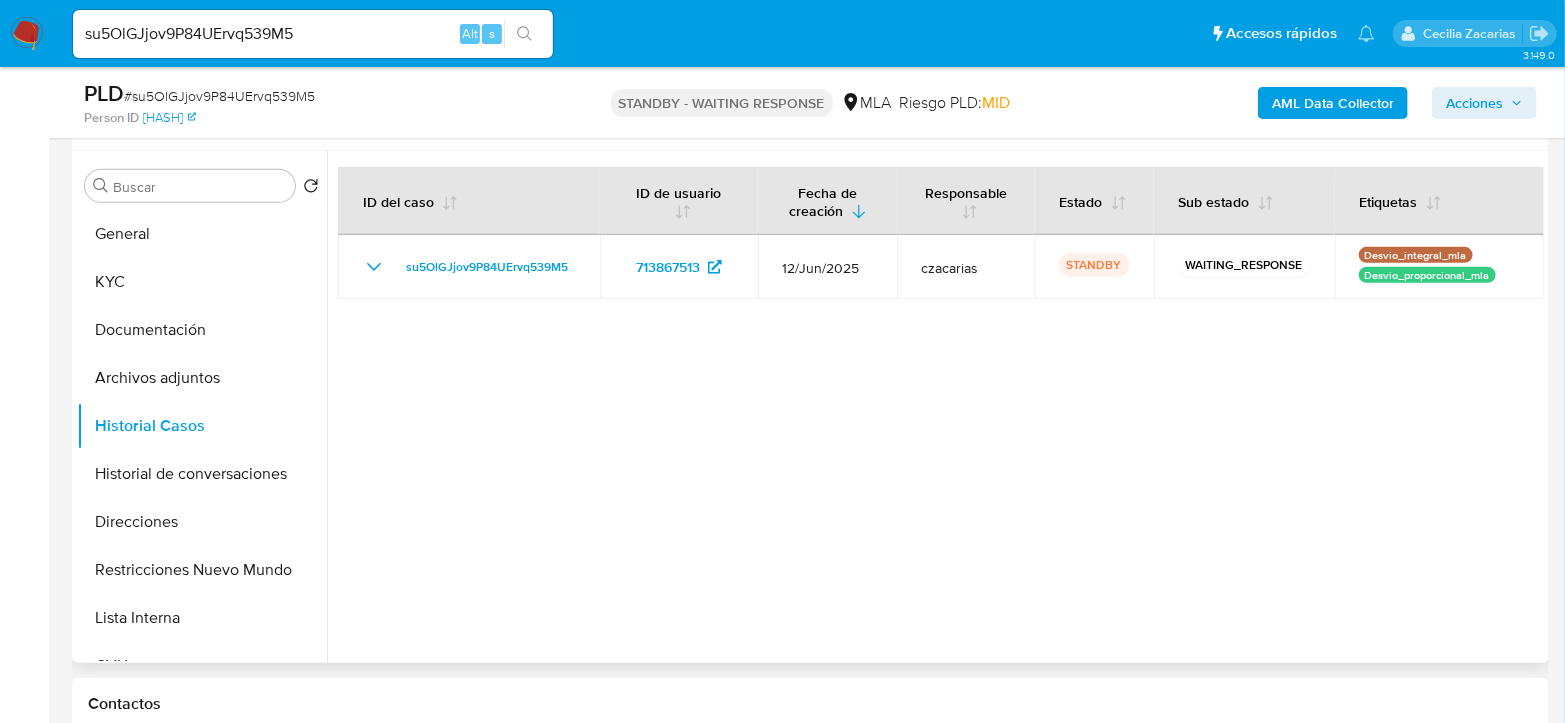 scroll, scrollTop: 333, scrollLeft: 0, axis: vertical 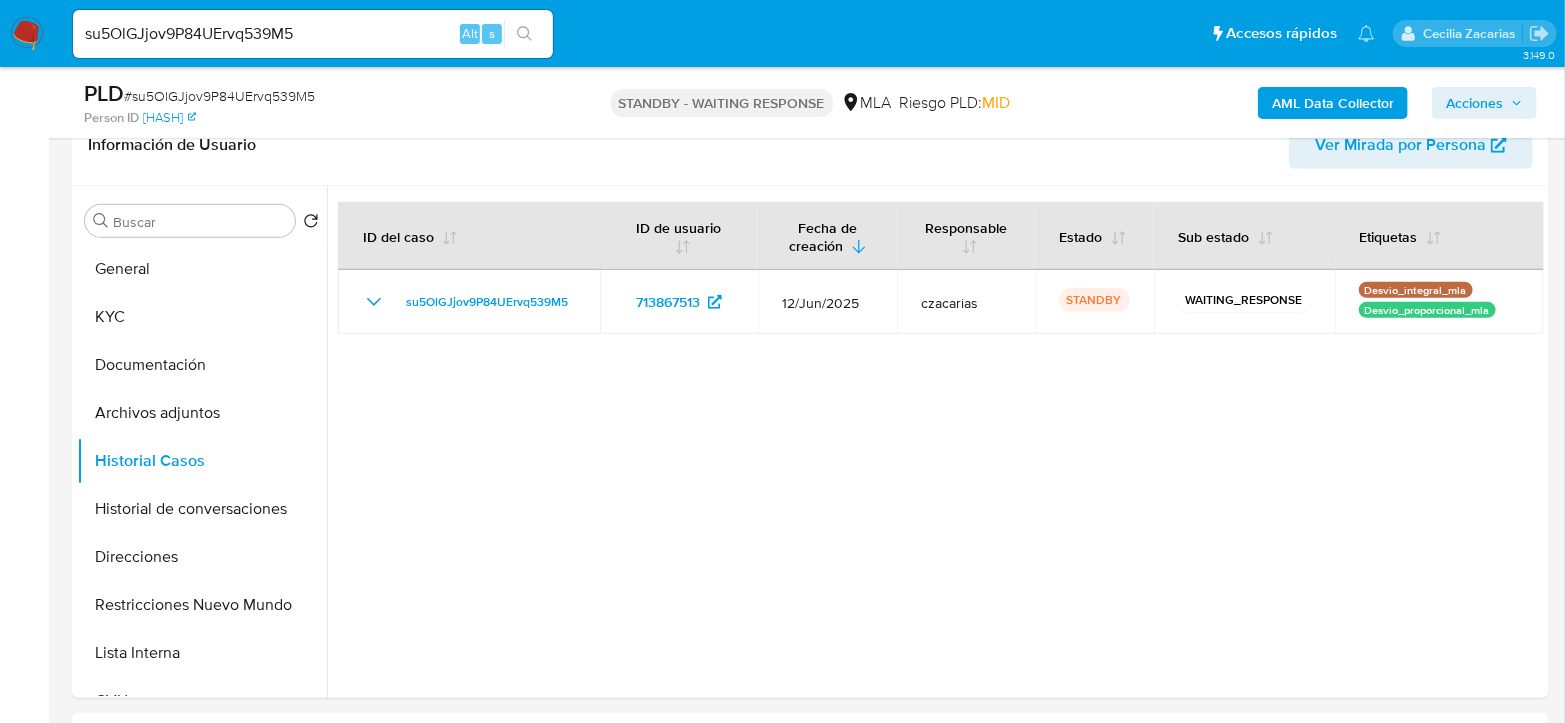 click on "su5OlGJjov9P84UErvq539M5" at bounding box center (313, 34) 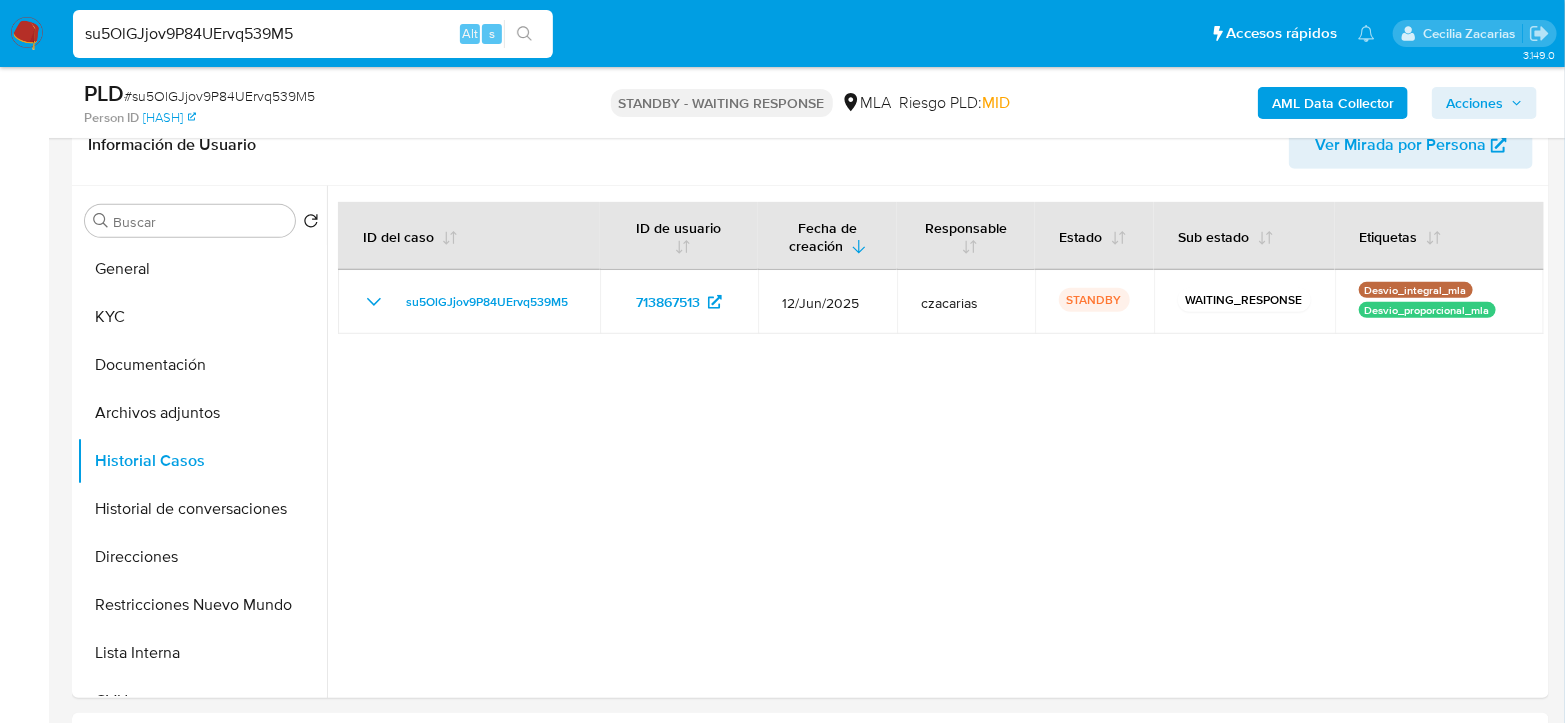 click on "su5OlGJjov9P84UErvq539M5" at bounding box center [313, 34] 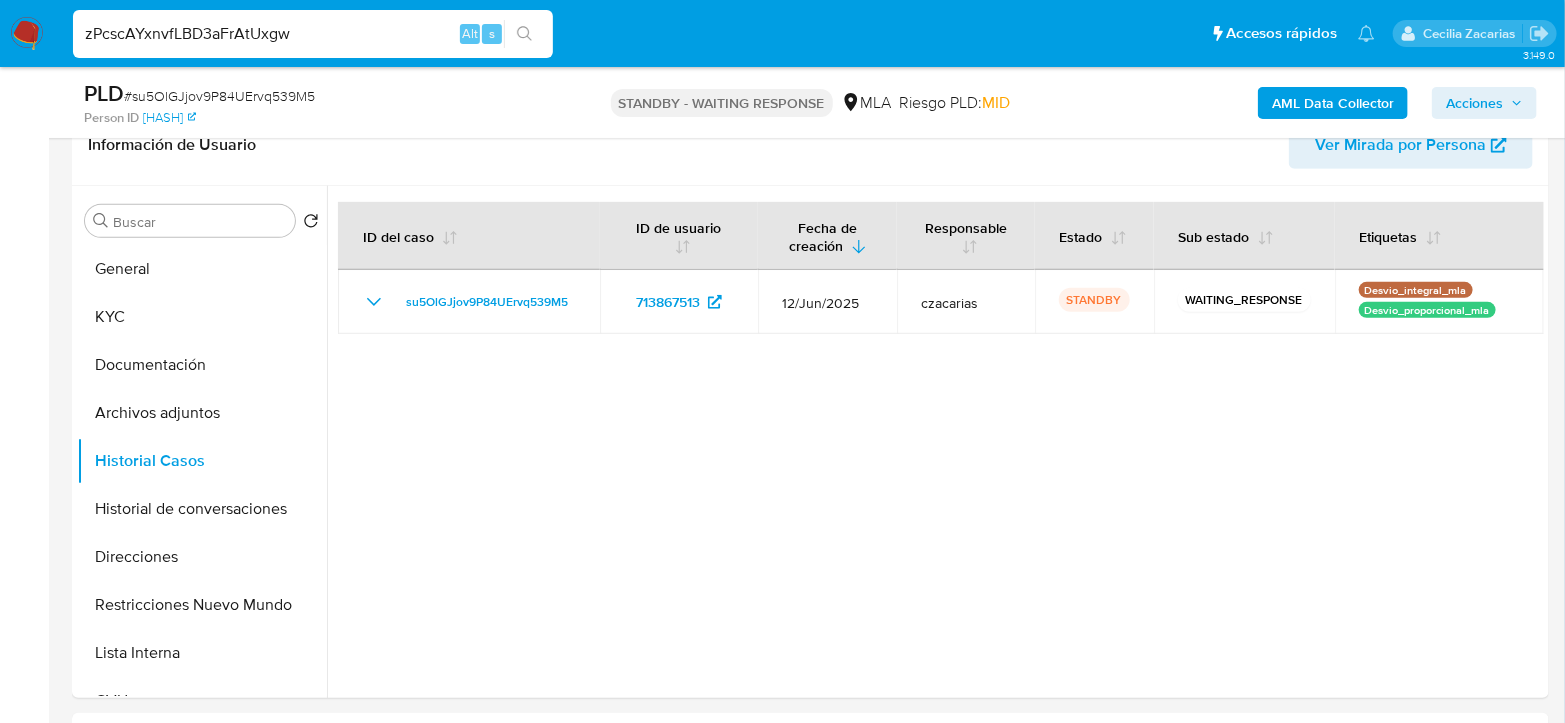 type on "zPcscAYxnvfLBD3aFrAtUxgw" 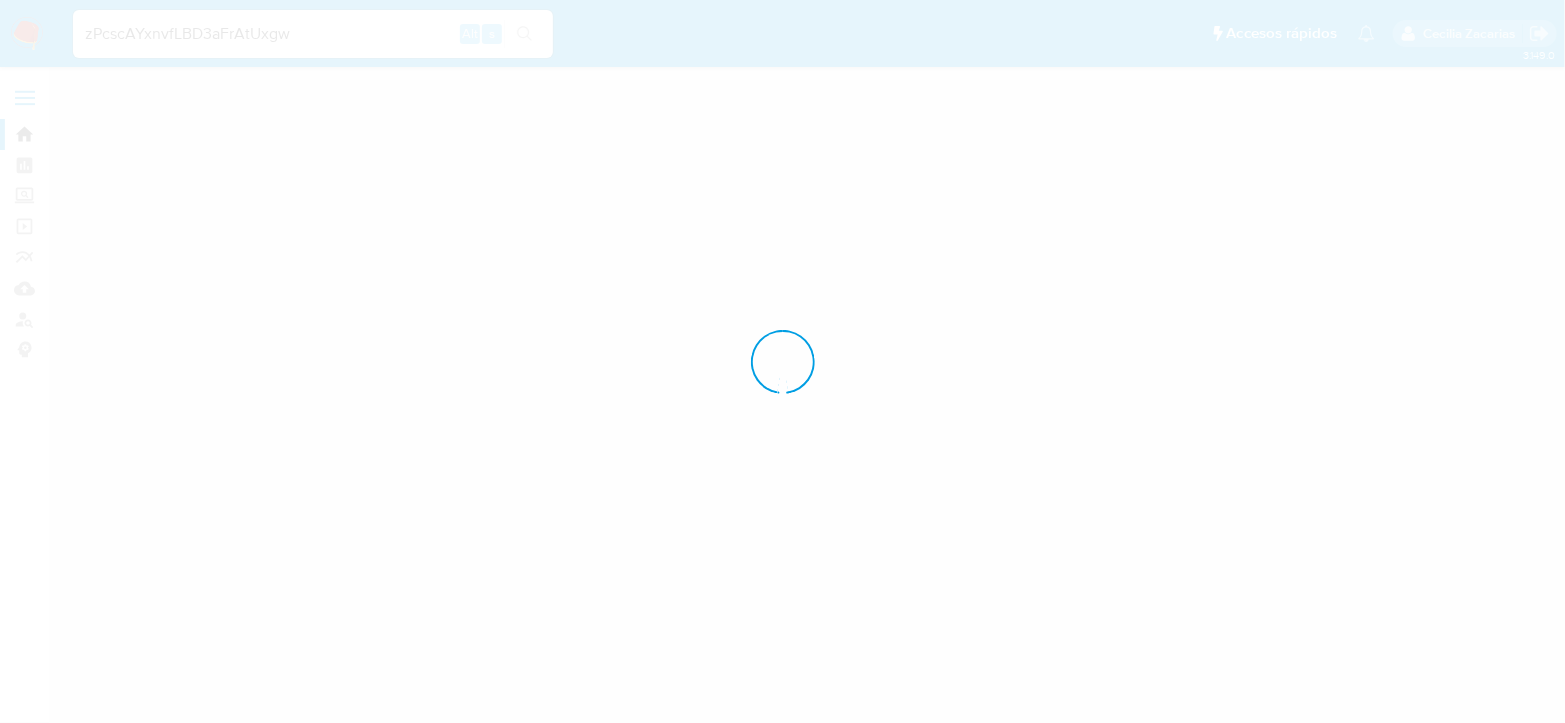 scroll, scrollTop: 0, scrollLeft: 0, axis: both 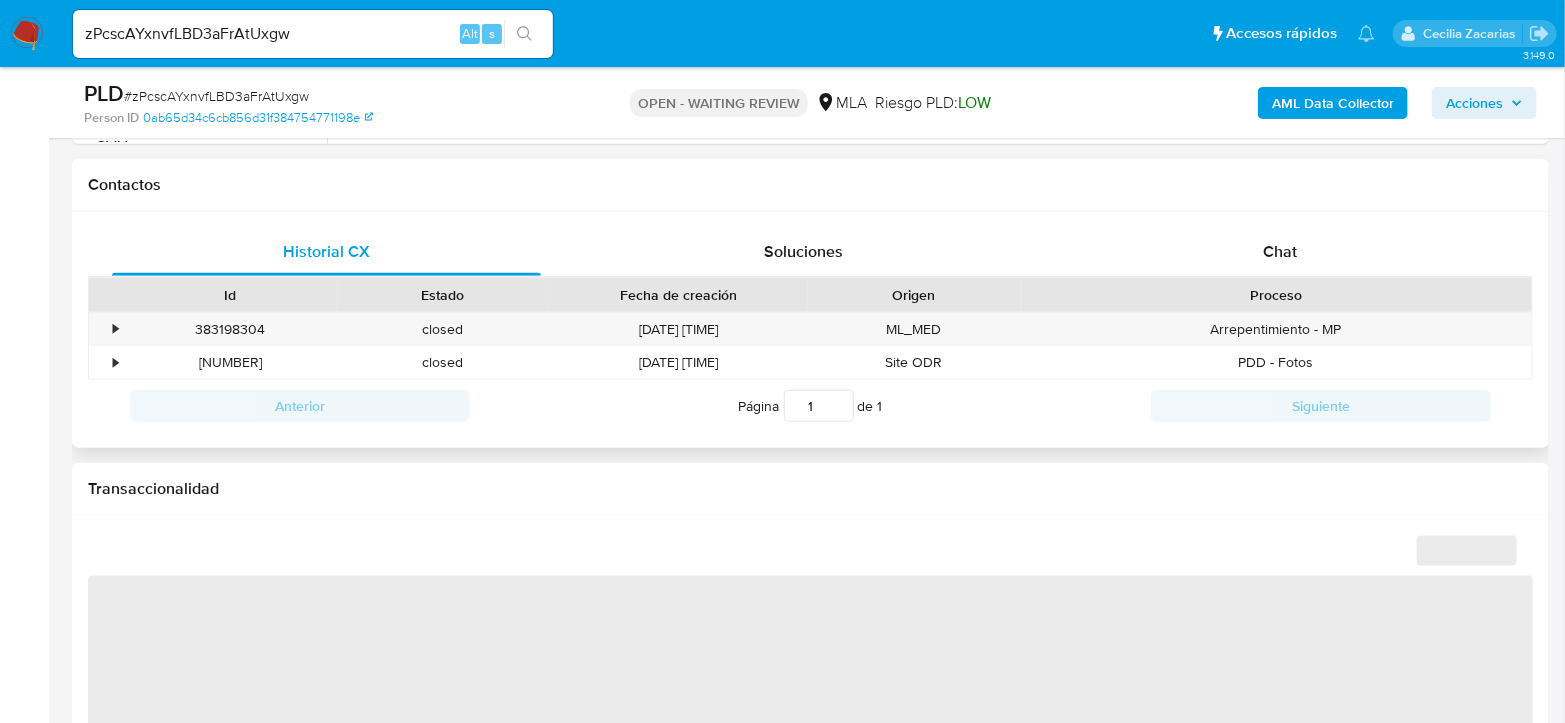 select on "10" 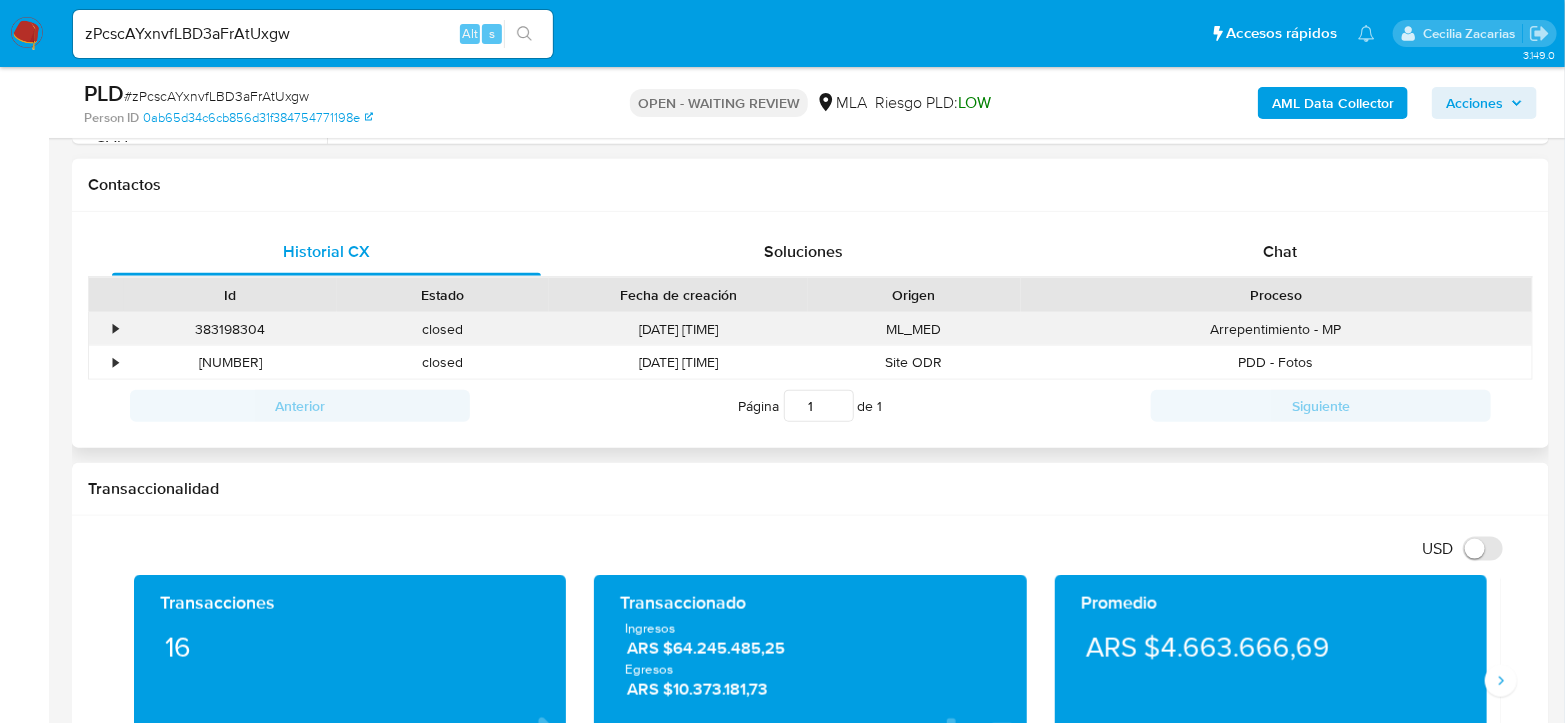 scroll, scrollTop: 888, scrollLeft: 0, axis: vertical 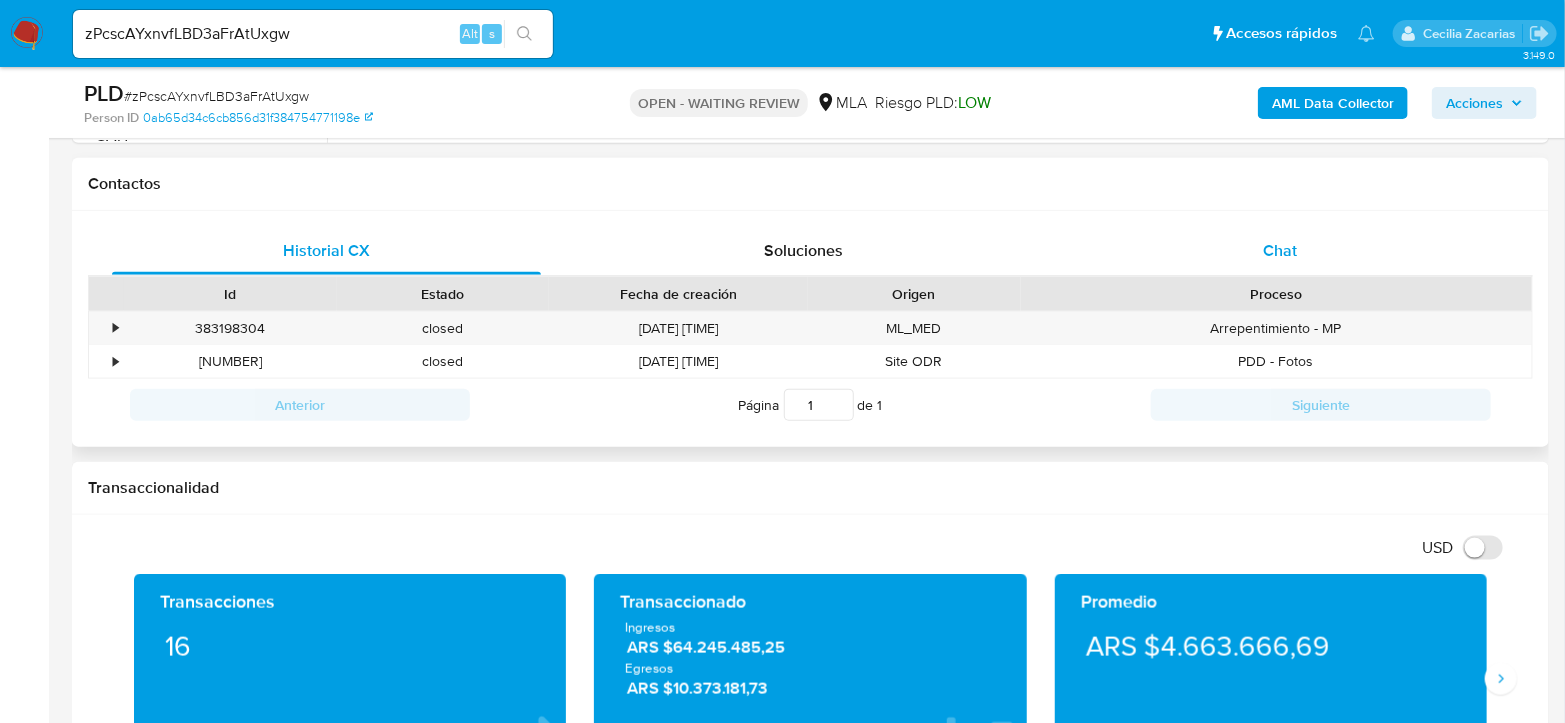 click on "Chat" at bounding box center (1280, 250) 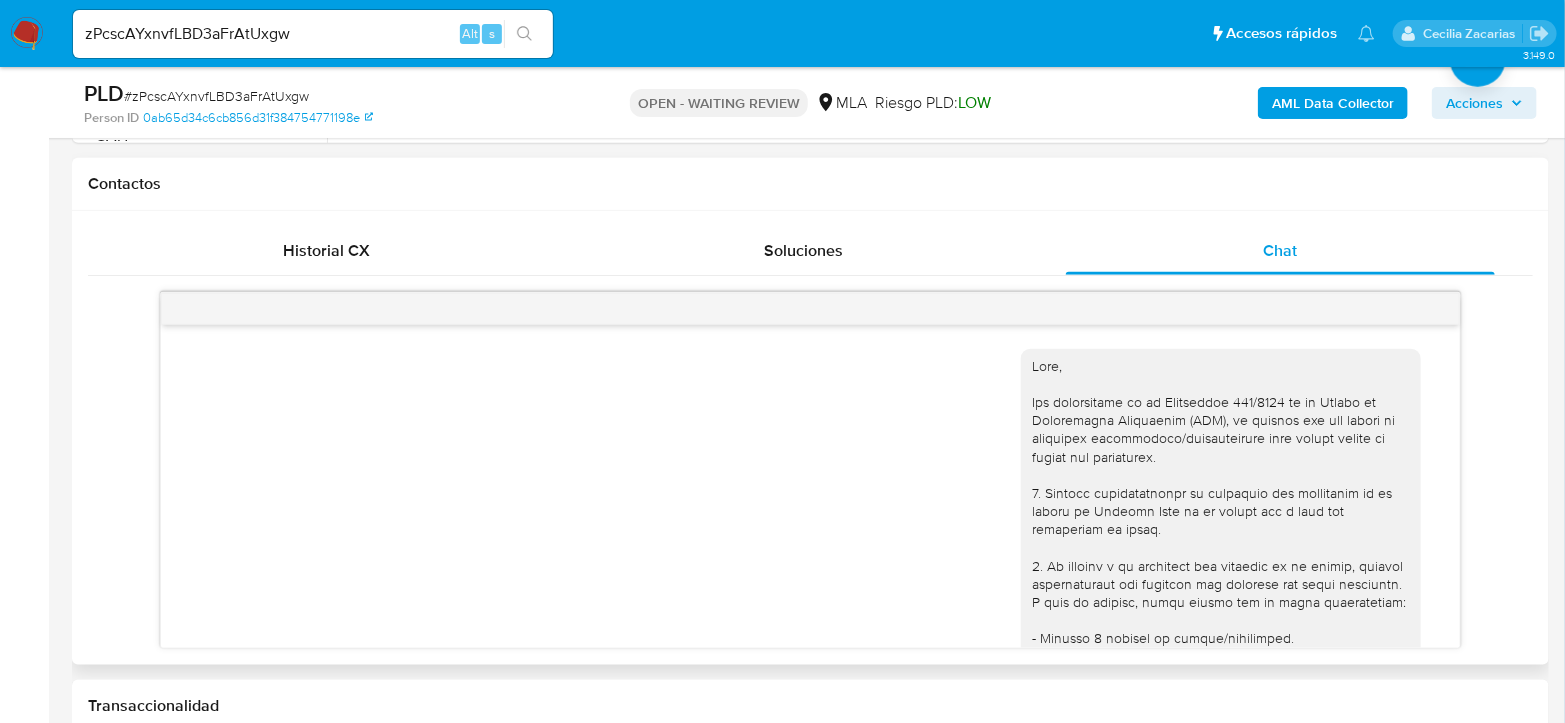 scroll, scrollTop: 1358, scrollLeft: 0, axis: vertical 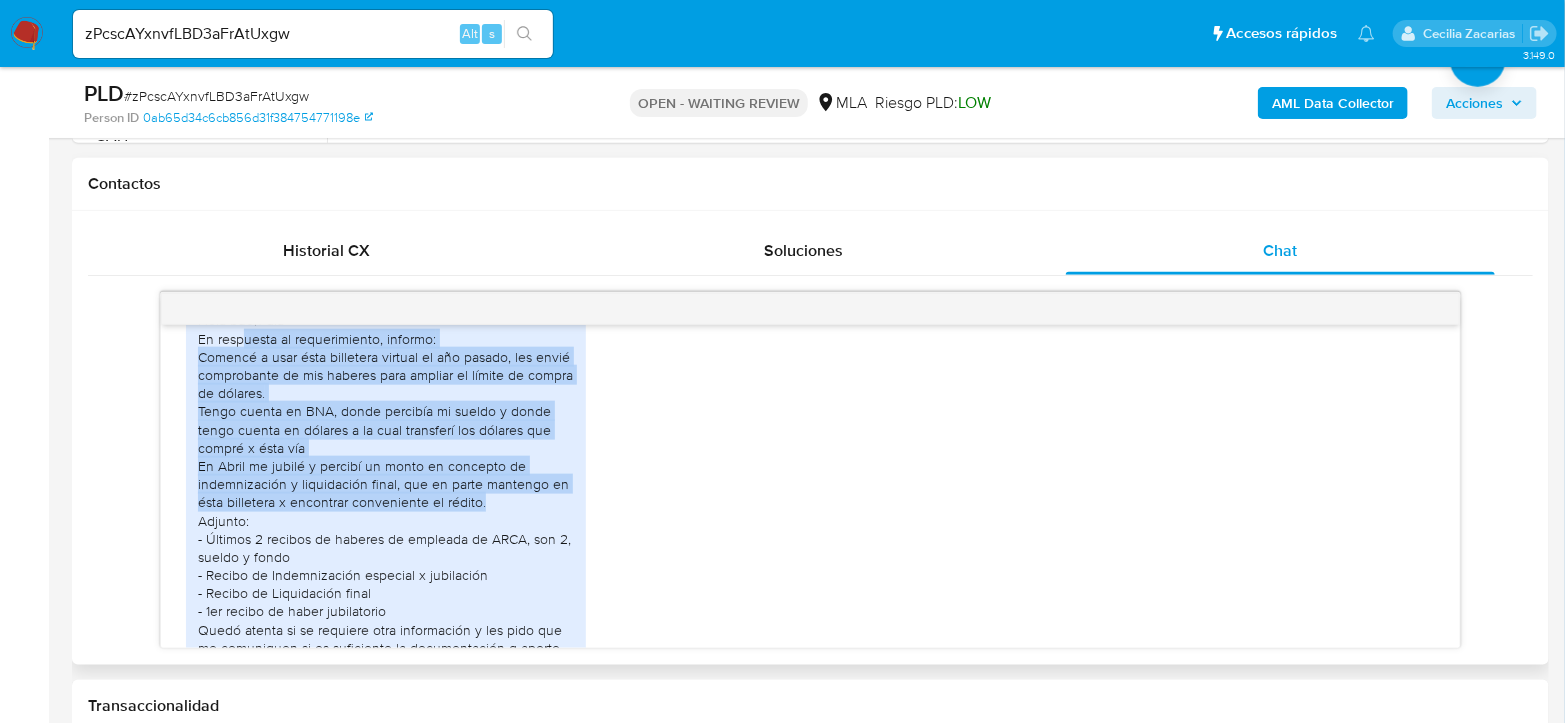 drag, startPoint x: 243, startPoint y: 374, endPoint x: 483, endPoint y: 540, distance: 291.815 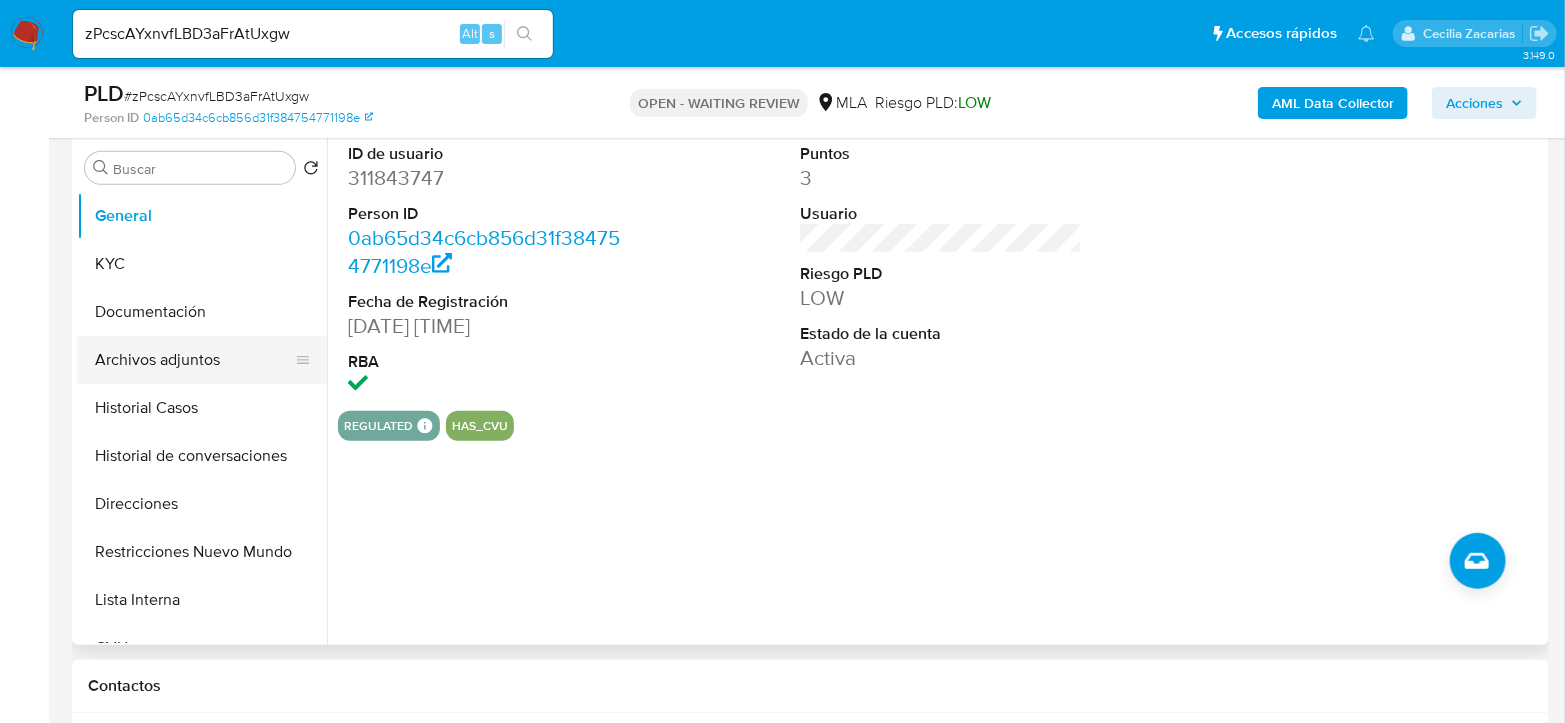 scroll, scrollTop: 333, scrollLeft: 0, axis: vertical 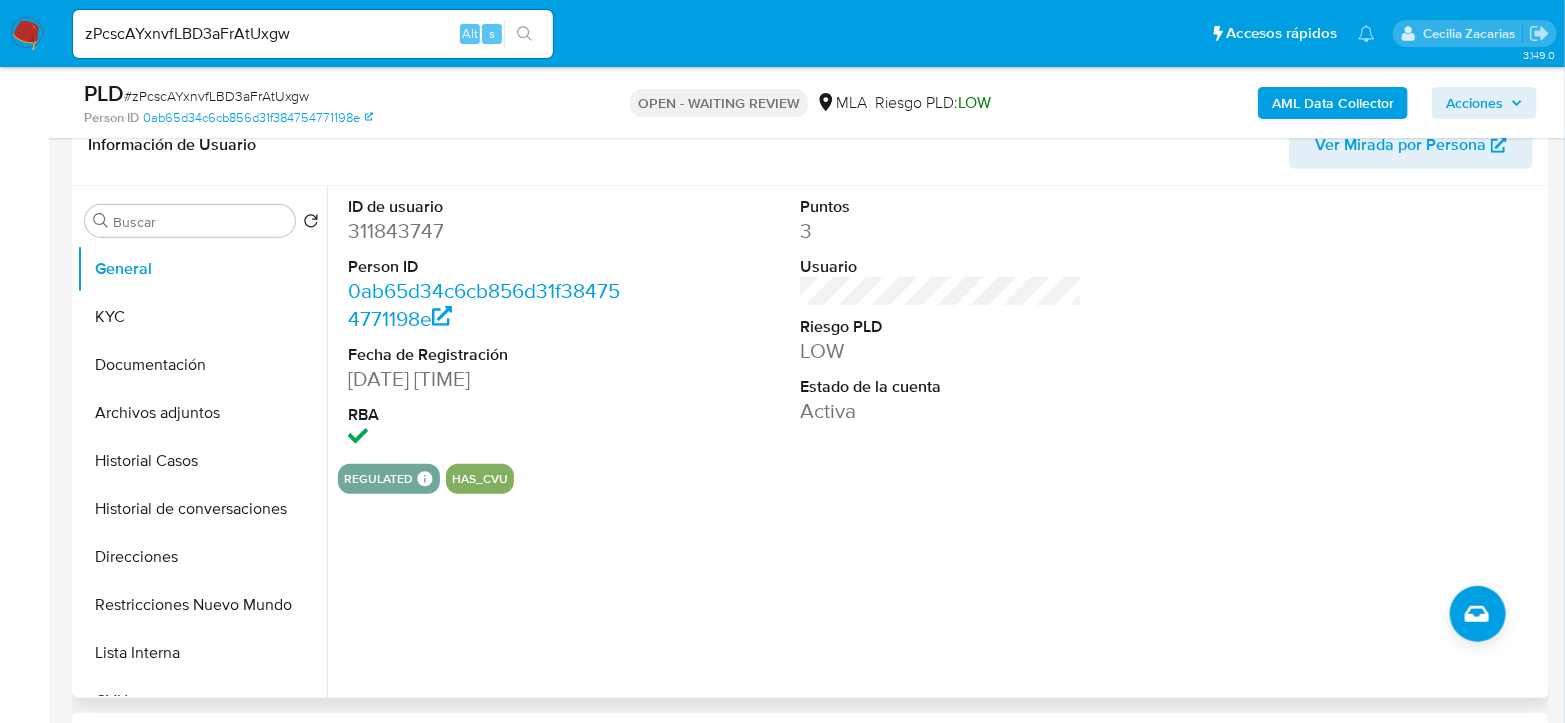 click on "311843747" at bounding box center (489, 231) 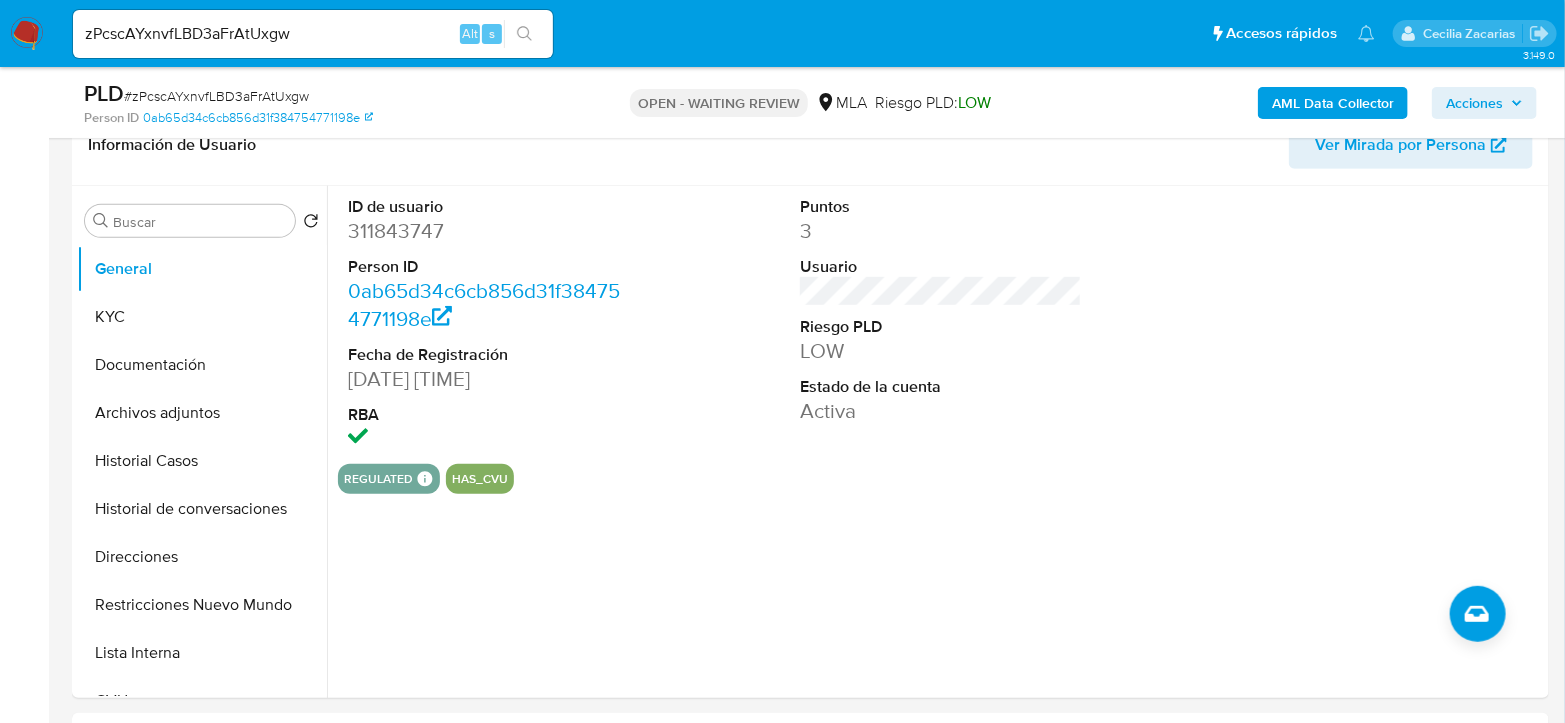 click on "# zPcscAYxnvfLBD3aFrAtUxgw" at bounding box center (216, 96) 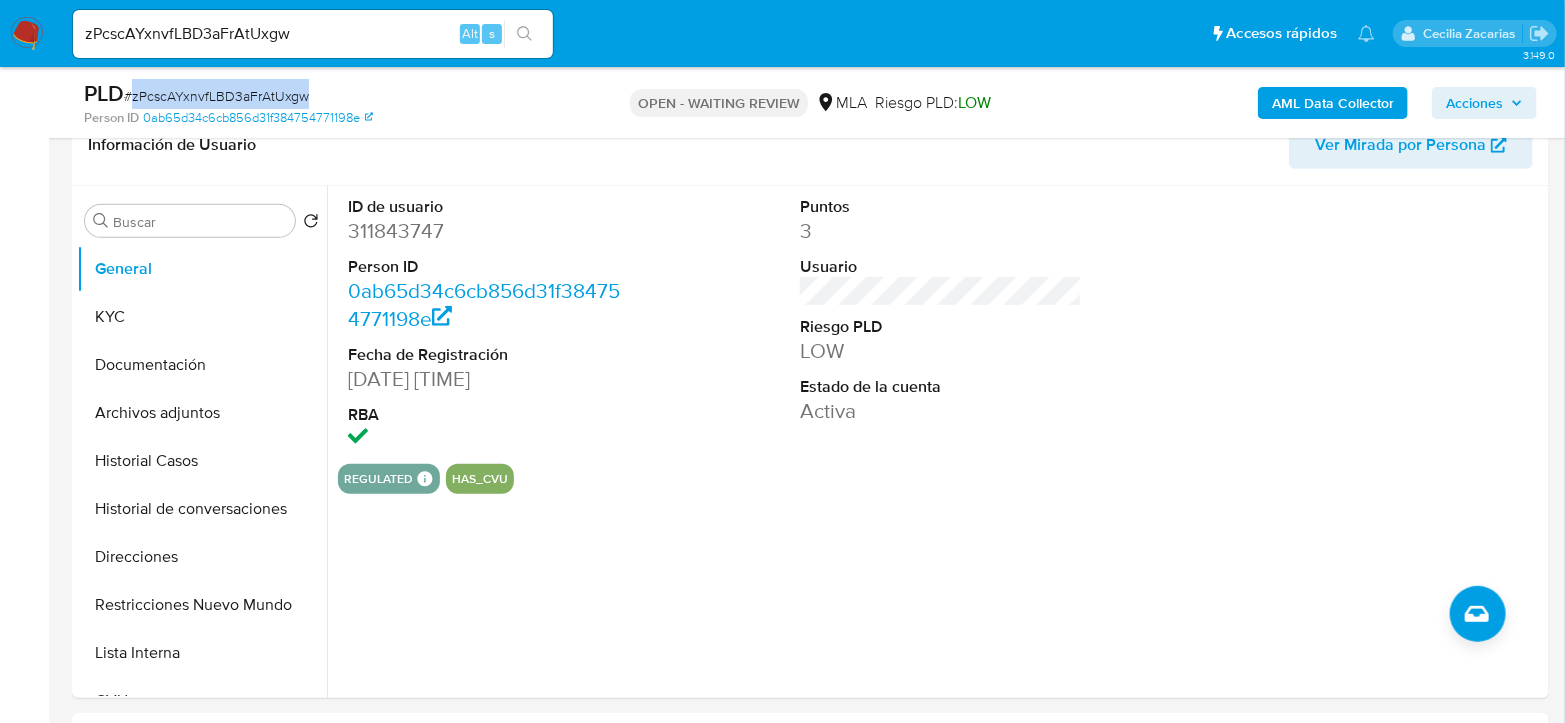 click on "# zPcscAYxnvfLBD3aFrAtUxgw" at bounding box center (216, 96) 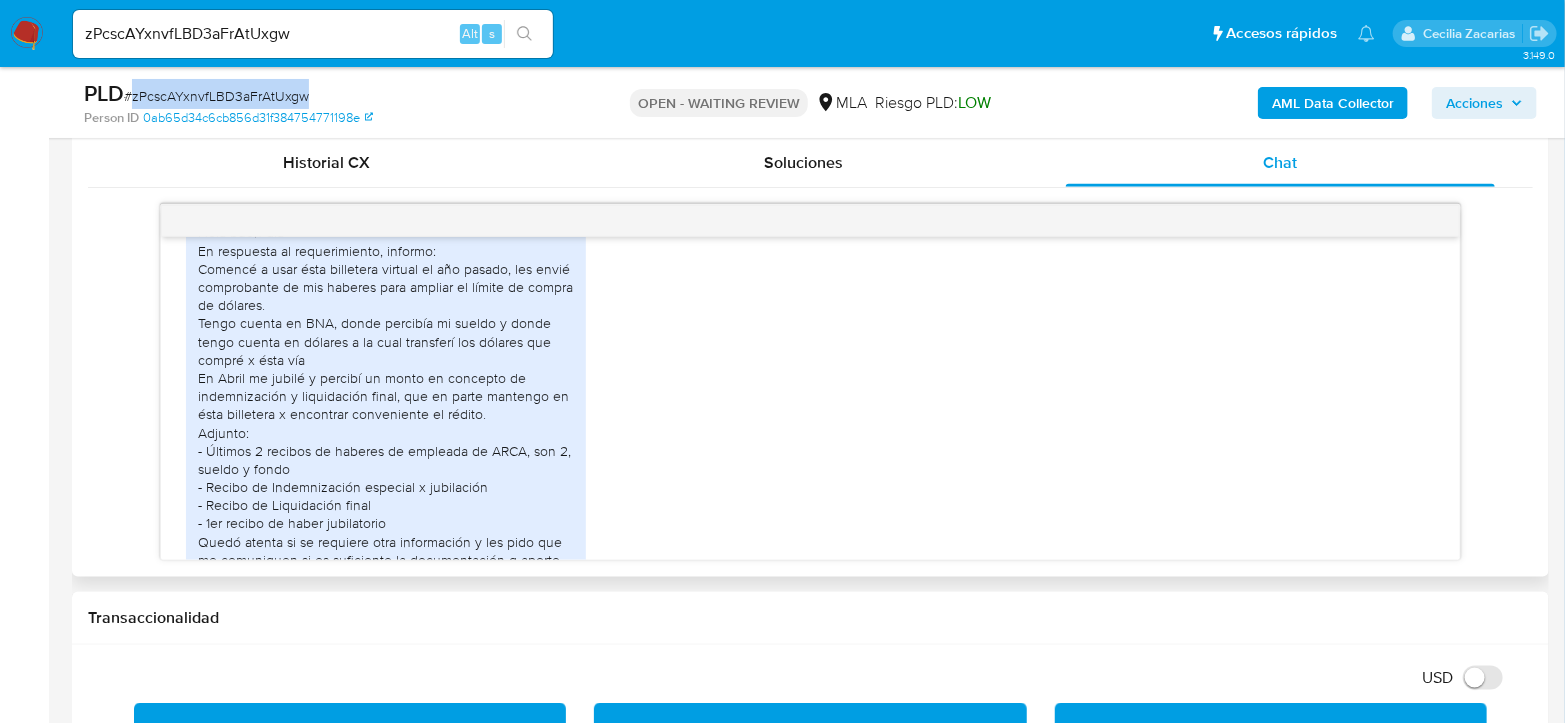 scroll, scrollTop: 1111, scrollLeft: 0, axis: vertical 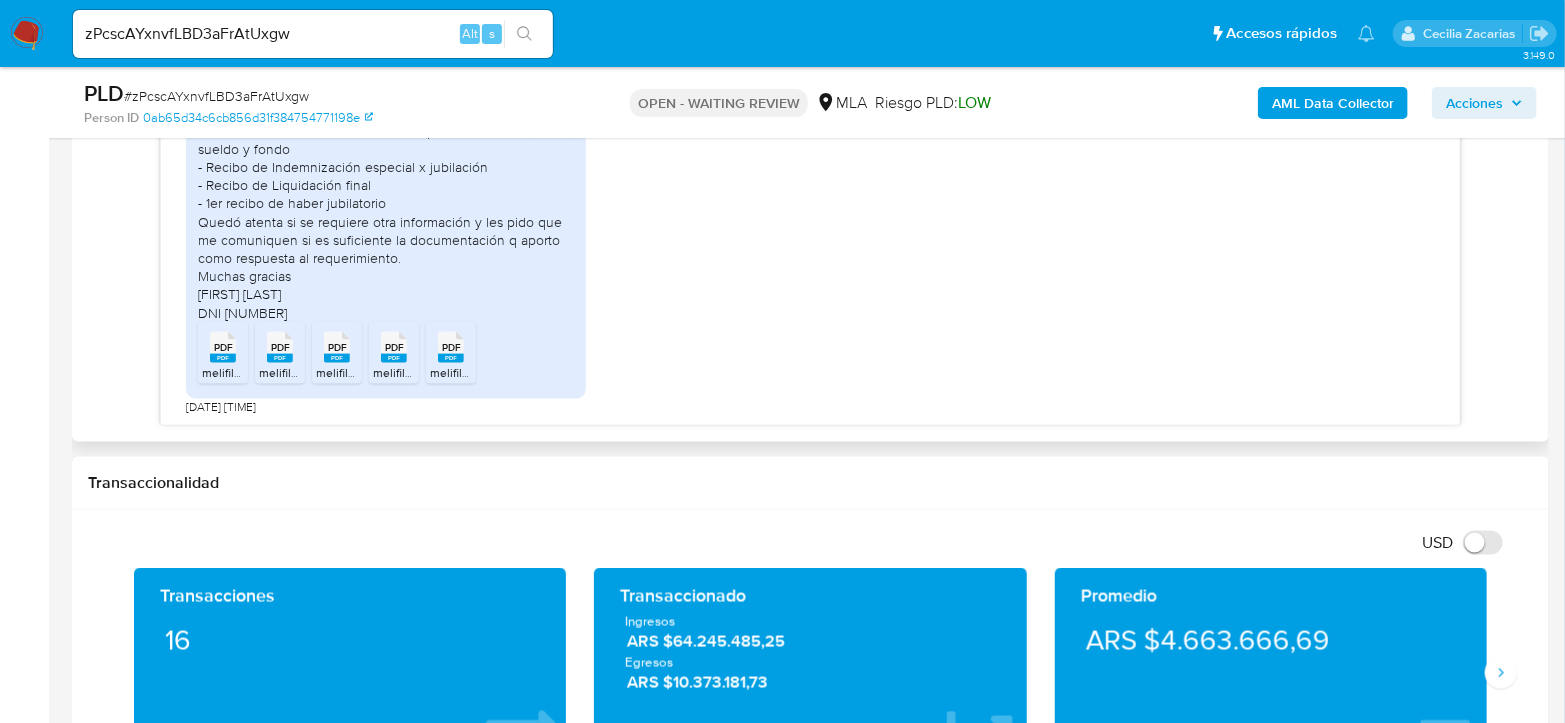 click on "PDF" at bounding box center (223, 347) 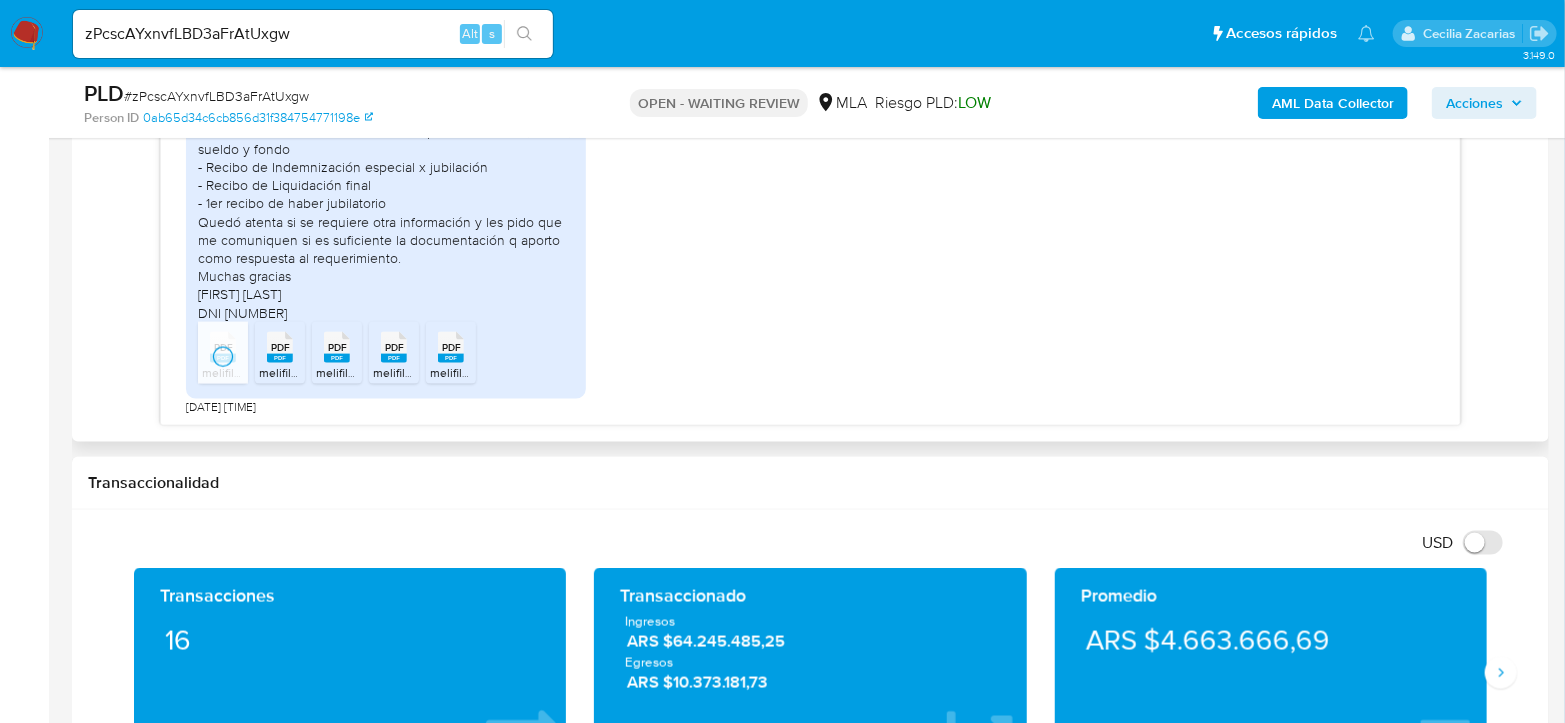click 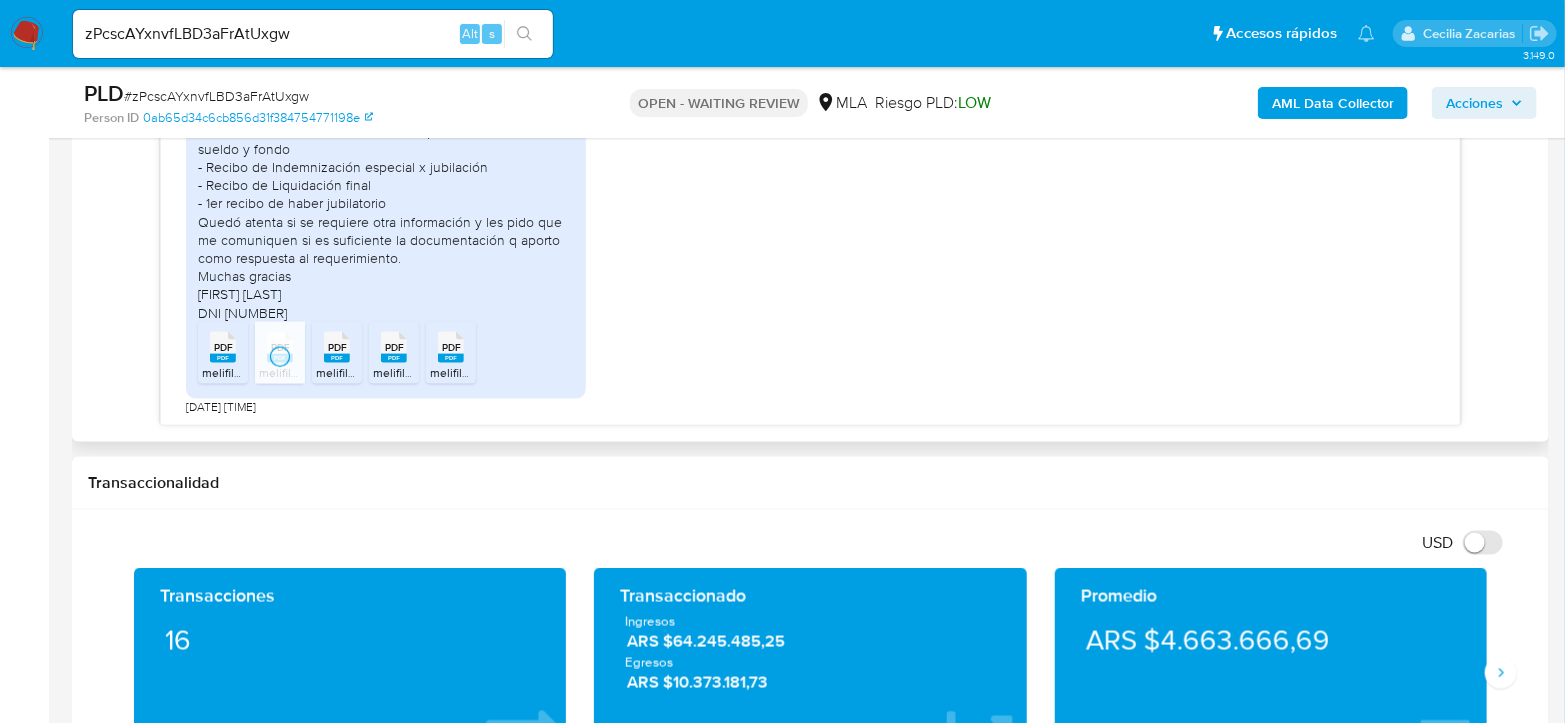 click on "PDF" at bounding box center [337, 347] 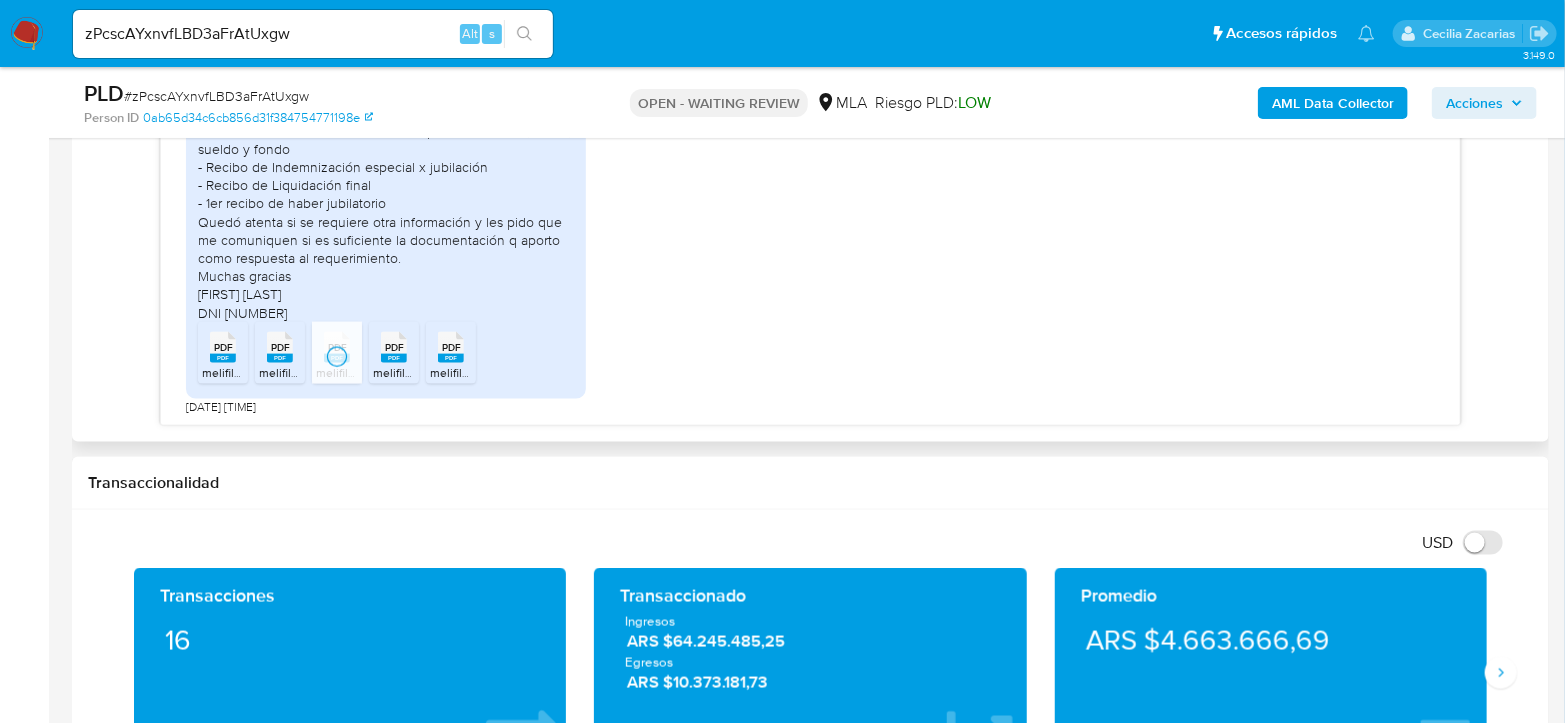 click 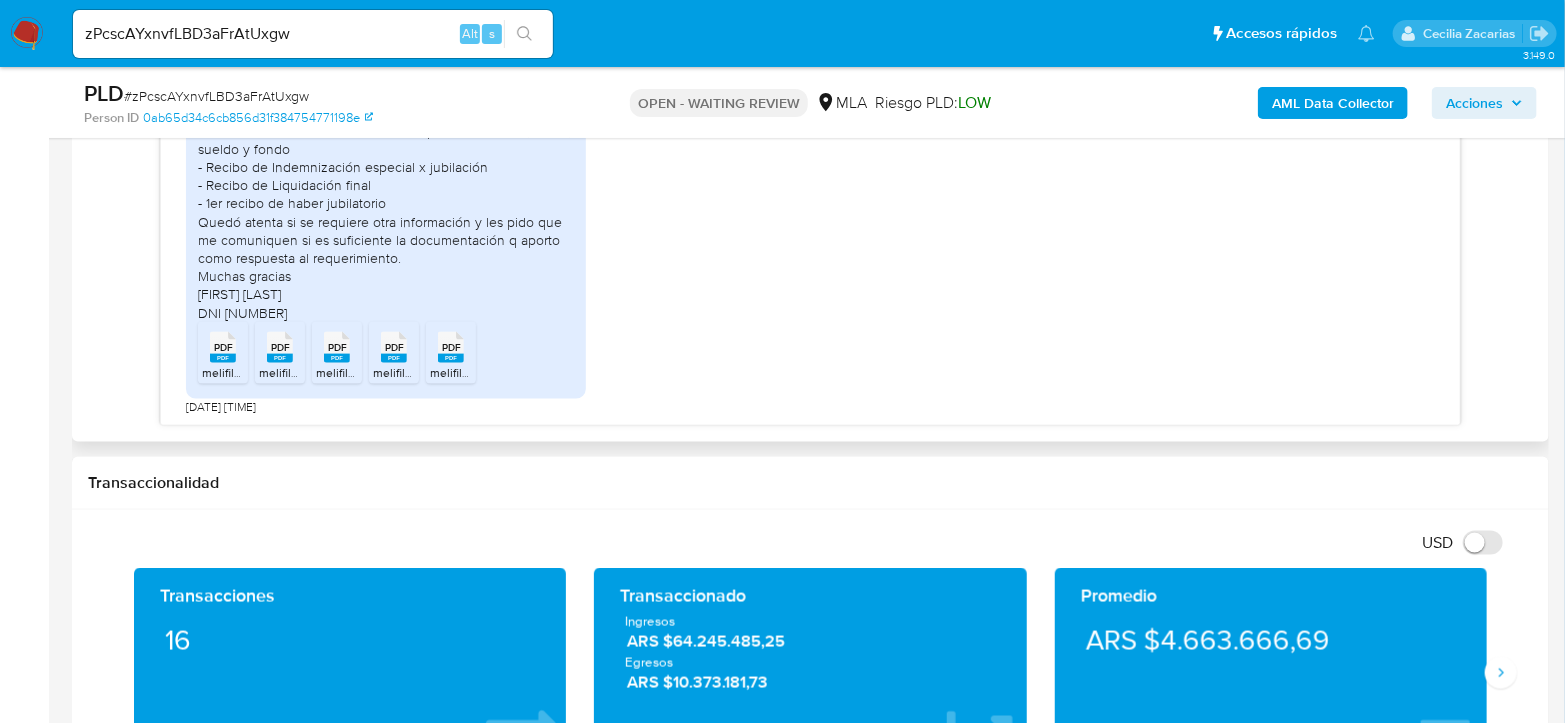 click 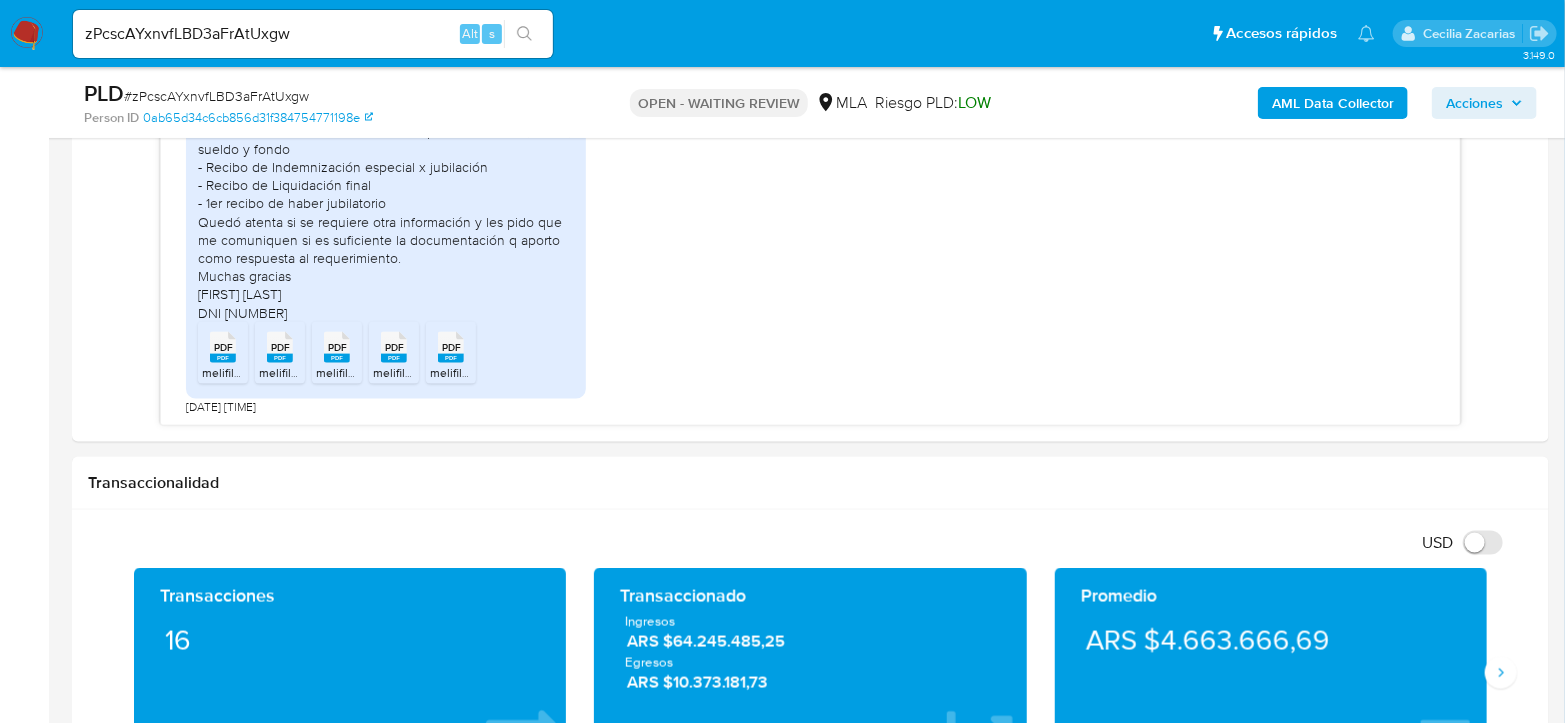 click on "# zPcscAYxnvfLBD3aFrAtUxgw" at bounding box center [216, 96] 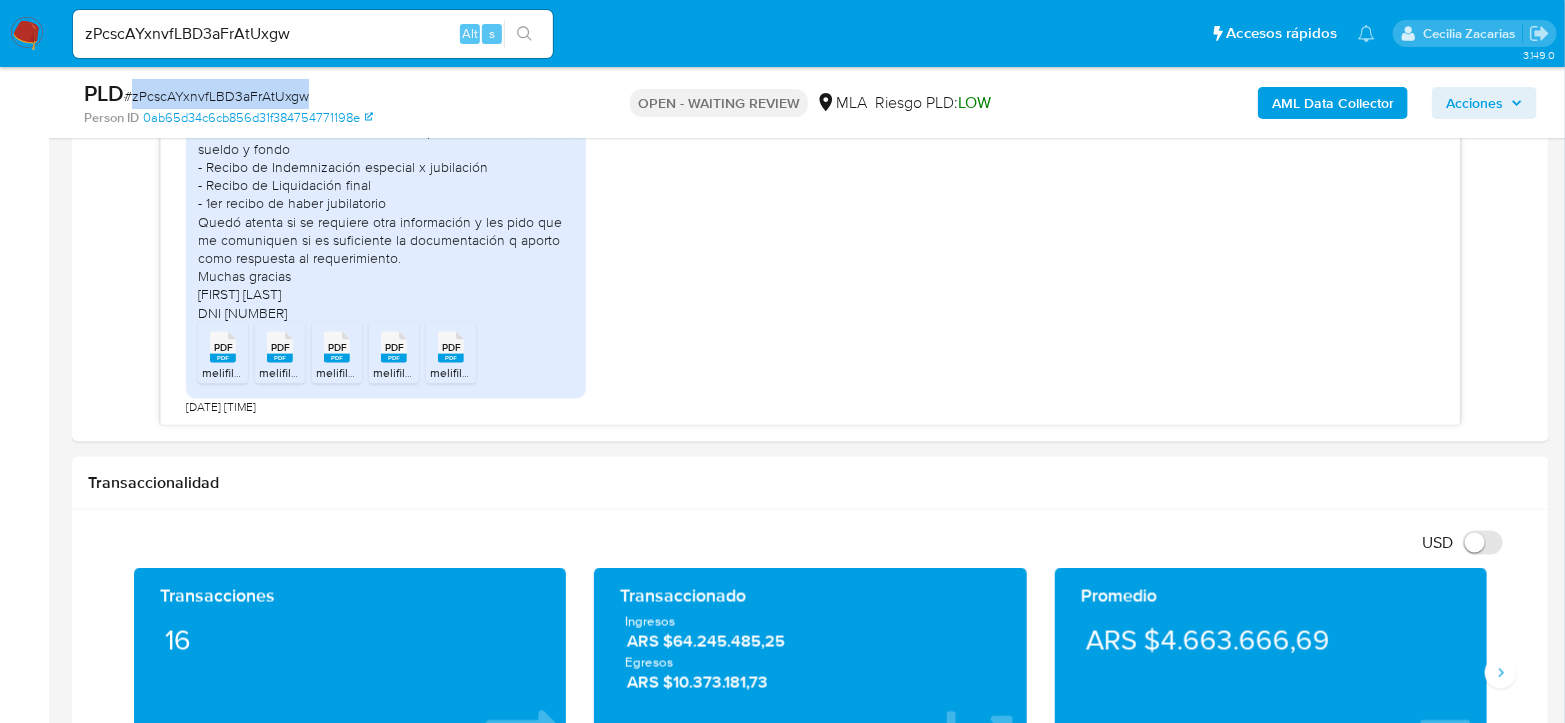 click on "# zPcscAYxnvfLBD3aFrAtUxgw" at bounding box center (216, 96) 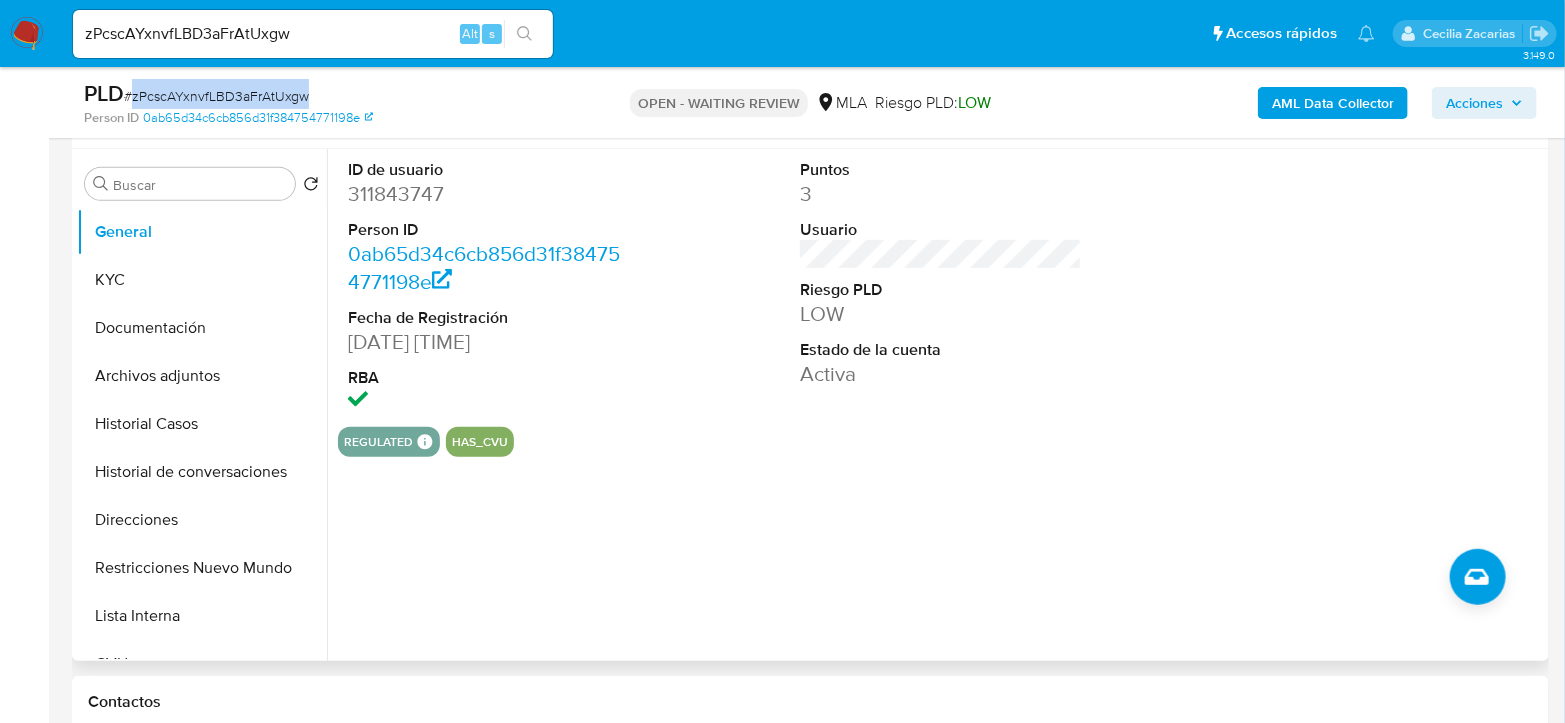 scroll, scrollTop: 333, scrollLeft: 0, axis: vertical 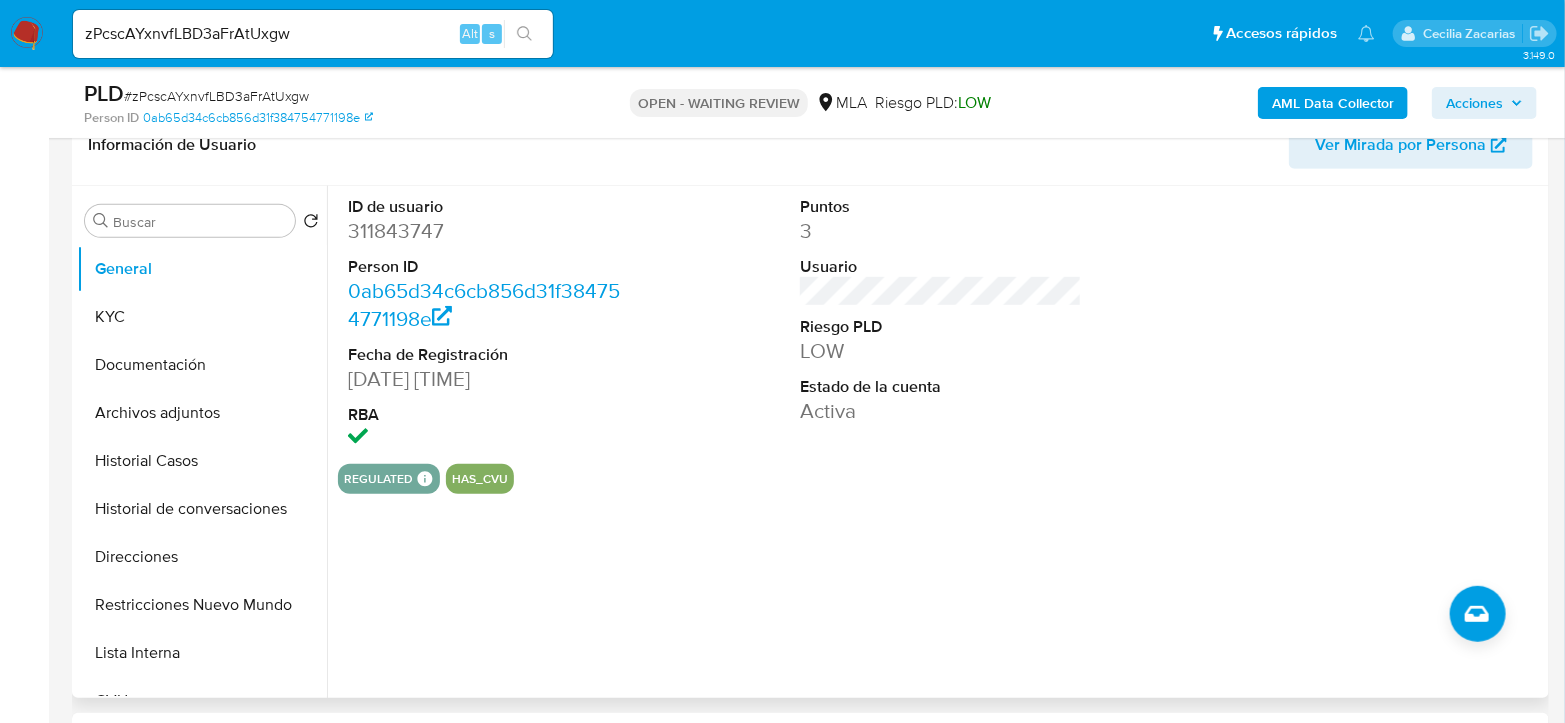 click on "311843747" at bounding box center [489, 231] 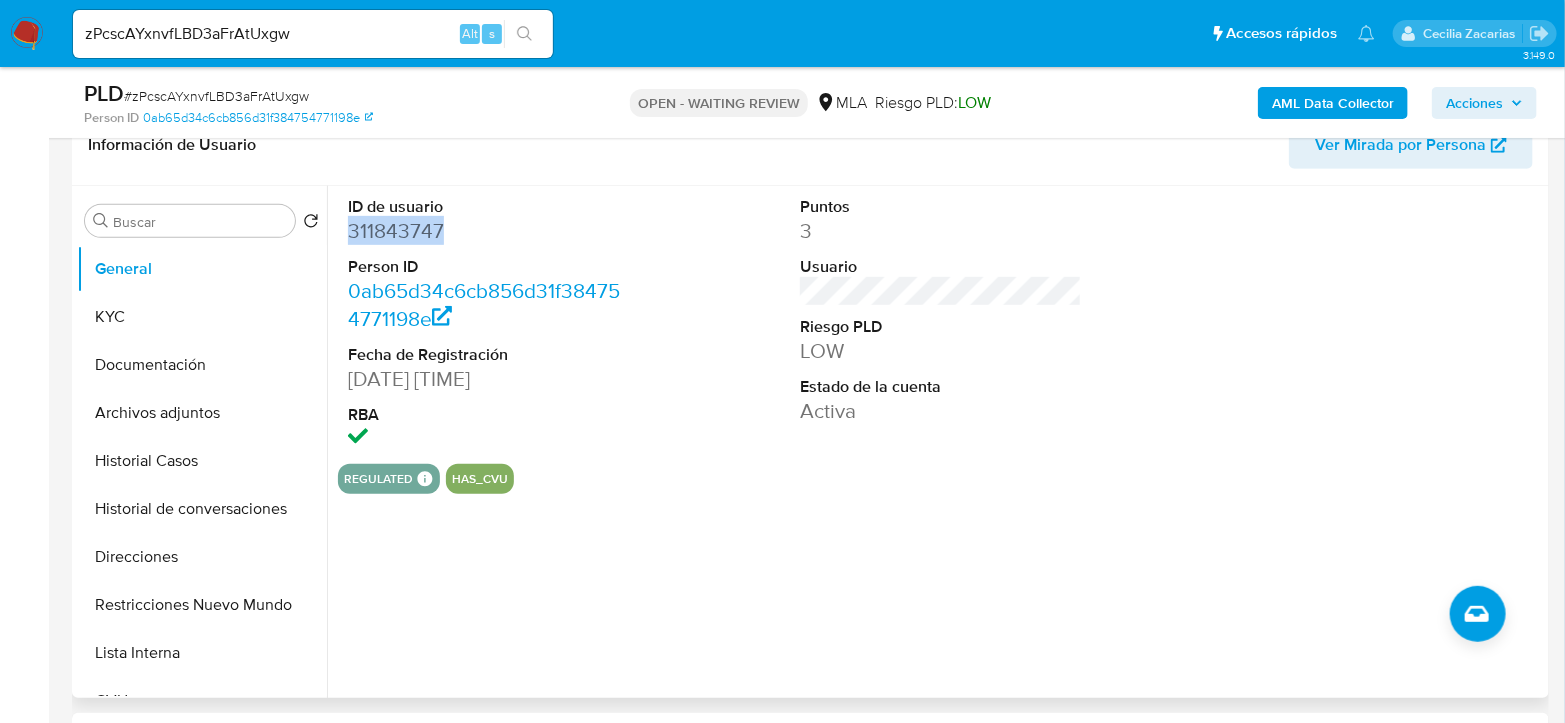 click on "311843747" at bounding box center (489, 231) 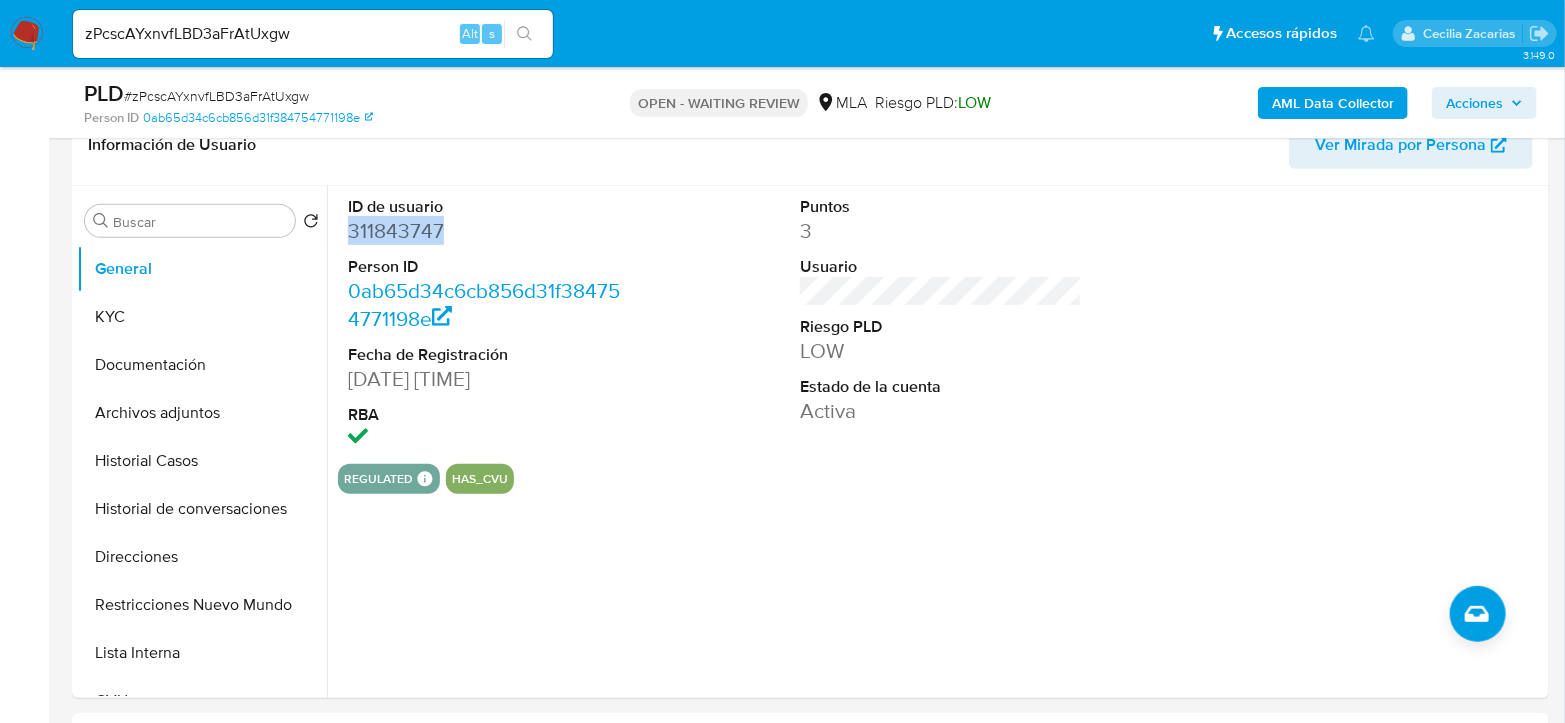 copy on "311843747" 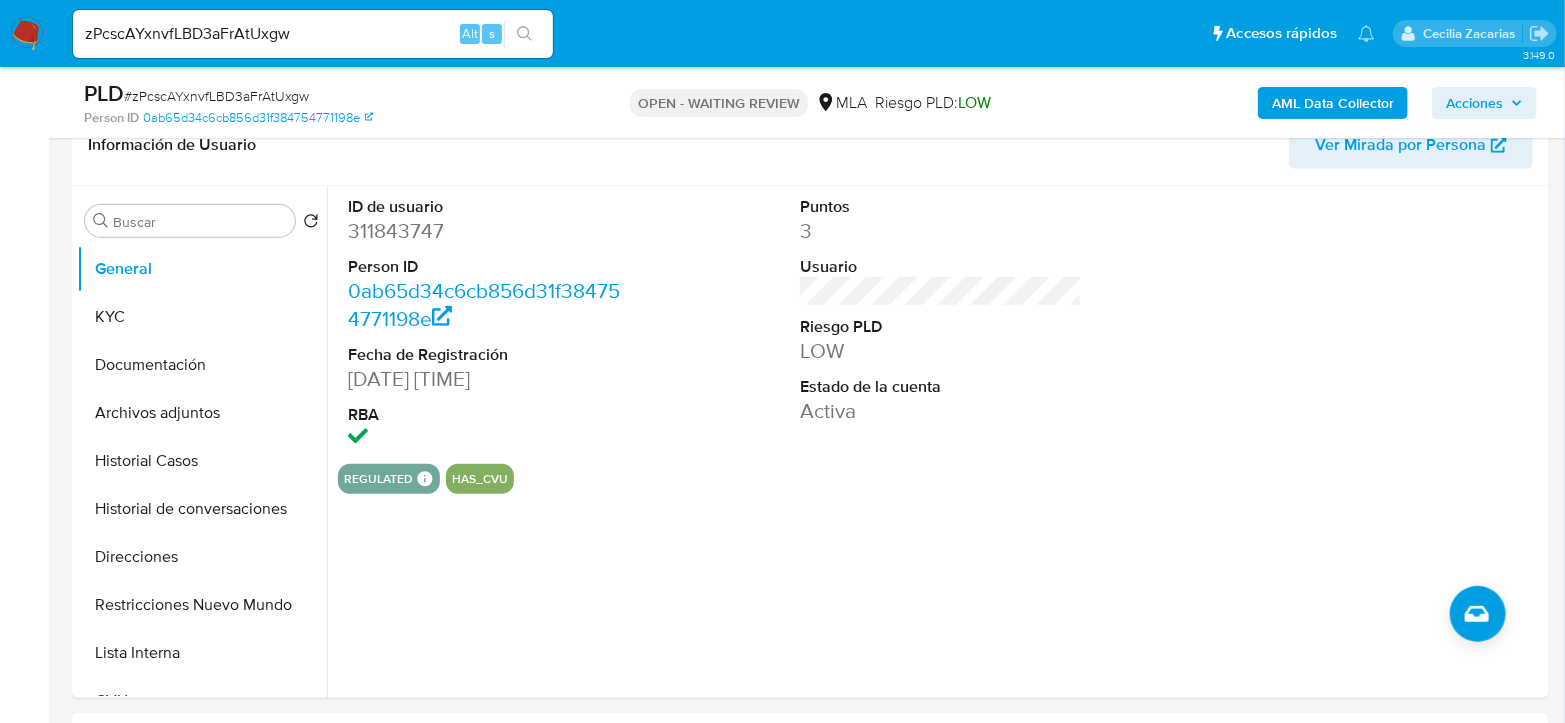 click on "# zPcscAYxnvfLBD3aFrAtUxgw" at bounding box center (216, 96) 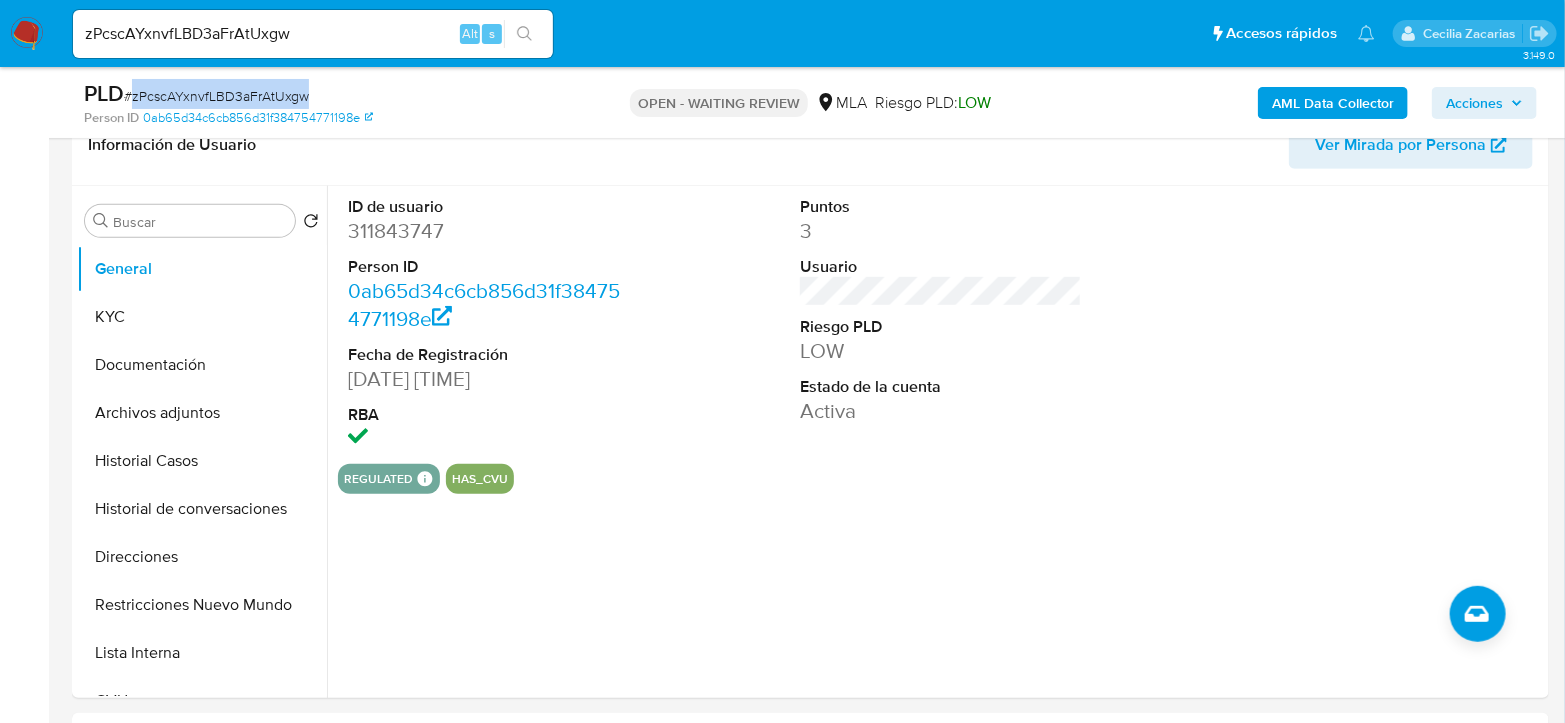 click on "# zPcscAYxnvfLBD3aFrAtUxgw" at bounding box center [216, 96] 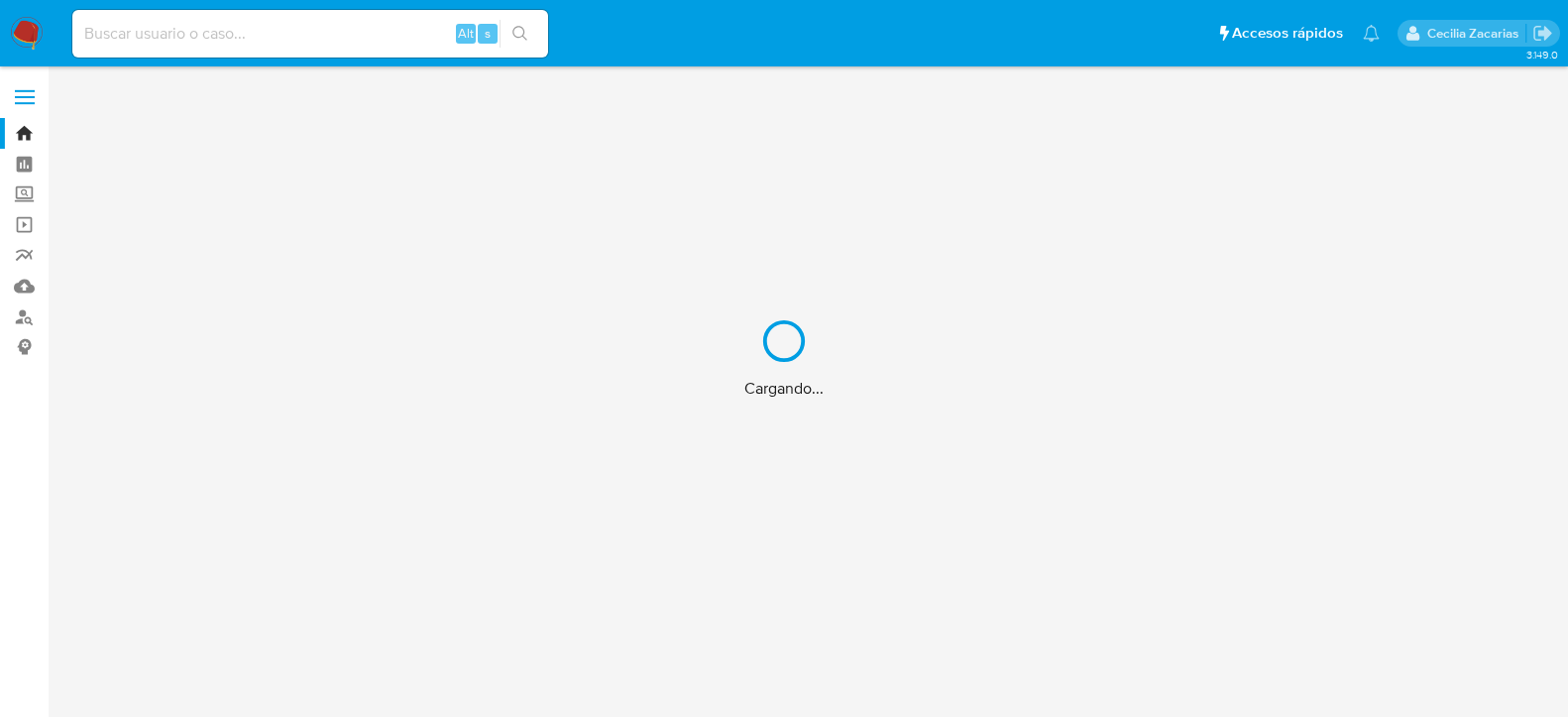 scroll, scrollTop: 0, scrollLeft: 0, axis: both 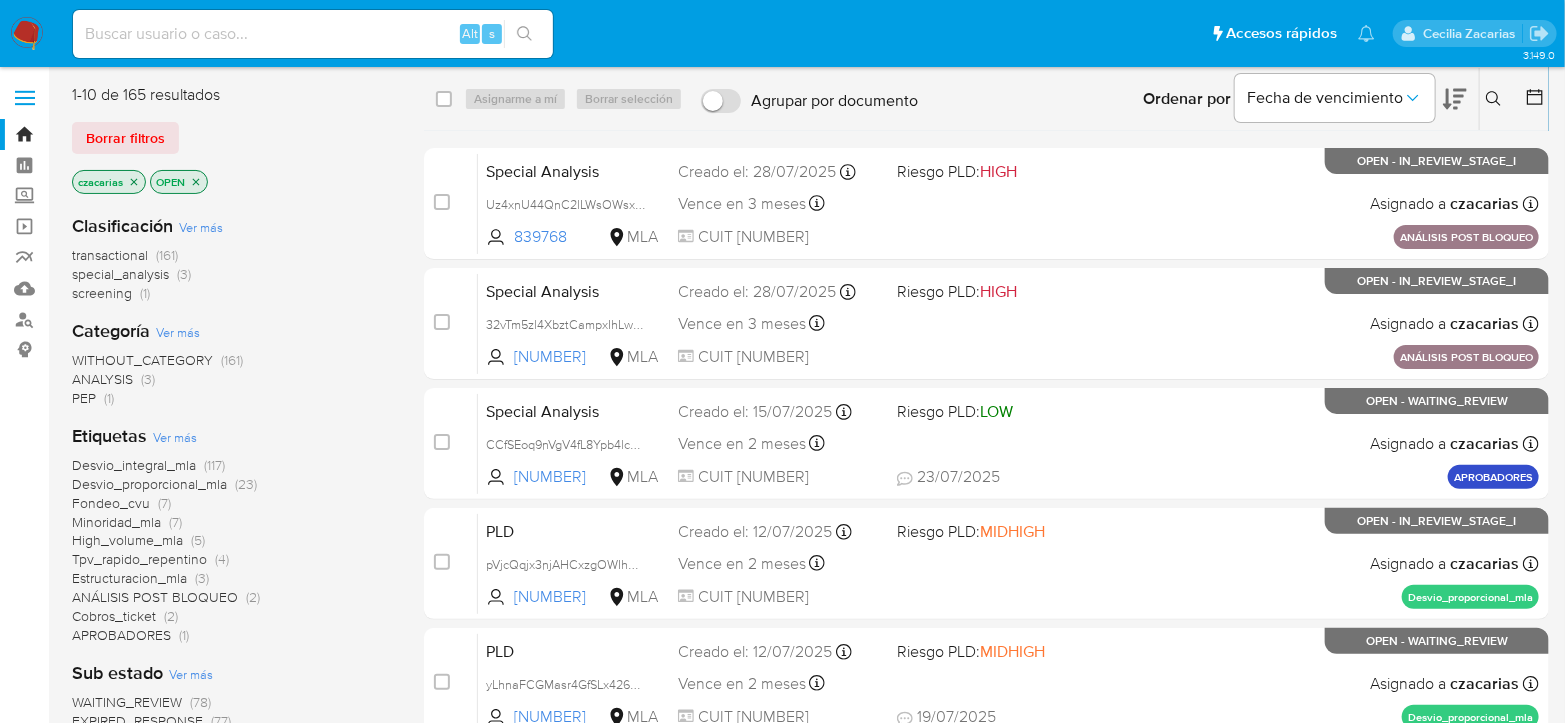 click 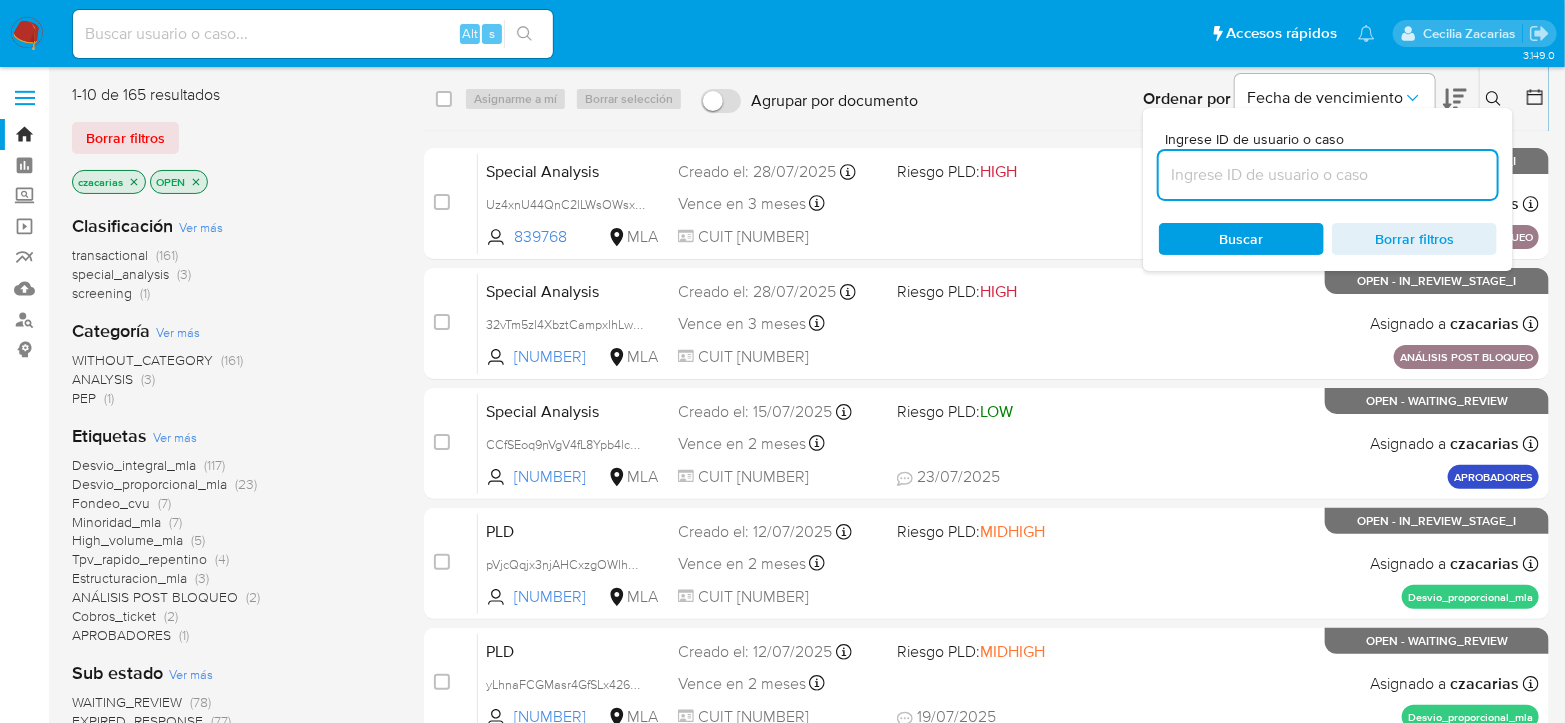 click at bounding box center (1328, 175) 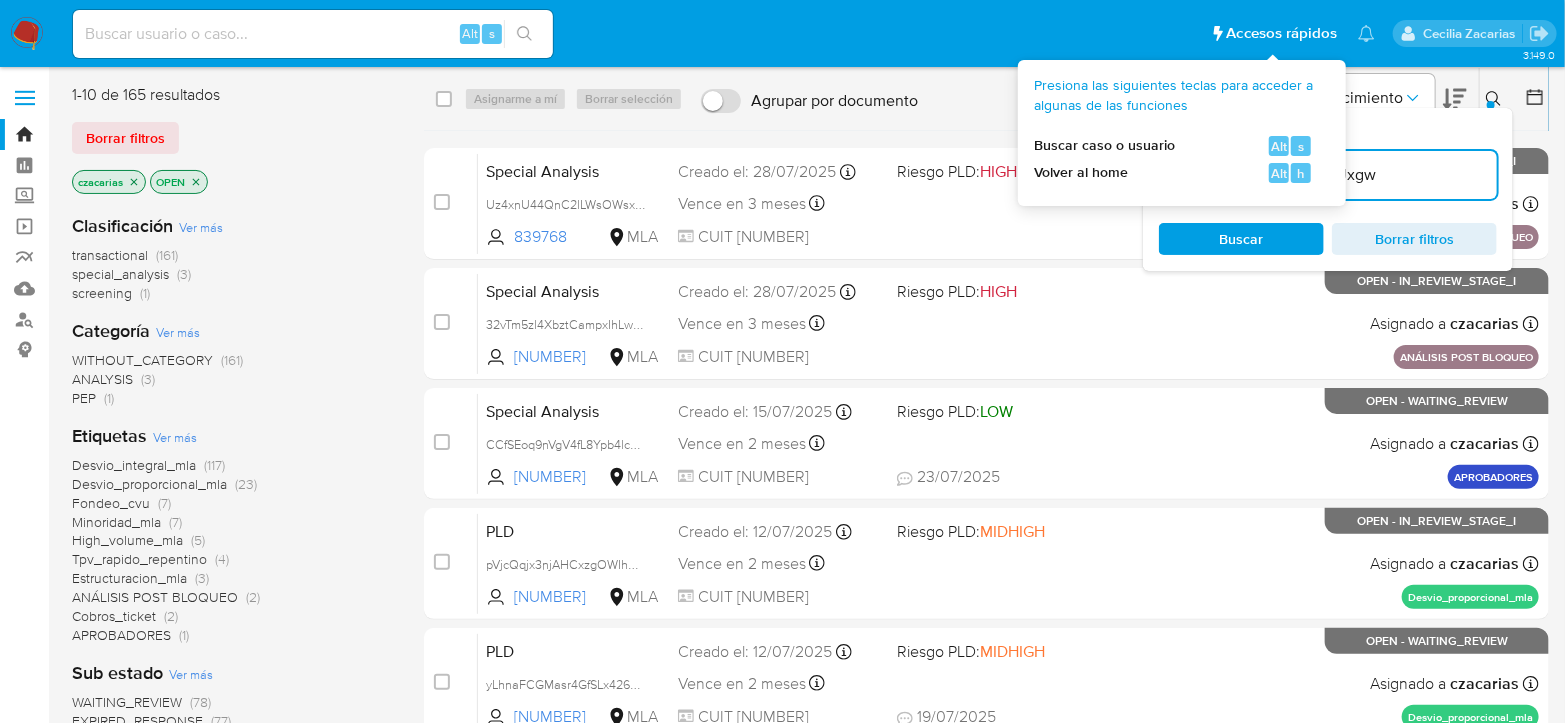 type on "zPcscAYxnvfLBD3aFrAtUxgw" 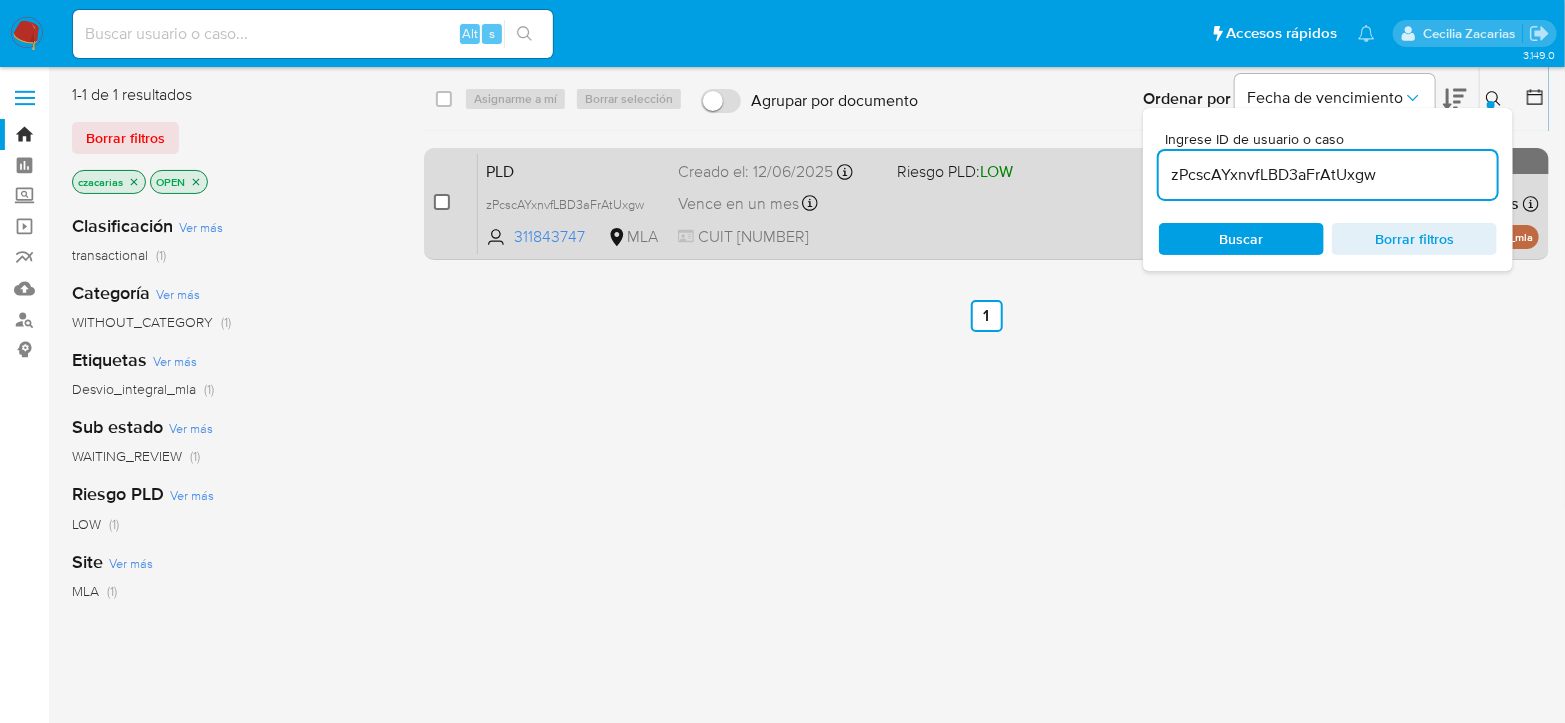 click at bounding box center [442, 202] 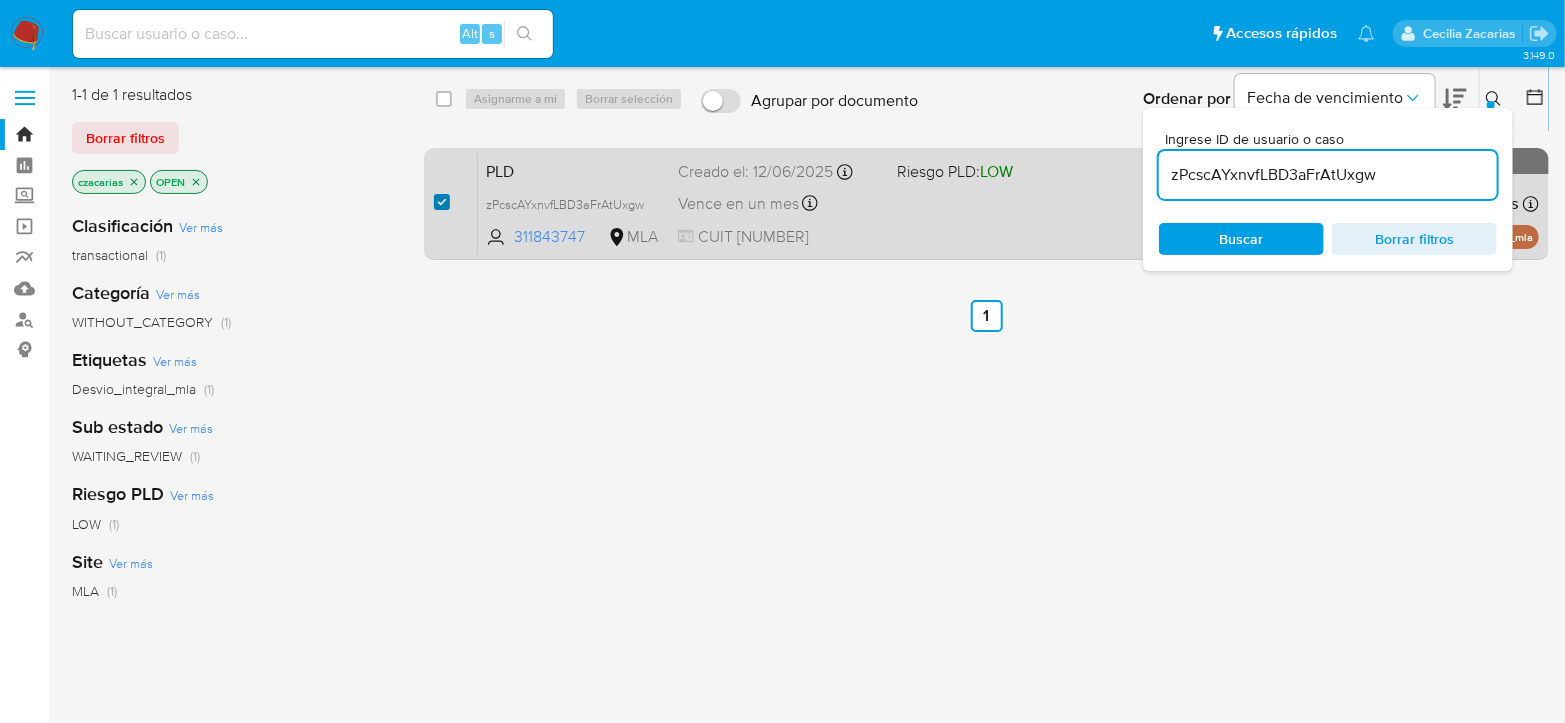checkbox on "true" 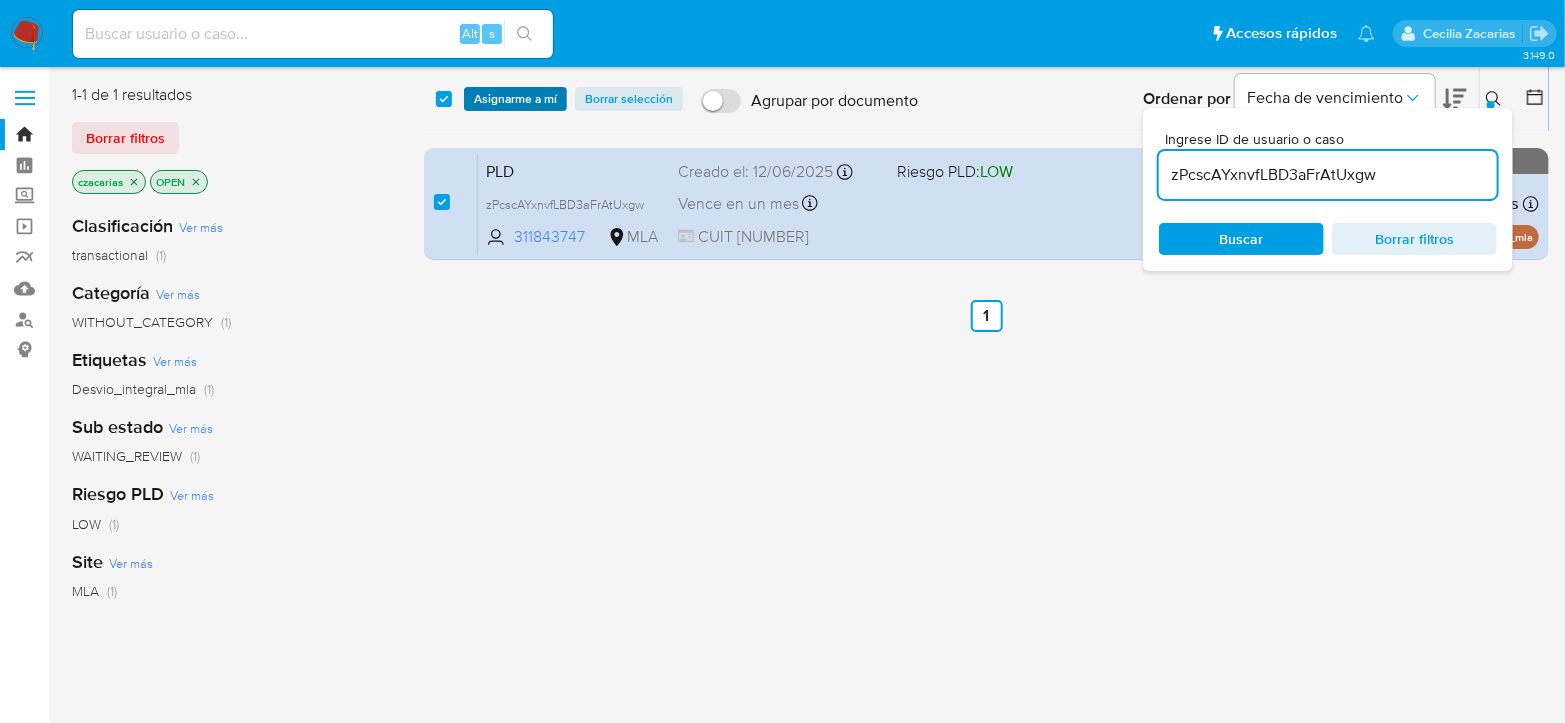 click on "Asignarme a mí" at bounding box center (515, 99) 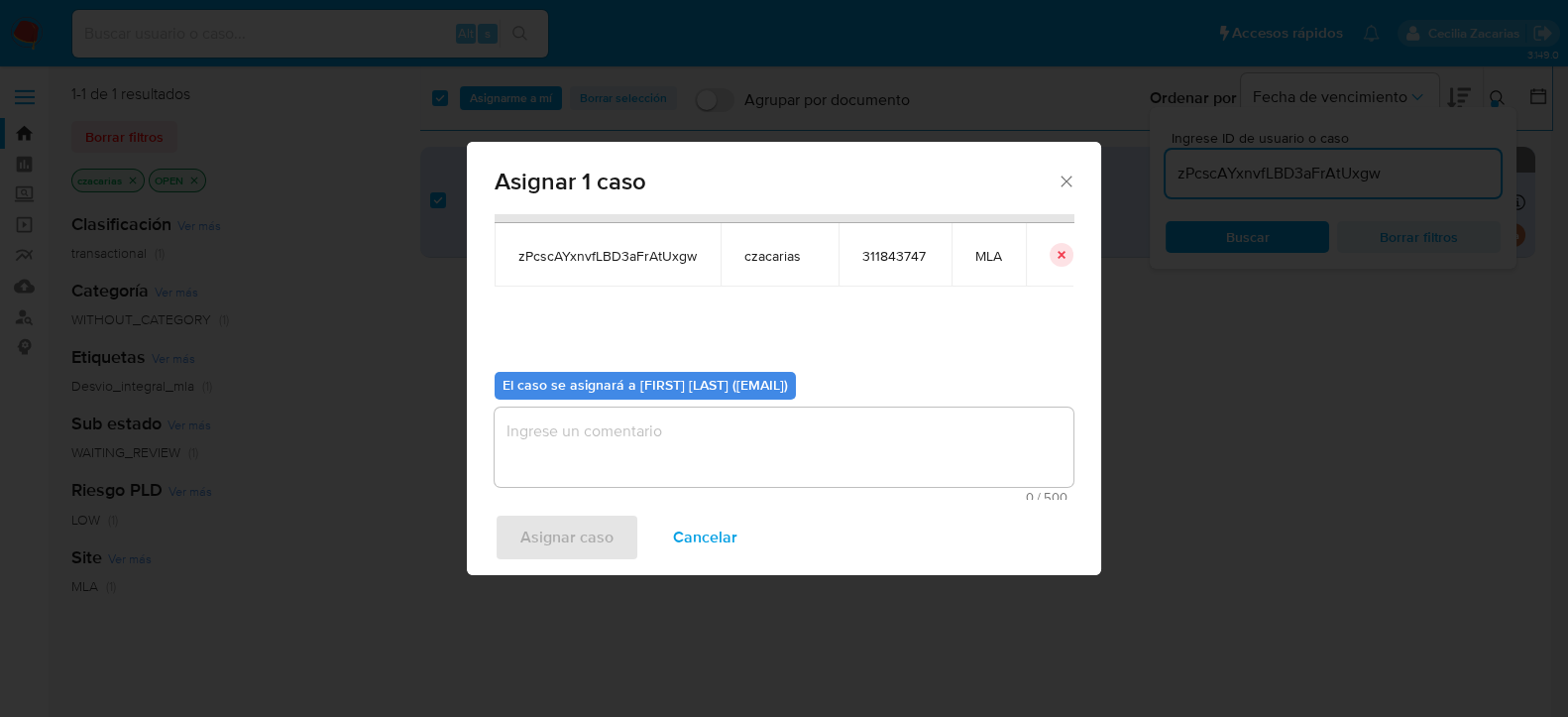scroll, scrollTop: 101, scrollLeft: 0, axis: vertical 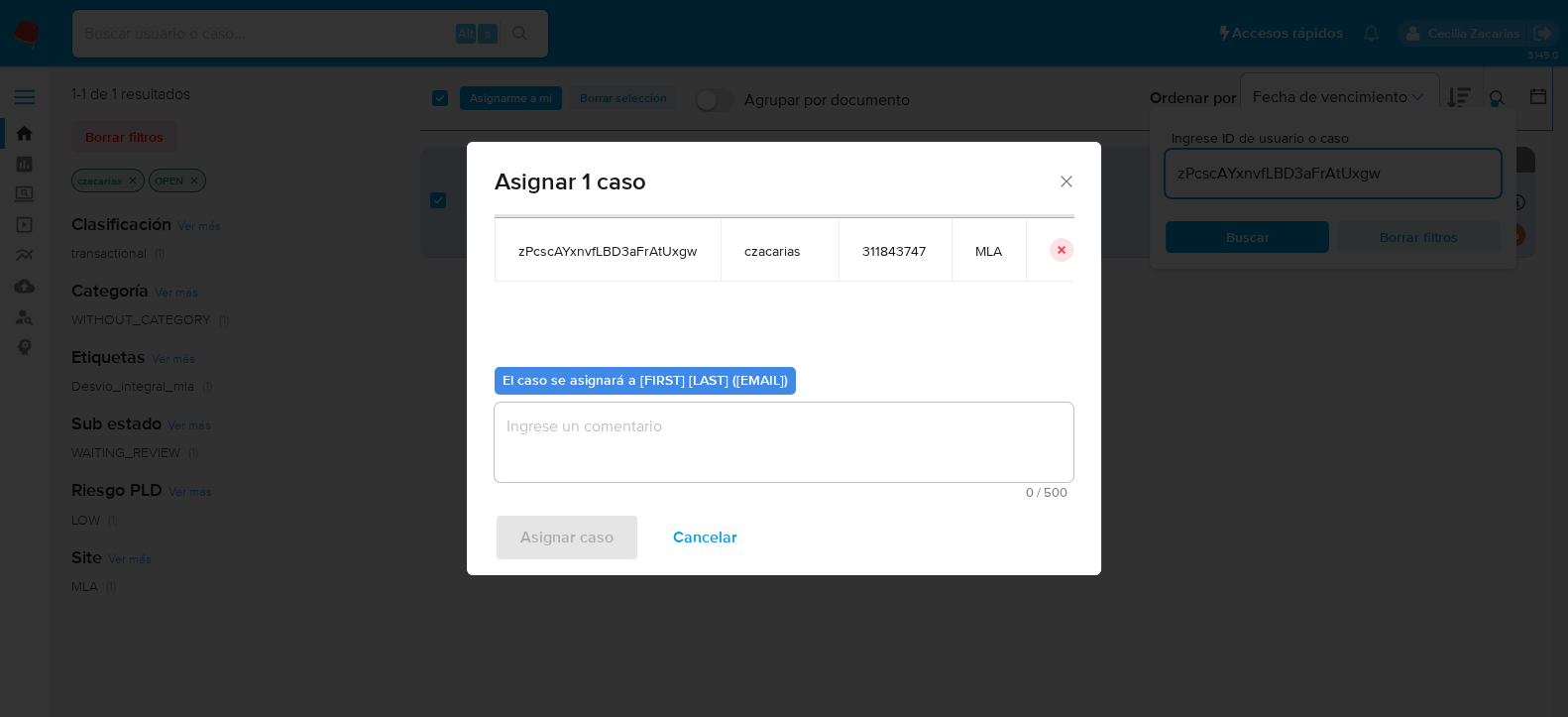 drag, startPoint x: 706, startPoint y: 423, endPoint x: 694, endPoint y: 460, distance: 38.8973 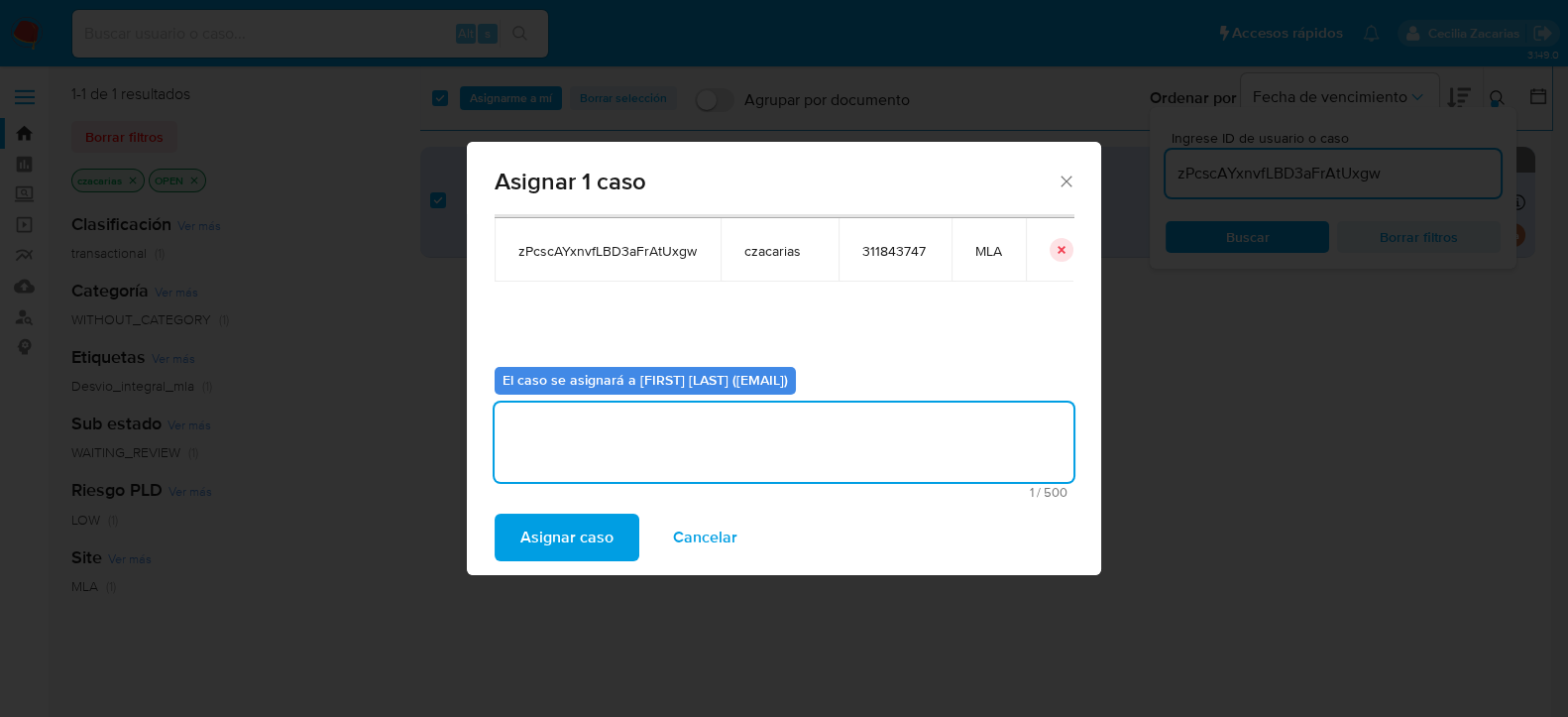 click on "Asignar caso" at bounding box center [567, 538] 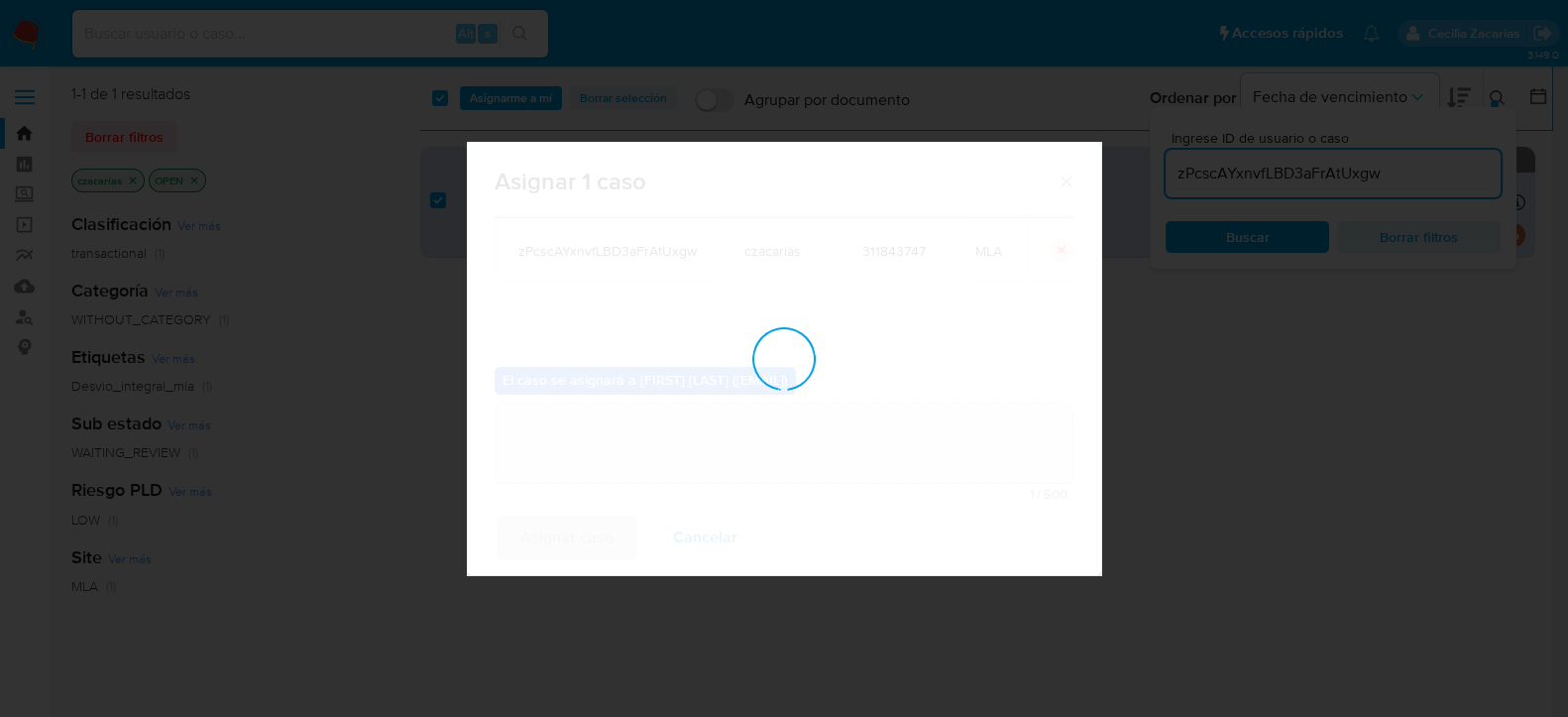 type 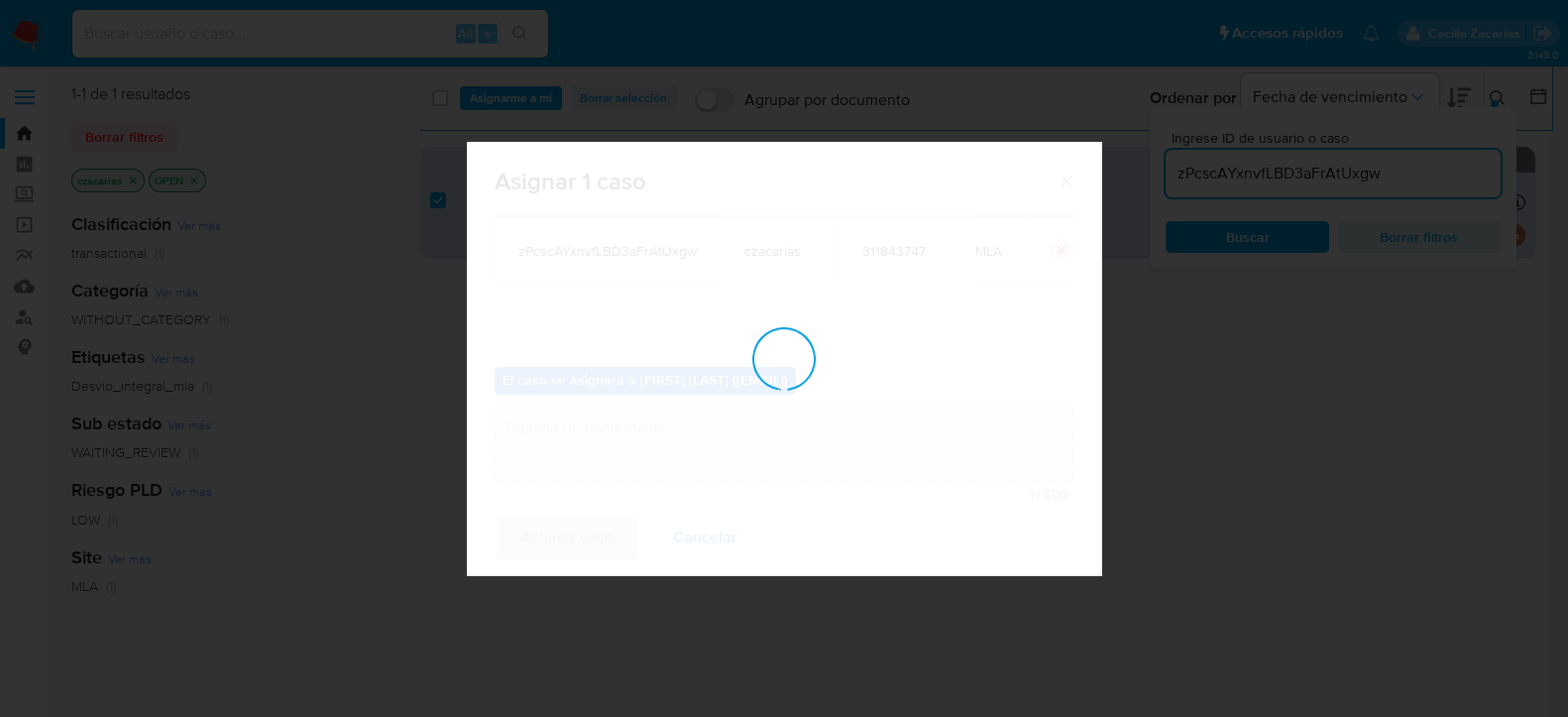 checkbox on "false" 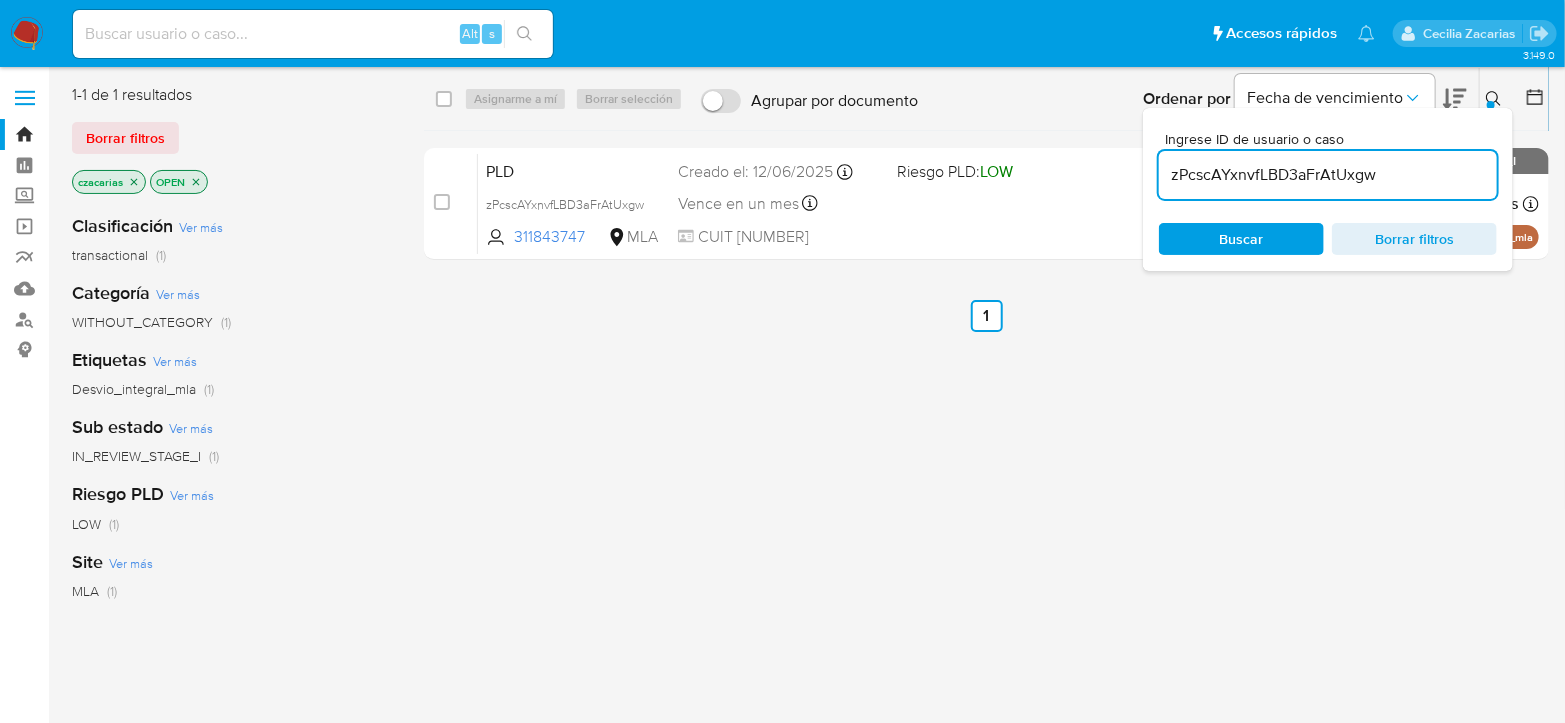 click on "zPcscAYxnvfLBD3aFrAtUxgw" at bounding box center (1328, 175) 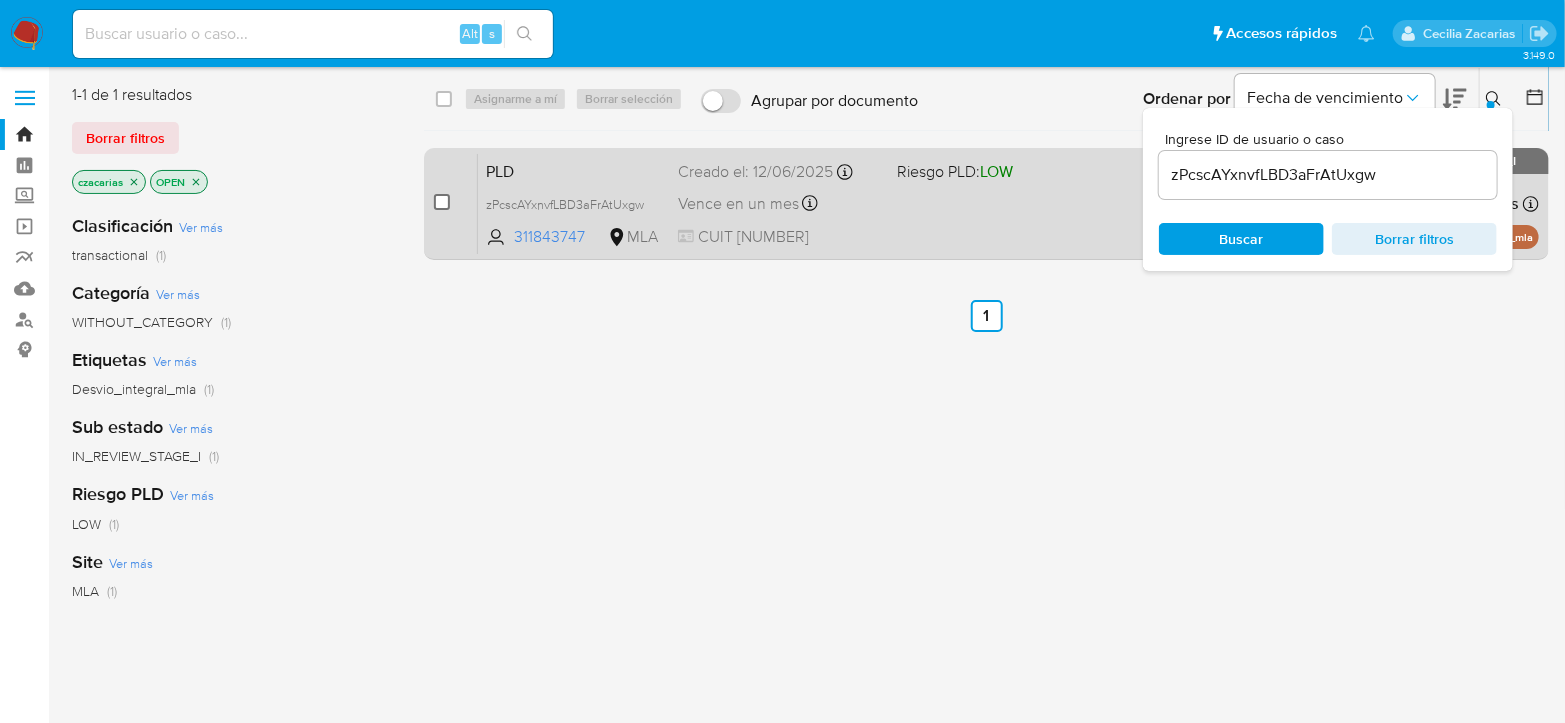 click at bounding box center (442, 202) 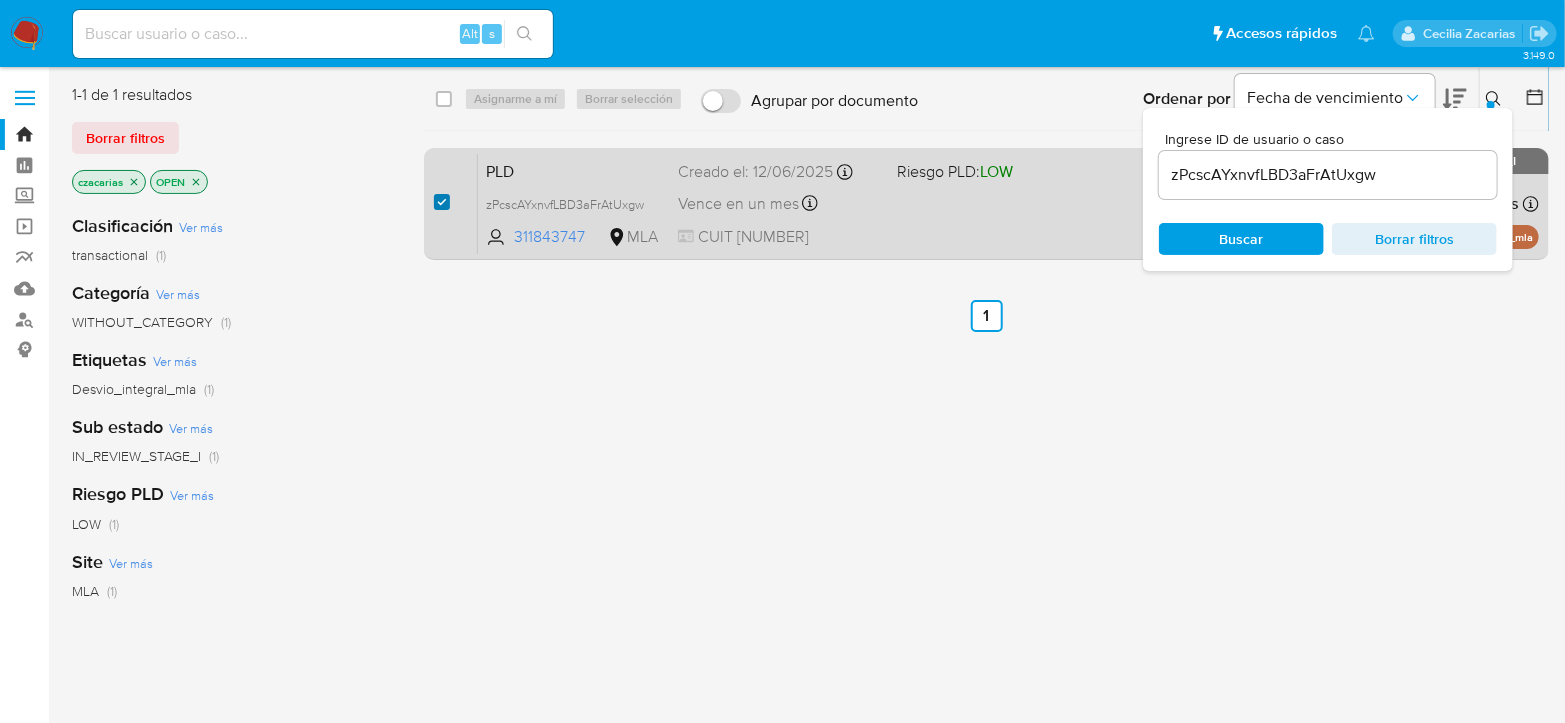 checkbox on "true" 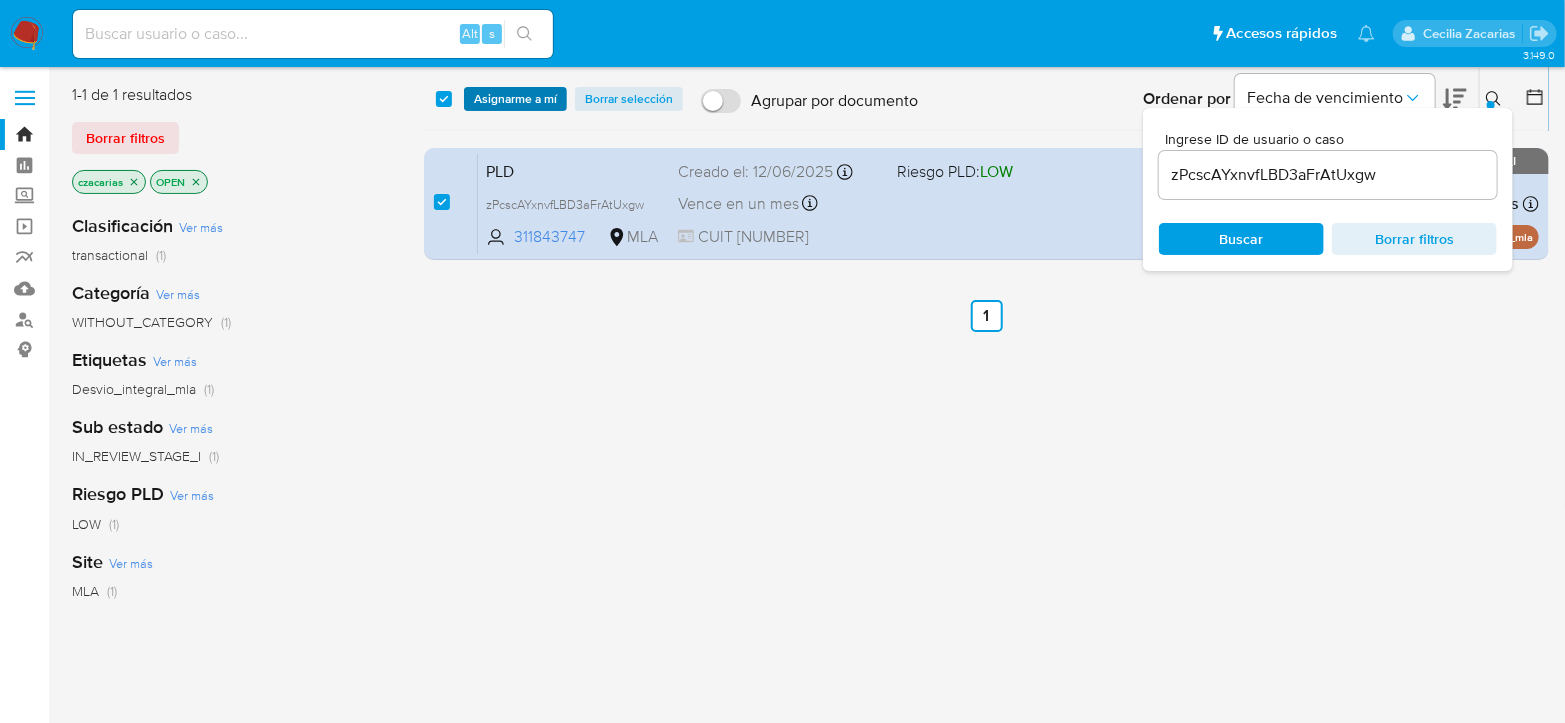 click on "Asignarme a mí" at bounding box center (515, 99) 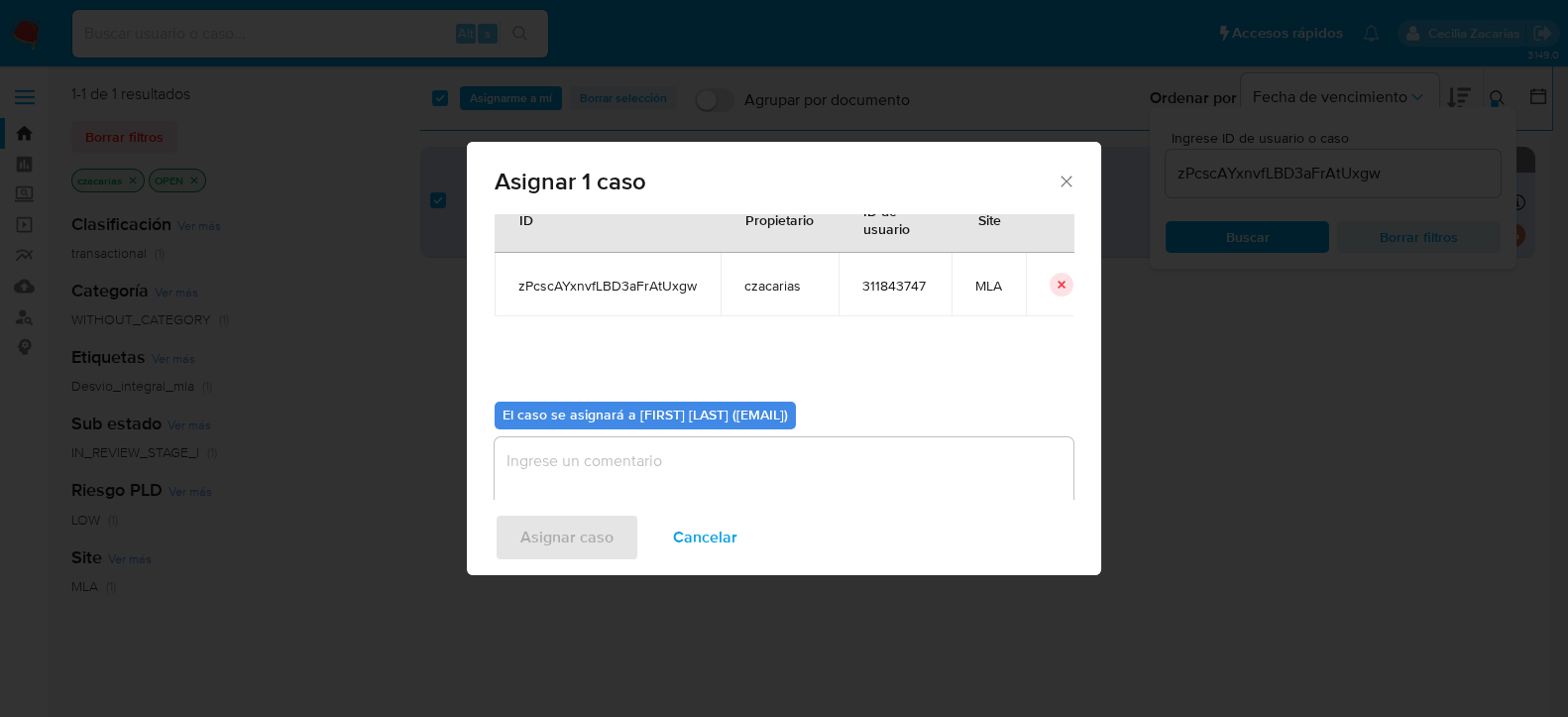 scroll, scrollTop: 101, scrollLeft: 0, axis: vertical 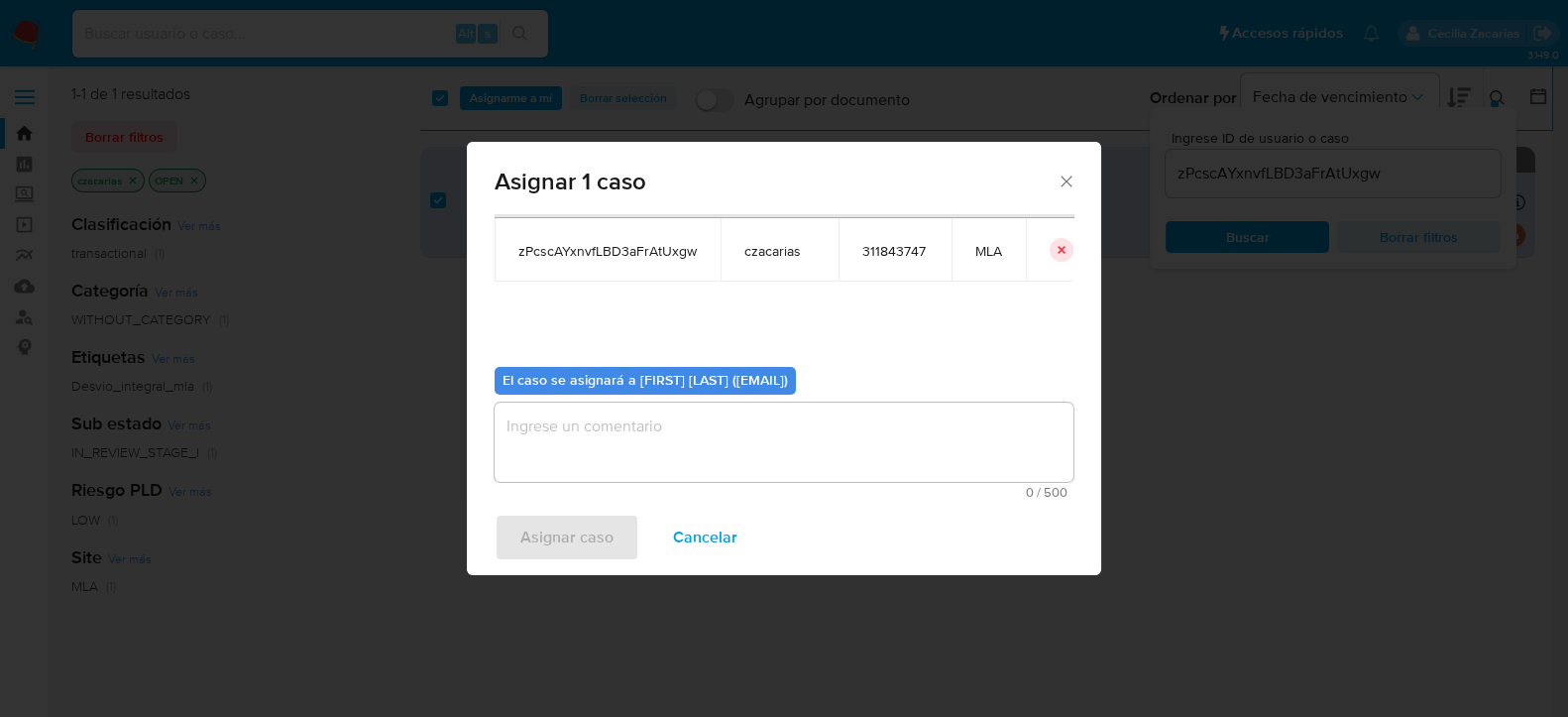 click at bounding box center [784, 442] 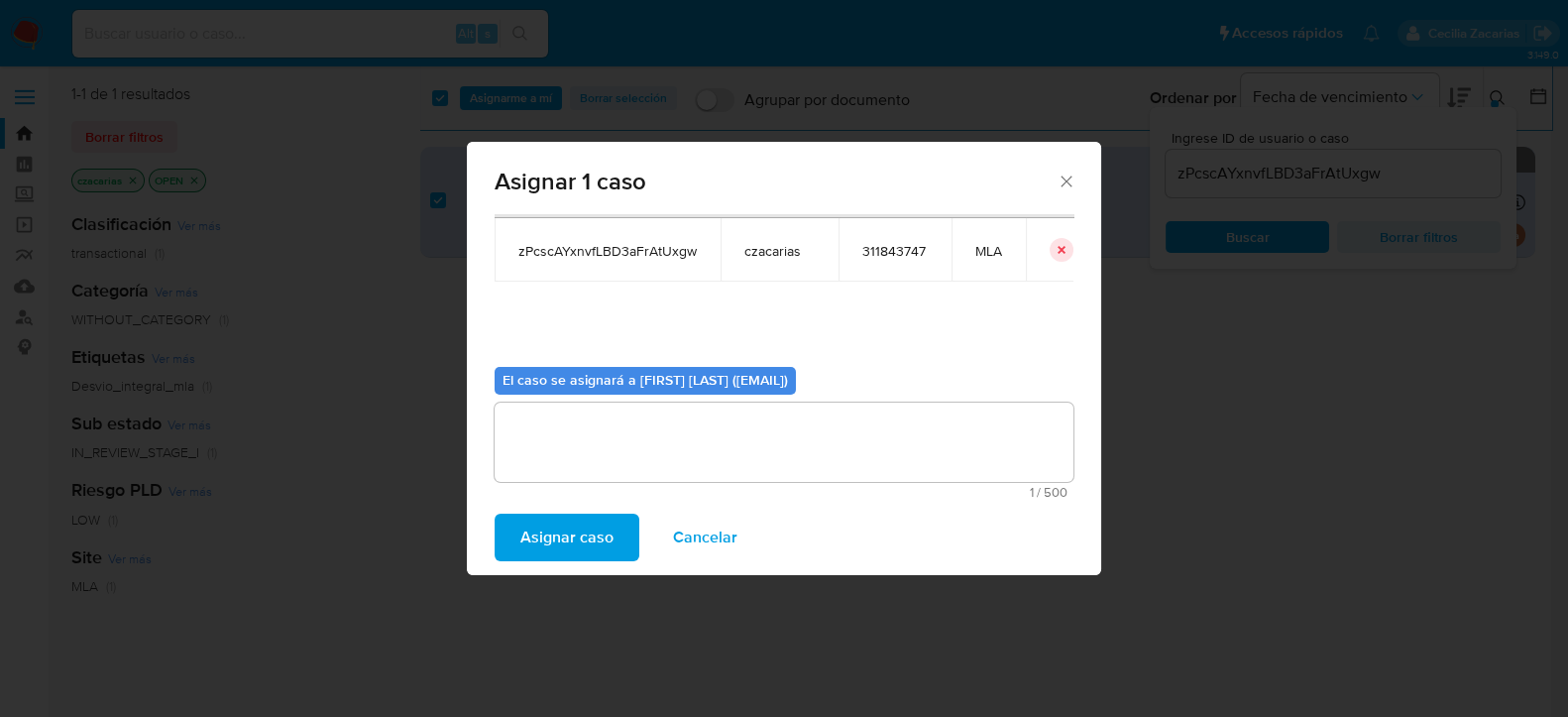 click on "Asignar caso" at bounding box center [567, 538] 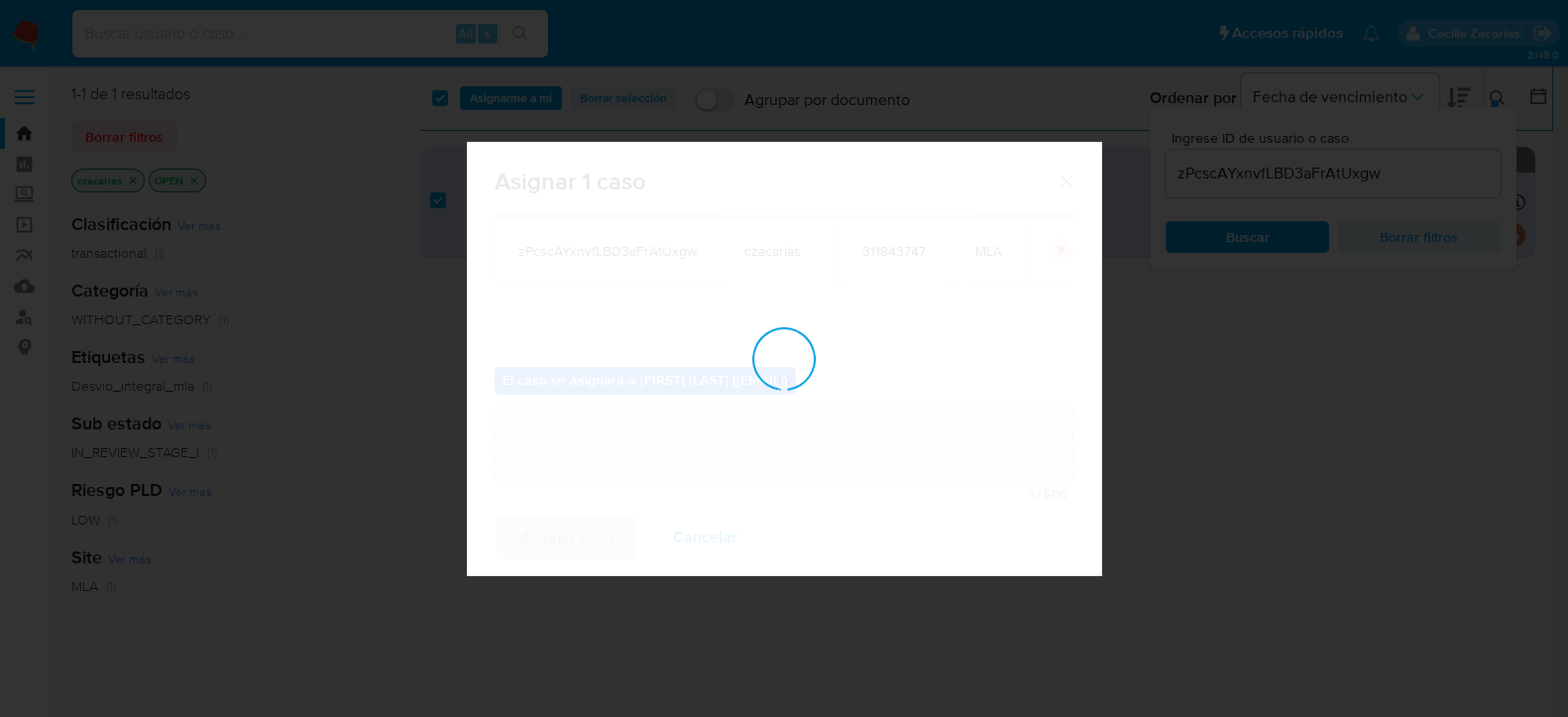 type 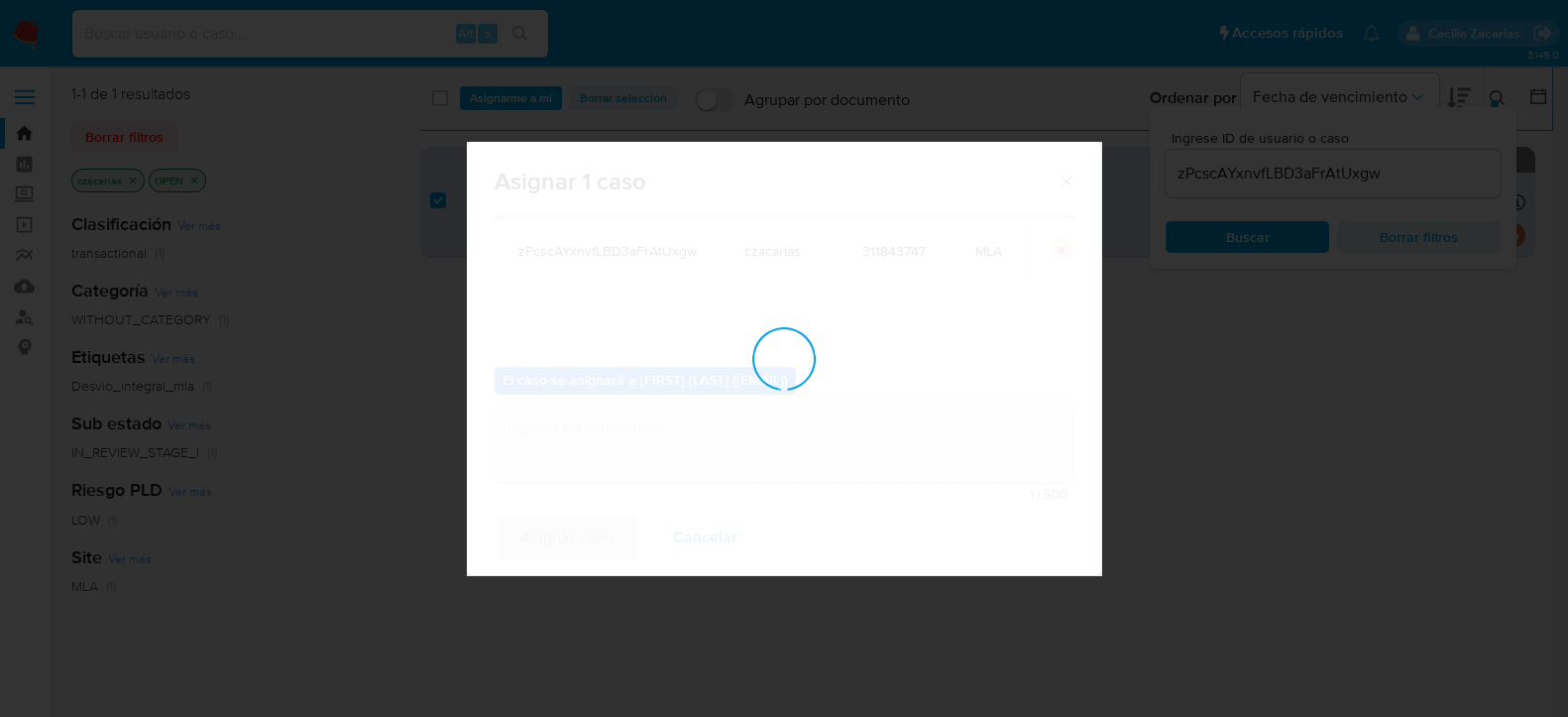checkbox on "false" 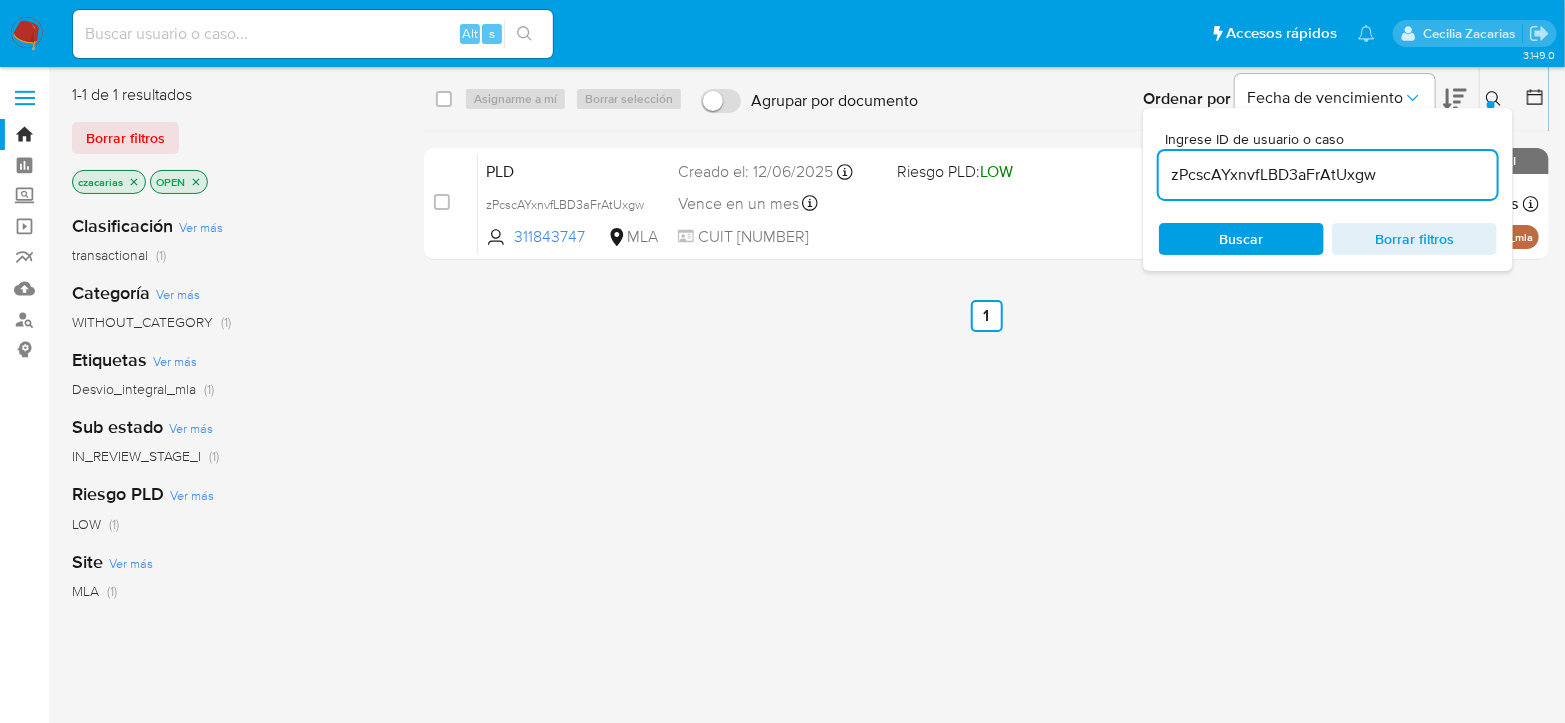 click on "zPcscAYxnvfLBD3aFrAtUxgw" at bounding box center [1328, 175] 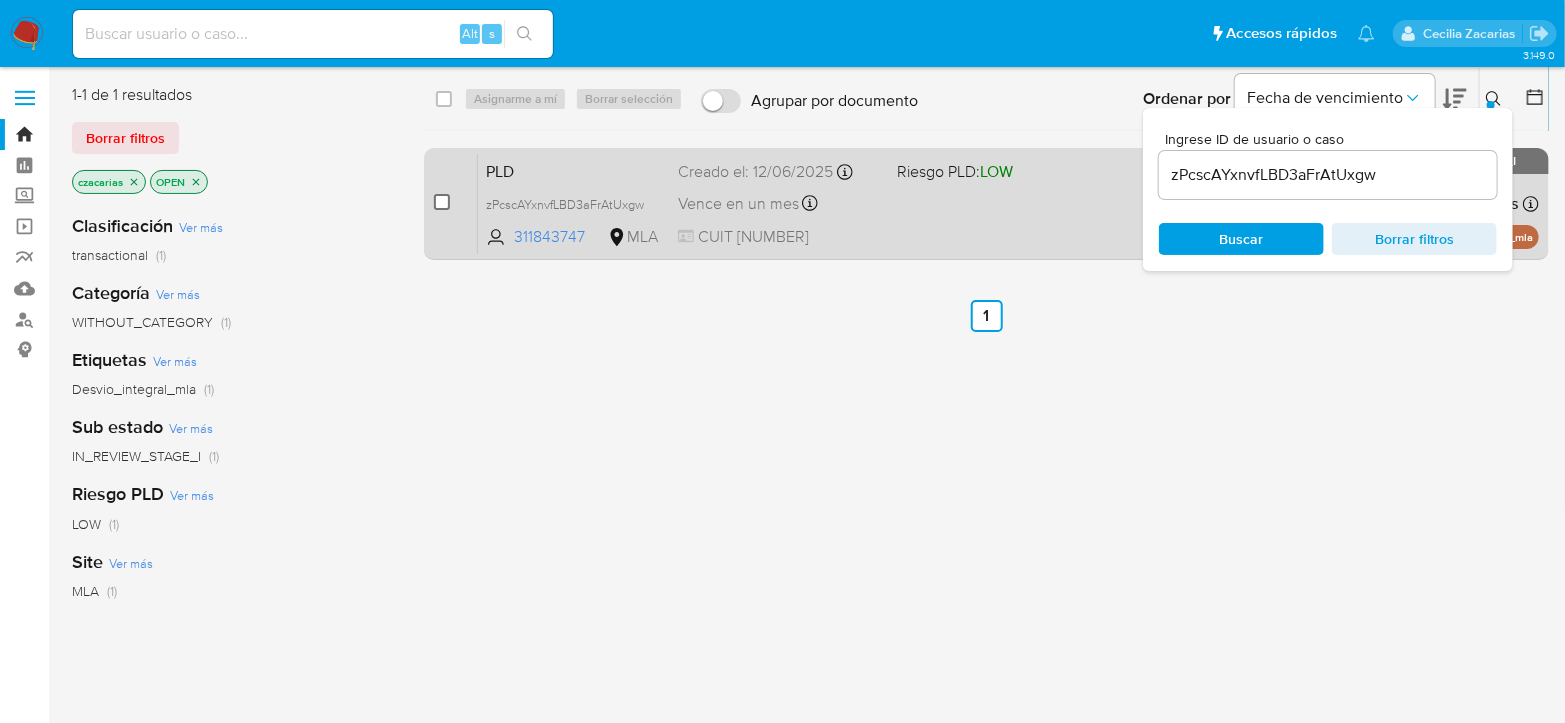 drag, startPoint x: 438, startPoint y: 207, endPoint x: 477, endPoint y: 126, distance: 89.89995 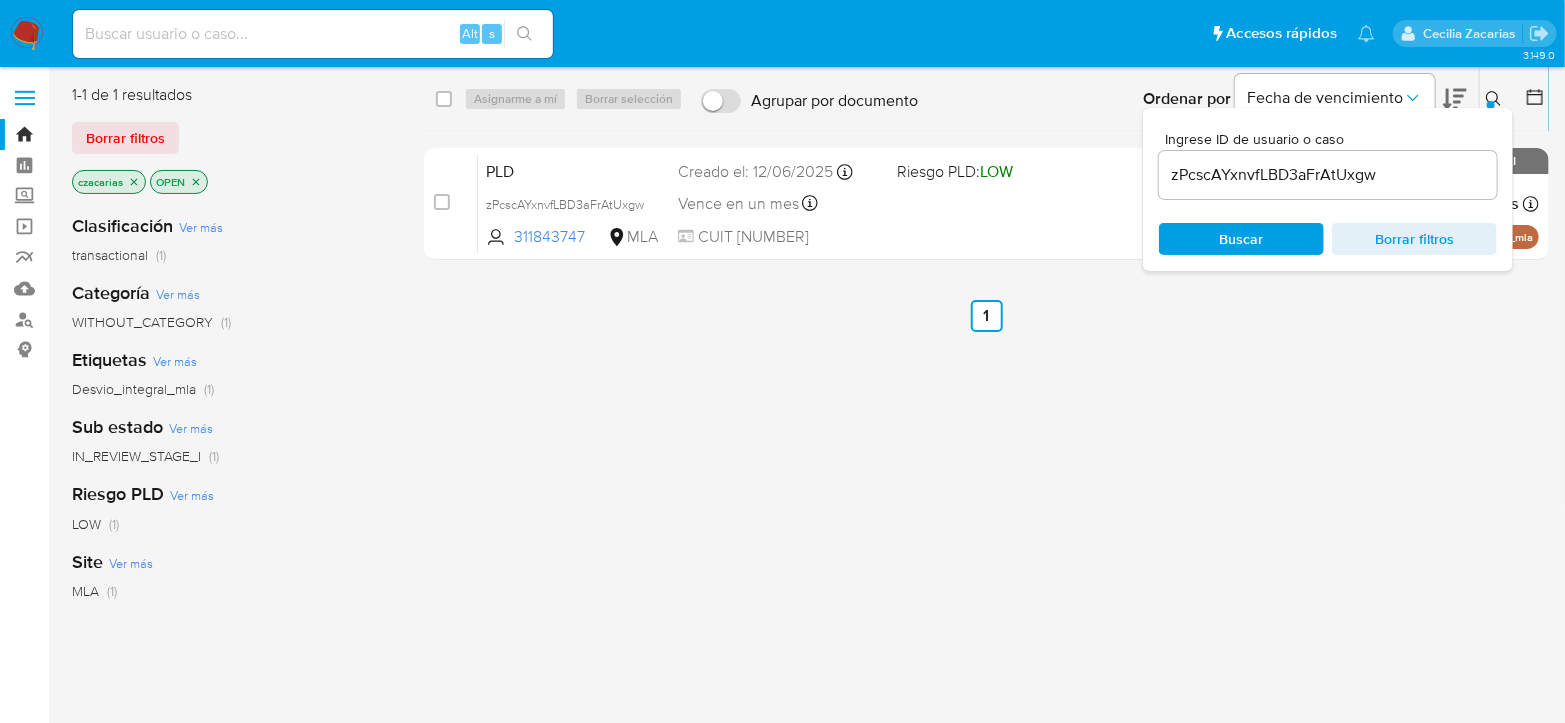 click at bounding box center [442, 202] 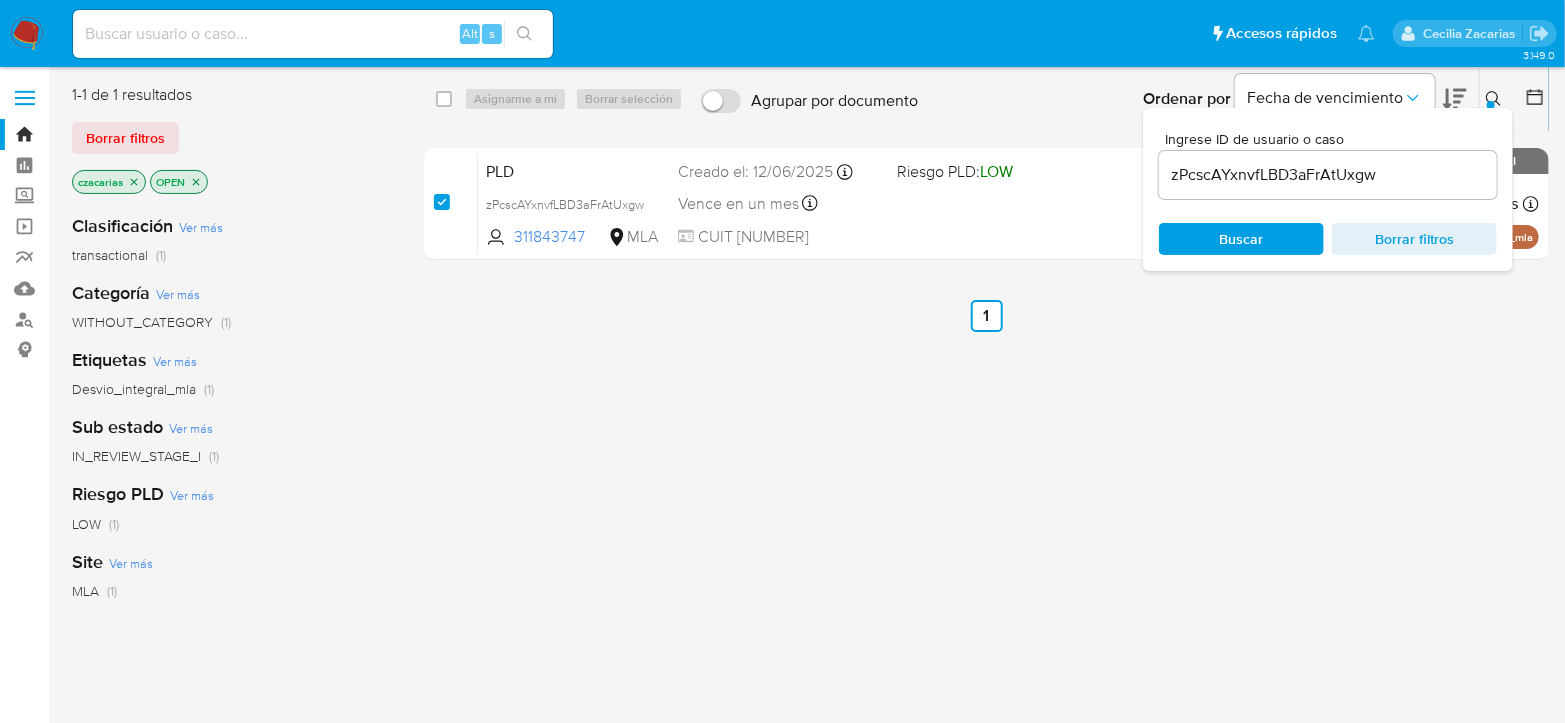 checkbox on "true" 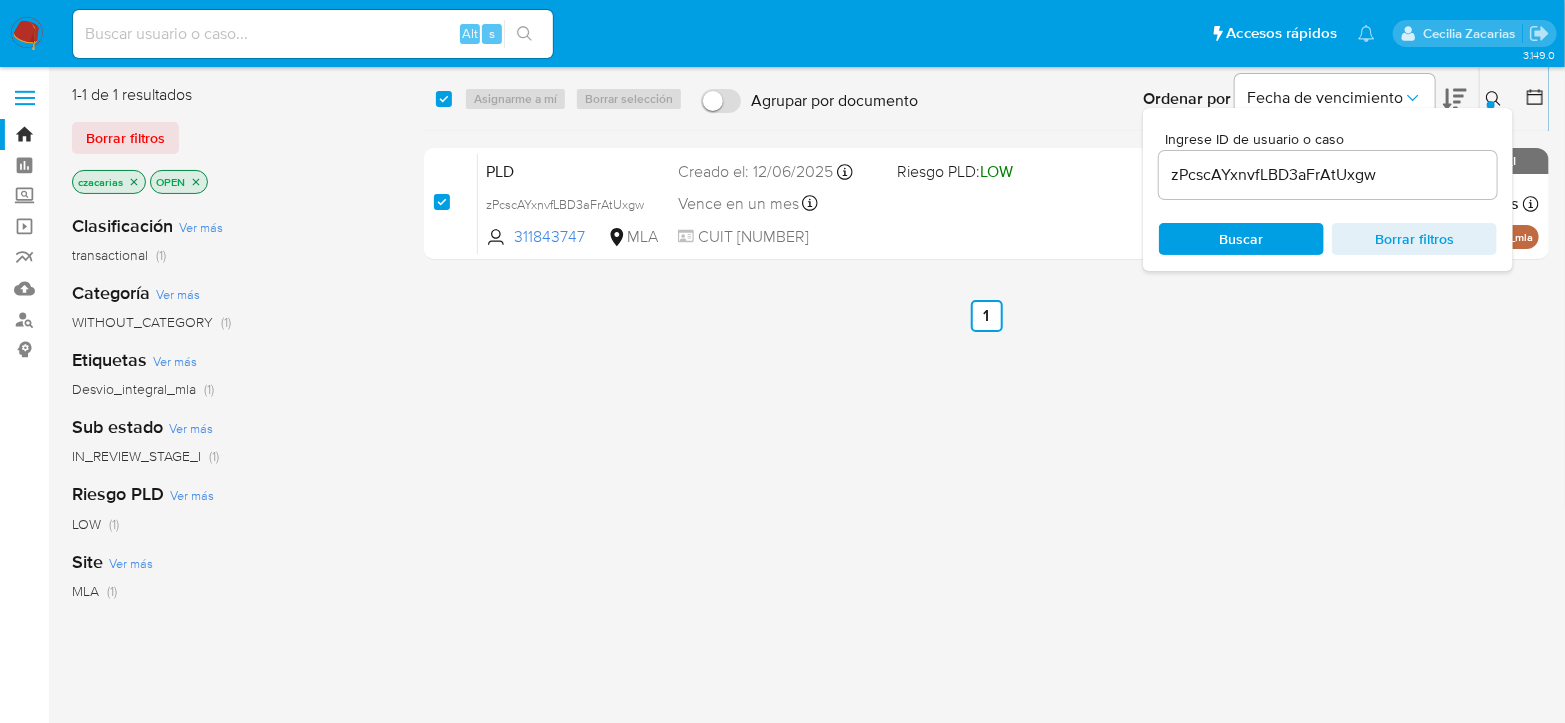checkbox on "true" 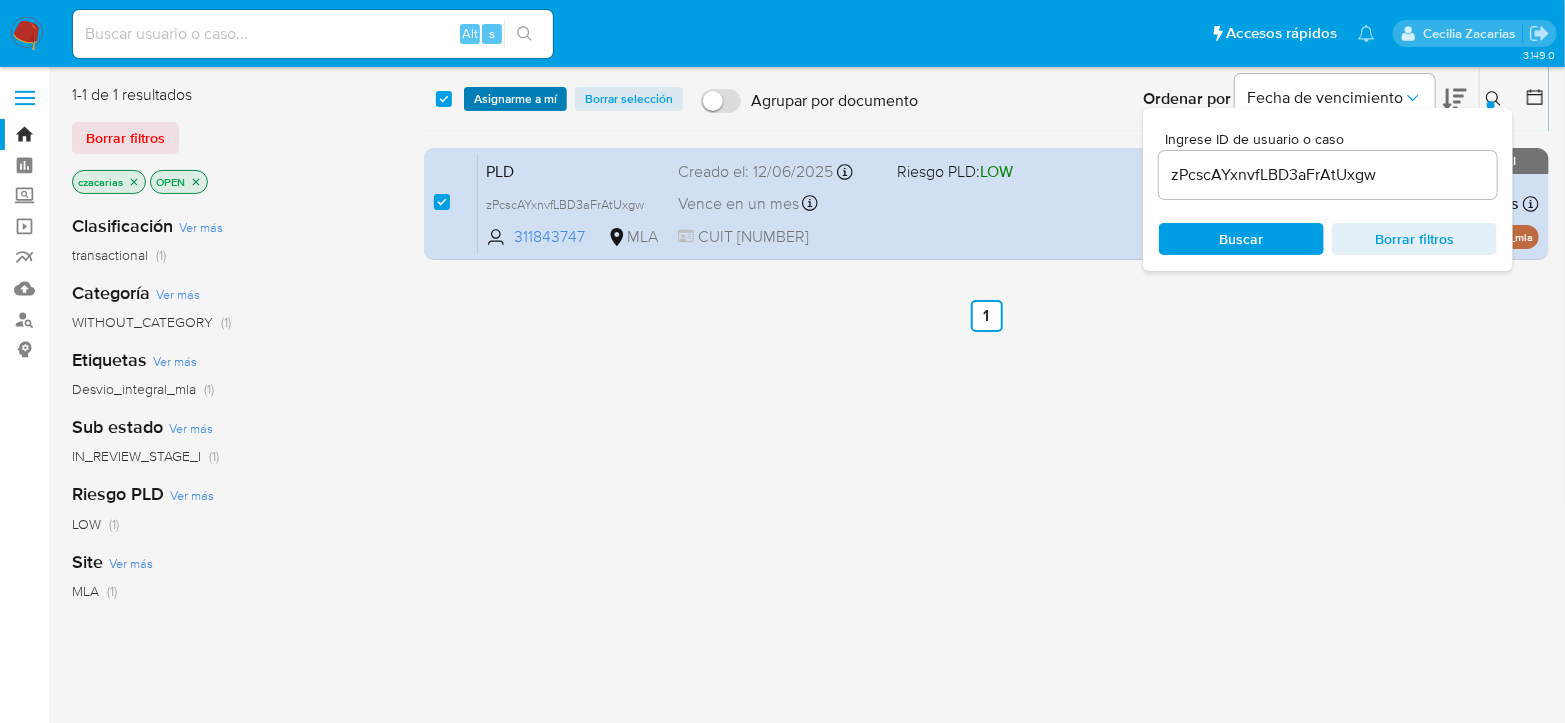 click on "Asignarme a mí" at bounding box center (515, 99) 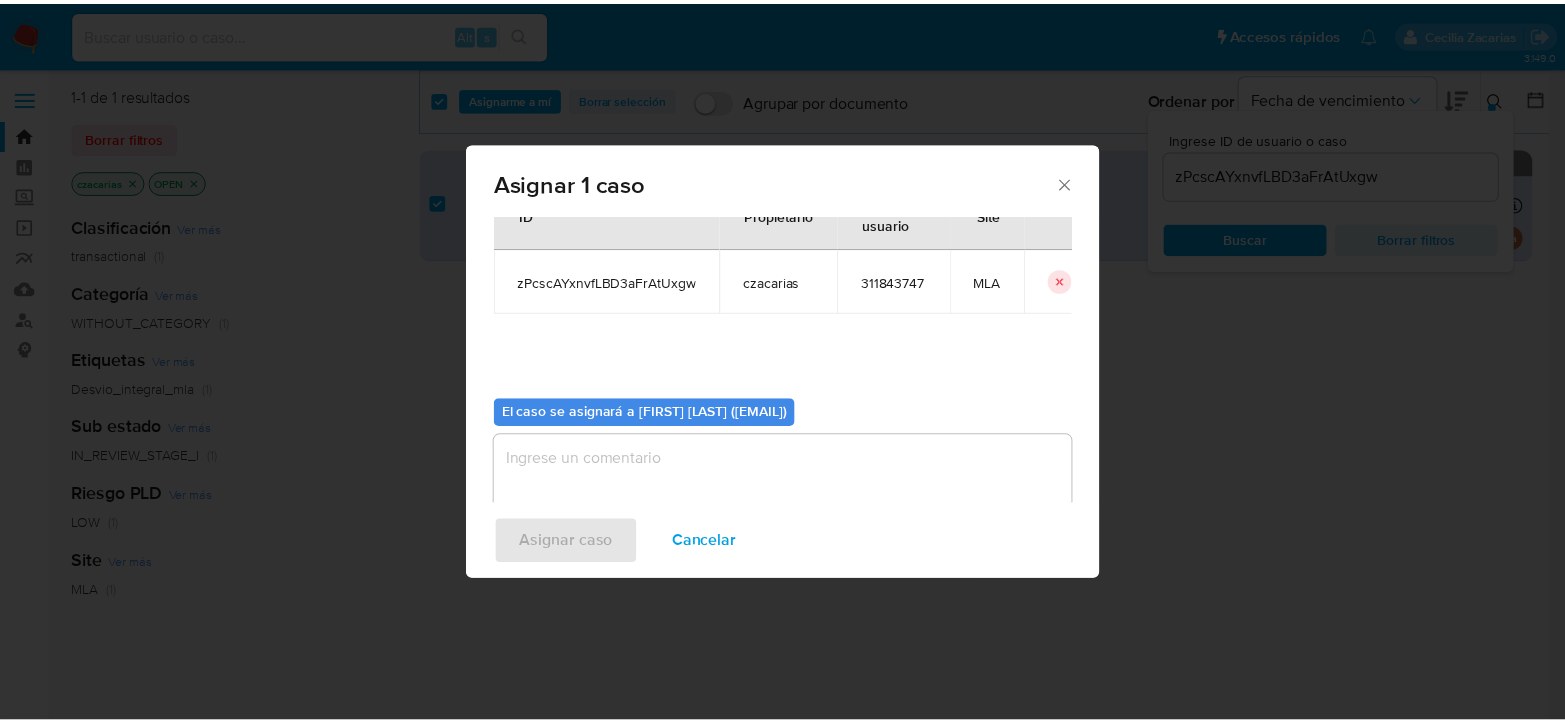 scroll, scrollTop: 102, scrollLeft: 0, axis: vertical 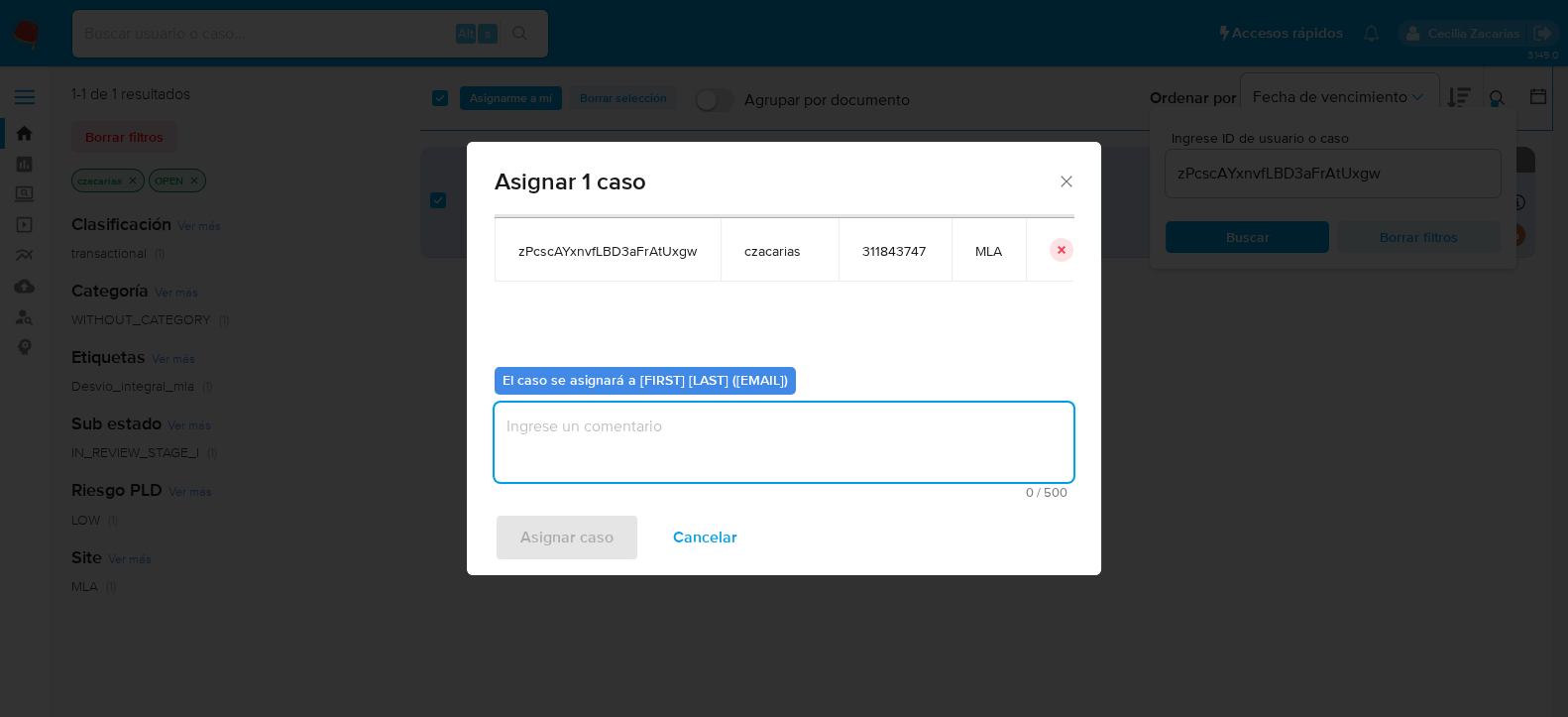 drag, startPoint x: 630, startPoint y: 450, endPoint x: 582, endPoint y: 510, distance: 76.83749 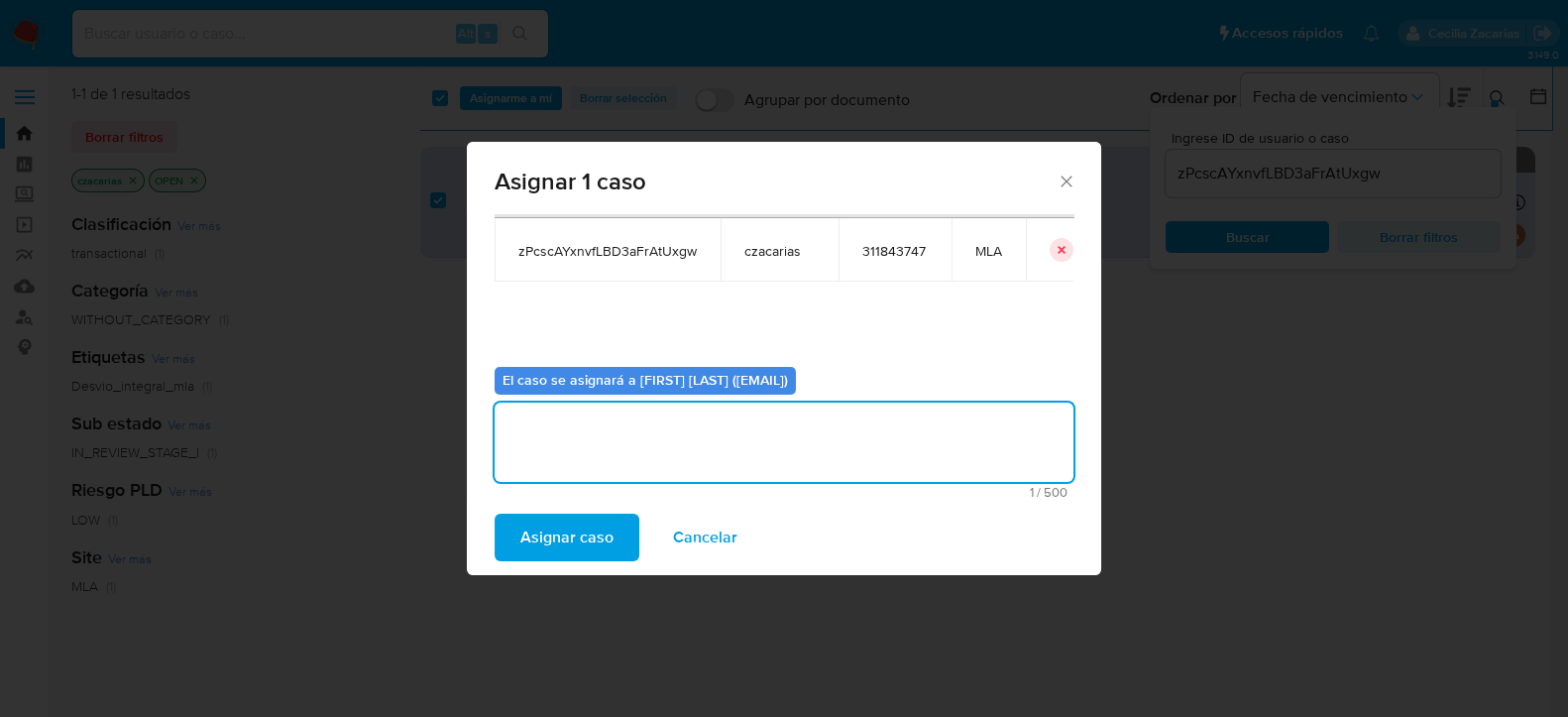 click on "Asignar caso" at bounding box center (567, 538) 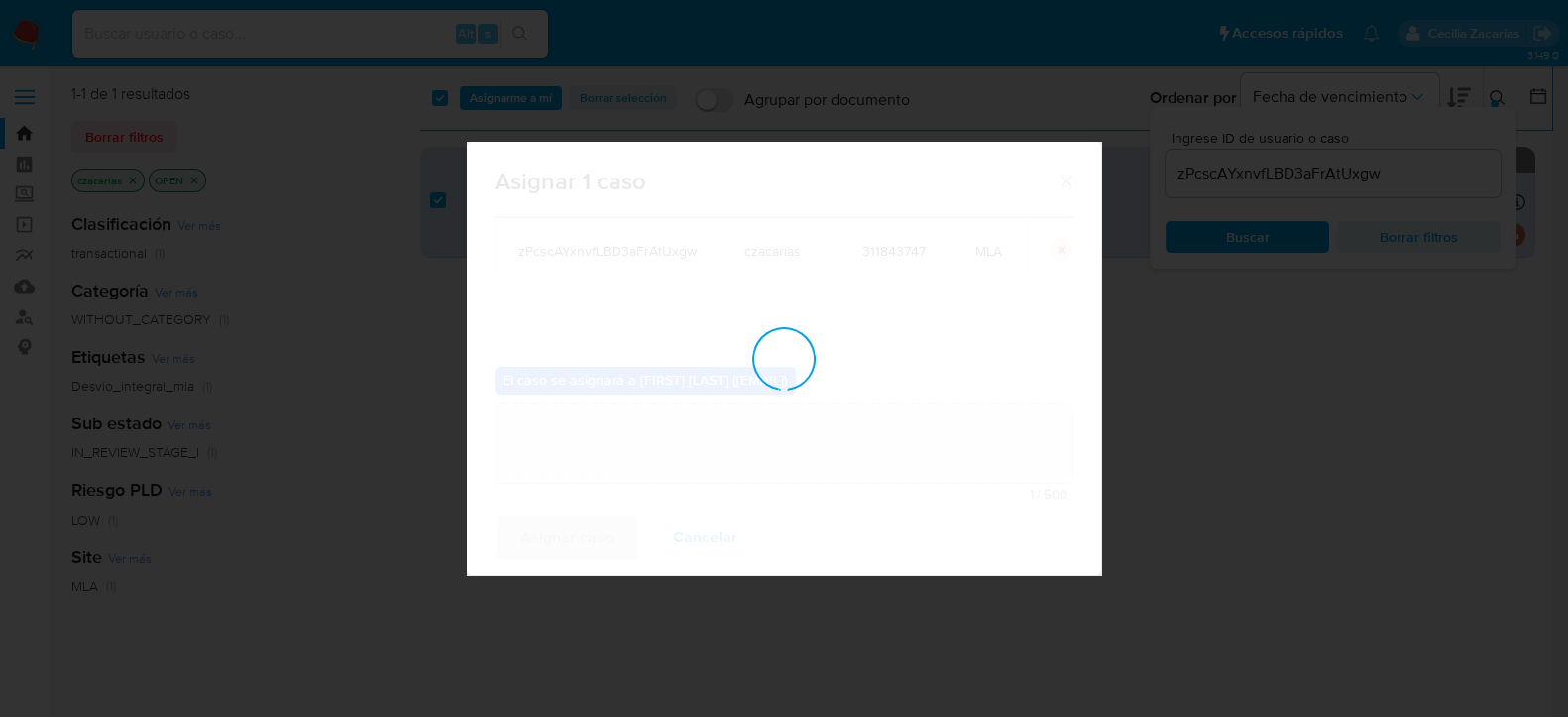 type 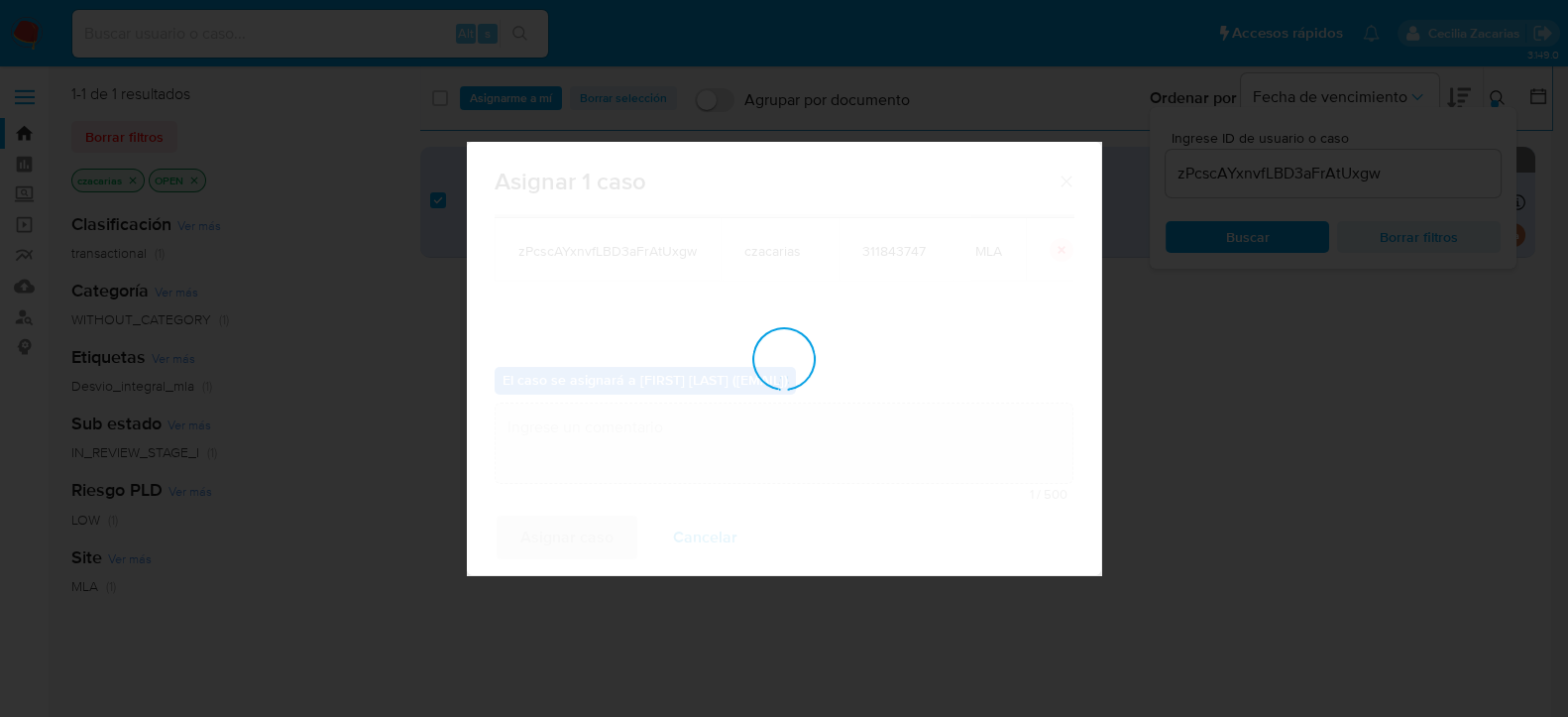 checkbox on "false" 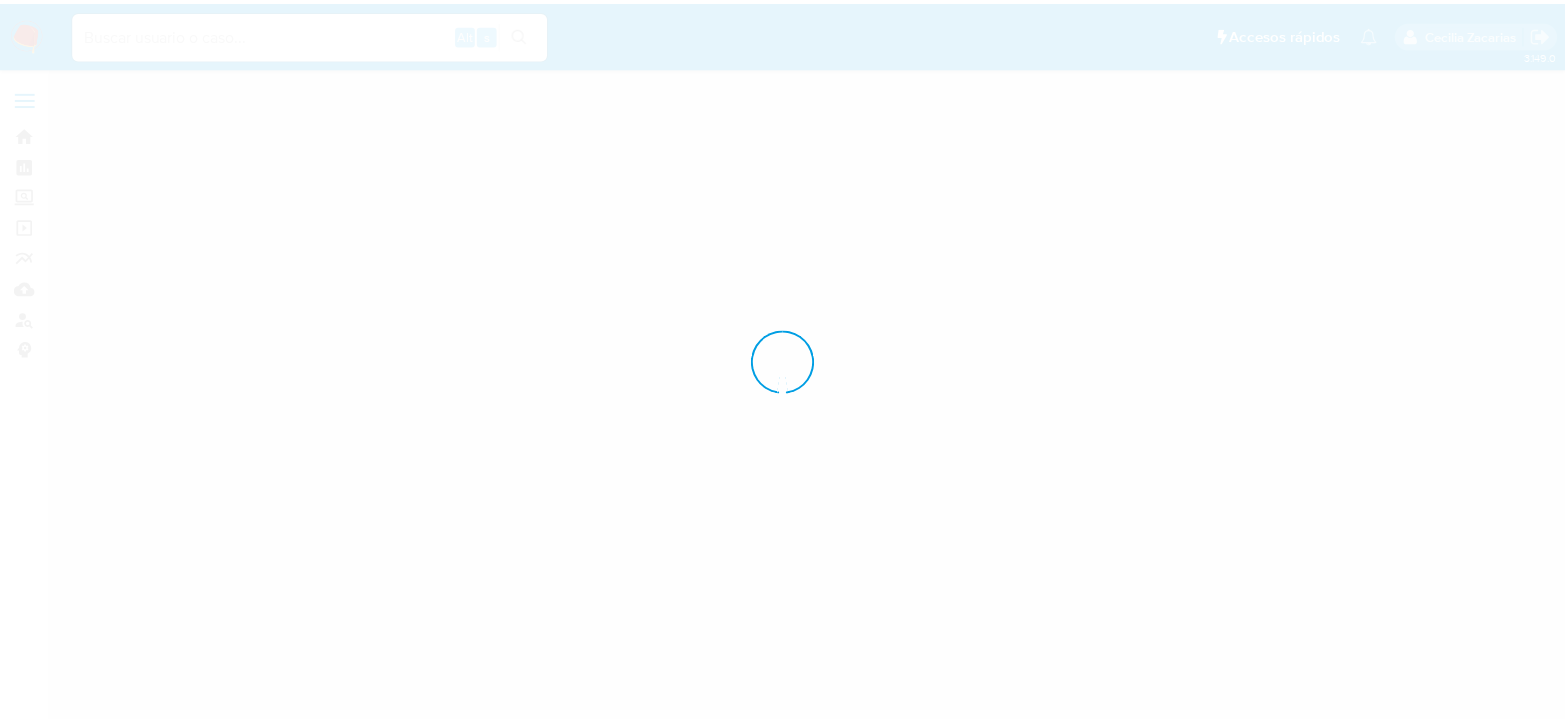 scroll, scrollTop: 0, scrollLeft: 0, axis: both 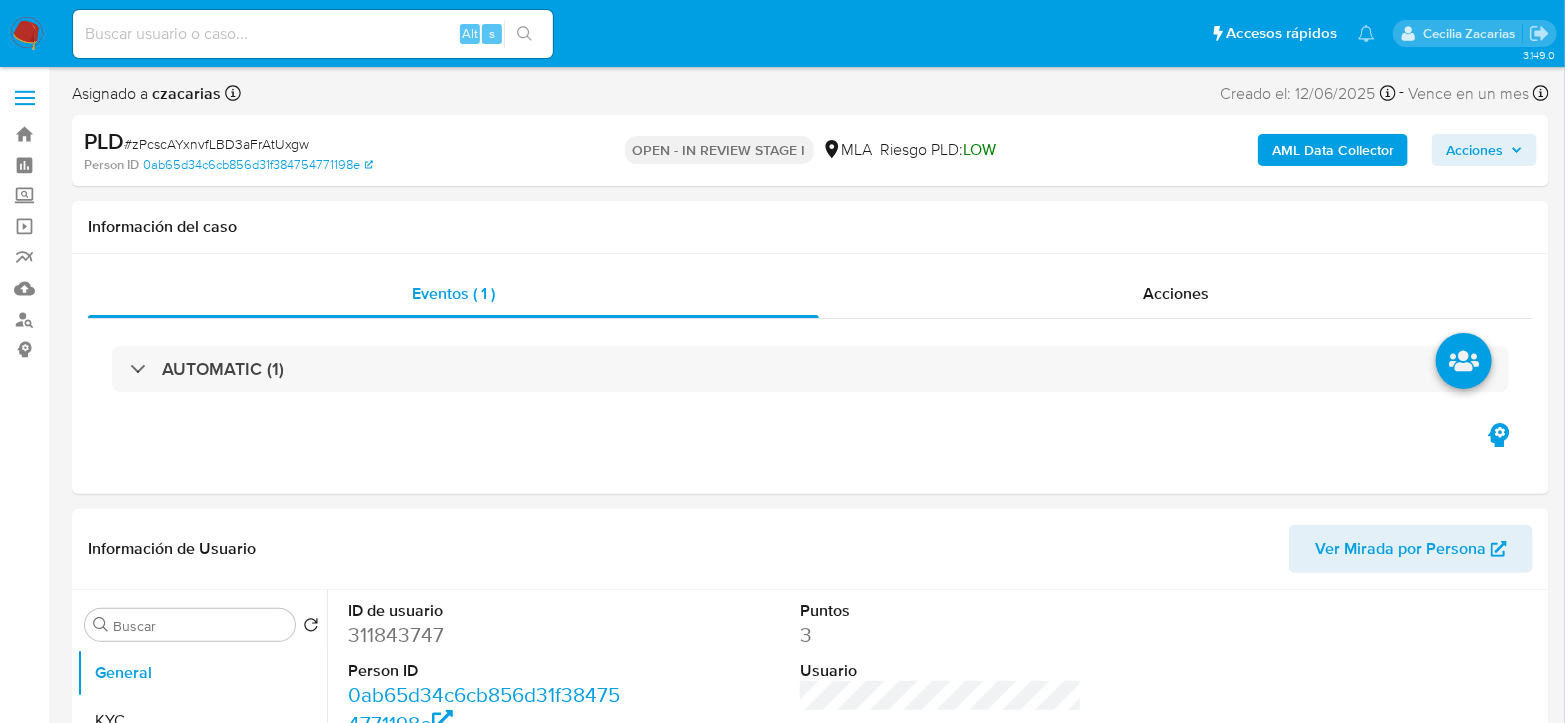 select on "10" 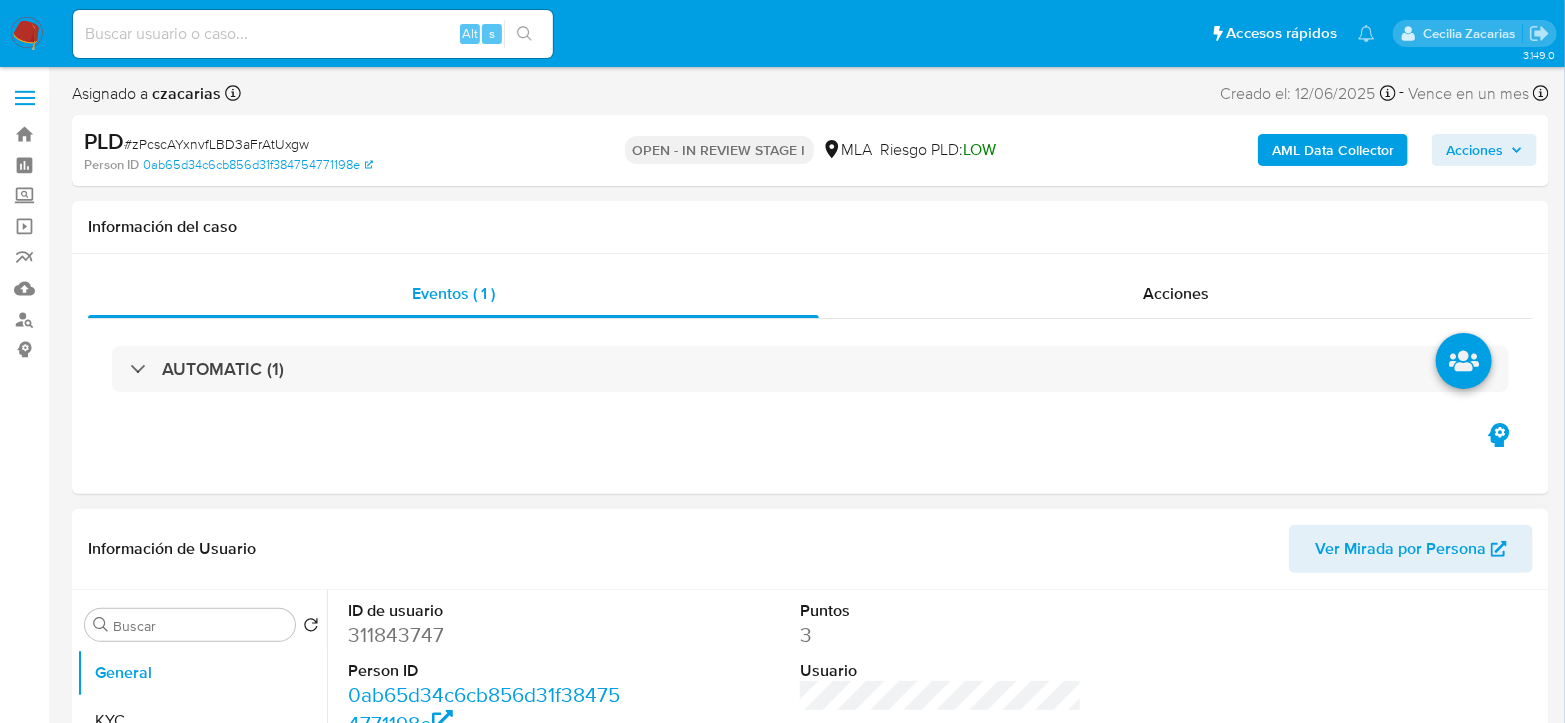 click on "311843747" at bounding box center [489, 635] 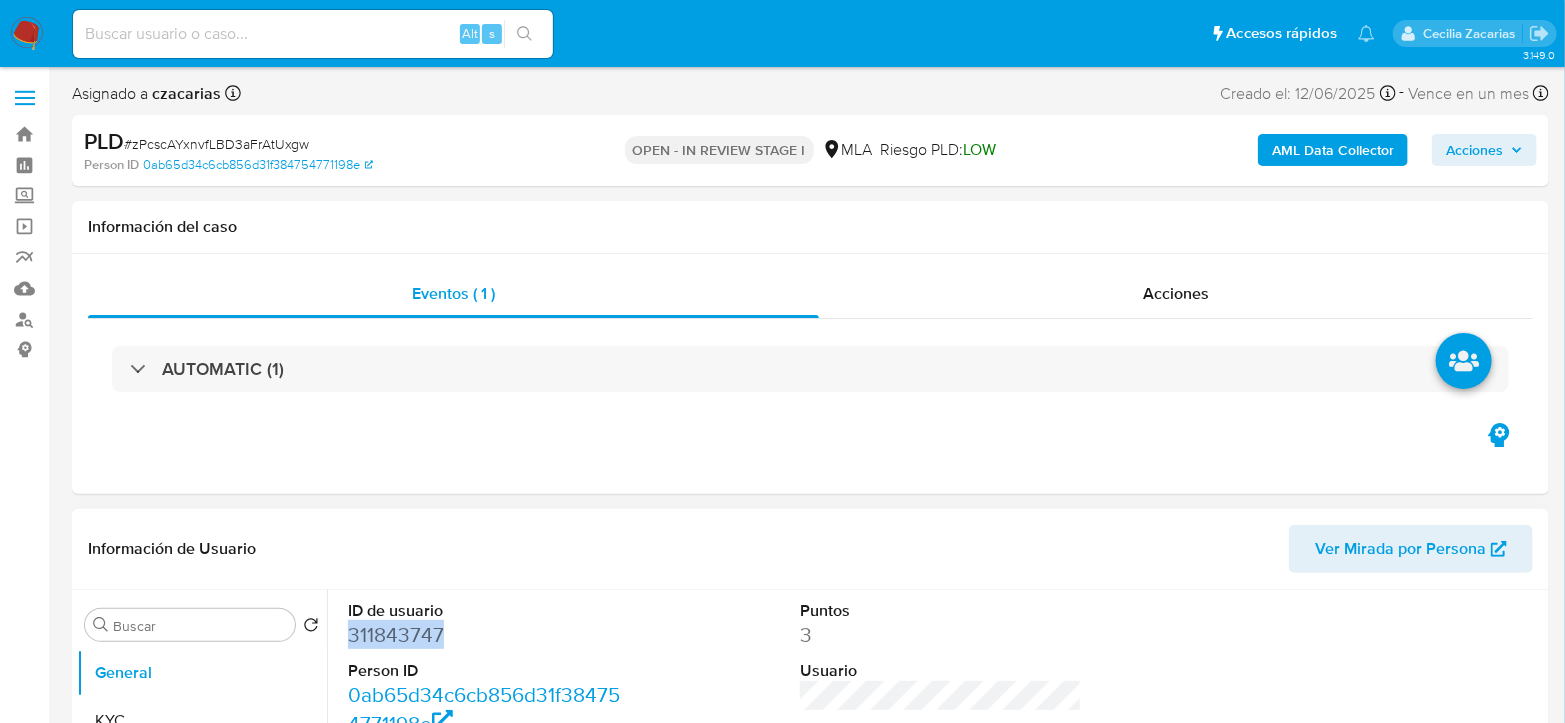 click on "311843747" at bounding box center (489, 635) 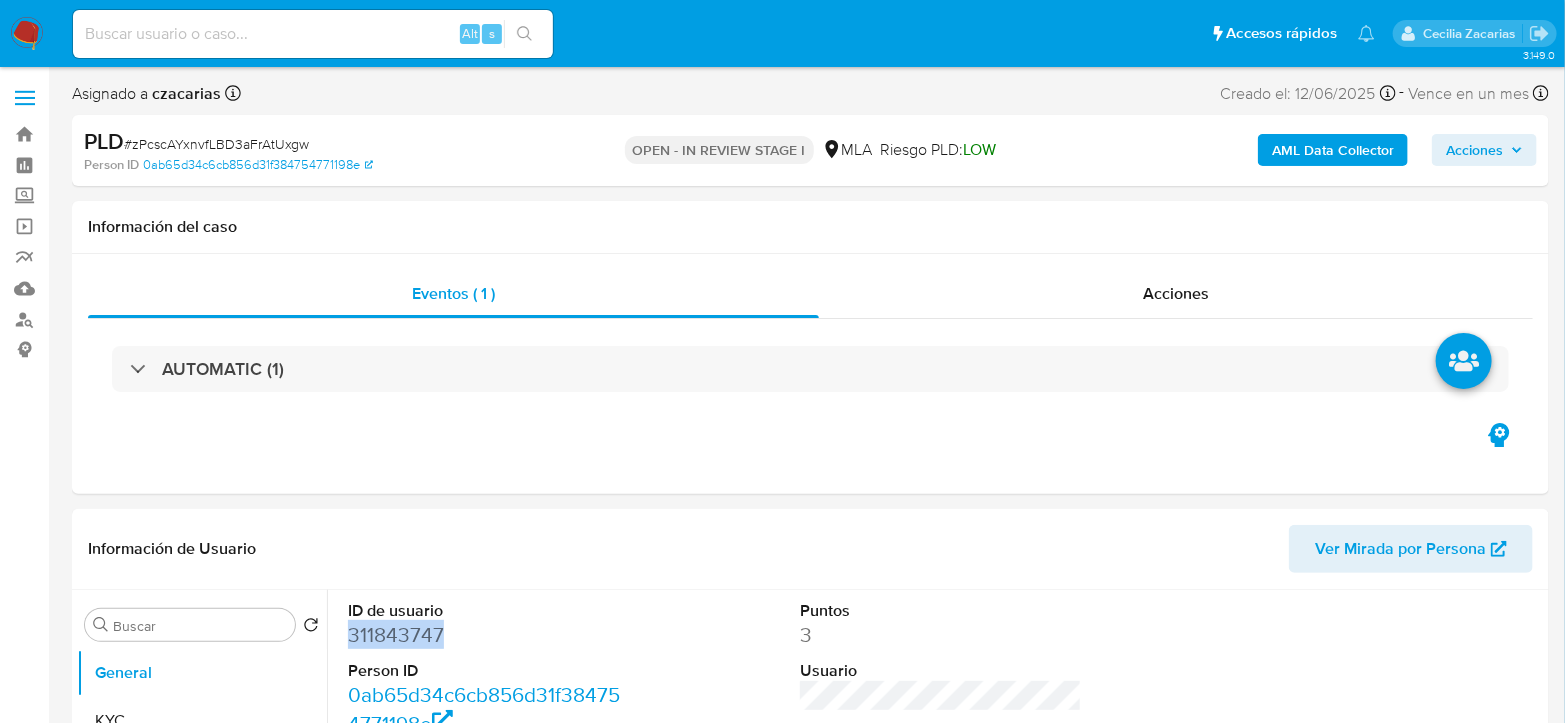 copy on "311843747" 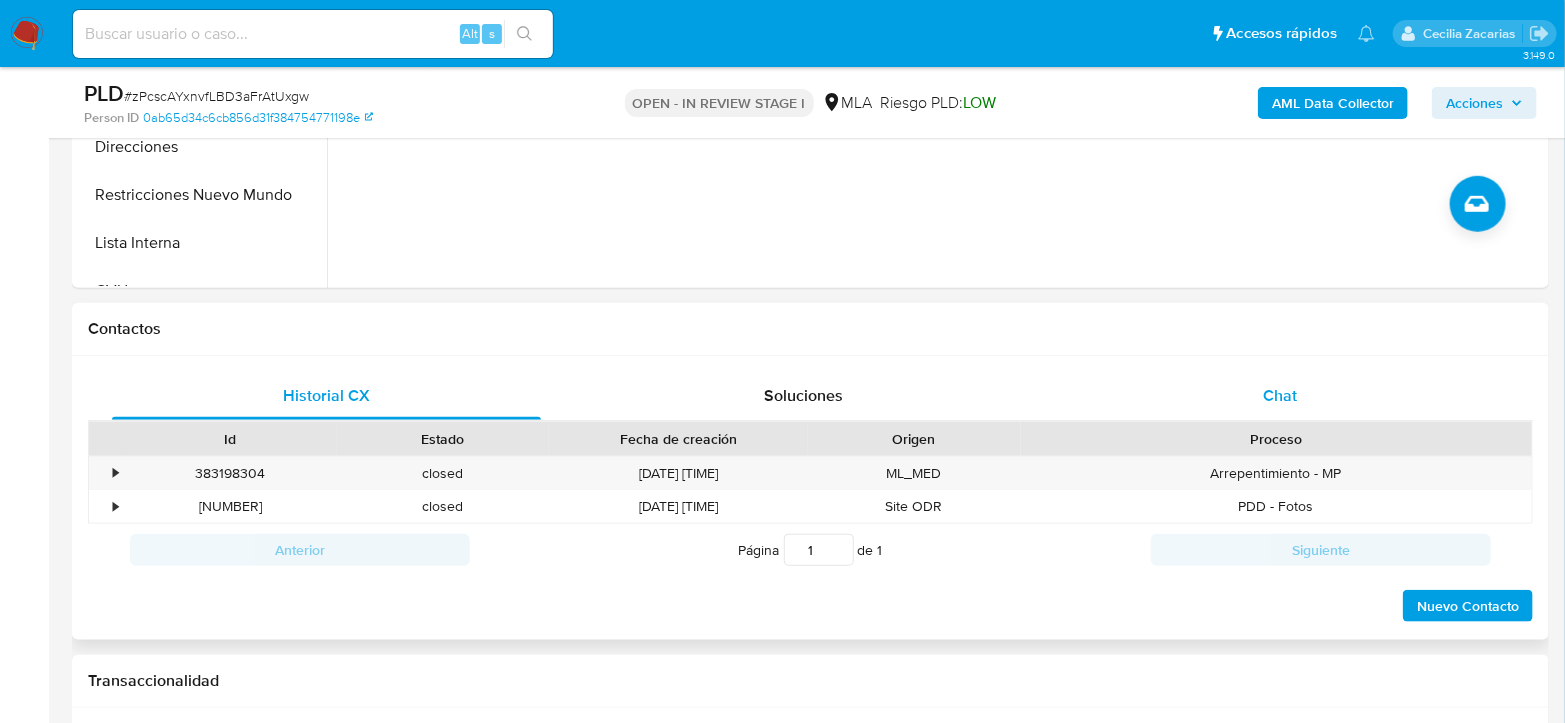 click on "Chat" at bounding box center [1280, 396] 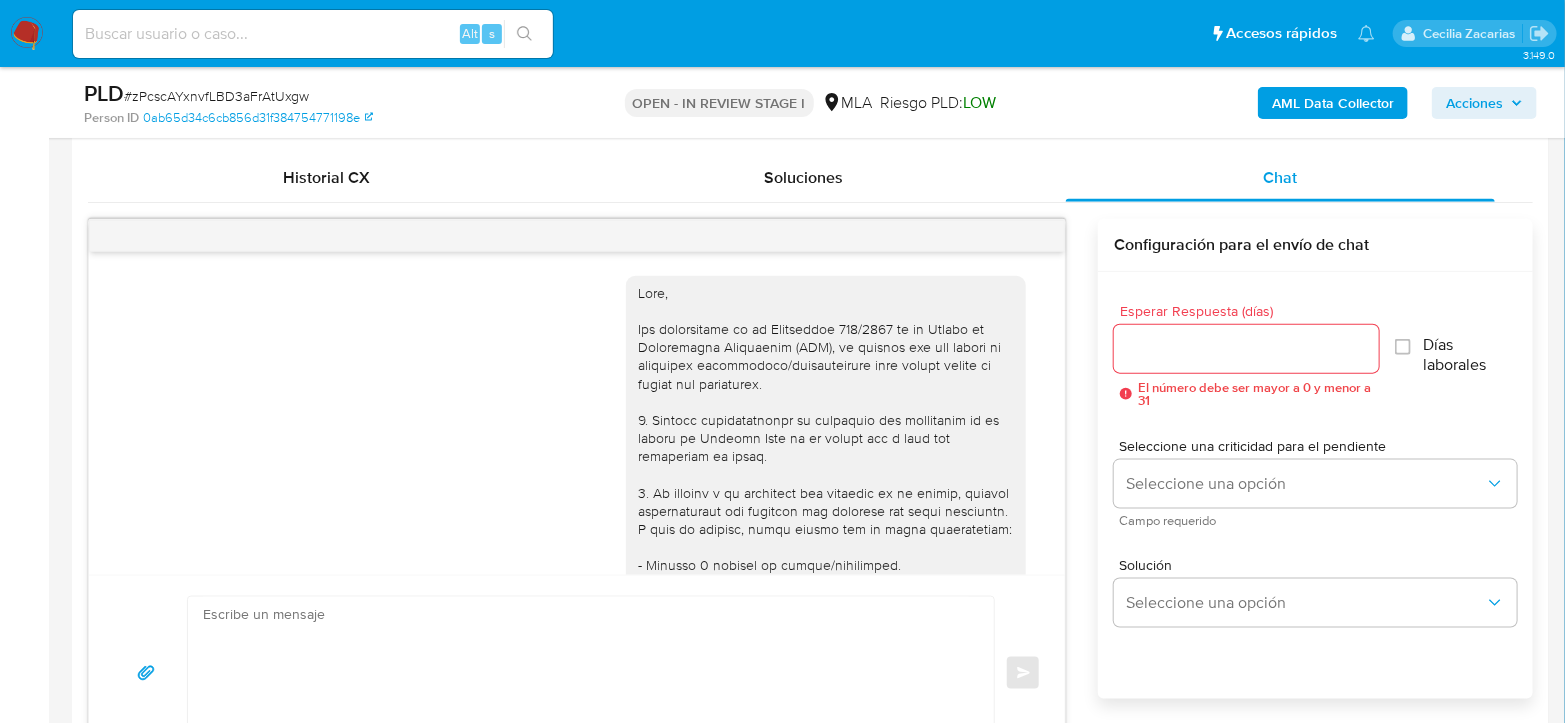 scroll, scrollTop: 965, scrollLeft: 0, axis: vertical 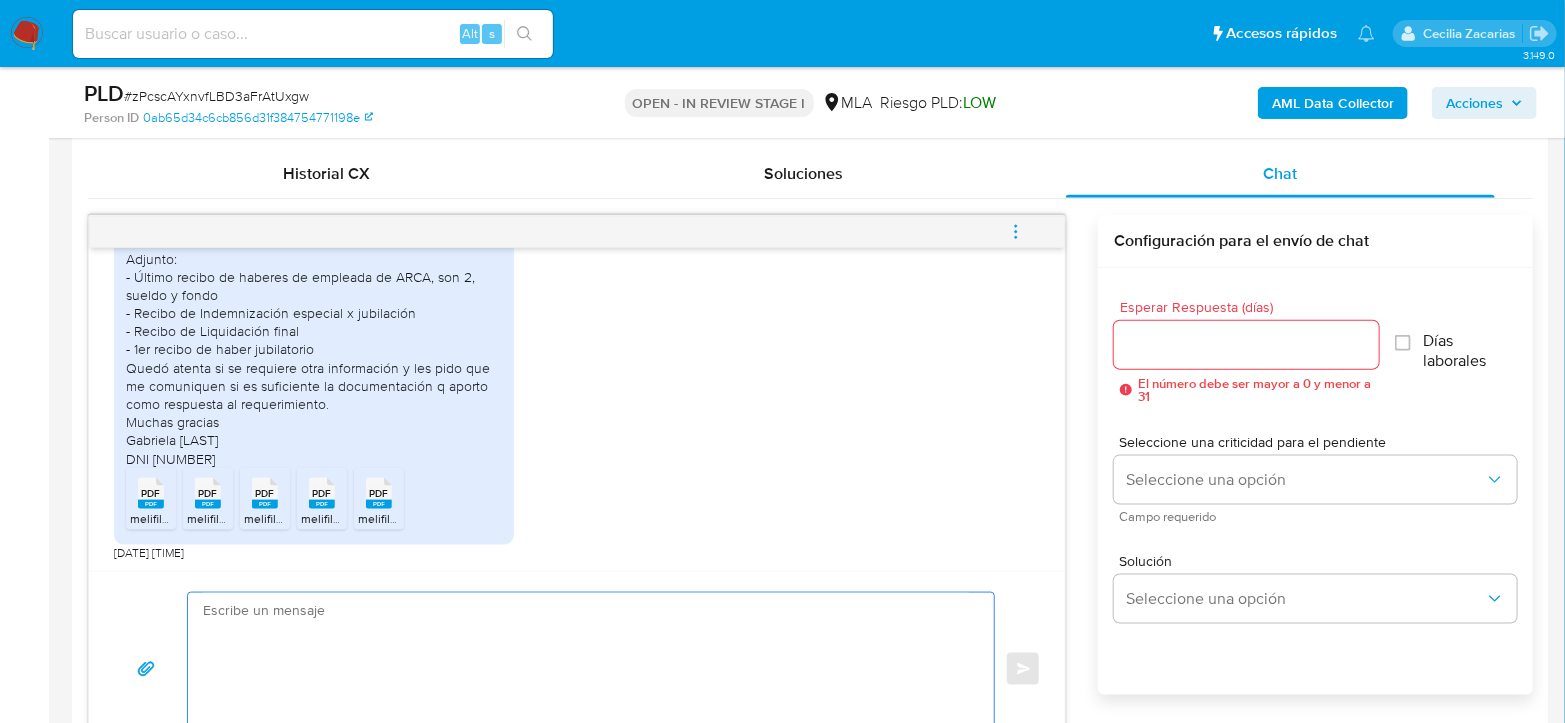 click at bounding box center (586, 669) 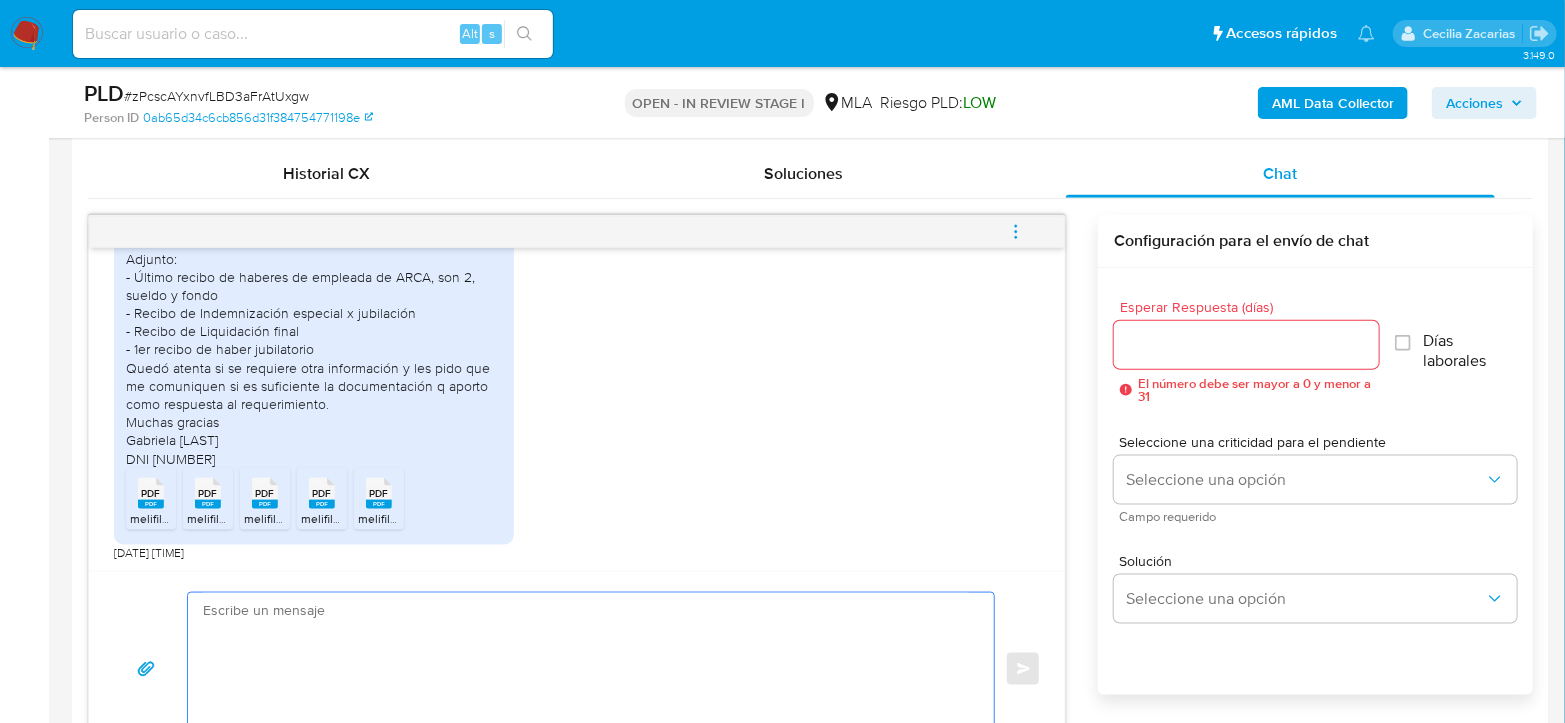 paste on "Hola,
¡Muchas gracias por tu respuesta! Confirmamos la recepción de la documentación.
Te informamos que estaremos analizando la misma y en caso de necesitar información adicional nos pondremos en contacto con vos nuevamente.
Saludos, Equipo de Mercado Pago." 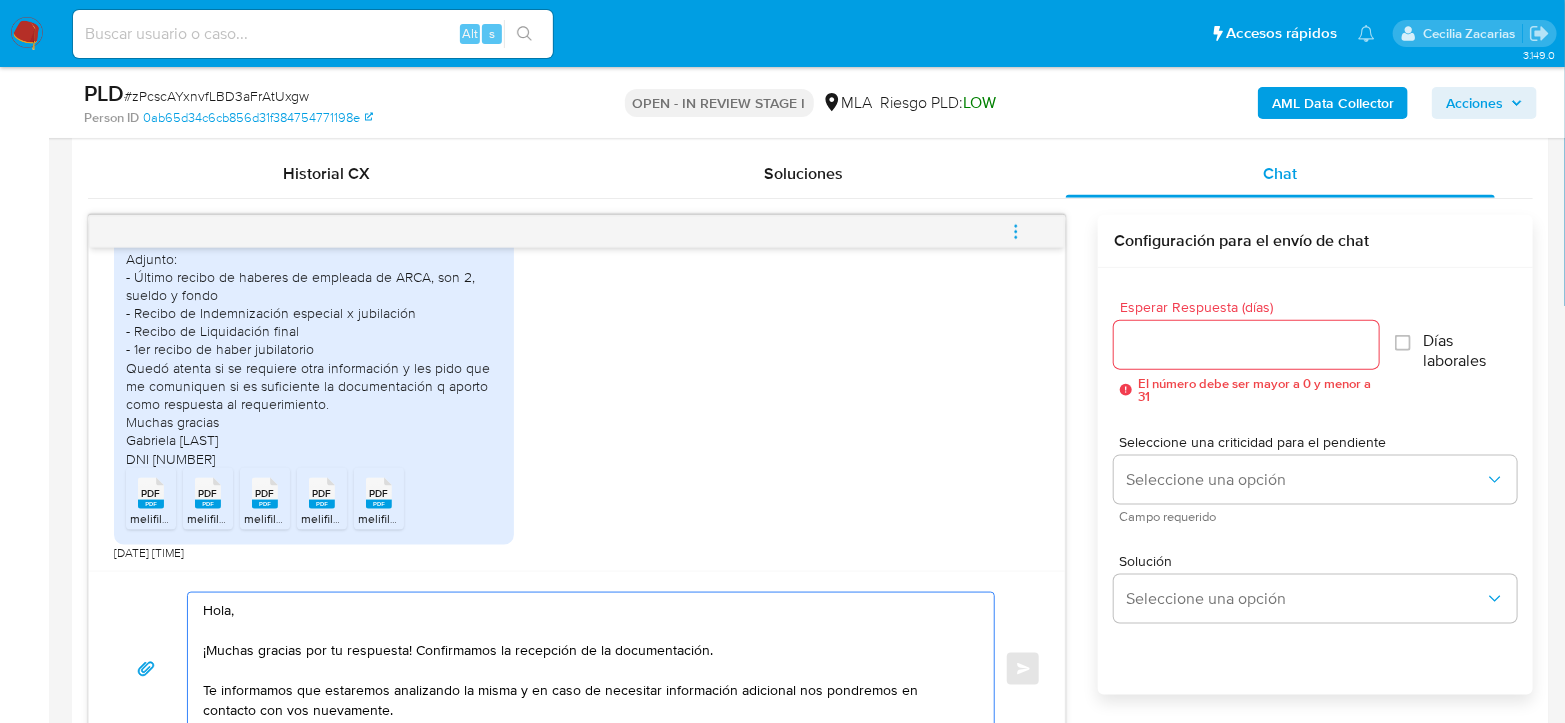 scroll, scrollTop: 1018, scrollLeft: 0, axis: vertical 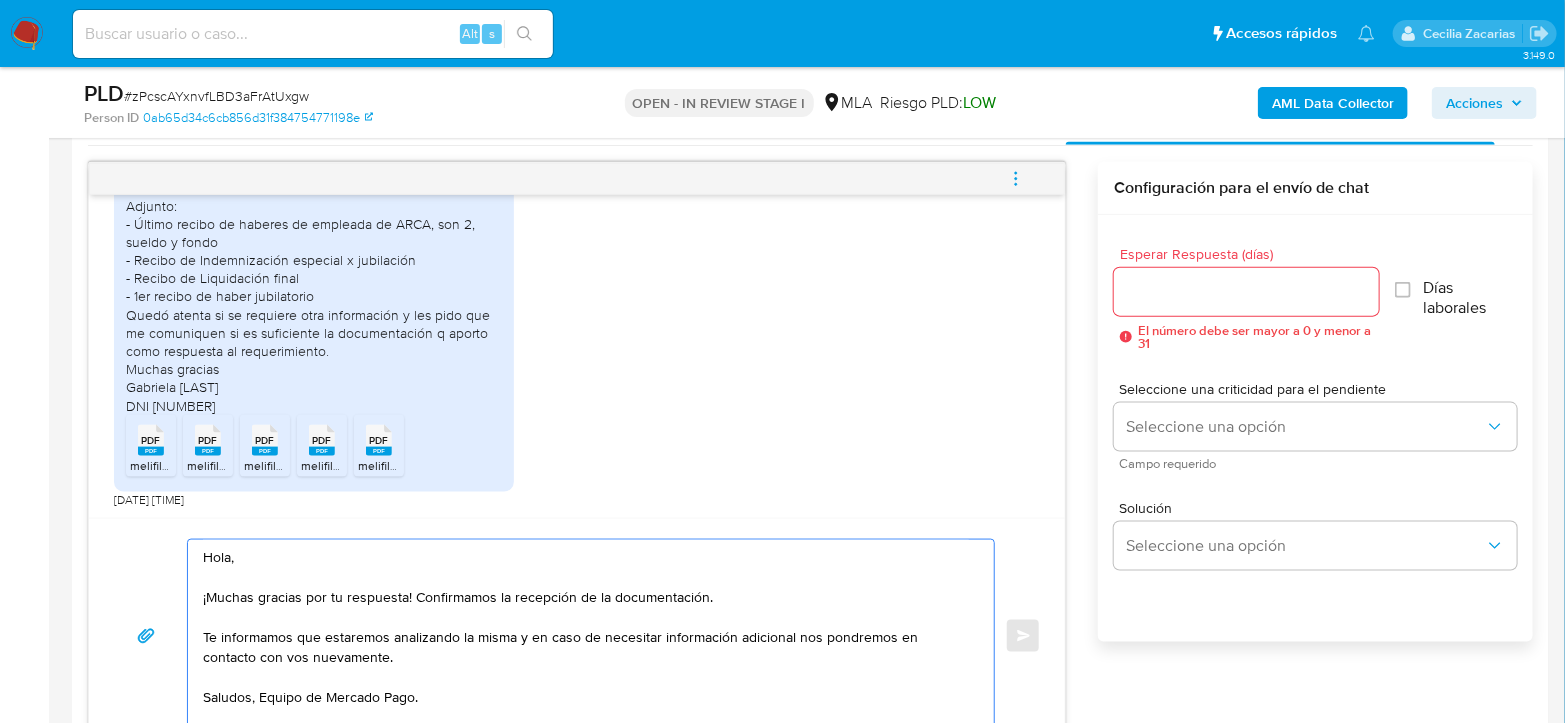 click on "Hola,
¡Muchas gracias por tu respuesta! Confirmamos la recepción de la documentación.
Te informamos que estaremos analizando la misma y en caso de necesitar información adicional nos pondremos en contacto con vos nuevamente.
Saludos, Equipo de Mercado Pago." at bounding box center [586, 636] 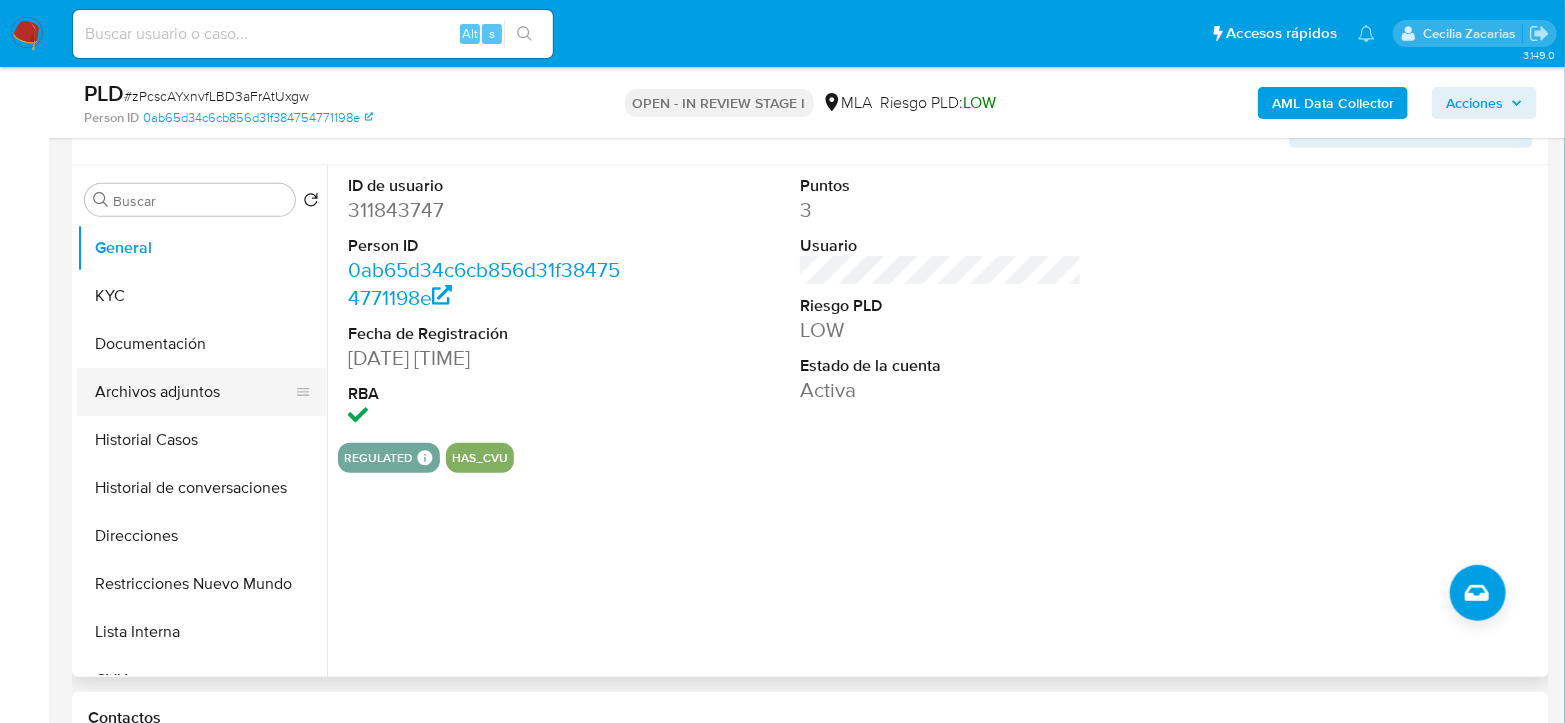 scroll, scrollTop: 351, scrollLeft: 0, axis: vertical 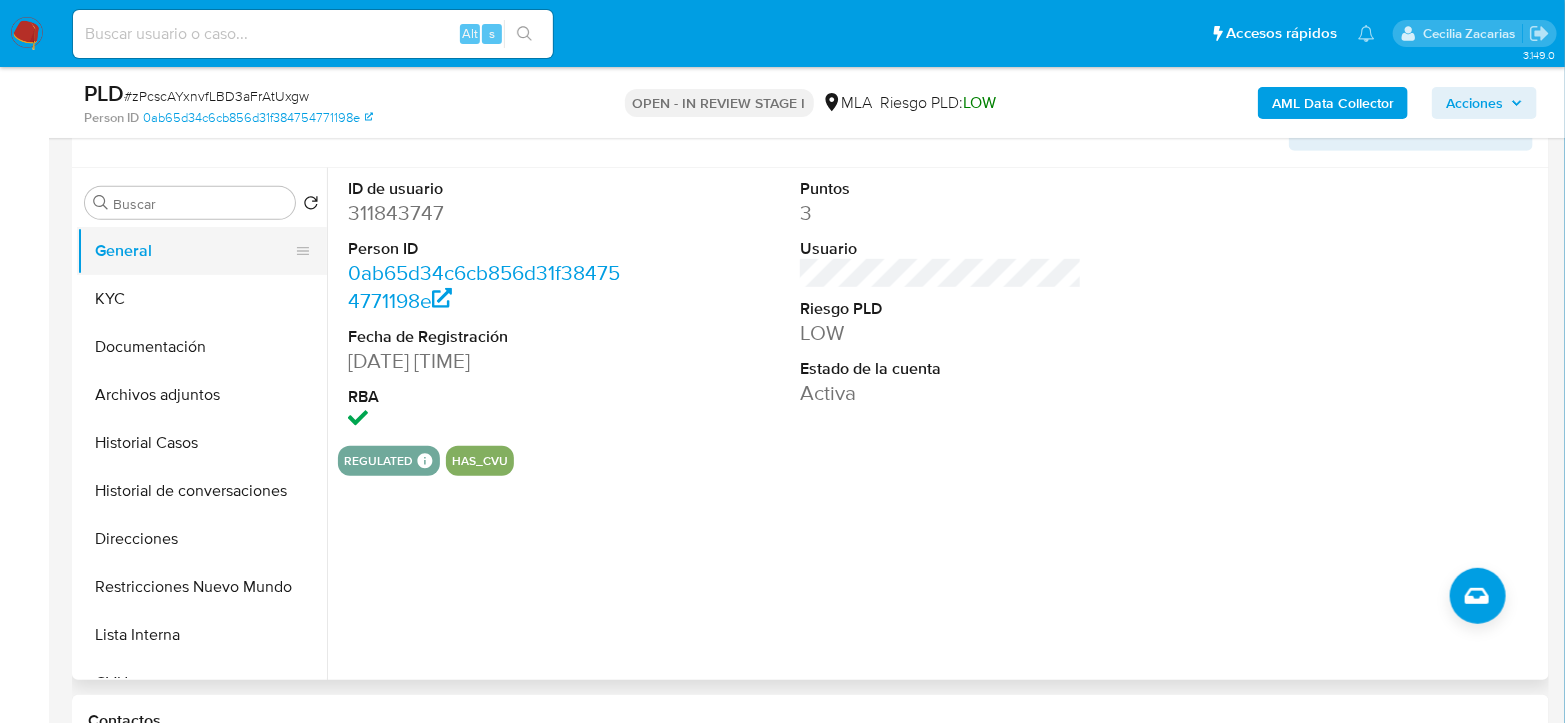 click on "General" at bounding box center (194, 251) 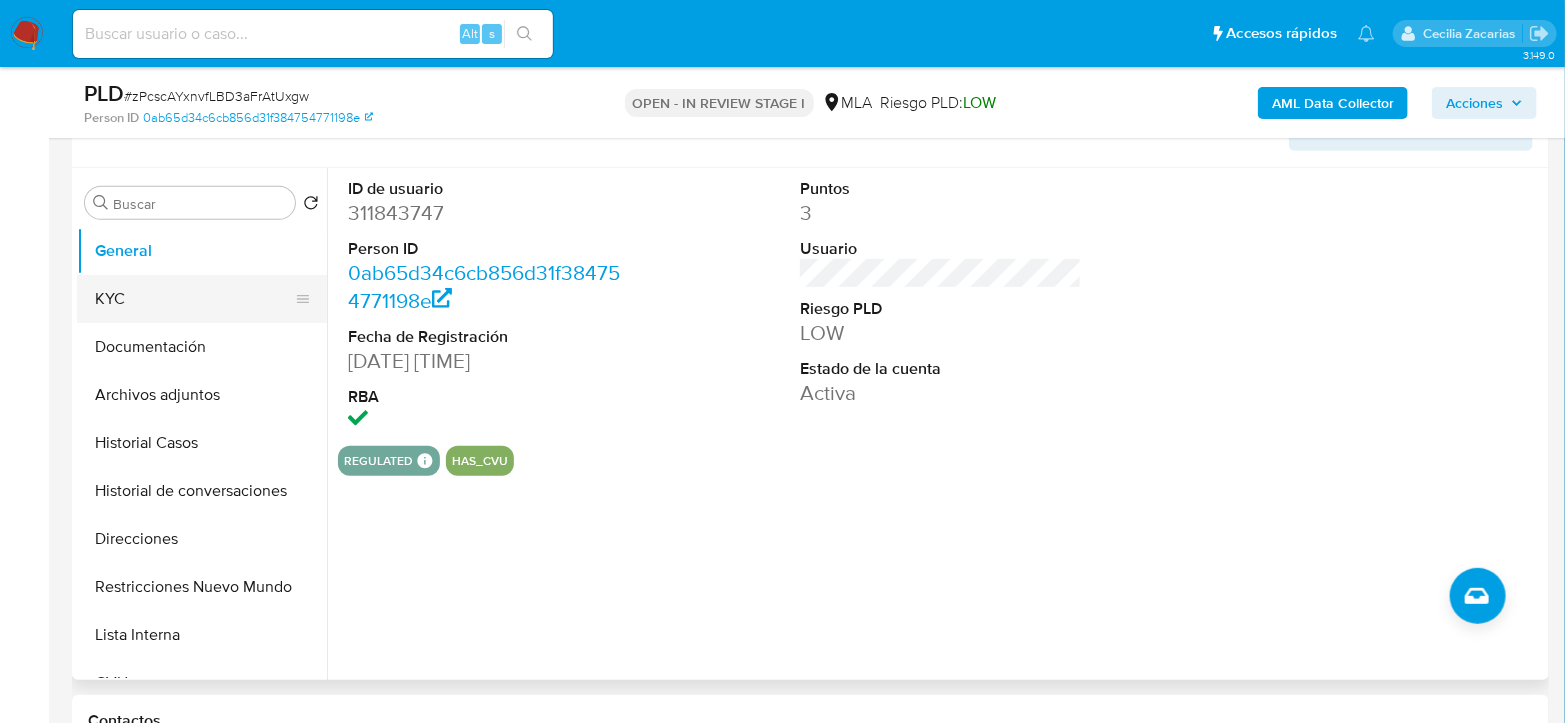 click on "KYC" at bounding box center [194, 299] 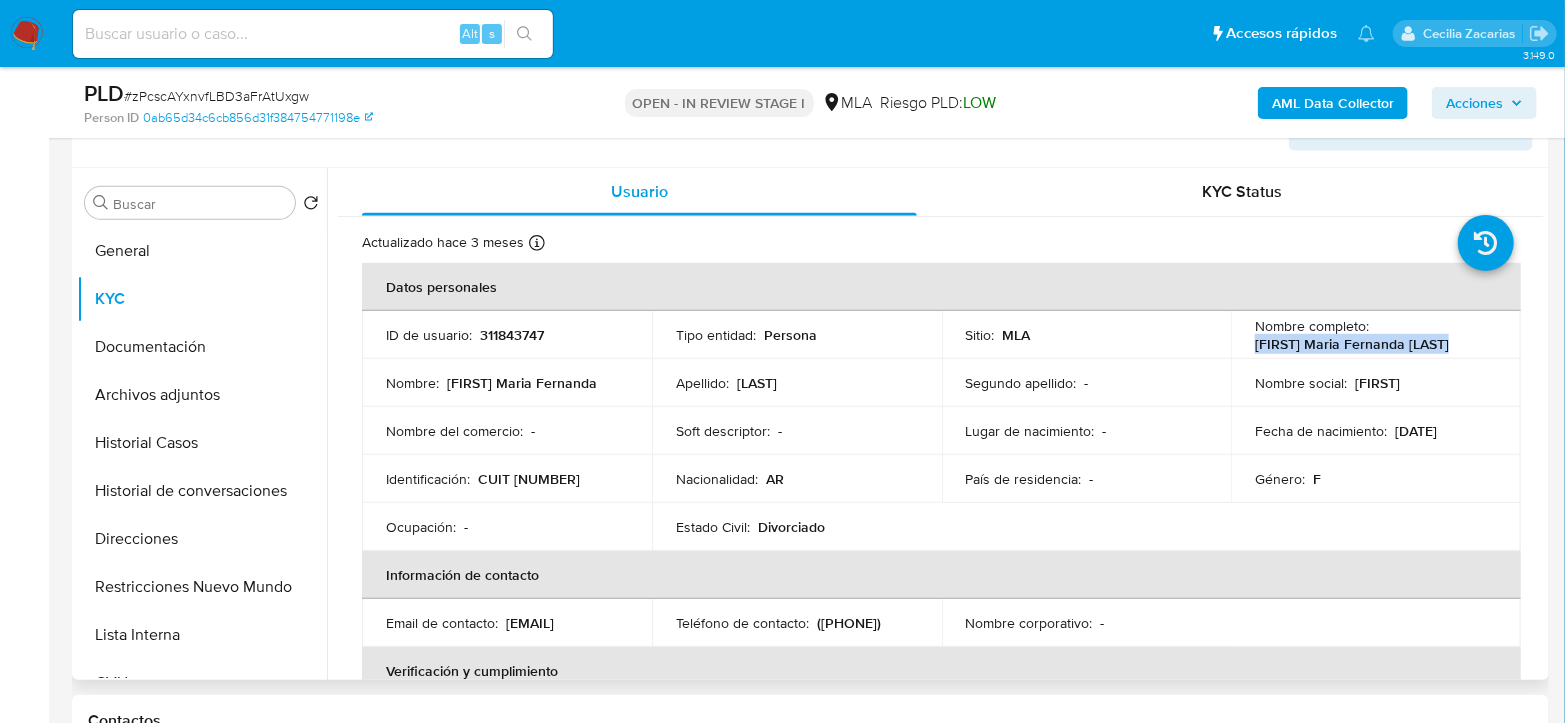 drag, startPoint x: 1251, startPoint y: 342, endPoint x: 1478, endPoint y: 347, distance: 227.05505 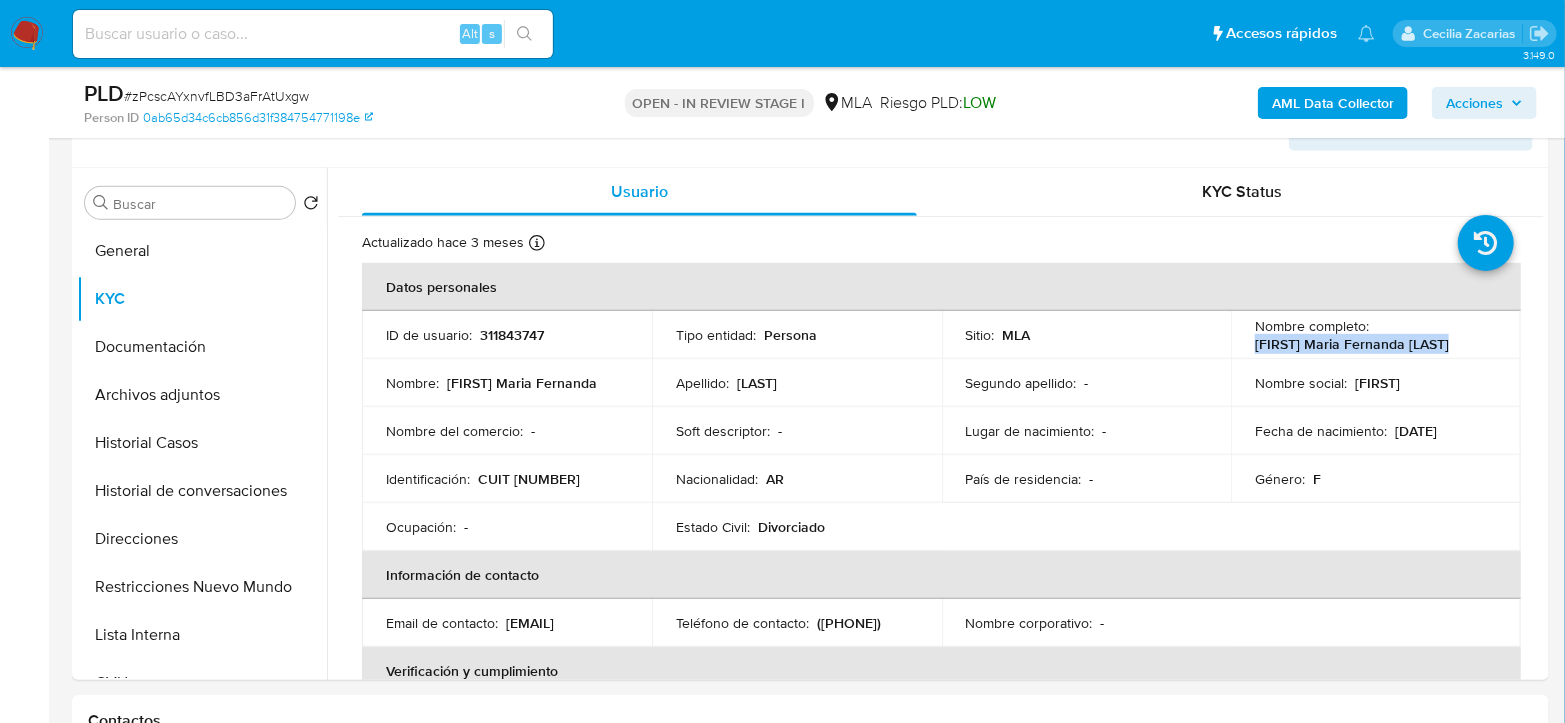 copy on "[FIRST] [MIDDLE] [LAST]" 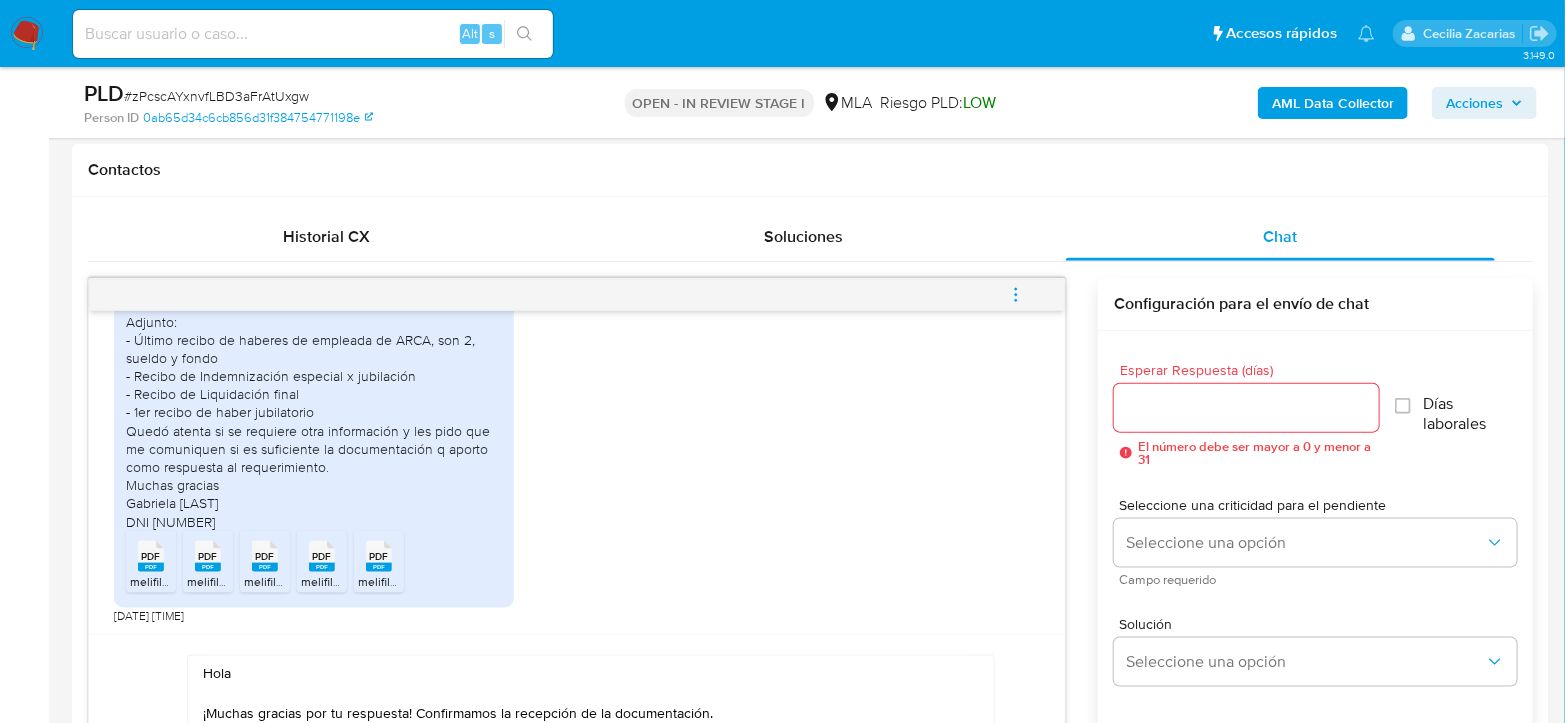 scroll, scrollTop: 906, scrollLeft: 0, axis: vertical 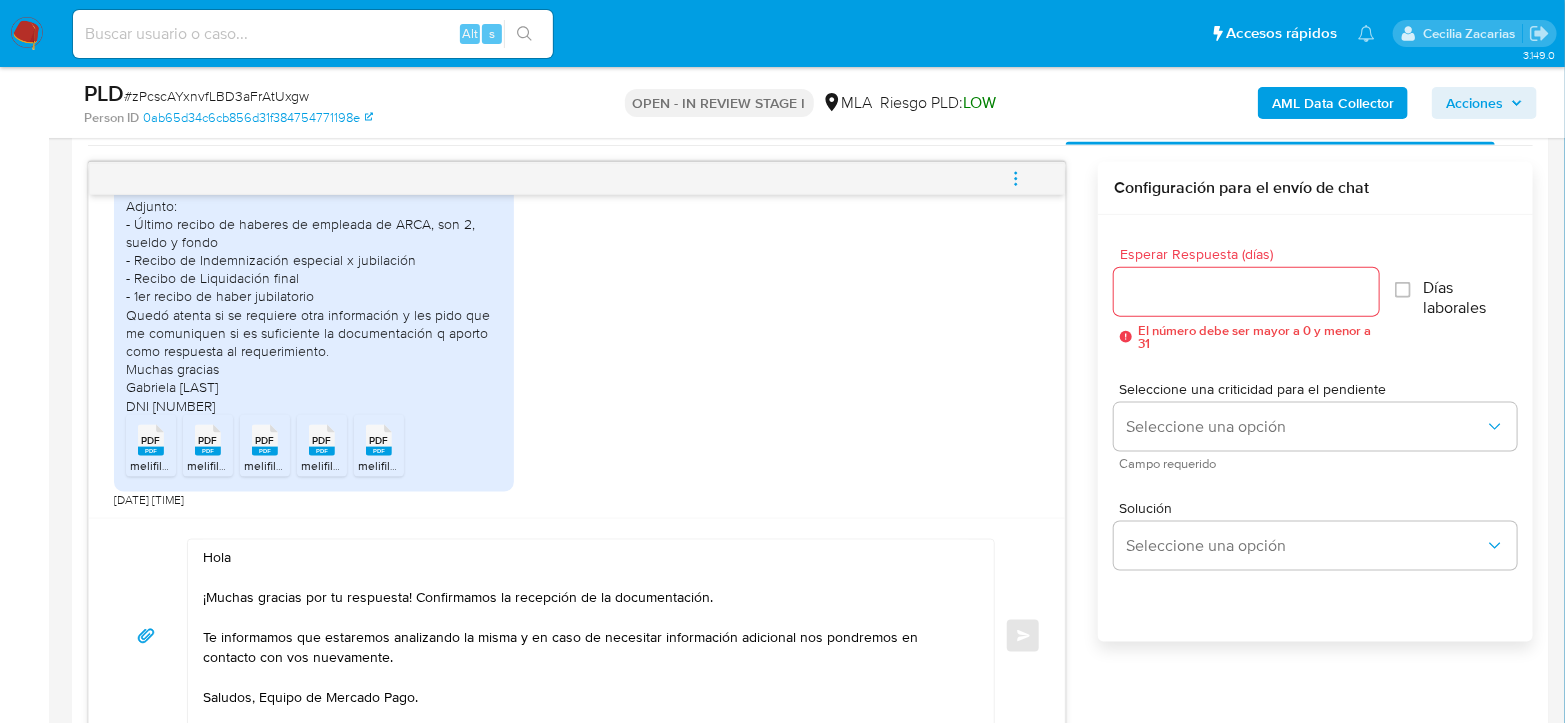 click on "Hola
¡Muchas gracias por tu respuesta! Confirmamos la recepción de la documentación.
Te informamos que estaremos analizando la misma y en caso de necesitar información adicional nos pondremos en contacto con vos nuevamente.
Saludos, Equipo de Mercado Pago." at bounding box center [586, 636] 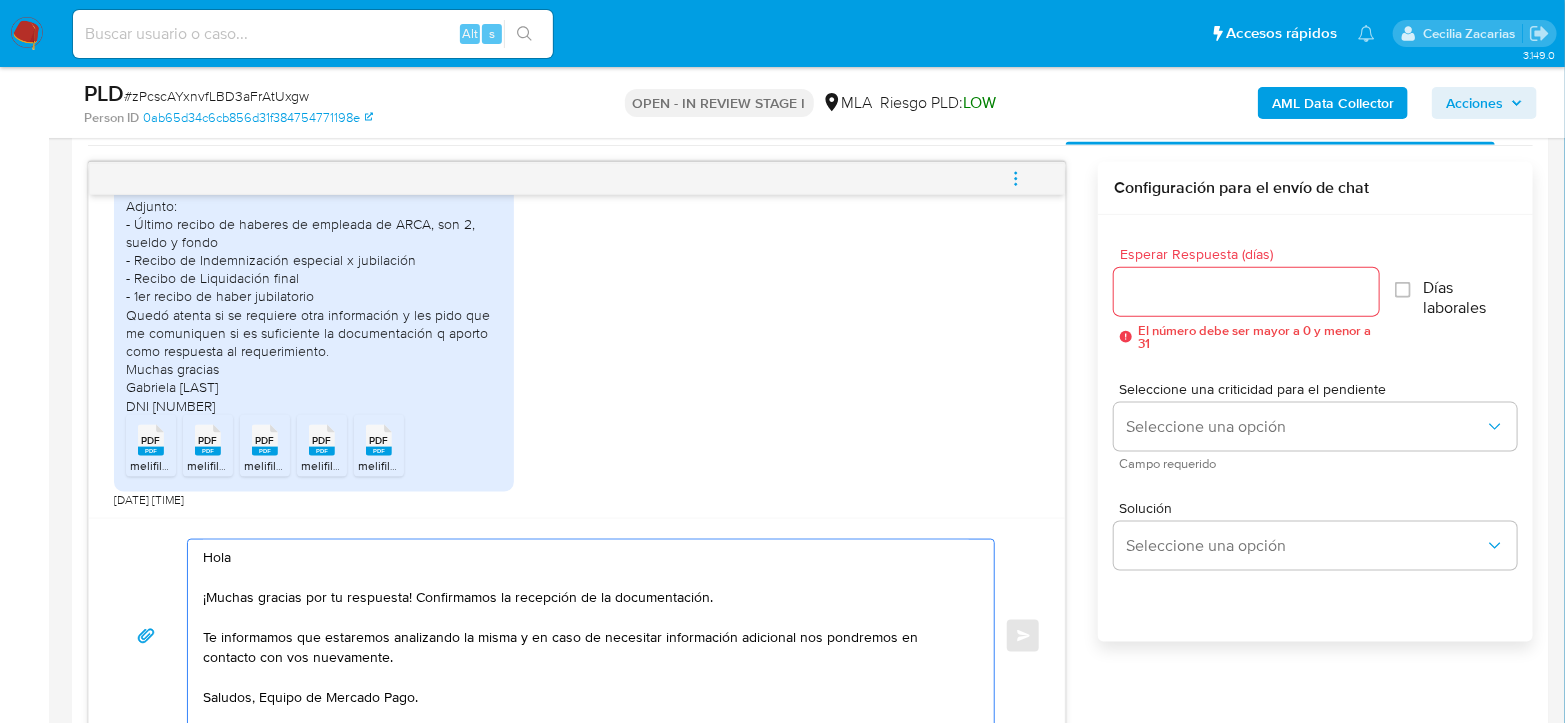 paste on "[FIRST] [MIDDLE] [LAST]" 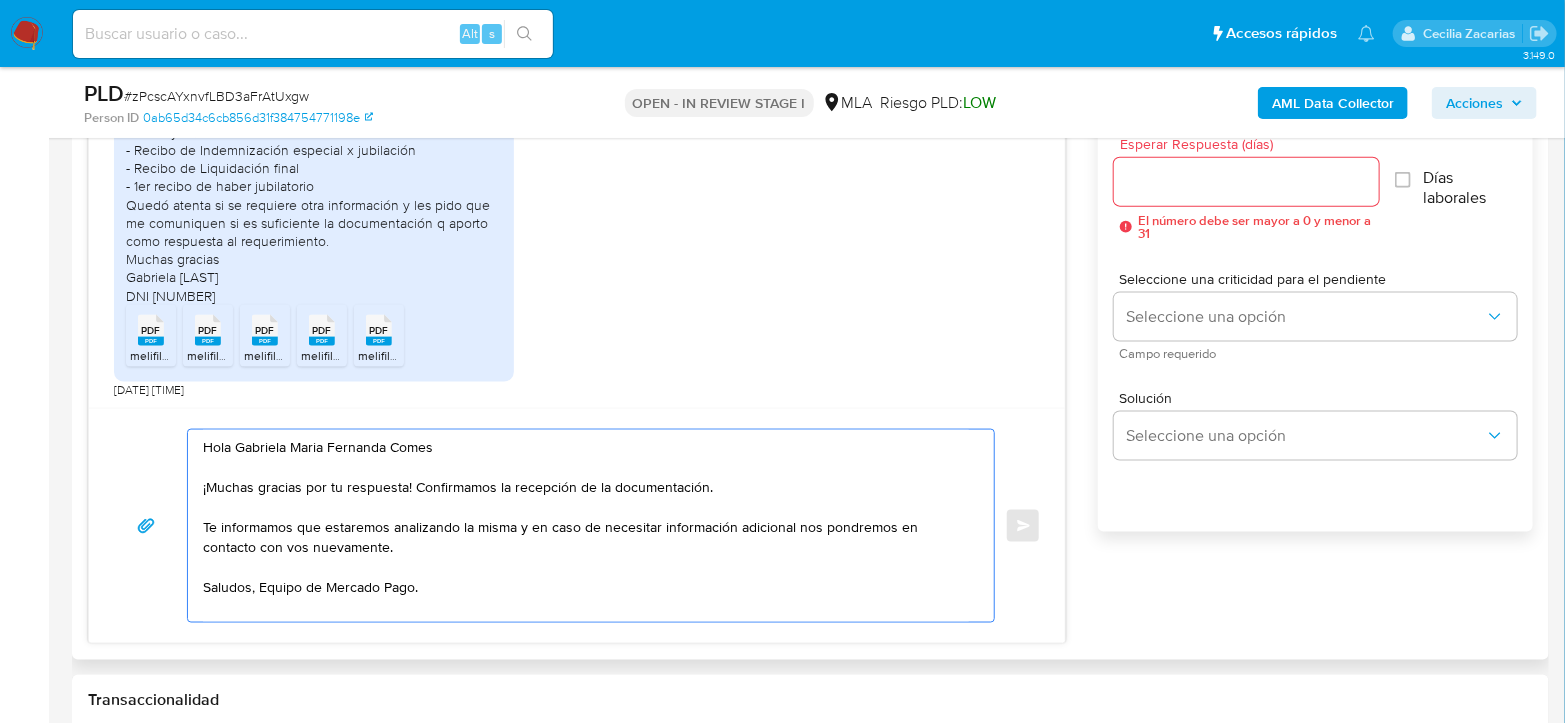 scroll, scrollTop: 1129, scrollLeft: 0, axis: vertical 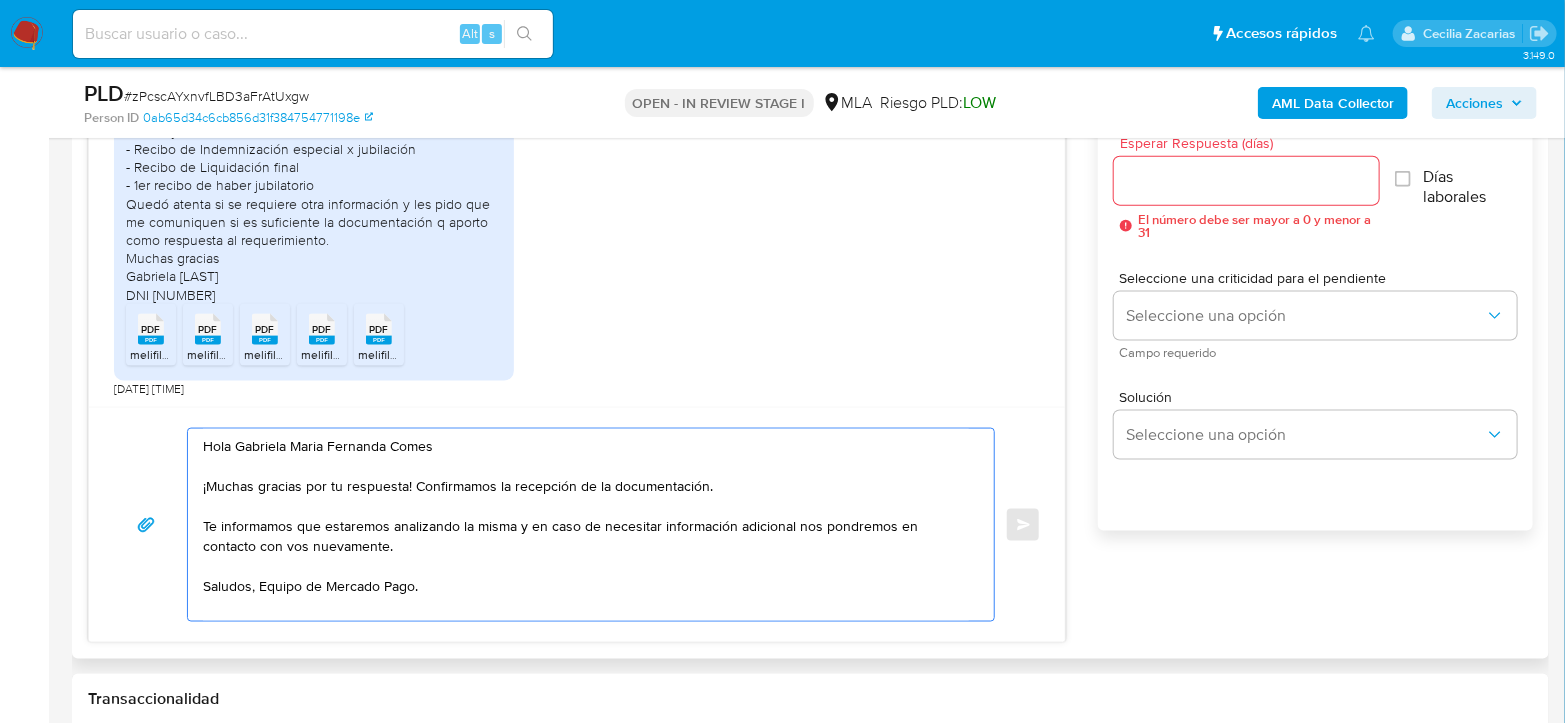 drag, startPoint x: 203, startPoint y: 446, endPoint x: 468, endPoint y: 440, distance: 265.0679 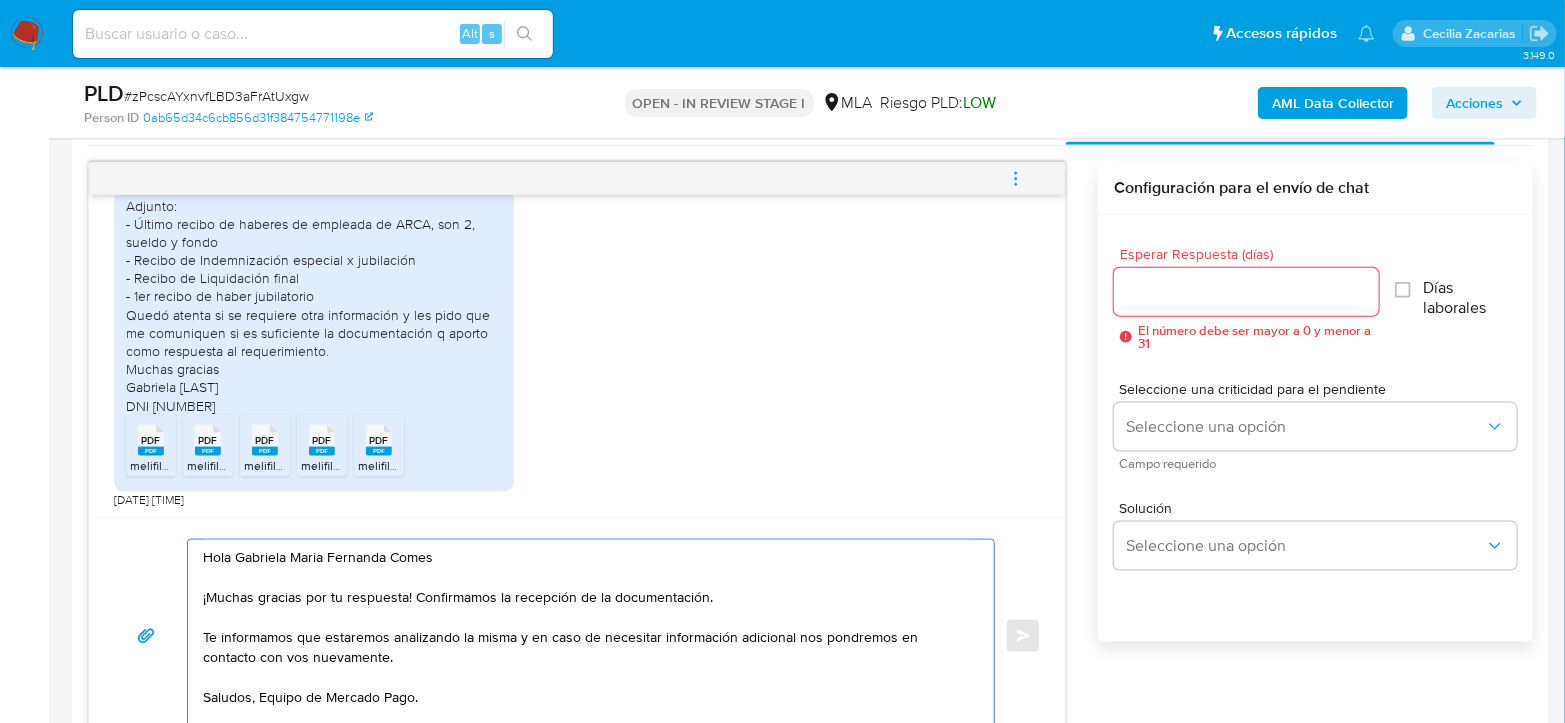 type on "Hola Gabriela Maria Fernanda Comes
¡Muchas gracias por tu respuesta! Confirmamos la recepción de la documentación.
Te informamos que estaremos analizando la misma y en caso de necesitar información adicional nos pondremos en contacto con vos nuevamente.
Saludos, Equipo de Mercado Pago." 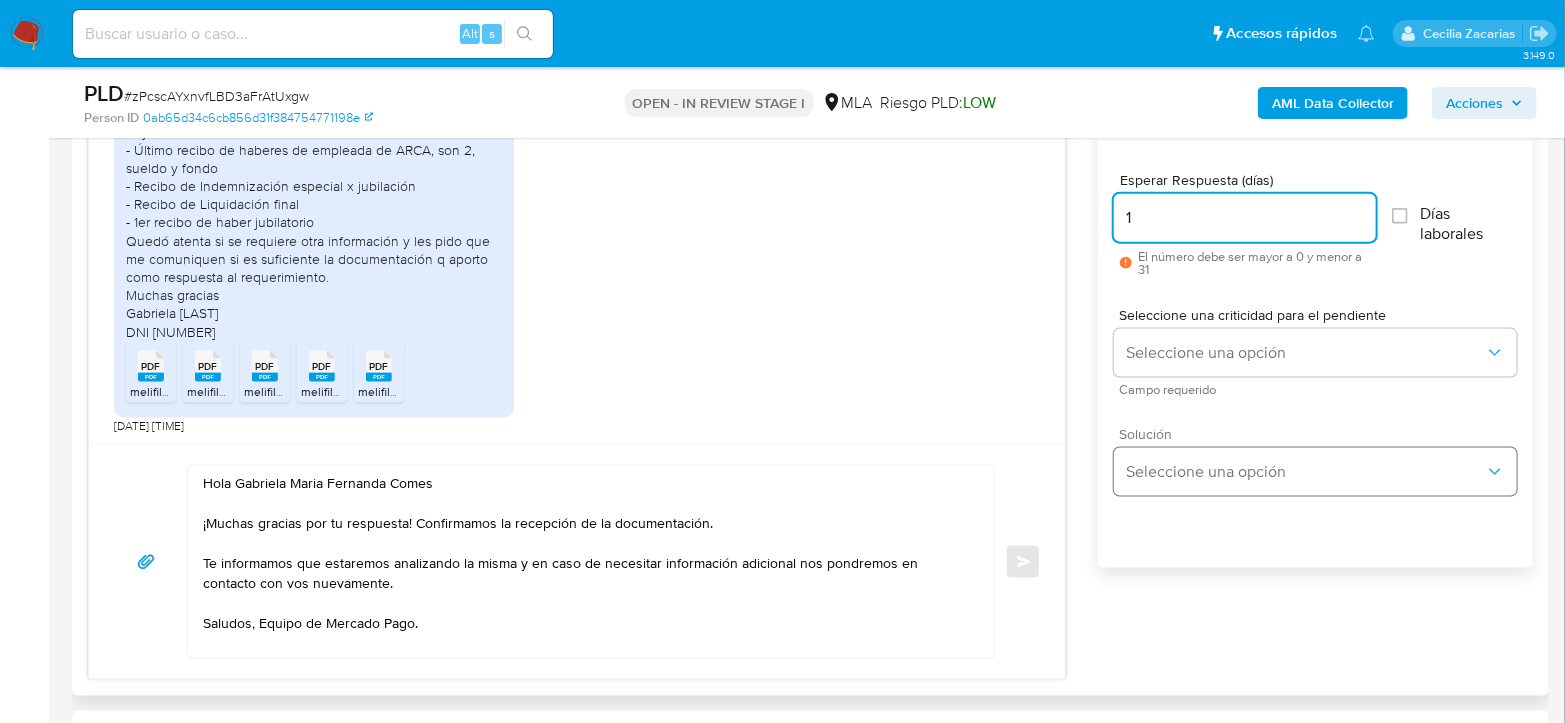 scroll, scrollTop: 1129, scrollLeft: 0, axis: vertical 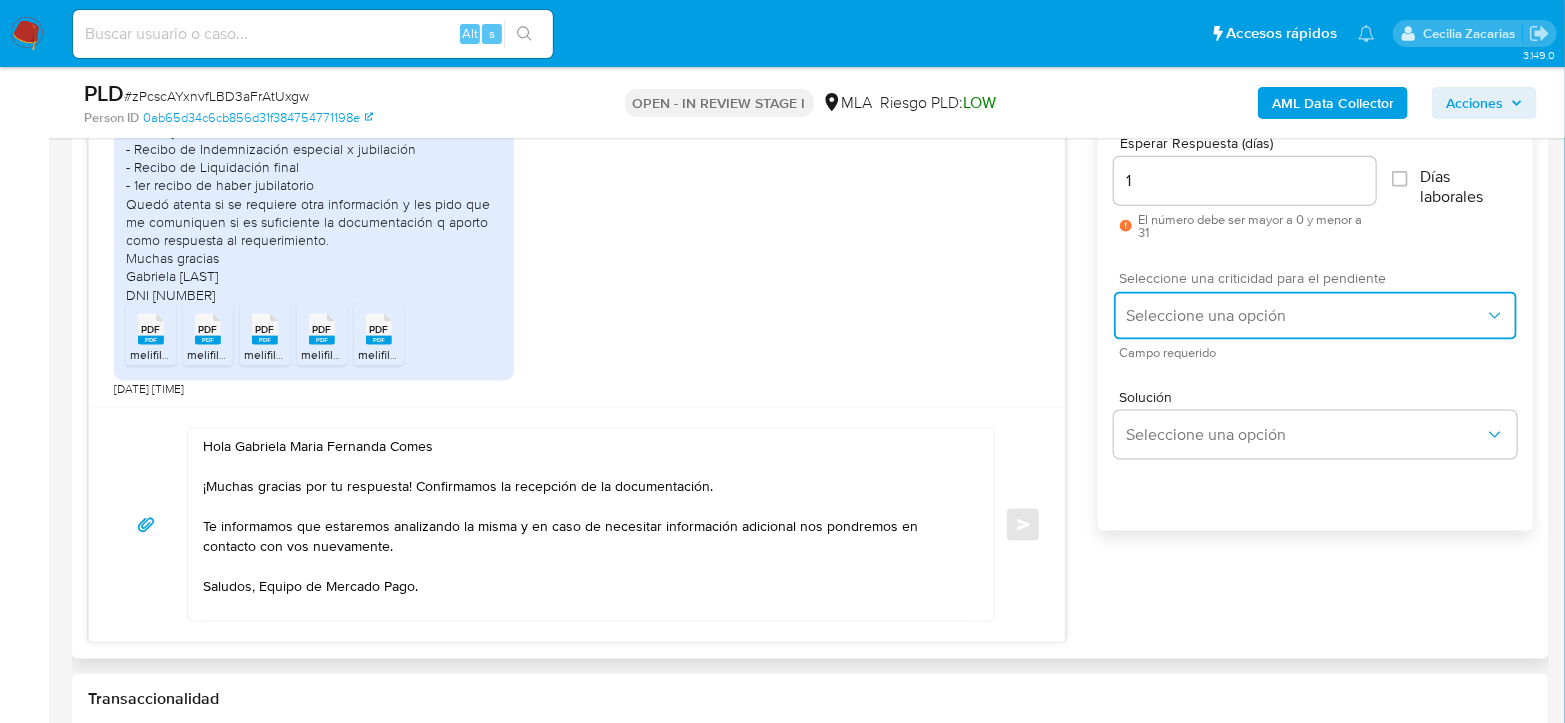click on "Seleccione una opción" at bounding box center (1315, 316) 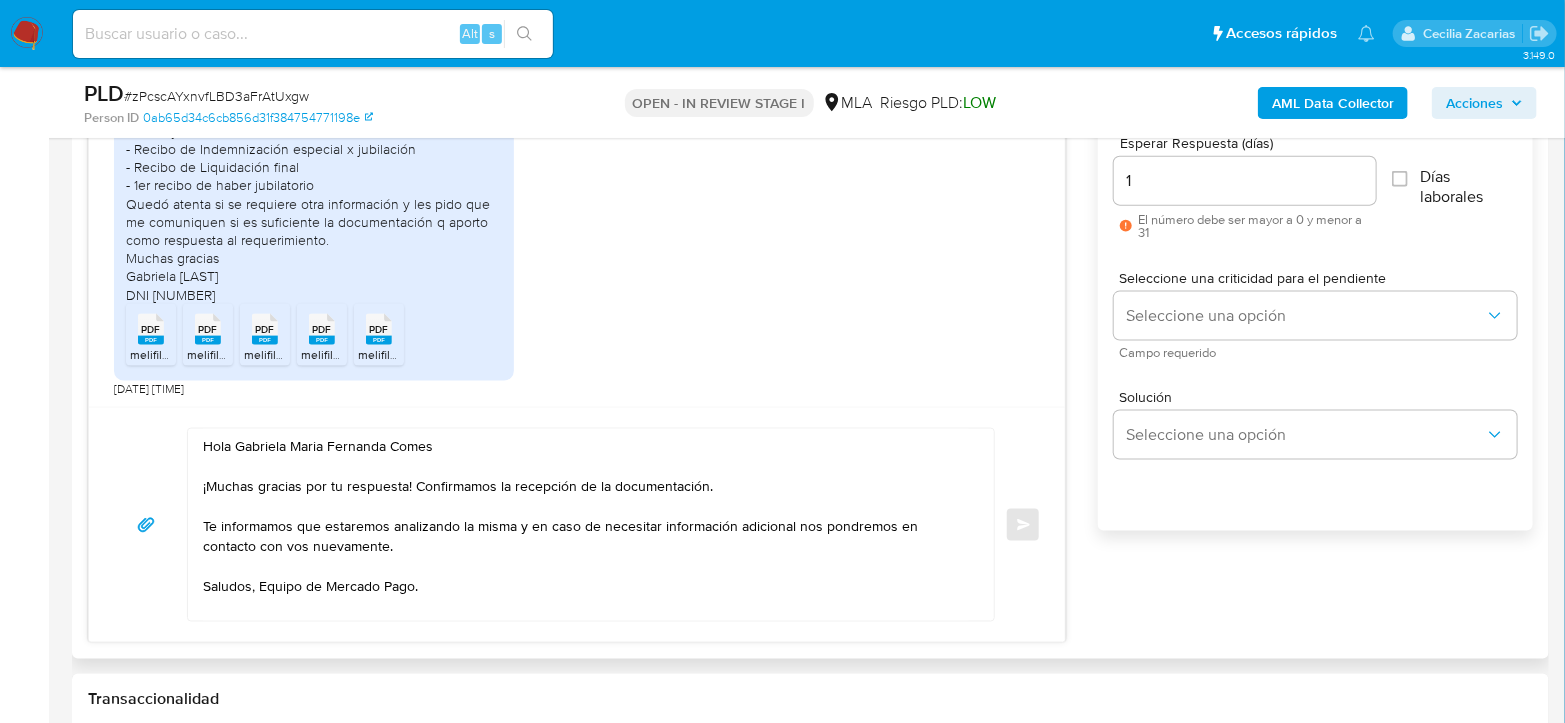 click on "1" at bounding box center (1245, 181) 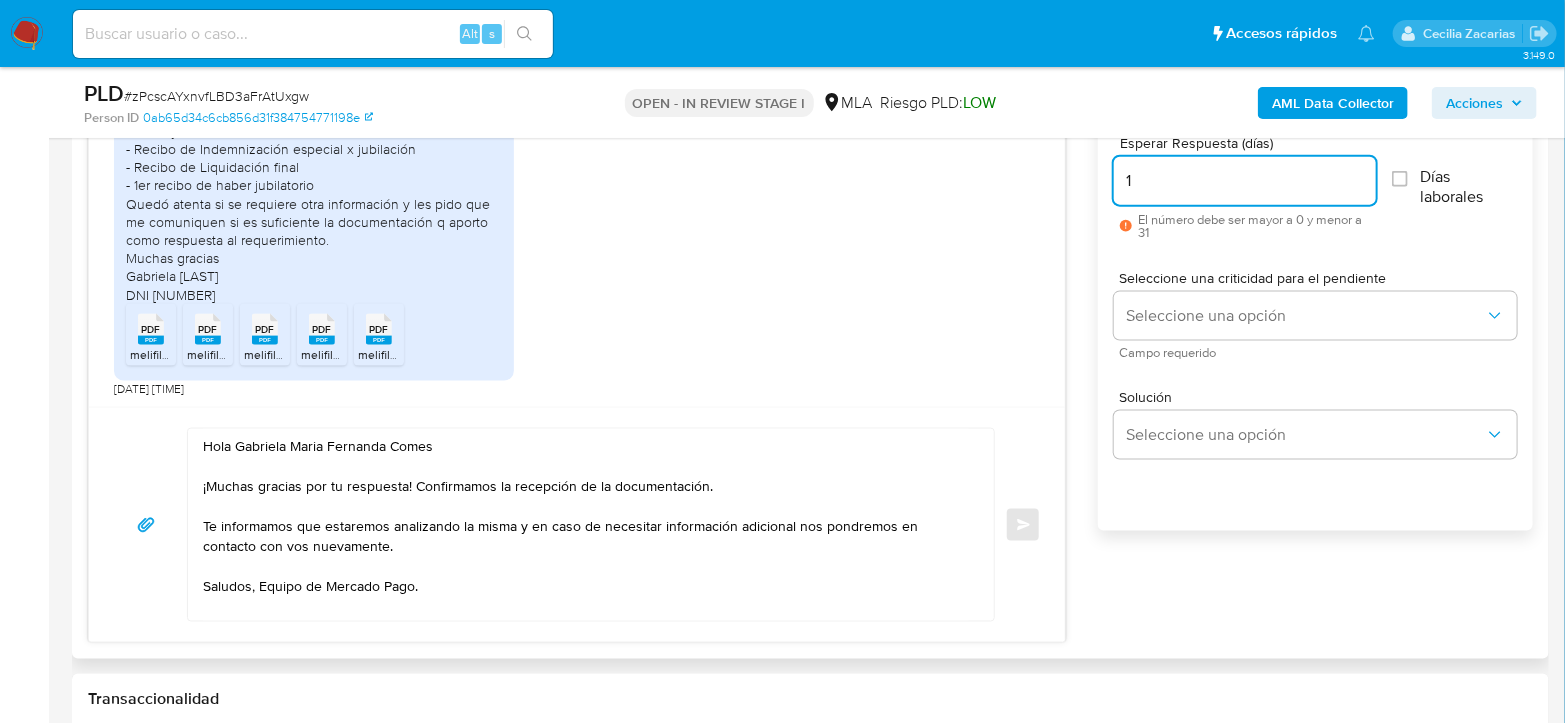 drag, startPoint x: 1071, startPoint y: 179, endPoint x: 1050, endPoint y: 179, distance: 21 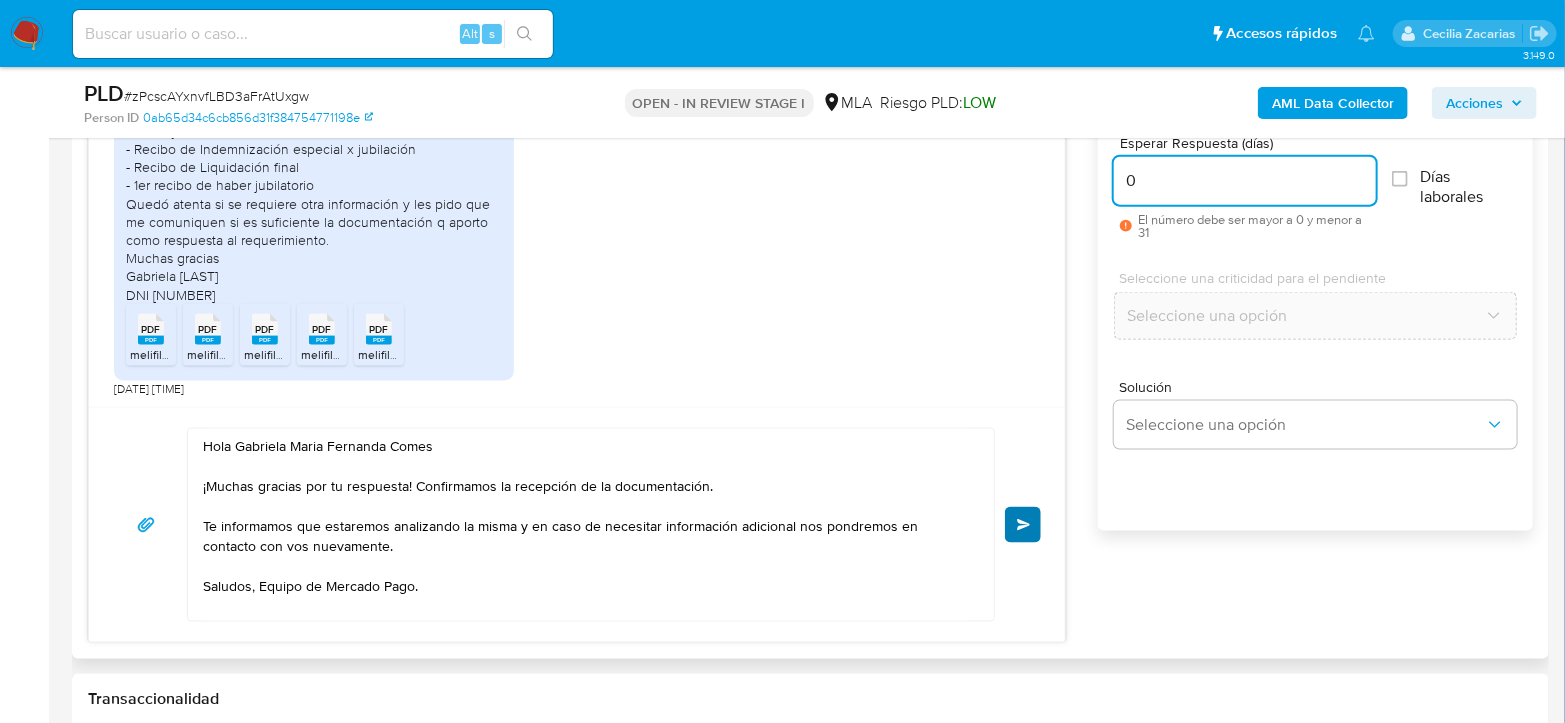 type on "0" 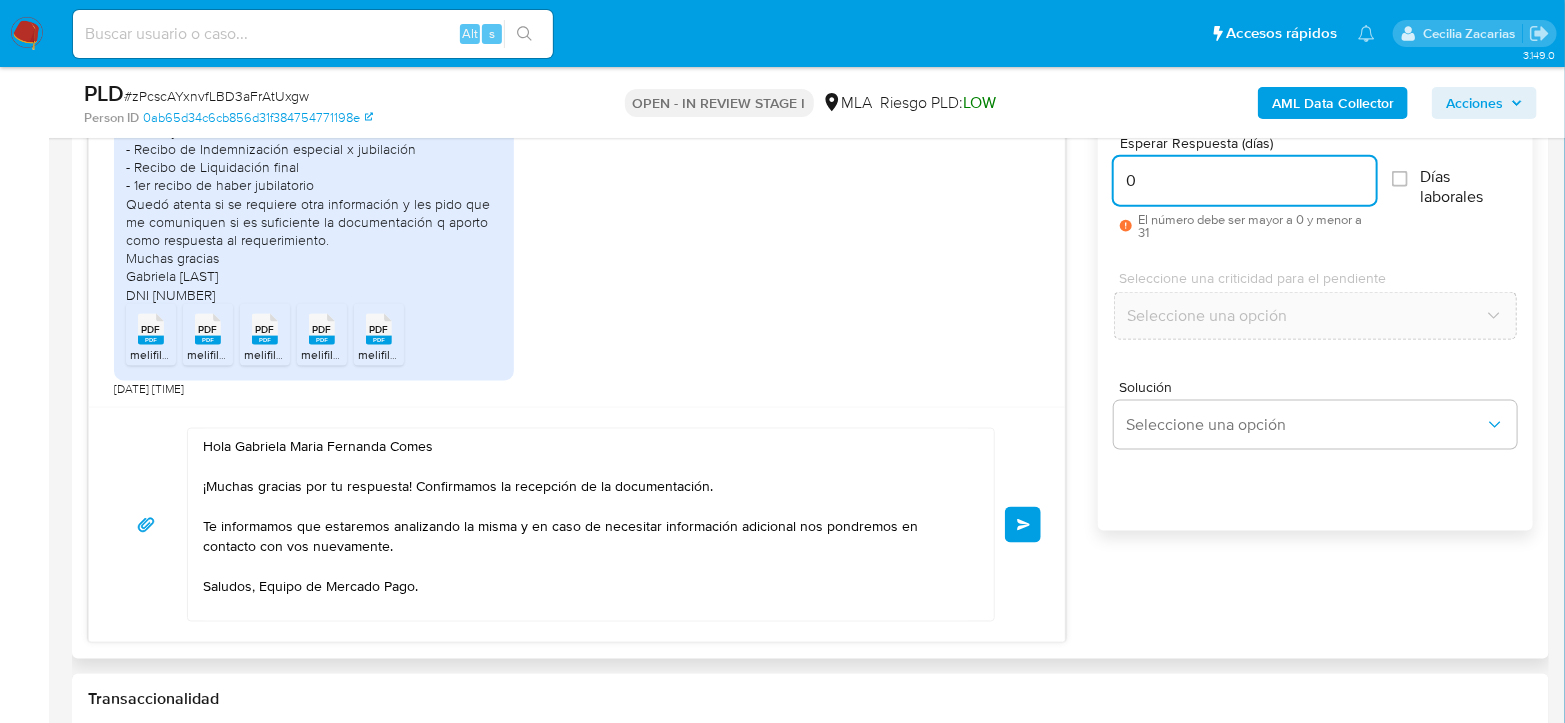 click on "Enviar" at bounding box center [1023, 525] 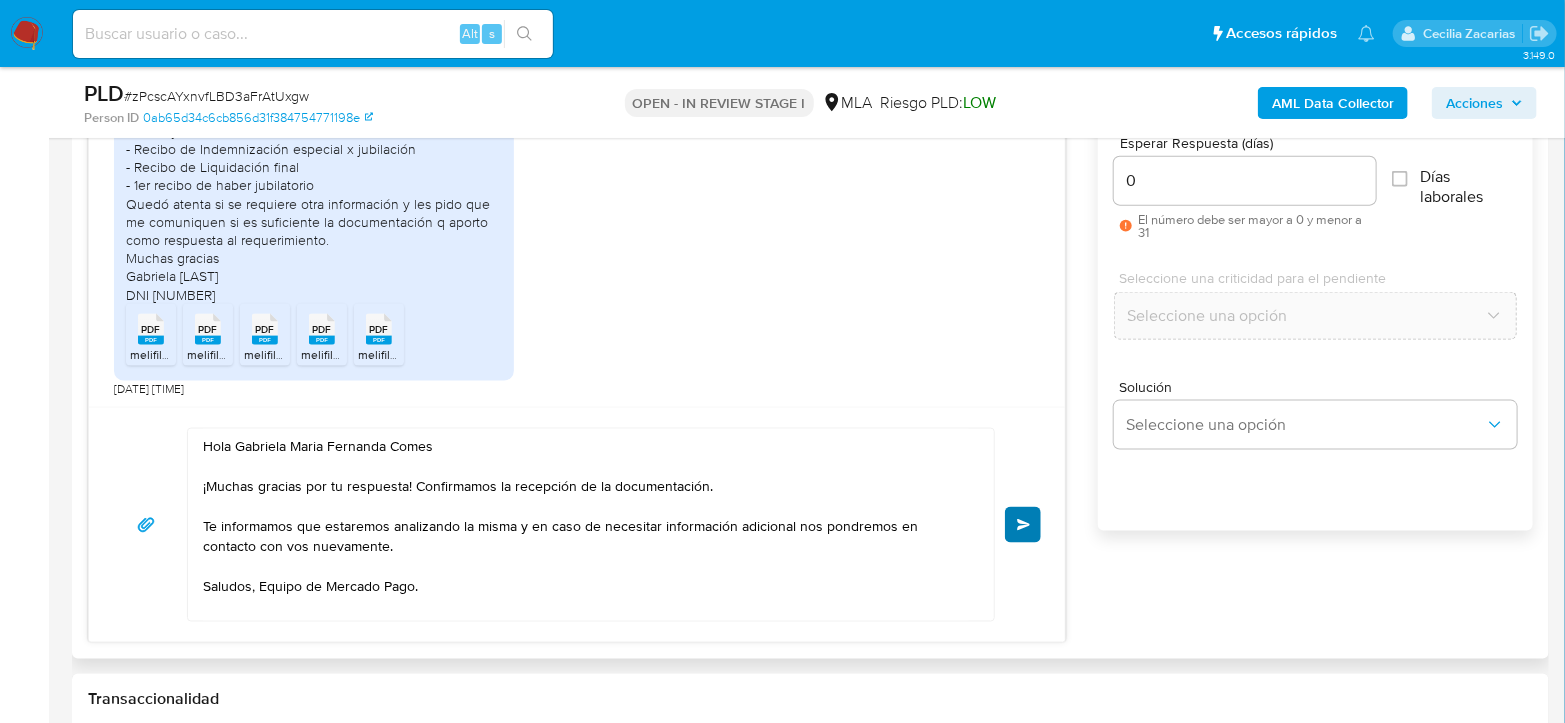 type 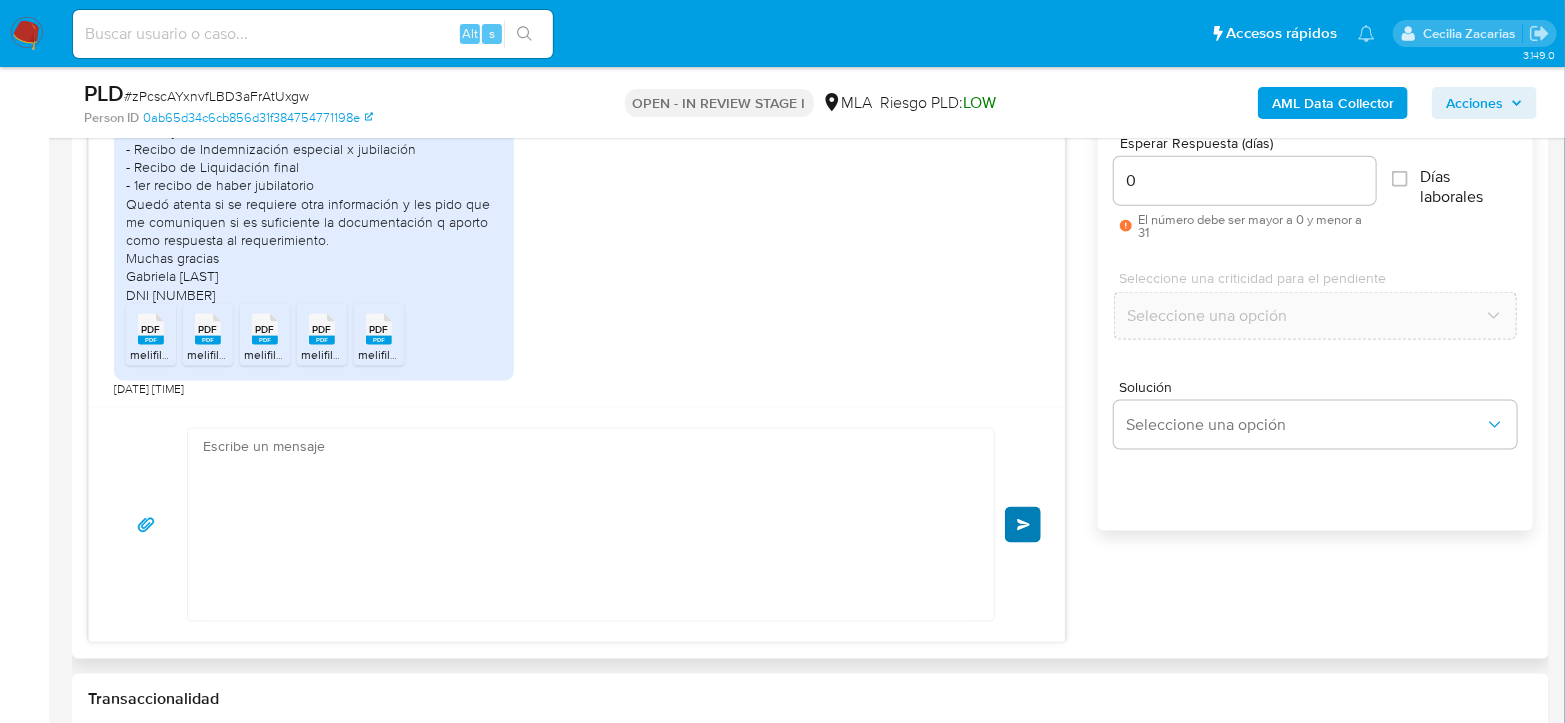 scroll, scrollTop: 1598, scrollLeft: 0, axis: vertical 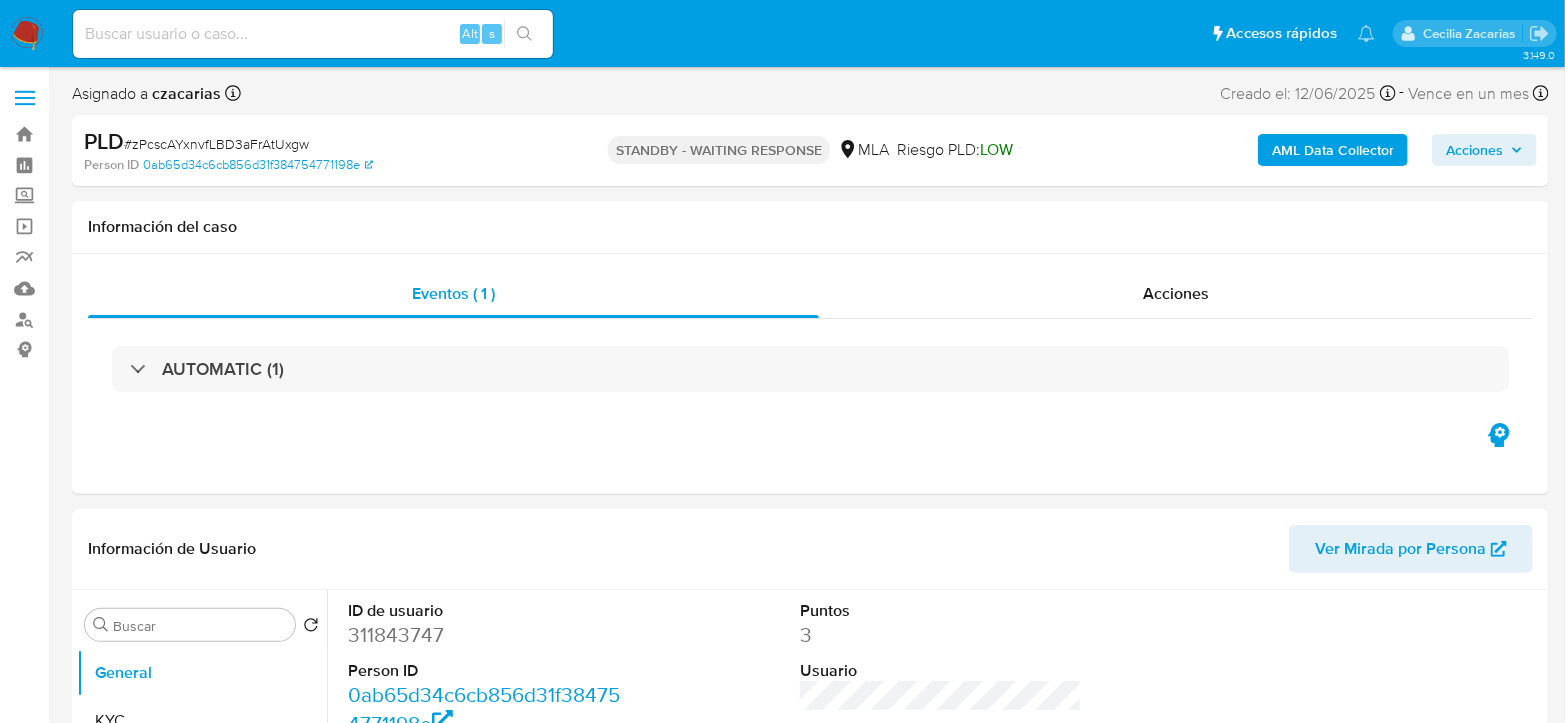 select on "10" 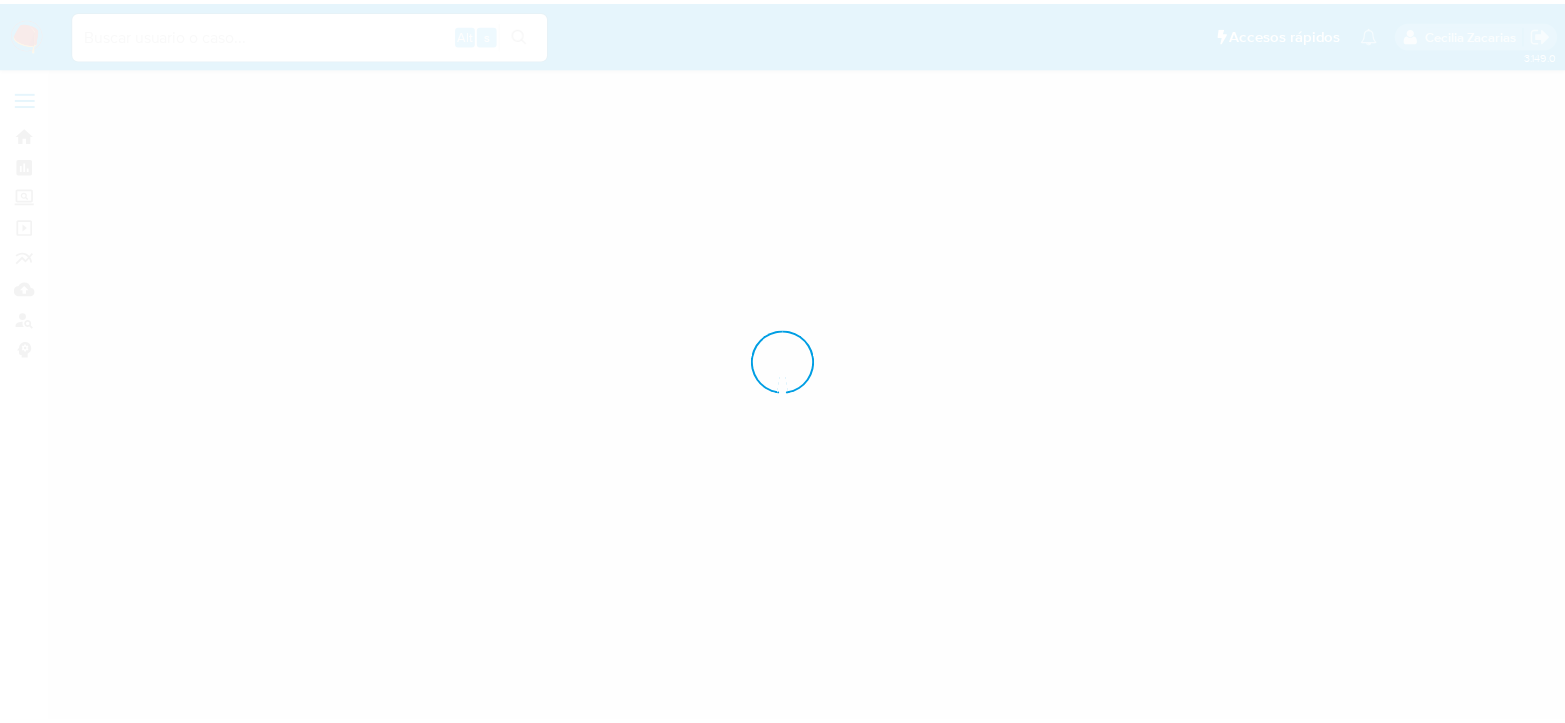 scroll, scrollTop: 0, scrollLeft: 0, axis: both 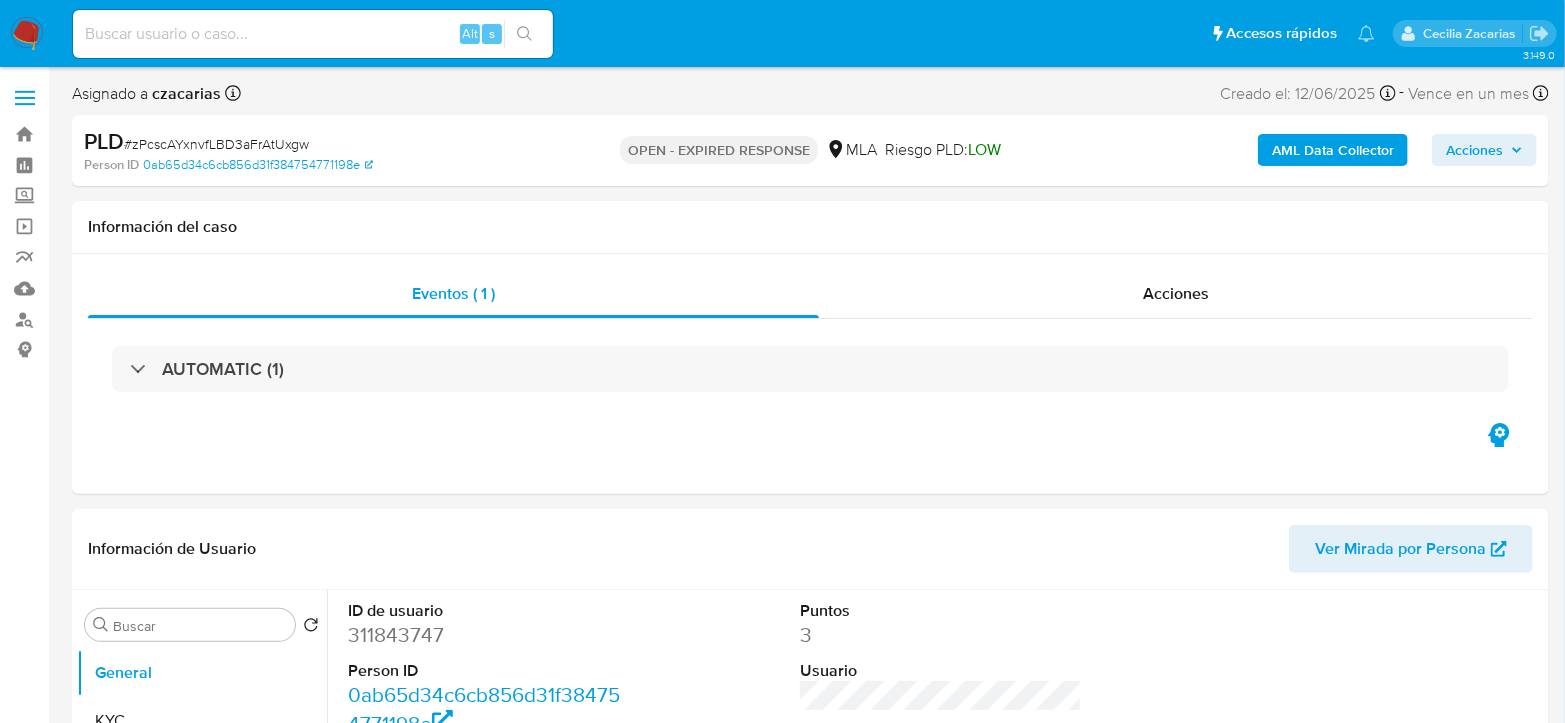 select on "10" 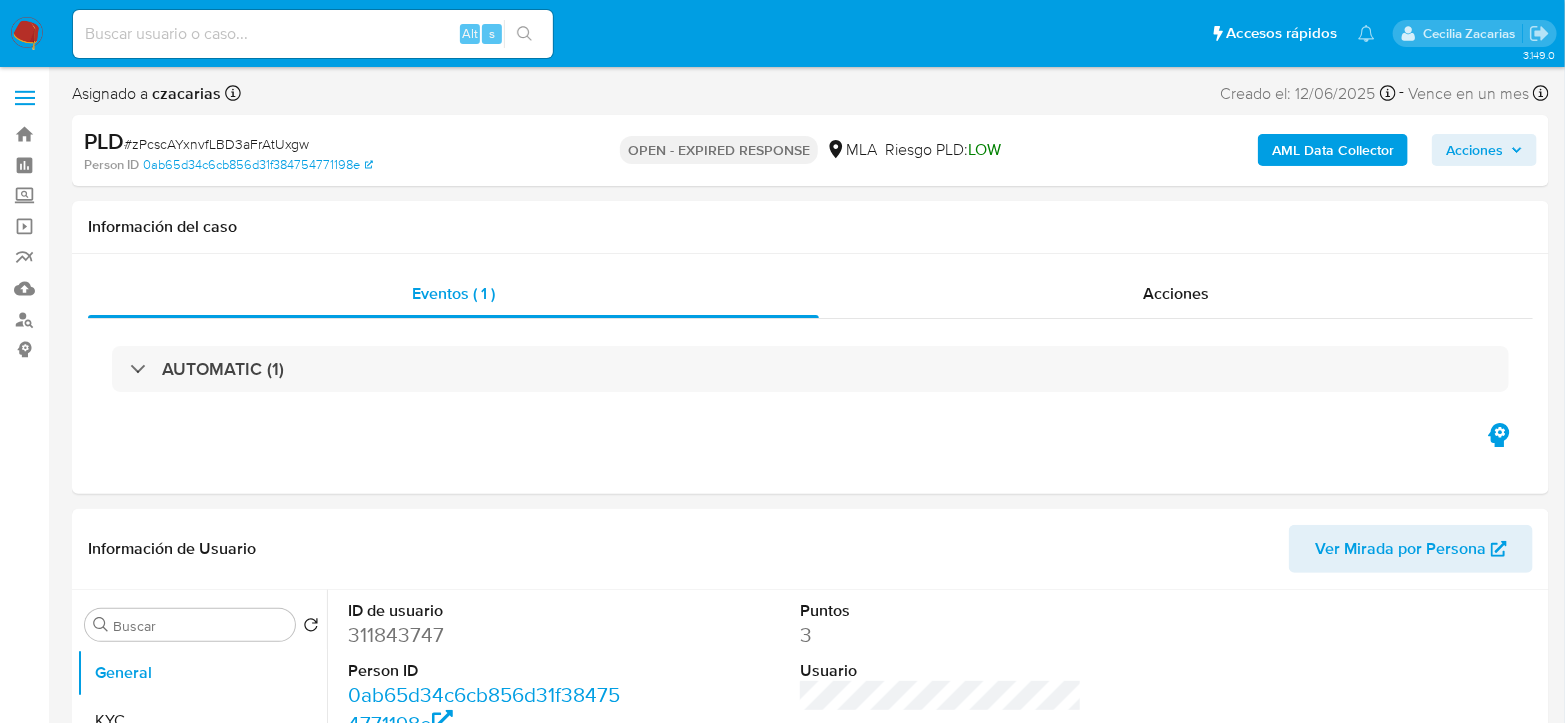 click on "PLD # zPcscAYxnvfLBD3aFrAtUxgw" at bounding box center (322, 142) 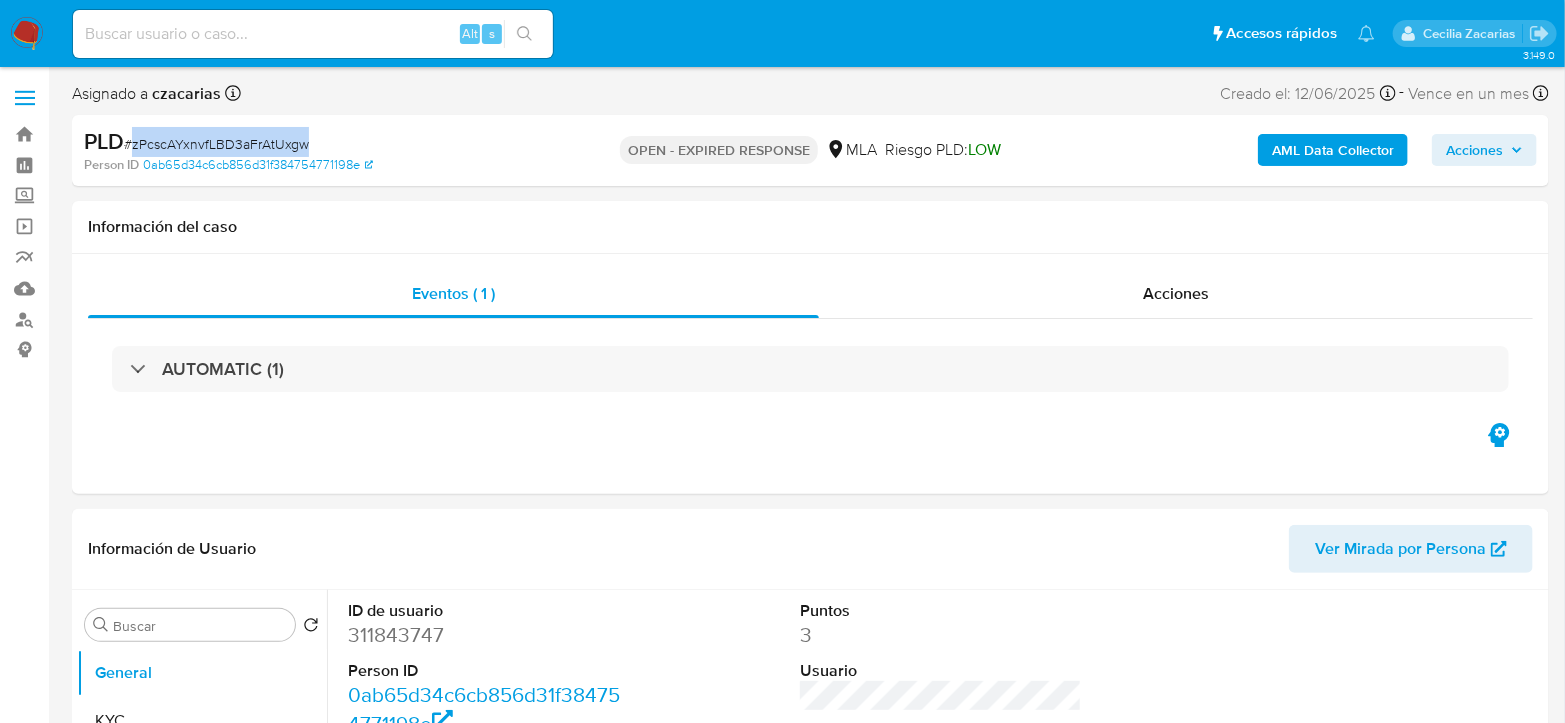 click on "PLD # zPcscAYxnvfLBD3aFrAtUxgw" at bounding box center (322, 142) 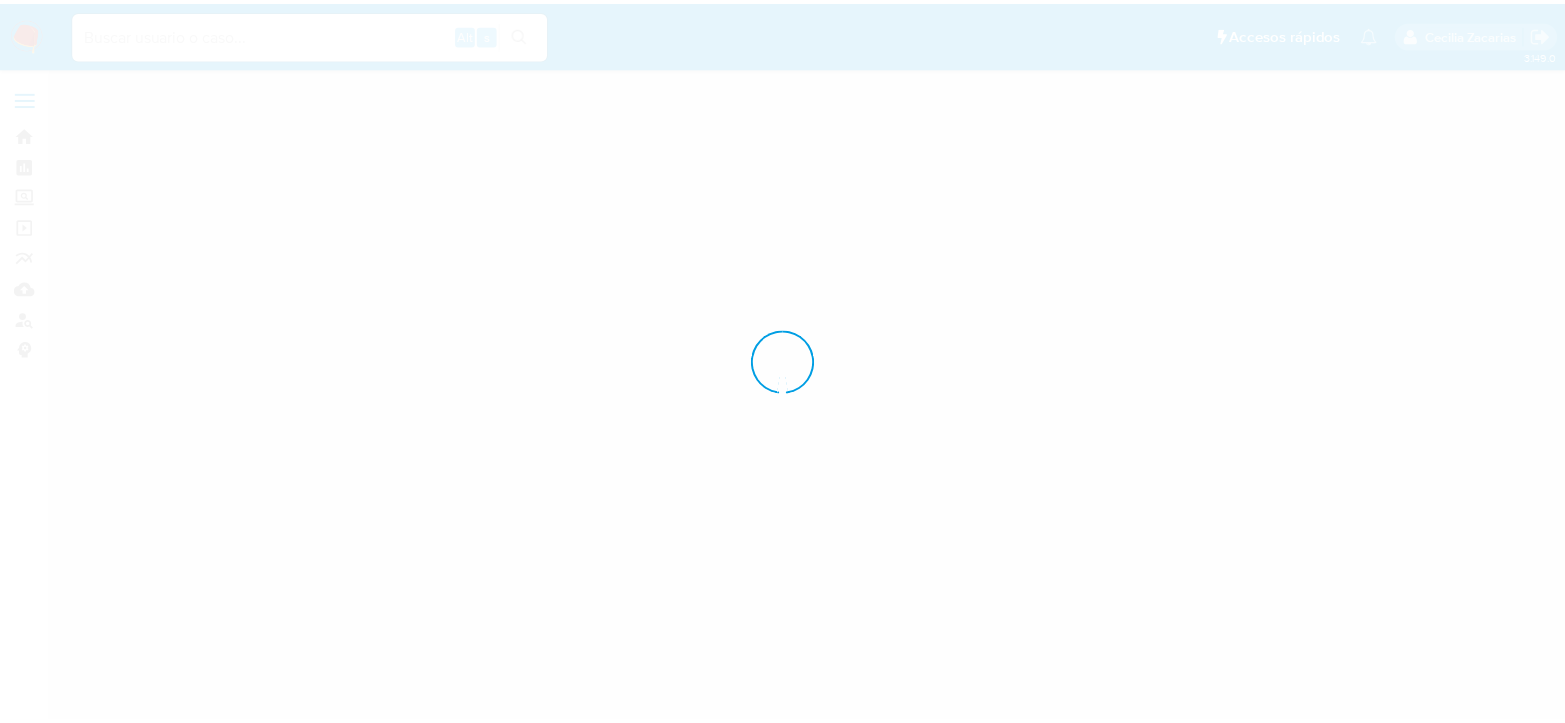scroll, scrollTop: 0, scrollLeft: 0, axis: both 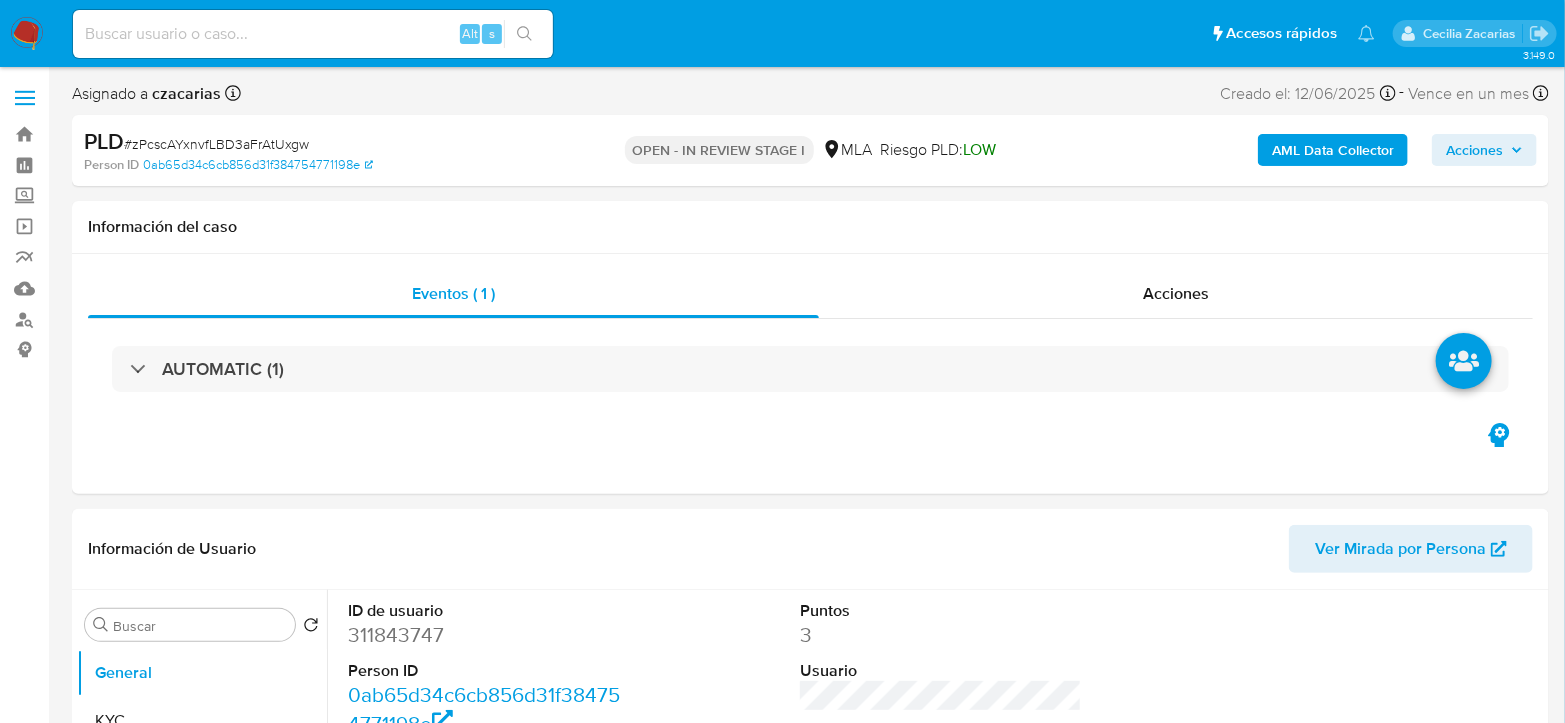 select on "10" 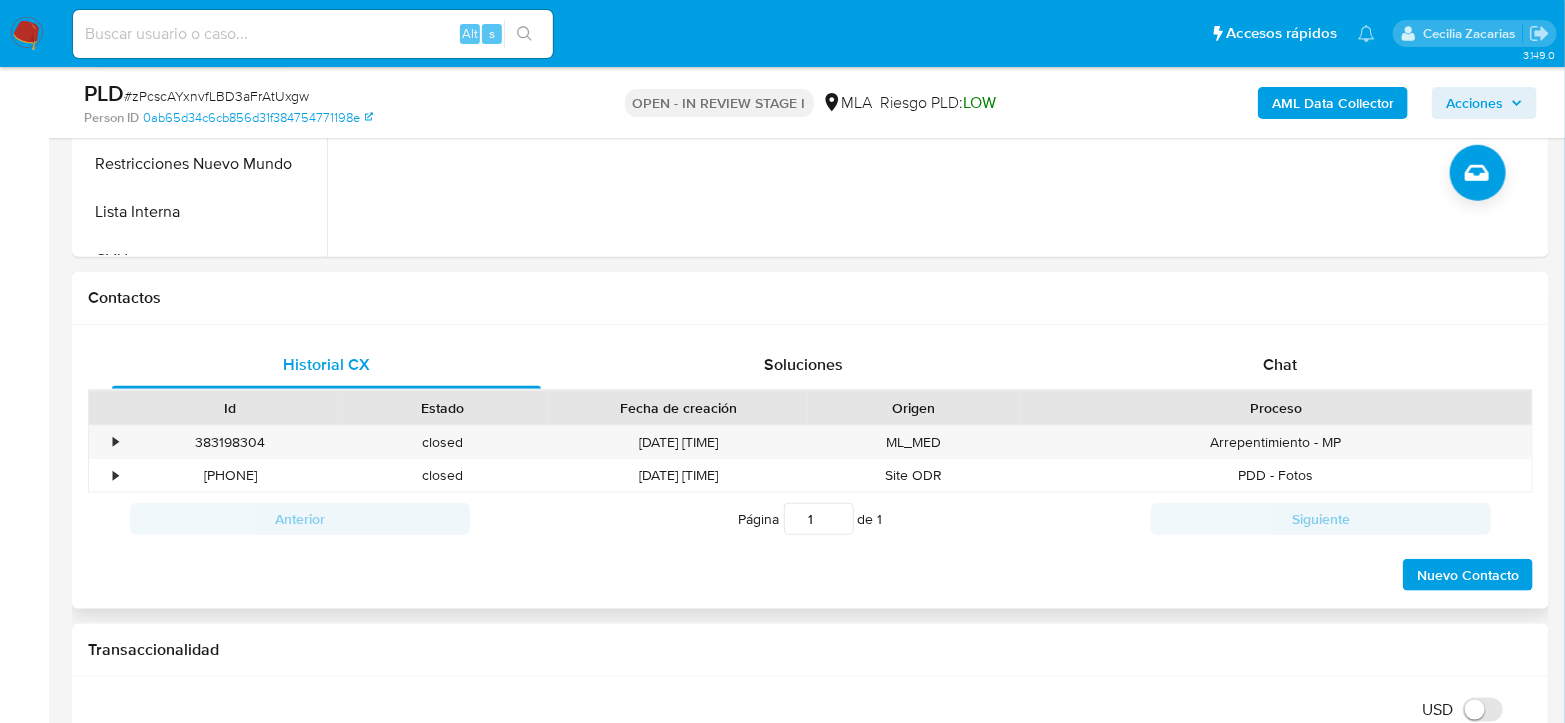 scroll, scrollTop: 777, scrollLeft: 0, axis: vertical 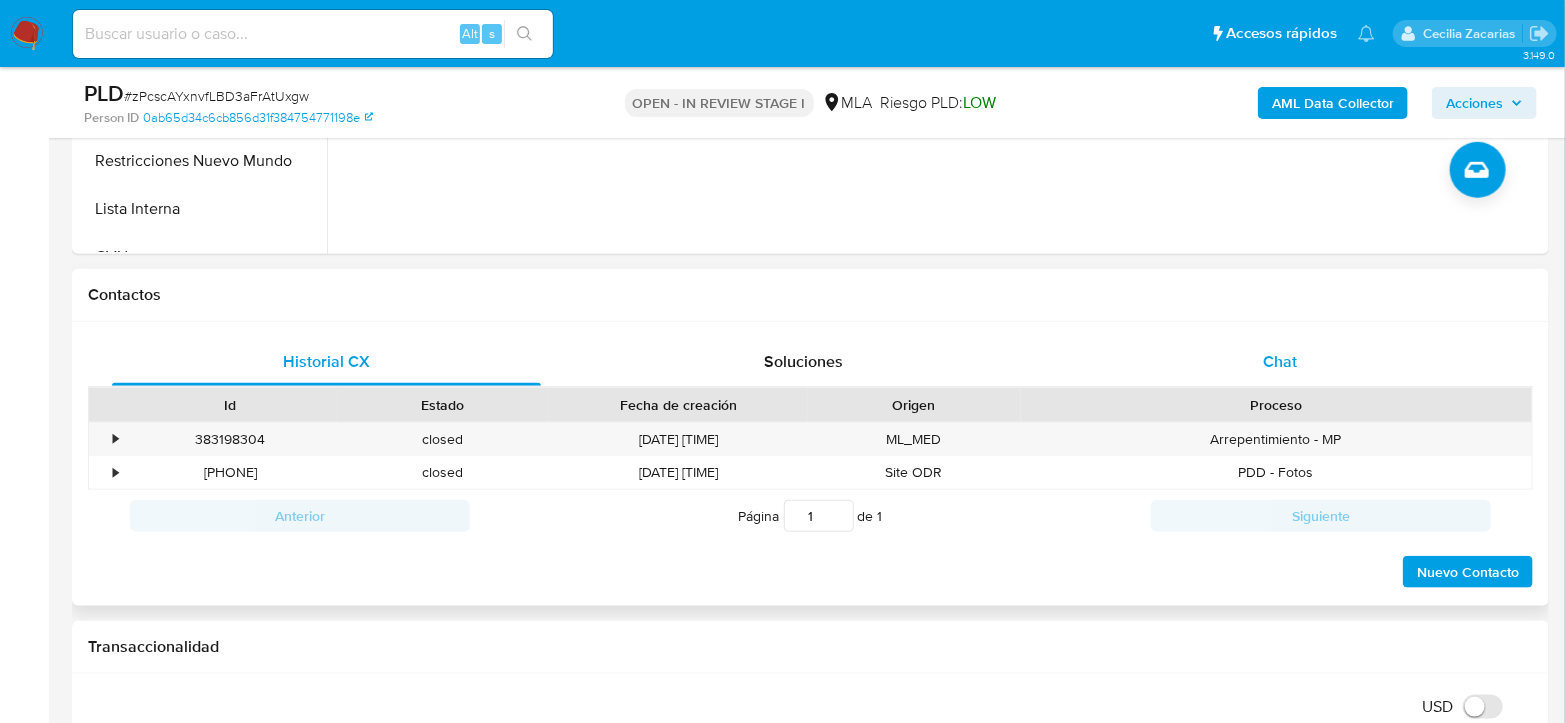 click on "Chat" at bounding box center [1280, 362] 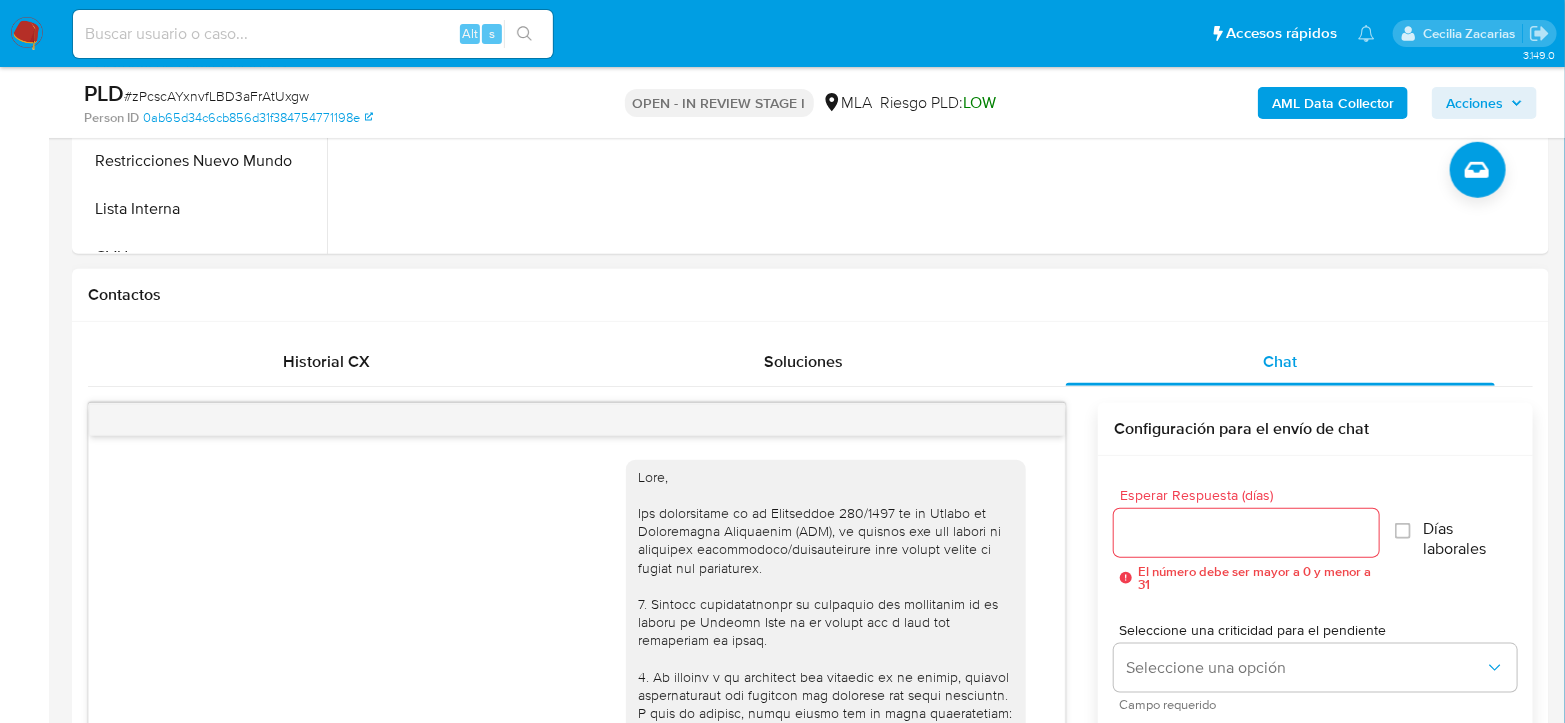 scroll, scrollTop: 851, scrollLeft: 0, axis: vertical 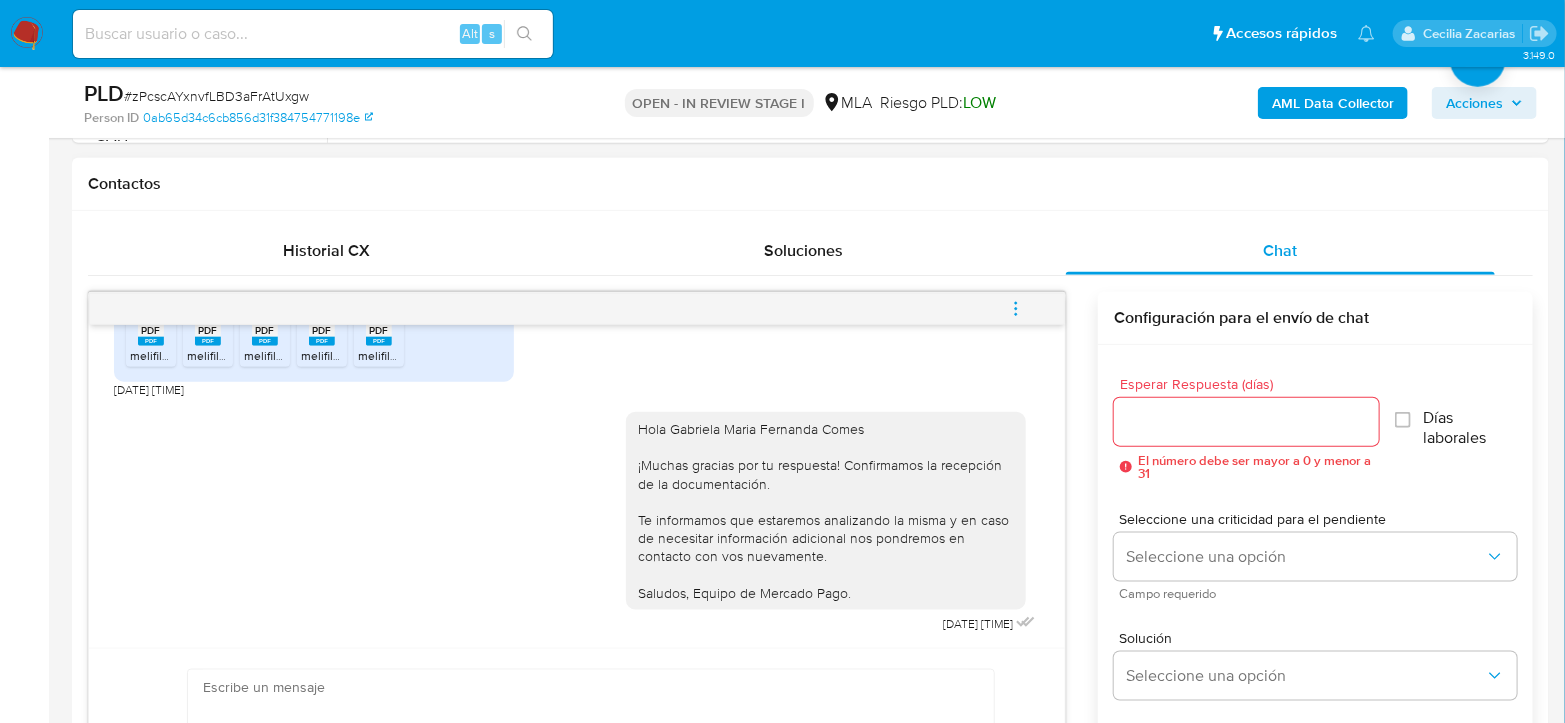 click 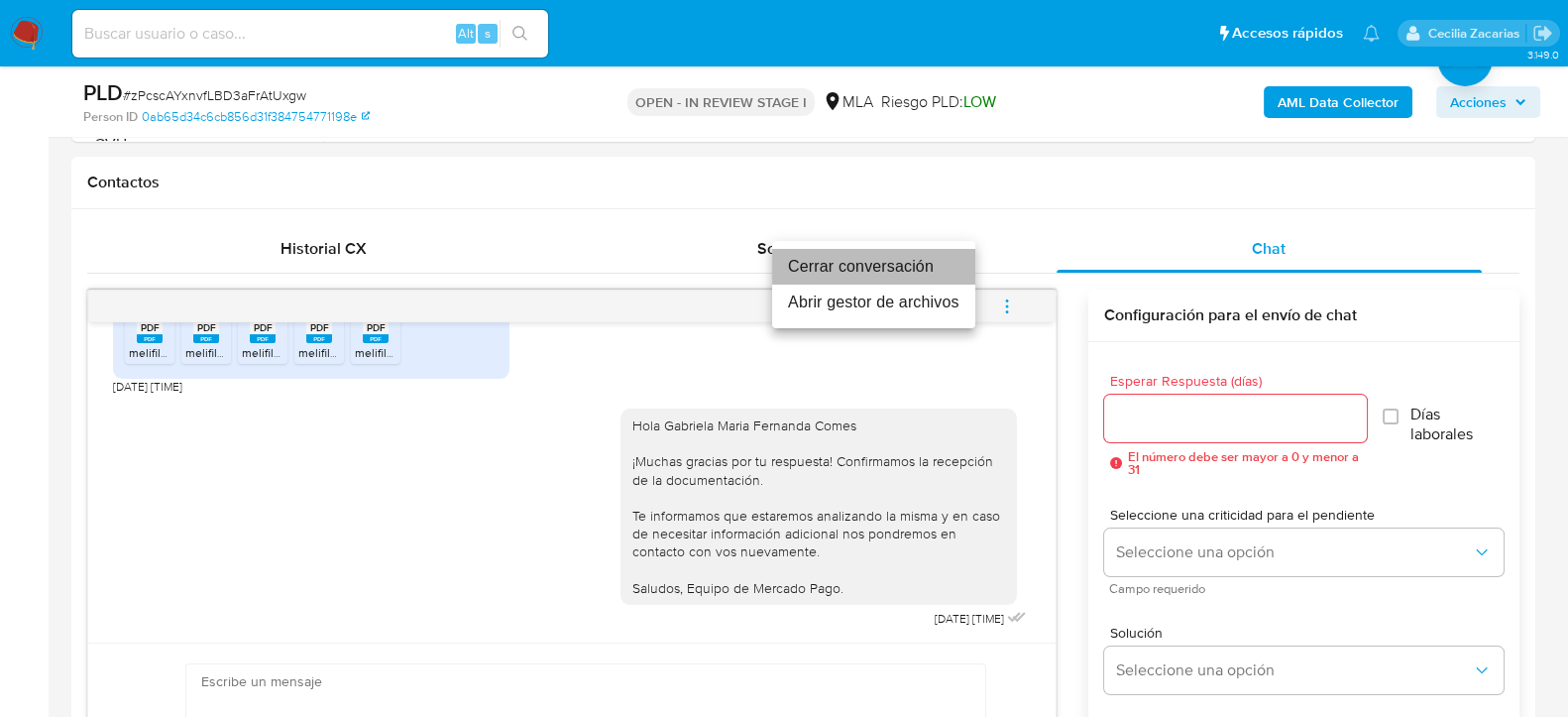 click on "Cerrar conversación" at bounding box center (873, 267) 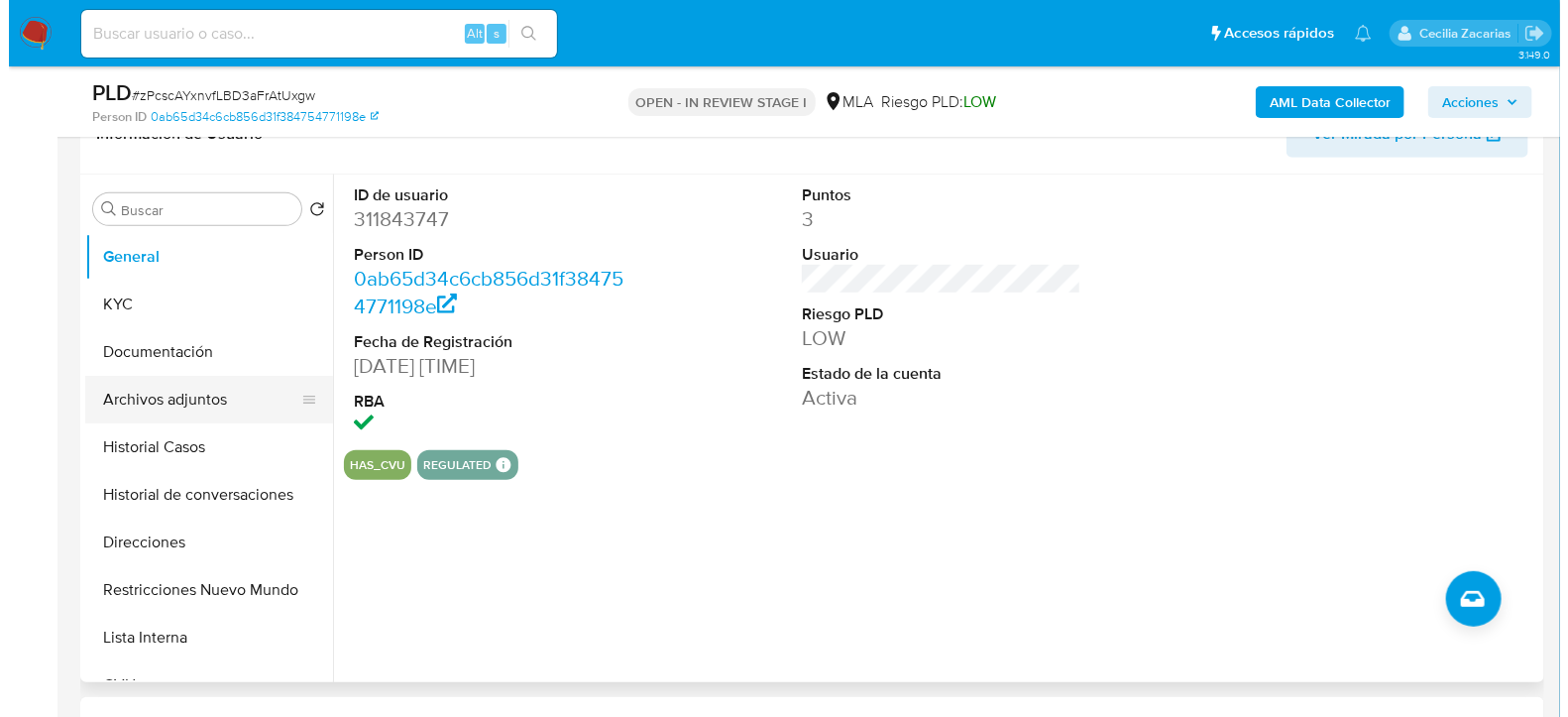 scroll, scrollTop: 330, scrollLeft: 0, axis: vertical 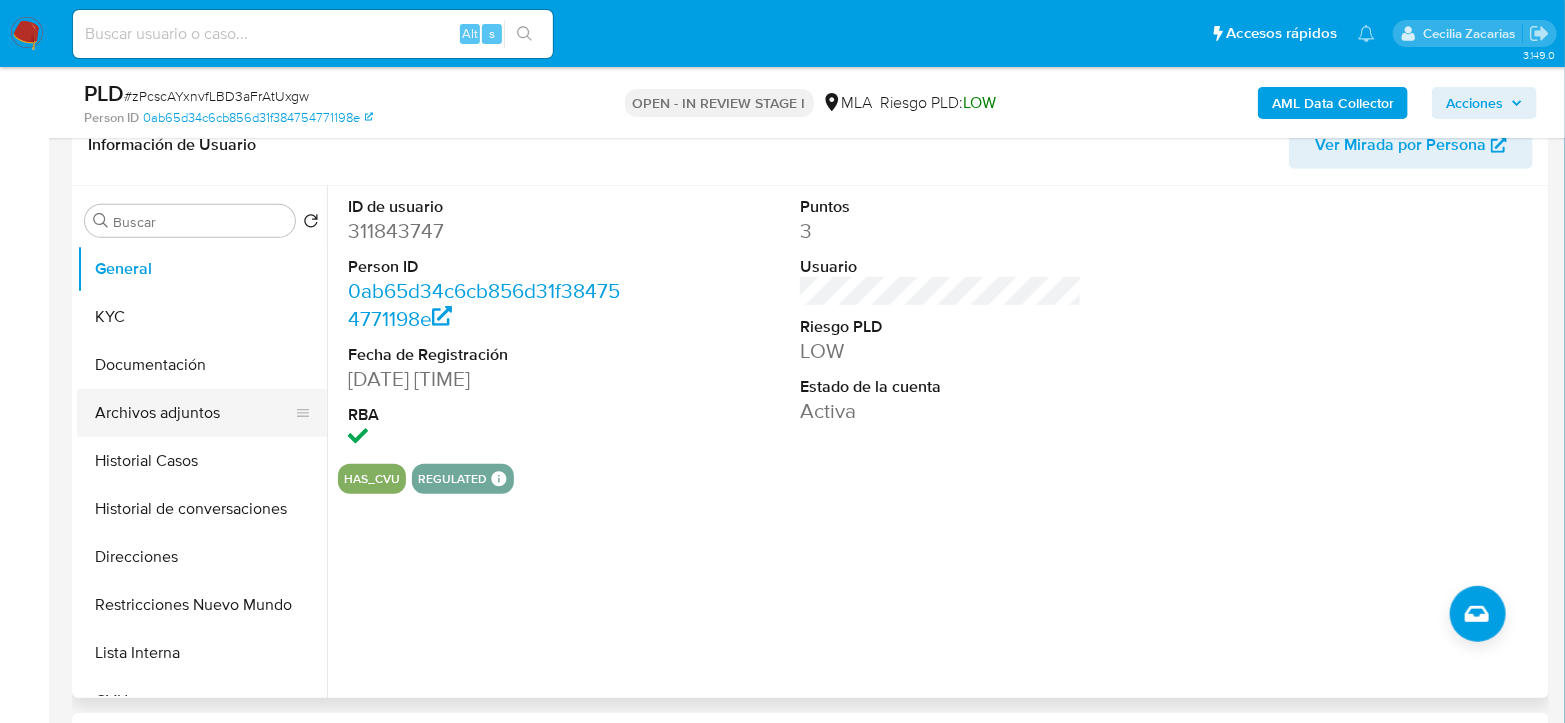 click on "Archivos adjuntos" at bounding box center (194, 413) 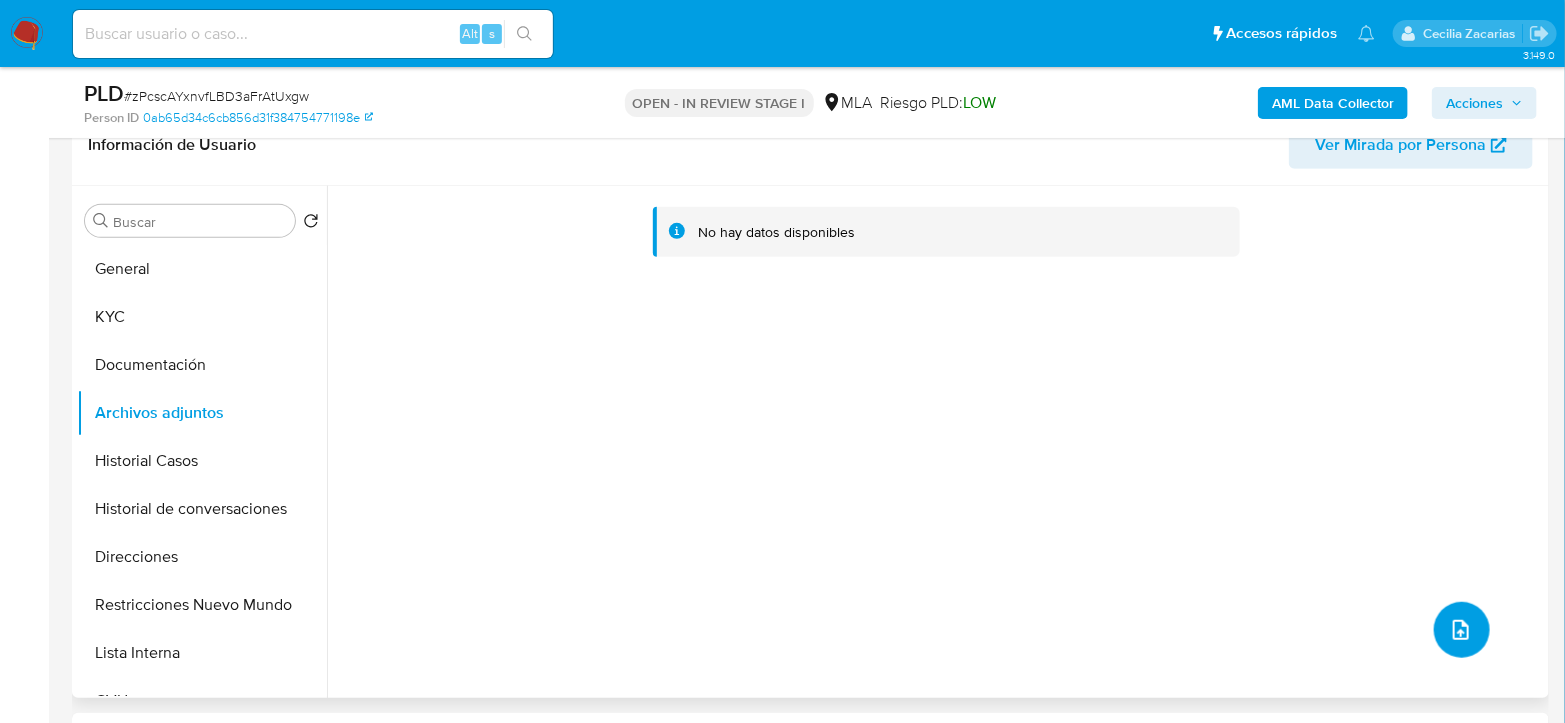click 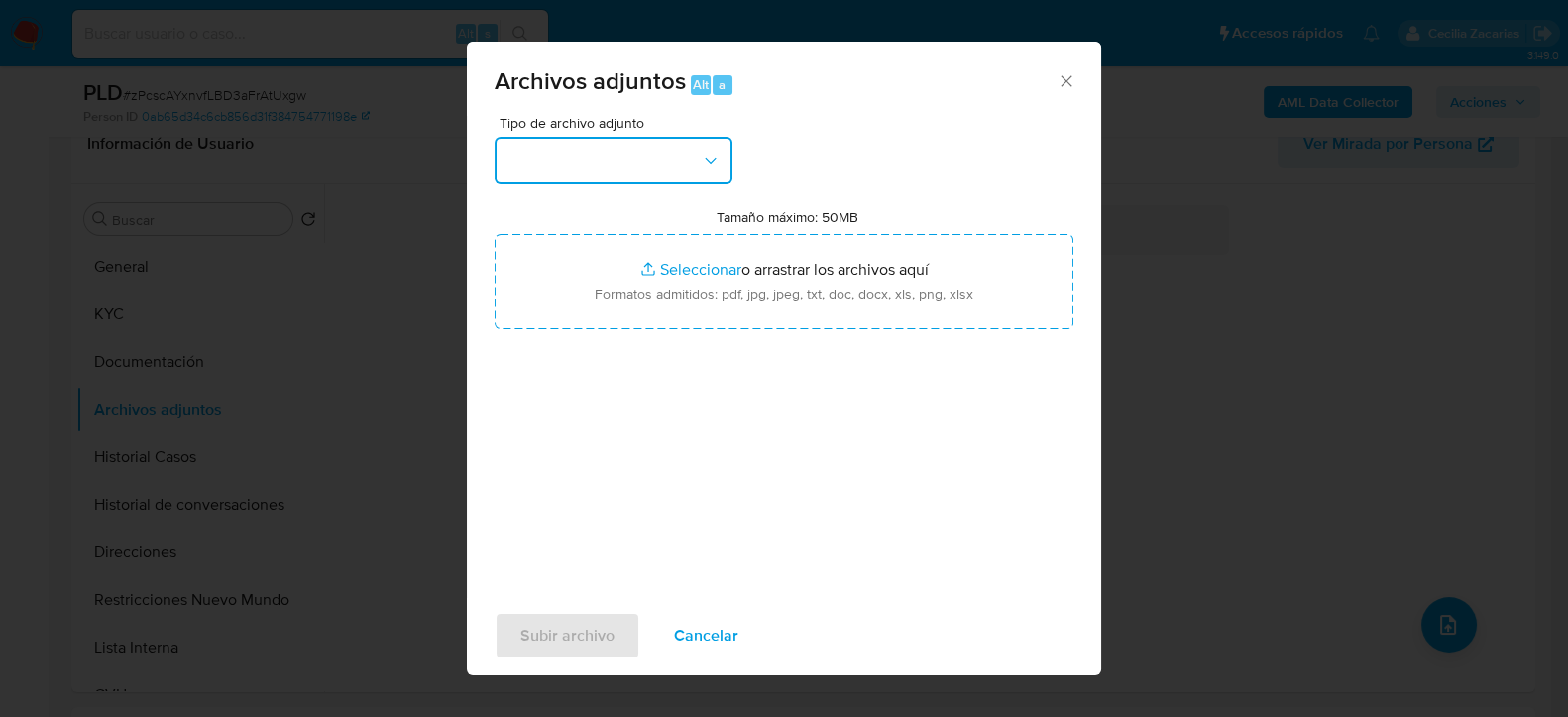 click at bounding box center (614, 161) 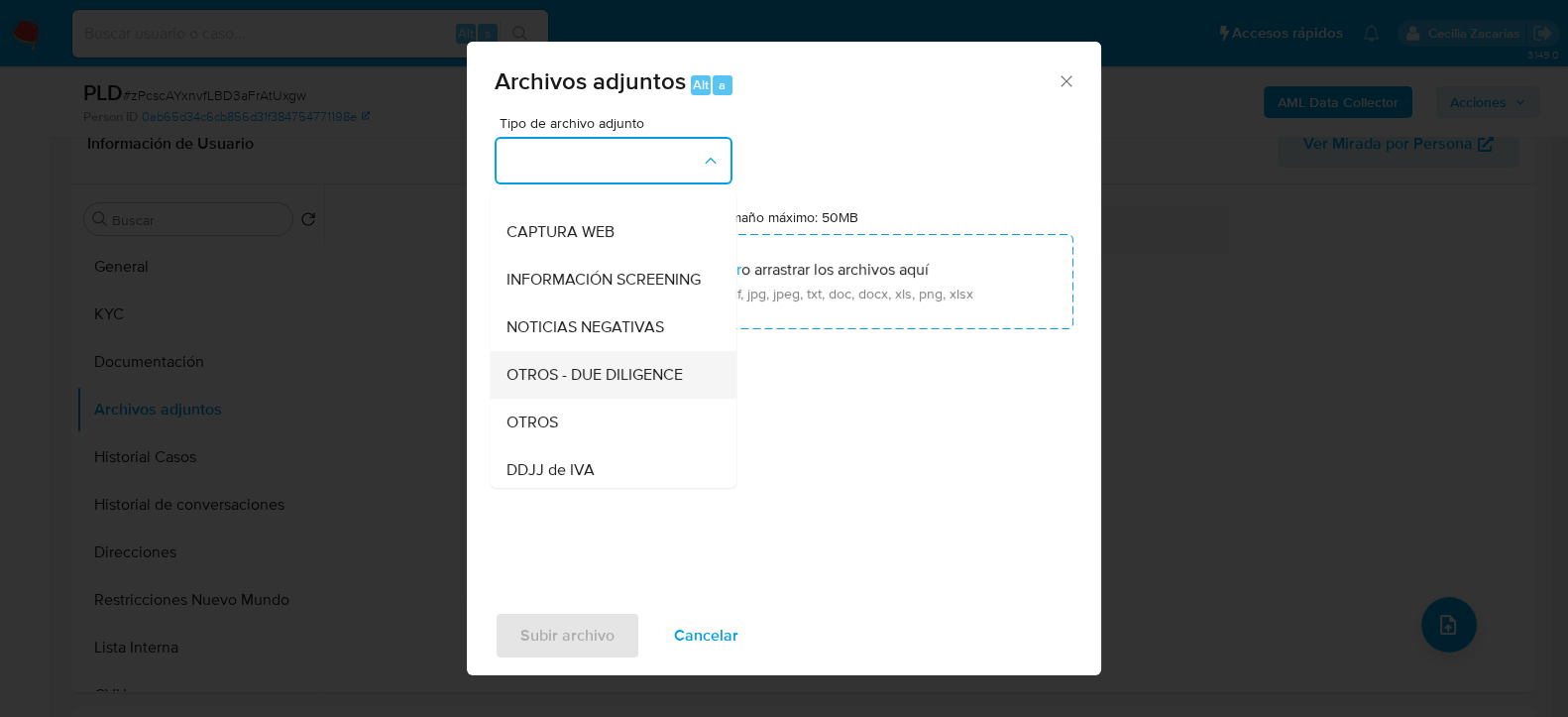 scroll, scrollTop: 330, scrollLeft: 0, axis: vertical 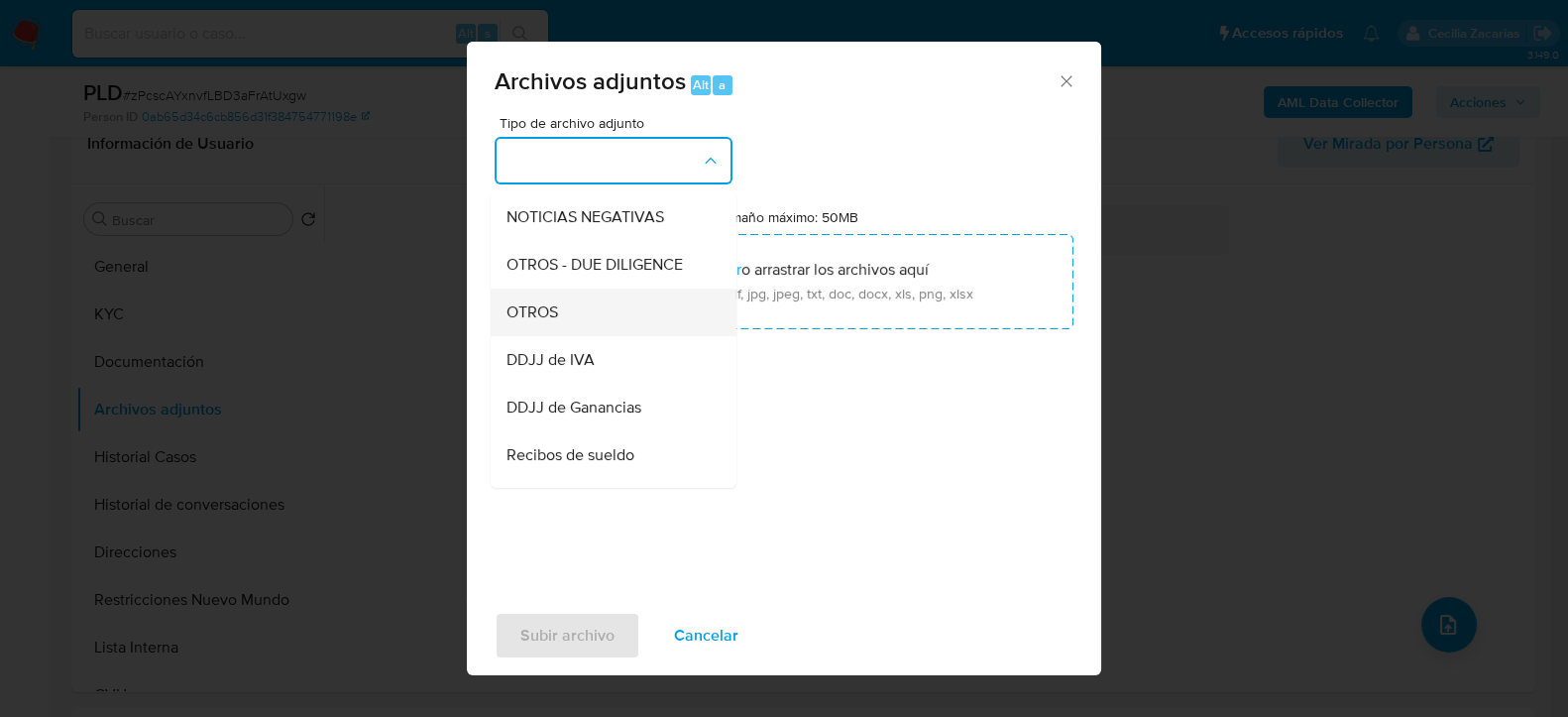 click on "OTROS" at bounding box center (608, 311) 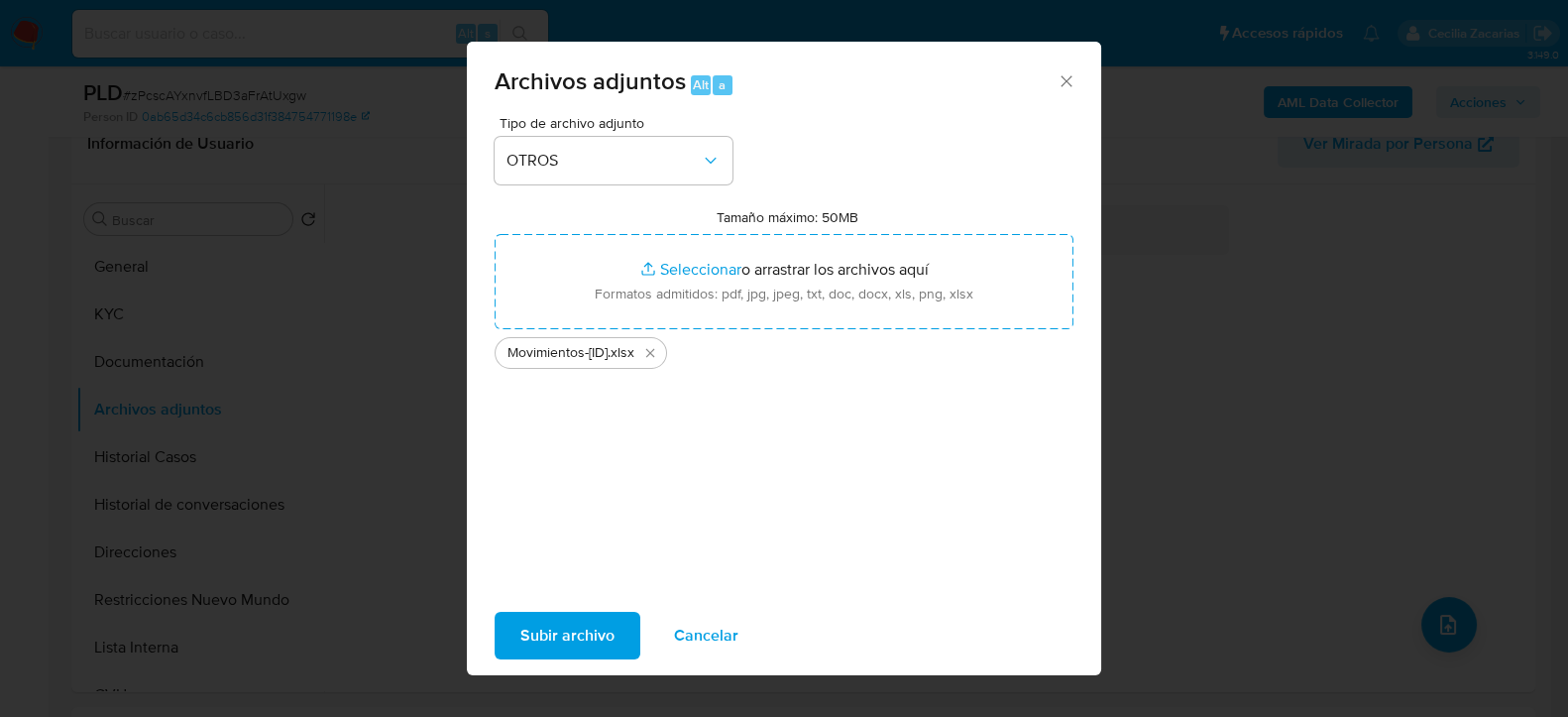 click on "Subir archivo" at bounding box center (567, 636) 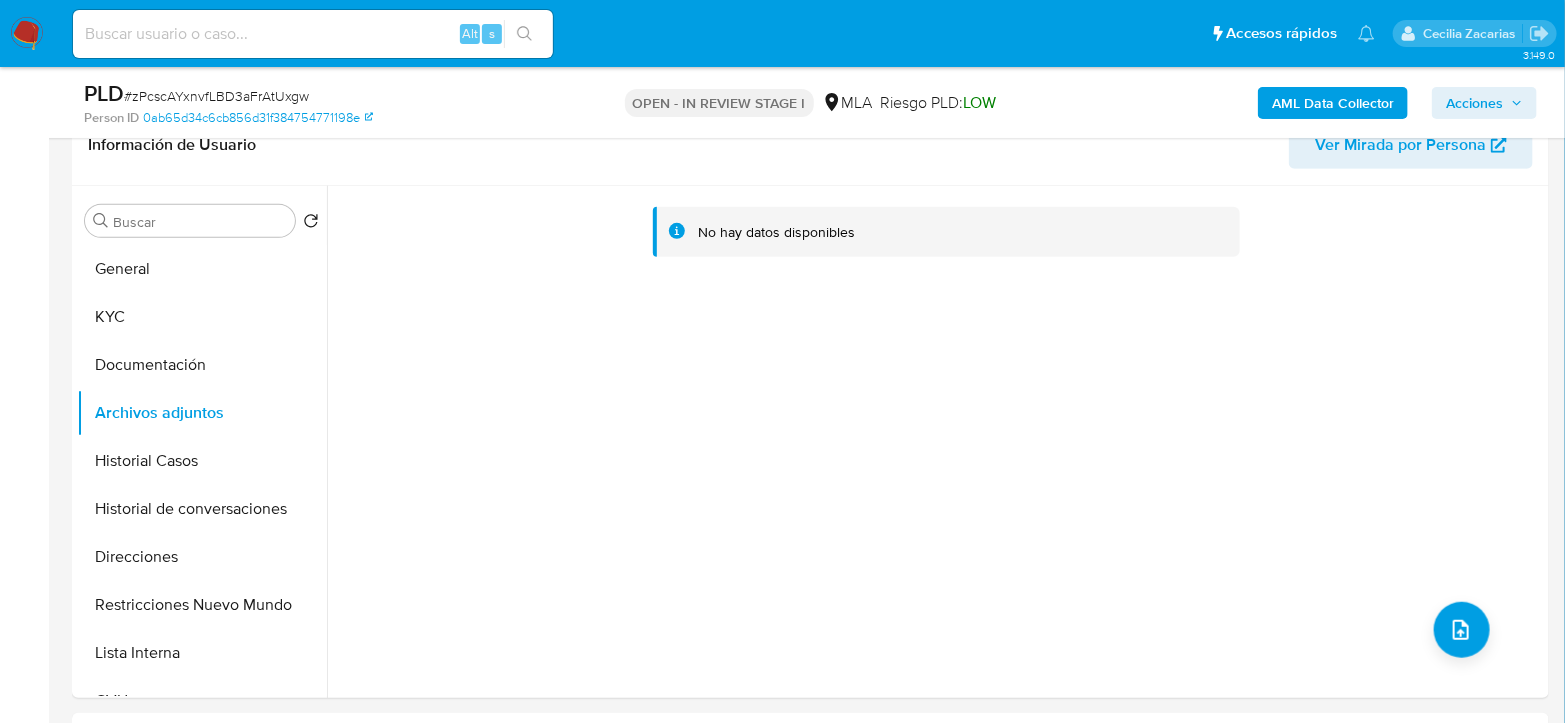 click on "AML Data Collector" at bounding box center (1333, 103) 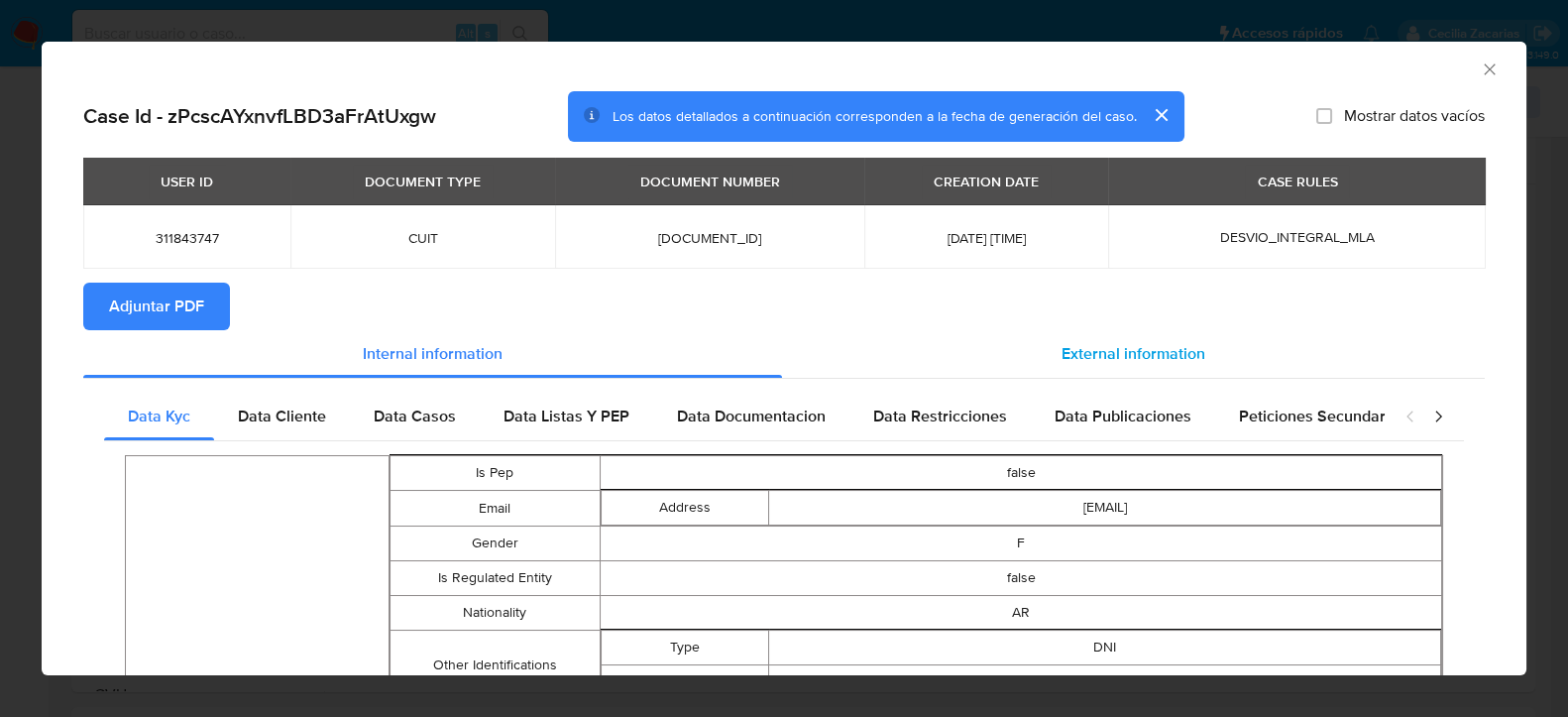 click on "External information" at bounding box center (1133, 353) 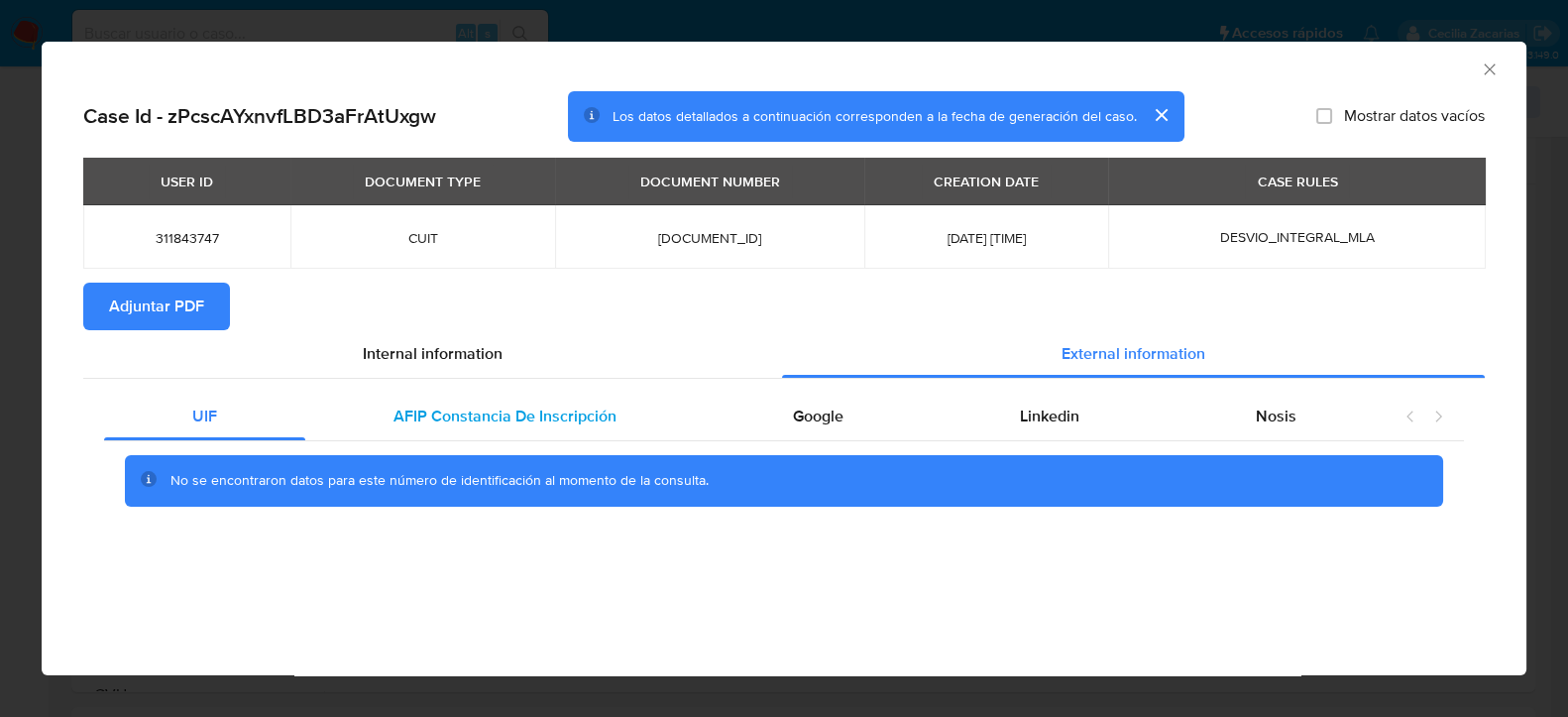 click on "AFIP Constancia De Inscripción" at bounding box center [504, 417] 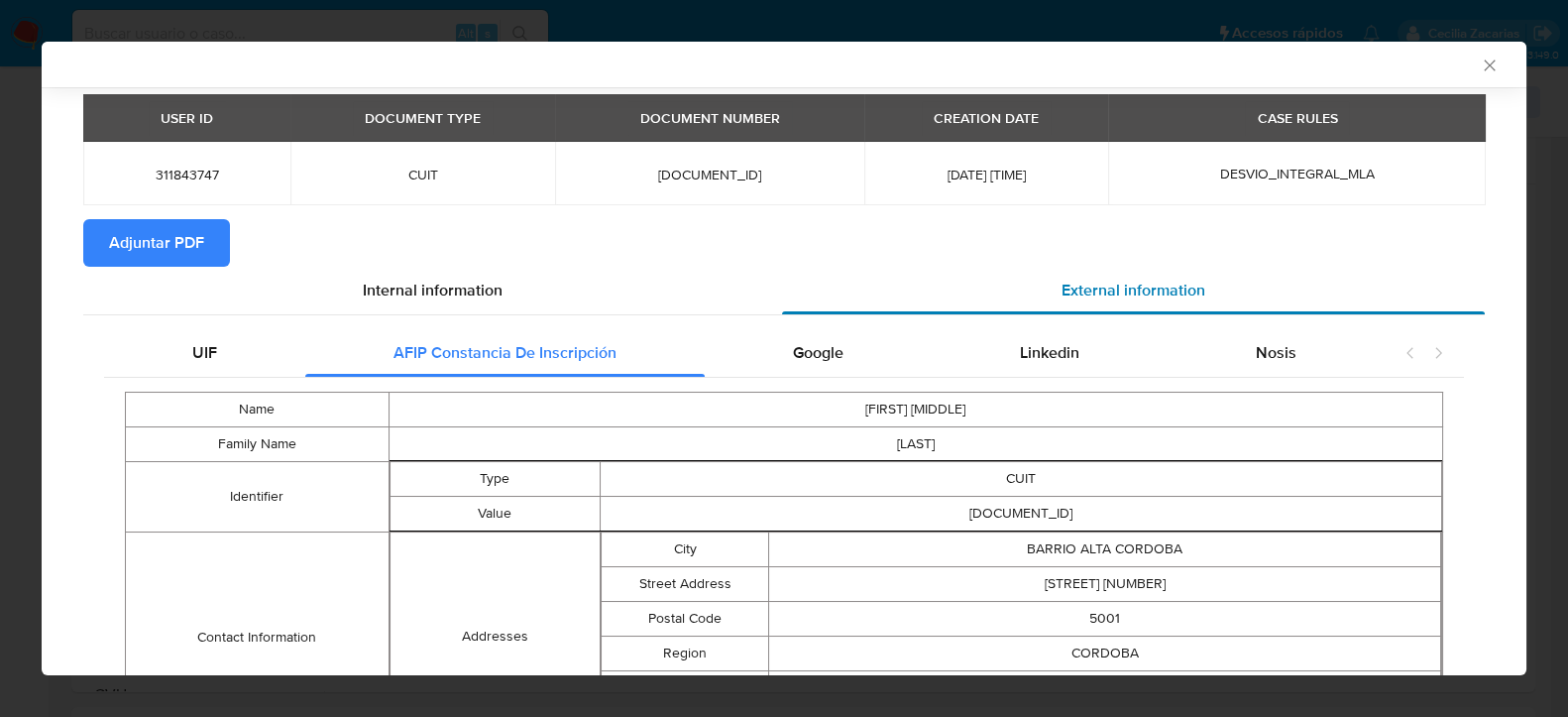 scroll, scrollTop: 50, scrollLeft: 0, axis: vertical 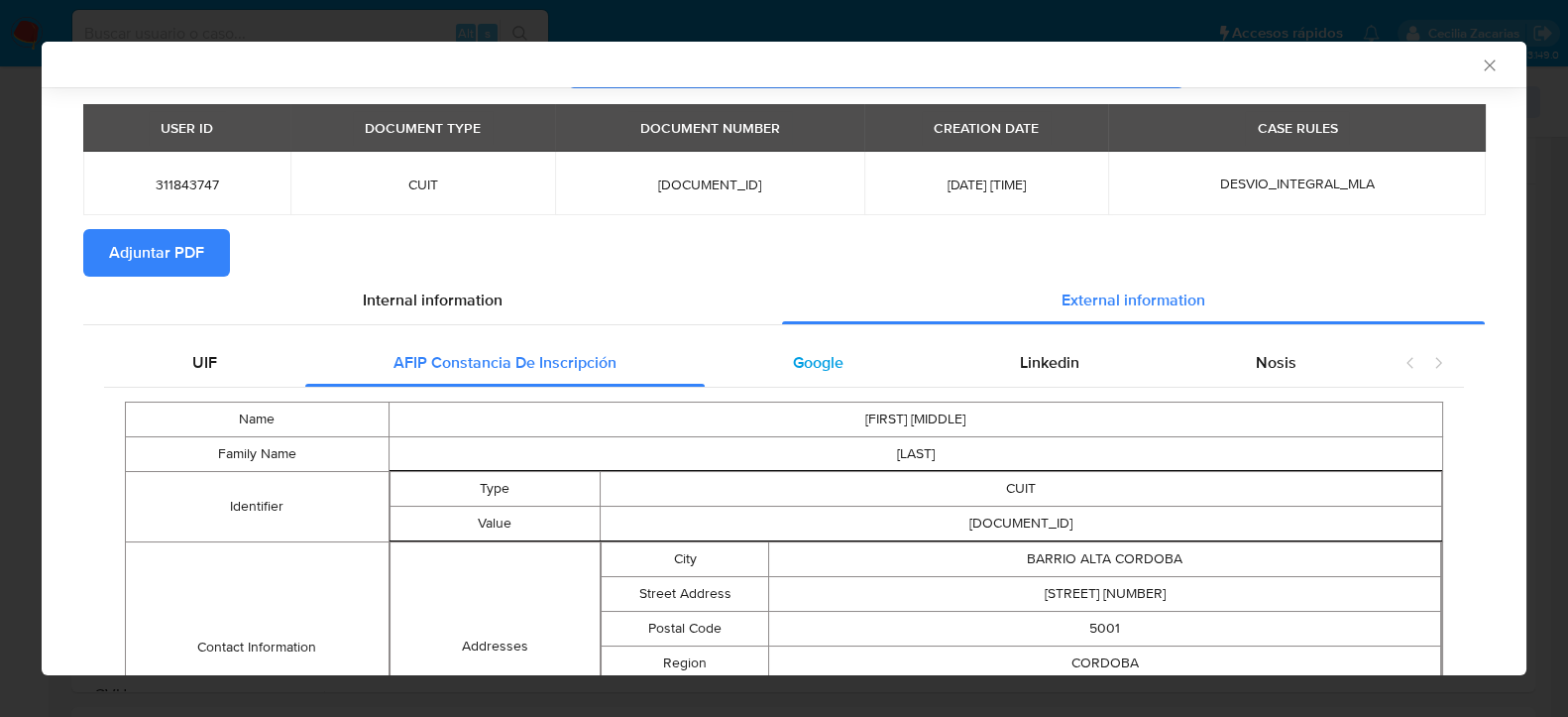 click on "Google" at bounding box center (818, 362) 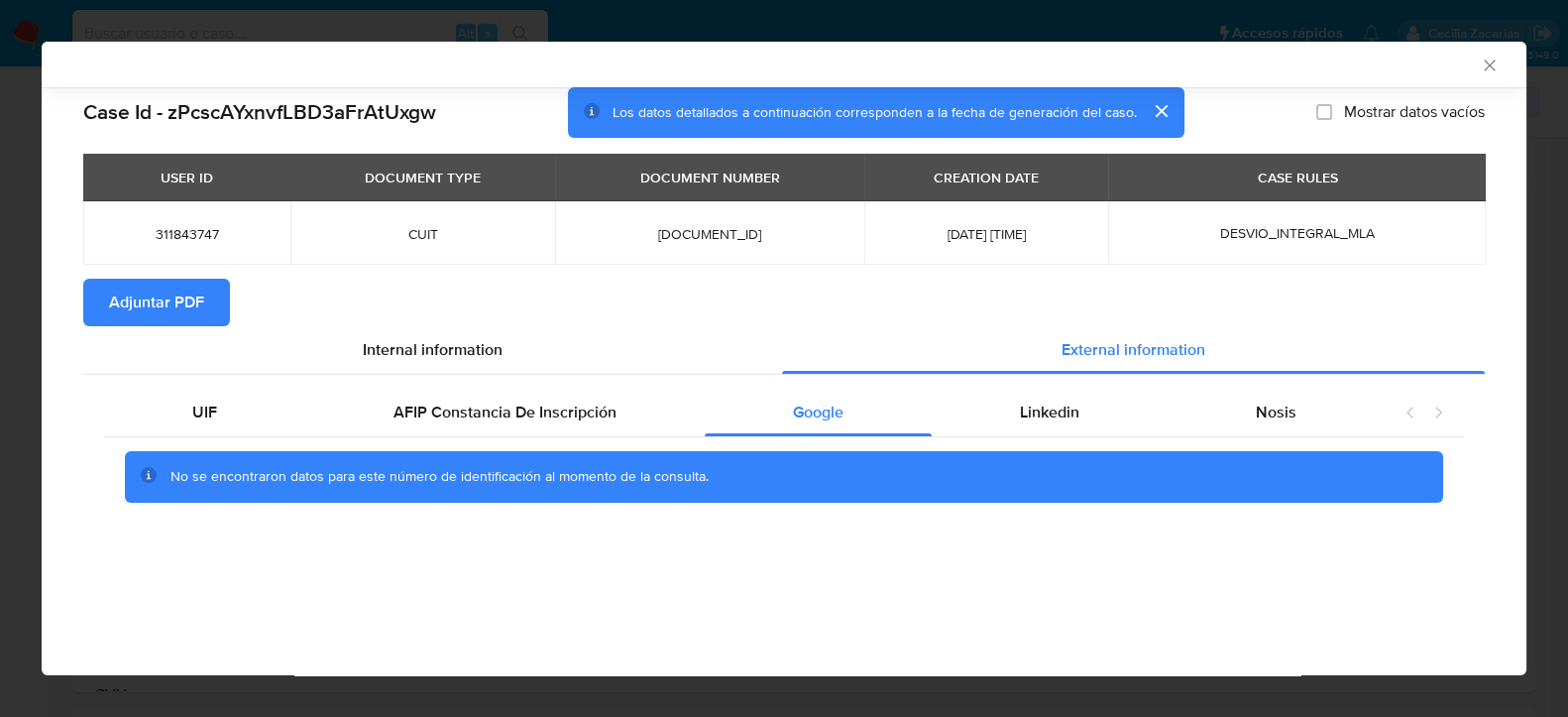 scroll, scrollTop: 0, scrollLeft: 0, axis: both 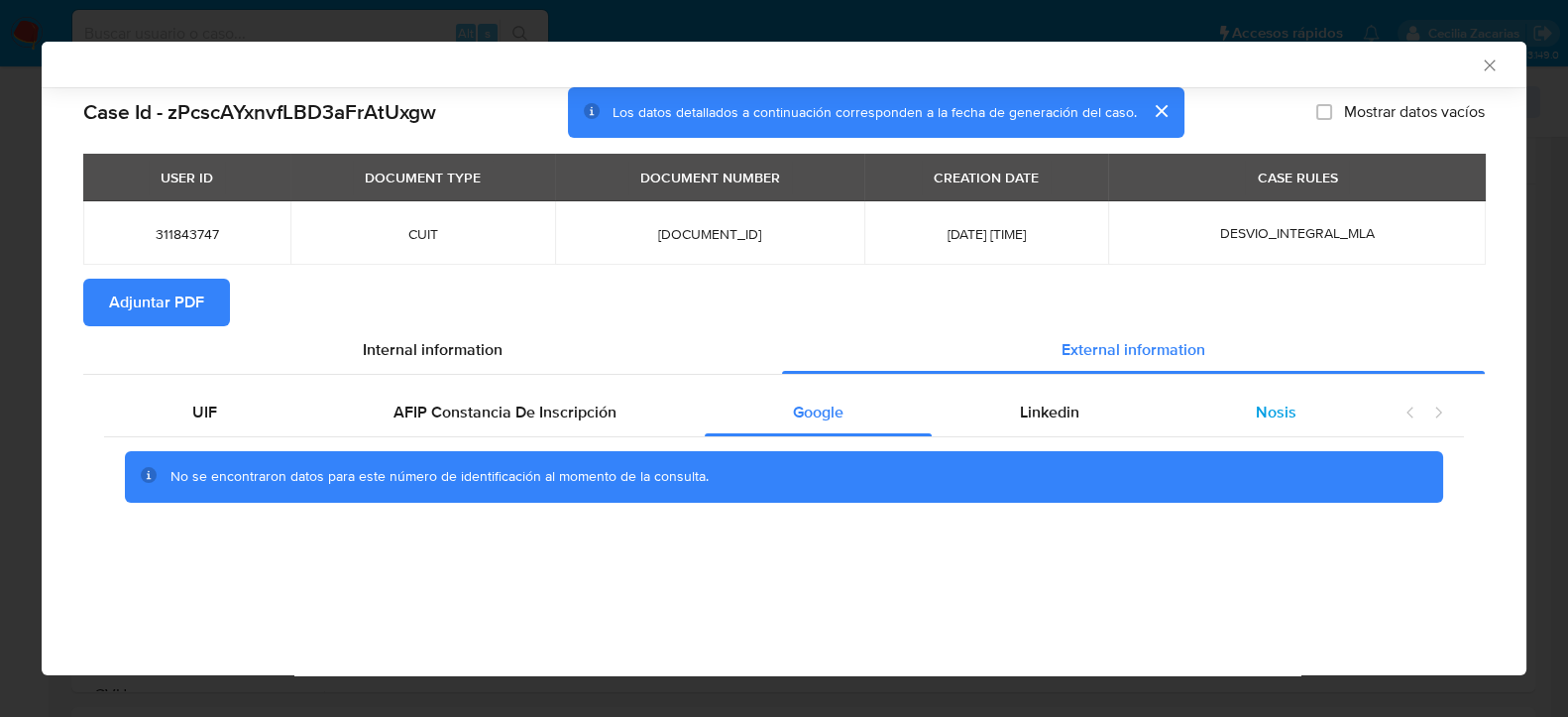 drag, startPoint x: 1069, startPoint y: 413, endPoint x: 1263, endPoint y: 424, distance: 194.31161 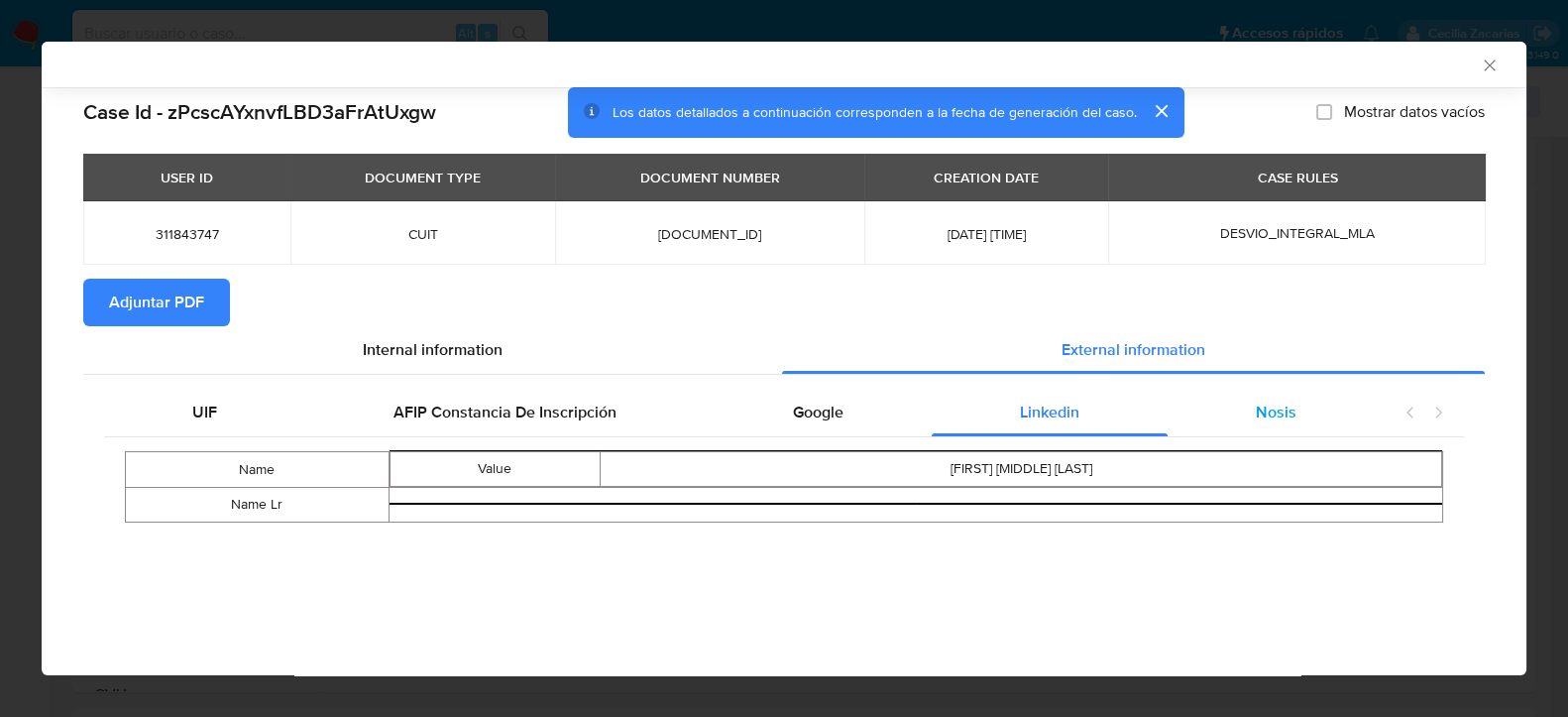 click on "Nosis" at bounding box center [1276, 412] 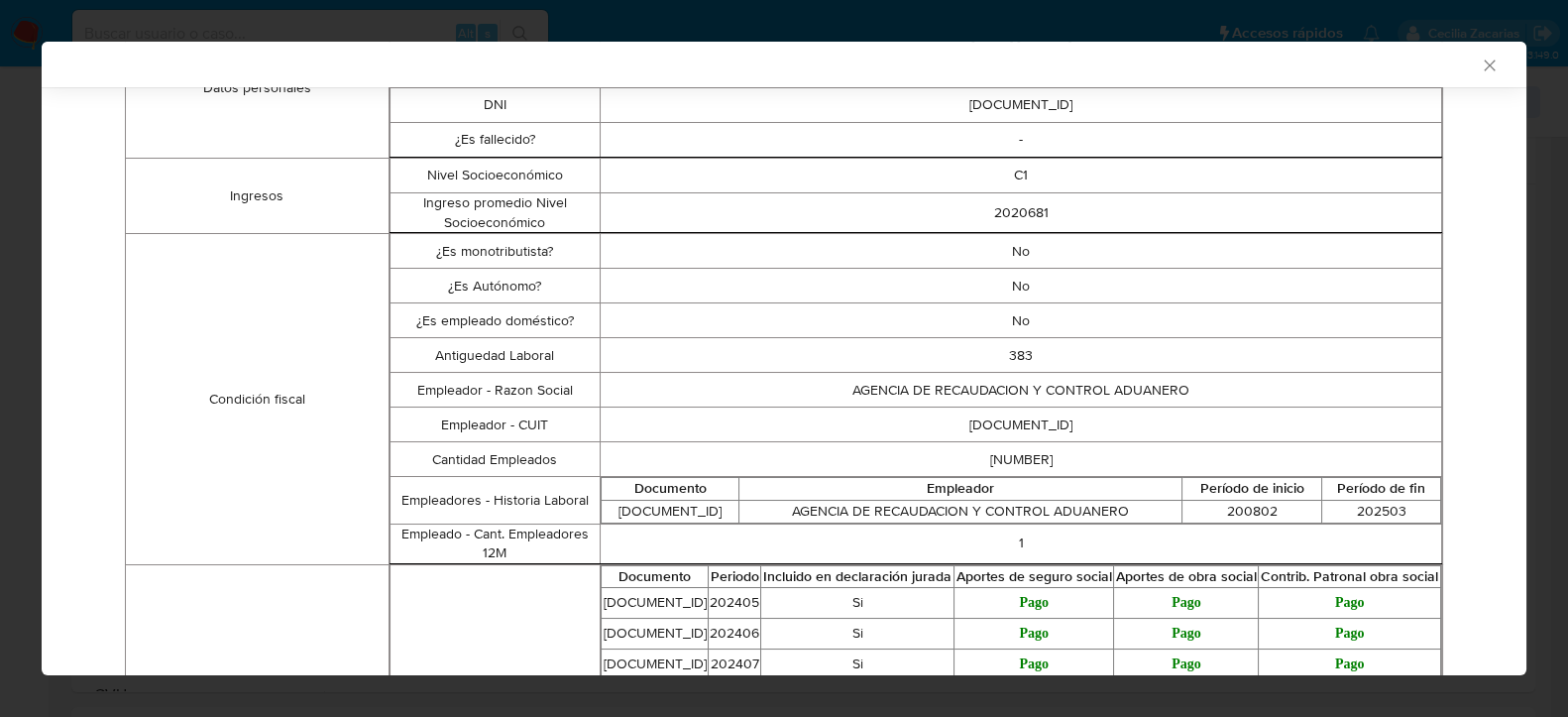 scroll, scrollTop: 436, scrollLeft: 0, axis: vertical 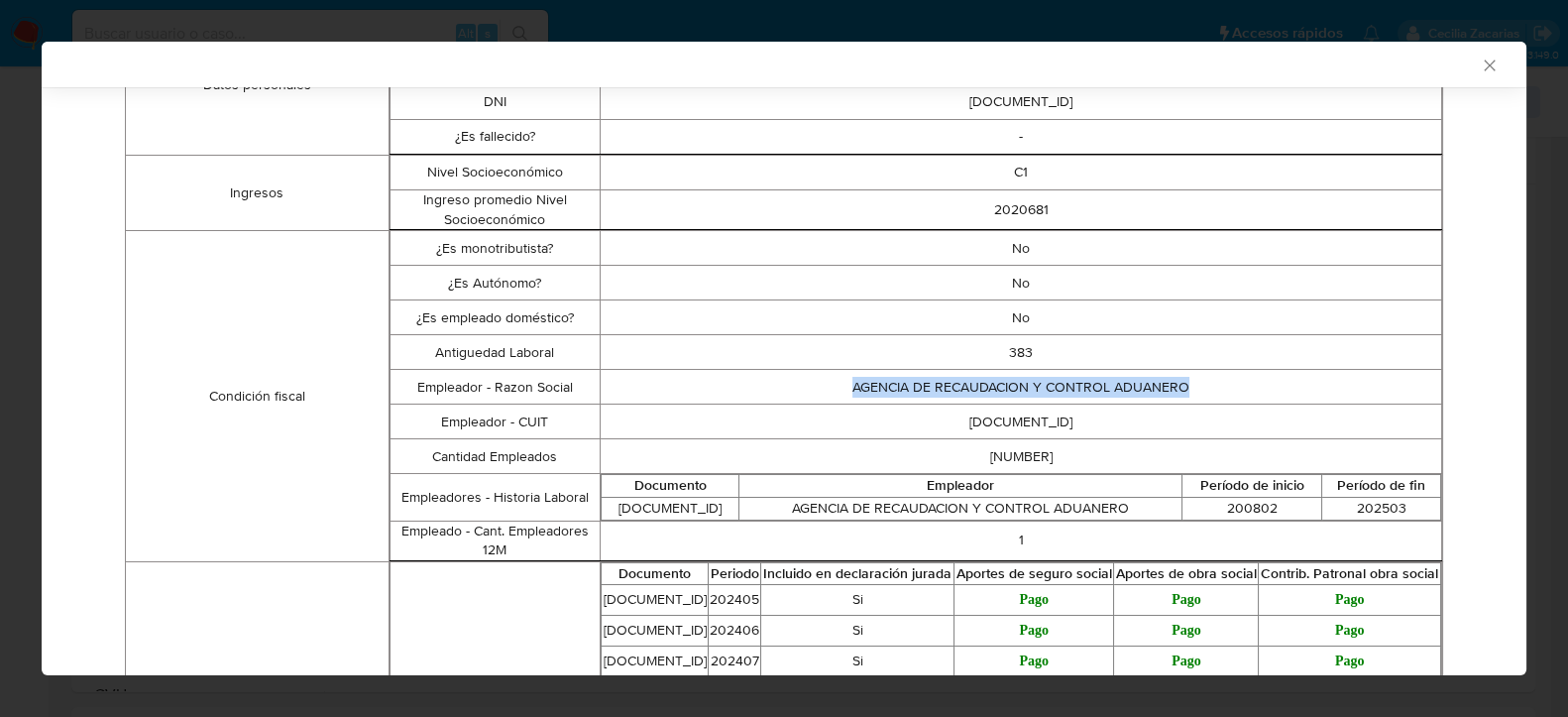 drag, startPoint x: 841, startPoint y: 392, endPoint x: 1206, endPoint y: 402, distance: 365.13696 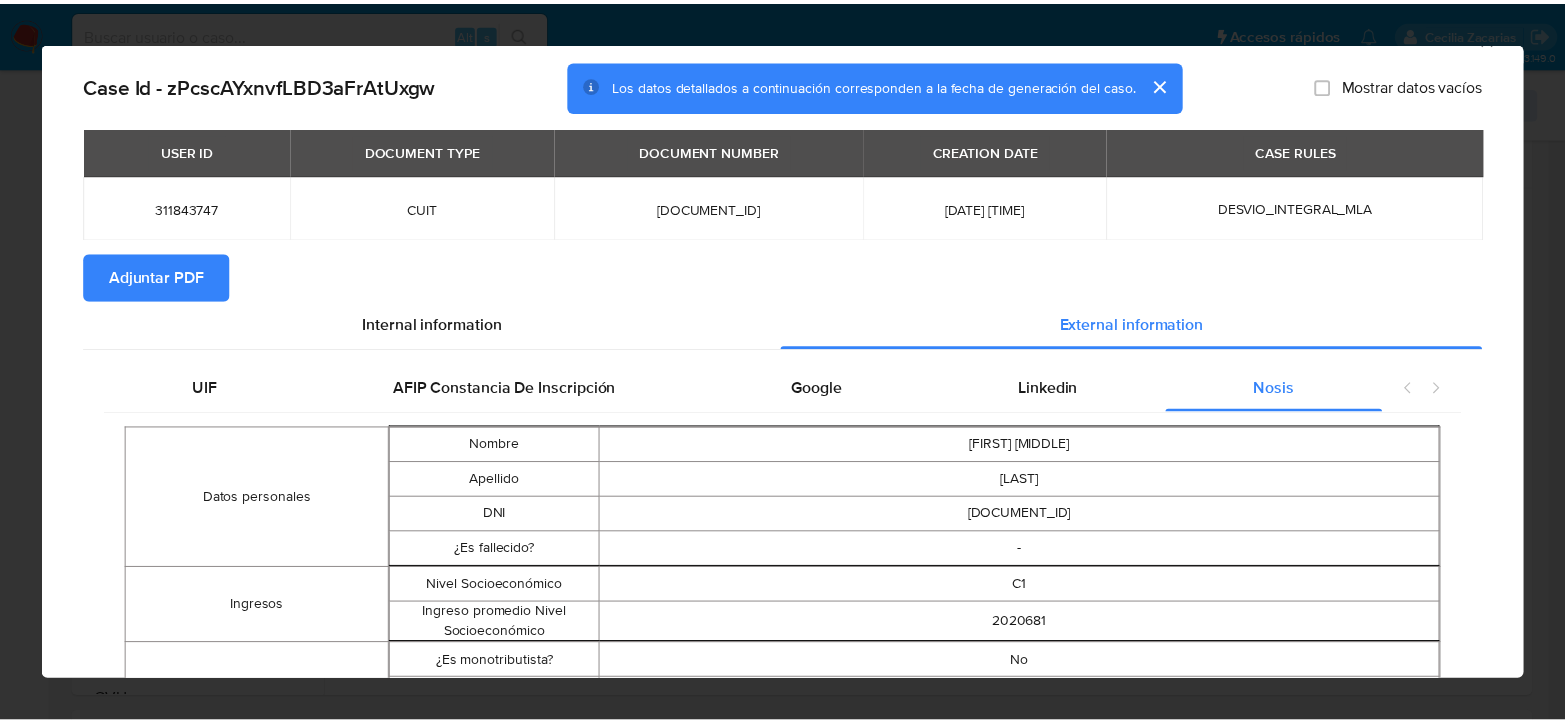 scroll, scrollTop: 0, scrollLeft: 0, axis: both 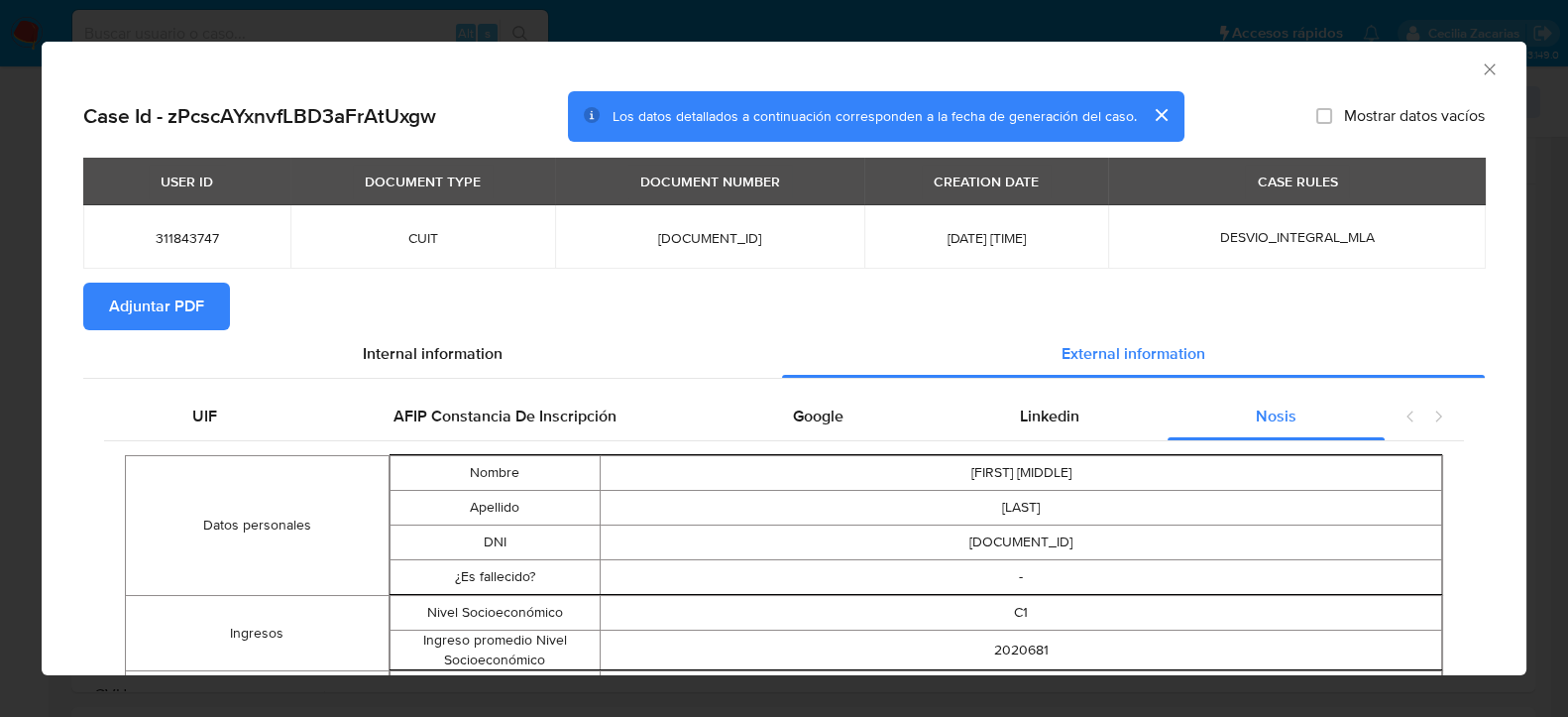 click on "Adjuntar PDF" at bounding box center [157, 306] 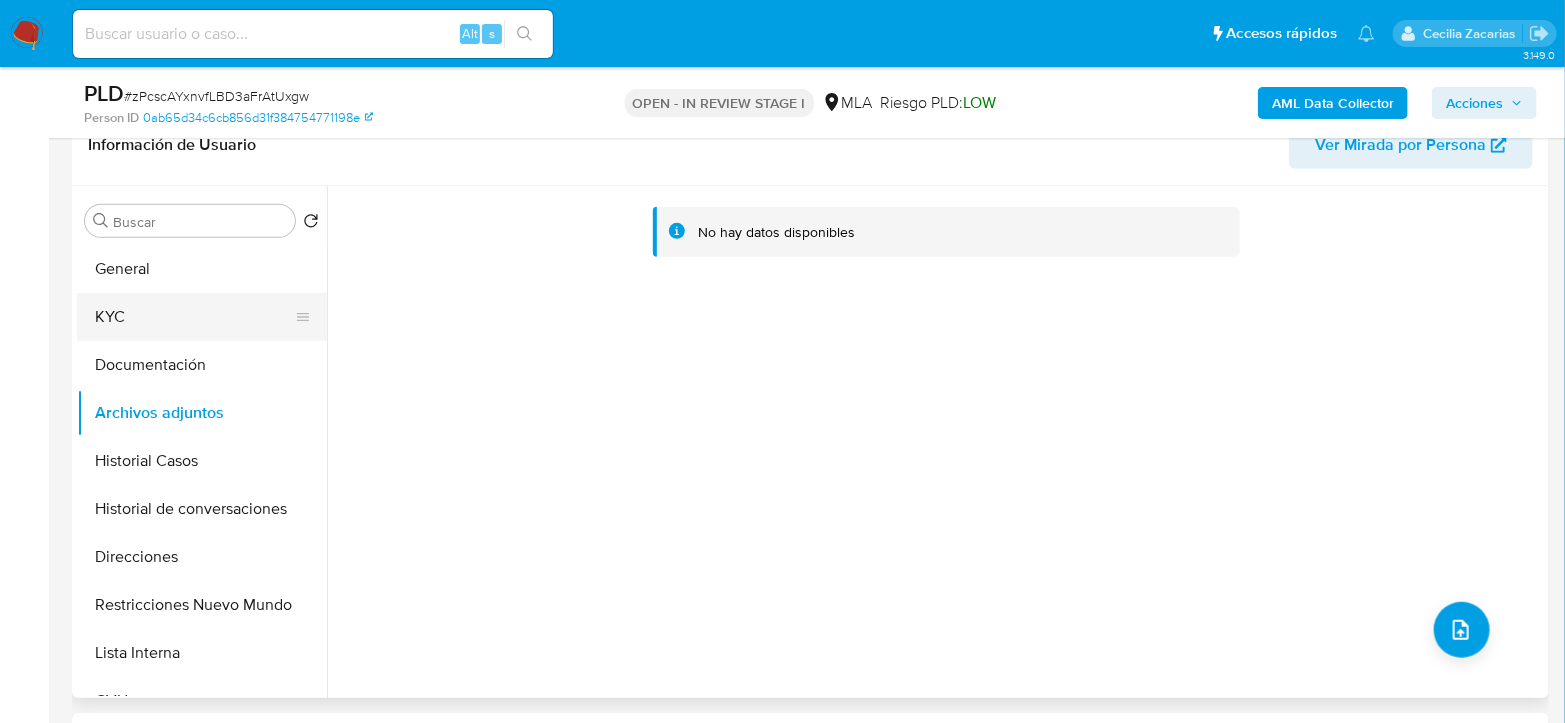 click on "KYC" at bounding box center (194, 317) 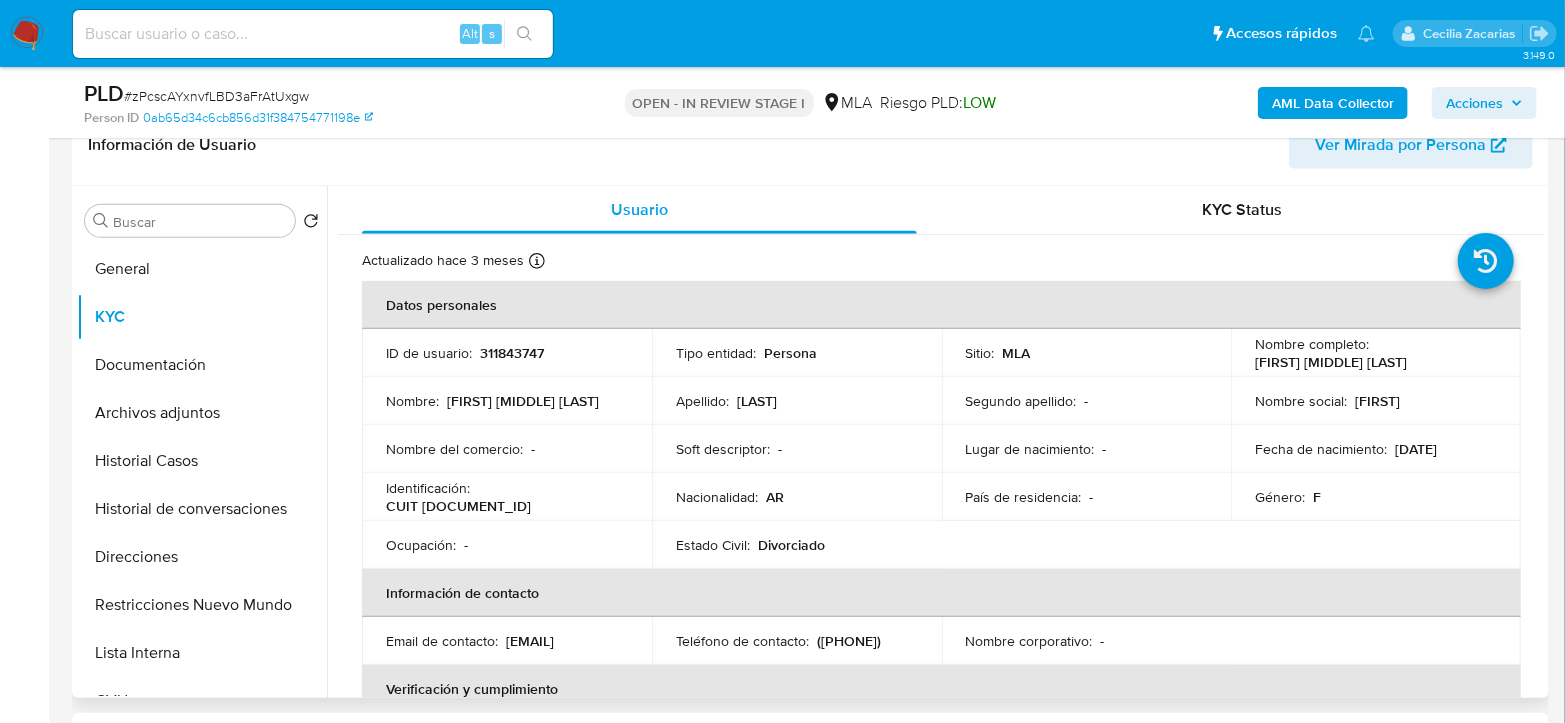 click on "CUIT 27170044822" at bounding box center [458, 506] 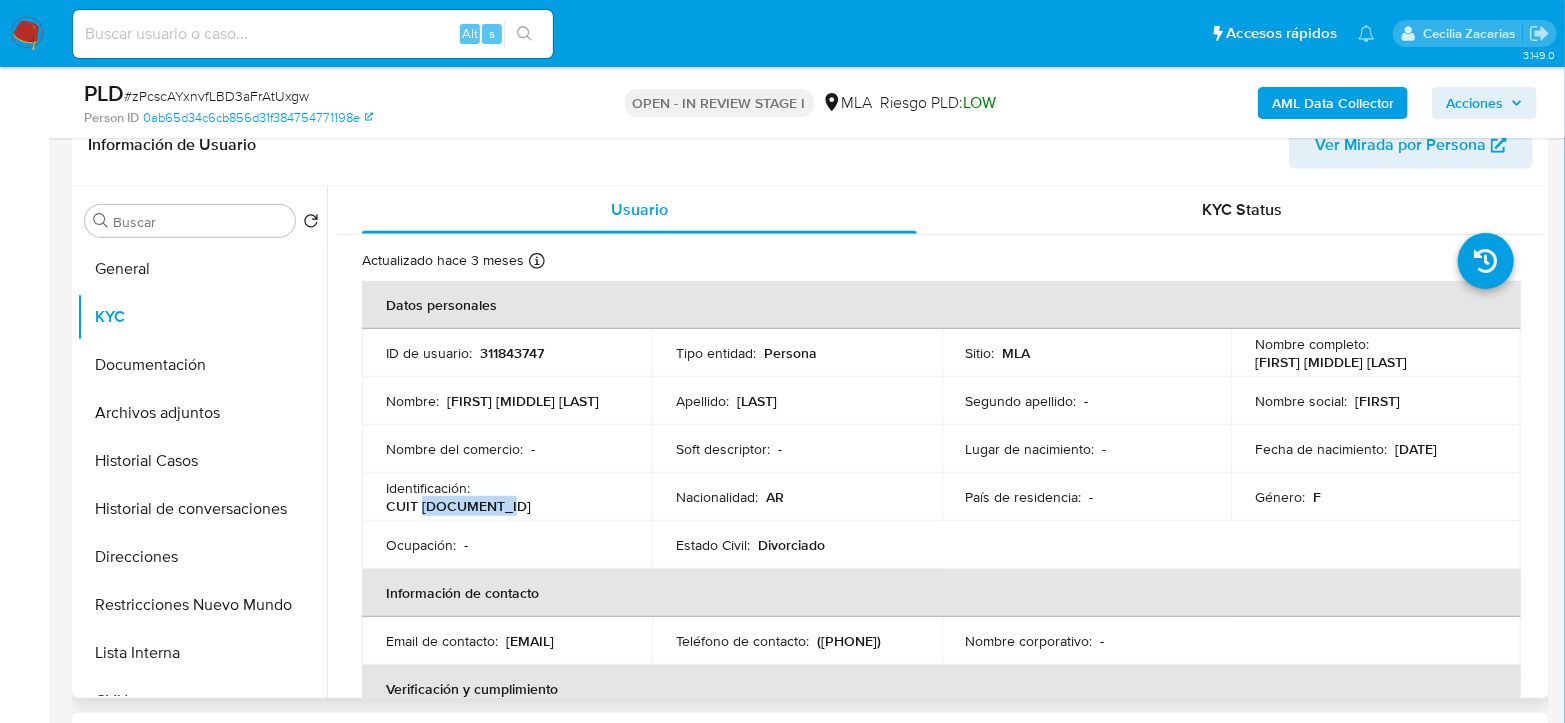 click on "CUIT 27170044822" at bounding box center (458, 506) 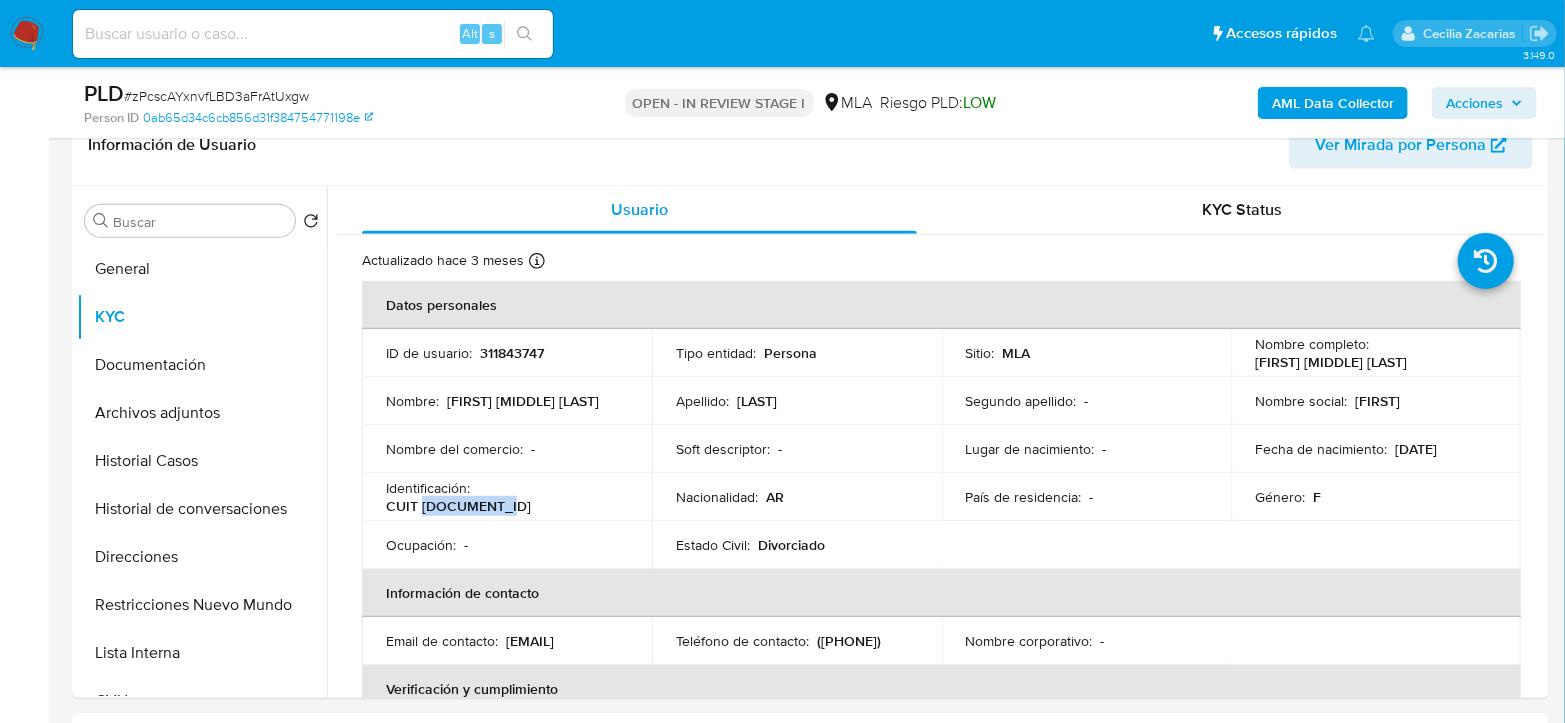 copy on "27170044822" 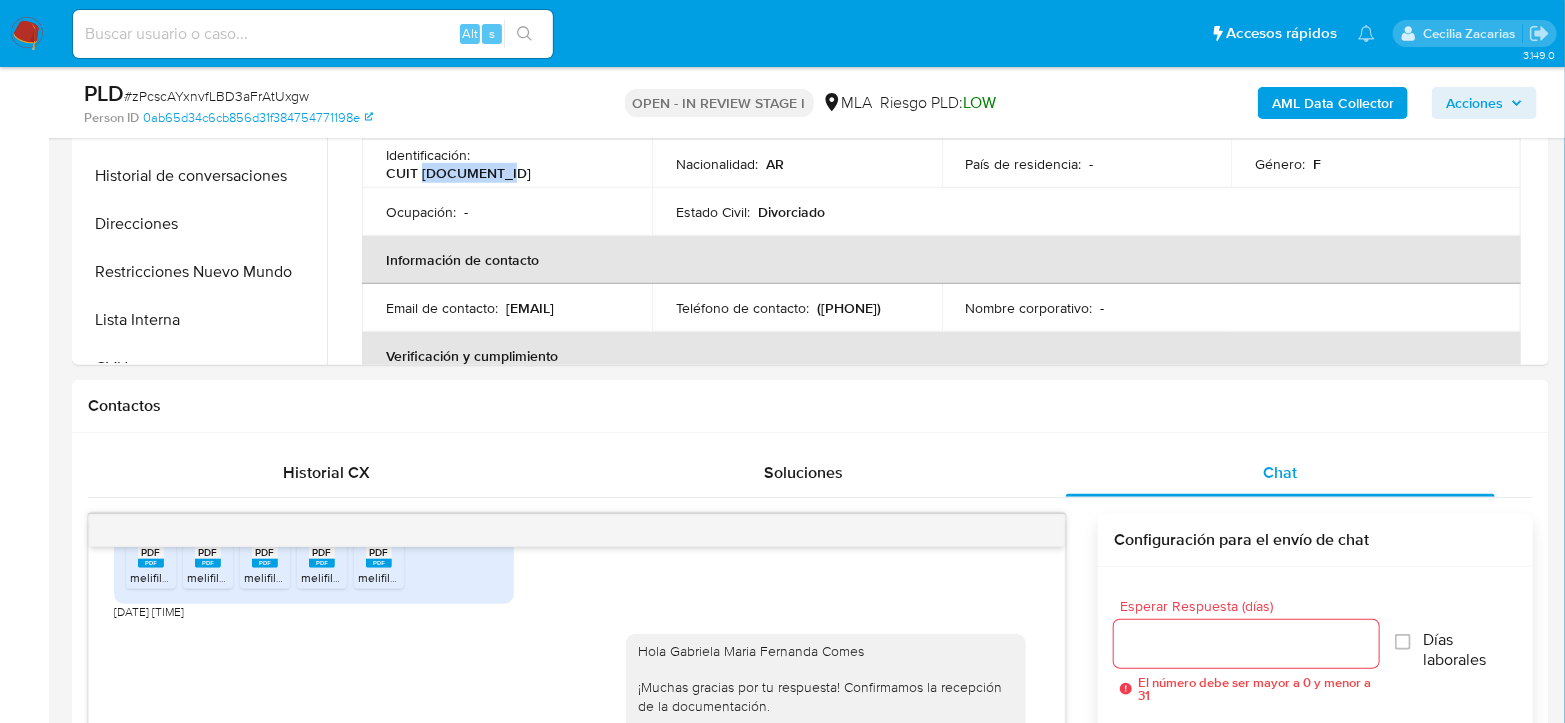 scroll, scrollTop: 777, scrollLeft: 0, axis: vertical 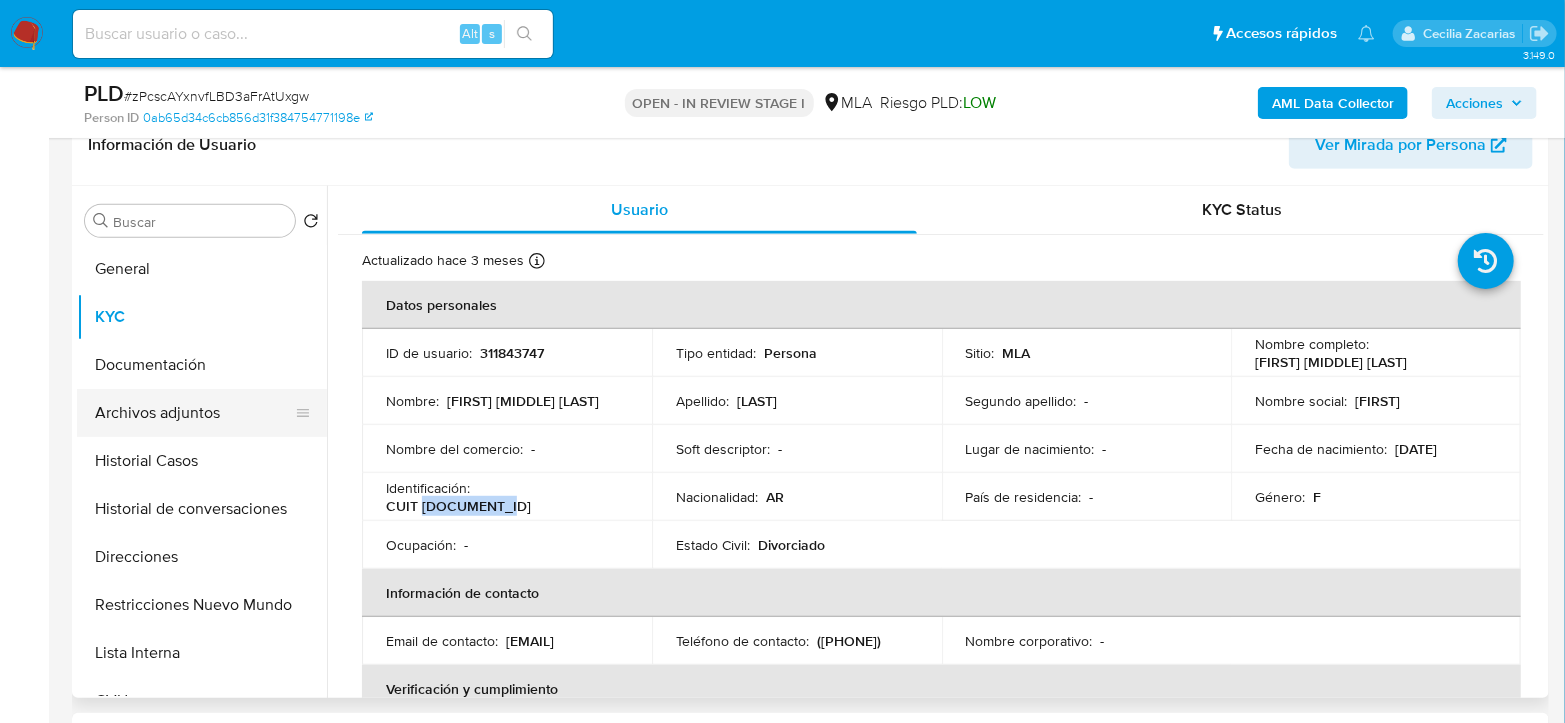 click on "Archivos adjuntos" at bounding box center [194, 413] 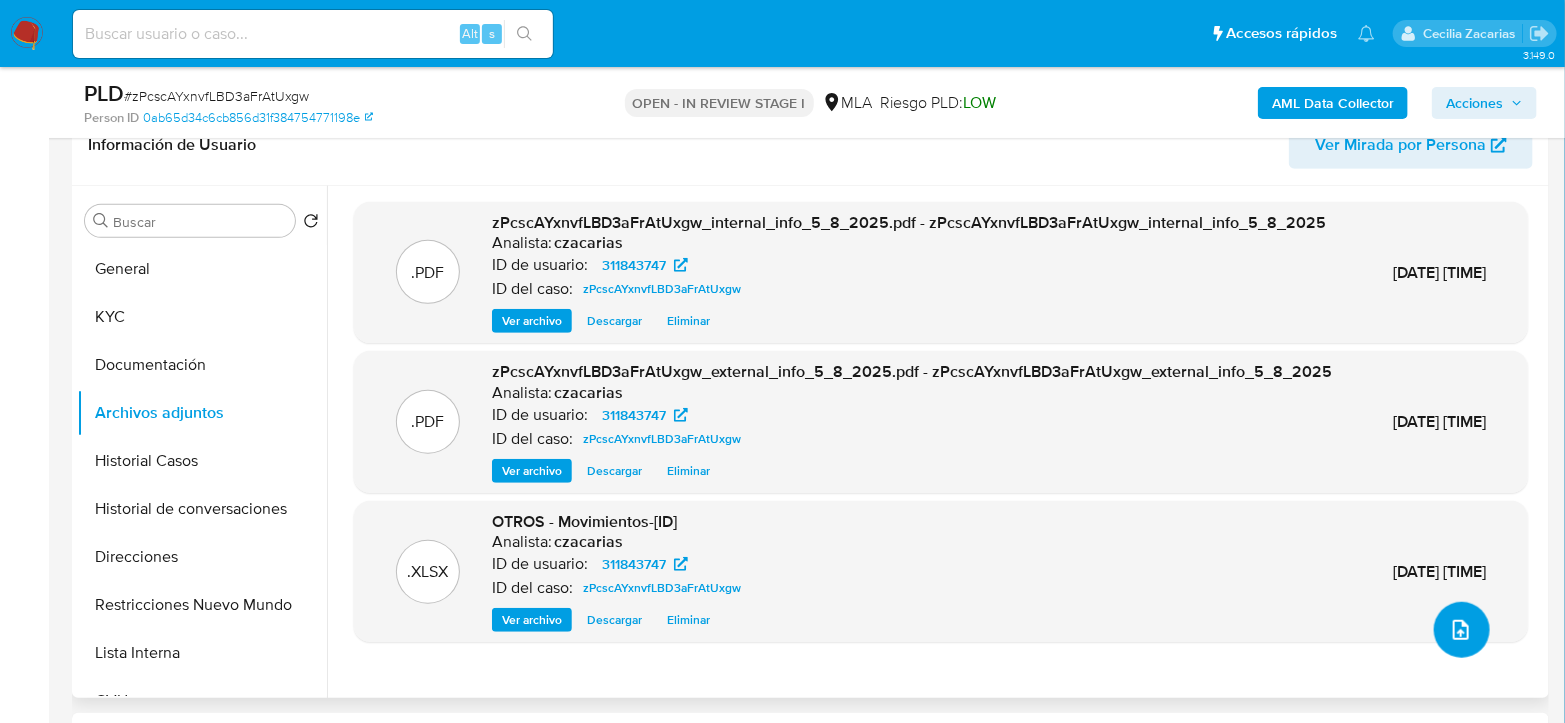 click at bounding box center (1462, 630) 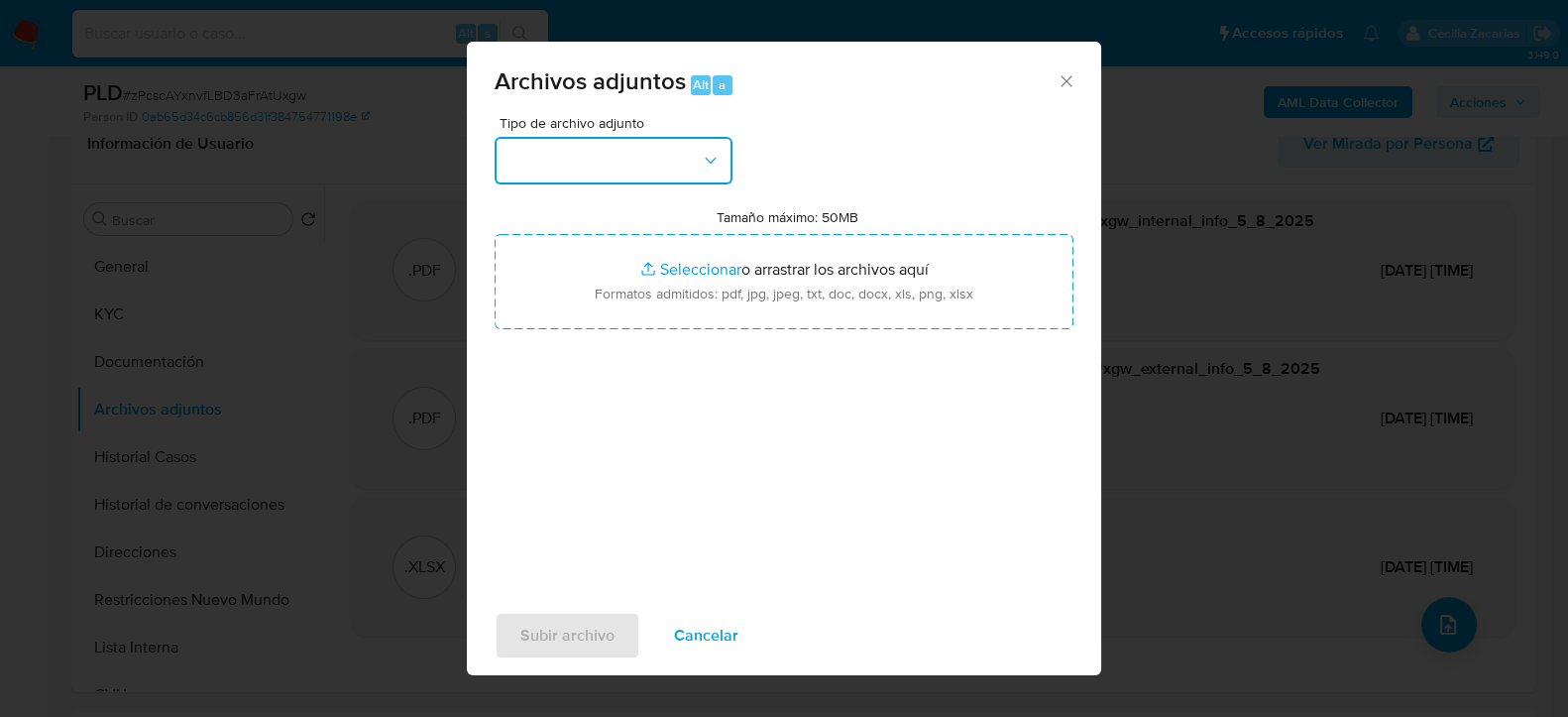 click at bounding box center (614, 161) 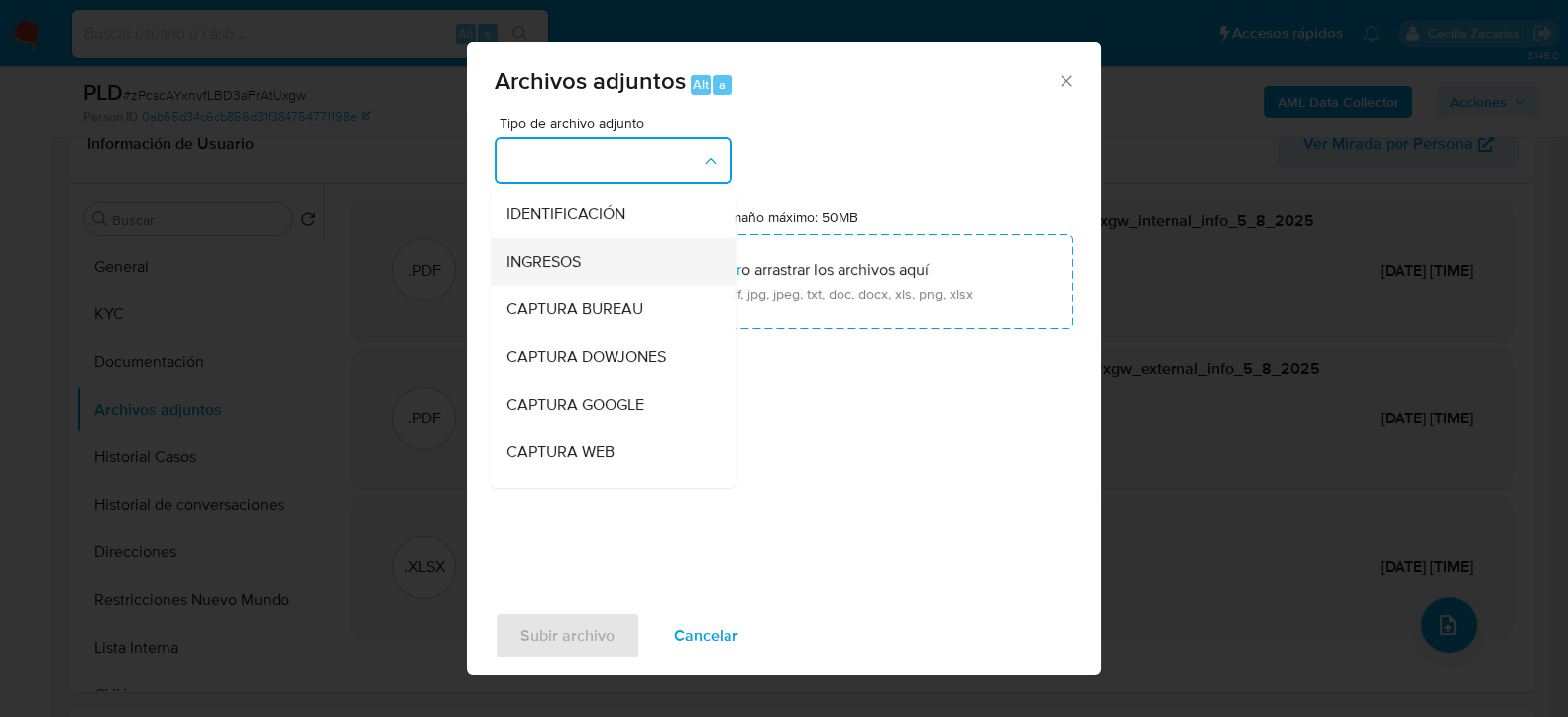 click on "INGRESOS" at bounding box center [543, 261] 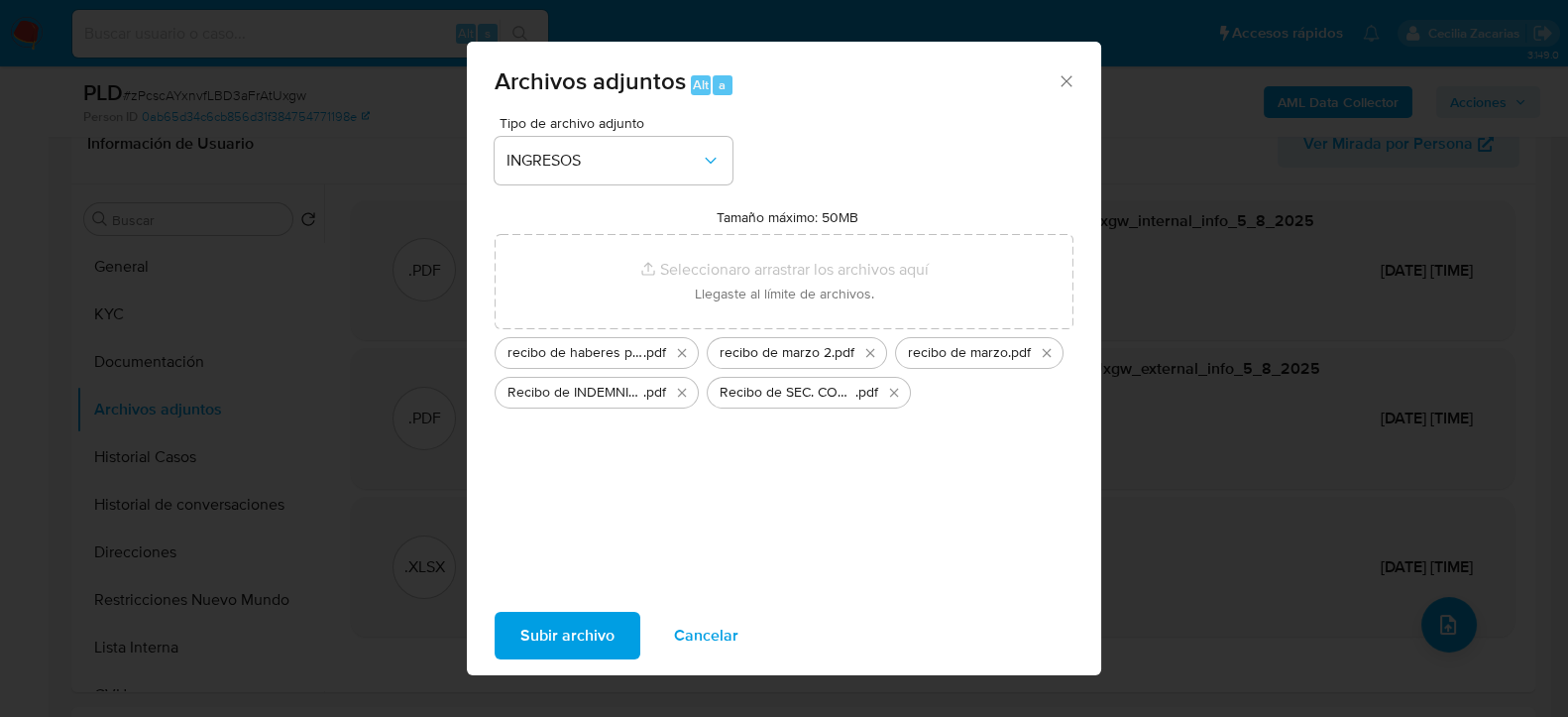 click on "Subir archivo" at bounding box center (567, 636) 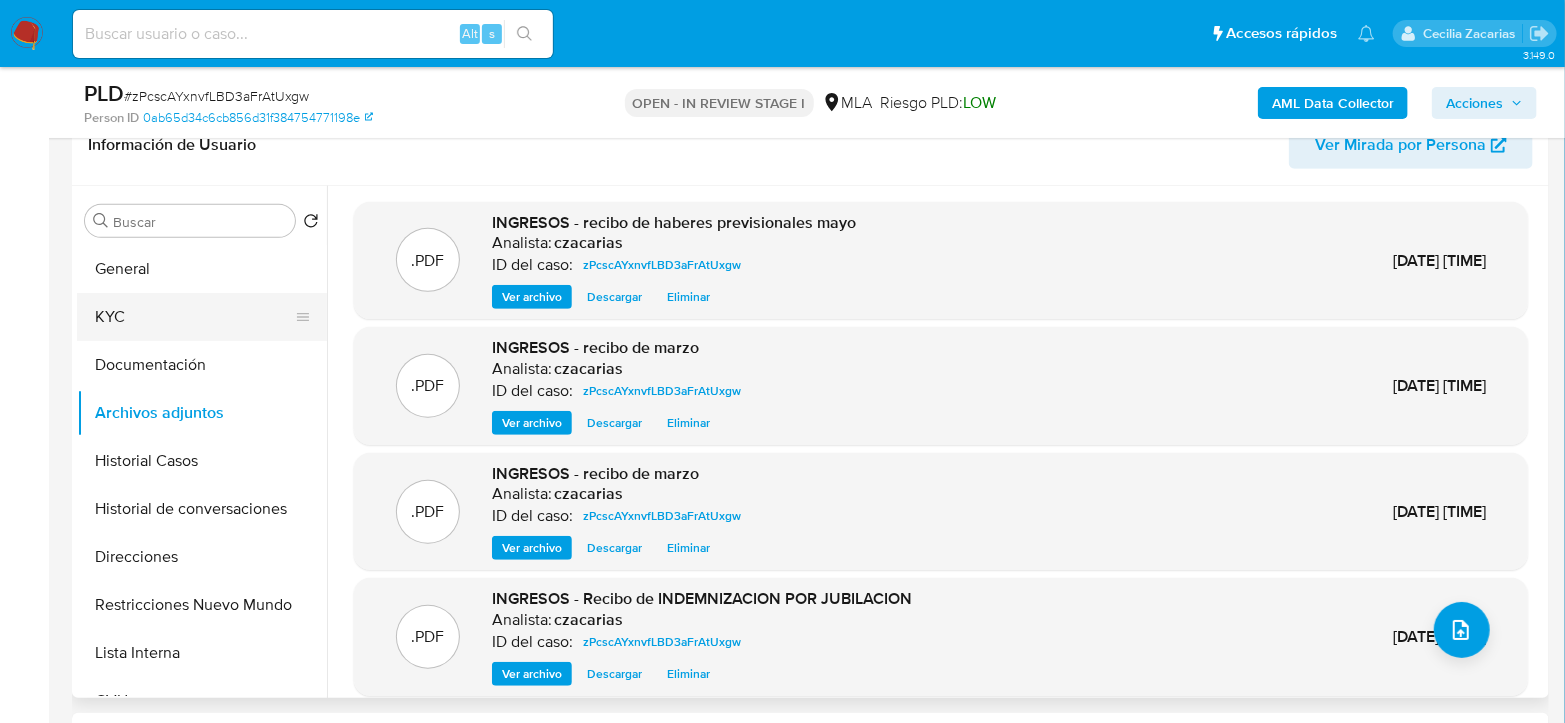 click on "KYC" at bounding box center [194, 317] 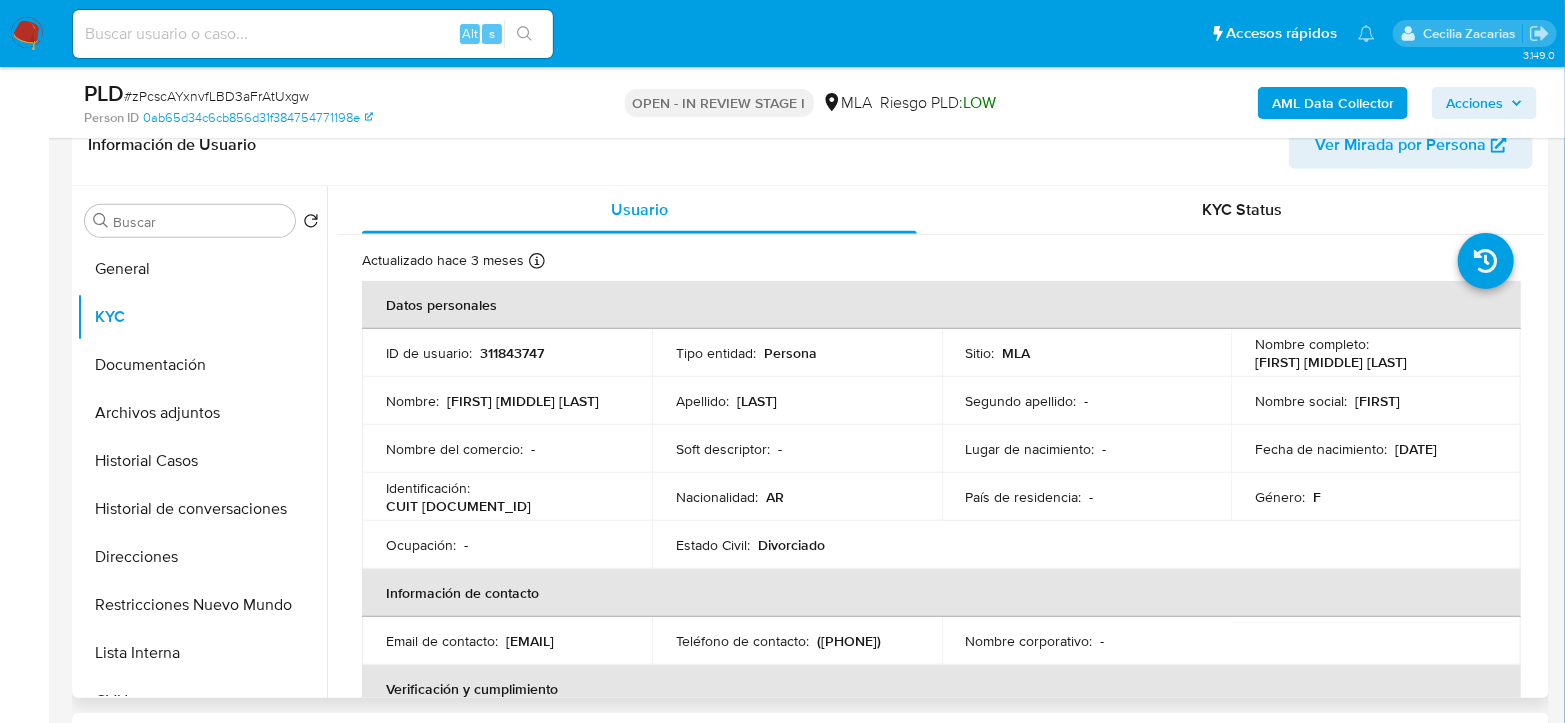 click on "CUIT 27170044822" at bounding box center [458, 506] 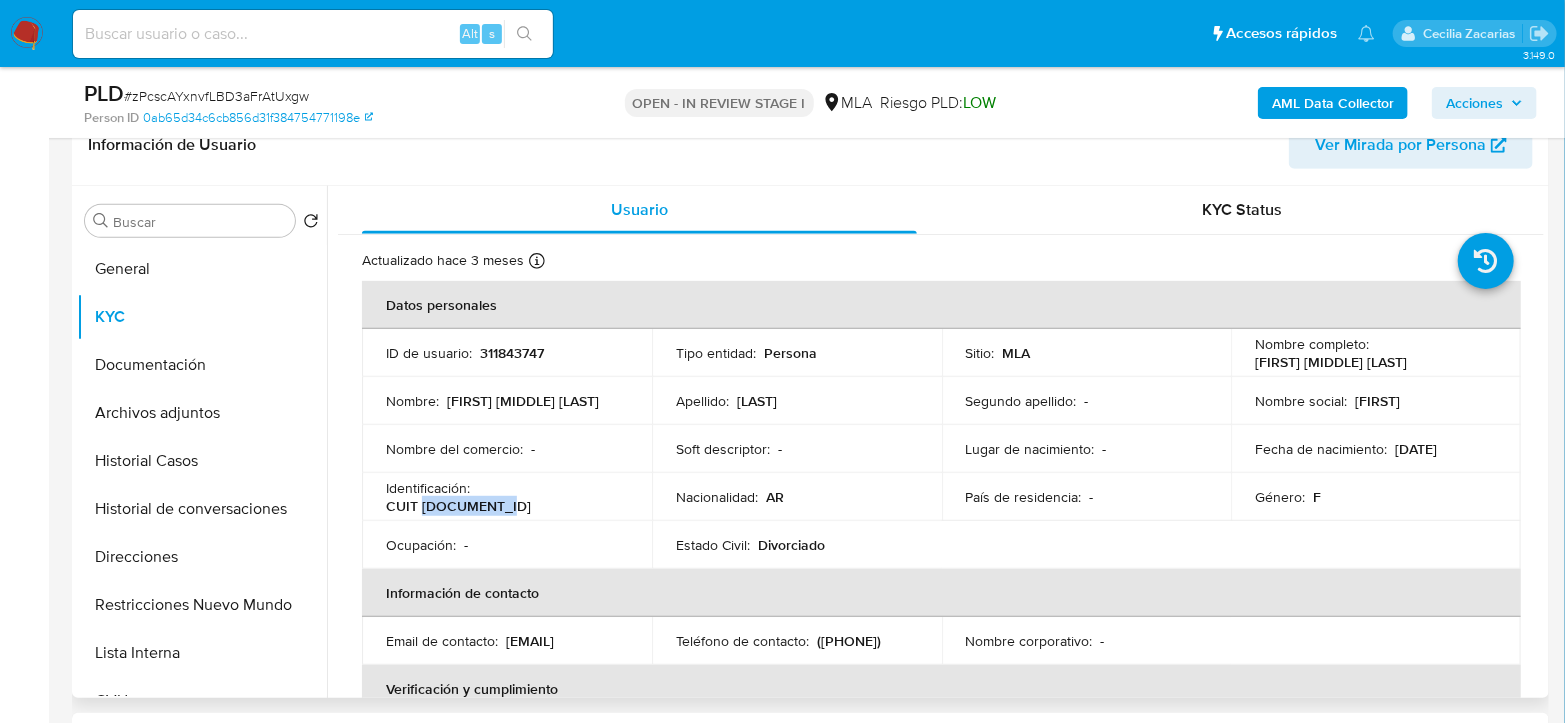 click on "CUIT 27170044822" at bounding box center [458, 506] 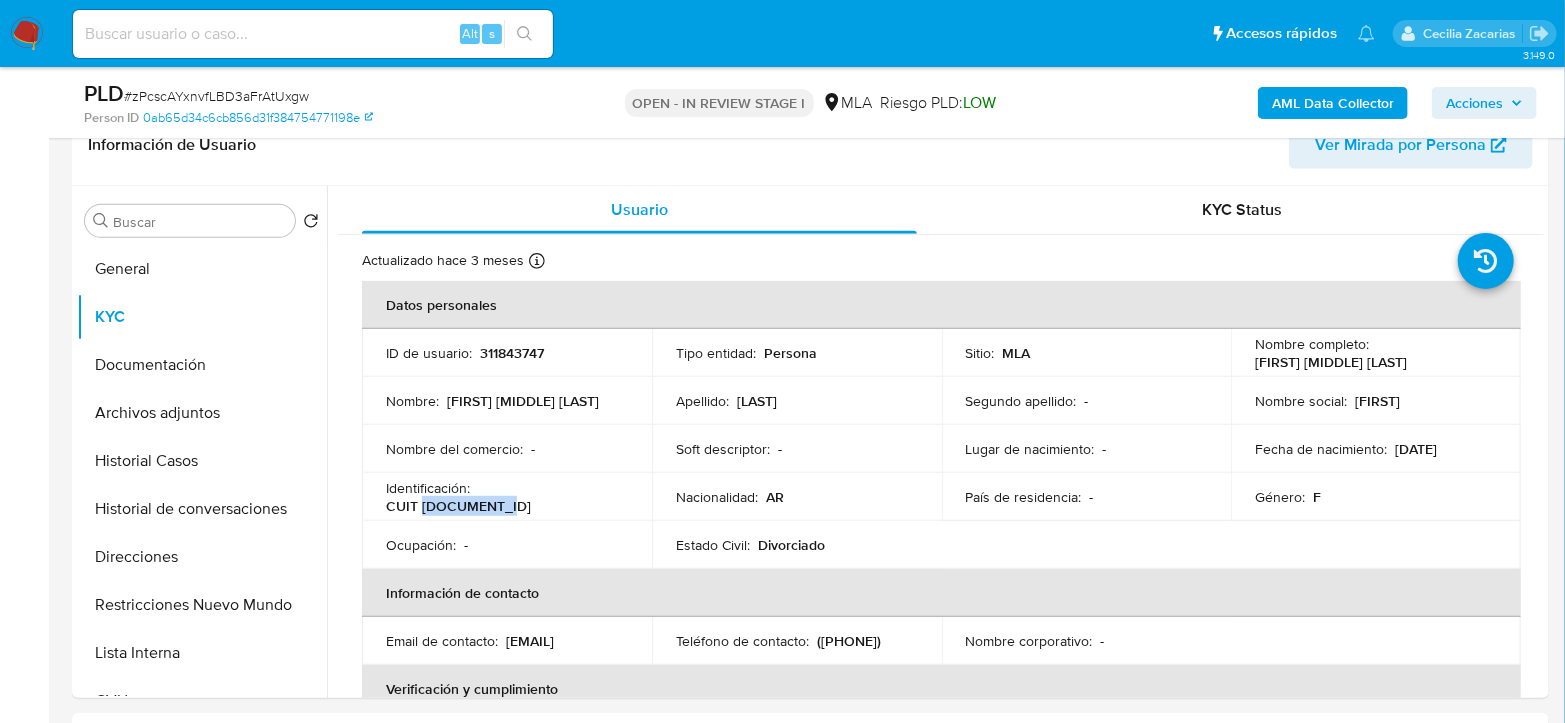 copy on "27170044822" 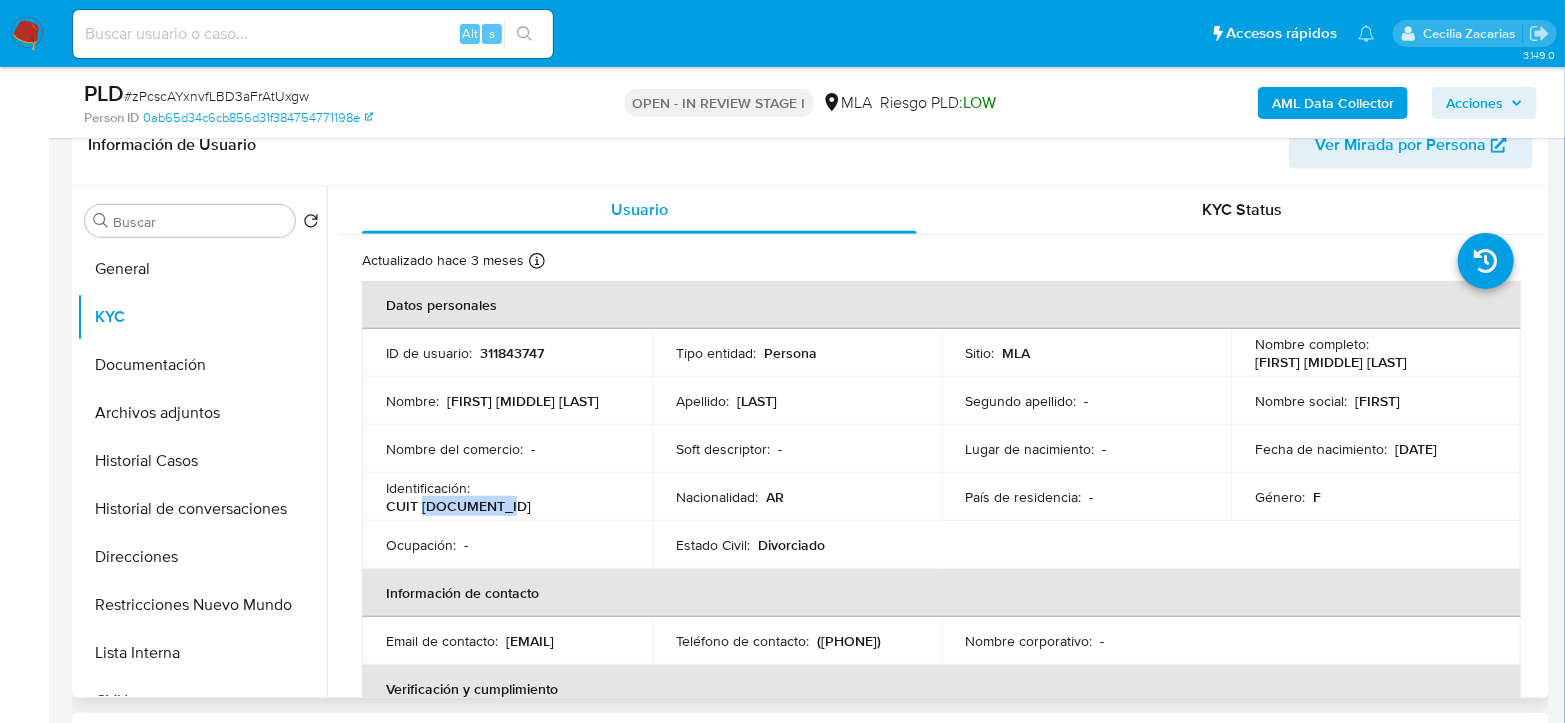 click on "CUIT 27170044822" at bounding box center (458, 506) 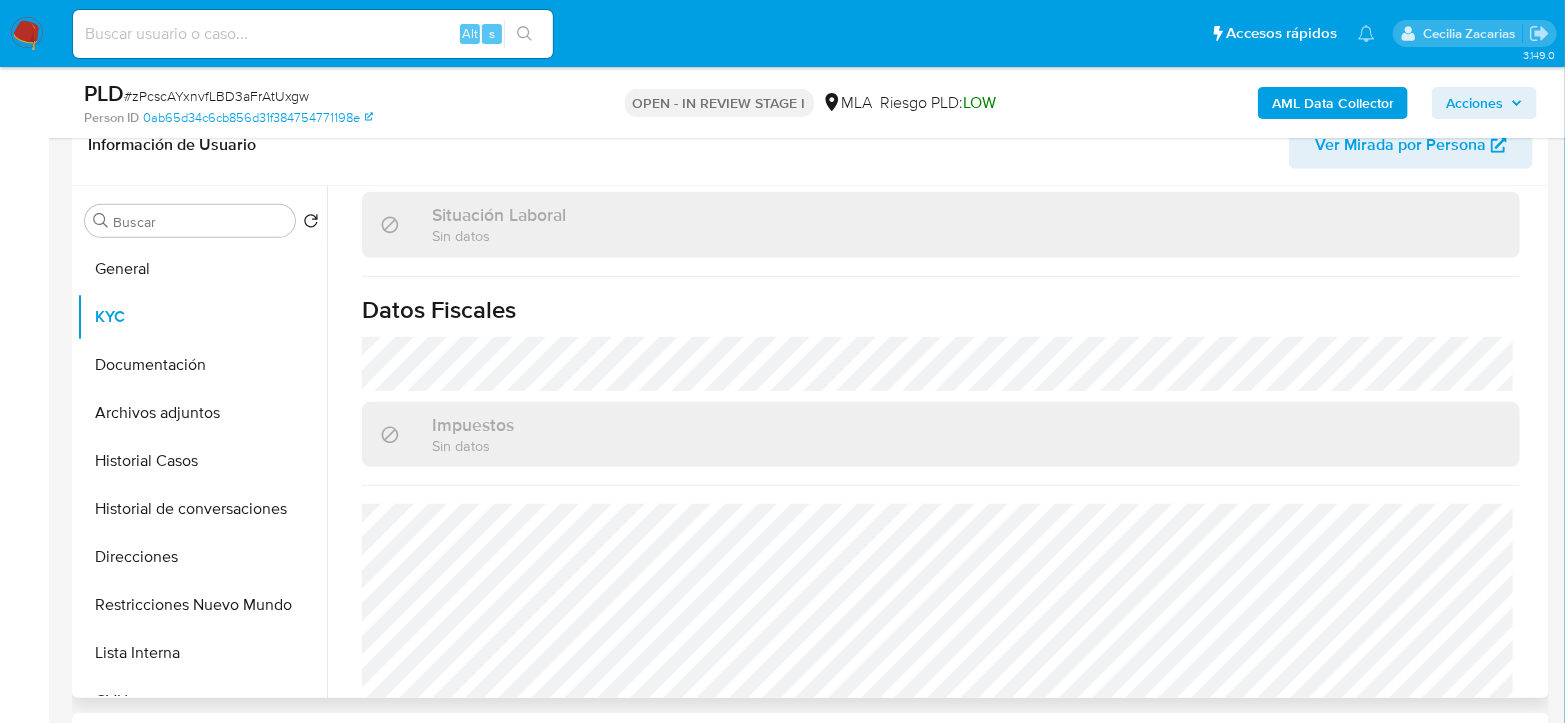 scroll, scrollTop: 1070, scrollLeft: 0, axis: vertical 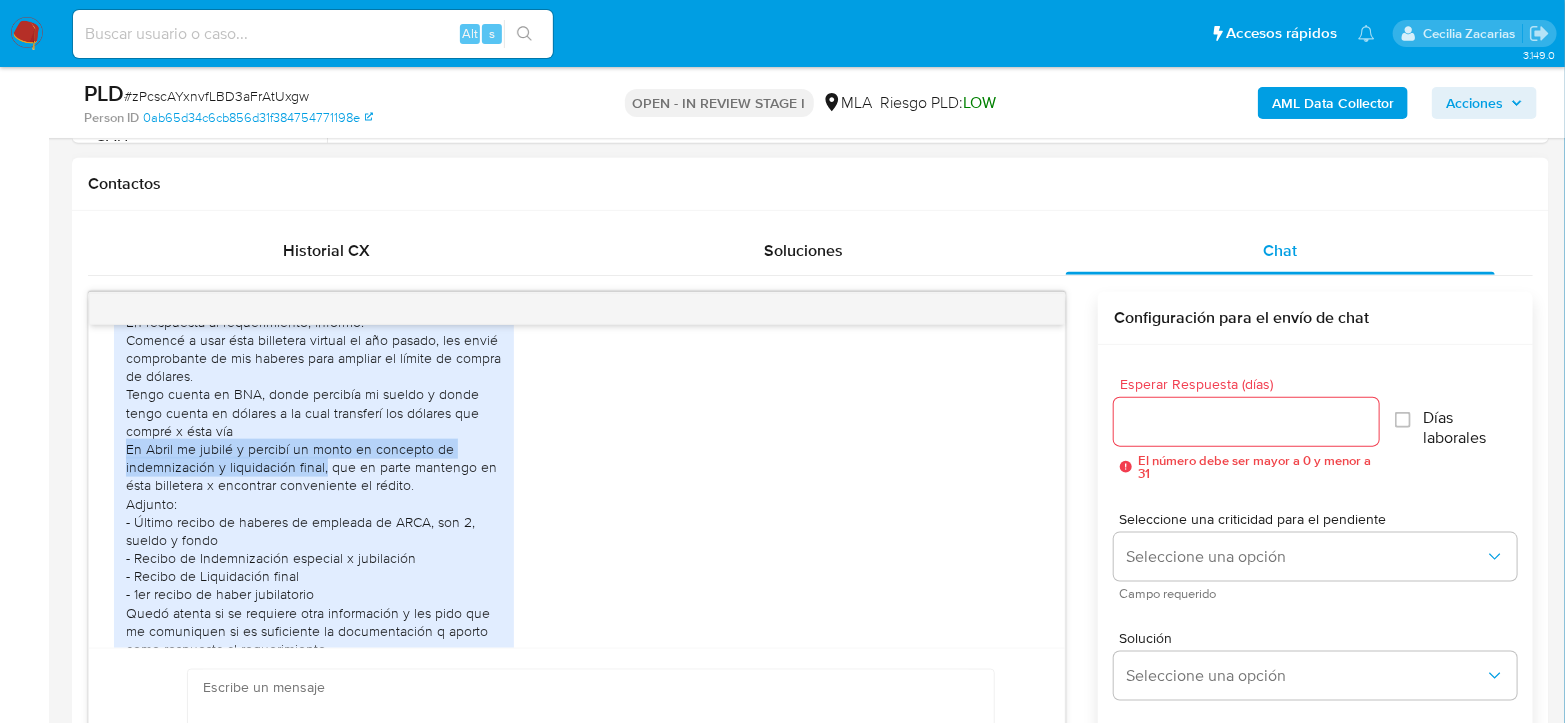 drag, startPoint x: 128, startPoint y: 484, endPoint x: 324, endPoint y: 500, distance: 196.65198 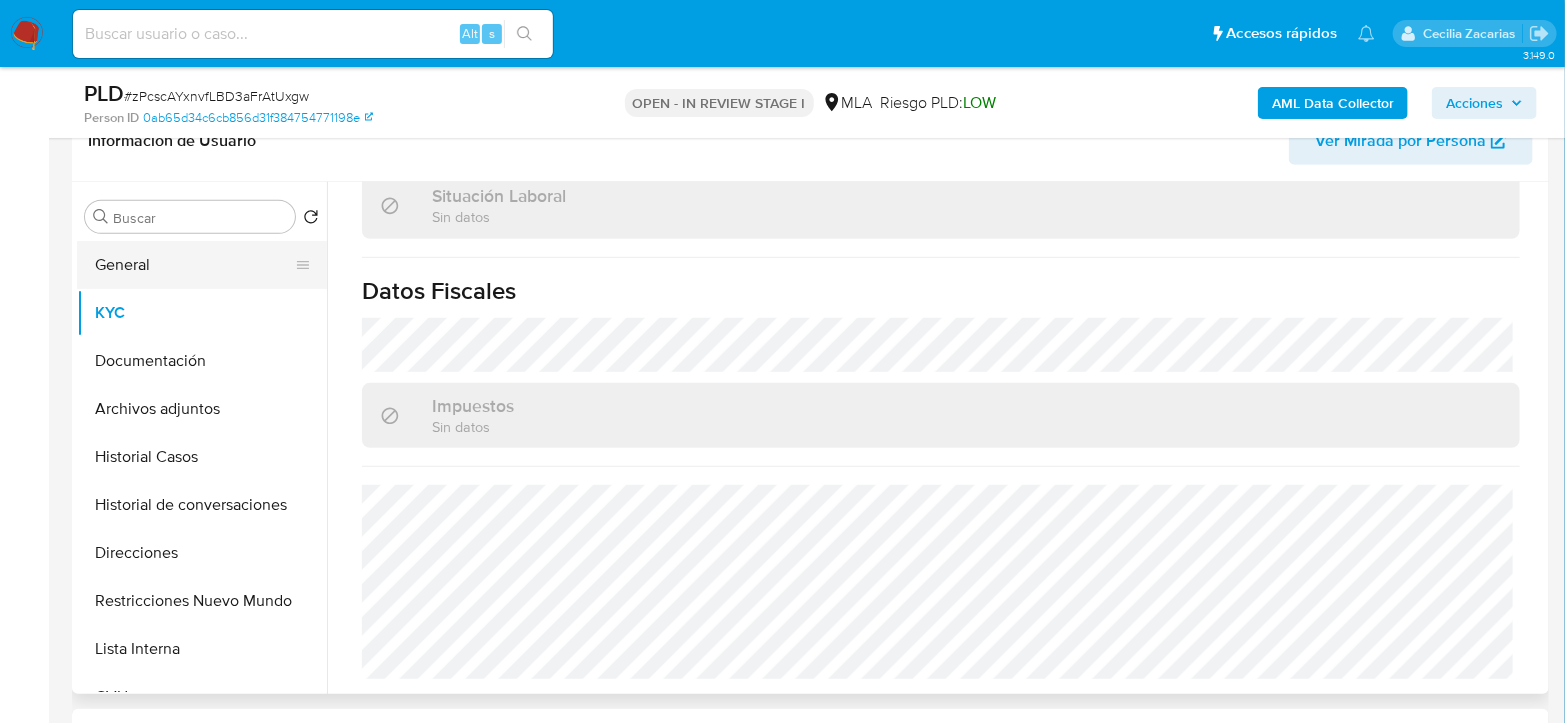 scroll, scrollTop: 333, scrollLeft: 0, axis: vertical 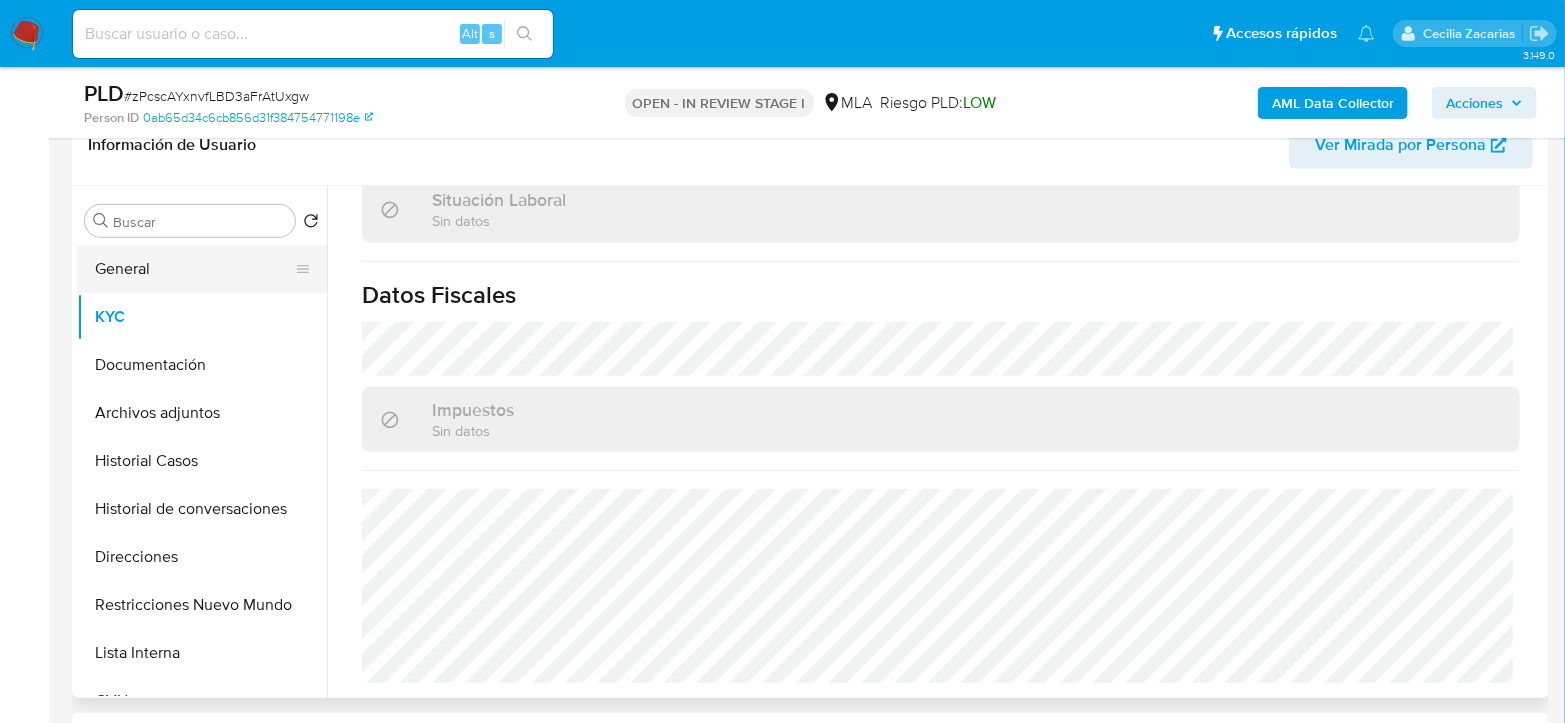 click on "General" at bounding box center (194, 269) 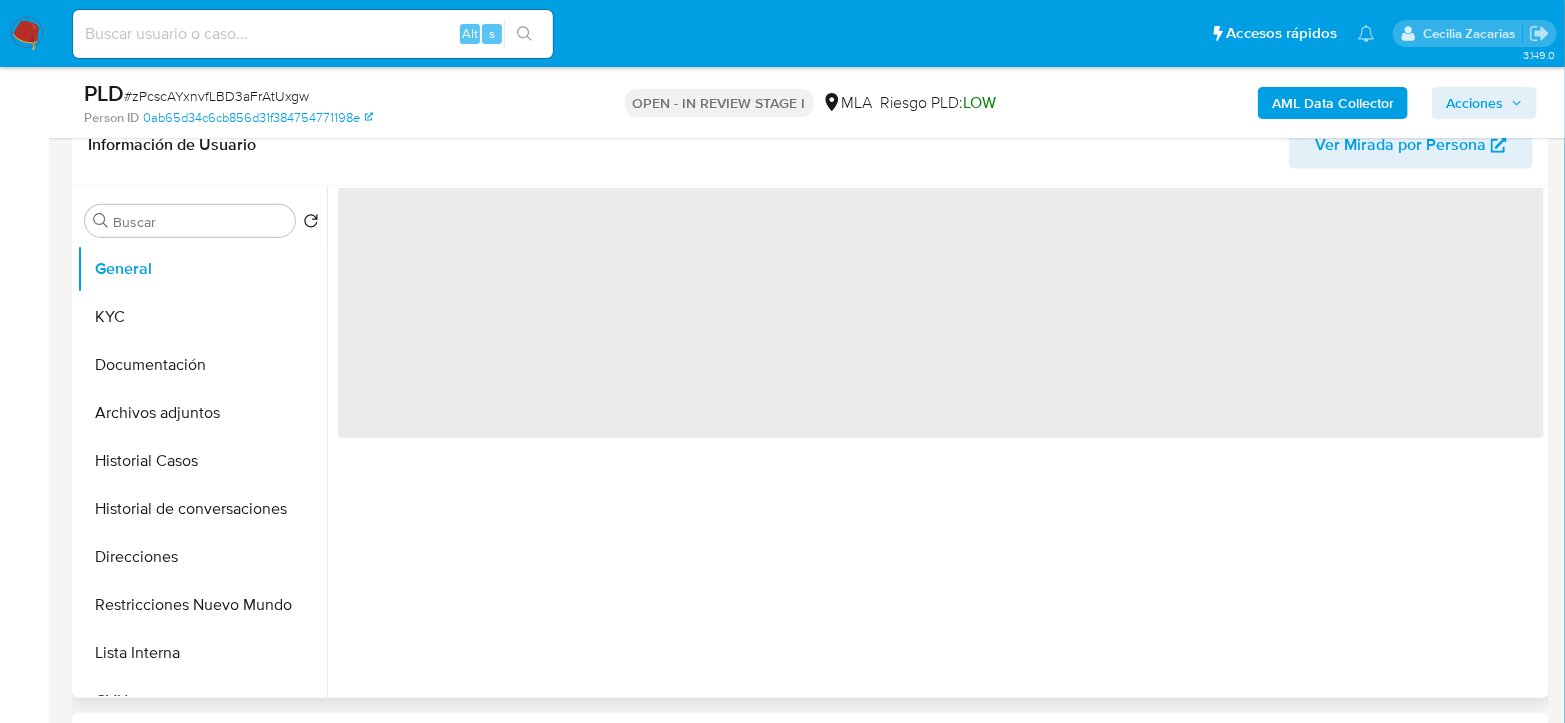scroll, scrollTop: 0, scrollLeft: 0, axis: both 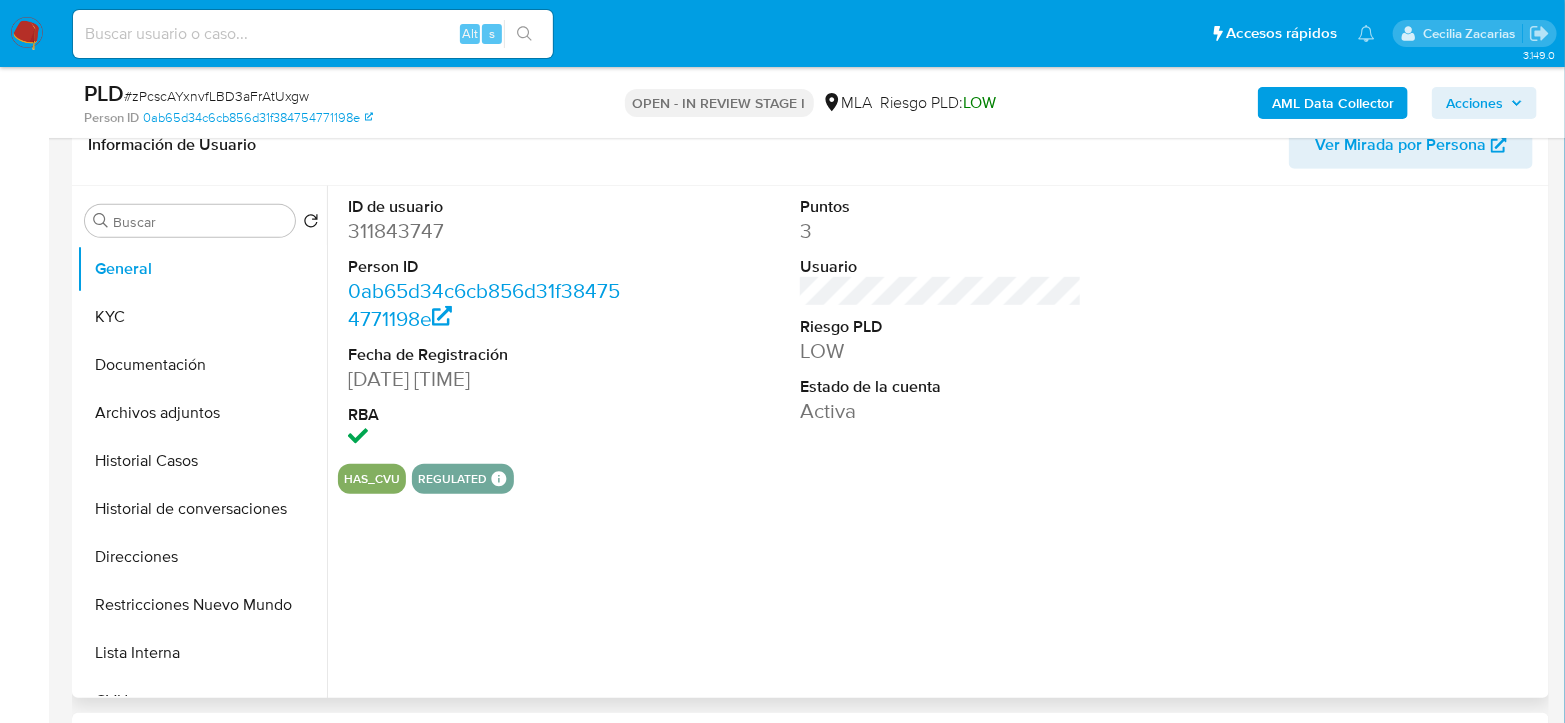 click on "311843747" at bounding box center (489, 231) 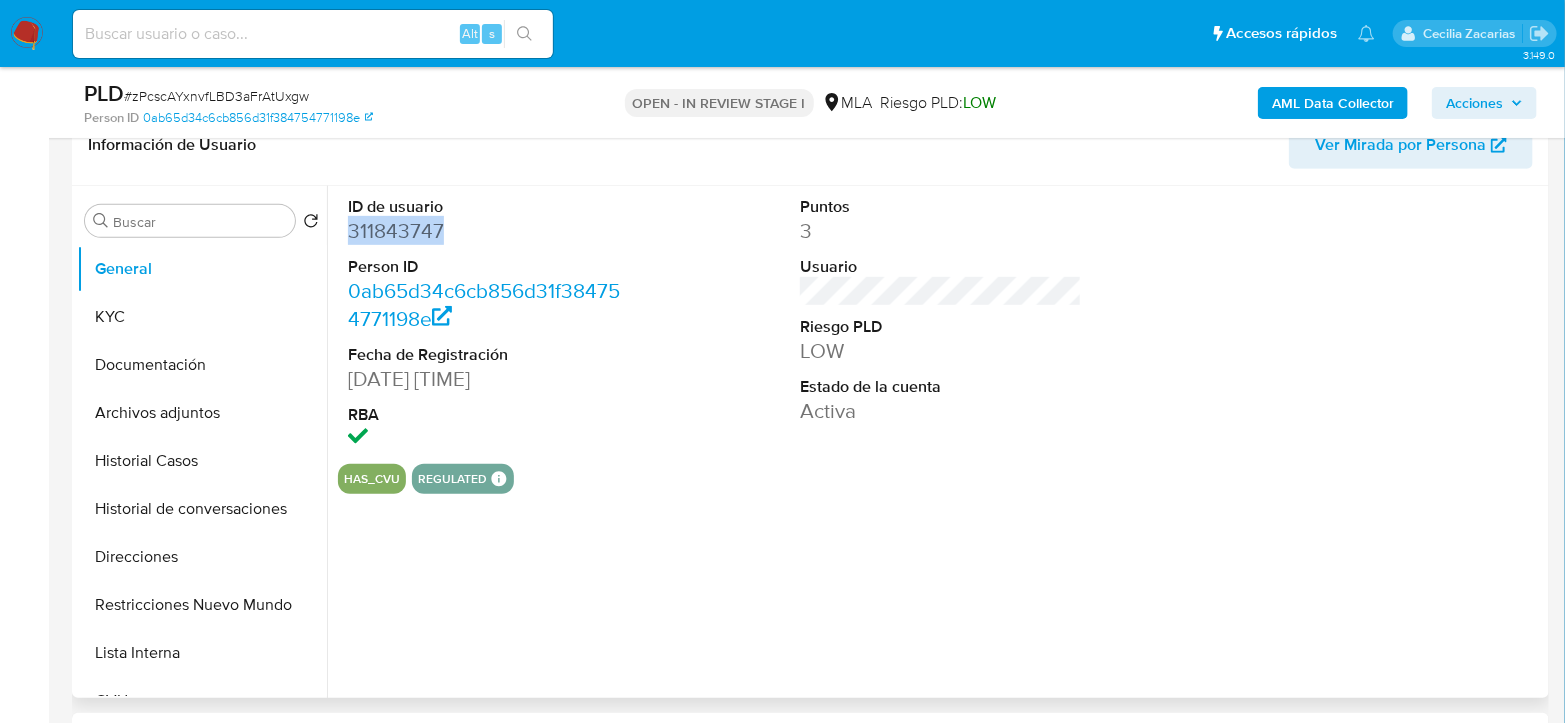 click on "311843747" at bounding box center [489, 231] 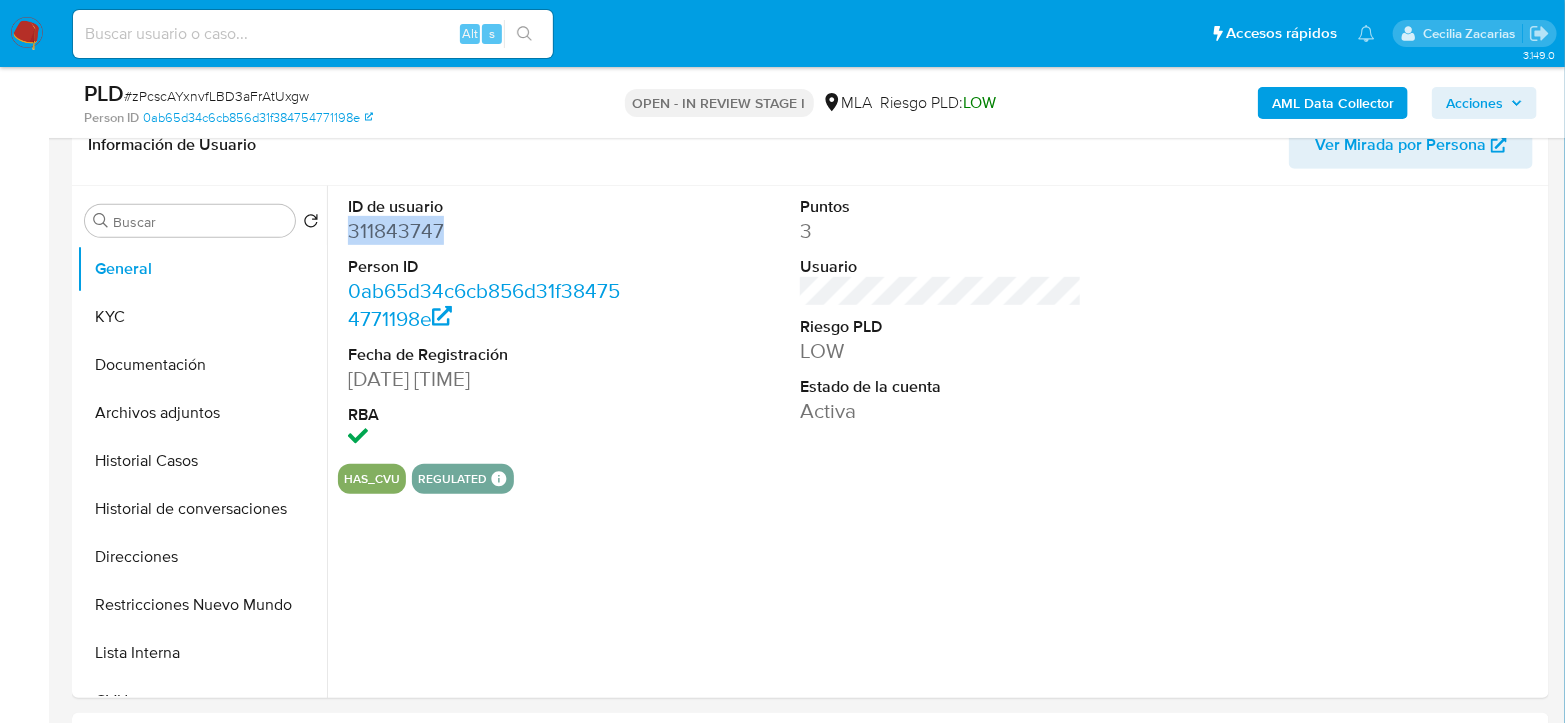 copy on "311843747" 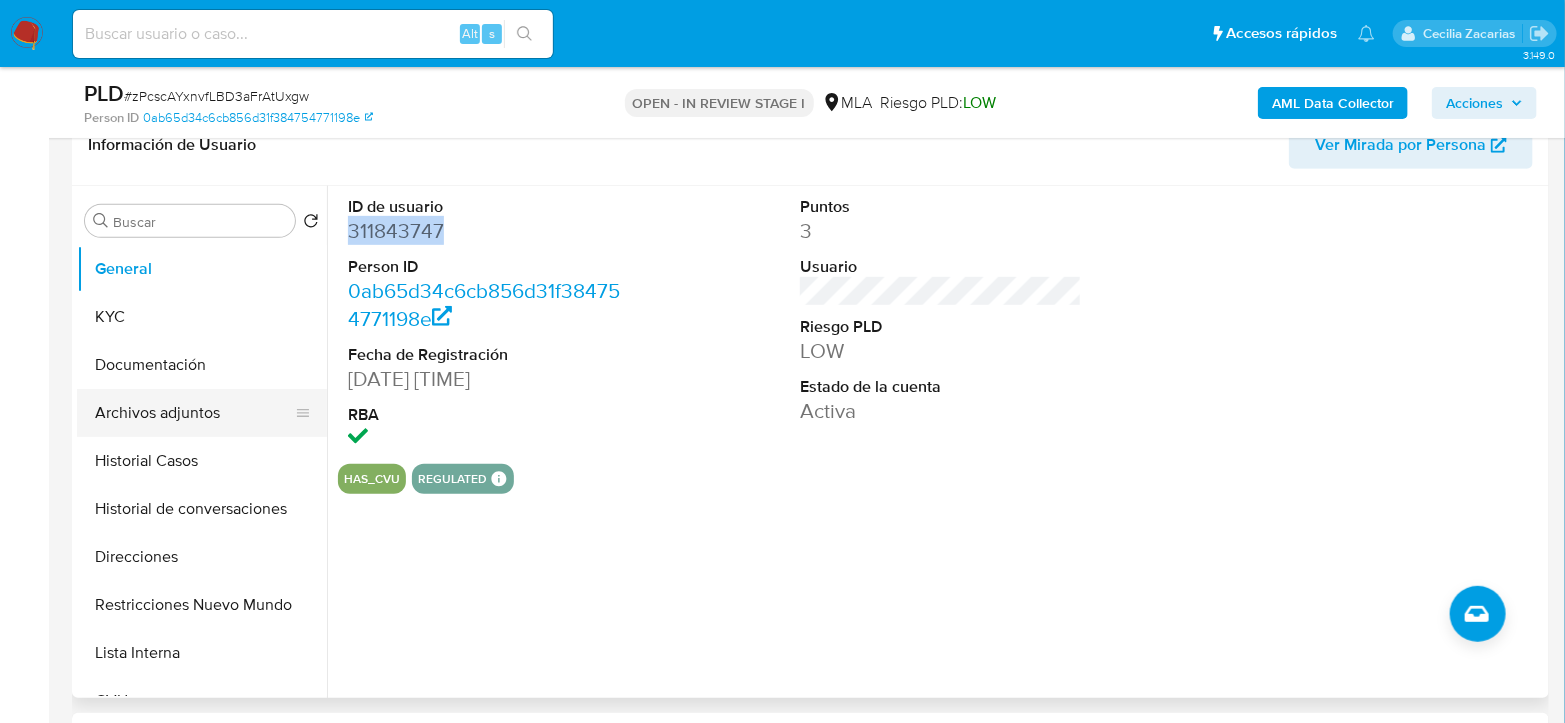 click on "Archivos adjuntos" at bounding box center [194, 413] 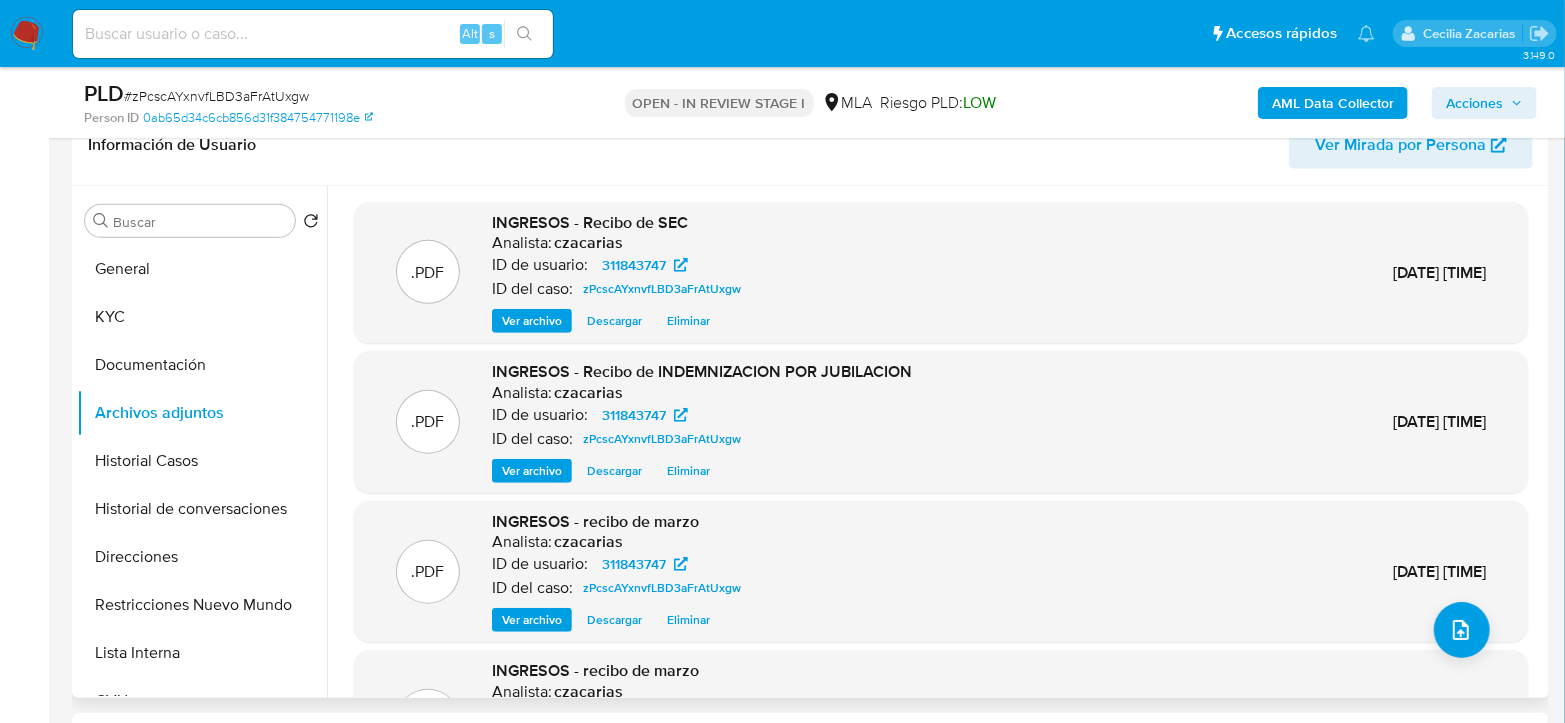 click on "Ver archivo" at bounding box center (532, 471) 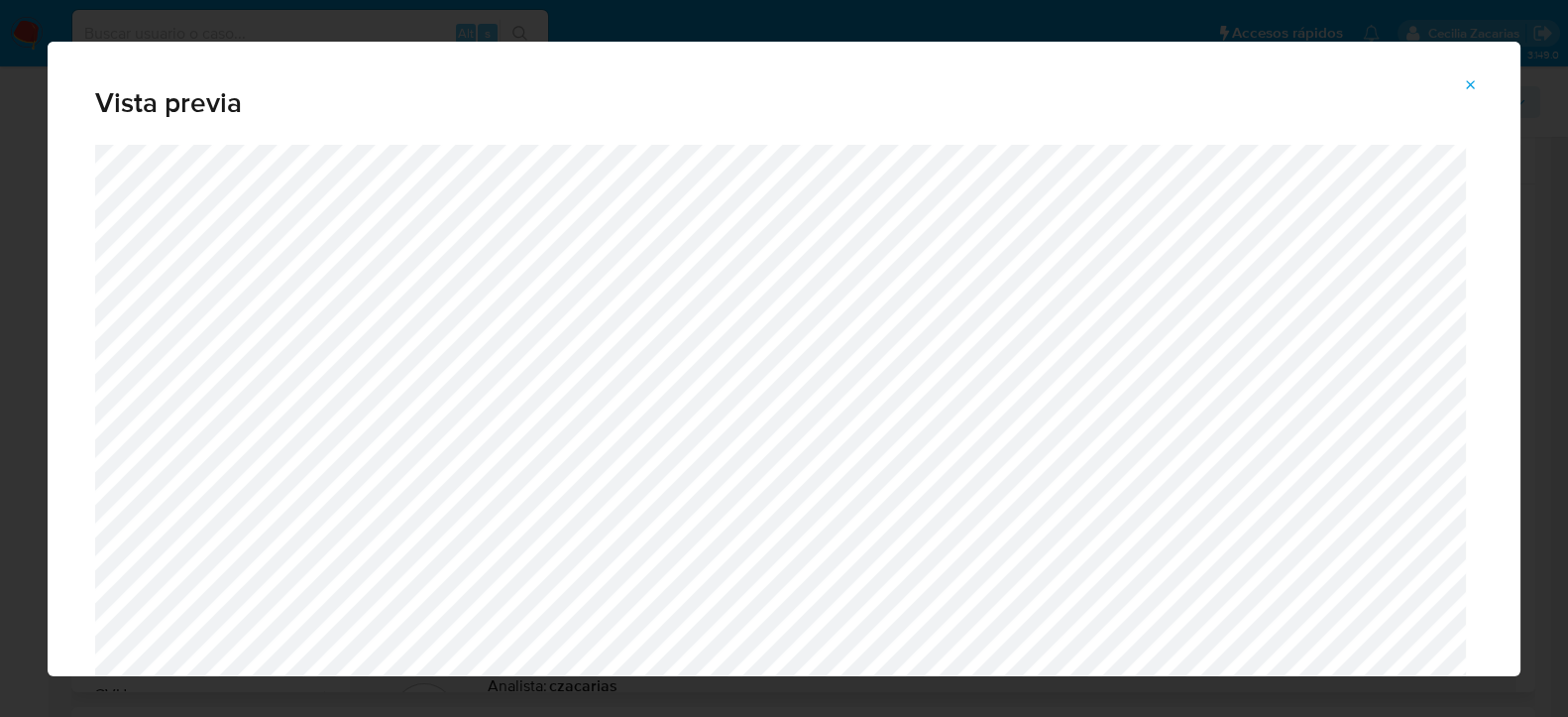 click 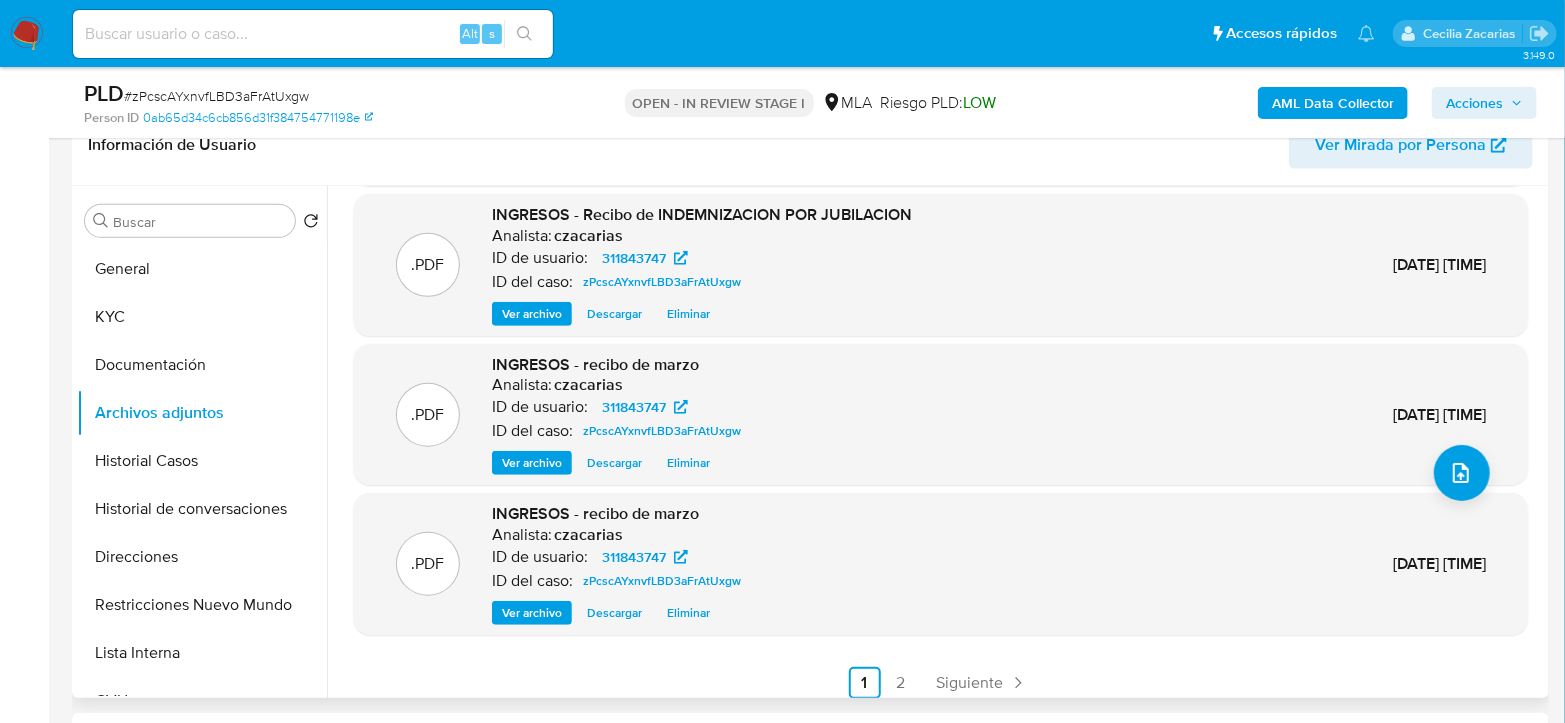 scroll, scrollTop: 167, scrollLeft: 0, axis: vertical 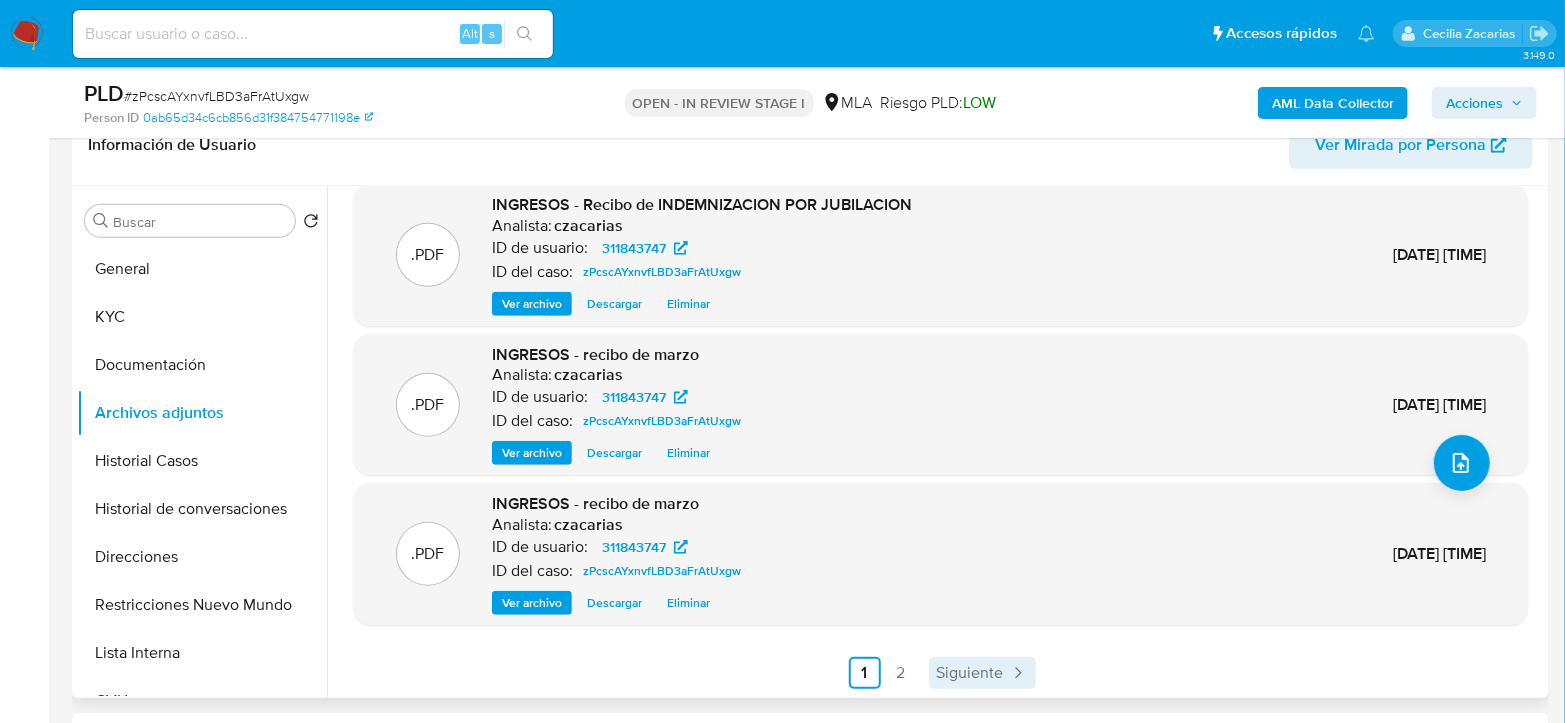 click on "Siguiente" at bounding box center (970, 673) 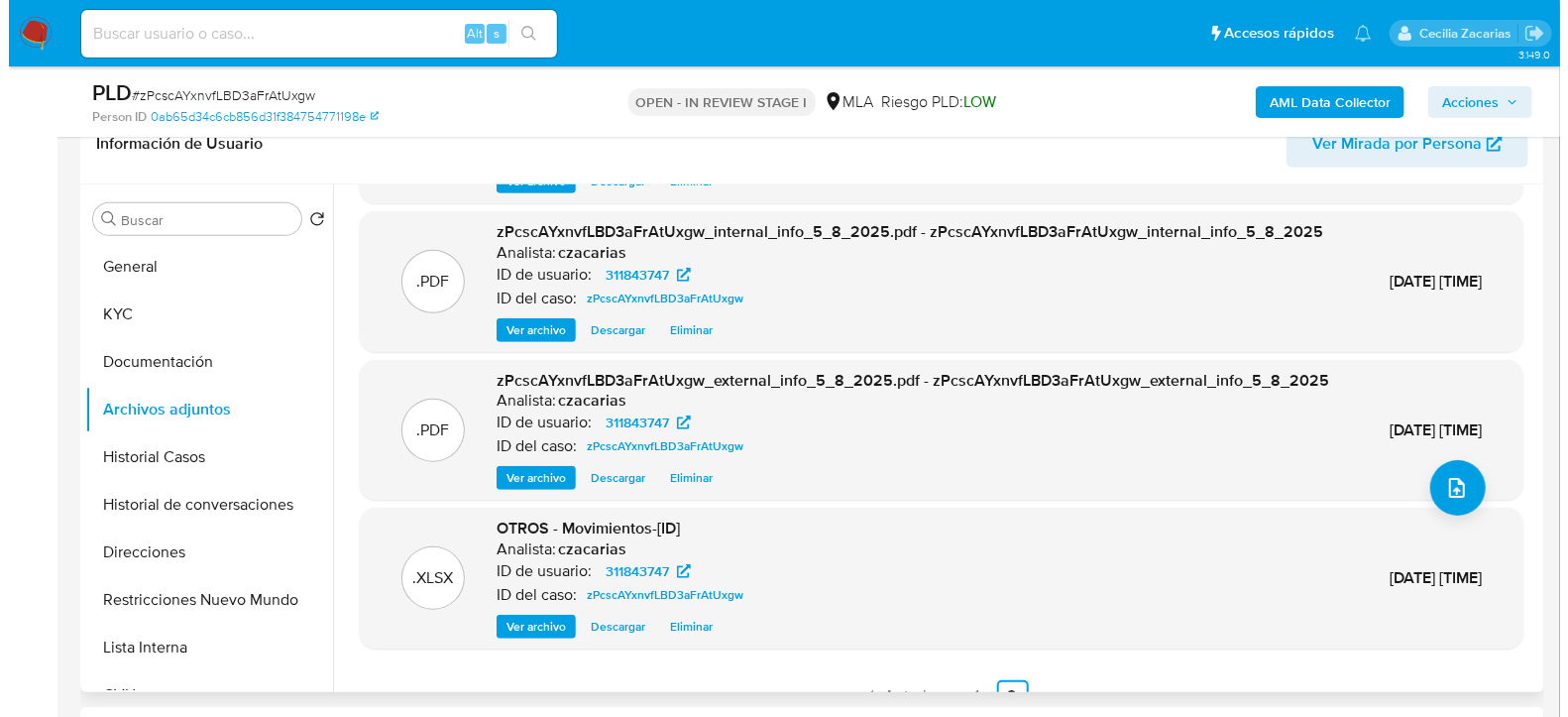 scroll, scrollTop: 209, scrollLeft: 0, axis: vertical 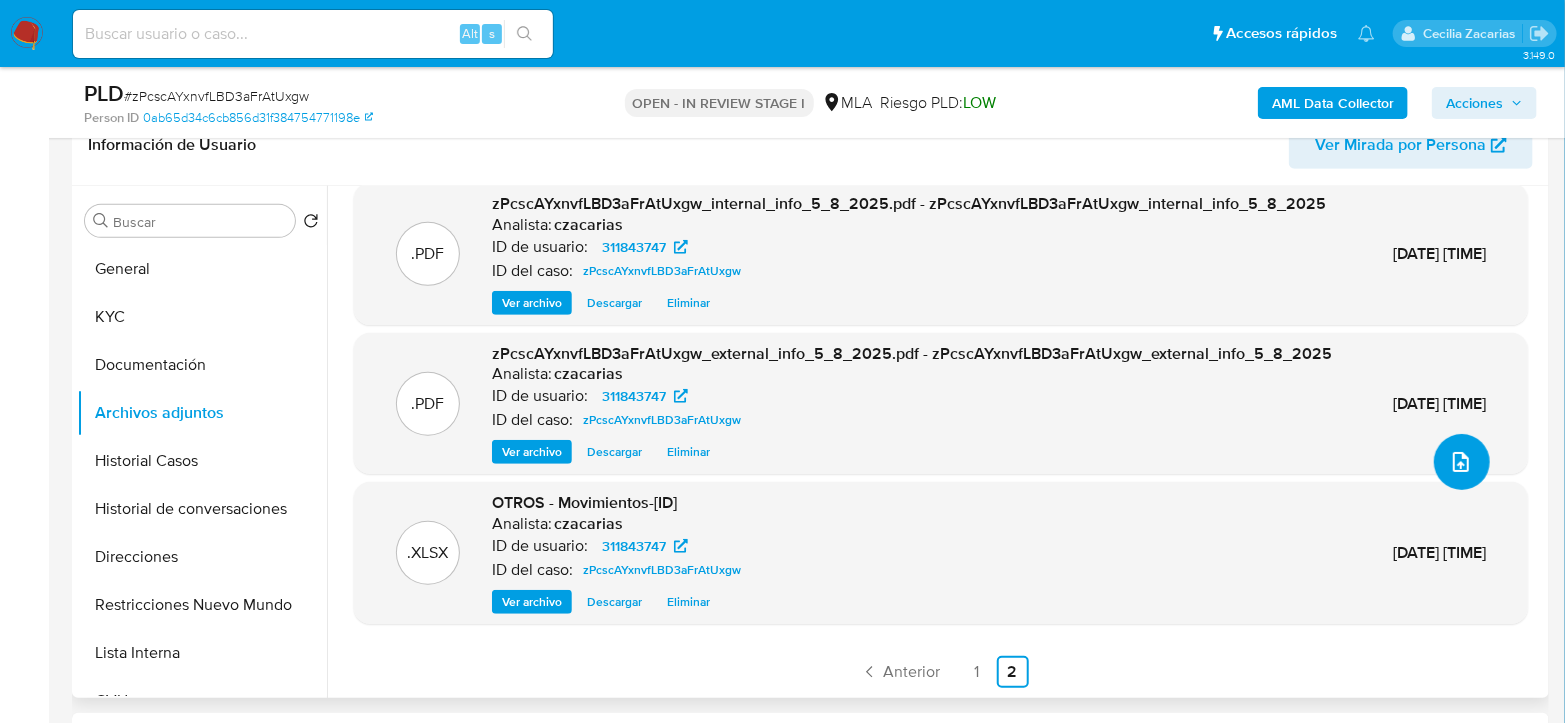 click at bounding box center [1461, 462] 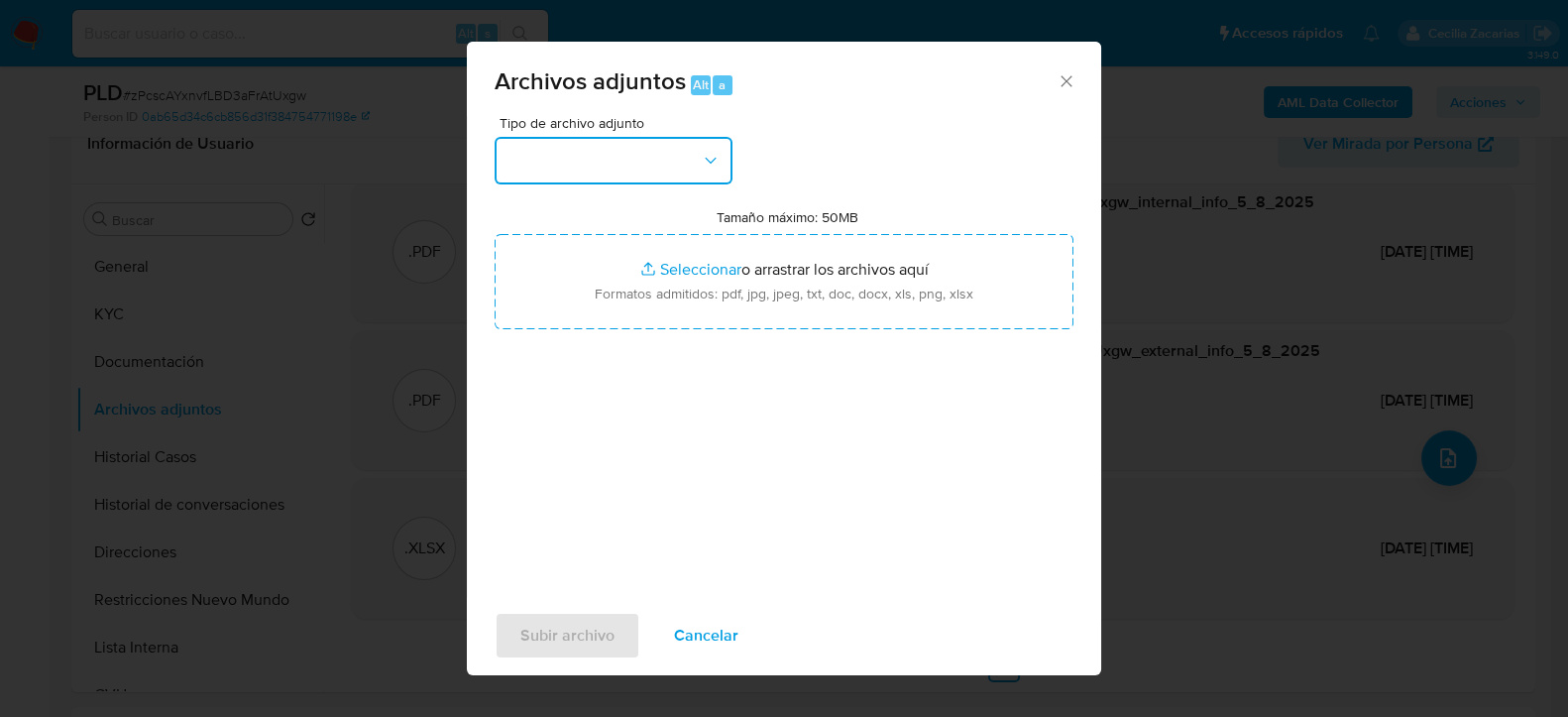 click at bounding box center [614, 161] 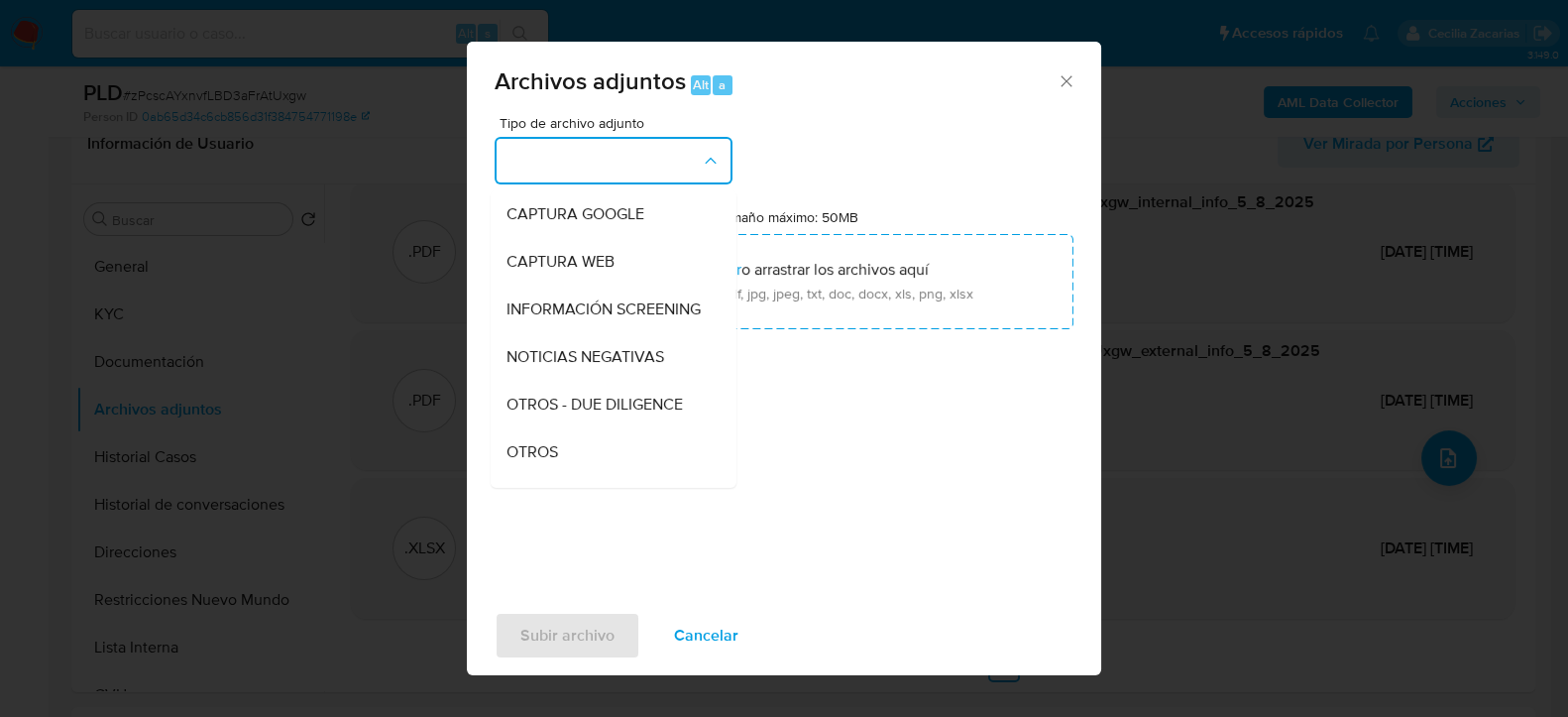 scroll, scrollTop: 330, scrollLeft: 0, axis: vertical 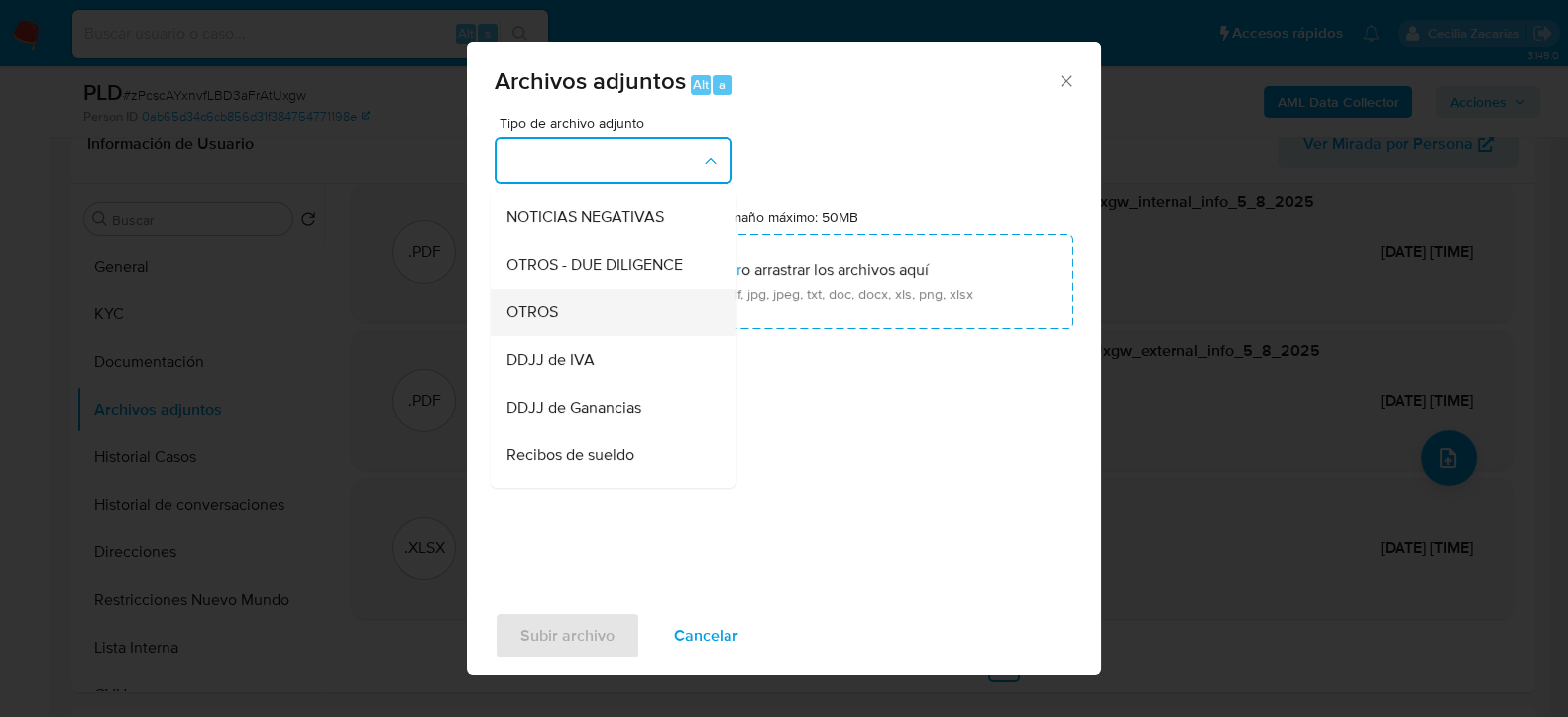 click on "OTROS" at bounding box center [532, 311] 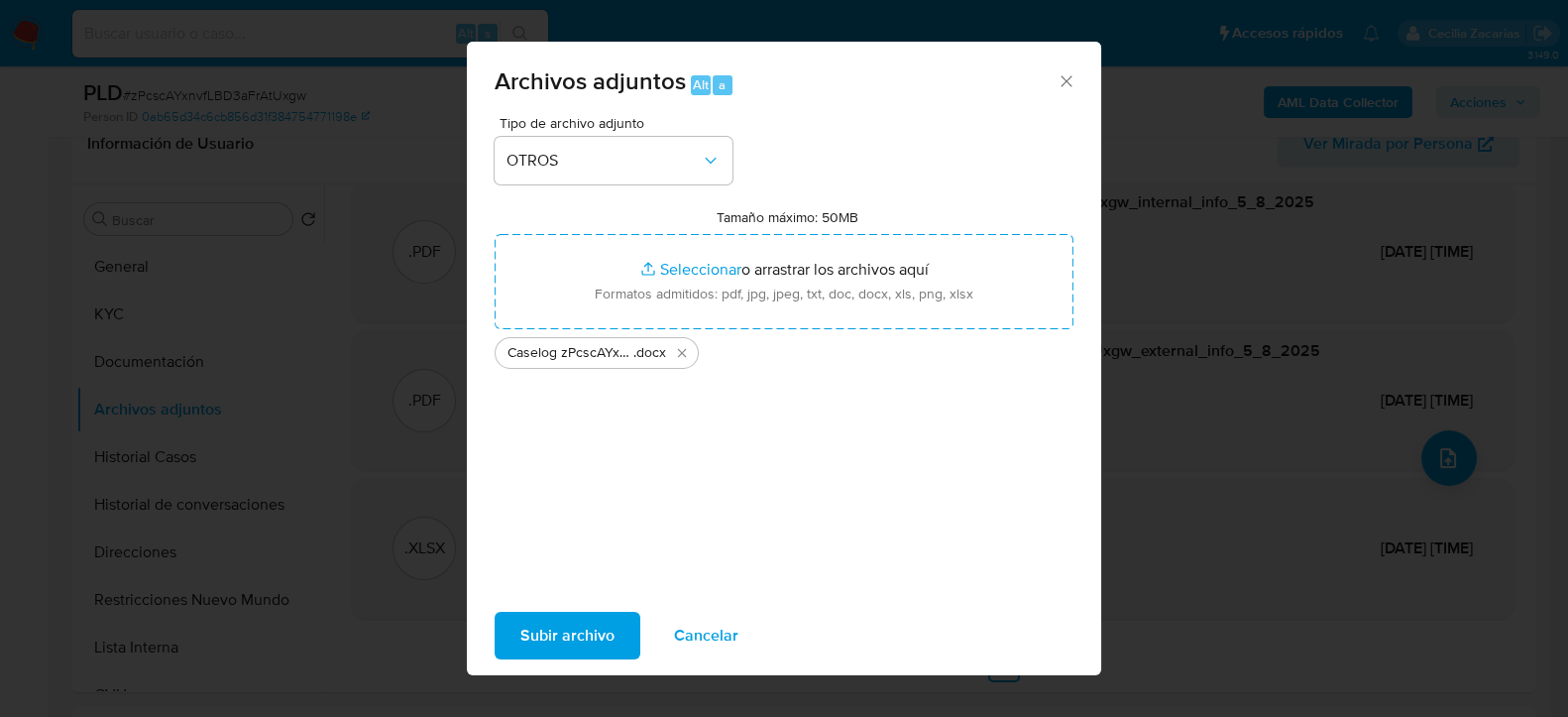 click on "Subir archivo" at bounding box center (567, 636) 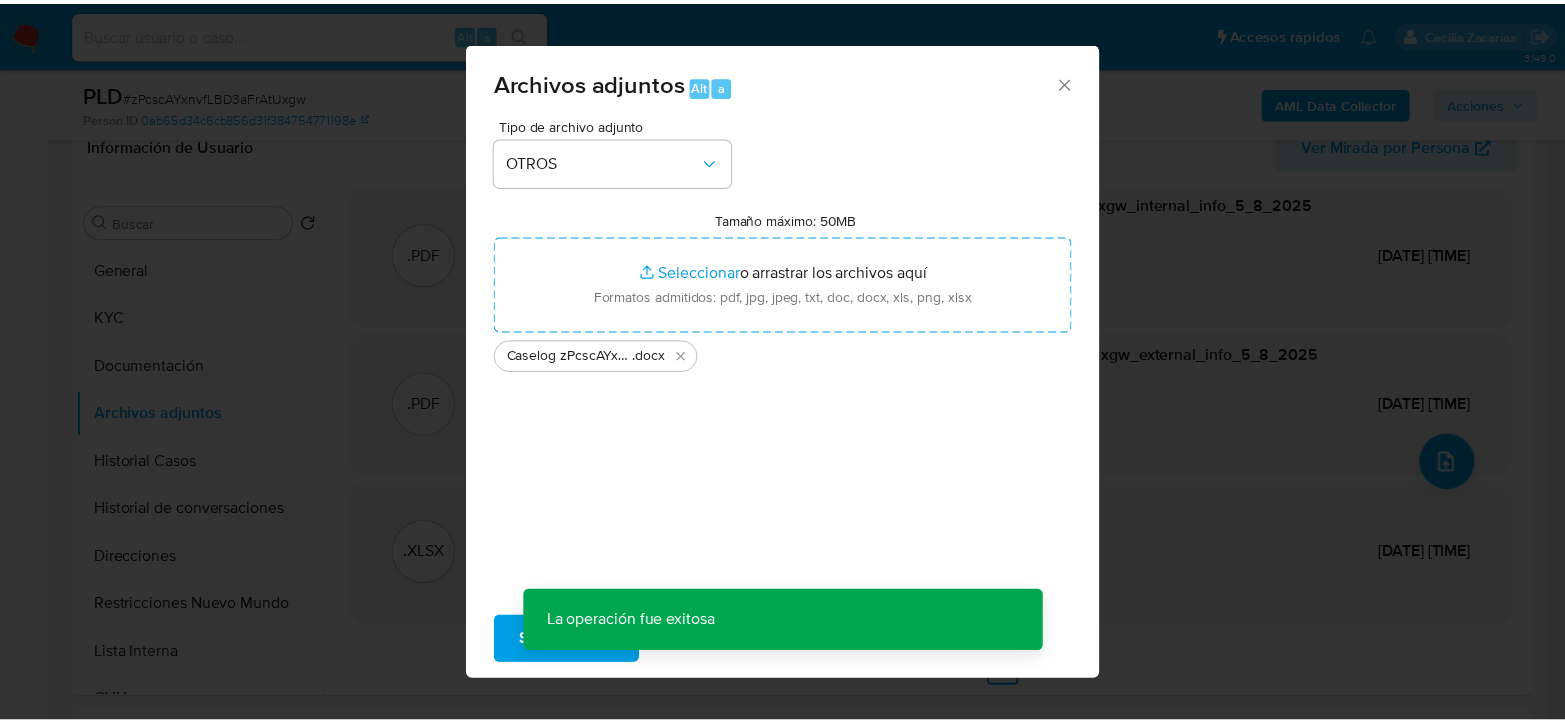 scroll, scrollTop: 187, scrollLeft: 0, axis: vertical 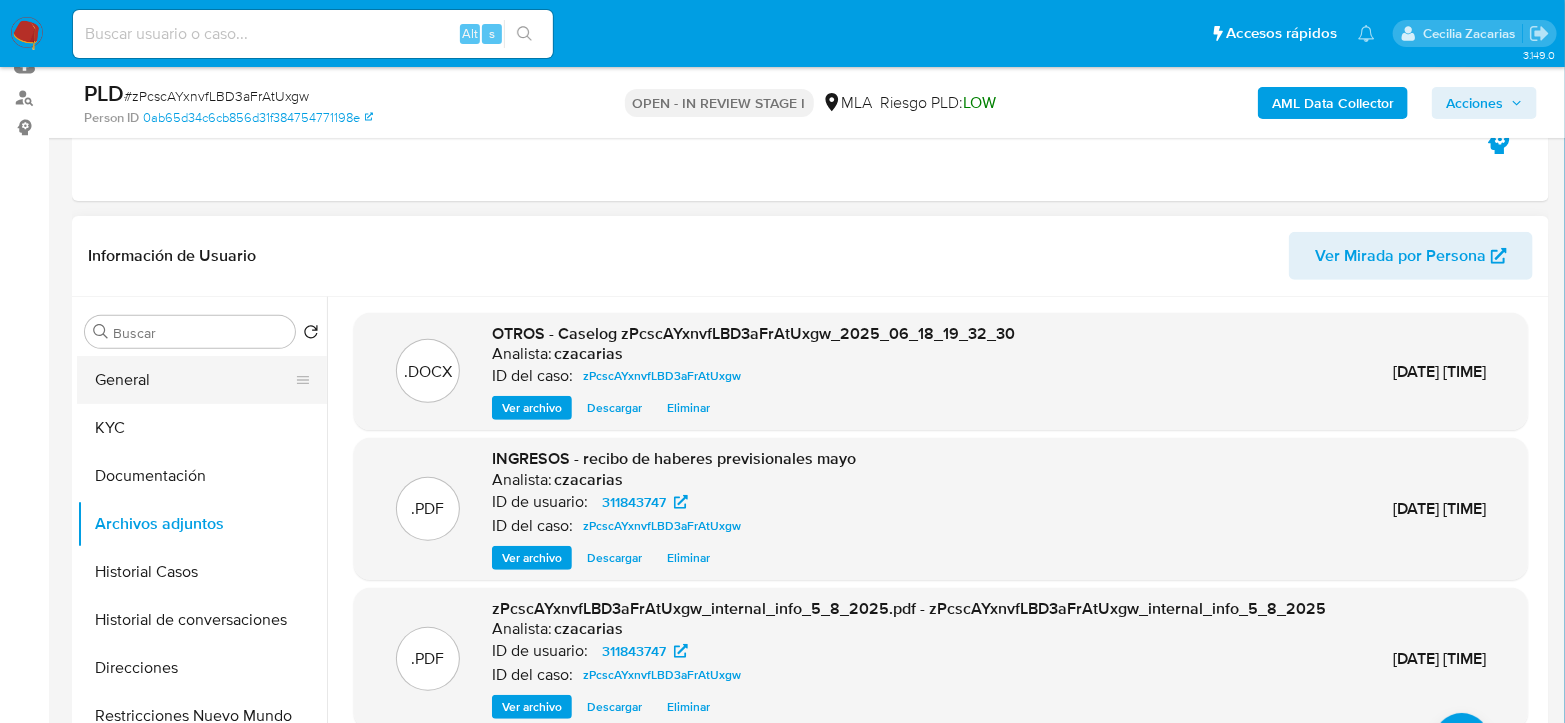 click on "General" at bounding box center (194, 380) 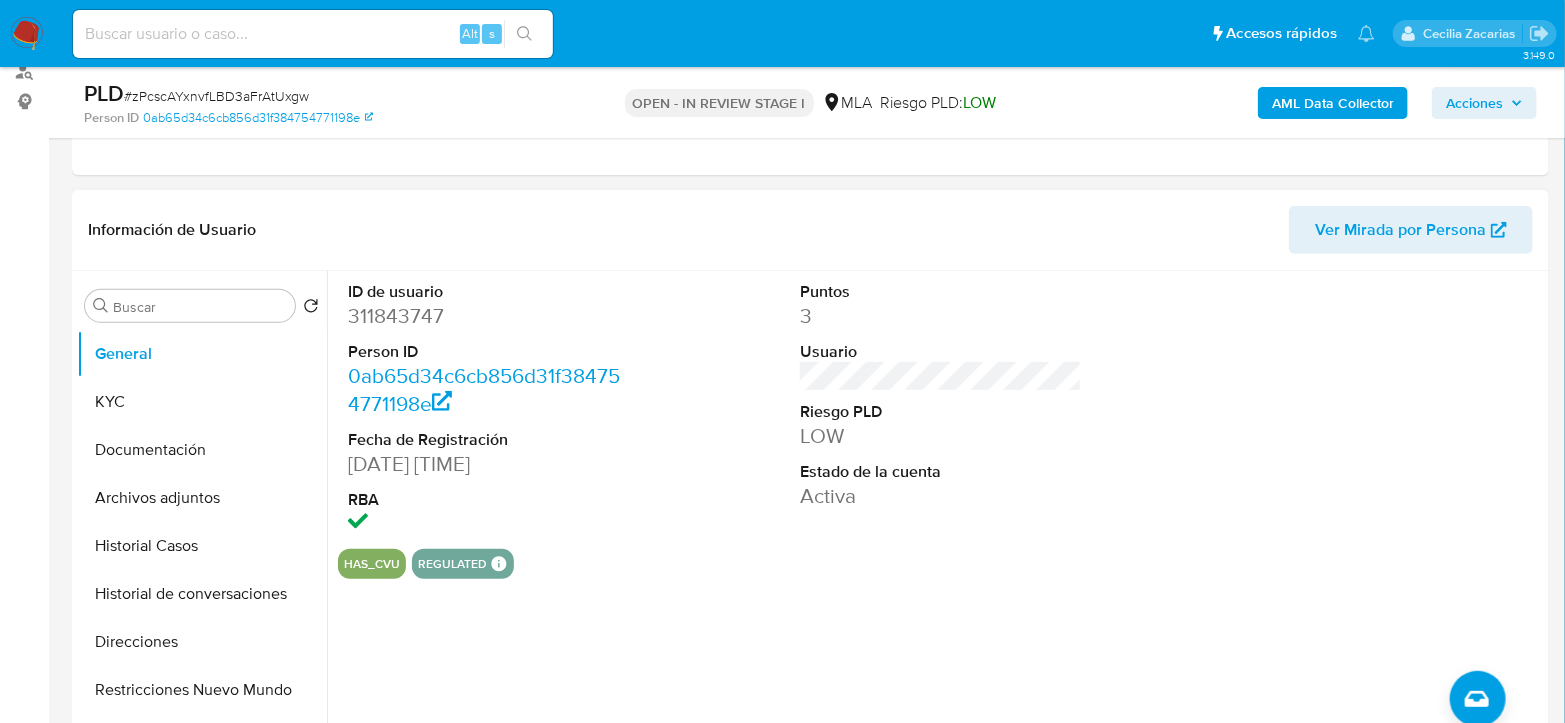 scroll, scrollTop: 444, scrollLeft: 0, axis: vertical 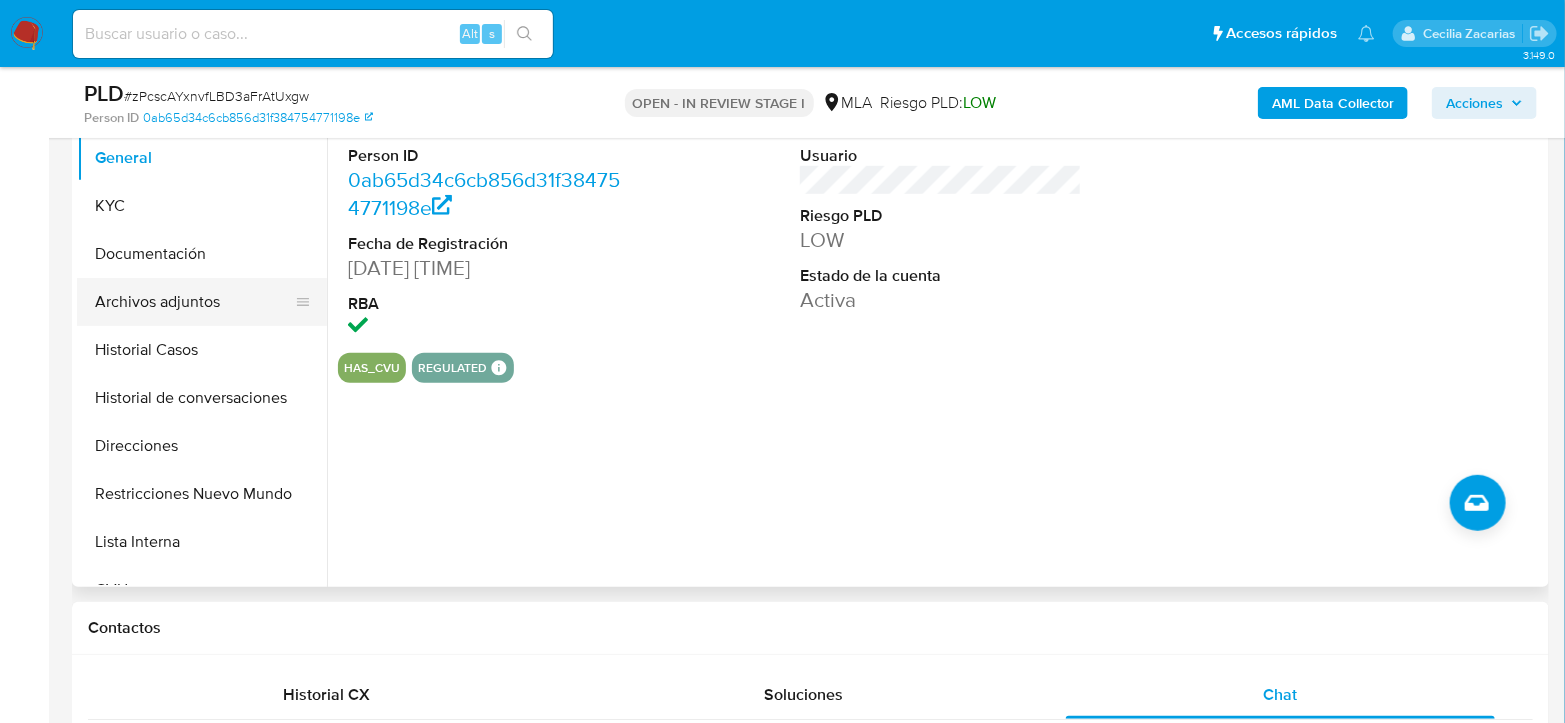 click on "Archivos adjuntos" at bounding box center [194, 302] 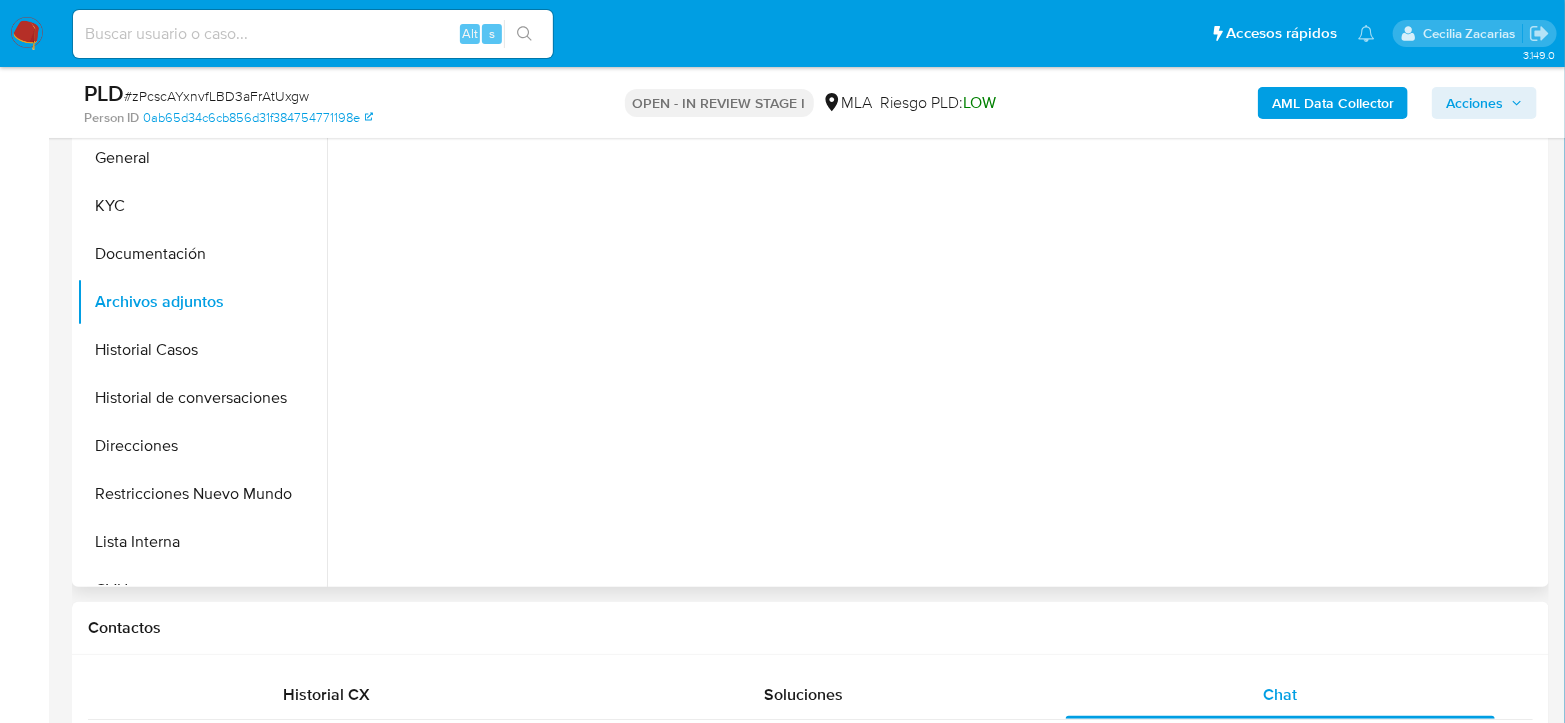 scroll, scrollTop: 333, scrollLeft: 0, axis: vertical 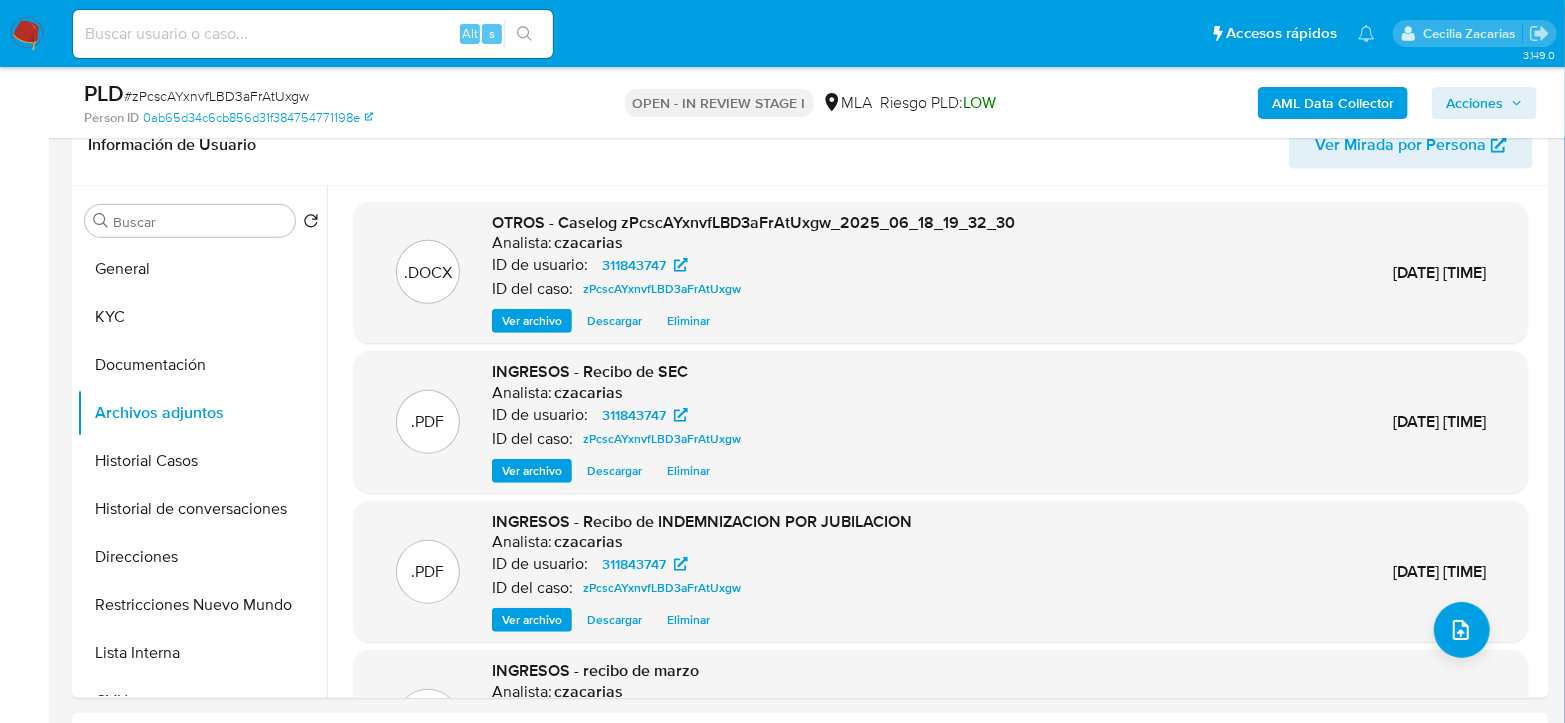 click on "Acciones" at bounding box center (1474, 103) 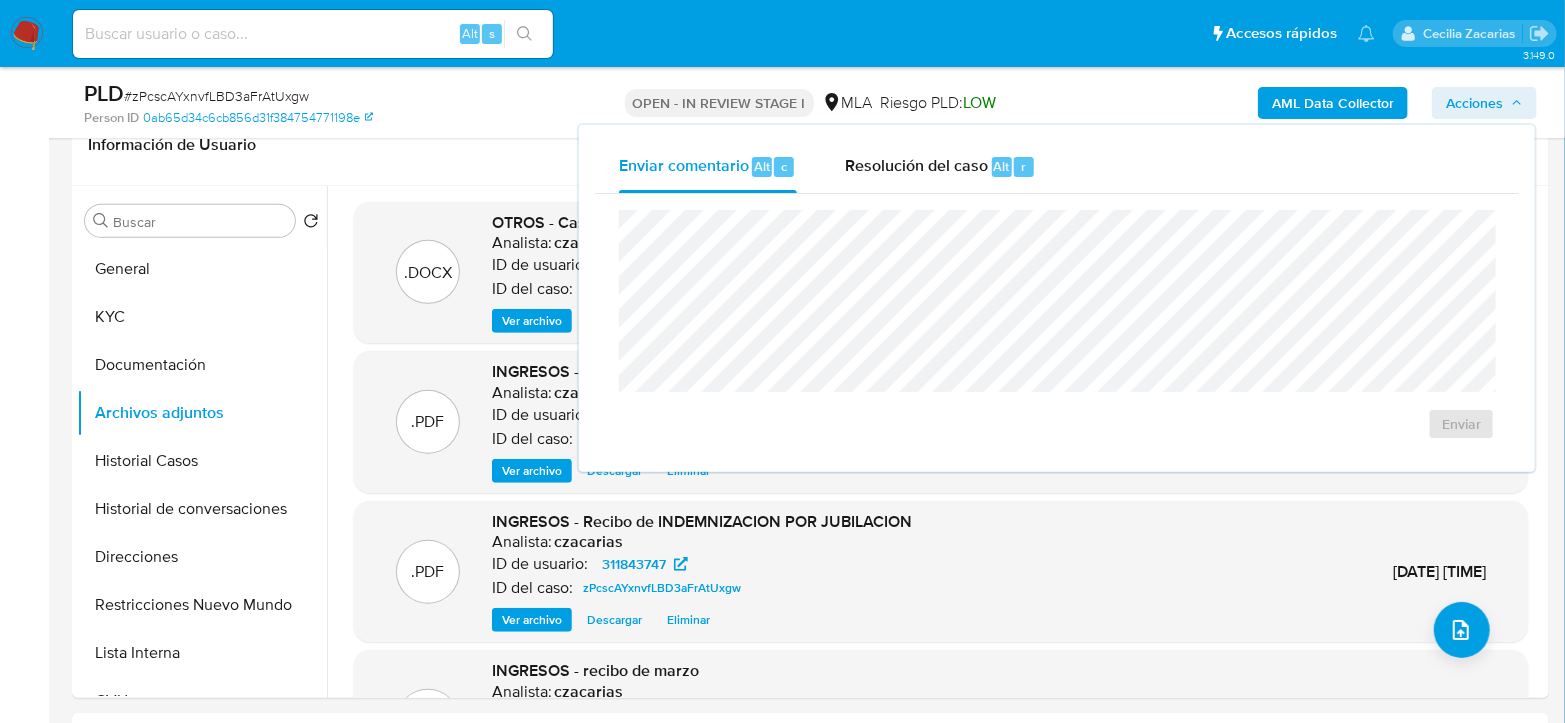 click on "Enviar" at bounding box center (1057, 325) 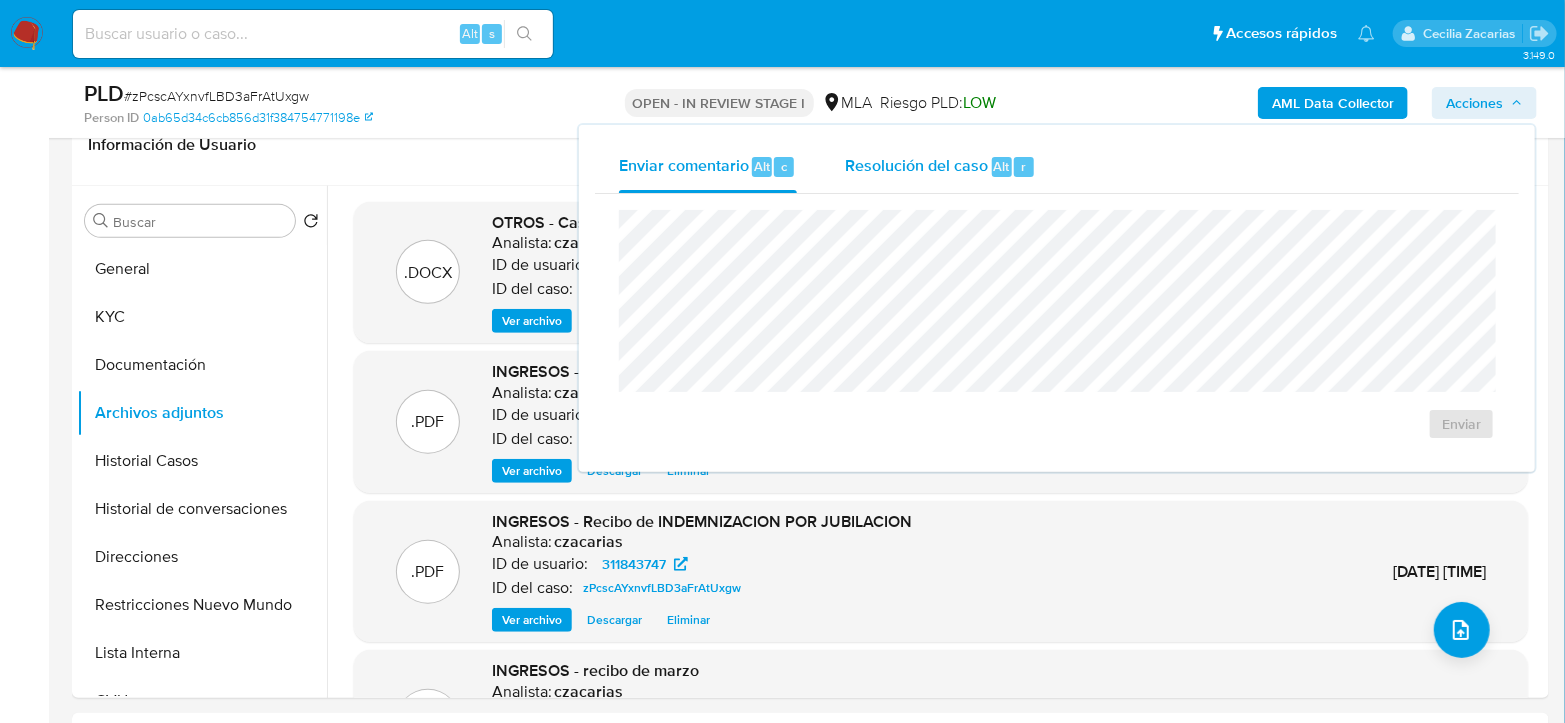 drag, startPoint x: 933, startPoint y: 171, endPoint x: 941, endPoint y: 186, distance: 17 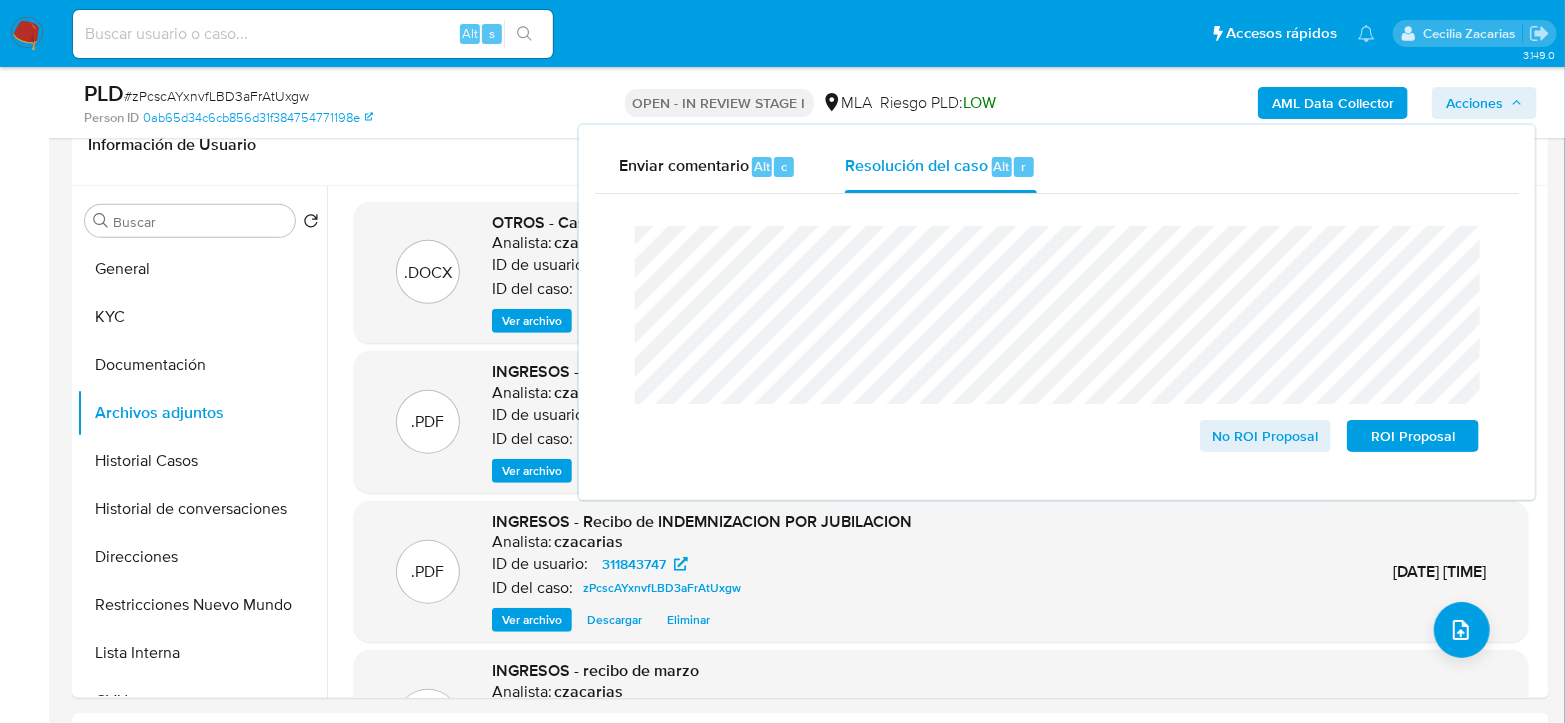 click on "# zPcscAYxnvfLBD3aFrAtUxgw" at bounding box center [216, 96] 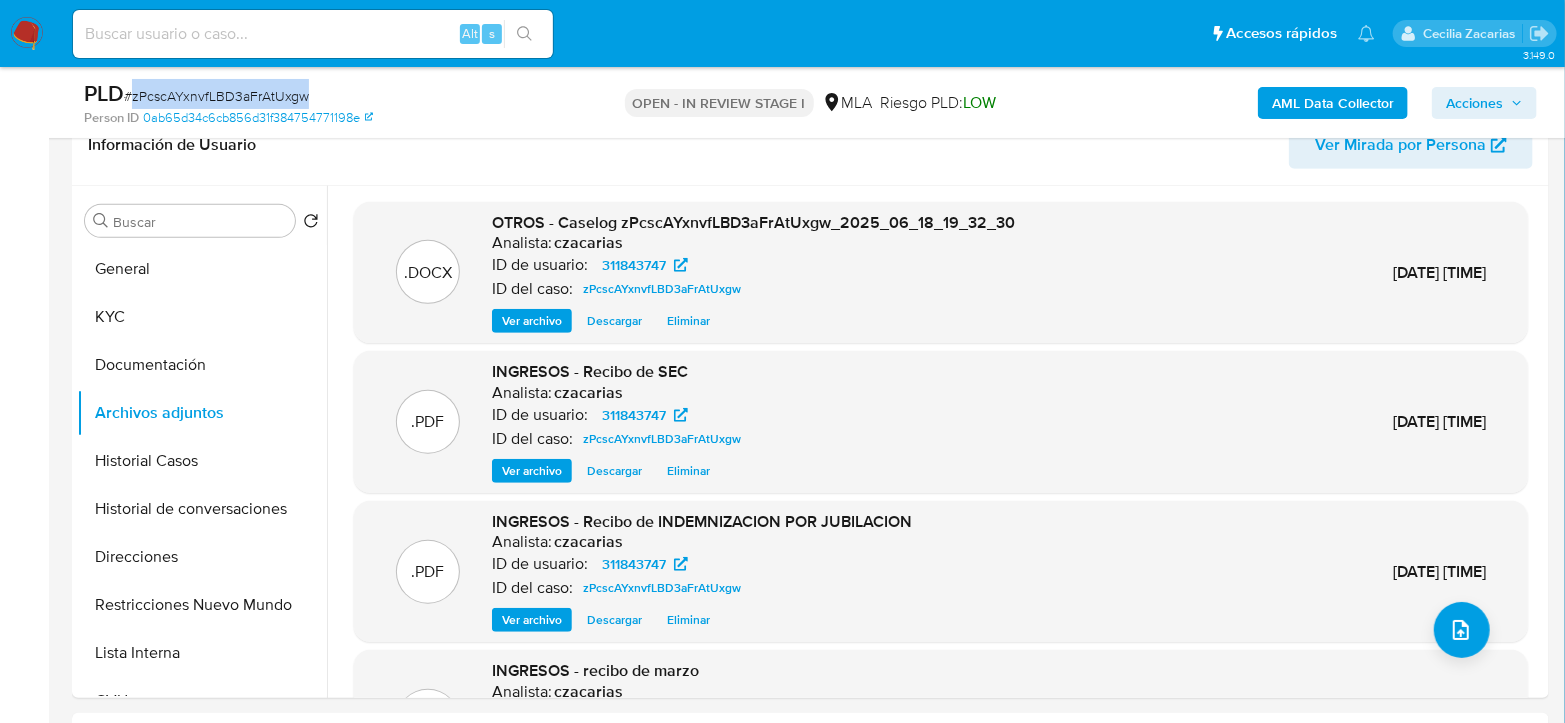 click on "# zPcscAYxnvfLBD3aFrAtUxgw" at bounding box center (216, 96) 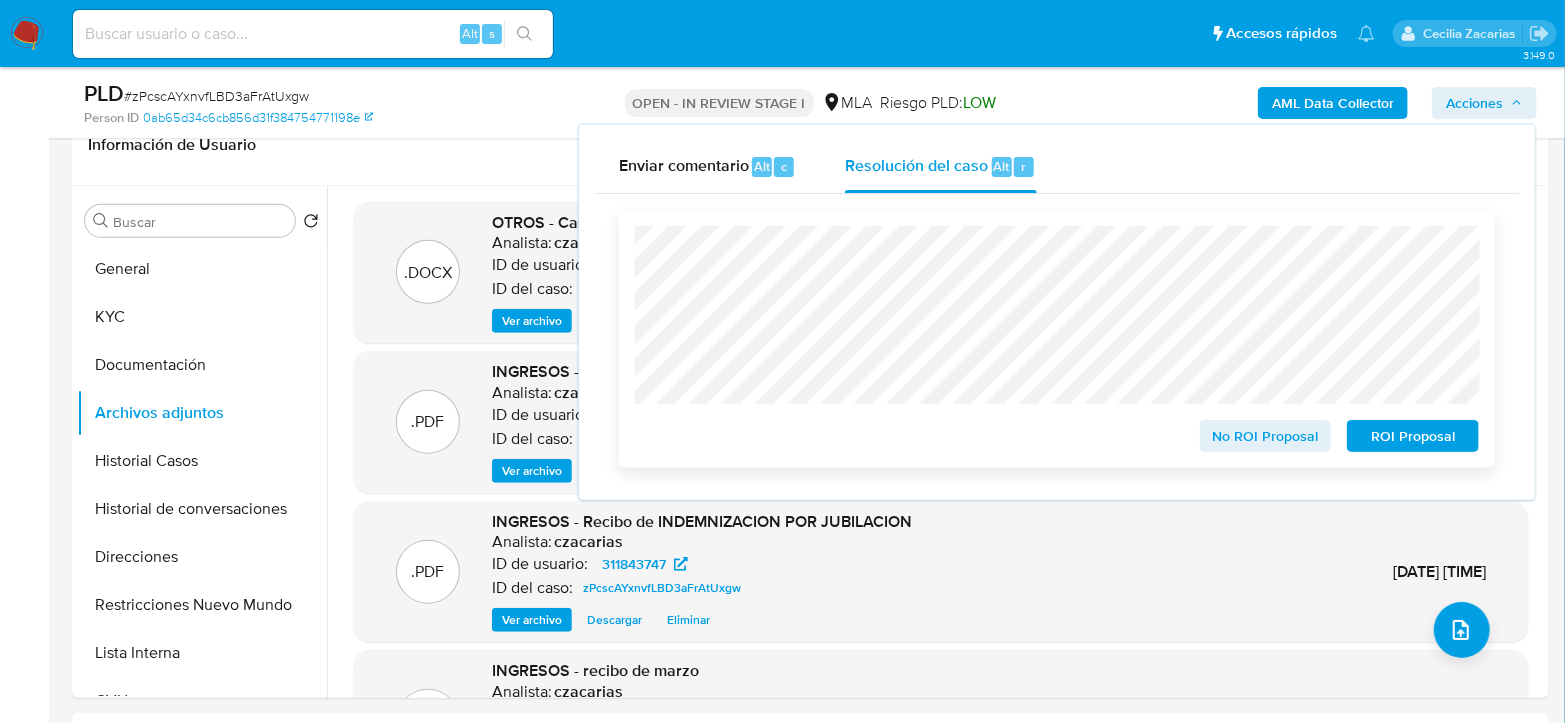 click on "No ROI Proposal" at bounding box center [1266, 436] 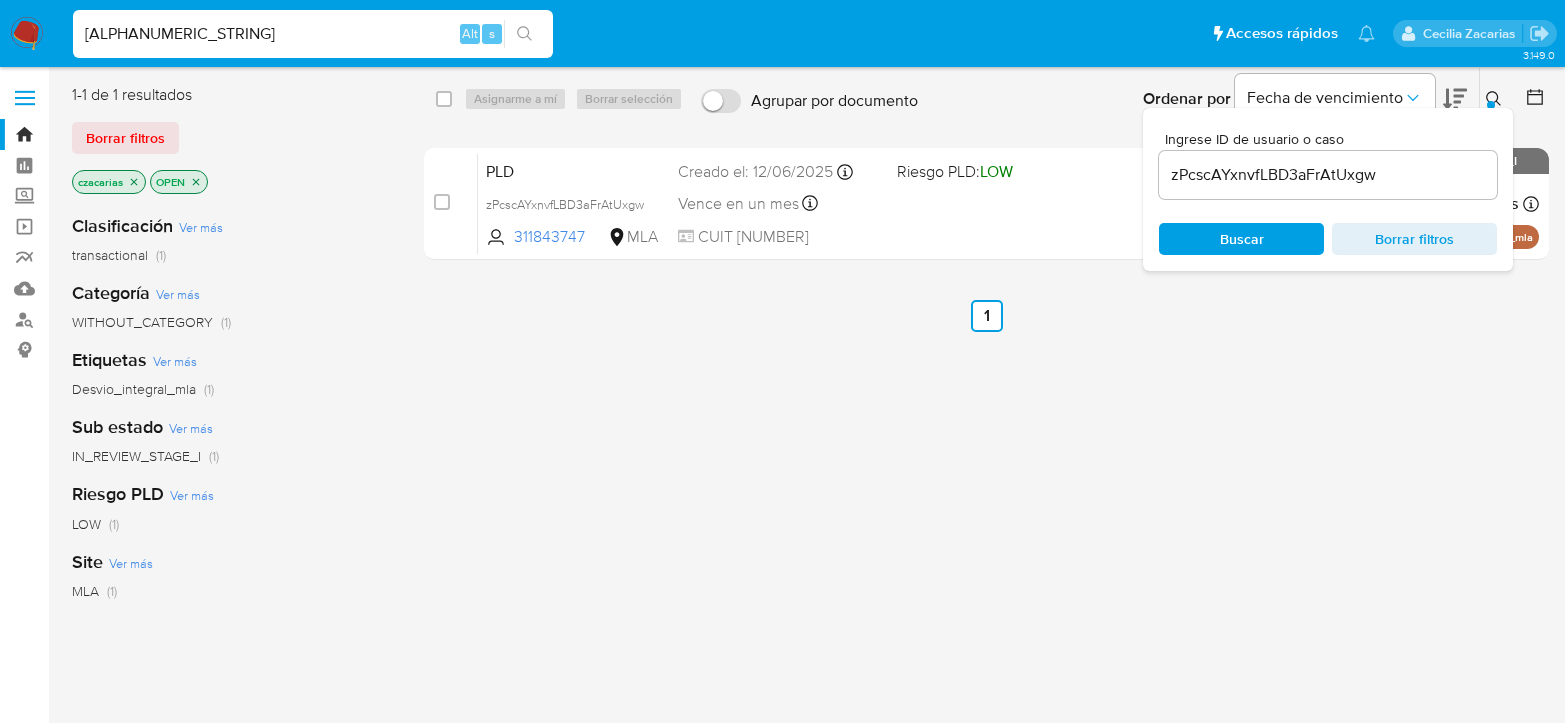 scroll, scrollTop: 0, scrollLeft: 0, axis: both 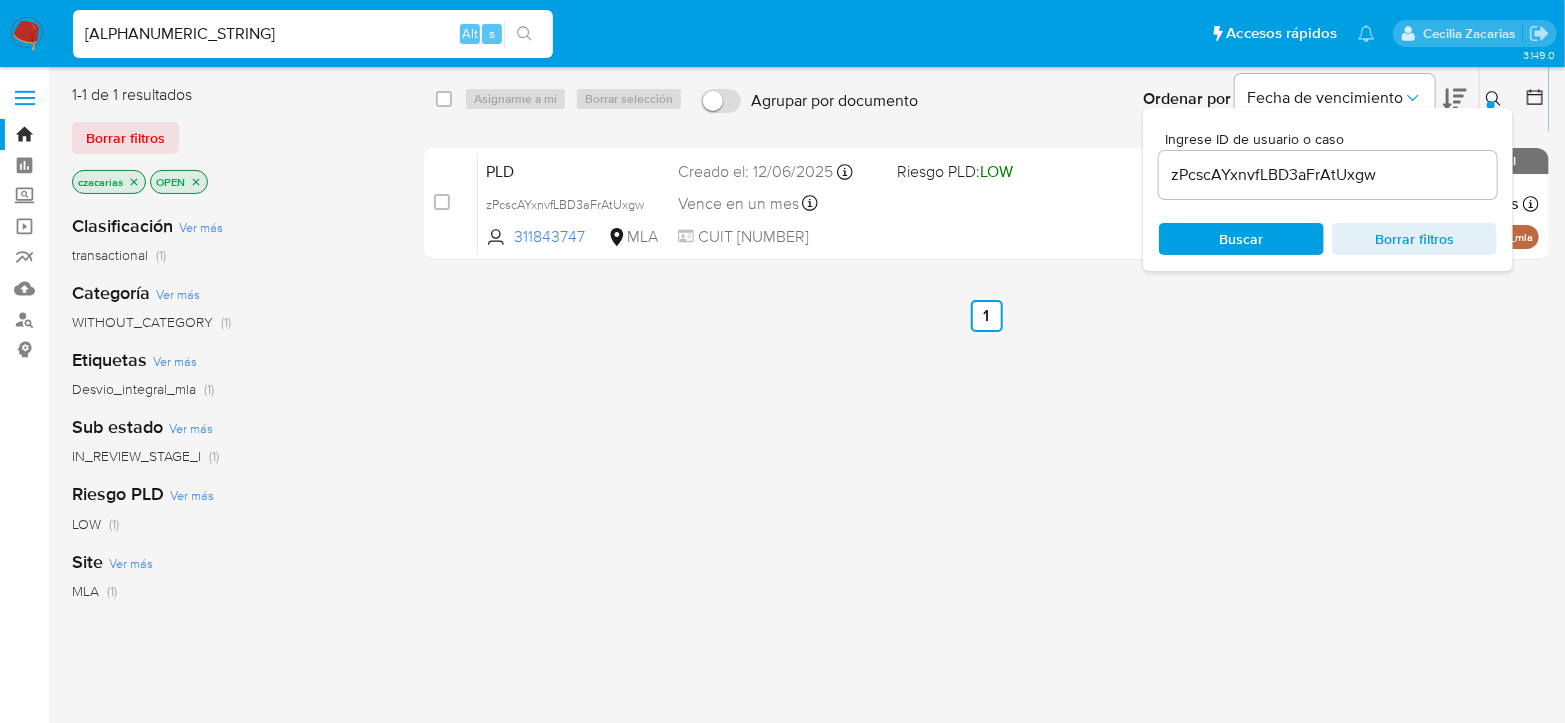 type on "[ALPHANUMERIC_STRING]" 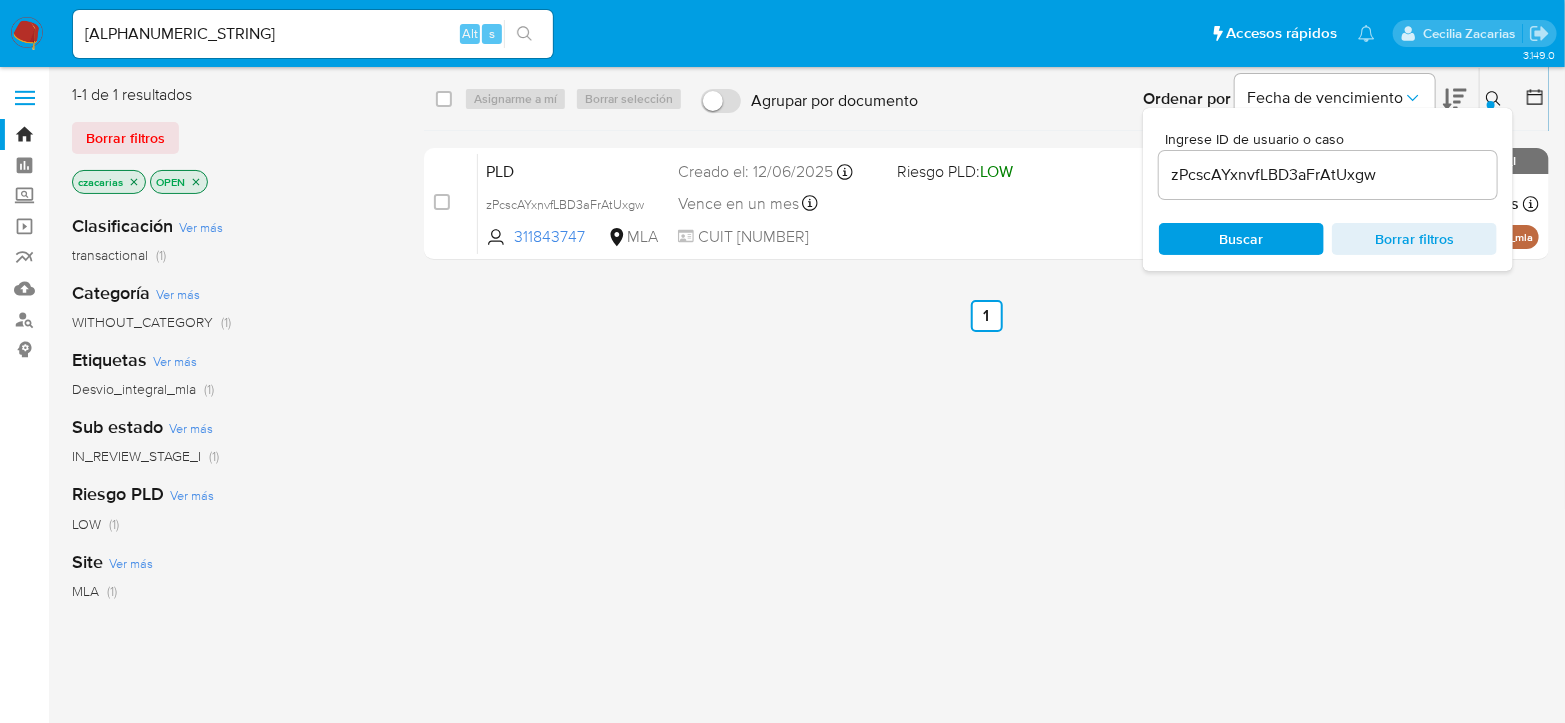 click 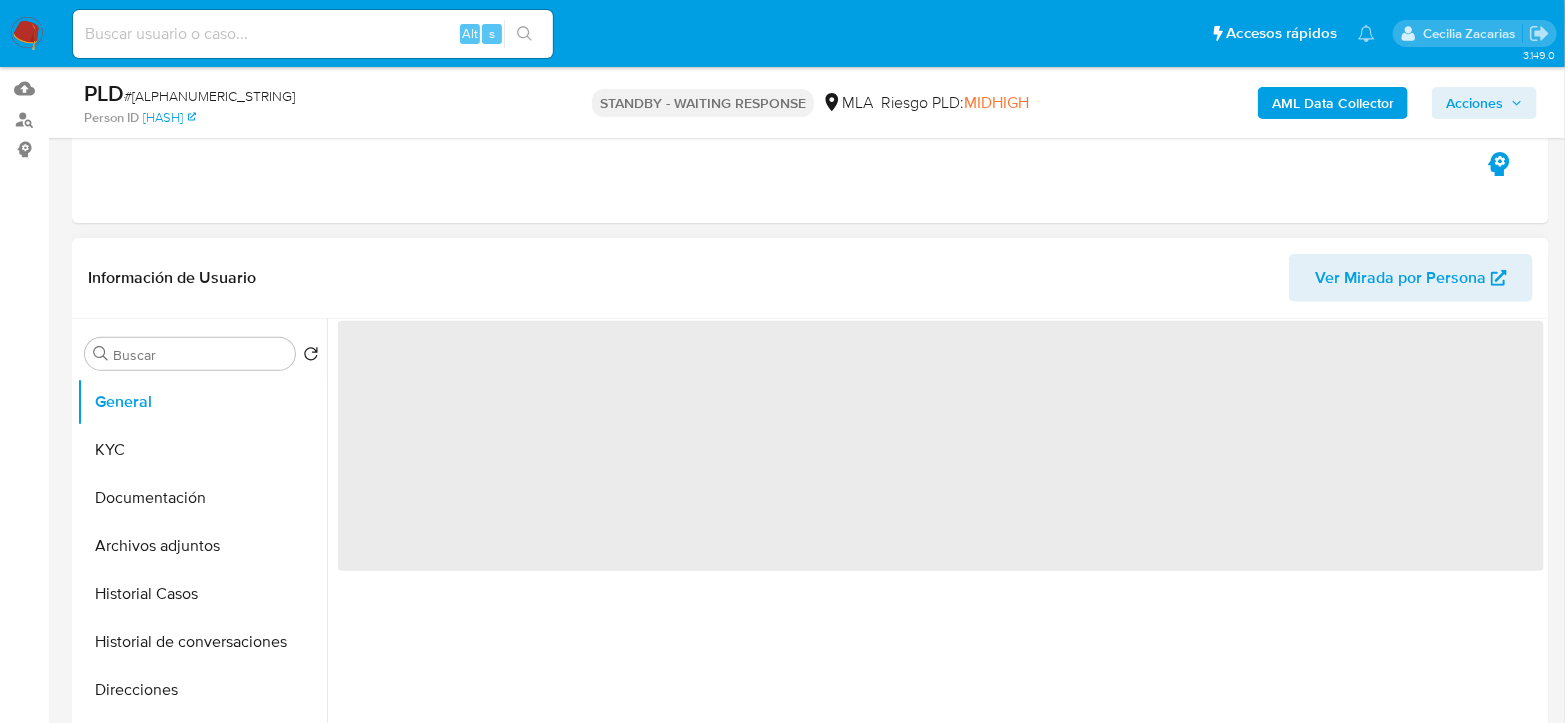 scroll, scrollTop: 222, scrollLeft: 0, axis: vertical 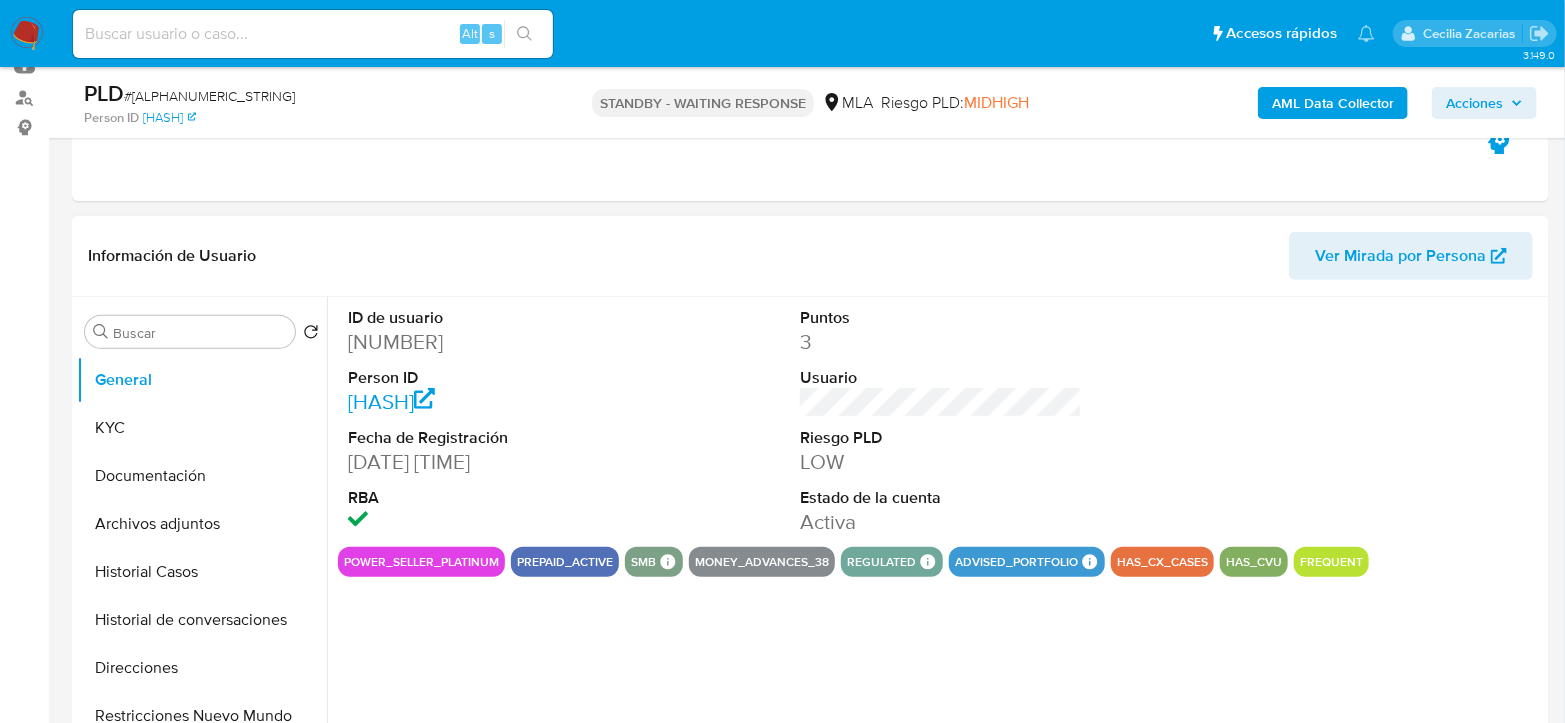 select on "10" 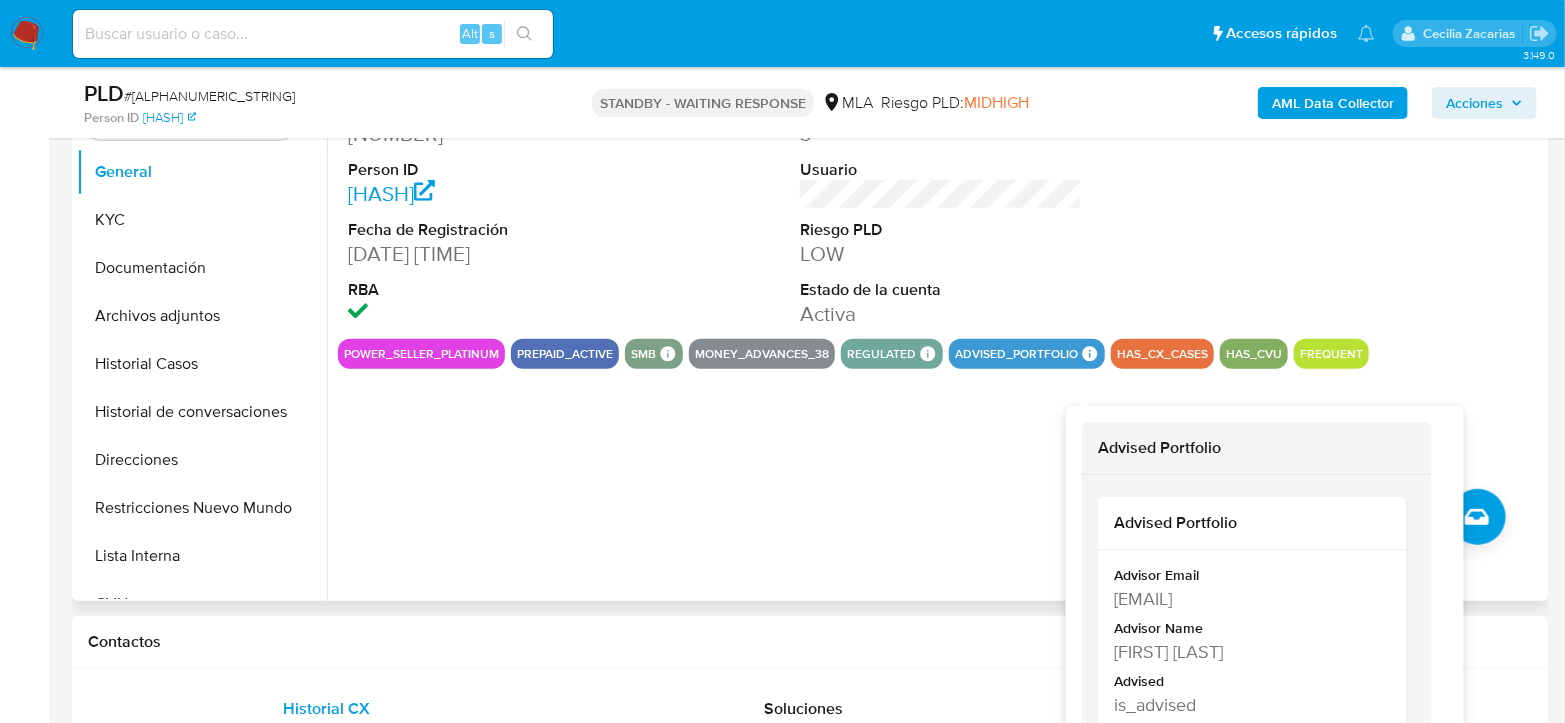 scroll, scrollTop: 555, scrollLeft: 0, axis: vertical 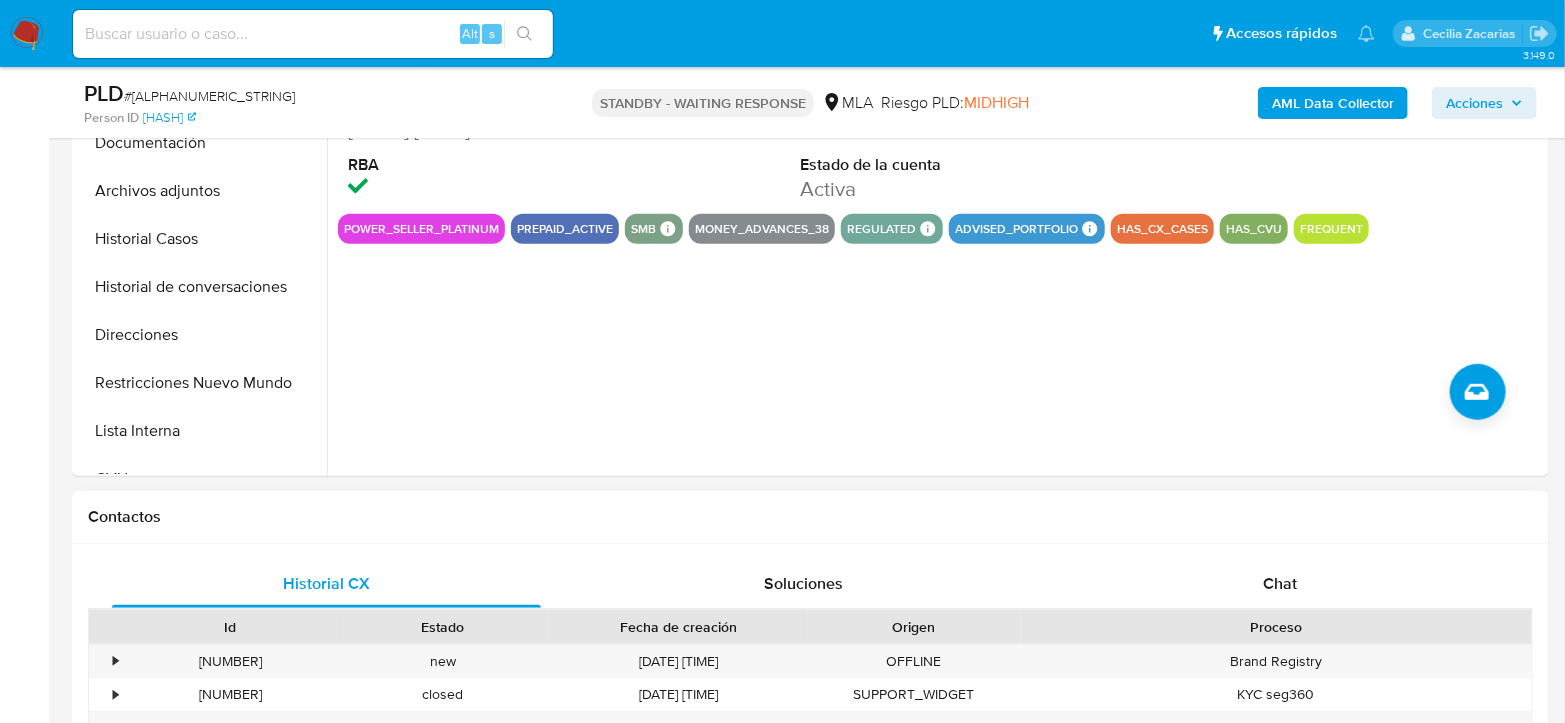 drag, startPoint x: 1116, startPoint y: 472, endPoint x: 1157, endPoint y: 504, distance: 52.009613 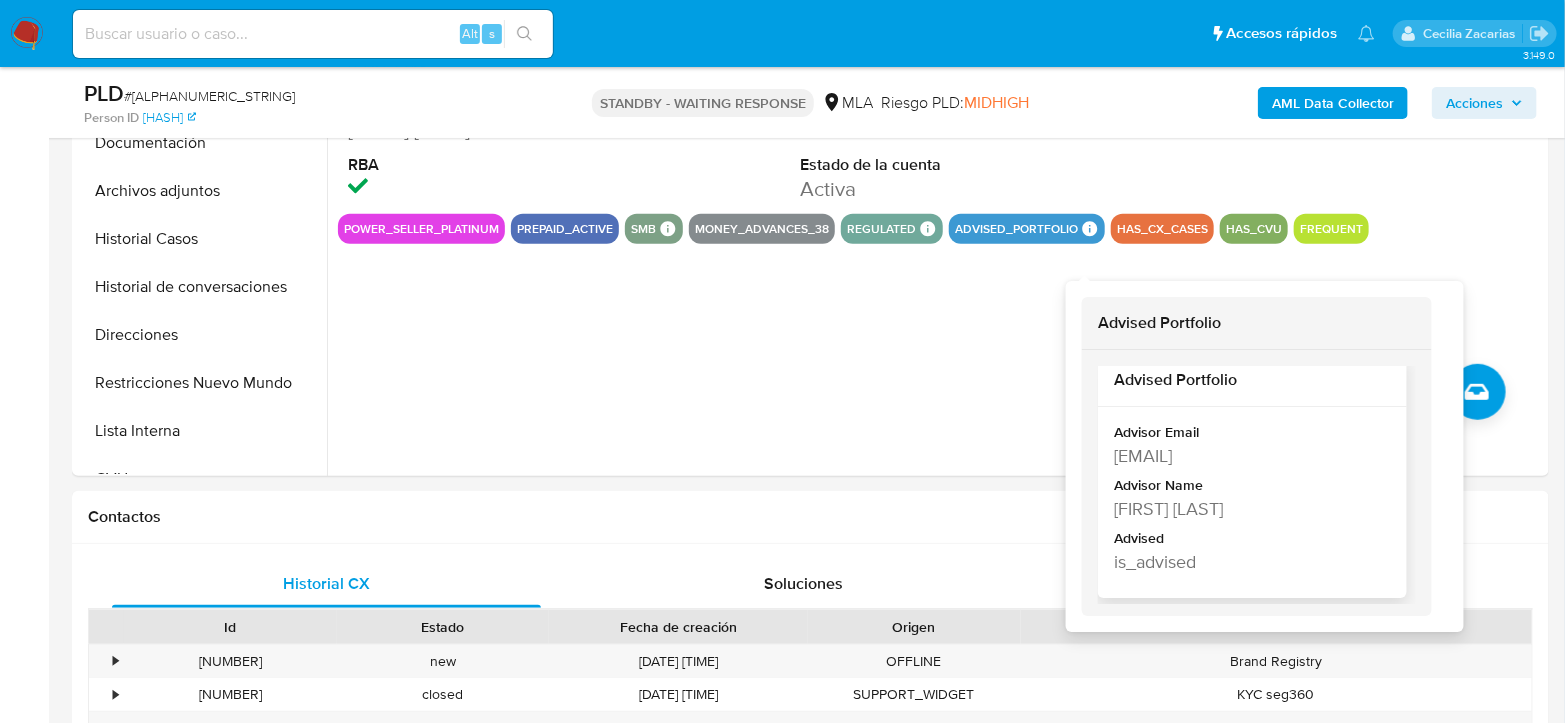 scroll, scrollTop: 42, scrollLeft: 0, axis: vertical 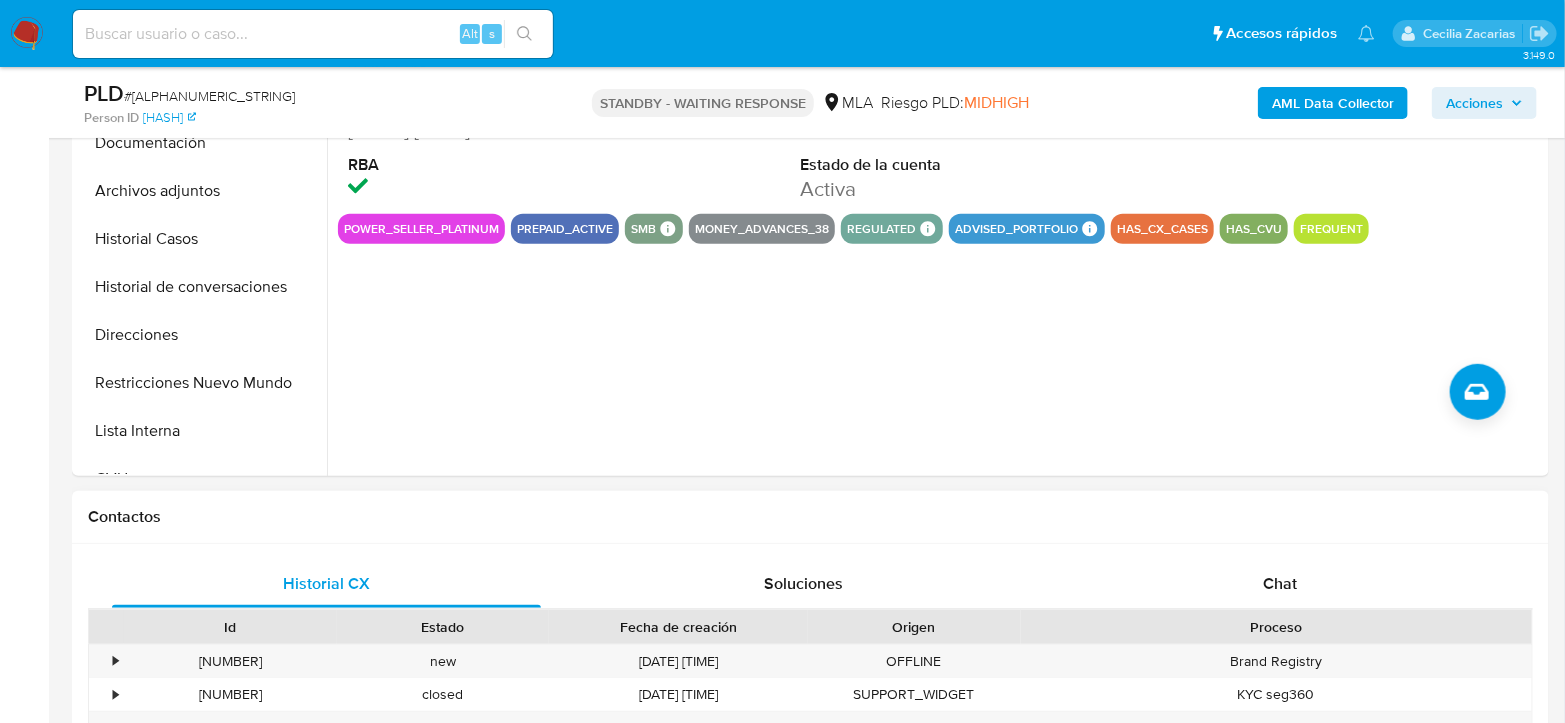 drag, startPoint x: 1117, startPoint y: 506, endPoint x: 1214, endPoint y: 519, distance: 97.867256 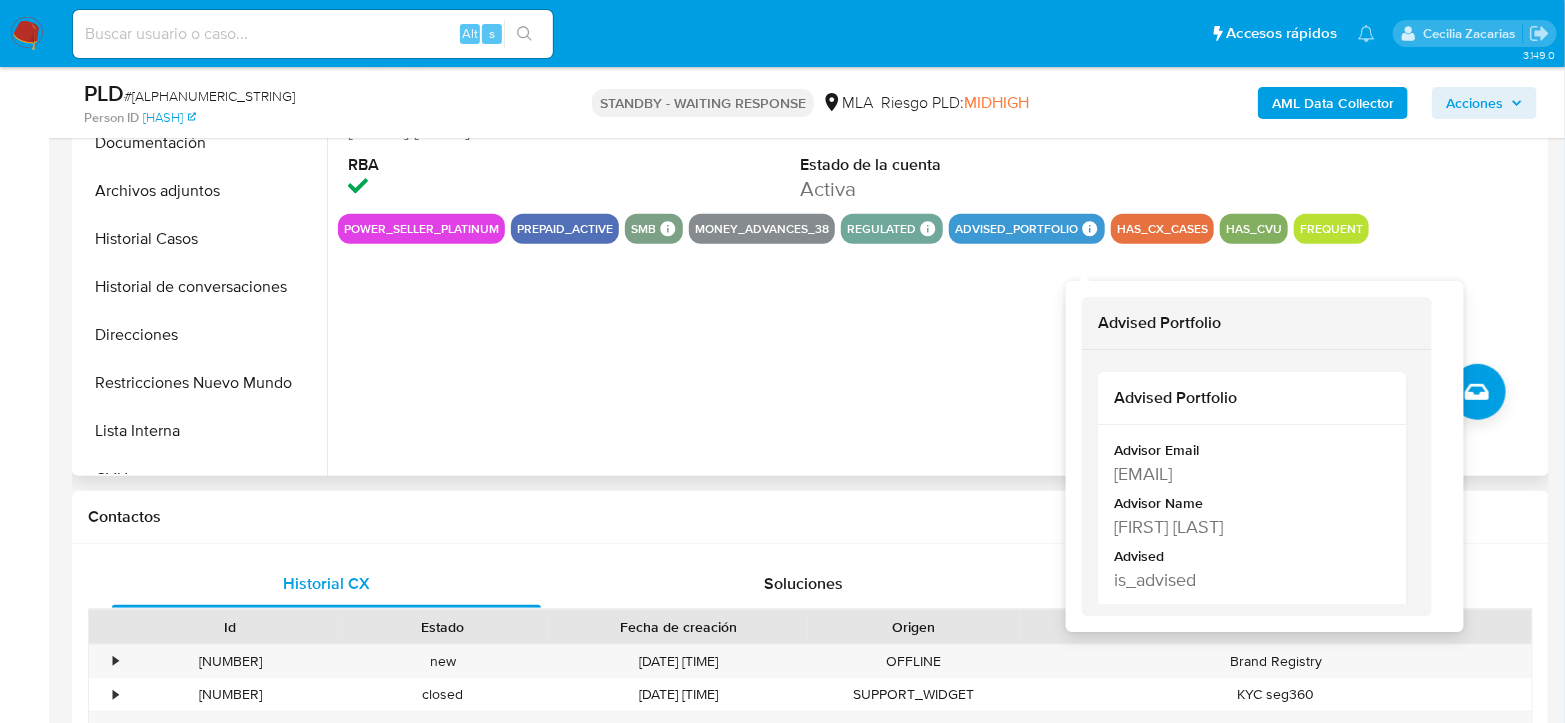 click 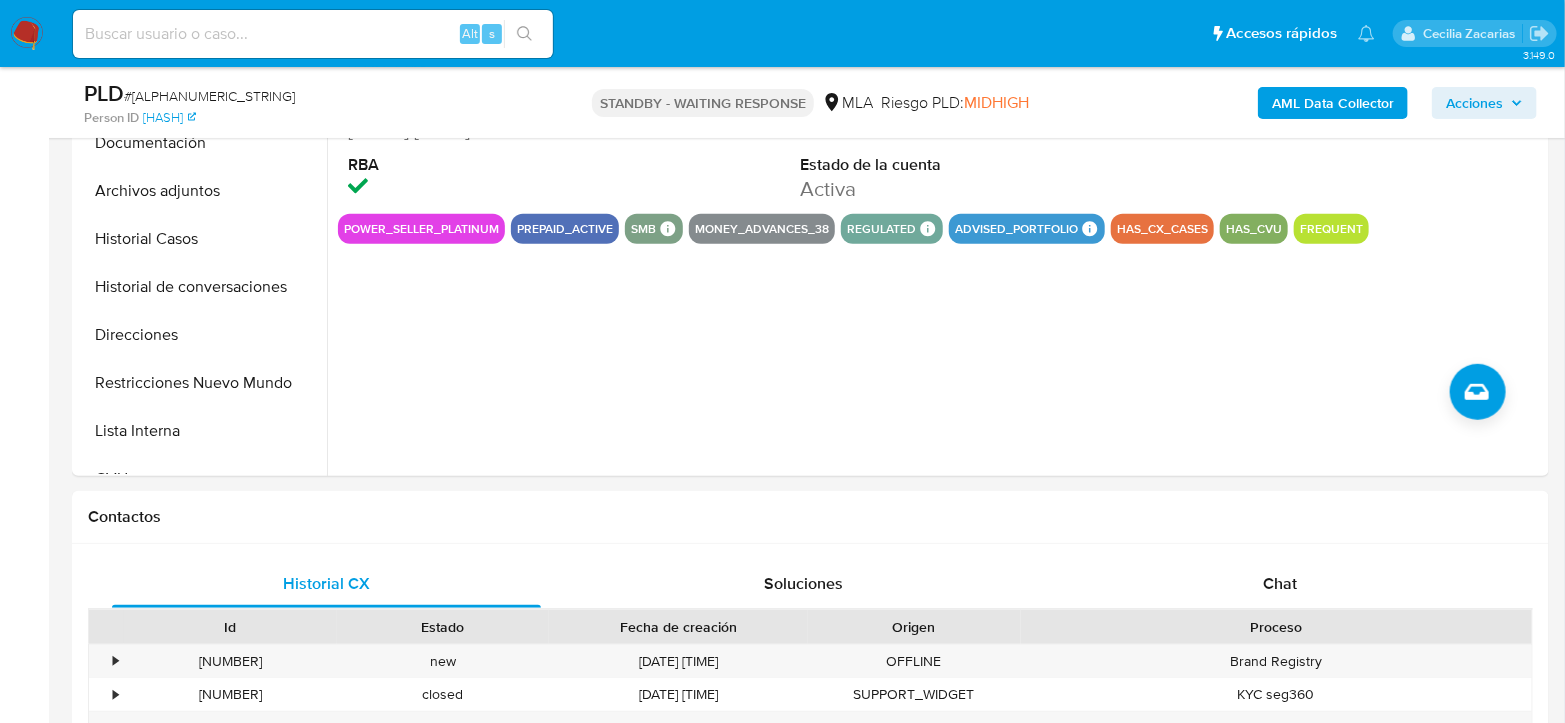 click on "Información de Usuario Ver Mirada por Persona Buscar   Volver al orden por defecto General KYC Documentación Archivos adjuntos Historial Casos Historial de conversaciones Direcciones Restricciones Nuevo Mundo Lista Interna CVU Anticipos de dinero Cruces y Relaciones Créditos Cuentas Bancarias Datos Modificados Devices Geolocation Dispositivos Point Fecha Compliant Historial Riesgo PLD IV Challenges Información de accesos Insurtech Inversiones Items Listas Externas Marcas AML Perfiles Tarjetas ID de usuario 138487913 Person ID ef0a71ef66eacadbf10dd85873a42903 Fecha de Registración 18/05/2013 17:12:24 RBA Puntos 3 Usuario Riesgo PLD LOW Estado de la cuenta Activa power_seller_platinum prepaid_active smb   SMB SMB Advisor Email valentina.poleri@mercadolibre.com Advisor Name Valentina Poleri money_advances_38 regulated   Regulated MLA UIF PENDING TYC Mark Id MLA_UIF Compliant is_compliant Created At 2025-06-13T19:42:25.309548436Z advised_portfolio   Advised Portfolio Advised Portfolio Advisor Email Advised" at bounding box center (810, 1489) 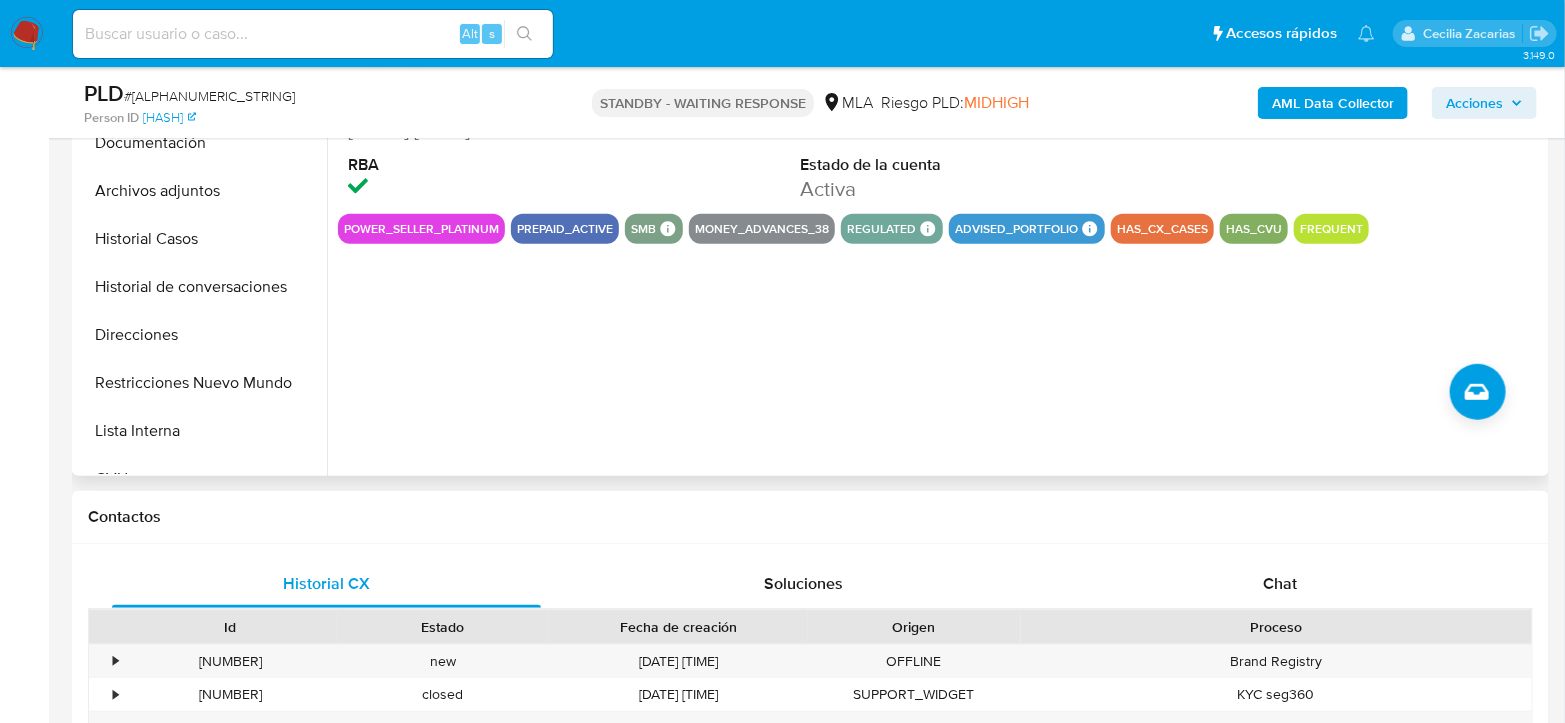 click on "advised_portfolio" at bounding box center [1016, 229] 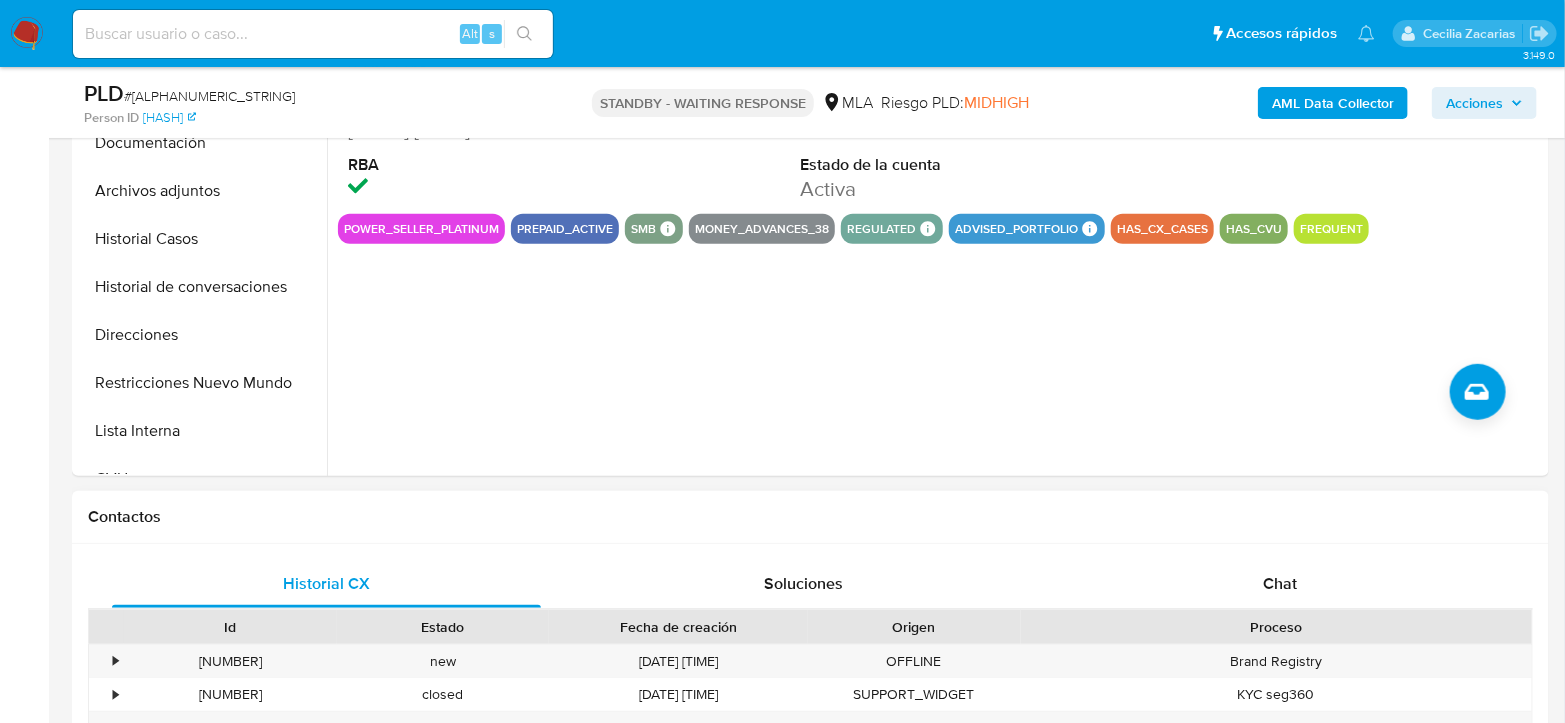 drag, startPoint x: 1124, startPoint y: 468, endPoint x: 1140, endPoint y: 504, distance: 39.39543 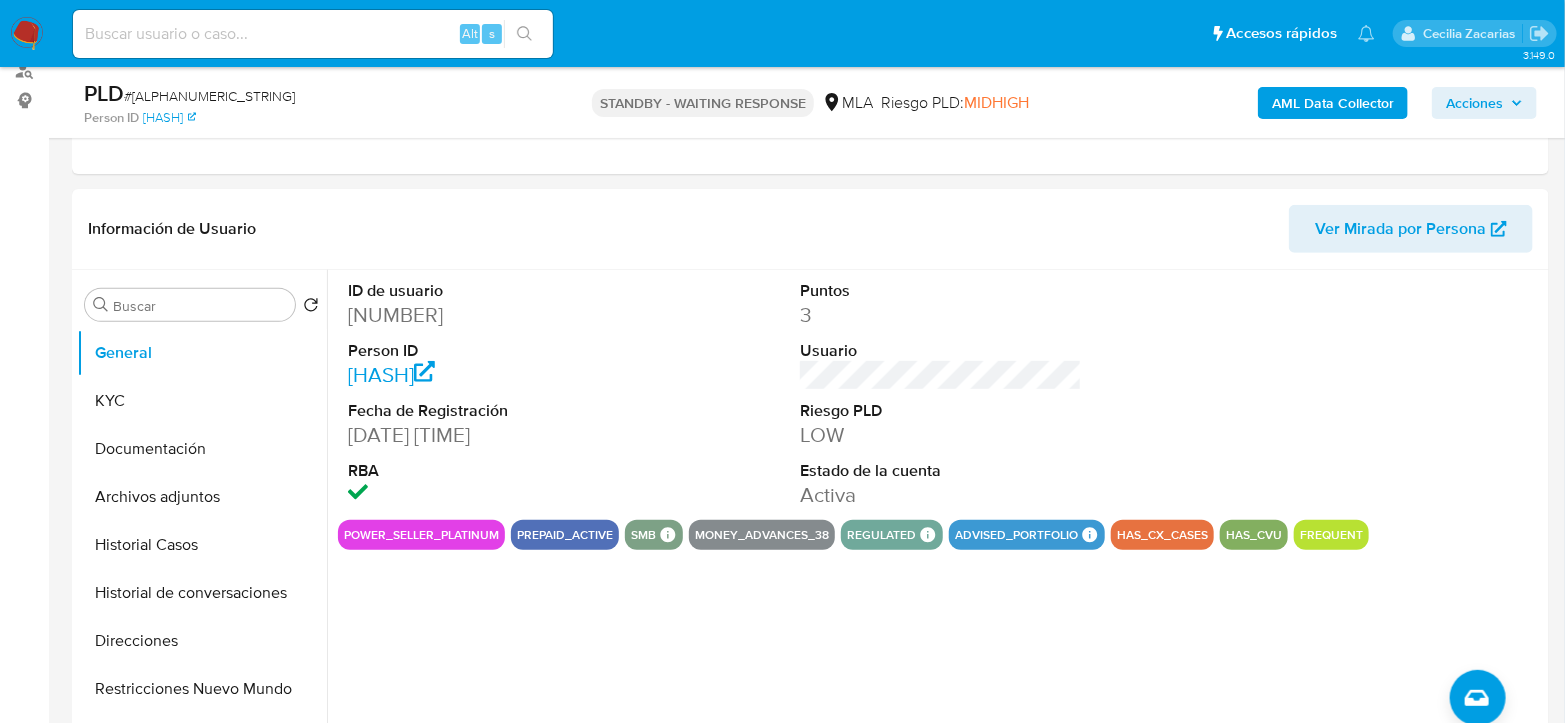 scroll, scrollTop: 222, scrollLeft: 0, axis: vertical 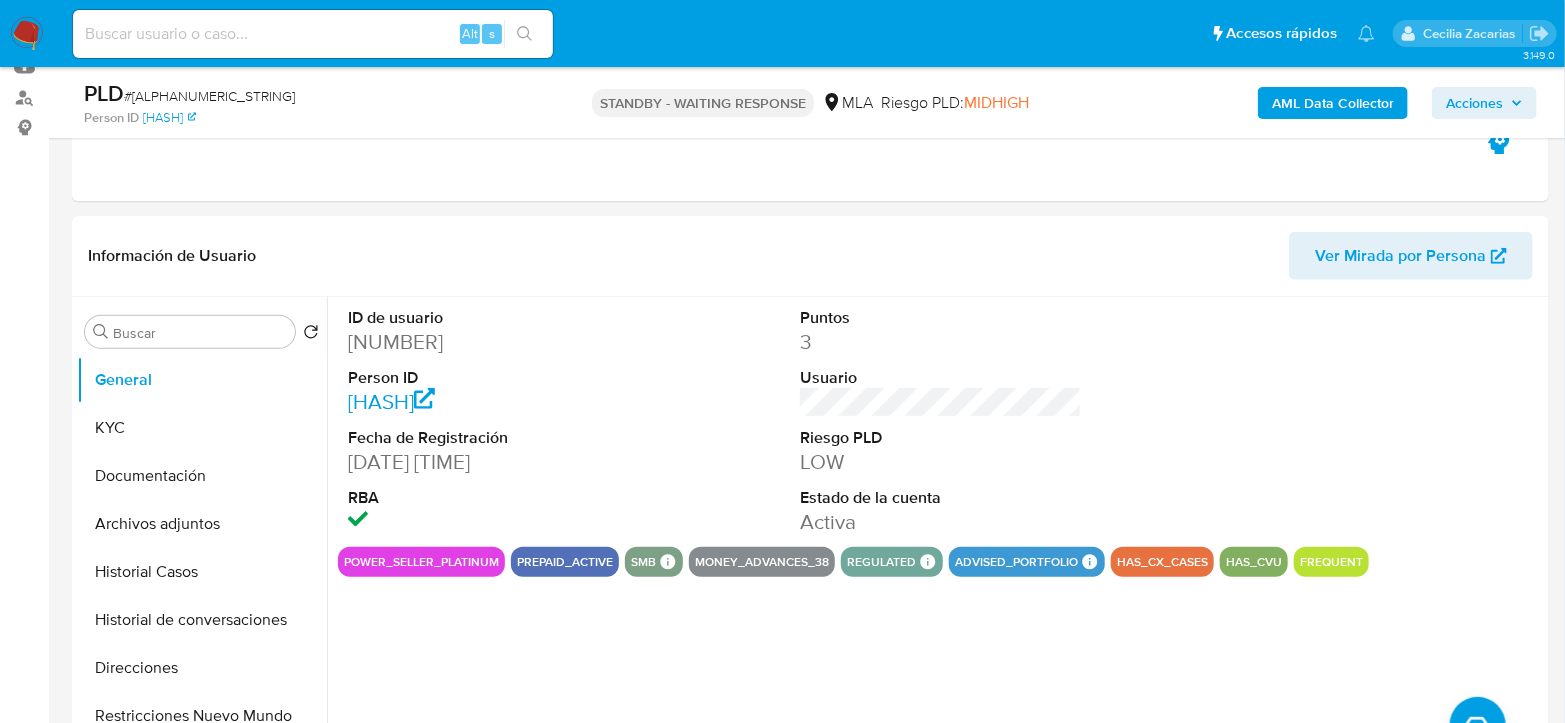click at bounding box center [27, 34] 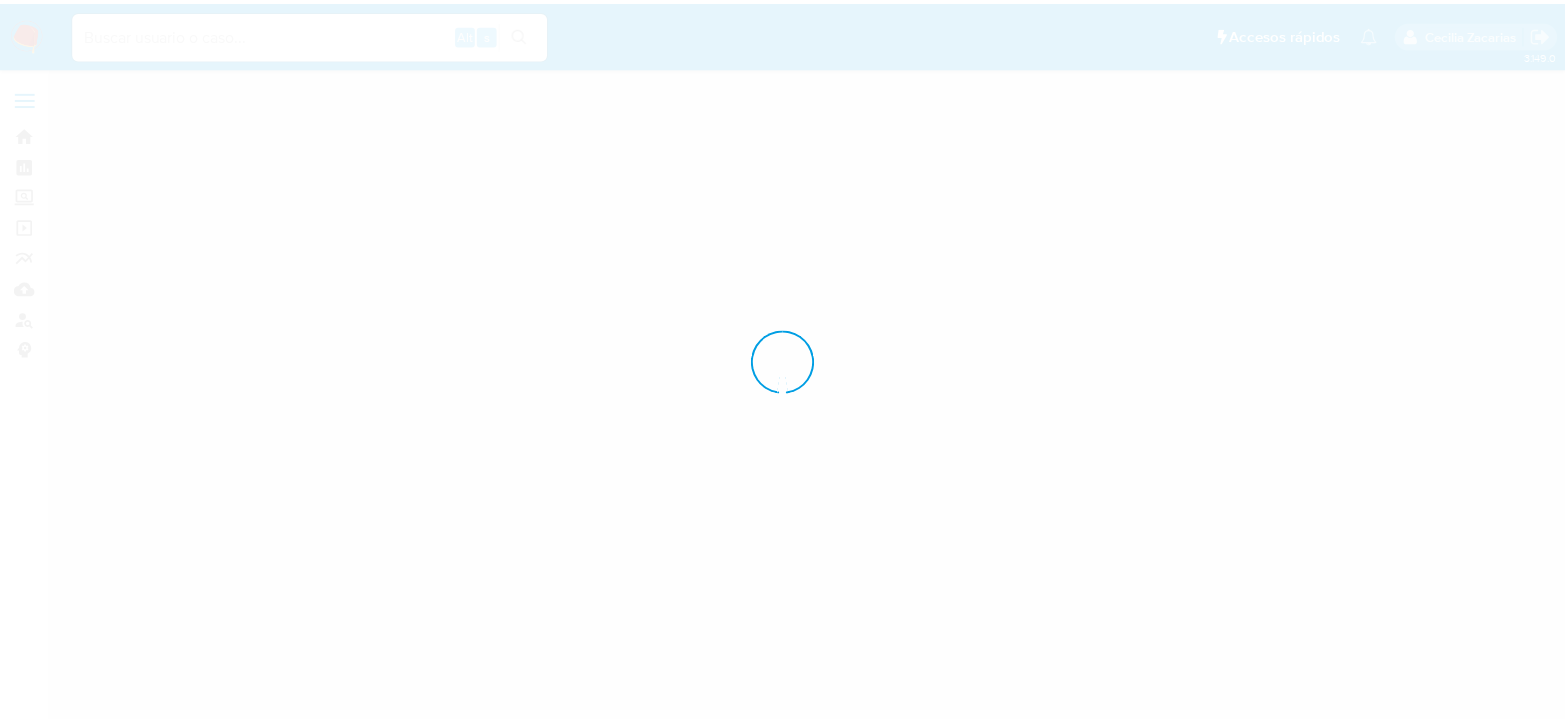 scroll, scrollTop: 0, scrollLeft: 0, axis: both 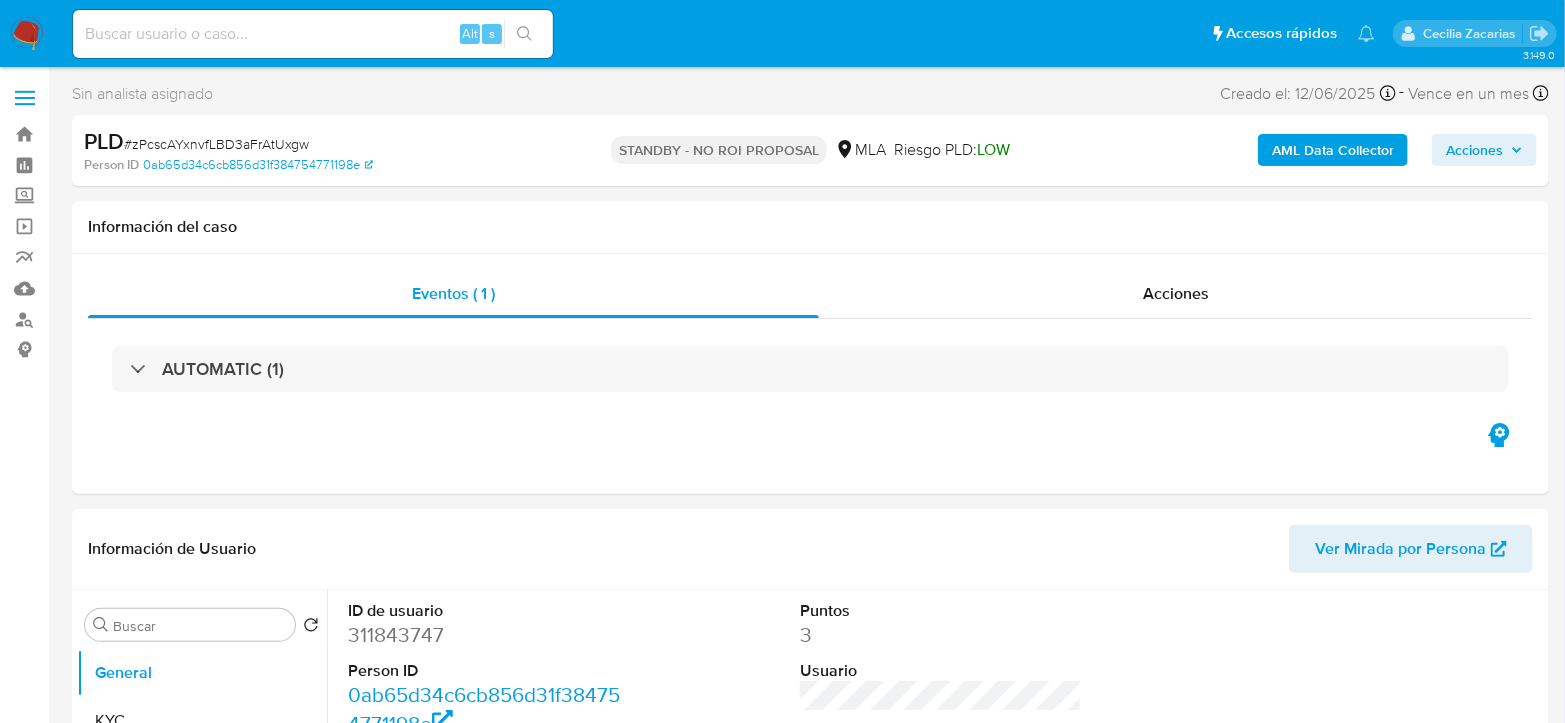 select on "10" 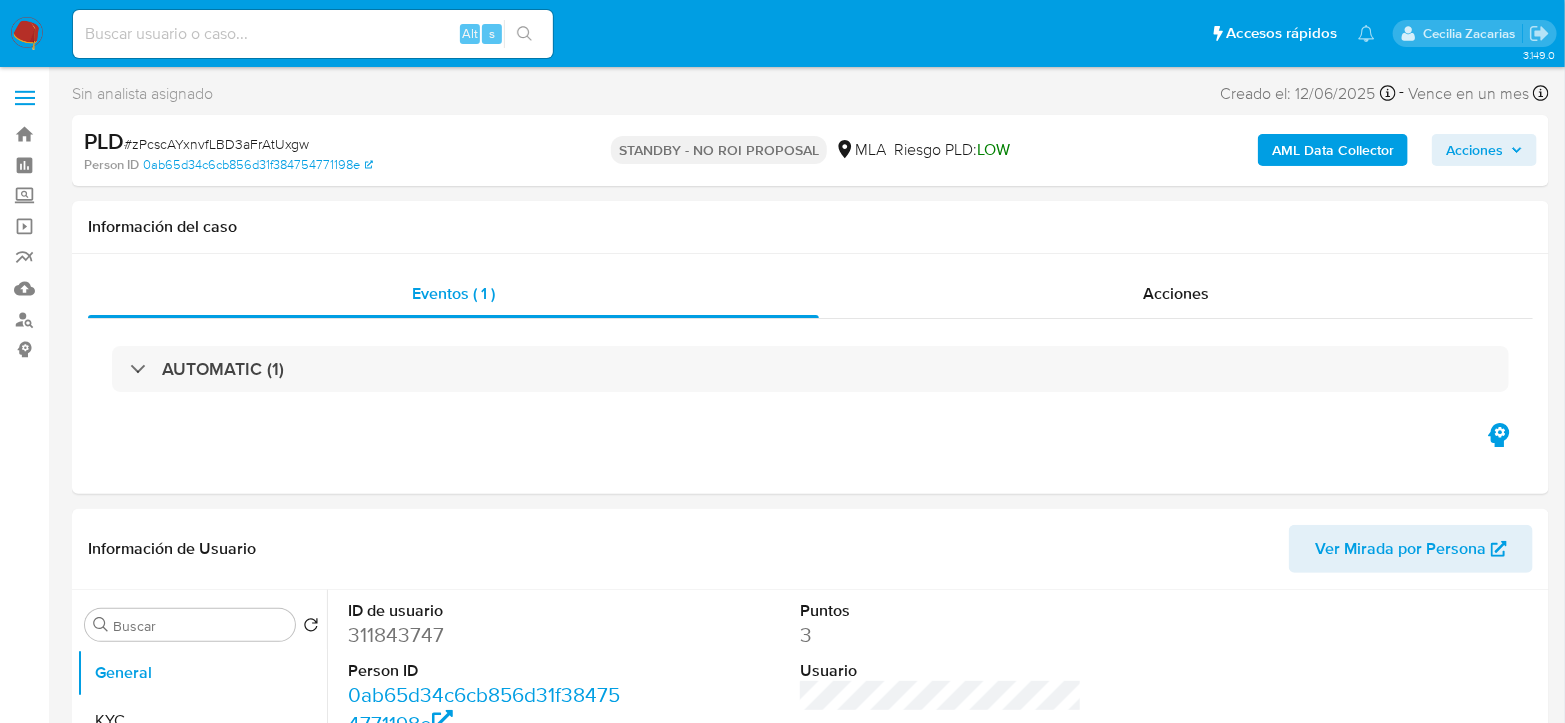 click at bounding box center (313, 34) 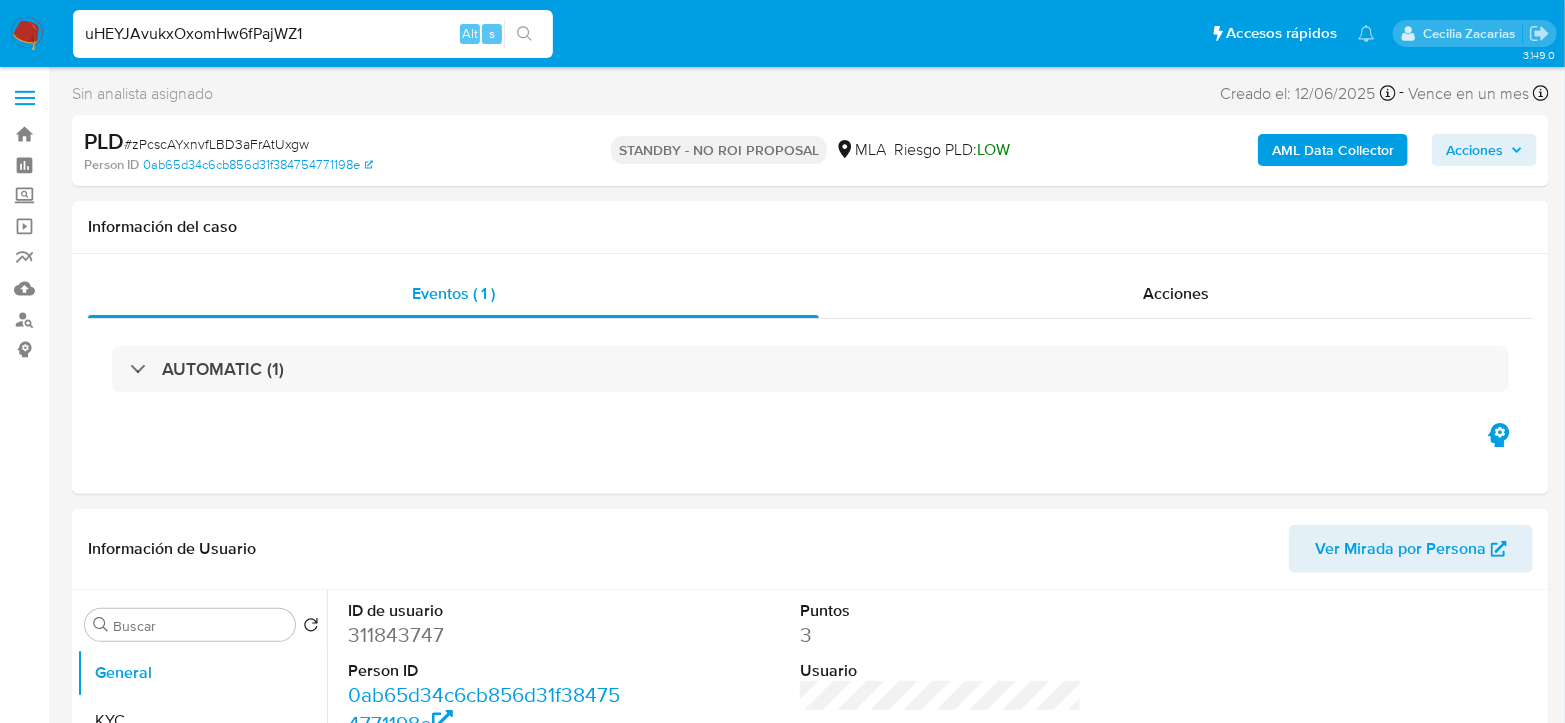 type on "uHEYJAvukxOxomHw6fPajWZ1" 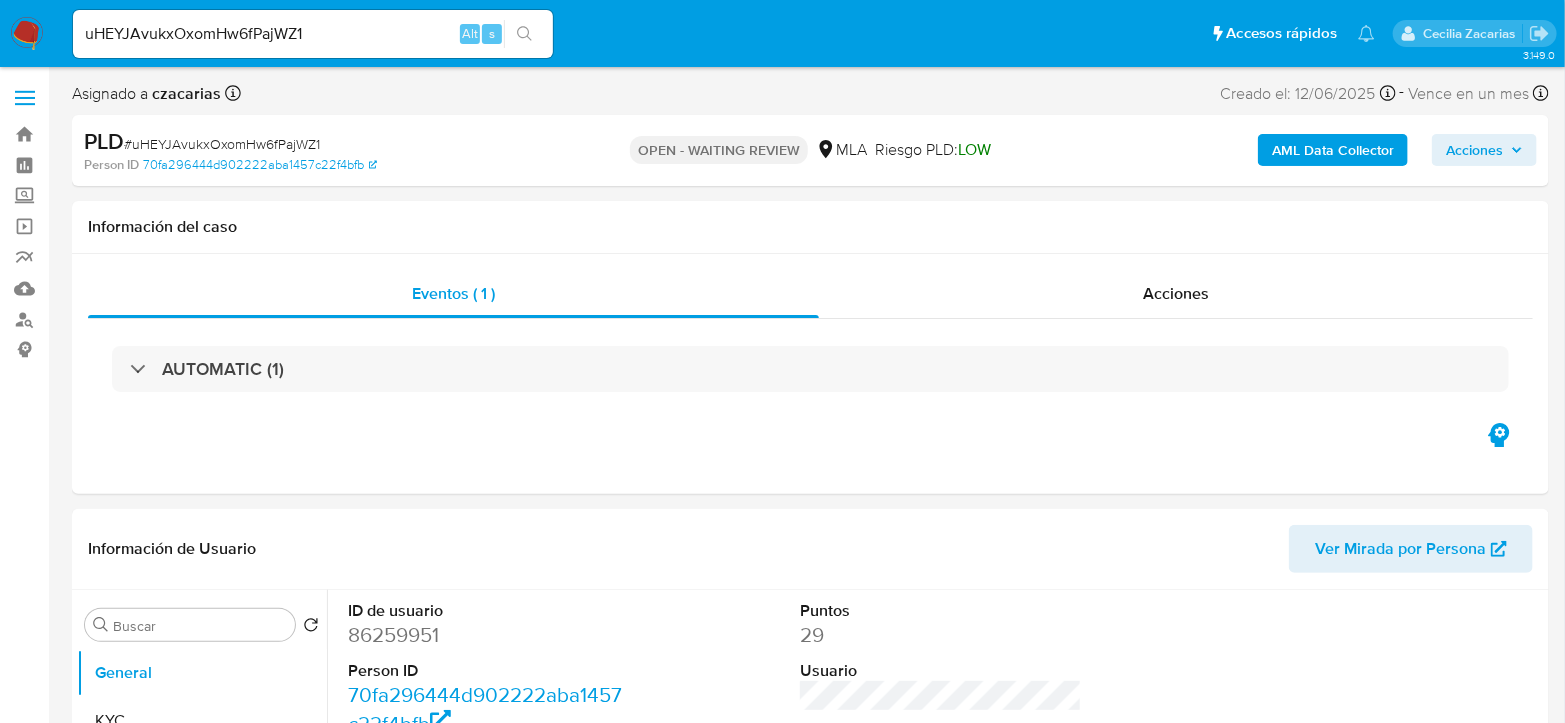select on "10" 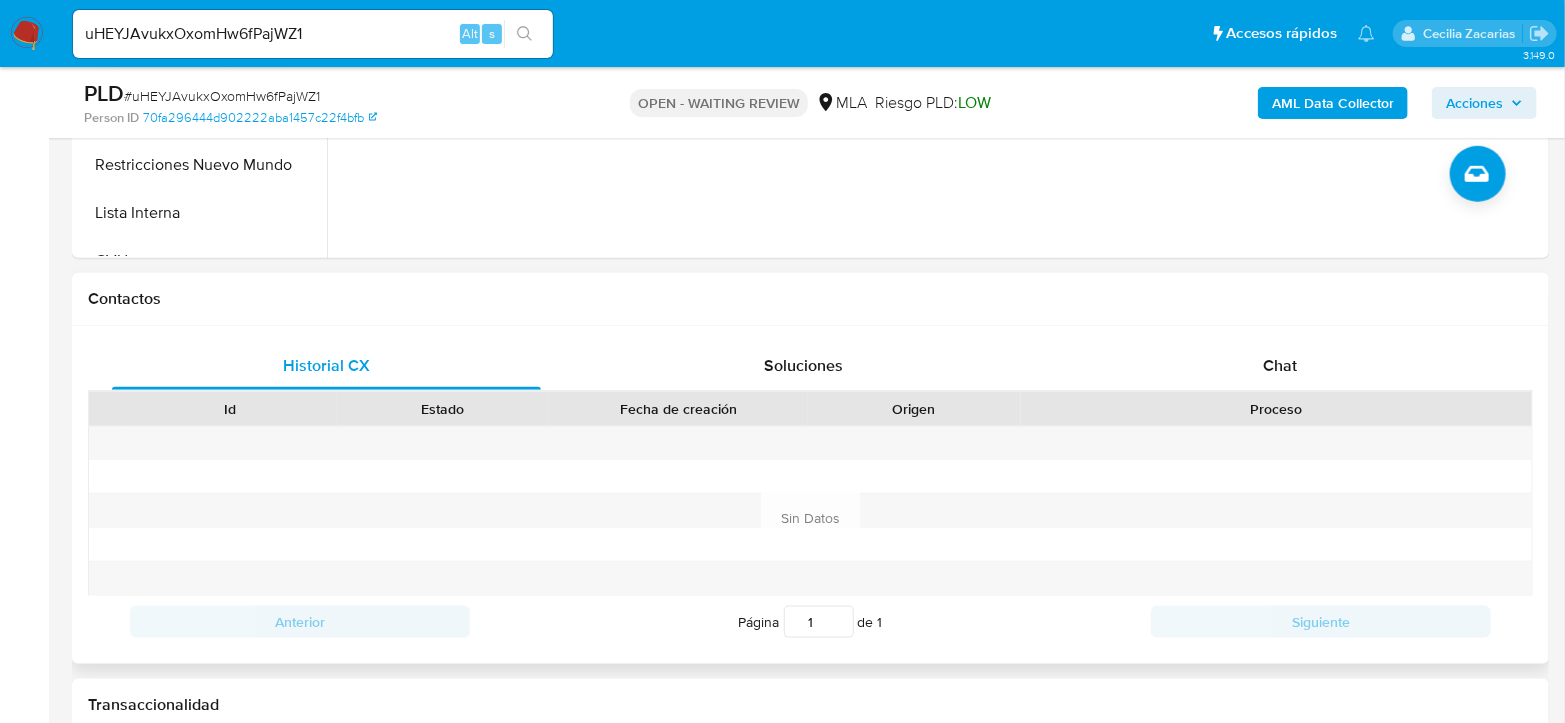 scroll, scrollTop: 777, scrollLeft: 0, axis: vertical 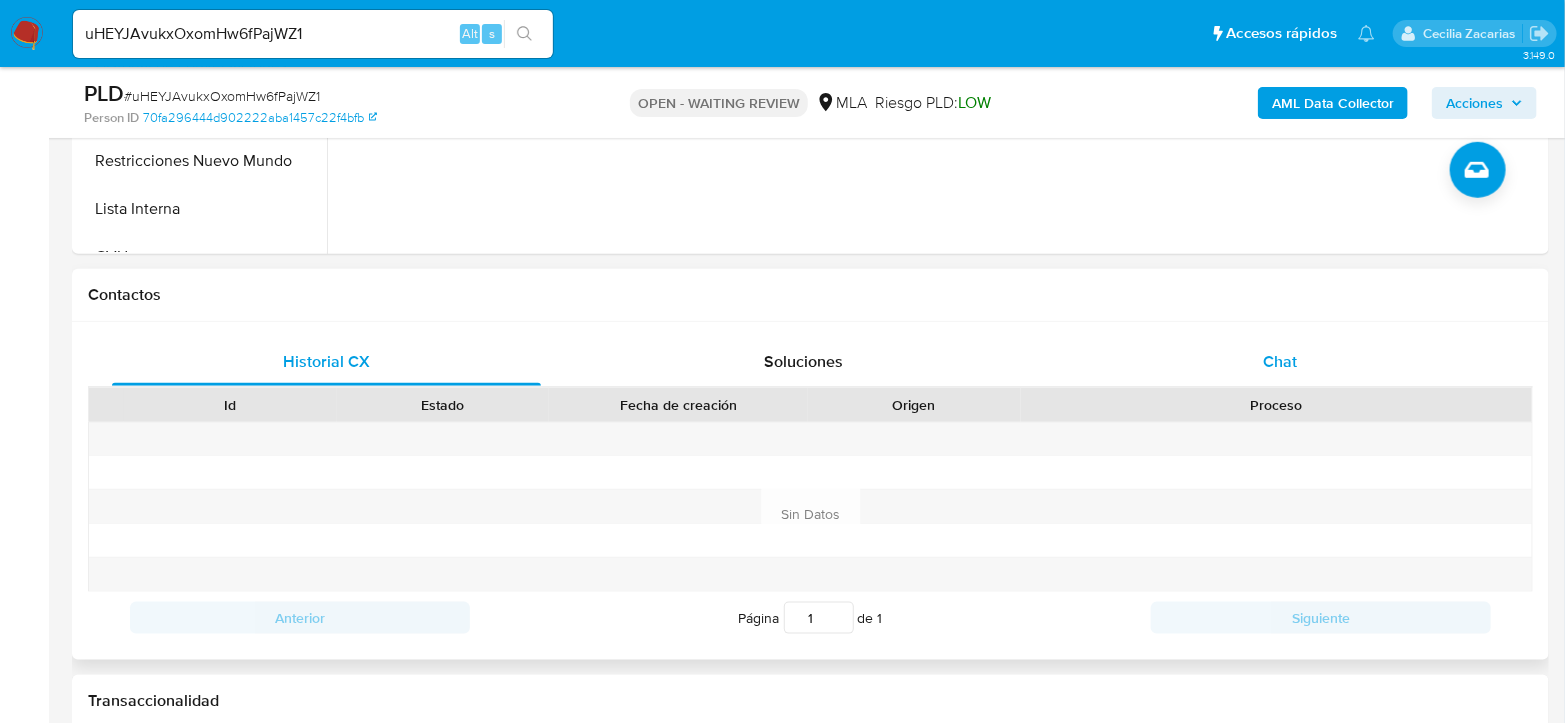 click on "Chat" at bounding box center [1280, 362] 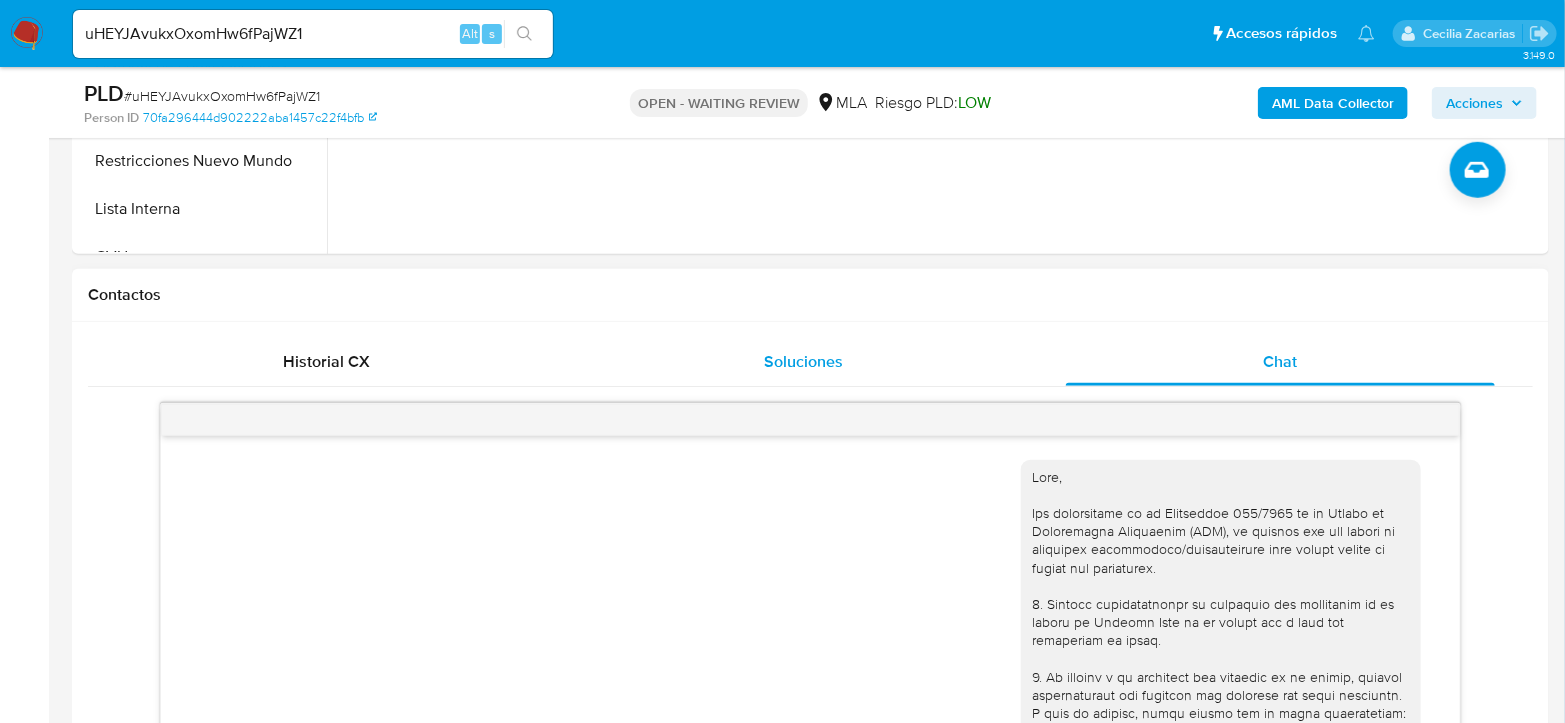 scroll, scrollTop: 853, scrollLeft: 0, axis: vertical 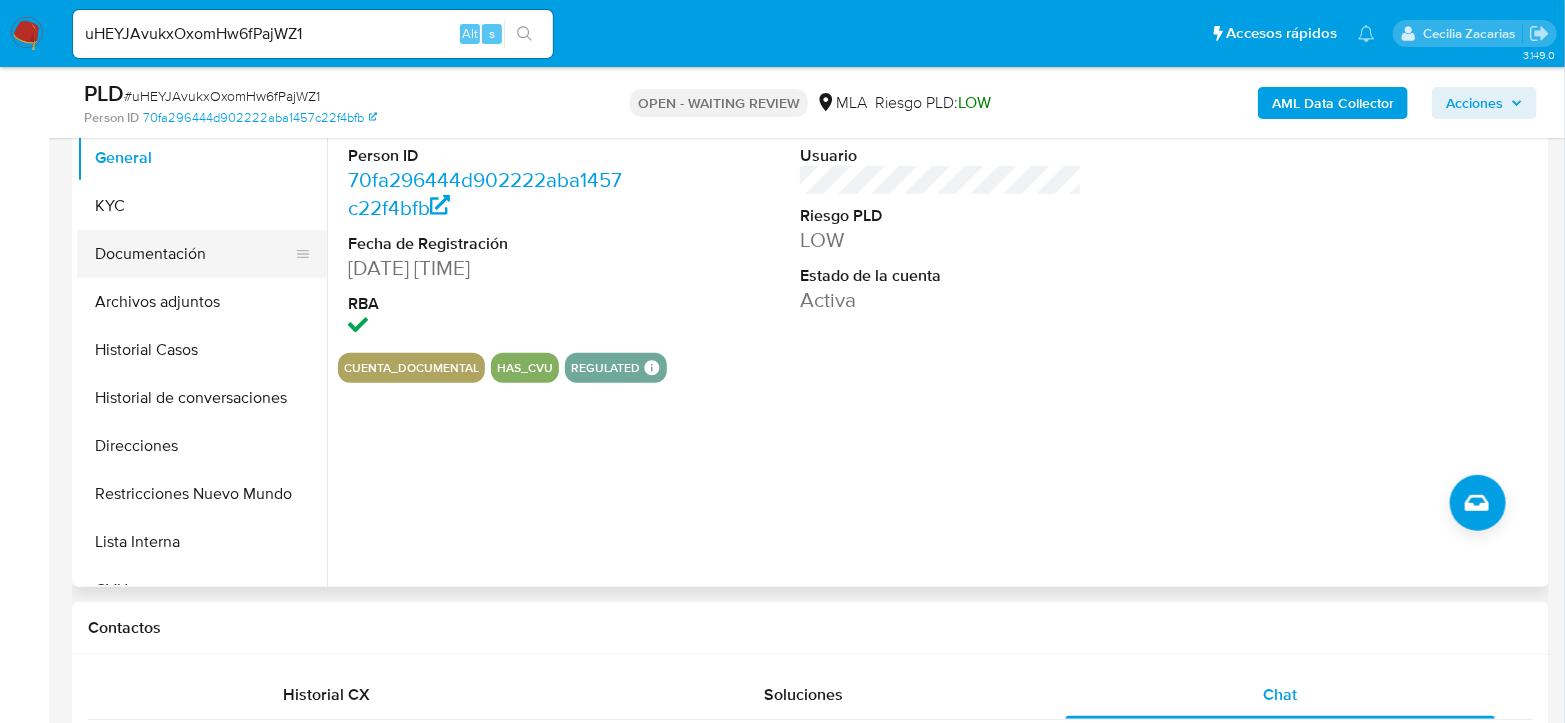 click on "Documentación" at bounding box center [194, 254] 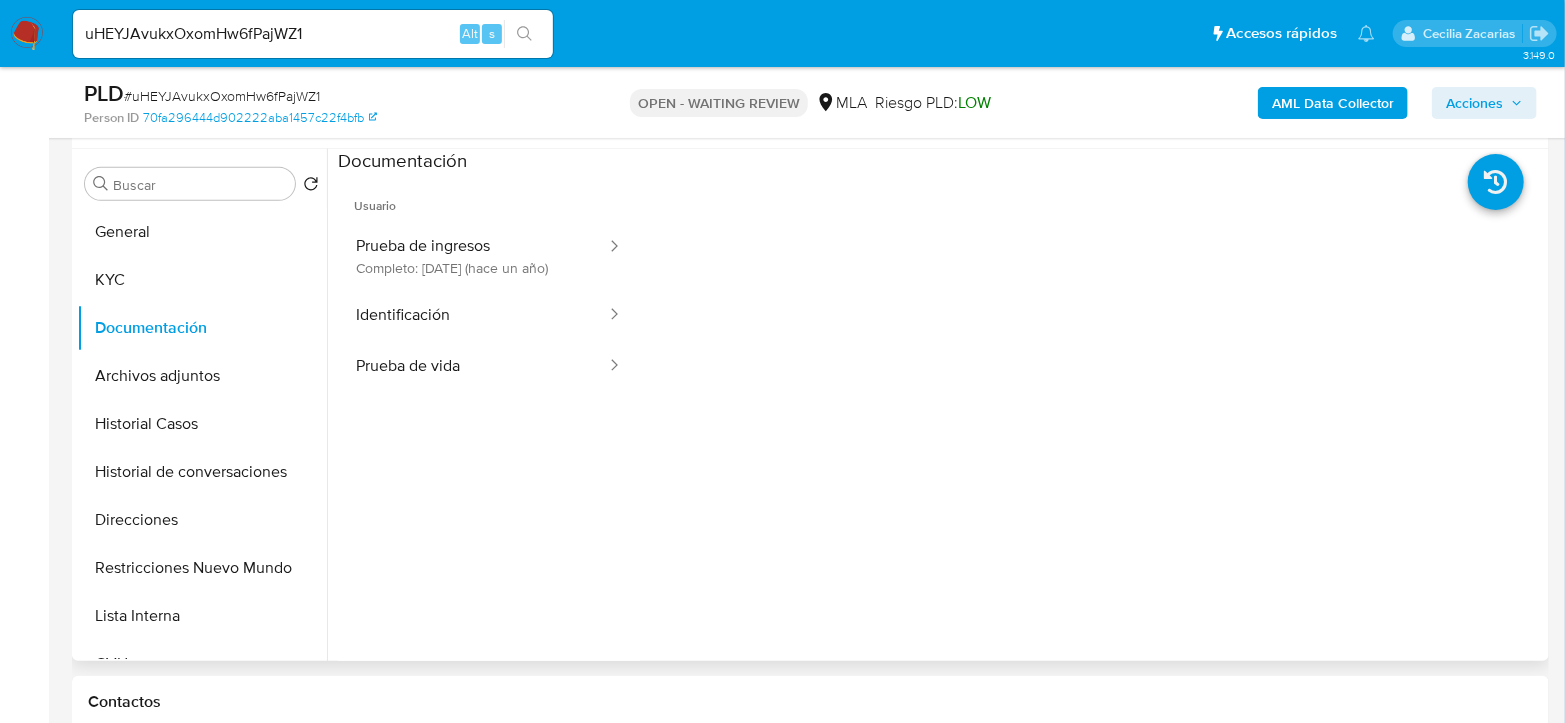 scroll, scrollTop: 333, scrollLeft: 0, axis: vertical 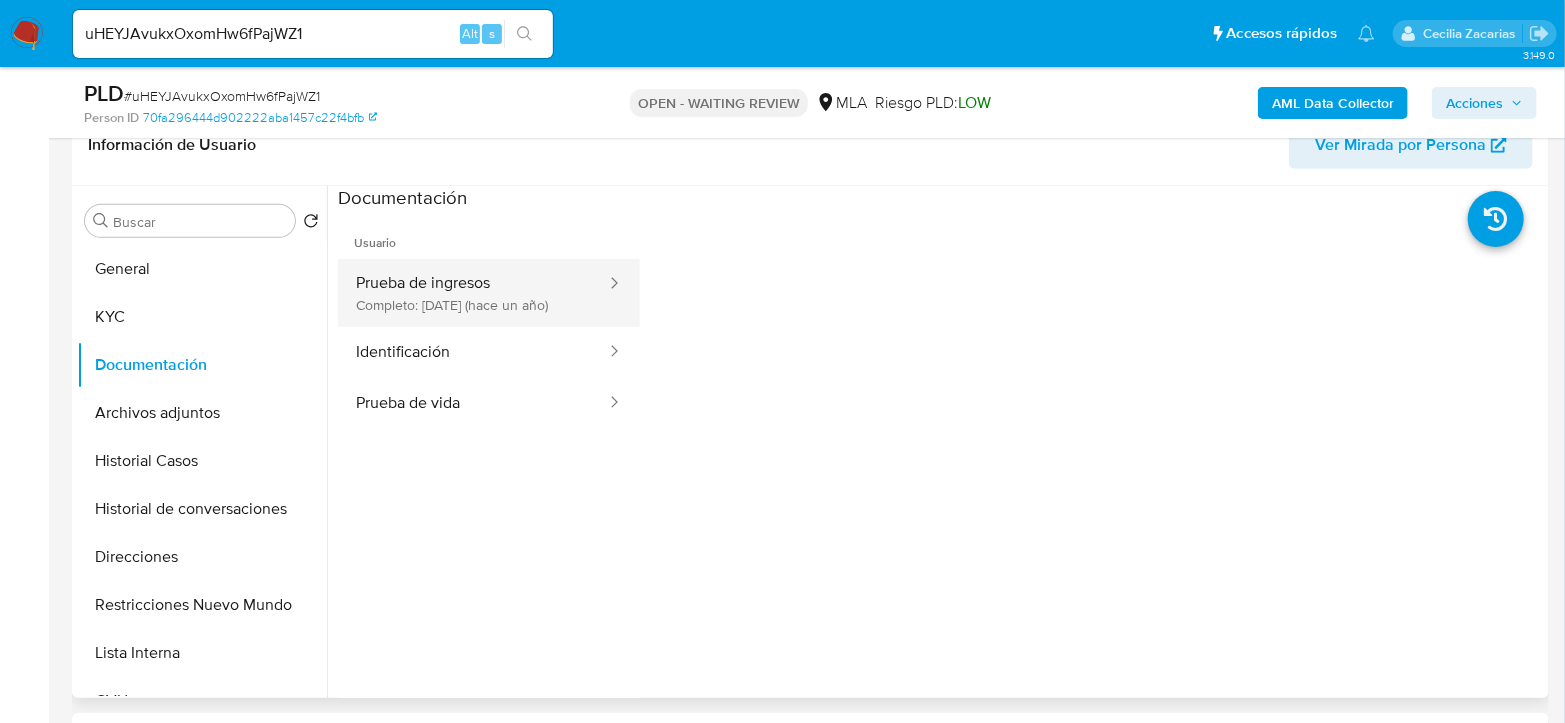 click on "Prueba de ingresos Completo: [DATE] (hace un año)" at bounding box center (473, 293) 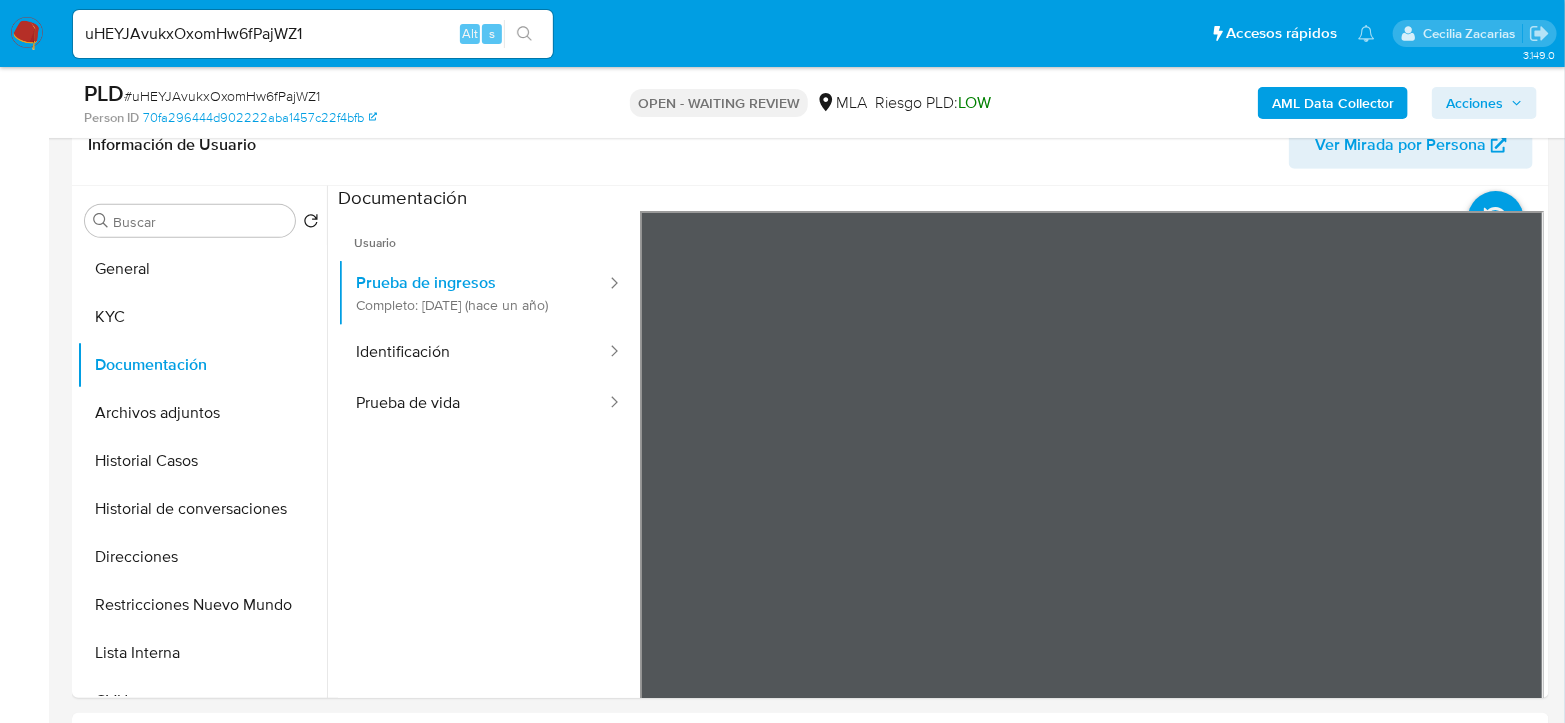 click on "PLD # uHEYJAvukxOxomHw6fPajWZ1" at bounding box center (322, 94) 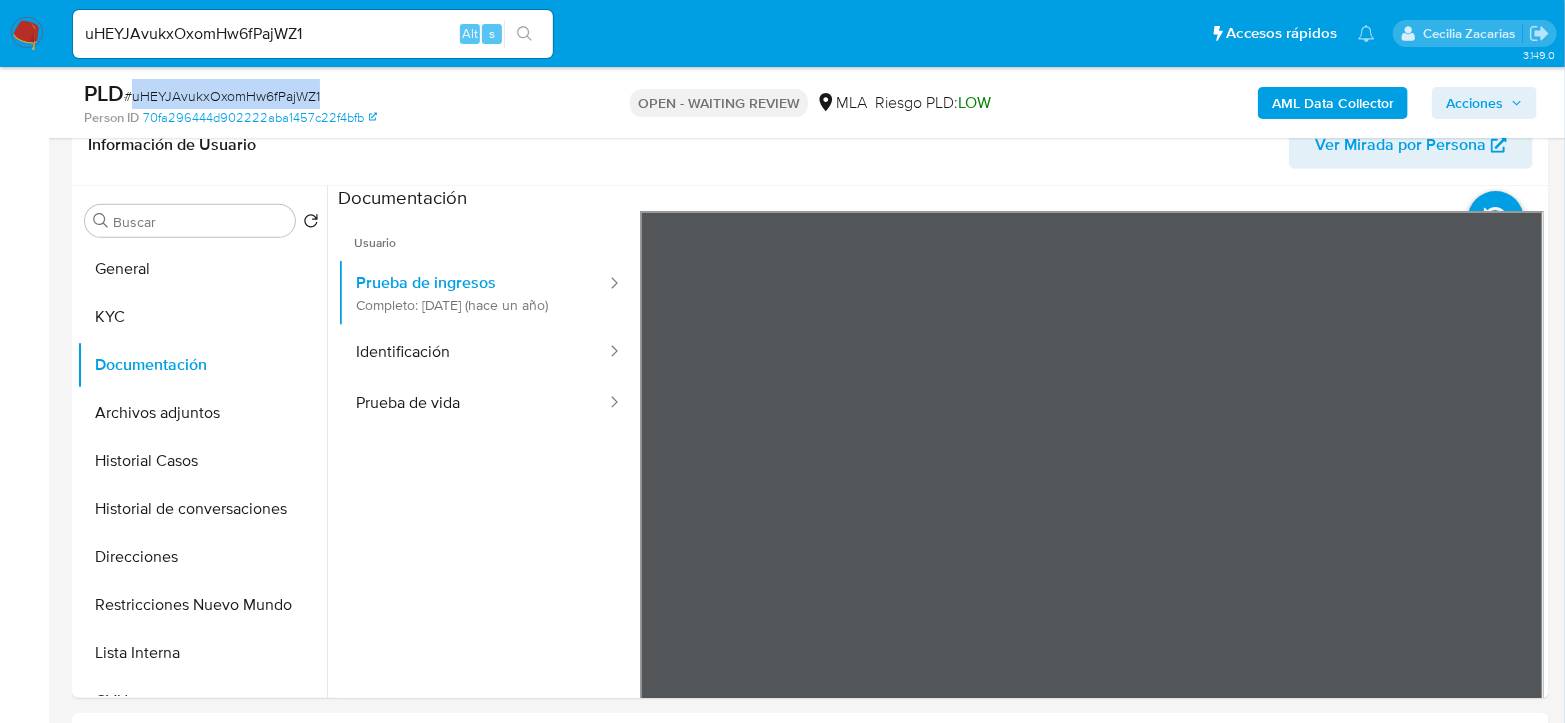 click on "PLD # uHEYJAvukxOxomHw6fPajWZ1" at bounding box center (322, 94) 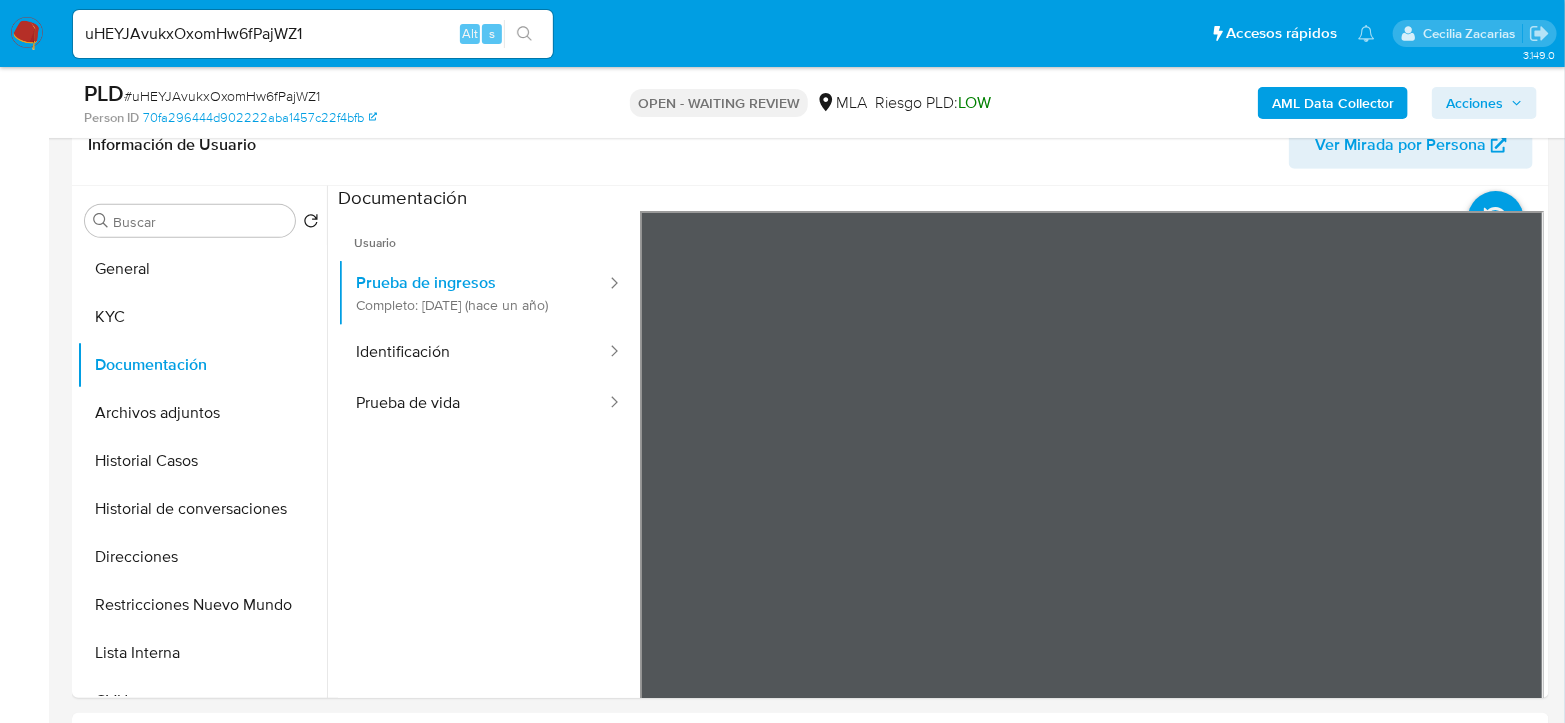 click on "Bandeja Tablero Screening Búsqueda en Listas Watchlist Herramientas Operaciones masivas Reportes Mulan Buscador de personas Consolidado" at bounding box center [24, 1433] 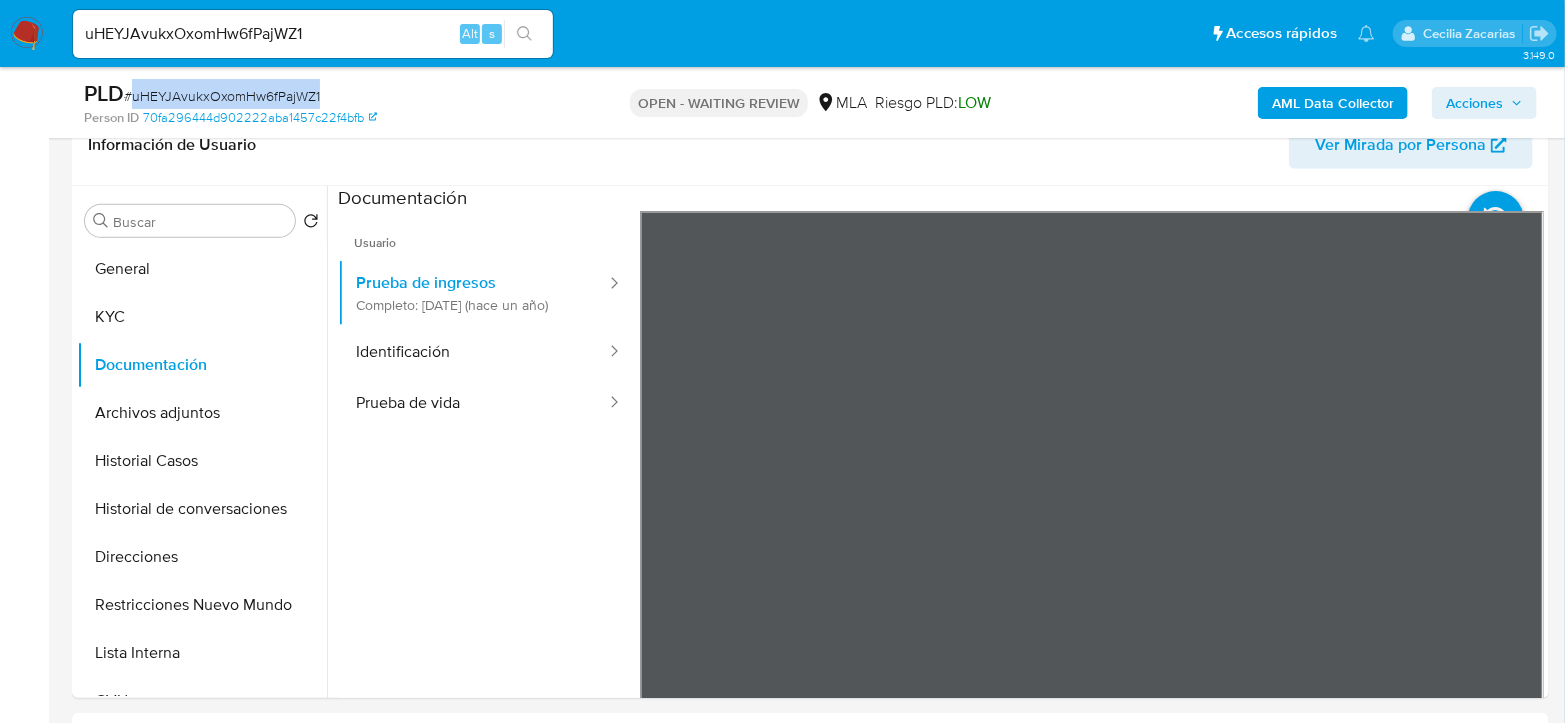 click on "# uHEYJAvukxOxomHw6fPajWZ1" at bounding box center [222, 96] 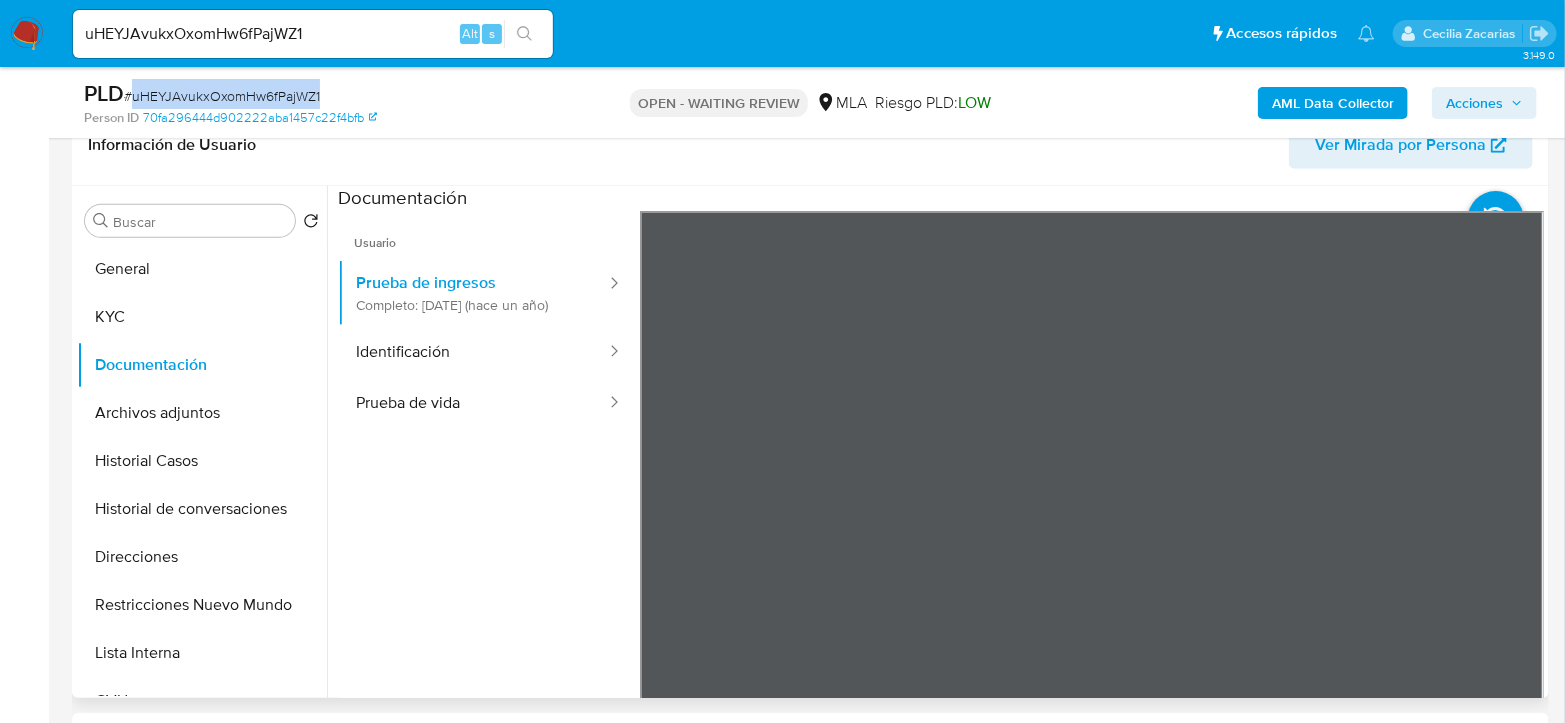 copy on "uHEYJAvukxOxomHw6fPajWZ1" 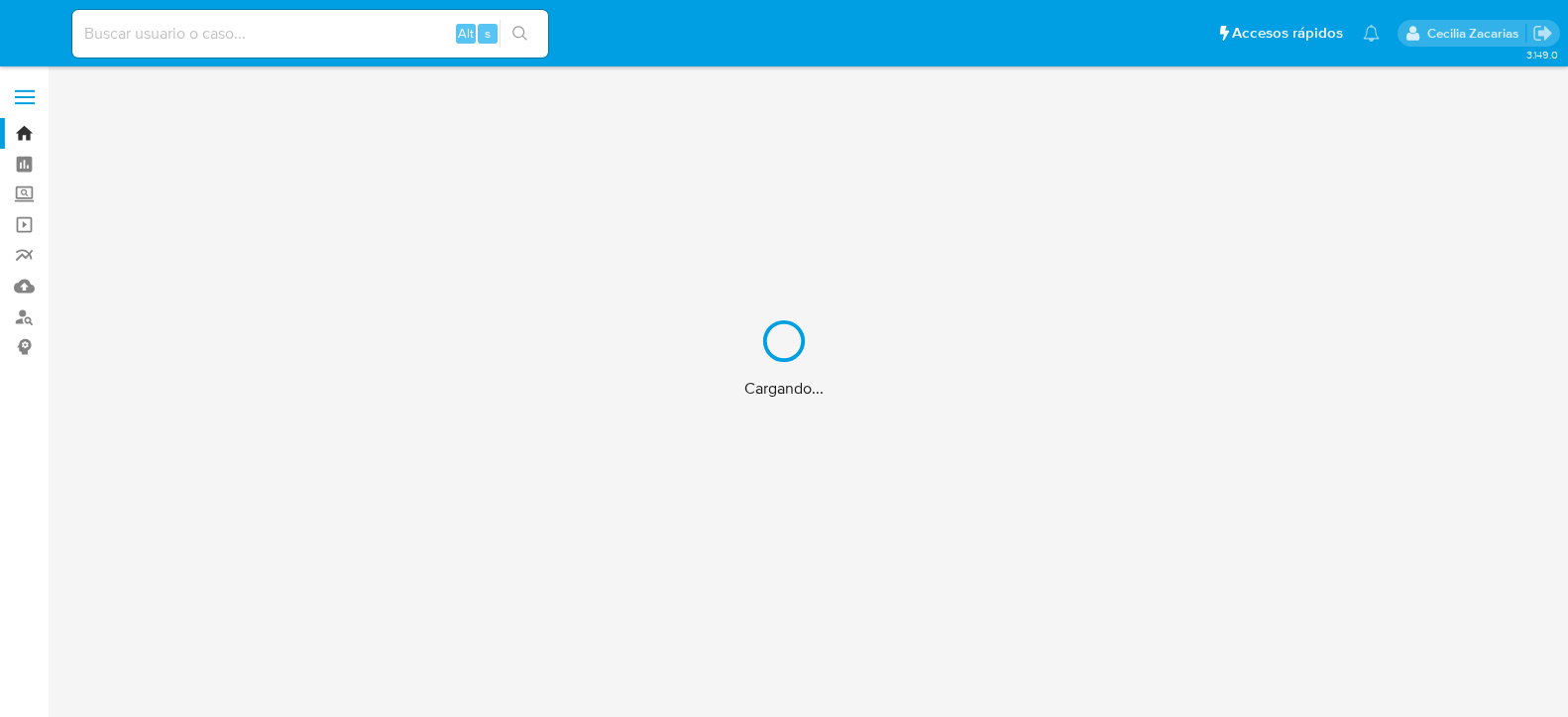 scroll, scrollTop: 0, scrollLeft: 0, axis: both 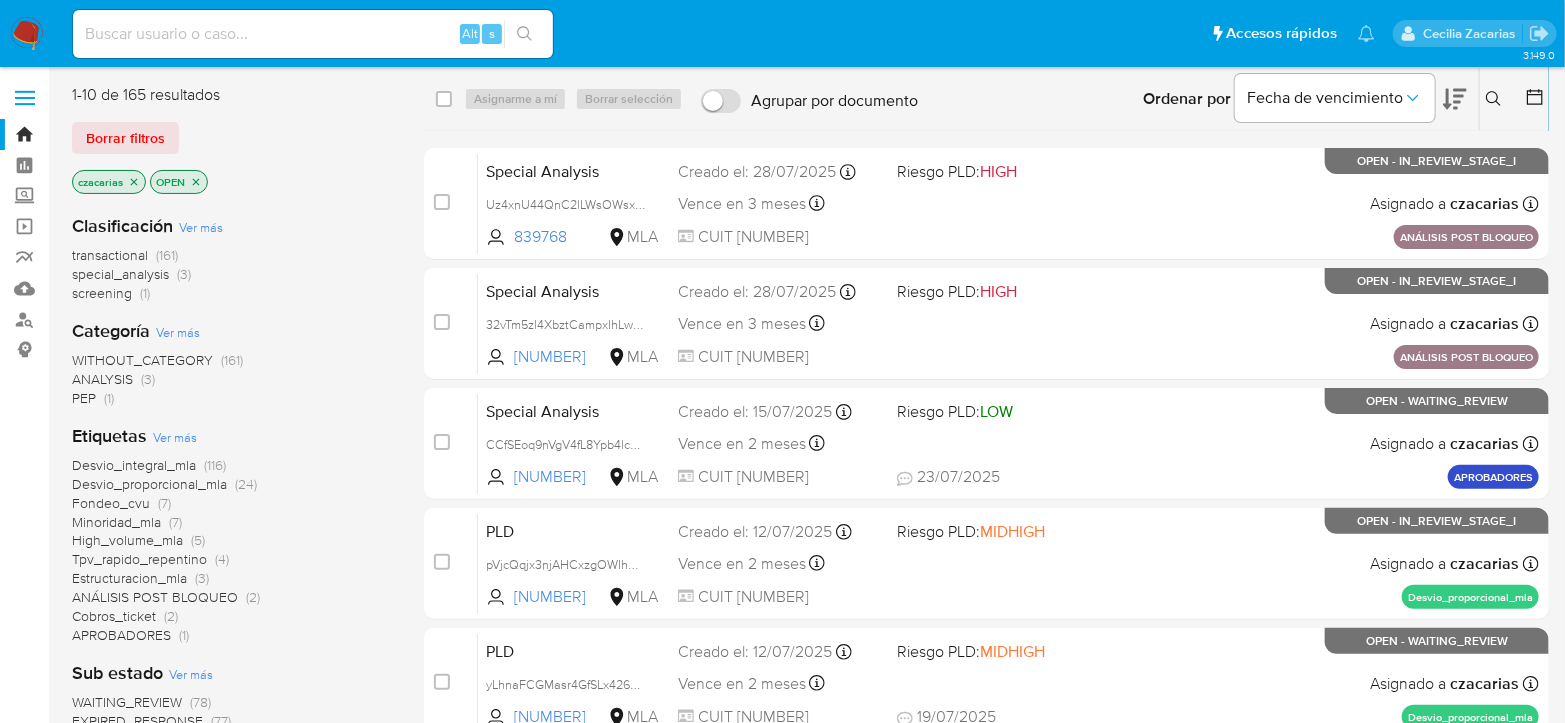 click 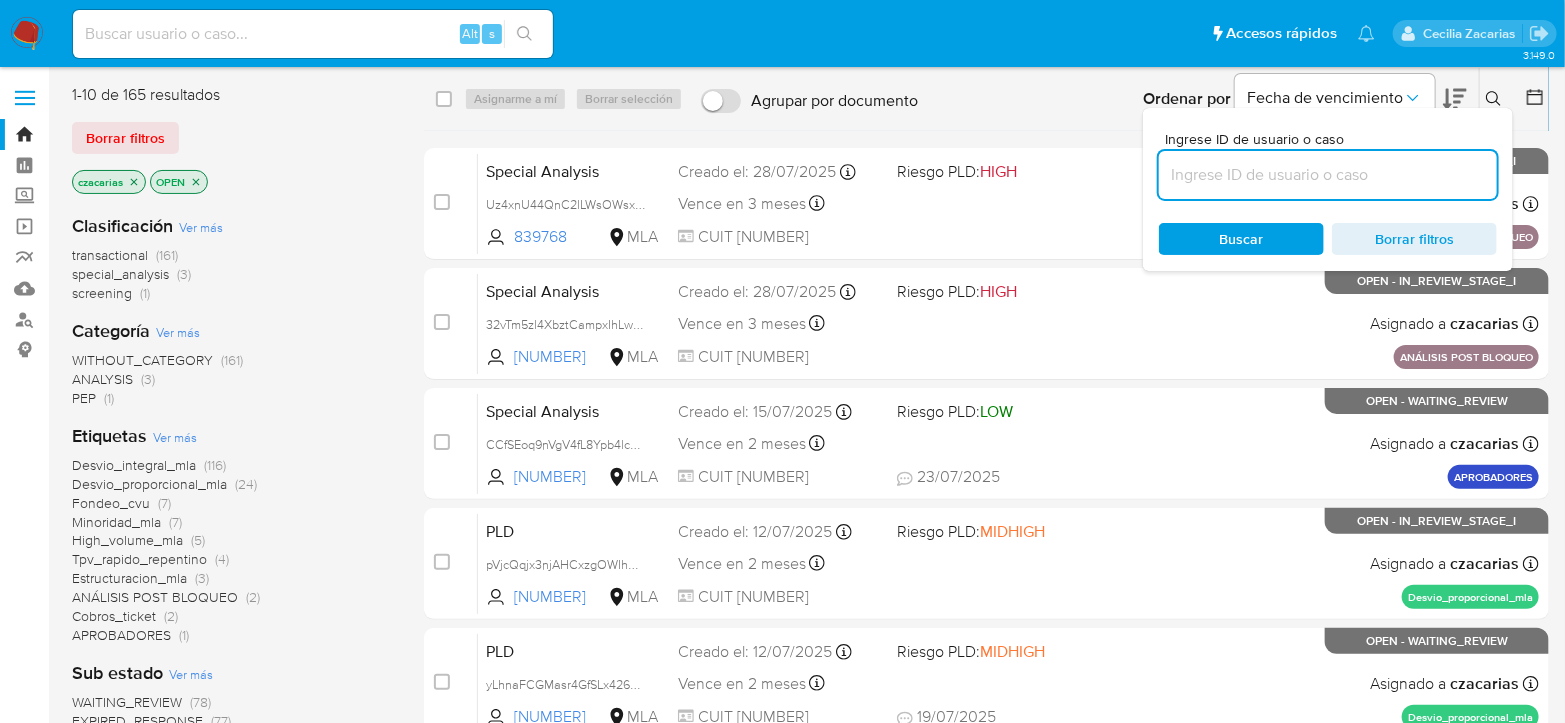 click at bounding box center [1328, 175] 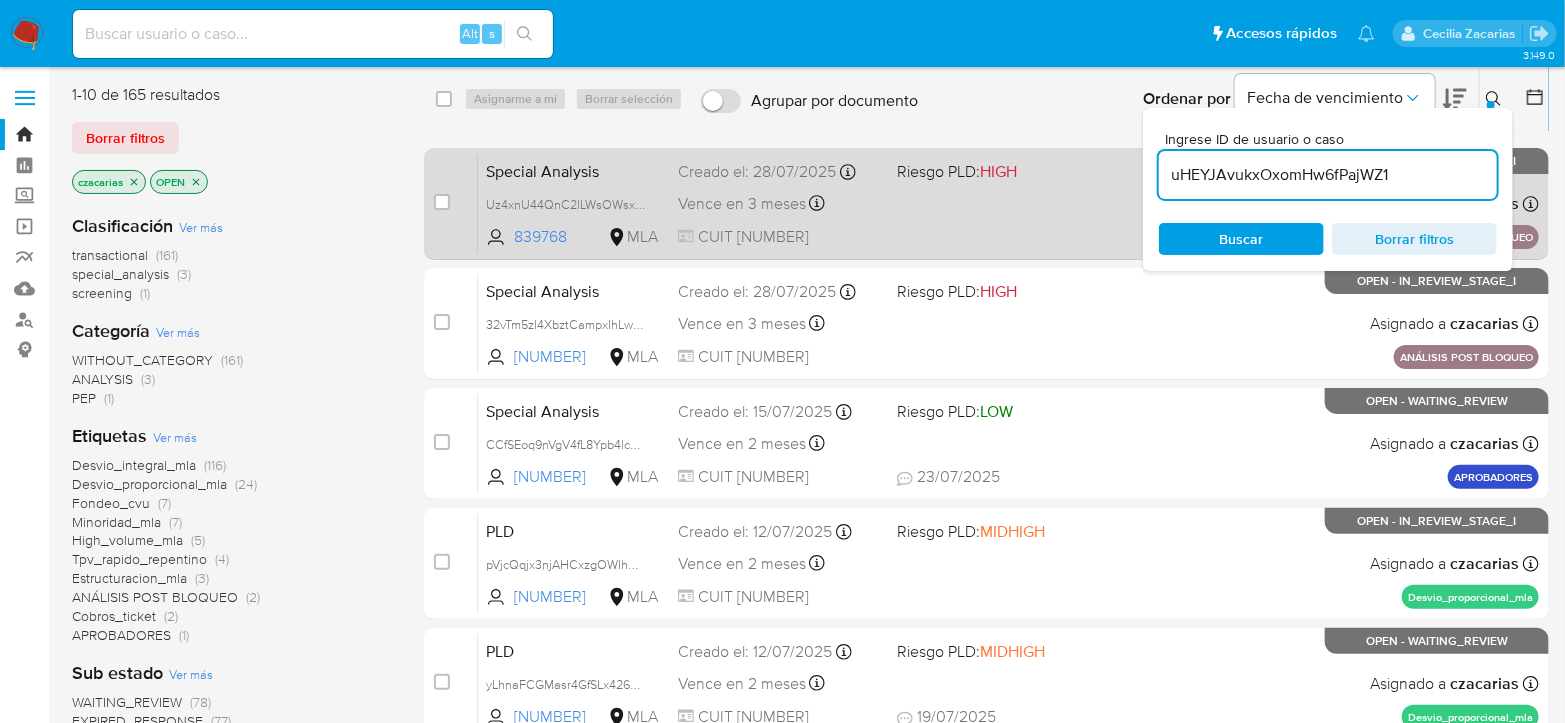type on "uHEYJAvukxOxomHw6fPajWZ1" 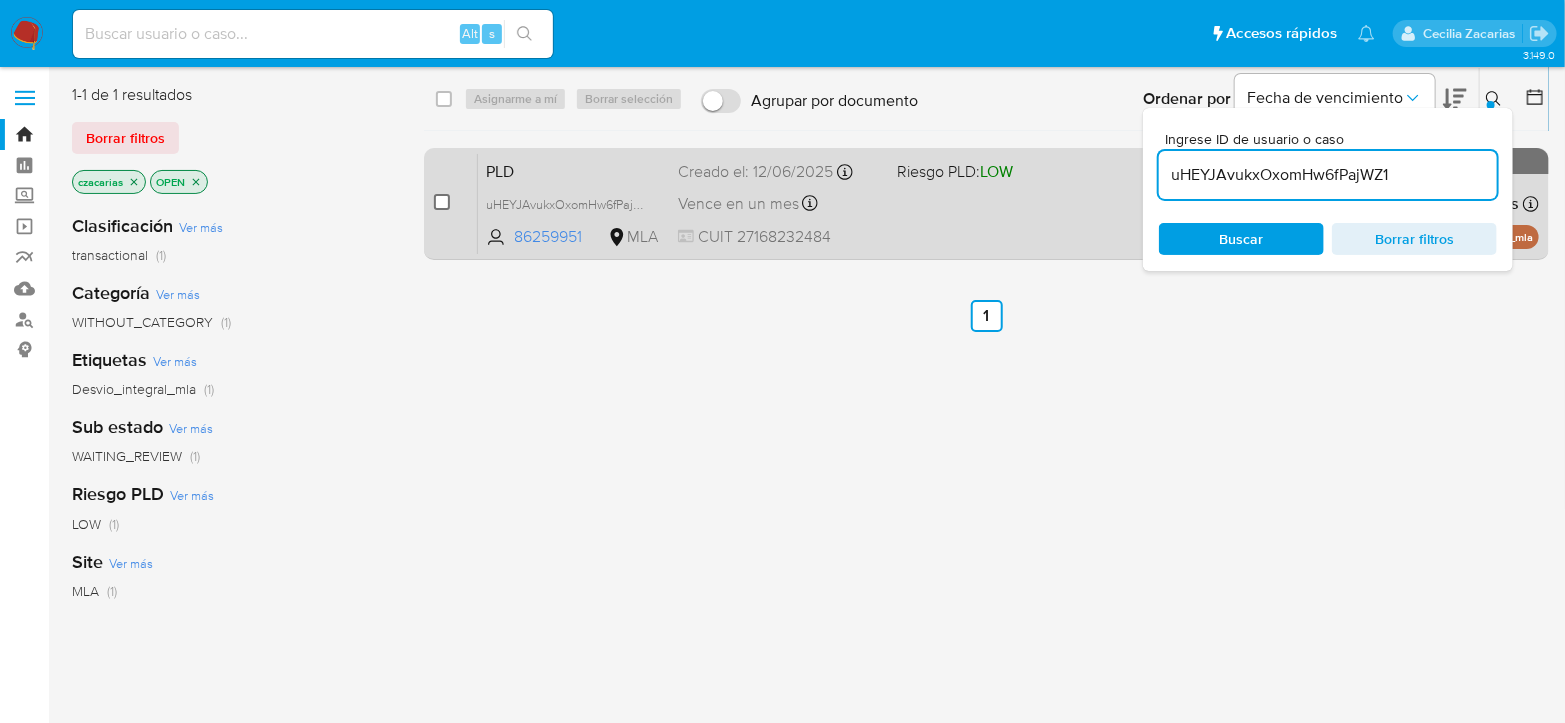 click at bounding box center [442, 202] 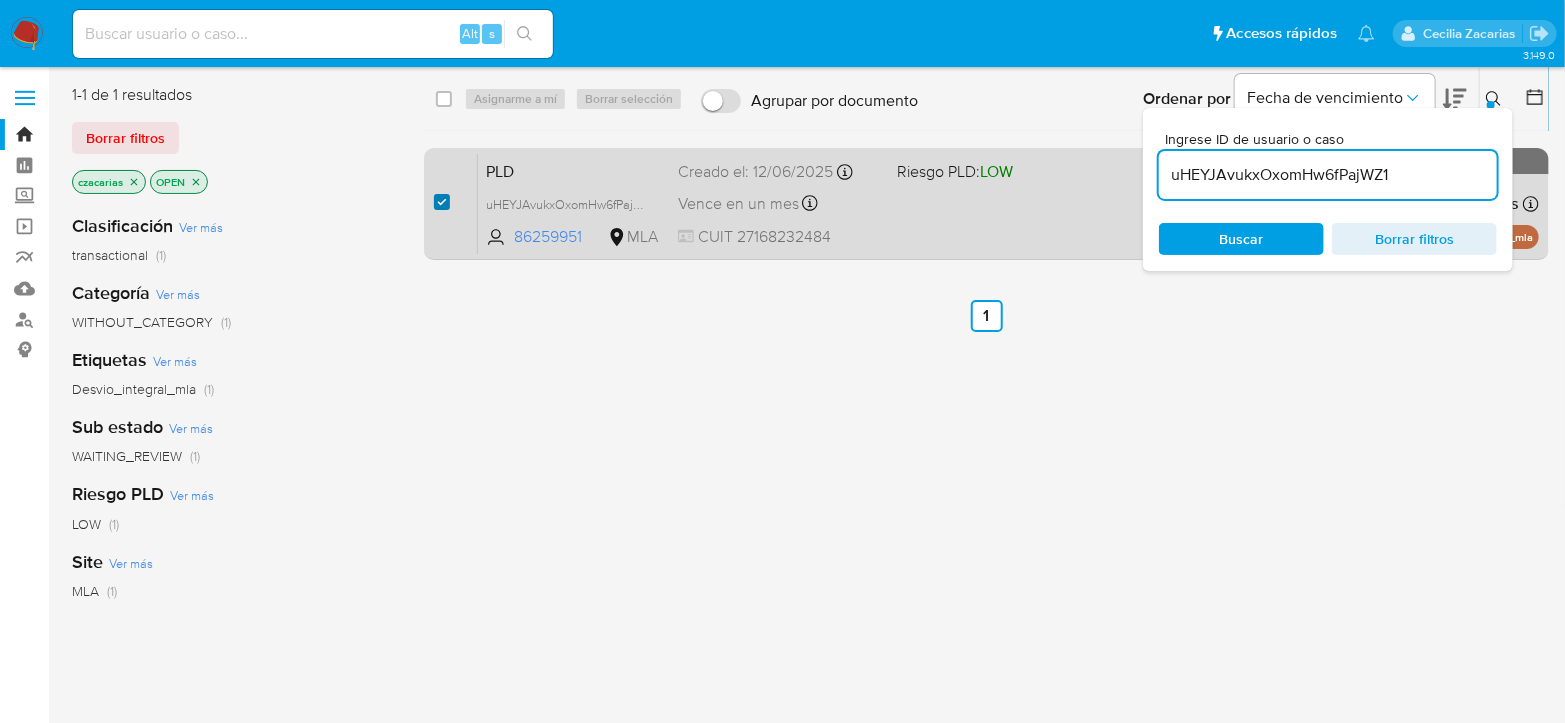 checkbox on "true" 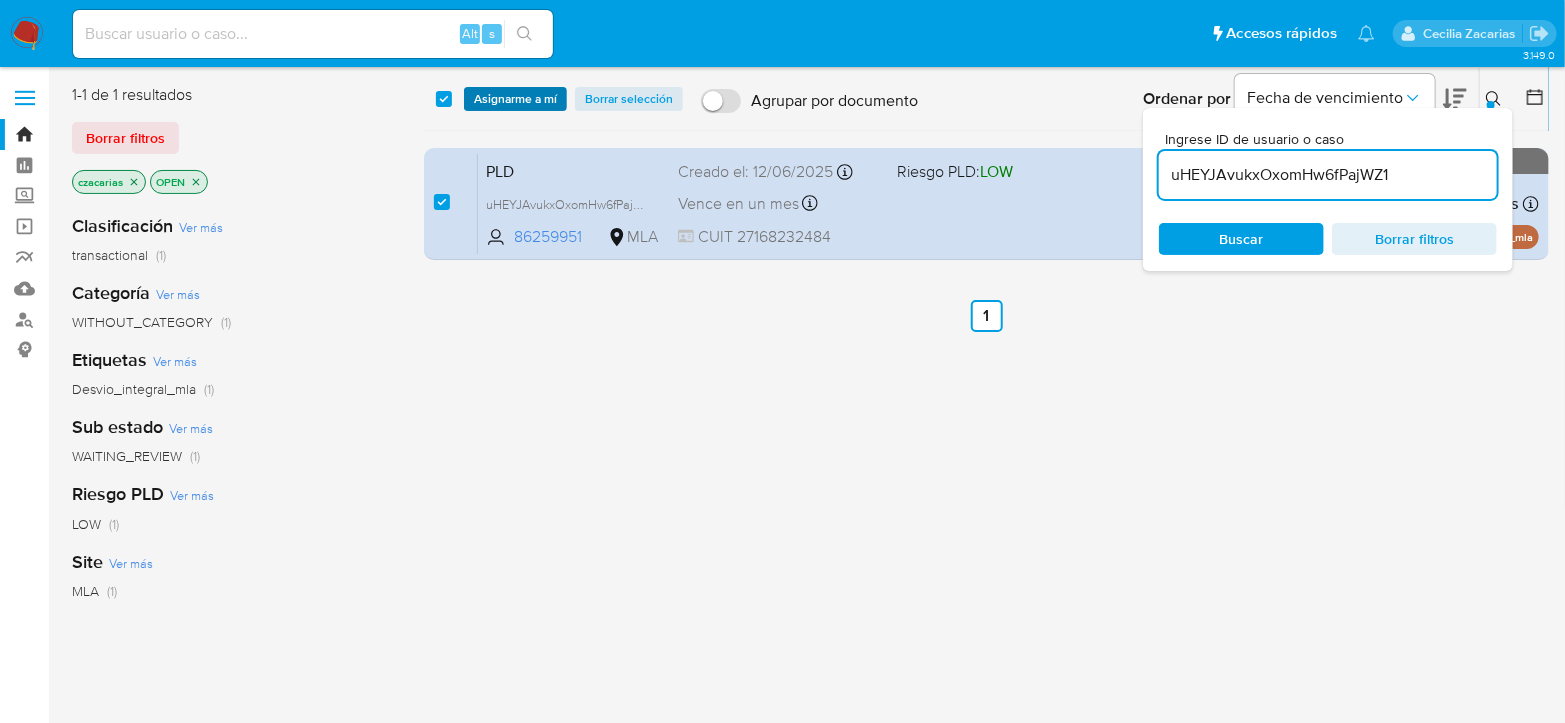 click on "Asignarme a mí" at bounding box center (515, 99) 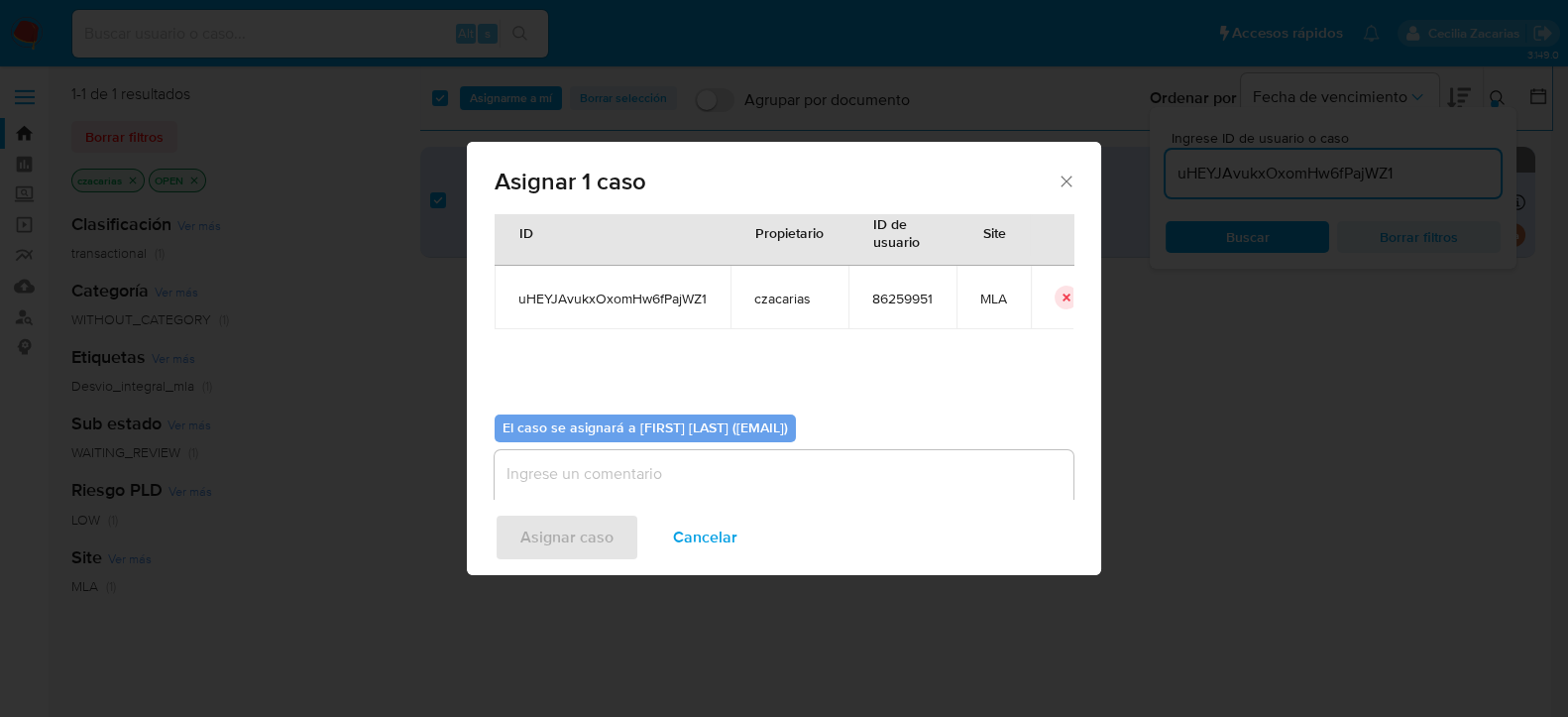 scroll, scrollTop: 101, scrollLeft: 0, axis: vertical 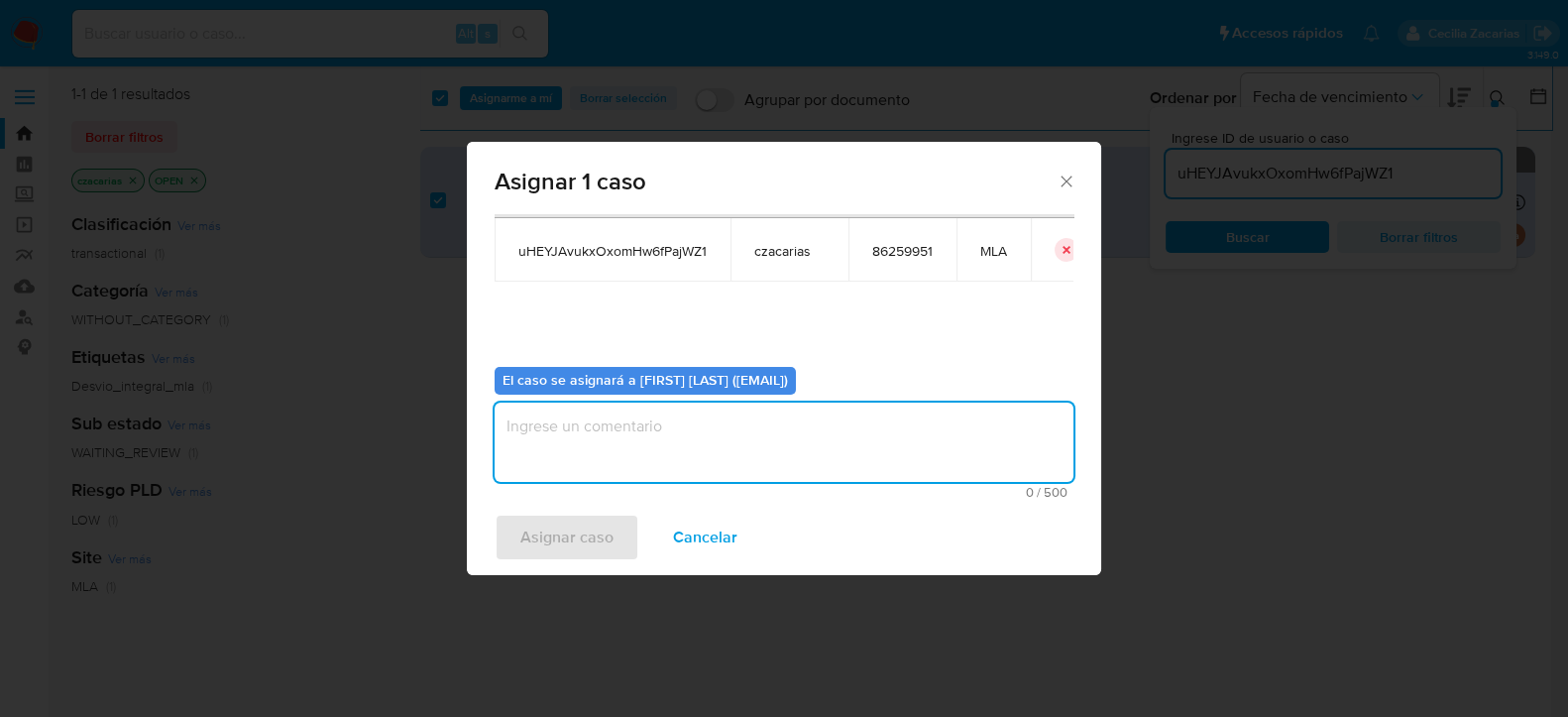 drag, startPoint x: 631, startPoint y: 459, endPoint x: 585, endPoint y: 523, distance: 78.81624 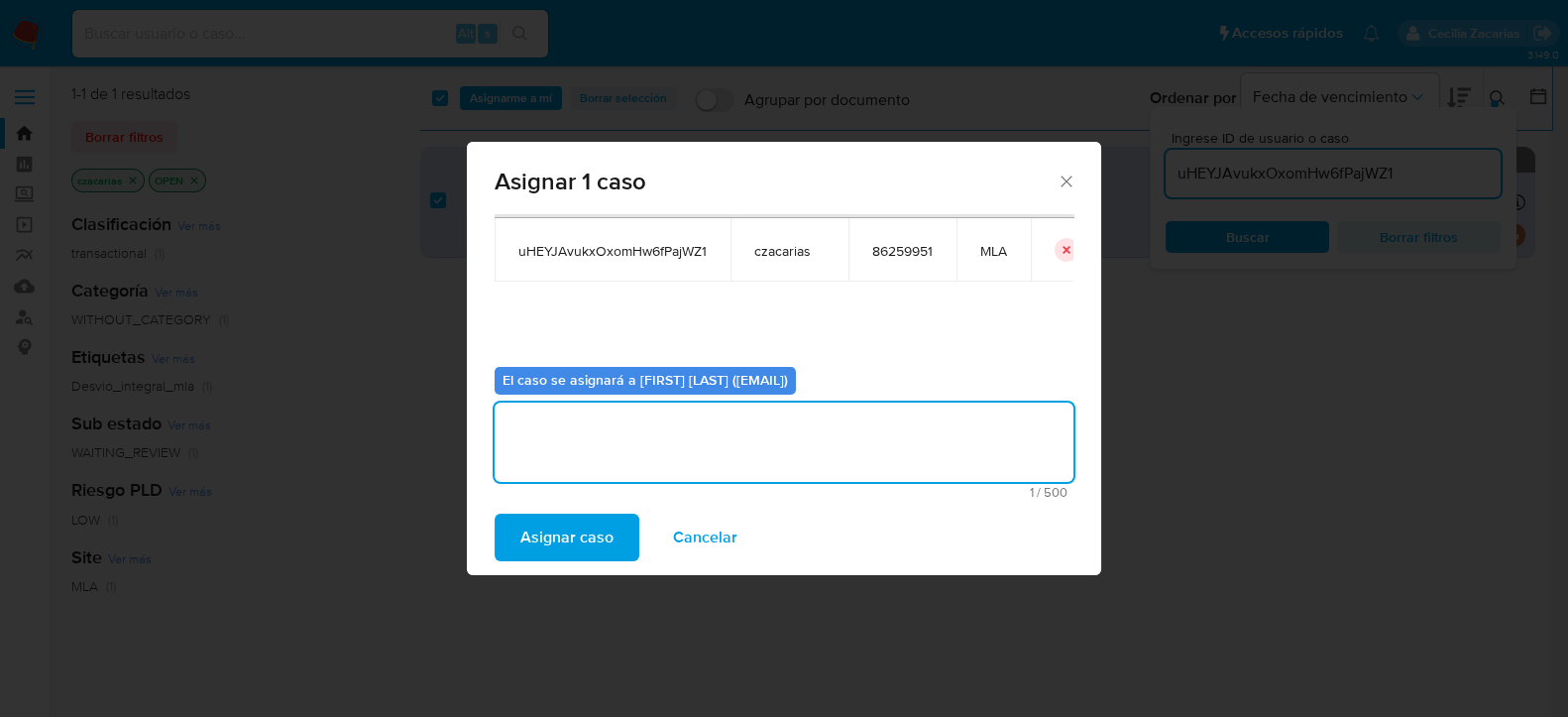click on "Asignar caso" at bounding box center (567, 538) 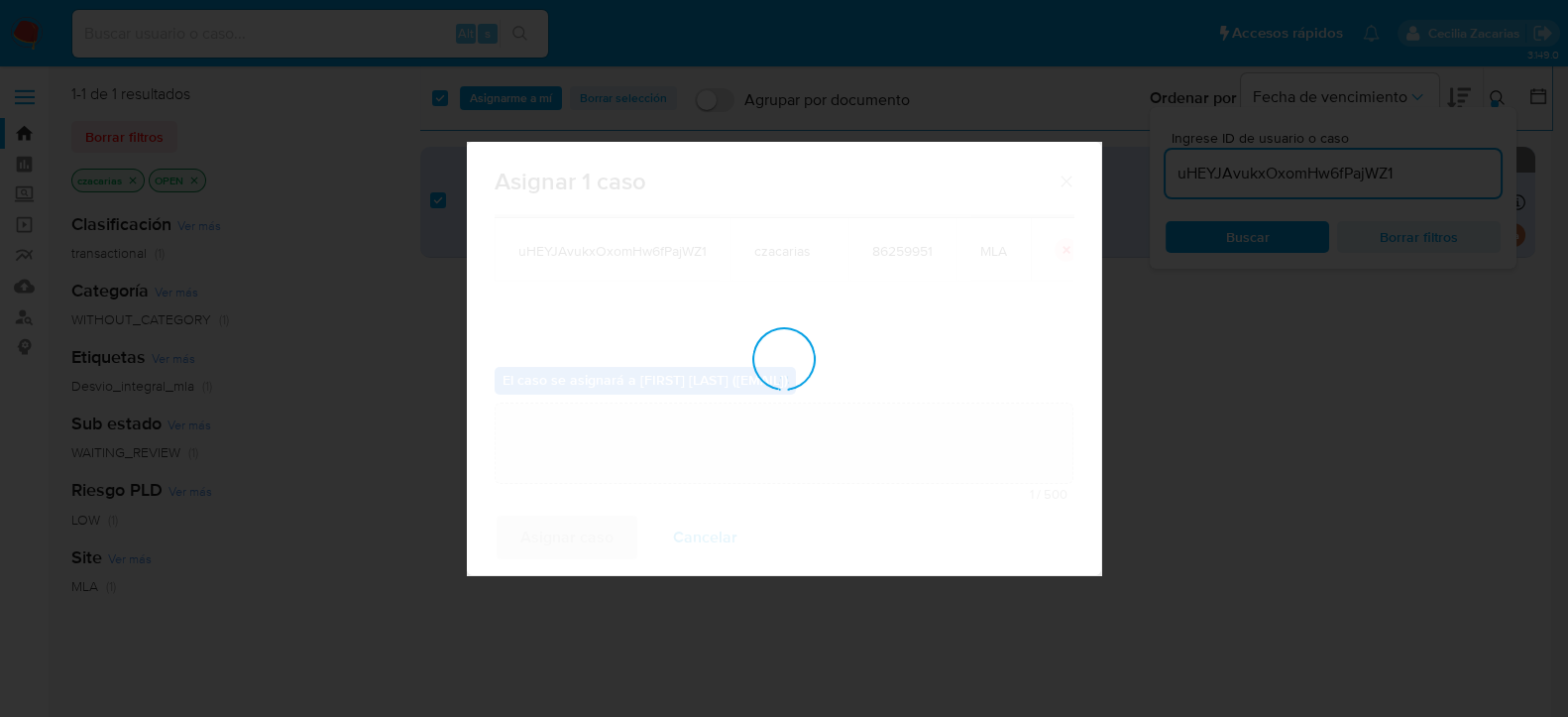 type 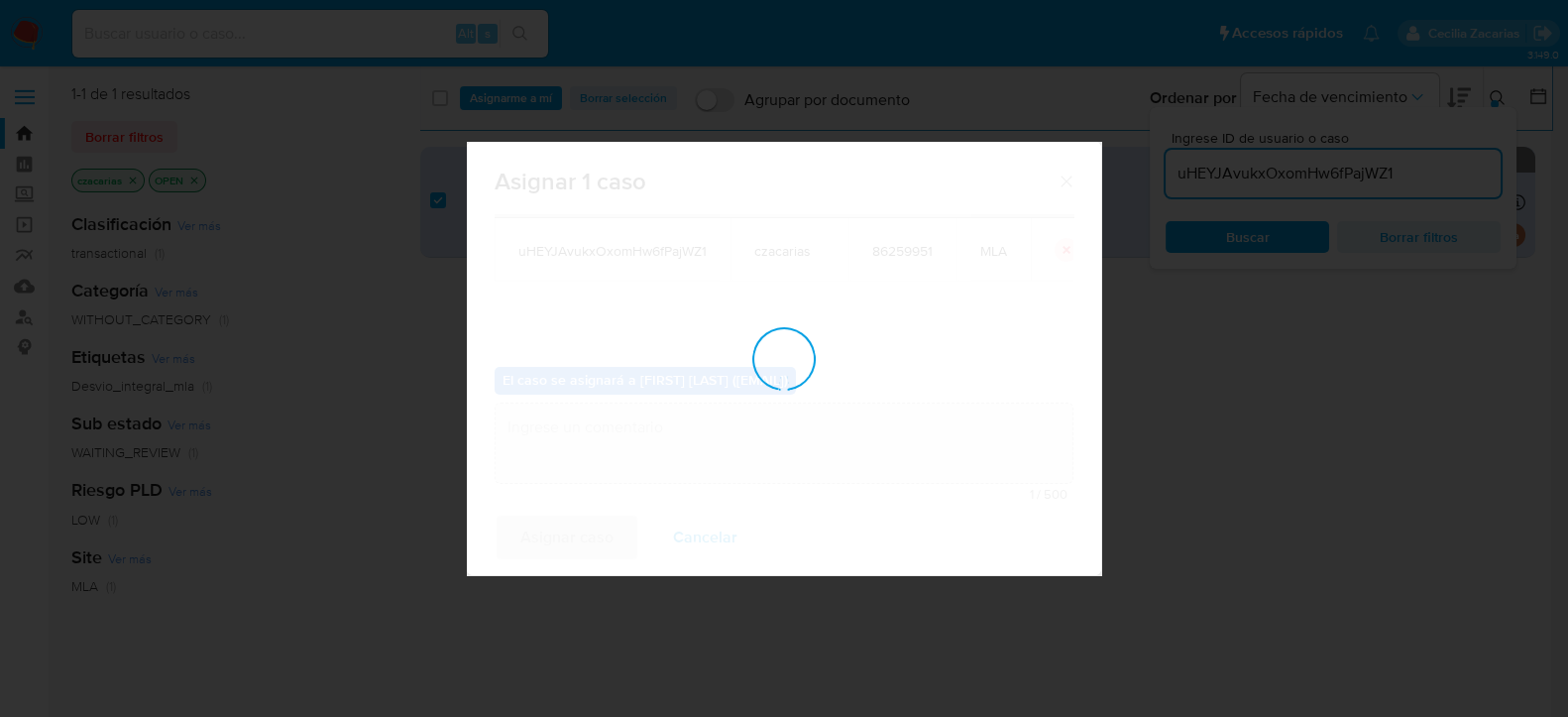checkbox on "false" 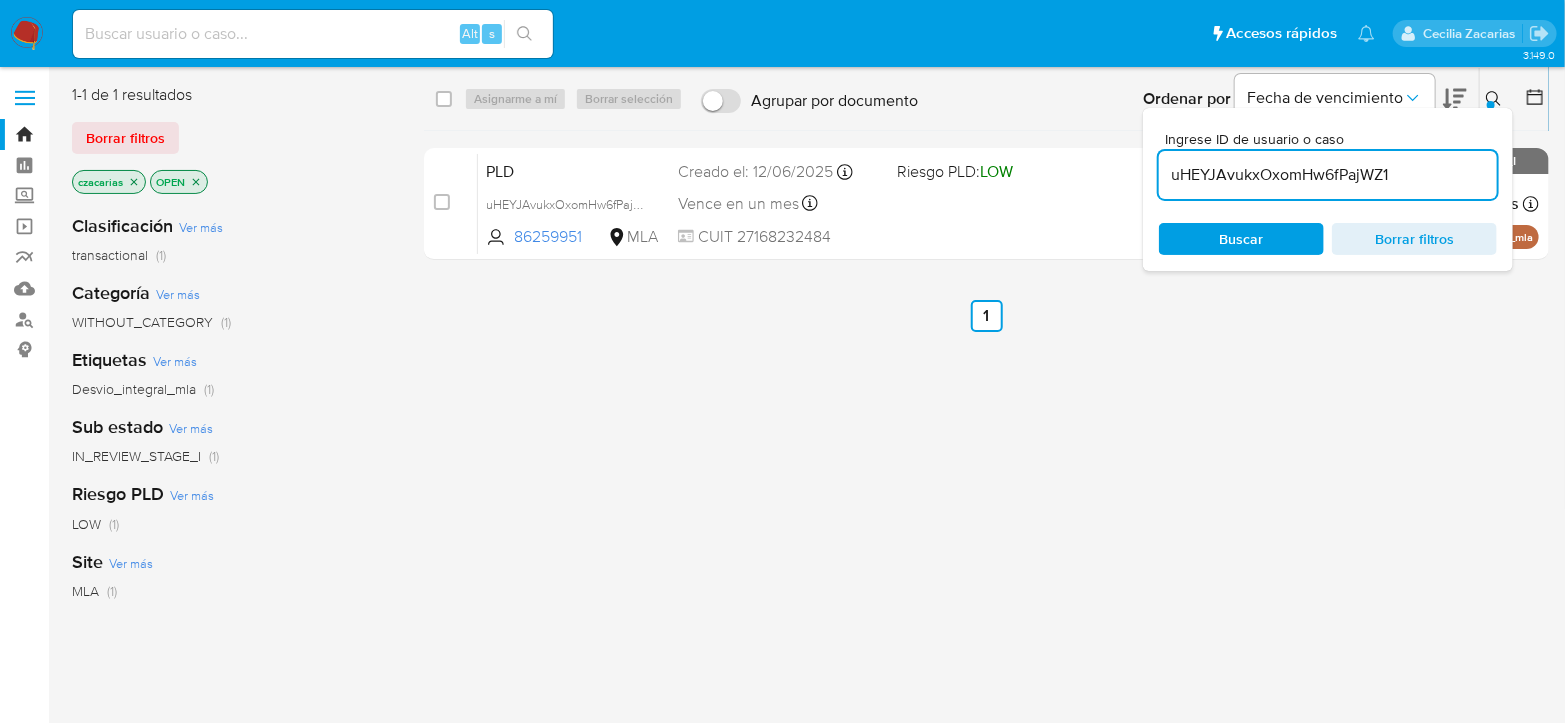 click on "uHEYJAvukxOxomHw6fPajWZ1" at bounding box center [1328, 175] 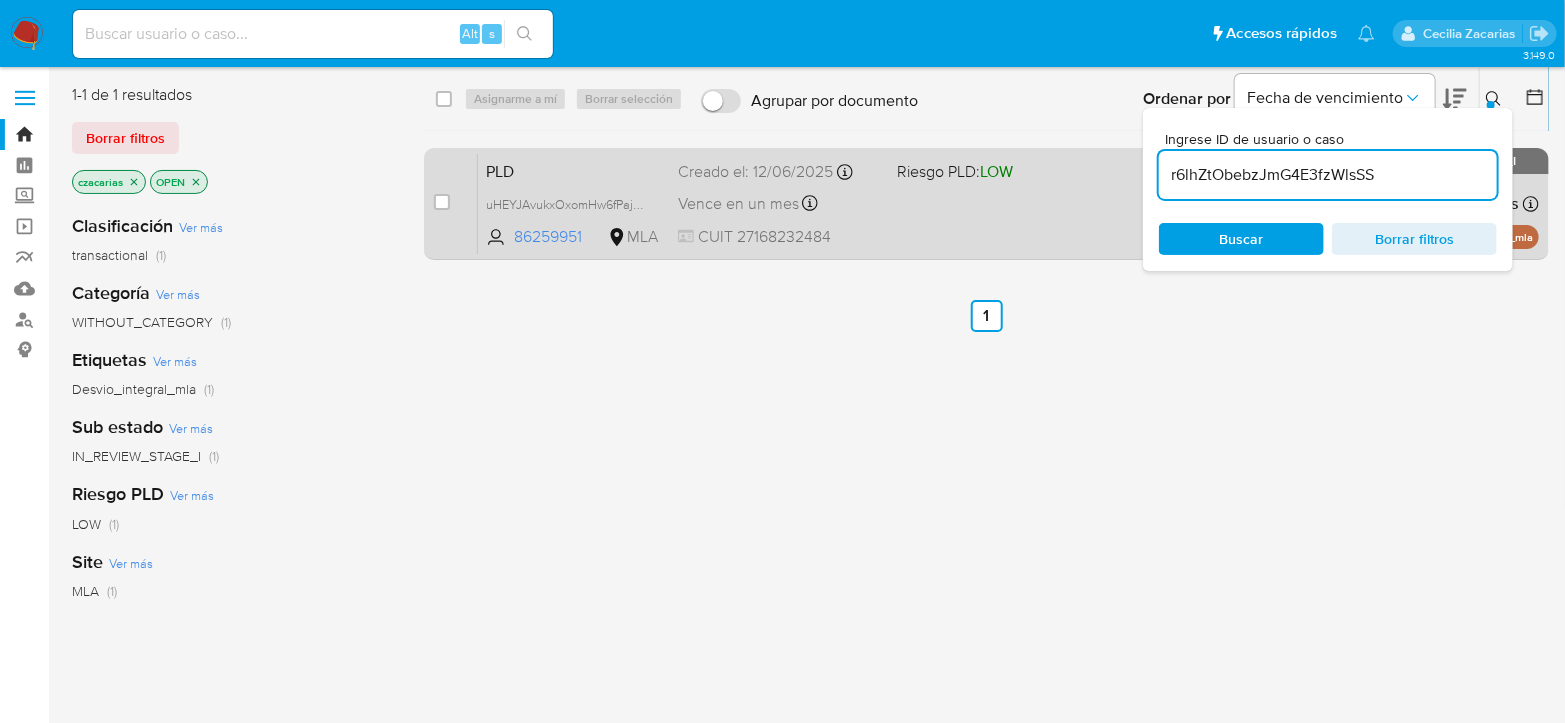type on "r6lhZtObebzJmG4E3fzWlsSS" 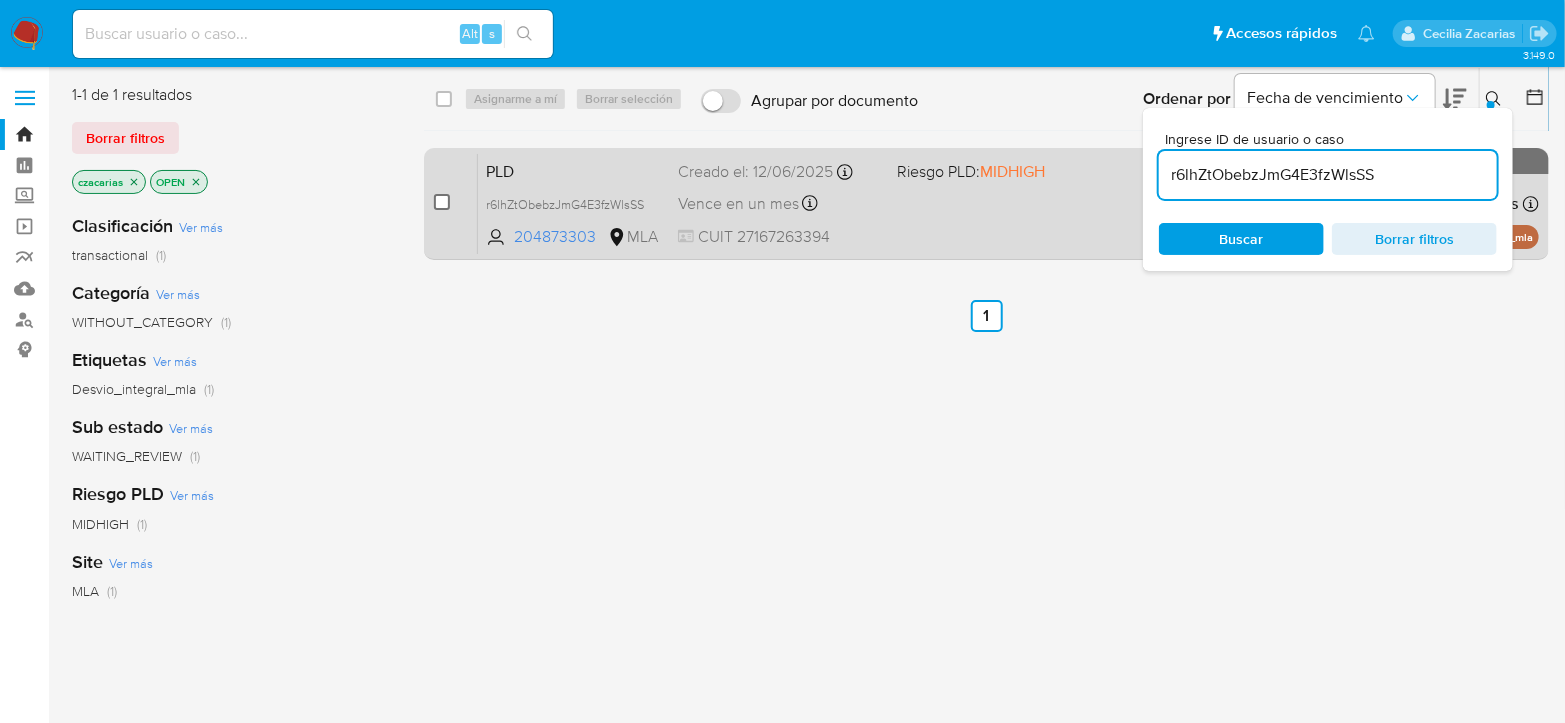 click at bounding box center (442, 202) 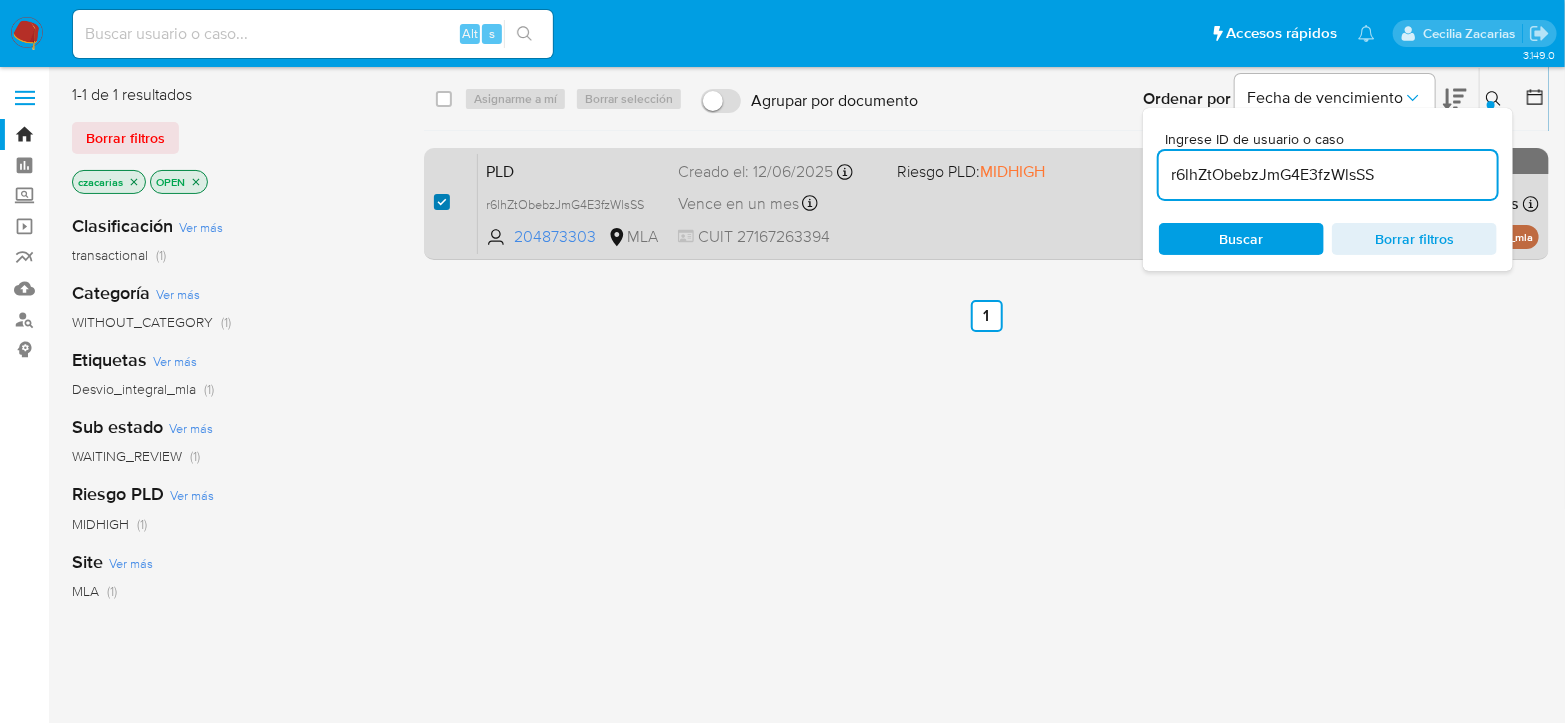 checkbox on "true" 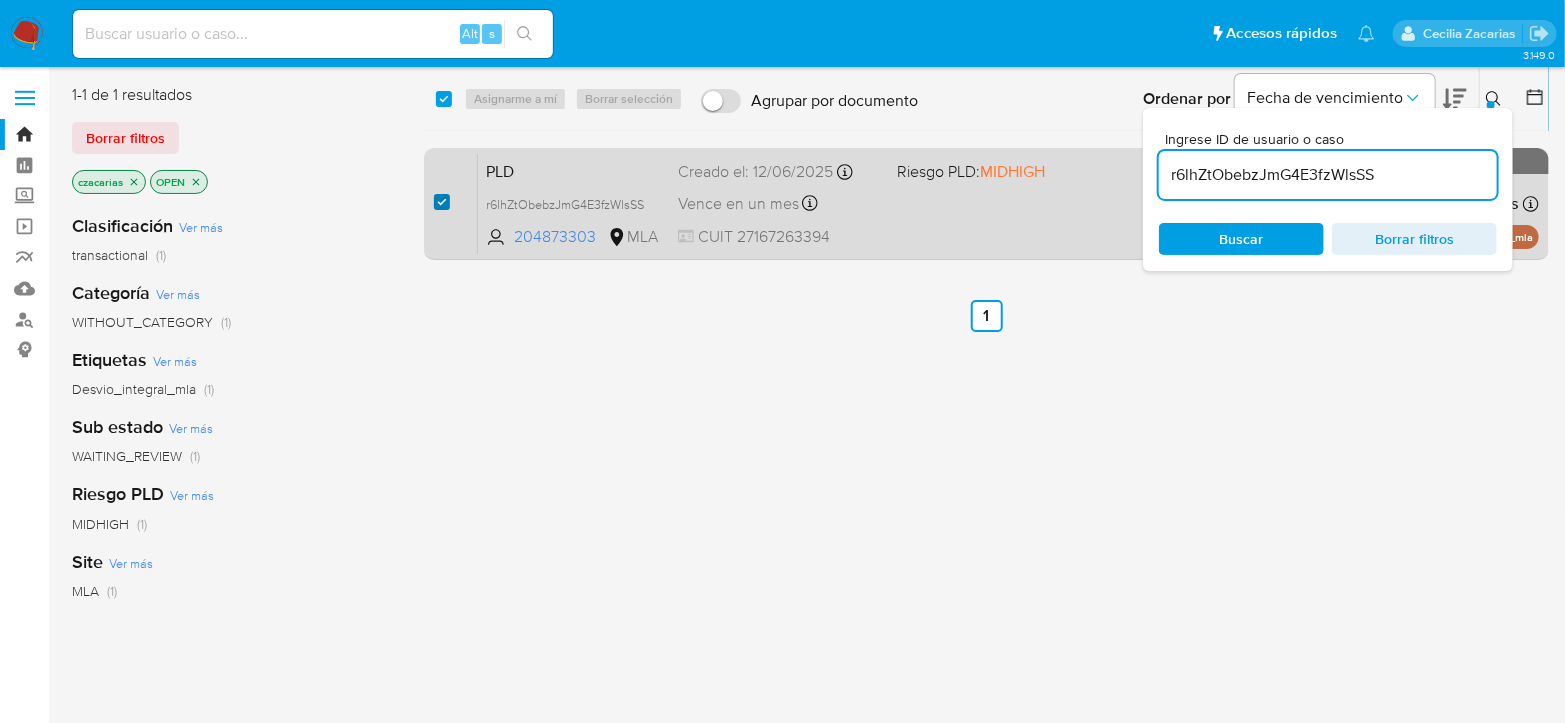 checkbox on "true" 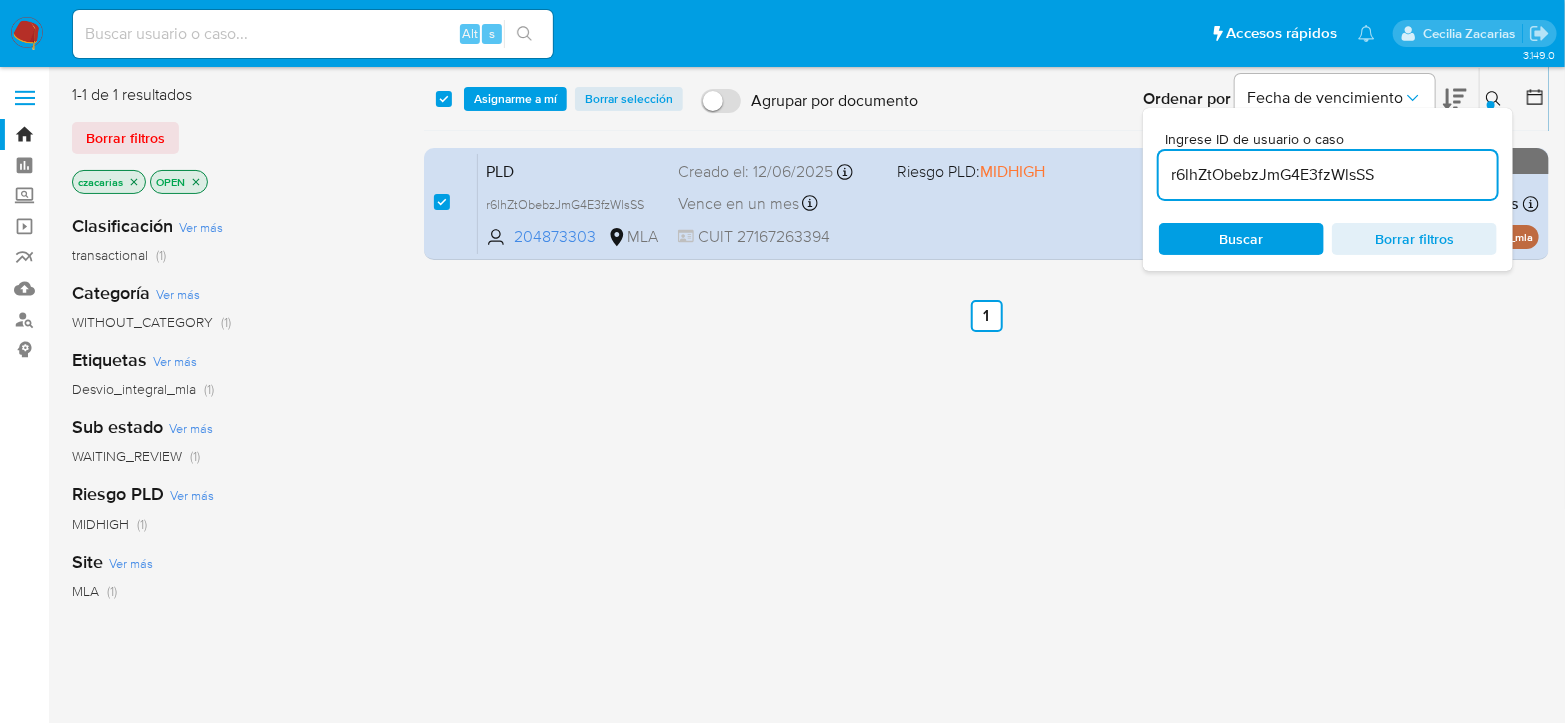 click on "select-all-cases-checkbox Asignarme a mí Borrar selección Agrupar por documento Ordenar por Fecha de vencimiento   No es posible ordenar los resultados mientras se encuentren agrupados. Ingrese ID de usuario o caso r6lhZtObebzJmG4E3fzWlsSS Buscar Borrar filtros" at bounding box center [986, 99] 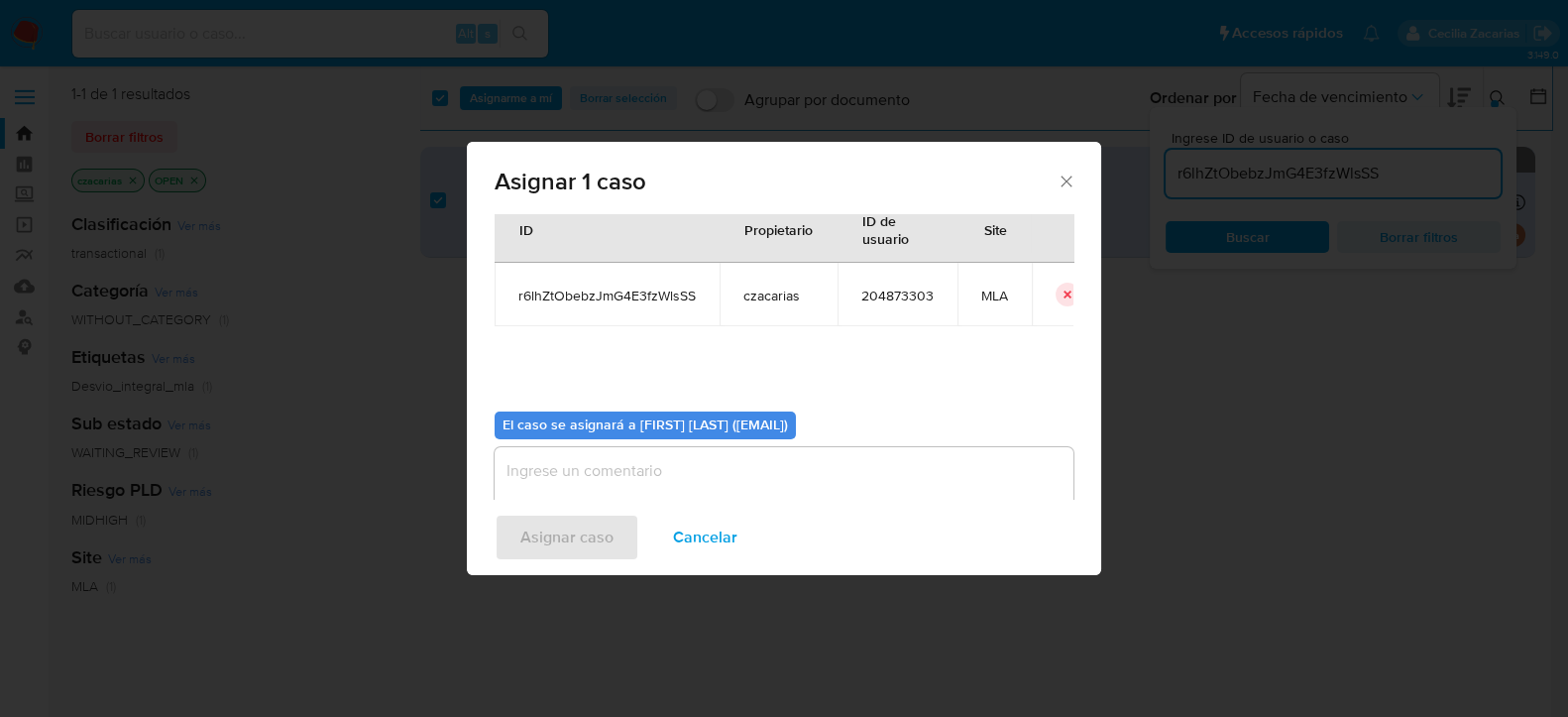 scroll, scrollTop: 101, scrollLeft: 0, axis: vertical 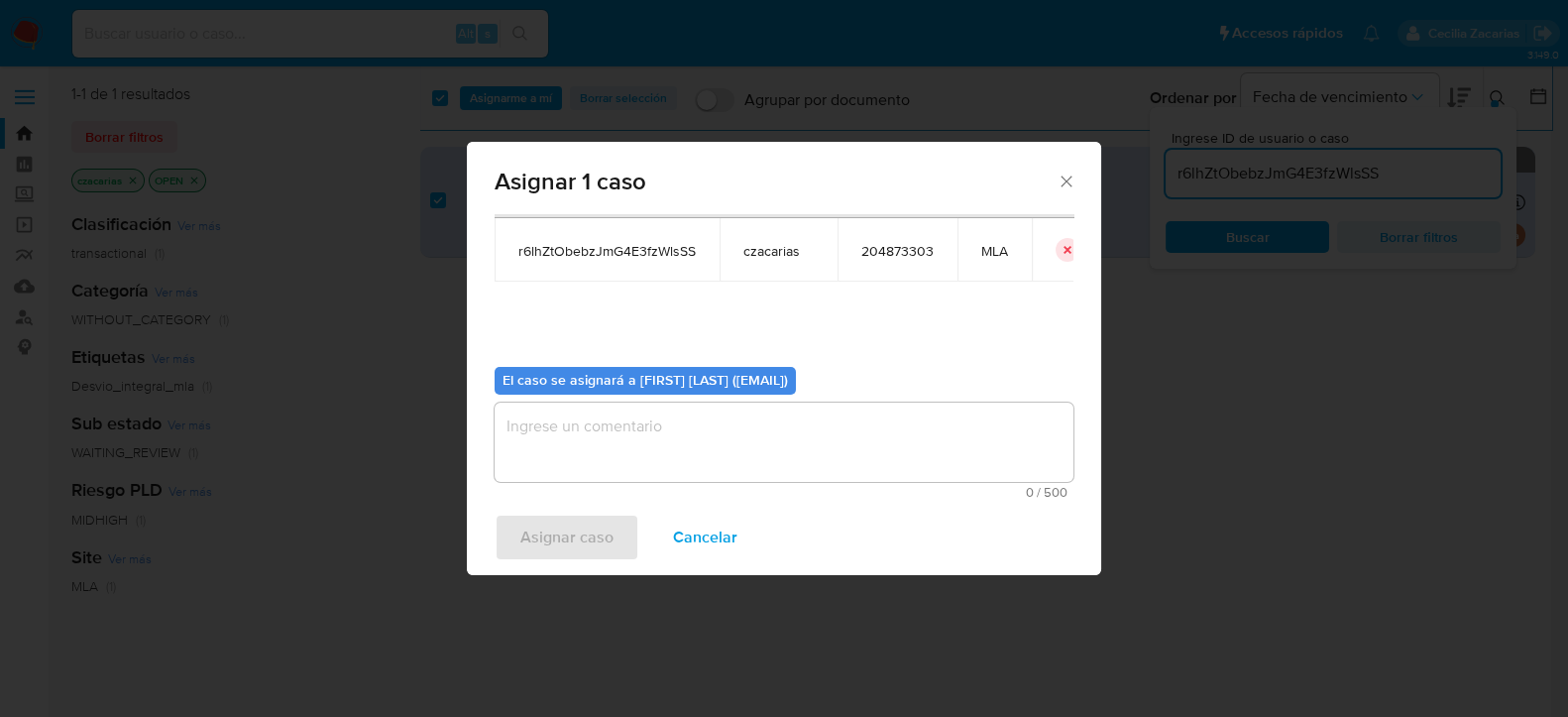 drag, startPoint x: 679, startPoint y: 437, endPoint x: 657, endPoint y: 469, distance: 38.832976 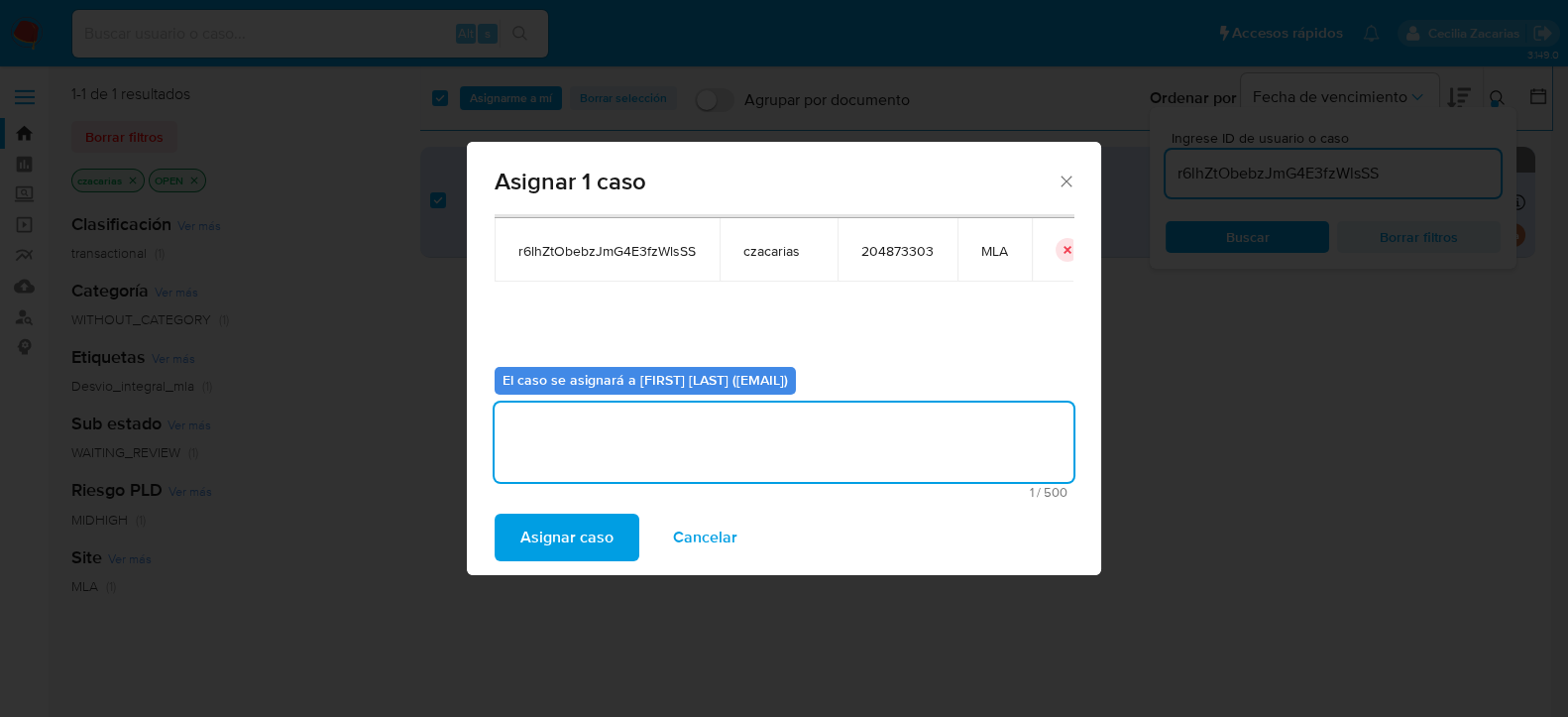 click on "Asignar caso" at bounding box center (567, 538) 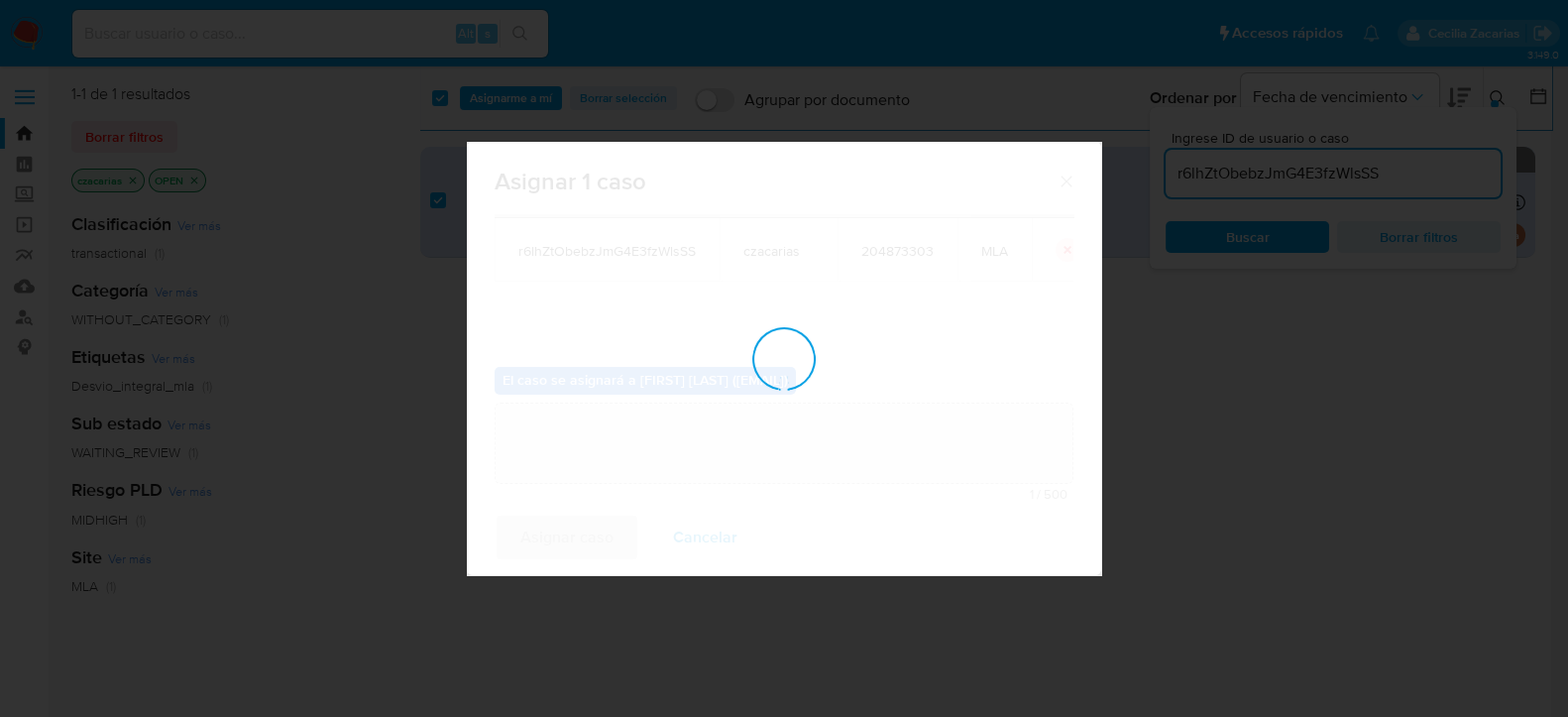 type 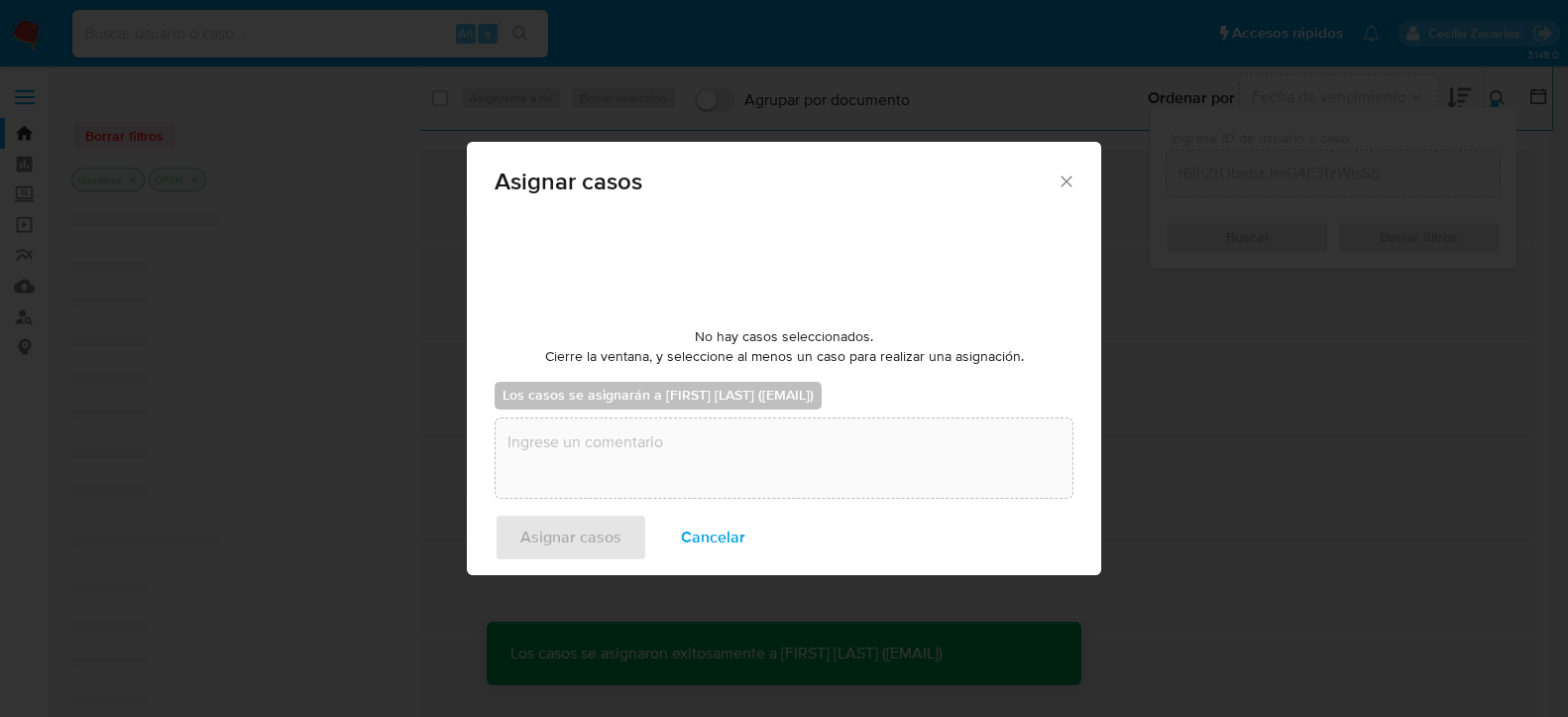 checkbox on "false" 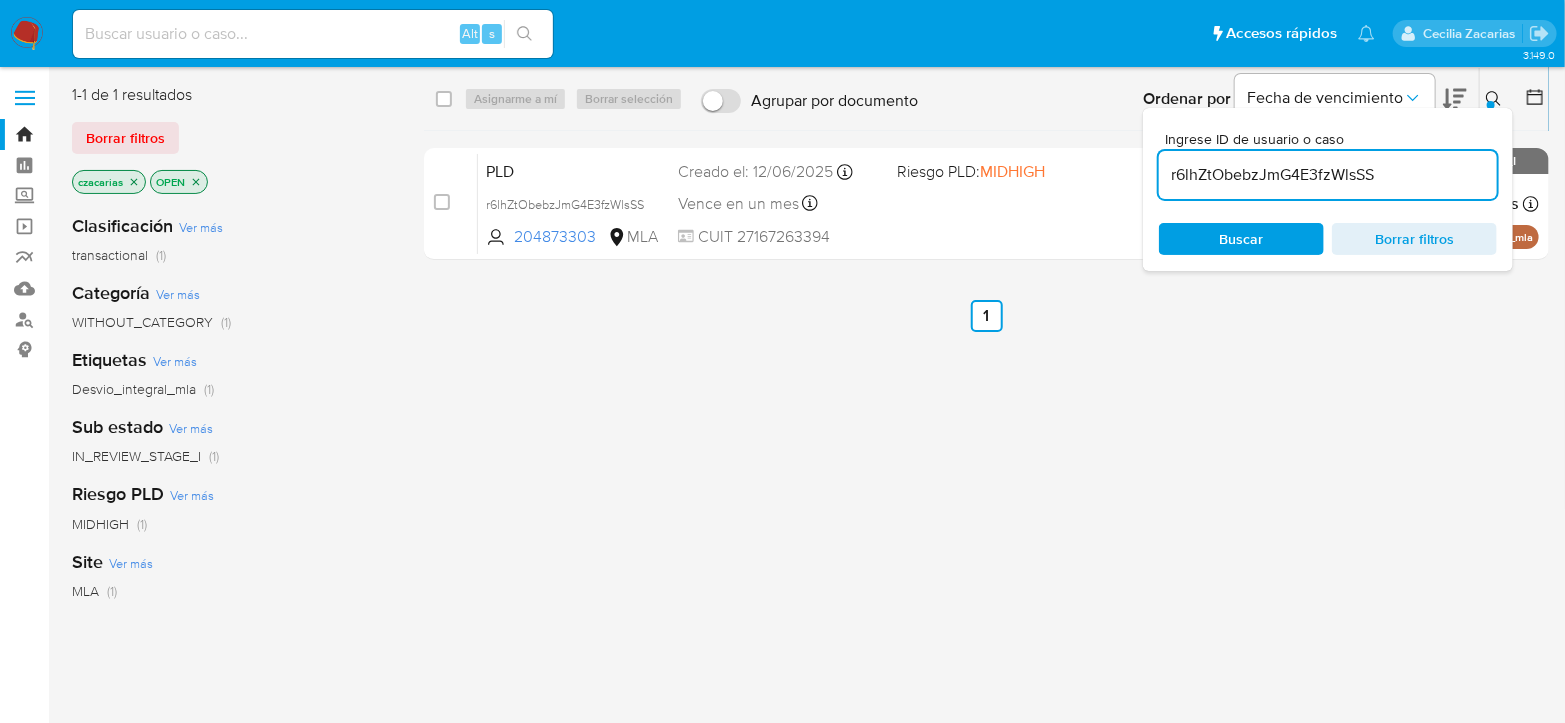 click on "r6lhZtObebzJmG4E3fzWlsSS" at bounding box center [1328, 175] 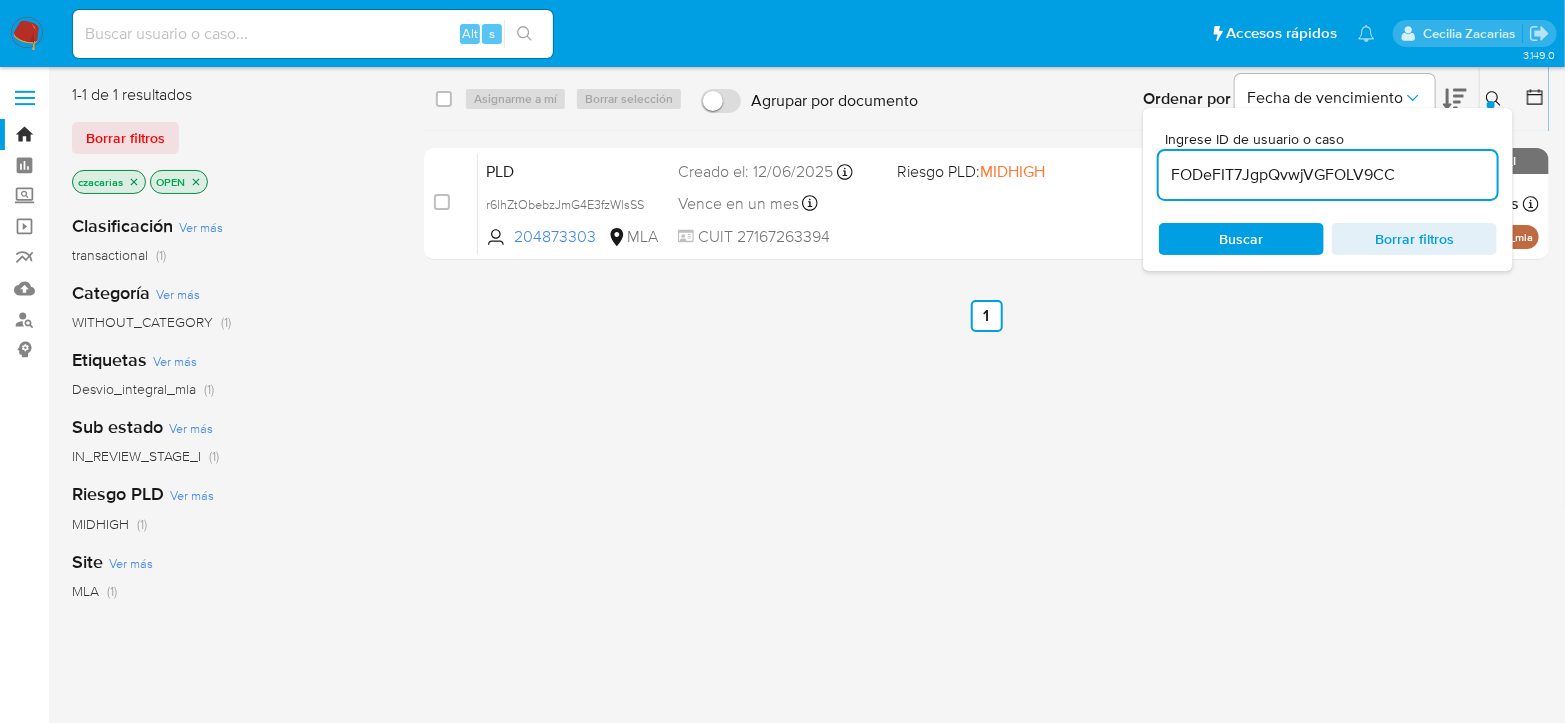type on "FODeFIT7JgpQvwjVGFOLV9CC" 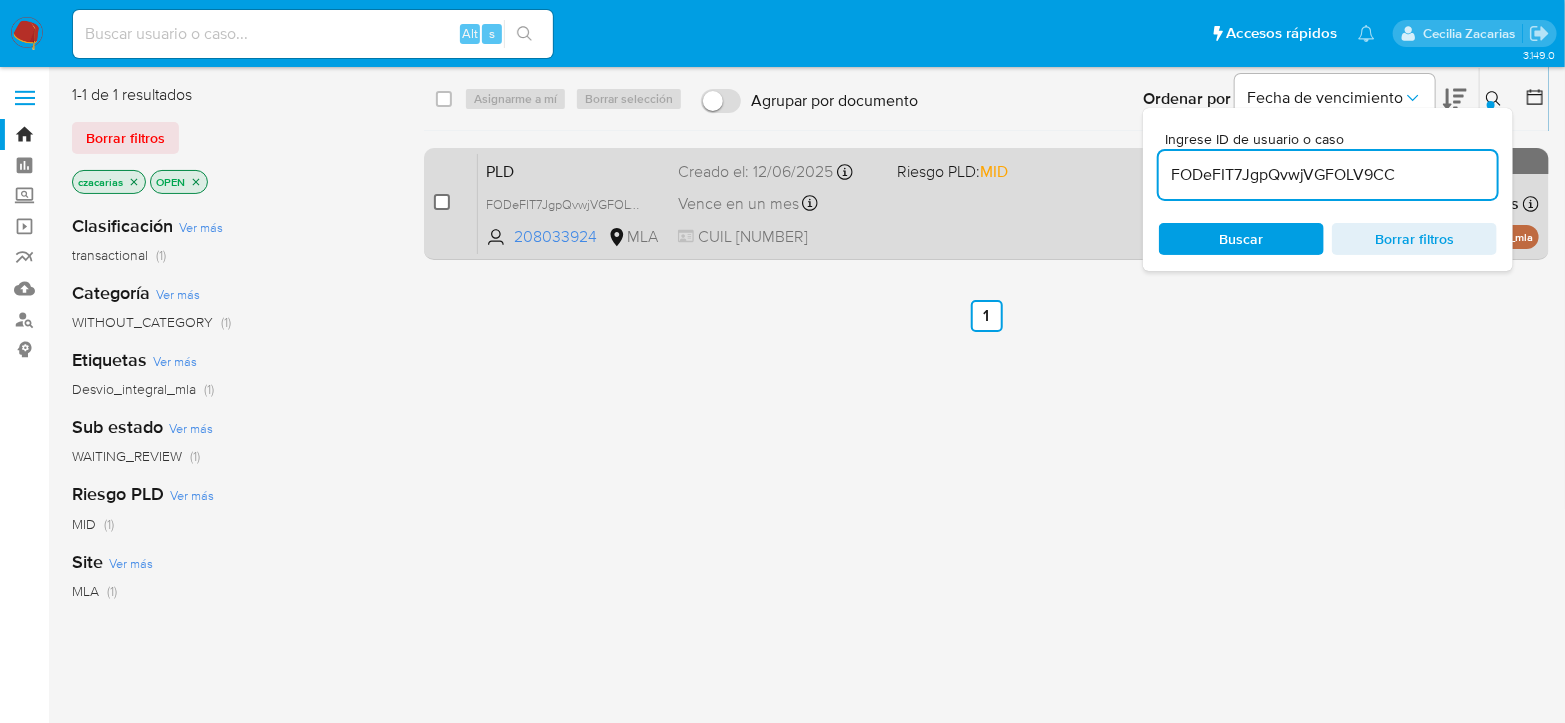 click at bounding box center (442, 202) 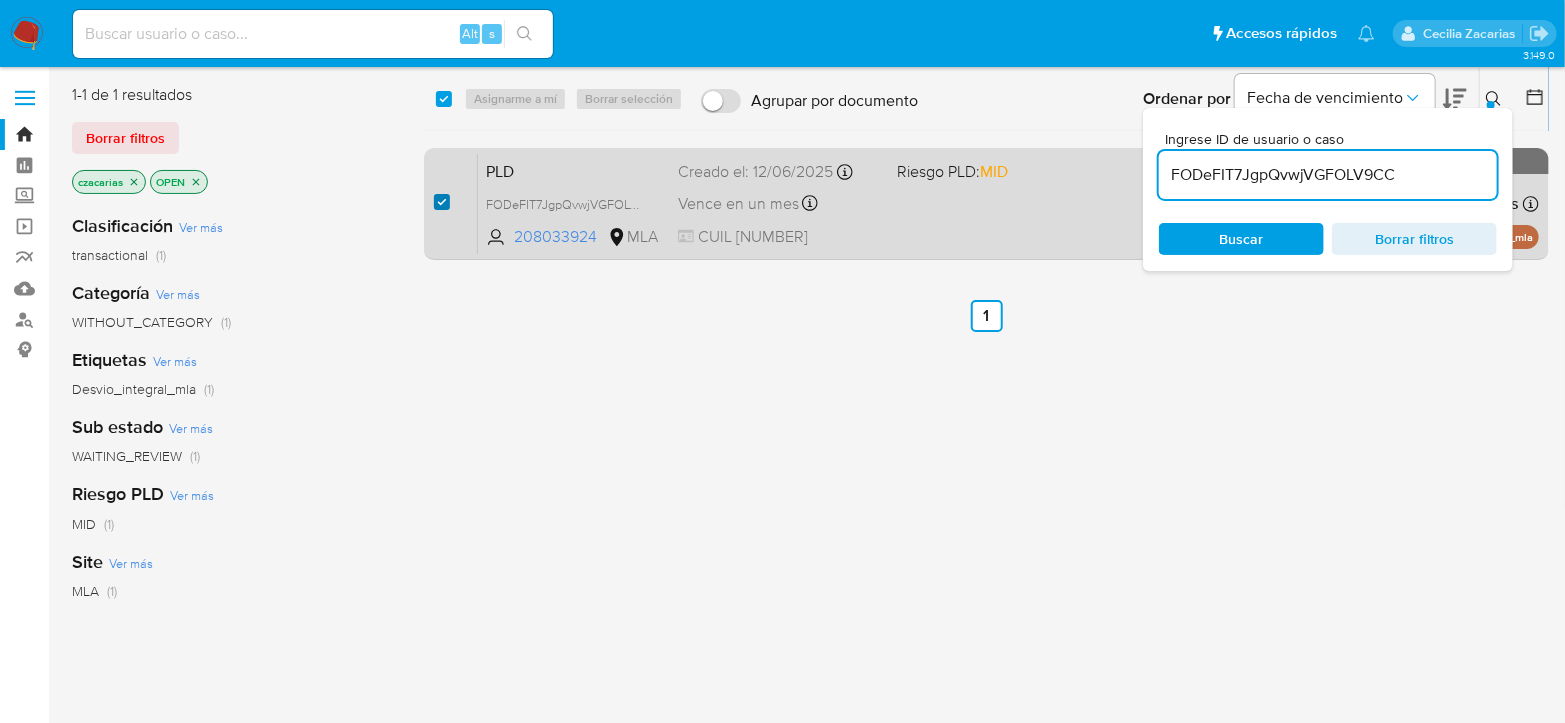 checkbox on "true" 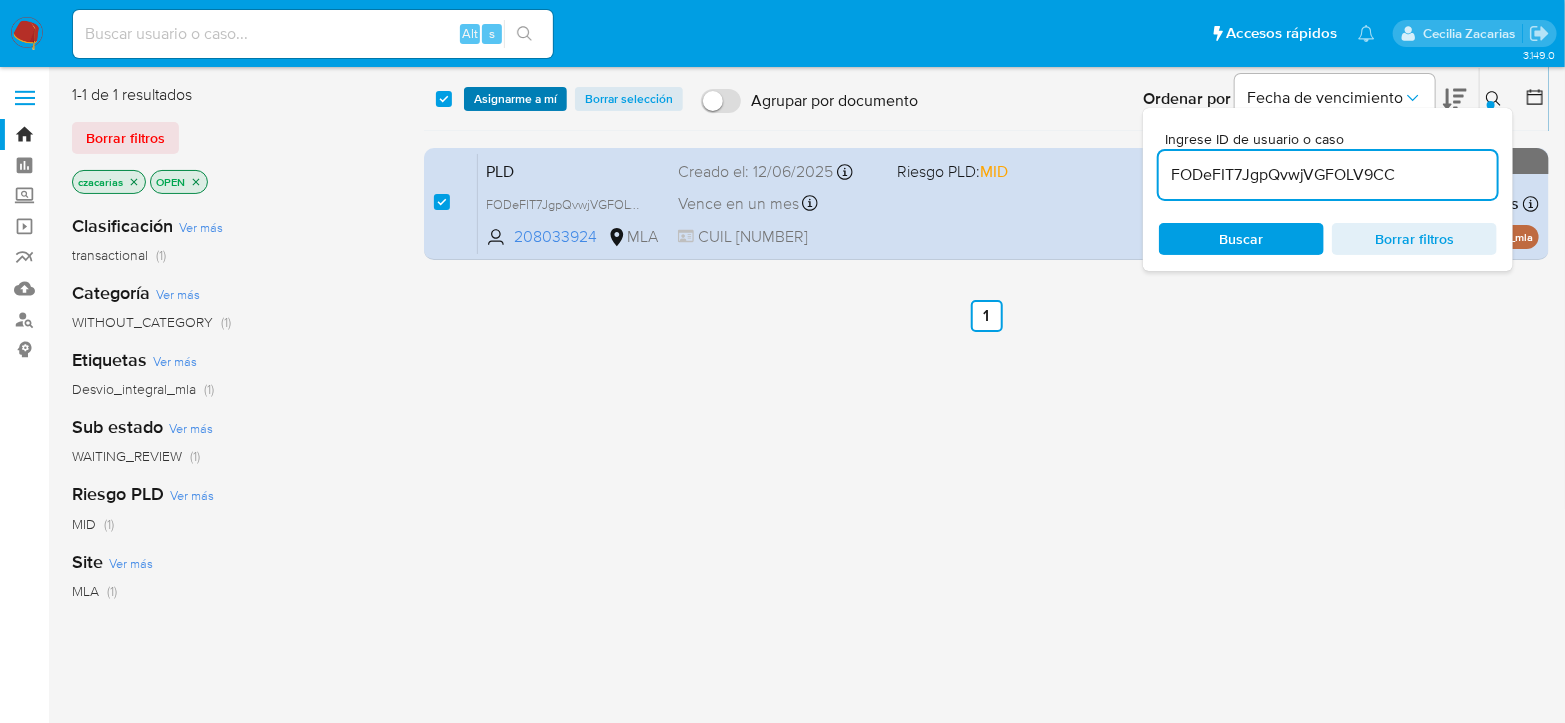 click on "Asignarme a mí" at bounding box center (515, 99) 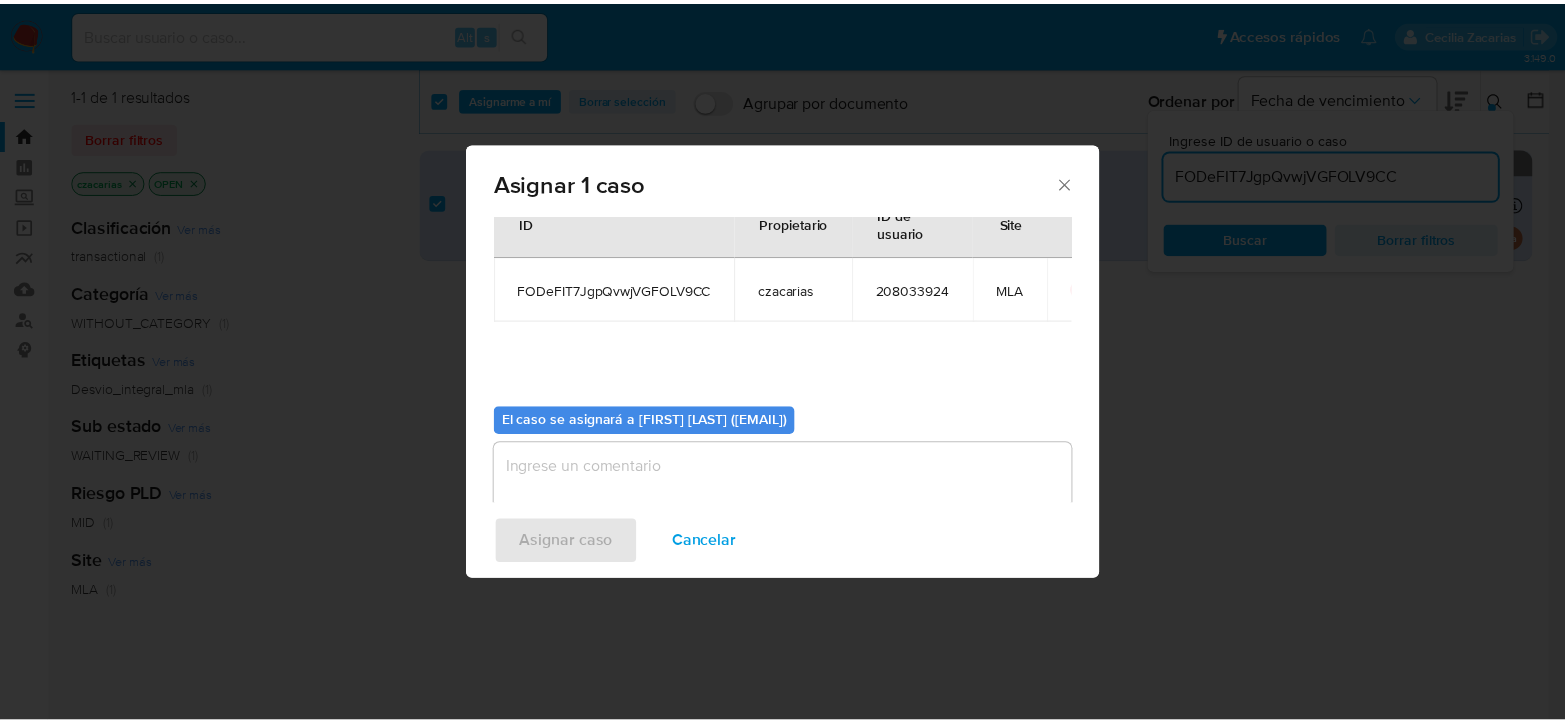 scroll, scrollTop: 102, scrollLeft: 0, axis: vertical 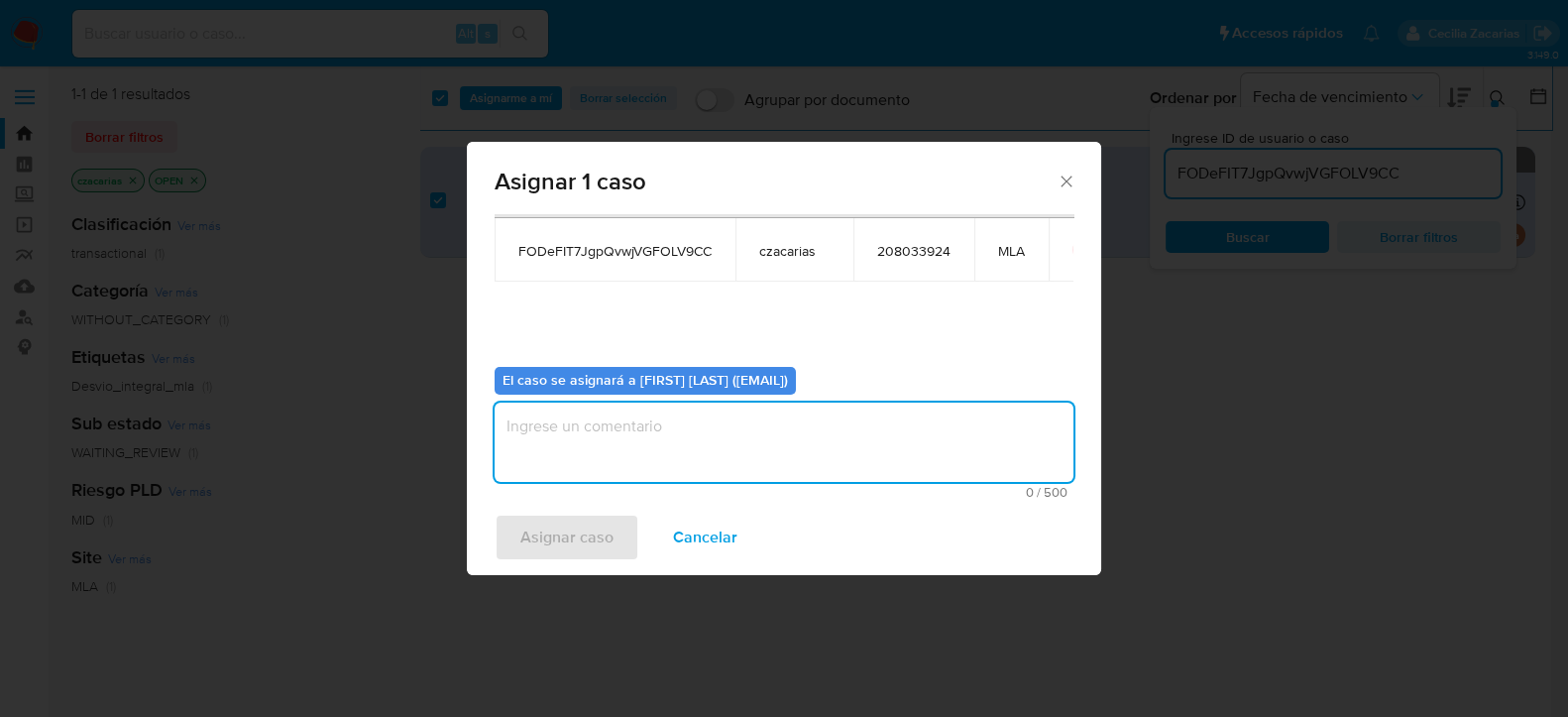 click at bounding box center (784, 442) 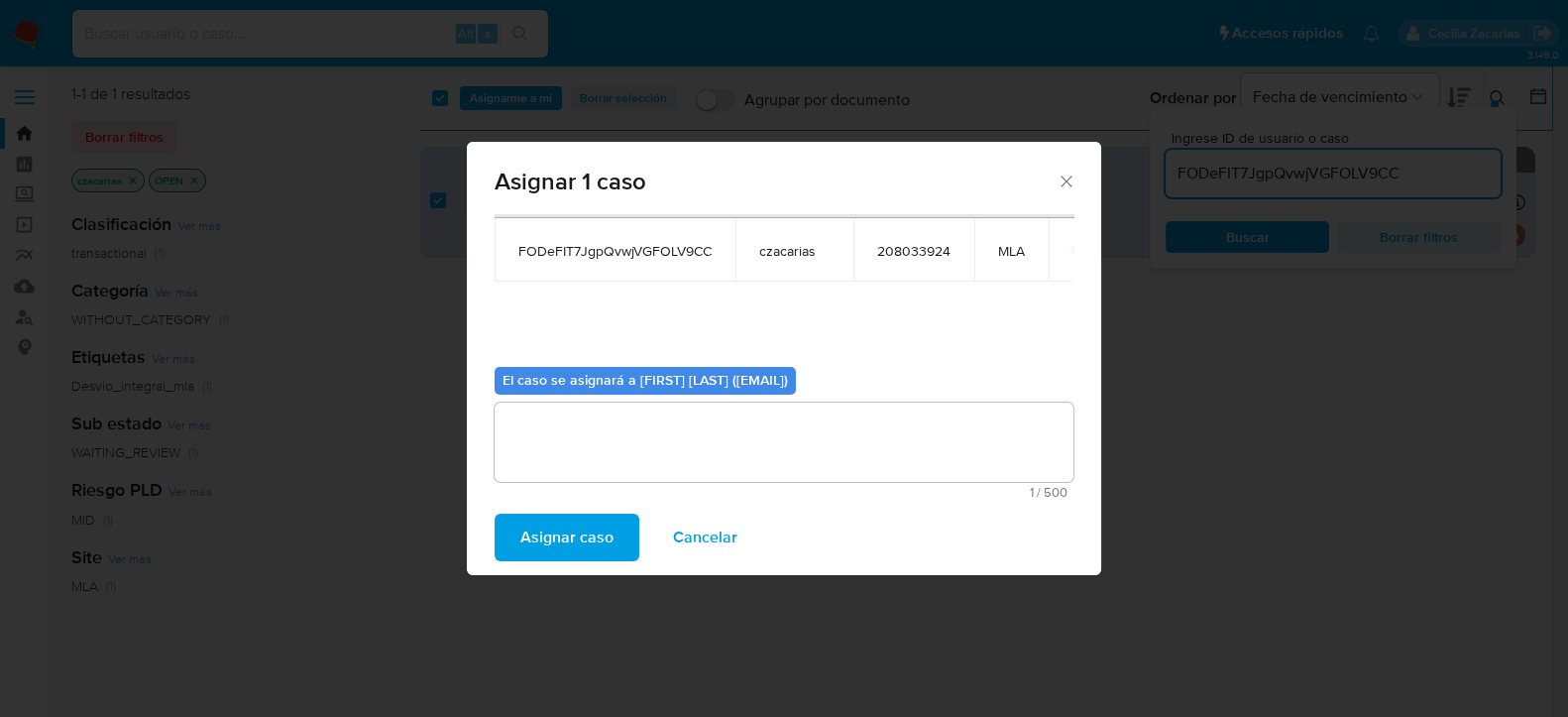 click on "Asignar caso" at bounding box center [567, 538] 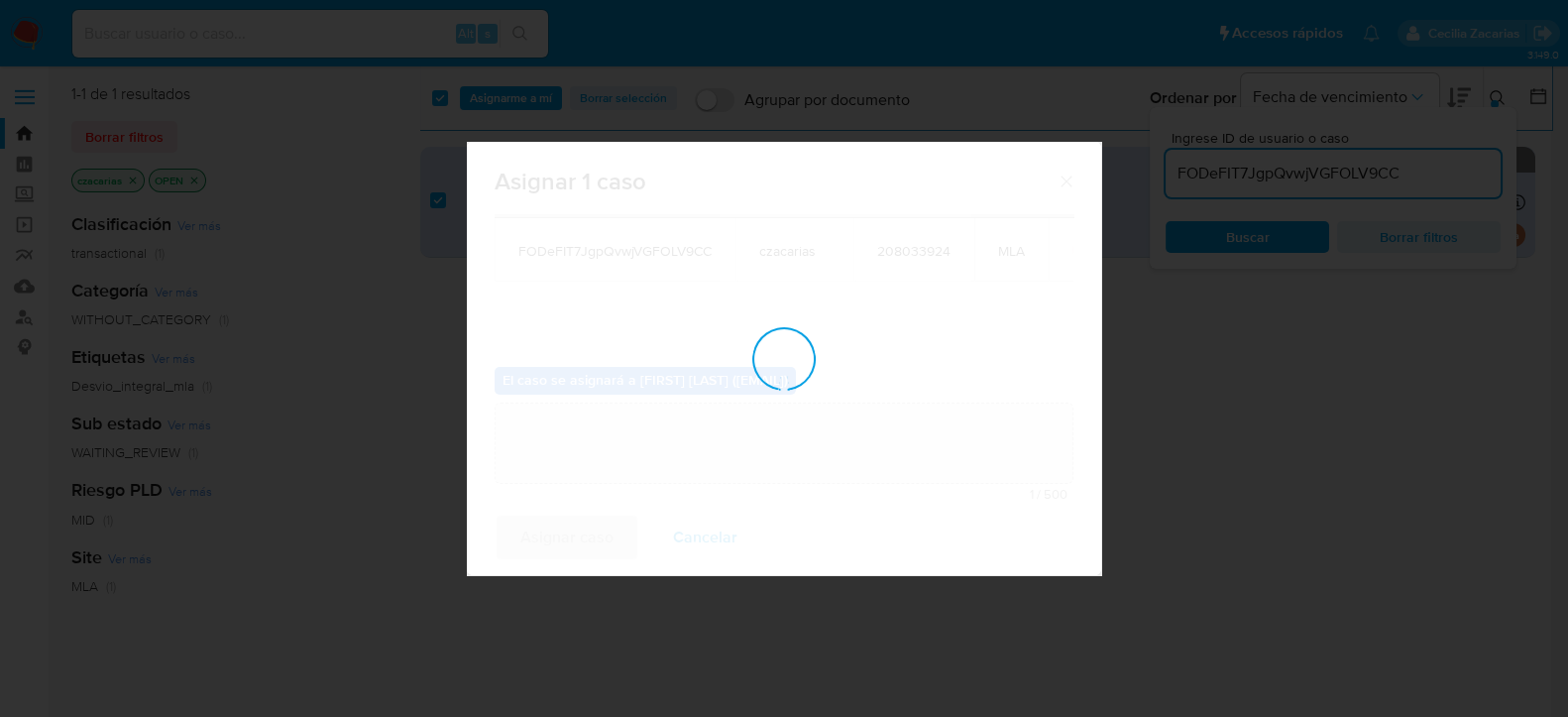 type 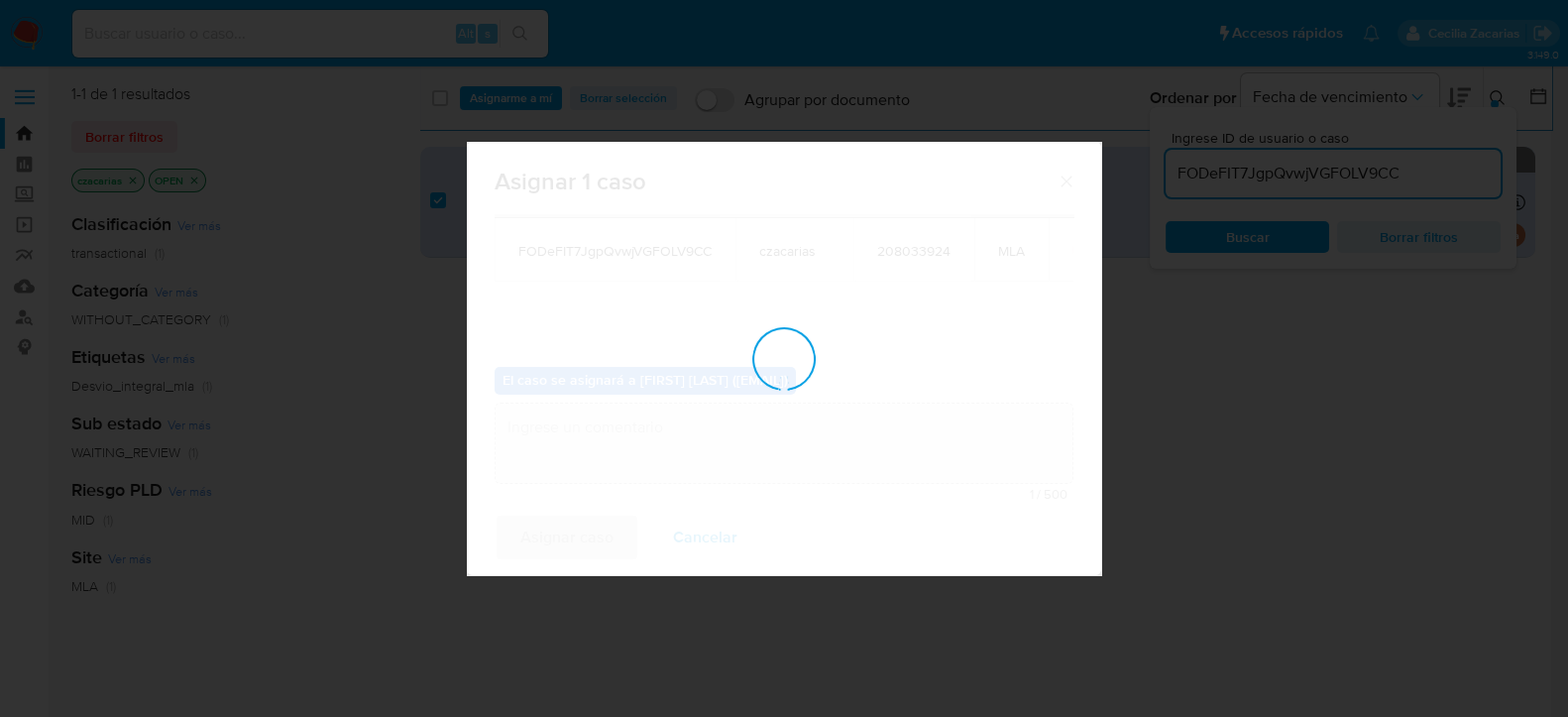 checkbox on "false" 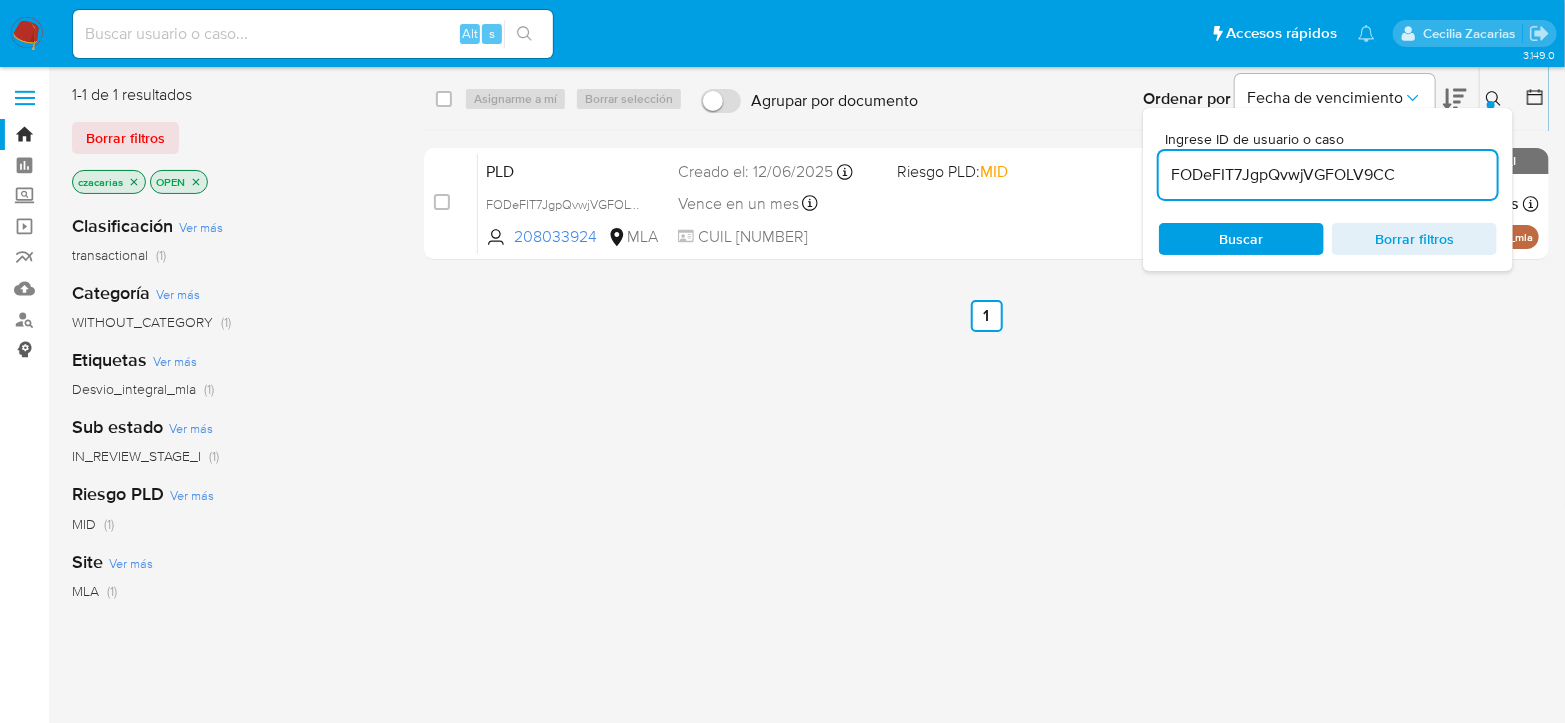 click on "Consolidado" at bounding box center (119, 350) 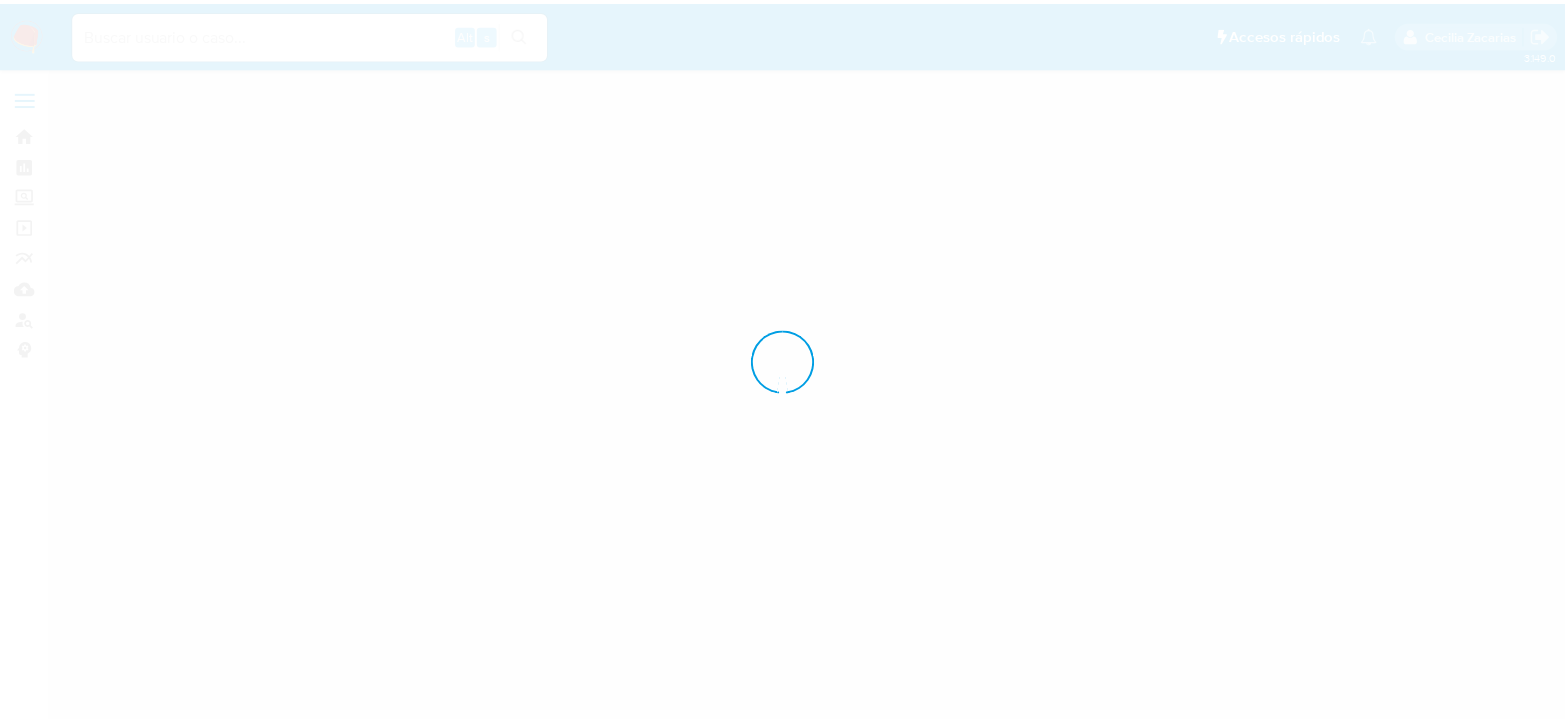 scroll, scrollTop: 0, scrollLeft: 0, axis: both 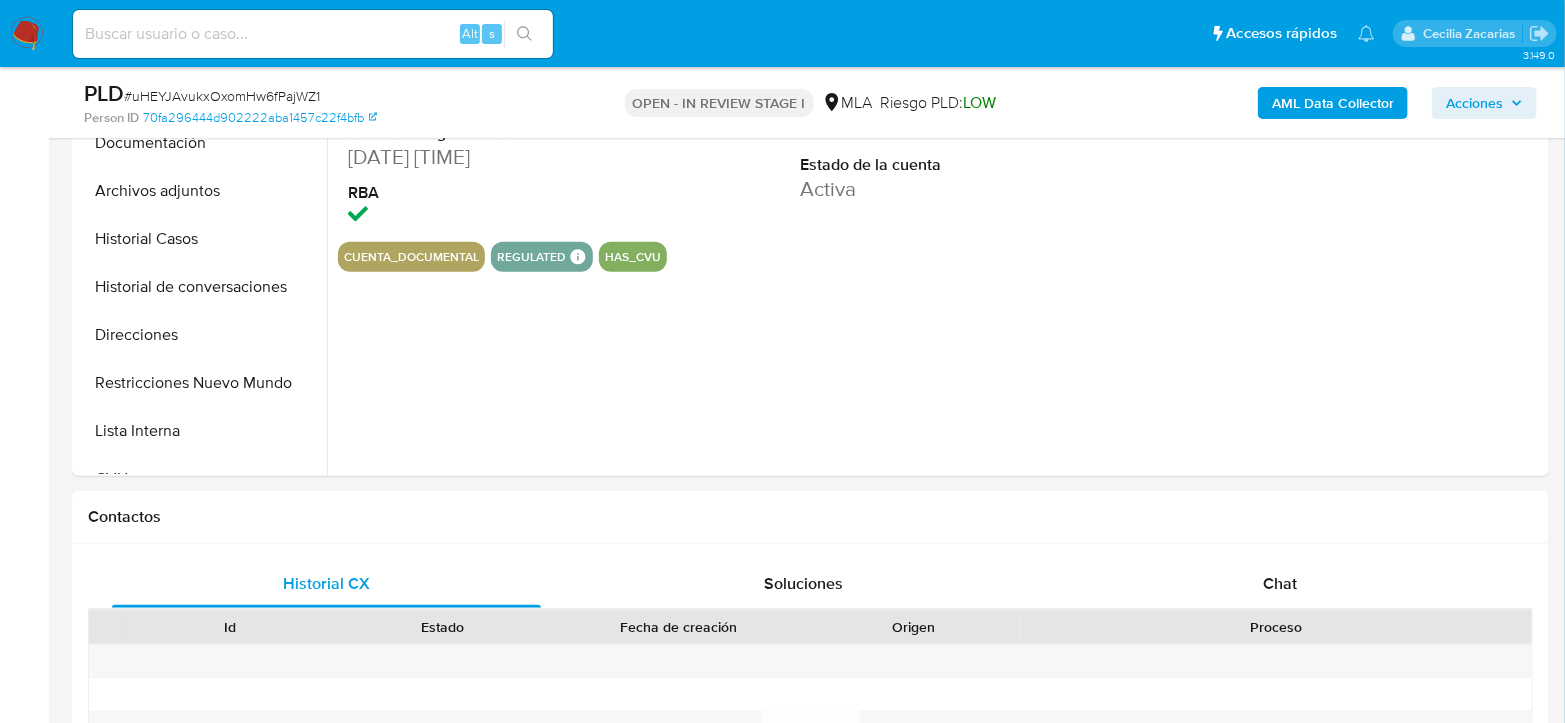 select on "10" 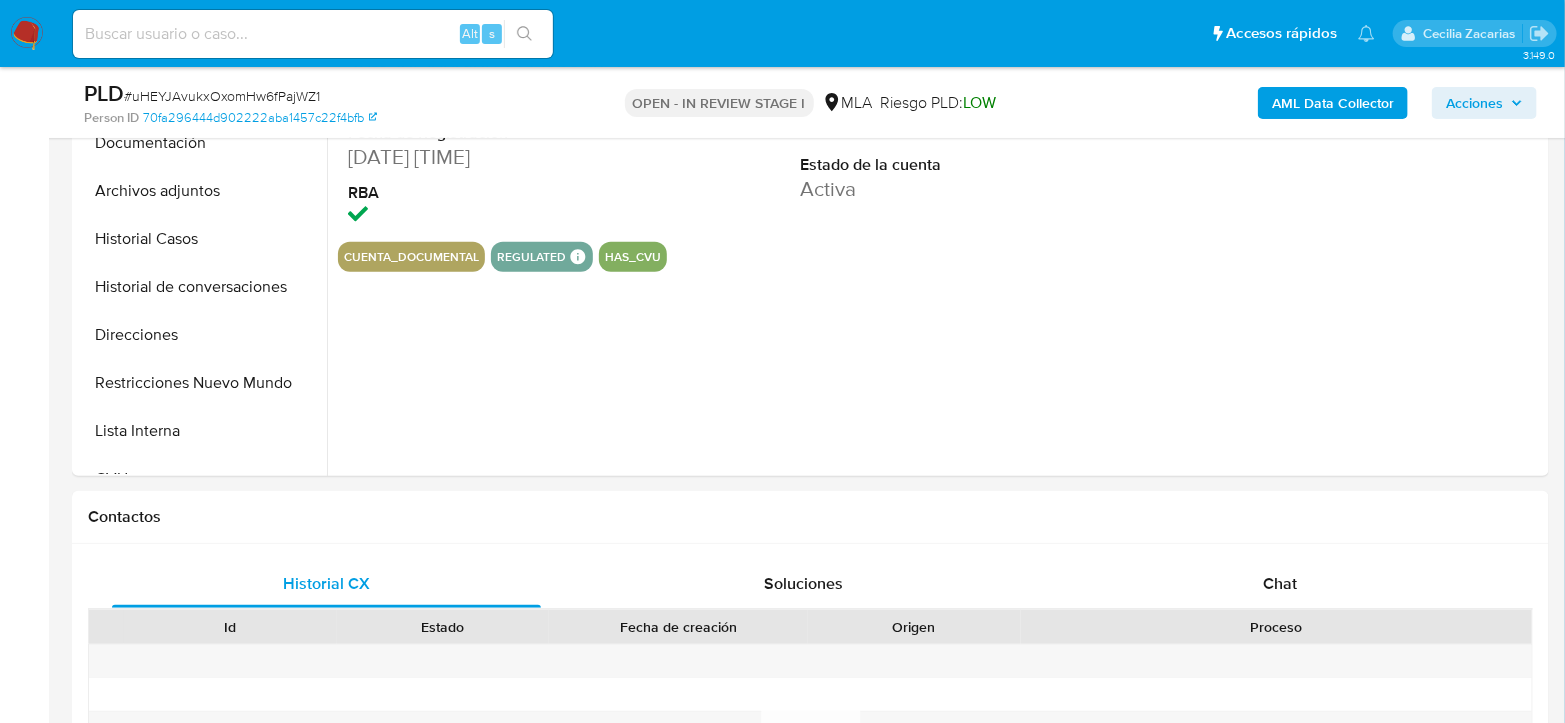 scroll, scrollTop: 666, scrollLeft: 0, axis: vertical 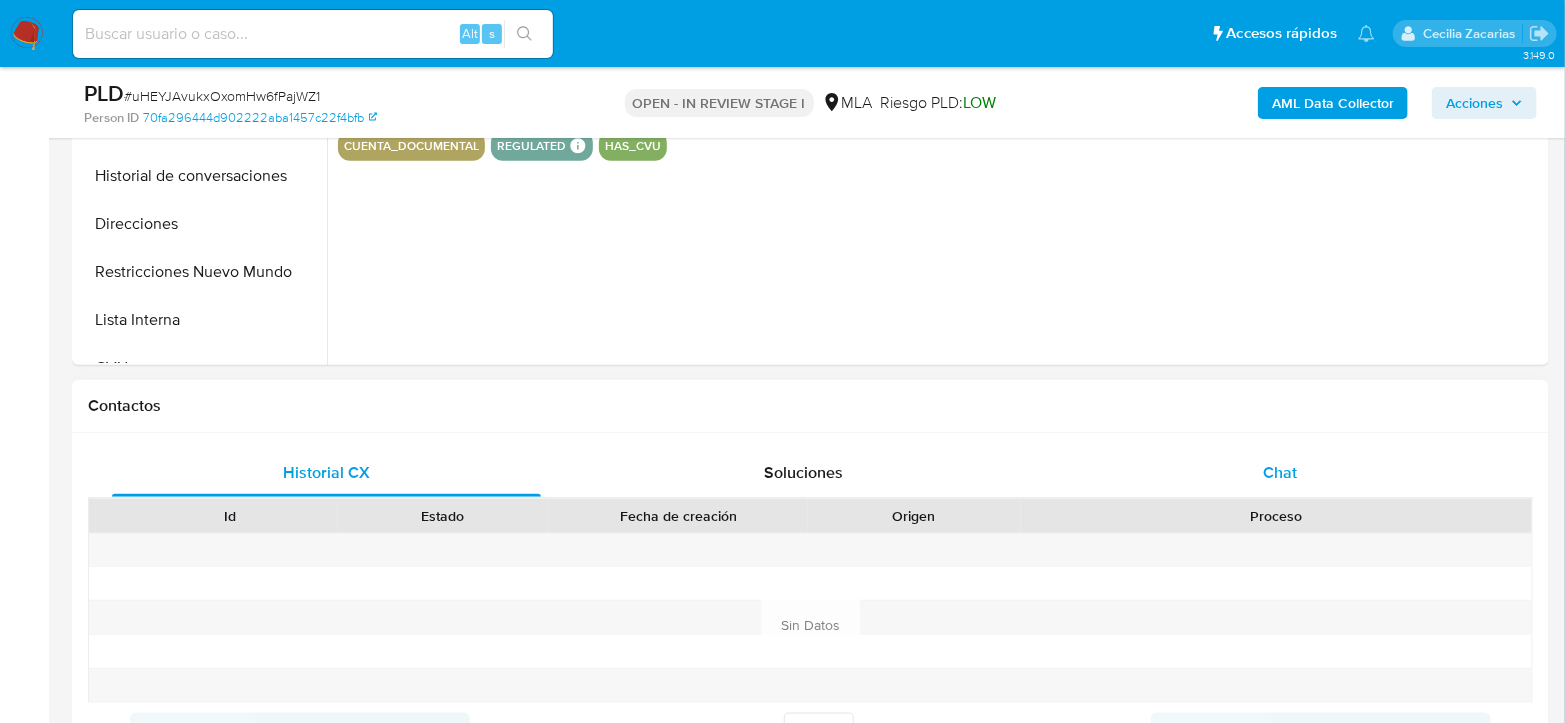 click on "Chat" at bounding box center [1280, 473] 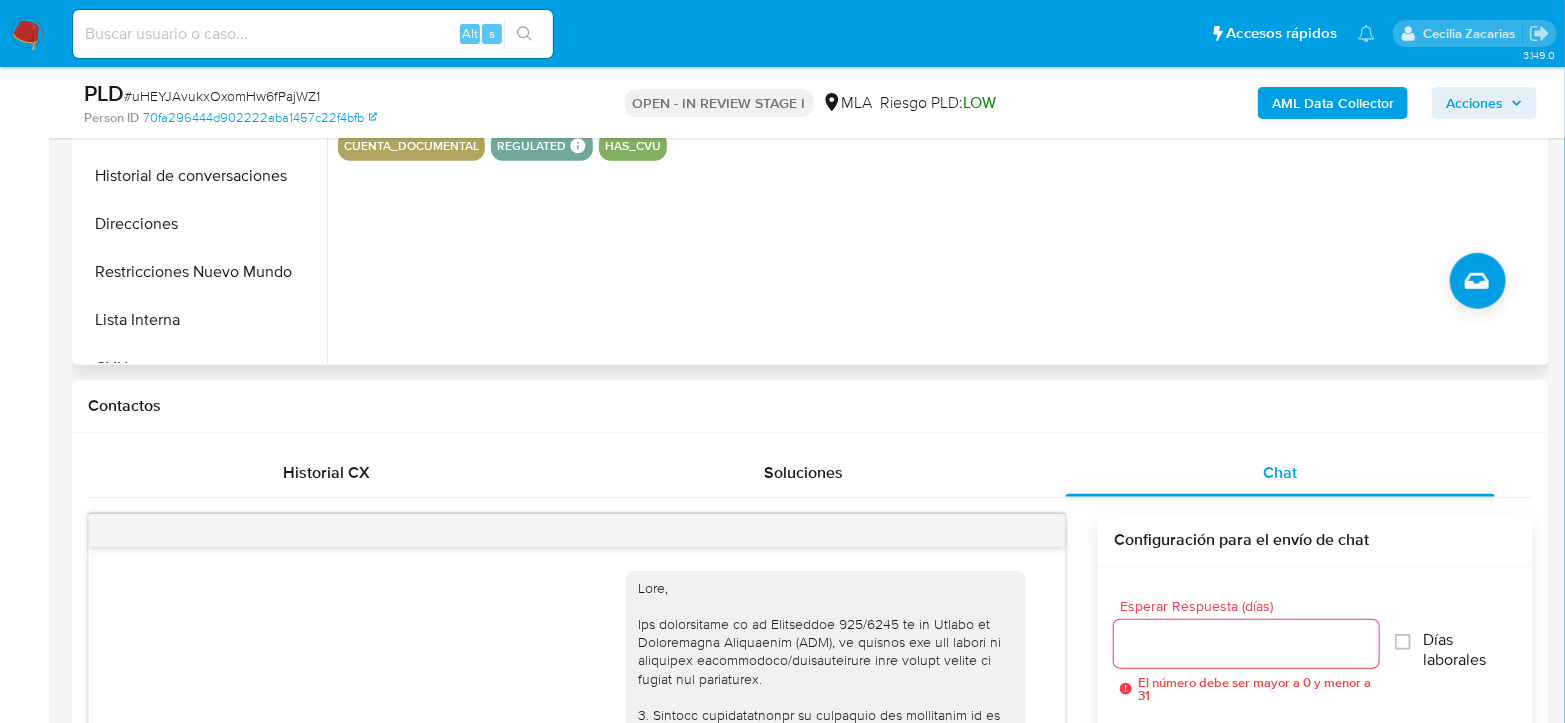 scroll, scrollTop: 777, scrollLeft: 0, axis: vertical 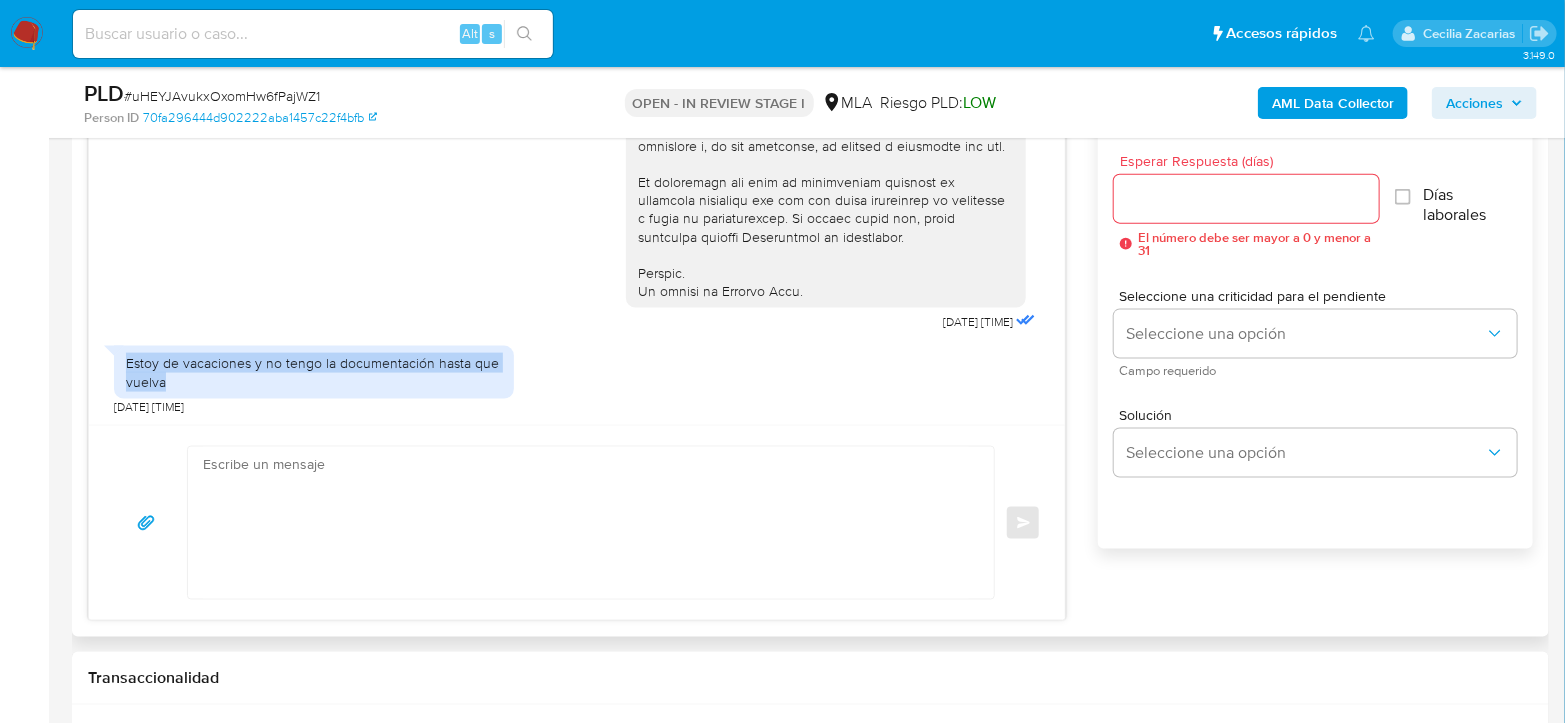 drag, startPoint x: 188, startPoint y: 383, endPoint x: 121, endPoint y: 365, distance: 69.375786 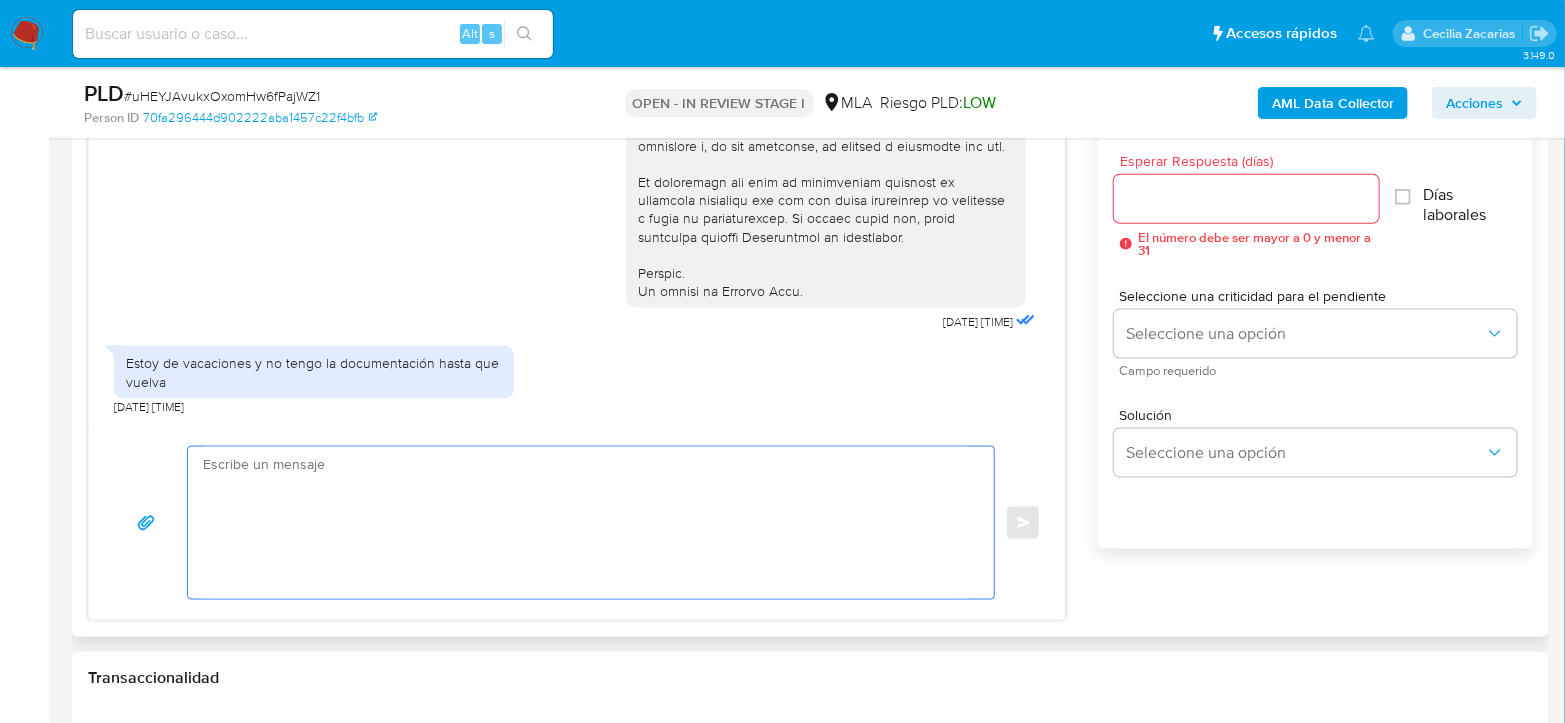 click at bounding box center (586, 523) 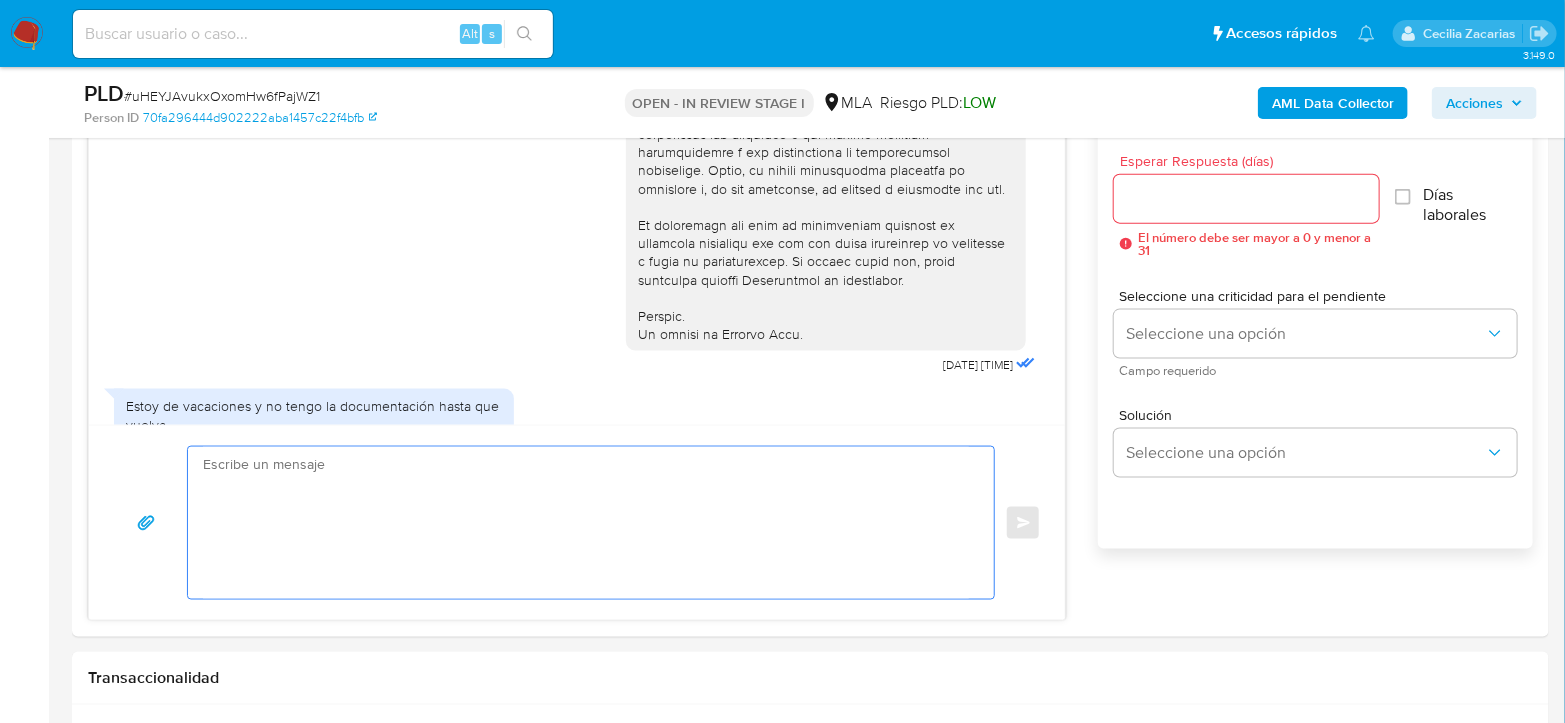 scroll, scrollTop: 795, scrollLeft: 0, axis: vertical 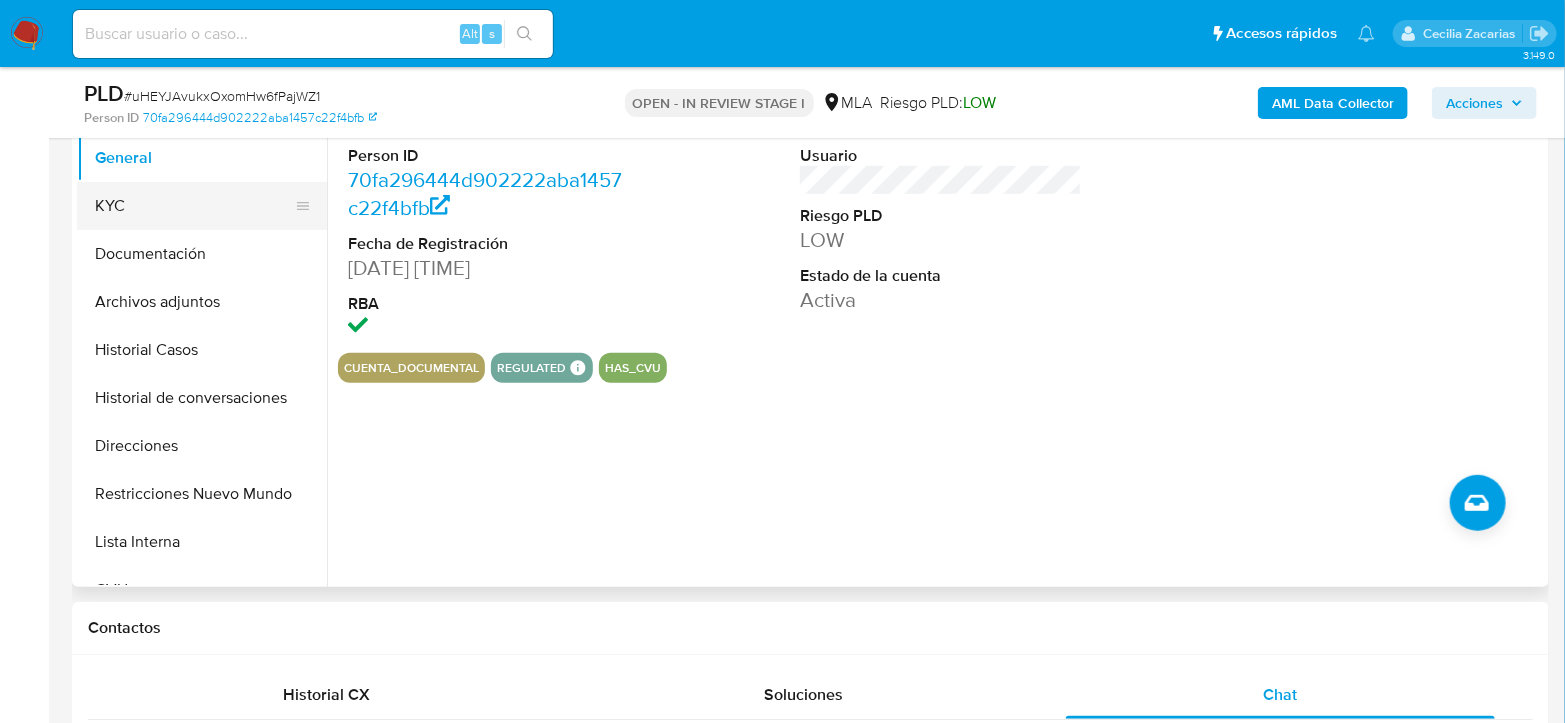 click on "KYC" at bounding box center [194, 206] 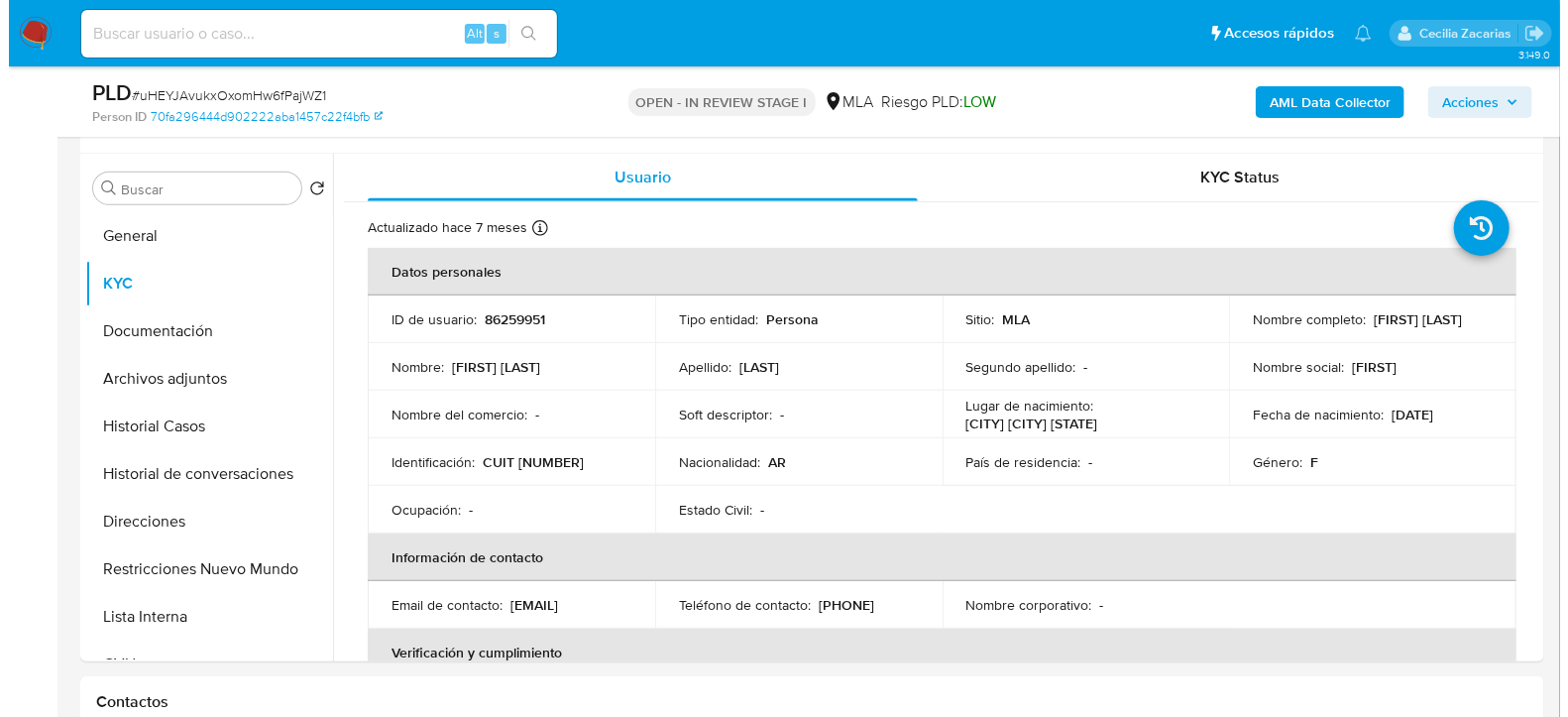 scroll, scrollTop: 330, scrollLeft: 0, axis: vertical 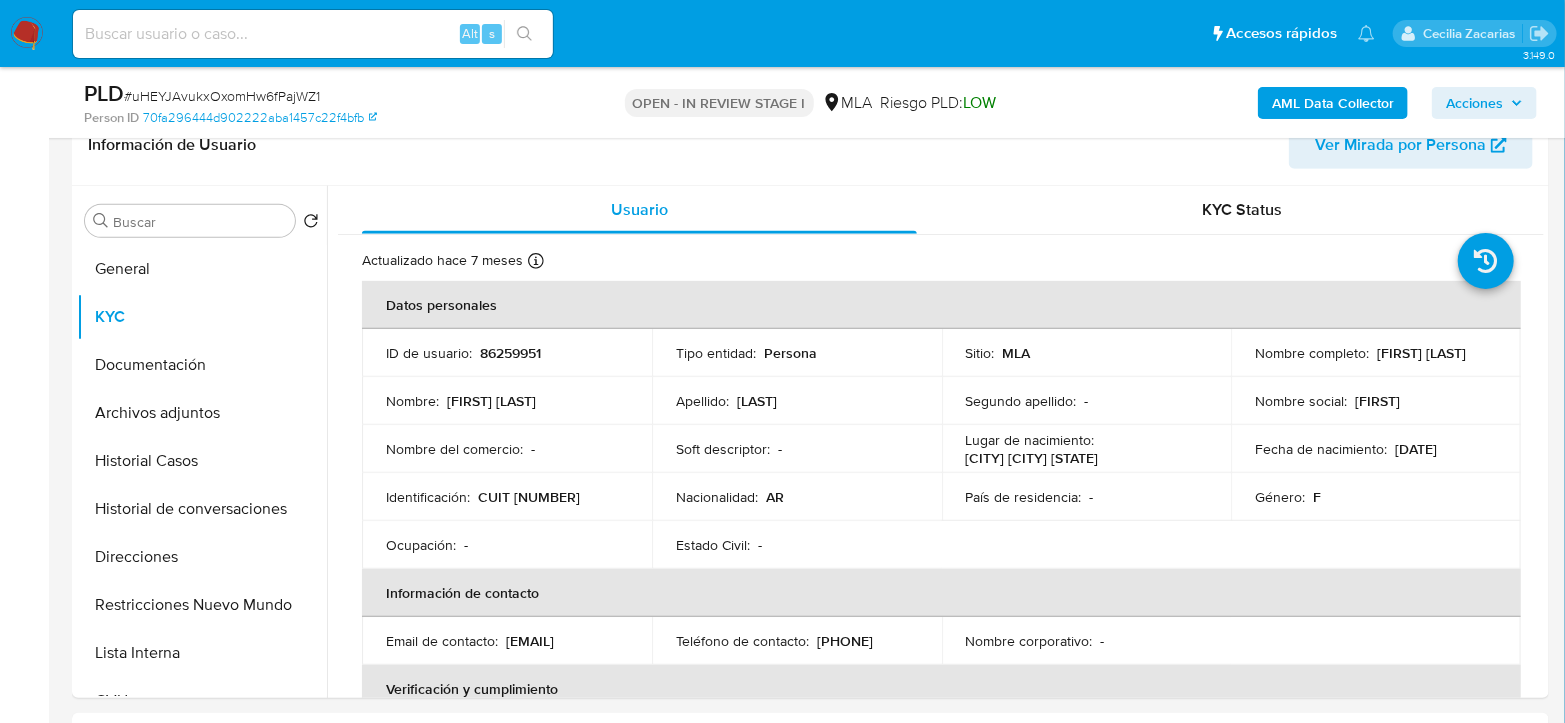 click on "AML Data Collector" at bounding box center (1333, 103) 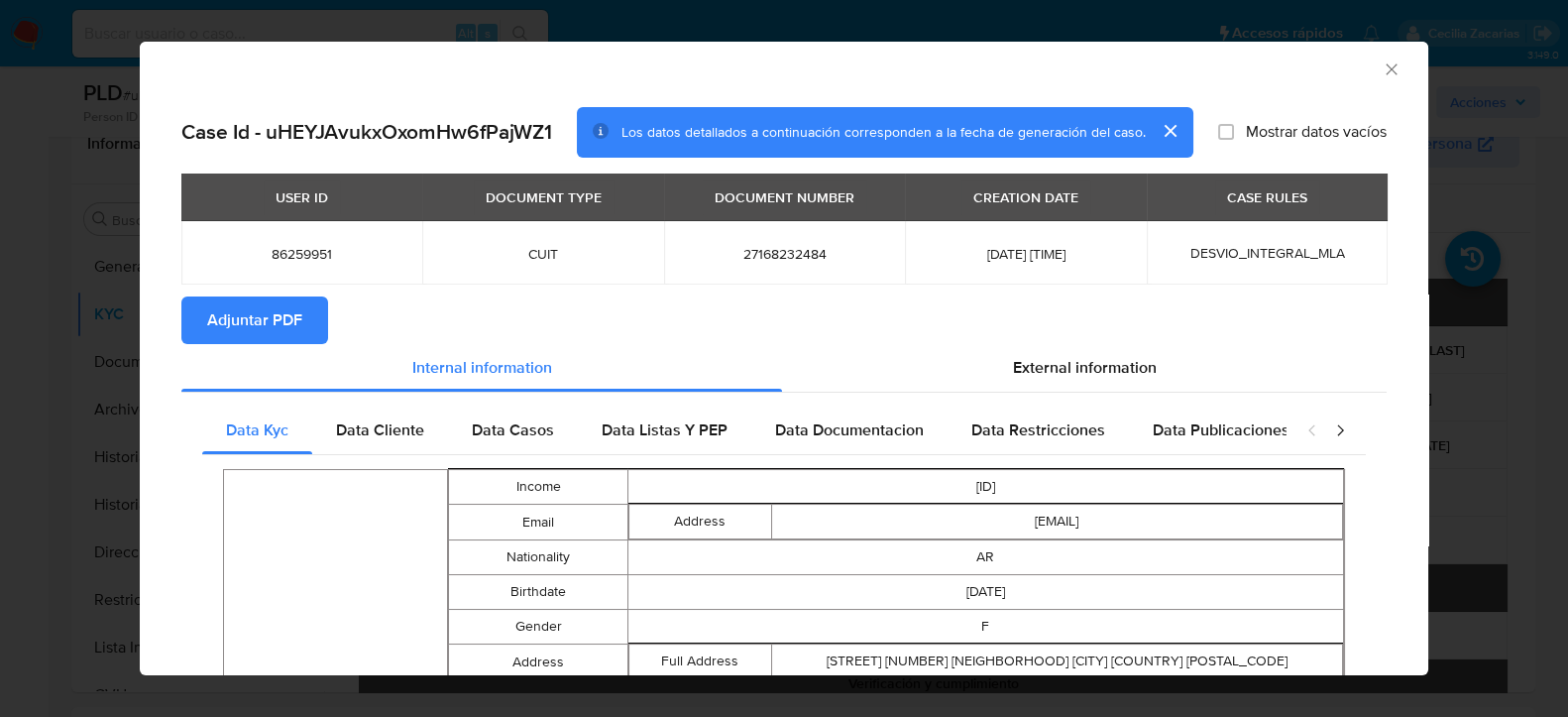 scroll, scrollTop: 0, scrollLeft: 0, axis: both 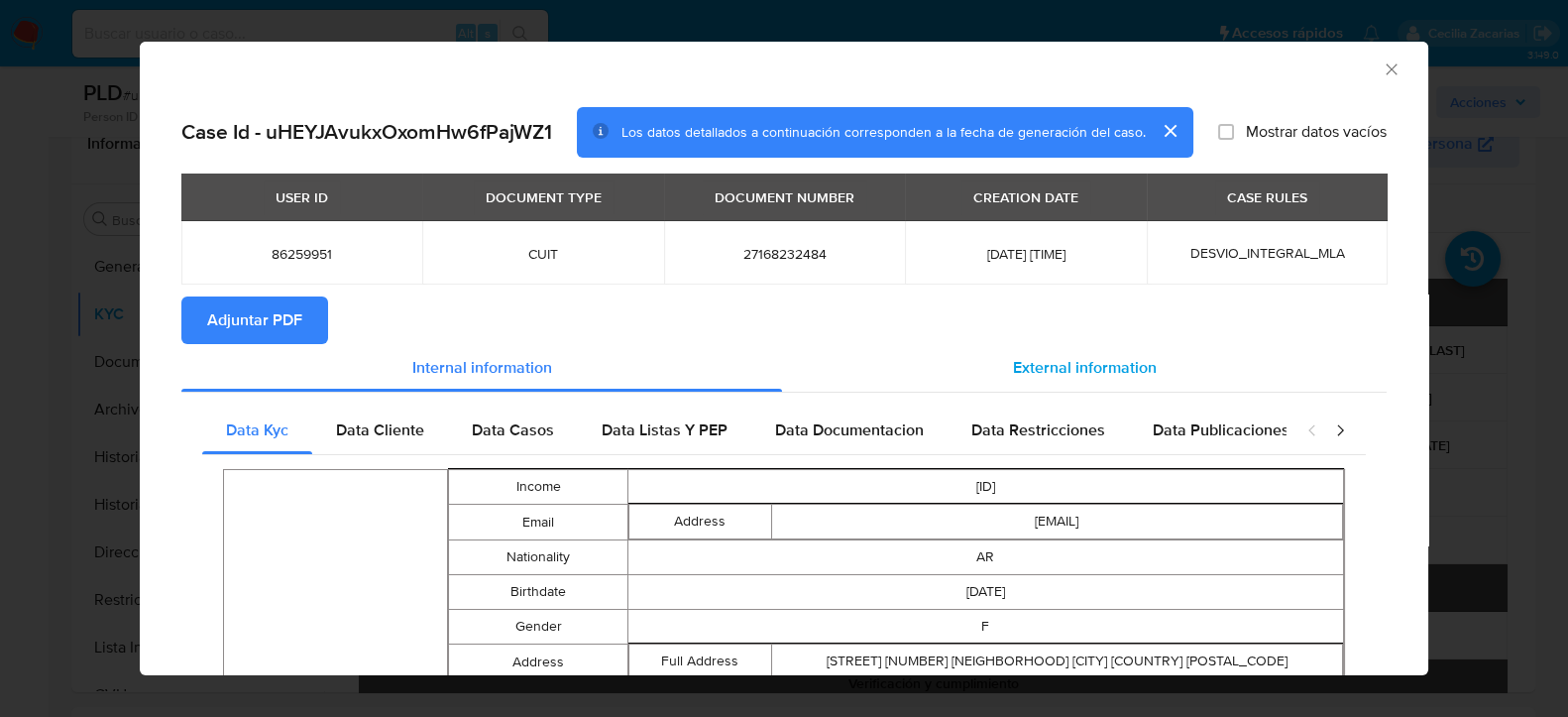 click on "External information" at bounding box center (1084, 368) 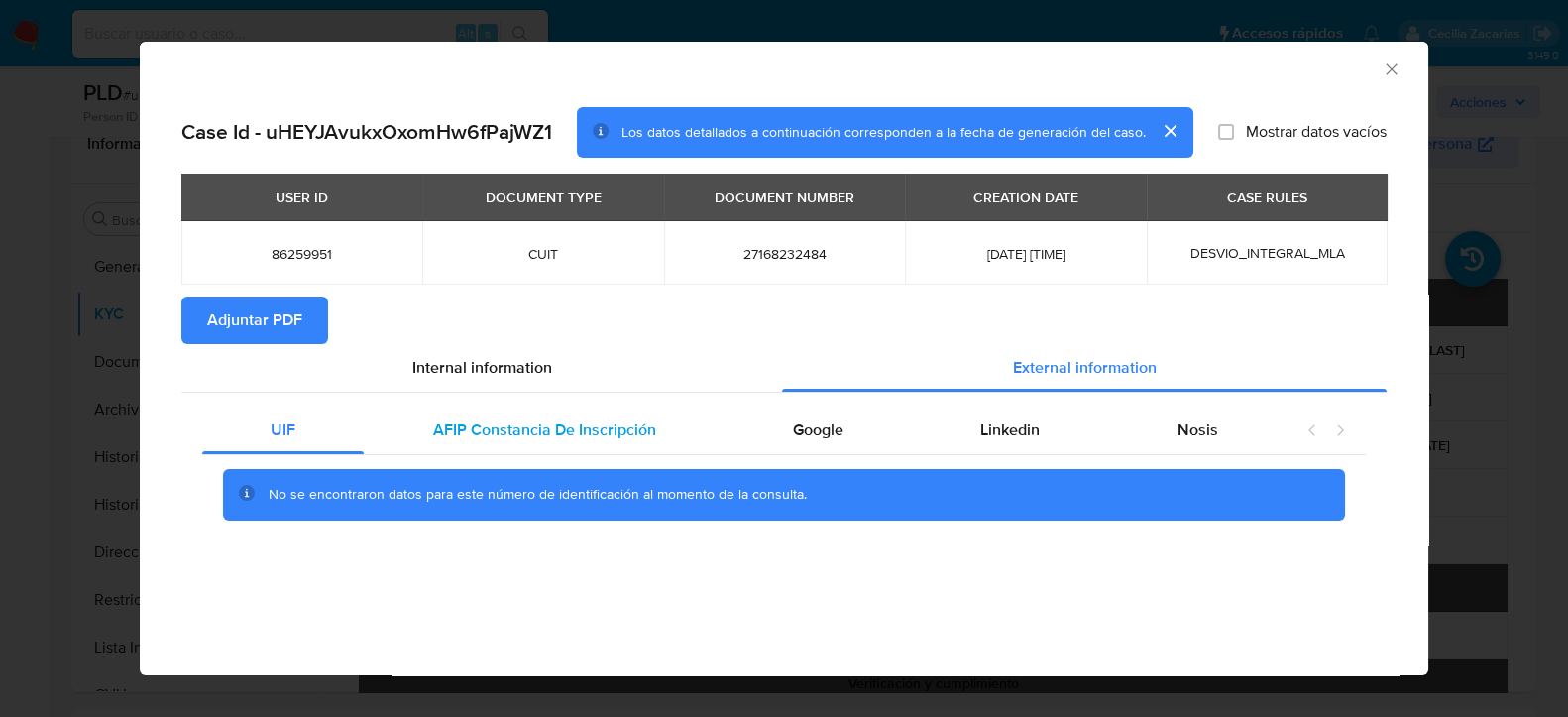 click on "AFIP Constancia De Inscripción" at bounding box center (543, 430) 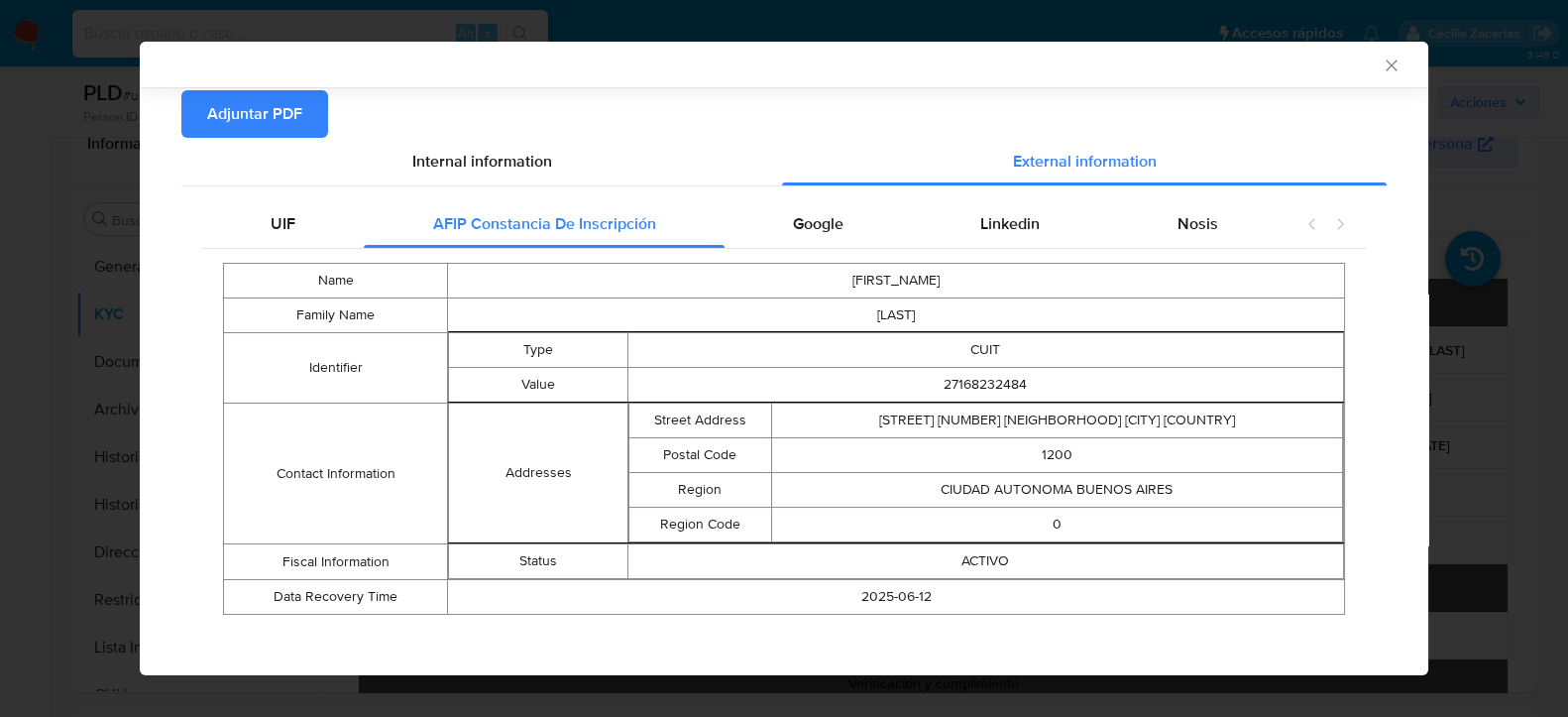 scroll, scrollTop: 214, scrollLeft: 0, axis: vertical 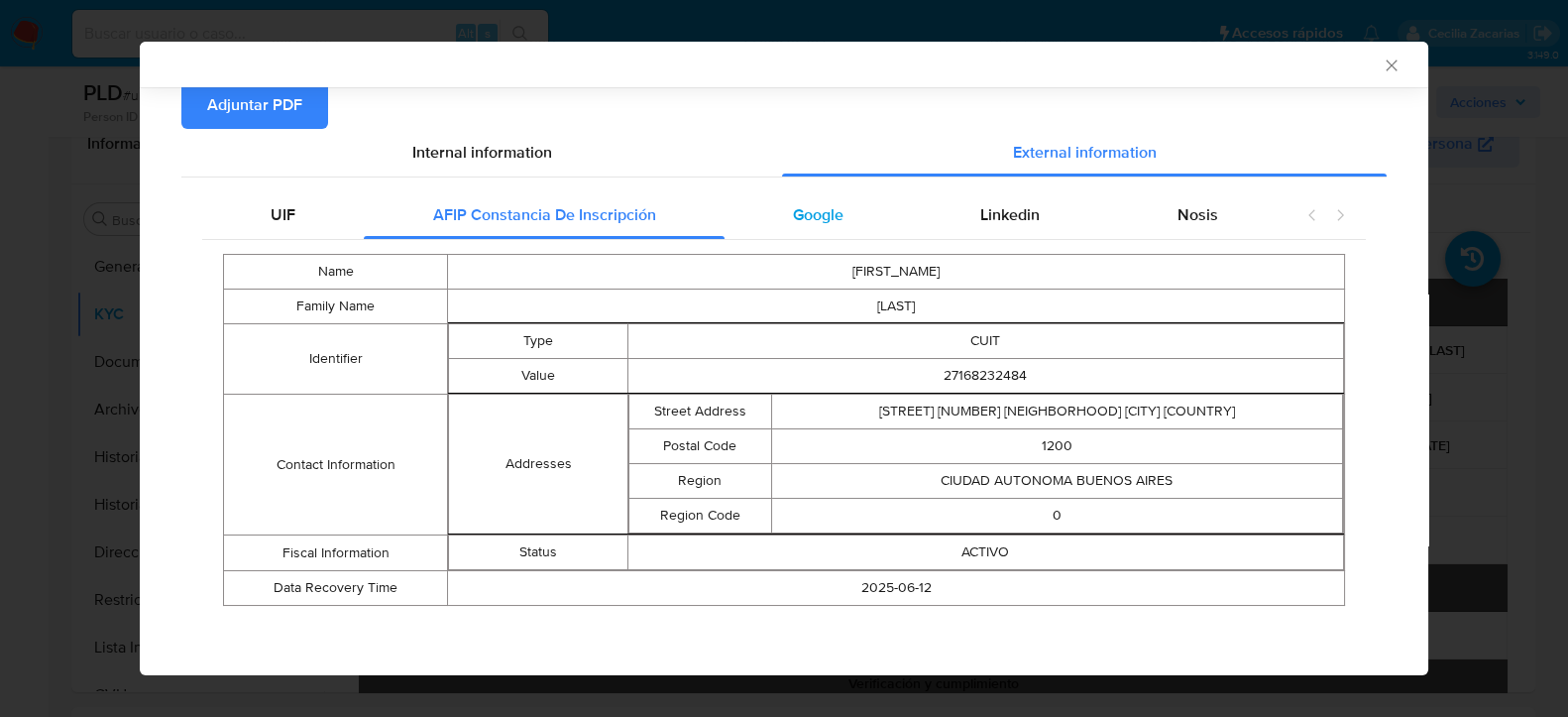 click on "Google" at bounding box center [818, 214] 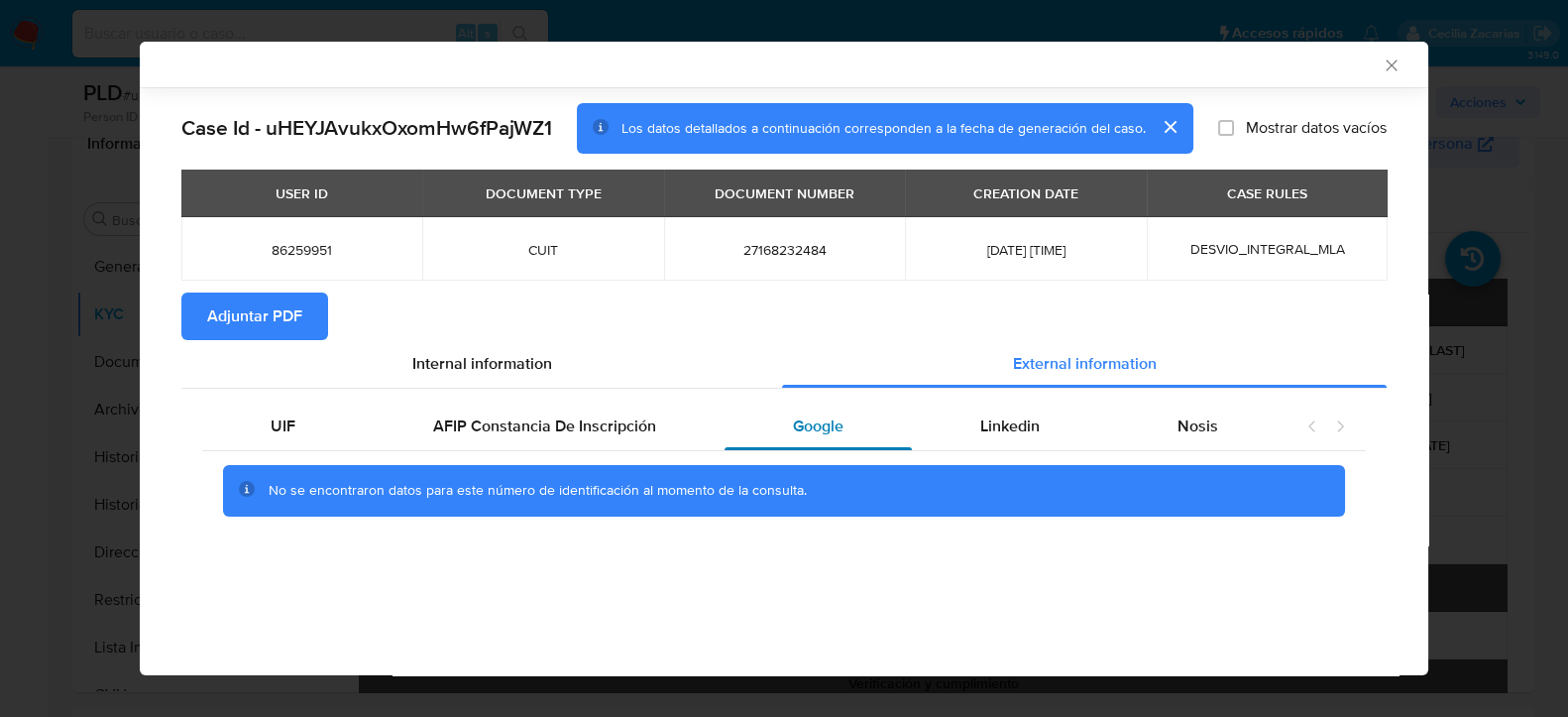 scroll, scrollTop: 0, scrollLeft: 0, axis: both 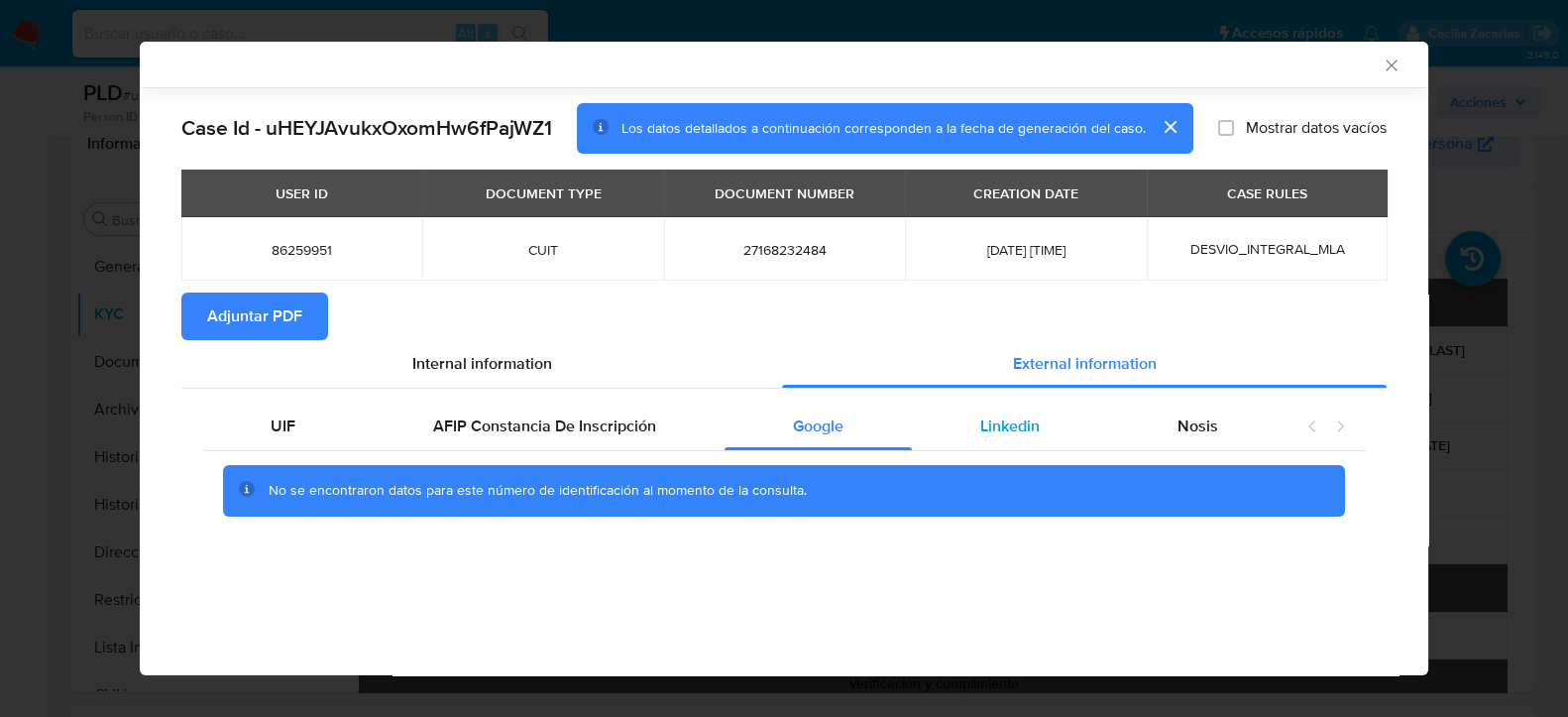 click on "Linkedin" at bounding box center [1010, 426] 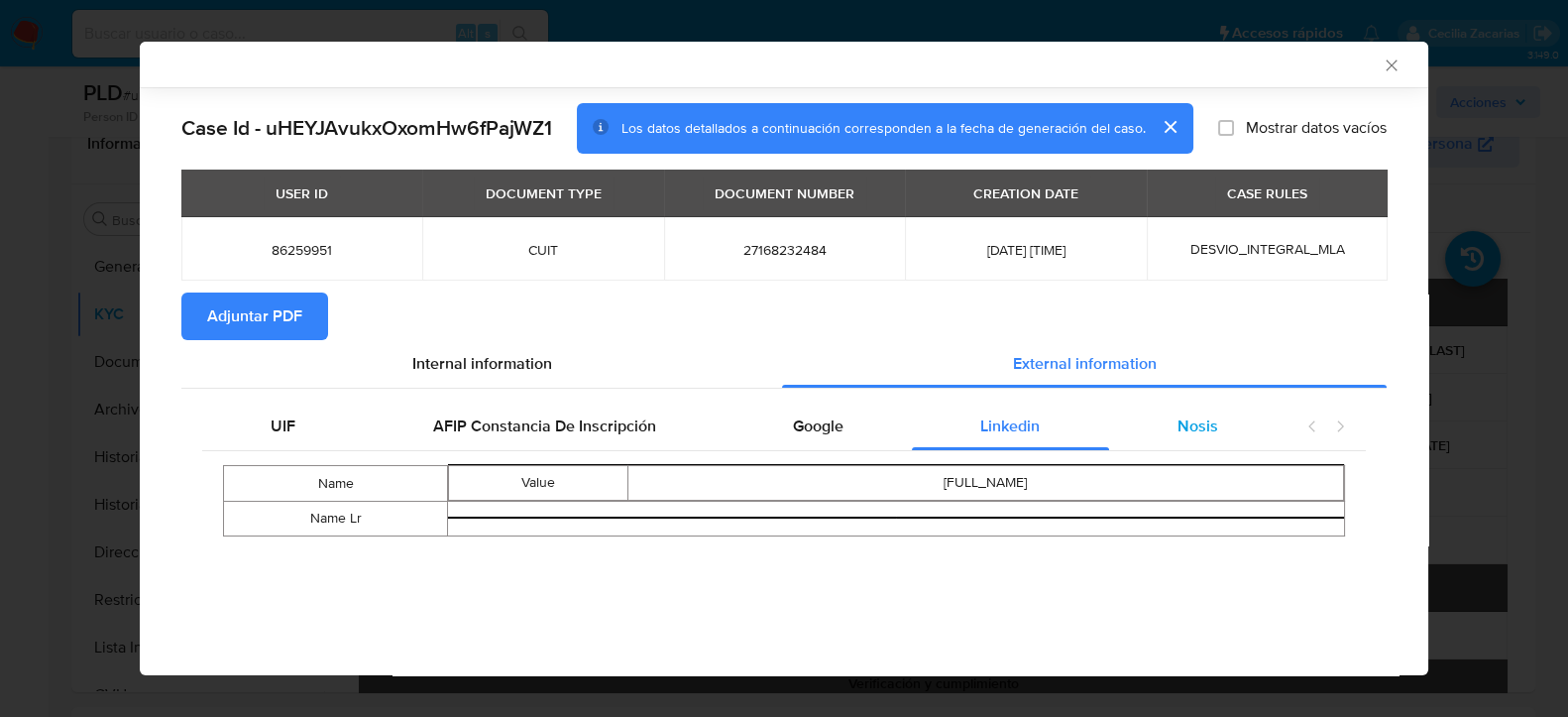 click on "Nosis" at bounding box center [1197, 426] 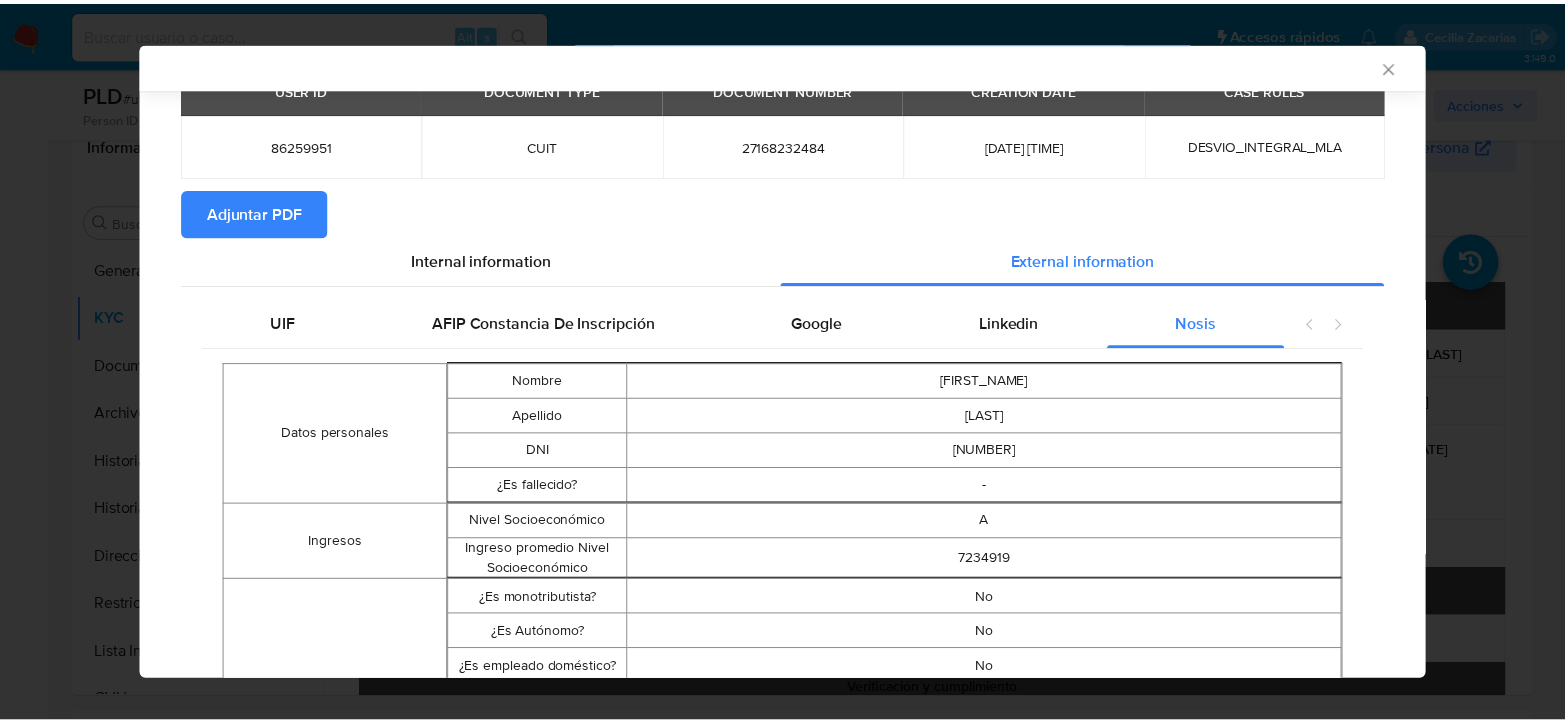 scroll, scrollTop: 0, scrollLeft: 0, axis: both 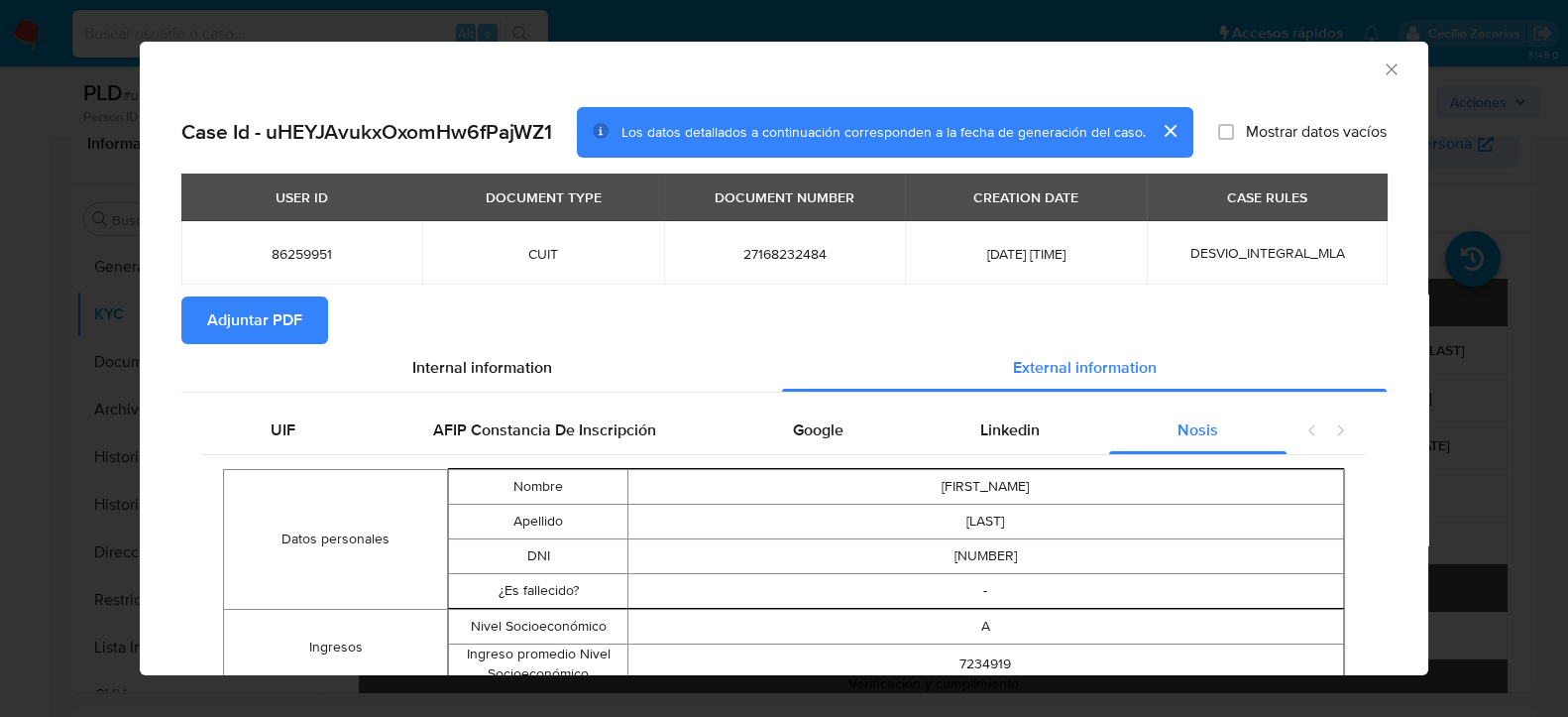 click on "Adjuntar PDF" at bounding box center (255, 320) 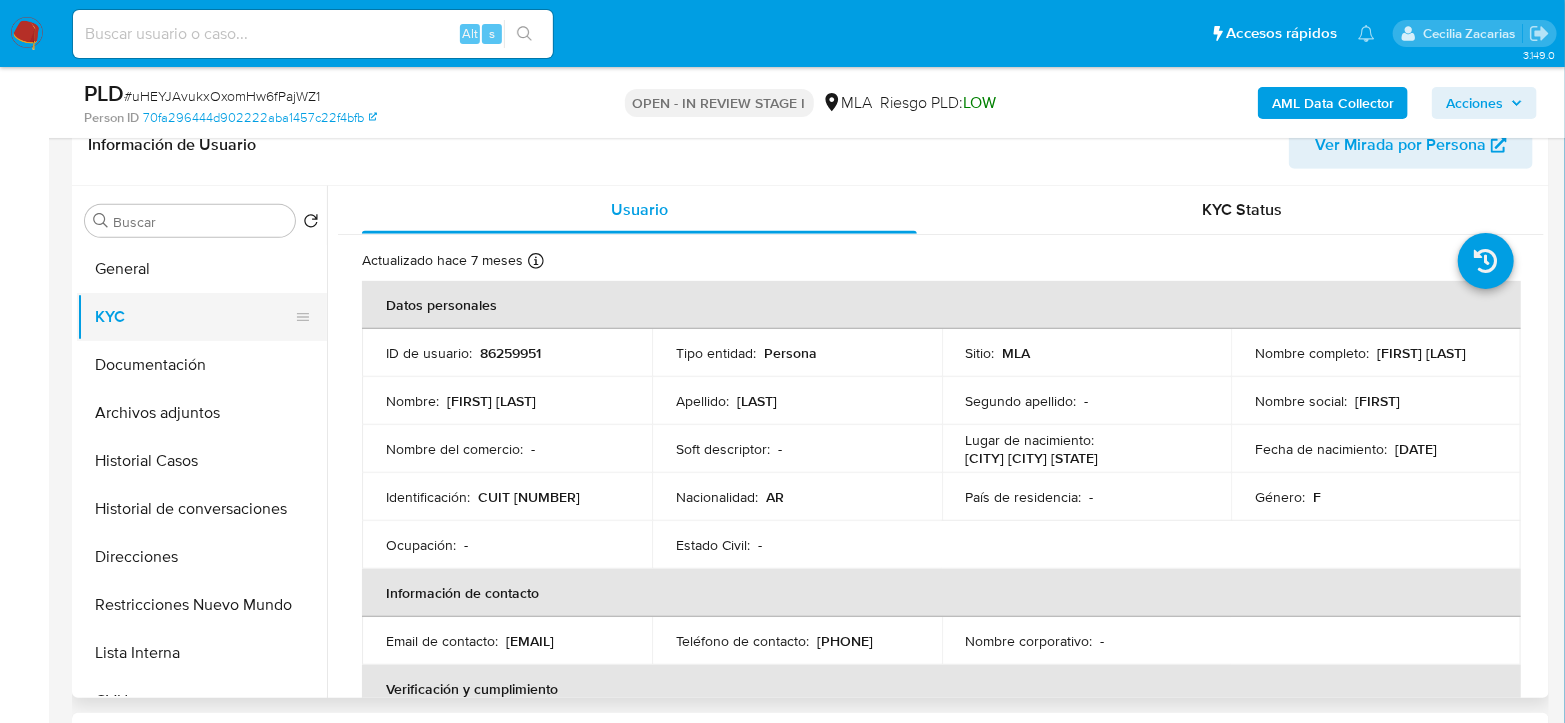 click on "KYC" at bounding box center [194, 317] 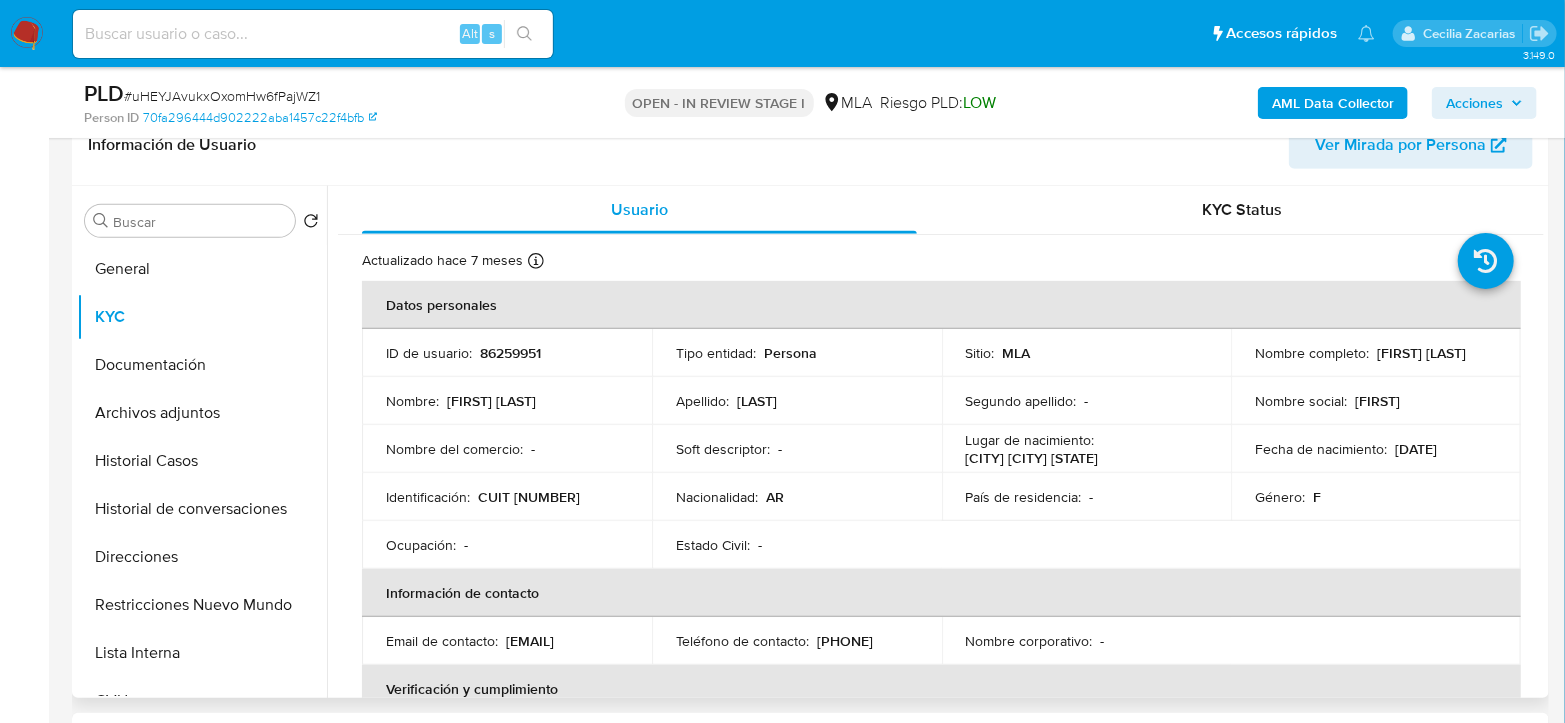 click on "CUIT 27168232484" at bounding box center (529, 497) 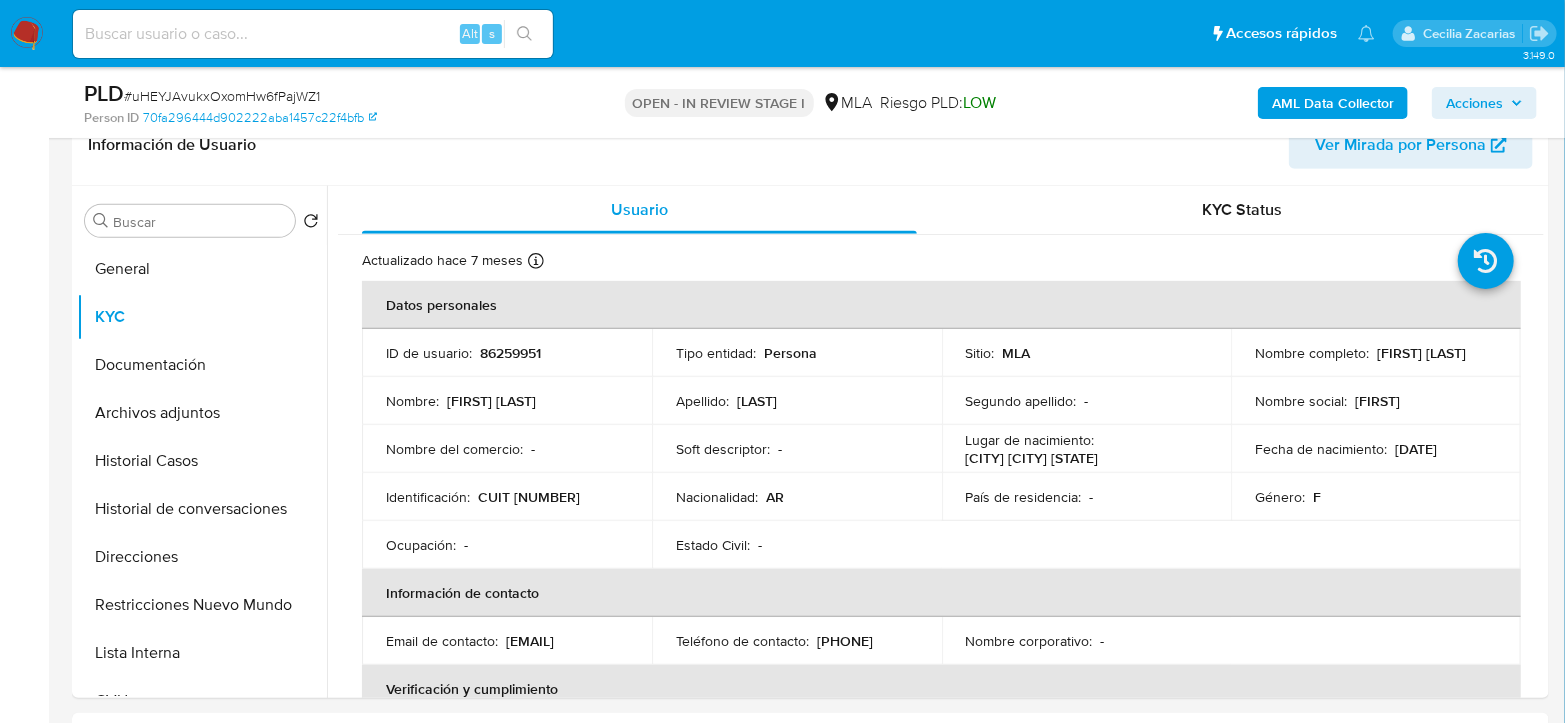 copy on "27168232484" 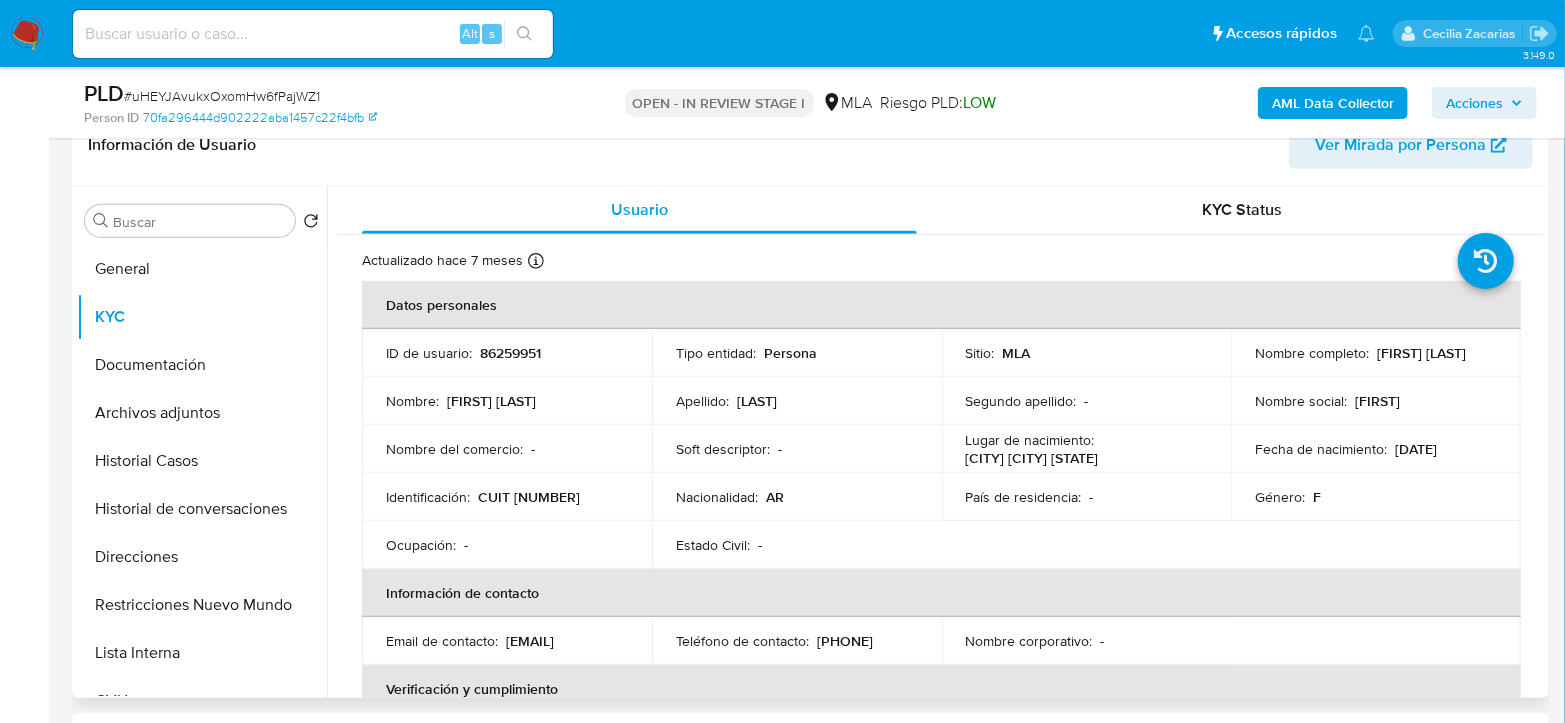 click on "CUIT 27168232484" at bounding box center (529, 497) 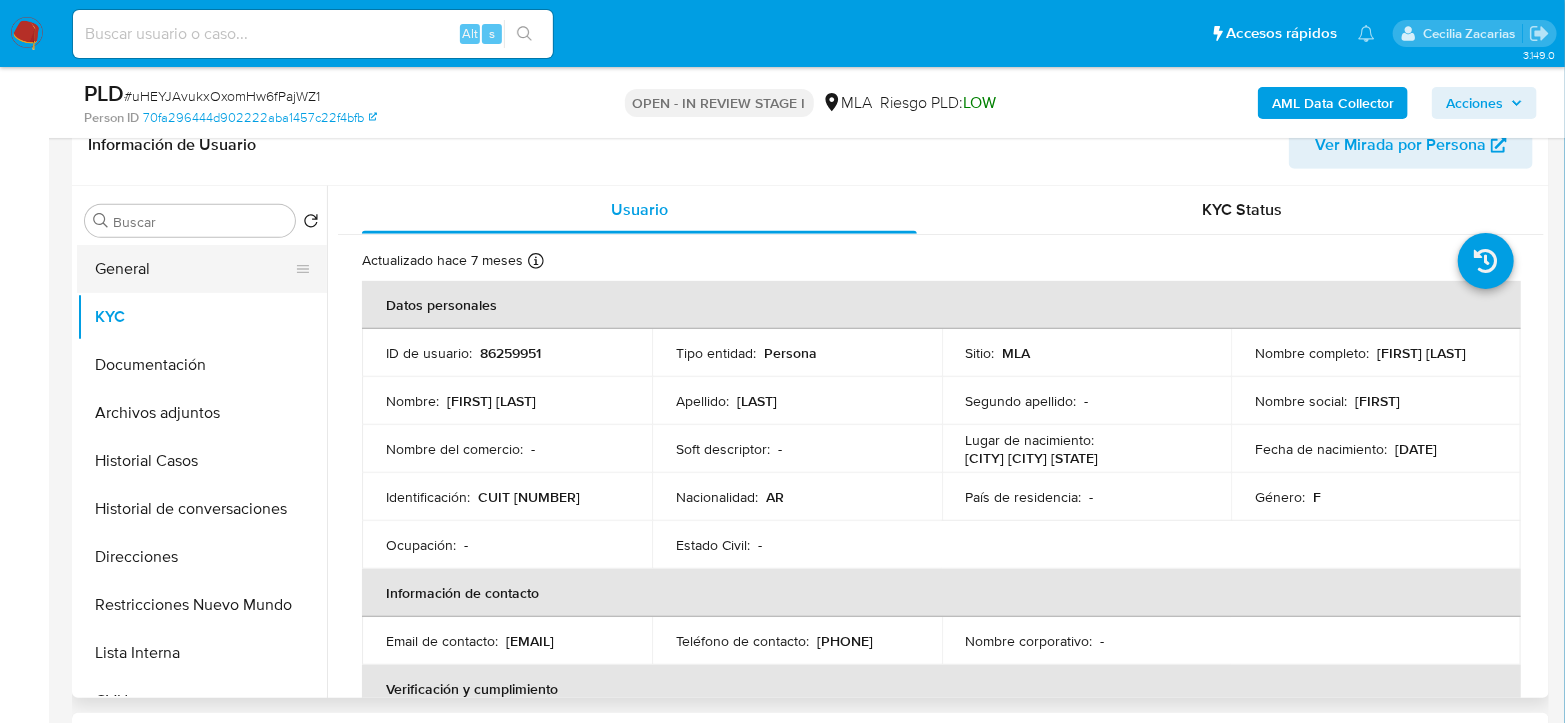 click on "General" at bounding box center (194, 269) 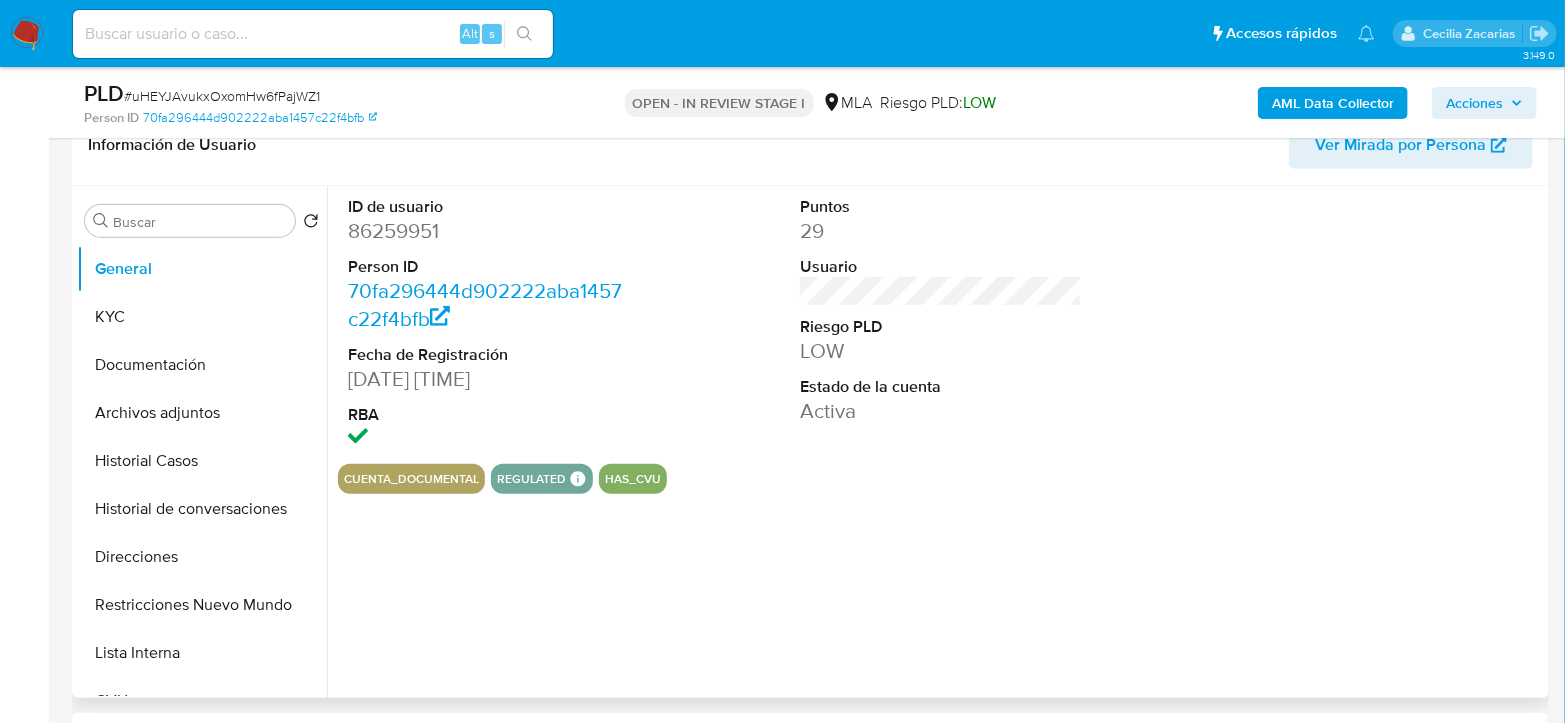 click on "86259951" at bounding box center (489, 231) 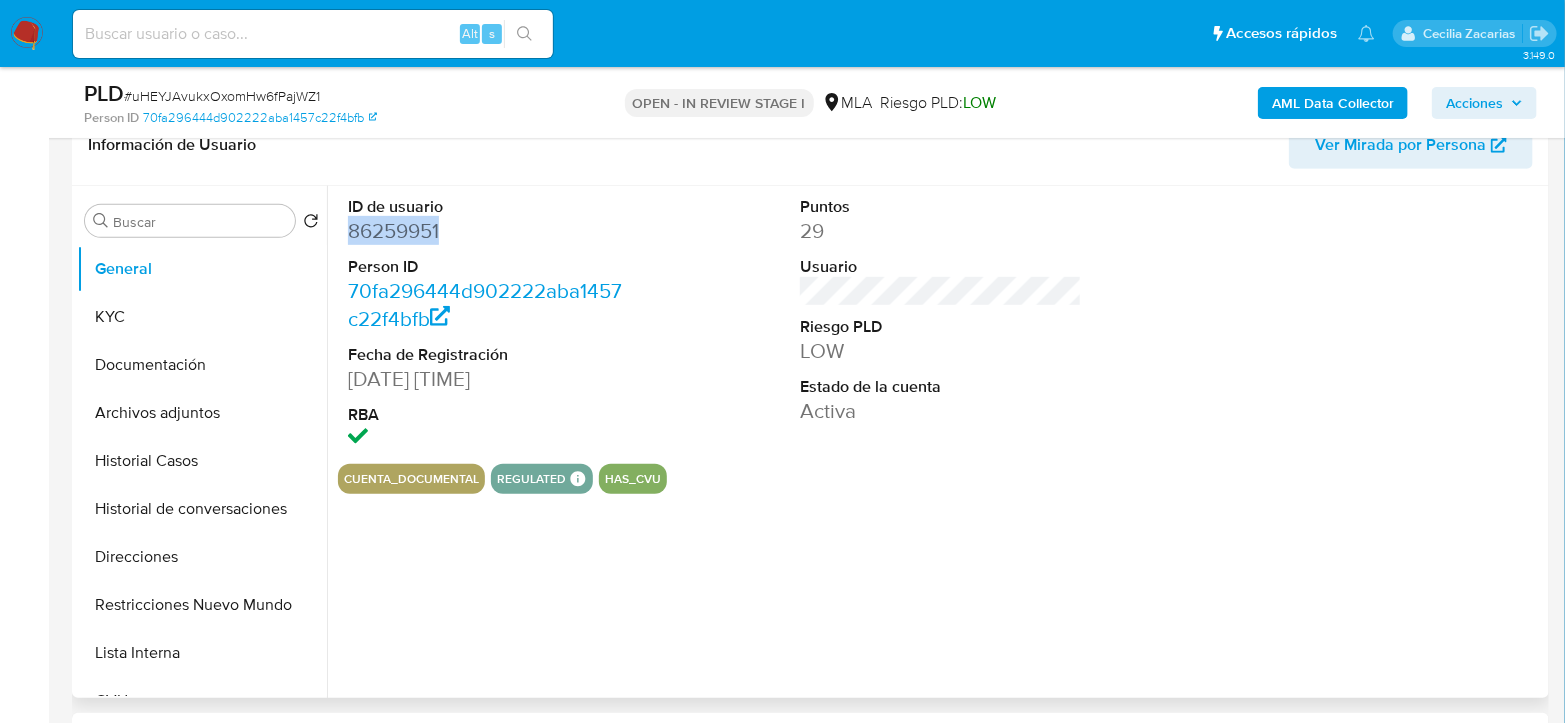 click on "86259951" at bounding box center (489, 231) 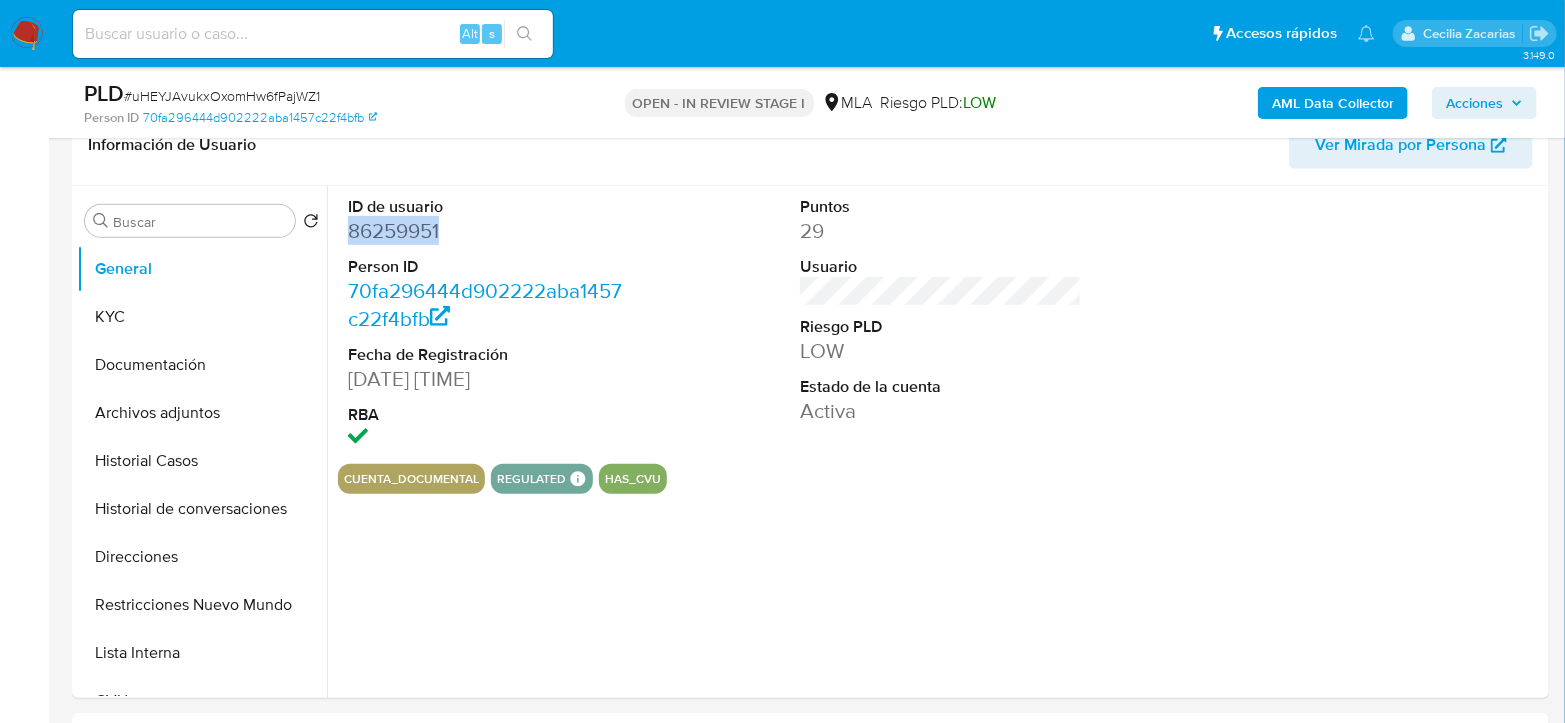 copy on "86259951" 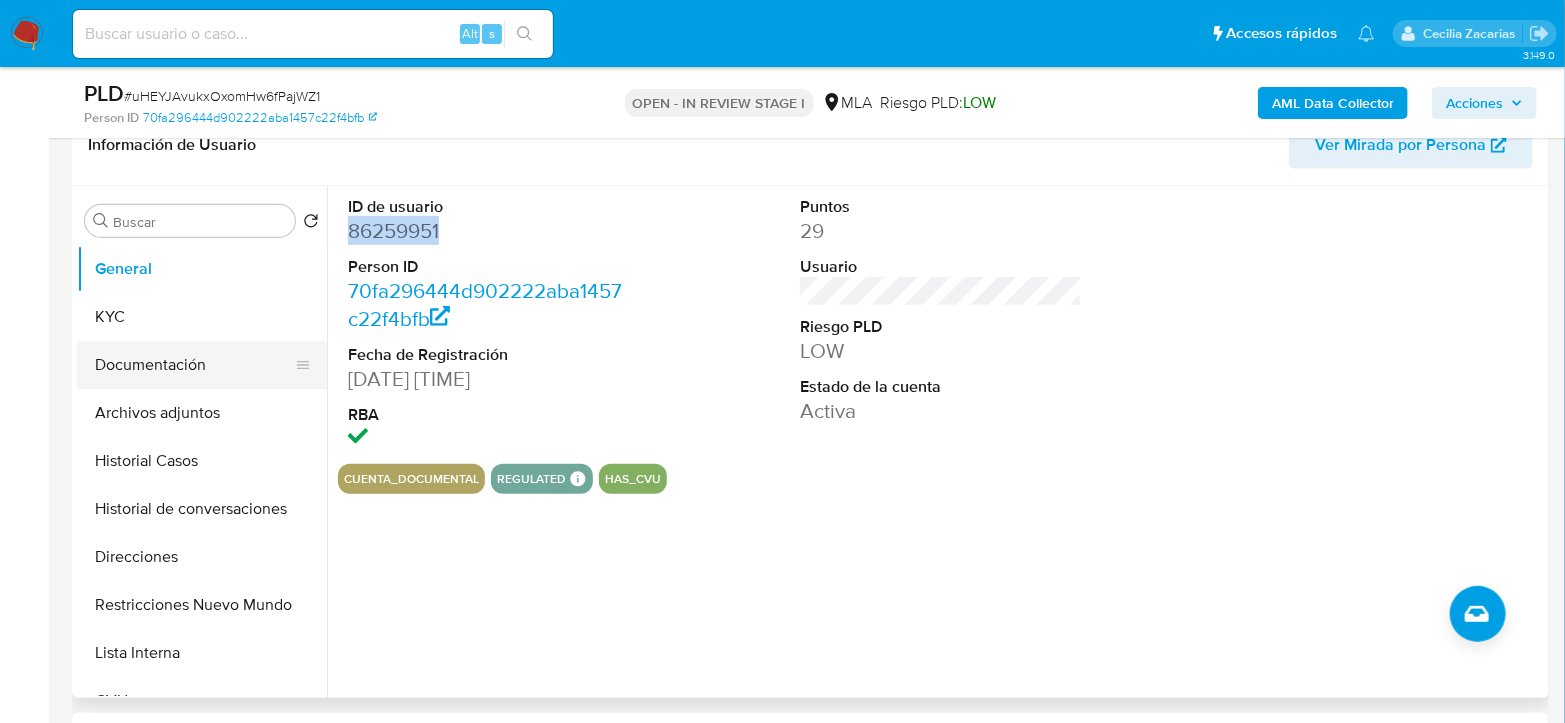 click on "Documentación" at bounding box center [194, 365] 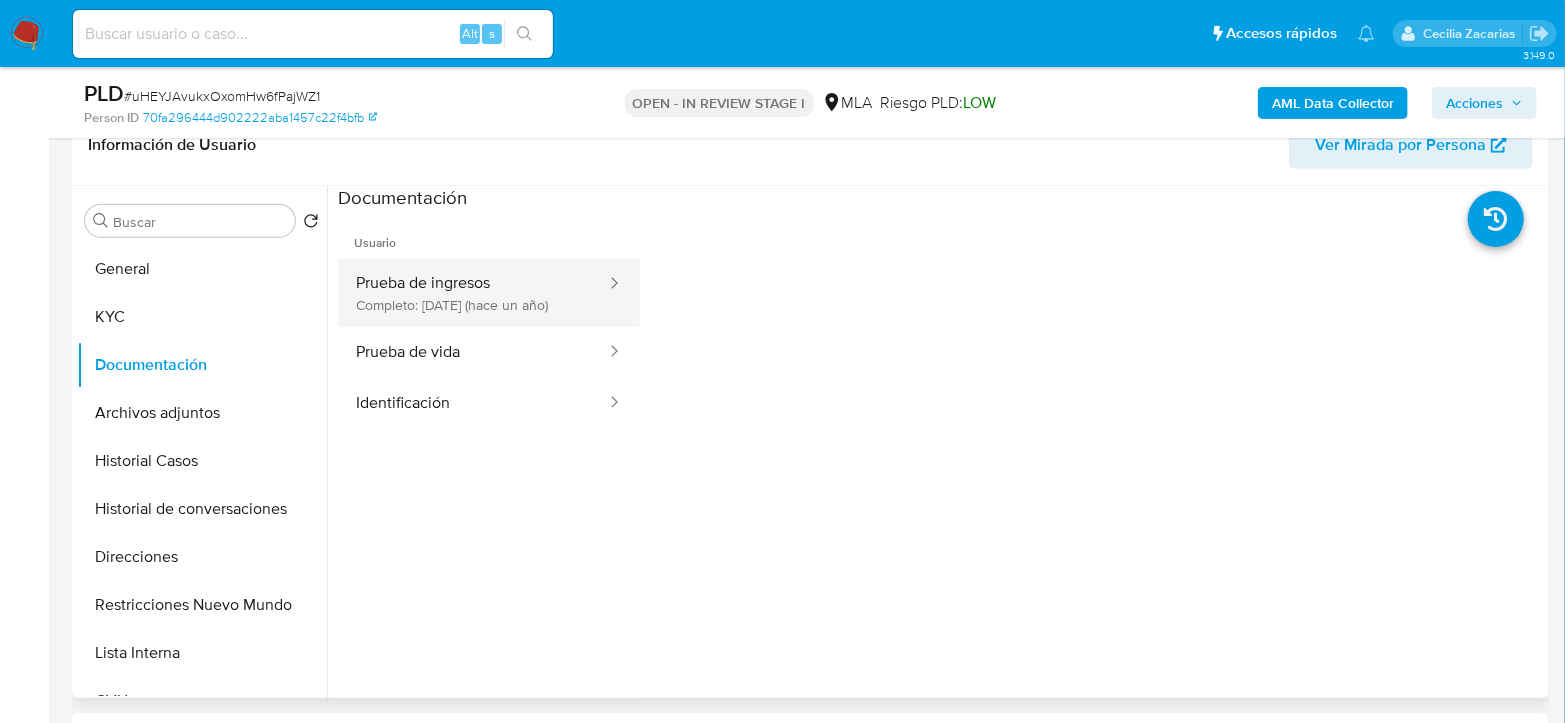 click on "Prueba de ingresos Completo: 10/04/2024 (hace un año)" at bounding box center (473, 293) 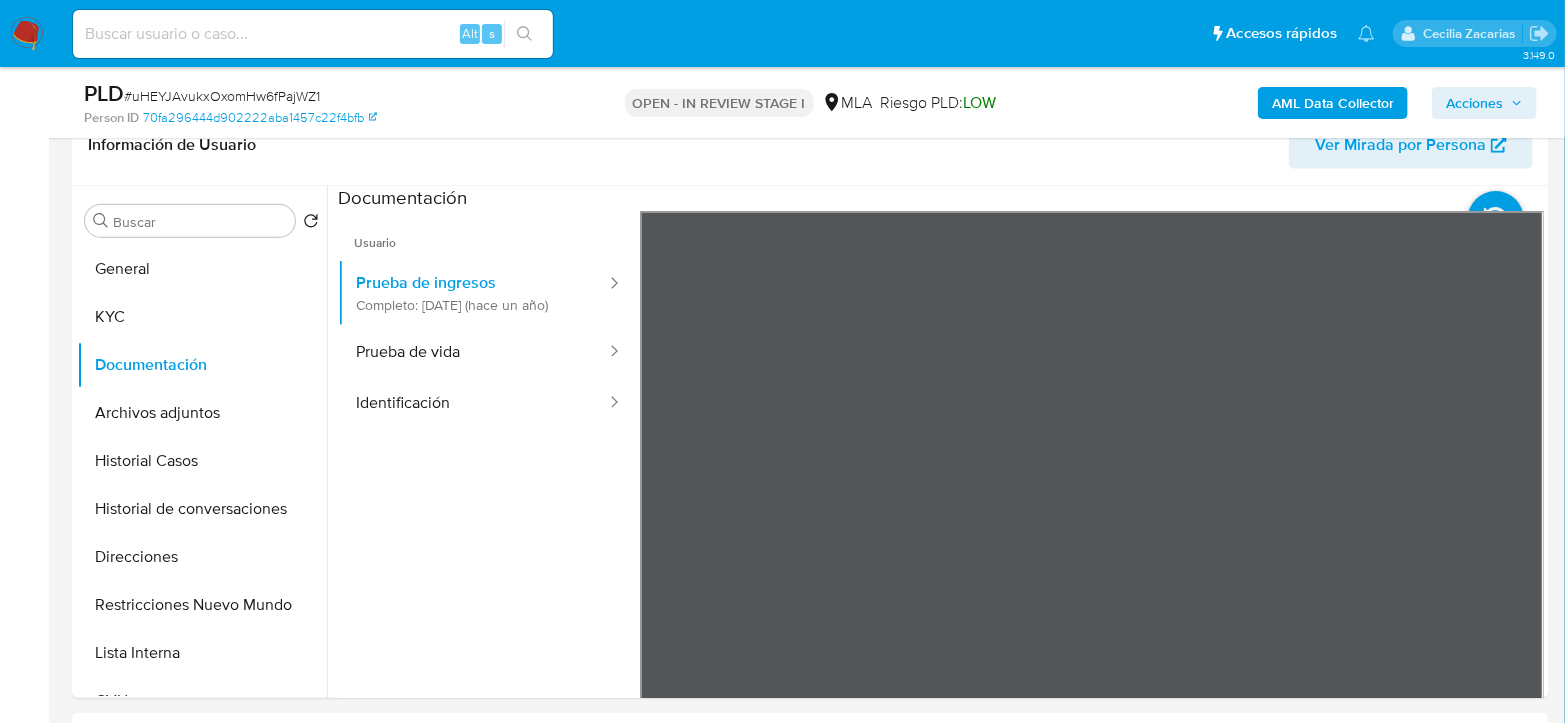 type 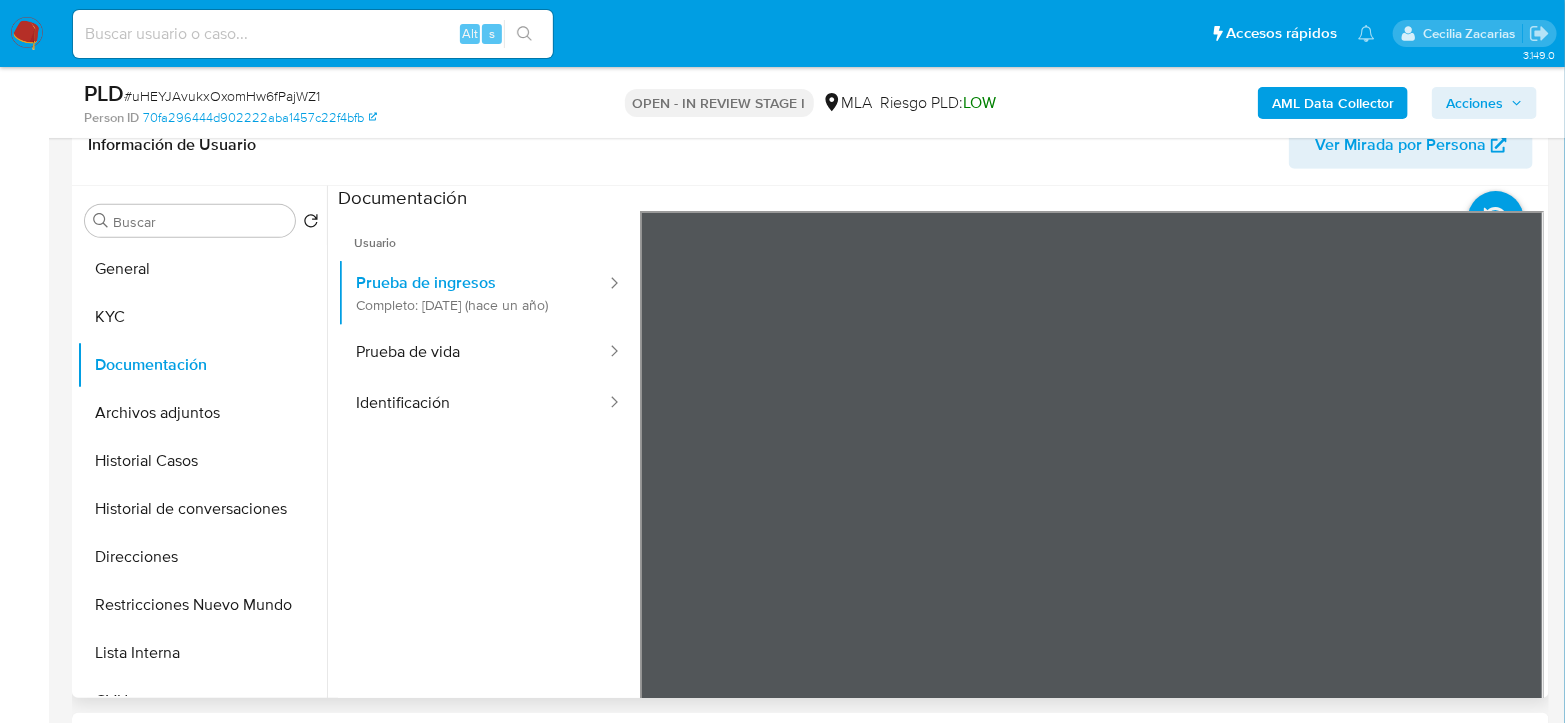 click on "Información de Usuario Ver Mirada por Persona Buscar   Volver al orden por defecto General KYC Documentación Archivos adjuntos Historial Casos Historial de conversaciones Direcciones Restricciones Nuevo Mundo Lista Interna CVU Anticipos de dinero Cruces y Relaciones Créditos Cuentas Bancarias Datos Modificados Devices Geolocation Dispositivos Point Fecha Compliant Historial Riesgo PLD IV Challenges Información de accesos Insurtech Inversiones Items Listas Externas Marcas AML Perfiles Tarjetas" at bounding box center (810, 401) 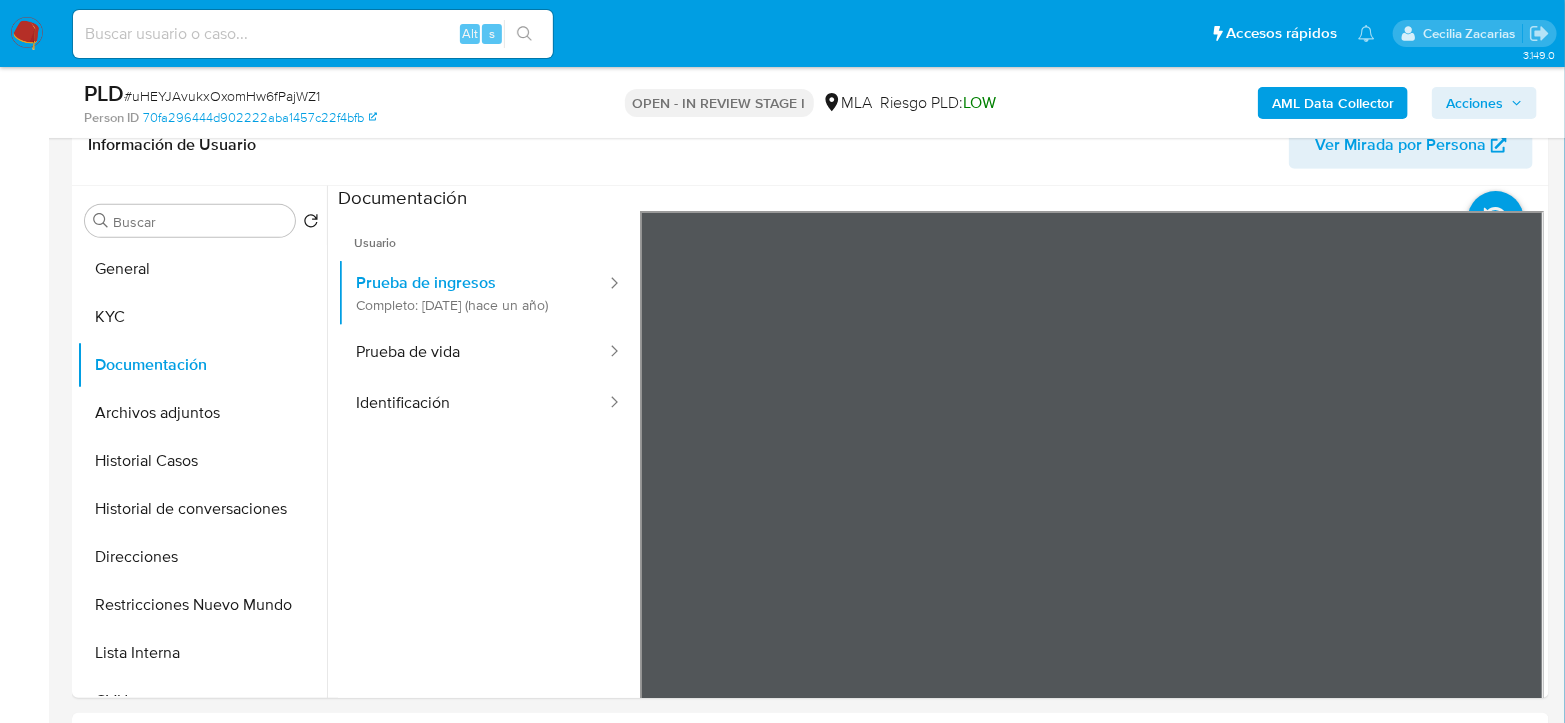click on "Pausado Ver notificaciones Alt s Accesos rápidos   Presiona las siguientes teclas para acceder a algunas de las funciones Buscar caso o usuario Alt s Volver al home Alt h Agregar un comentario Alt c Ir a la resolucion de un caso Alt r Agregar un archivo adjunto Alt a Solicitar KYC challenge Alt 3 Agregar restricción Alt 4 Eliminar restricción Alt 5 Cecilia Zacarias Bandeja Tablero Screening Búsqueda en Listas Watchlist Herramientas Operaciones masivas Reportes Mulan Buscador de personas Consolidado 3.149.0 Asignado a   czacarias   Asignado el: 18/06/2025 14:18:04 Creado el: 12/06/2025   Creado el: 12/06/2025 03:11:39 - Vence en un mes   Vence el 10/09/2025 03:11:40 PLD # uHEYJAvukxOxomHw6fPajWZ1 Person ID 70fa296444d902222aba1457c22f4bfb OPEN - IN REVIEW STAGE I  MLA Riesgo PLD:  LOW AML Data Collector Acciones Información del caso Eventos ( 1 ) Acciones AUTOMATIC (1) Información de Usuario Ver Mirada por Persona Buscar   Volver al orden por defecto General KYC Documentación Archivos adjuntos CVU Items" at bounding box center [782, 1786] 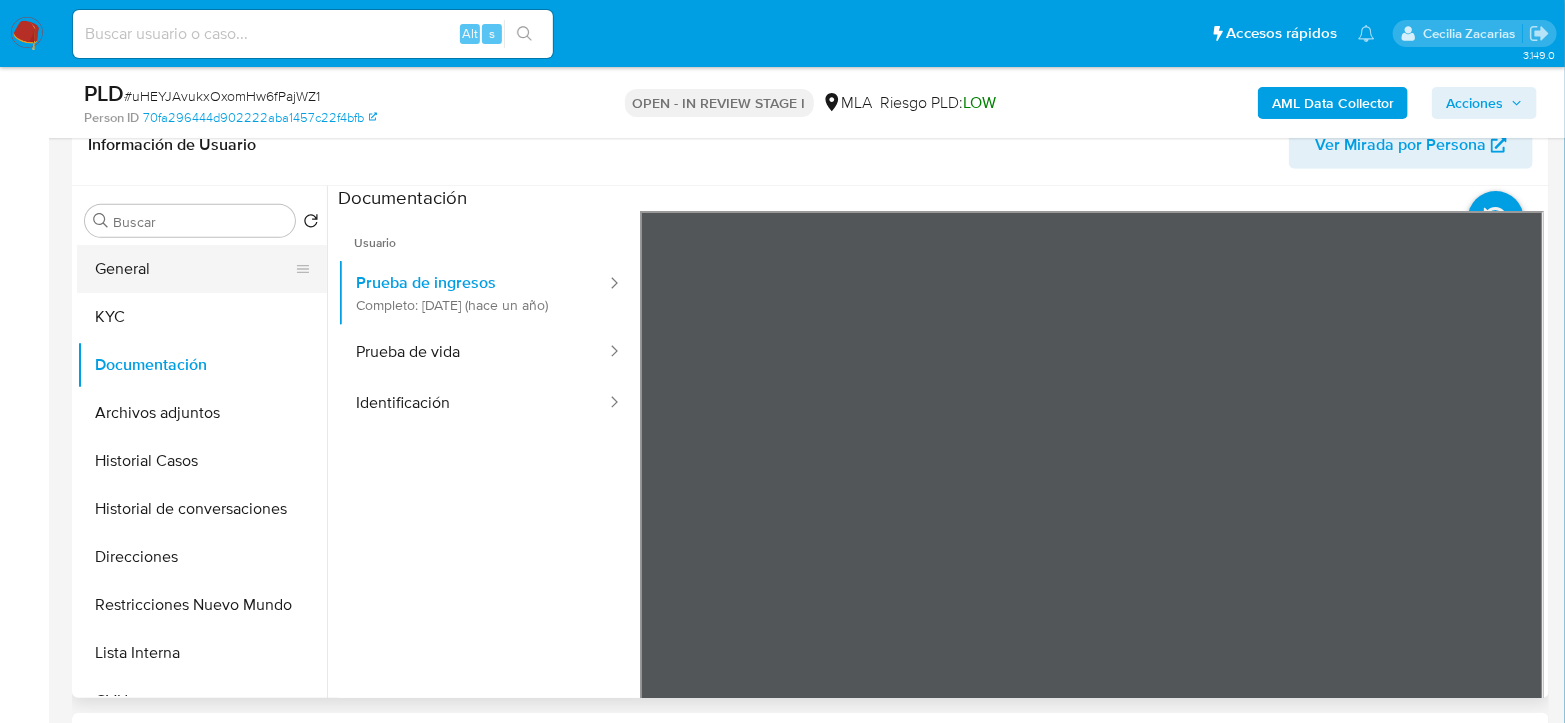click on "General" at bounding box center (194, 269) 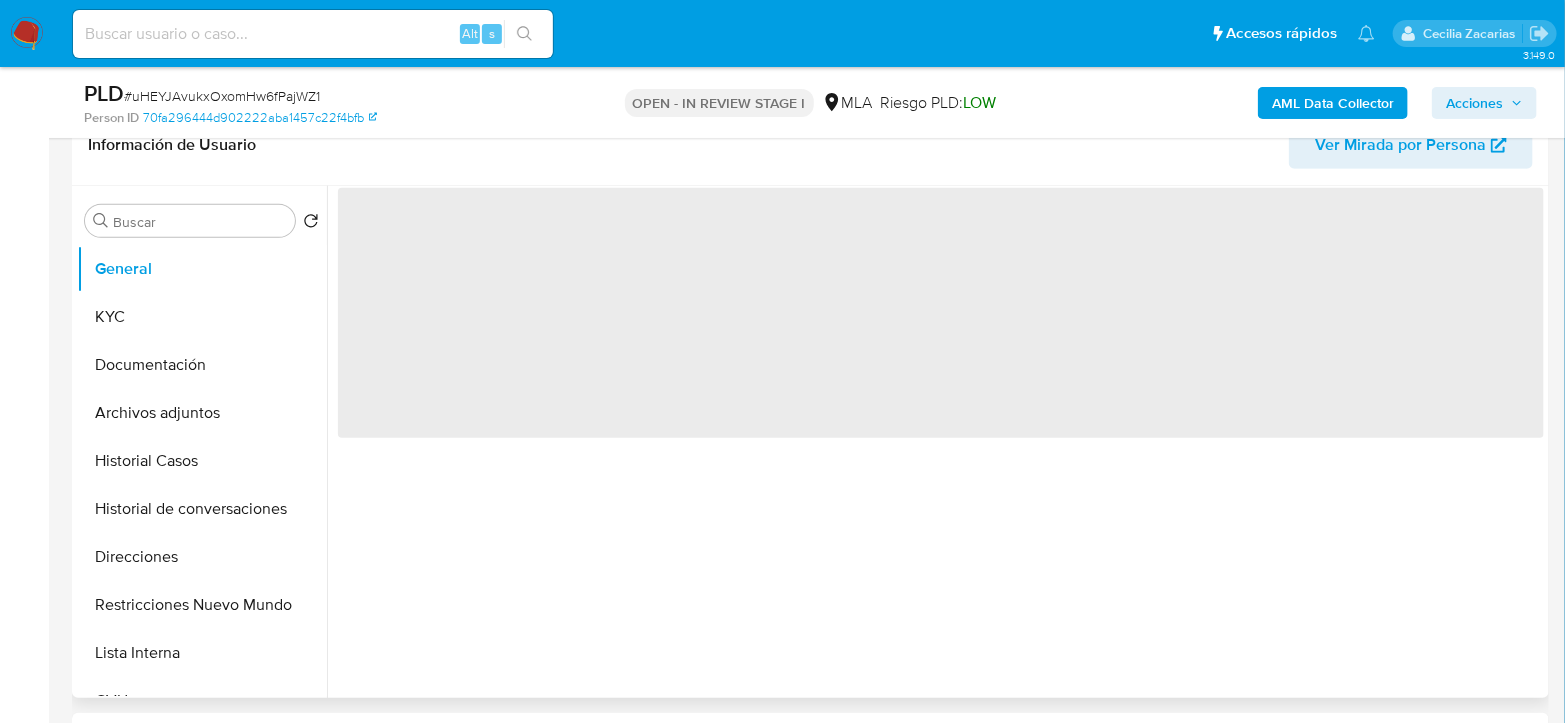 click on "‌" at bounding box center (941, 313) 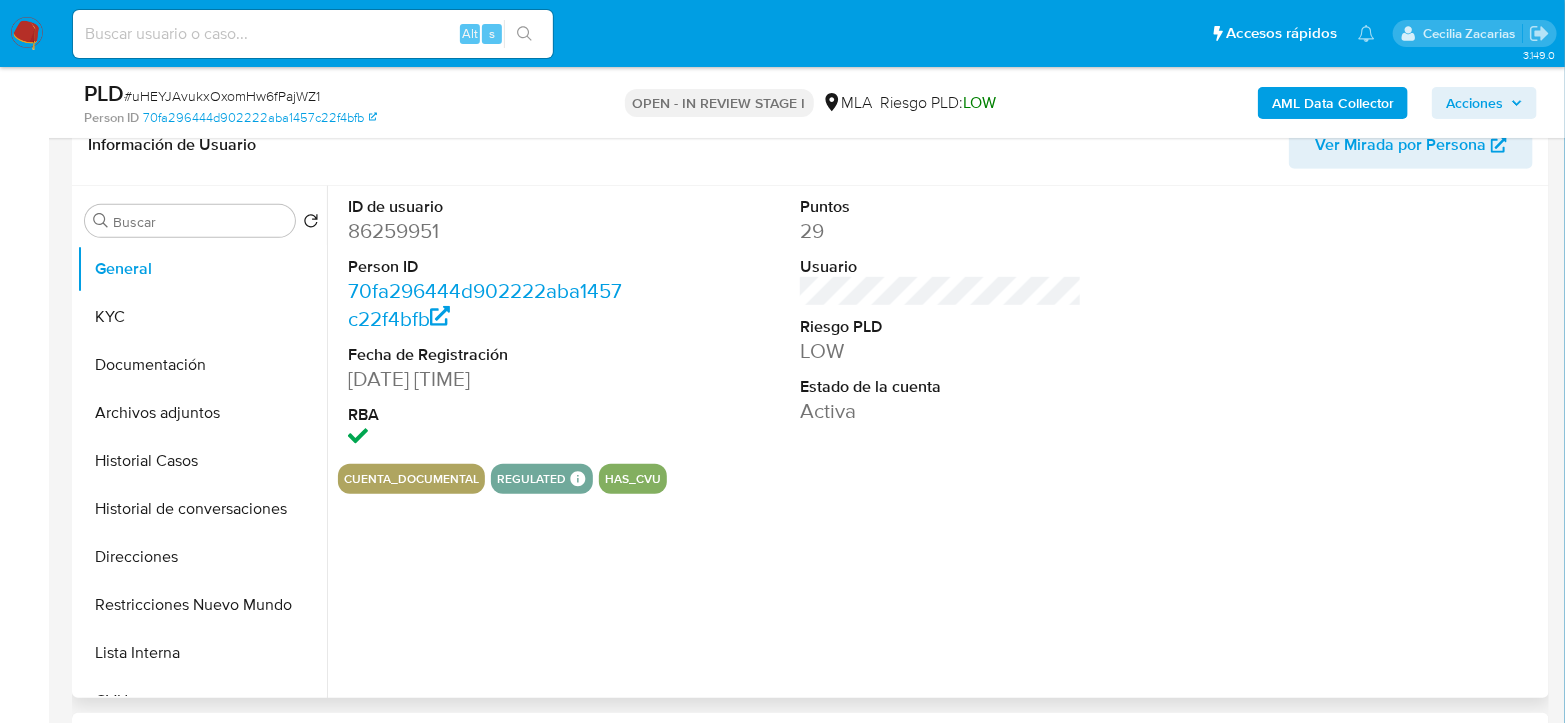 click on "86259951" at bounding box center [489, 231] 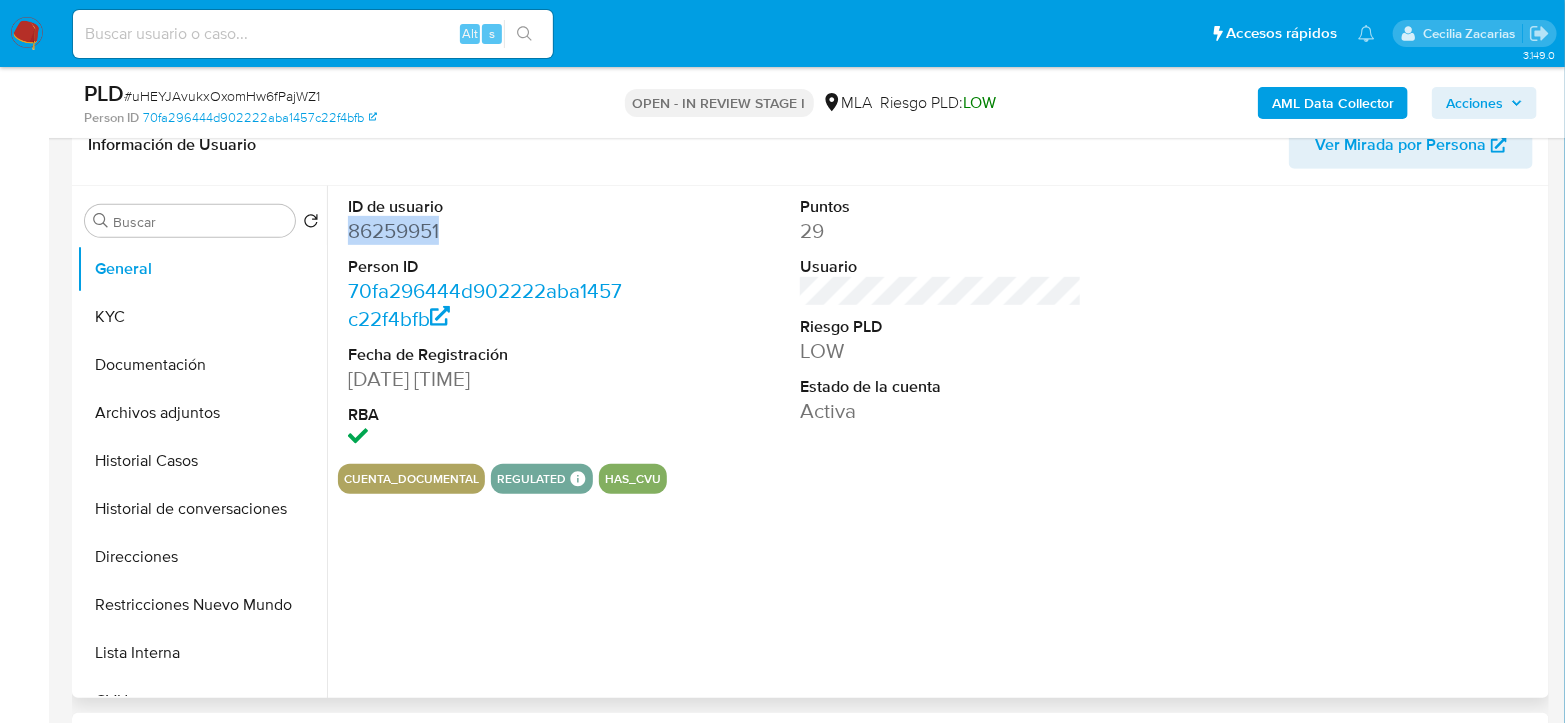 click on "86259951" at bounding box center [489, 231] 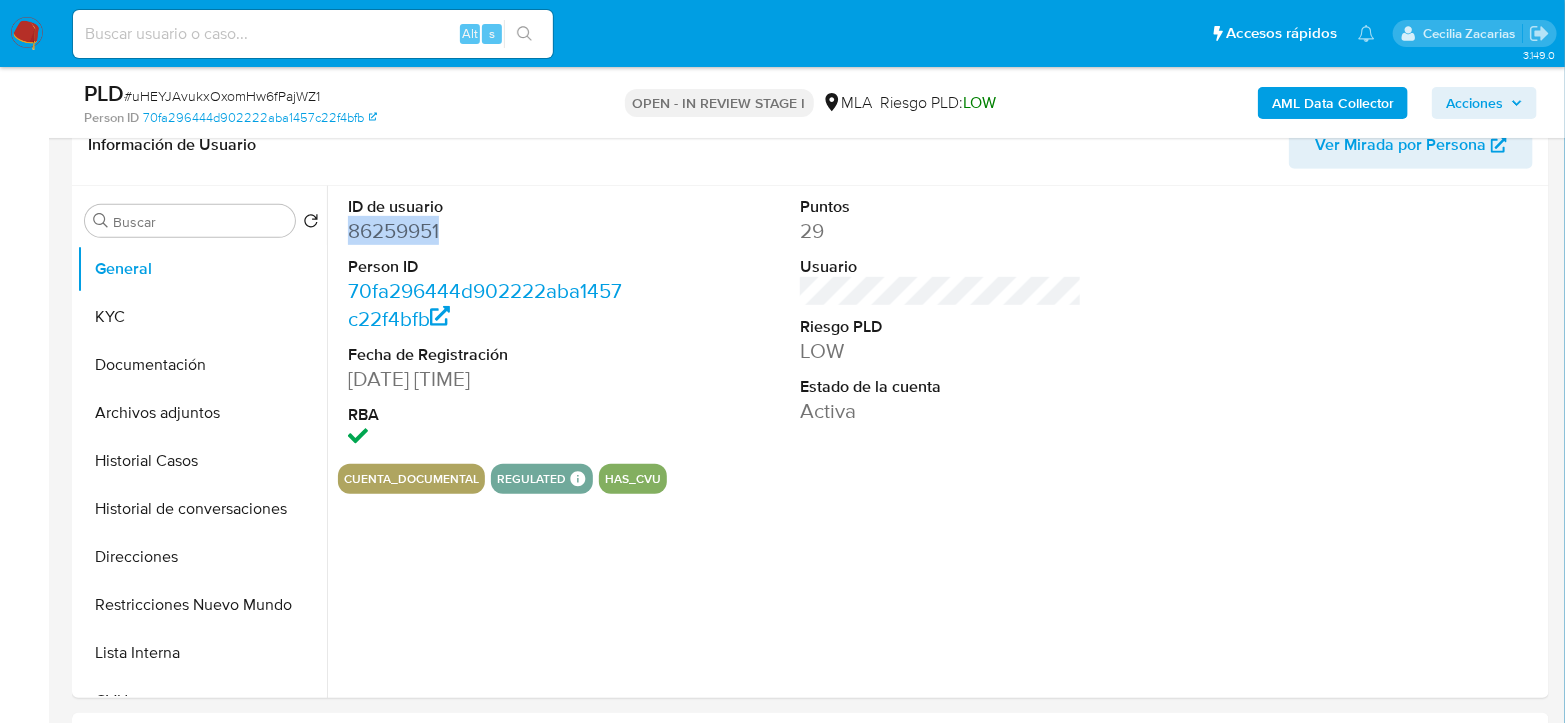 copy on "86259951" 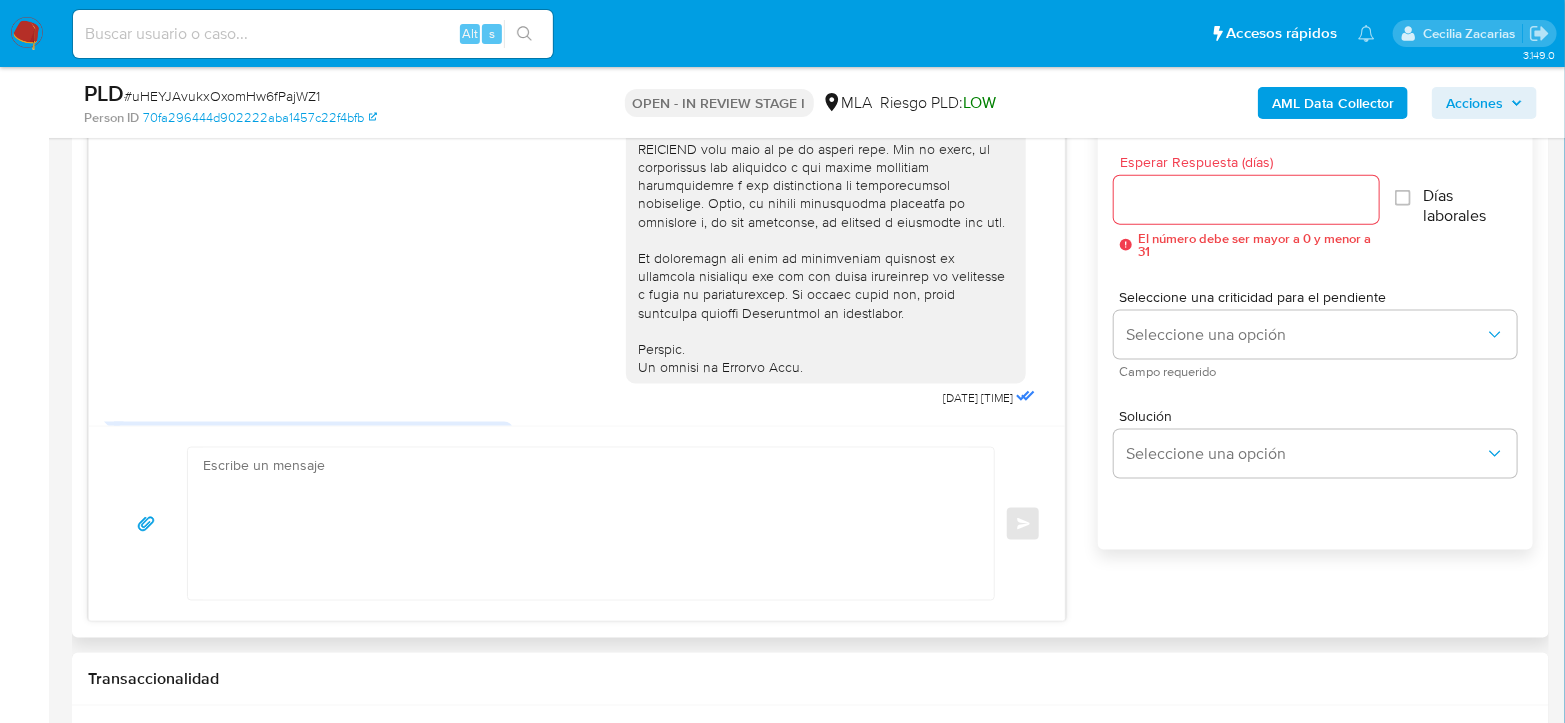 scroll, scrollTop: 1111, scrollLeft: 0, axis: vertical 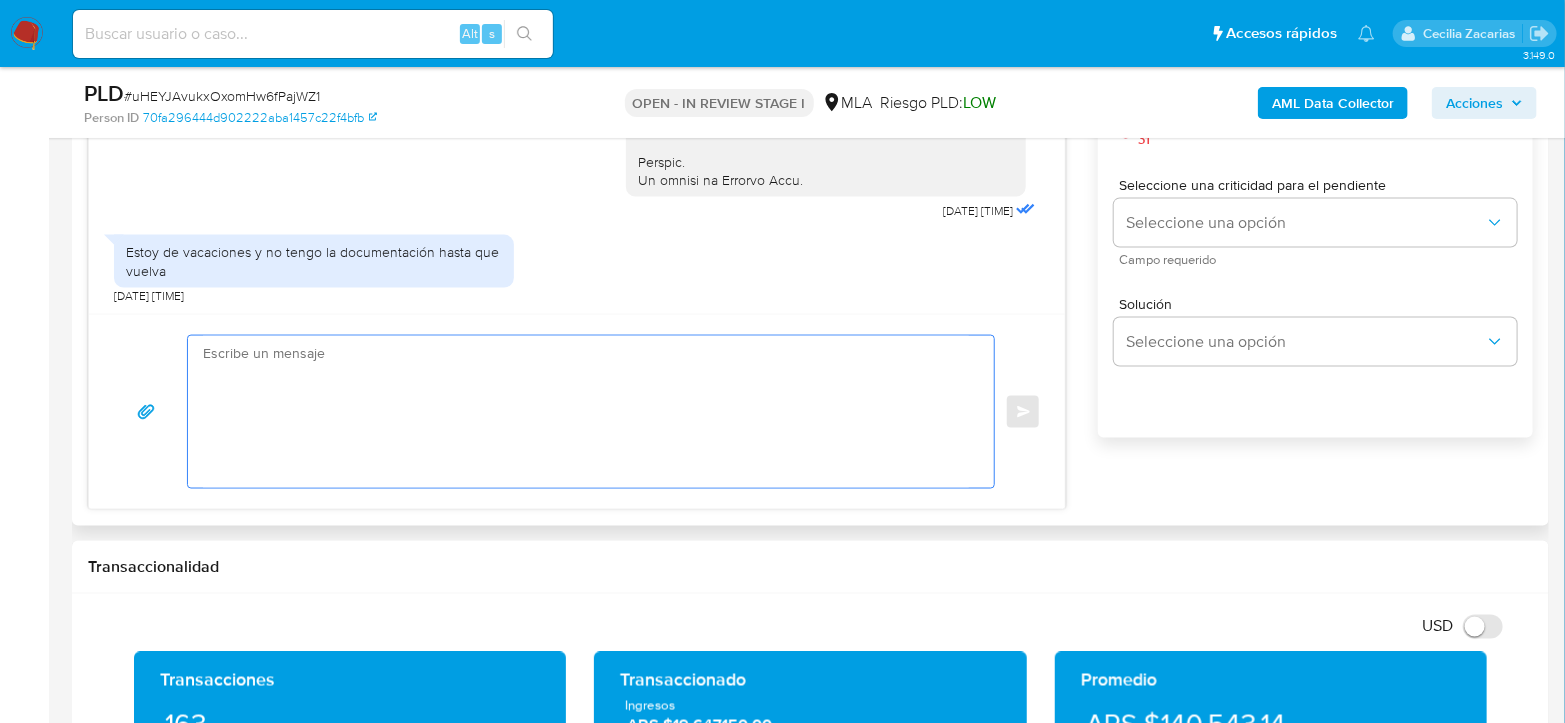 click at bounding box center [586, 412] 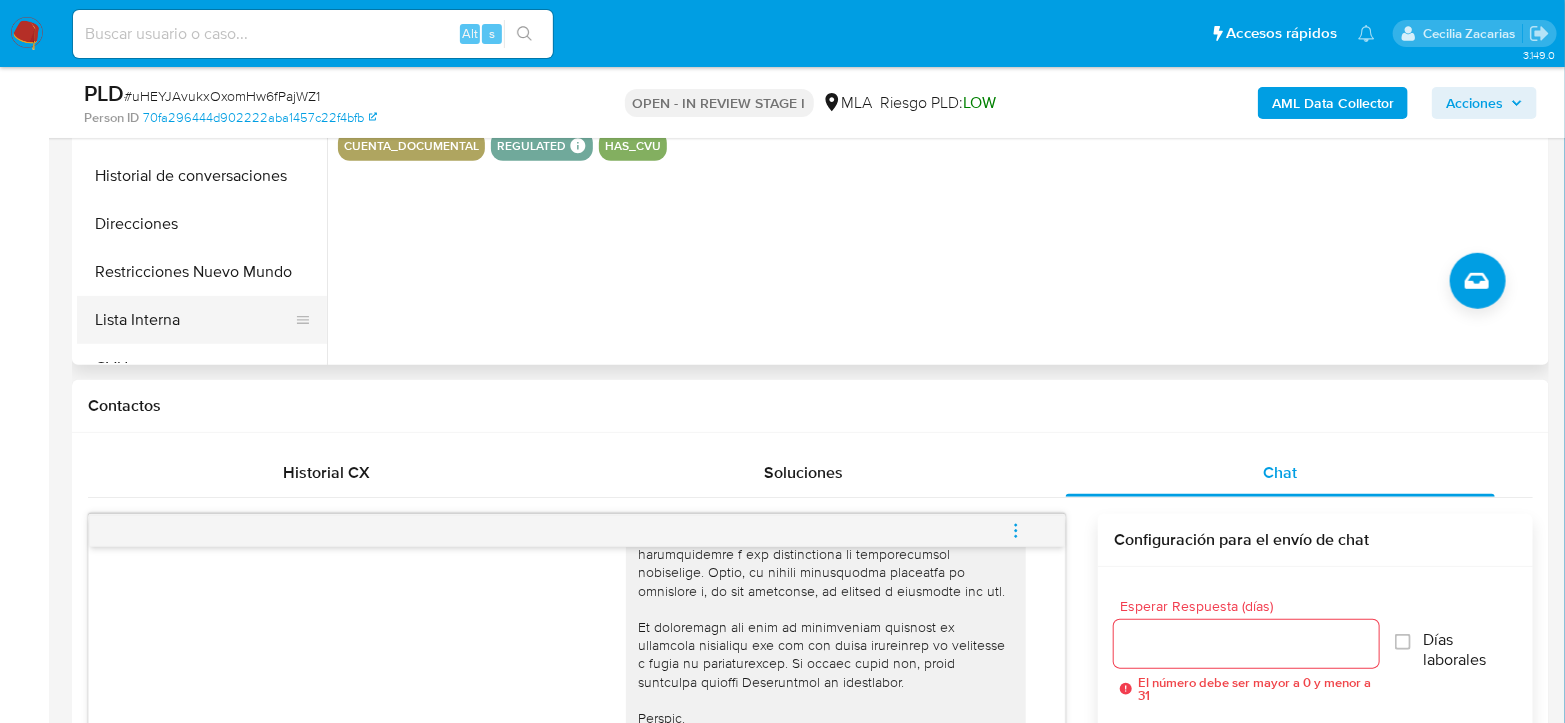 scroll, scrollTop: 444, scrollLeft: 0, axis: vertical 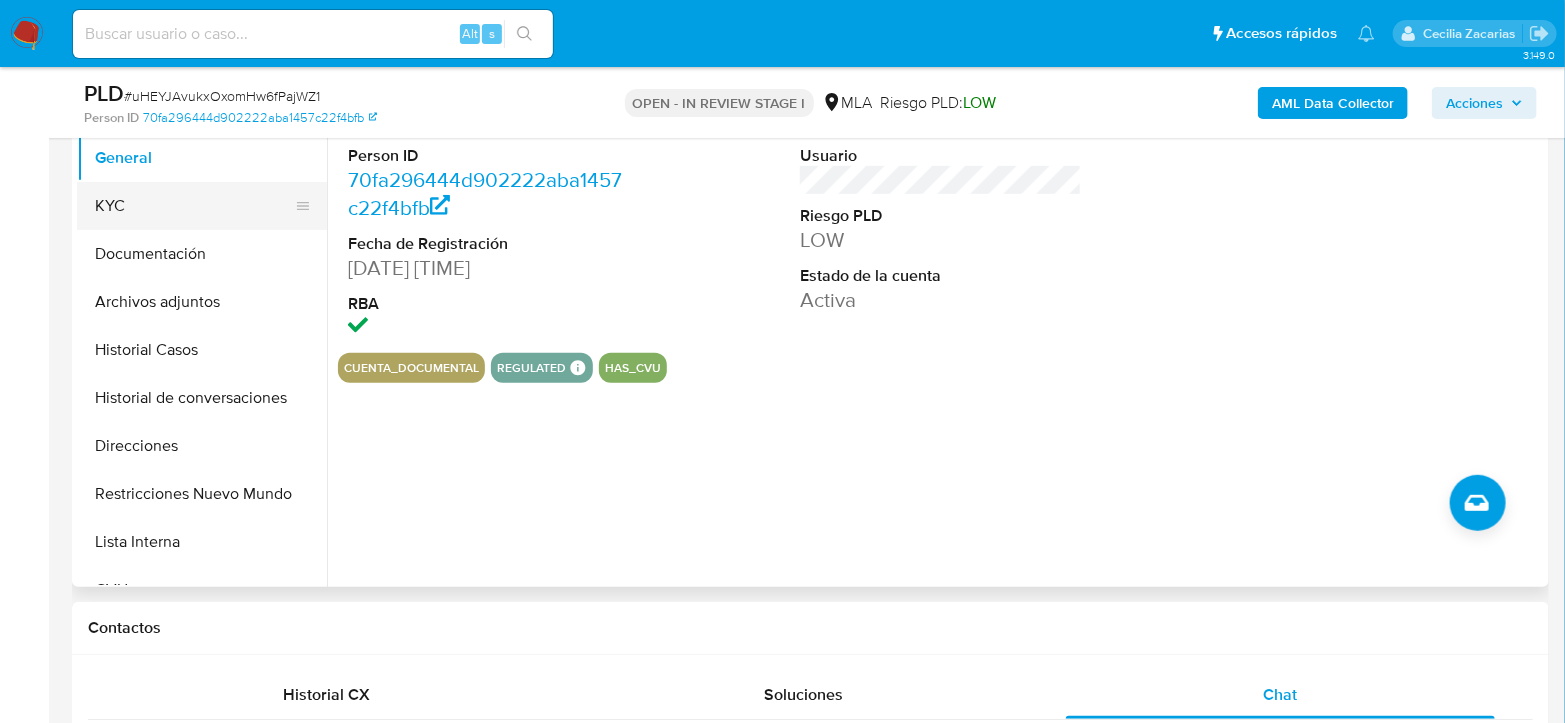 click on "KYC" at bounding box center (194, 206) 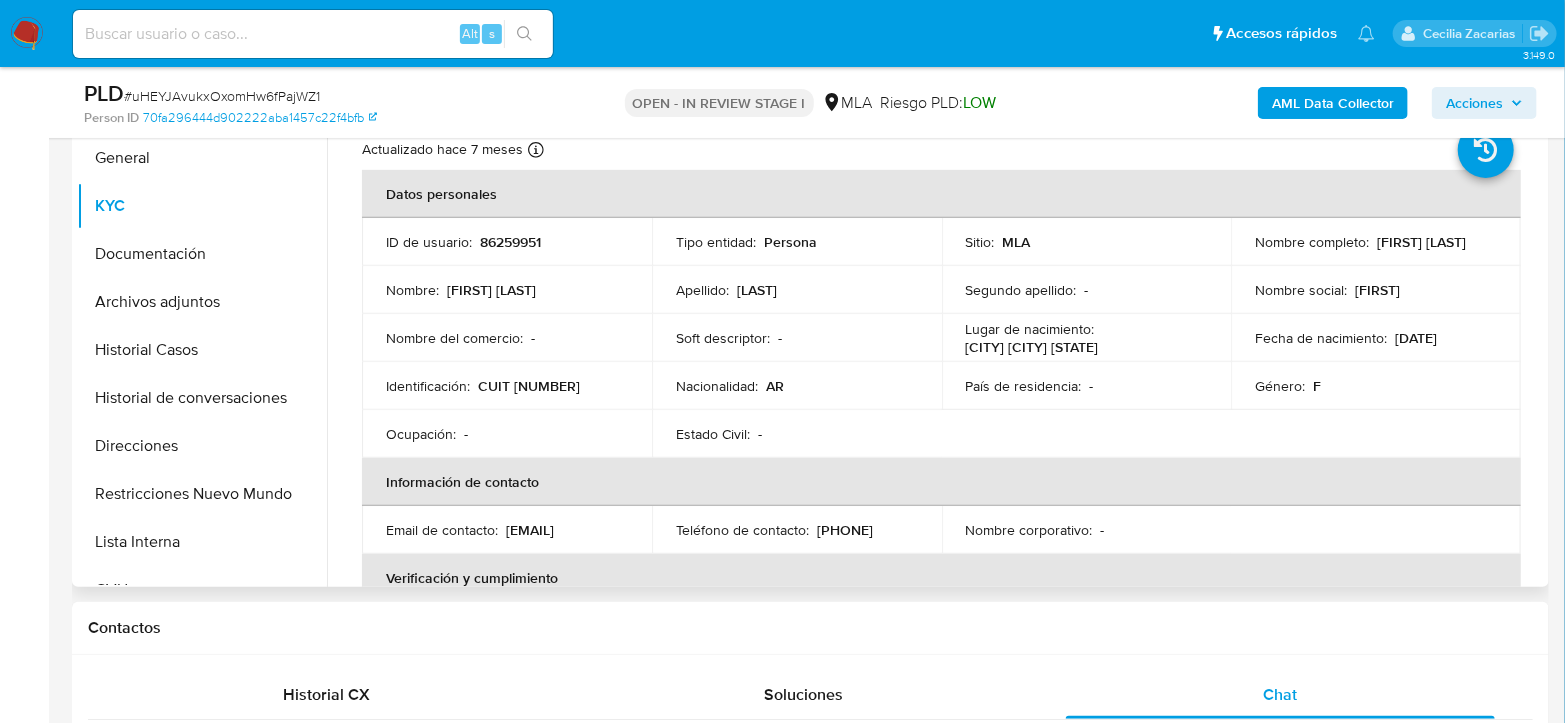drag, startPoint x: 1251, startPoint y: 251, endPoint x: 1459, endPoint y: 253, distance: 208.00961 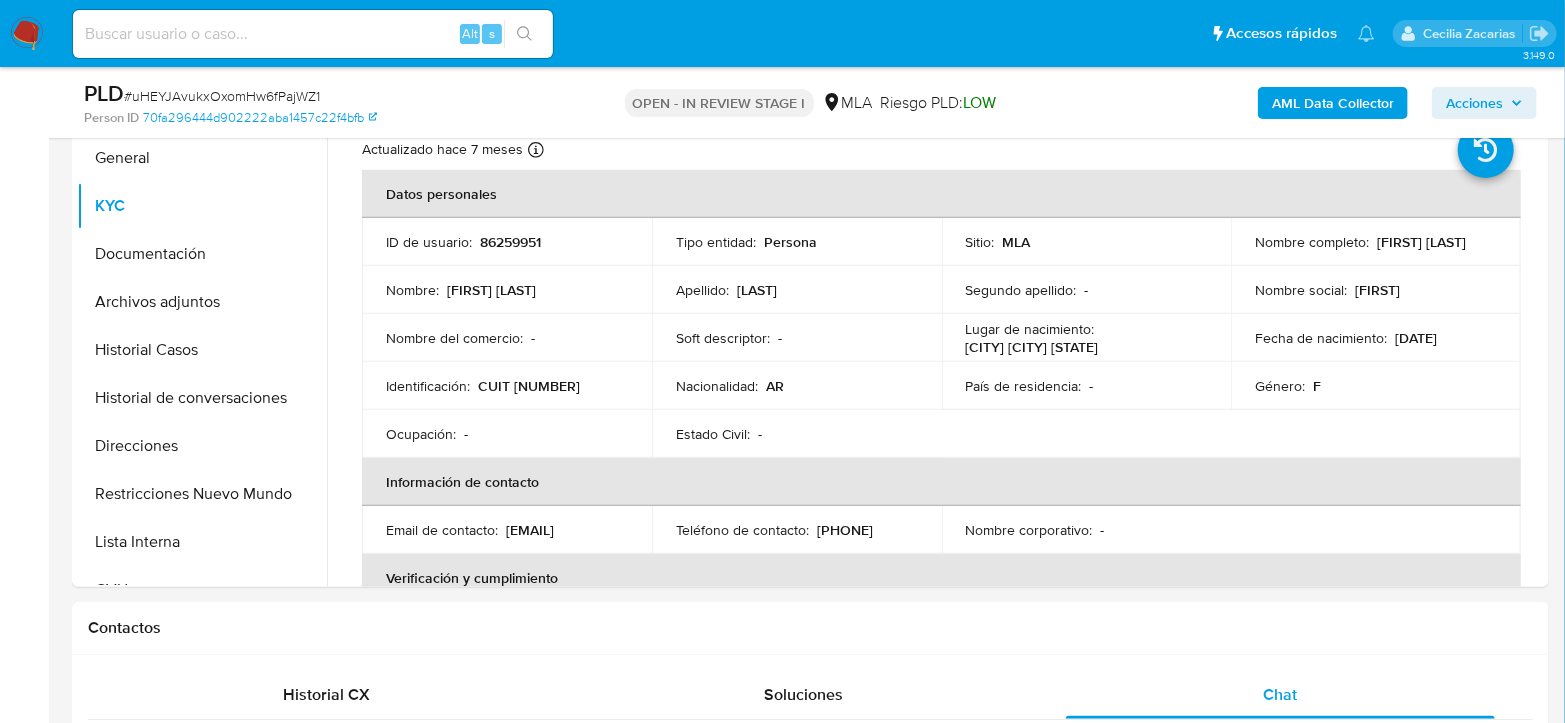 copy on "Maria del Carmen San Marco" 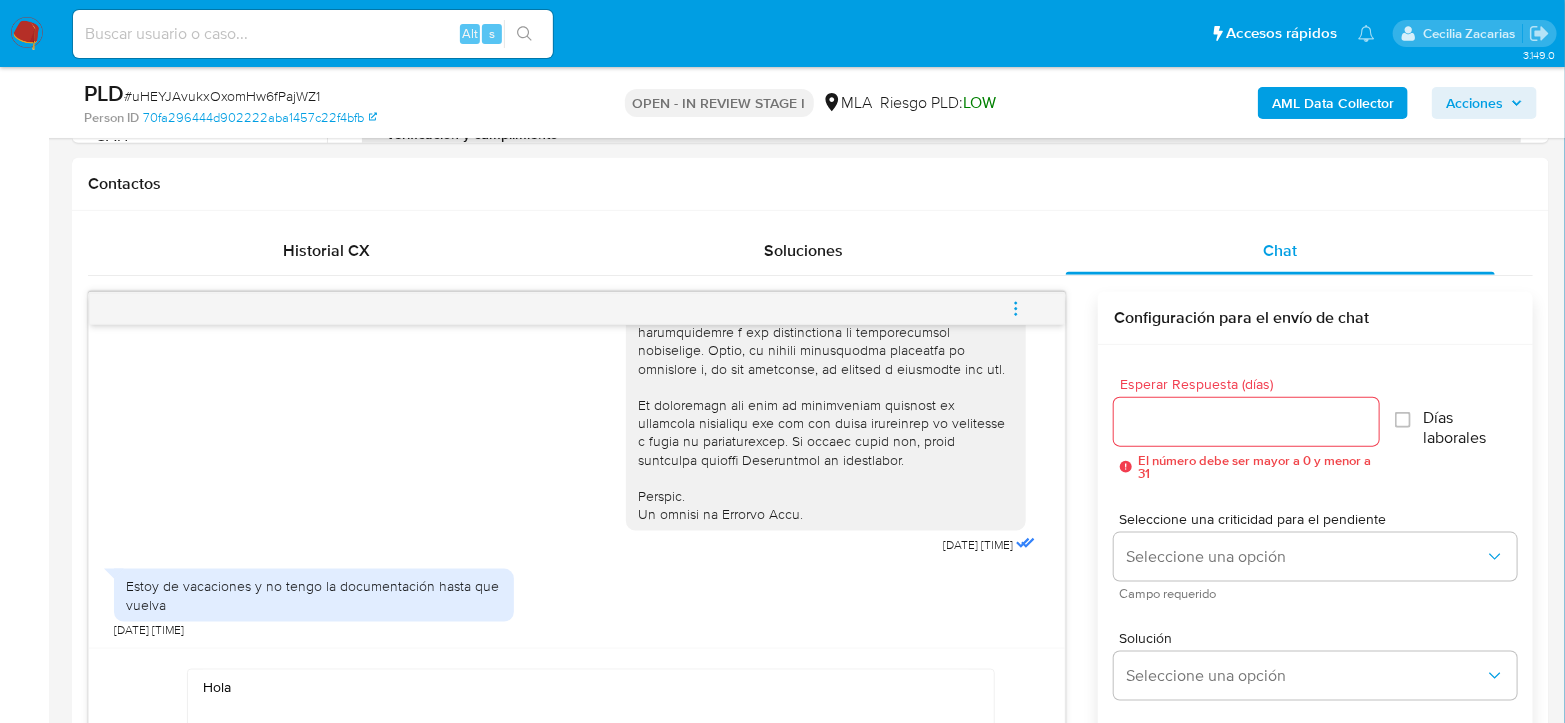 scroll, scrollTop: 1111, scrollLeft: 0, axis: vertical 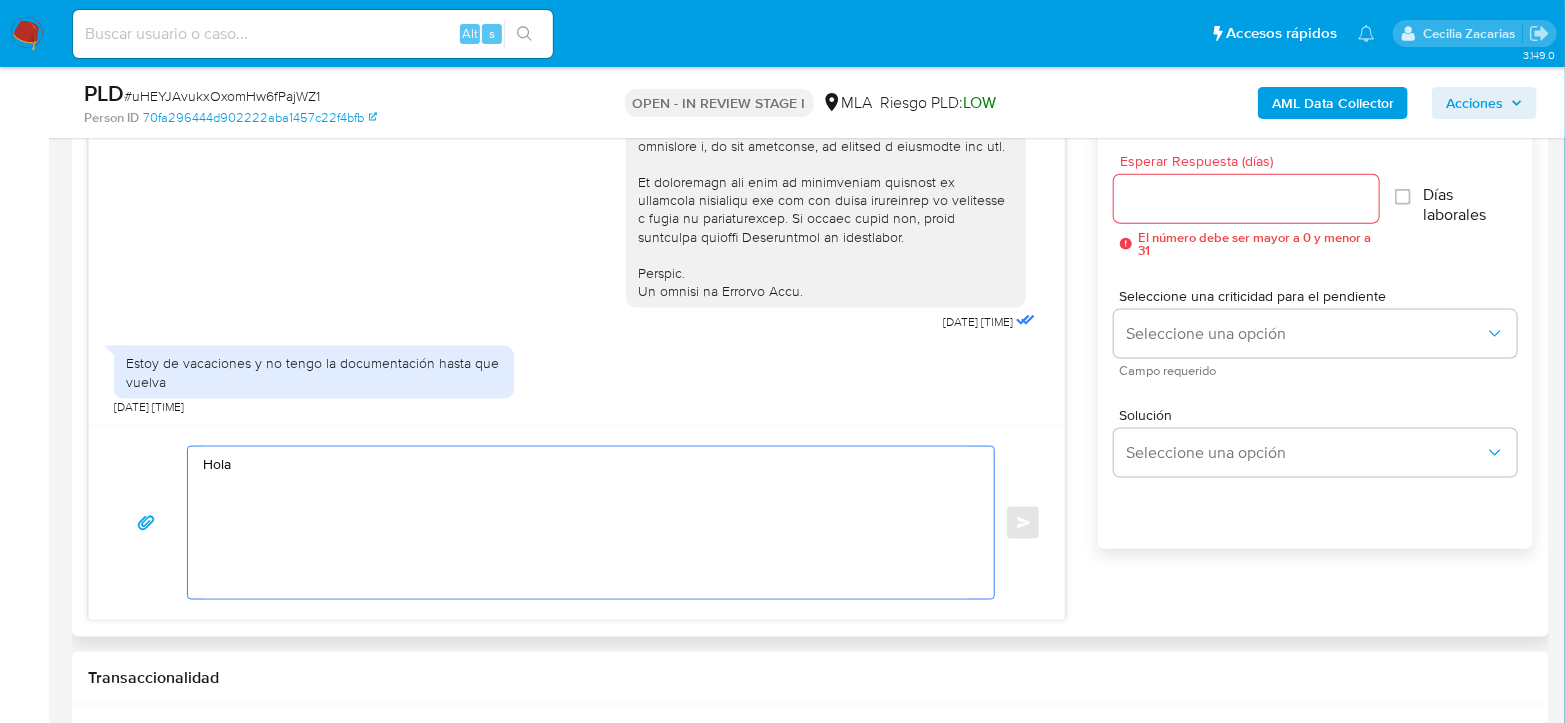 click on "Hola" at bounding box center (586, 523) 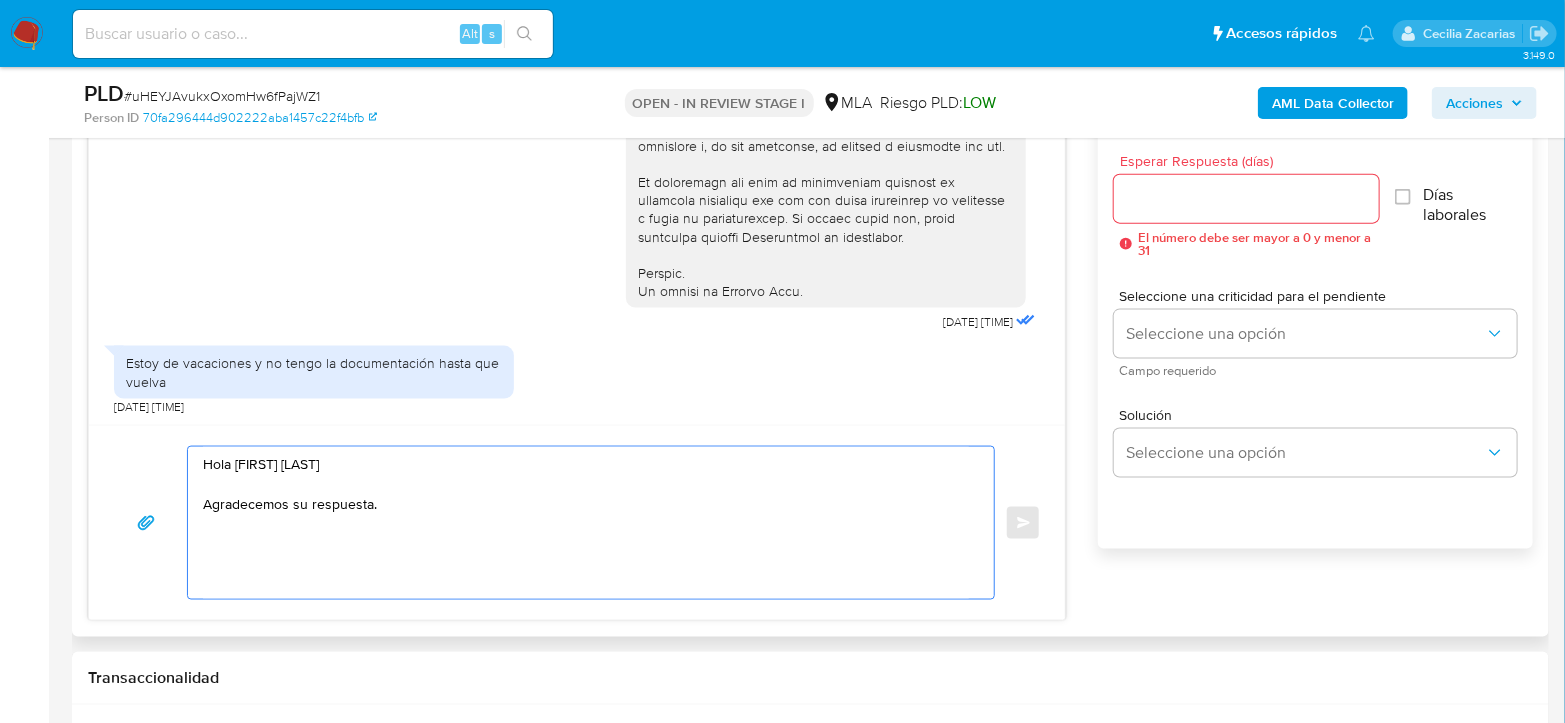 paste on "En función de las operaciones registradas en tu cuenta de Mercado Pago, necesitamos que nos brindes la siguiente información y/o documentación:" 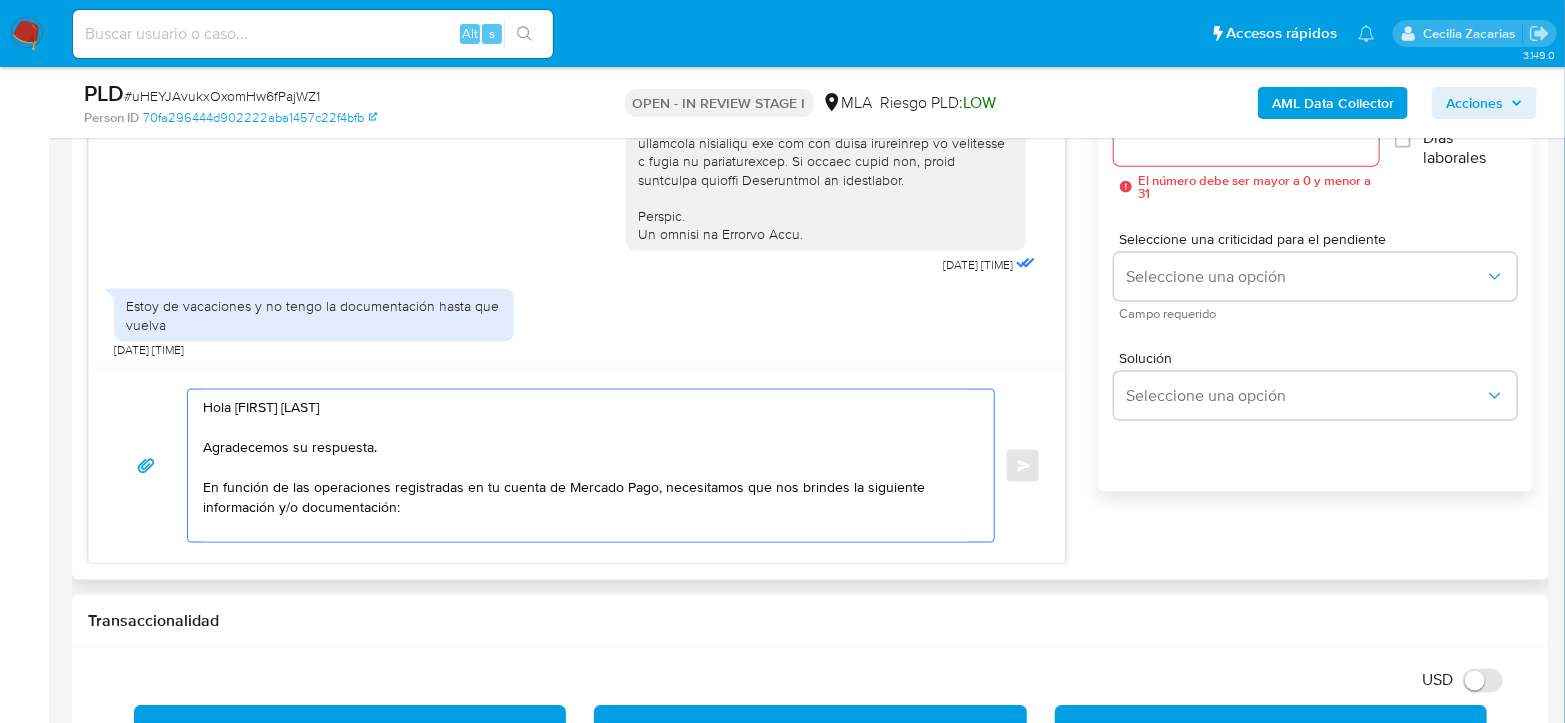 scroll, scrollTop: 1222, scrollLeft: 0, axis: vertical 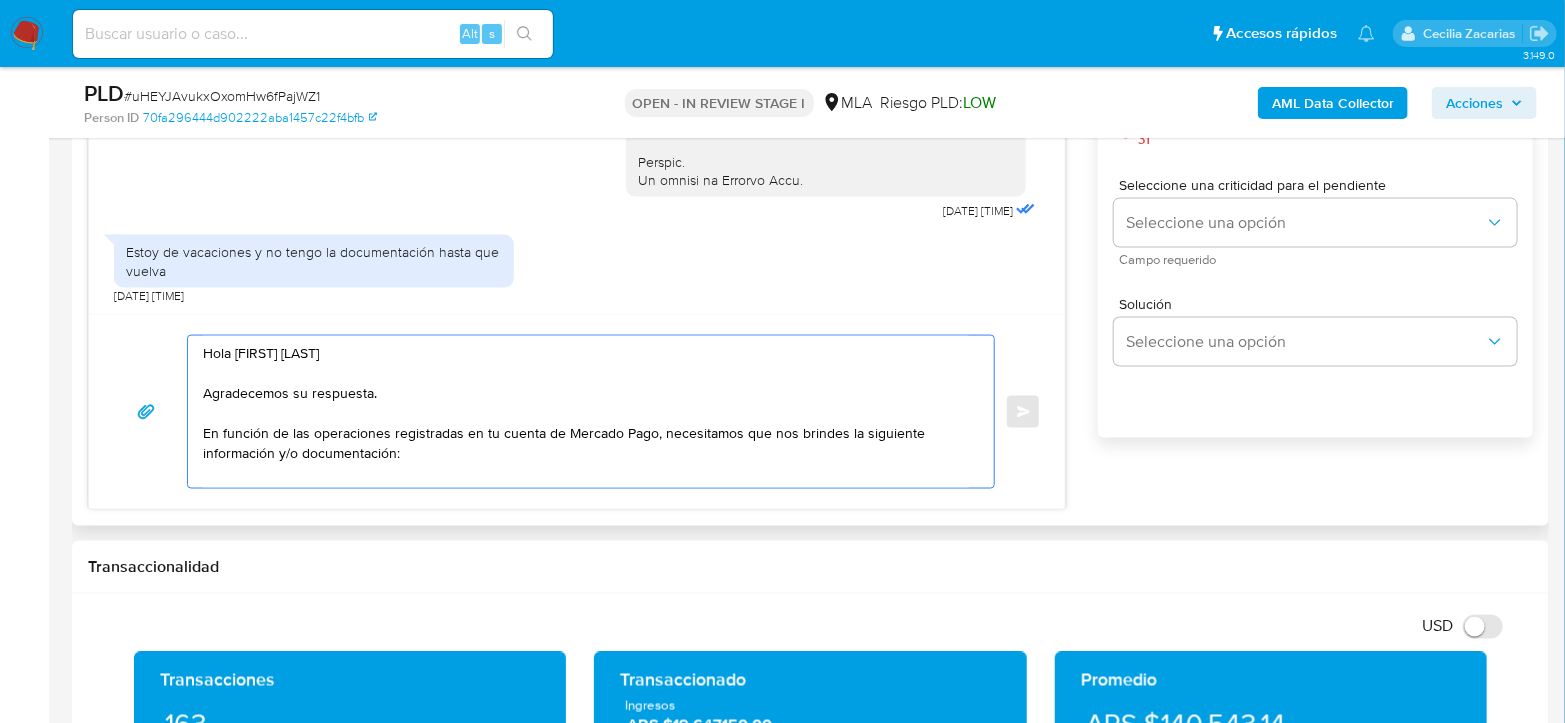 click on "Hola Maria del Carmen San Marco
Agradecemos su respuesta.
En función de las operaciones registradas en tu cuenta de Mercado Pago, necesitamos que nos brindes la siguiente información y/o documentación:" at bounding box center [586, 412] 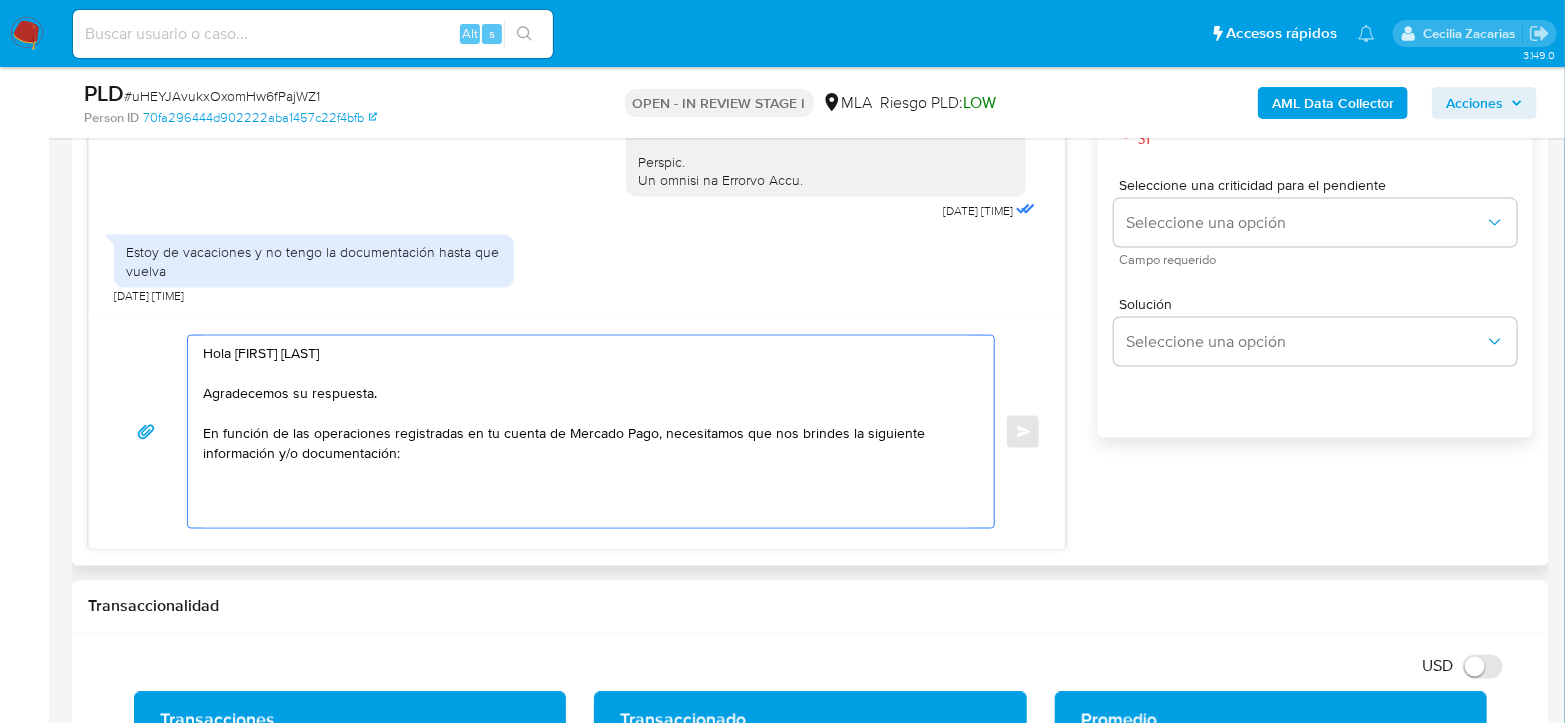 paste on "De acuerdo a la actividad que realices en tu cuenta, adjunta la siguiente documentación. A modo de ejemplo, puedes enviar uno de estos comprobantes:
- Últimos 3 recibos de sueldo/jubilación." 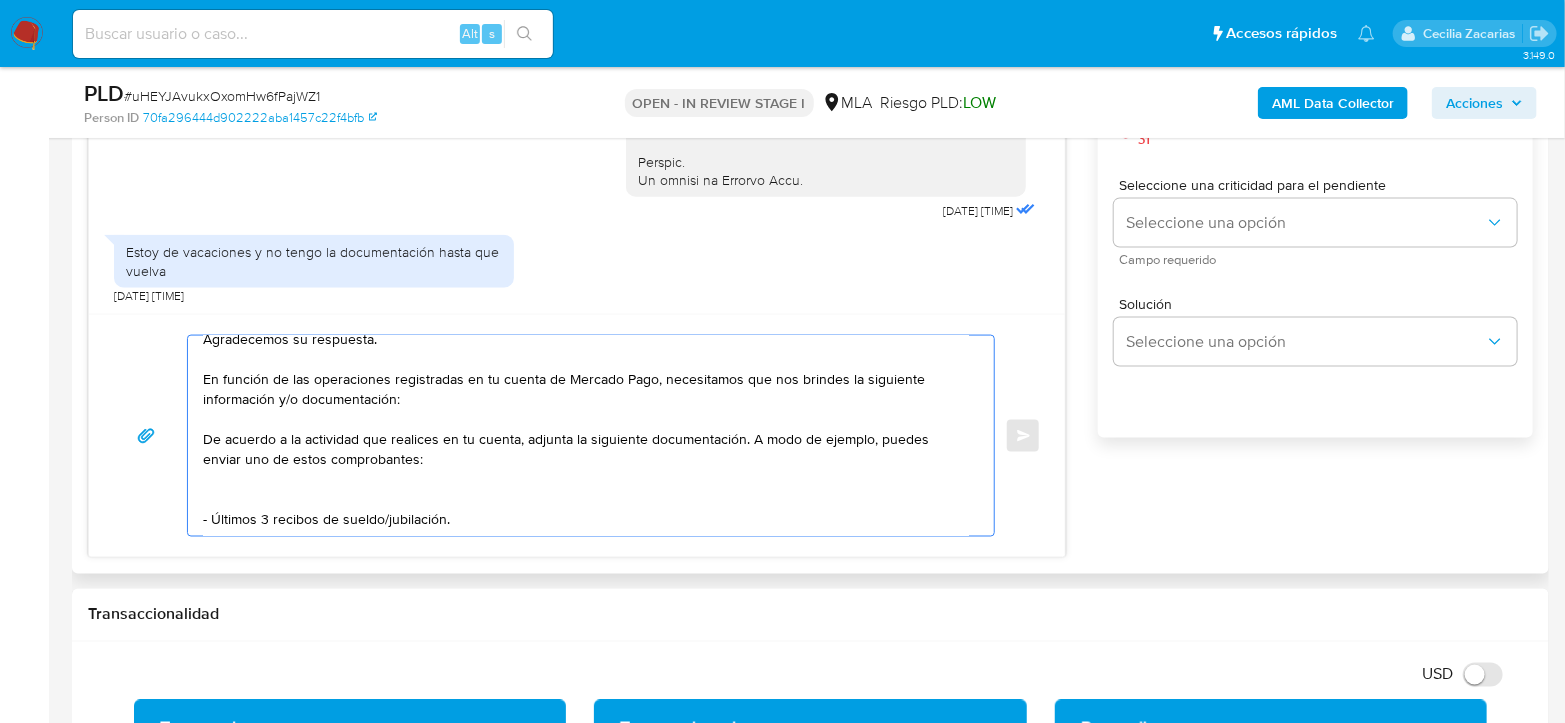 scroll, scrollTop: 90, scrollLeft: 0, axis: vertical 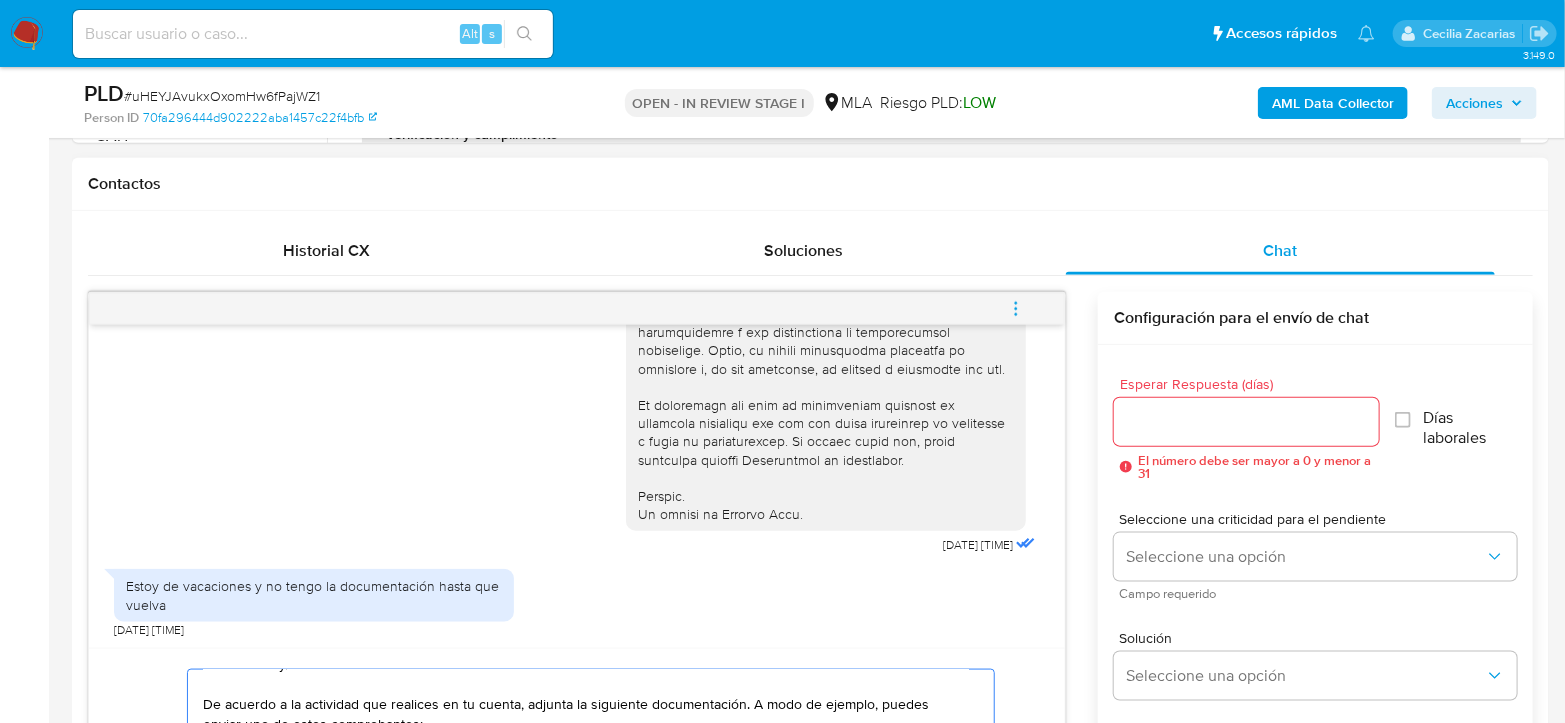 type on "Hola Maria del Carmen San Marco
Agradecemos su respuesta.
En función de las operaciones registradas en tu cuenta de Mercado Pago, necesitamos que nos brindes la siguiente información y/o documentación:
De acuerdo a la actividad que realices en tu cuenta, adjunta la siguiente documentación. A modo de ejemplo, puedes enviar uno de estos comprobantes:
- Últimos 3 recibos de sueldo/jubilación.
Aguardamos el envío a la brevedad,
Saludos,
Equipo de Mercado pago." 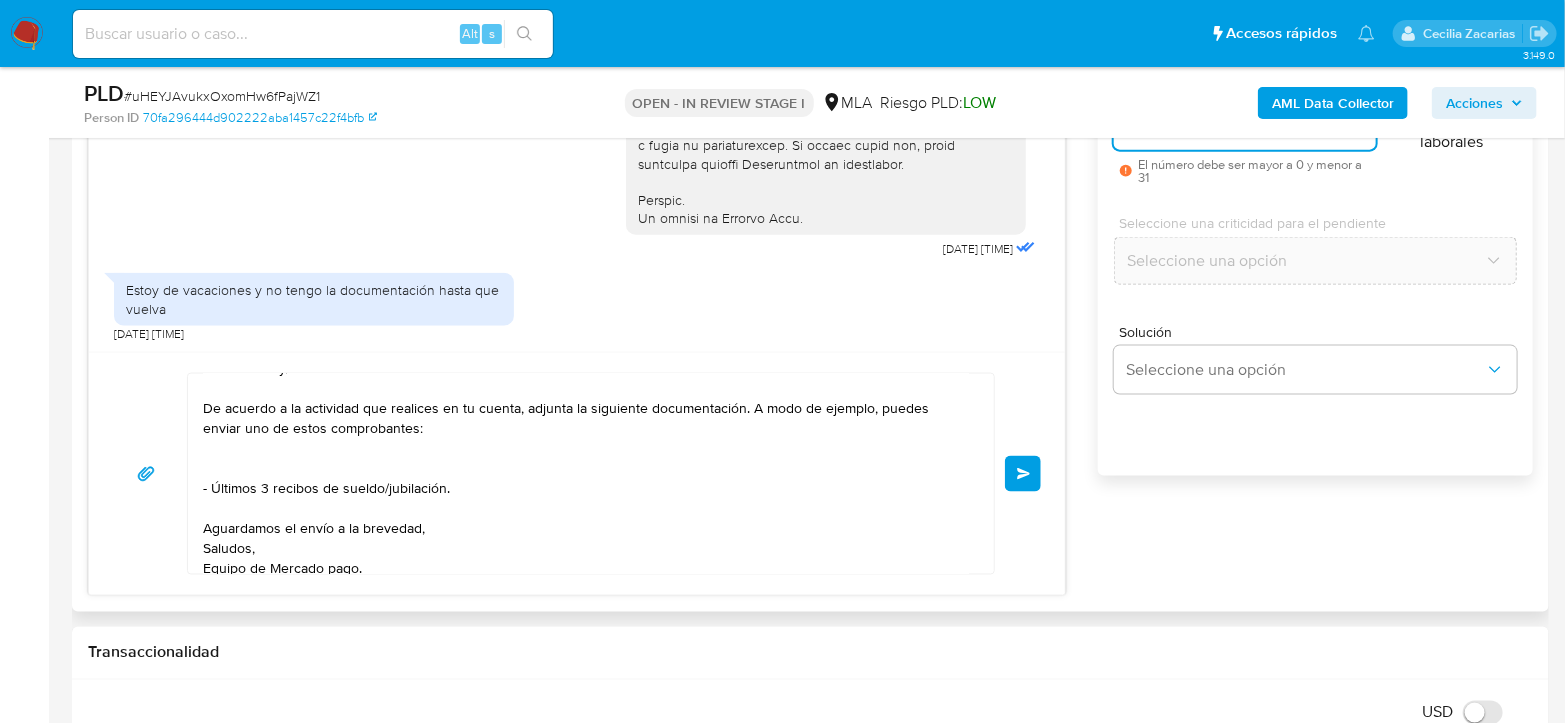 scroll, scrollTop: 1222, scrollLeft: 0, axis: vertical 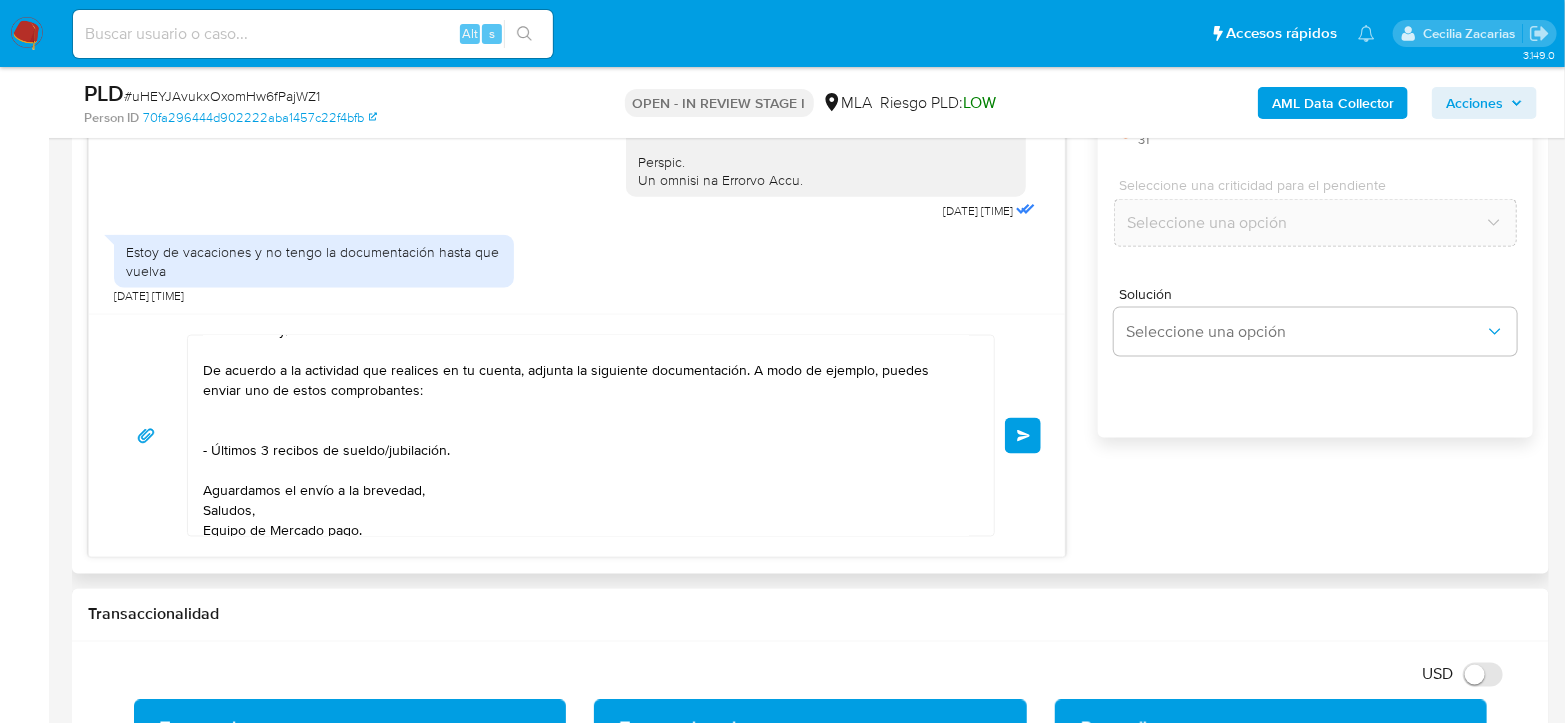 type on "0" 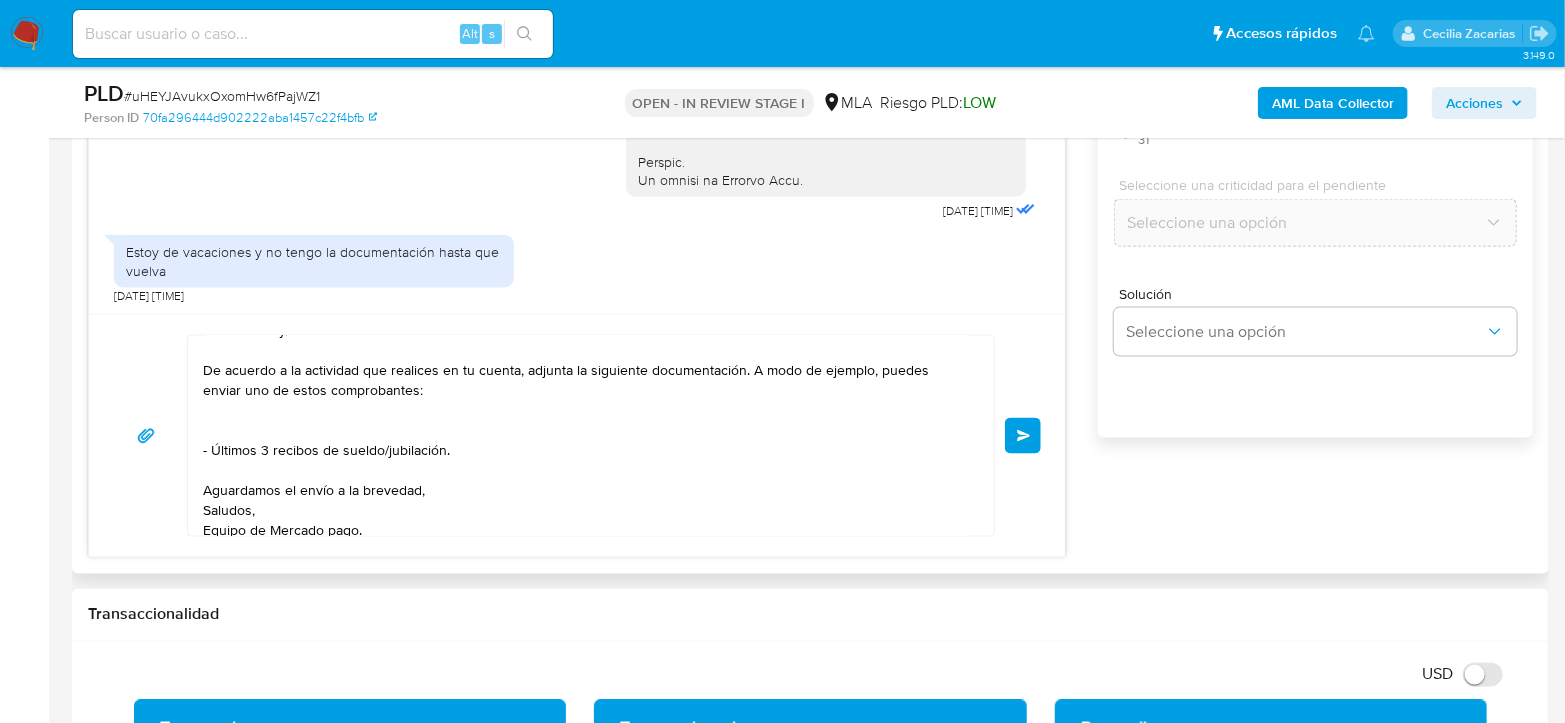 click on "Hola Maria del Carmen San Marco
Agradecemos su respuesta.
En función de las operaciones registradas en tu cuenta de Mercado Pago, necesitamos que nos brindes la siguiente información y/o documentación:
De acuerdo a la actividad que realices en tu cuenta, adjunta la siguiente documentación. A modo de ejemplo, puedes enviar uno de estos comprobantes:
- Últimos 3 recibos de sueldo/jubilación.
Aguardamos el envío a la brevedad,
Saludos,
Equipo de Mercado pago." at bounding box center [591, 436] 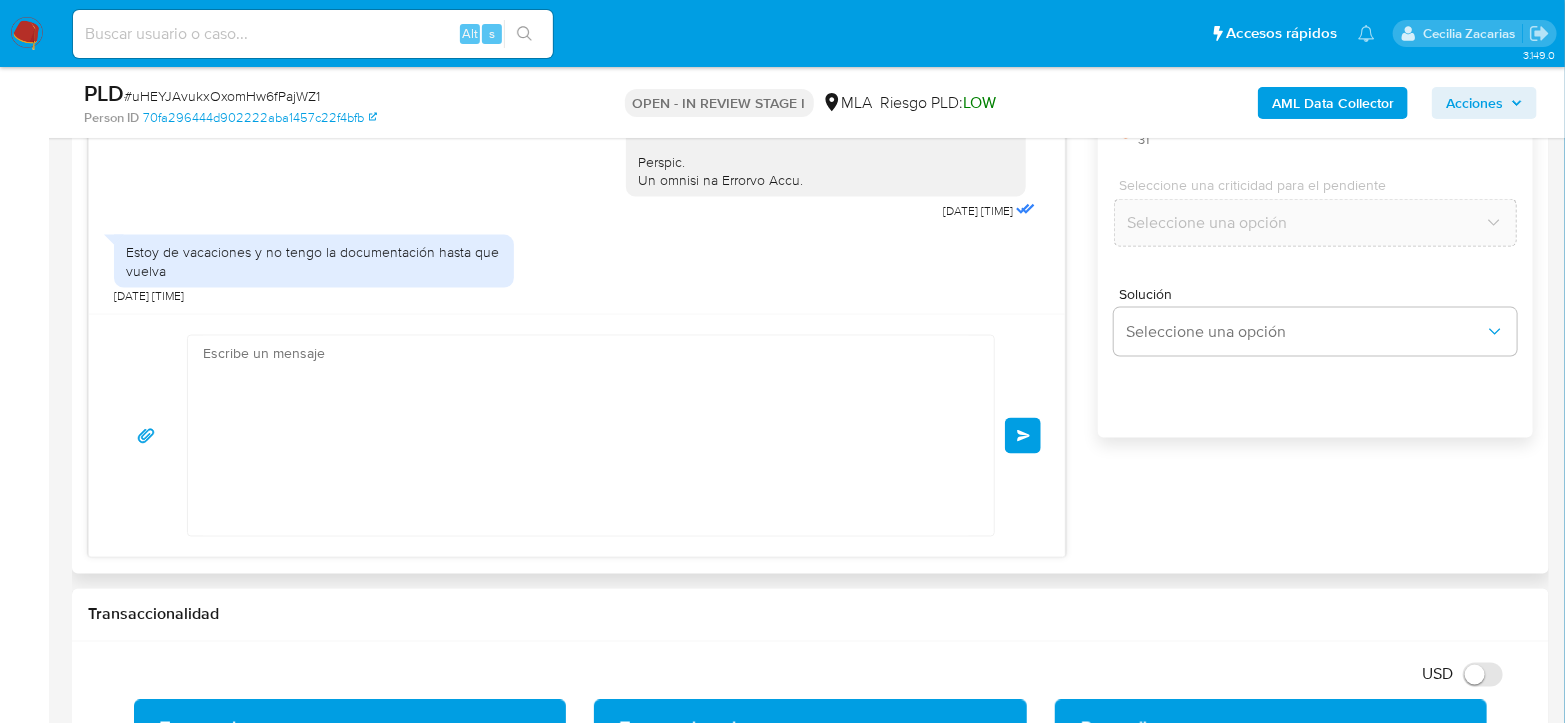 scroll, scrollTop: 0, scrollLeft: 0, axis: both 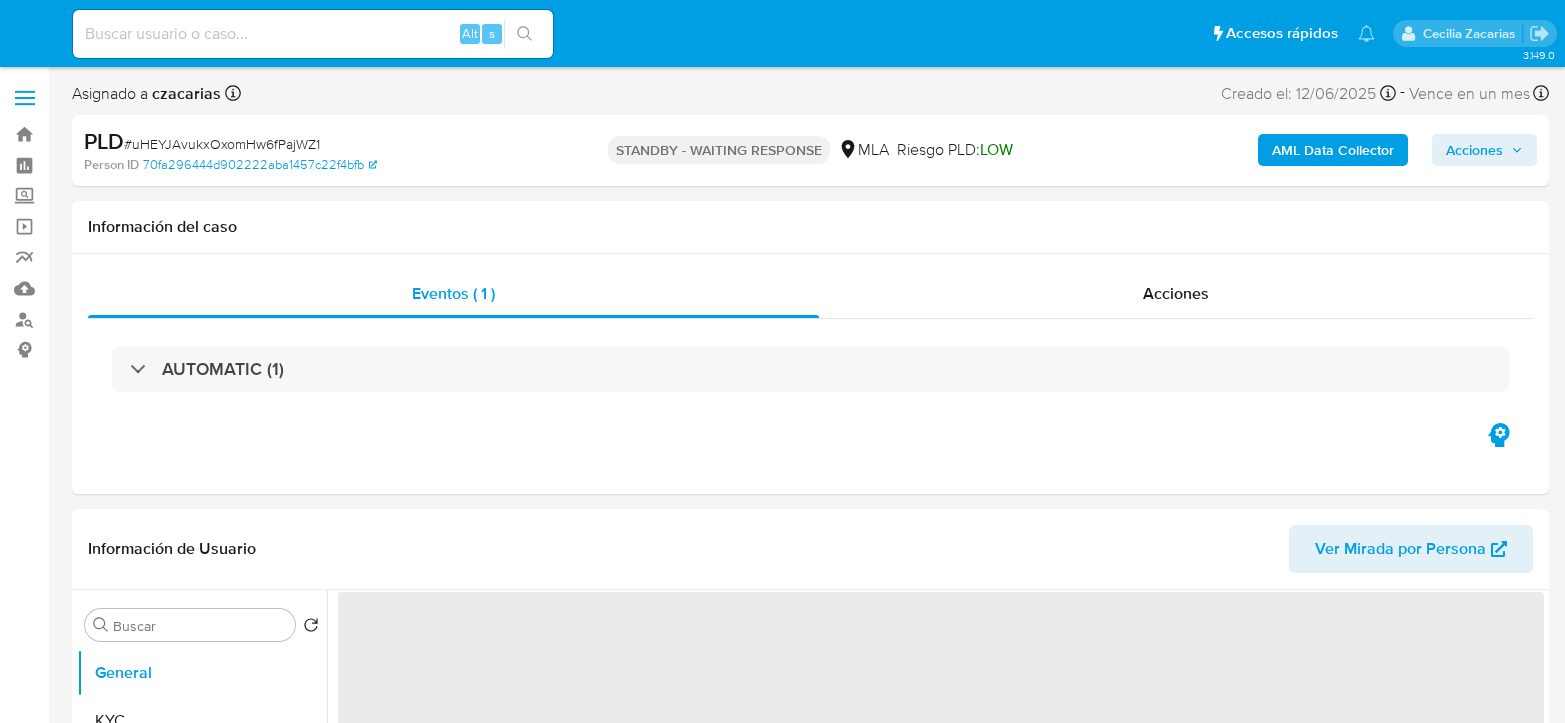 select on "10" 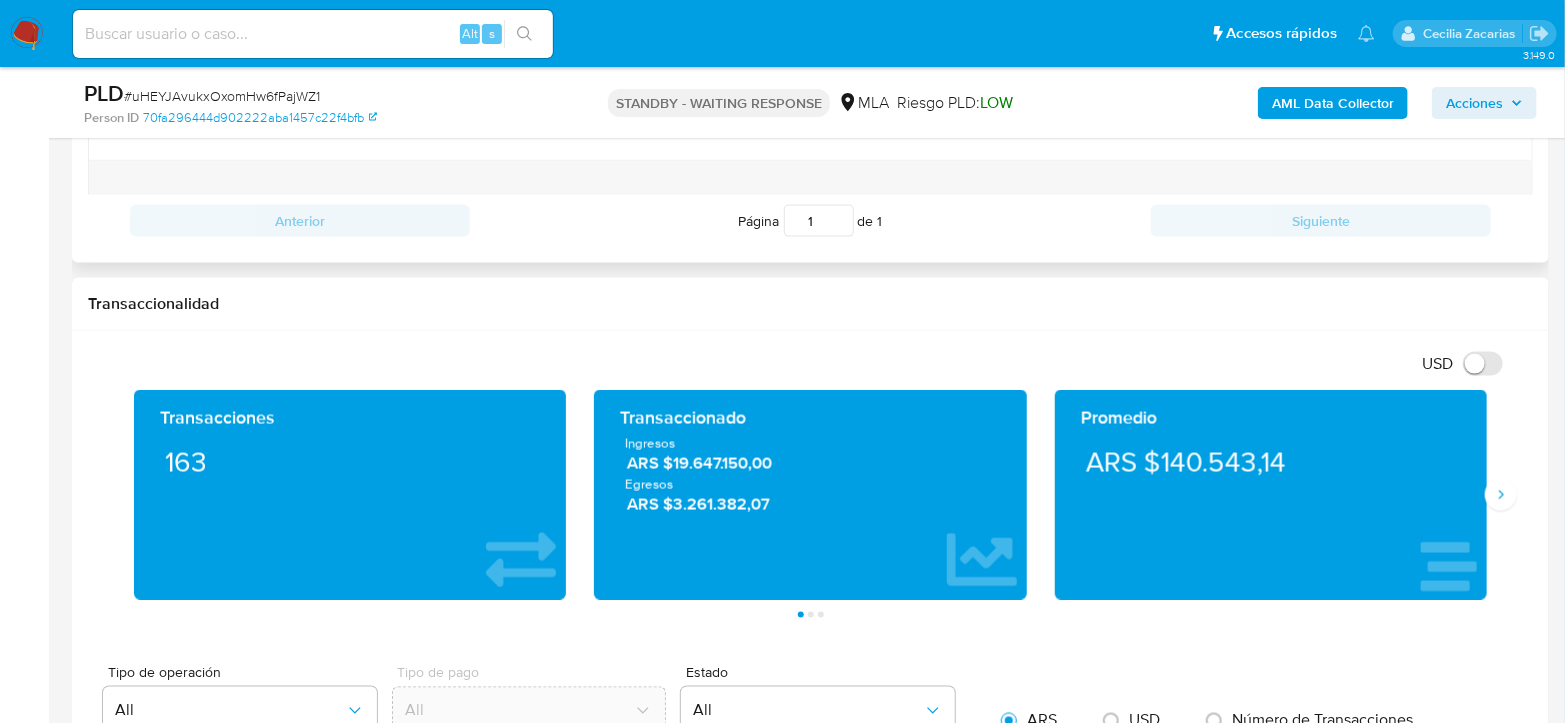 scroll, scrollTop: 1333, scrollLeft: 0, axis: vertical 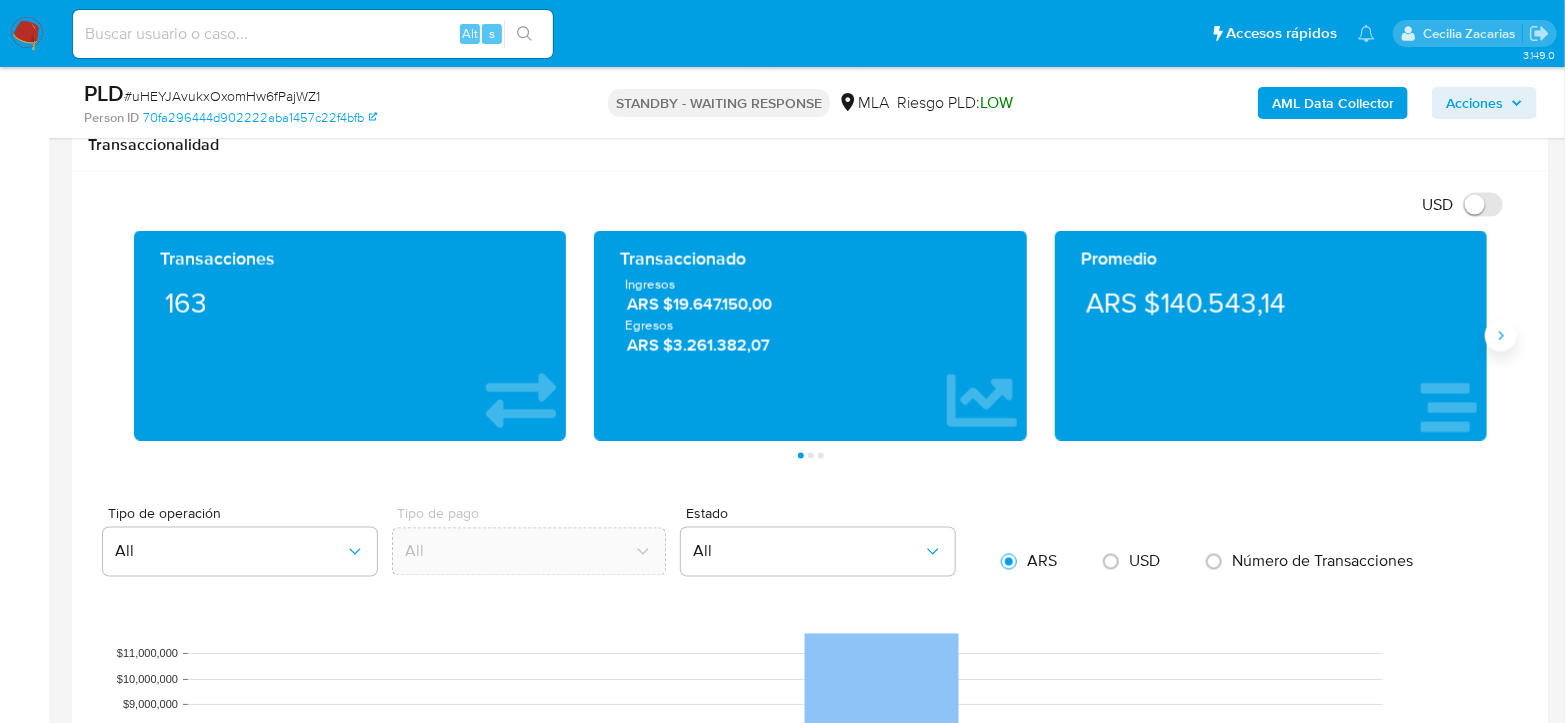 click 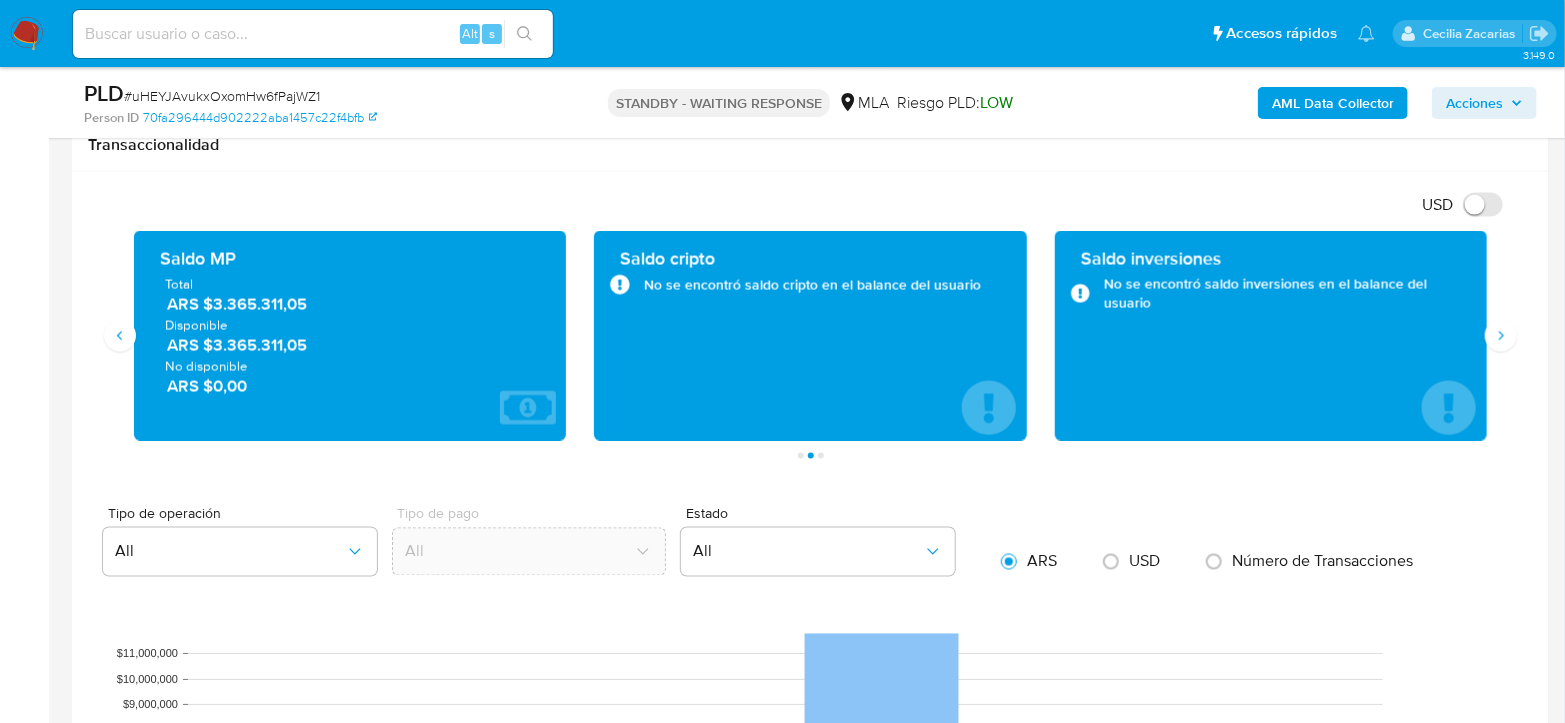 scroll, scrollTop: 1330, scrollLeft: 0, axis: vertical 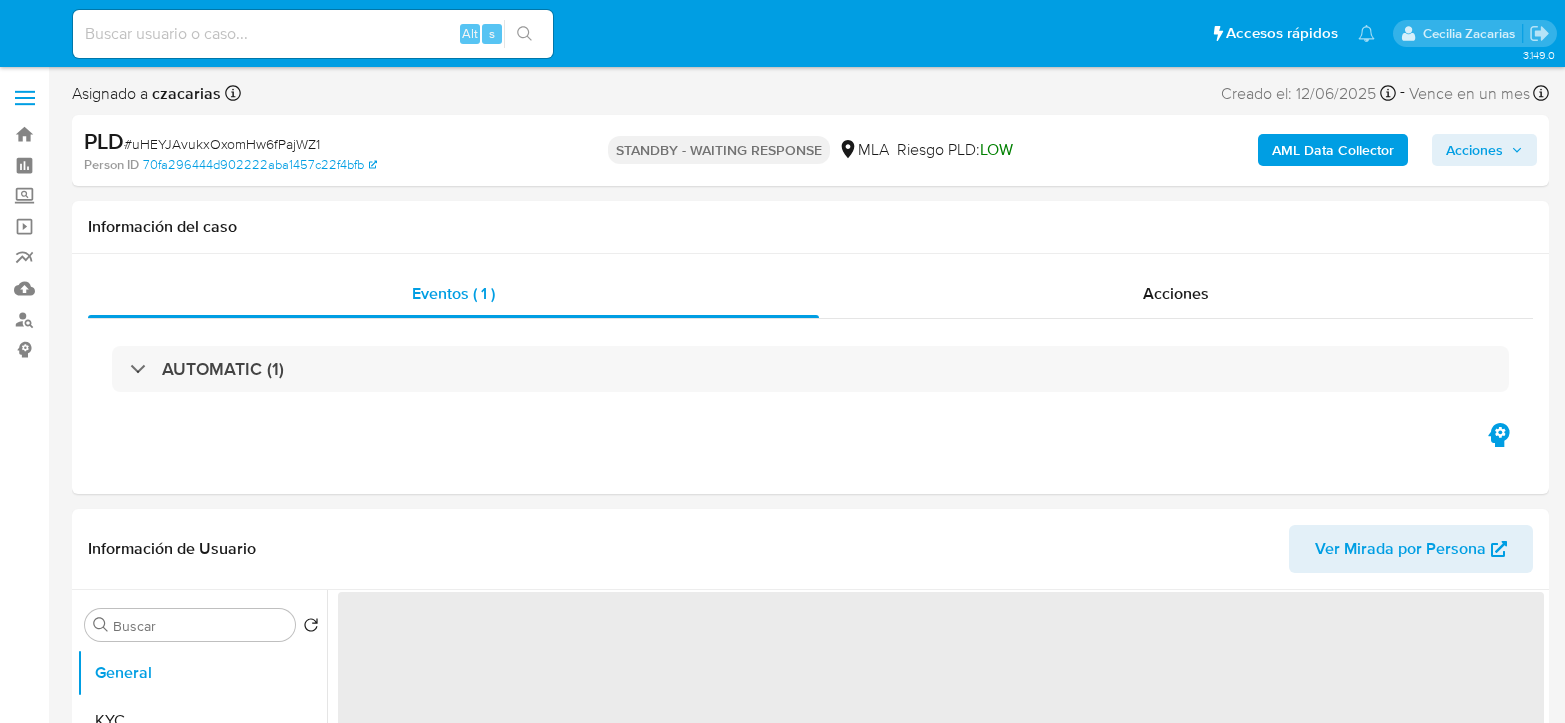 select on "10" 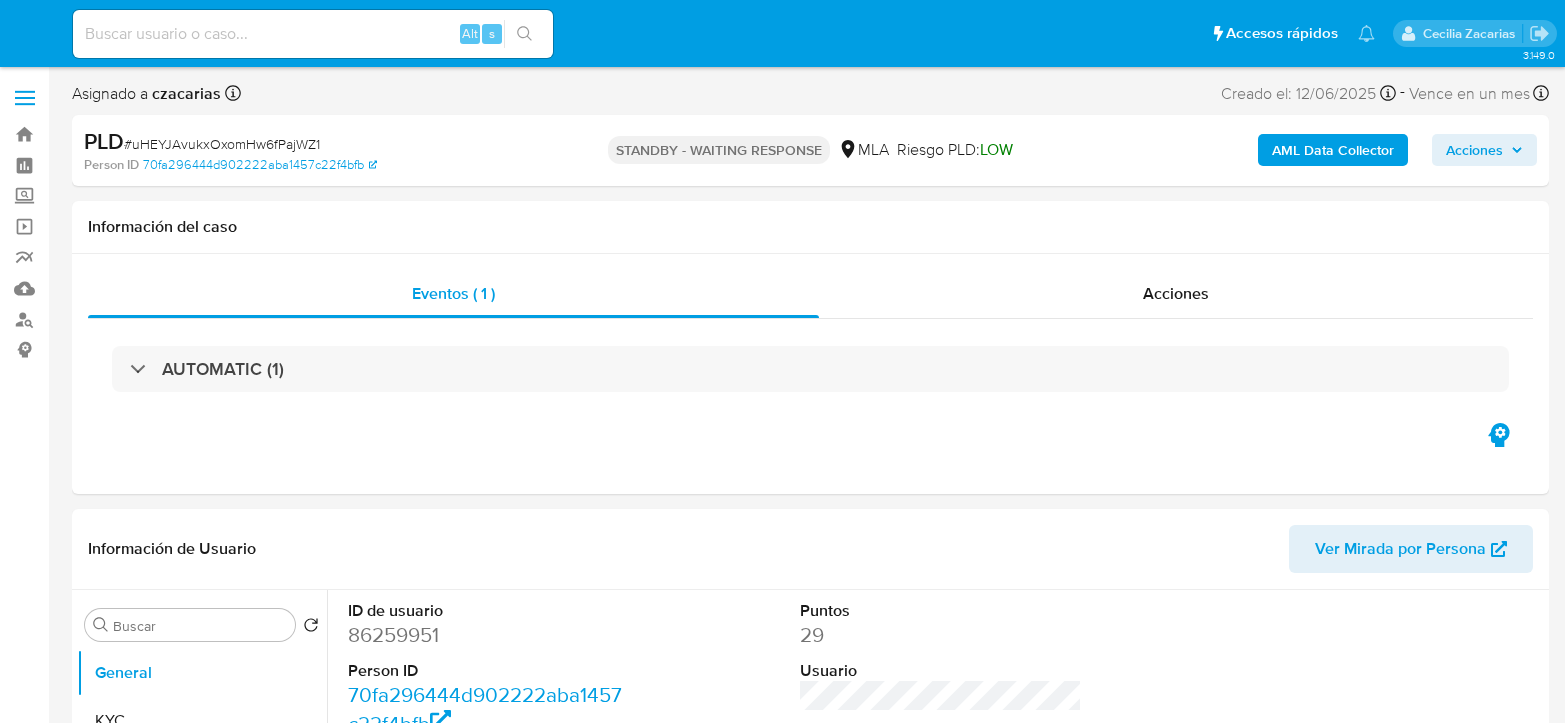 scroll, scrollTop: 0, scrollLeft: 0, axis: both 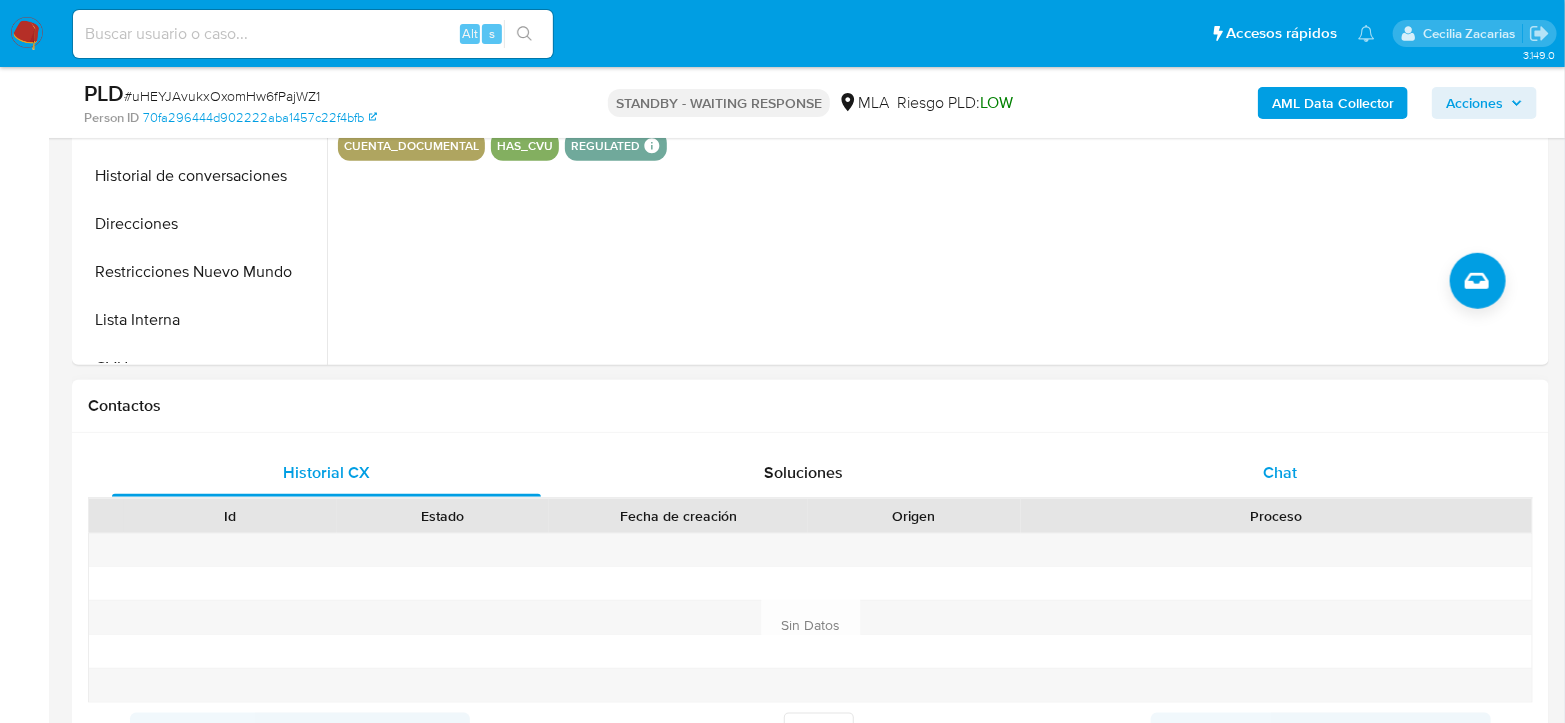 click on "Chat" at bounding box center (1280, 473) 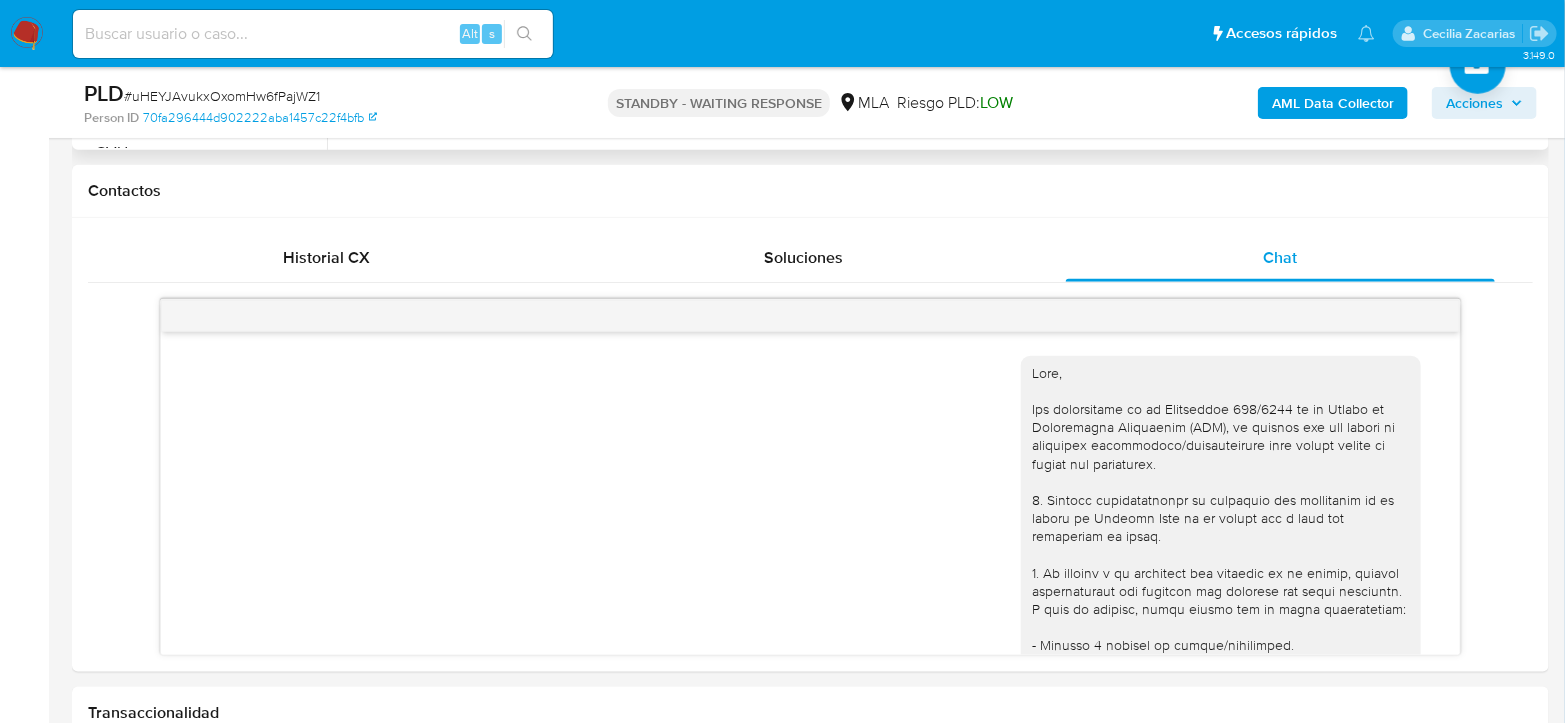 scroll, scrollTop: 888, scrollLeft: 0, axis: vertical 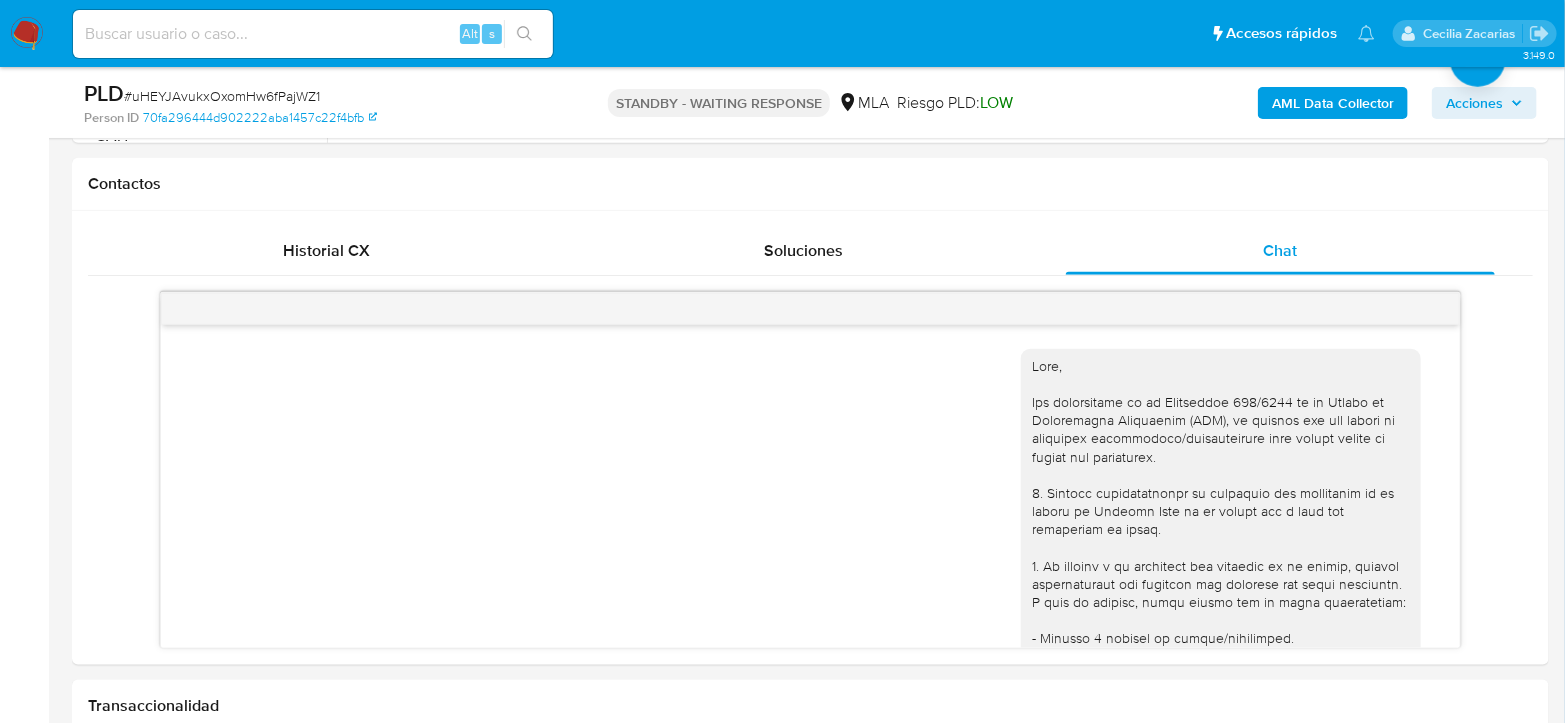 click on "Alt s" at bounding box center (313, 34) 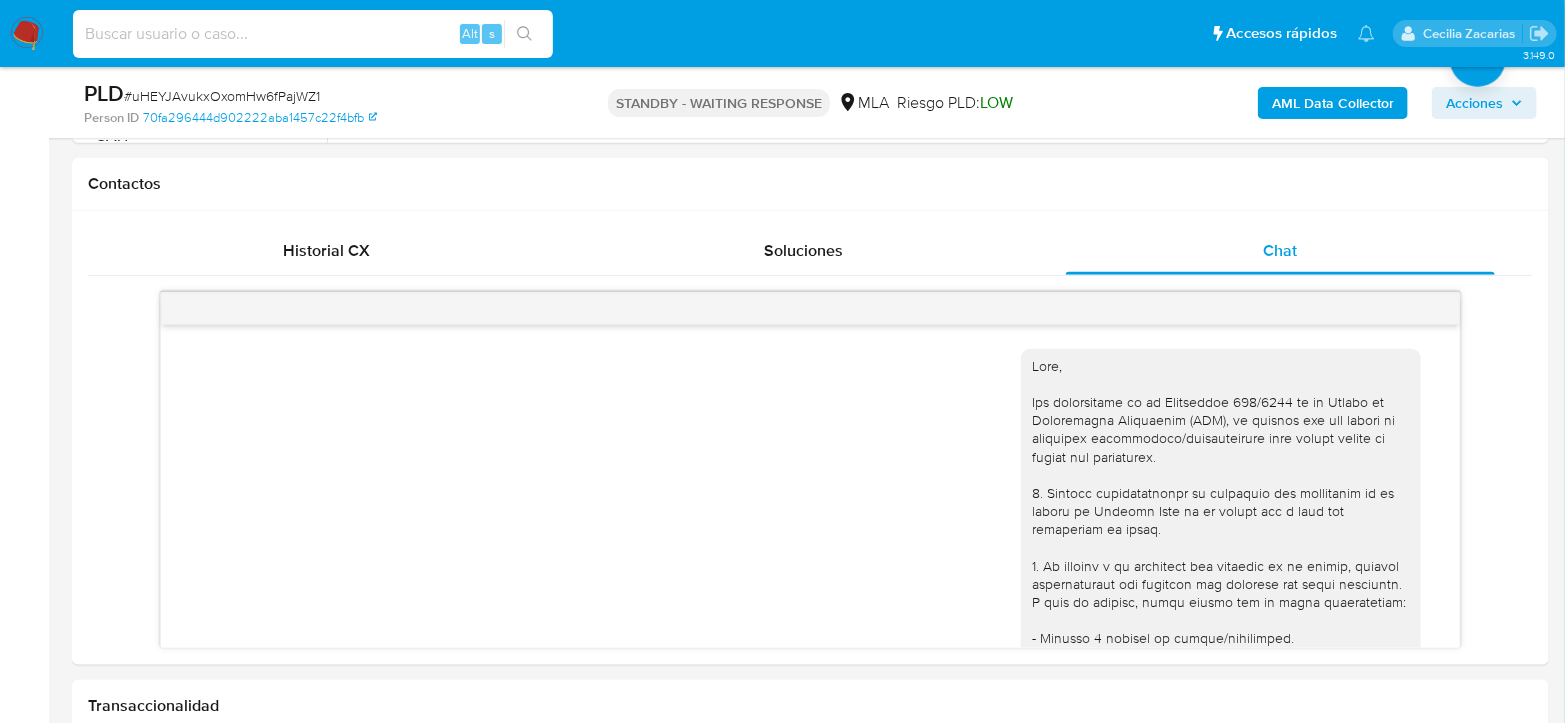 paste on "r6lhZtObebzJmG4E3fzWlsSS" 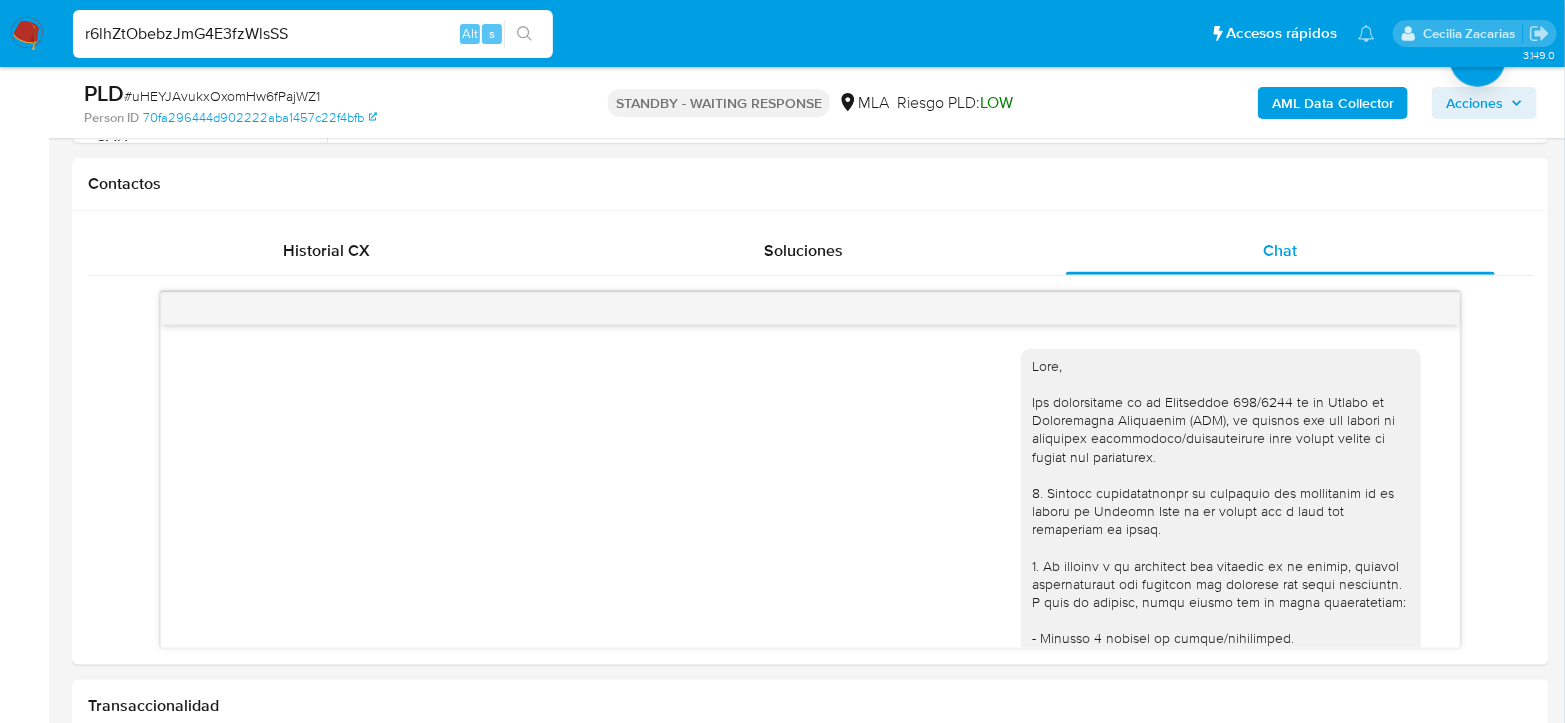 type on "r6lhZtObebzJmG4E3fzWlsSS" 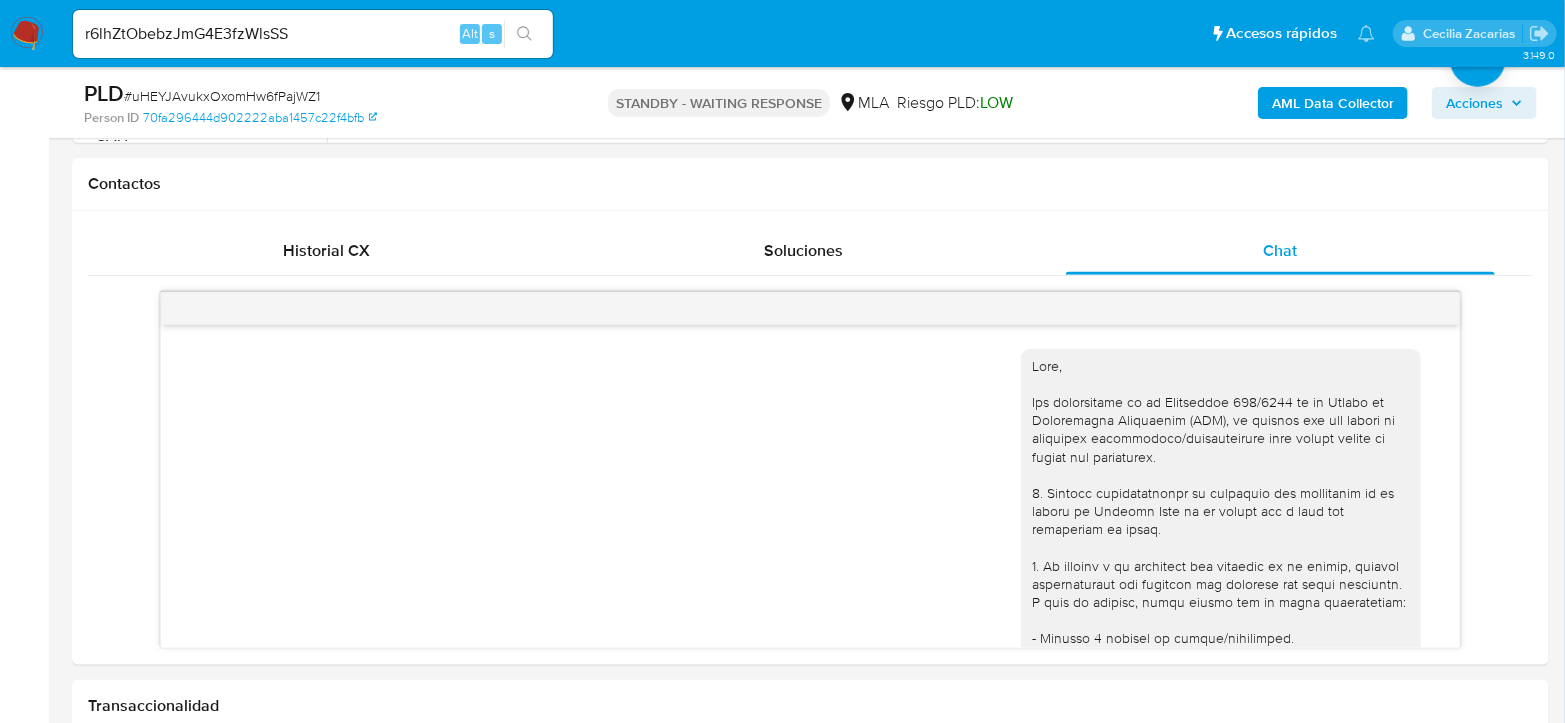 click 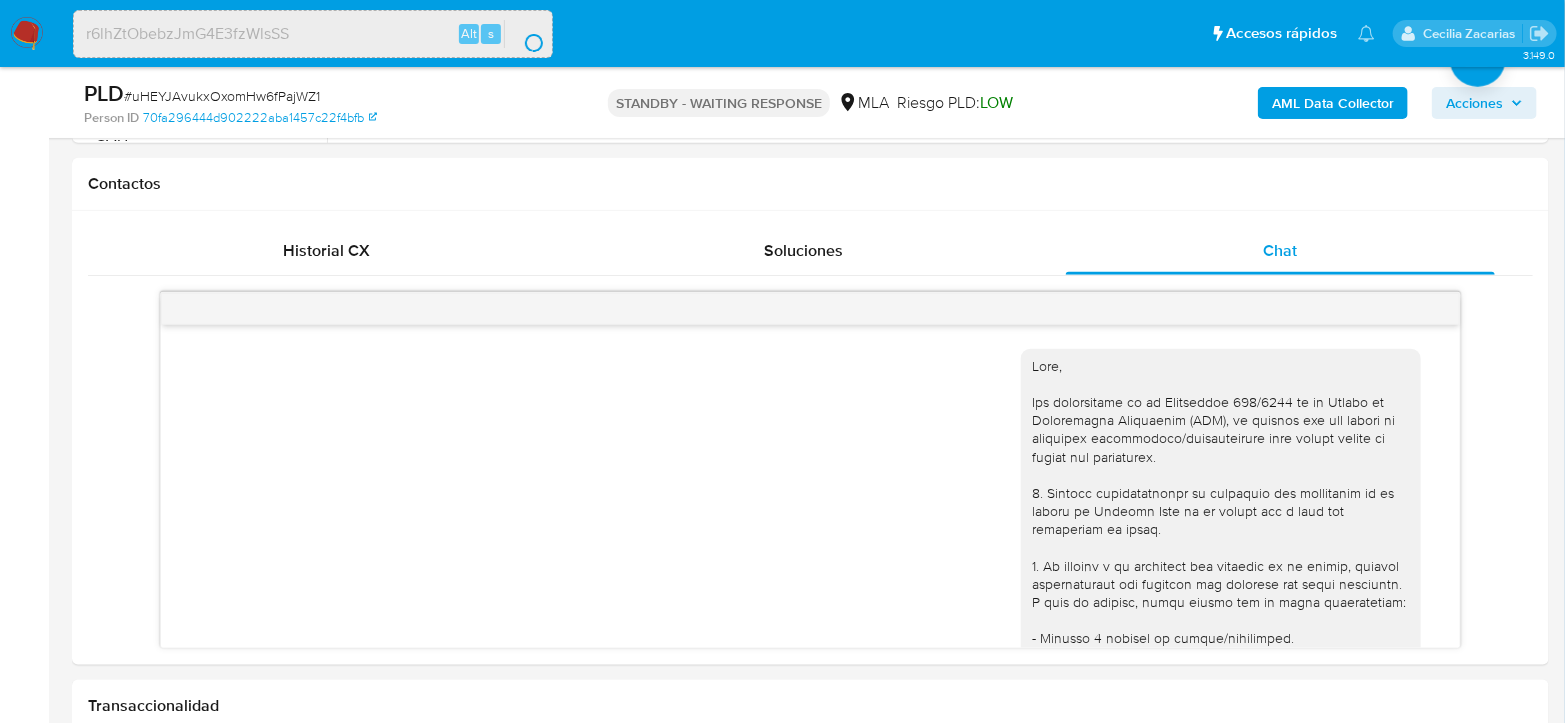 scroll, scrollTop: 0, scrollLeft: 0, axis: both 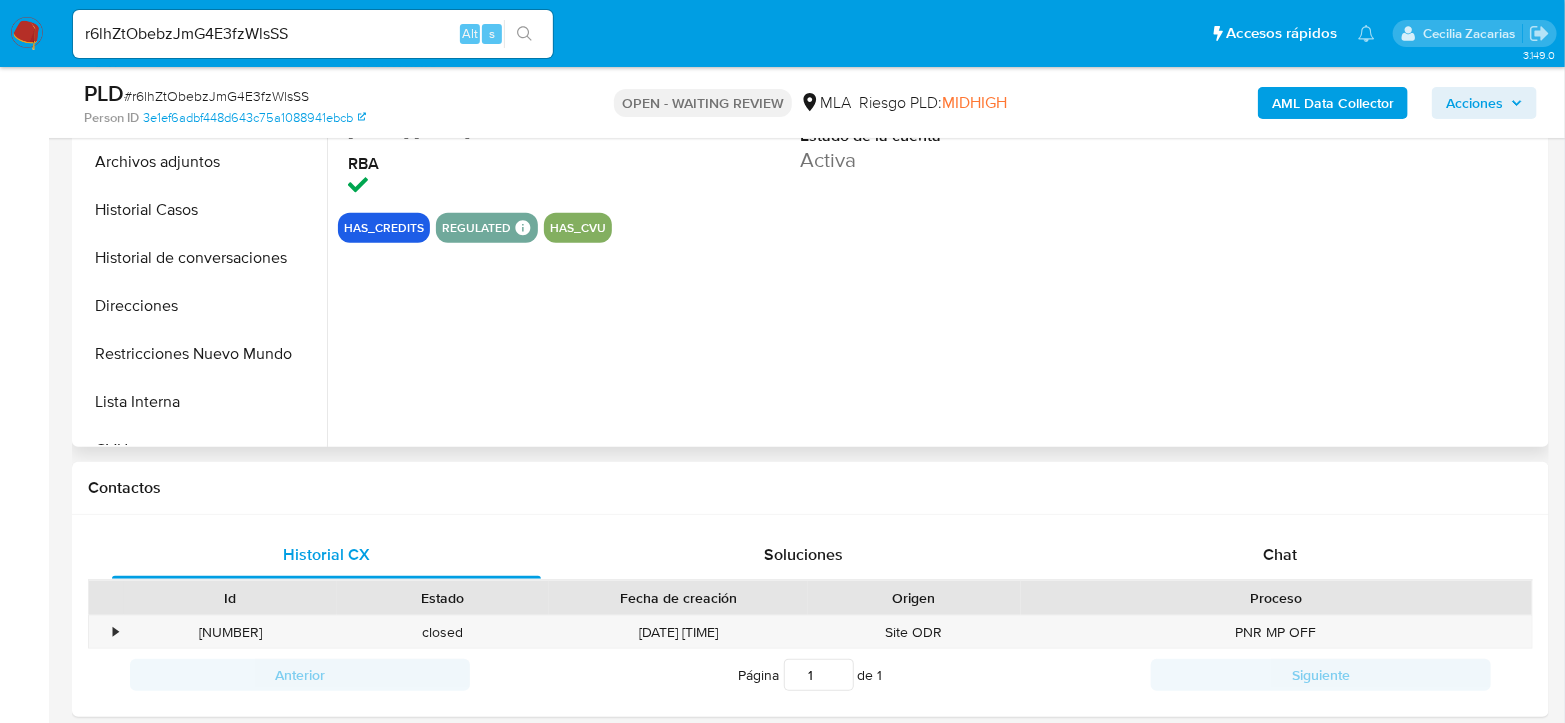 select on "10" 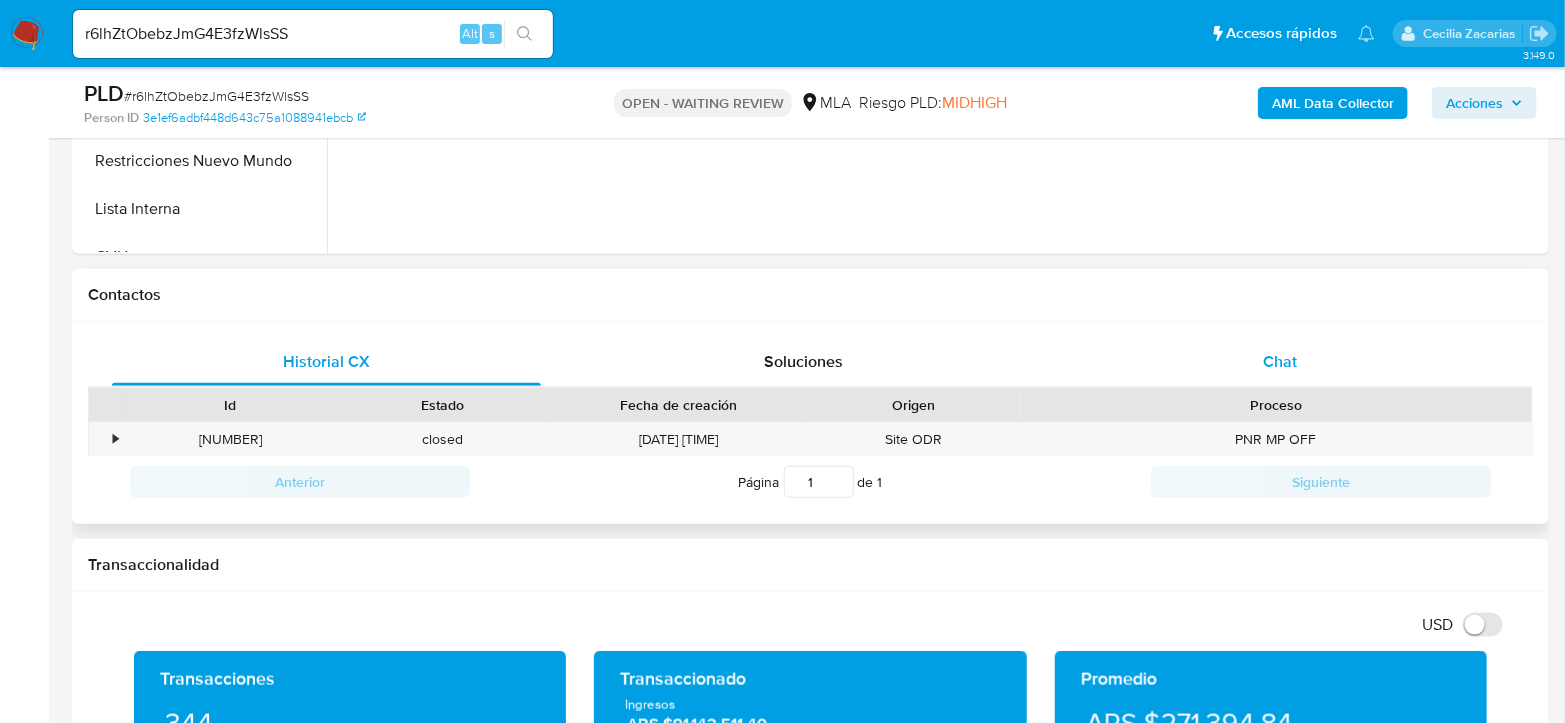 click on "Chat" at bounding box center [1280, 362] 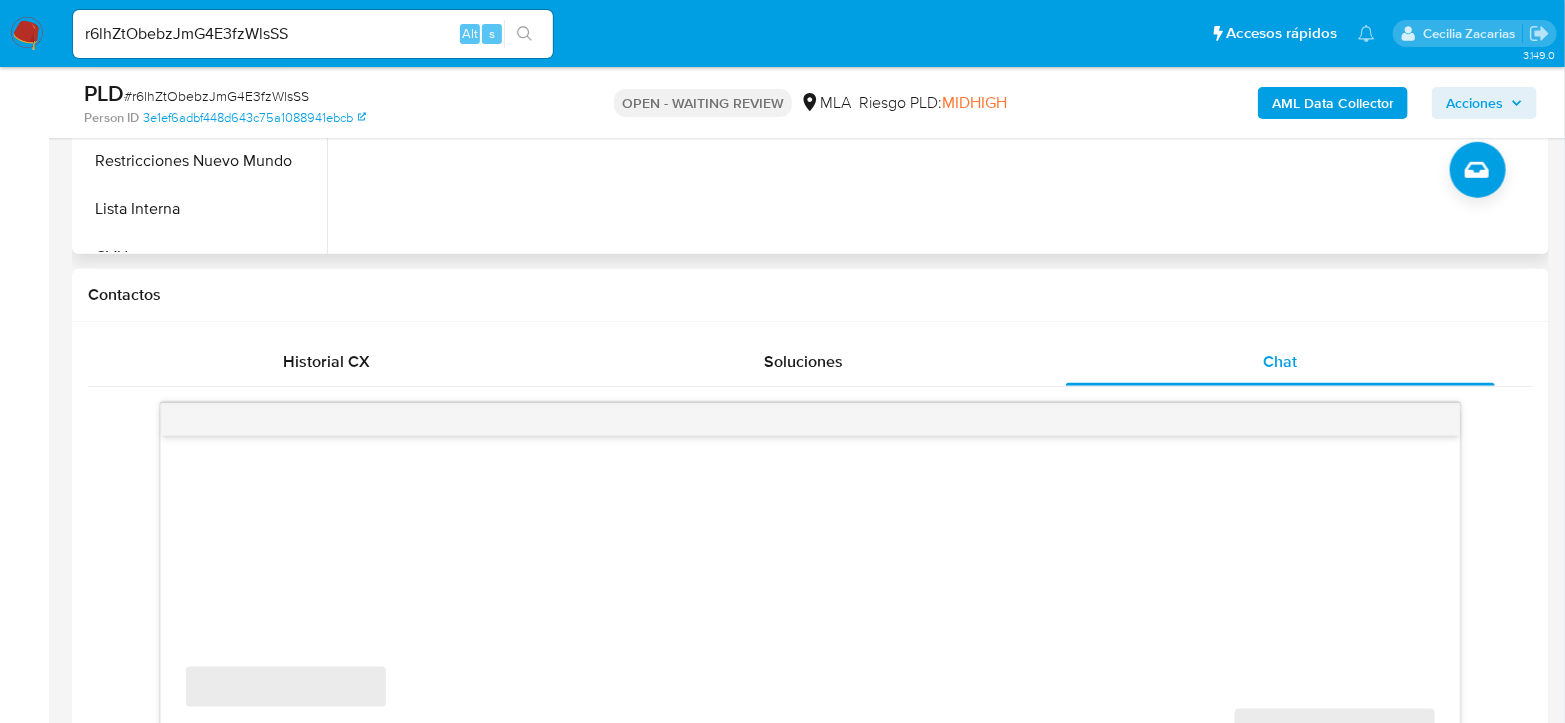 scroll, scrollTop: 888, scrollLeft: 0, axis: vertical 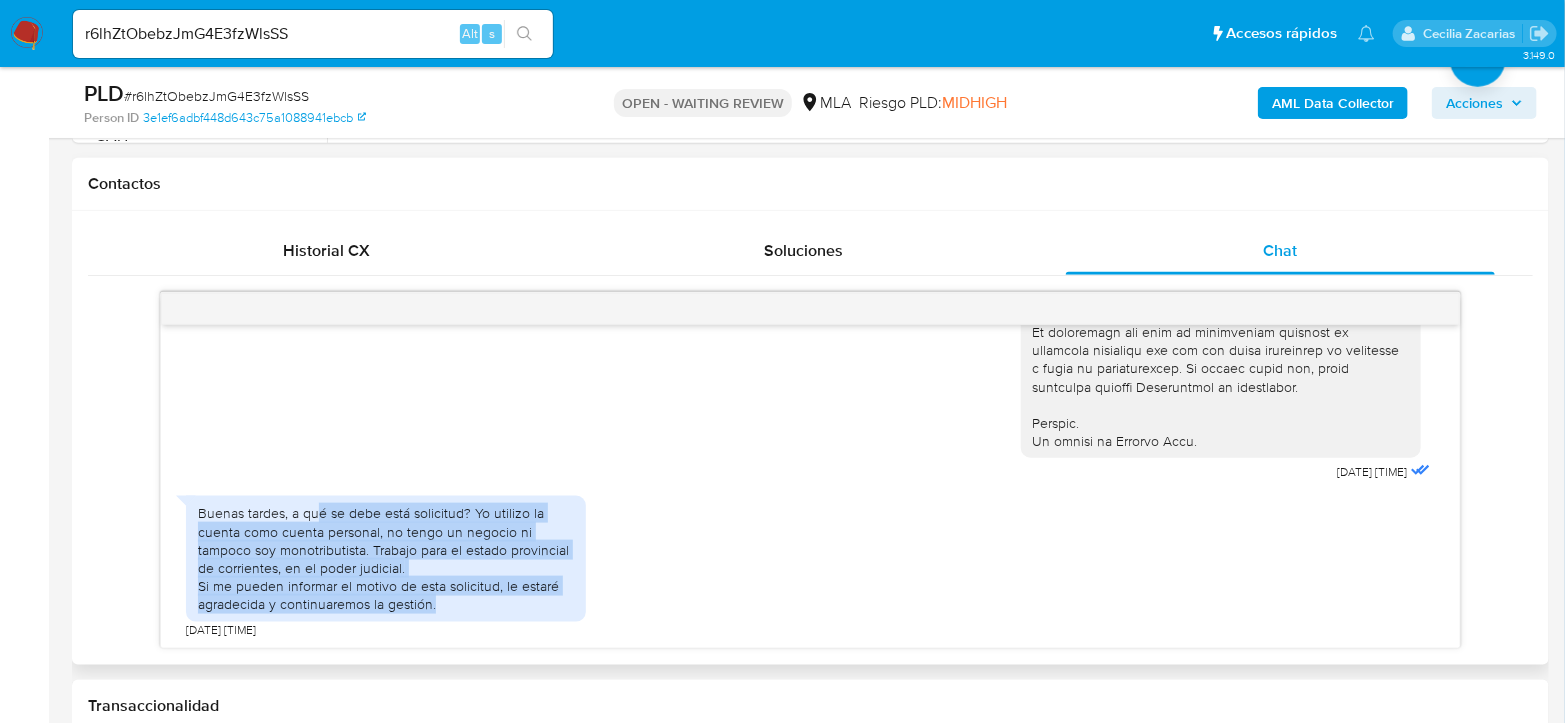 drag, startPoint x: 320, startPoint y: 508, endPoint x: 455, endPoint y: 611, distance: 169.80577 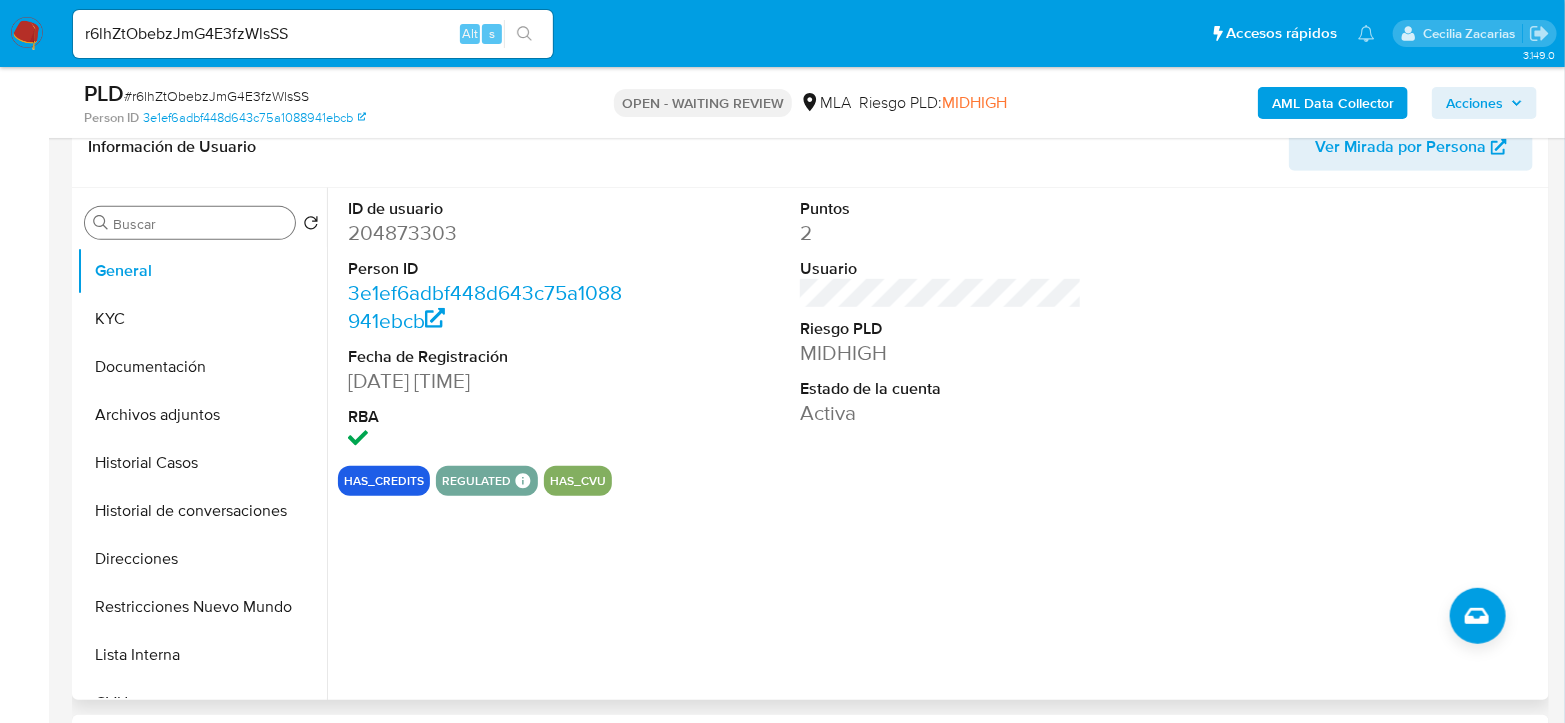 scroll, scrollTop: 222, scrollLeft: 0, axis: vertical 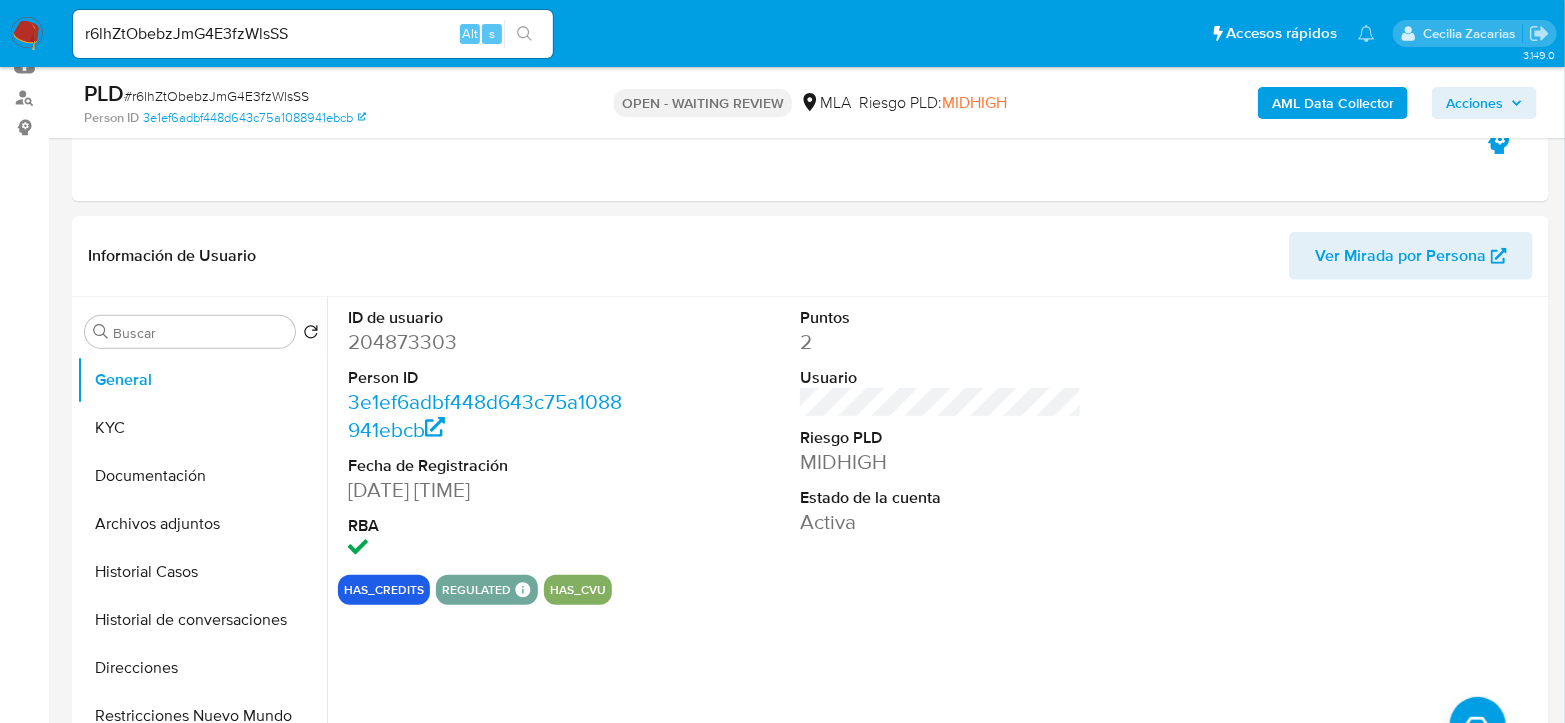 click on "[ALPHANUMERIC]" at bounding box center (216, 96) 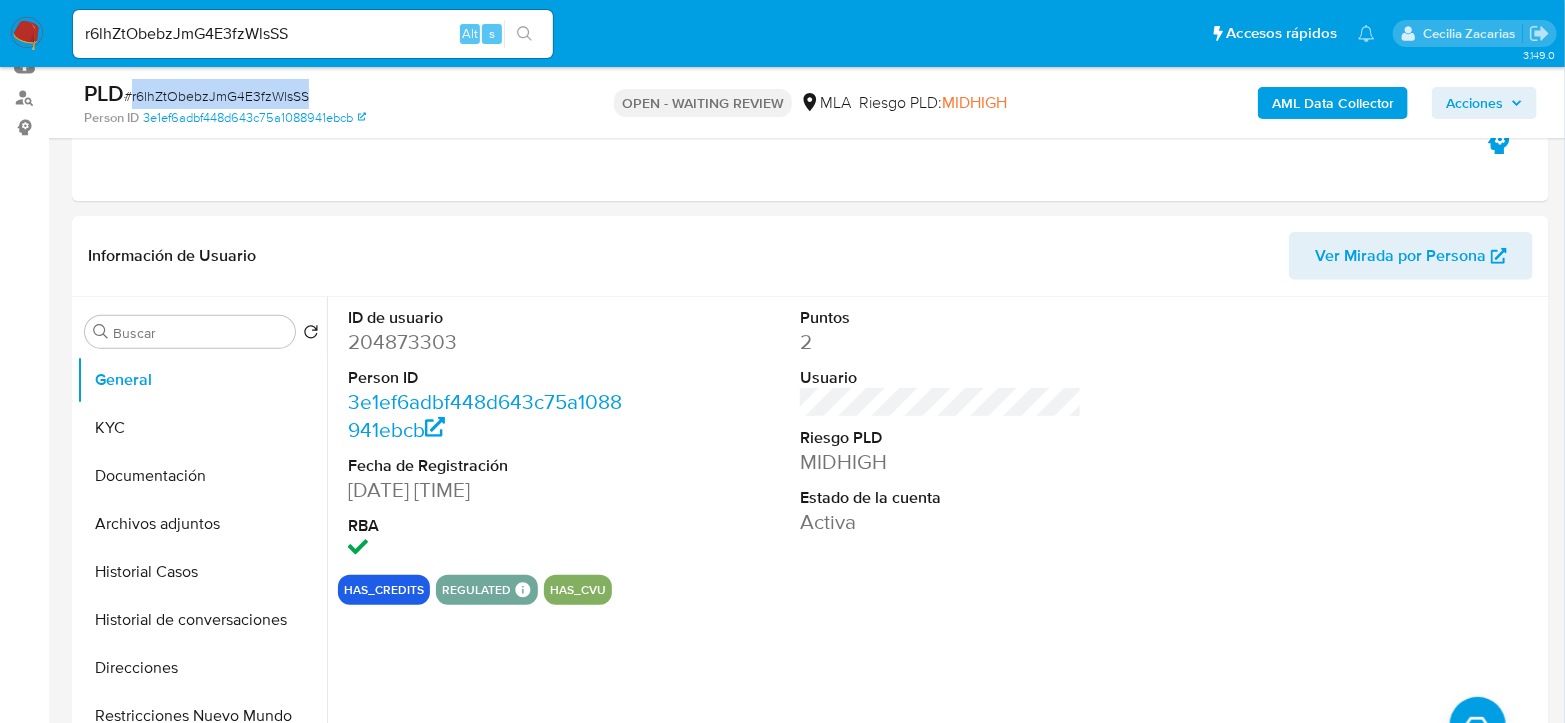 click on "[ALPHANUMERIC]" at bounding box center [216, 96] 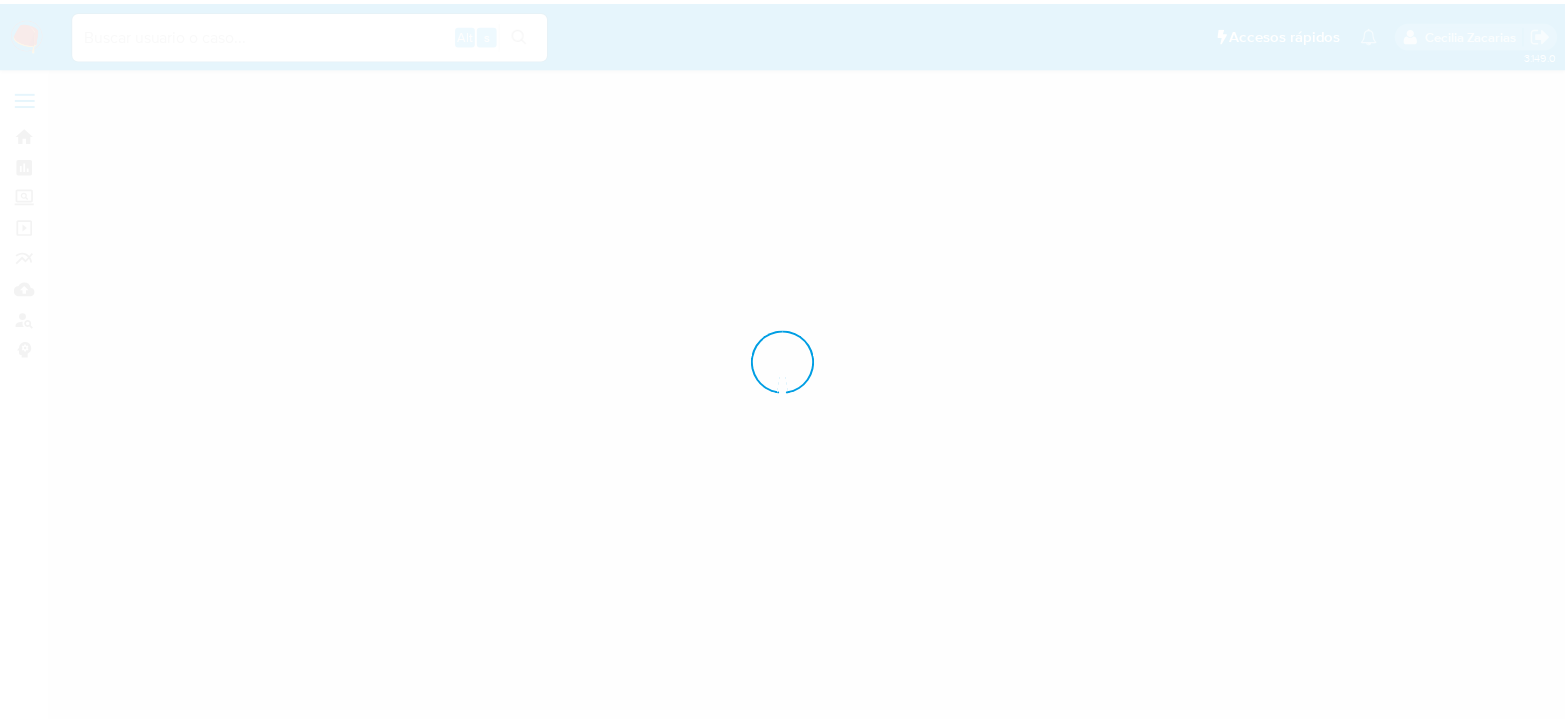 scroll, scrollTop: 0, scrollLeft: 0, axis: both 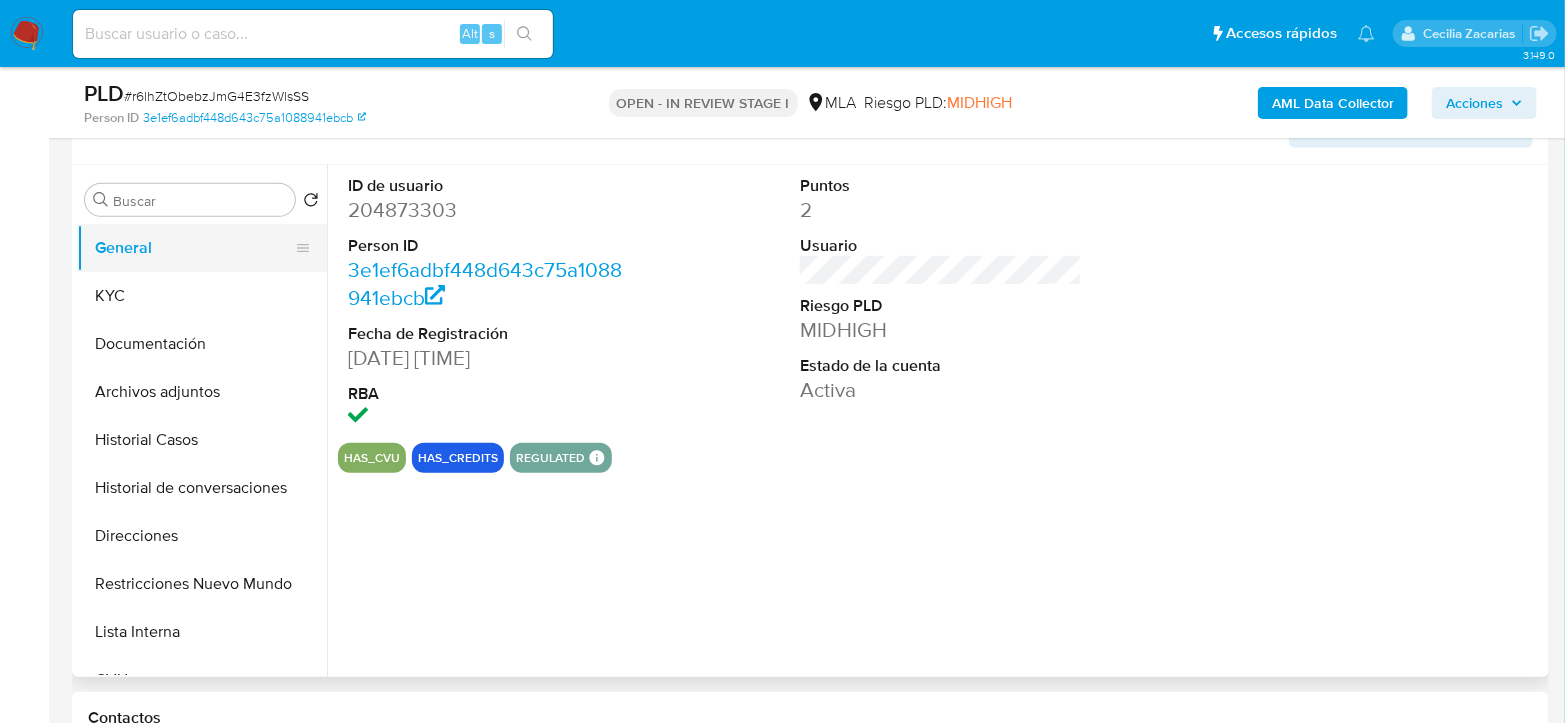 select on "10" 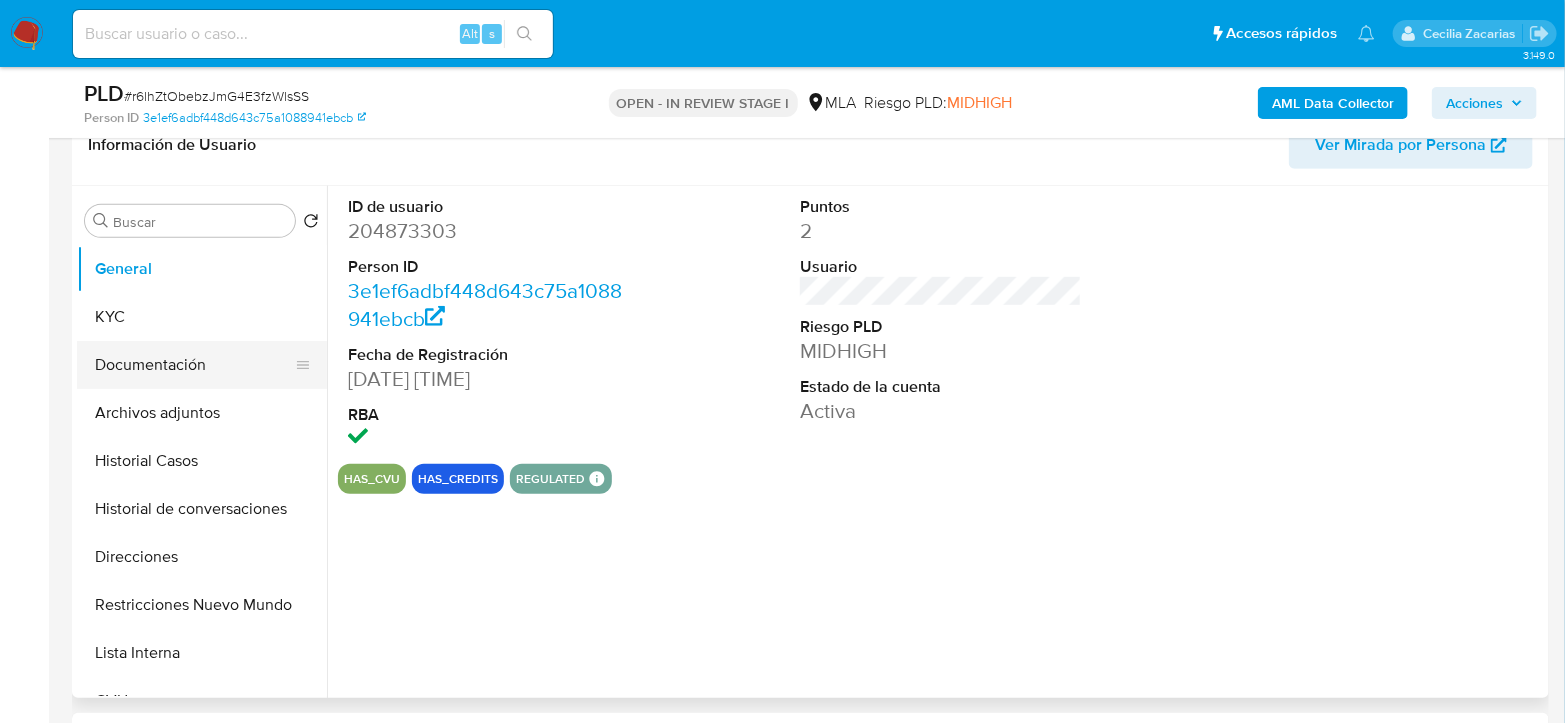 click on "Documentación" at bounding box center (194, 365) 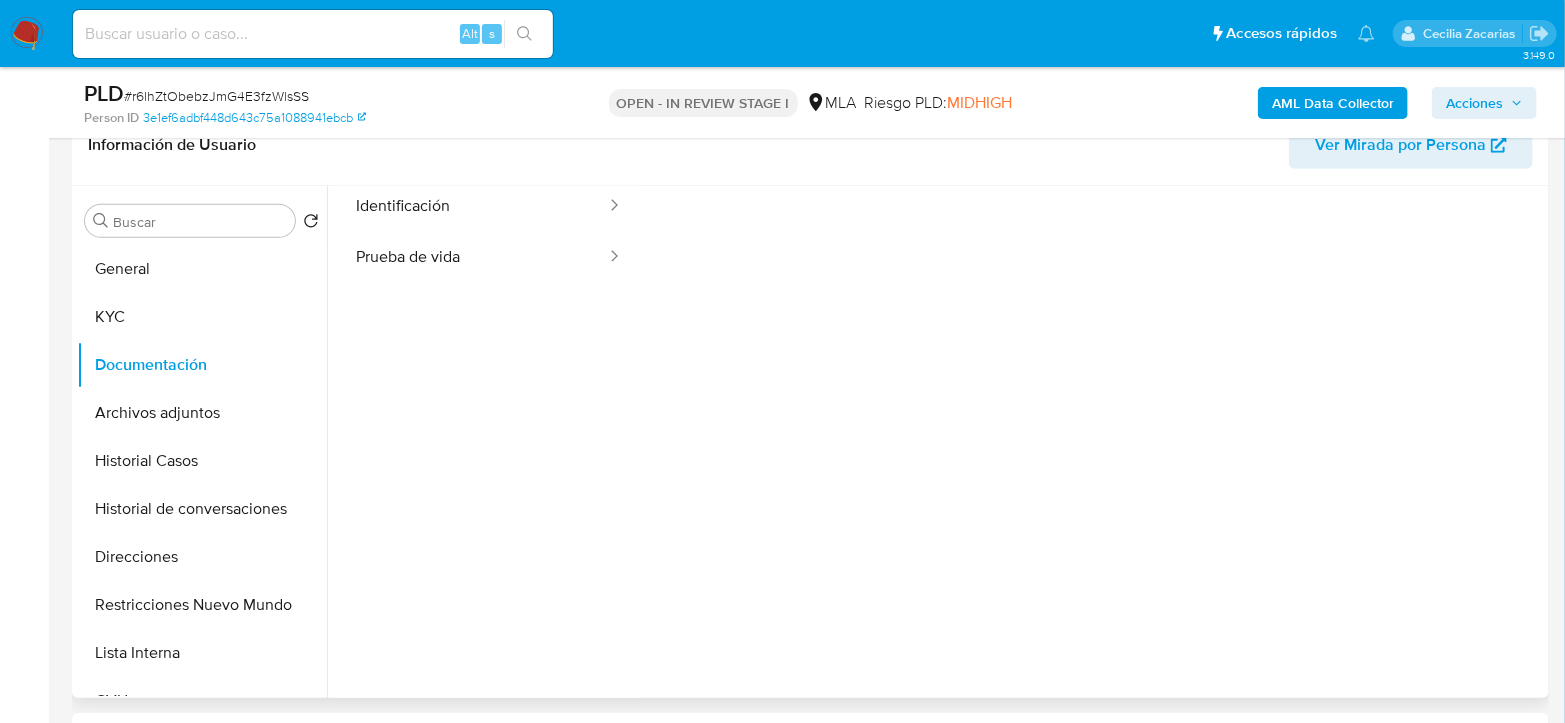 scroll, scrollTop: 162, scrollLeft: 0, axis: vertical 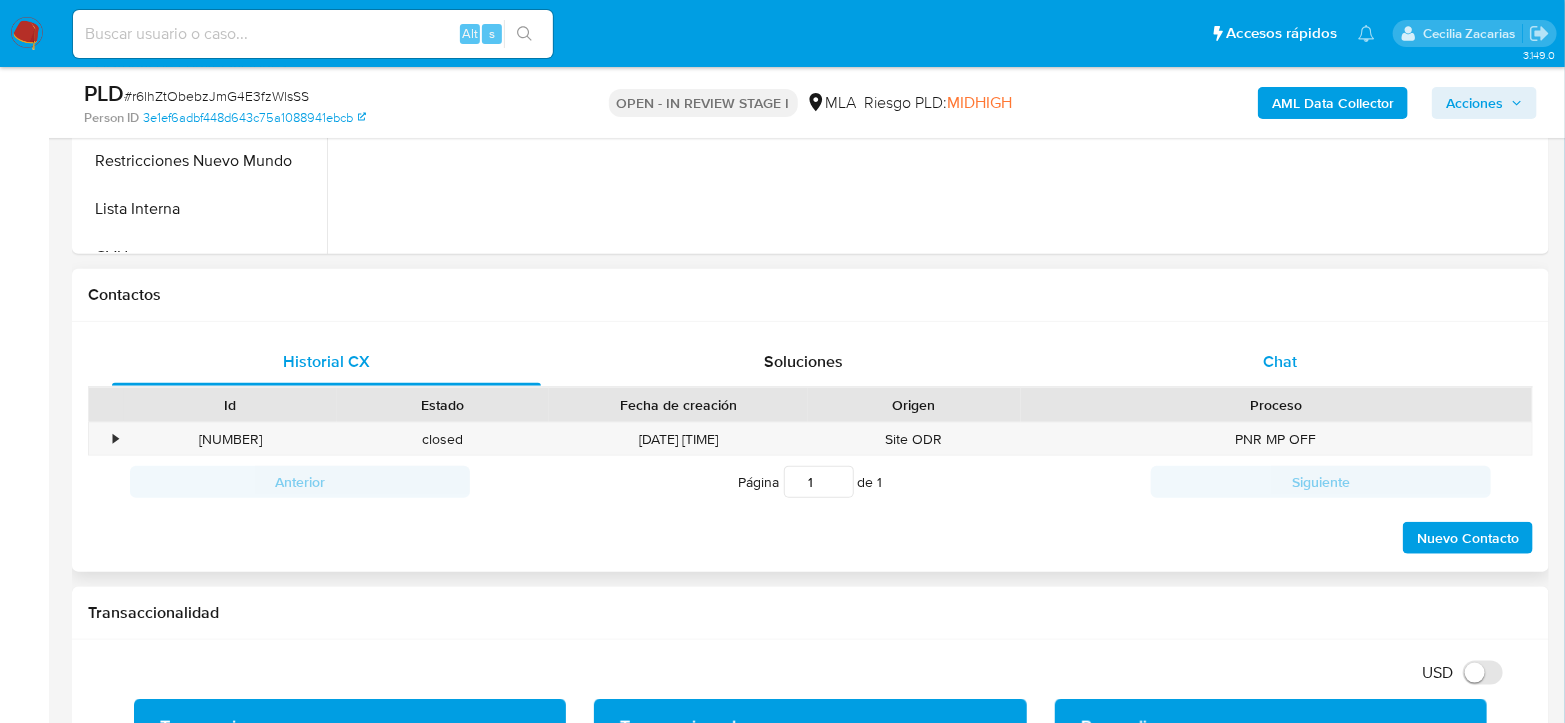 click on "Chat" at bounding box center (1280, 362) 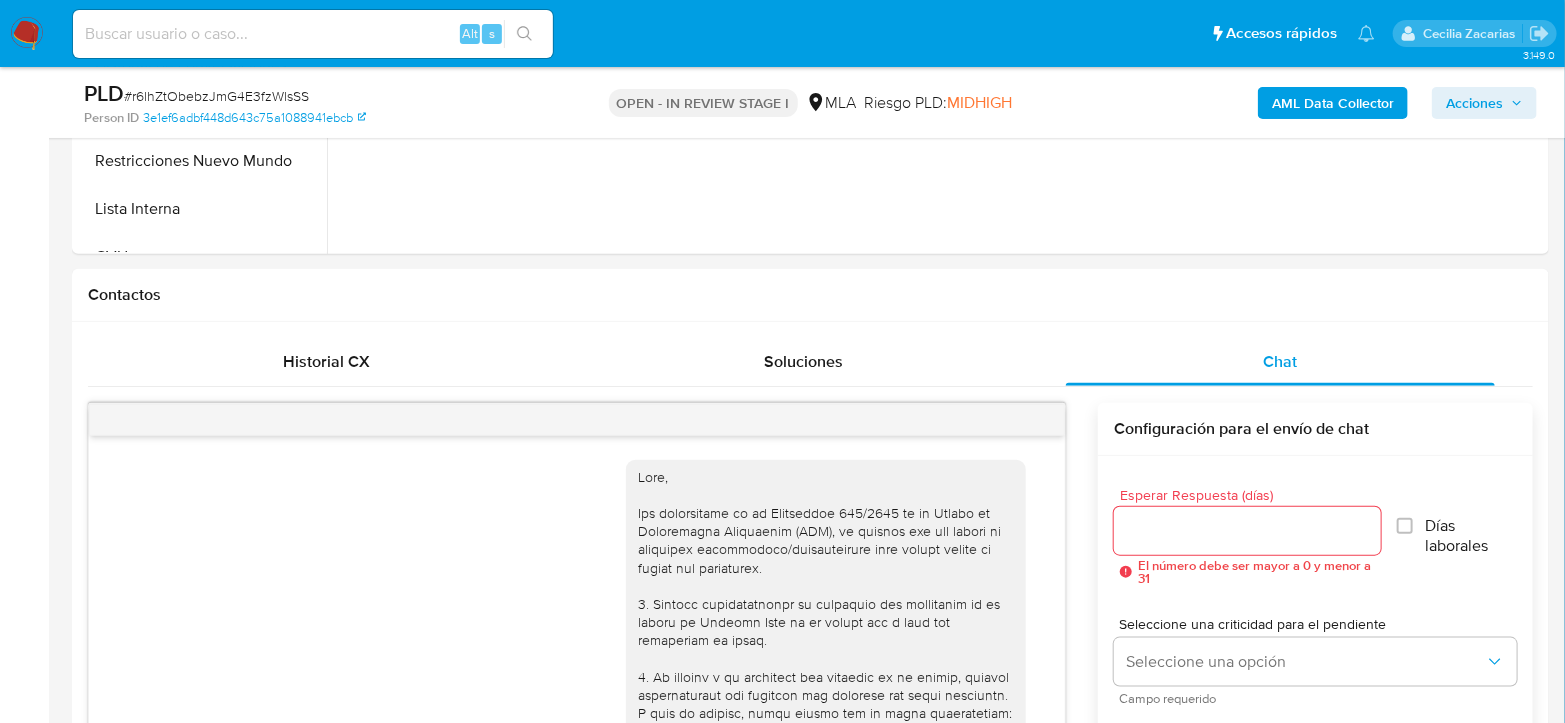 scroll, scrollTop: 980, scrollLeft: 0, axis: vertical 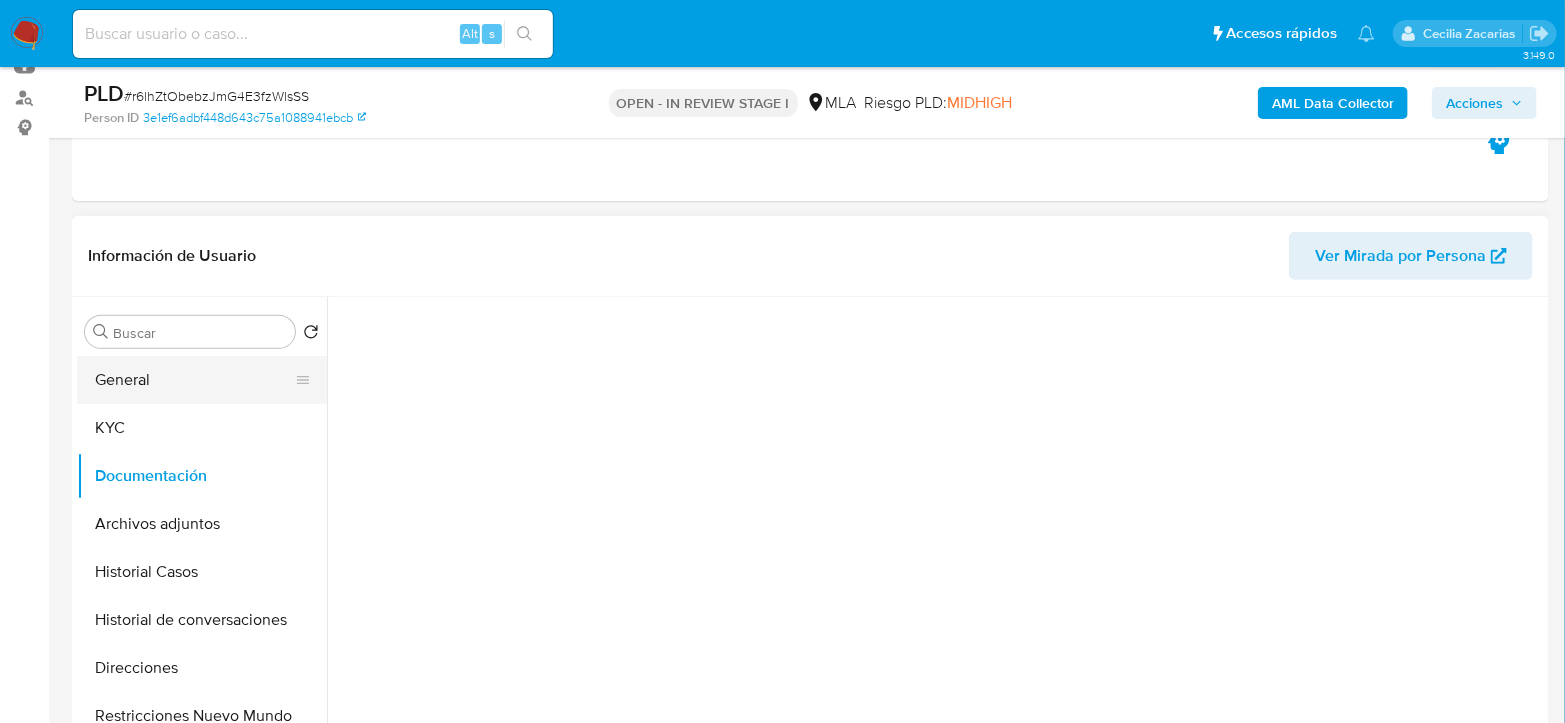 click on "General" at bounding box center (194, 380) 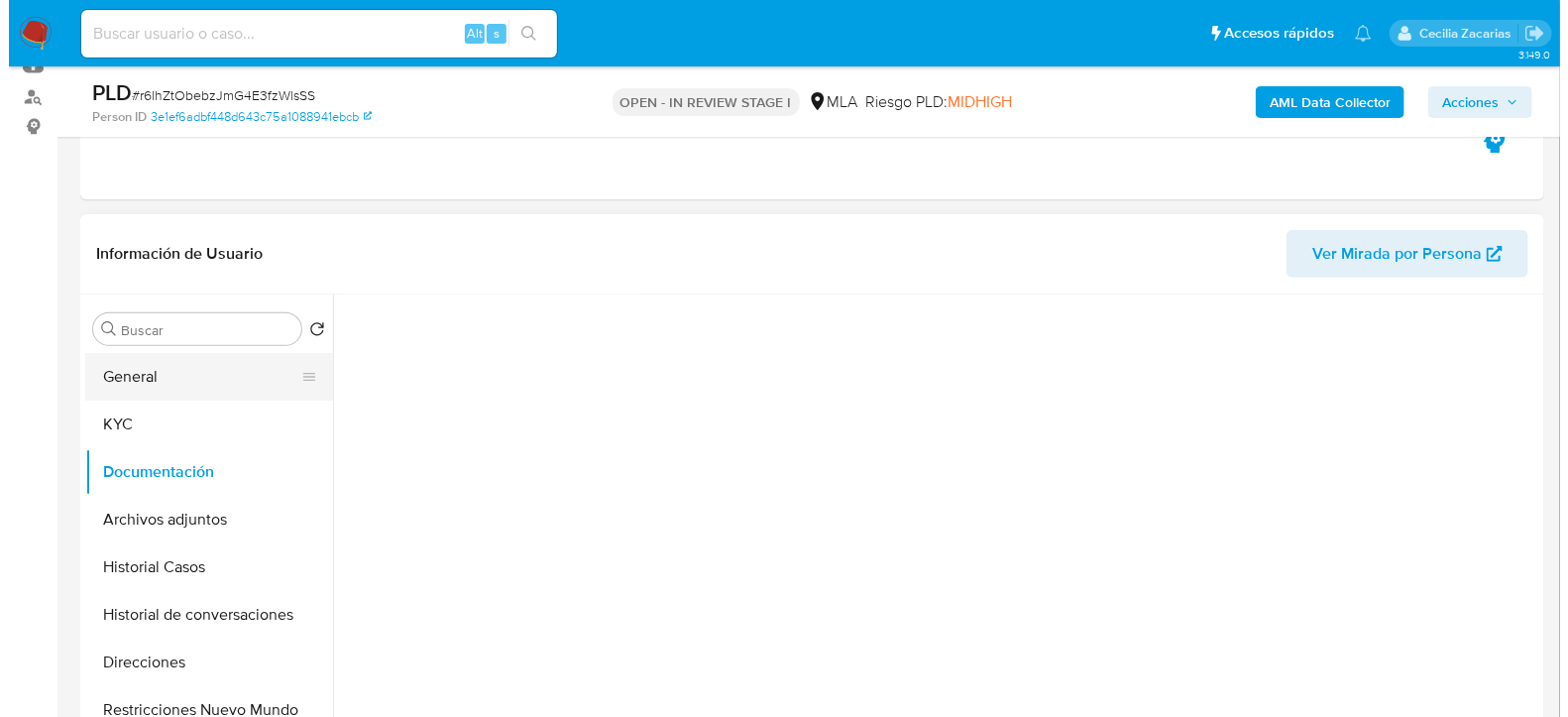 scroll, scrollTop: 0, scrollLeft: 0, axis: both 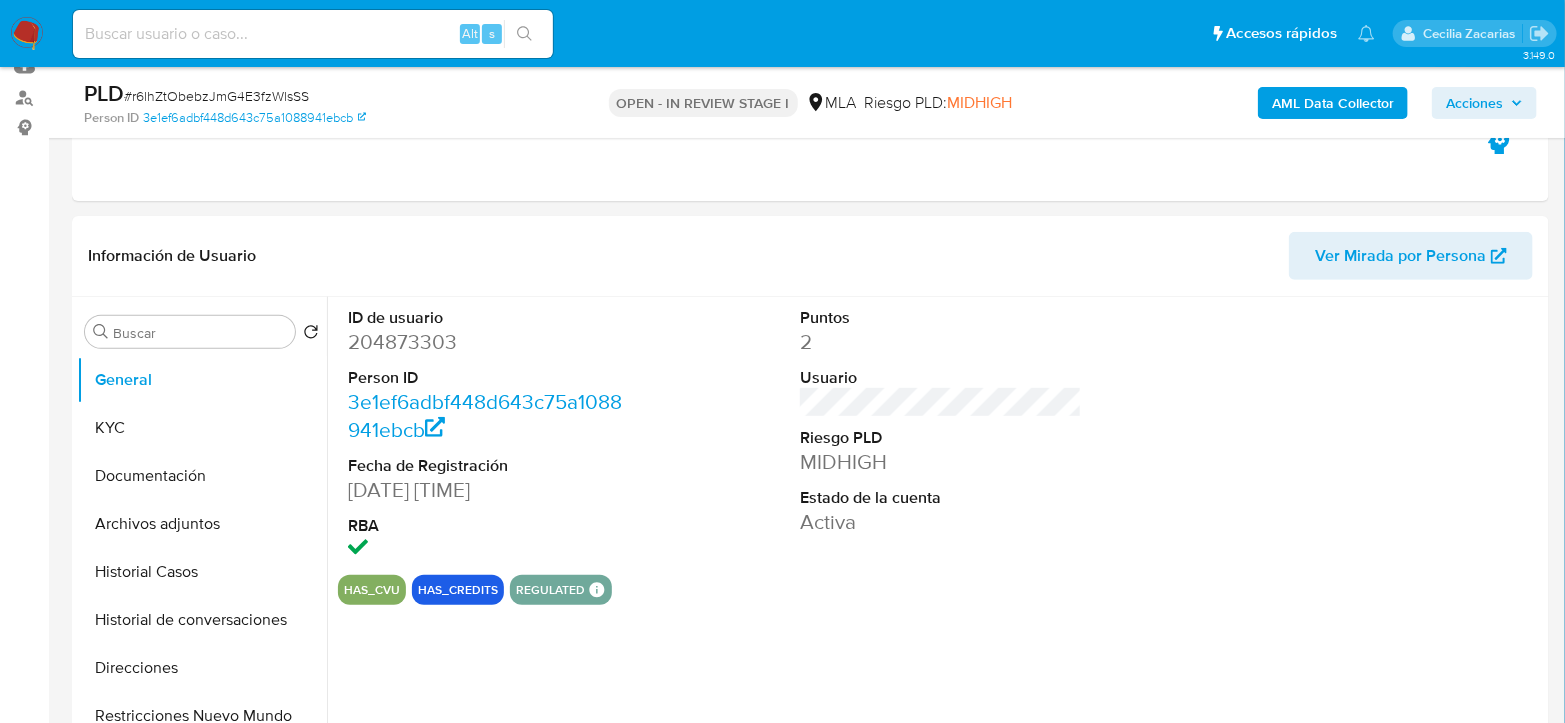 click on "AML Data Collector" at bounding box center [1333, 103] 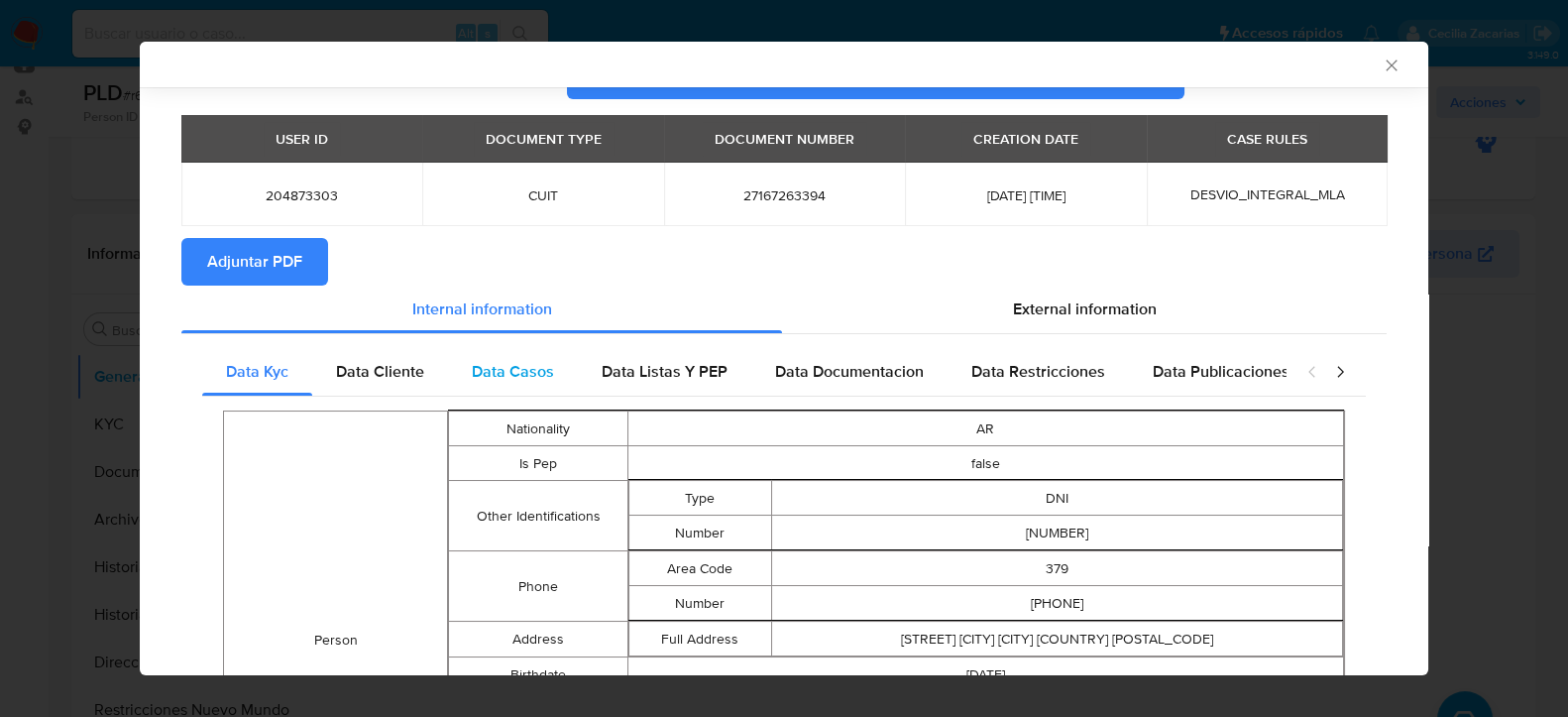 scroll, scrollTop: 105, scrollLeft: 0, axis: vertical 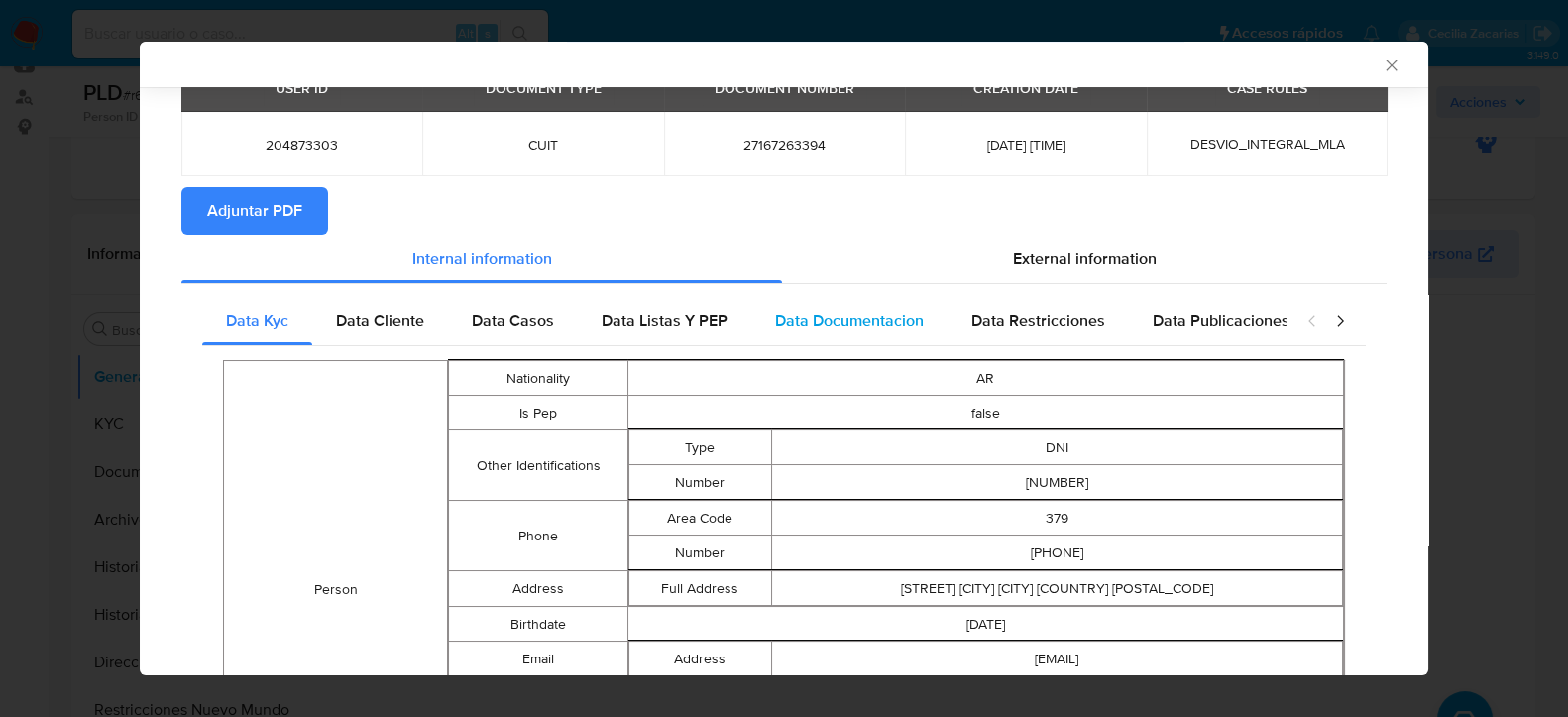 click on "Data Documentacion" at bounding box center (849, 320) 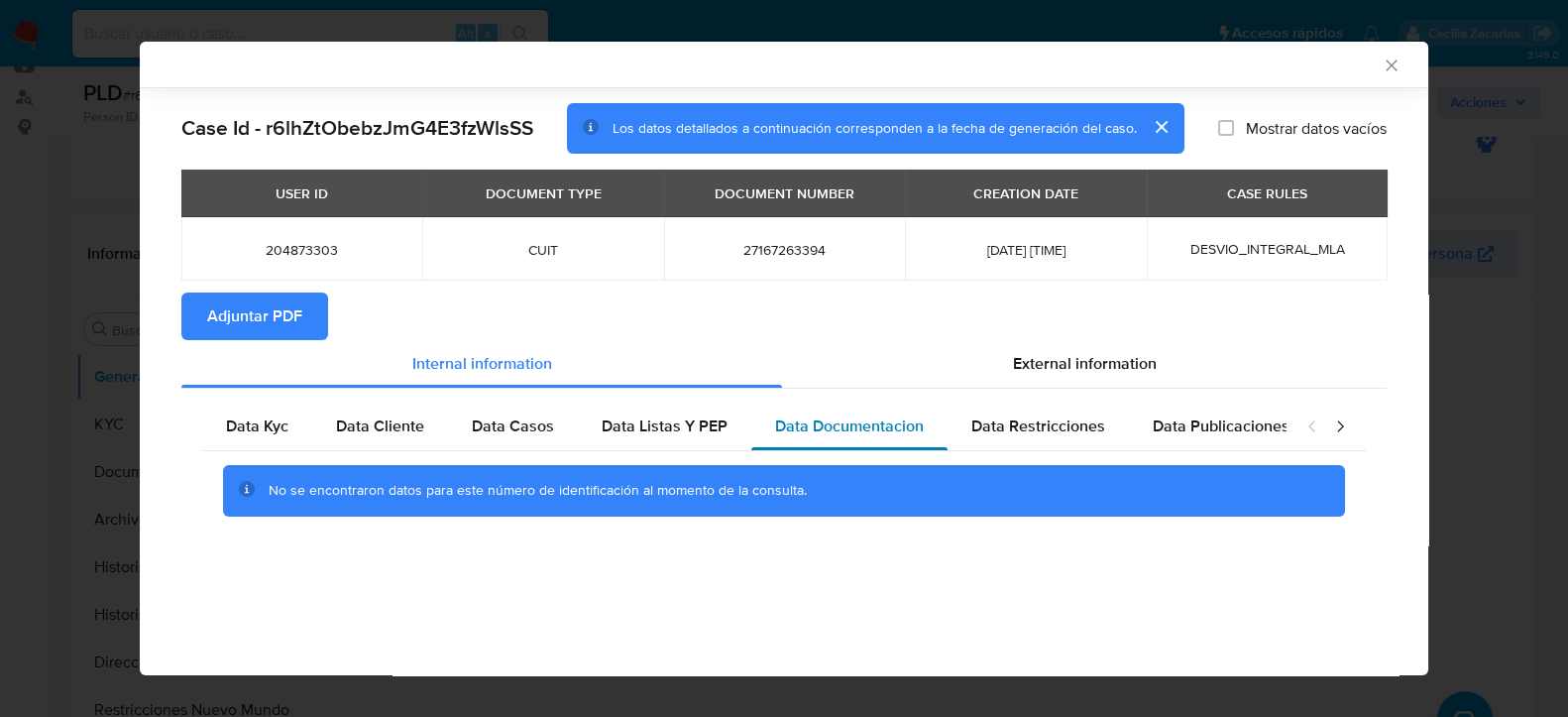 scroll, scrollTop: 0, scrollLeft: 0, axis: both 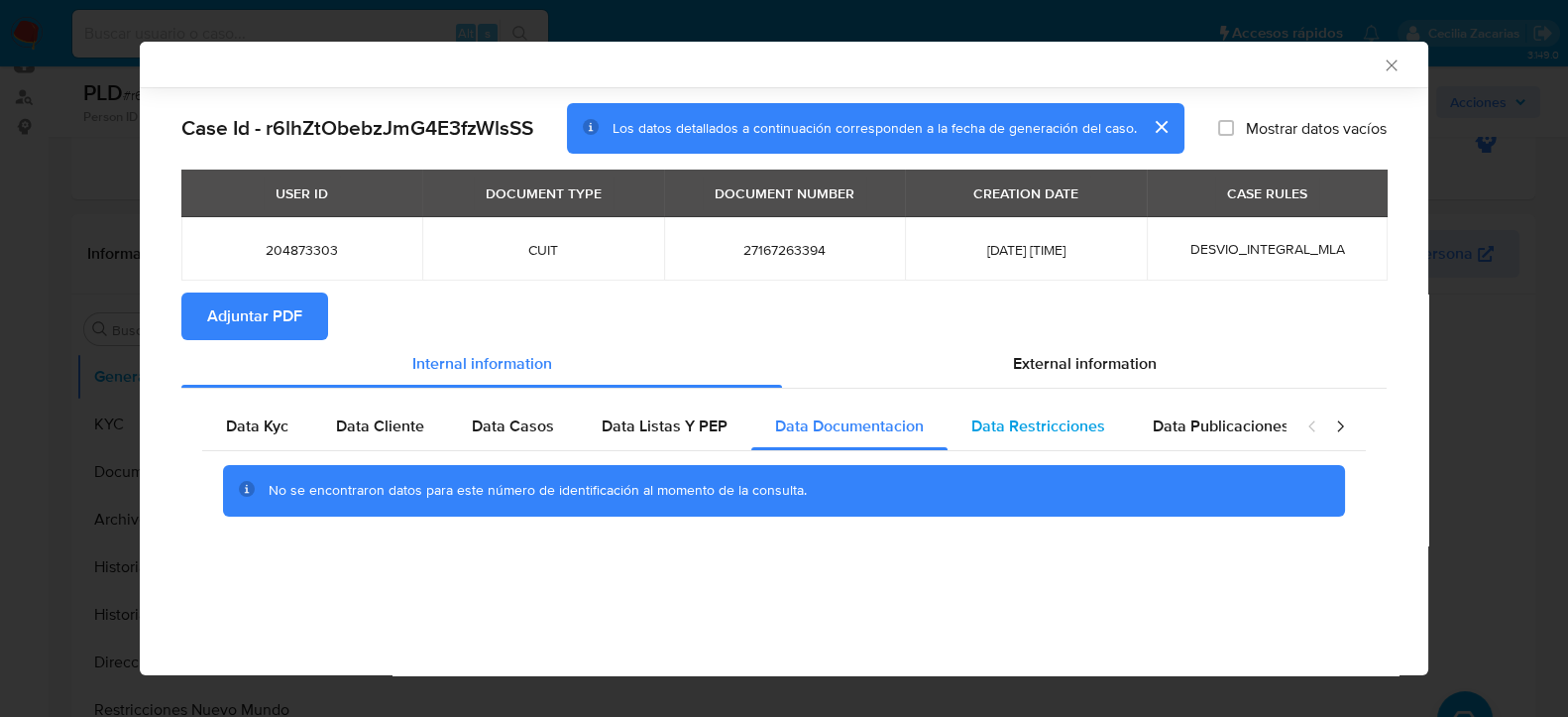 click on "Data Restricciones" at bounding box center [1038, 425] 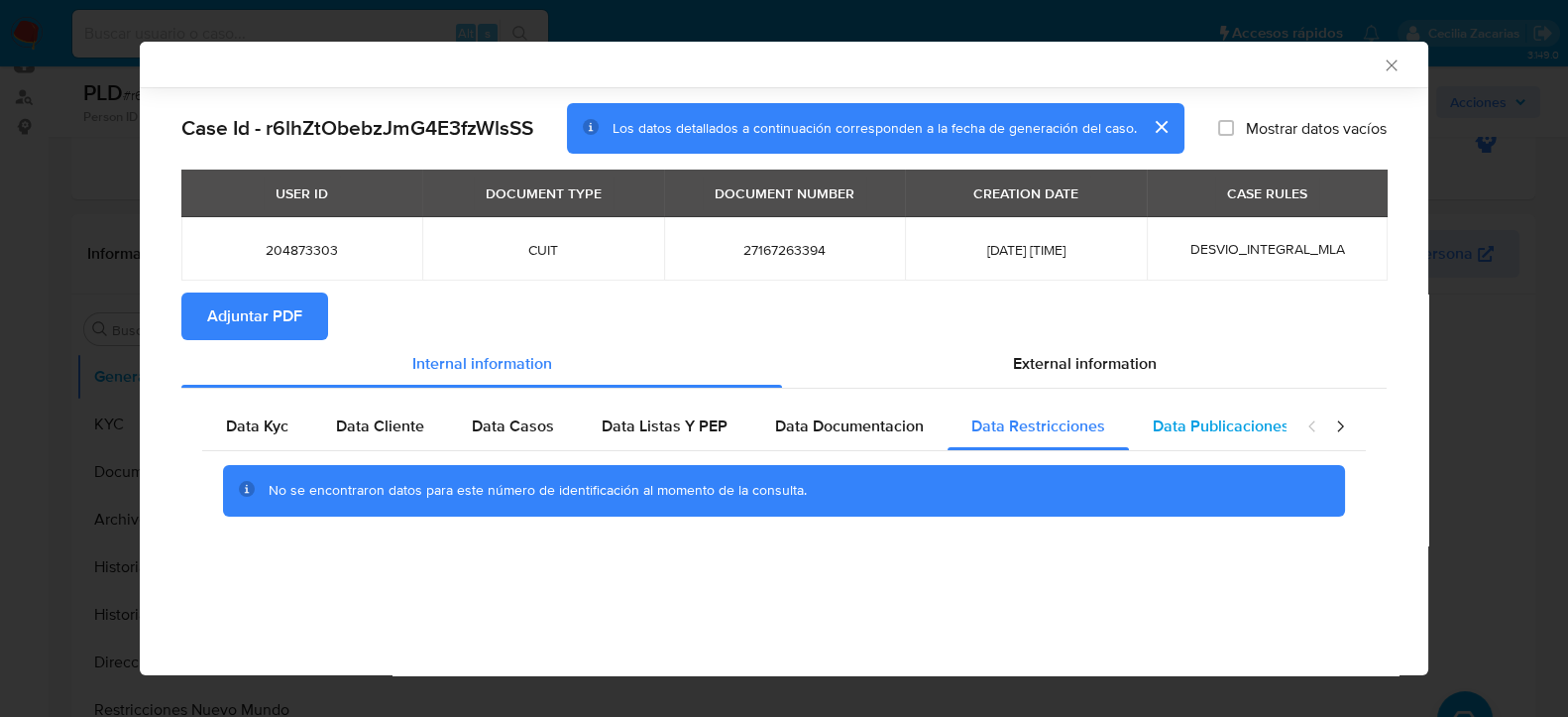 drag, startPoint x: 1205, startPoint y: 426, endPoint x: 1179, endPoint y: 411, distance: 30.016662 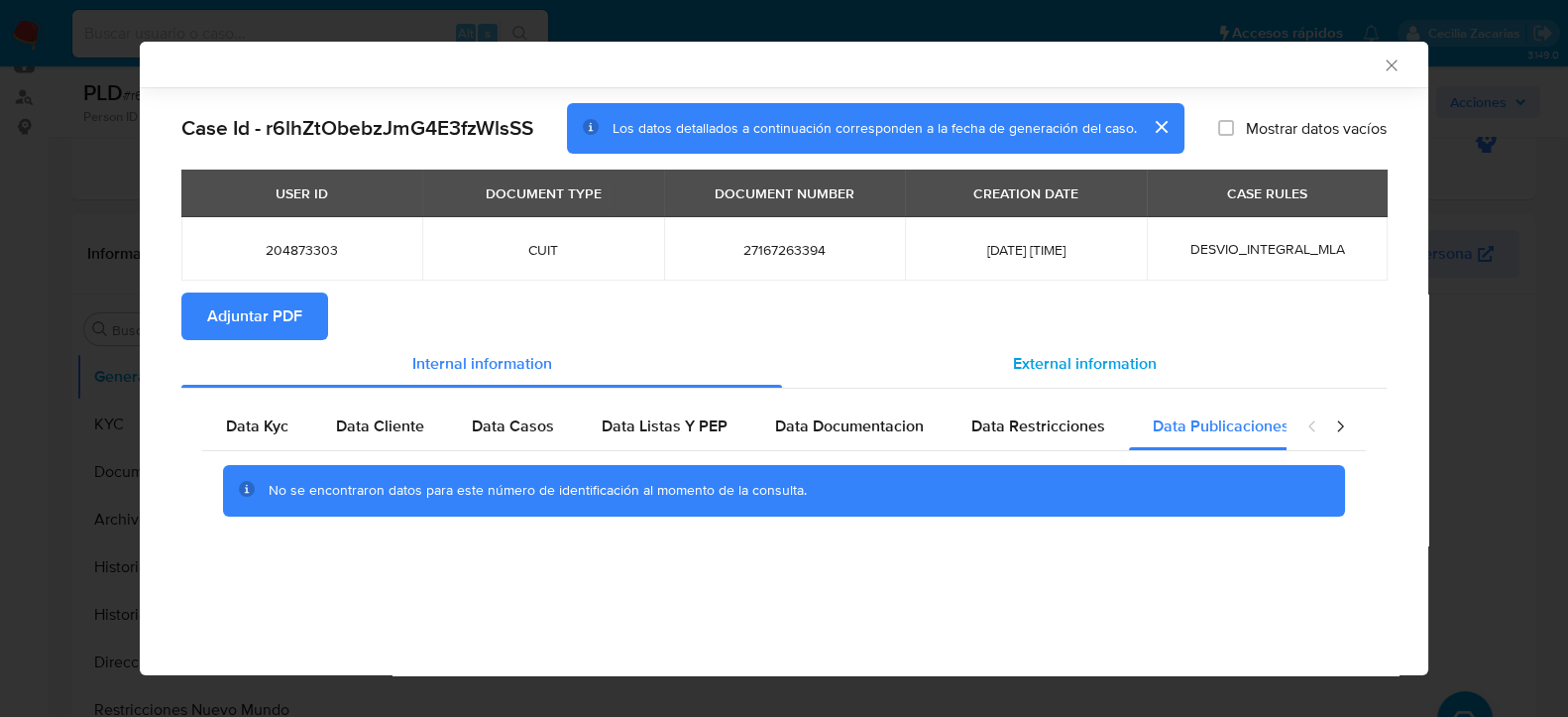 click on "External information" at bounding box center (1084, 363) 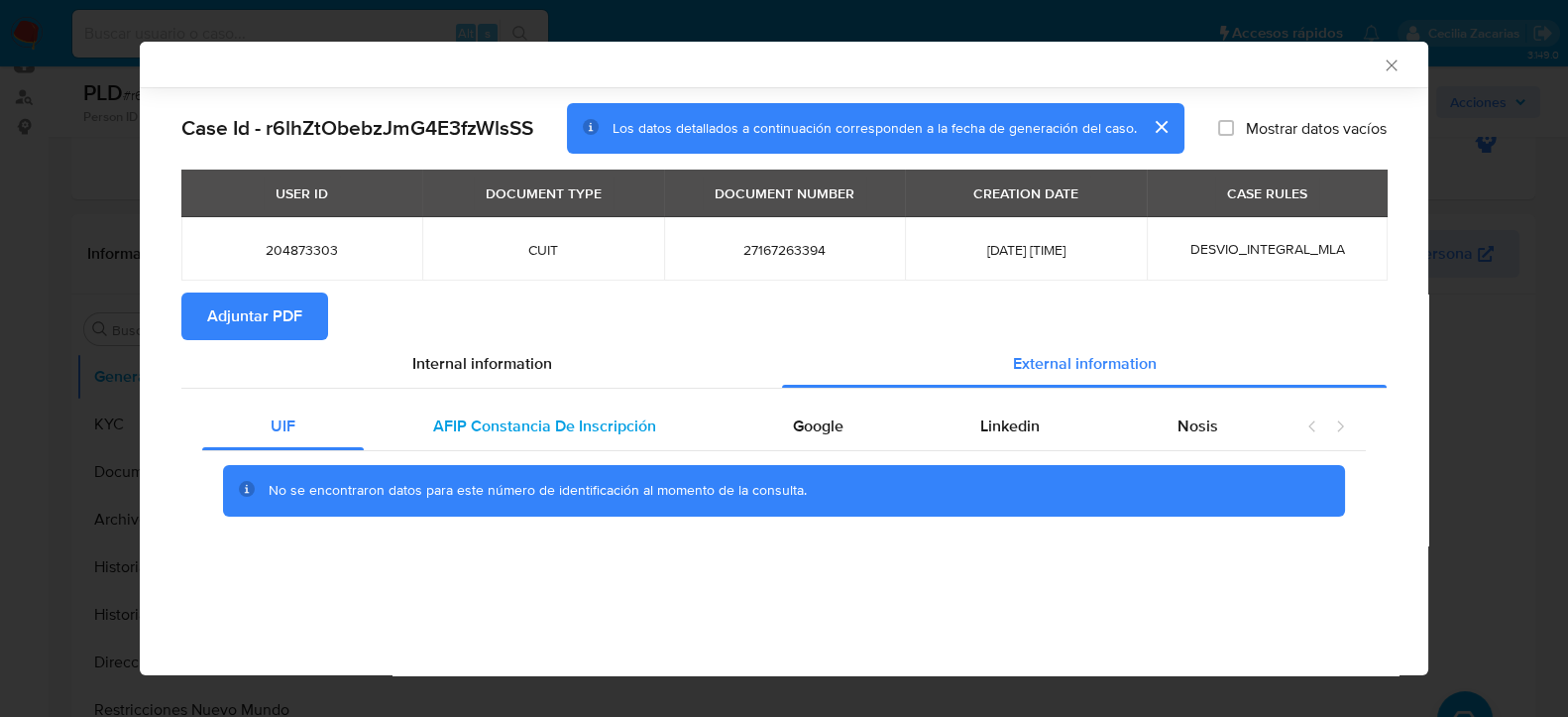 drag, startPoint x: 599, startPoint y: 401, endPoint x: 683, endPoint y: 409, distance: 84.38009 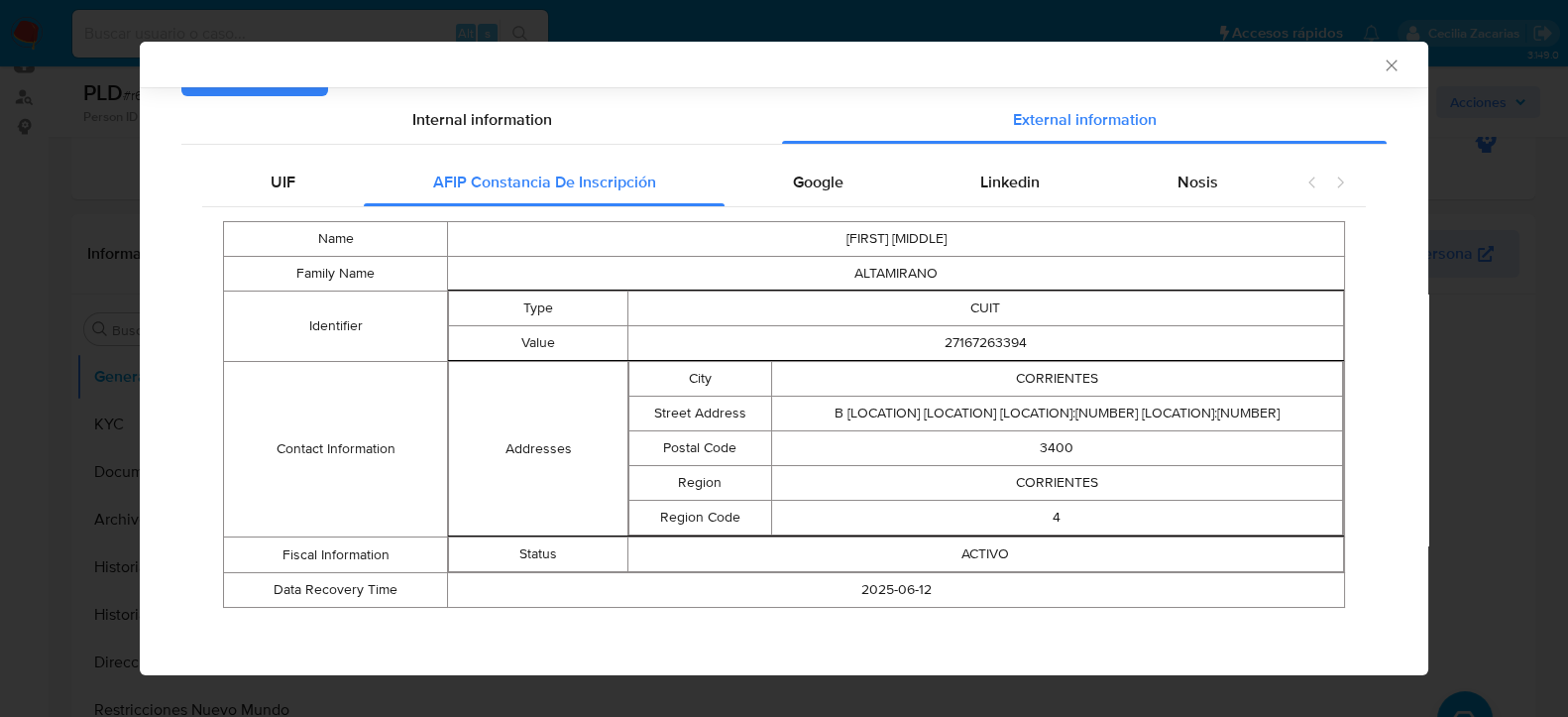 scroll, scrollTop: 249, scrollLeft: 0, axis: vertical 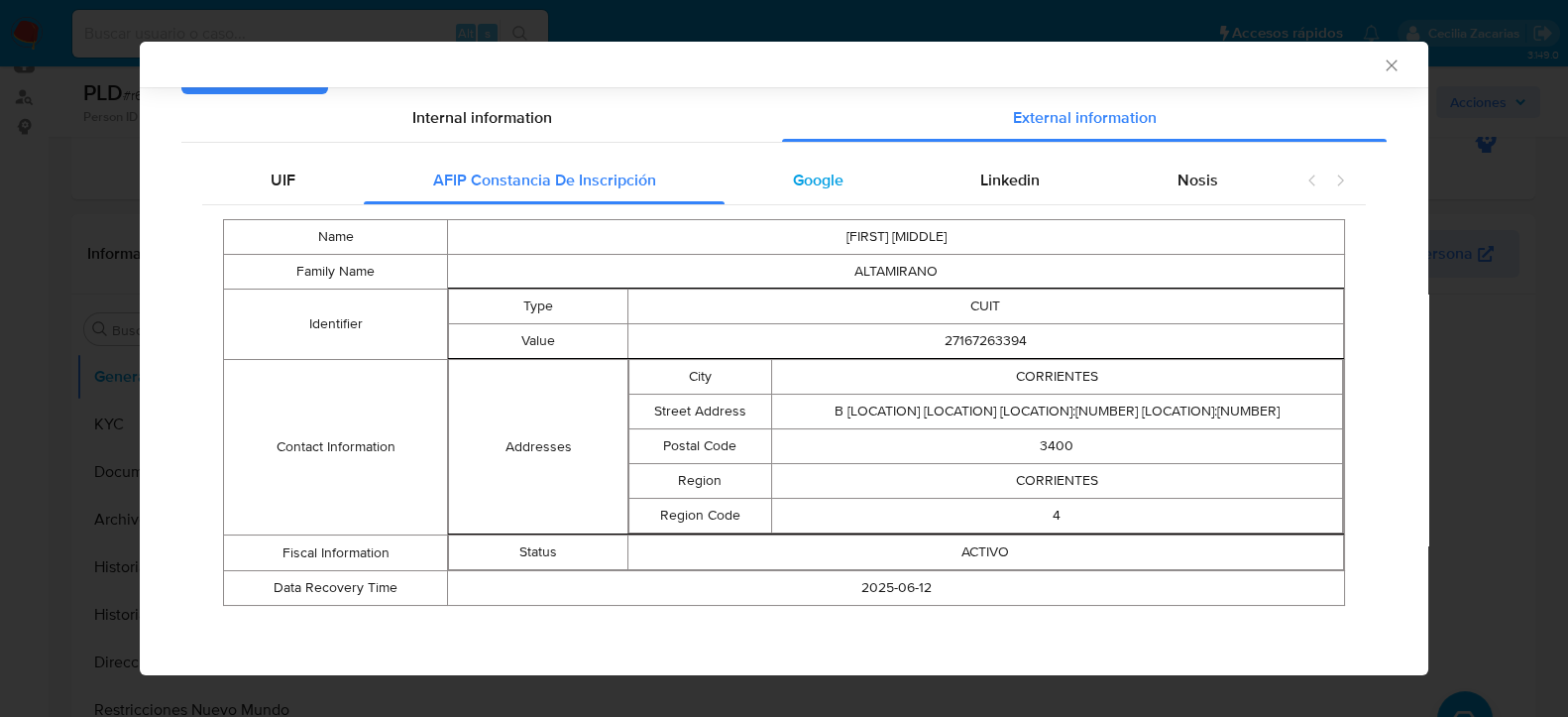 click on "Google" at bounding box center [818, 179] 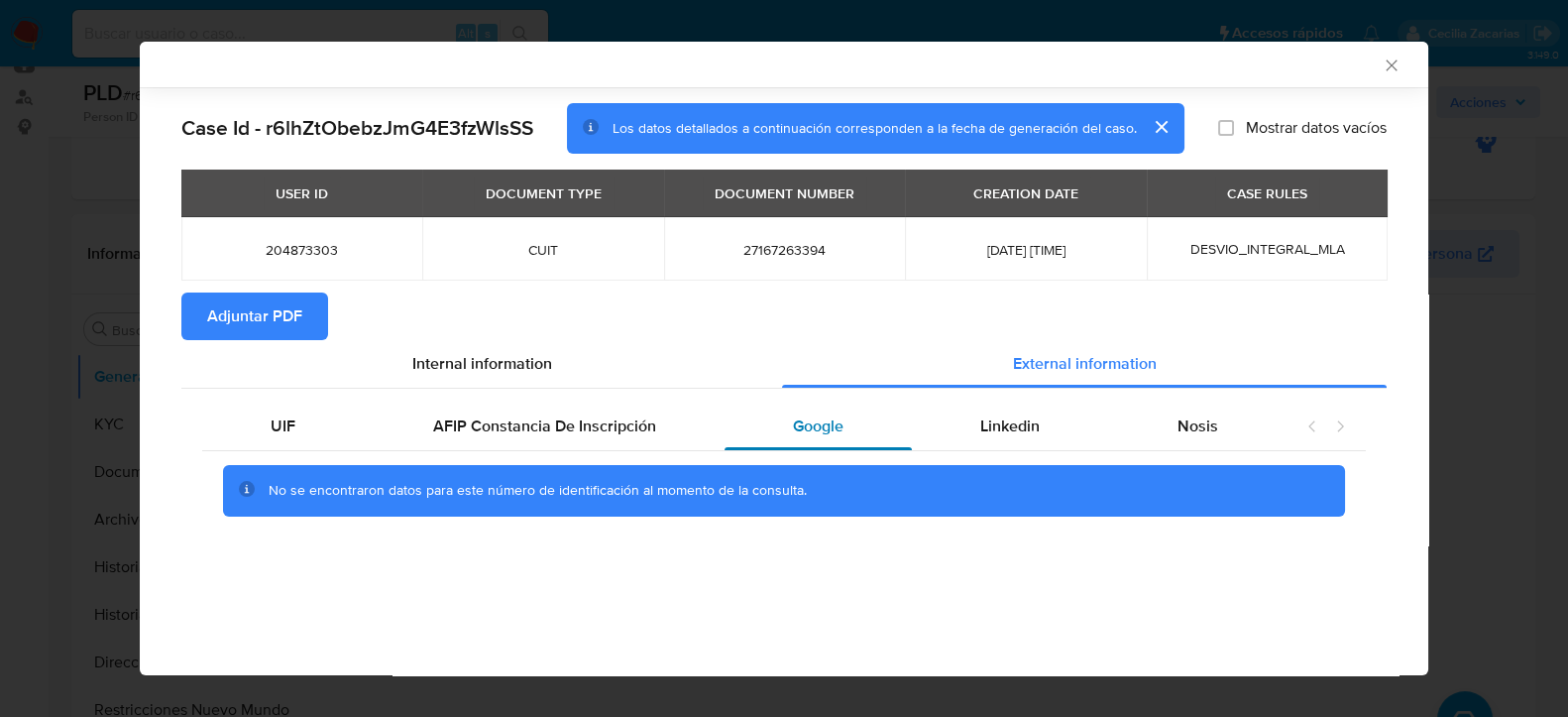 scroll, scrollTop: 0, scrollLeft: 0, axis: both 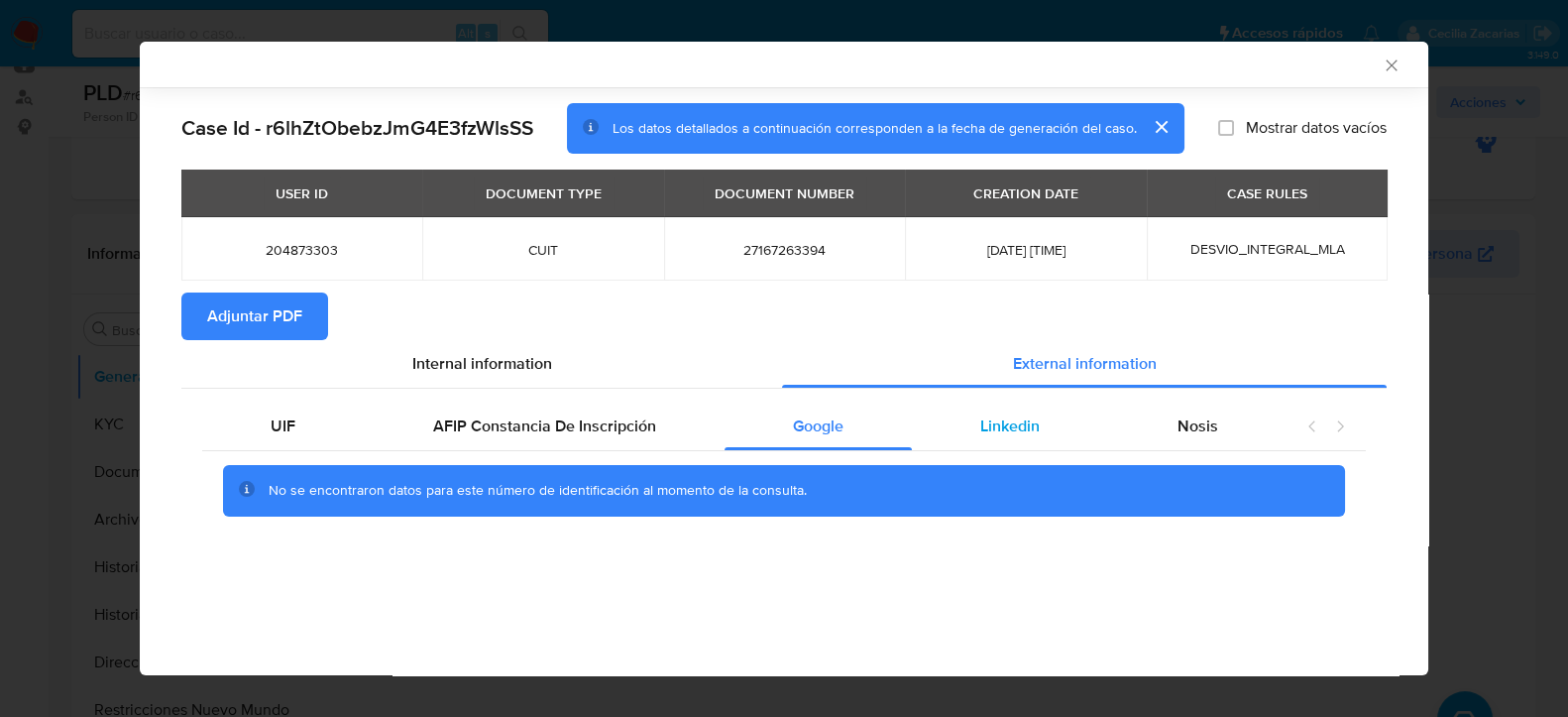 click on "Linkedin" at bounding box center [1010, 426] 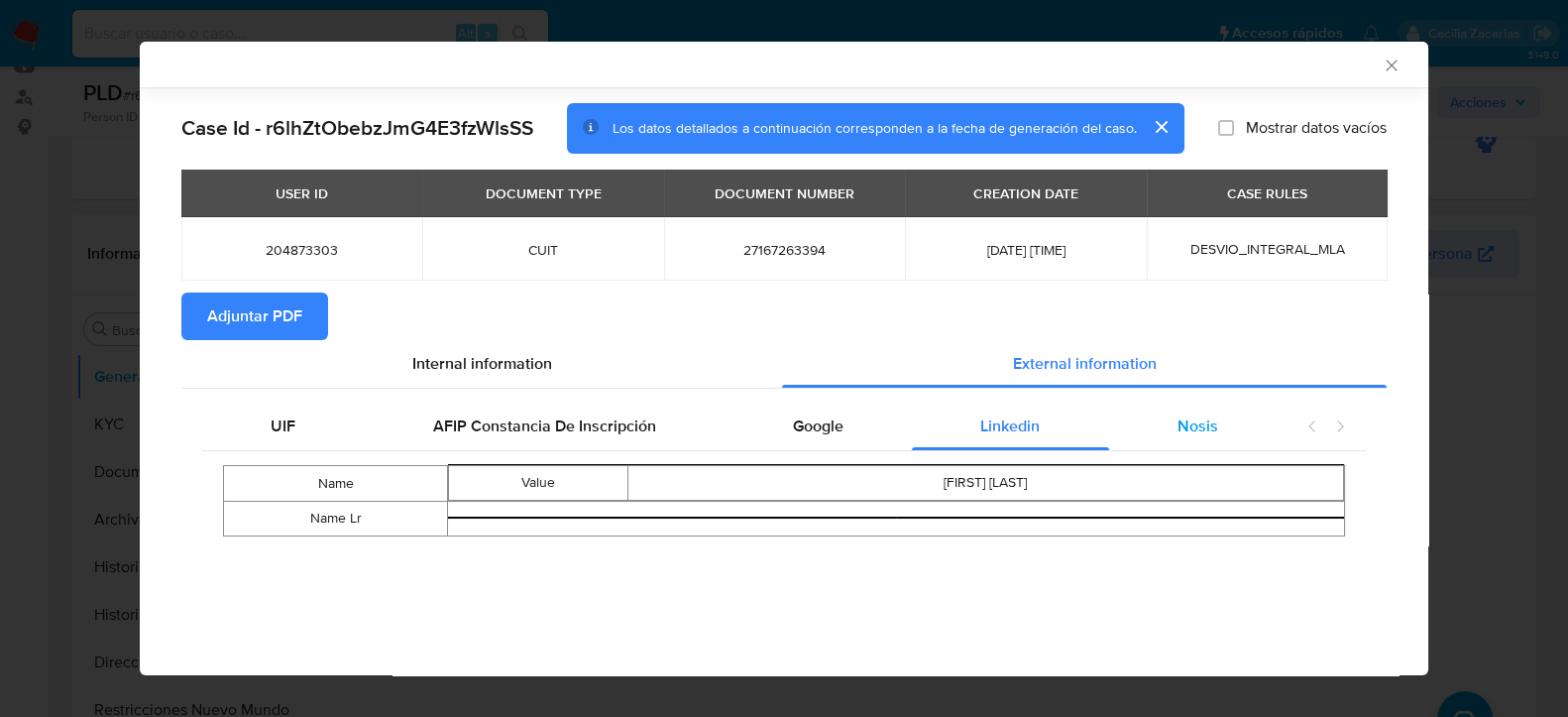 click on "Nosis" at bounding box center (1197, 425) 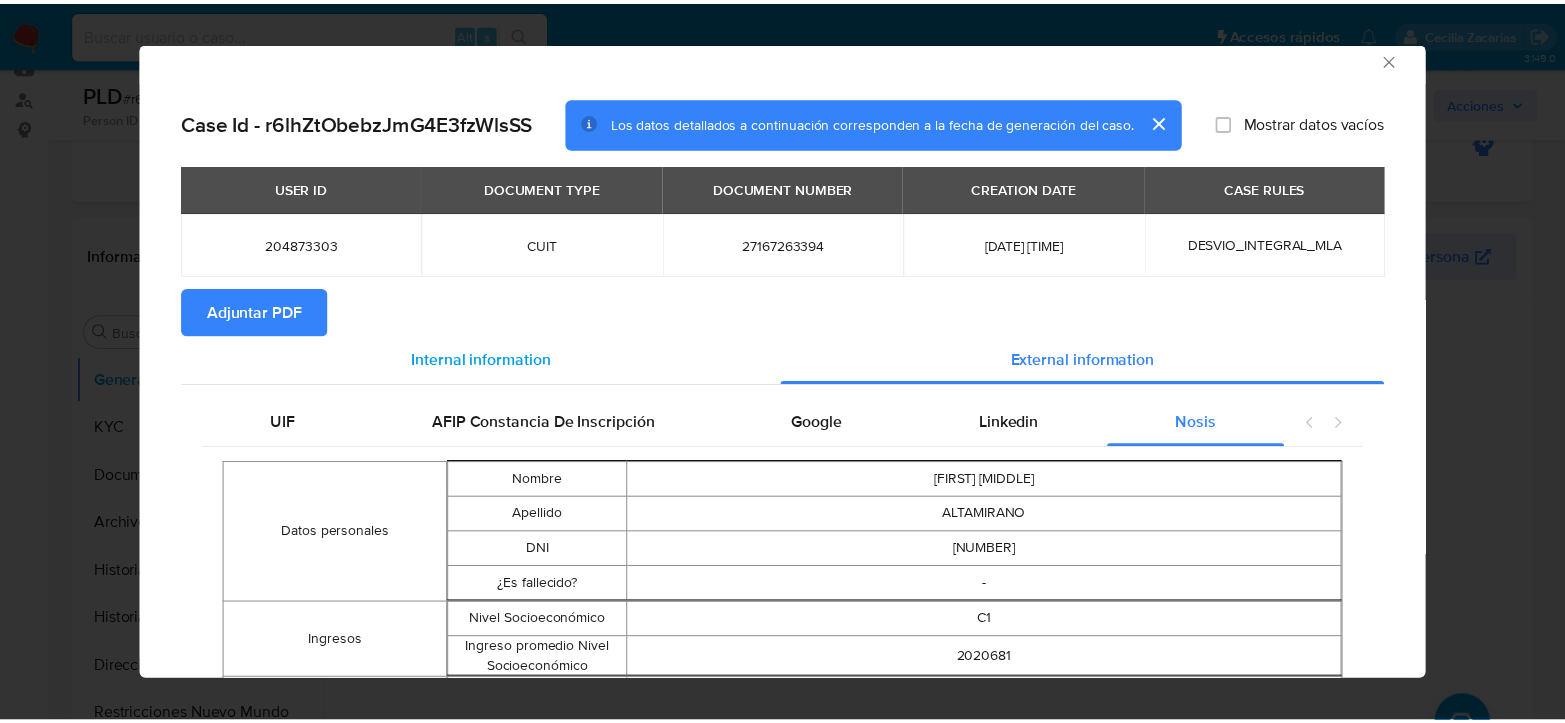 scroll, scrollTop: 0, scrollLeft: 0, axis: both 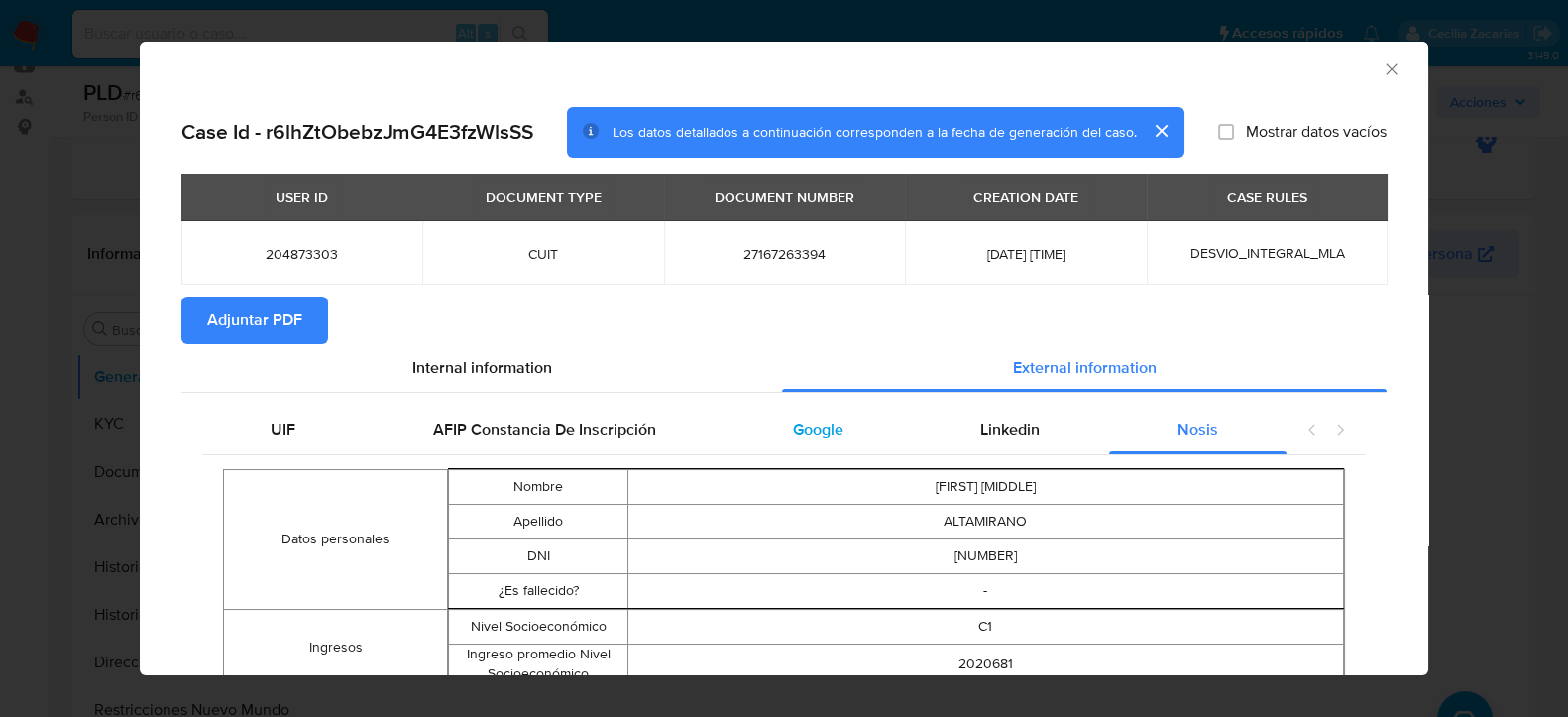 click on "Google" at bounding box center [818, 429] 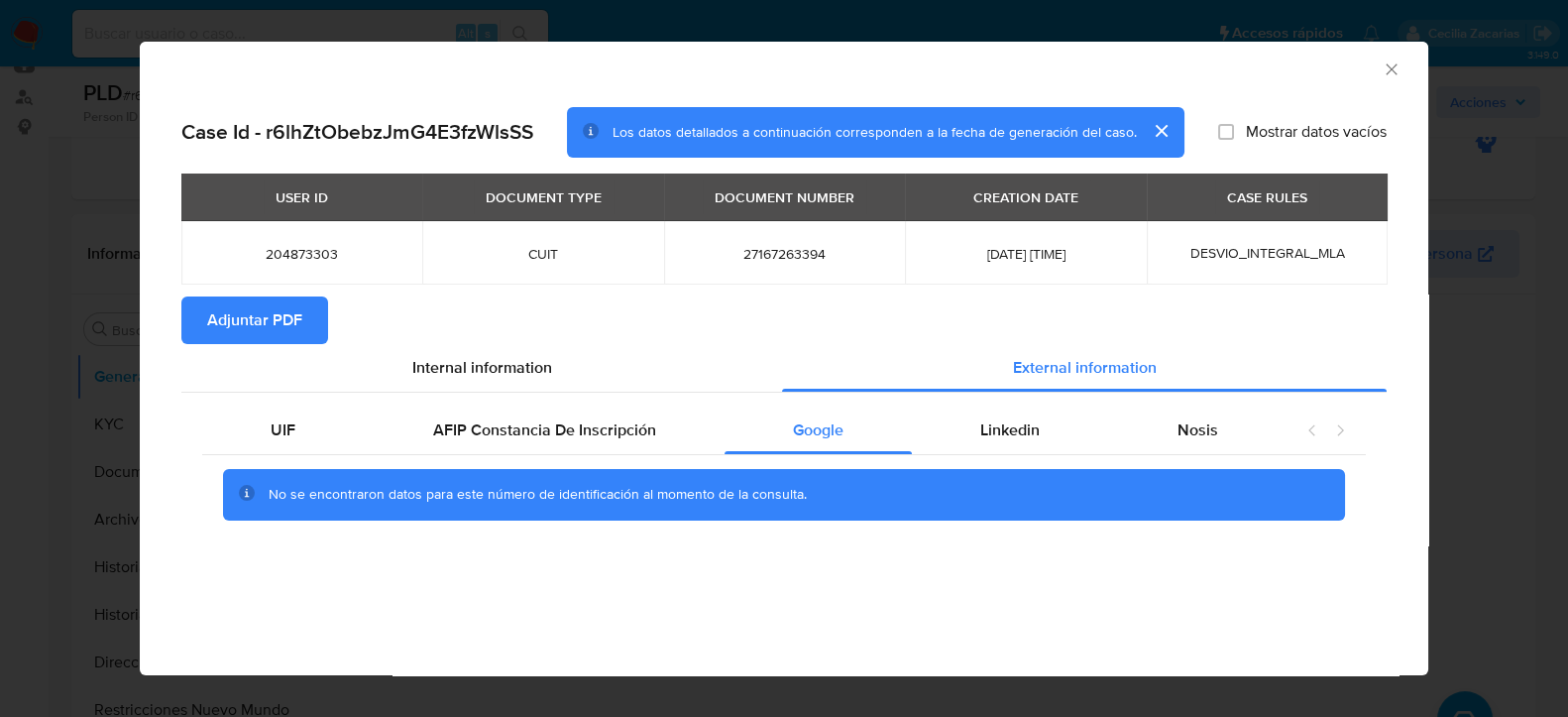 click on "Adjuntar PDF" at bounding box center (255, 320) 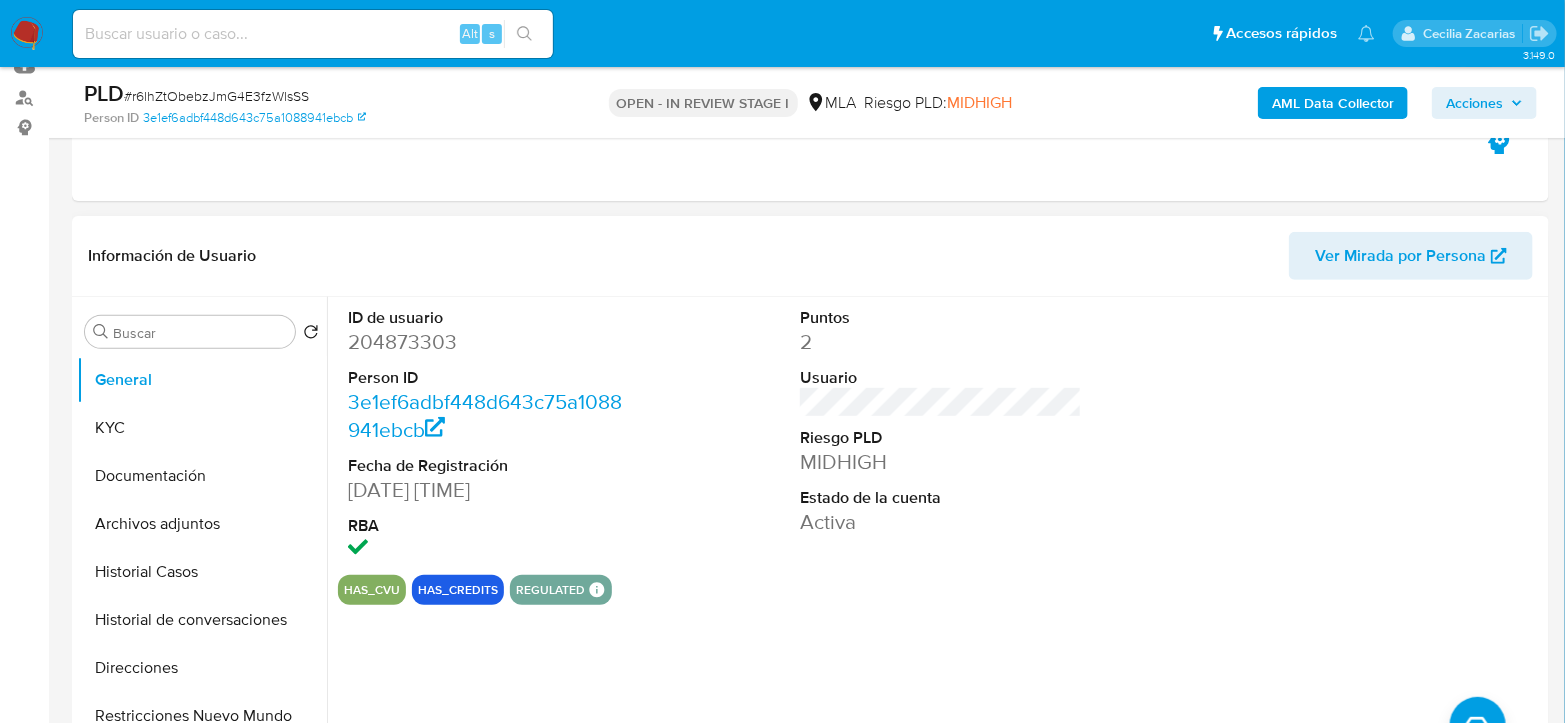 click on "204873303" at bounding box center (489, 342) 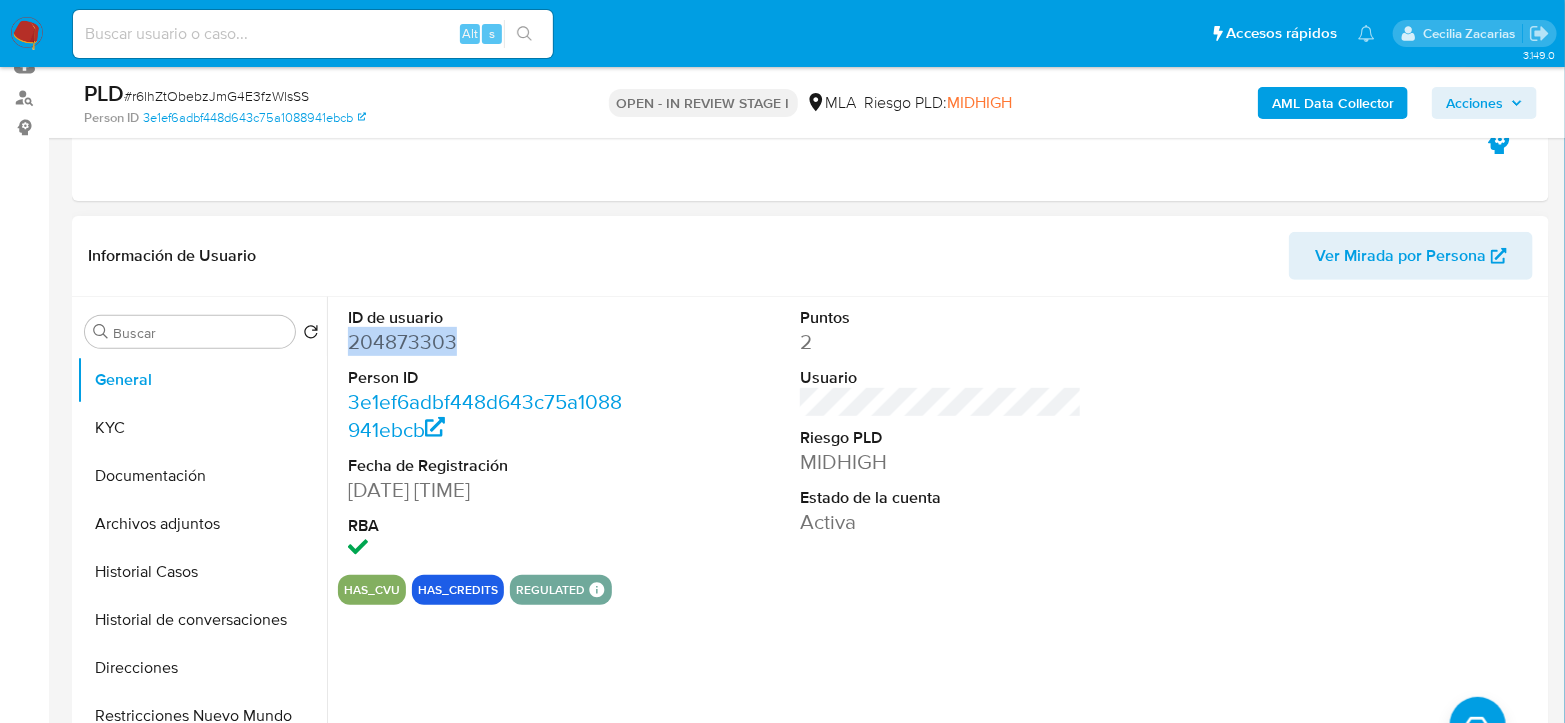 click on "204873303" at bounding box center [489, 342] 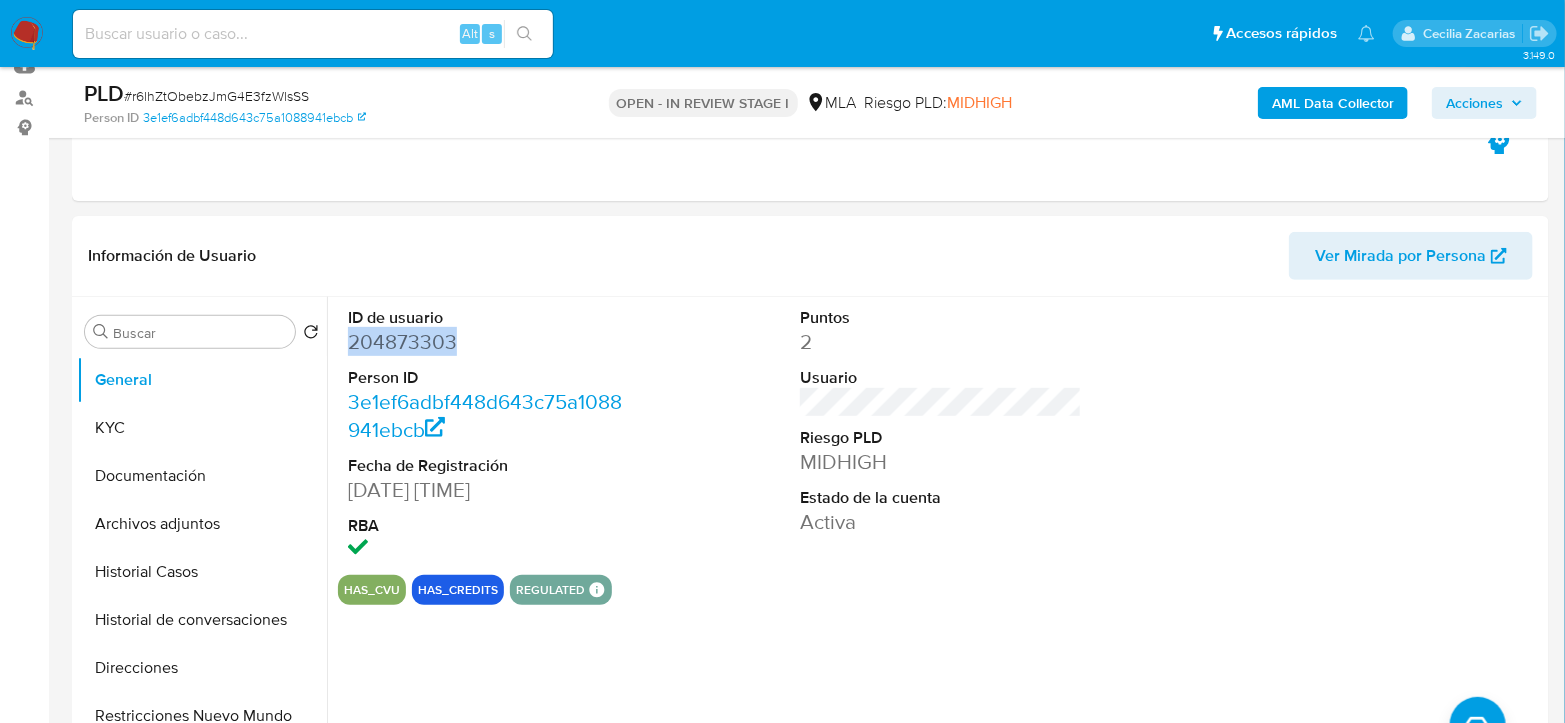 copy on "204873303" 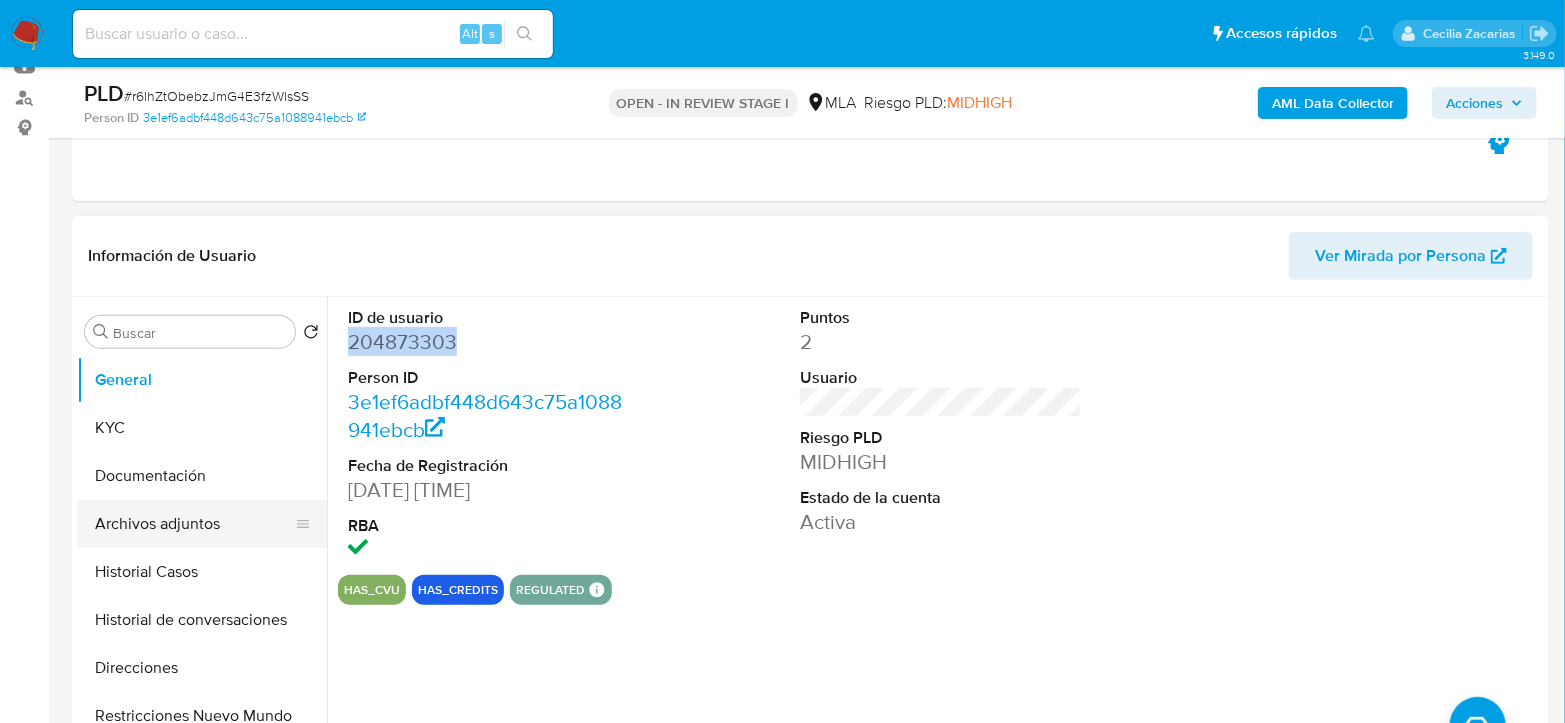 click on "Archivos adjuntos" at bounding box center [194, 524] 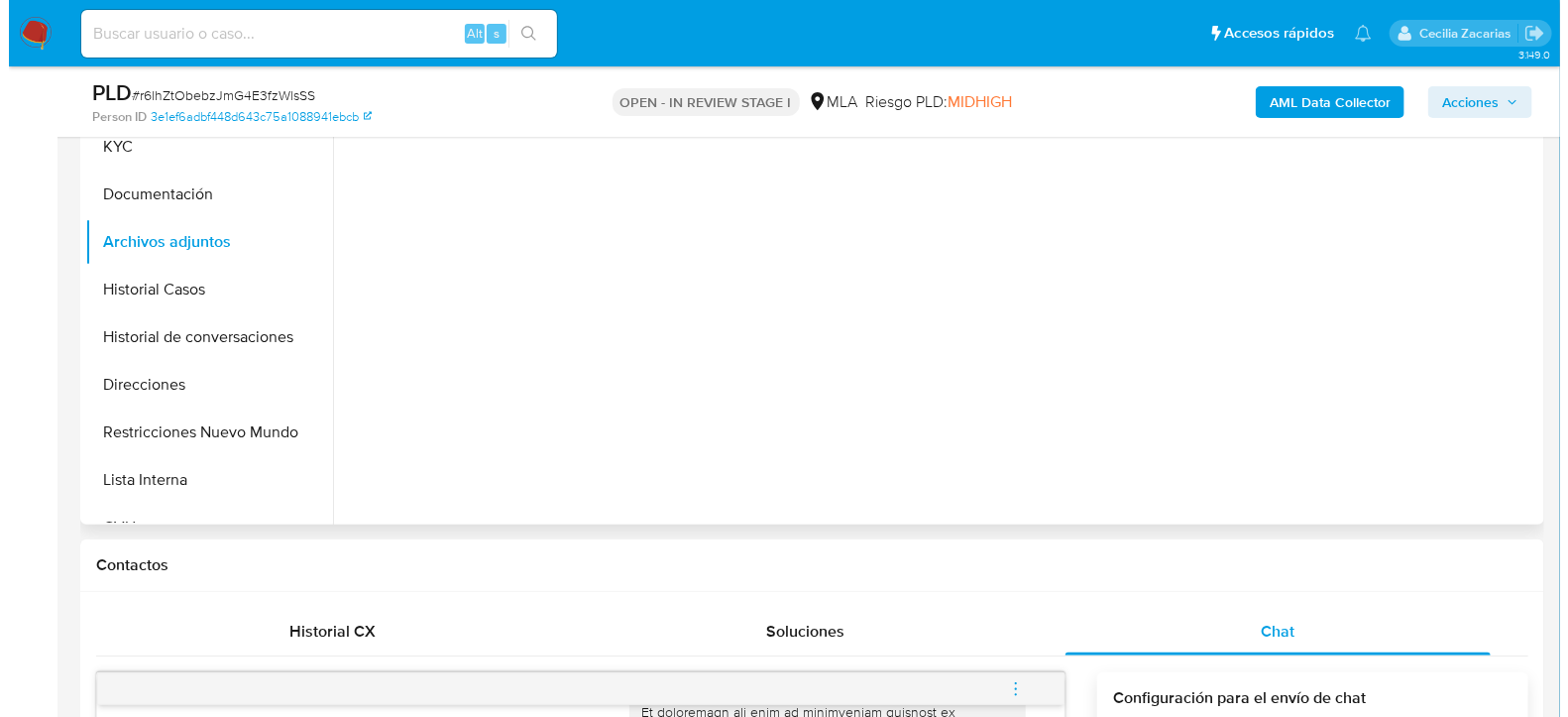 scroll, scrollTop: 550, scrollLeft: 0, axis: vertical 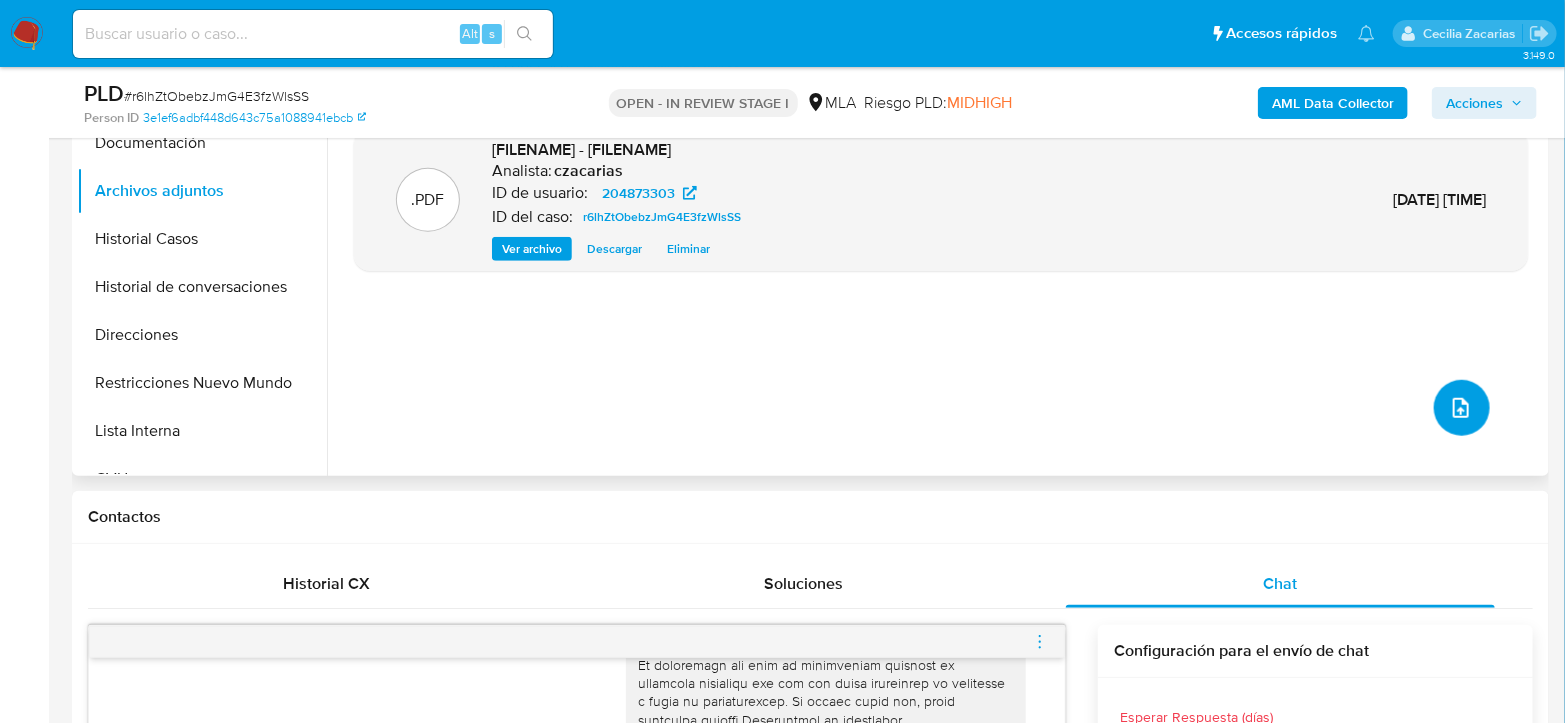 click at bounding box center [1462, 408] 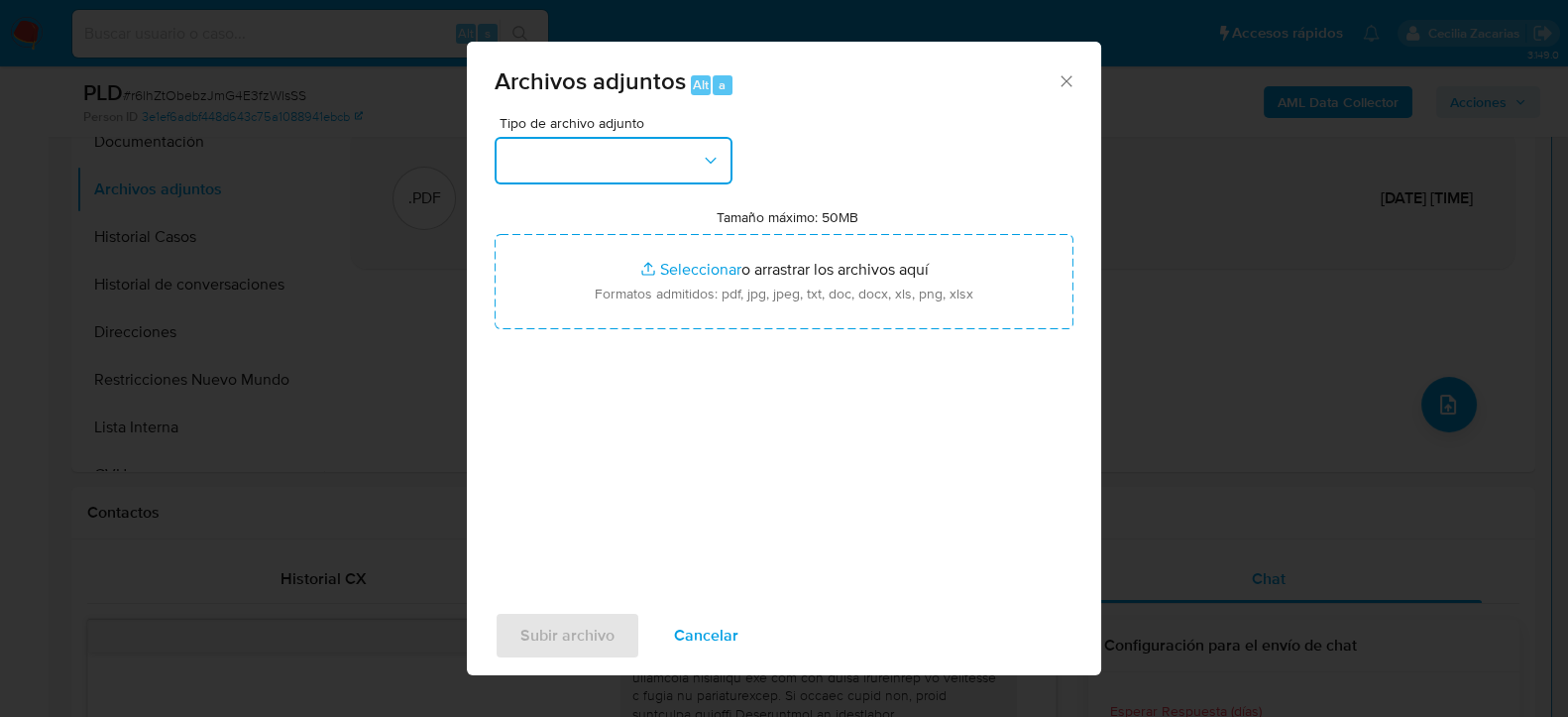 click at bounding box center (614, 161) 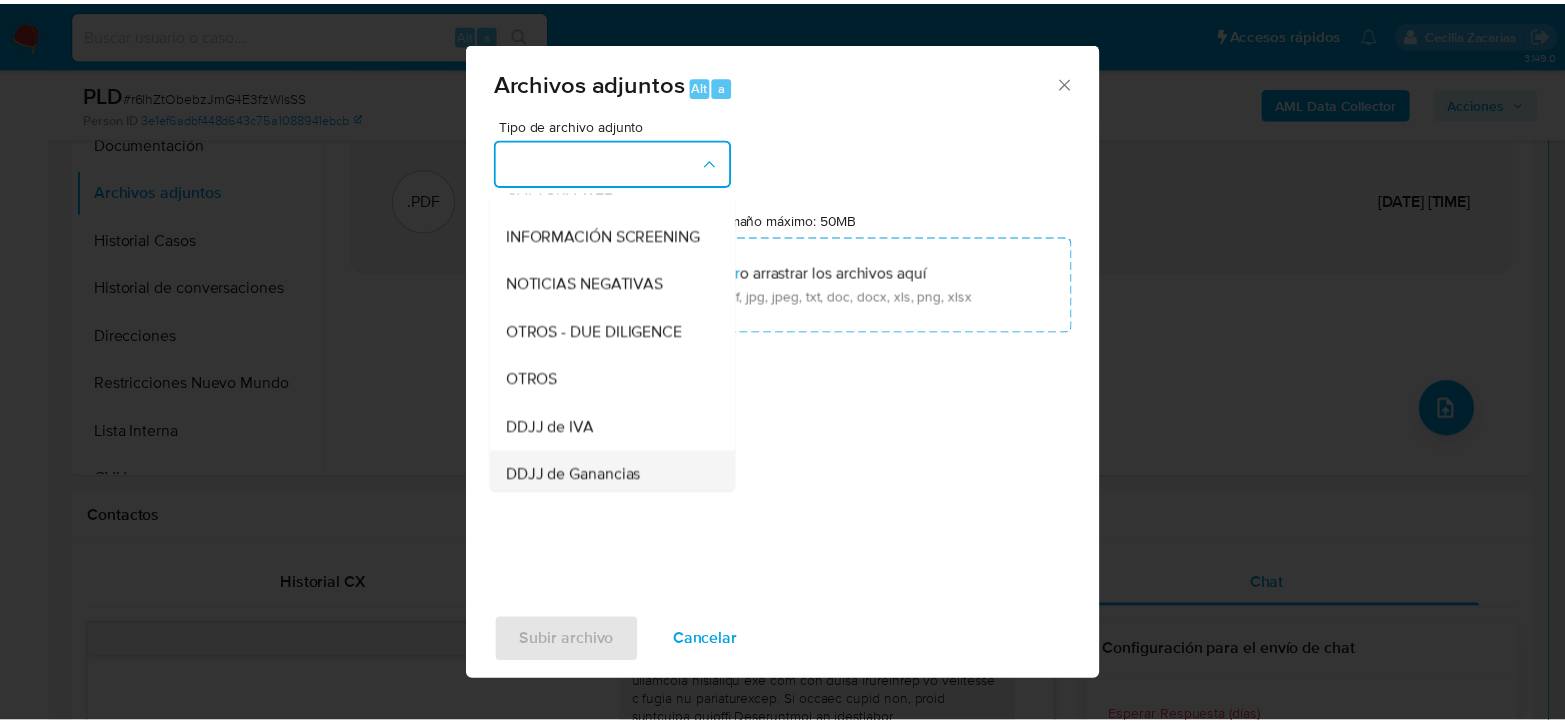 scroll, scrollTop: 333, scrollLeft: 0, axis: vertical 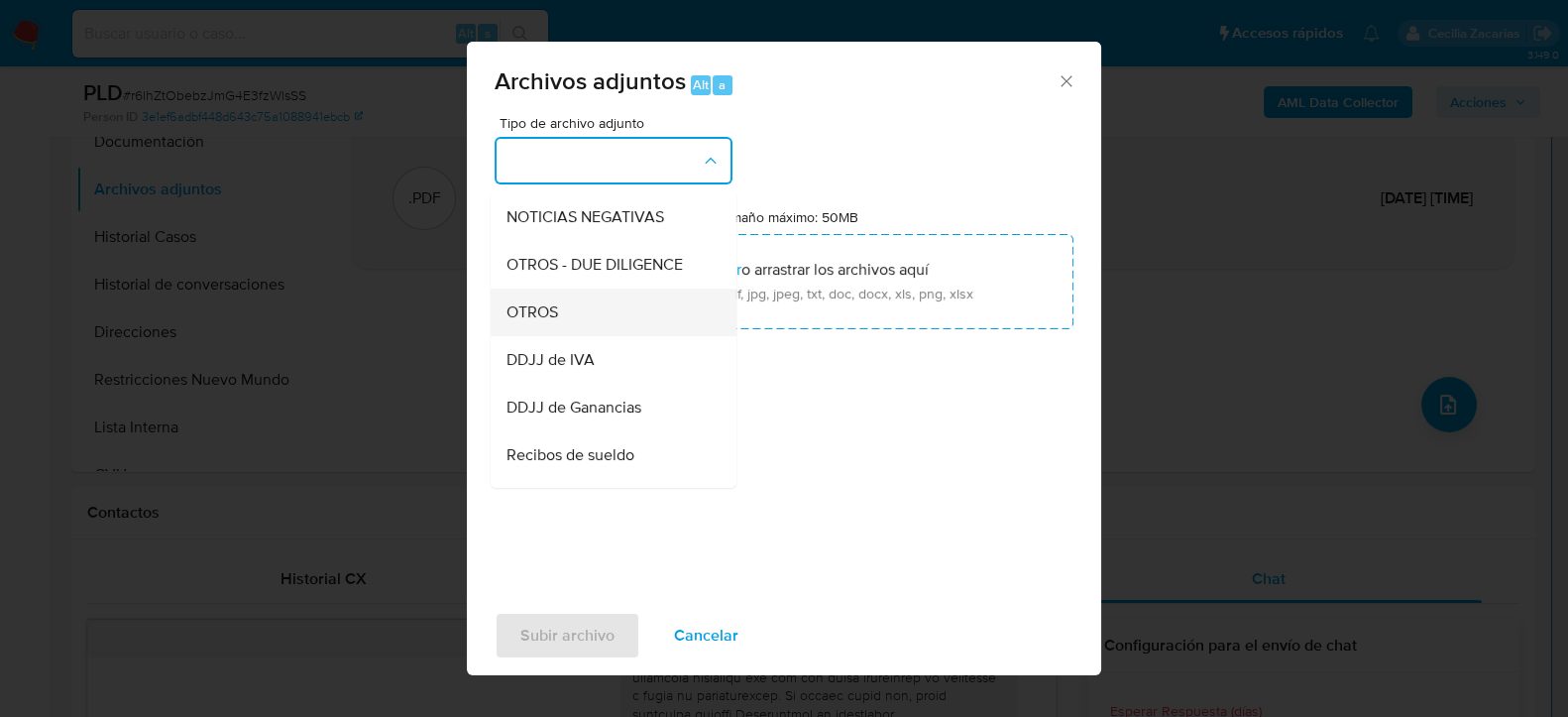 click on "OTROS" at bounding box center (532, 311) 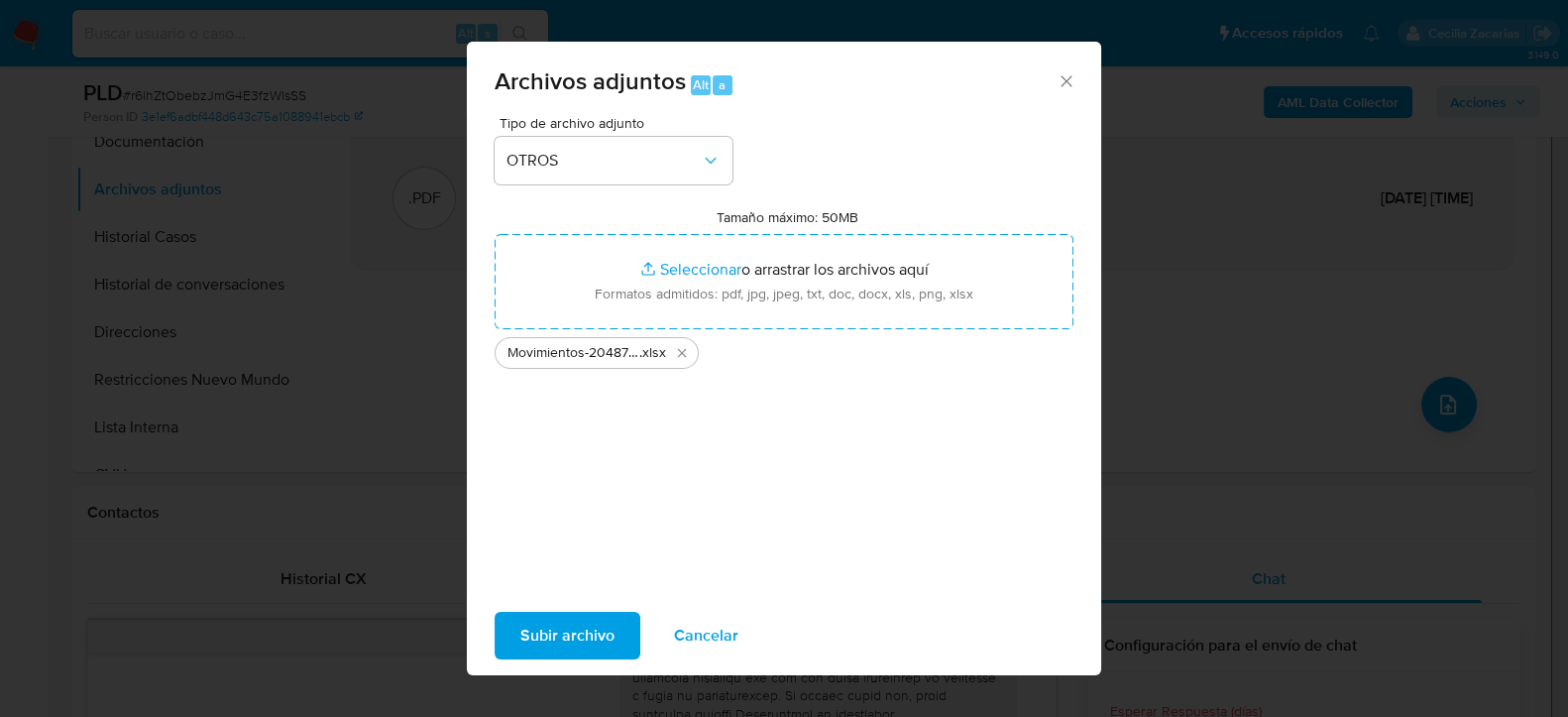 click on "Subir archivo" at bounding box center [567, 636] 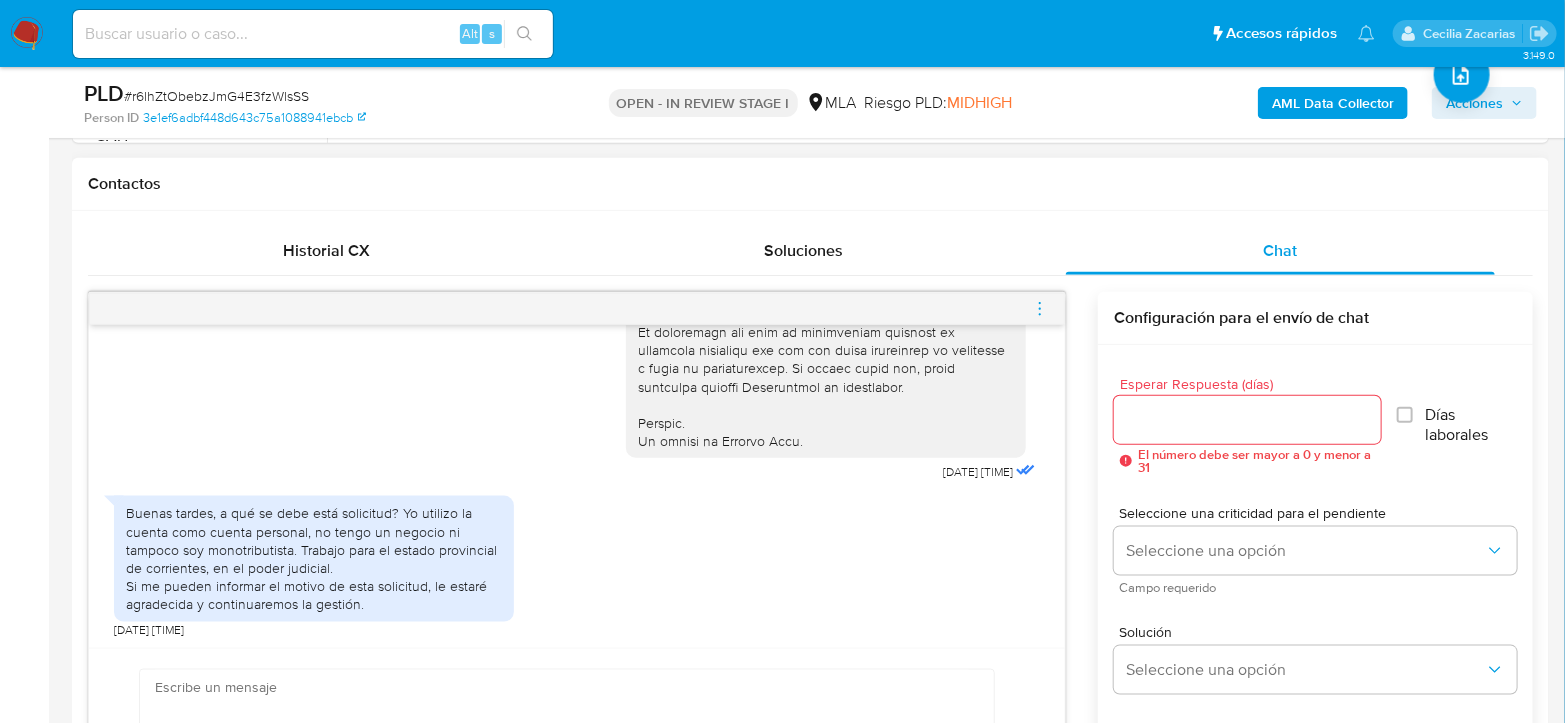 scroll, scrollTop: 1111, scrollLeft: 0, axis: vertical 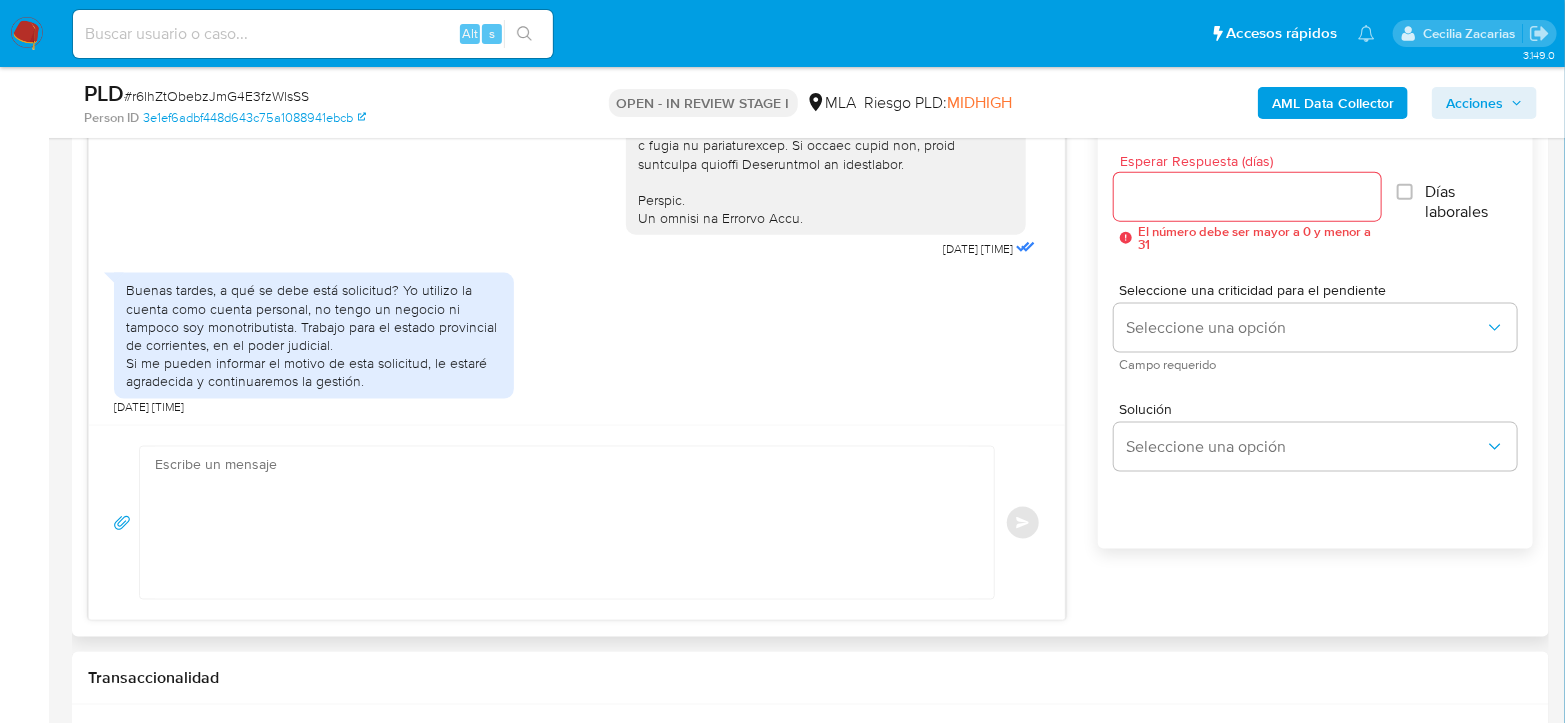 click at bounding box center [562, 523] 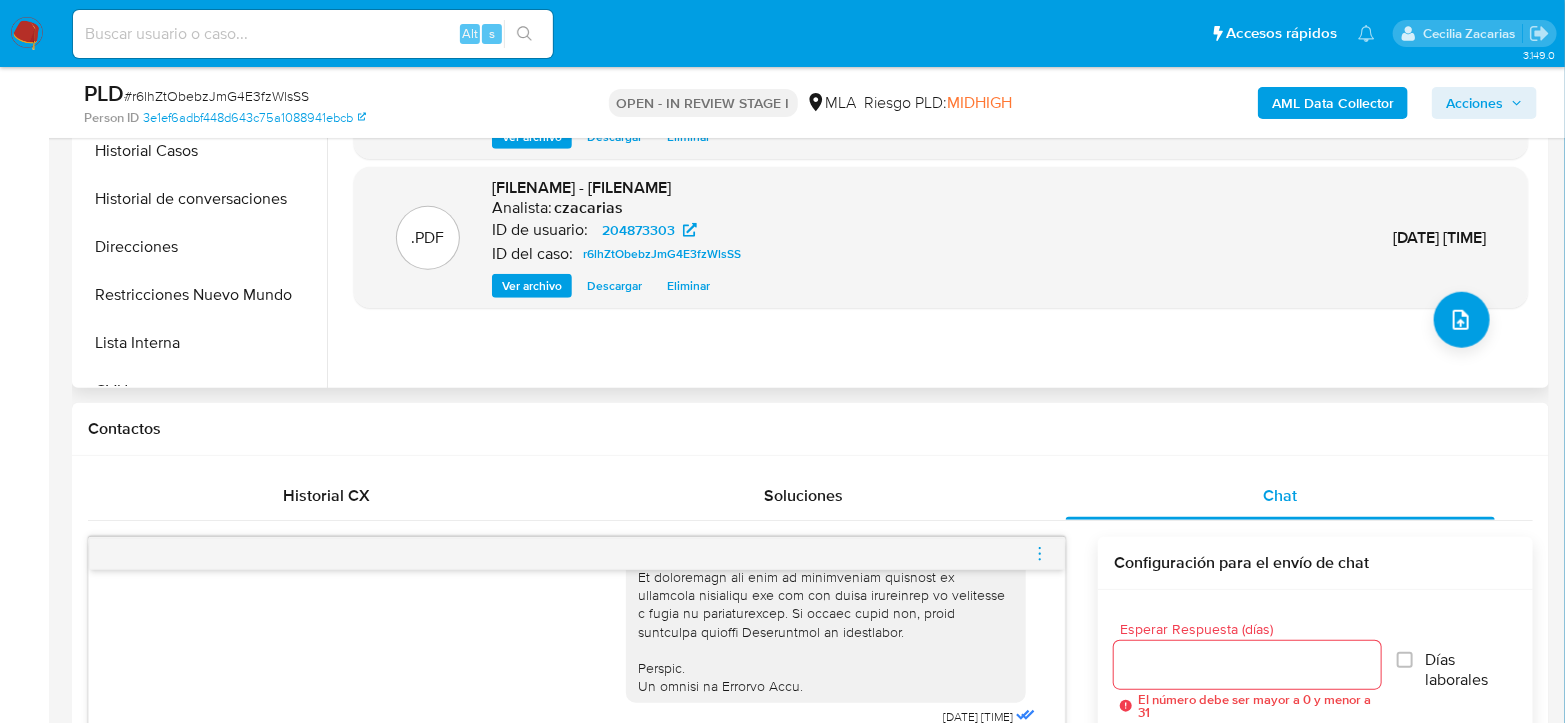 scroll, scrollTop: 444, scrollLeft: 0, axis: vertical 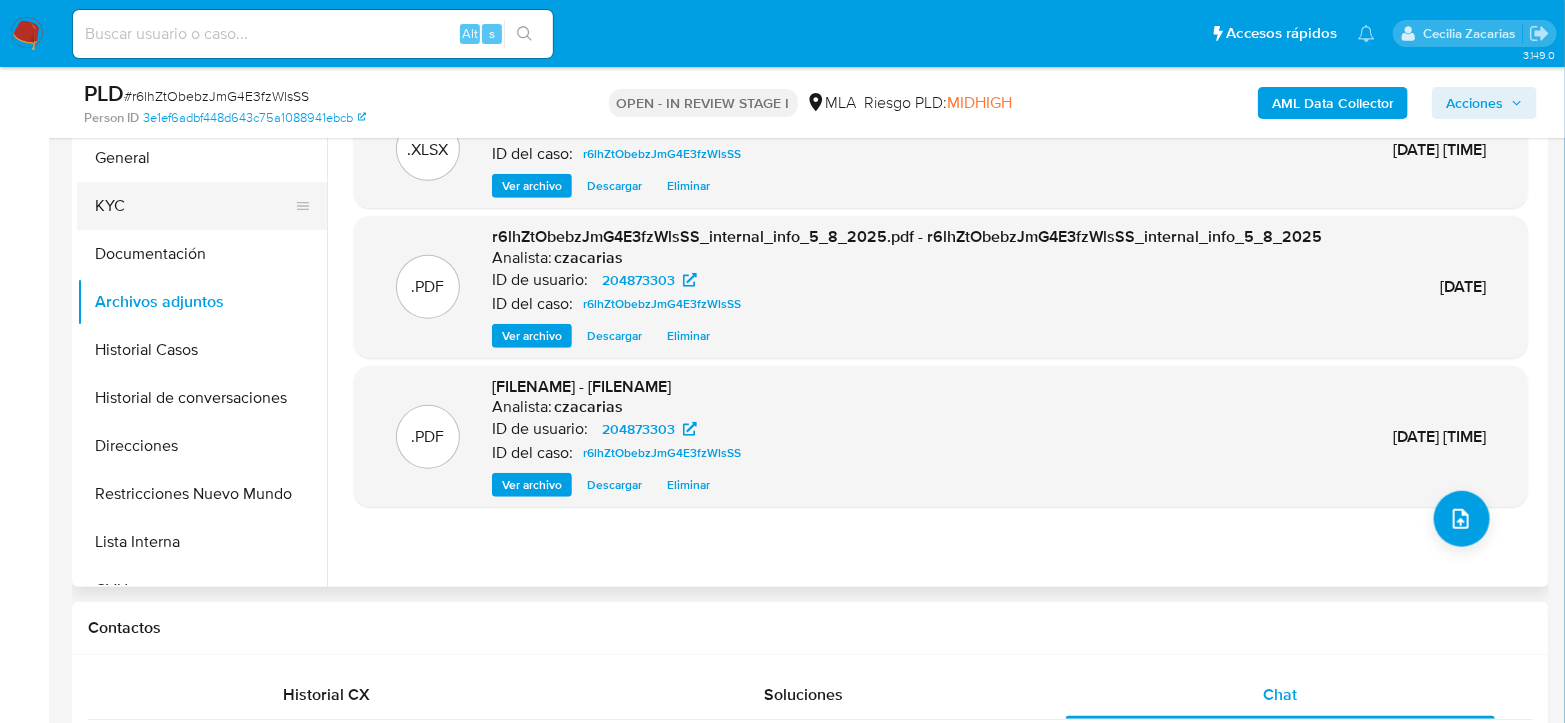 click on "KYC" at bounding box center [194, 206] 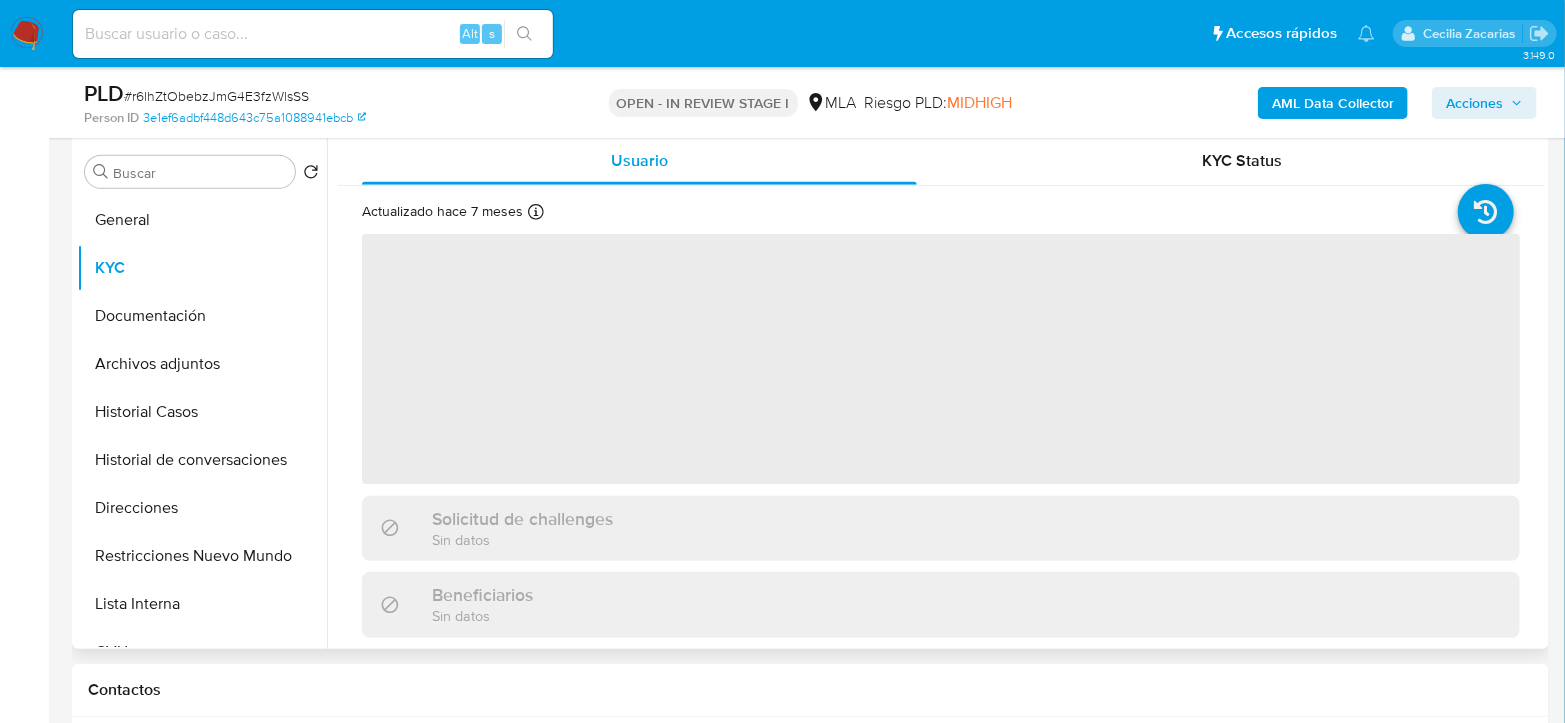 scroll, scrollTop: 333, scrollLeft: 0, axis: vertical 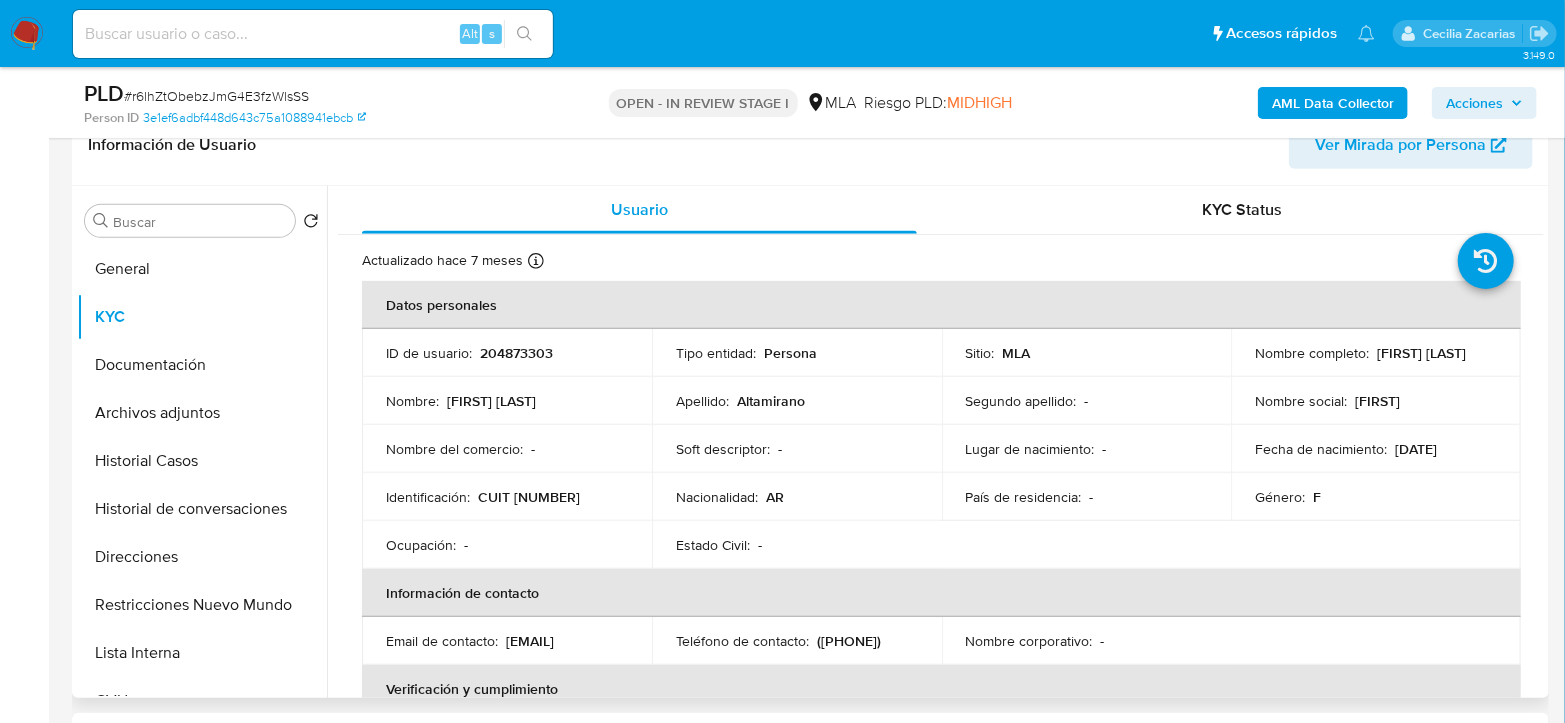 drag, startPoint x: 1251, startPoint y: 362, endPoint x: 1429, endPoint y: 364, distance: 178.01123 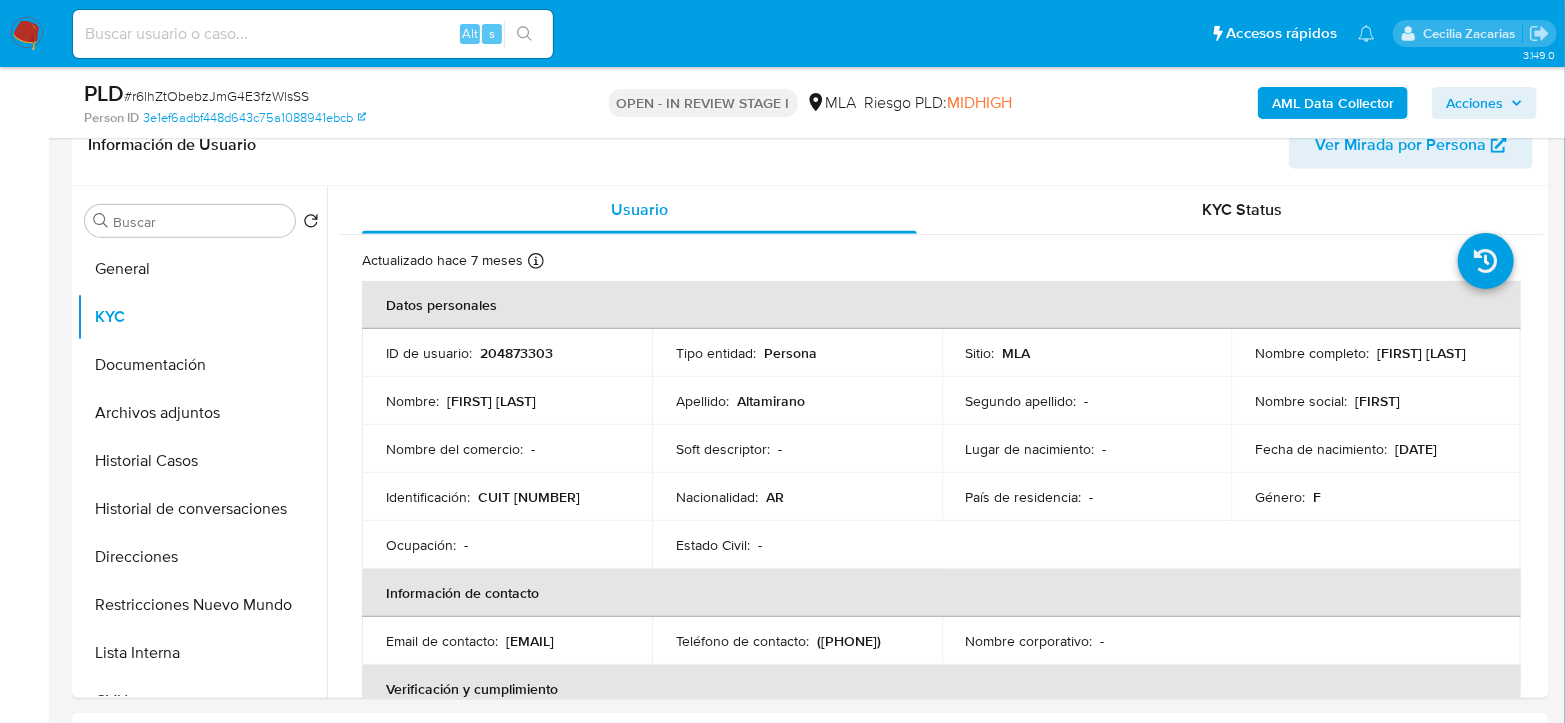 copy on "Sonia Bibiana Altamirano" 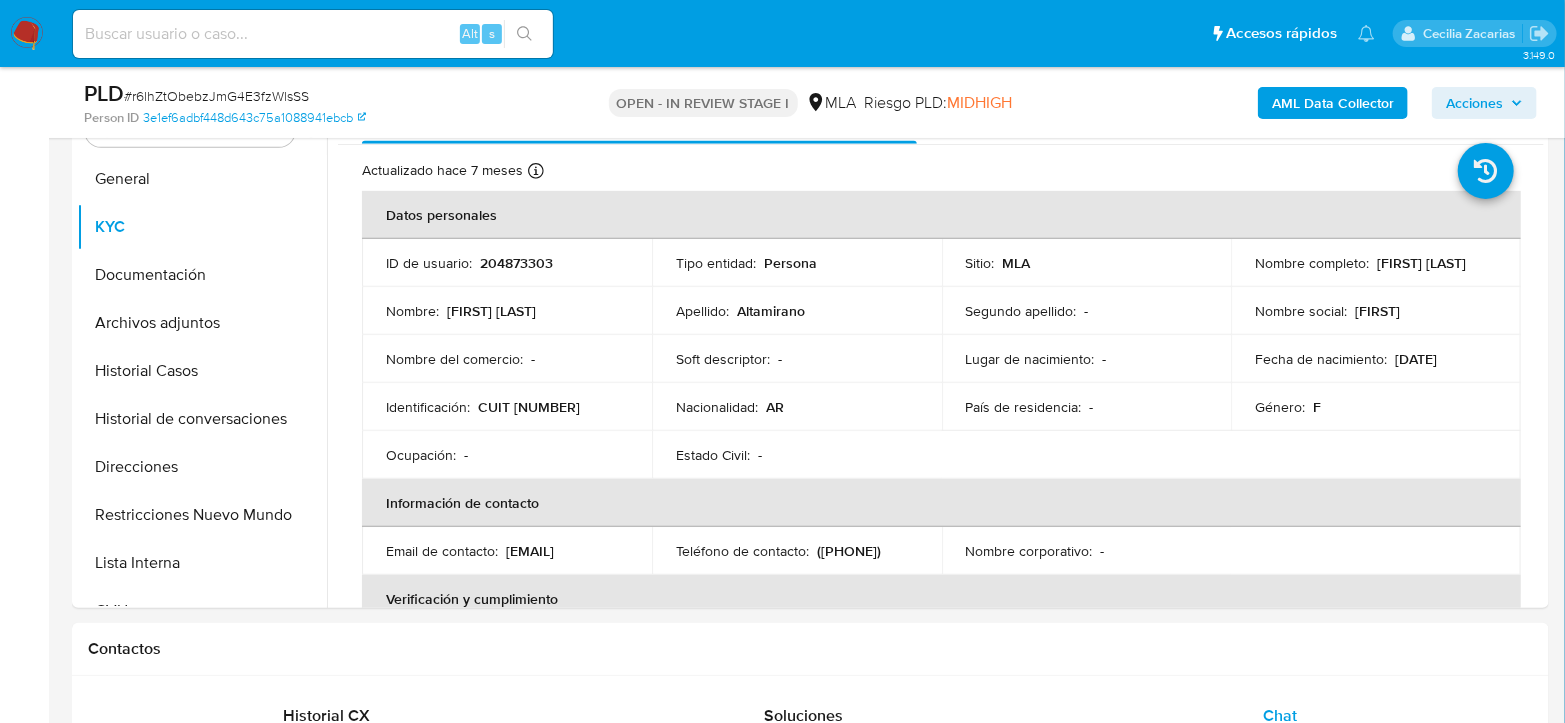 scroll, scrollTop: 888, scrollLeft: 0, axis: vertical 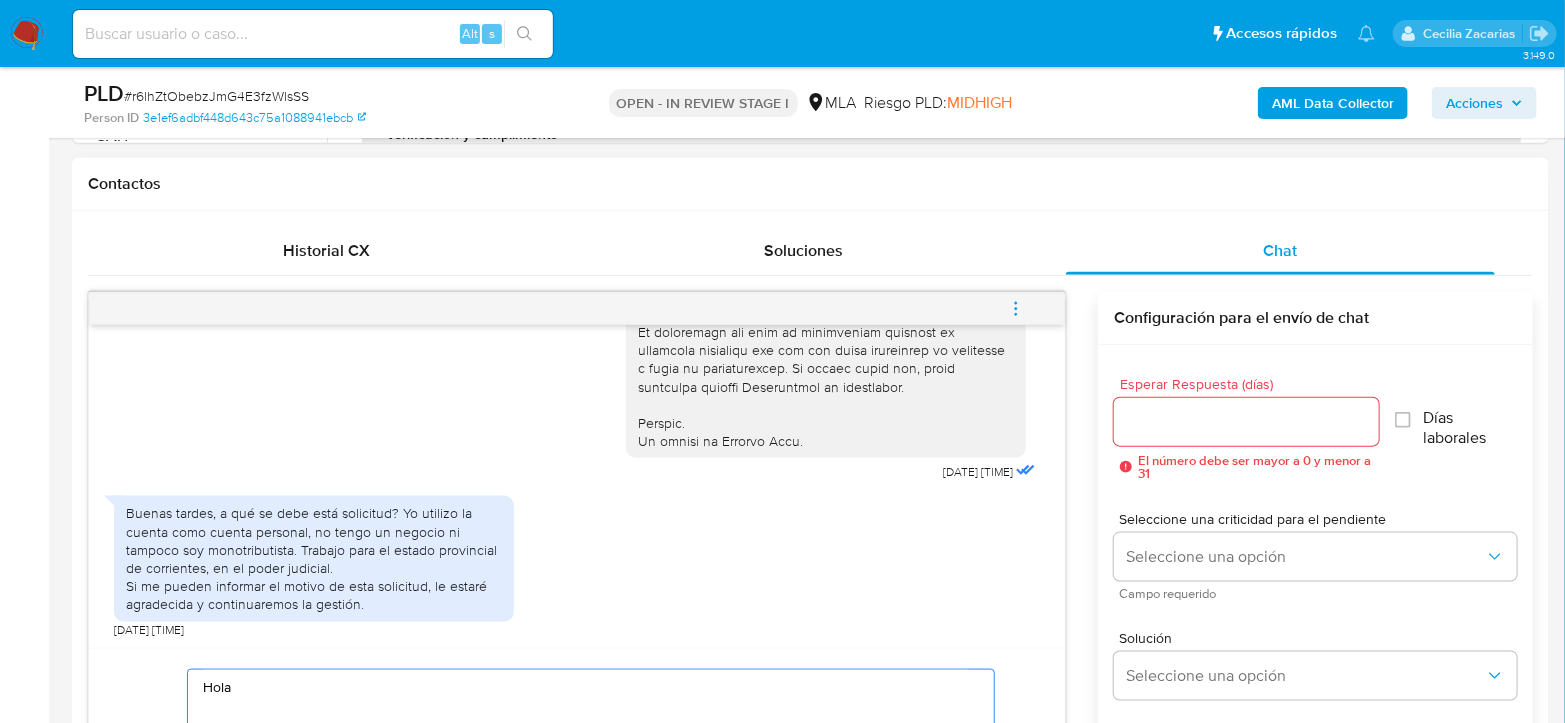 drag, startPoint x: 331, startPoint y: 682, endPoint x: 406, endPoint y: 671, distance: 75.802376 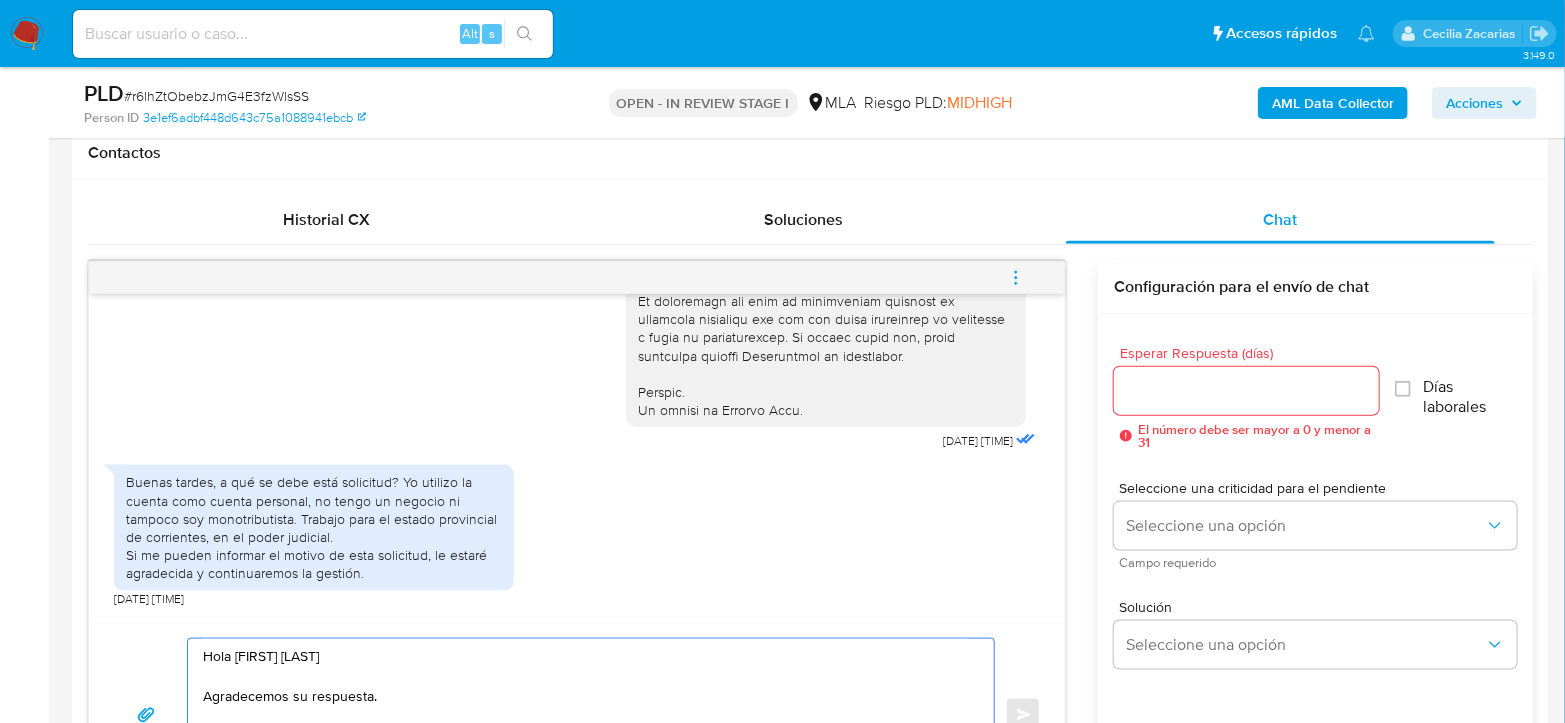 scroll, scrollTop: 939, scrollLeft: 0, axis: vertical 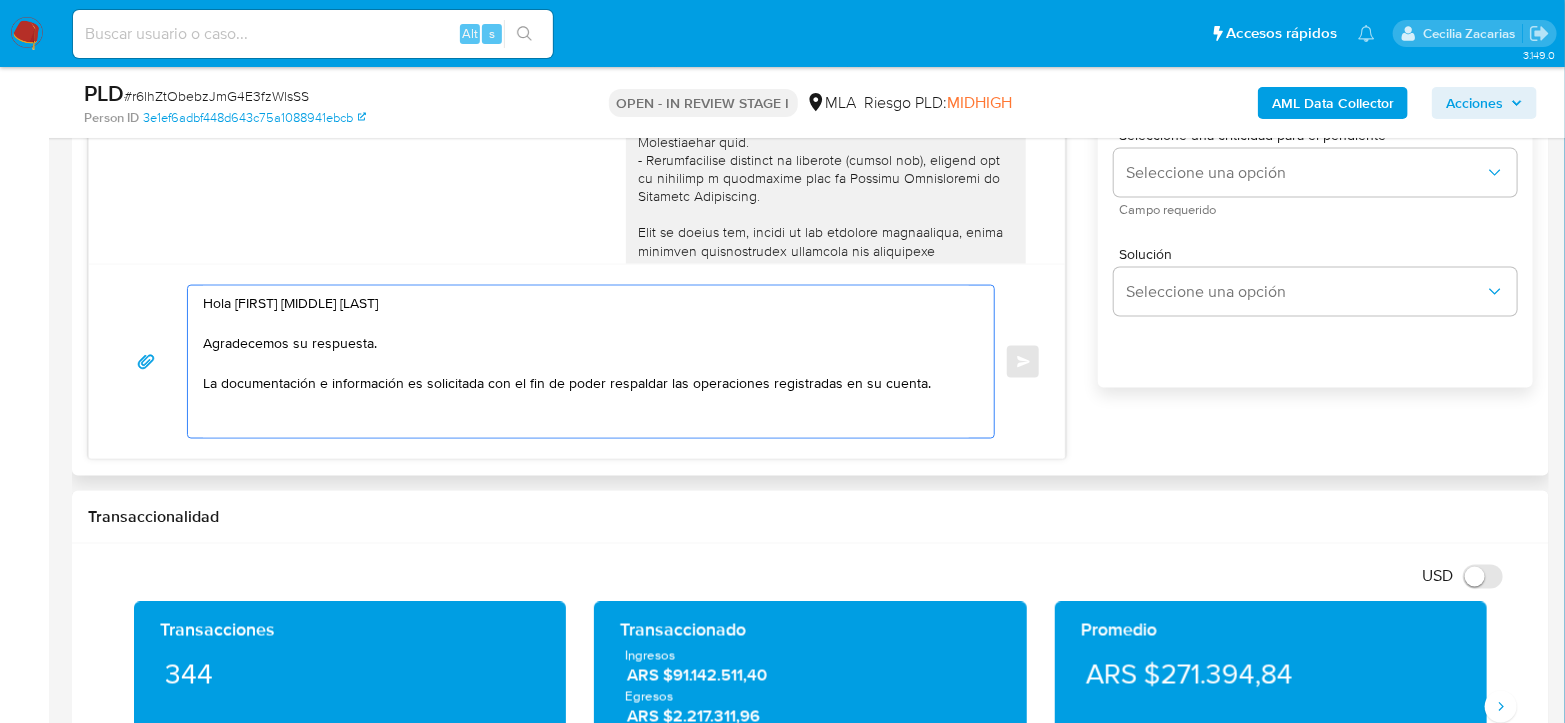 drag, startPoint x: 227, startPoint y: 299, endPoint x: 929, endPoint y: 386, distance: 707.3705 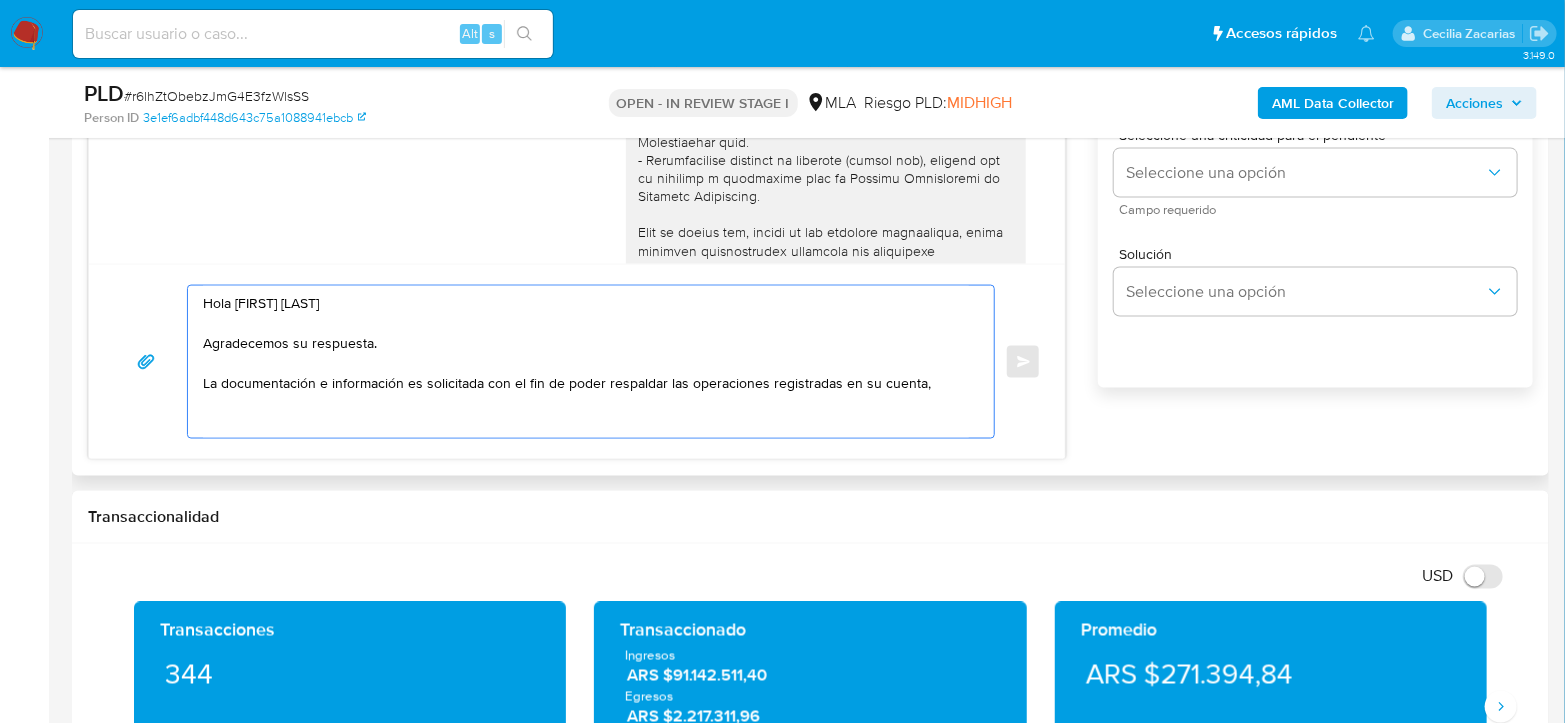 paste on "a cual se realiza en virtud de lo dispuesto en las Resoluciones UIF 200/2024 y 78/2023 que nos aplican." 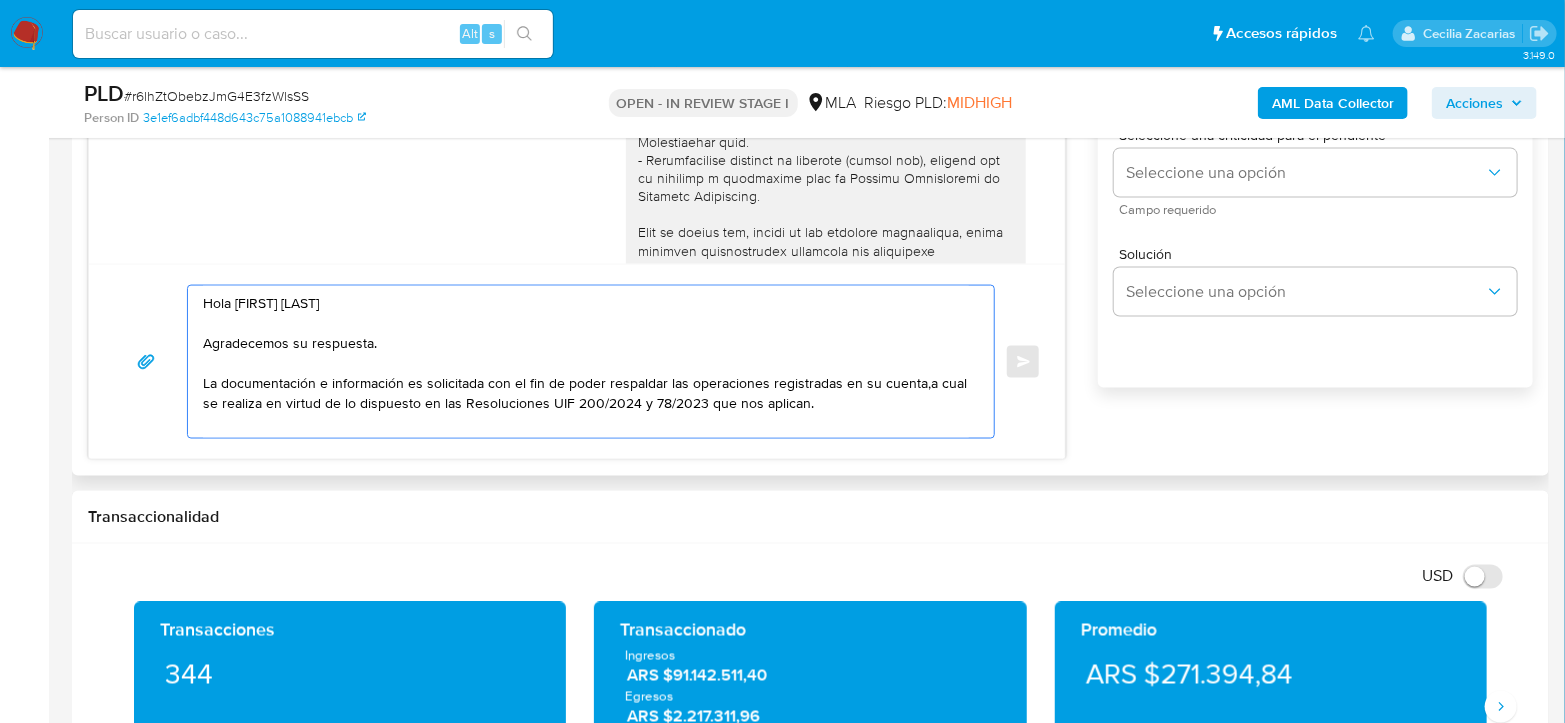 drag, startPoint x: 899, startPoint y: 407, endPoint x: 916, endPoint y: 386, distance: 27.018513 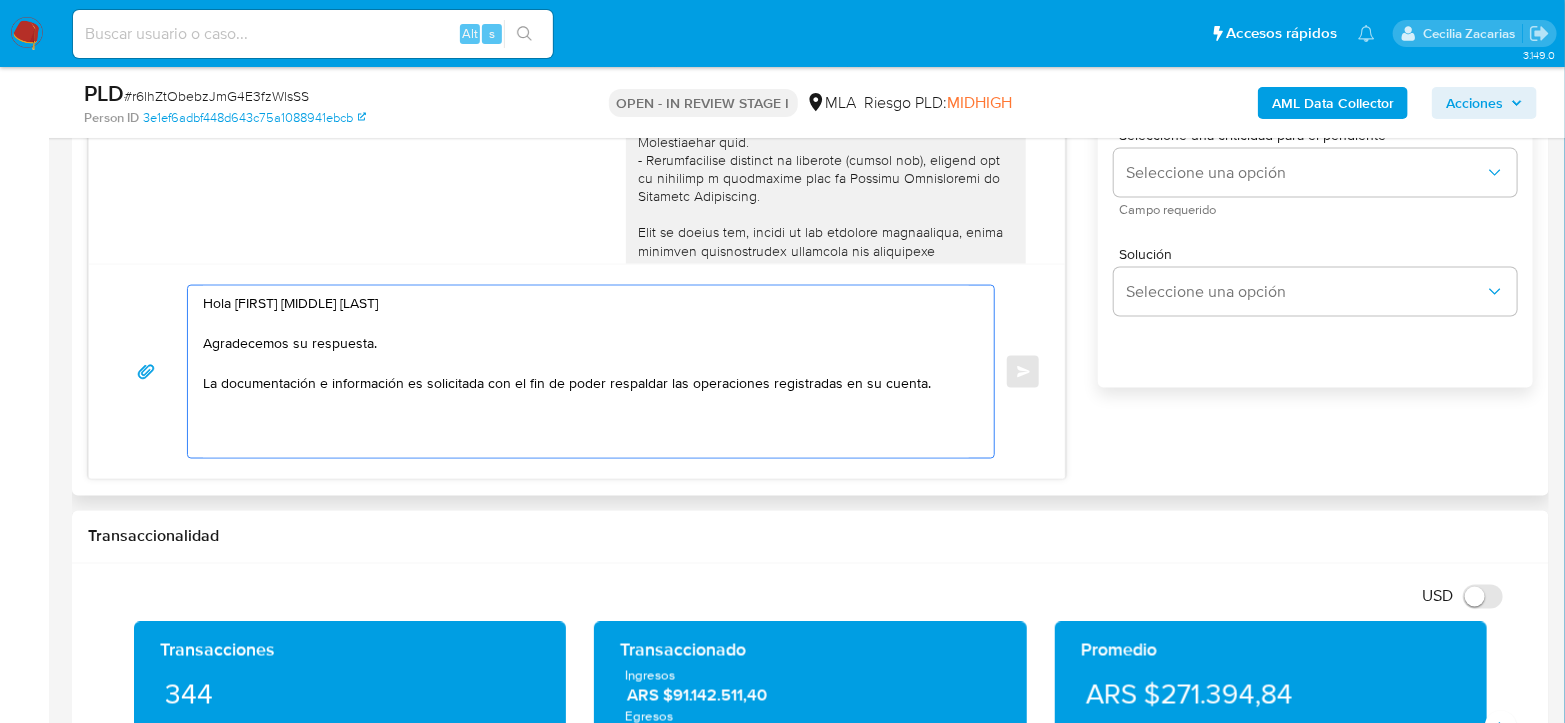 paste on "Queremos asegurarte que la información y documentación que nos proporciones no será divulgada a terceros y formará parte de tu legajo. Esto es necesario para cumplir con las regulaciones emitidas por la Unidad de Información Financiera y aplicables a Mercado Libre/Mercado Pago (Res. UIF nº 200/2024 y modificatorias y Res. 78/2023)." 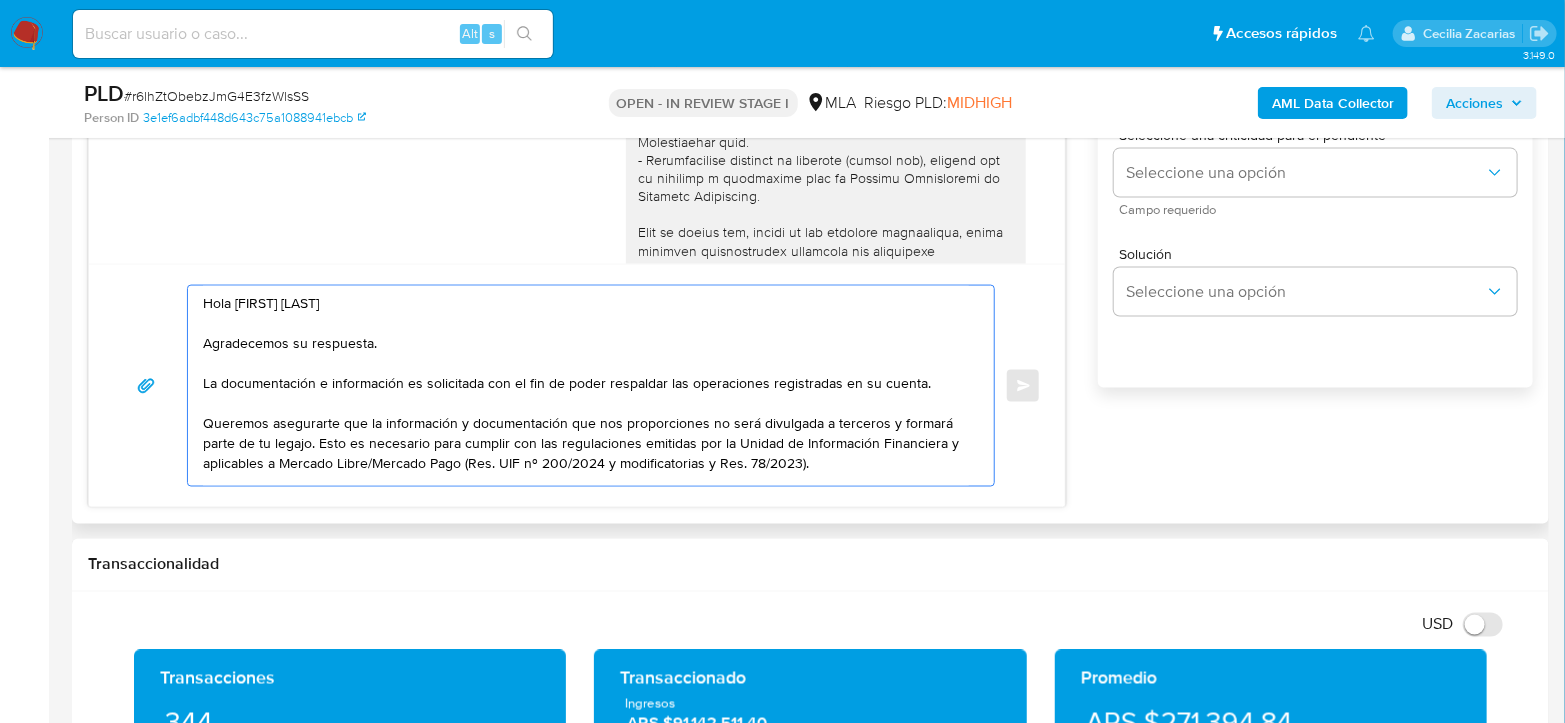scroll, scrollTop: 4, scrollLeft: 0, axis: vertical 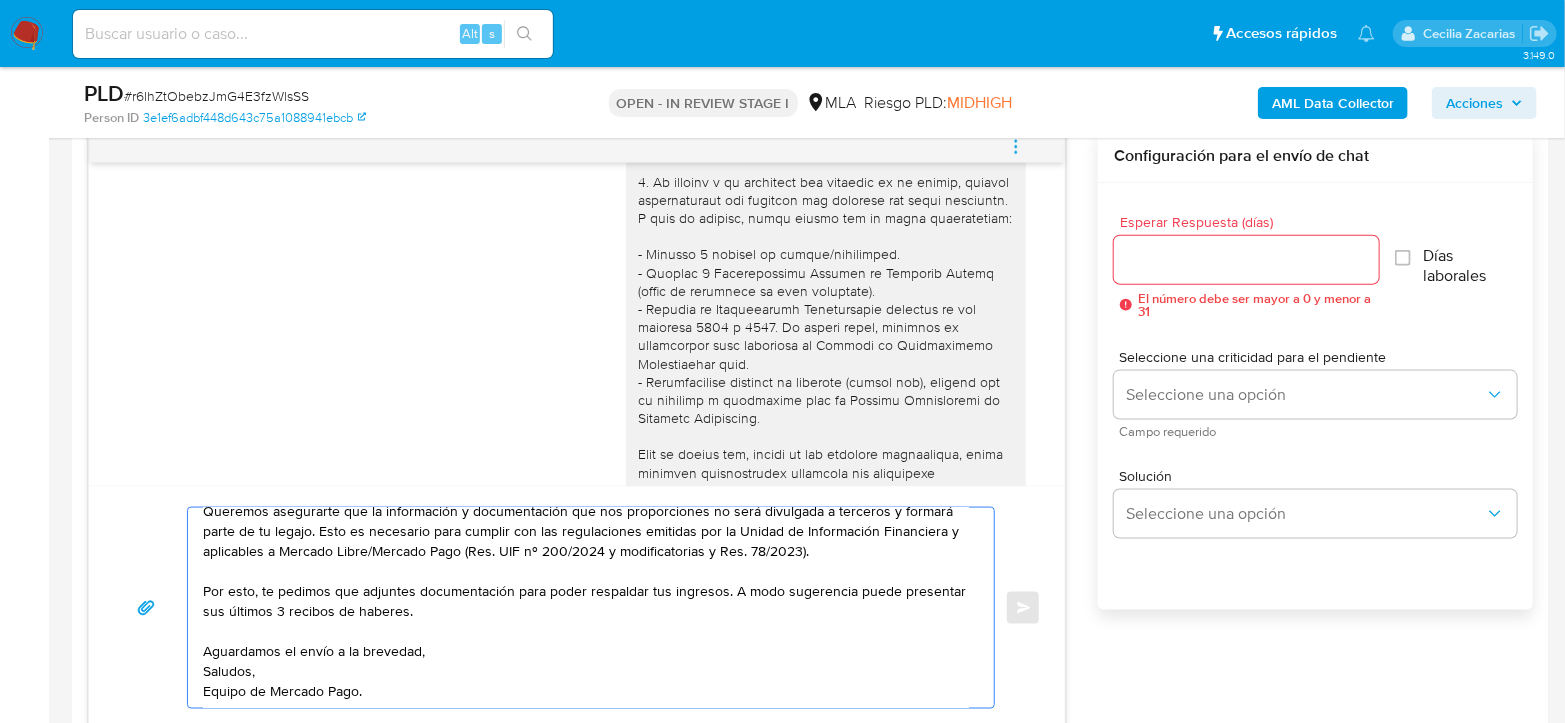type on "Hola Sonia Bibiana Altamirano
Agradecemos su respuesta.
La documentación e información es solicitada con el fin de poder respaldar las operaciones registradas en su cuenta.
Queremos asegurarte que la información y documentación que nos proporciones no será divulgada a terceros y formará parte de tu legajo. Esto es necesario para cumplir con las regulaciones emitidas por la Unidad de Información Financiera y aplicables a Mercado Libre/Mercado Pago (Res. UIF nº 200/2024 y modificatorias y Res. 78/2023).
Por esto, te pedimos que adjuntes documentación para poder respaldar tus ingresos. A modo sugerencia puede presentar sus últimos 3 recibos de haberes.
Aguardamos el envío a la brevedad,
Saludos,
Equipo de Mercado Pago." 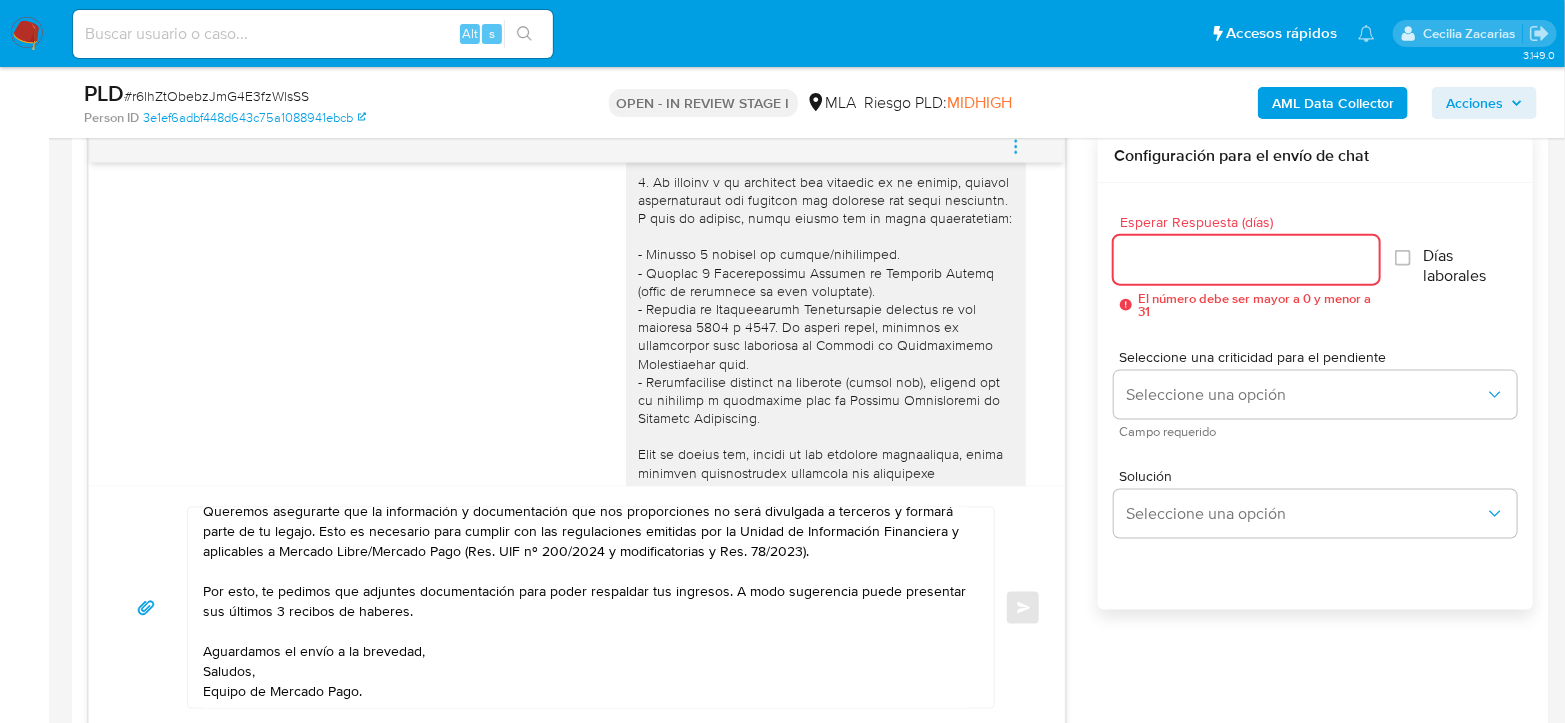 click on "Esperar Respuesta (días)" at bounding box center (1246, 260) 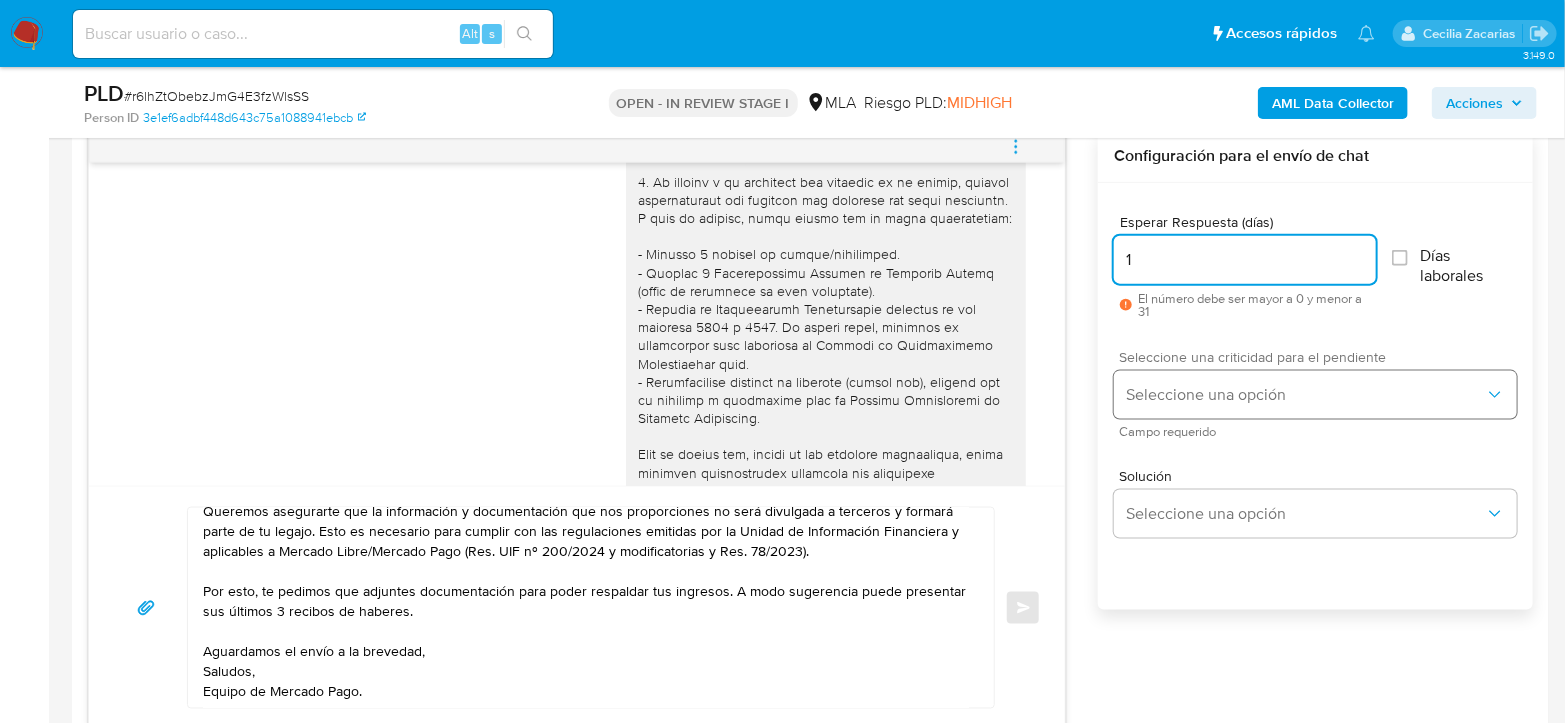 type on "1" 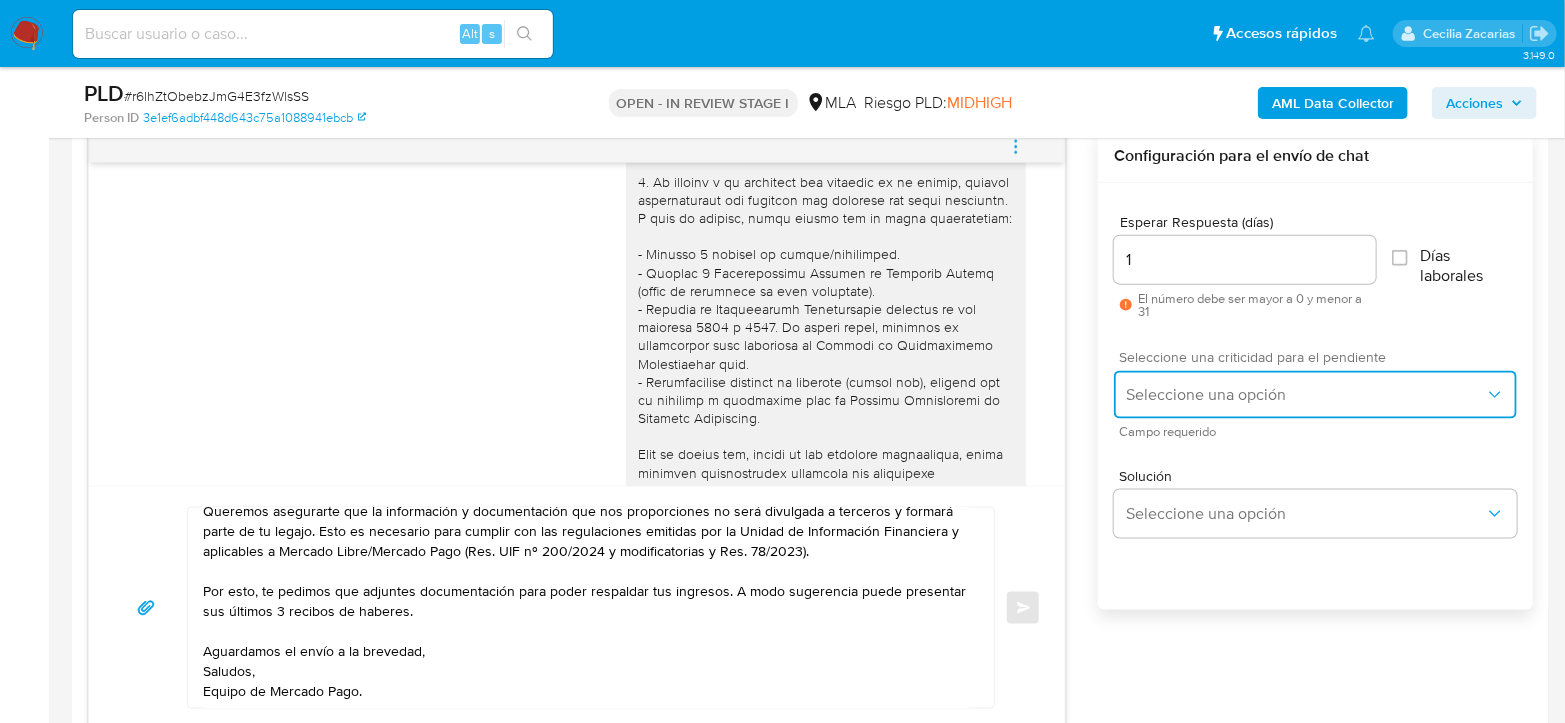 click on "Seleccione una opción" at bounding box center (1305, 395) 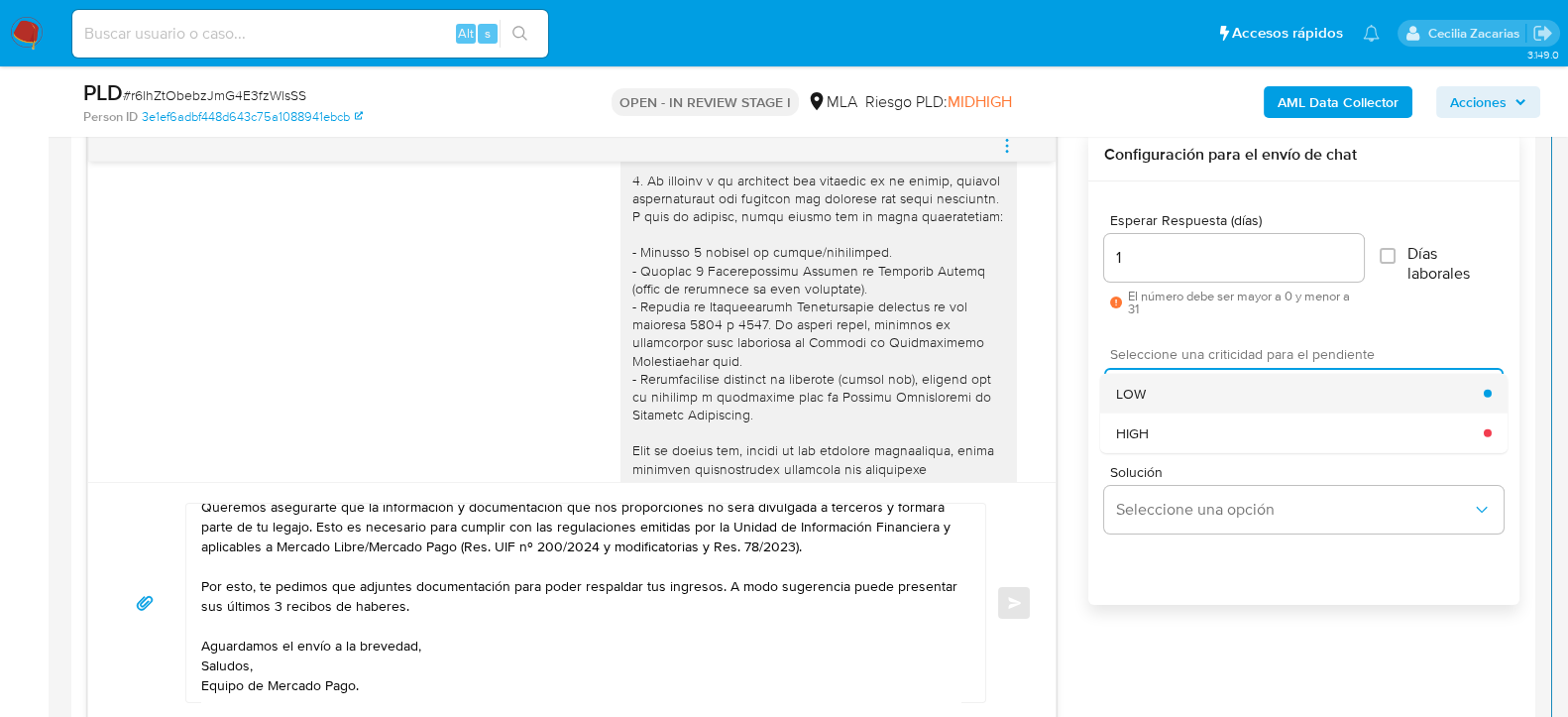 click on "LOW" at bounding box center (1299, 393) 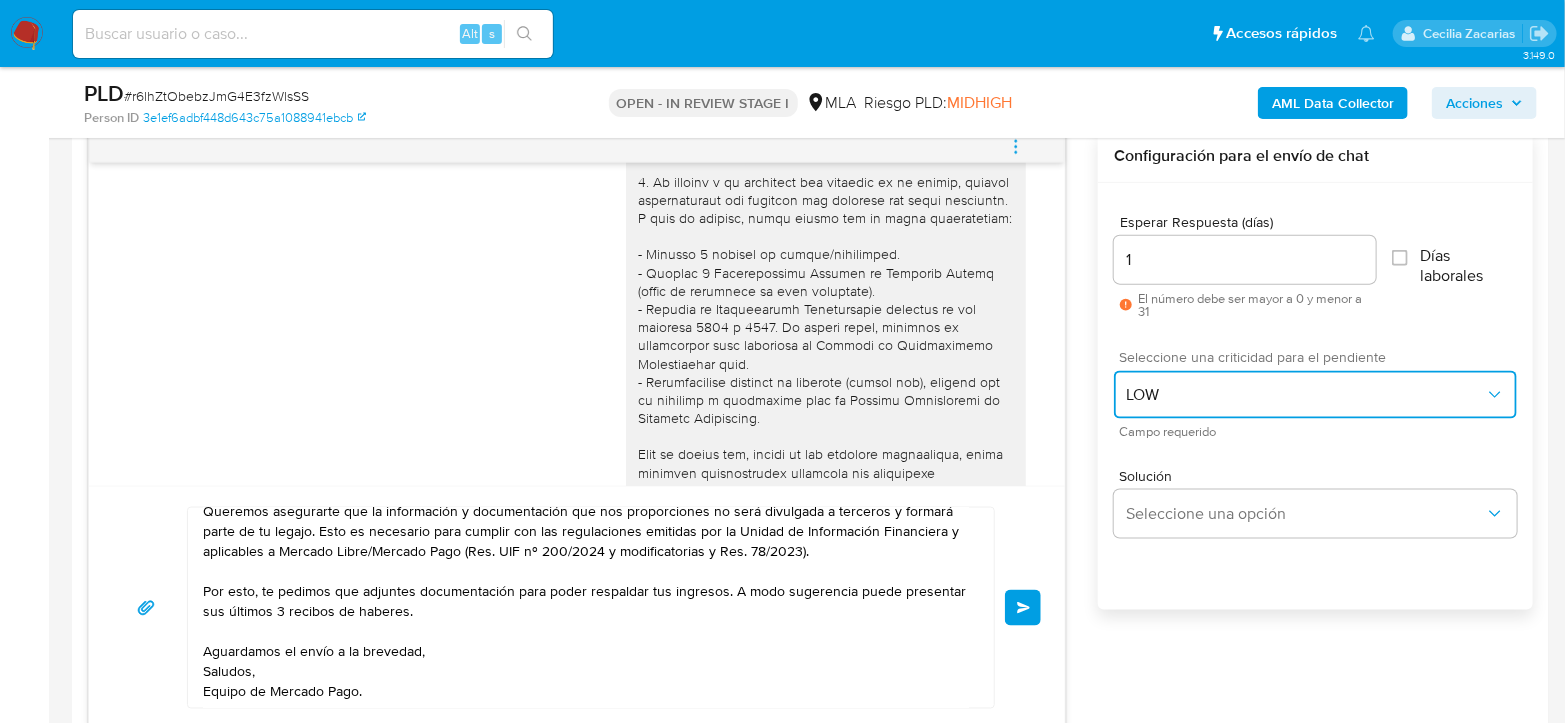 scroll, scrollTop: 169, scrollLeft: 0, axis: vertical 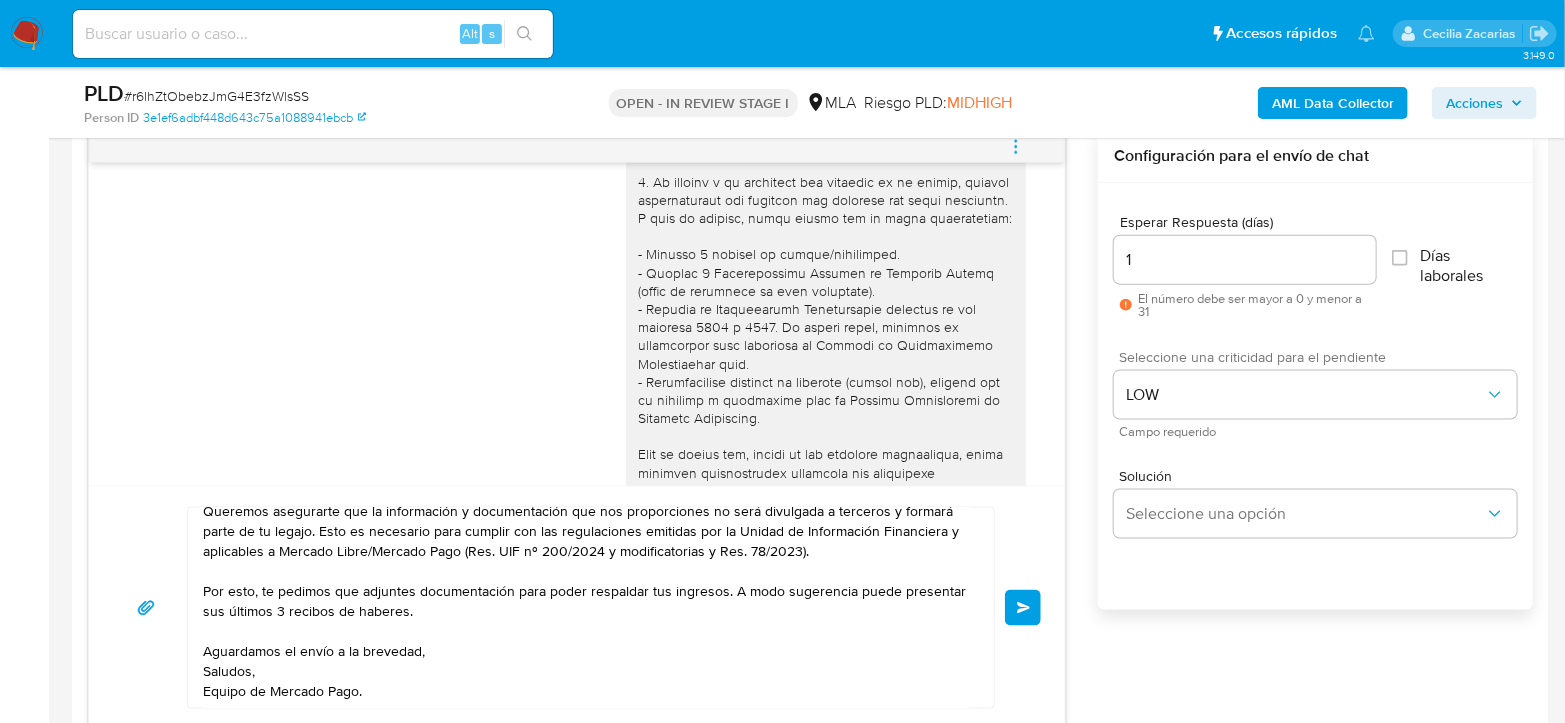 click on "Enviar" at bounding box center (1023, 608) 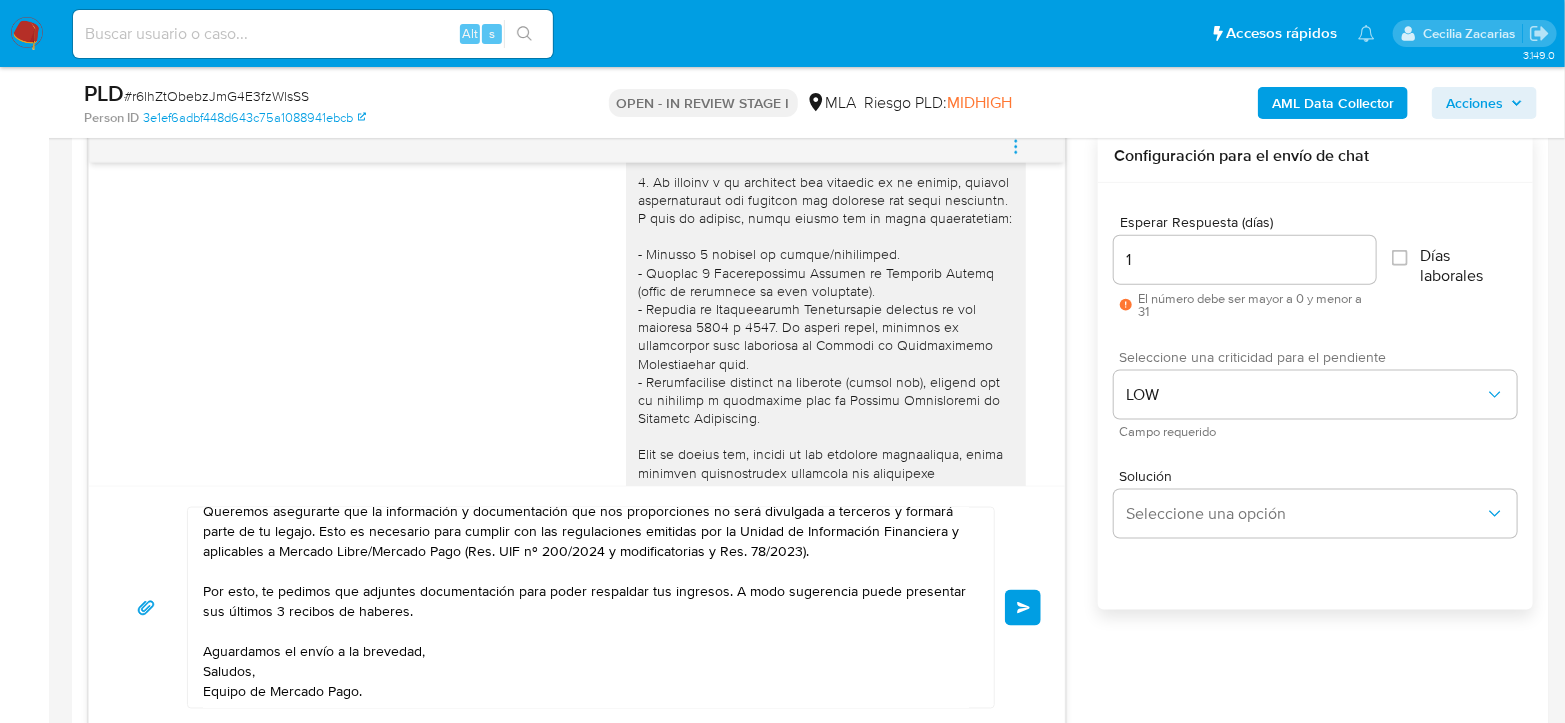 type 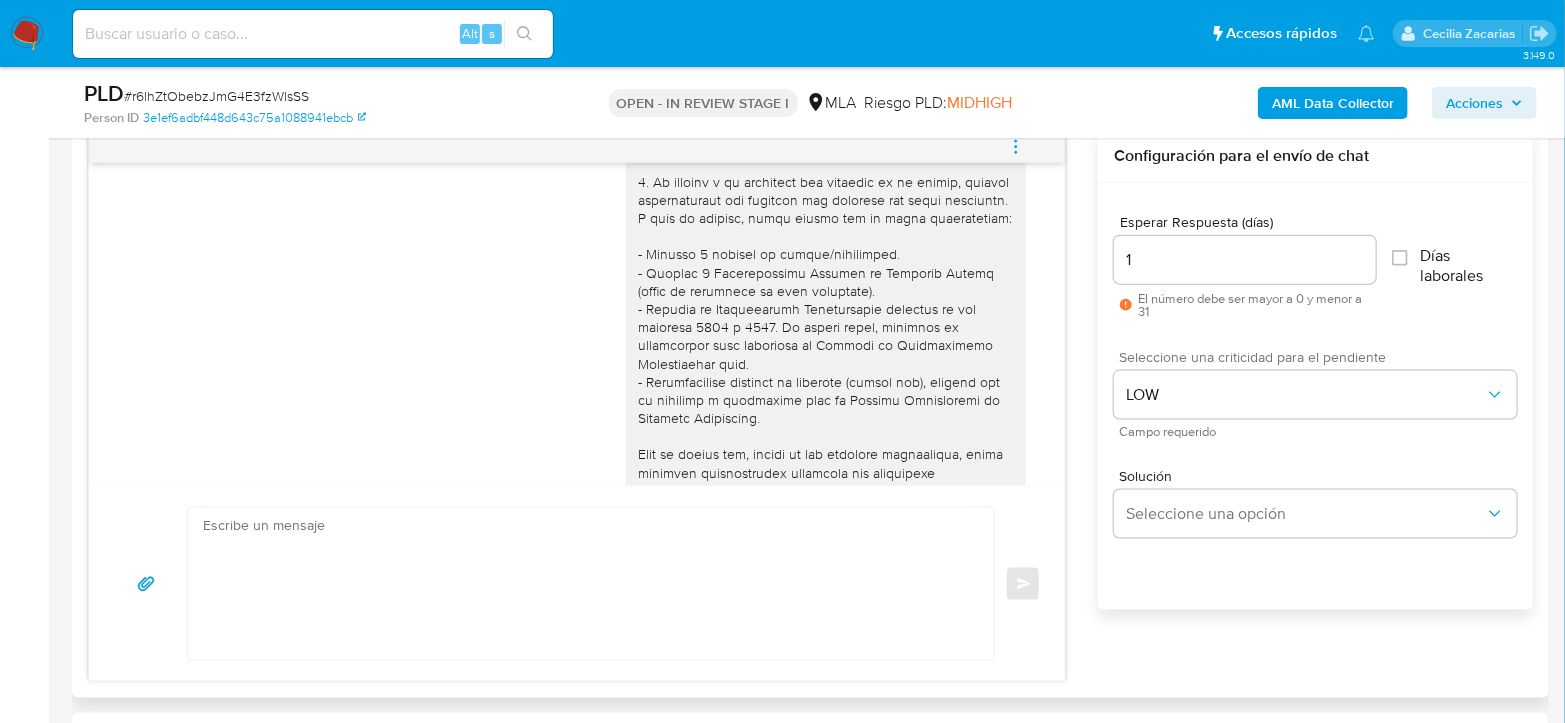 scroll, scrollTop: 0, scrollLeft: 0, axis: both 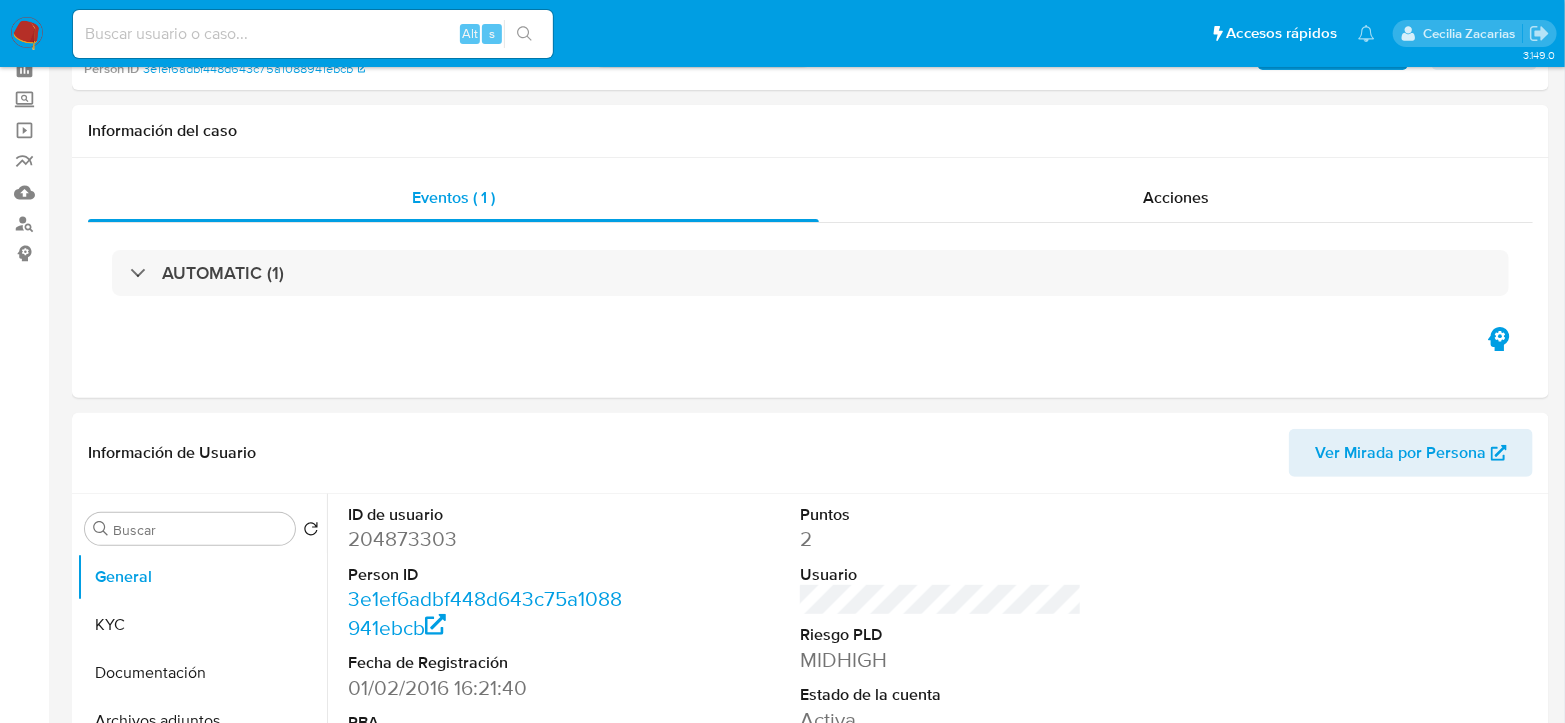select on "10" 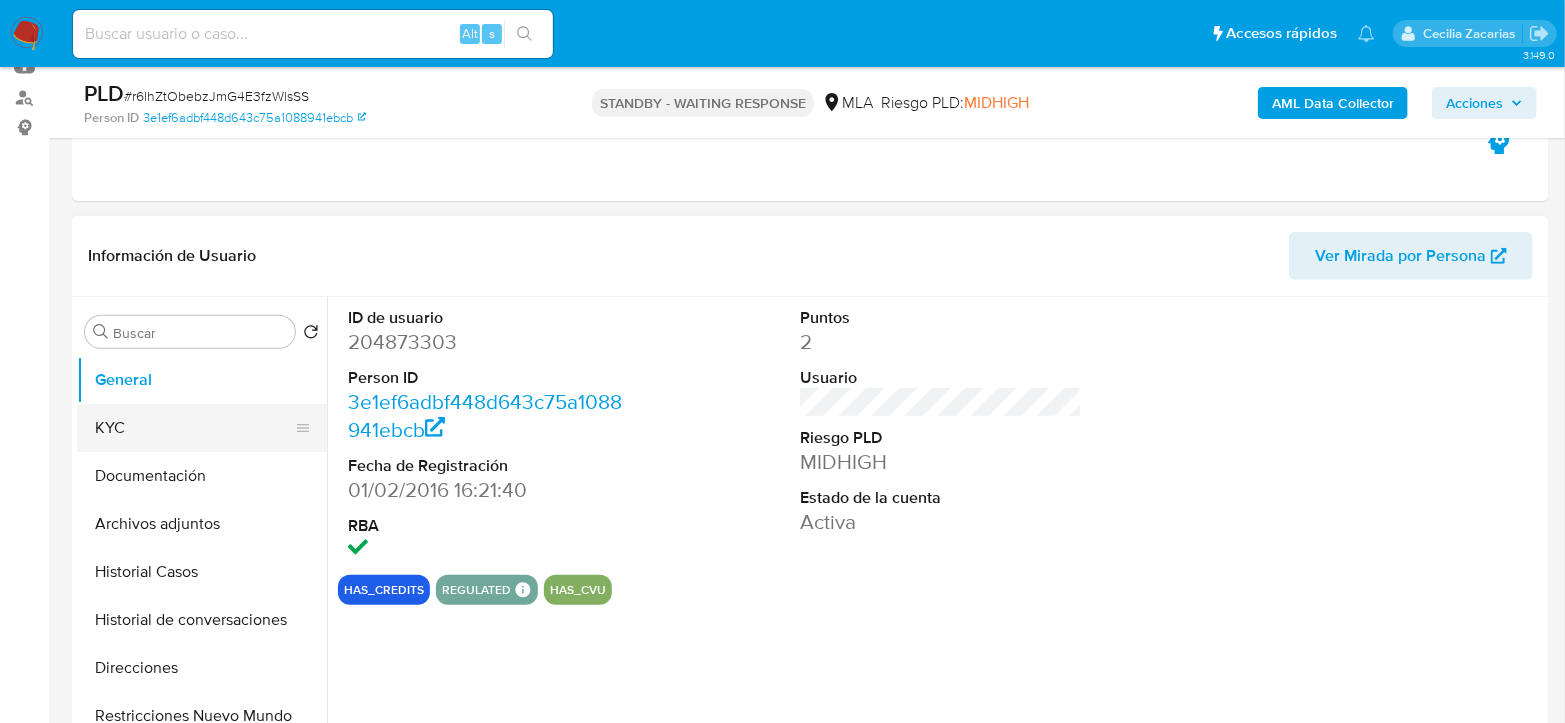 click on "KYC" at bounding box center (194, 428) 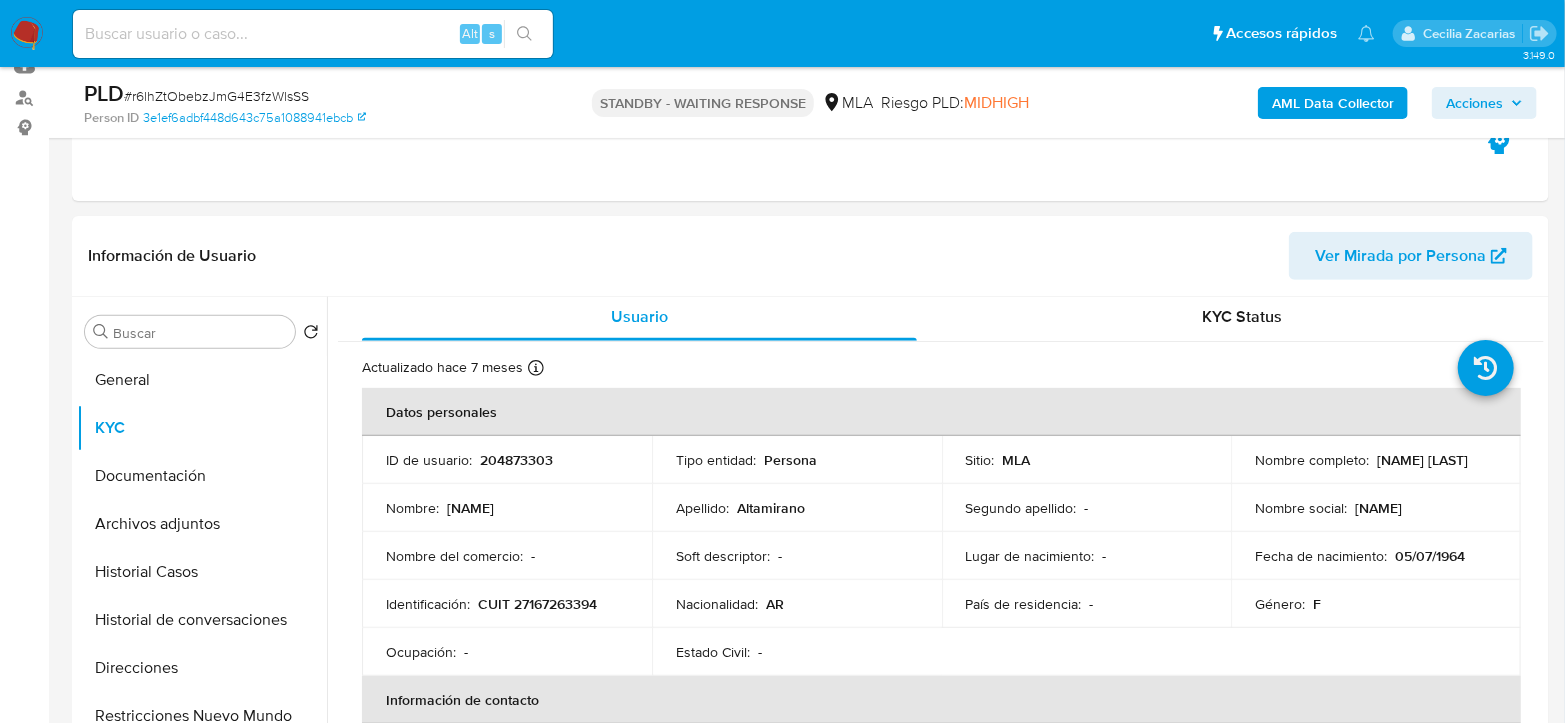 scroll, scrollTop: 0, scrollLeft: 0, axis: both 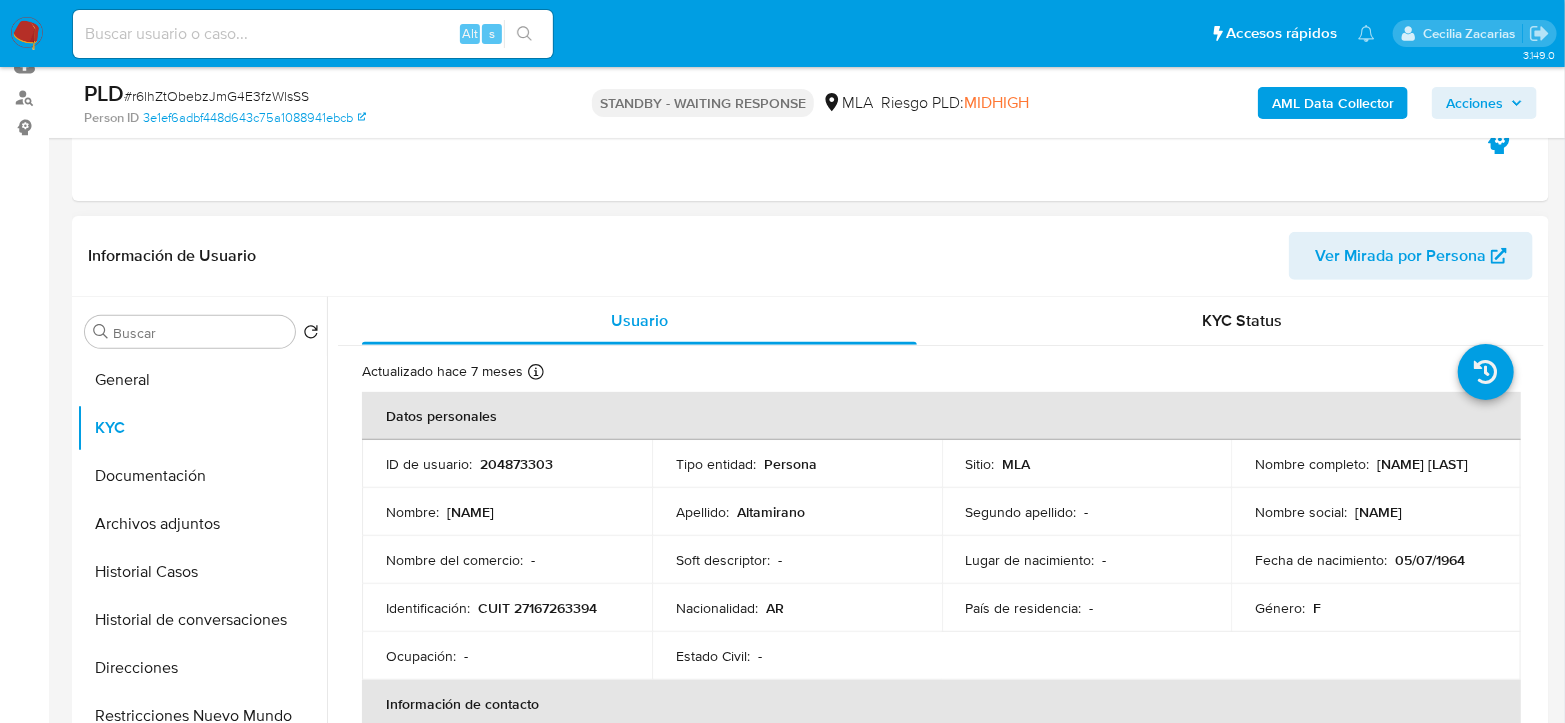 click on "CUIT 27167263394" at bounding box center [537, 608] 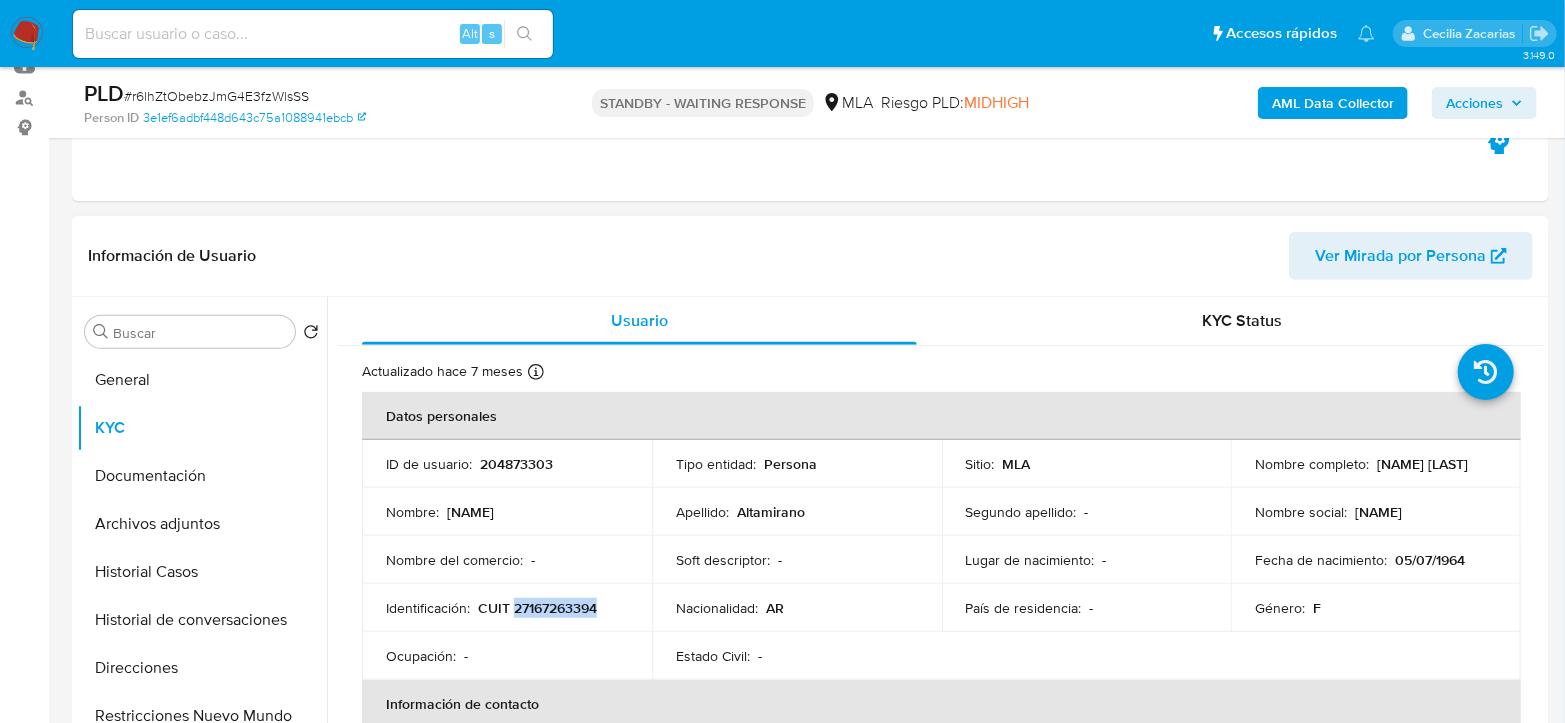 click on "CUIT 27167263394" at bounding box center (537, 608) 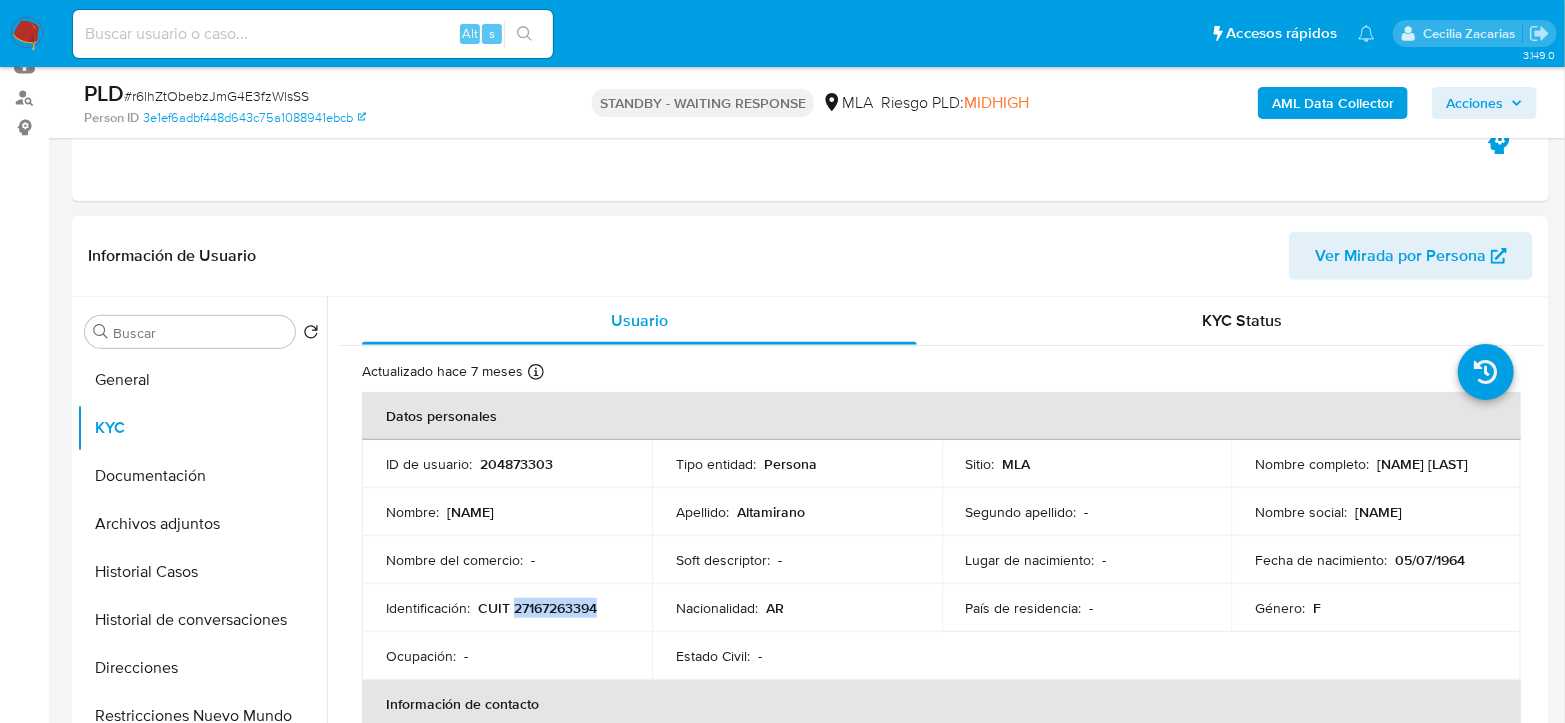 copy on "27167263394" 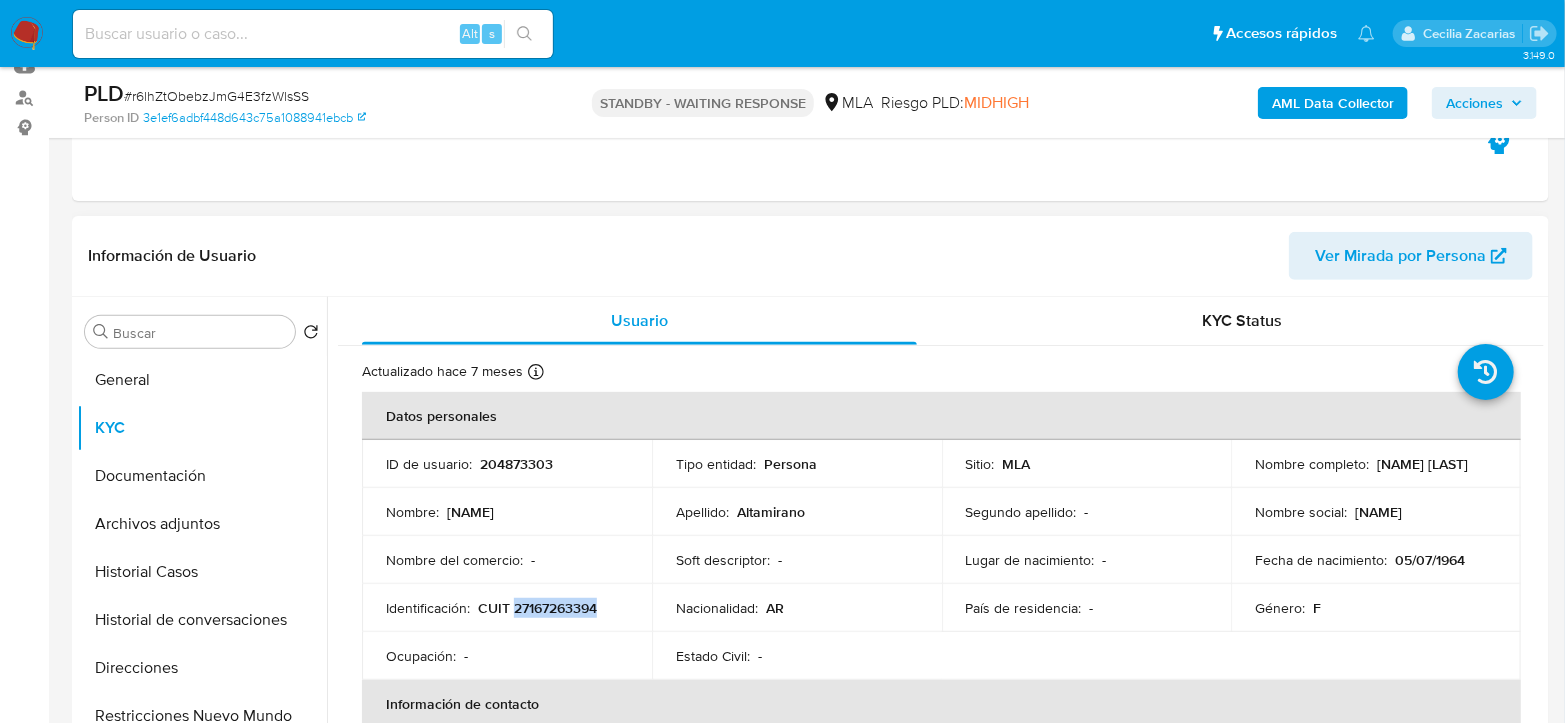scroll, scrollTop: 0, scrollLeft: 0, axis: both 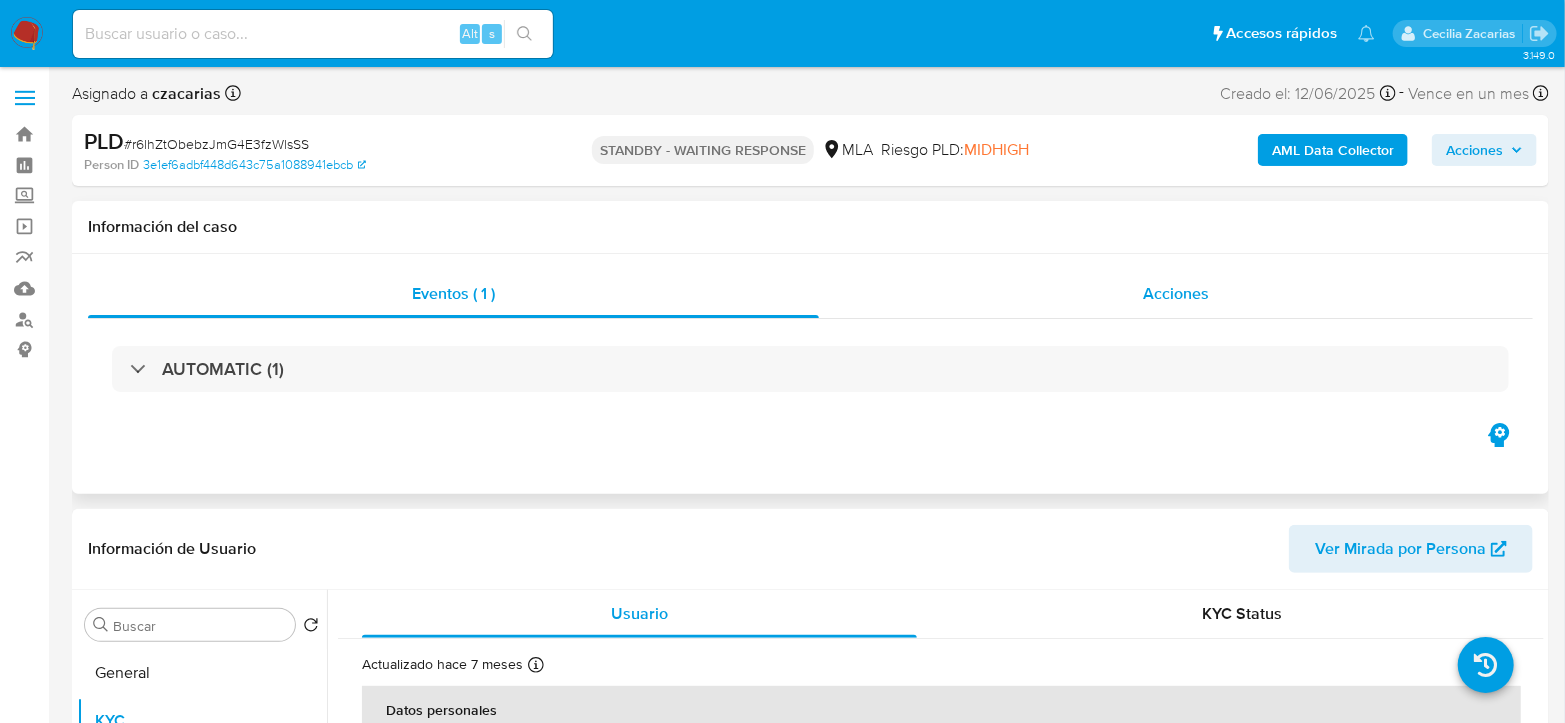 click on "Acciones" at bounding box center [1176, 293] 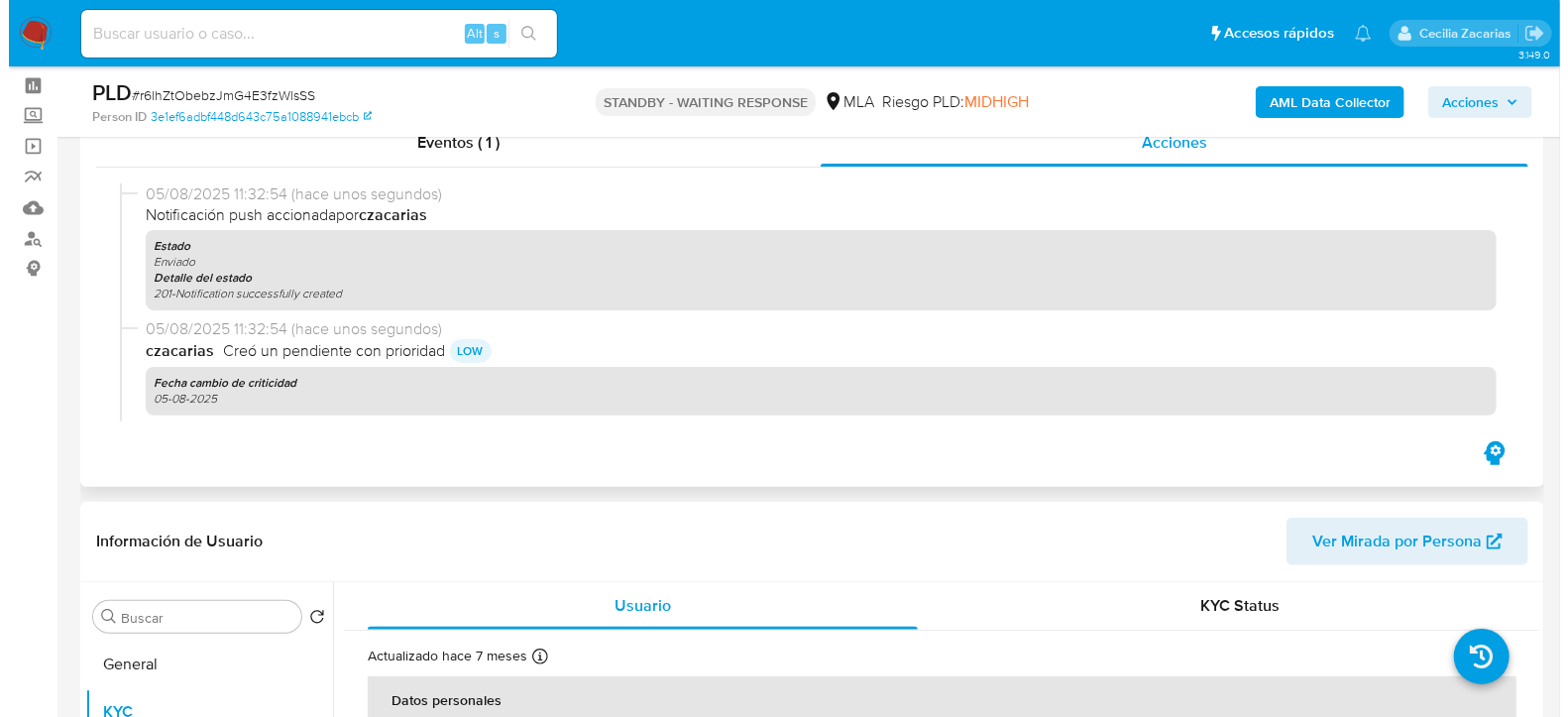 scroll, scrollTop: 110, scrollLeft: 0, axis: vertical 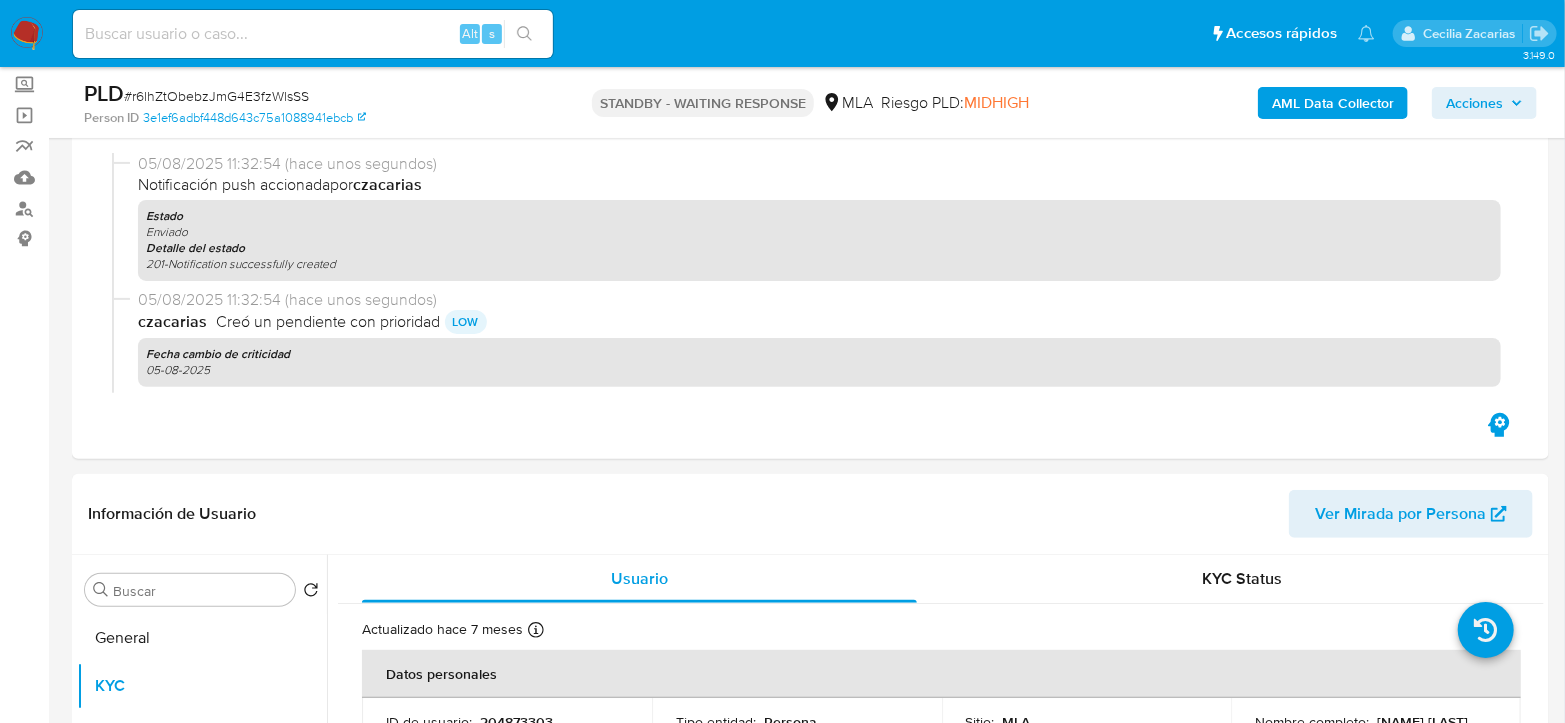 click on "AML Data Collector" at bounding box center (1333, 103) 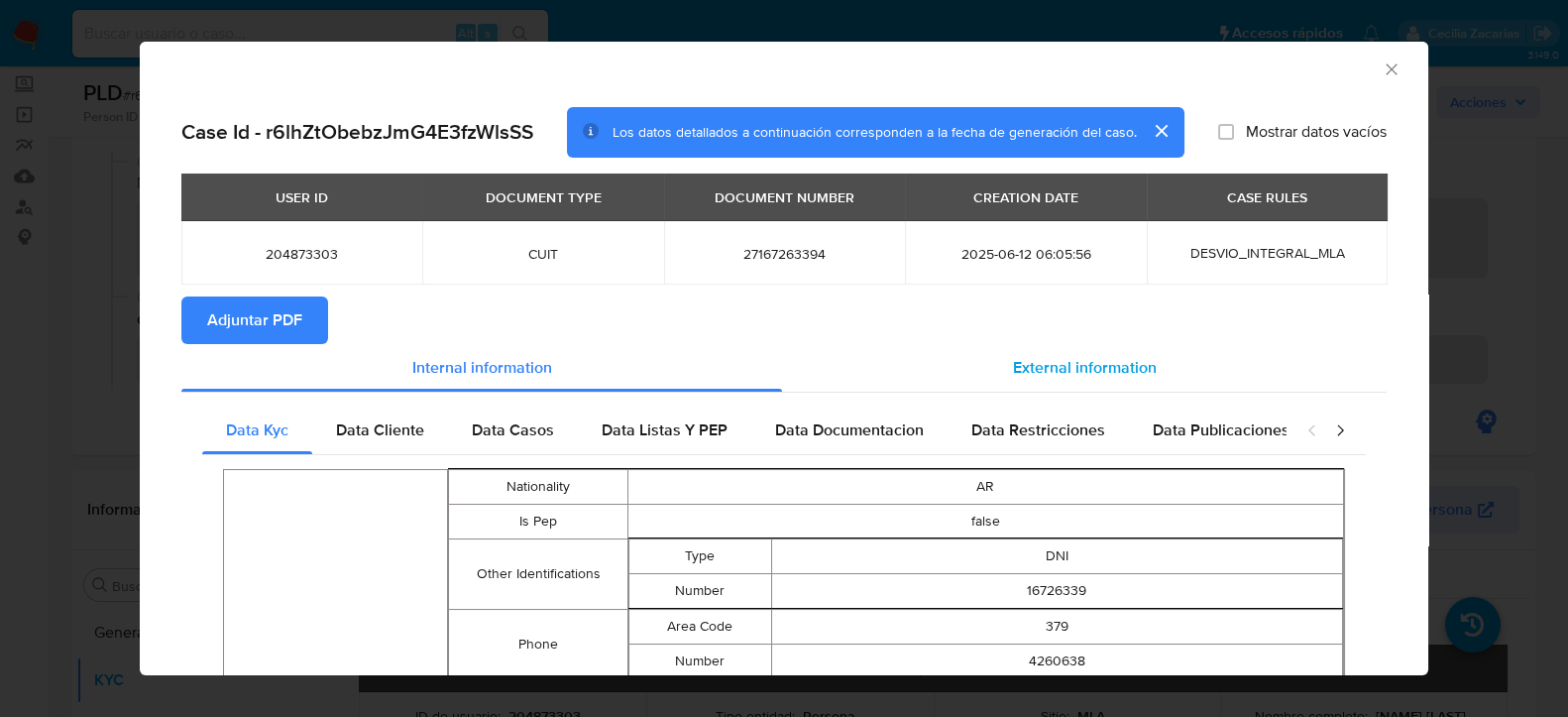 click on "External information" at bounding box center [1084, 368] 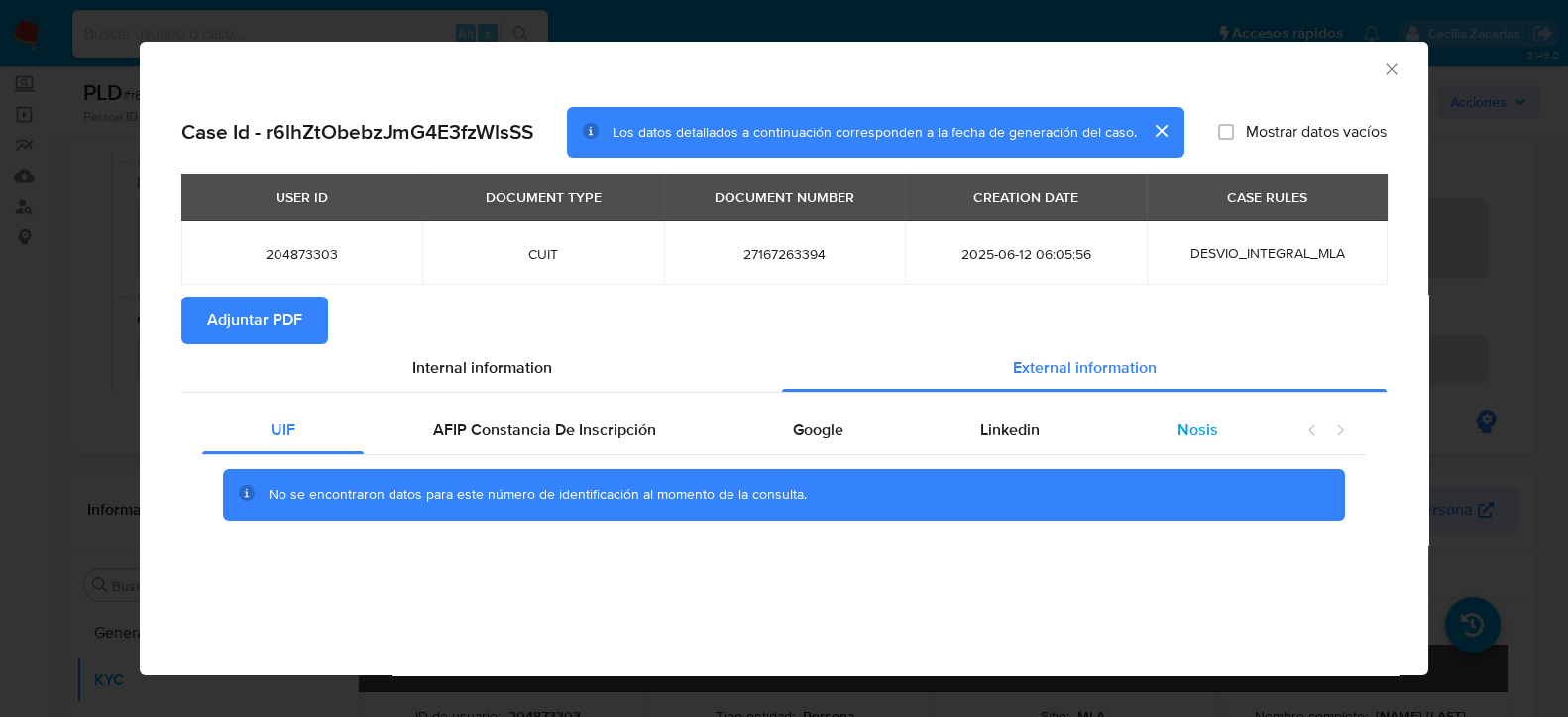 drag, startPoint x: 1230, startPoint y: 453, endPoint x: 1234, endPoint y: 436, distance: 17.464249 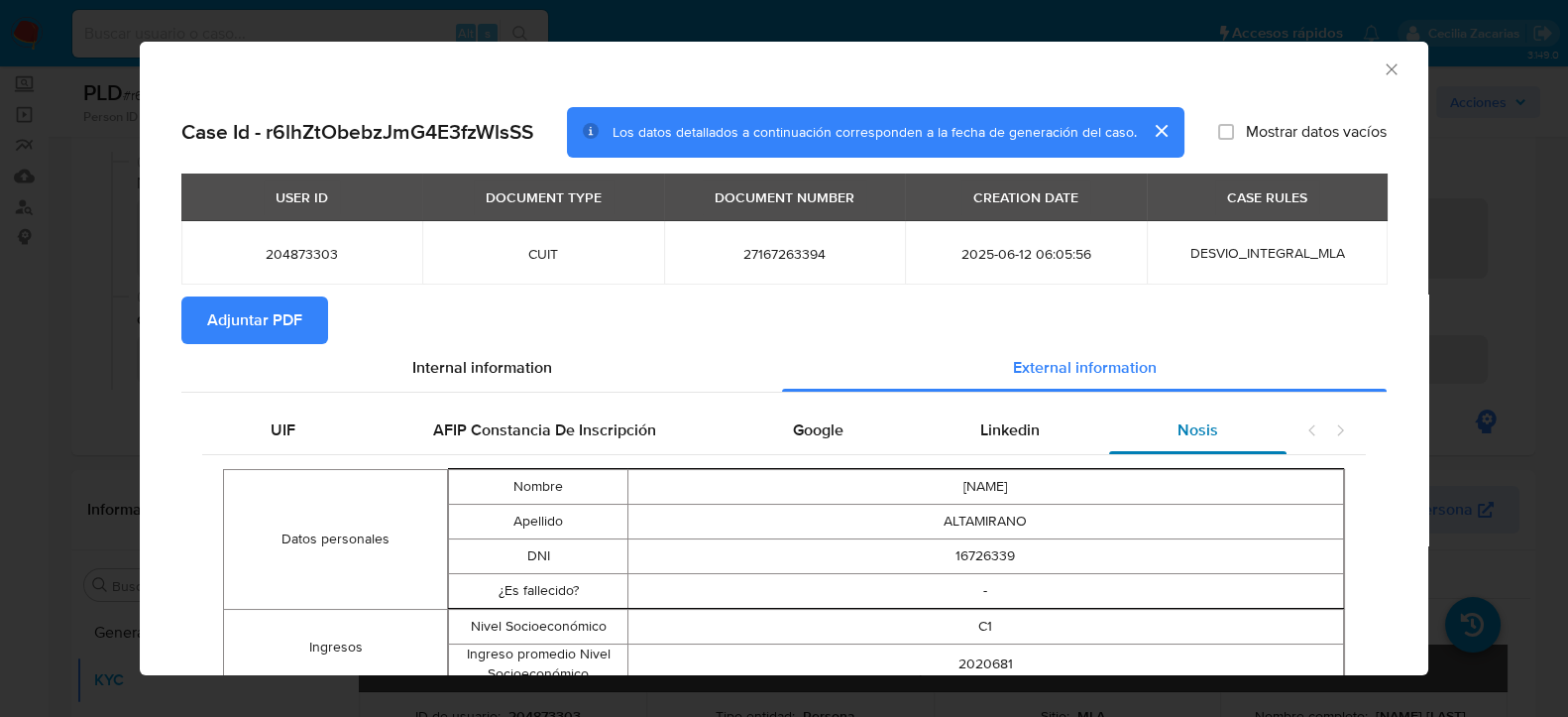 click on "Nosis" at bounding box center [1197, 430] 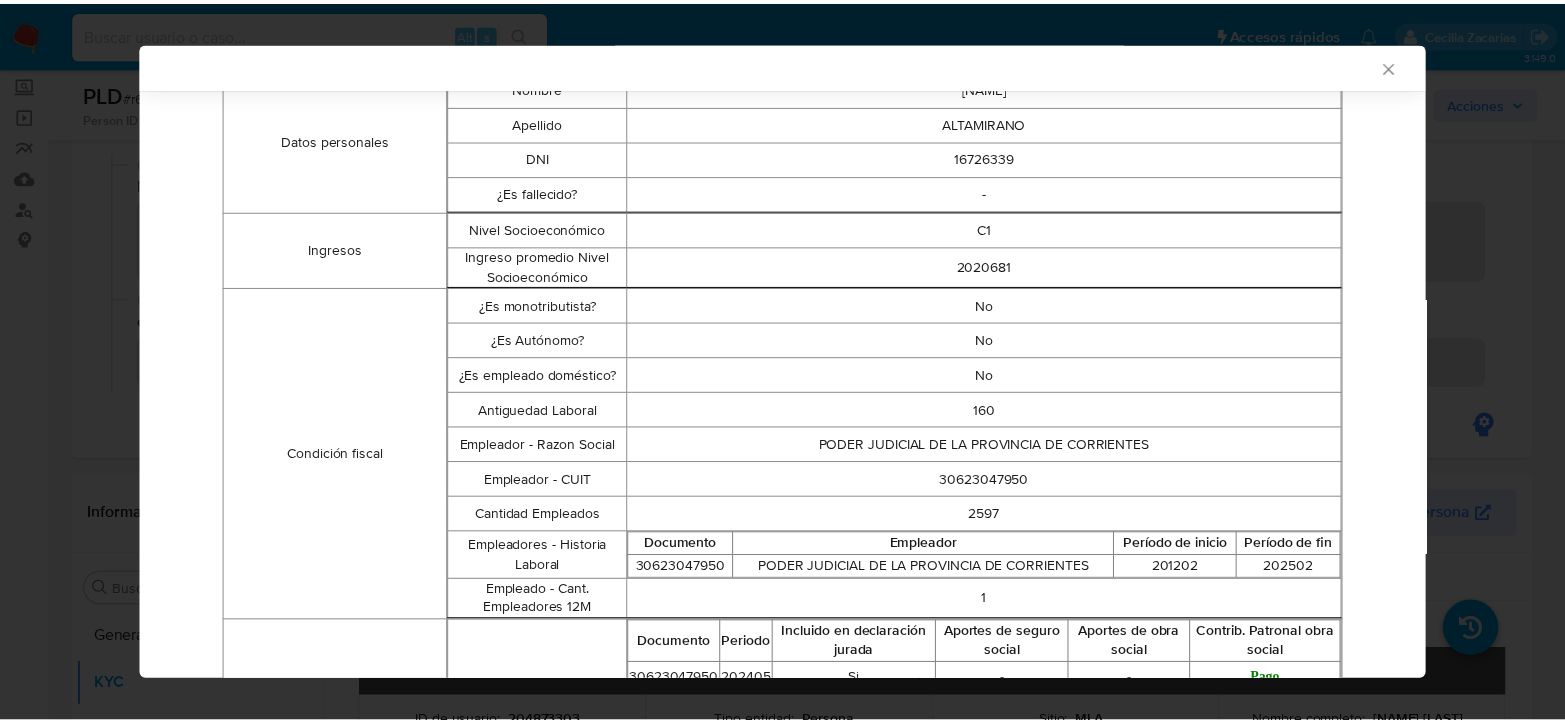 scroll, scrollTop: 440, scrollLeft: 0, axis: vertical 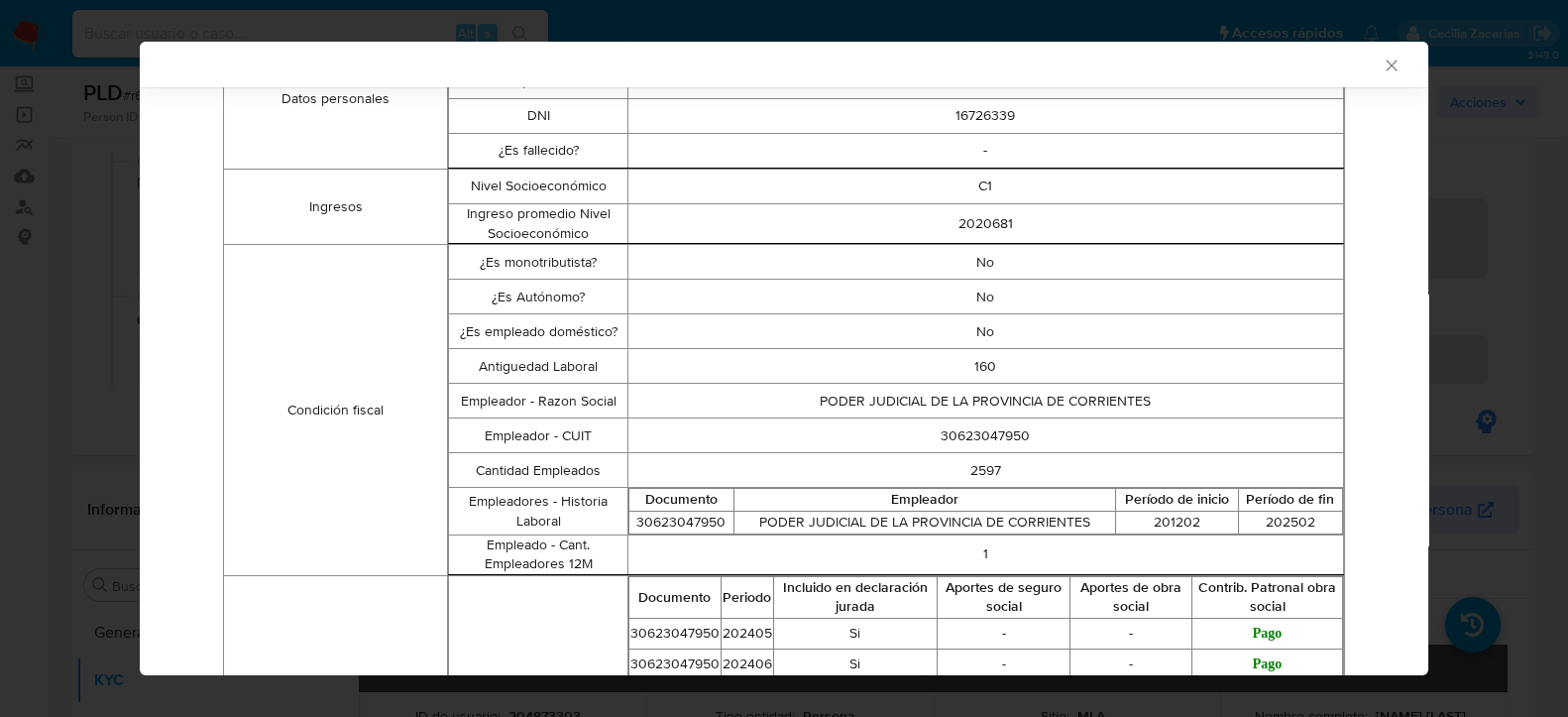 click on "[NUMBER]" at bounding box center (681, 523) 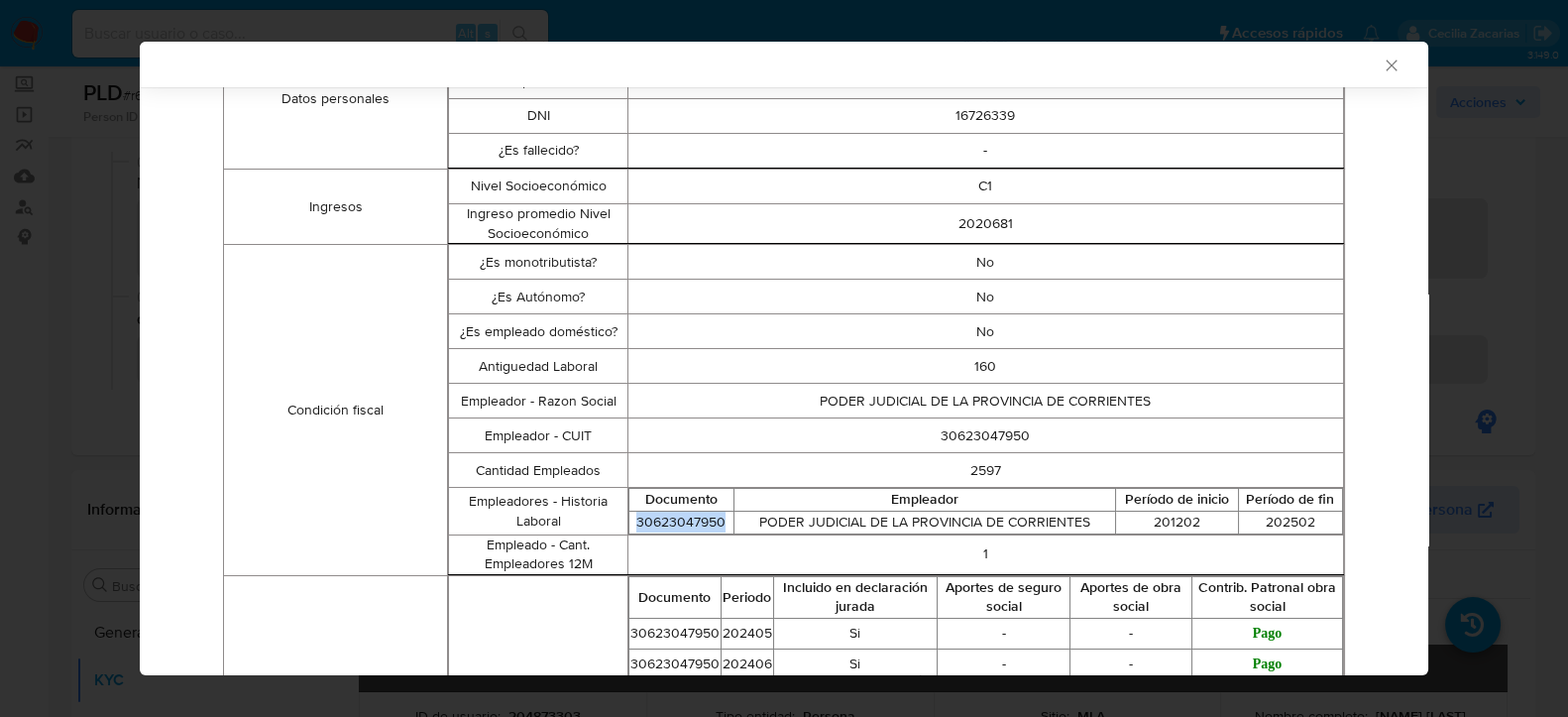 click on "[NUMBER]" at bounding box center [681, 523] 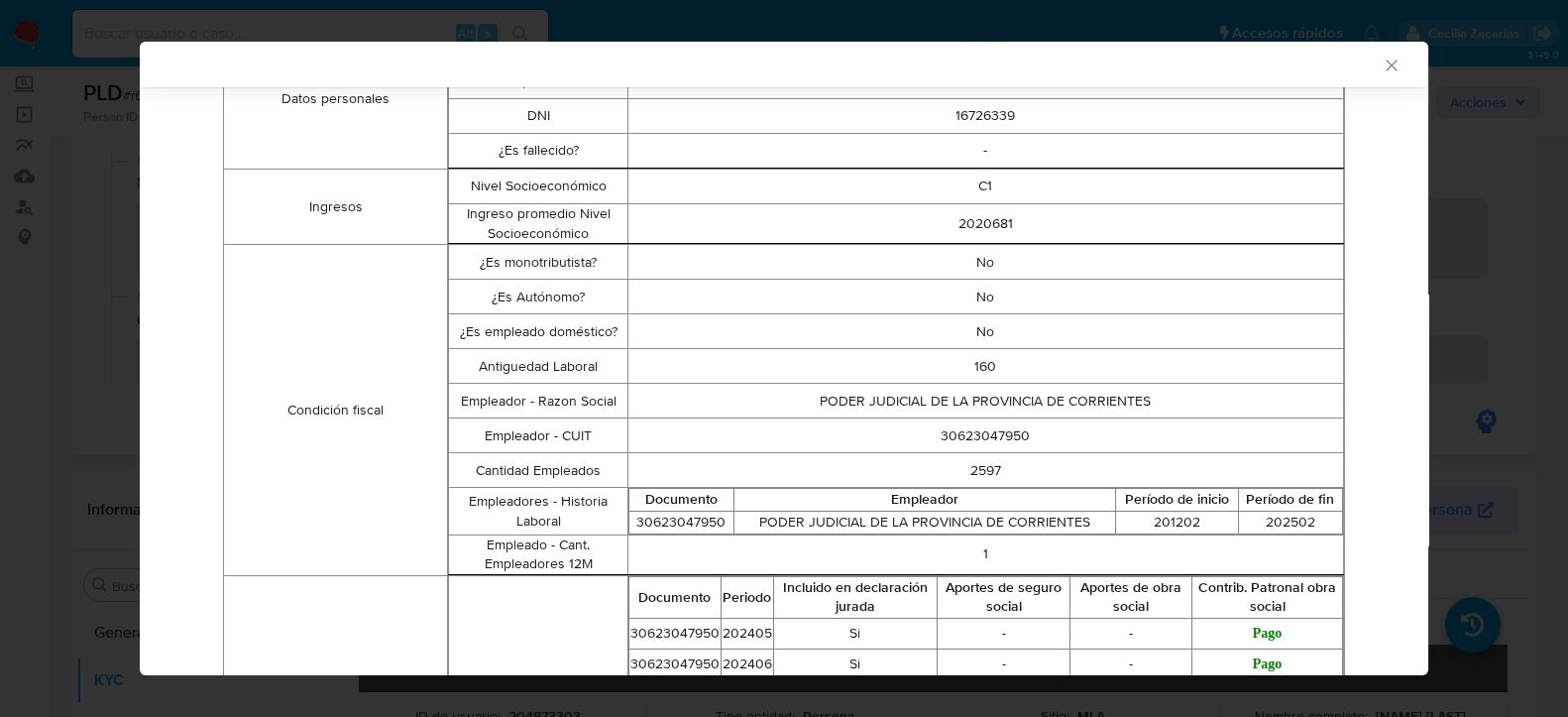 click on "AML Data Collector" at bounding box center (767, 64) 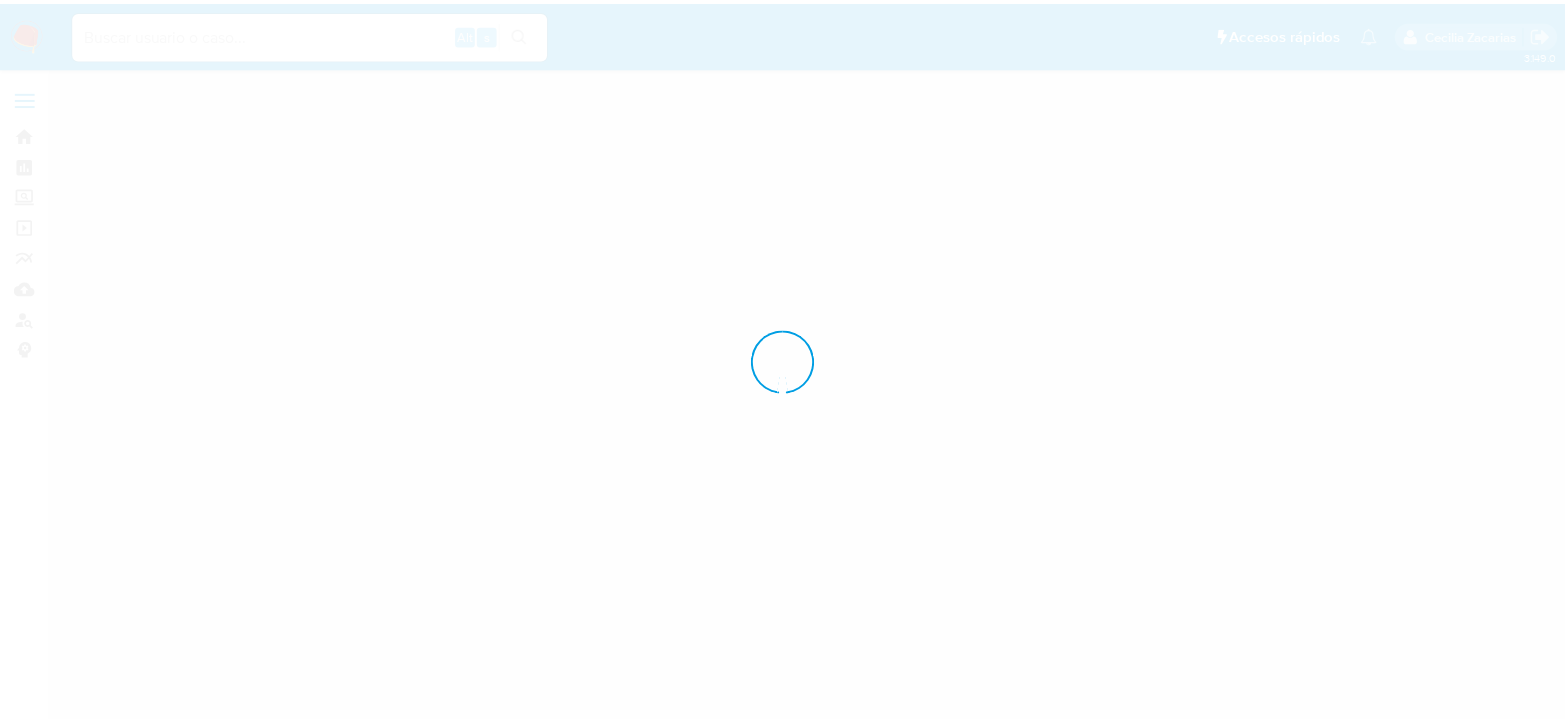 scroll, scrollTop: 0, scrollLeft: 0, axis: both 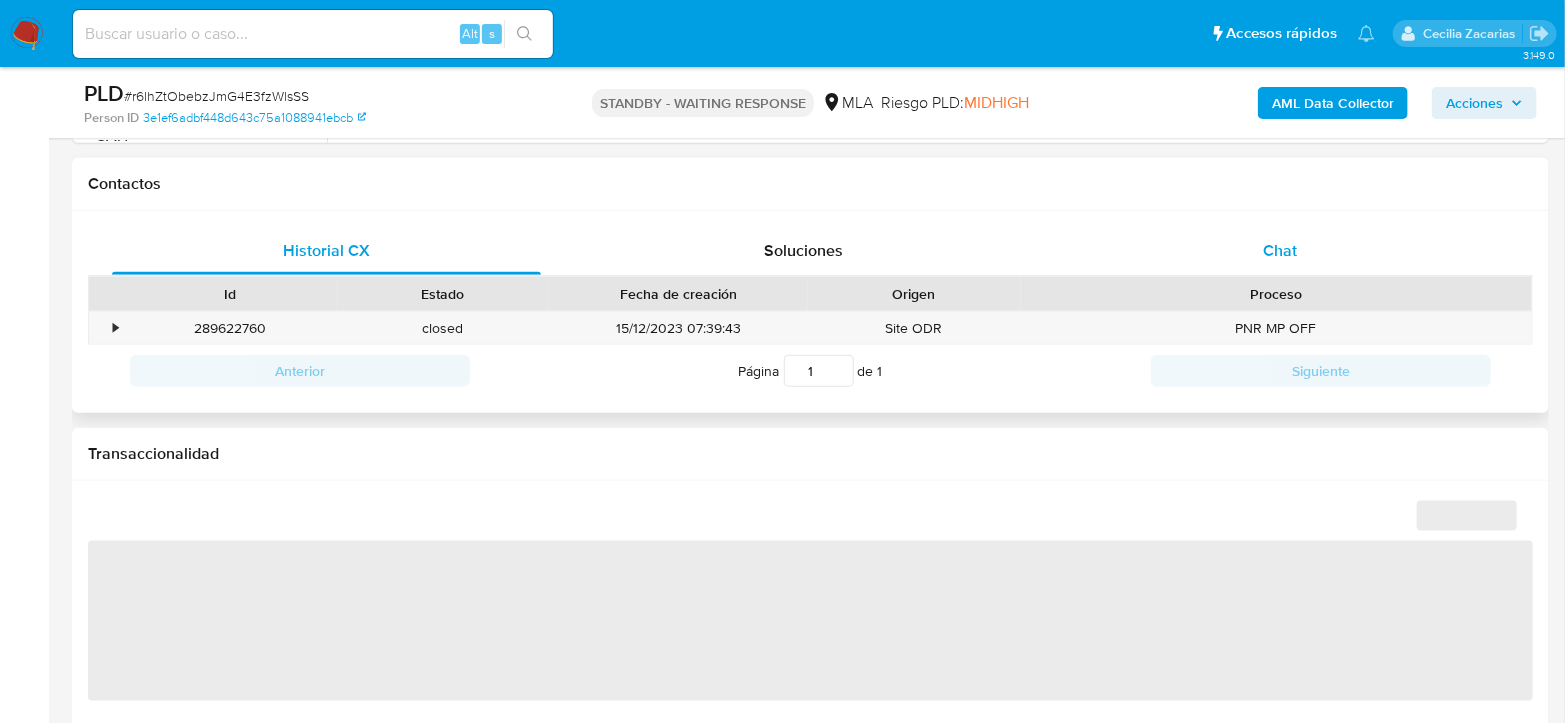 click on "Chat" at bounding box center [1280, 250] 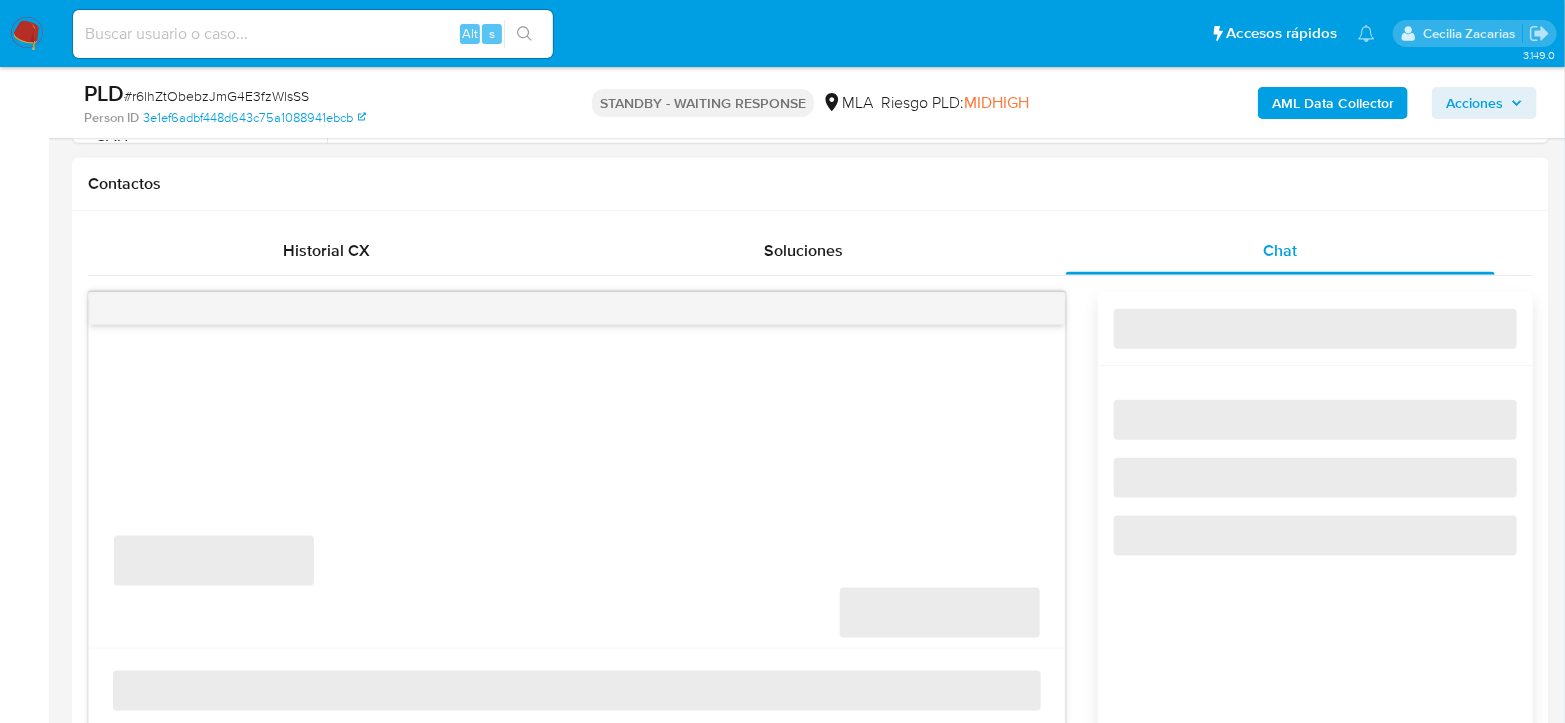 select on "10" 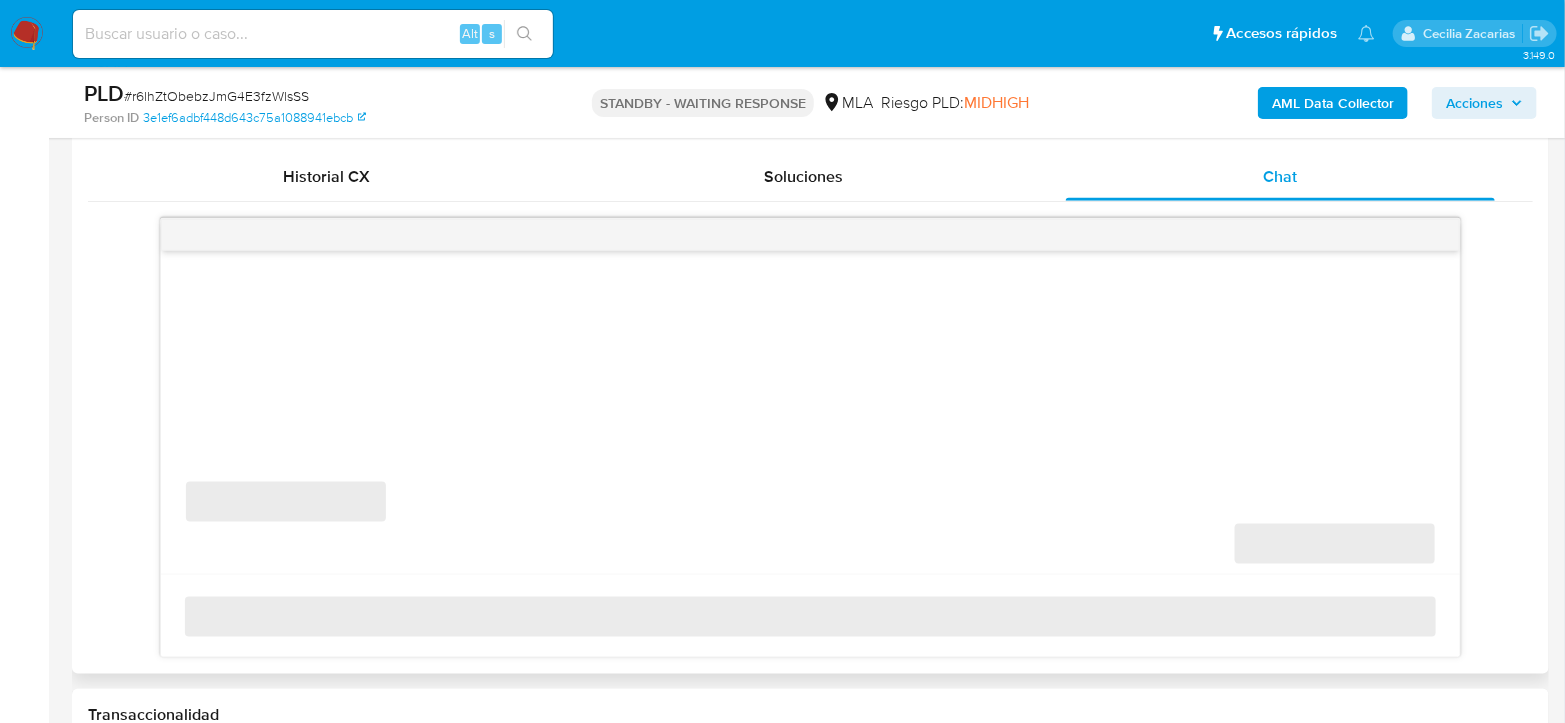 scroll, scrollTop: 1000, scrollLeft: 0, axis: vertical 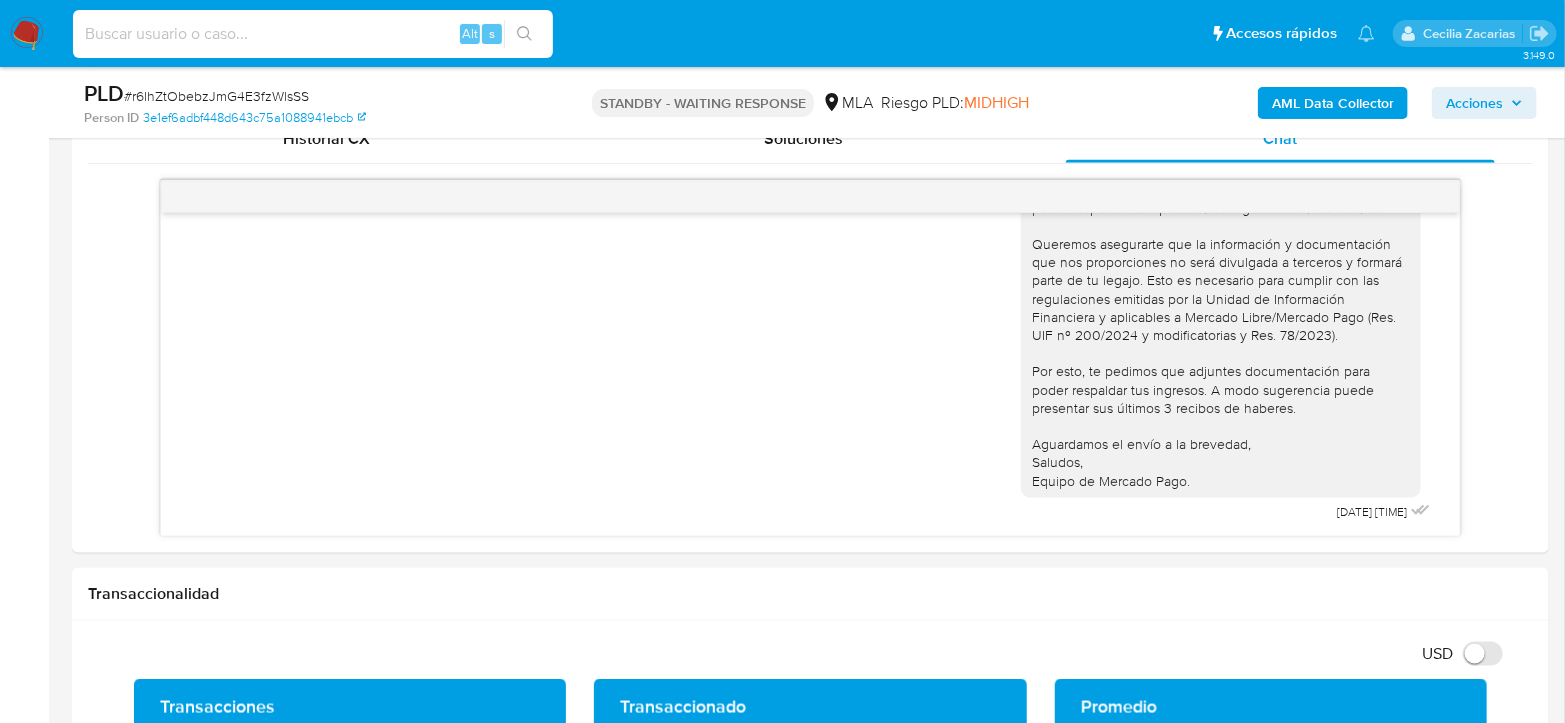 click at bounding box center [313, 34] 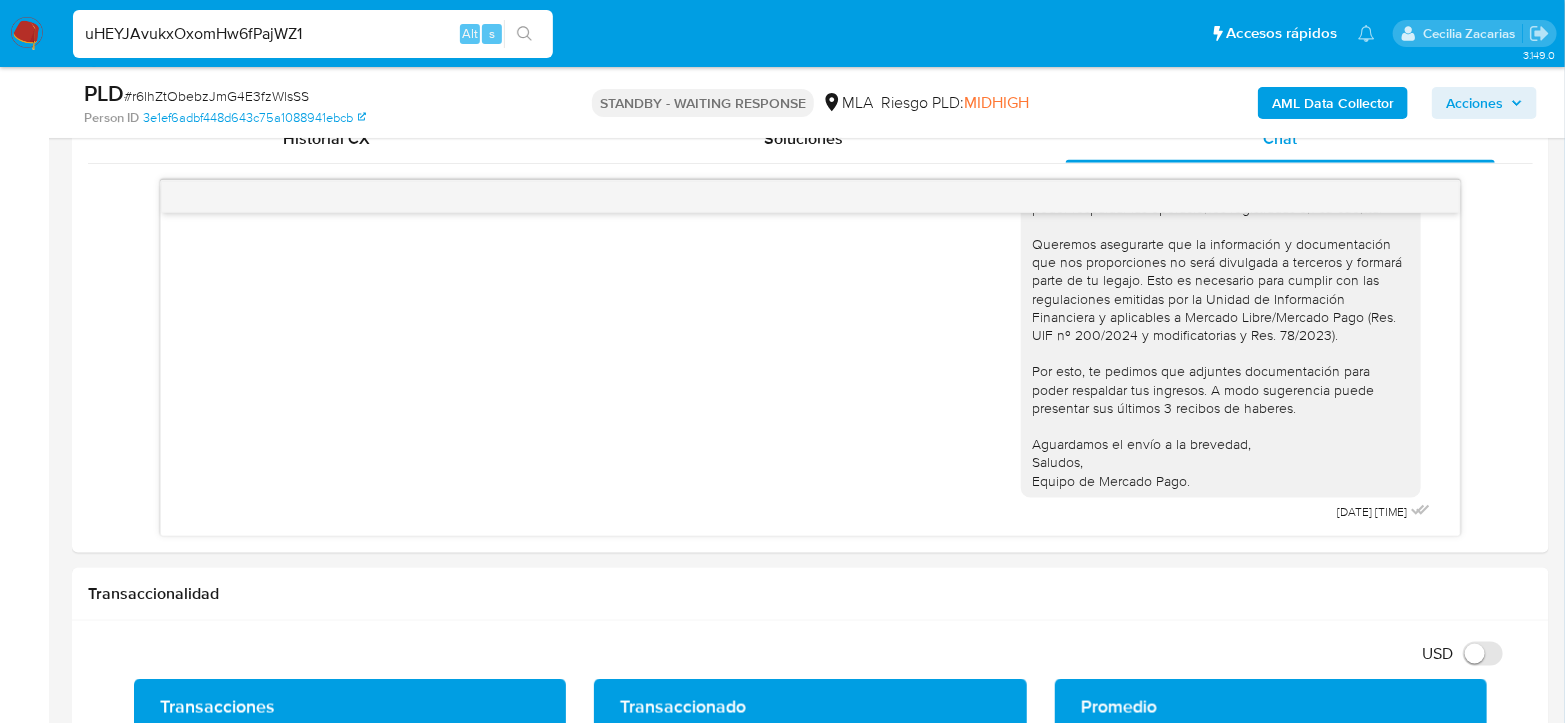 type on "uHEYJAvukxOxomHw6fPajWZ1" 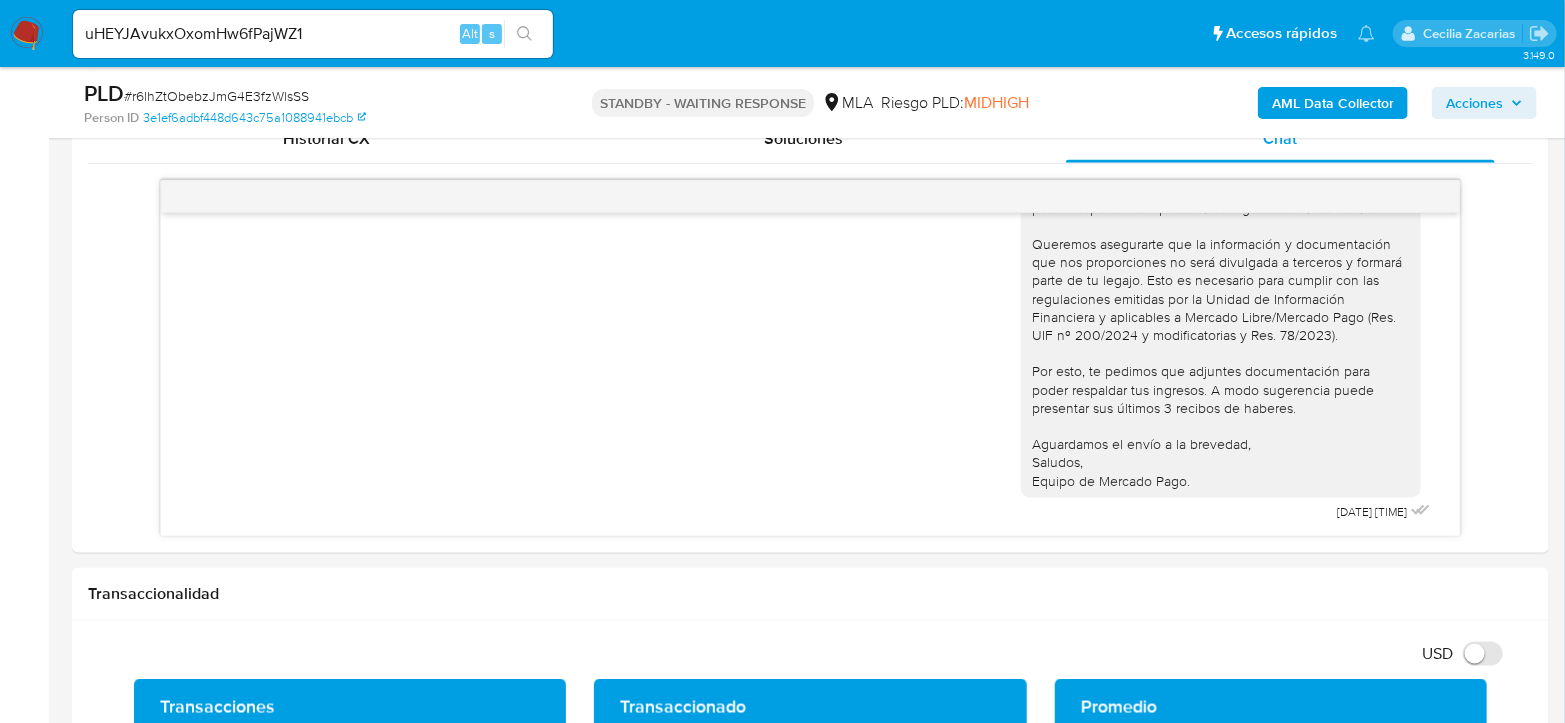 click at bounding box center [524, 34] 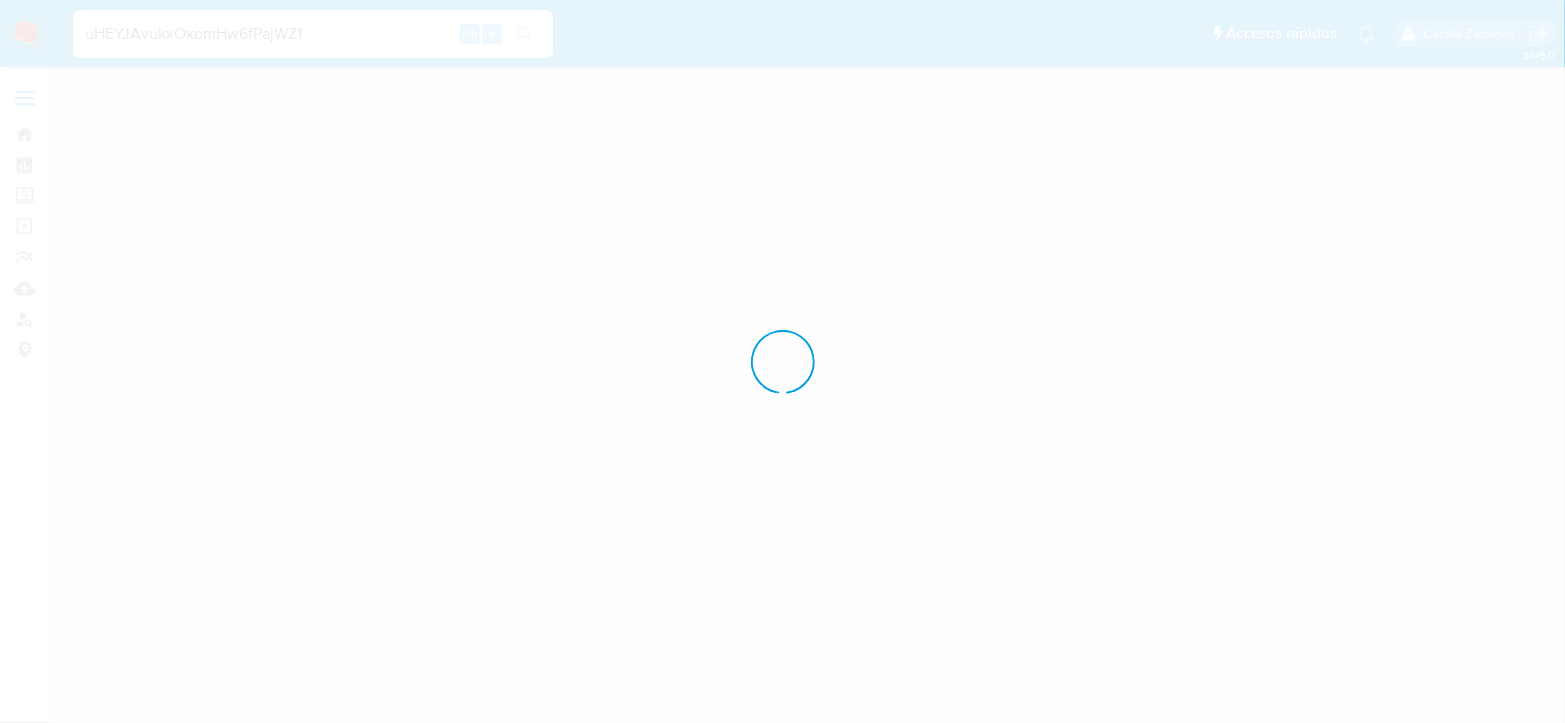 scroll, scrollTop: 0, scrollLeft: 0, axis: both 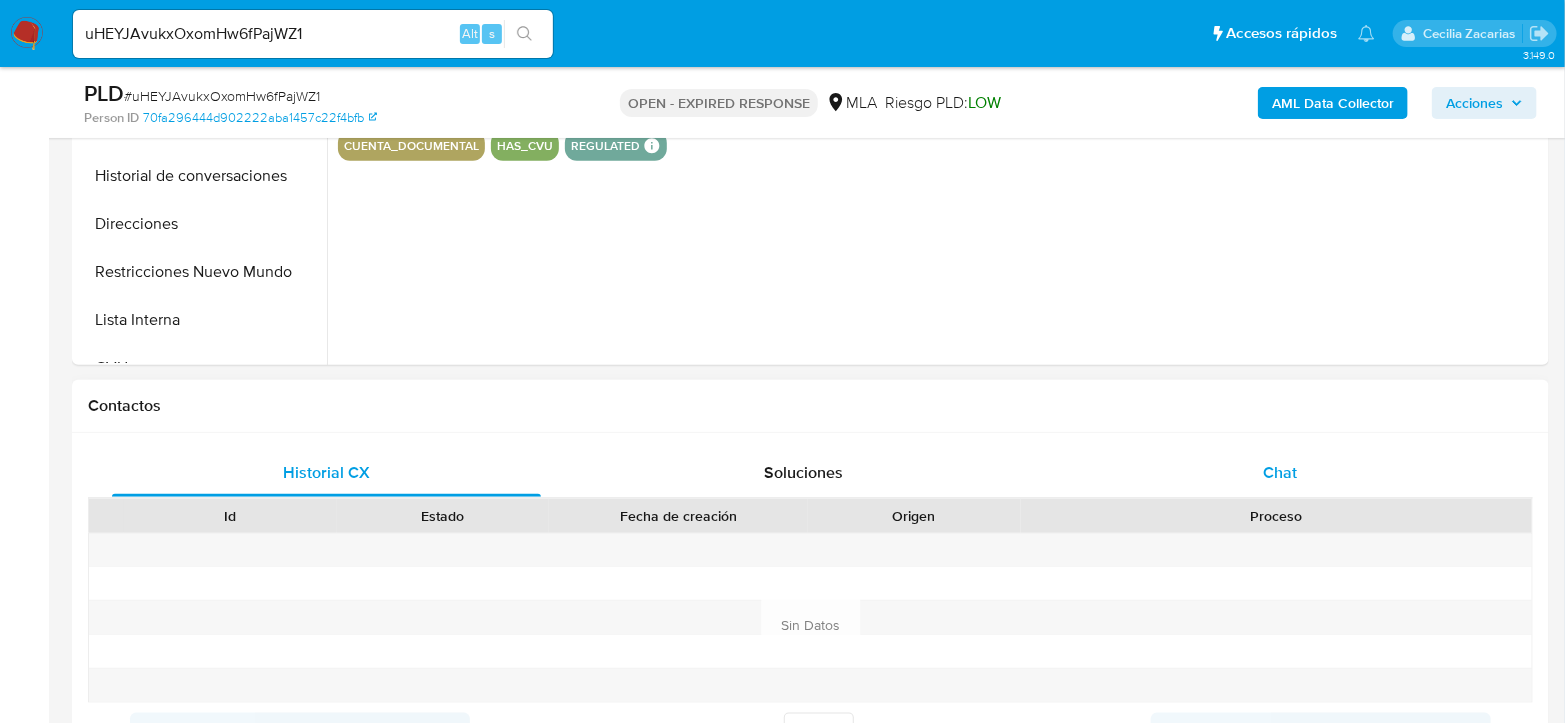 click on "Chat" at bounding box center [1280, 473] 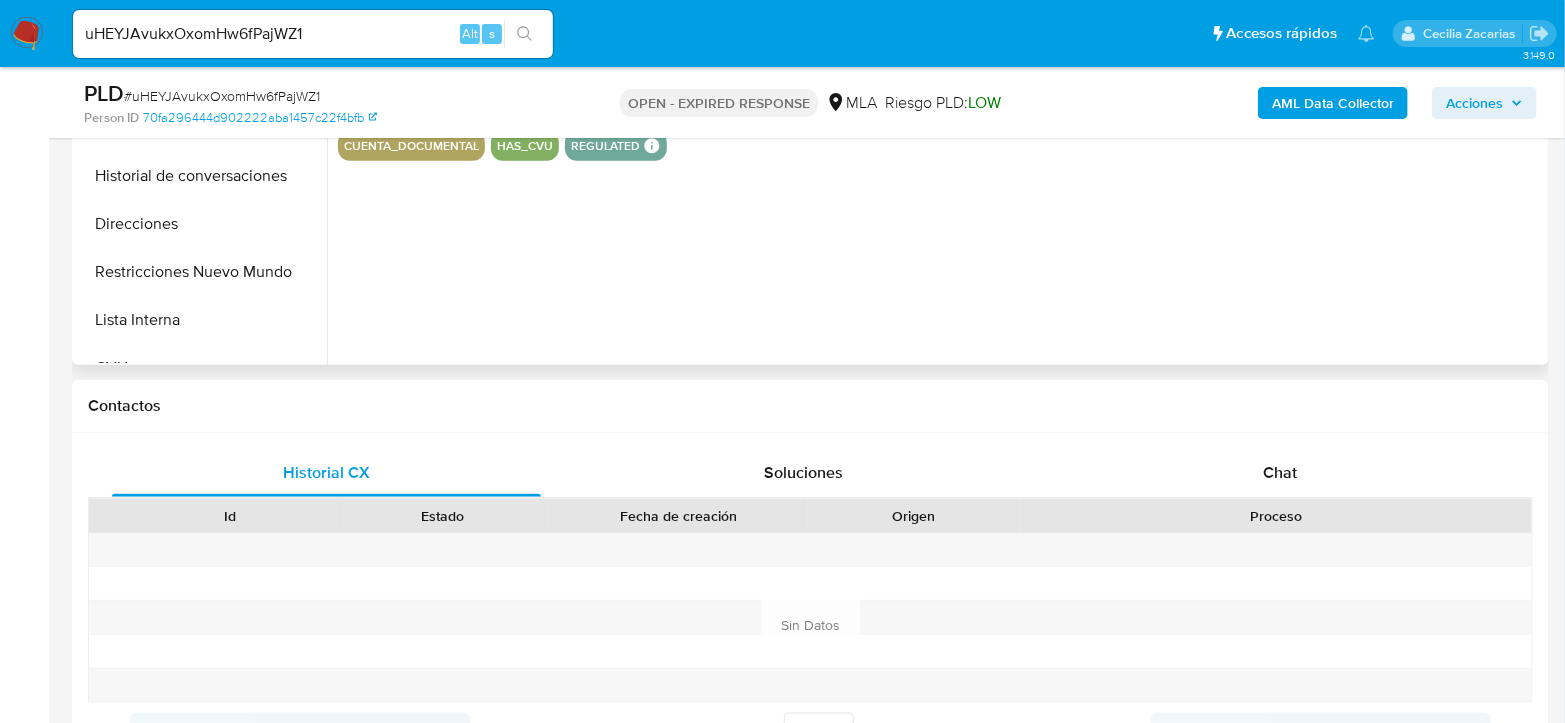 select on "10" 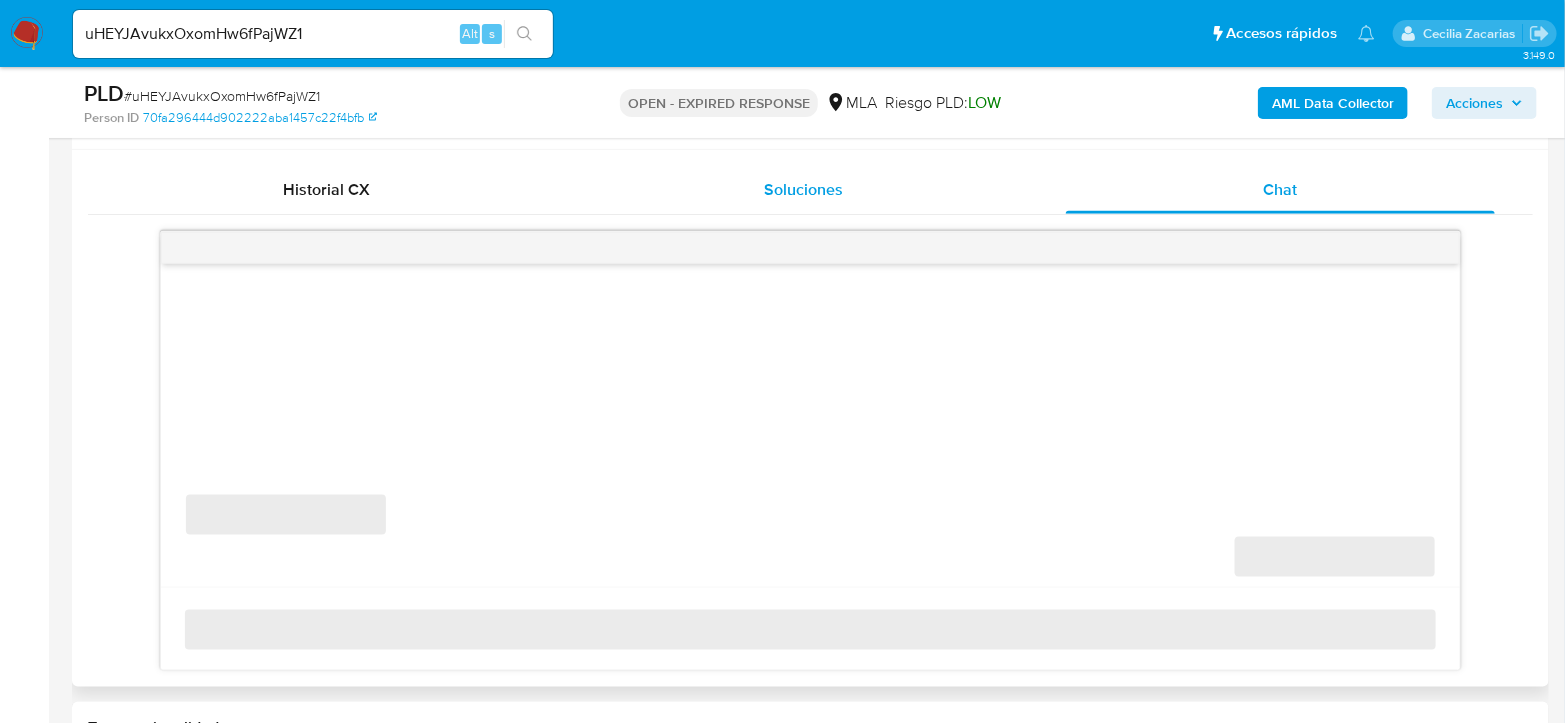 scroll, scrollTop: 1000, scrollLeft: 0, axis: vertical 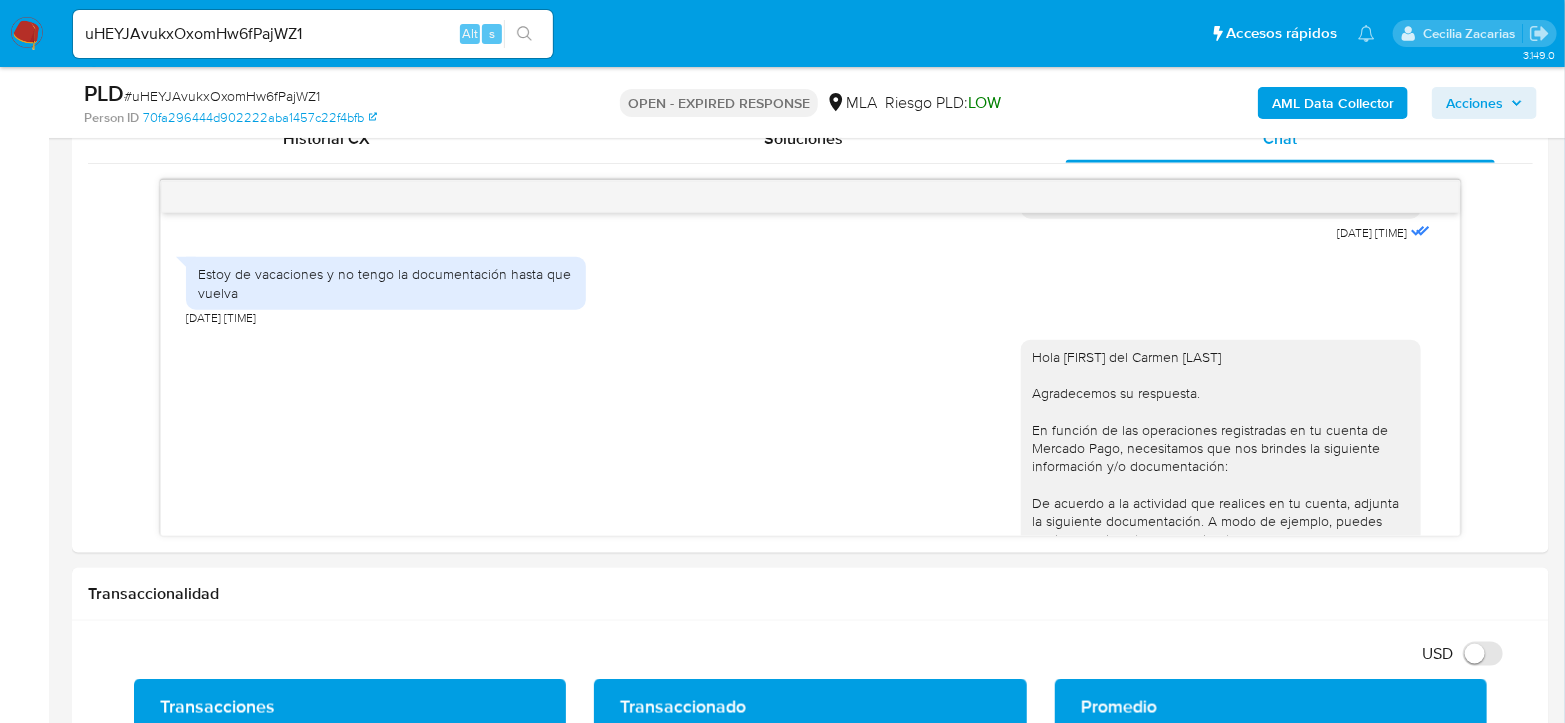 click on "uHEYJAvukxOxomHw6fPajWZ1" at bounding box center [313, 34] 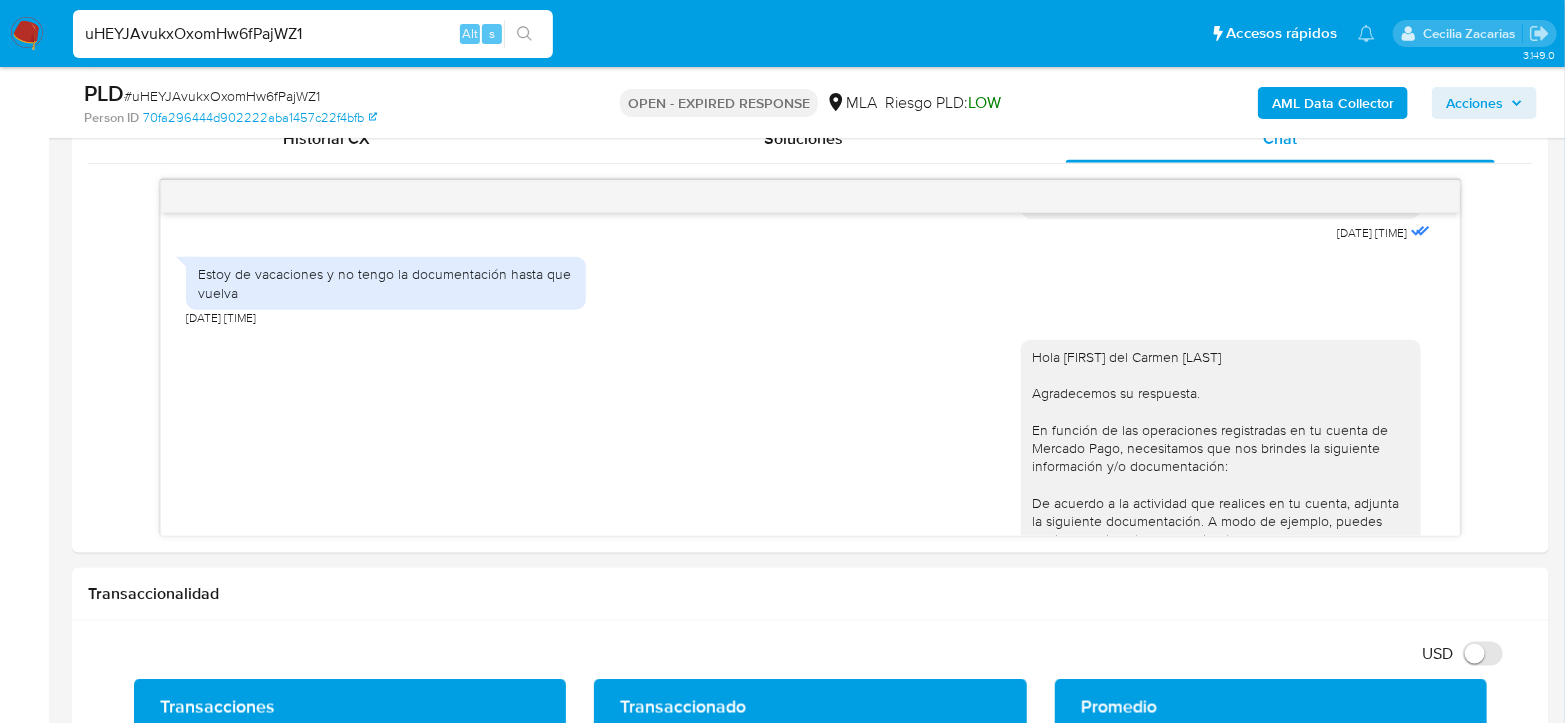 click on "uHEYJAvukxOxomHw6fPajWZ1" at bounding box center [313, 34] 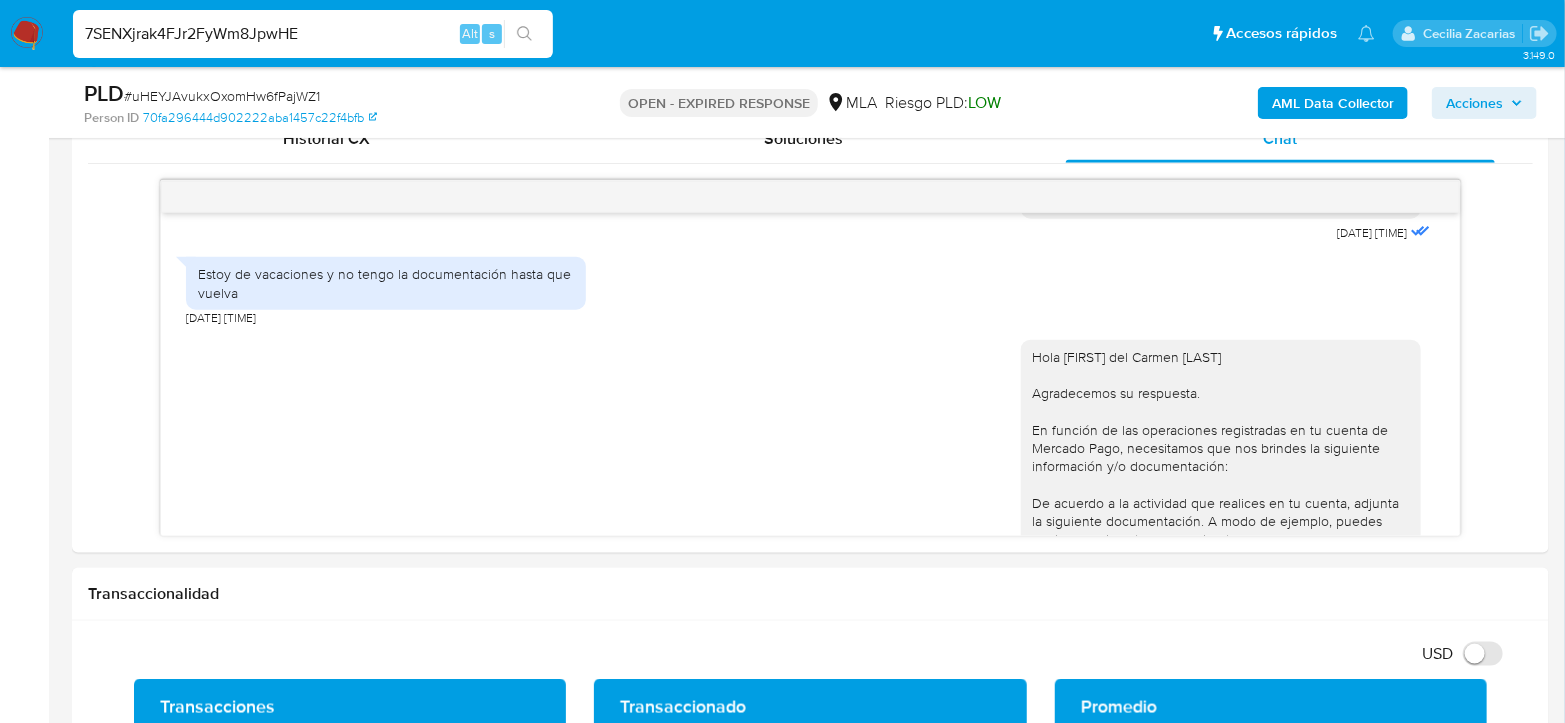type on "7SENXjrak4FJr2FyWm8JpwHE" 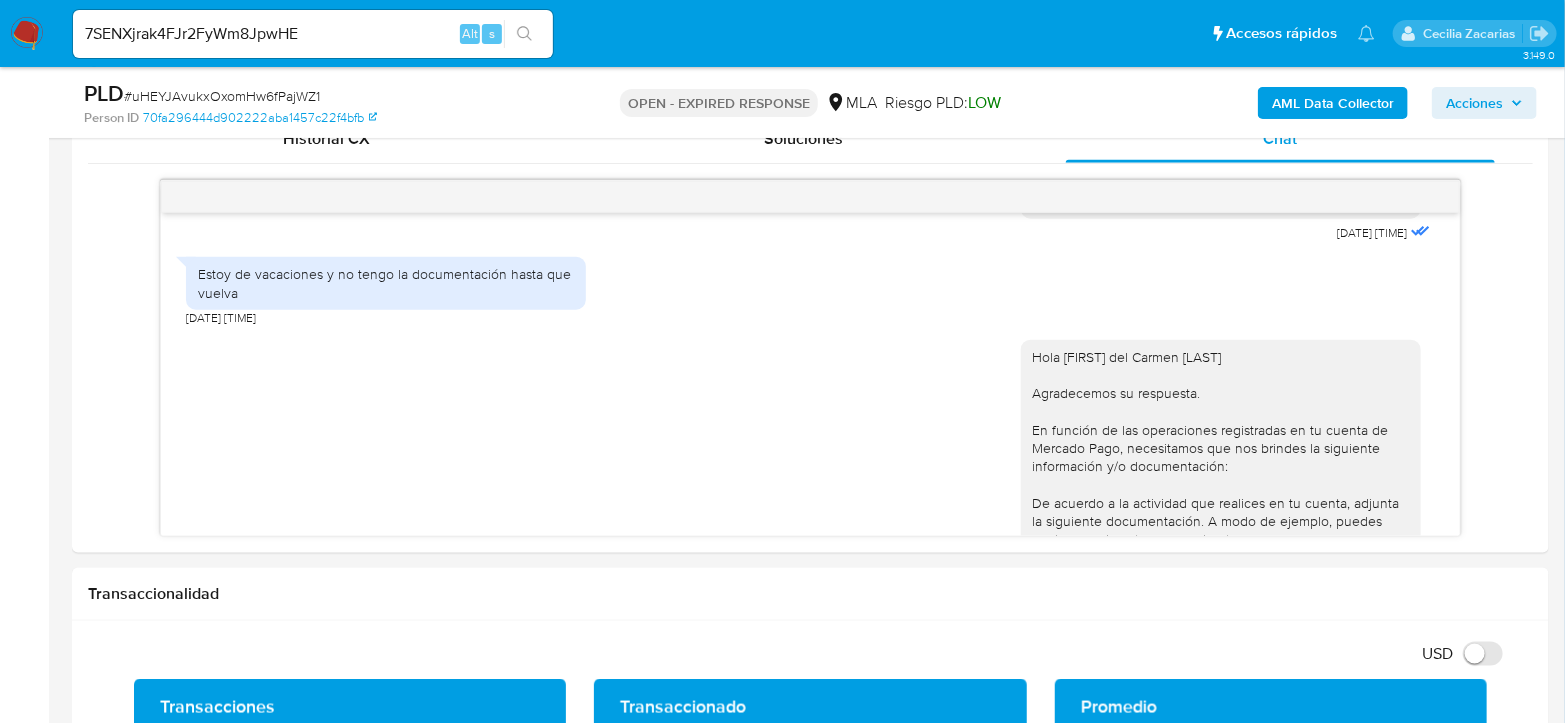 click 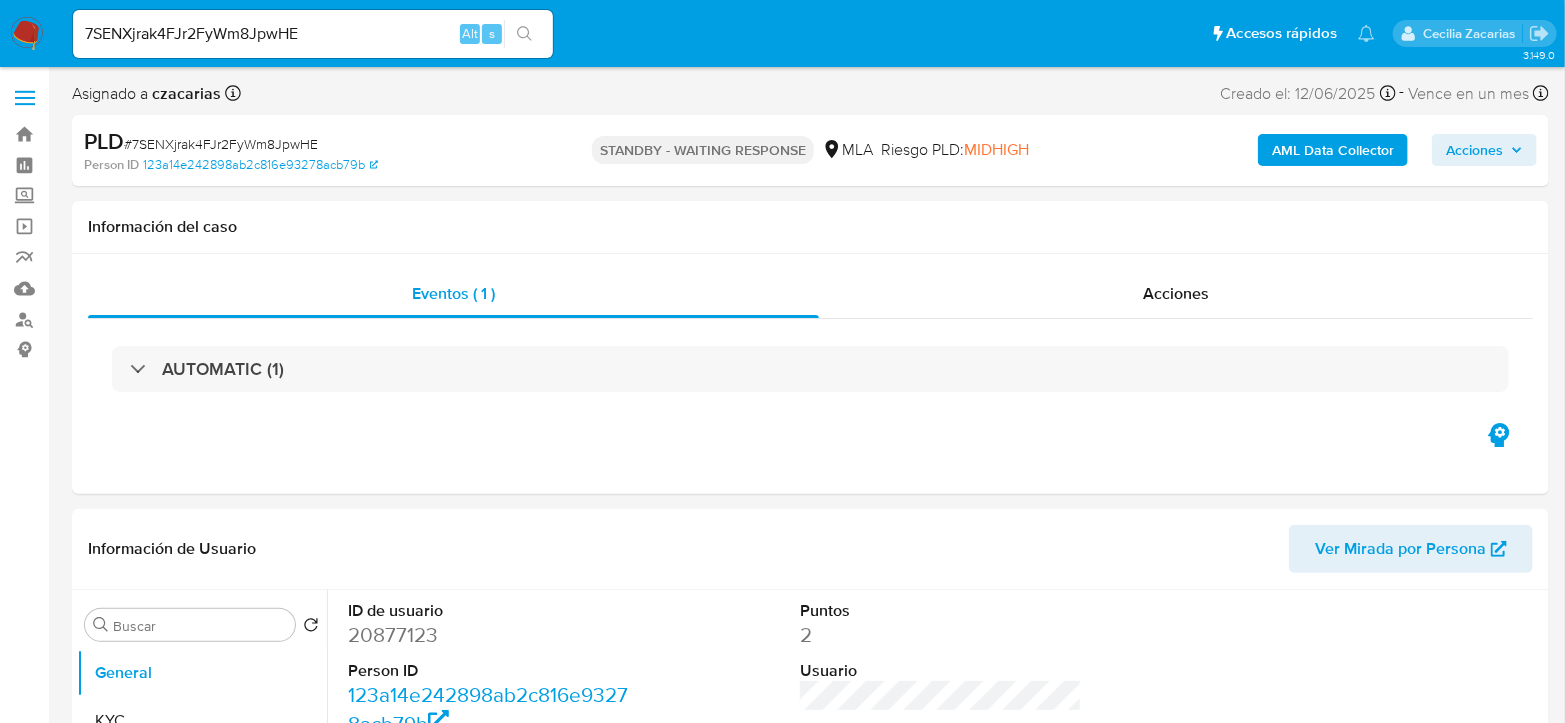 select on "10" 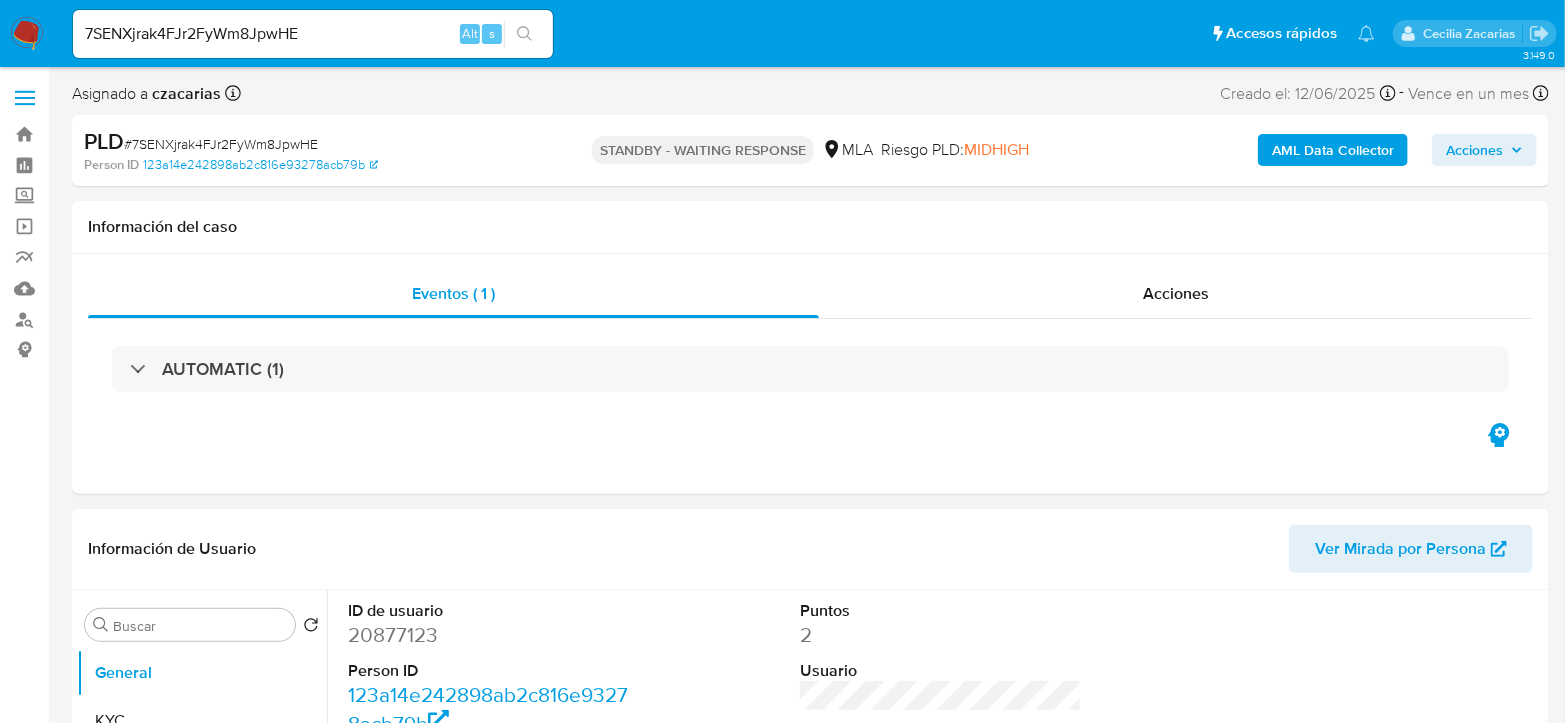 click on "7SENXjrak4FJr2FyWm8JpwHE Alt s" at bounding box center (313, 34) 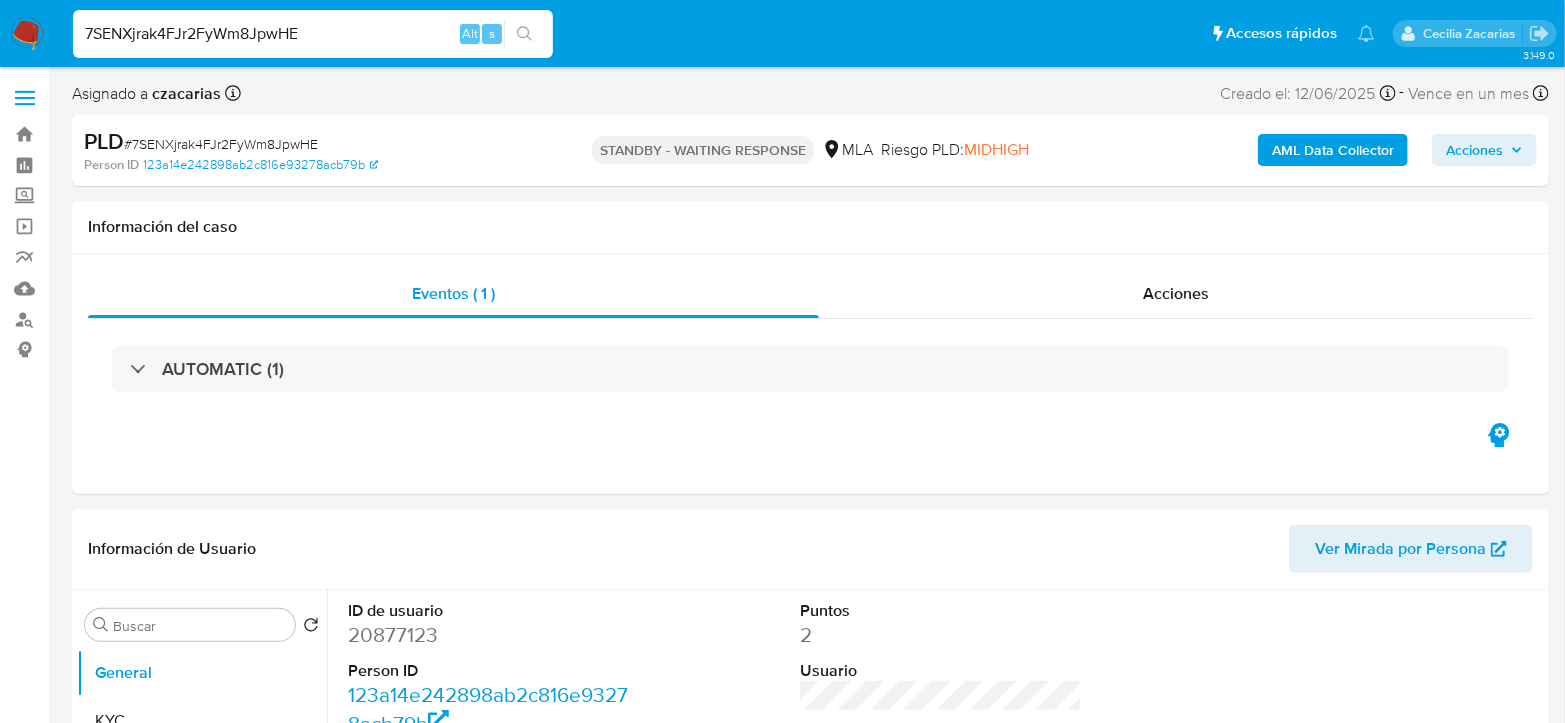 click on "7SENXjrak4FJr2FyWm8JpwHE" at bounding box center (313, 34) 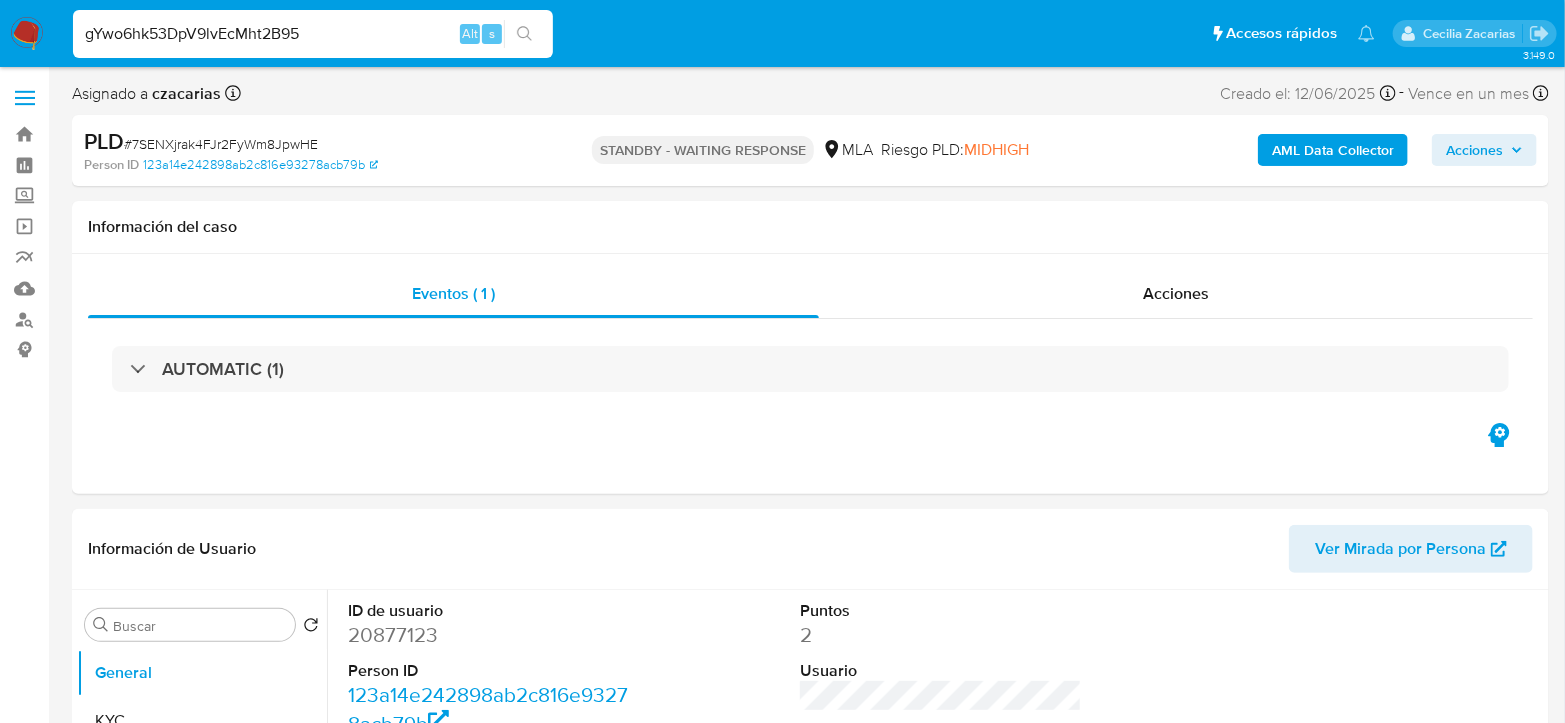 type on "gYwo6hk53DpV9lvEcMht2B95" 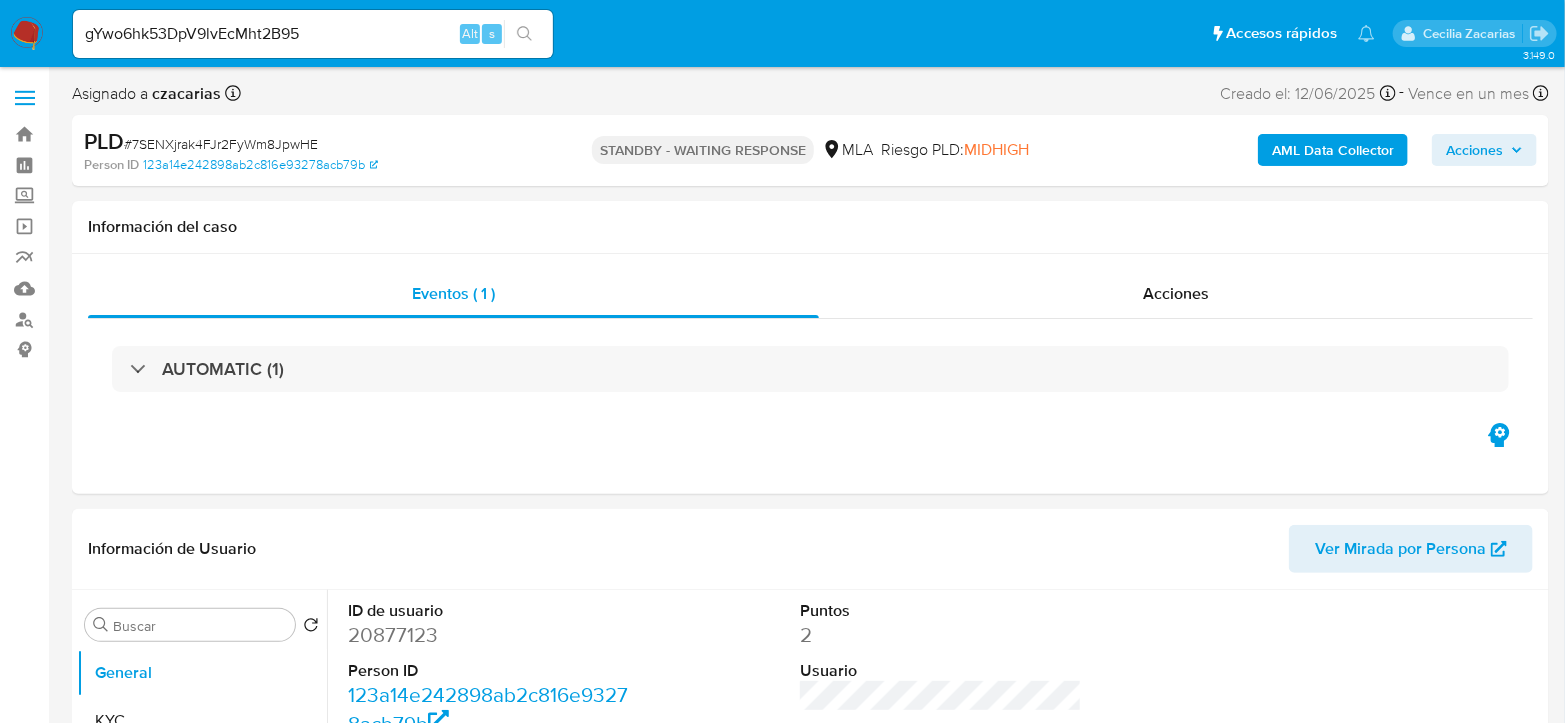 click at bounding box center (524, 34) 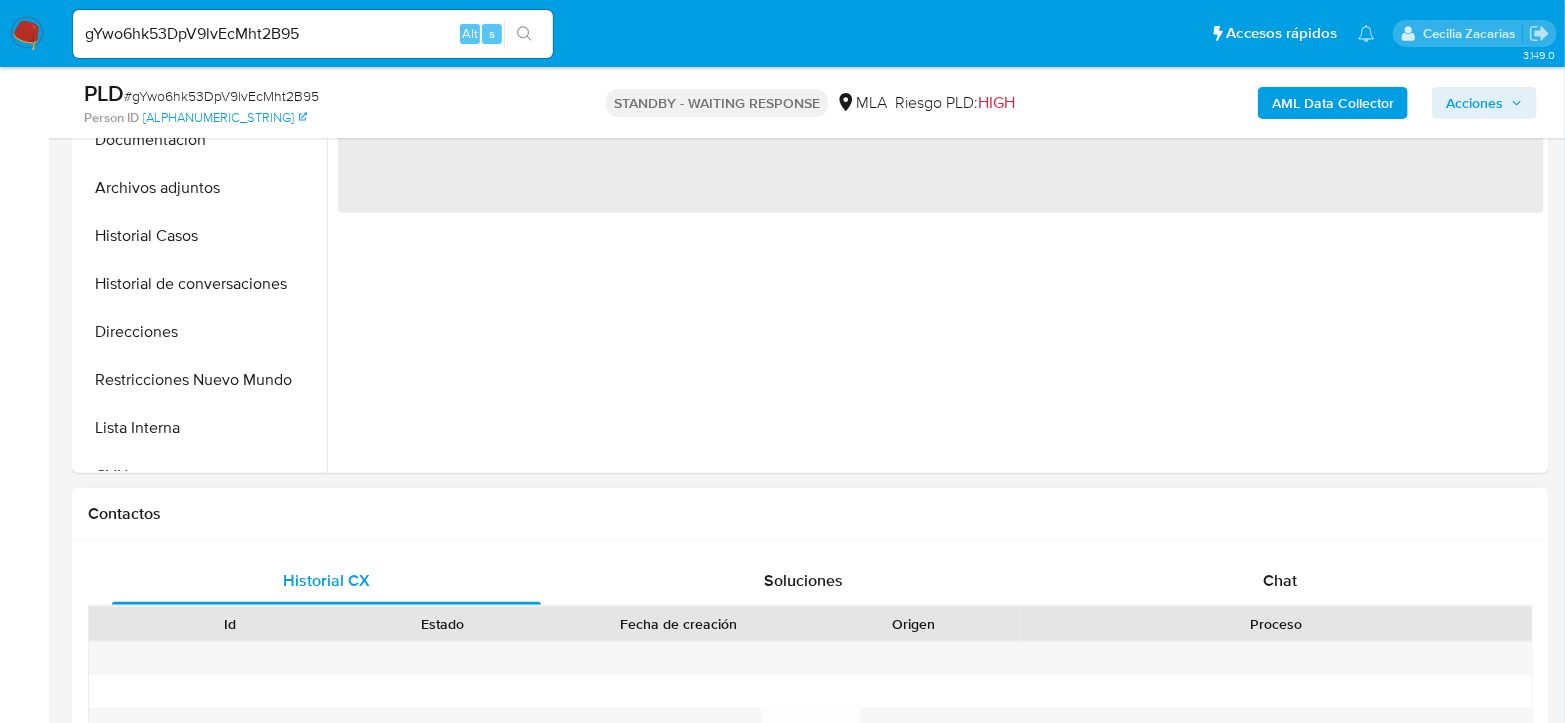 scroll, scrollTop: 666, scrollLeft: 0, axis: vertical 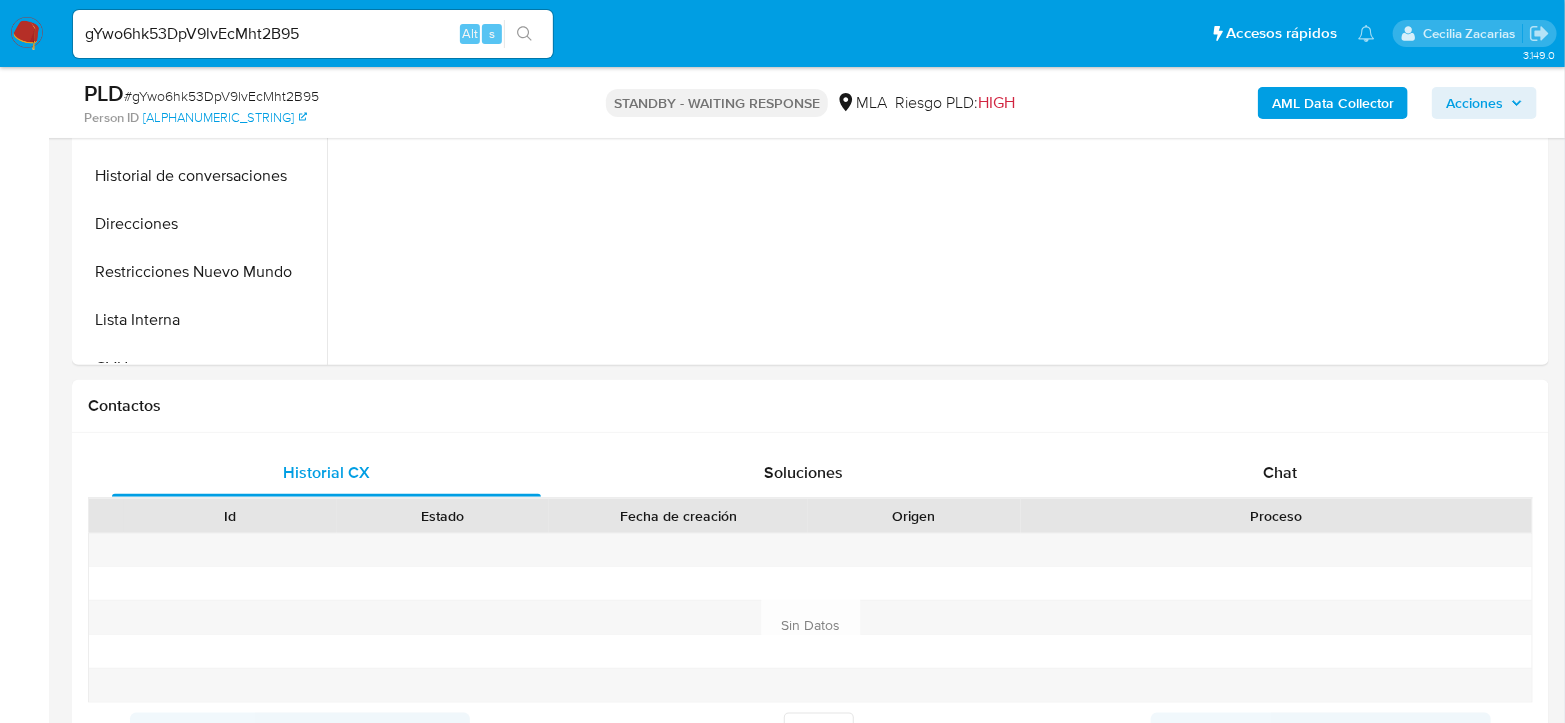 select on "10" 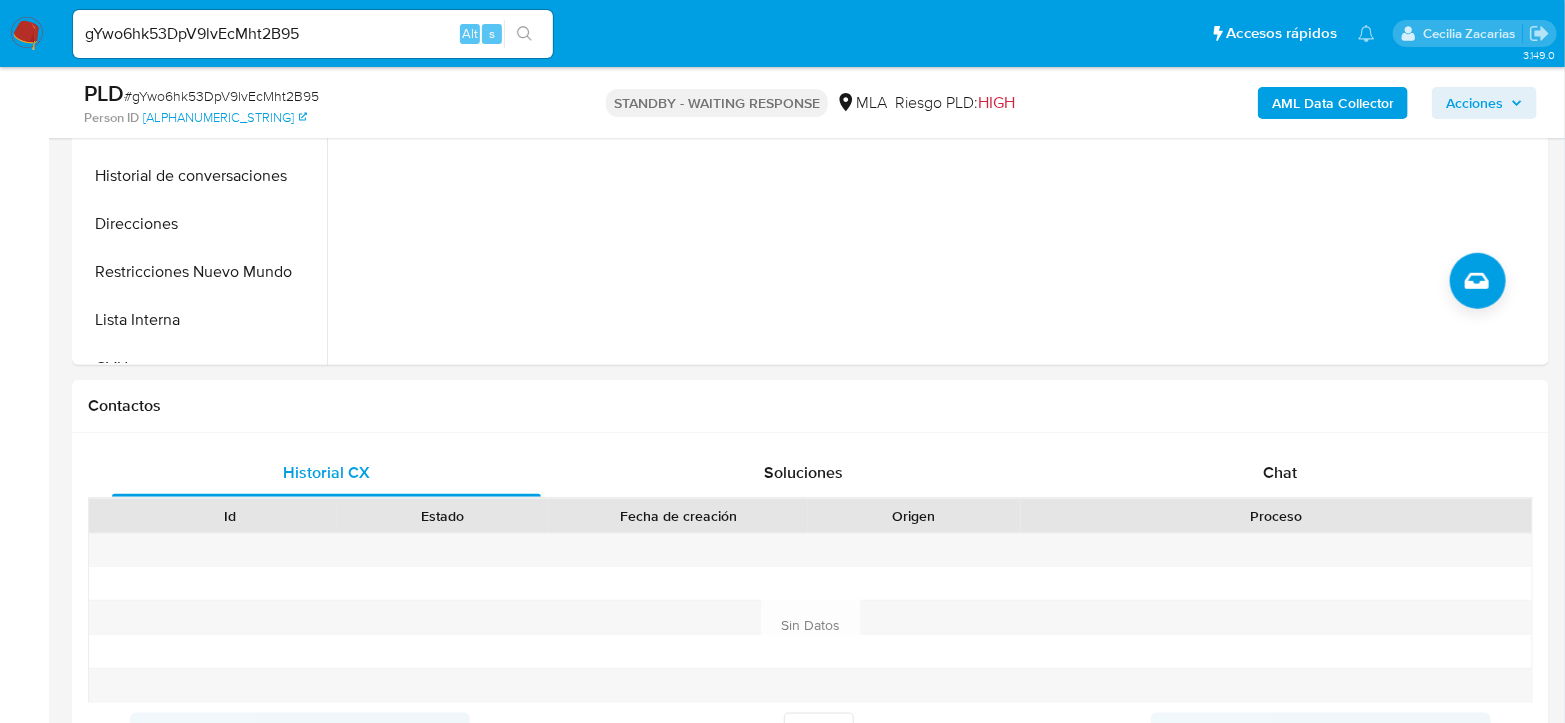 click on "gYwo6hk53DpV9lvEcMht2B95" at bounding box center [313, 34] 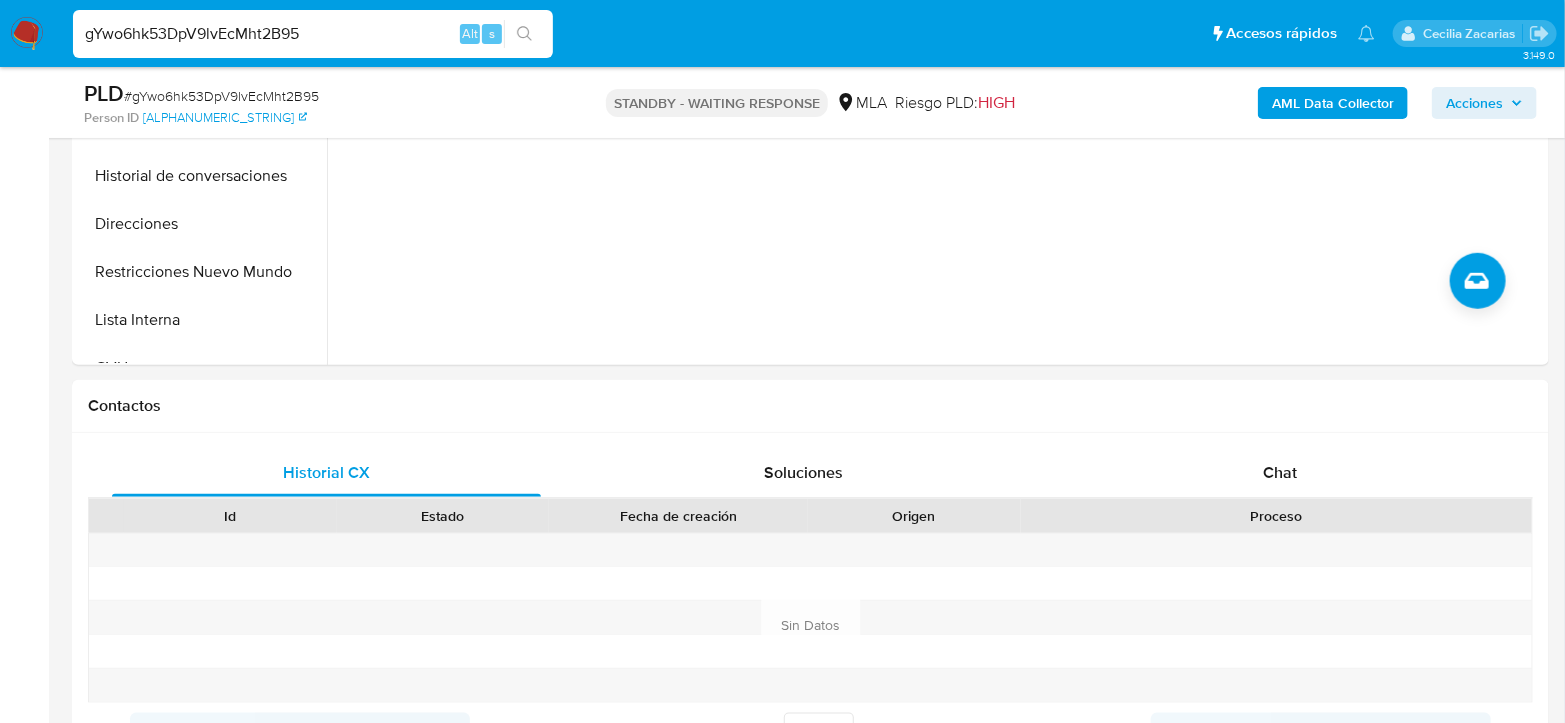 click on "gYwo6hk53DpV9lvEcMht2B95" at bounding box center [313, 34] 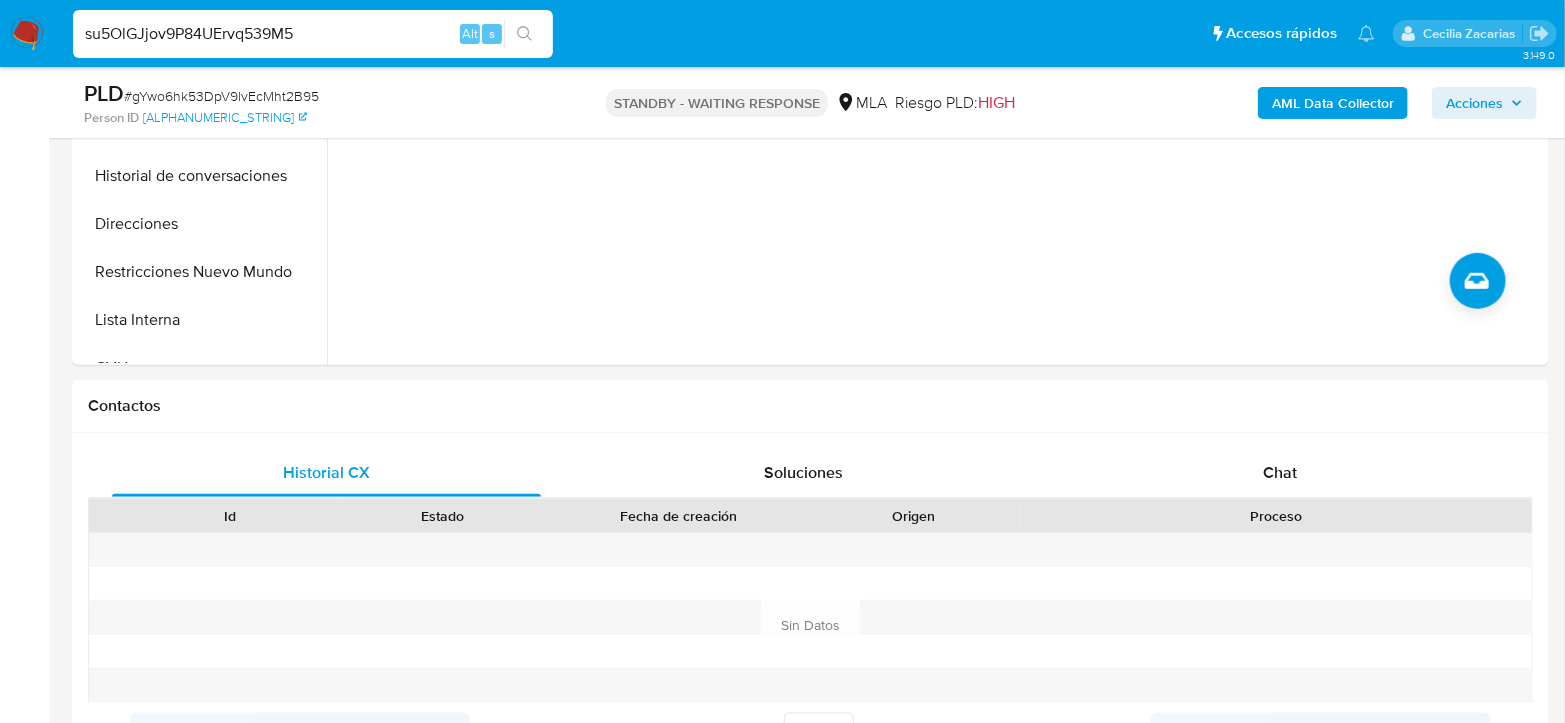 type on "su5OlGJjov9P84UErvq539M5" 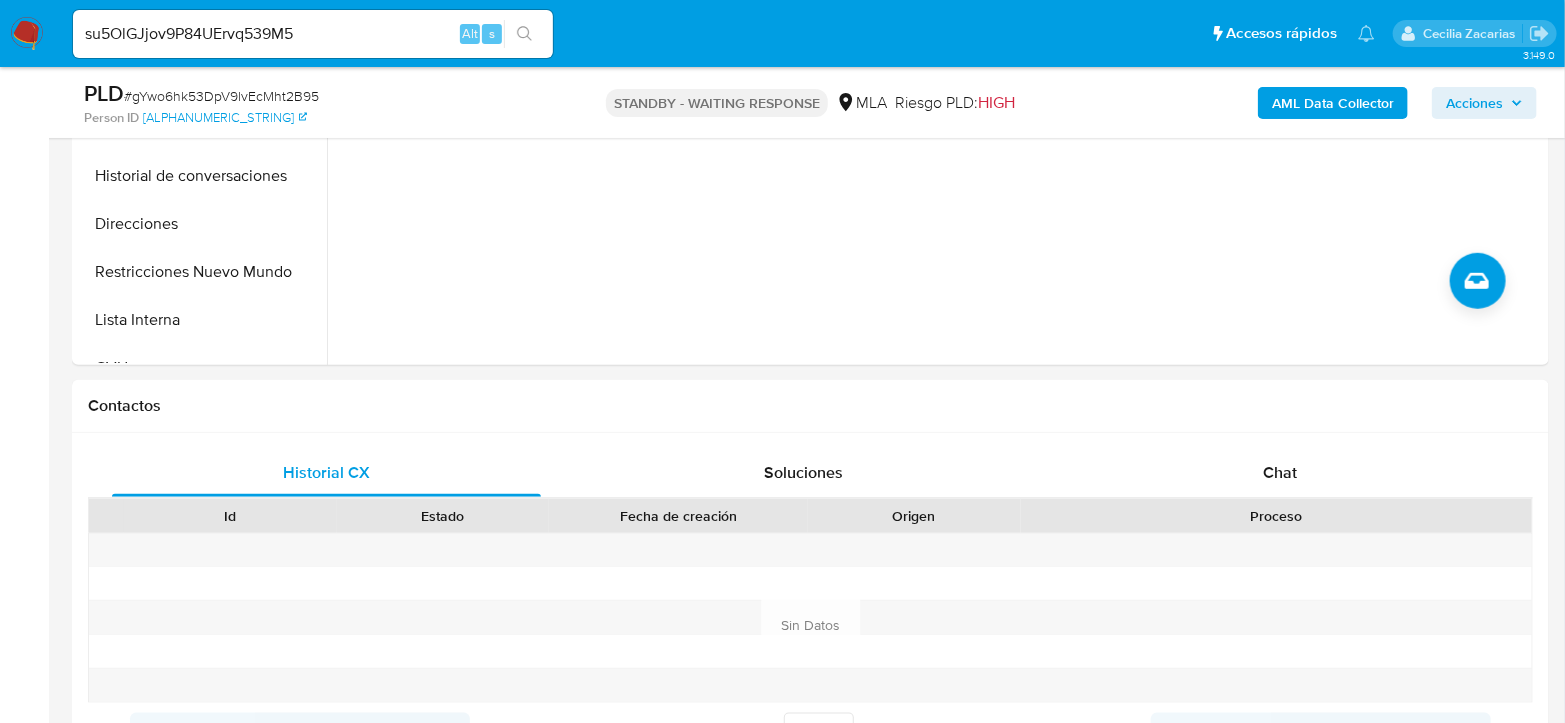 click 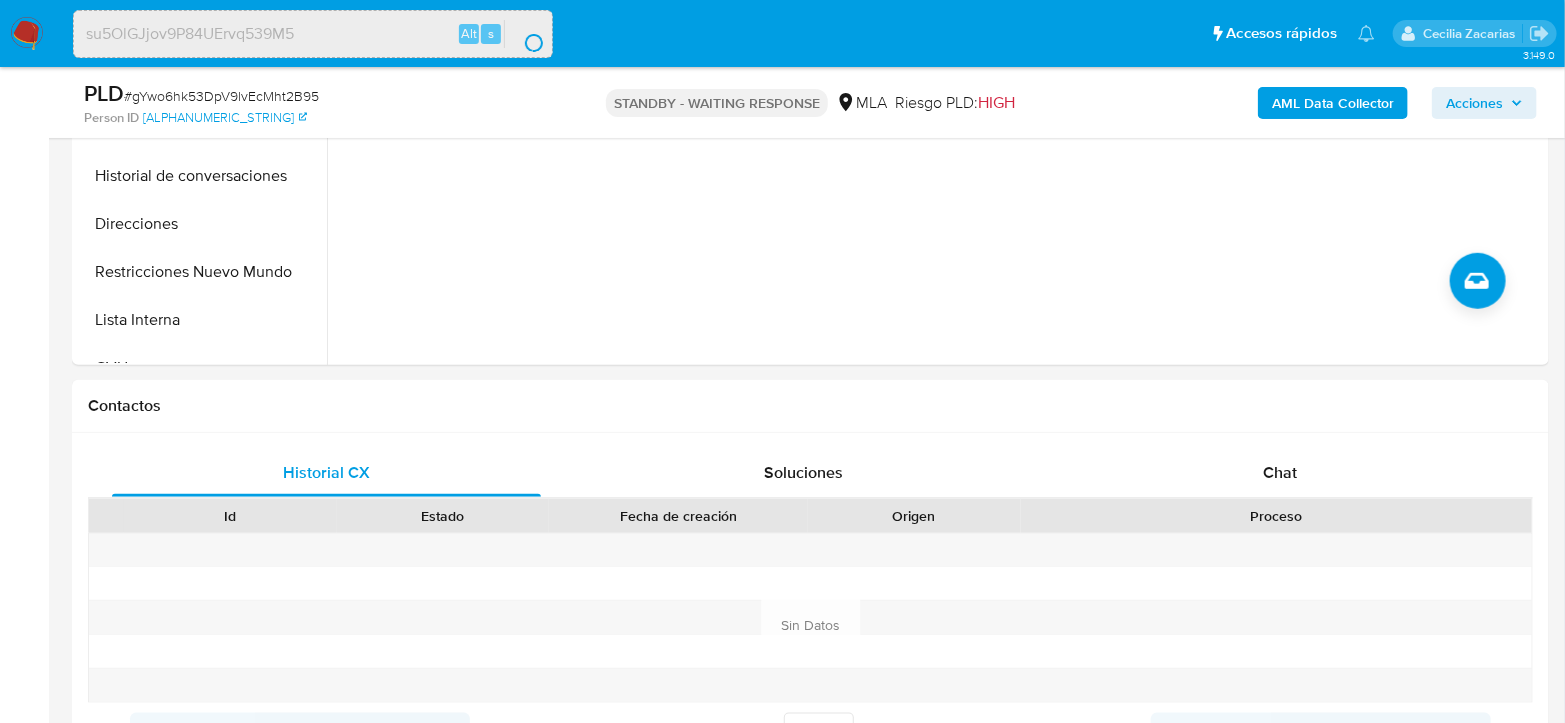 scroll, scrollTop: 0, scrollLeft: 0, axis: both 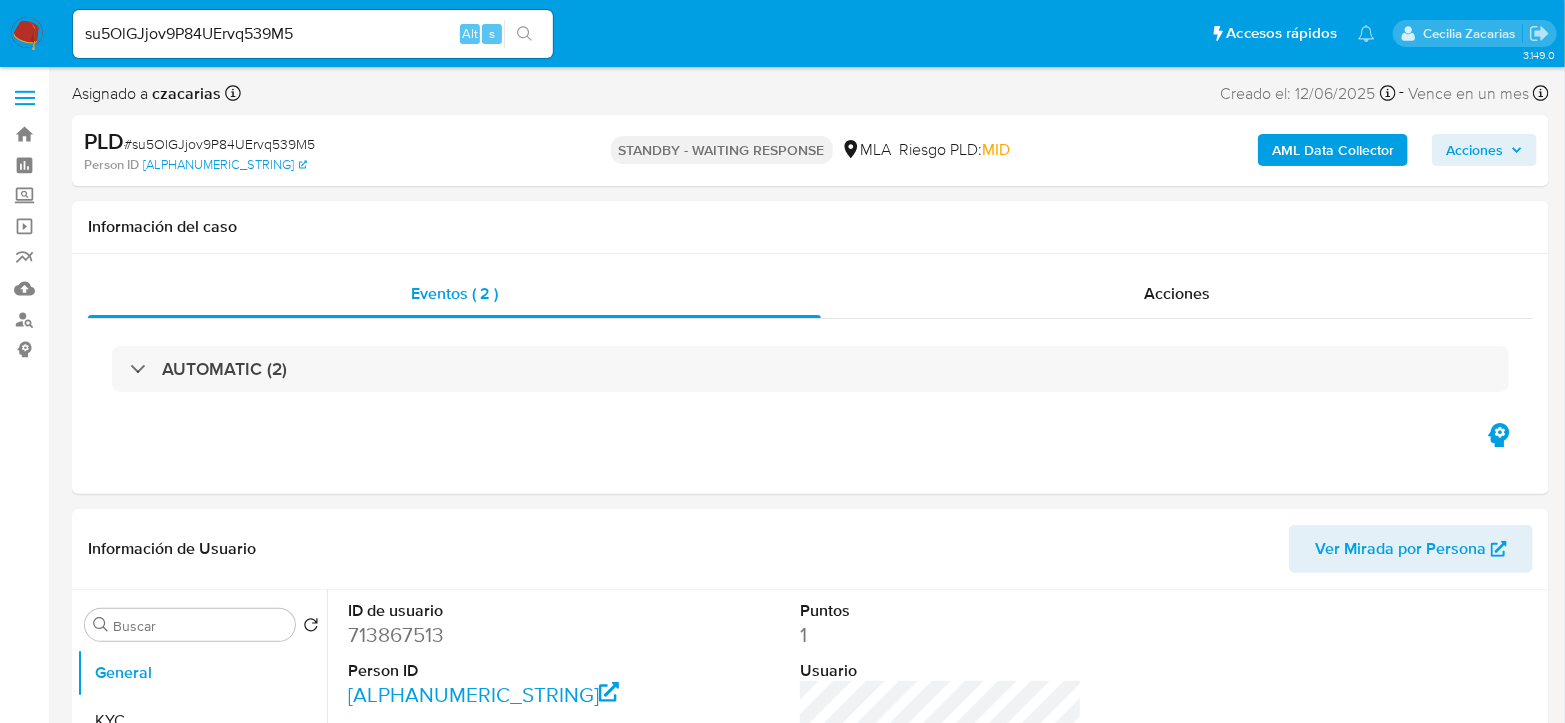 select on "10" 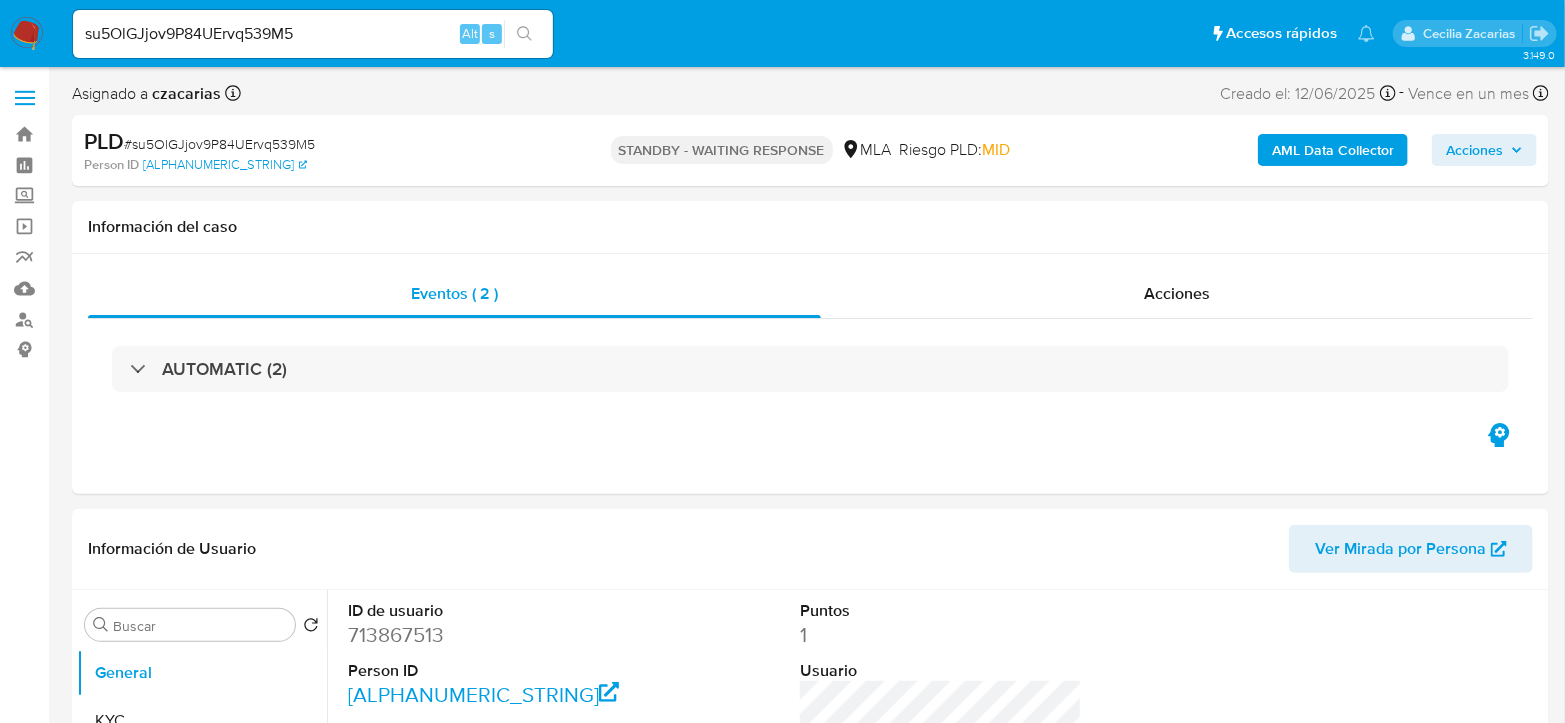 click on "su5OlGJjov9P84UErvq539M5" at bounding box center (313, 34) 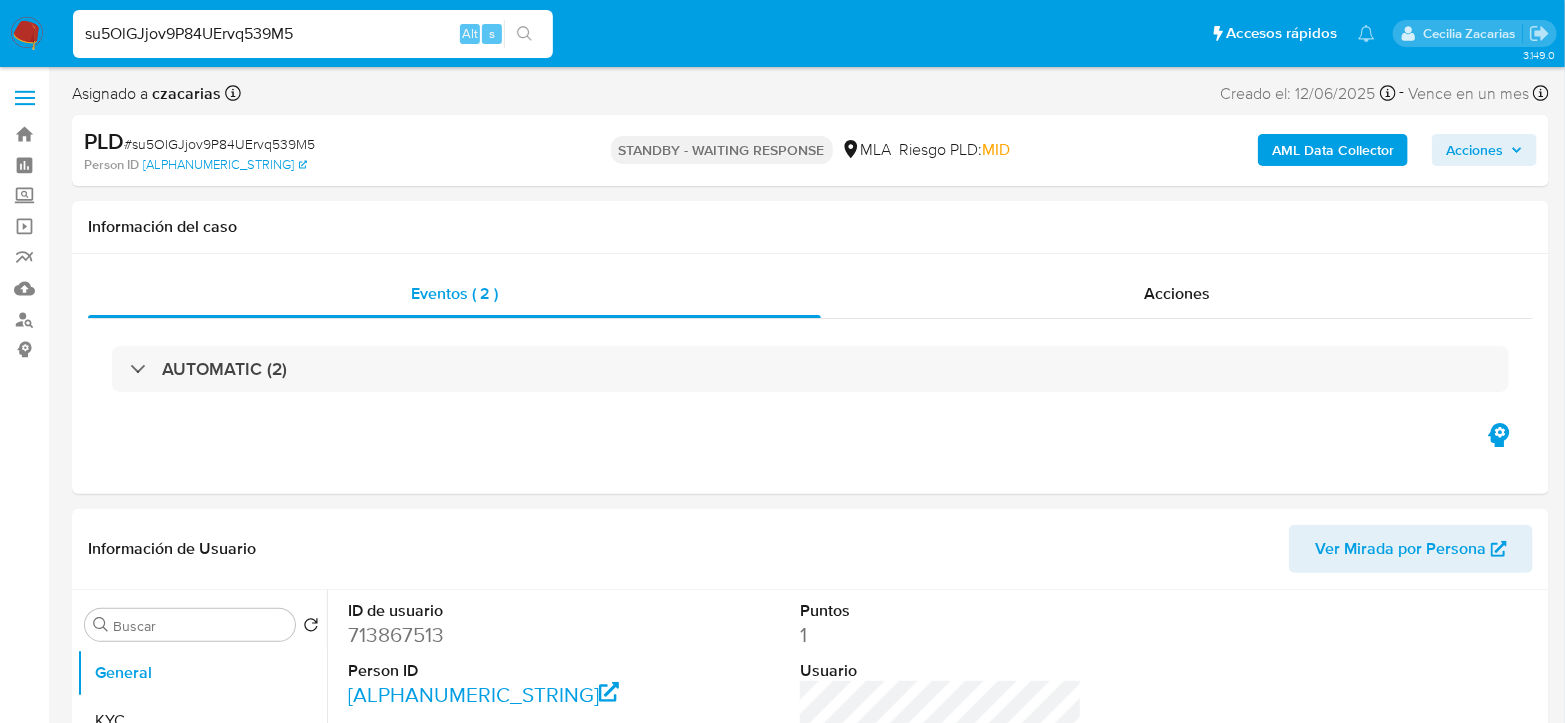 click on "su5OlGJjov9P84UErvq539M5" at bounding box center [313, 34] 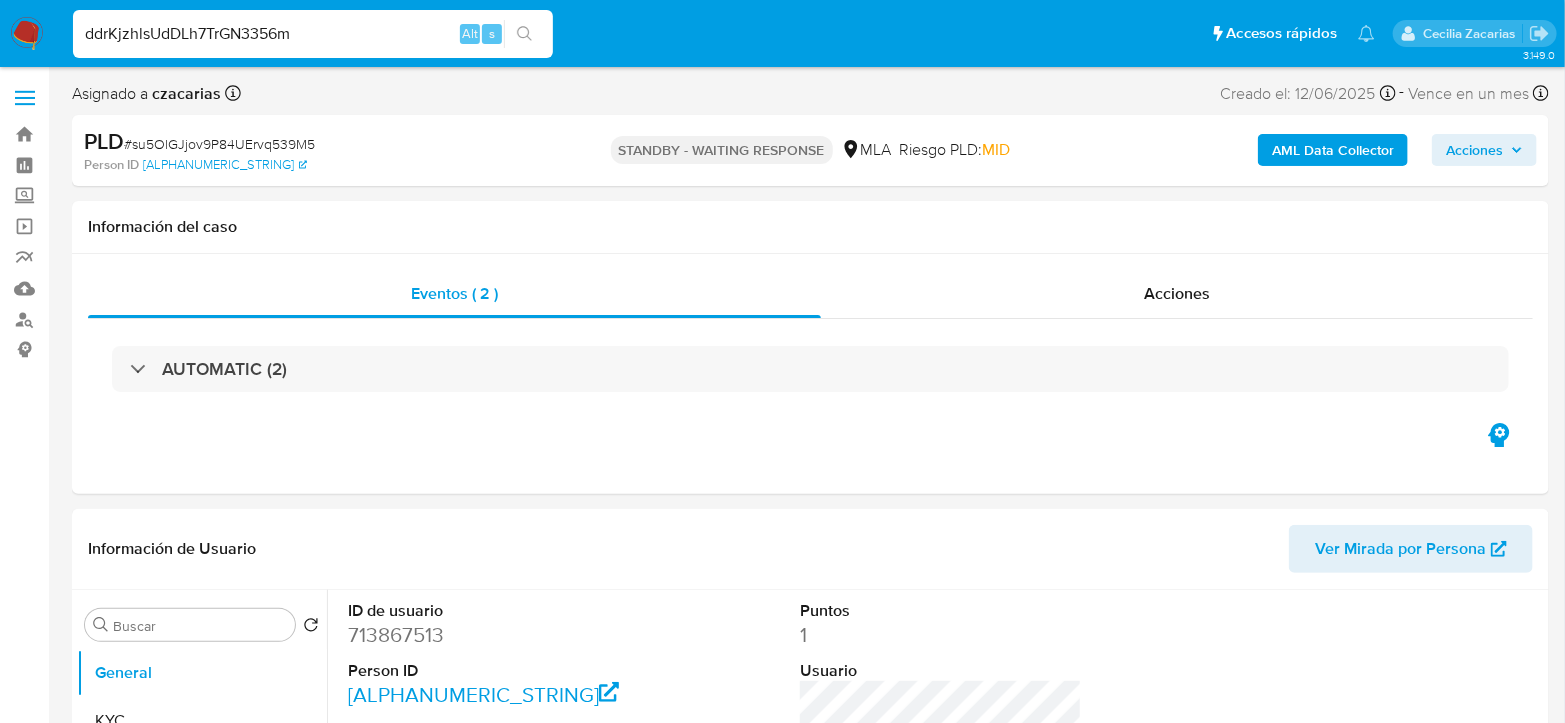 type on "ddrKjzhlsUdDLh7TrGN3356m" 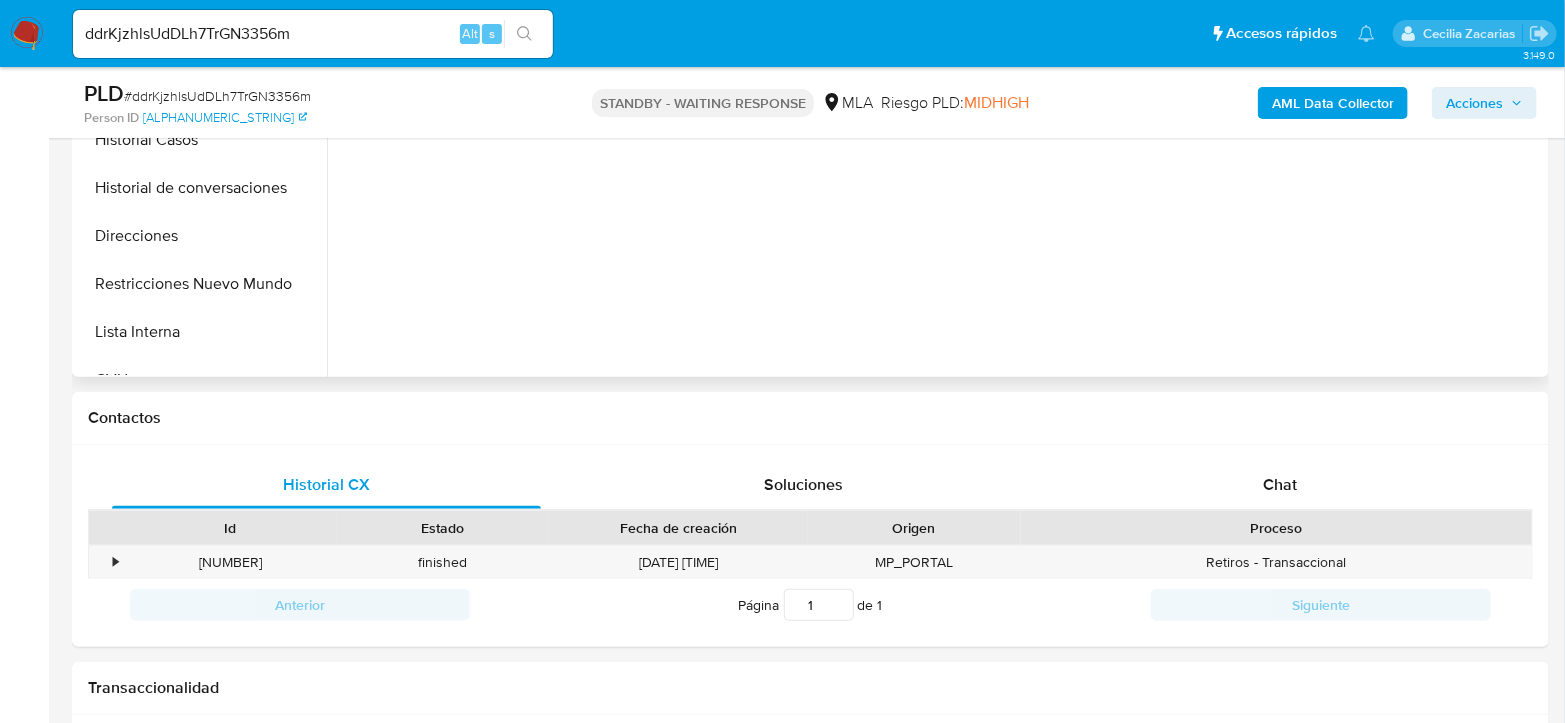 scroll, scrollTop: 666, scrollLeft: 0, axis: vertical 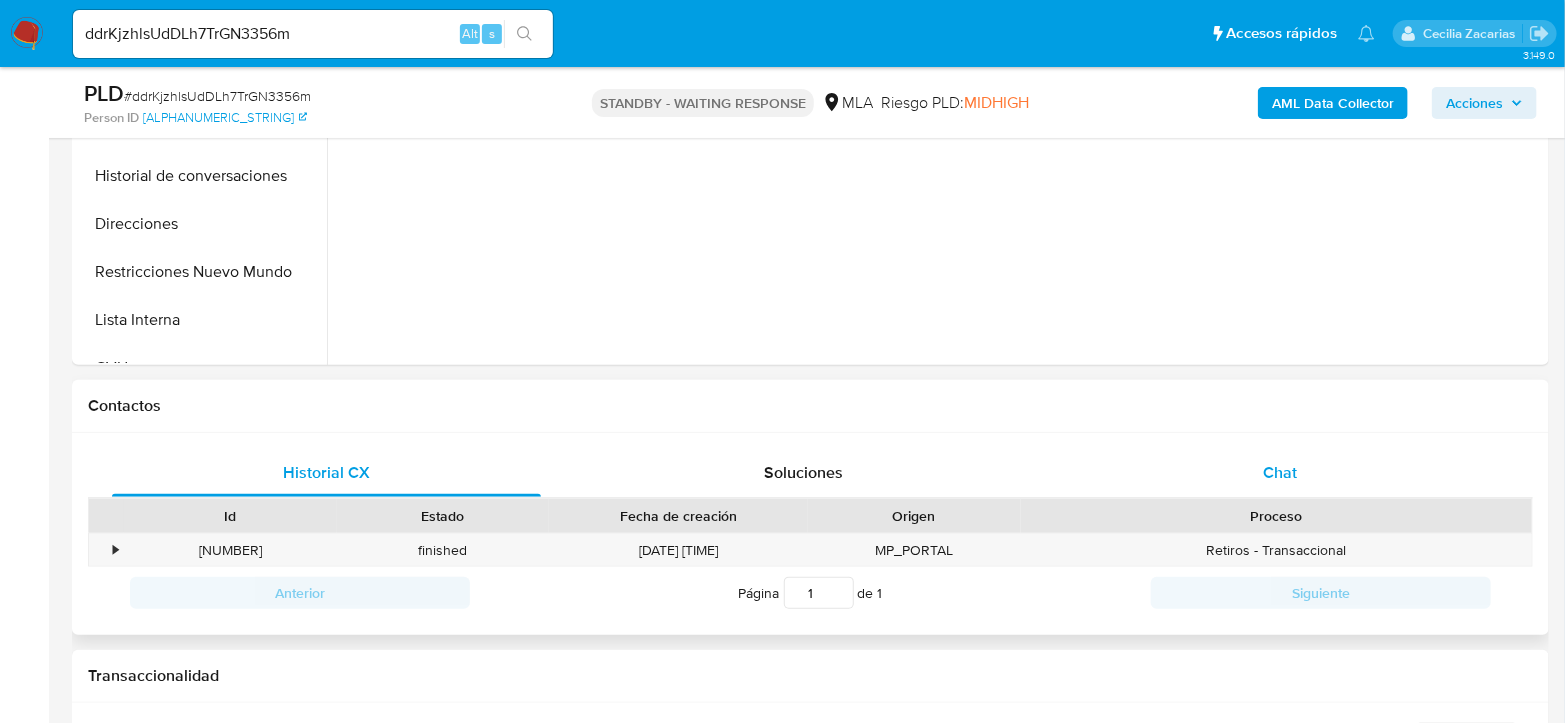 click on "Chat" at bounding box center (1280, 472) 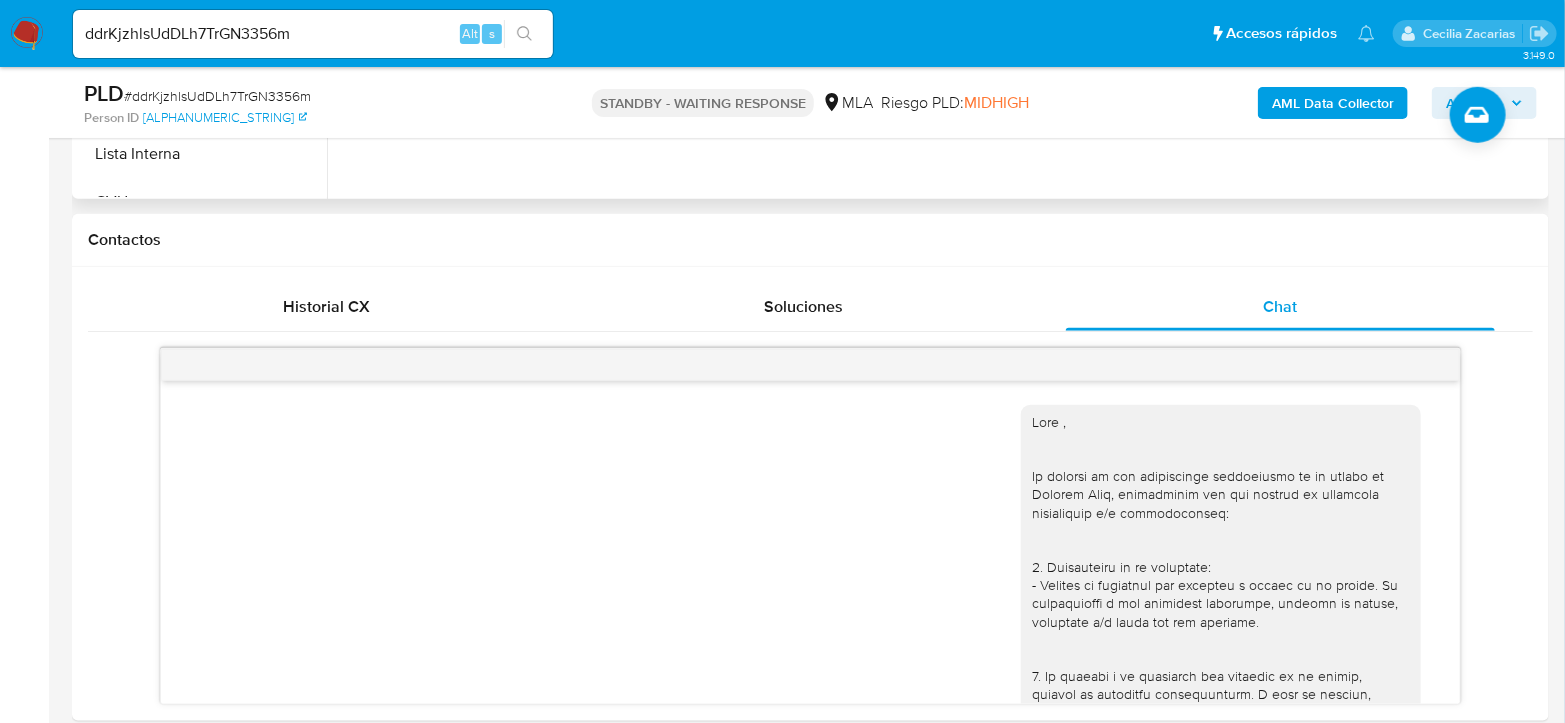 scroll, scrollTop: 888, scrollLeft: 0, axis: vertical 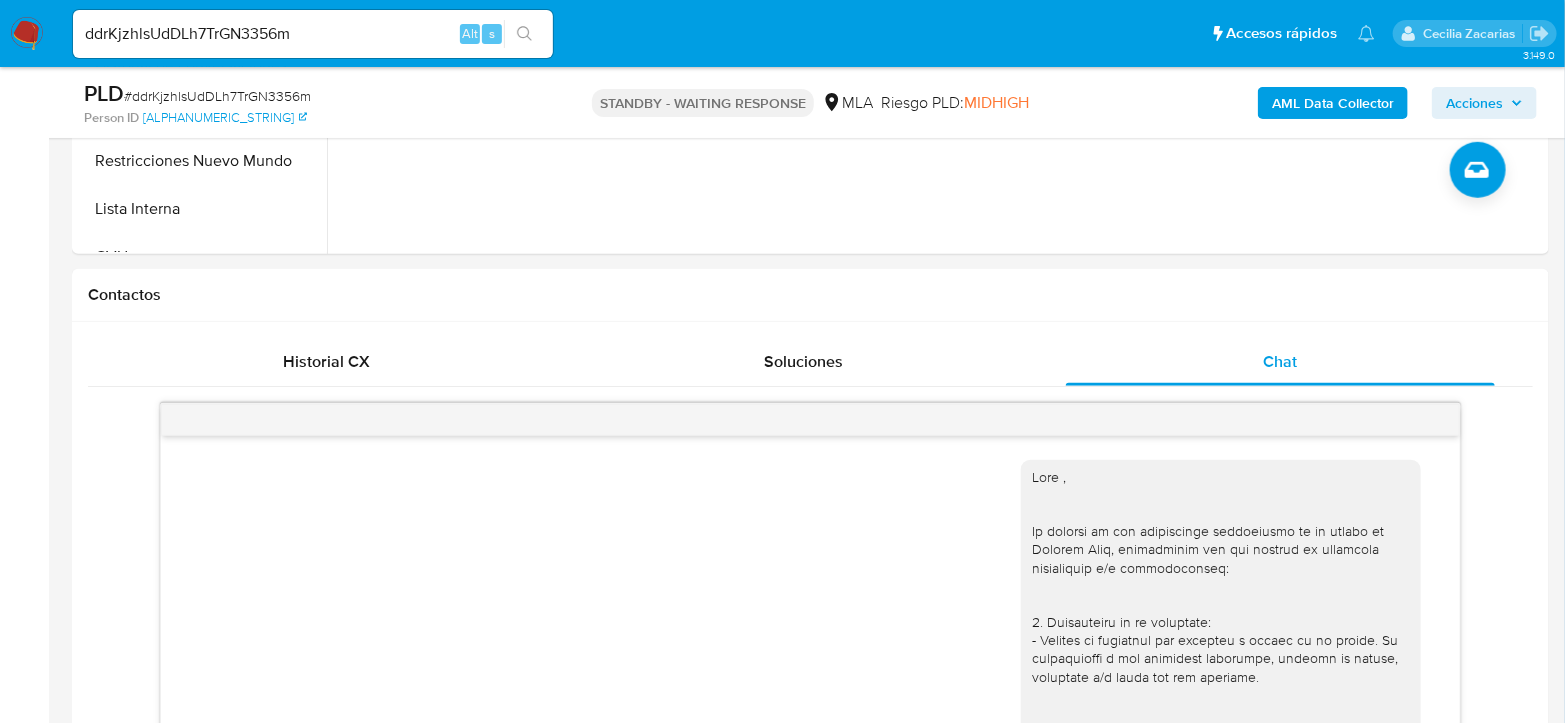 click on "ddrKjzhlsUdDLh7TrGN3356m" at bounding box center (313, 34) 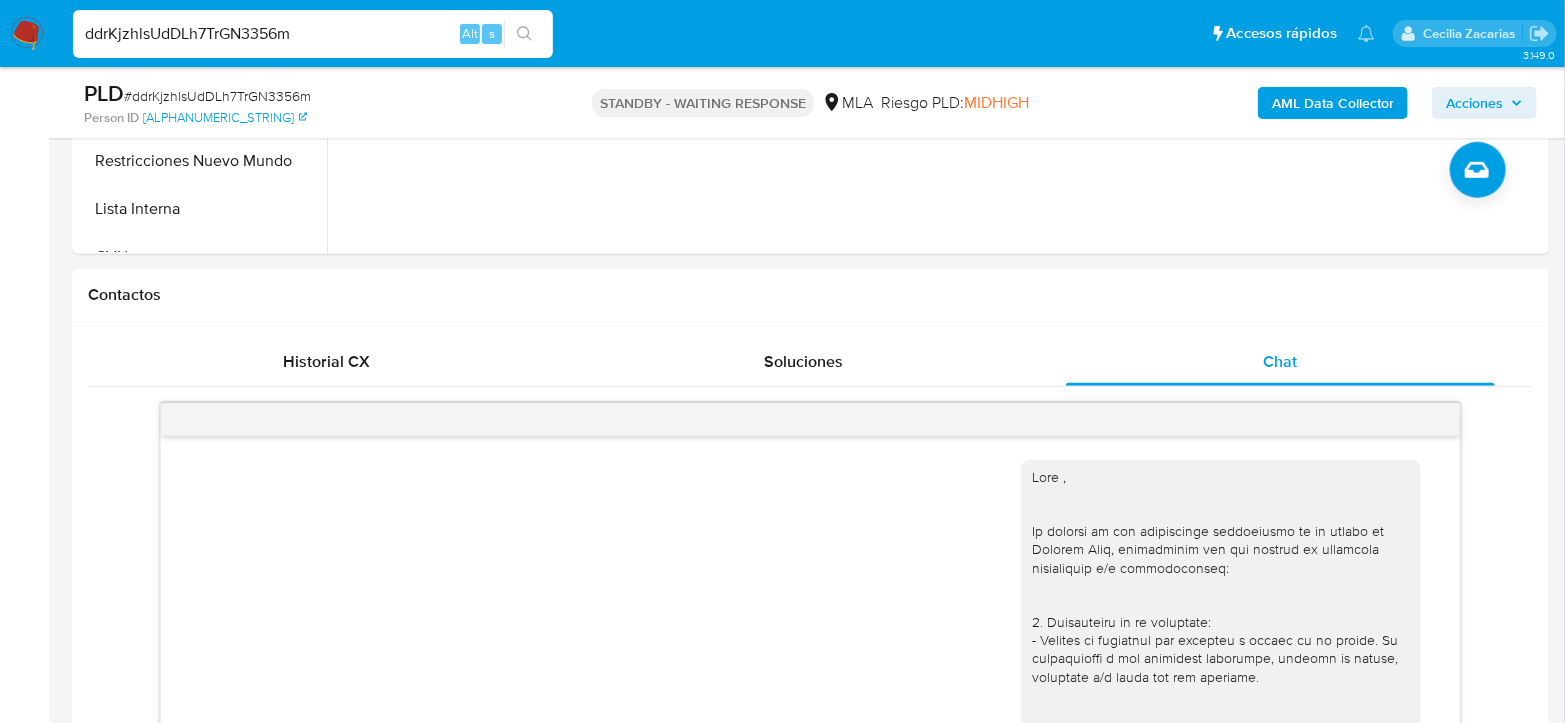 click on "ddrKjzhlsUdDLh7TrGN3356m" at bounding box center [313, 34] 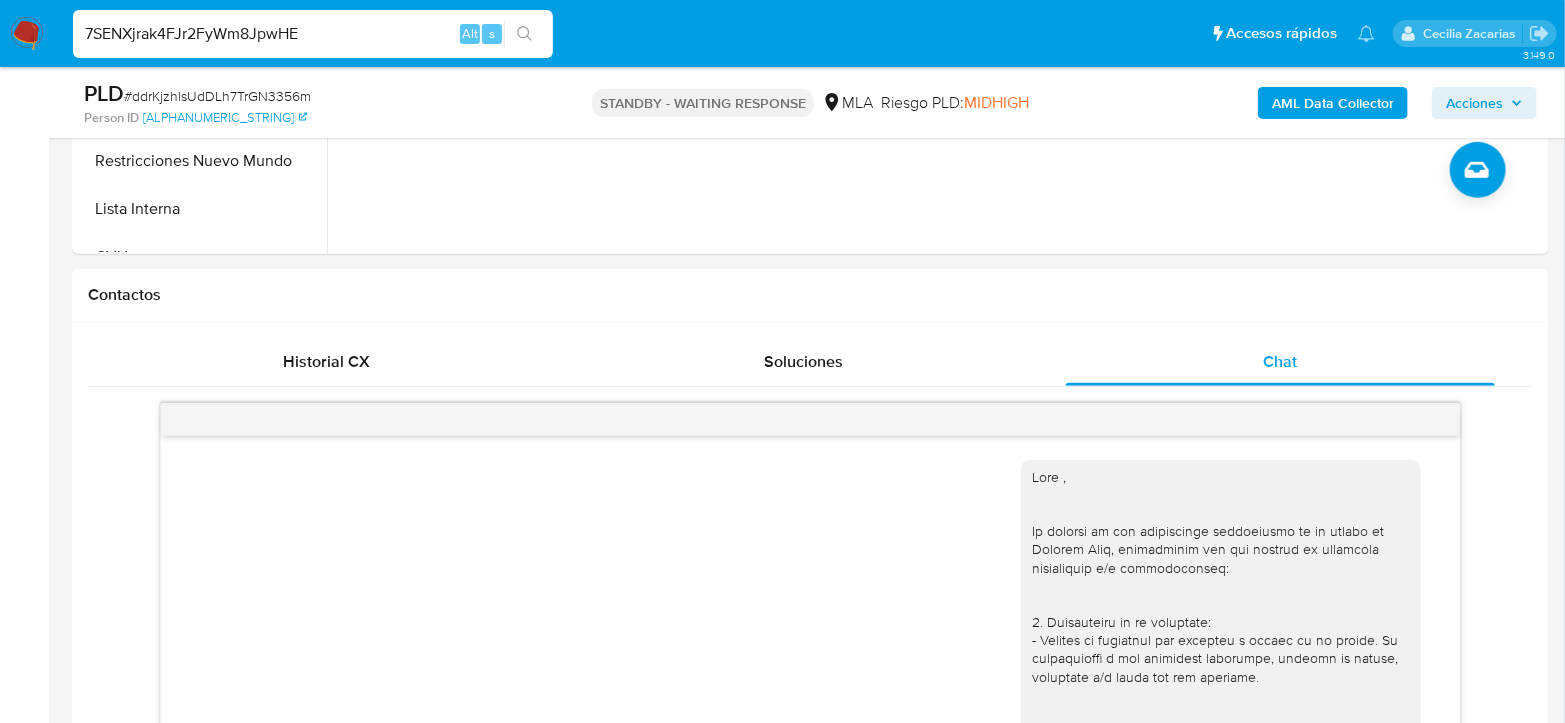 type on "7SENXjrak4FJr2FyWm8JpwHE" 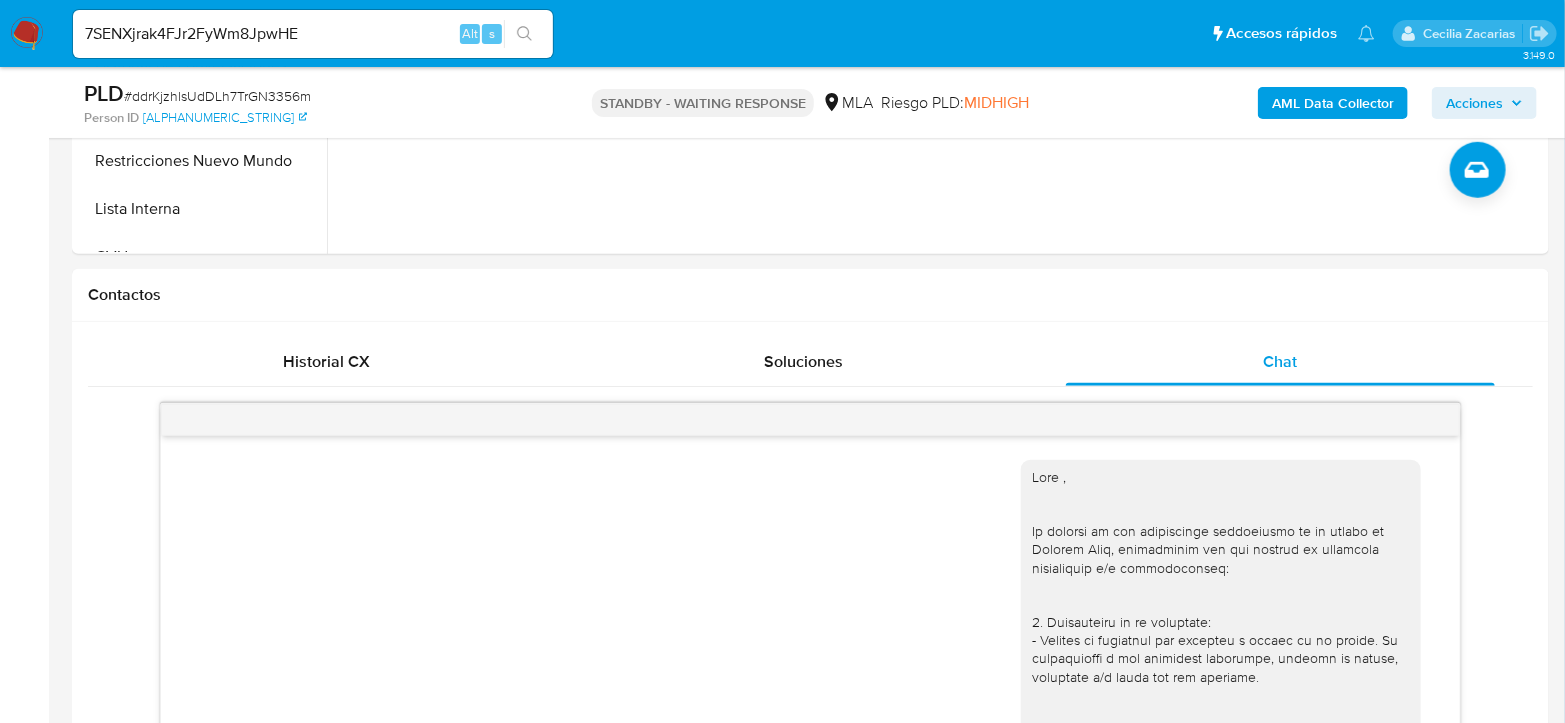 click at bounding box center [524, 34] 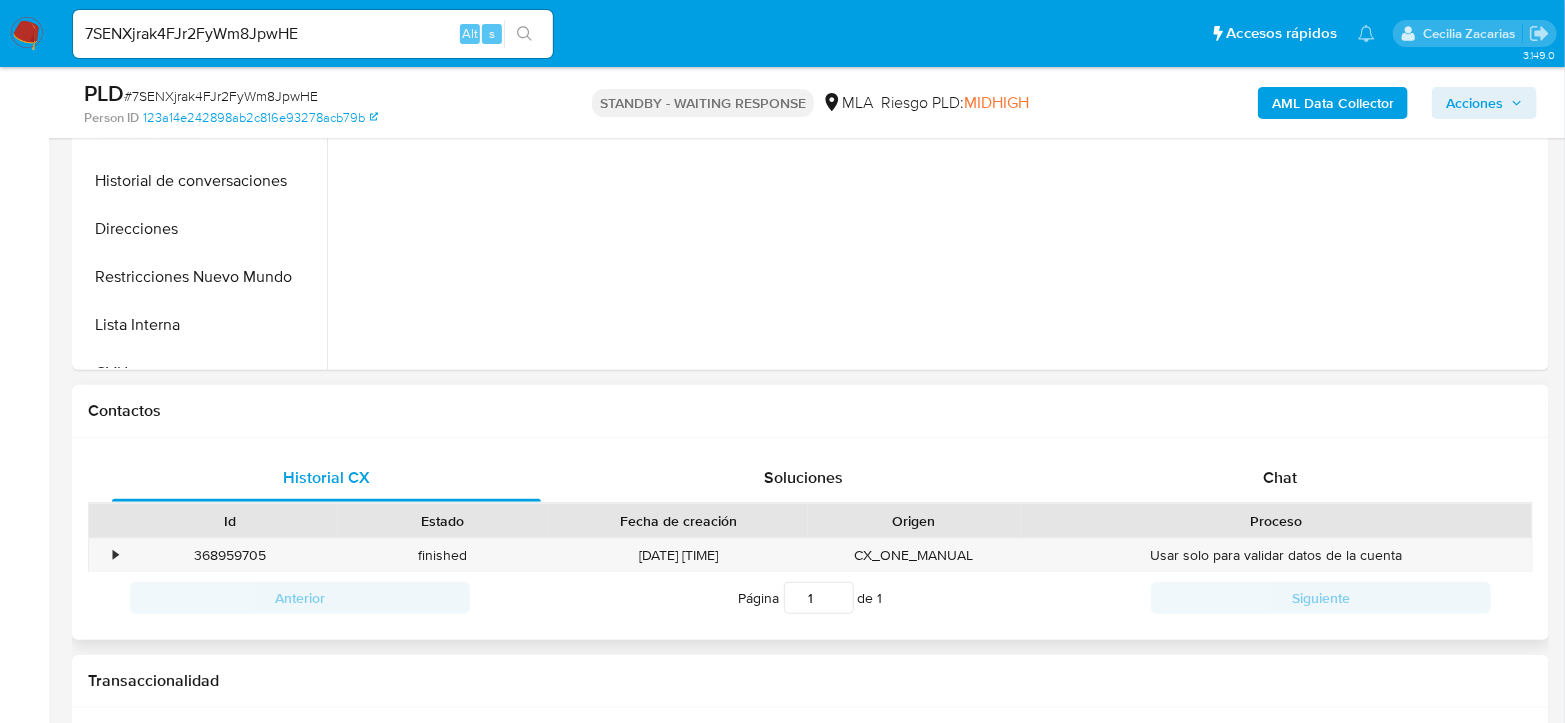 scroll, scrollTop: 666, scrollLeft: 0, axis: vertical 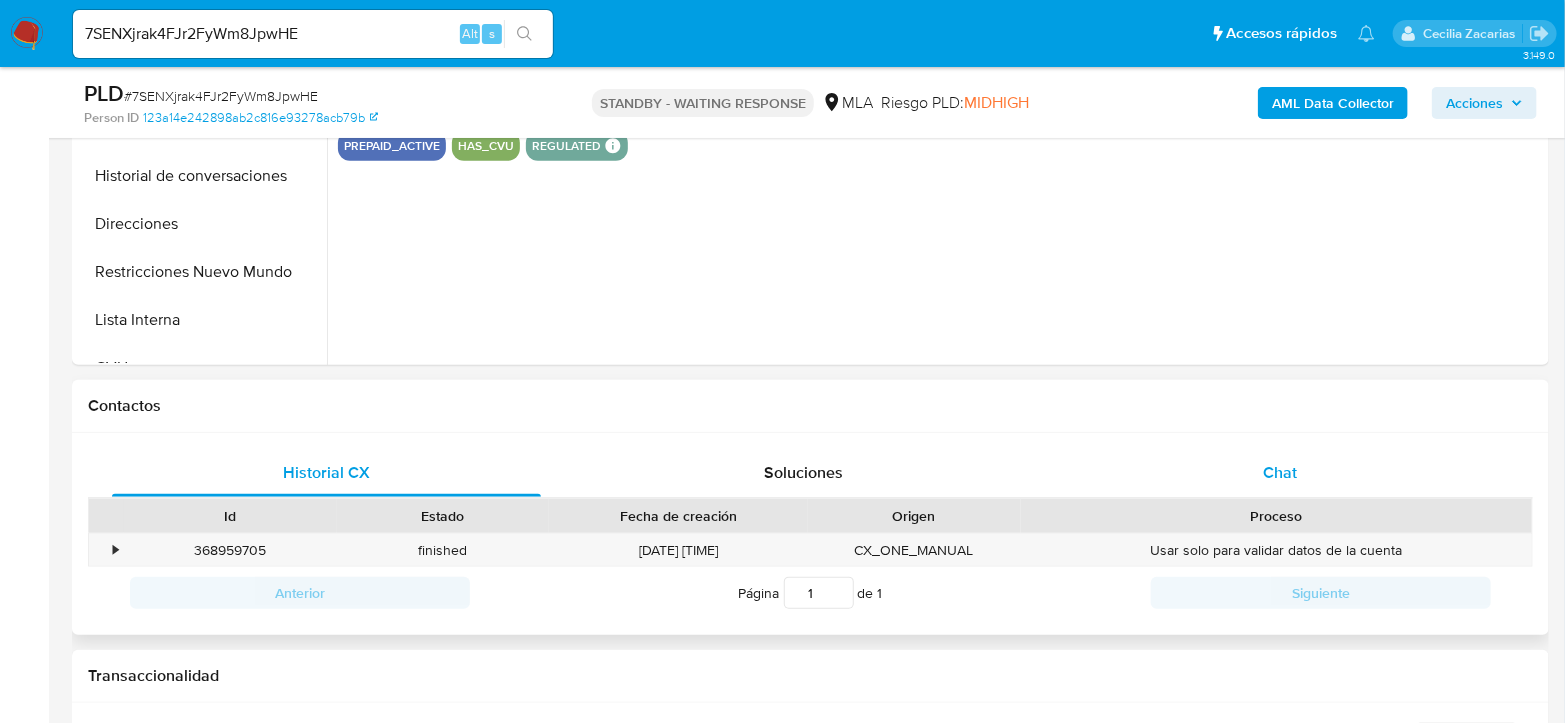 click on "Chat" at bounding box center [1280, 472] 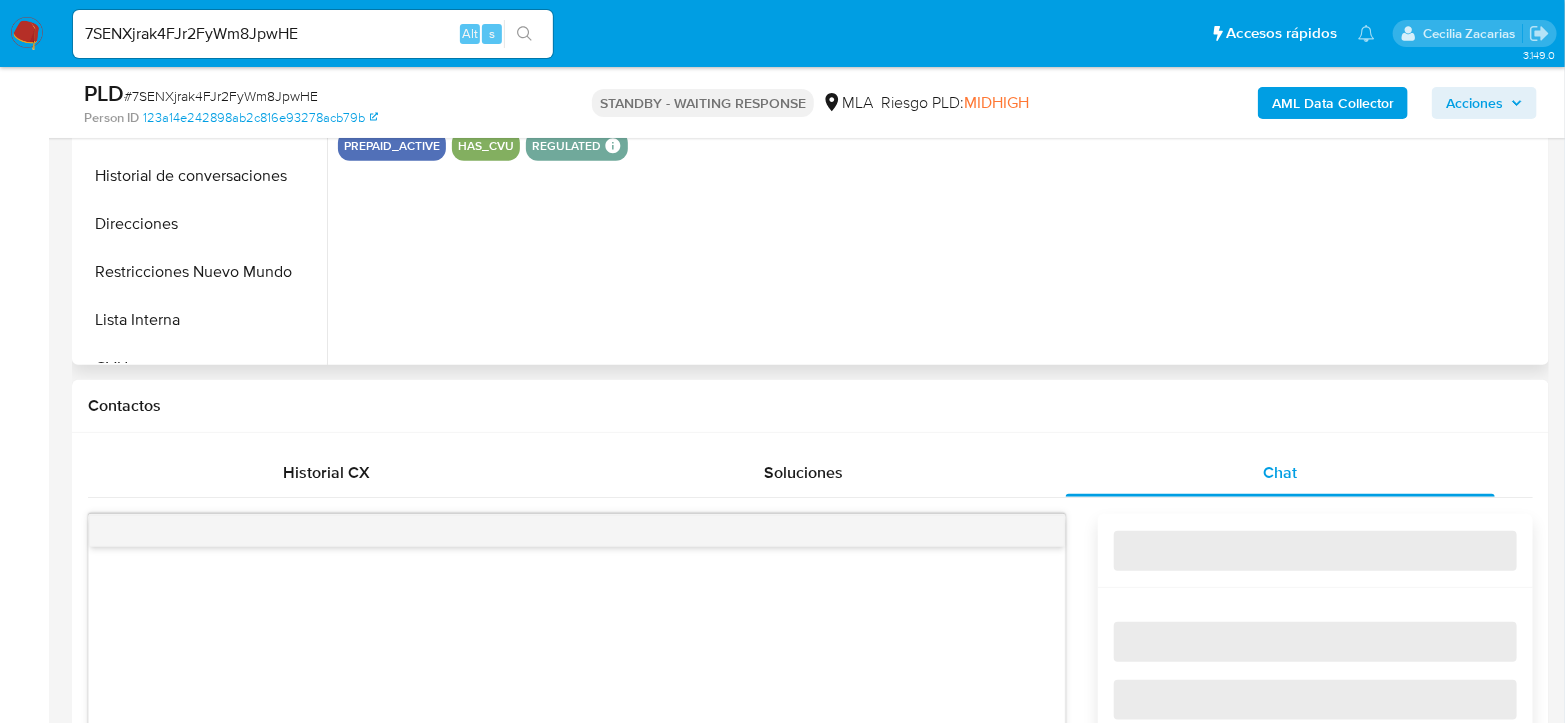 select on "10" 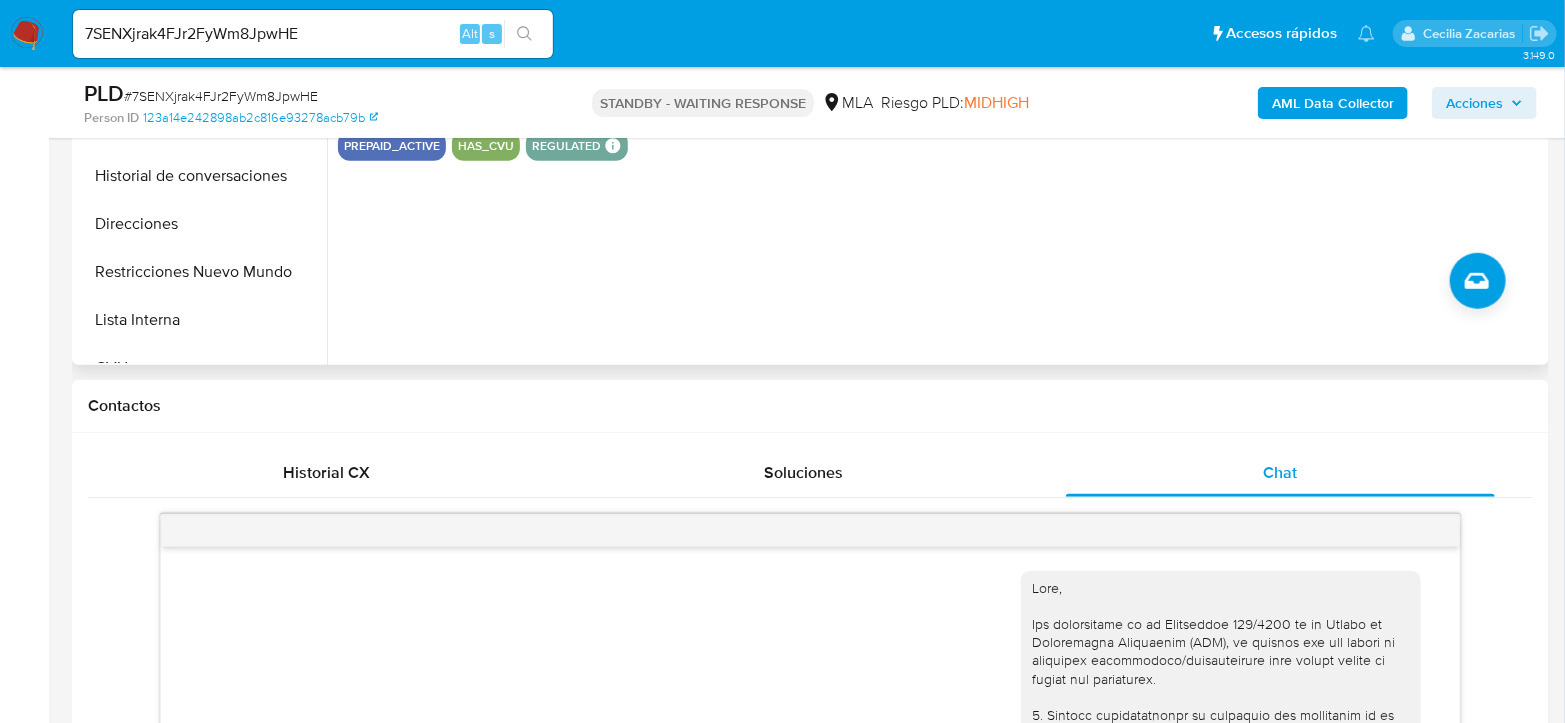 scroll, scrollTop: 813, scrollLeft: 0, axis: vertical 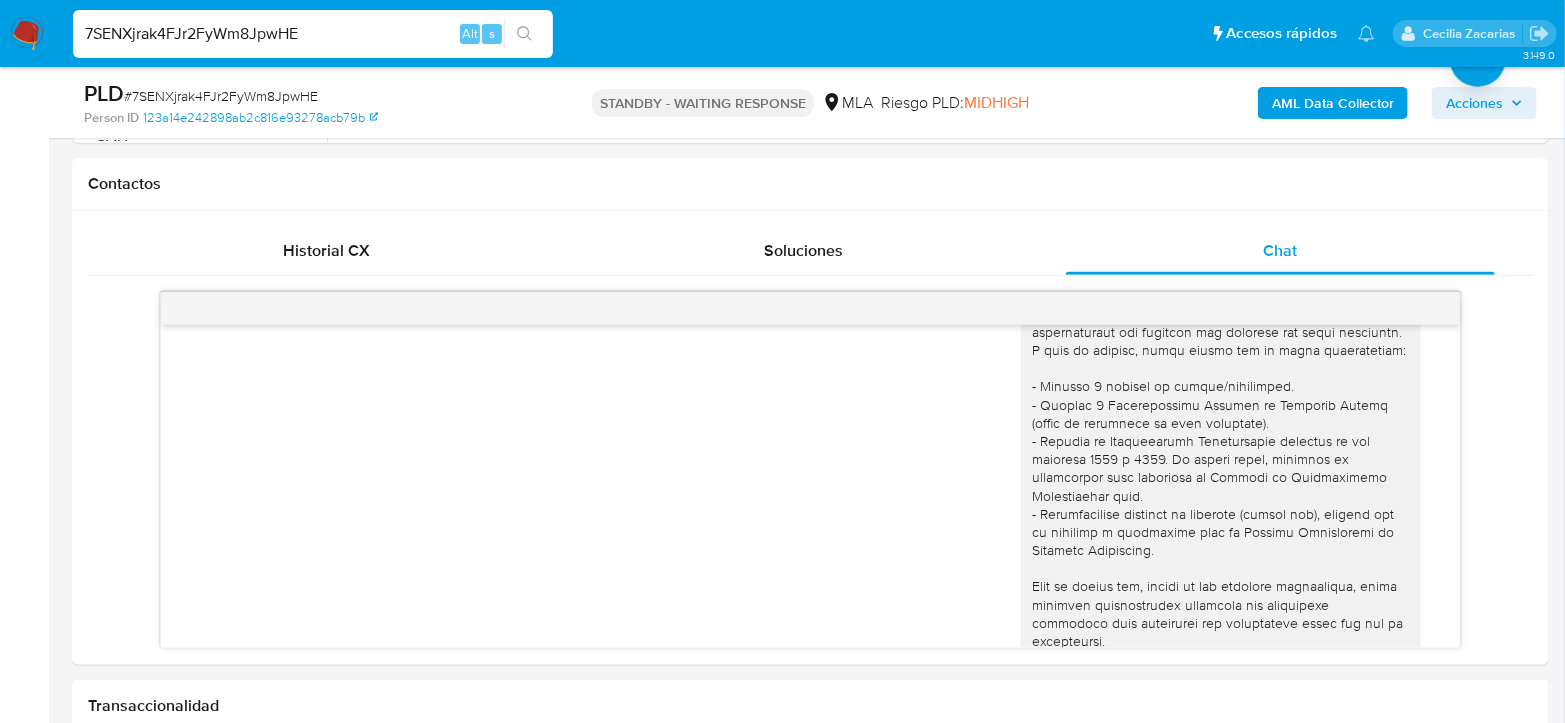 click on "7SENXjrak4FJr2FyWm8JpwHE" at bounding box center [313, 34] 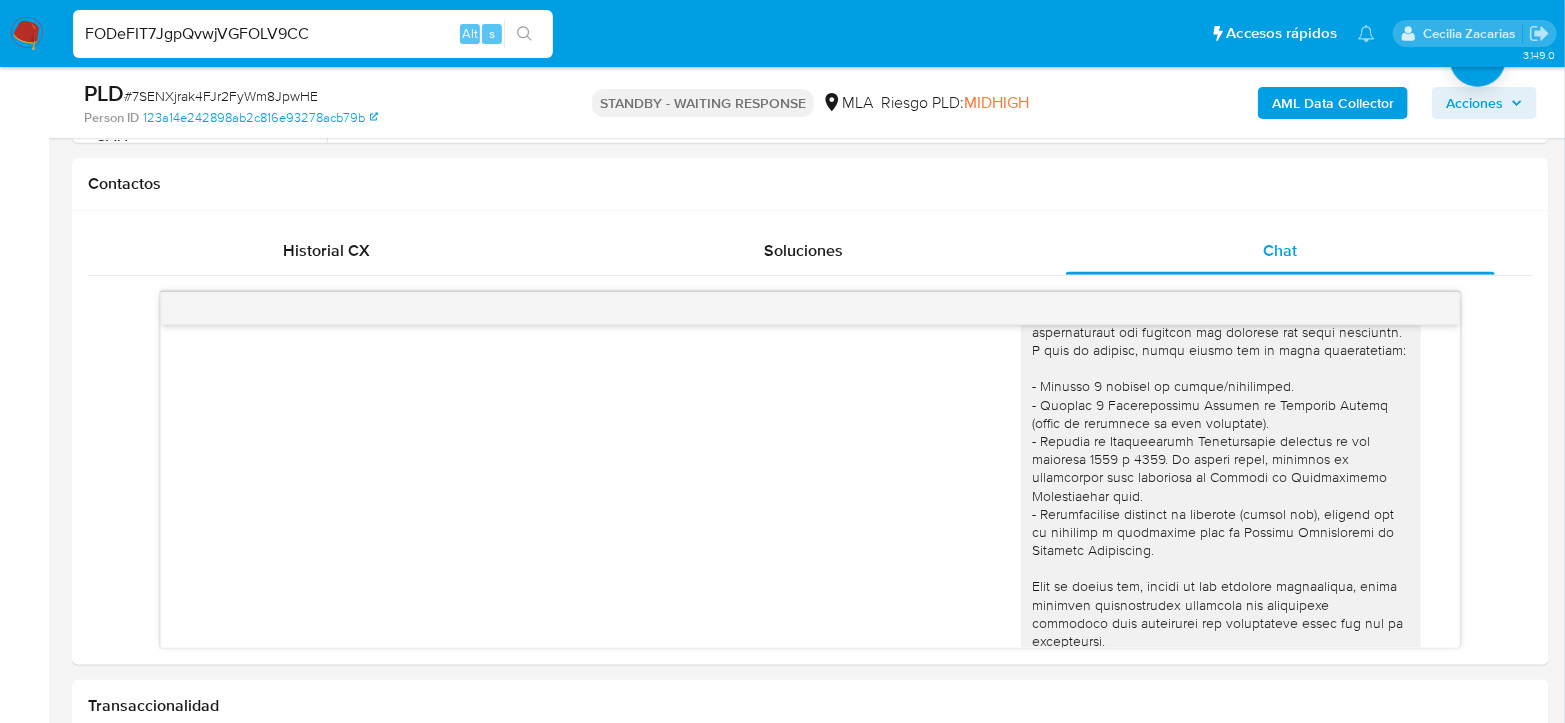 type on "FODeFIT7JgpQvwjVGFOLV9CC" 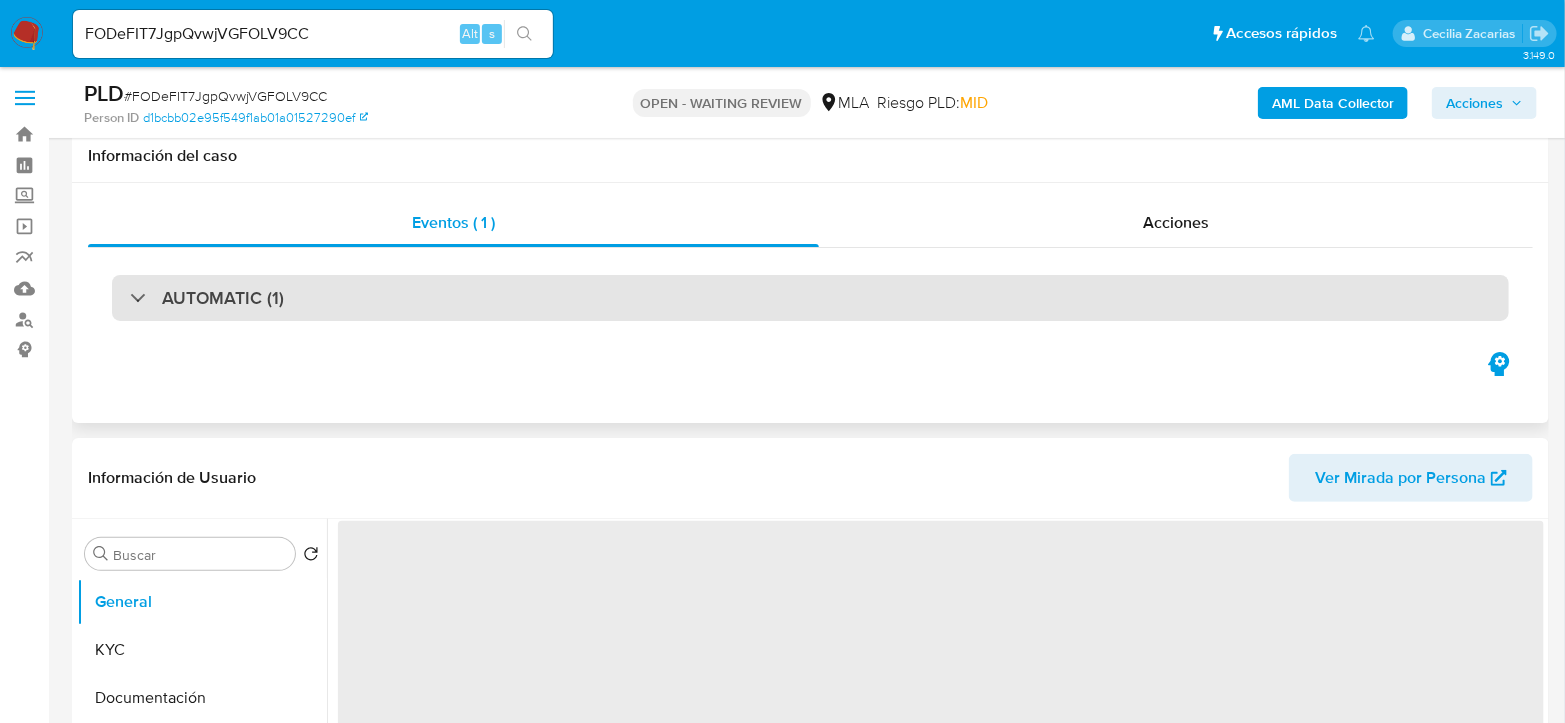 scroll, scrollTop: 555, scrollLeft: 0, axis: vertical 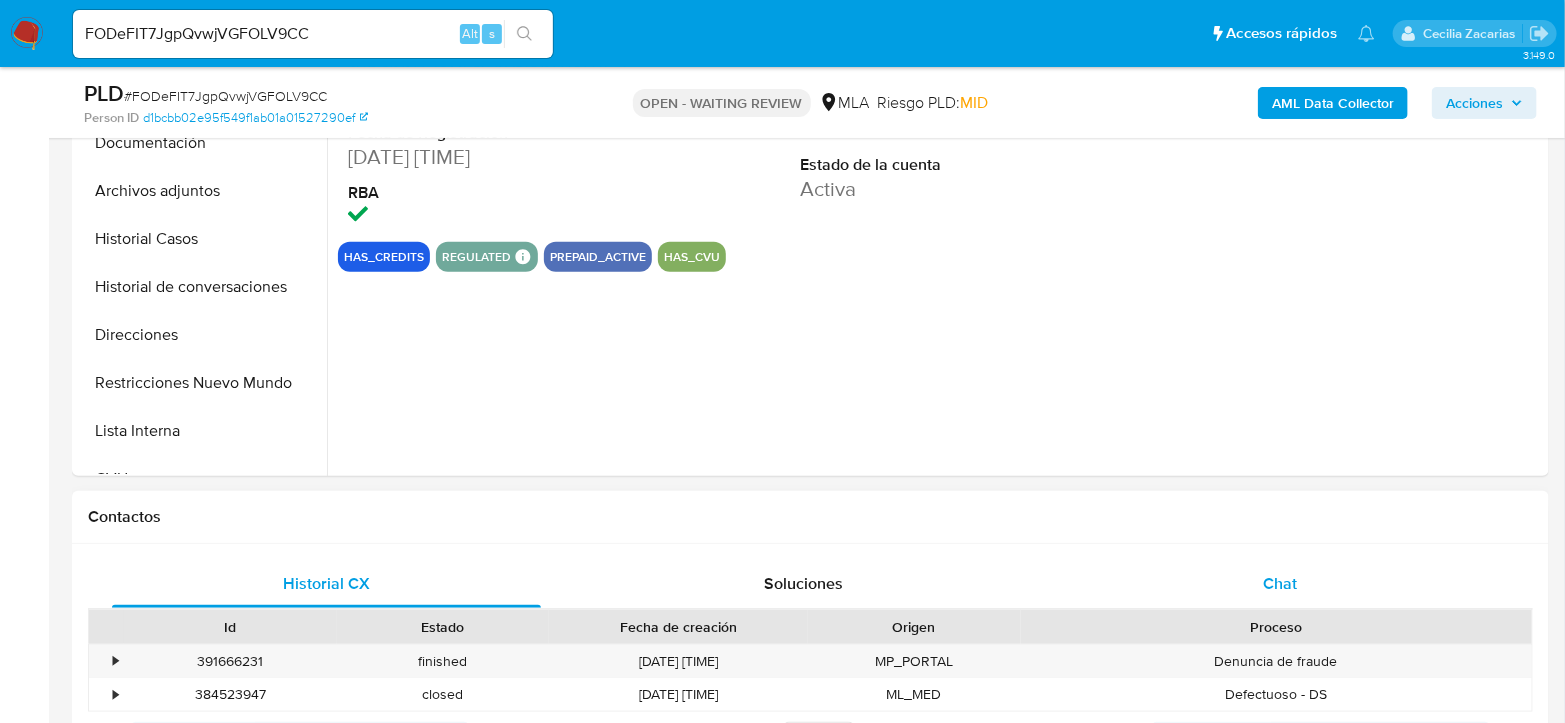click on "Chat" at bounding box center (1280, 583) 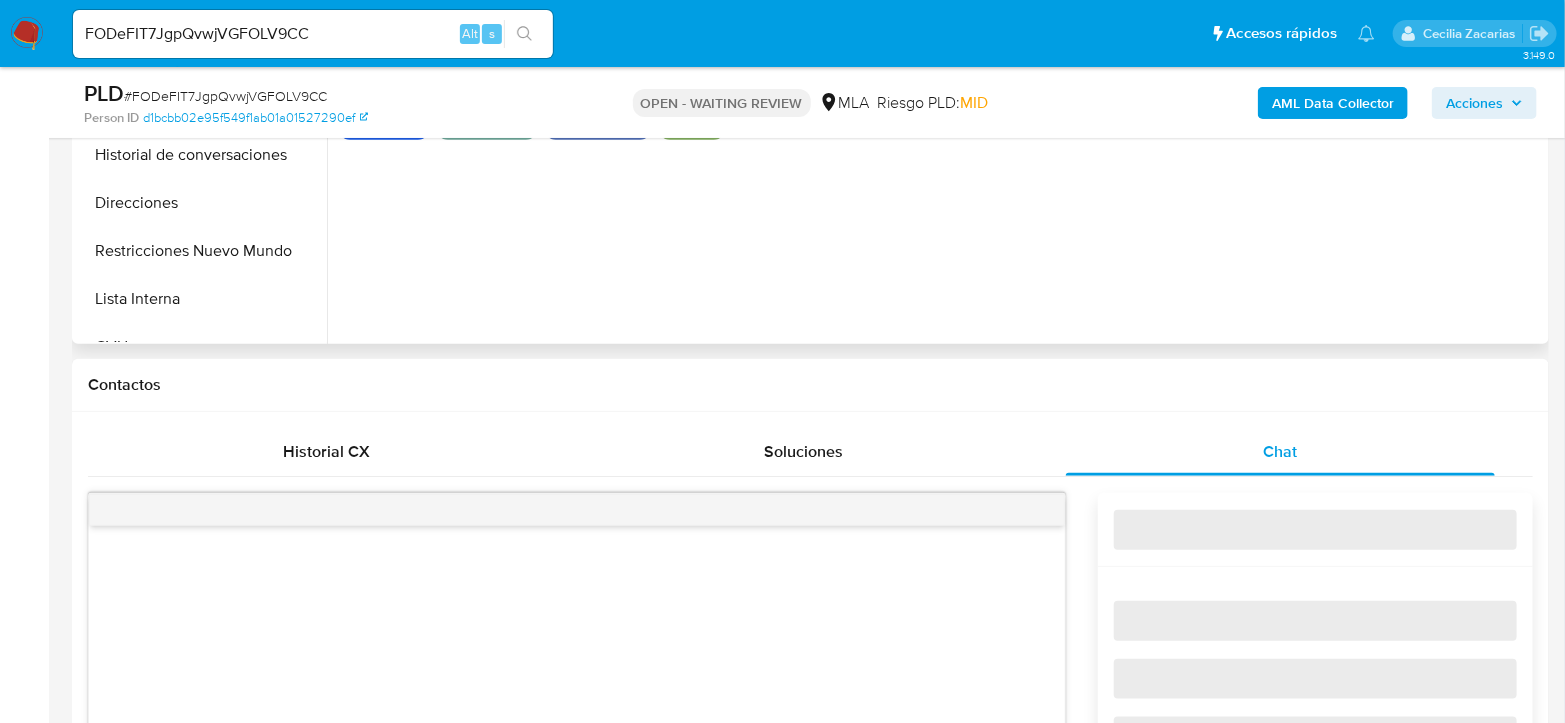 select on "10" 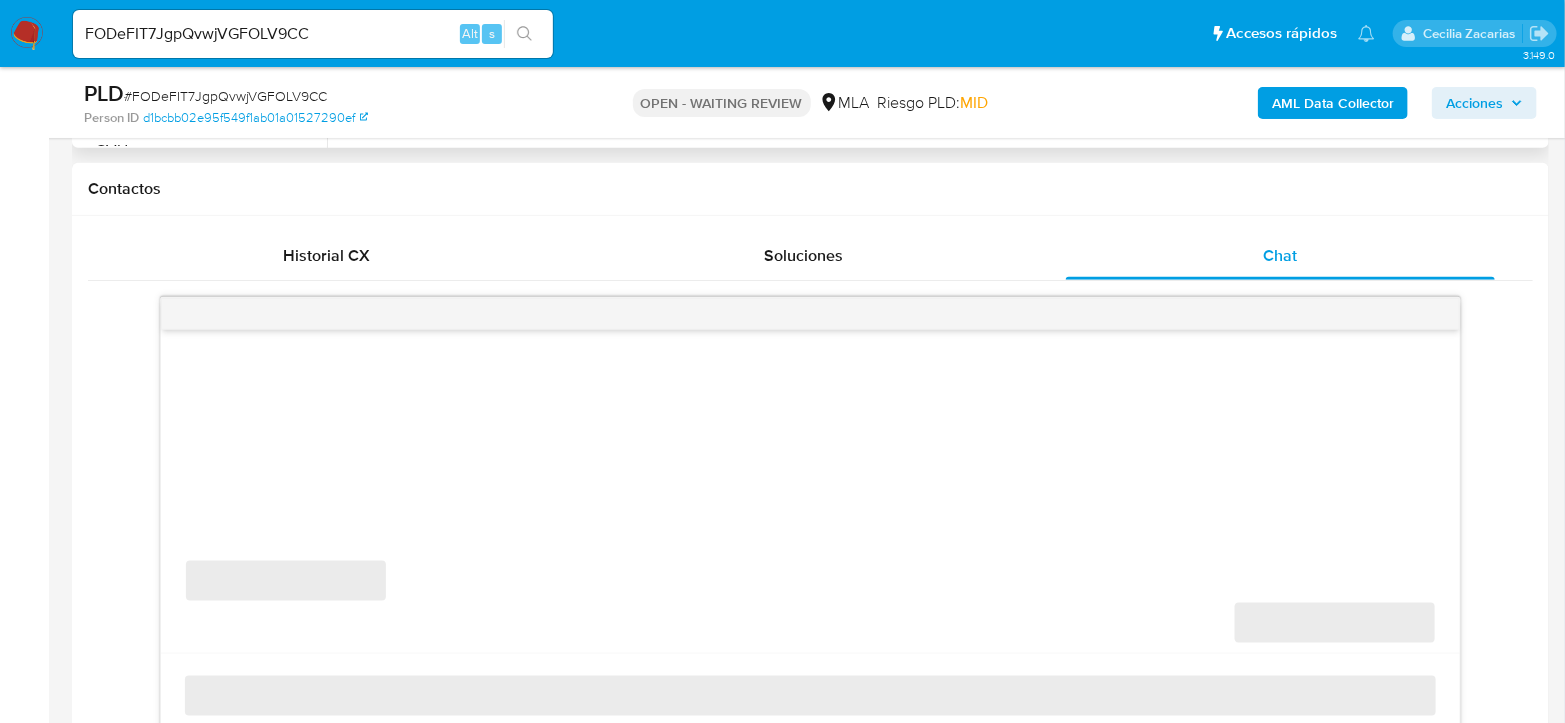 scroll, scrollTop: 888, scrollLeft: 0, axis: vertical 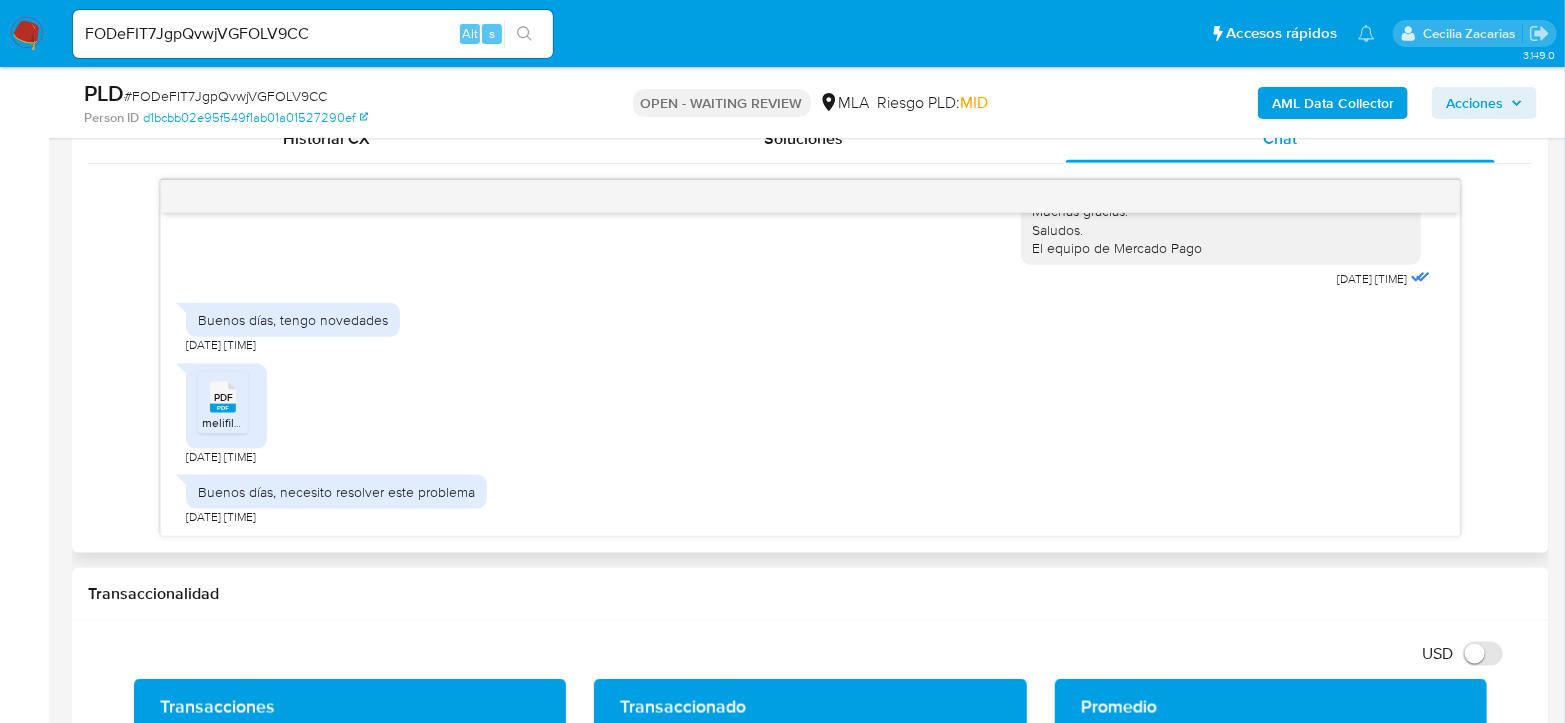 click on "PDF" at bounding box center [223, 397] 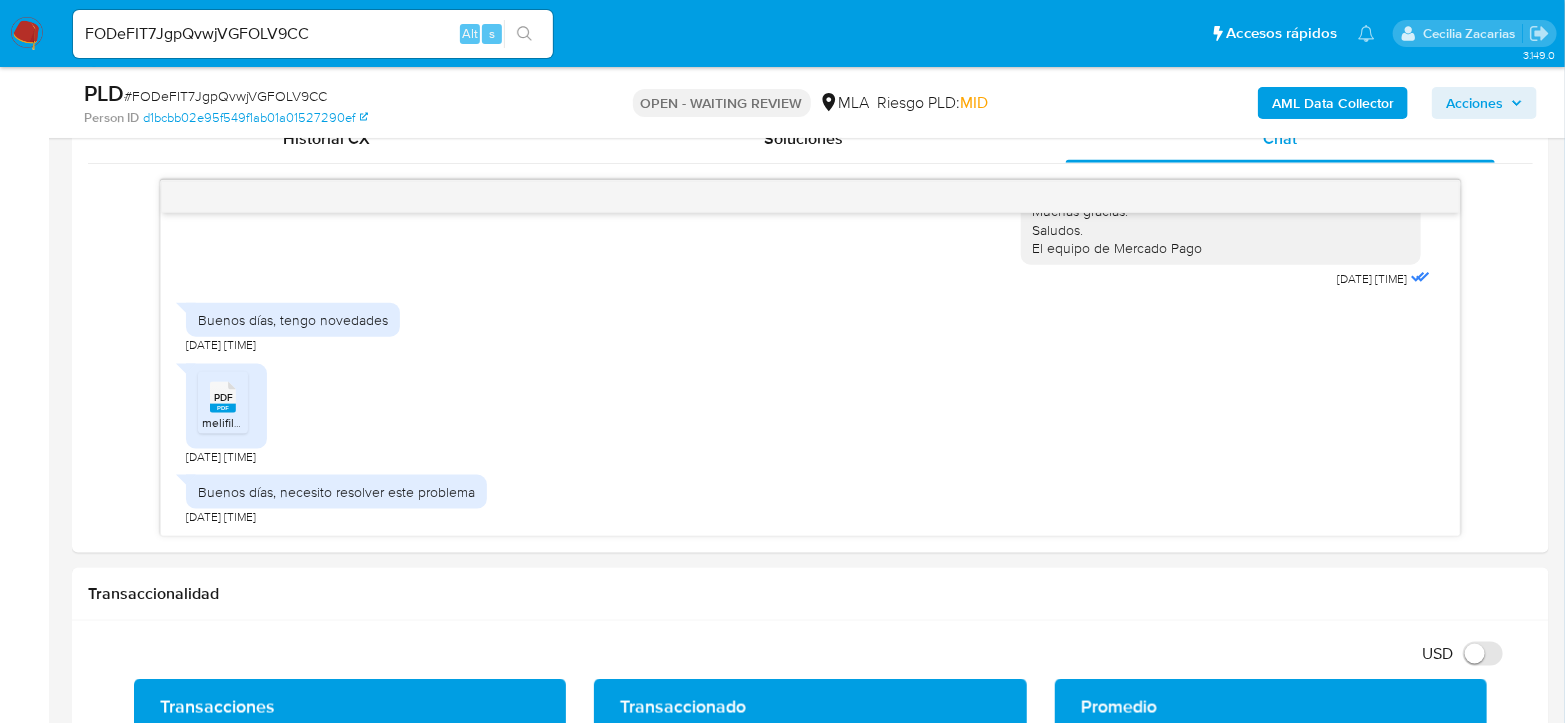 click on "# FODeFIT7JgpQvwjVGFOLV9CC" at bounding box center (225, 96) 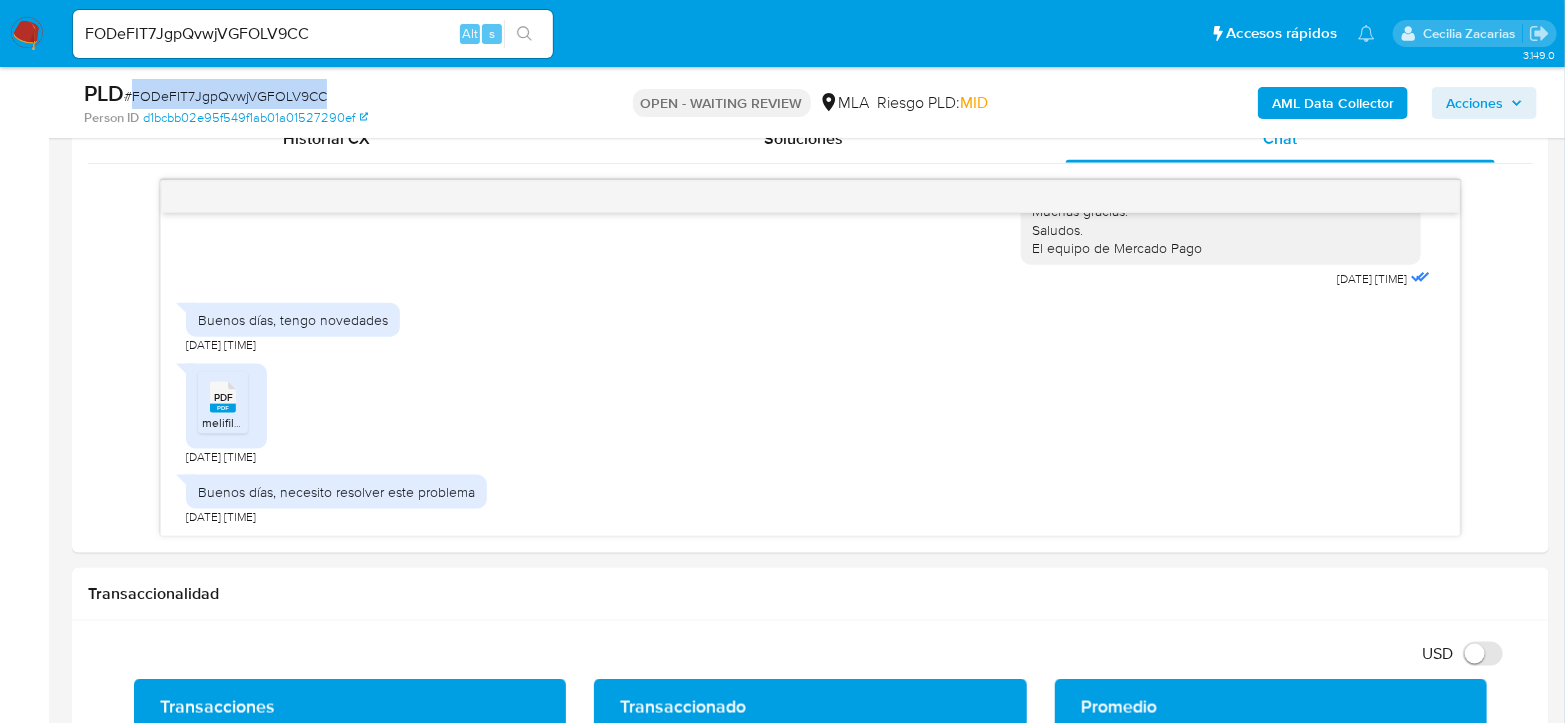 click on "# FODeFIT7JgpQvwjVGFOLV9CC" at bounding box center (225, 96) 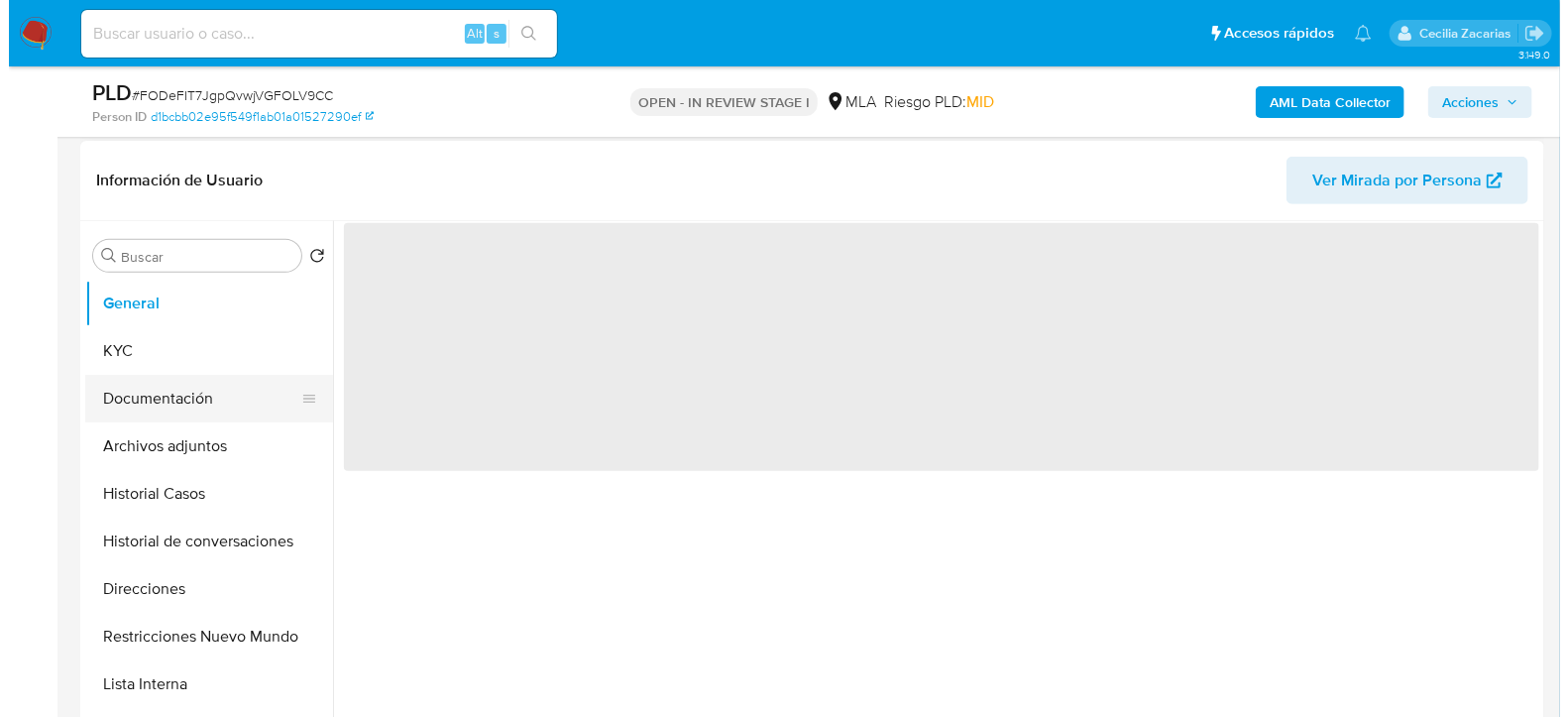 scroll, scrollTop: 330, scrollLeft: 0, axis: vertical 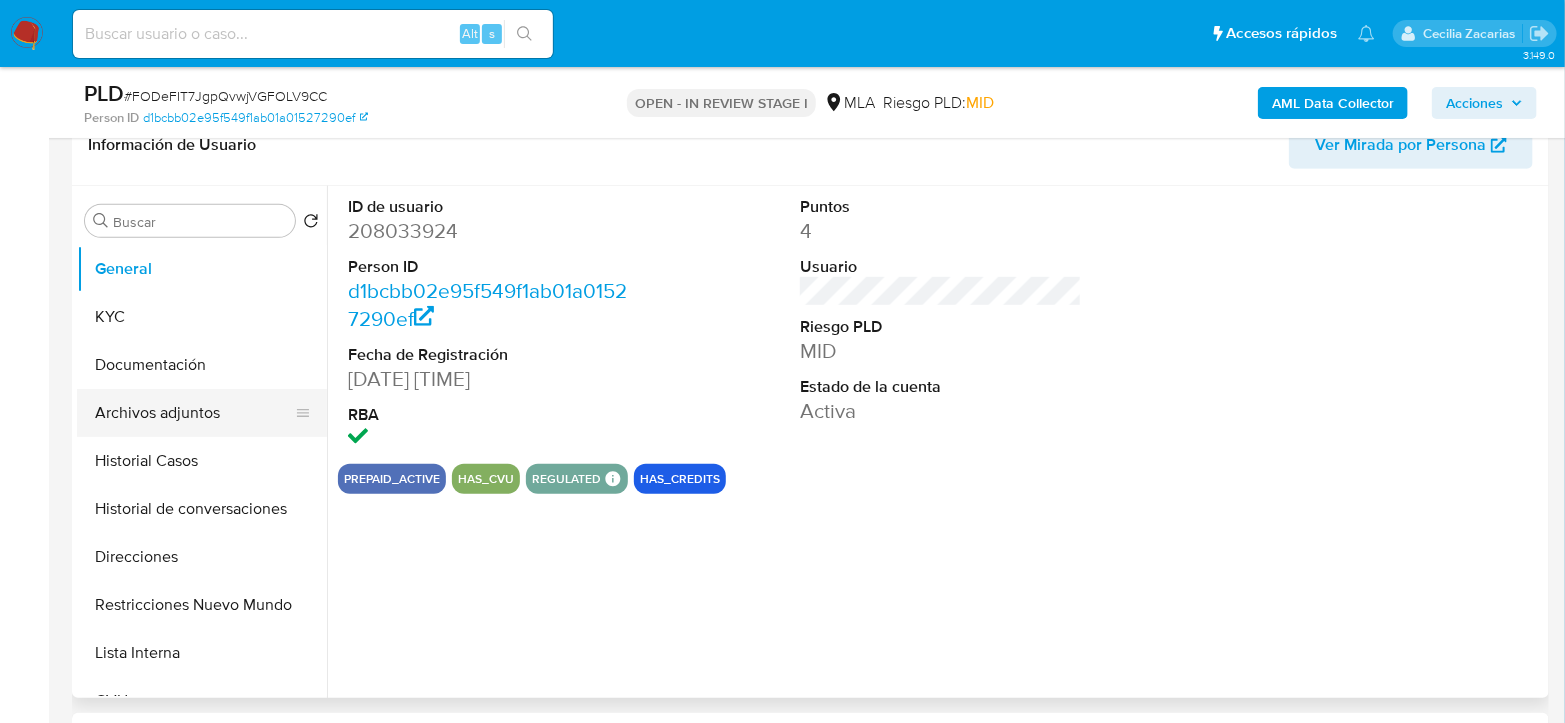 click on "Archivos adjuntos" at bounding box center [194, 413] 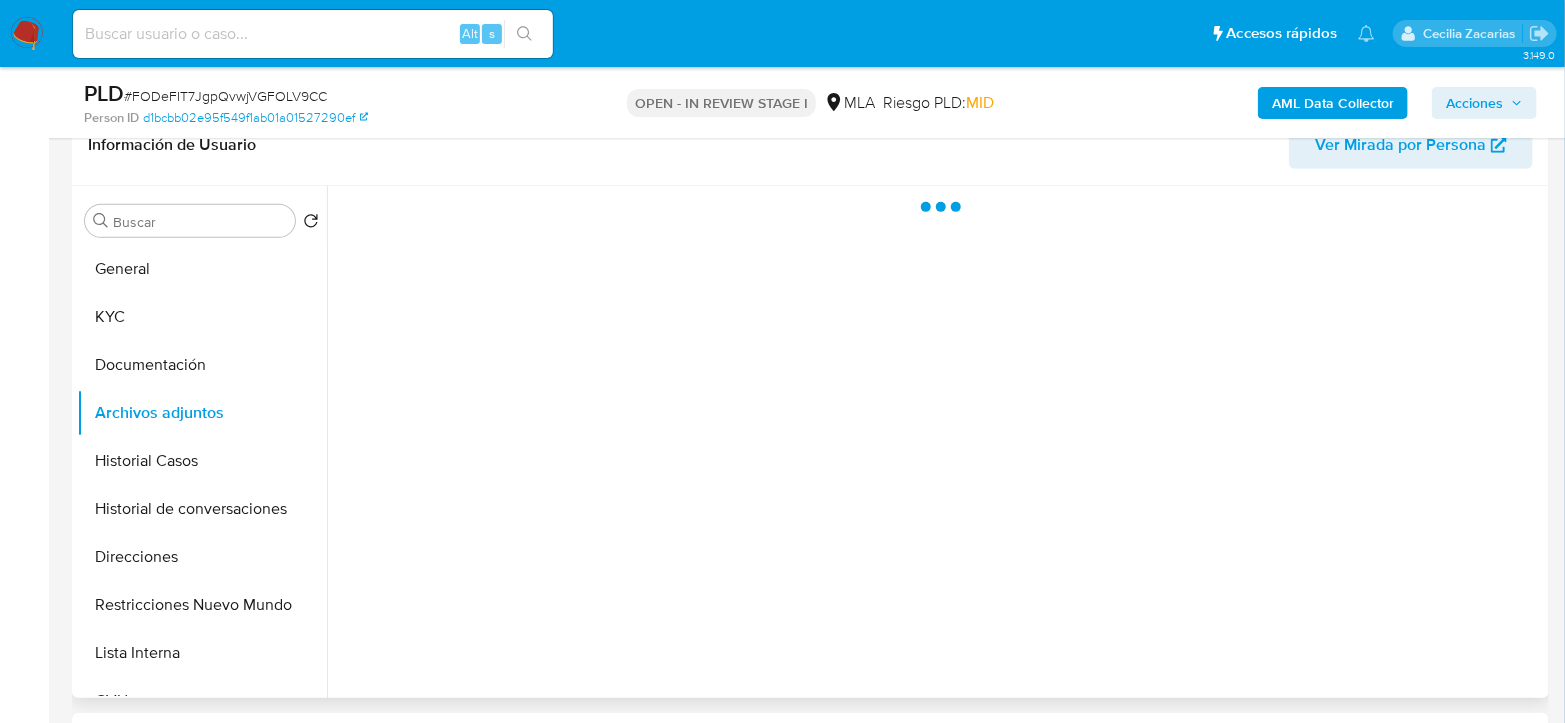 select on "10" 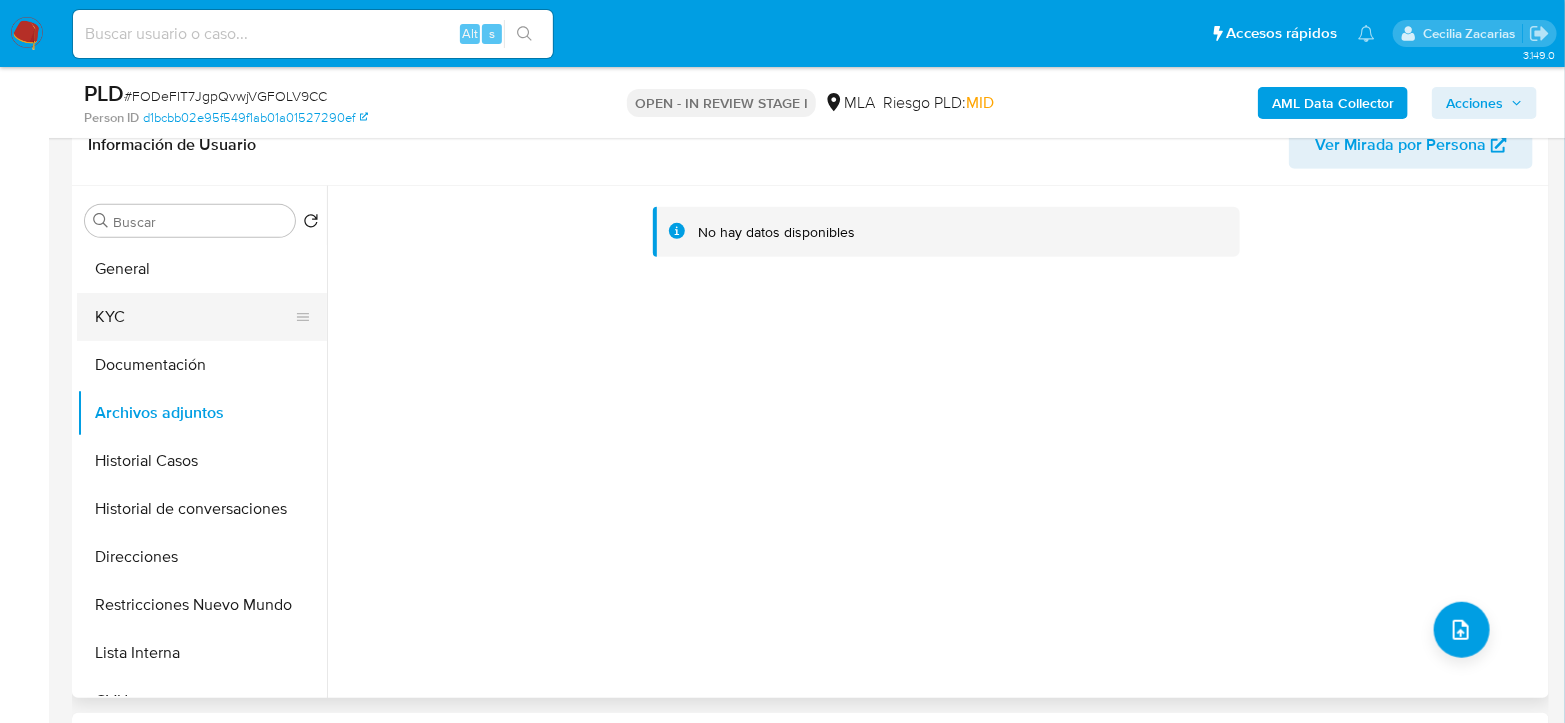 click on "KYC" at bounding box center [194, 317] 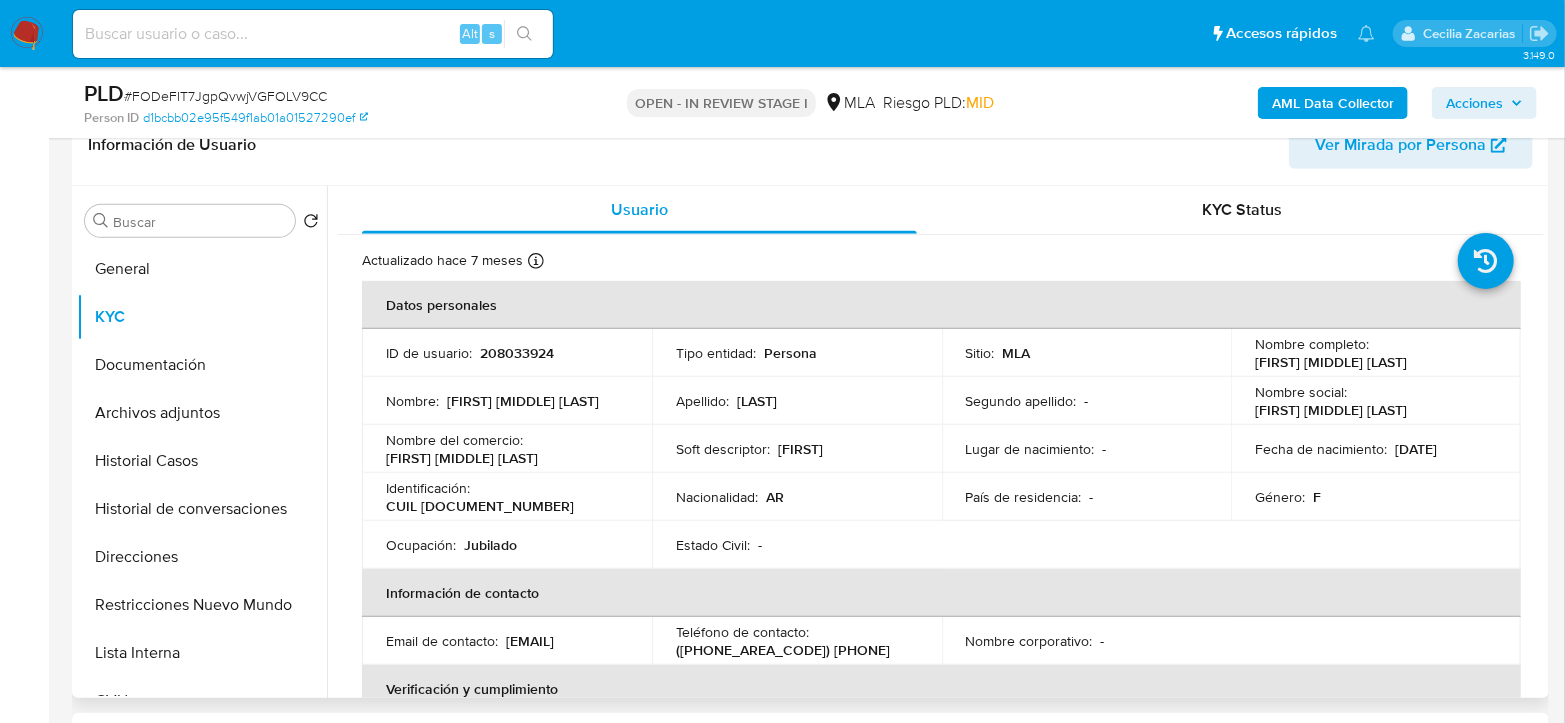 drag, startPoint x: 1250, startPoint y: 368, endPoint x: 1436, endPoint y: 356, distance: 186.38669 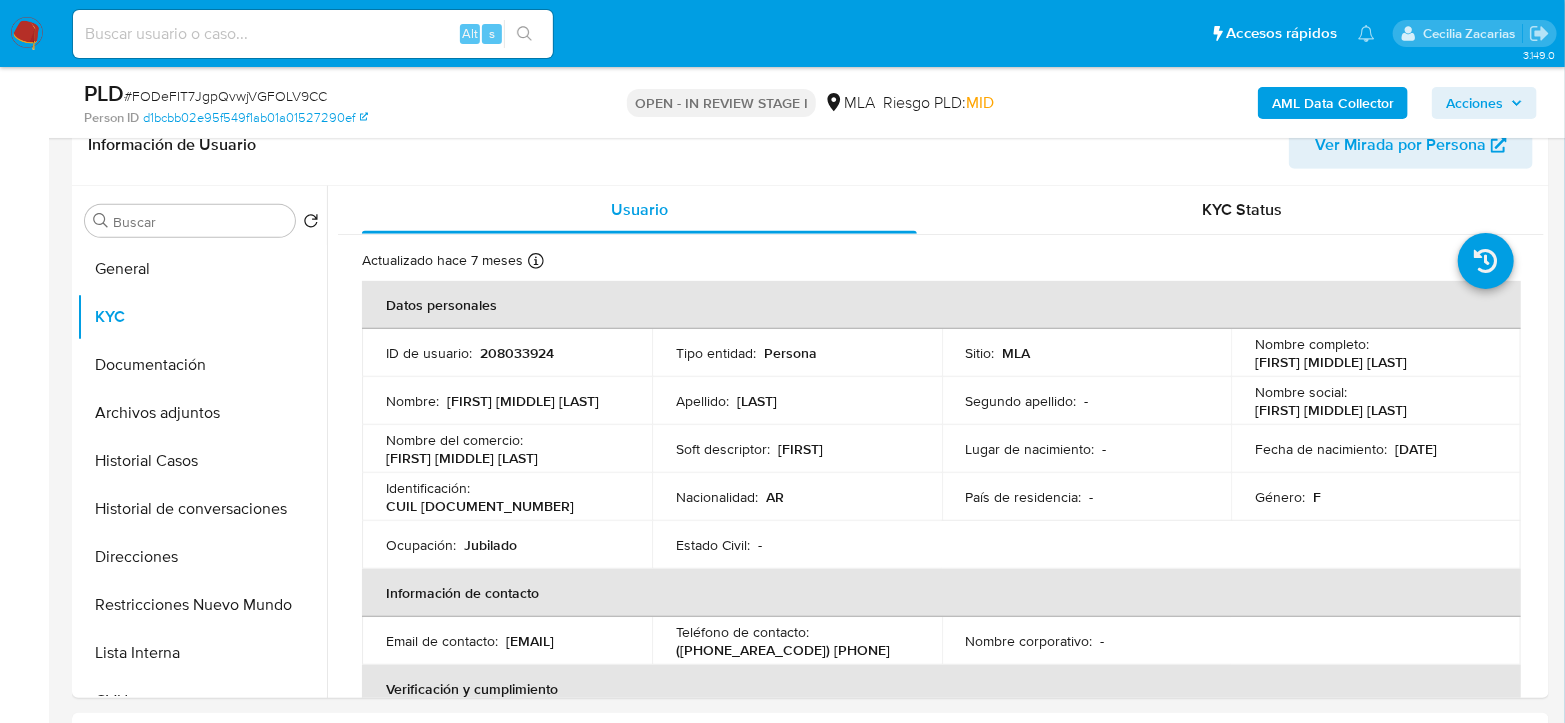 copy on "[FIRST] [MIDDLE] [LAST]" 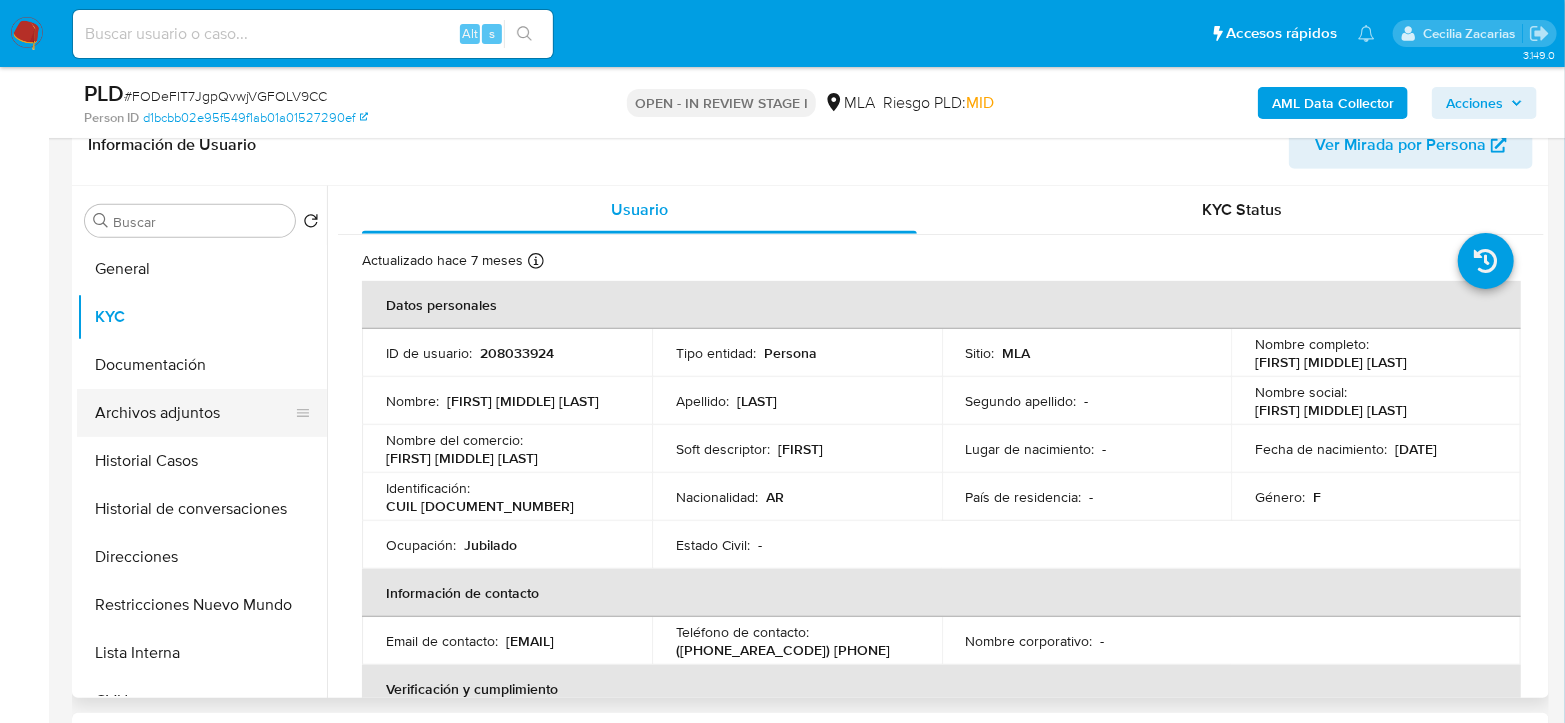 click on "Archivos adjuntos" at bounding box center [194, 413] 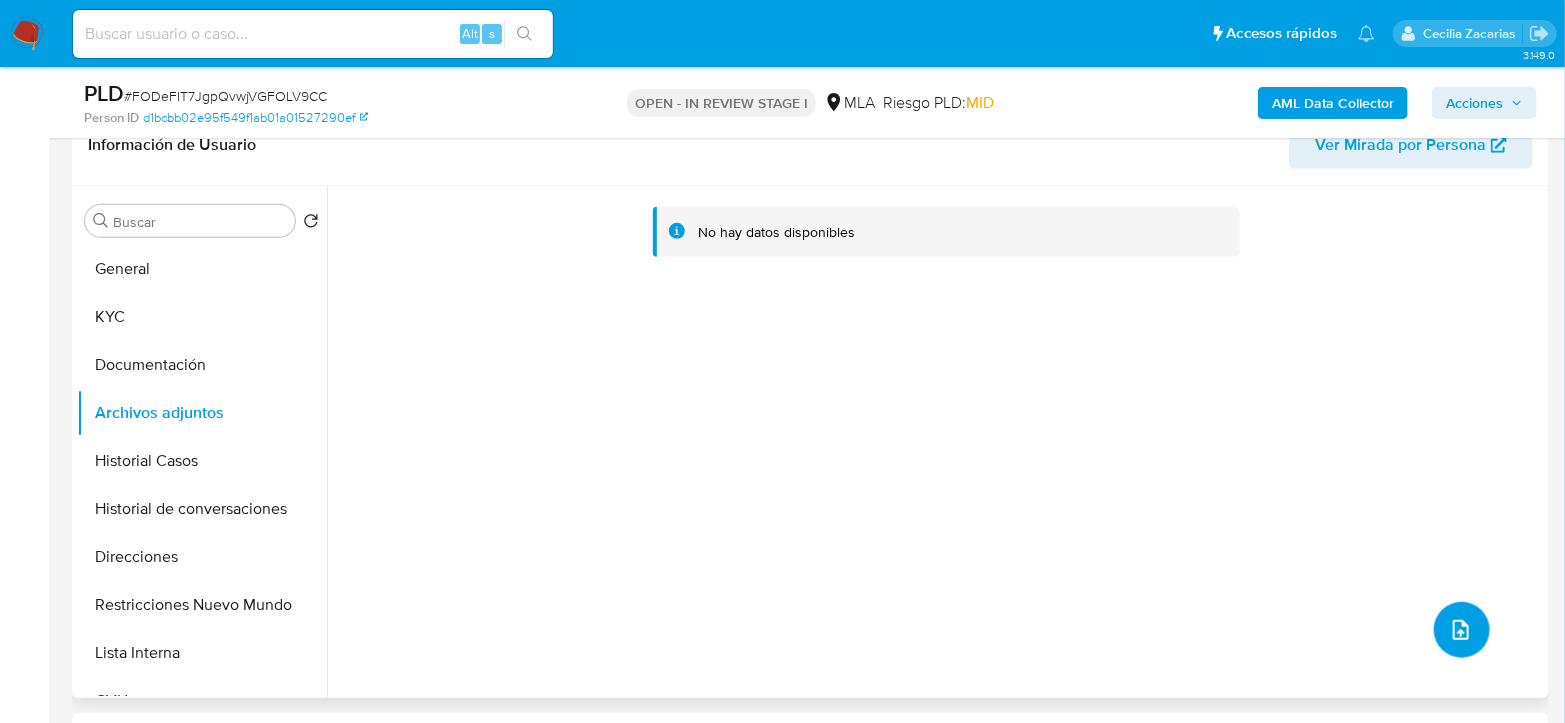 click 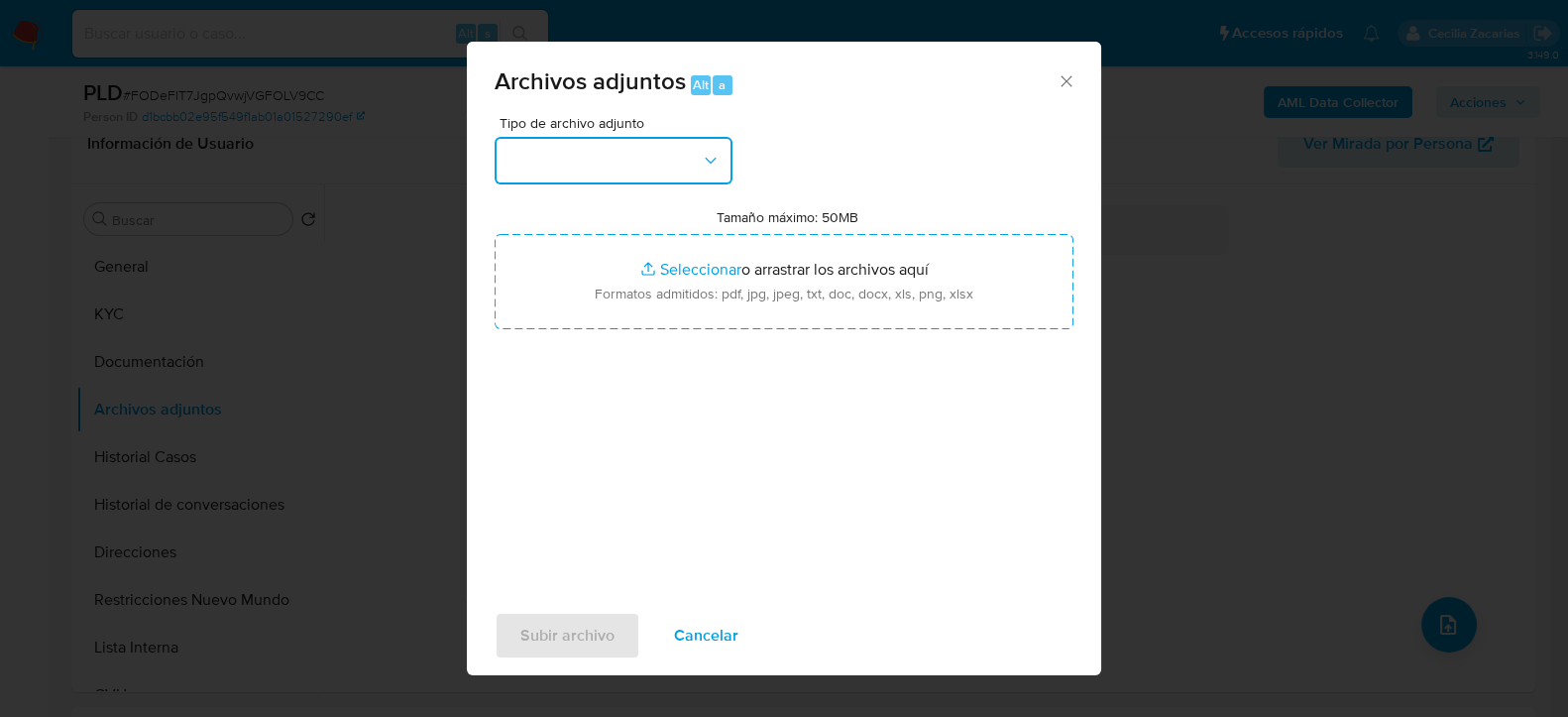 click at bounding box center (614, 161) 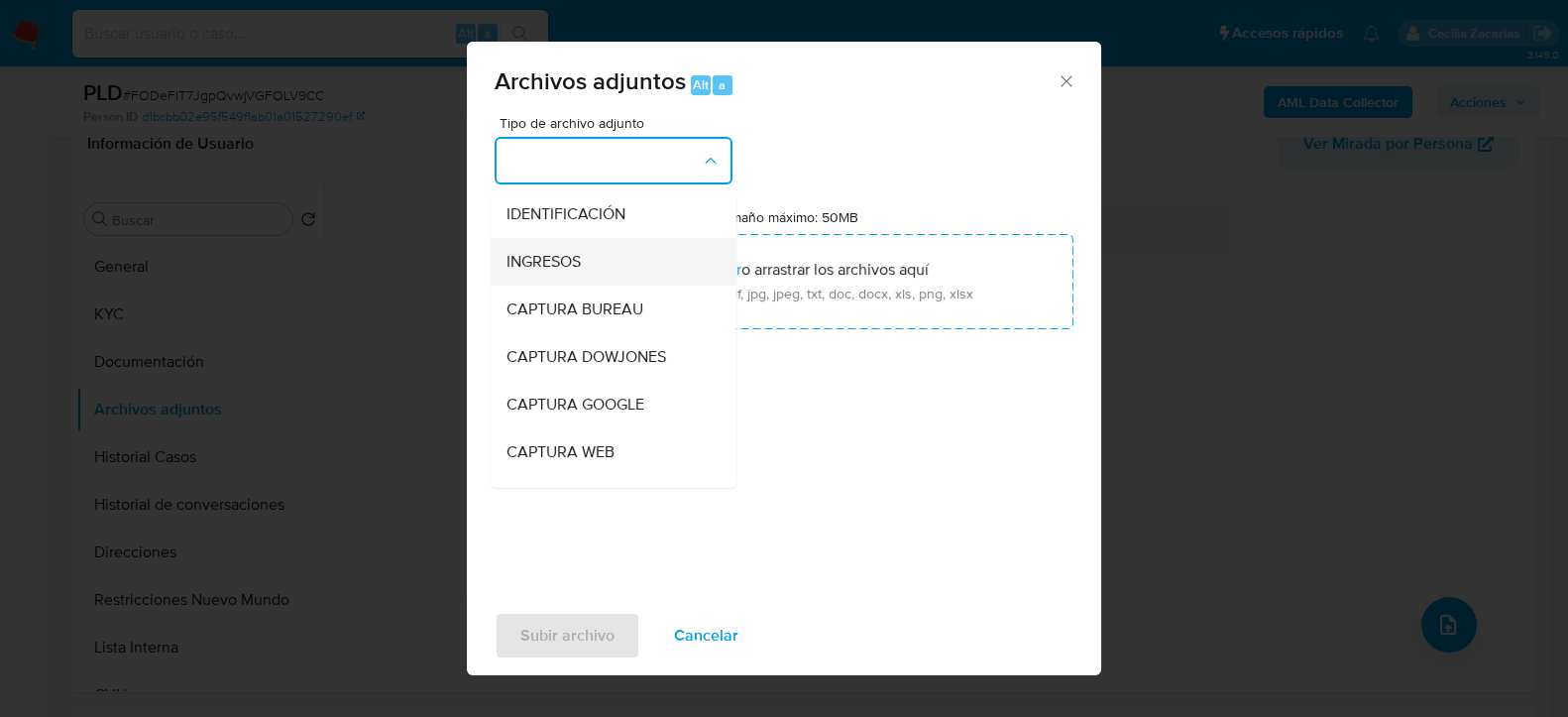 click on "INGRESOS" at bounding box center (543, 261) 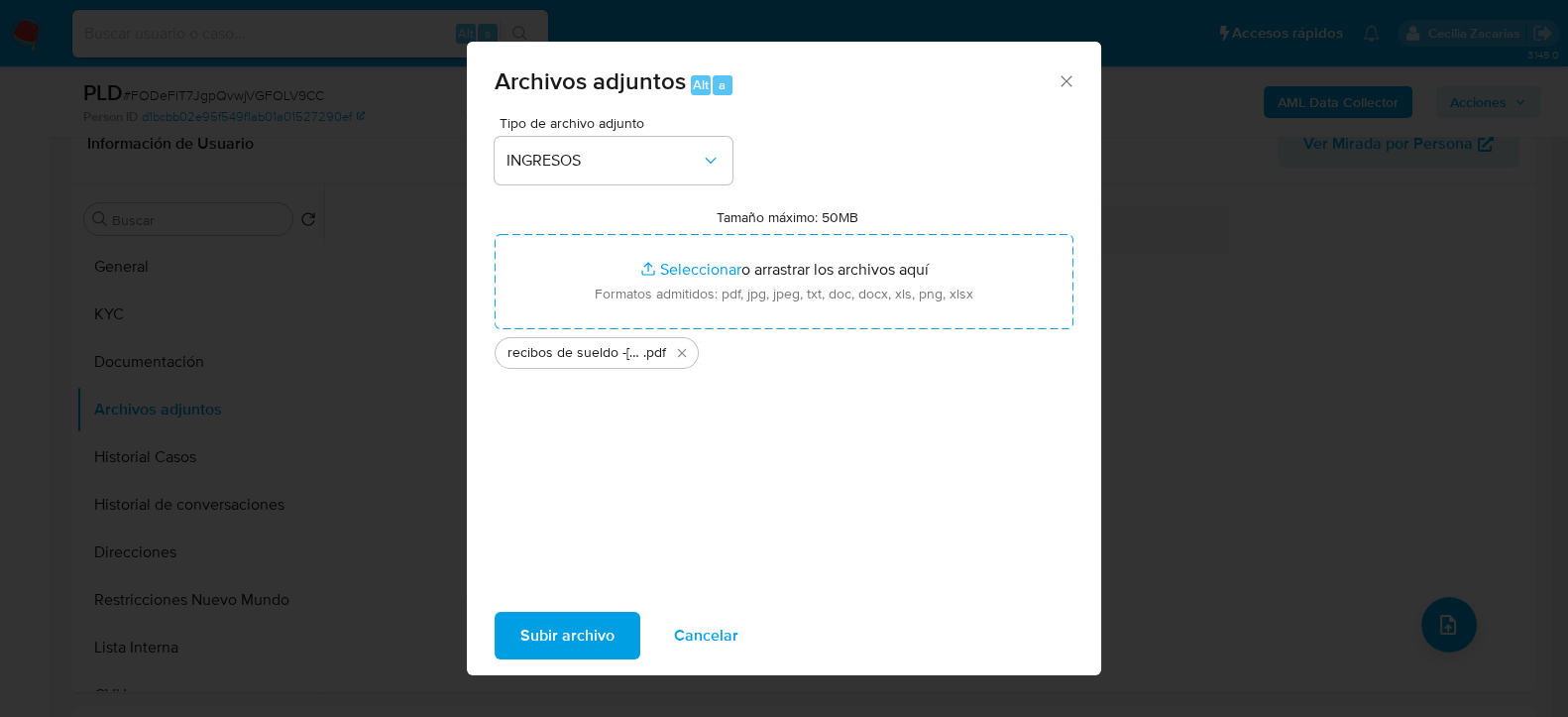 click on "Subir archivo" at bounding box center (567, 636) 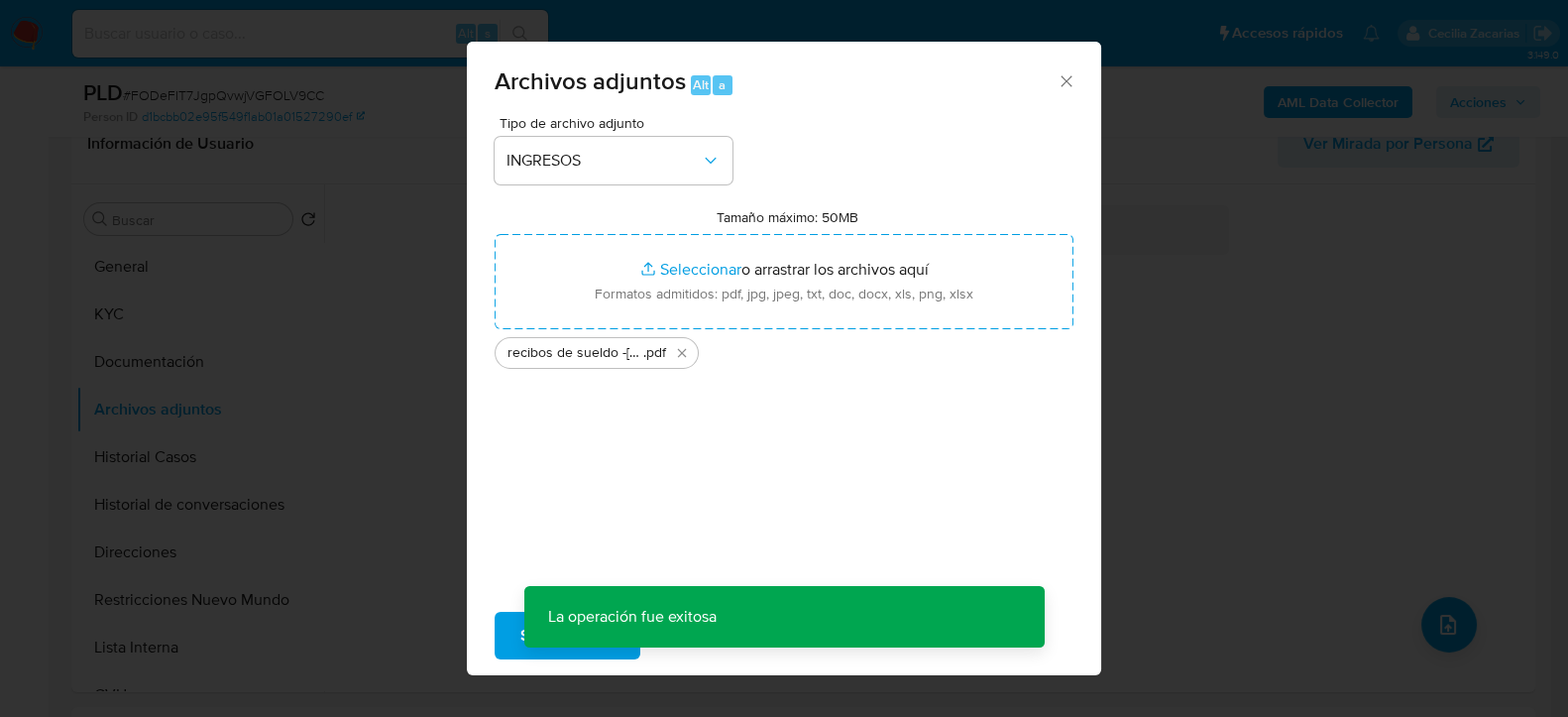 click on "Archivos adjuntos Alt a Tipo de archivo adjunto INGRESOS Tamaño máximo: 50MB Seleccionar archivos Seleccionar  o arrastrar los archivos aquí Formatos admitidos: pdf, jpg, jpeg, txt, doc, docx, xls, png, xlsx recibos de sueldo -[FIRST] [MIDDLE] [LAST] .pdf La operación fue exitosa La operación fue exitosa Subir archivo Cancelar" at bounding box center (784, 358) 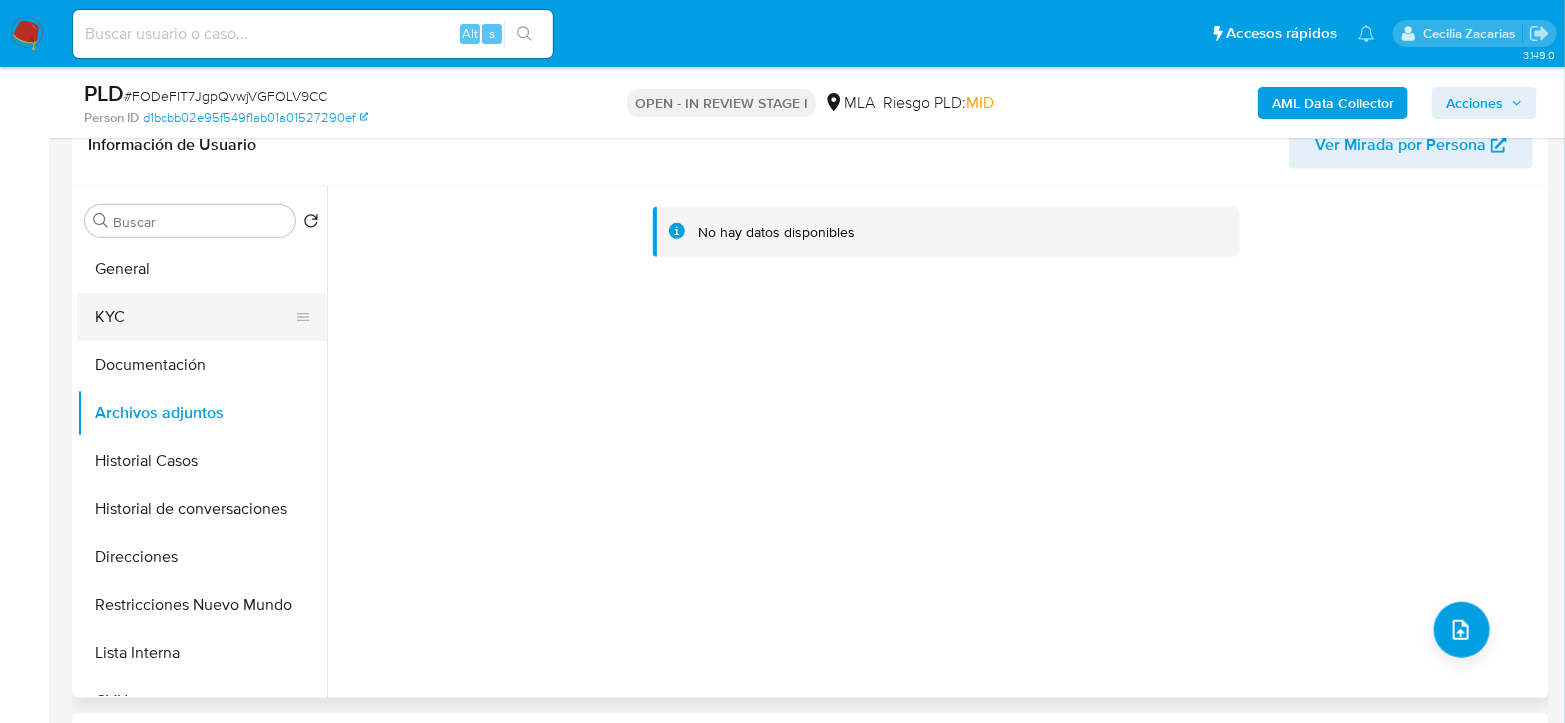 click on "KYC" at bounding box center [194, 317] 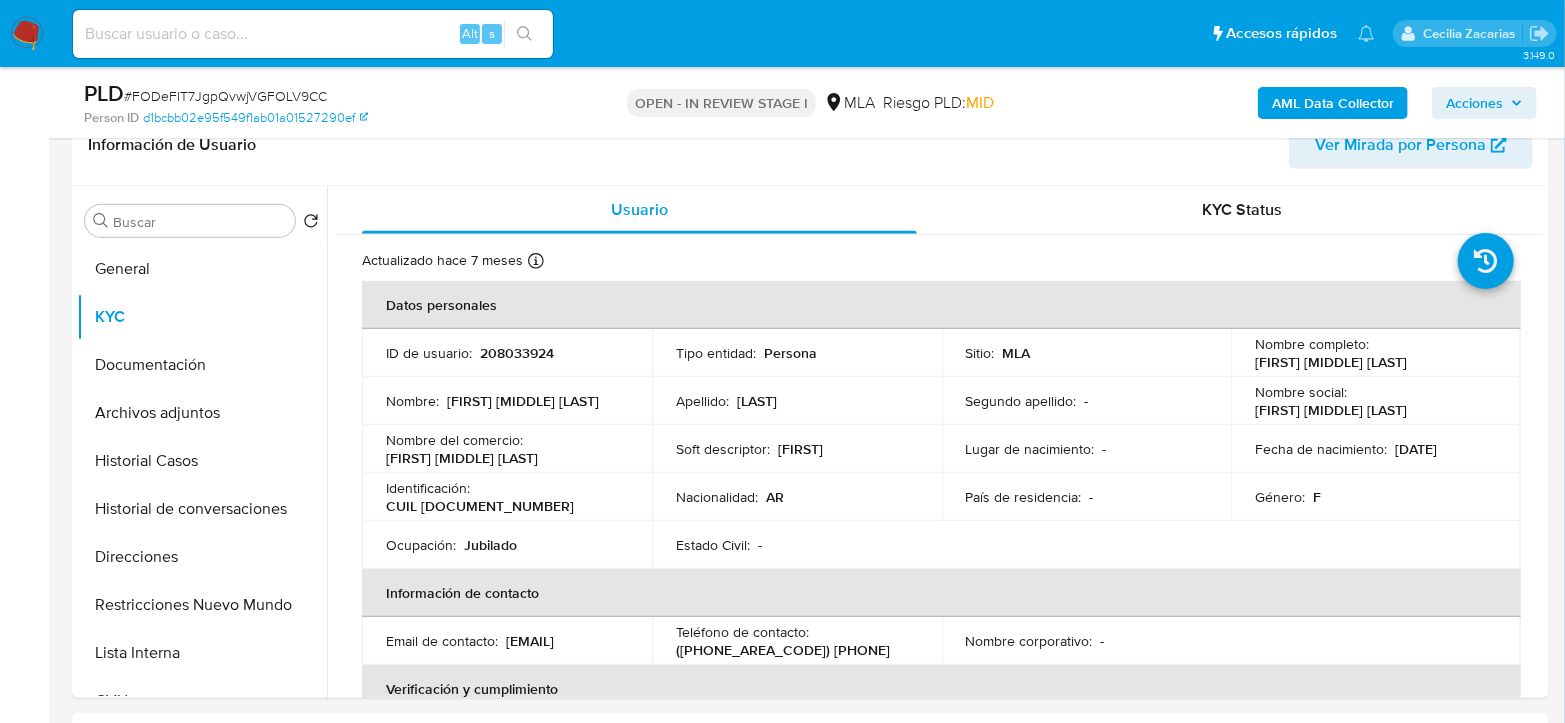 click on "AML Data Collector" at bounding box center [1333, 103] 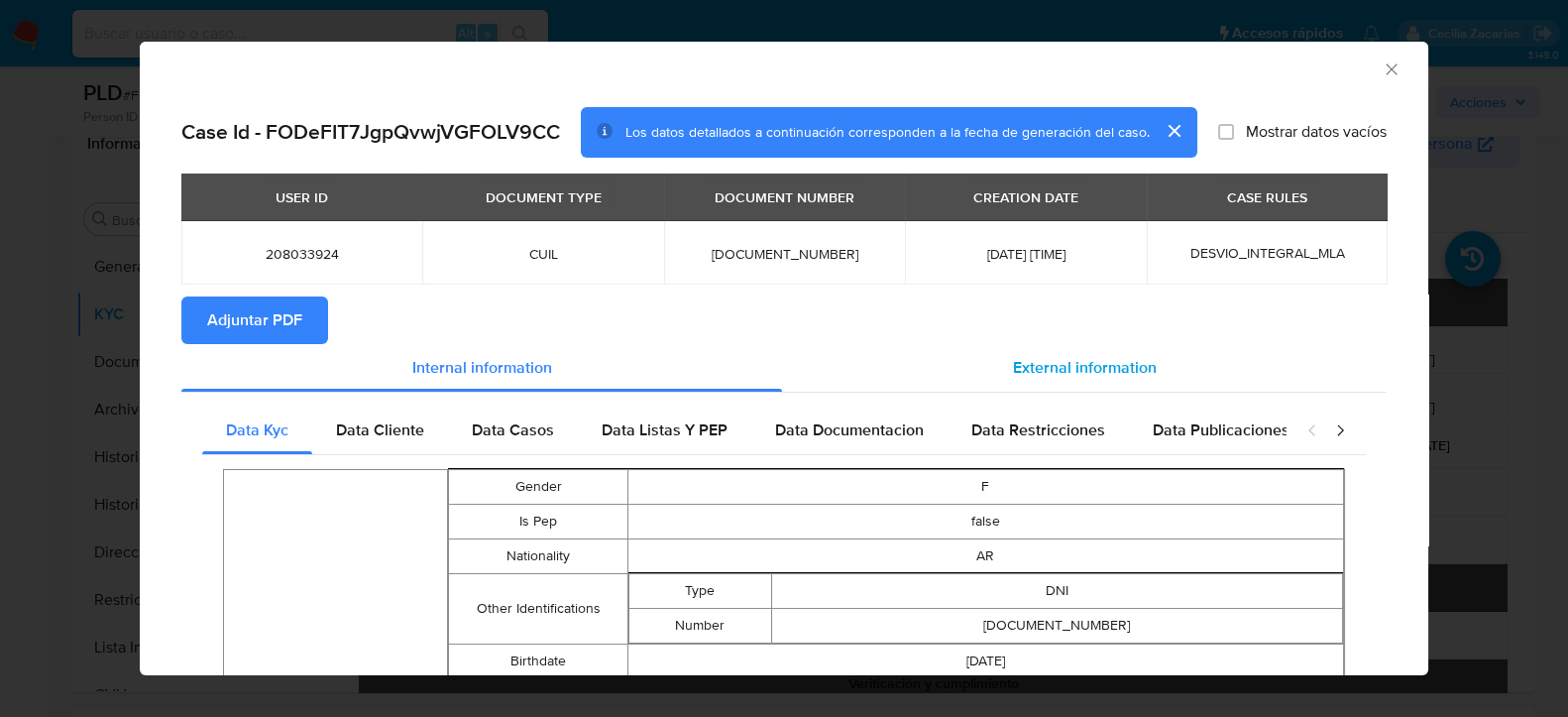 click on "External information" at bounding box center (1084, 368) 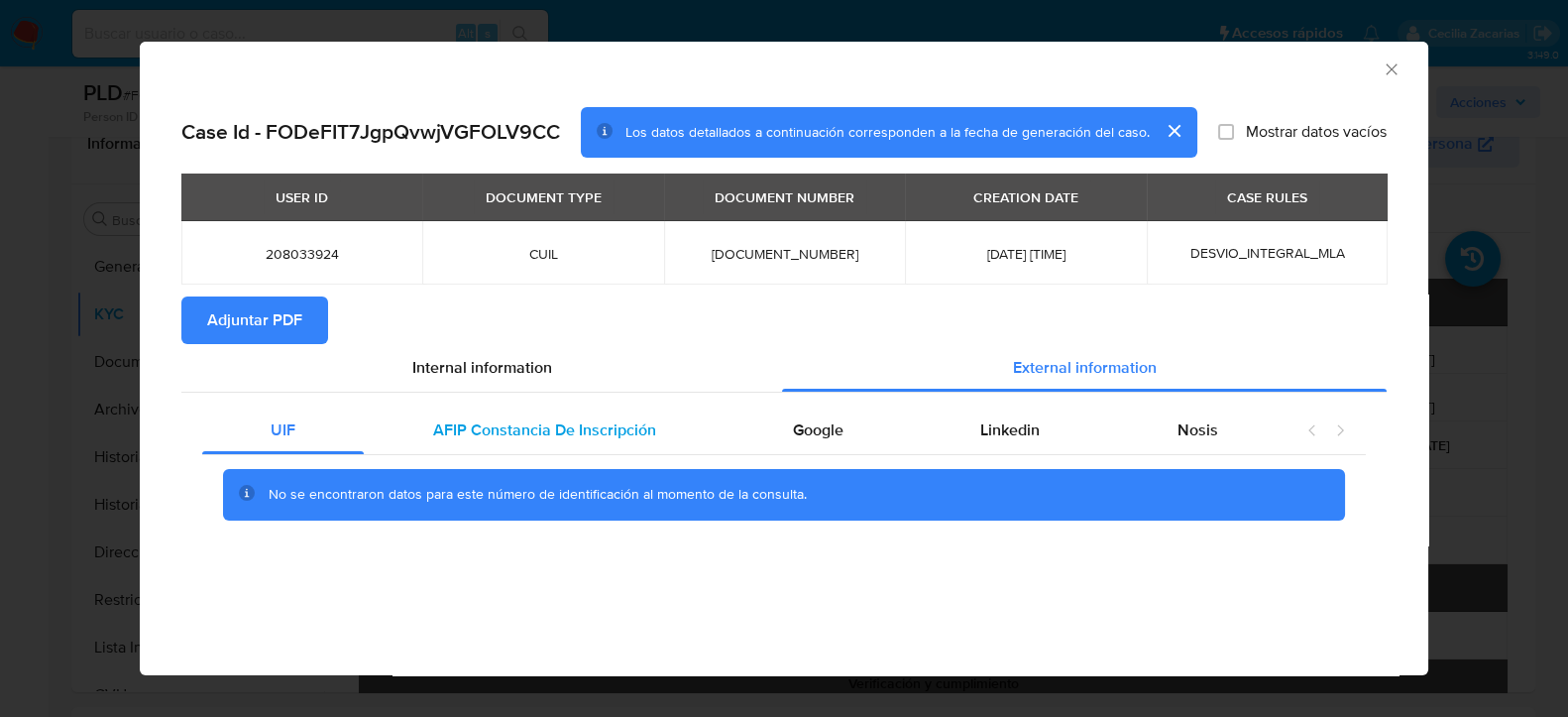 click on "AFIP Constancia De Inscripción" at bounding box center [544, 429] 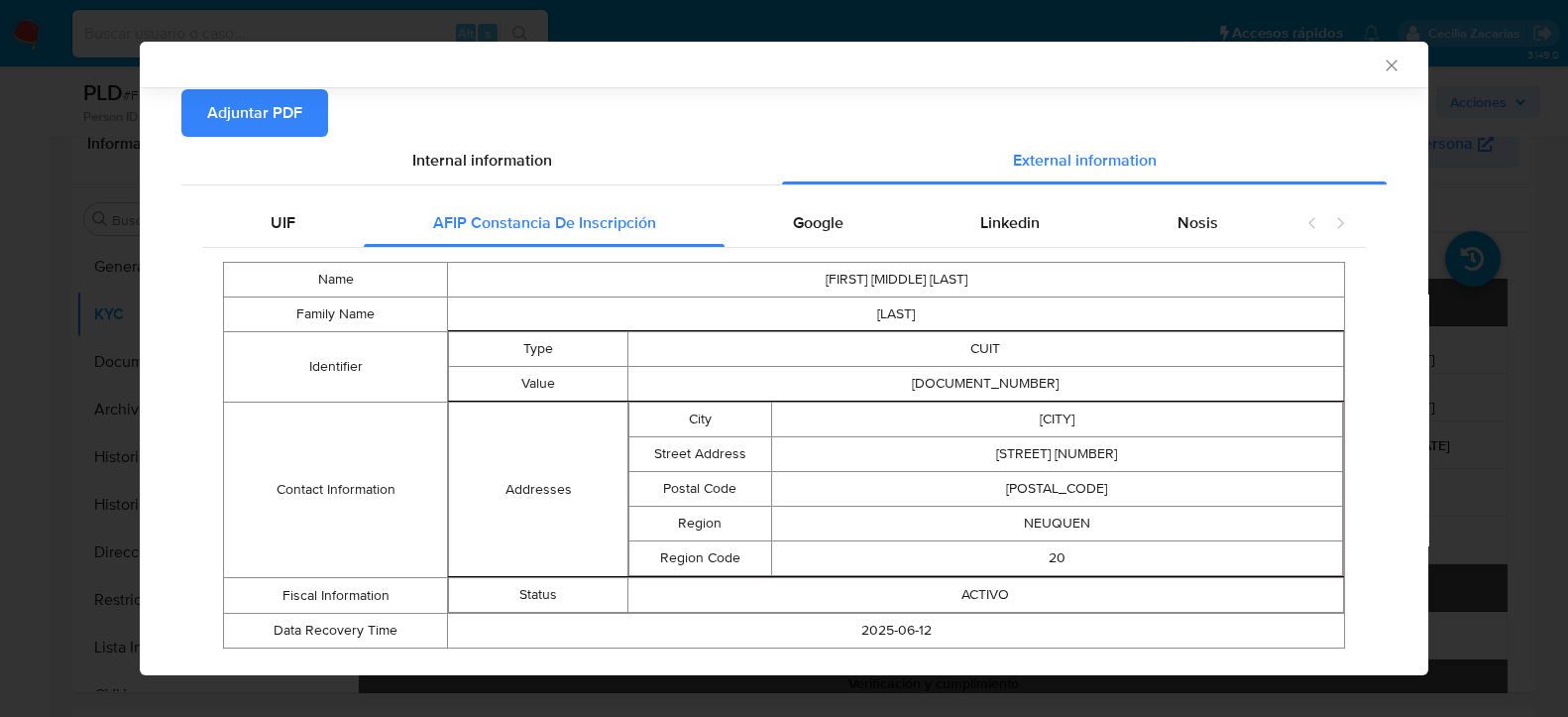 scroll, scrollTop: 249, scrollLeft: 0, axis: vertical 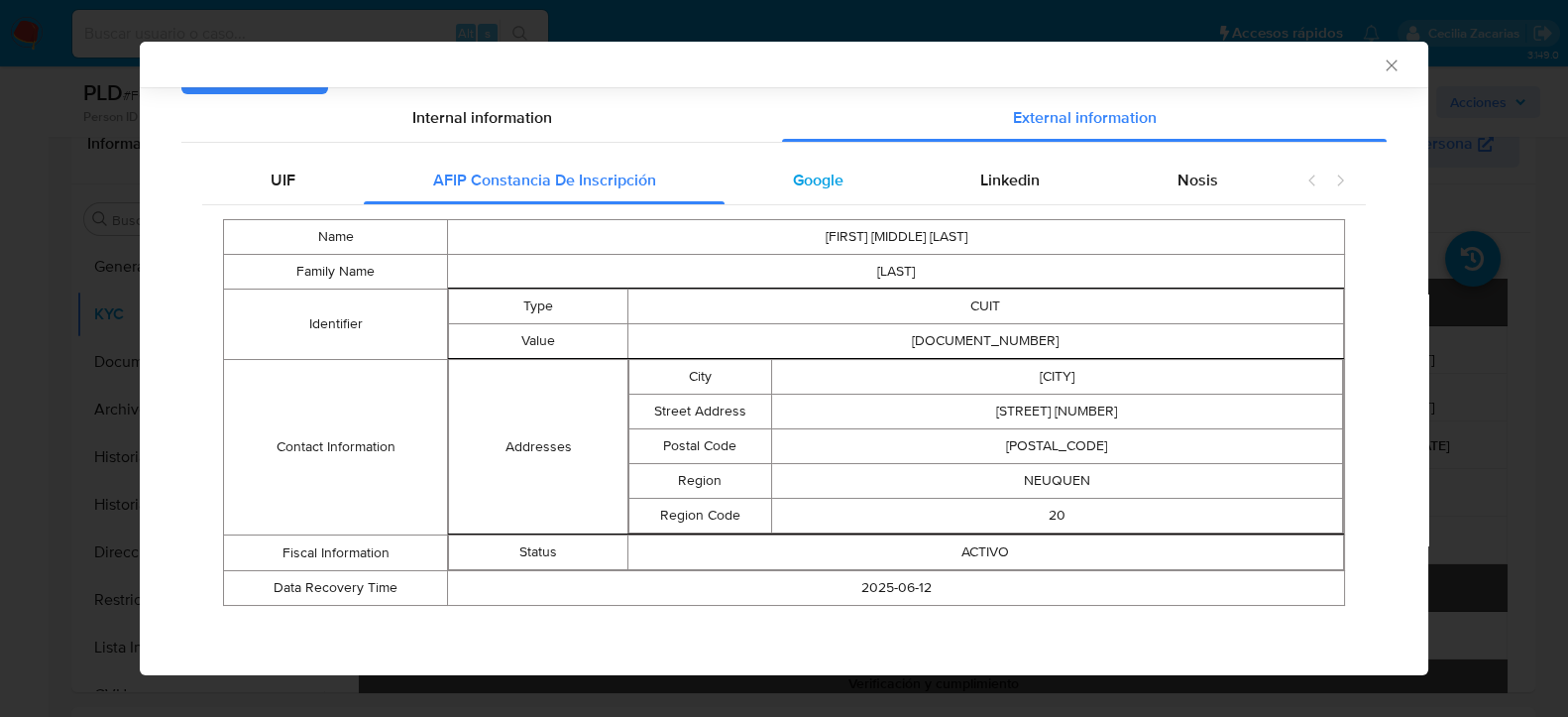 click on "Google" at bounding box center (818, 179) 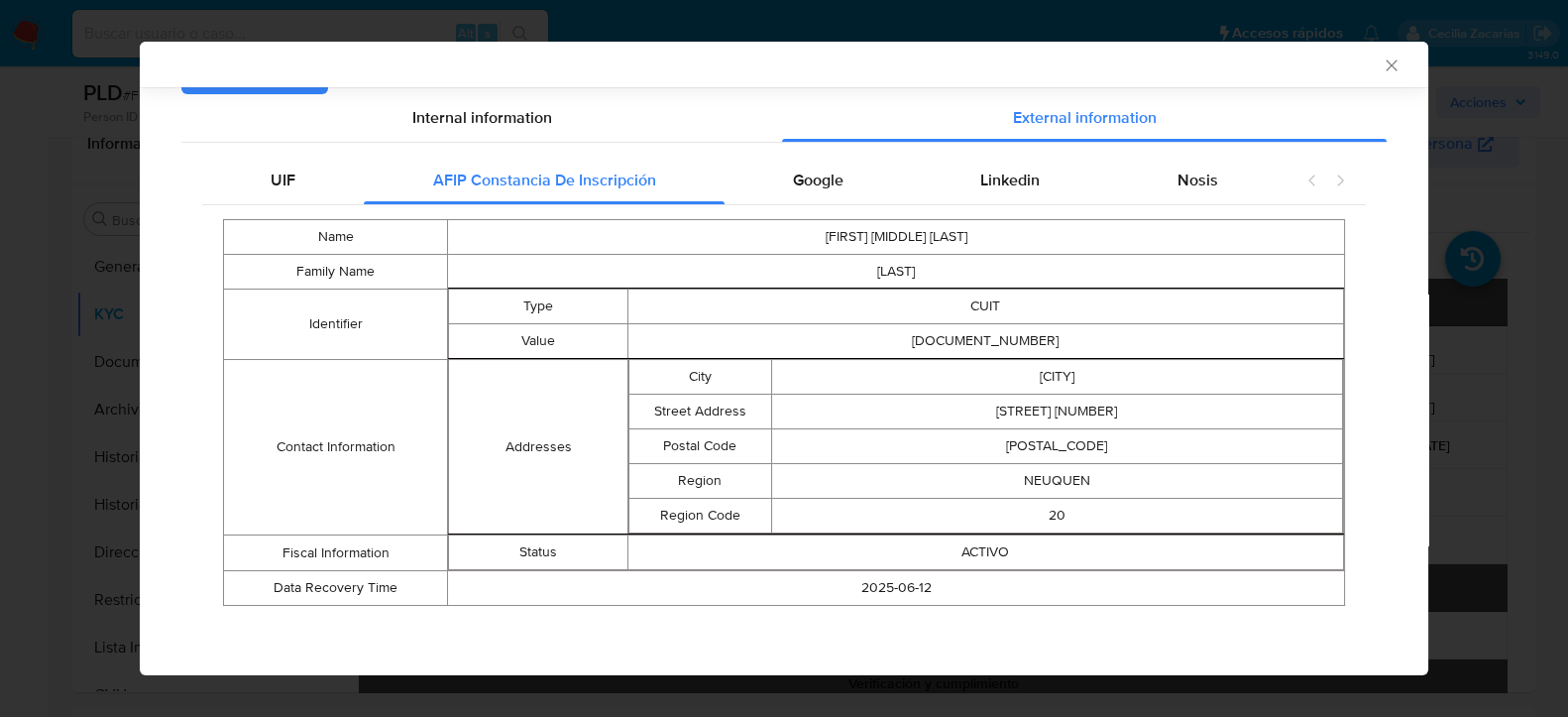 scroll, scrollTop: 0, scrollLeft: 0, axis: both 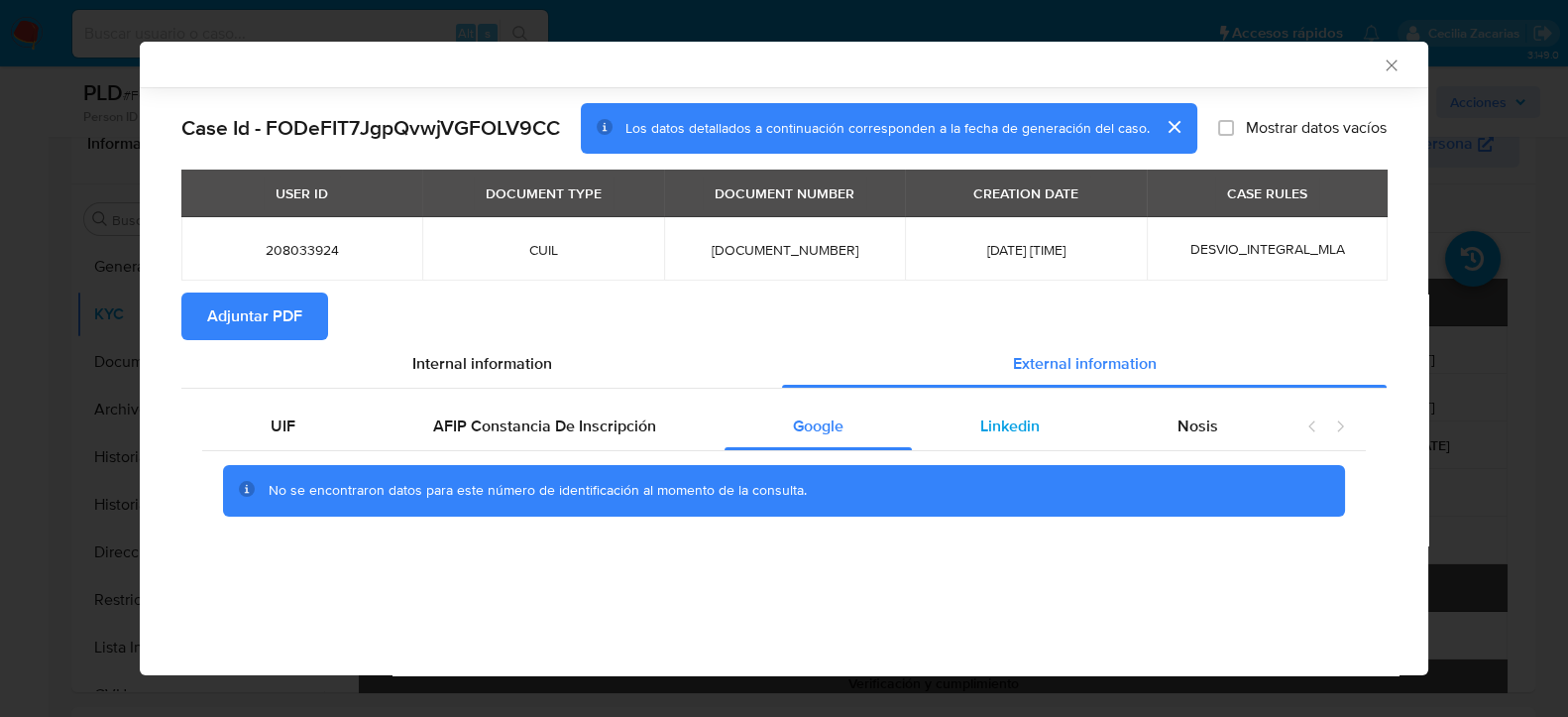 click on "Linkedin" at bounding box center [1010, 425] 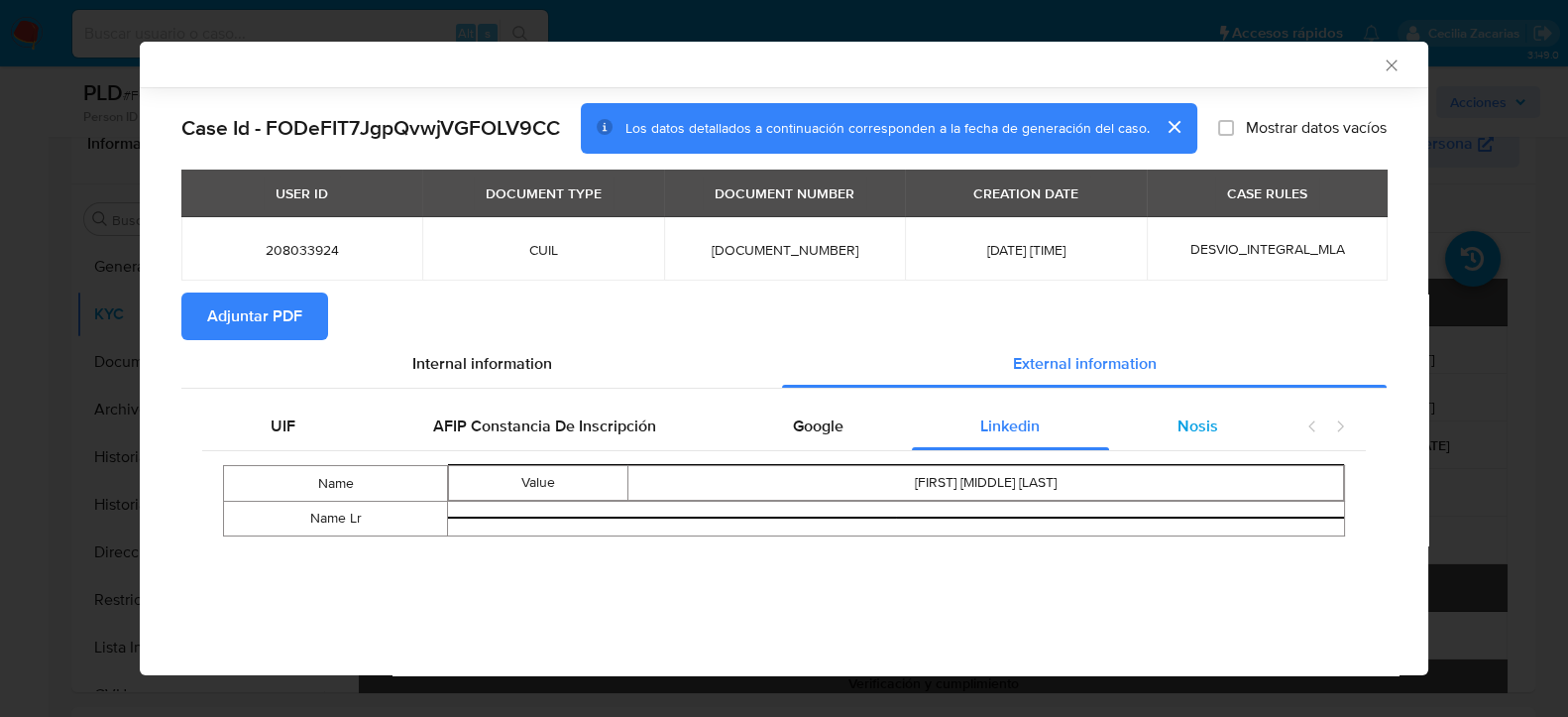 click on "Nosis" at bounding box center [1197, 426] 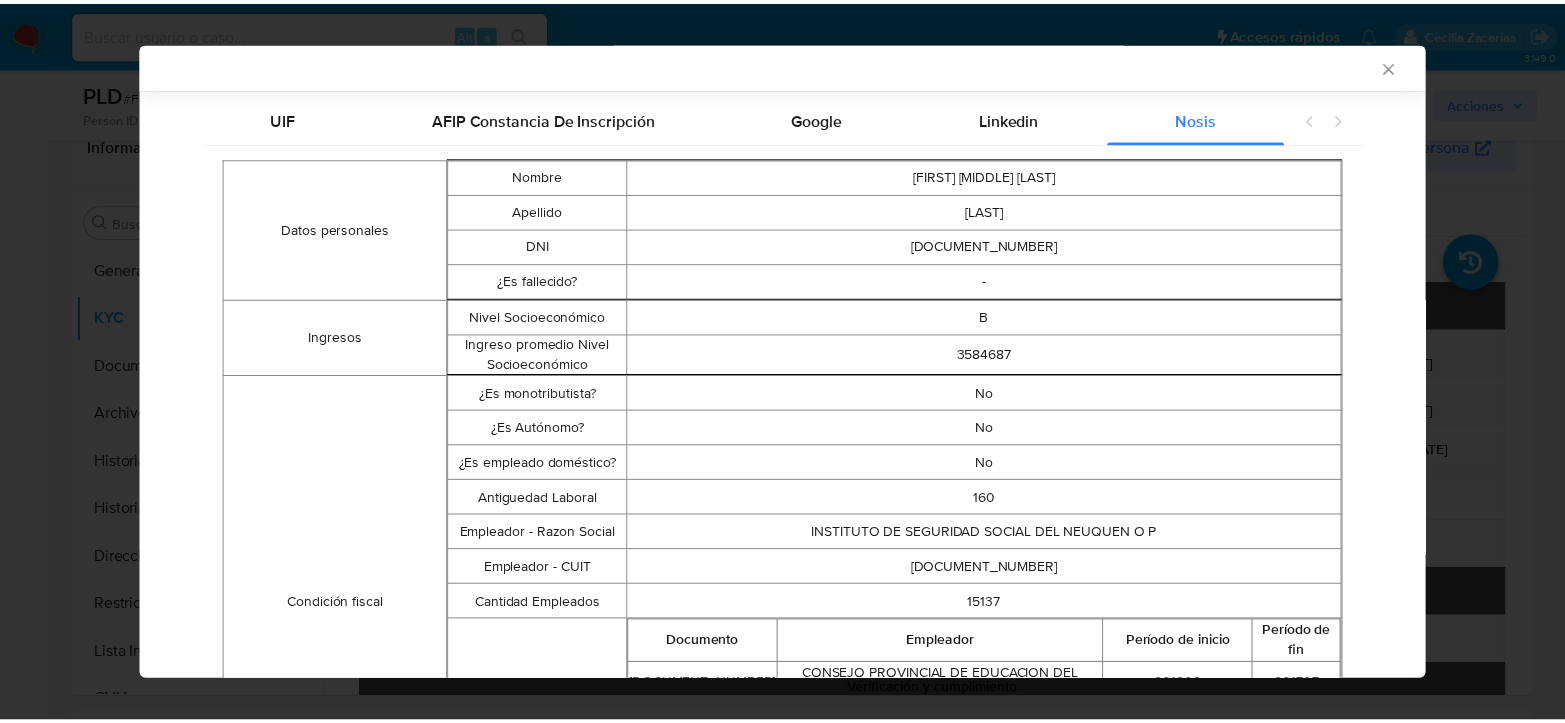 scroll, scrollTop: 0, scrollLeft: 0, axis: both 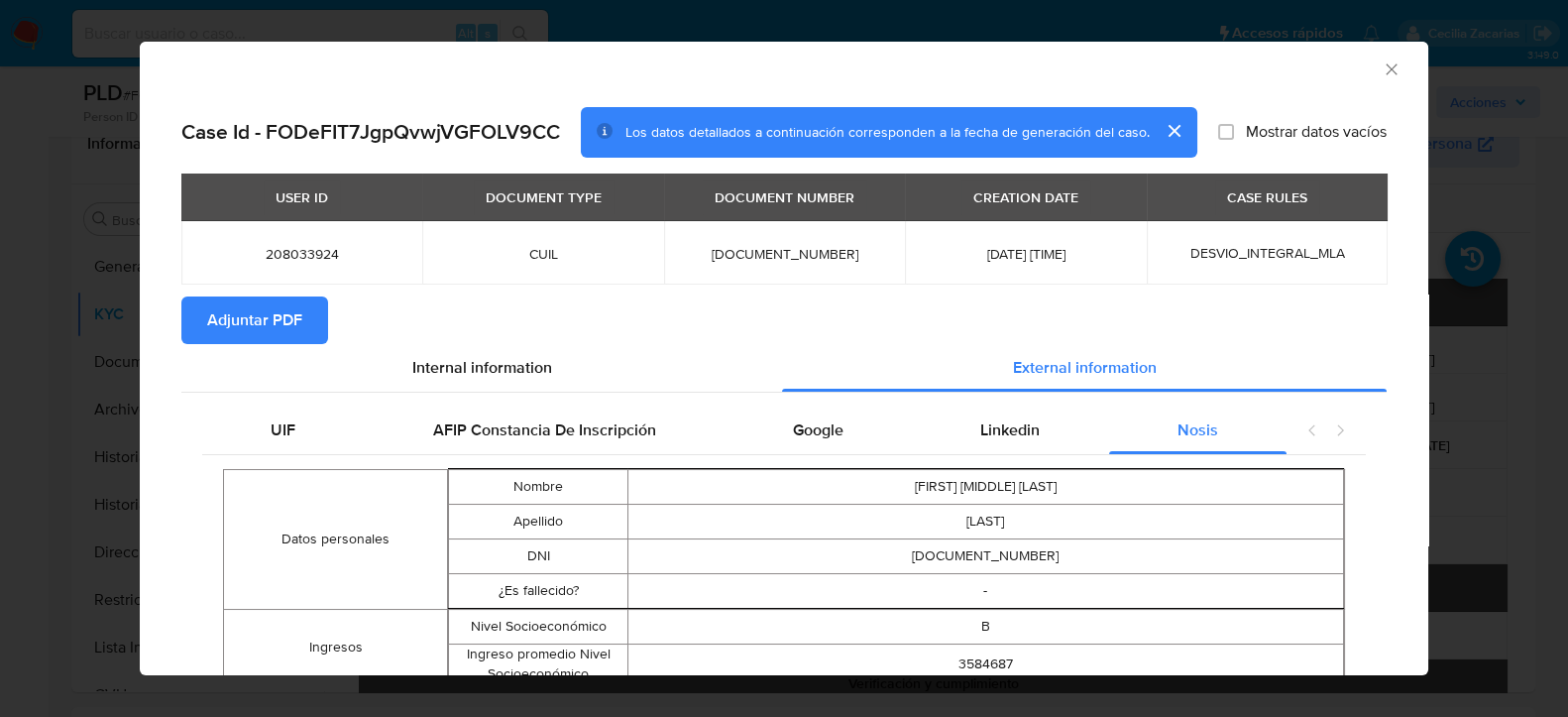 click on "Adjuntar PDF" at bounding box center [255, 320] 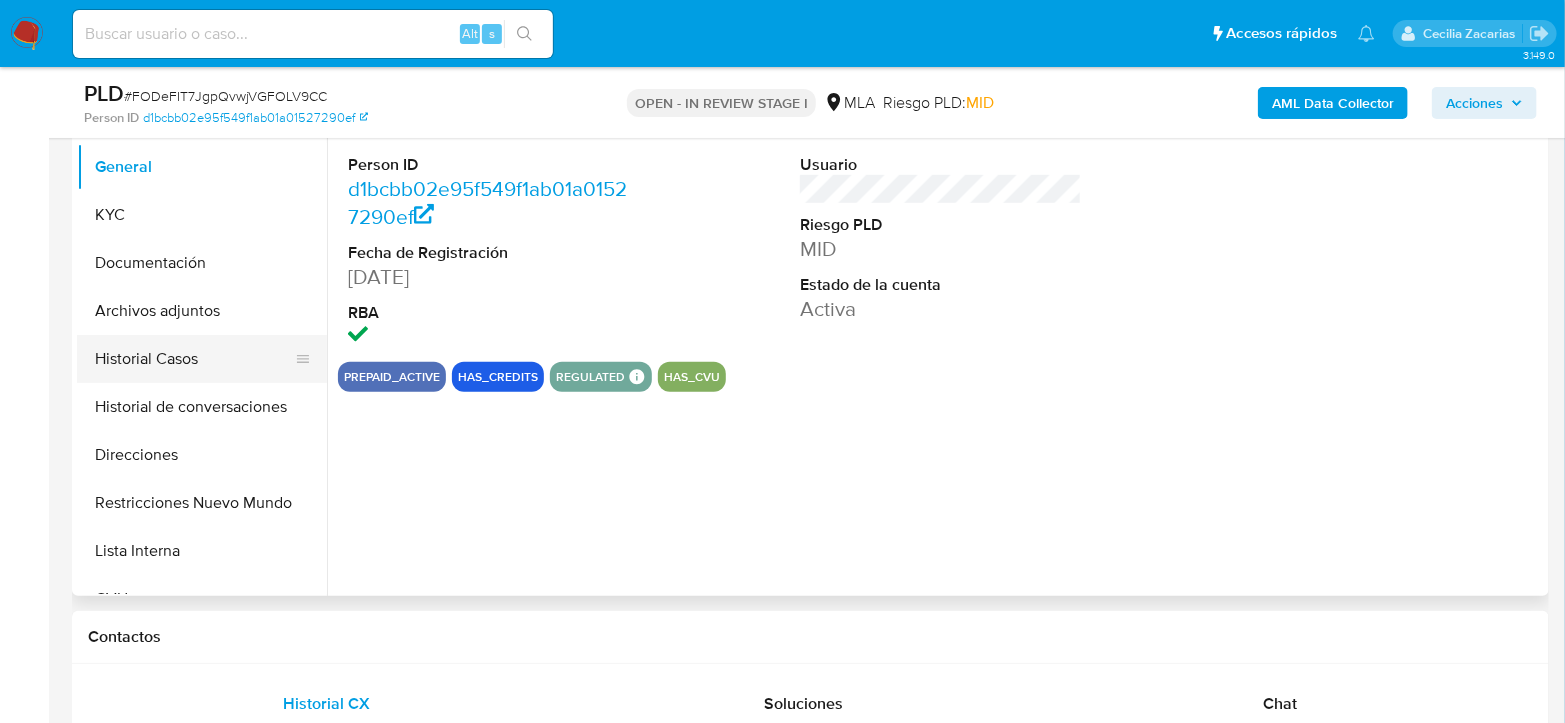 scroll, scrollTop: 444, scrollLeft: 0, axis: vertical 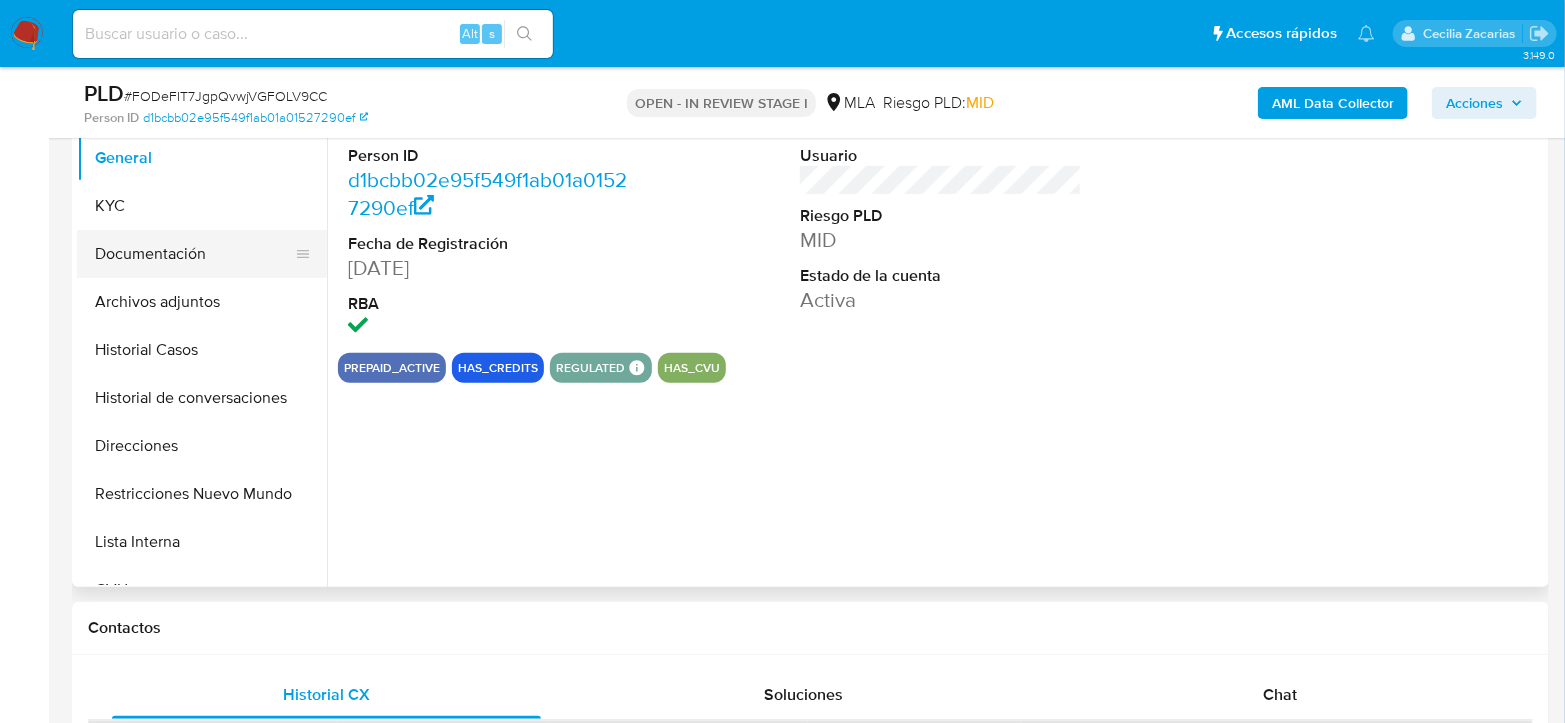click on "Documentación" at bounding box center (194, 254) 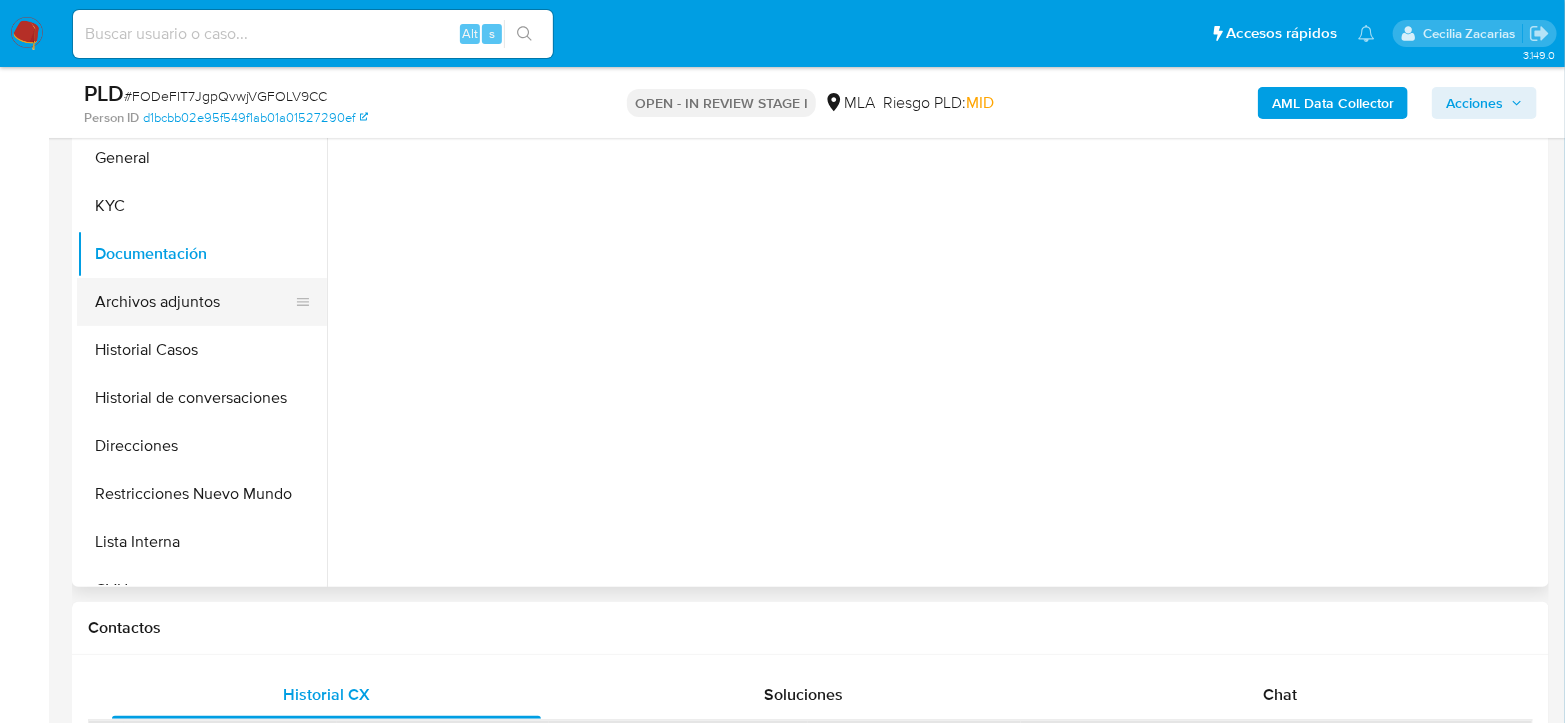 select on "10" 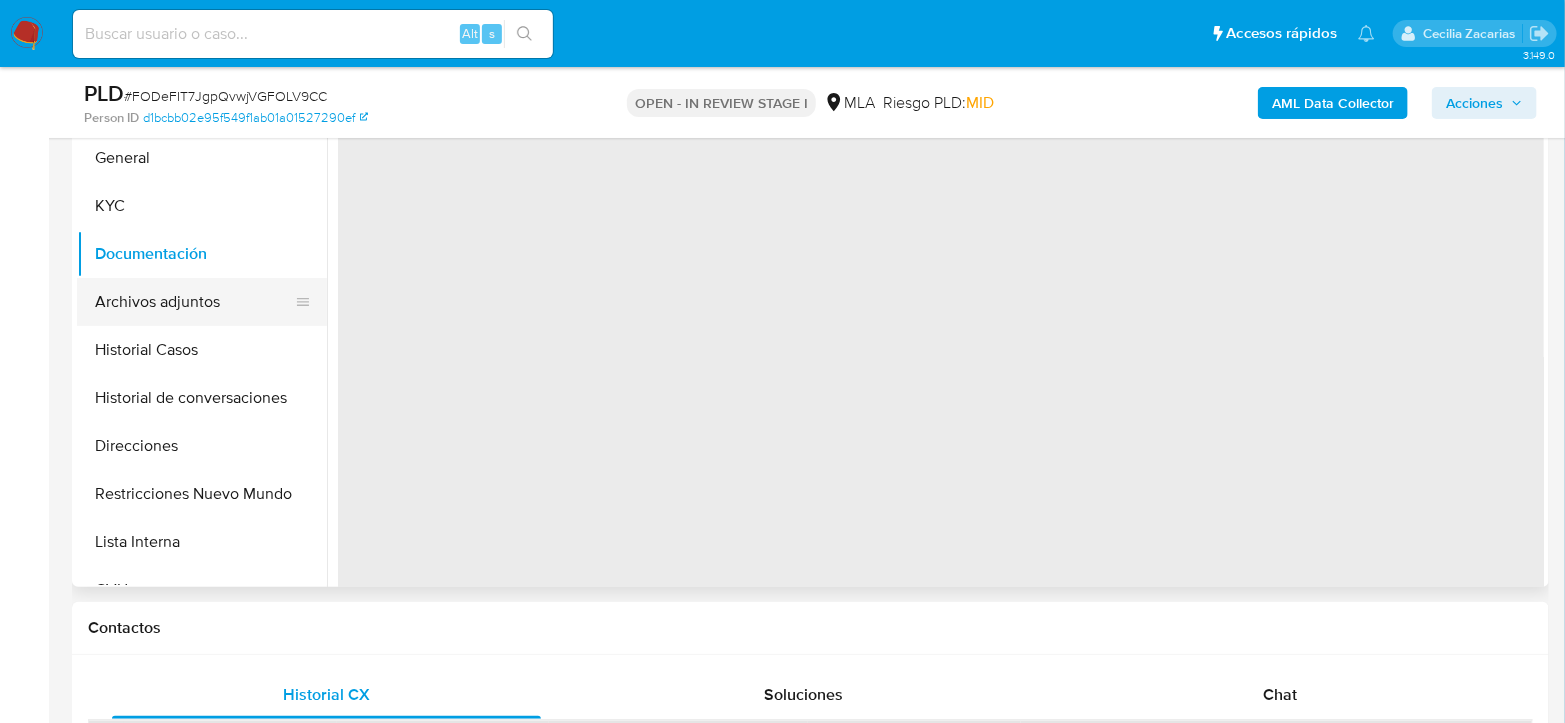 click on "Archivos adjuntos" at bounding box center (194, 302) 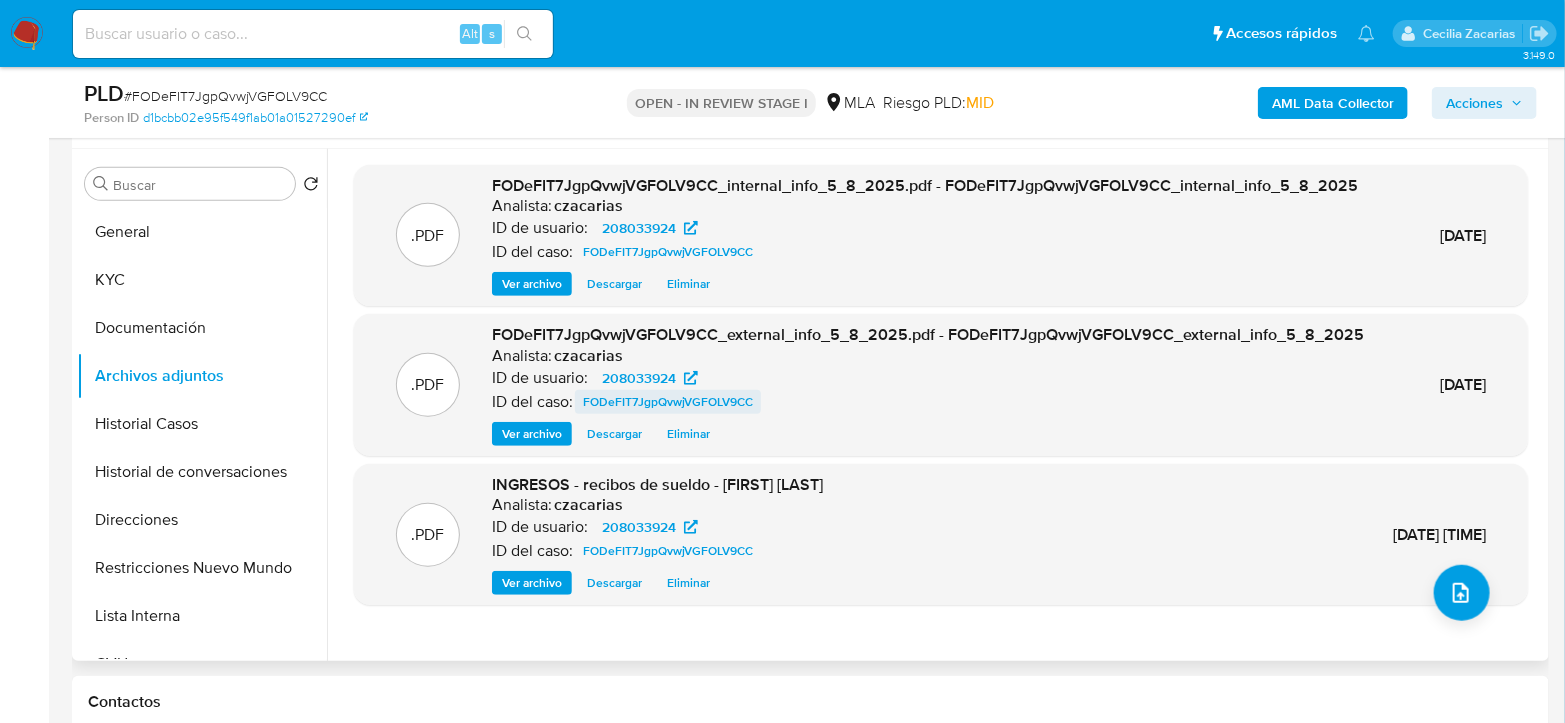 scroll, scrollTop: 333, scrollLeft: 0, axis: vertical 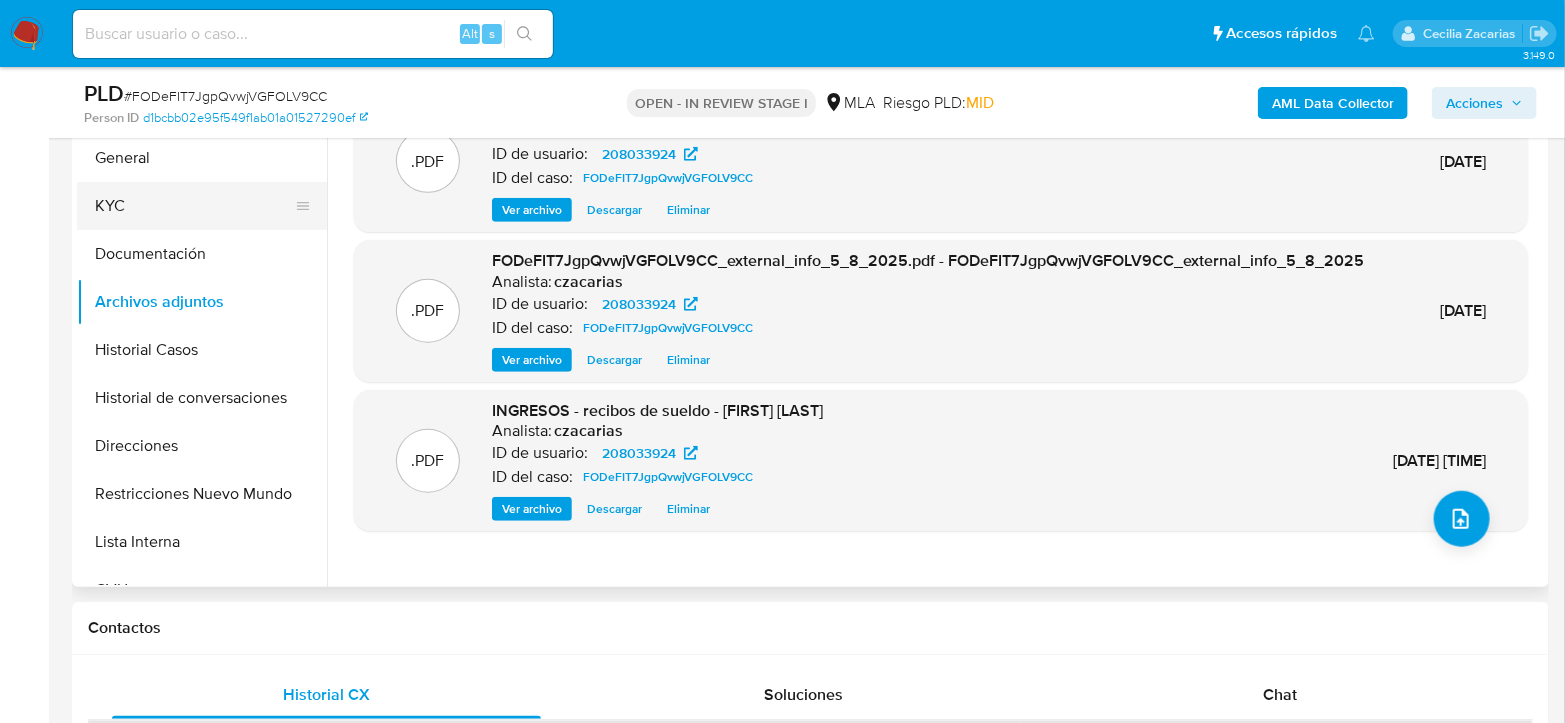click on "KYC" at bounding box center [194, 206] 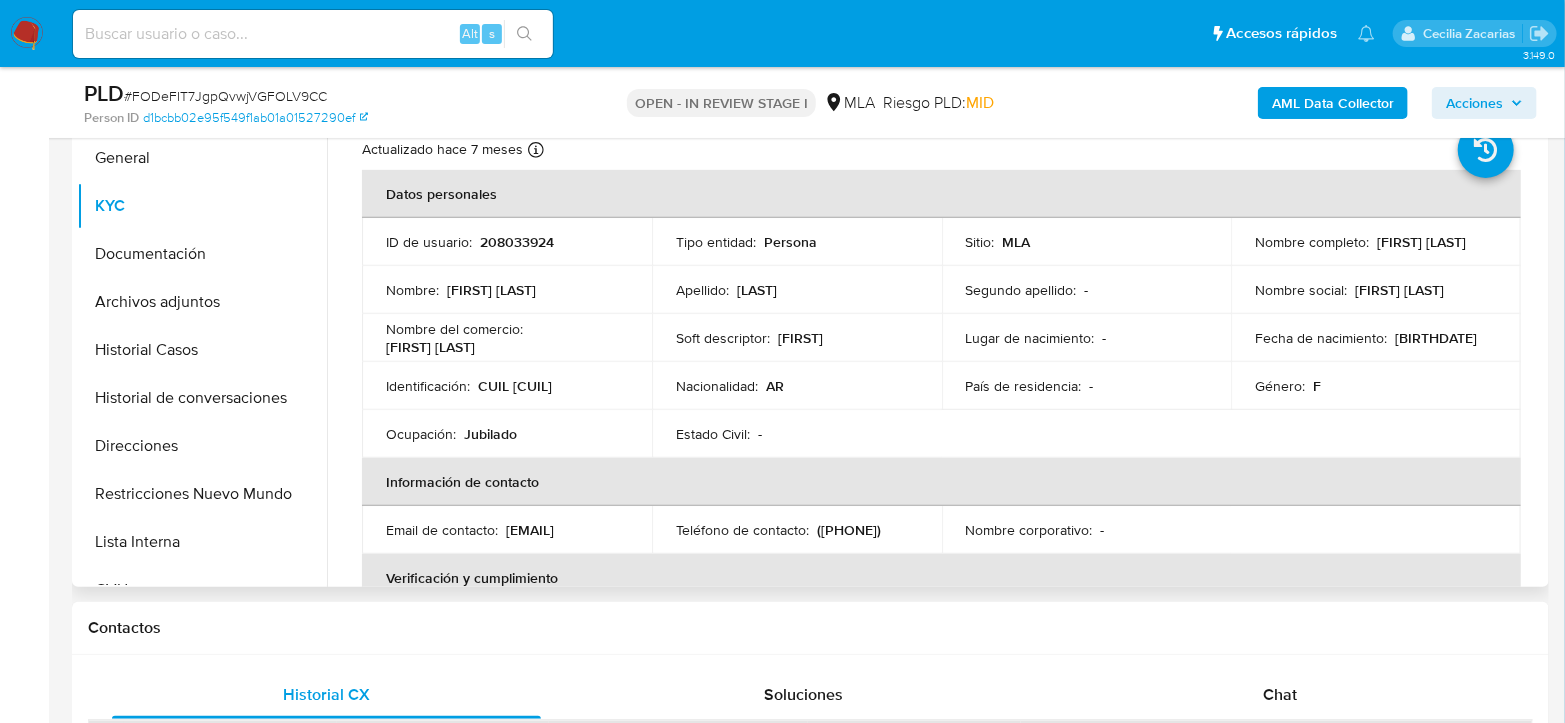 click on "CUIL 27161653808" at bounding box center (515, 386) 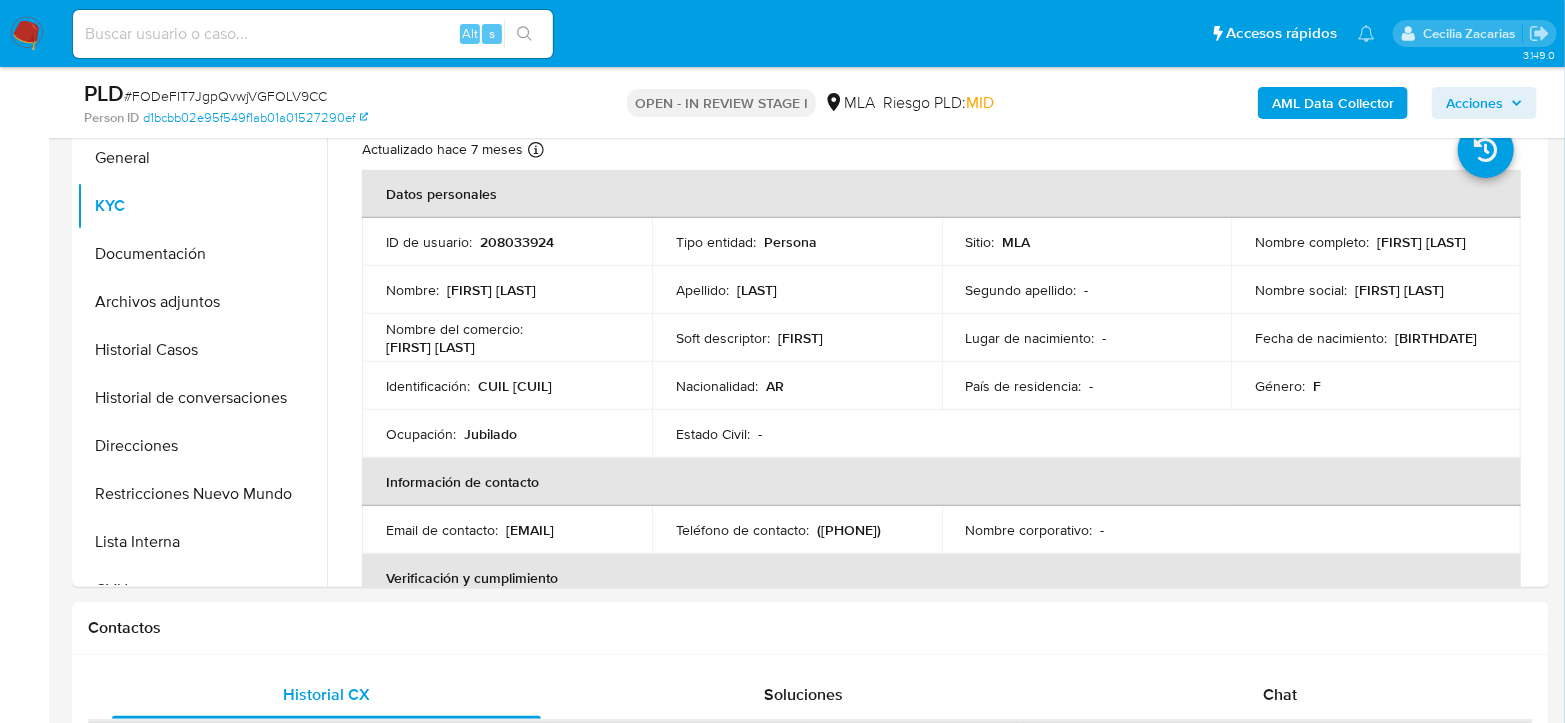 copy on "27161653808" 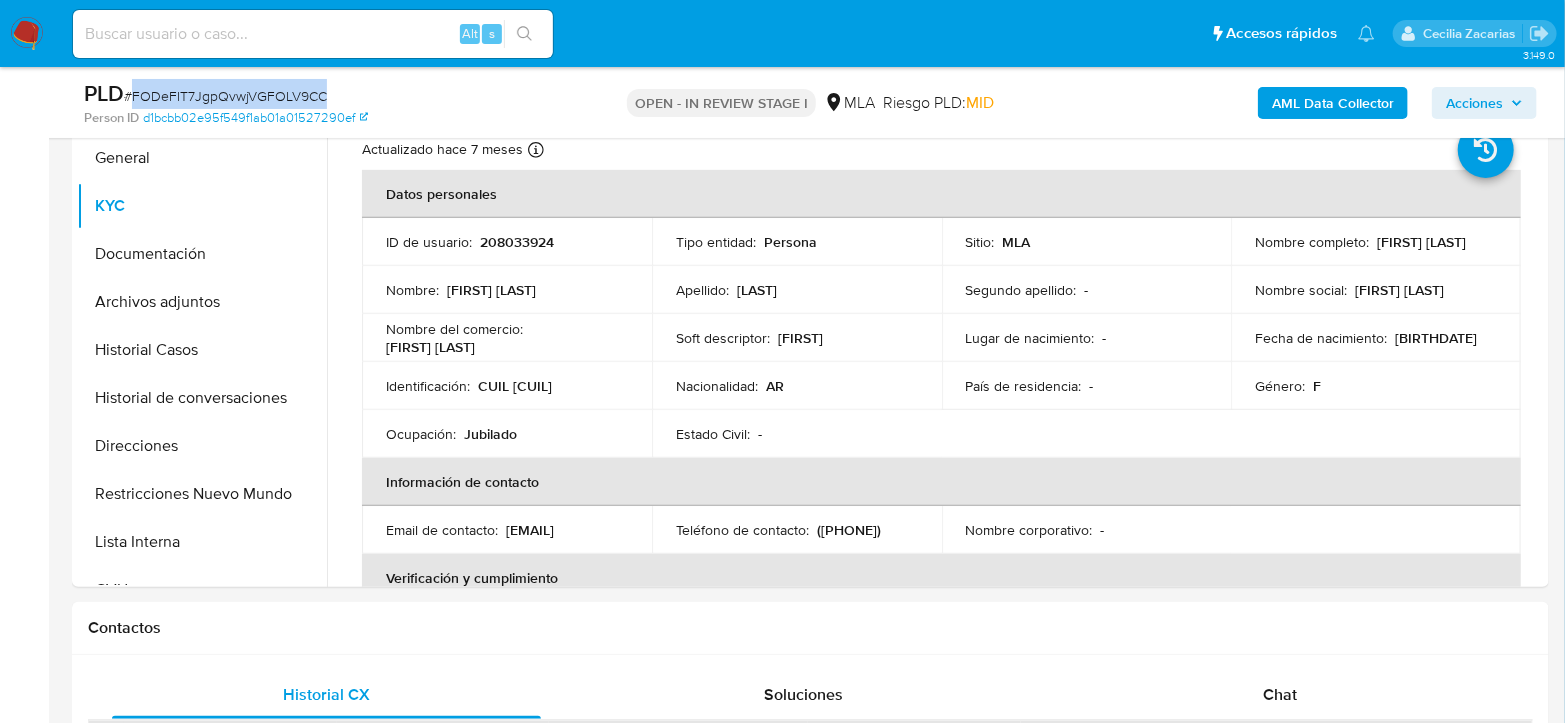 click on "# FODeFIT7JgpQvwjVGFOLV9CC" at bounding box center [225, 96] 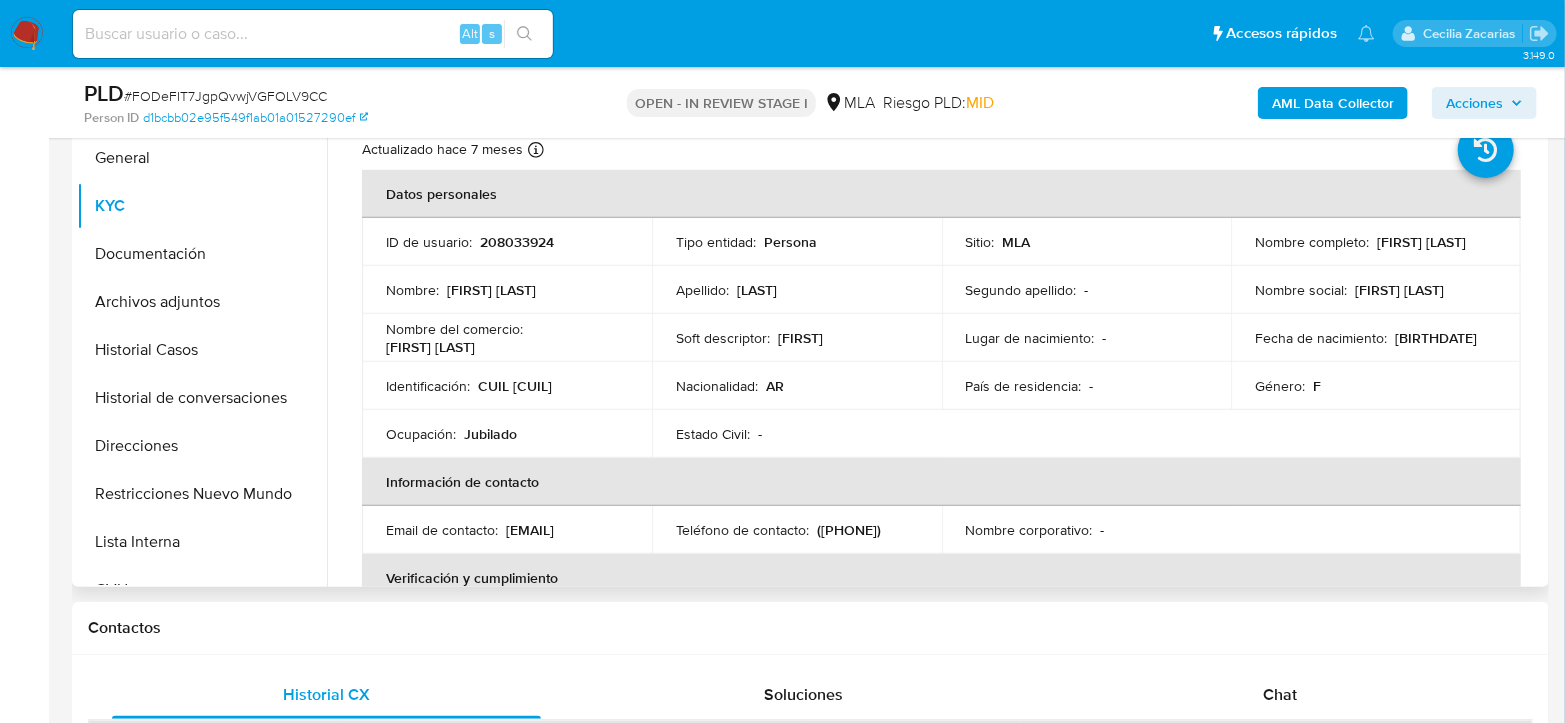click on "208033924" at bounding box center (517, 242) 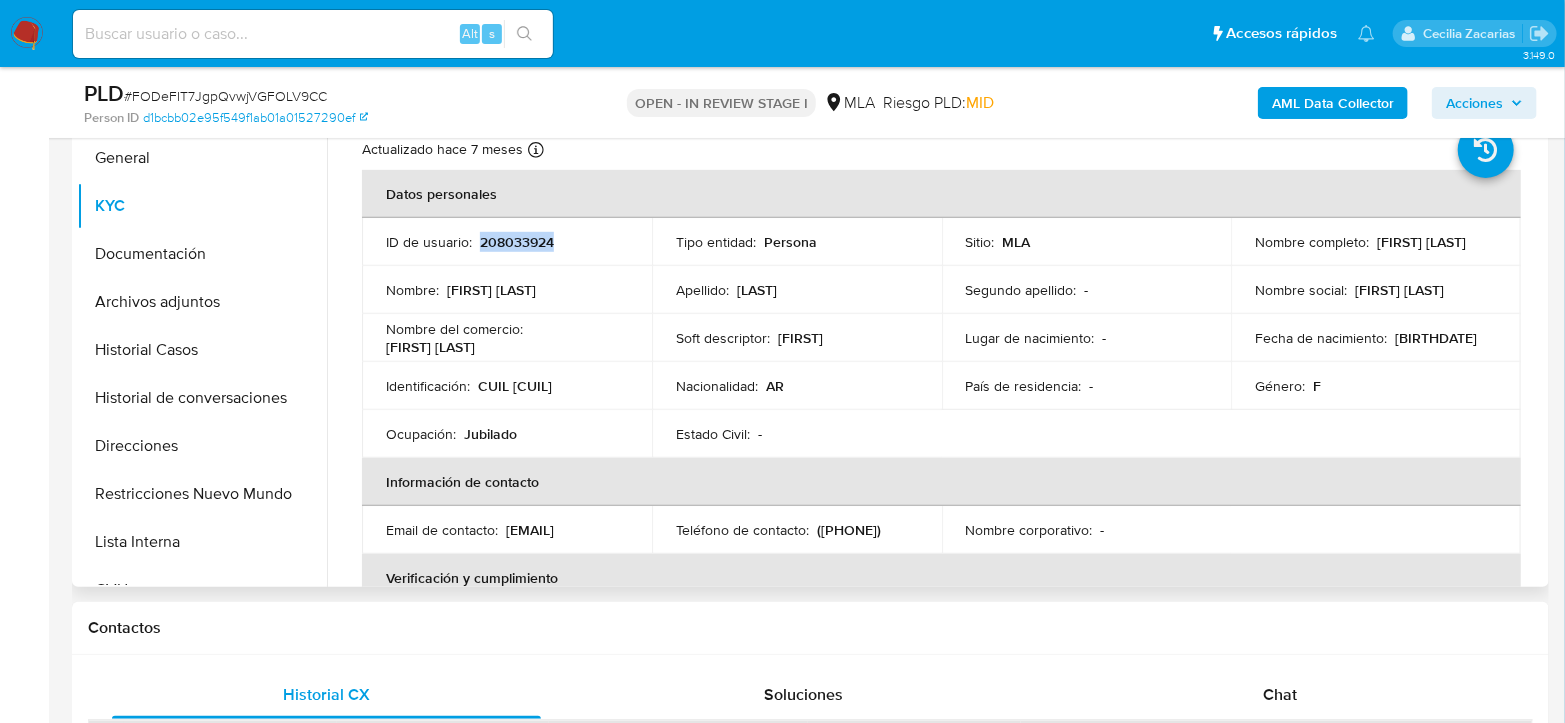 click on "208033924" at bounding box center [517, 242] 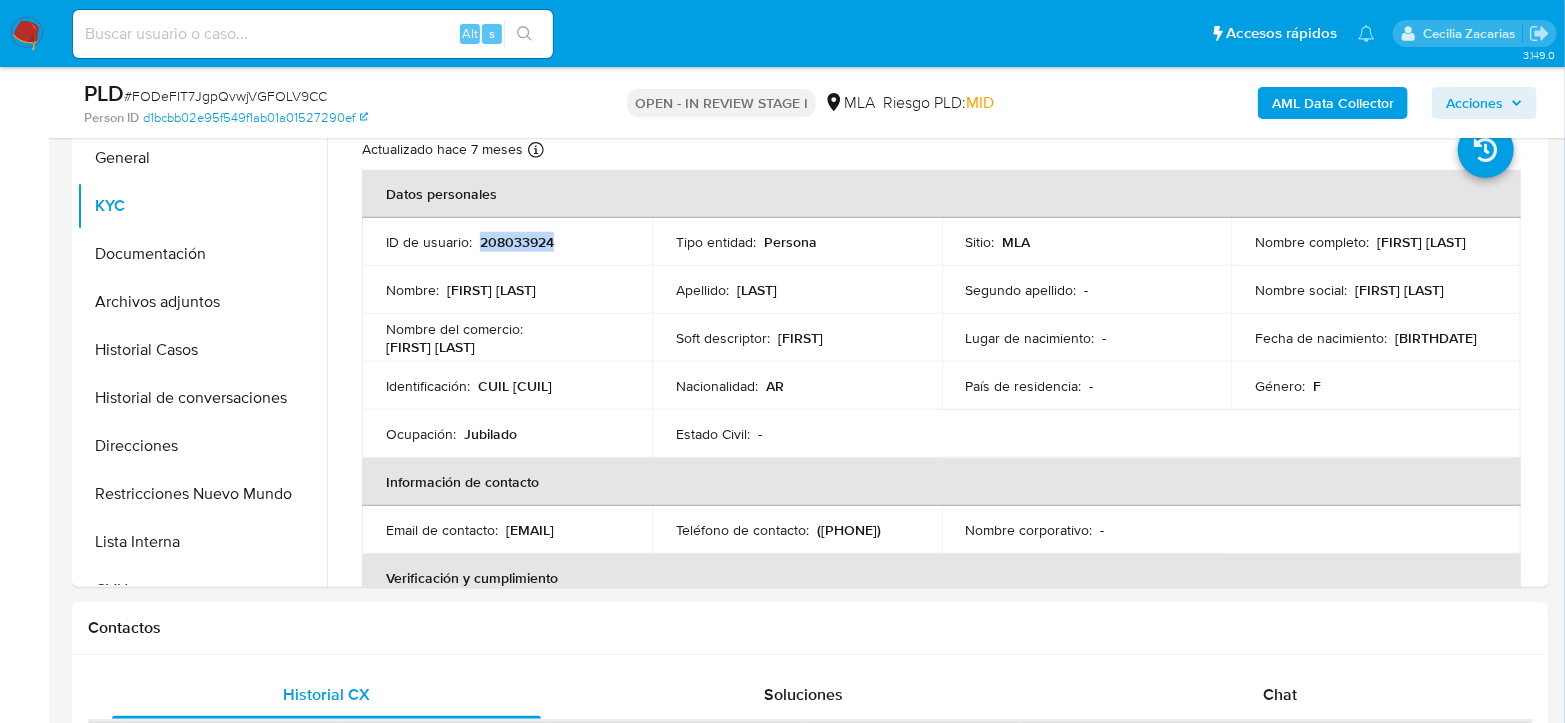 copy on "208033924" 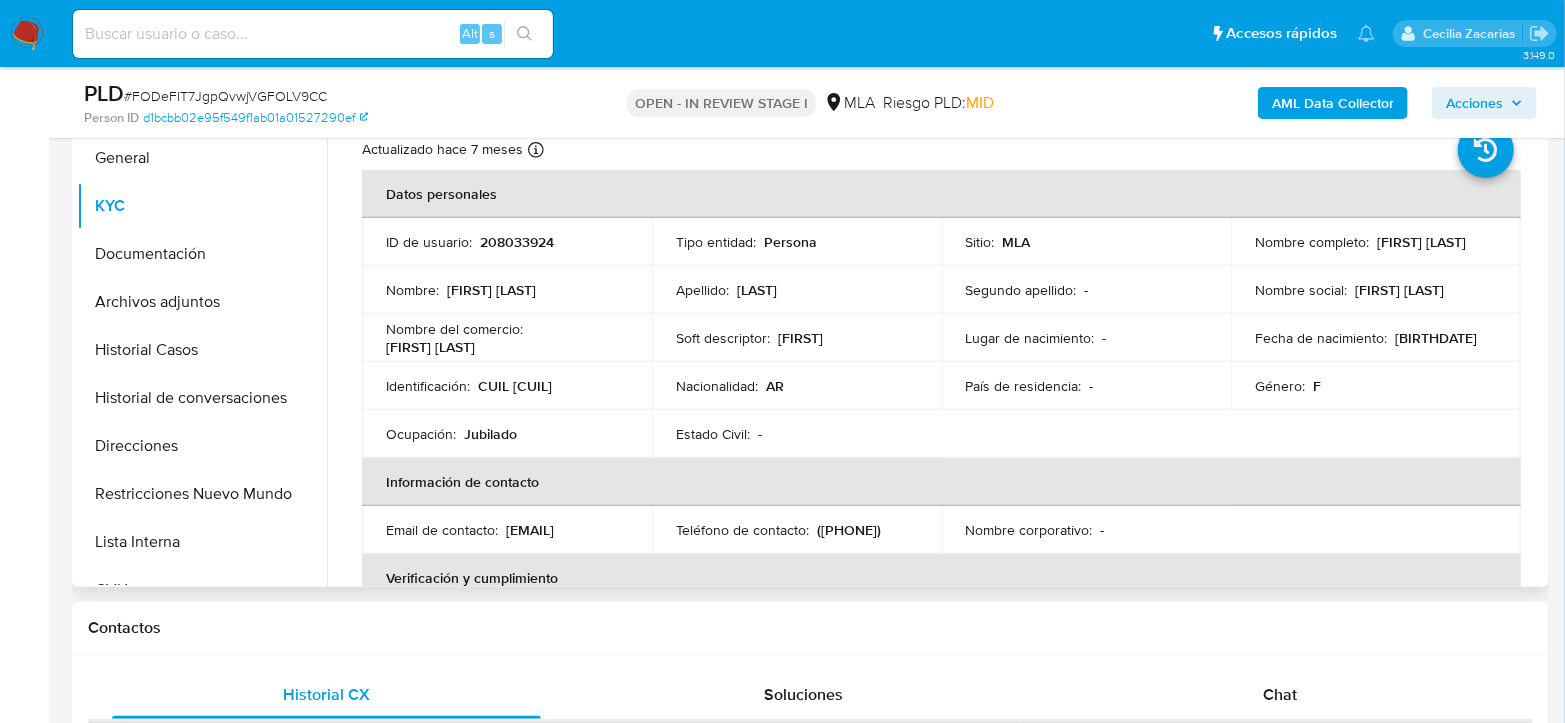 click on "CUIL 27161653808" at bounding box center (515, 386) 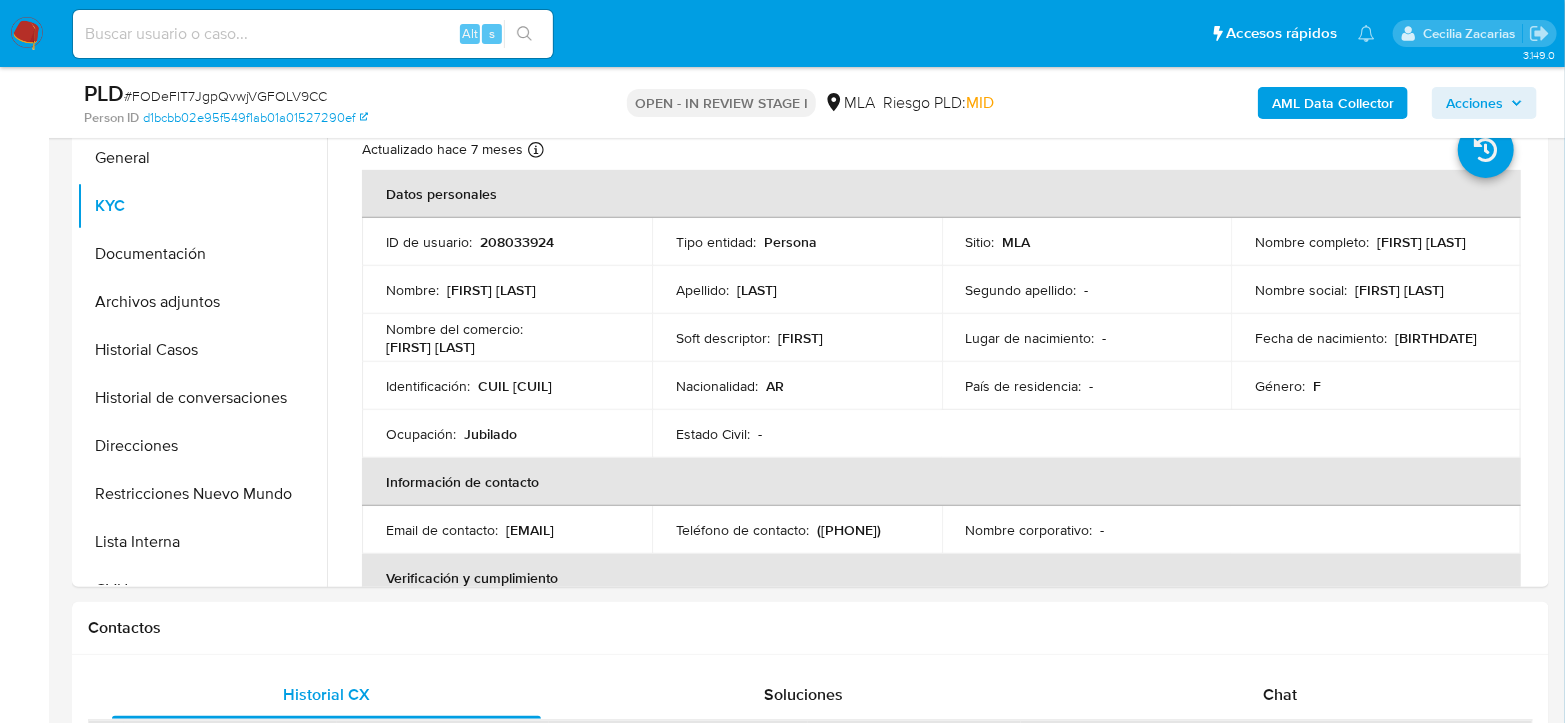 copy on "27161653808" 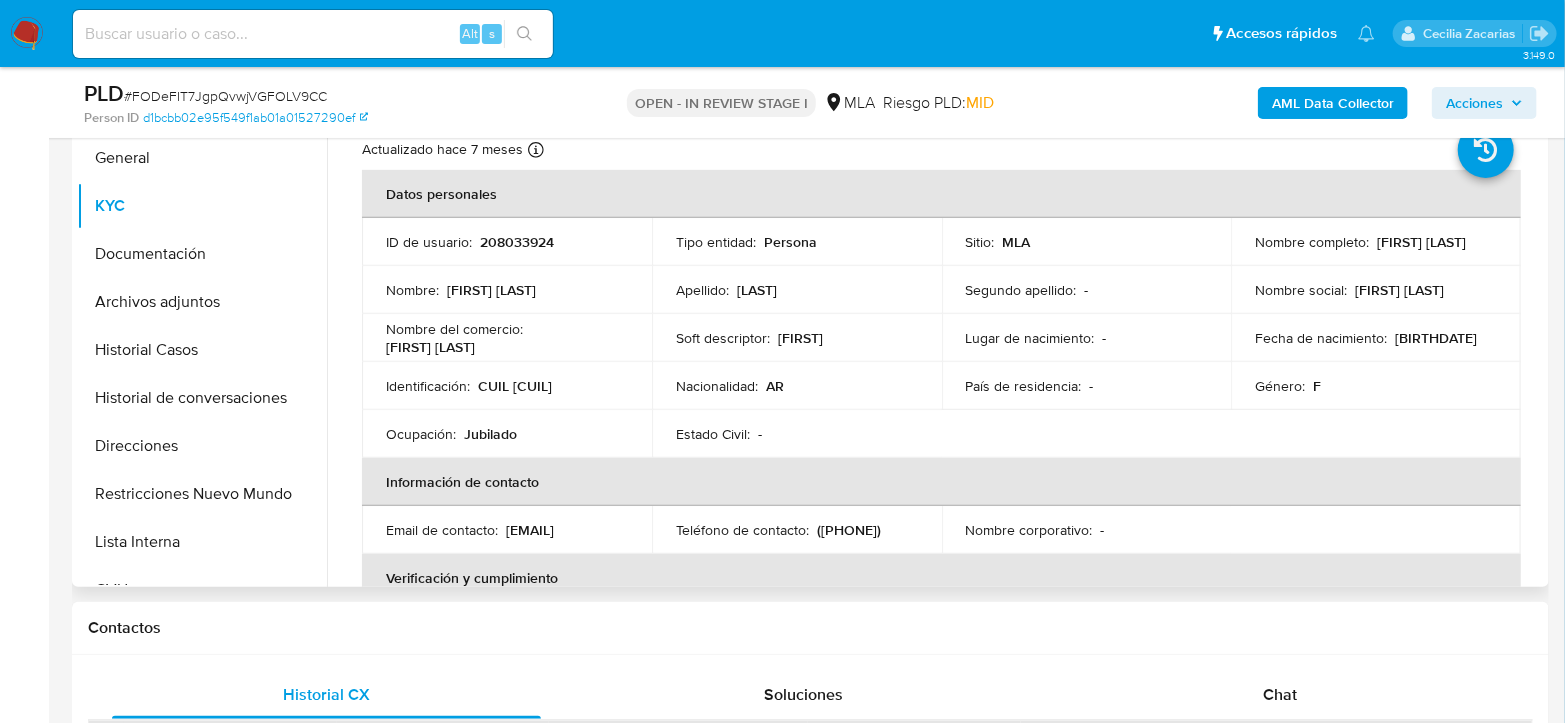 click on "CUIL 27161653808" at bounding box center (515, 386) 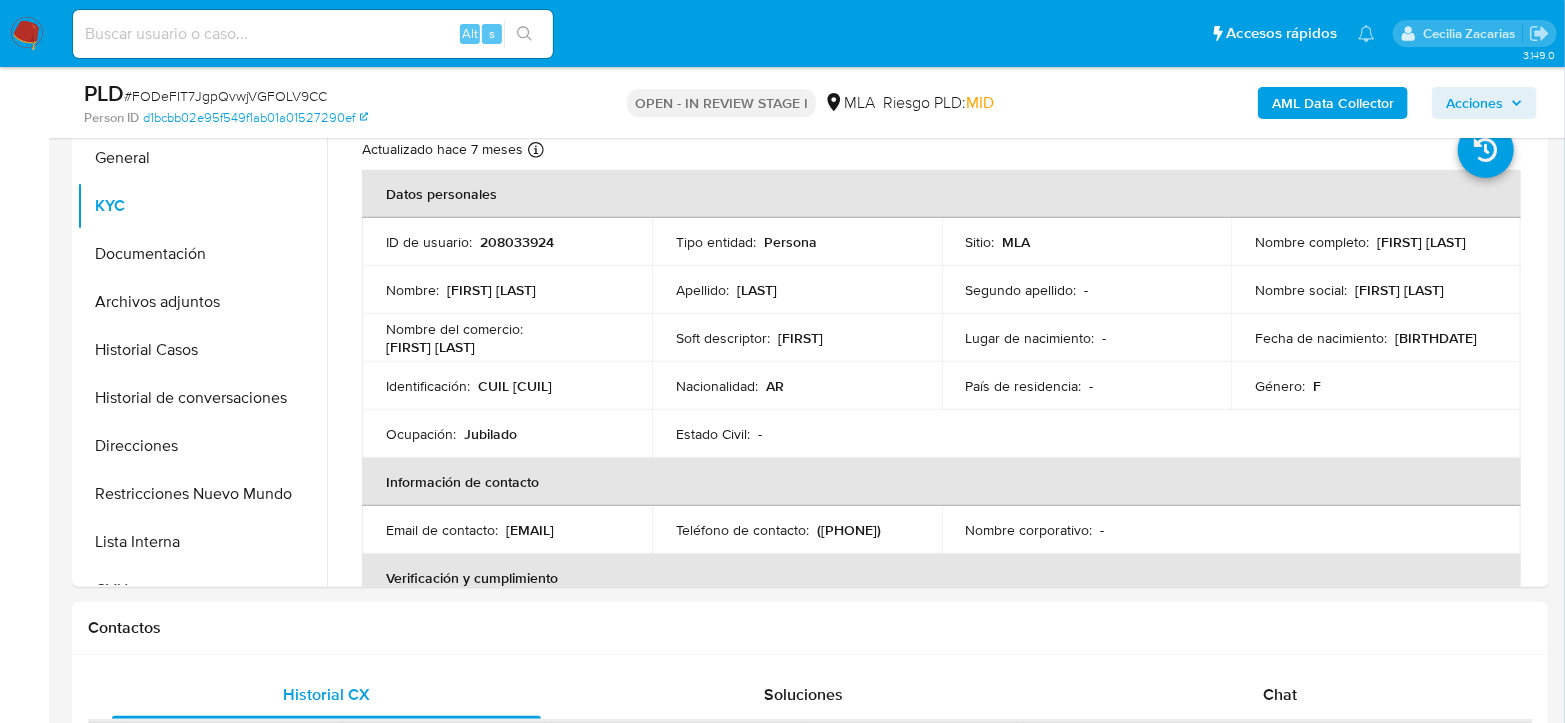 copy on "27161653808" 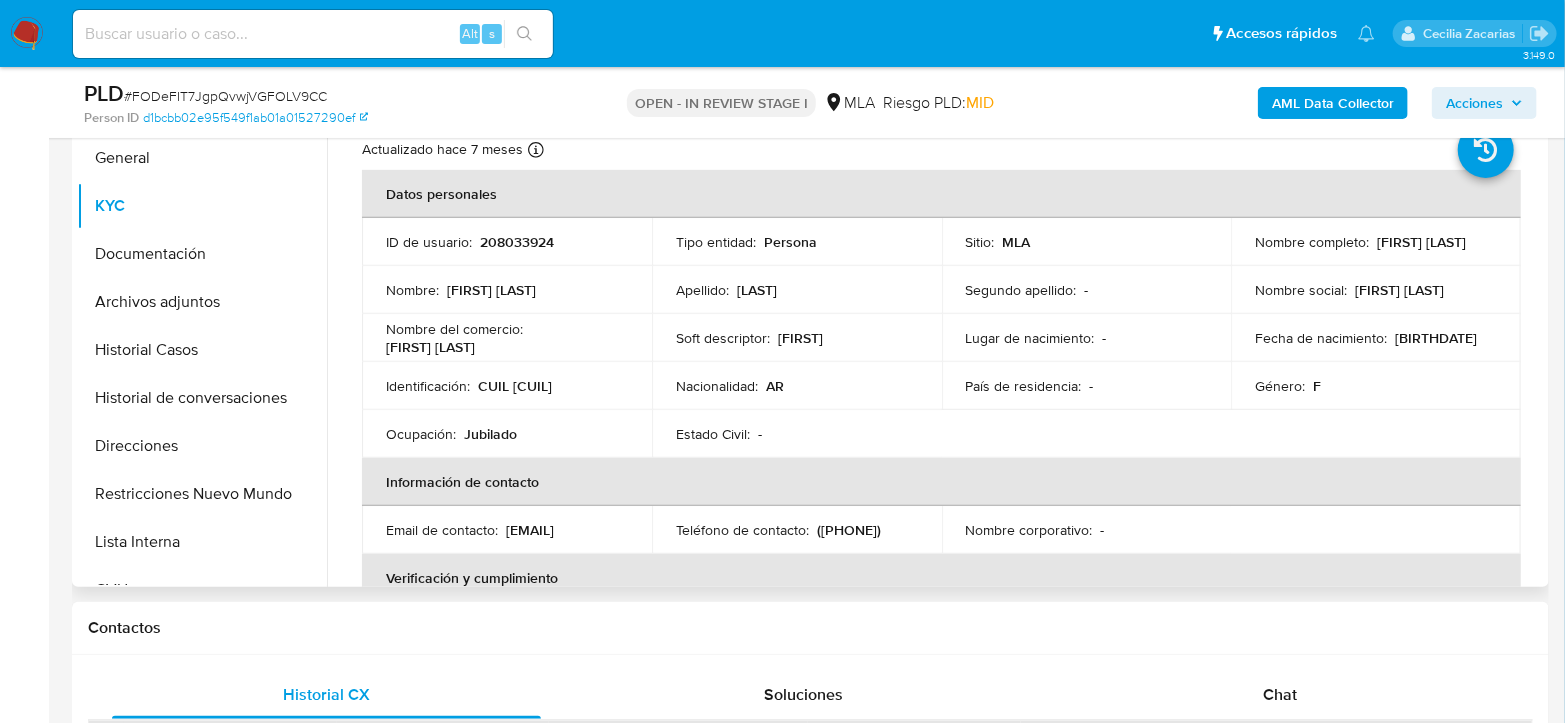 click on "208033924" at bounding box center [517, 242] 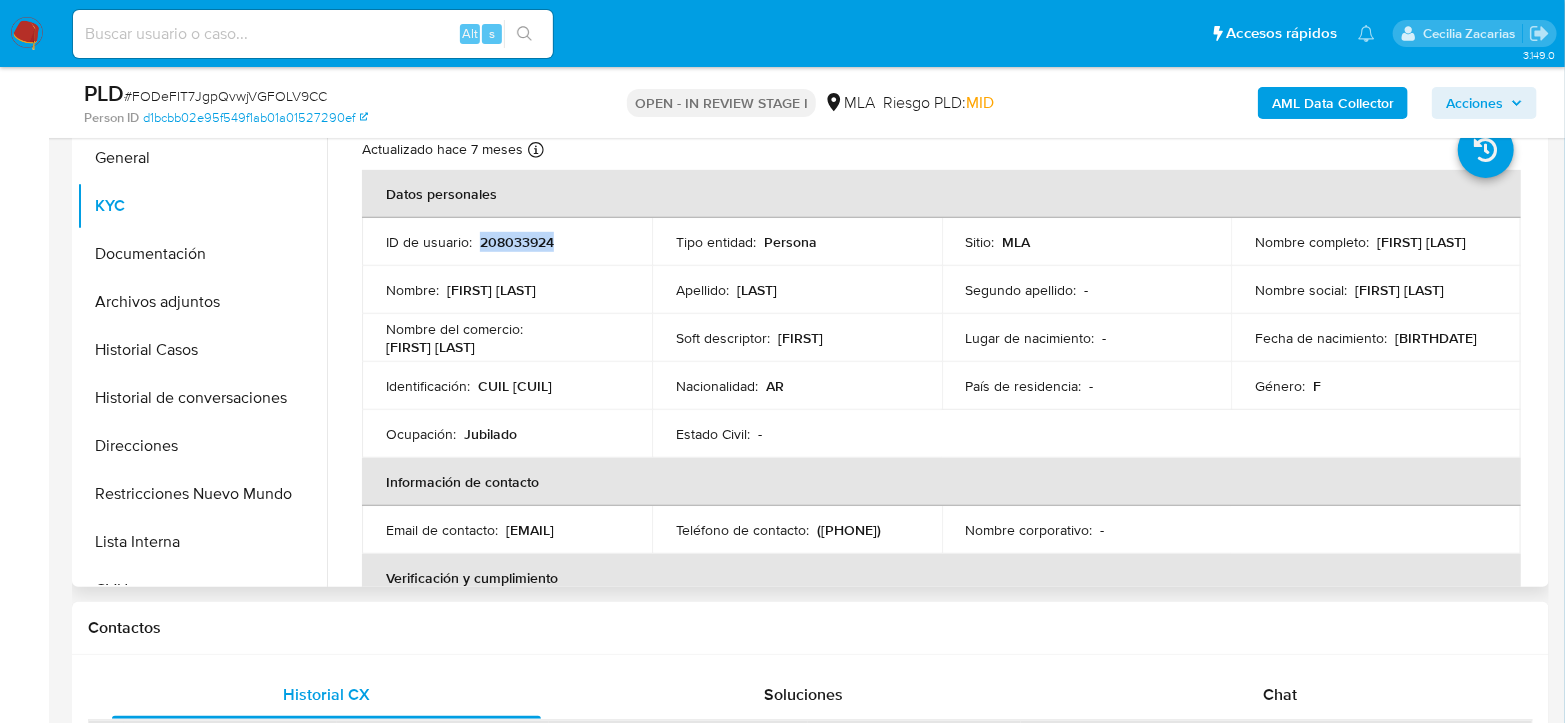 click on "208033924" at bounding box center [517, 242] 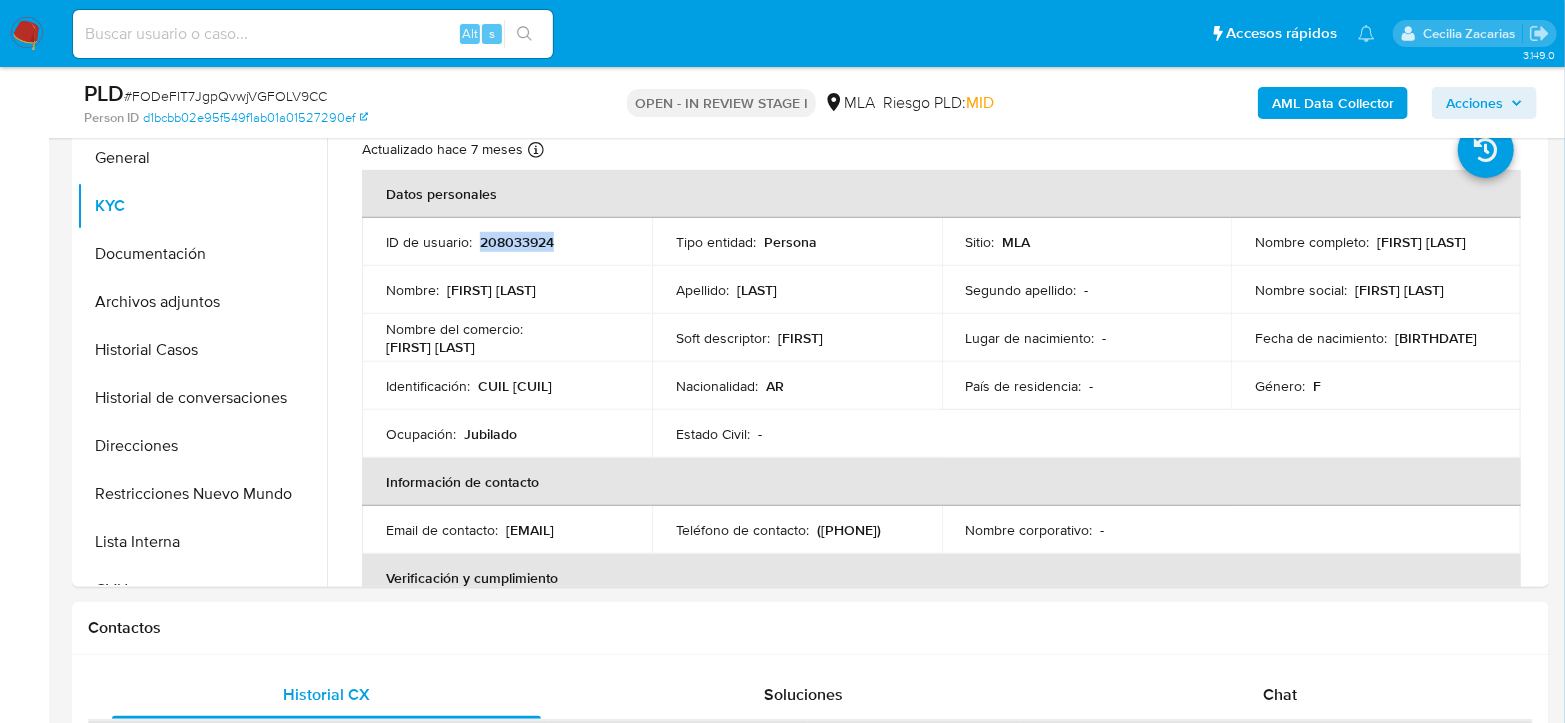 copy on "208033924" 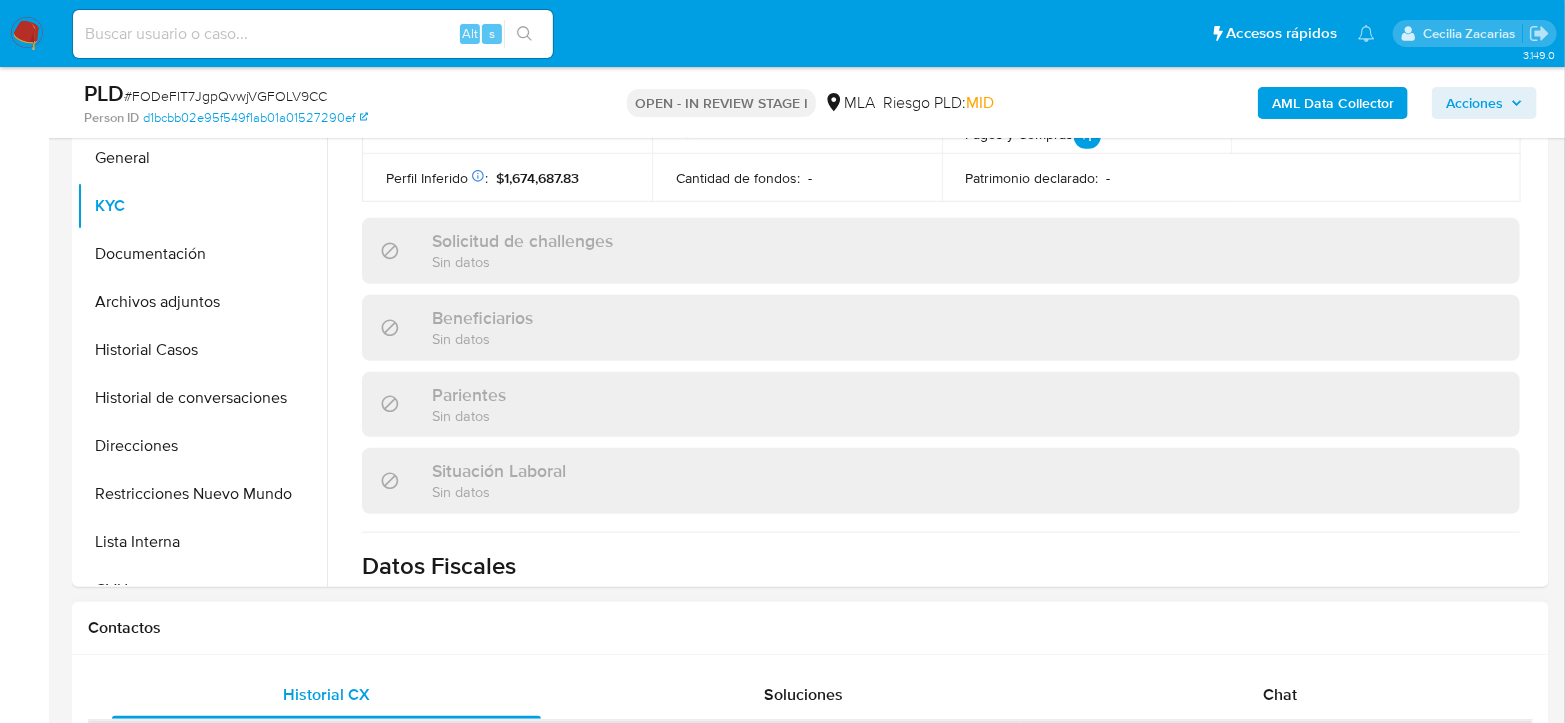 scroll, scrollTop: 777, scrollLeft: 0, axis: vertical 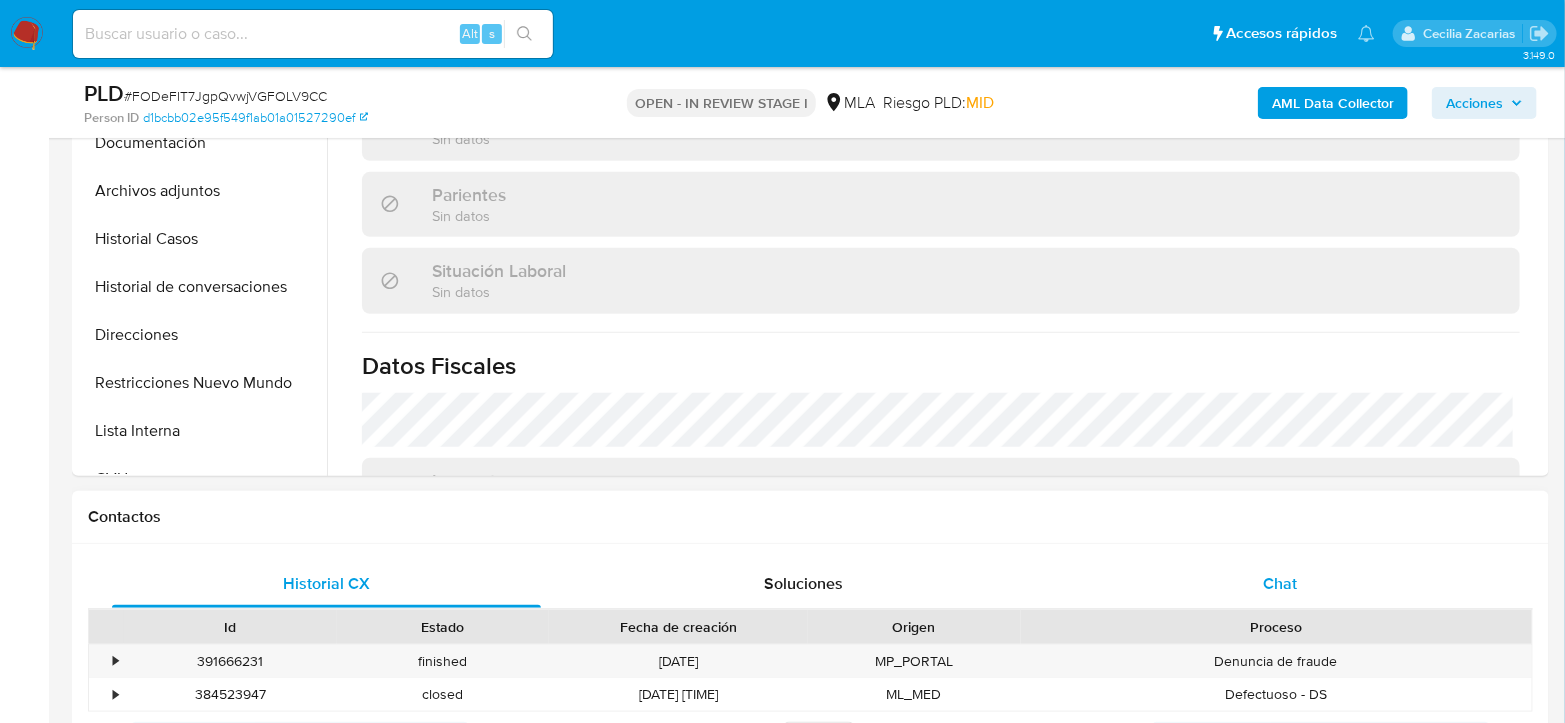 click on "Chat" at bounding box center (1280, 584) 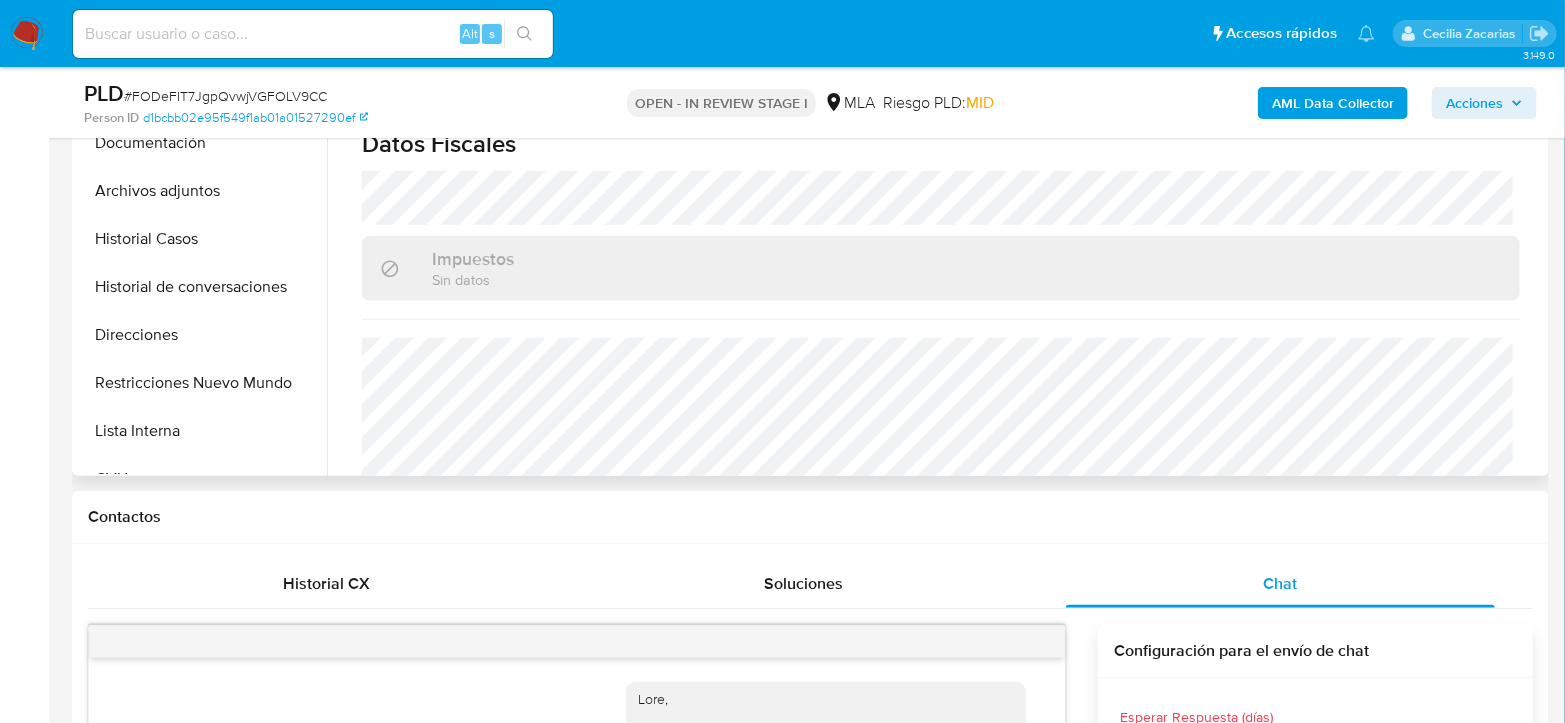 scroll, scrollTop: 1061, scrollLeft: 0, axis: vertical 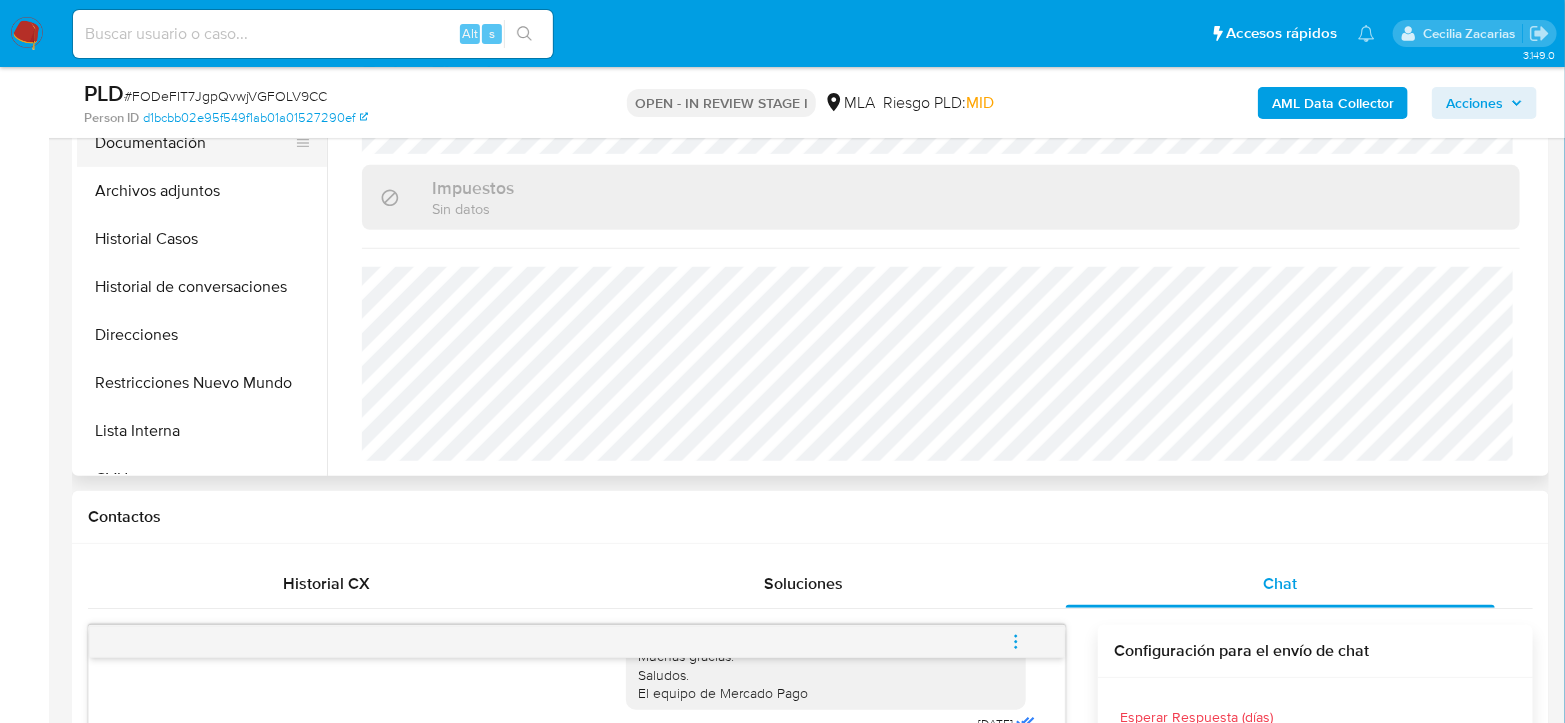 click on "Documentación" at bounding box center (194, 143) 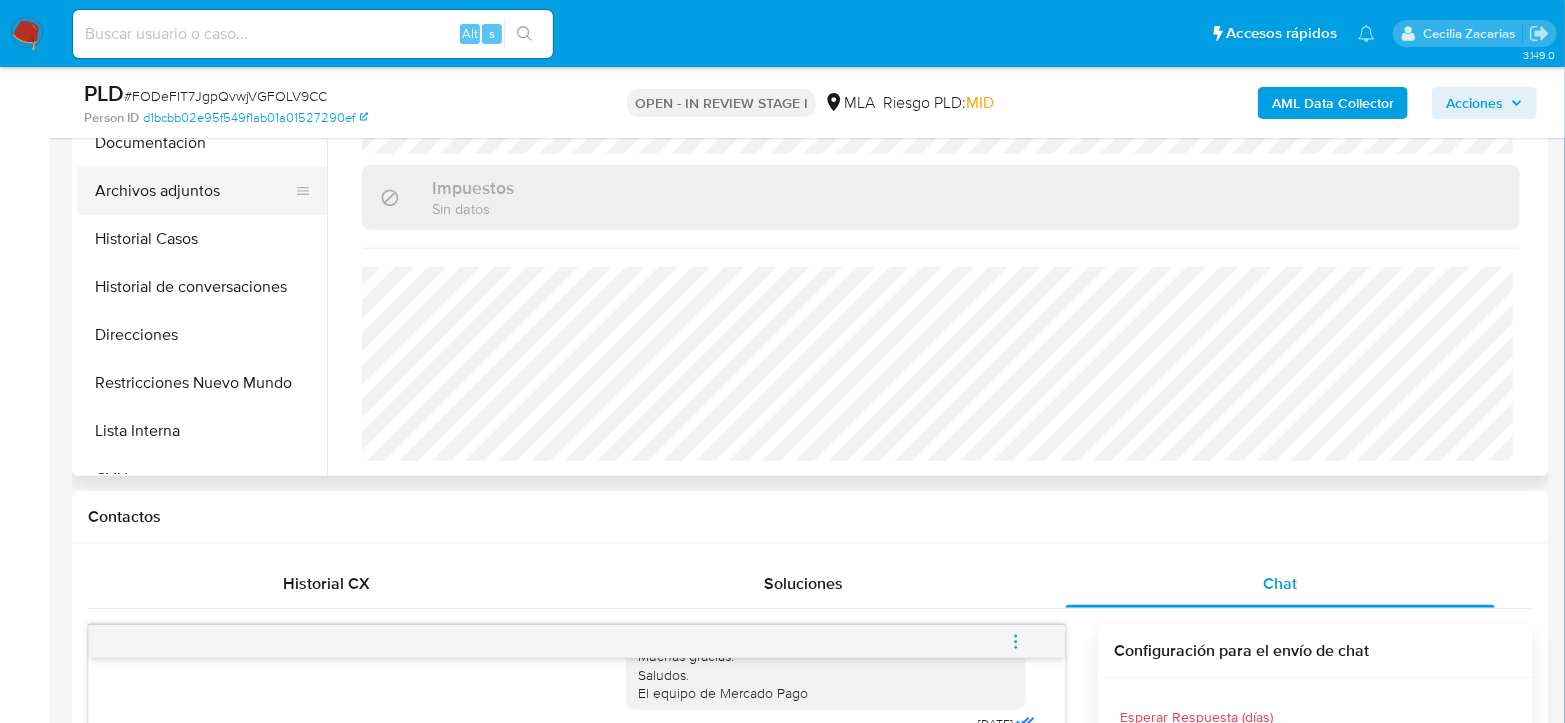 scroll, scrollTop: 0, scrollLeft: 0, axis: both 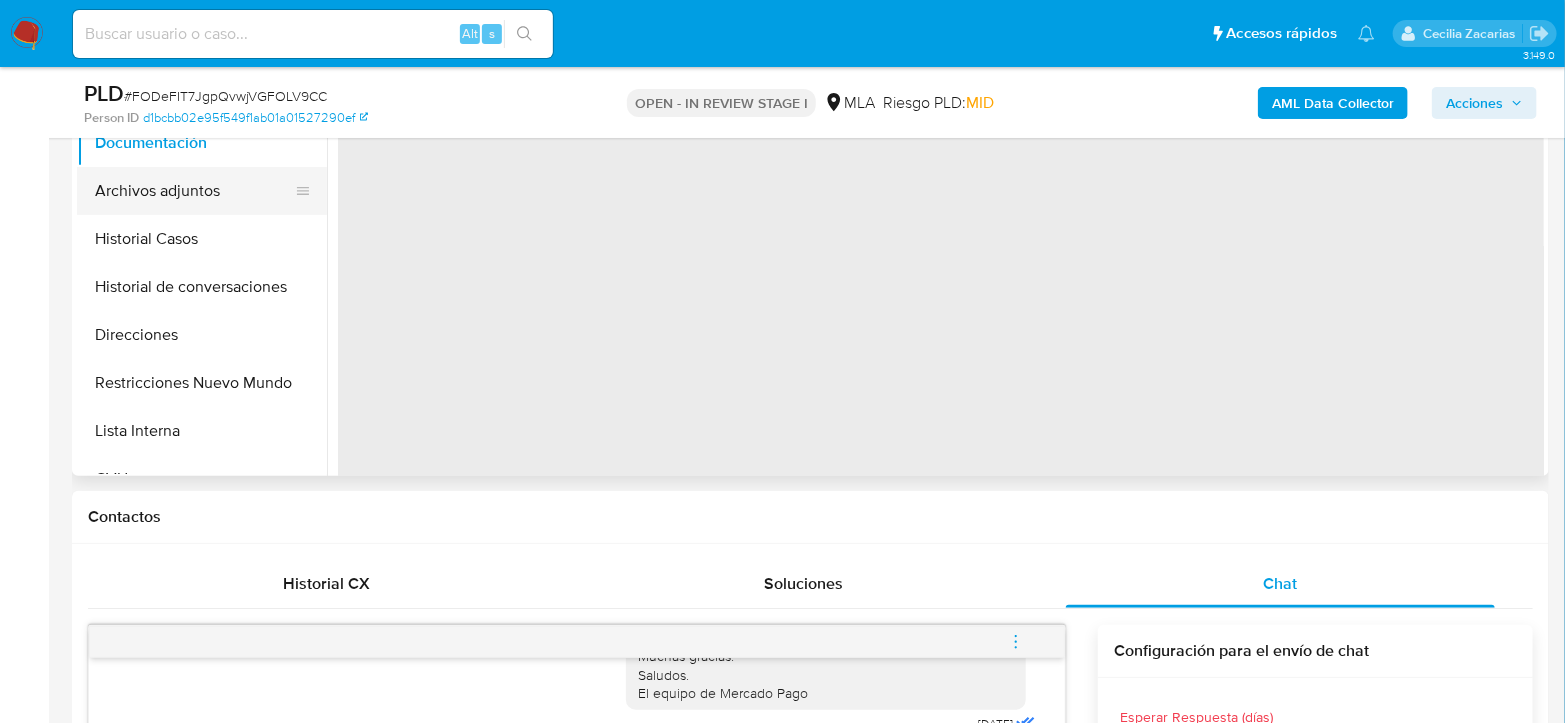 click on "Archivos adjuntos" at bounding box center (194, 191) 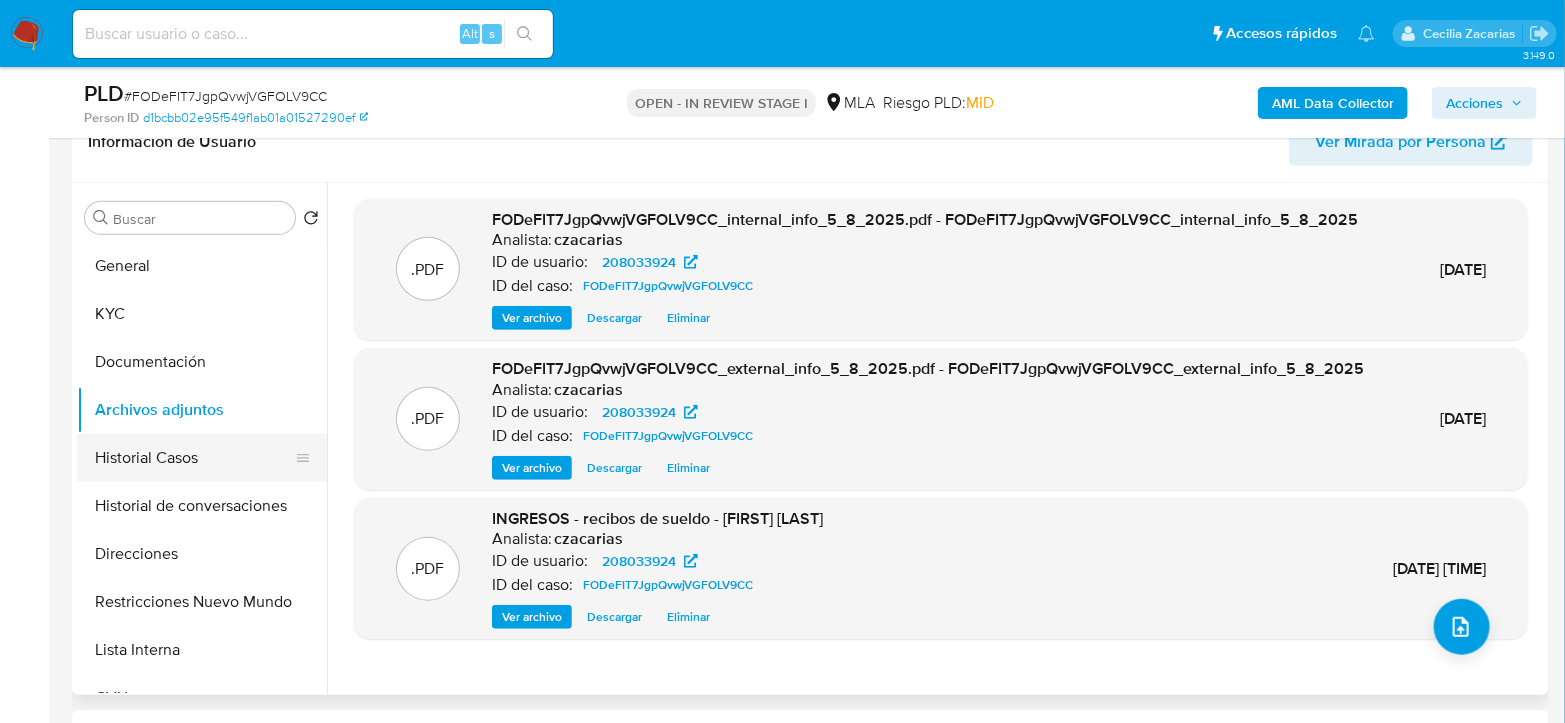 scroll, scrollTop: 333, scrollLeft: 0, axis: vertical 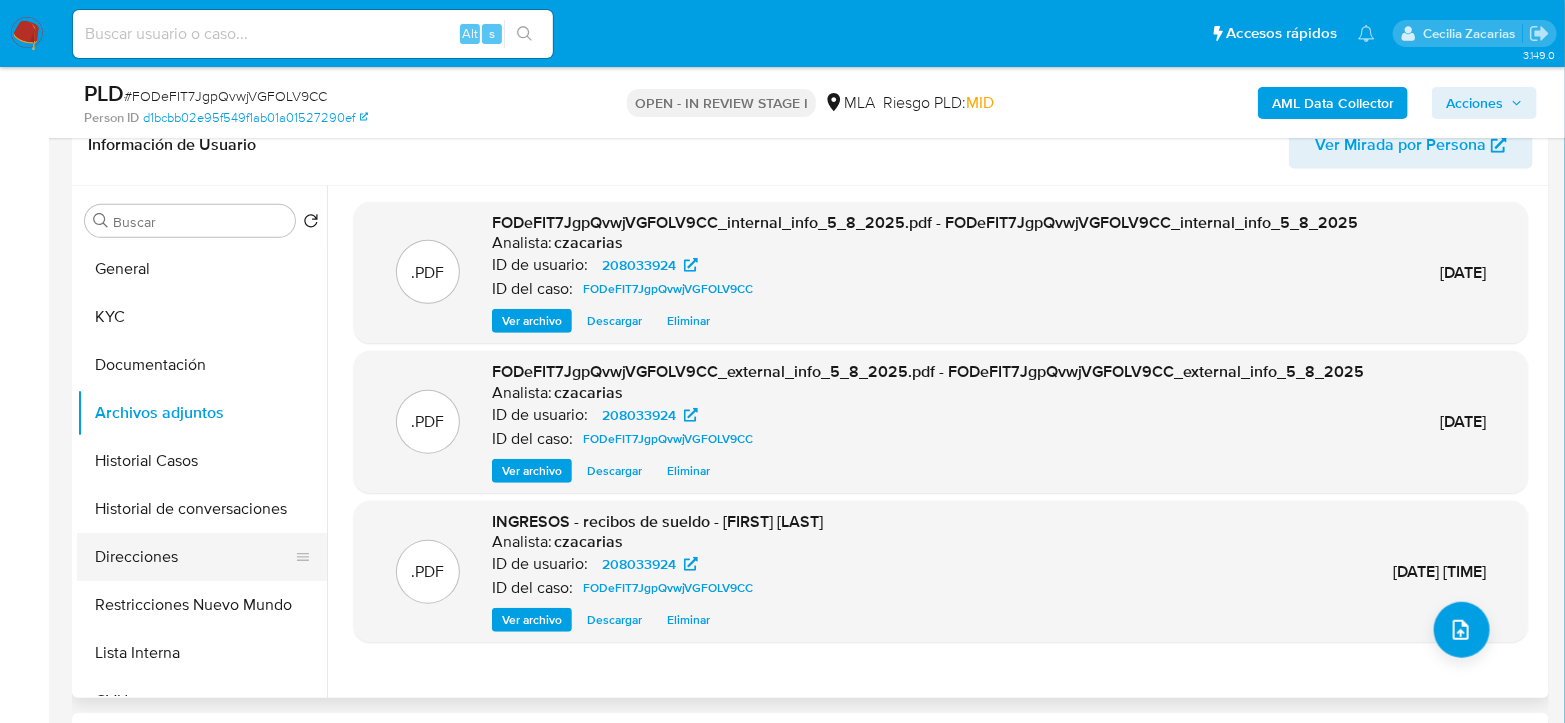 click on "Direcciones" at bounding box center (194, 557) 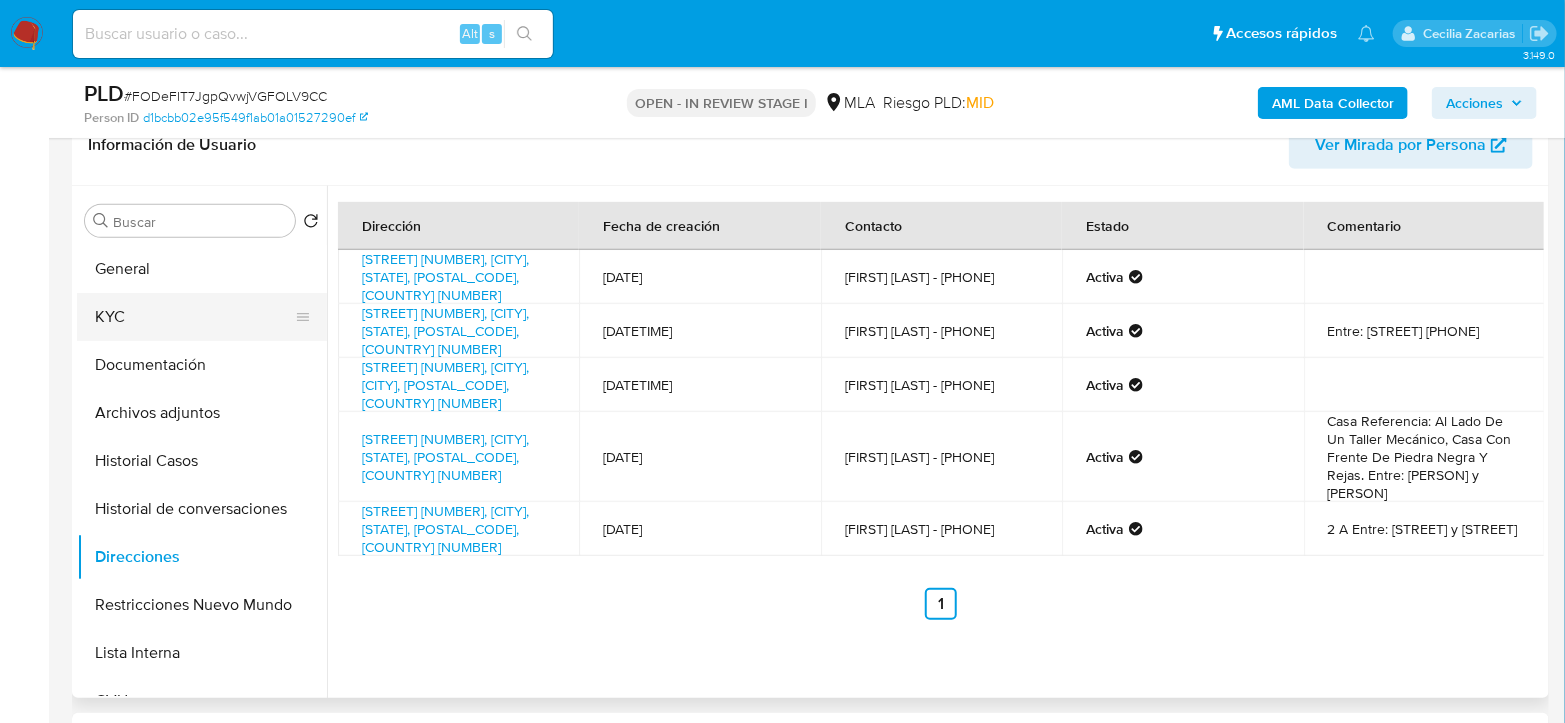 click on "KYC" at bounding box center (194, 317) 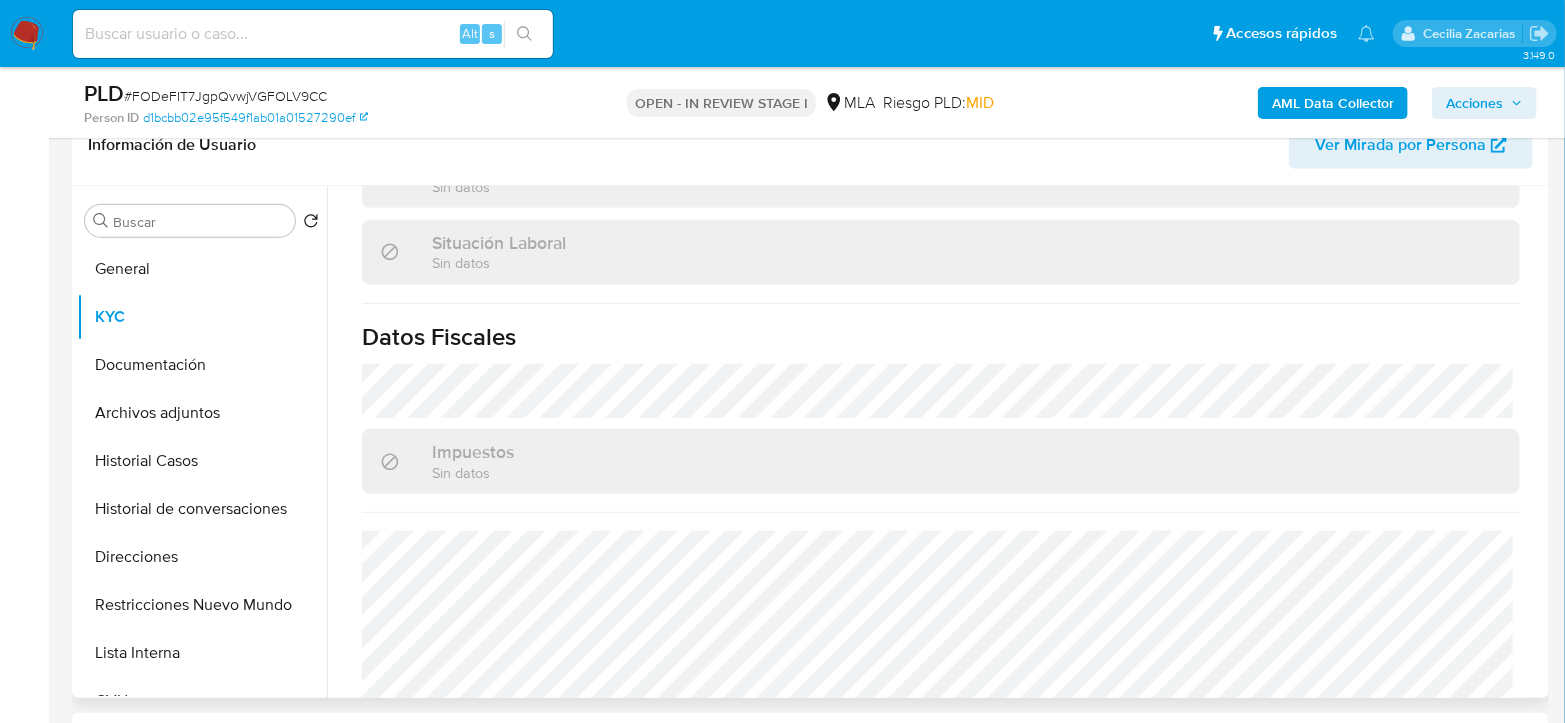 scroll, scrollTop: 1026, scrollLeft: 0, axis: vertical 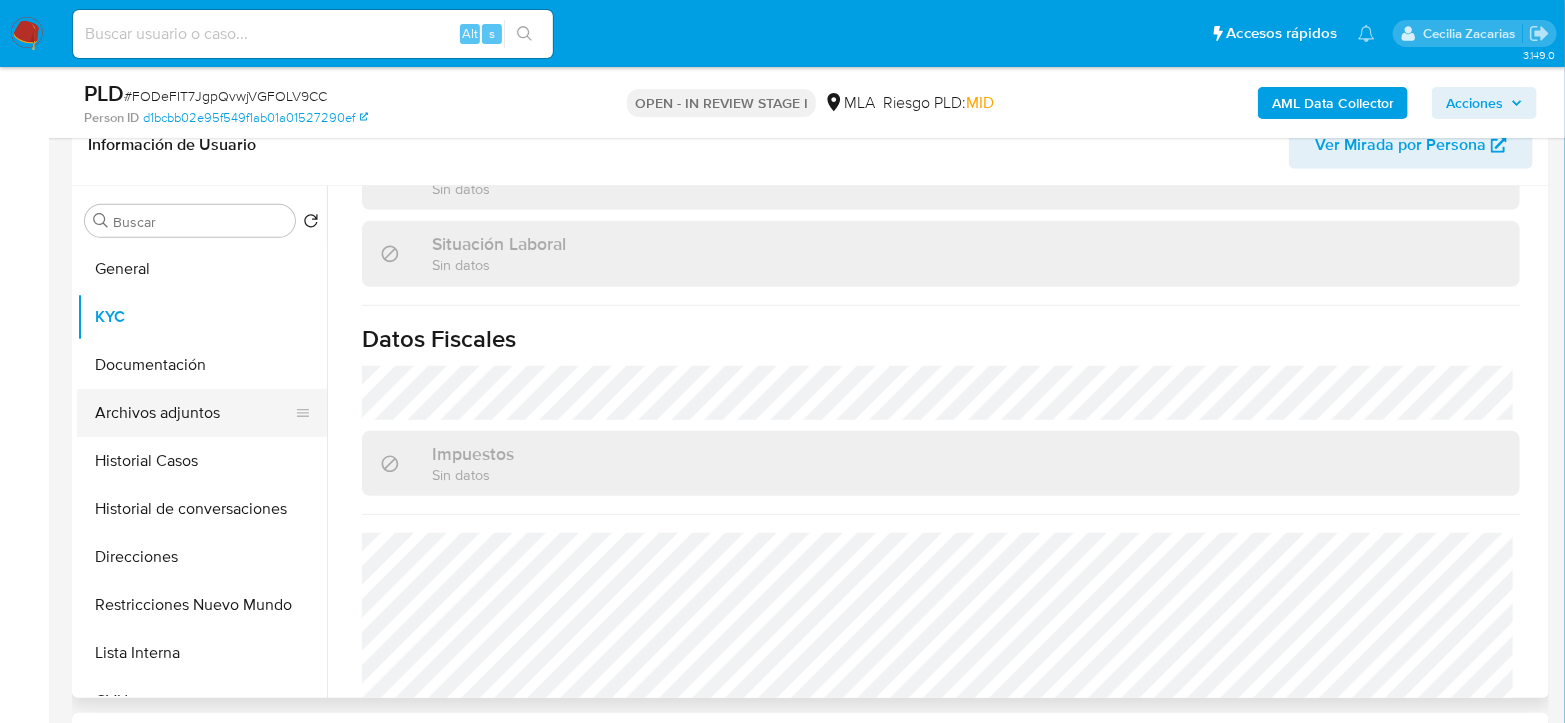 click on "Archivos adjuntos" at bounding box center (194, 413) 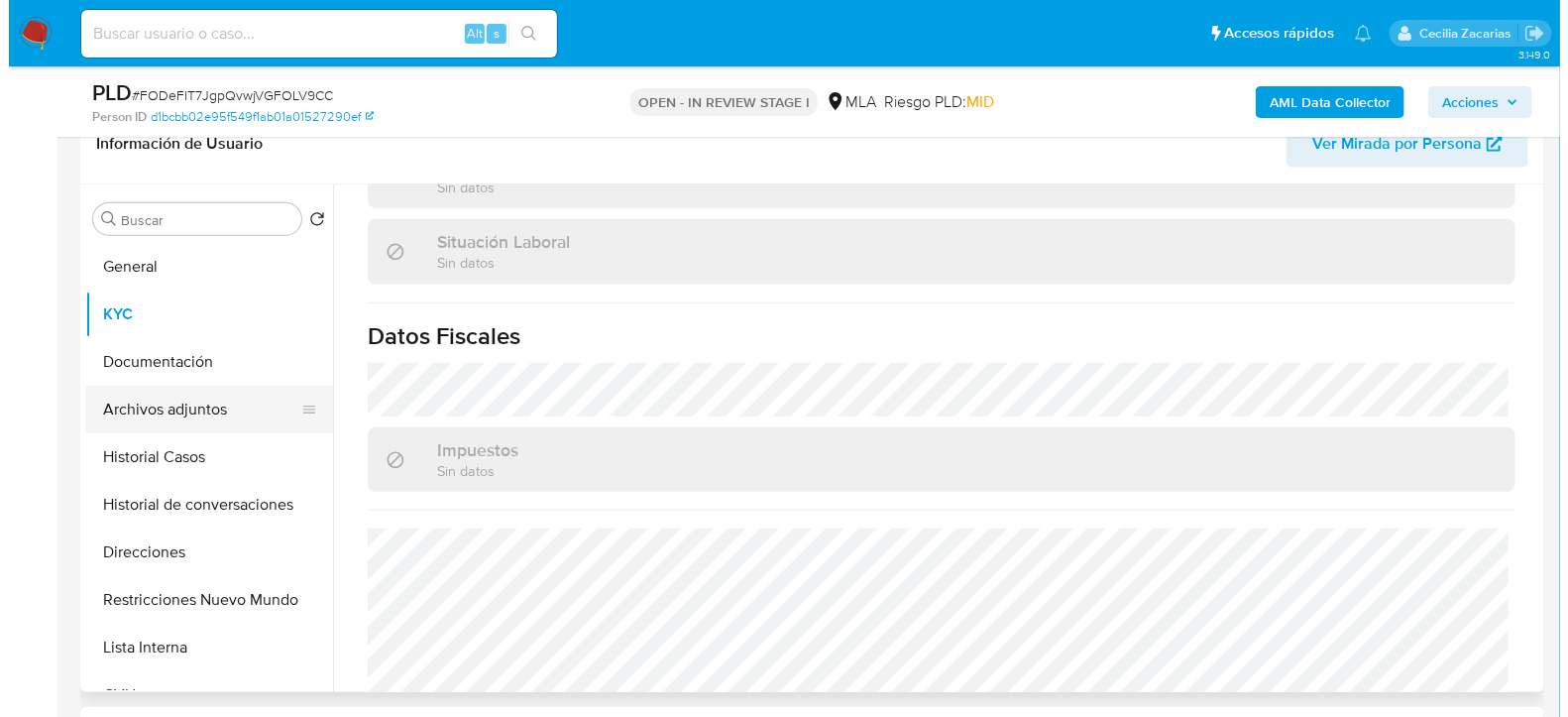 scroll, scrollTop: 0, scrollLeft: 0, axis: both 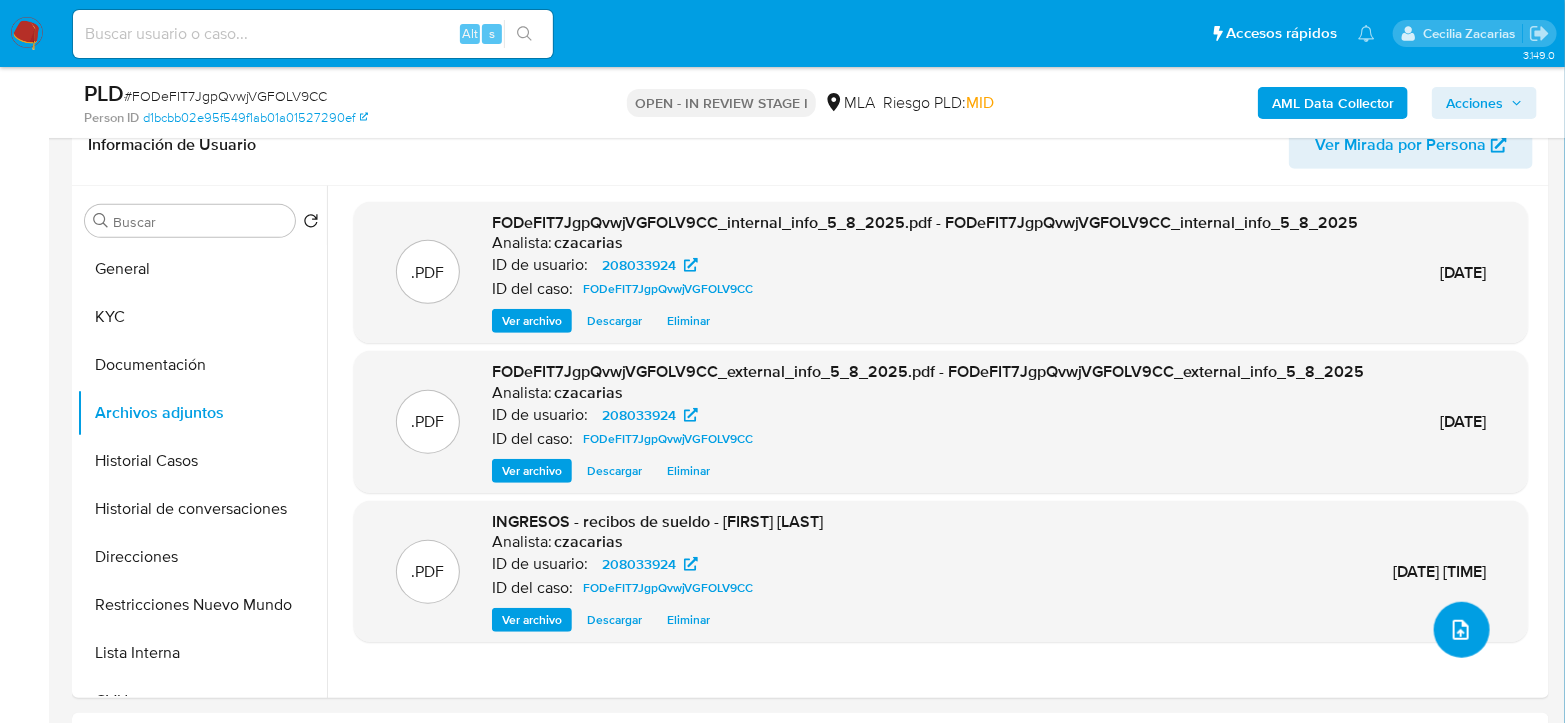 click 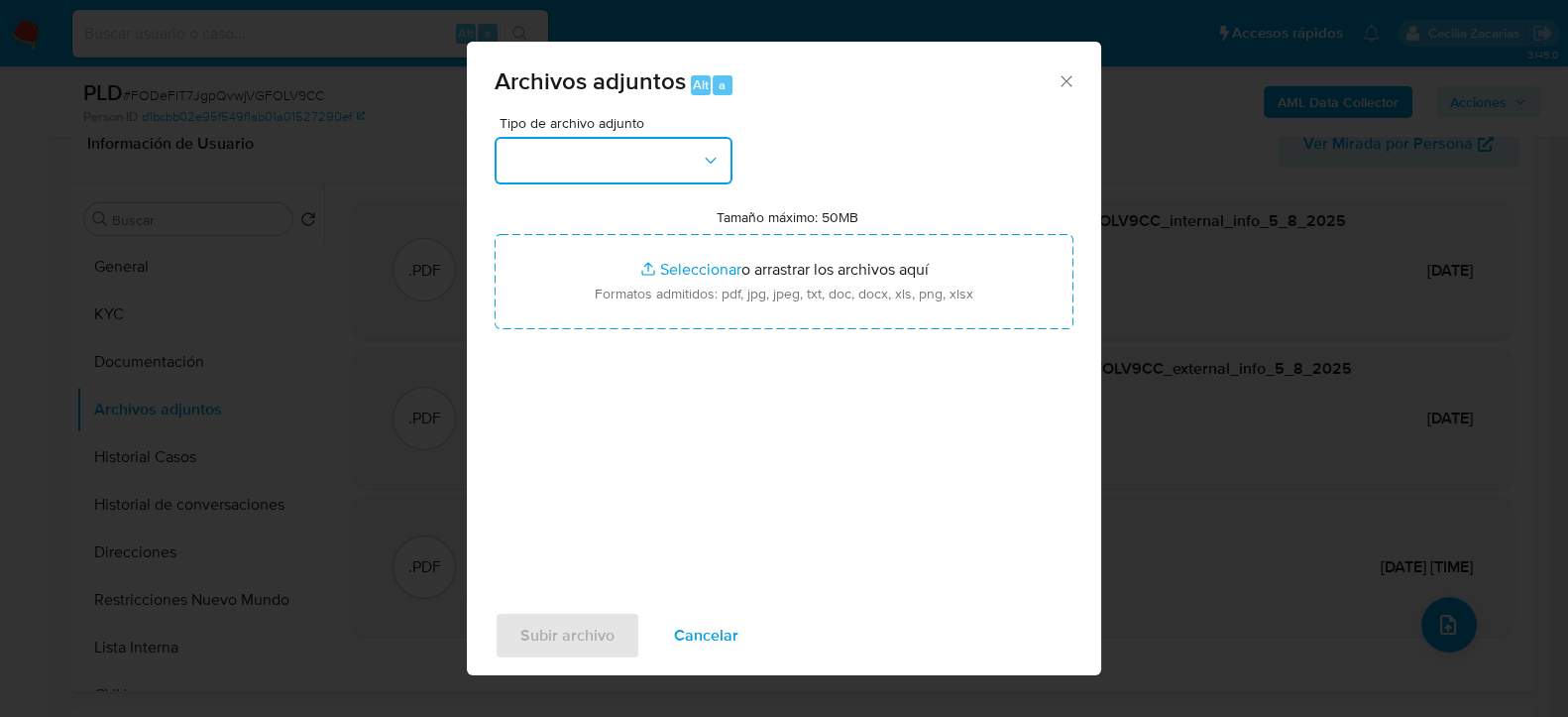 click at bounding box center (614, 161) 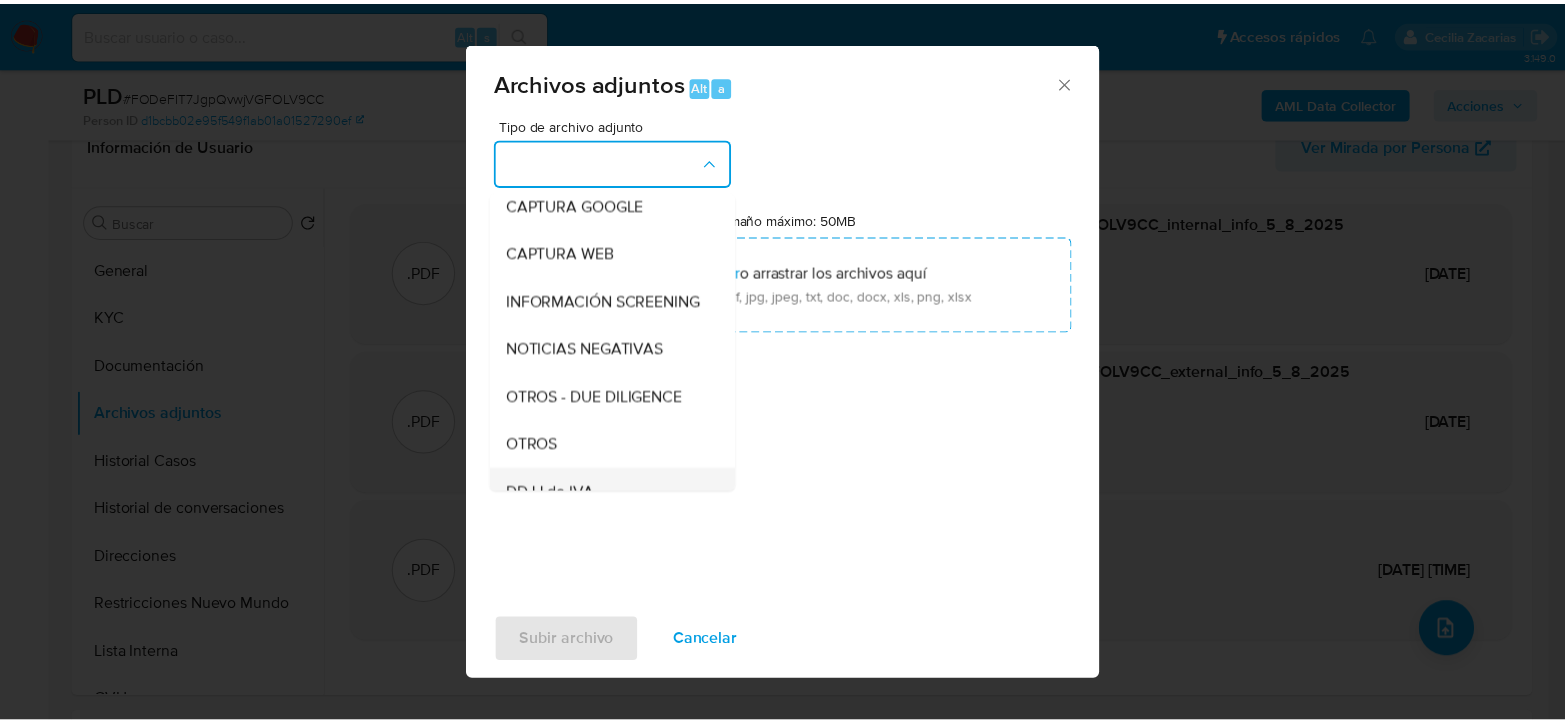 scroll, scrollTop: 333, scrollLeft: 0, axis: vertical 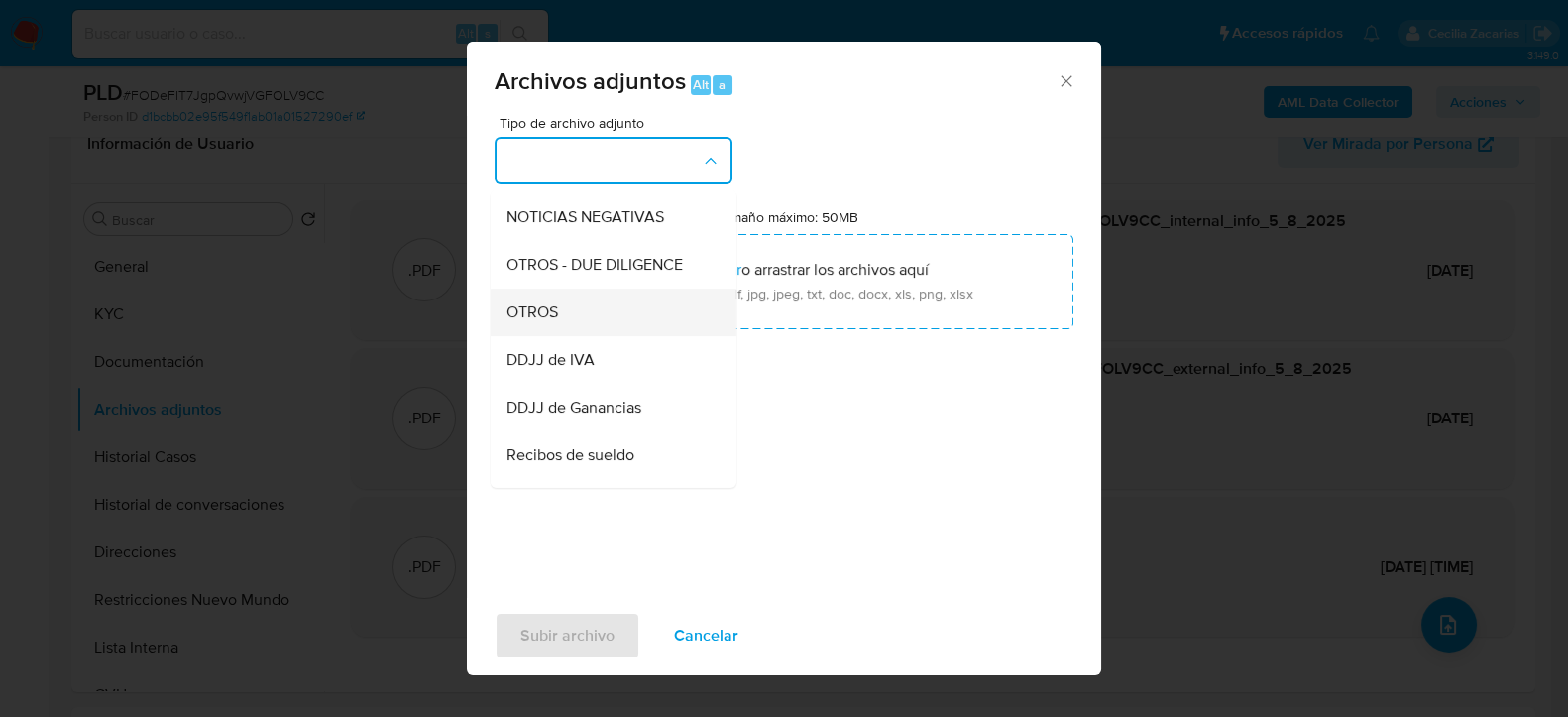 click on "OTROS" at bounding box center (608, 311) 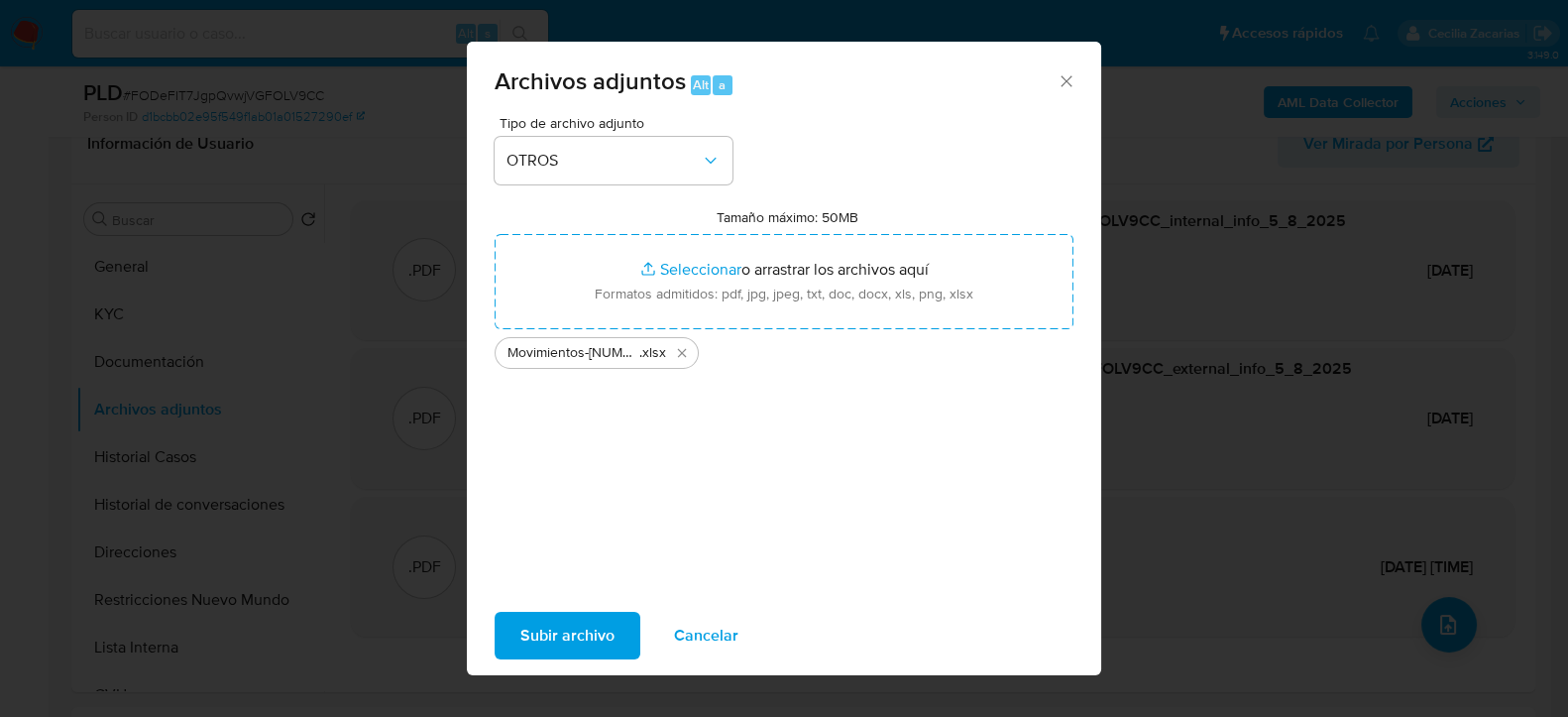 click on "Subir archivo" at bounding box center [567, 636] 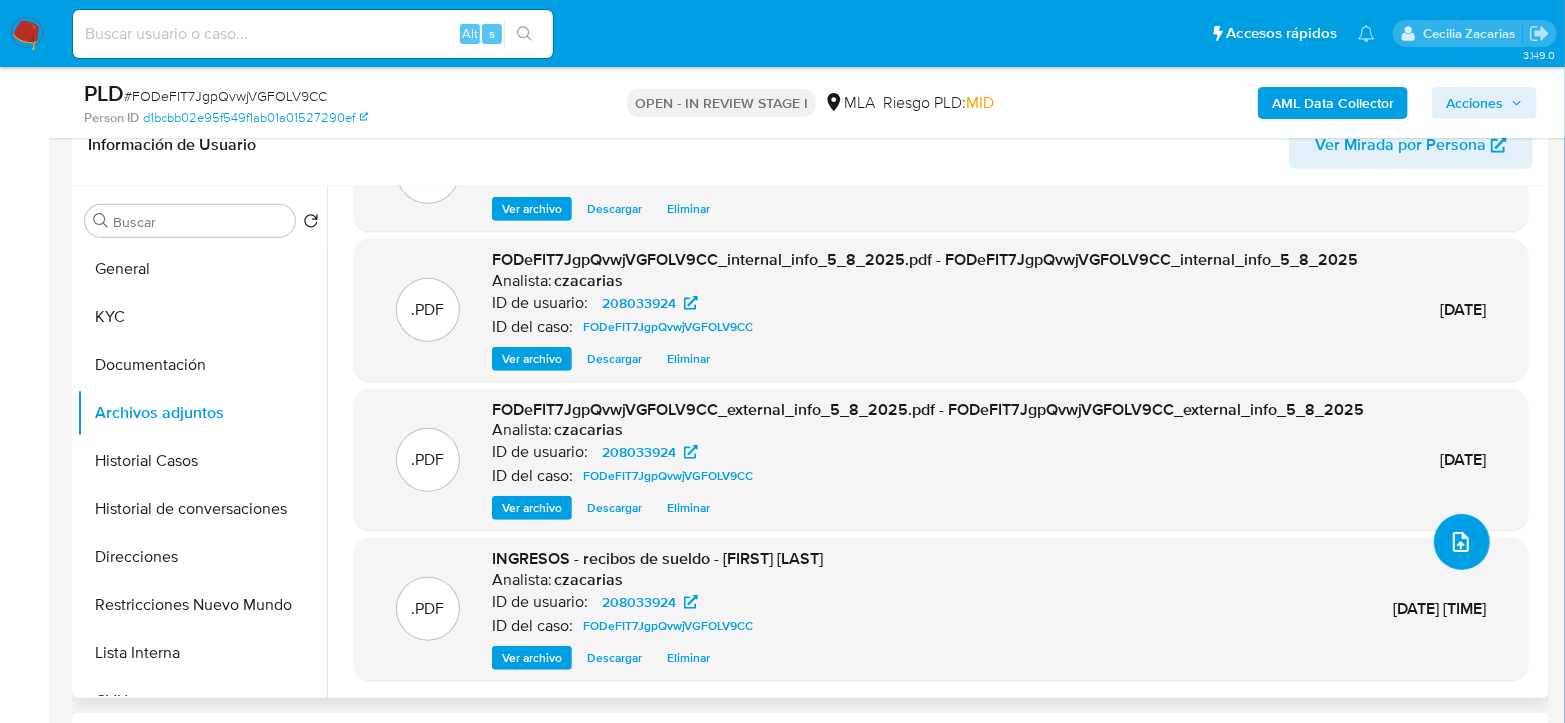 scroll, scrollTop: 130, scrollLeft: 0, axis: vertical 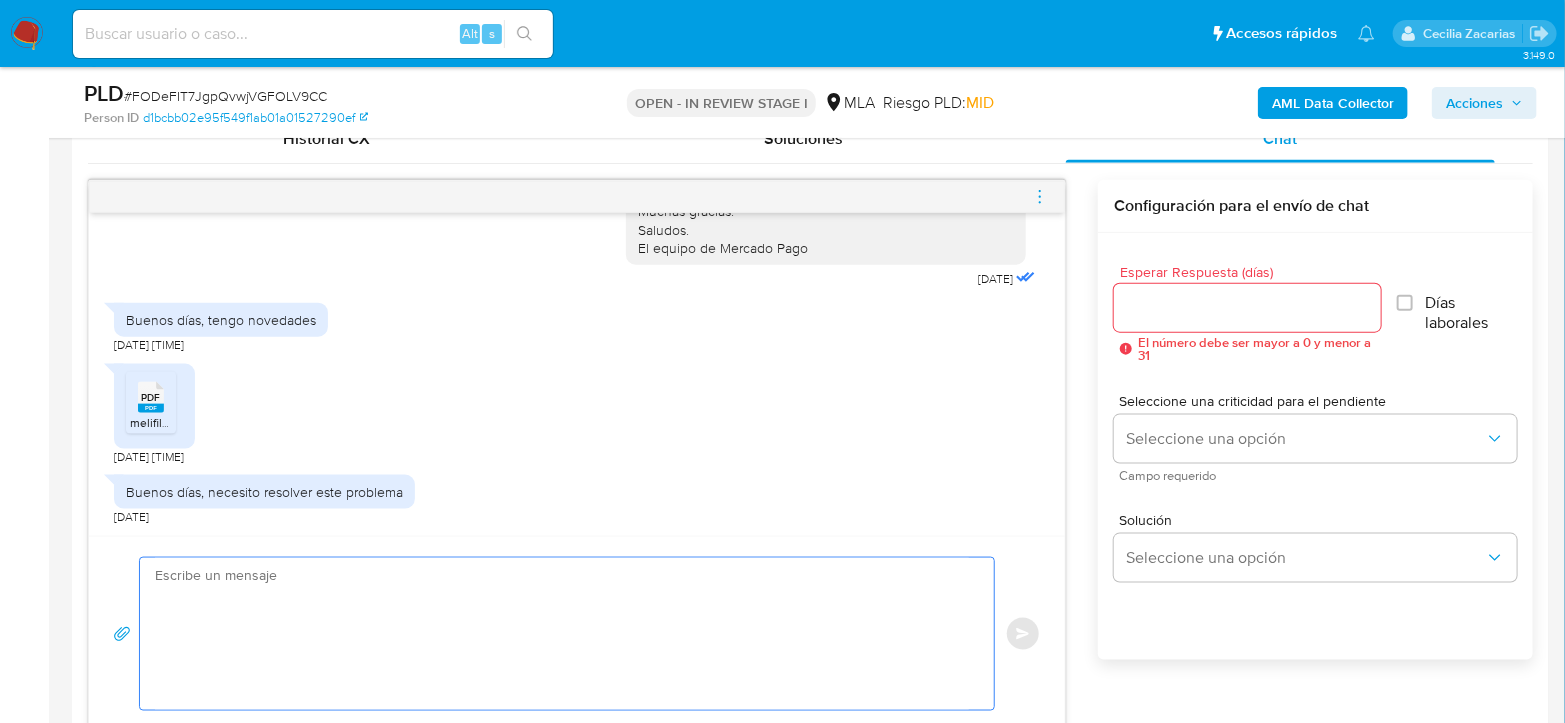click at bounding box center (562, 634) 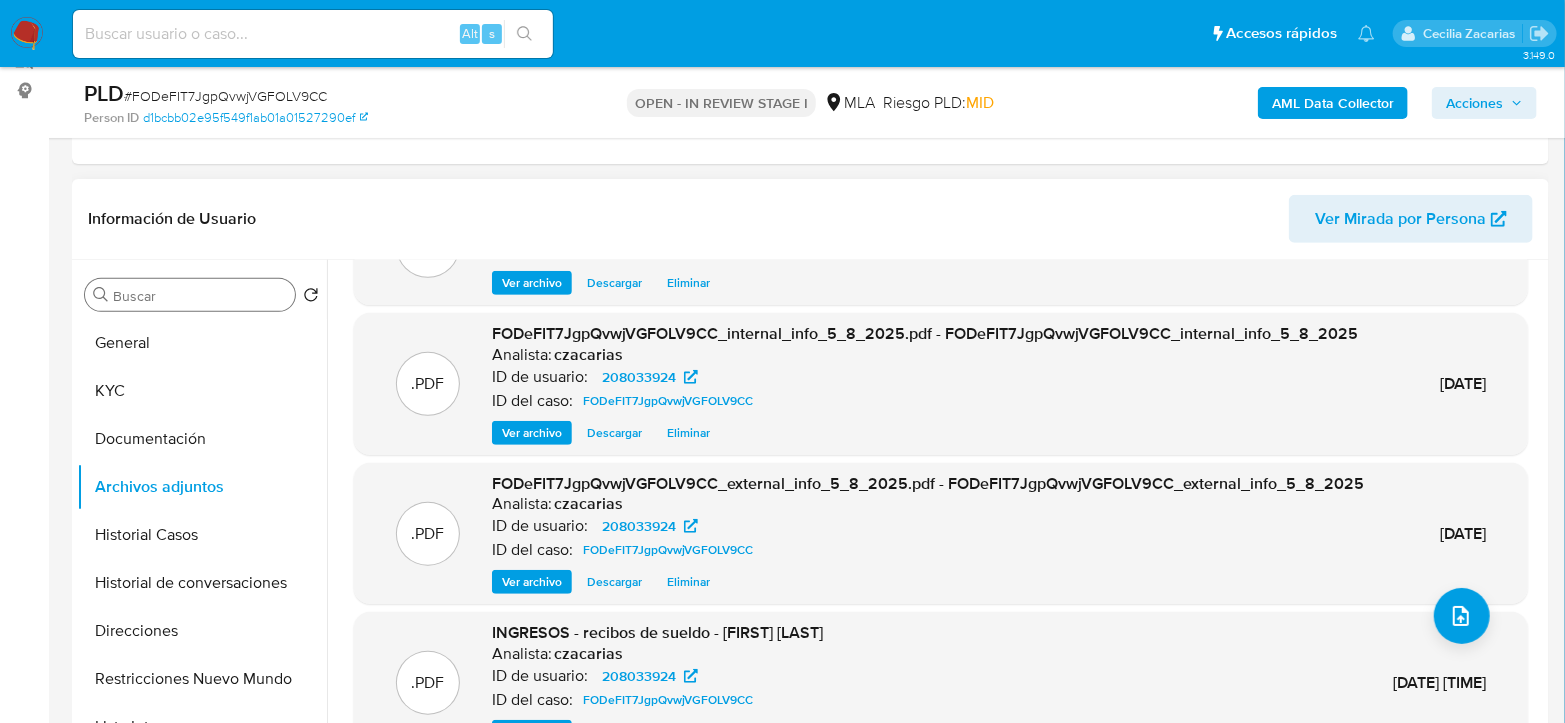 scroll, scrollTop: 222, scrollLeft: 0, axis: vertical 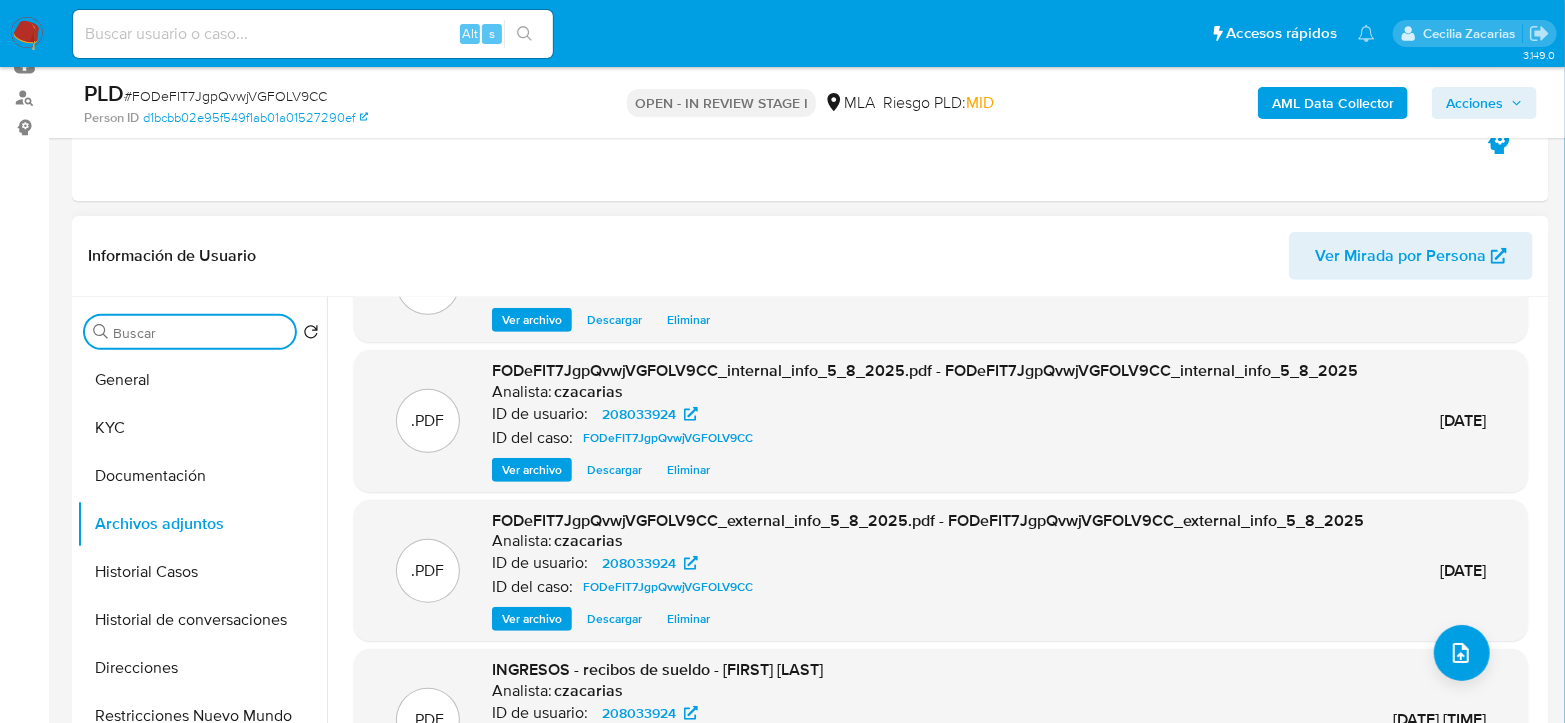 click on "Buscar" at bounding box center (200, 333) 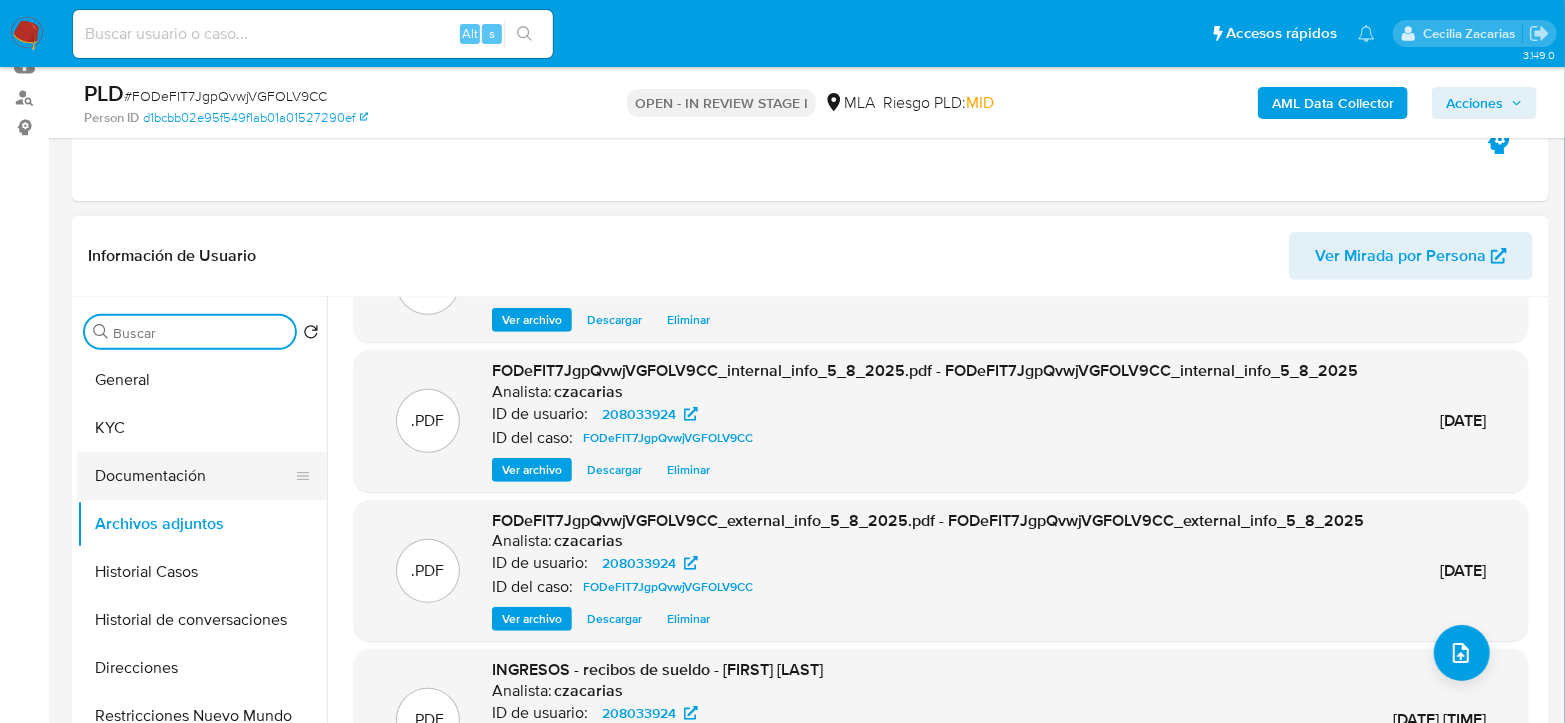 click on "Documentación" at bounding box center [194, 476] 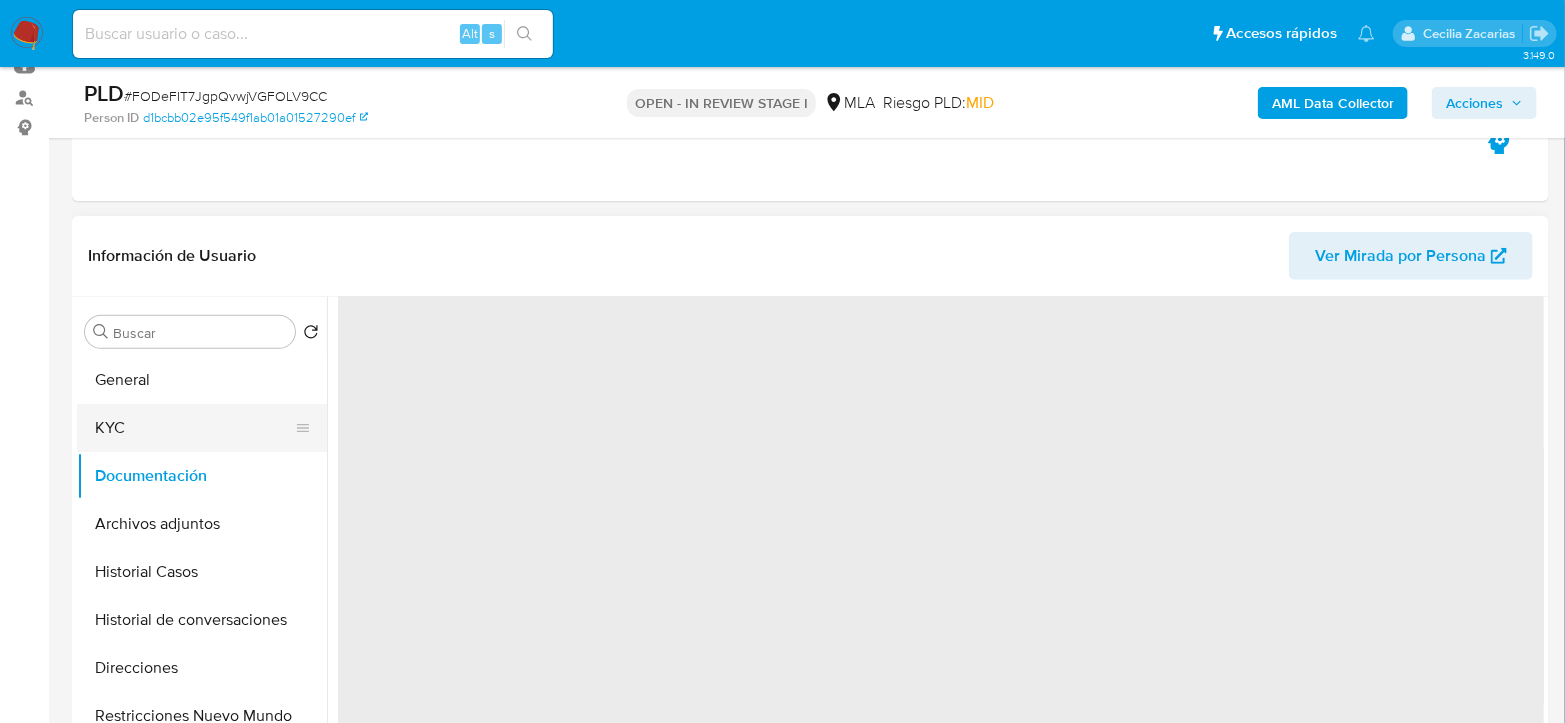 scroll, scrollTop: 0, scrollLeft: 0, axis: both 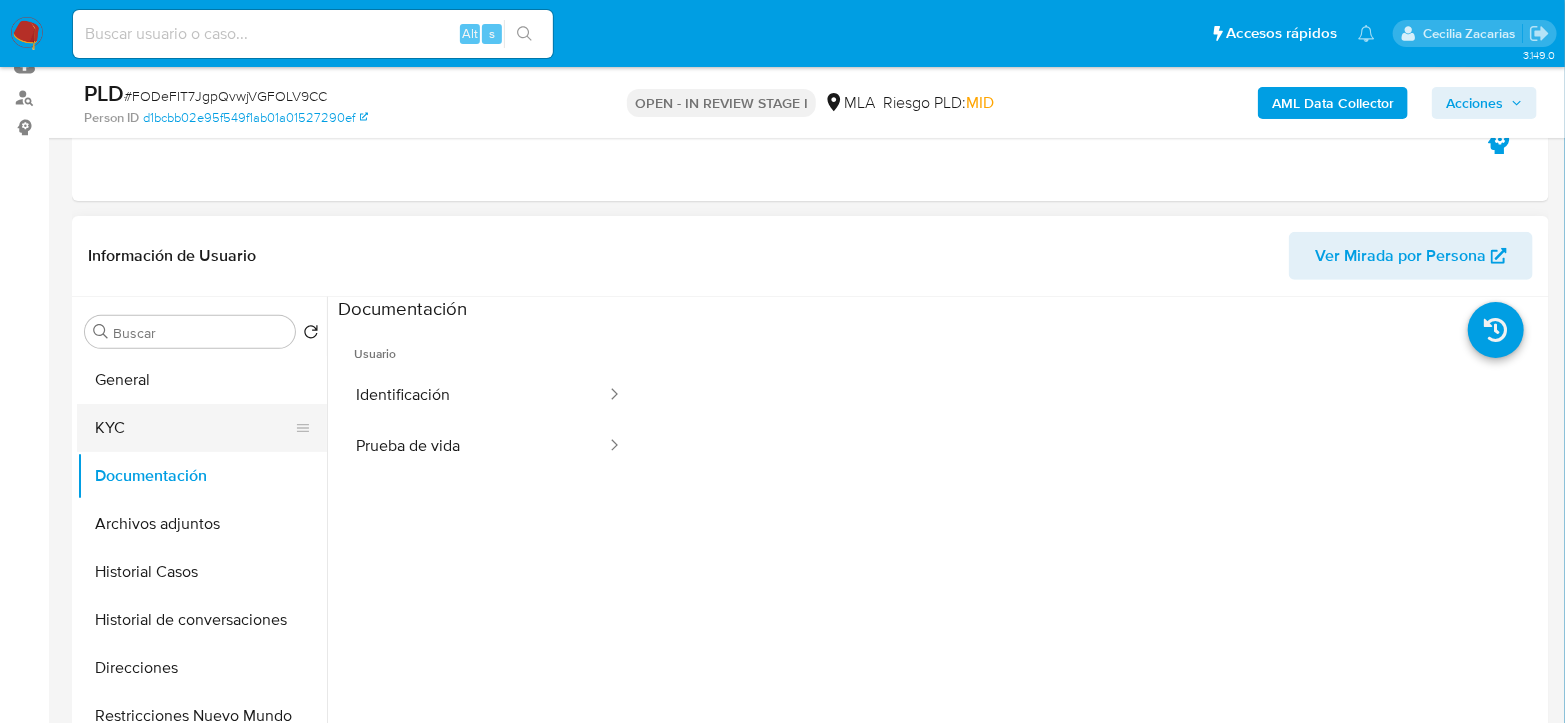 click on "KYC" at bounding box center [194, 428] 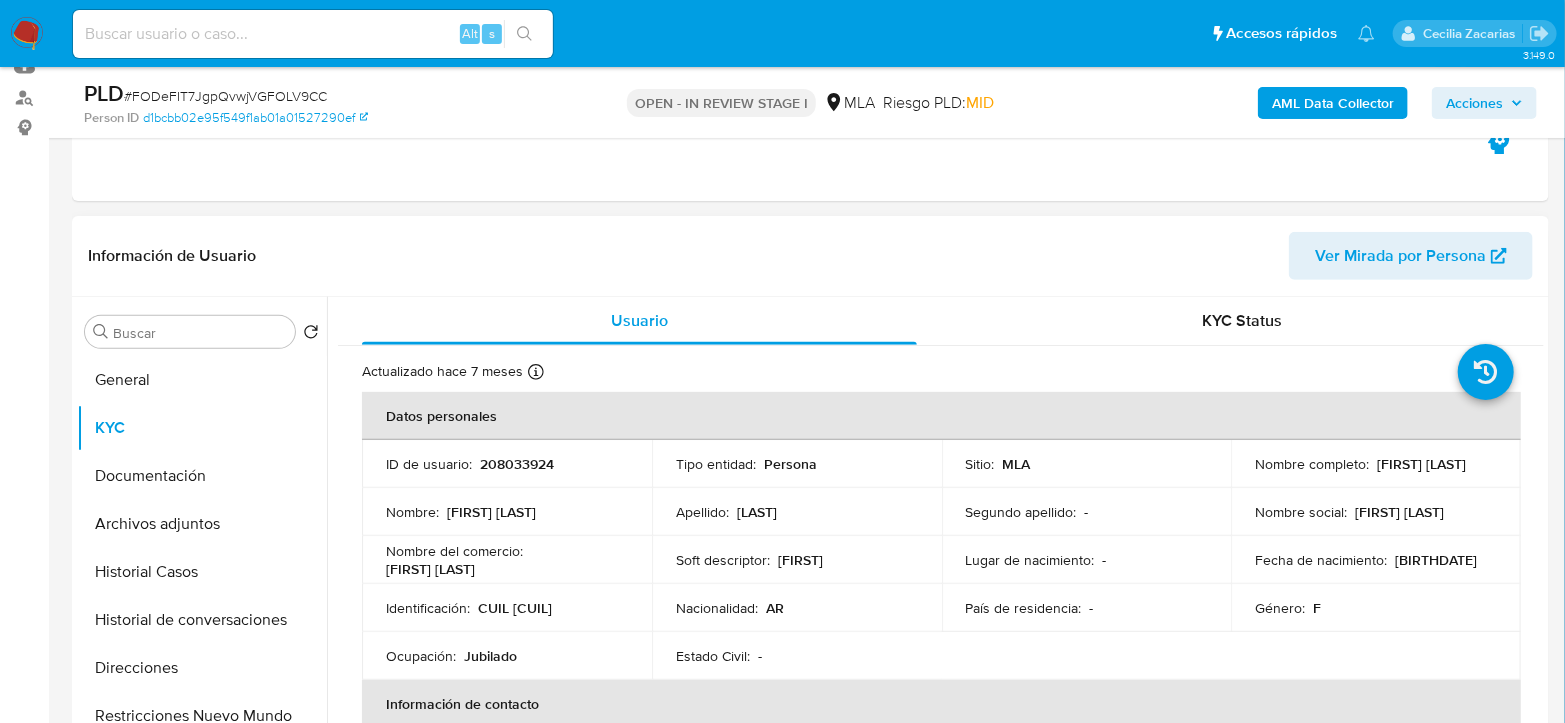 drag, startPoint x: 1251, startPoint y: 469, endPoint x: 1445, endPoint y: 477, distance: 194.16487 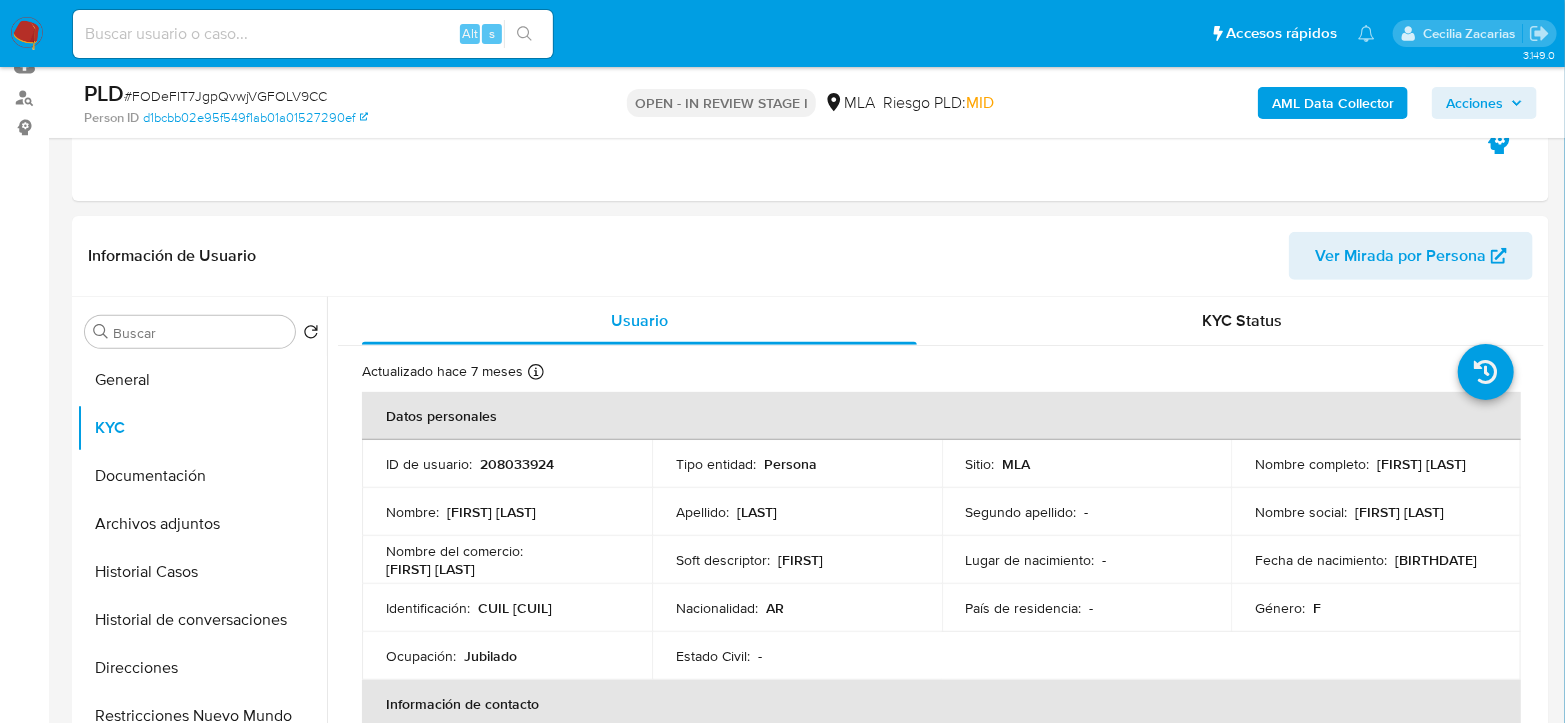 copy on "Maria de Los Angeles Nuñez" 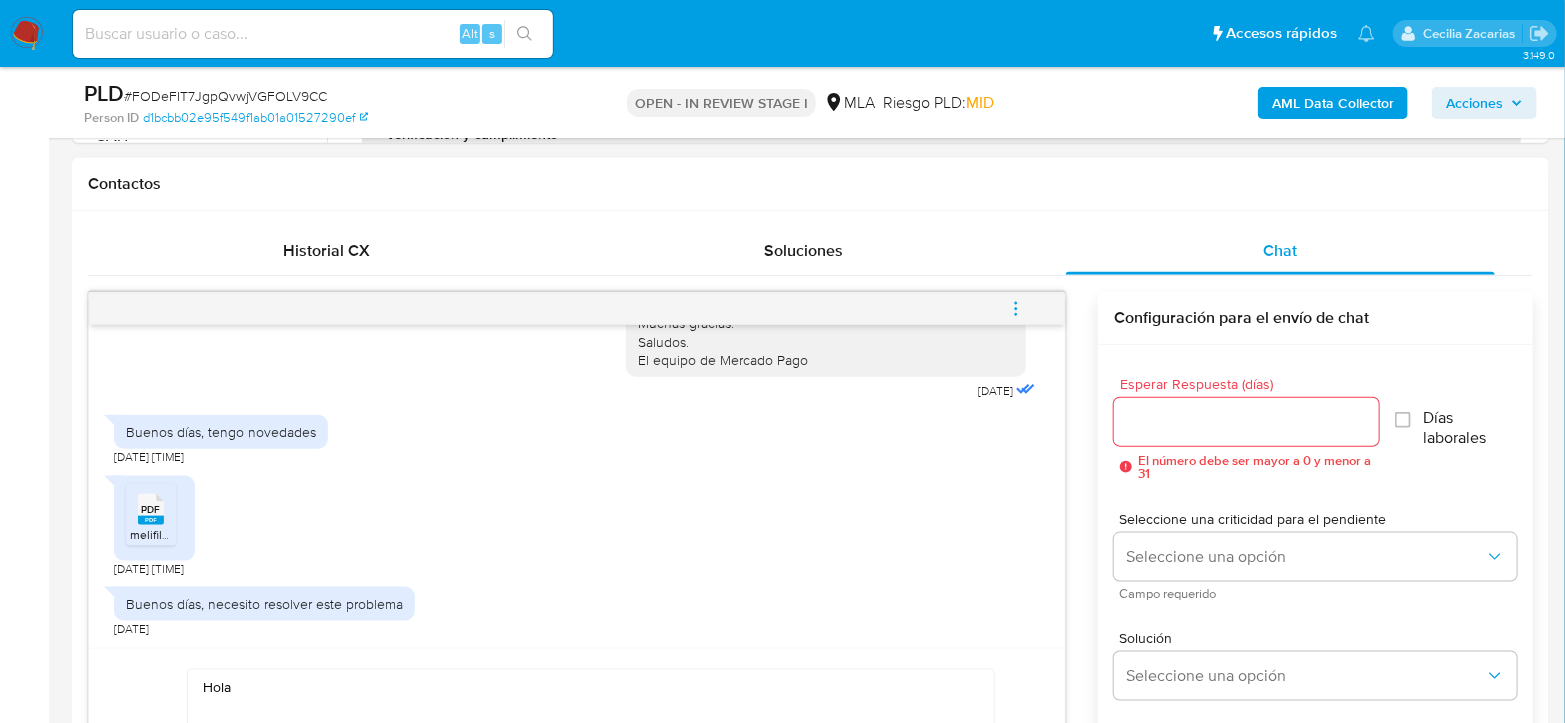 scroll, scrollTop: 888, scrollLeft: 0, axis: vertical 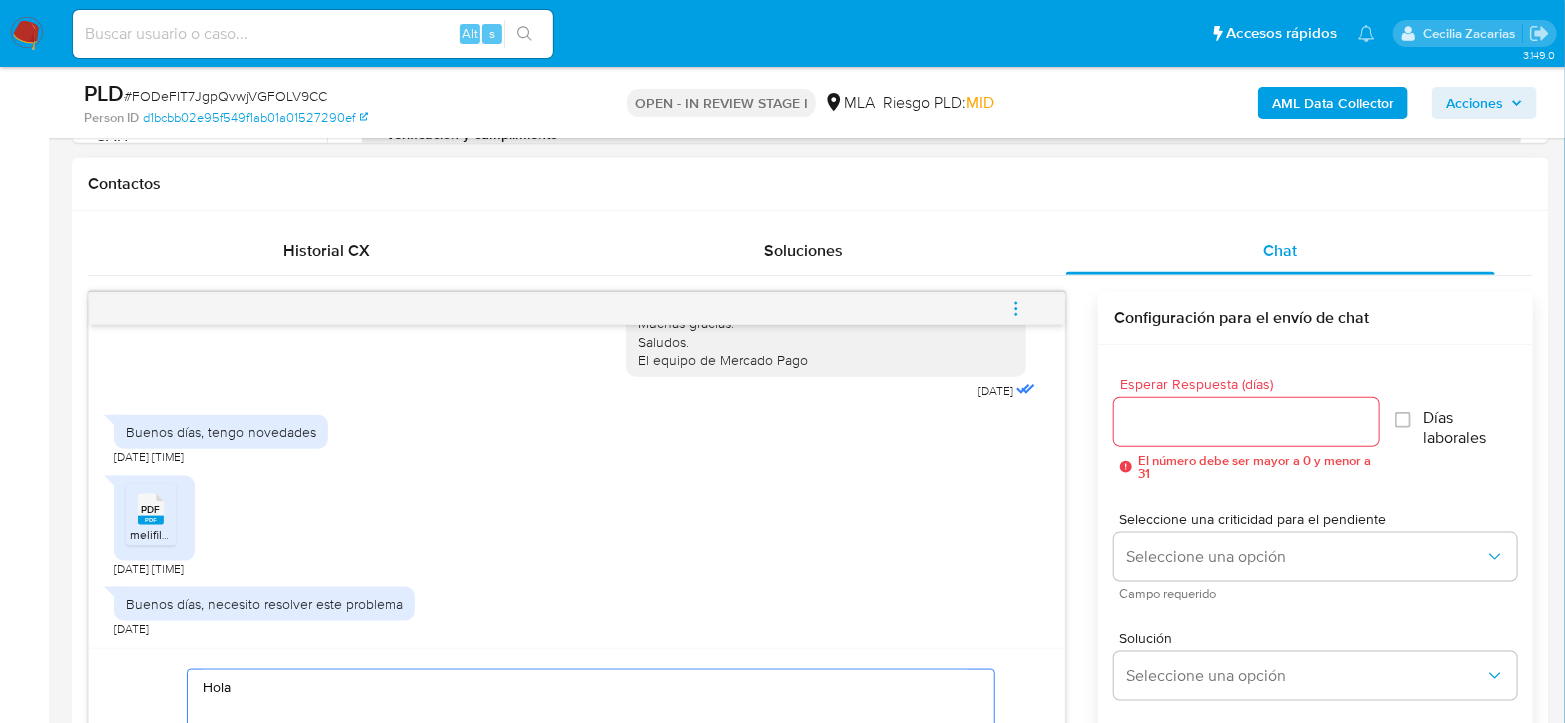 click on "Hola" at bounding box center (586, 746) 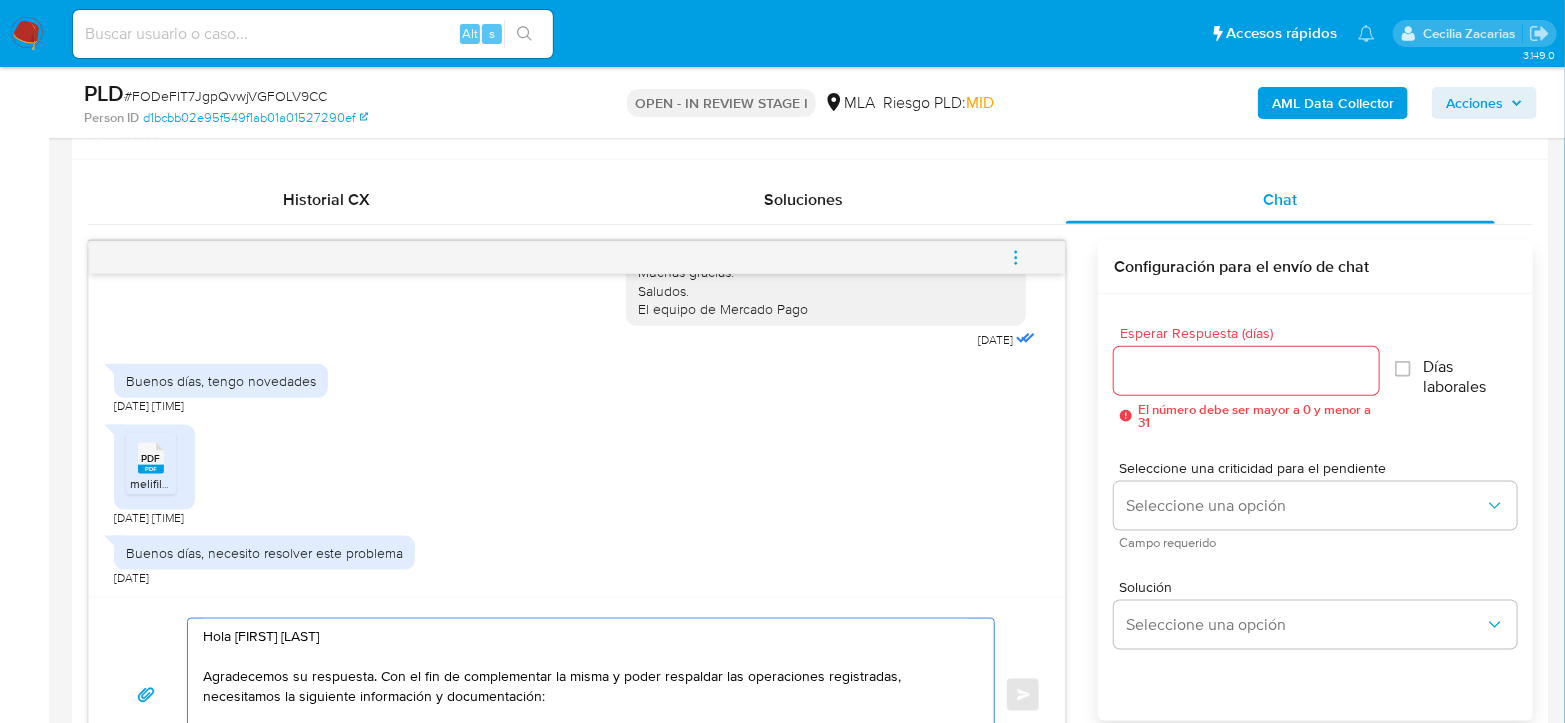 scroll, scrollTop: 958, scrollLeft: 0, axis: vertical 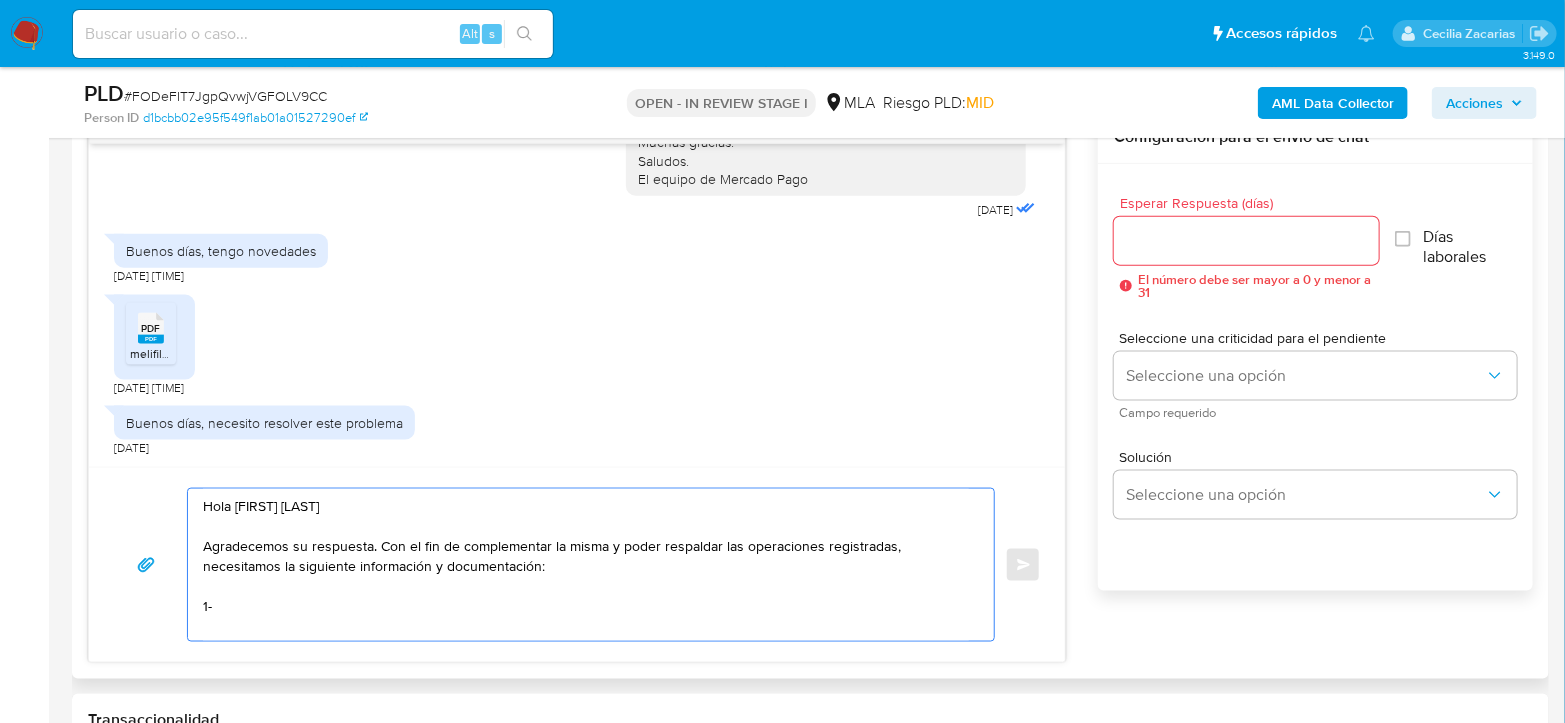 paste on "Proporciona el vínculo con las siguientes contrapartes con las que operaste, el motivo de las transacciones y documentación de respaldo:" 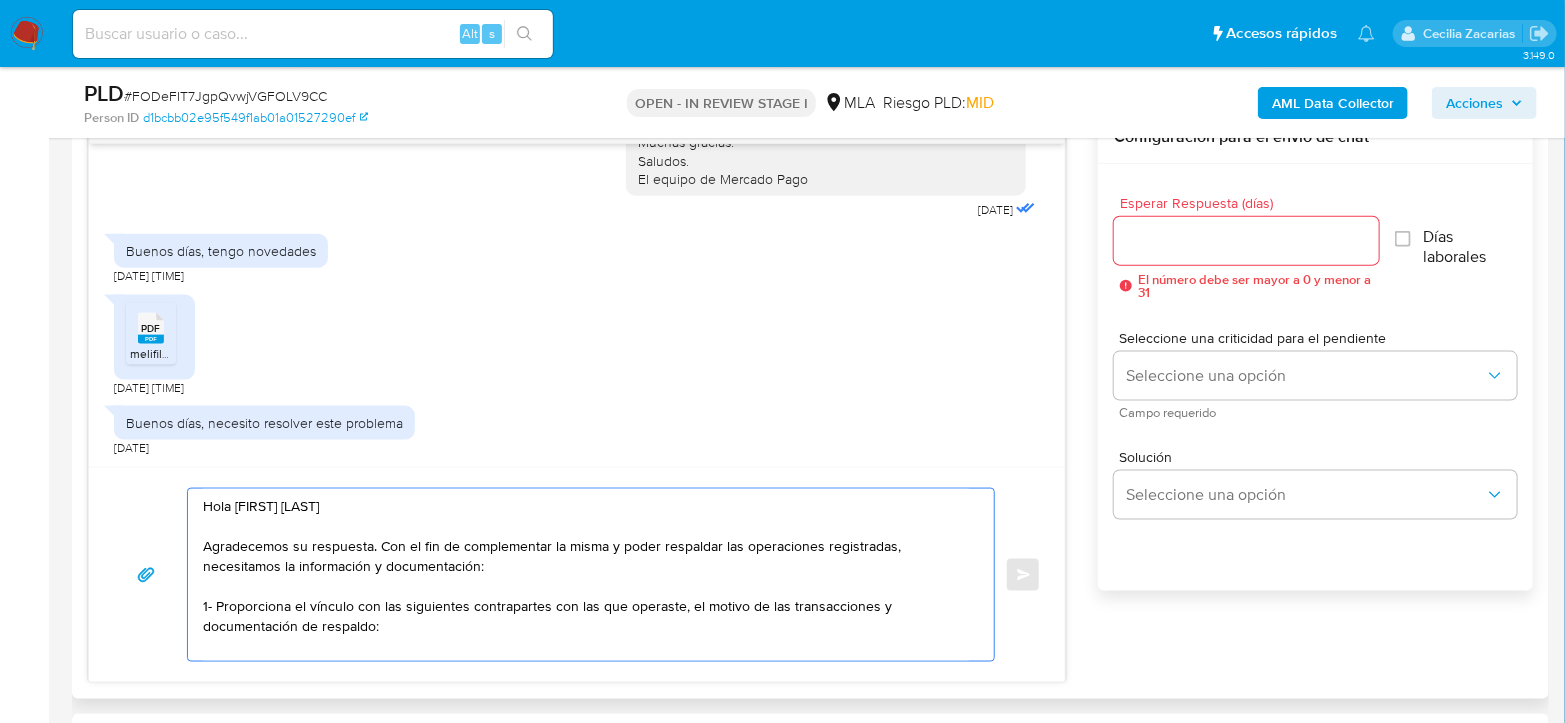 click on "Hola Maria de Los Angeles Nuñez
Agradecemos su respuesta. Con el fin de complementar la misma y poder respaldar las operaciones registradas, necesitamos la siguiente información y documentación:
1- Proporciona el vínculo con las siguientes contrapartes con las que operaste, el motivo de las transacciones y documentación de respaldo:" at bounding box center [586, 575] 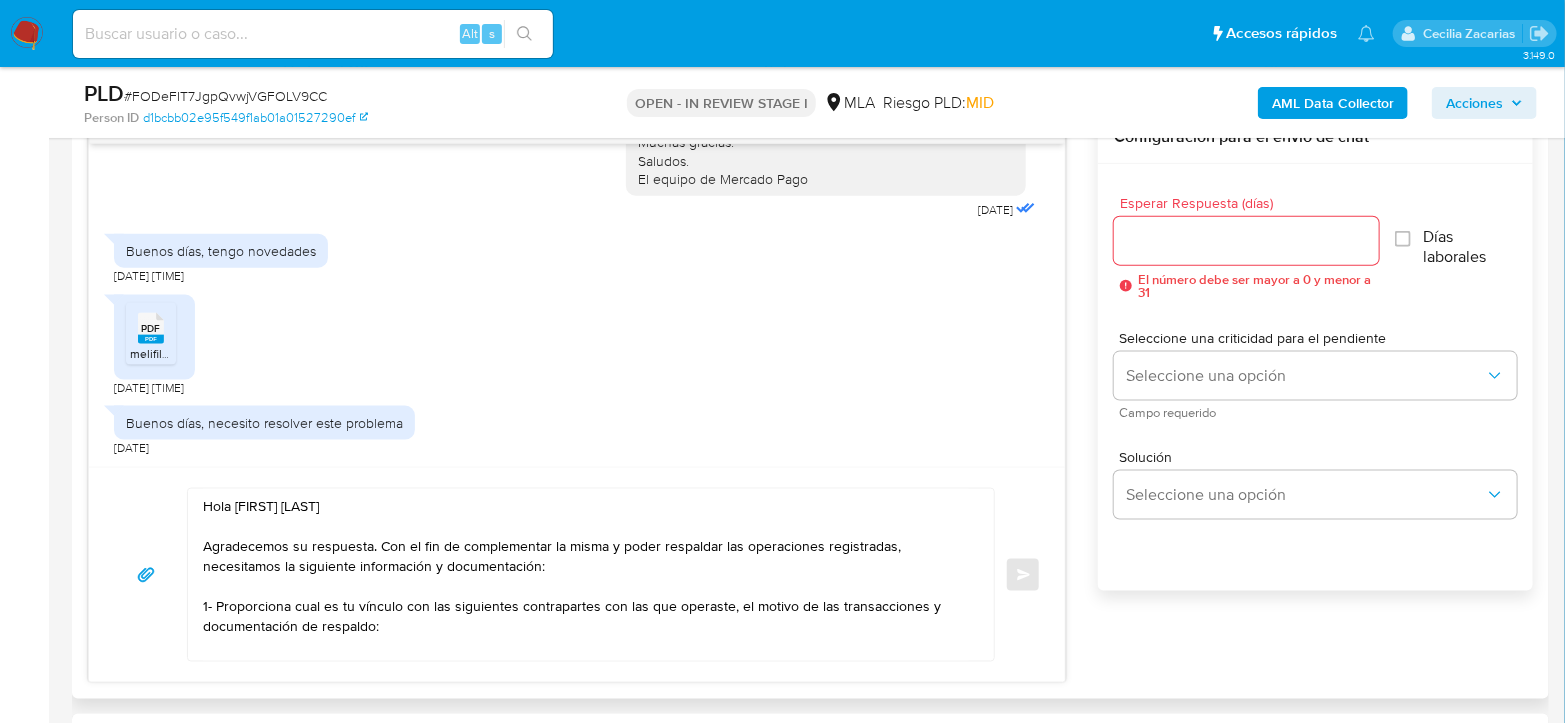 click on "Hola Maria de Los Angeles Nuñez
Agradecemos su respuesta. Con el fin de complementar la misma y poder respaldar las operaciones registradas, necesitamos la siguiente información y documentación:
1- Proporciona cual es tu vínculo con las siguientes contrapartes con las que operaste, el motivo de las transacciones y documentación de respaldo:" at bounding box center (586, 575) 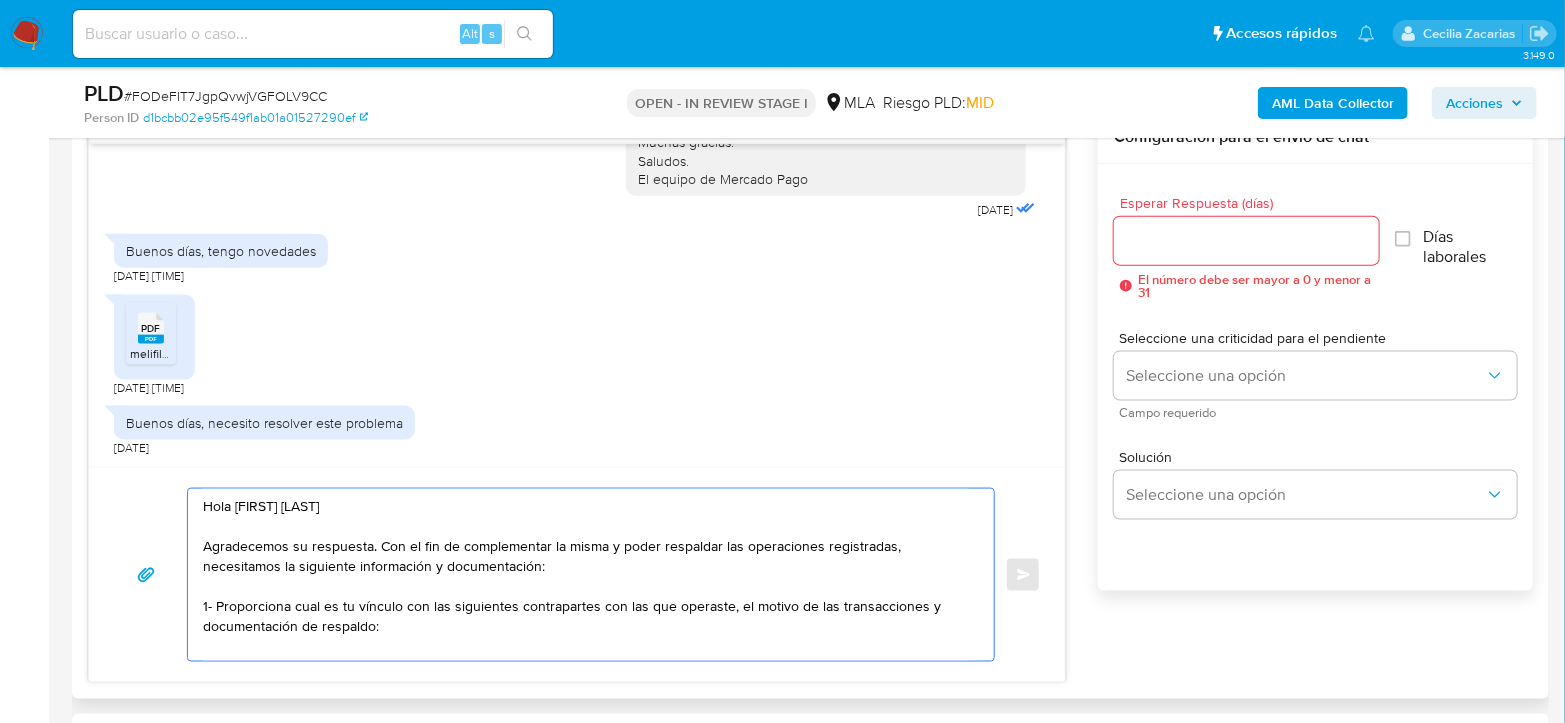 drag, startPoint x: 432, startPoint y: 602, endPoint x: 720, endPoint y: 602, distance: 288 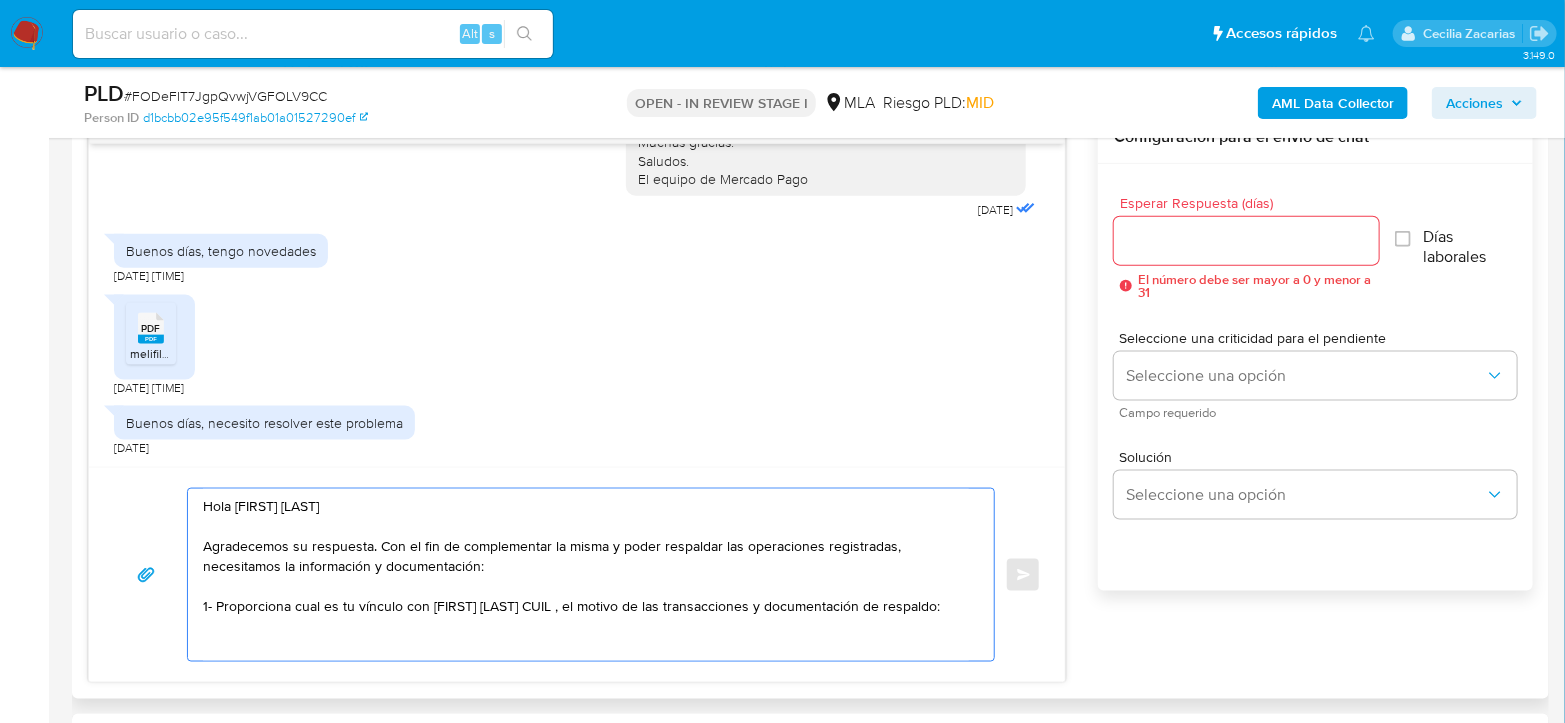 click on "Hola Maria de Los Angeles Nuñez
Agradecemos su respuesta. Con el fin de complementar la misma y poder respaldar las operaciones registradas, necesitamos la siguiente información y documentación:
1- Proporciona cual es tu vínculo con lAndrés Alejandro Nimbro CUIL , el motivo de las transacciones y documentación de respaldo:" at bounding box center (586, 575) 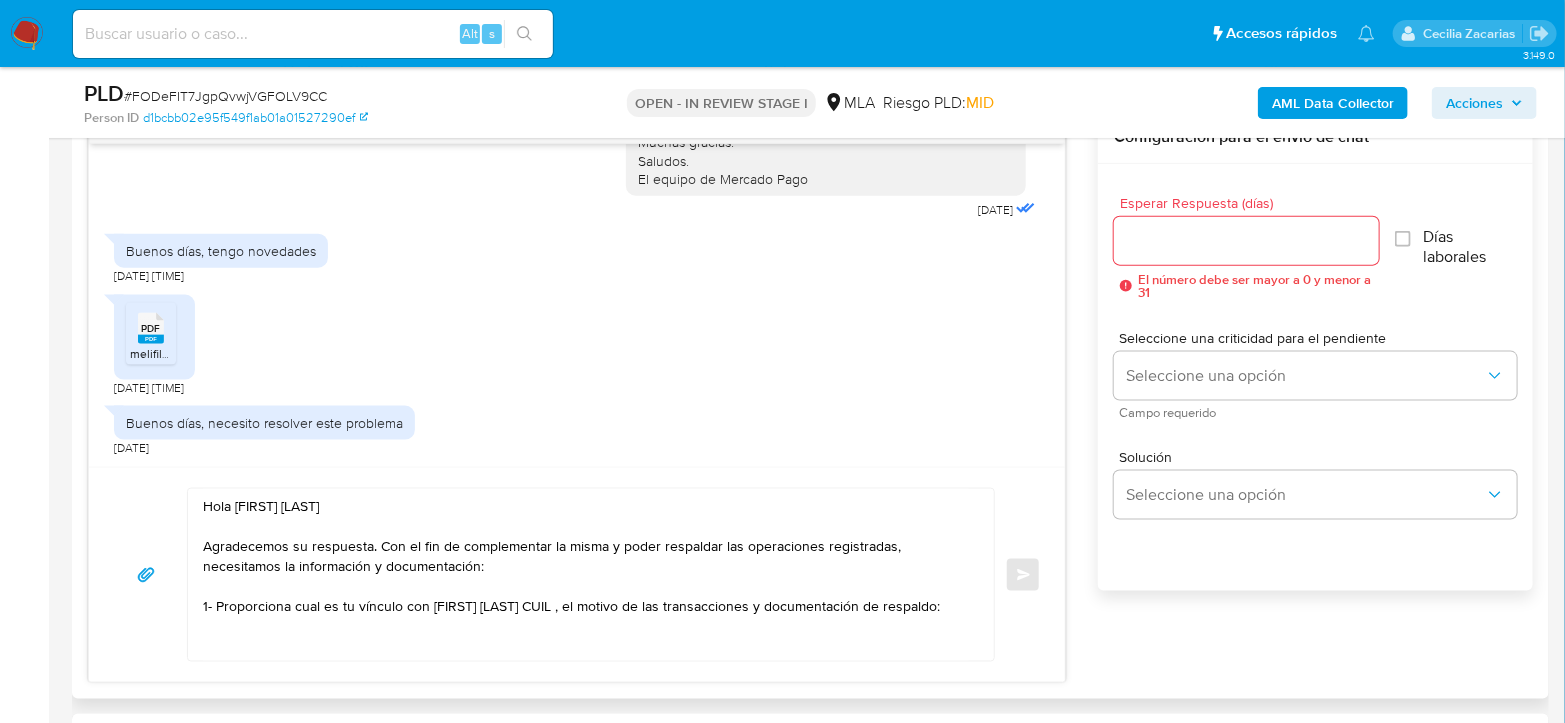 click on "Hola Maria de Los Angeles Nuñez
Agradecemos su respuesta. Con el fin de complementar la misma y poder respaldar las operaciones registradas, necesitamos la siguiente información y documentación:
1- Proporciona cual es tu vínculo con Andrés Alejandro Nimbro CUIL , el motivo de las transacciones y documentación de respaldo:" at bounding box center (586, 575) 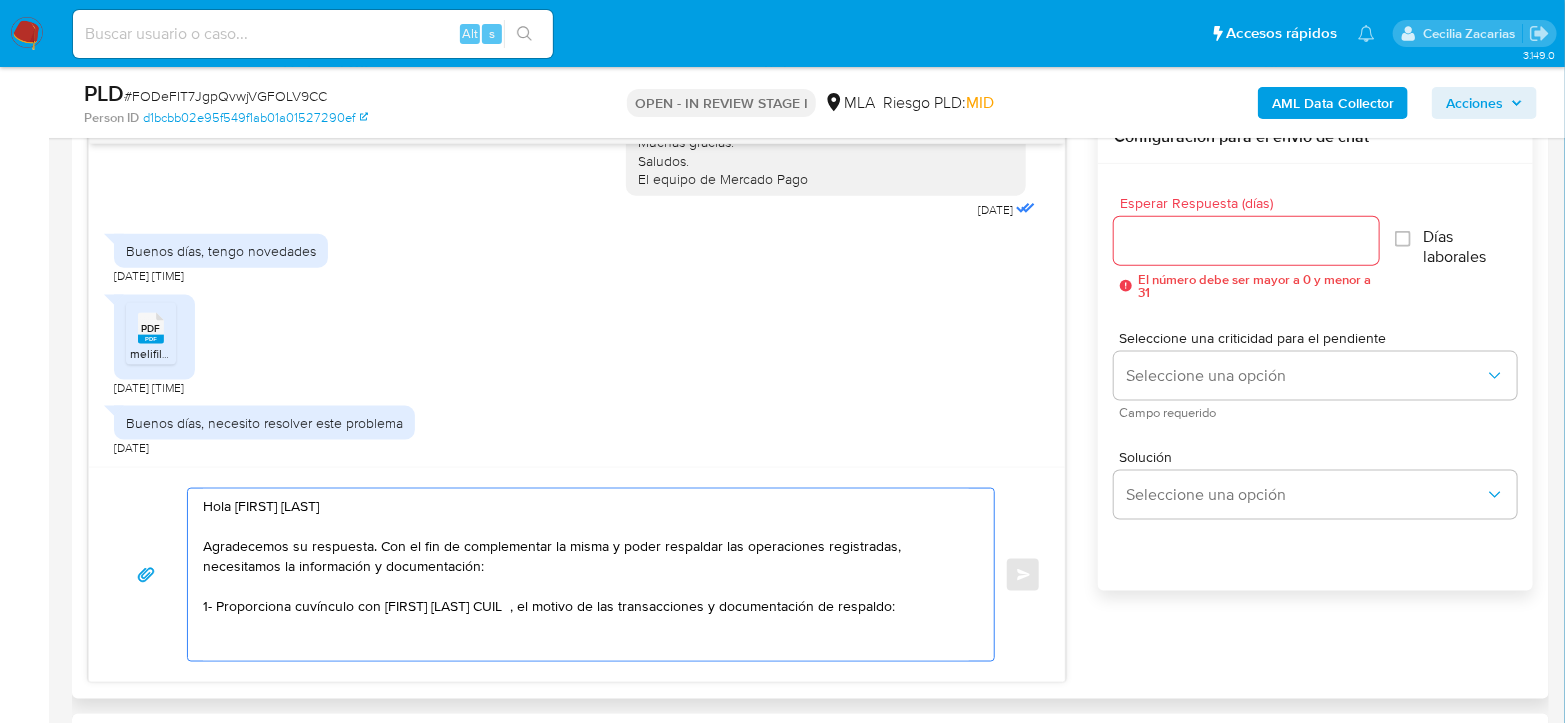 paste on "20270467564" 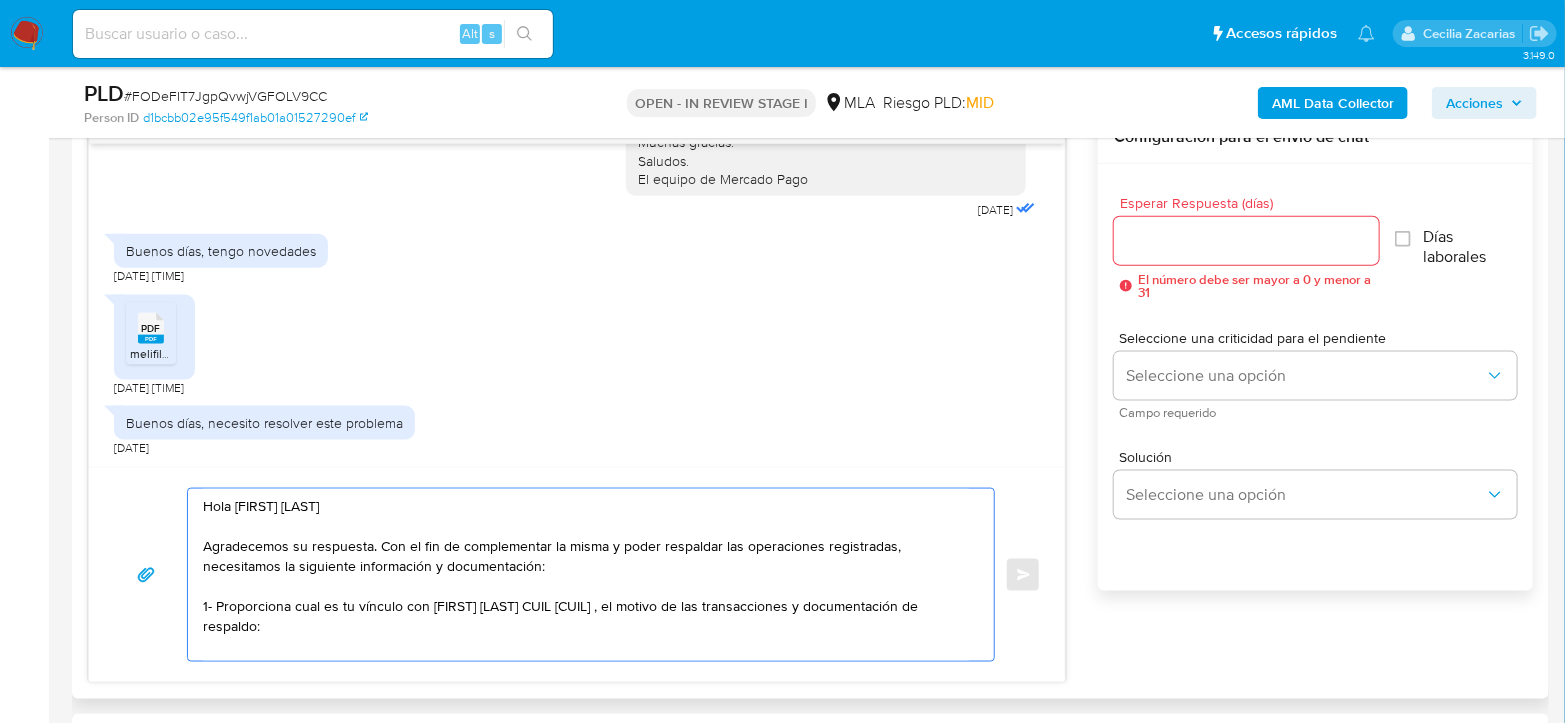 click on "Hola Maria de Los Angeles Nuñez
Agradecemos su respuesta. Con el fin de complementar la misma y poder respaldar las operaciones registradas, necesitamos la siguiente información y documentación:
1- Proporciona cual es tu vínculo con Andrés Alejandro Nimbro CUIL 20270467564 , el motivo de las transacciones y documentación de respaldo:" at bounding box center (586, 575) 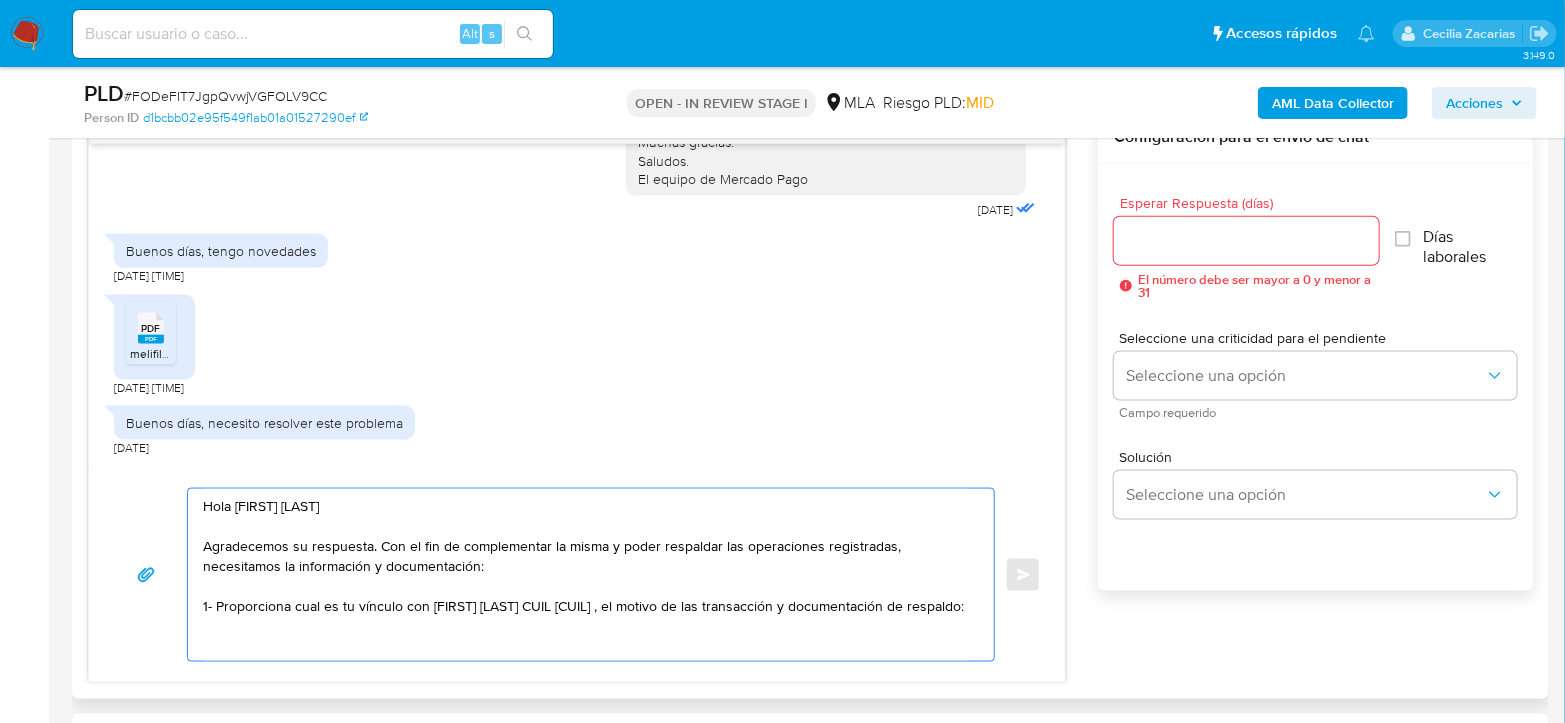 click on "Hola Maria de Los Angeles Nuñez
Agradecemos su respuesta. Con el fin de complementar la misma y poder respaldar las operaciones registradas, necesitamos la siguiente información y documentación:
1- Proporciona cual es tu vínculo con Andrés Alejandro Nimbro CUIL 20270467564 , el motivo de las transacción y documentación de respaldo:" at bounding box center [586, 575] 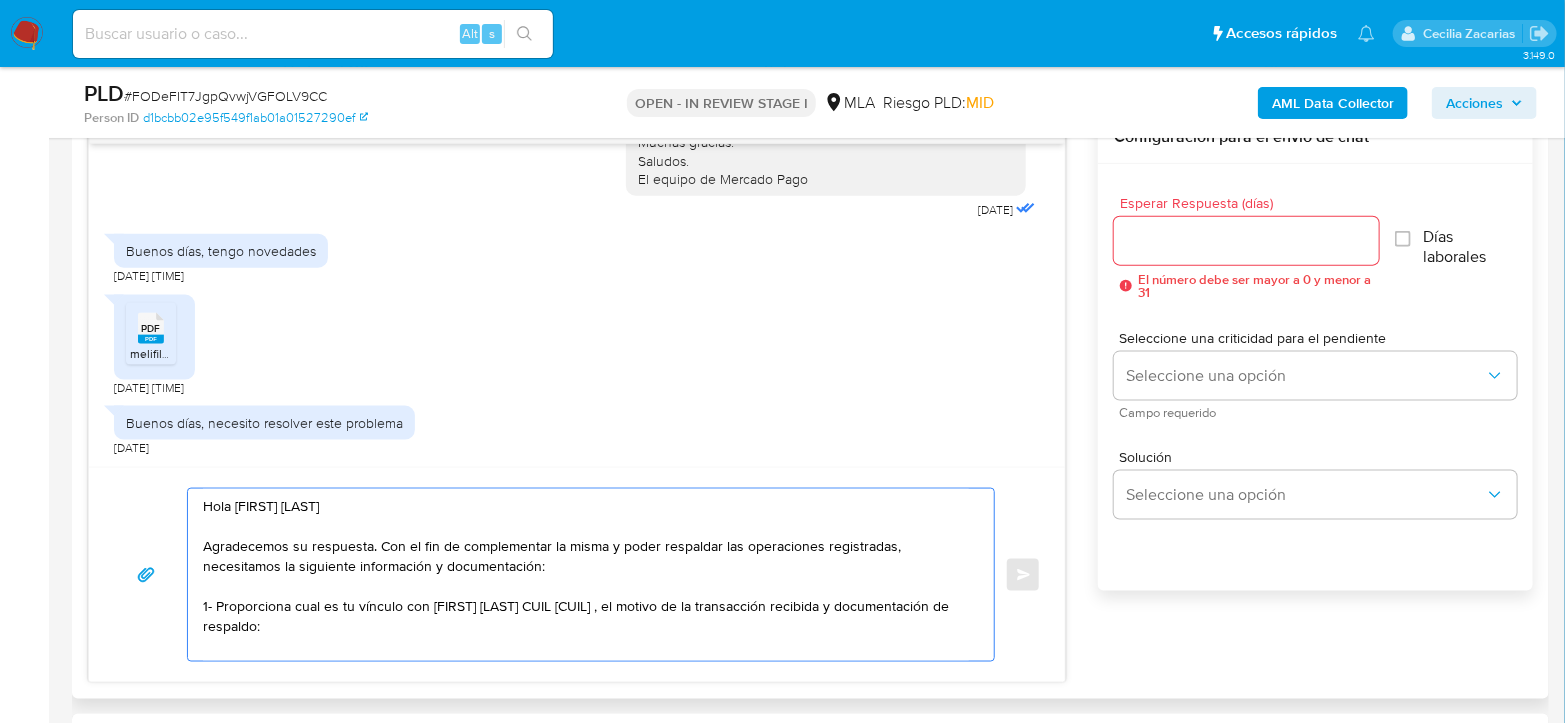 click on "Hola Maria de Los Angeles Nuñez
Agradecemos su respuesta. Con el fin de complementar la misma y poder respaldar las operaciones registradas, necesitamos la siguiente información y documentación:
1- Proporciona cual es tu vínculo con Andrés Alejandro Nimbro CUIL 20270467564 , el motivo de la transacción recibida y documentación de respaldo:" at bounding box center [586, 575] 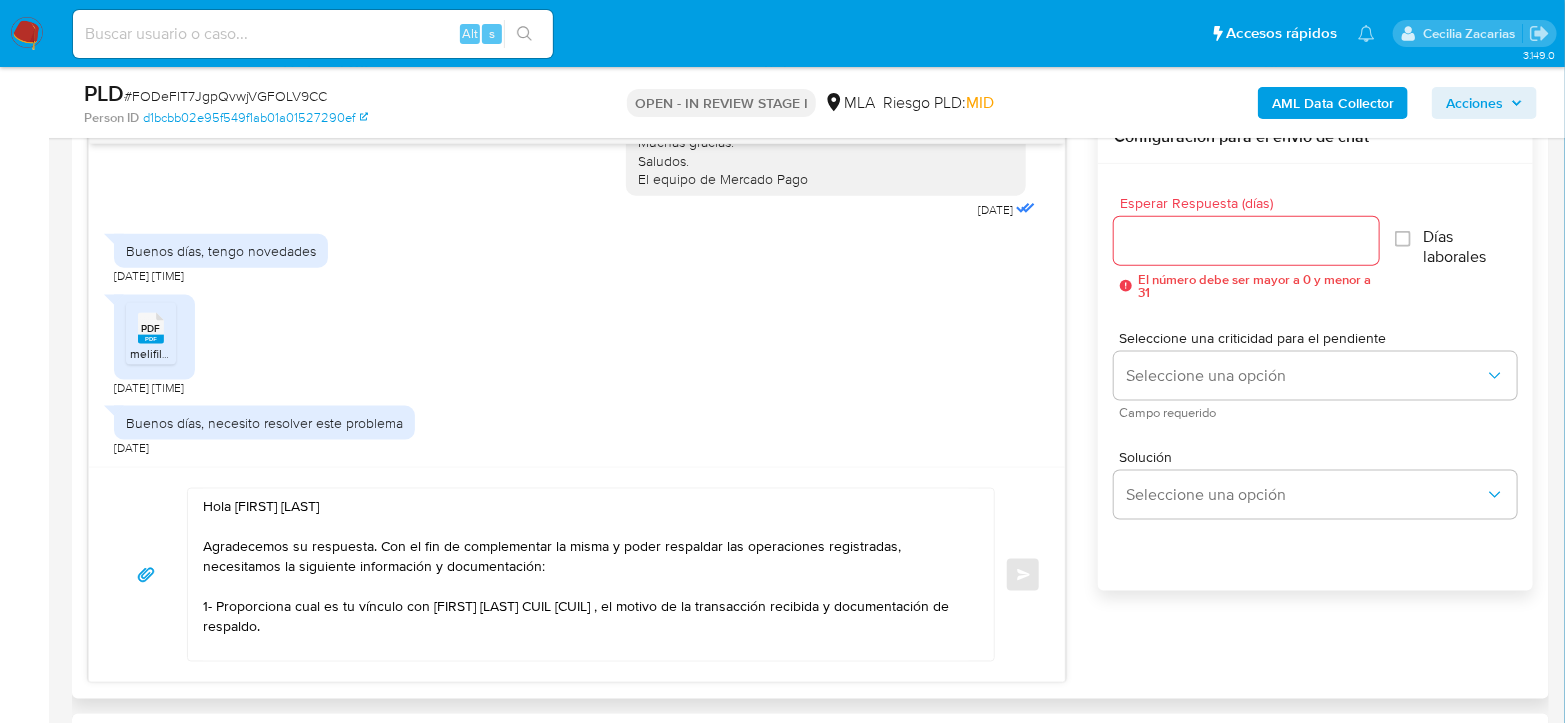 click on "Hola Maria de Los Angeles Nuñez
Agradecemos su respuesta. Con el fin de complementar la misma y poder respaldar las operaciones registradas, necesitamos la siguiente información y documentación:
1- Proporciona cual es tu vínculo con Andrés Alejandro Nimbro CUIL 20270467564 , el motivo de la transacción recibida y documentación de respaldo." at bounding box center [586, 575] 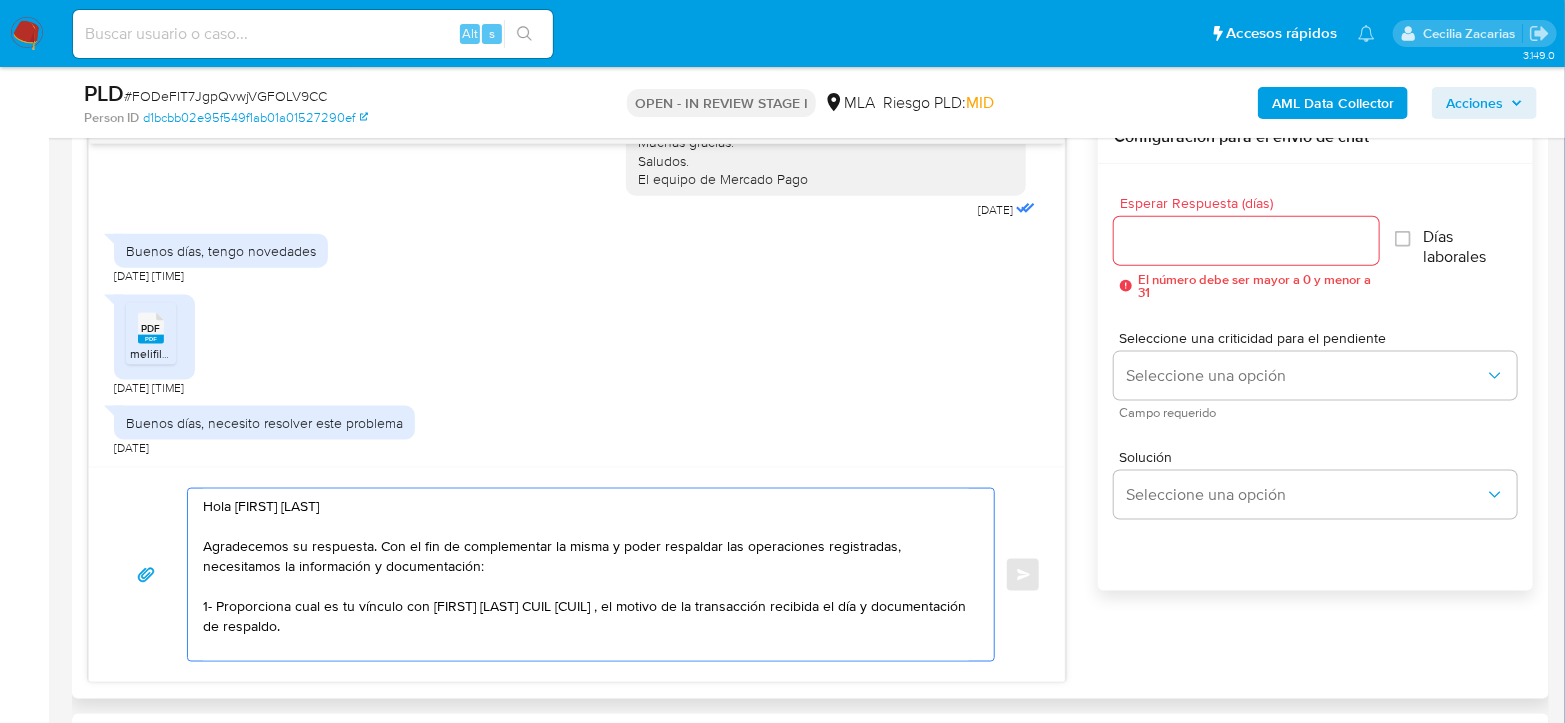 paste on "26/5/2025" 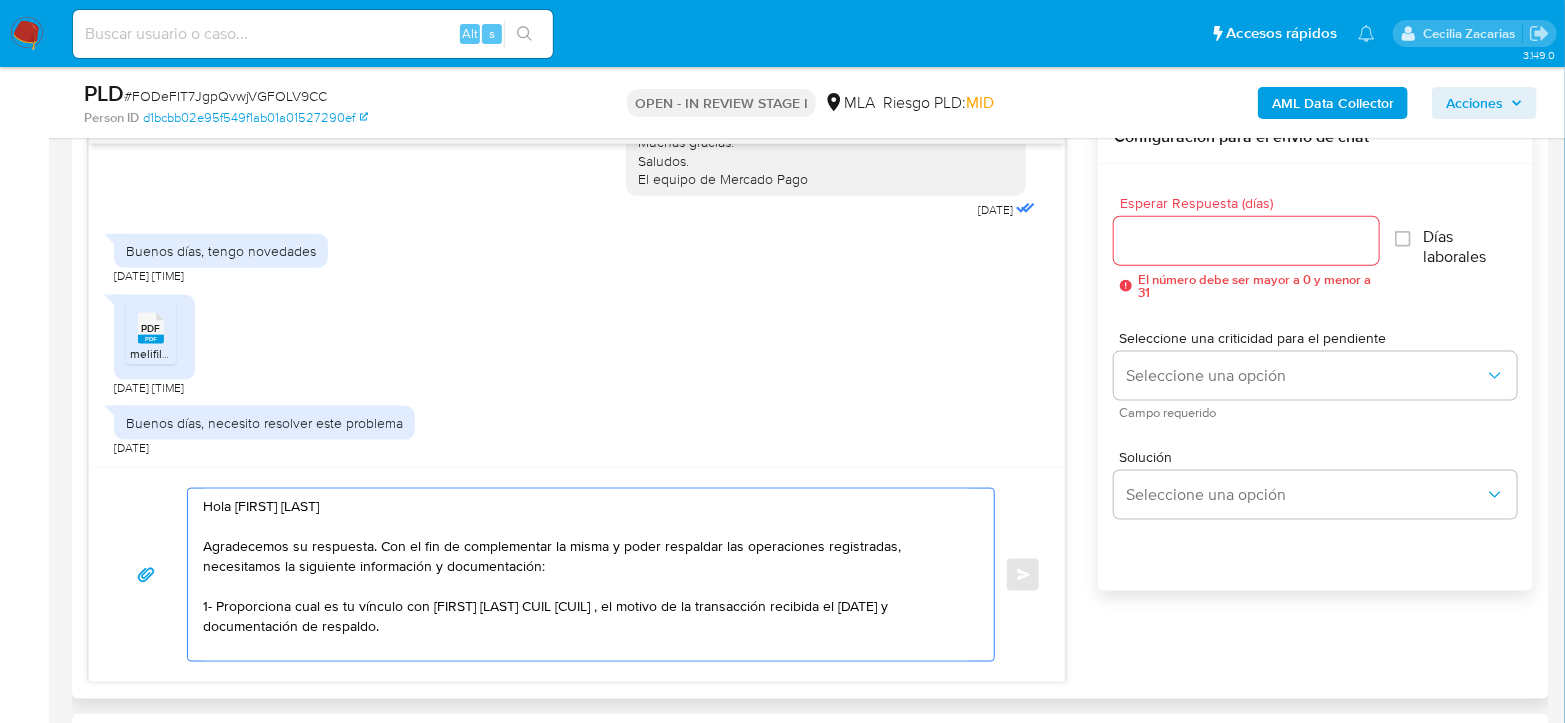 click on "Hola Maria de Los Angeles Nuñez
Agradecemos su respuesta. Con el fin de complementar la misma y poder respaldar las operaciones registradas, necesitamos la siguiente información y documentación:
1- Proporciona cual es tu vínculo con Andrés Alejandro Nimbro CUIL 20270467564 , el motivo de la transacción recibida el día 26/5/2025 y documentación de respaldo." at bounding box center (586, 575) 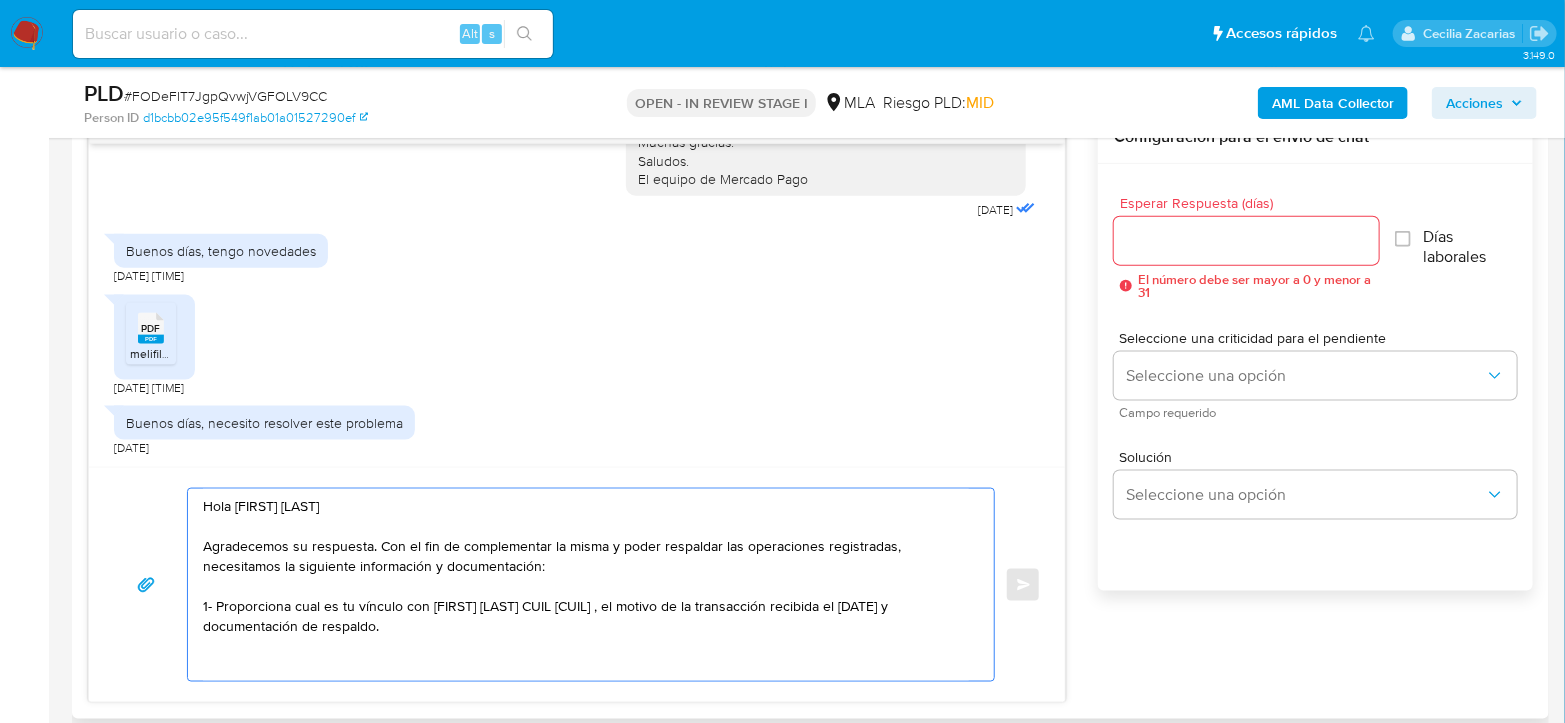 paste on "Es importante que sepas que, en caso de no responder a lo solicitado o si lo presentado resulta insuficiente, tu cuenta podría ser inhabilitada de acuerdo a los términos y condiciones de uso de Mercado Pago." 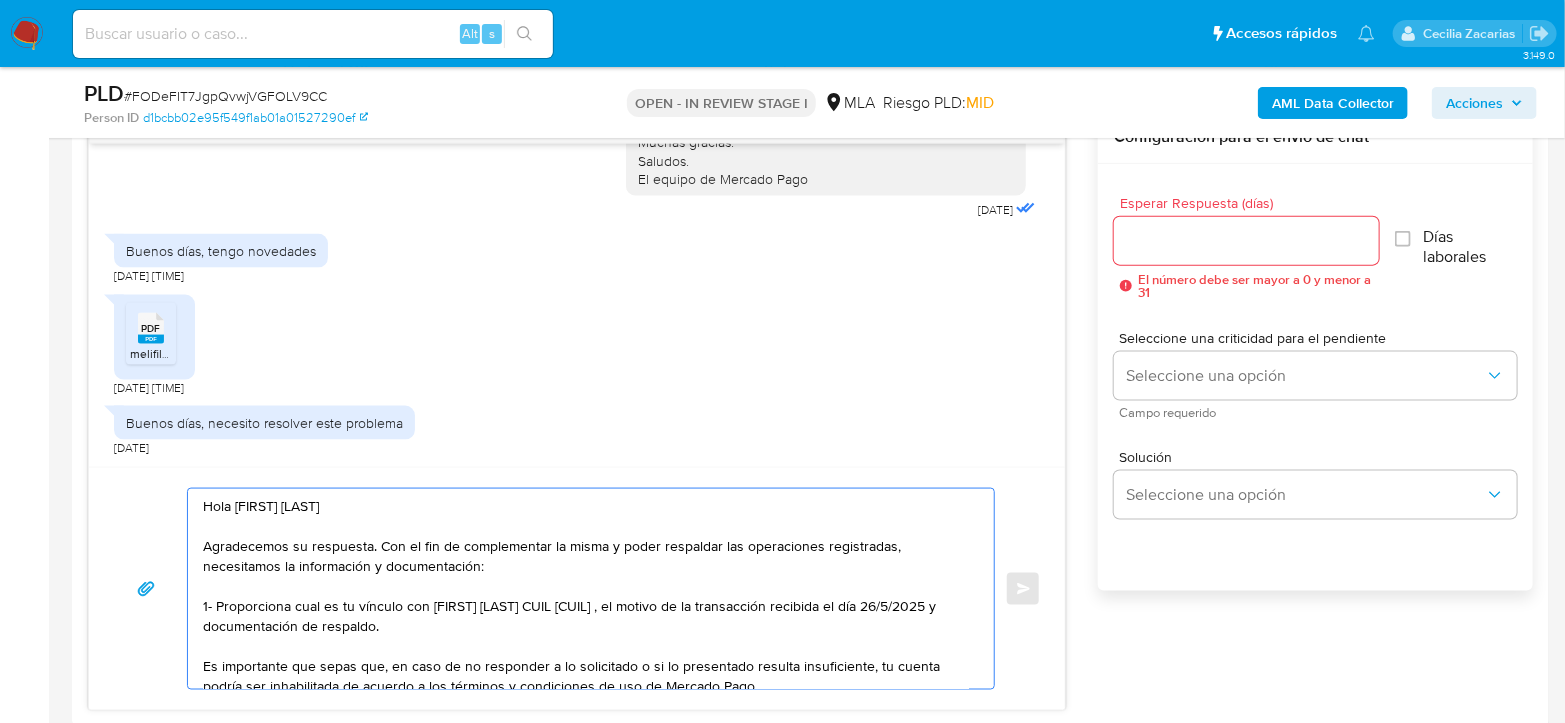 scroll, scrollTop: 70, scrollLeft: 0, axis: vertical 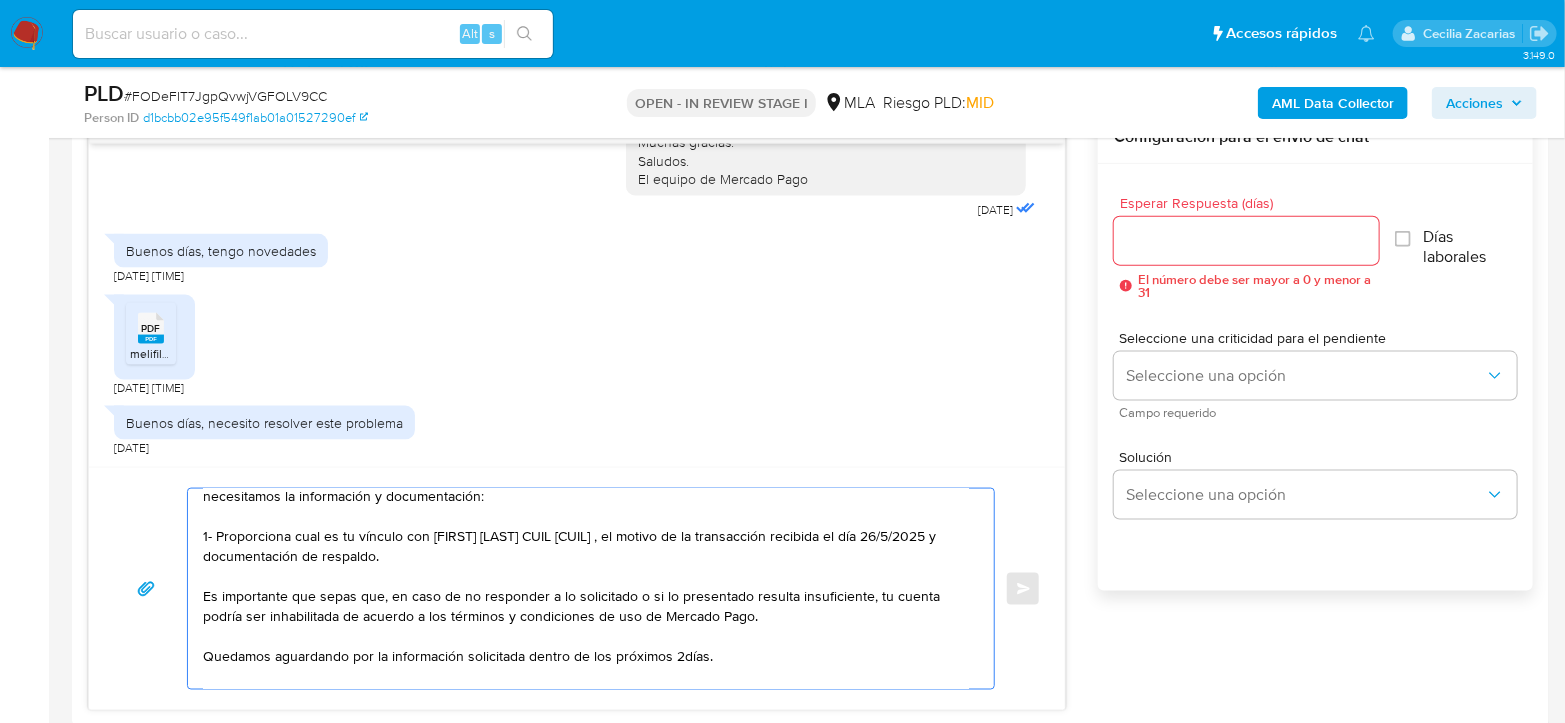 click on "Hola Maria de Los Angeles Nuñez
Agradecemos su respuesta. Con el fin de complementar la misma y poder respaldar las operaciones registradas, necesitamos la siguiente información y documentación:
1- Proporciona cual es tu vínculo con Andrés Alejandro Nimbro CUIL 20270467564 , el motivo de la transacción recibida el día 26/5/2025 y documentación de respaldo.
Es importante que sepas que, en caso de no responder a lo solicitado o si lo presentado resulta insuficiente, tu cuenta podría ser inhabilitada de acuerdo a los términos y condiciones de uso de Mercado Pago." at bounding box center (586, 589) 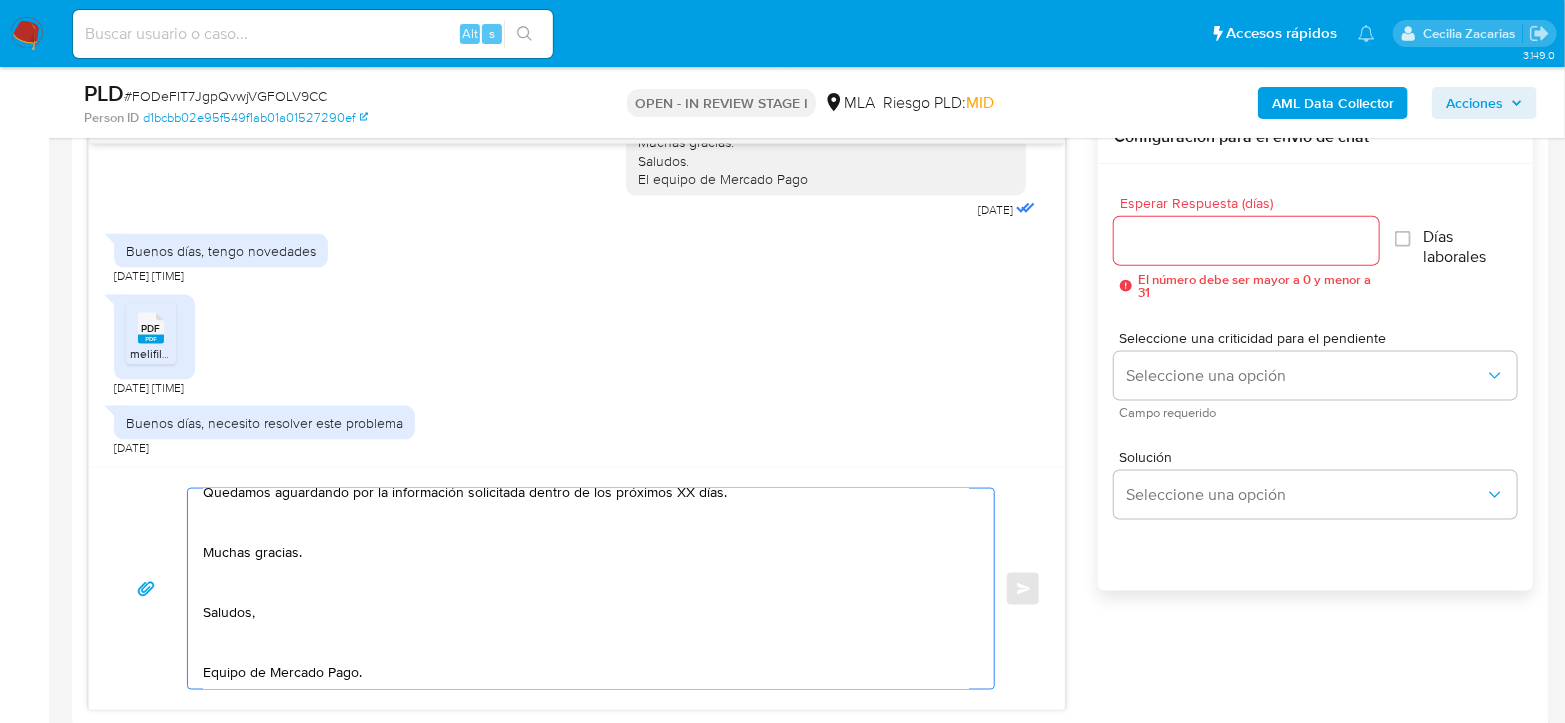 scroll, scrollTop: 130, scrollLeft: 0, axis: vertical 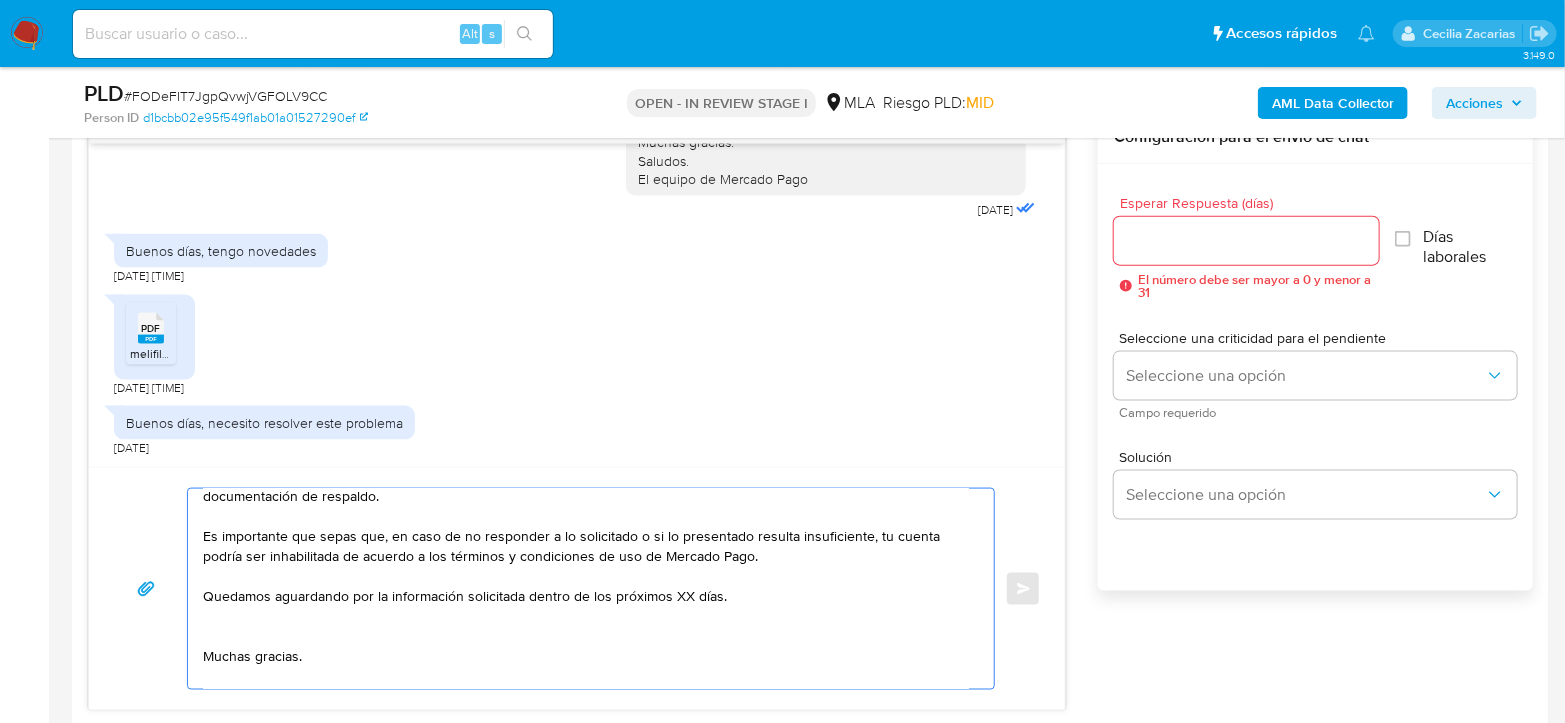 click on "Hola Maria de Los Angeles Nuñez
Agradecemos su respuesta. Con el fin de complementar la misma y poder respaldar las operaciones registradas, necesitamos la siguiente información y documentación:
1- Proporciona cual es tu vínculo con Andrés Alejandro Nimbro CUIL 20270467564 , el motivo de la transacción recibida el día 26/5/2025 y documentación de respaldo.
Es importante que sepas que, en caso de no responder a lo solicitado o si lo presentado resulta insuficiente, tu cuenta podría ser inhabilitada de acuerdo a los términos y condiciones de uso de Mercado Pago.
Quedamos aguardando por la información solicitada dentro de los próximos XX días.
Muchas gracias.
Saludos,
Equipo de Mercado Pago." at bounding box center (586, 589) 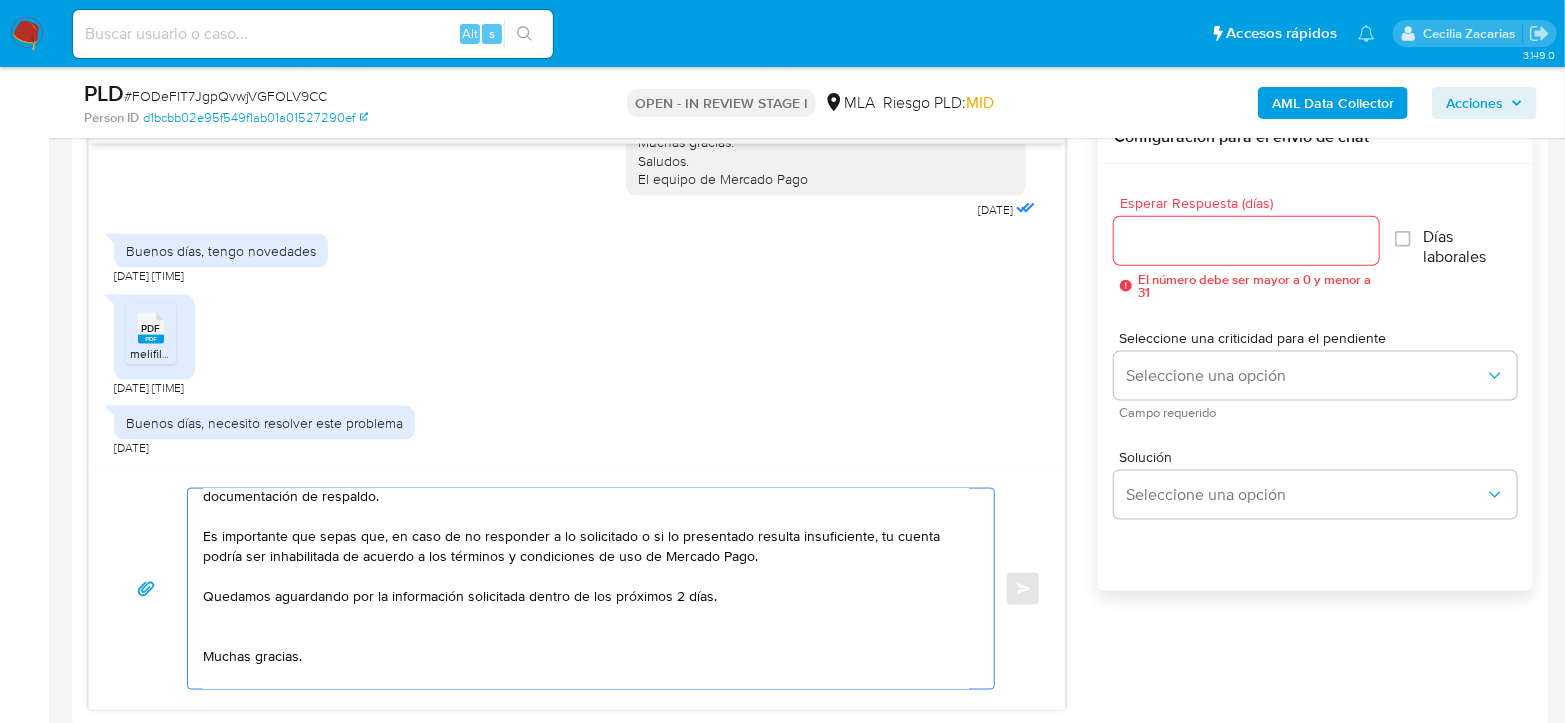 drag, startPoint x: 204, startPoint y: 589, endPoint x: 725, endPoint y: 599, distance: 521.09595 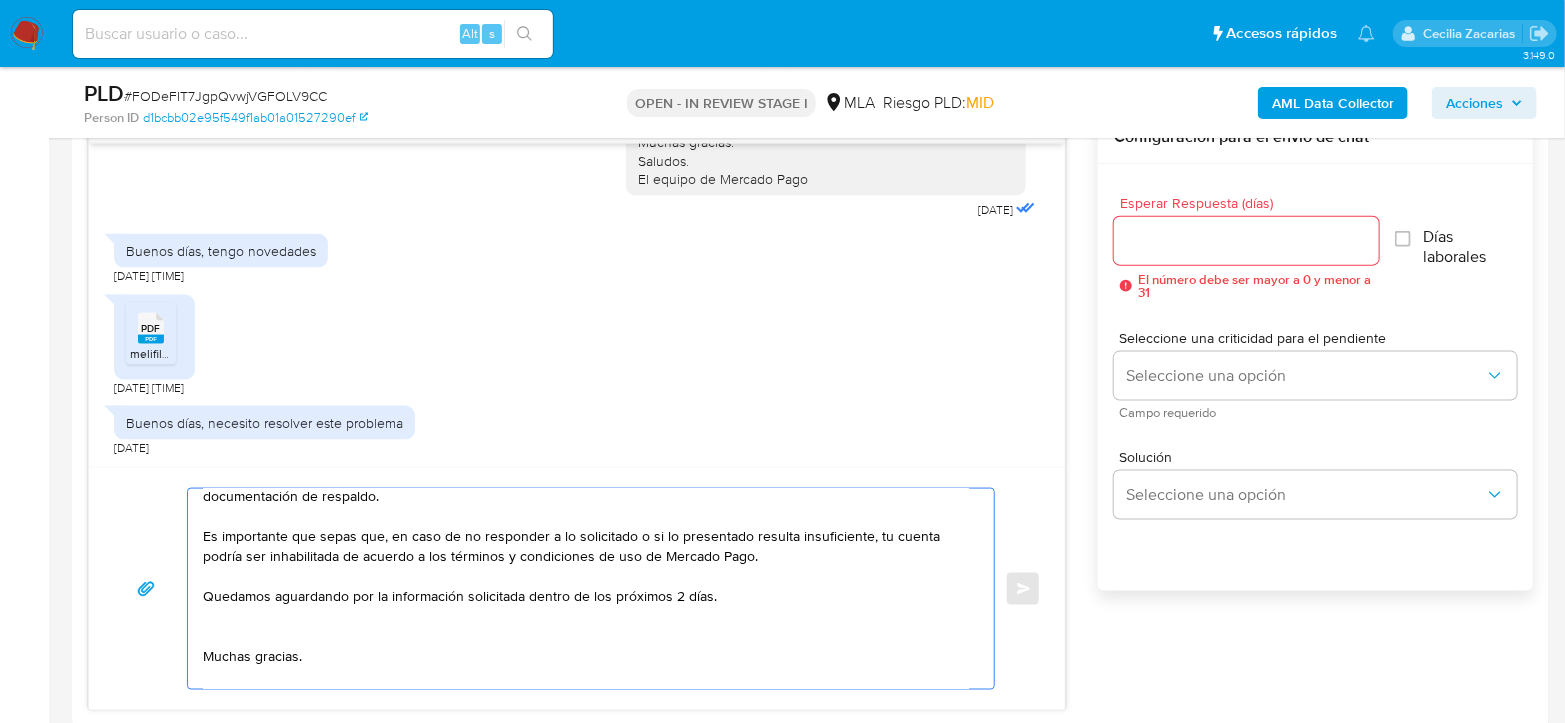 click on "Hola Maria de Los Angeles Nuñez
Agradecemos su respuesta. Con el fin de complementar la misma y poder respaldar las operaciones registradas, necesitamos la siguiente información y documentación:
1- Proporciona cual es tu vínculo con Andrés Alejandro Nimbro CUIL 20270467564 , el motivo de la transacción recibida el día 26/5/2025 y documentación de respaldo.
Es importante que sepas que, en caso de no responder a lo solicitado o si lo presentado resulta insuficiente, tu cuenta podría ser inhabilitada de acuerdo a los términos y condiciones de uso de Mercado Pago.
Quedamos aguardando por la información solicitada dentro de los próximos 2 días.
Muchas gracias.
Saludos,
Equipo de Mercado Pago." at bounding box center (586, 589) 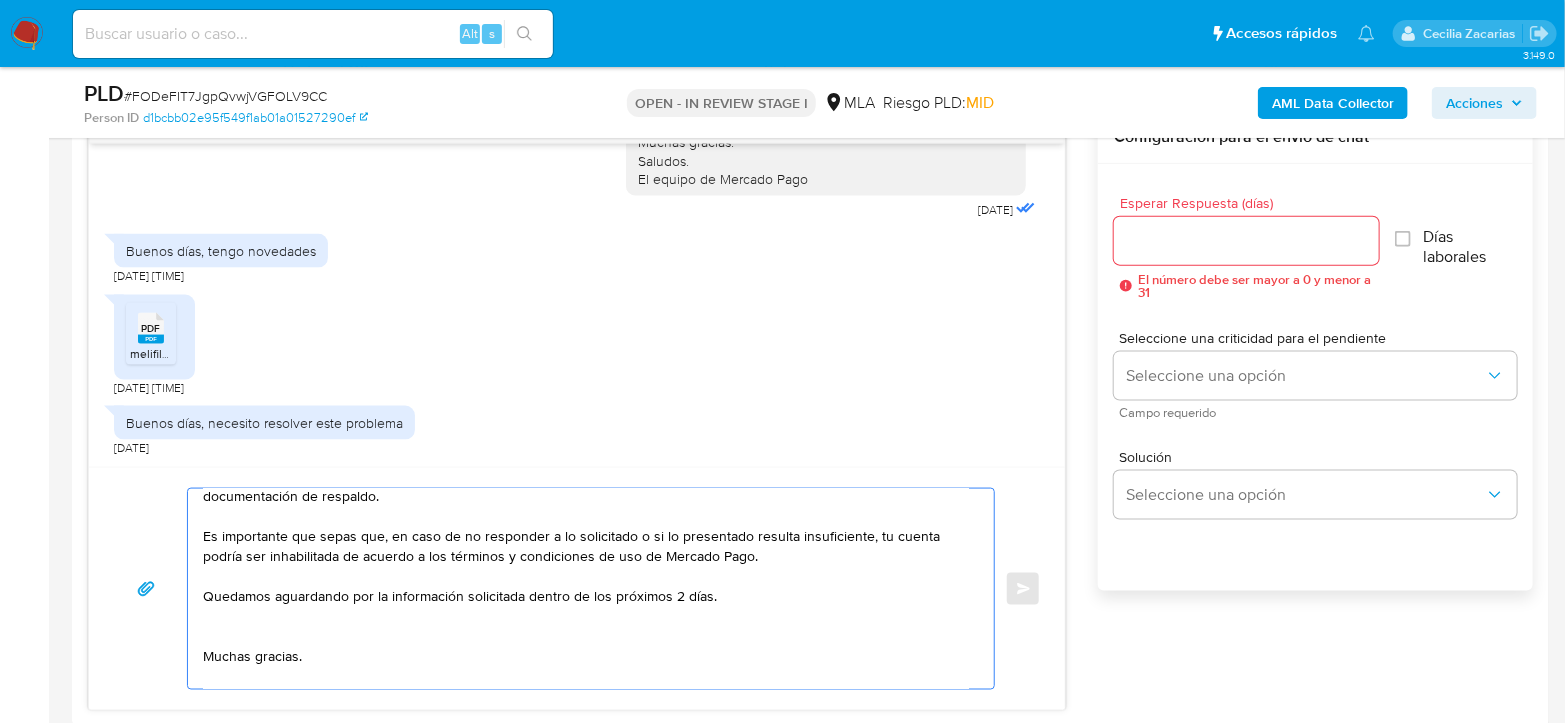 click on "Hola Maria de Los Angeles Nuñez
Agradecemos su respuesta. Con el fin de complementar la misma y poder respaldar las operaciones registradas, necesitamos la siguiente información y documentación:
1- Proporciona cual es tu vínculo con Andrés Alejandro Nimbro CUIL 20270467564 , el motivo de la transacción recibida el día 26/5/2025 y documentación de respaldo.
Es importante que sepas que, en caso de no responder a lo solicitado o si lo presentado resulta insuficiente, tu cuenta podría ser inhabilitada de acuerdo a los términos y condiciones de uso de Mercado Pago.
Quedamos aguardando por la información solicitada dentro de los próximos 2 días.
Muchas gracias.
Saludos,
Equipo de Mercado Pago." at bounding box center [586, 589] 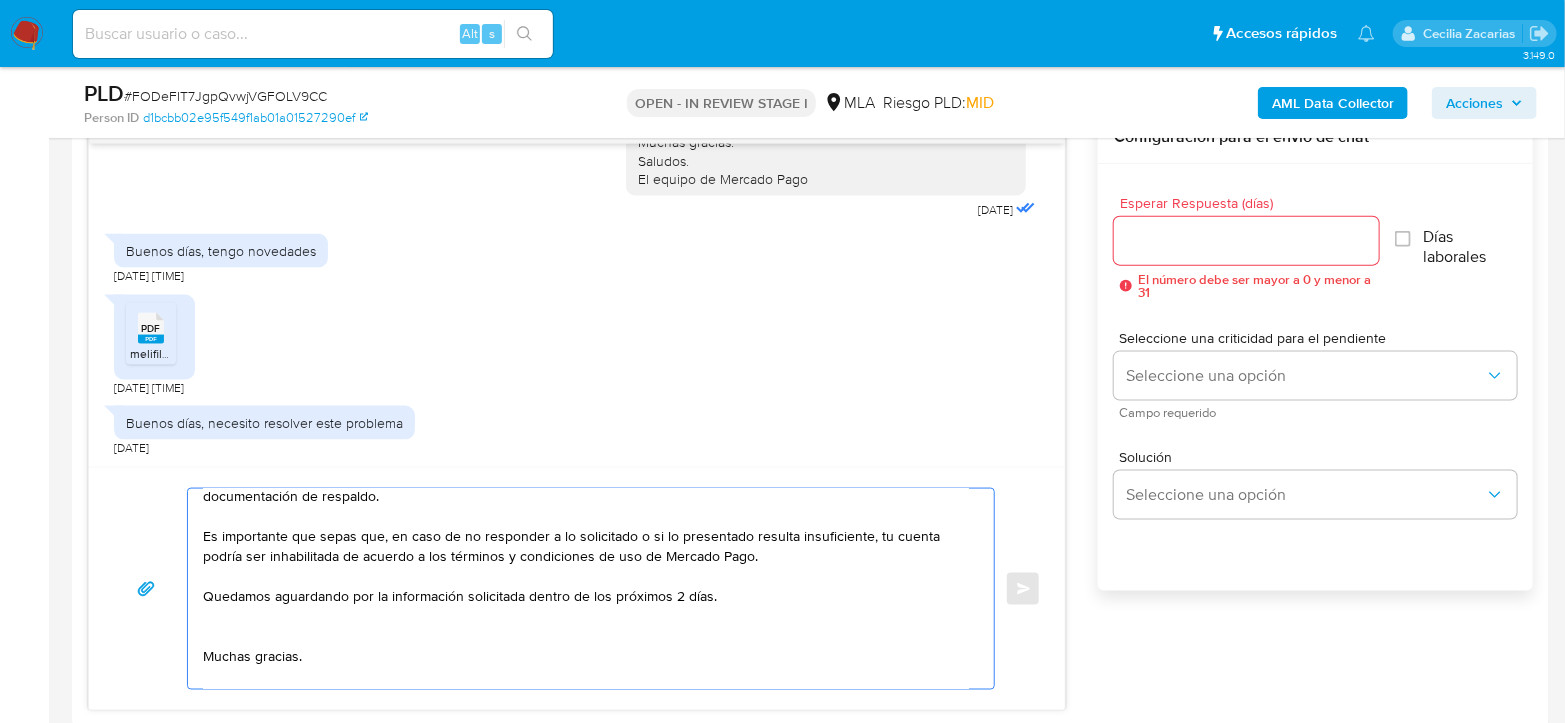 drag, startPoint x: 386, startPoint y: 655, endPoint x: 198, endPoint y: 529, distance: 226.31836 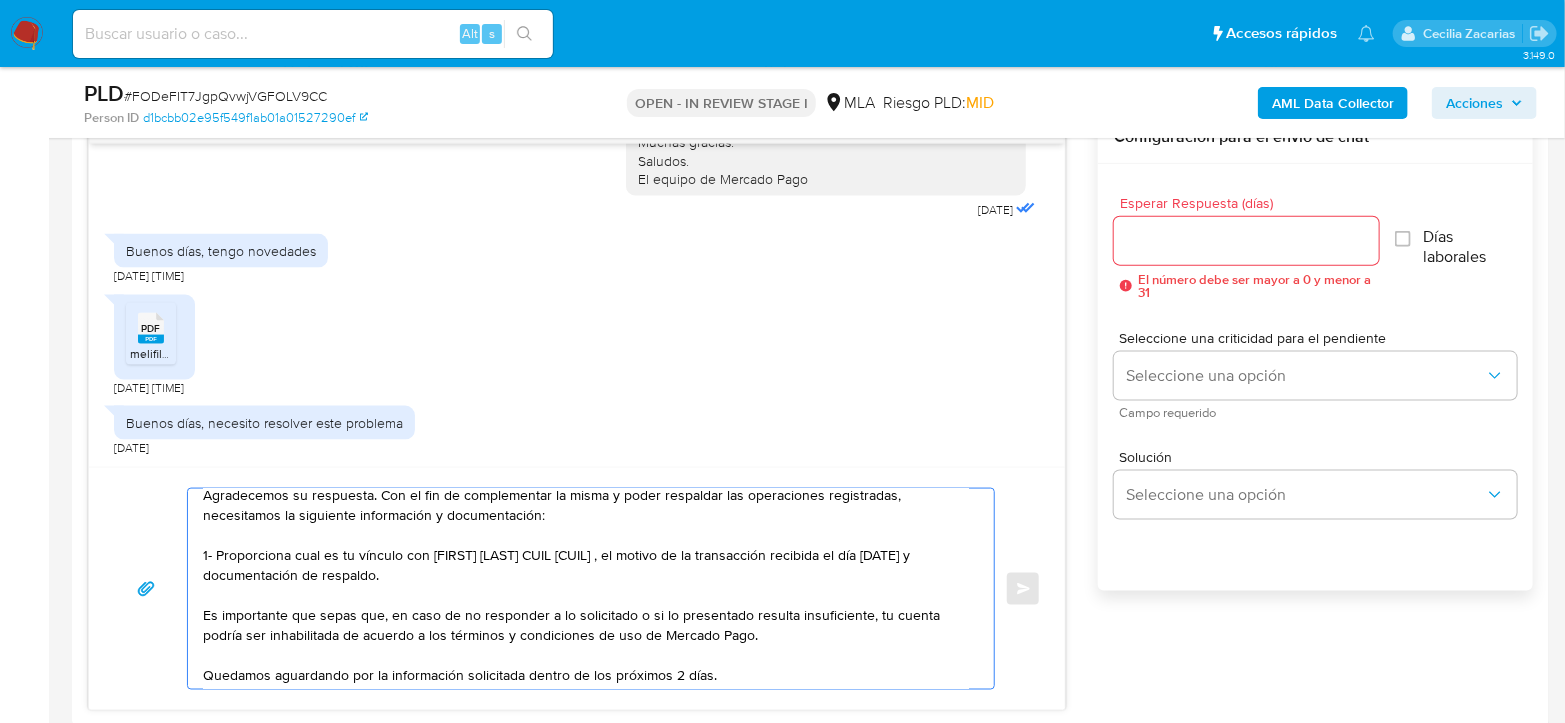 scroll, scrollTop: 0, scrollLeft: 0, axis: both 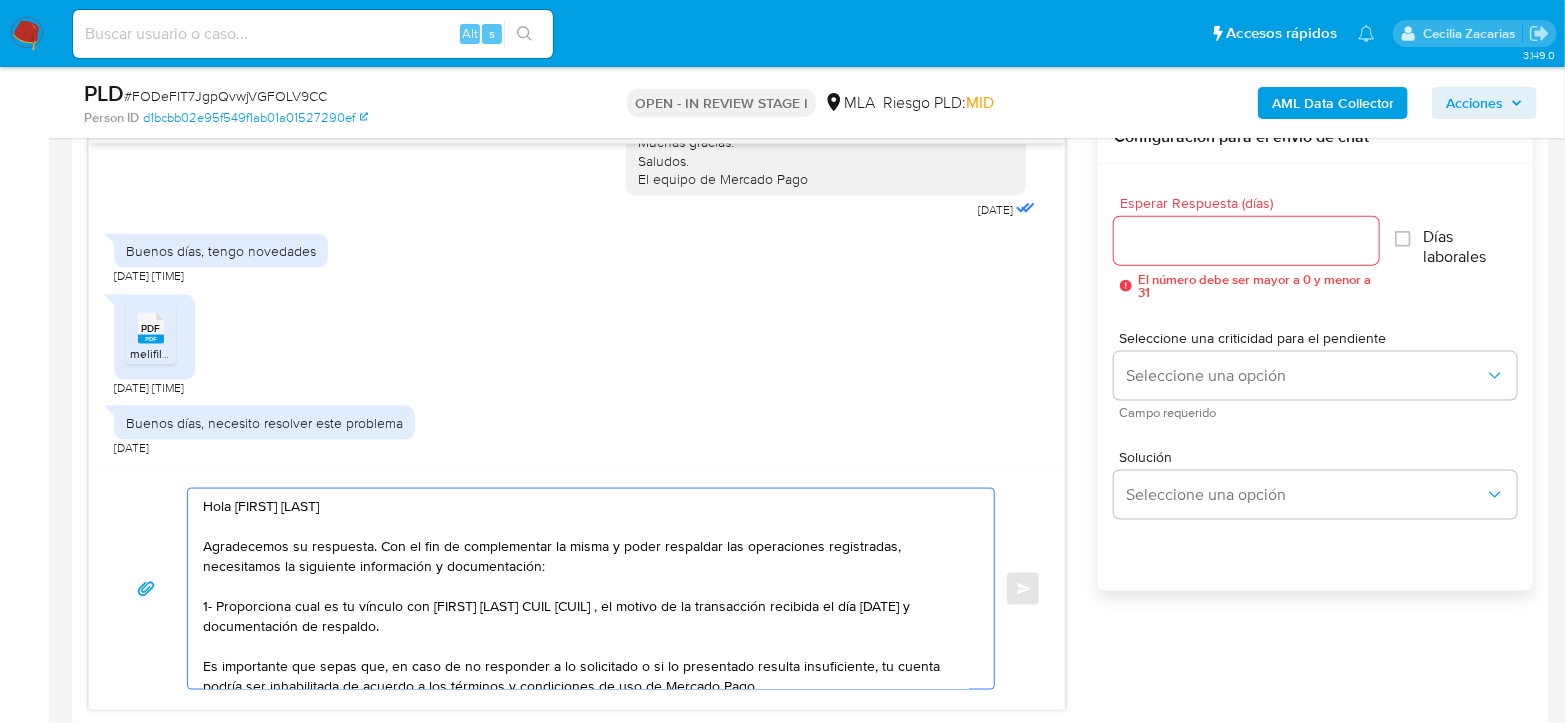 type on "Hola Maria de Los Angeles Nuñez
Agradecemos su respuesta. Con el fin de complementar la misma y poder respaldar las operaciones registradas, necesitamos la siguiente información y documentación:
1- Proporciona cual es tu vínculo con Andrés Alejandro Nimbro CUIL 20270467564 , el motivo de la transacción recibida el día 26/5/2025 y documentación de respaldo.
Es importante que sepas que, en caso de no responder a lo solicitado o si lo presentado resulta insuficiente, tu cuenta podría ser inhabilitada de acuerdo a los términos y condiciones de uso de Mercado Pago.
Quedamos aguardando por la información solicitada dentro de los próximos 2 días.
Muchas gracias.
Saludos,
Equipo de Mercado Pago." 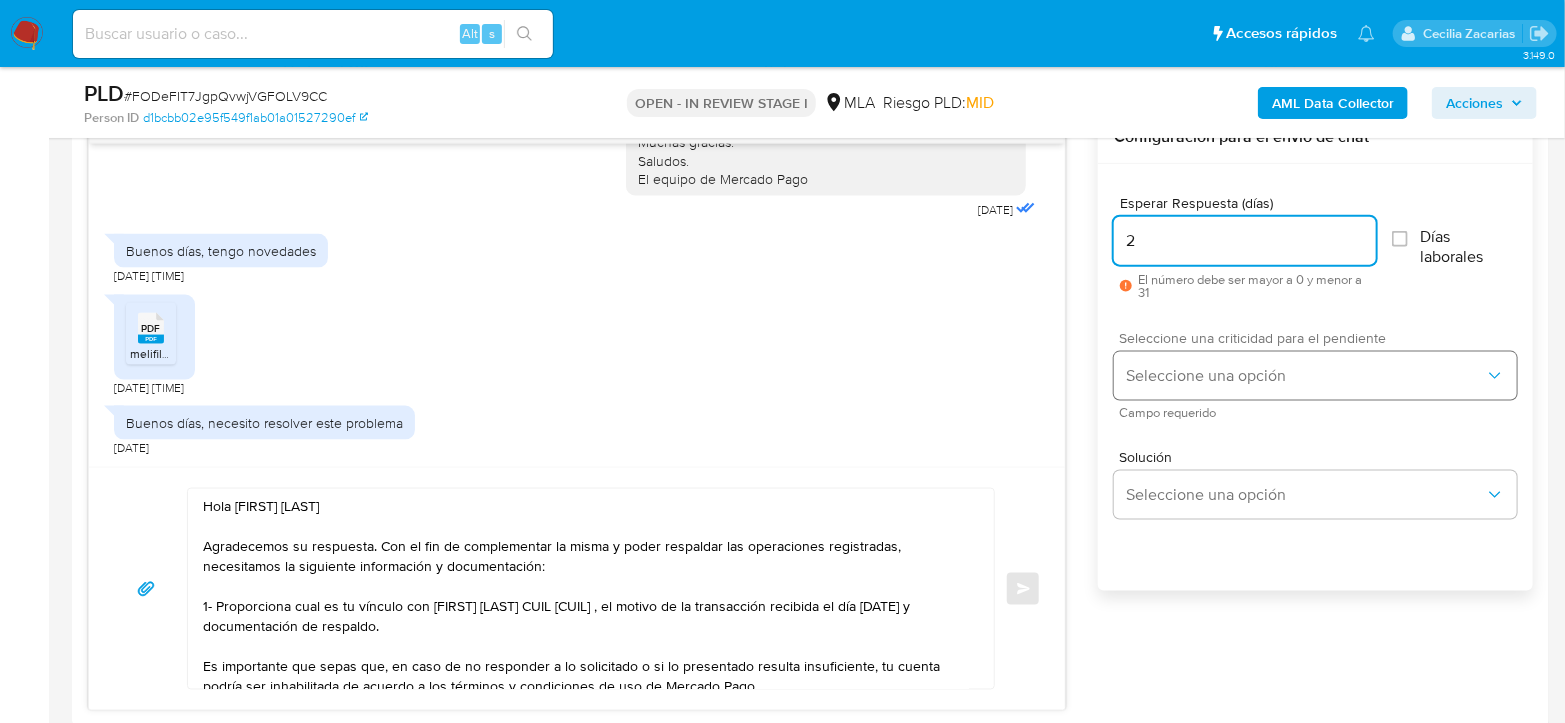 type on "2" 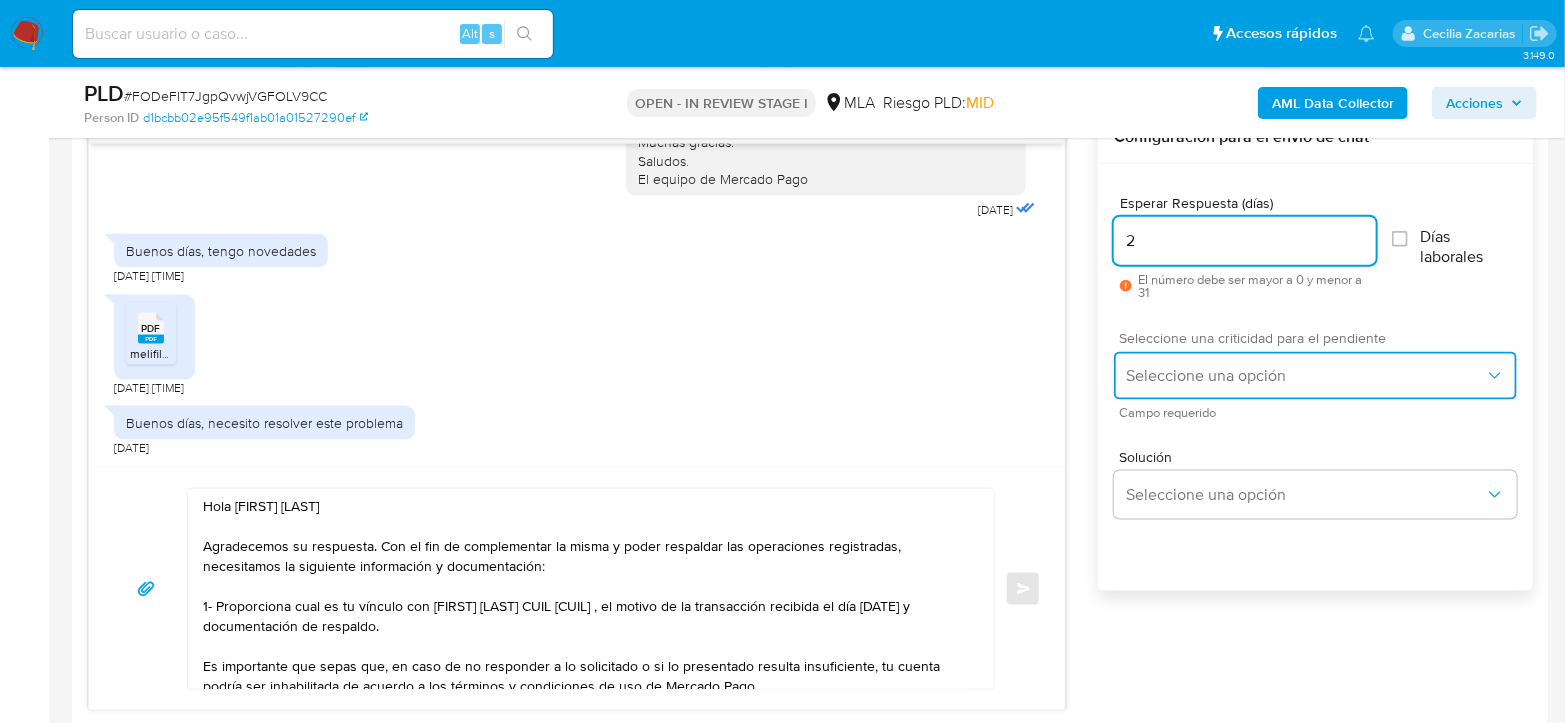 click on "Seleccione una opción" at bounding box center [1305, 376] 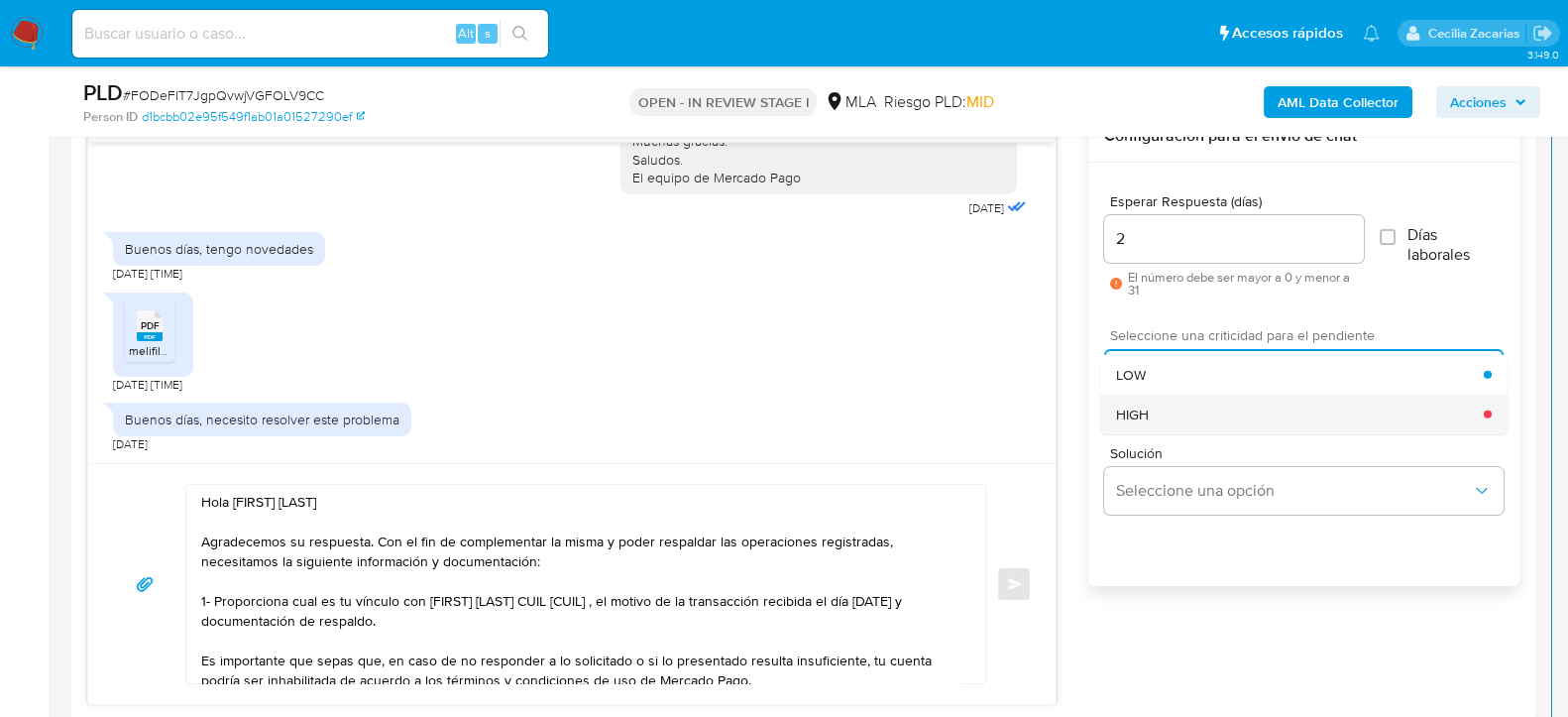 click on "HIGH" at bounding box center [1299, 414] 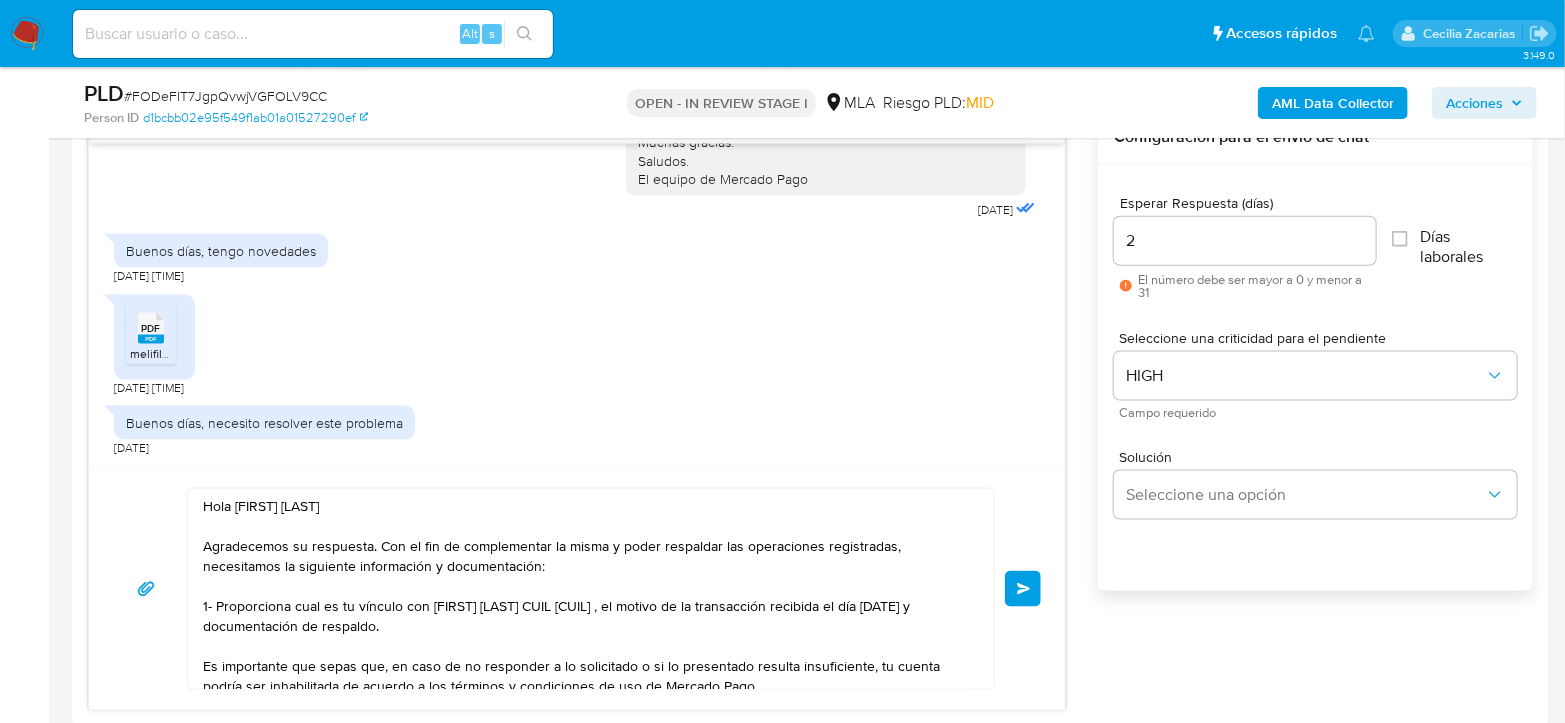 click on "Enviar" at bounding box center (1024, 589) 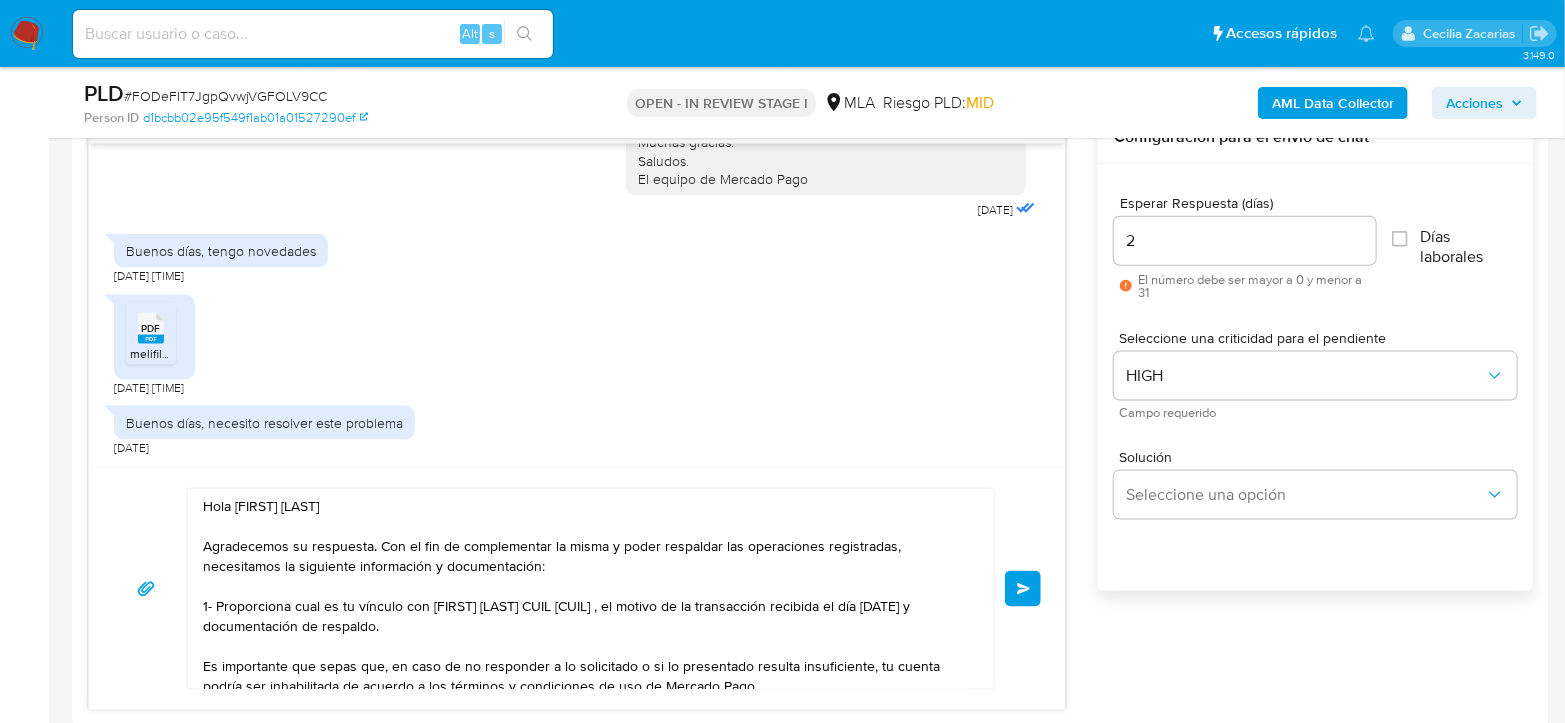 type 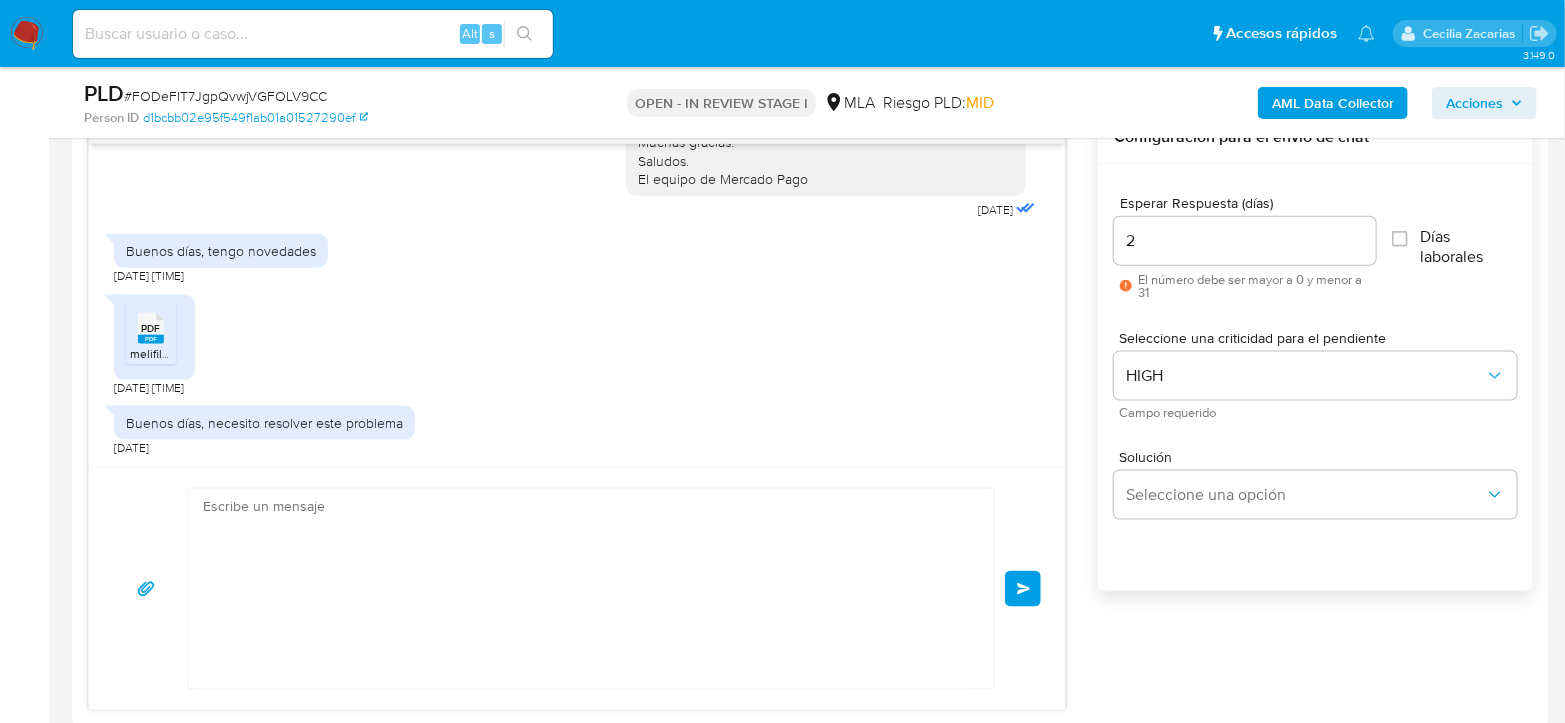 scroll, scrollTop: 2031, scrollLeft: 0, axis: vertical 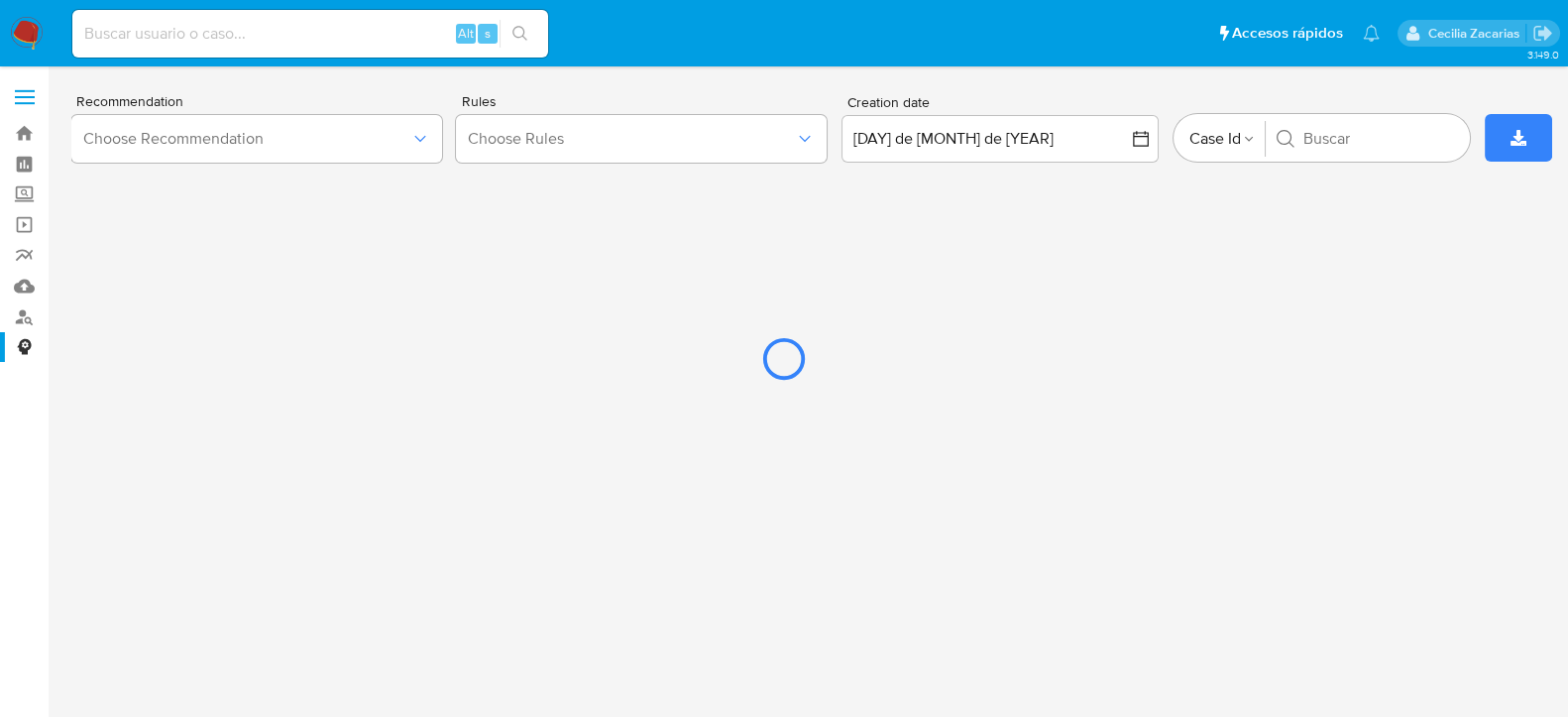 click at bounding box center [784, 358] 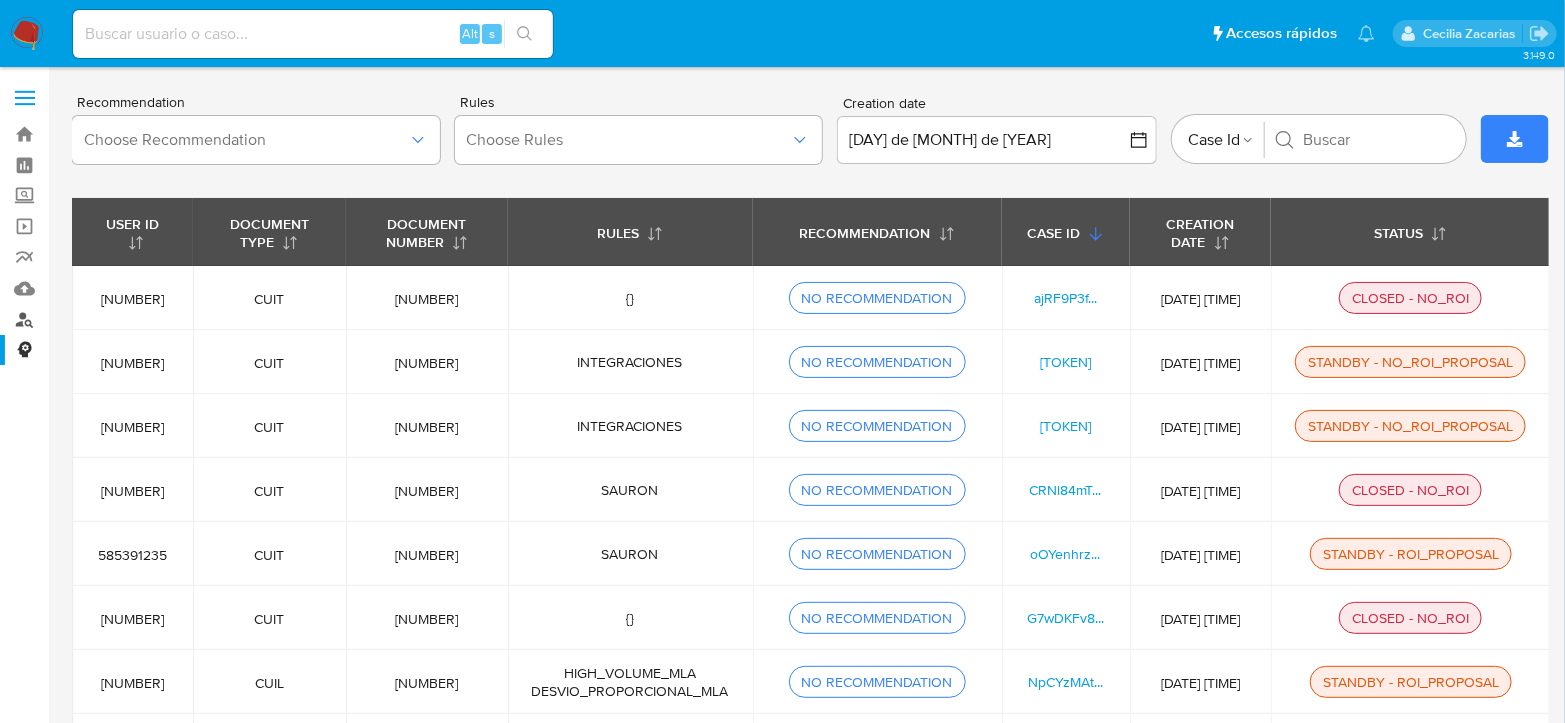click on "Buscador de personas" at bounding box center [119, 319] 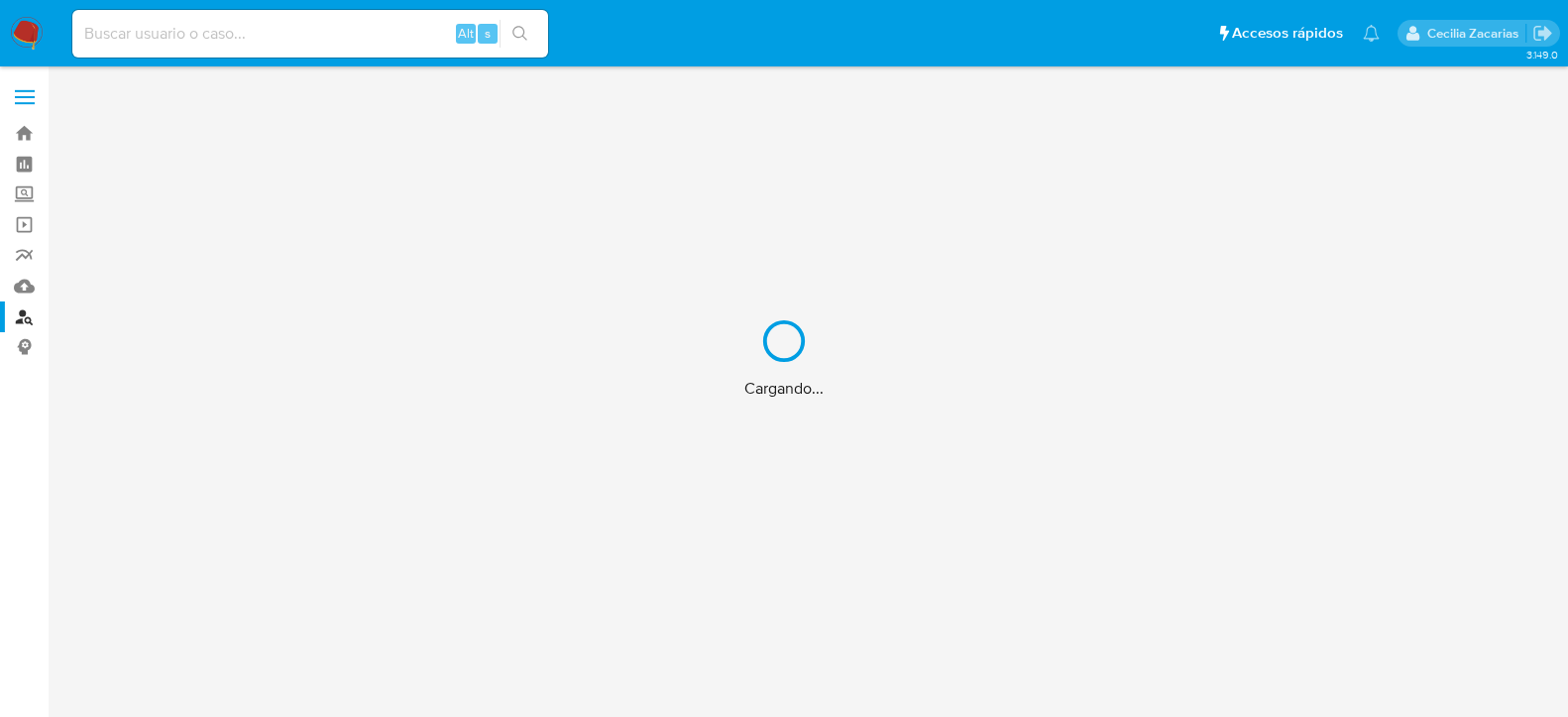 scroll, scrollTop: 0, scrollLeft: 0, axis: both 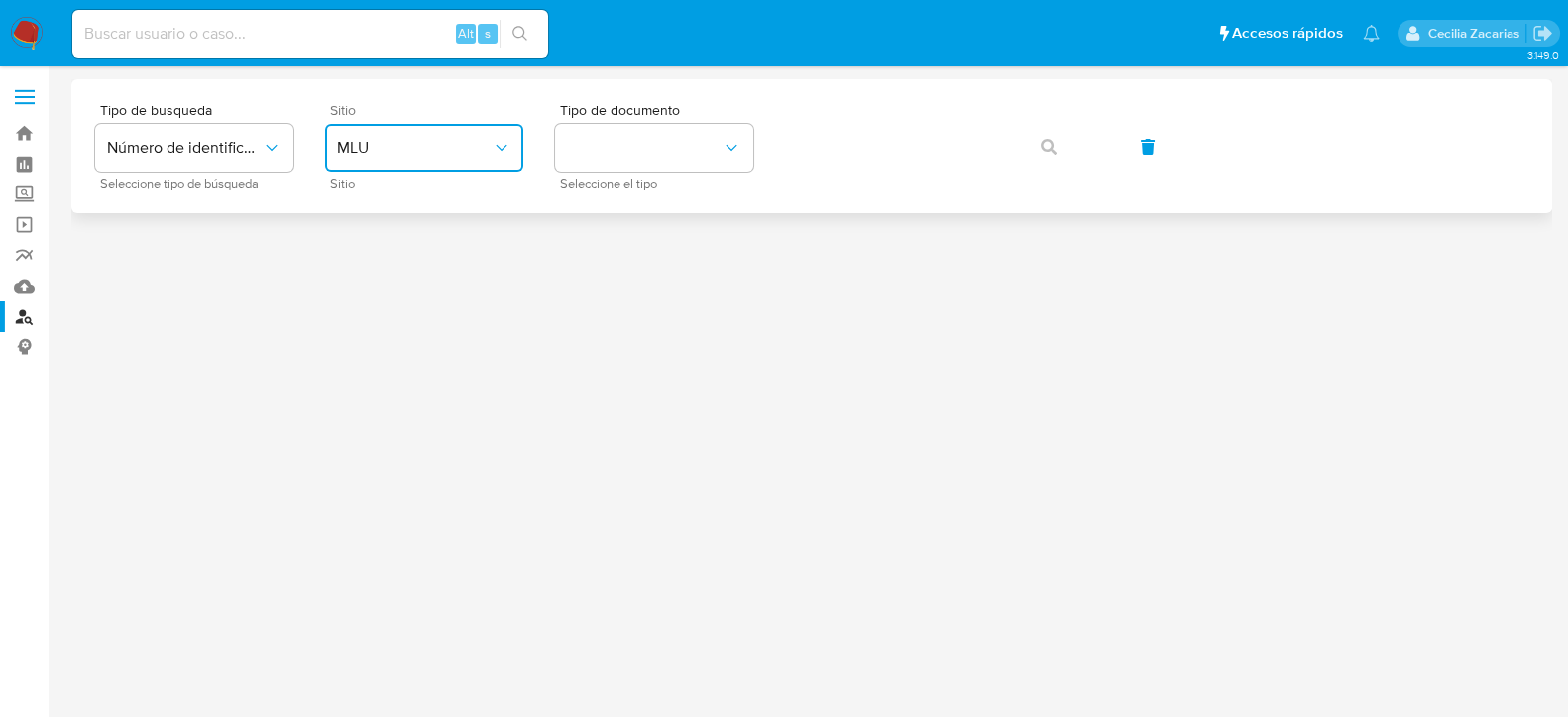 click on "MLU" at bounding box center [414, 148] 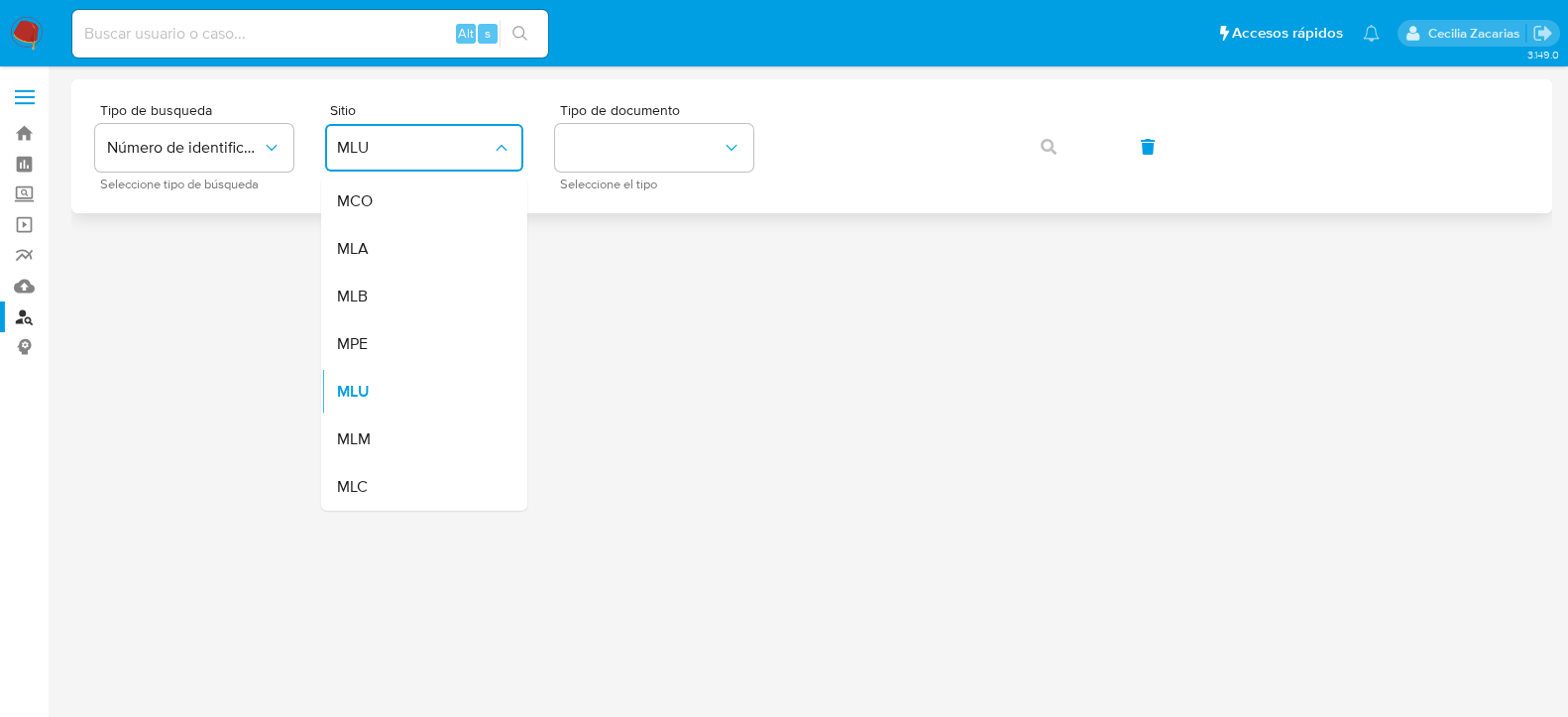 drag, startPoint x: 419, startPoint y: 241, endPoint x: 608, endPoint y: 199, distance: 193.61043 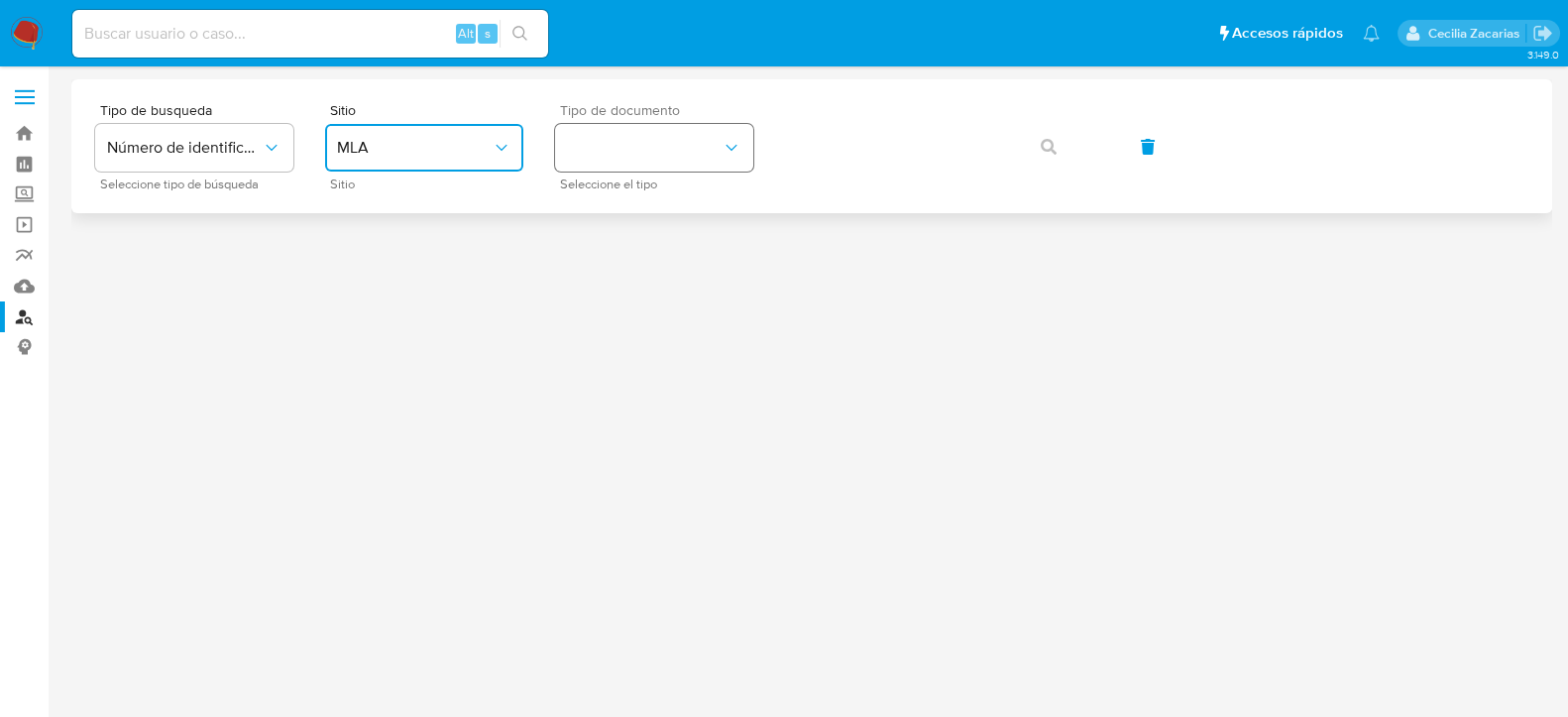 click at bounding box center (654, 148) 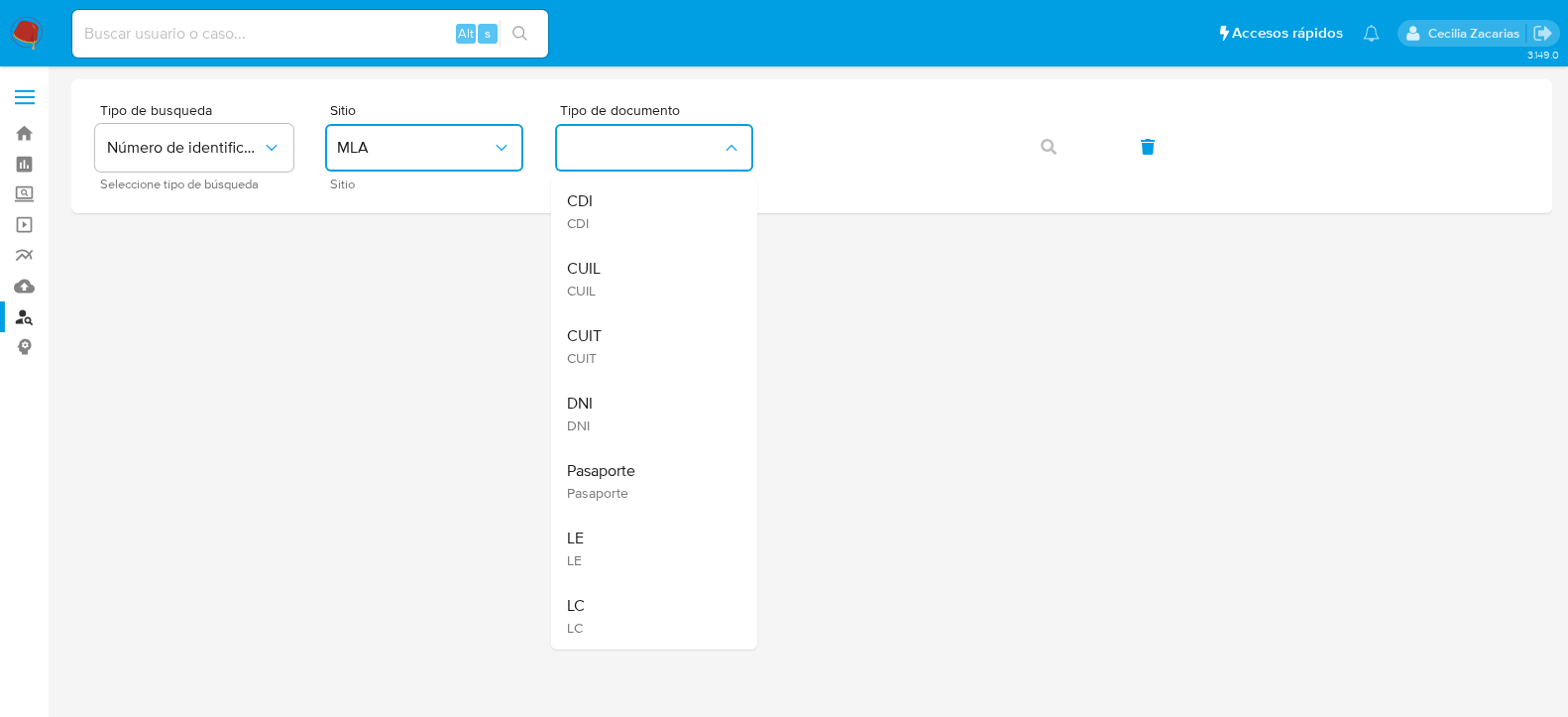 drag, startPoint x: 626, startPoint y: 345, endPoint x: 783, endPoint y: 236, distance: 191.12823 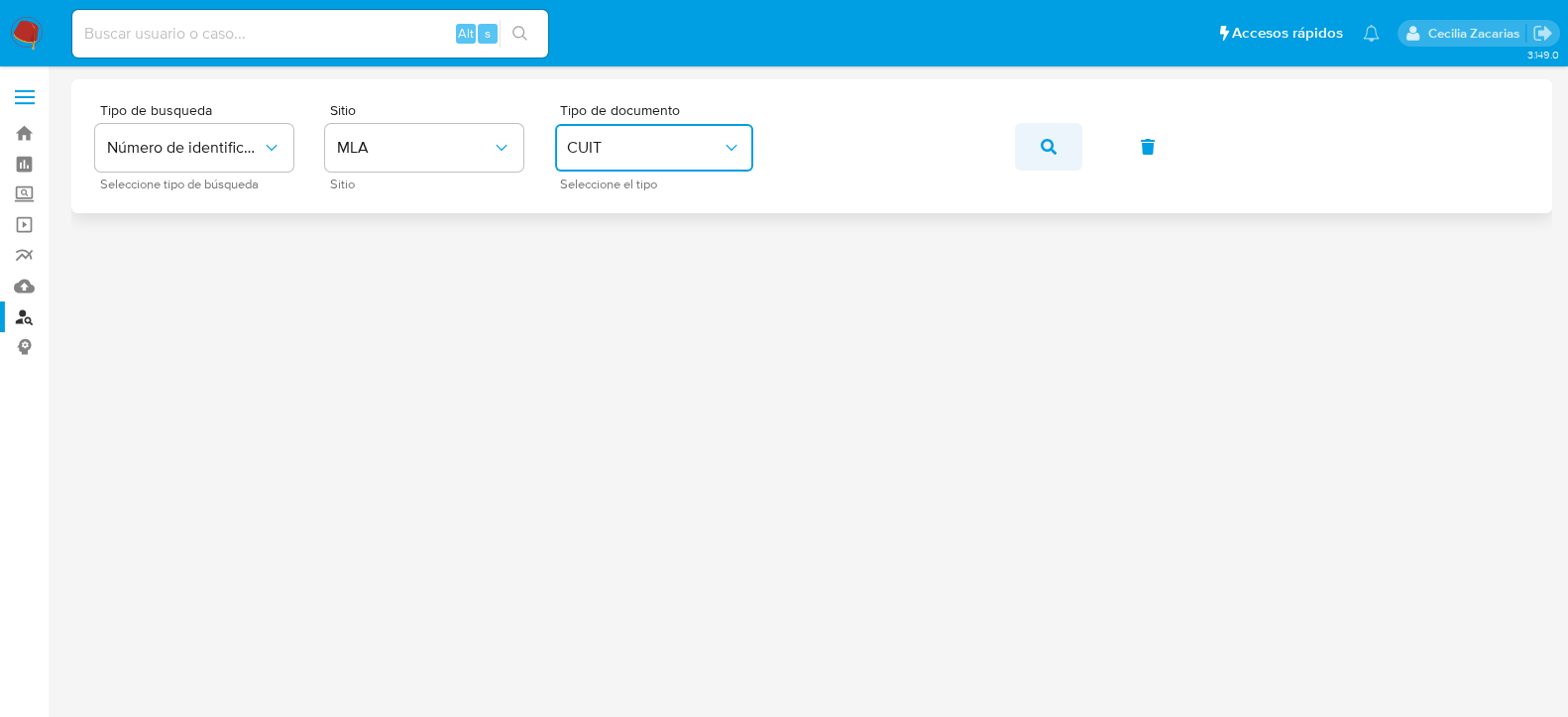 click at bounding box center (1049, 147) 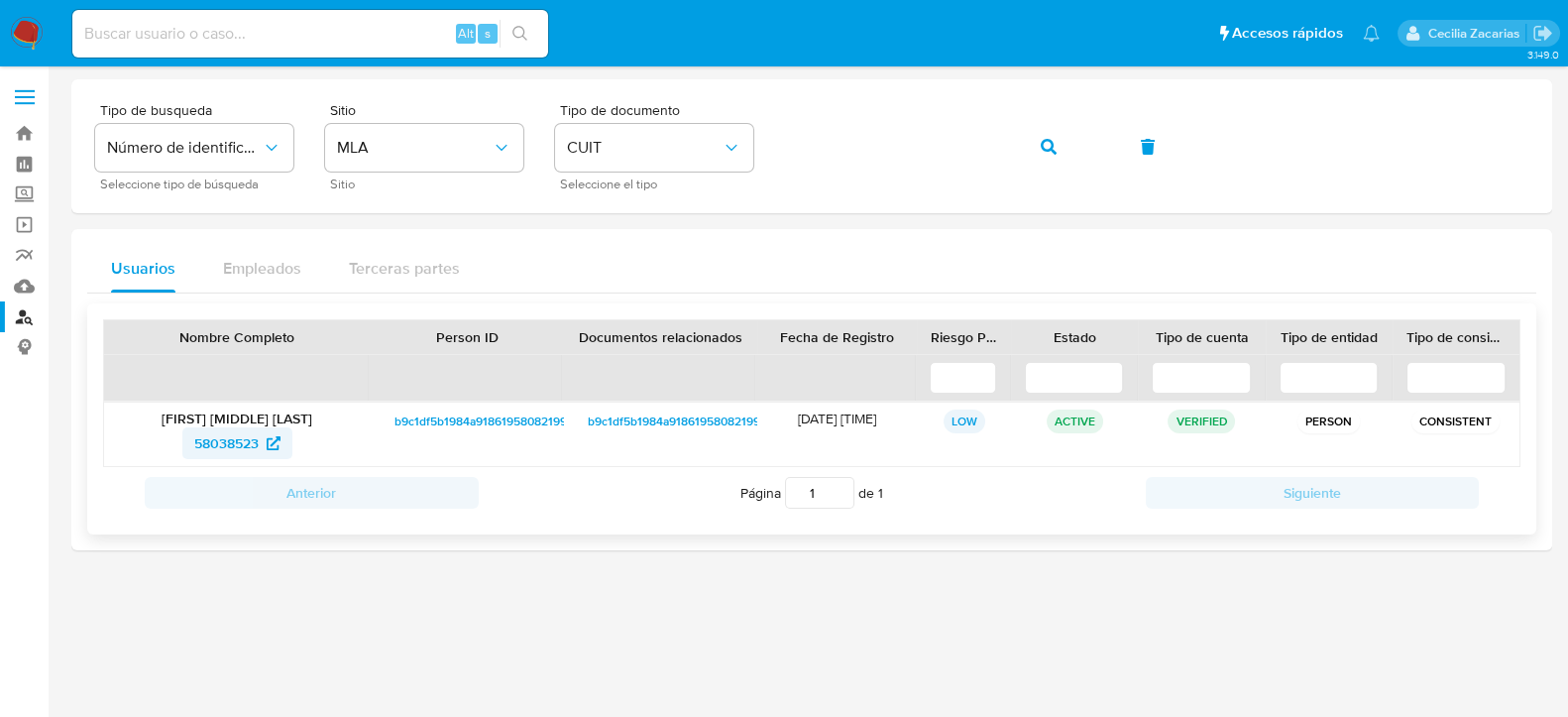 click on "58038523" at bounding box center (226, 443) 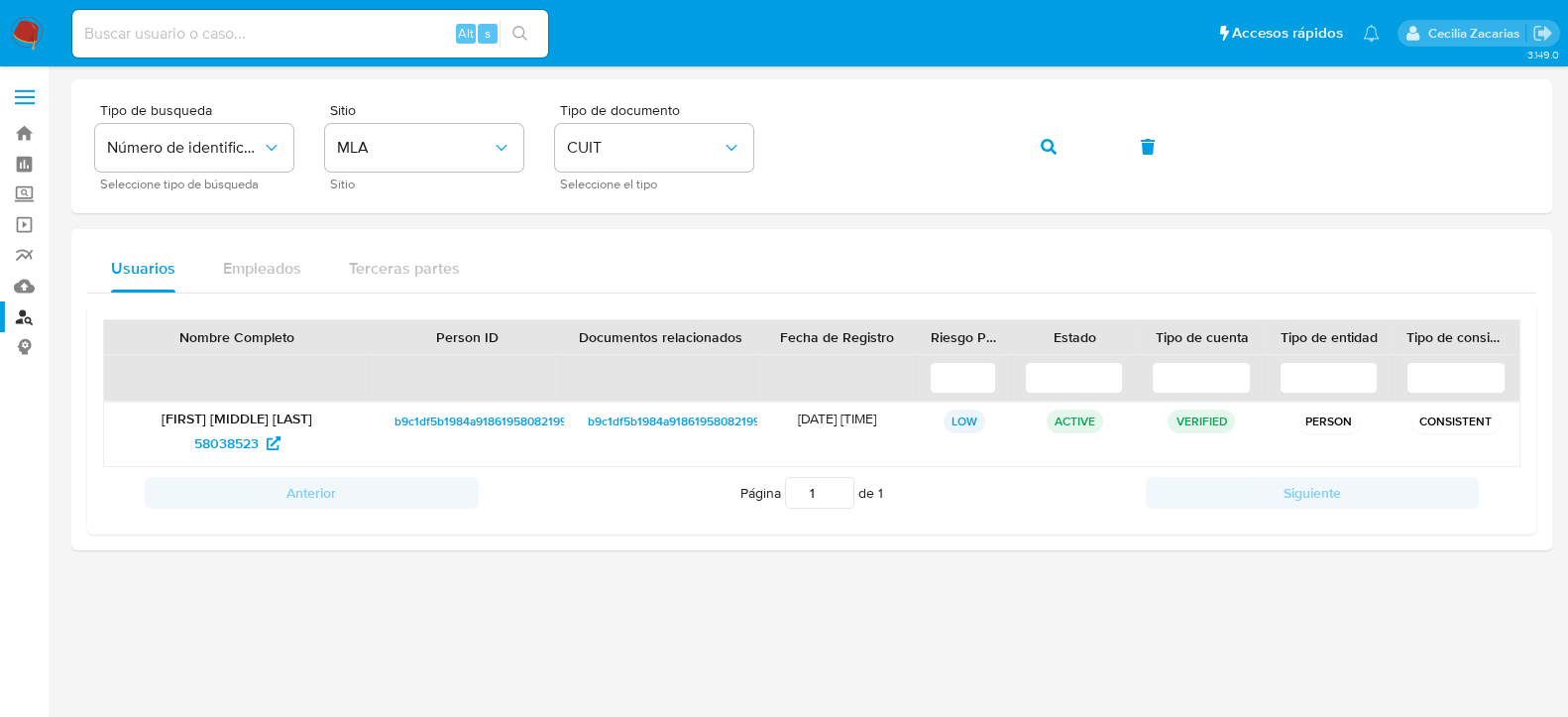 click at bounding box center (27, 34) 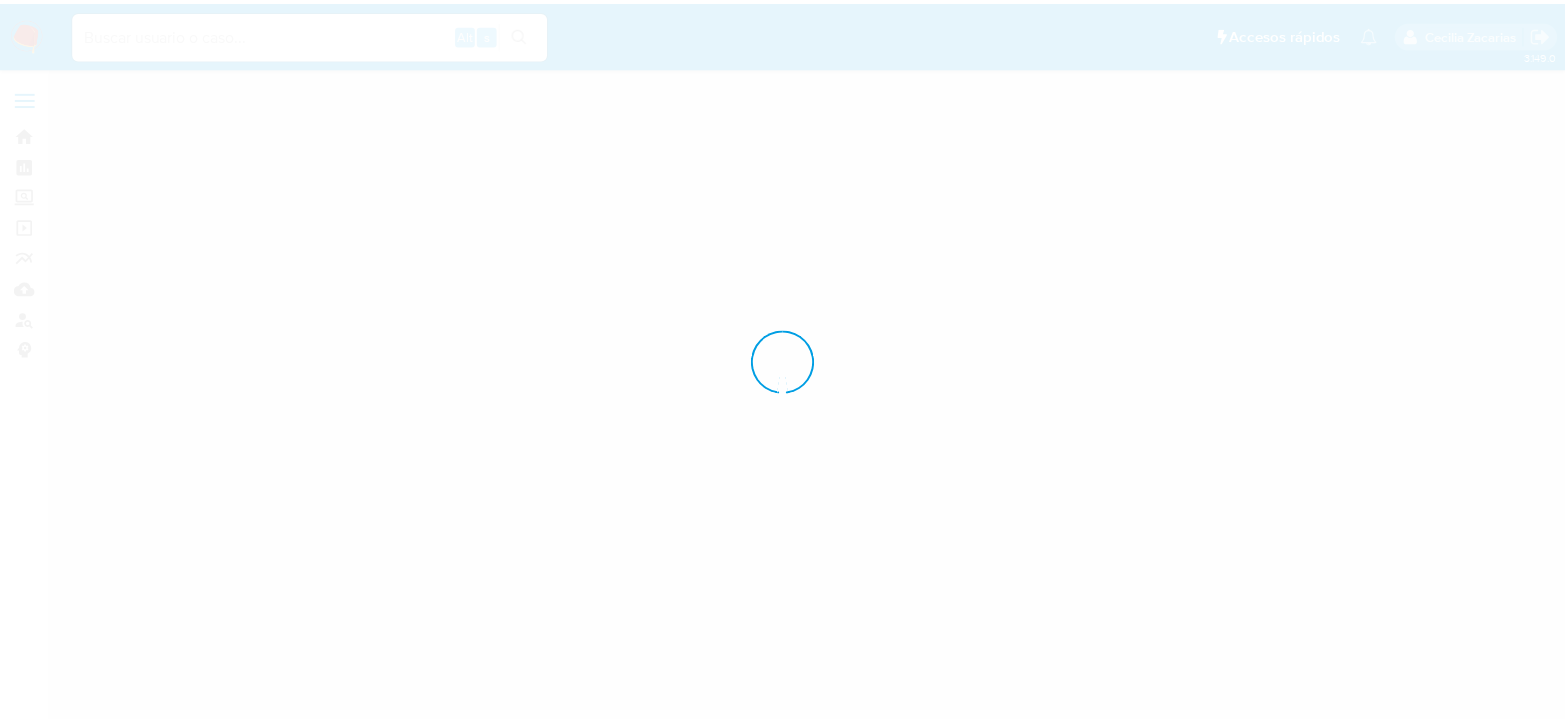 scroll, scrollTop: 0, scrollLeft: 0, axis: both 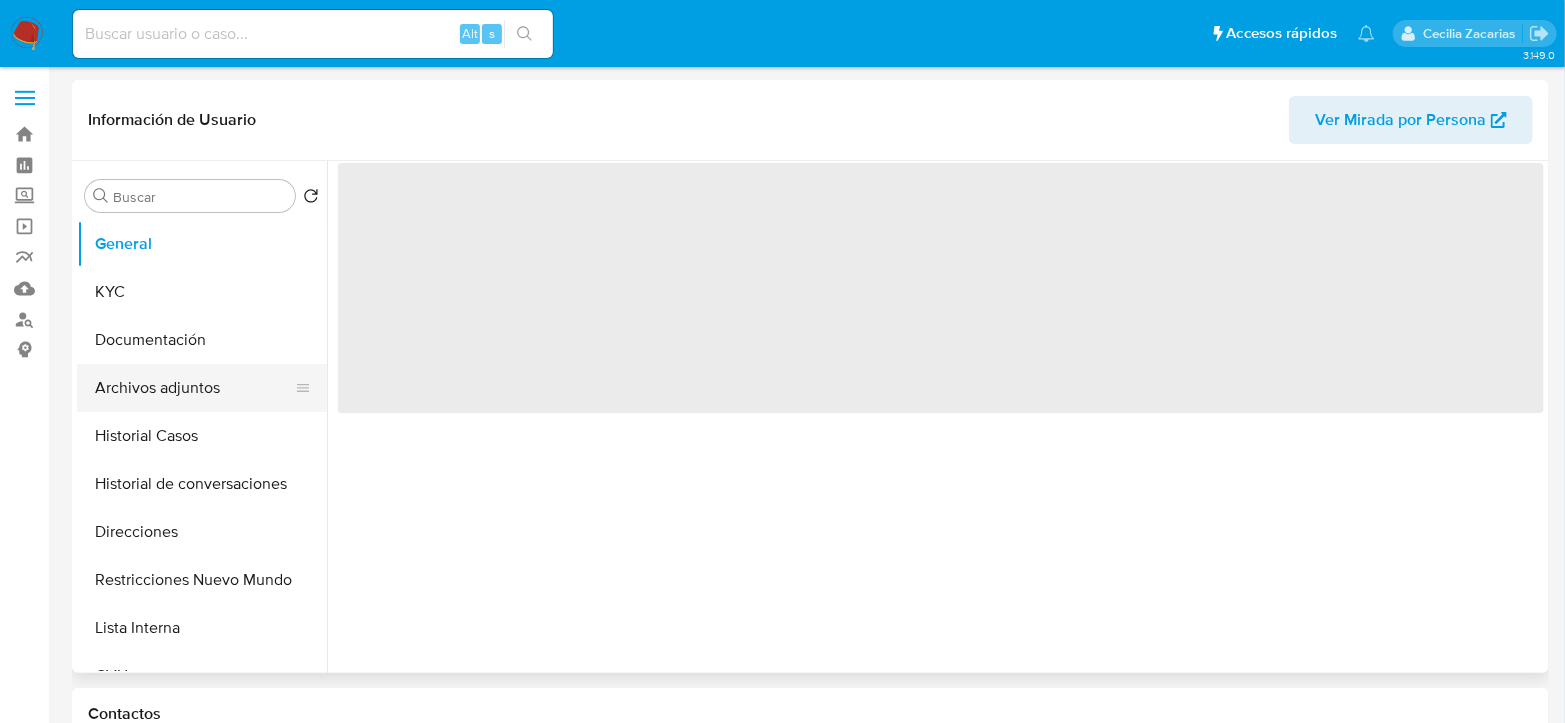 click on "Archivos adjuntos" at bounding box center (194, 388) 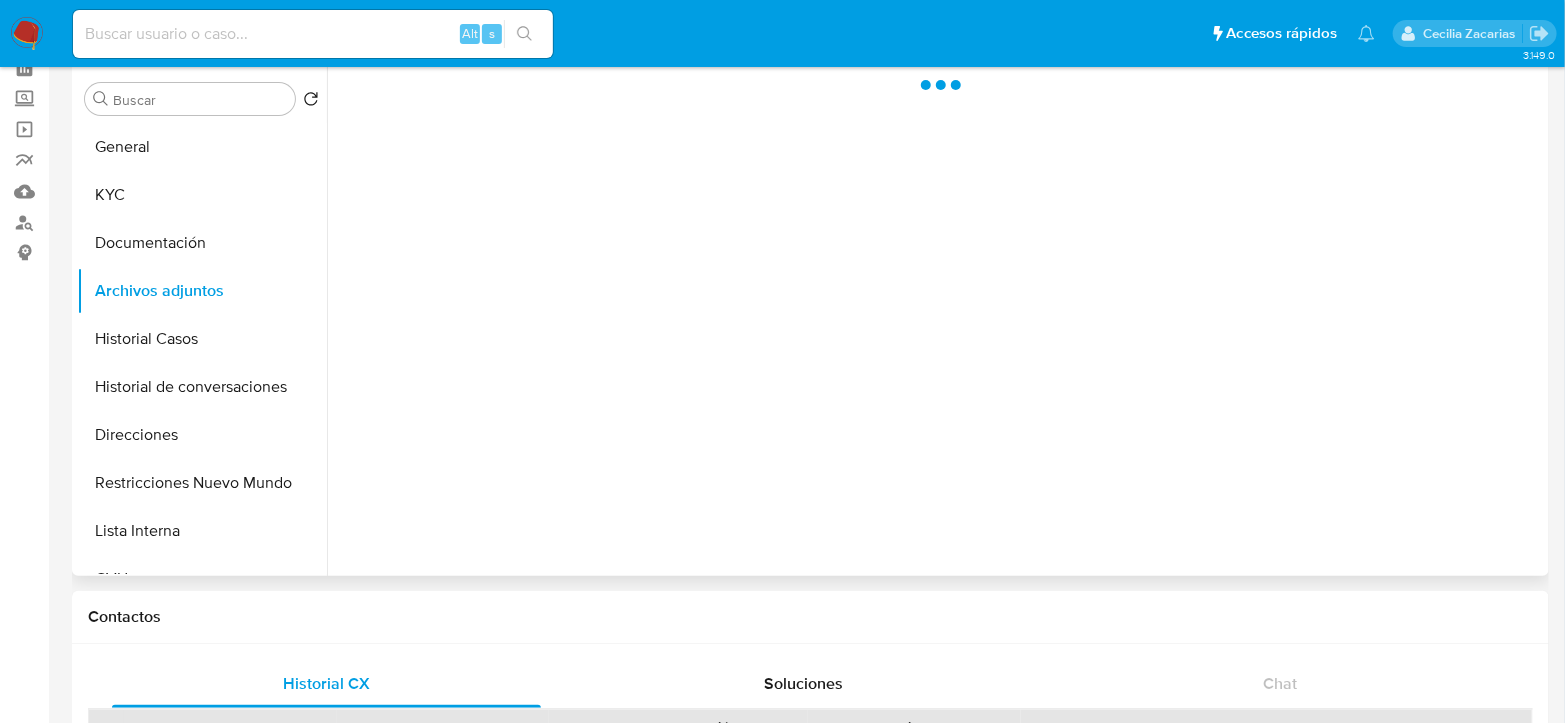 scroll, scrollTop: 222, scrollLeft: 0, axis: vertical 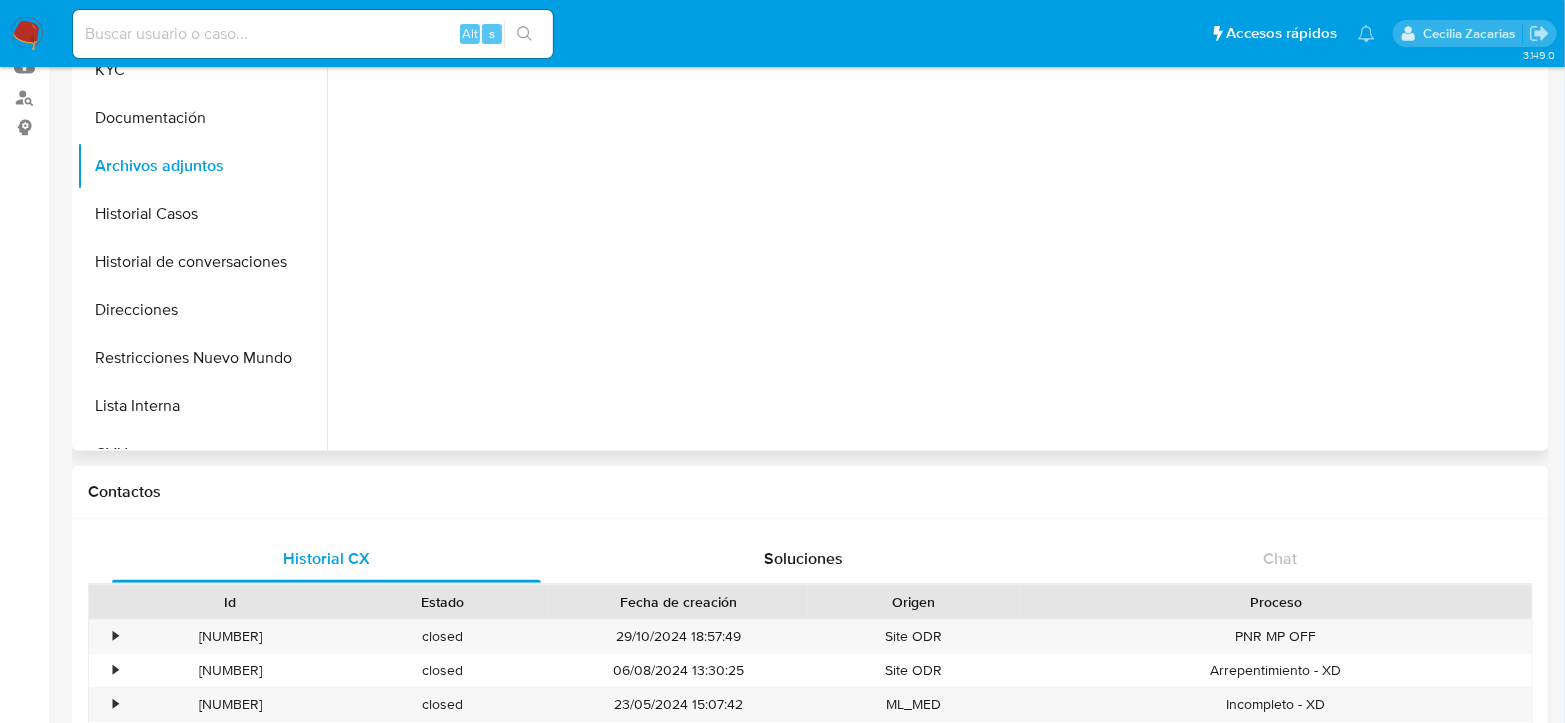 select on "10" 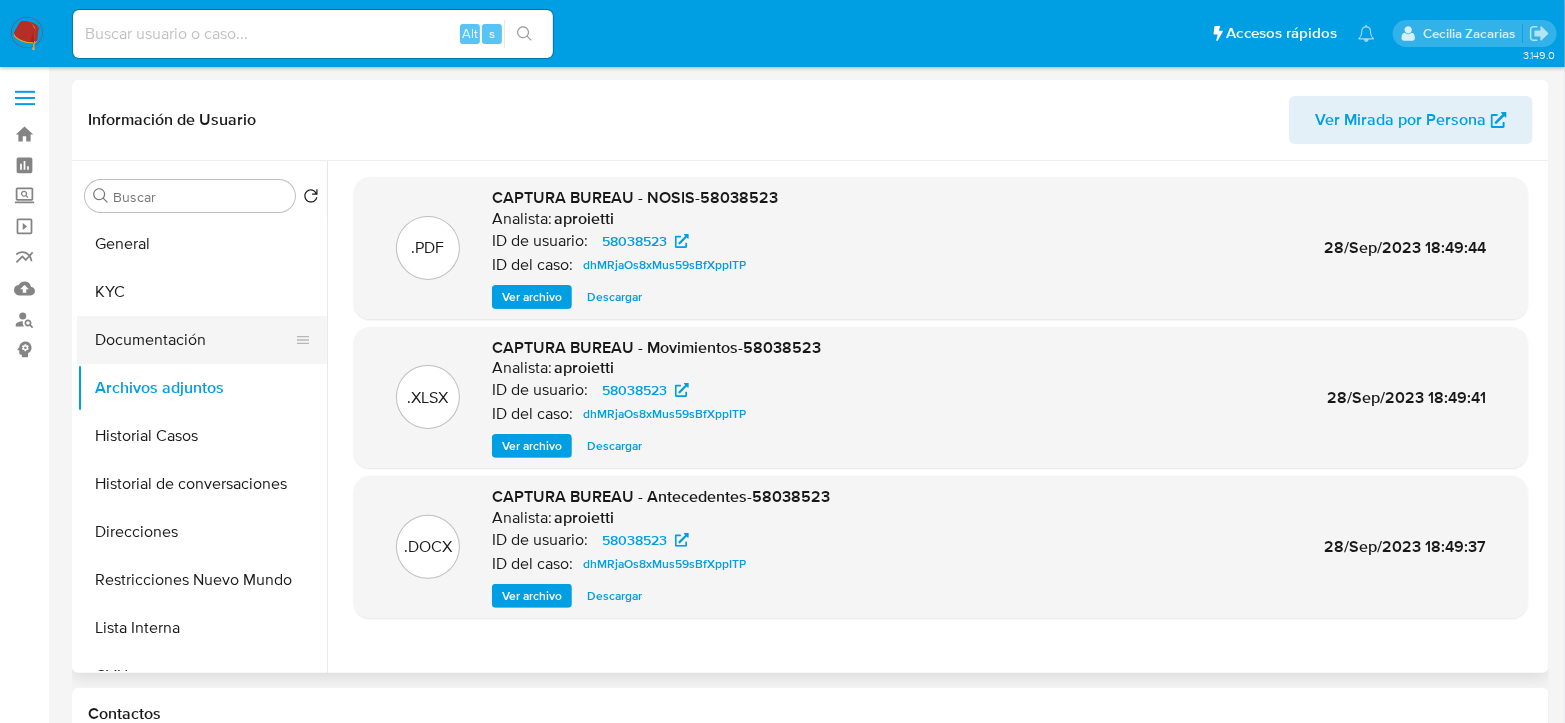 click on "Documentación" at bounding box center [194, 340] 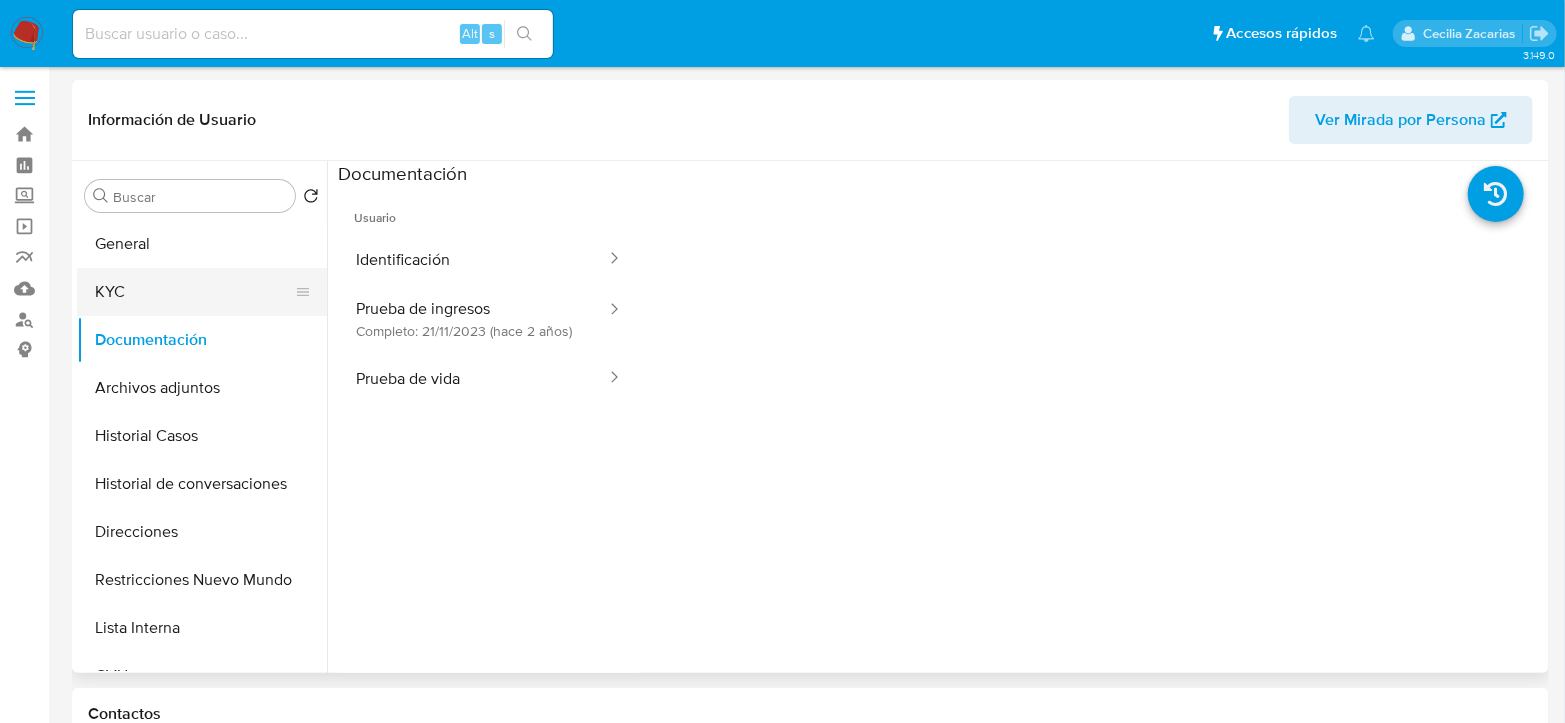 click on "KYC" at bounding box center [194, 292] 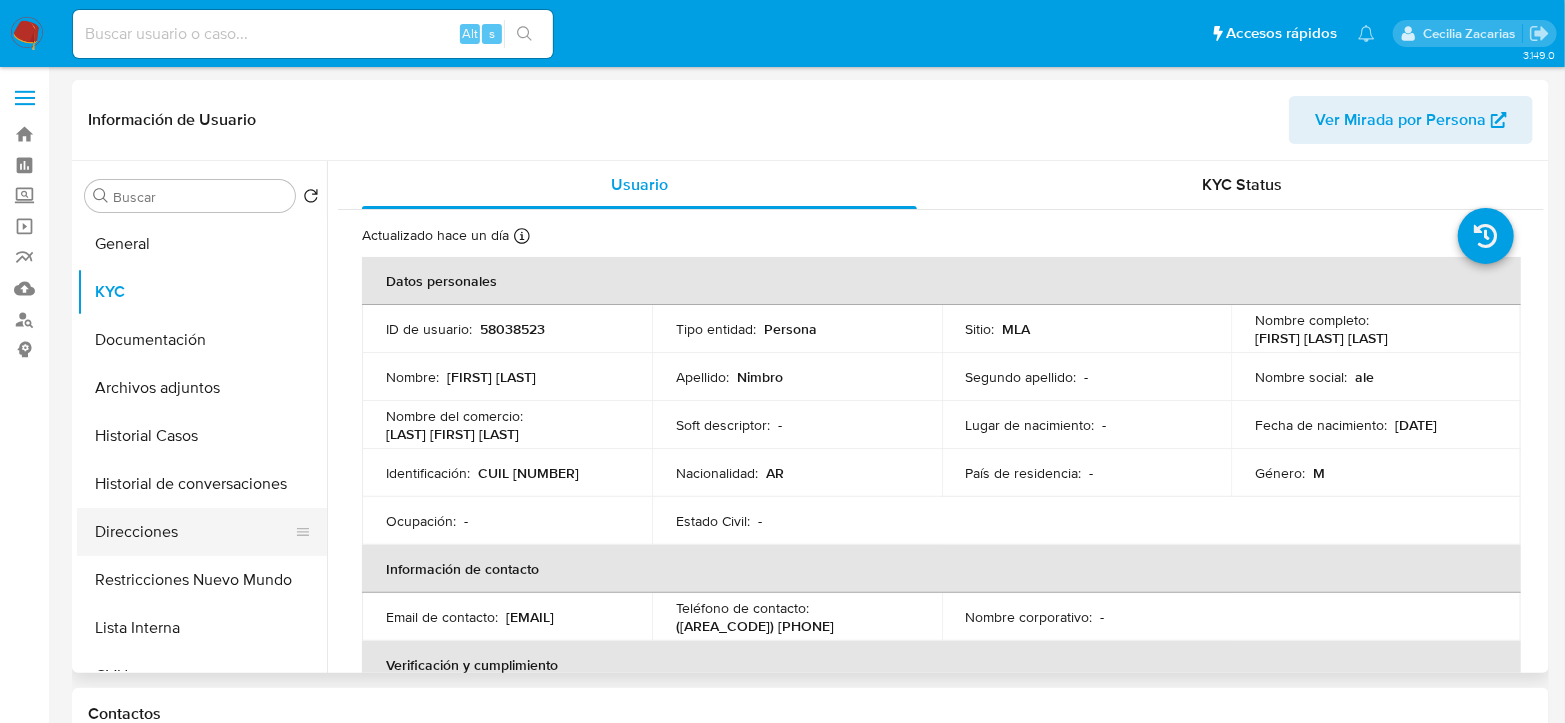 click on "Direcciones" at bounding box center (194, 532) 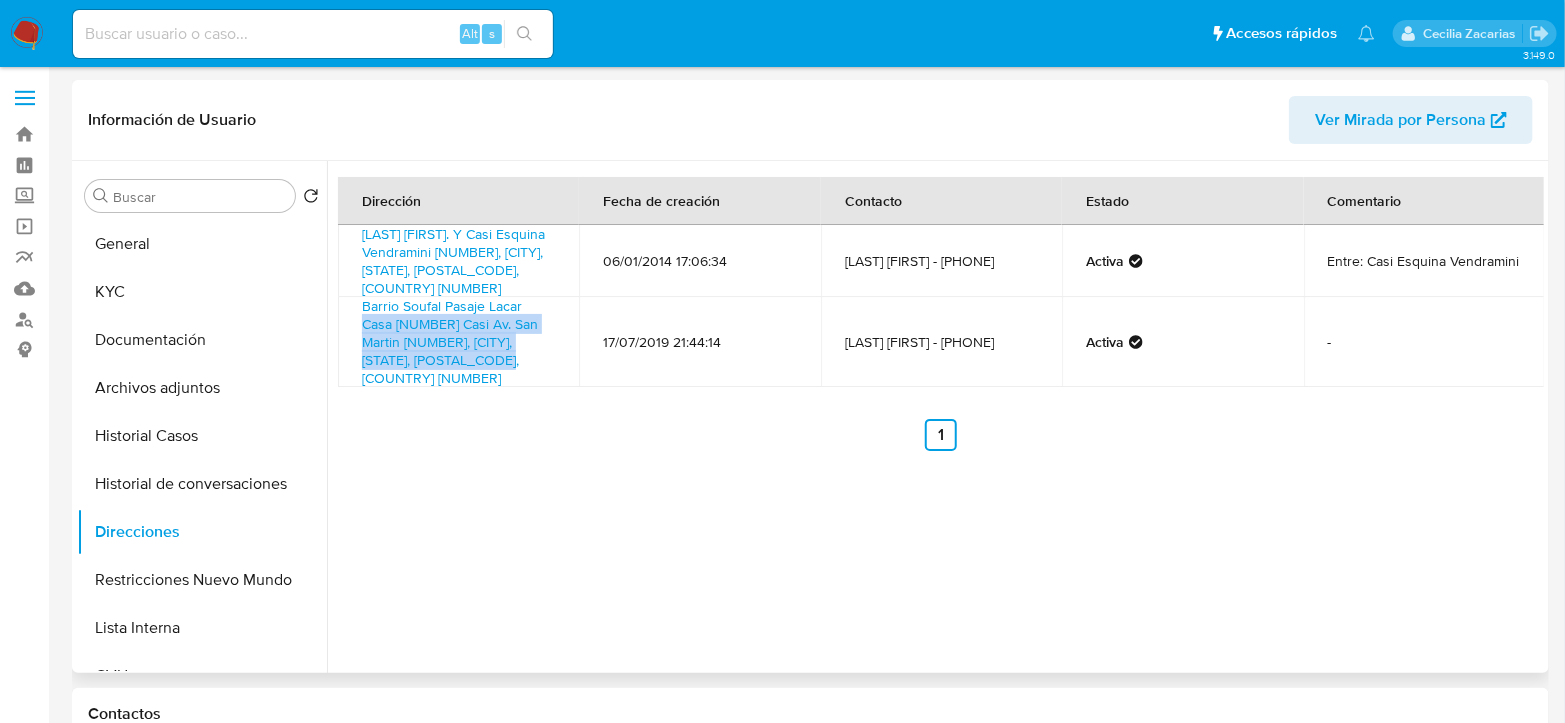 drag, startPoint x: 351, startPoint y: 306, endPoint x: 493, endPoint y: 351, distance: 148.95973 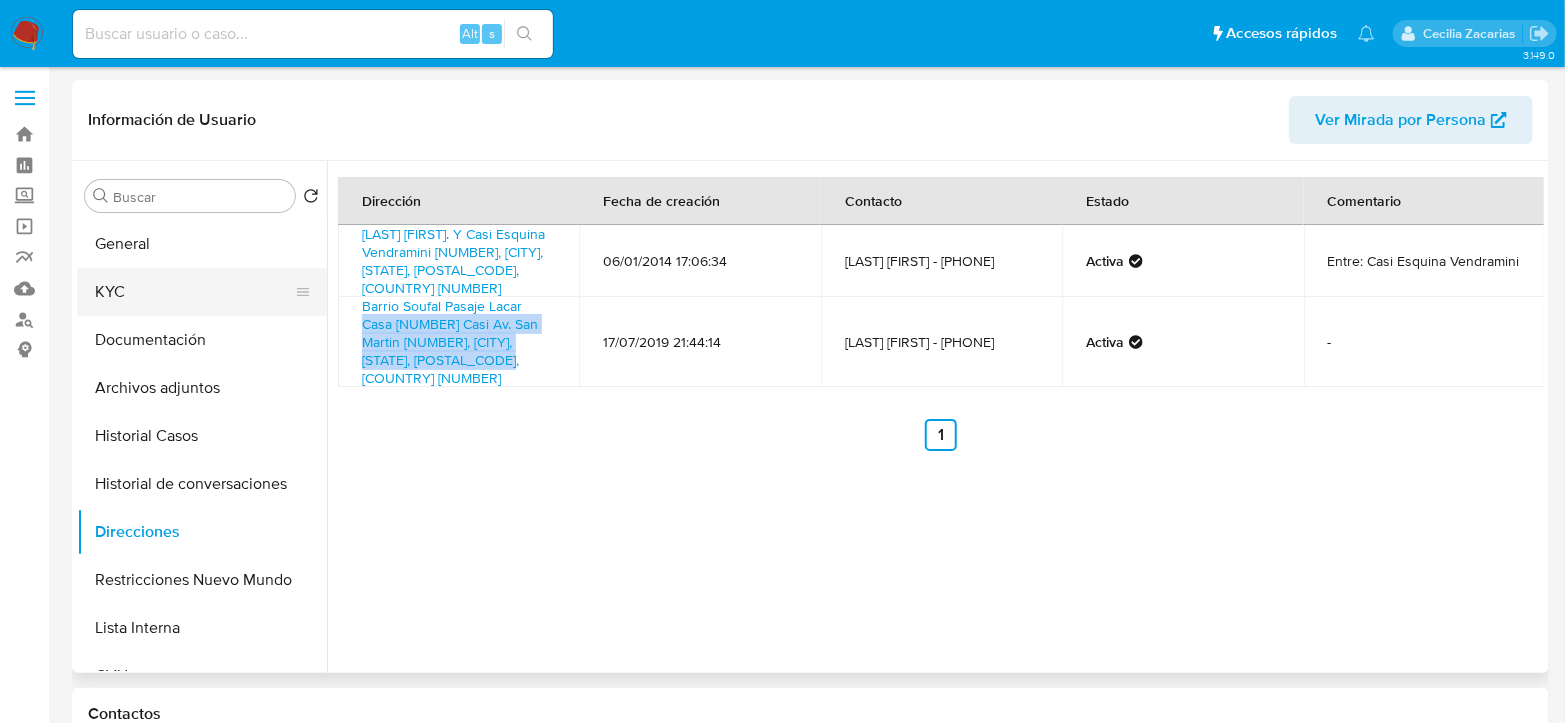 click on "KYC" at bounding box center [194, 292] 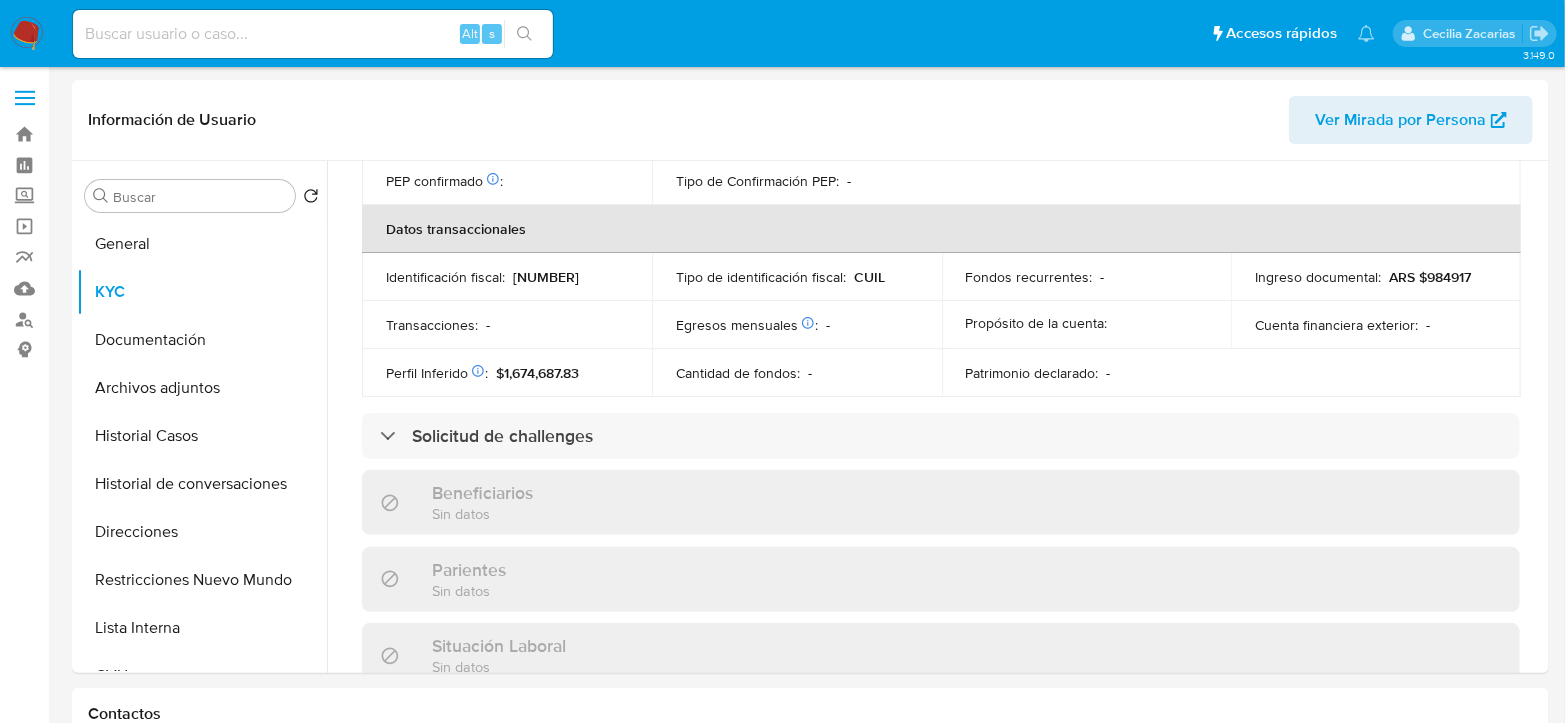 scroll, scrollTop: 1051, scrollLeft: 0, axis: vertical 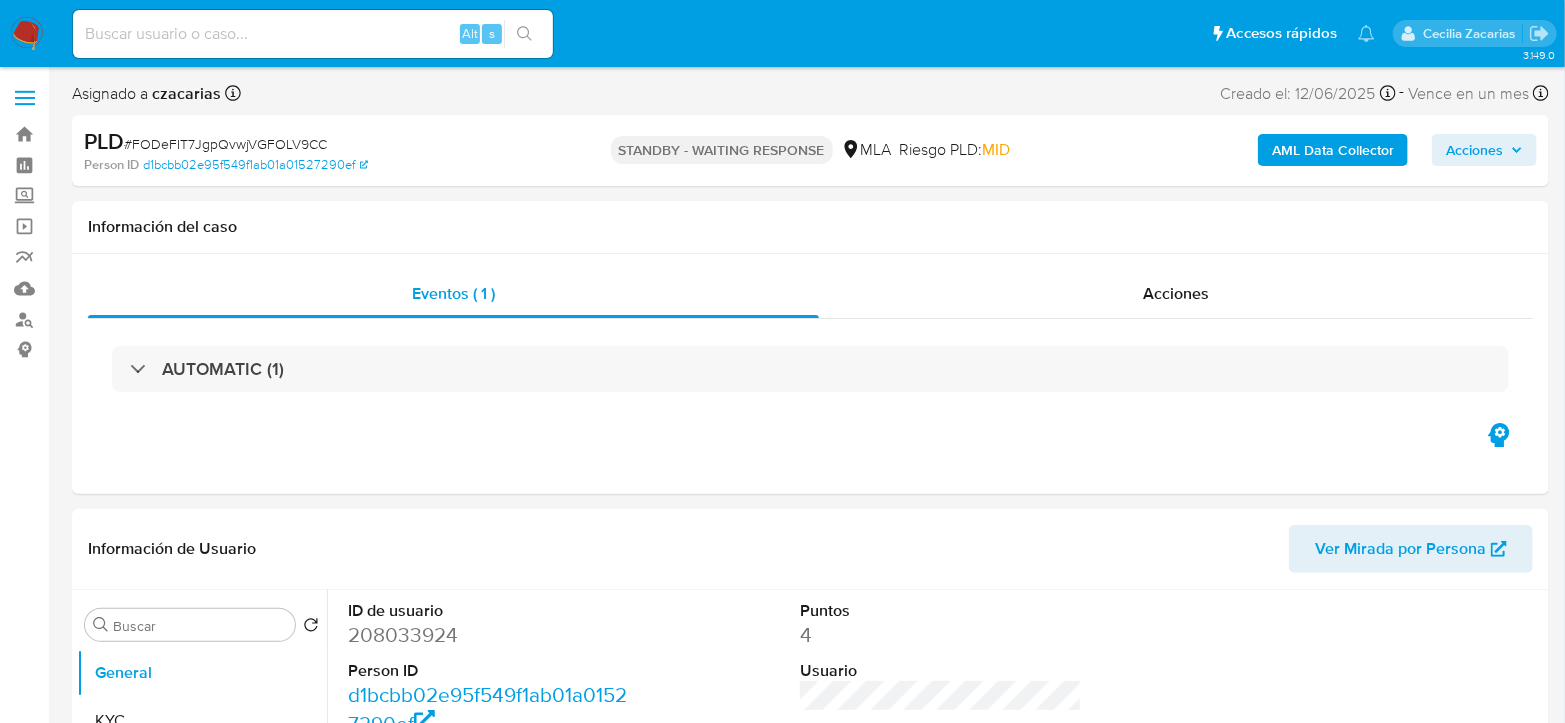select on "10" 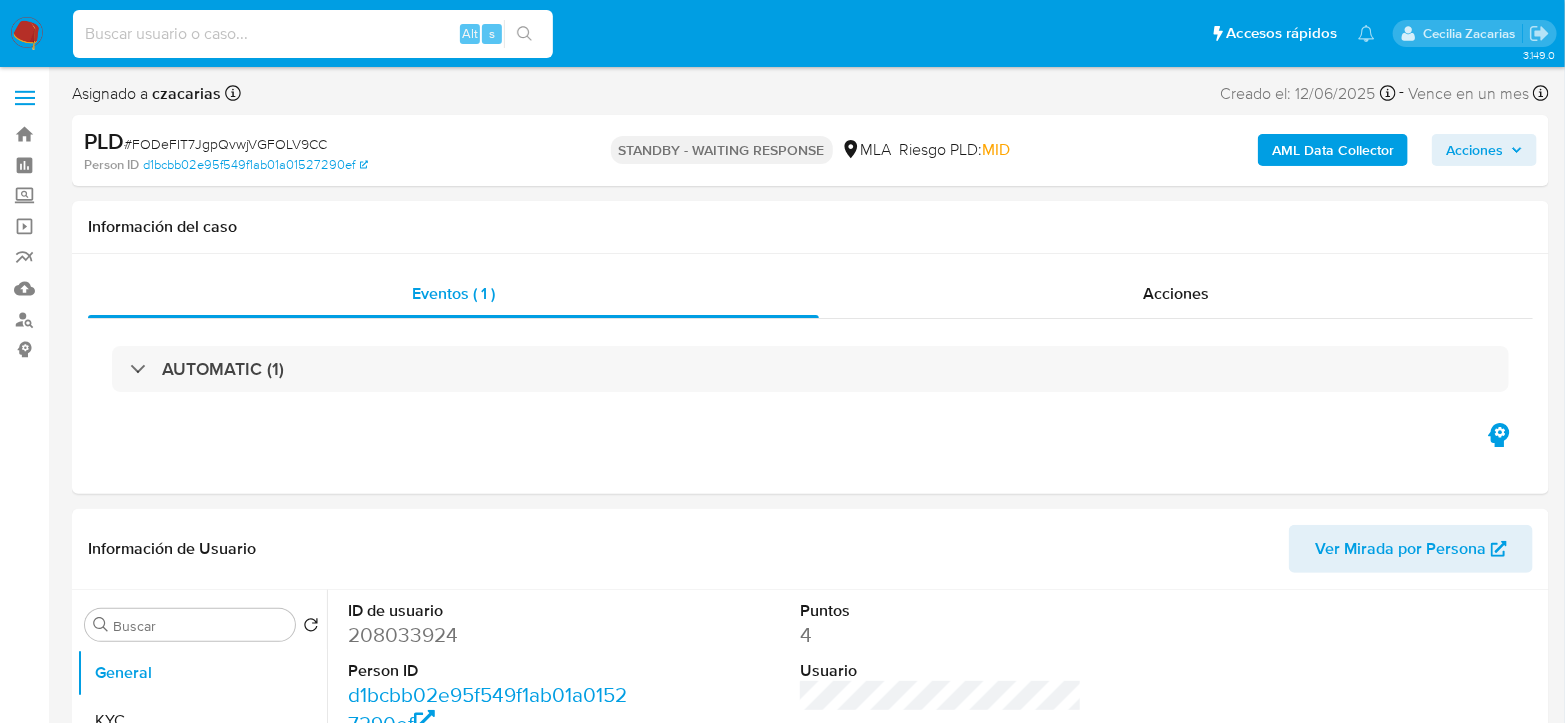 click at bounding box center [313, 34] 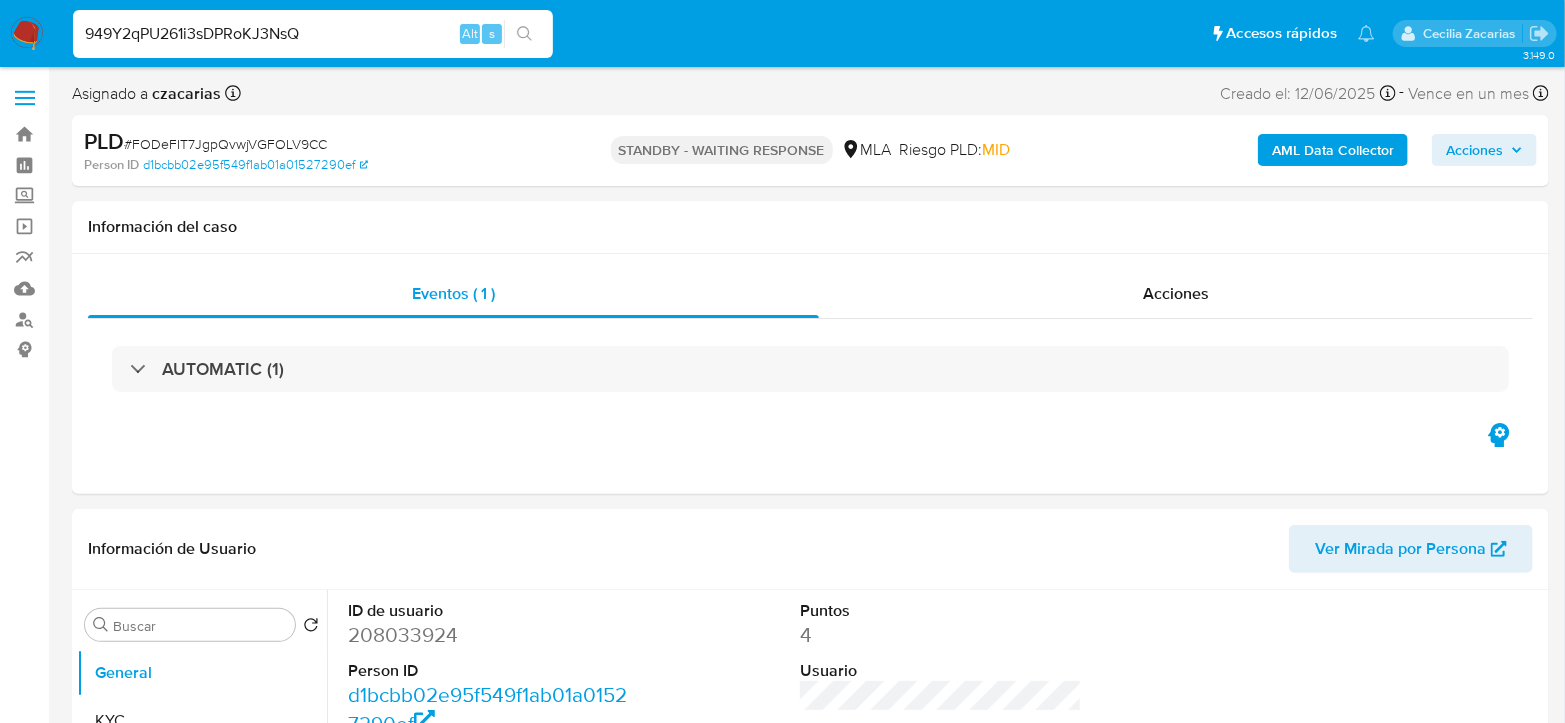 type on "949Y2qPU261i3sDPRoKJ3NsQ" 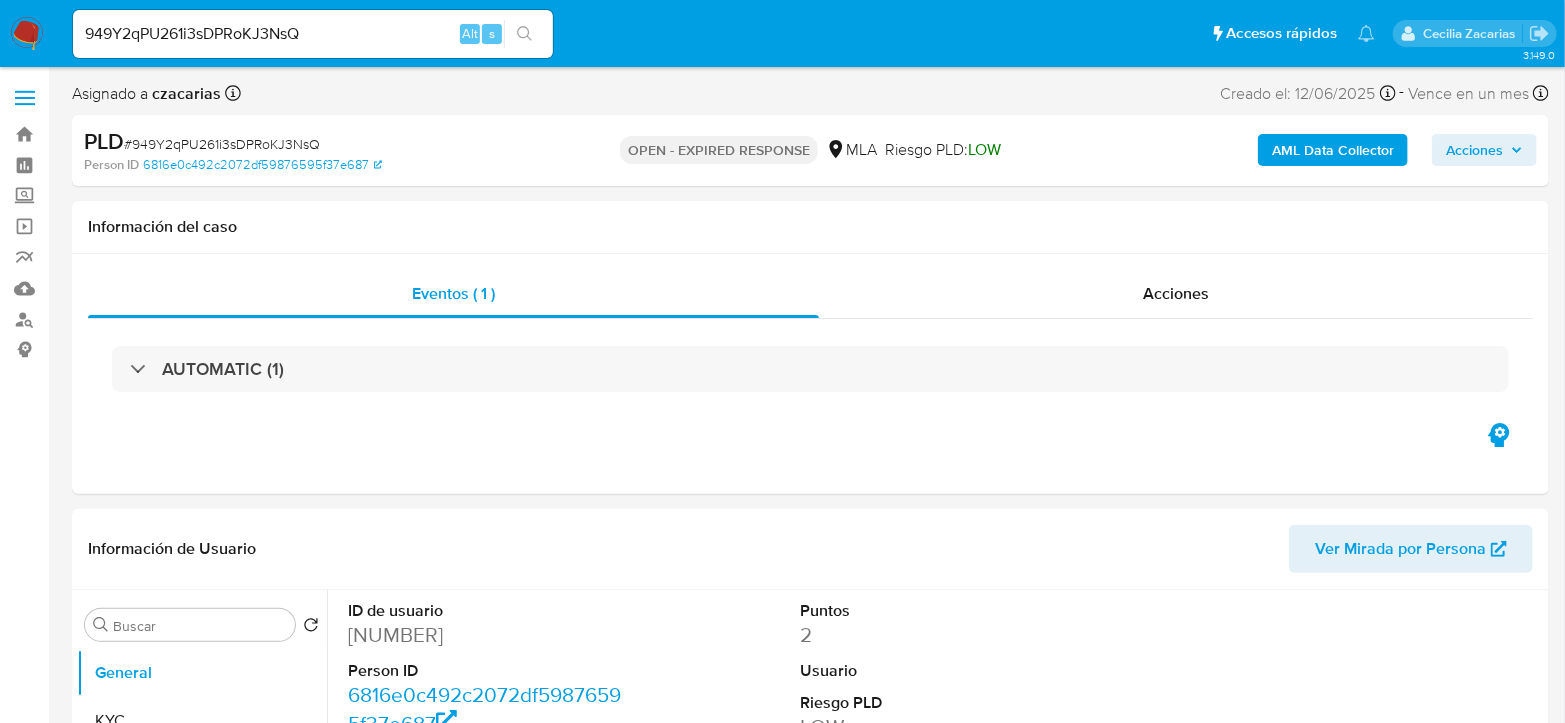 select on "10" 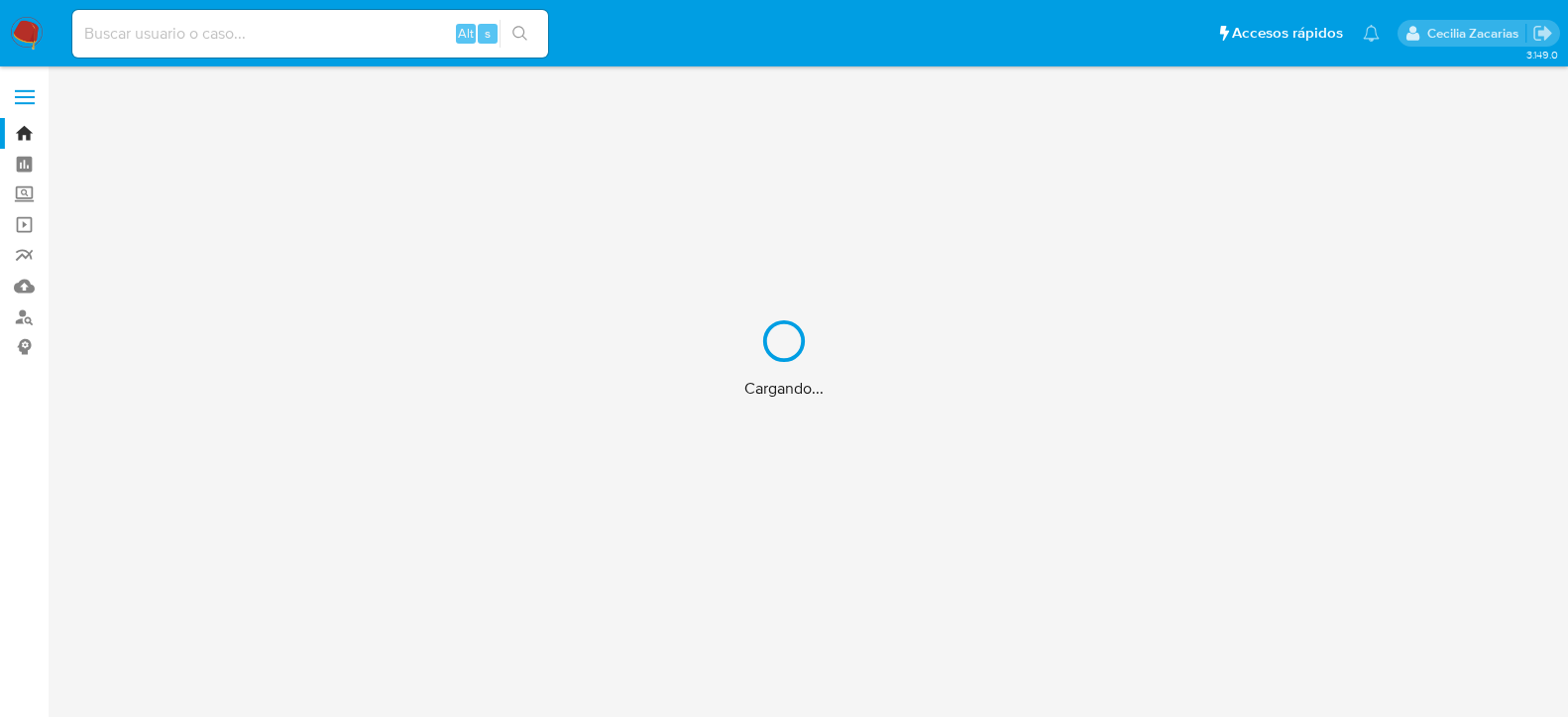 scroll, scrollTop: 0, scrollLeft: 0, axis: both 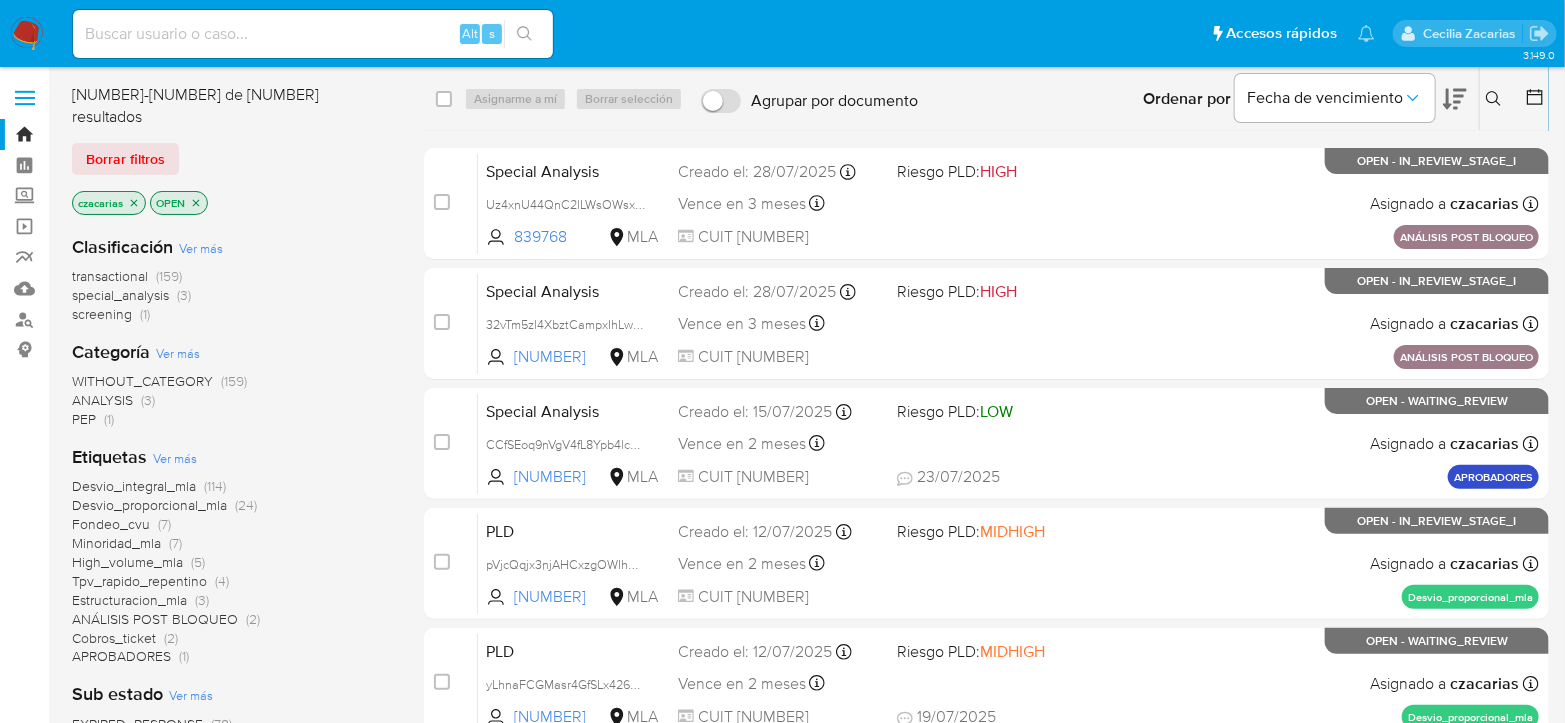 click 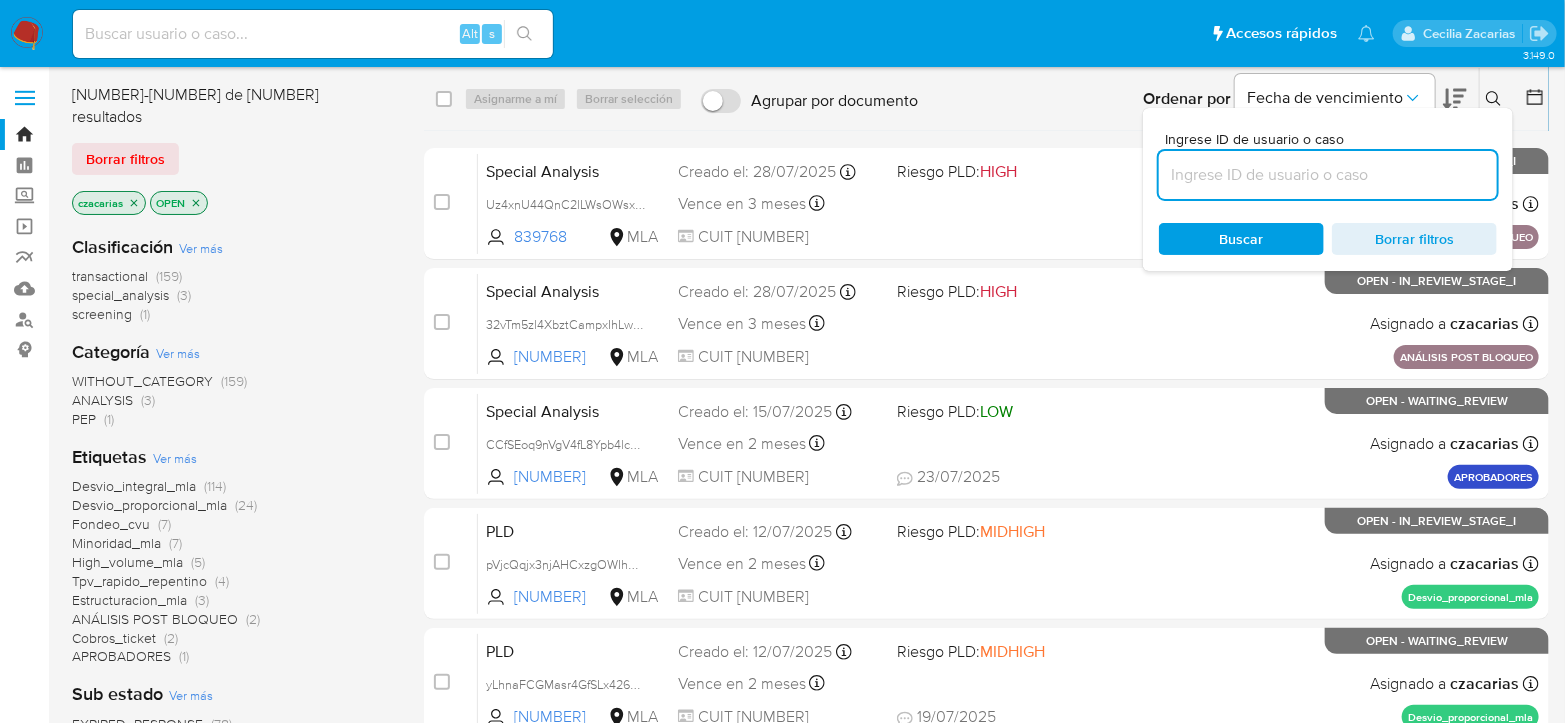 click at bounding box center [1328, 175] 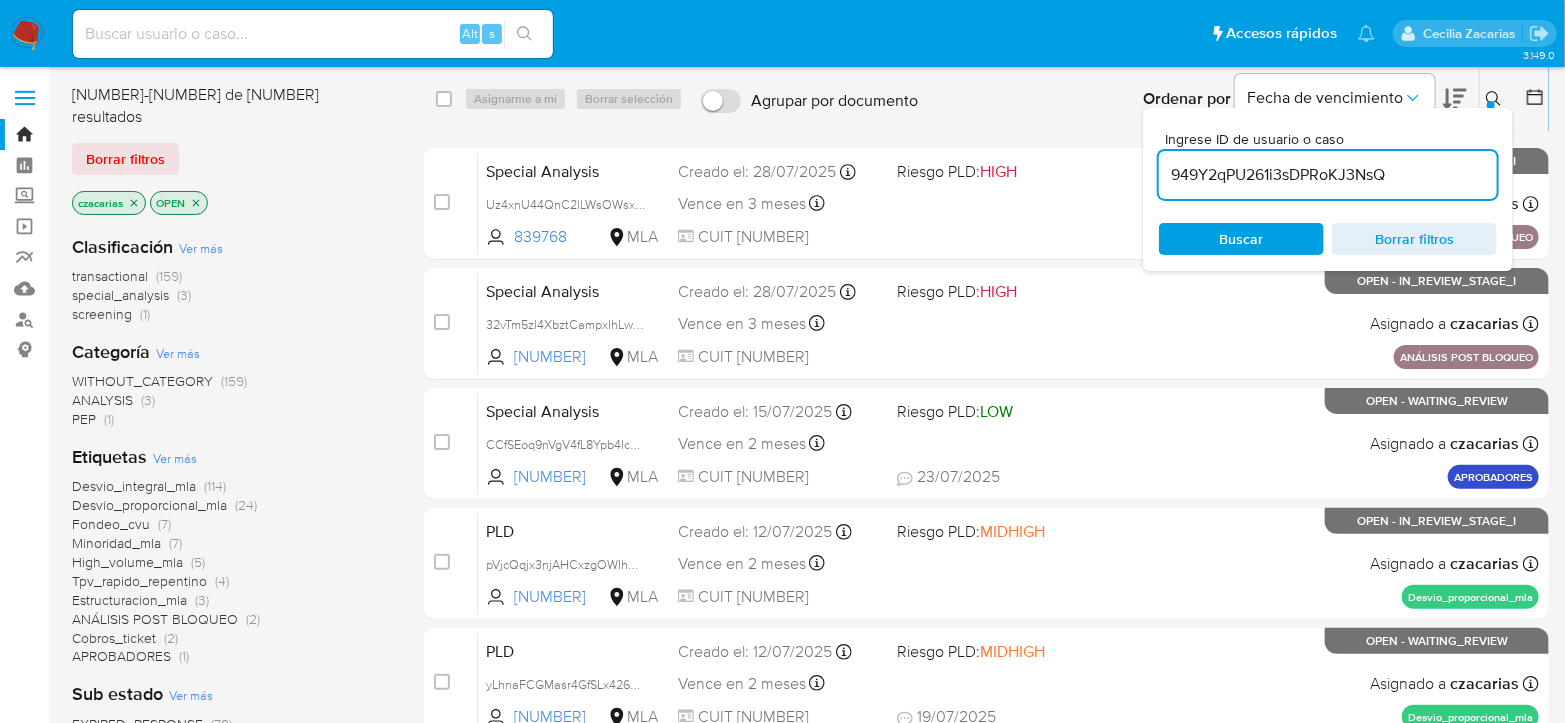 type on "949Y2qPU261i3sDPRoKJ3NsQ" 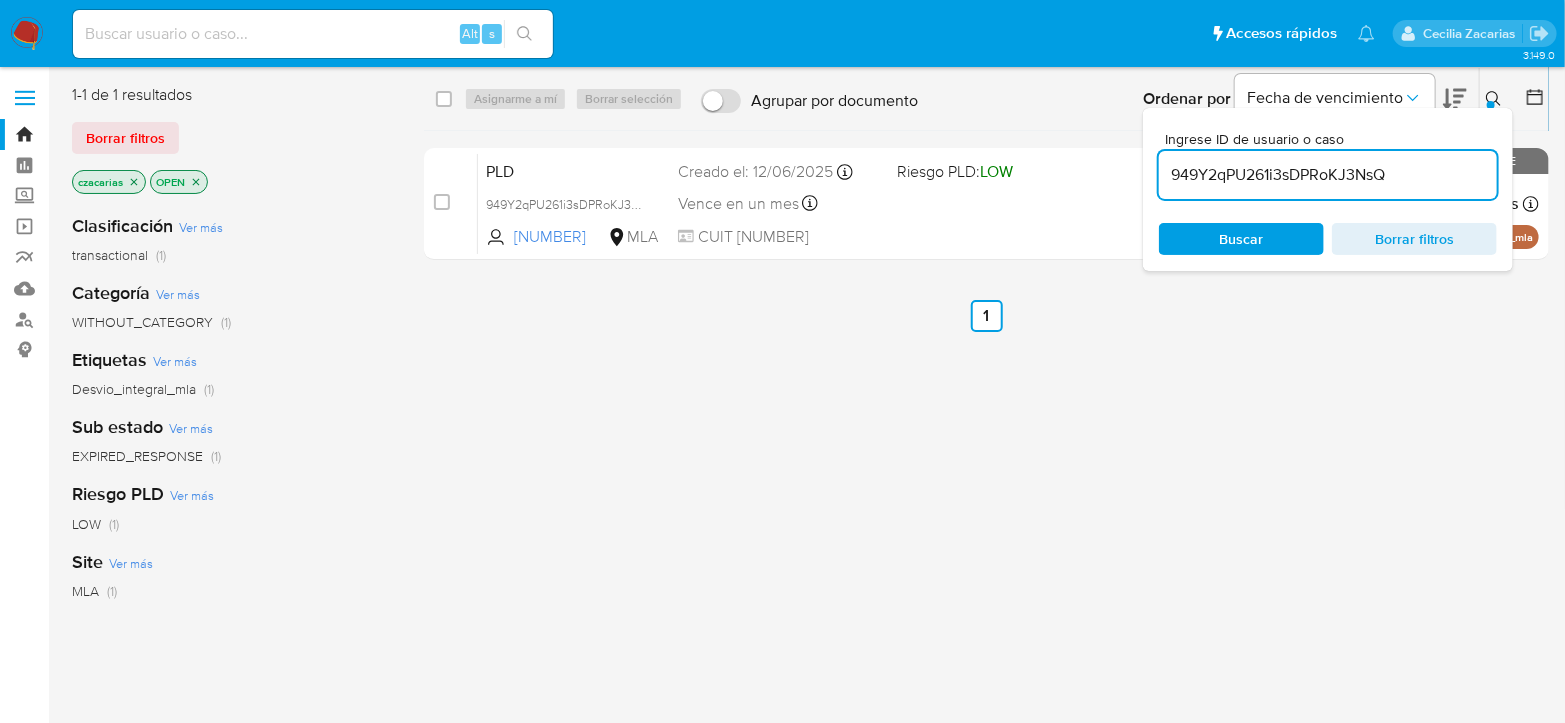 drag, startPoint x: 441, startPoint y: 207, endPoint x: 471, endPoint y: 147, distance: 67.08204 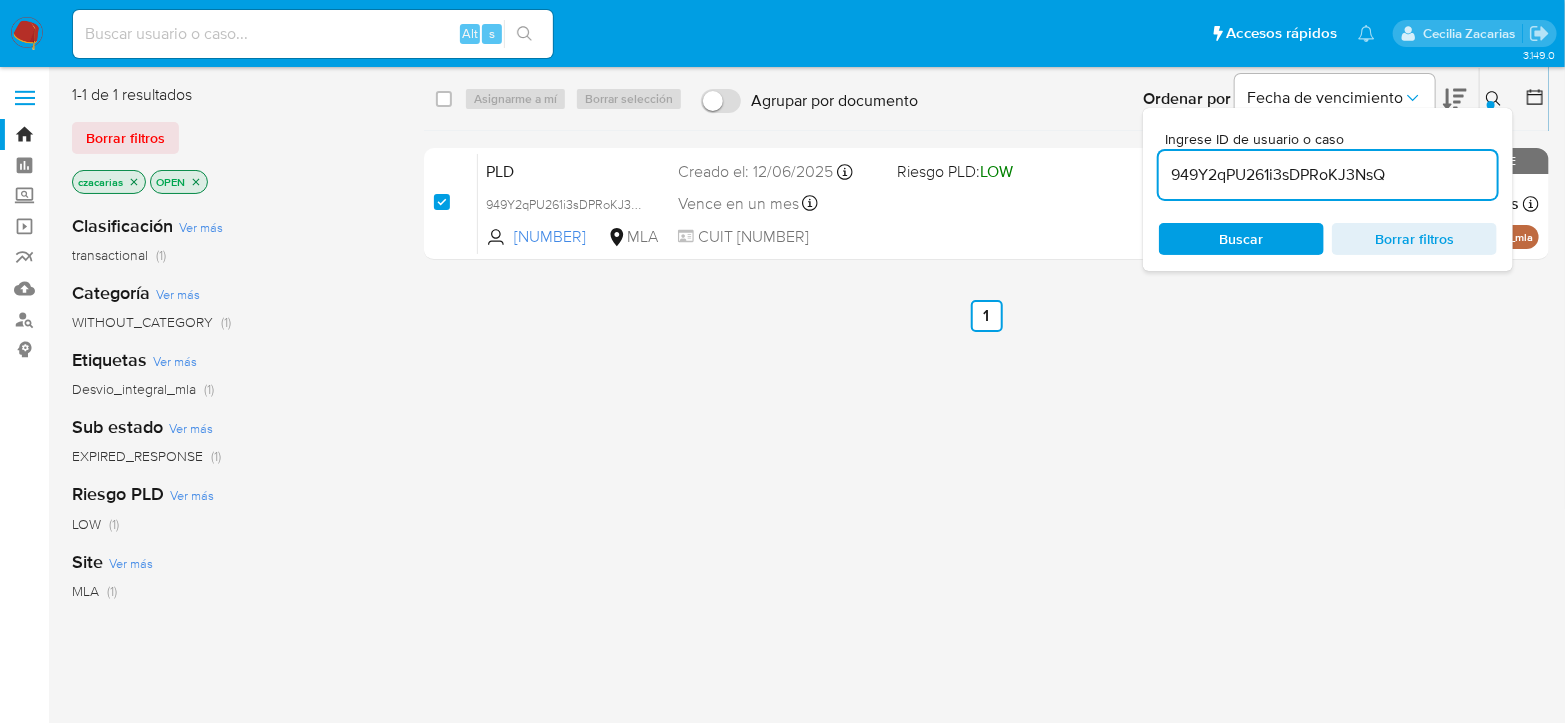 checkbox on "true" 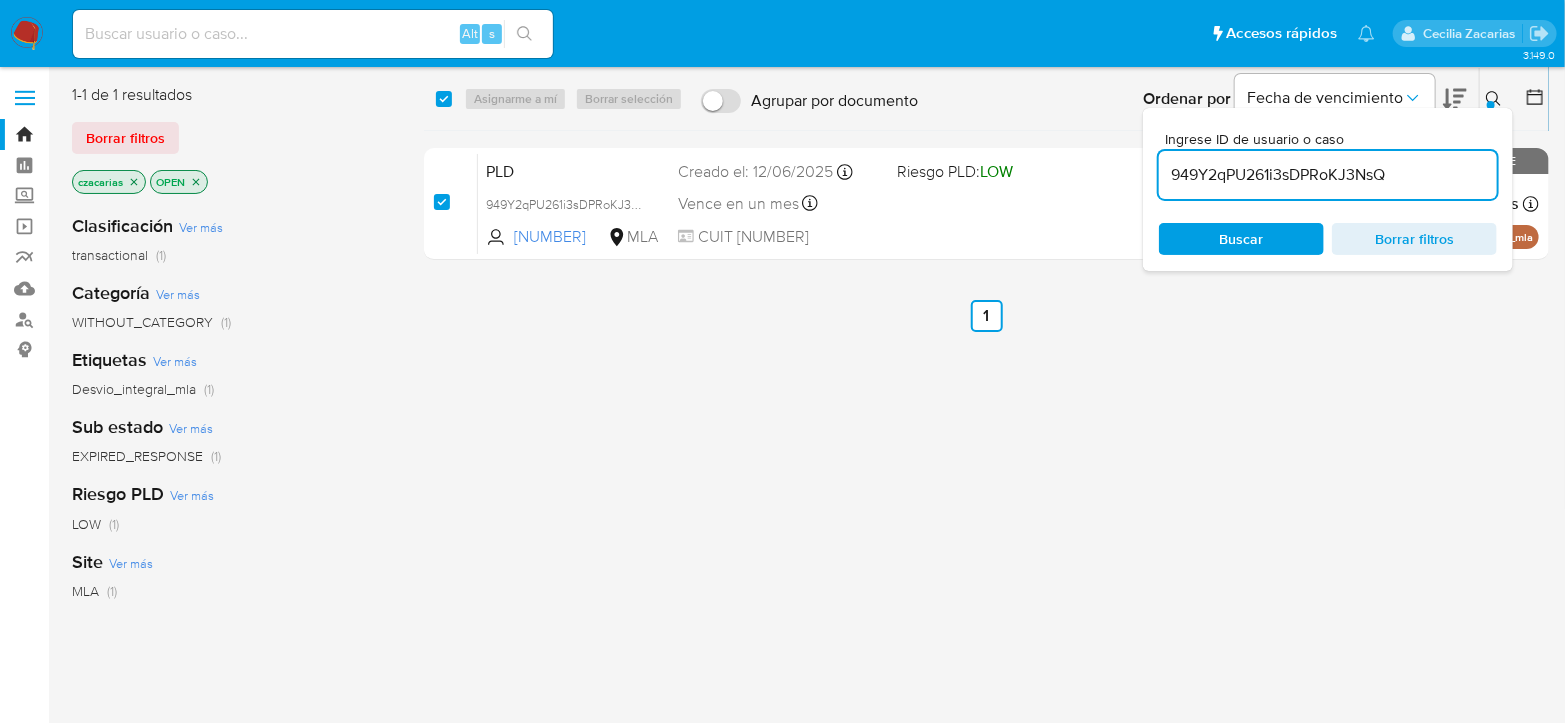 checkbox on "true" 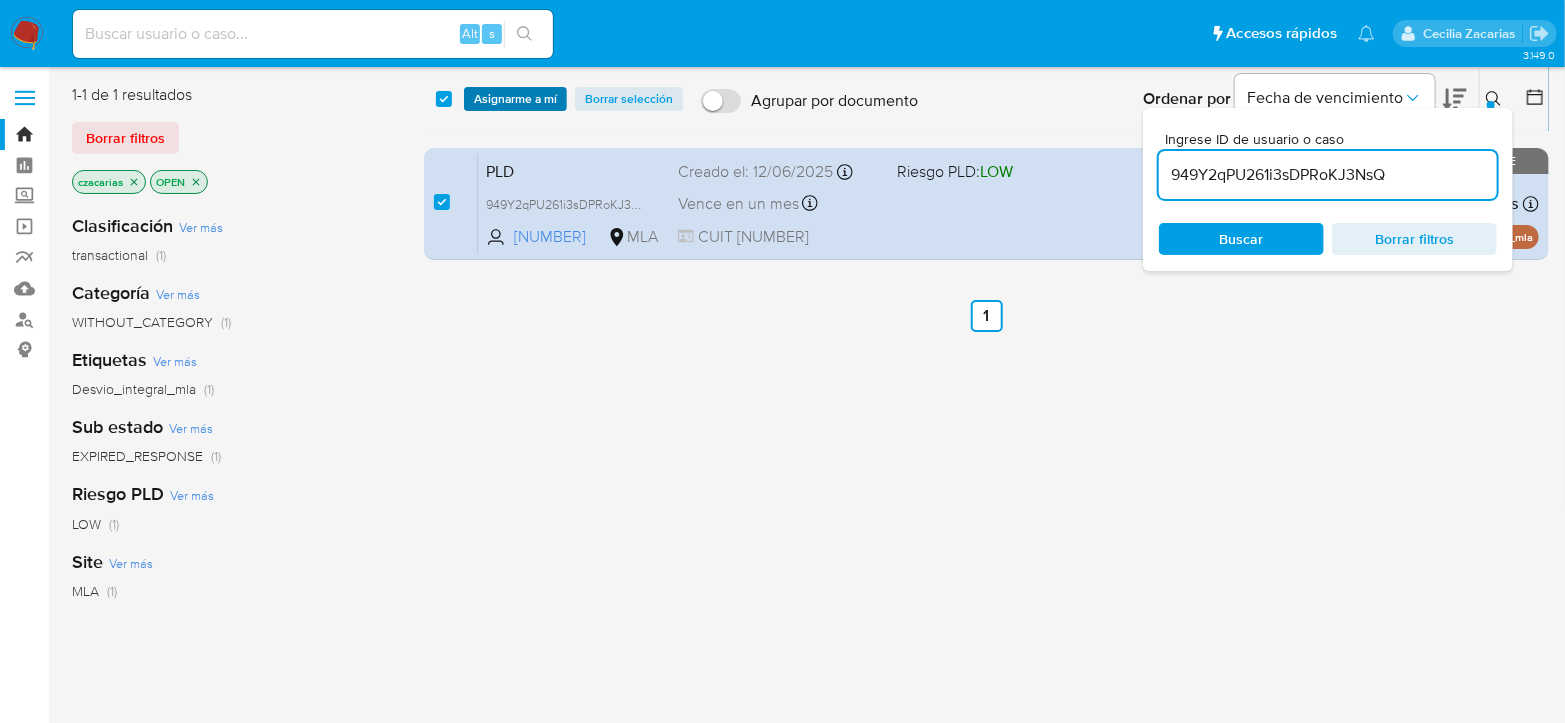click on "Asignarme a mí" at bounding box center (515, 99) 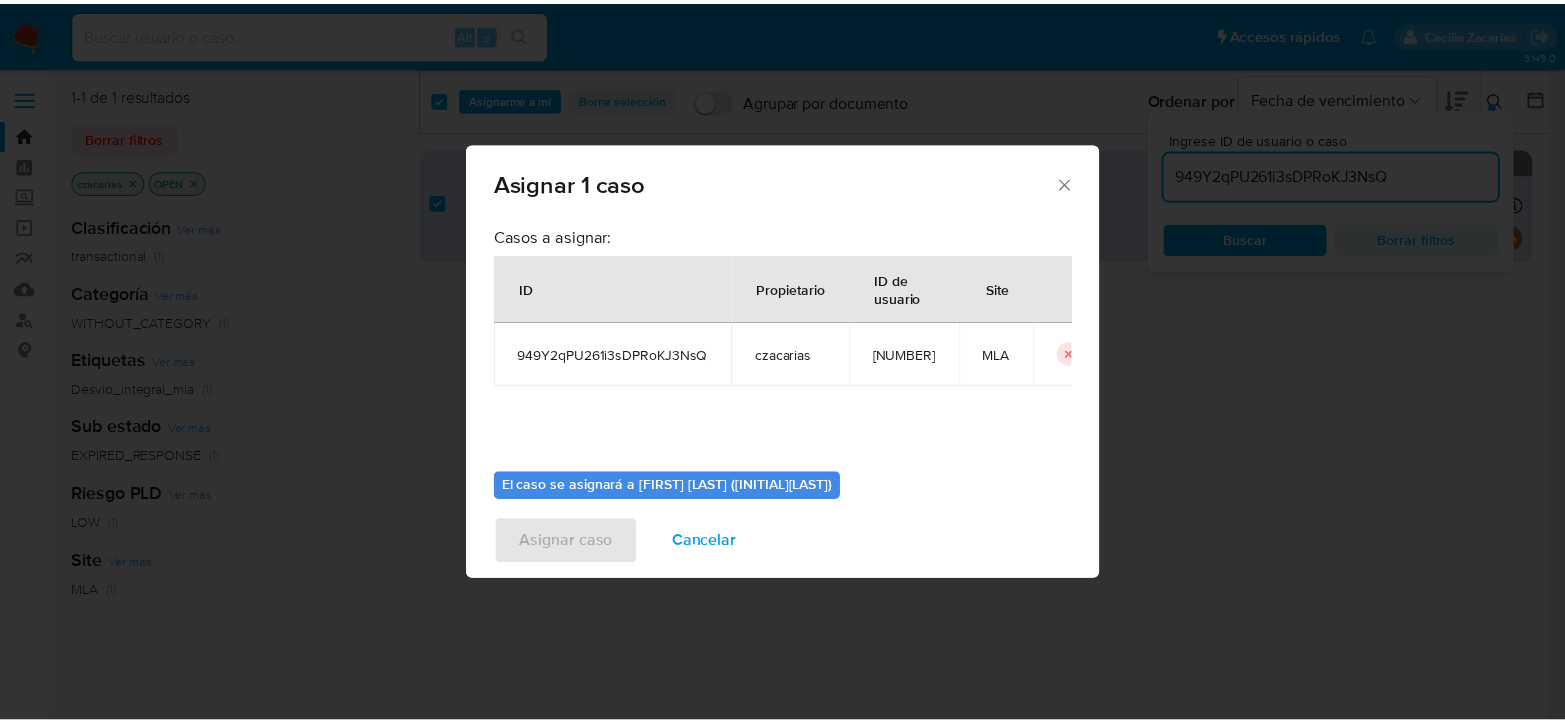 scroll, scrollTop: 102, scrollLeft: 0, axis: vertical 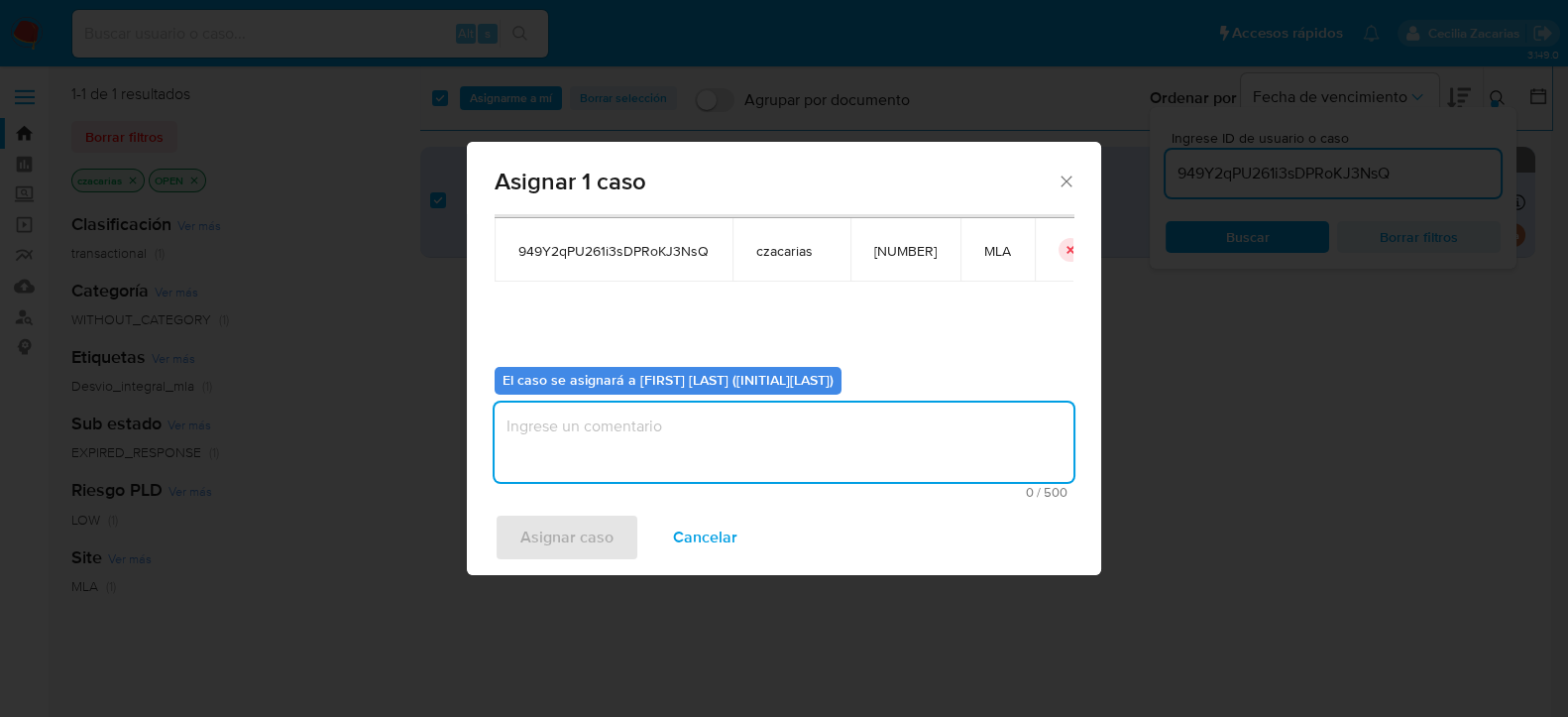 click at bounding box center [784, 442] 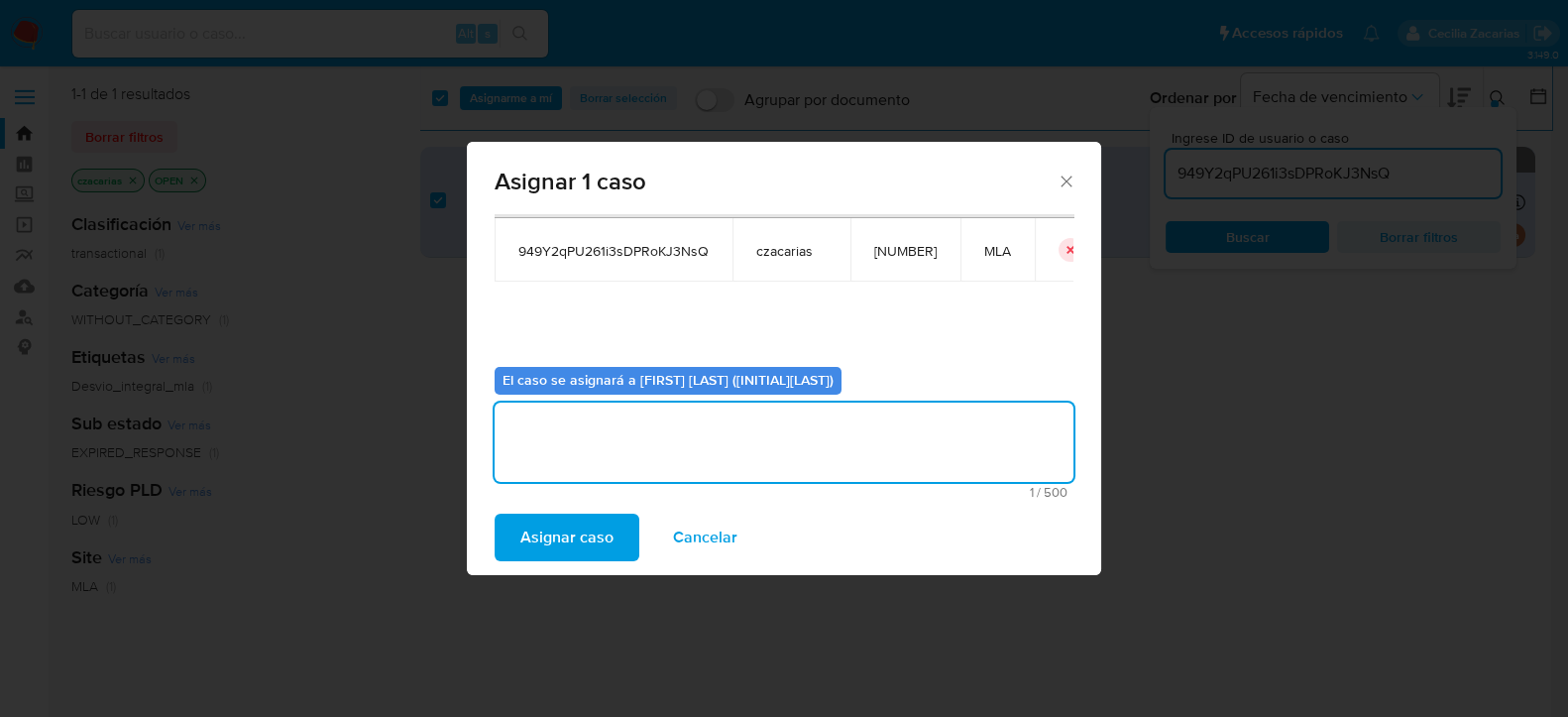 click on "Asignar caso" at bounding box center (567, 538) 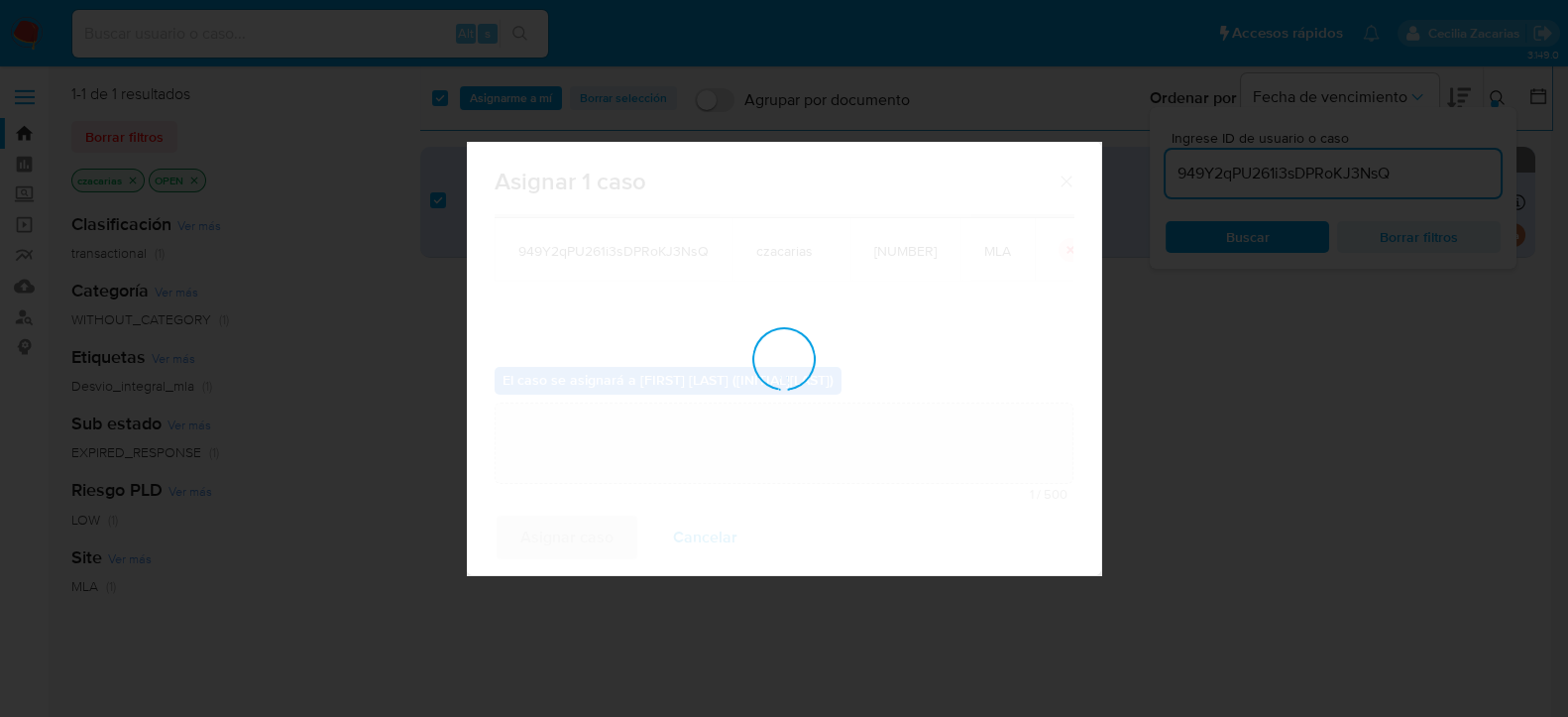 type 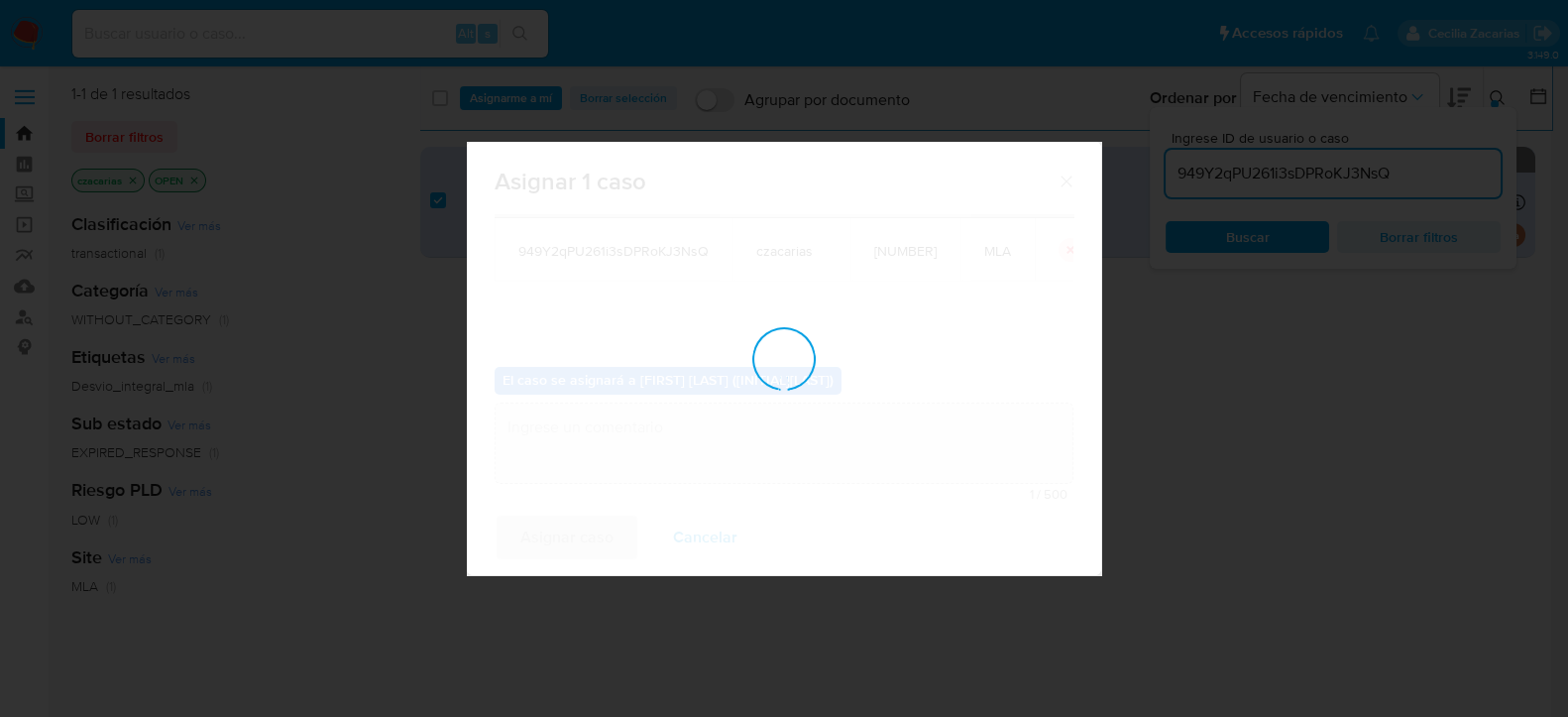 checkbox on "false" 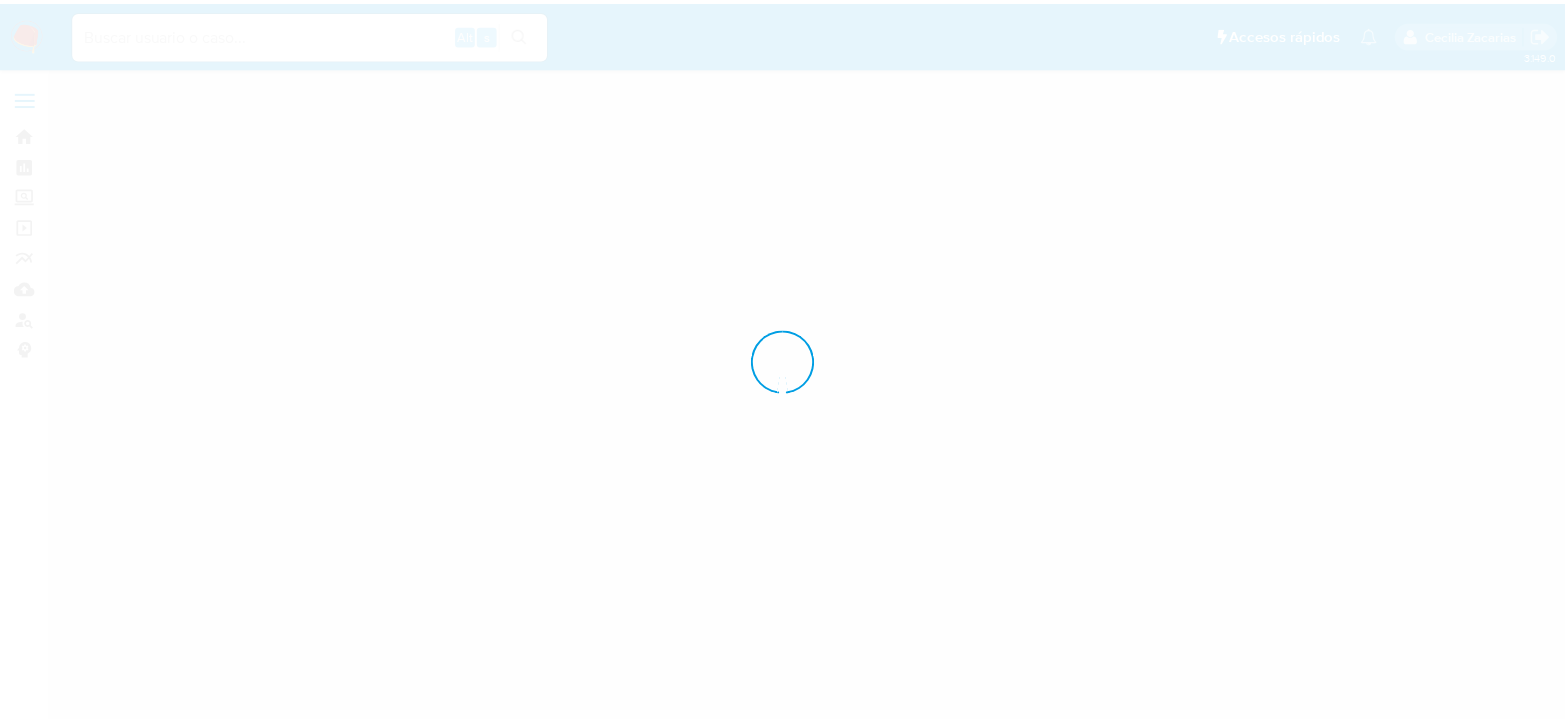 scroll, scrollTop: 0, scrollLeft: 0, axis: both 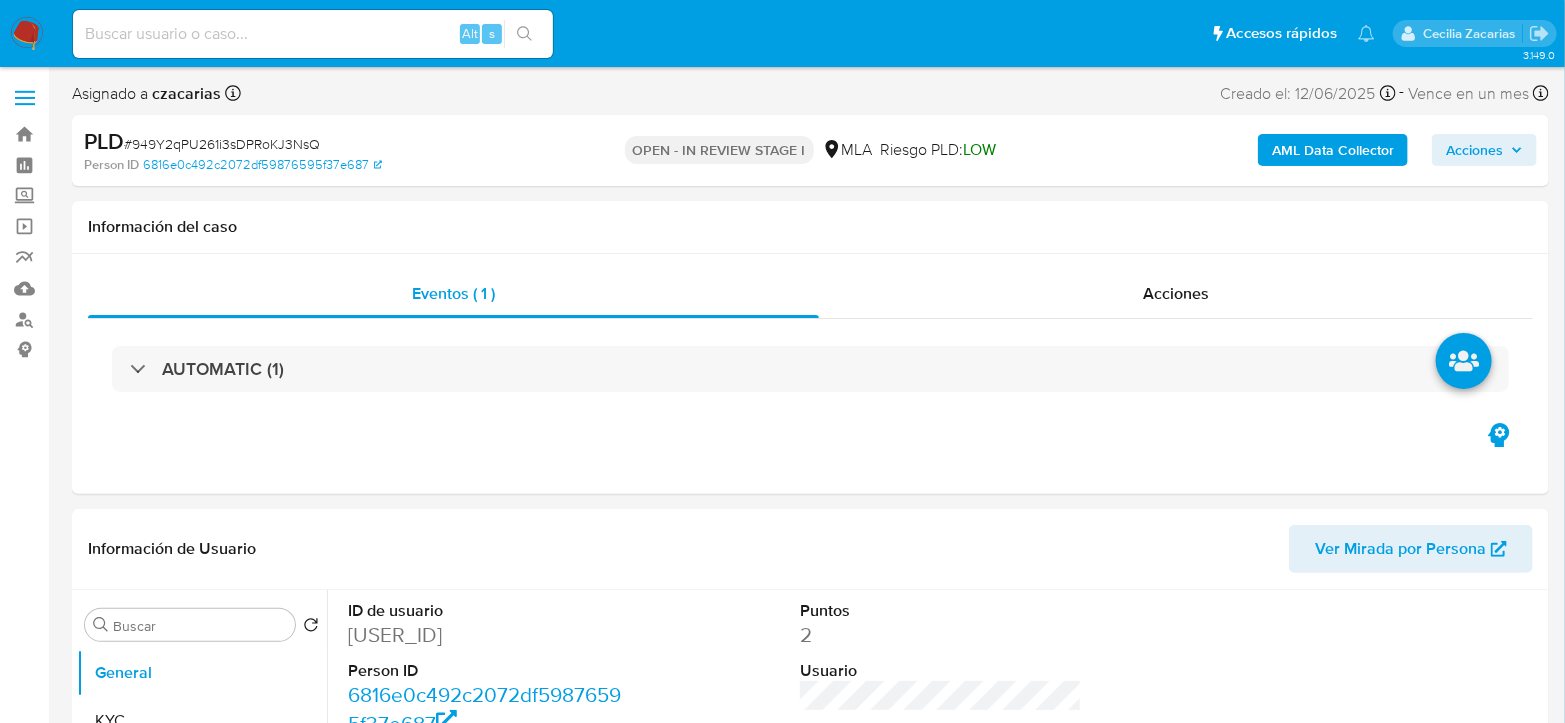 select on "10" 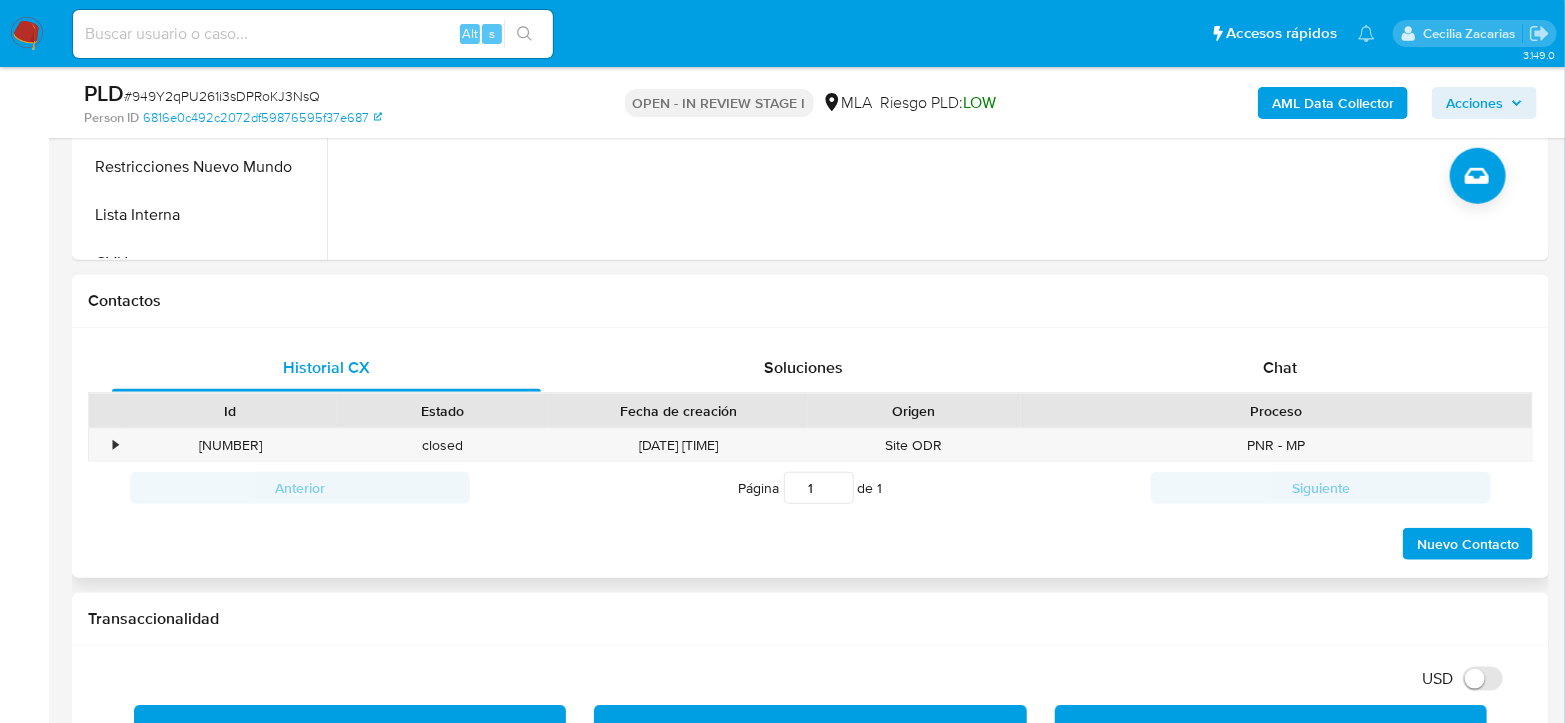 scroll, scrollTop: 777, scrollLeft: 0, axis: vertical 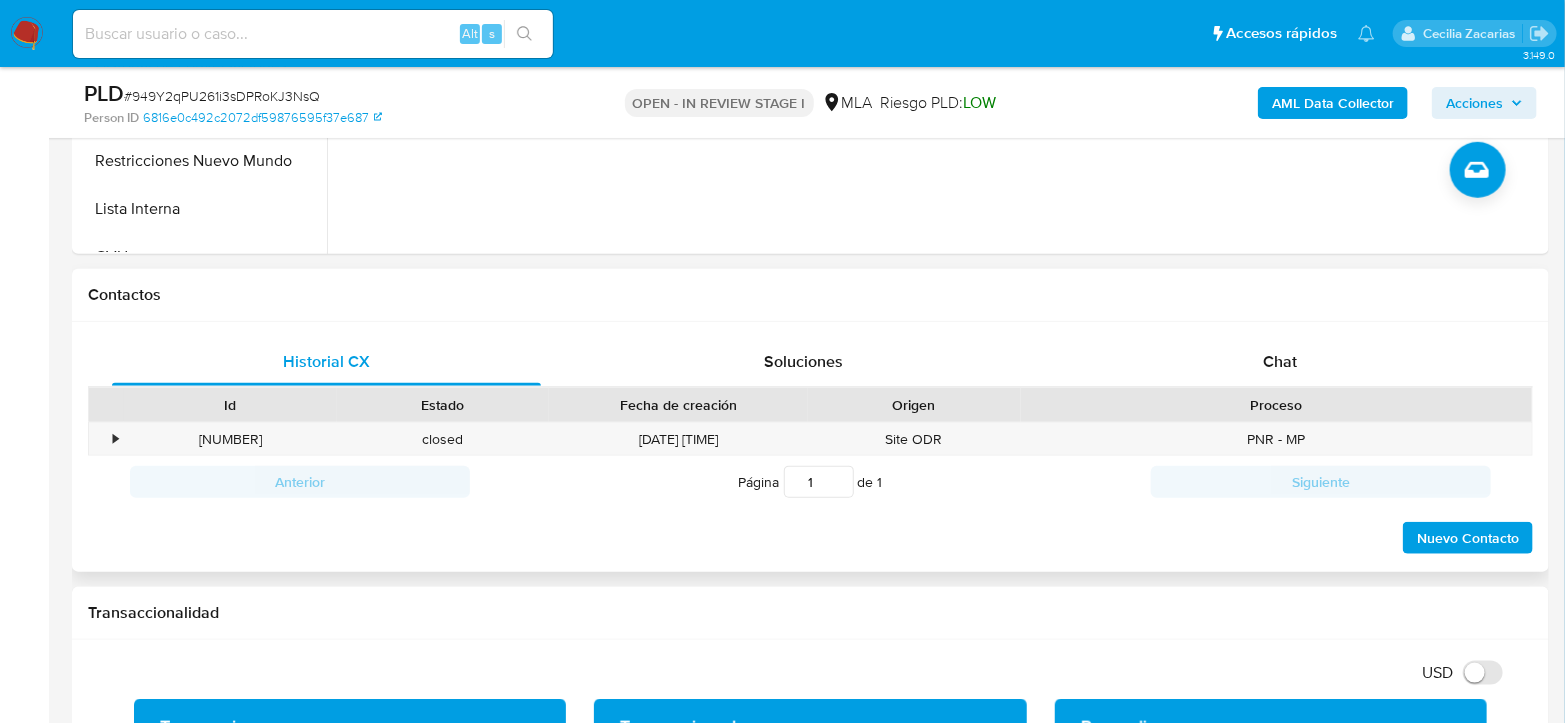 click on "[DATE] [TIME] [ORIGIN] [PROCESS]" at bounding box center [810, 447] 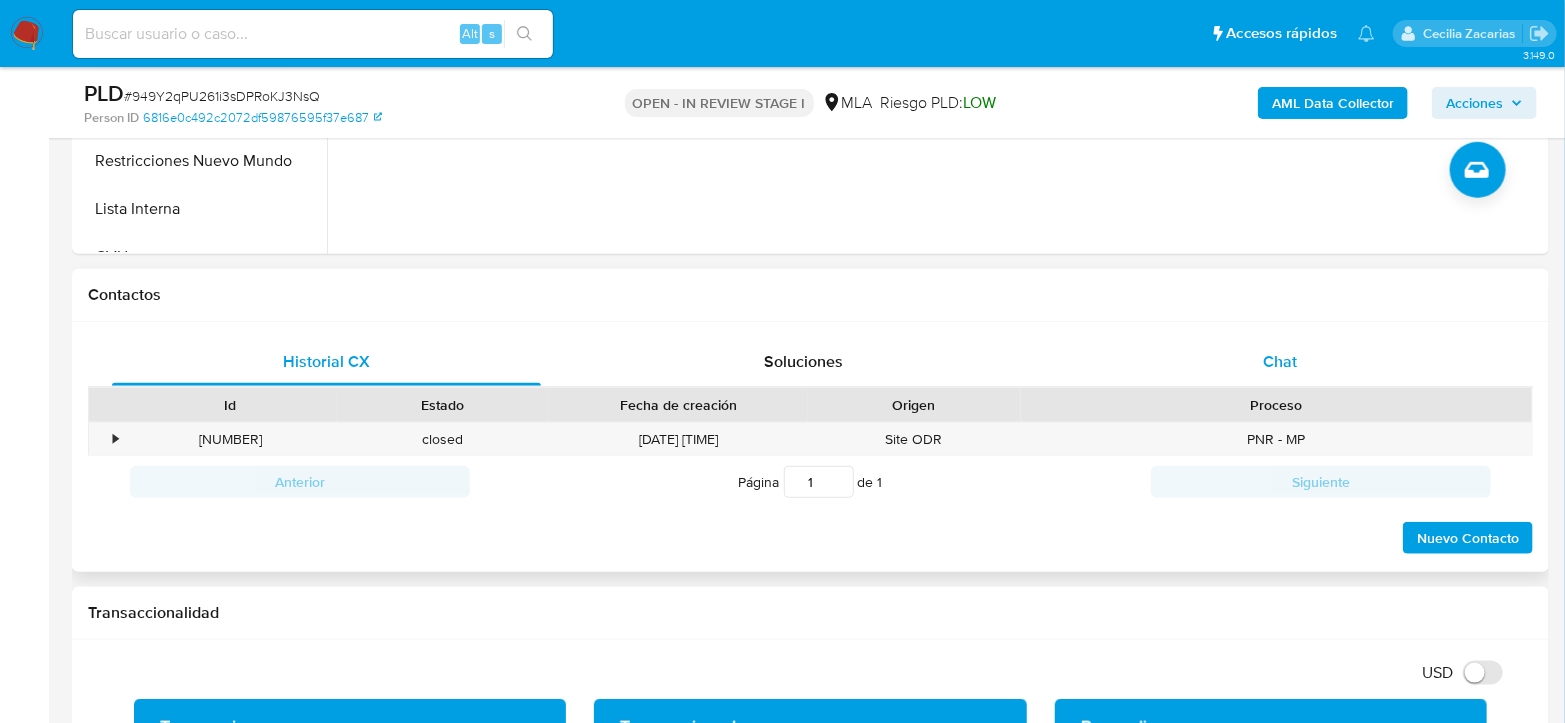 click on "Chat" at bounding box center (1280, 362) 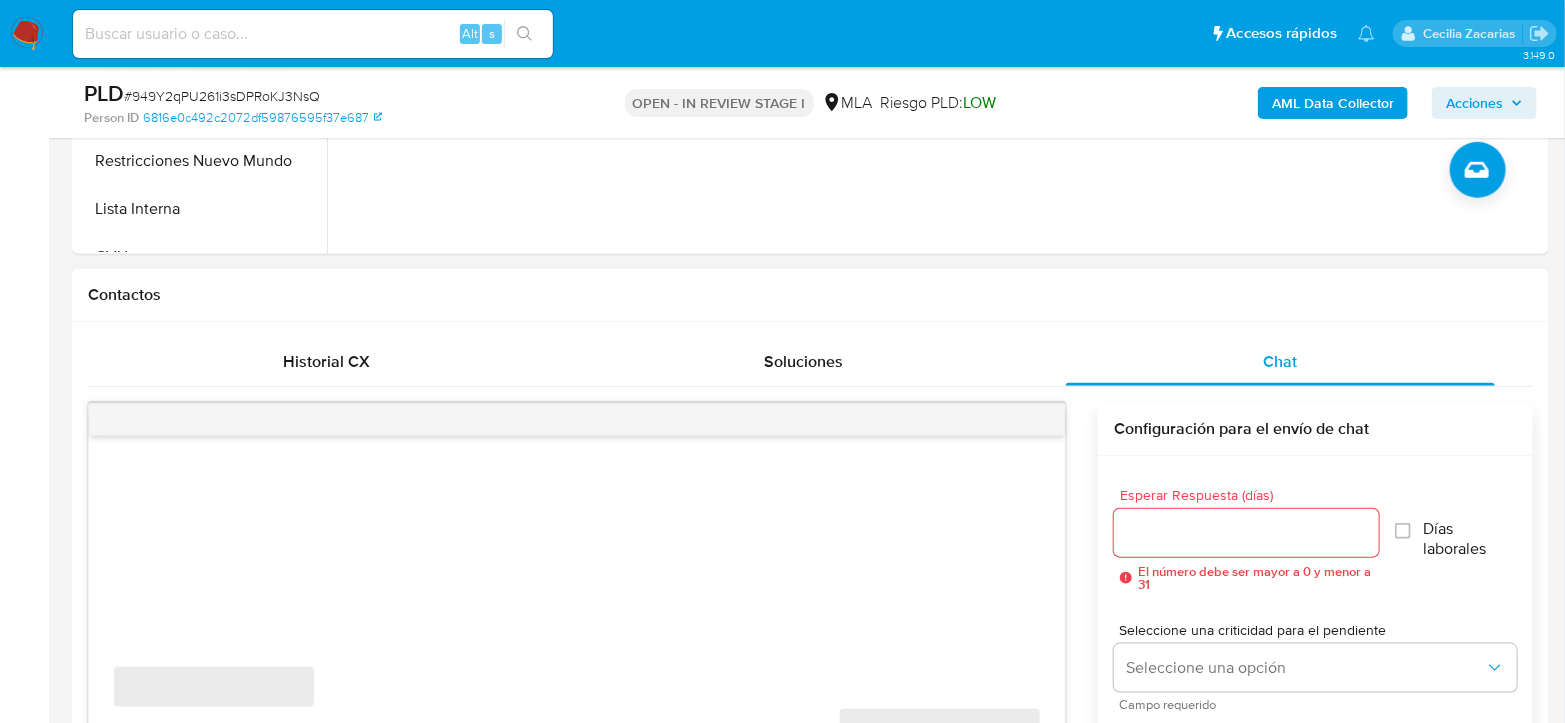 scroll, scrollTop: 888, scrollLeft: 0, axis: vertical 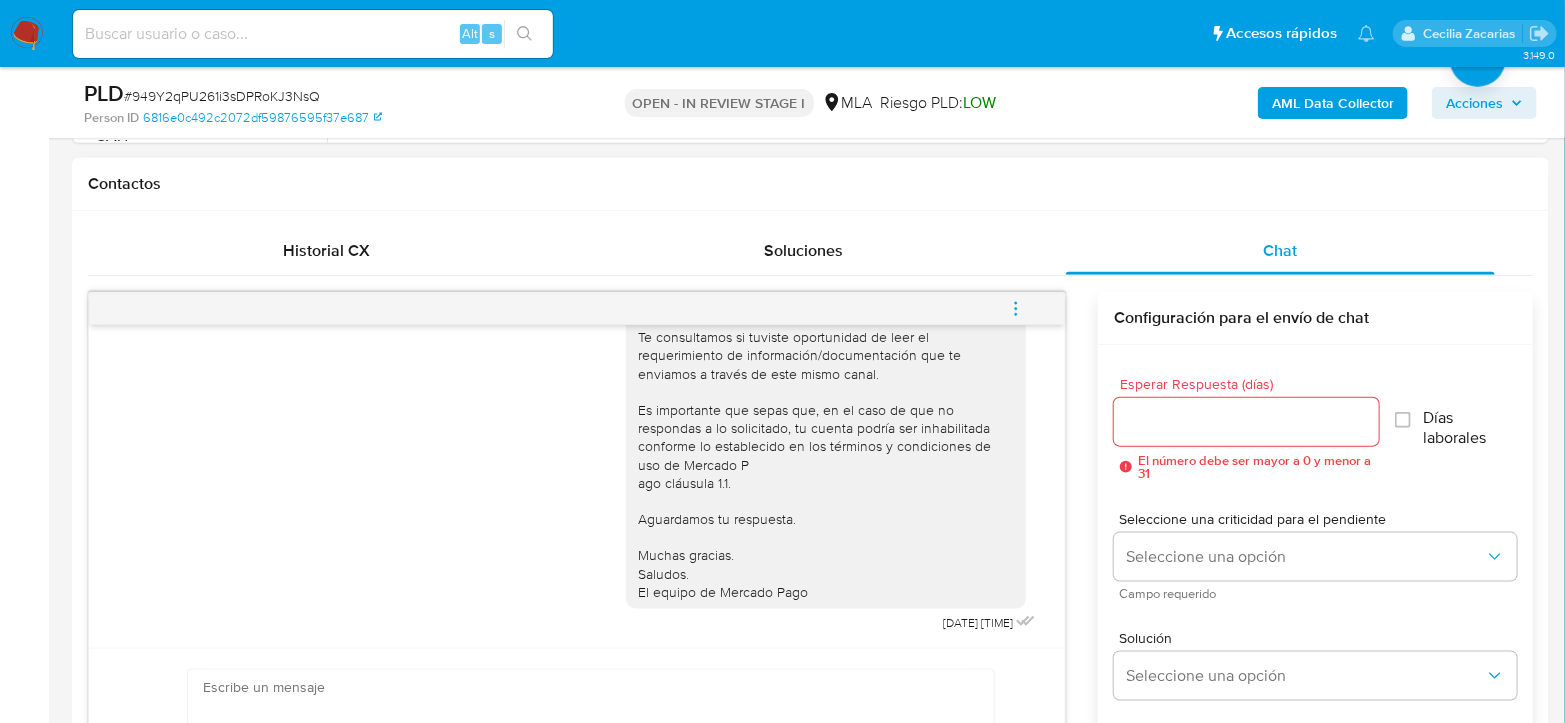click at bounding box center [1016, 309] 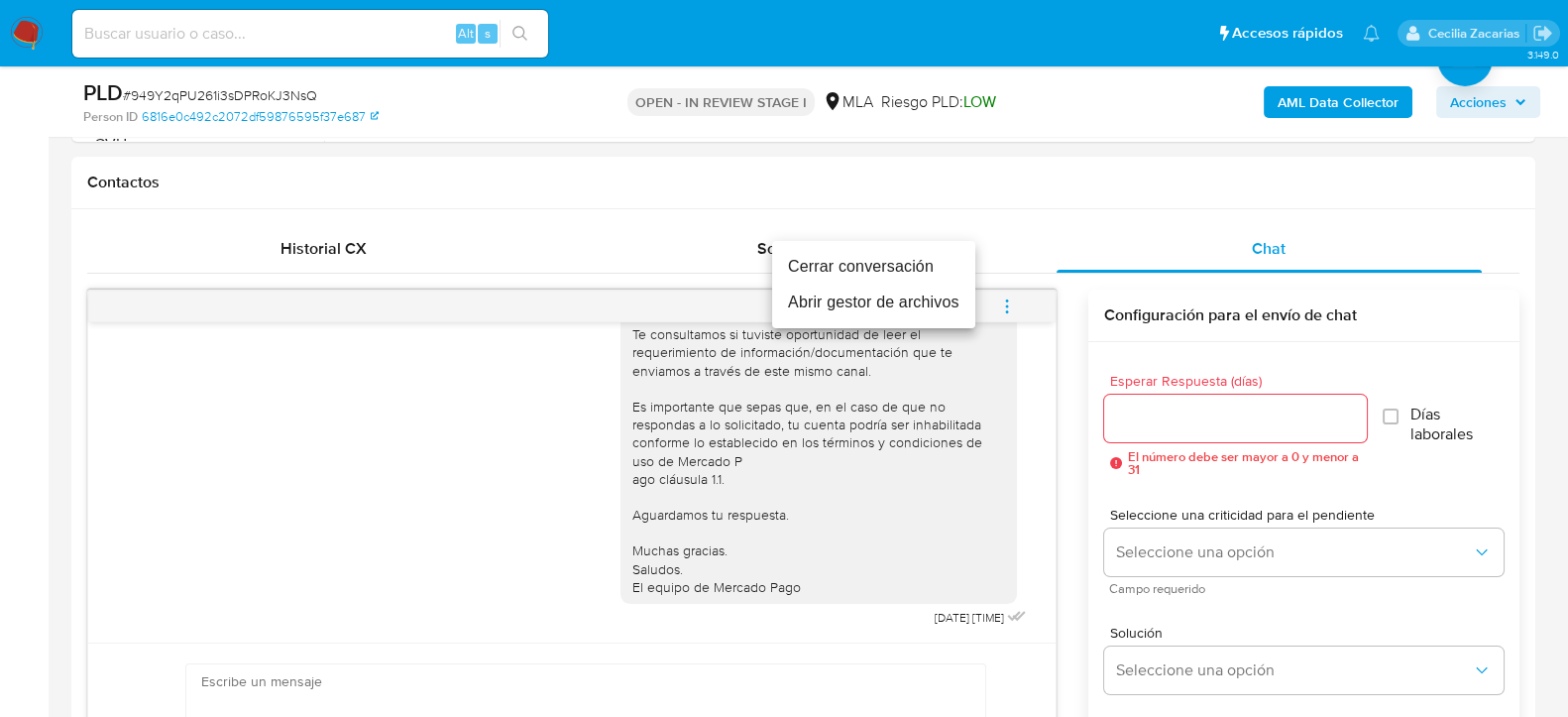 click on "Cerrar conversación" at bounding box center [873, 267] 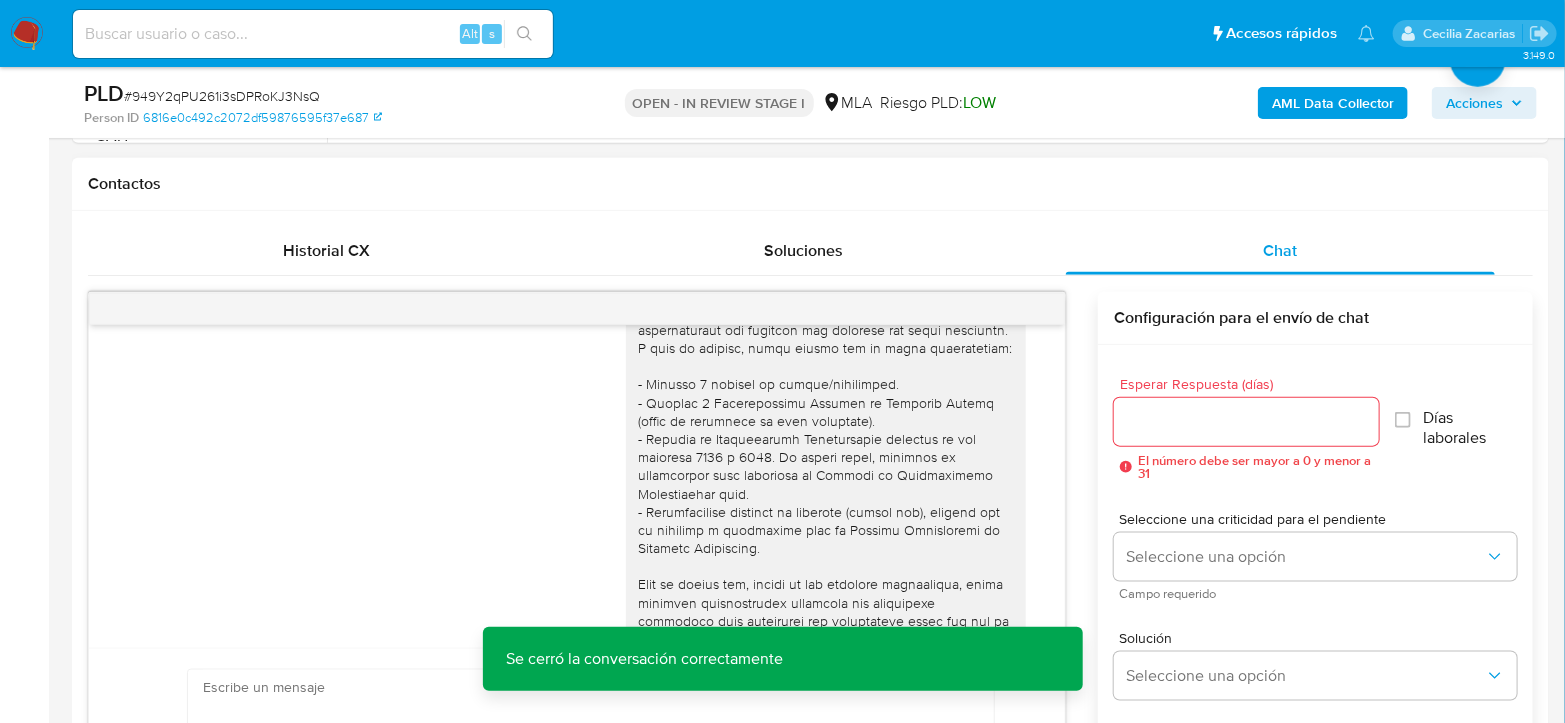 scroll, scrollTop: 250, scrollLeft: 0, axis: vertical 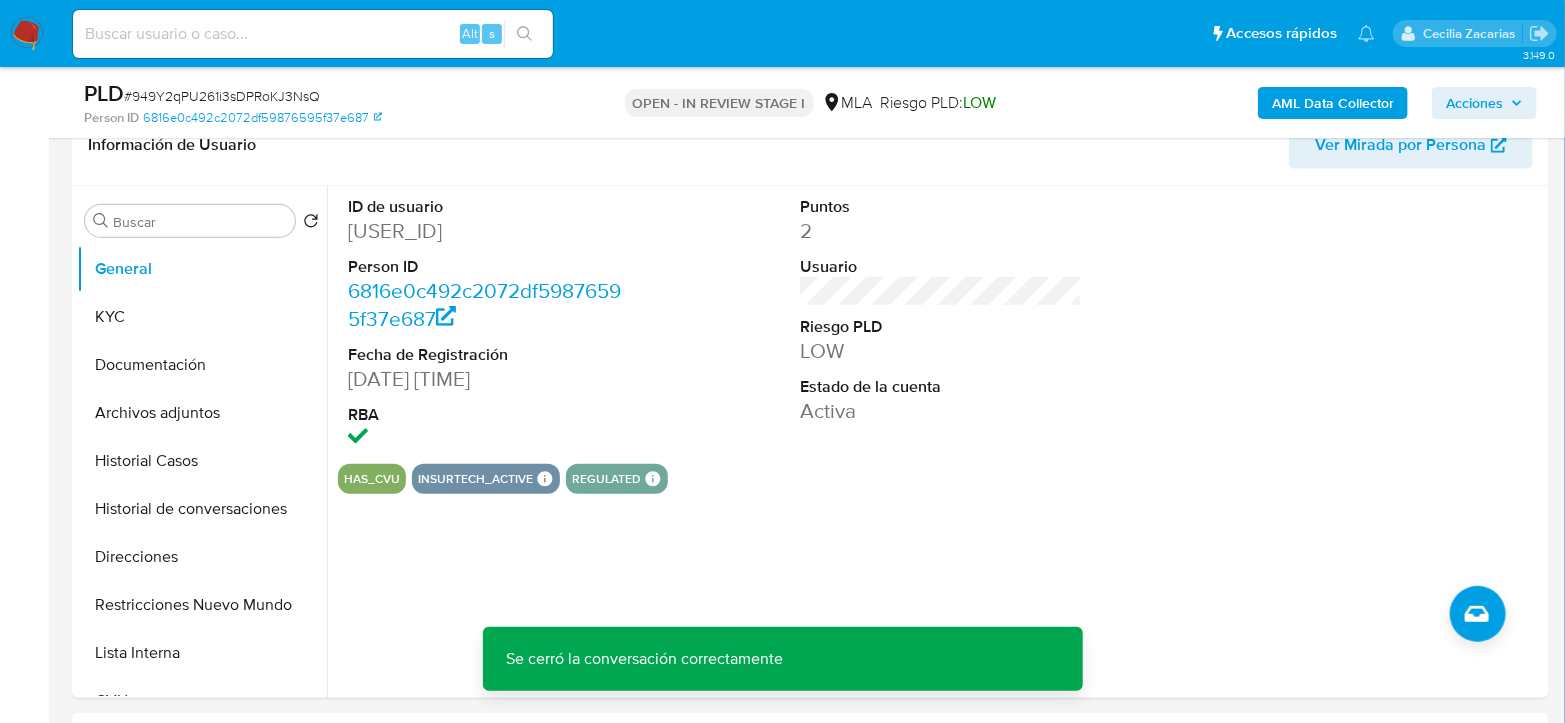 click on "# 949Y2qPU261i3sDPRoKJ3NsQ" at bounding box center (222, 96) 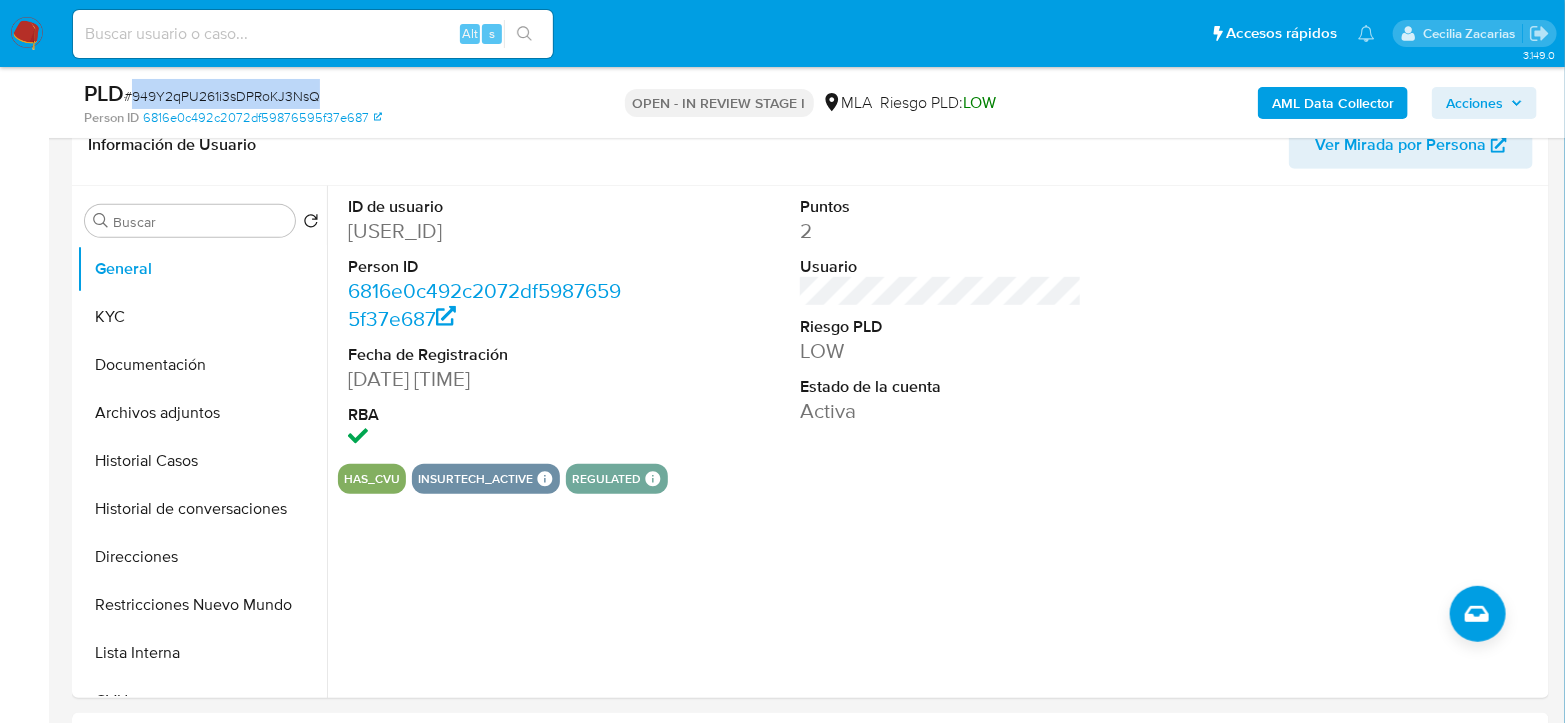 click on "# 949Y2qPU261i3sDPRoKJ3NsQ" at bounding box center [222, 96] 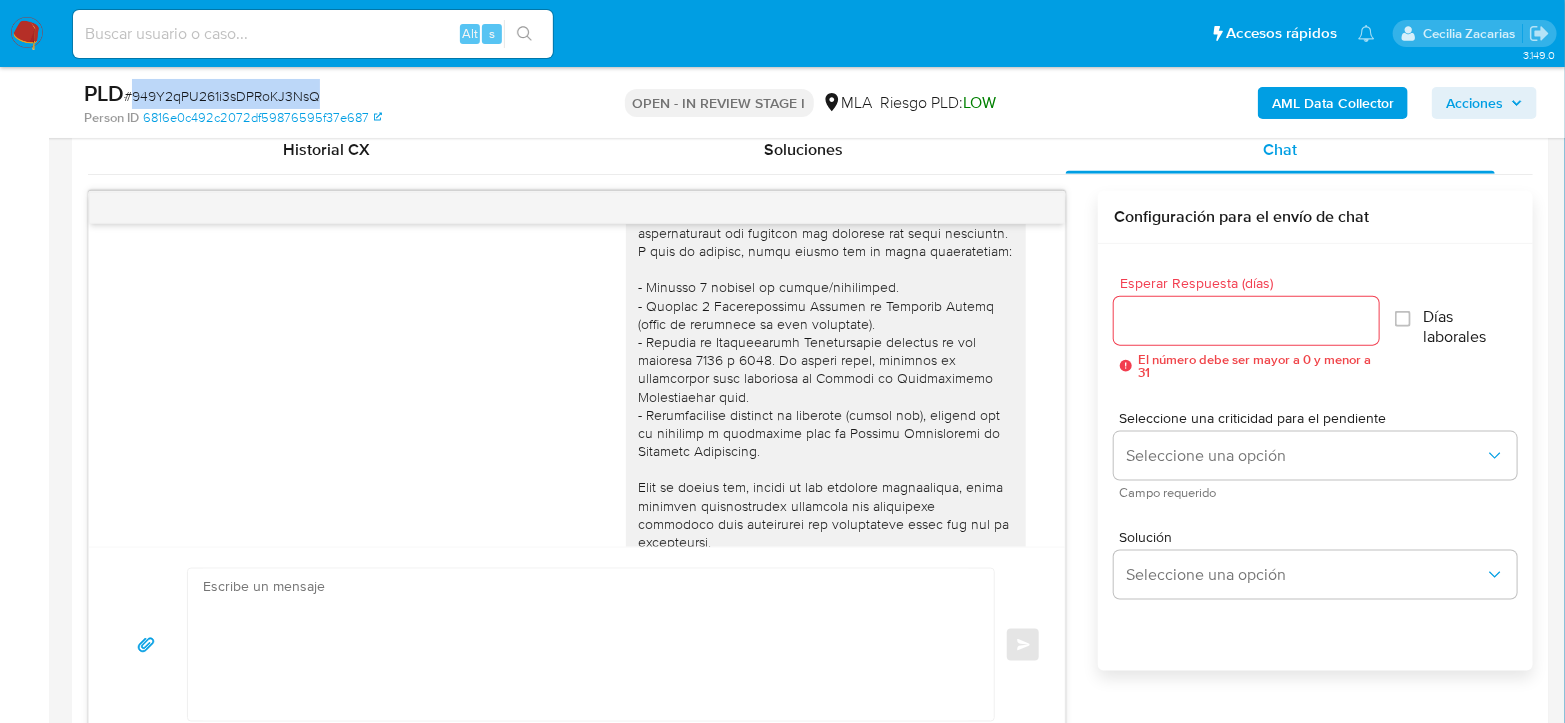 scroll, scrollTop: 1000, scrollLeft: 0, axis: vertical 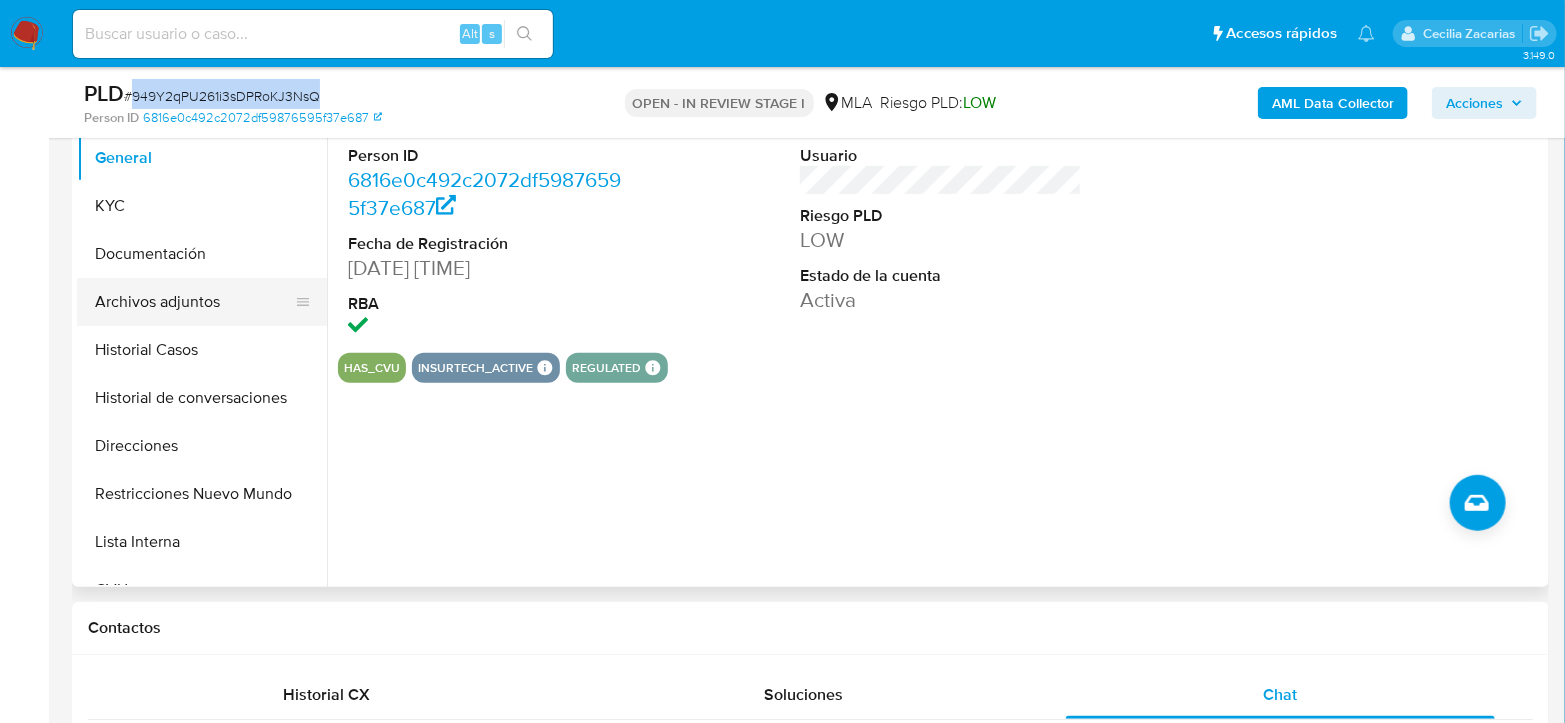 click on "Archivos adjuntos" at bounding box center [194, 302] 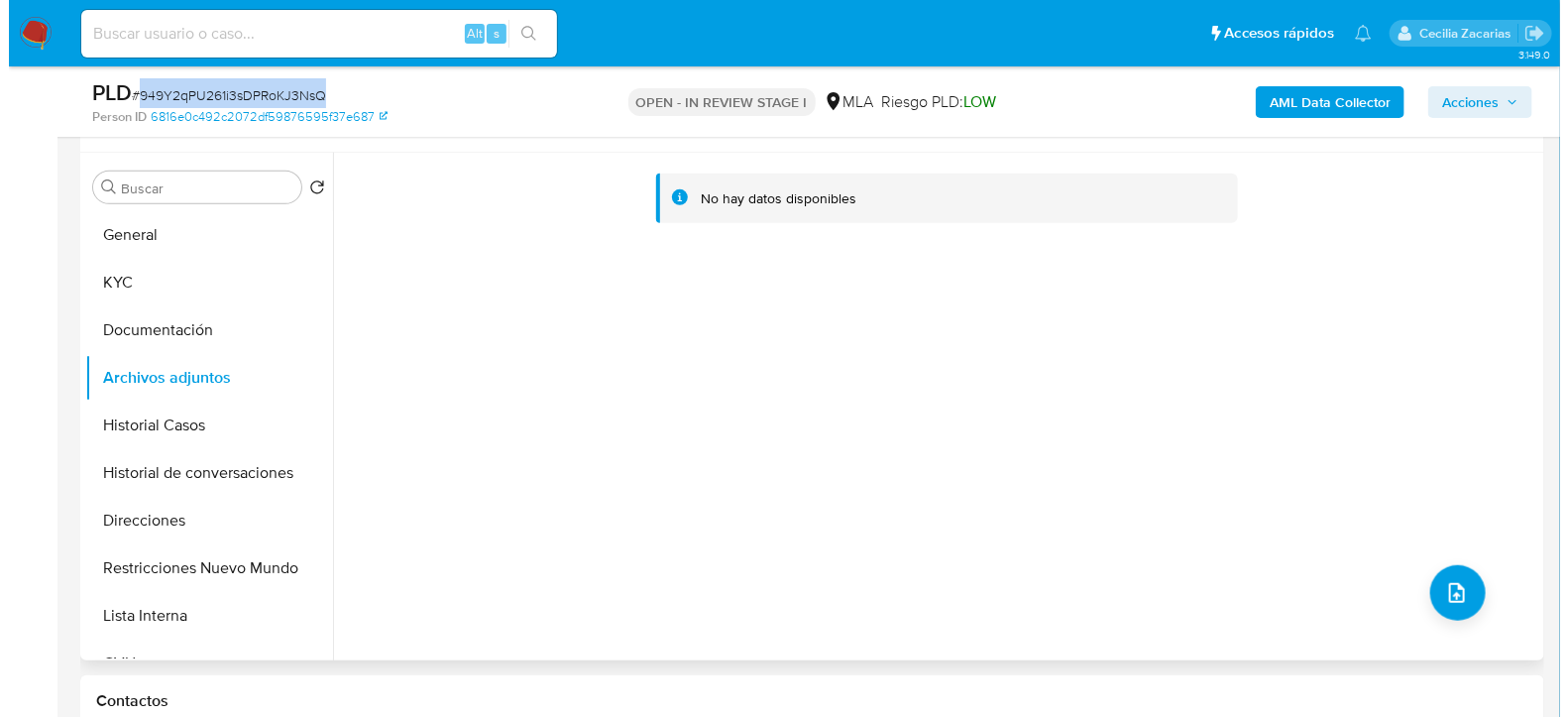 scroll, scrollTop: 330, scrollLeft: 0, axis: vertical 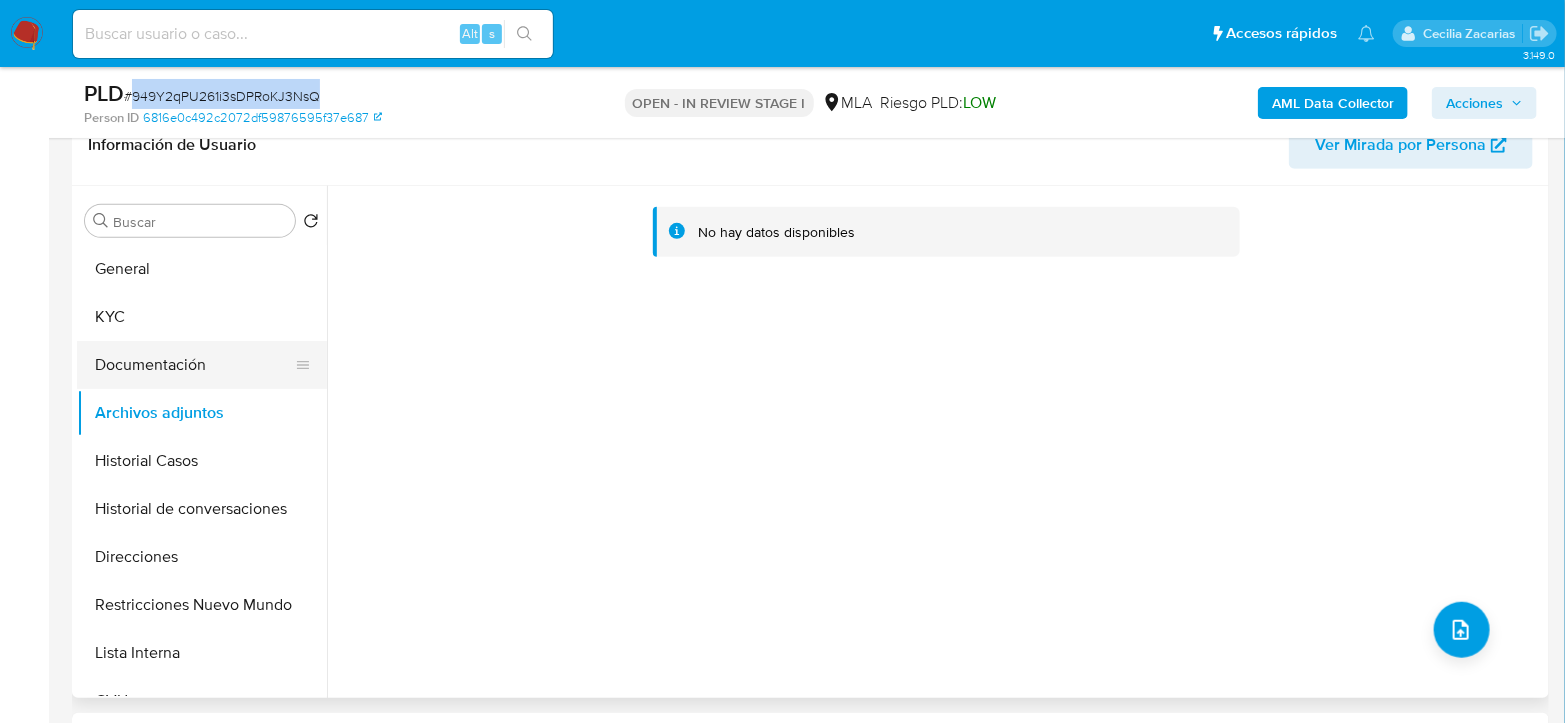 click on "Documentación" at bounding box center [194, 365] 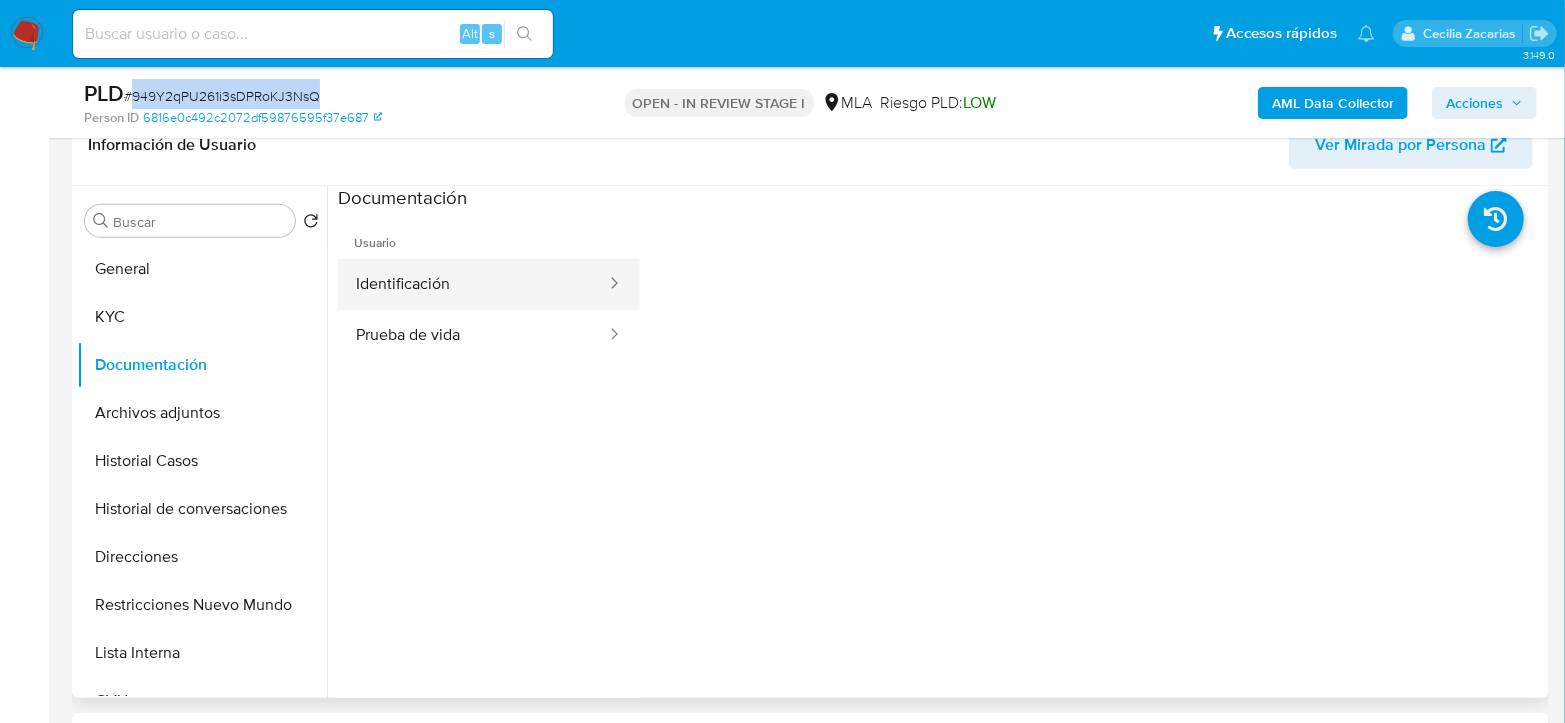 click on "Identificación" at bounding box center [473, 284] 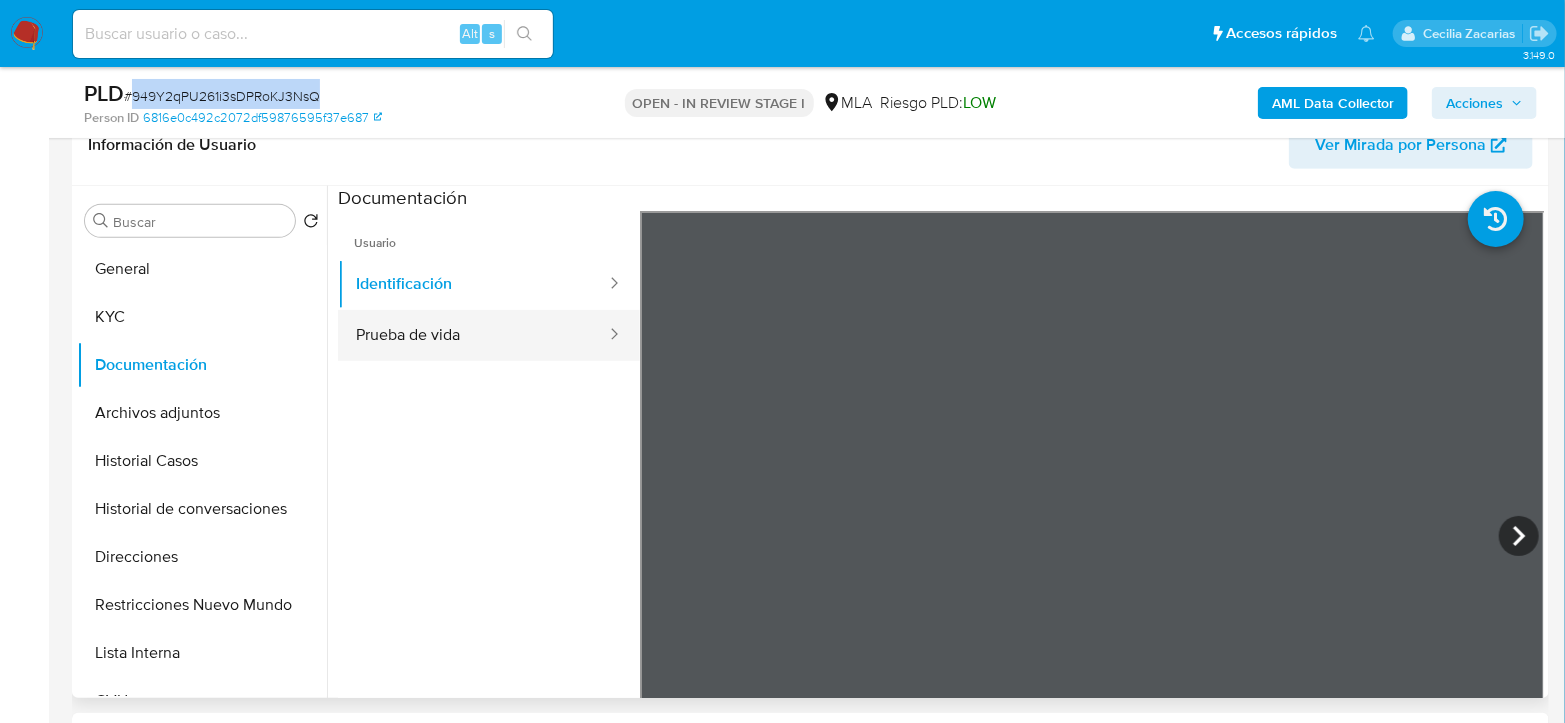 click on "Prueba de vida" at bounding box center (473, 335) 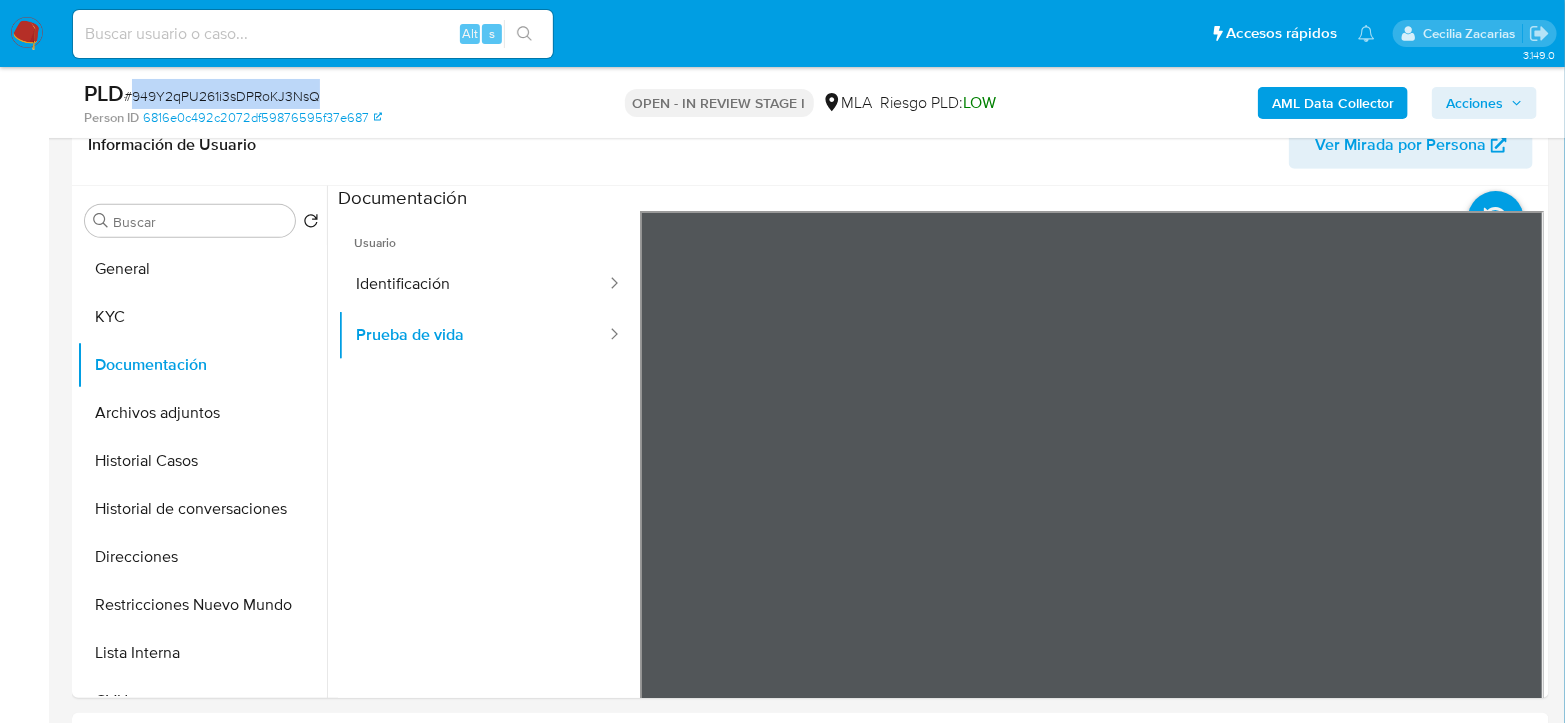 click on "AML Data Collector" at bounding box center [1333, 103] 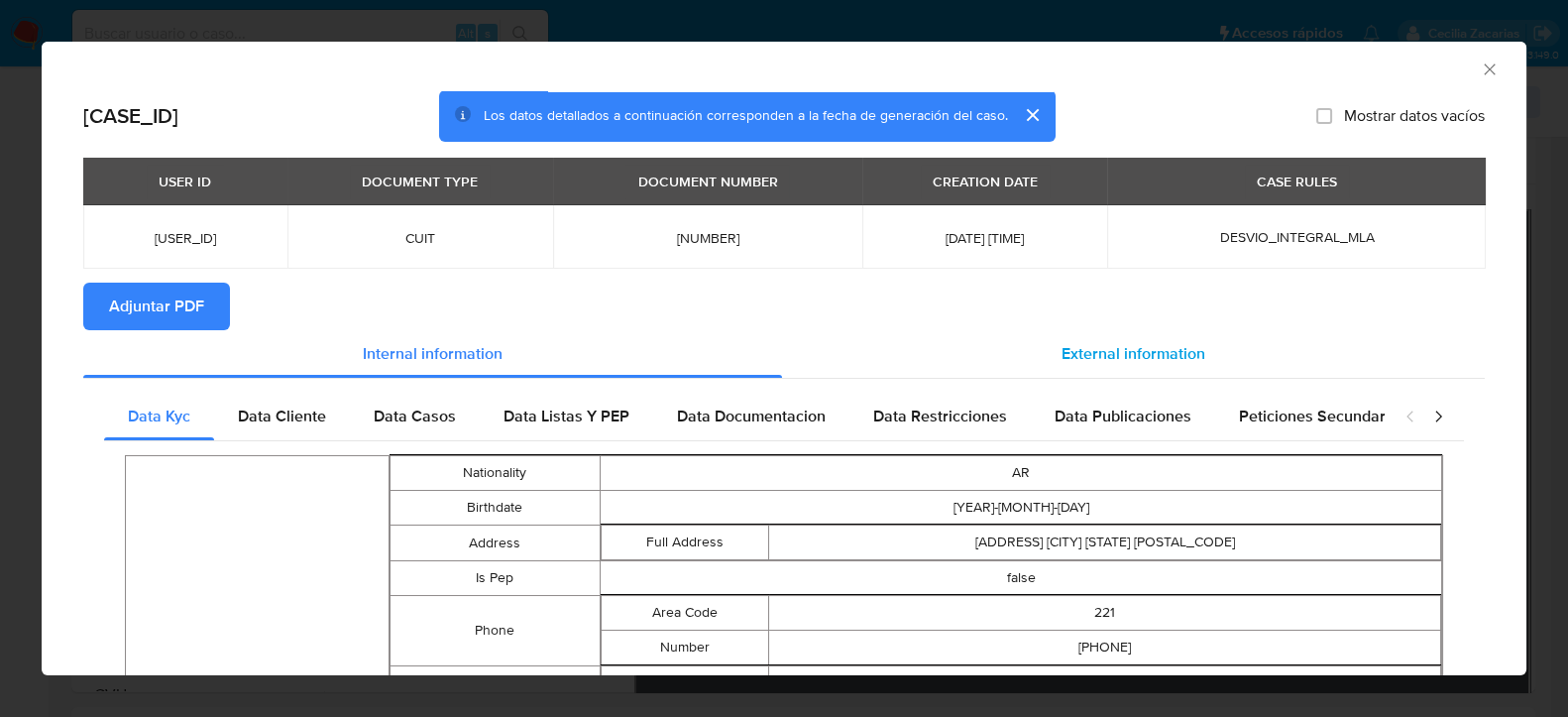 click on "External information" at bounding box center [1133, 353] 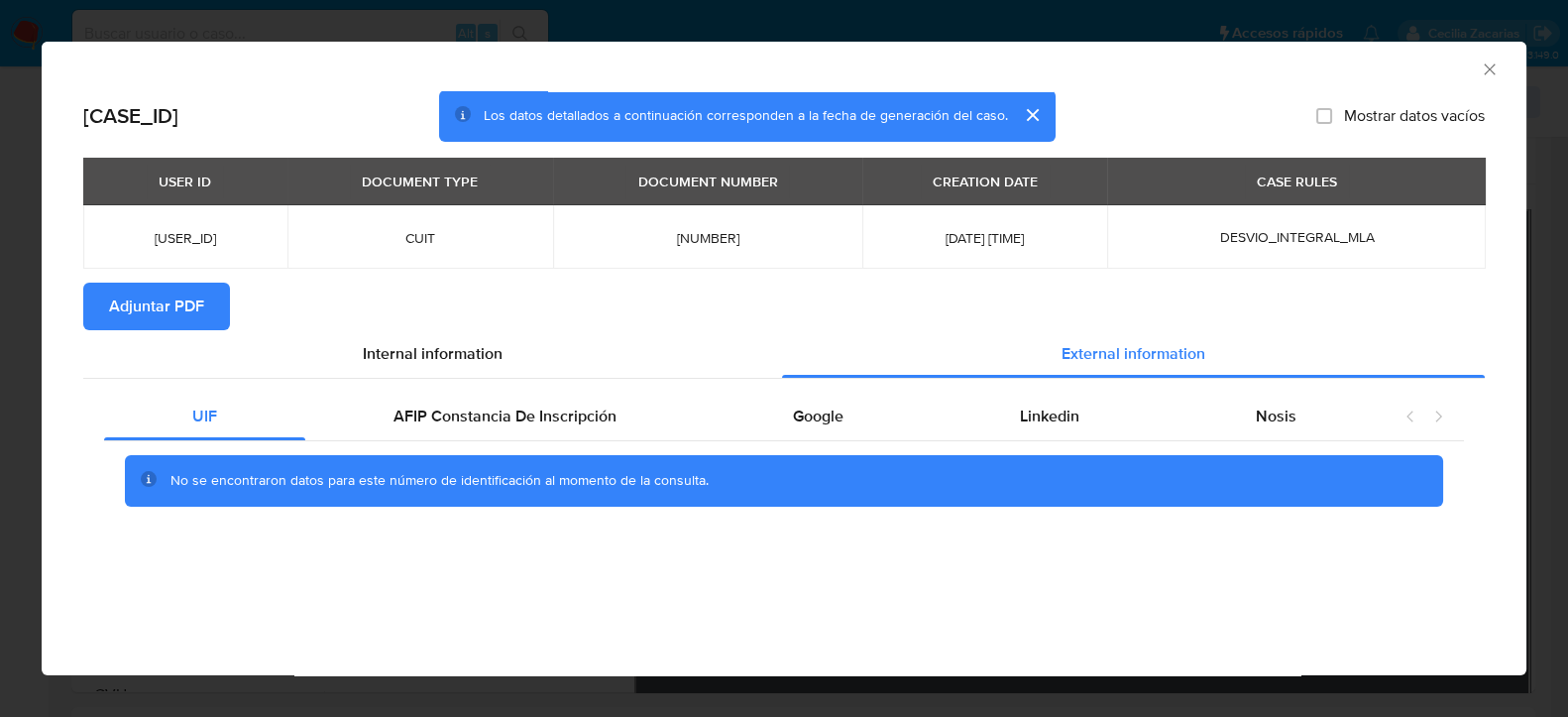click on "Internal information External information UIF AFIP Constancia De Inscripción Google Linkedin Nosis No se encontraron datos para este número de identificación al momento de la consulta." at bounding box center [784, 432] 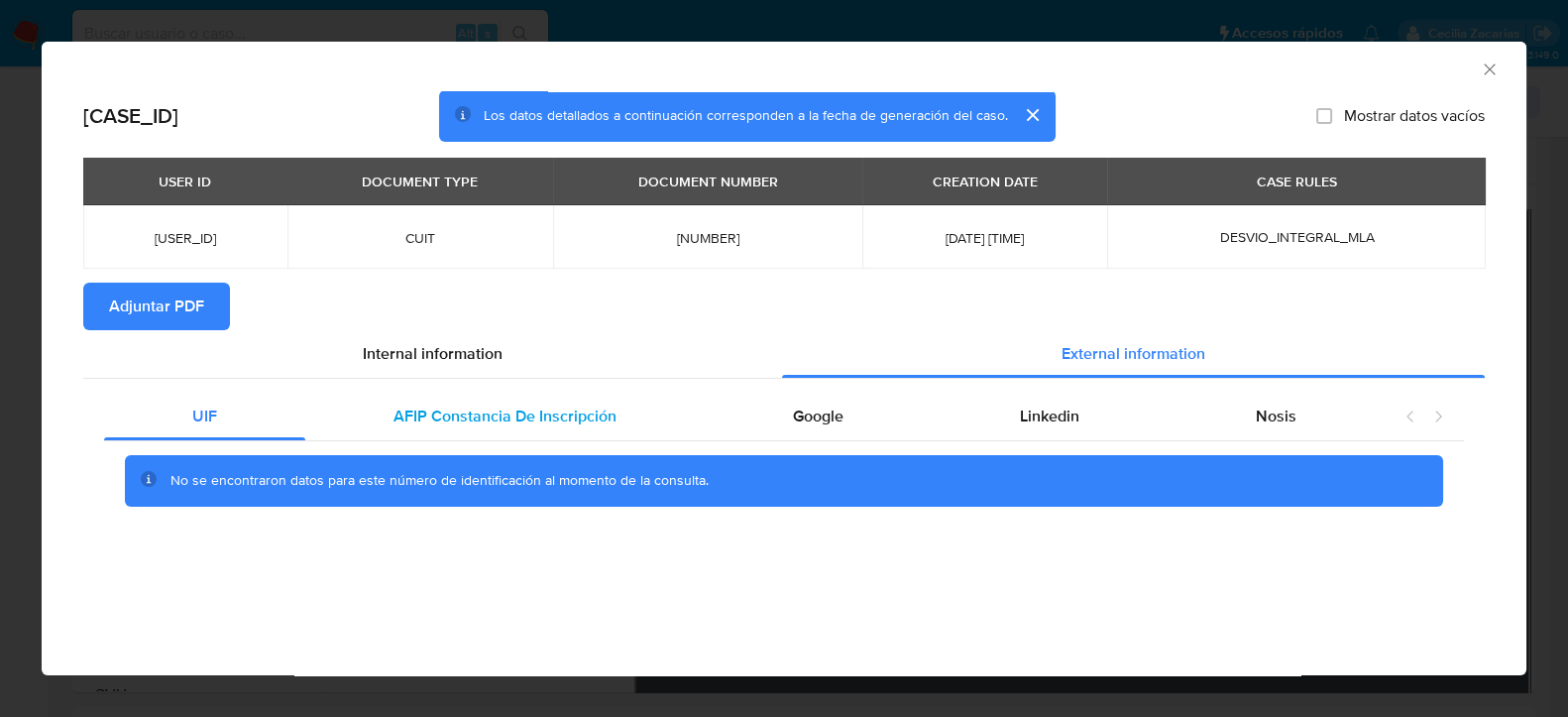 click on "AFIP Constancia De Inscripción" at bounding box center (504, 417) 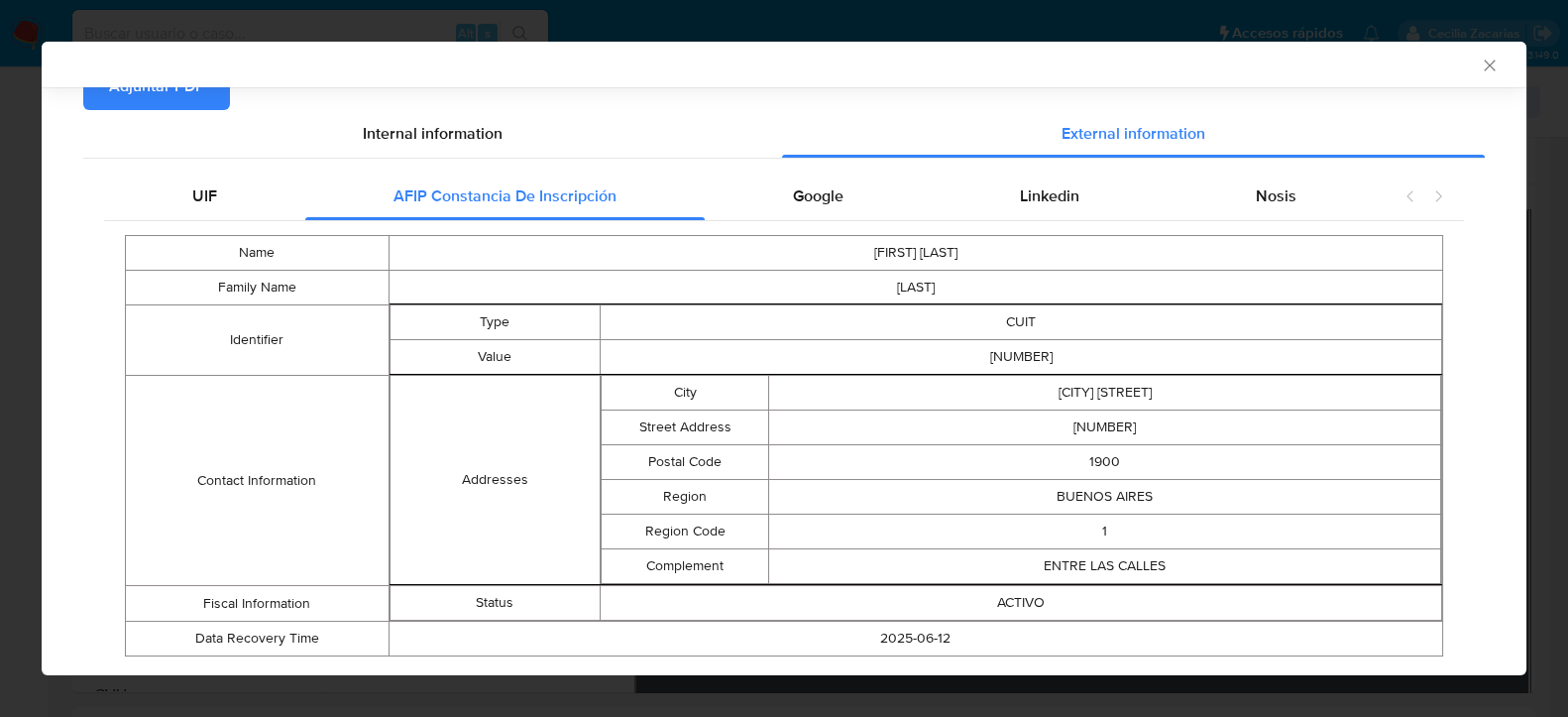 scroll, scrollTop: 270, scrollLeft: 0, axis: vertical 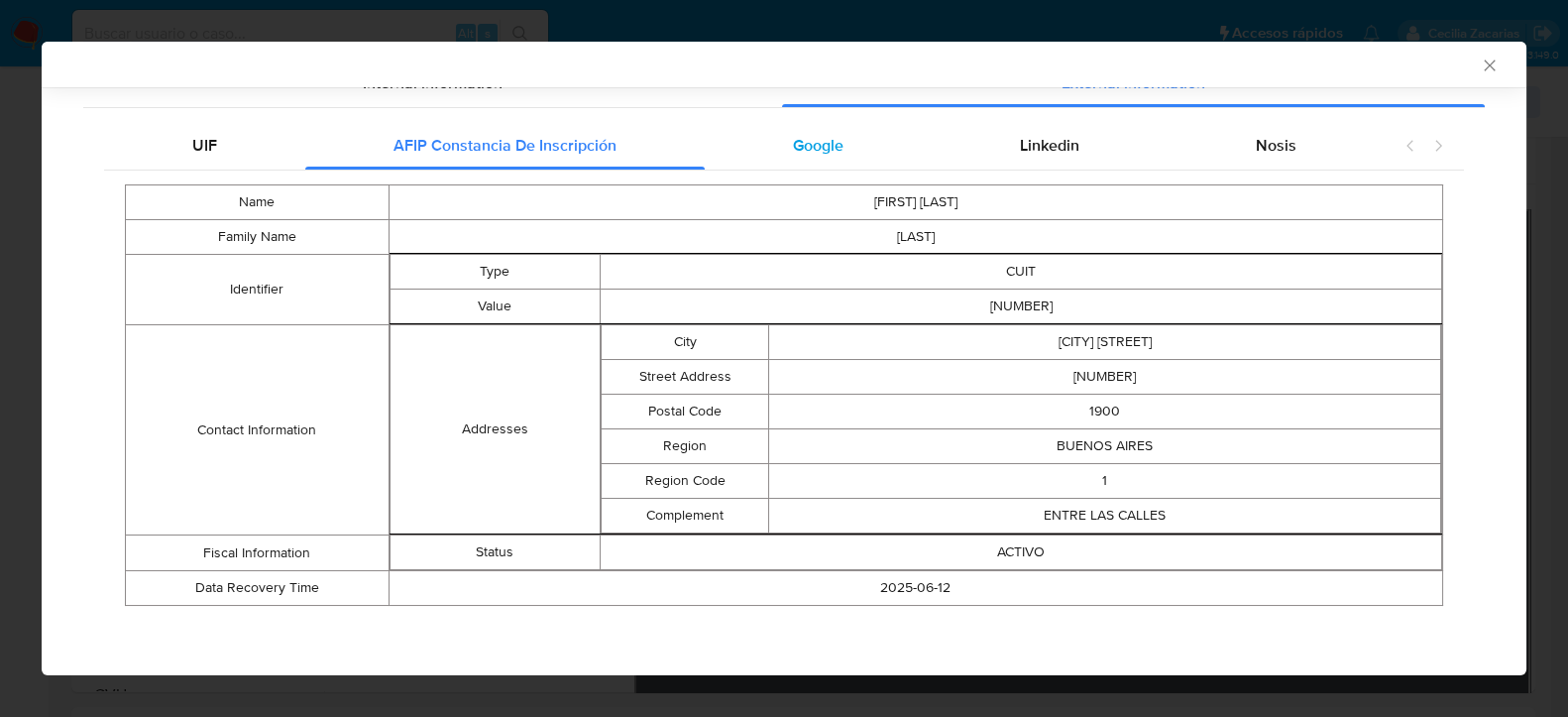 click on "Google" at bounding box center [818, 146] 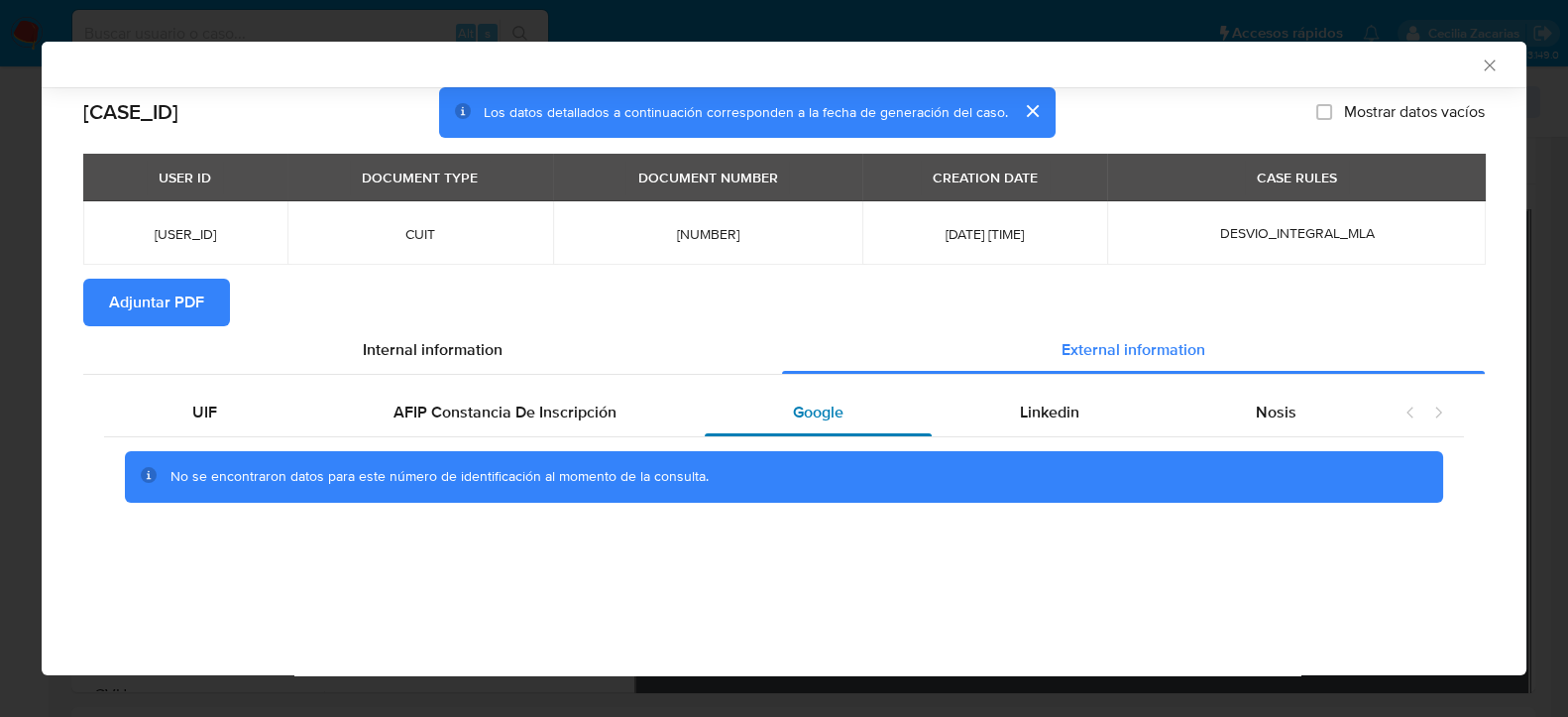 scroll, scrollTop: 0, scrollLeft: 0, axis: both 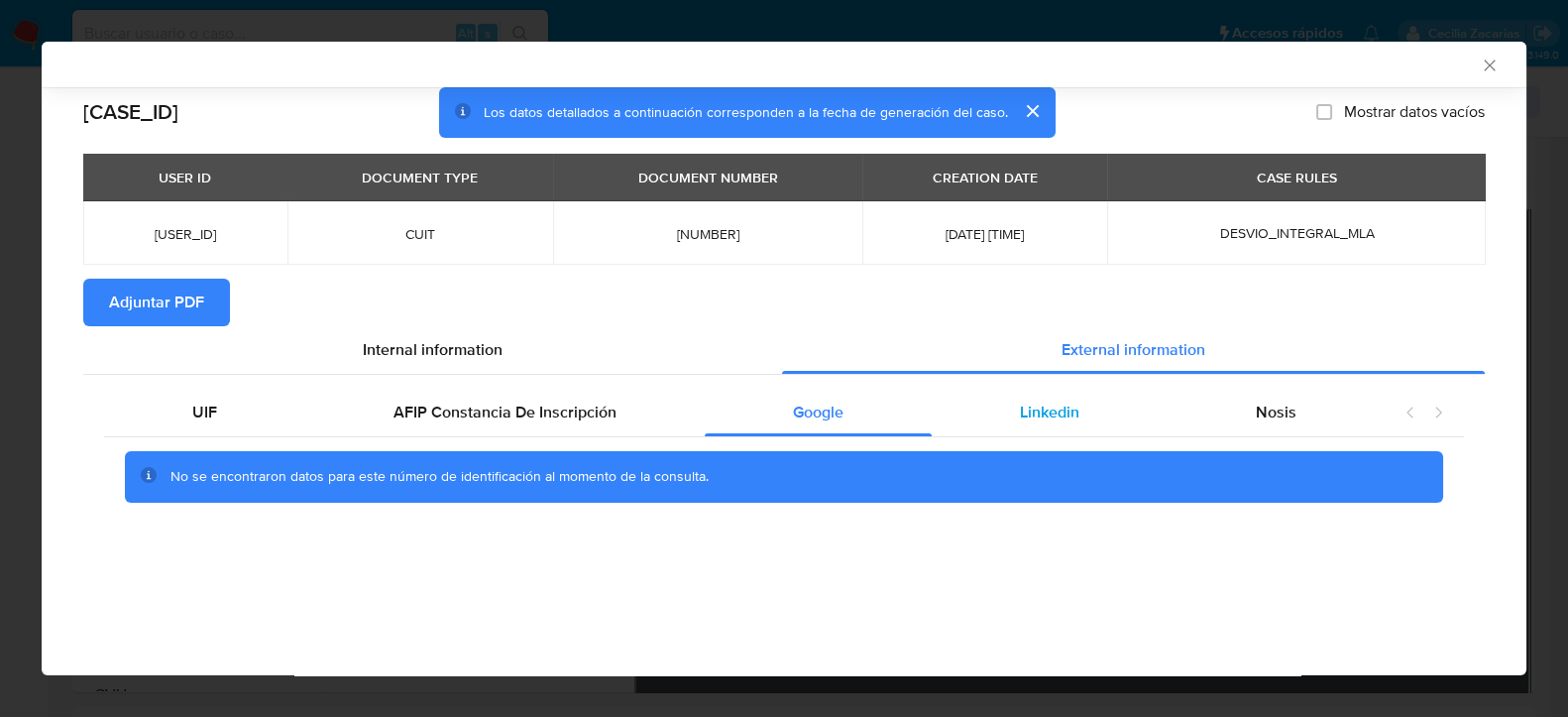 click on "Linkedin" at bounding box center (1050, 413) 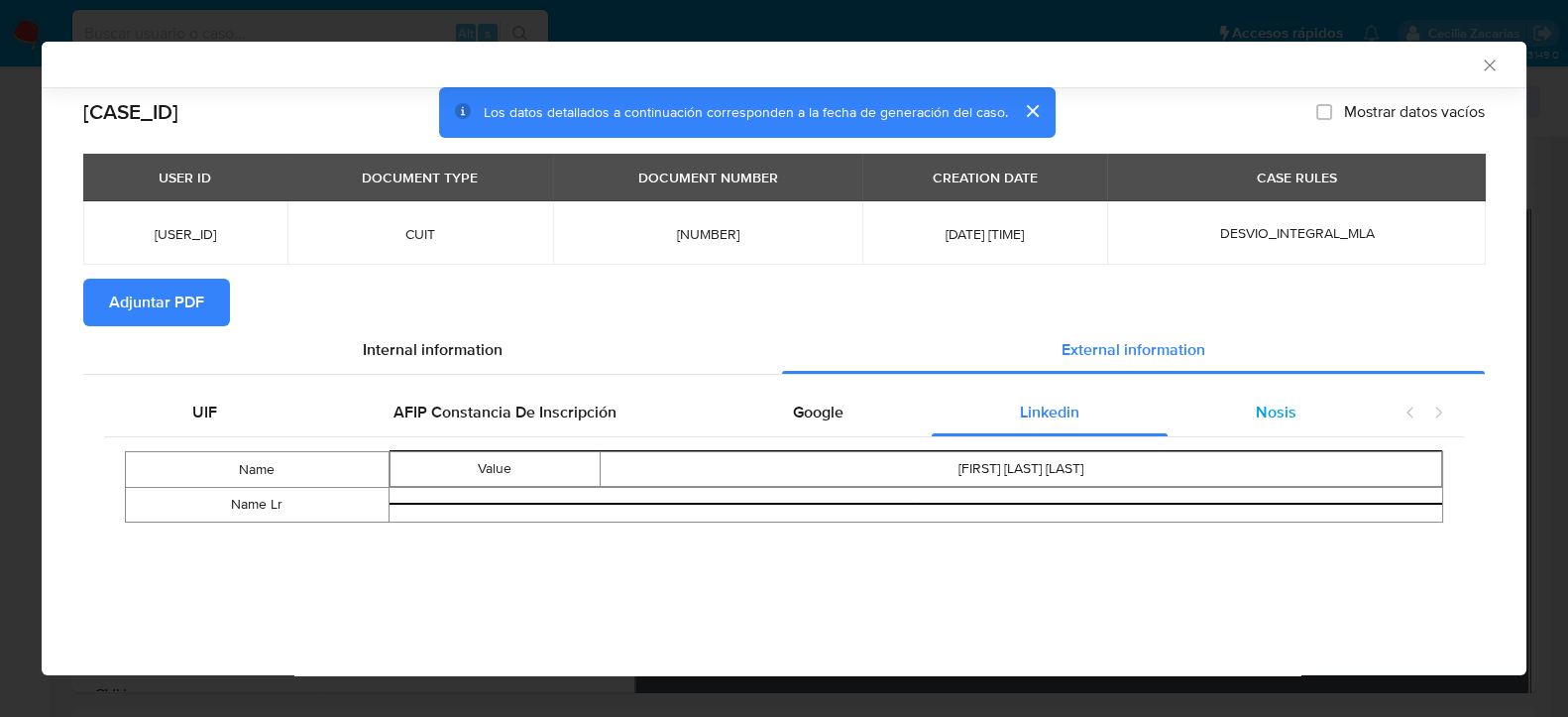 click on "Nosis" at bounding box center [1276, 413] 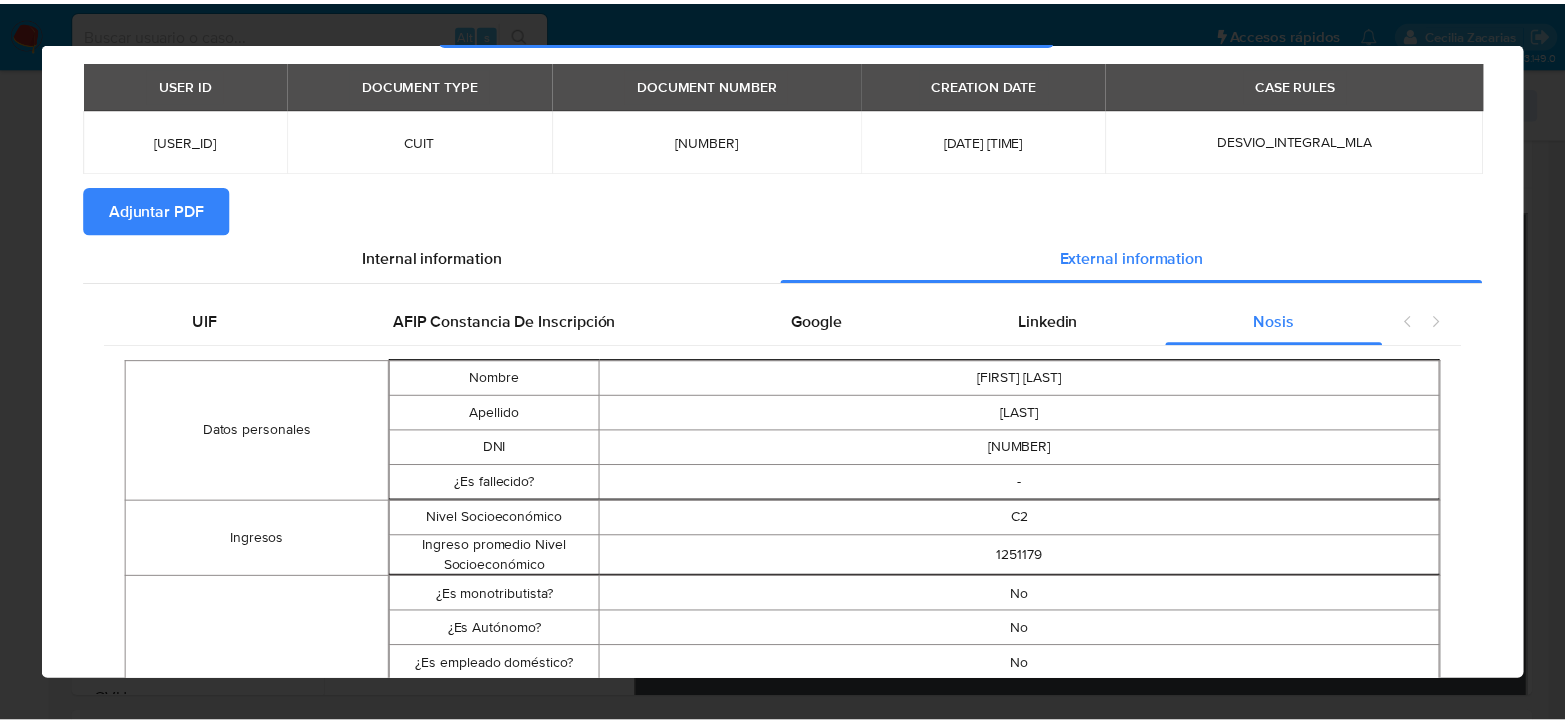 scroll, scrollTop: 13, scrollLeft: 0, axis: vertical 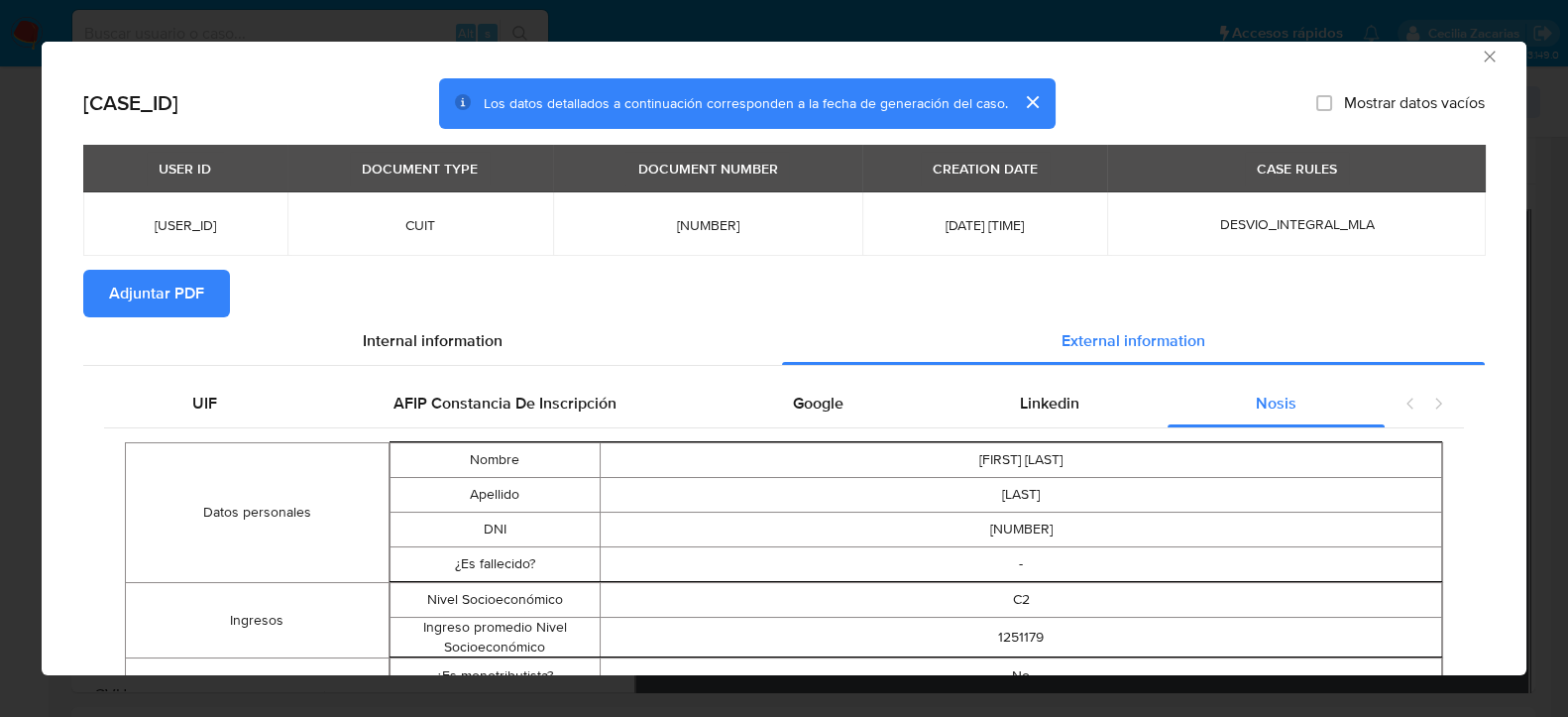 click on "Adjuntar PDF" at bounding box center [157, 294] 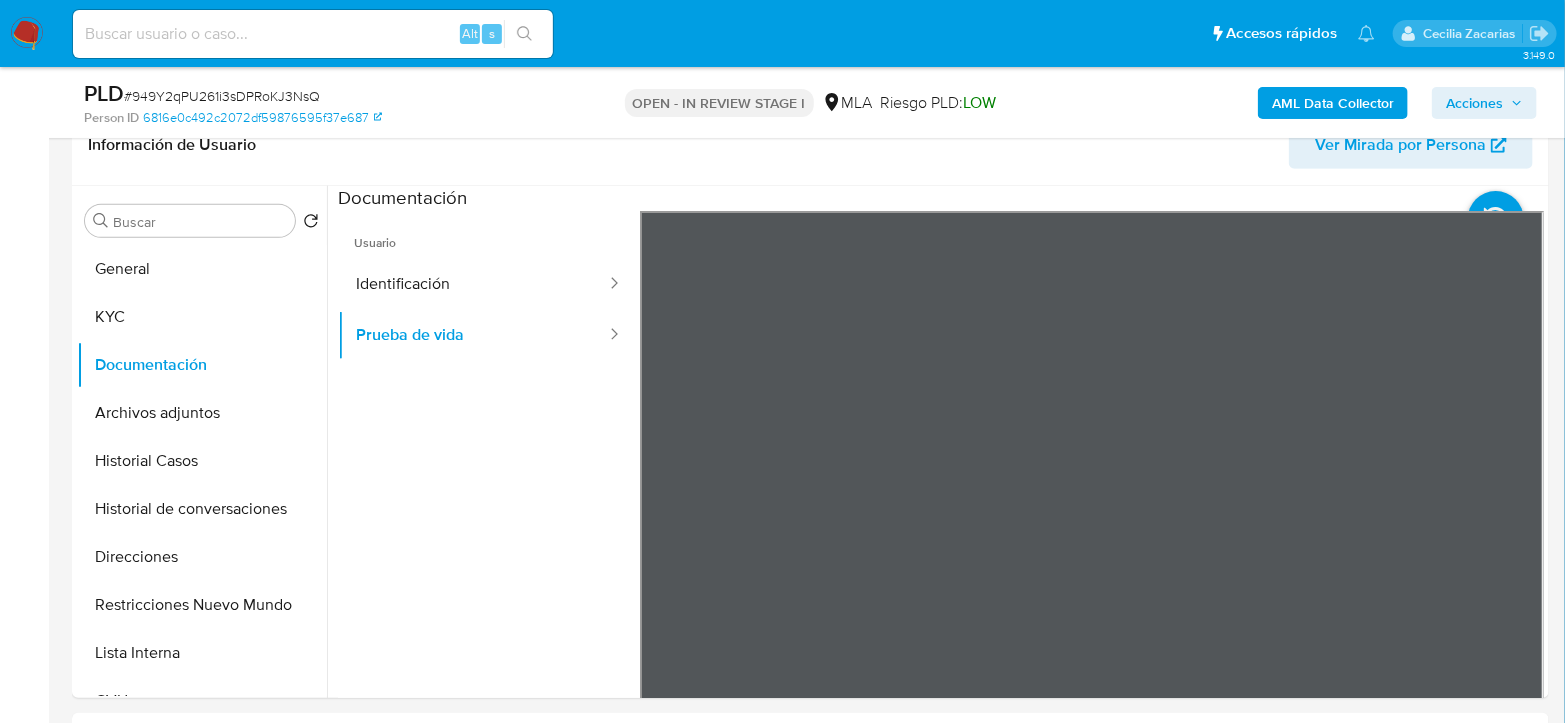 click on "3.149.0 Asignado a   czacarias   Asignado el: 18/06/2025 14:18:05 Creado el: 12/06/2025   Creado el: 12/06/2025 03:06:36 - Vence en un mes   Vence el 10/09/2025 03:06:37 PLD # 949Y2qPU261i3sDPRoKJ3NsQ Person ID 6816e0c492c2072df59876595f37e687 OPEN - IN REVIEW STAGE I  MLA Riesgo PLD:  LOW AML Data Collector Acciones Información del caso Eventos ( 1 ) Acciones AUTOMATIC (1) Información de Usuario Ver Mirada por Persona Buscar   Volver al orden por defecto General KYC Documentación Archivos adjuntos Historial Casos Historial de conversaciones Direcciones Restricciones Nuevo Mundo Lista Interna CVU Anticipos de dinero Cruces y Relaciones Créditos Cuentas Bancarias Datos Modificados Devices Geolocation Dispositivos Point Fecha Compliant Historial Riesgo PLD IV Challenges Información de accesos Insurtech Inversiones Items Listas Externas Marcas AML Perfiles Tarjetas Contactos Historial CX Soluciones Chat Id Estado Fecha de creación Origen Proceso • 395553578 closed 16/07/2025 11:59:25 Site ODR PNR - MP" at bounding box center [782, 1819] 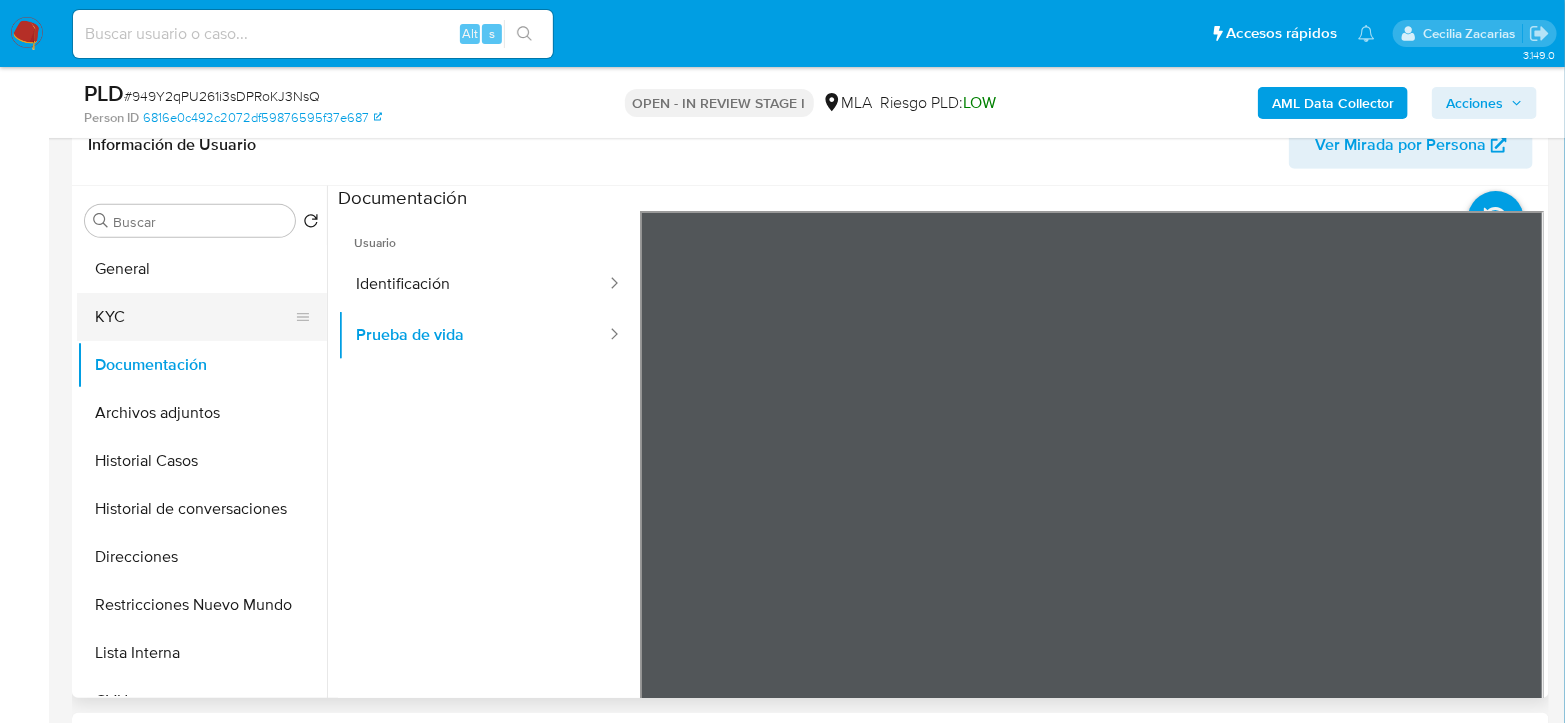 click on "KYC" at bounding box center [194, 317] 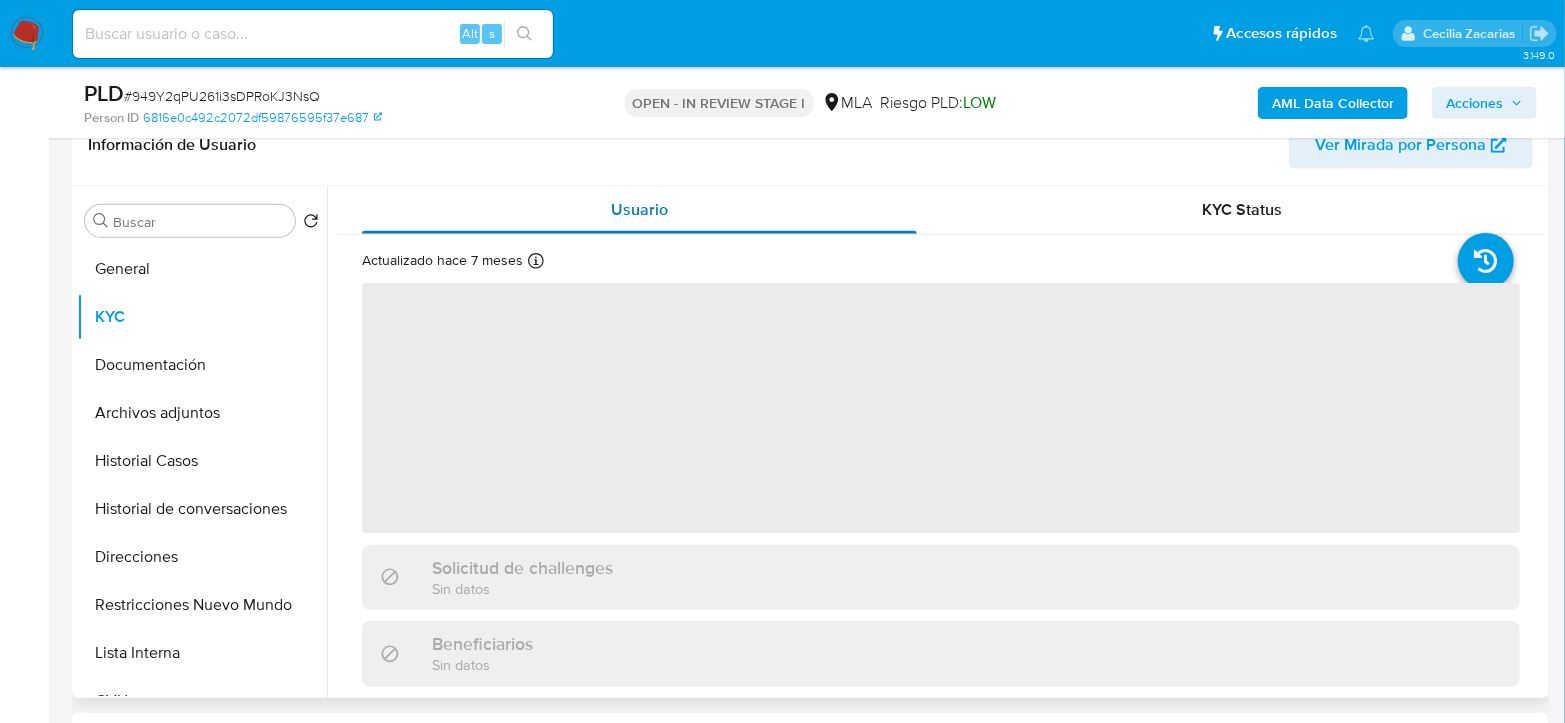 scroll, scrollTop: 111, scrollLeft: 0, axis: vertical 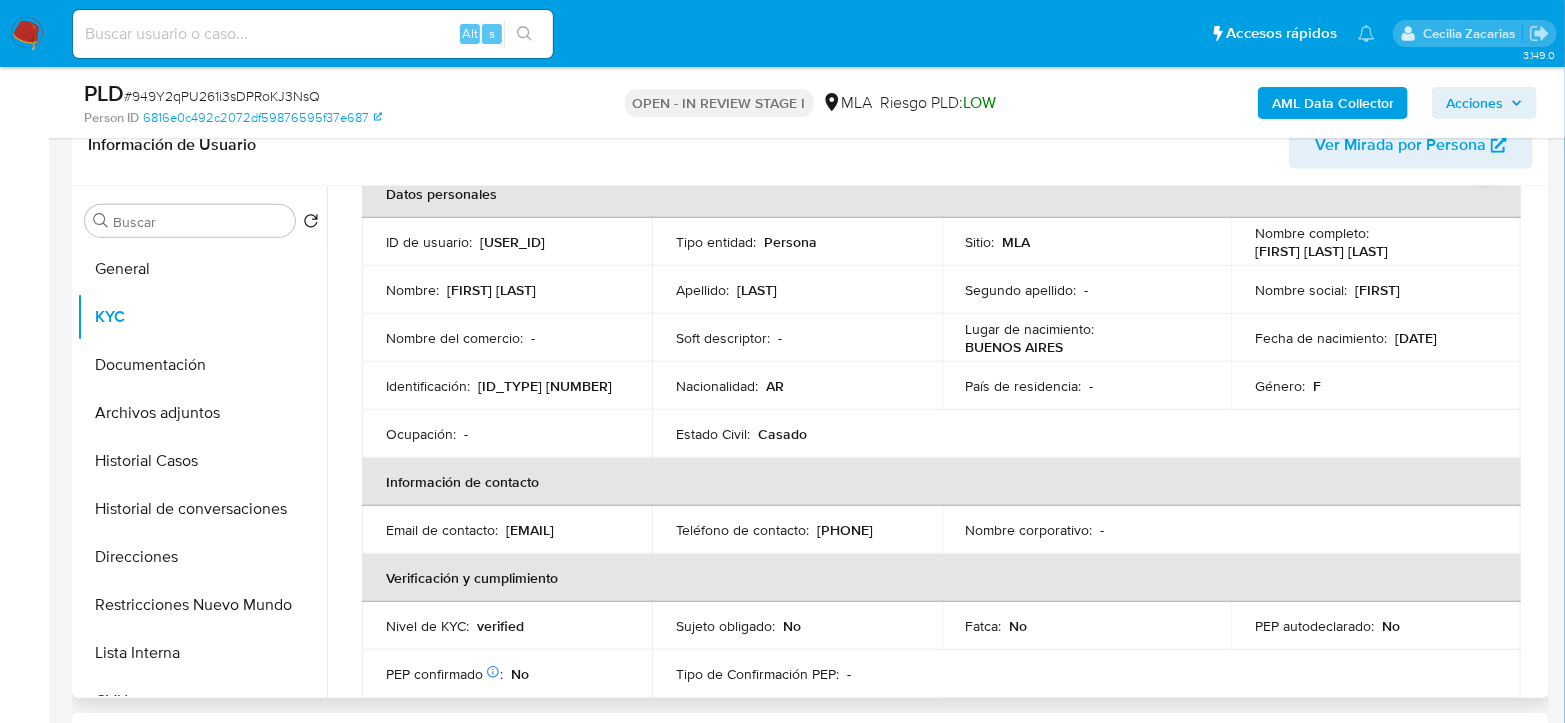 click on "CUIT 27160257453" at bounding box center [545, 386] 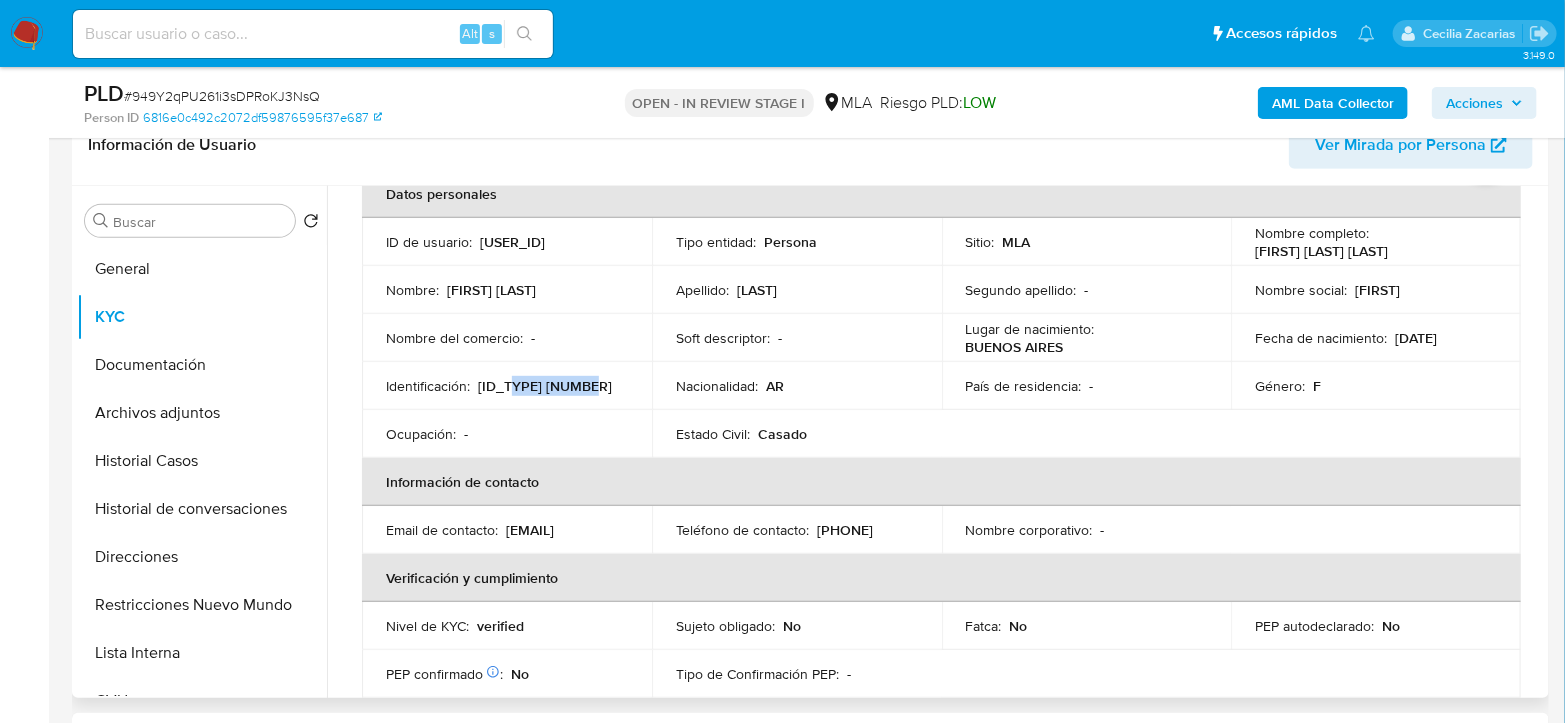 click on "CUIT 27160257453" at bounding box center (545, 386) 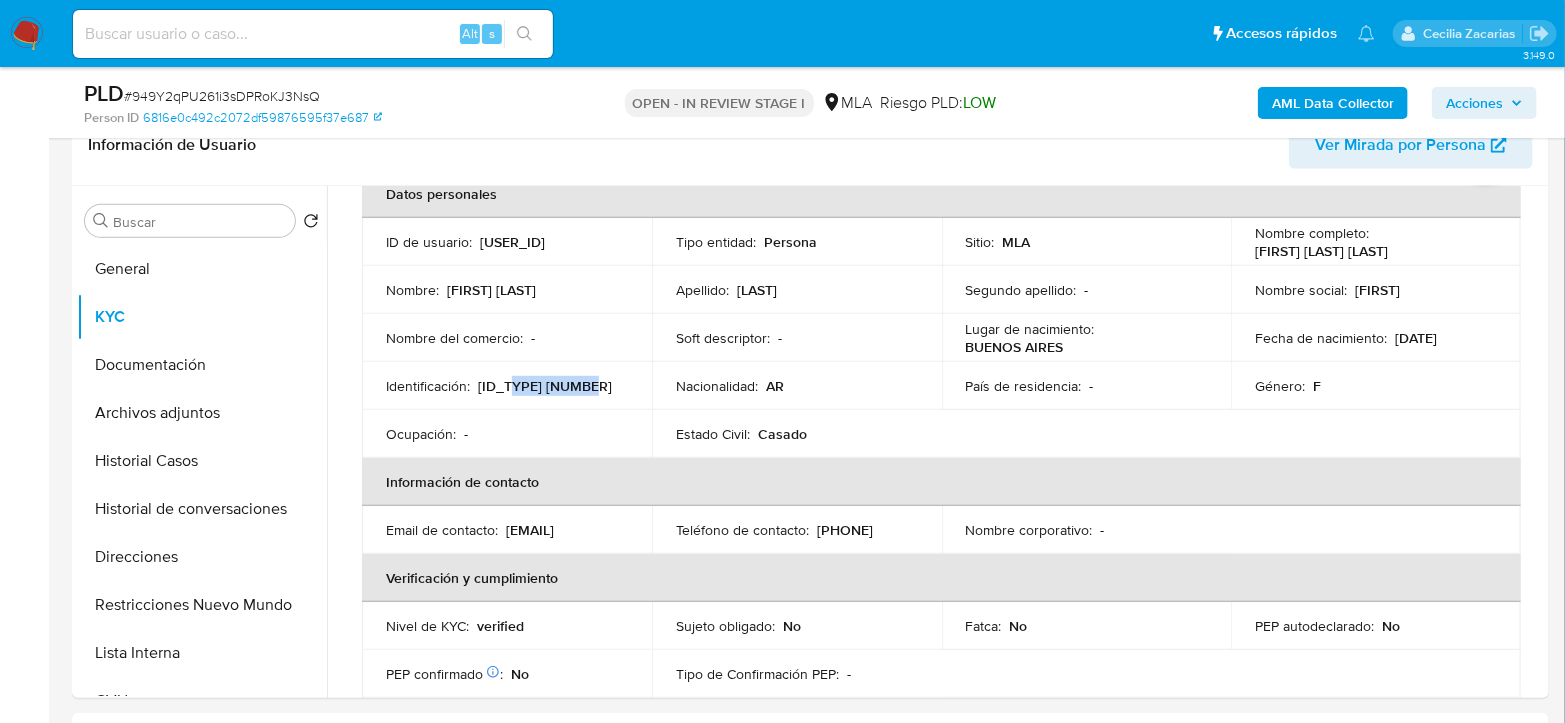 copy on "27160257453" 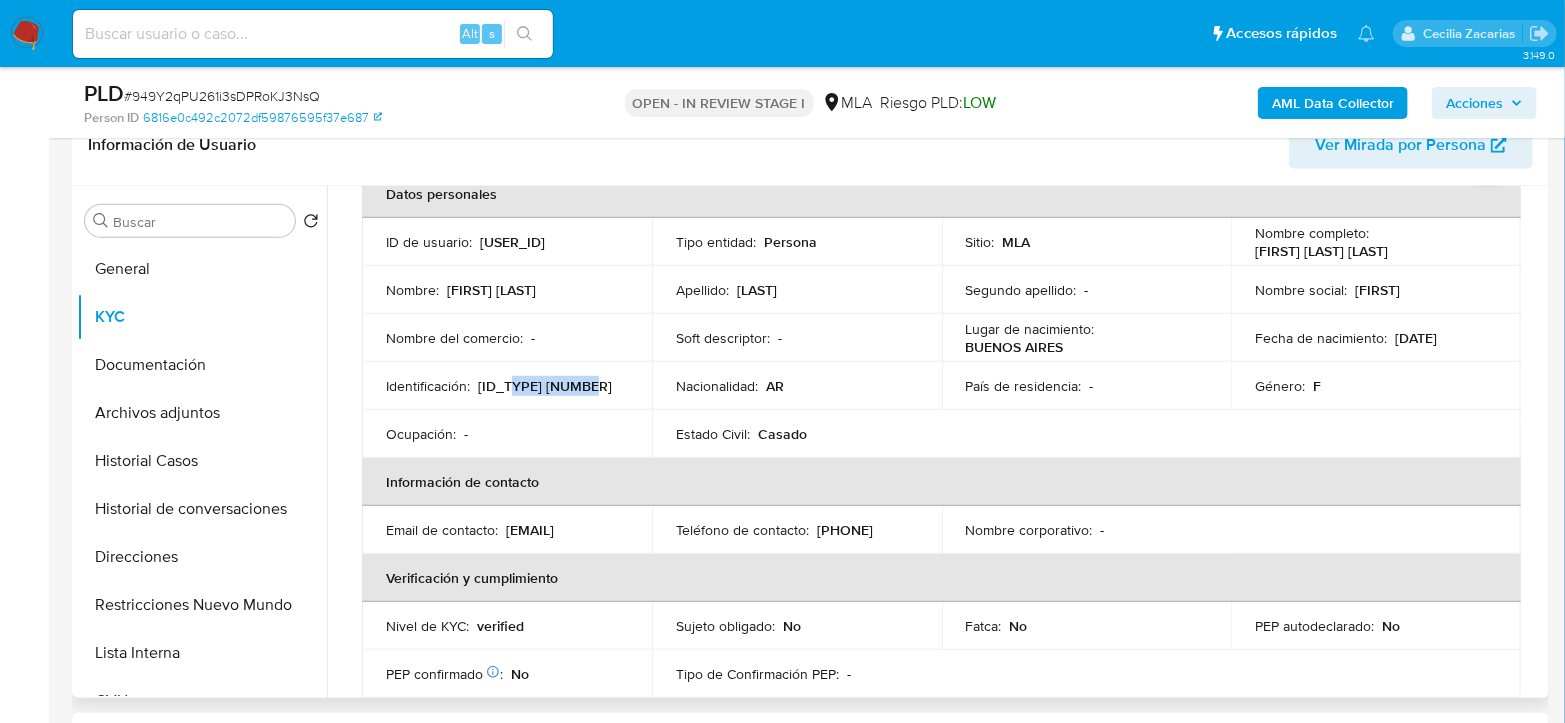 click on "CUIT 27160257453" at bounding box center (545, 386) 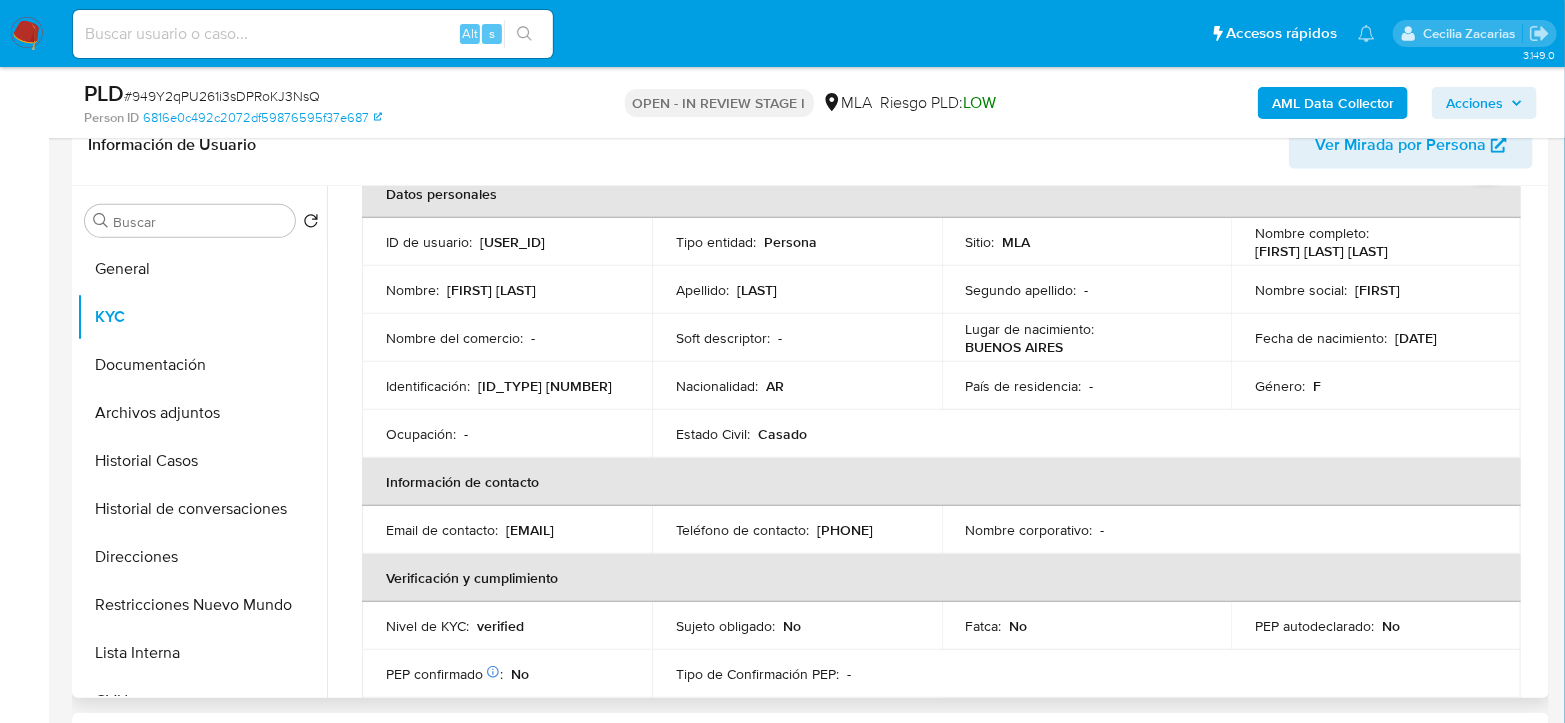 click on "ID de usuario :    549611744" at bounding box center (507, 242) 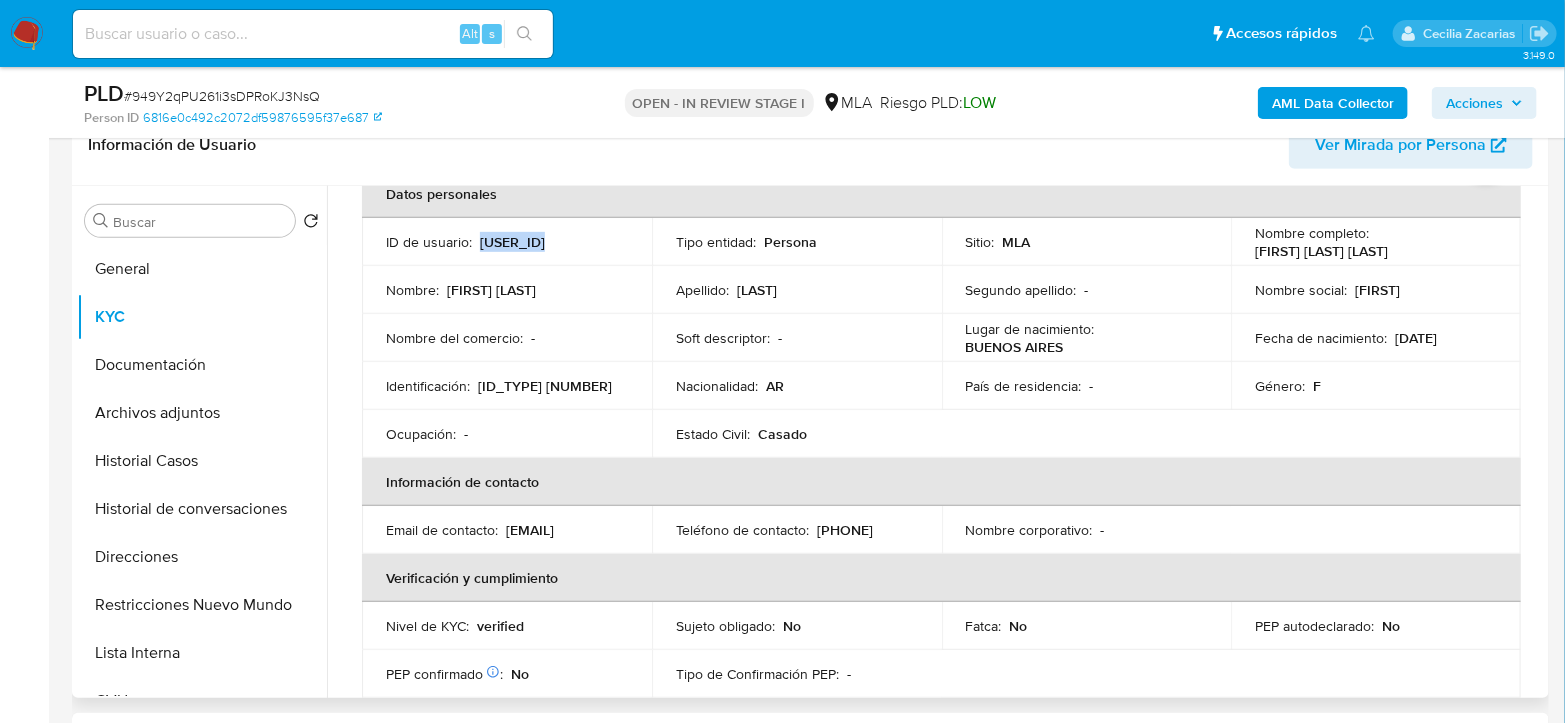 click on "549611744" at bounding box center [512, 242] 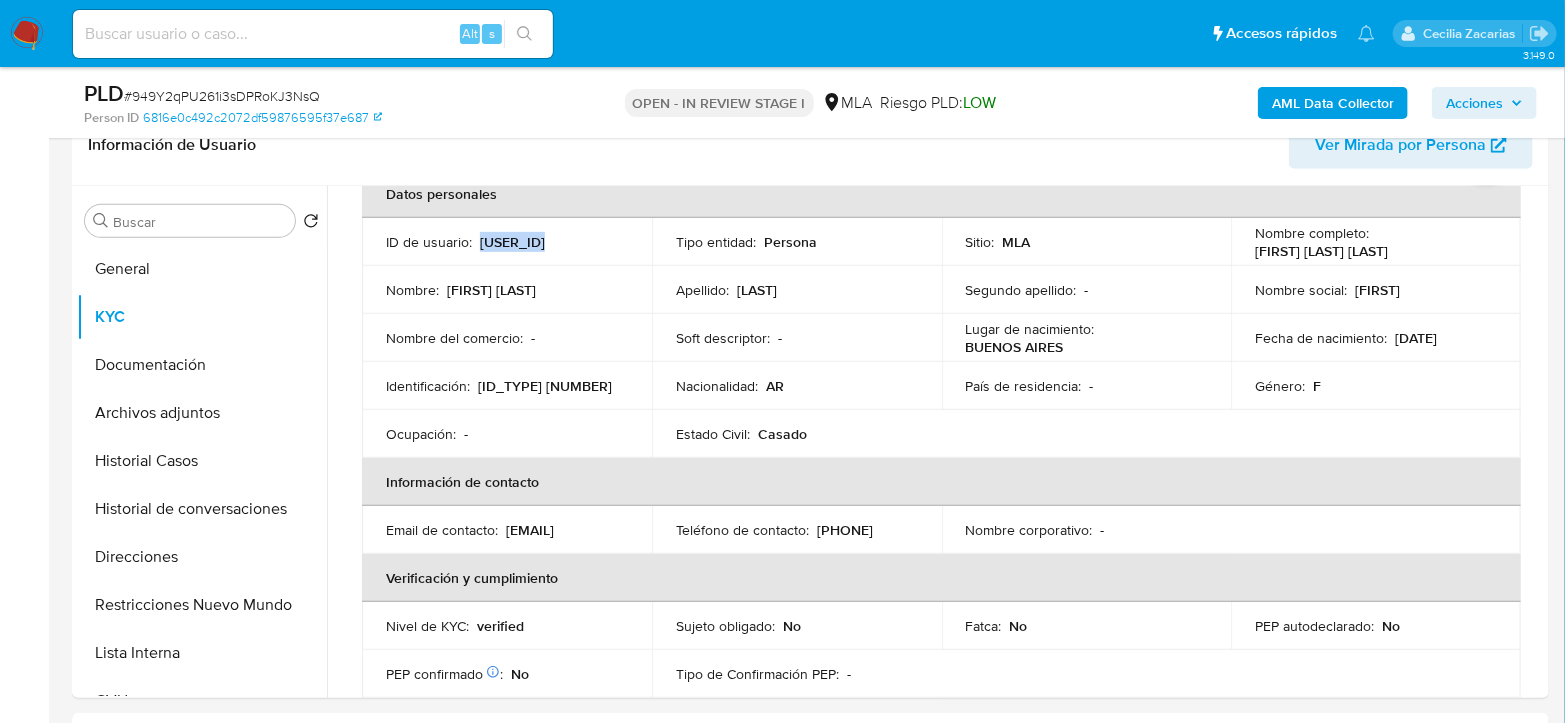 copy on "549611744" 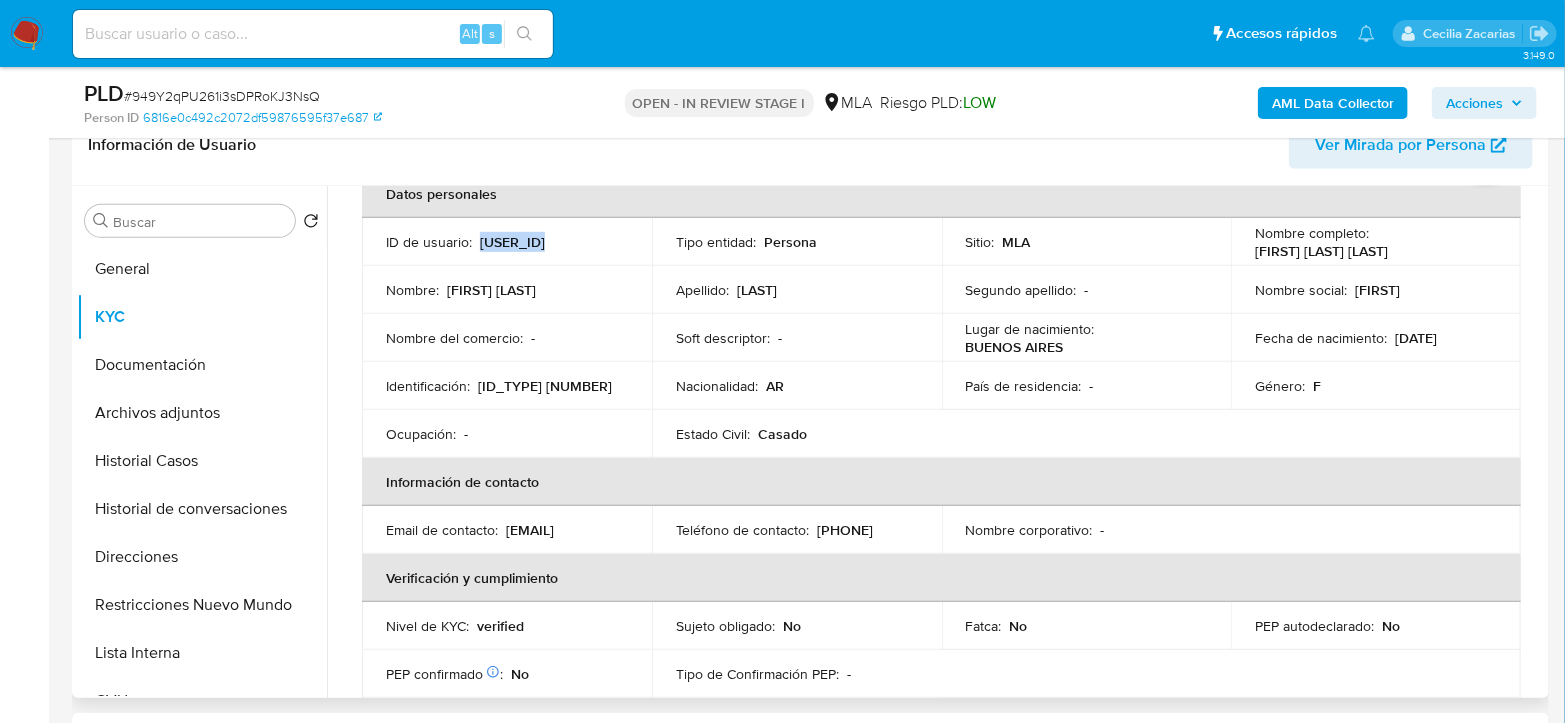 click on "549611744" at bounding box center [512, 242] 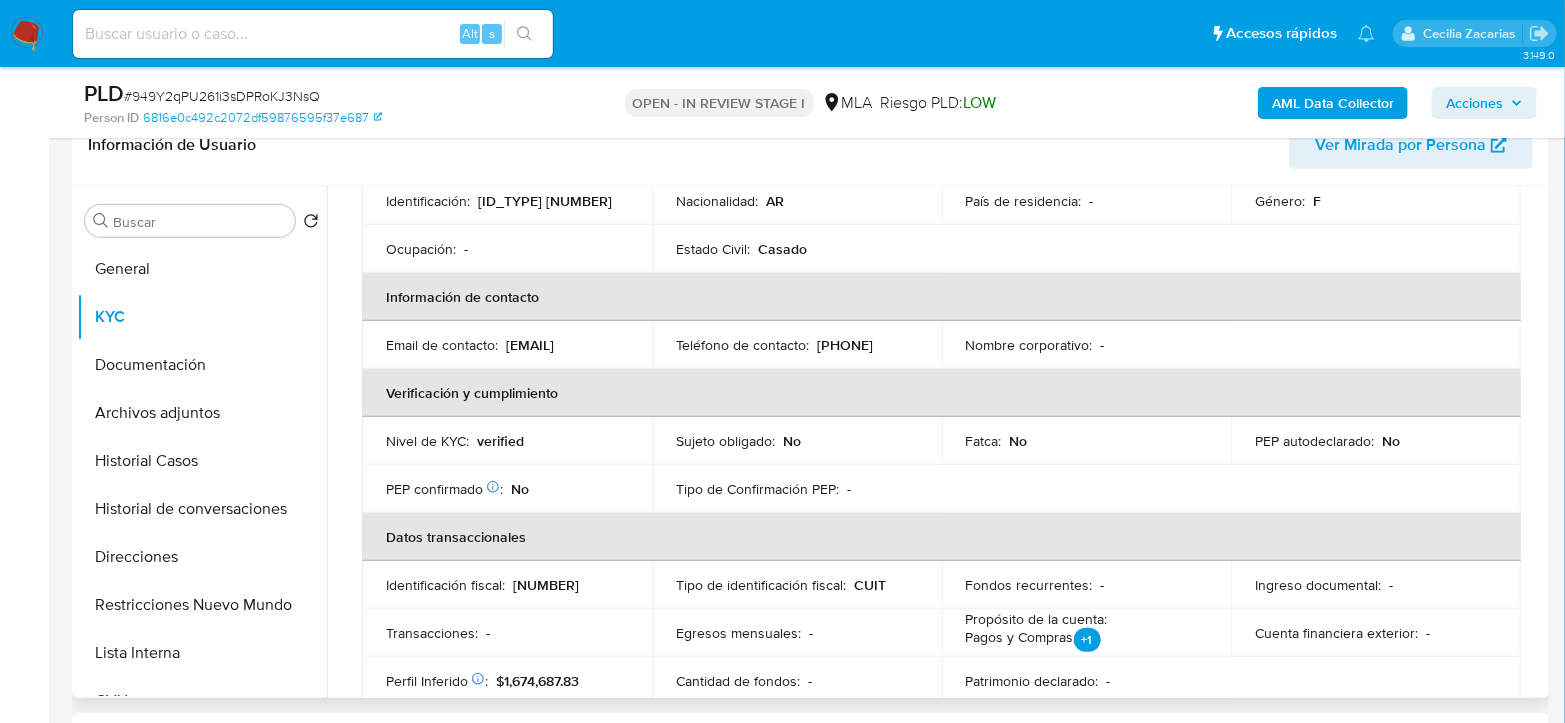 scroll, scrollTop: 181, scrollLeft: 0, axis: vertical 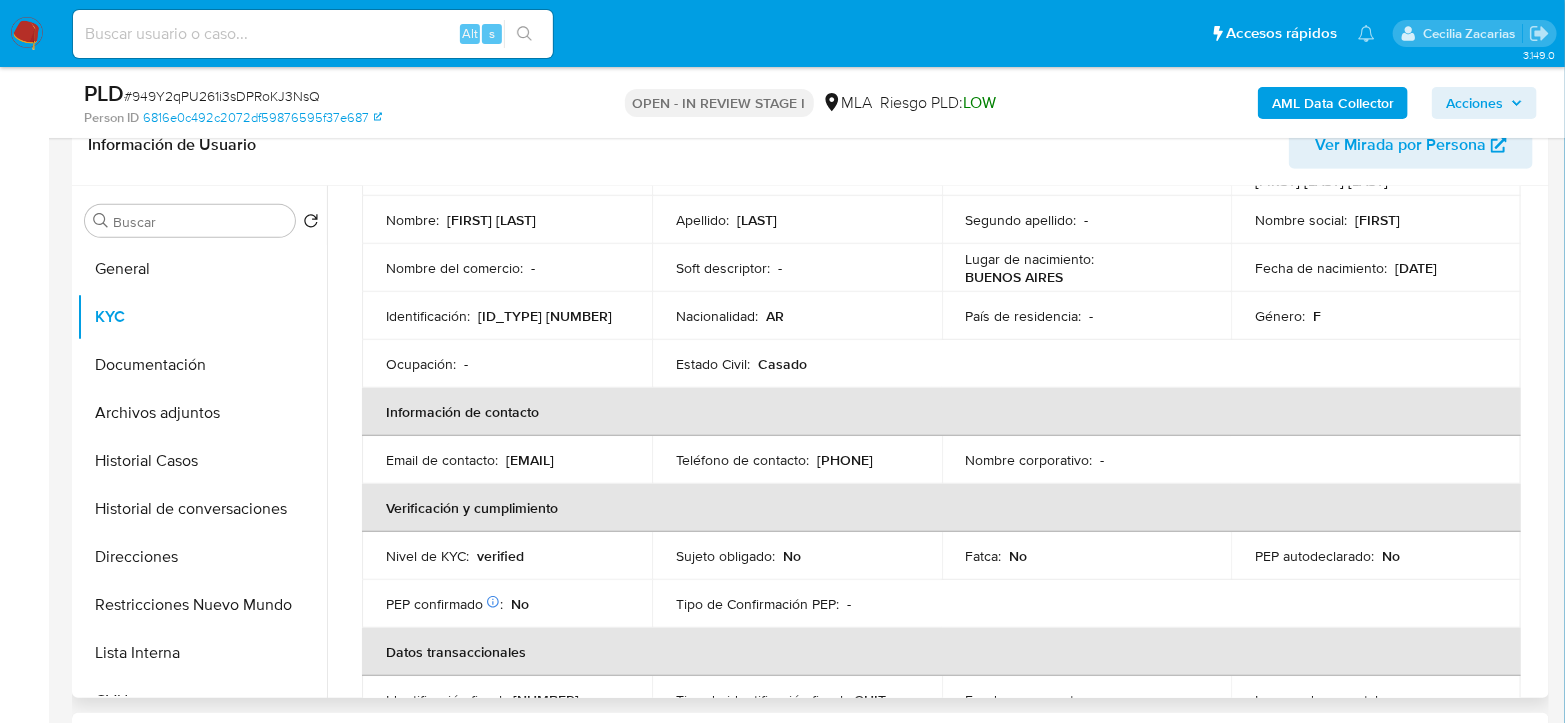 click on "CUIT 27160257453" at bounding box center (545, 316) 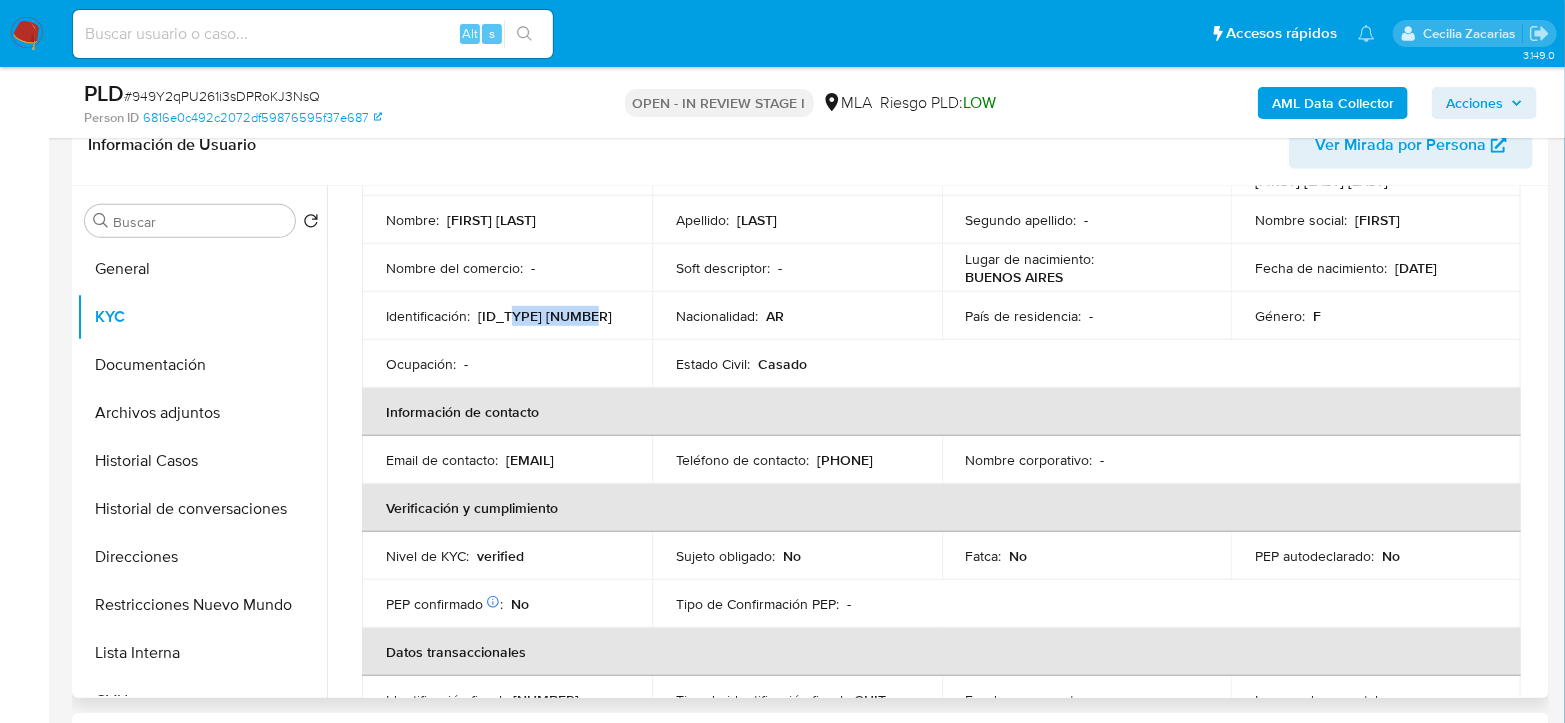 click on "CUIT 27160257453" at bounding box center [545, 316] 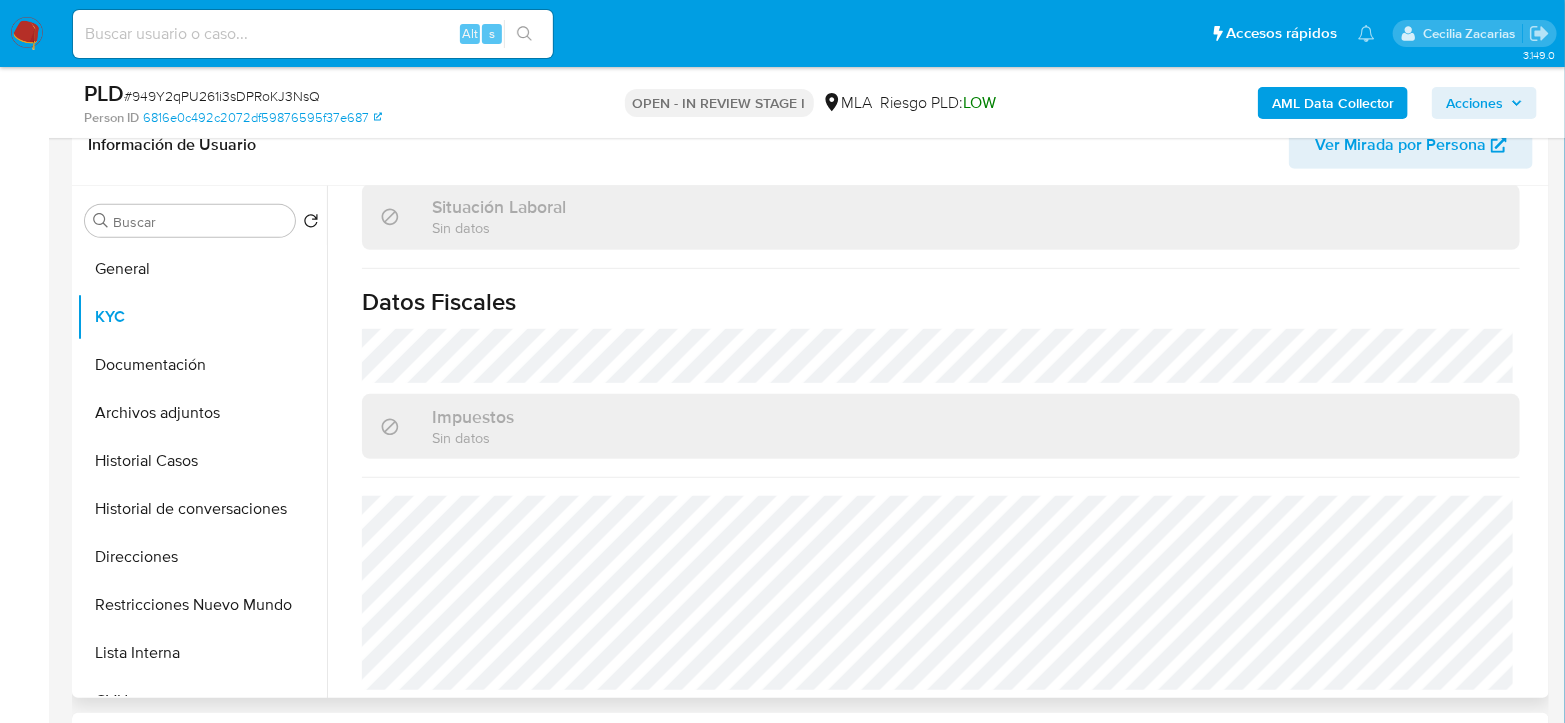scroll, scrollTop: 1070, scrollLeft: 0, axis: vertical 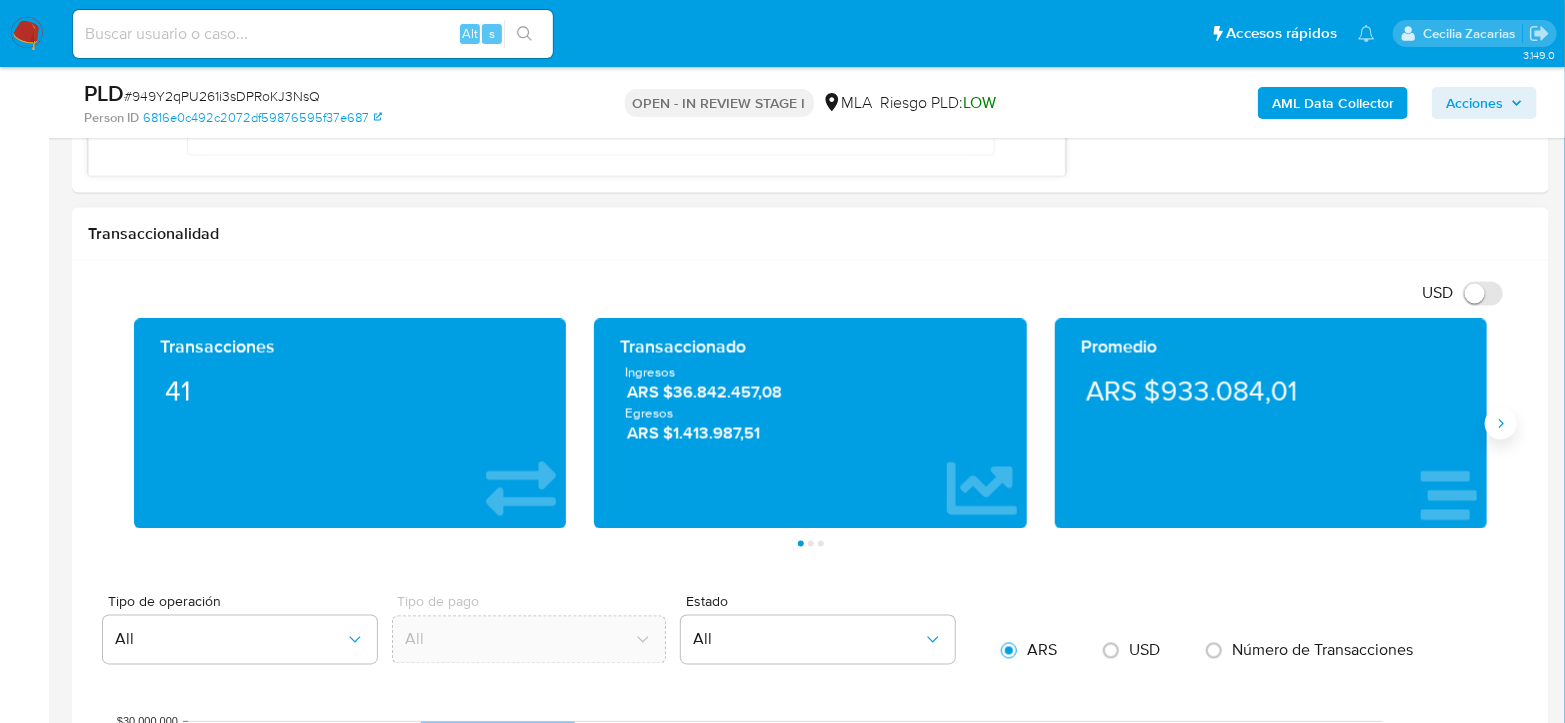 click at bounding box center [1501, 424] 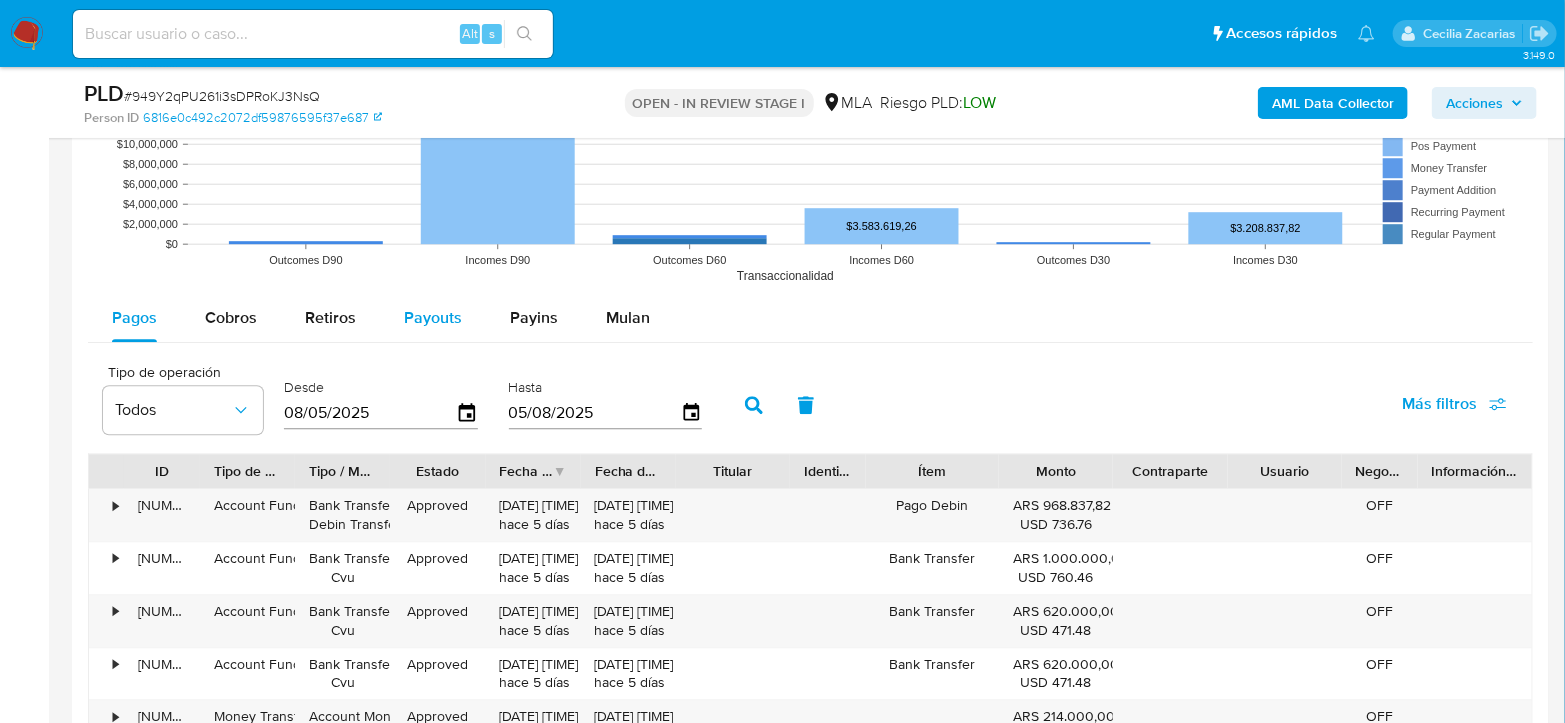 click on "Payouts" at bounding box center (433, 317) 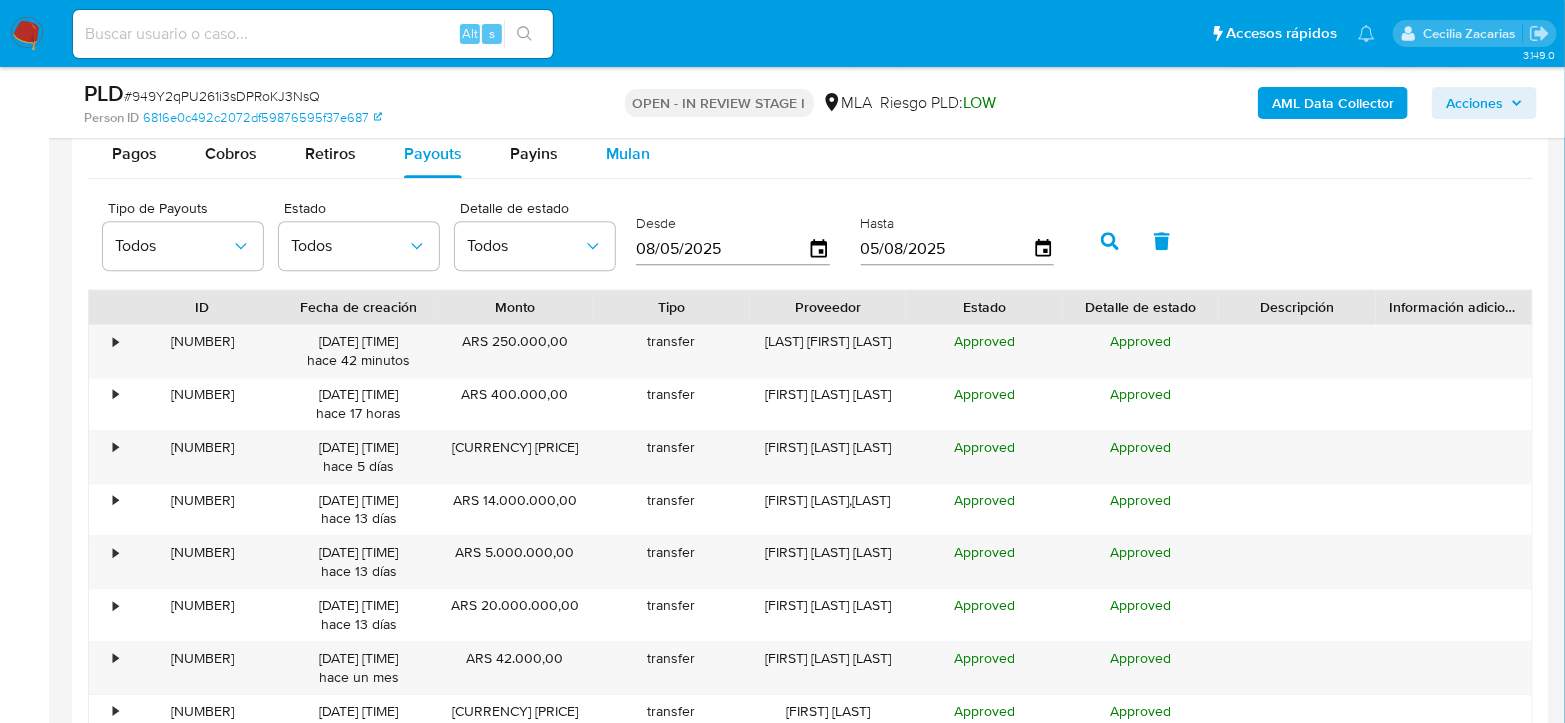scroll, scrollTop: 2333, scrollLeft: 0, axis: vertical 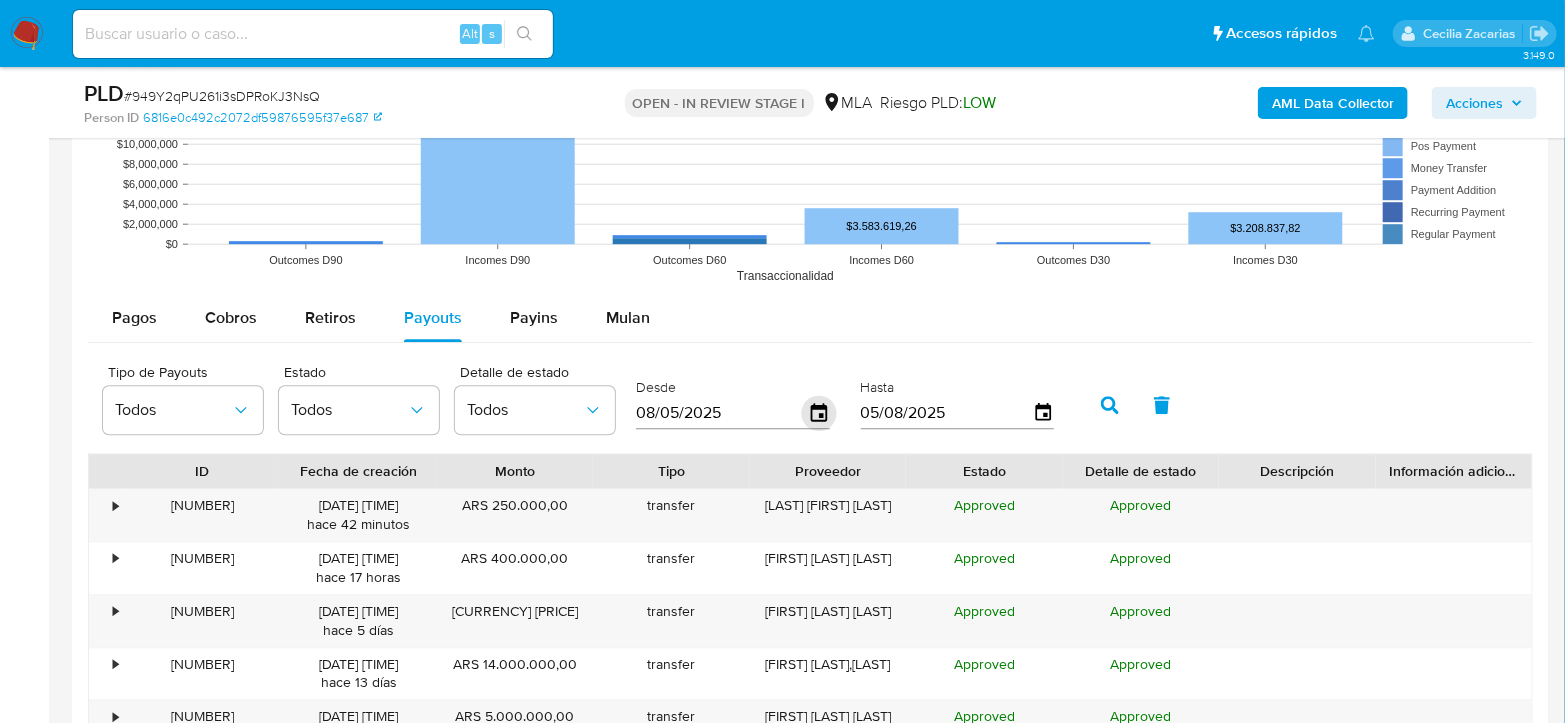 click 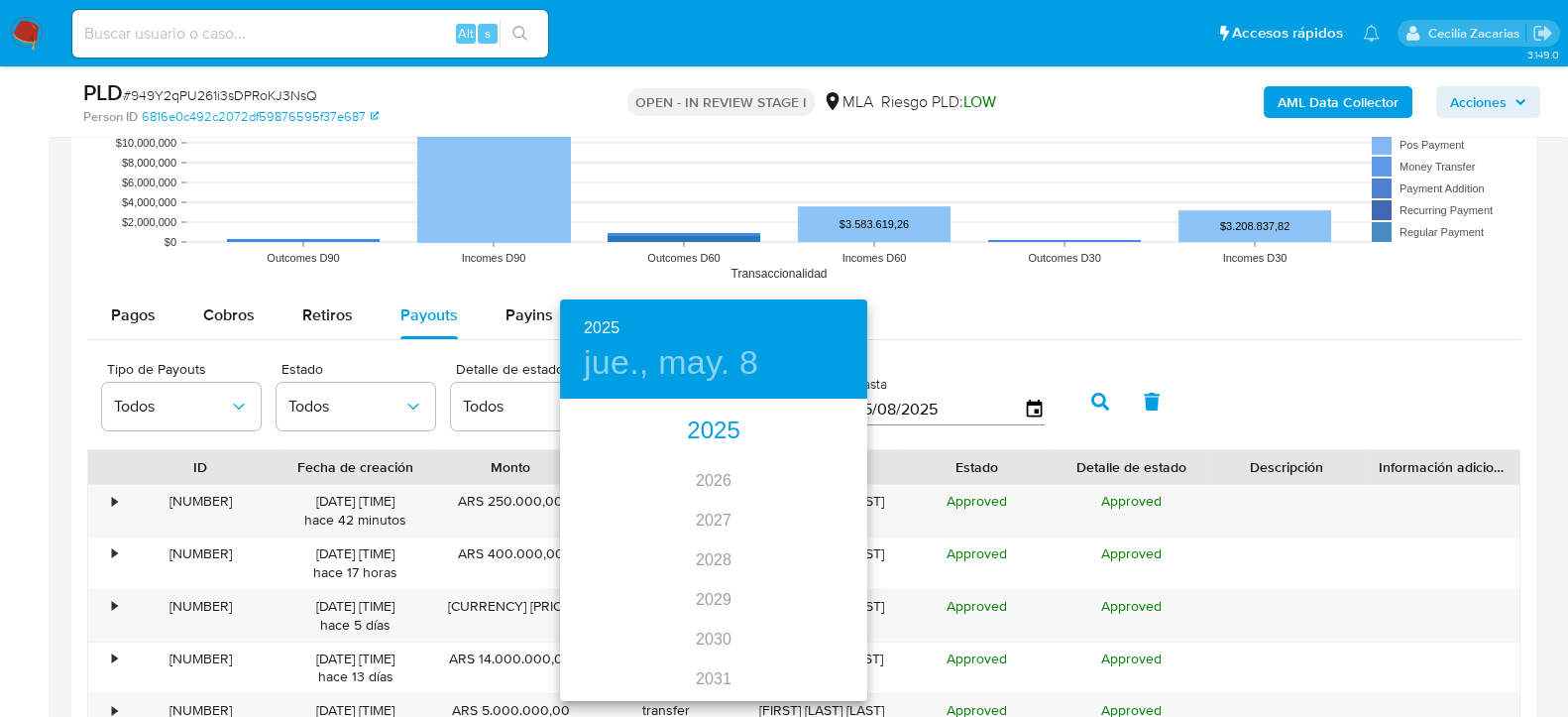 click on "2025" at bounding box center [714, 431] 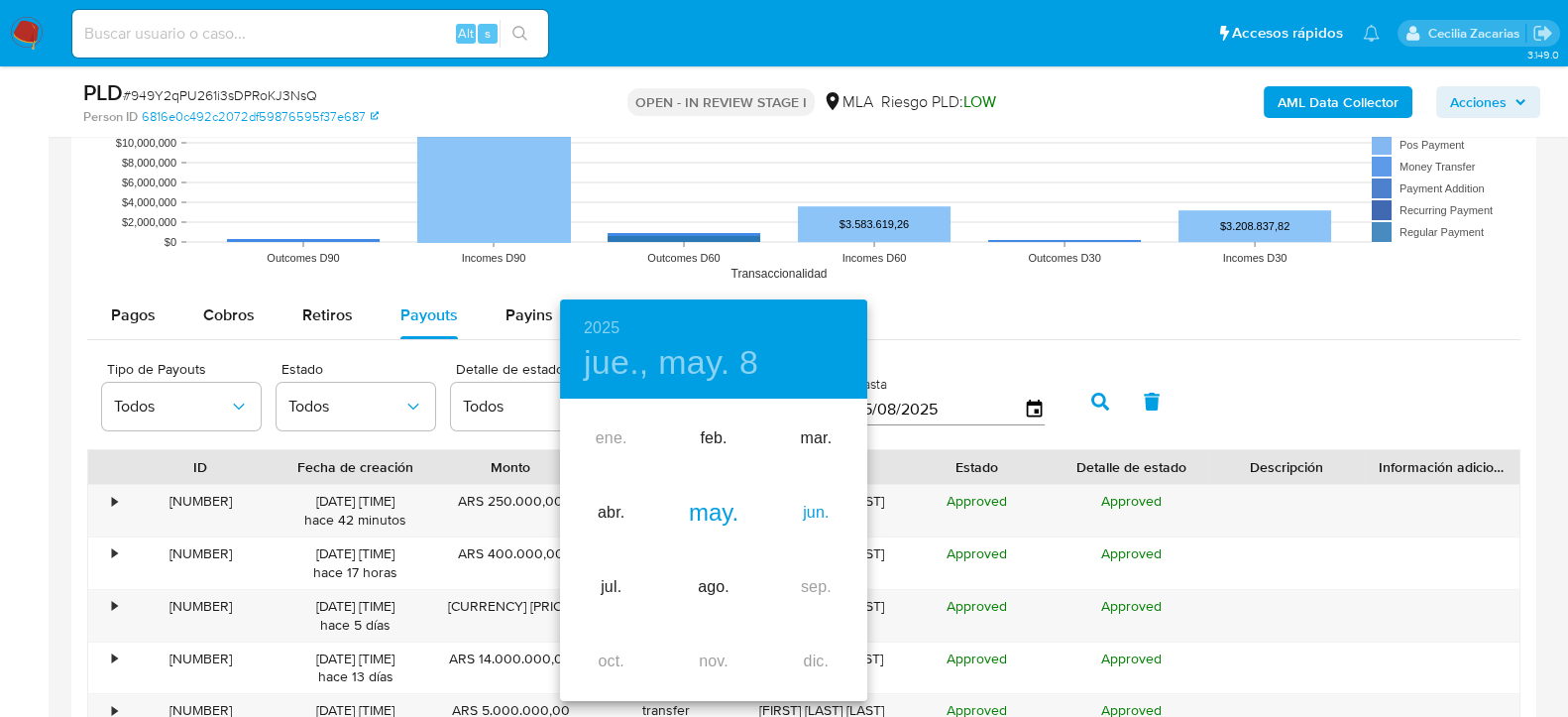 click on "jun." at bounding box center [816, 513] 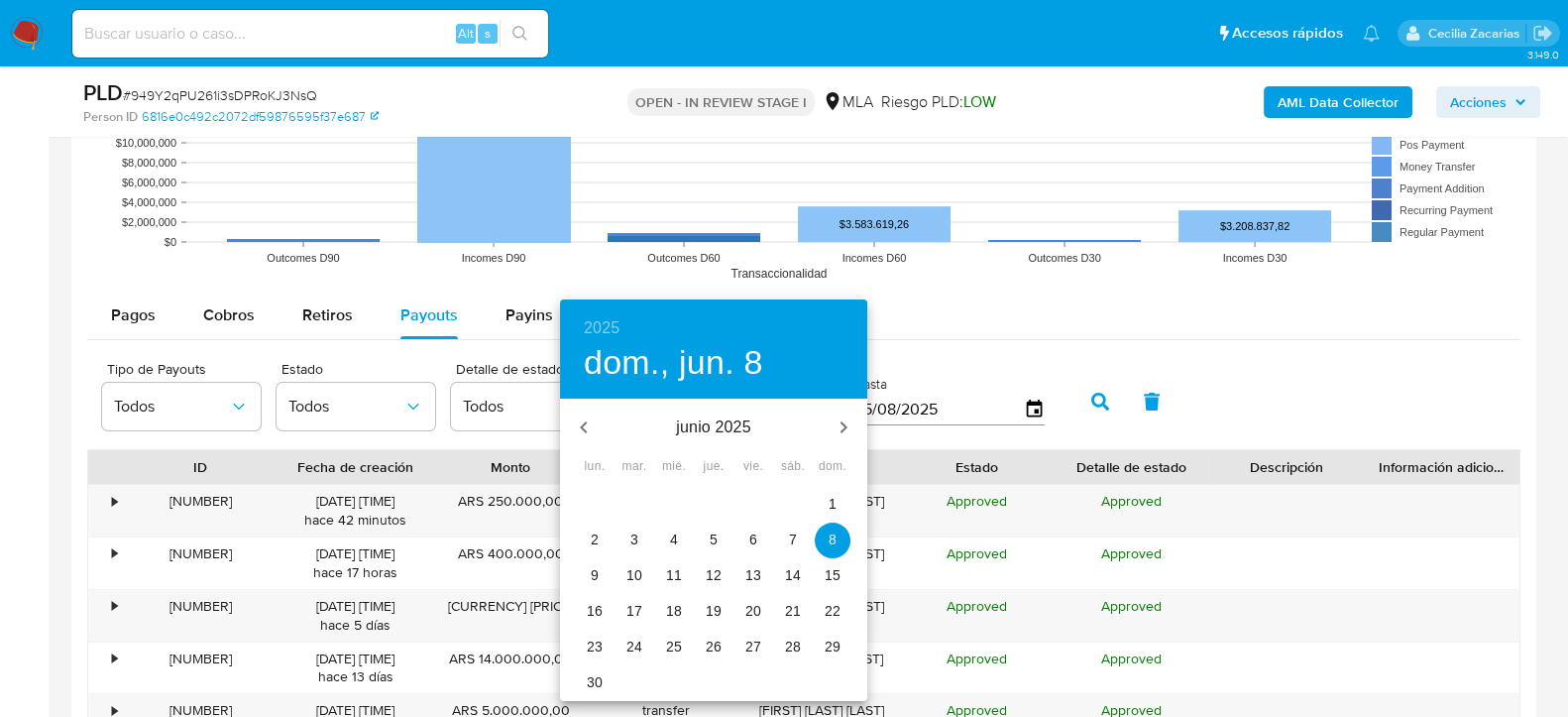 click on "1" at bounding box center (833, 504) 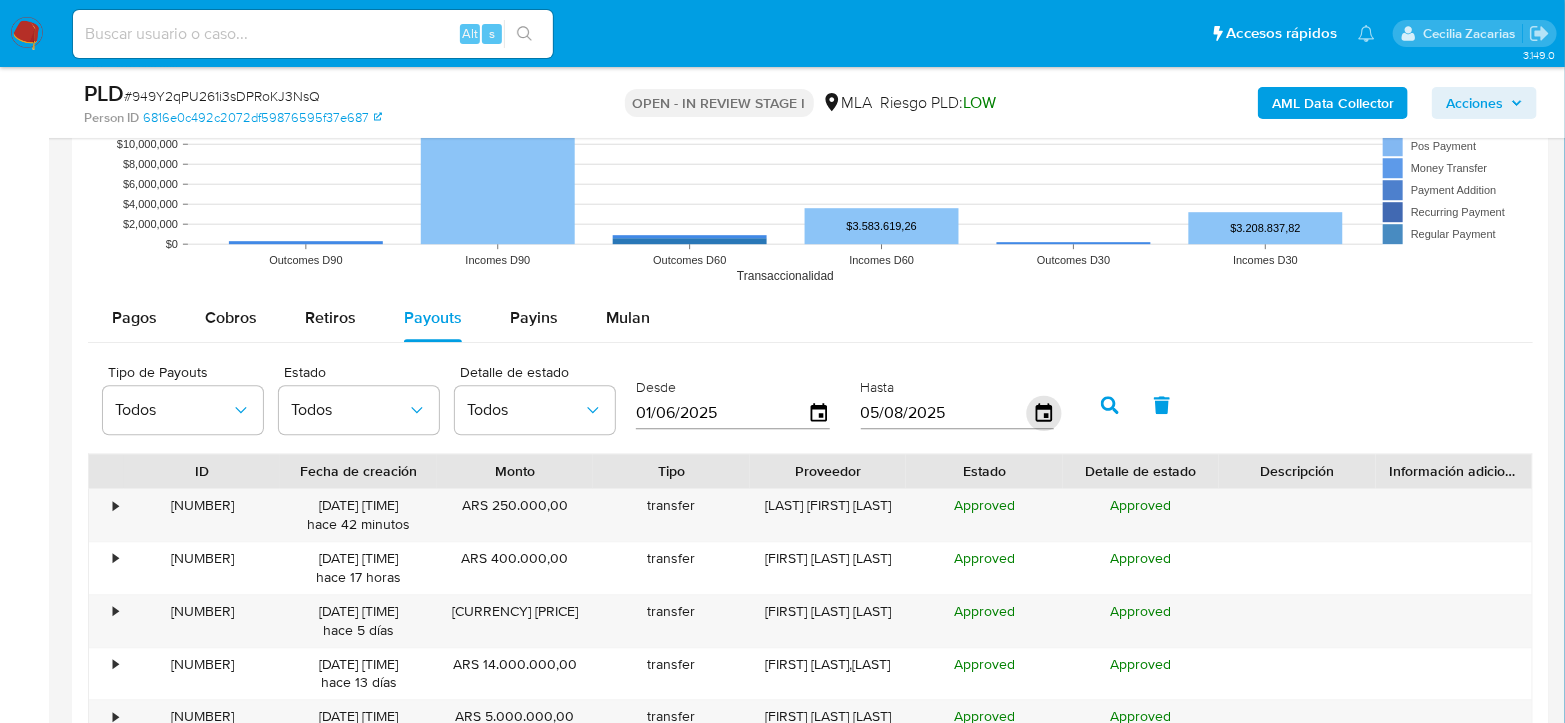 click 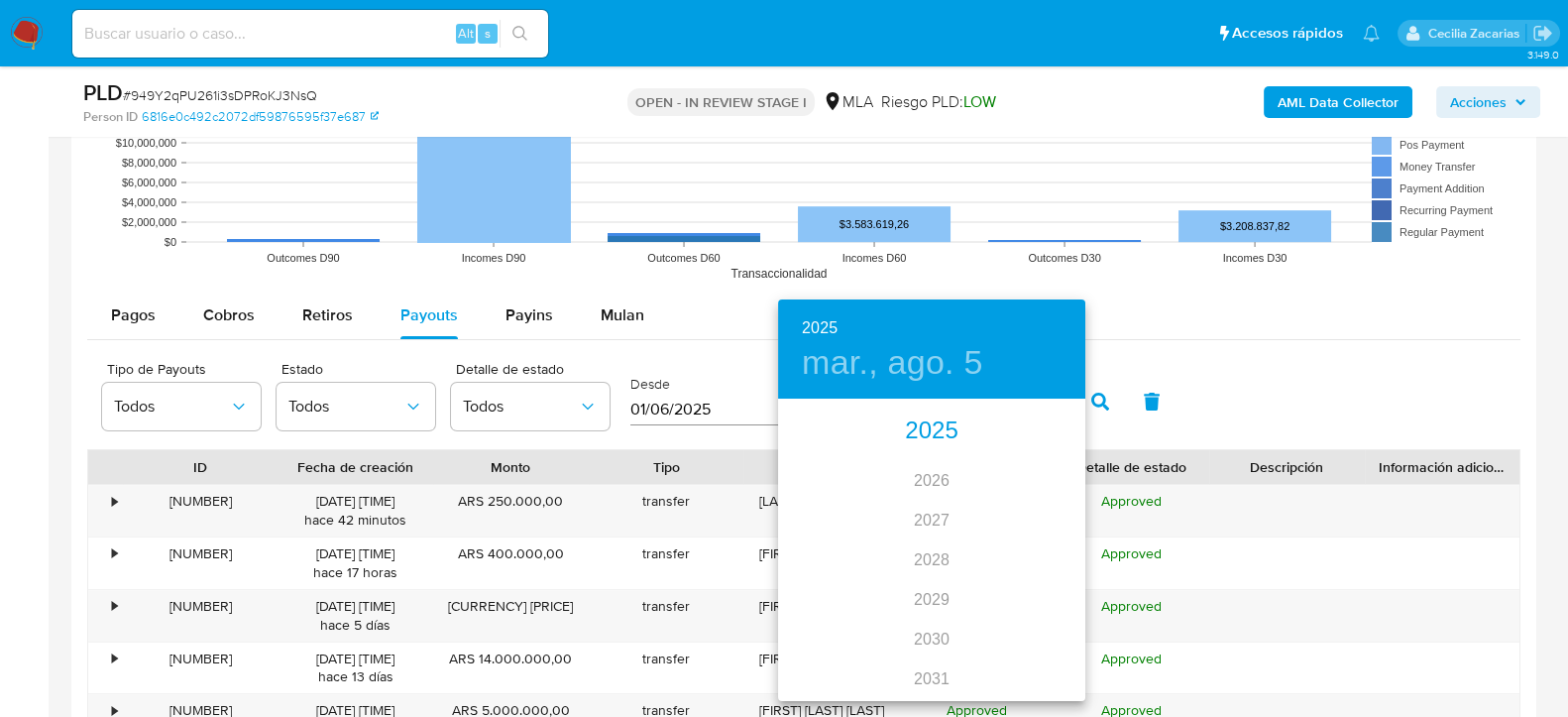 click on "2025" at bounding box center [932, 431] 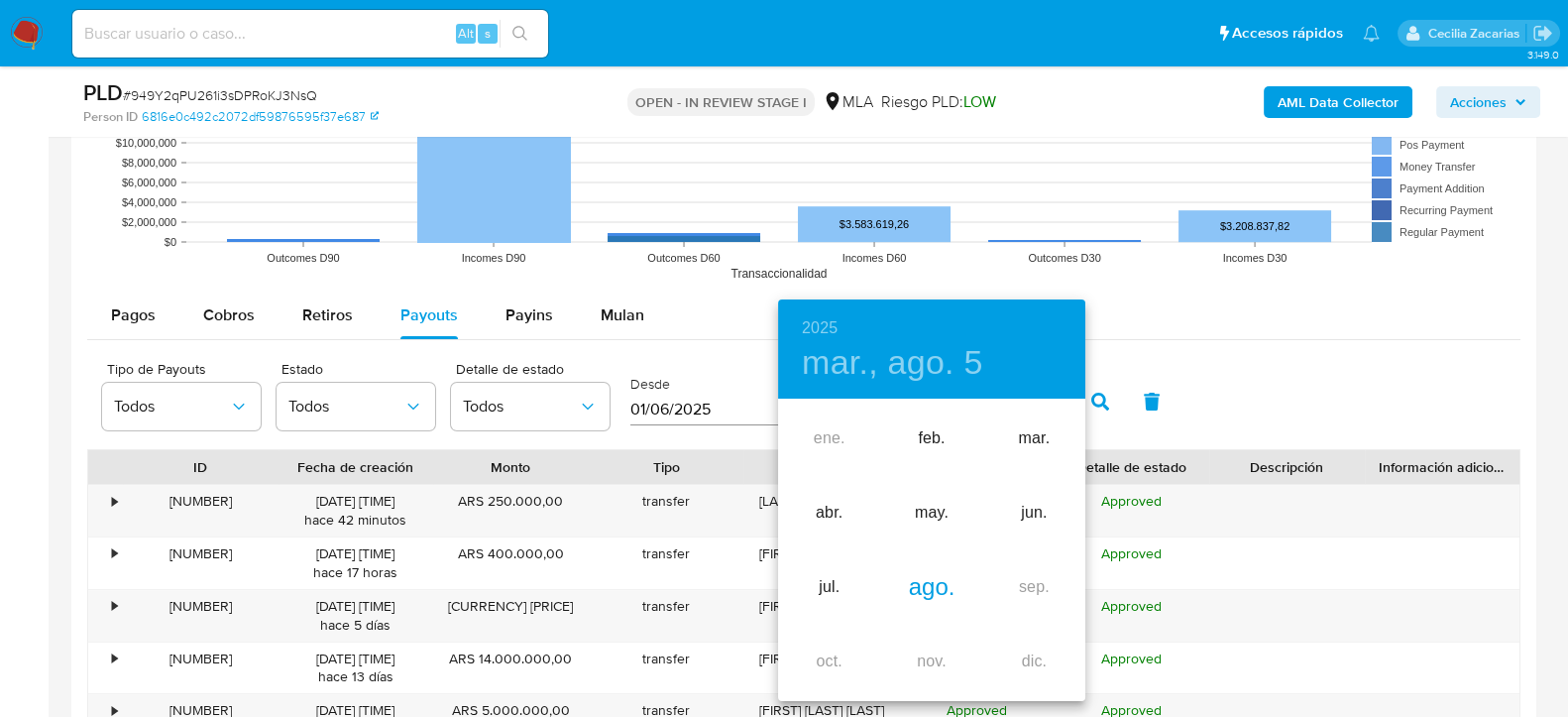 click on "ago." at bounding box center [931, 587] 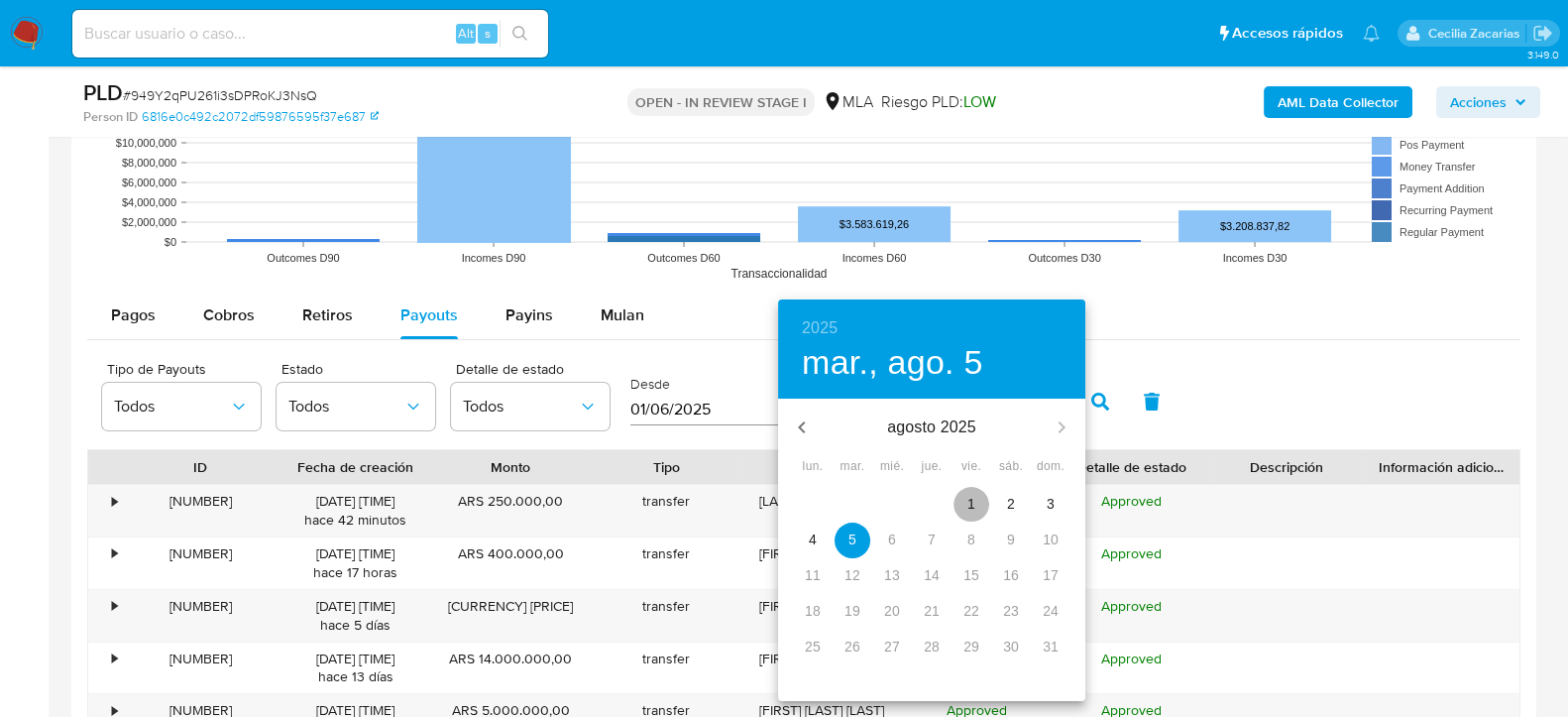 click on "1" at bounding box center [971, 504] 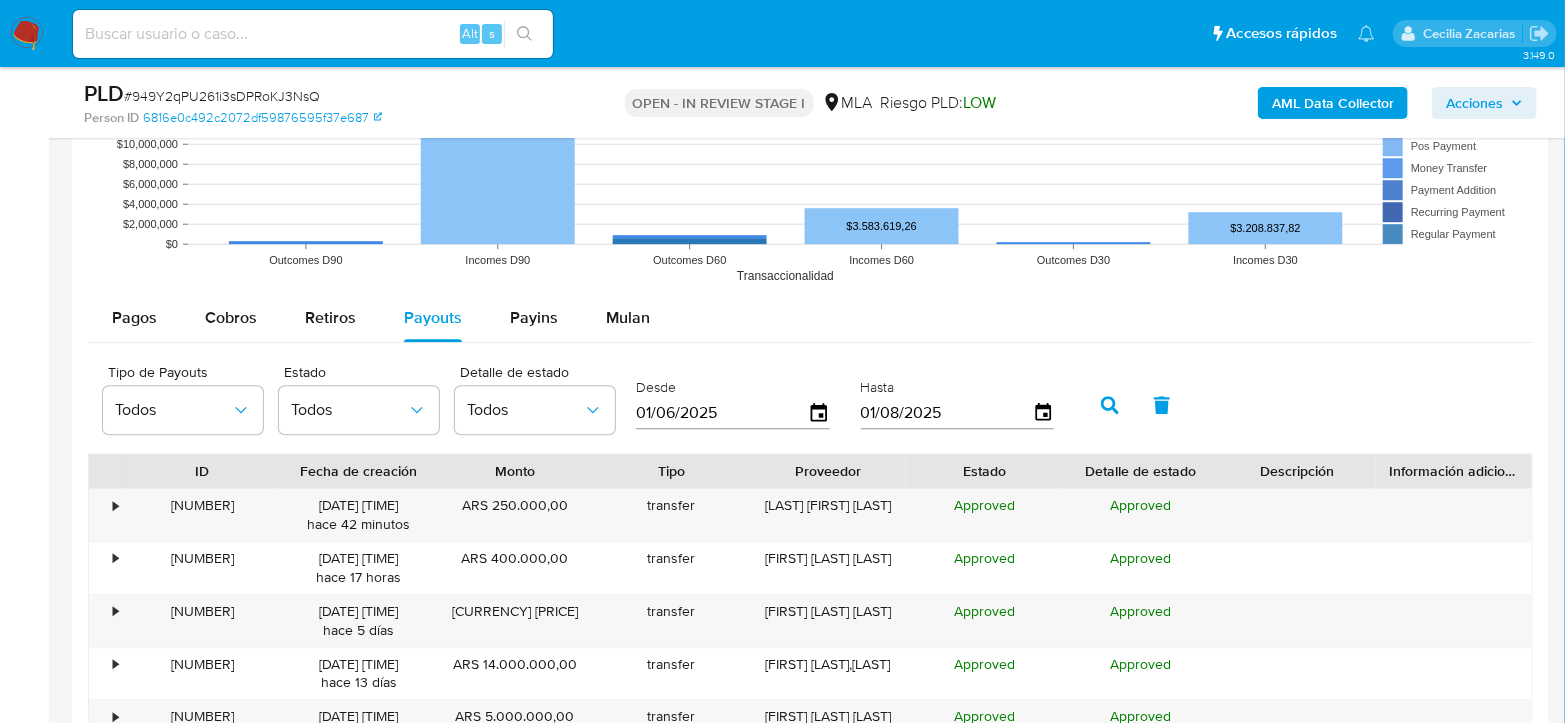 click at bounding box center (1110, 405) 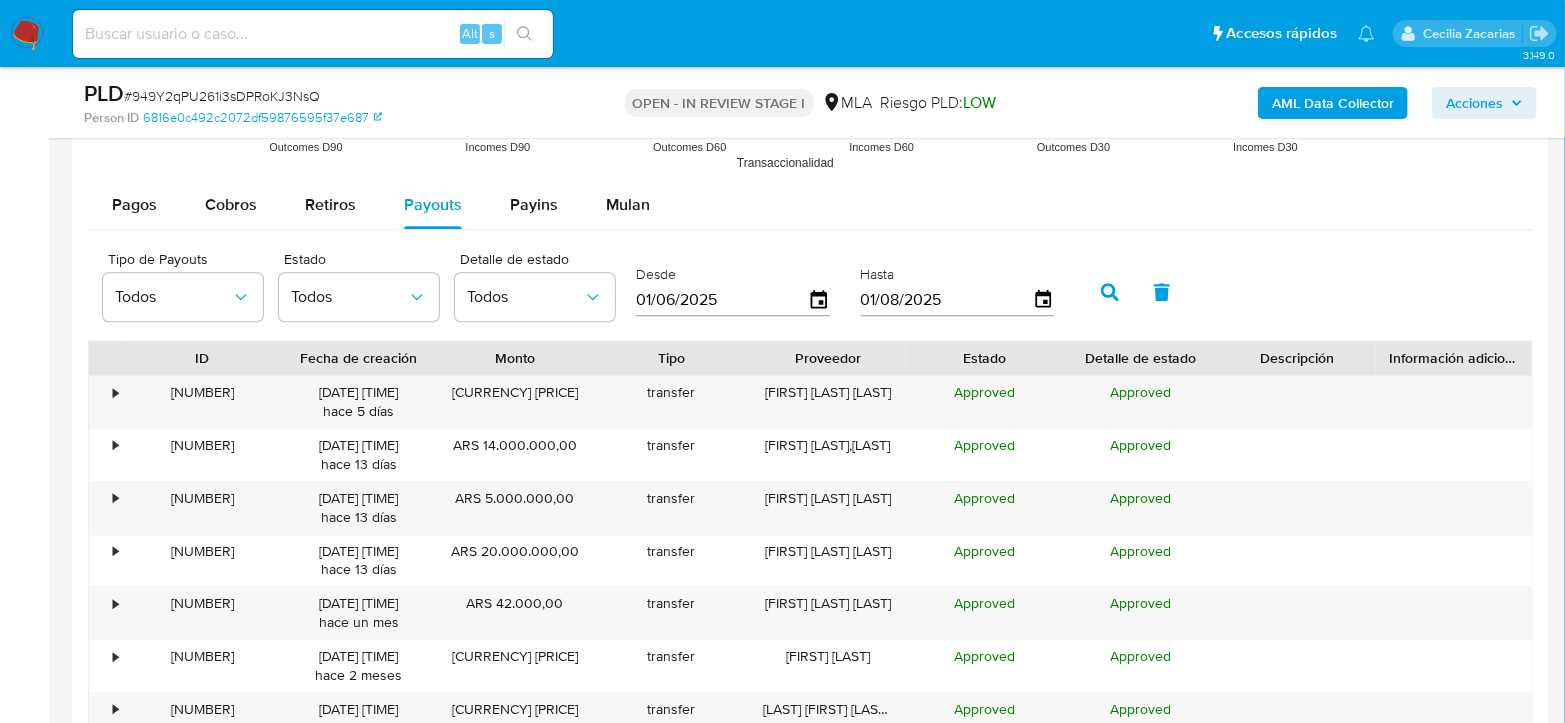 scroll, scrollTop: 2555, scrollLeft: 0, axis: vertical 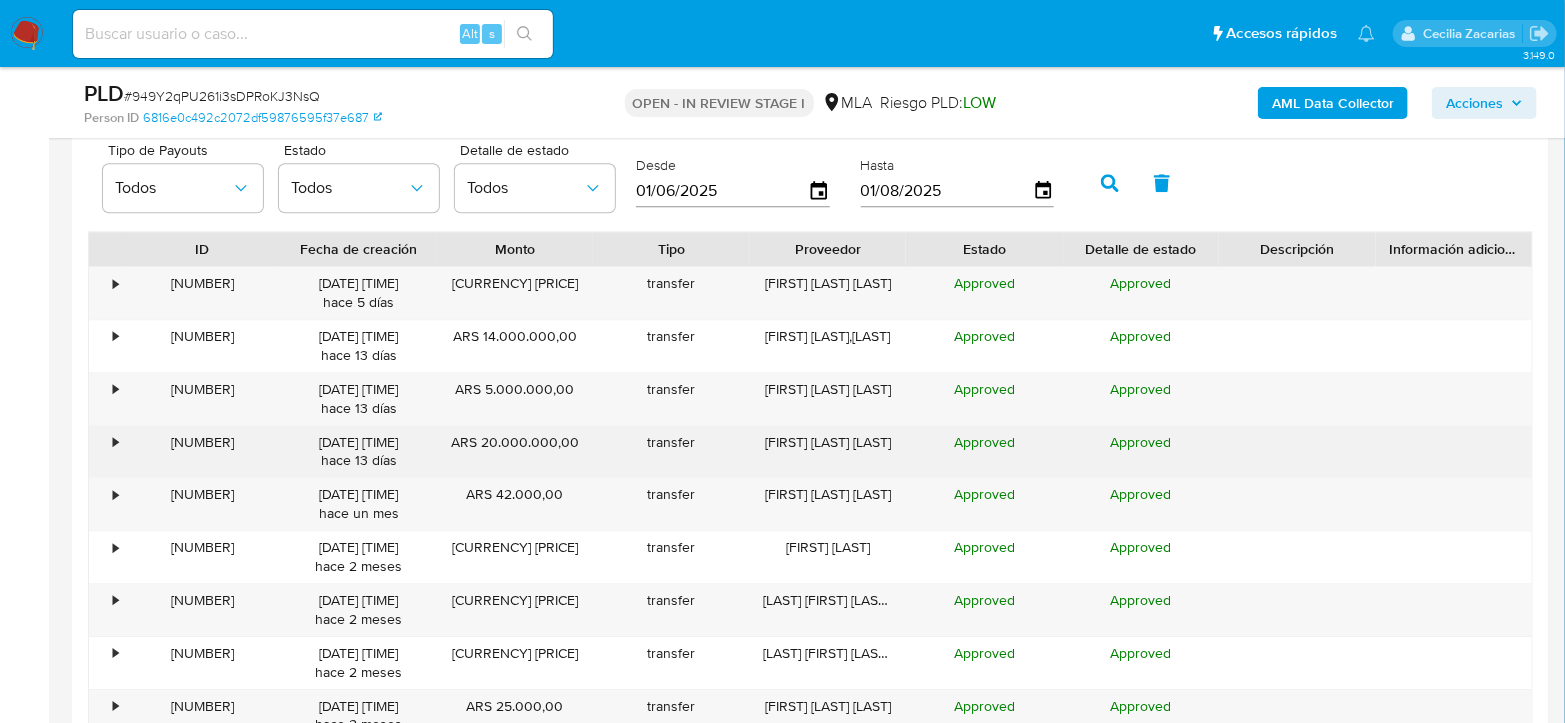 click on "•" at bounding box center [115, 442] 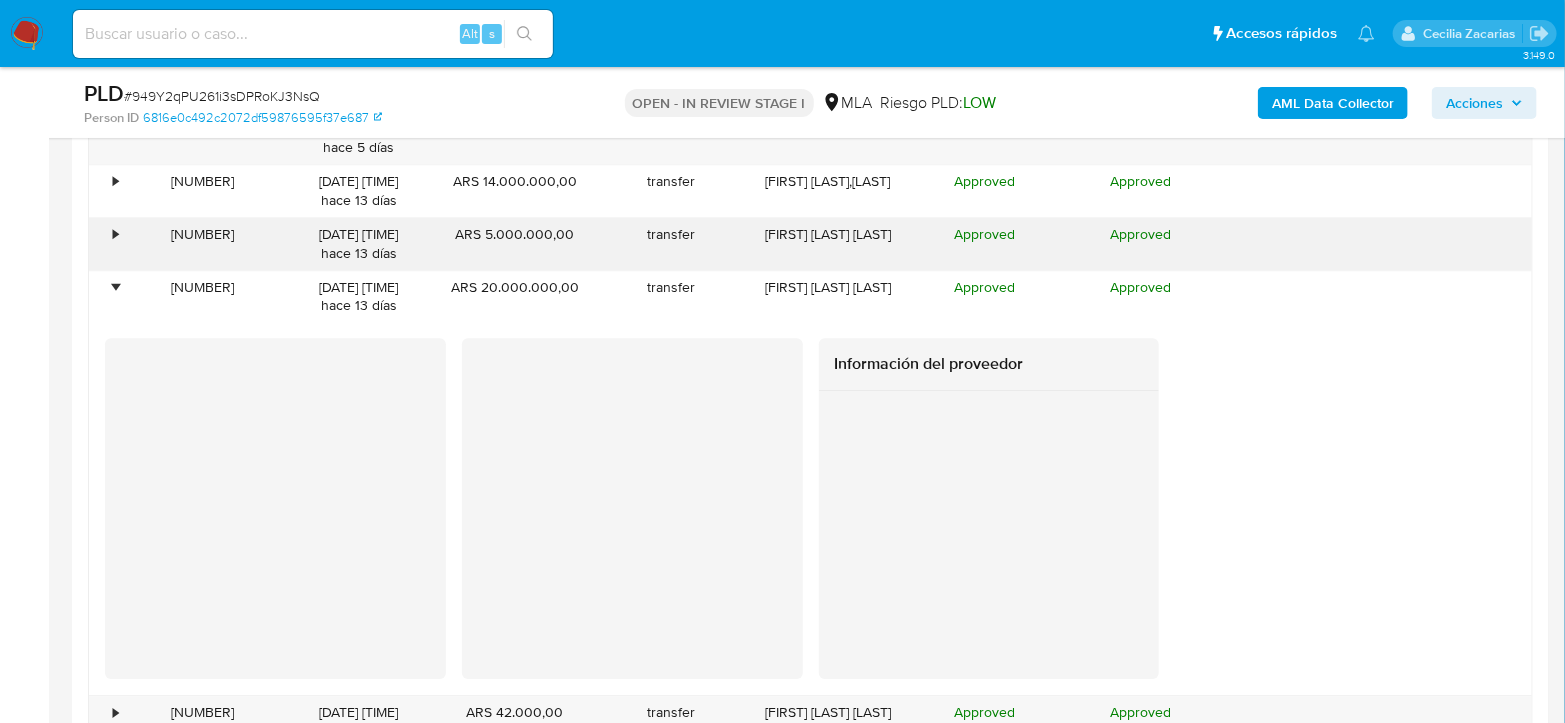 scroll, scrollTop: 2666, scrollLeft: 0, axis: vertical 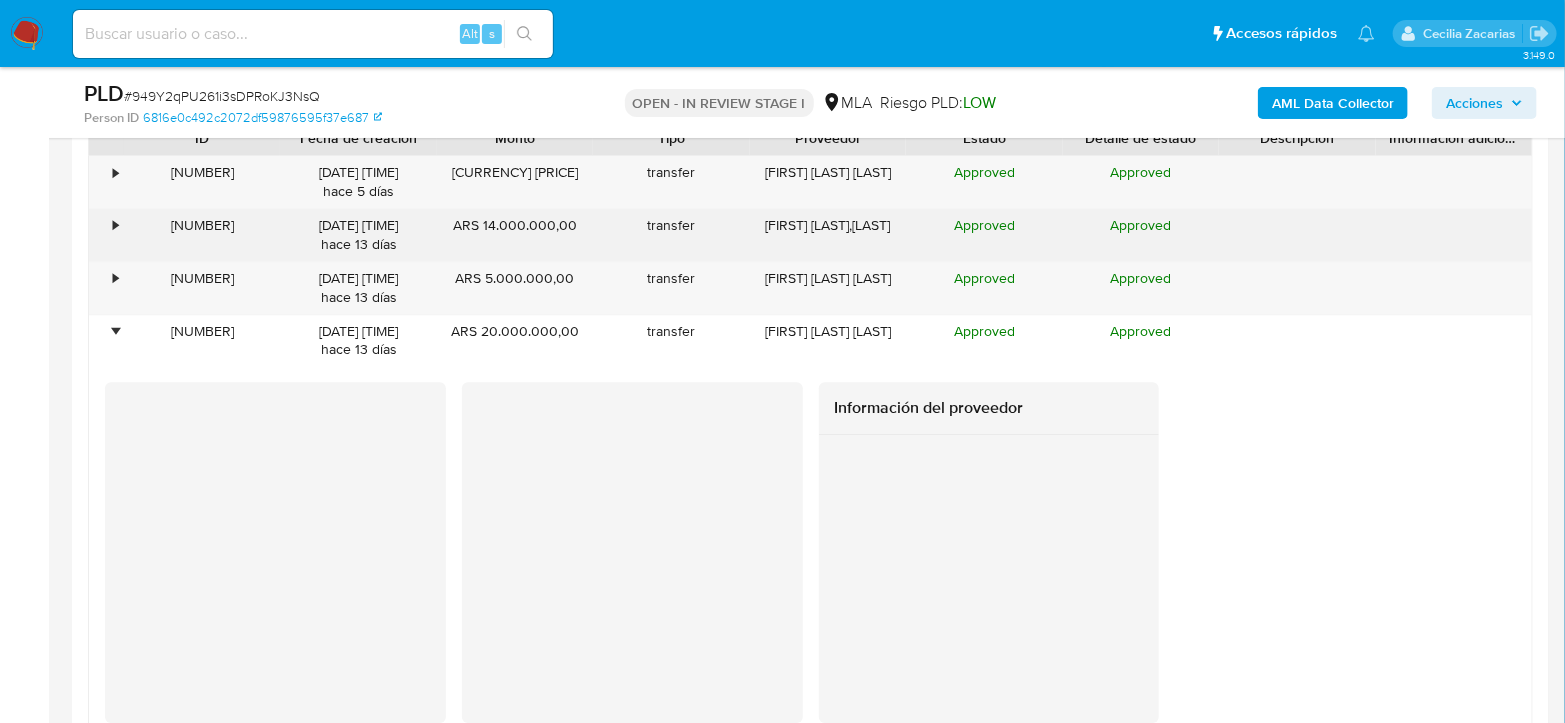 click on "•" at bounding box center [115, 225] 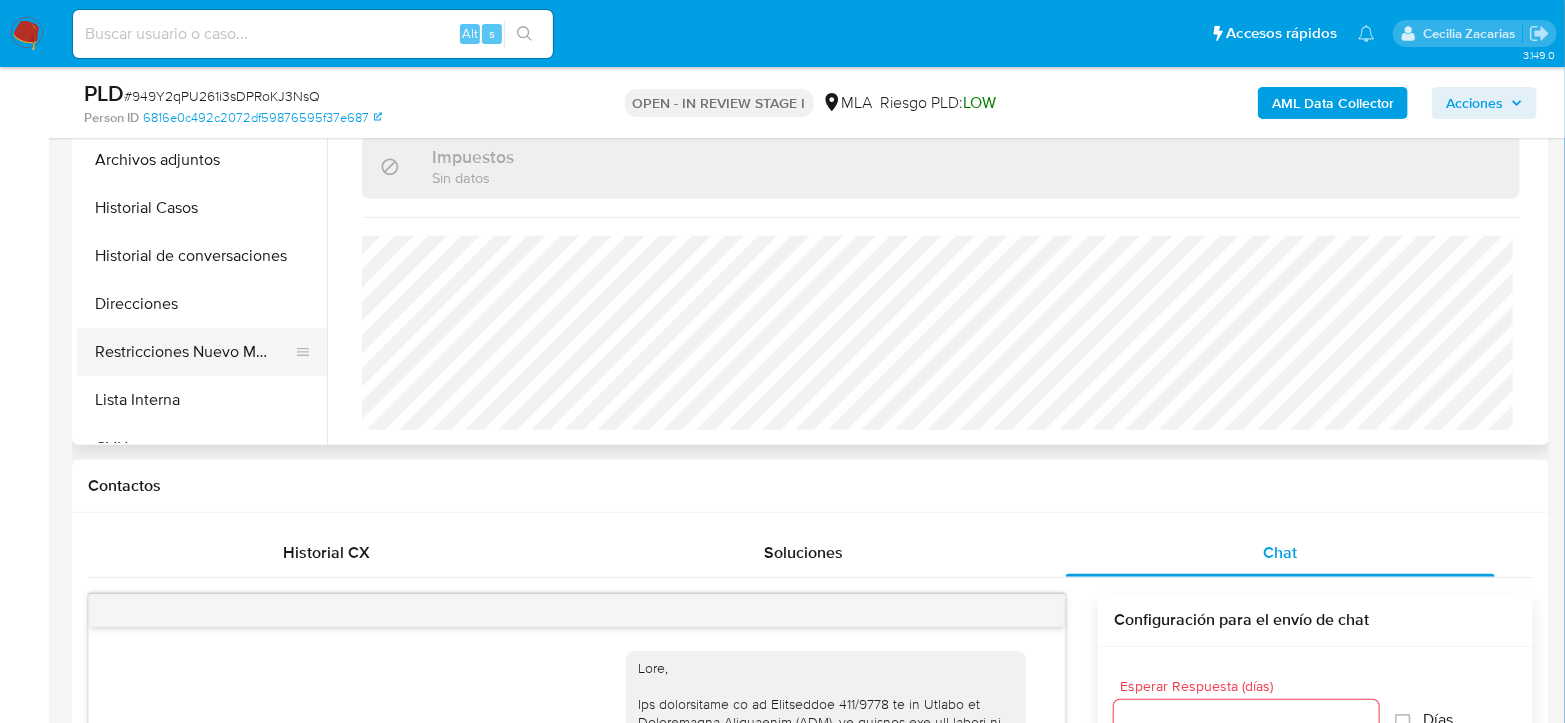 scroll, scrollTop: 555, scrollLeft: 0, axis: vertical 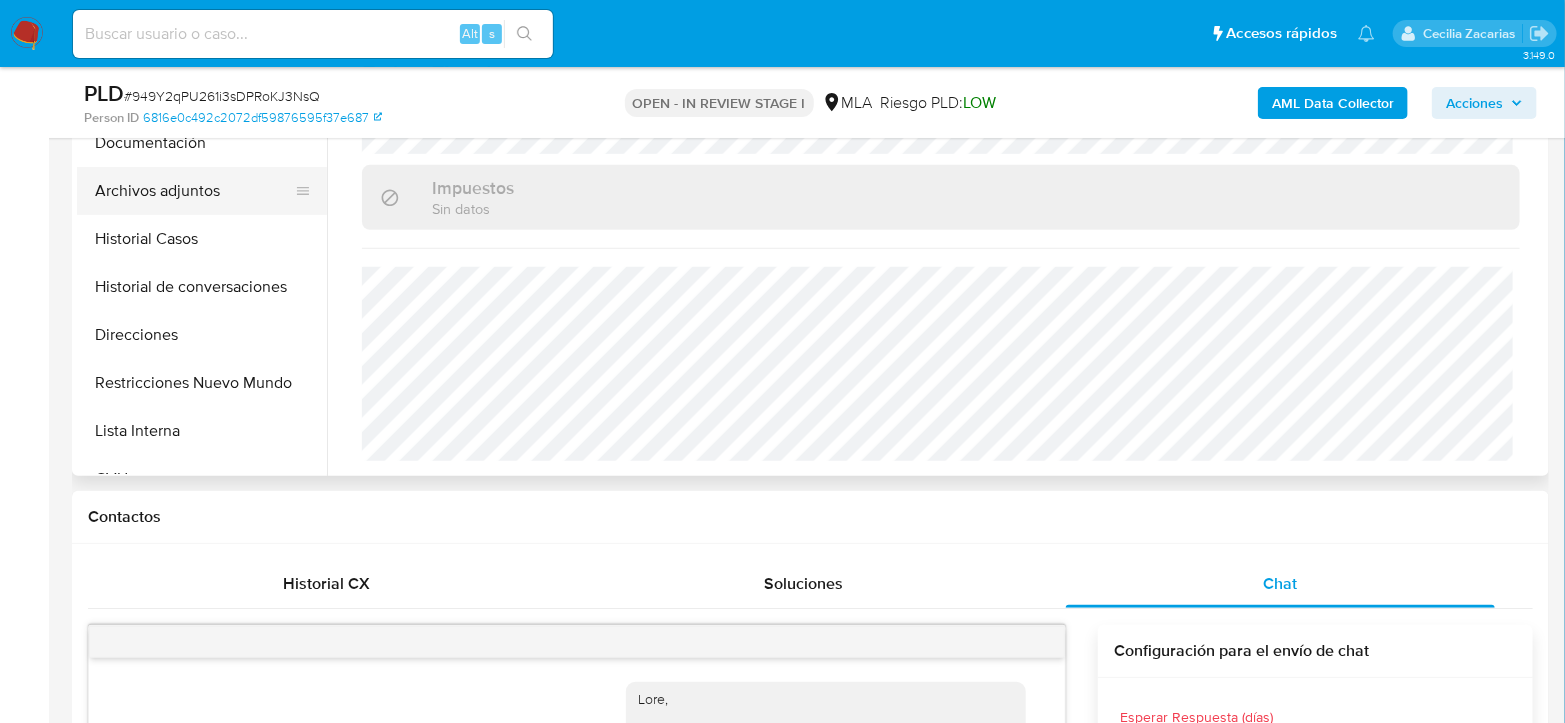 click on "Archivos adjuntos" at bounding box center [194, 191] 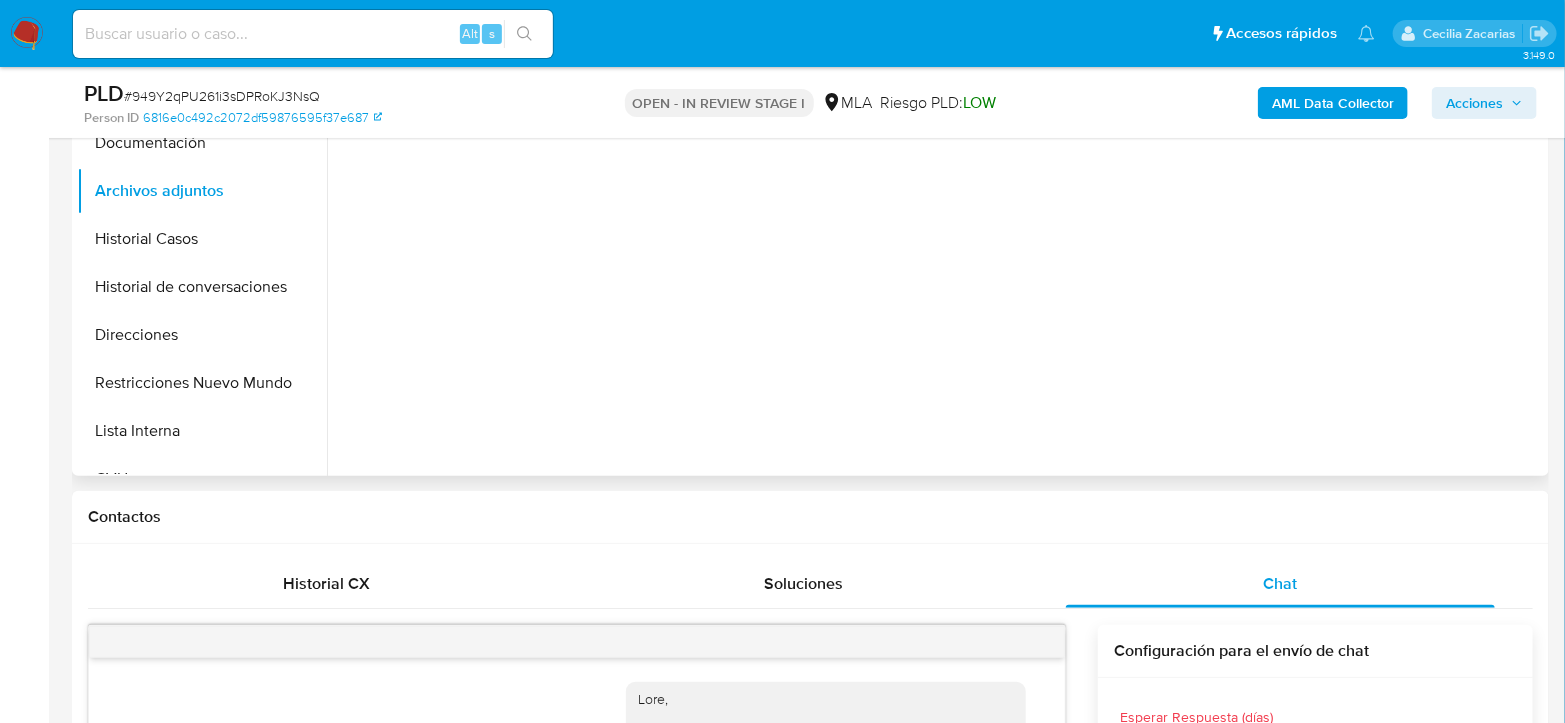 scroll, scrollTop: 0, scrollLeft: 0, axis: both 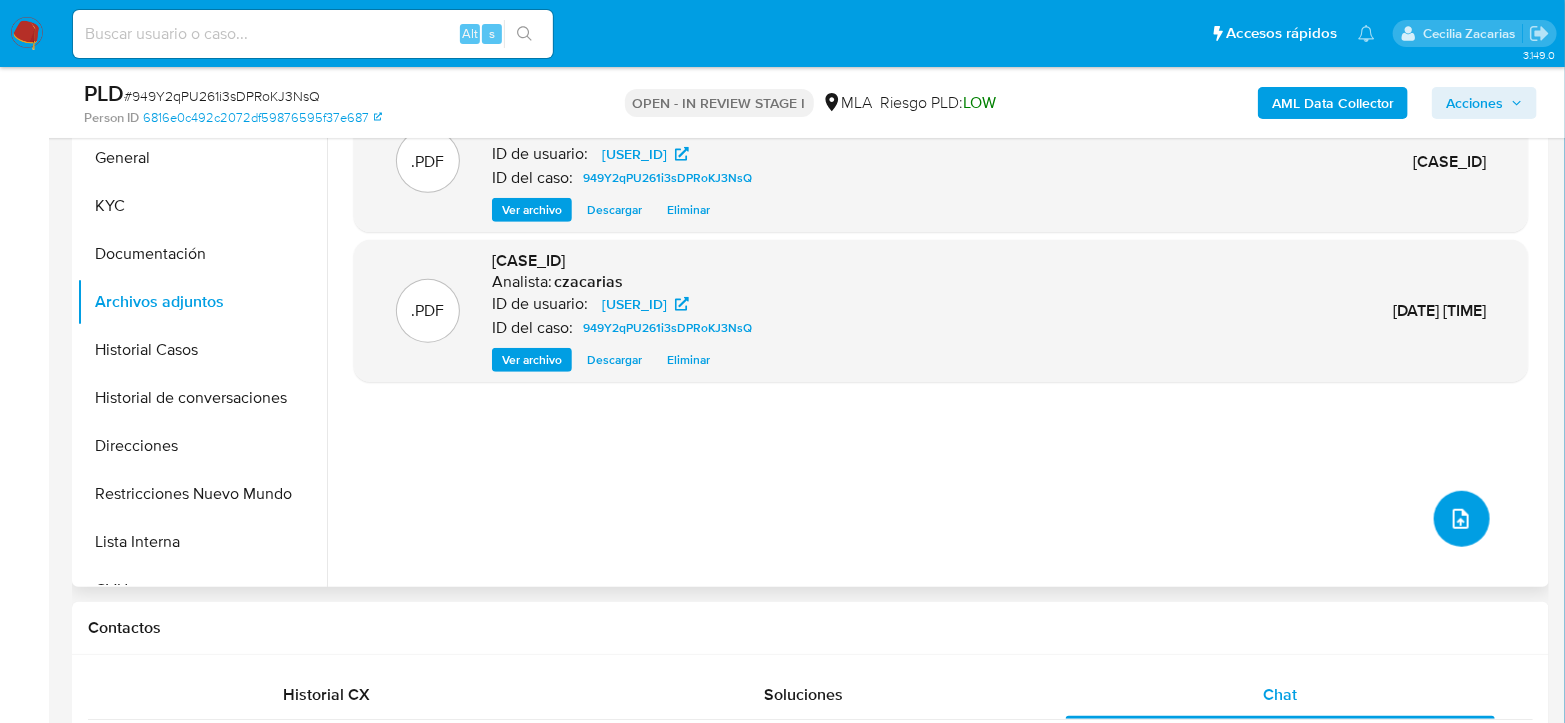 click 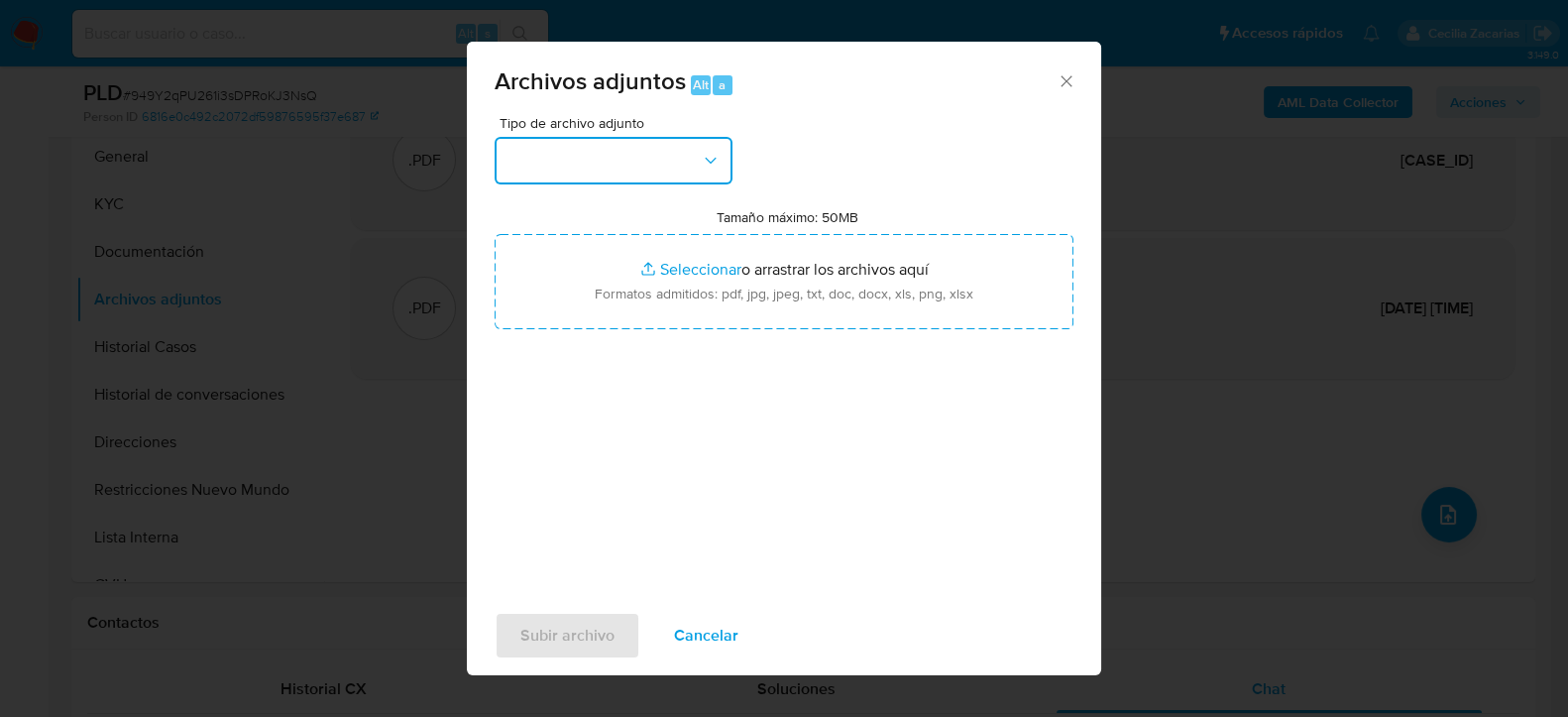 click at bounding box center [614, 161] 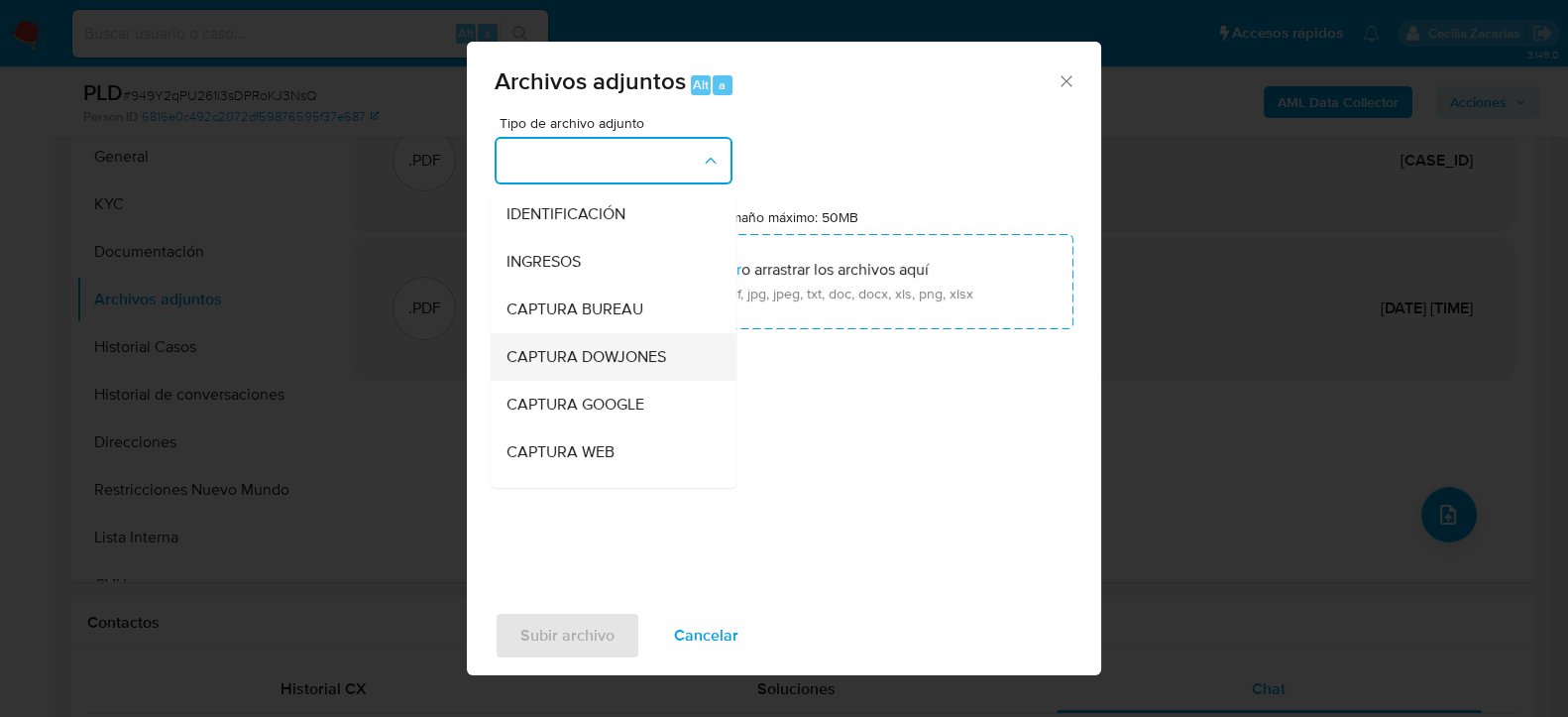 scroll, scrollTop: 220, scrollLeft: 0, axis: vertical 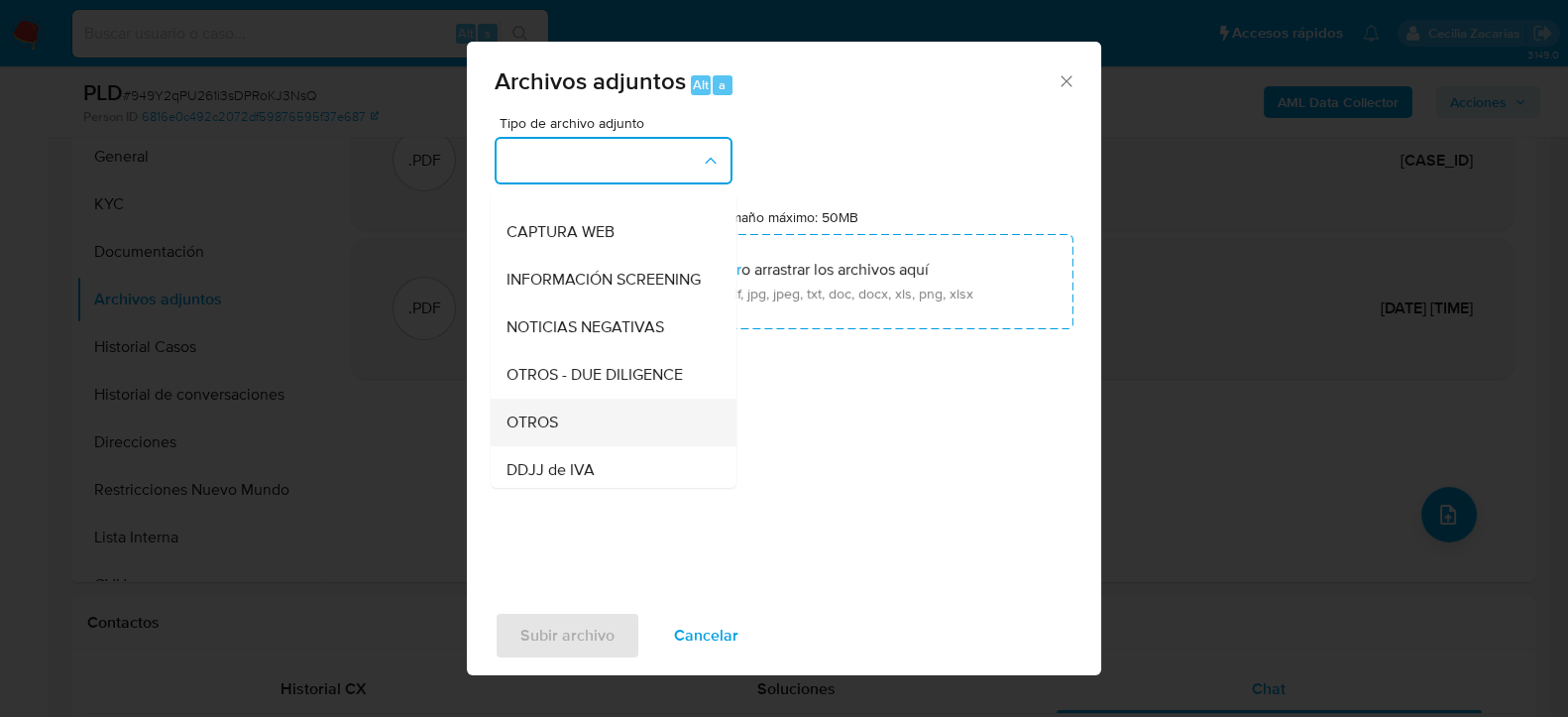 click on "OTROS" at bounding box center [608, 421] 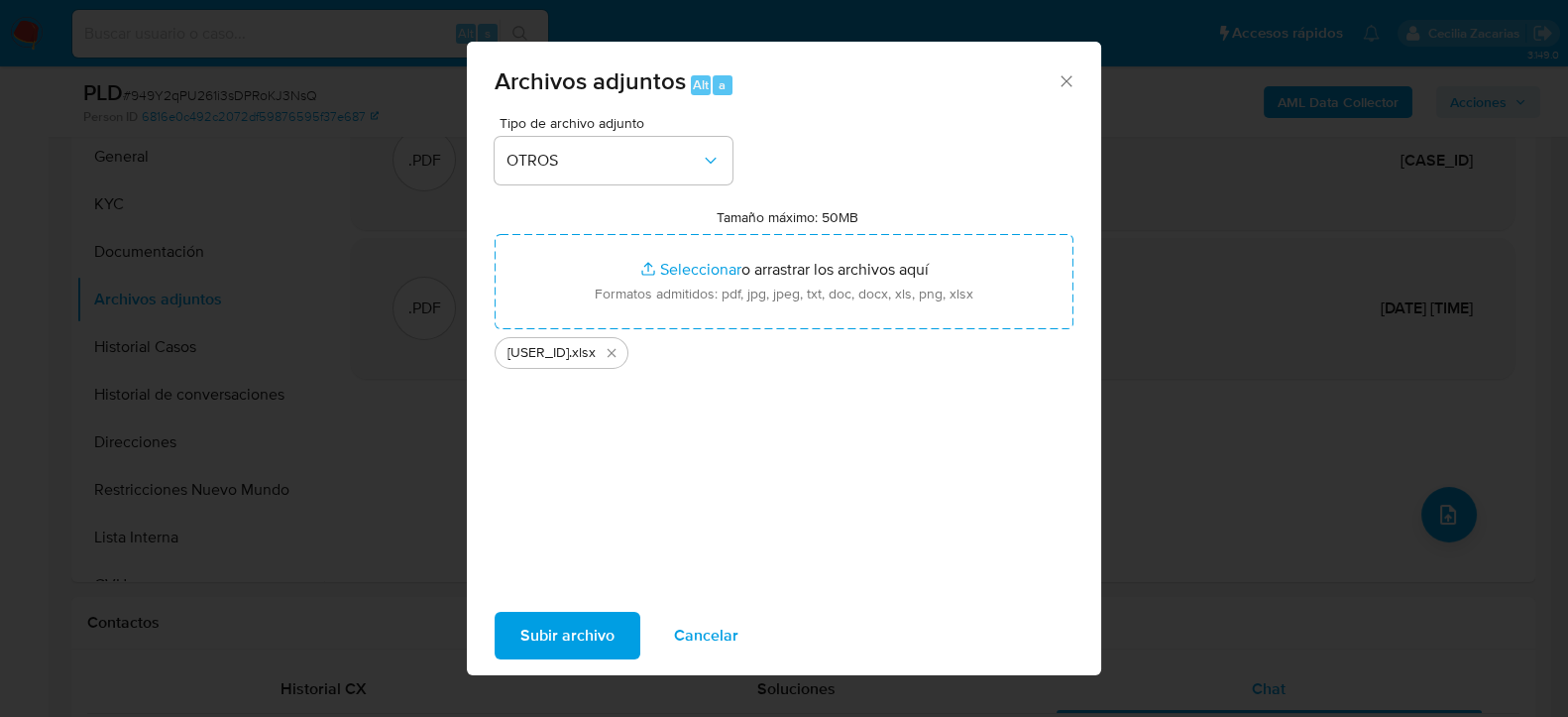 click on "Subir archivo" at bounding box center [567, 636] 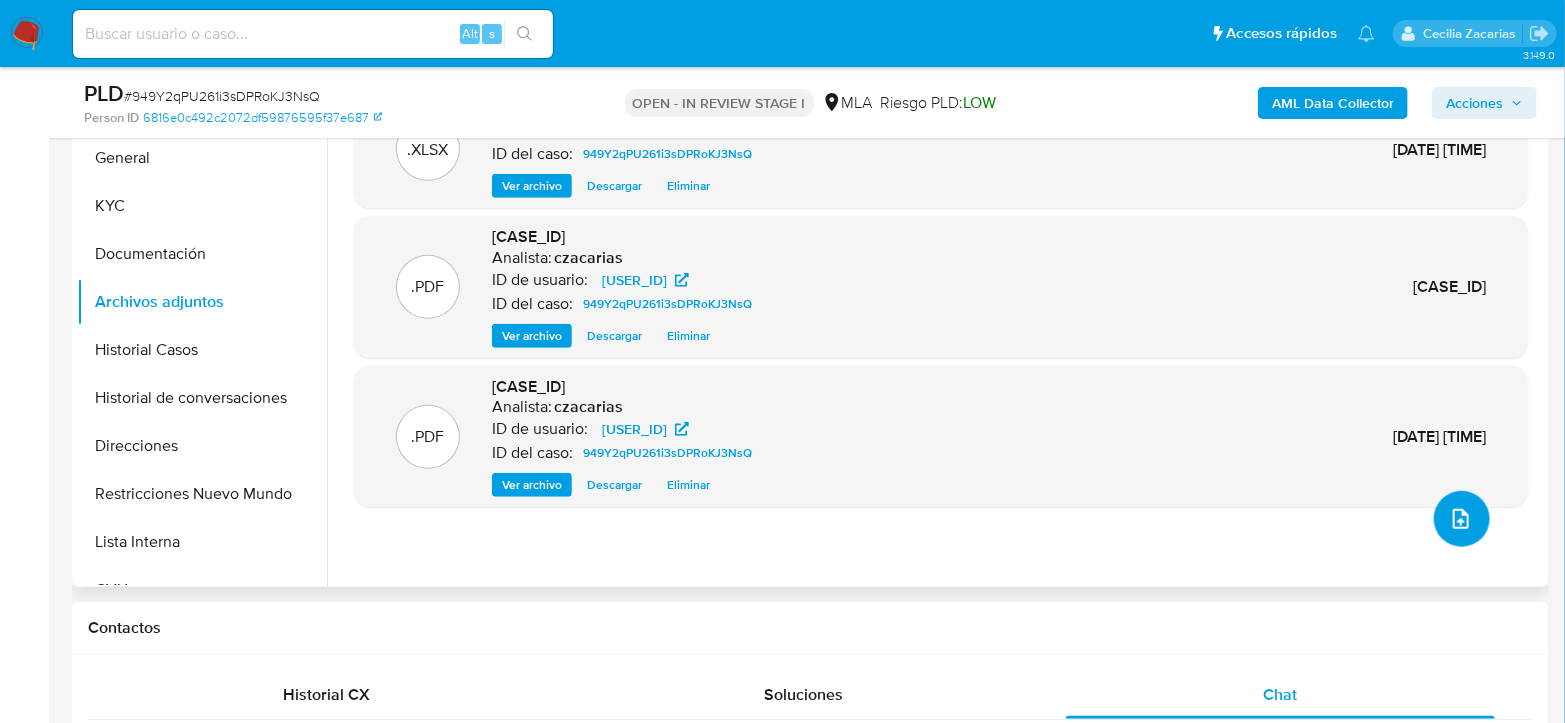 click at bounding box center [1462, 519] 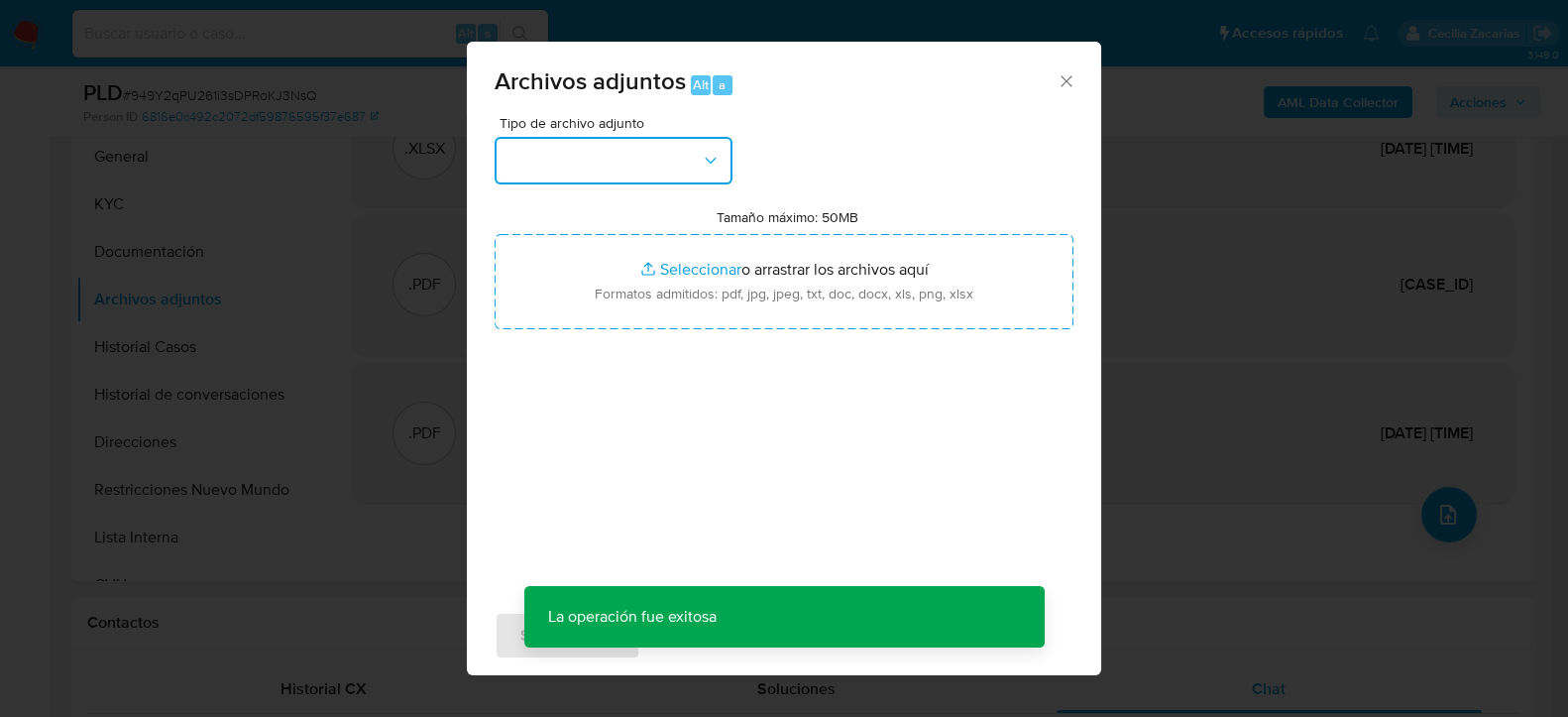 click at bounding box center [614, 161] 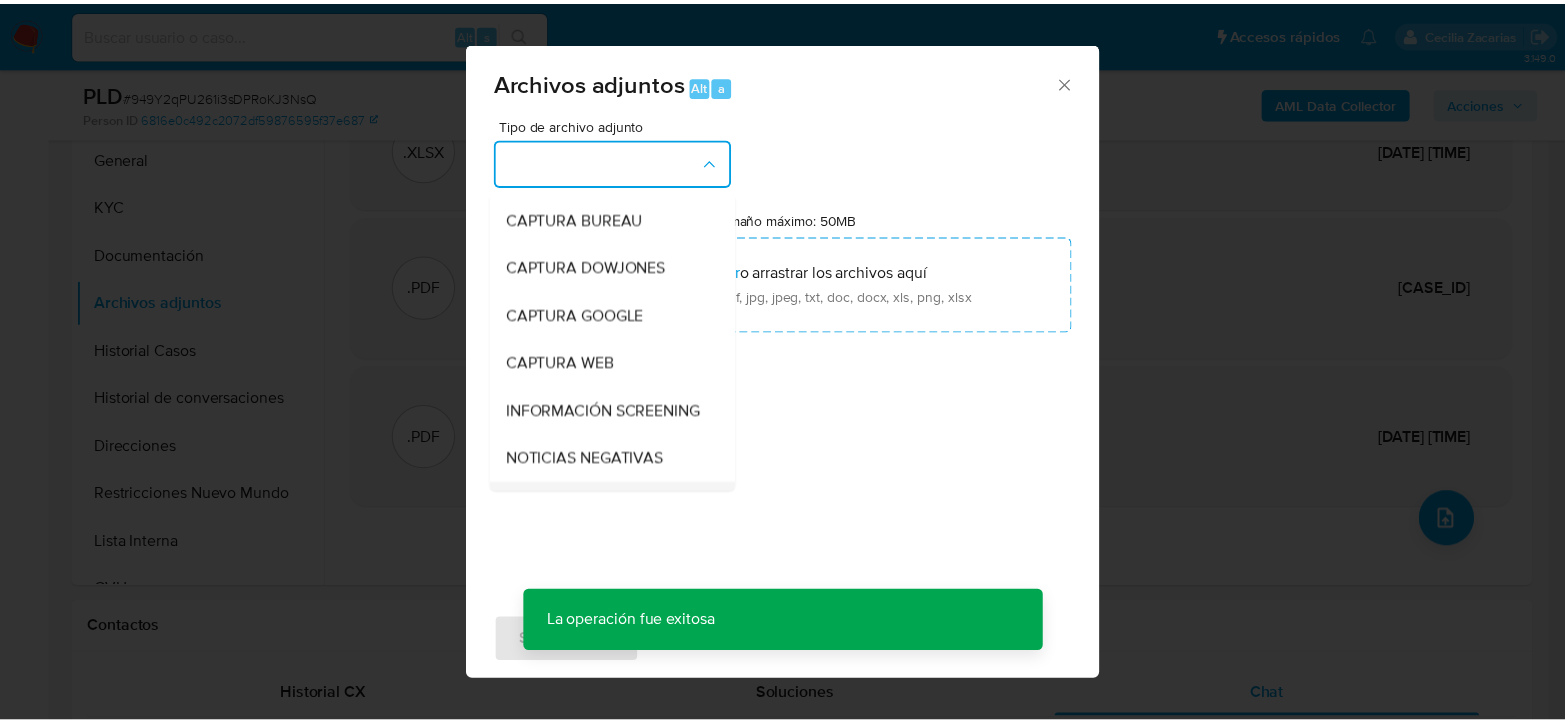 scroll, scrollTop: 222, scrollLeft: 0, axis: vertical 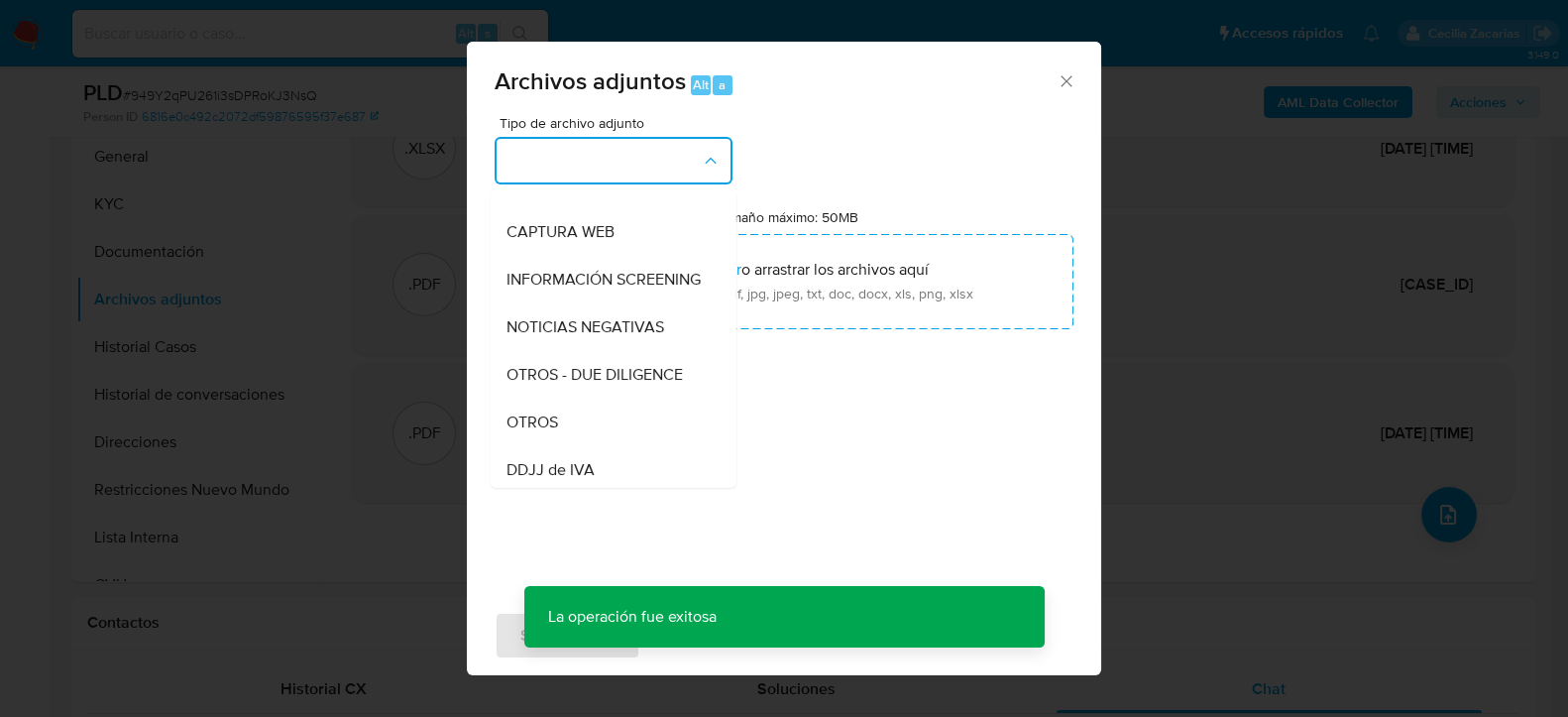 drag, startPoint x: 547, startPoint y: 443, endPoint x: 896, endPoint y: 501, distance: 353.7867 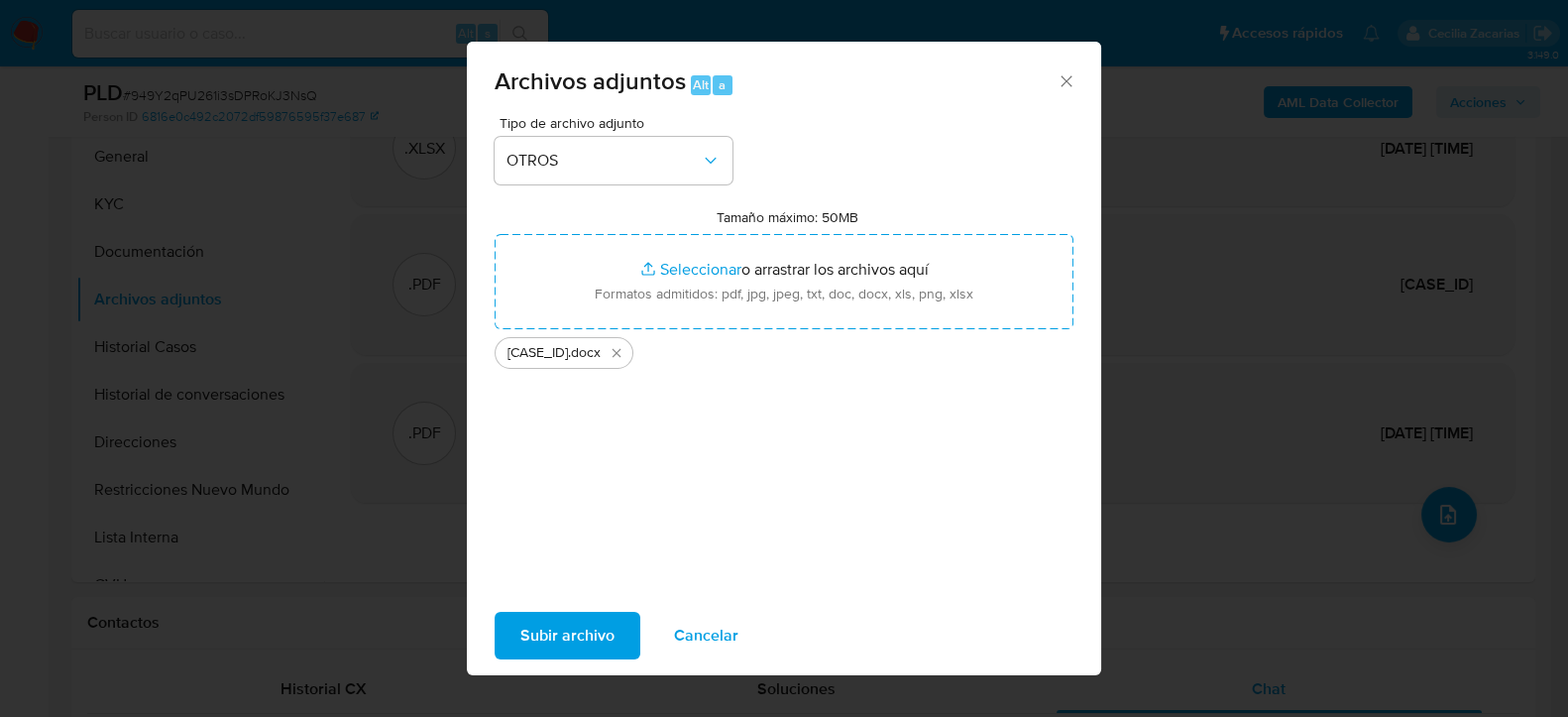 click on "Subir archivo" at bounding box center [567, 636] 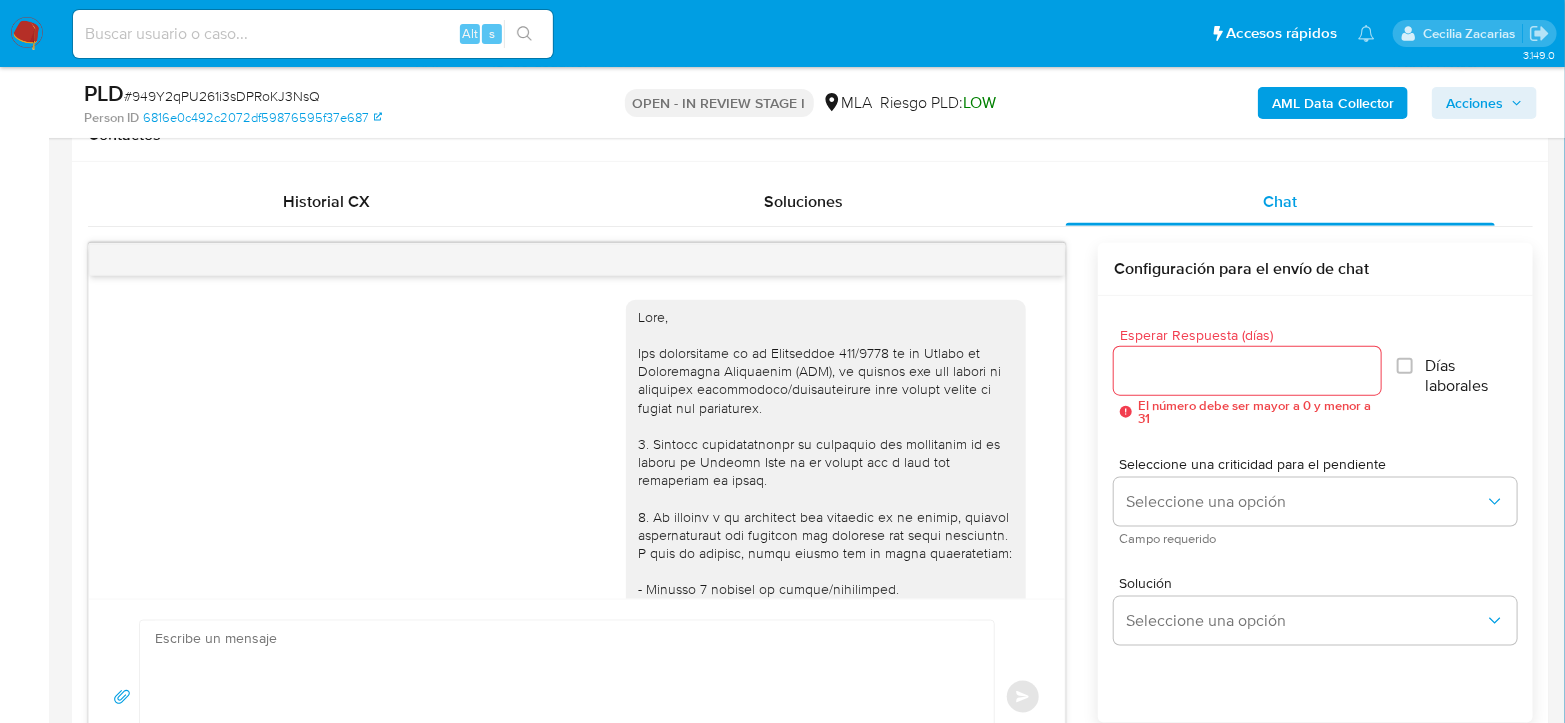 scroll, scrollTop: 1000, scrollLeft: 0, axis: vertical 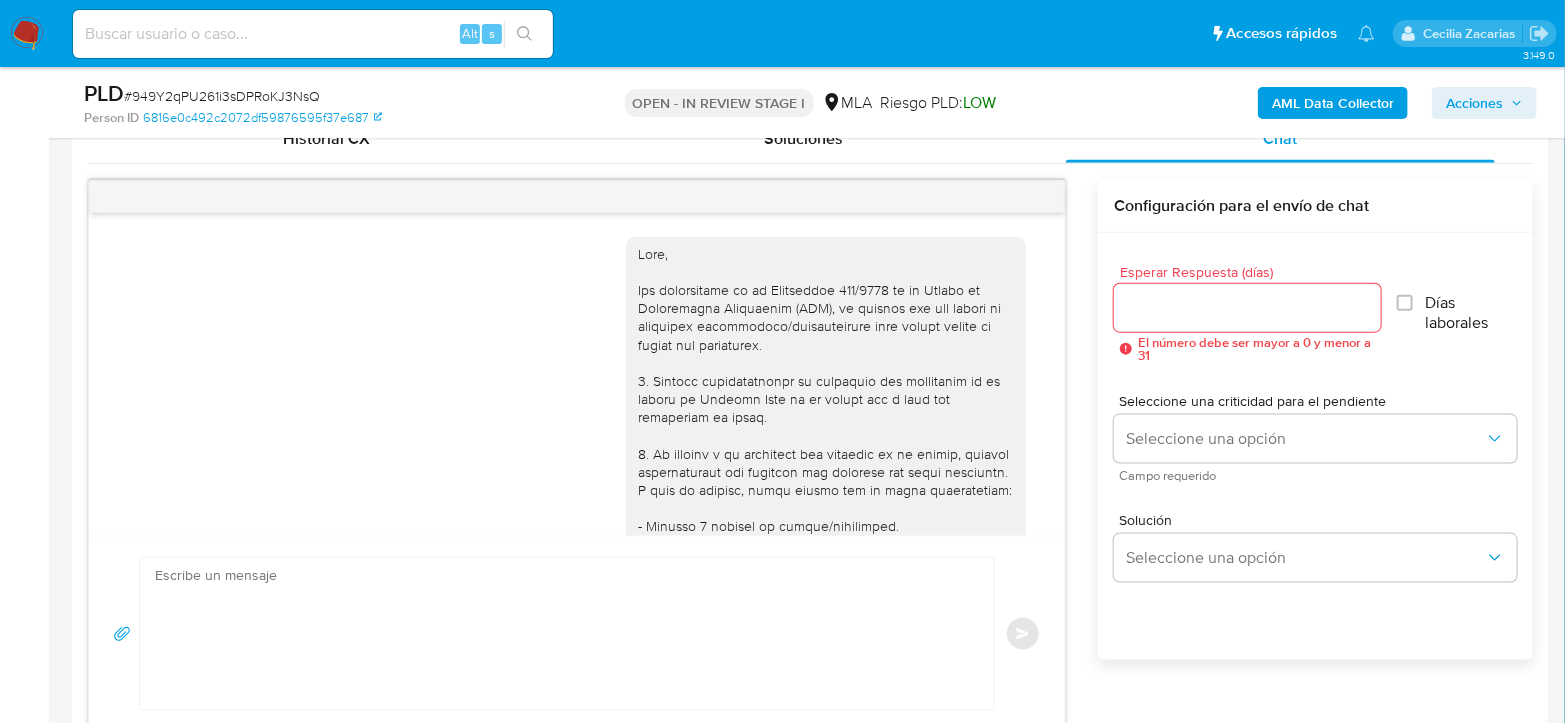 click on "Acciones" at bounding box center [1474, 103] 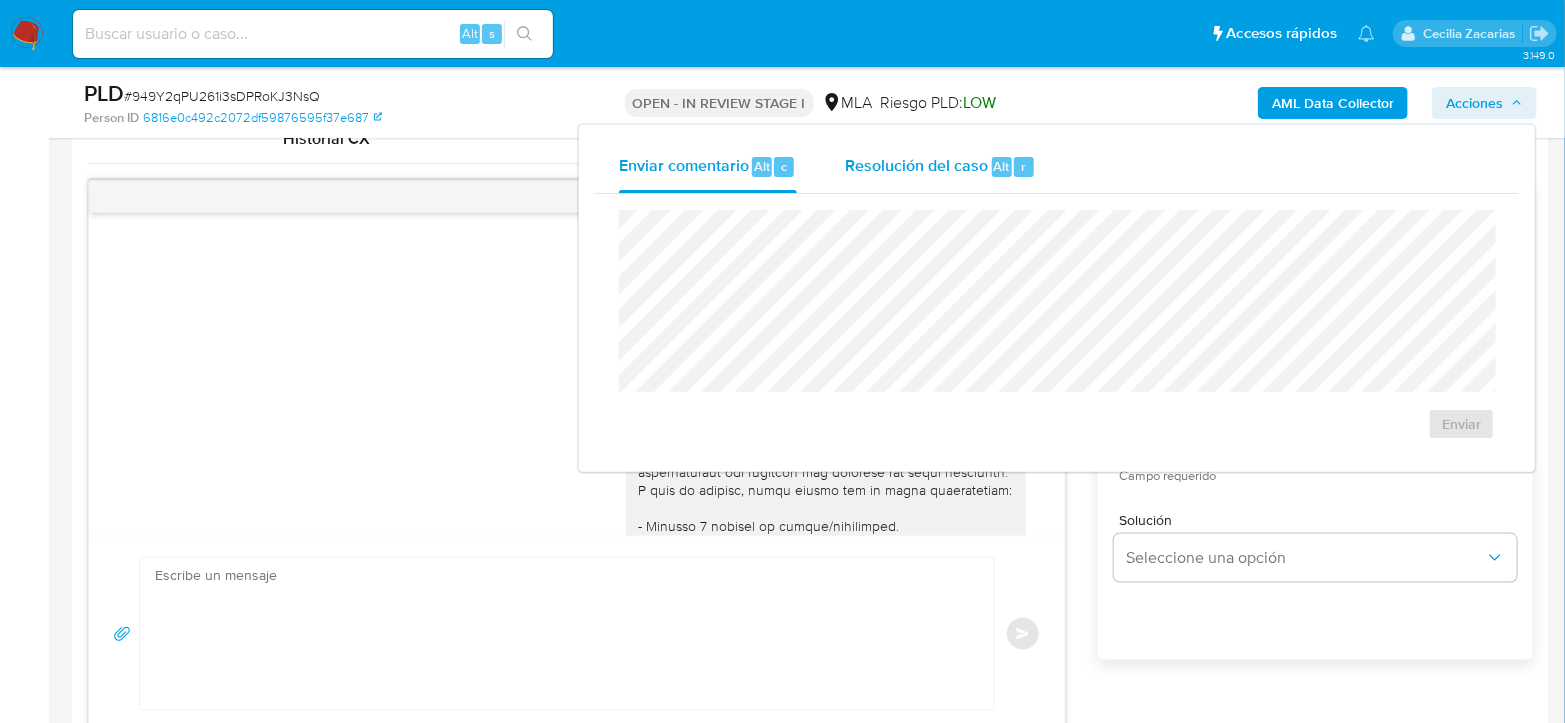 click on "Resolución del caso Alt r" at bounding box center (940, 167) 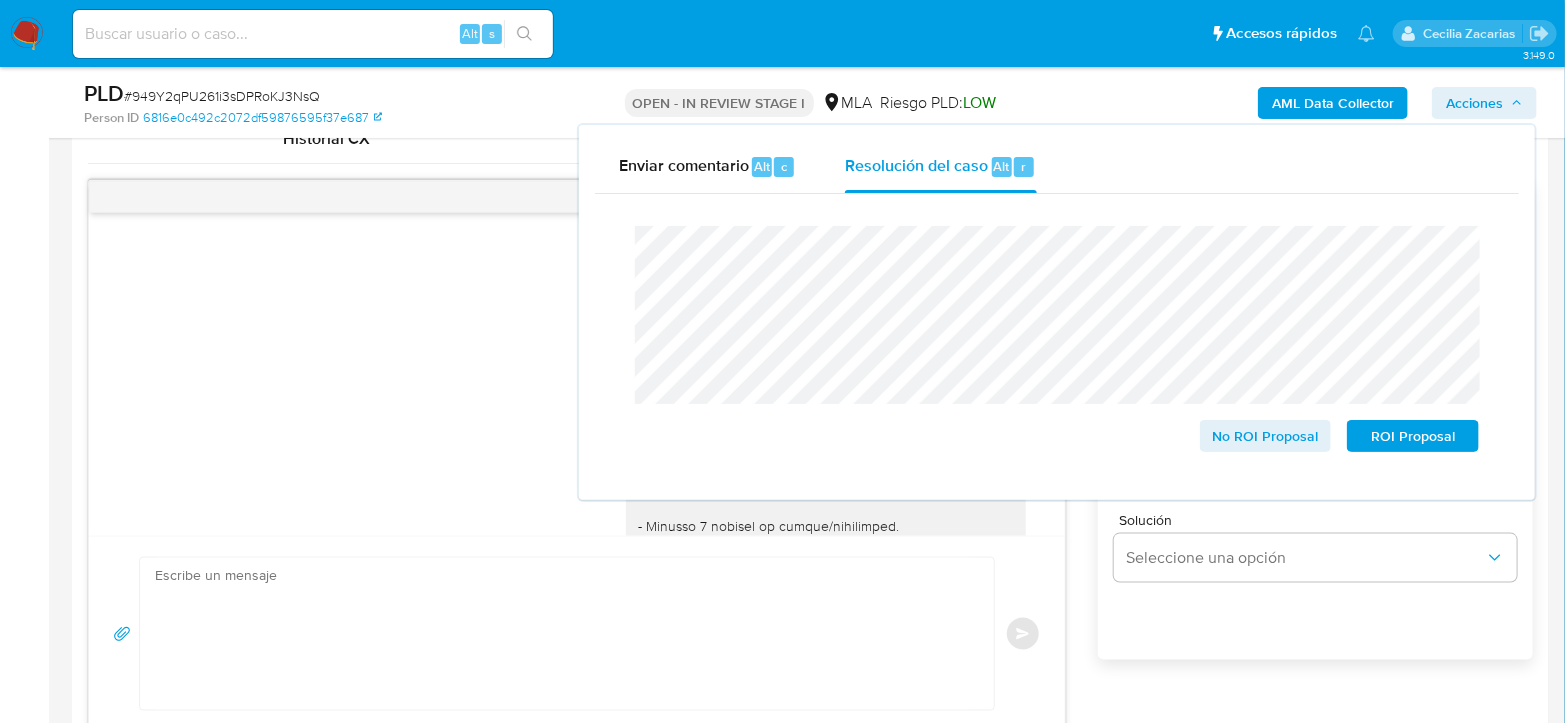 click on "PLD # 949Y2qPU261i3sDPRoKJ3NsQ" at bounding box center [322, 94] 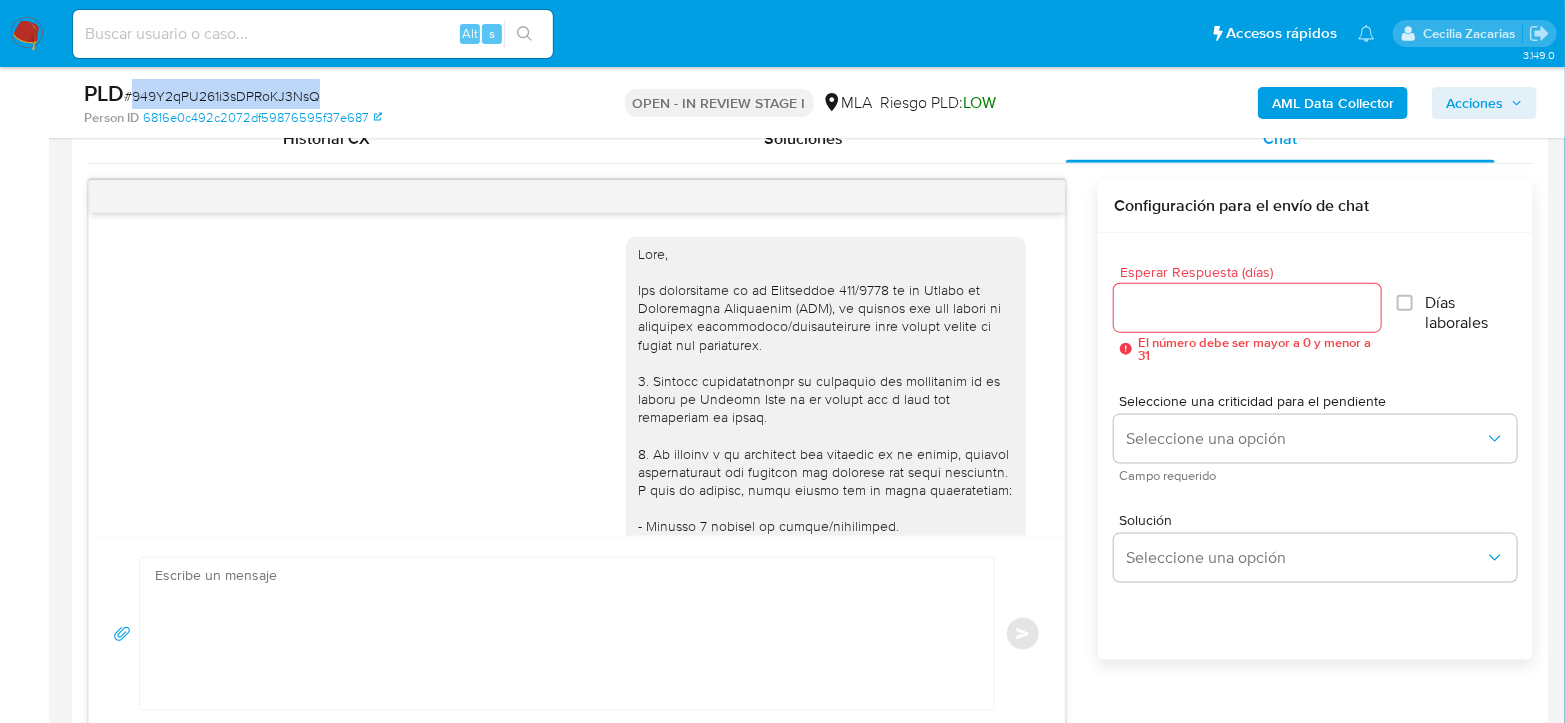 click on "PLD # 949Y2qPU261i3sDPRoKJ3NsQ" at bounding box center [322, 94] 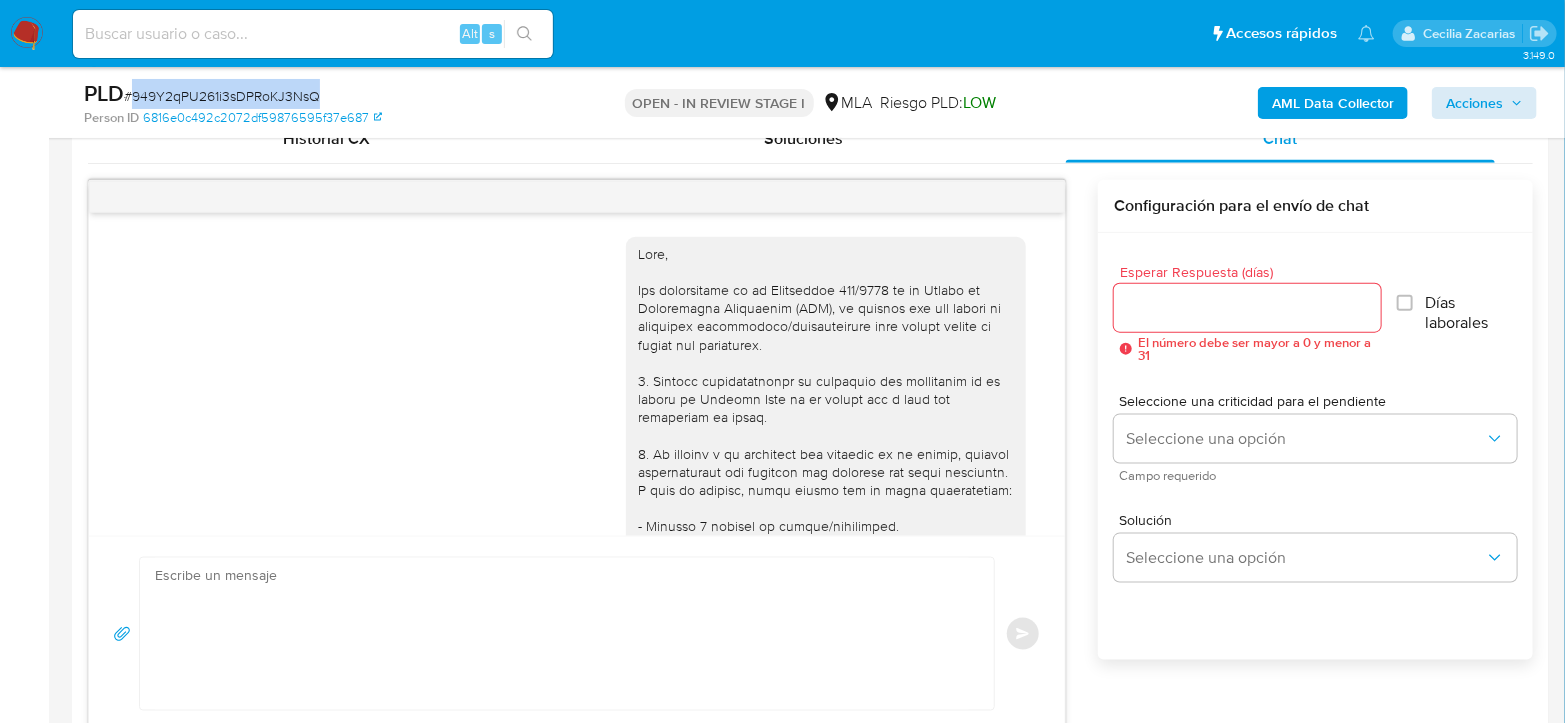 copy on "949Y2qPU261i3sDPRoKJ3NsQ" 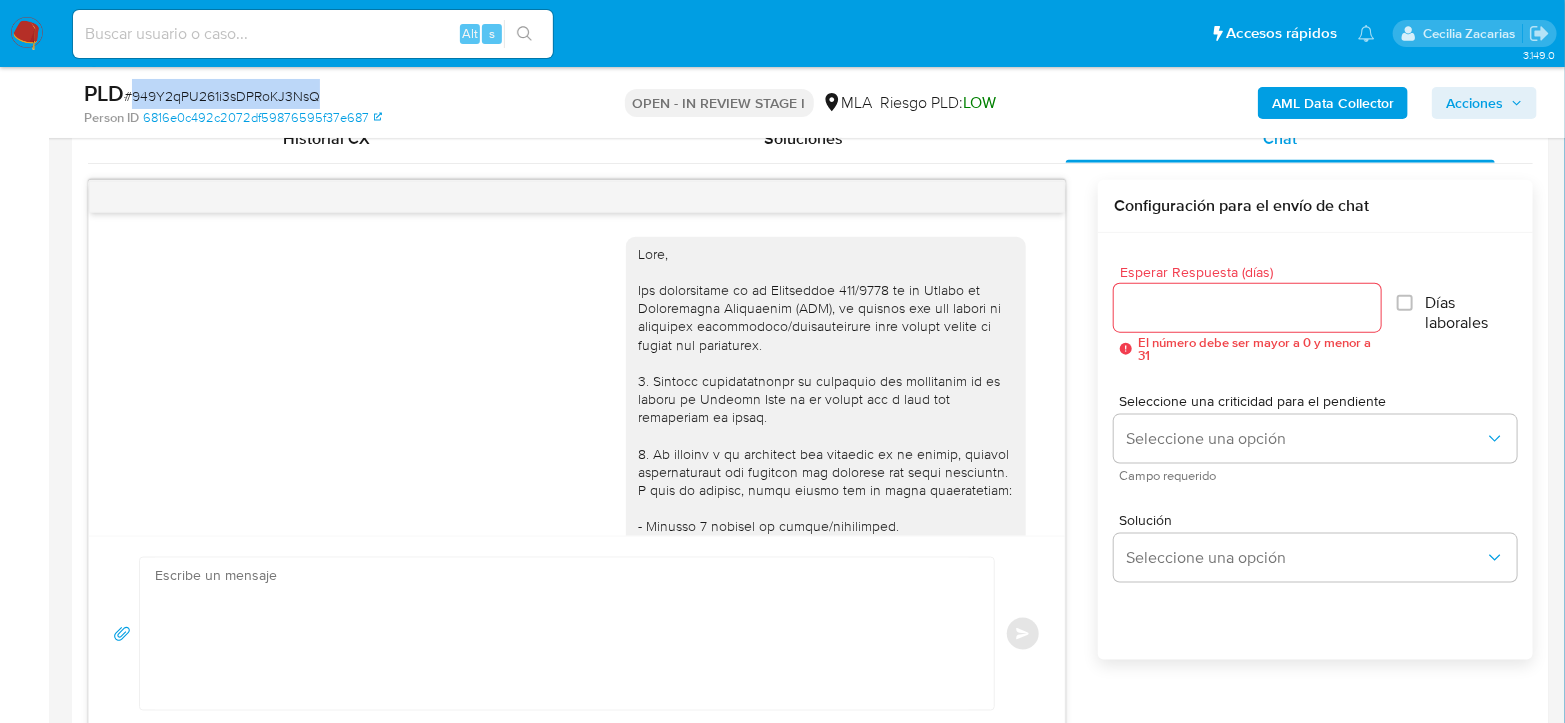 click on "Acciones" at bounding box center (1474, 103) 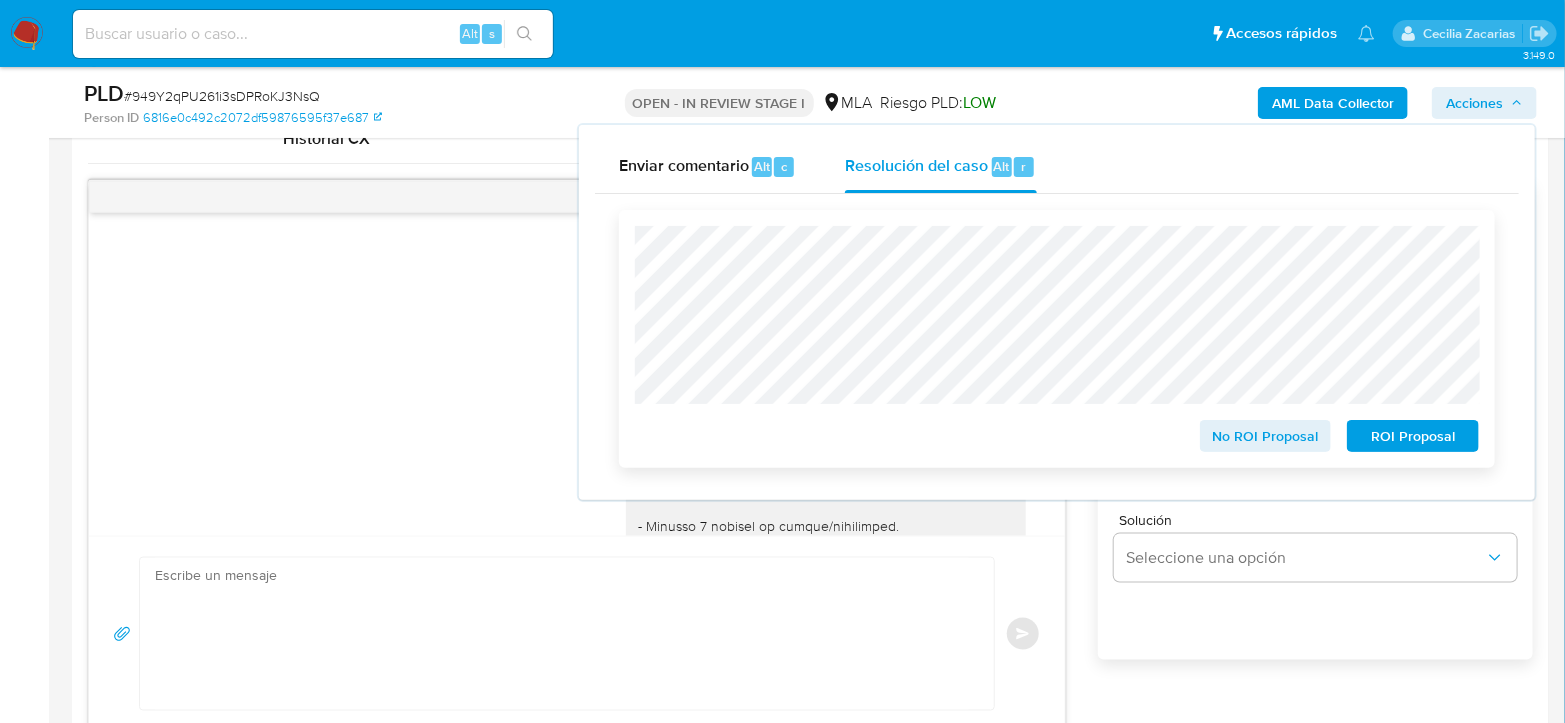 click on "No ROI Proposal" at bounding box center (1266, 436) 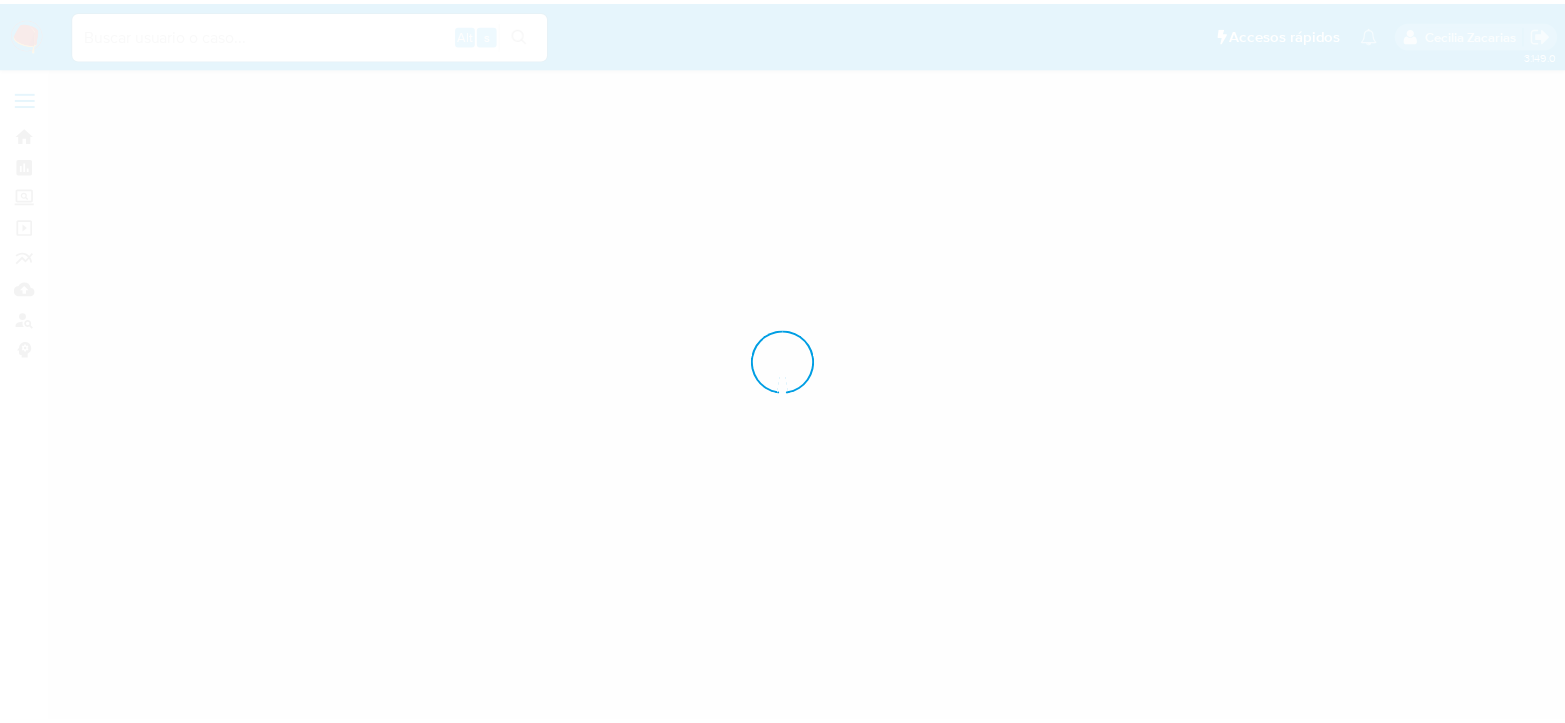 scroll, scrollTop: 0, scrollLeft: 0, axis: both 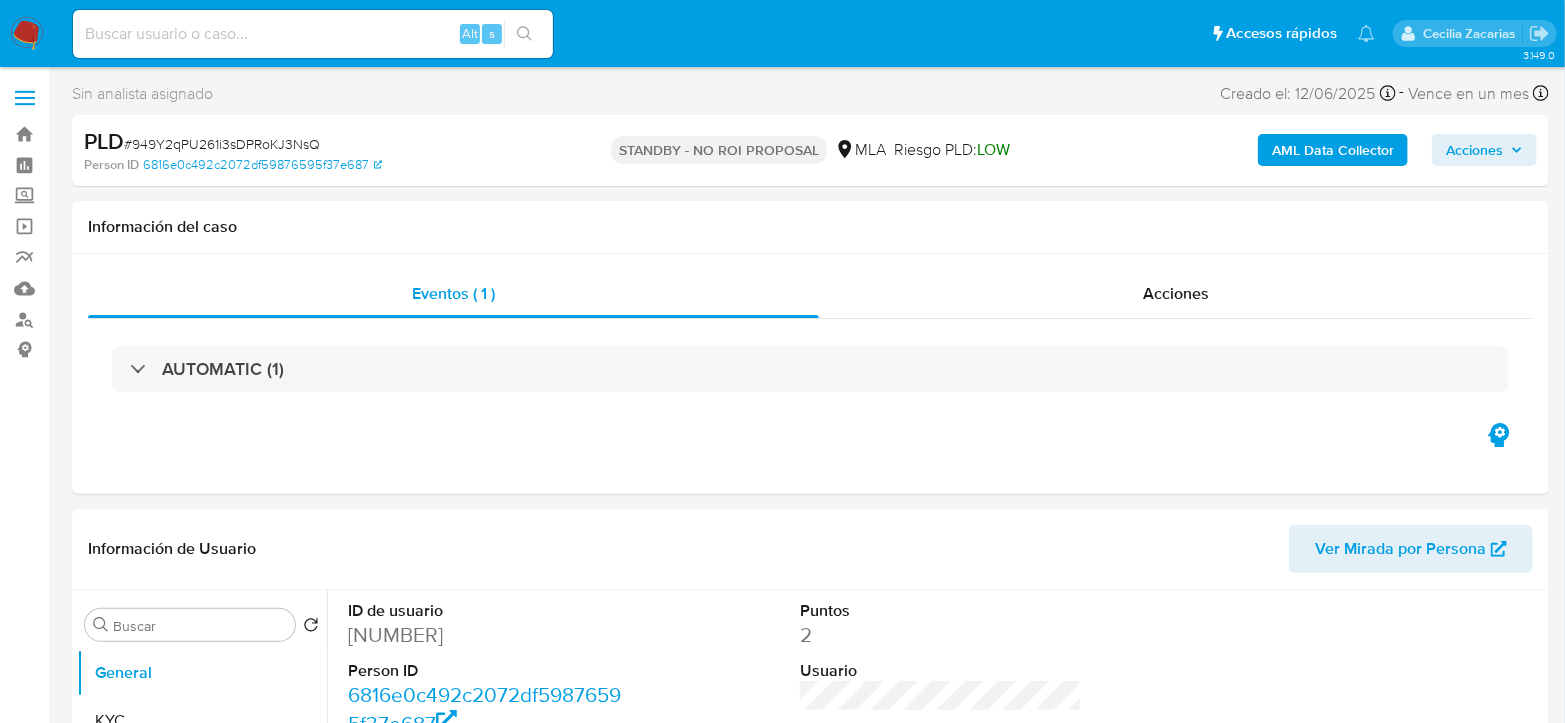 select on "10" 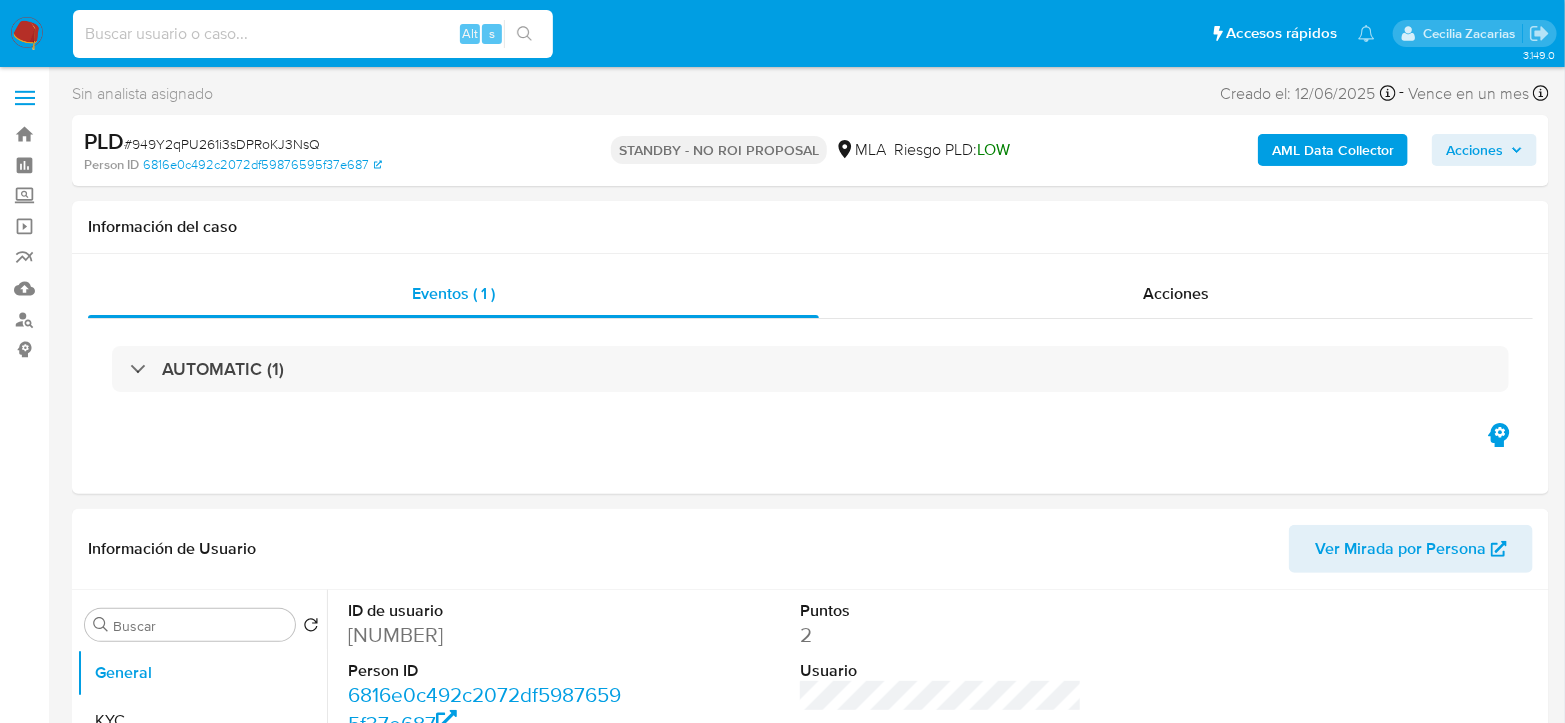 click at bounding box center [313, 34] 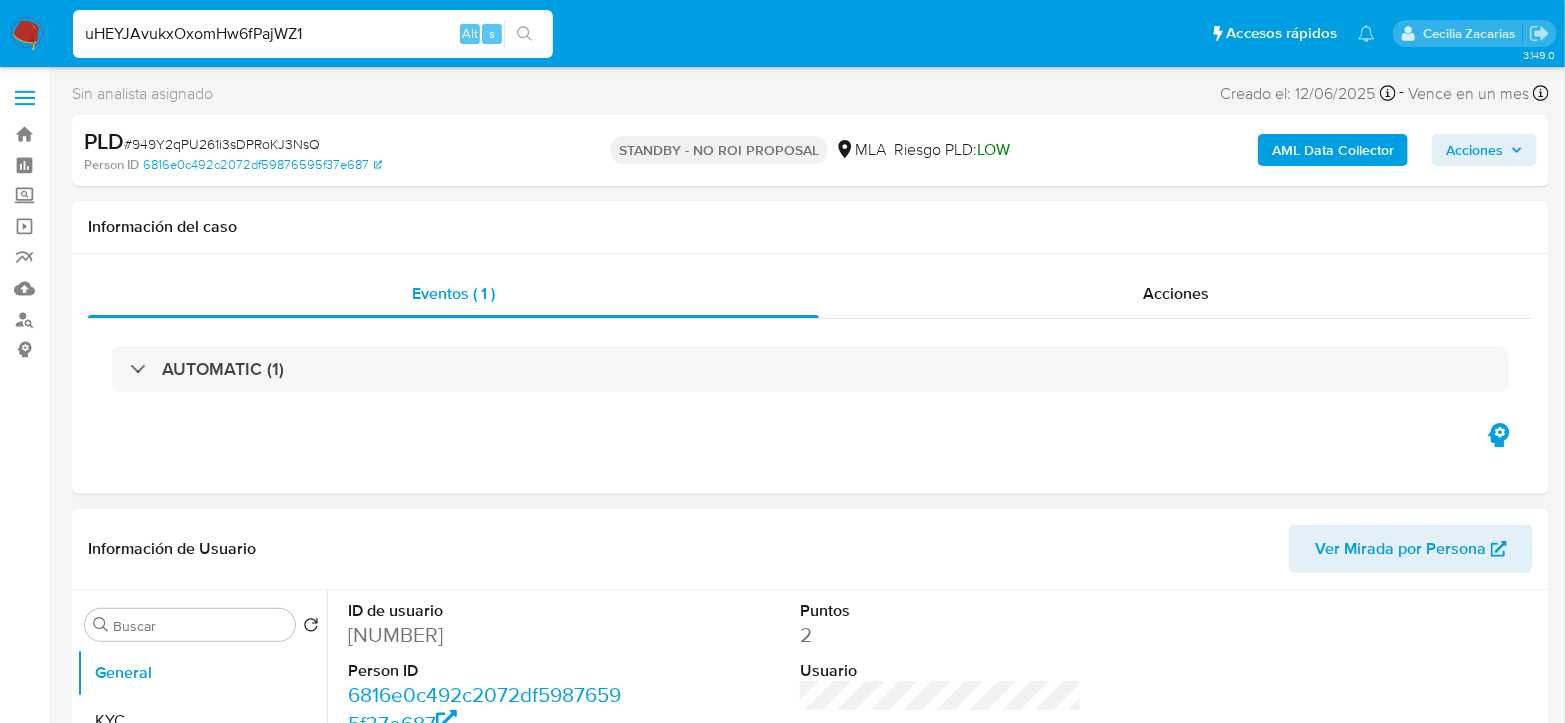 type on "uHEYJAvukxOxomHw6fPajWZ1" 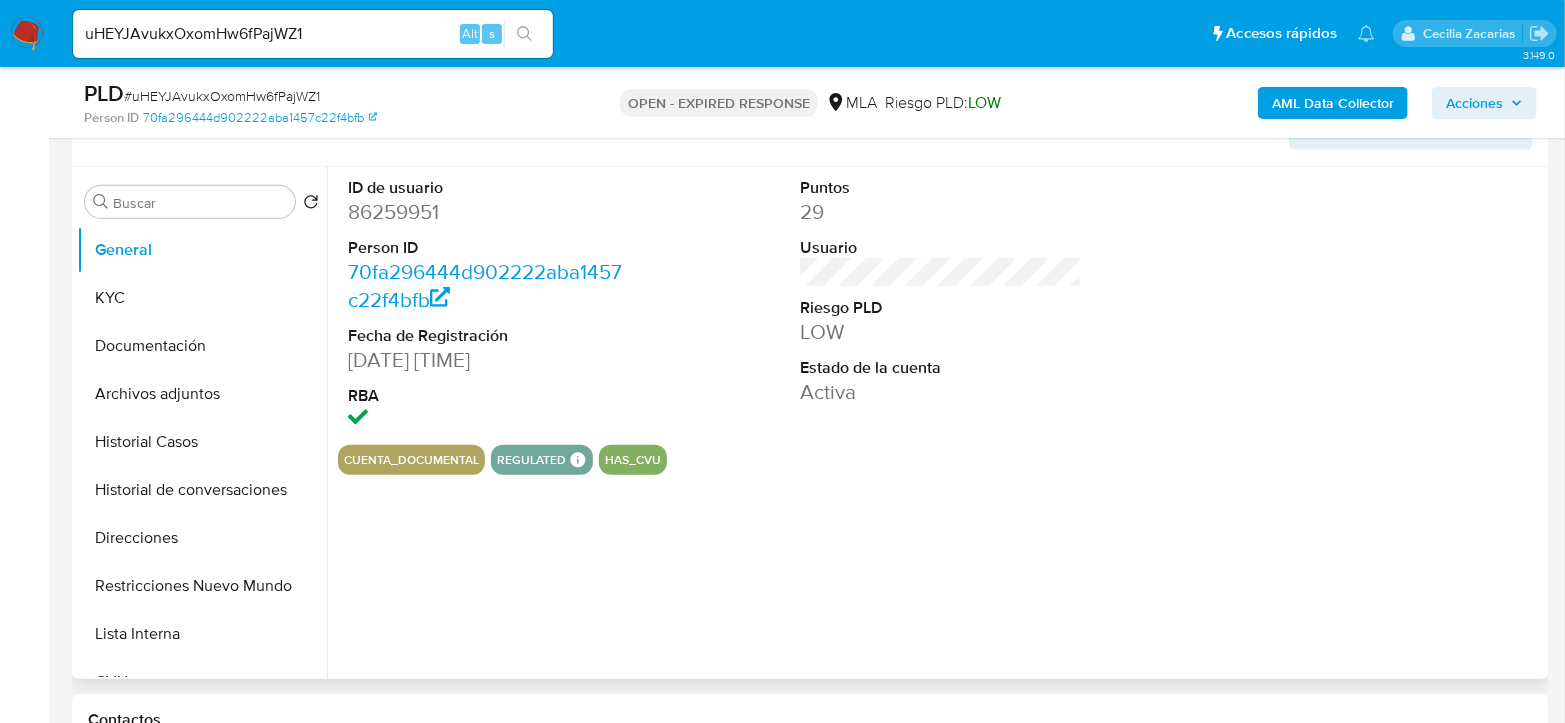 scroll, scrollTop: 444, scrollLeft: 0, axis: vertical 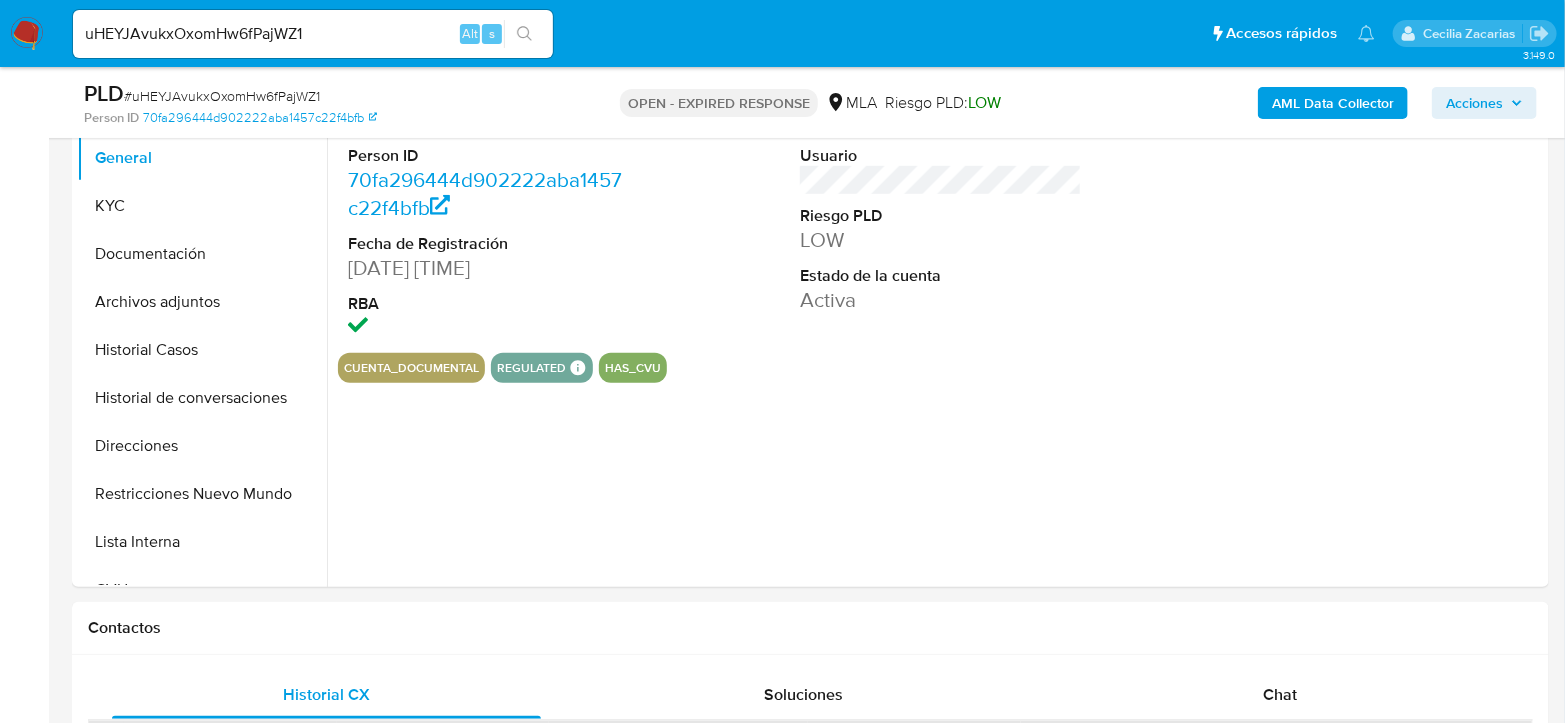 select on "10" 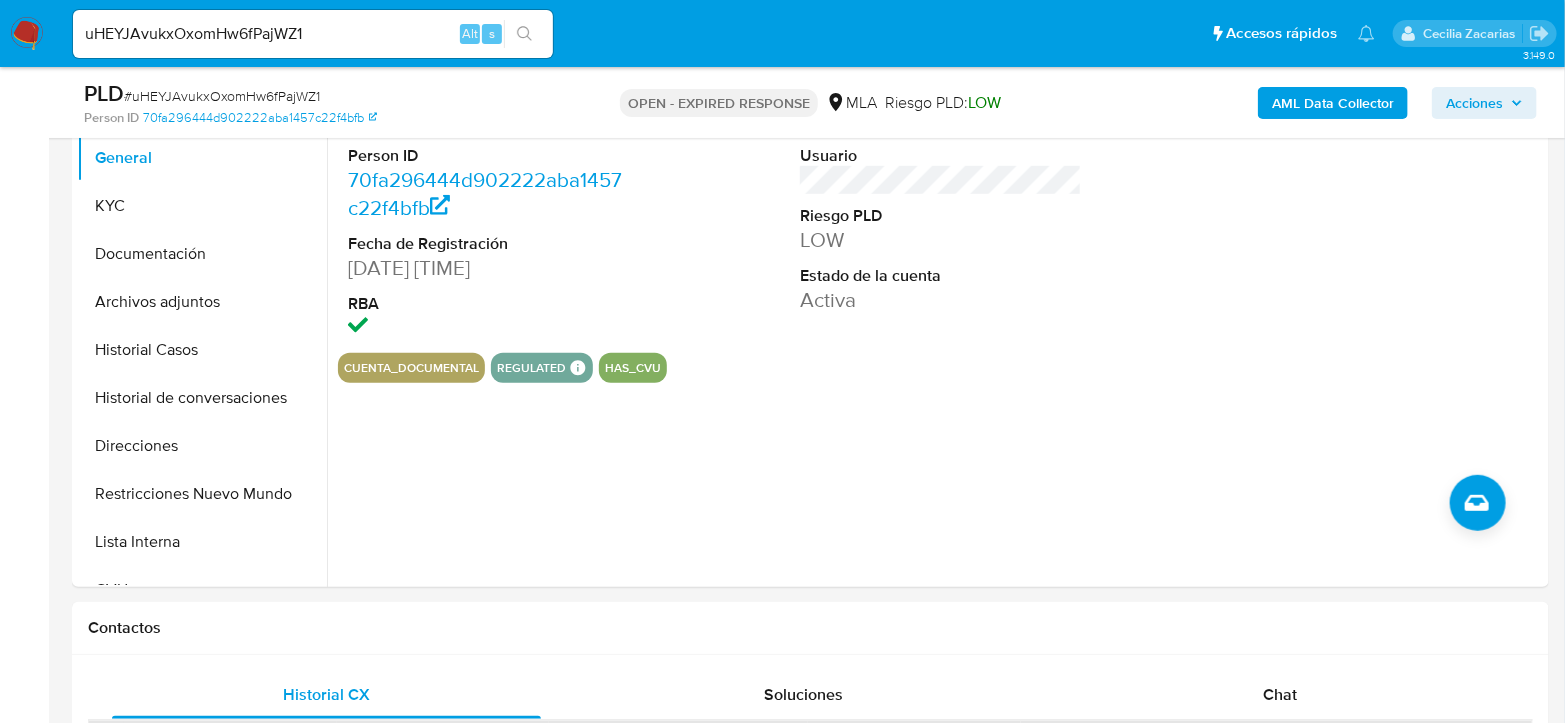click on "uHEYJAvukxOxomHw6fPajWZ1" at bounding box center (313, 34) 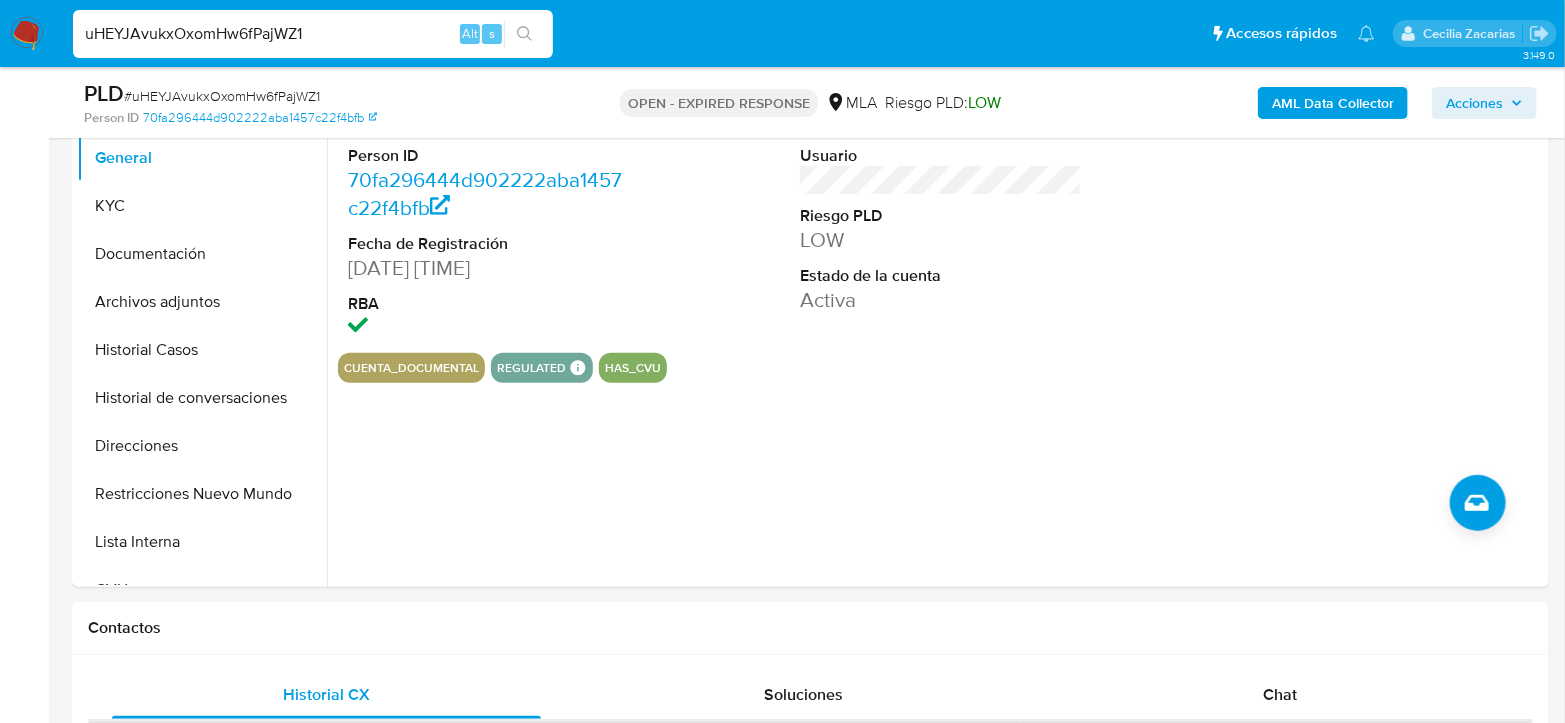 click on "uHEYJAvukxOxomHw6fPajWZ1" at bounding box center [313, 34] 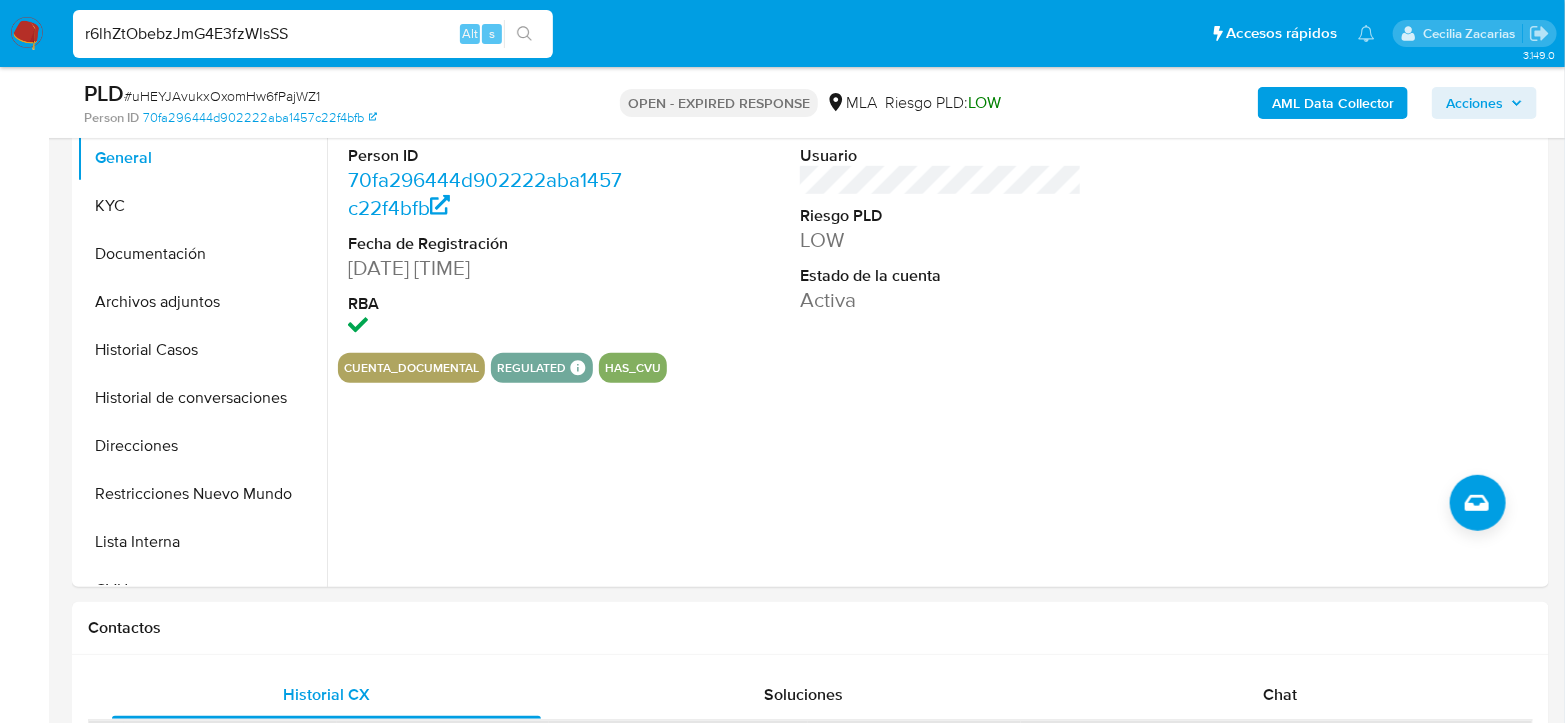 type on "r6lhZtObebzJmG4E3fzWlsSS" 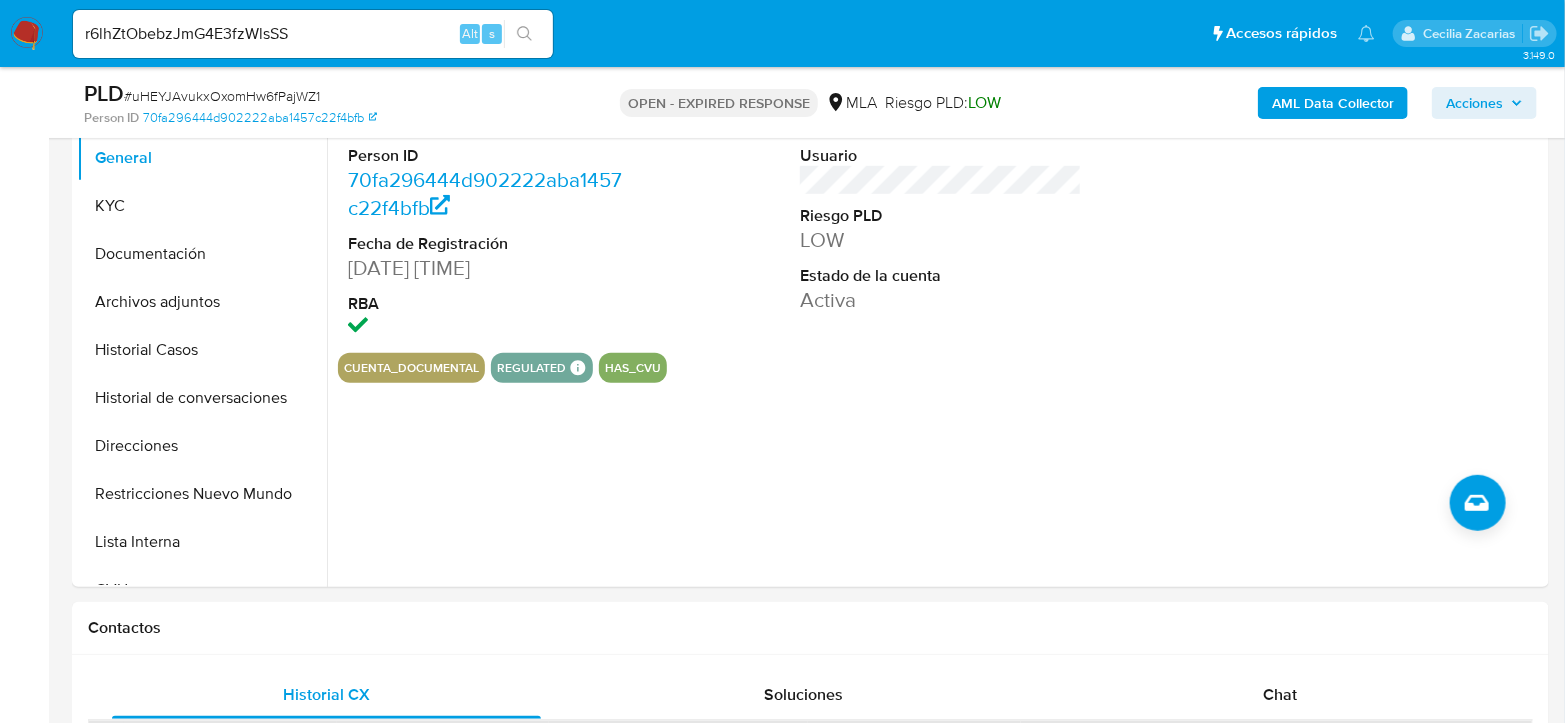 click at bounding box center [524, 34] 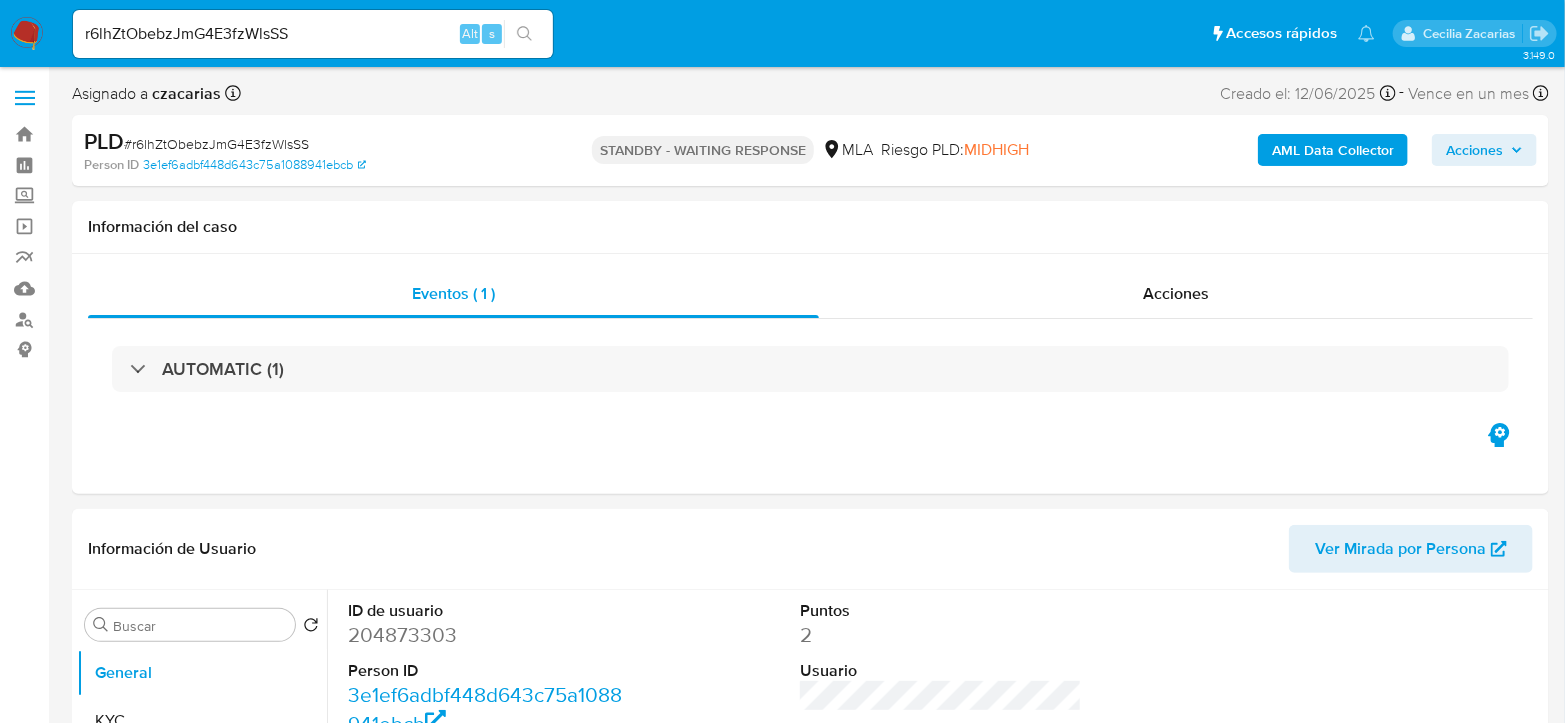 select on "10" 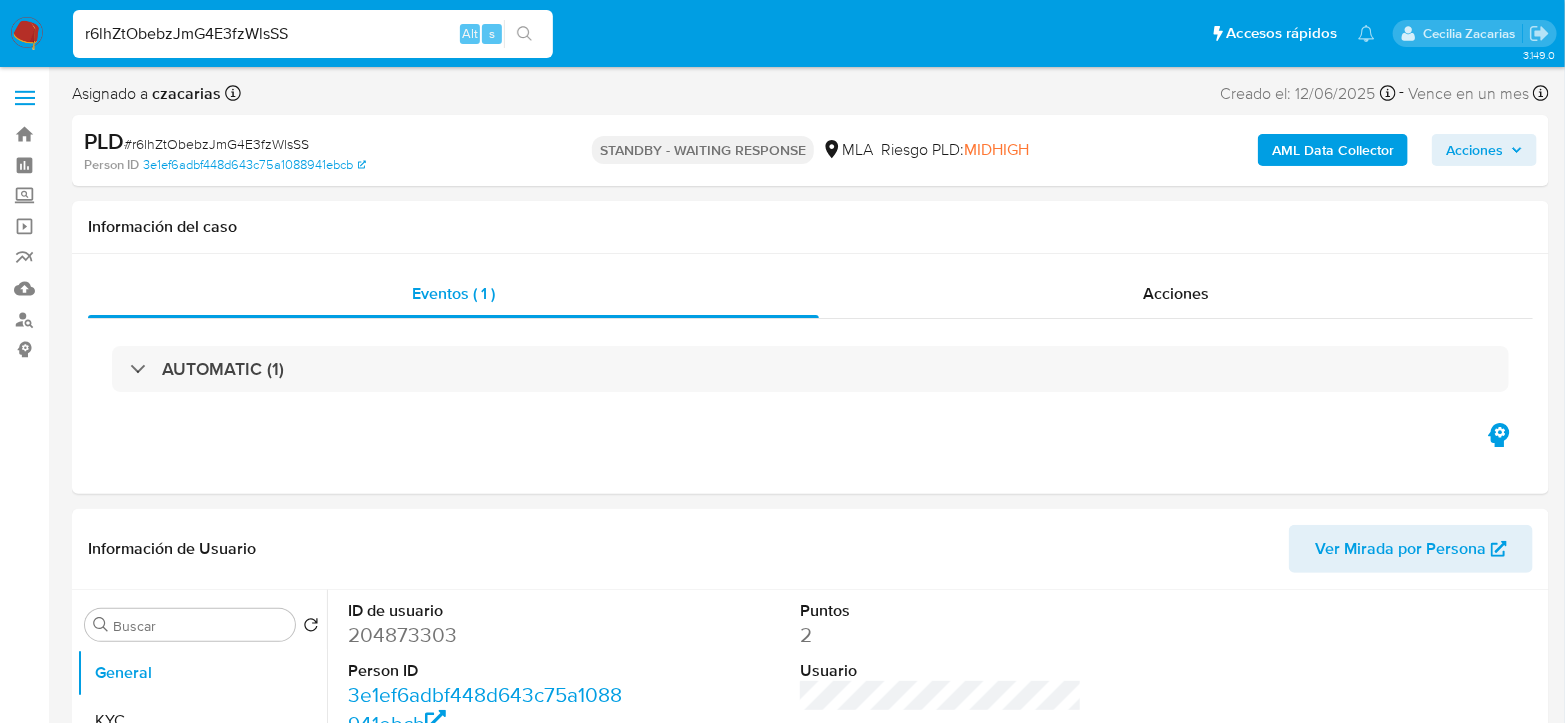 click on "r6lhZtObebzJmG4E3fzWlsSS" at bounding box center (313, 34) 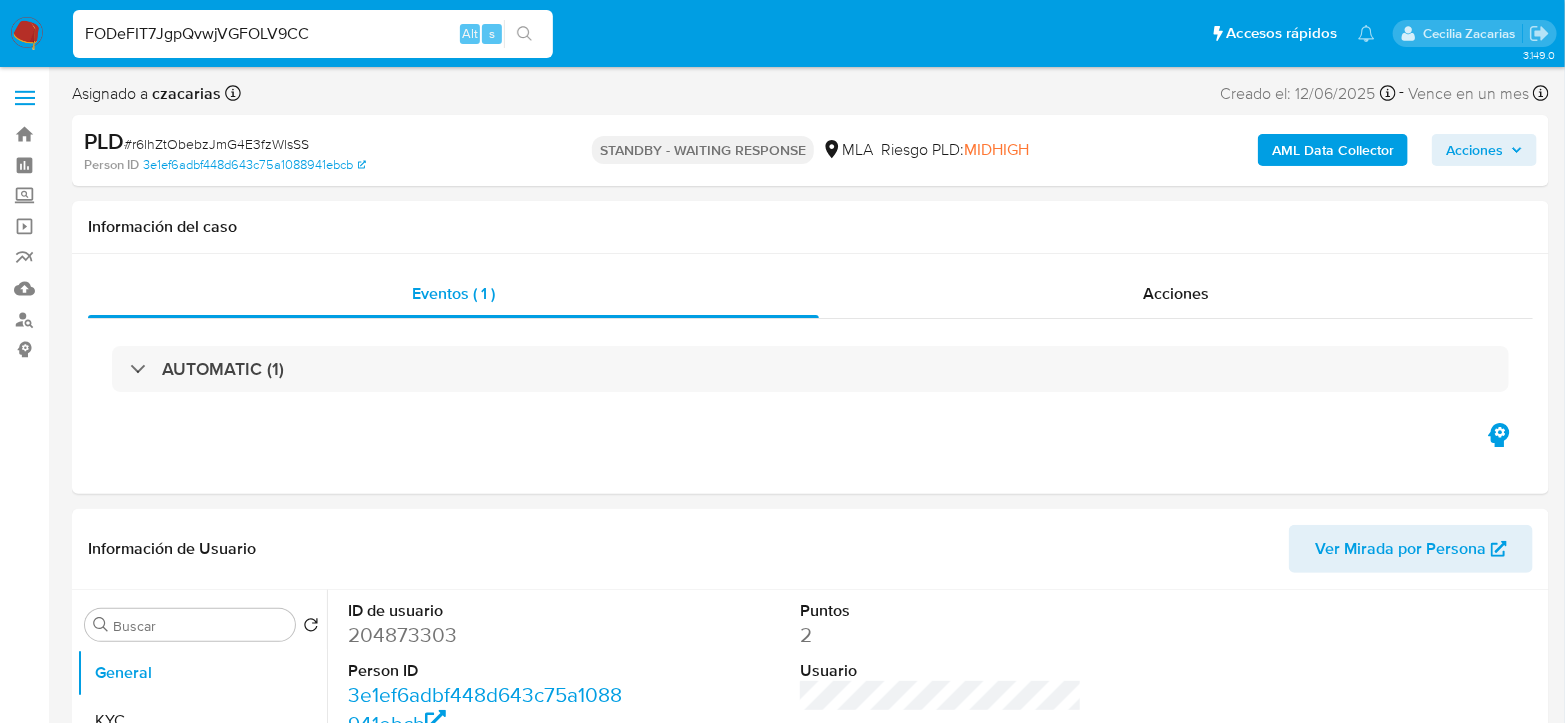 type on "FODeFIT7JgpQvwjVGFOLV9CC" 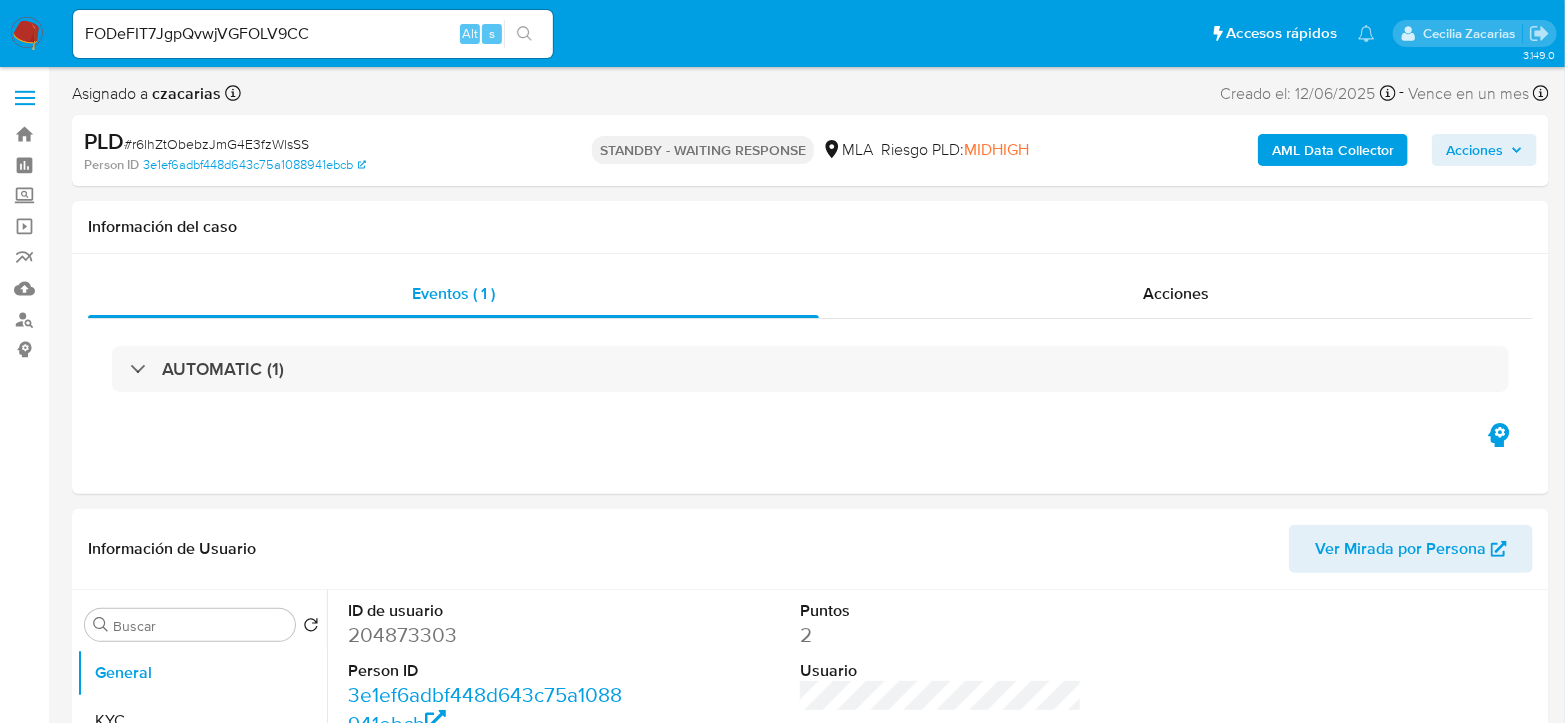 click on "FODeFIT7JgpQvwjVGFOLV9CC Alt s" at bounding box center [313, 34] 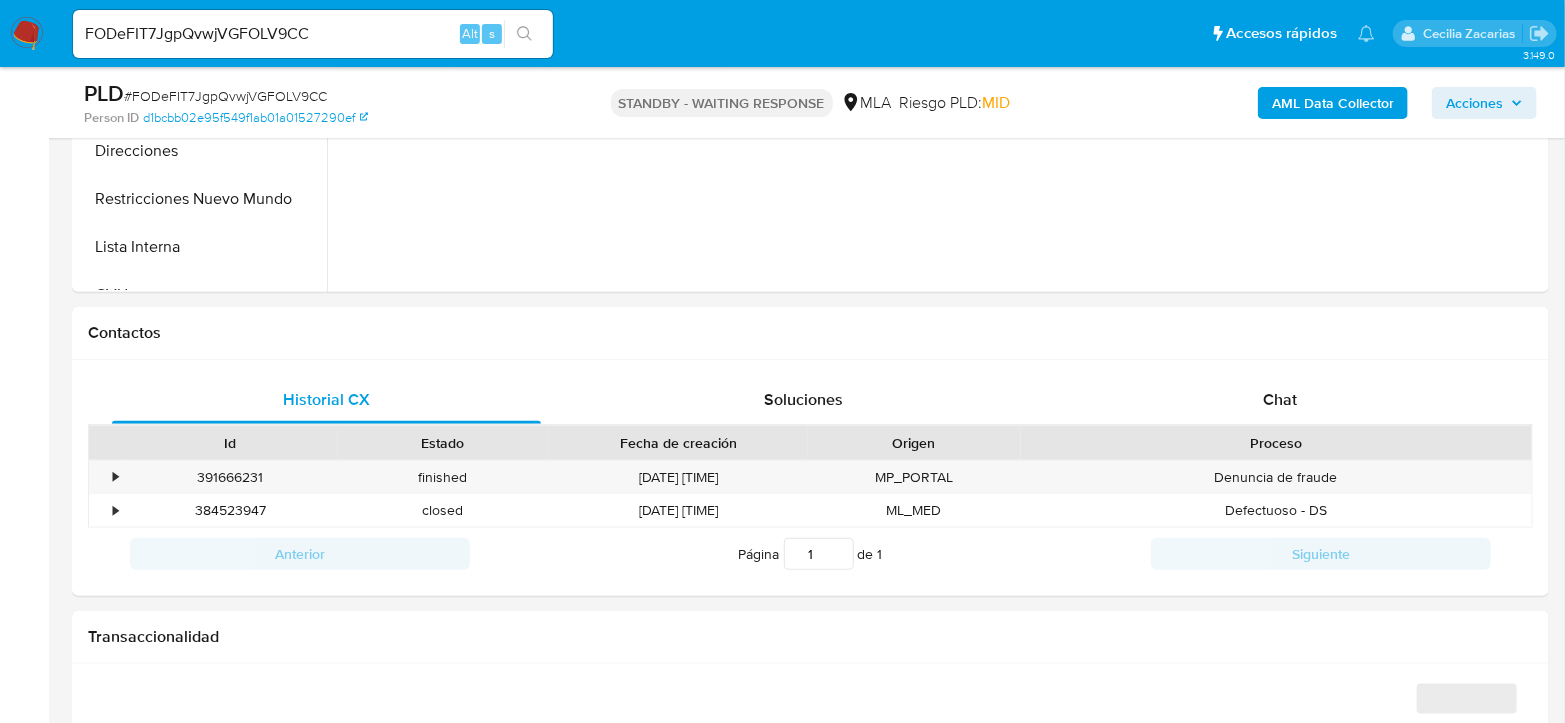 scroll, scrollTop: 777, scrollLeft: 0, axis: vertical 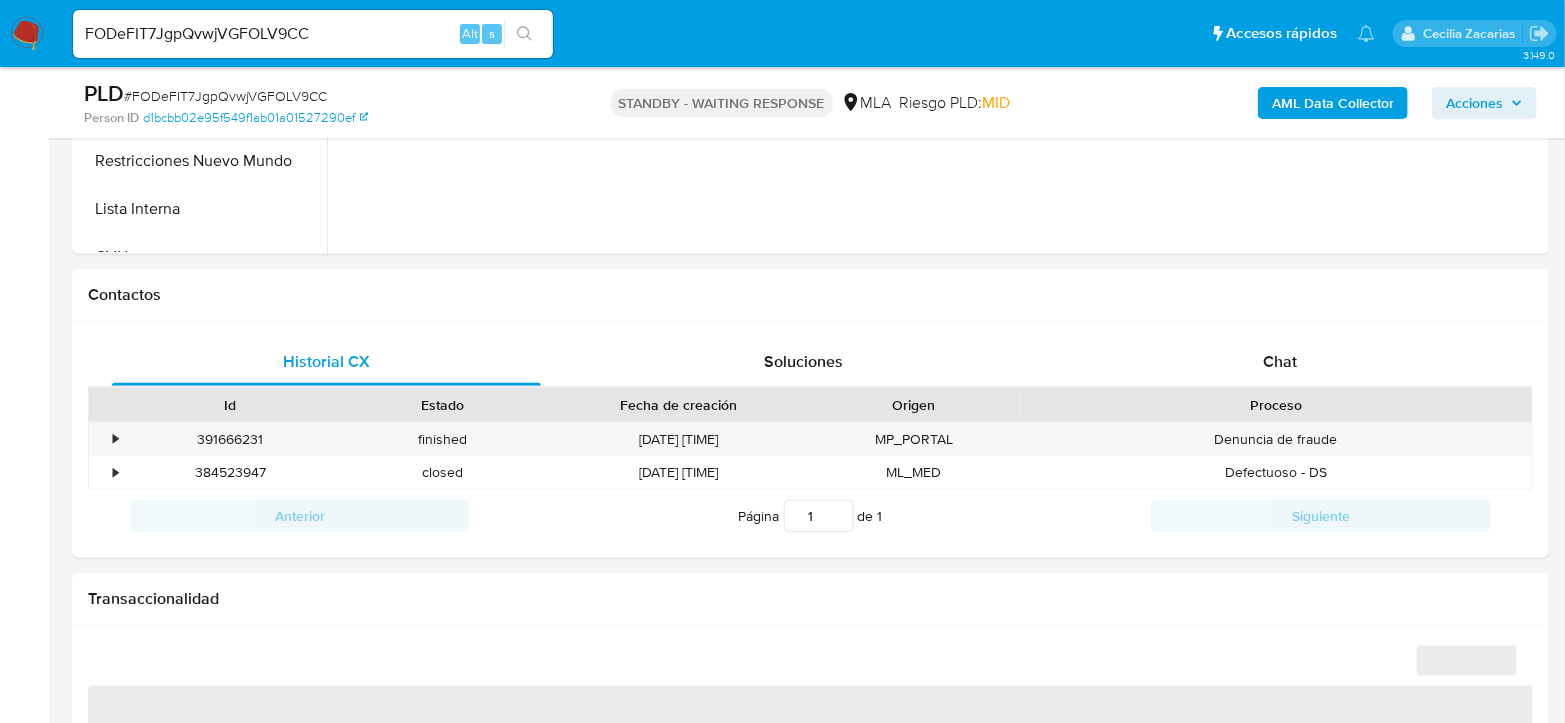 select on "10" 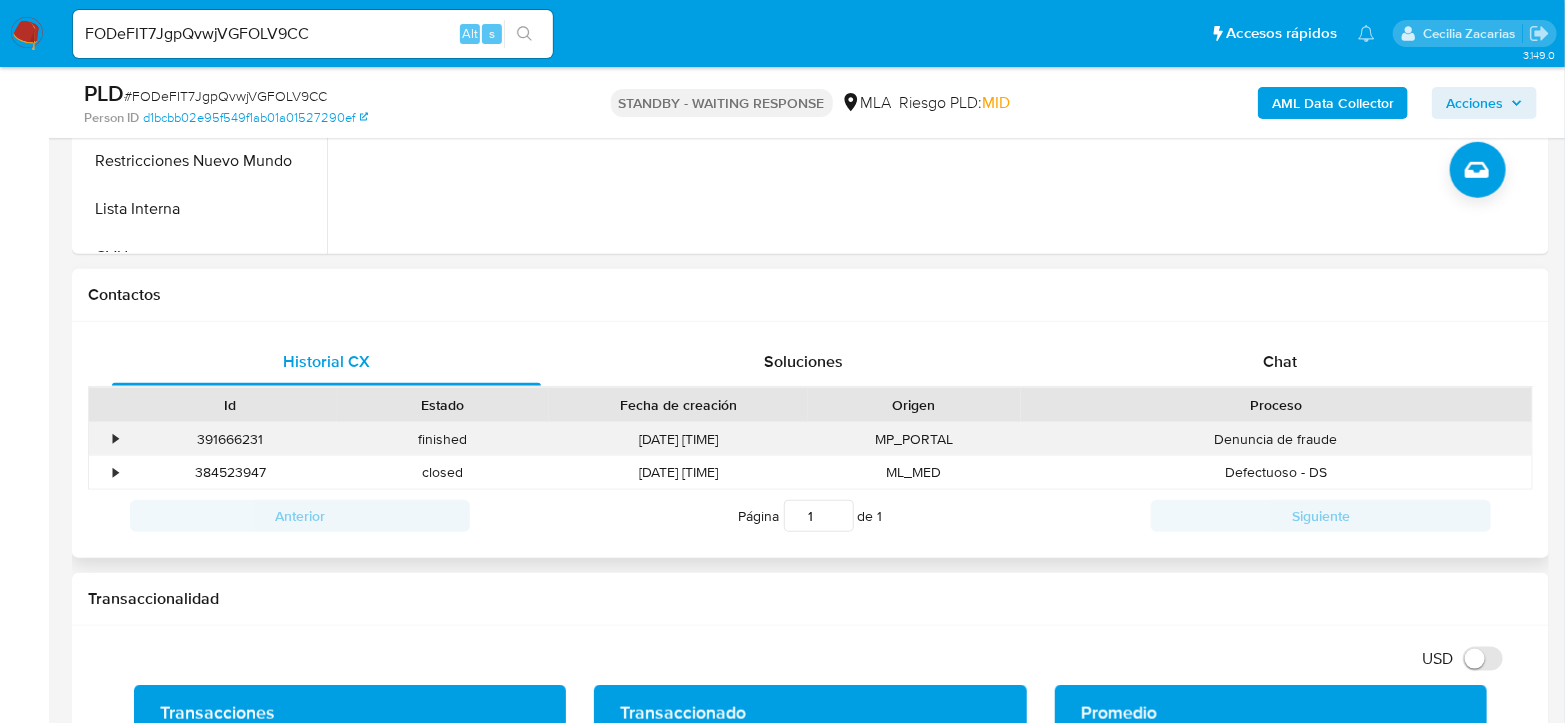 click on "•" at bounding box center [115, 439] 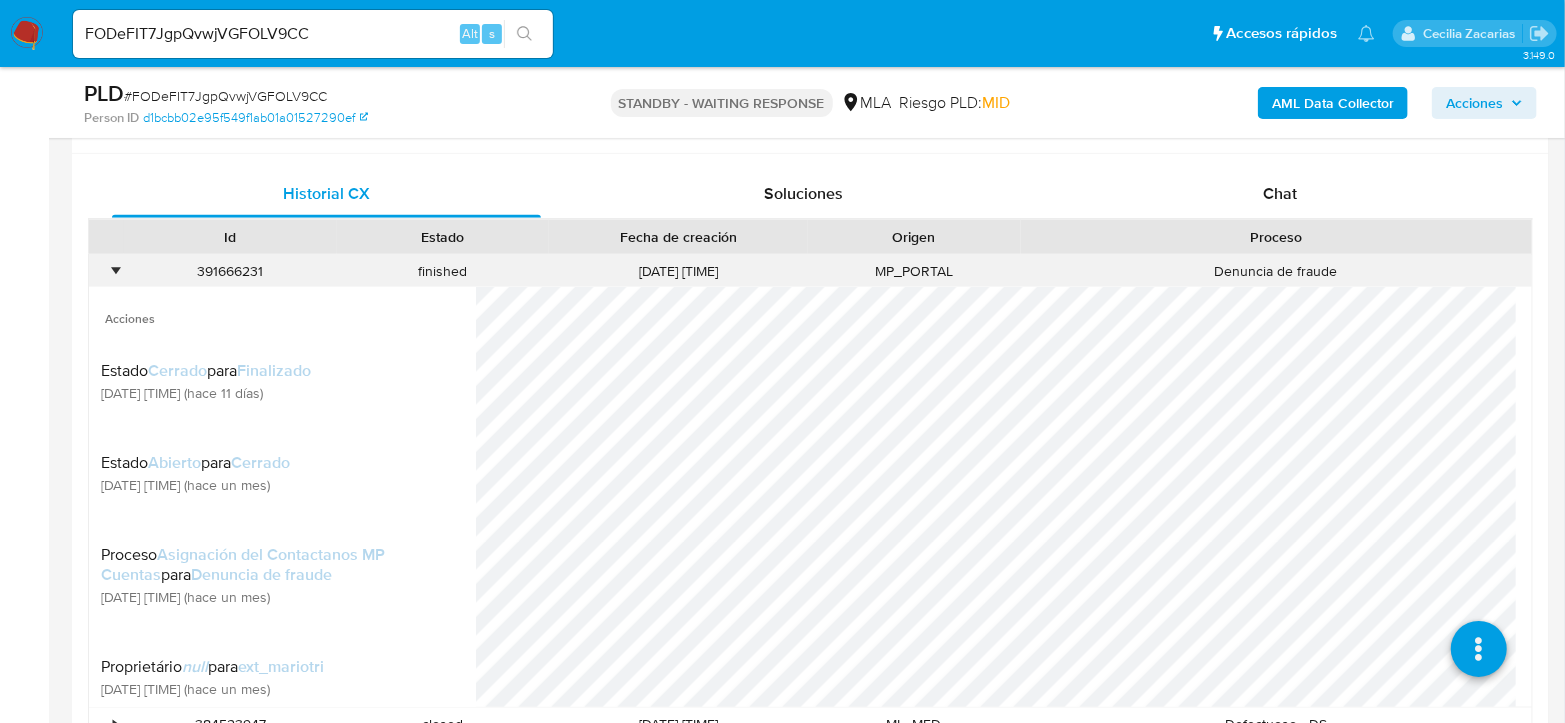 scroll, scrollTop: 1000, scrollLeft: 0, axis: vertical 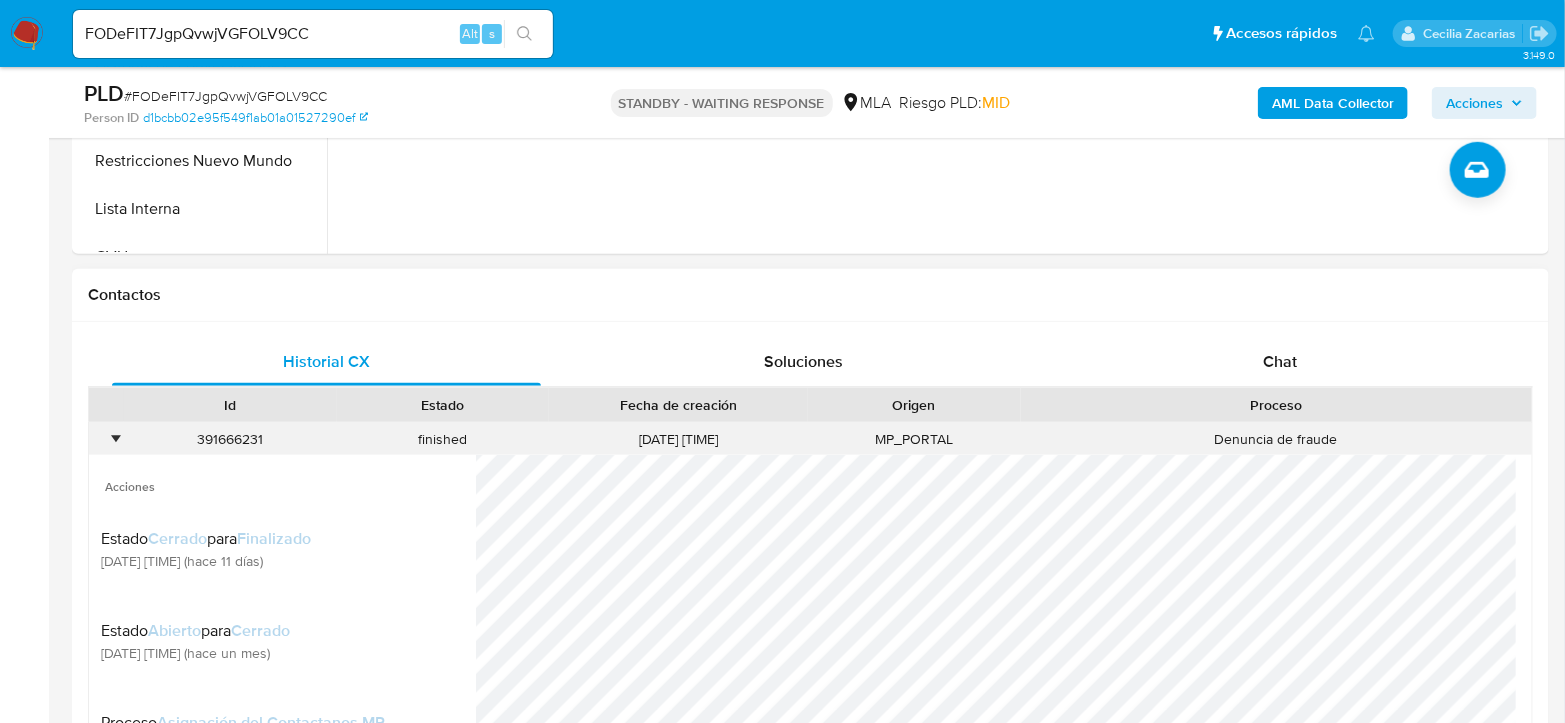 click on "•" at bounding box center (115, 439) 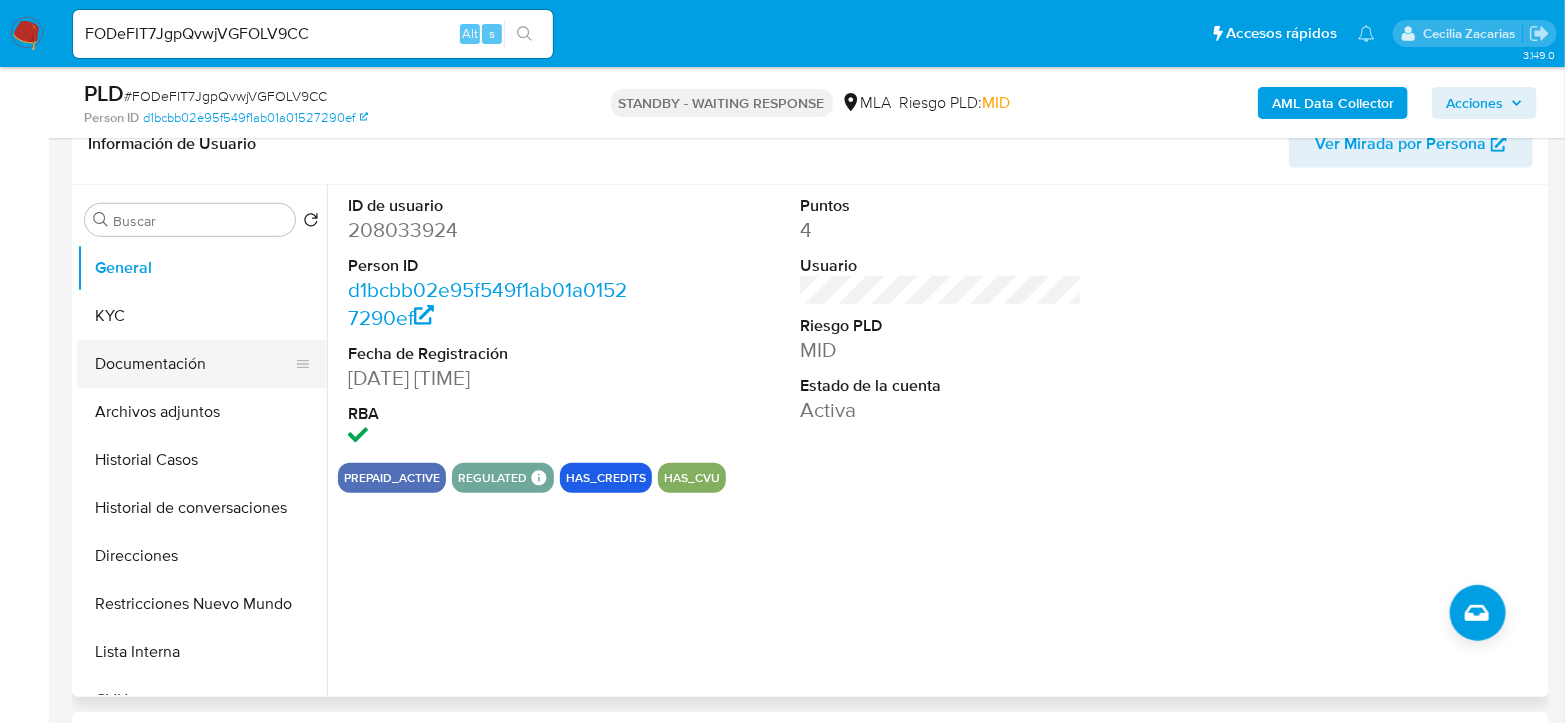 scroll, scrollTop: 333, scrollLeft: 0, axis: vertical 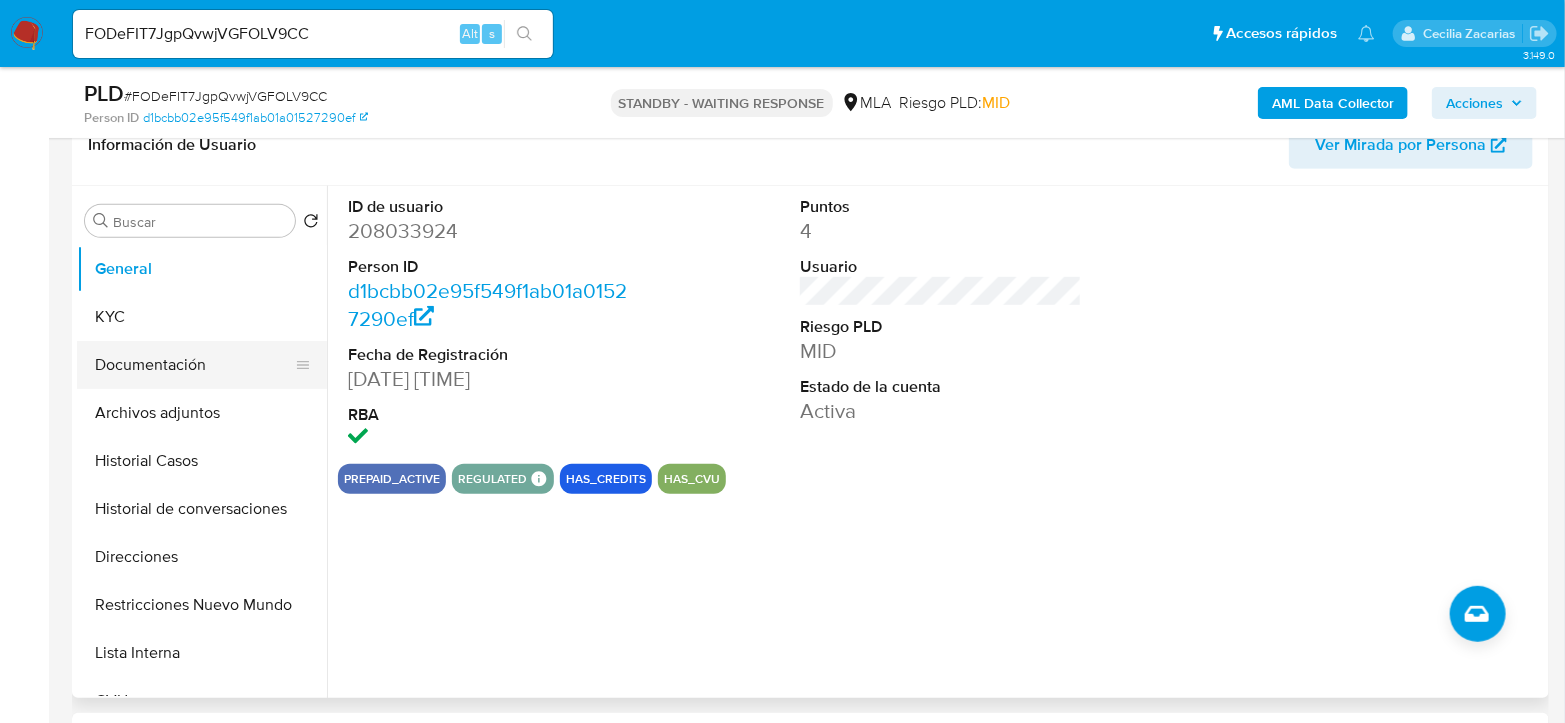 click on "Documentación" at bounding box center (194, 365) 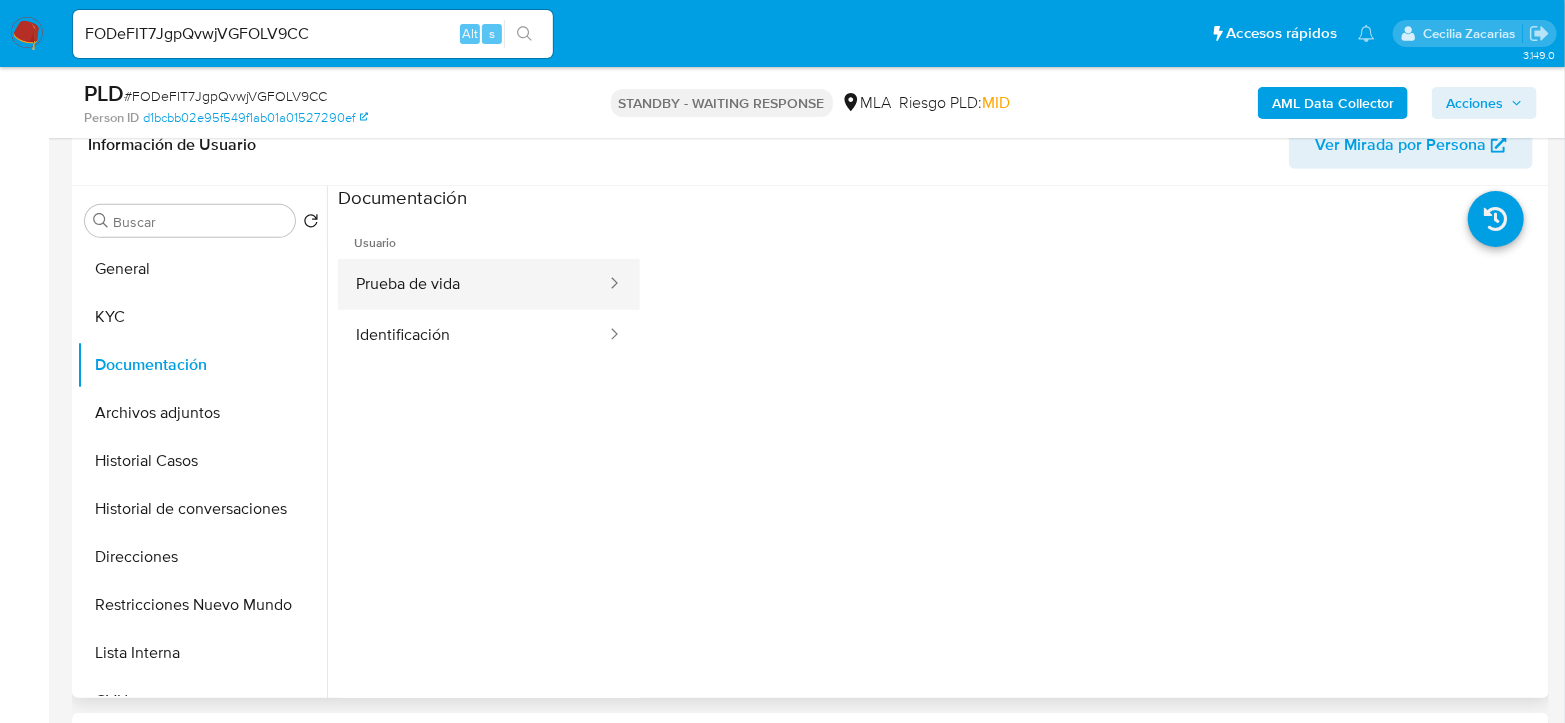 click on "Prueba de vida" at bounding box center [473, 284] 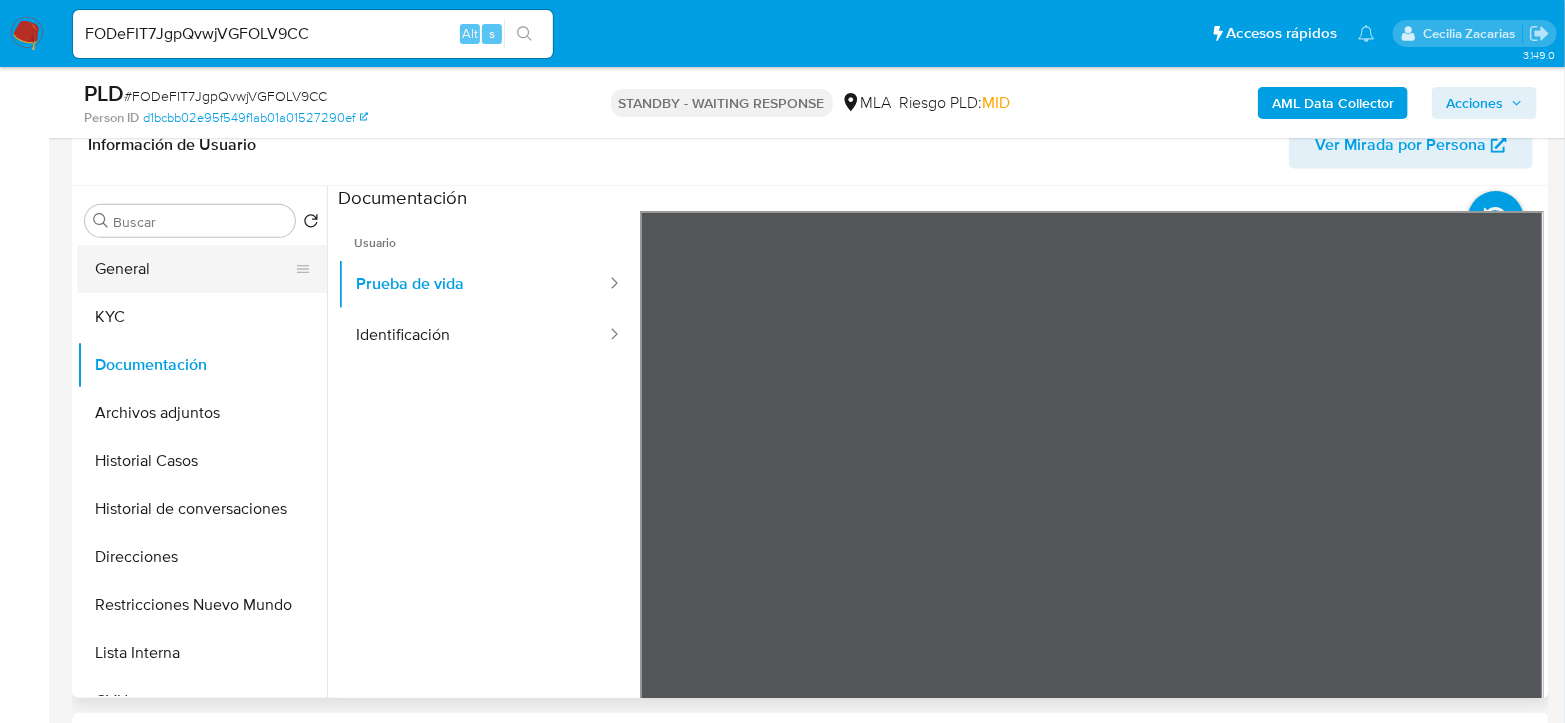 click on "General" at bounding box center (194, 269) 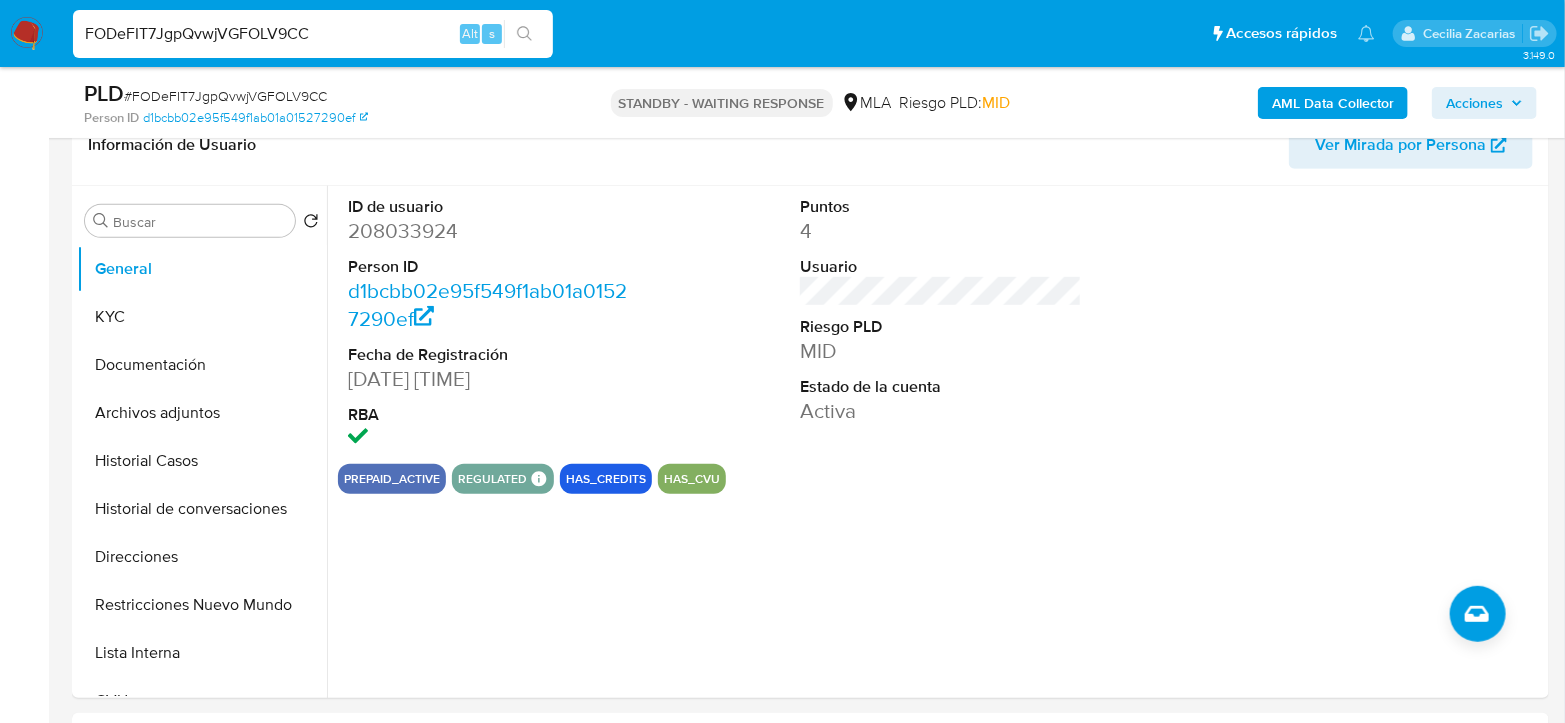 click on "FODeFIT7JgpQvwjVGFOLV9CC" at bounding box center [313, 34] 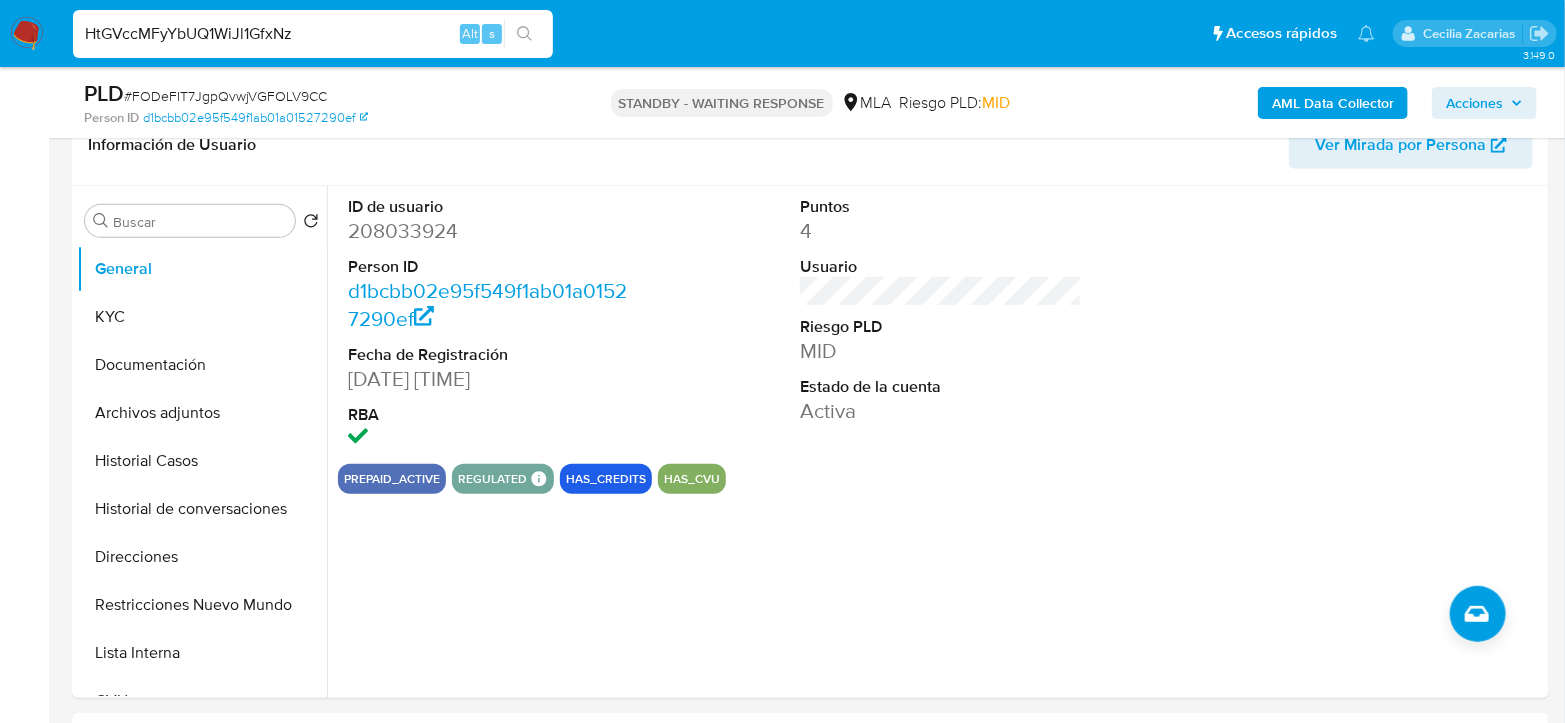 type on "HtGVccMFyYbUQ1WiJl1GfxNz" 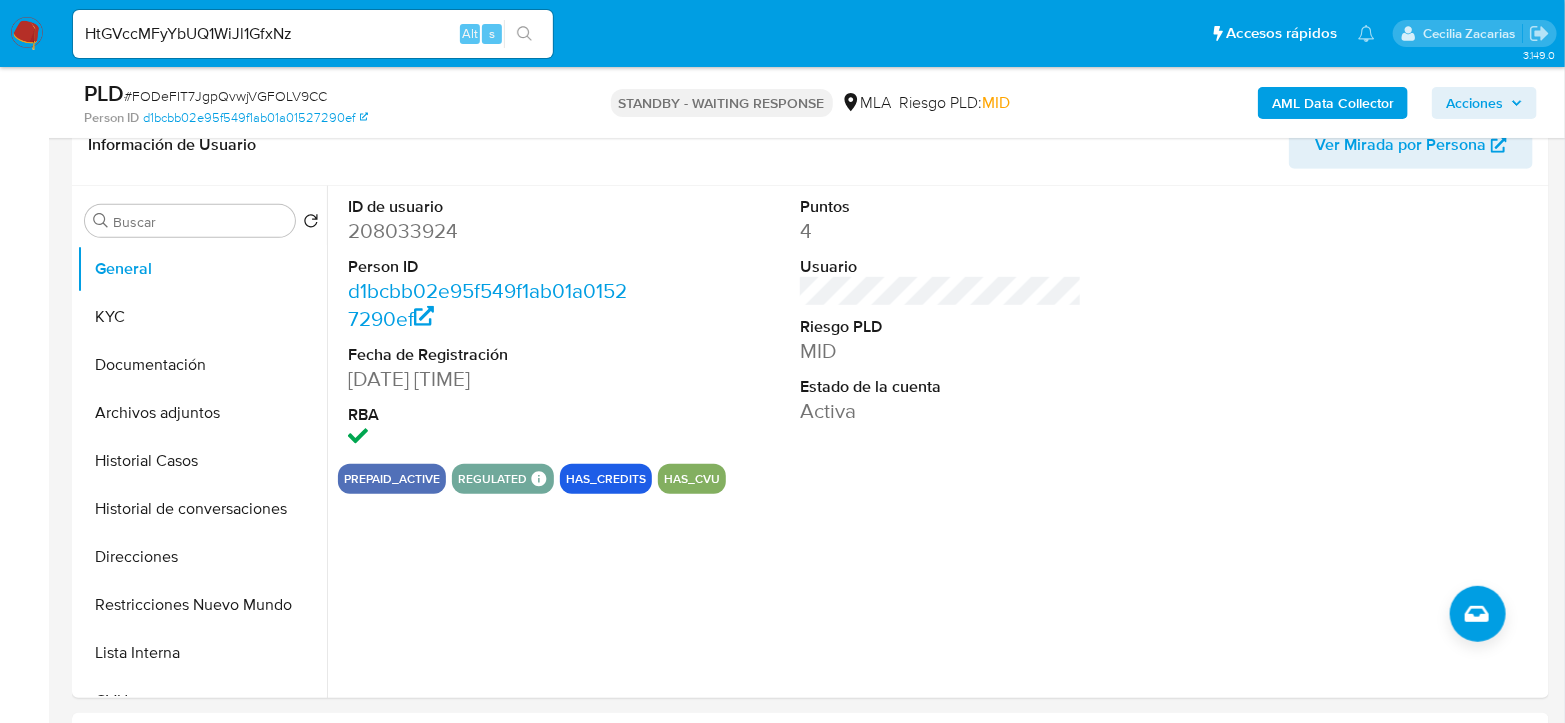 click on "HtGVccMFyYbUQ1WiJl1GfxNz Alt s" at bounding box center (313, 34) 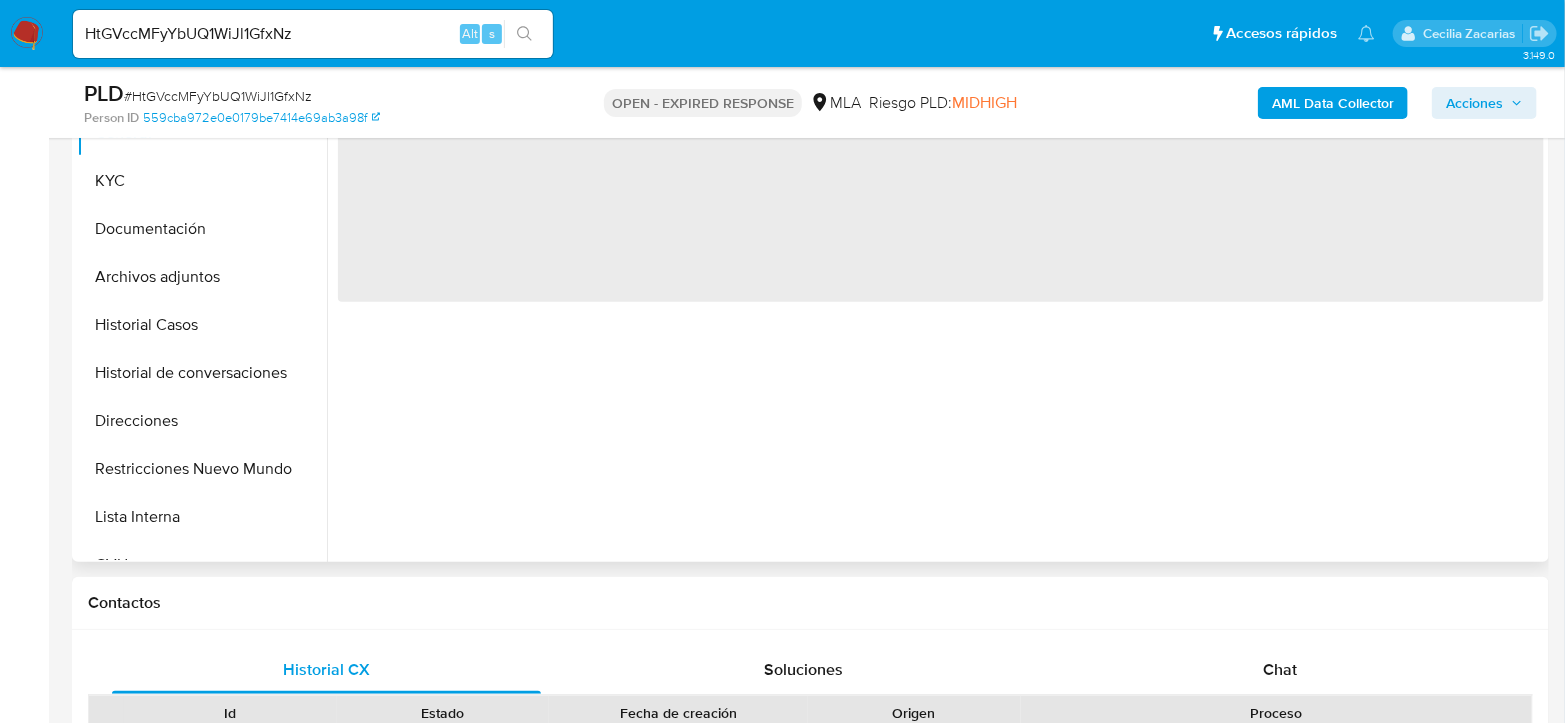 scroll, scrollTop: 666, scrollLeft: 0, axis: vertical 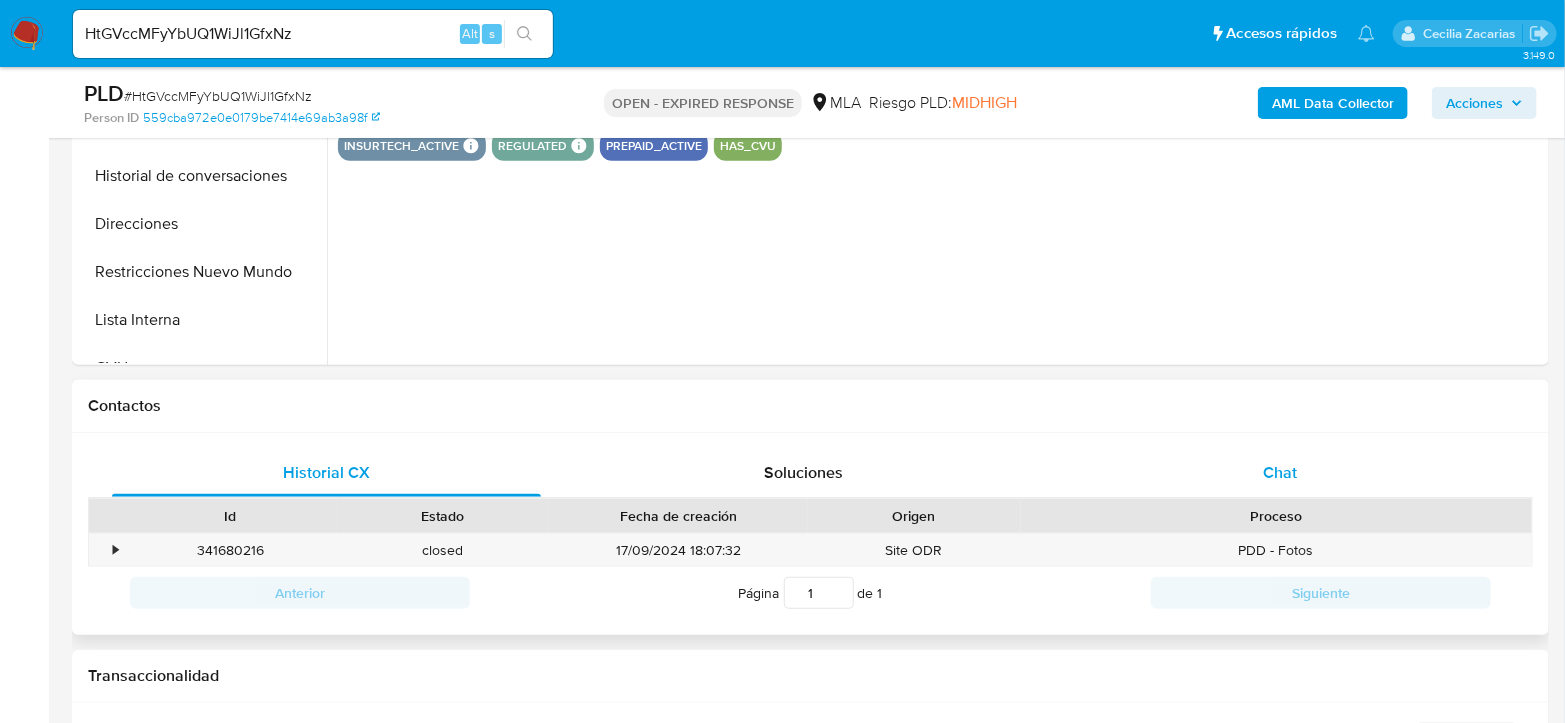 click on "Chat" at bounding box center (1280, 473) 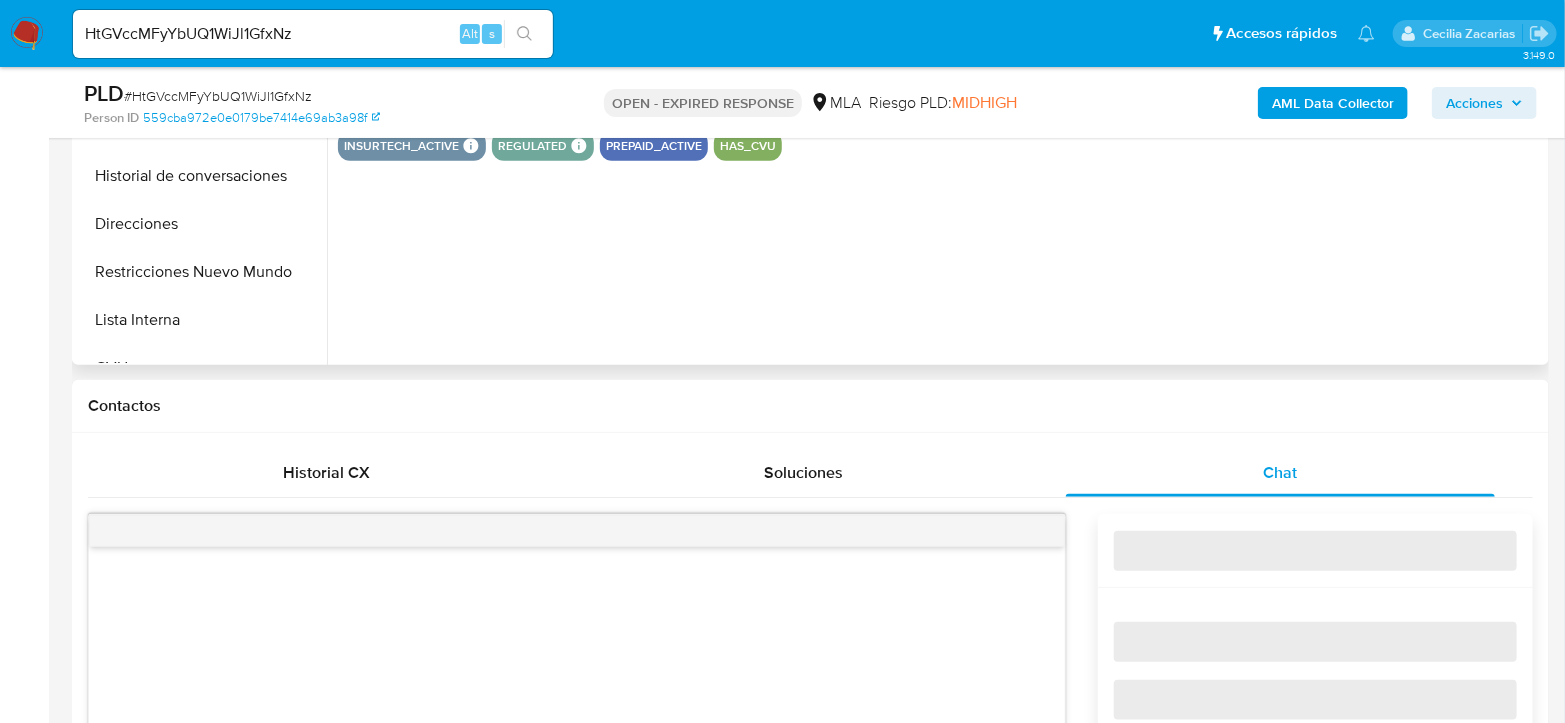 select on "10" 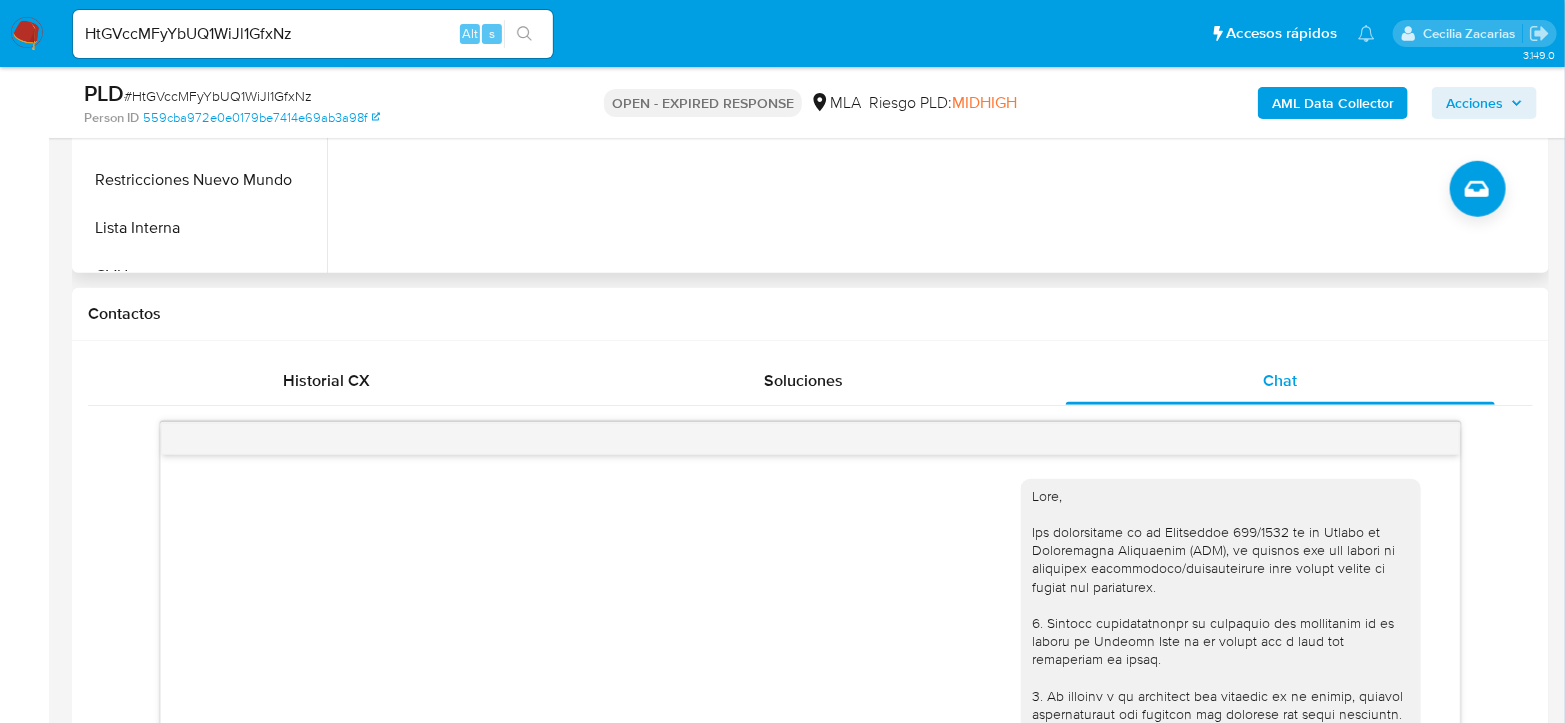 scroll, scrollTop: 888, scrollLeft: 0, axis: vertical 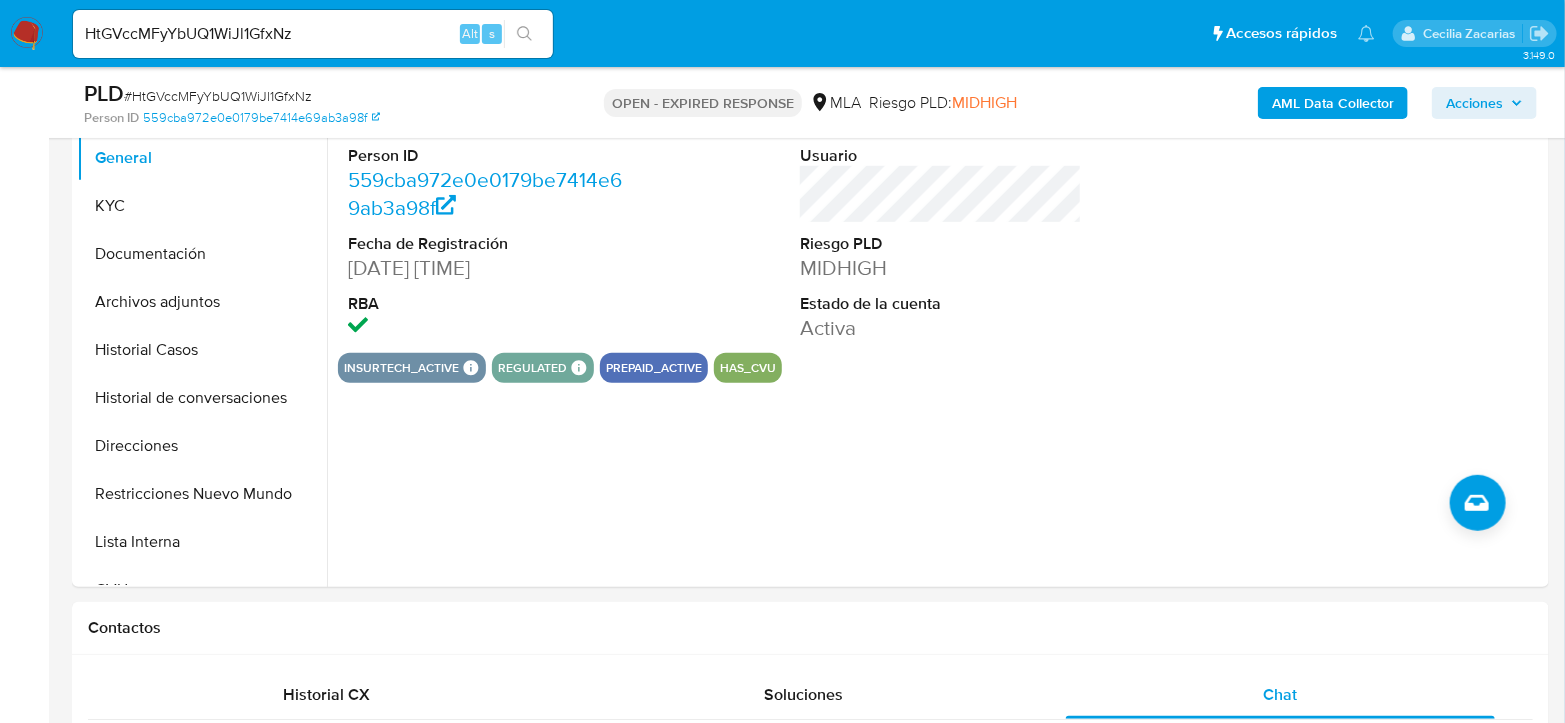 click on "# HtGVccMFyYbUQ1WiJl1GfxNz" at bounding box center [218, 96] 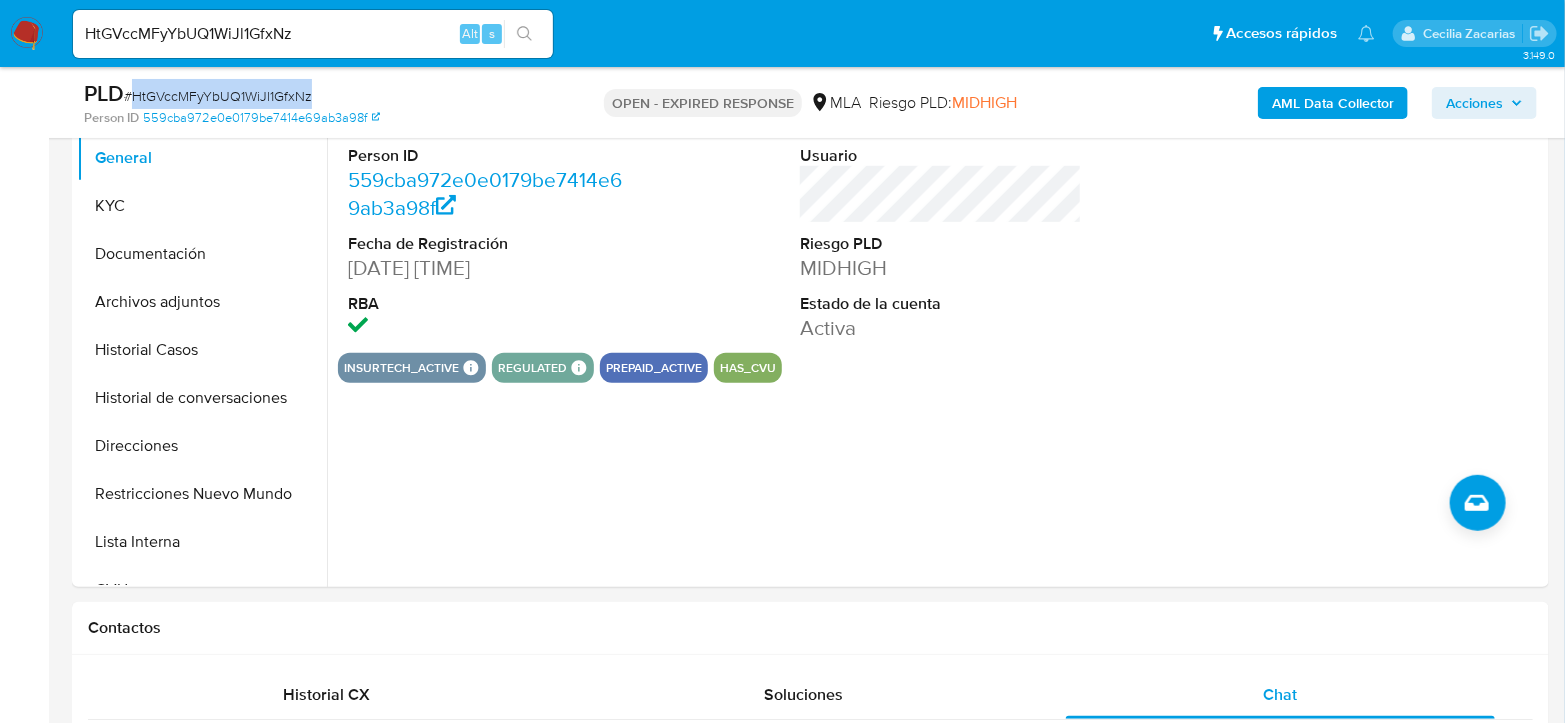 click on "# HtGVccMFyYbUQ1WiJl1GfxNz" at bounding box center [218, 96] 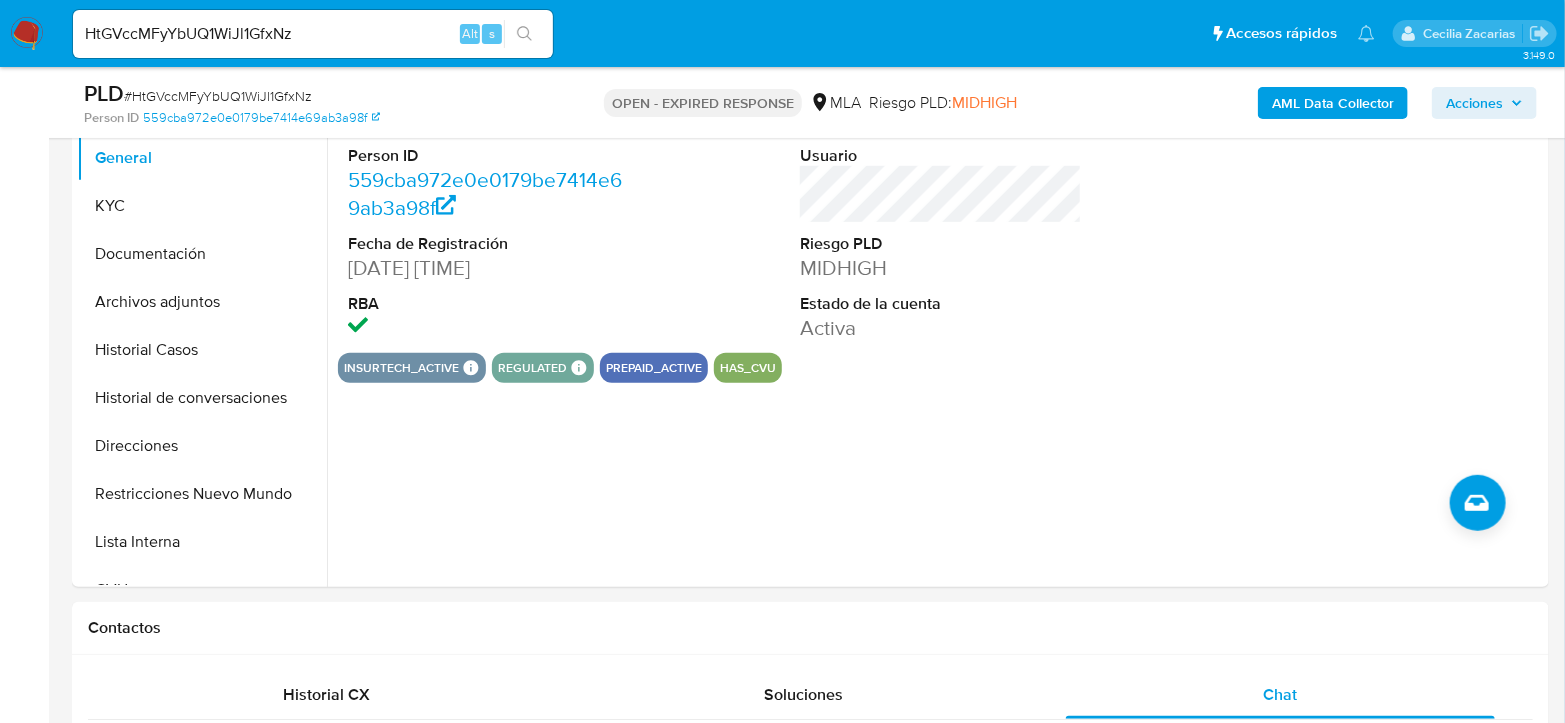 click on "HtGVccMFyYbUQ1WiJl1GfxNz" at bounding box center (313, 34) 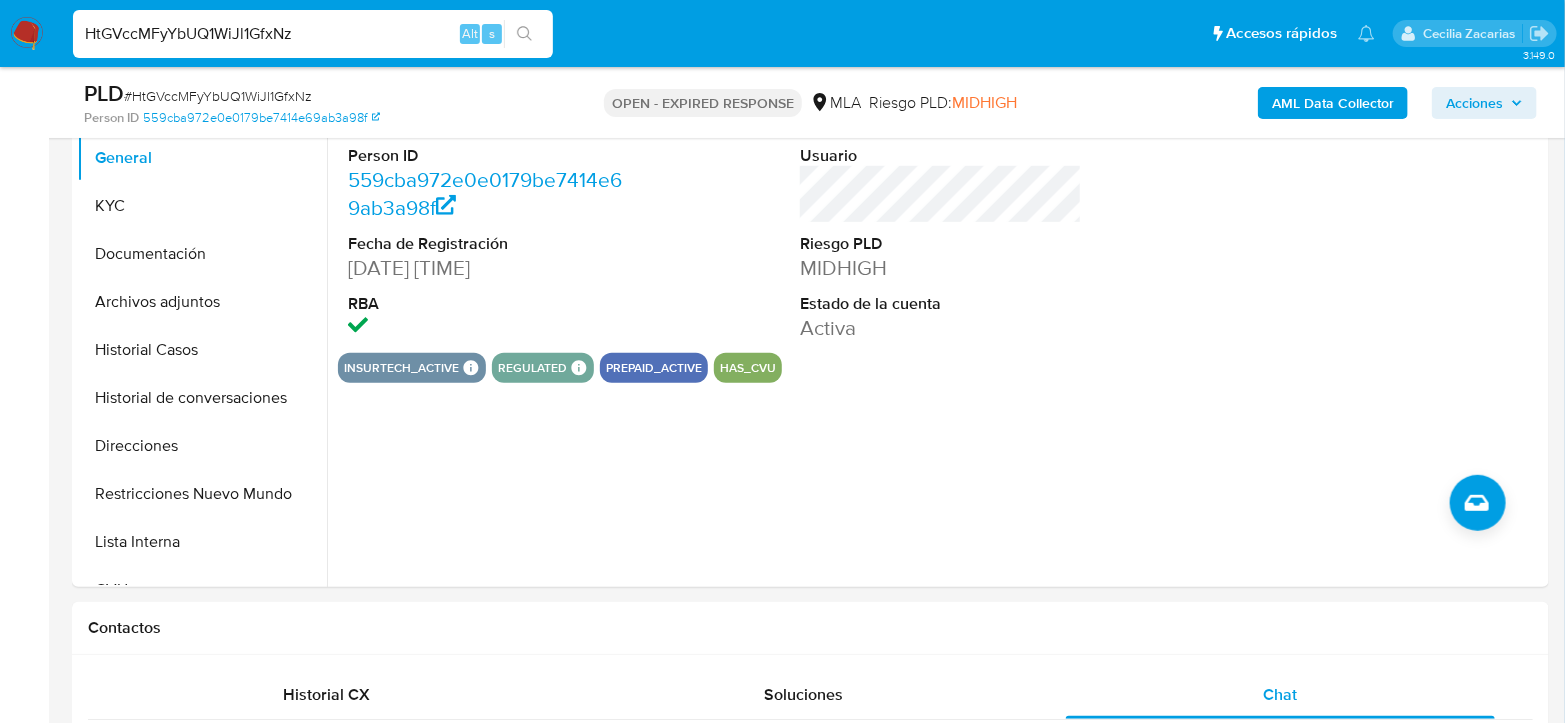 click on "HtGVccMFyYbUQ1WiJl1GfxNz" at bounding box center (313, 34) 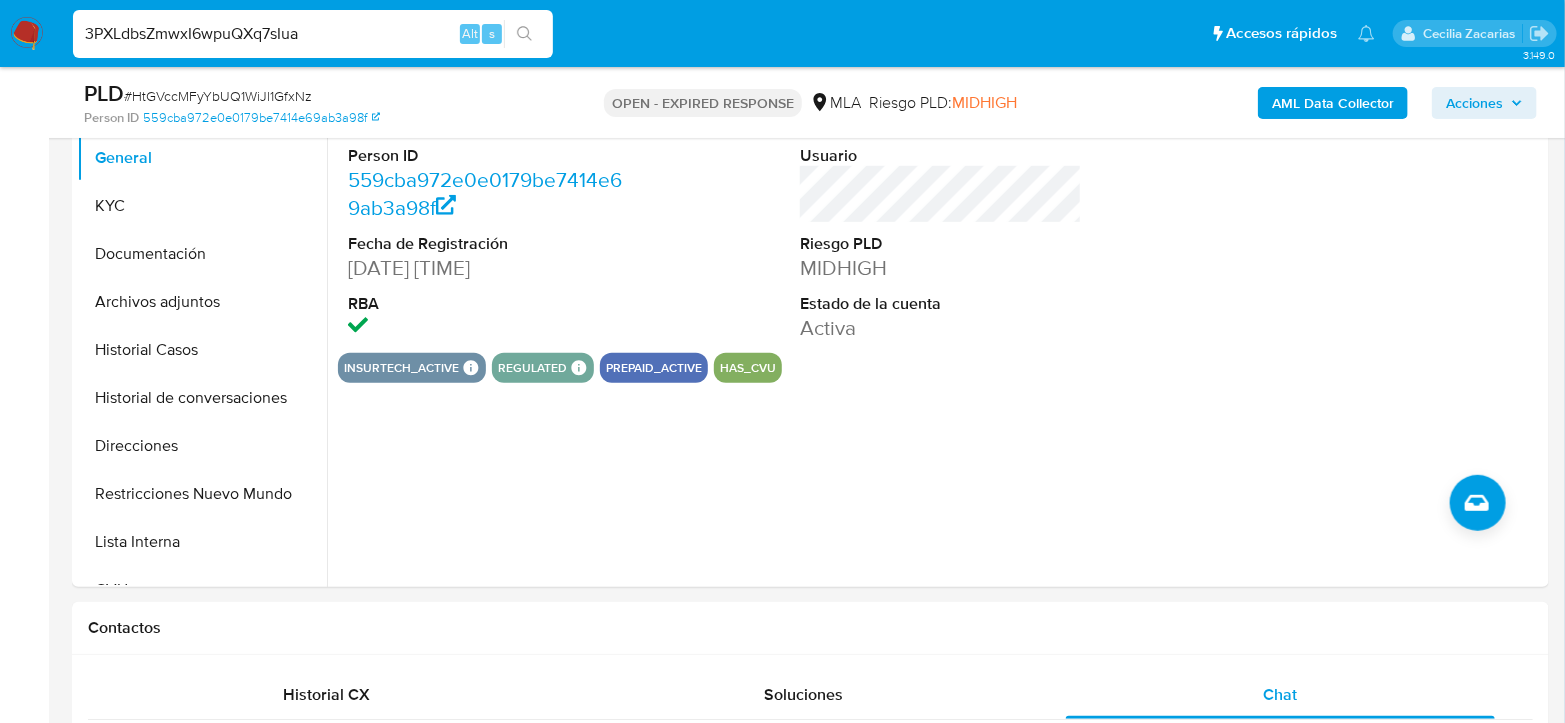 type on "3PXLdbsZmwxI6wpuQXq7sIua" 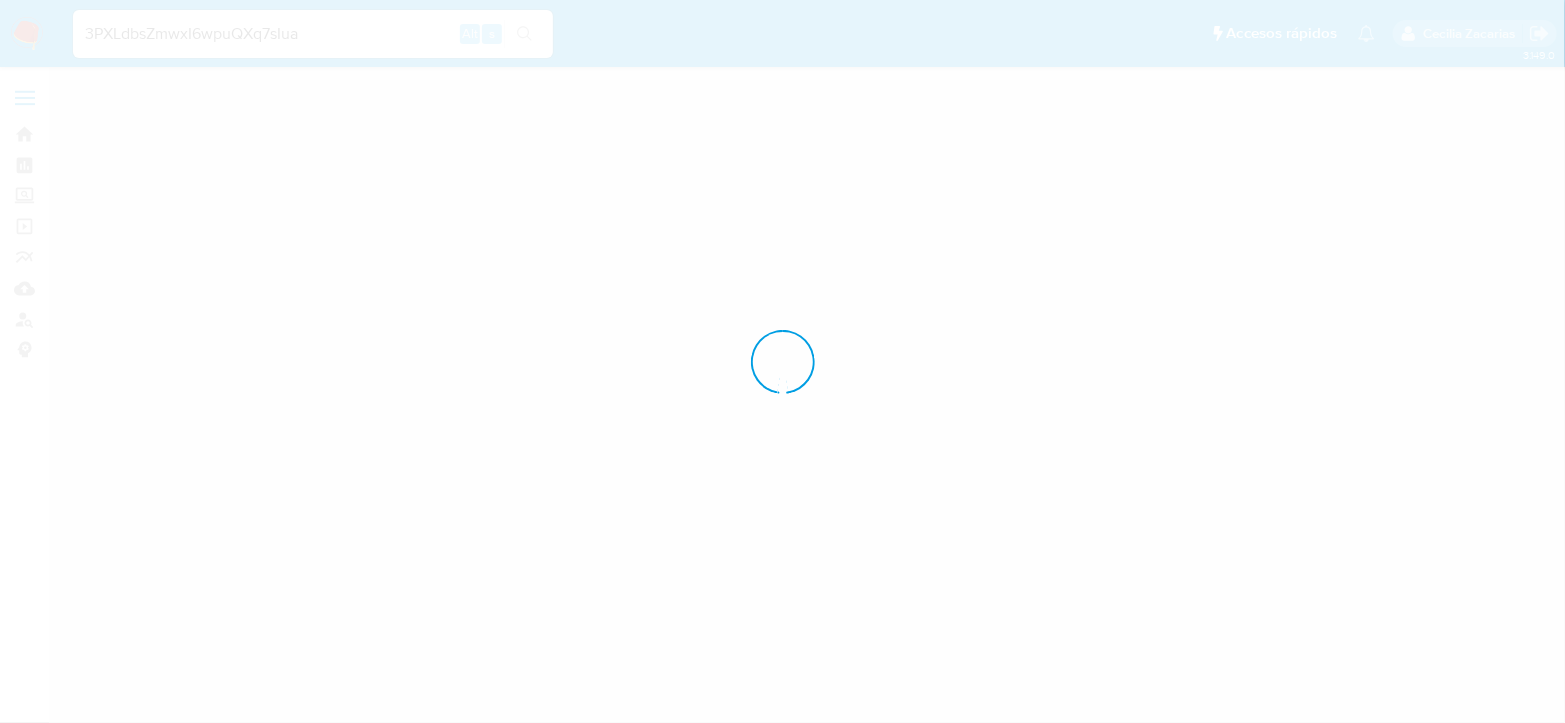 scroll, scrollTop: 0, scrollLeft: 0, axis: both 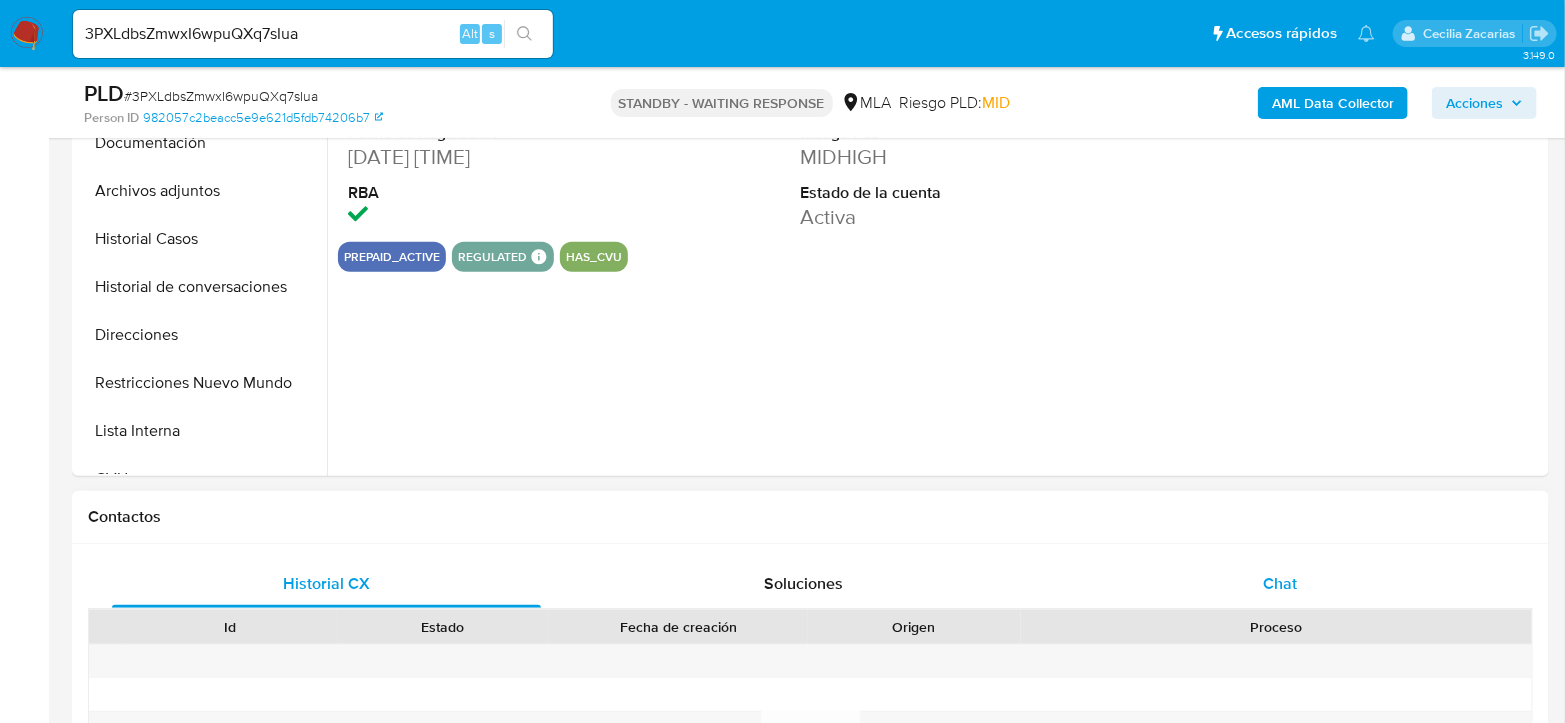 click on "Chat" at bounding box center [1280, 584] 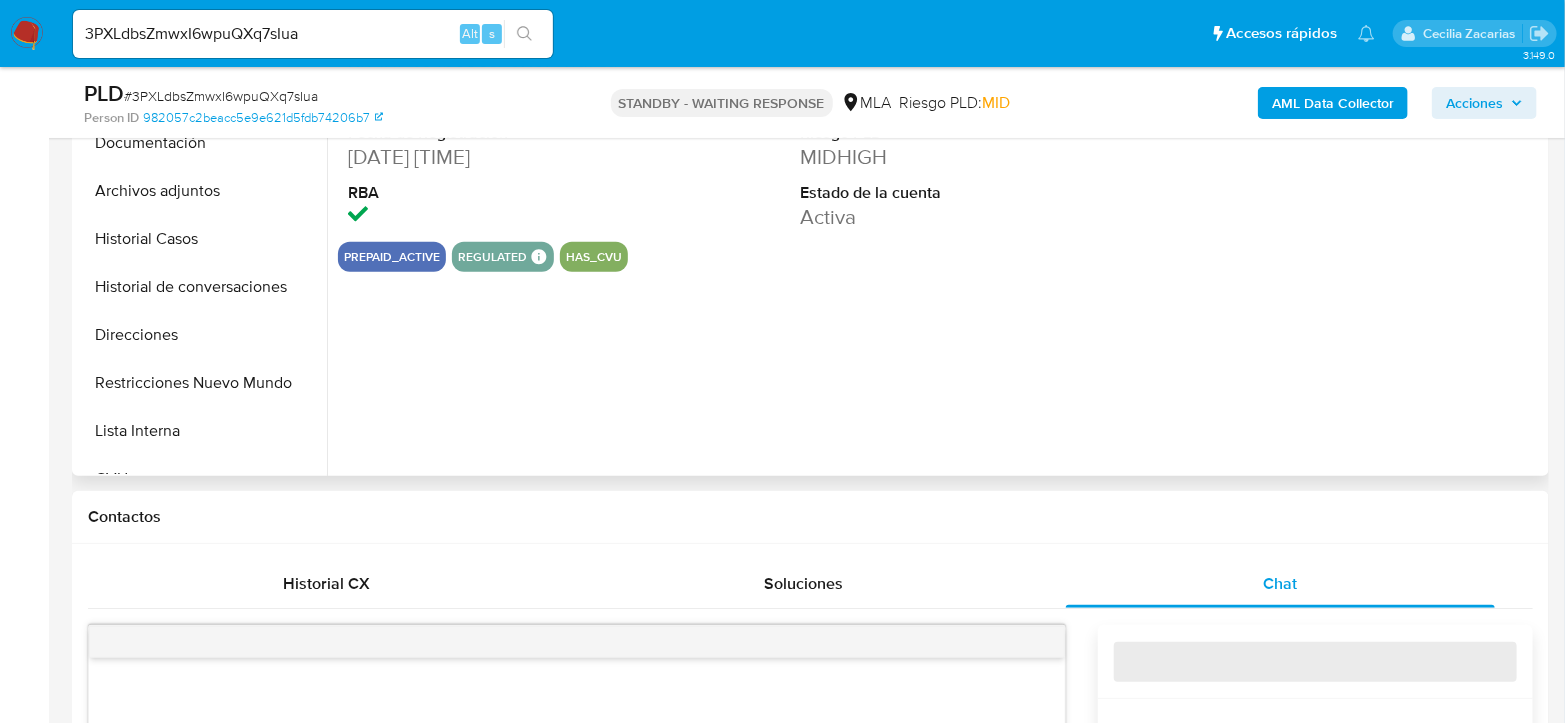 select on "10" 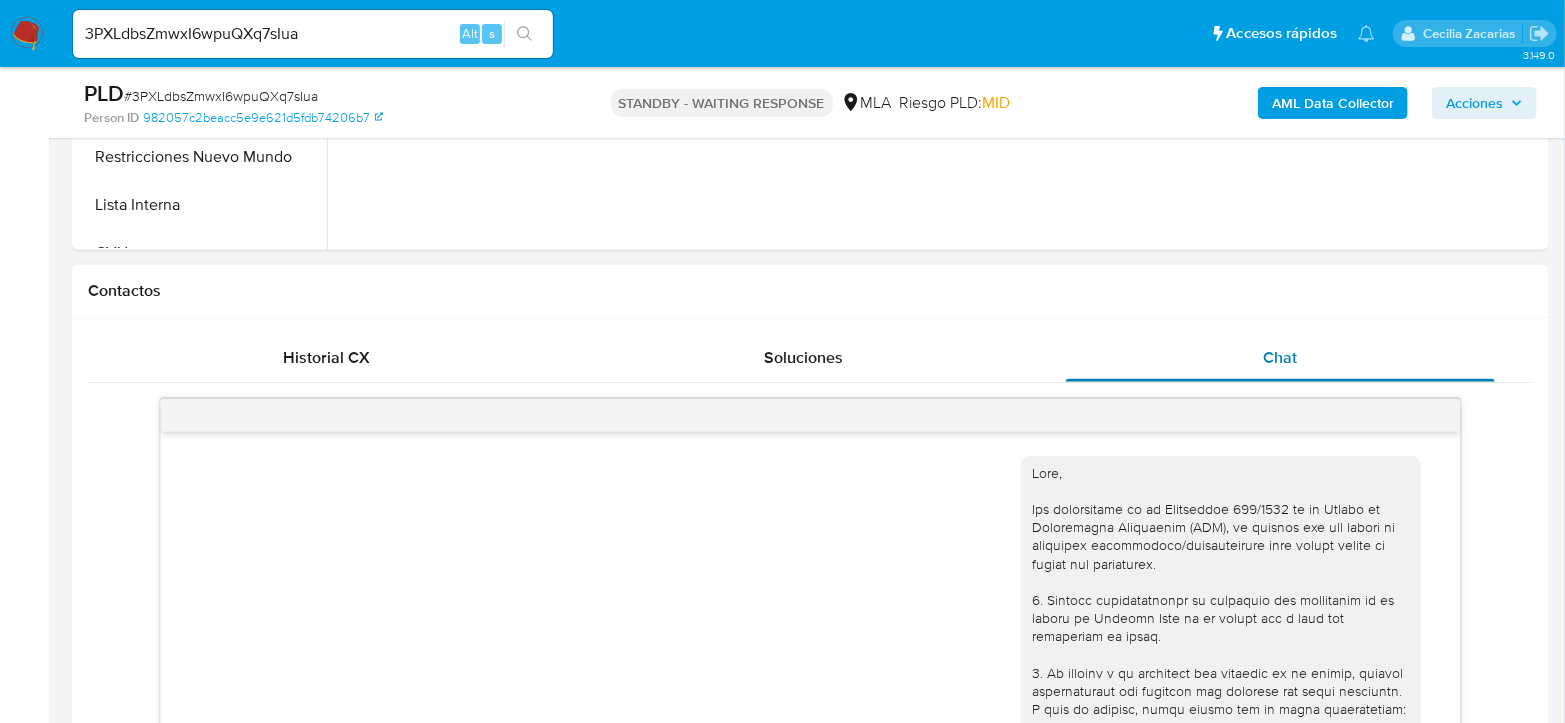 scroll, scrollTop: 888, scrollLeft: 0, axis: vertical 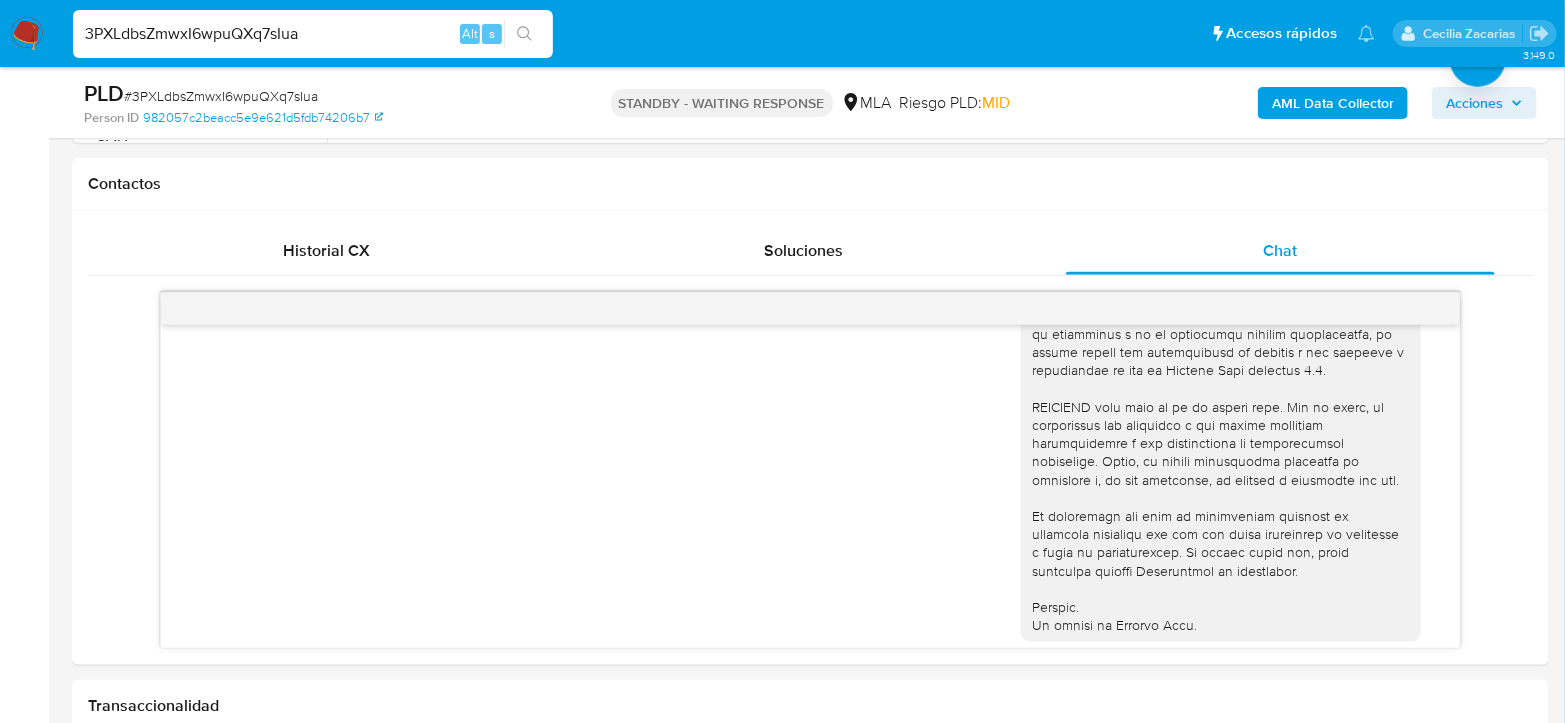 click on "3PXLdbsZmwxI6wpuQXq7sIua" at bounding box center [313, 34] 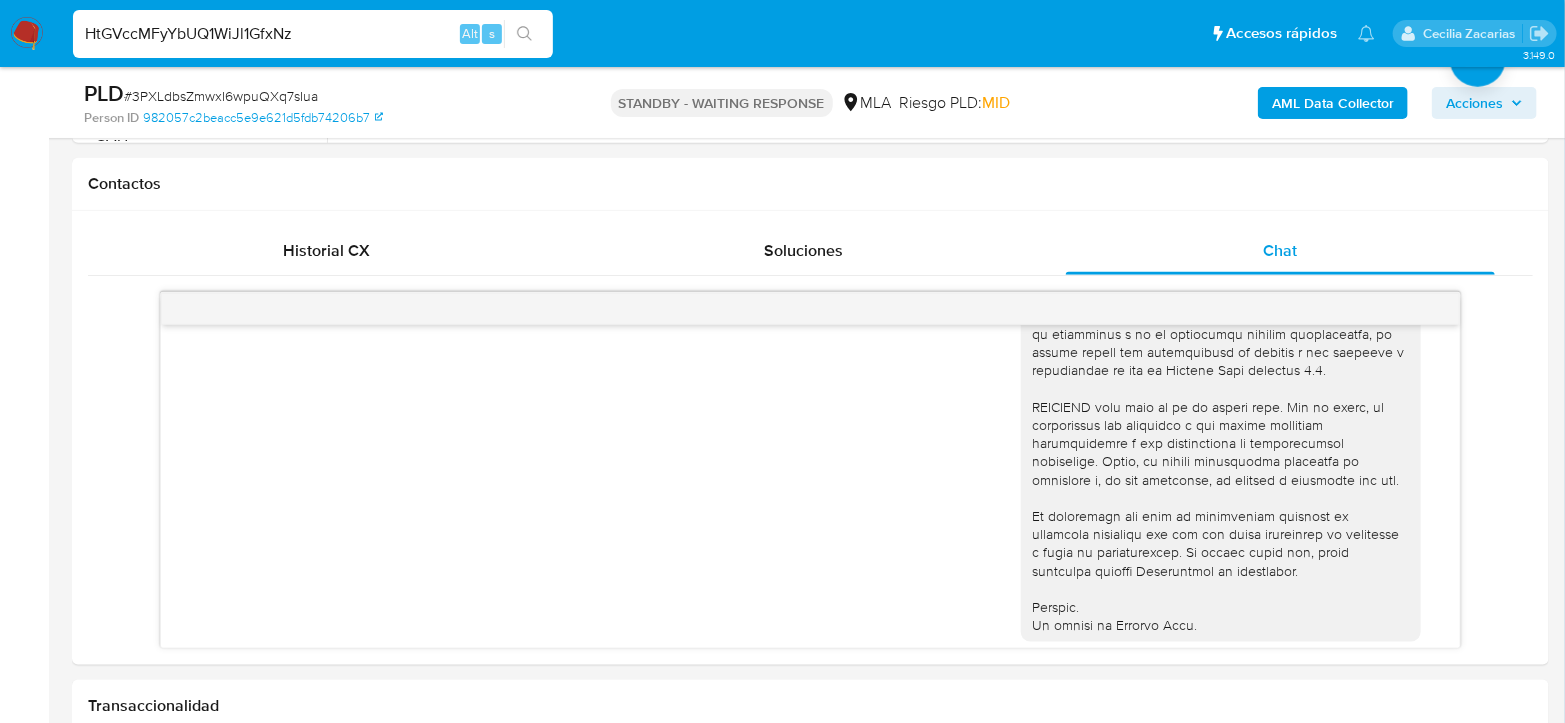 type on "HtGVccMFyYbUQ1WiJl1GfxNz" 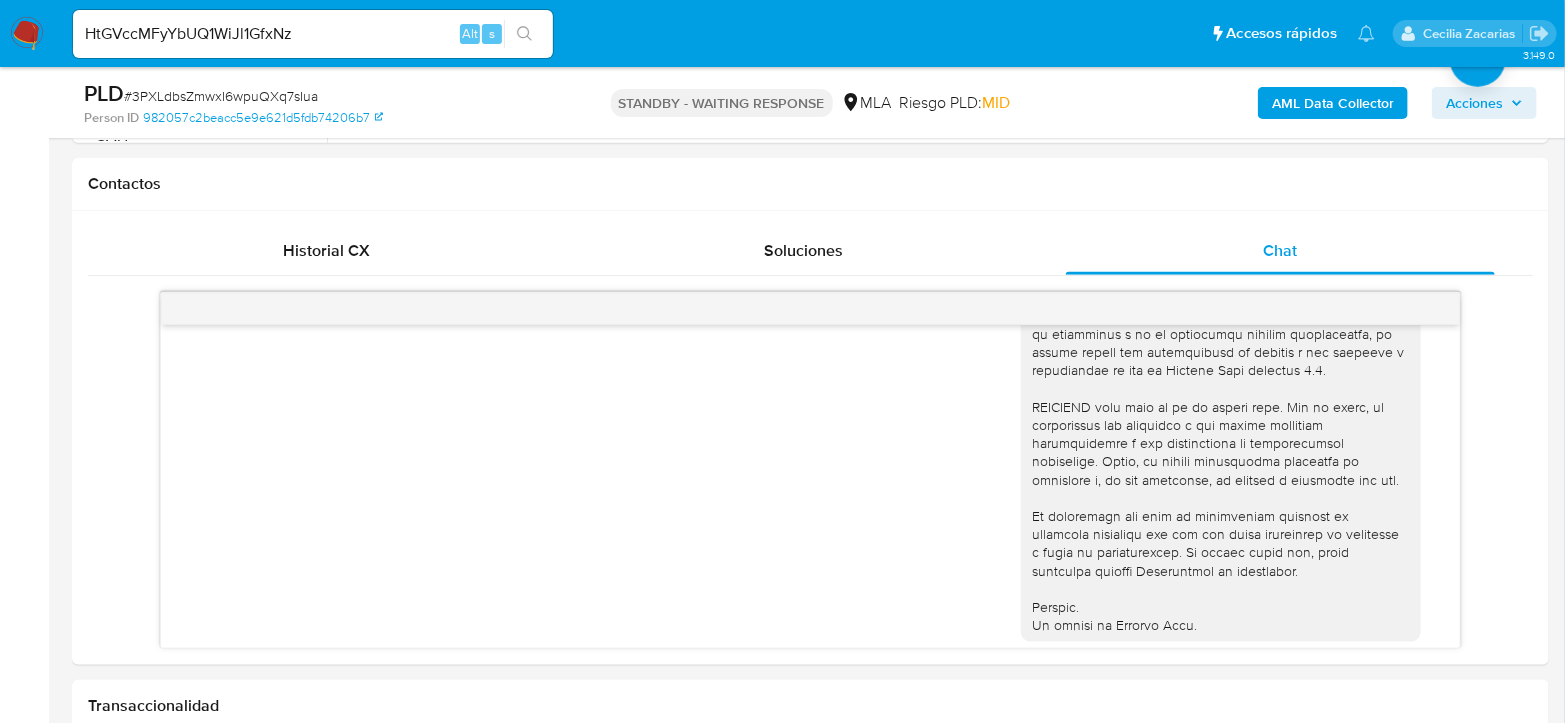 click 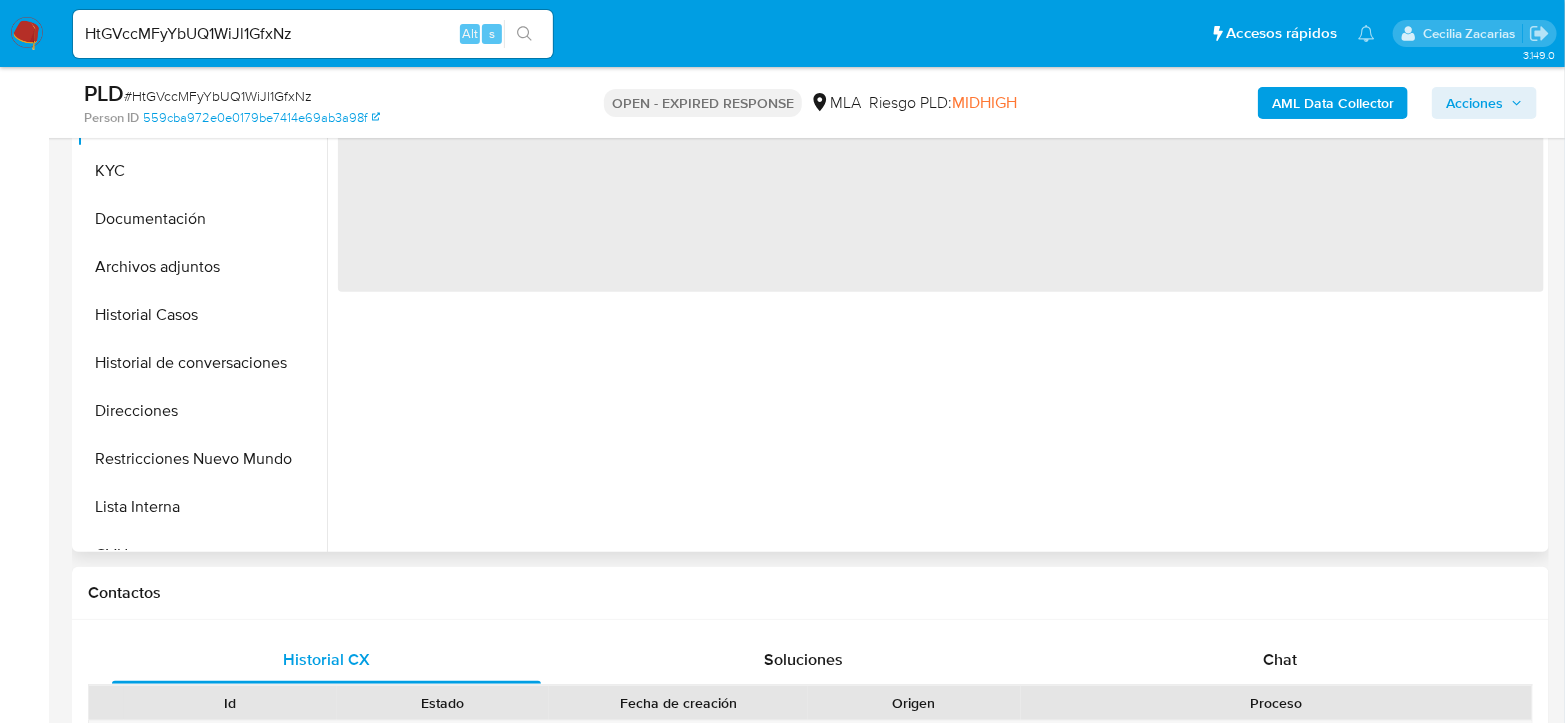 scroll, scrollTop: 555, scrollLeft: 0, axis: vertical 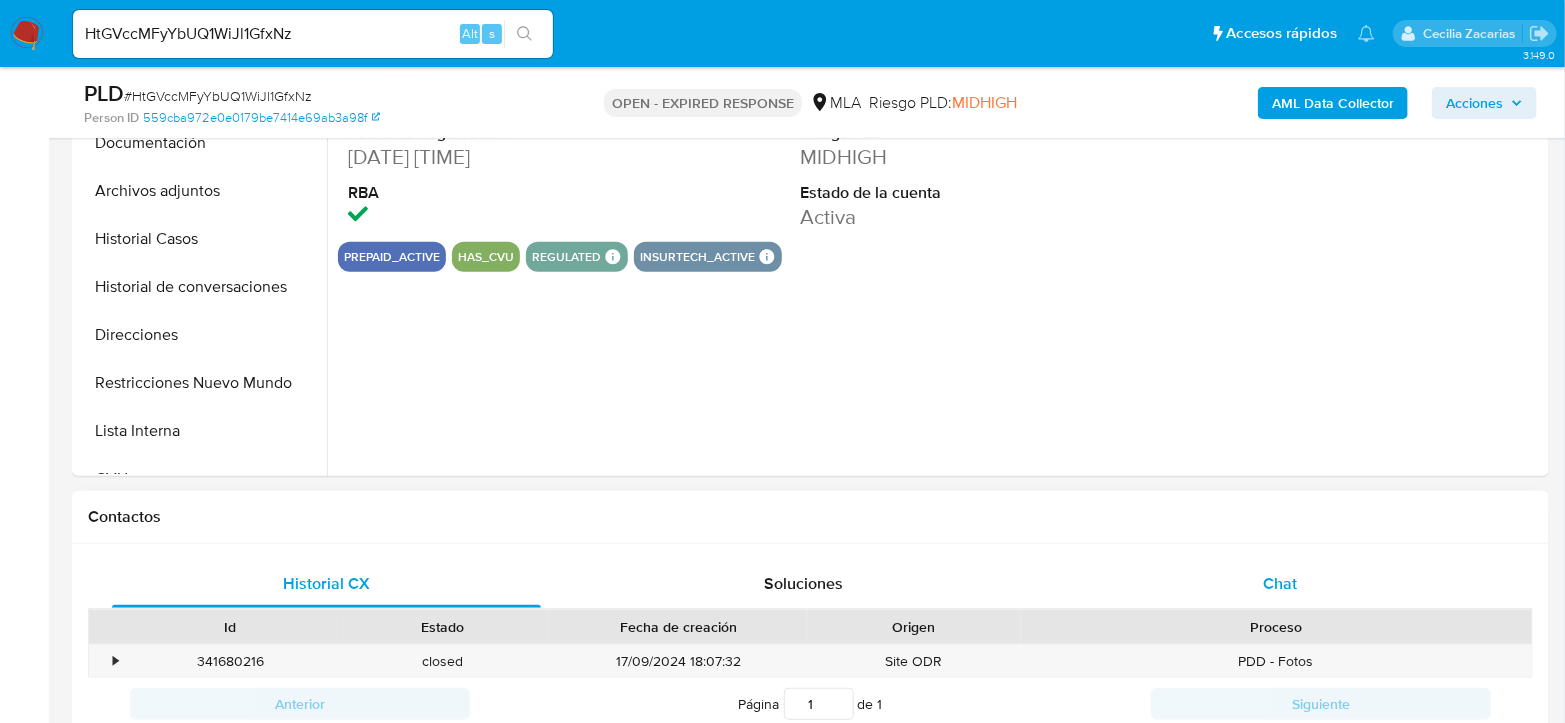 click on "Chat" at bounding box center [1280, 584] 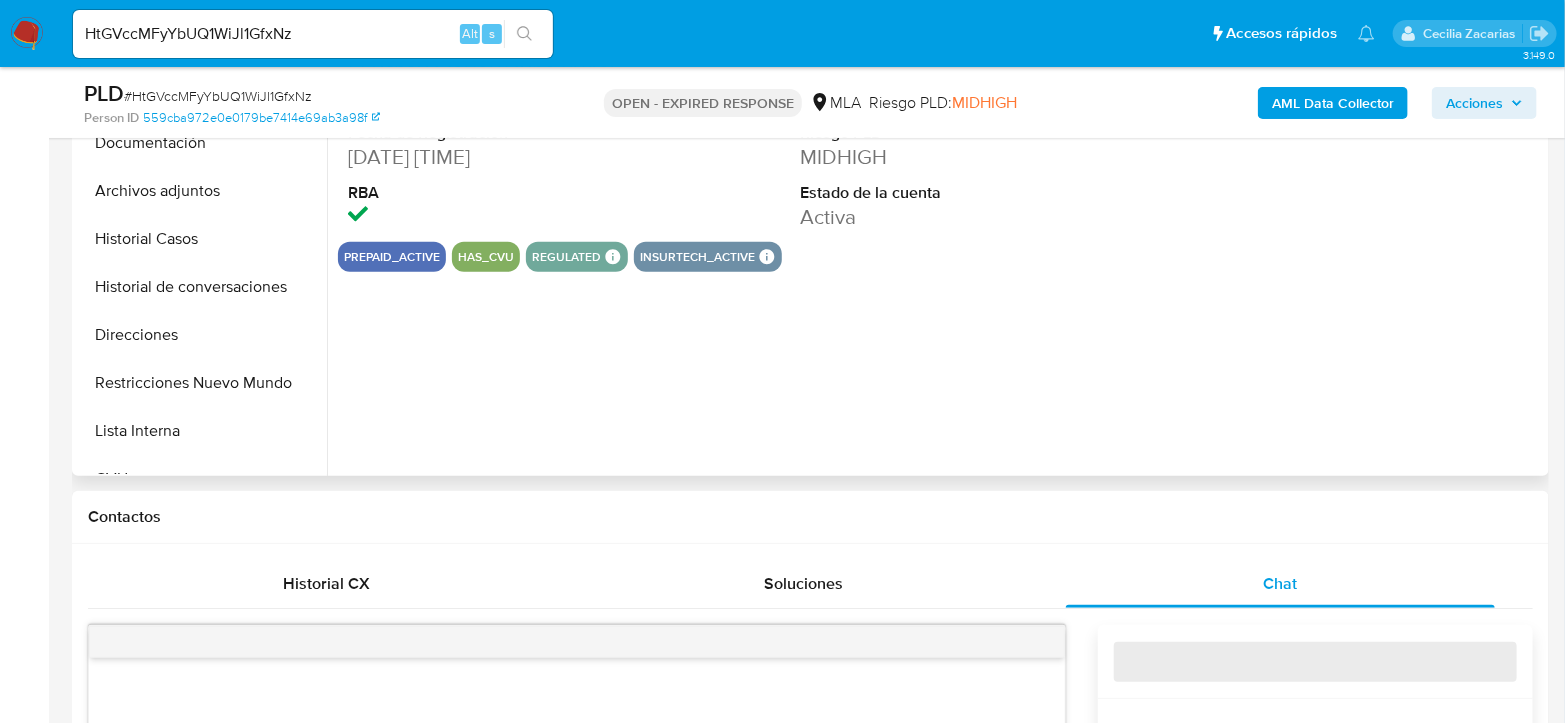 select on "10" 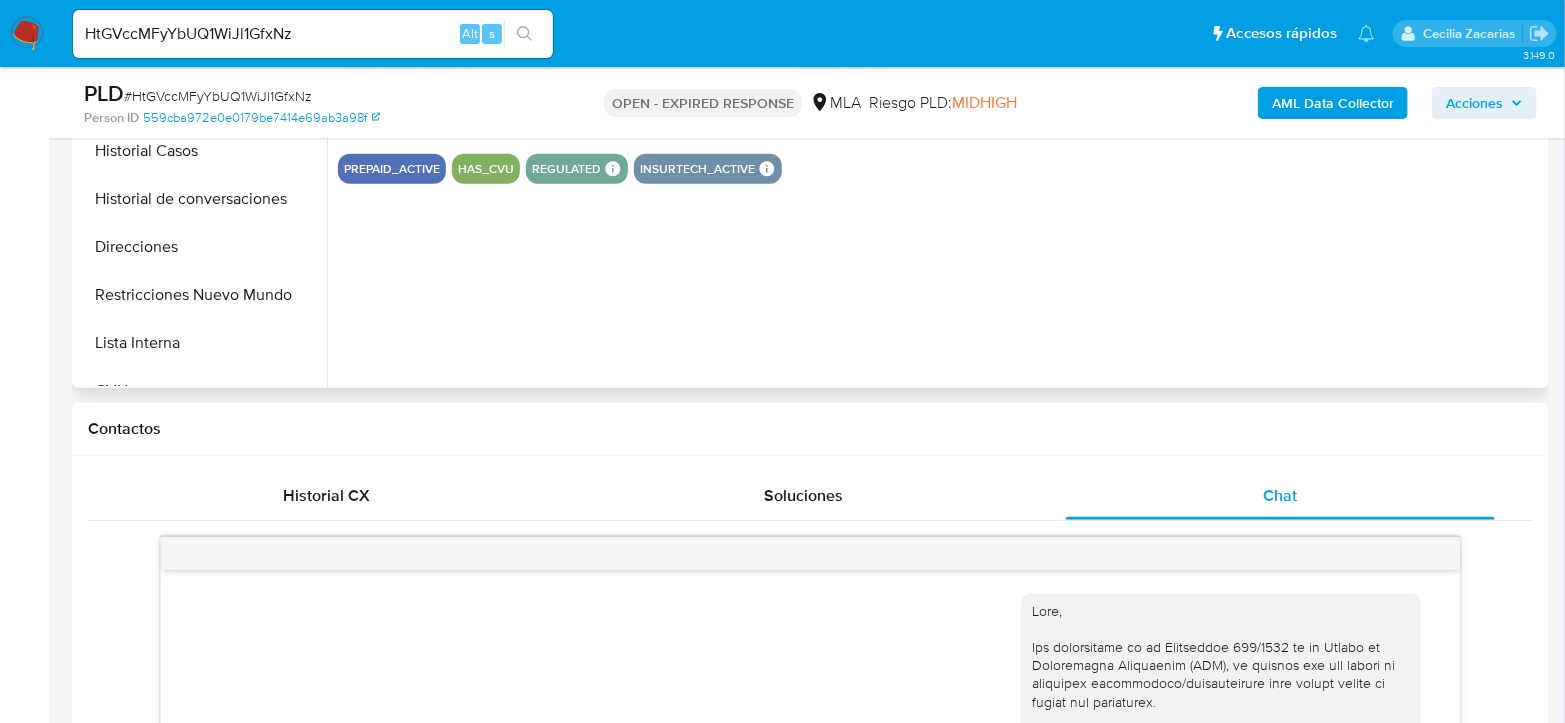scroll, scrollTop: 777, scrollLeft: 0, axis: vertical 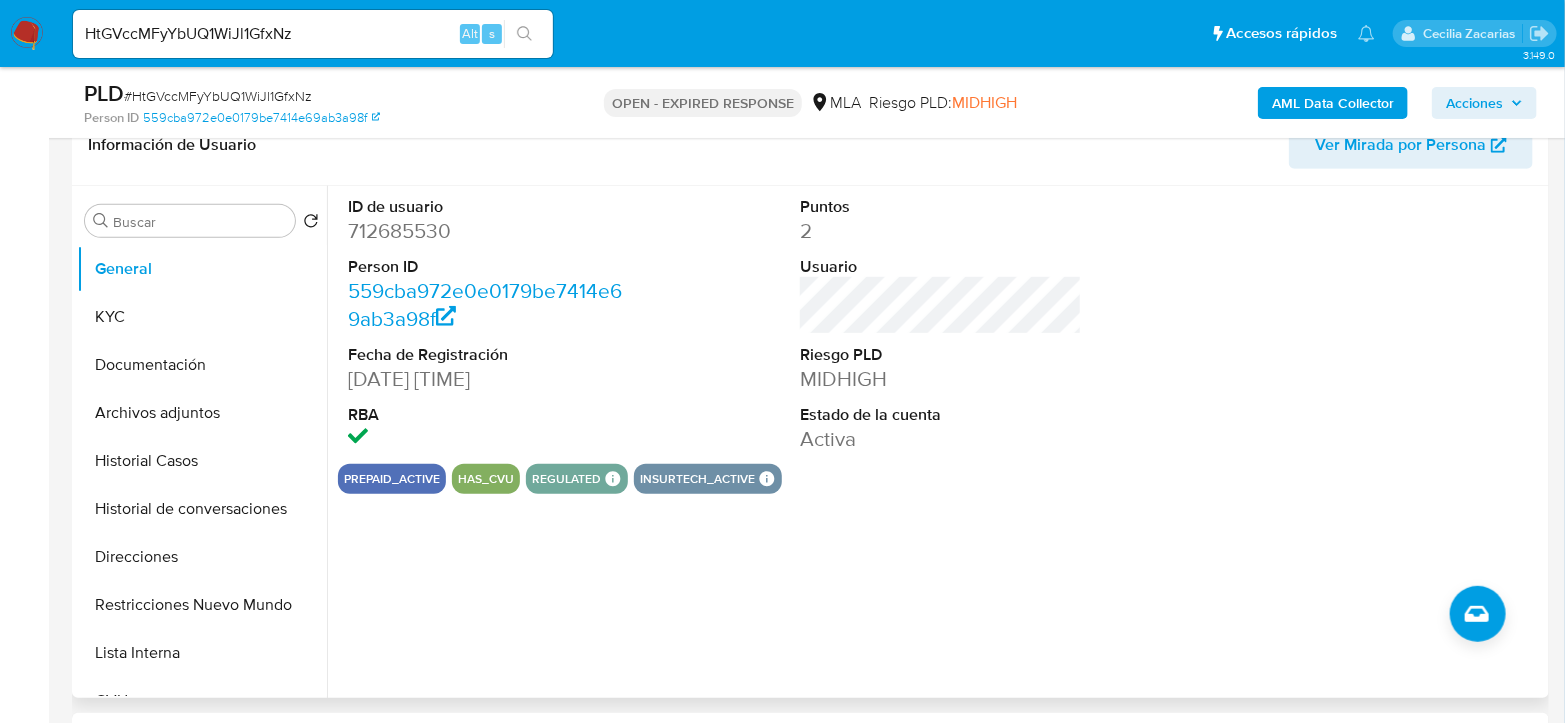 click on "712685530" at bounding box center [489, 231] 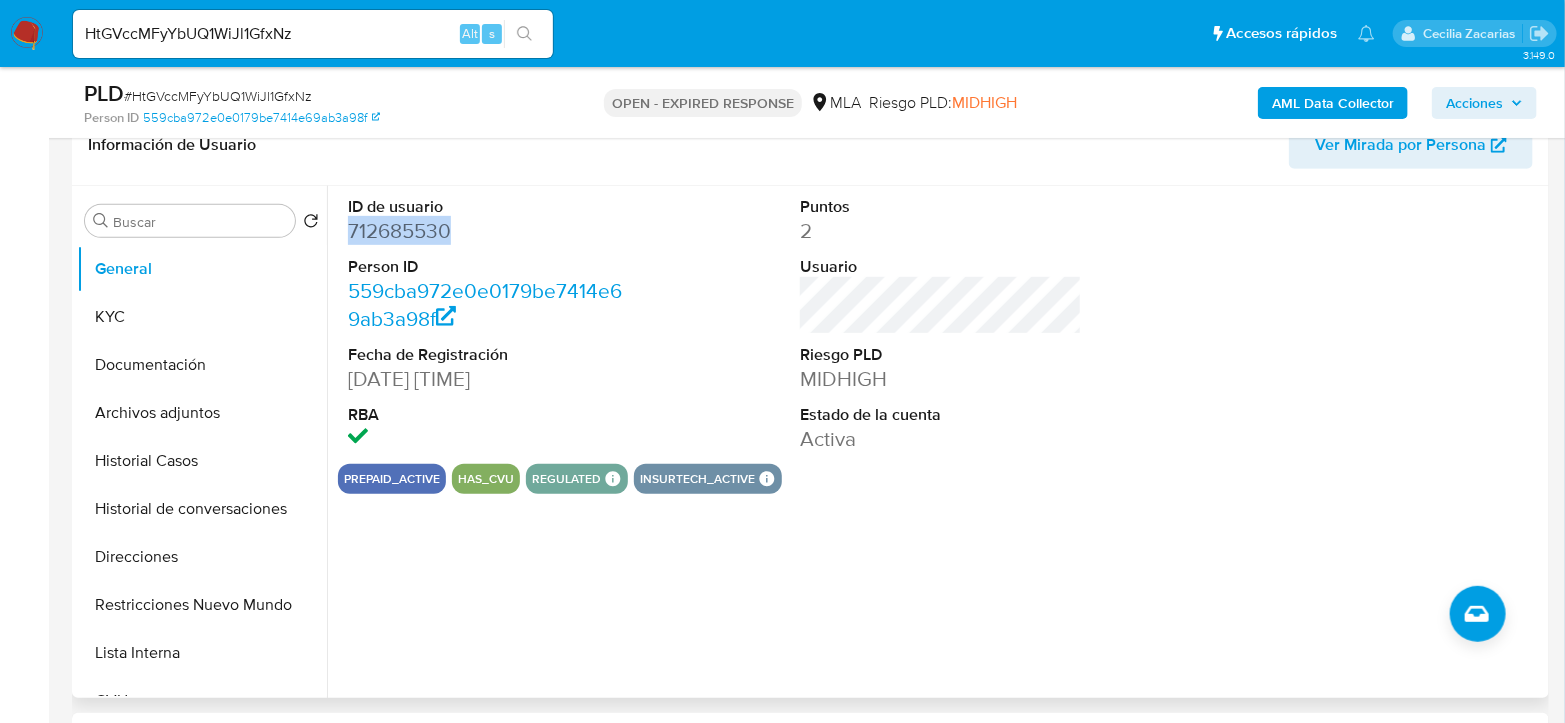 click on "712685530" at bounding box center (489, 231) 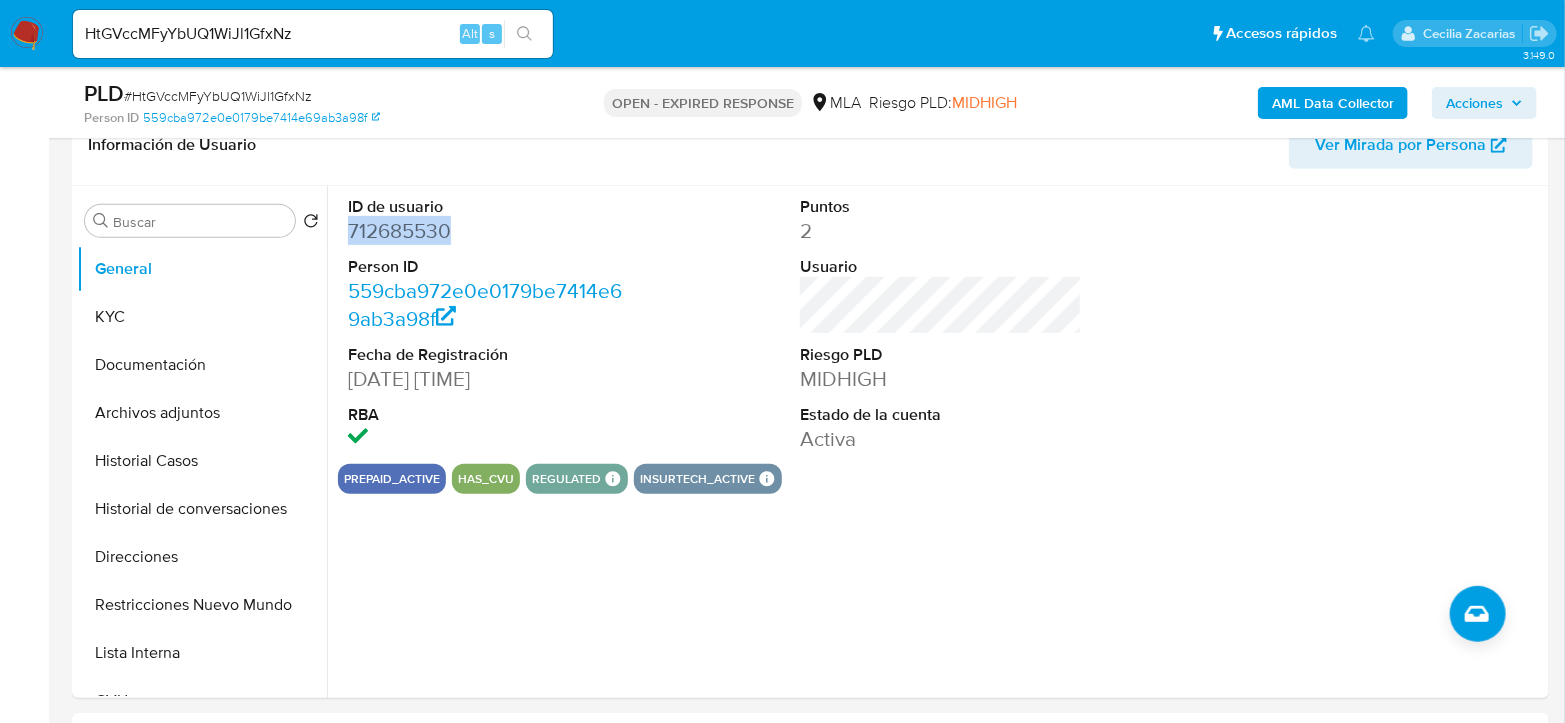 copy on "712685530" 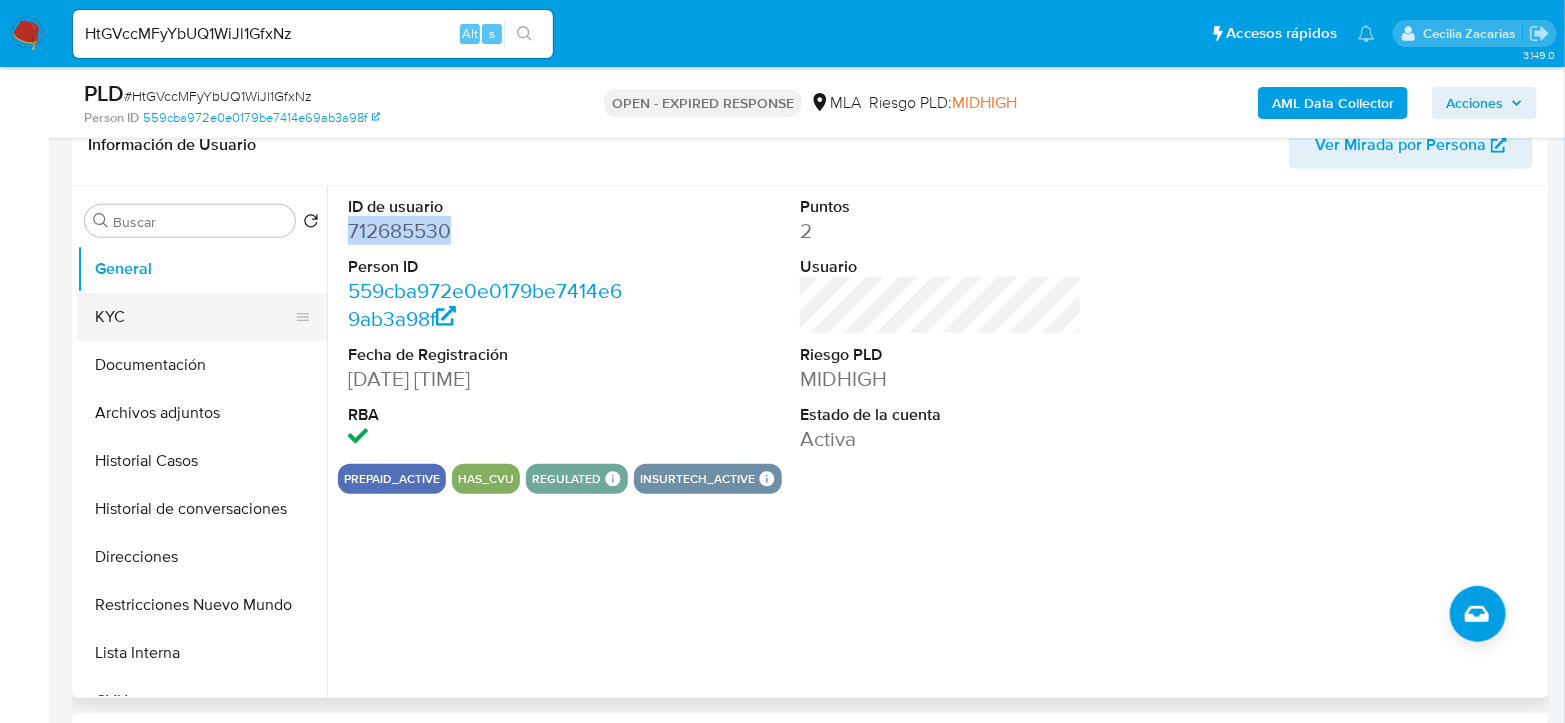 click on "KYC" at bounding box center [194, 317] 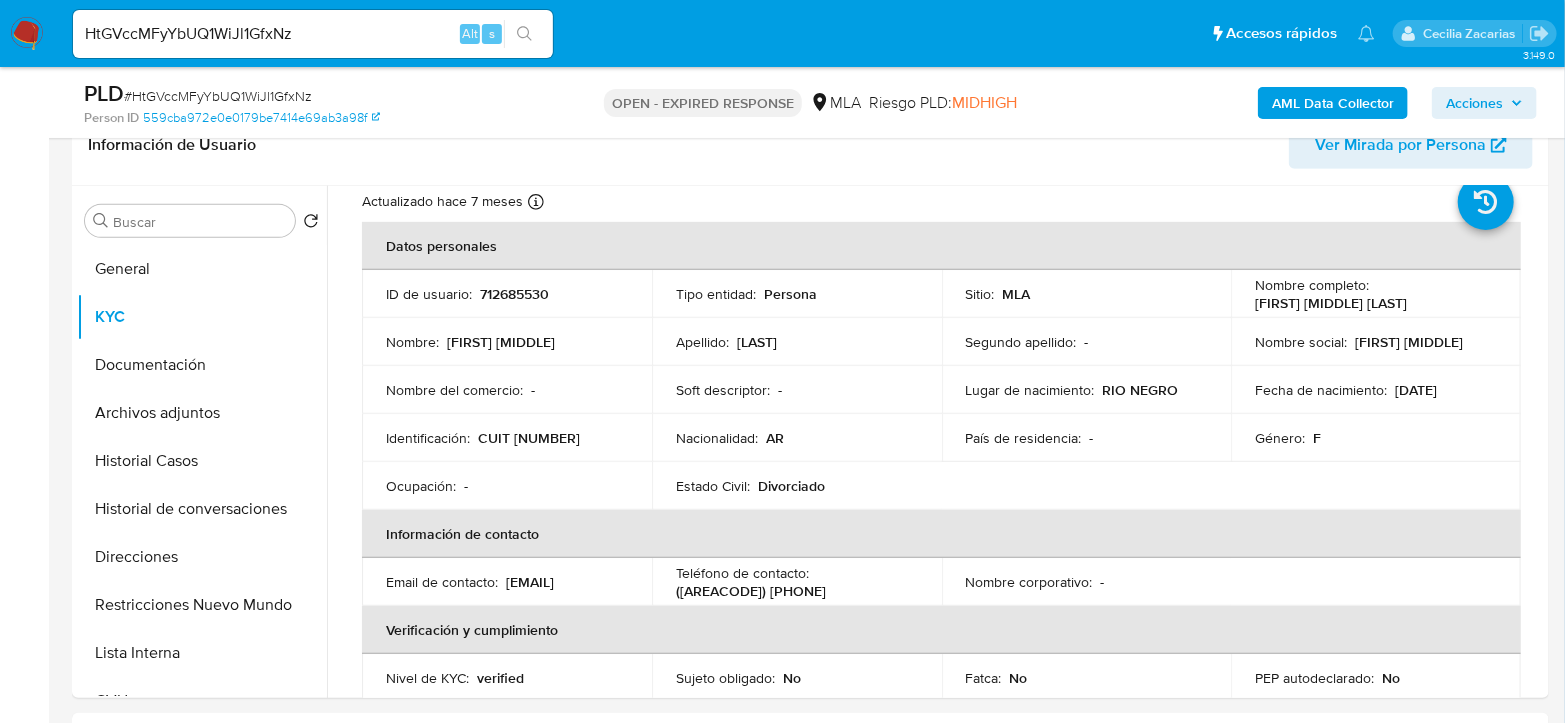 scroll, scrollTop: 111, scrollLeft: 0, axis: vertical 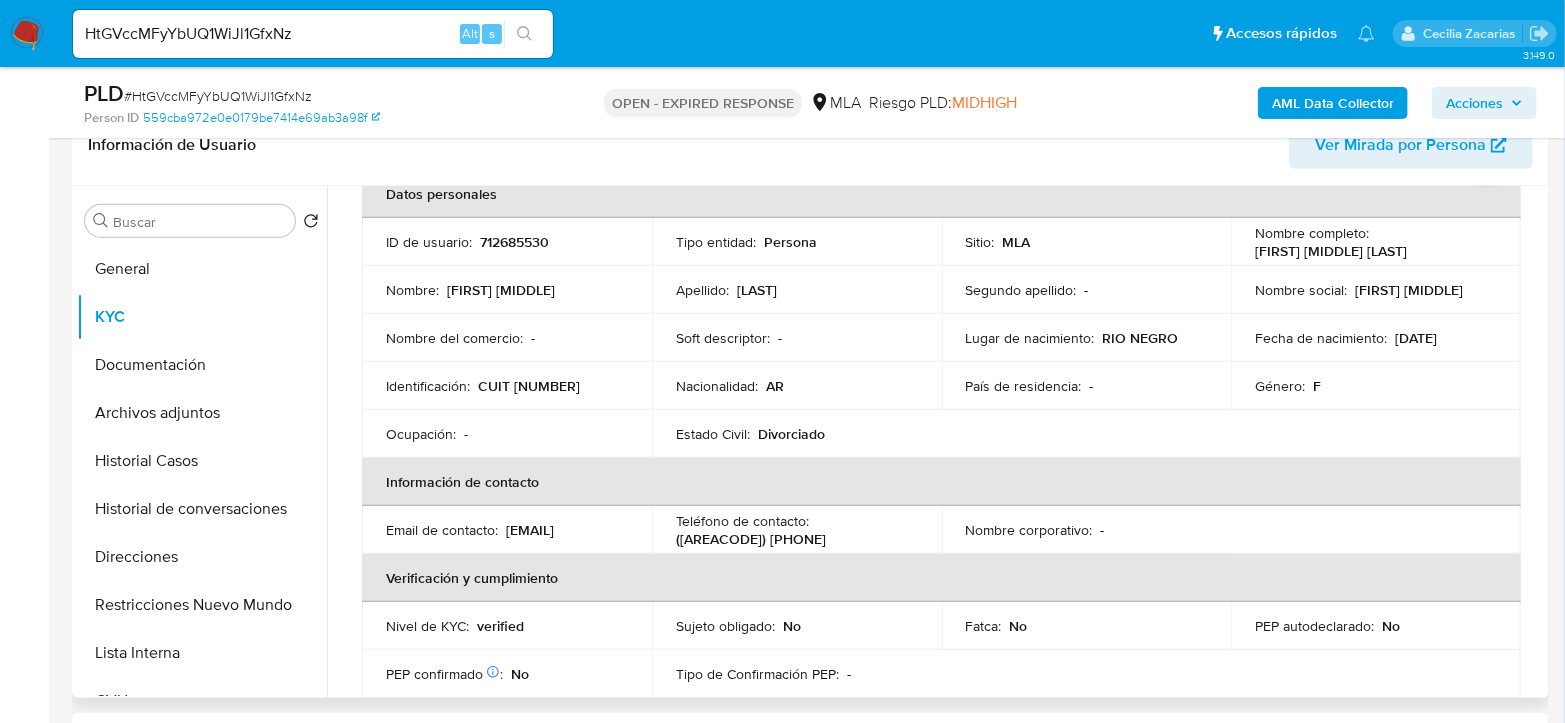 click on "CUIT 27148000196" at bounding box center [529, 386] 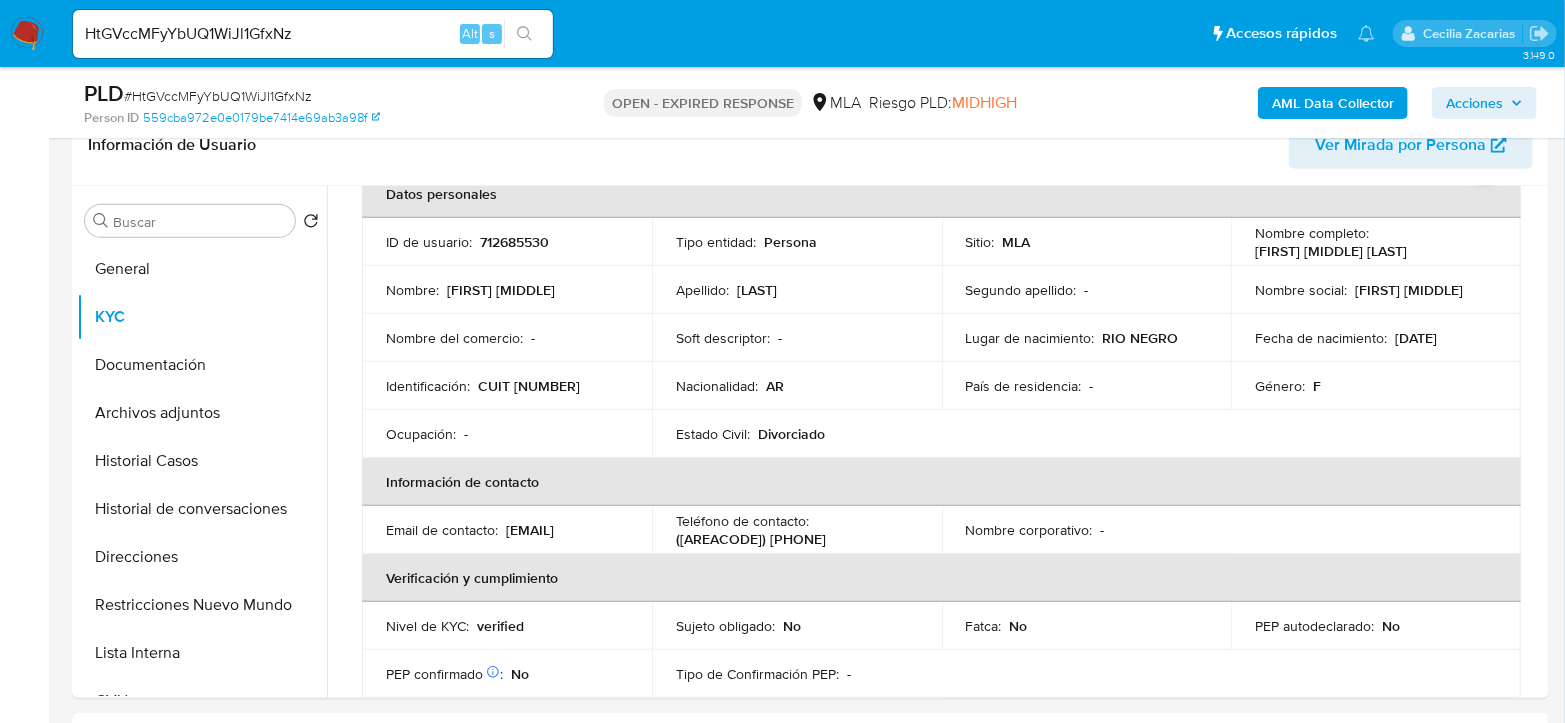 copy on "27148000196" 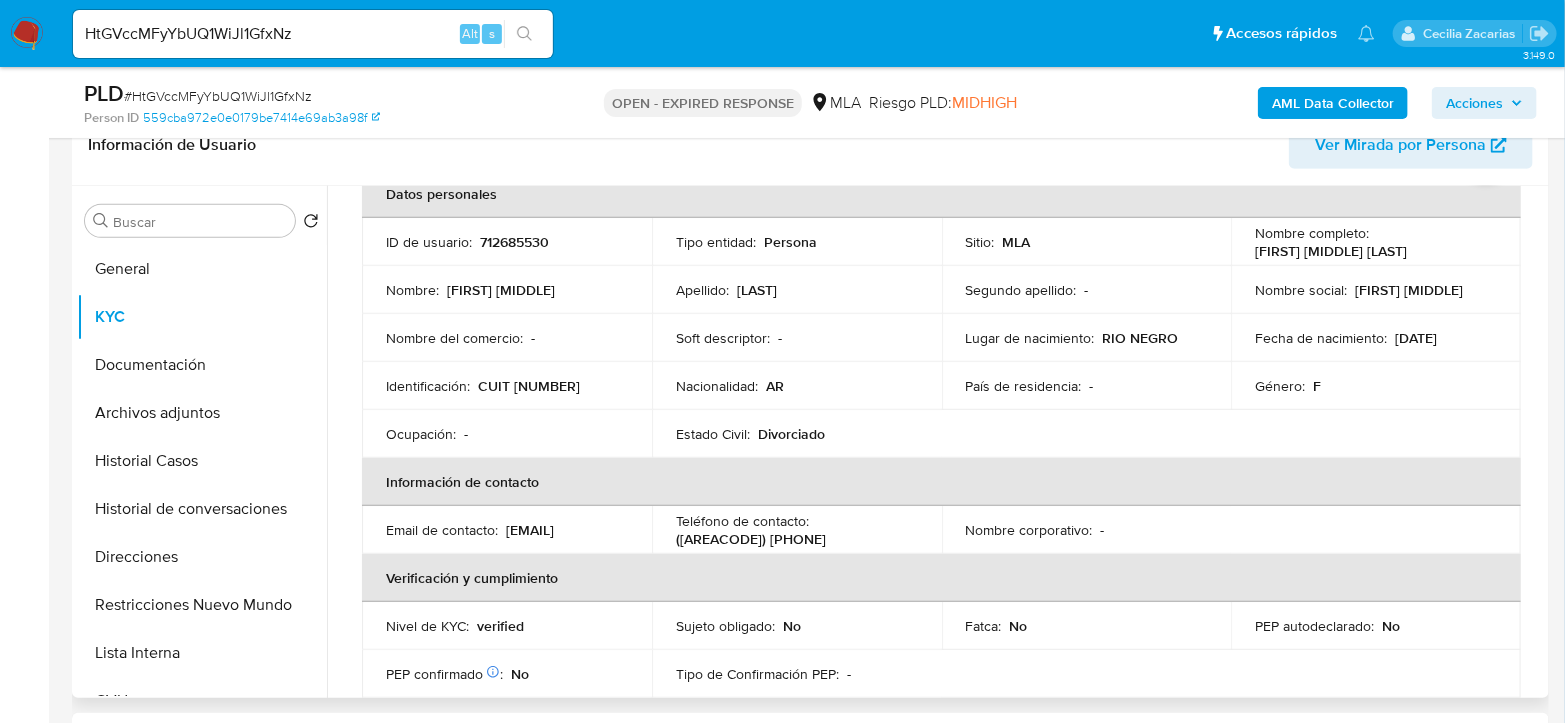 click on "CUIT 27148000196" at bounding box center [529, 386] 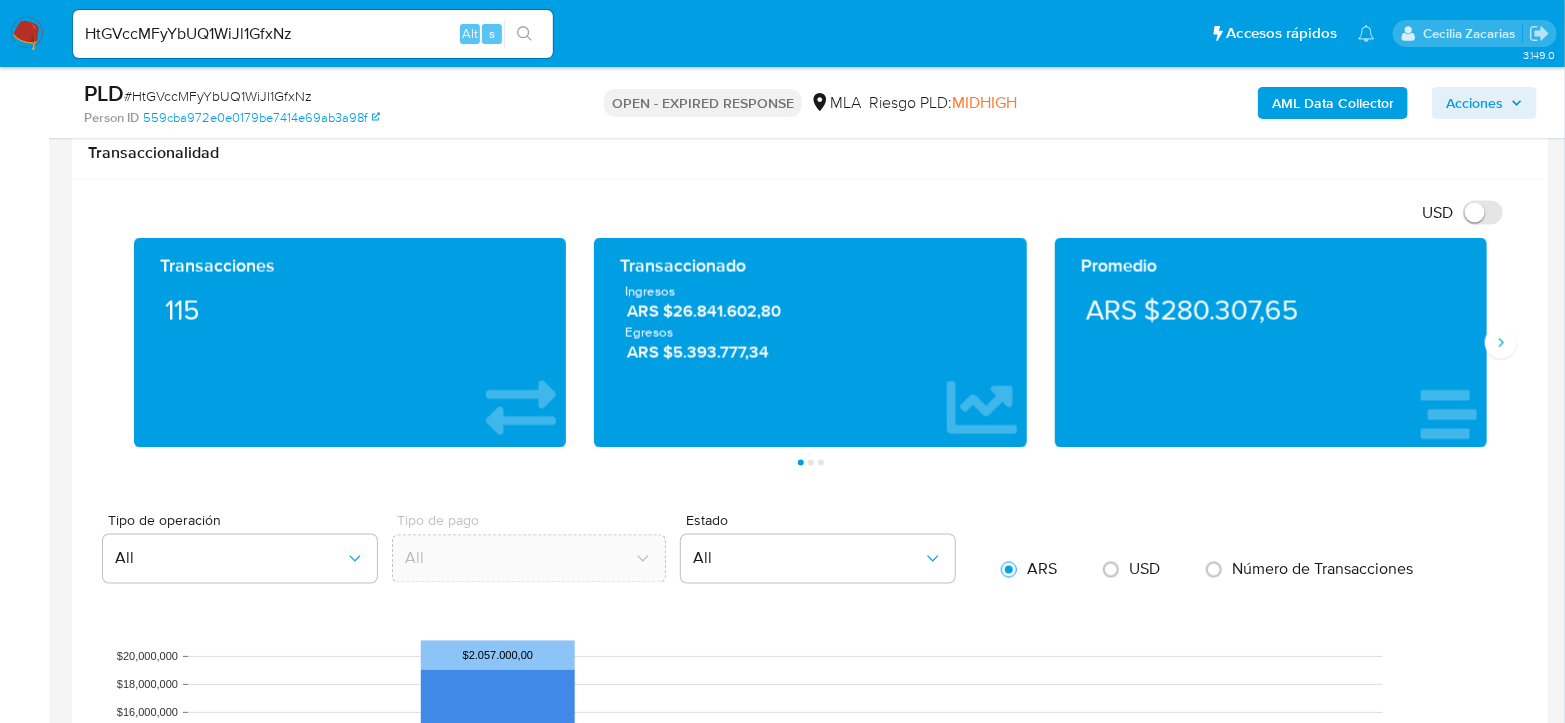 scroll, scrollTop: 1444, scrollLeft: 0, axis: vertical 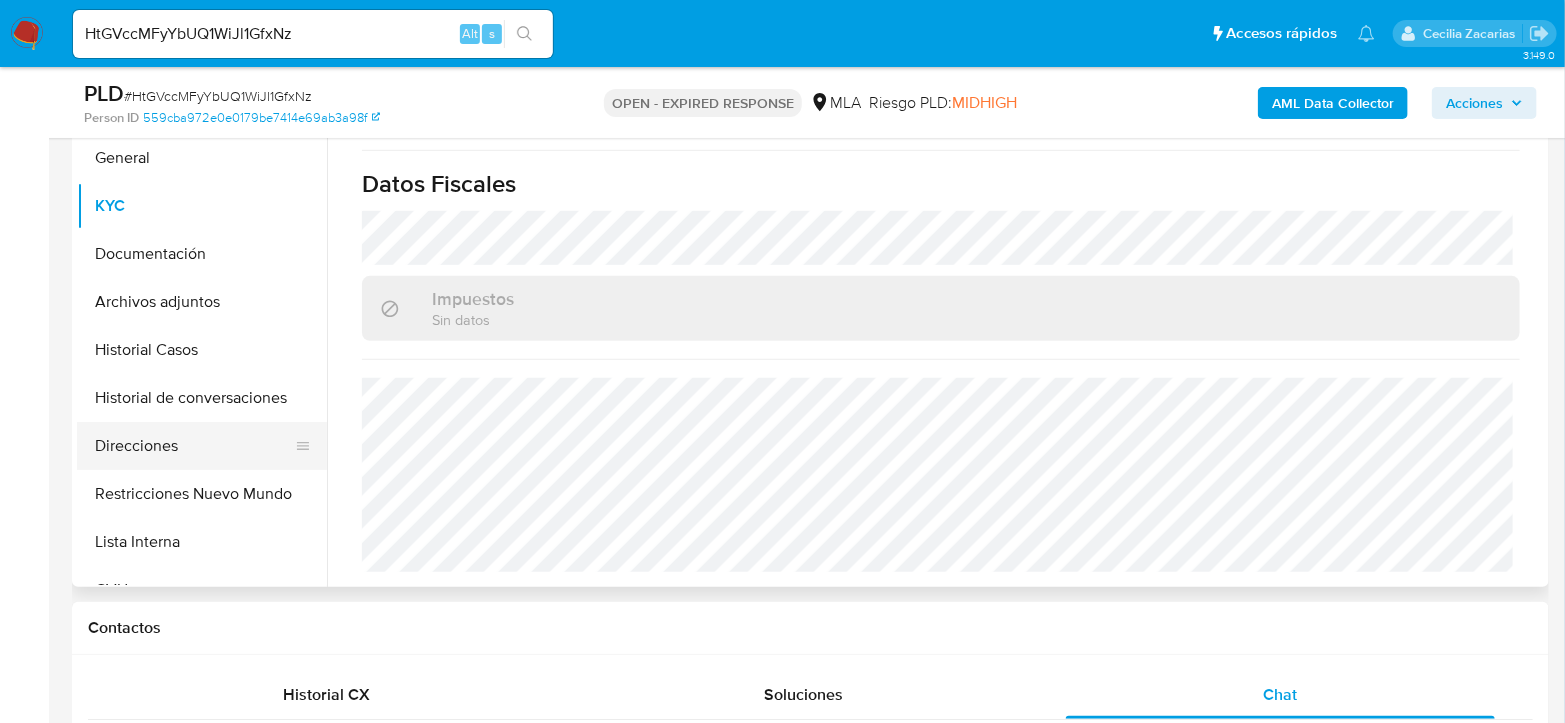 click on "Direcciones" at bounding box center [194, 446] 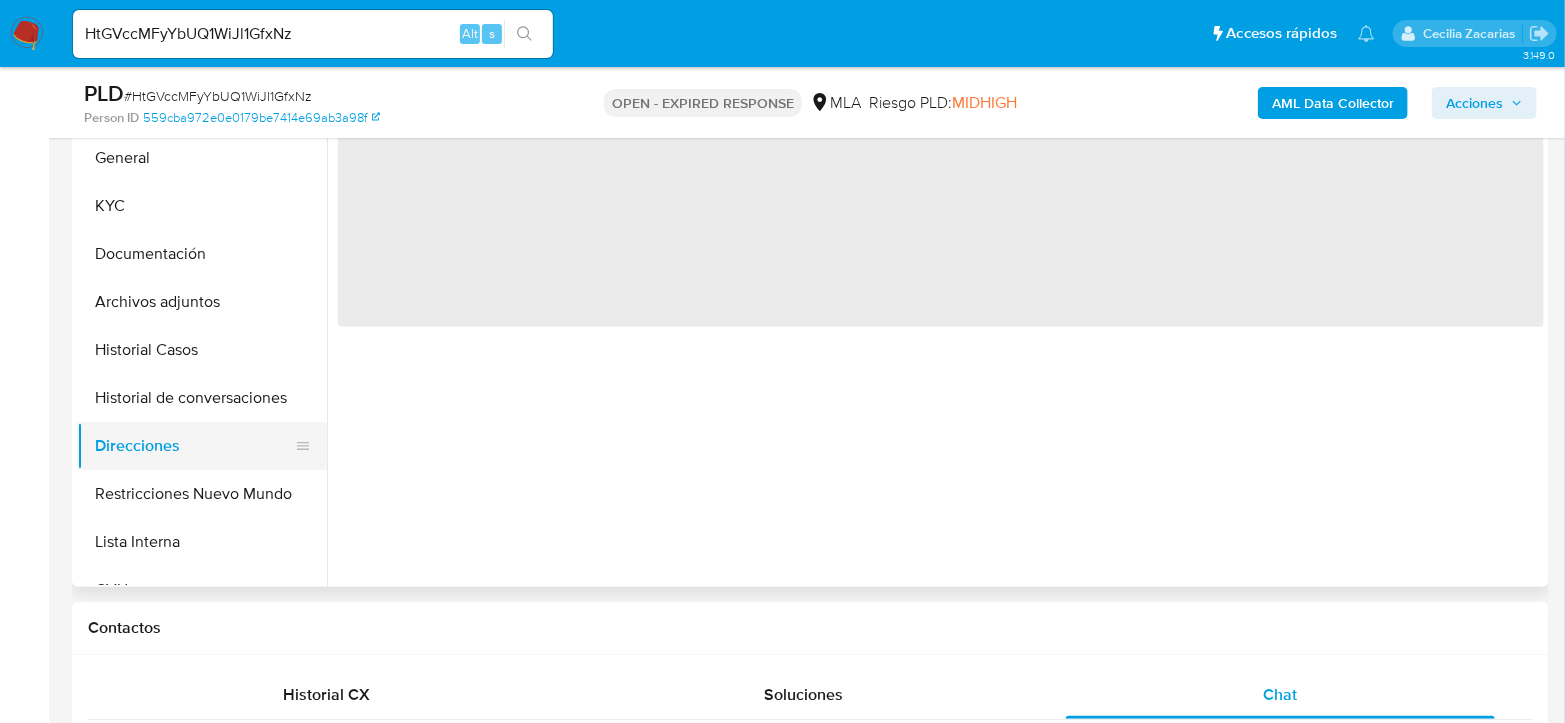 scroll, scrollTop: 0, scrollLeft: 0, axis: both 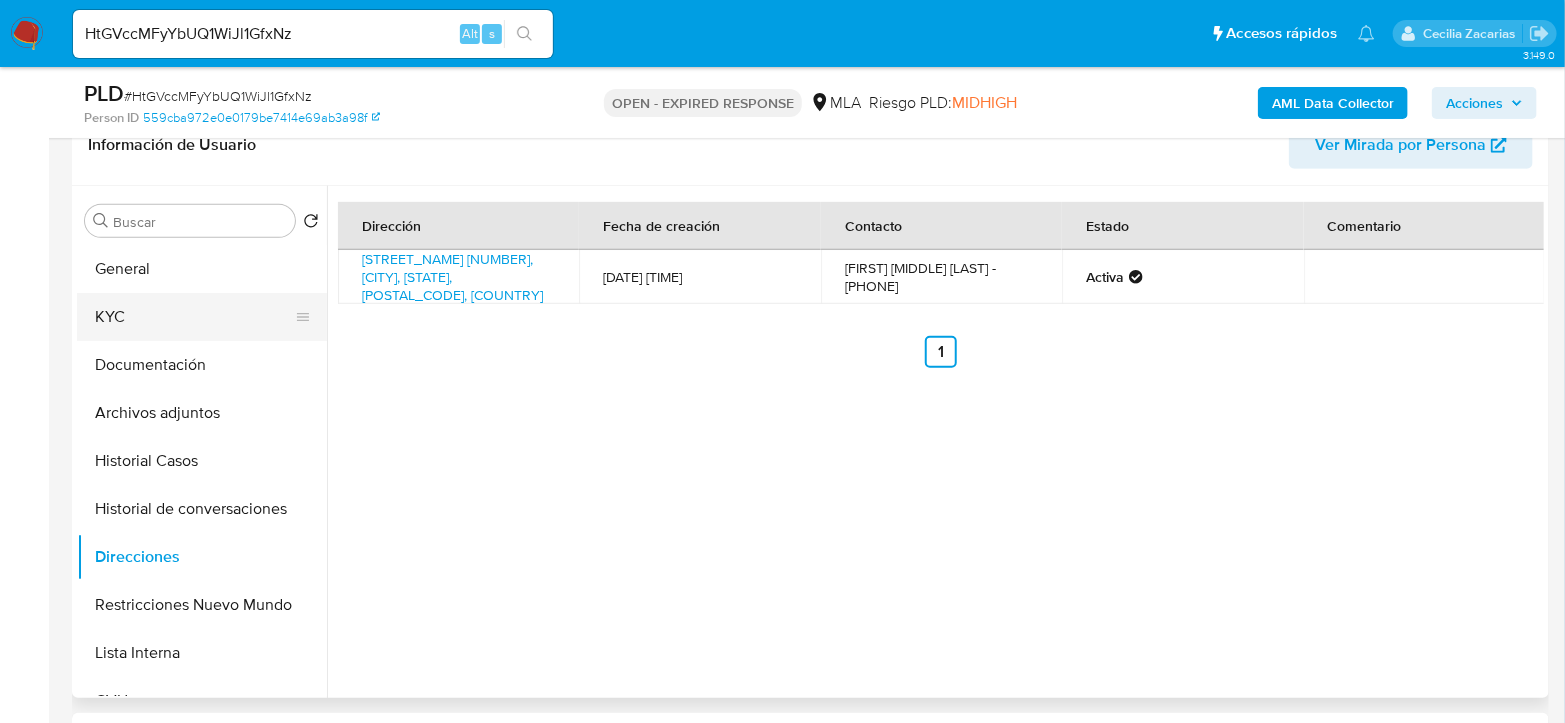 click on "KYC" at bounding box center (194, 317) 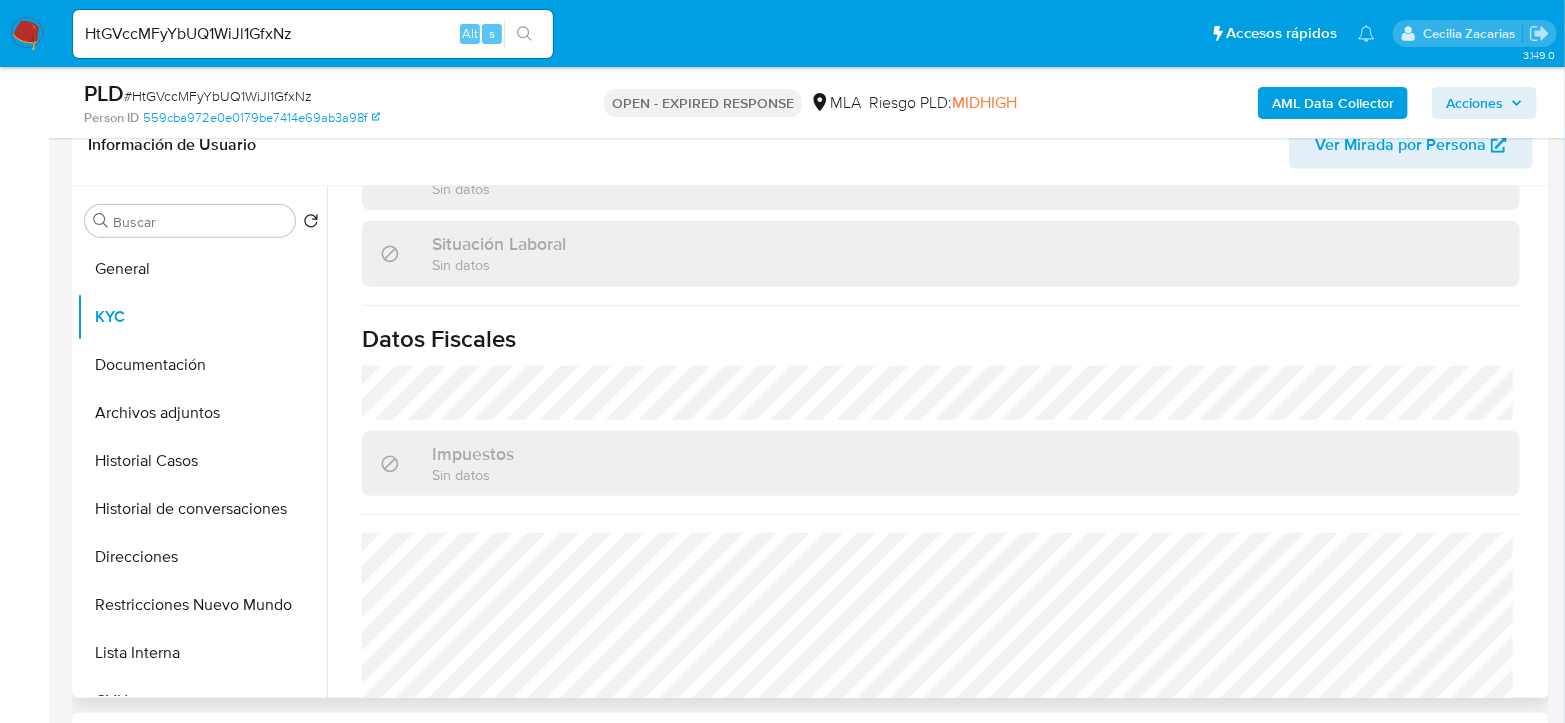 scroll, scrollTop: 1070, scrollLeft: 0, axis: vertical 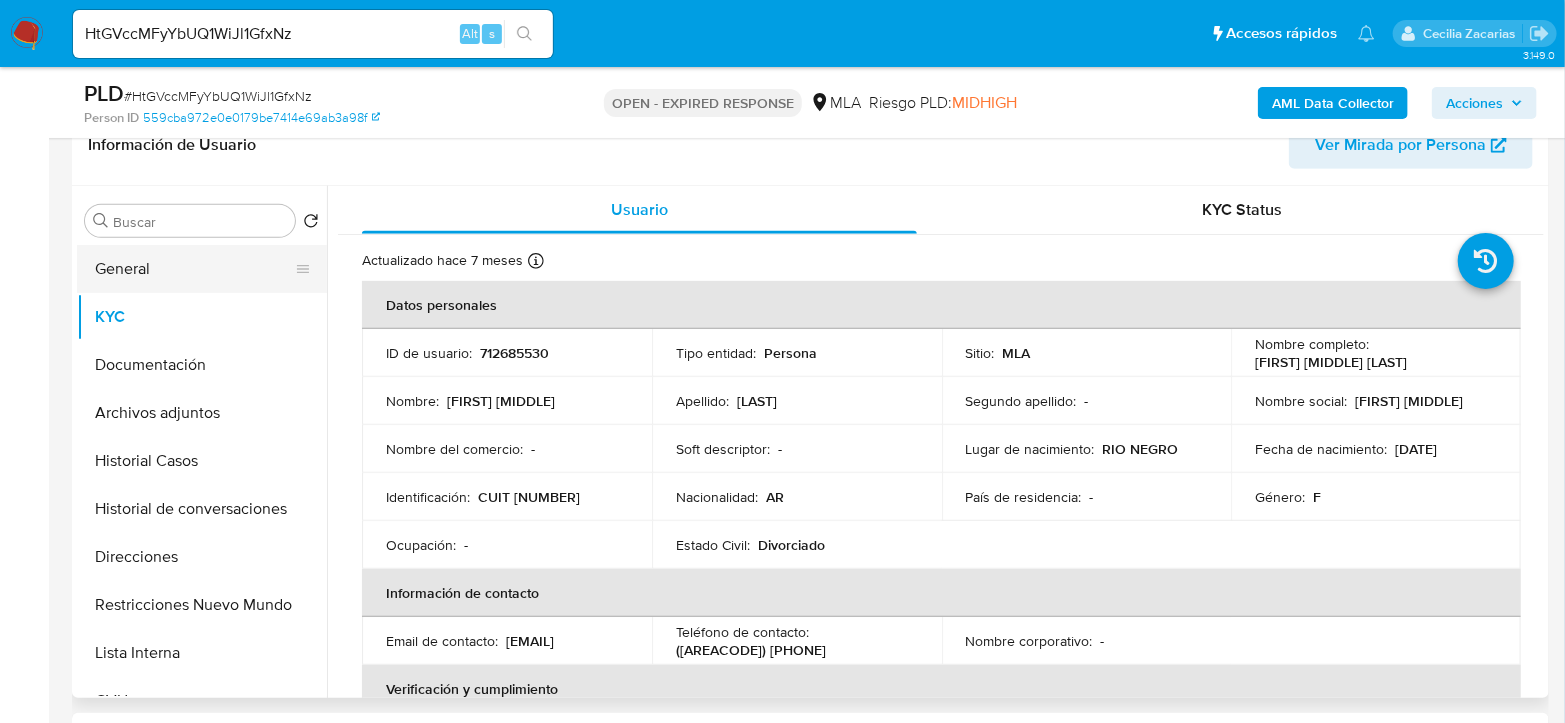 click on "General" at bounding box center (194, 269) 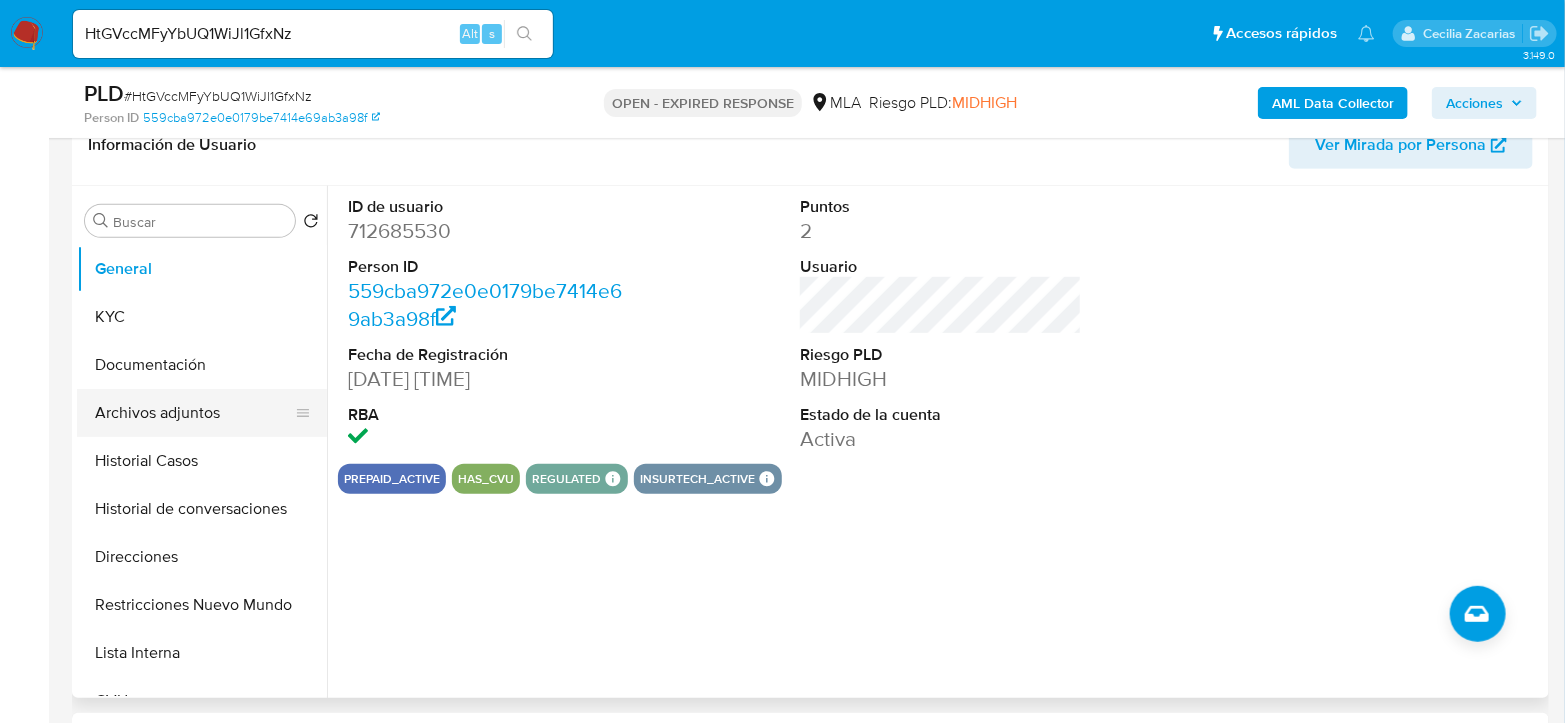 click on "Archivos adjuntos" at bounding box center [194, 413] 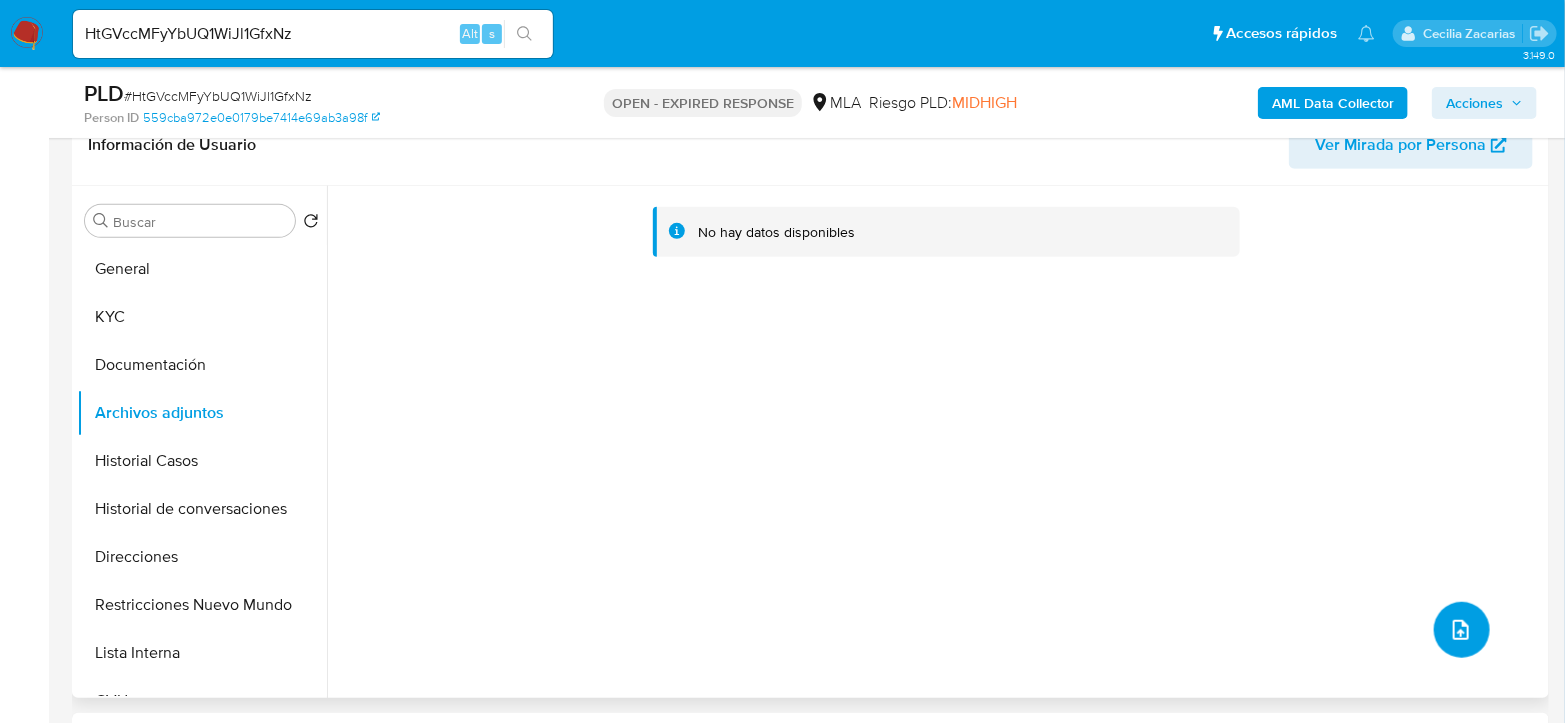 click at bounding box center [1462, 630] 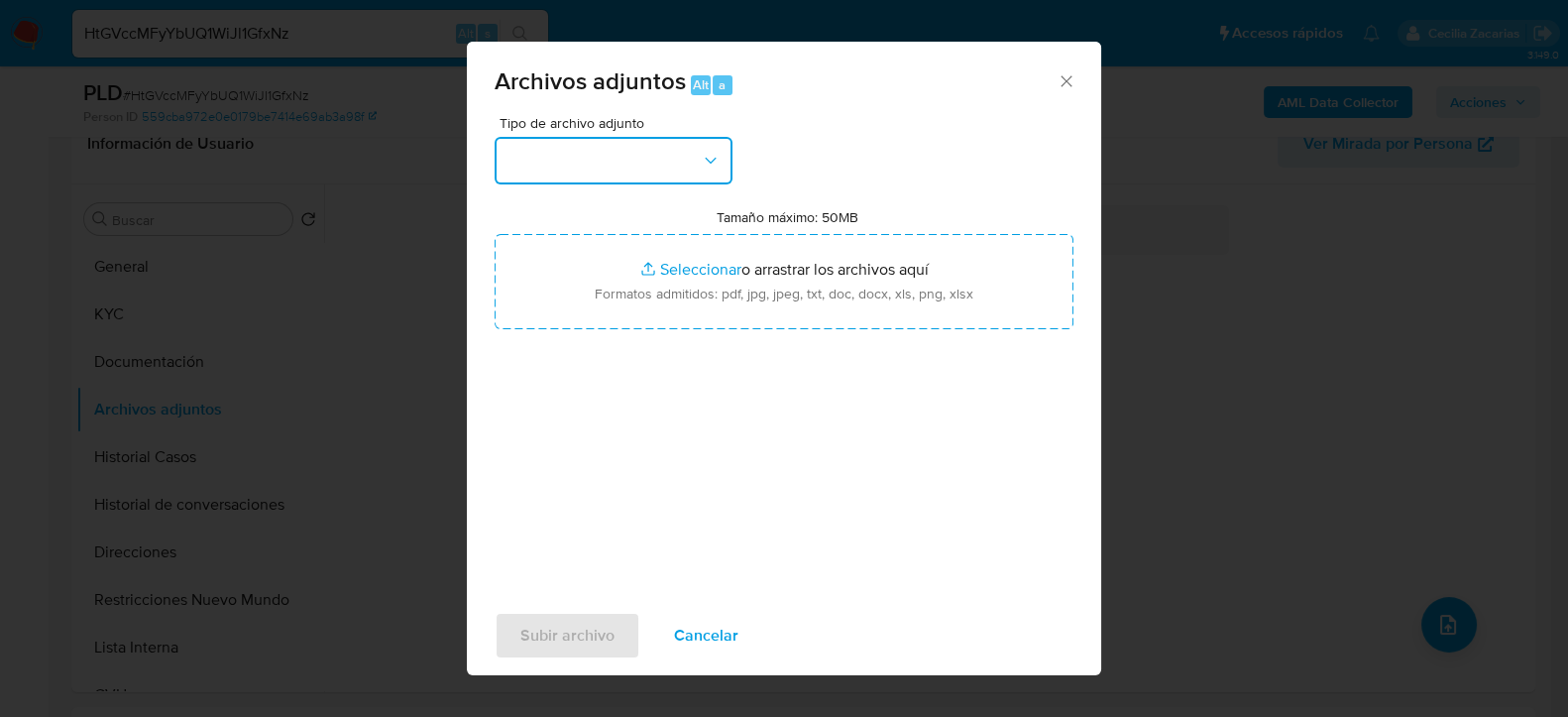 click at bounding box center (614, 161) 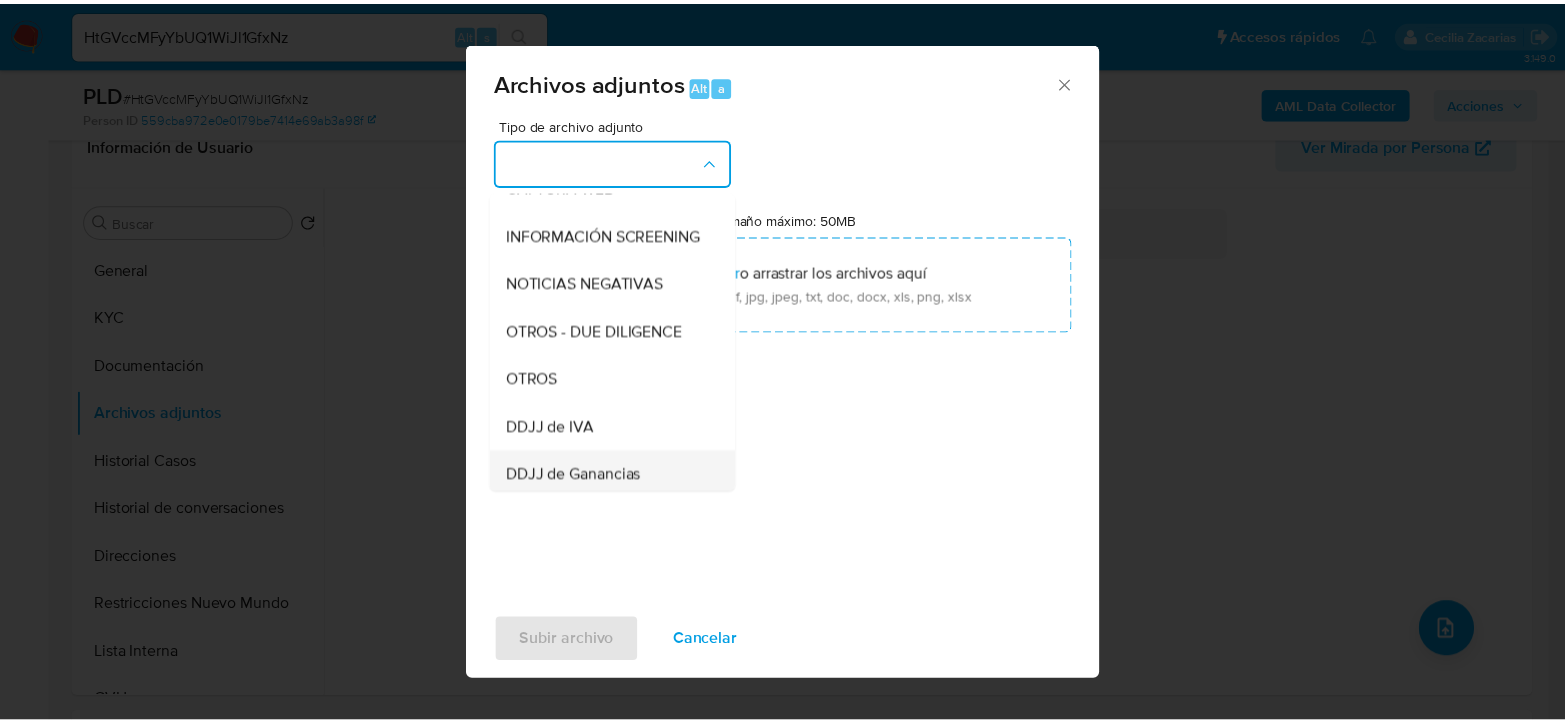 scroll, scrollTop: 333, scrollLeft: 0, axis: vertical 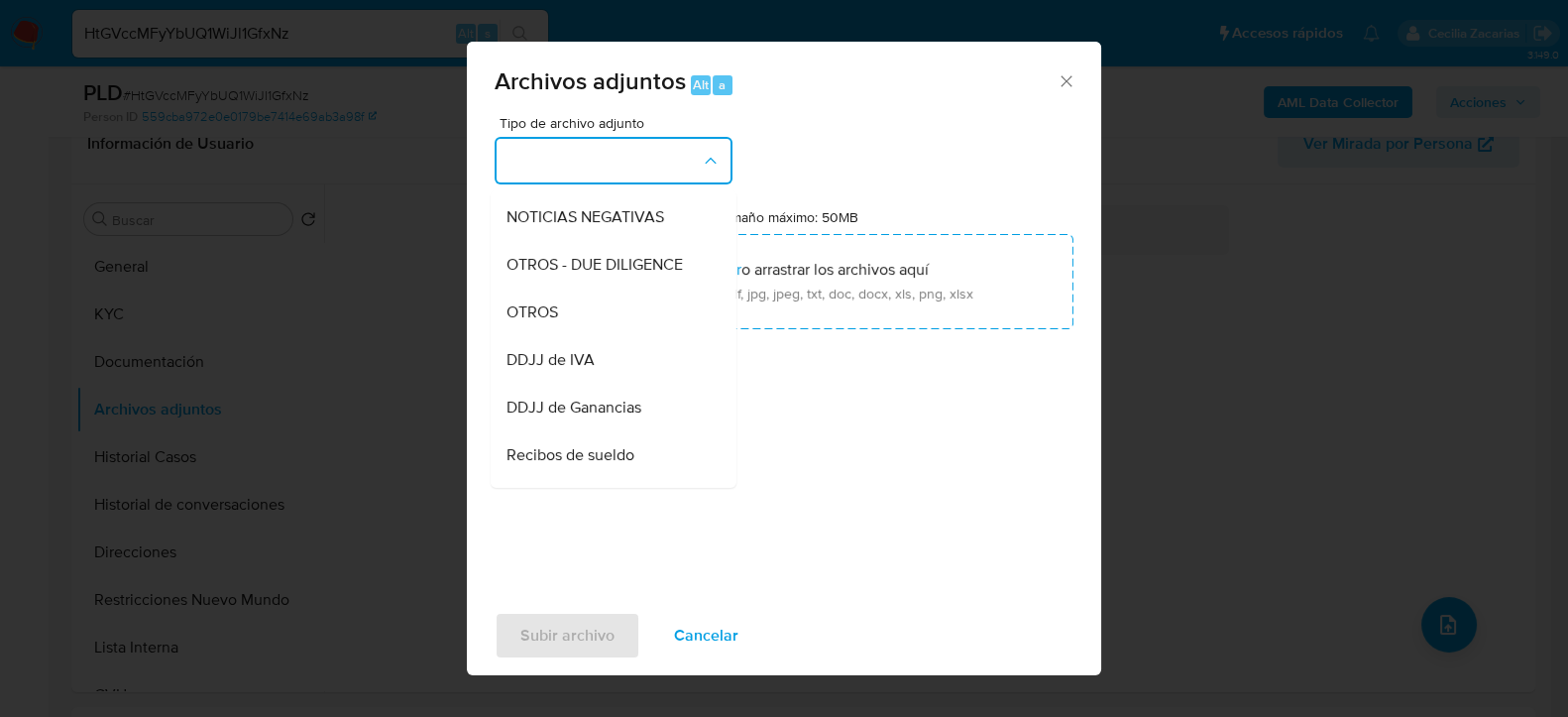 click on "OTROS" at bounding box center (608, 311) 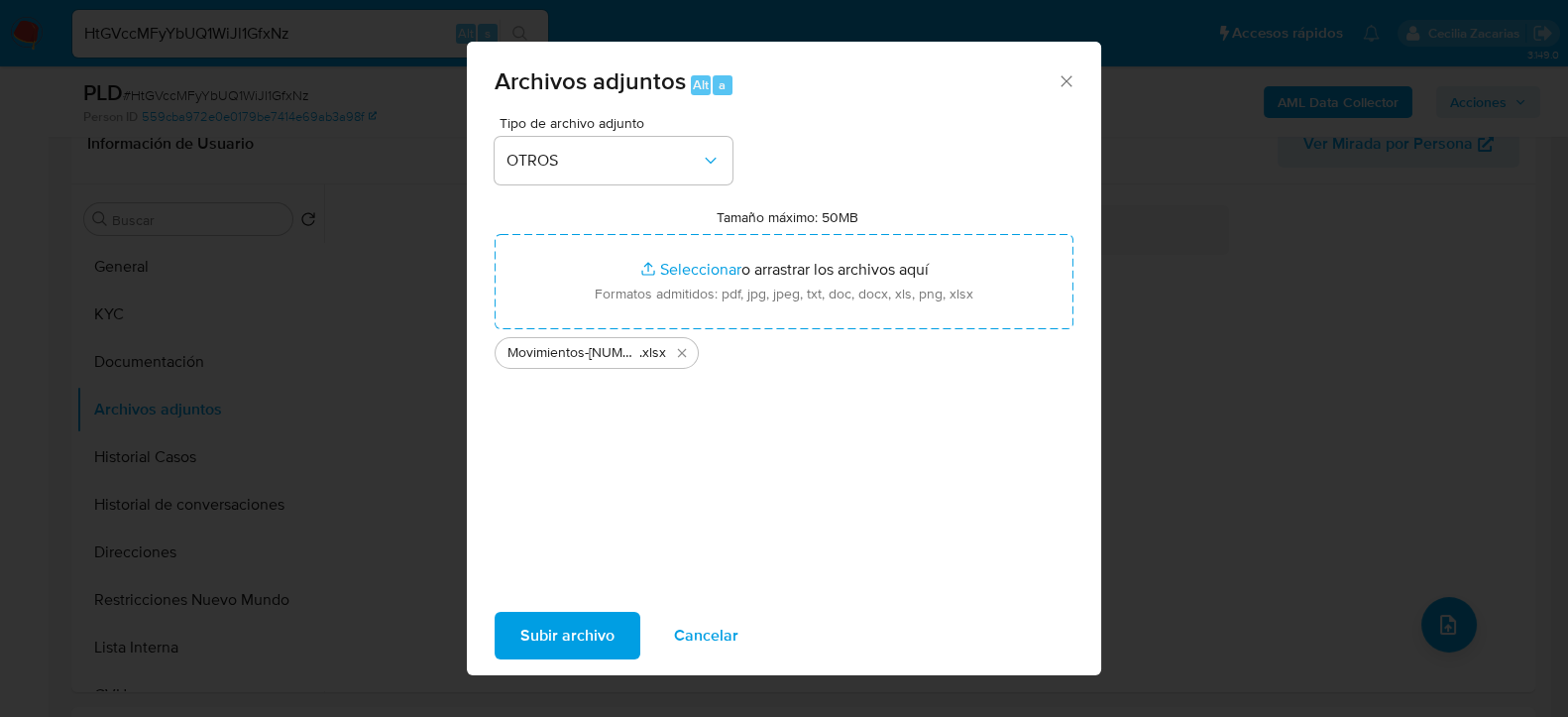 click on "Subir archivo" at bounding box center (567, 636) 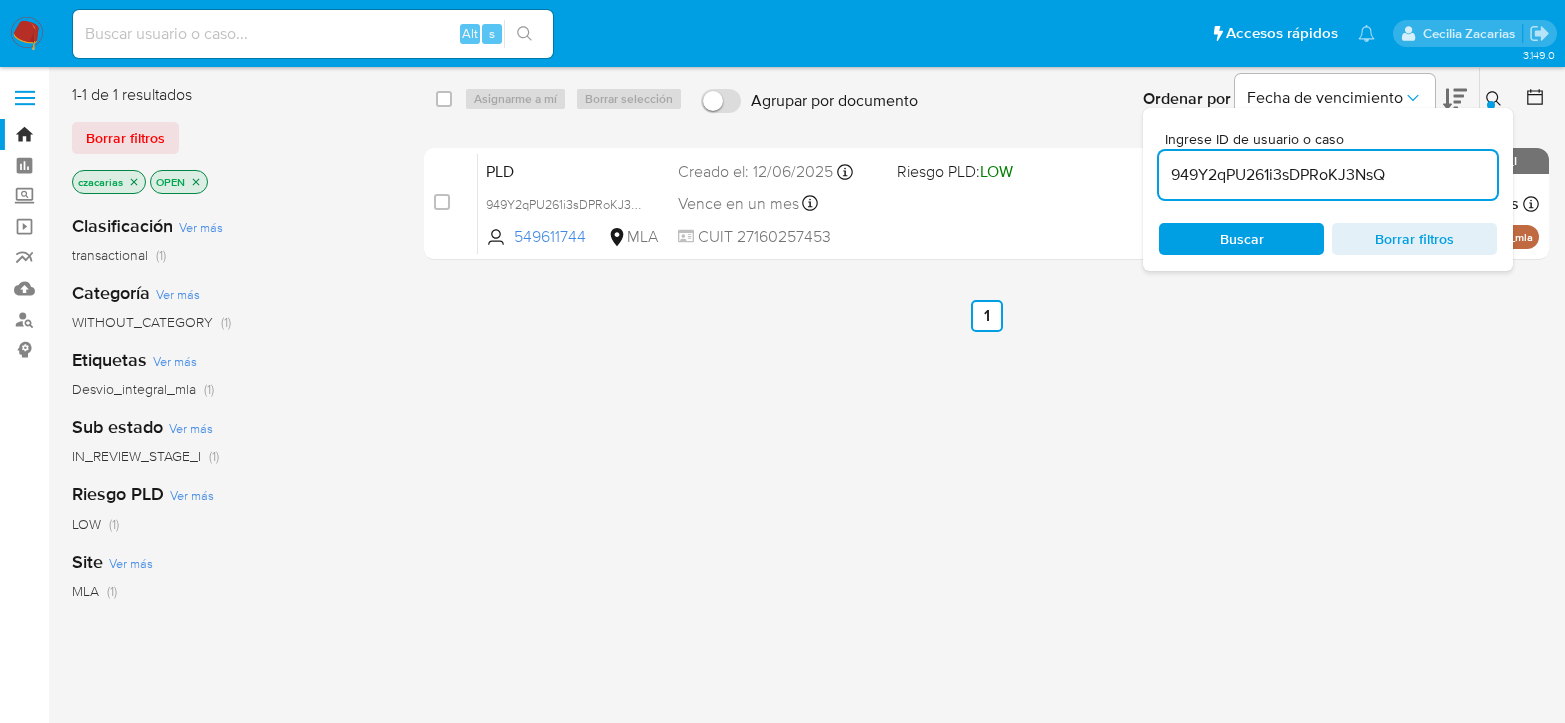 scroll, scrollTop: 0, scrollLeft: 0, axis: both 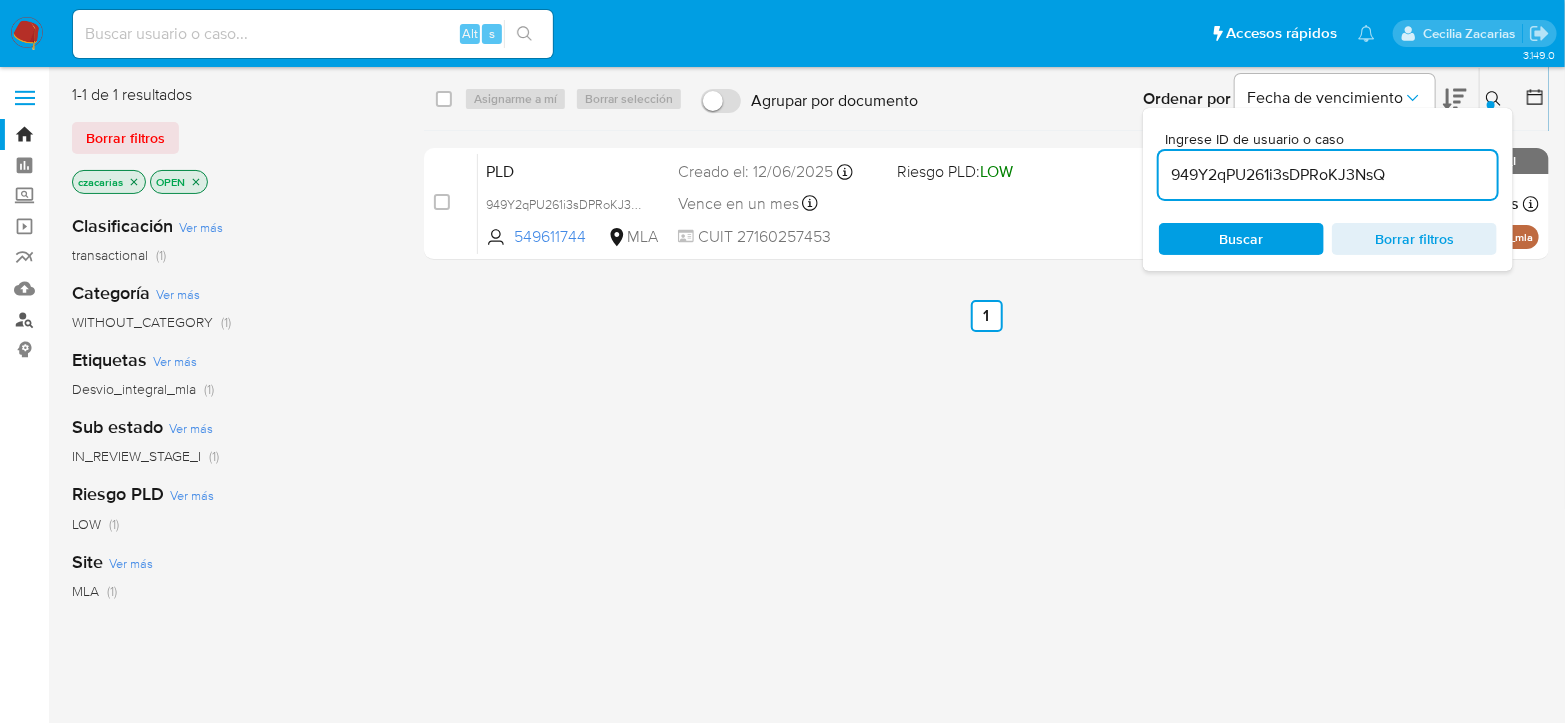 click on "Buscador de personas" at bounding box center (119, 319) 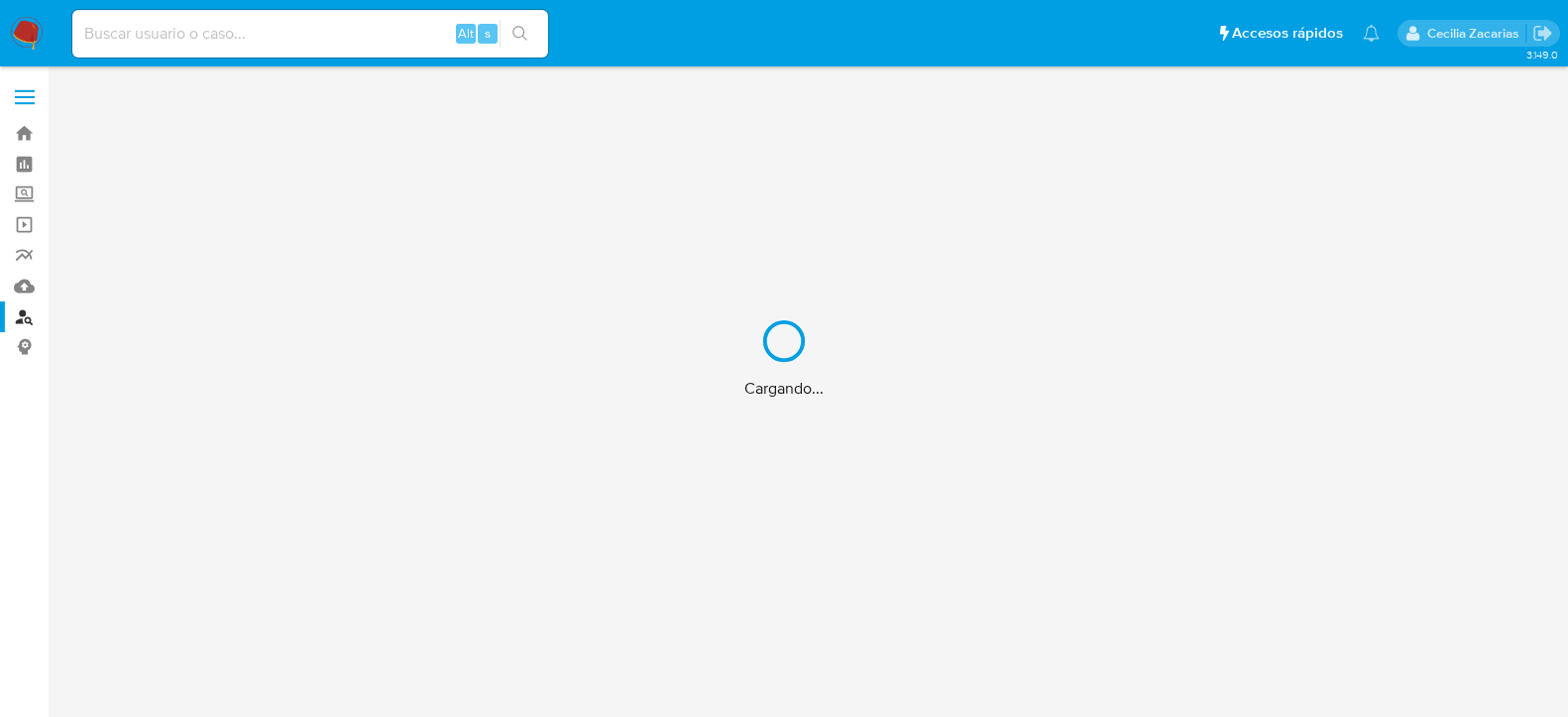 scroll, scrollTop: 0, scrollLeft: 0, axis: both 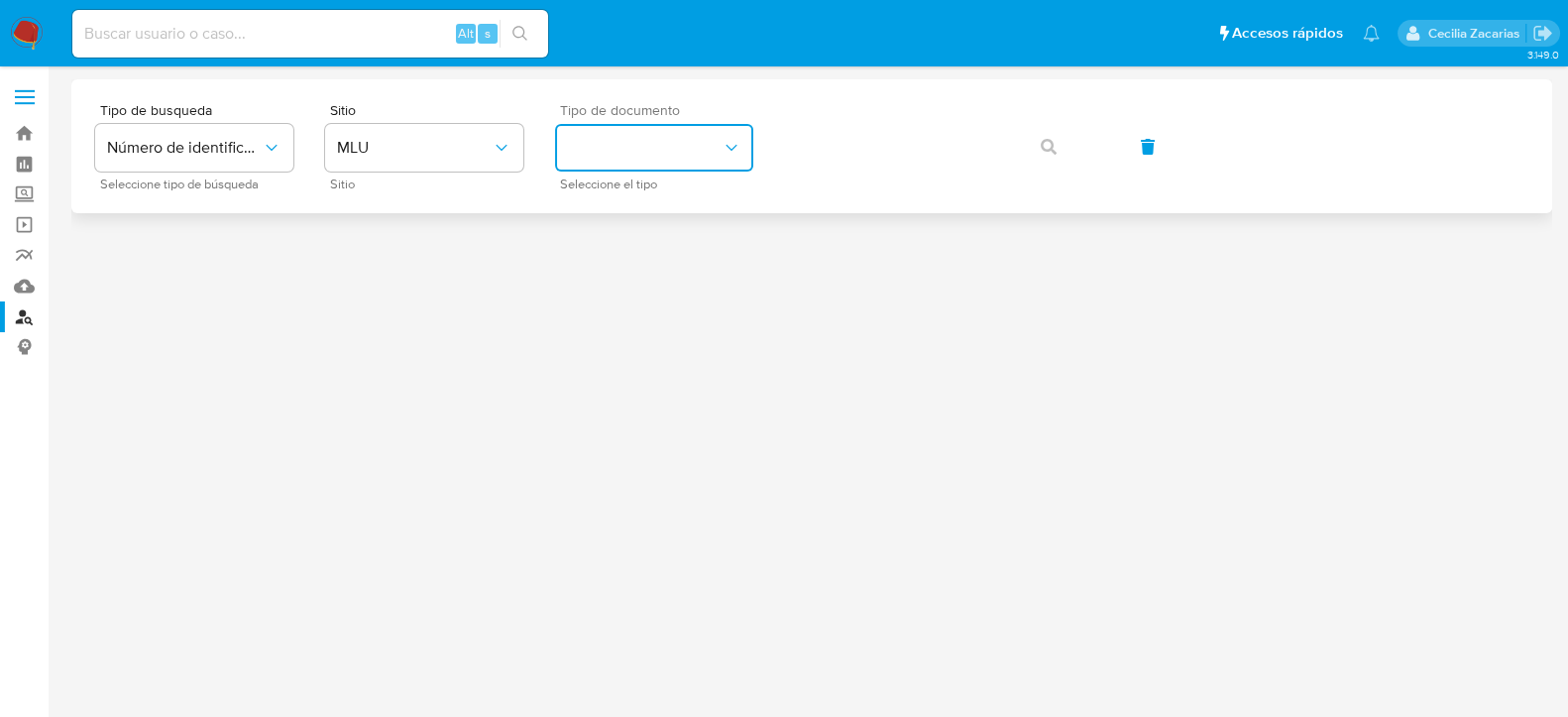 drag, startPoint x: 728, startPoint y: 147, endPoint x: 717, endPoint y: 155, distance: 13.601471 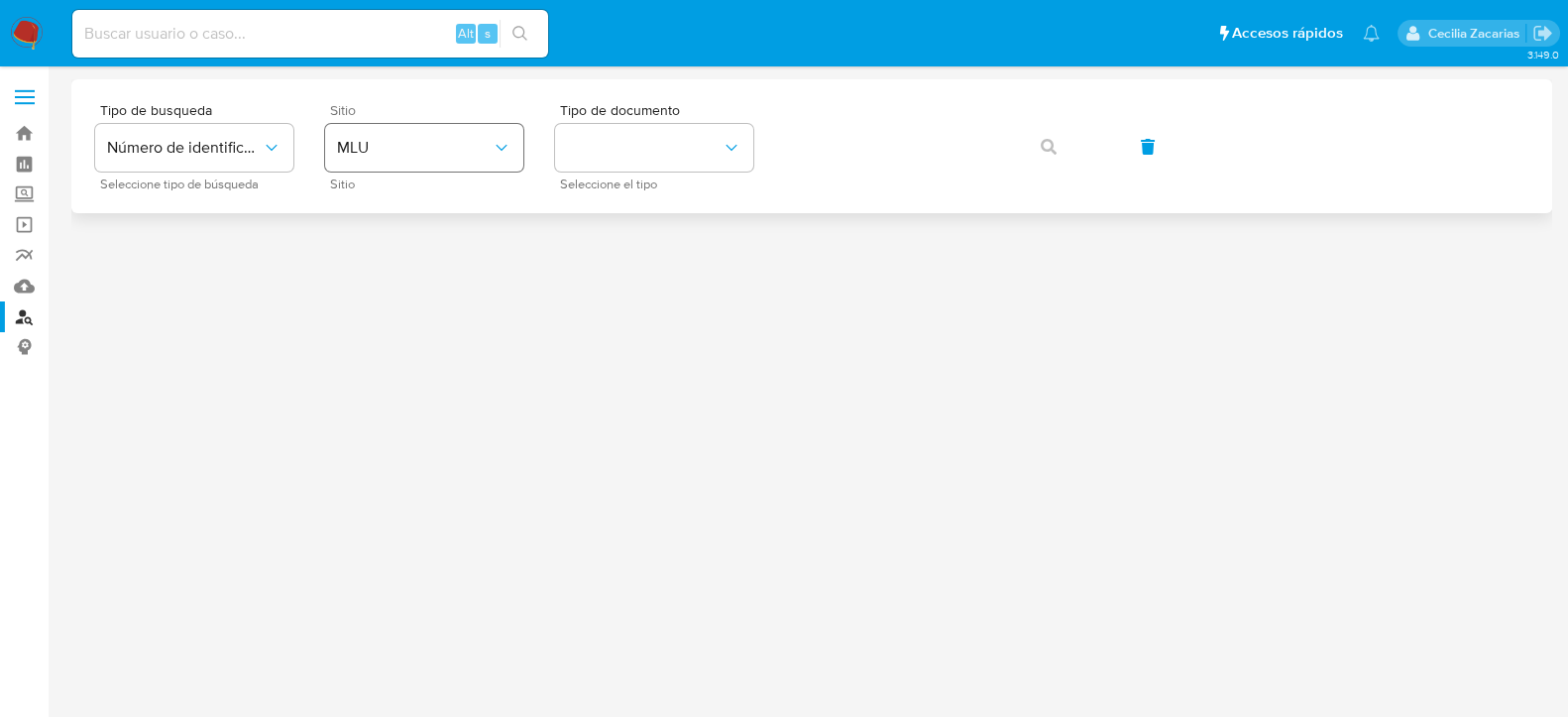 click on "MLU" at bounding box center [414, 148] 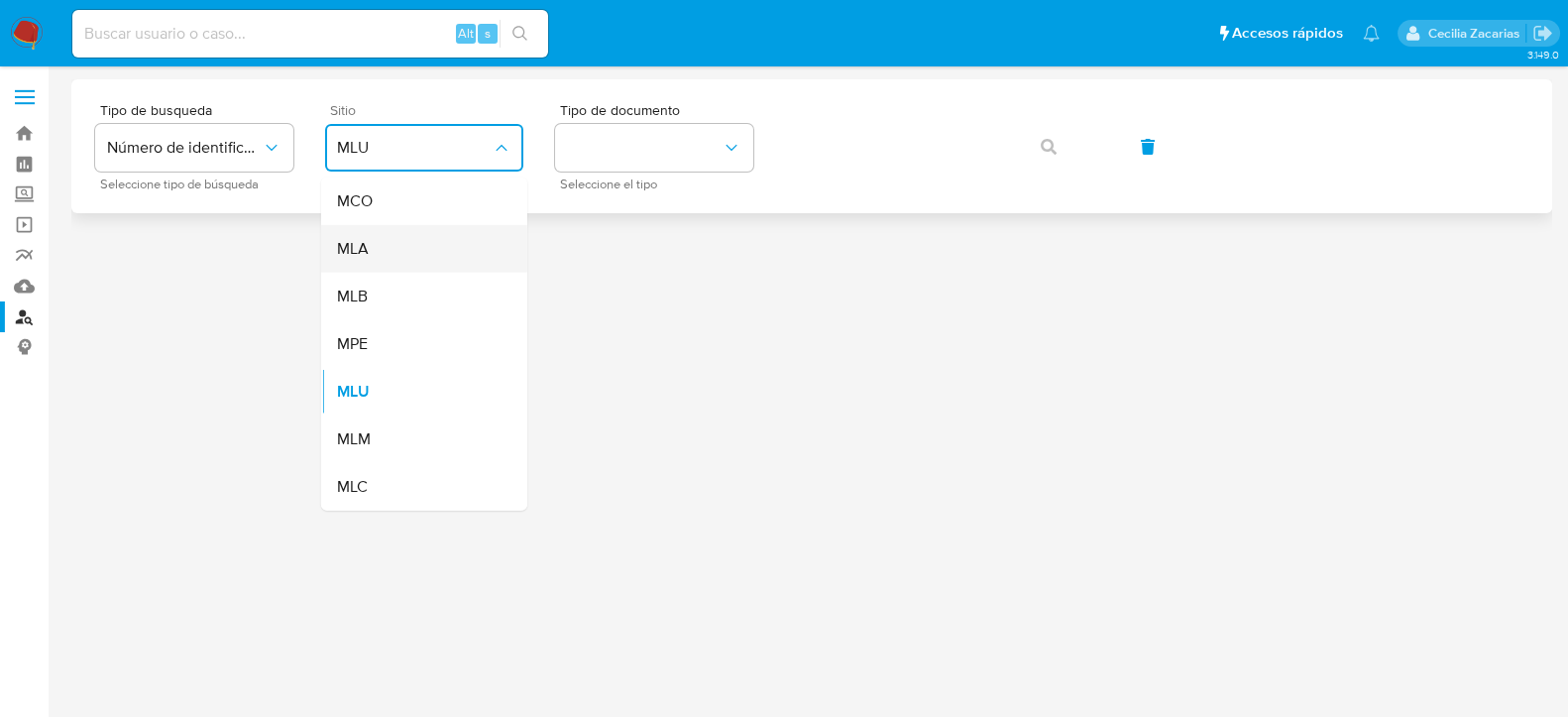 click on "MLA" at bounding box center [418, 249] 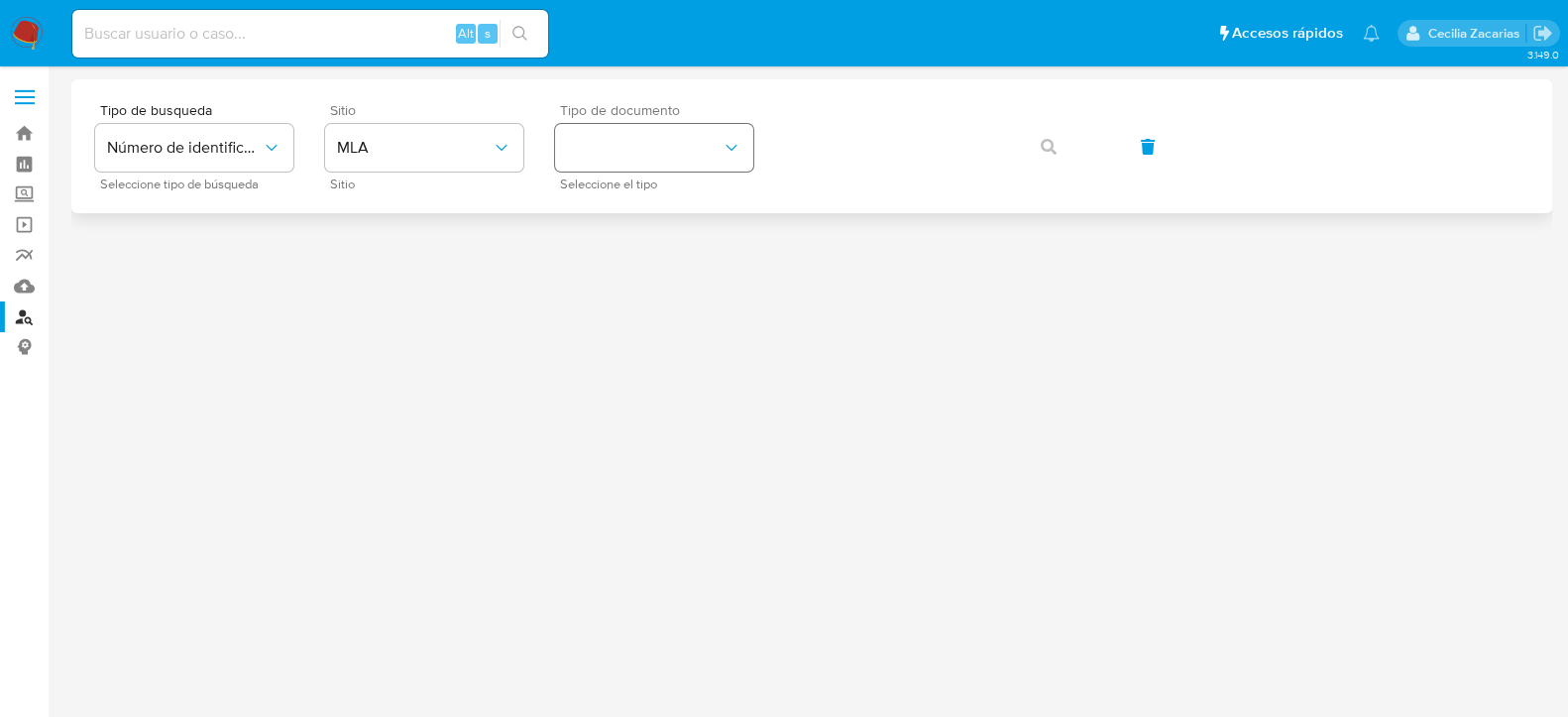 click on "Tipo de documento Seleccione el tipo" at bounding box center [654, 146] 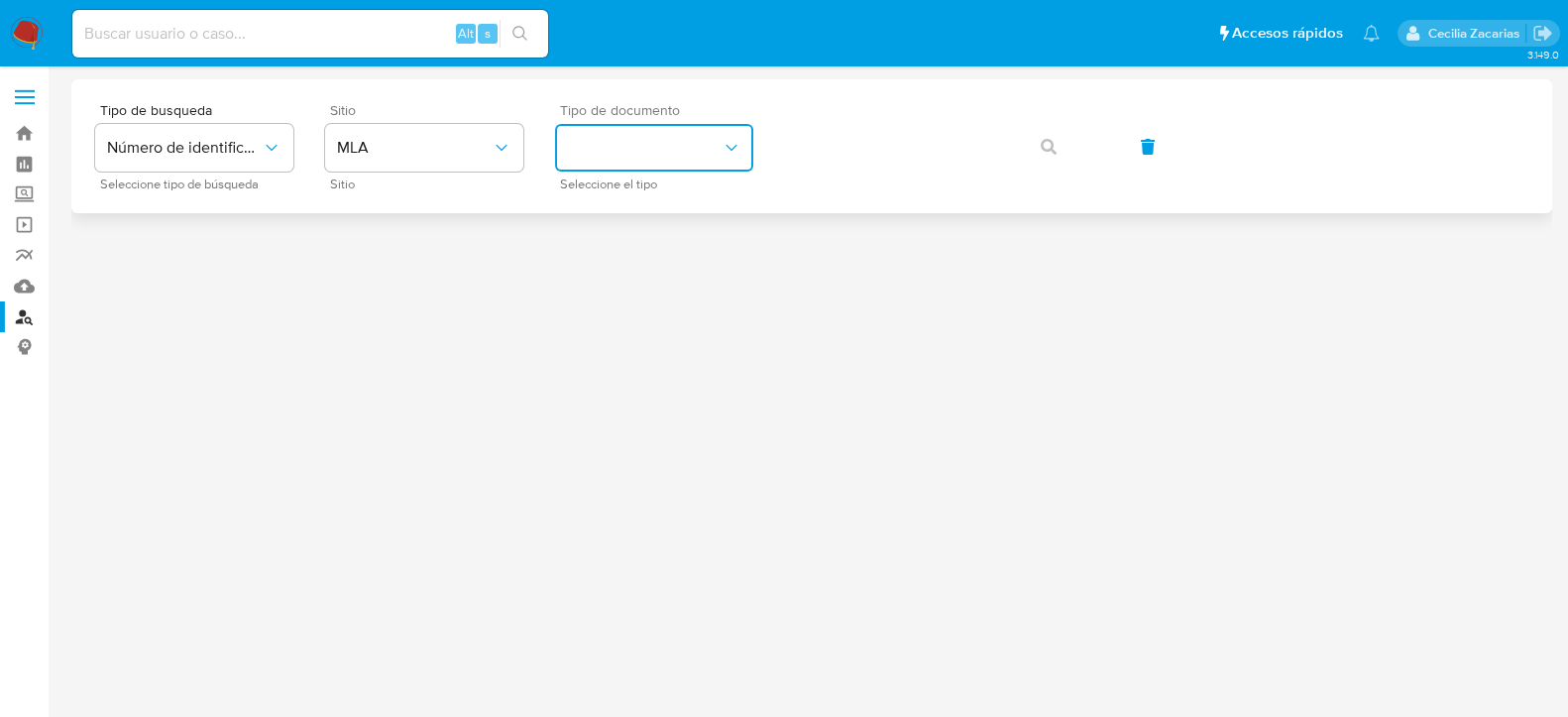click at bounding box center [654, 148] 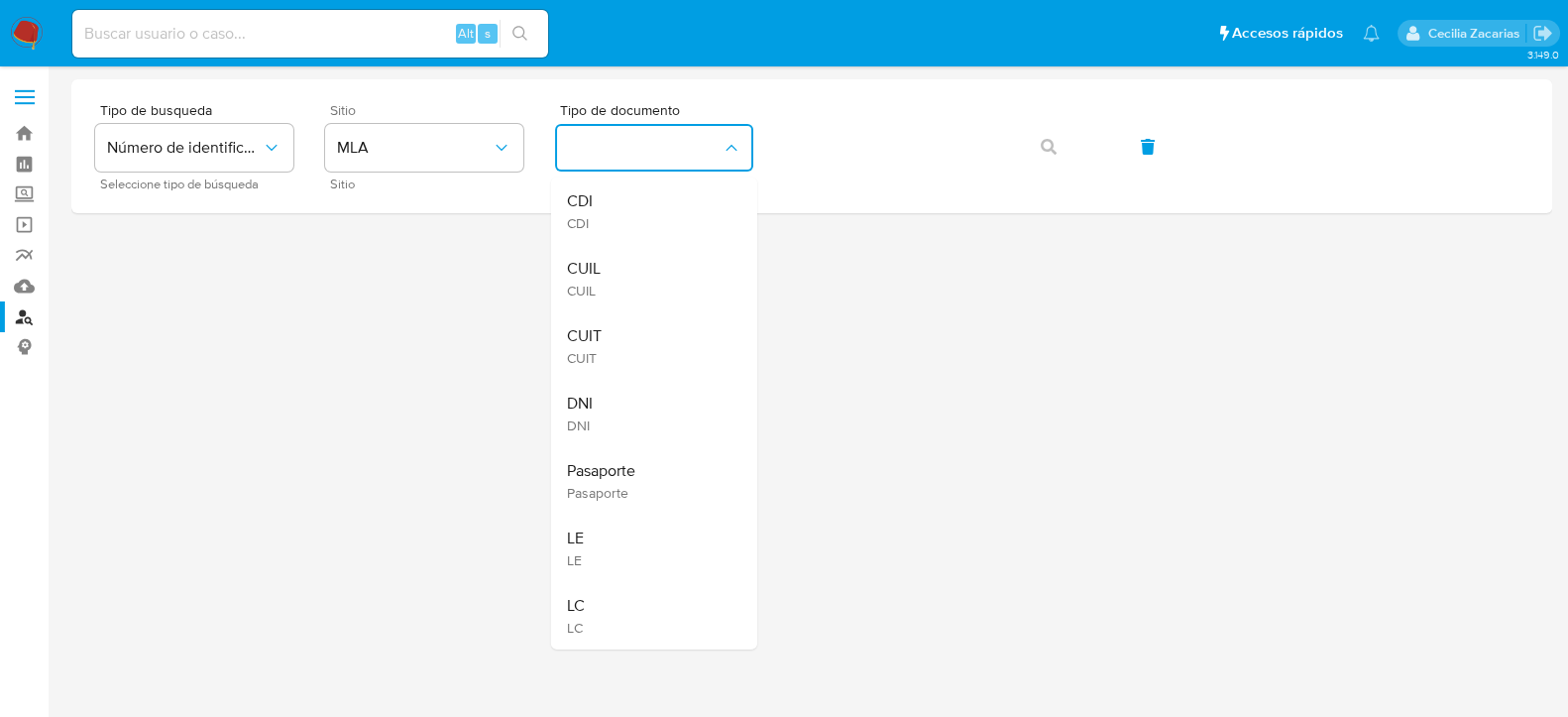 click on "CUIT CUIT" at bounding box center (648, 346) 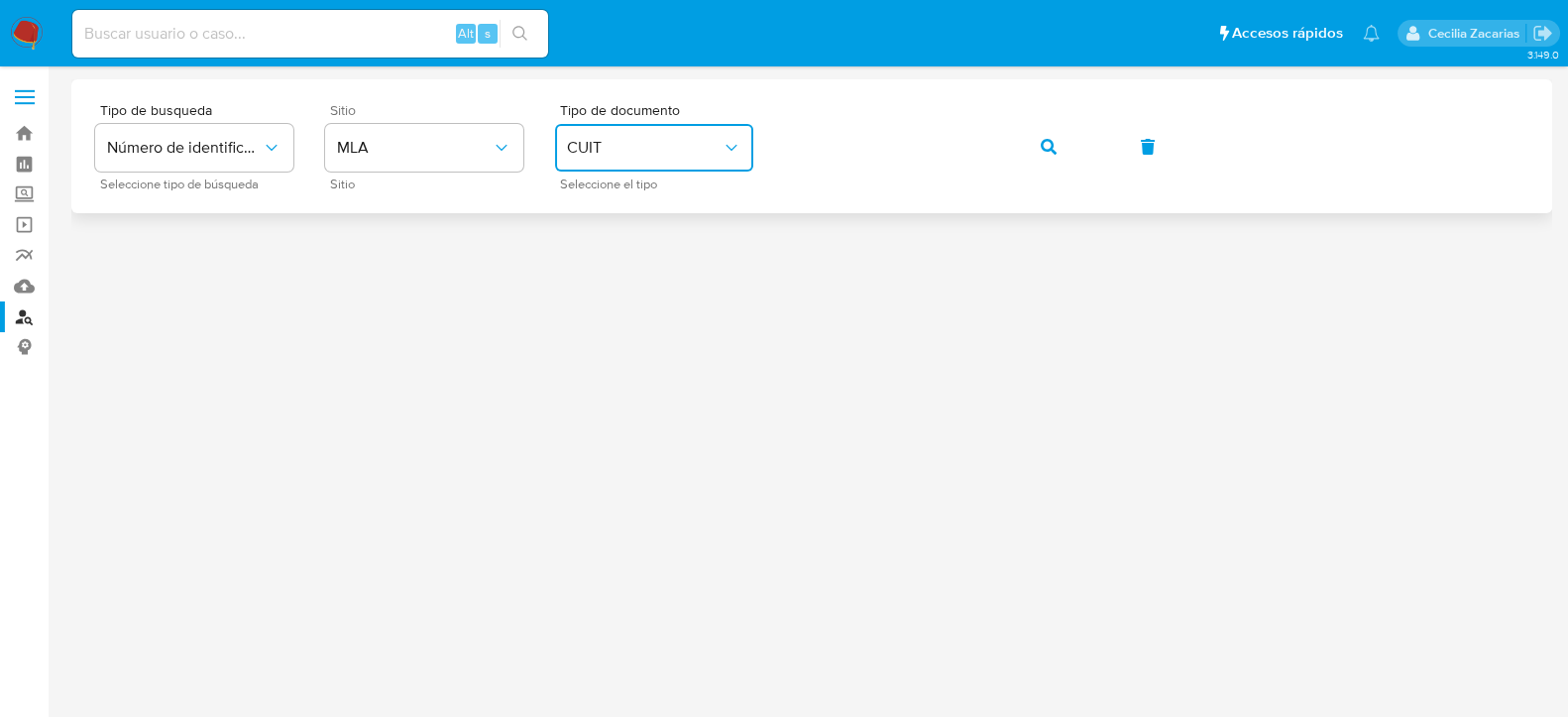 click at bounding box center [1049, 147] 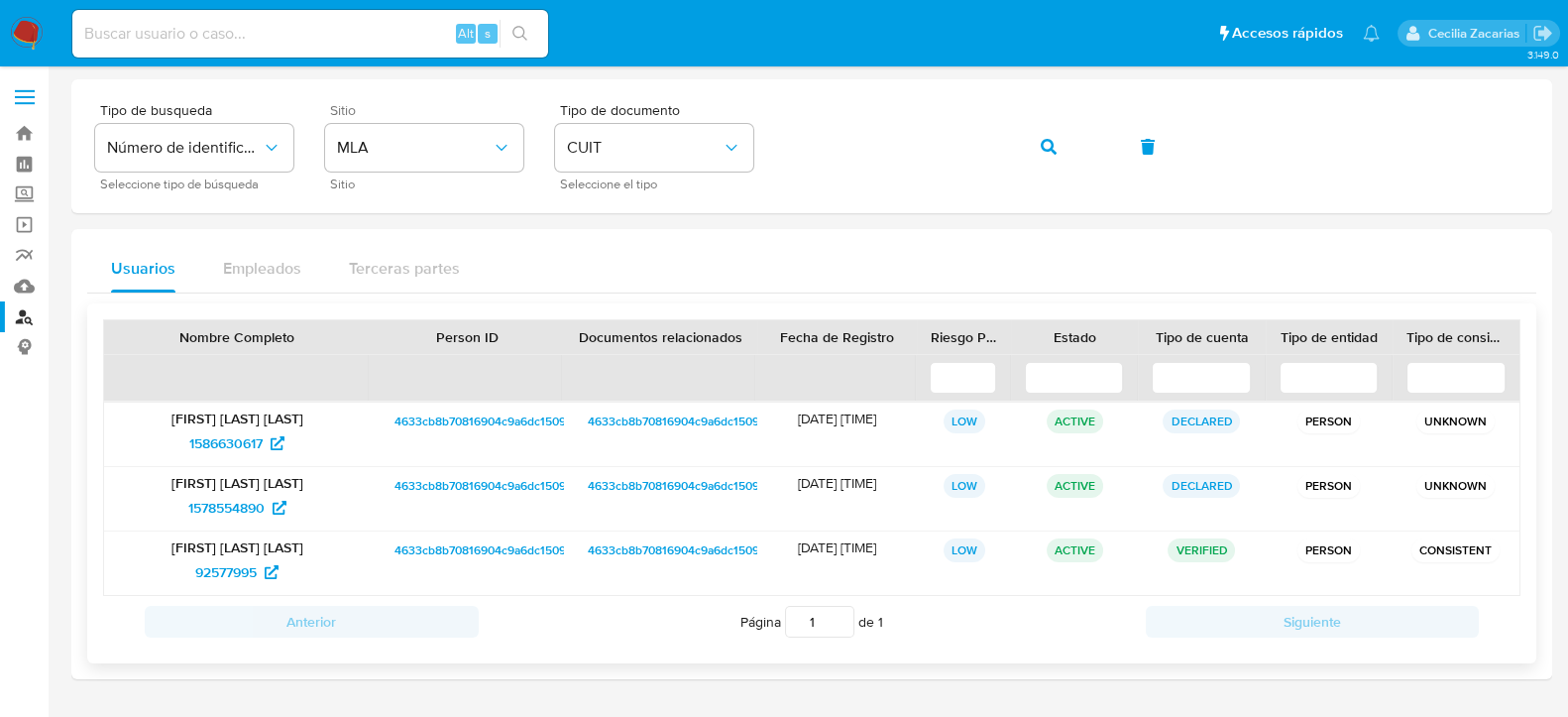 click on "[FIRST] [LAST] [LAST]" at bounding box center [237, 418] 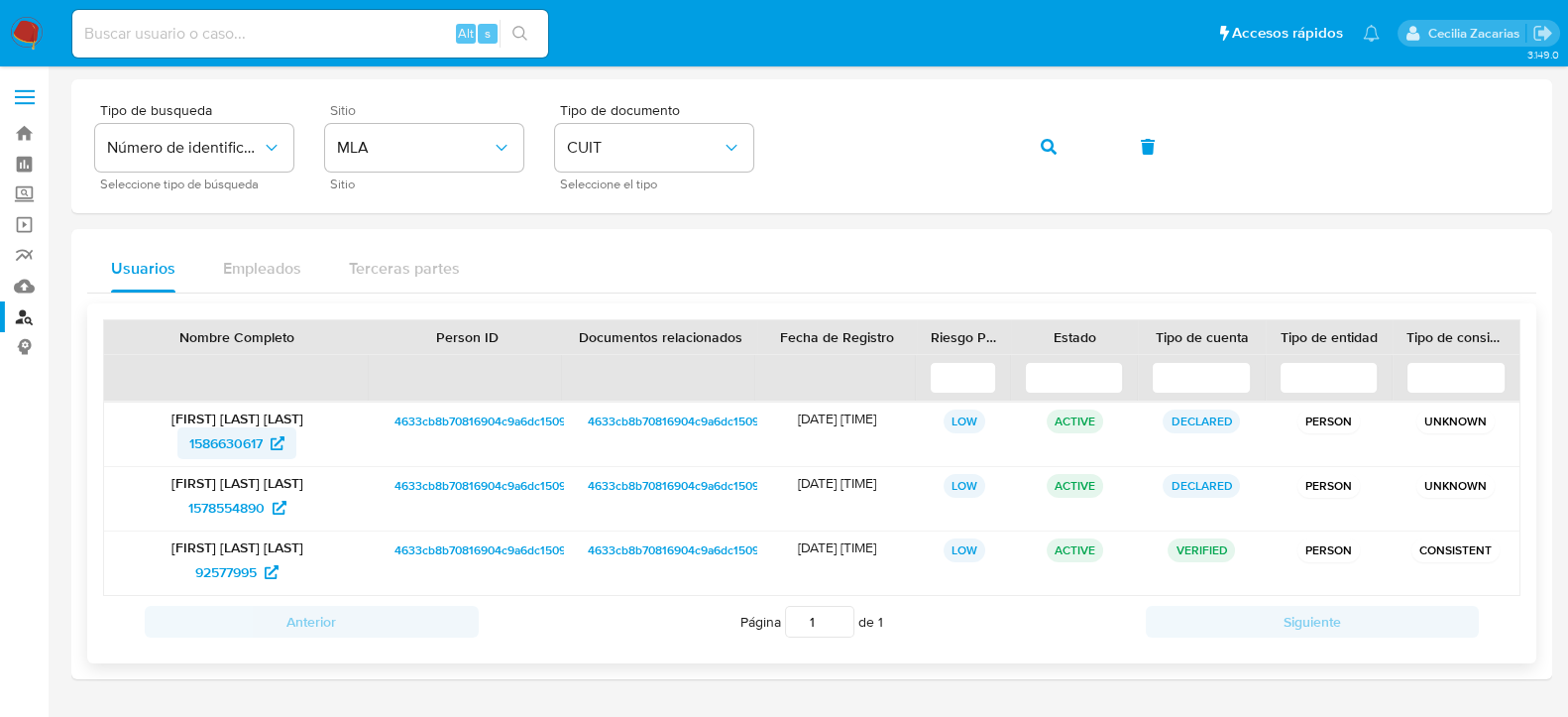 click on "1586630617" at bounding box center (226, 443) 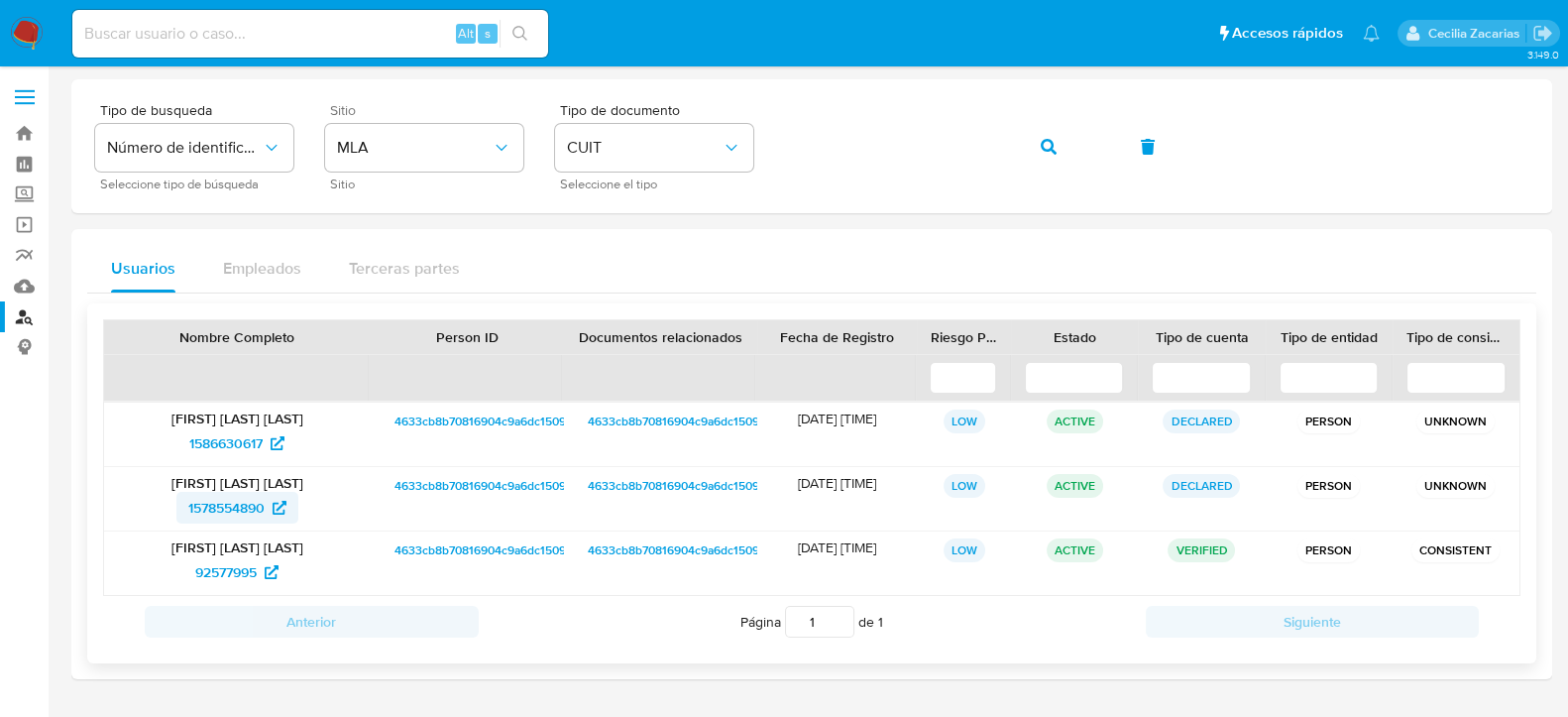 click on "1578554890" at bounding box center [226, 508] 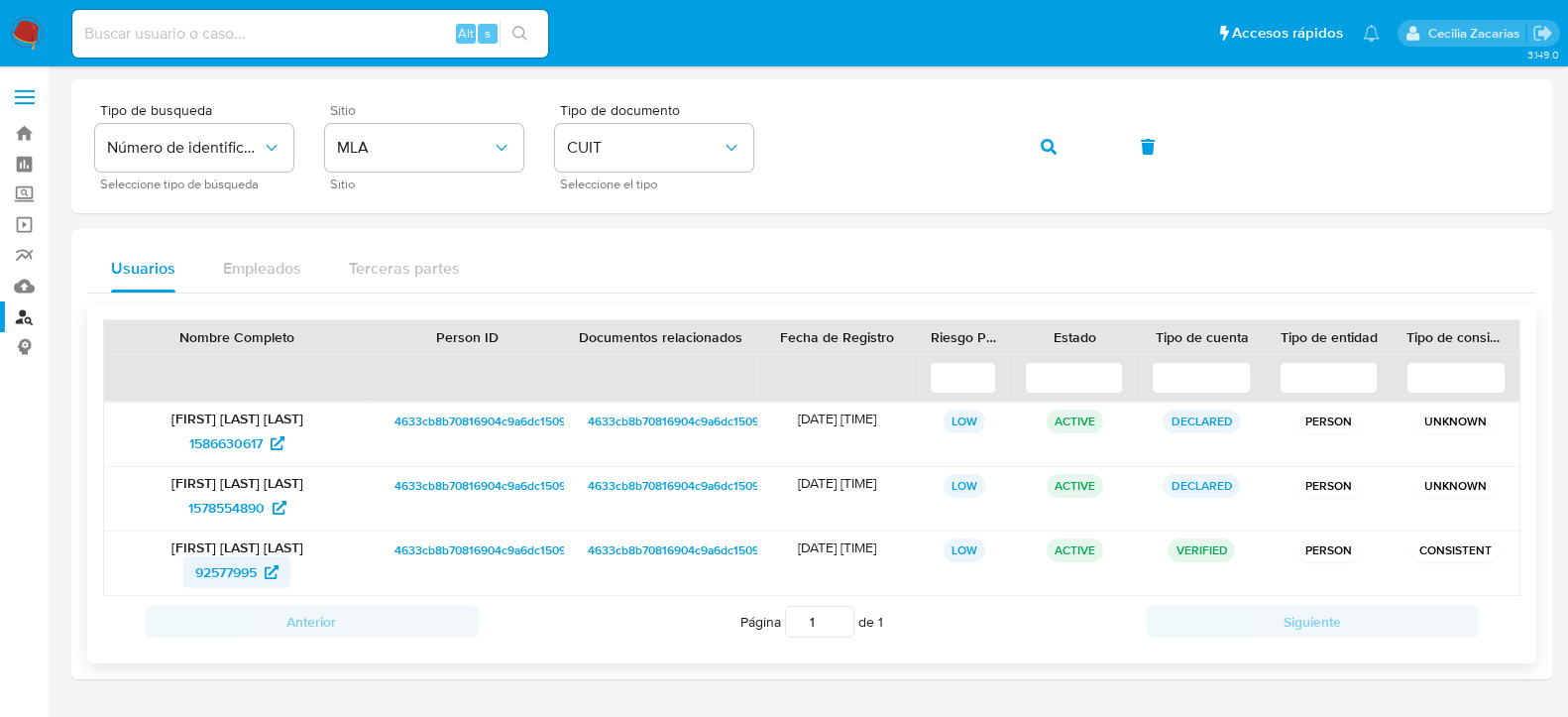 click on "92577995" at bounding box center [226, 572] 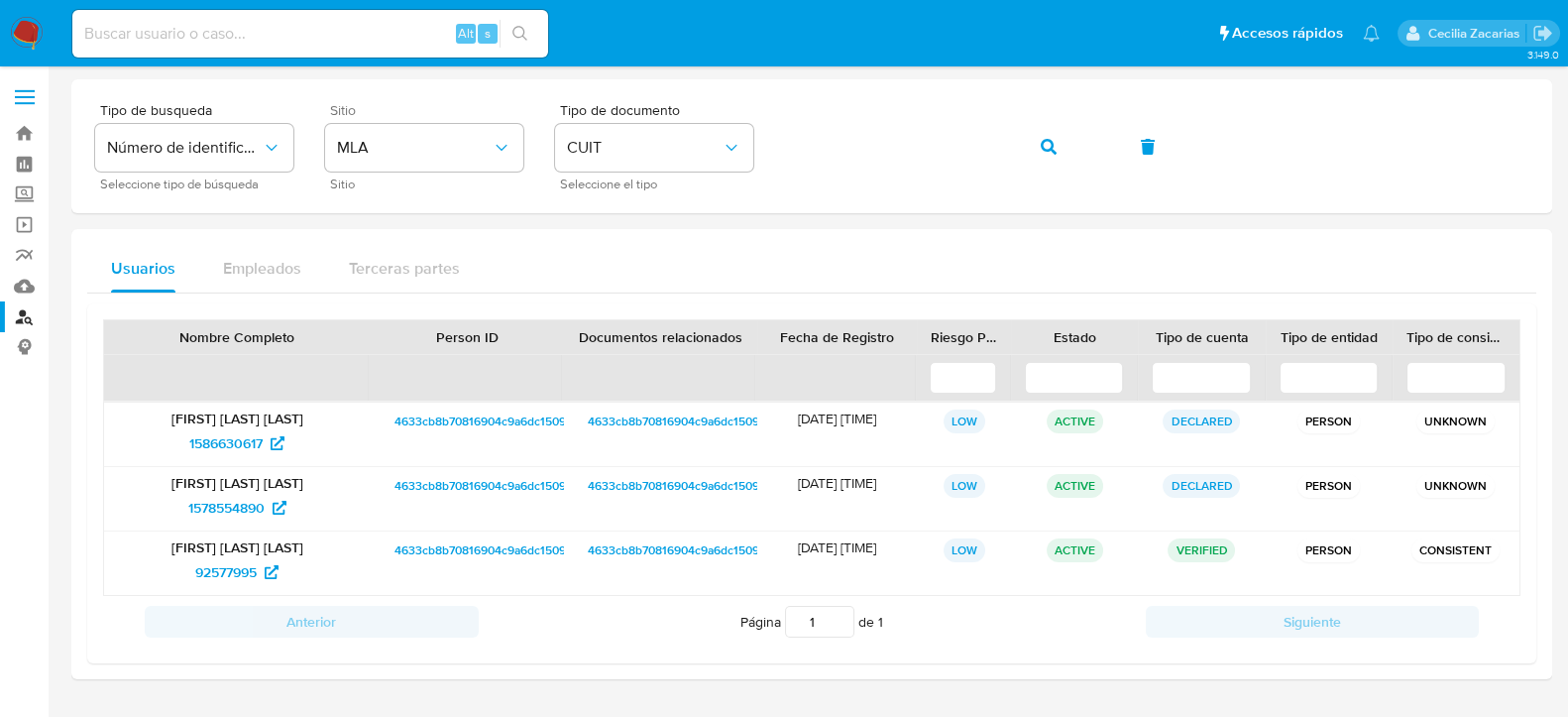 click at bounding box center (27, 34) 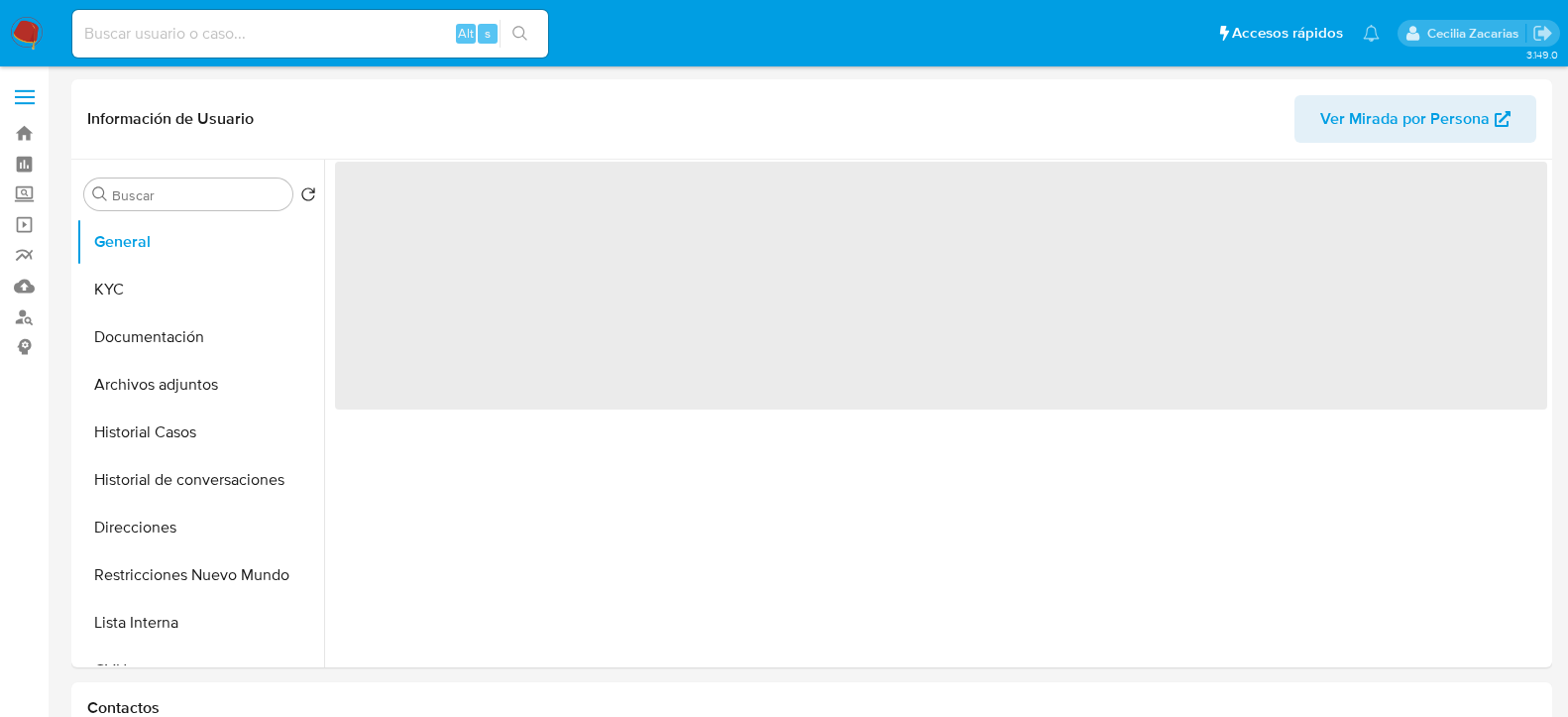 select on "10" 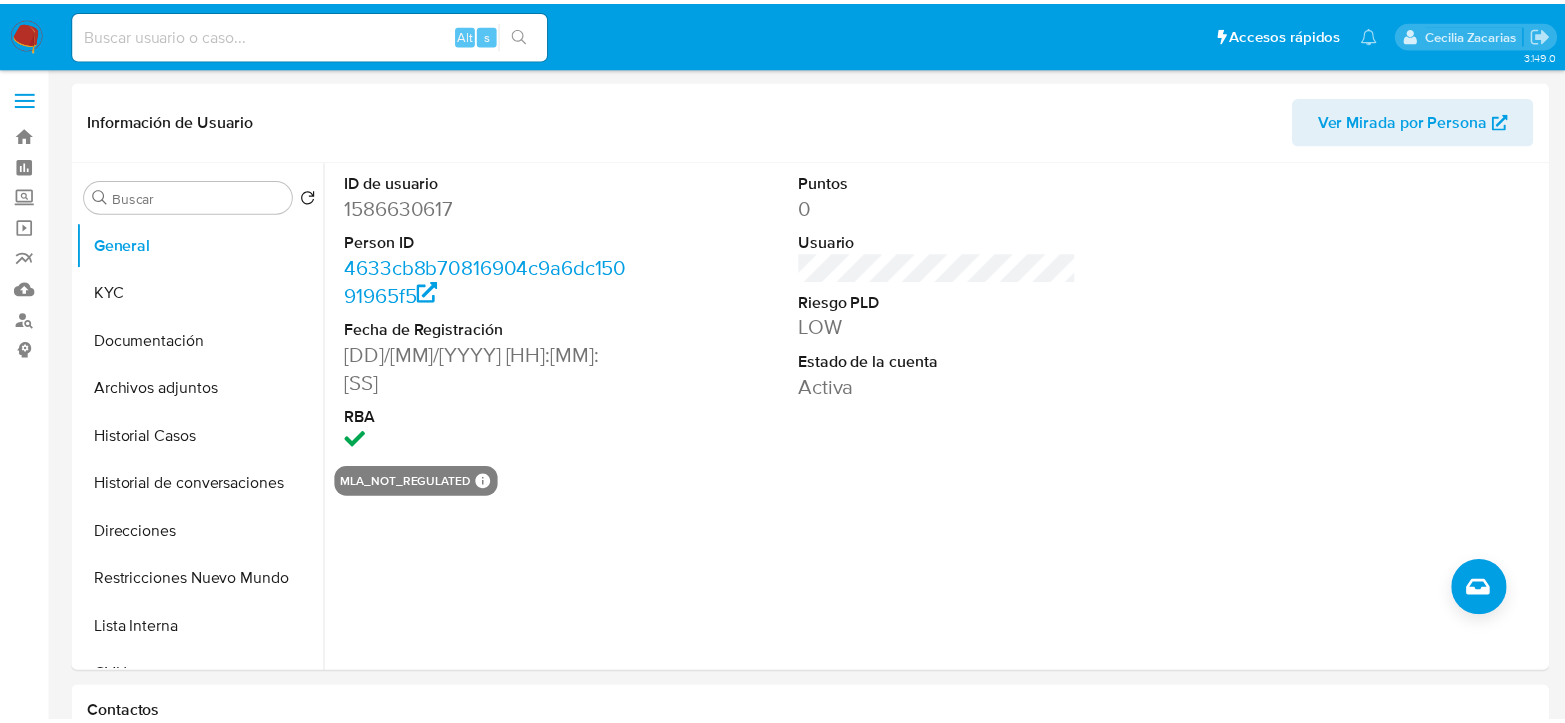scroll, scrollTop: 0, scrollLeft: 0, axis: both 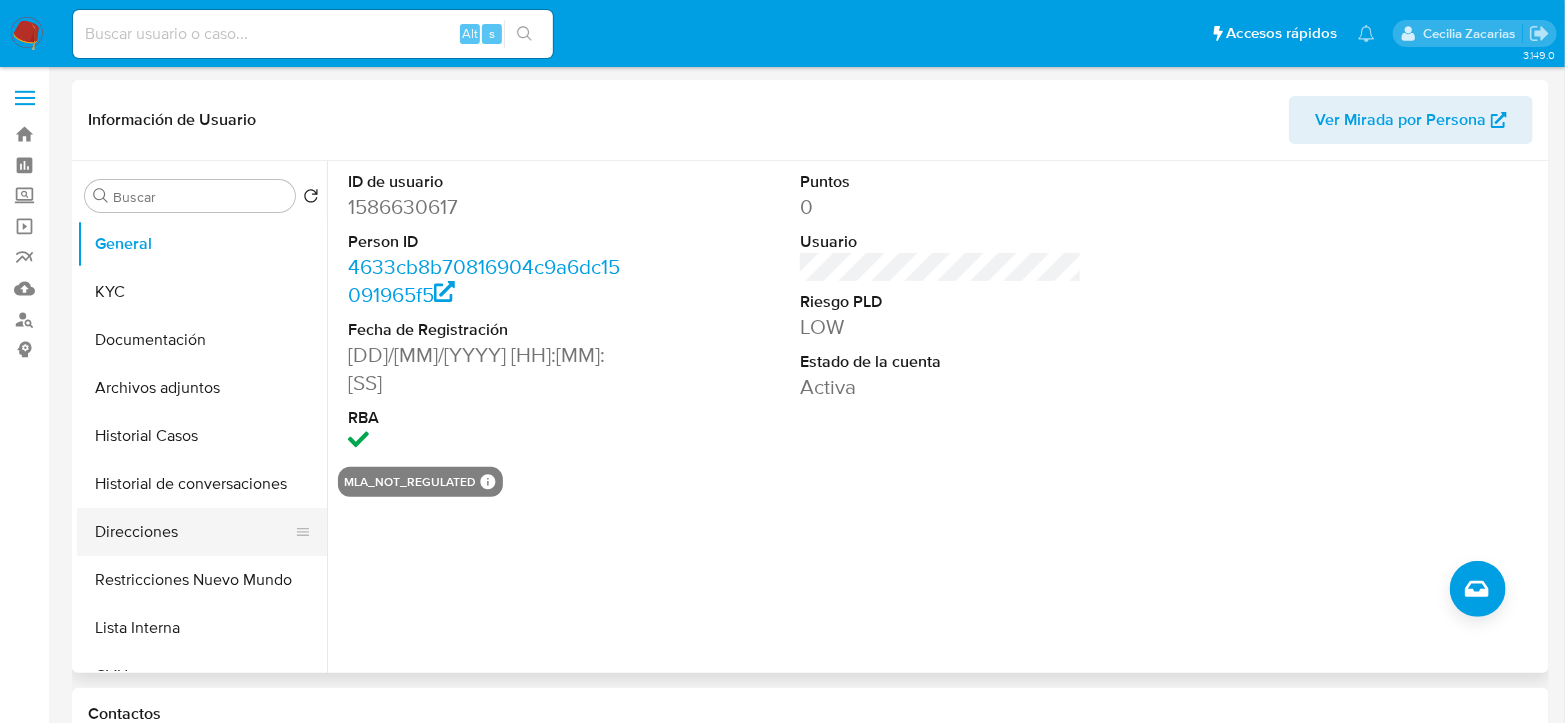 click on "Direcciones" at bounding box center [194, 532] 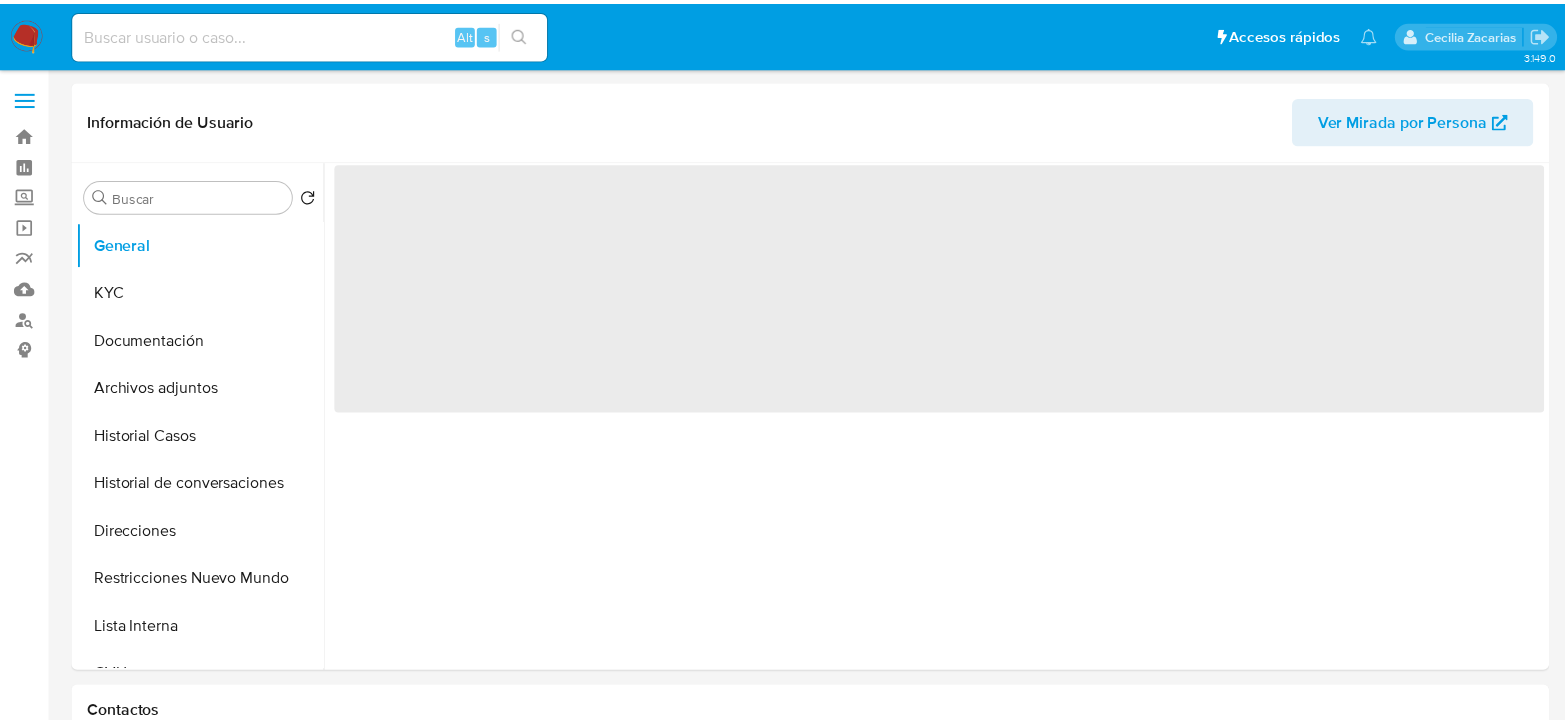 scroll, scrollTop: 0, scrollLeft: 0, axis: both 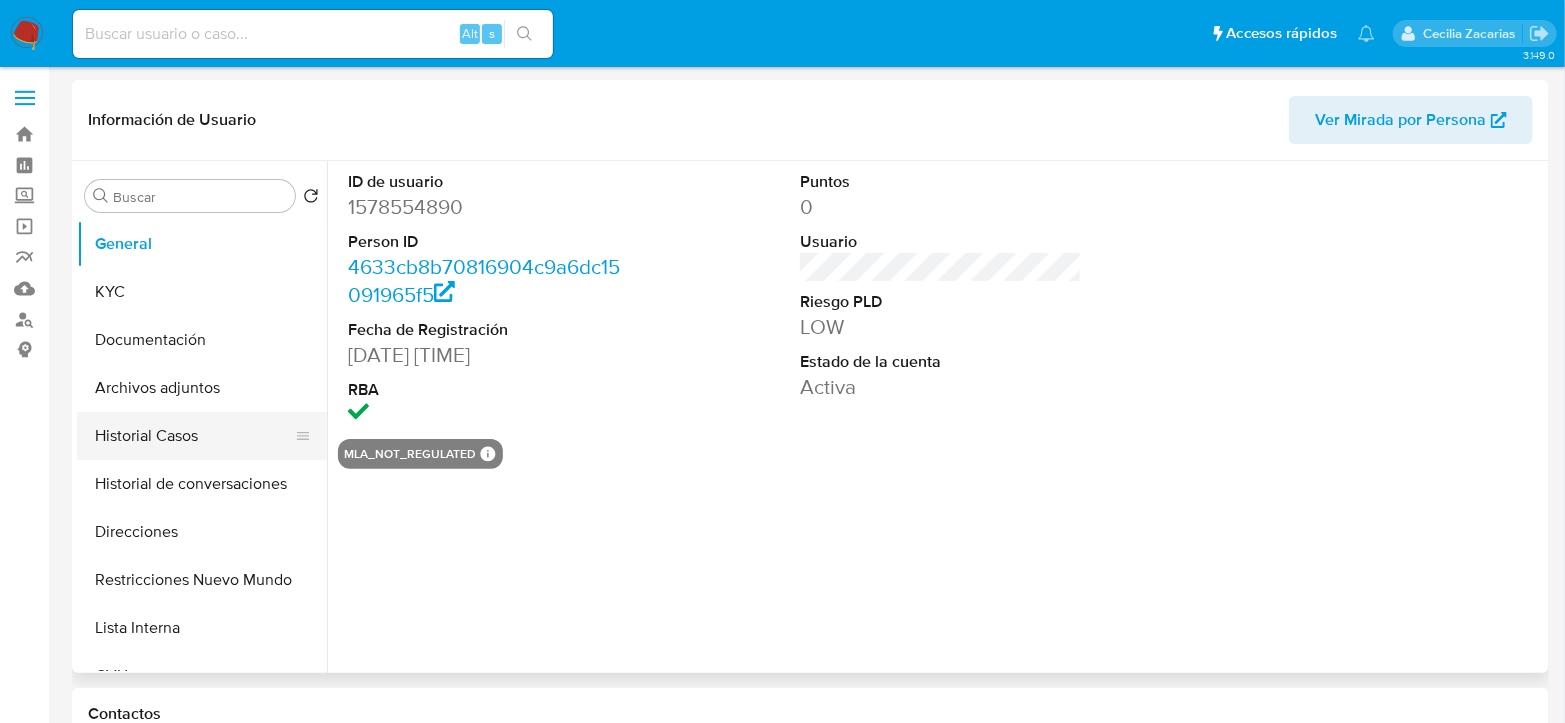 select on "10" 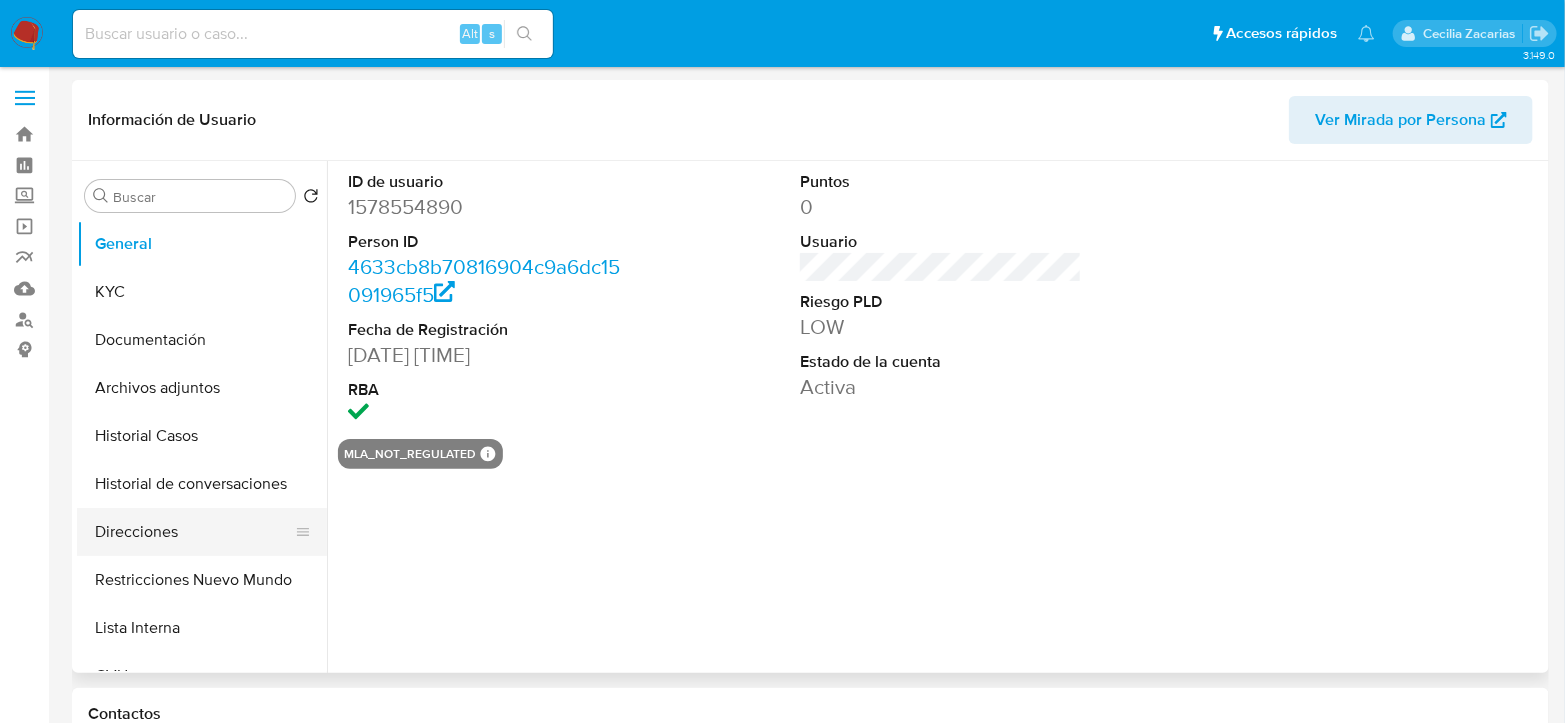 click on "Direcciones" at bounding box center [194, 532] 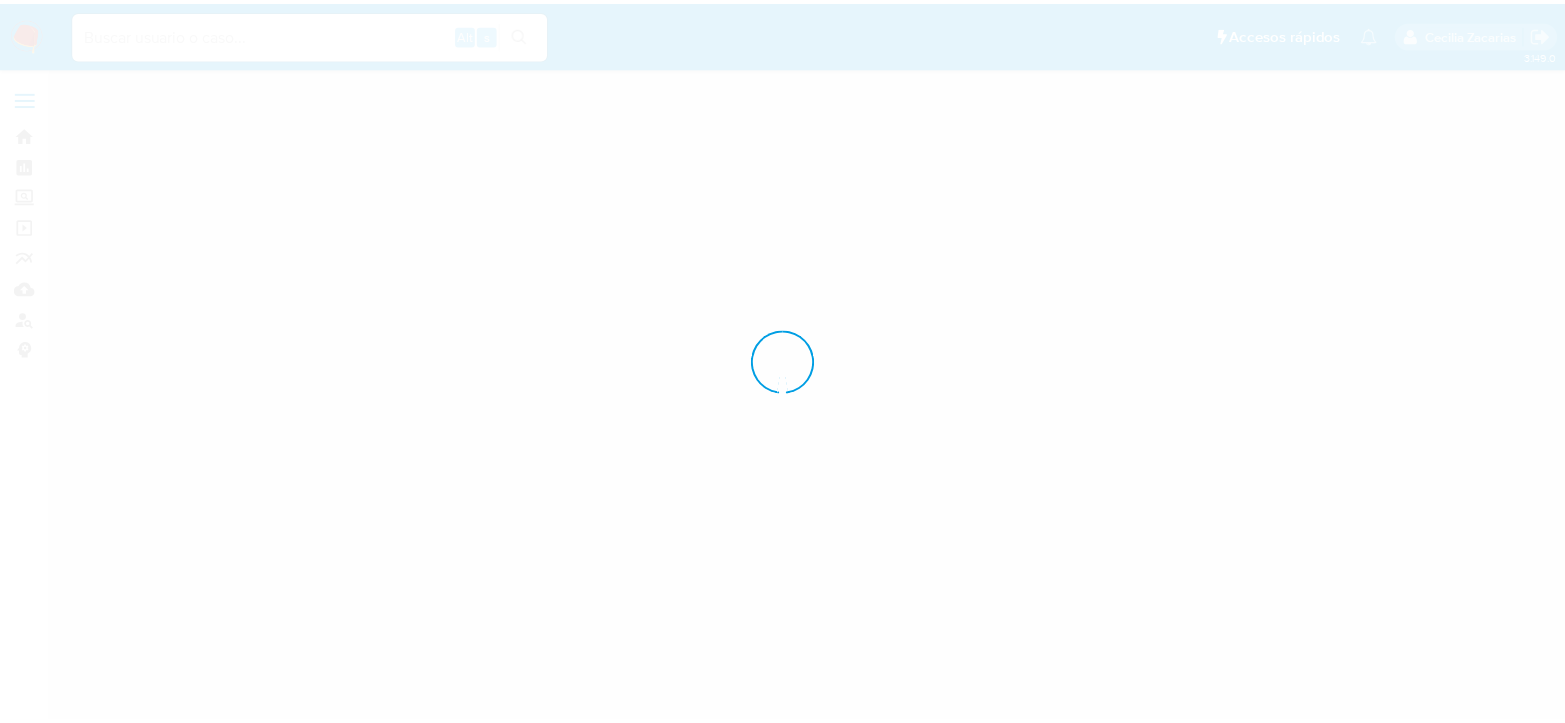 scroll, scrollTop: 0, scrollLeft: 0, axis: both 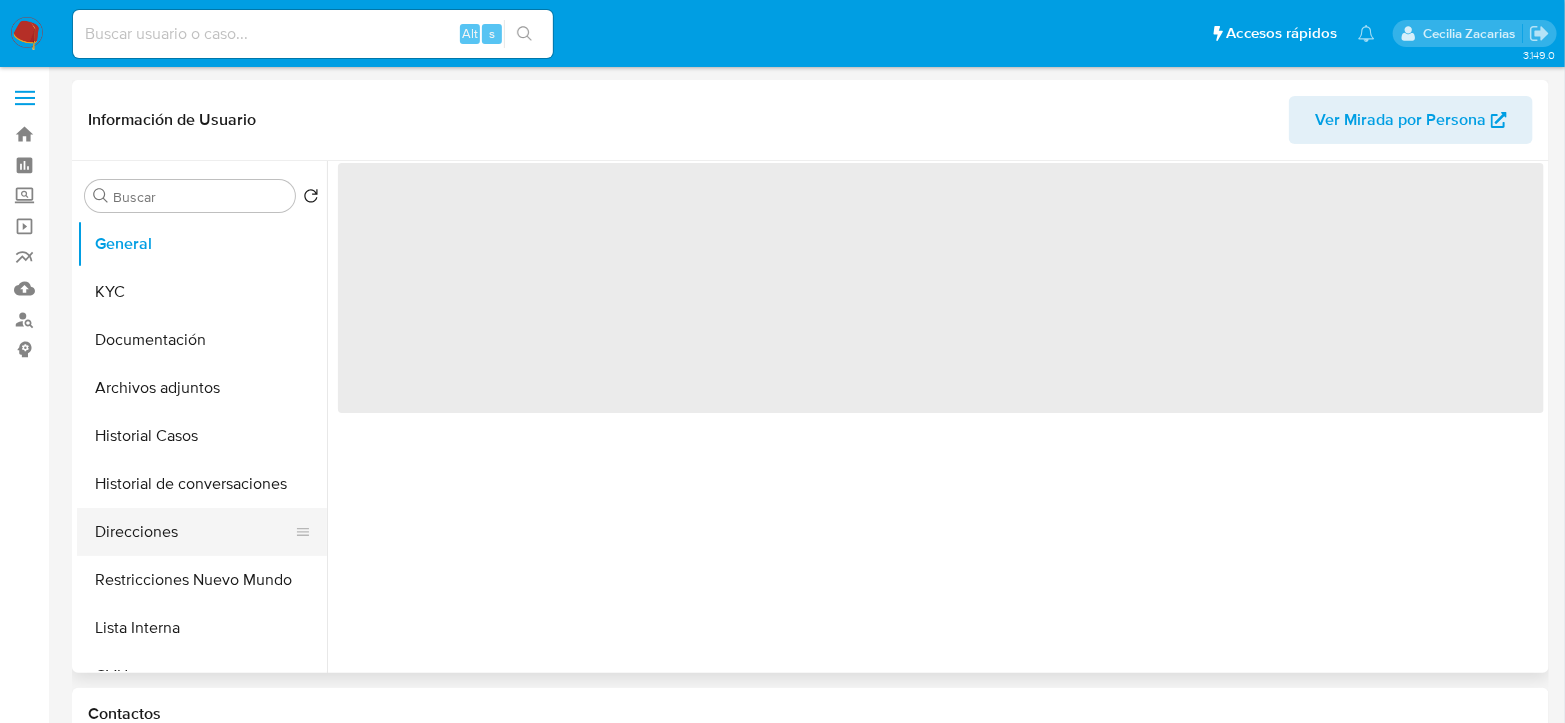 click on "Direcciones" at bounding box center [194, 532] 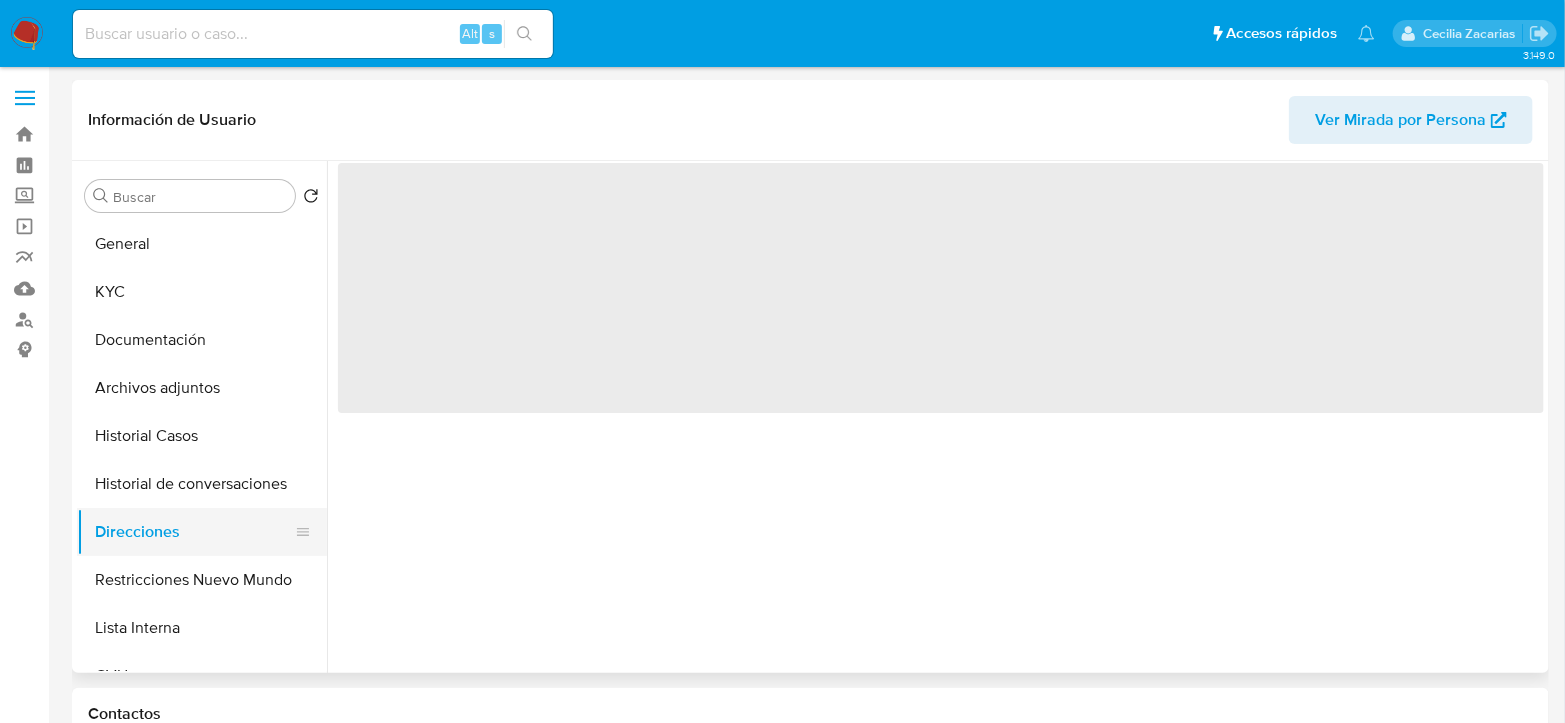select on "10" 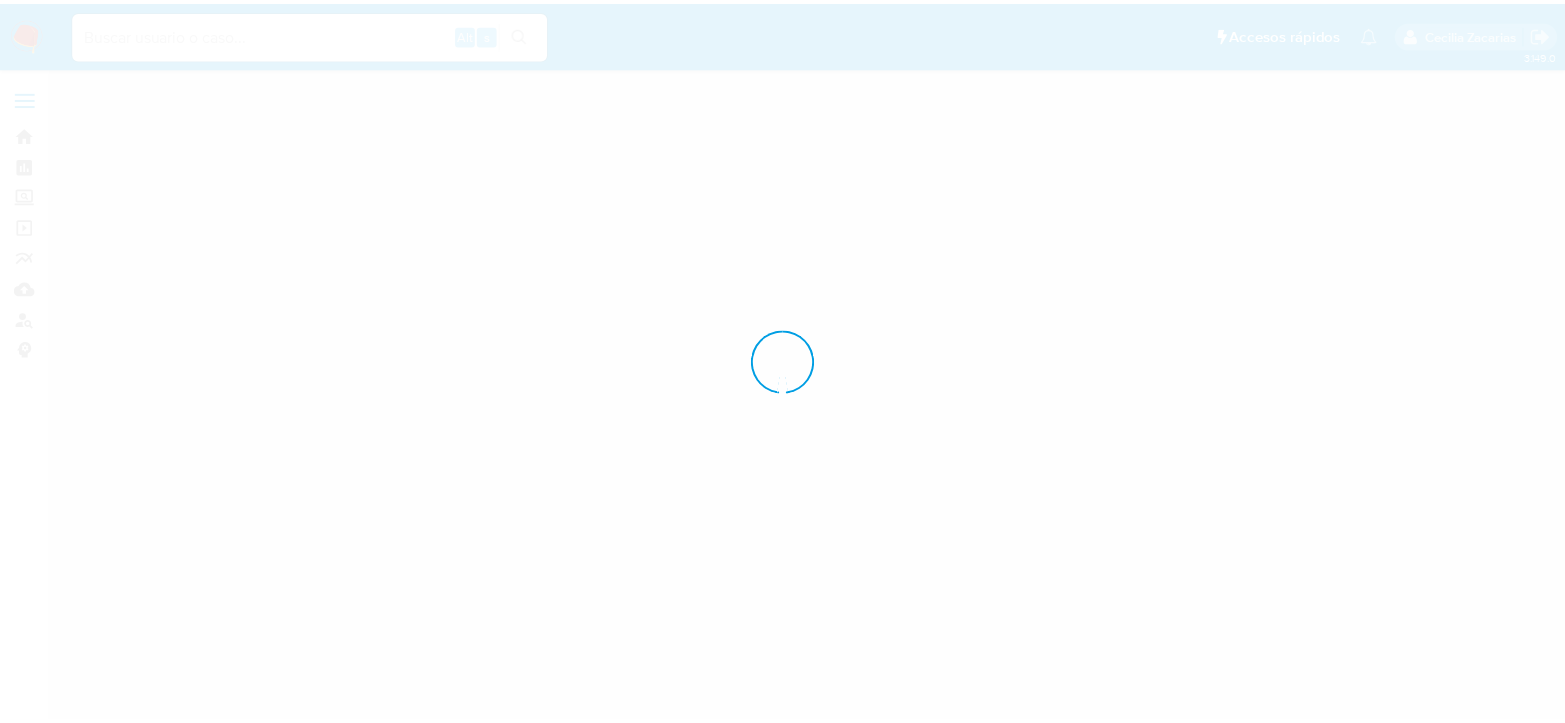 scroll, scrollTop: 0, scrollLeft: 0, axis: both 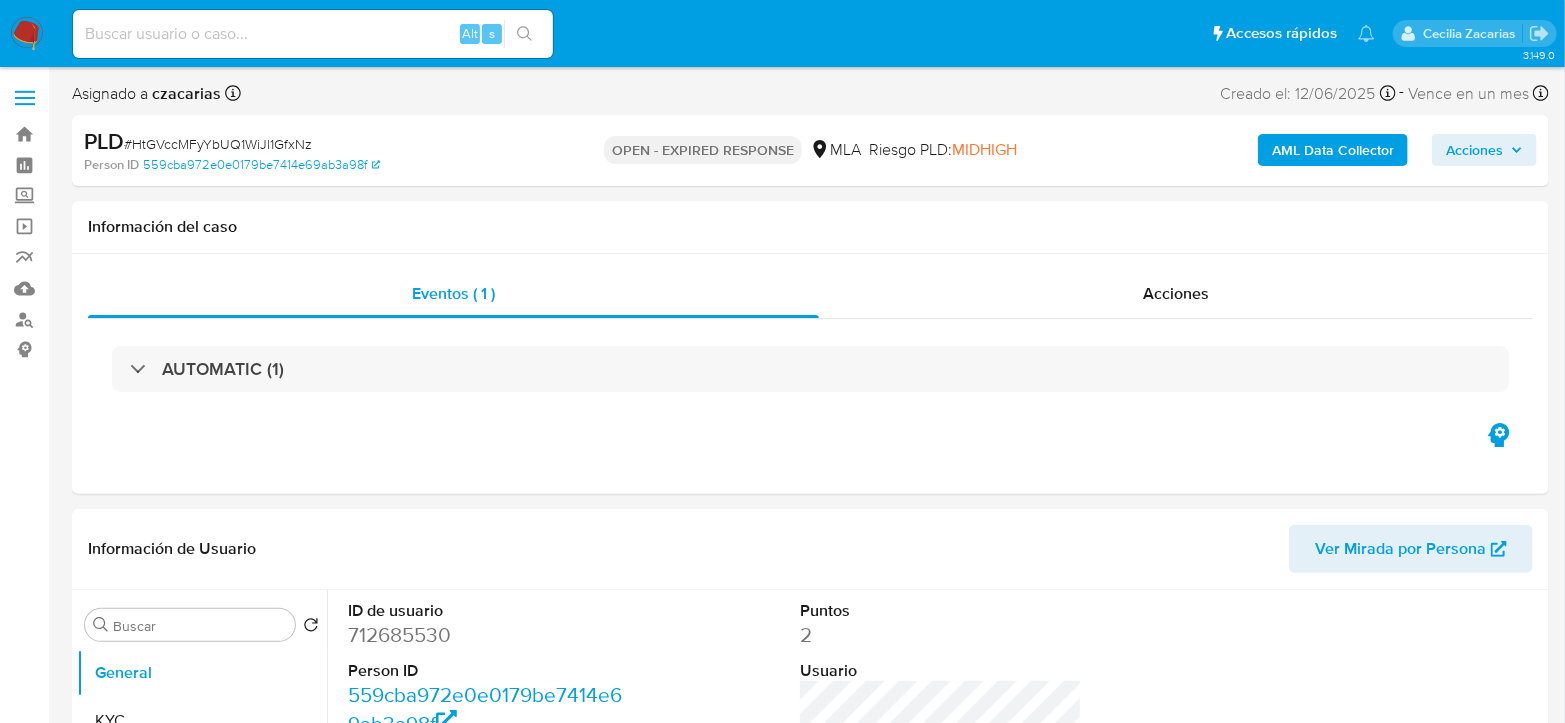 select on "10" 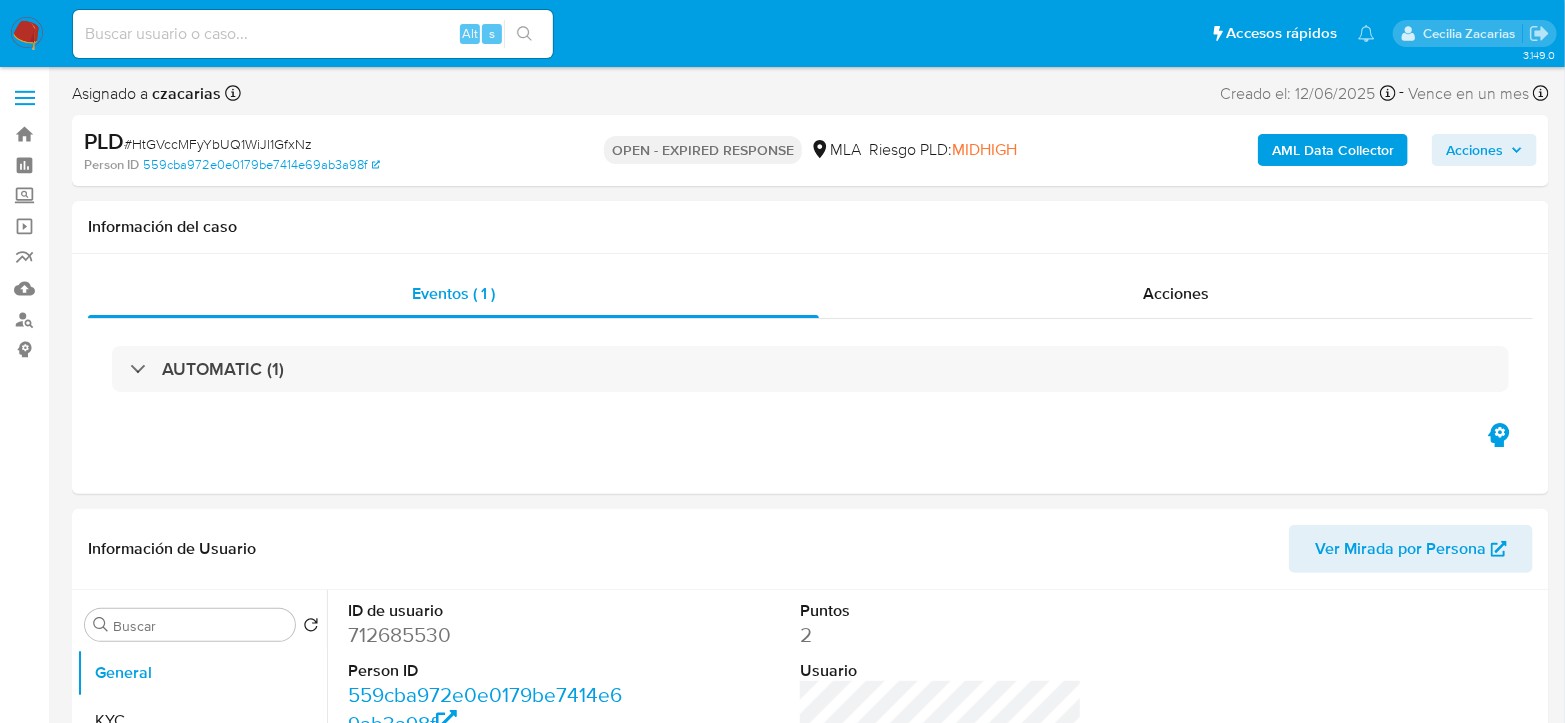 click on "# HtGVccMFyYbUQ1WiJl1GfxNz" at bounding box center (218, 144) 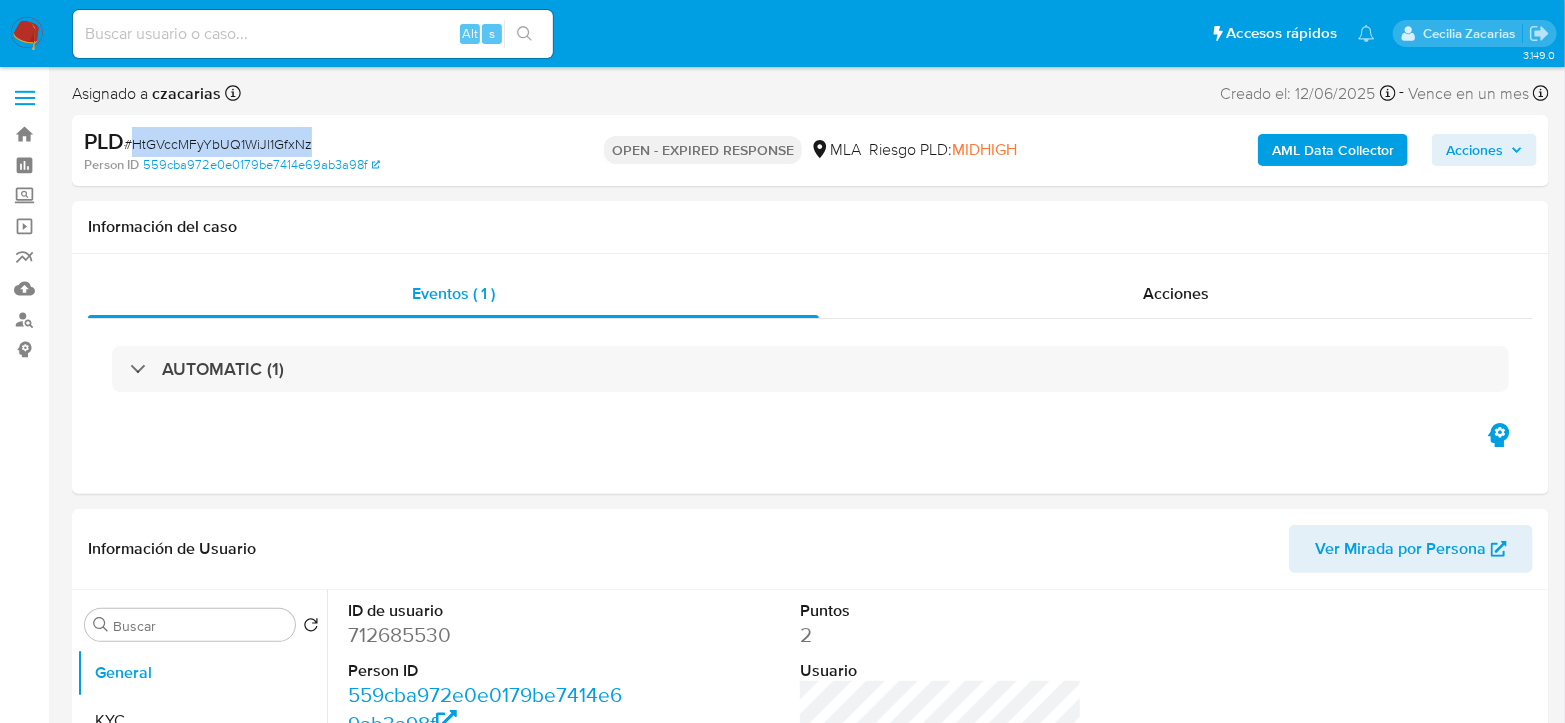 click on "# HtGVccMFyYbUQ1WiJl1GfxNz" at bounding box center [218, 144] 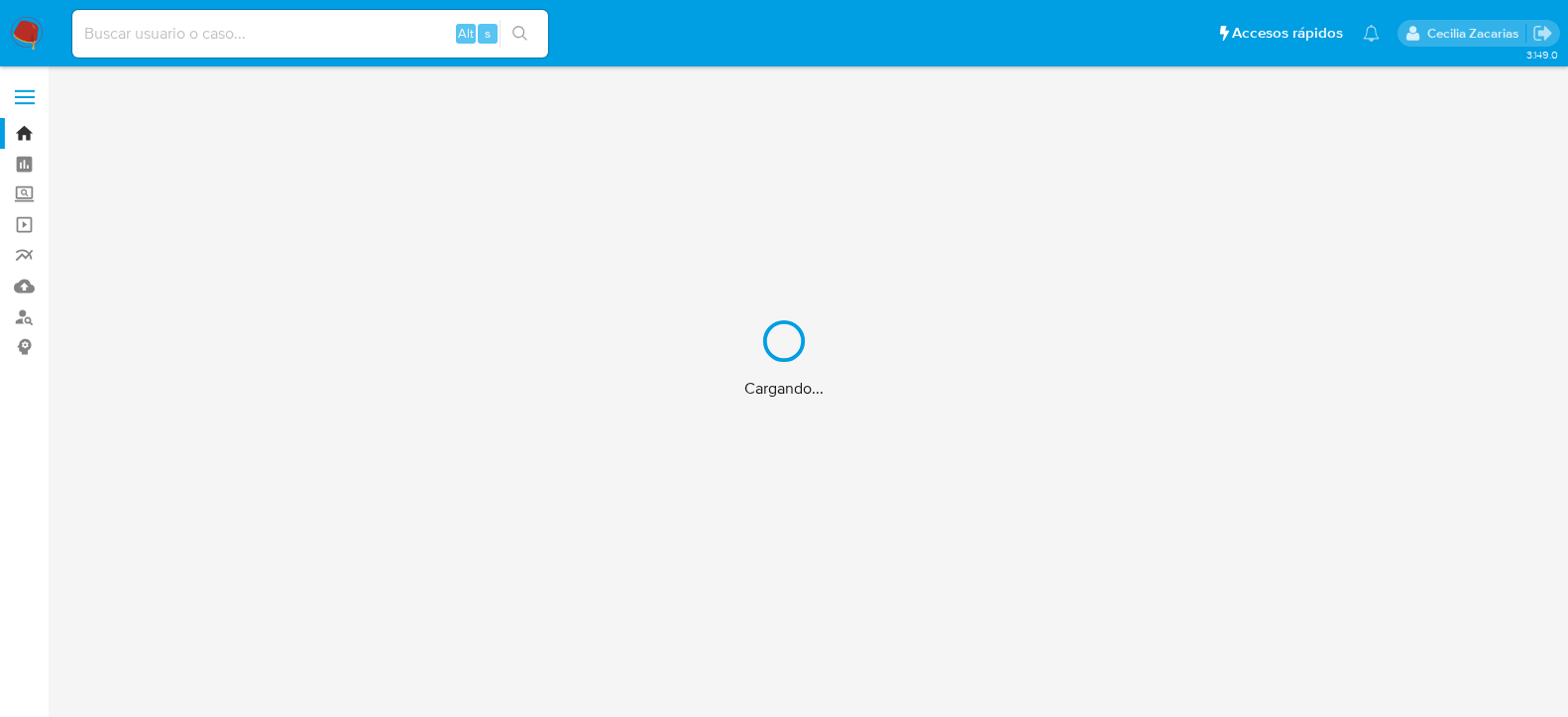 scroll, scrollTop: 0, scrollLeft: 0, axis: both 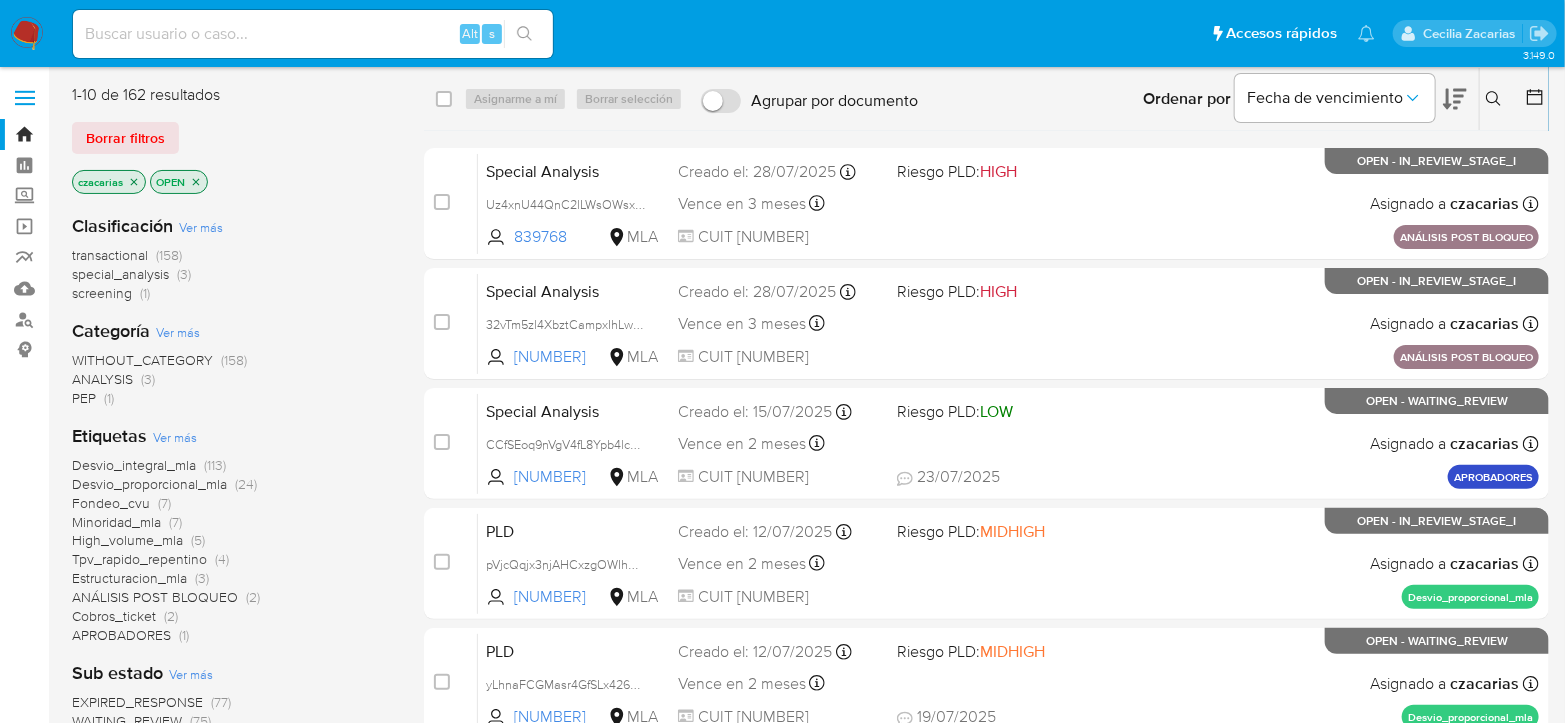click 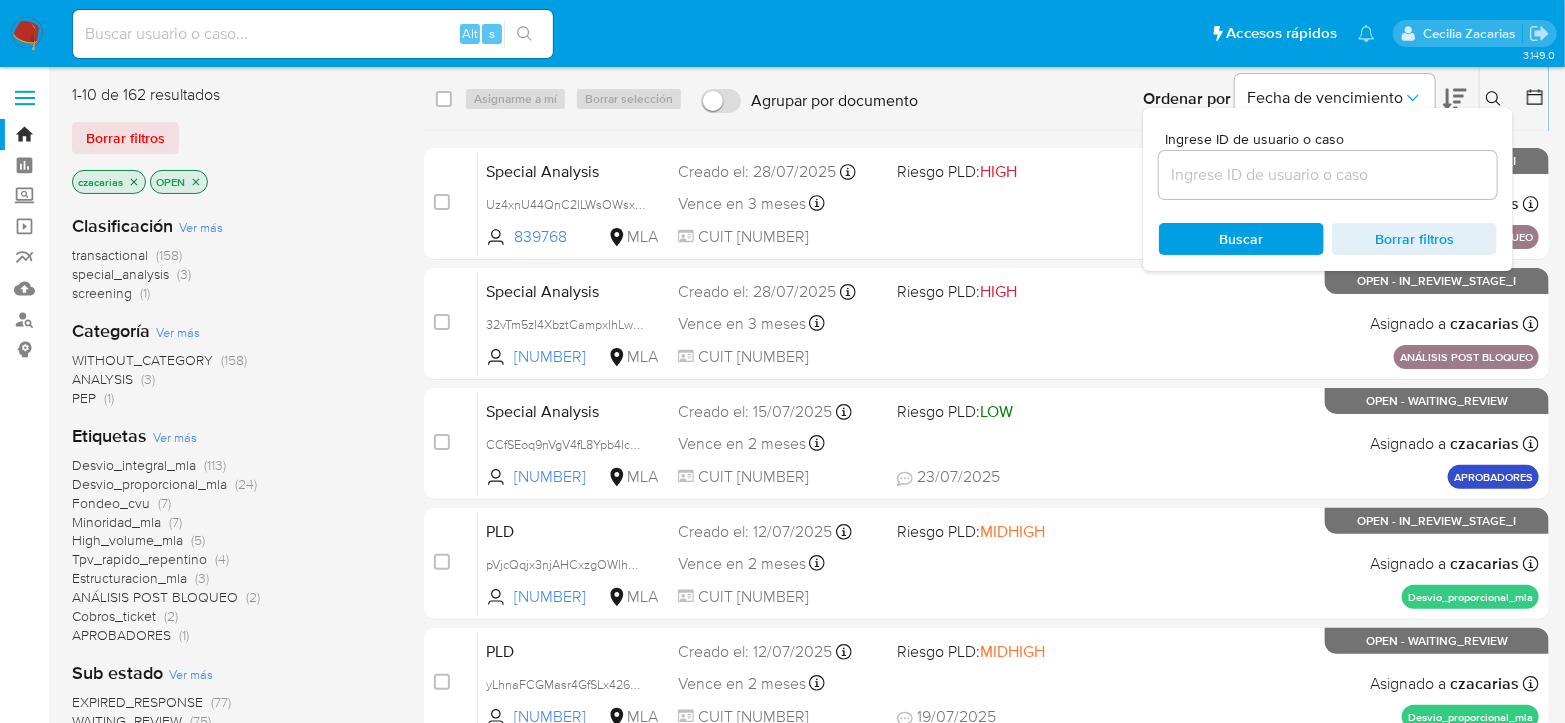 click at bounding box center [1328, 175] 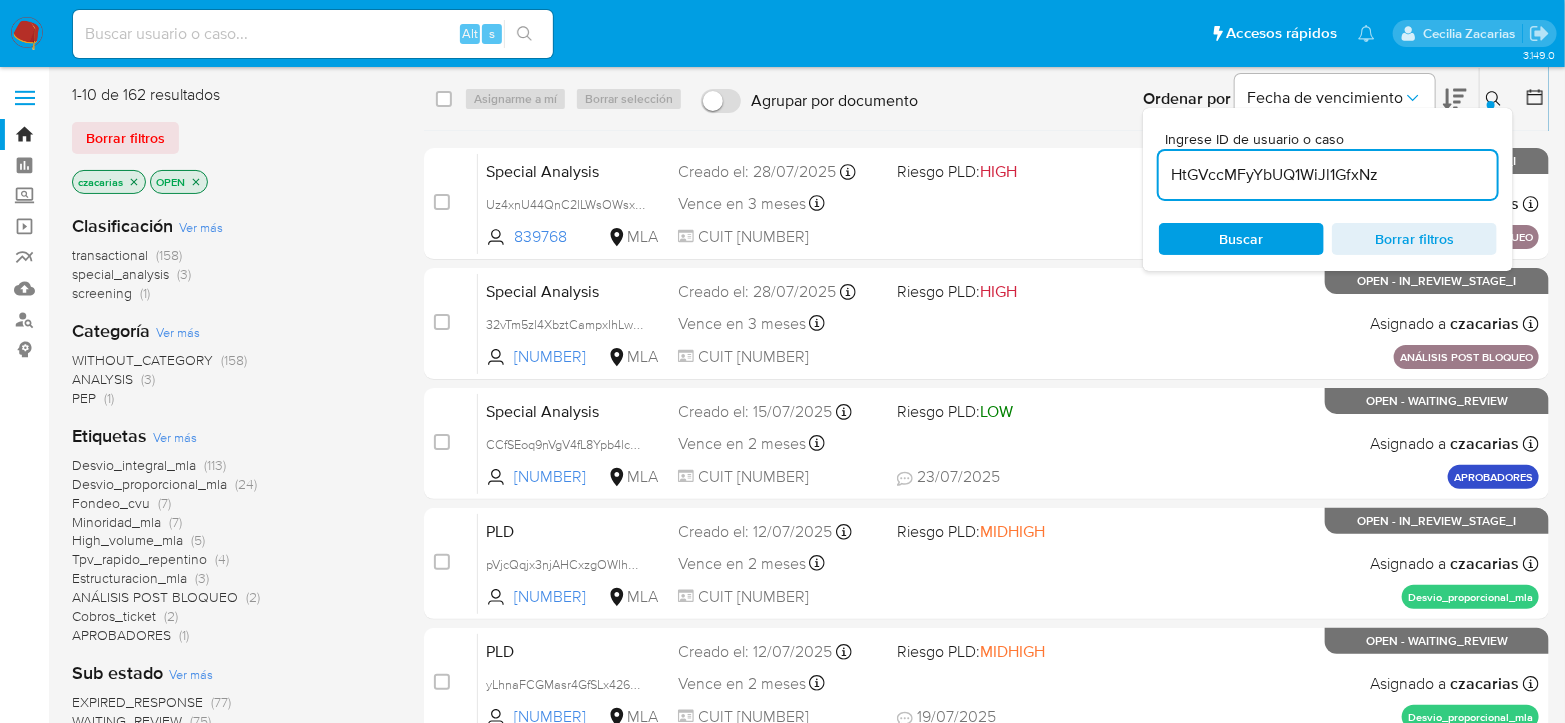 type on "HtGVccMFyYbUQ1WiJl1GfxNz" 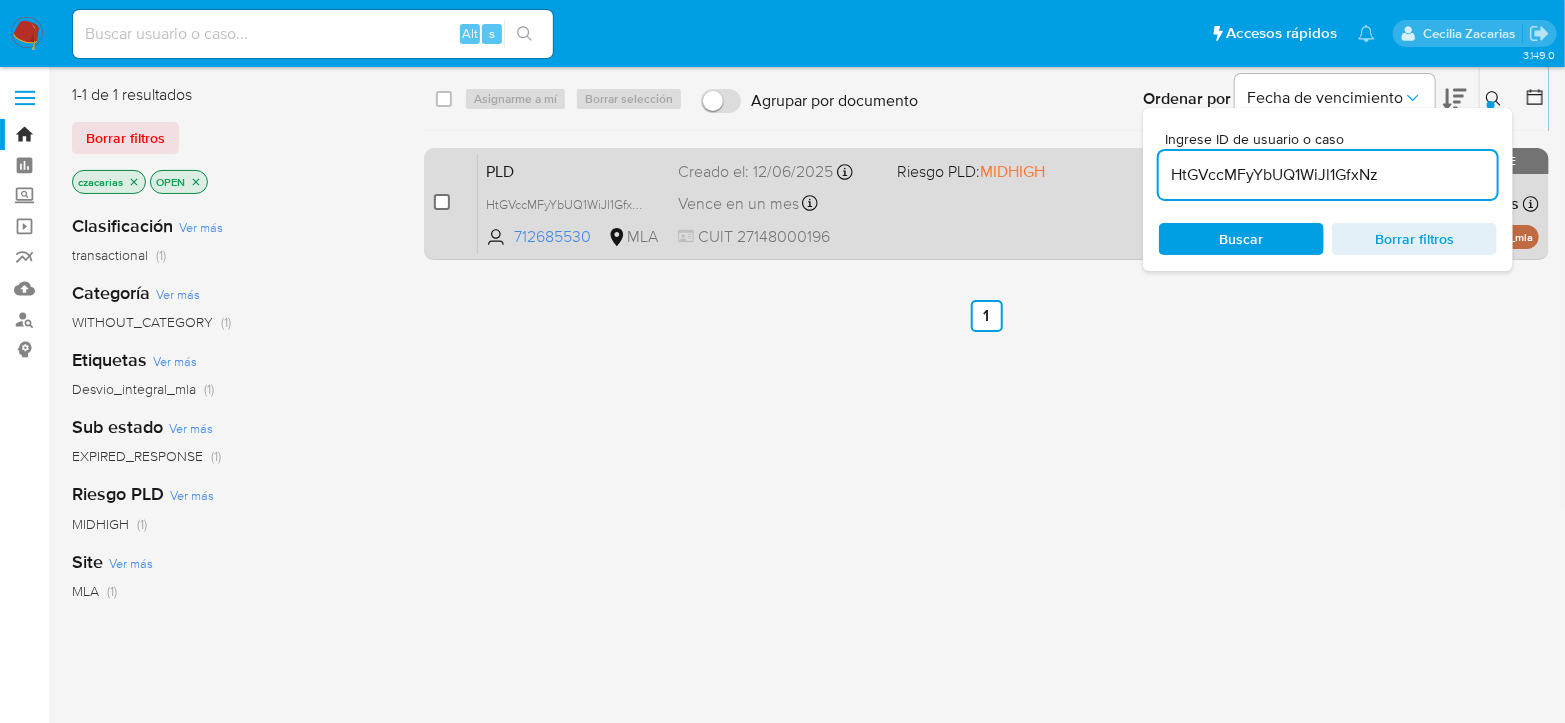 click at bounding box center [442, 202] 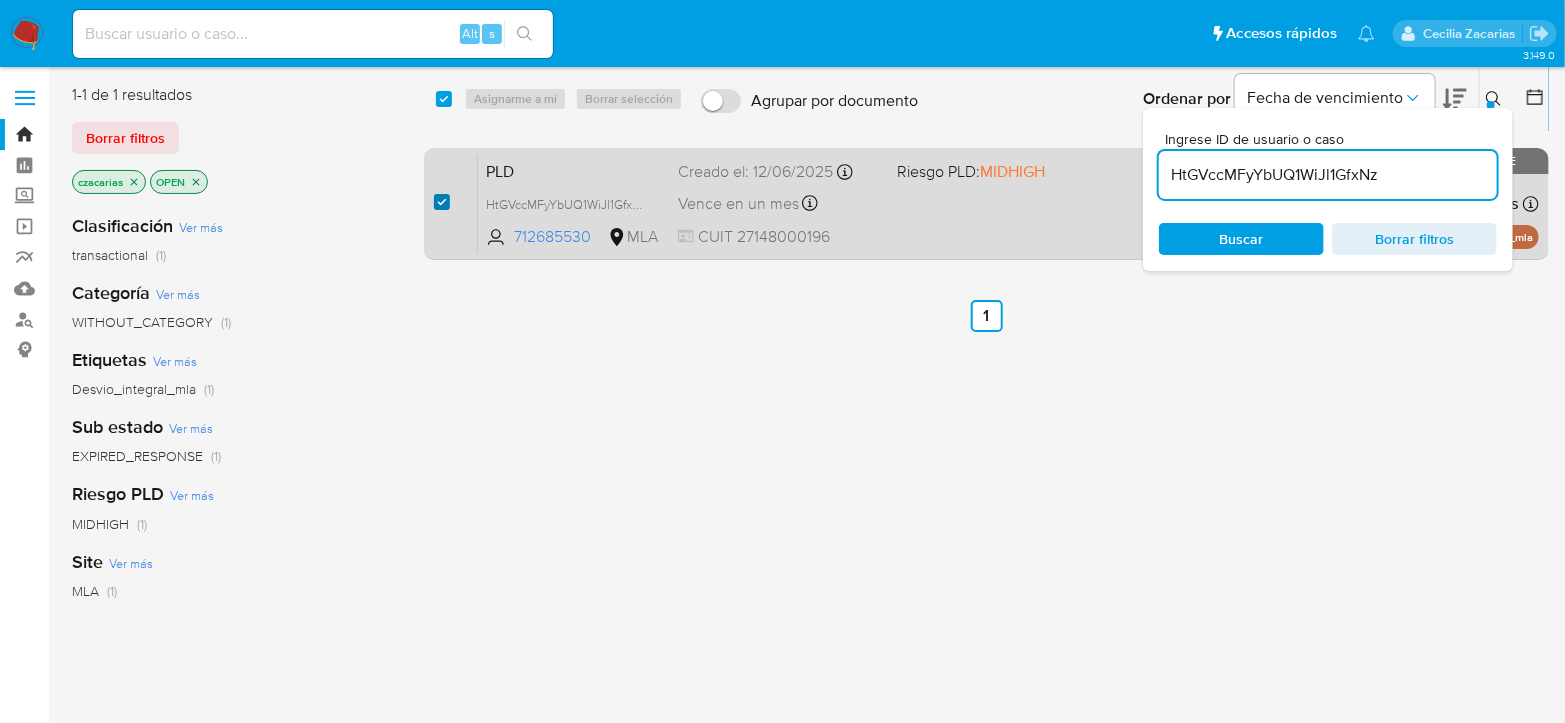 checkbox on "true" 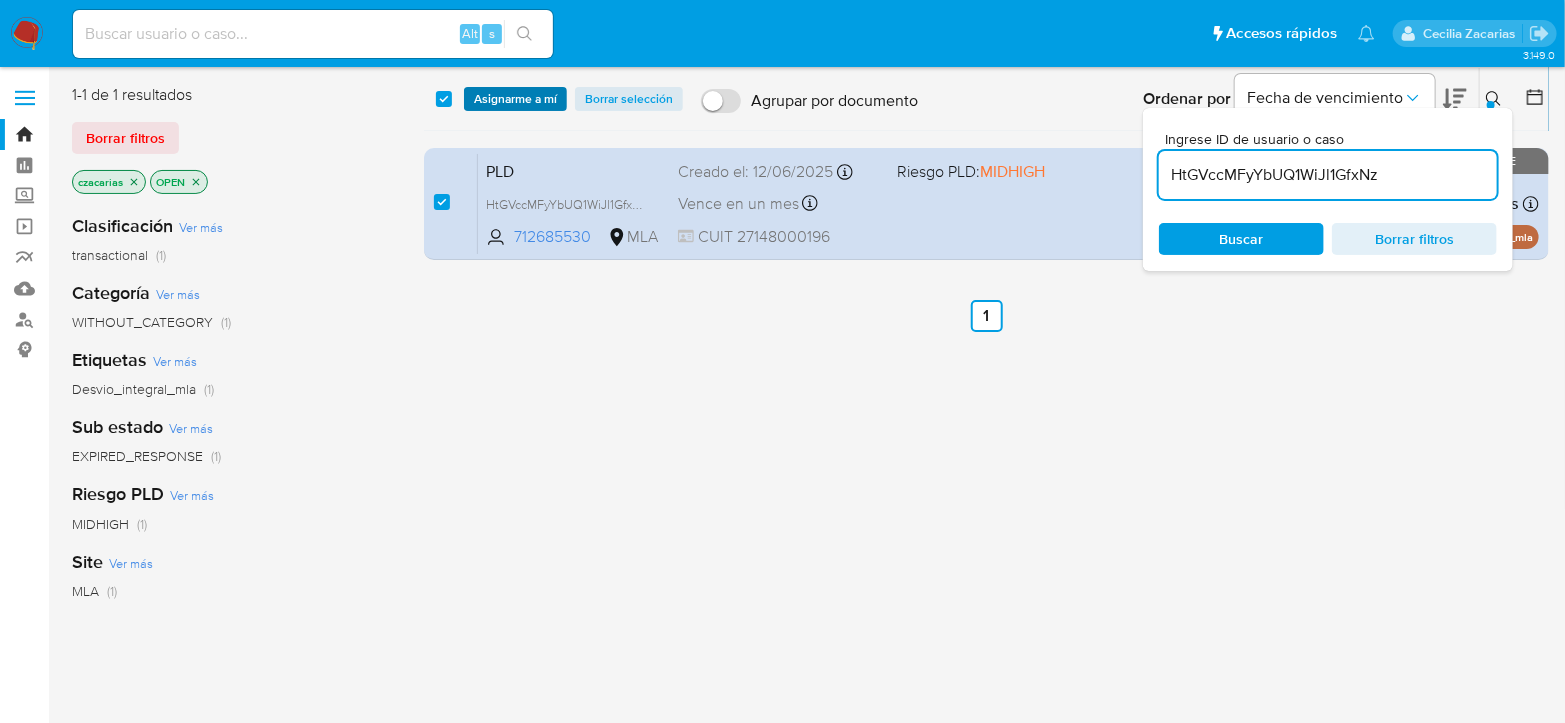 click on "Asignarme a mí" at bounding box center [515, 99] 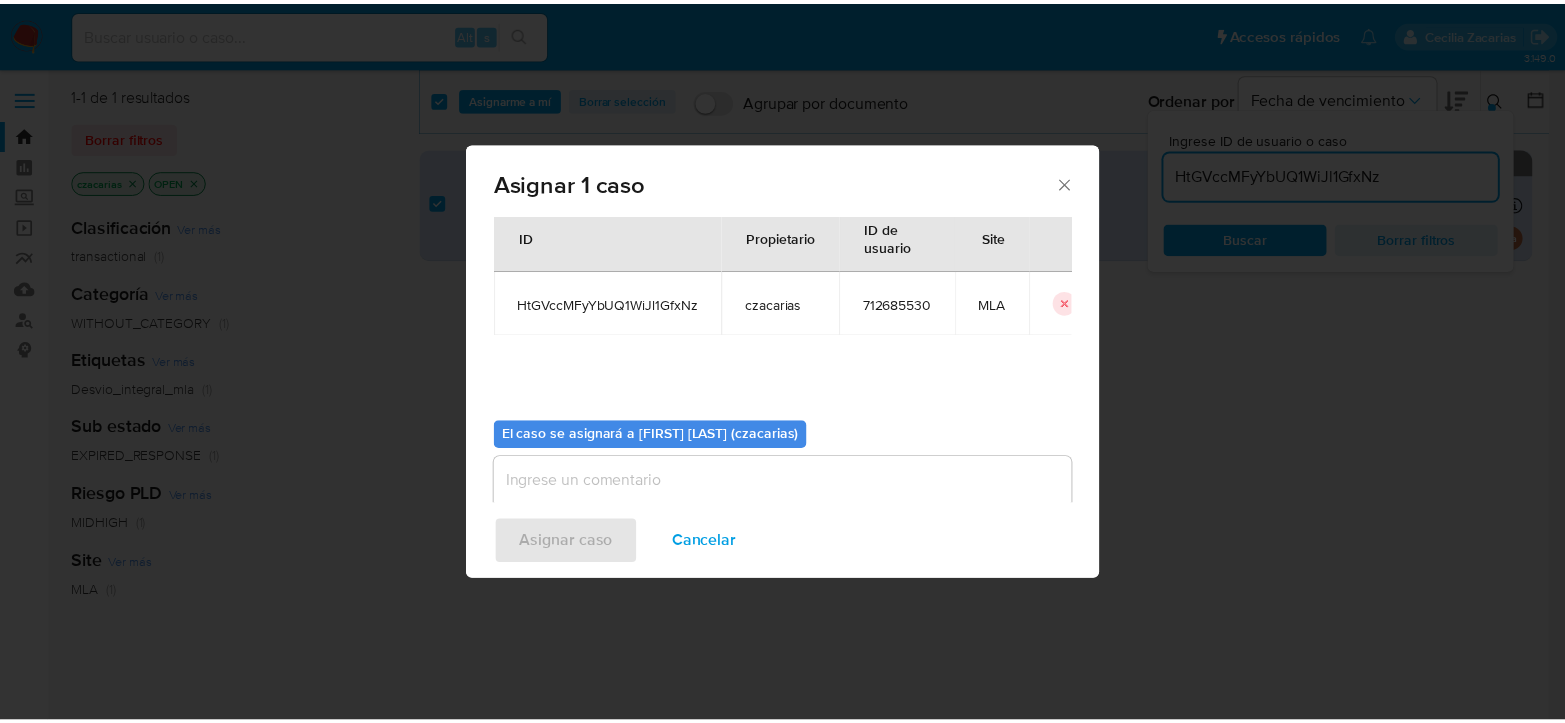 scroll, scrollTop: 102, scrollLeft: 0, axis: vertical 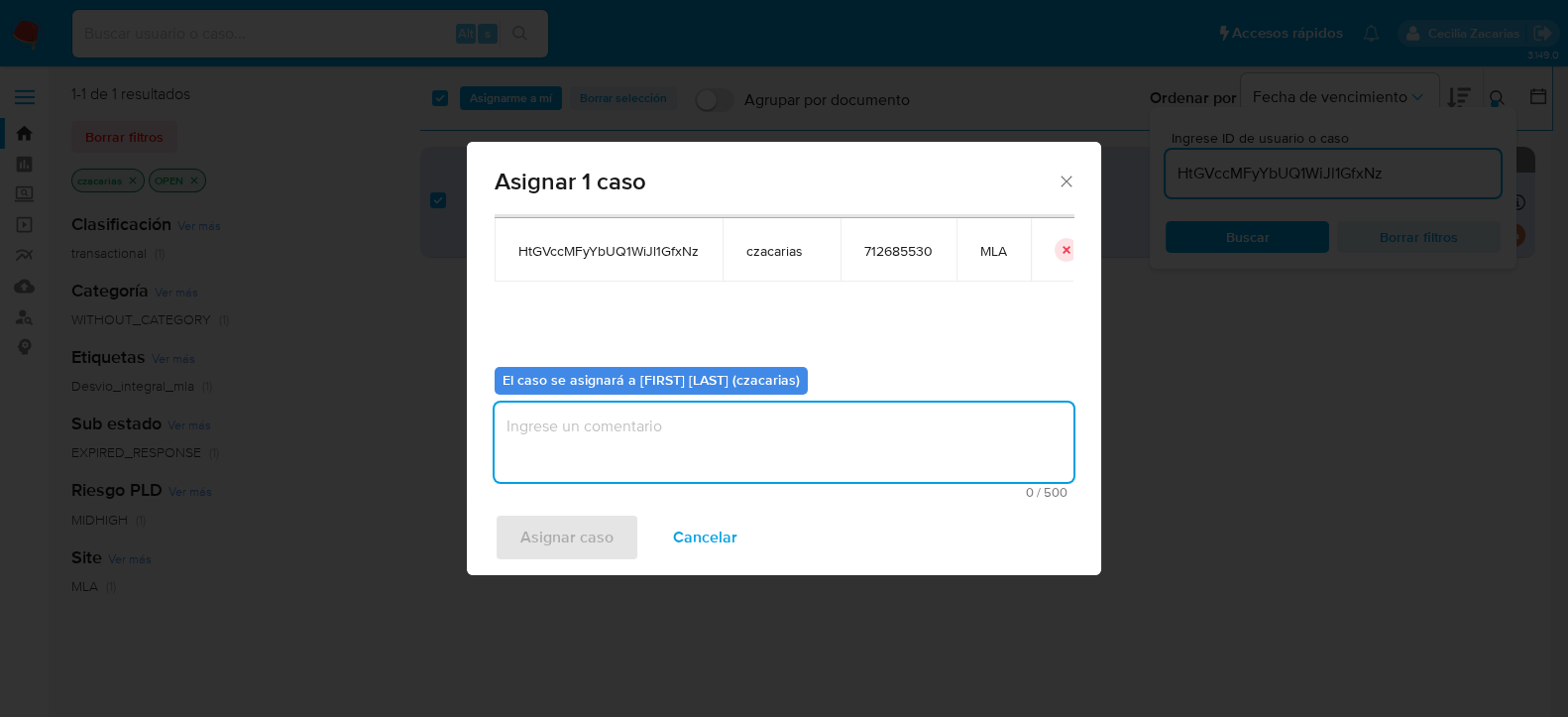 drag, startPoint x: 568, startPoint y: 424, endPoint x: 559, endPoint y: 496, distance: 72.56032 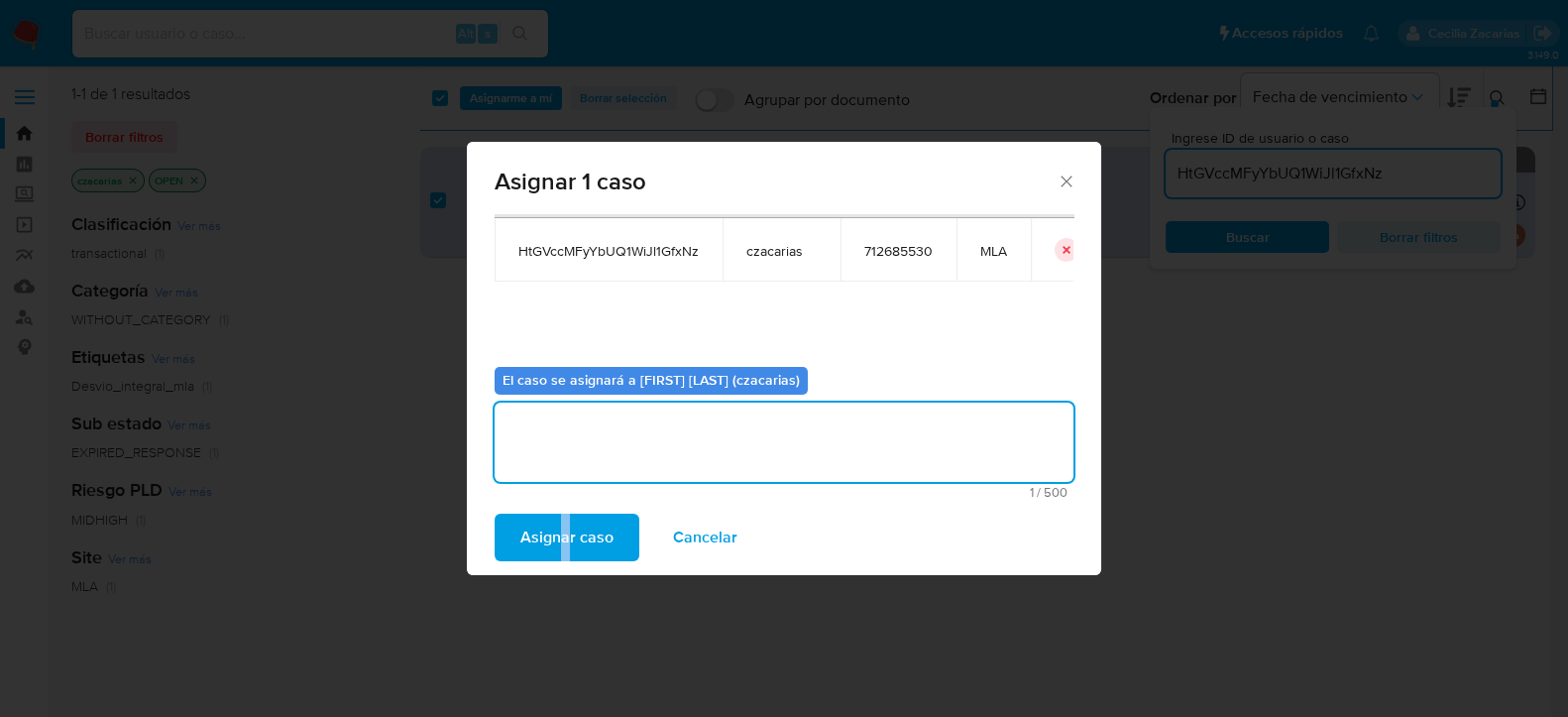 click on "Asignar caso Cancelar" at bounding box center [784, 538] 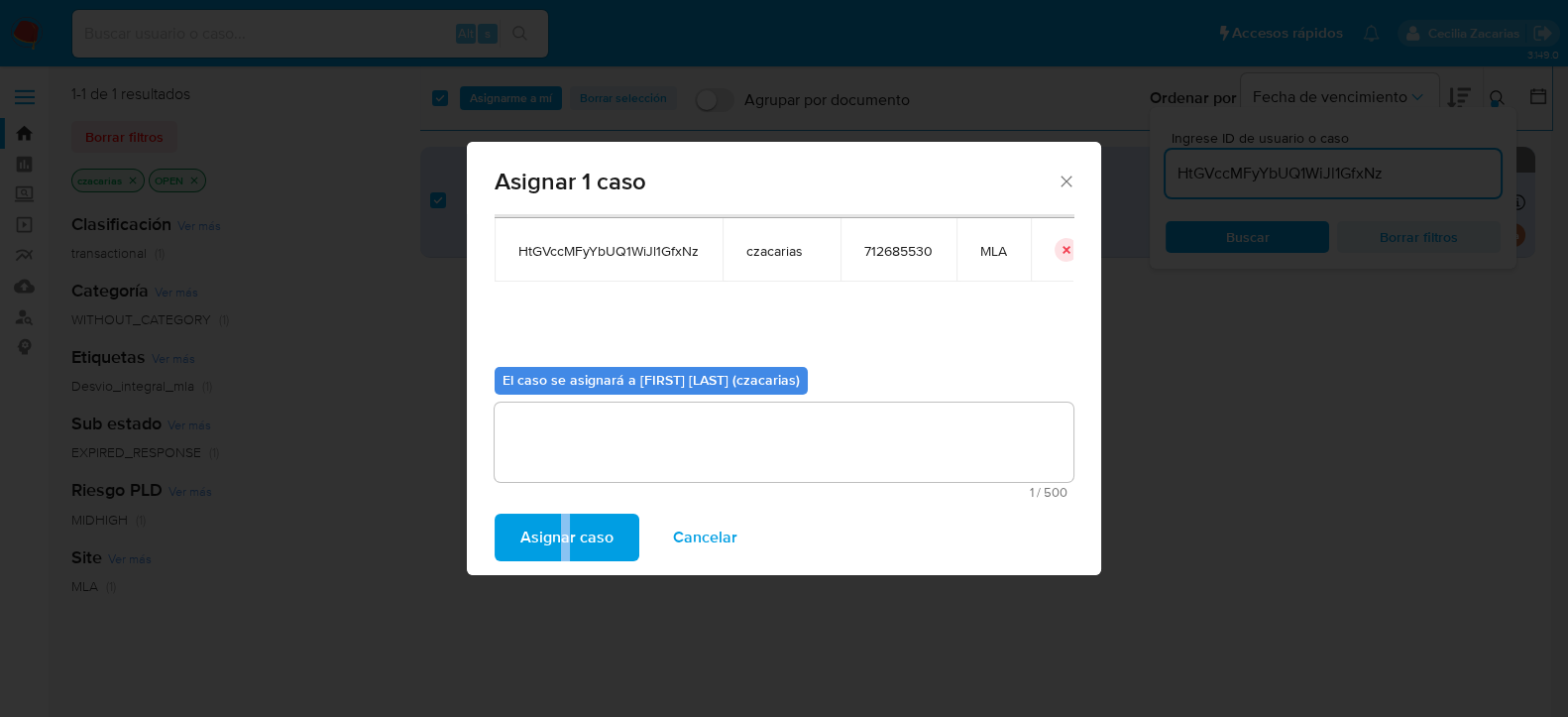 click on "Asignar caso" at bounding box center (567, 538) 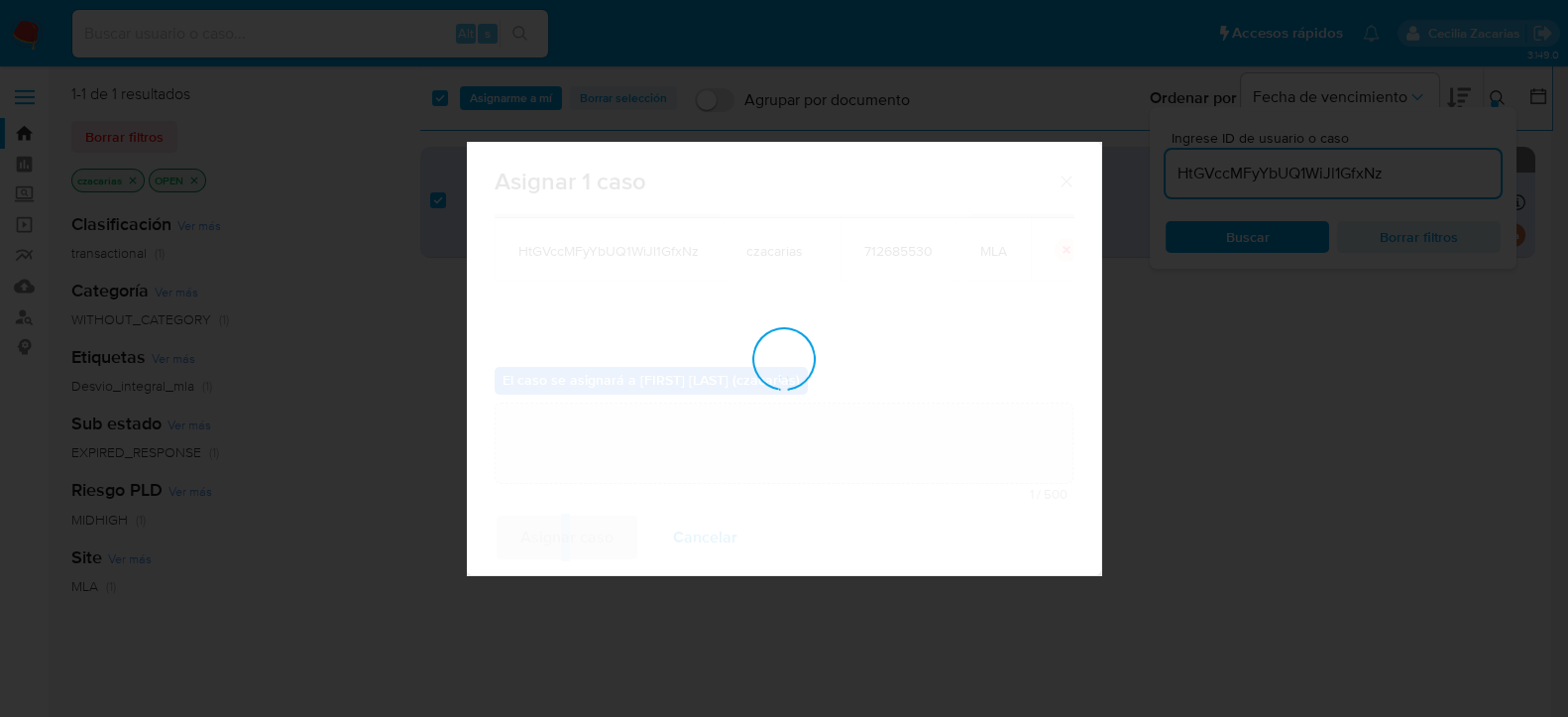 type 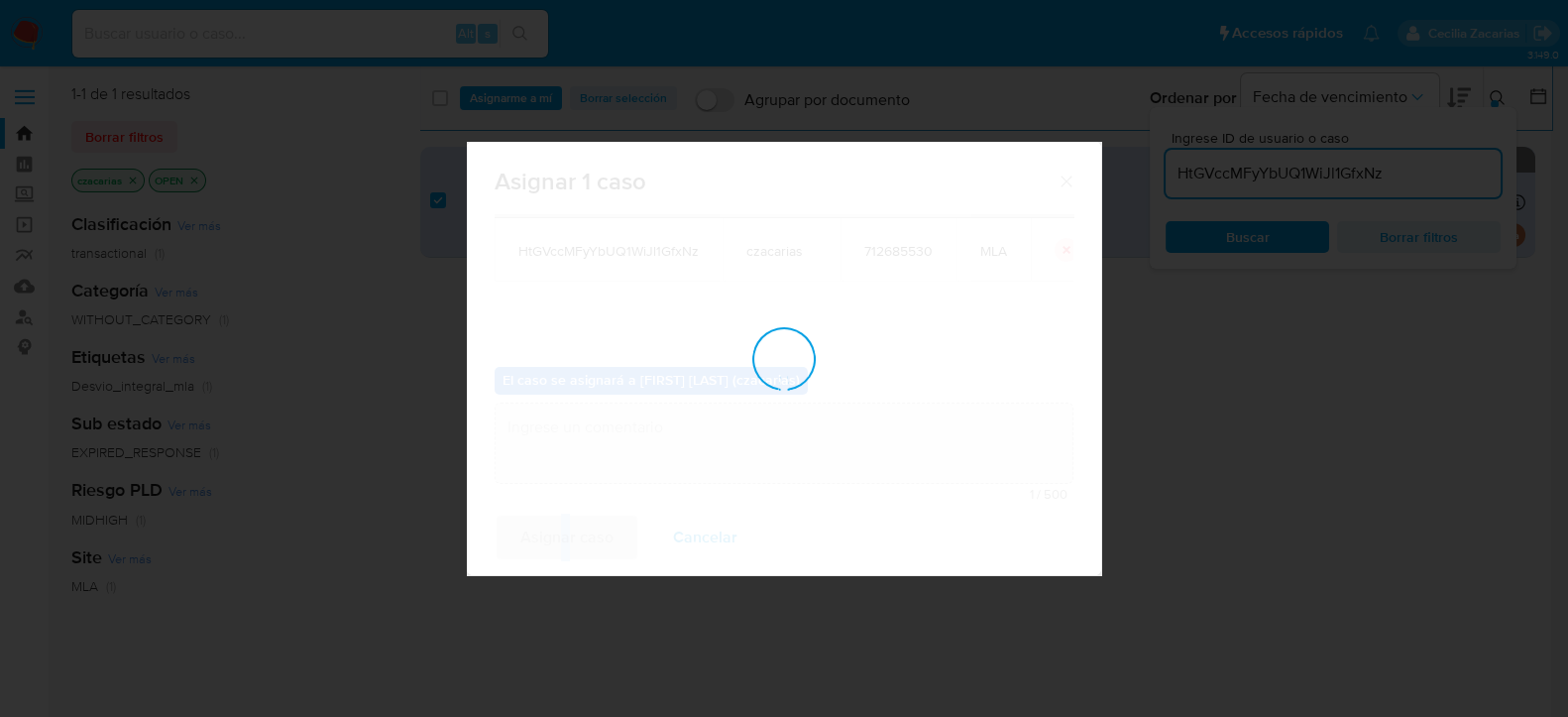 checkbox on "false" 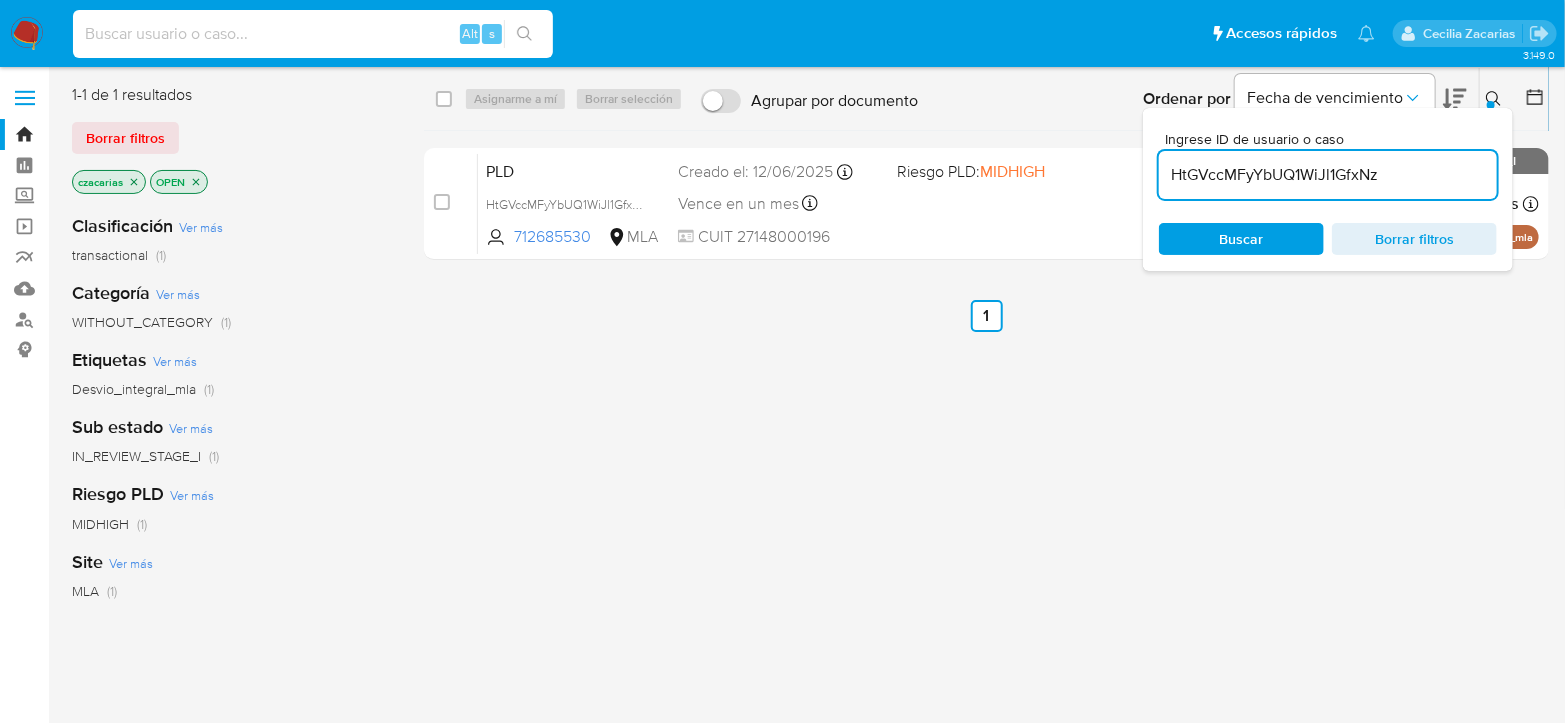 click at bounding box center (313, 34) 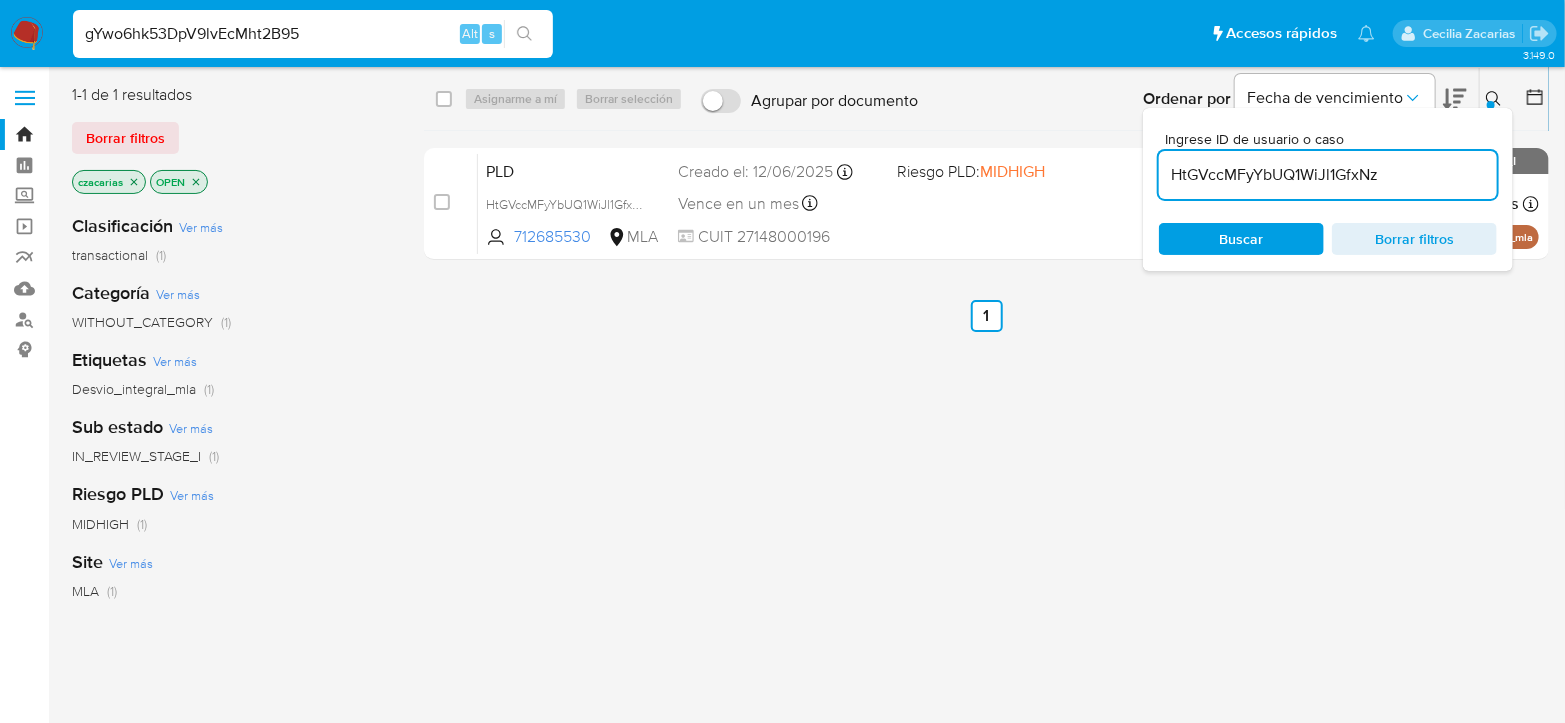 type on "gYwo6hk53DpV9lvEcMht2B95" 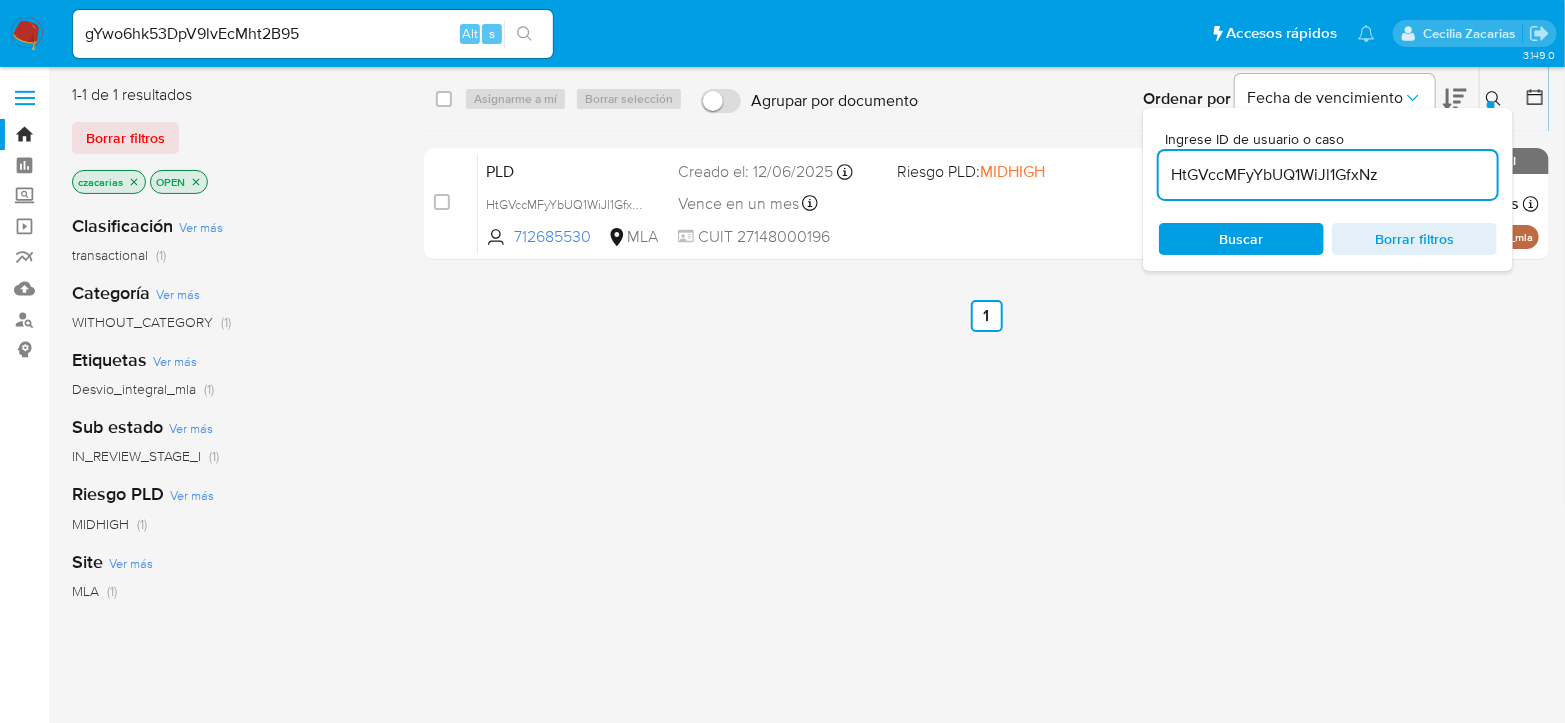 click 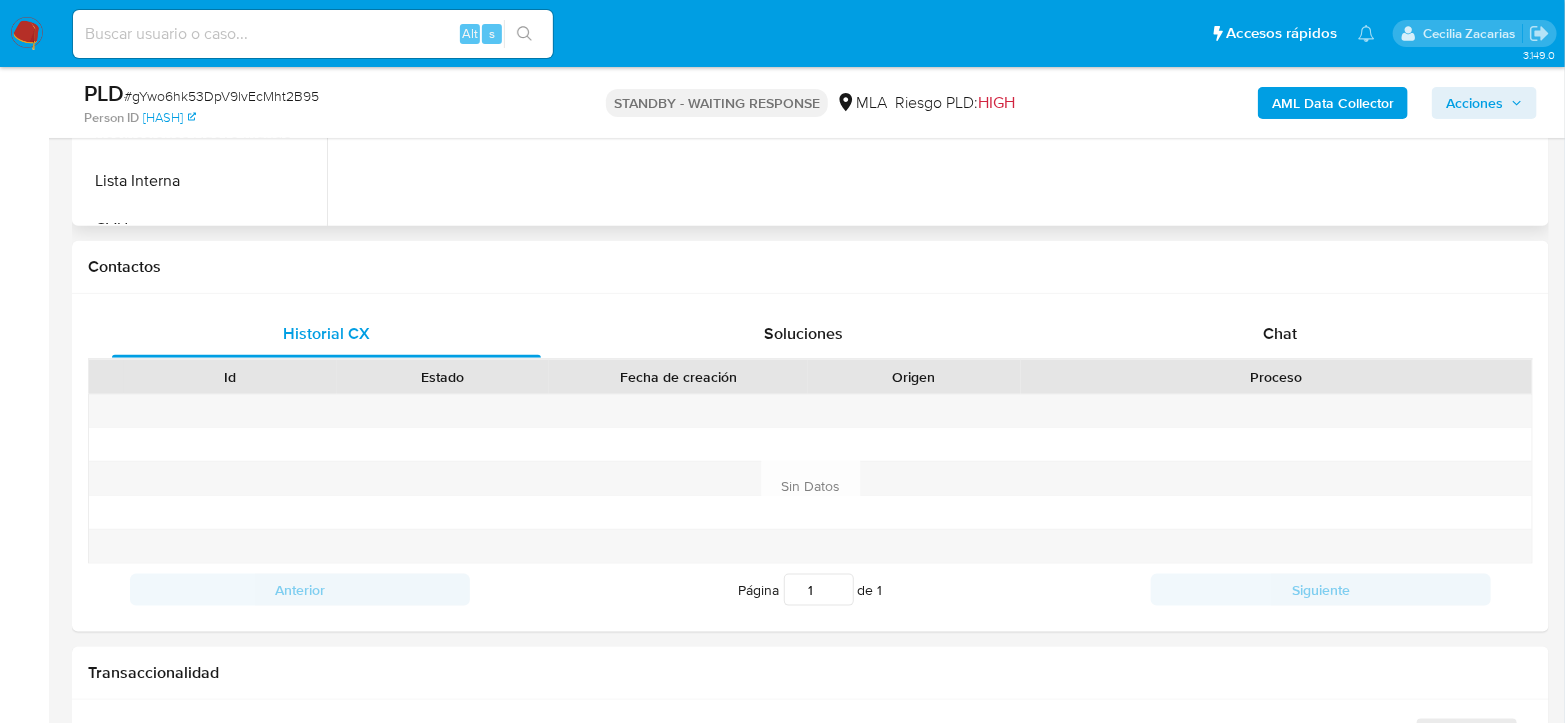 scroll, scrollTop: 888, scrollLeft: 0, axis: vertical 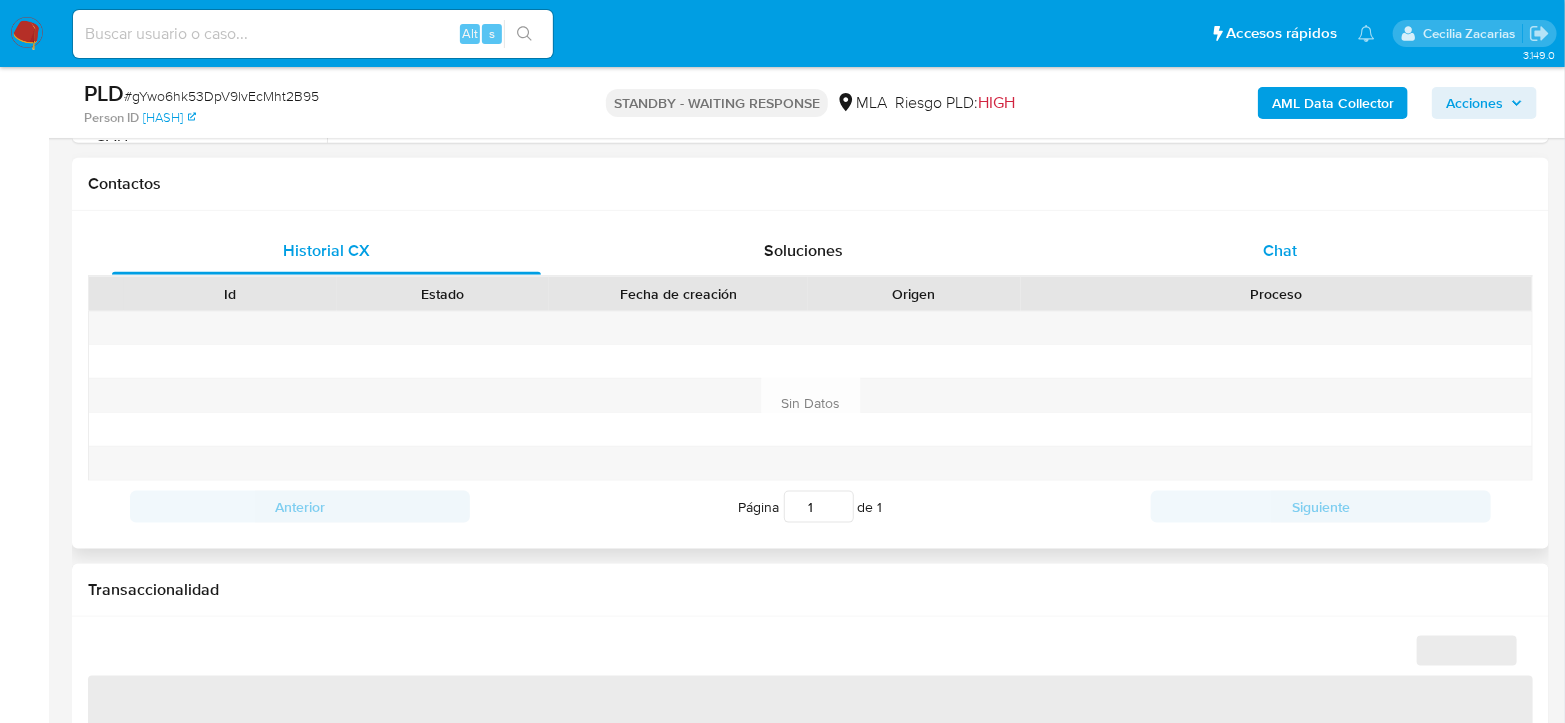 click on "Chat" at bounding box center (1280, 251) 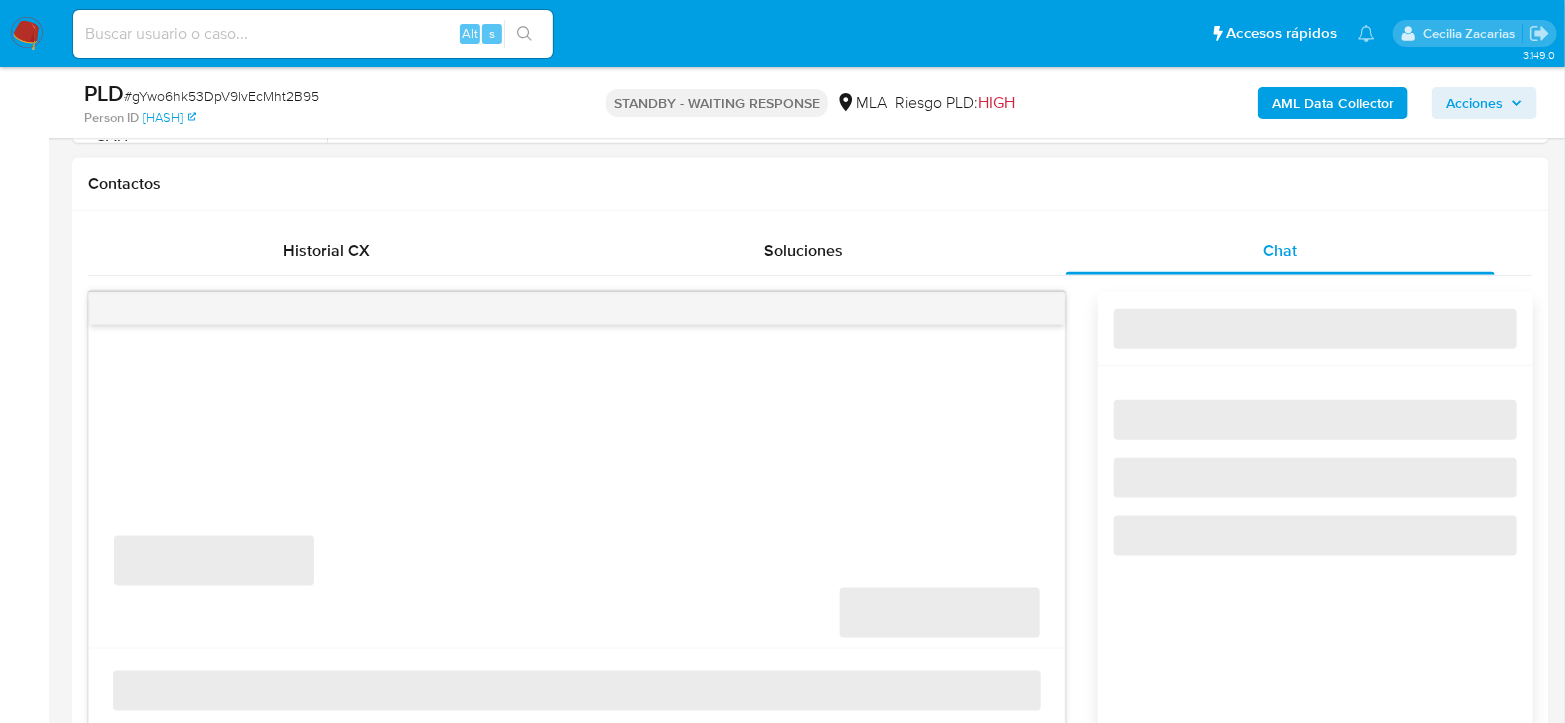 select on "10" 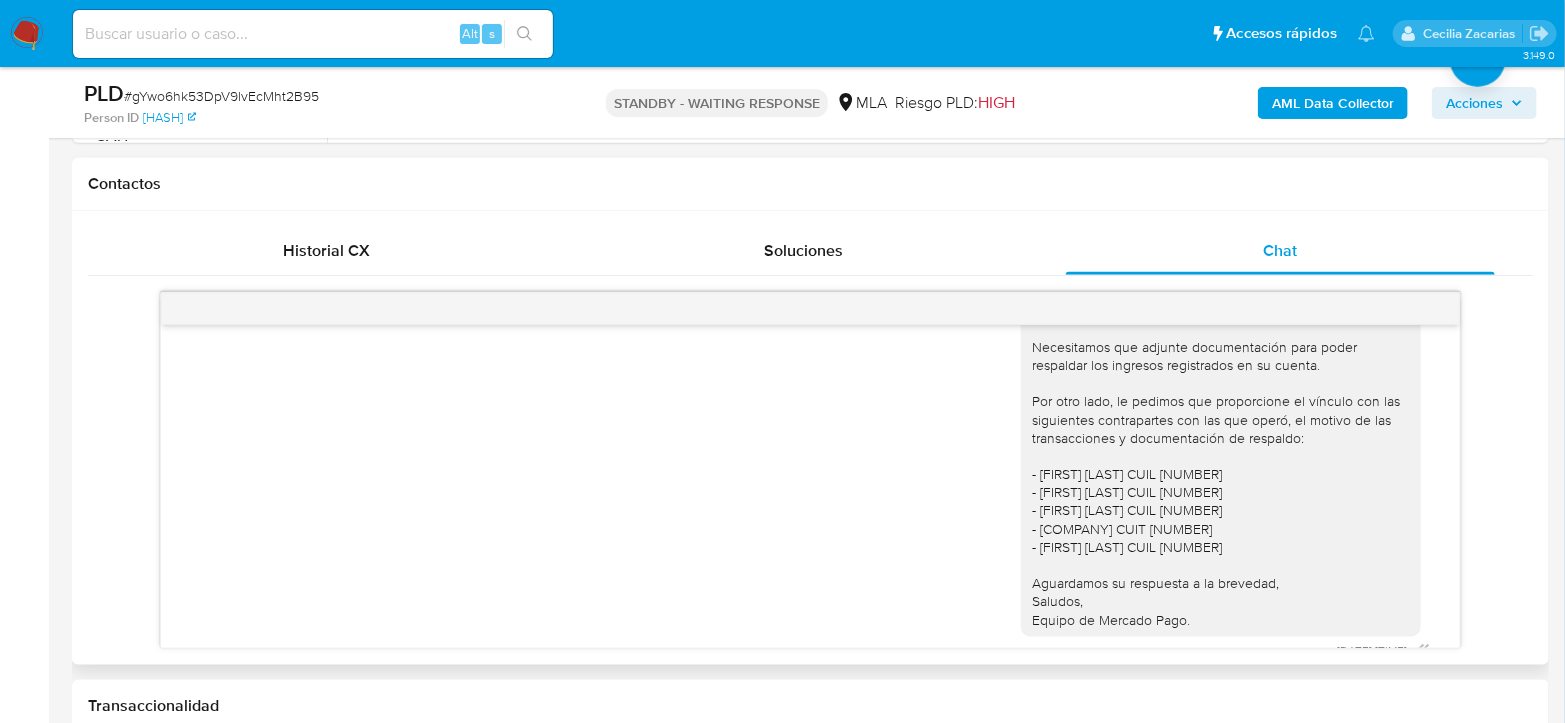 scroll, scrollTop: 1347, scrollLeft: 0, axis: vertical 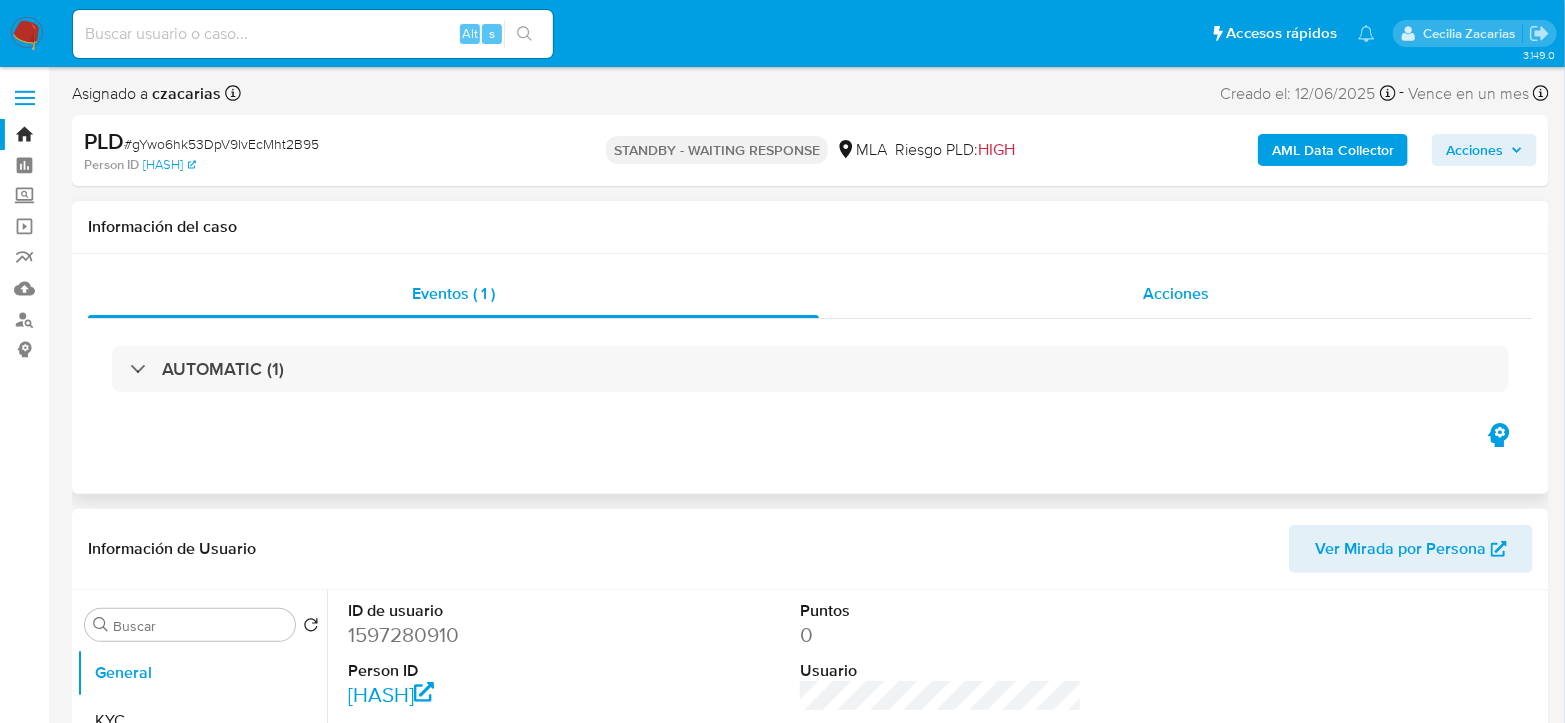 click on "Acciones" at bounding box center (1176, 293) 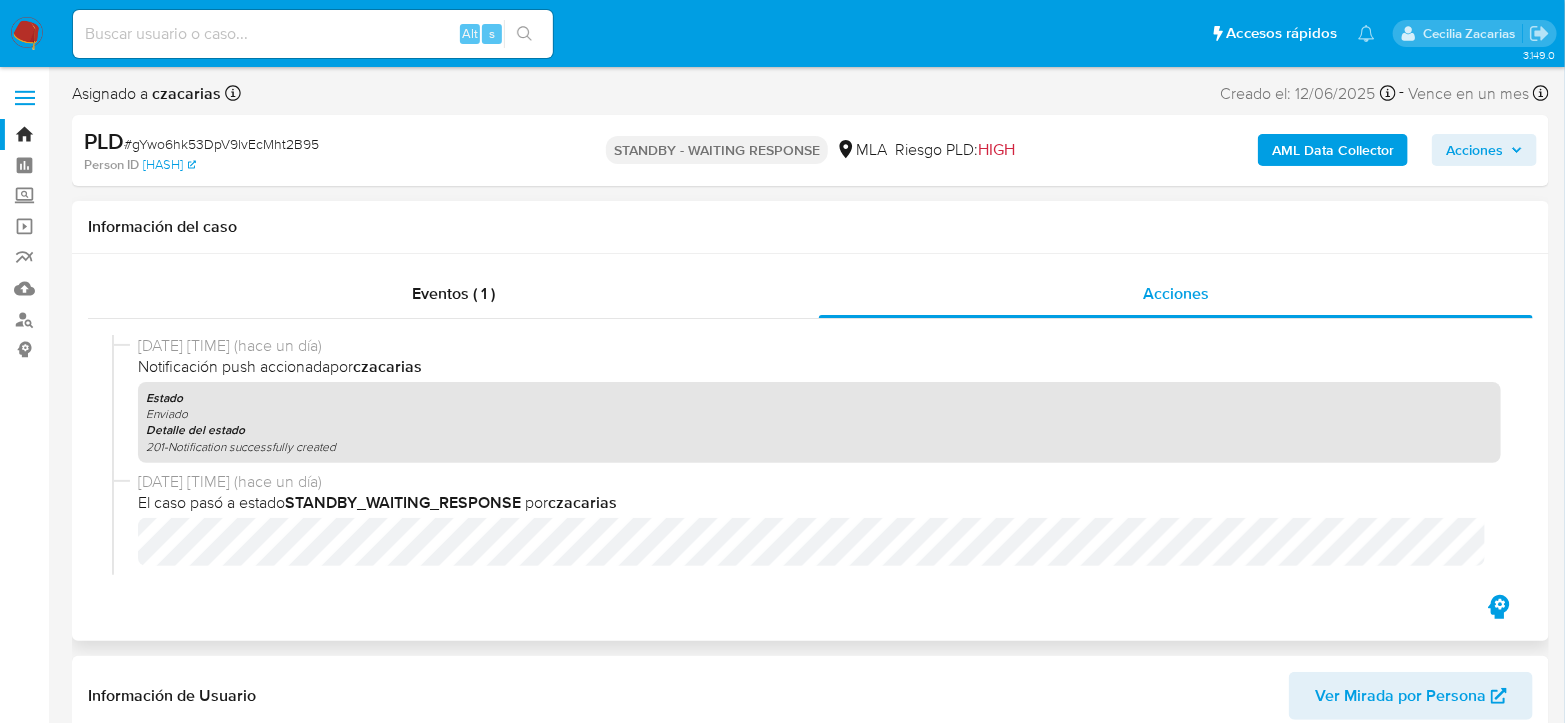 scroll, scrollTop: 0, scrollLeft: 0, axis: both 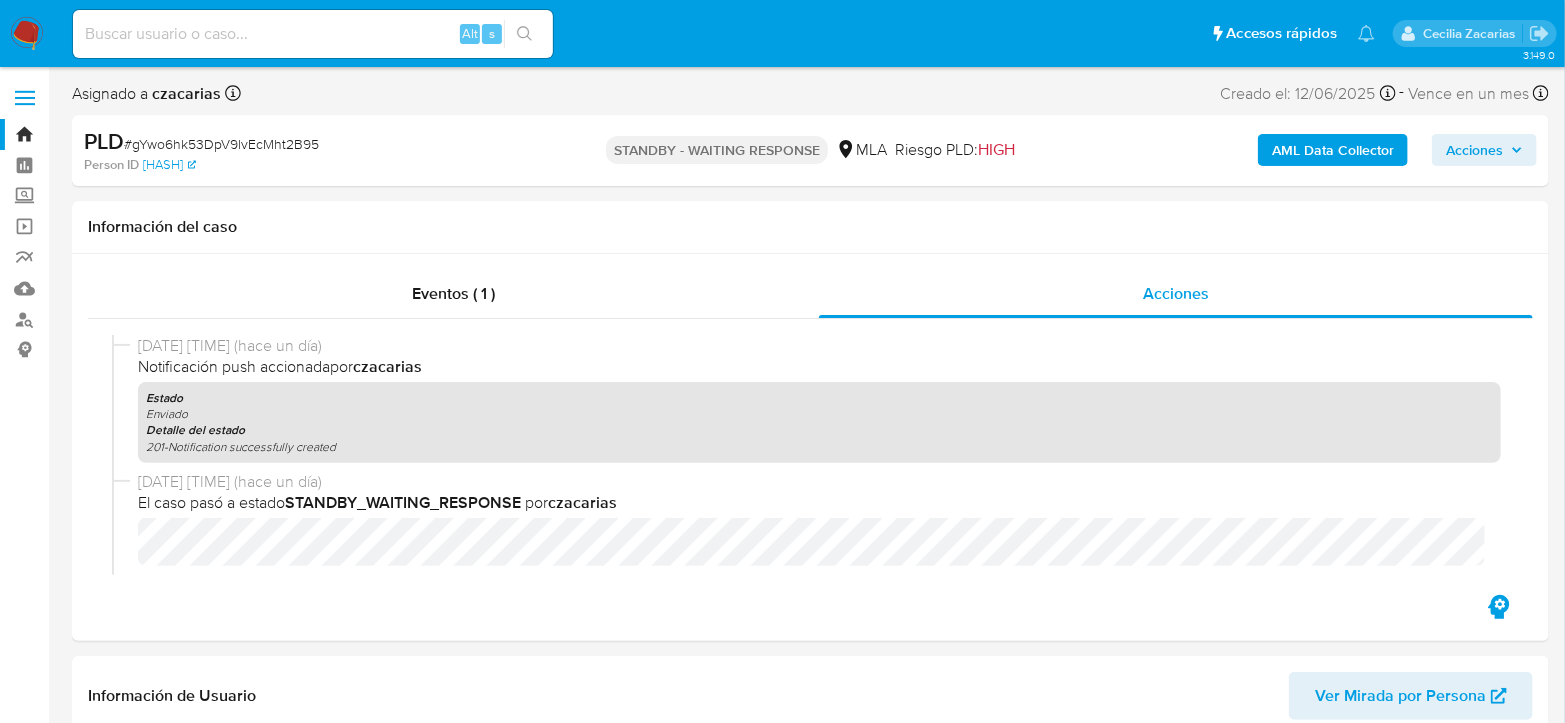 click on "Pausado Ver notificaciones Alt s Accesos rápidos   Presiona las siguientes teclas para acceder a algunas de las funciones Buscar caso o usuario Alt s Volver al home Alt h Agregar un comentario Alt c Ir a la resolucion de un caso Alt r Agregar un archivo adjunto Alt a Cecilia Zacarias" at bounding box center (782, 33) 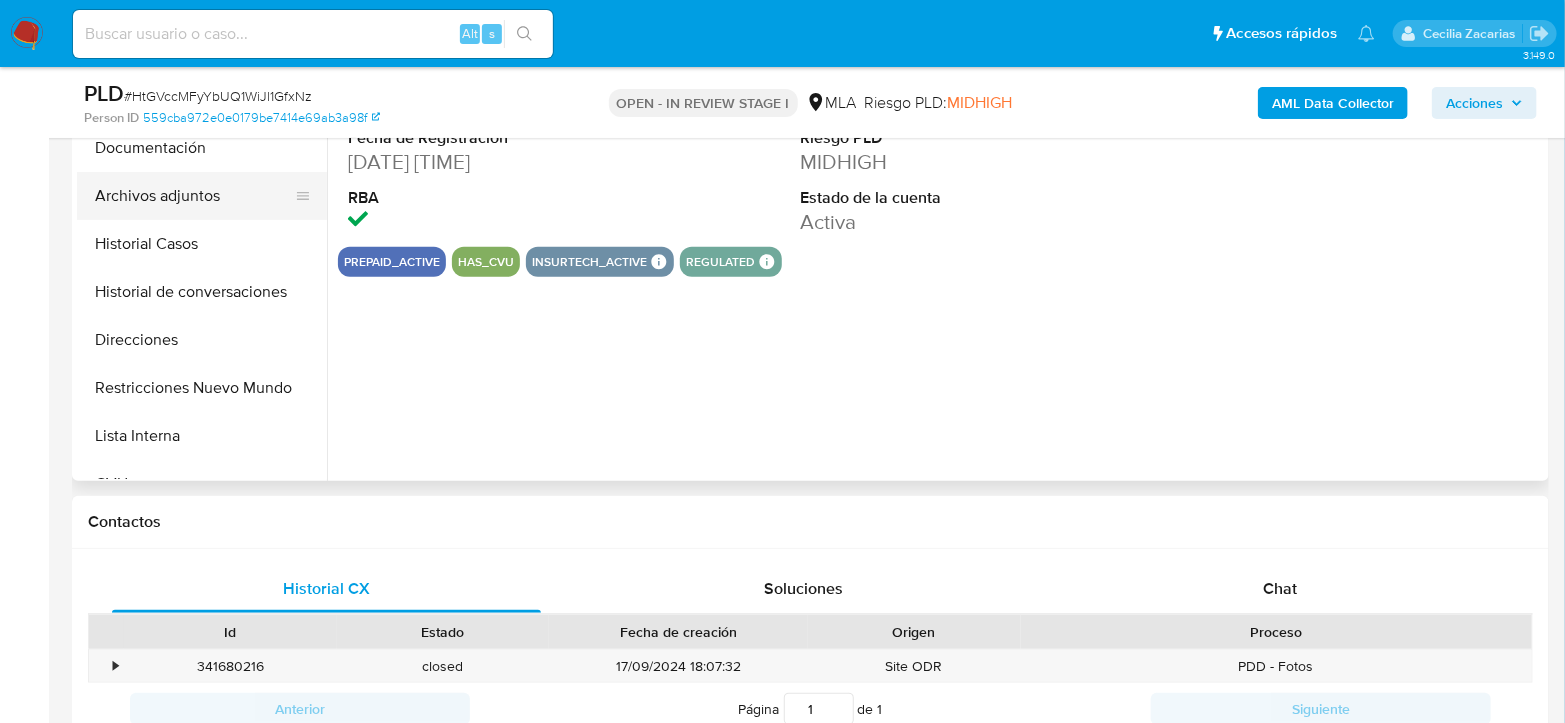 scroll, scrollTop: 444, scrollLeft: 0, axis: vertical 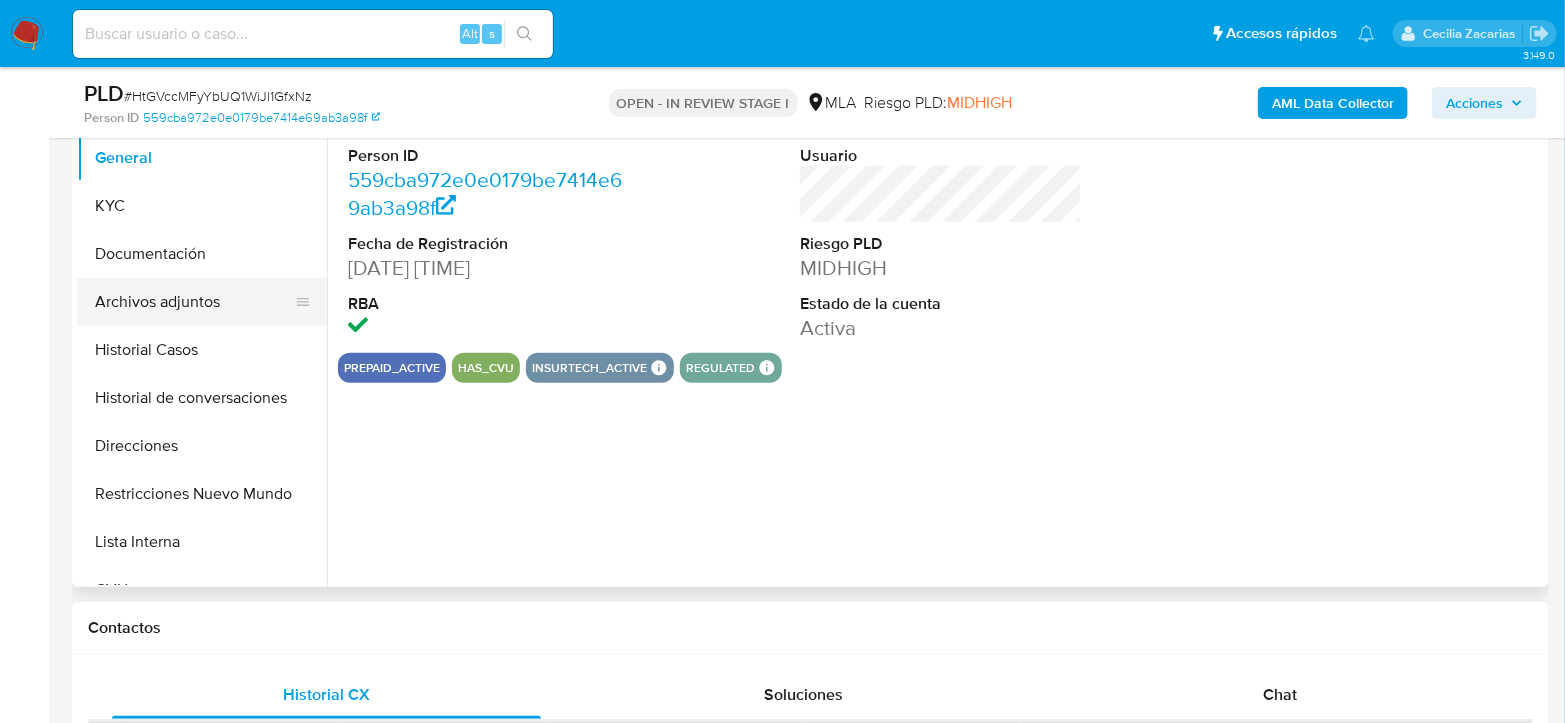 select on "10" 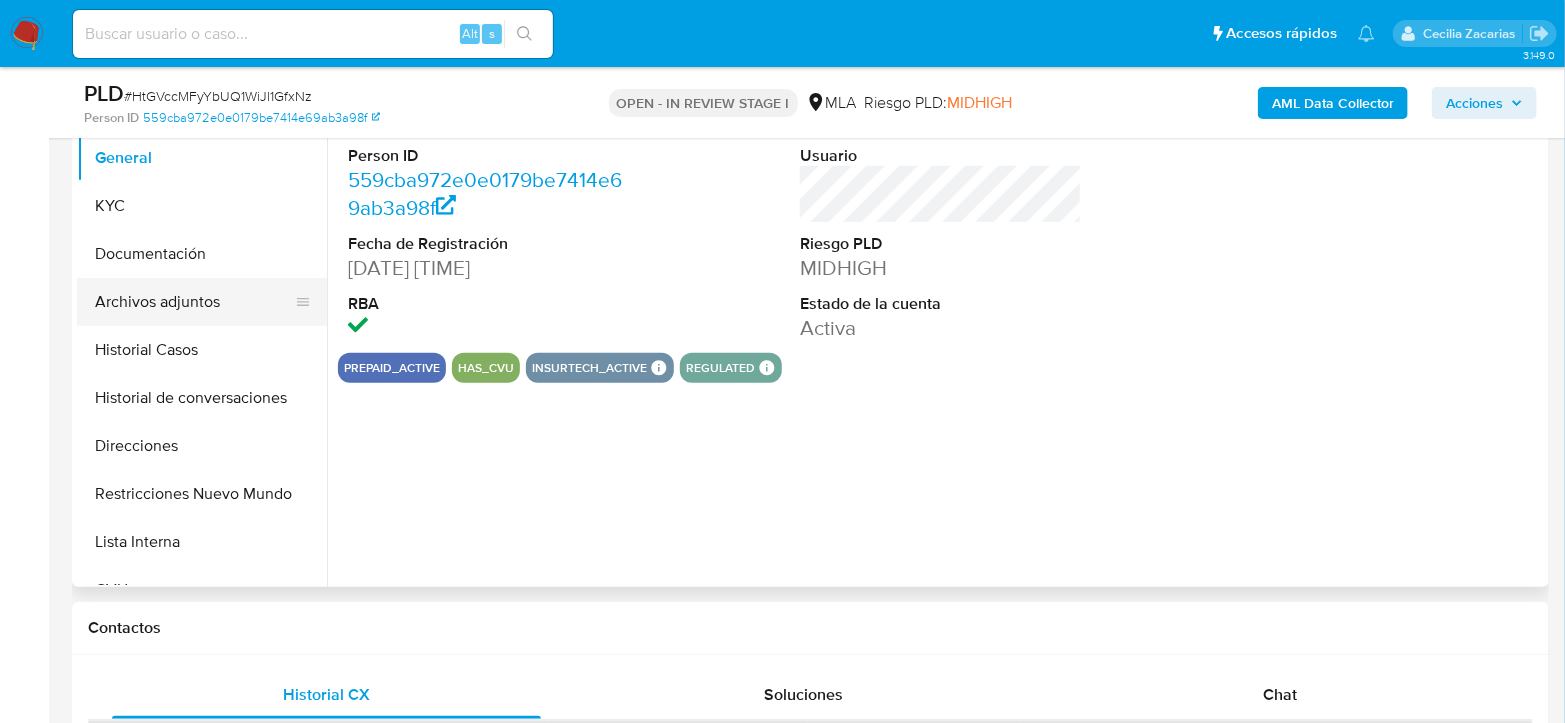 click on "Archivos adjuntos" at bounding box center (194, 302) 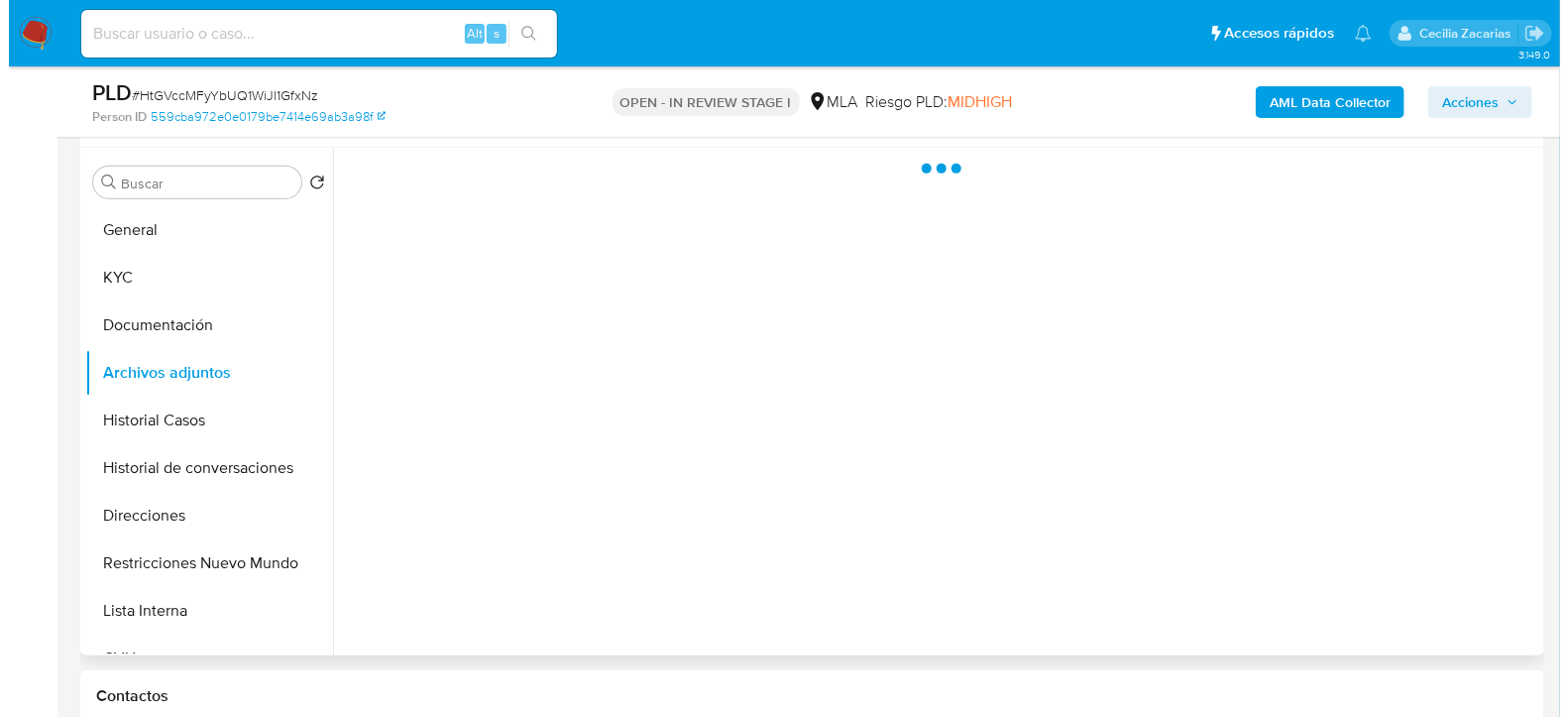 scroll, scrollTop: 330, scrollLeft: 0, axis: vertical 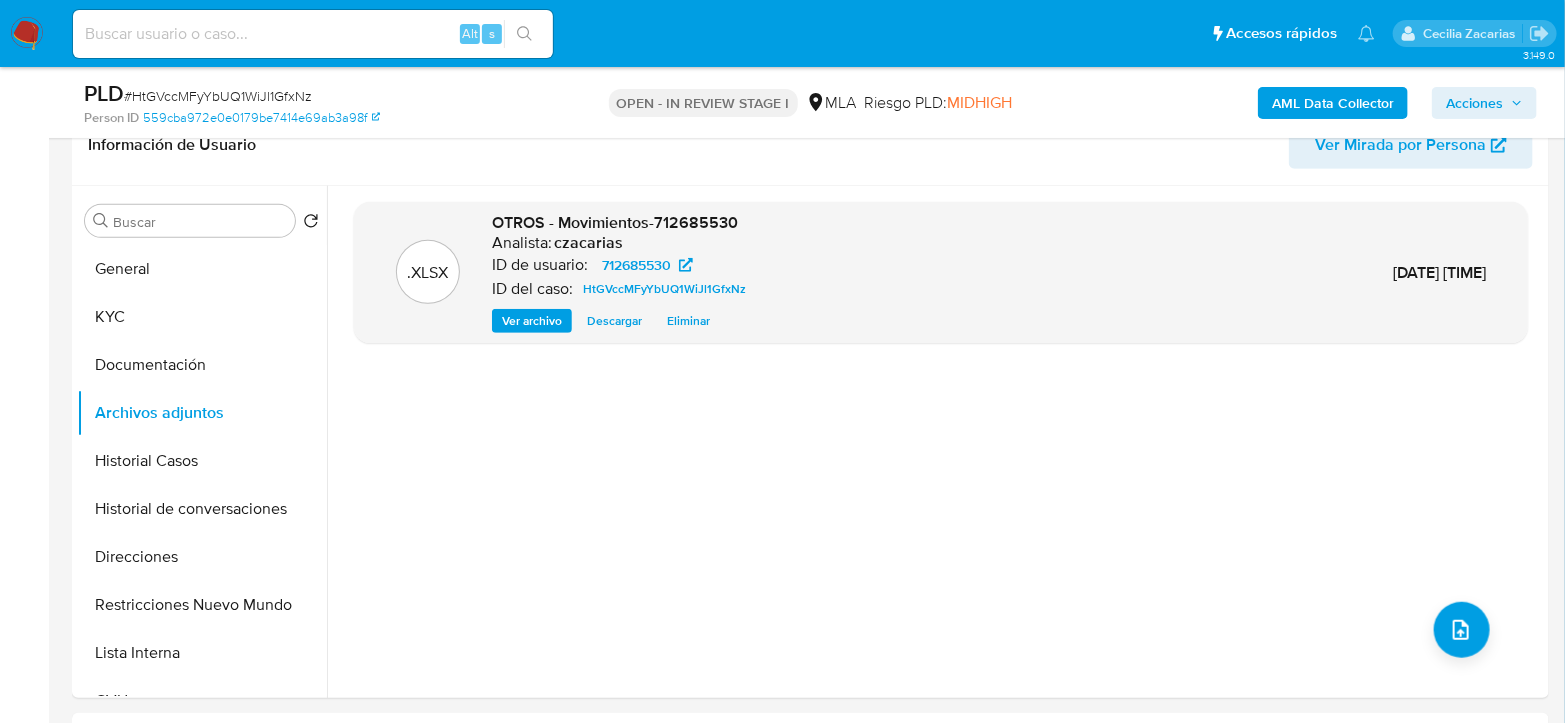 click on "AML Data Collector" at bounding box center (1333, 103) 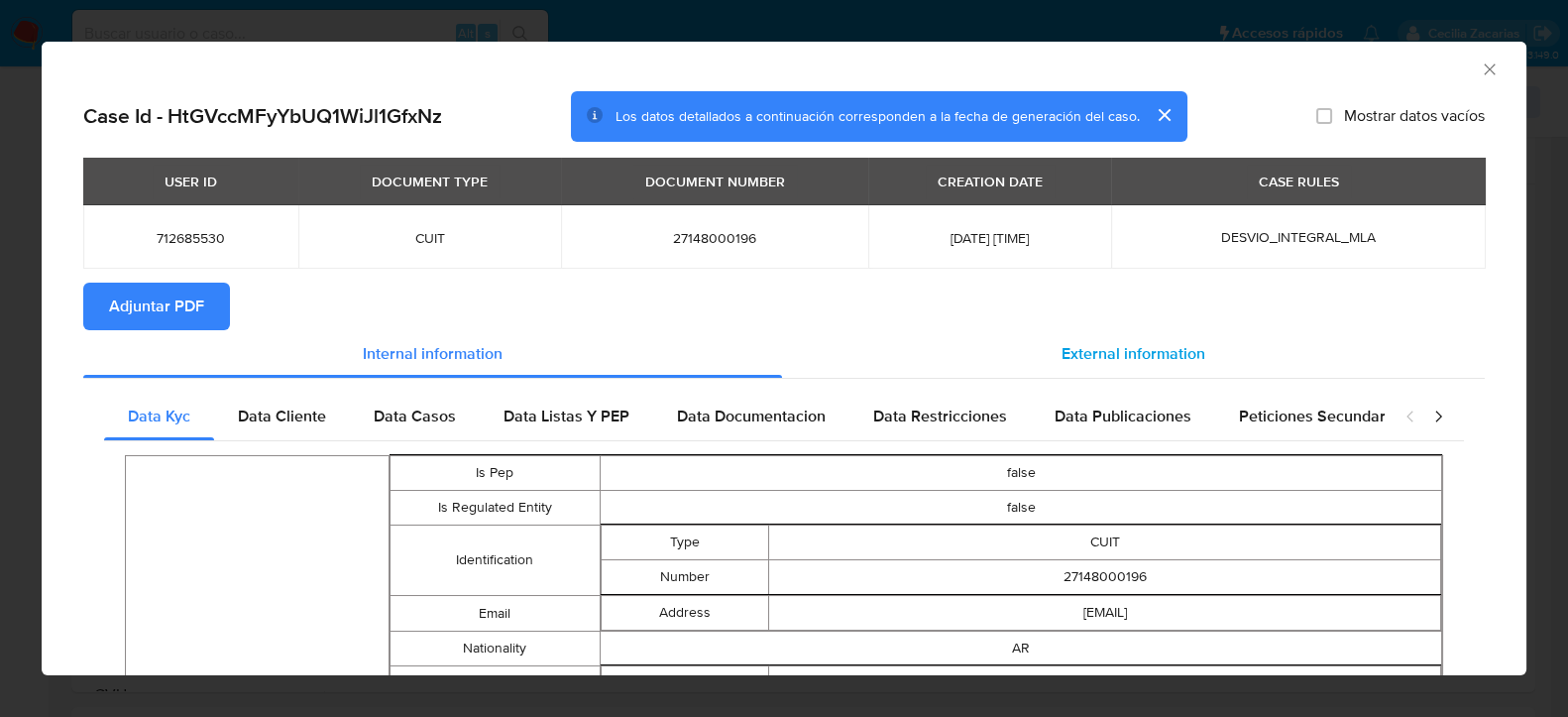 click on "External information" at bounding box center (1133, 353) 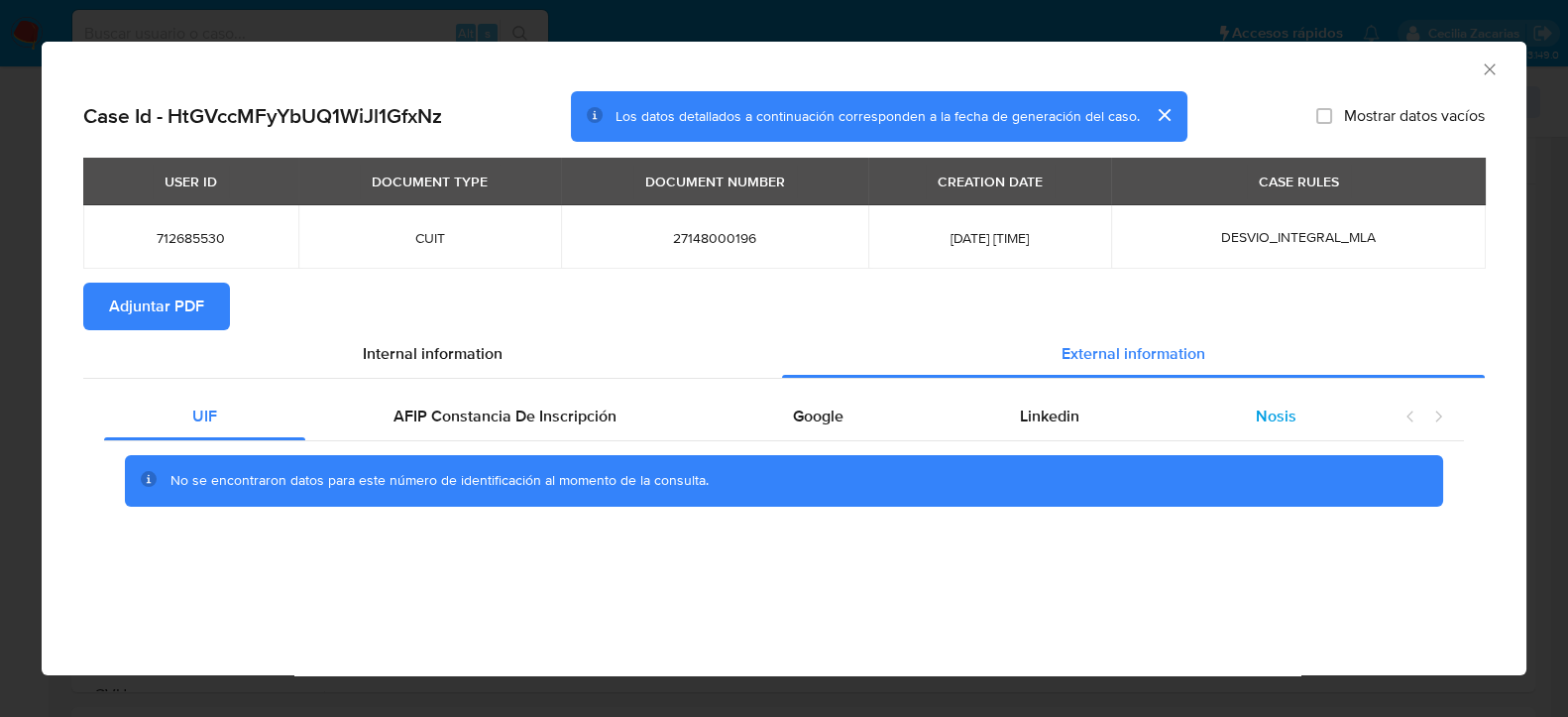 click on "Nosis" at bounding box center [1276, 416] 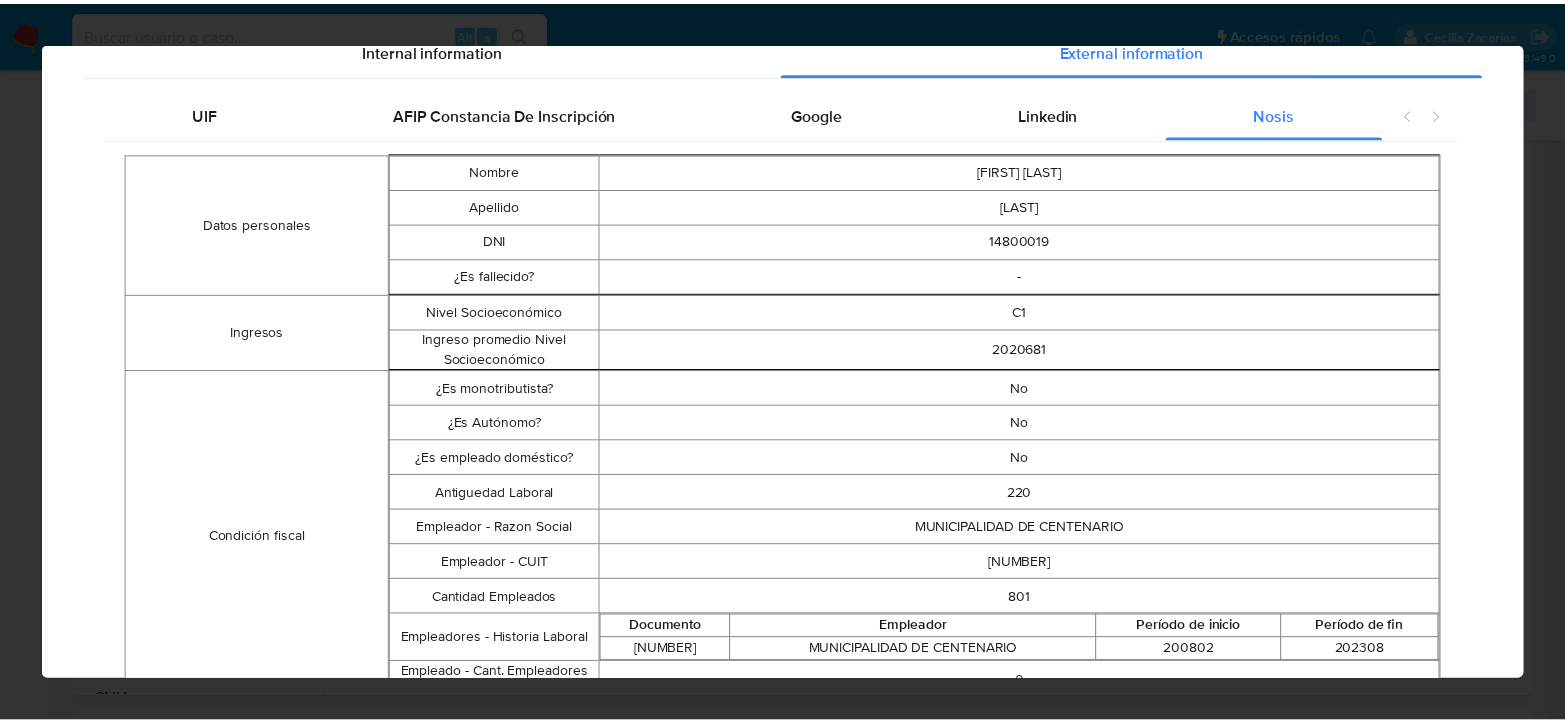 scroll, scrollTop: 0, scrollLeft: 0, axis: both 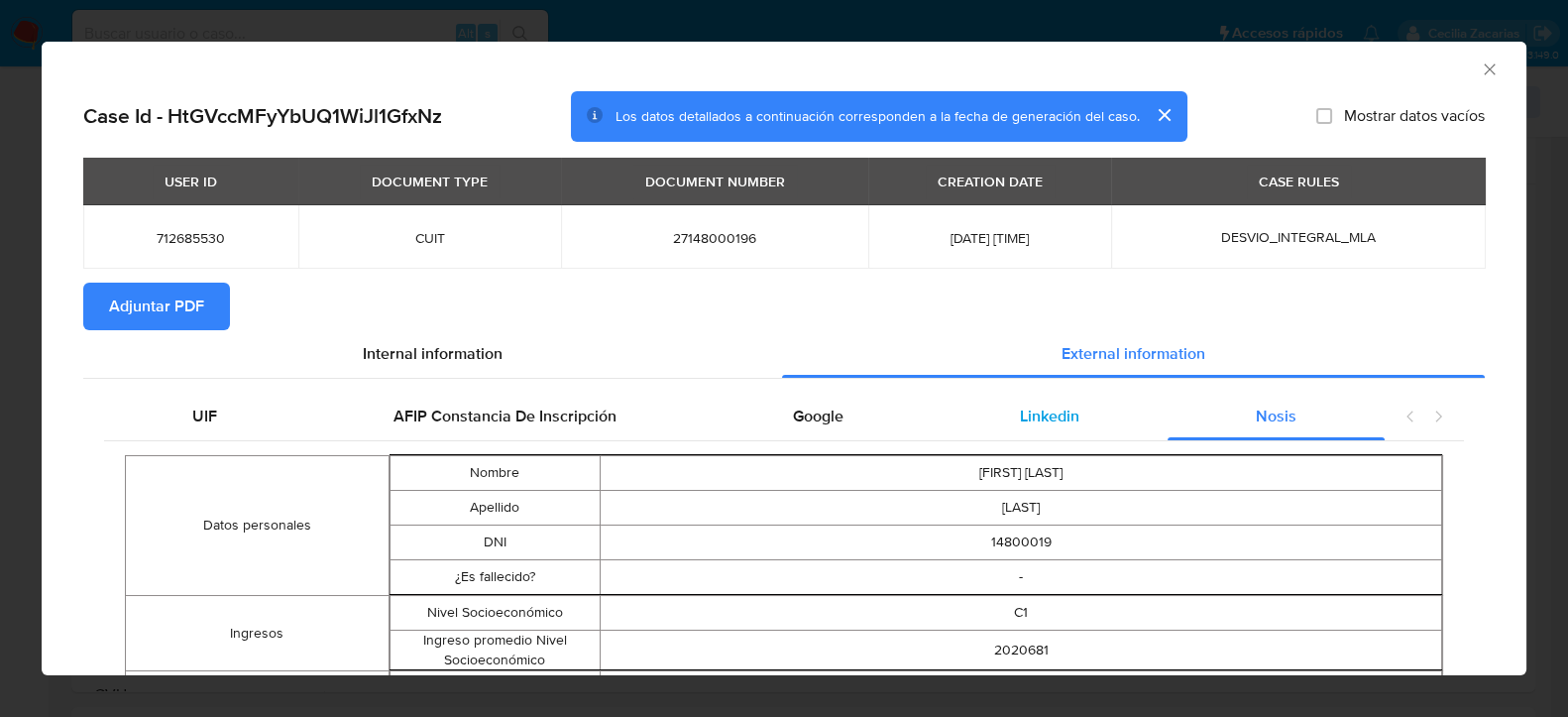 click on "Linkedin" at bounding box center (1050, 416) 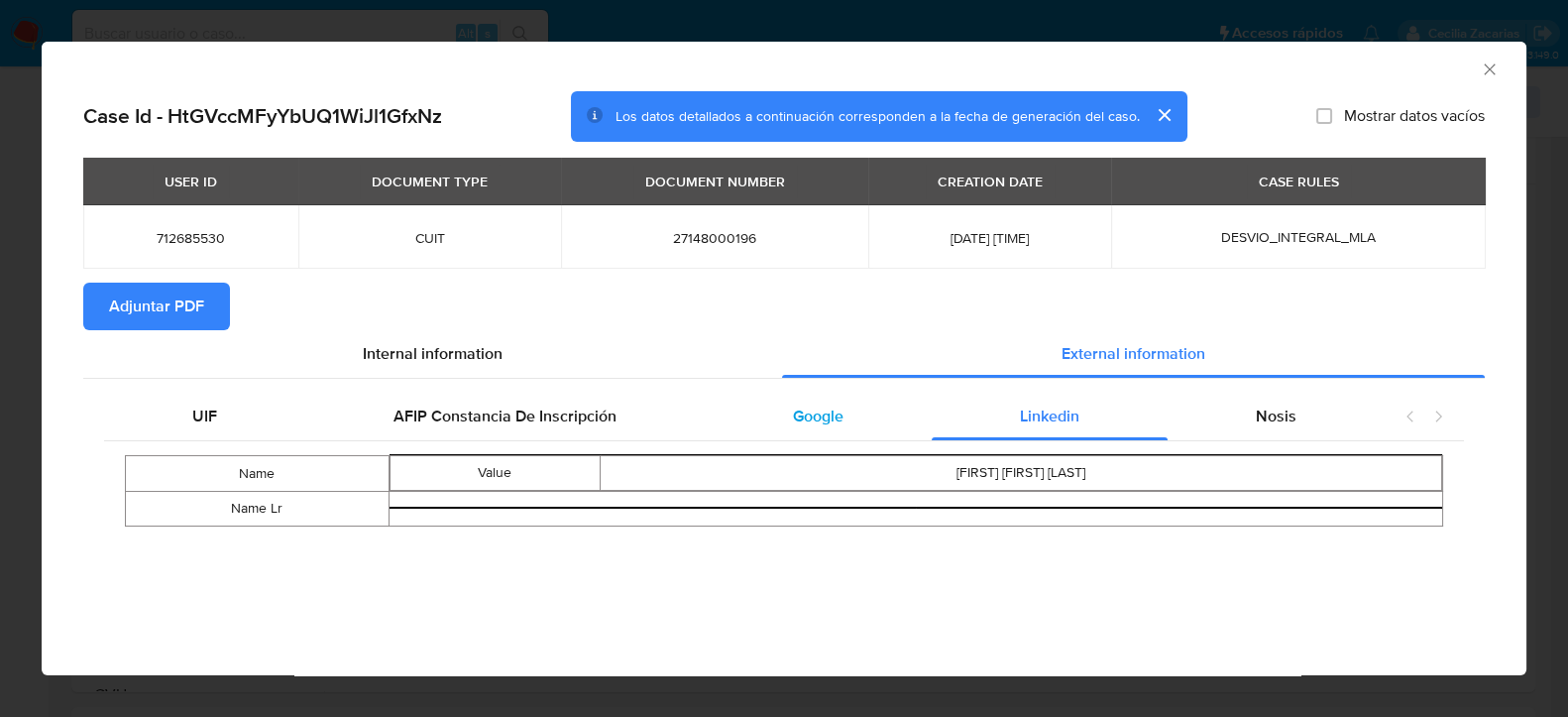 click on "Google" at bounding box center [818, 416] 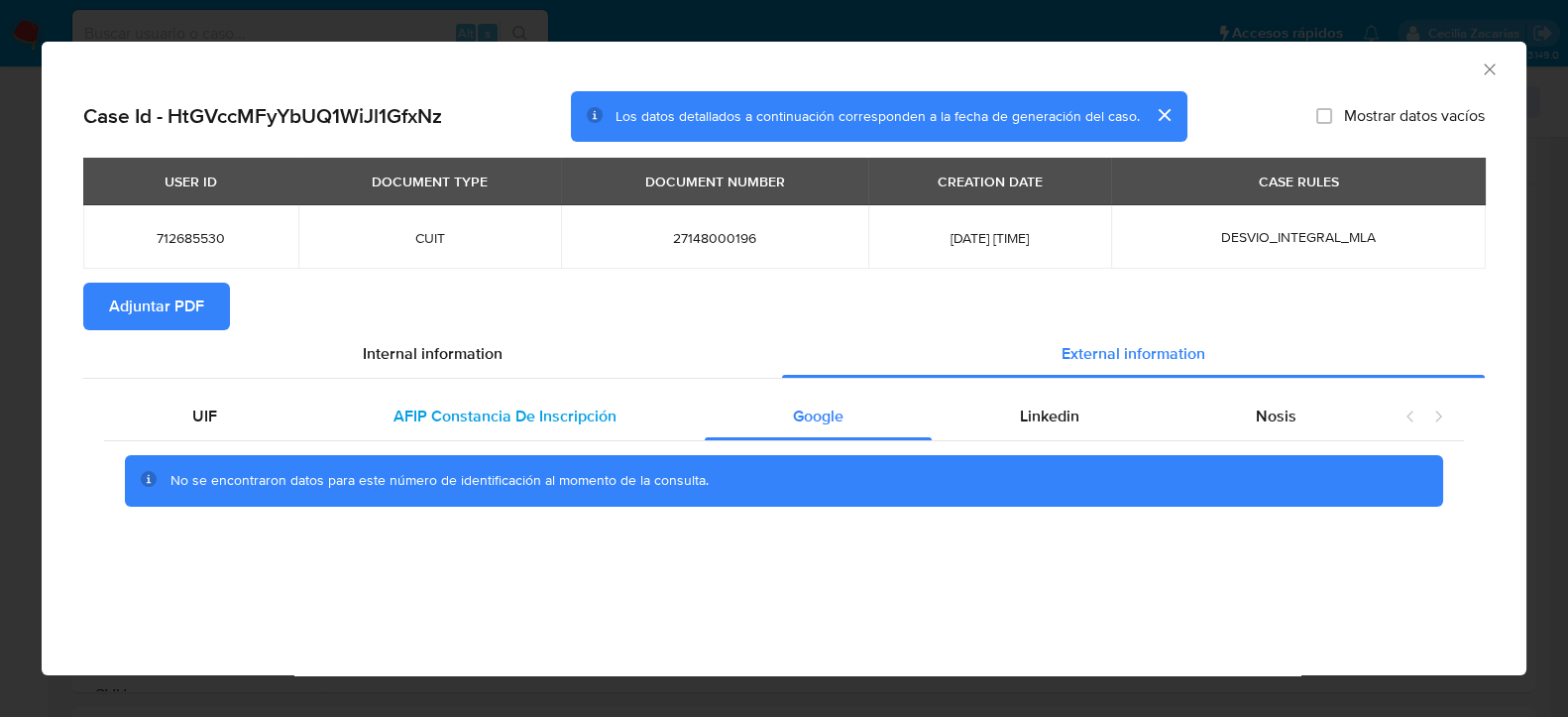 click on "AFIP Constancia De Inscripción" at bounding box center [504, 416] 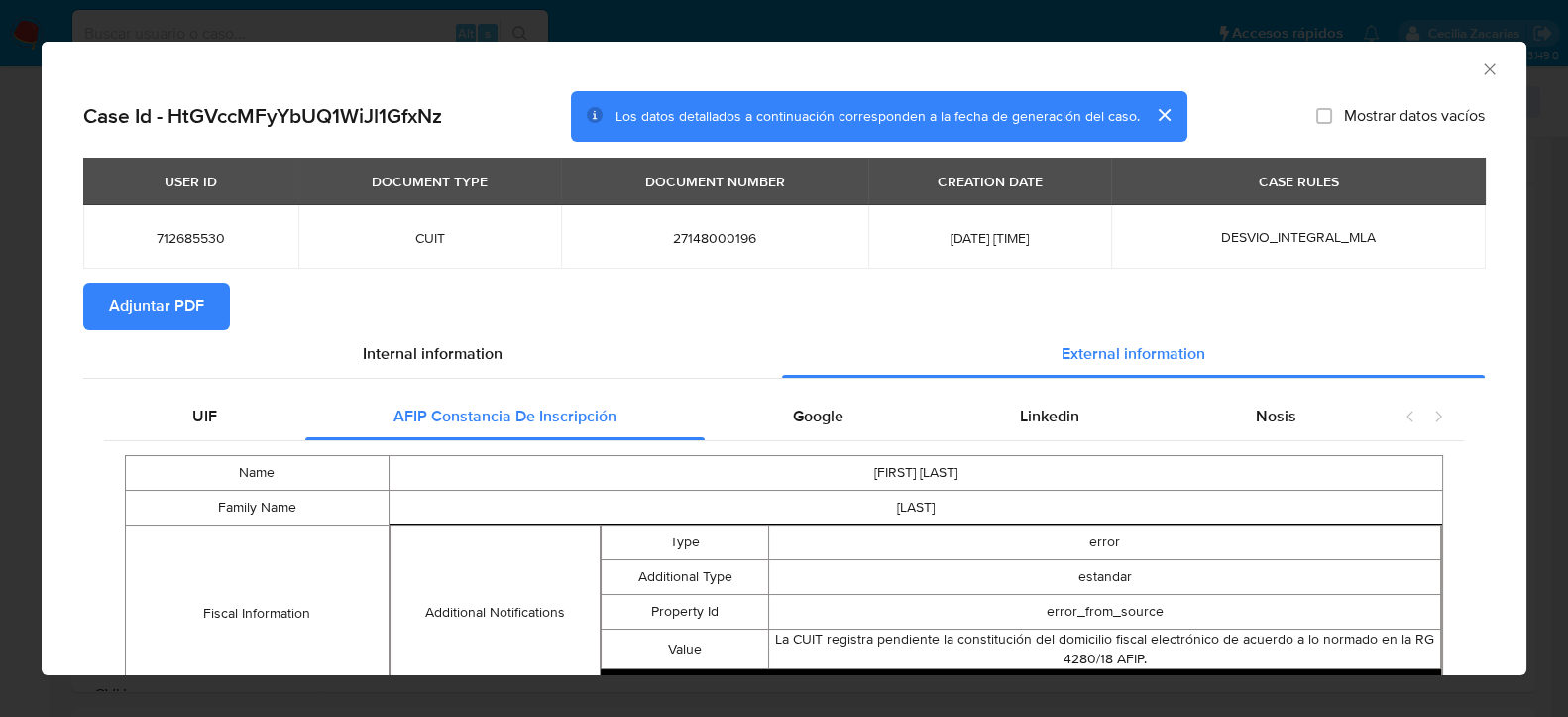 click on "Adjuntar PDF" at bounding box center [157, 306] 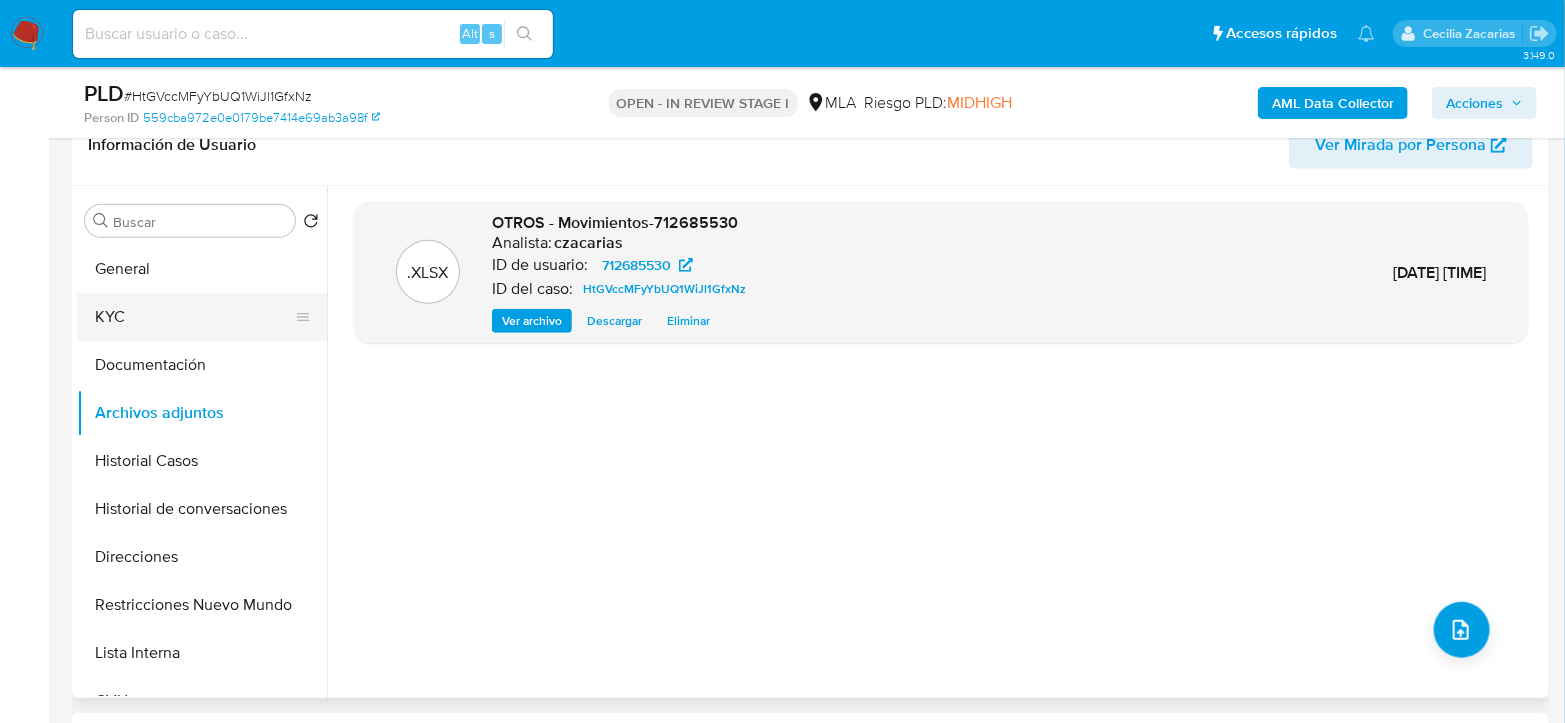 click on "KYC" at bounding box center [194, 317] 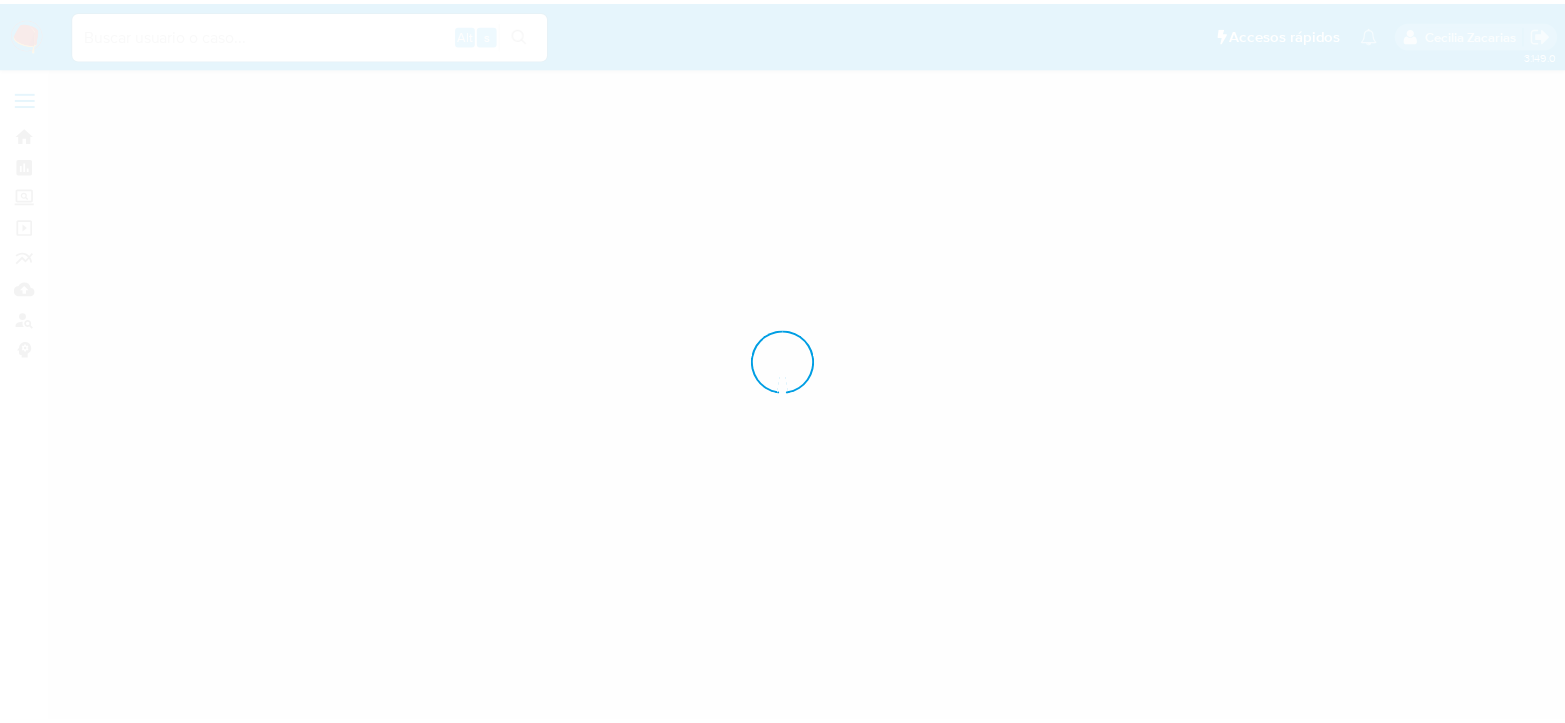 scroll, scrollTop: 0, scrollLeft: 0, axis: both 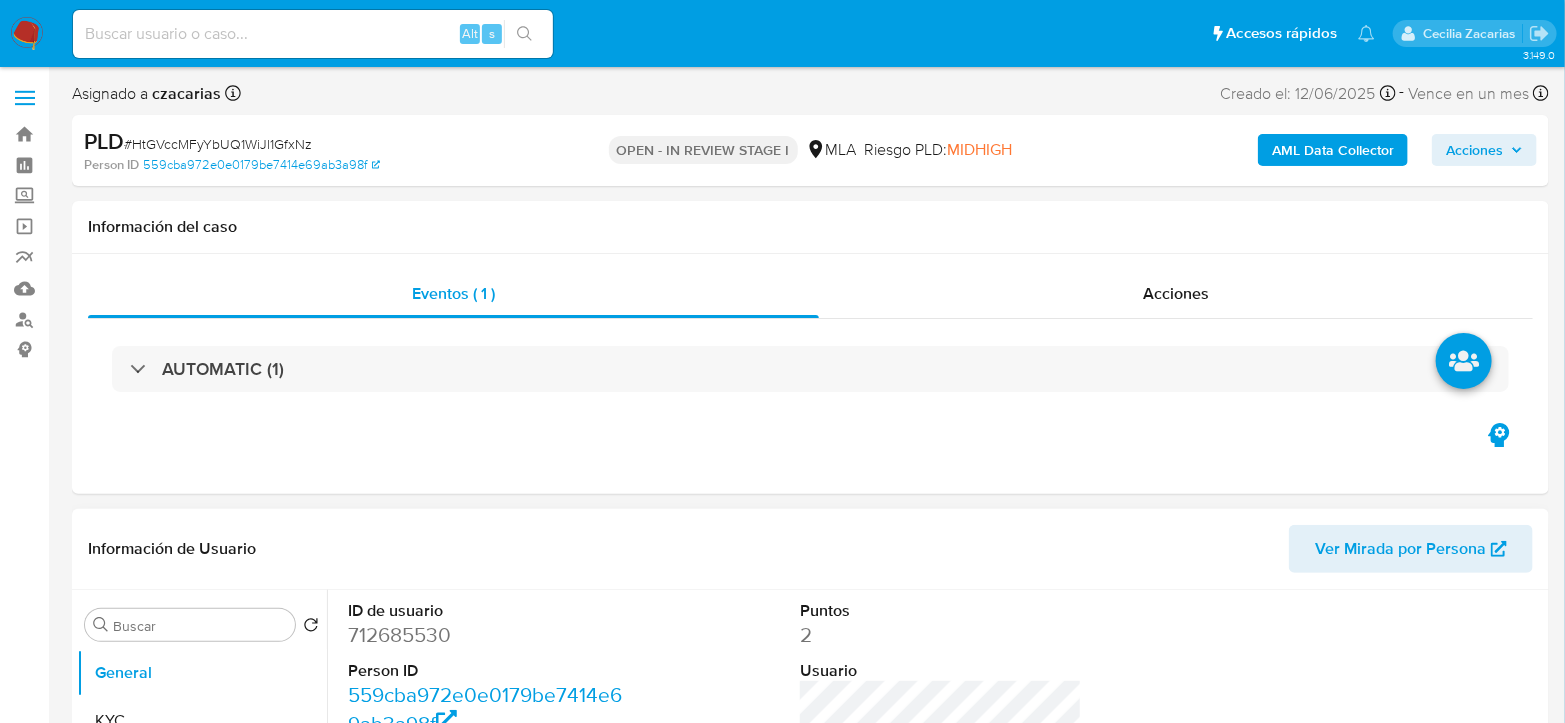 select on "10" 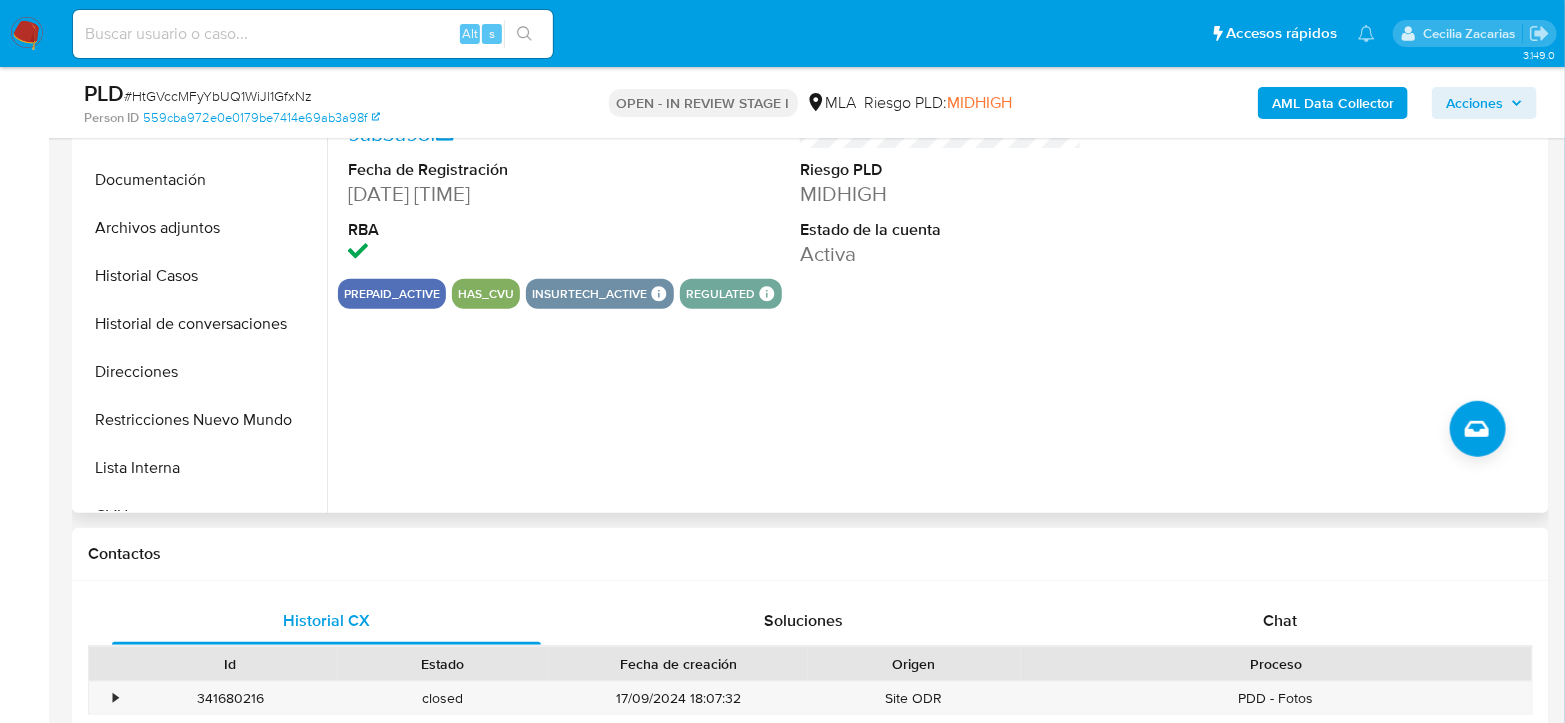 scroll, scrollTop: 555, scrollLeft: 0, axis: vertical 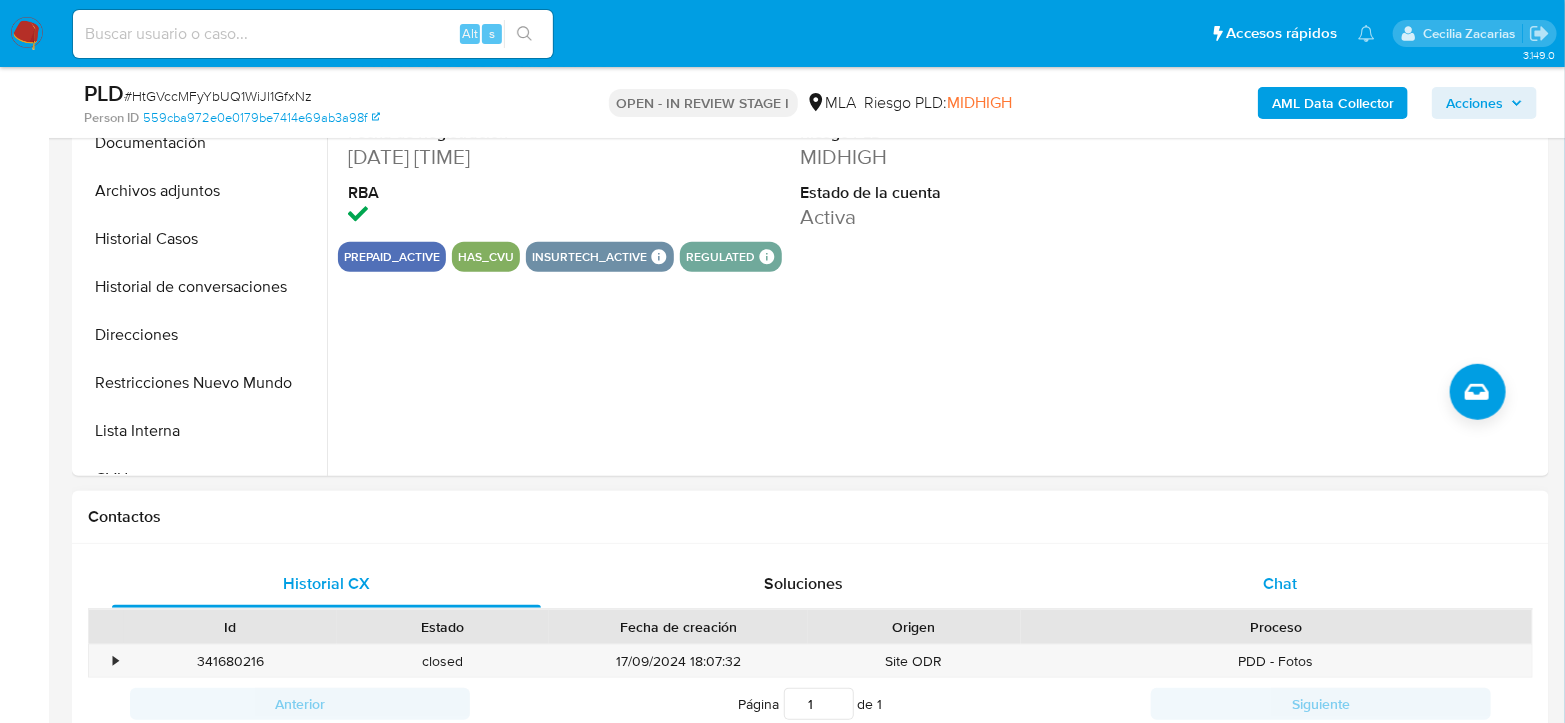 click on "Chat" at bounding box center (1280, 583) 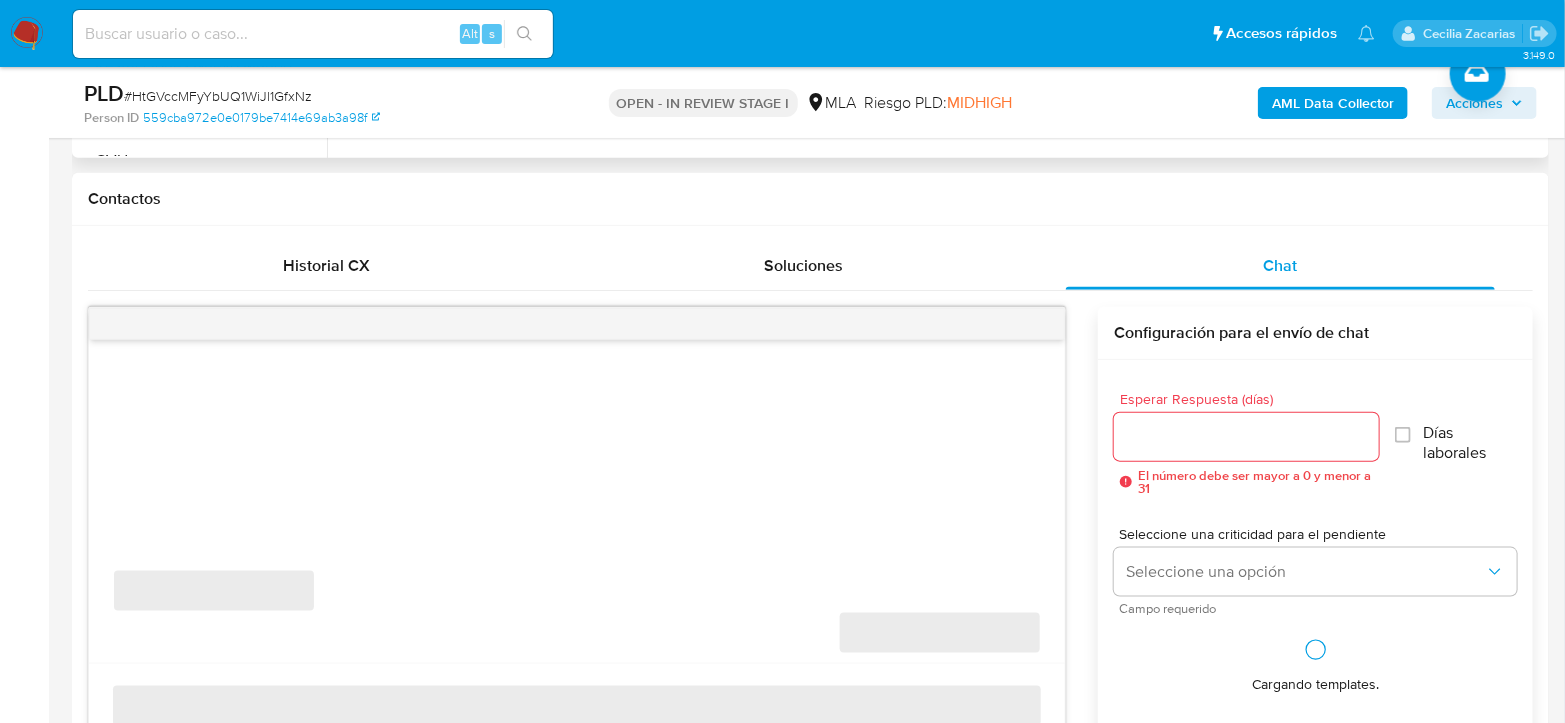 scroll, scrollTop: 888, scrollLeft: 0, axis: vertical 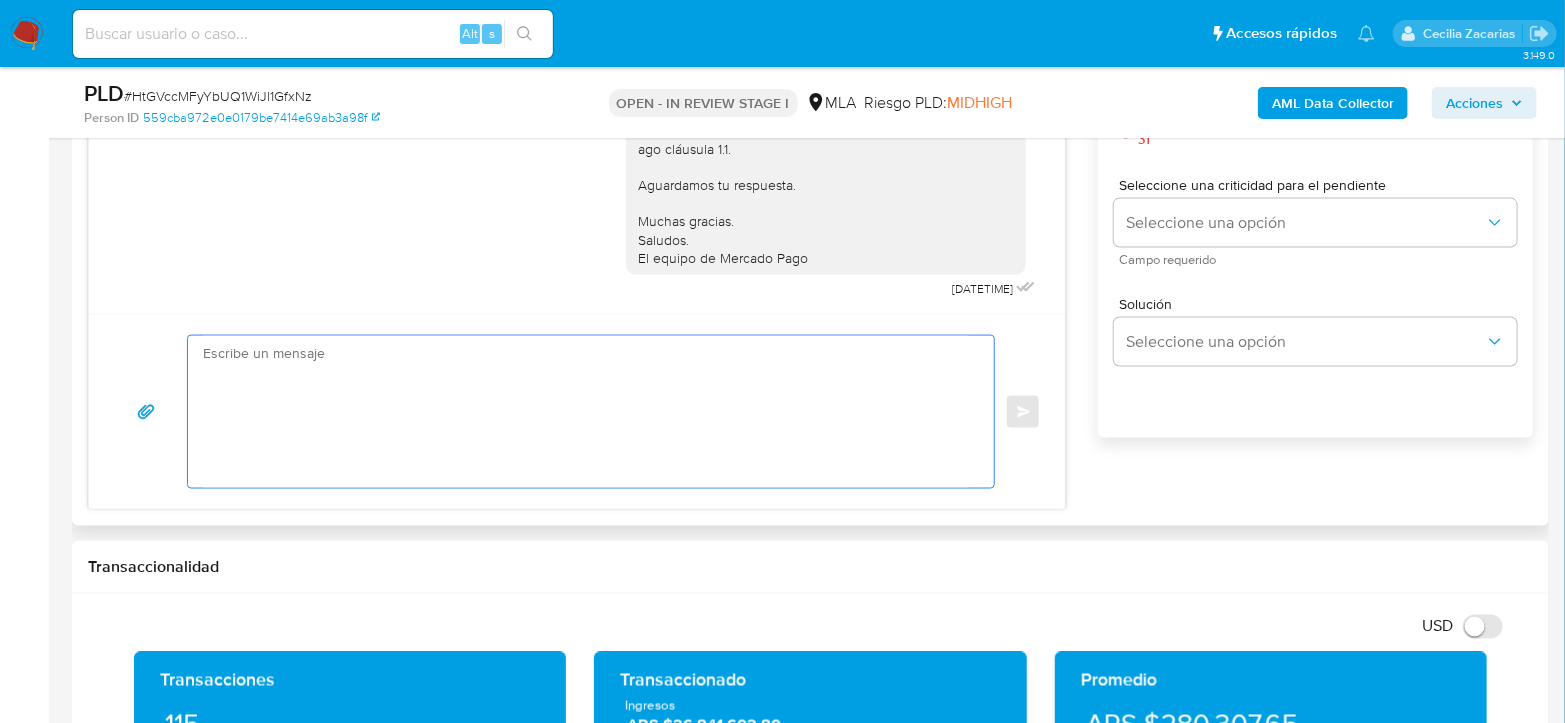 click at bounding box center [586, 412] 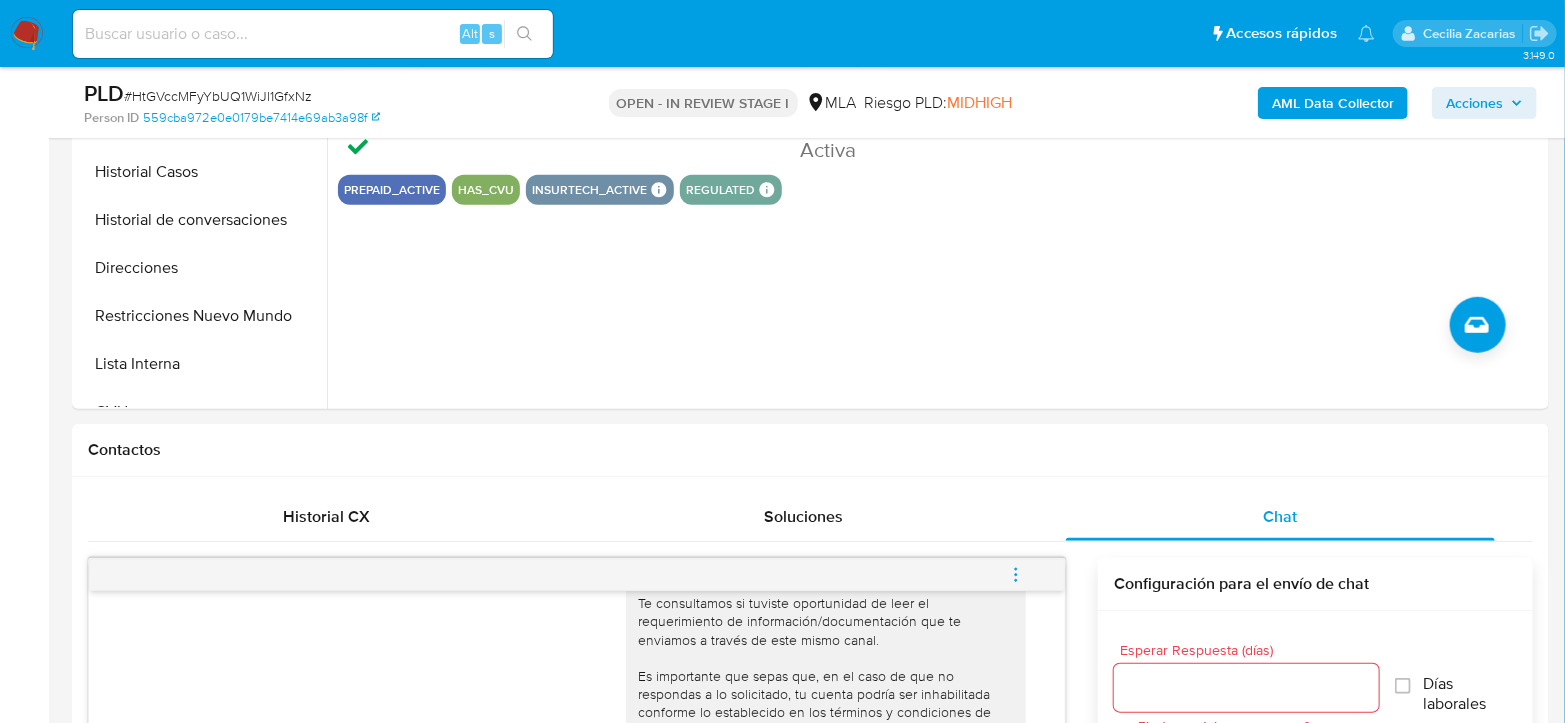 scroll, scrollTop: 333, scrollLeft: 0, axis: vertical 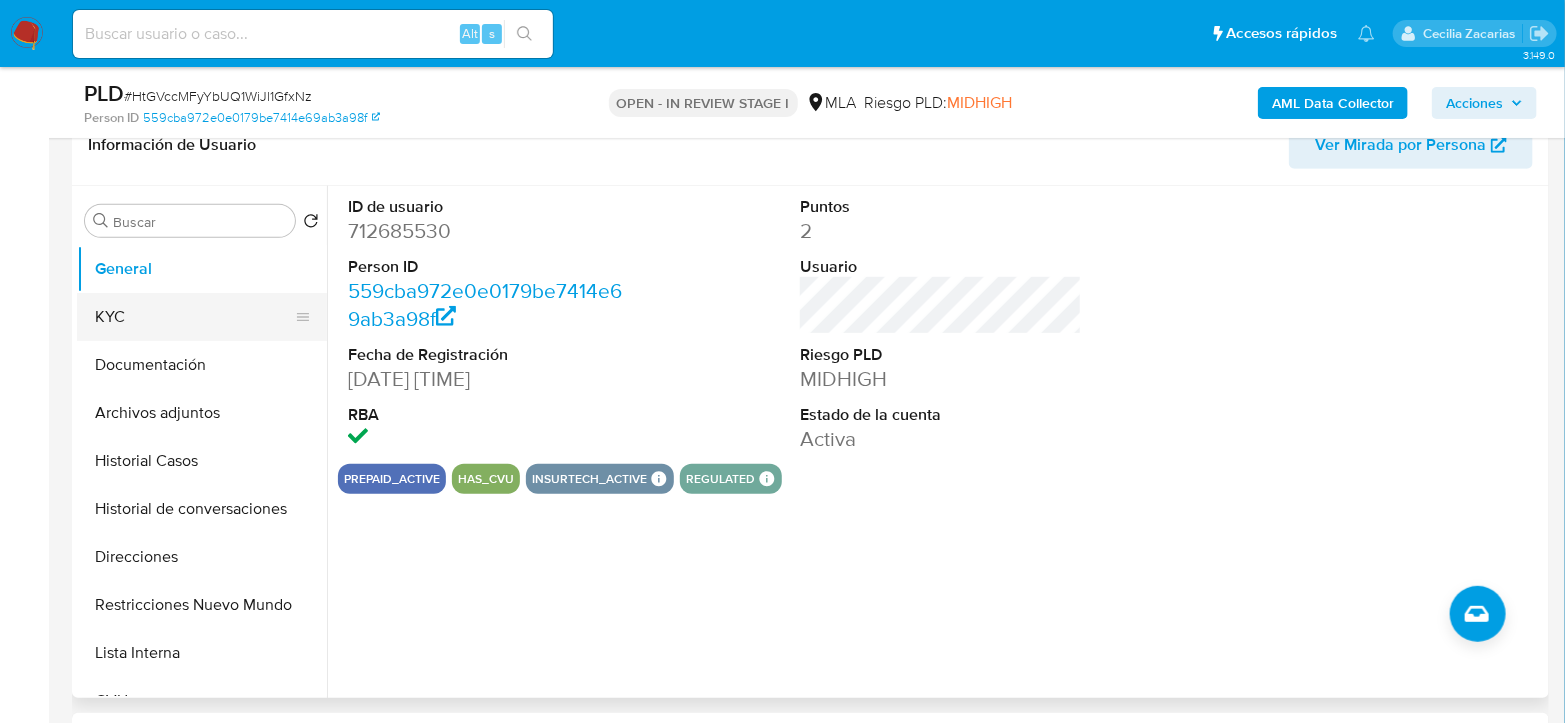 click on "KYC" at bounding box center (194, 317) 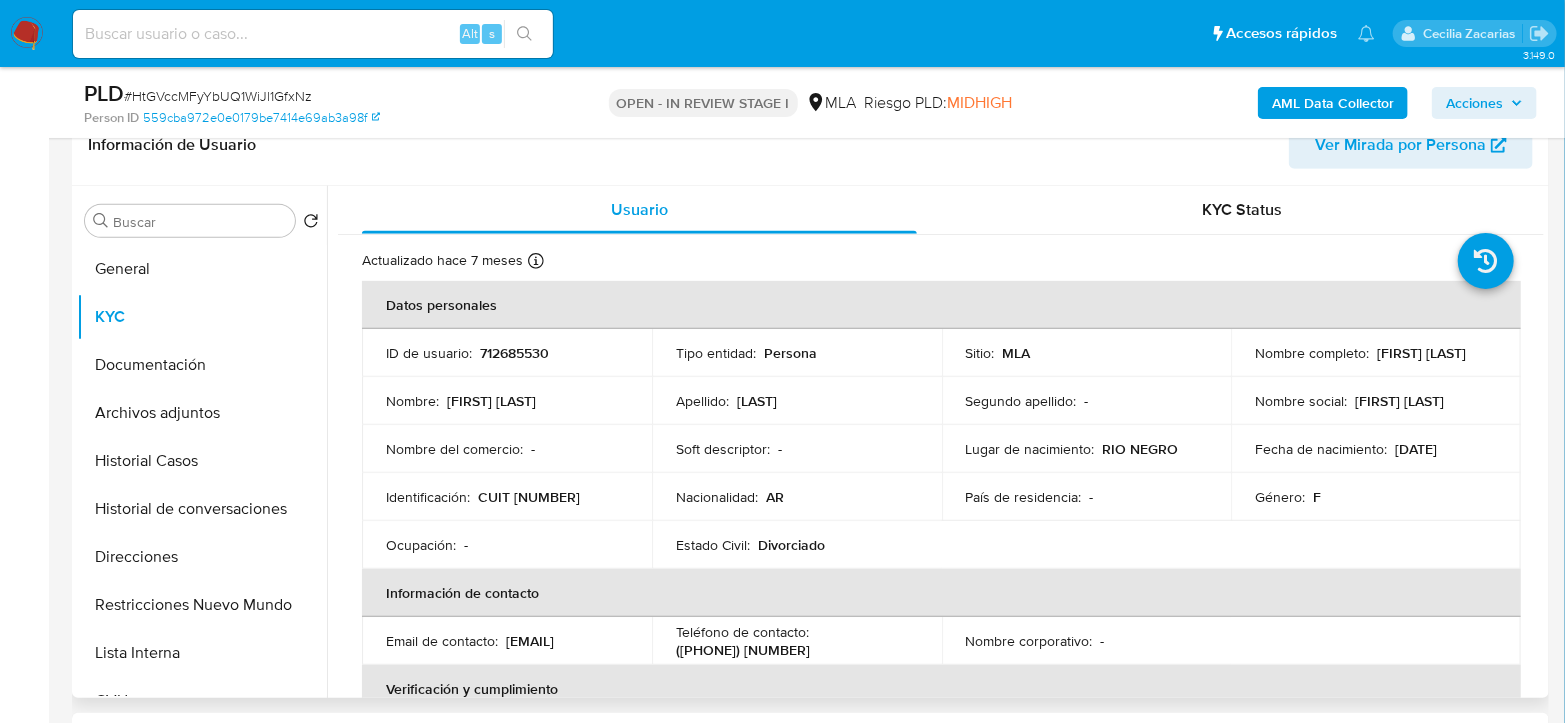 drag, startPoint x: 1251, startPoint y: 365, endPoint x: 1432, endPoint y: 366, distance: 181.00276 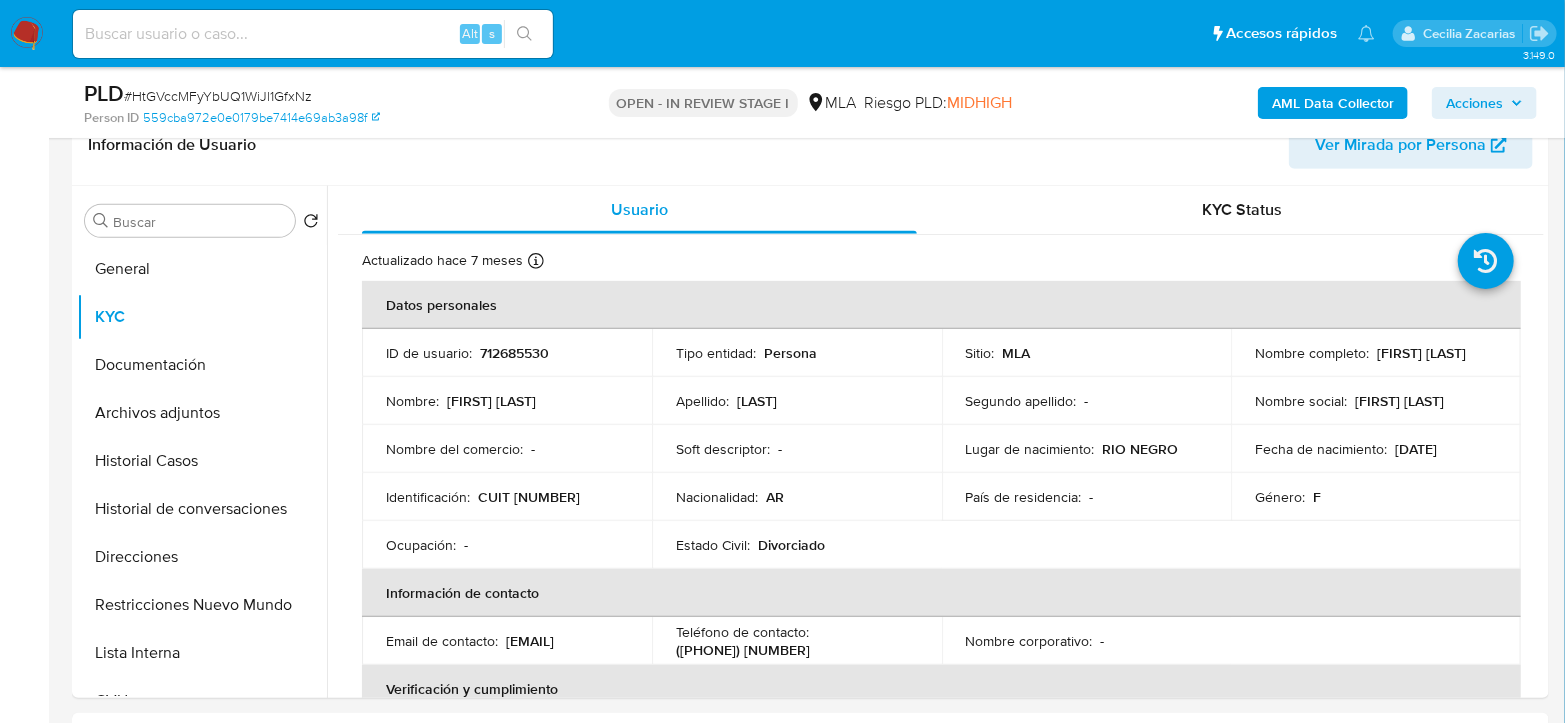 copy on "[FIRST] [LAST]" 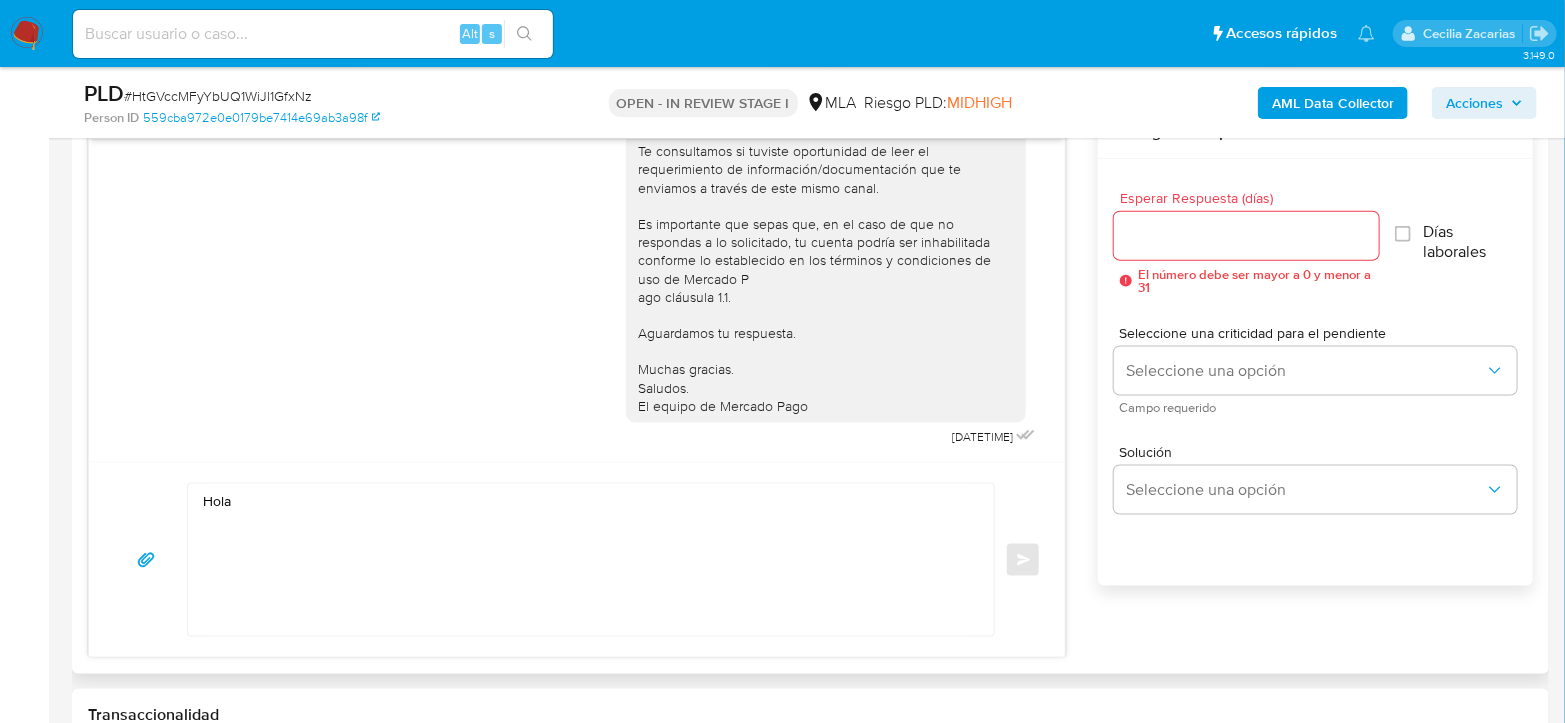 scroll, scrollTop: 1111, scrollLeft: 0, axis: vertical 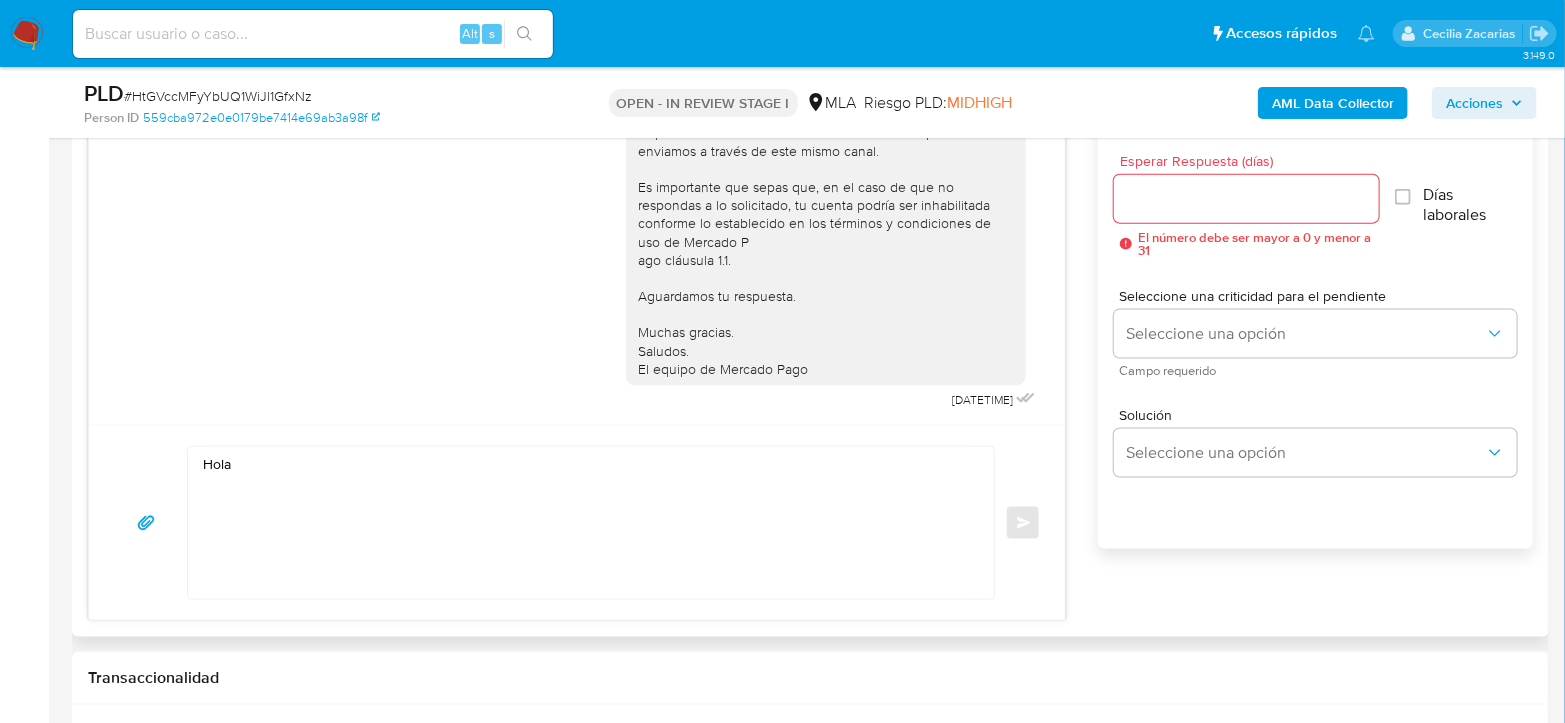 click on "Hola" at bounding box center [586, 523] 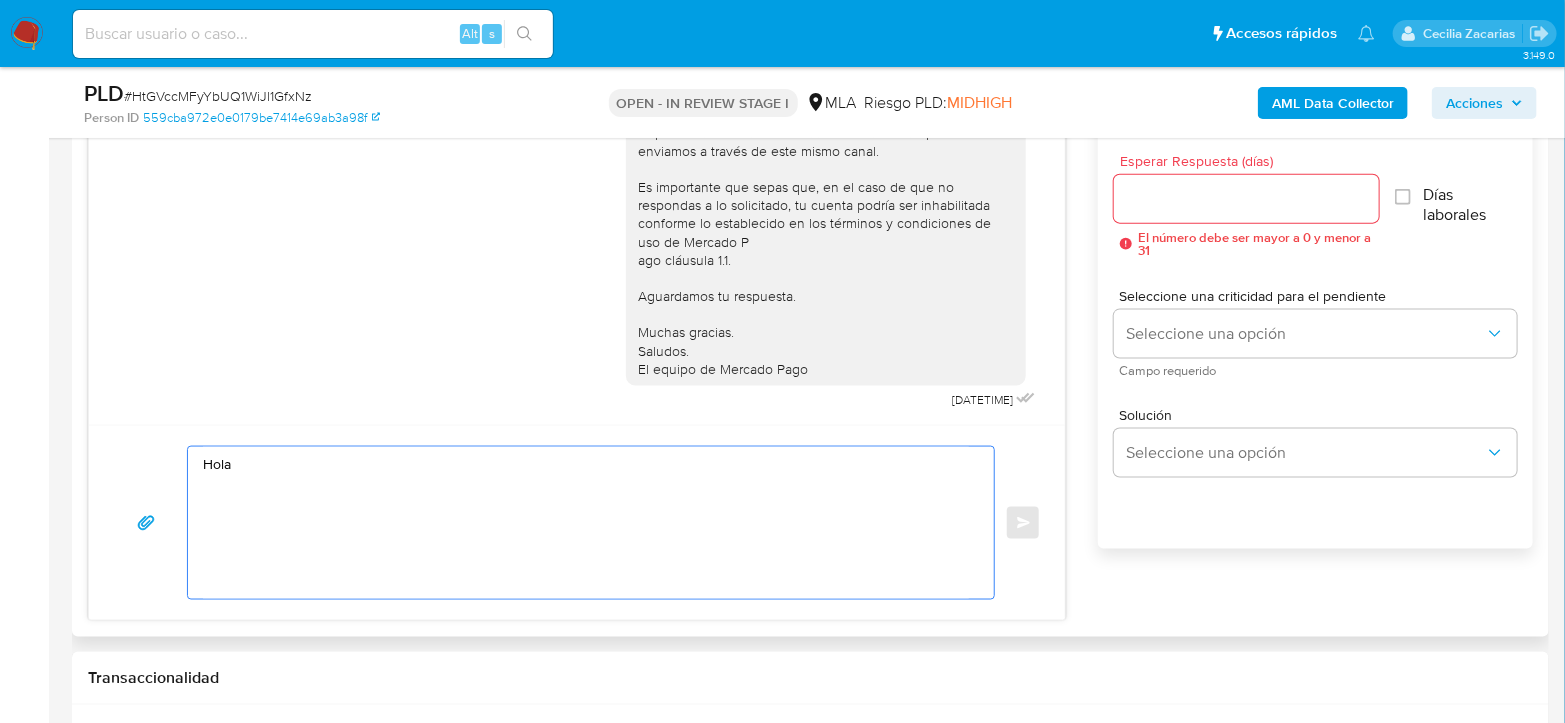 paste on "[FIRST] [LAST]" 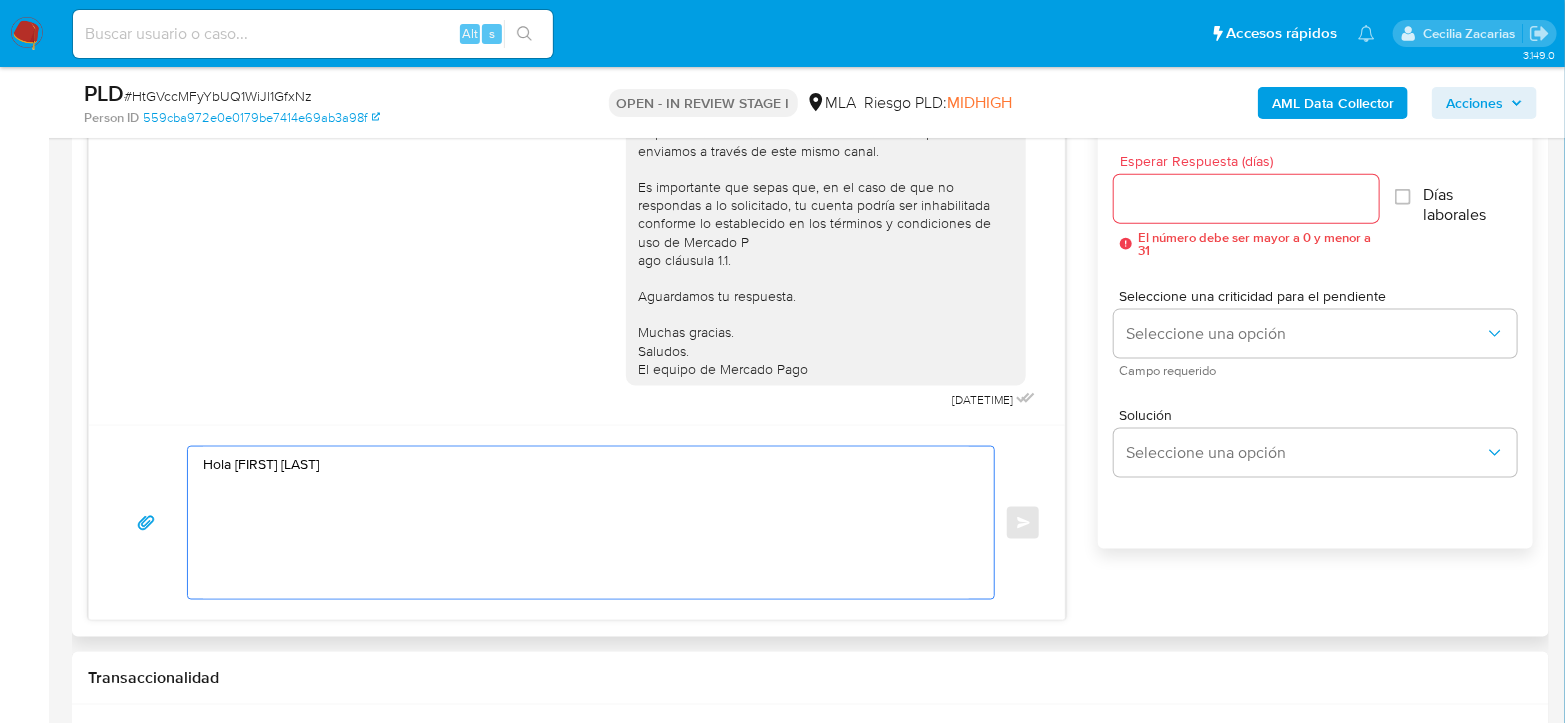 paste on "Esperamos que te encuentres muy bien.
Te consultamos si tuviste oportunidad de leer el requerimiento de información y documentación enviado.
Es importante que sepas que, en el caso de que no respondas a lo solicitado, tu cuenta podría ser inhabilitada conforme lo establecido en los términos y condiciones de uso de Mercado Pago.
Aguardamos tu respuesta.
Saludos,
Equipo de Mercado Pago." 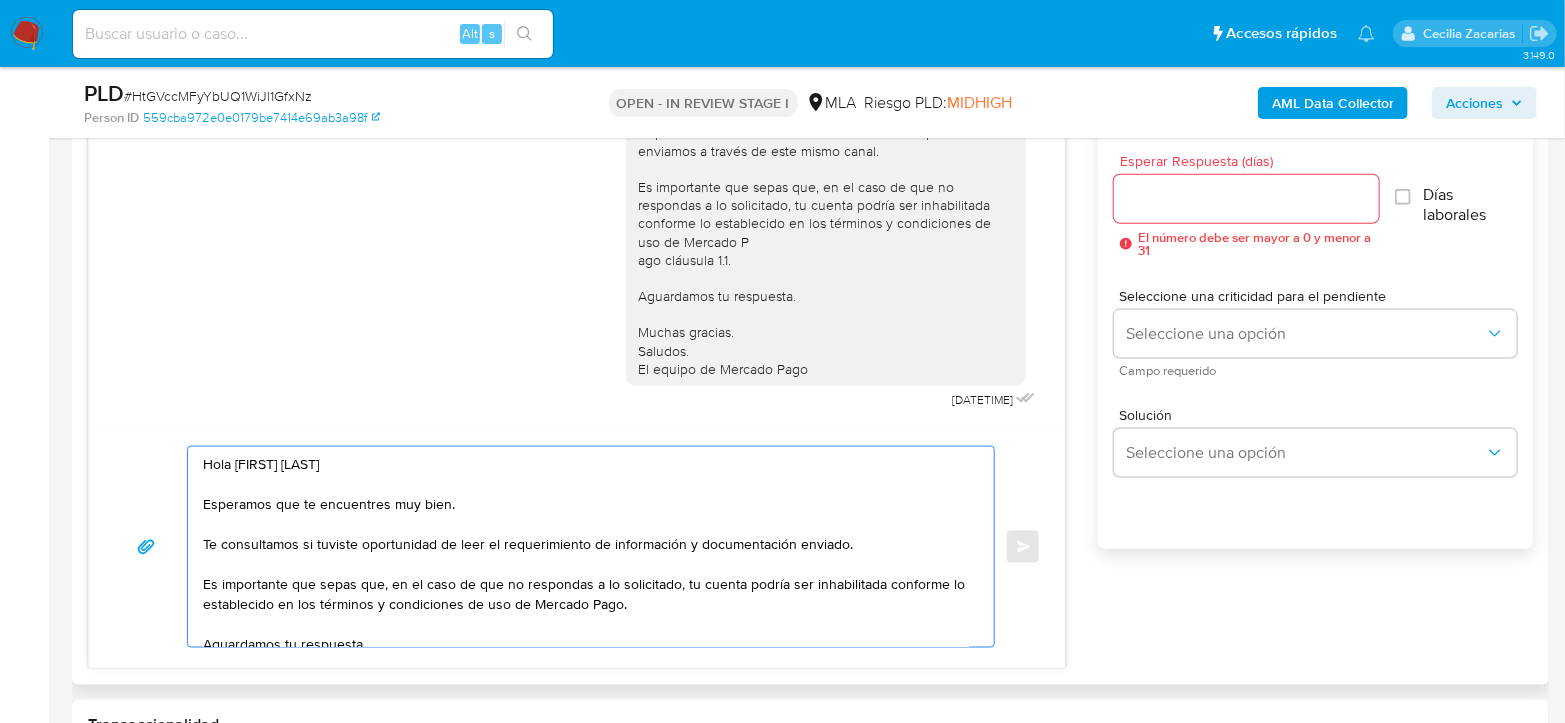 click on "Hola [FIRST] [LAST]
Esperamos que te encuentres muy bien.
Te consultamos si tuviste oportunidad de leer el requerimiento de información y documentación enviado.
Es importante que sepas que, en el caso de que no respondas a lo solicitado, tu cuenta podría ser inhabilitada conforme lo establecido en los términos y condiciones de uso de Mercado Pago.
Aguardamos tu respuesta.
Saludos,
Equipo de Mercado Pago." at bounding box center [586, 547] 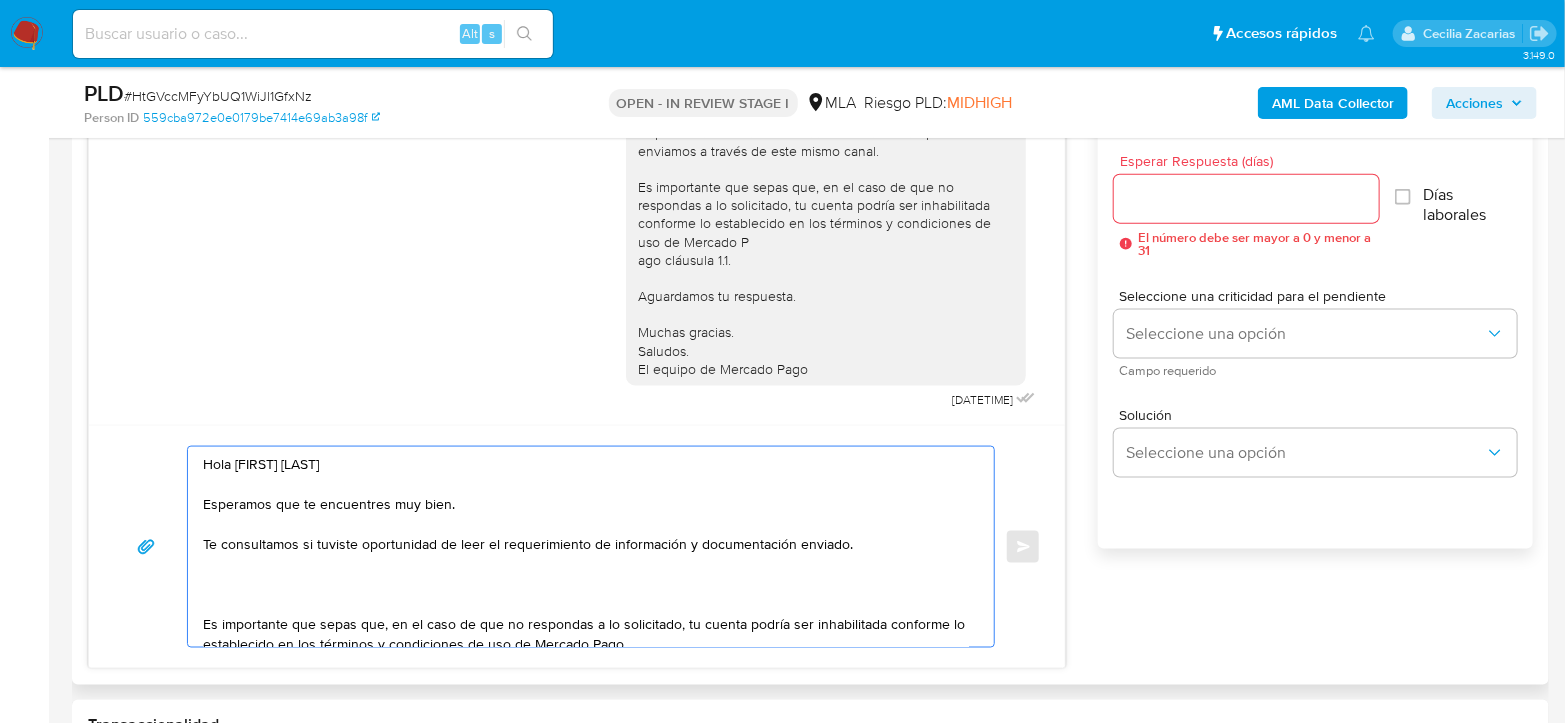 paste on "En función de las operaciones registradas en tu cuenta de Mercado Pago, necesitamos que nos brindes la siguiente información y/o documentación:
1. Descripción de la actividad:
- Detalla la actividad que realizas a través de tu cuenta." 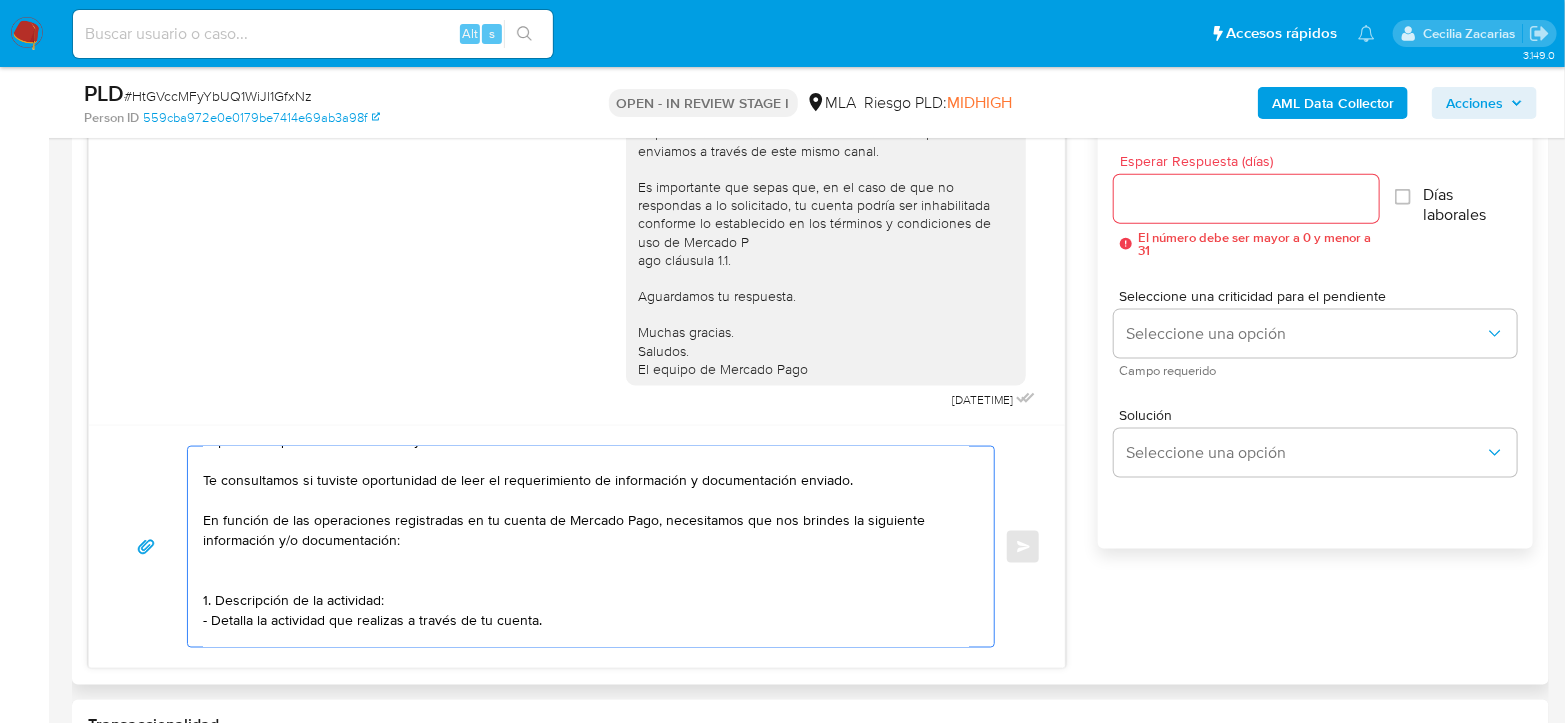scroll, scrollTop: 83, scrollLeft: 0, axis: vertical 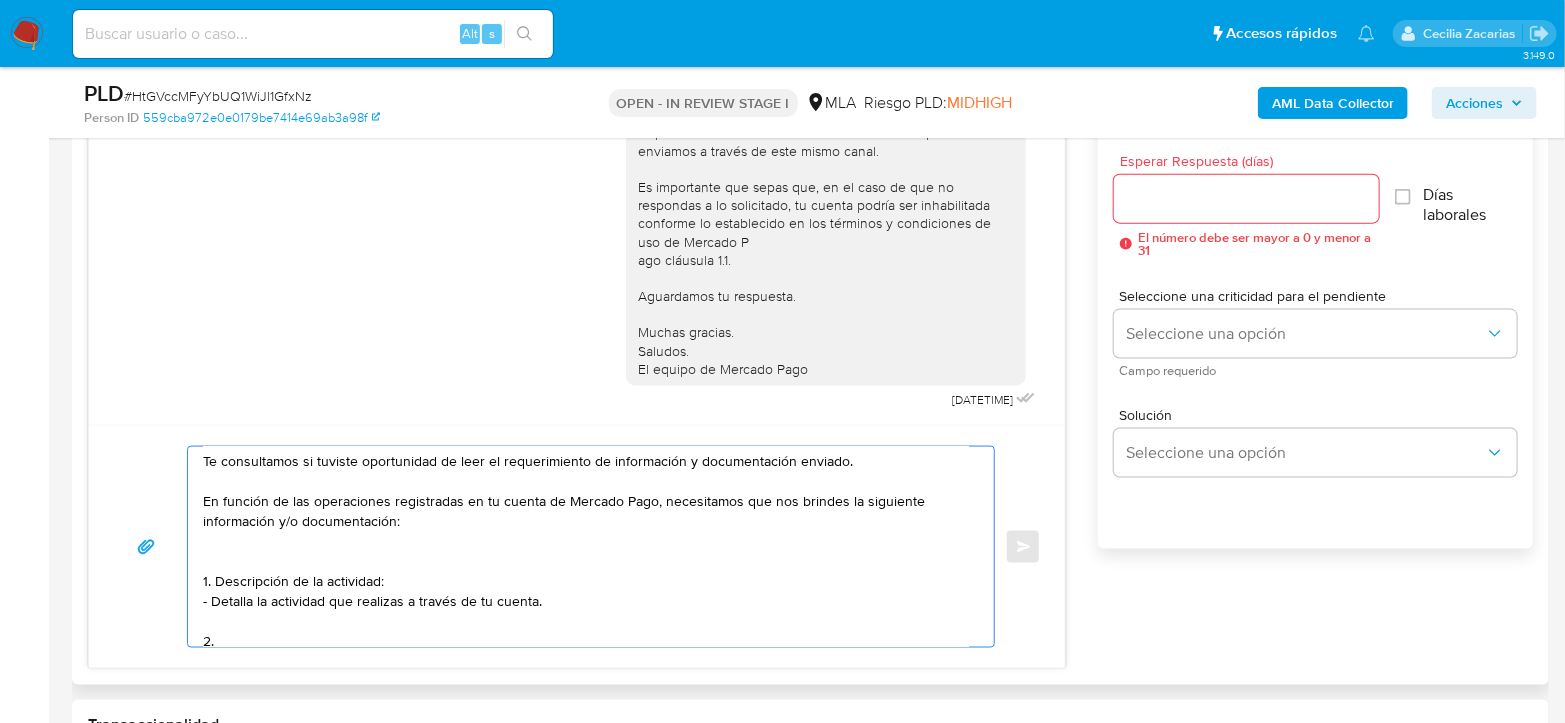 paste on "De acuerdo a la actividad que realices en tu cuenta, adjunta la siguiente documentación. A modo de ejemplo, puedes enviar uno de estos comprobantes:
- Últimos 3 recibos de sueldo/jubilación." 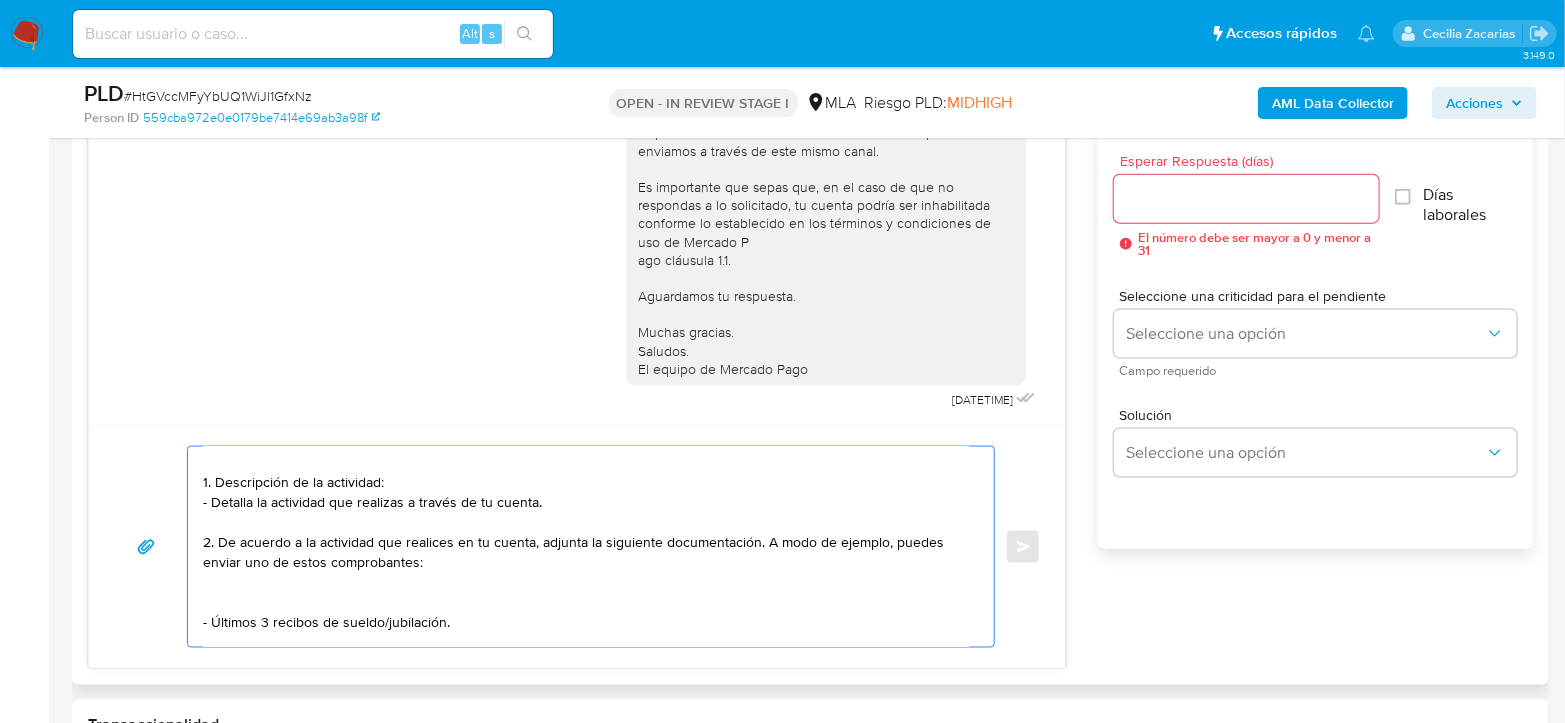 scroll, scrollTop: 202, scrollLeft: 0, axis: vertical 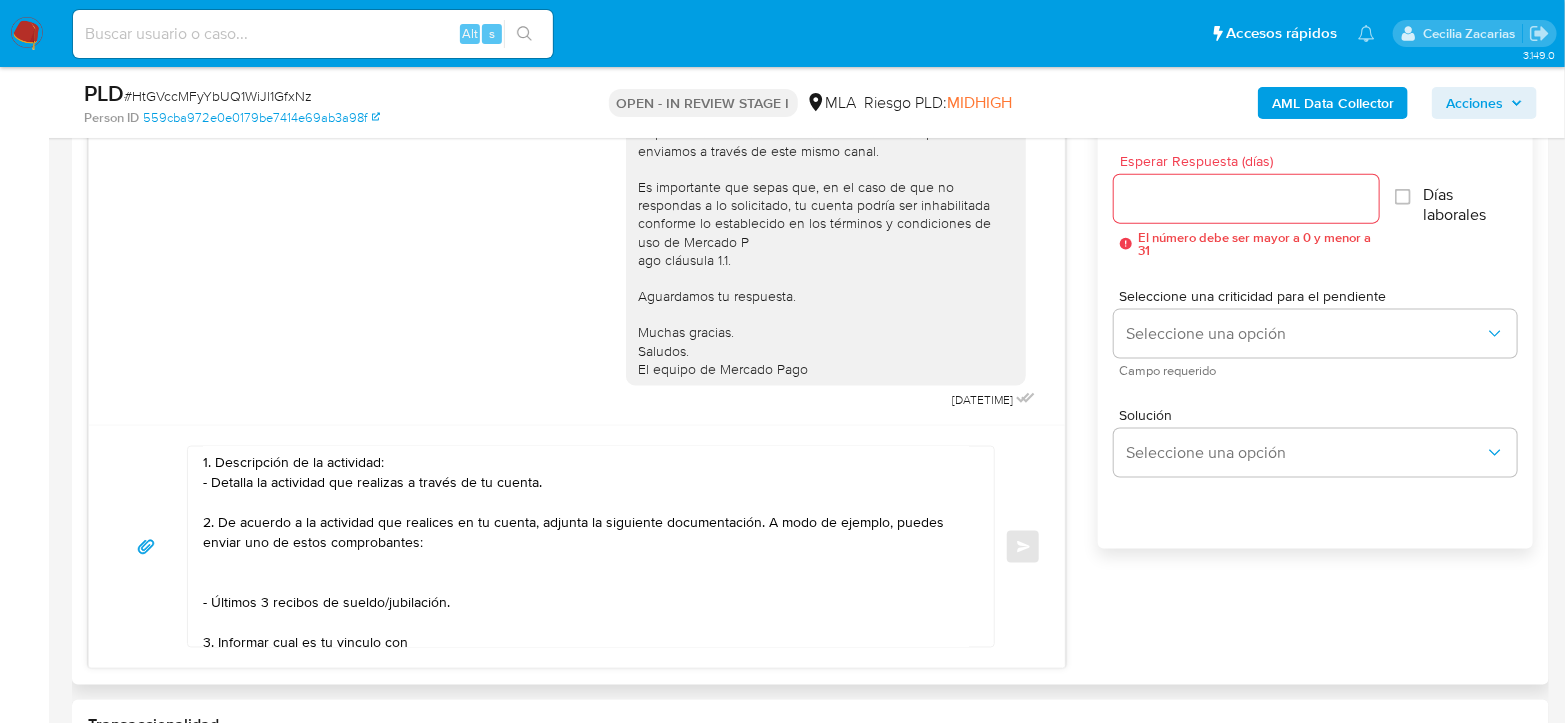 click on "Hola [FIRST] [LAST]
Esperamos que te encuentres muy bien.
Te consultamos si tuviste oportunidad de leer el requerimiento de información y documentación enviado.
En función de las operaciones registradas en tu cuenta de Mercado Pago, necesitamos que nos brindes la siguiente información y/o documentación:
1. Descripción de la actividad:
- Detalla la actividad que realizas a través de tu cuenta.
2. De acuerdo a la actividad que realices en tu cuenta, adjunta la siguiente documentación. A modo de ejemplo, puedes enviar uno de estos comprobantes:
- Últimos 3 recibos de sueldo/jubilación.
3. Informar cual es tu vinculo con
Es importante que sepas que, en el caso de que no respondas a lo solicitado, tu cuenta podría ser inhabilitada conforme lo establecido en los términos y condiciones de uso de Mercado Pago.
Aguardamos tu respuesta.
Saludos,
Equipo de Mercado Pago." at bounding box center (586, 547) 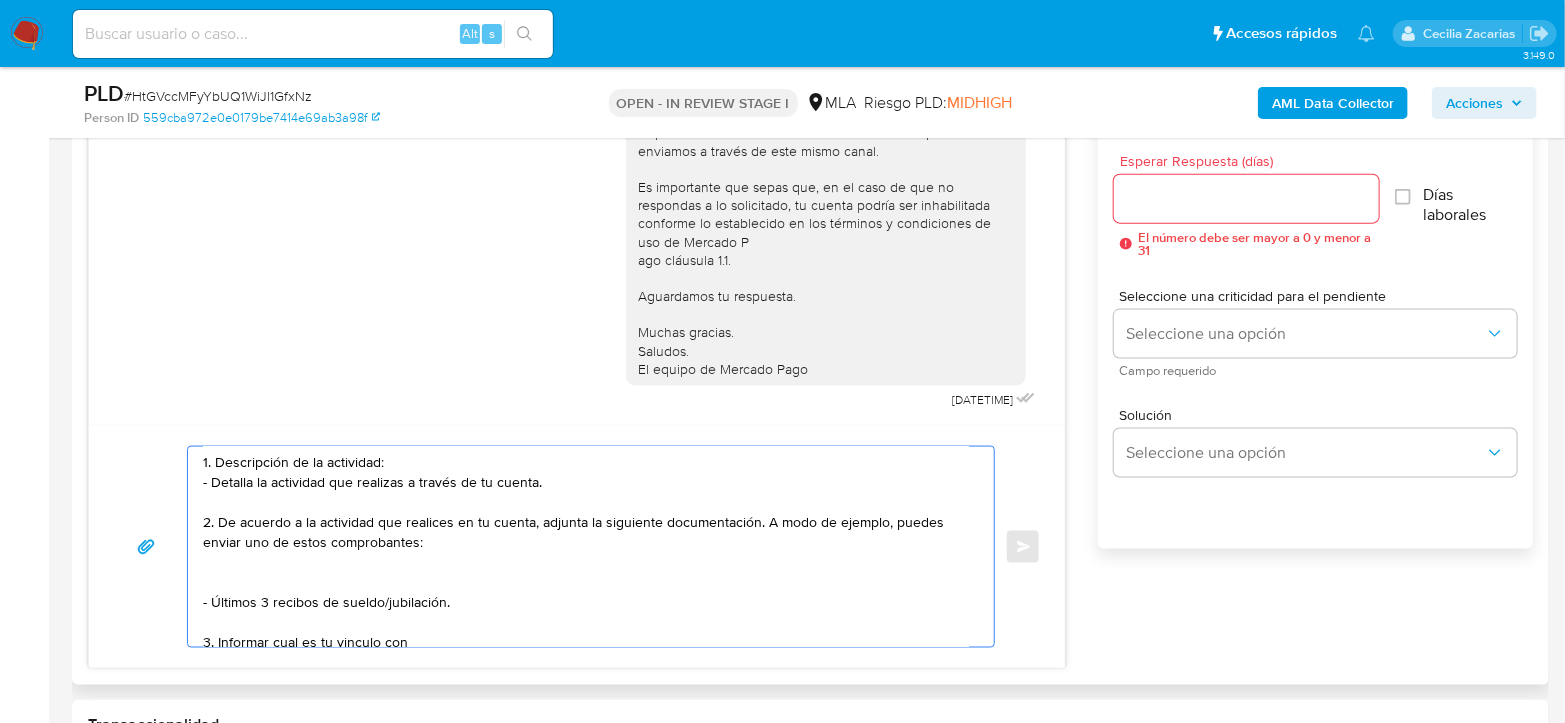 paste on "[FIRST] [LAST]" 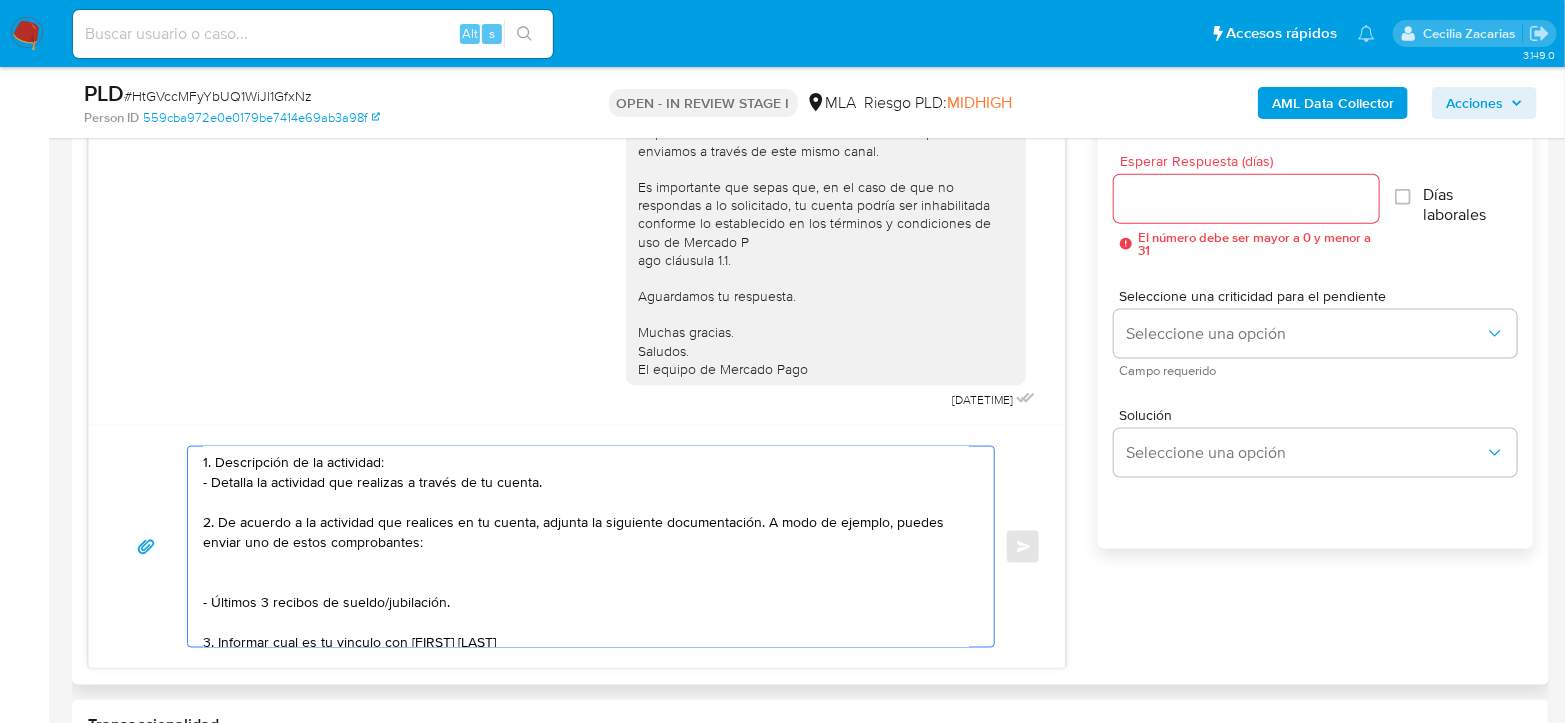 scroll, scrollTop: 222, scrollLeft: 0, axis: vertical 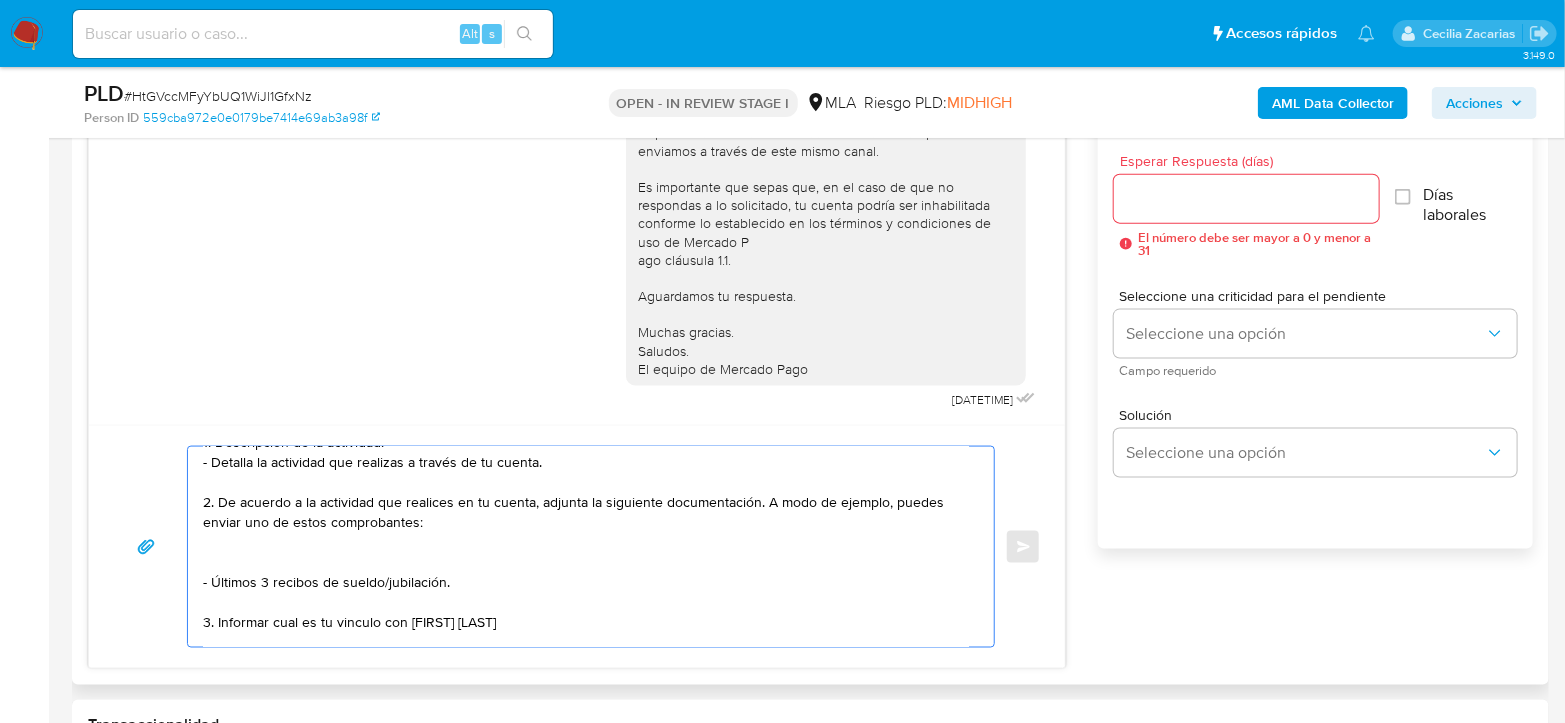 click on "Hola [FIRST] [LAST]
Esperamos que te encuentres muy bien.
Te consultamos si tuviste oportunidad de leer el requerimiento de información y documentación enviado.
En función de las operaciones registradas en tu cuenta de Mercado Pago, necesitamos que nos brindes la siguiente información y/o documentación:
1. Descripción de la actividad:
- Detalla la actividad que realizas a través de tu cuenta.
2. De acuerdo a la actividad que realices en tu cuenta, adjunta la siguiente documentación. A modo de ejemplo, puedes enviar uno de estos comprobantes:
- Últimos 3 recibos de sueldo/jubilación.
3. Informar cual es tu vinculo con [FIRST] [LAST]
Es importante que sepas que, en el caso de que no respondas a lo solicitado, tu cuenta podría ser inhabilitada conforme lo establecido en los términos y condiciones de uso de Mercado Pago.
Aguardamos tu respuesta.
Saludos,
Equipo de Mercado Pago." at bounding box center [586, 547] 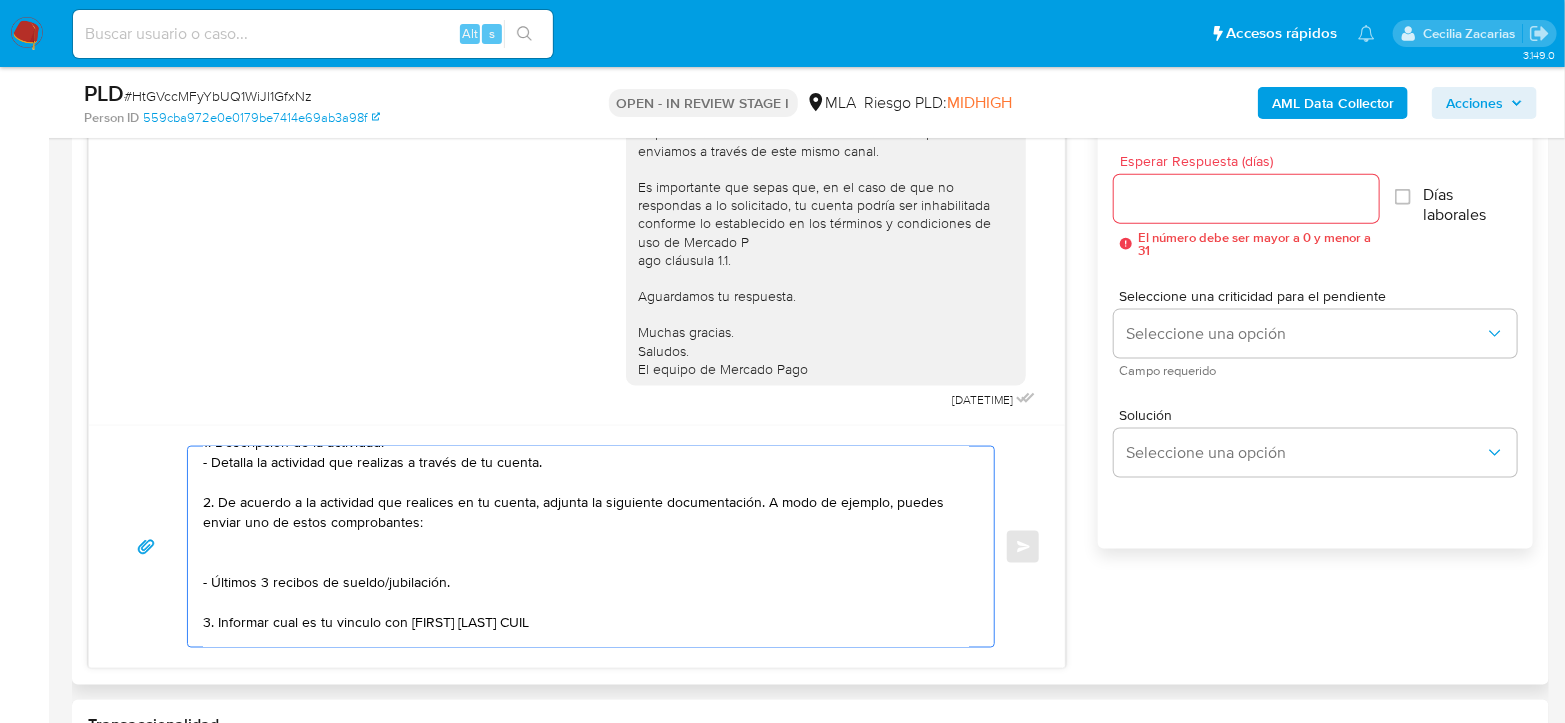 paste on "[CUIL]" 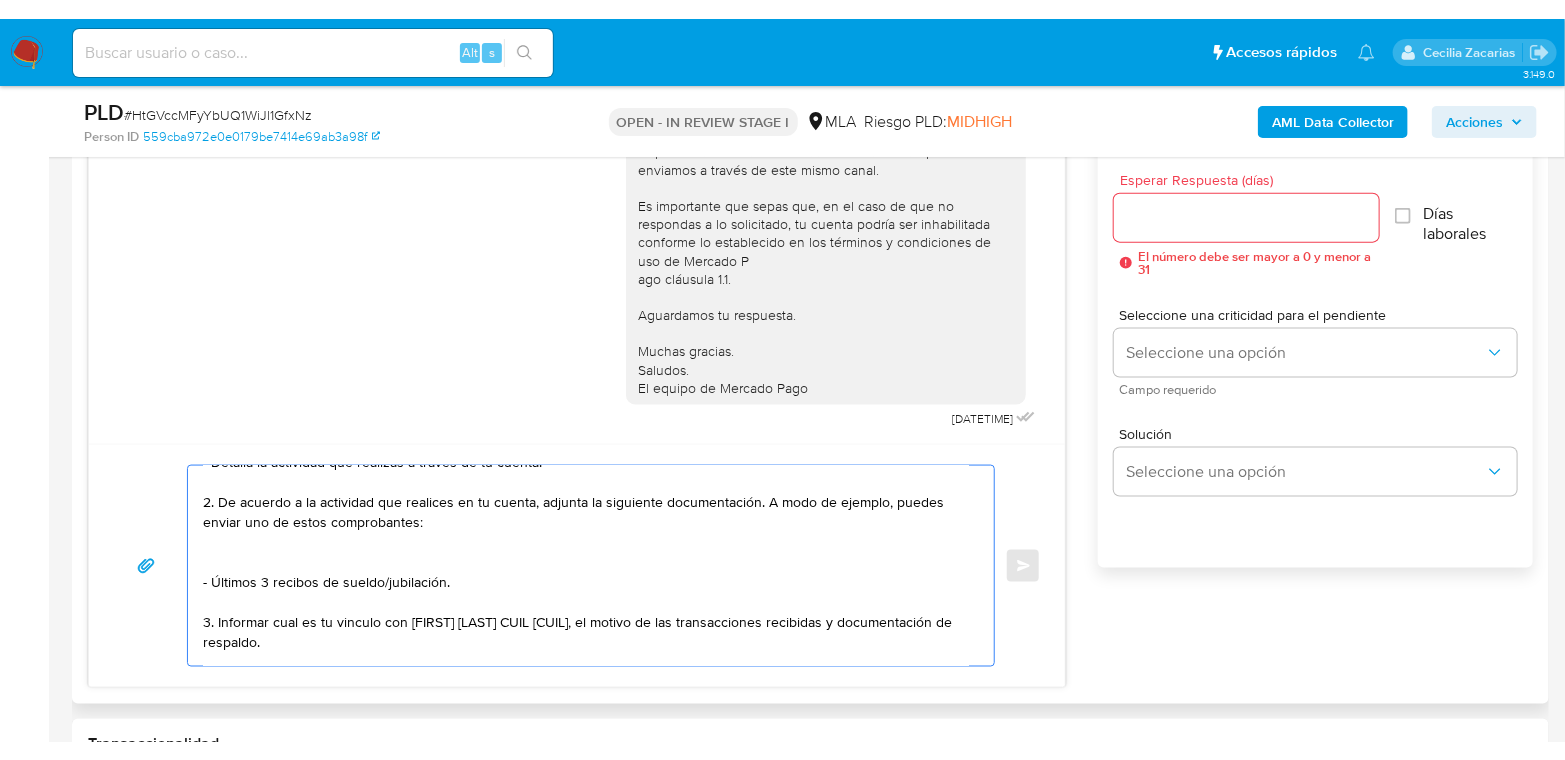 scroll, scrollTop: 261, scrollLeft: 0, axis: vertical 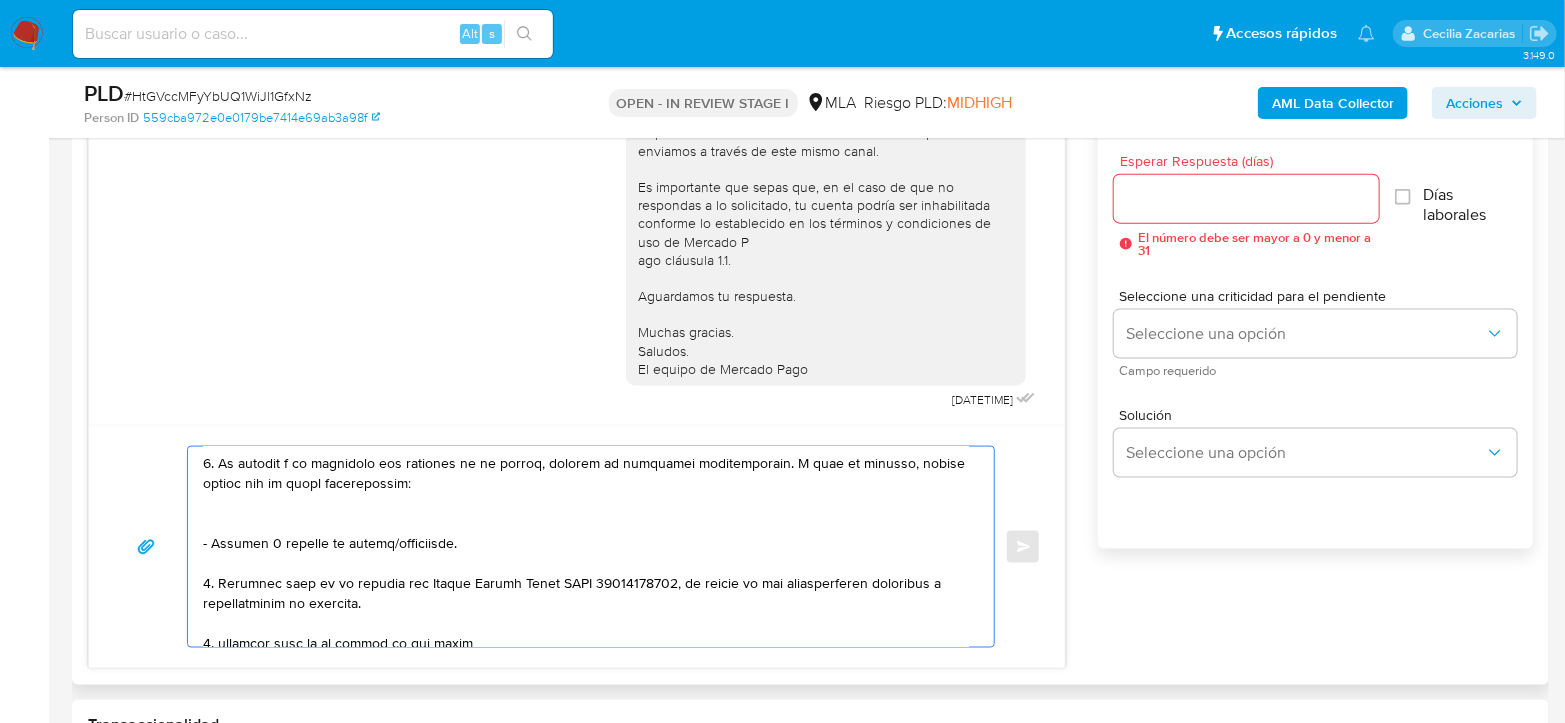 click at bounding box center [586, 547] 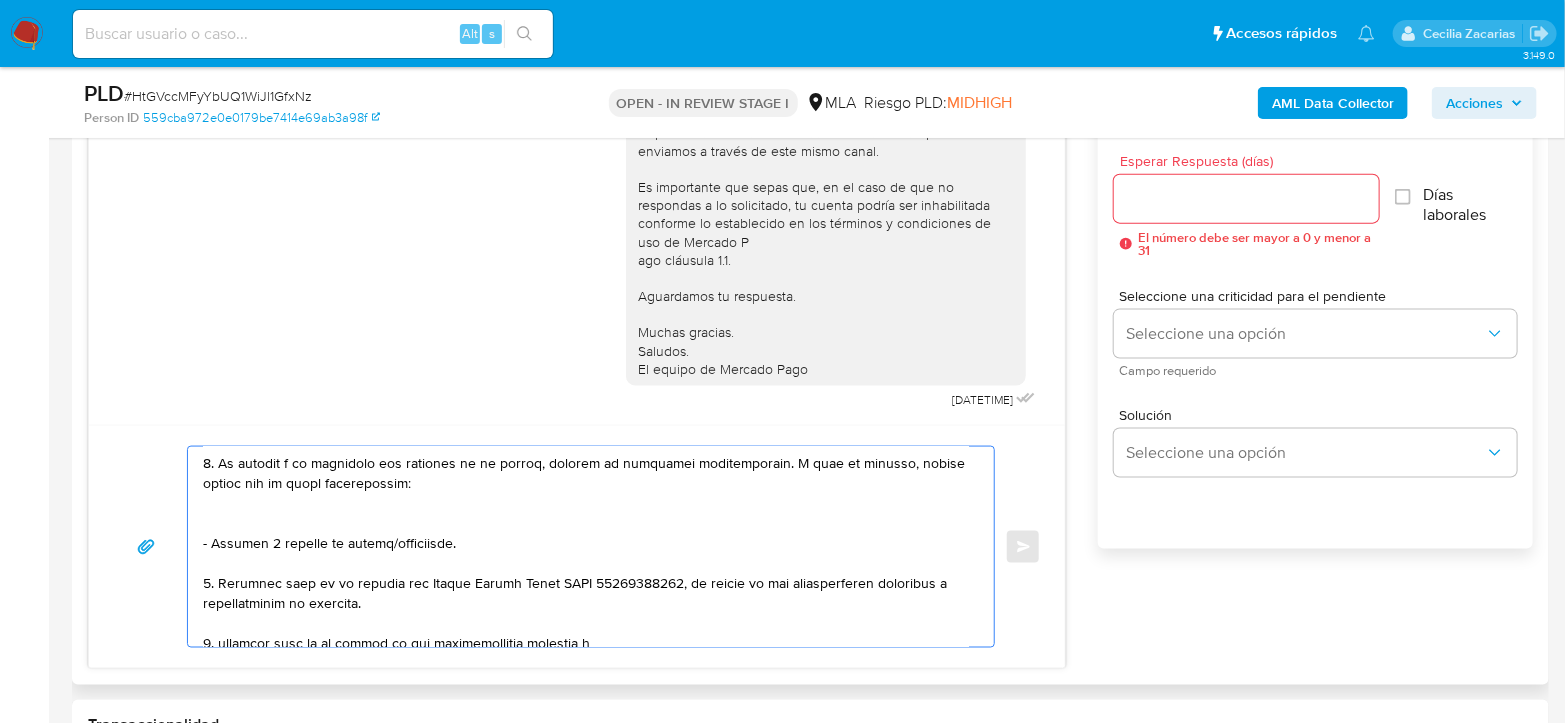 scroll, scrollTop: 1250, scrollLeft: 0, axis: vertical 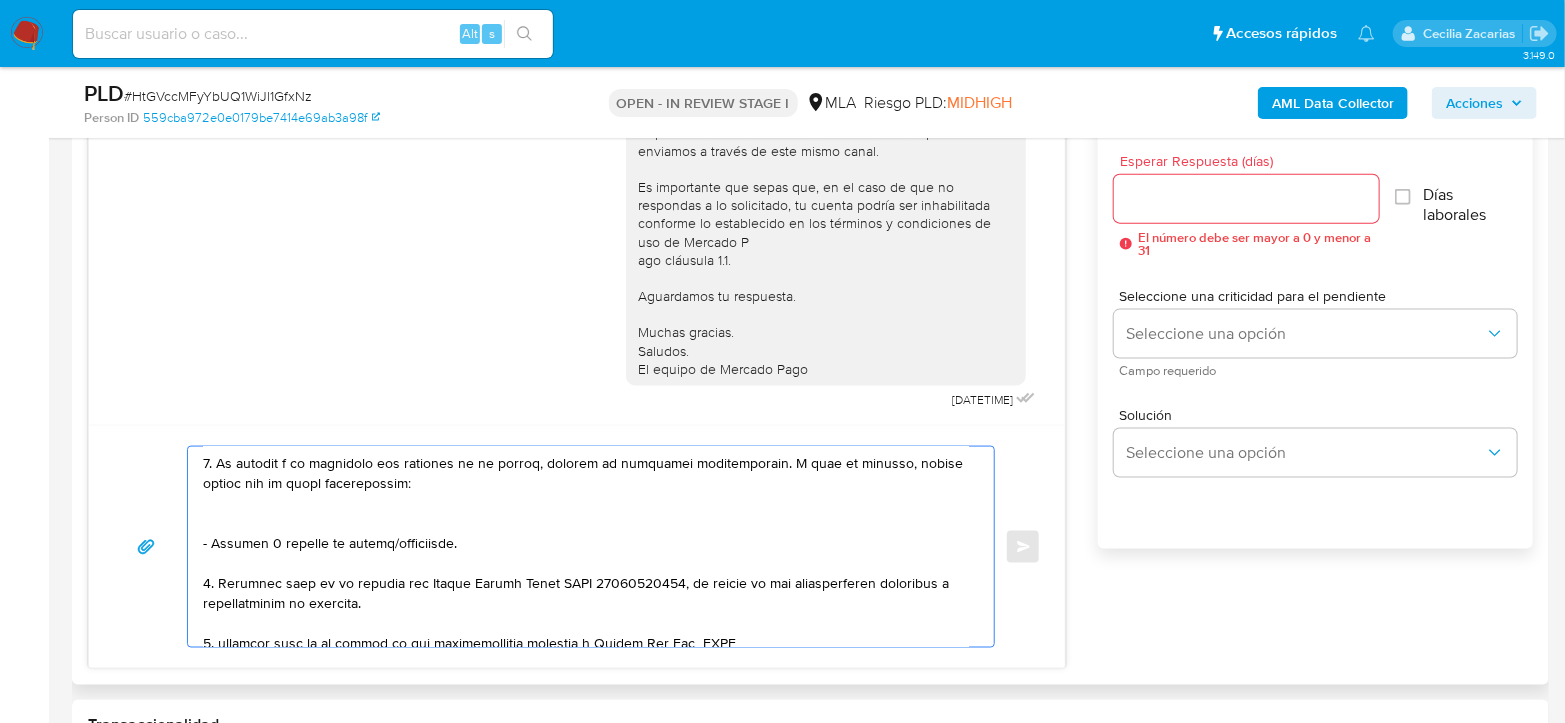 click at bounding box center [586, 547] 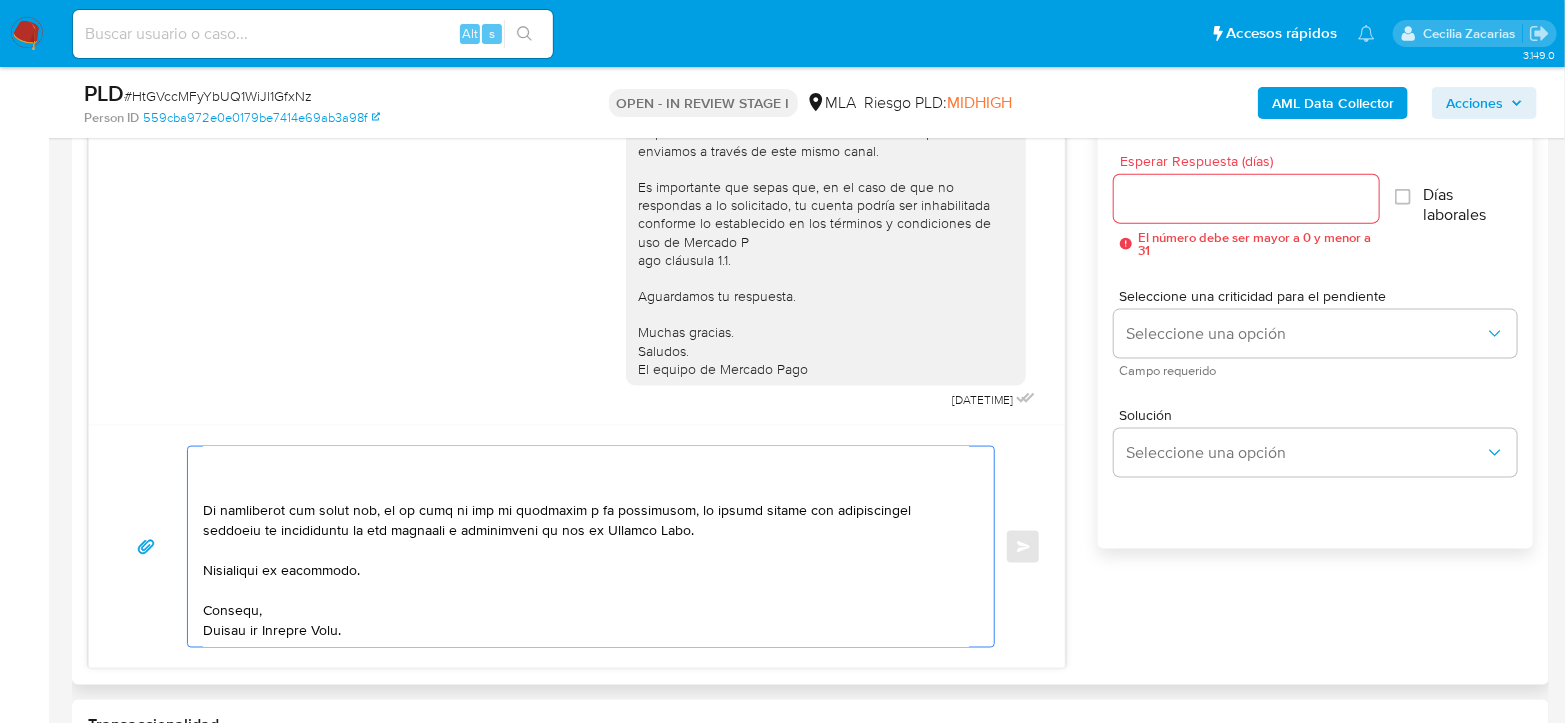 scroll, scrollTop: 525, scrollLeft: 0, axis: vertical 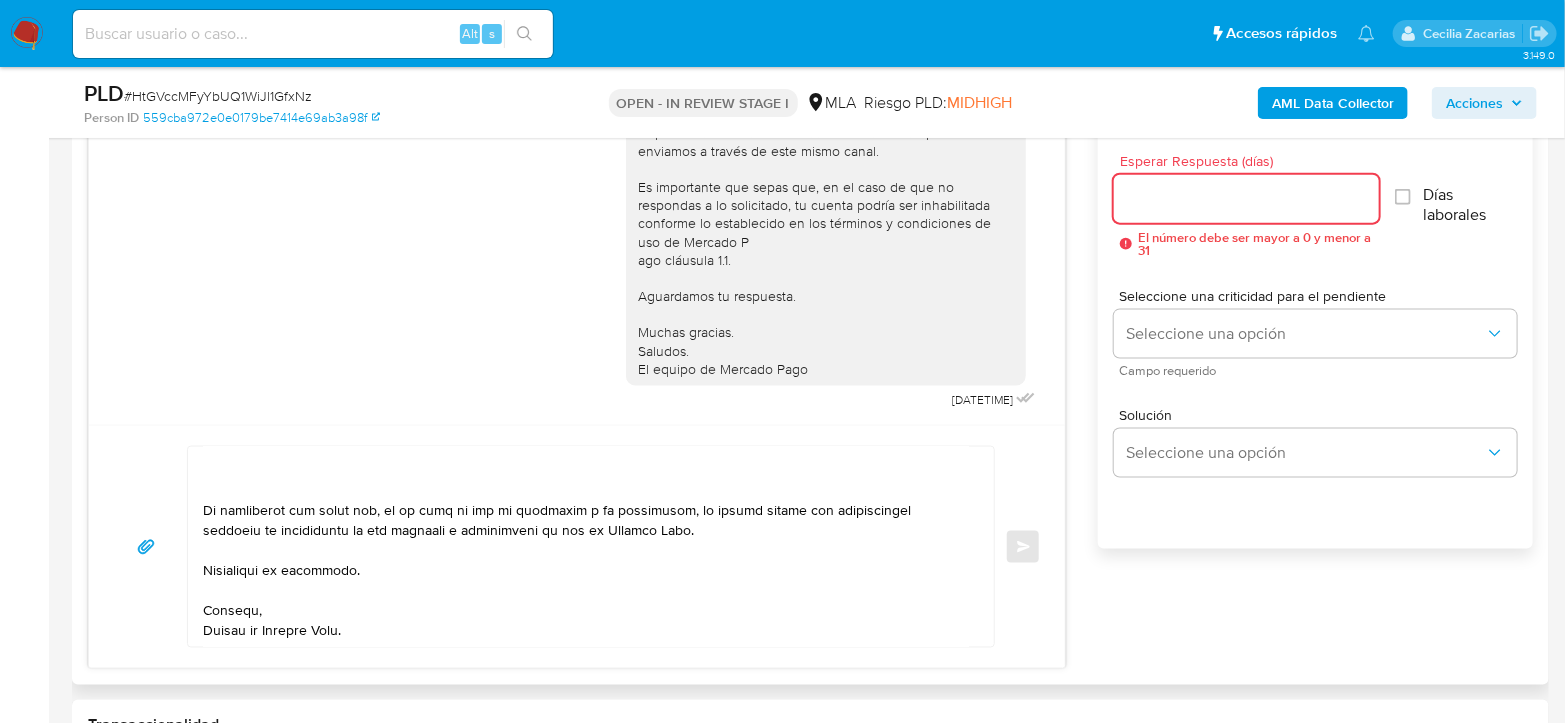 click on "Esperar Respuesta (días)" at bounding box center (1246, 199) 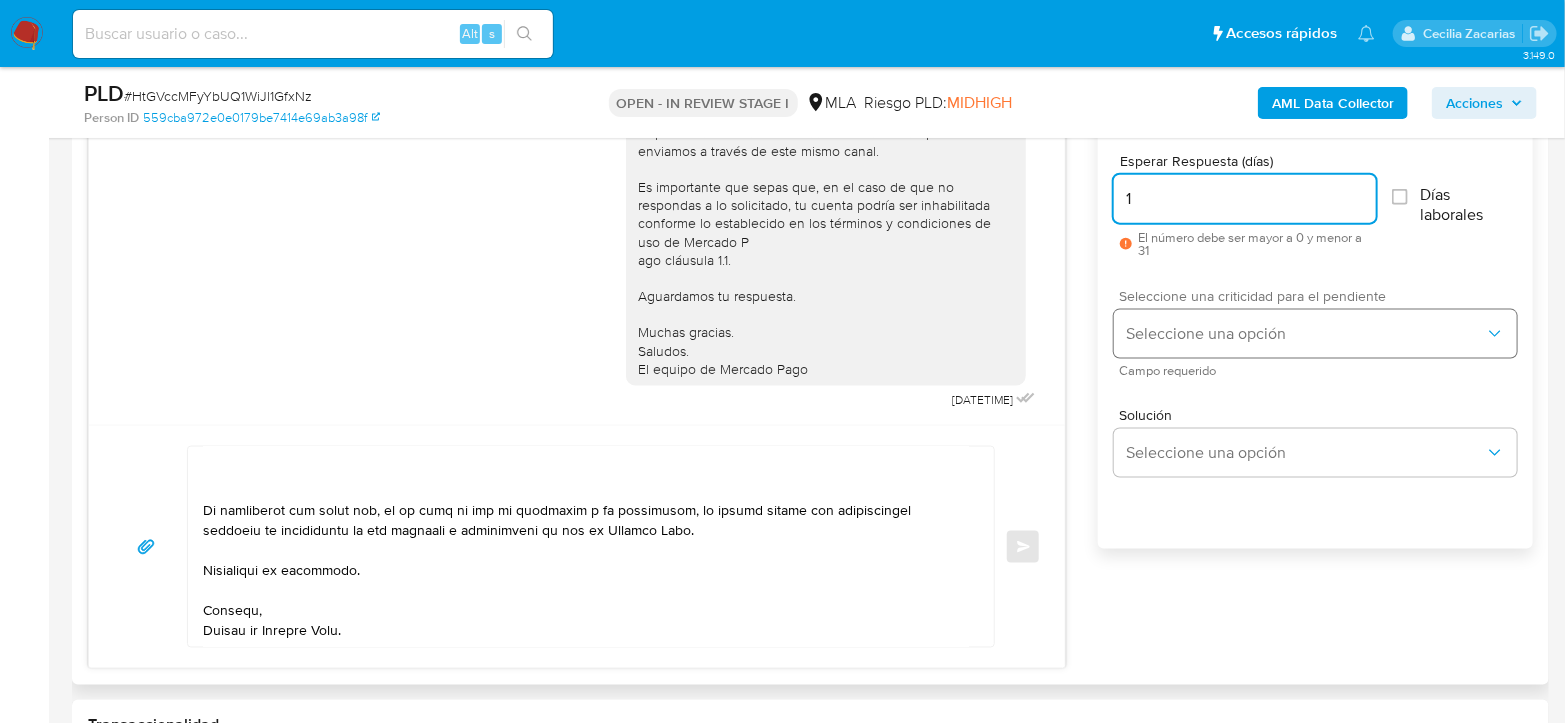 type on "1" 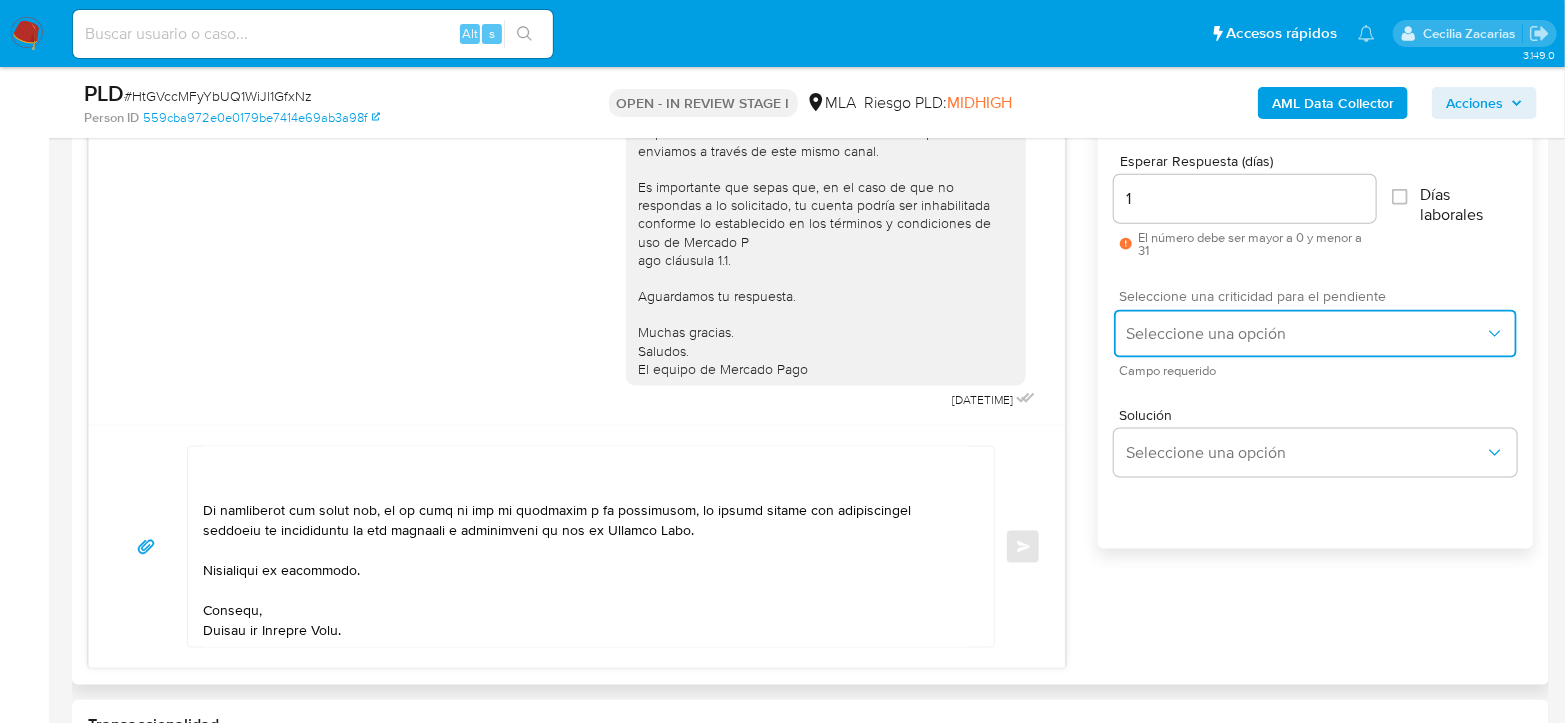 click on "Seleccione una opción" at bounding box center (1305, 334) 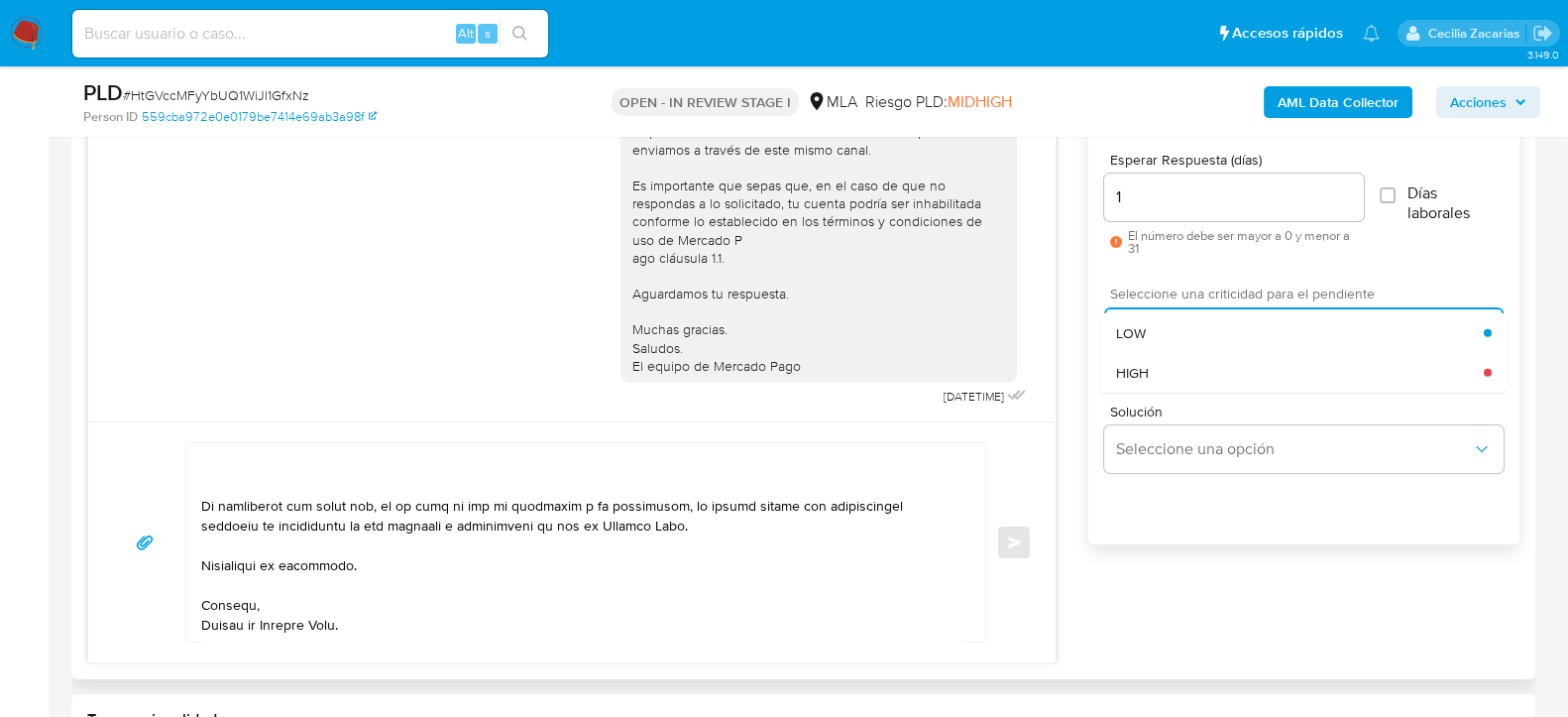 click on "HIGH" at bounding box center (1299, 372) 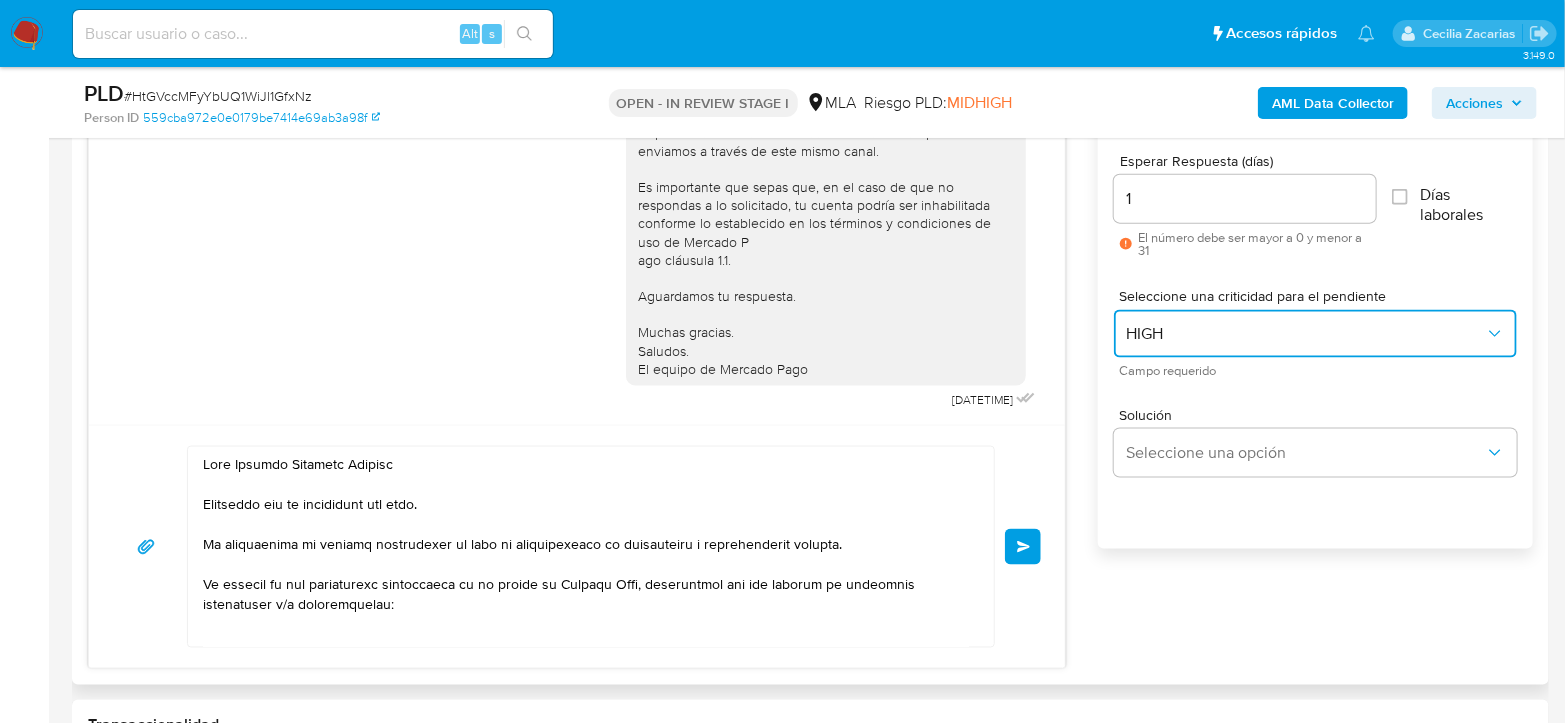 scroll, scrollTop: 0, scrollLeft: 0, axis: both 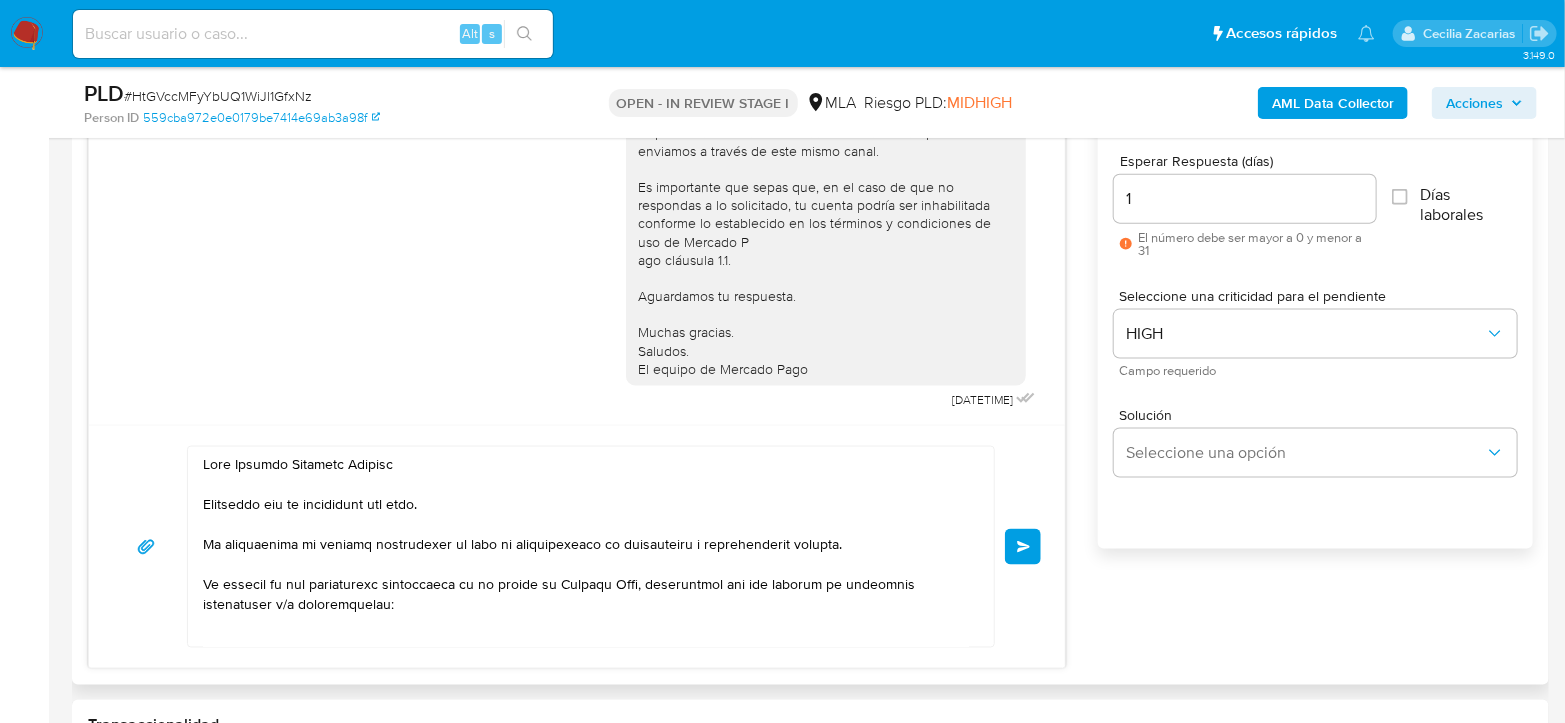 click on "Enviar" at bounding box center [1024, 547] 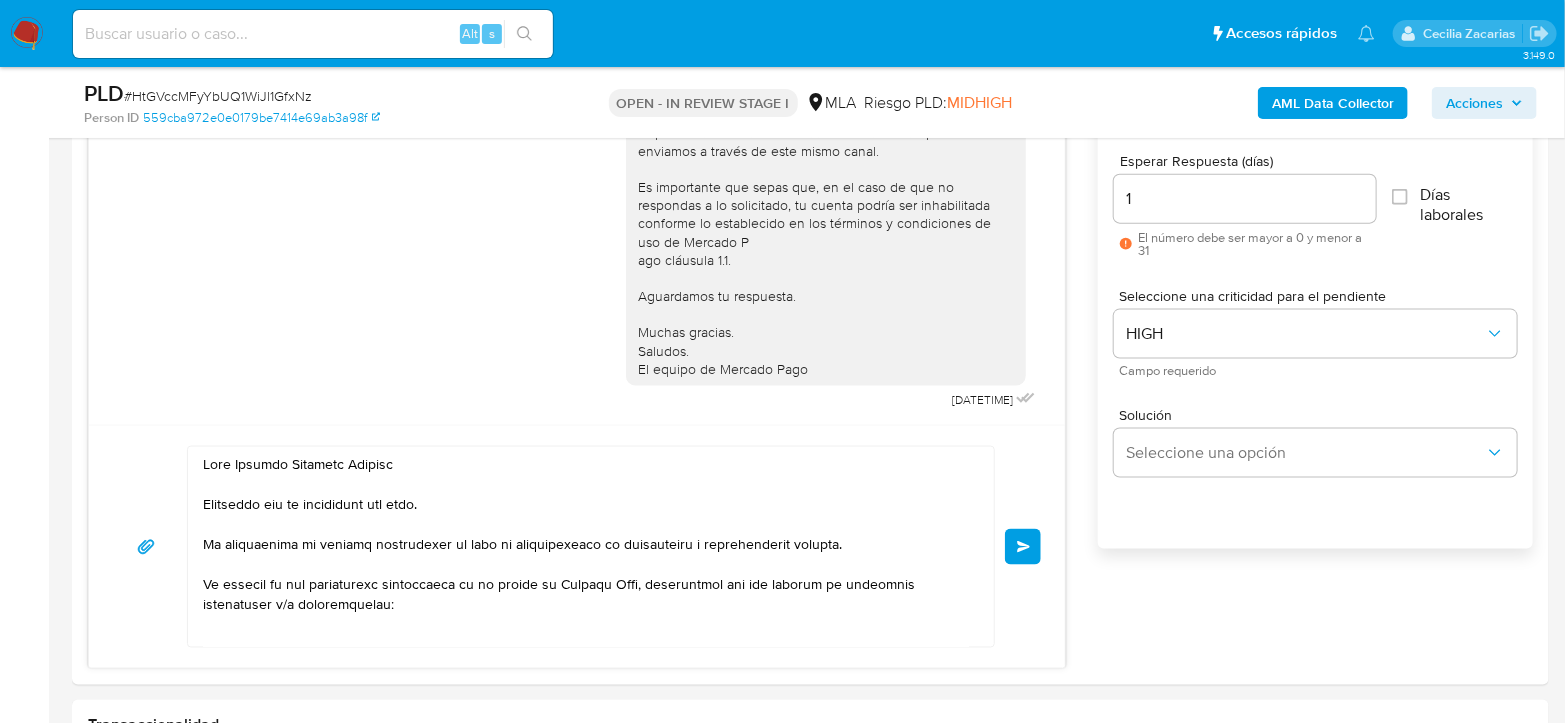 type 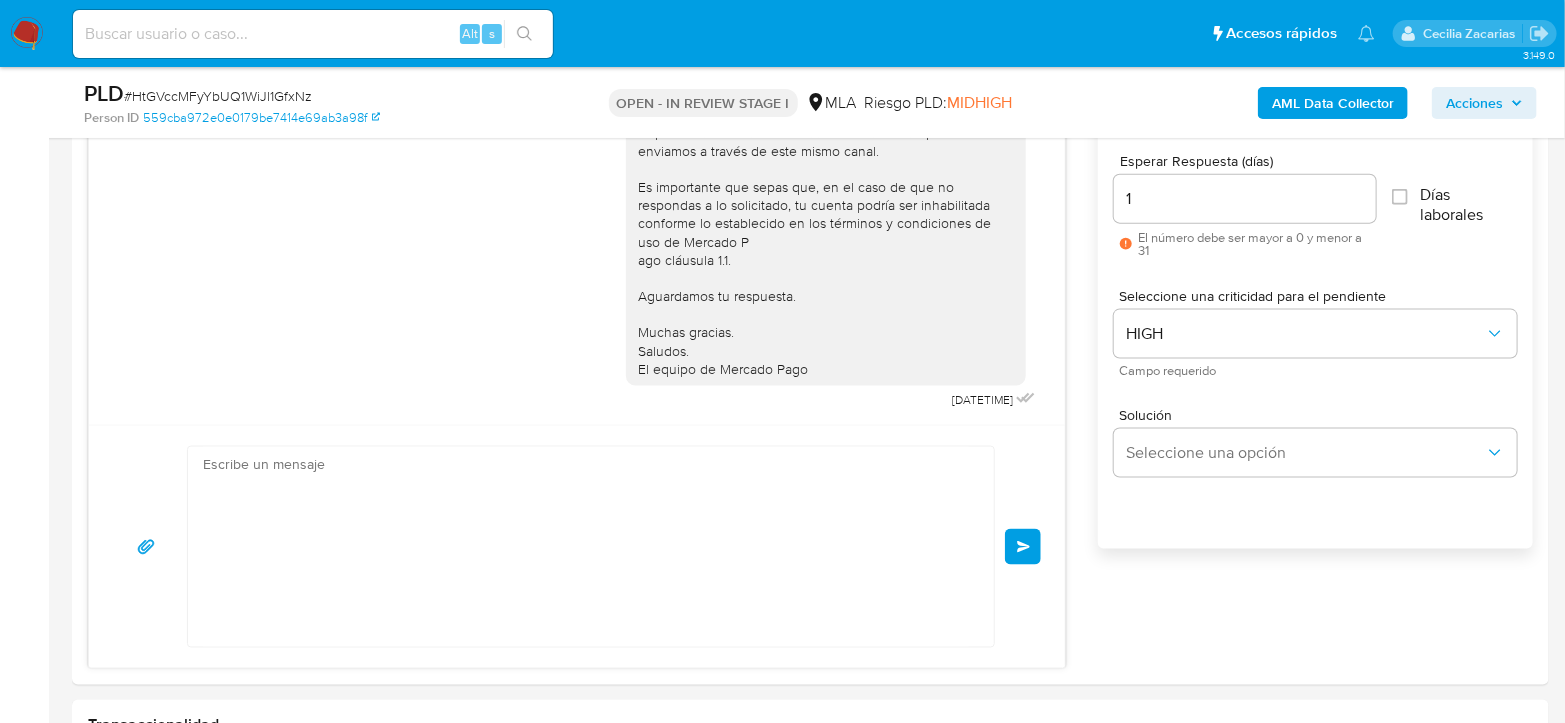 scroll, scrollTop: 2072, scrollLeft: 0, axis: vertical 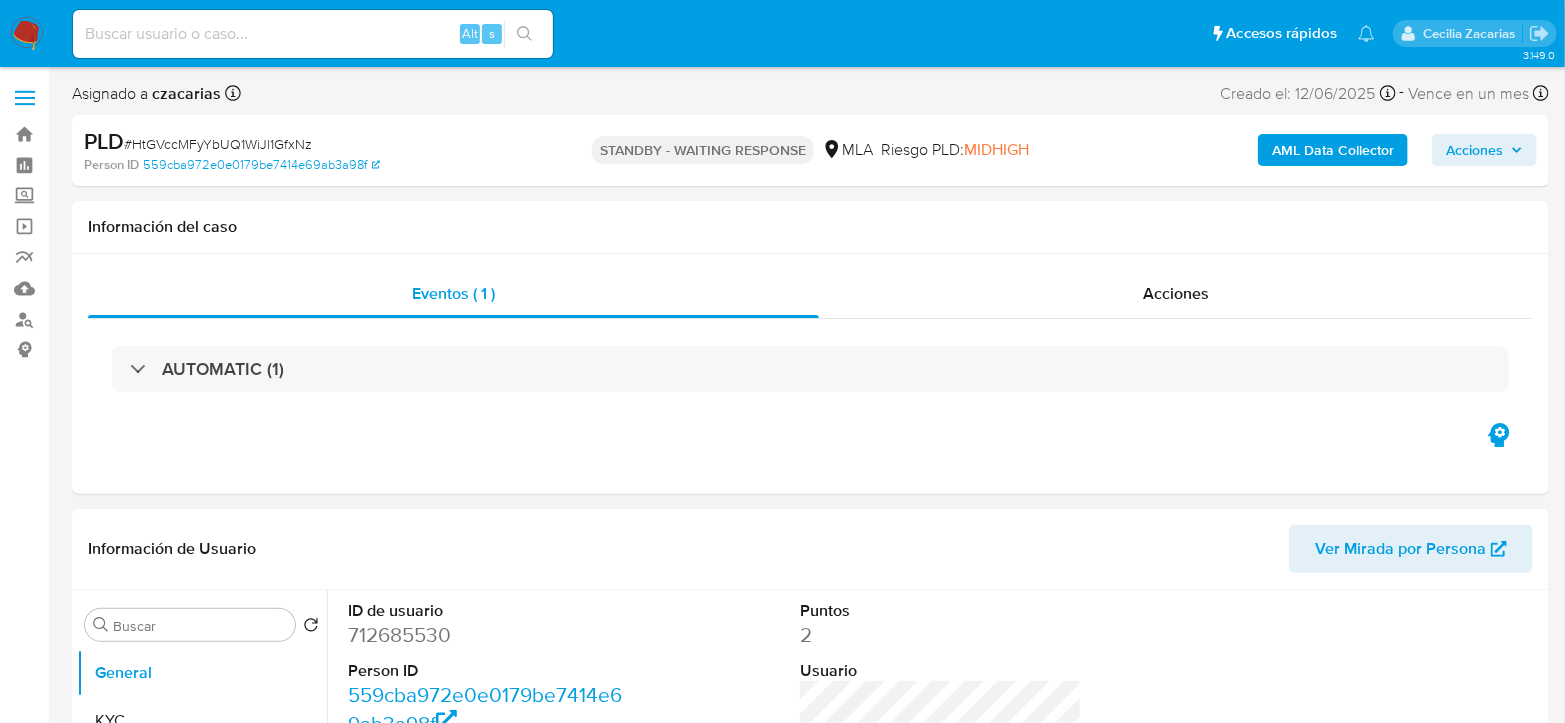 select on "10" 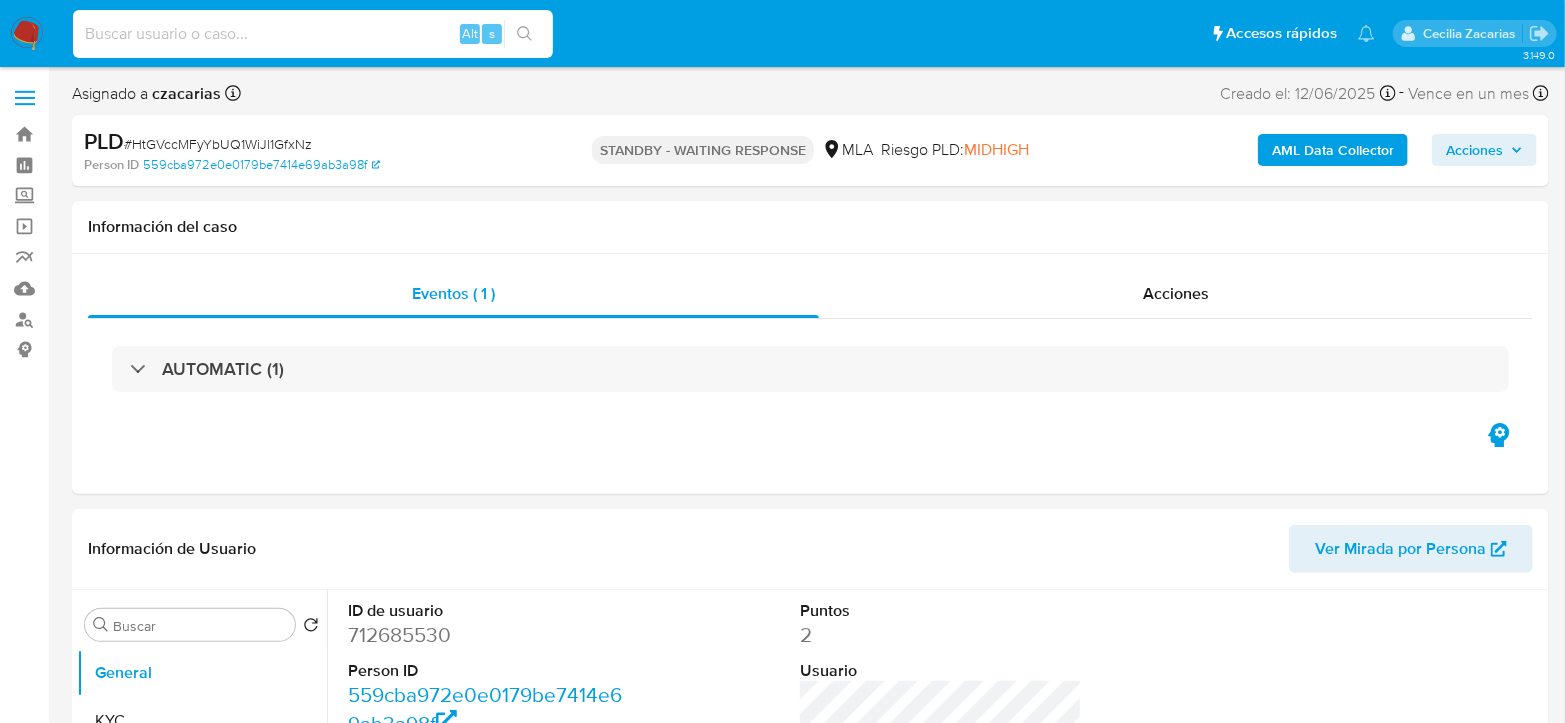 click at bounding box center [313, 34] 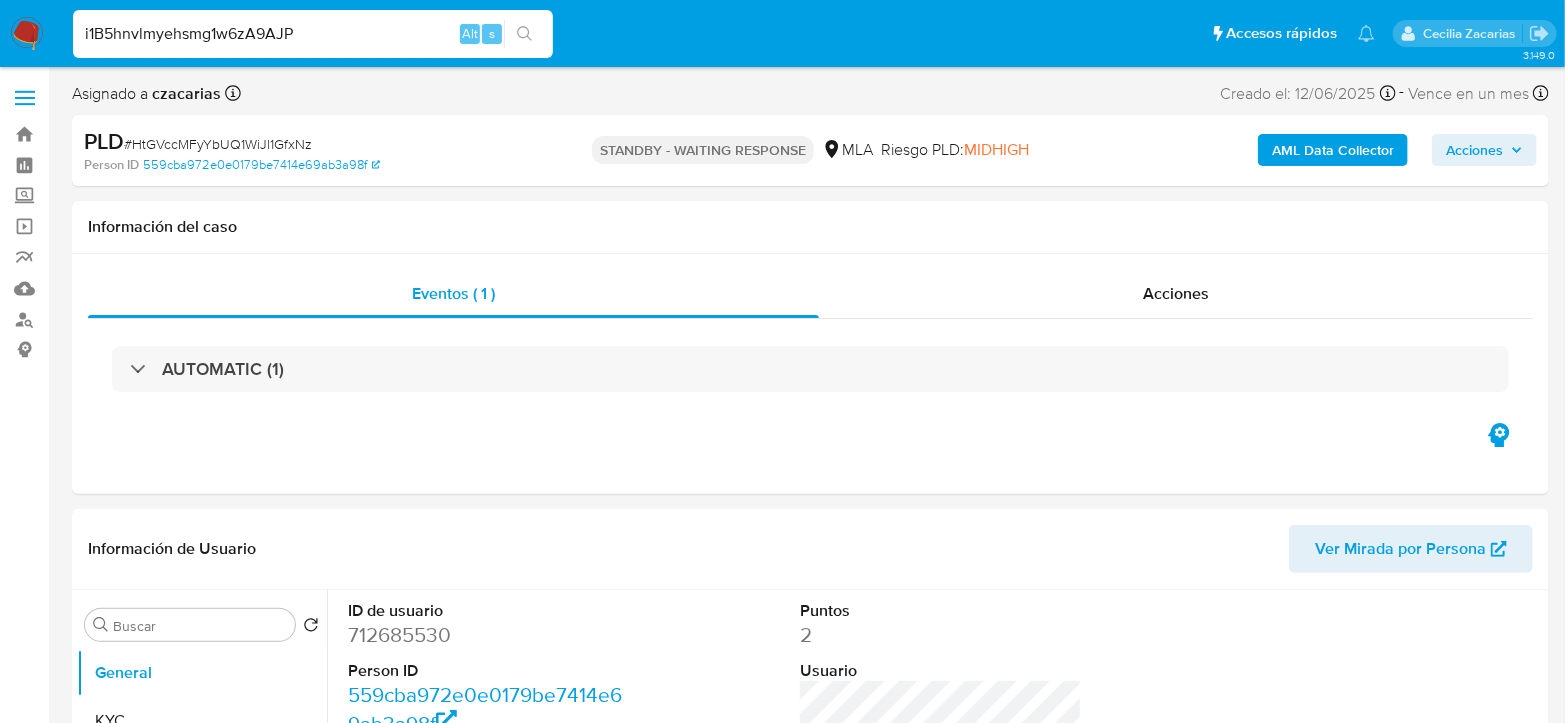 type on "i1B5hnvlmyehsmg1w6zA9AJP" 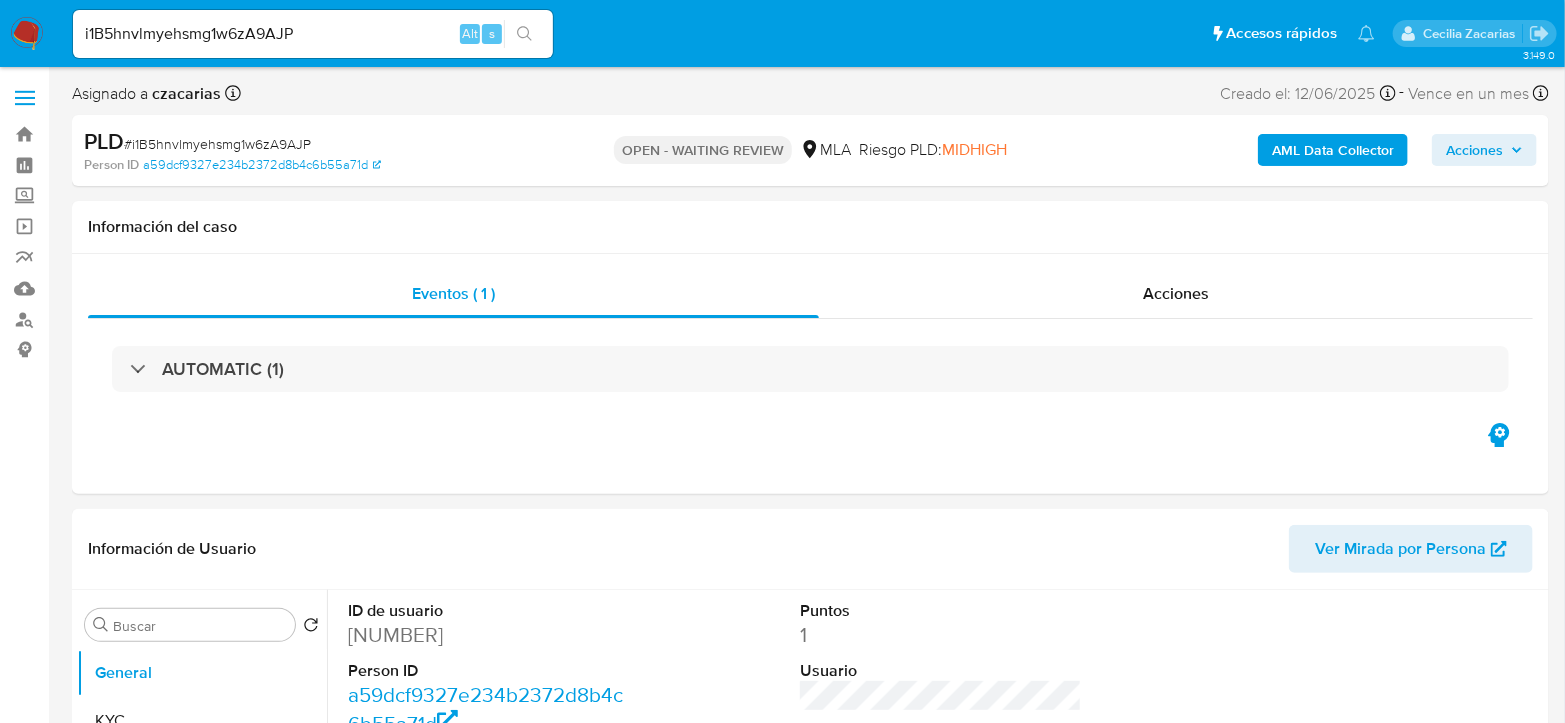 select on "10" 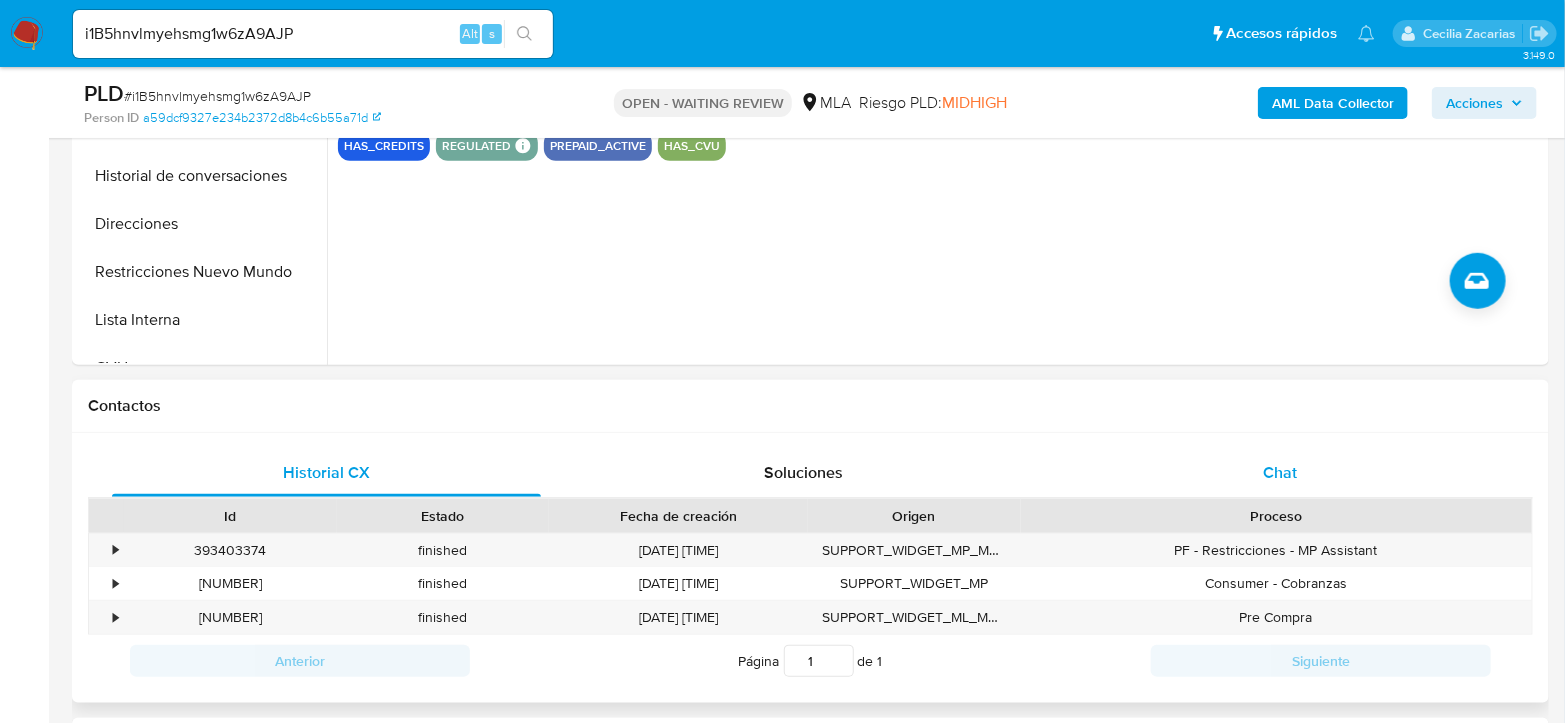 click on "Chat" at bounding box center [1280, 472] 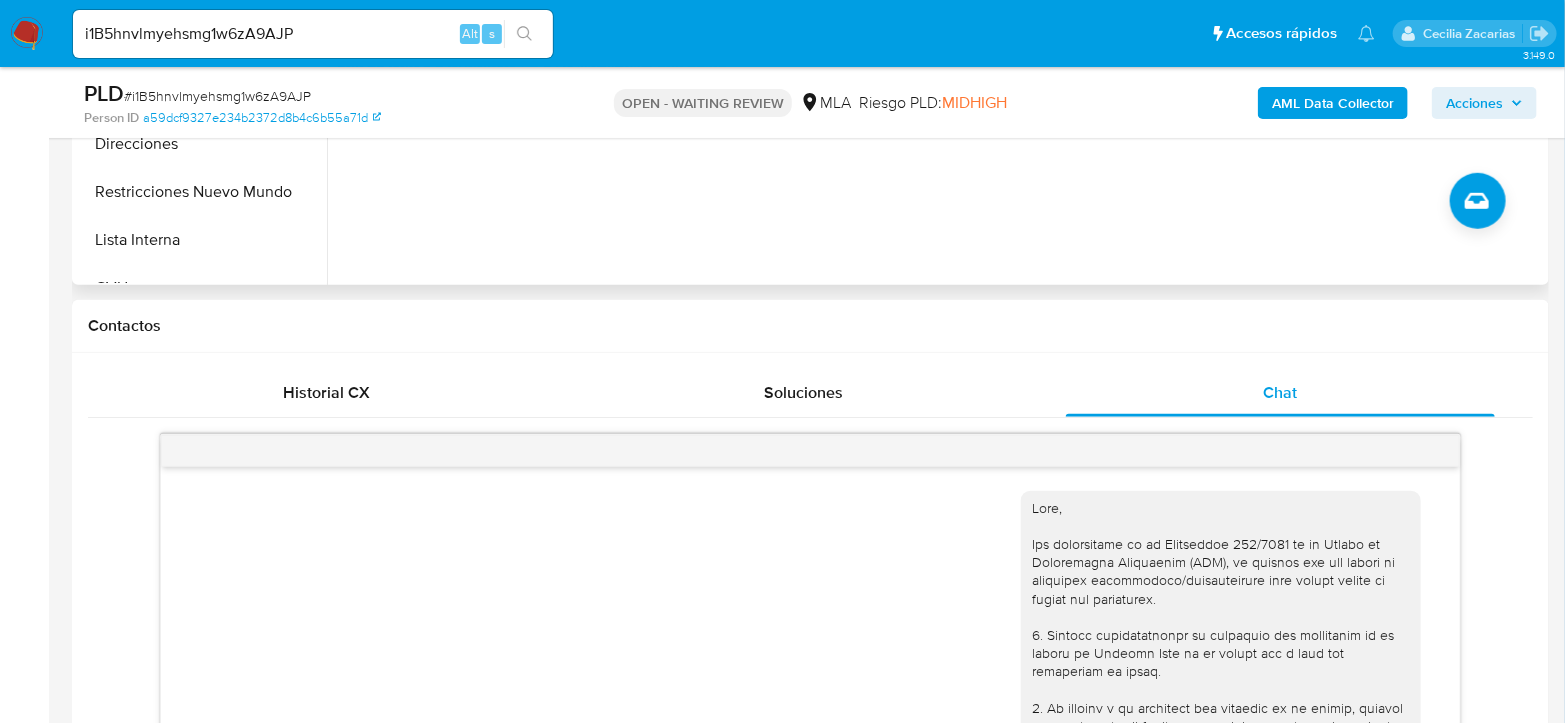 scroll, scrollTop: 884, scrollLeft: 0, axis: vertical 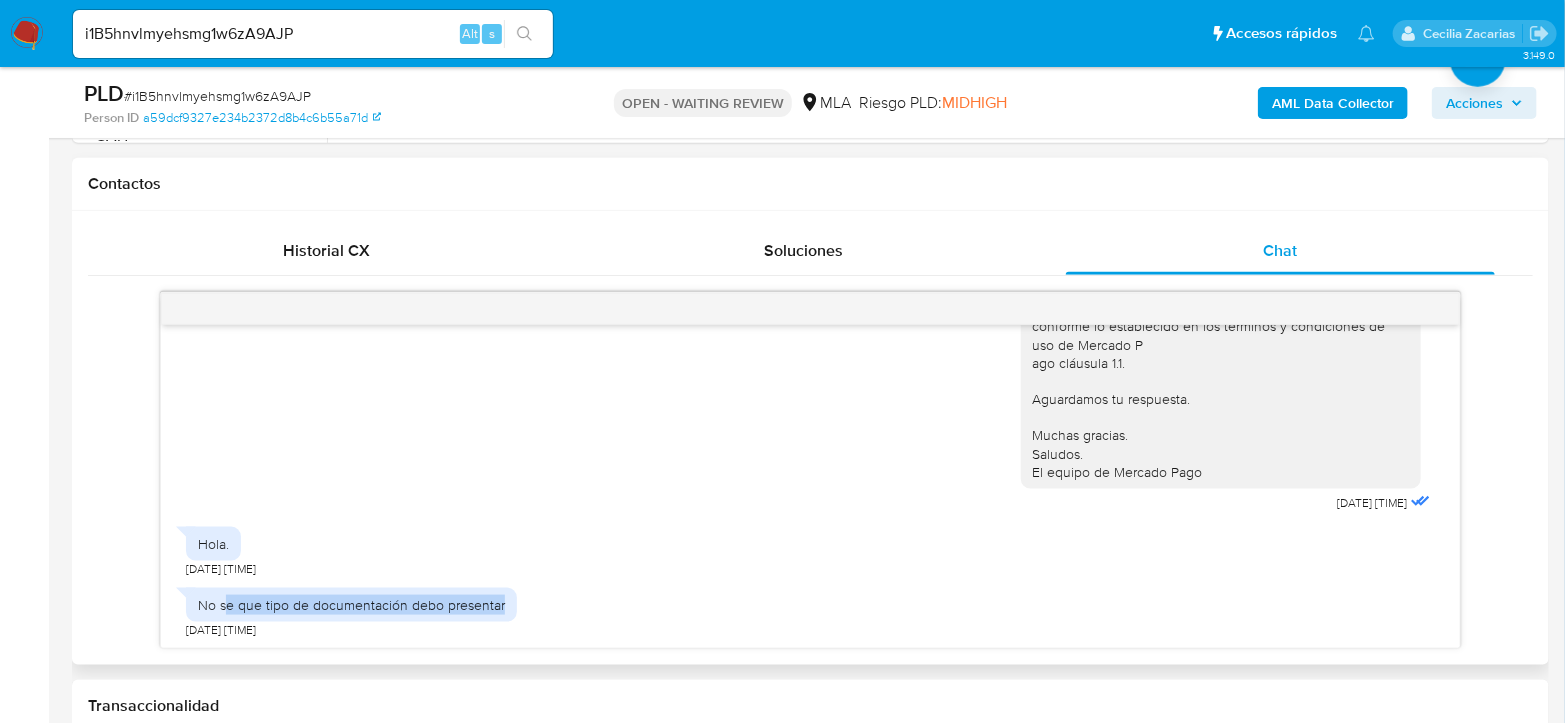 drag, startPoint x: 229, startPoint y: 603, endPoint x: 513, endPoint y: 616, distance: 284.2974 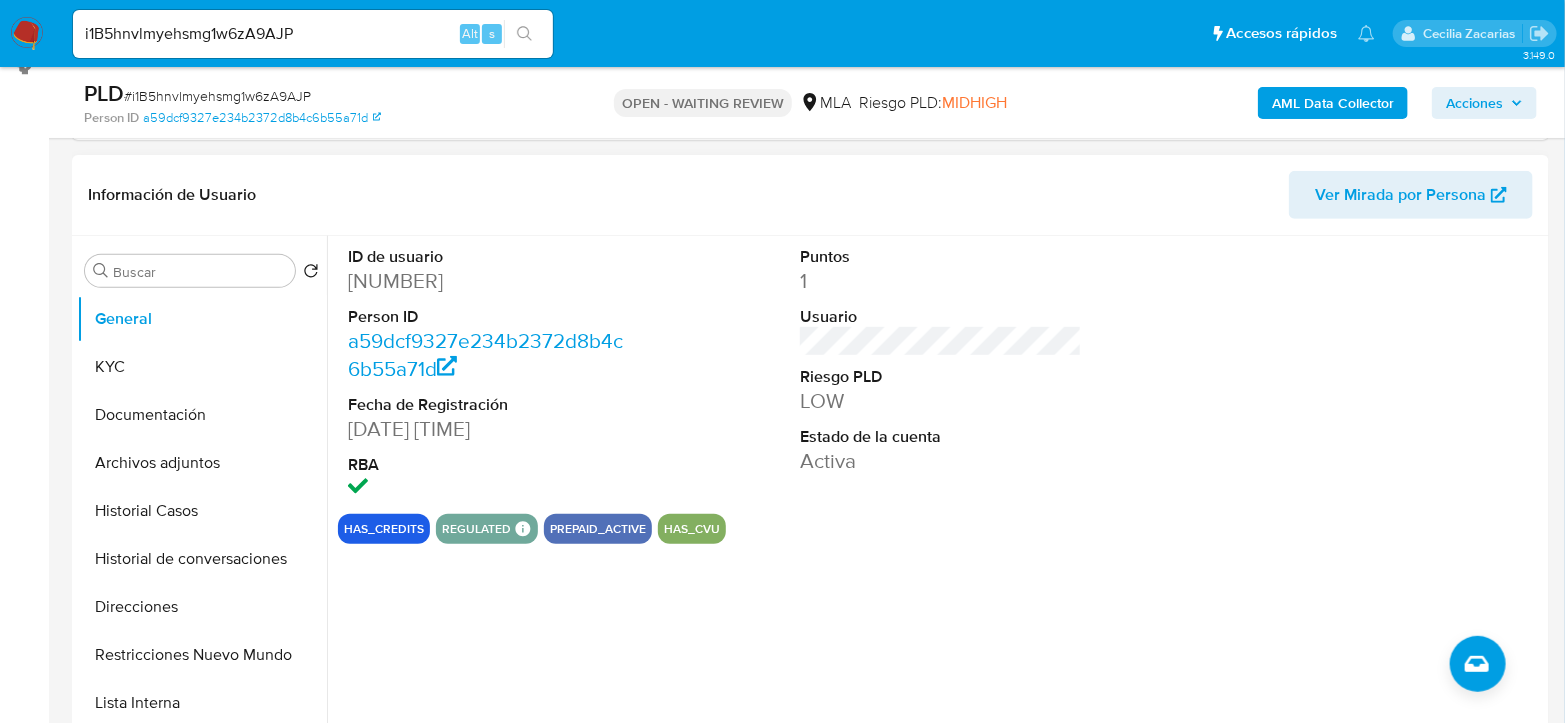 scroll, scrollTop: 222, scrollLeft: 0, axis: vertical 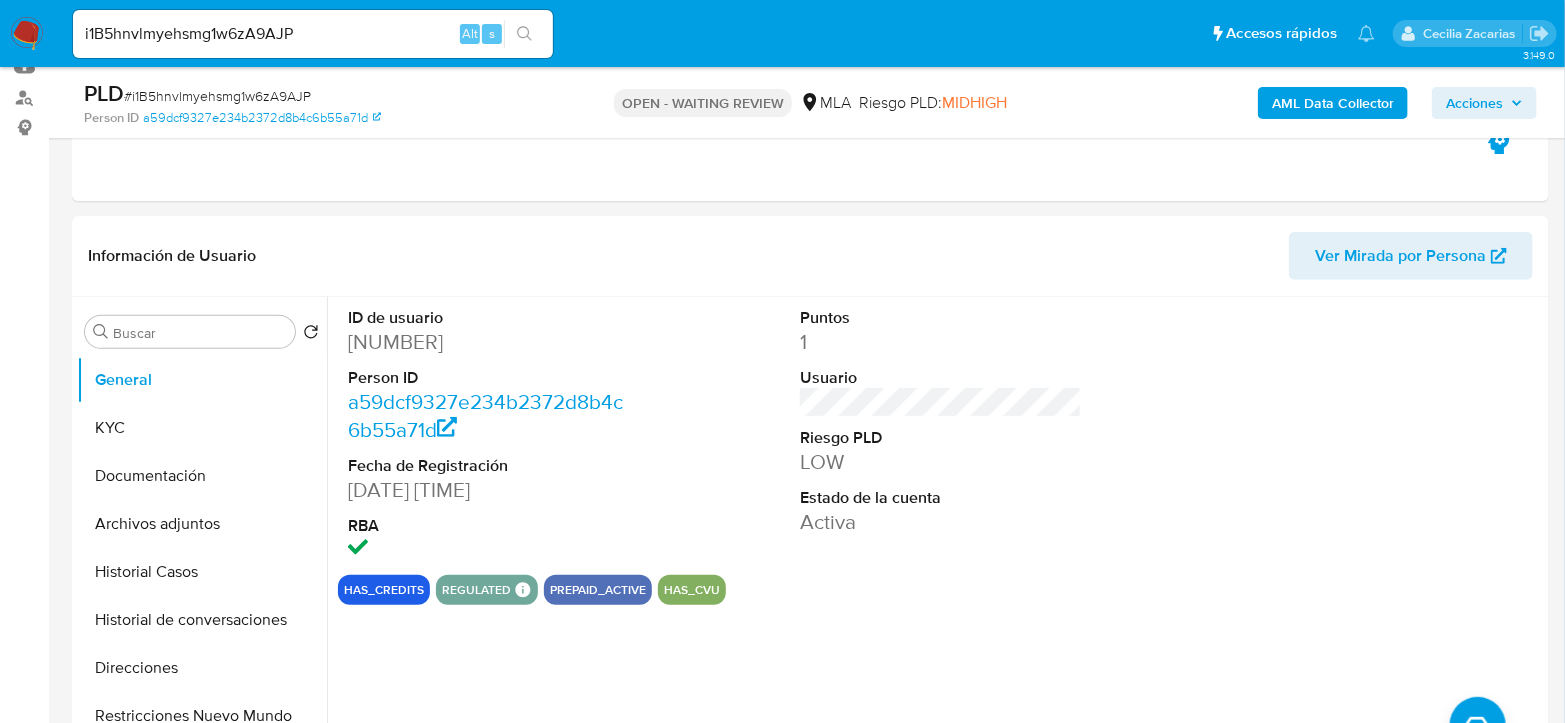 click on "# i1B5hnvlmyehsmg1w6zA9AJP" at bounding box center (217, 96) 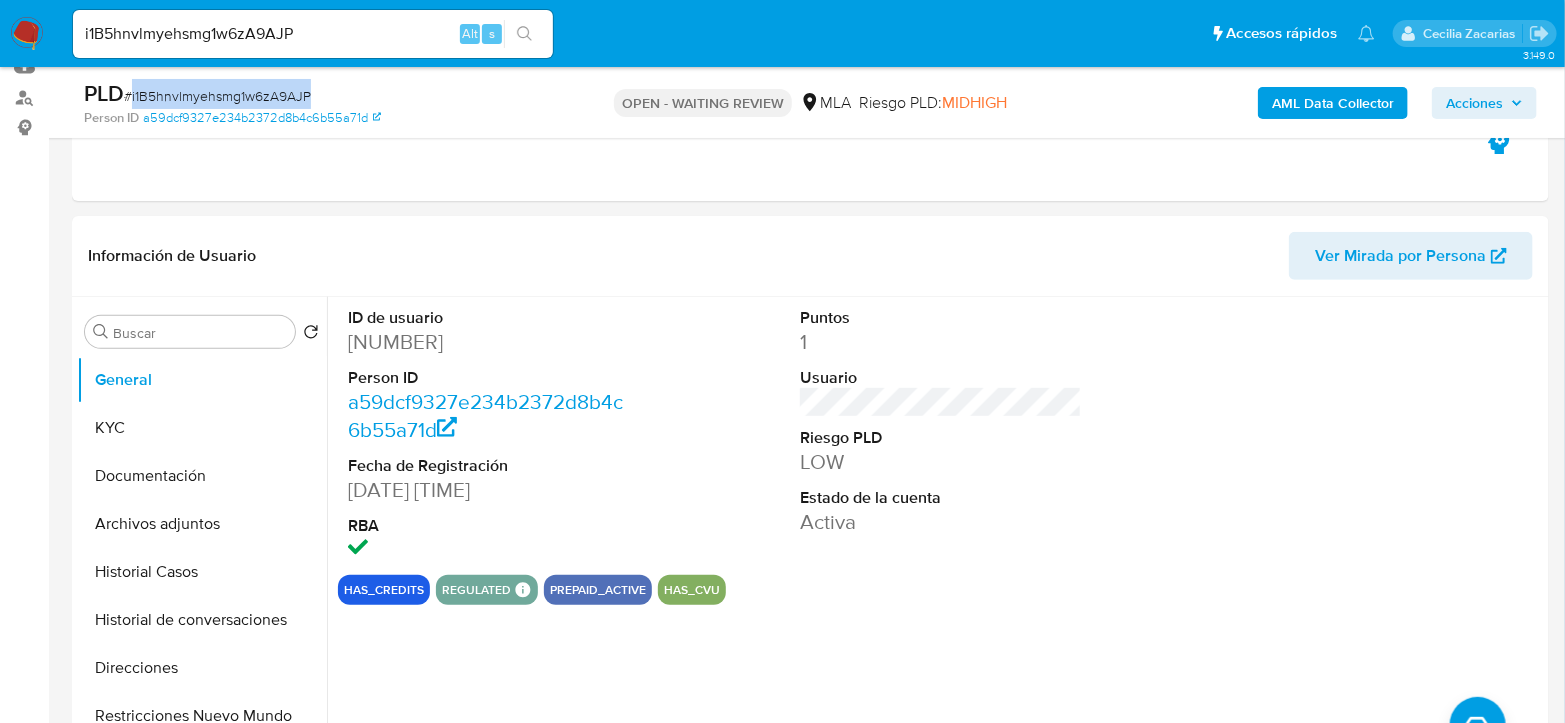 click on "# i1B5hnvlmyehsmg1w6zA9AJP" at bounding box center [217, 96] 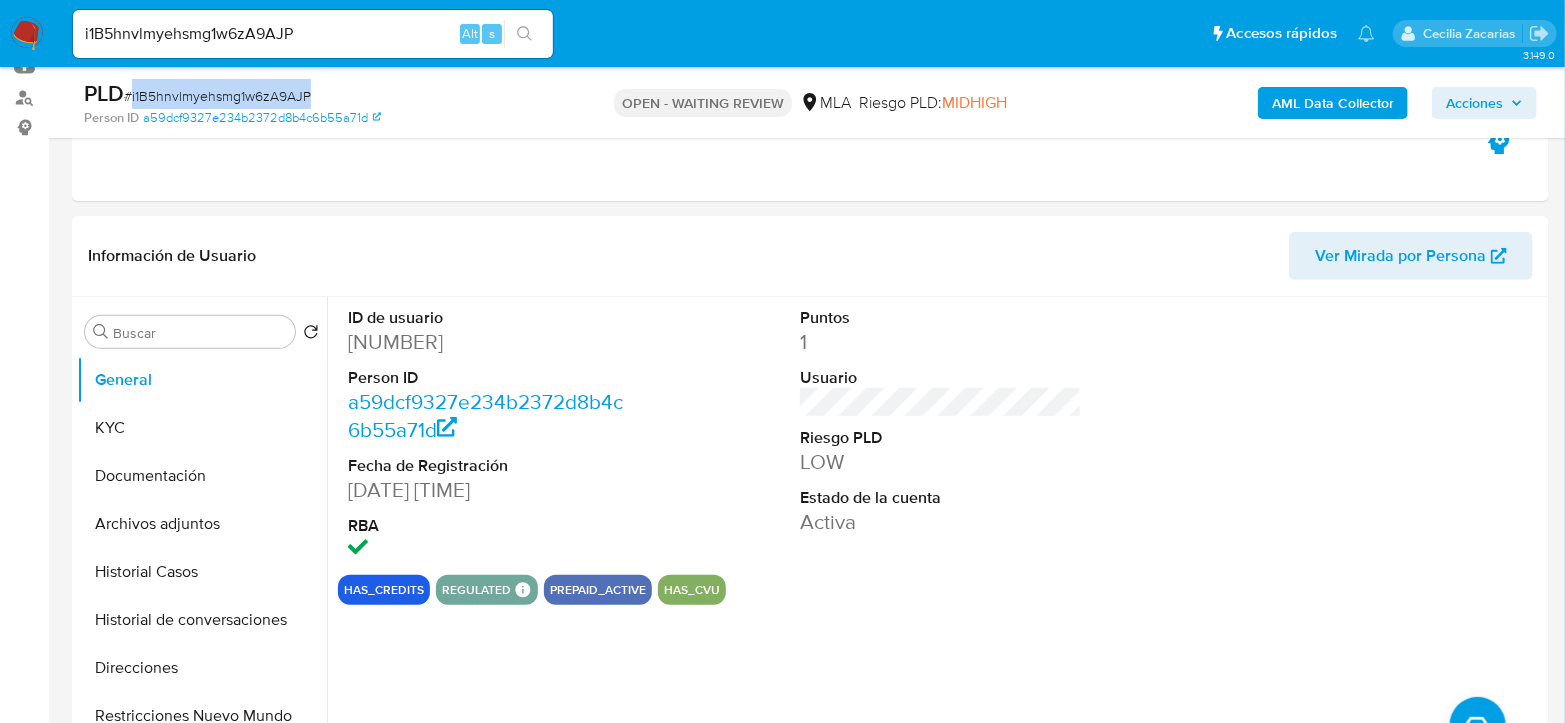 click on "# i1B5hnvlmyehsmg1w6zA9AJP" at bounding box center (217, 96) 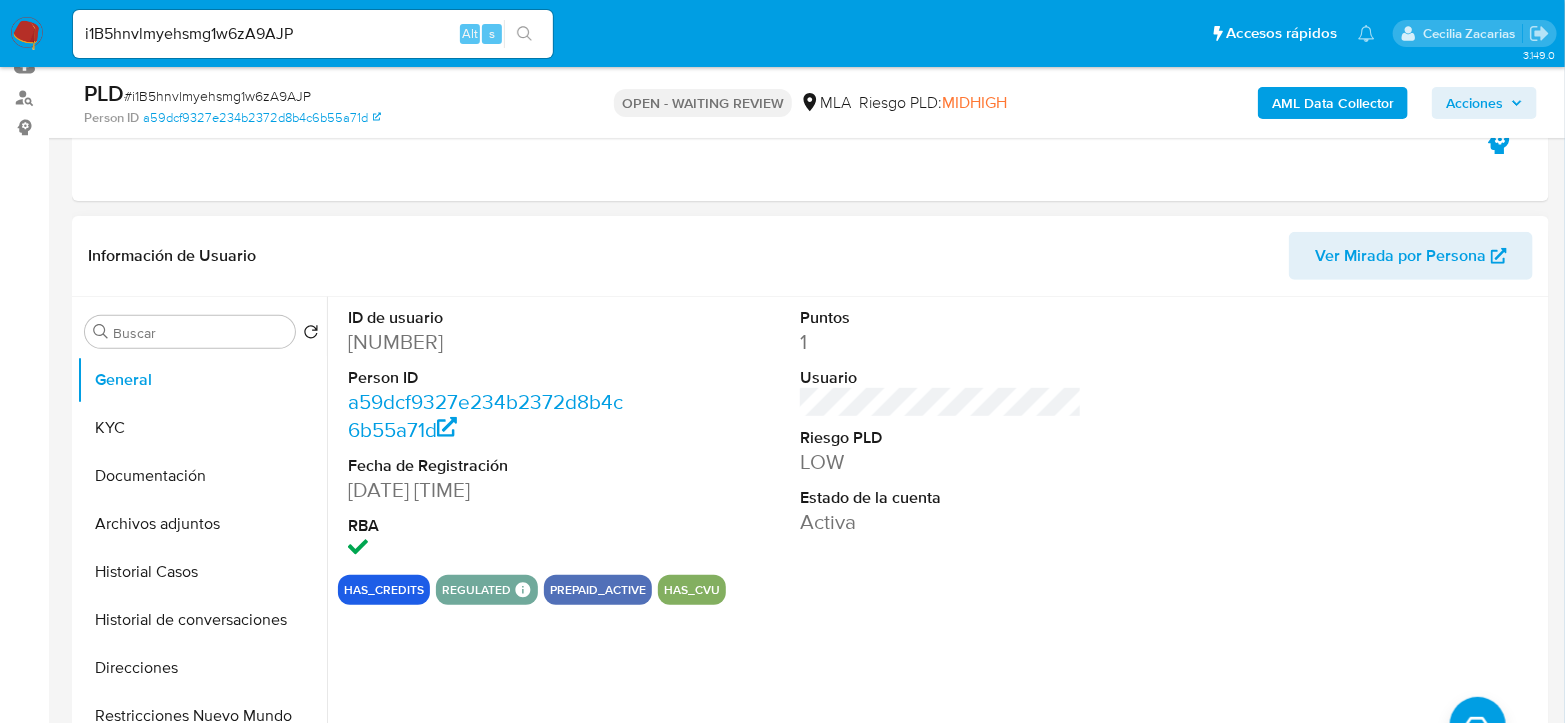 click on "ID de usuario 423280811 Person ID a59dcf9327e234b2372d8b4c6b55a71d Fecha de Registración 06/04/2019 20:43:45 RBA" at bounding box center (489, 436) 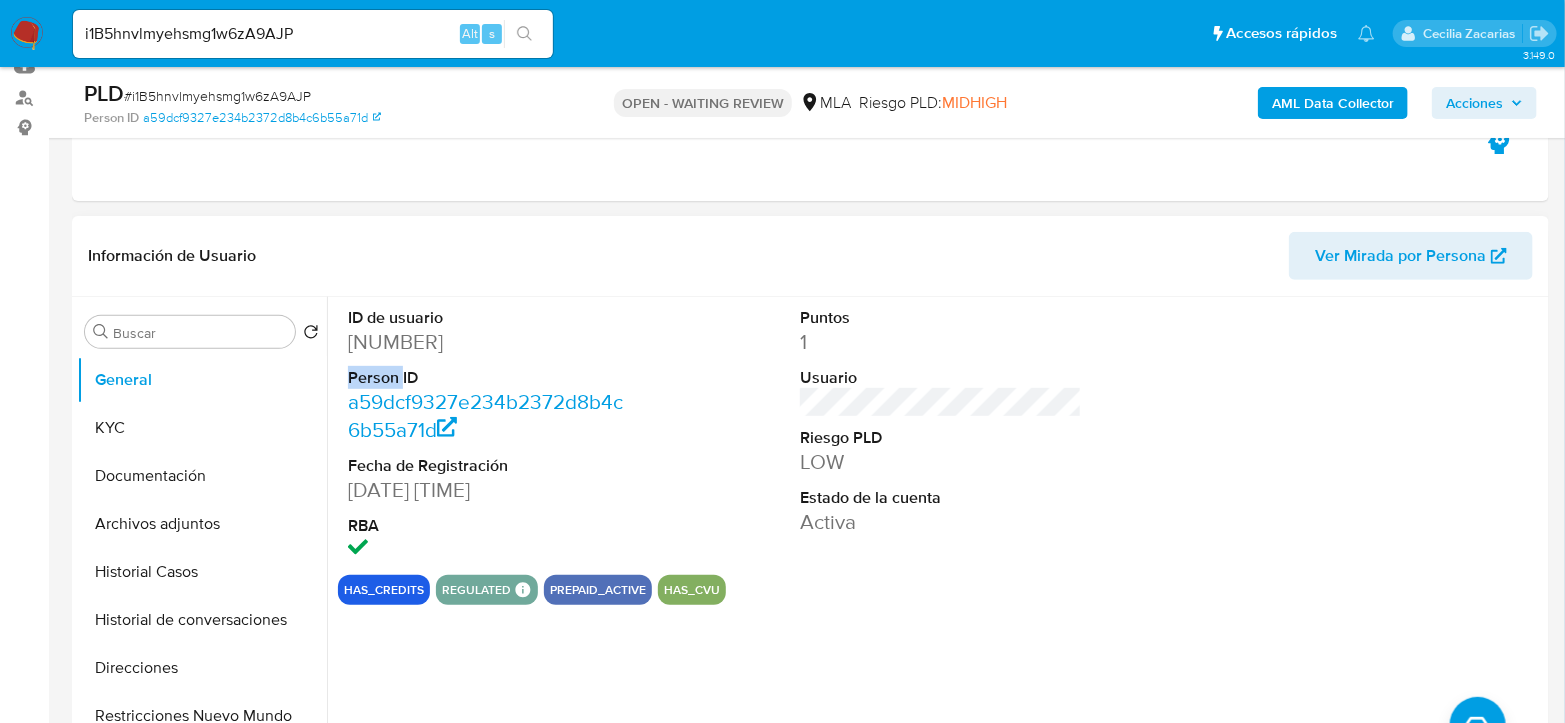 click on "ID de usuario 423280811 Person ID a59dcf9327e234b2372d8b4c6b55a71d Fecha de Registración 06/04/2019 20:43:45 RBA" at bounding box center [489, 436] 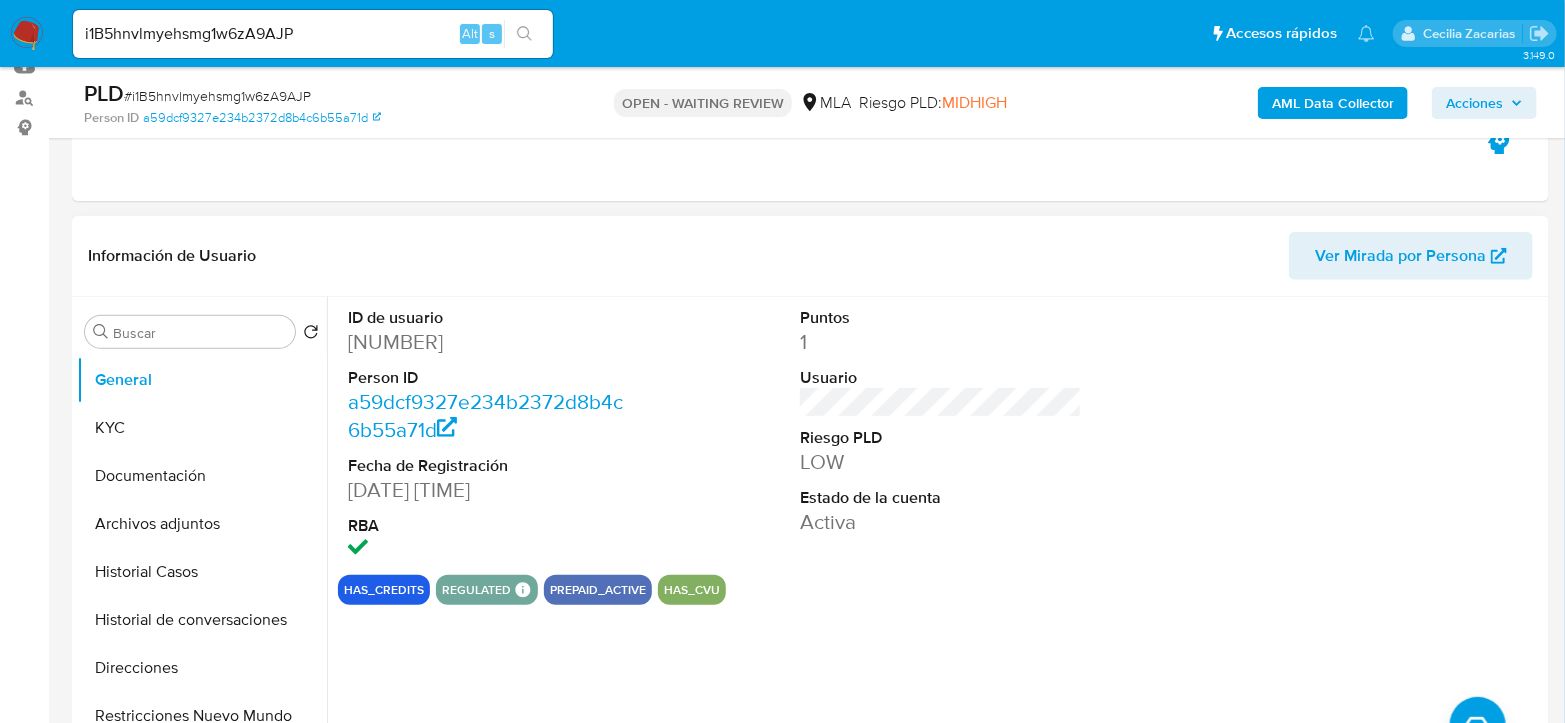 click on "423280811" at bounding box center [489, 342] 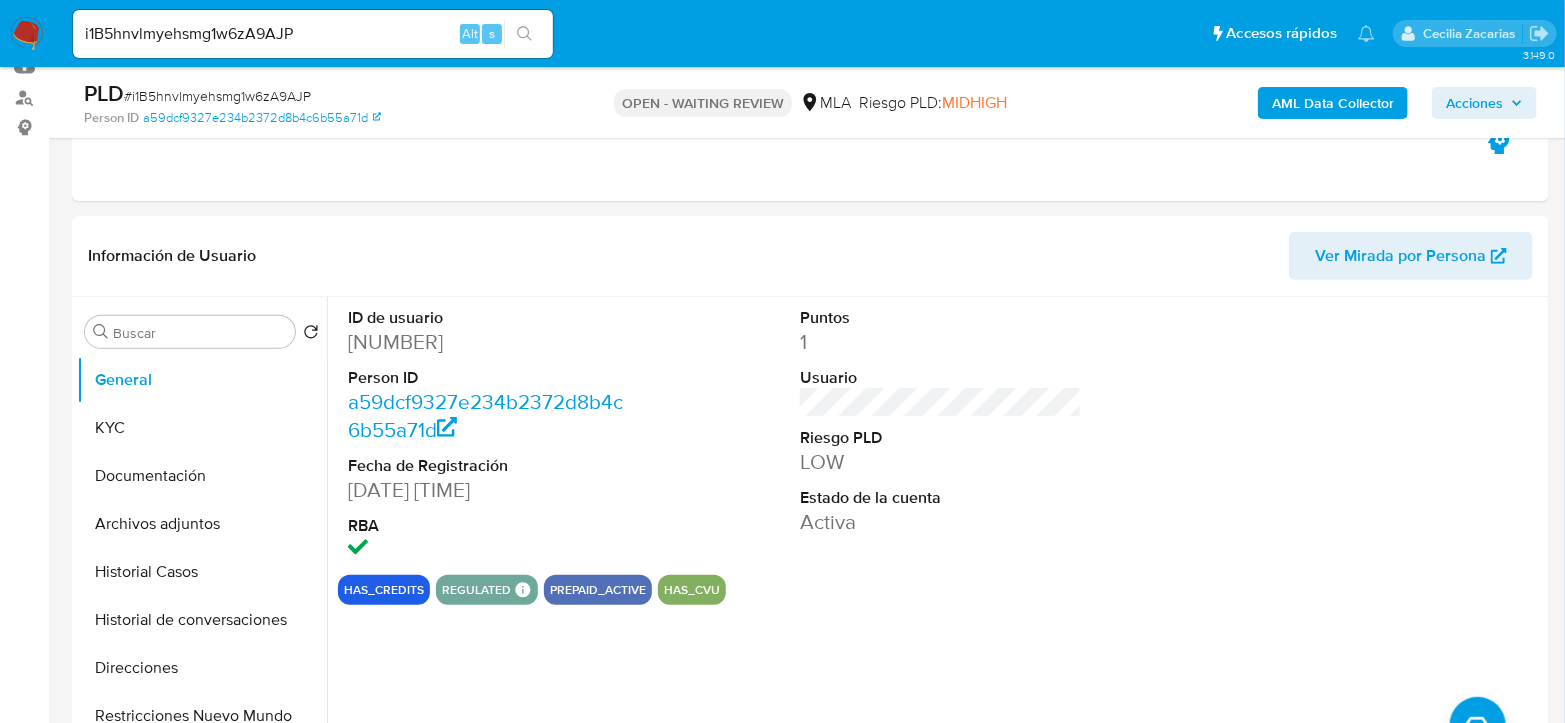 copy on "423280811" 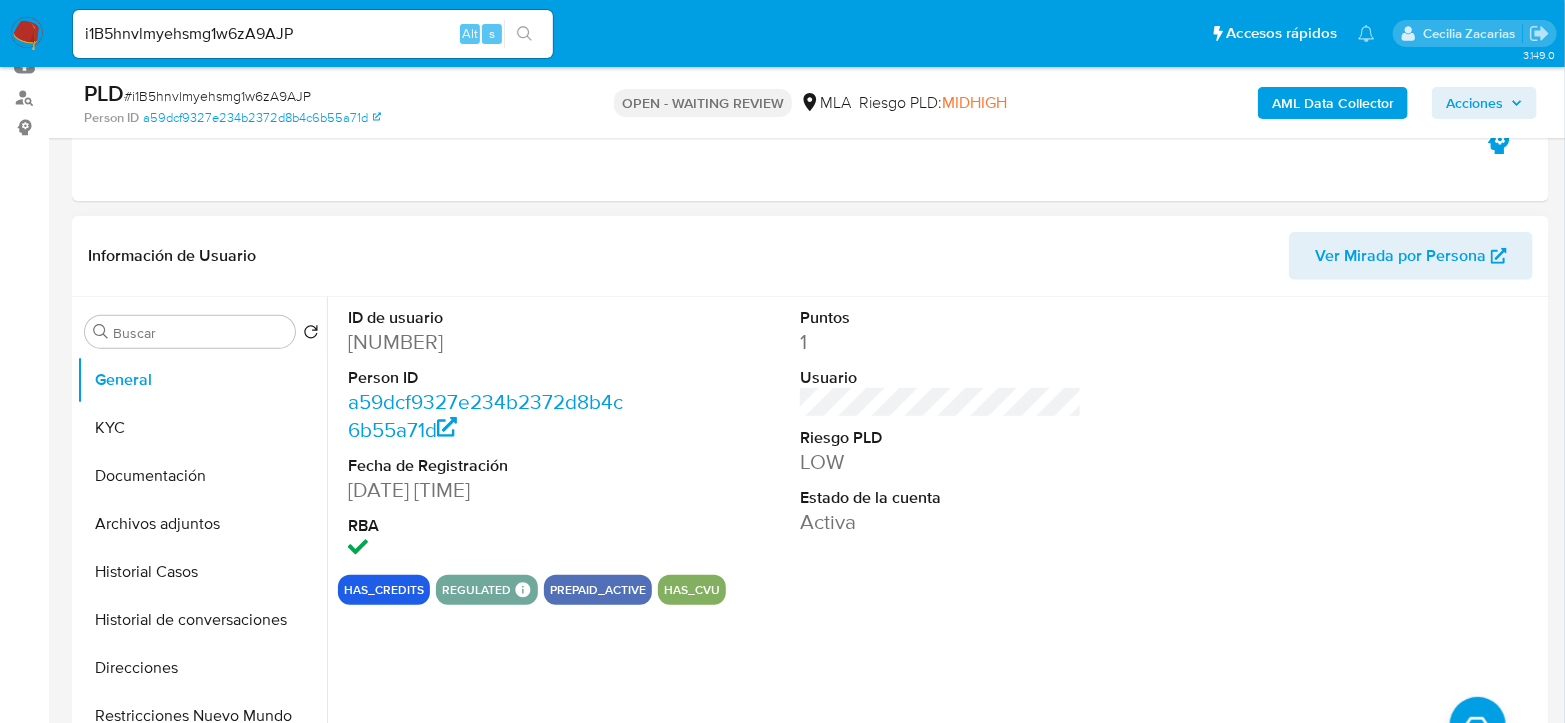 click on "423280811" at bounding box center (489, 342) 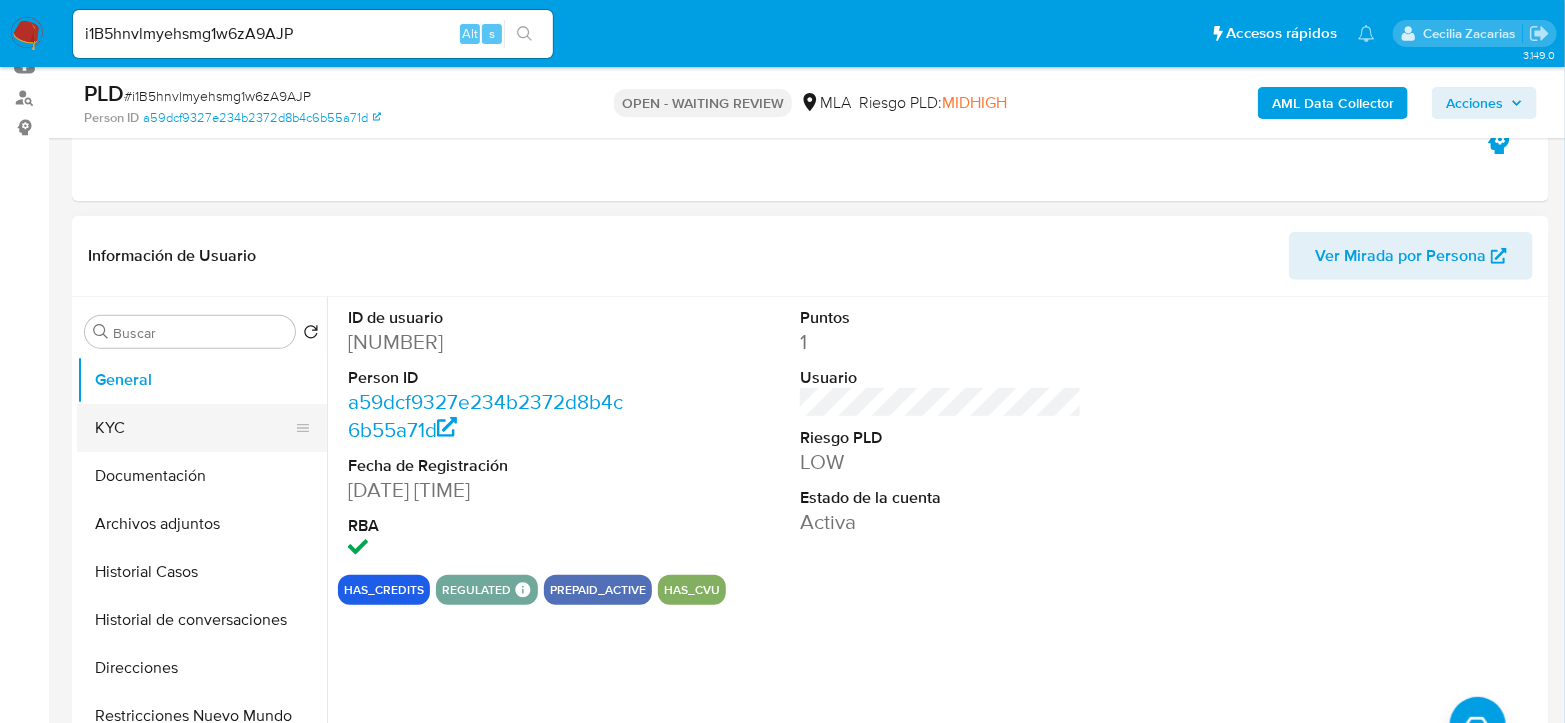 click on "KYC" at bounding box center [194, 428] 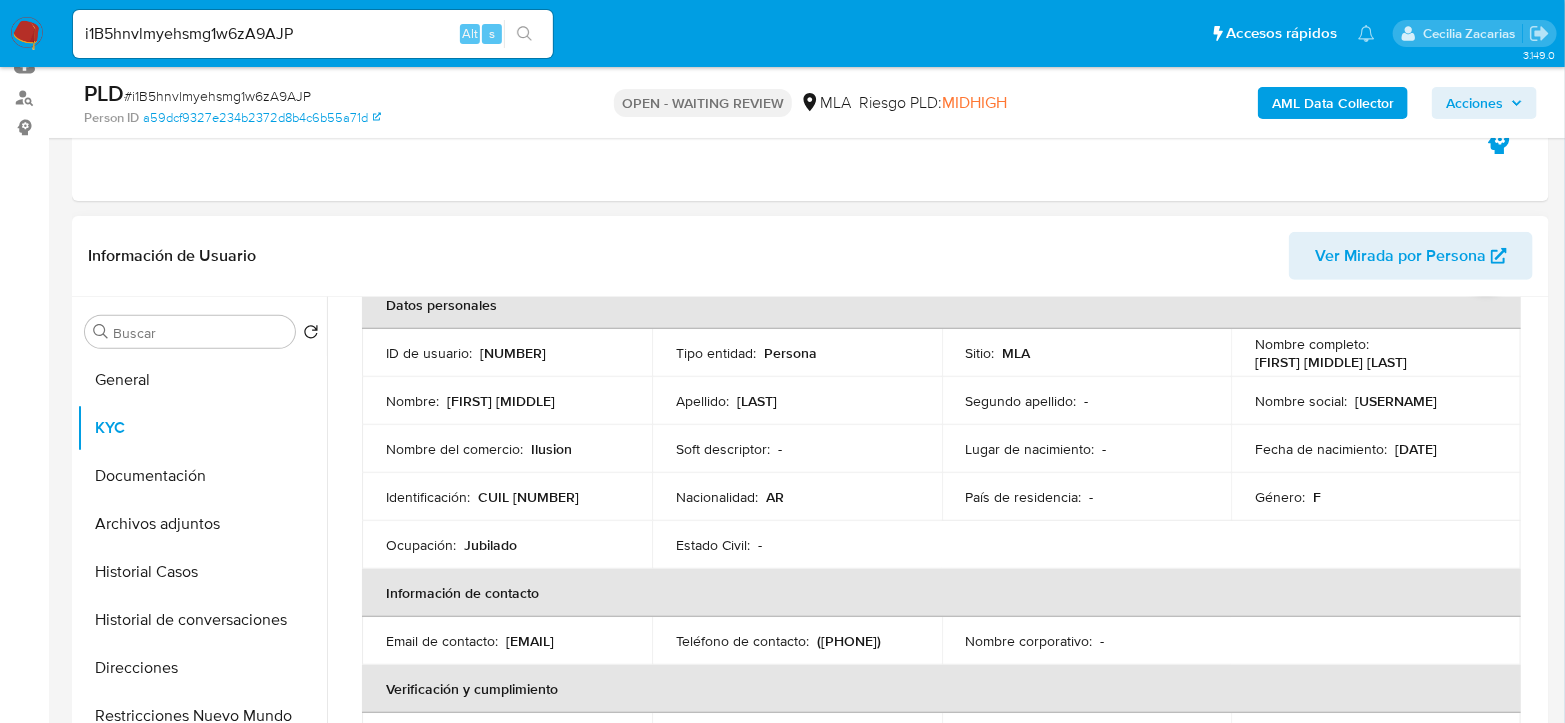scroll, scrollTop: 0, scrollLeft: 0, axis: both 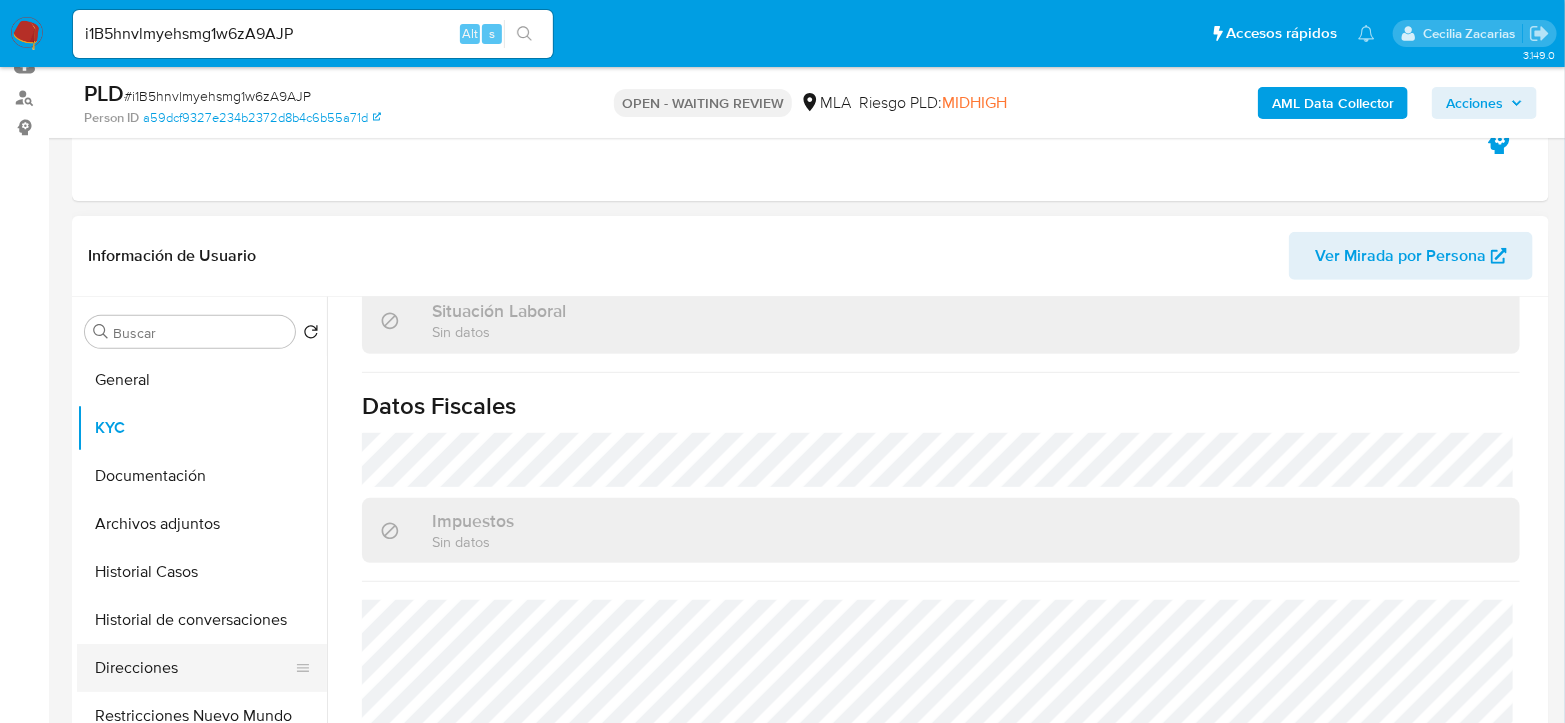 click on "Direcciones" at bounding box center (194, 668) 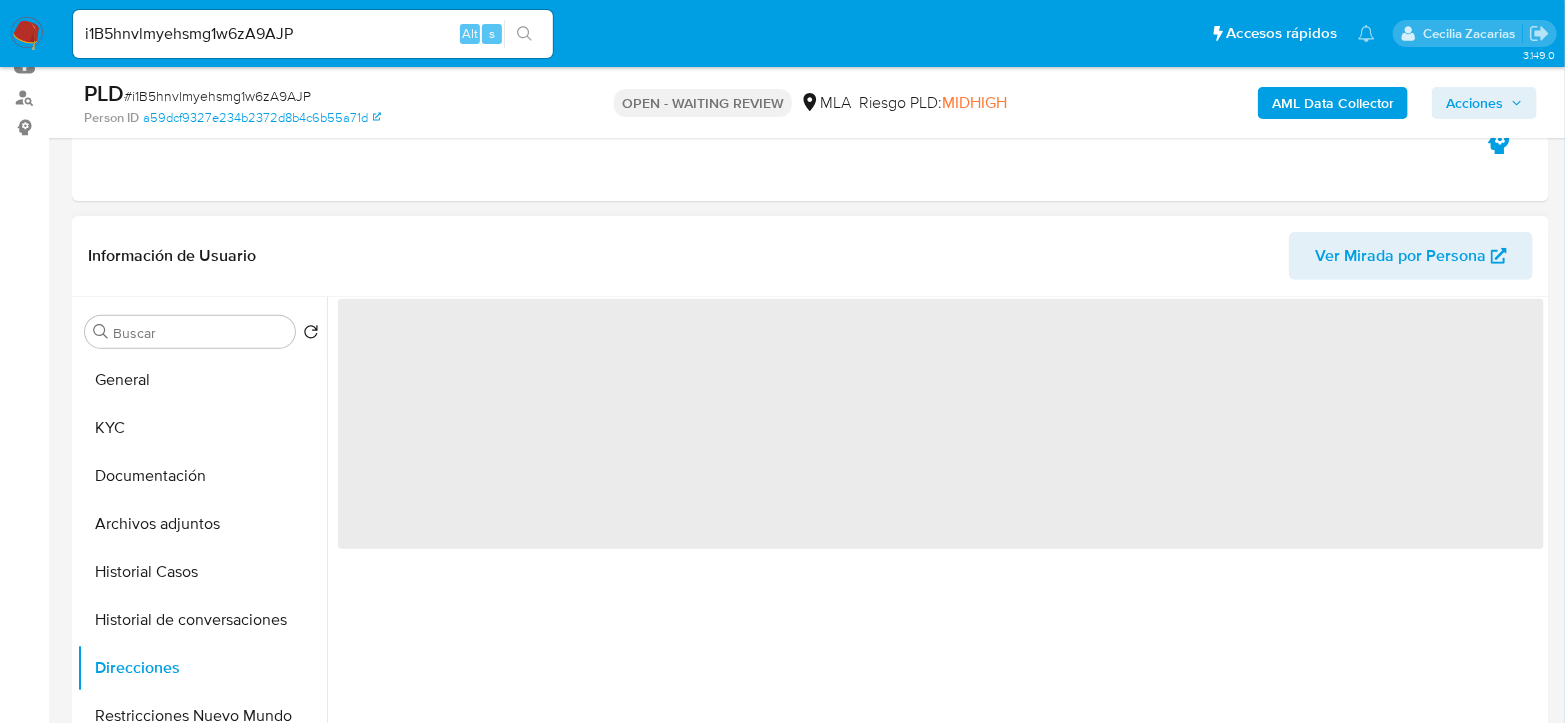 scroll, scrollTop: 0, scrollLeft: 0, axis: both 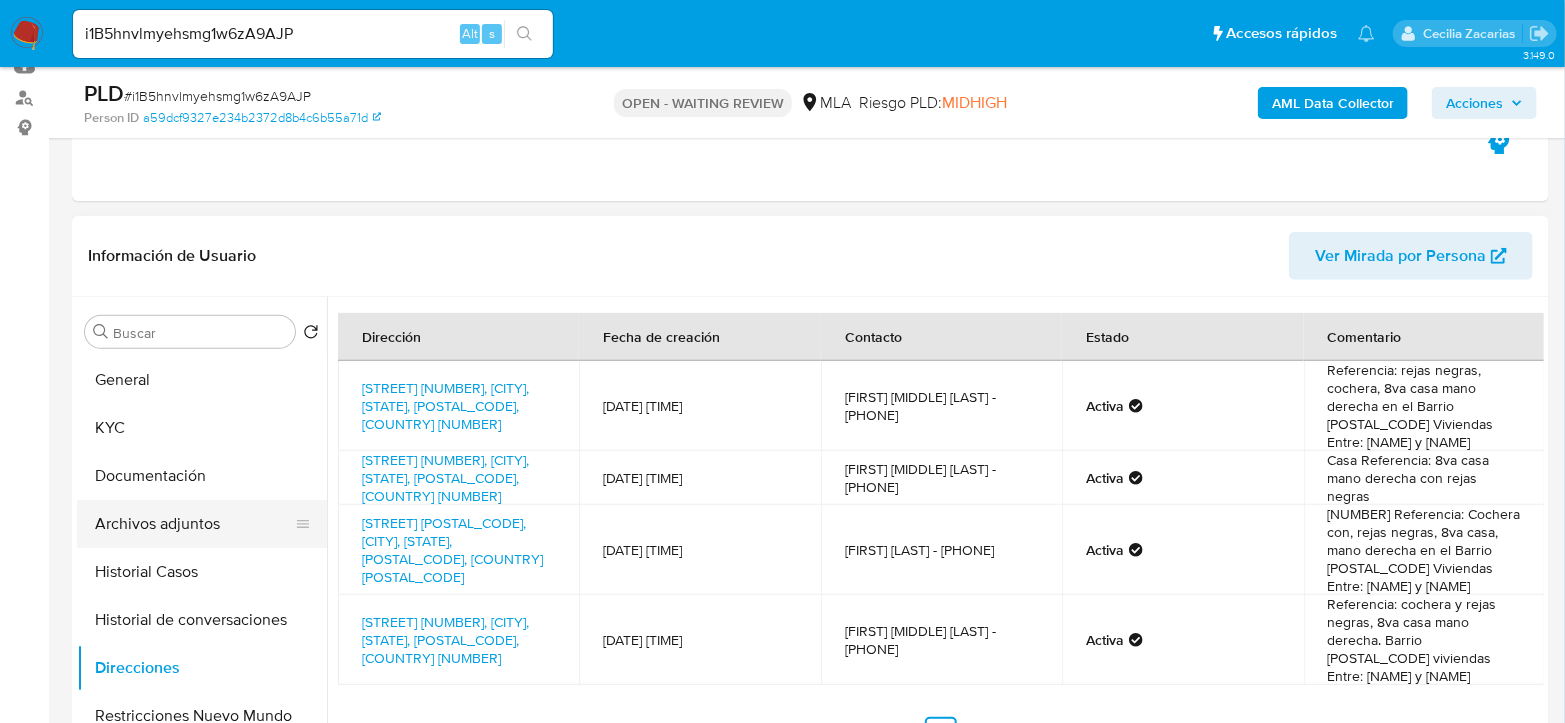 click on "Archivos adjuntos" at bounding box center (194, 524) 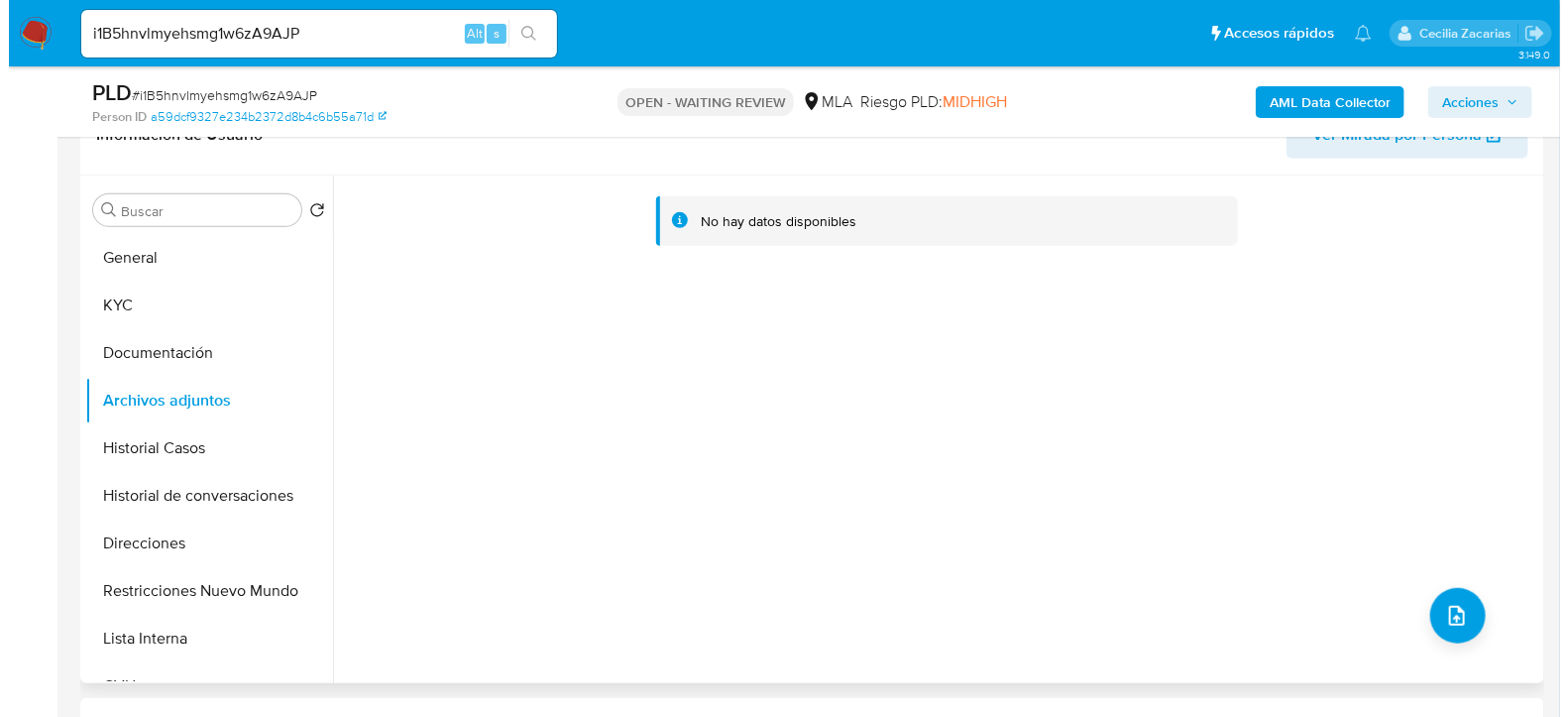scroll, scrollTop: 440, scrollLeft: 0, axis: vertical 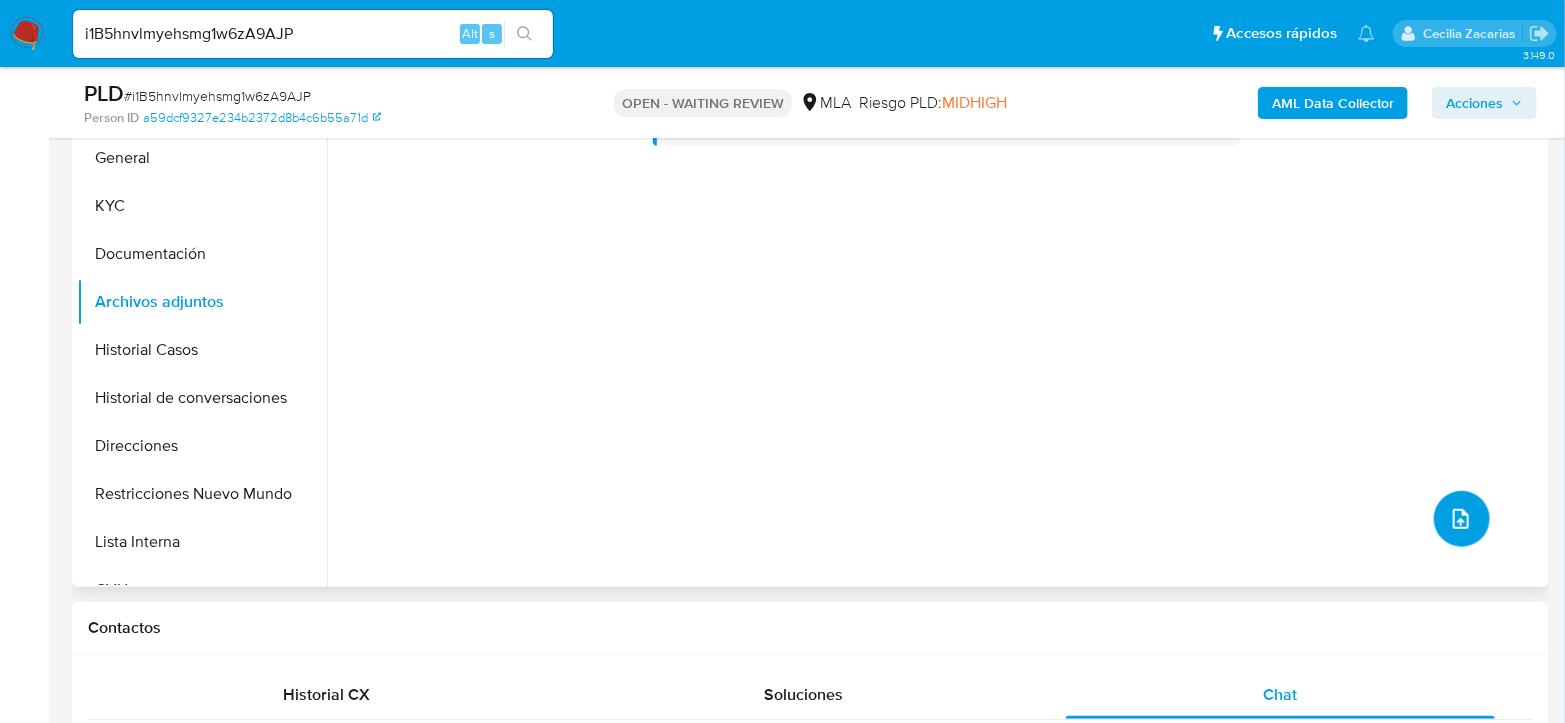 click at bounding box center (1462, 519) 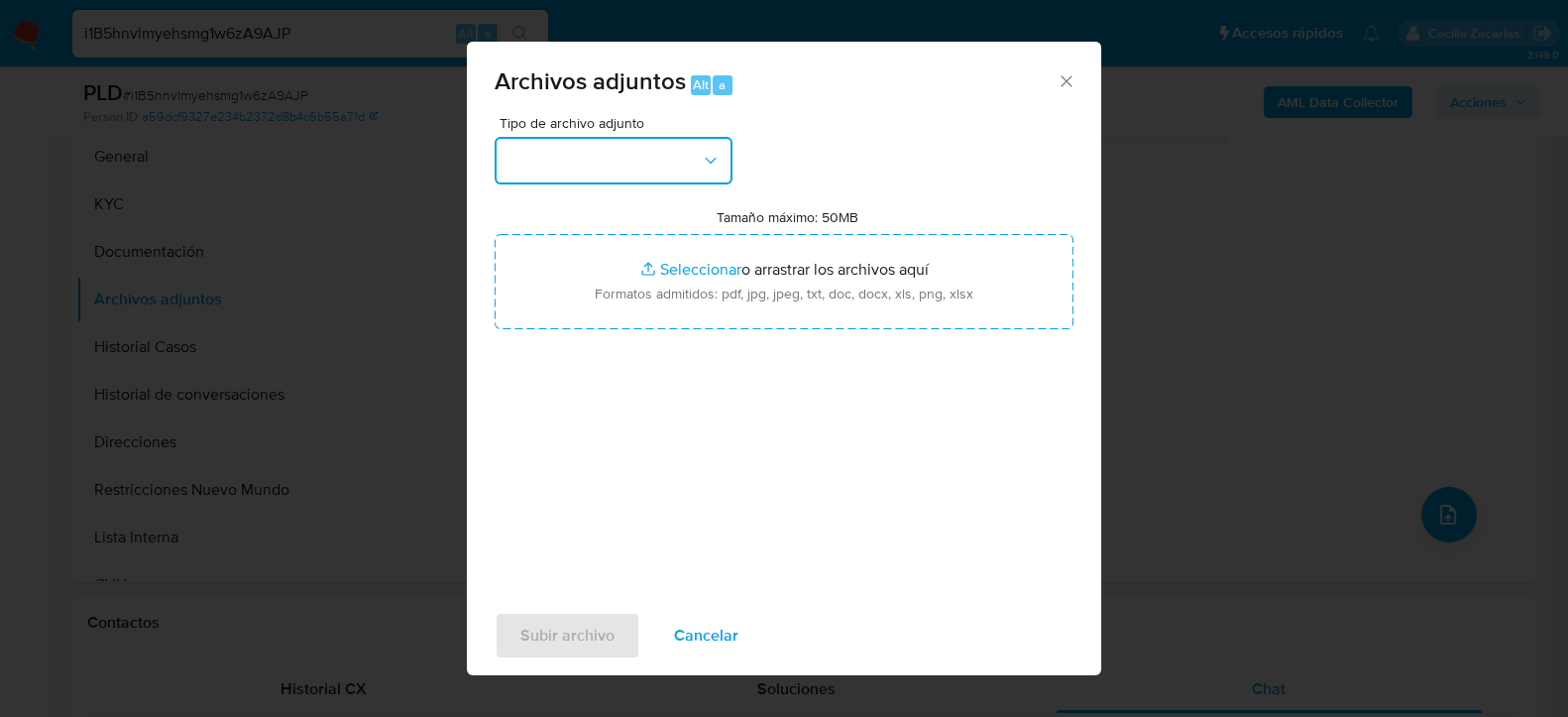 click at bounding box center (614, 161) 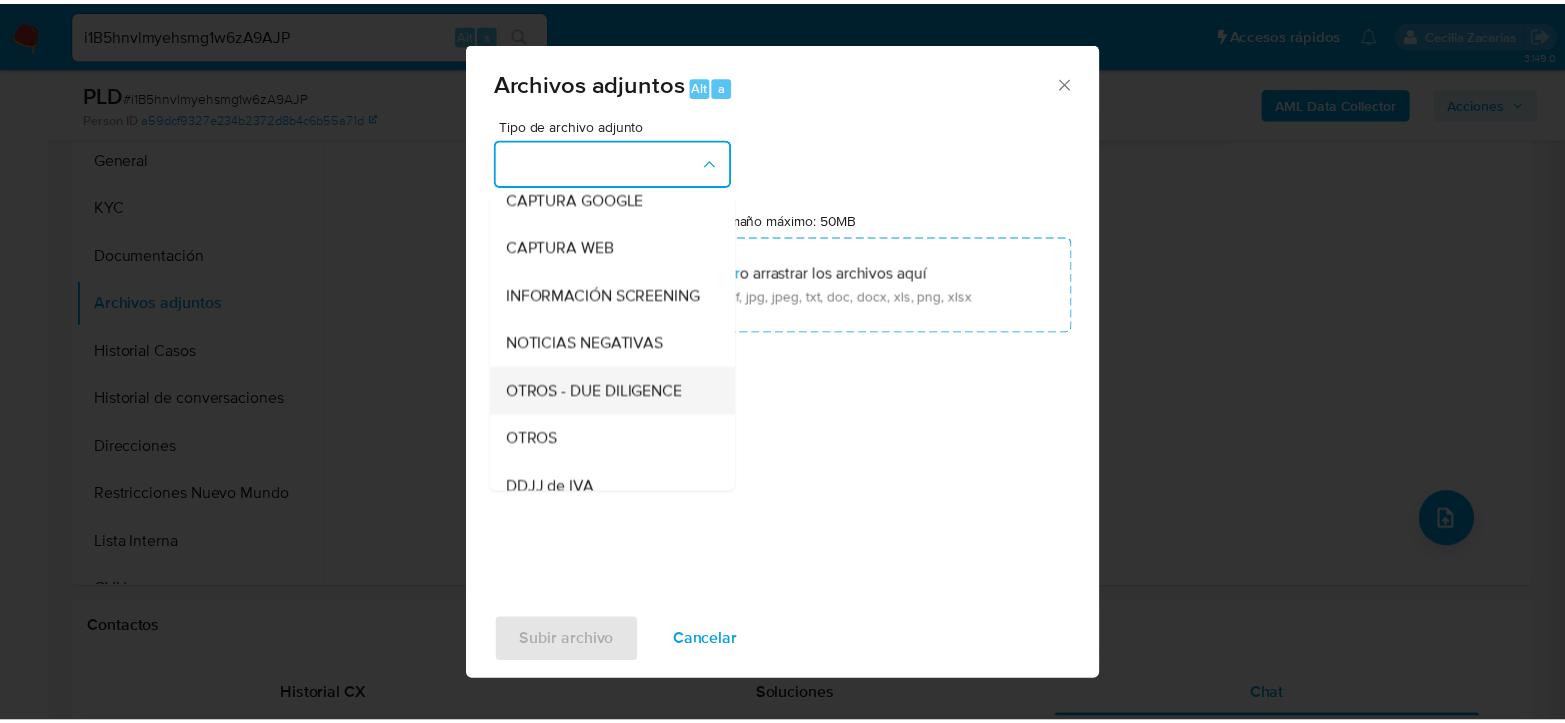 scroll, scrollTop: 222, scrollLeft: 0, axis: vertical 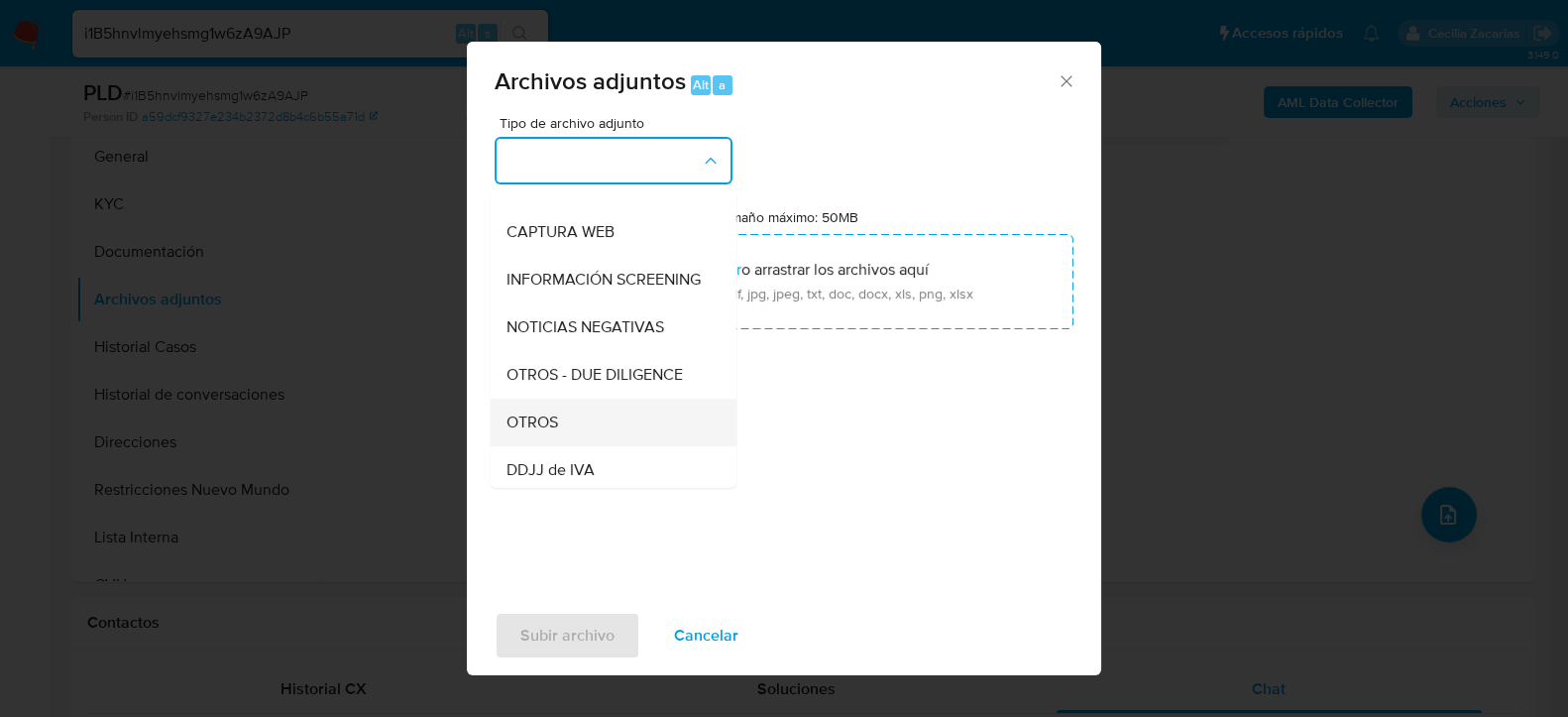 click on "OTROS" at bounding box center (532, 421) 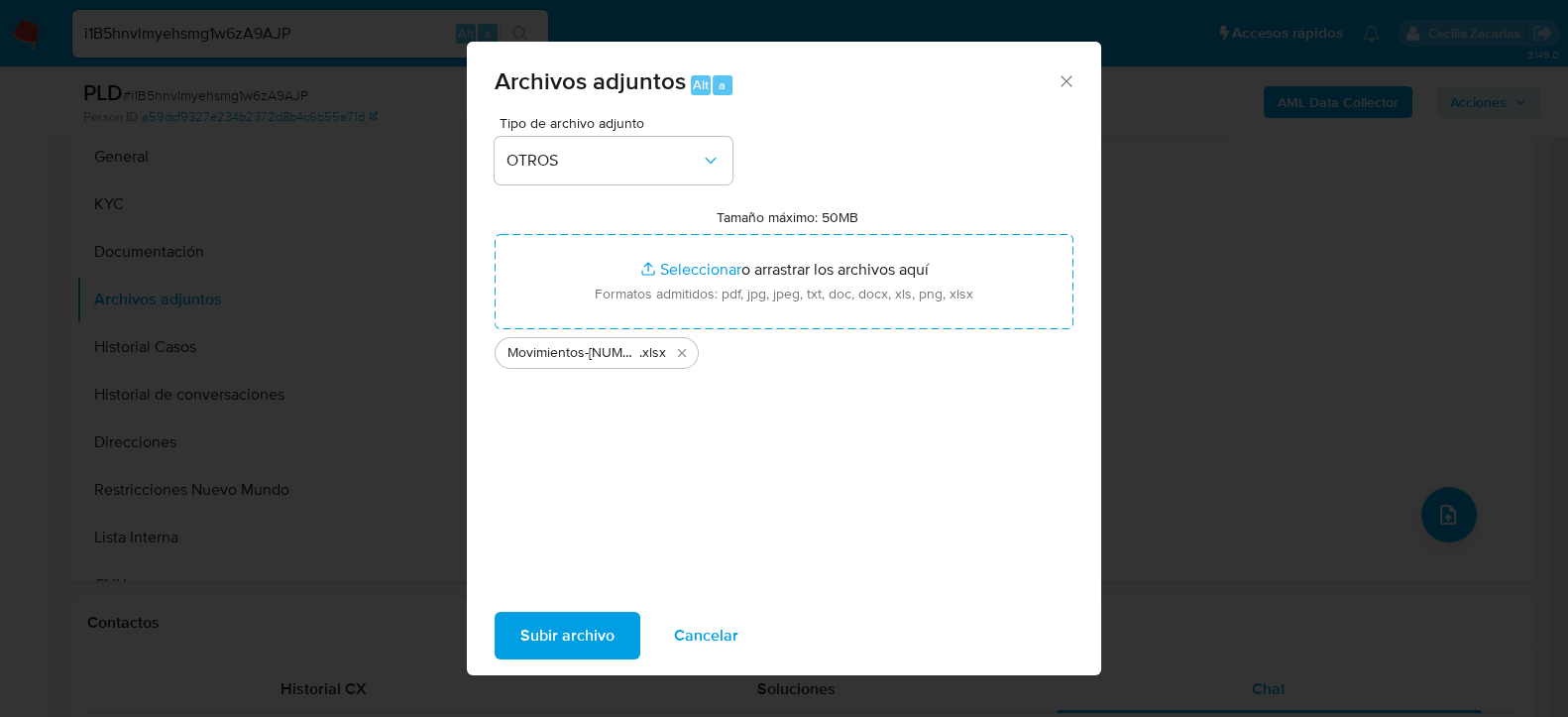 click on "Subir archivo" at bounding box center (567, 636) 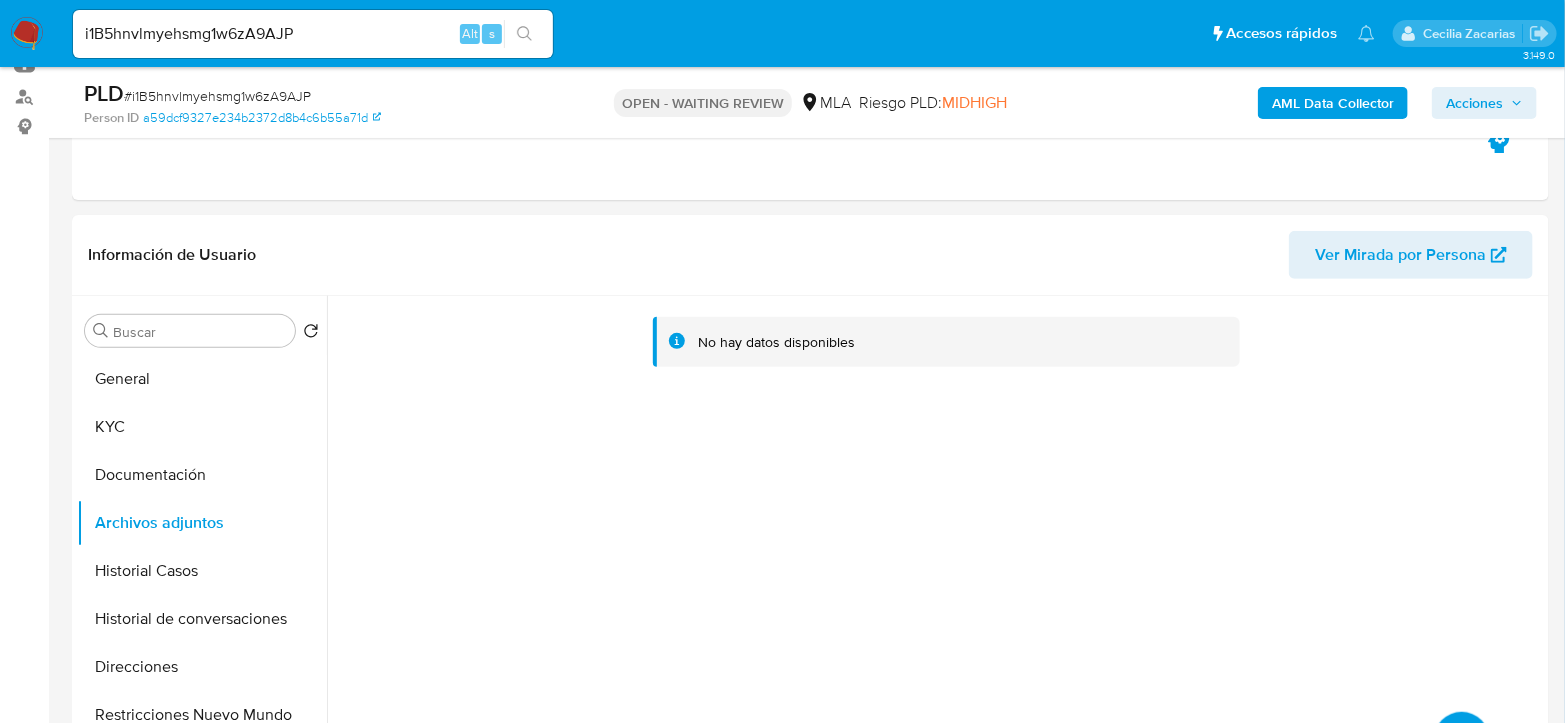 scroll, scrollTop: 222, scrollLeft: 0, axis: vertical 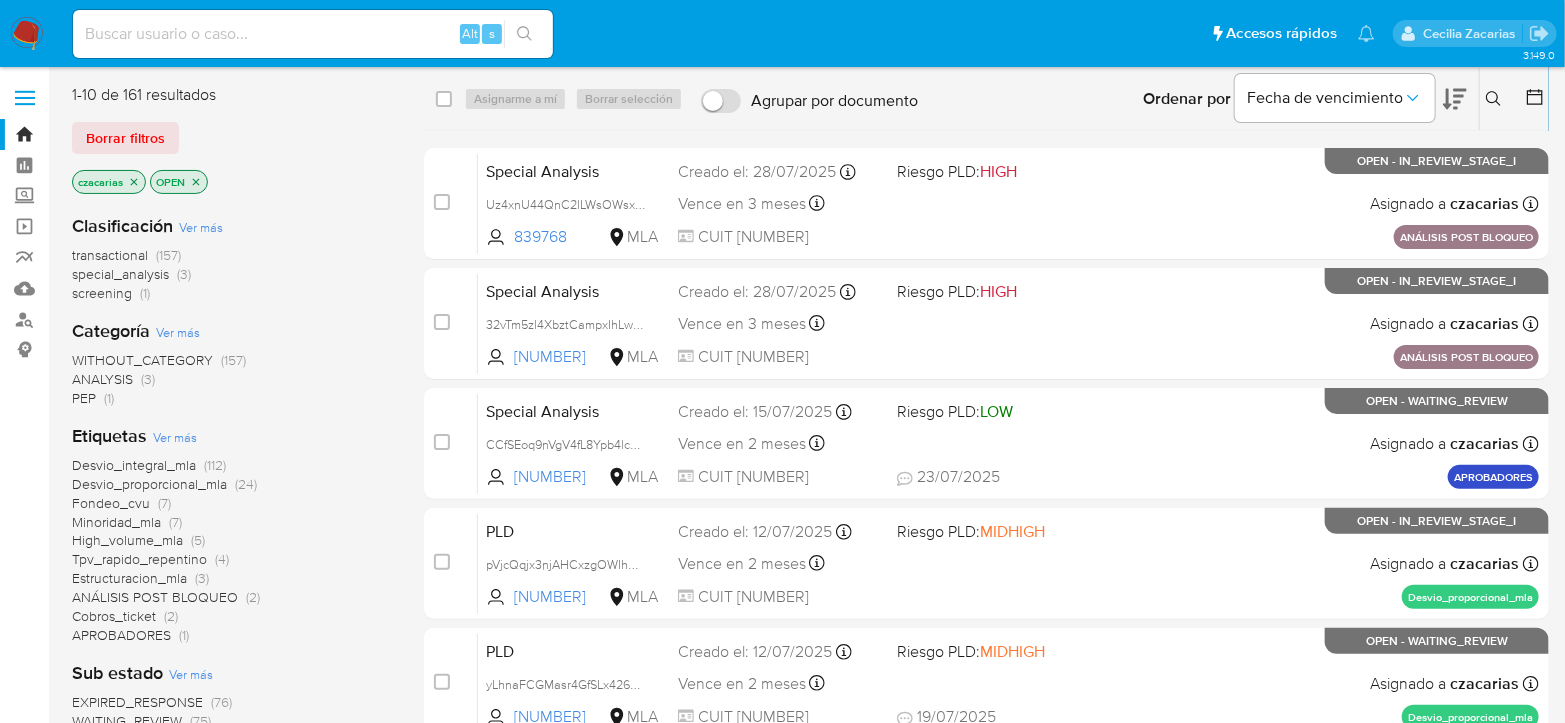 click 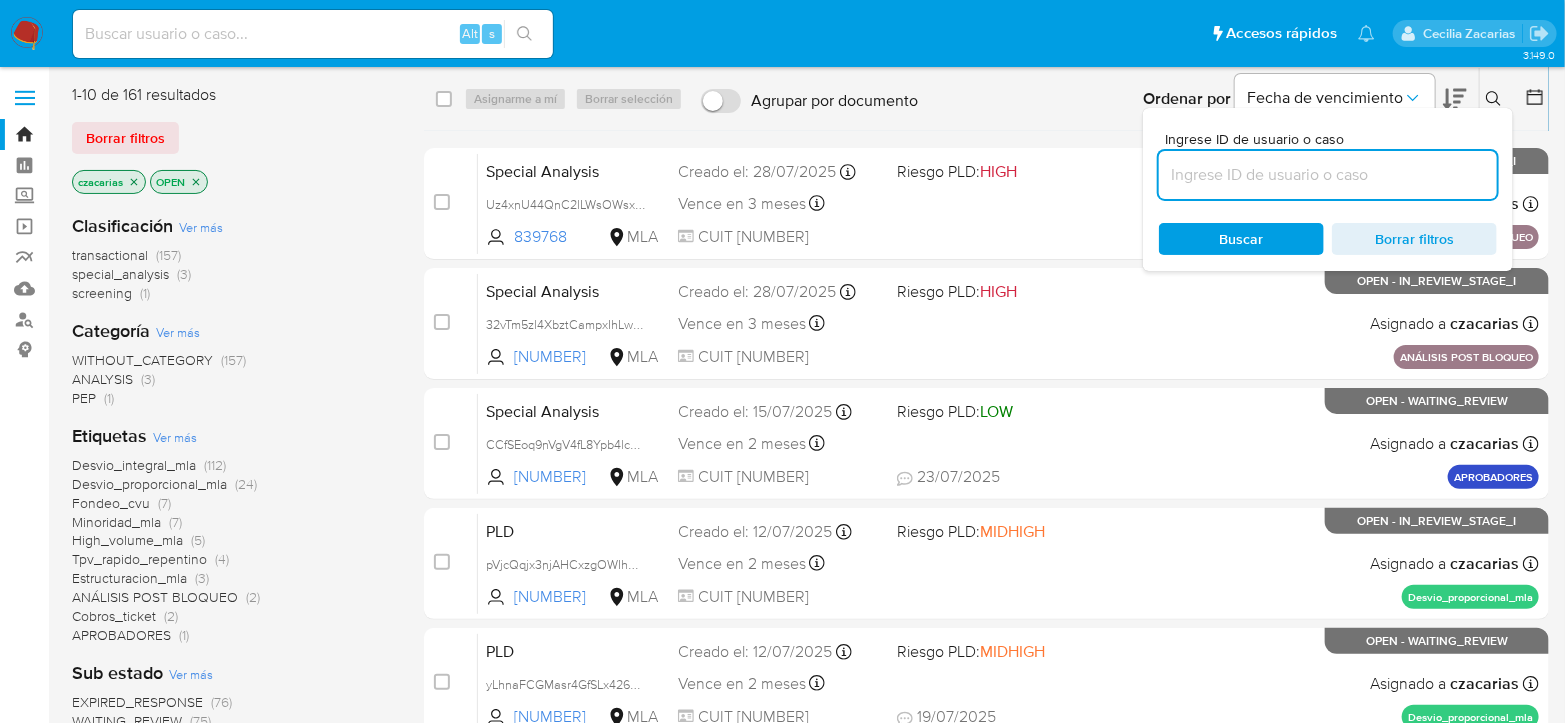 click at bounding box center [1328, 175] 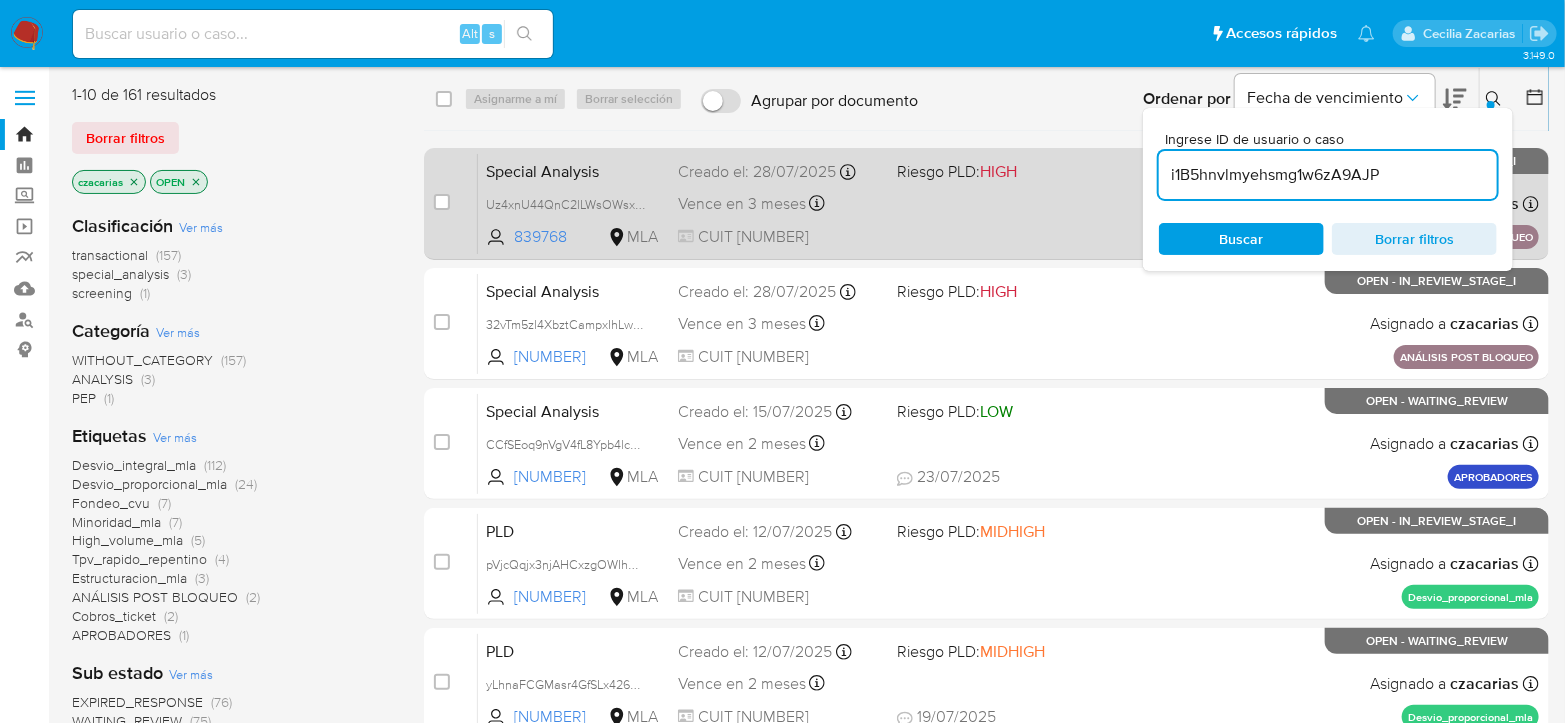 type on "i1B5hnvlmyehsmg1w6zA9AJP" 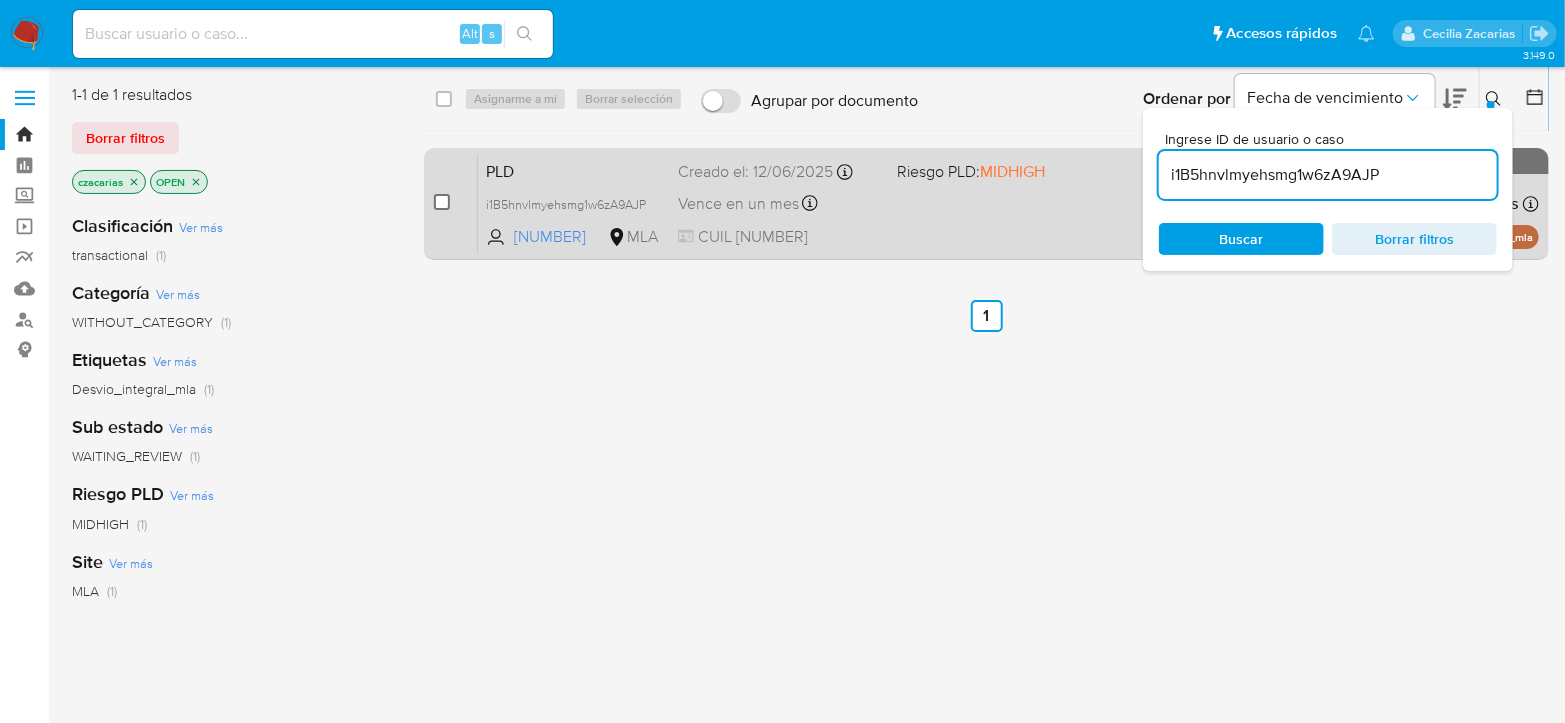 click at bounding box center [442, 202] 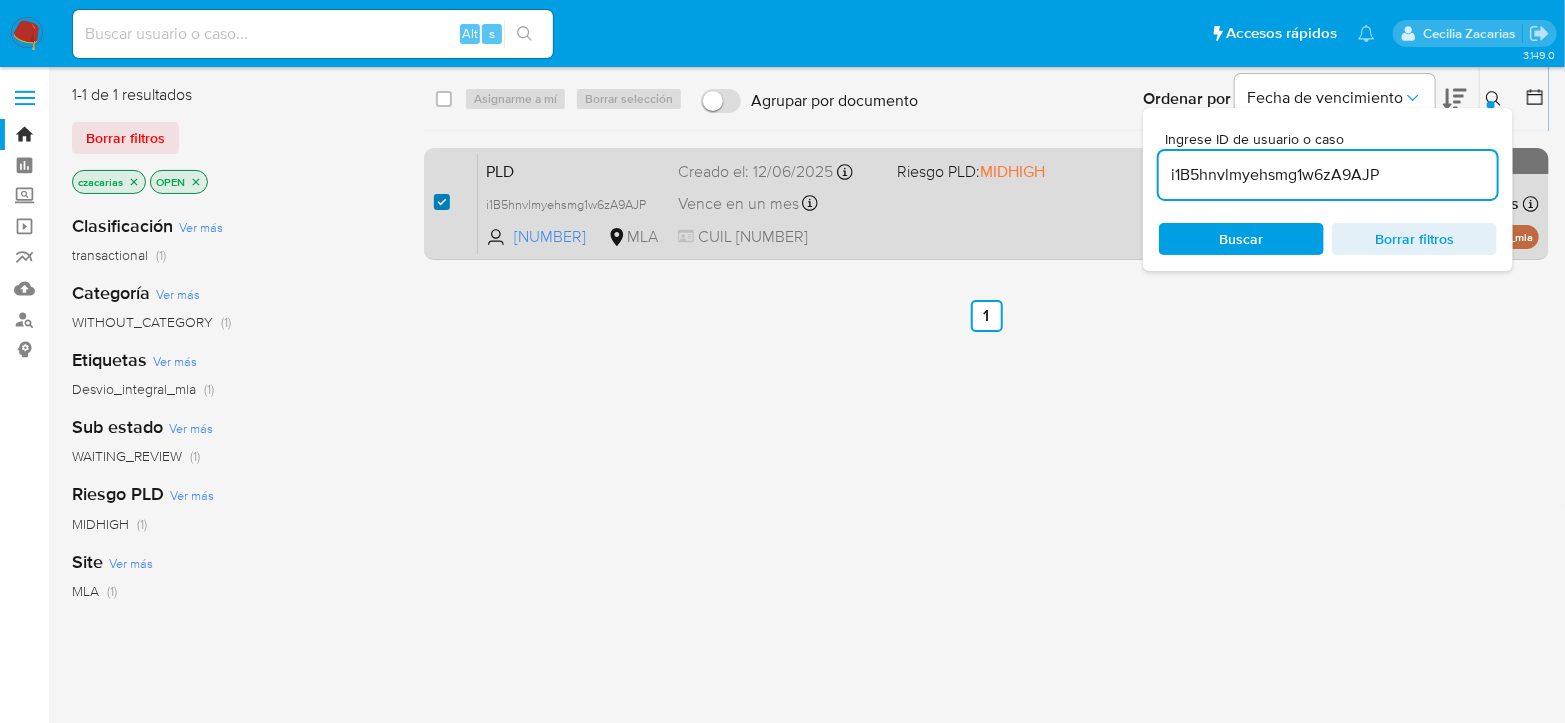 checkbox on "true" 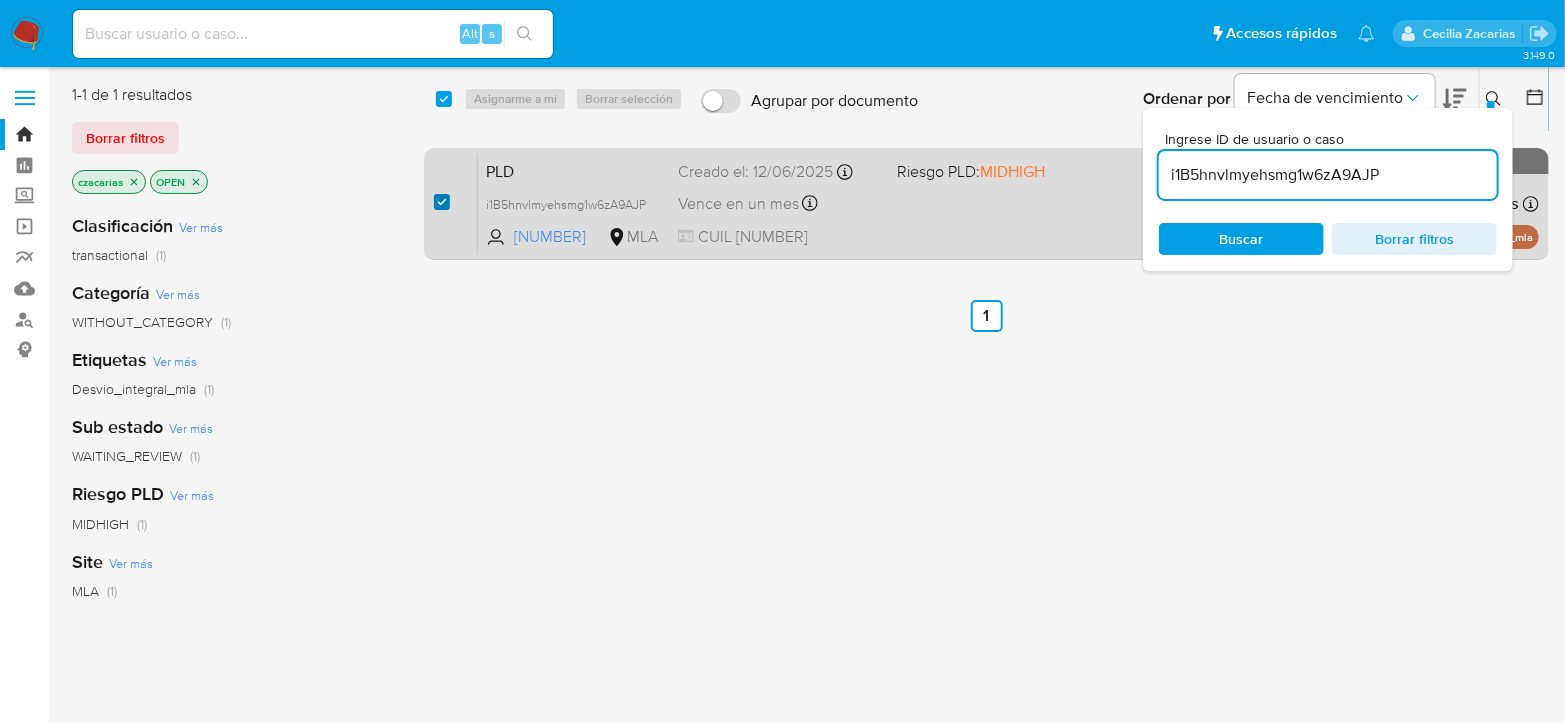 checkbox on "true" 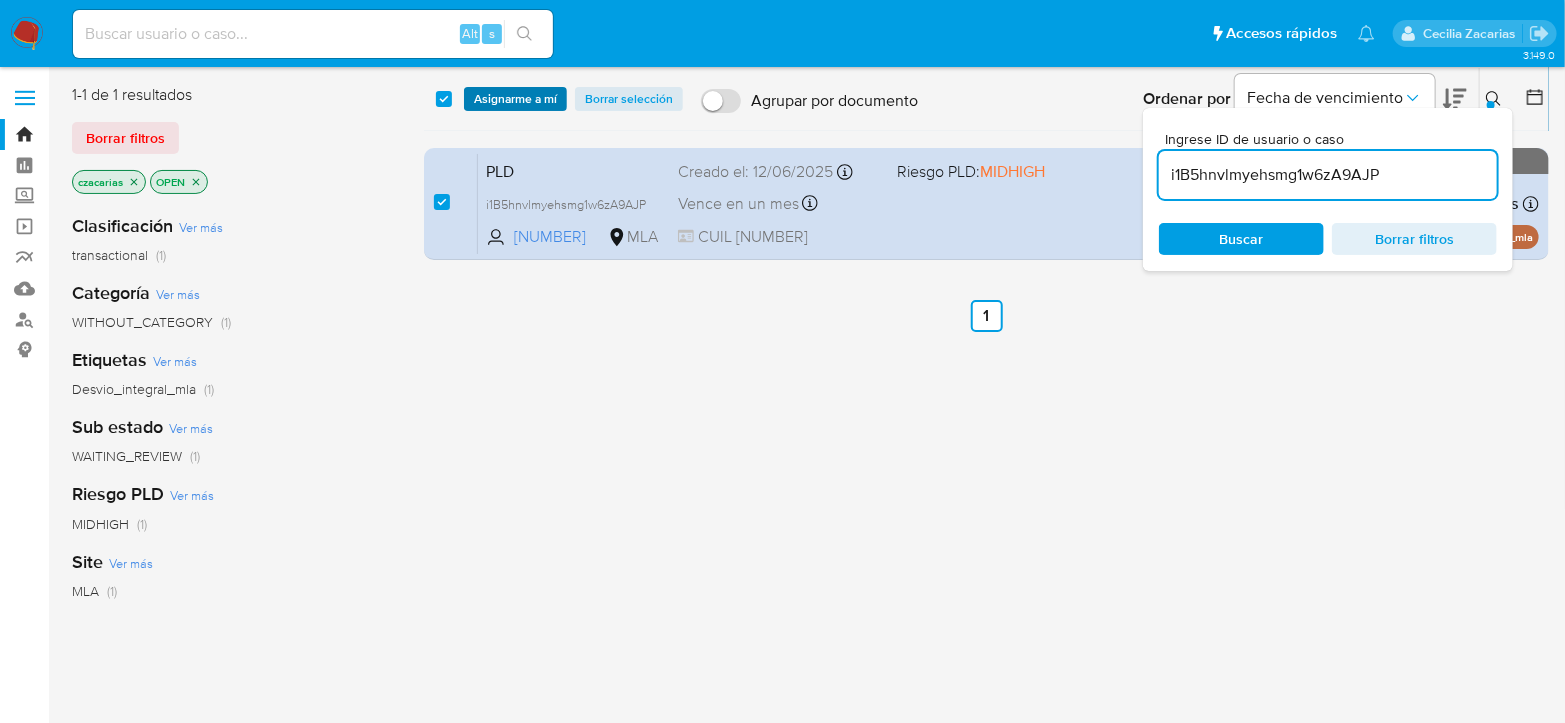 click on "Asignarme a mí" at bounding box center [515, 99] 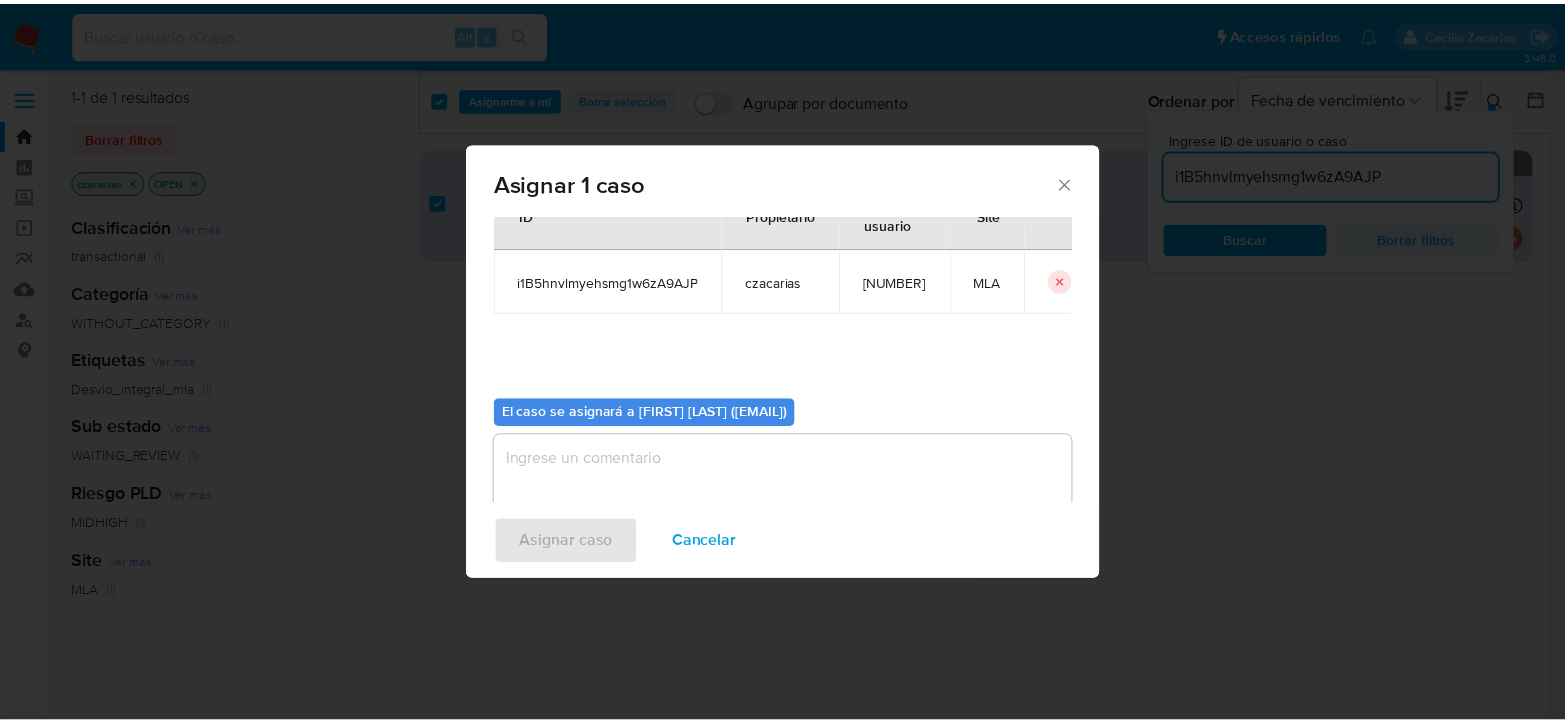 scroll, scrollTop: 102, scrollLeft: 0, axis: vertical 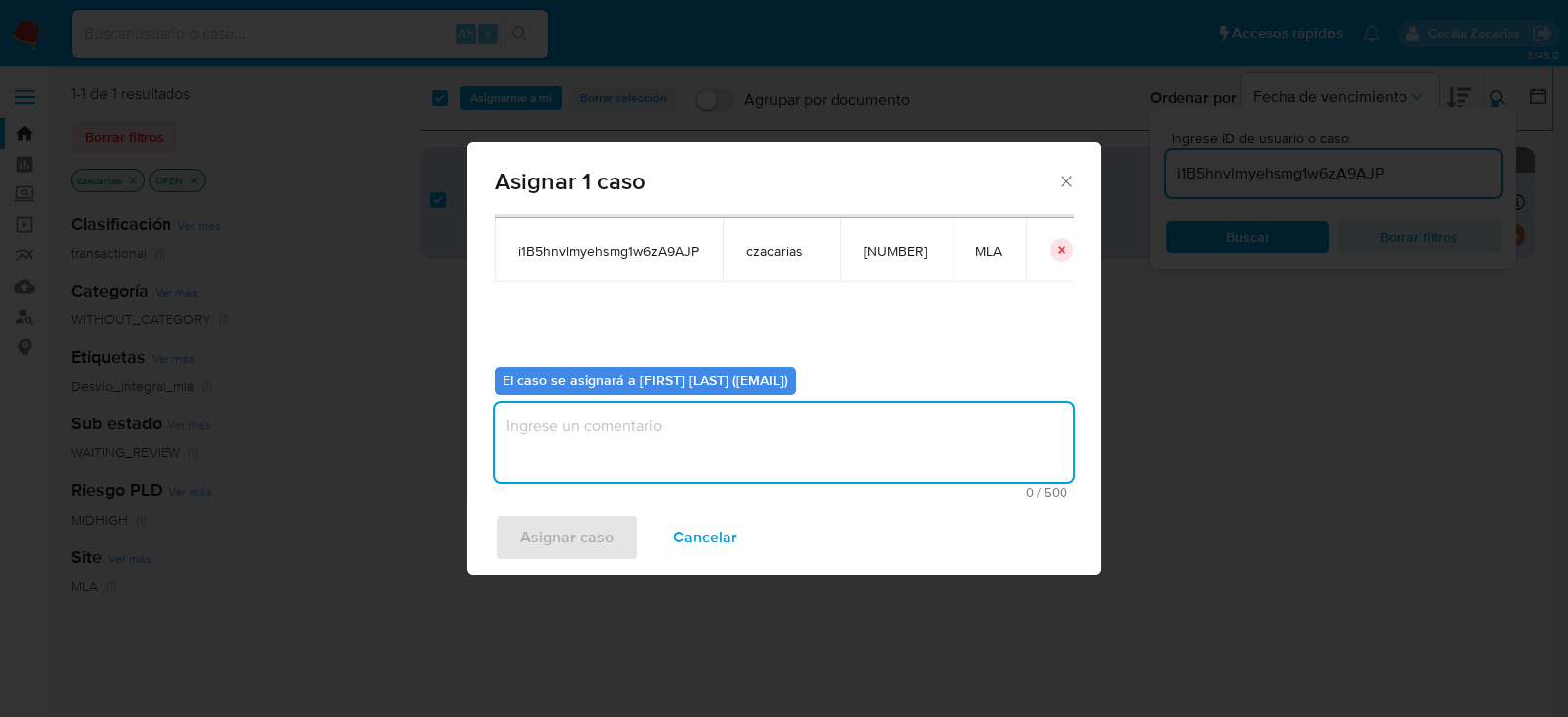 drag, startPoint x: 575, startPoint y: 477, endPoint x: 557, endPoint y: 501, distance: 30 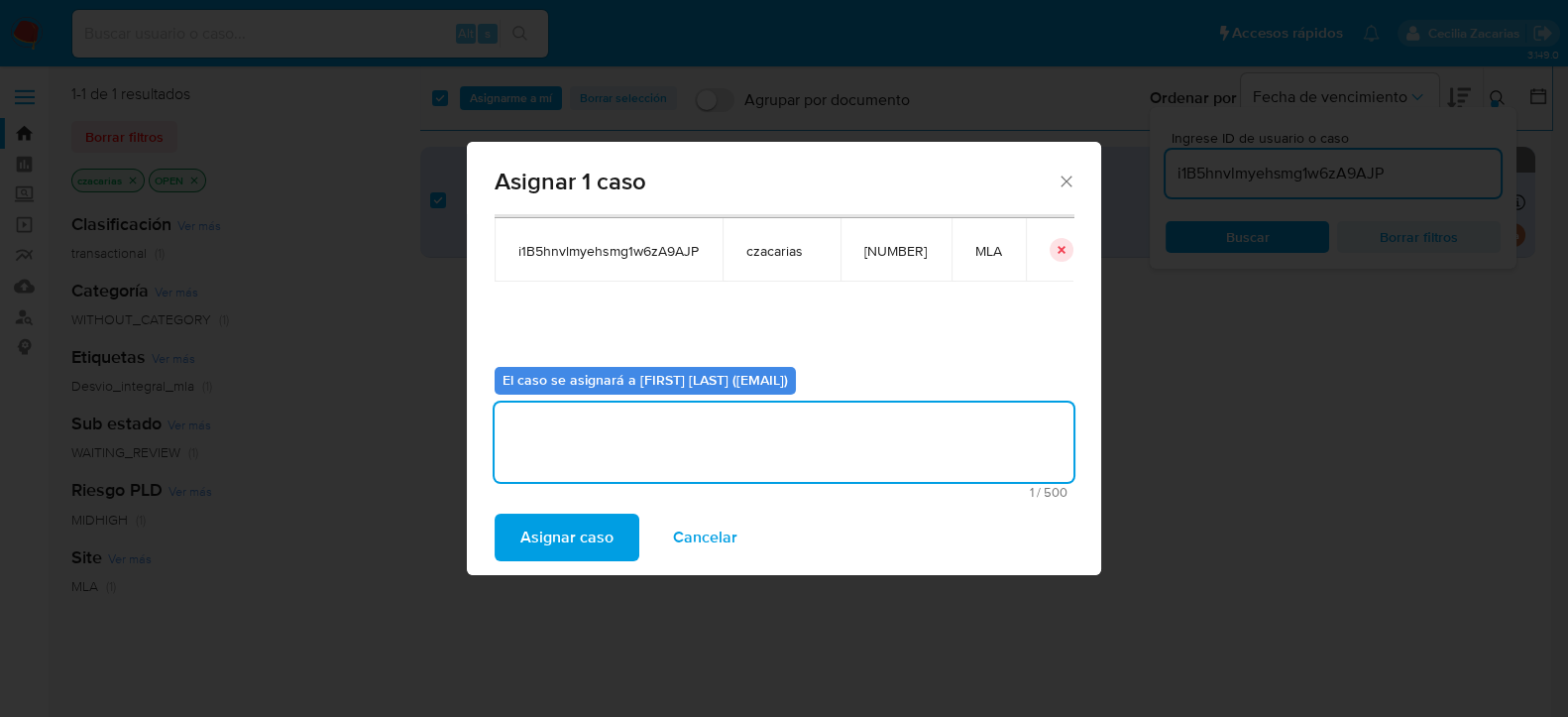 click on "Asignar caso" at bounding box center [567, 538] 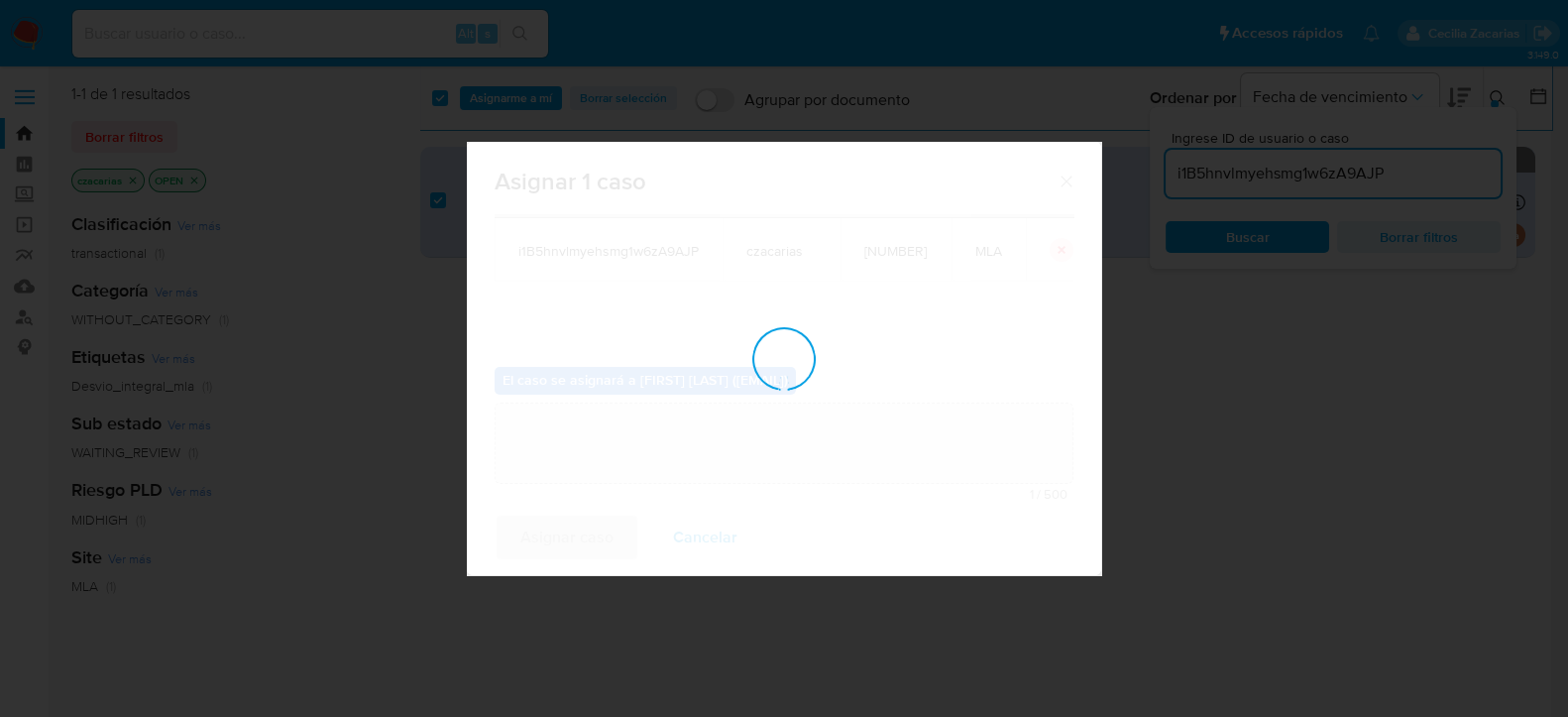 type 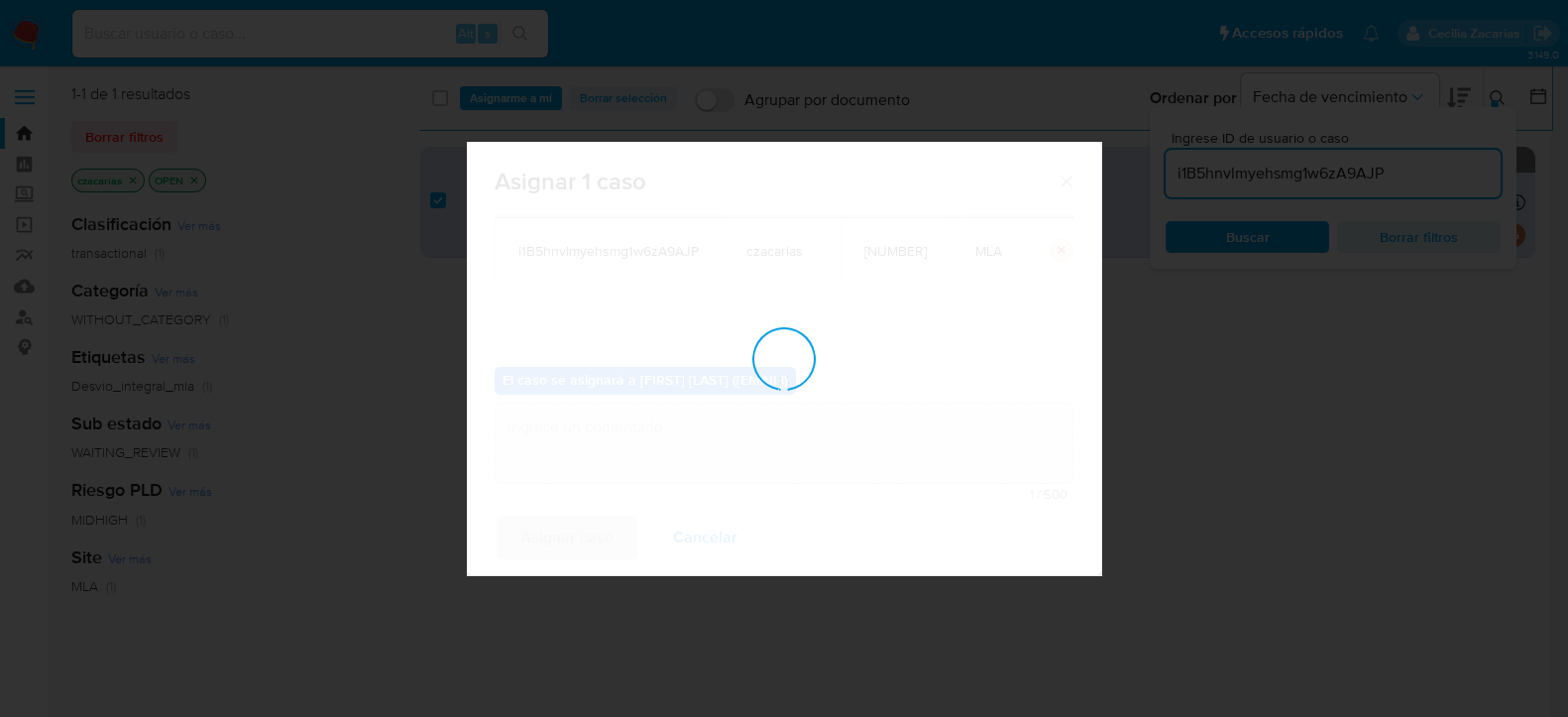 checkbox on "false" 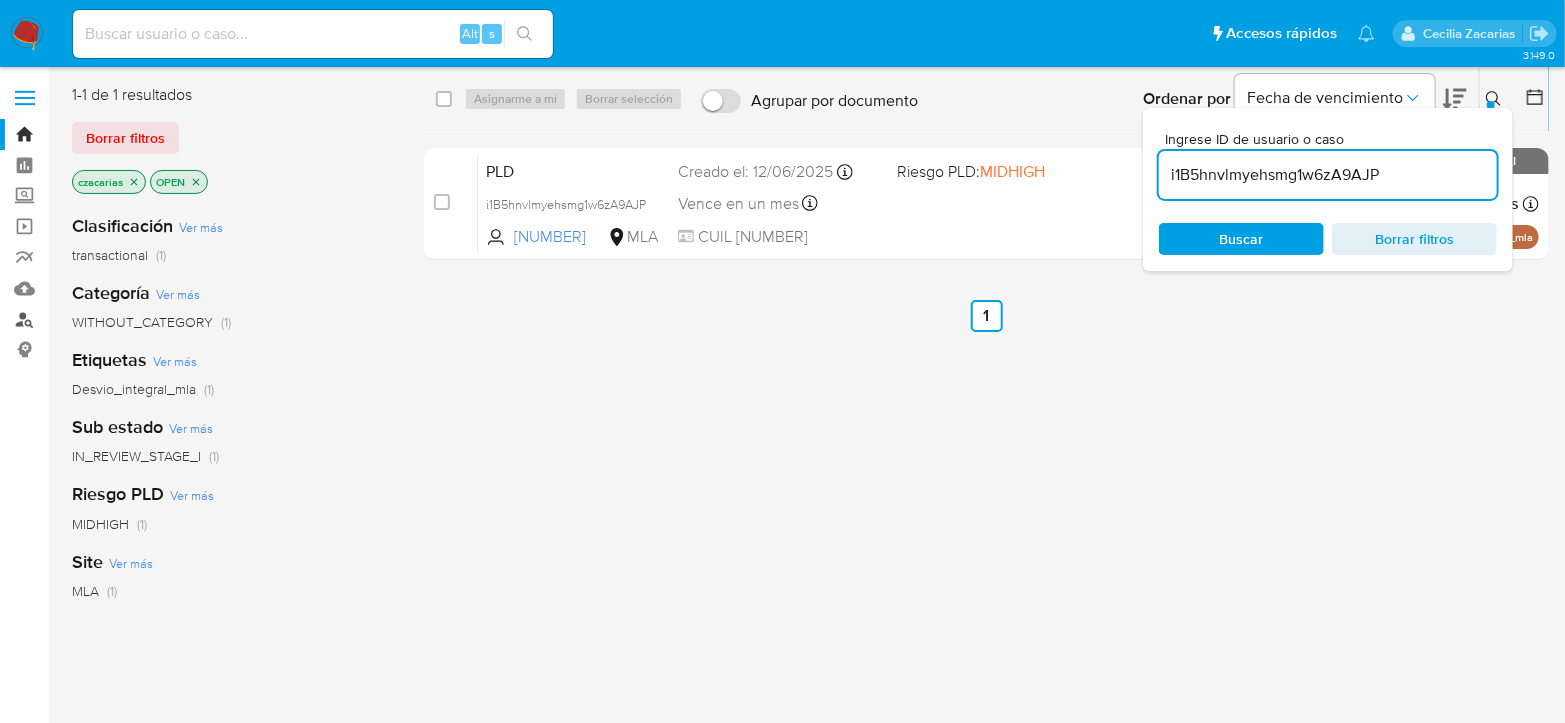 click on "Buscador de personas" at bounding box center [119, 319] 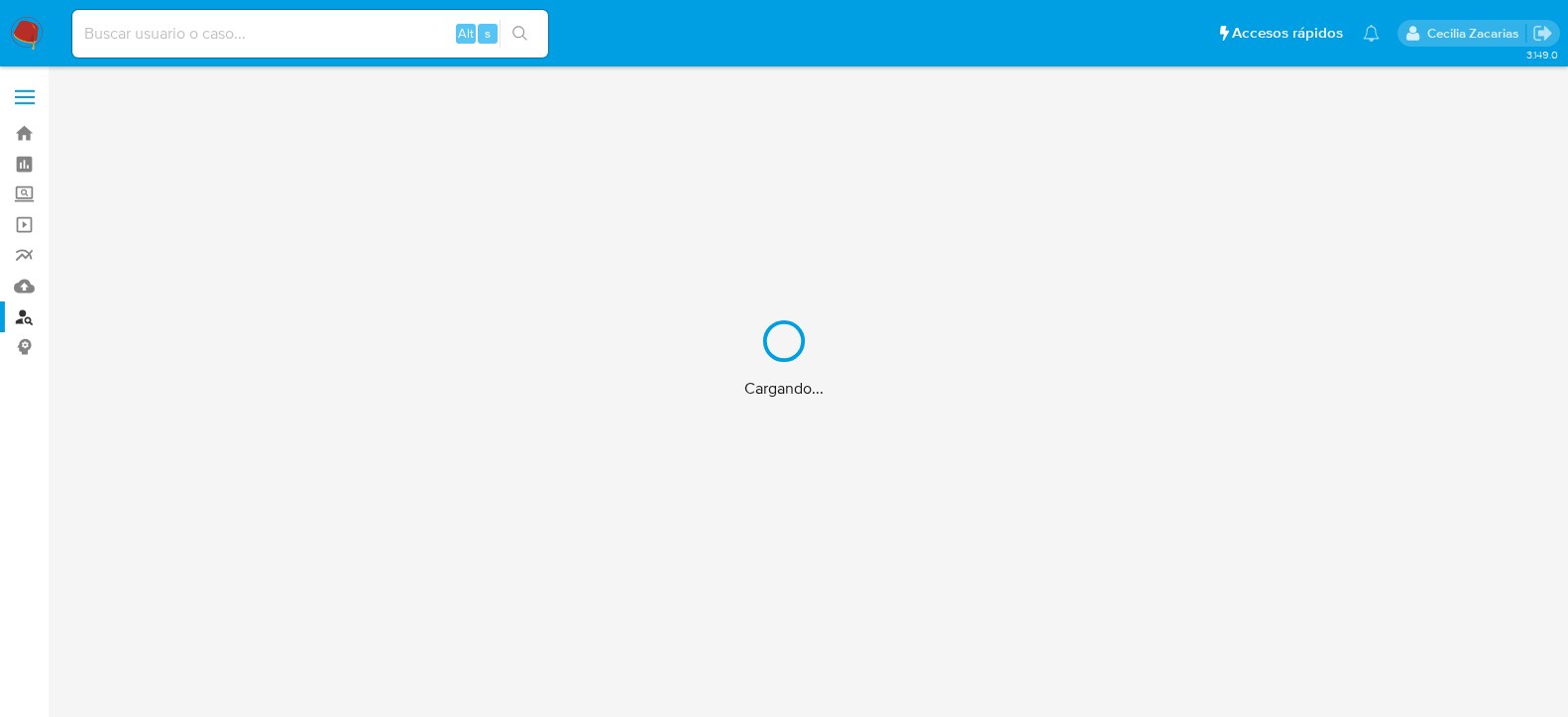 scroll, scrollTop: 0, scrollLeft: 0, axis: both 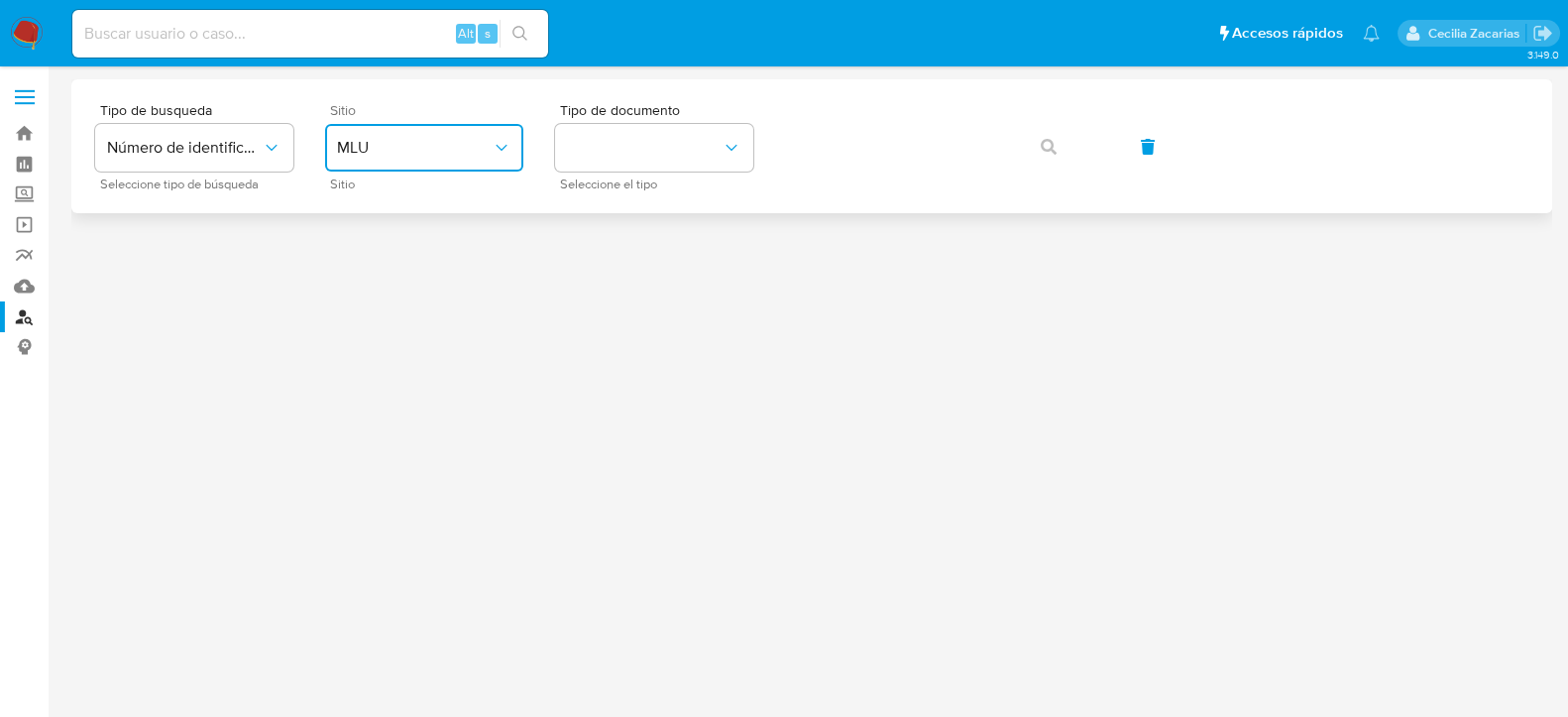 click on "MLU" at bounding box center [414, 148] 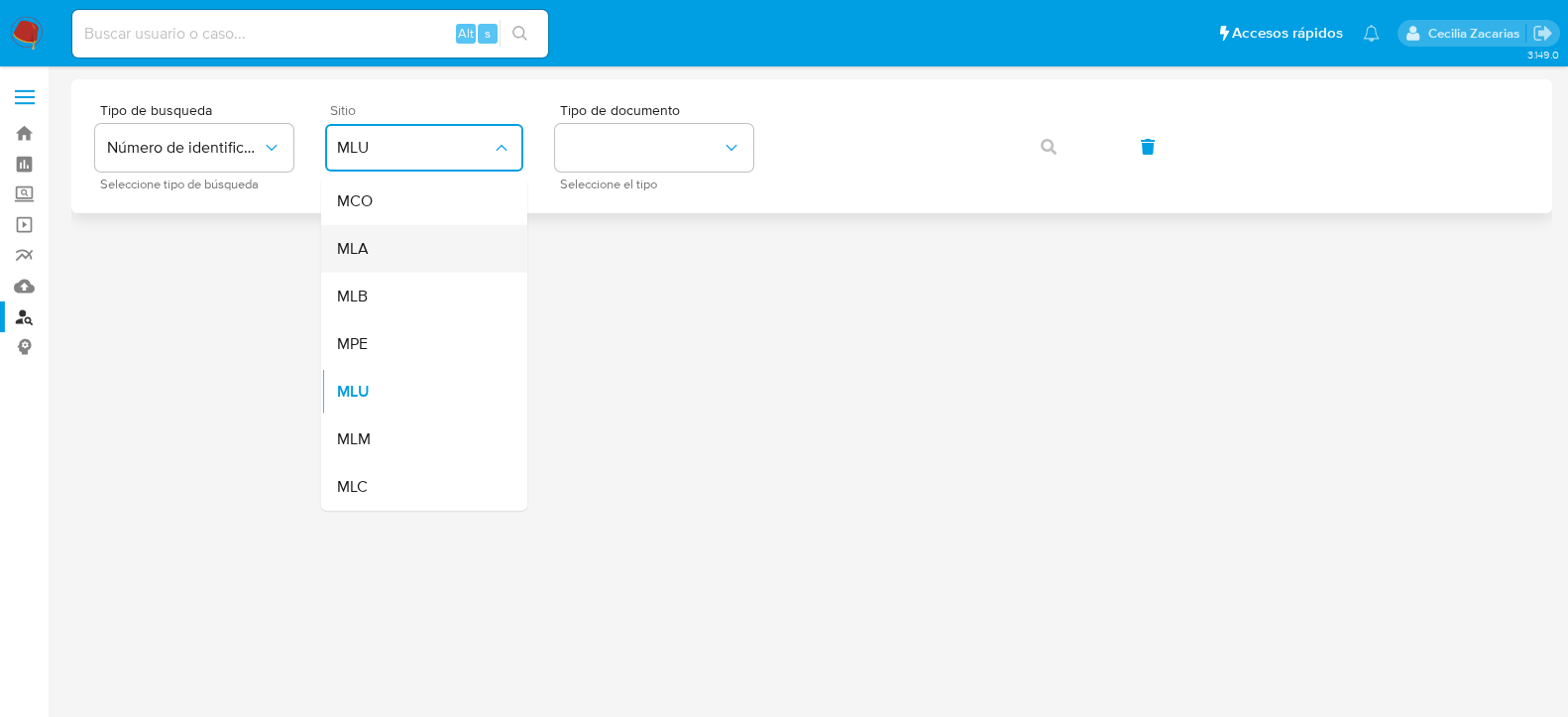 click on "MLA" at bounding box center [418, 249] 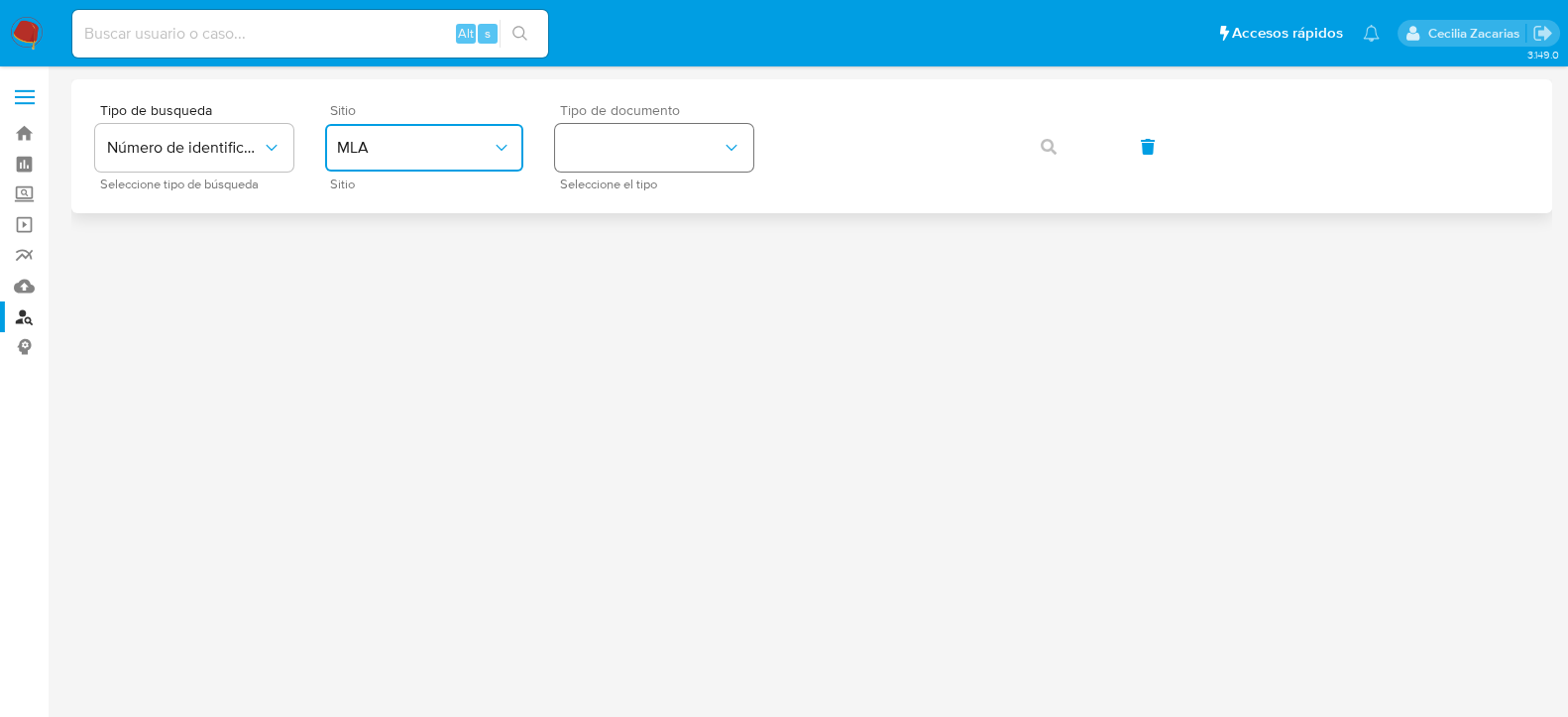 drag, startPoint x: 727, startPoint y: 150, endPoint x: 735, endPoint y: 167, distance: 18.788294 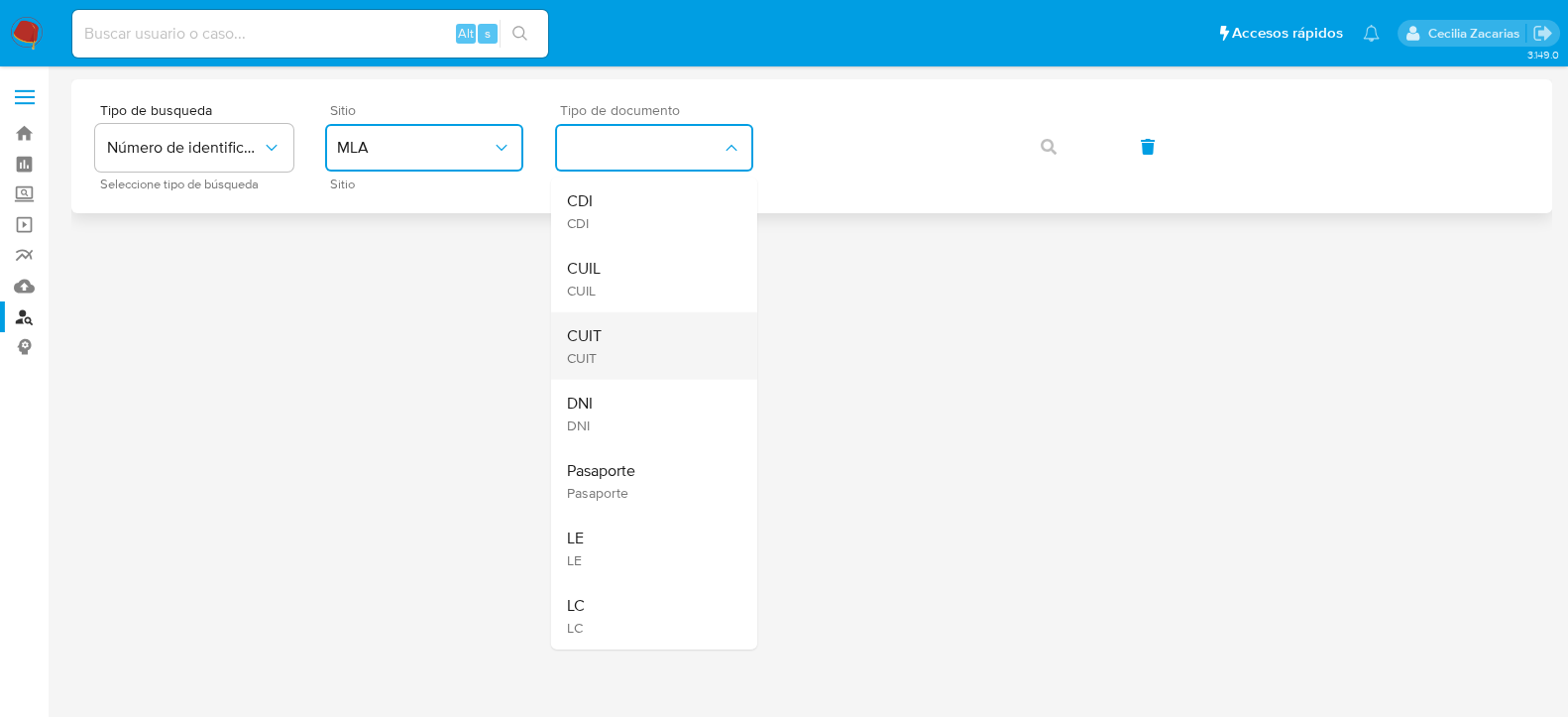 click on "CUIT CUIT" at bounding box center [648, 346] 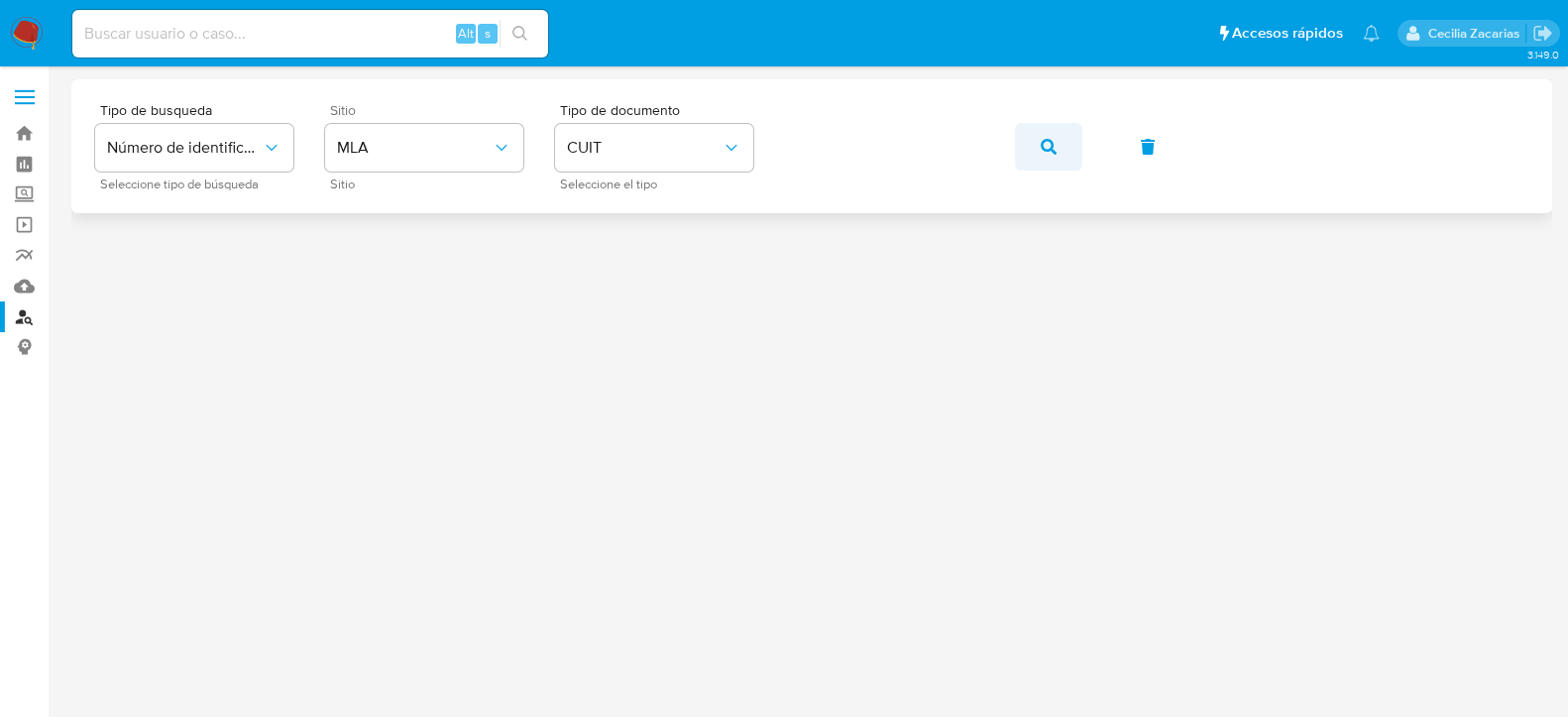 click at bounding box center [1049, 147] 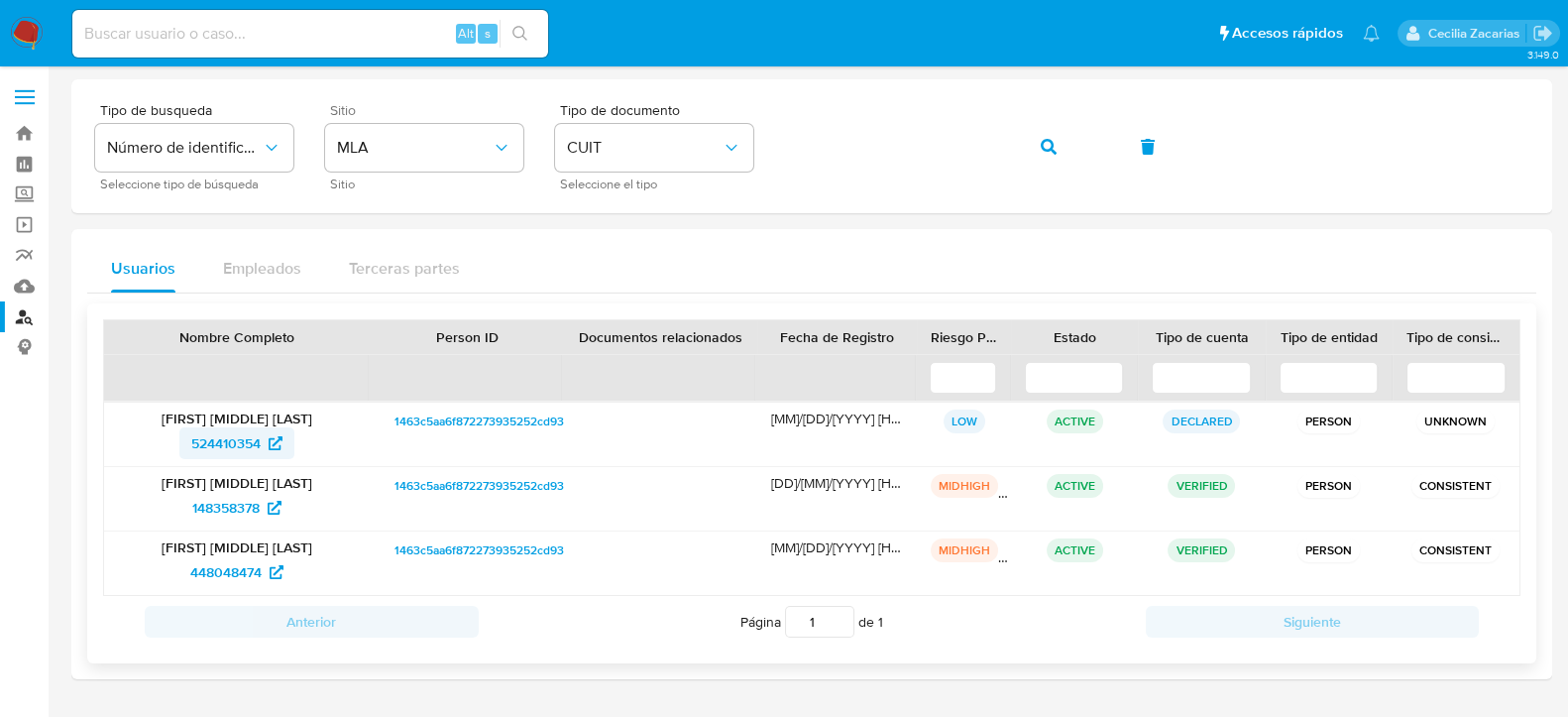 click on "524410354" at bounding box center (226, 443) 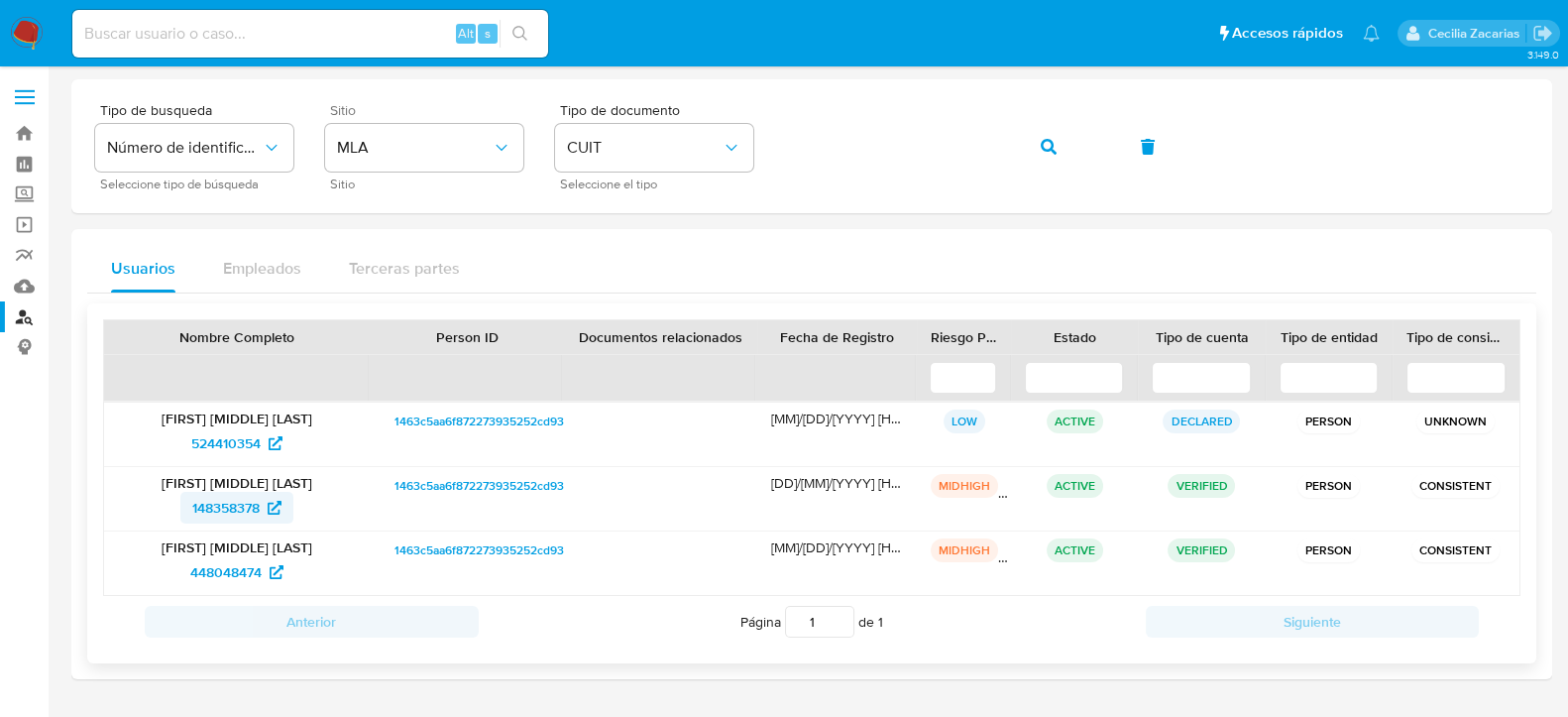 click on "148358378" at bounding box center (226, 508) 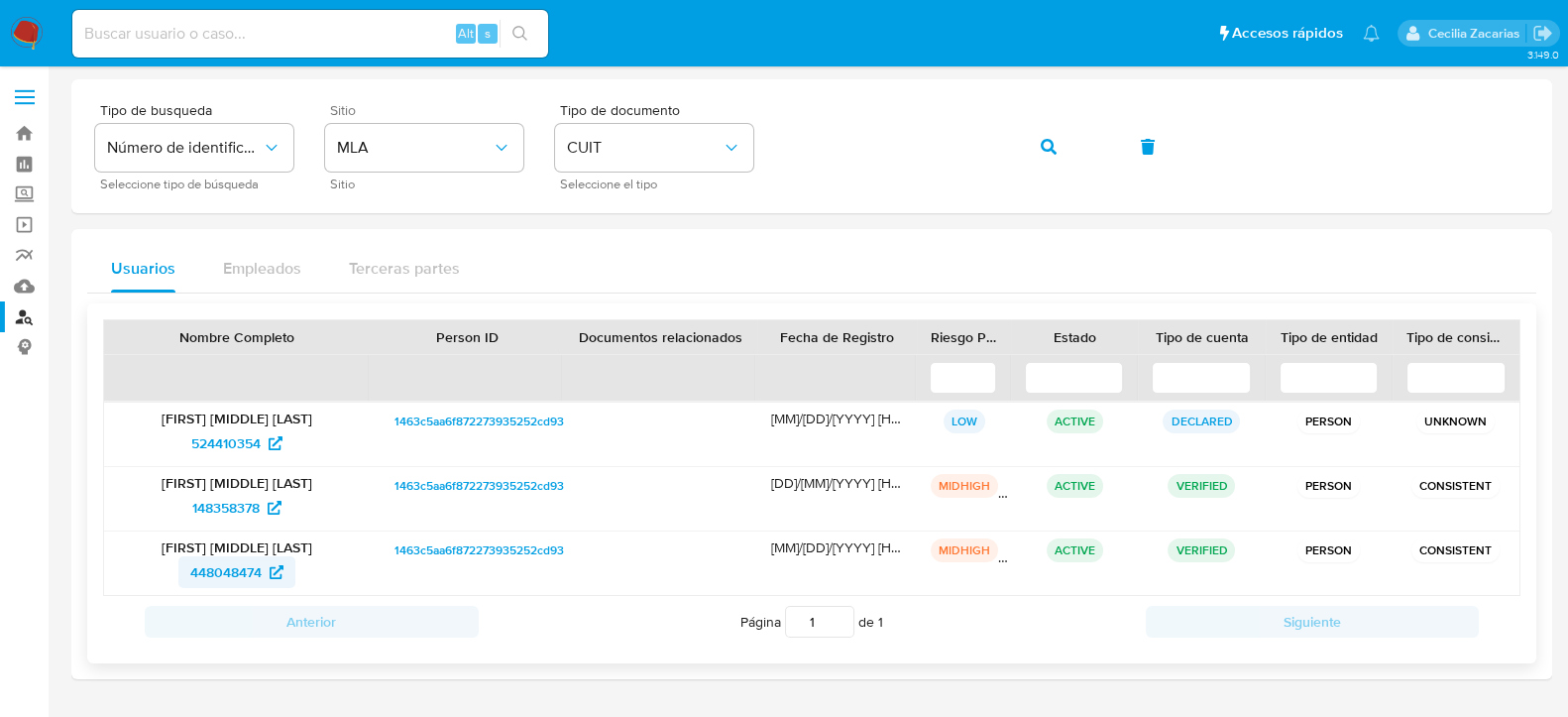 click on "448048474" at bounding box center (226, 572) 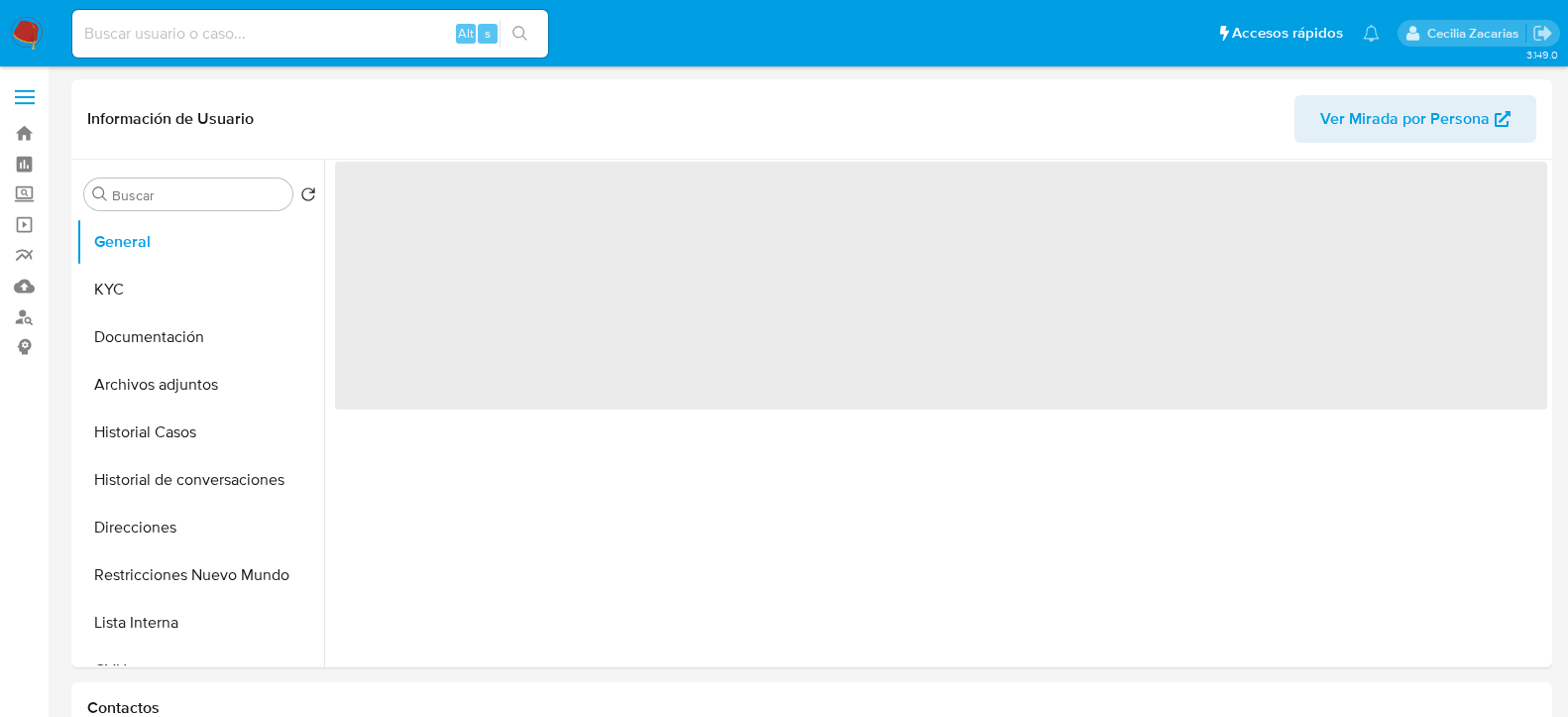 select on "10" 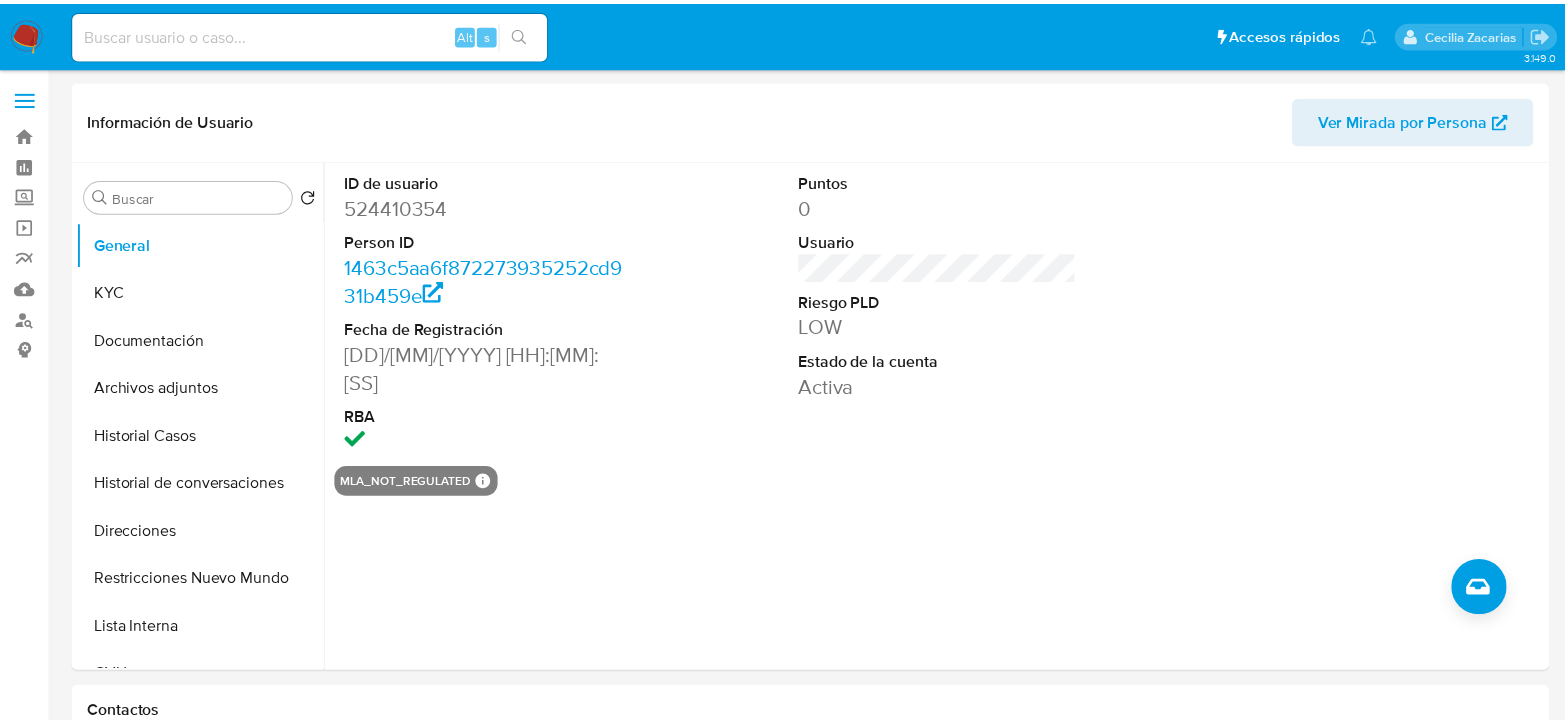 scroll, scrollTop: 0, scrollLeft: 0, axis: both 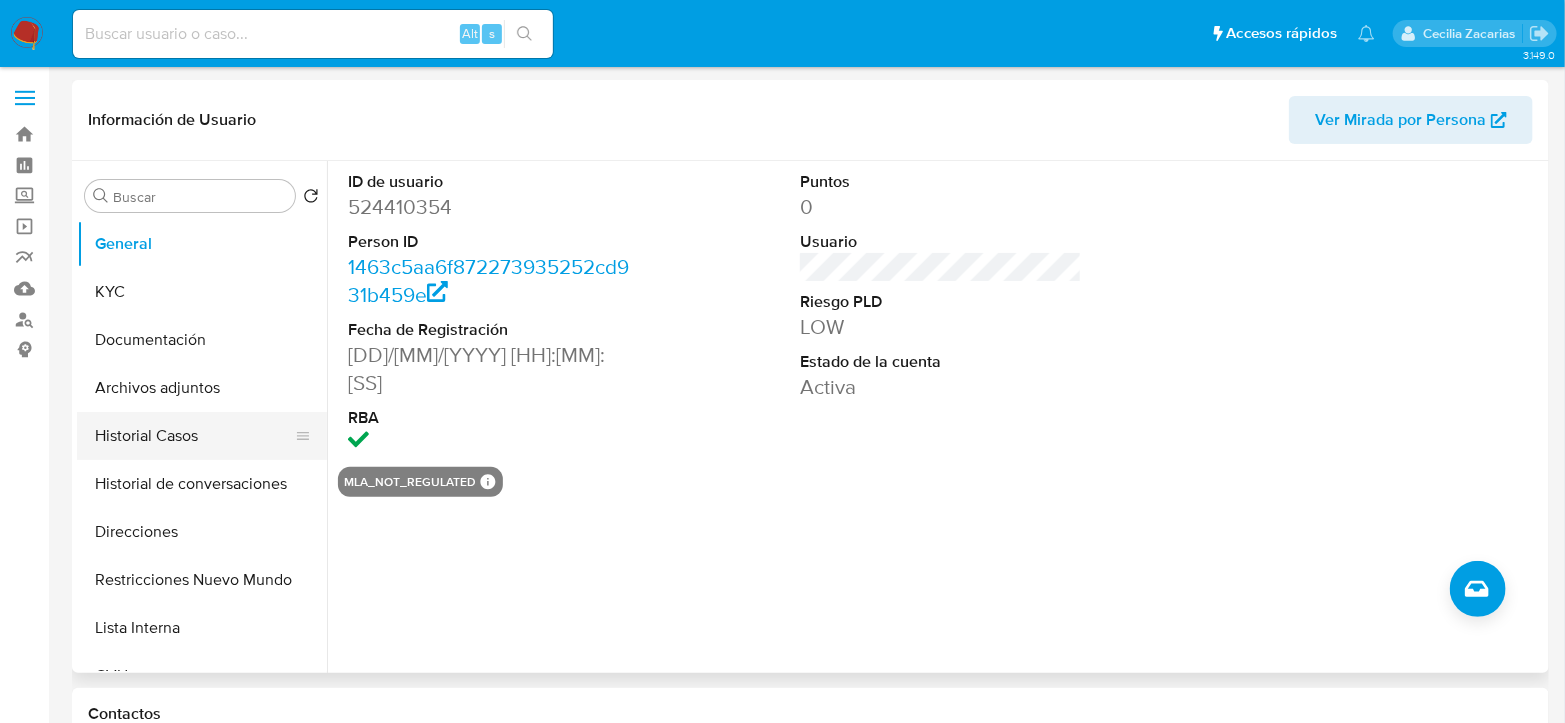 click on "Historial Casos" at bounding box center [194, 436] 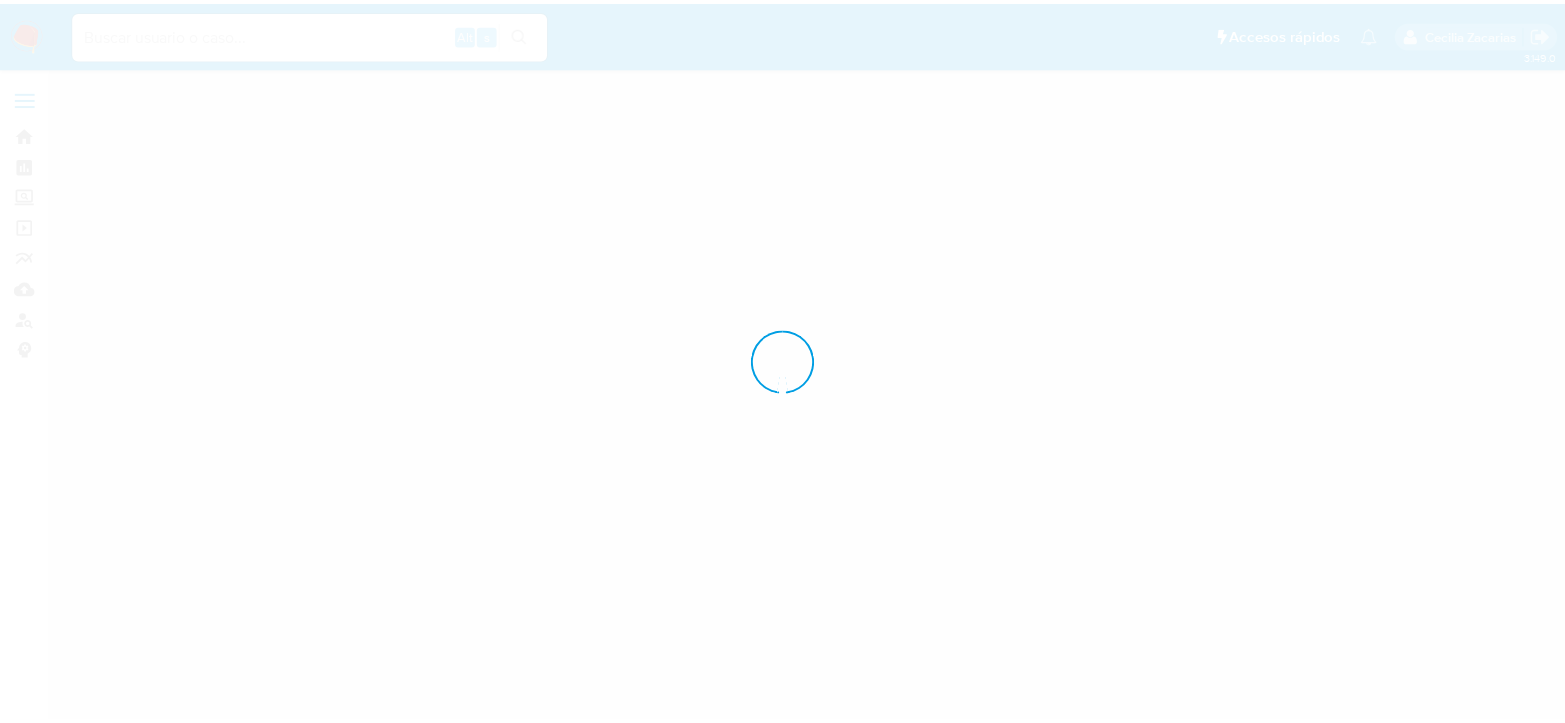 scroll, scrollTop: 0, scrollLeft: 0, axis: both 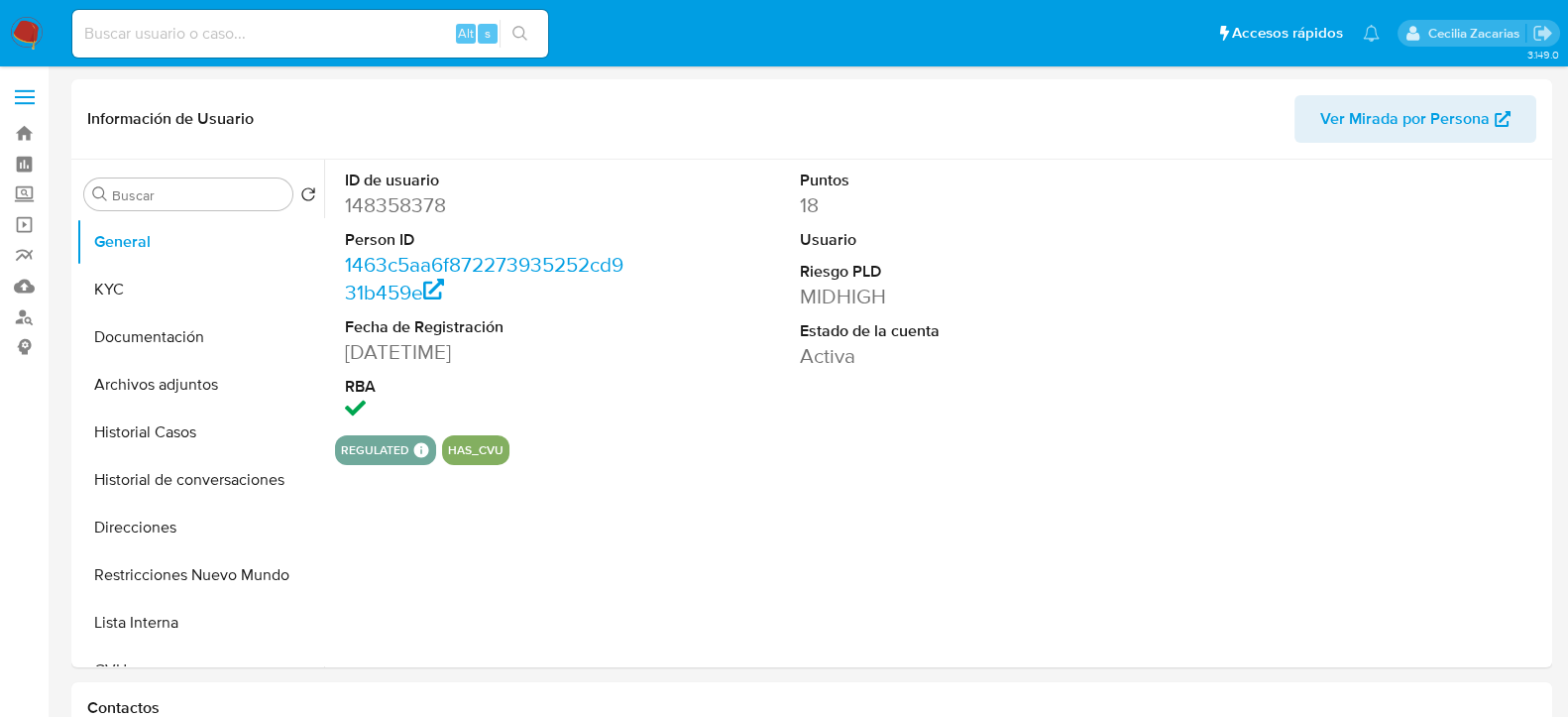 select on "10" 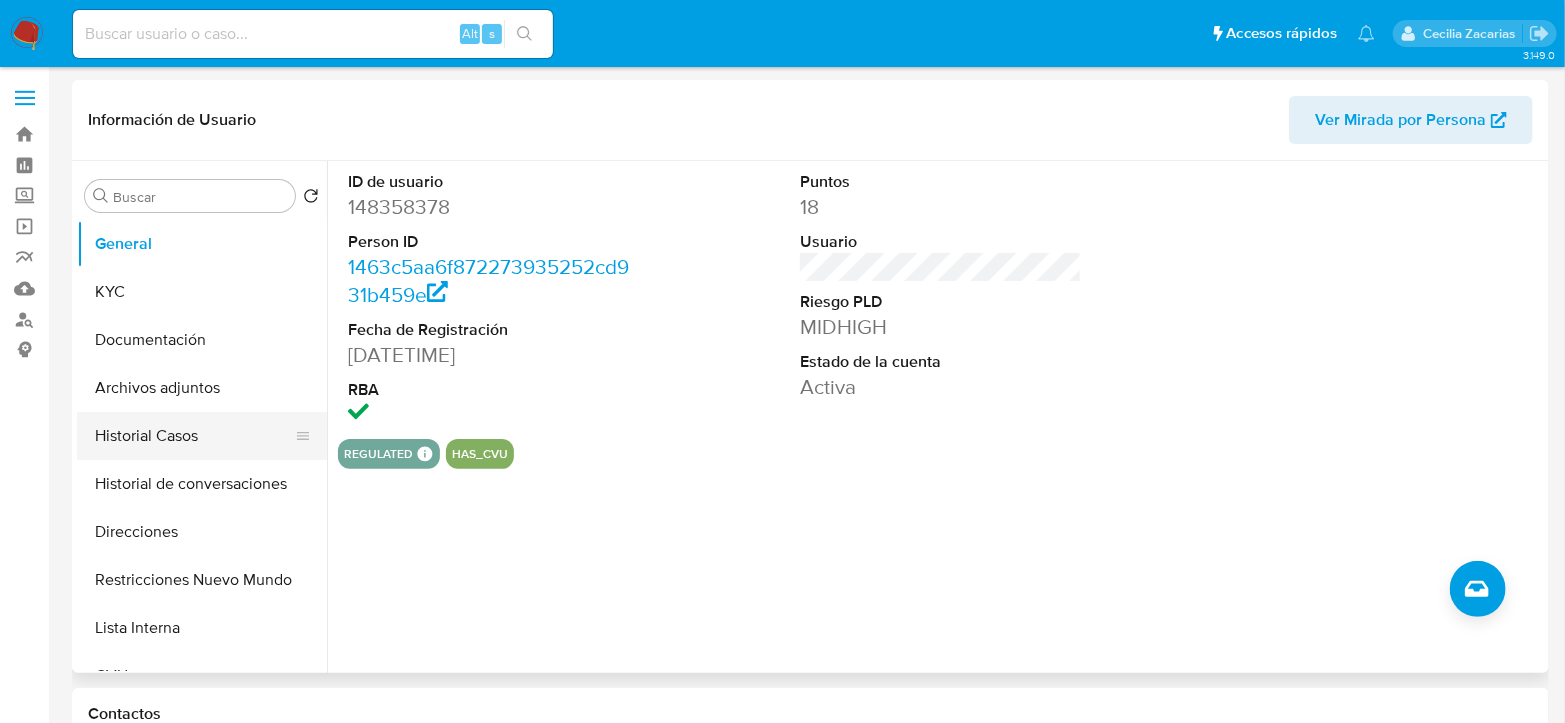 click on "Historial Casos" at bounding box center [194, 436] 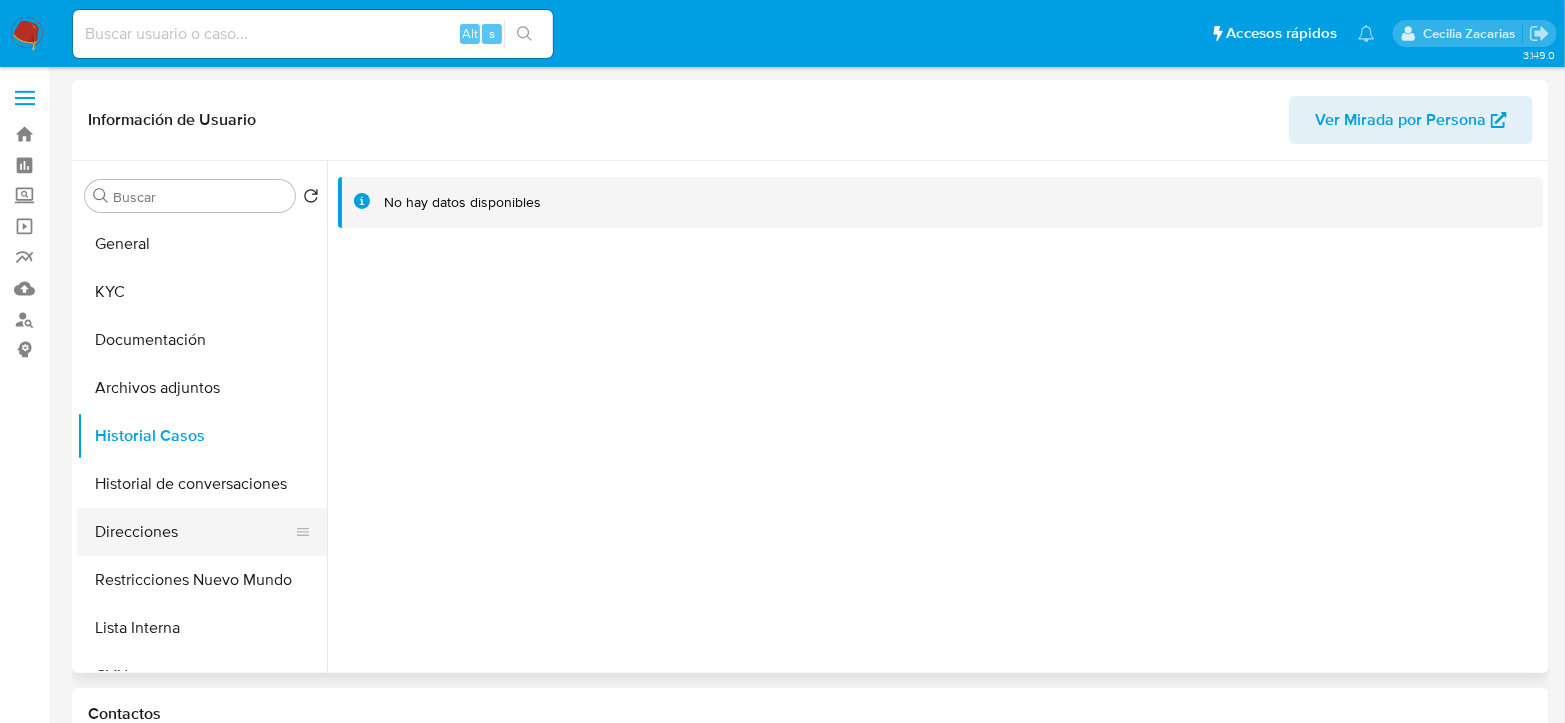 click on "Direcciones" at bounding box center (194, 532) 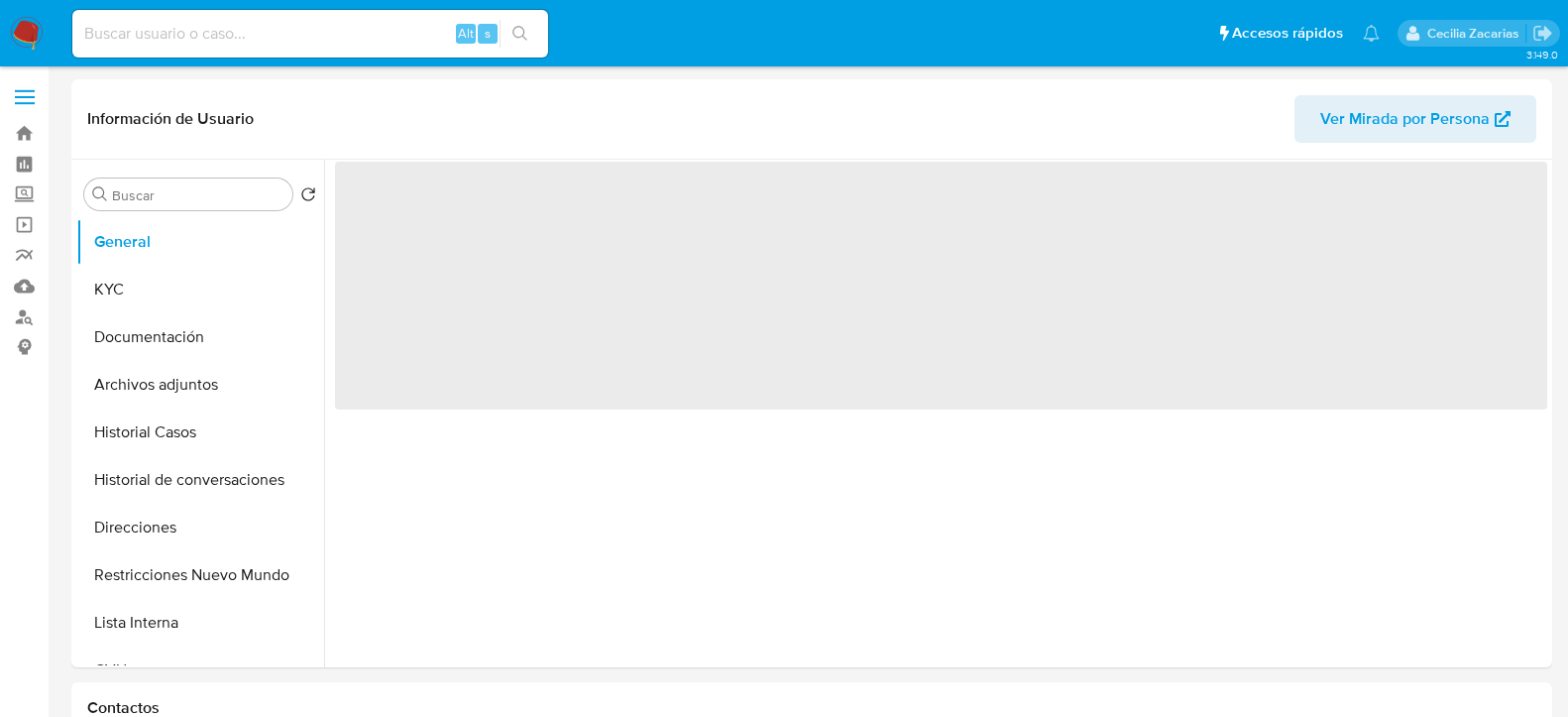 select on "10" 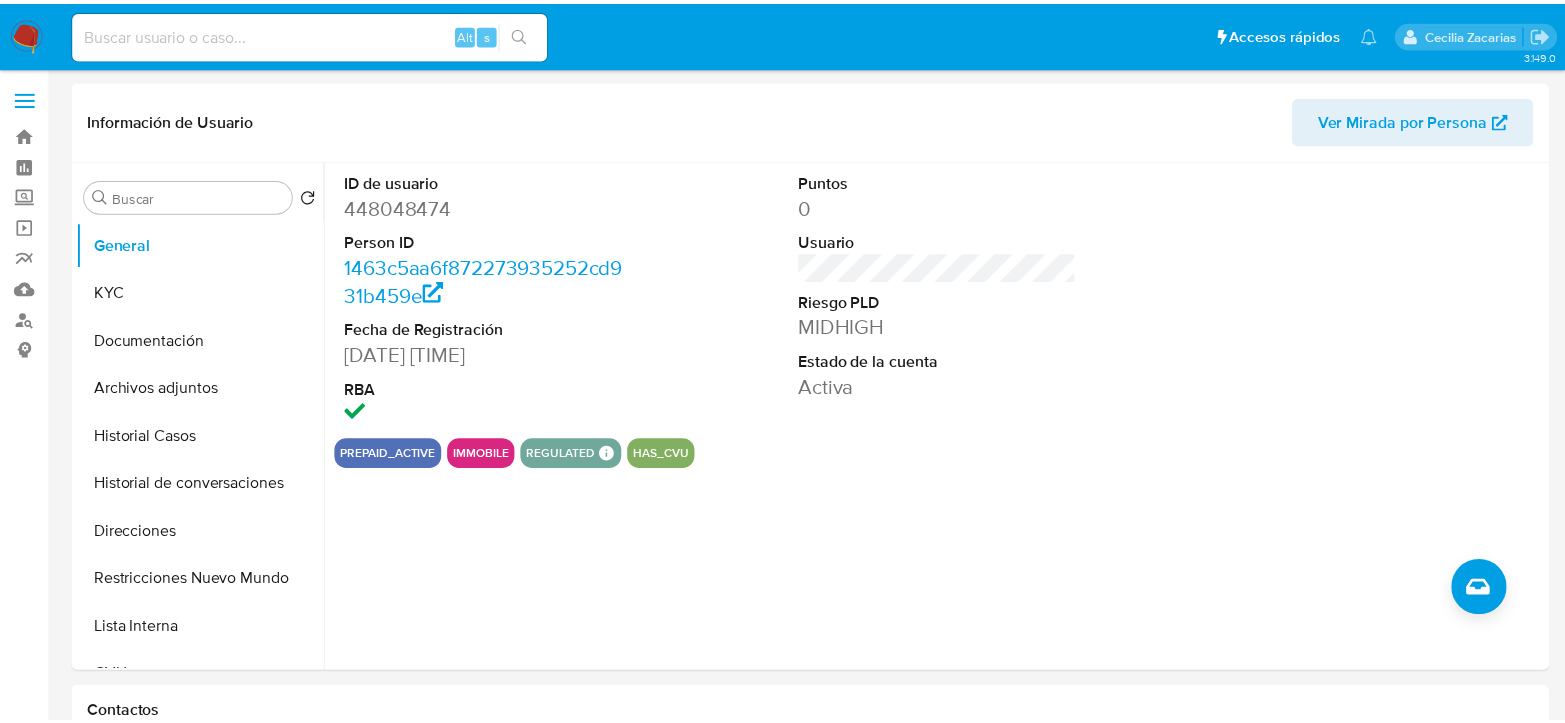 scroll, scrollTop: 0, scrollLeft: 0, axis: both 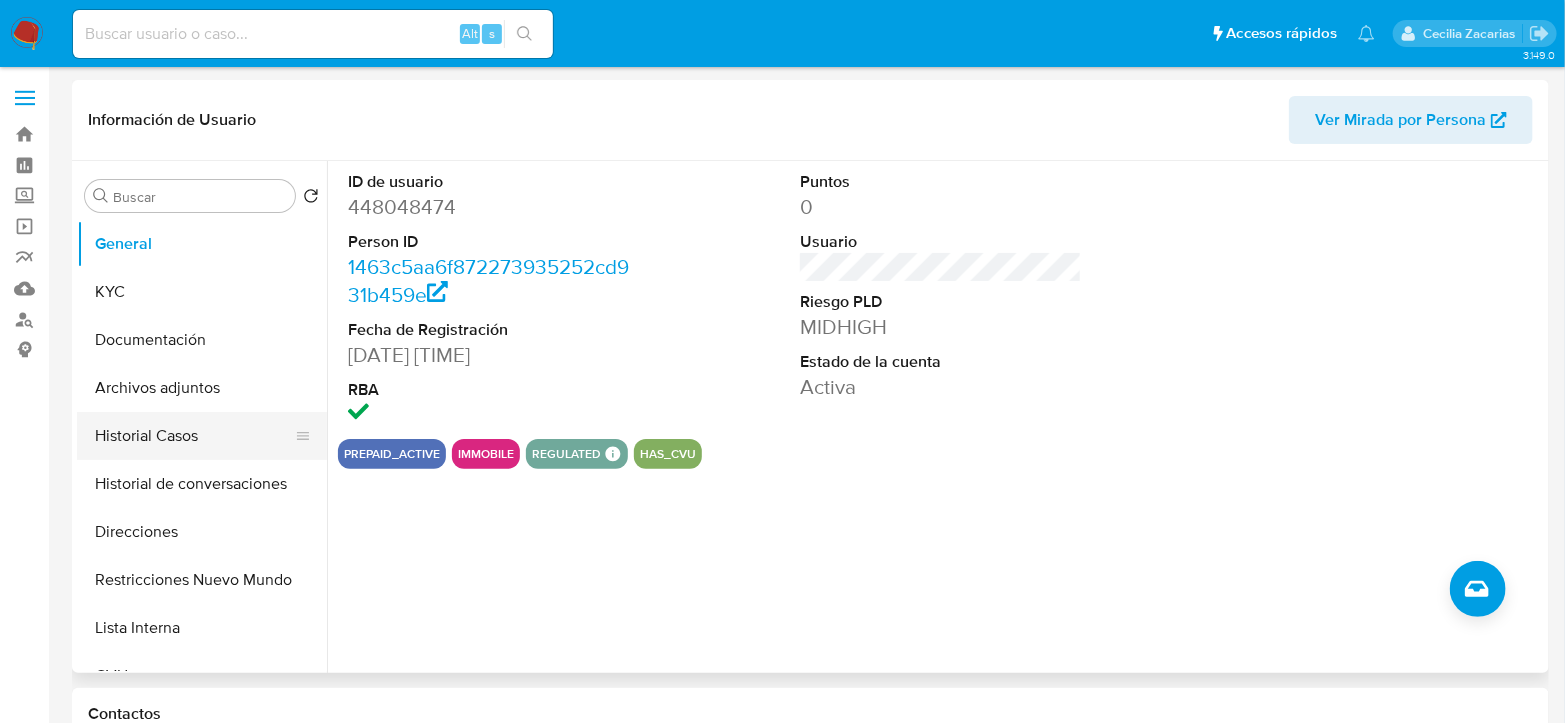 click on "Historial Casos" at bounding box center (194, 436) 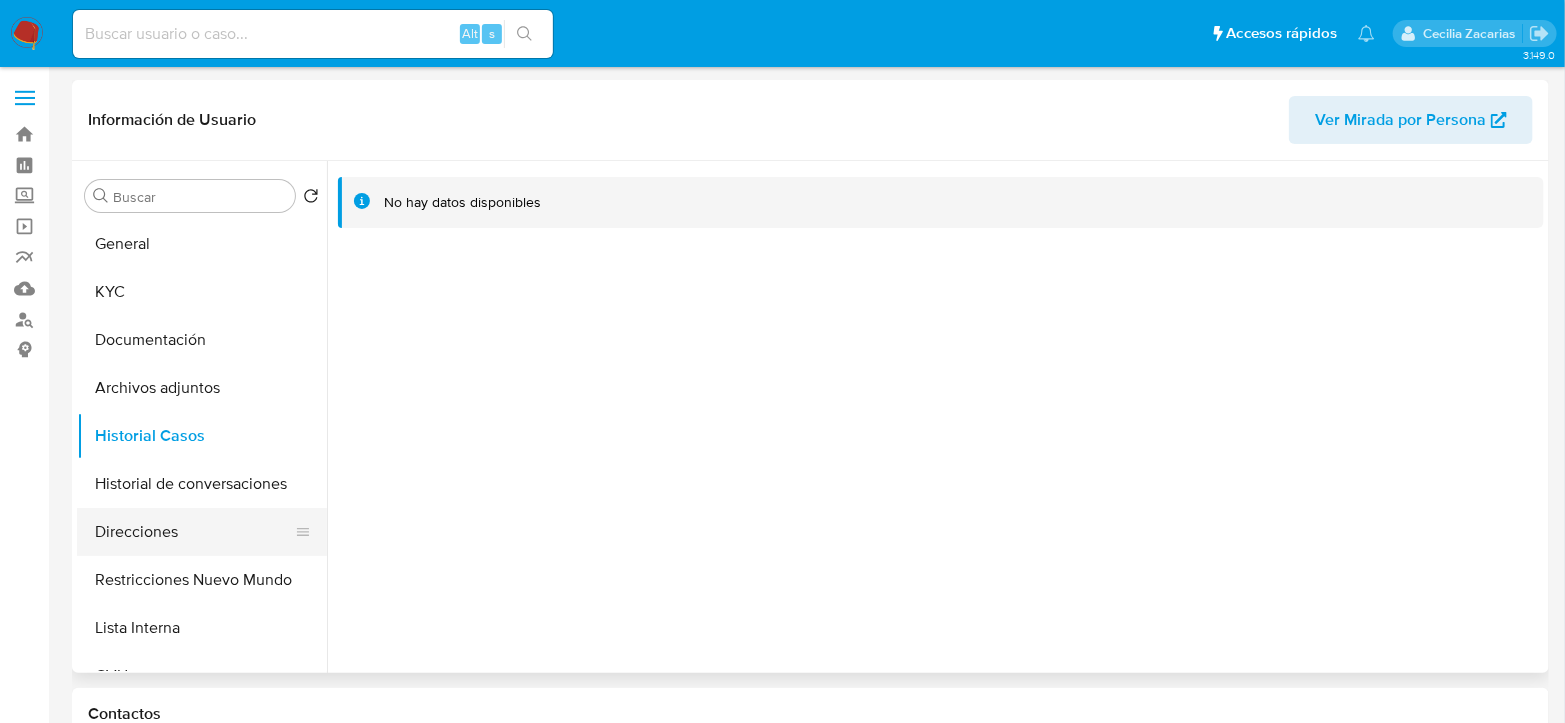 click on "Direcciones" at bounding box center [194, 532] 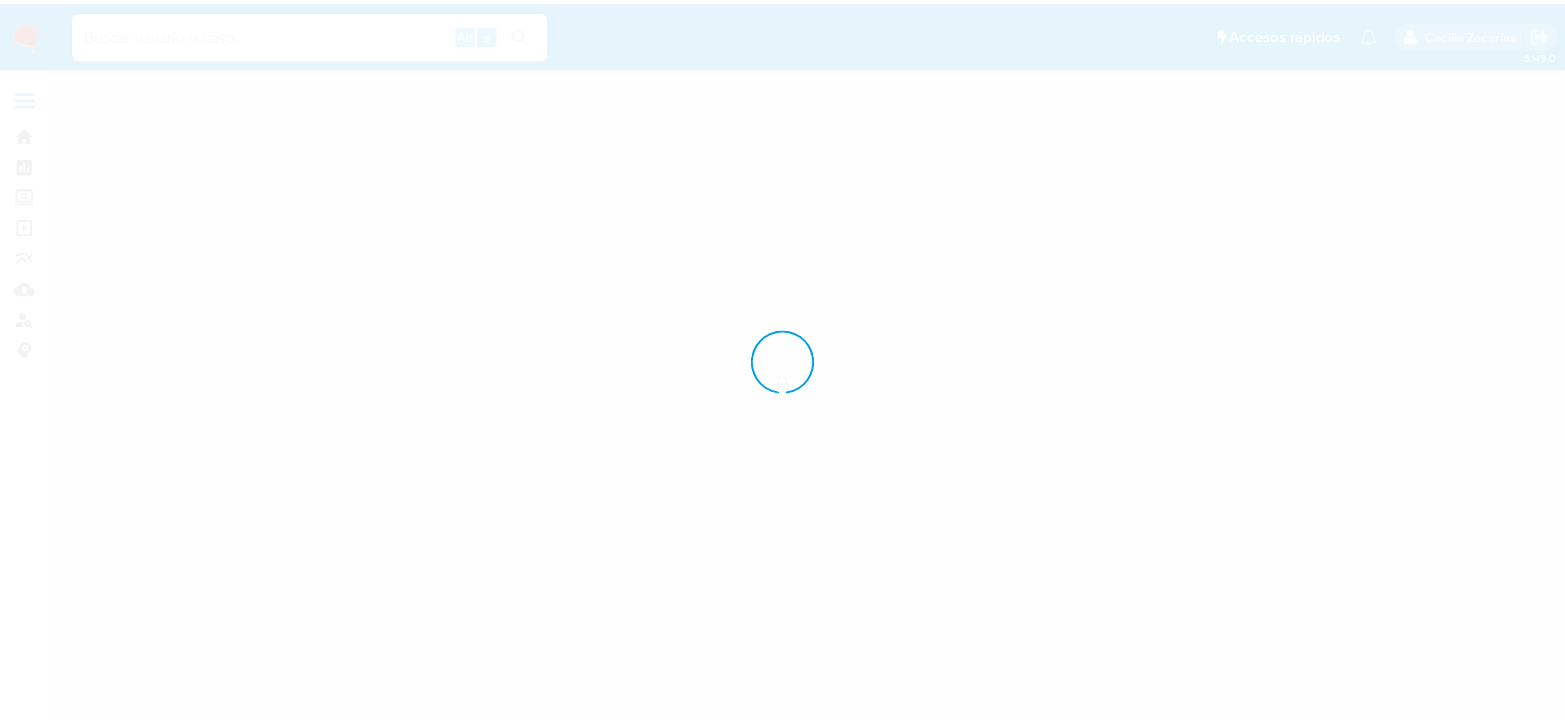 scroll, scrollTop: 0, scrollLeft: 0, axis: both 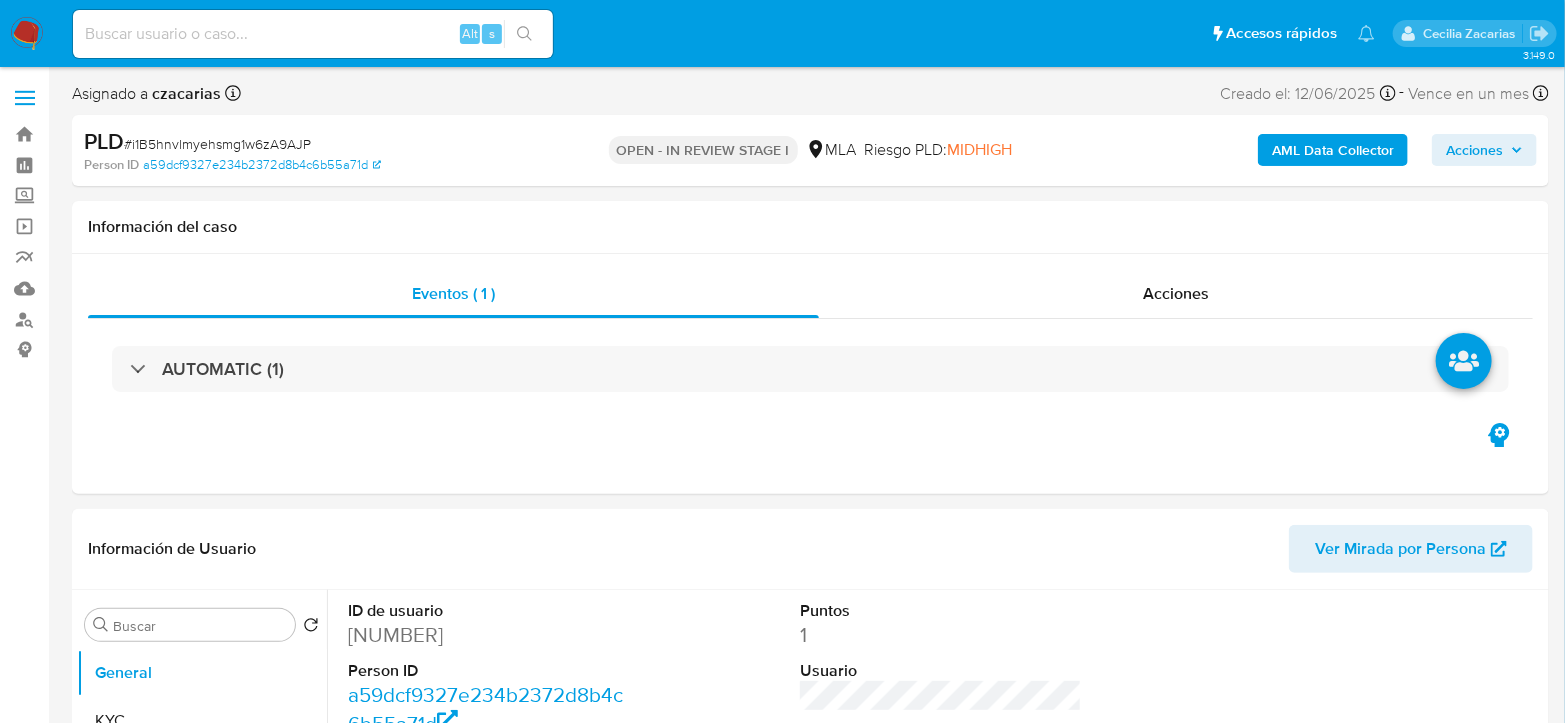 select on "10" 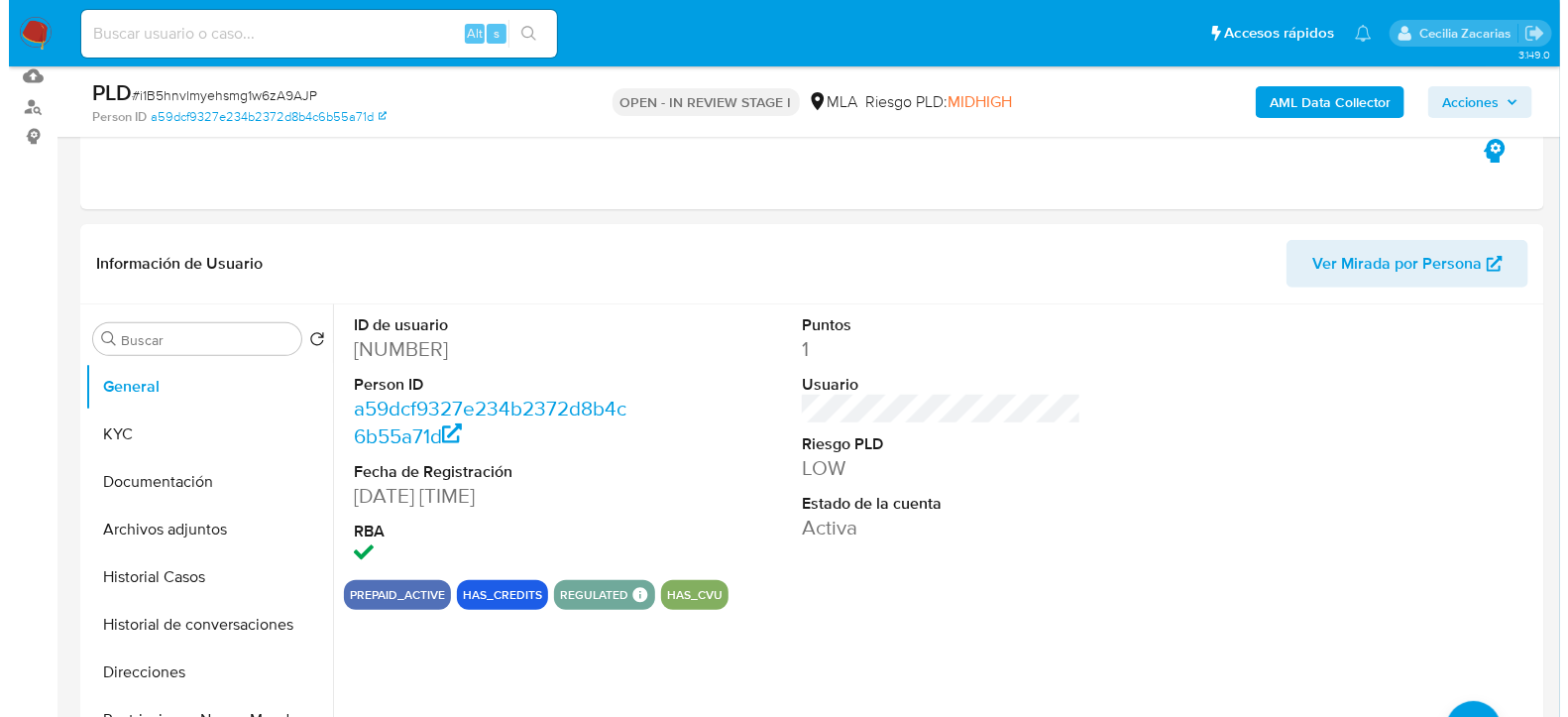 scroll, scrollTop: 220, scrollLeft: 0, axis: vertical 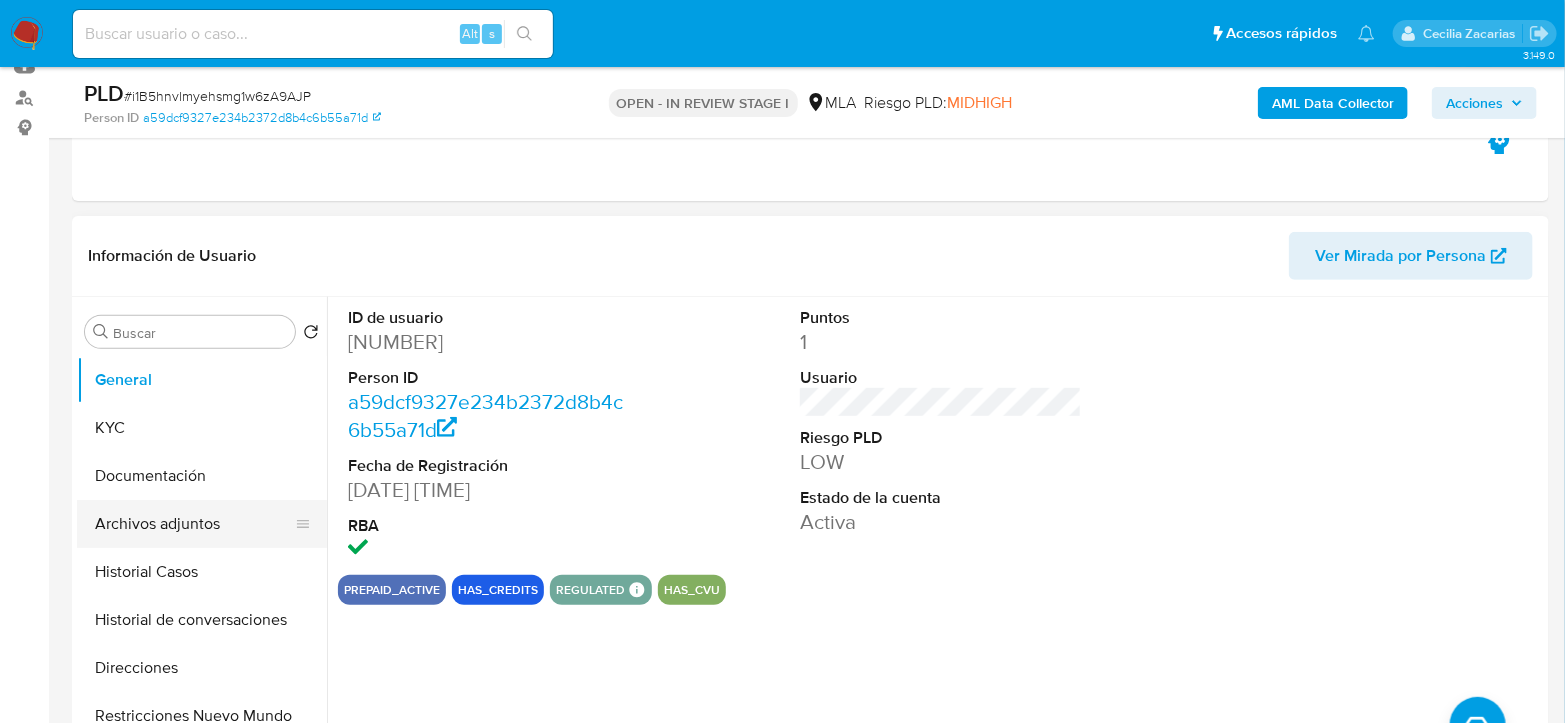 click on "Archivos adjuntos" at bounding box center (194, 524) 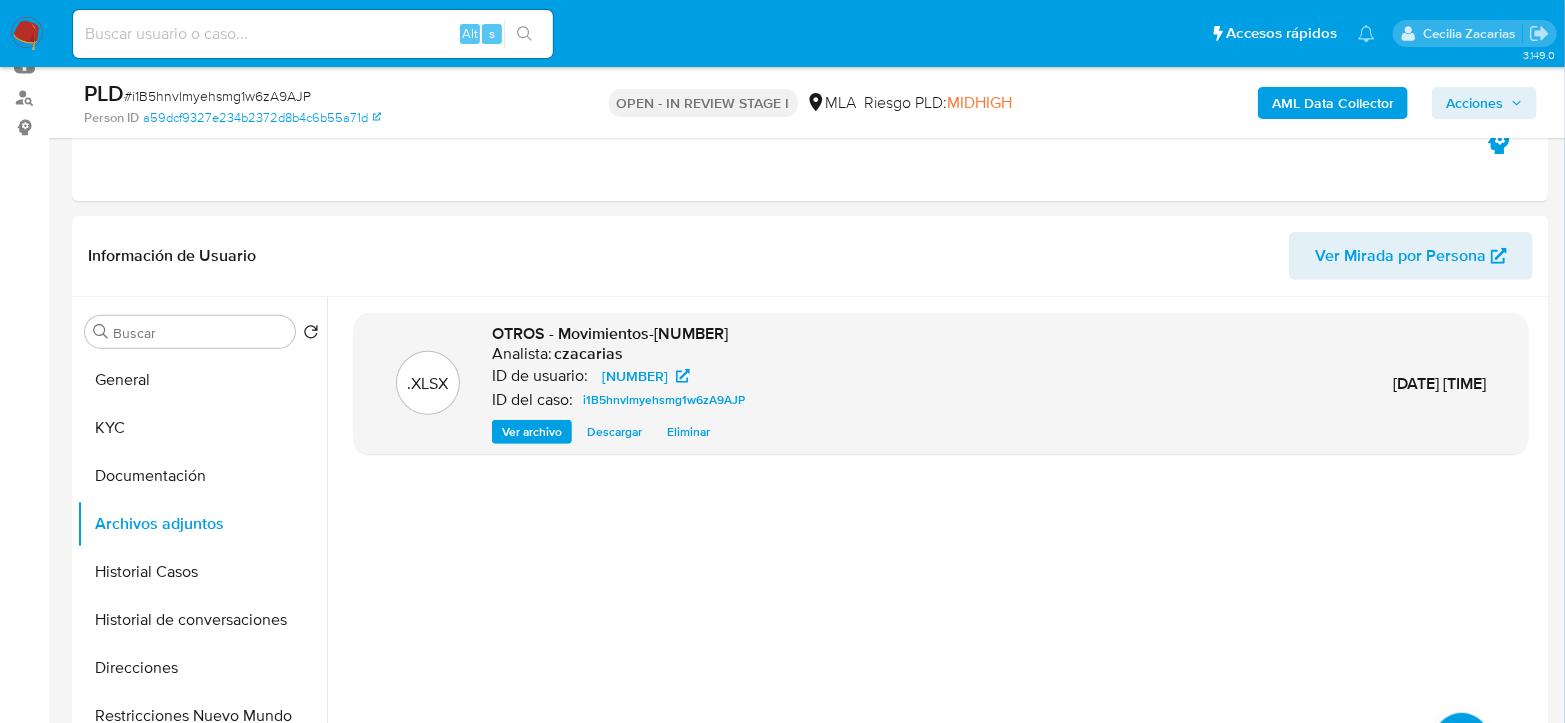 click on "AML Data Collector" at bounding box center [1333, 103] 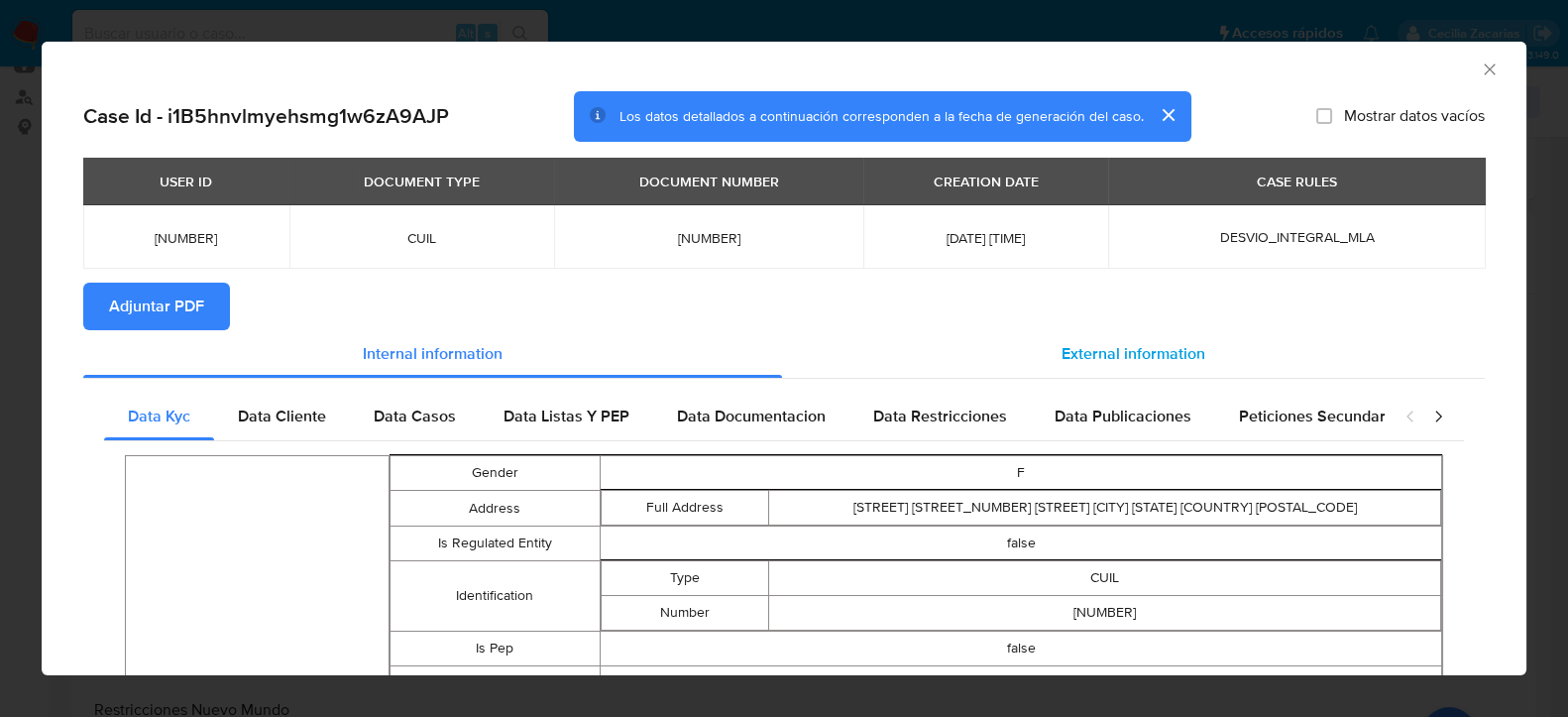 click on "External information" at bounding box center (1133, 353) 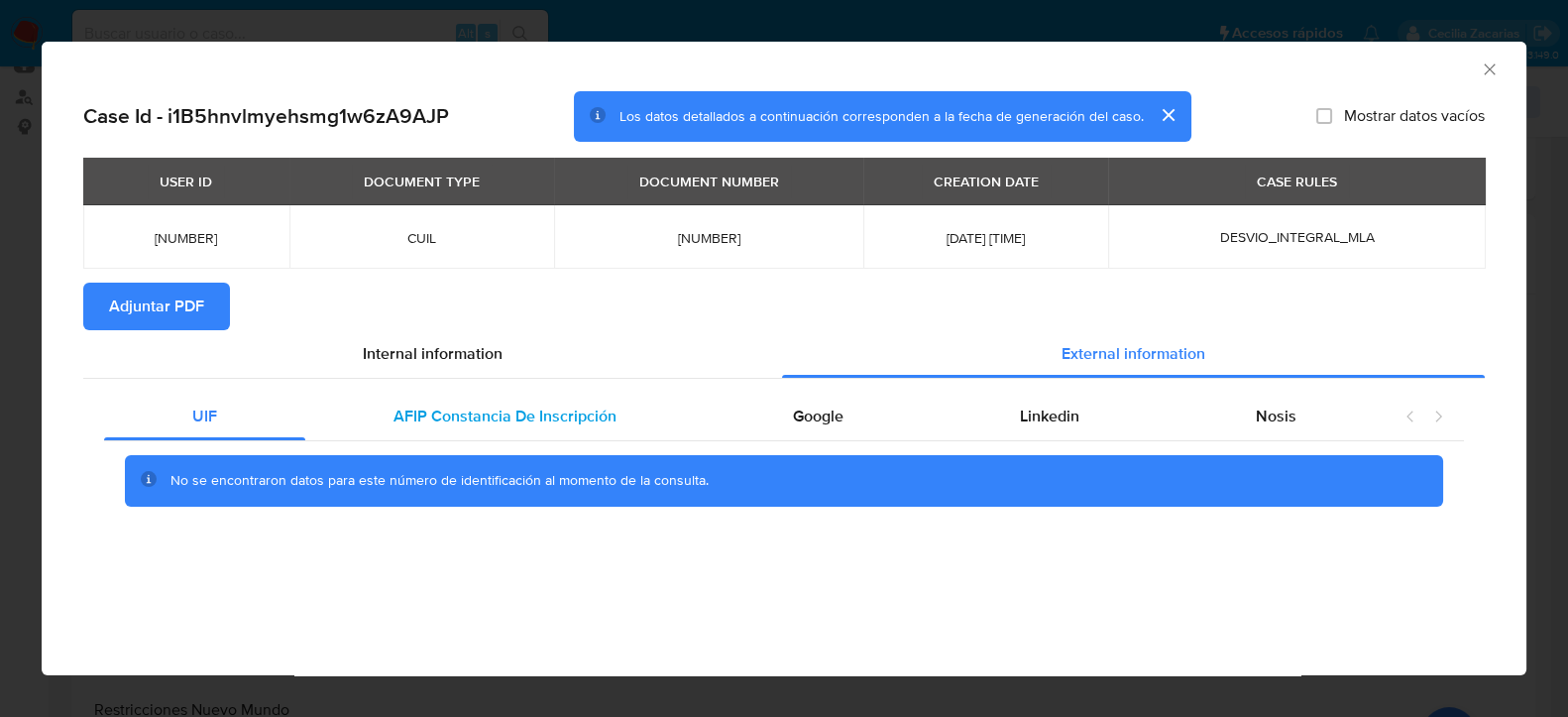 click on "AFIP Constancia De Inscripción" at bounding box center [504, 416] 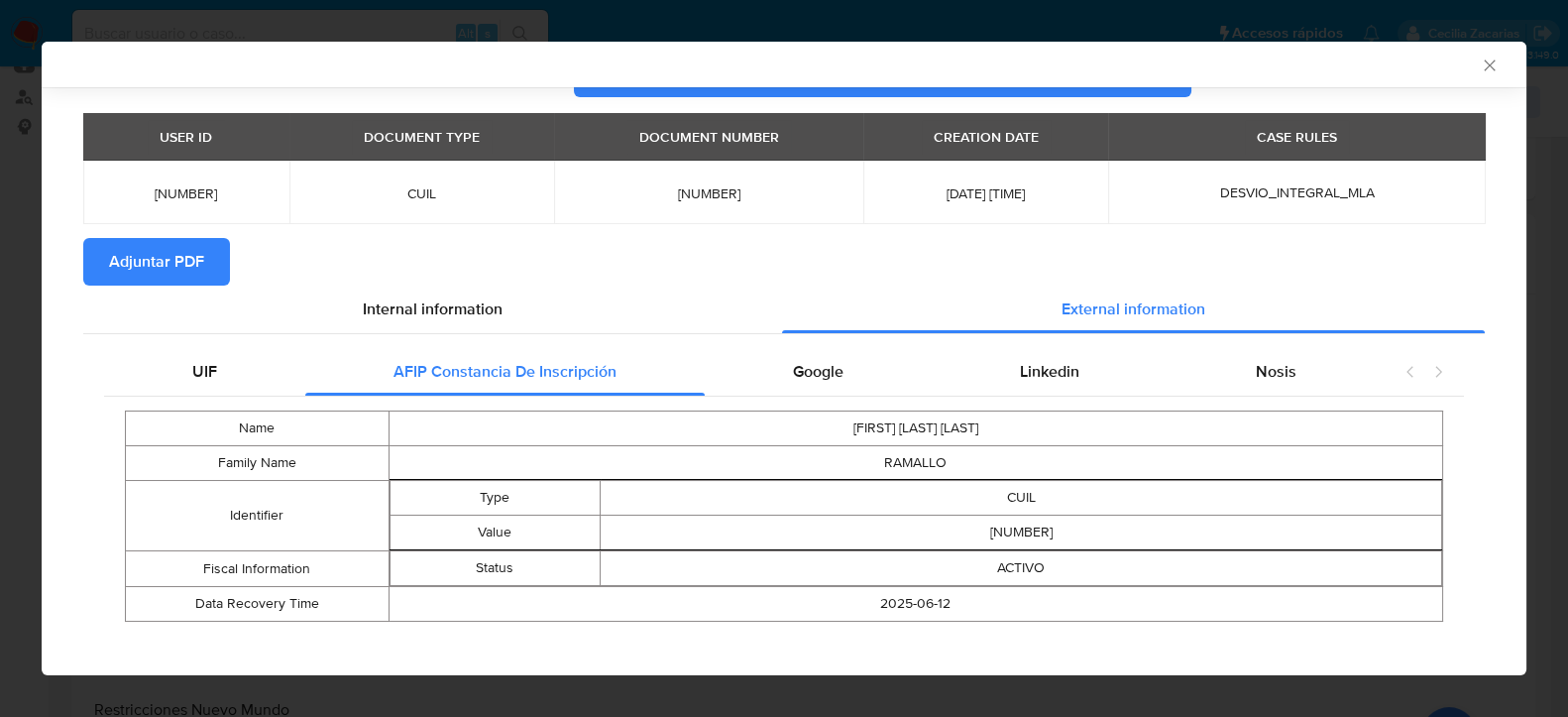 scroll, scrollTop: 58, scrollLeft: 0, axis: vertical 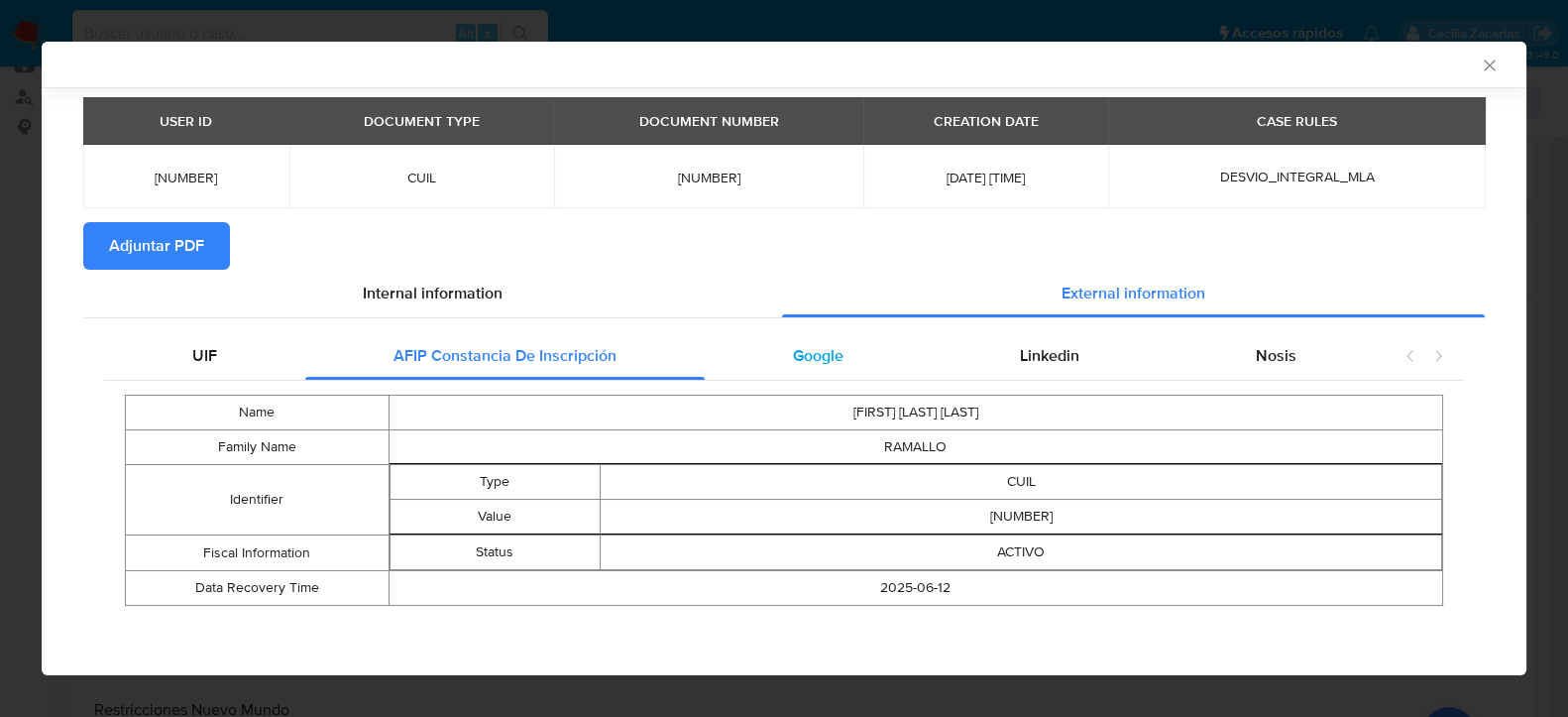 click on "Google" at bounding box center (818, 356) 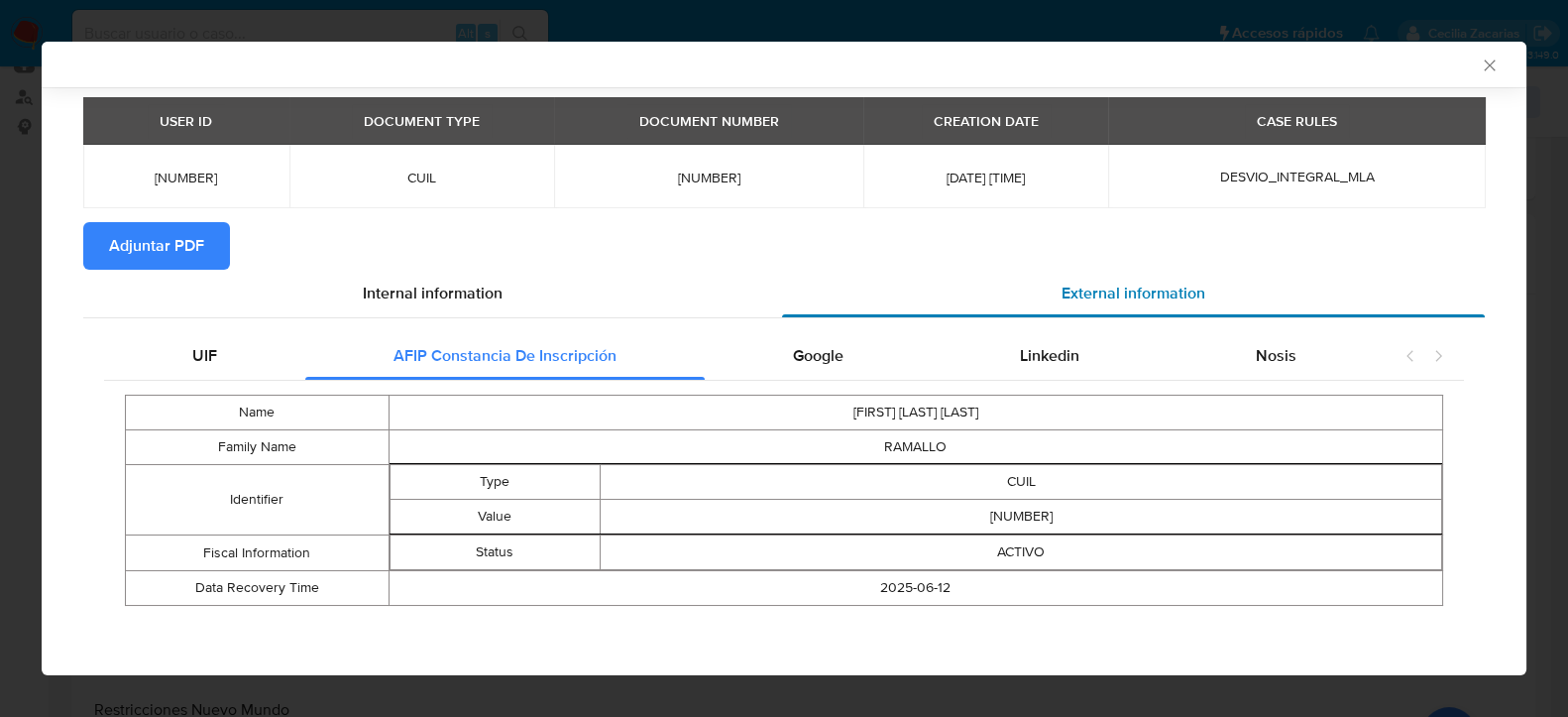 scroll, scrollTop: 0, scrollLeft: 0, axis: both 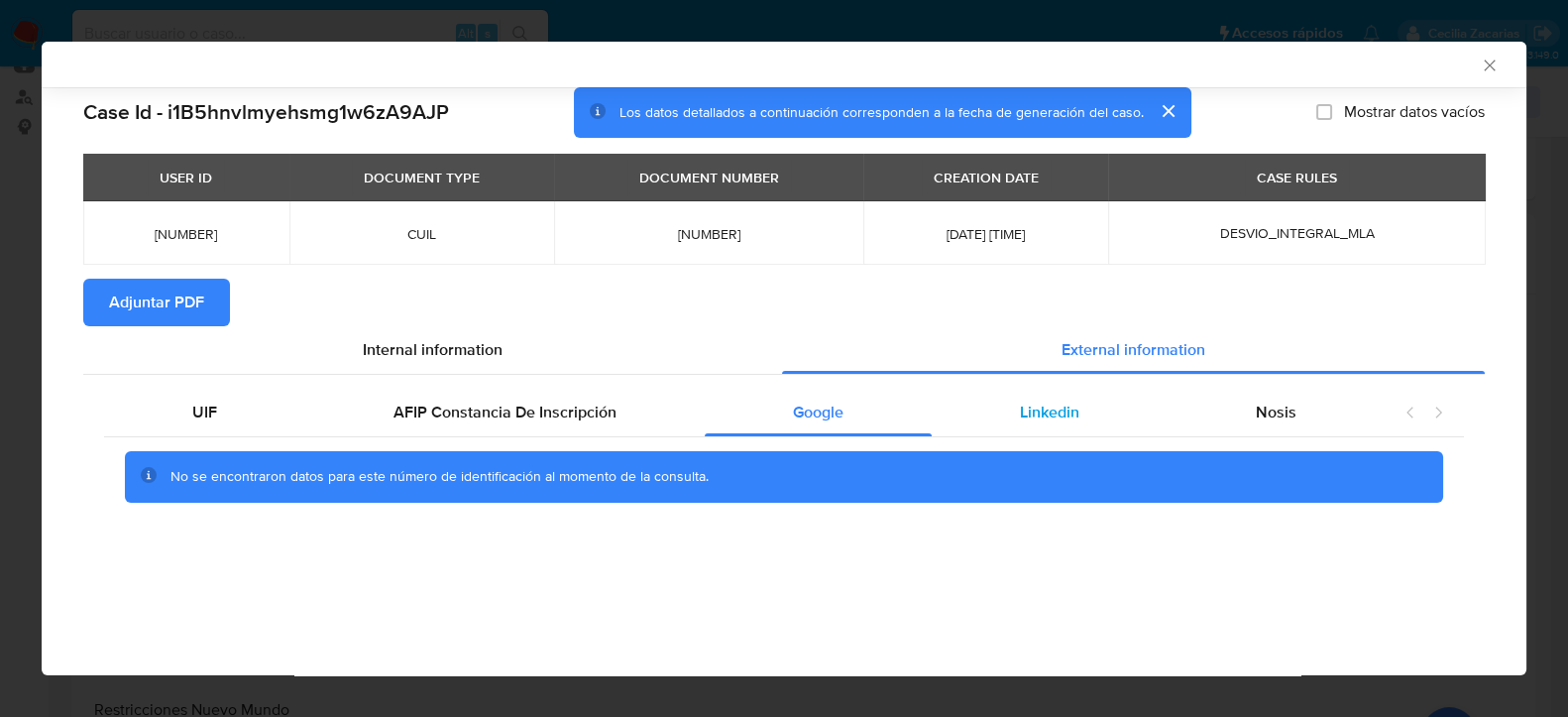 click on "Linkedin" at bounding box center [1050, 412] 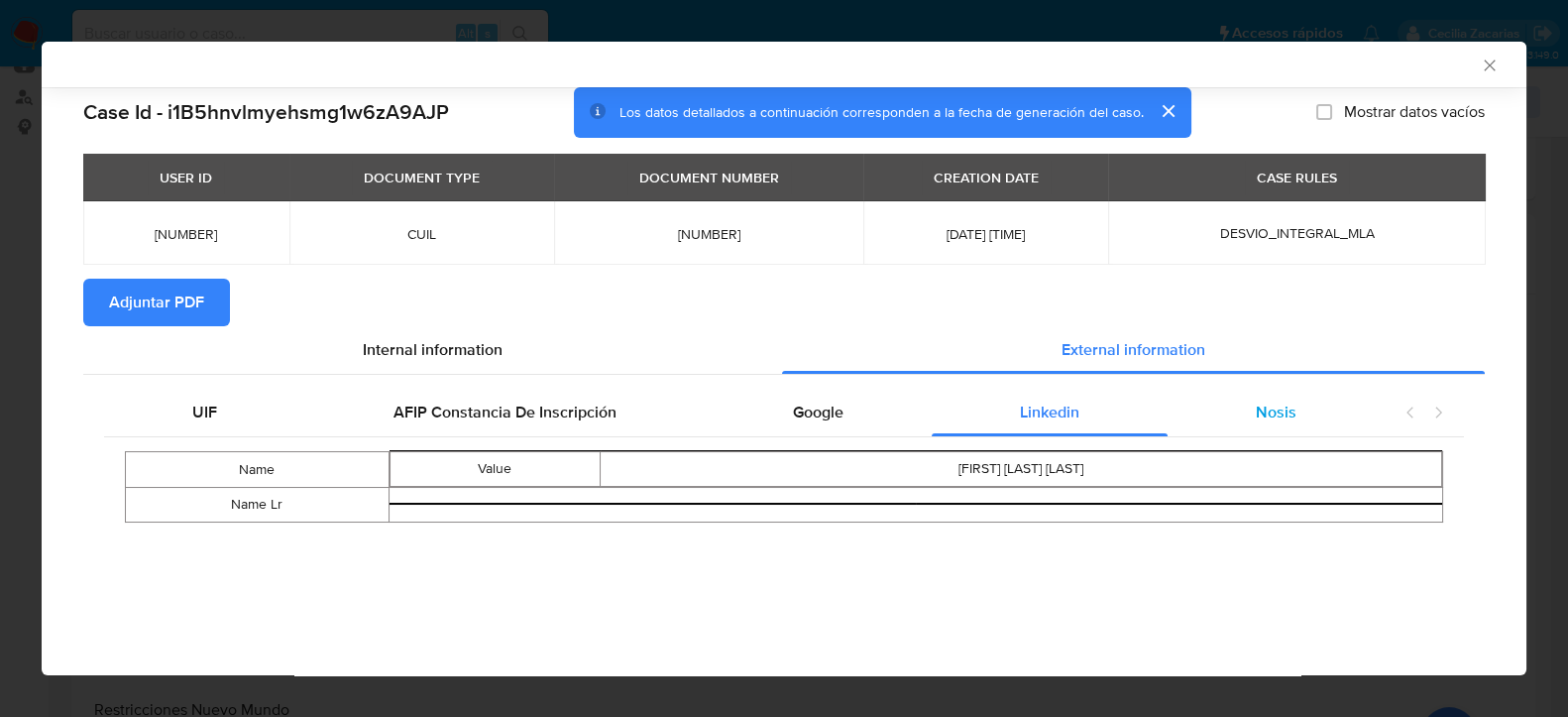 click on "Nosis" at bounding box center [1276, 412] 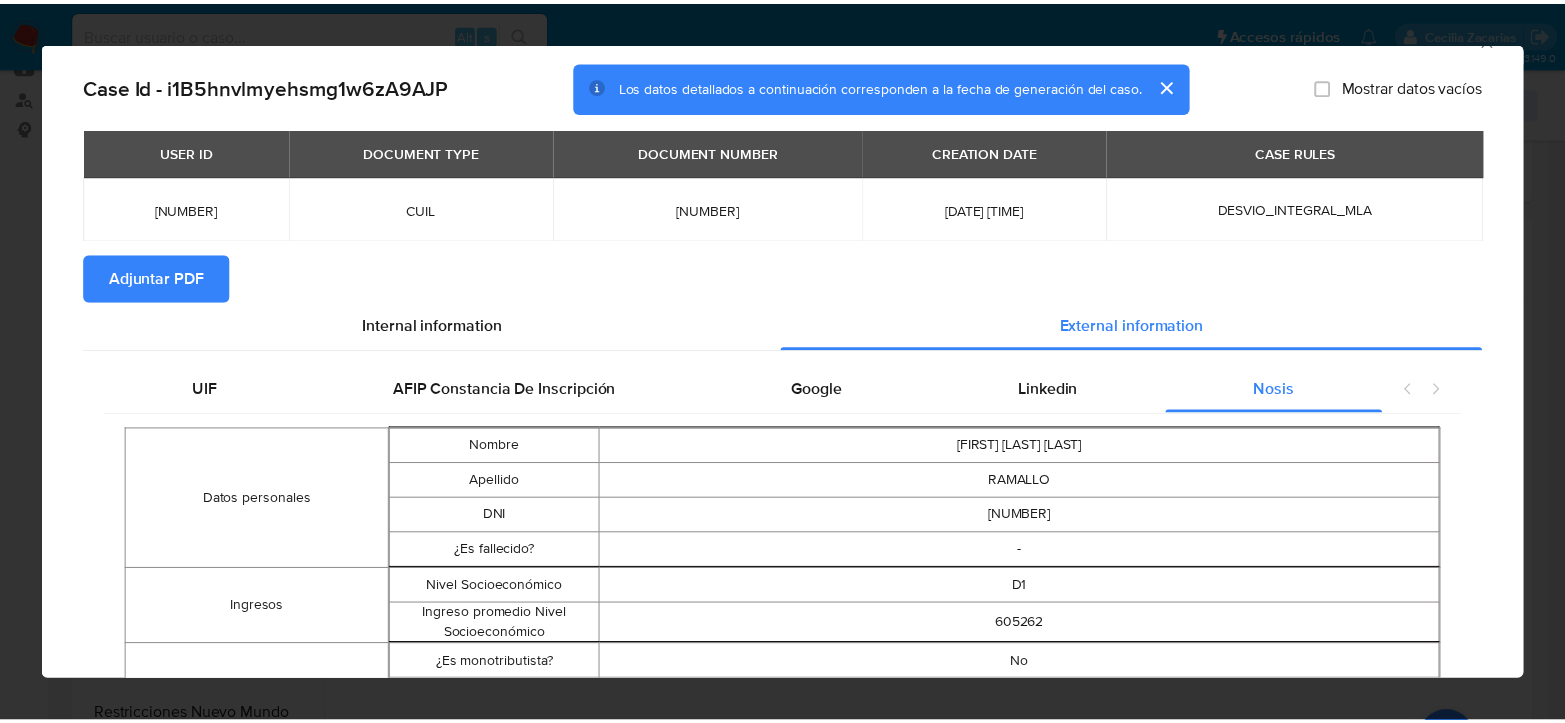 scroll, scrollTop: 0, scrollLeft: 0, axis: both 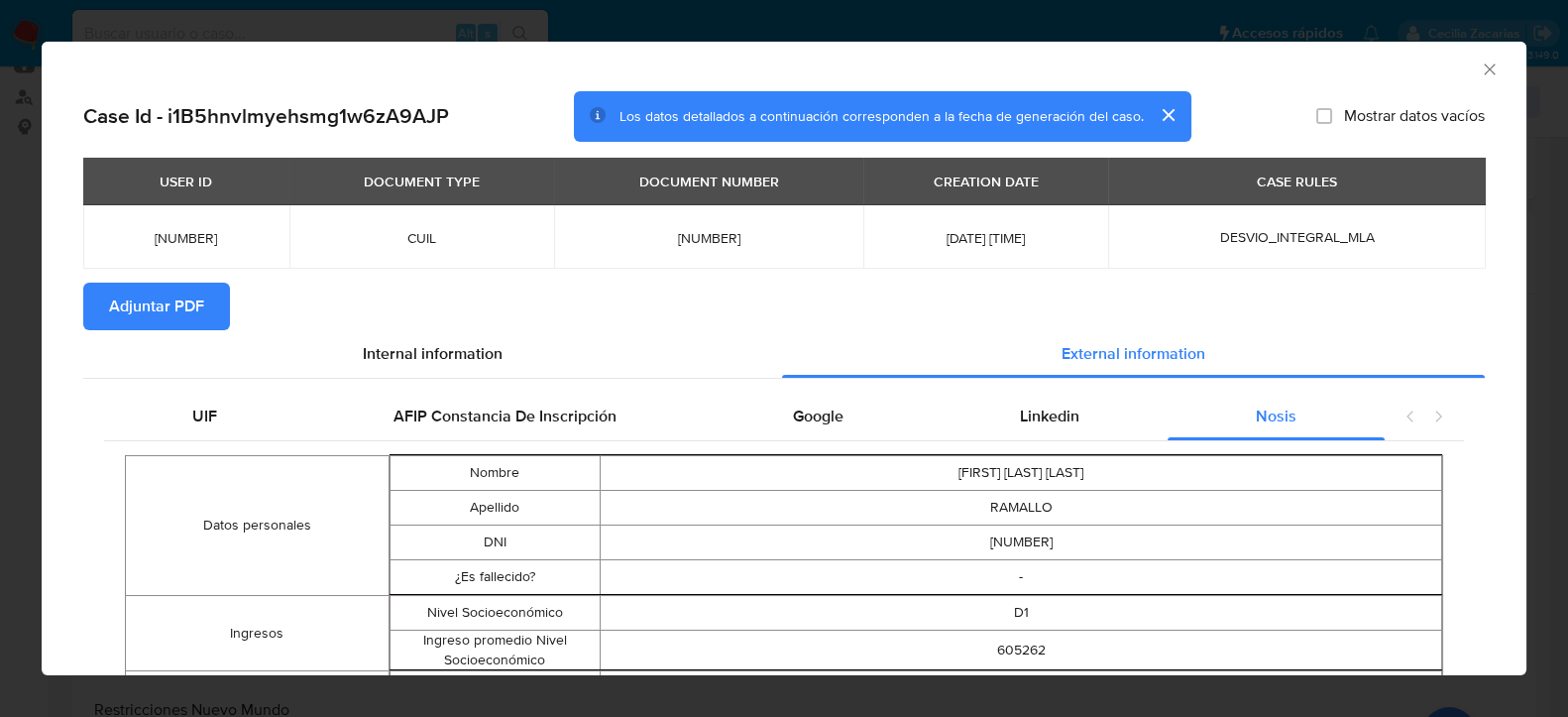 click on "Adjuntar PDF" at bounding box center [157, 306] 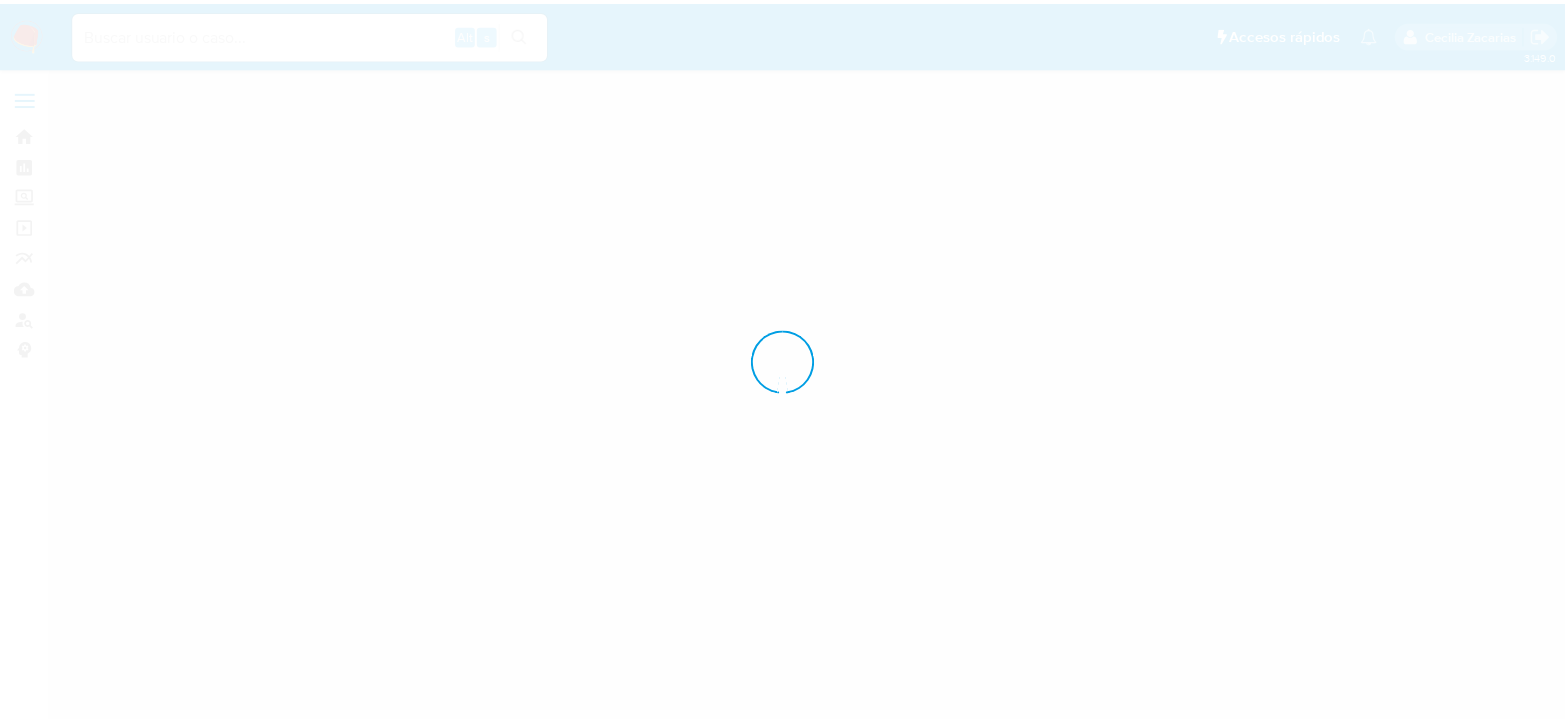 scroll, scrollTop: 0, scrollLeft: 0, axis: both 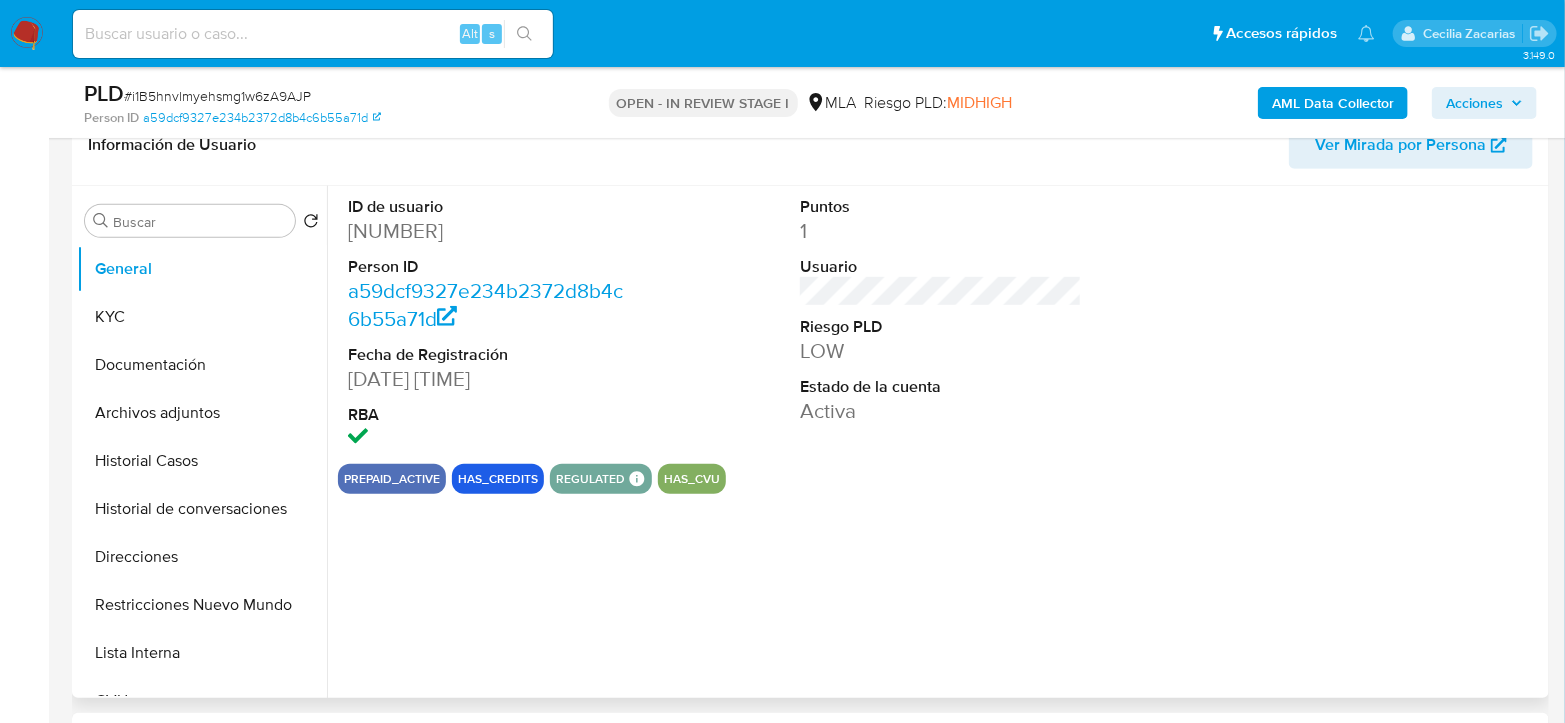 select on "10" 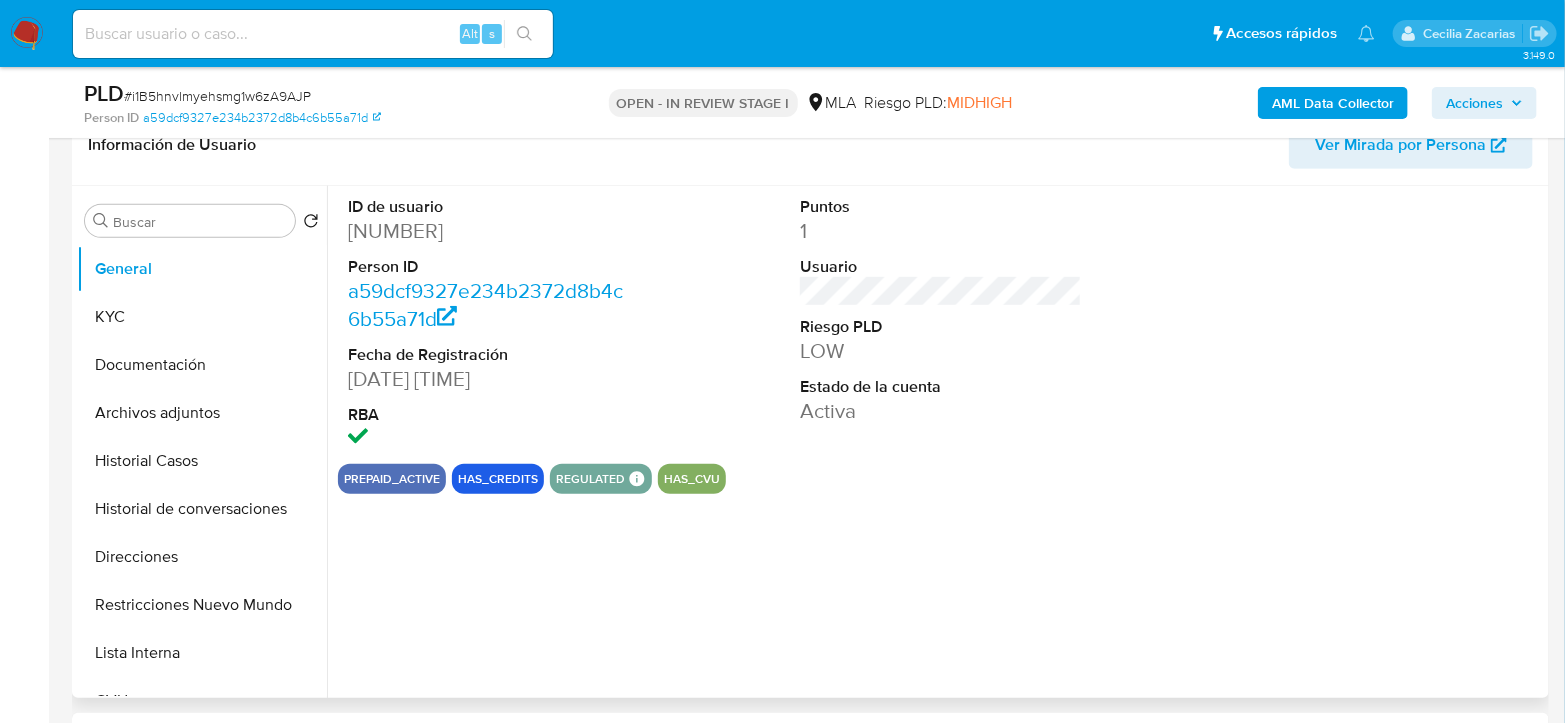 scroll, scrollTop: 888, scrollLeft: 0, axis: vertical 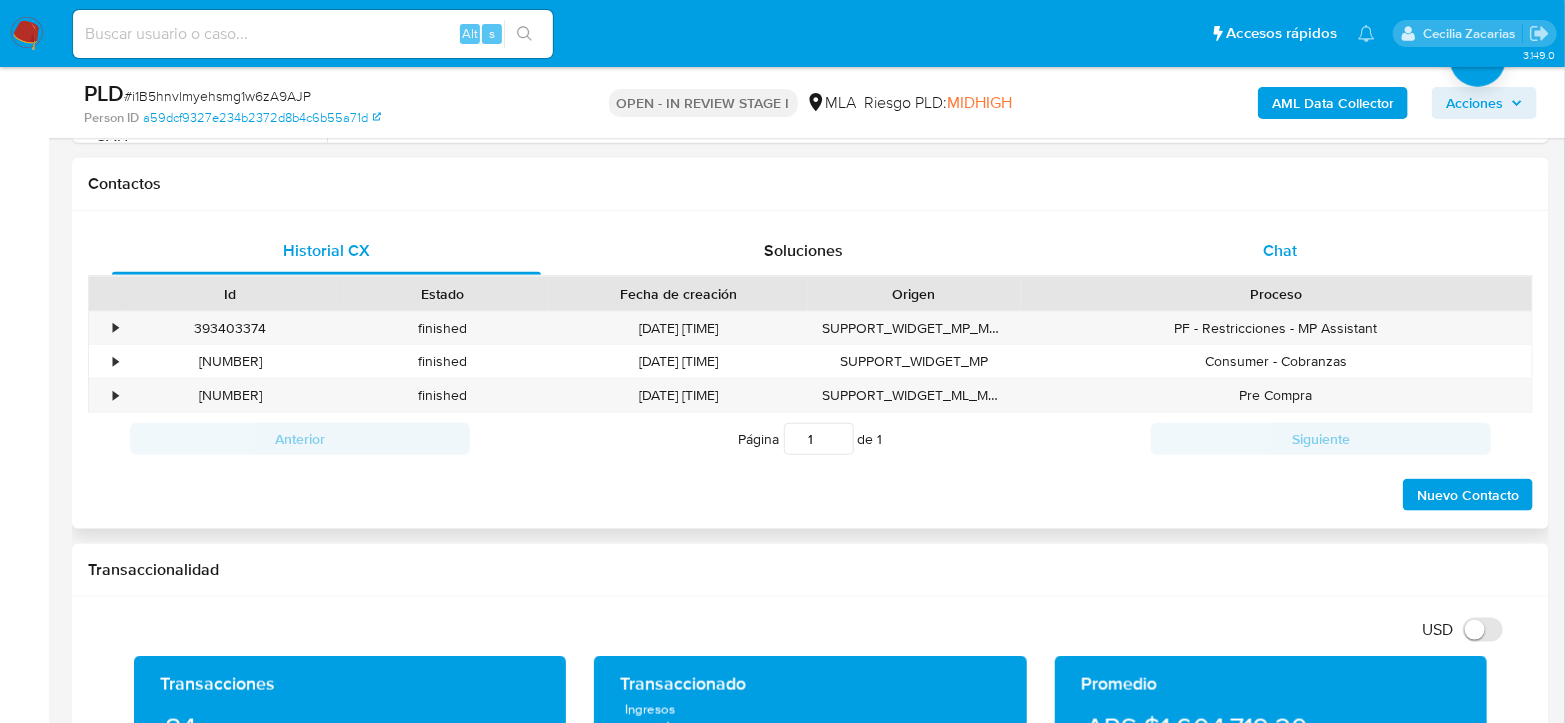 click on "Chat" at bounding box center [1280, 250] 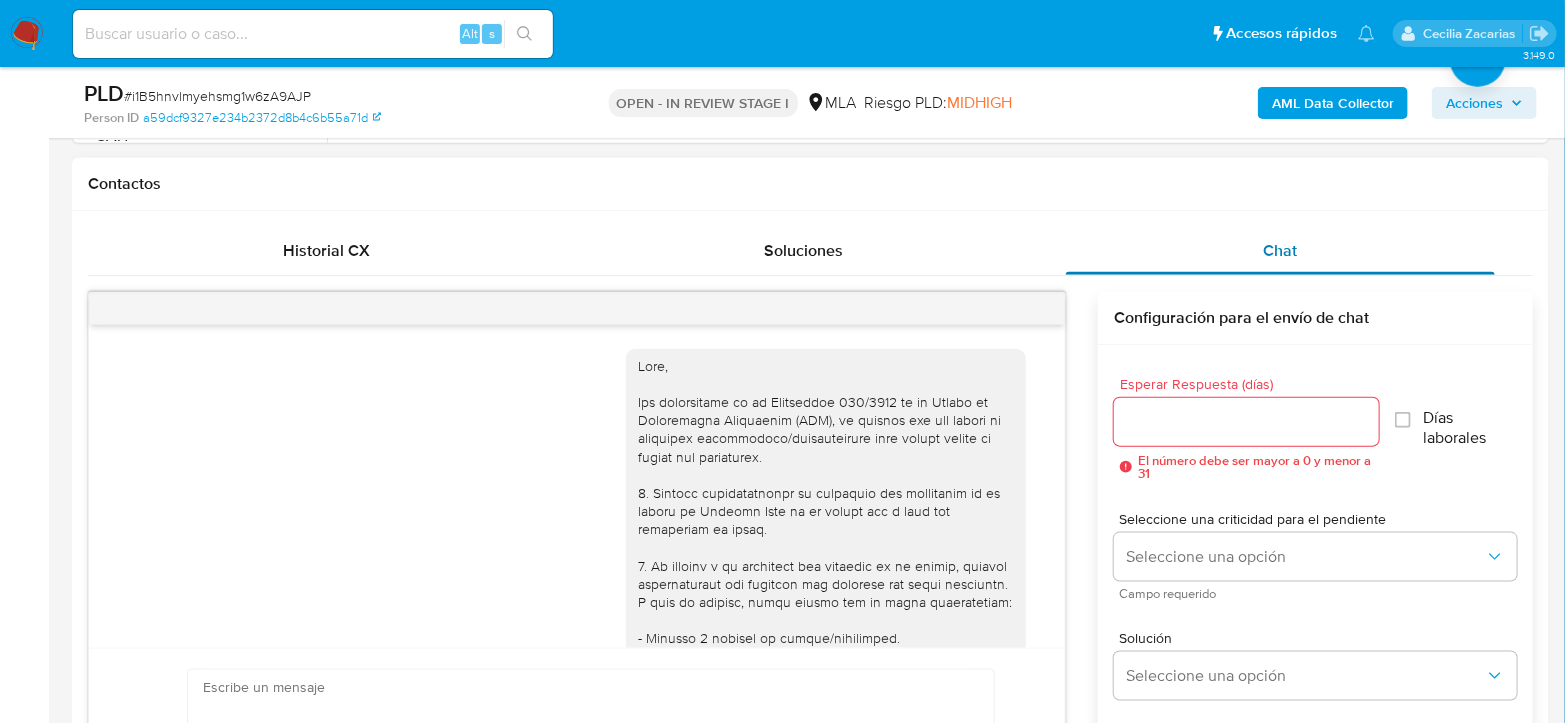 scroll, scrollTop: 1371, scrollLeft: 0, axis: vertical 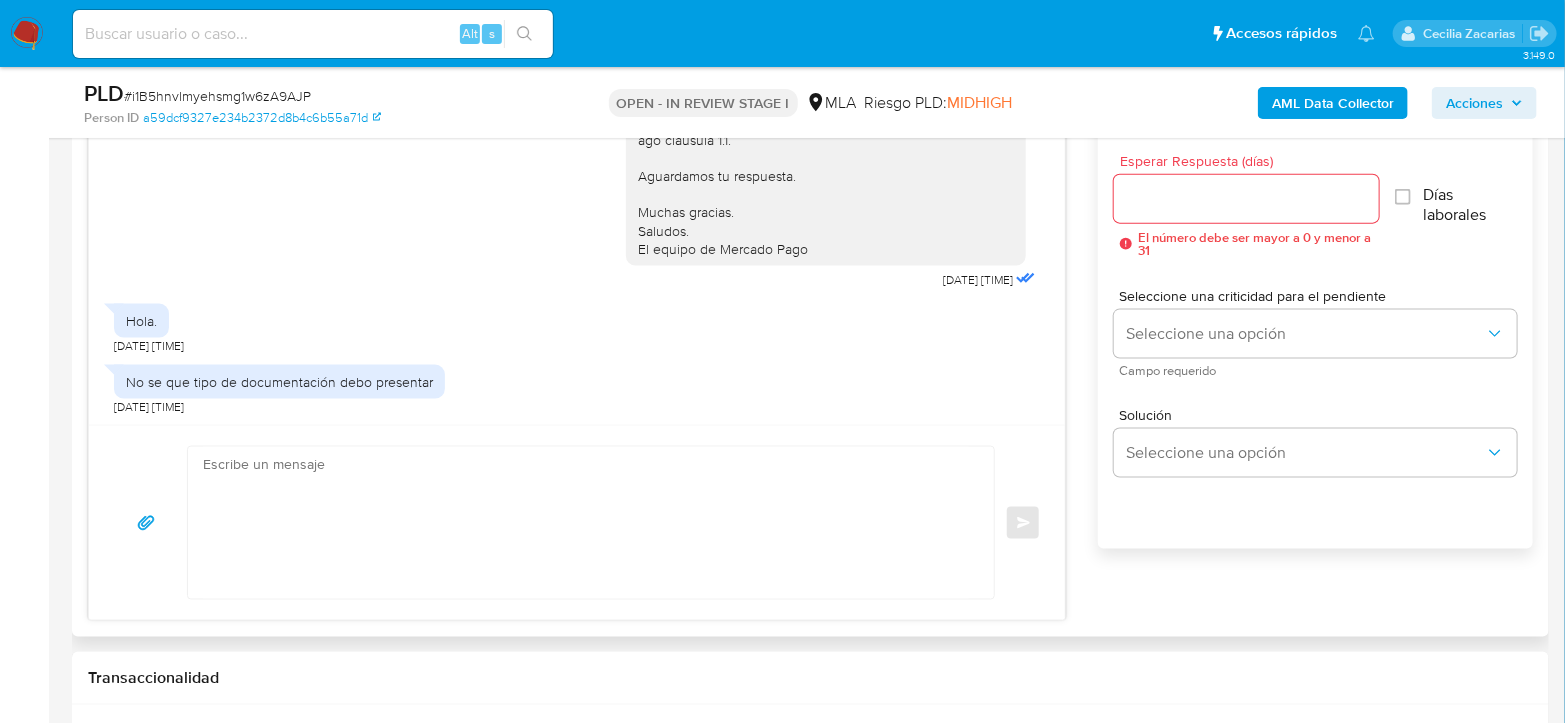 click at bounding box center (586, 523) 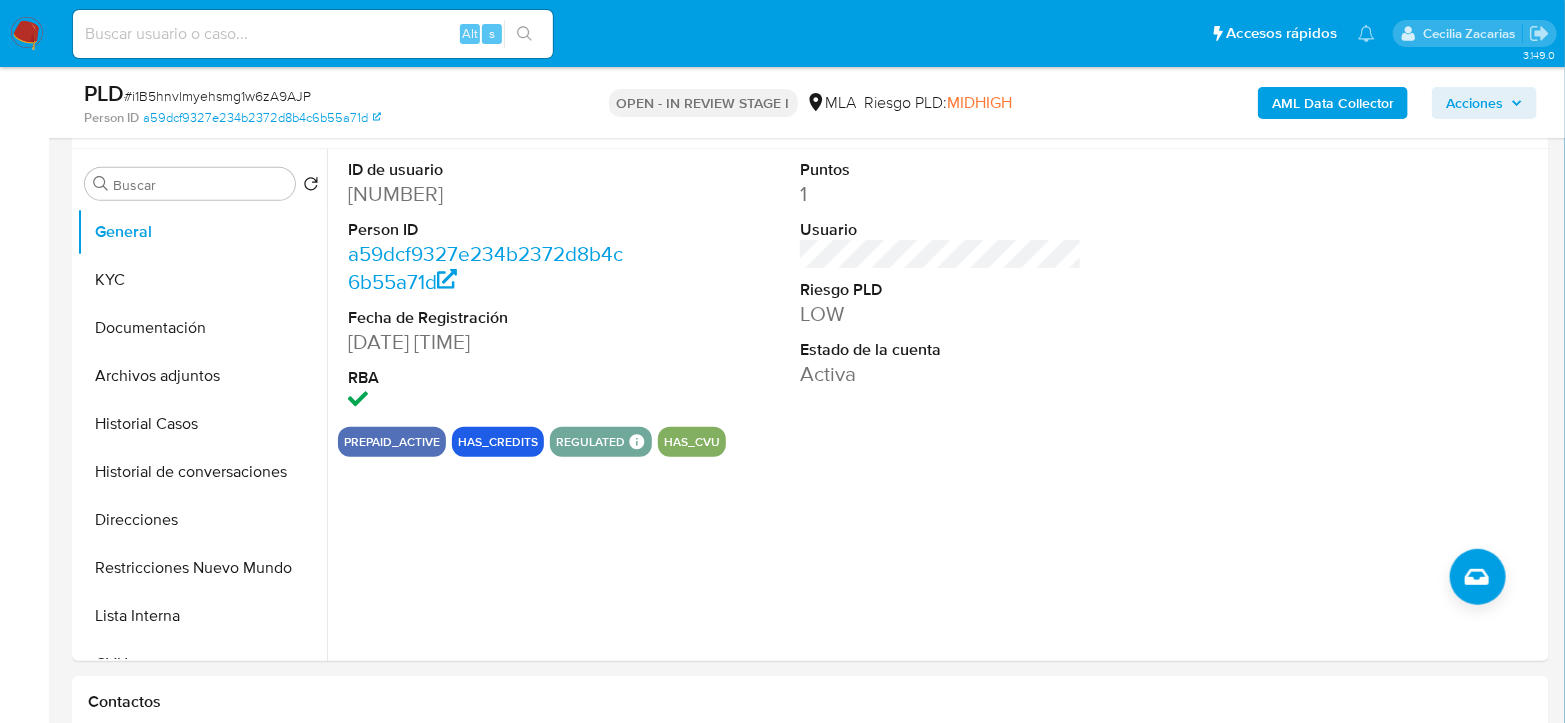 scroll, scrollTop: 333, scrollLeft: 0, axis: vertical 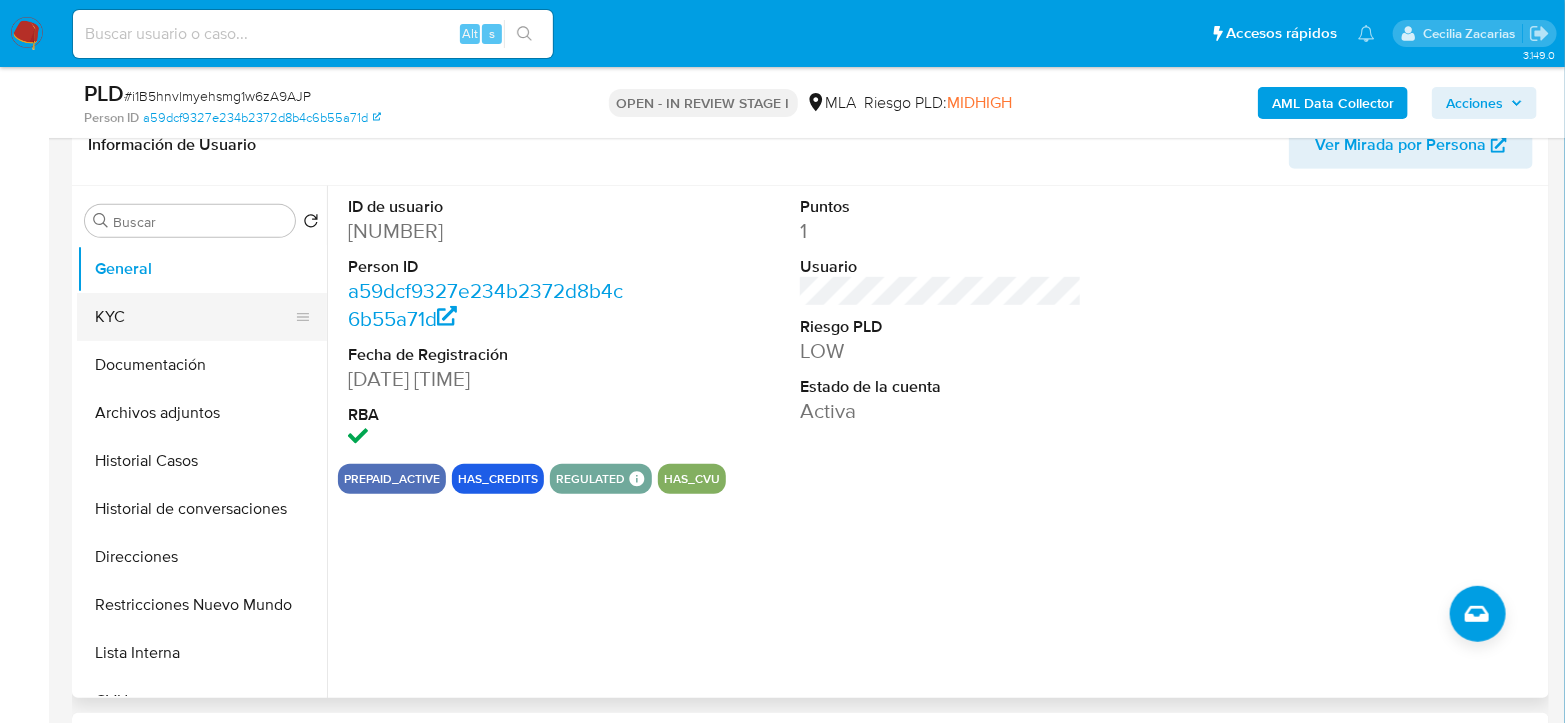 click on "KYC" at bounding box center [194, 317] 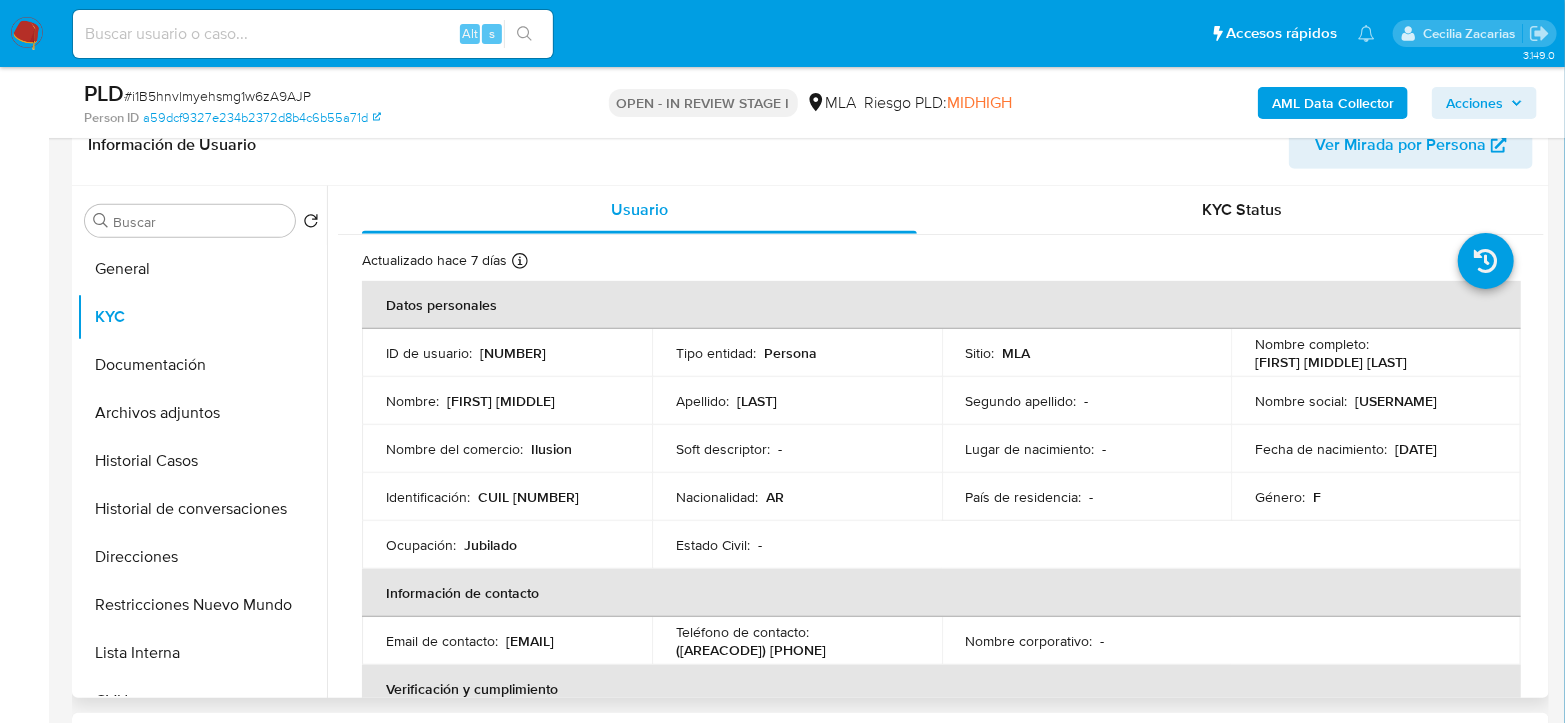 drag, startPoint x: 1249, startPoint y: 364, endPoint x: 1461, endPoint y: 356, distance: 212.1509 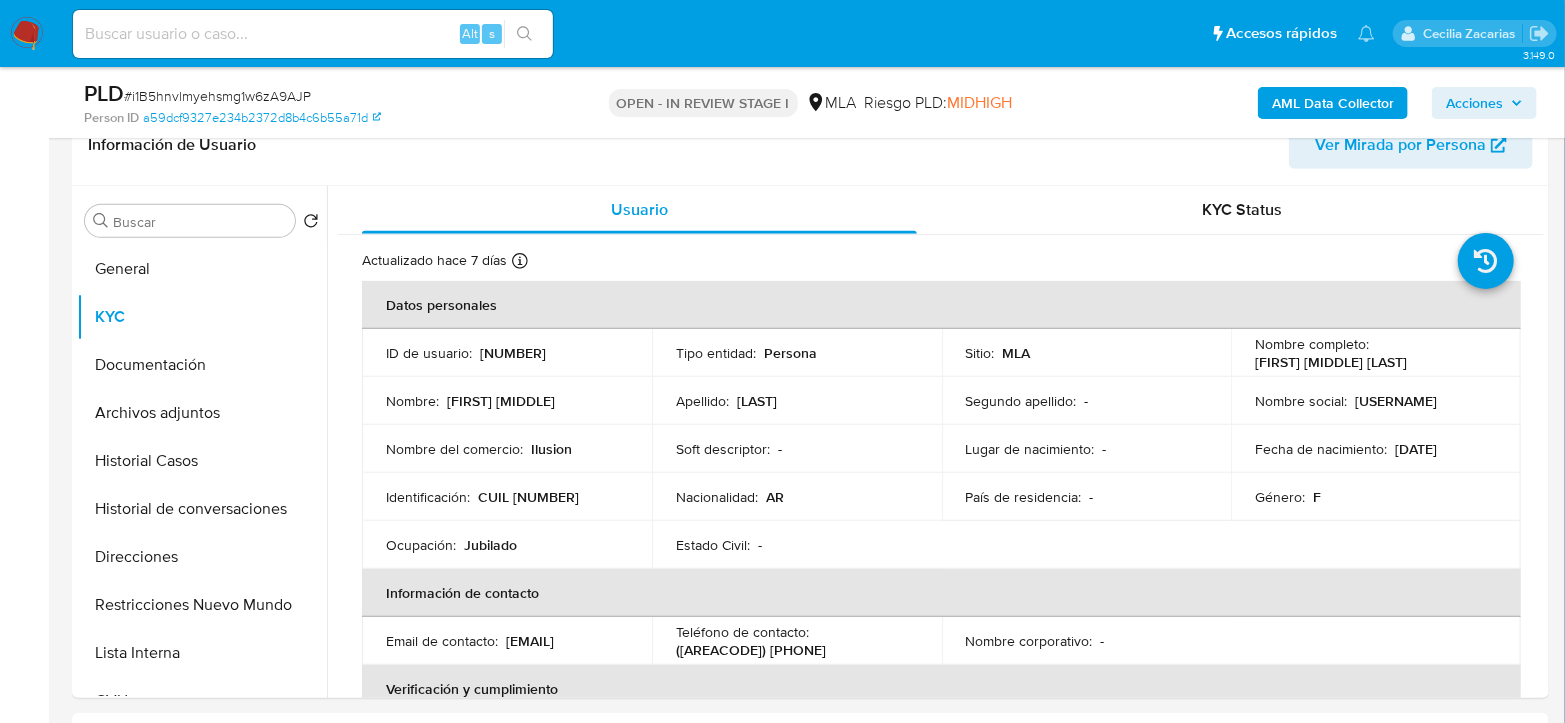 copy on "[FIRST] [MIDDLE] [LAST]" 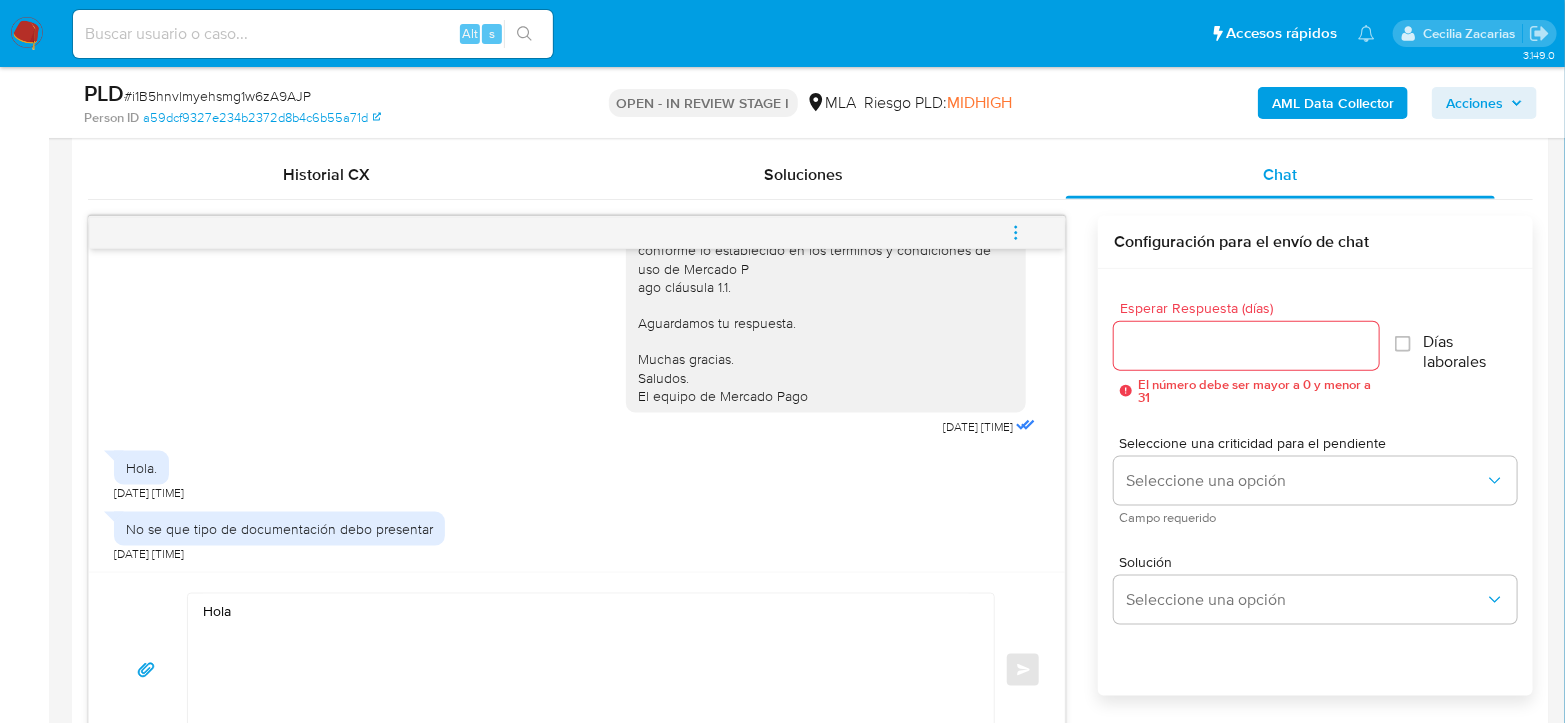 scroll, scrollTop: 1000, scrollLeft: 0, axis: vertical 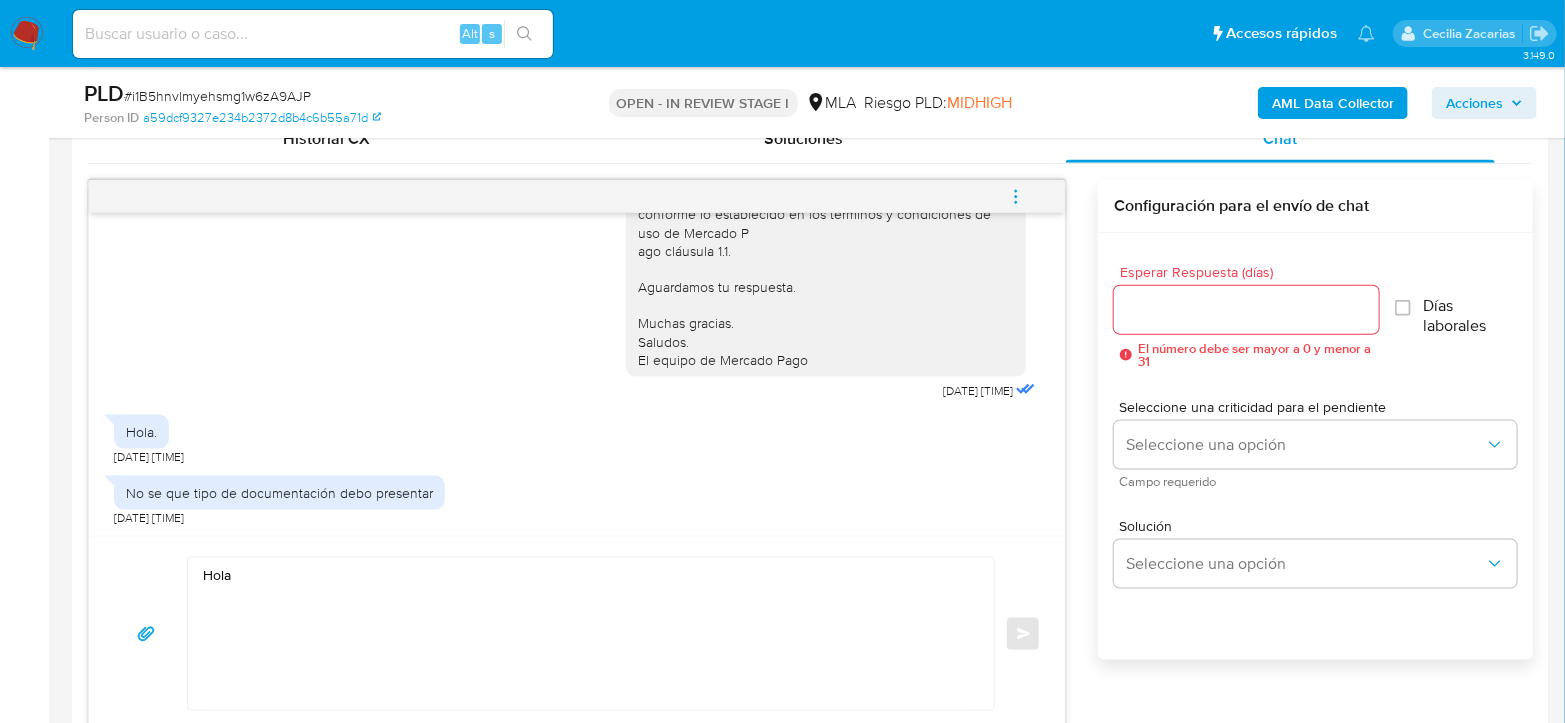 click on "Hola" at bounding box center (586, 634) 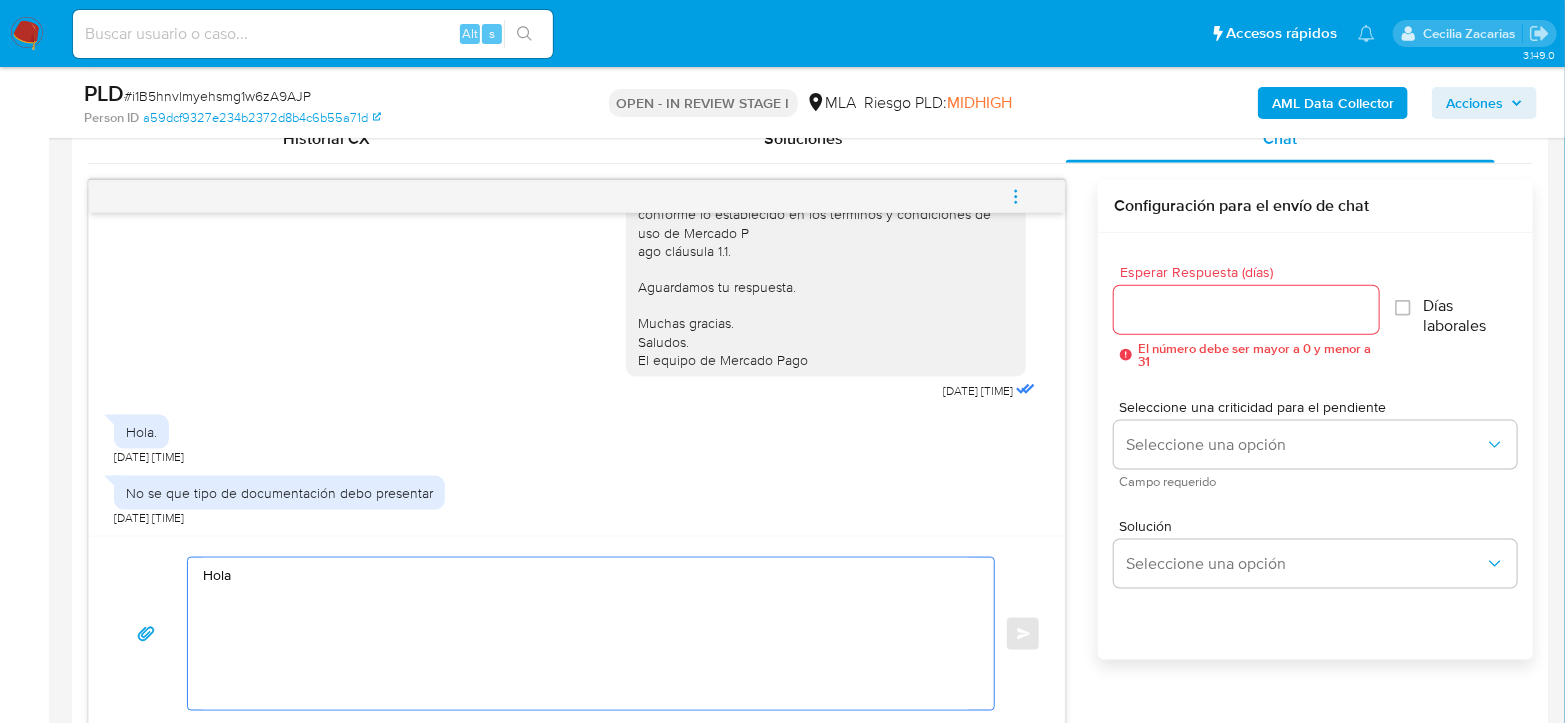 paste on "[FIRST] [MIDDLE] [LAST]" 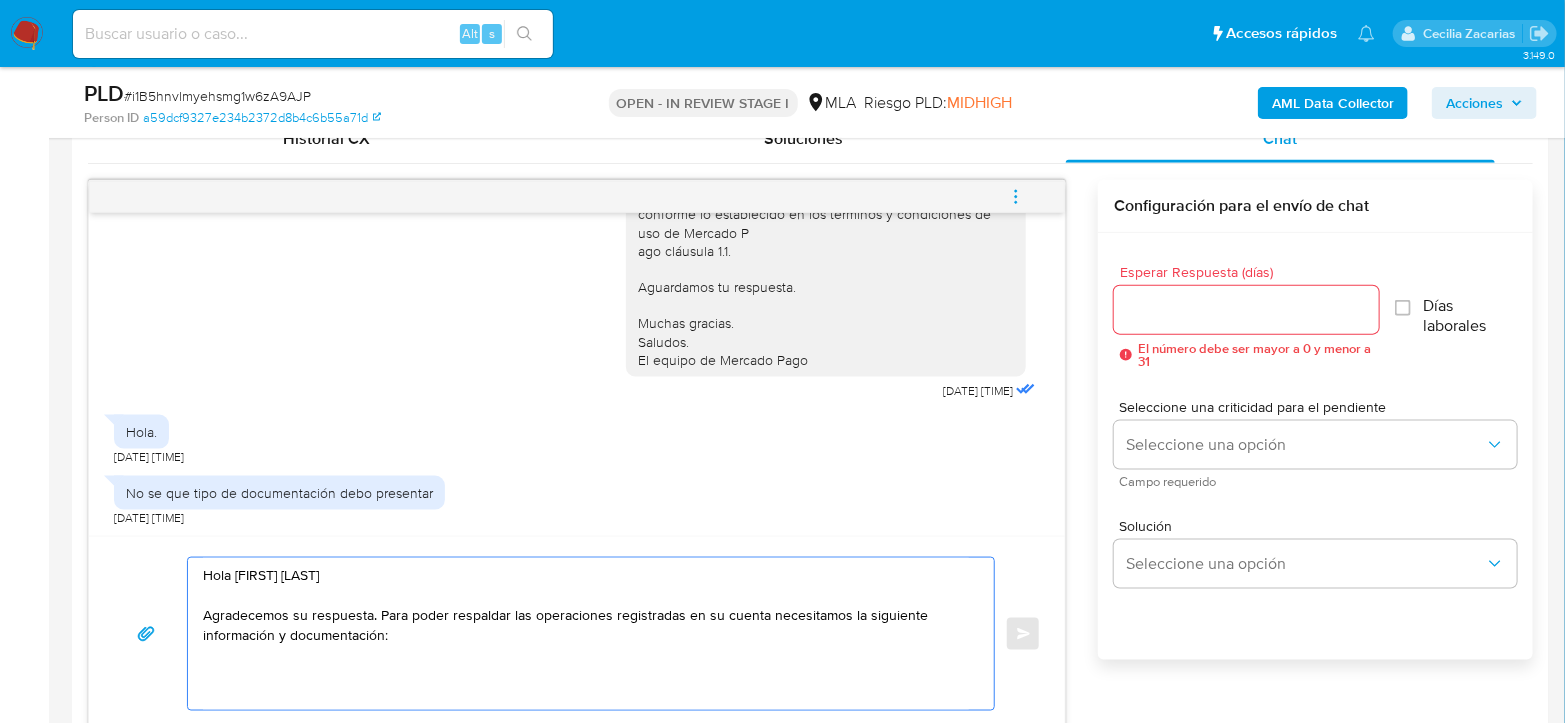 paste on "- Detalla la actividad que realizas a través de tu cuenta. De corresponder a una actividad comercial, indicar el nombre, domicilio y/o sitio web del comercio.
2. De acuerdo a la actividad que realices en tu cuenta, adjunta la siguiente documentación. A modo de ejemplo, puedes enviar uno de estos comprobantes:
- Últimos 3 recibos de sueldo/jubilación." 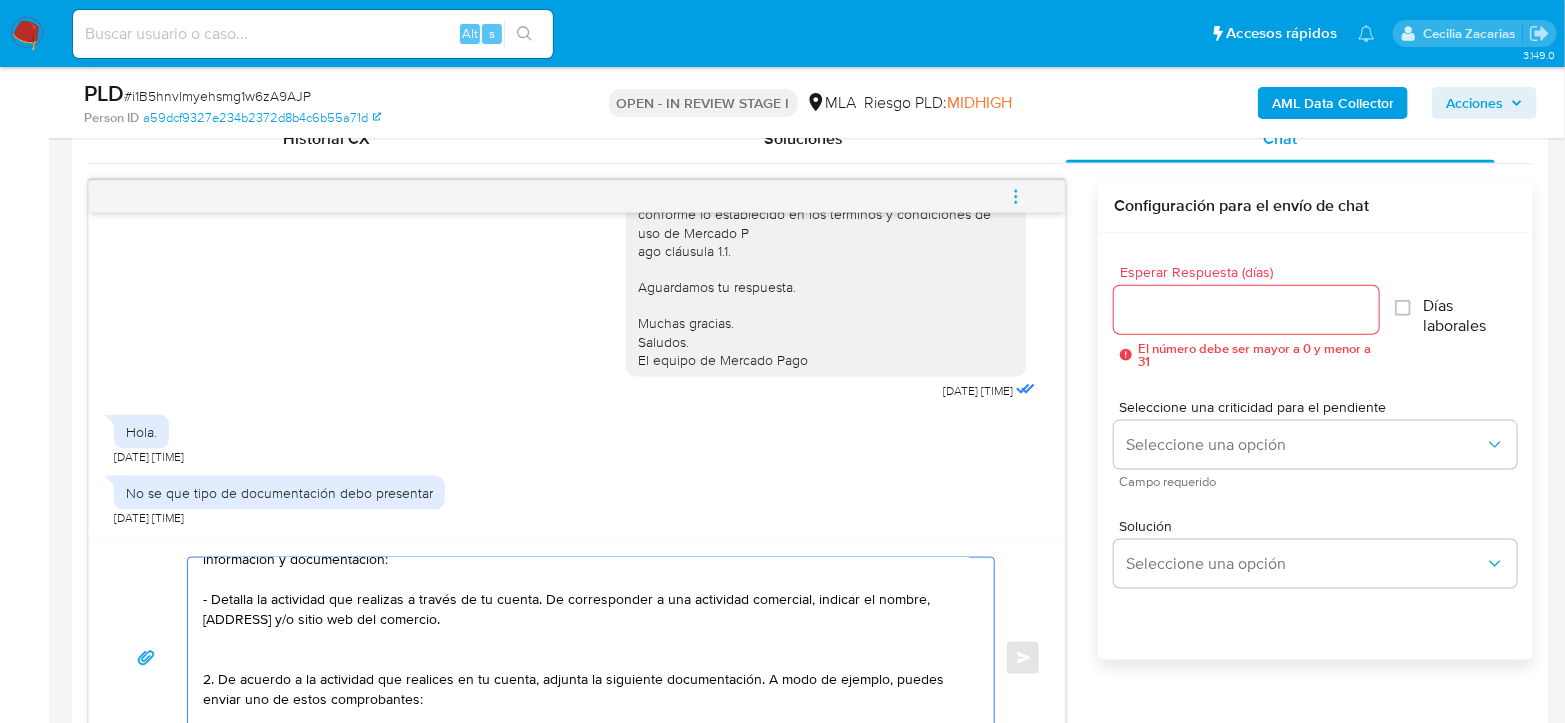 scroll, scrollTop: 110, scrollLeft: 0, axis: vertical 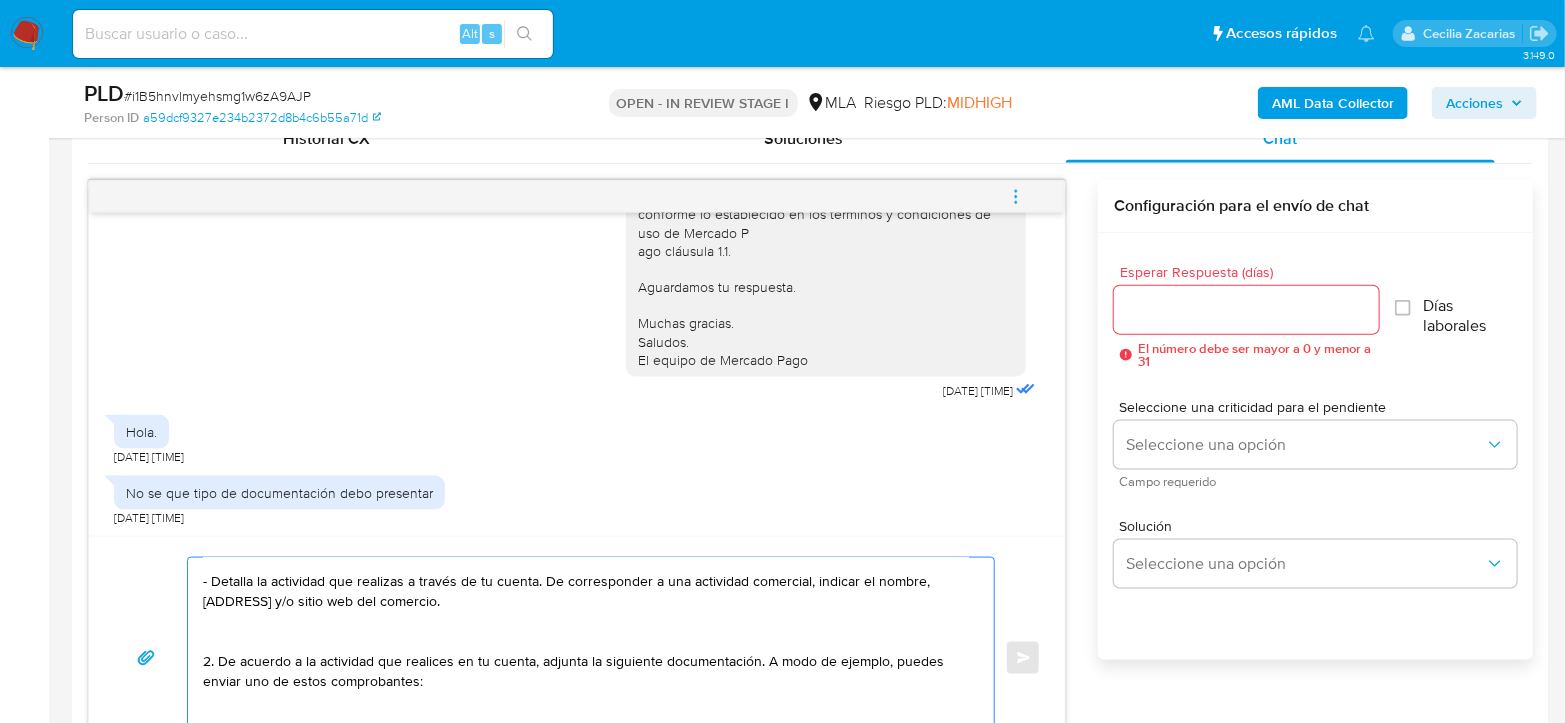 click on "Hola [FIRST] [LAST]
Agradecemos su respuesta. Para poder respaldar las operaciones registradas en su cuenta necesitamos la siguiente información y documentación:
- Detalla la actividad que realizas a través de tu cuenta. De corresponder a una actividad comercial, indicar el nombre, [ADDRESS] y/o sitio web del comercio.
2. De acuerdo a la actividad que realices en tu cuenta, adjunta la siguiente documentación. A modo de ejemplo, puedes enviar uno de estos comprobantes:
- Últimos 3 recibos de sueldo/jubilación." at bounding box center (586, 658) 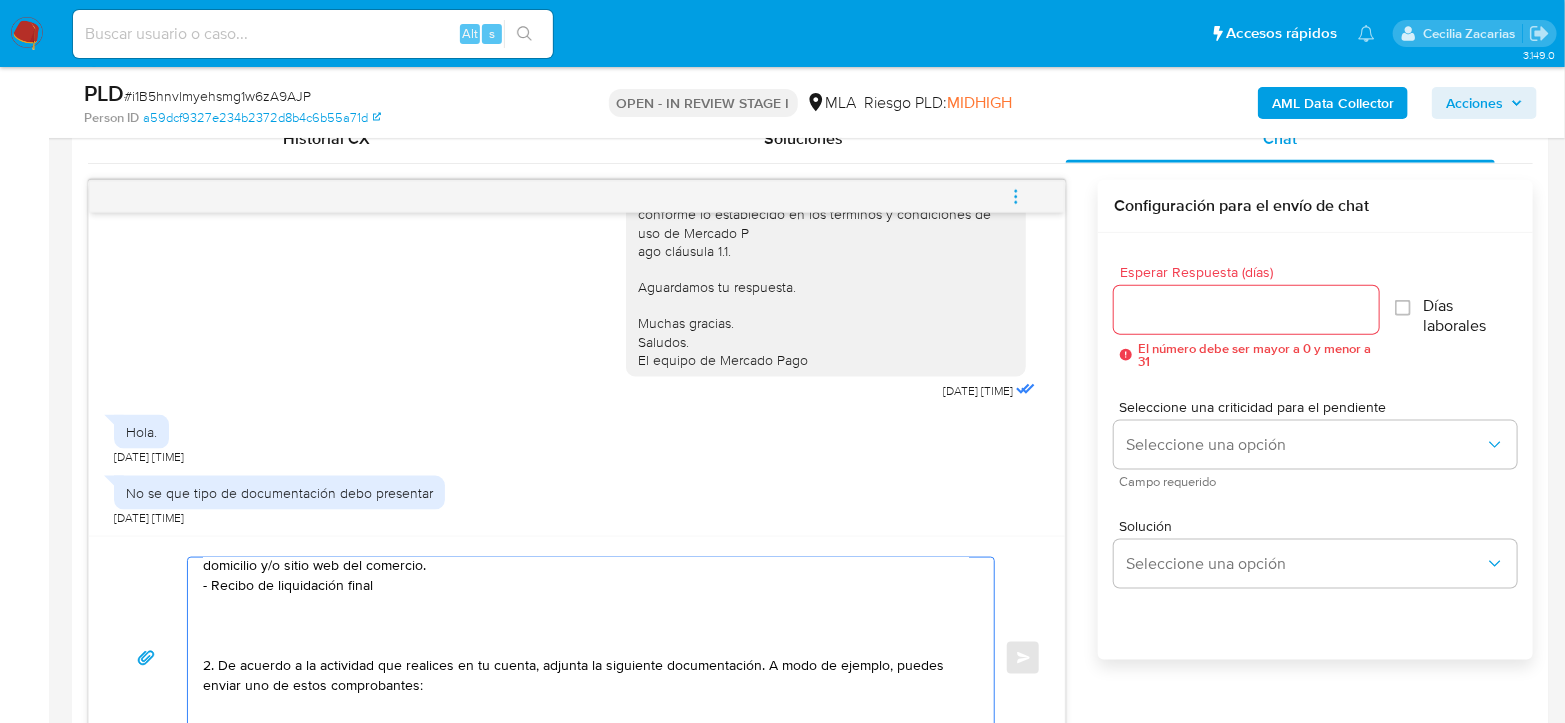 scroll, scrollTop: 149, scrollLeft: 0, axis: vertical 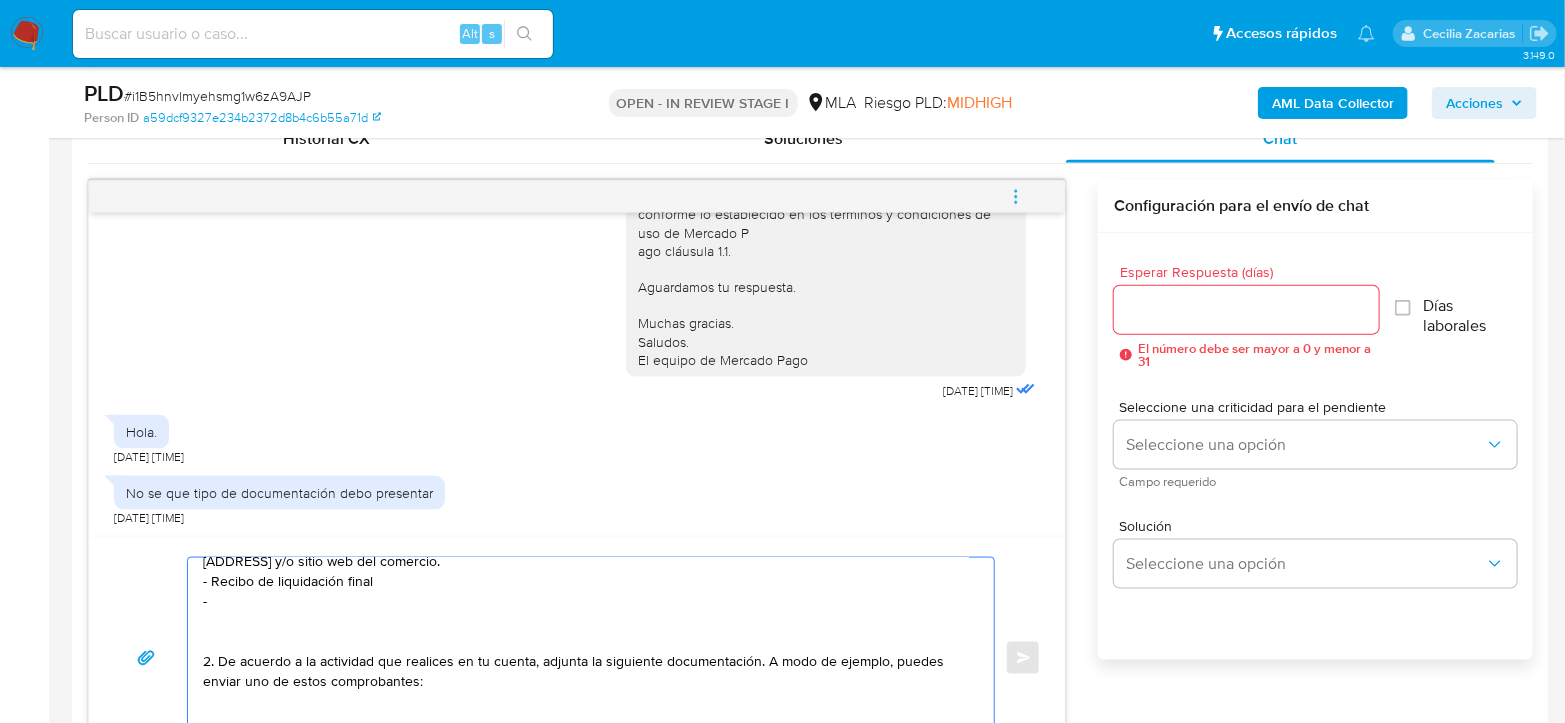 paste on "- Certificación contable de ingresos (último año), firmada por un contador y legalizada ante el Consejo Profesional de Ciencias Económicas." 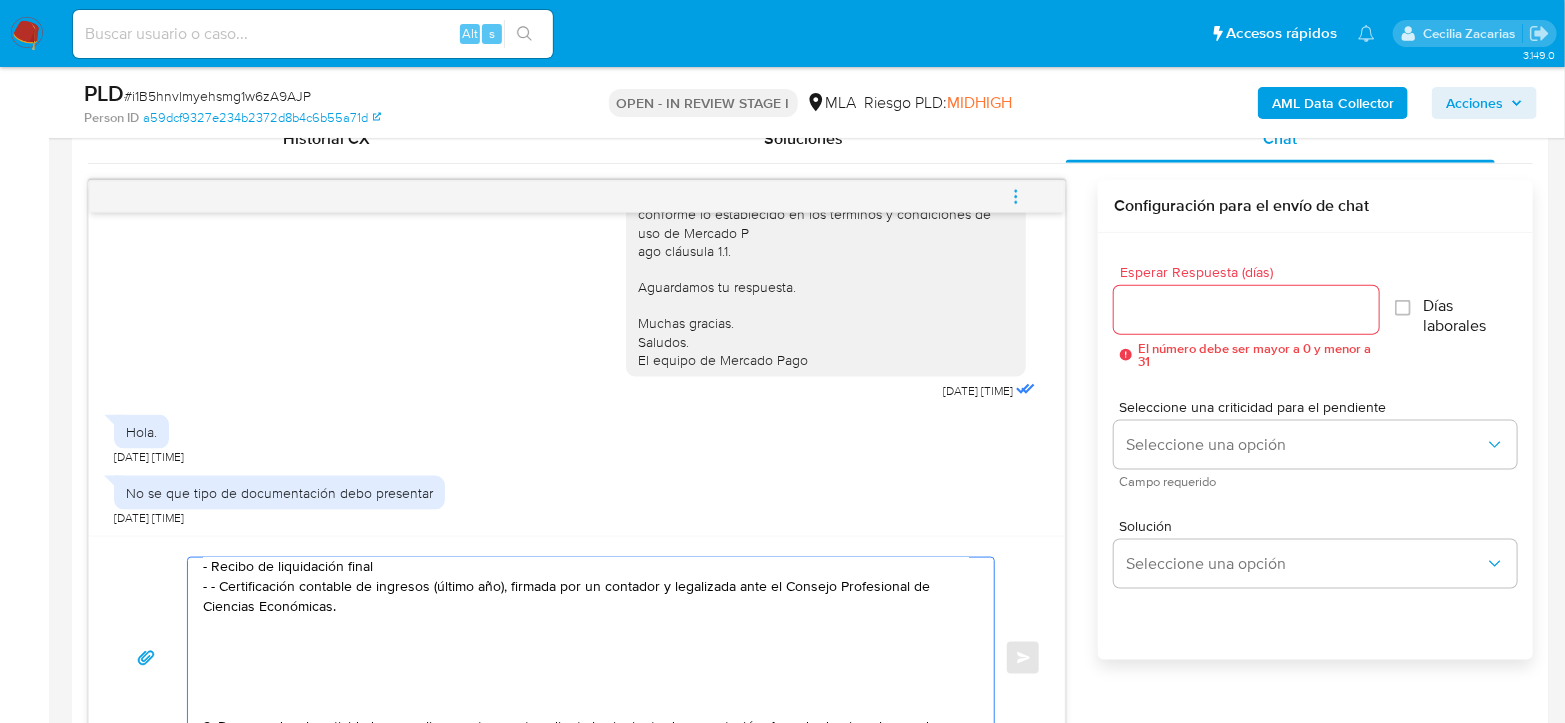 scroll, scrollTop: 228, scrollLeft: 0, axis: vertical 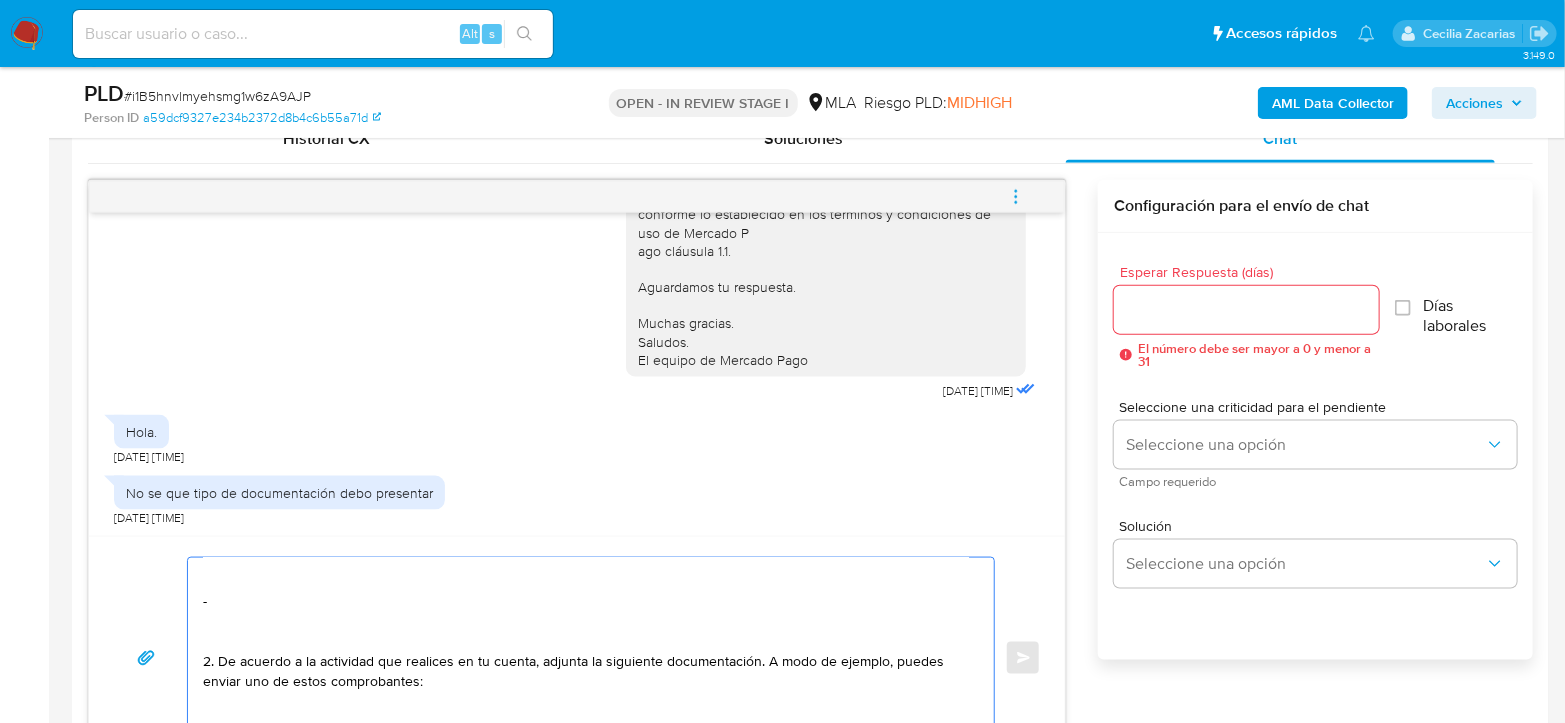 click on "Hola [FIRST] [LAST]
Agradecemos su respuesta. Para poder respaldar las operaciones registradas en su cuenta necesitamos la siguiente información y documentación:
- Detalla la actividad que realizas a través de tu cuenta. De corresponder a una actividad comercial, indicar el nombre, [ADDRESS] y/o sitio web del comercio.
- Recibo de liquidación final
- - Certificación contable de ingresos (último año), firmada por un contador y legalizada ante el Consejo Profesional de Ciencias Económicas.
-
2. De acuerdo a la actividad que realices en tu cuenta, adjunta la siguiente documentación. A modo de ejemplo, puedes enviar uno de estos comprobantes:
- Últimos 3 recibos de sueldo/jubilación." at bounding box center (586, 658) 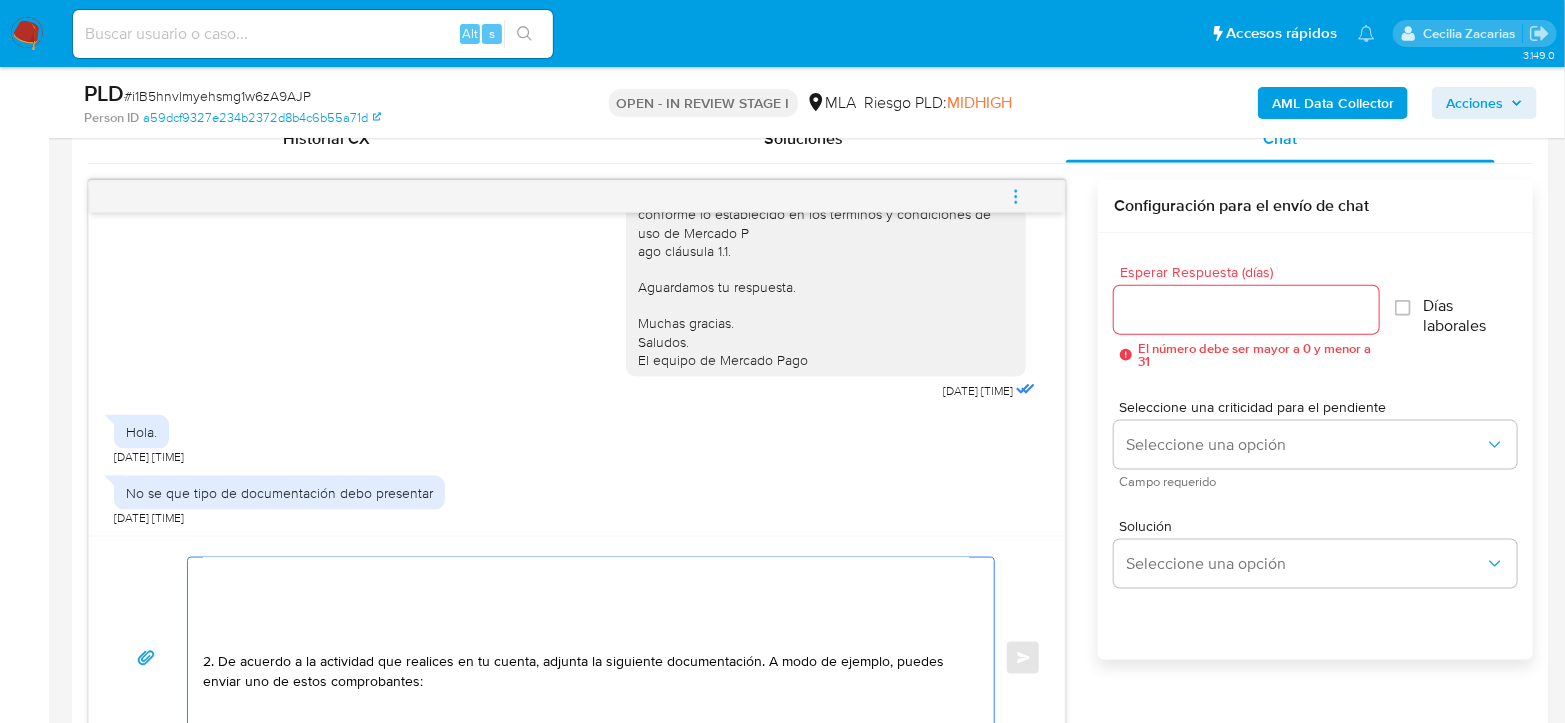 paste on "Tené en cuenta que, además de los ejemplos mencionados, podés adjuntar voluntariamente cualquier otra documentación adicional que consideres útil para respaldar los movimientos sobre los que te consultamos." 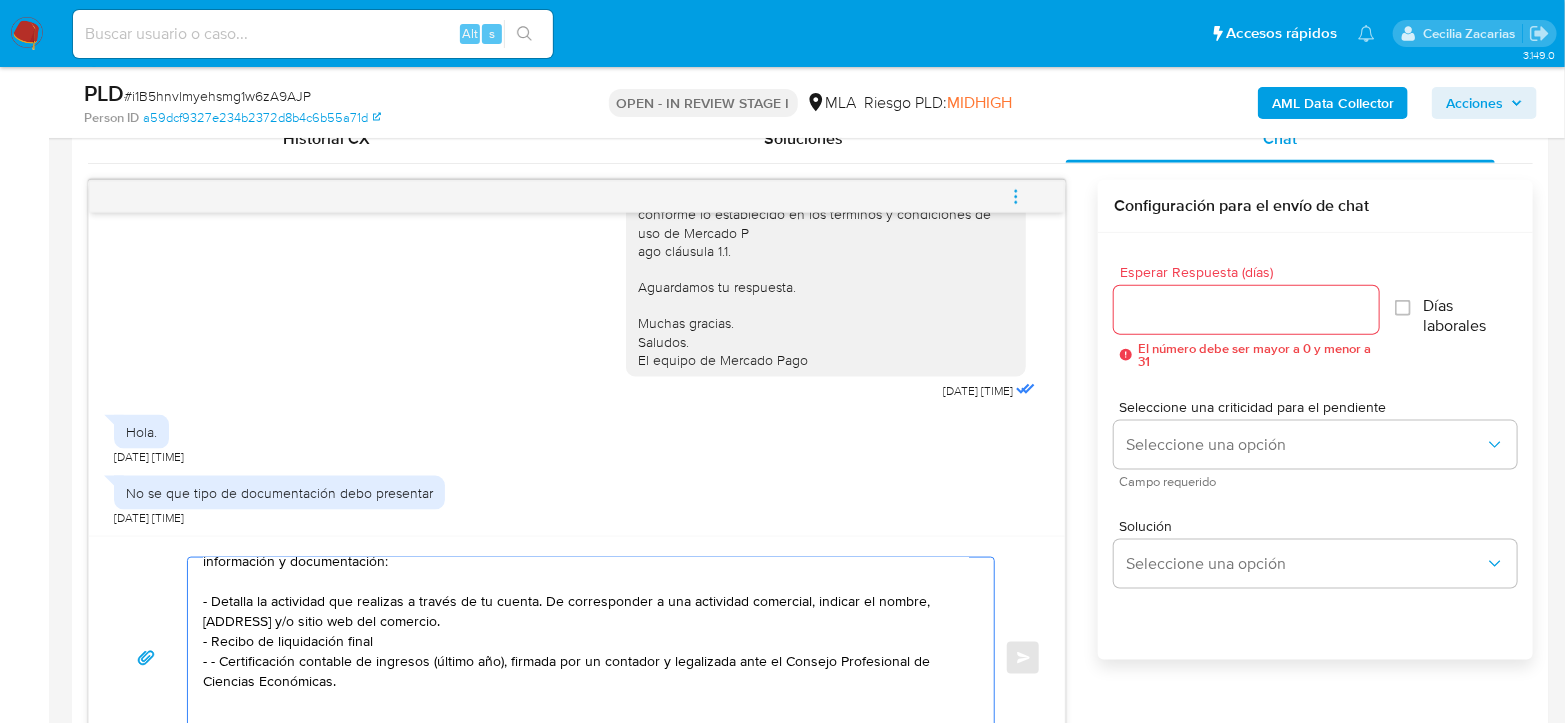 scroll, scrollTop: 111, scrollLeft: 0, axis: vertical 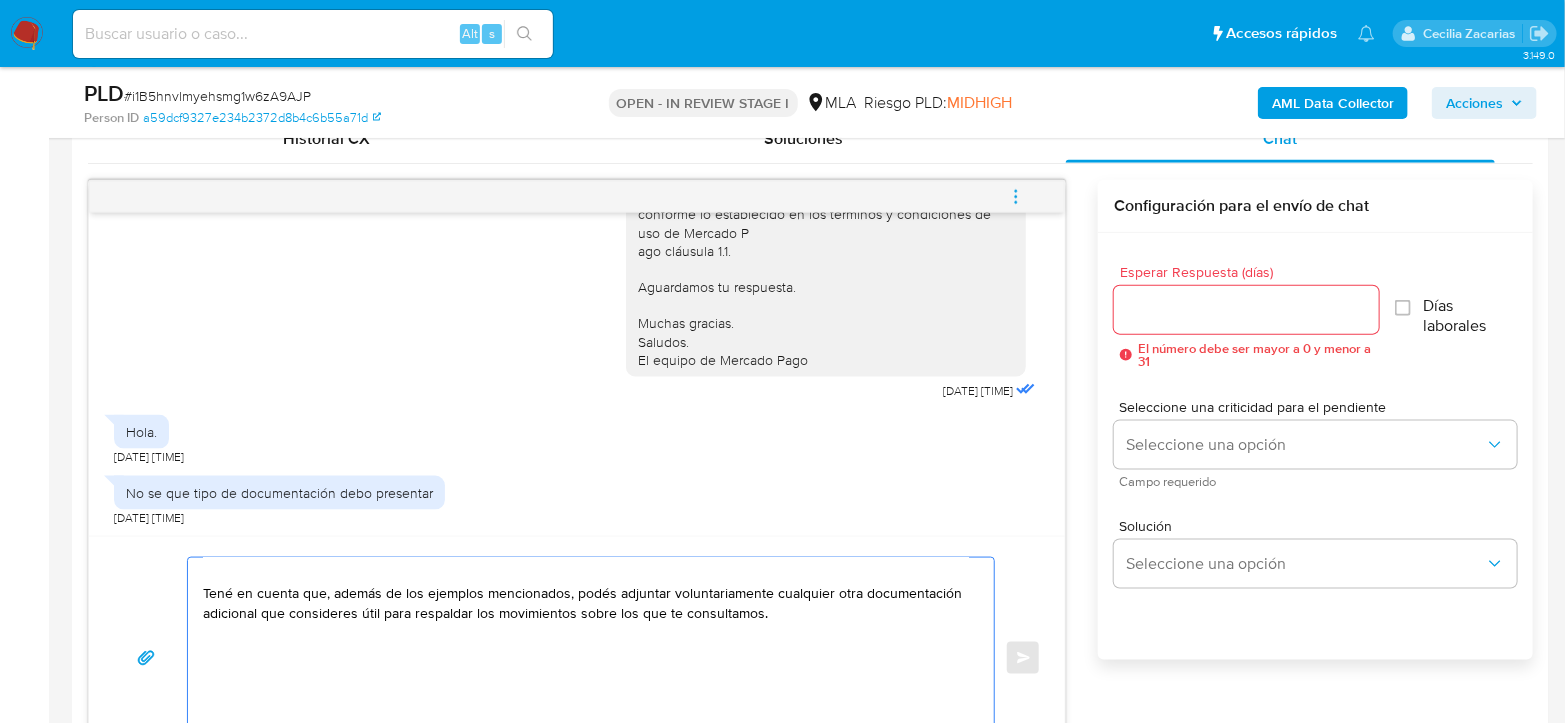 drag, startPoint x: 204, startPoint y: 605, endPoint x: 746, endPoint y: 597, distance: 542.059 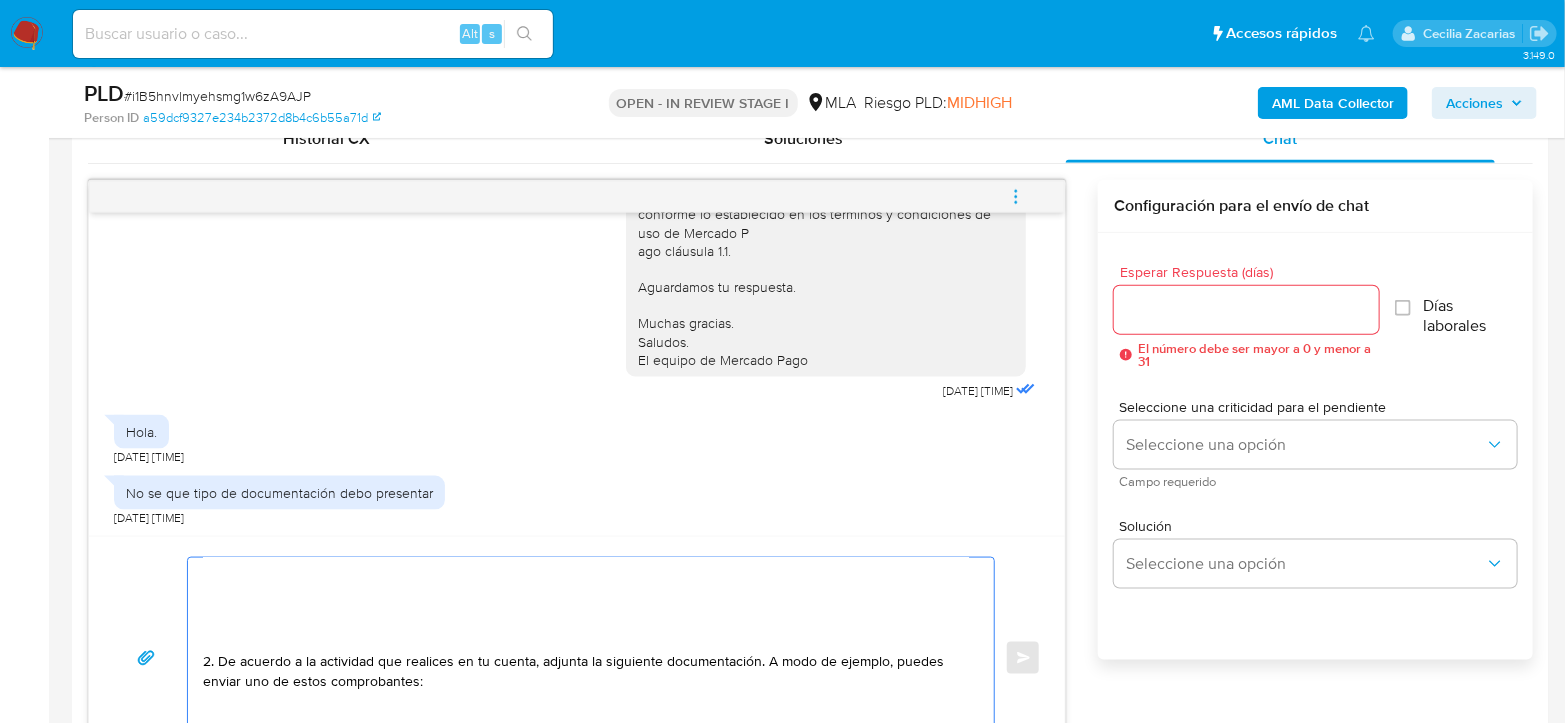 scroll, scrollTop: 83, scrollLeft: 0, axis: vertical 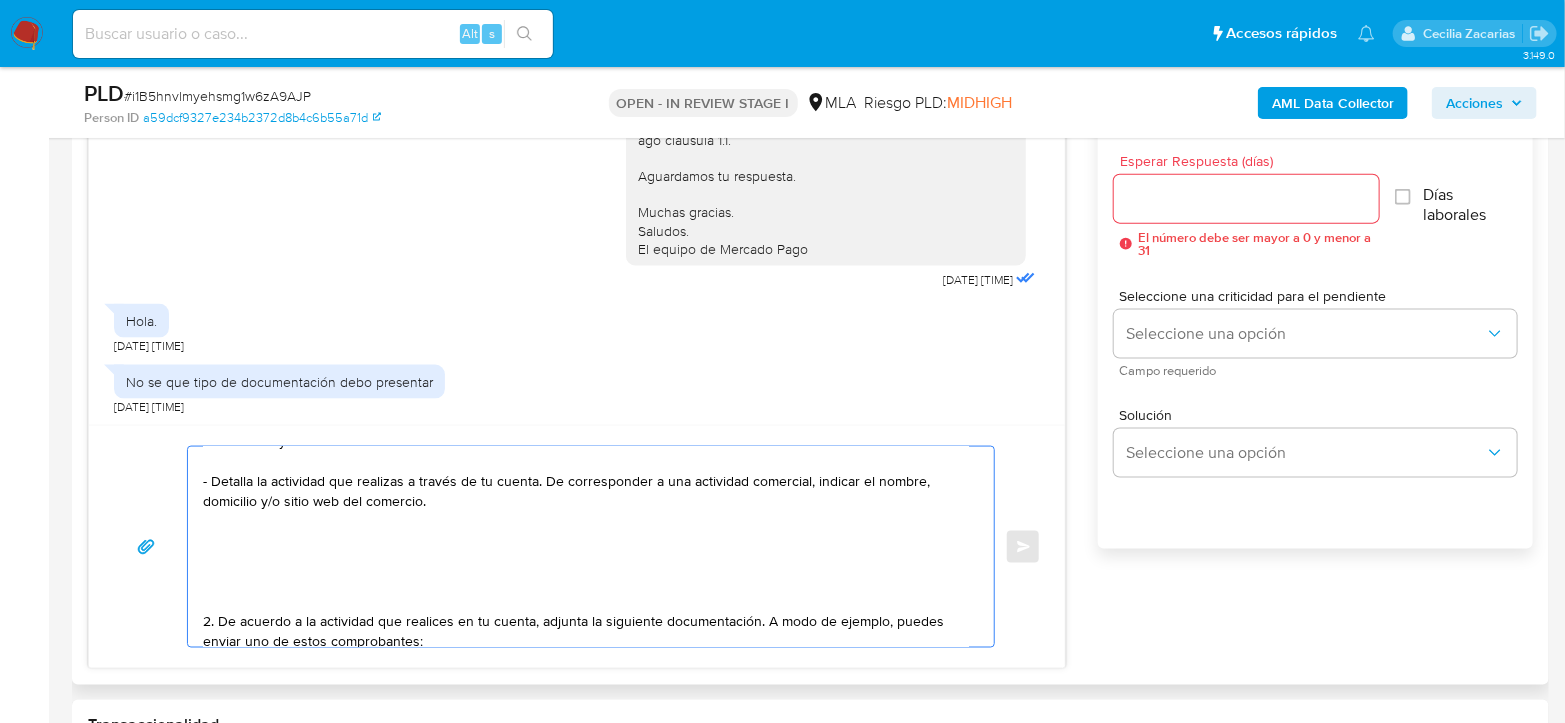 click on "Hola [FIRST] [MIDDLE] [LAST]
Agradecemos su respuesta. Para poder respaldar las operaciones registradas en su cuenta necesitamos la siguiente información y documentación:
- Detalla la actividad que realizas a través de tu cuenta. De corresponder a una actividad comercial, indicar el nombre, domicilio y/o sitio web del comercio.
2. De acuerdo a la actividad que realices en tu cuenta, adjunta la siguiente documentación. A modo de ejemplo, puedes enviar uno de estos comprobantes:
- Últimos 3 recibos de sueldo/jubilación." at bounding box center [586, 547] 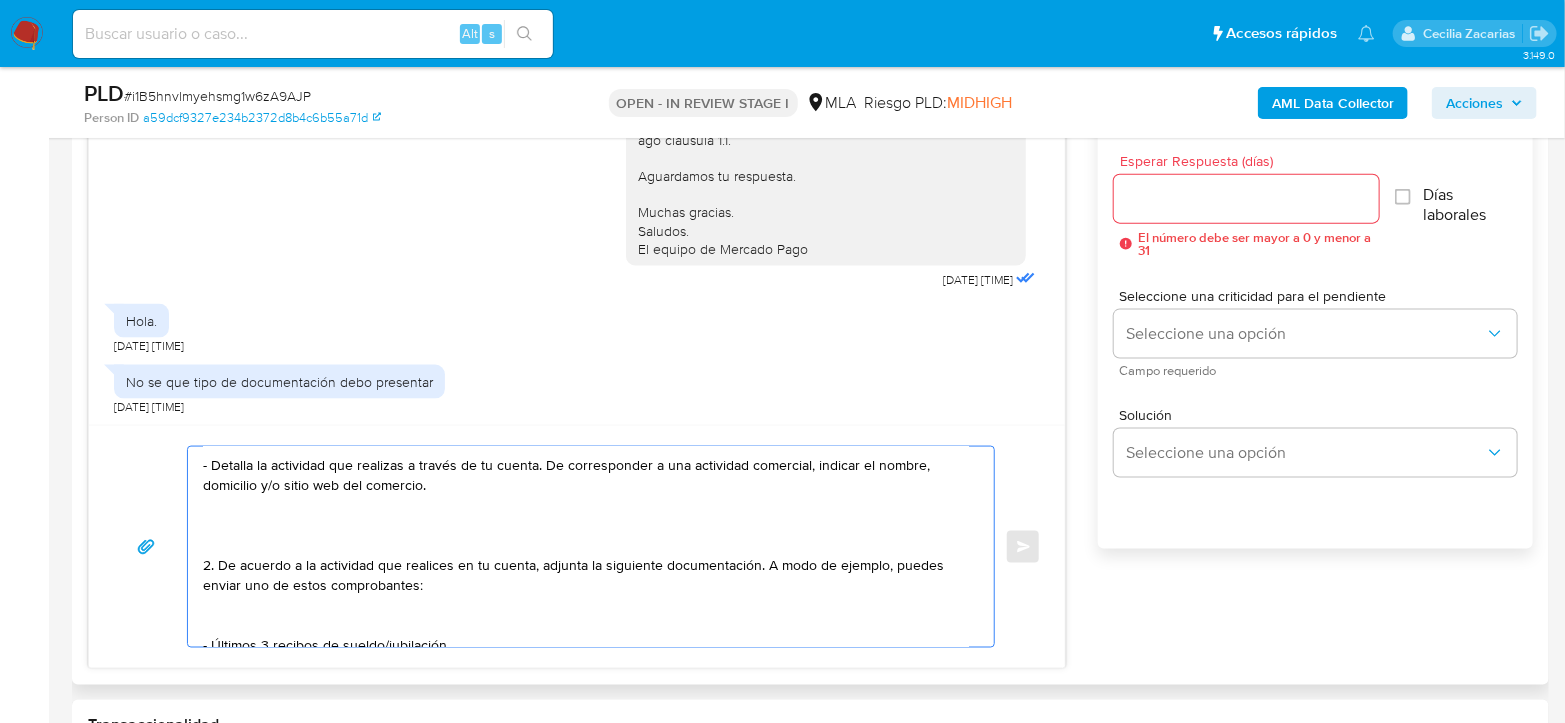 scroll, scrollTop: 130, scrollLeft: 0, axis: vertical 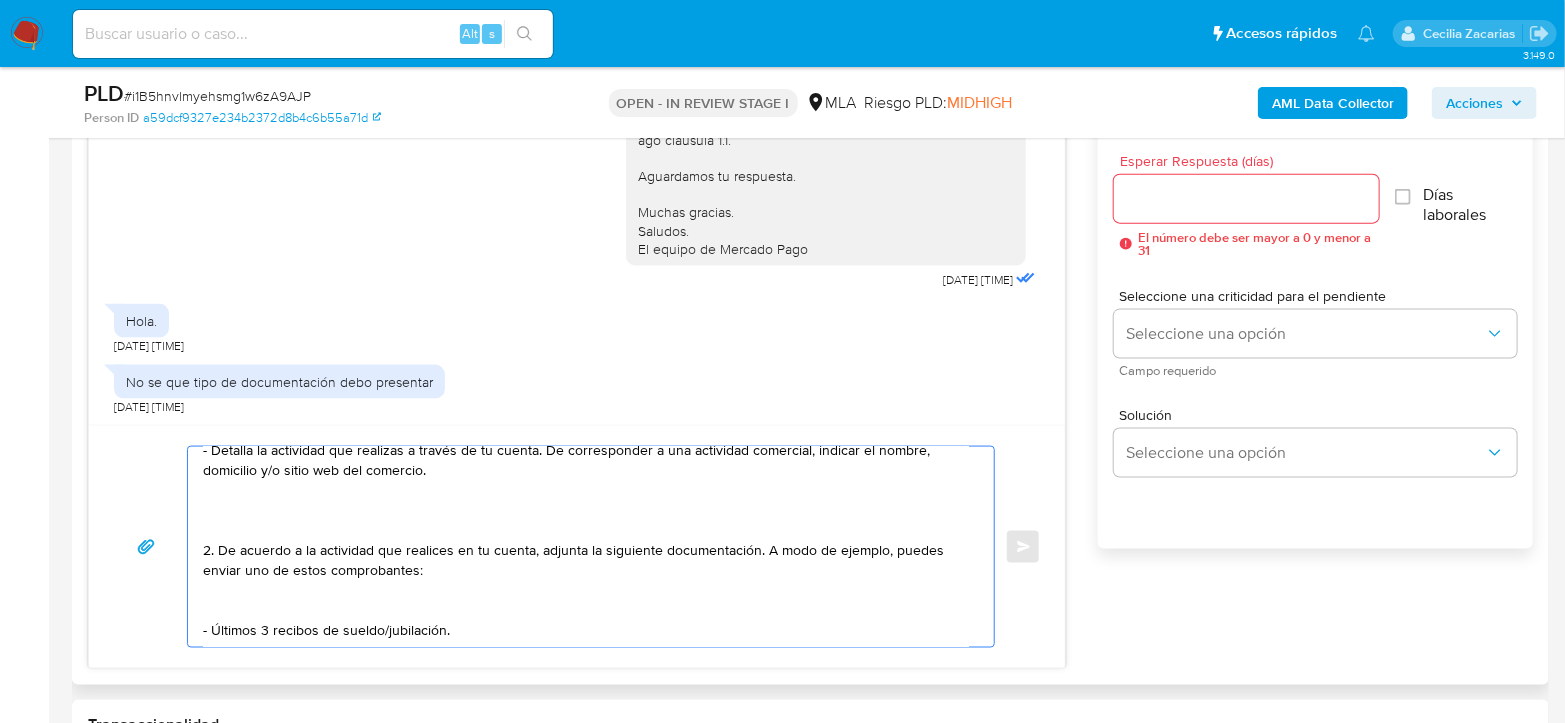 click on "Hola [FIRST] [MIDDLE] [LAST]
Agradecemos su respuesta. Para poder respaldar las operaciones registradas en su cuenta necesitamos la siguiente información y documentación:
- Detalla la actividad que realizas a través de tu cuenta. De corresponder a una actividad comercial, indicar el nombre, domicilio y/o sitio web del comercio.
2. De acuerdo a la actividad que realices en tu cuenta, adjunta la siguiente documentación. A modo de ejemplo, puedes enviar uno de estos comprobantes:
- Últimos 3 recibos de sueldo/jubilación." at bounding box center (586, 547) 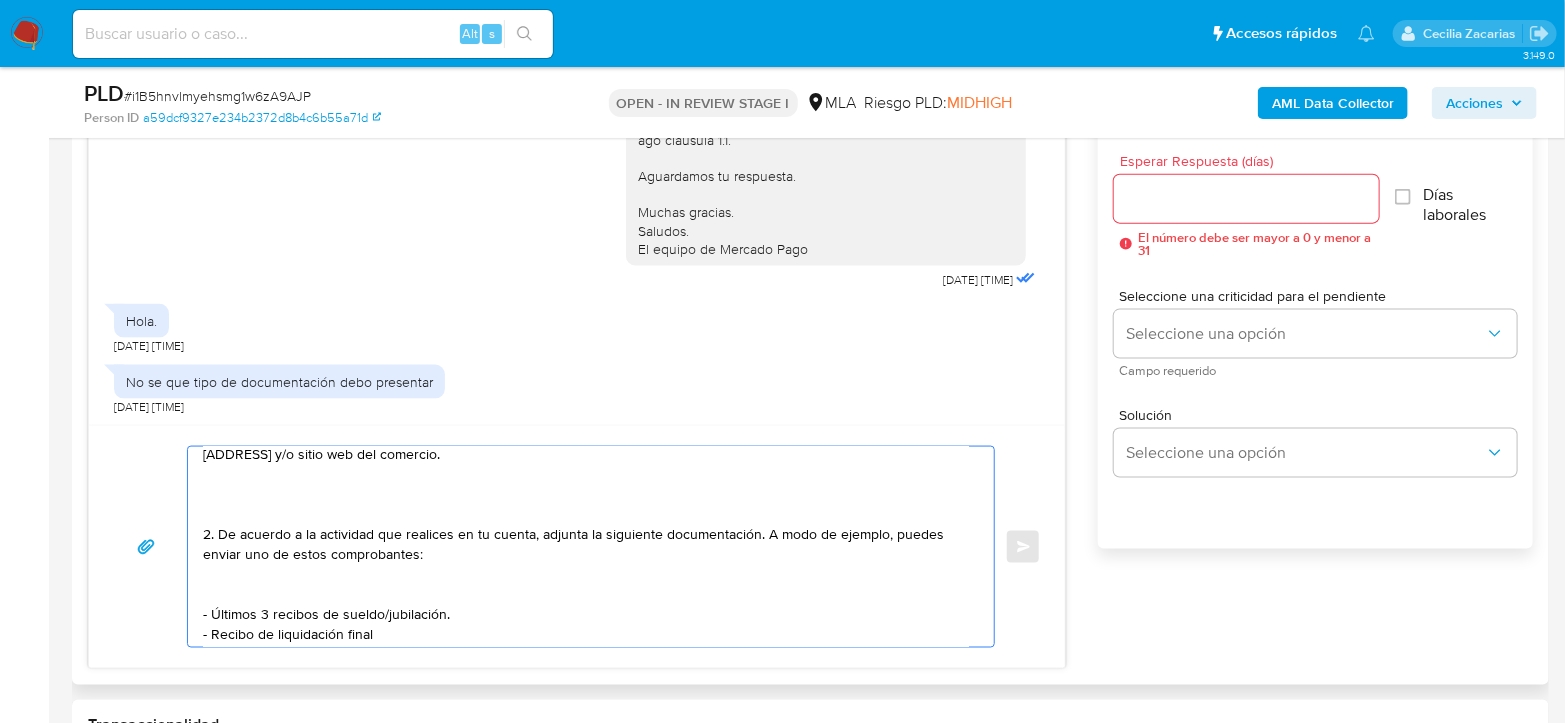 scroll, scrollTop: 261, scrollLeft: 0, axis: vertical 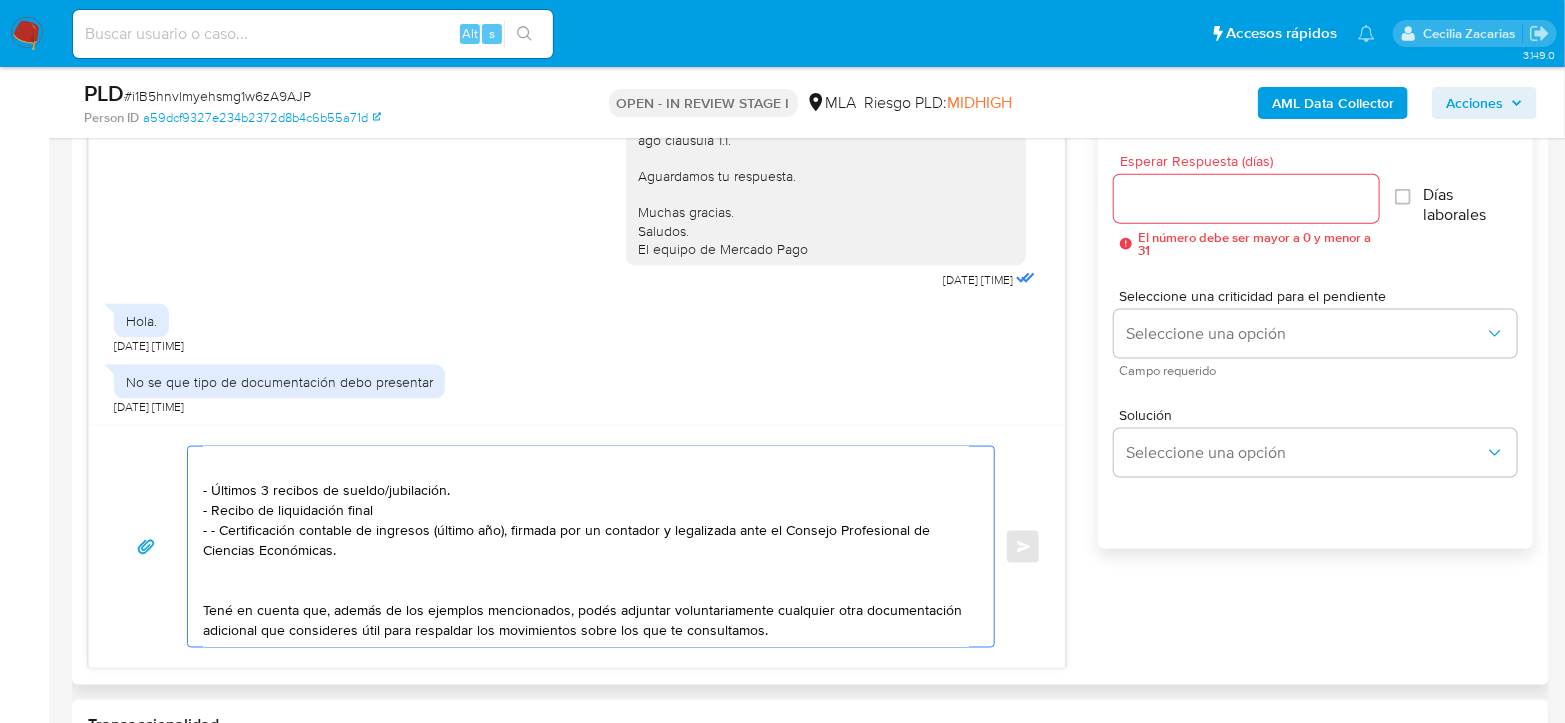 click on "Hola [FIRST] [LAST]
Agradecemos su respuesta. Para poder respaldar las operaciones registradas en su cuenta necesitamos la siguiente información y documentación:
- Detalla la actividad que realizas a través de tu cuenta. De corresponder a una actividad comercial, indicar el nombre, [ADDRESS] y/o sitio web del comercio.
2. De acuerdo a la actividad que realices en tu cuenta, adjunta la siguiente documentación. A modo de ejemplo, puedes enviar uno de estos comprobantes:
- Últimos 3 recibos de sueldo/jubilación.
- Recibo de liquidación final
- - Certificación contable de ingresos (último año), firmada por un contador y legalizada ante el Consejo Profesional de Ciencias Económicas.
Tené en cuenta que, además de los ejemplos mencionados, podés adjuntar voluntariamente cualquier otra documentación adicional que consideres útil para respaldar los movimientos sobre los que te consultamos." at bounding box center [586, 547] 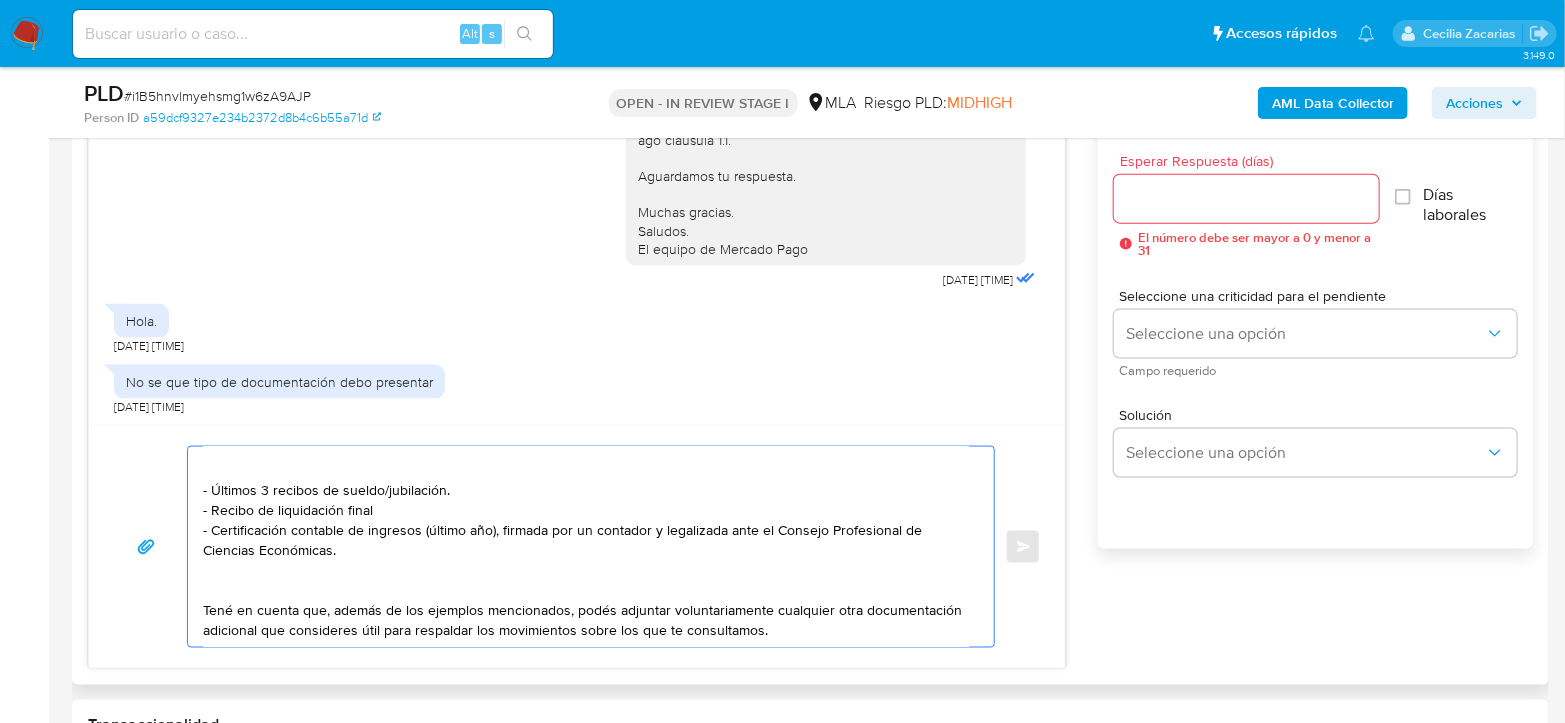 click on "Hola [FIRST] [LAST]
Agradecemos su respuesta. Para poder respaldar las operaciones registradas en su cuenta necesitamos la siguiente información y documentación:
- Detalla la actividad que realizas a través de tu cuenta. De corresponder a una actividad comercial, indicar el nombre, [ADDRESS] y/o sitio web del comercio.
2. De acuerdo a la actividad que realices en tu cuenta, adjunta la siguiente documentación. A modo de ejemplo, puedes enviar uno de estos comprobantes:
- Últimos 3 recibos de sueldo/jubilación.
- Recibo de liquidación final
- Certificación contable de ingresos (último año), firmada por un contador y legalizada ante el Consejo Profesional de Ciencias Económicas.
Tené en cuenta que, además de los ejemplos mencionados, podés adjuntar voluntariamente cualquier otra documentación adicional que consideres útil para respaldar los movimientos sobre los que te consultamos." at bounding box center (586, 547) 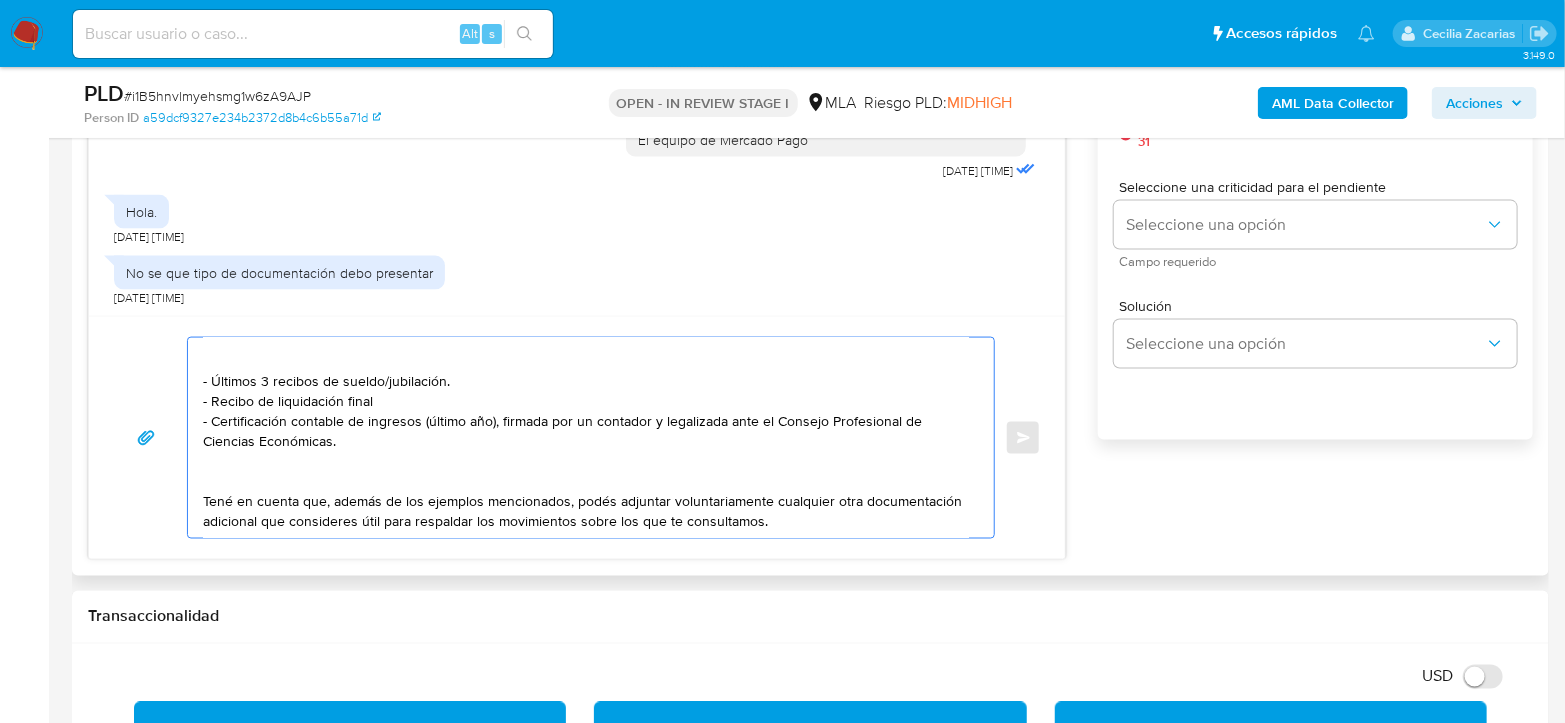 scroll, scrollTop: 1222, scrollLeft: 0, axis: vertical 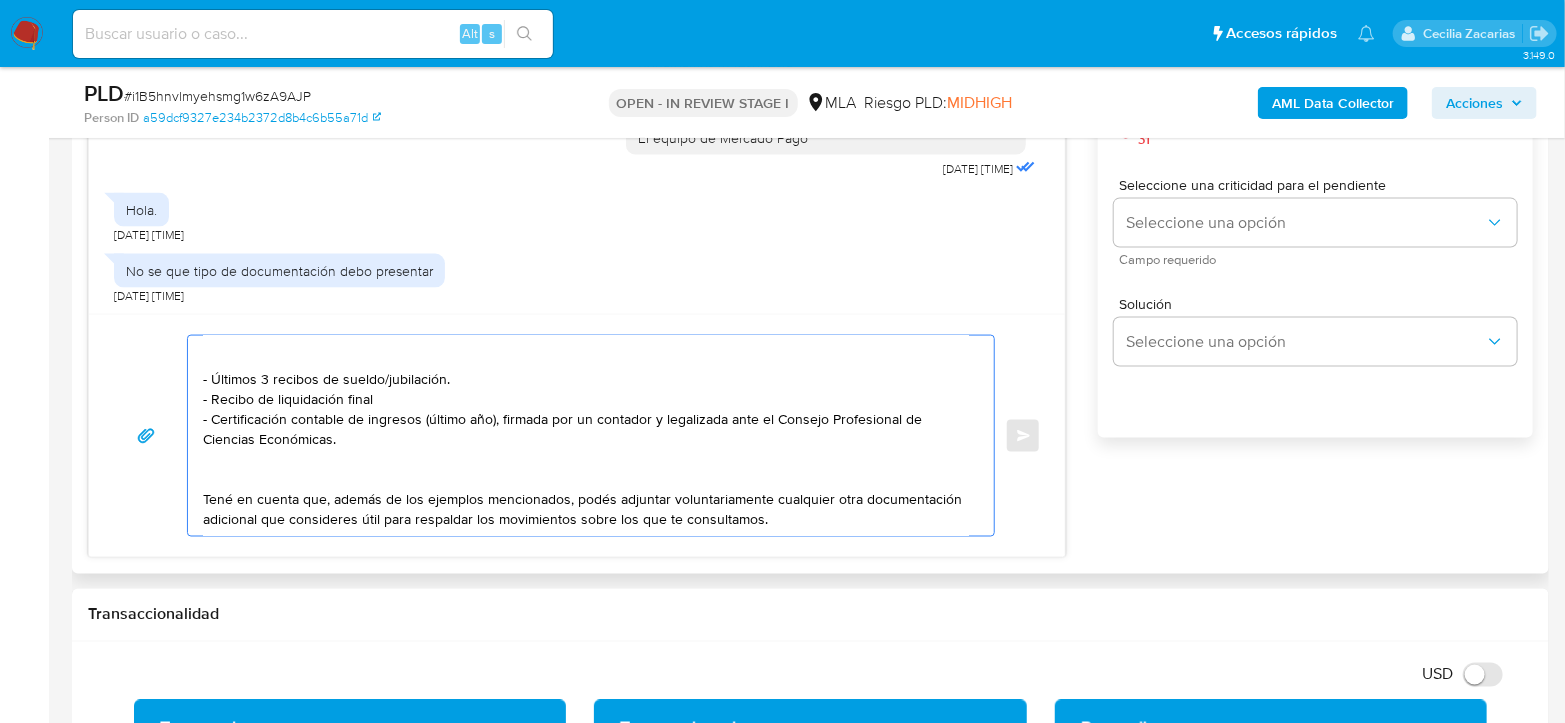 click on "Hola [FIRST] [LAST]
Agradecemos su respuesta. Para poder respaldar las operaciones registradas en su cuenta necesitamos la siguiente información y documentación:
- Detalla la actividad que realizas a través de tu cuenta. De corresponder a una actividad comercial, indicar el nombre, [ADDRESS] y/o sitio web del comercio.
2. De acuerdo a la actividad que realices en tu cuenta, adjunta la siguiente documentación. A modo de ejemplo, puedes enviar uno de estos comprobantes:
- Últimos 3 recibos de sueldo/jubilación.
- Recibo de liquidación final
- Certificación contable de ingresos (último año), firmada por un contador y legalizada ante el Consejo Profesional de Ciencias Económicas.
Tené en cuenta que, además de los ejemplos mencionados, podés adjuntar voluntariamente cualquier otra documentación adicional que consideres útil para respaldar los movimientos sobre los que te consultamos." at bounding box center [586, 436] 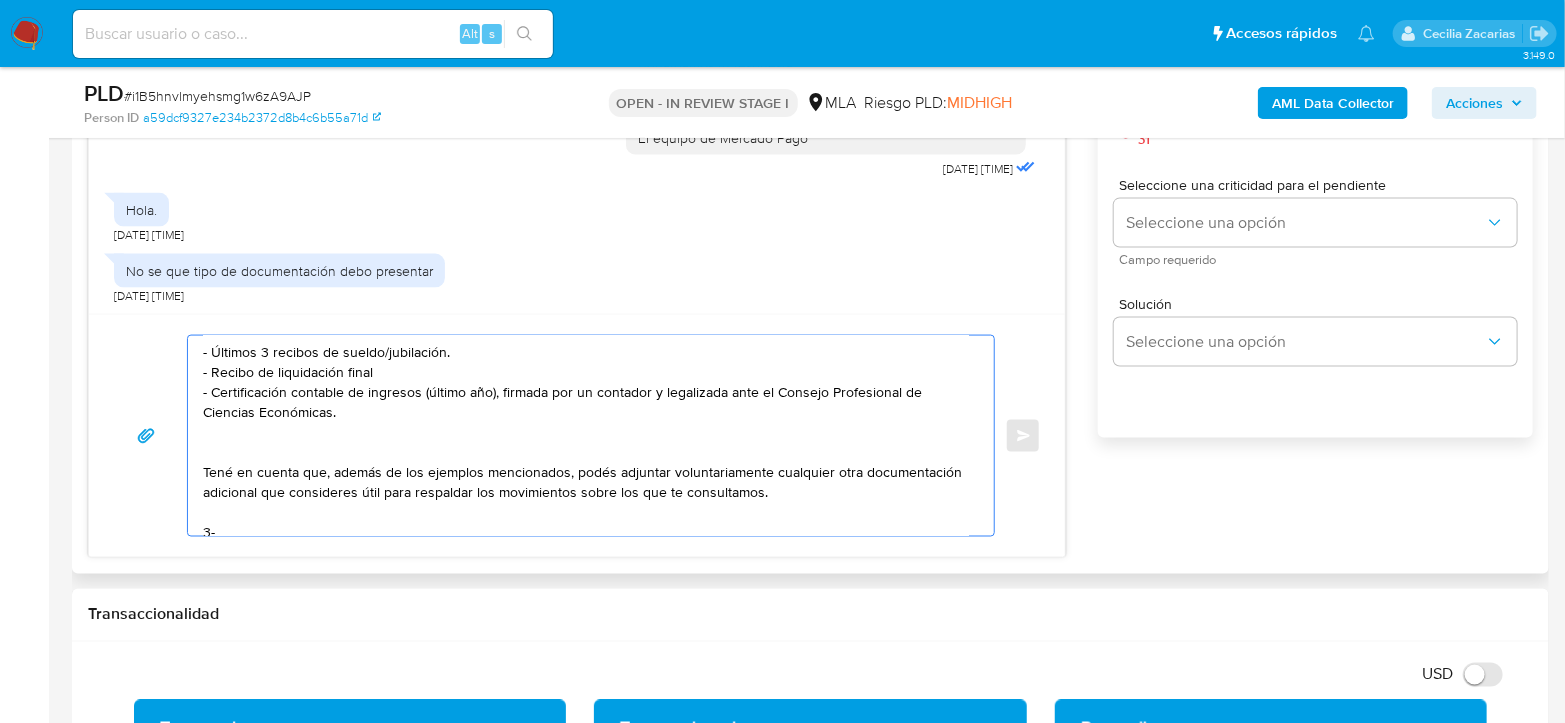 paste on "Proporciona el vínculo con las siguientes contrapartes con las que operaste, el motivo de las transacciones y documentación de respaldo:
- Nombre Contraparte CUIT XXX
- Nombre Contraparte CUIT XXX" 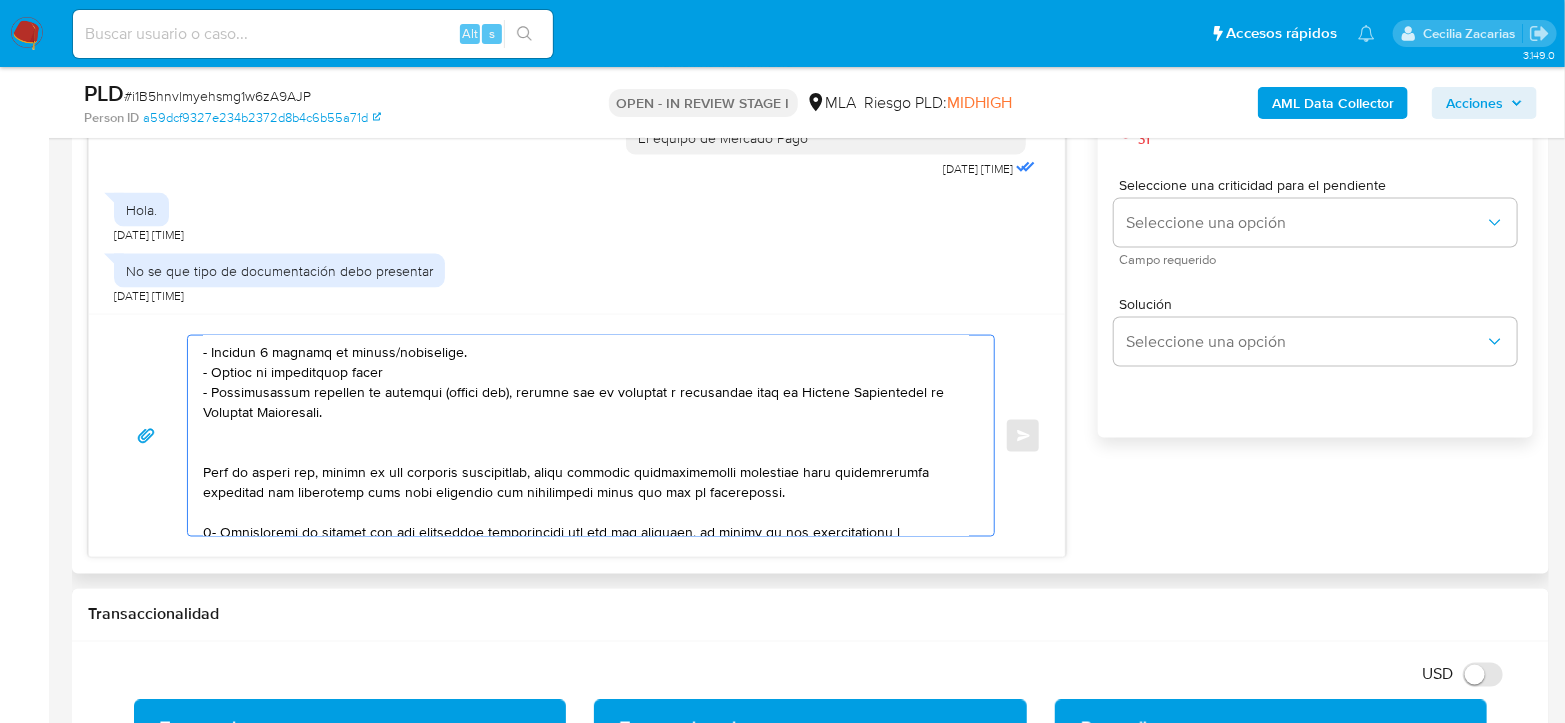 scroll, scrollTop: 400, scrollLeft: 0, axis: vertical 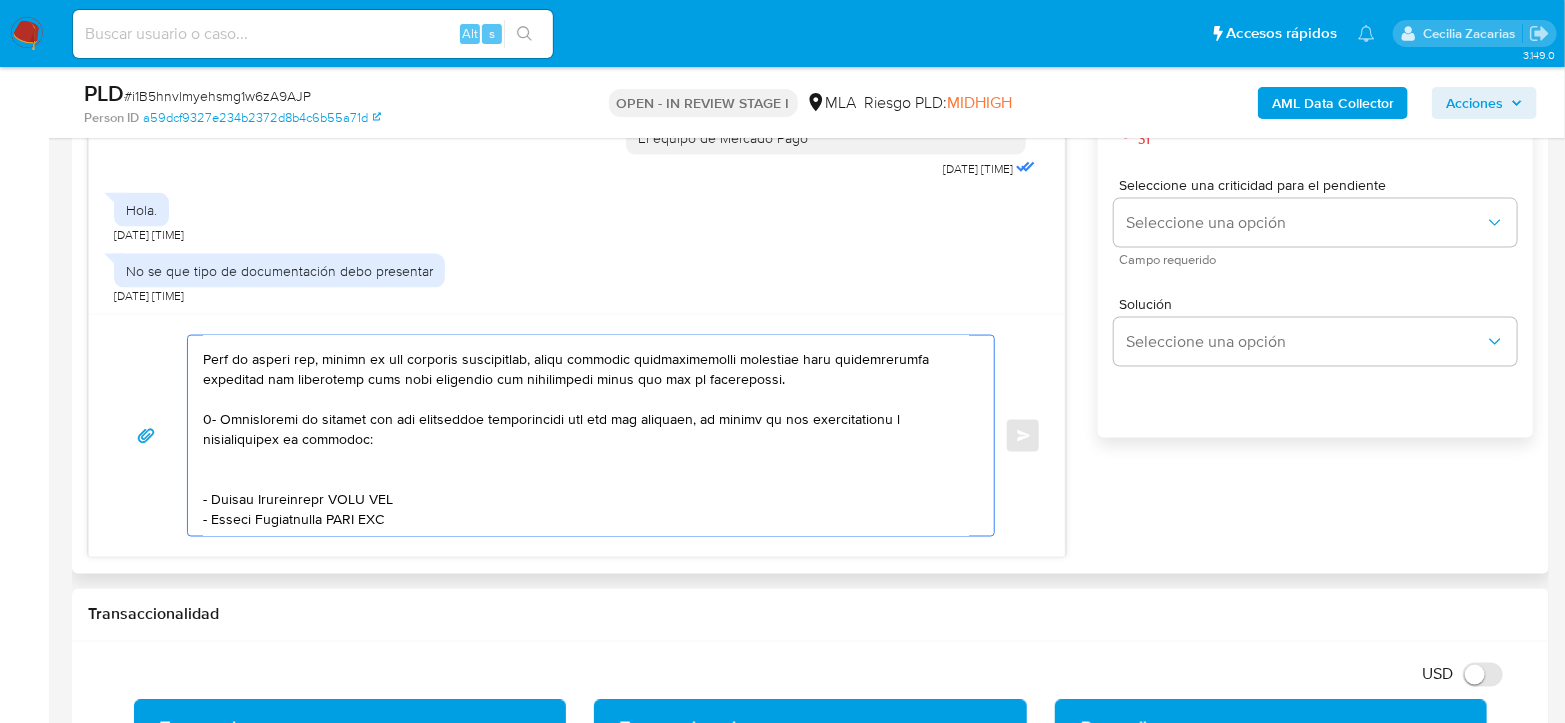 click at bounding box center [586, 436] 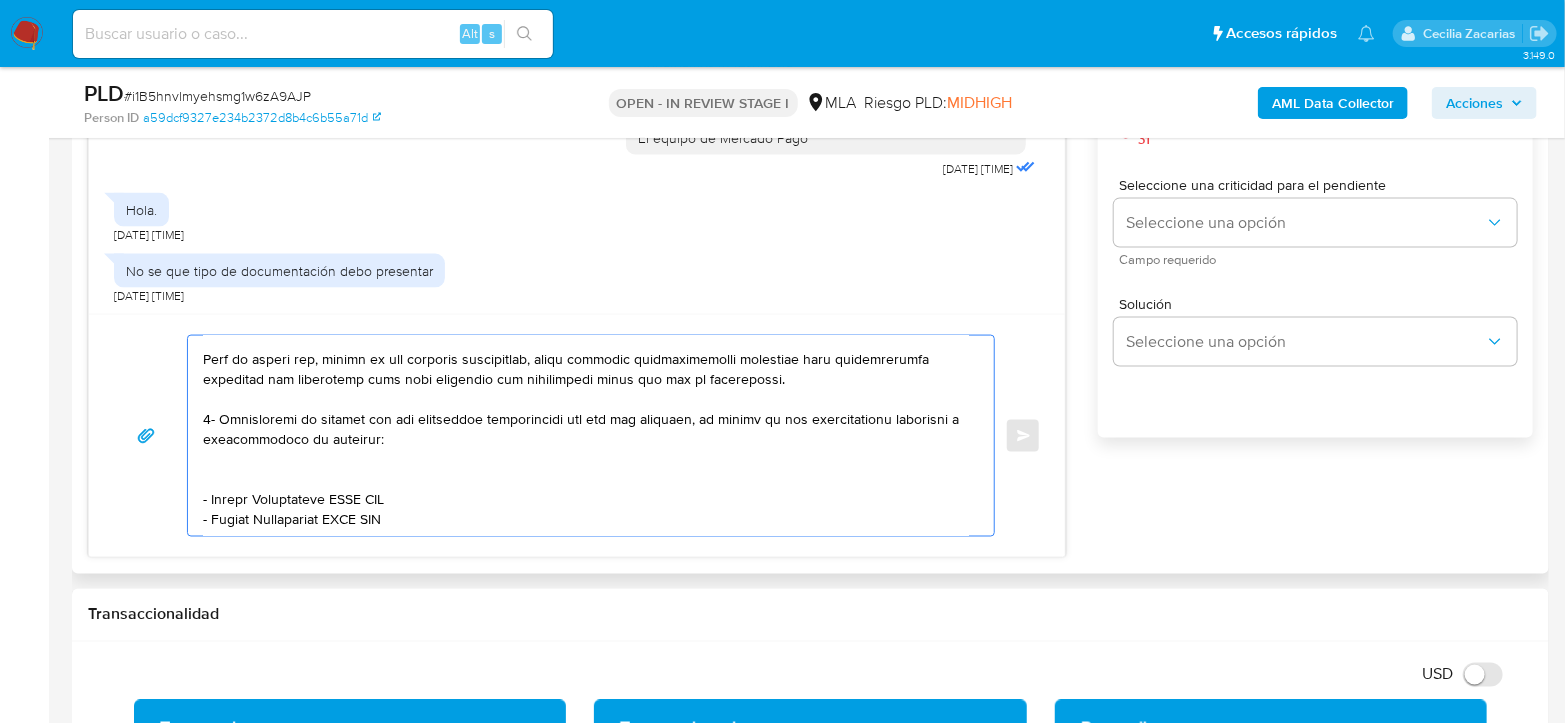 drag, startPoint x: 213, startPoint y: 481, endPoint x: 337, endPoint y: 482, distance: 124.004036 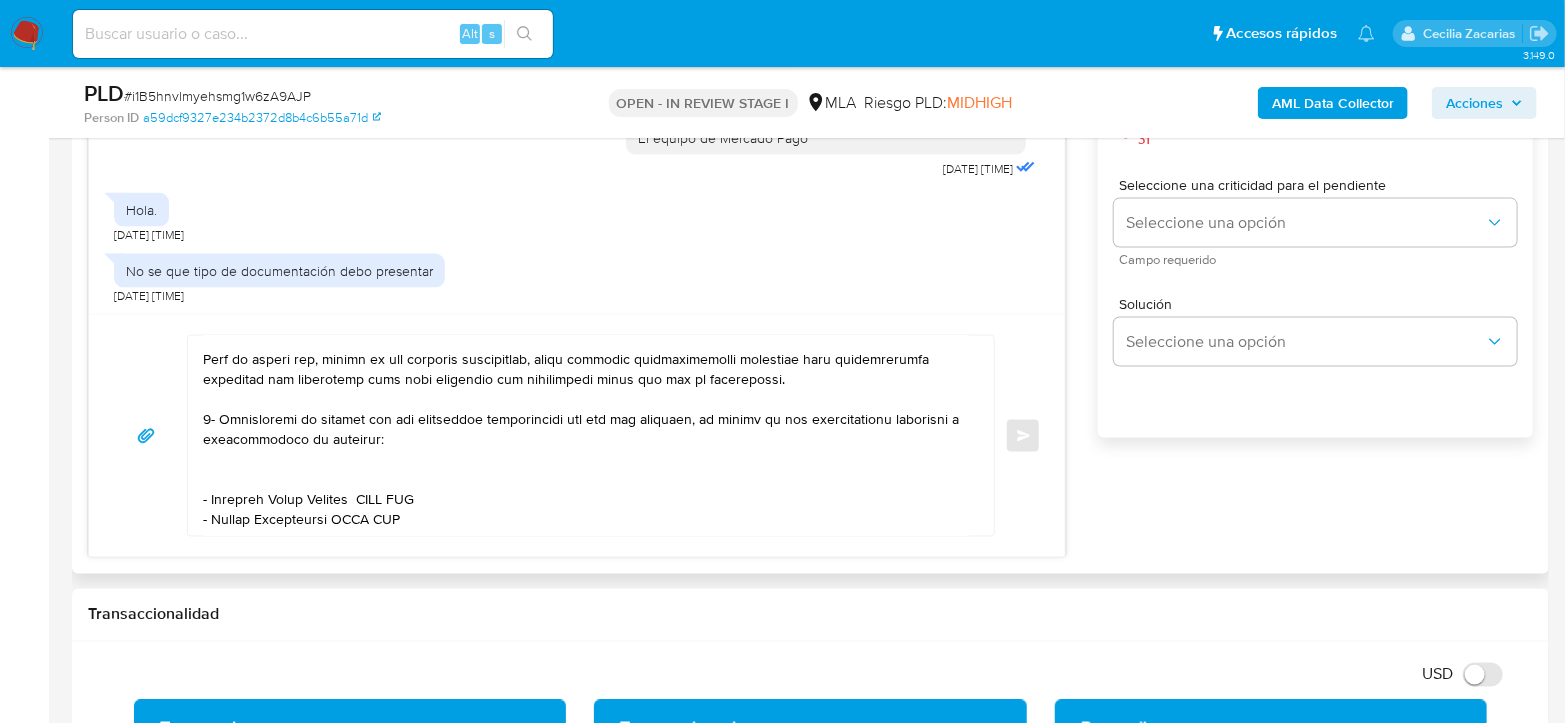 click at bounding box center (586, 436) 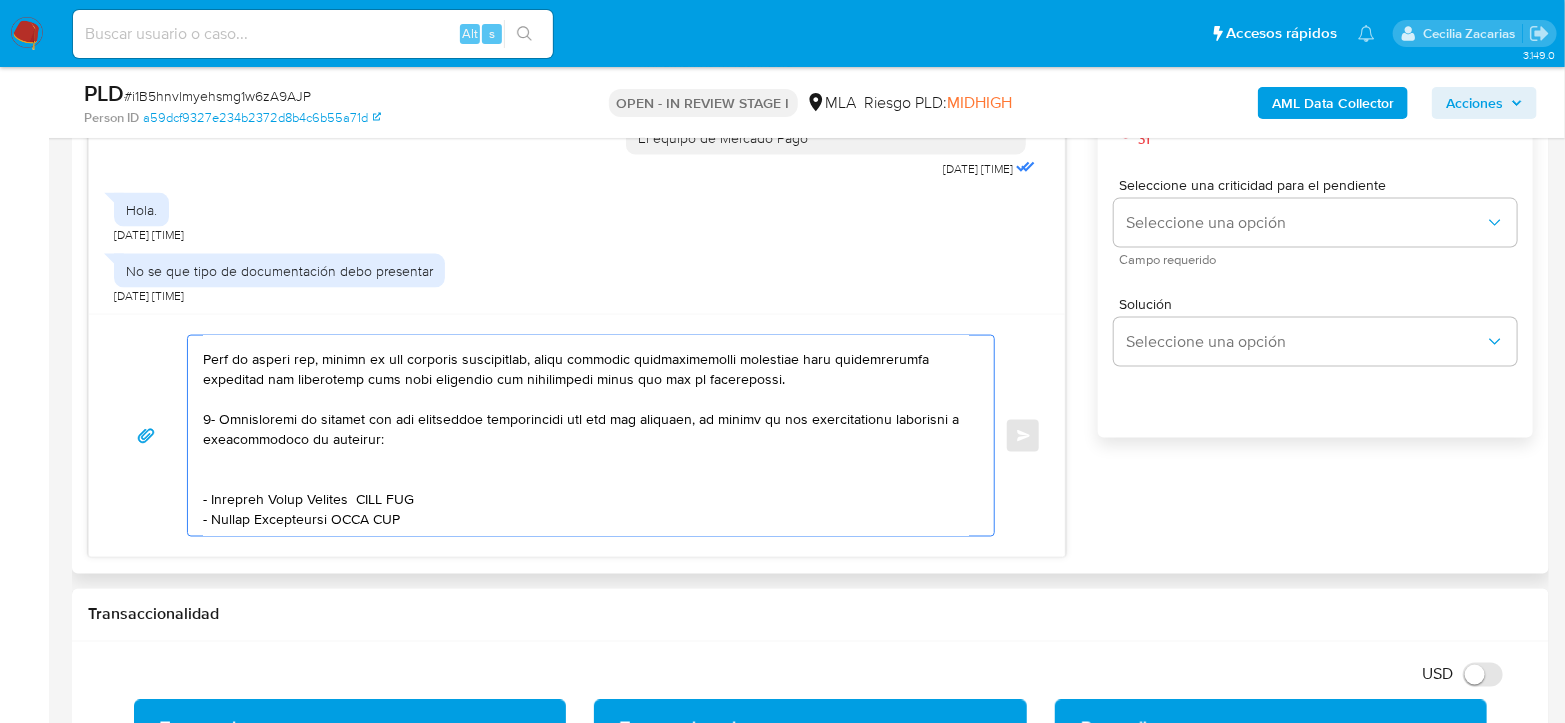 click at bounding box center (586, 436) 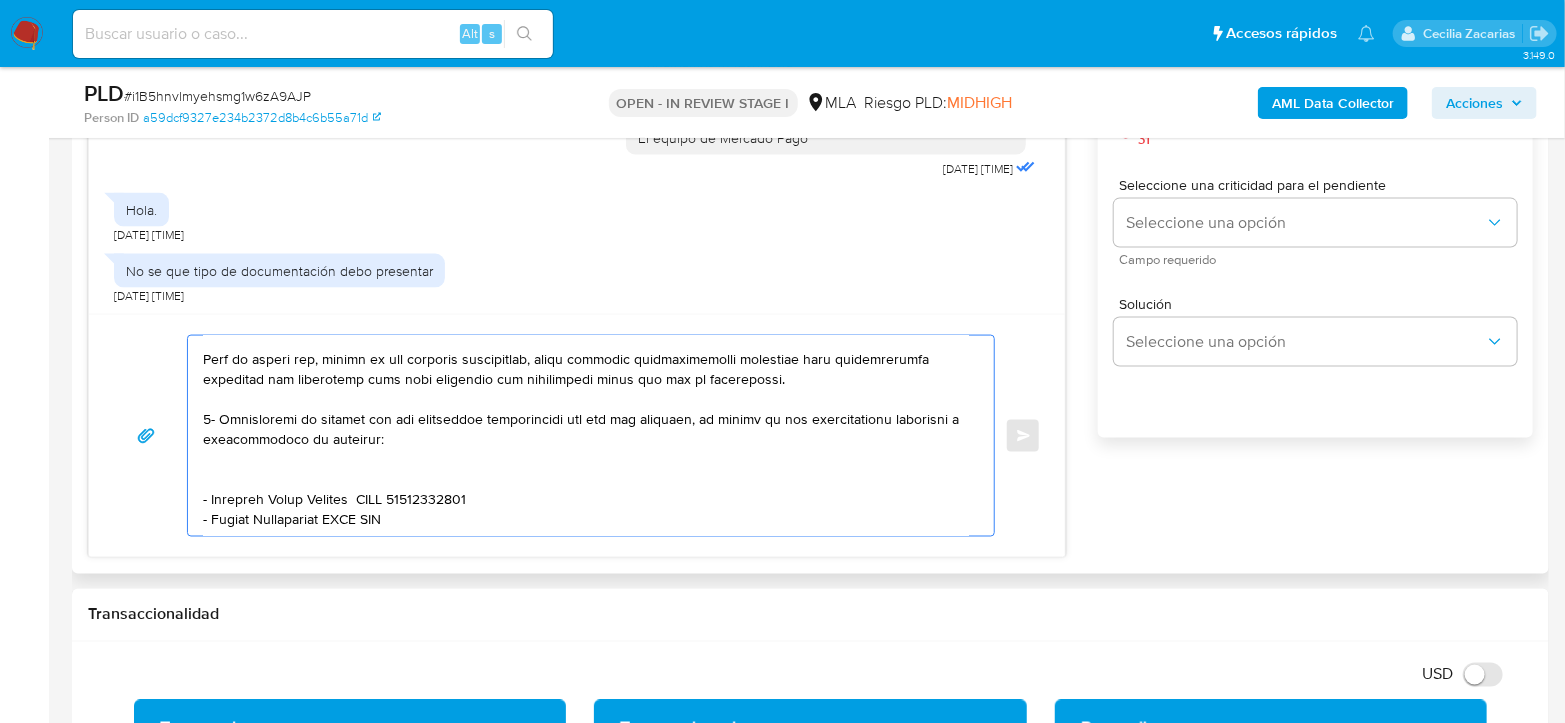 drag, startPoint x: 209, startPoint y: 506, endPoint x: 335, endPoint y: 510, distance: 126.06348 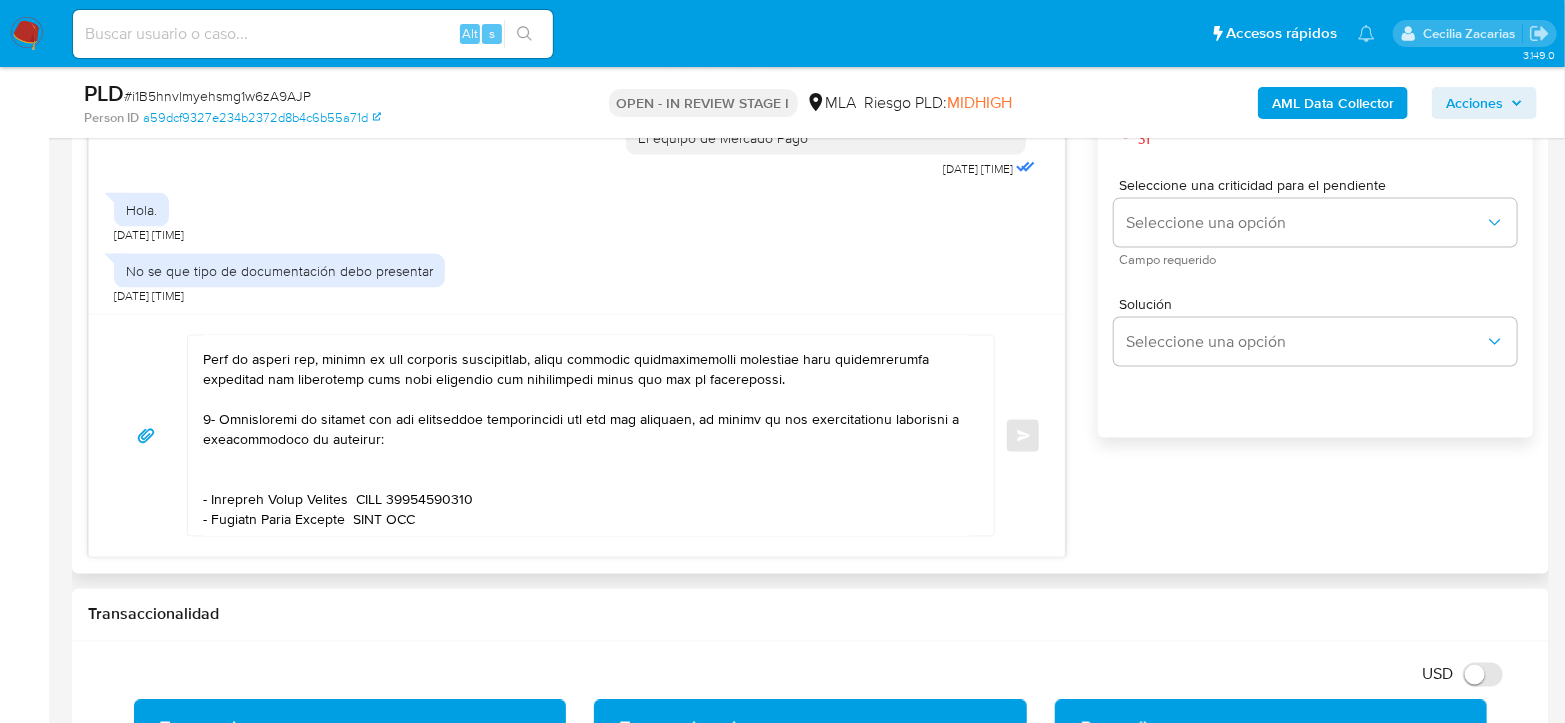 click at bounding box center (586, 436) 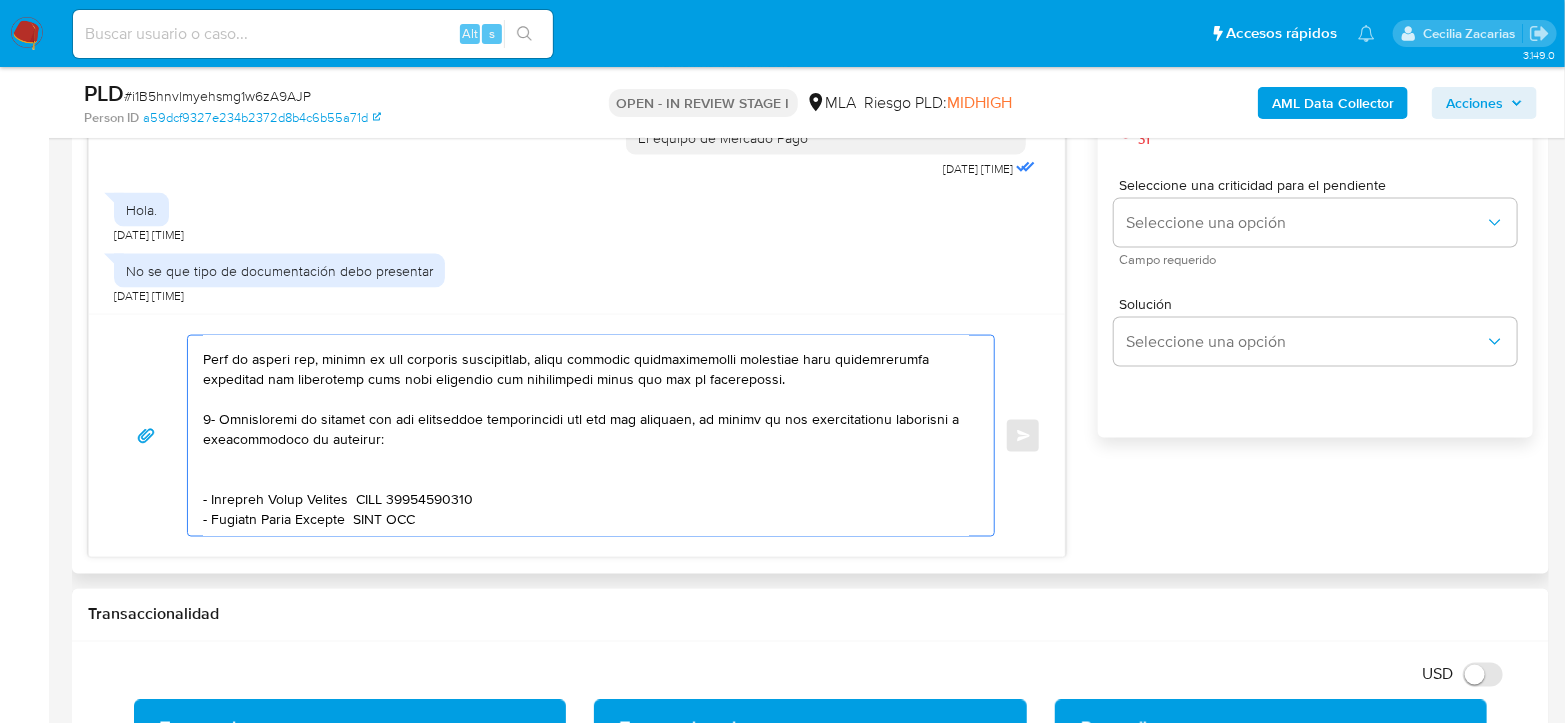 click at bounding box center [586, 436] 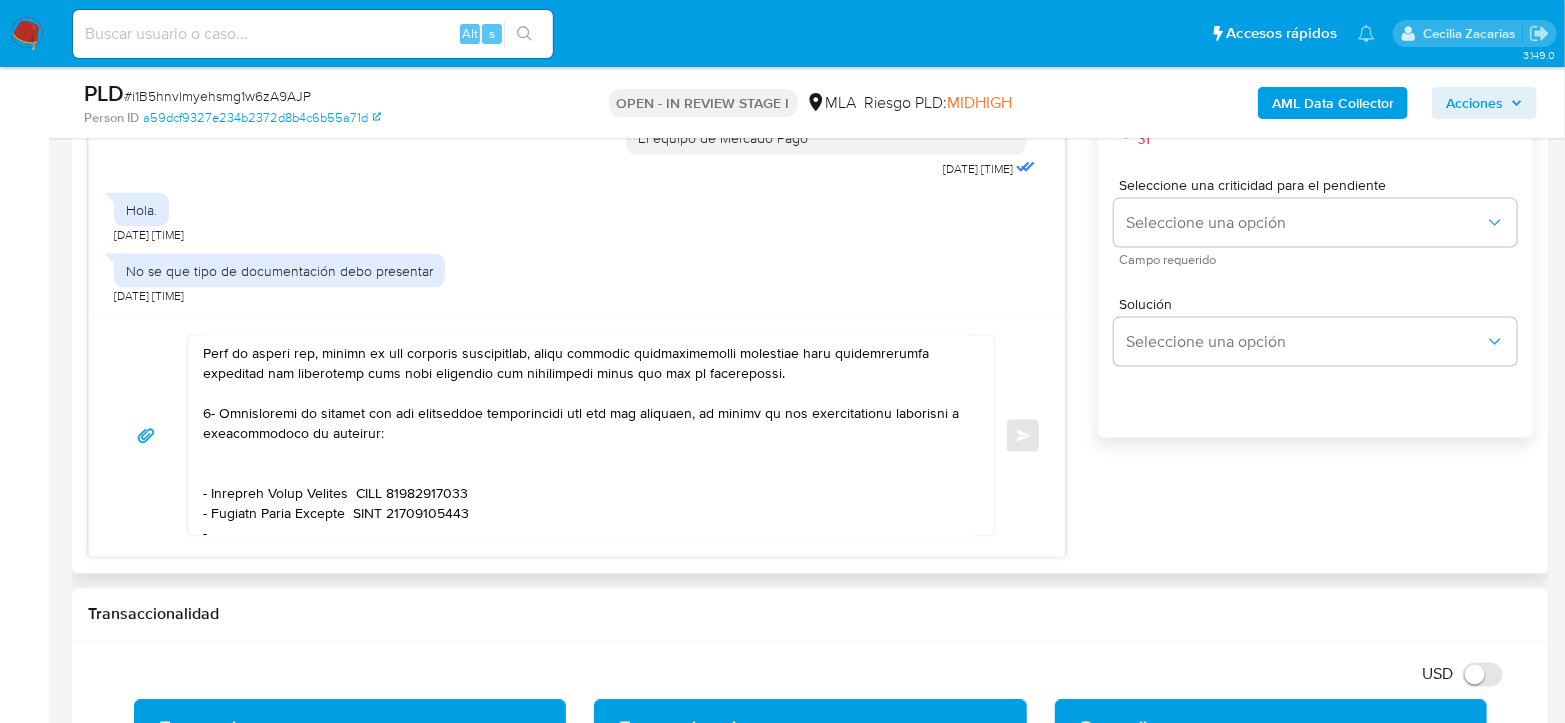 click at bounding box center [586, 436] 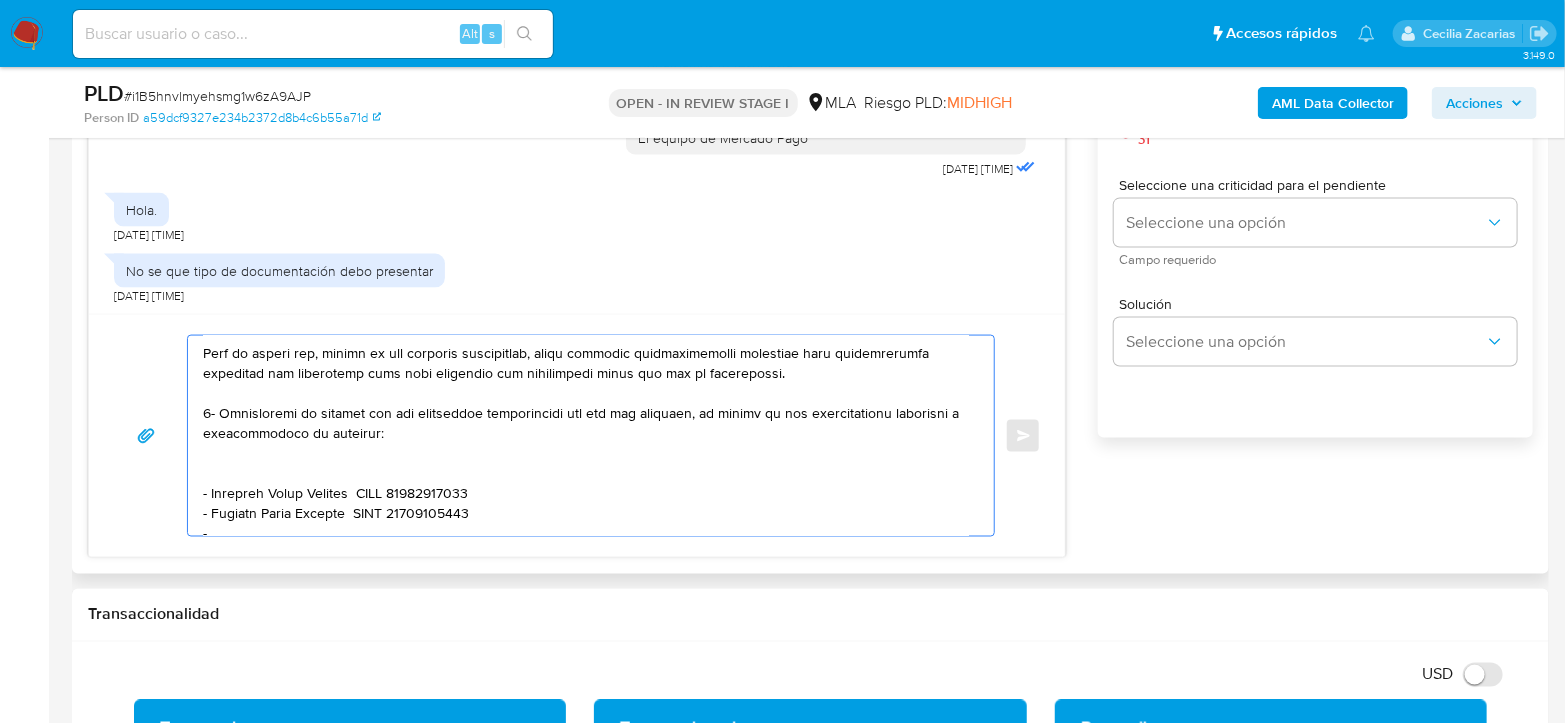 paste on "Manuel Kartin" 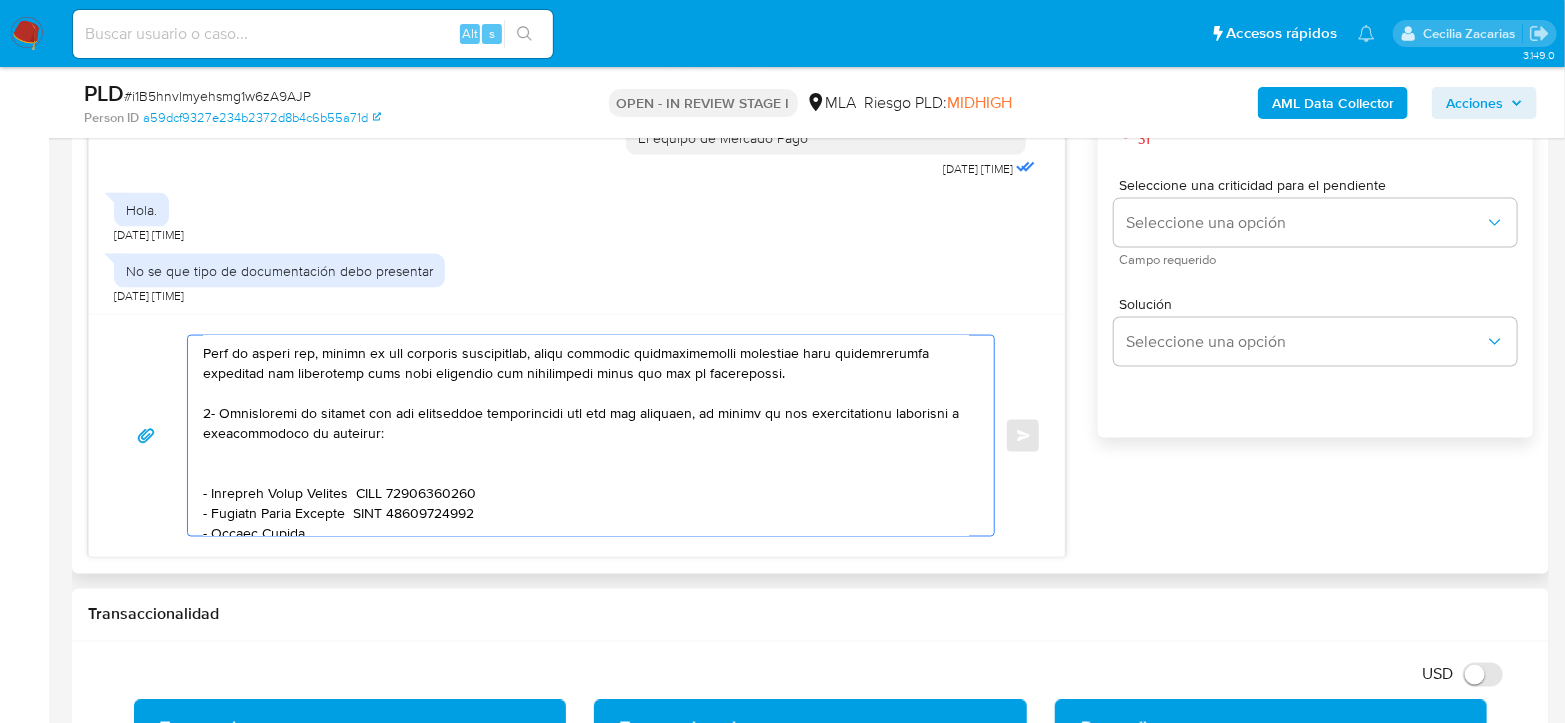 scroll, scrollTop: 419, scrollLeft: 0, axis: vertical 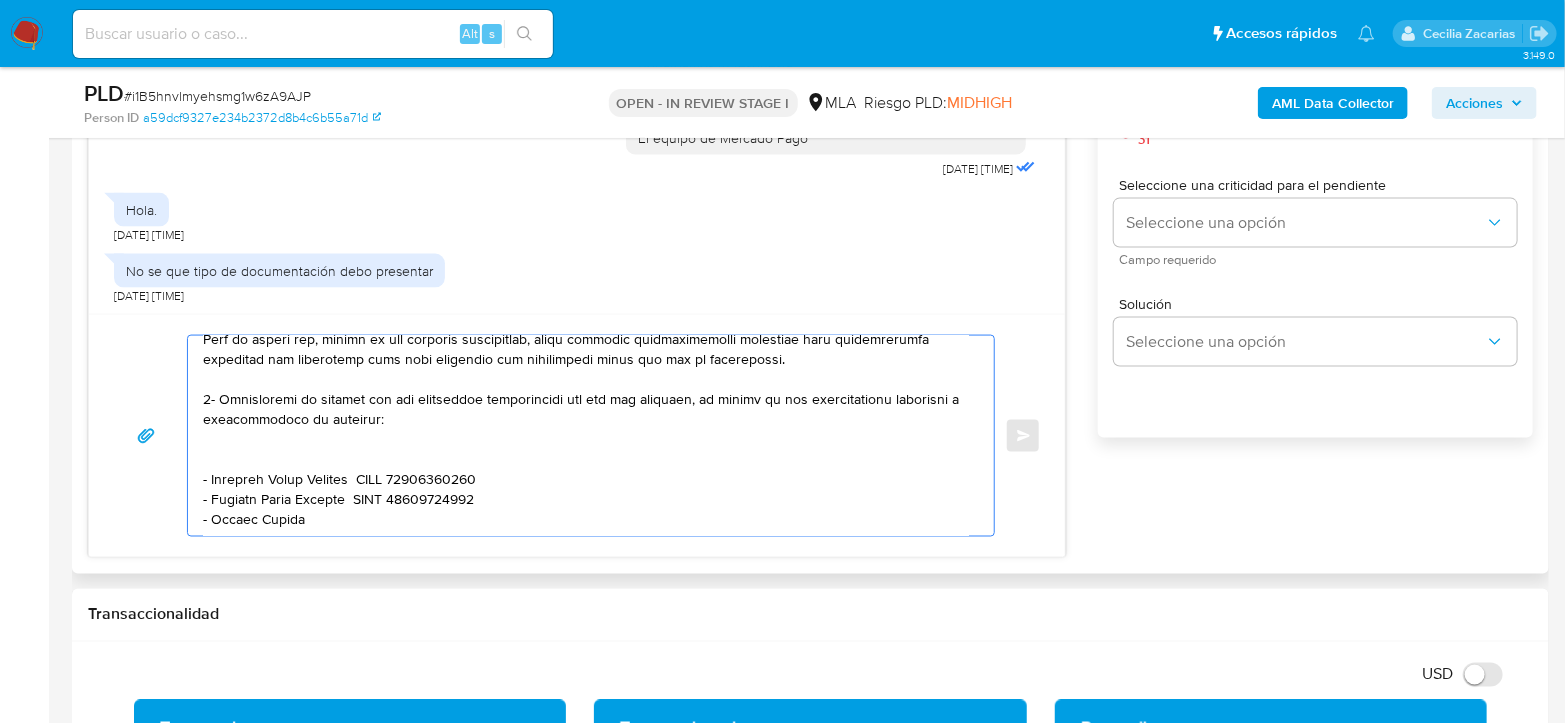click at bounding box center (586, 436) 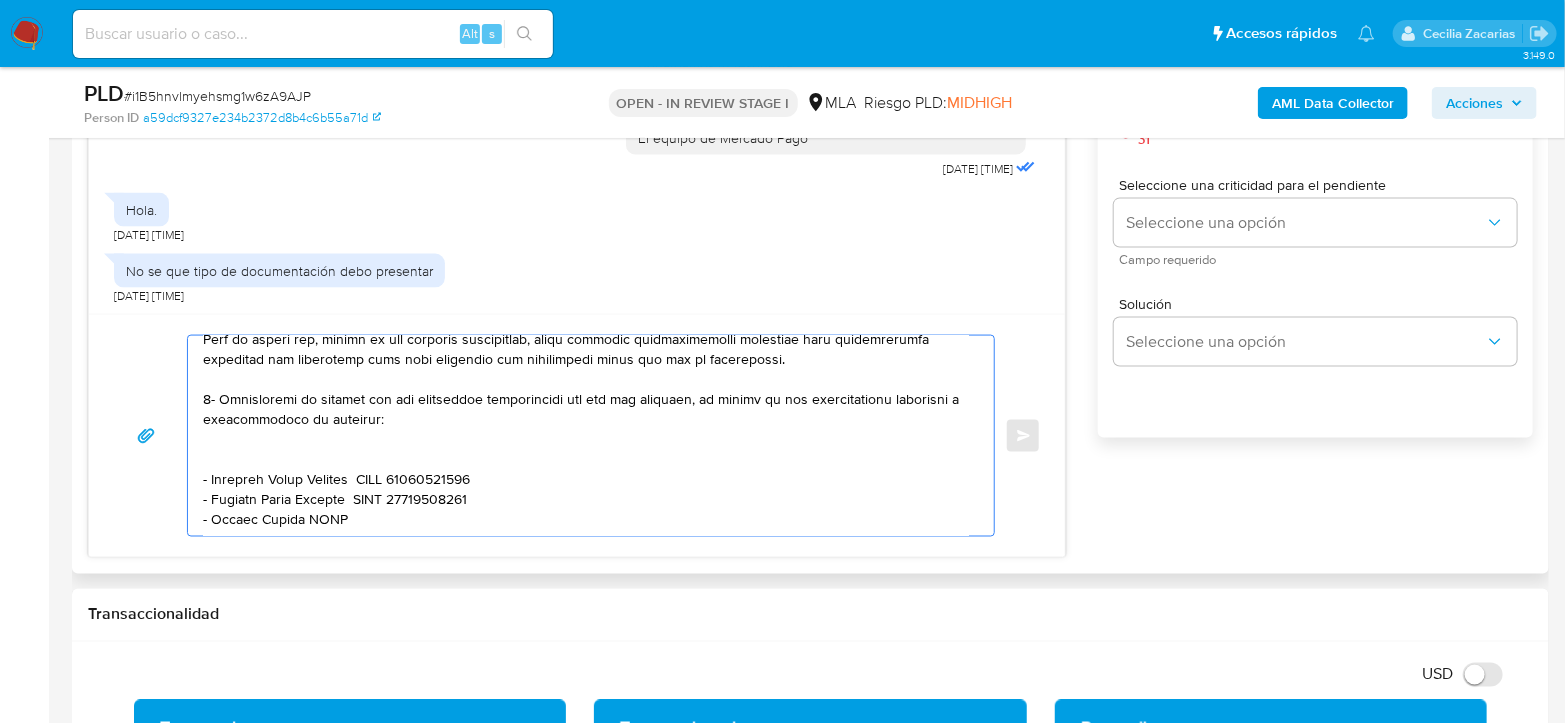 paste on "20085919335" 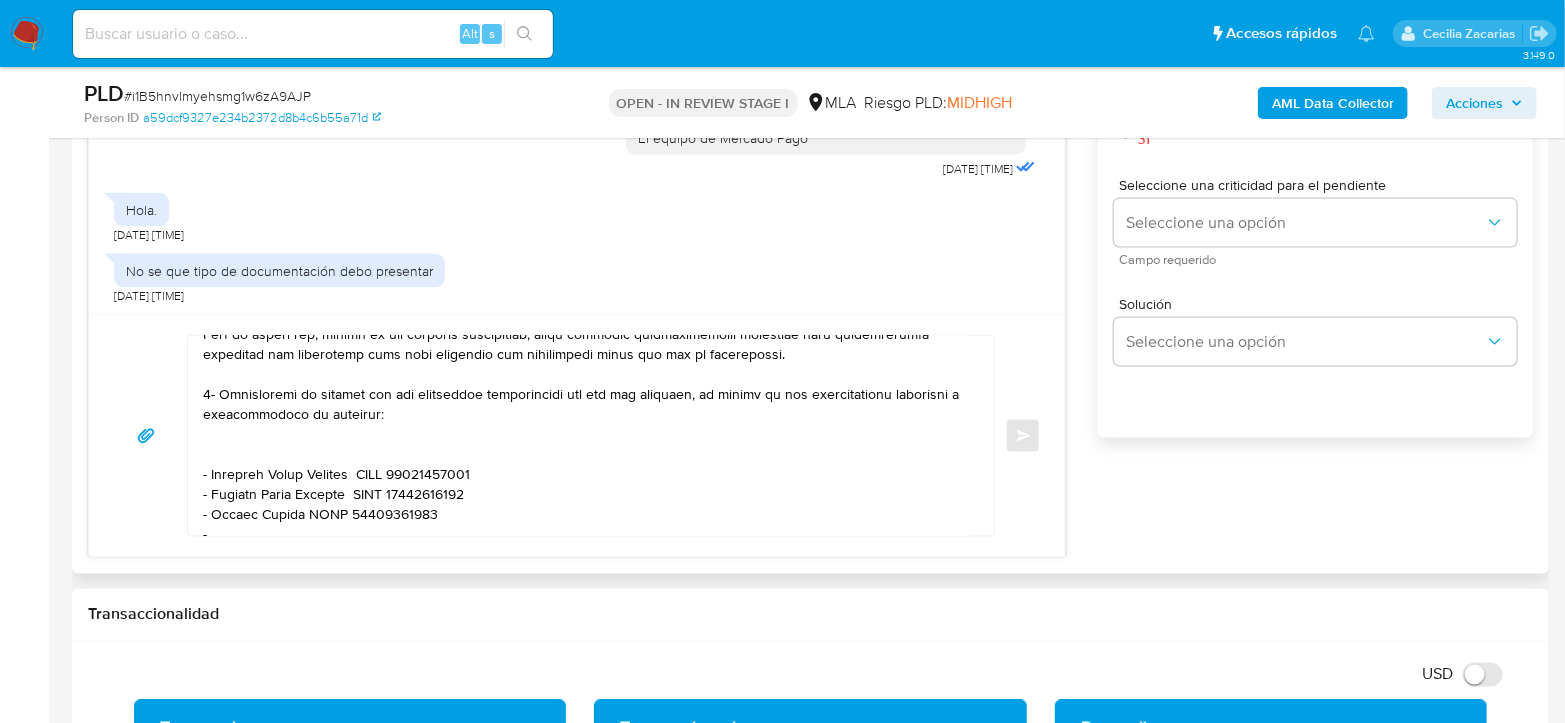 click at bounding box center [586, 436] 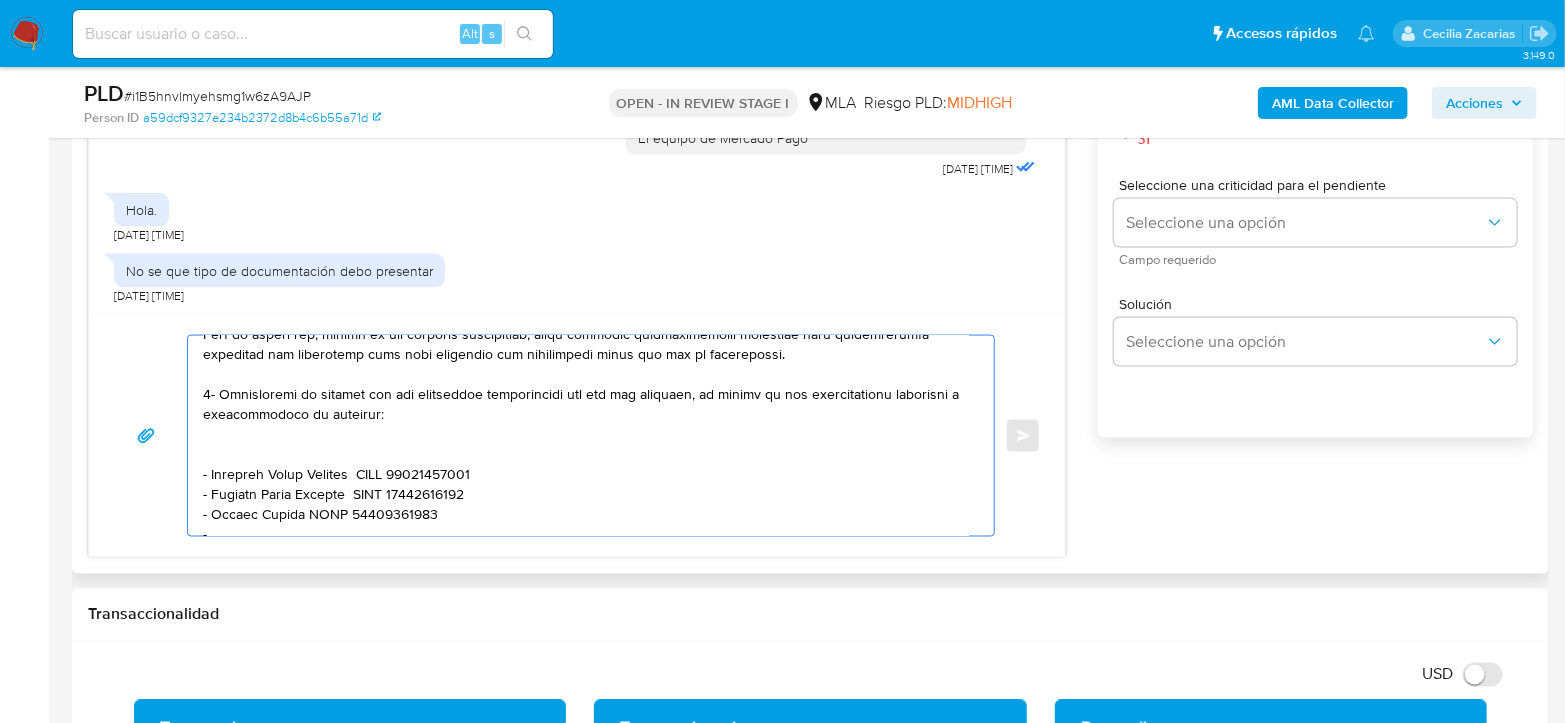 paste on "Alfredo Buep" 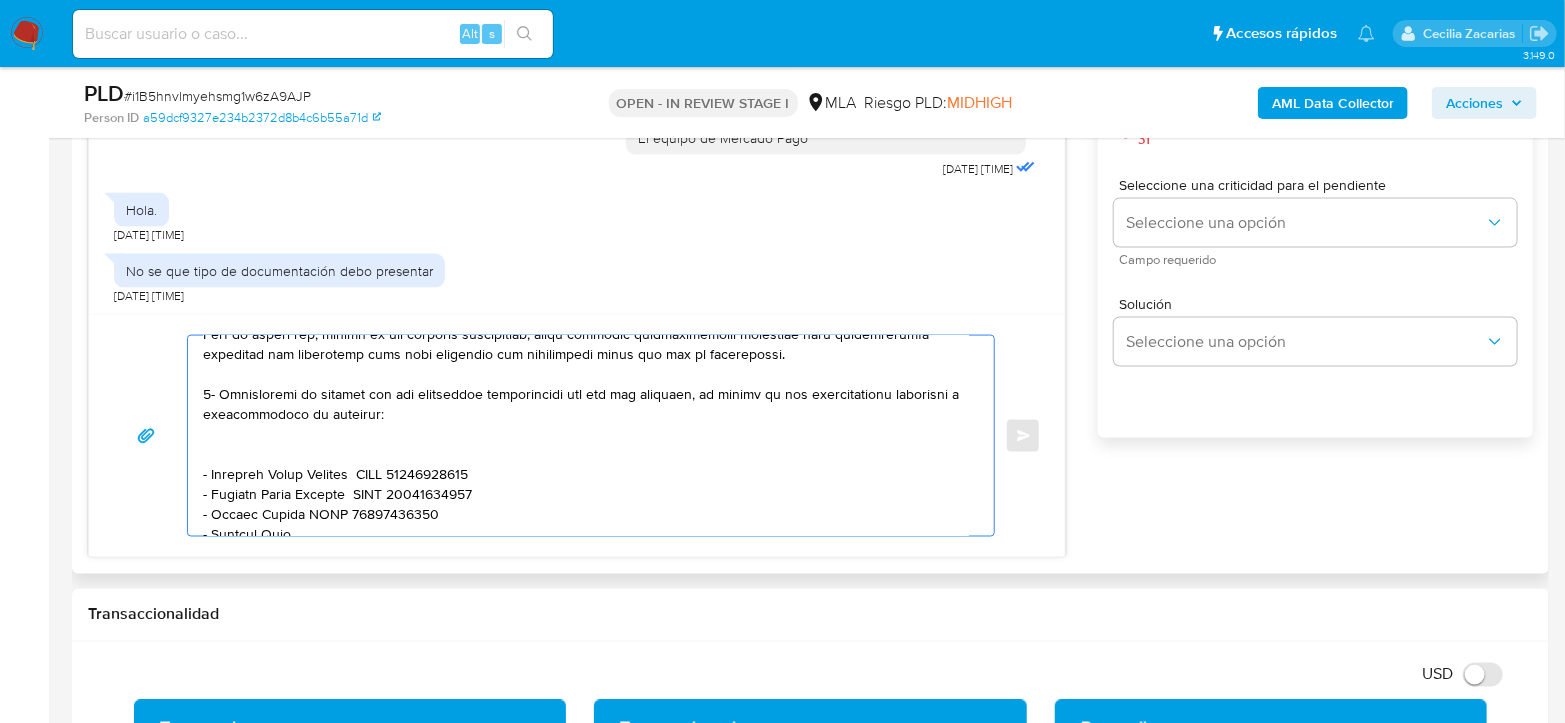 scroll, scrollTop: 439, scrollLeft: 0, axis: vertical 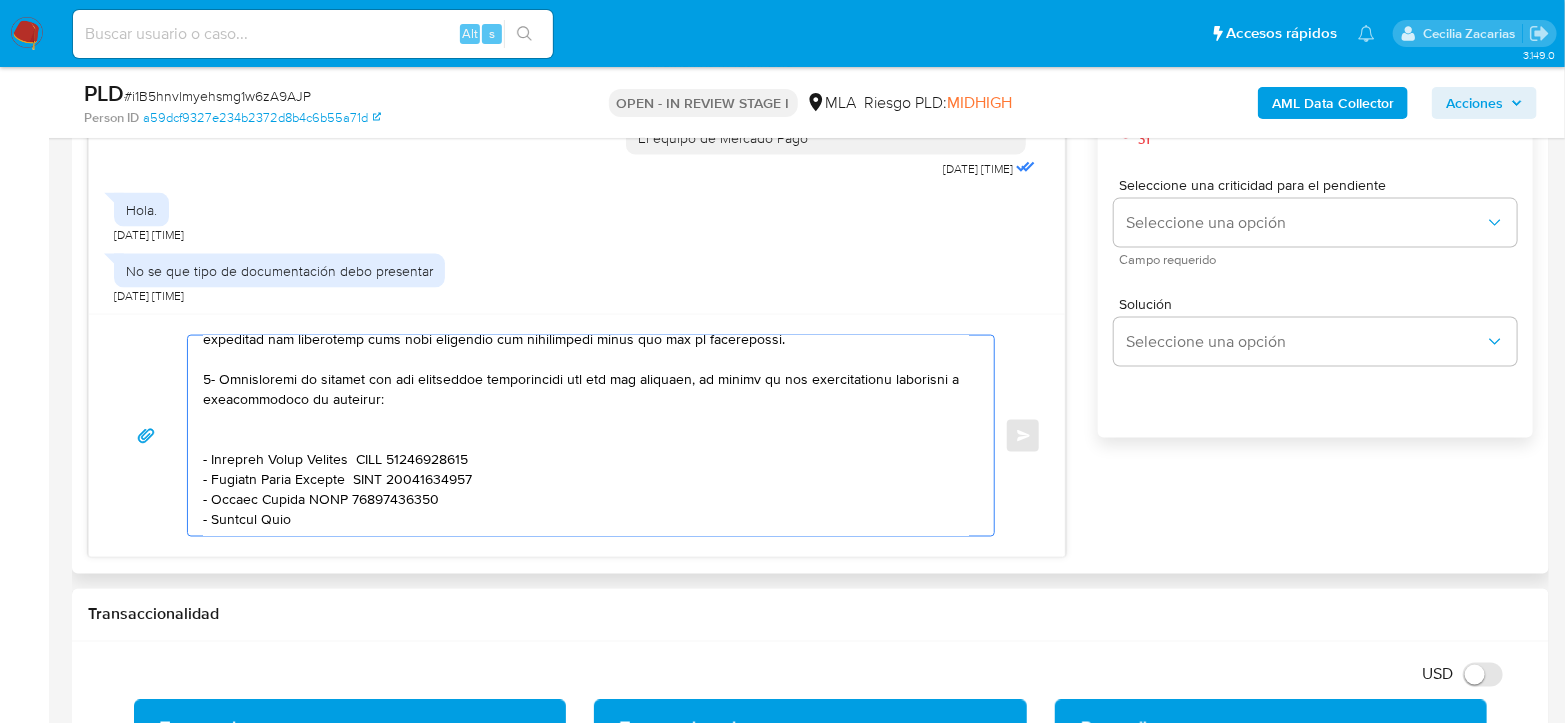 click at bounding box center (586, 436) 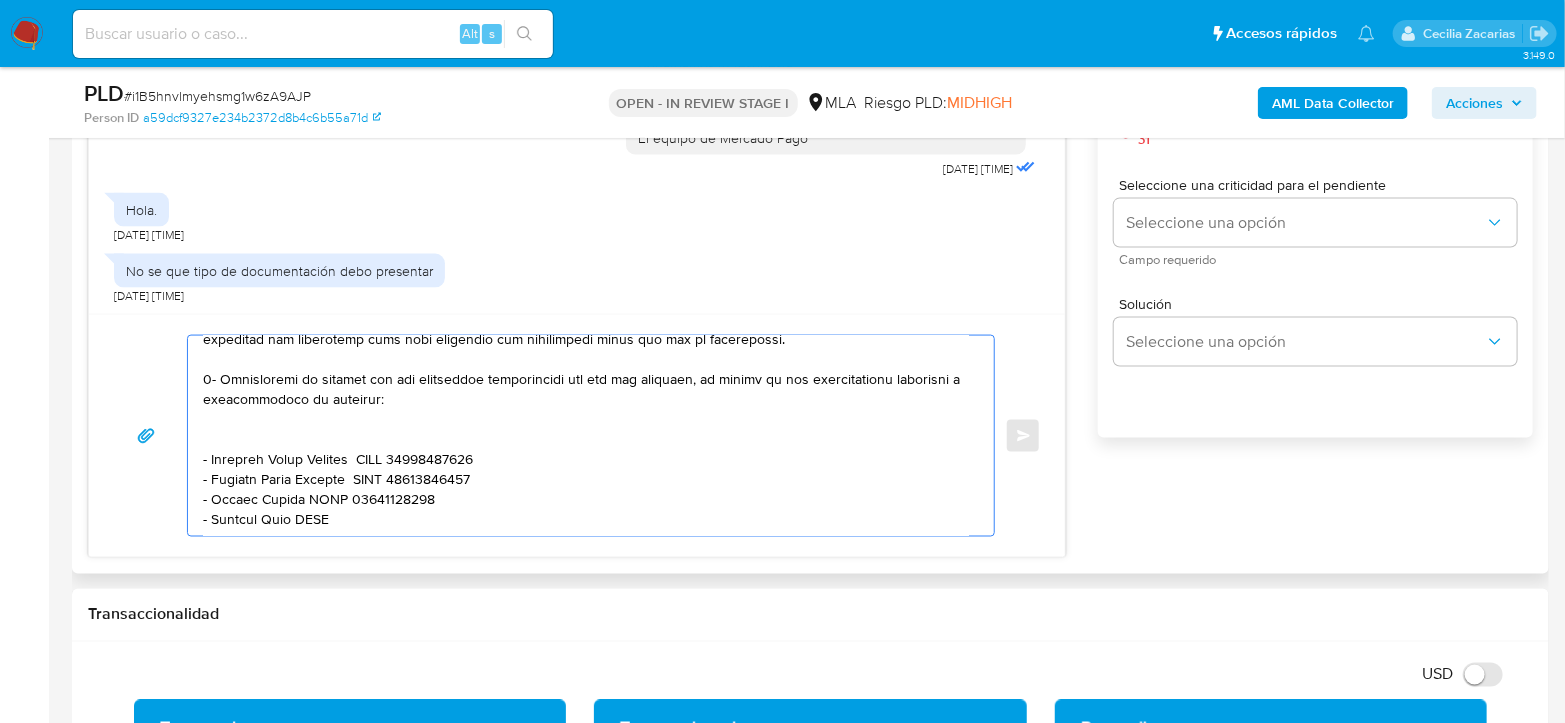 paste on "20045154360" 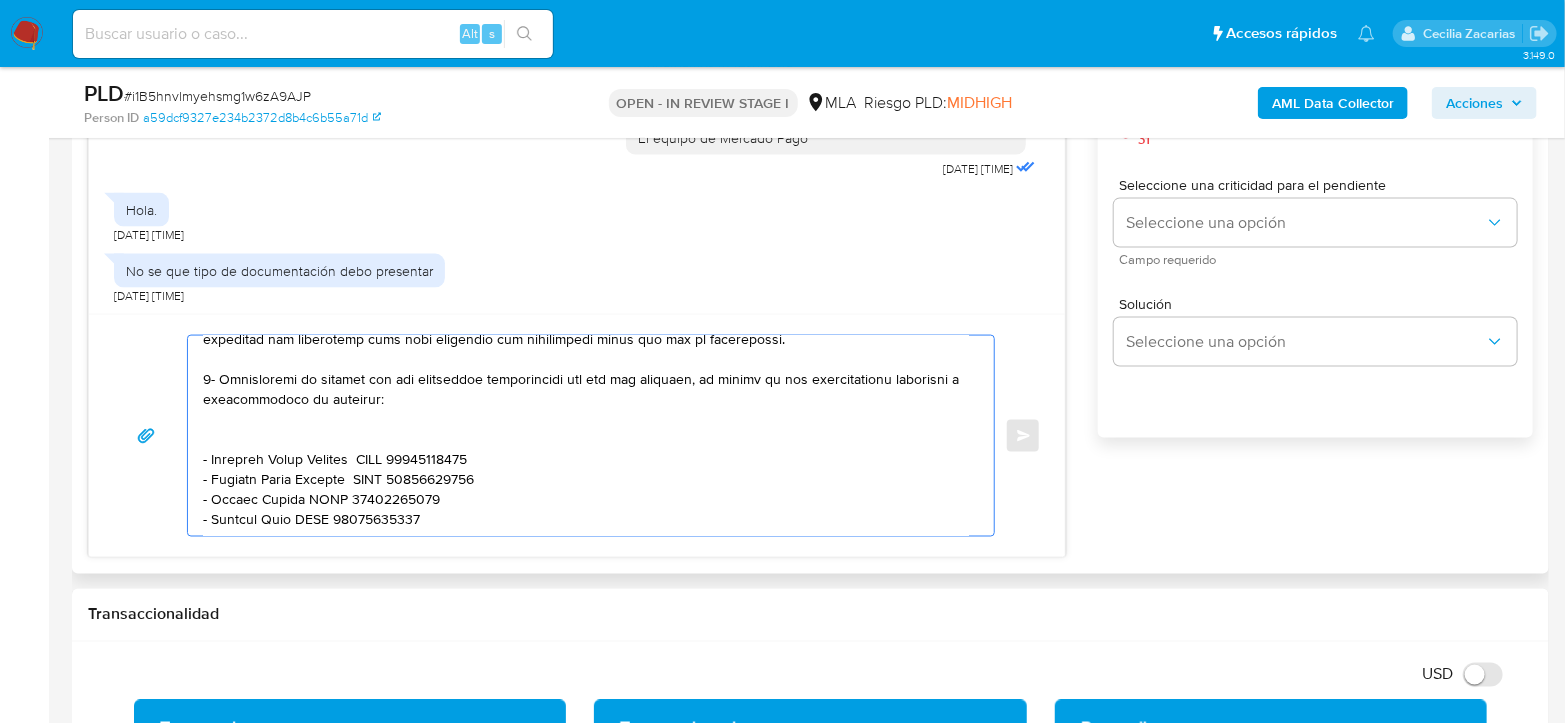 scroll, scrollTop: 459, scrollLeft: 0, axis: vertical 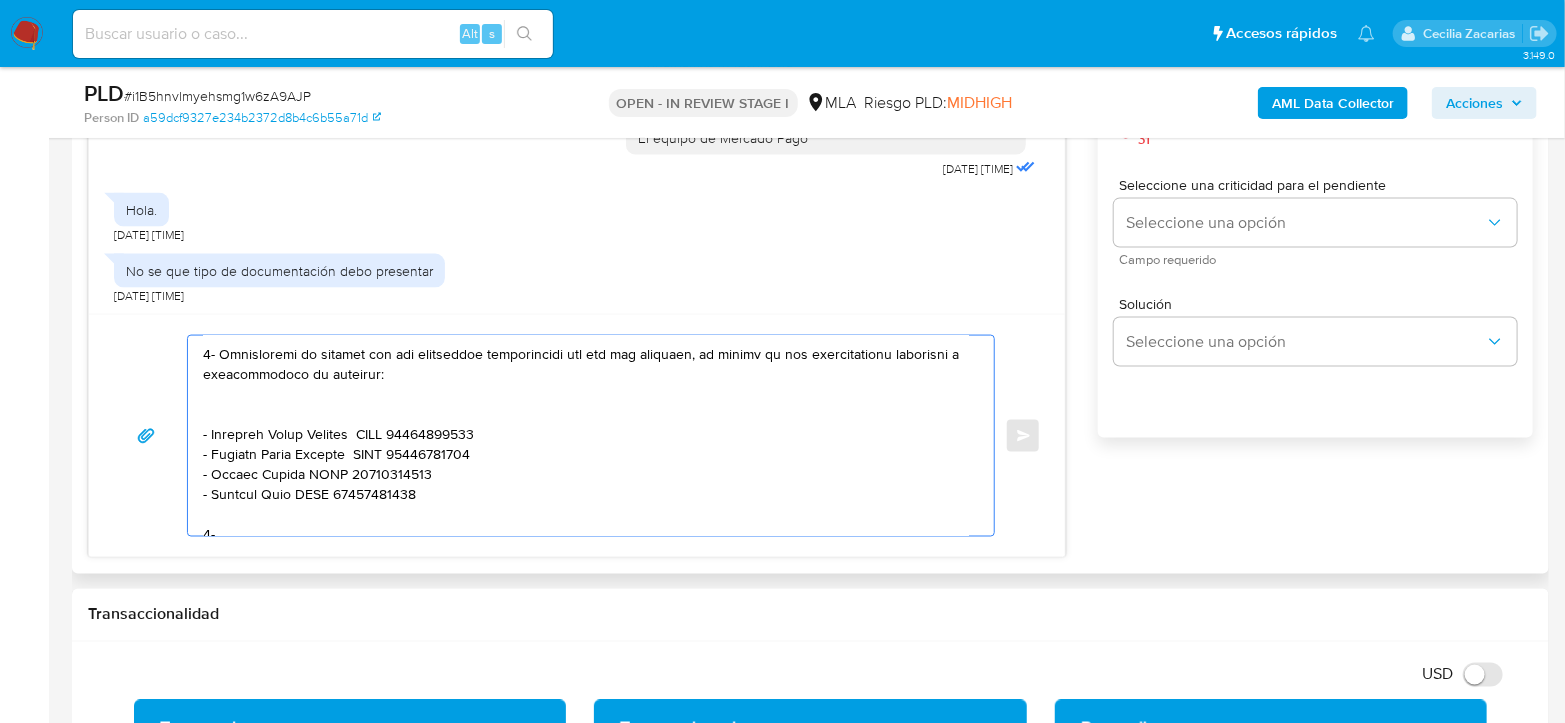 drag, startPoint x: 220, startPoint y: 347, endPoint x: 388, endPoint y: 373, distance: 170 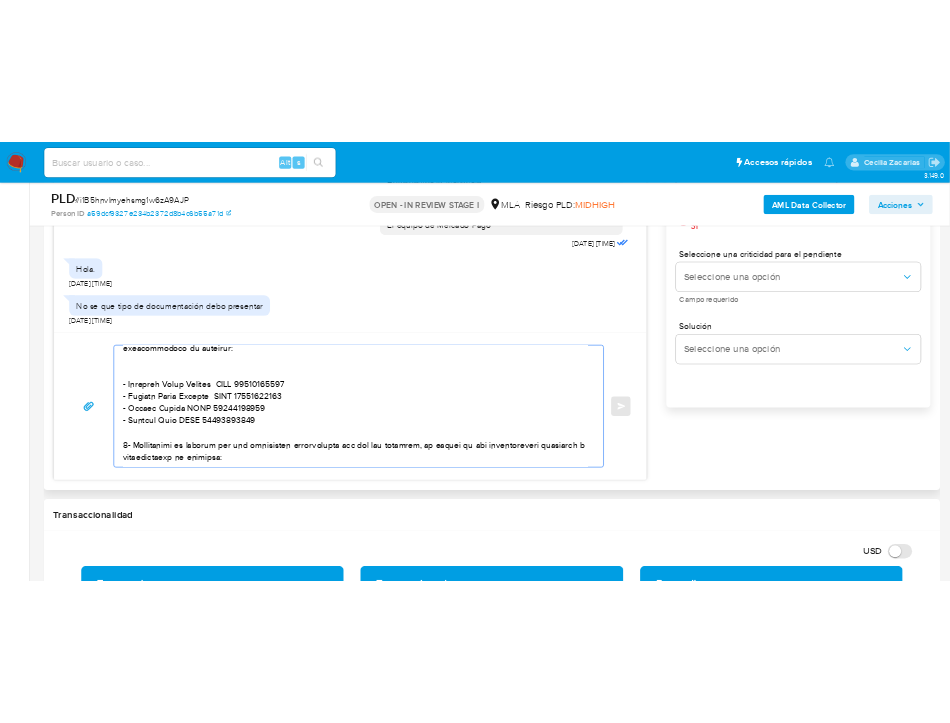 scroll, scrollTop: 564, scrollLeft: 0, axis: vertical 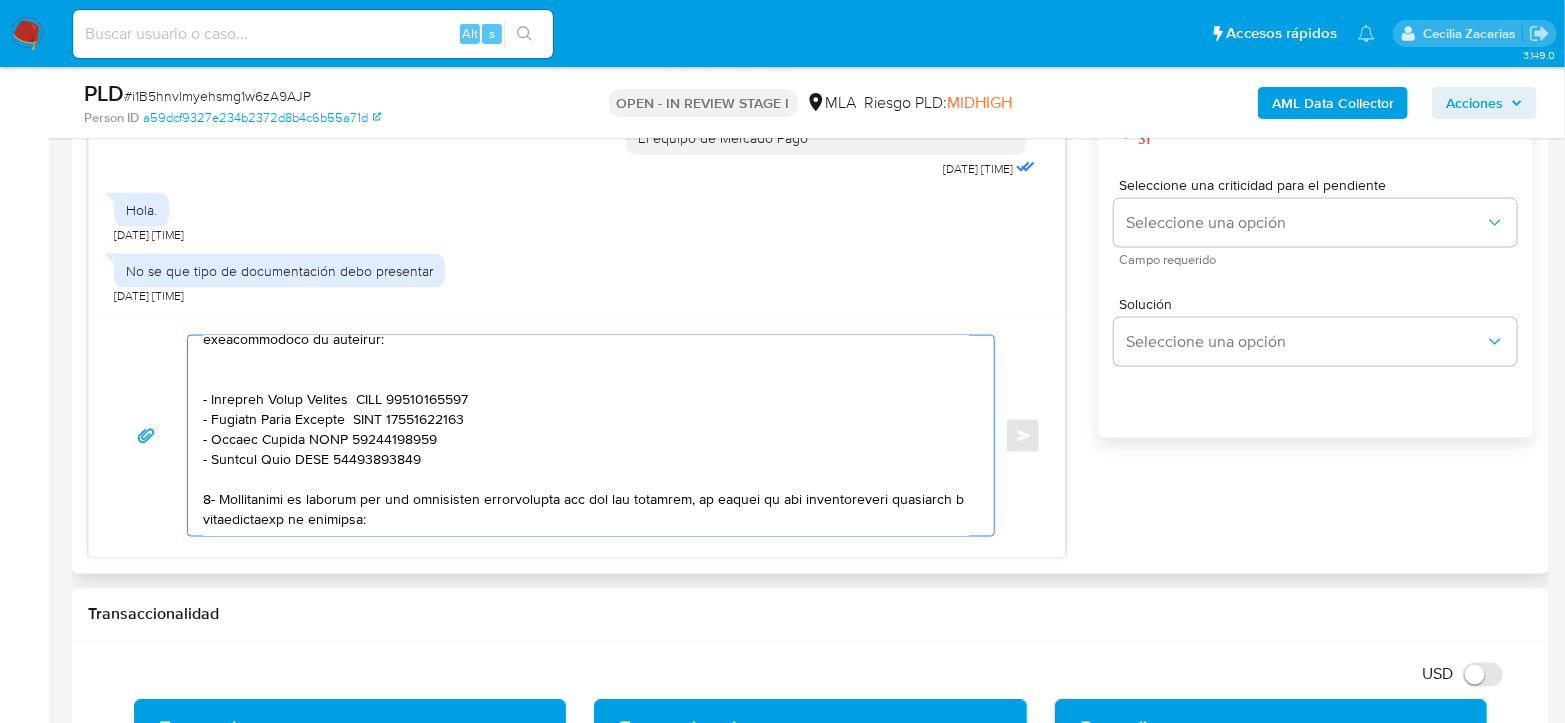click at bounding box center (586, 436) 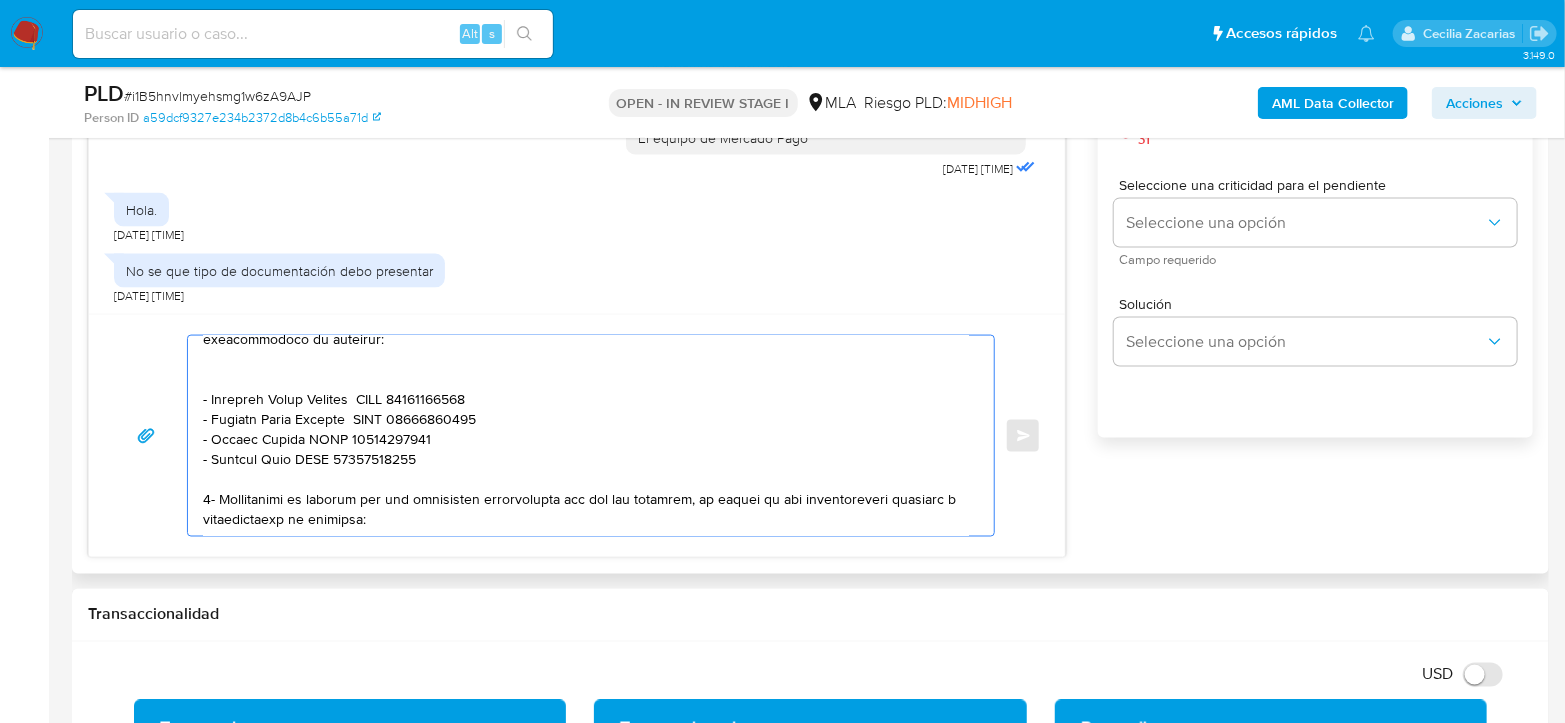 click at bounding box center [586, 436] 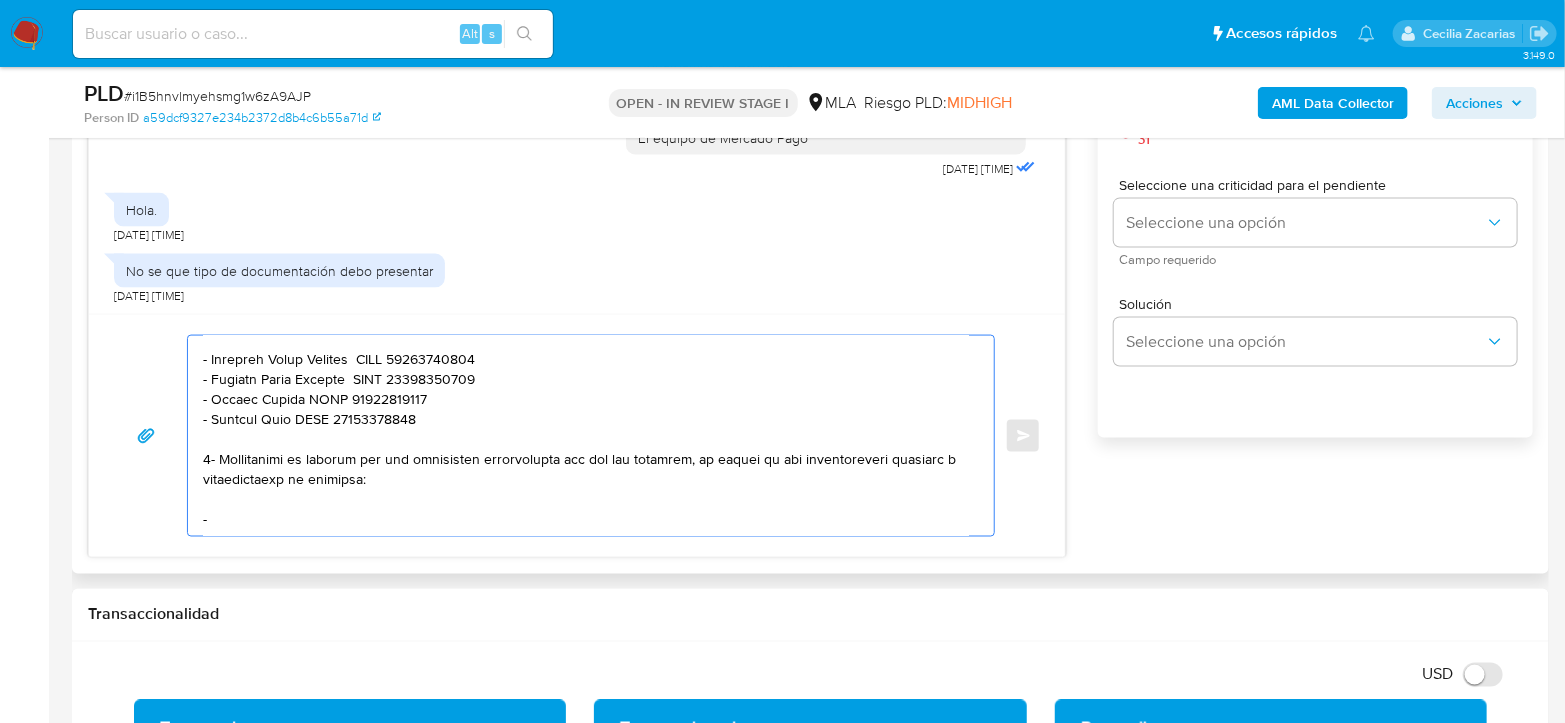 paste on "Patricia Monica Schwindt" 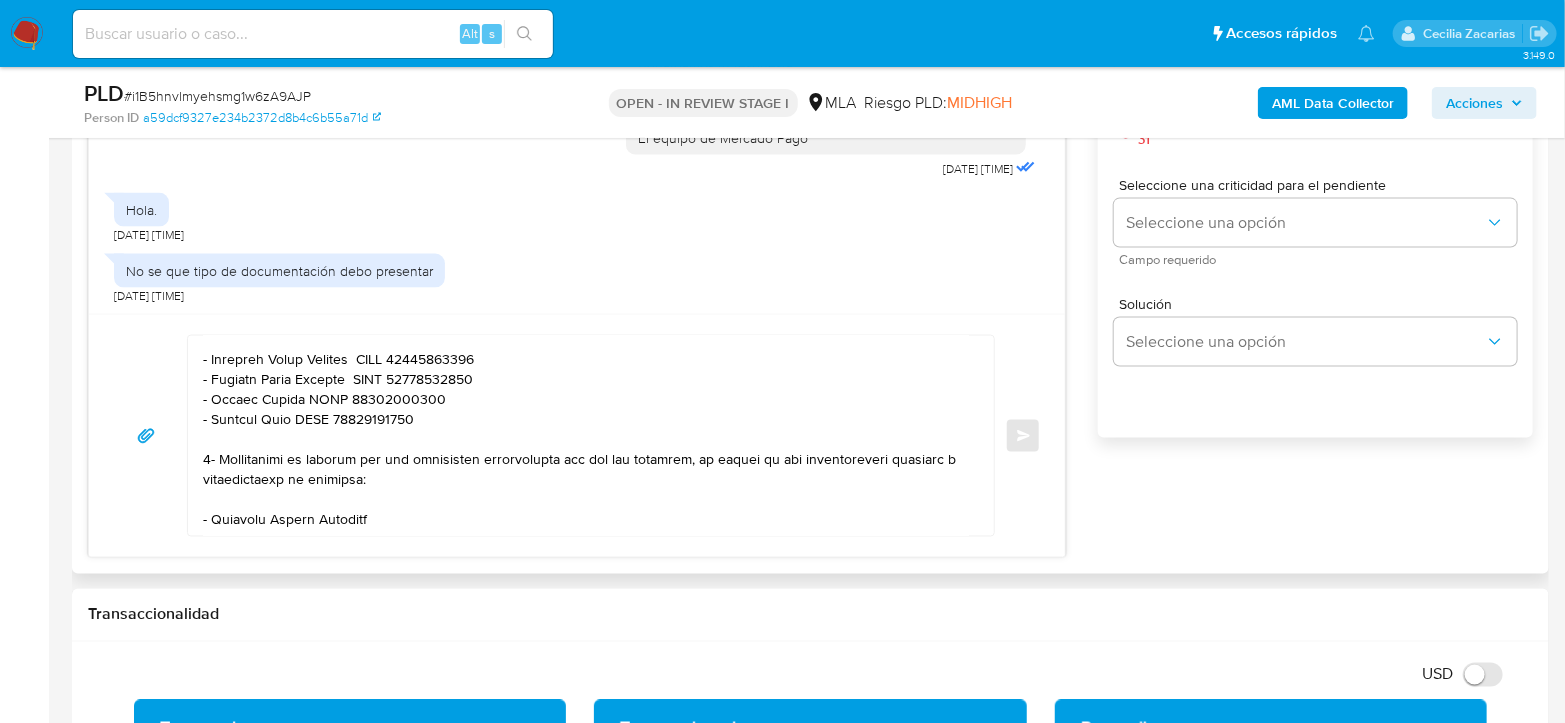 click at bounding box center (586, 436) 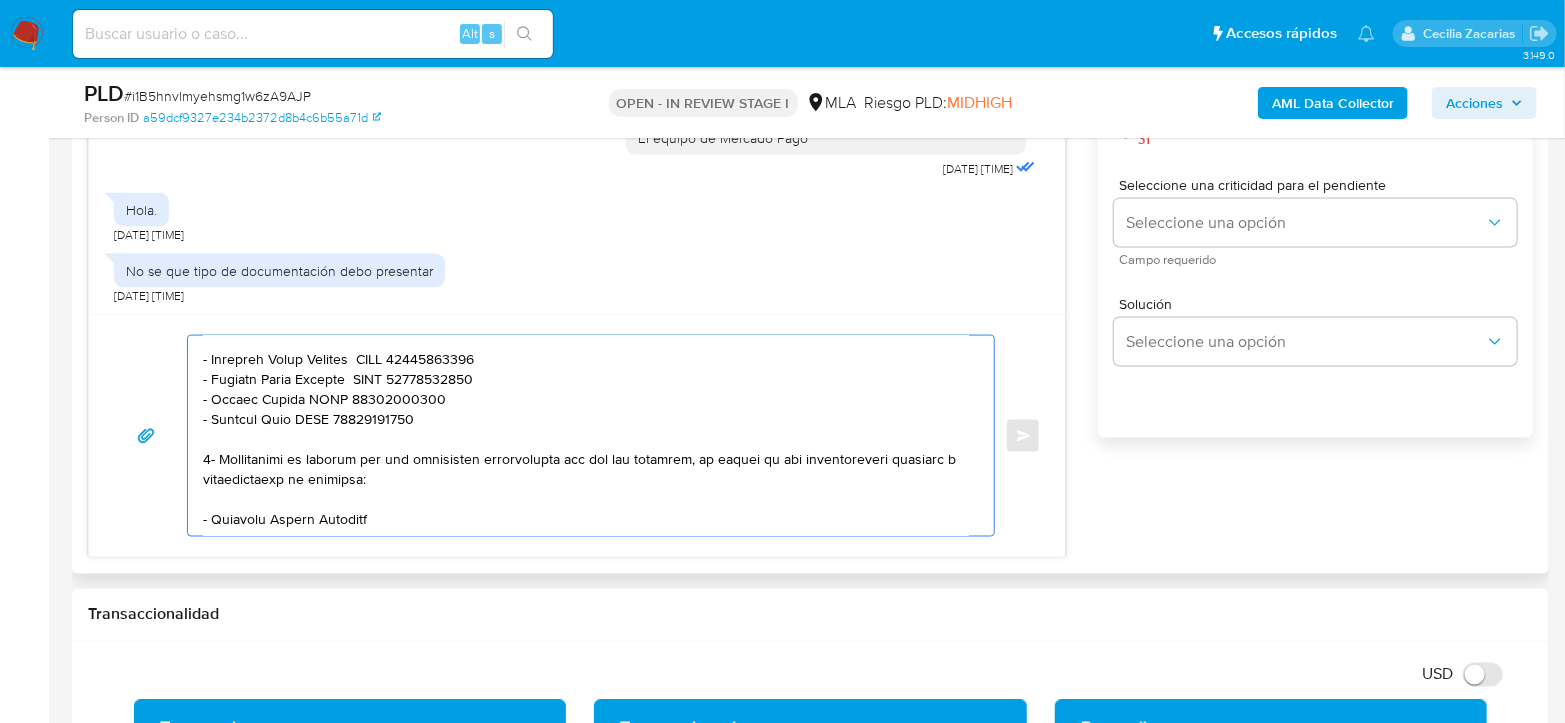 click at bounding box center (586, 436) 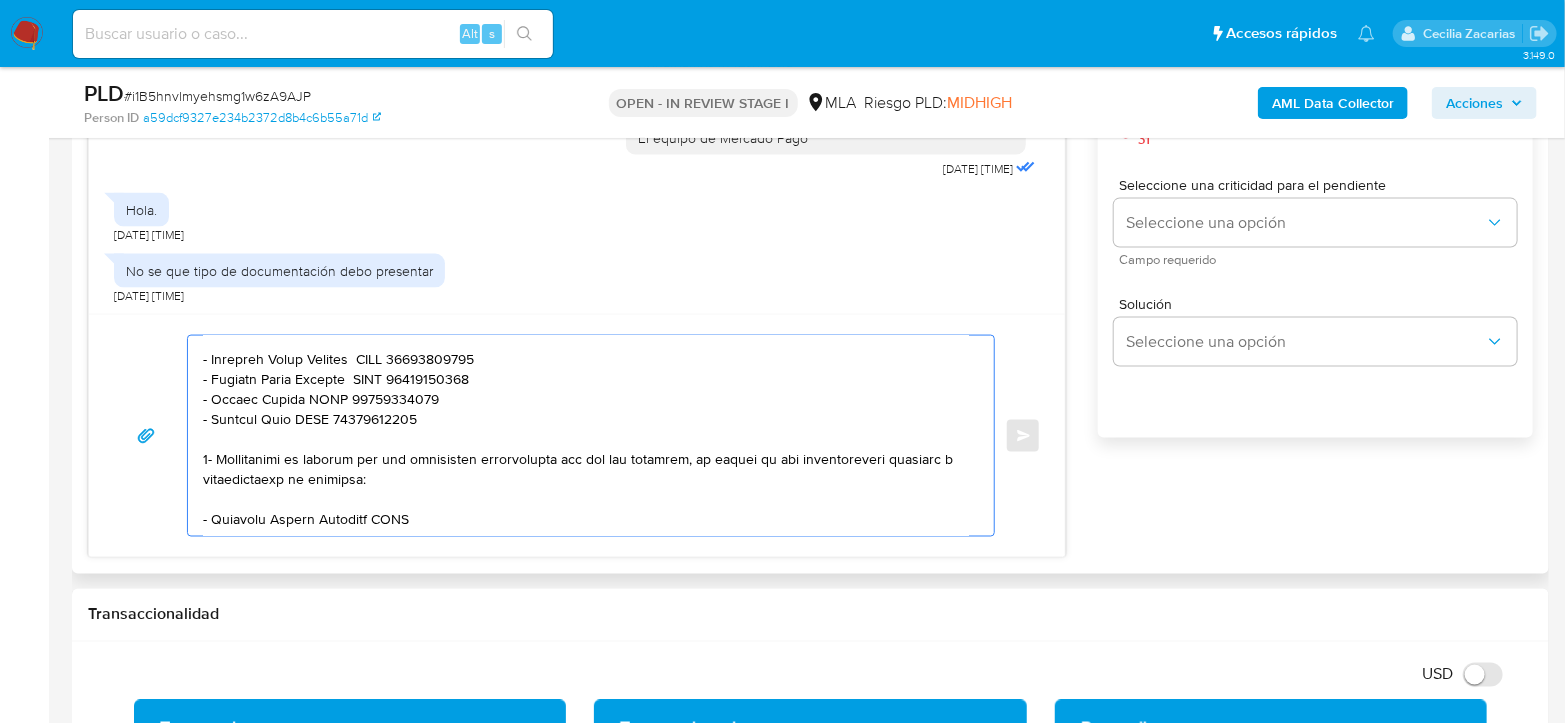 paste on "27200473693" 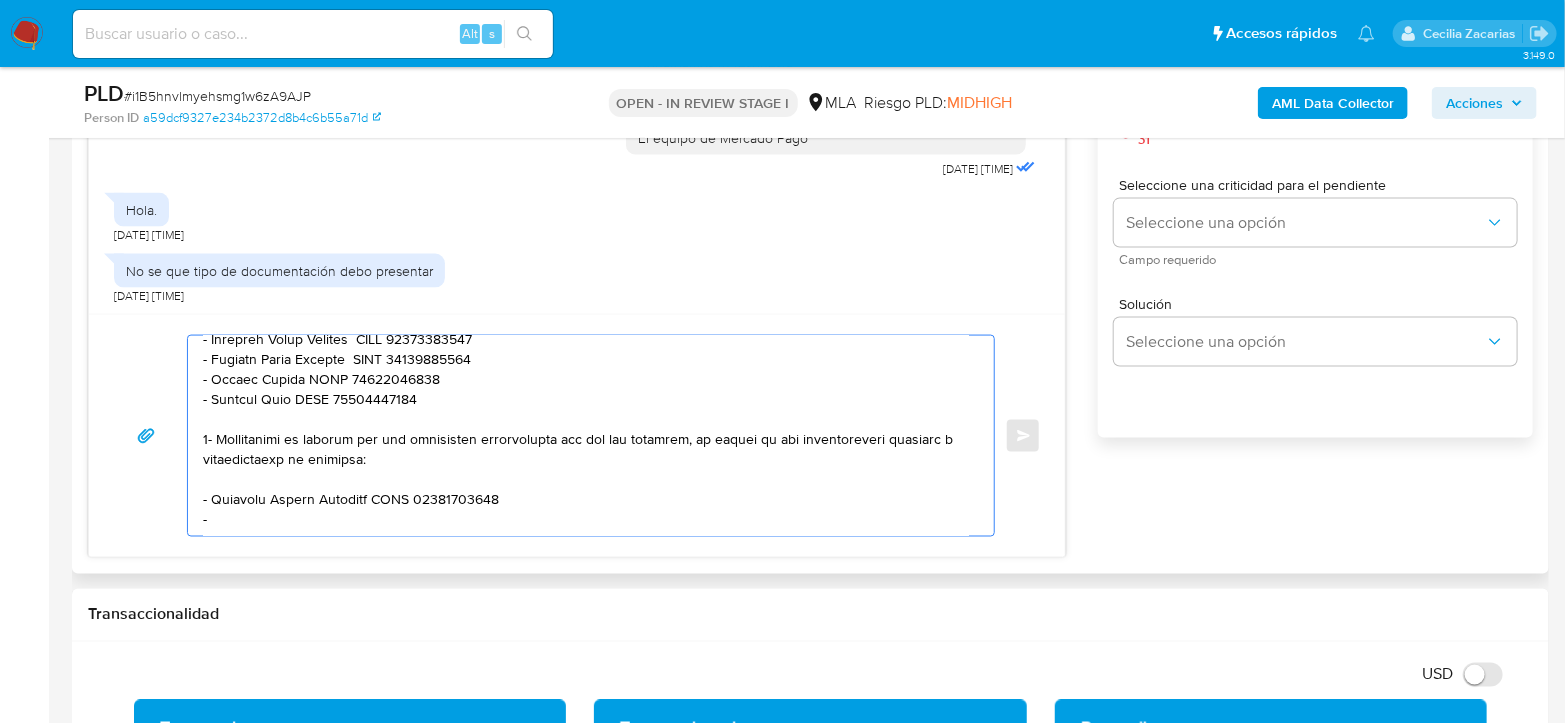 click at bounding box center (586, 436) 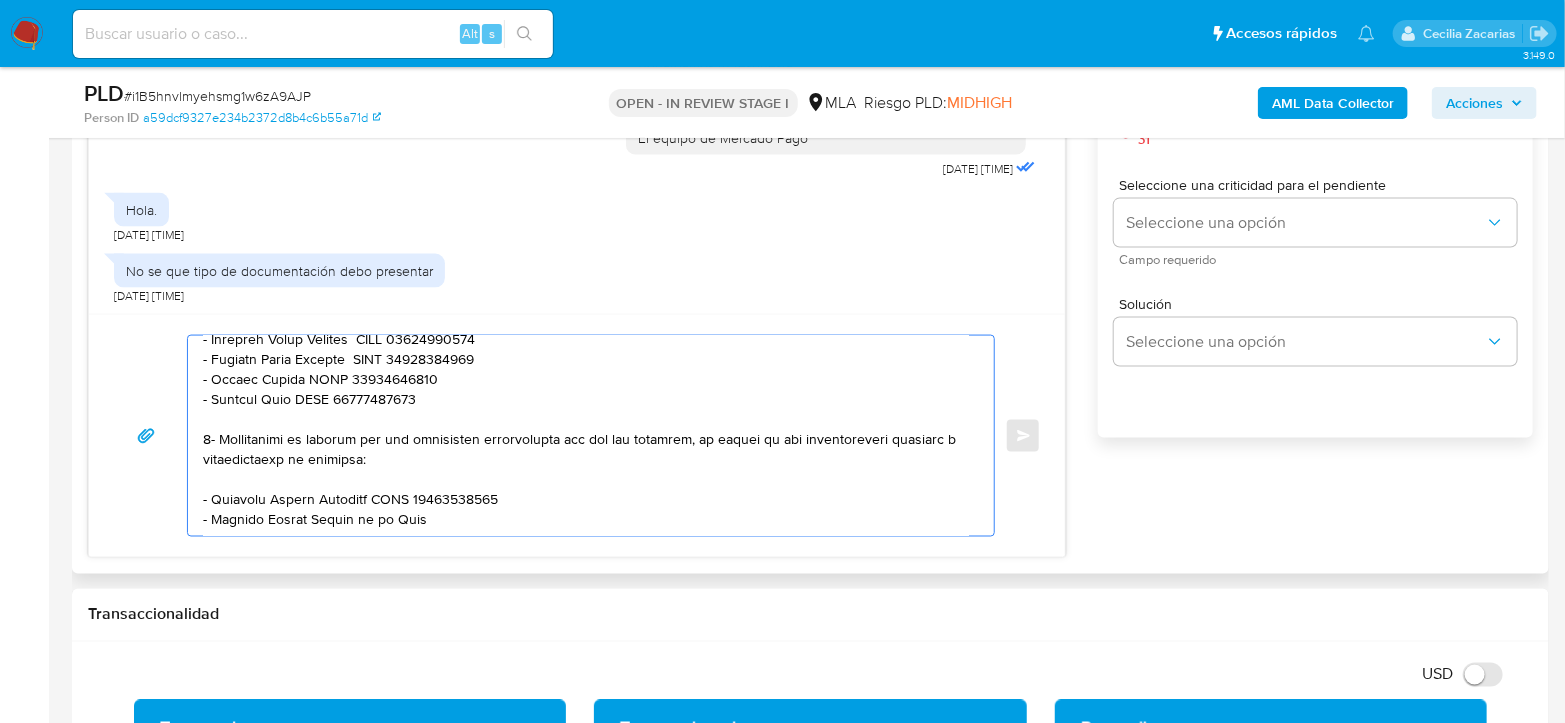 click at bounding box center (586, 436) 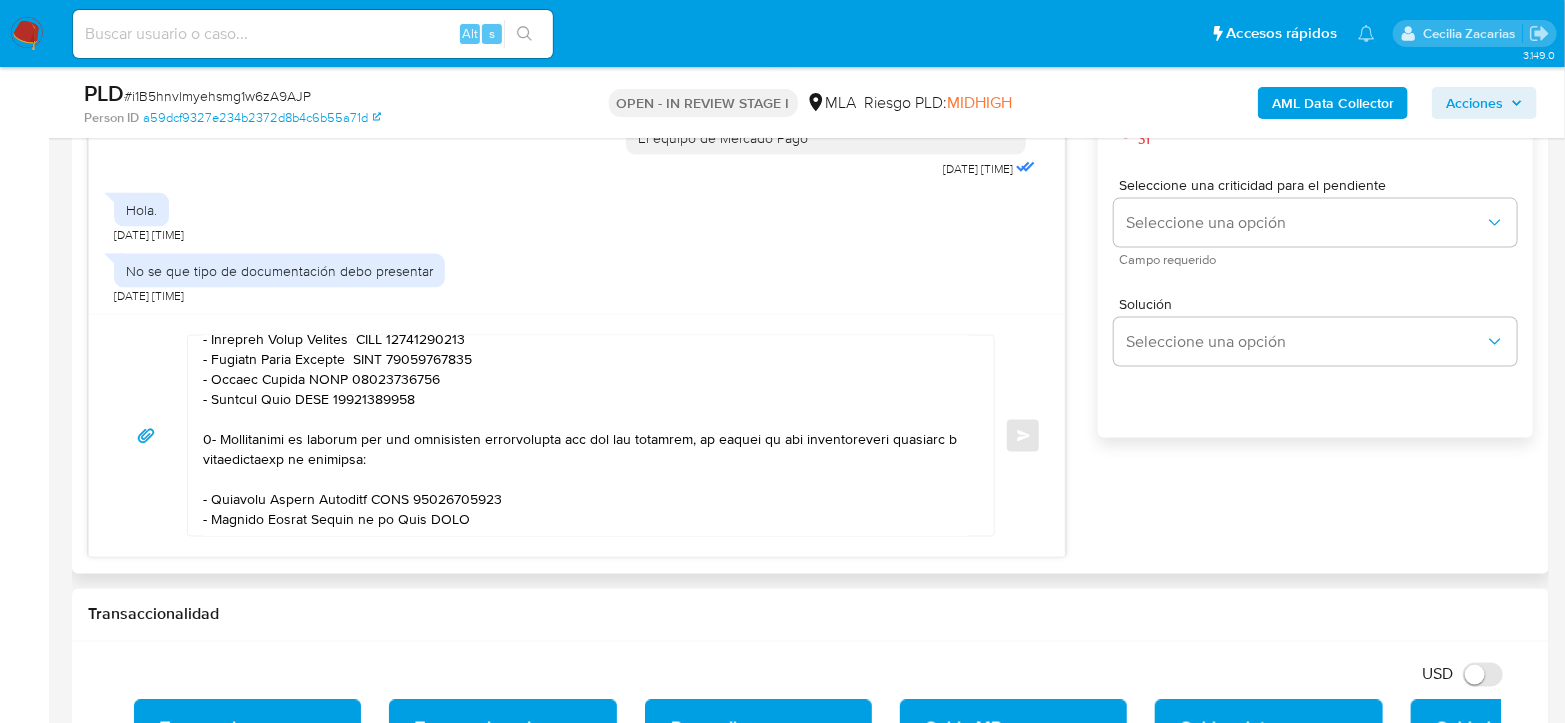 scroll, scrollTop: 860, scrollLeft: 0, axis: vertical 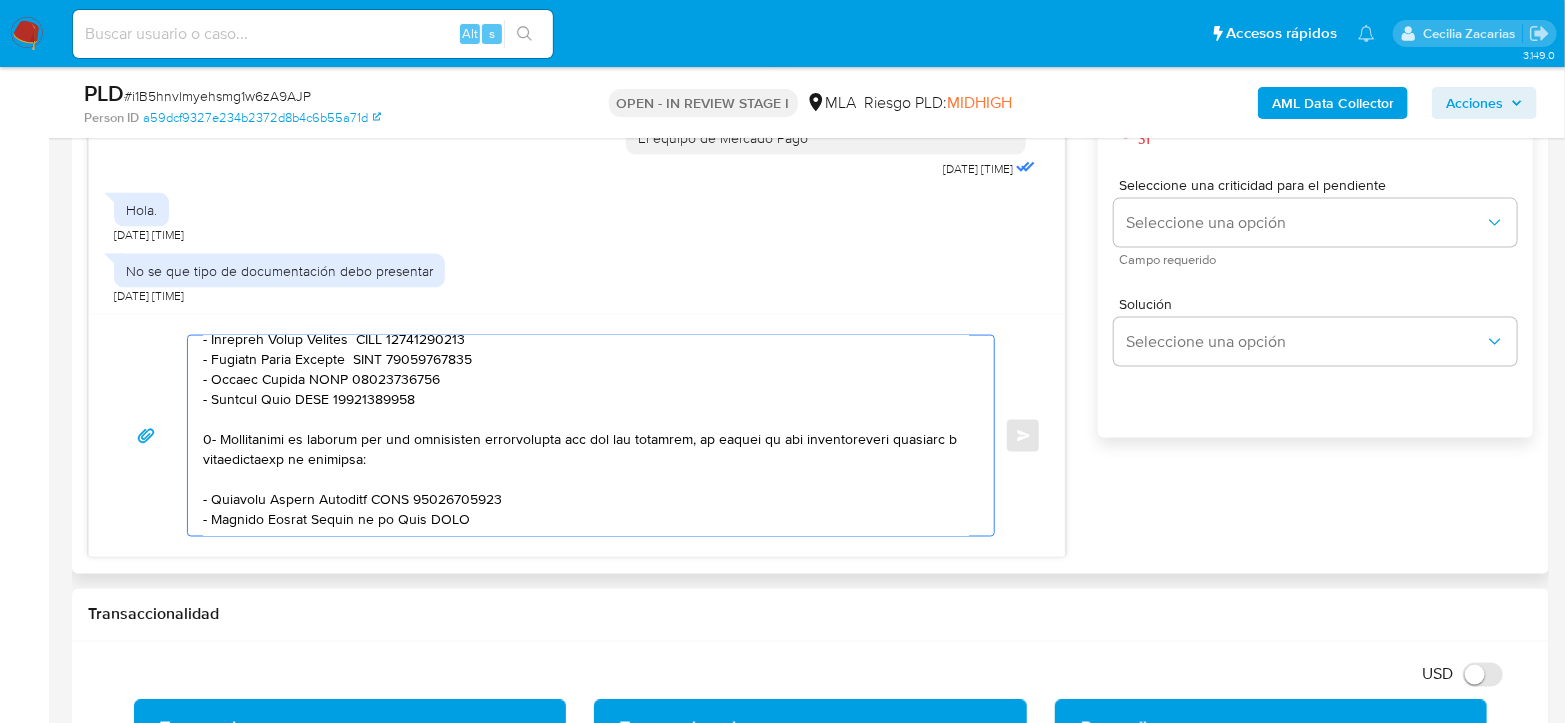 paste on "20423904330" 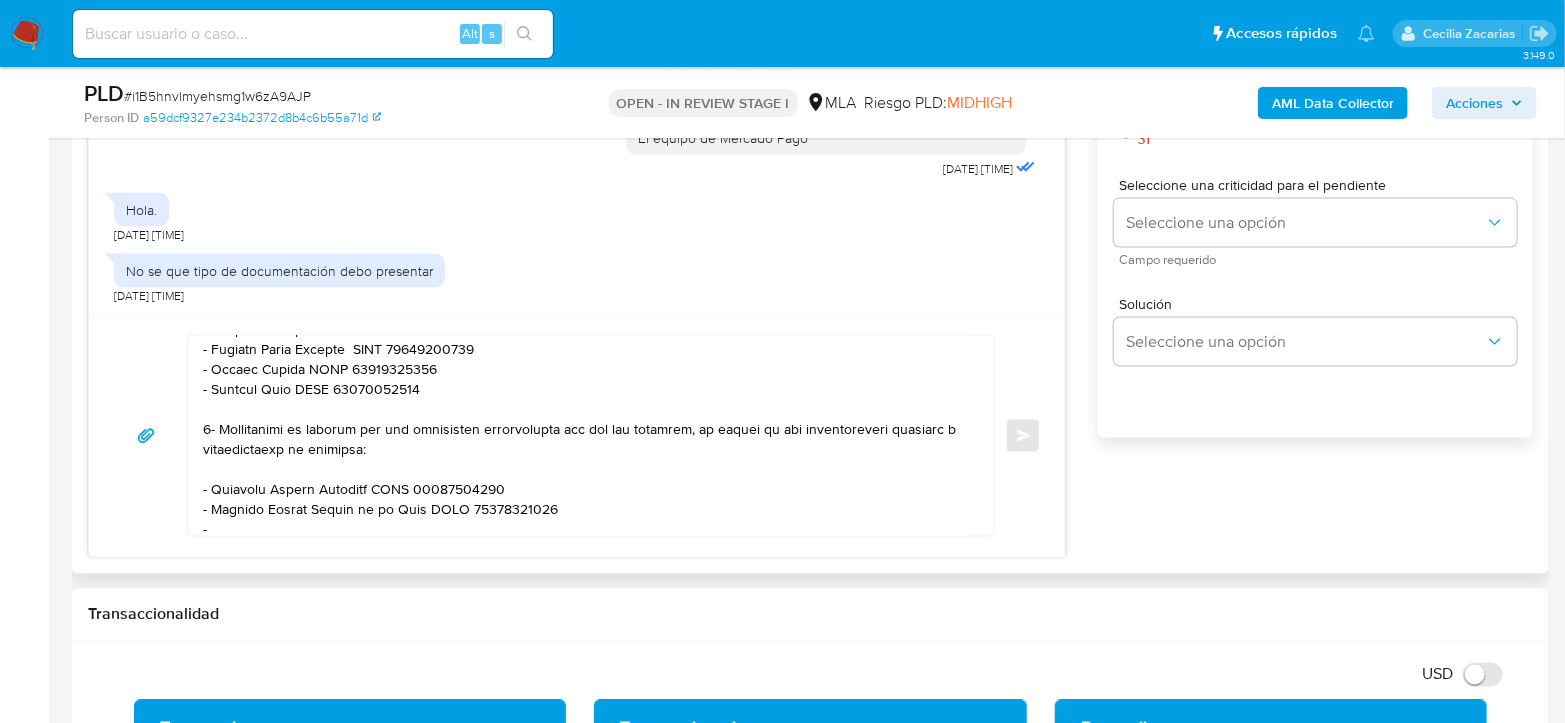 click at bounding box center [586, 436] 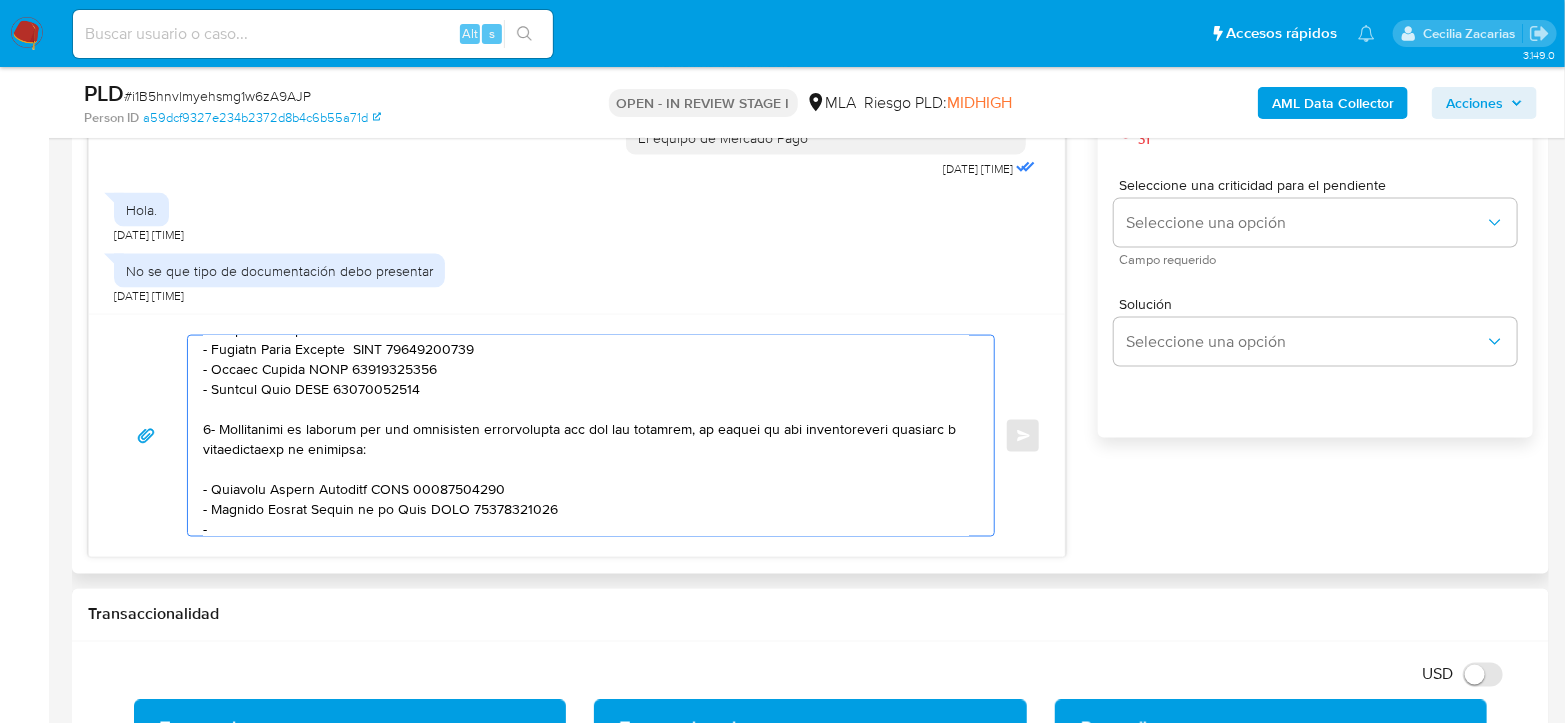 paste on "Rojas Ortiz Air Yunior" 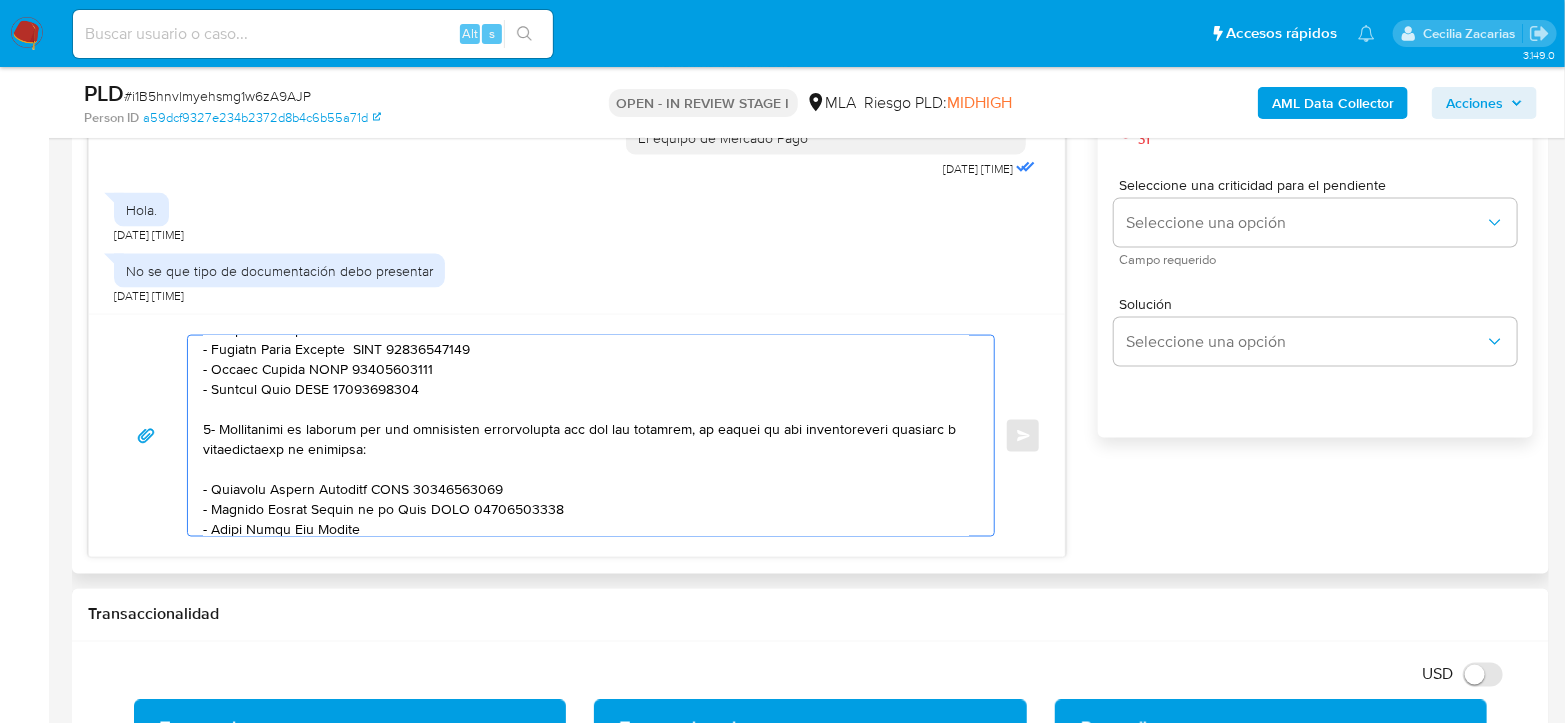 click at bounding box center [586, 436] 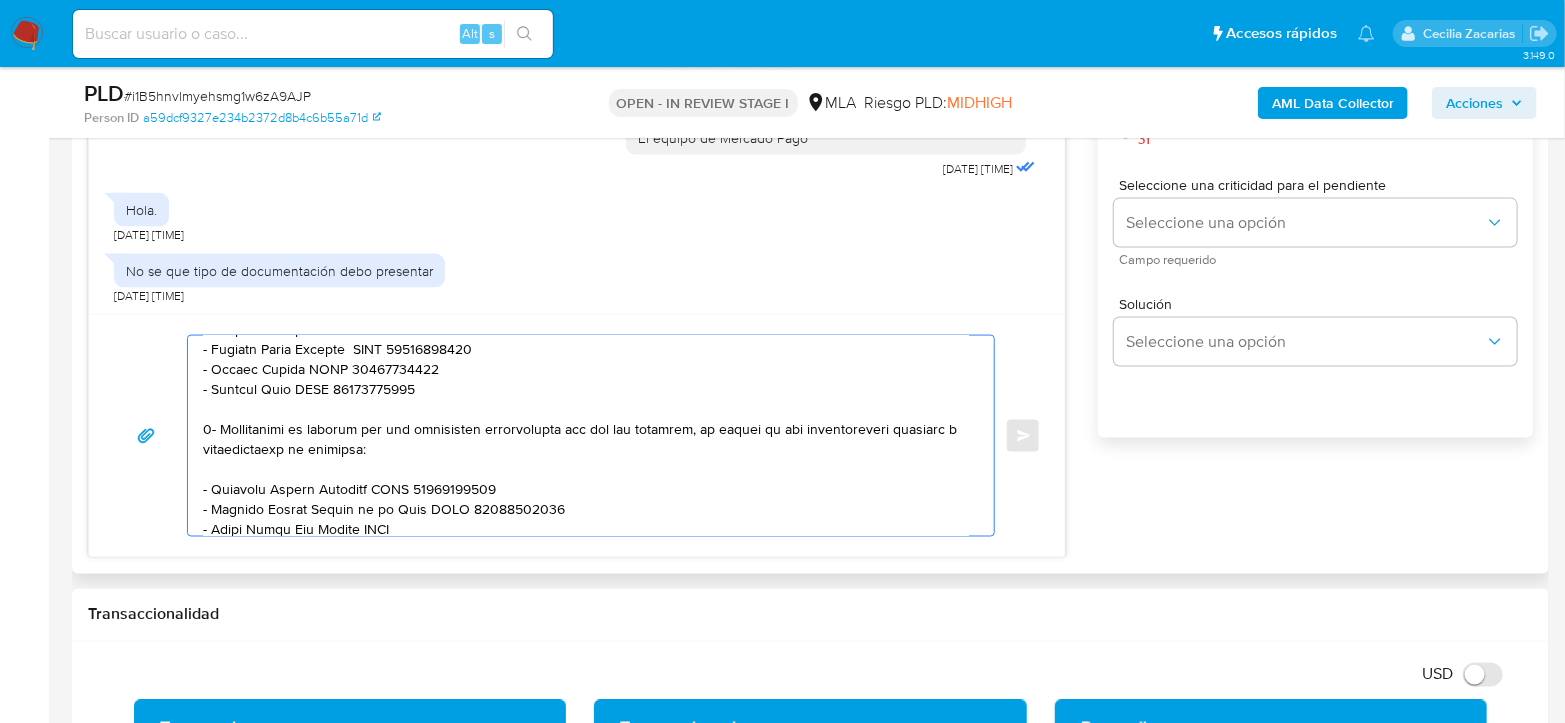 paste on "20959551473" 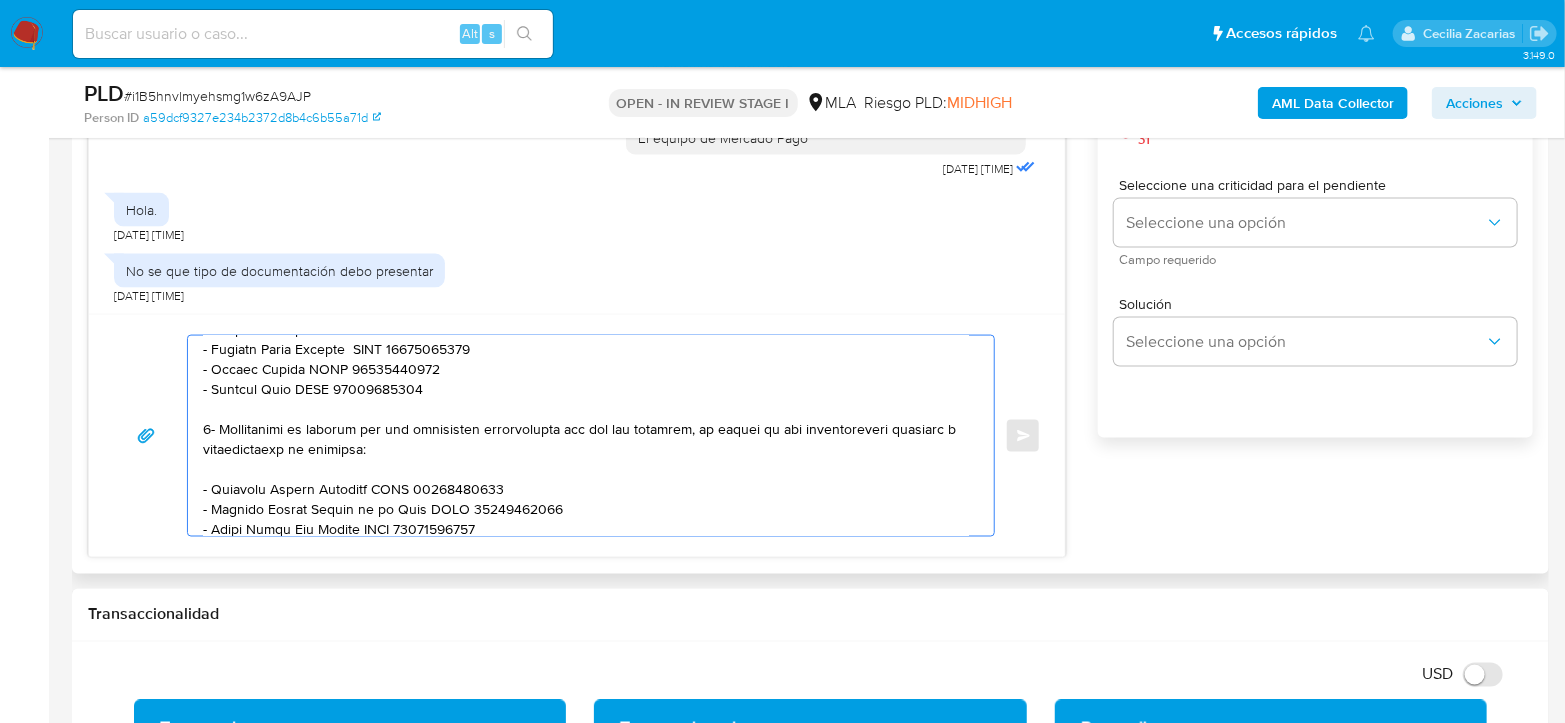 scroll, scrollTop: 577, scrollLeft: 0, axis: vertical 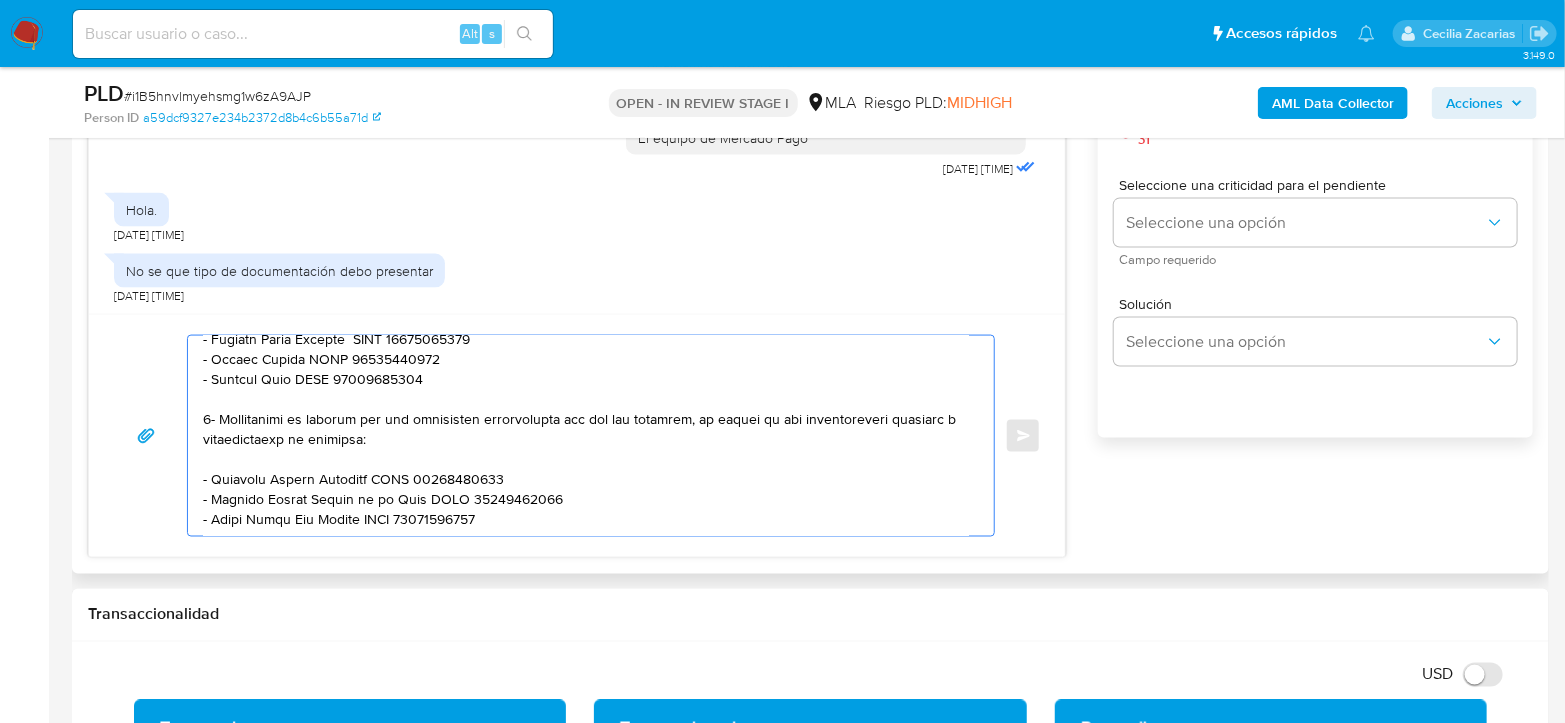 paste on "Es importante que sepas que, en caso de no responder a lo solicitado o si lo presentado resulta insuficiente, tu cuenta podría ser inhabilitada de acuerdo a los términos y condiciones de uso de Mercado Pago.
Formatos admitidos: PDF, JPG, JPEG, TXT, DOC, DOCX, XLS, PNG, XLSX, con un tamaño máximo de 25MB por archivo.
Quedamos aguardando por la información solicitada dentro de los próximos XX días.
Muchas gracias.
Saludos,
Equipo de Mercado Pago." 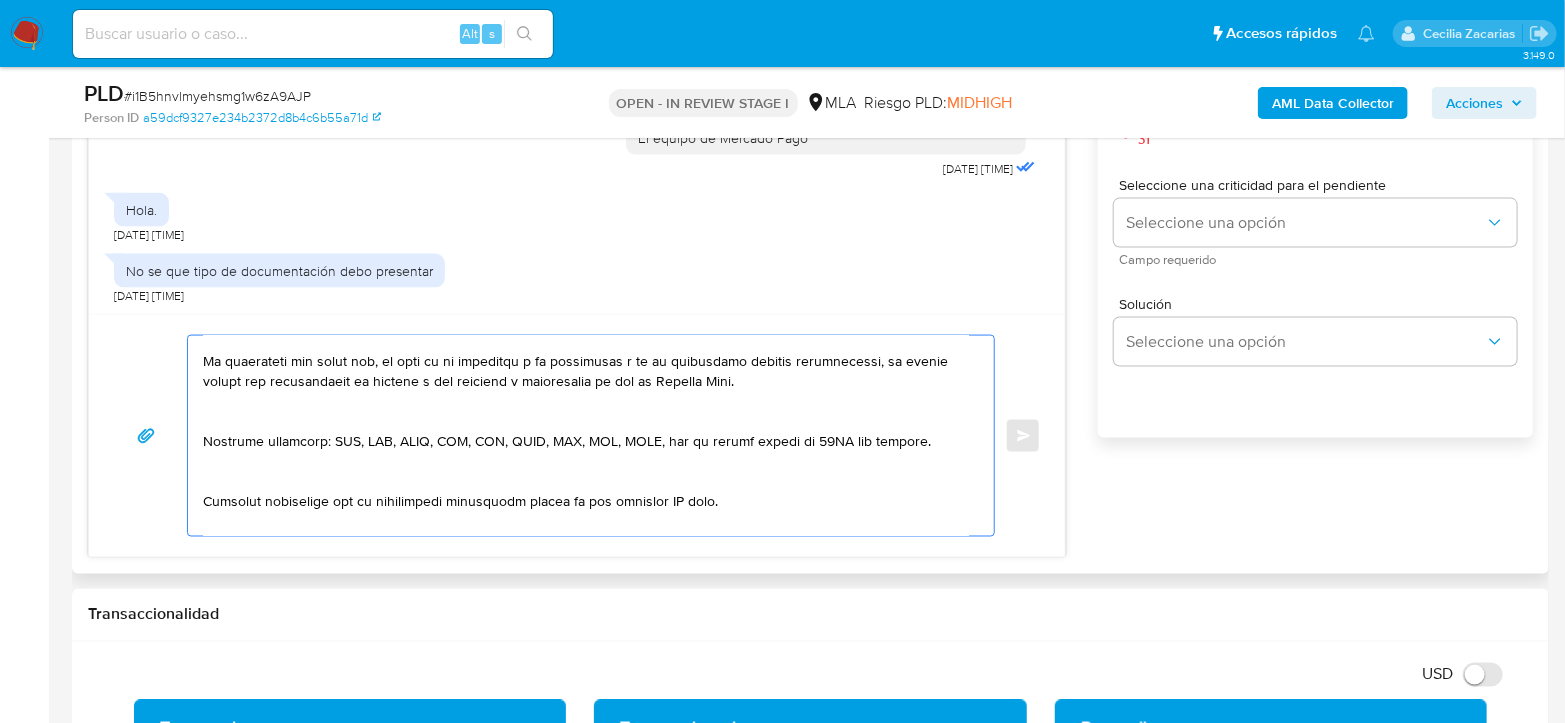 scroll, scrollTop: 822, scrollLeft: 0, axis: vertical 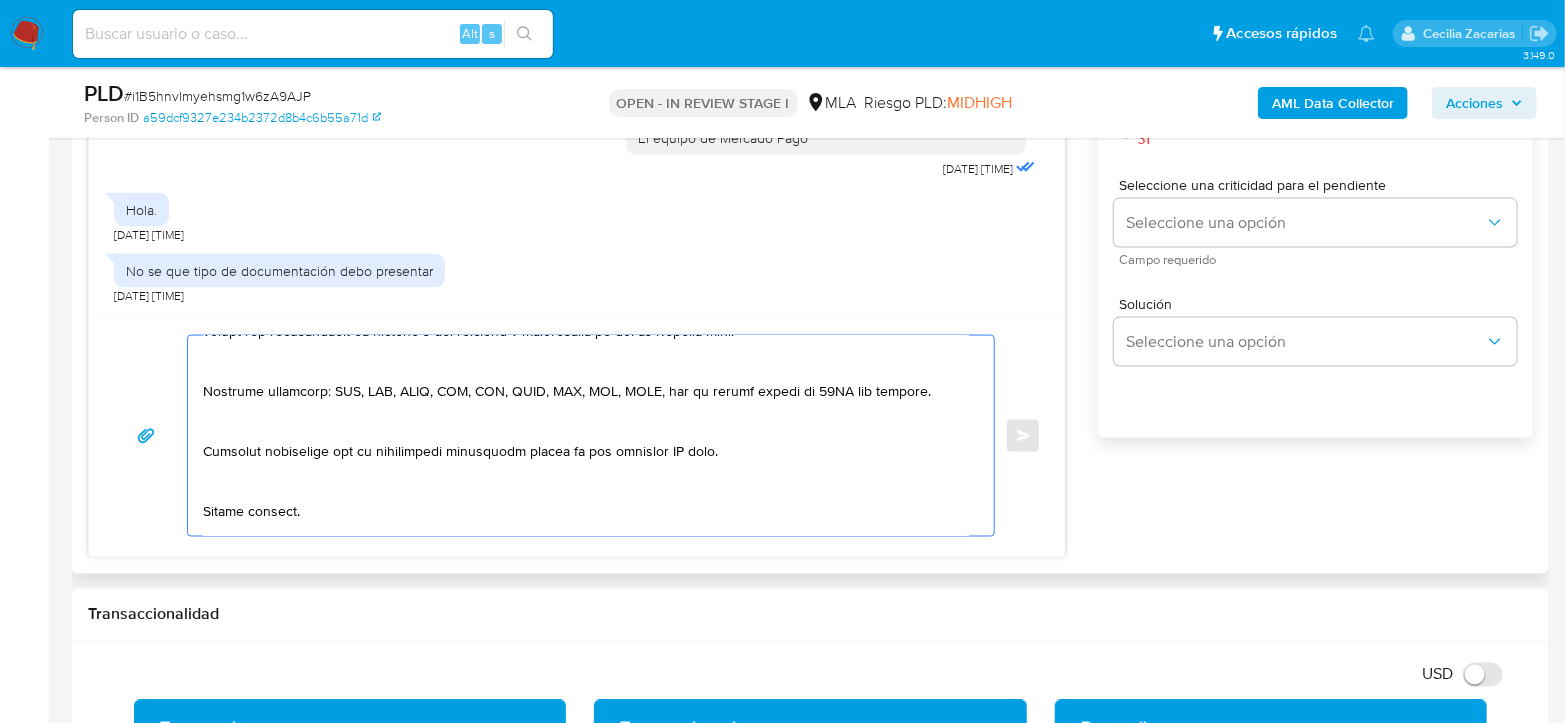click at bounding box center (586, 436) 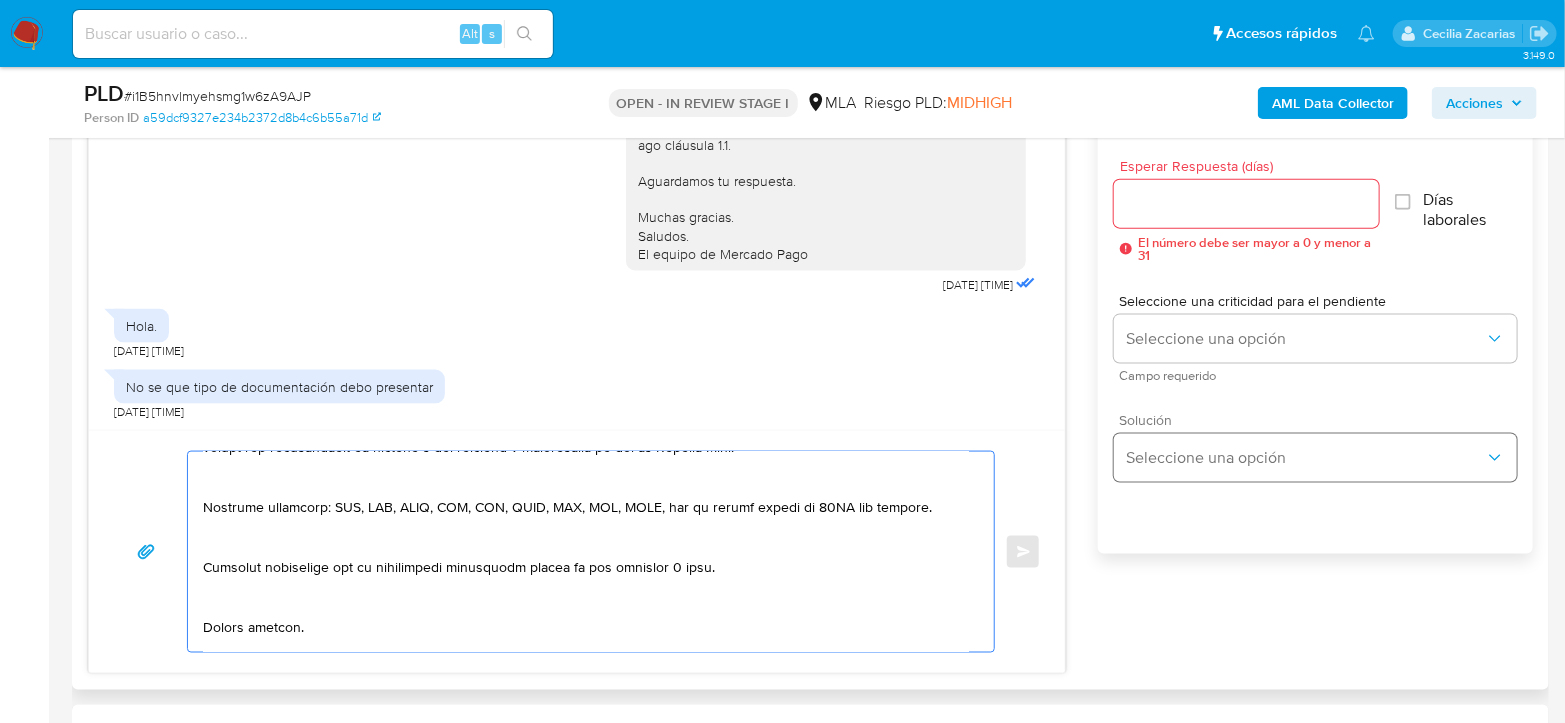 scroll, scrollTop: 1000, scrollLeft: 0, axis: vertical 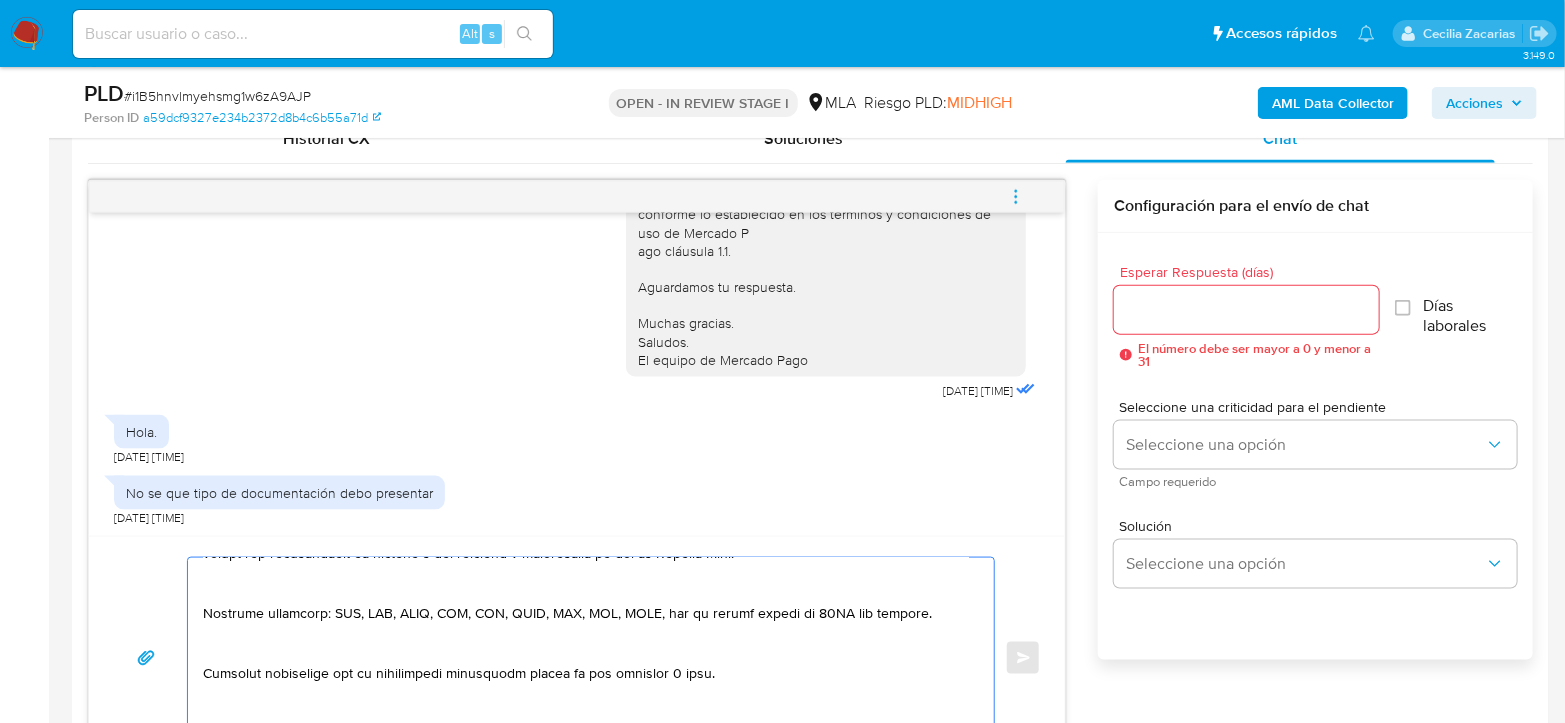 type on "Hola Nydia de Las Nieves Ramallo
Agradecemos su respuesta. Para poder respaldar las operaciones registradas en su cuenta necesitamos la siguiente información y documentación:
- Detalla la actividad que realizas a través de tu cuenta. De corresponder a una actividad comercial, indicar el nombre, domicilio y/o sitio web del comercio.
2. De acuerdo a la actividad que realices en tu cuenta, adjunta la siguiente documentación. A modo de ejemplo, puedes enviar uno de estos comprobantes:
- Últimos 3 recibos de sueldo/jubilación.
- Recibo de liquidación final
- Certificación contable de ingresos (último año), firmada por un contador y legalizada ante el Consejo Profesional de Ciencias Económicas.
Tené en cuenta que, además de los ejemplos mencionados, podés adjuntar voluntariamente cualquier otra documentación adicional que consideres útil para respaldar los movimientos sobre los que te consultamos.
3- Proporciona el vínculo con las siguientes contrapartes con las que operaste, el motivo de las transa..." 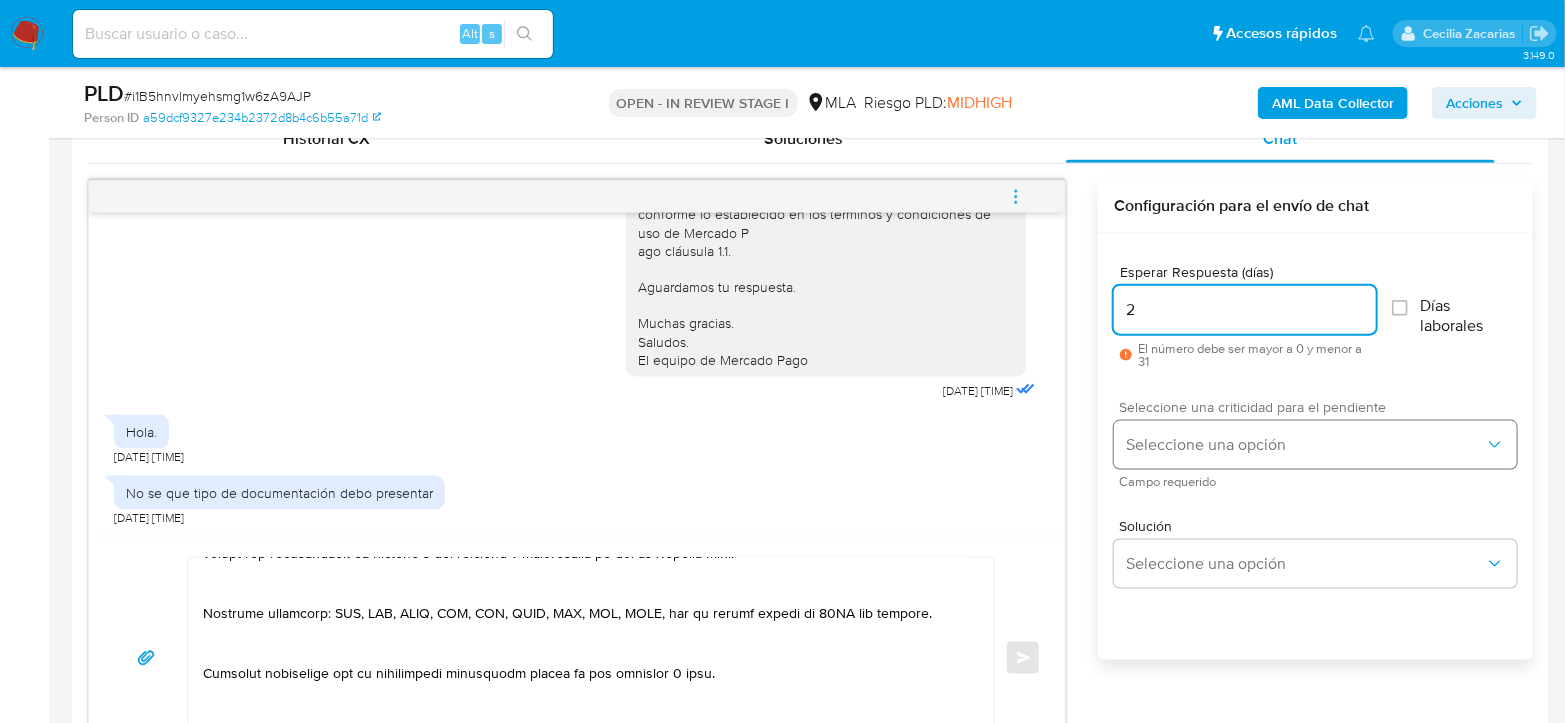 type on "2" 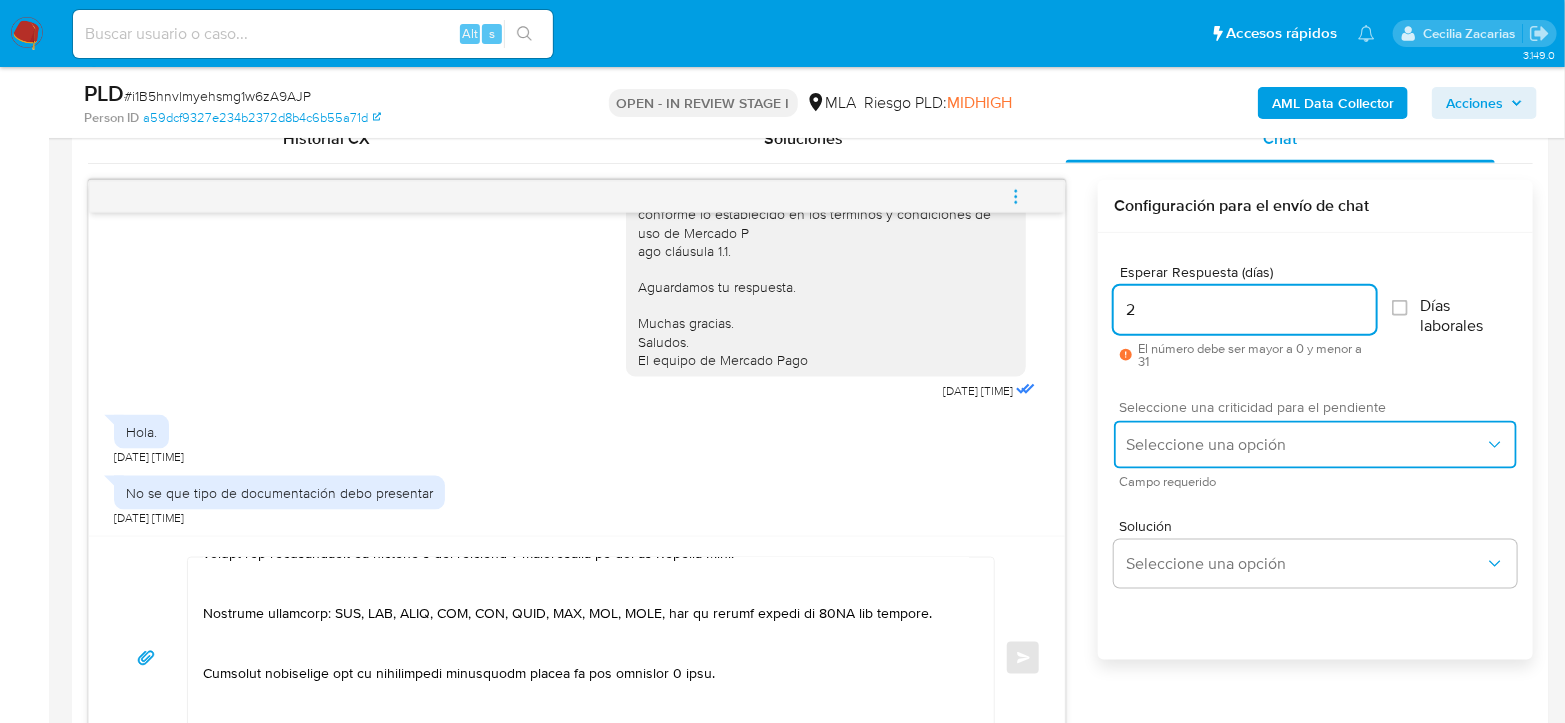 click on "Seleccione una opción" at bounding box center (1305, 445) 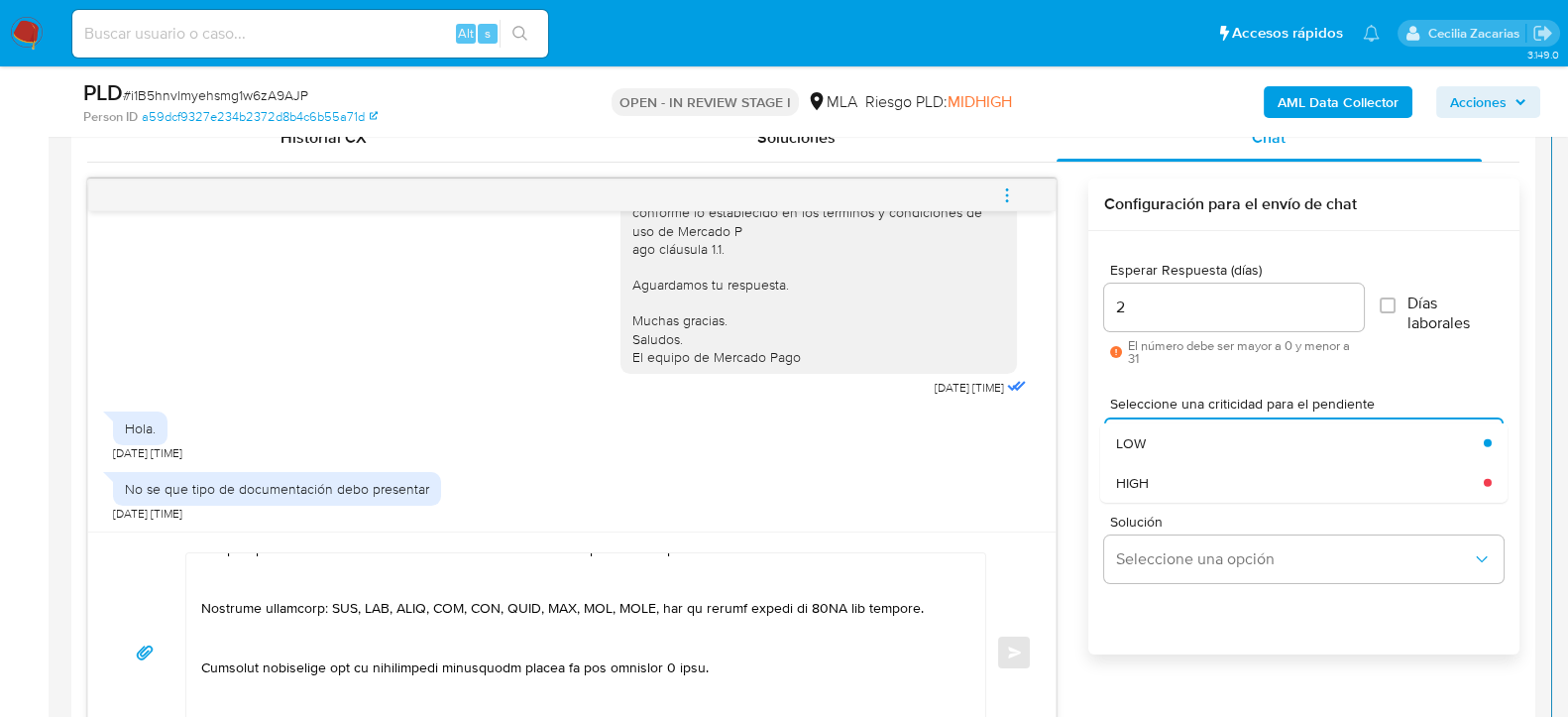 drag, startPoint x: 1186, startPoint y: 483, endPoint x: 1041, endPoint y: 556, distance: 162.33915 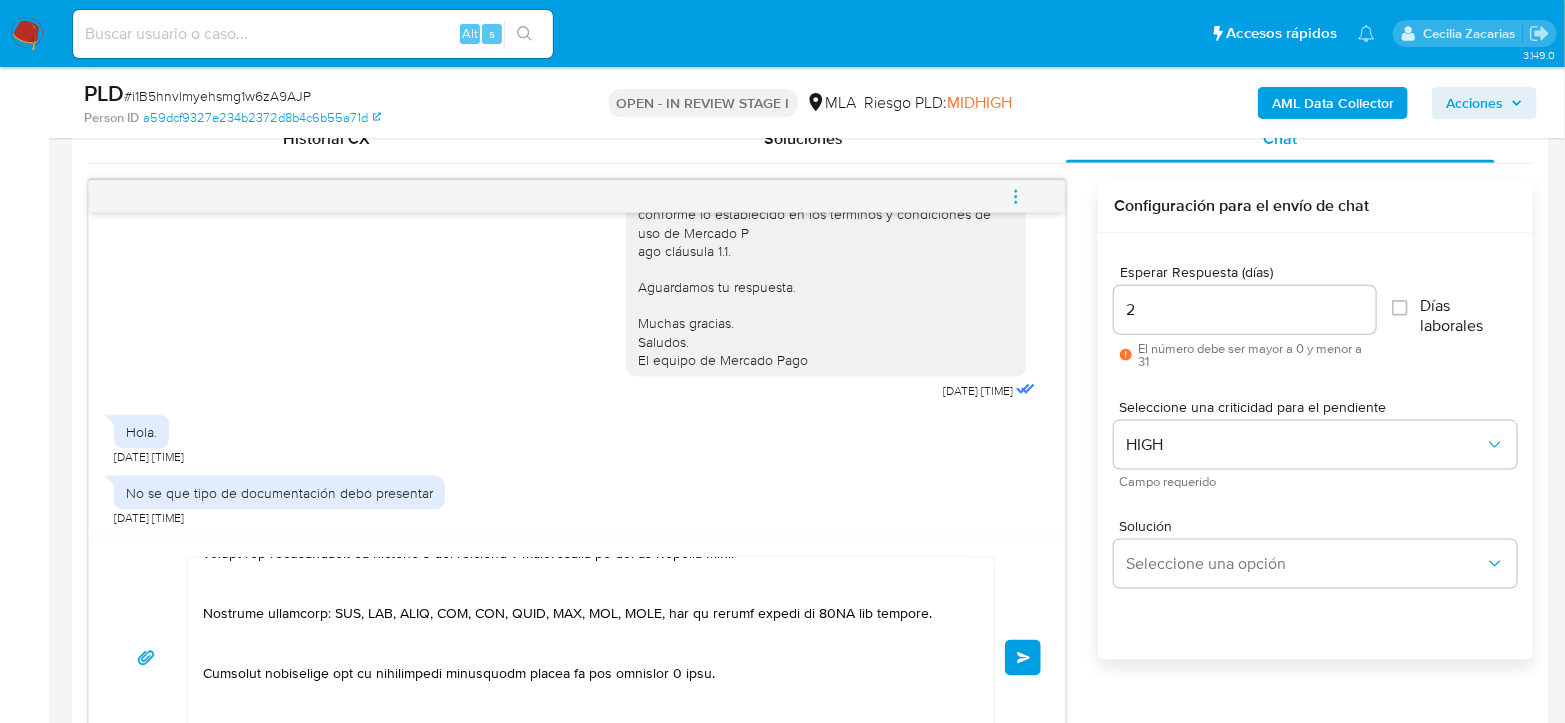 click on "Enviar" at bounding box center [1023, 658] 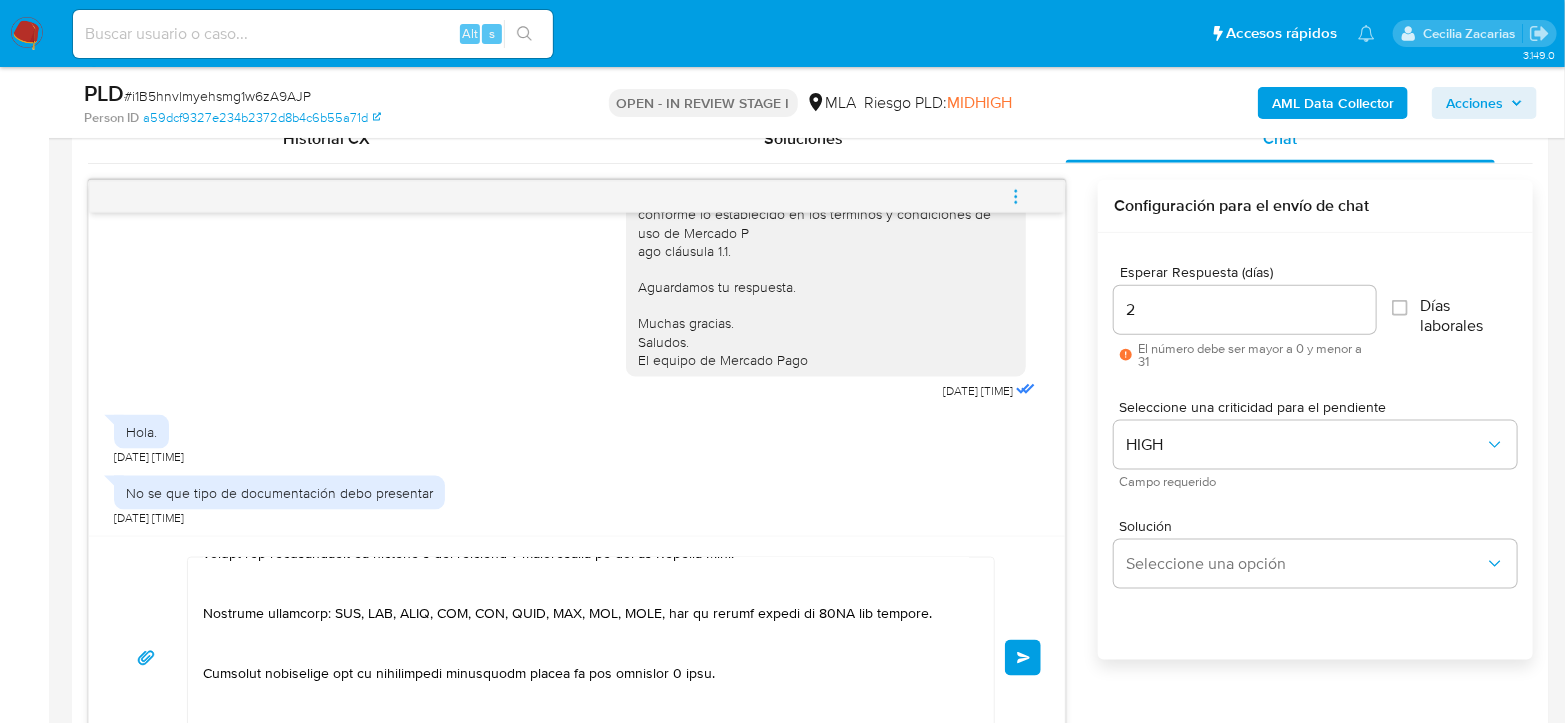 type 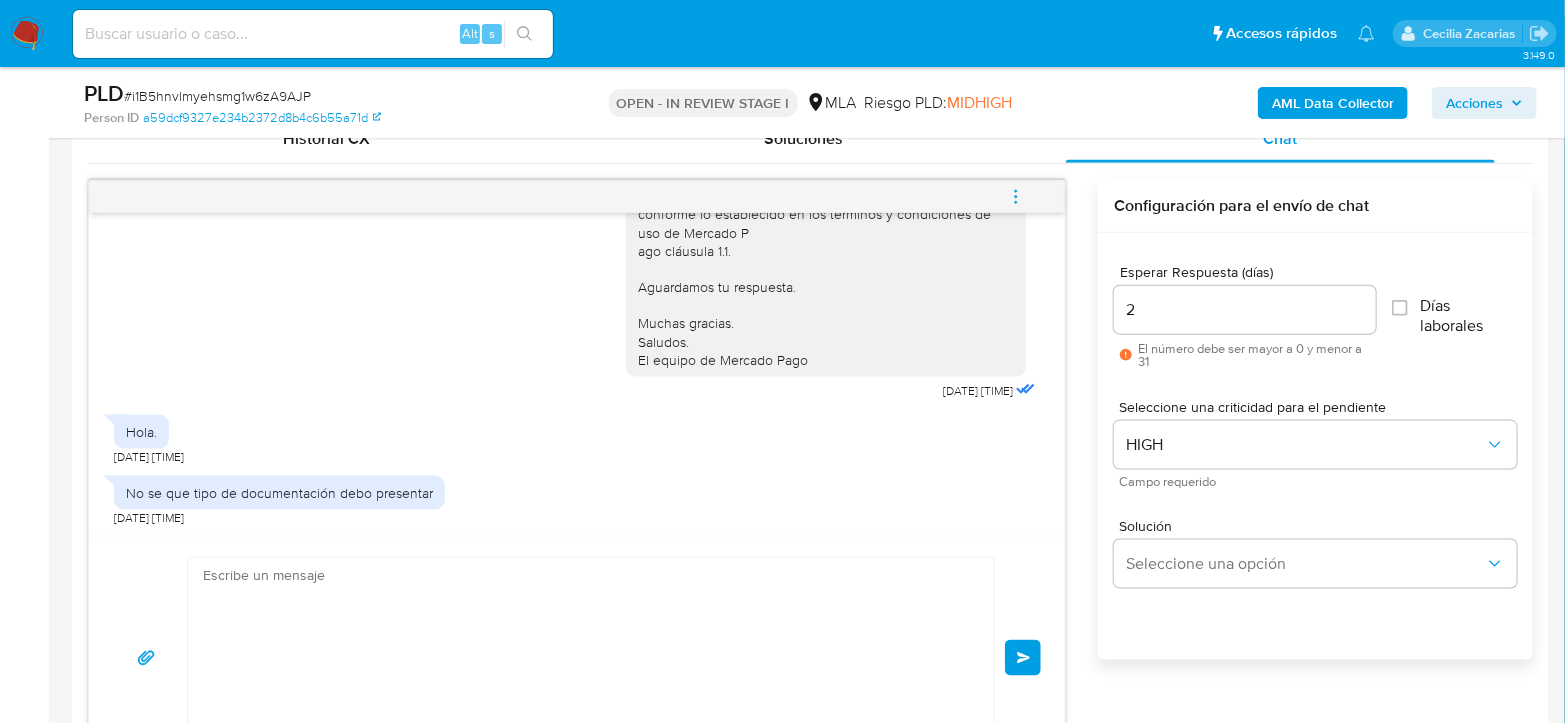 scroll, scrollTop: 2739, scrollLeft: 0, axis: vertical 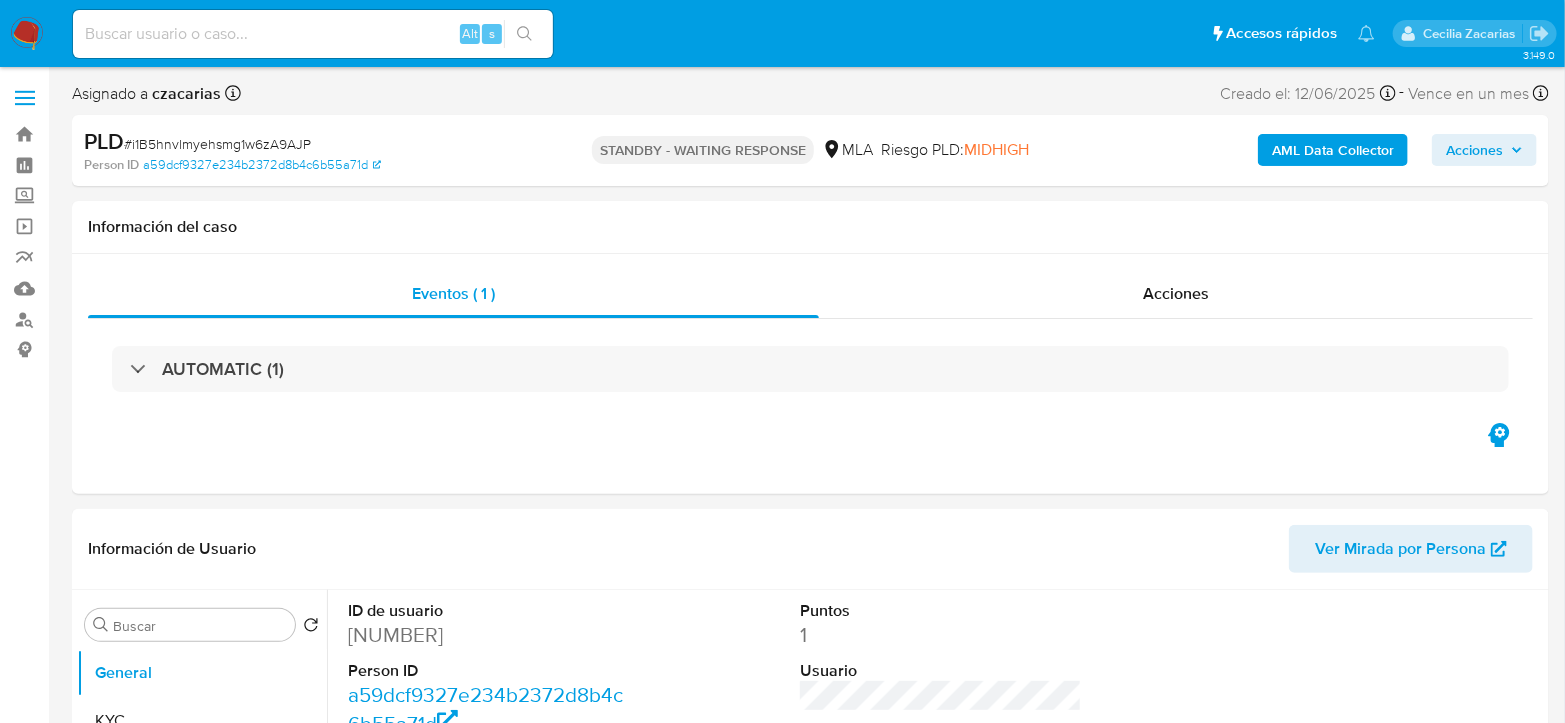 select on "10" 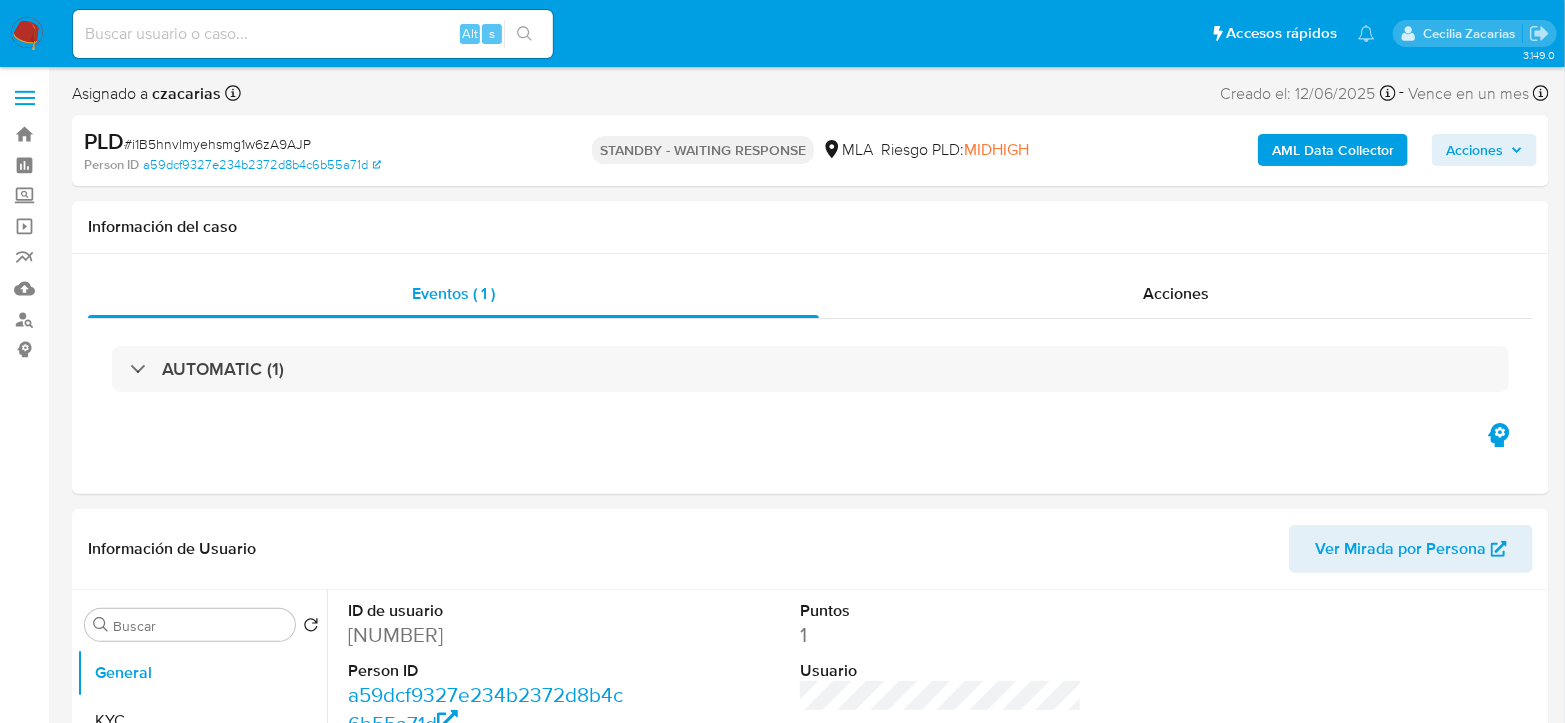 drag, startPoint x: 162, startPoint y: 38, endPoint x: 178, endPoint y: 40, distance: 16.124516 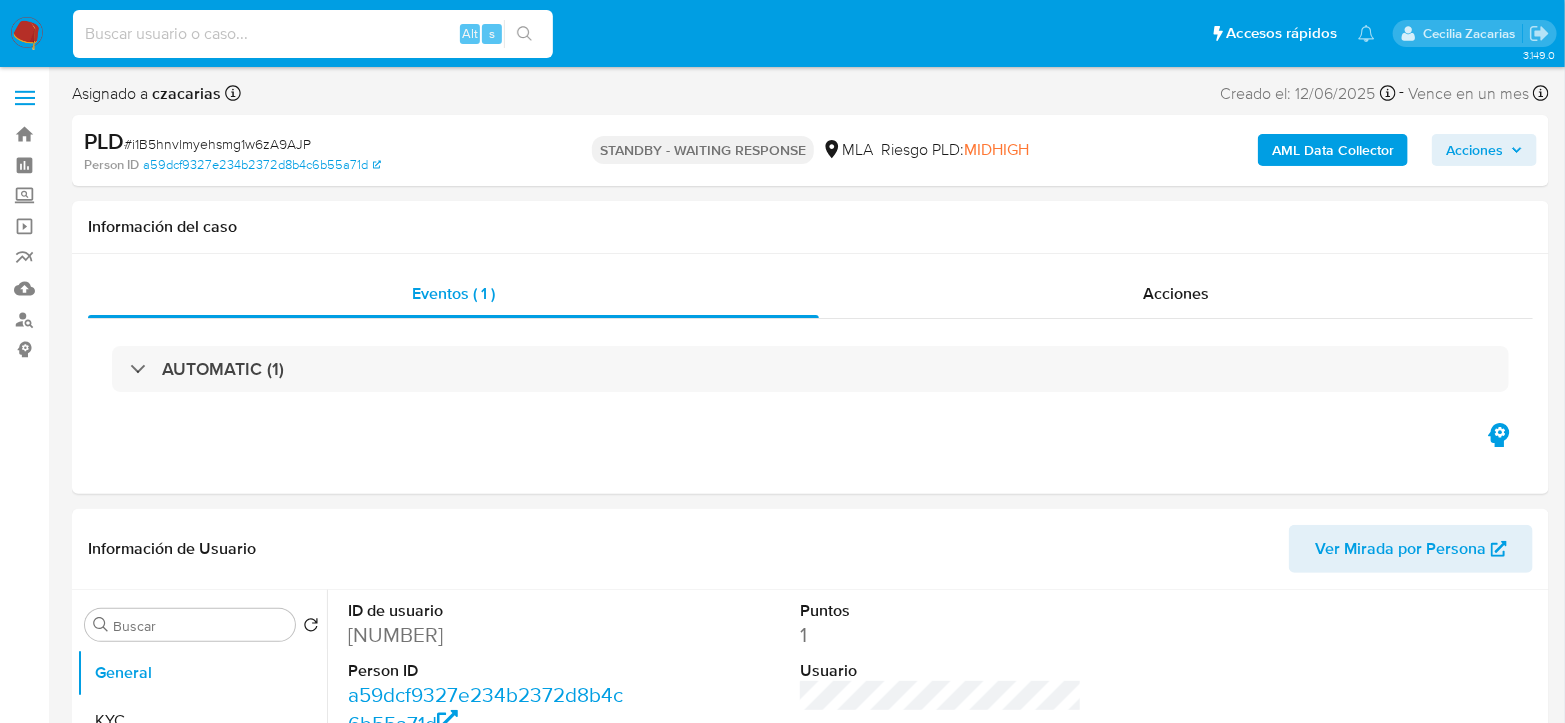 paste on "r6lhZtObebzJmG4E3fzWlsSS" 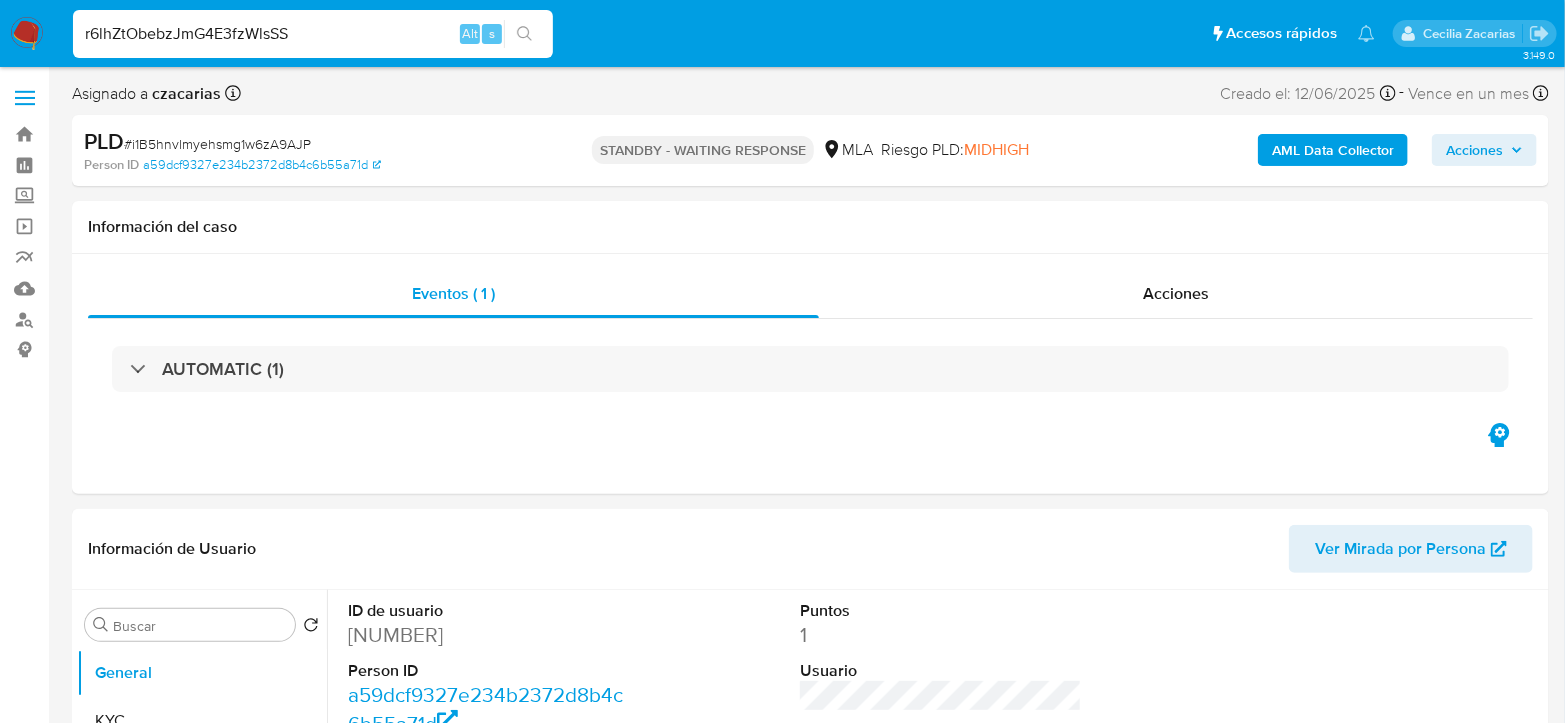 type on "r6lhZtObebzJmG4E3fzWlsSS" 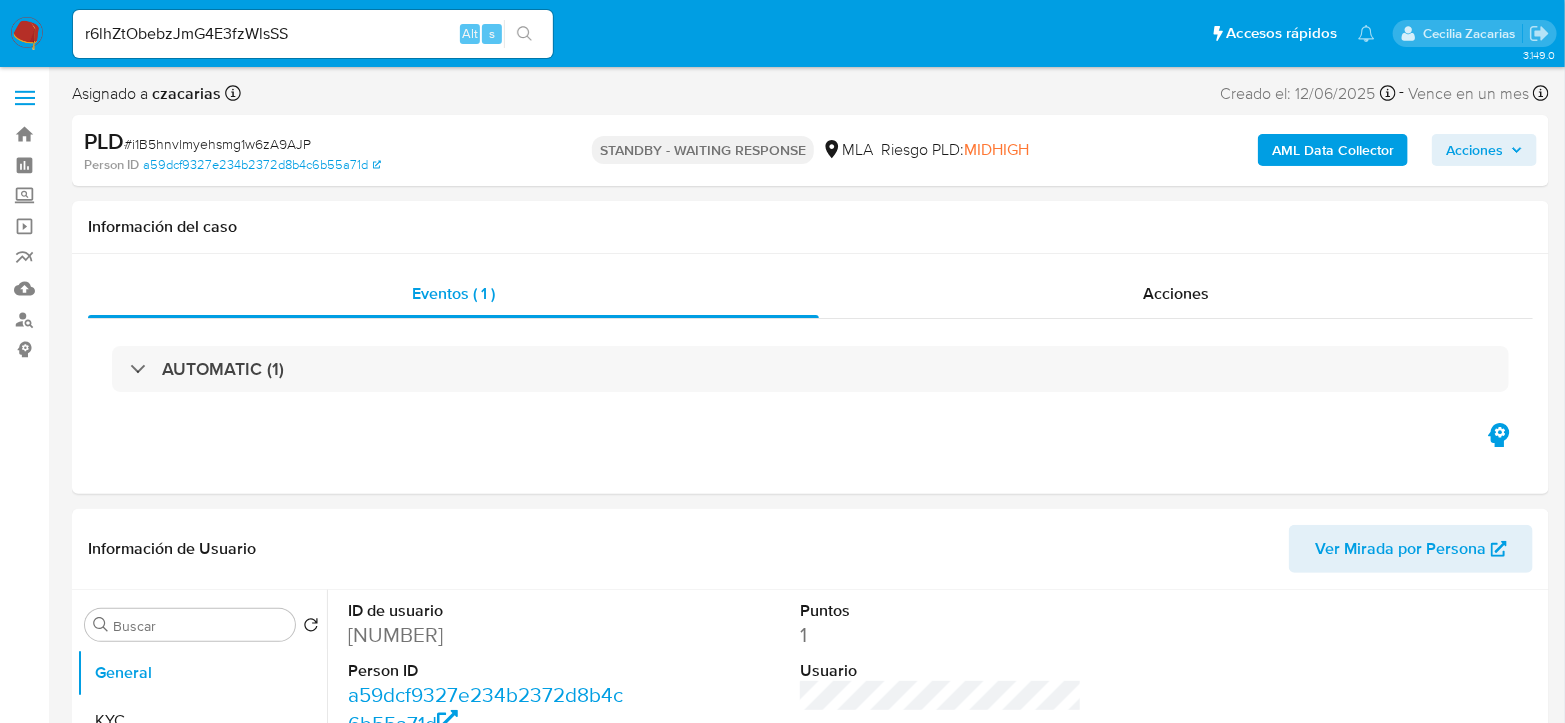 click 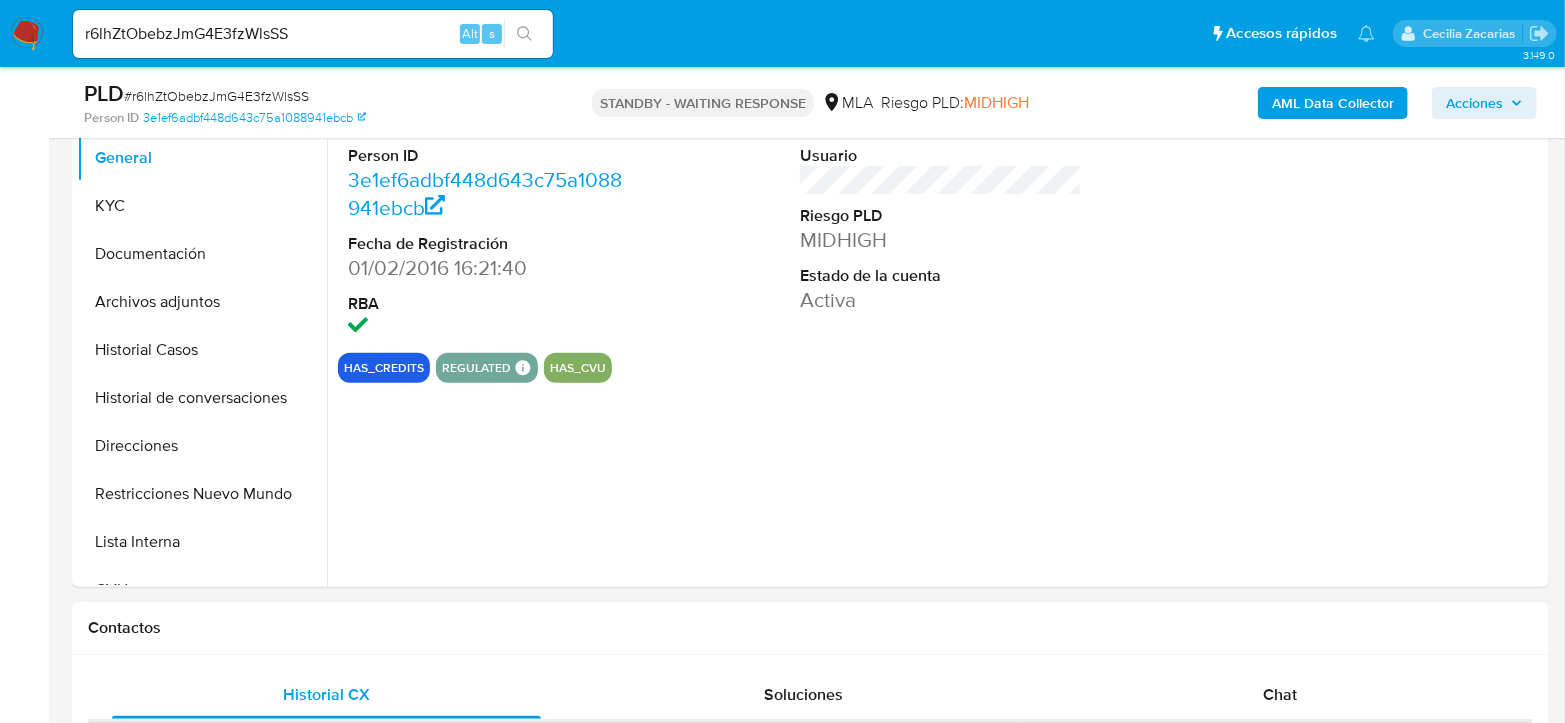 select on "10" 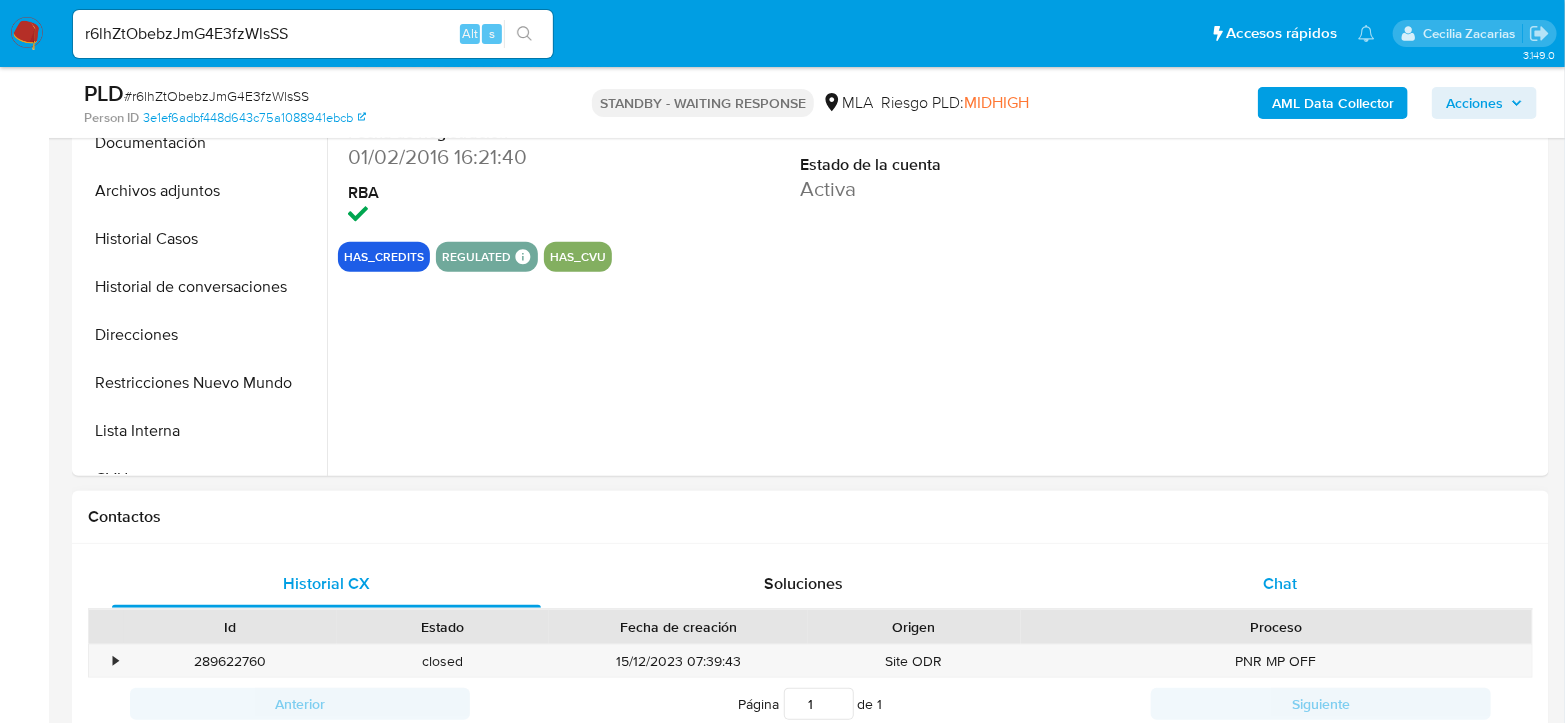 click on "Chat" at bounding box center (1280, 583) 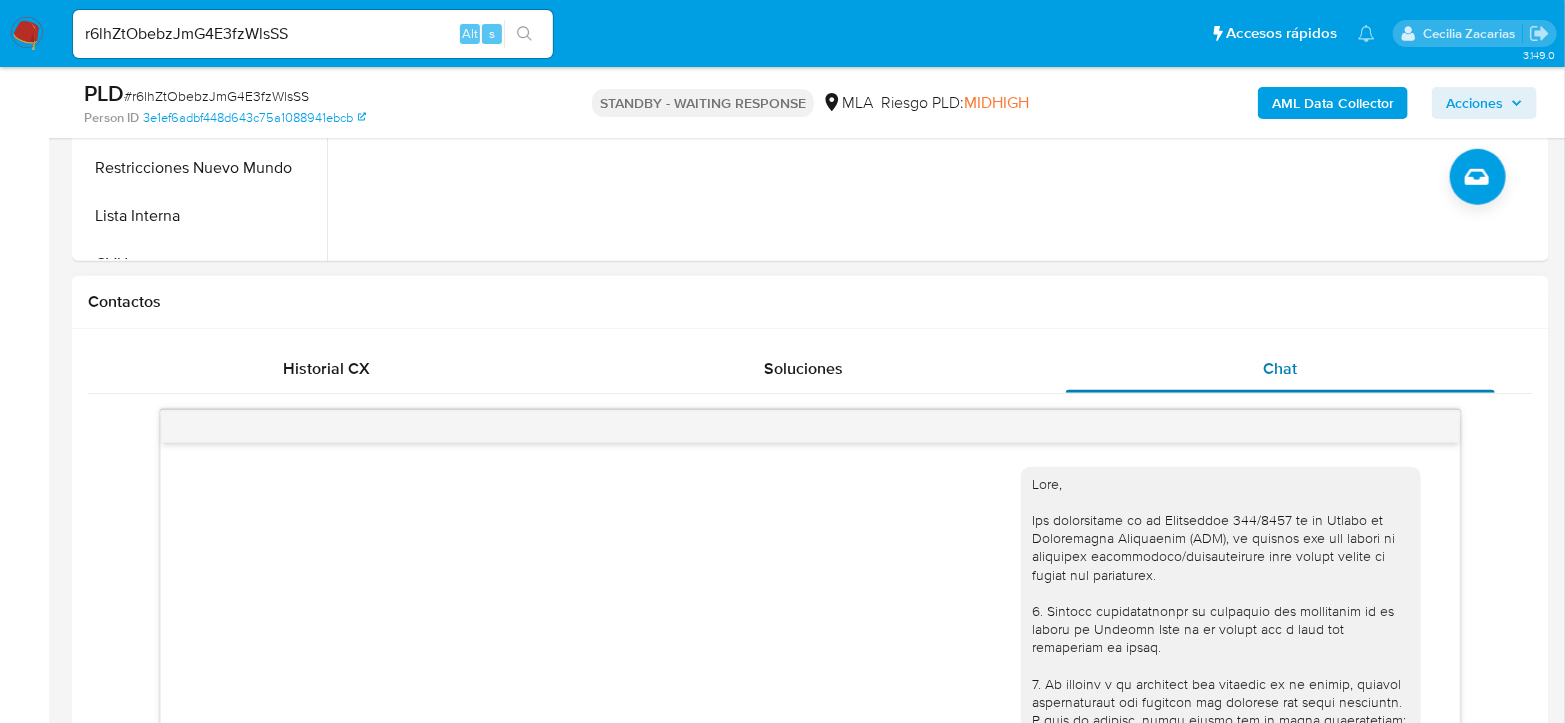 scroll, scrollTop: 777, scrollLeft: 0, axis: vertical 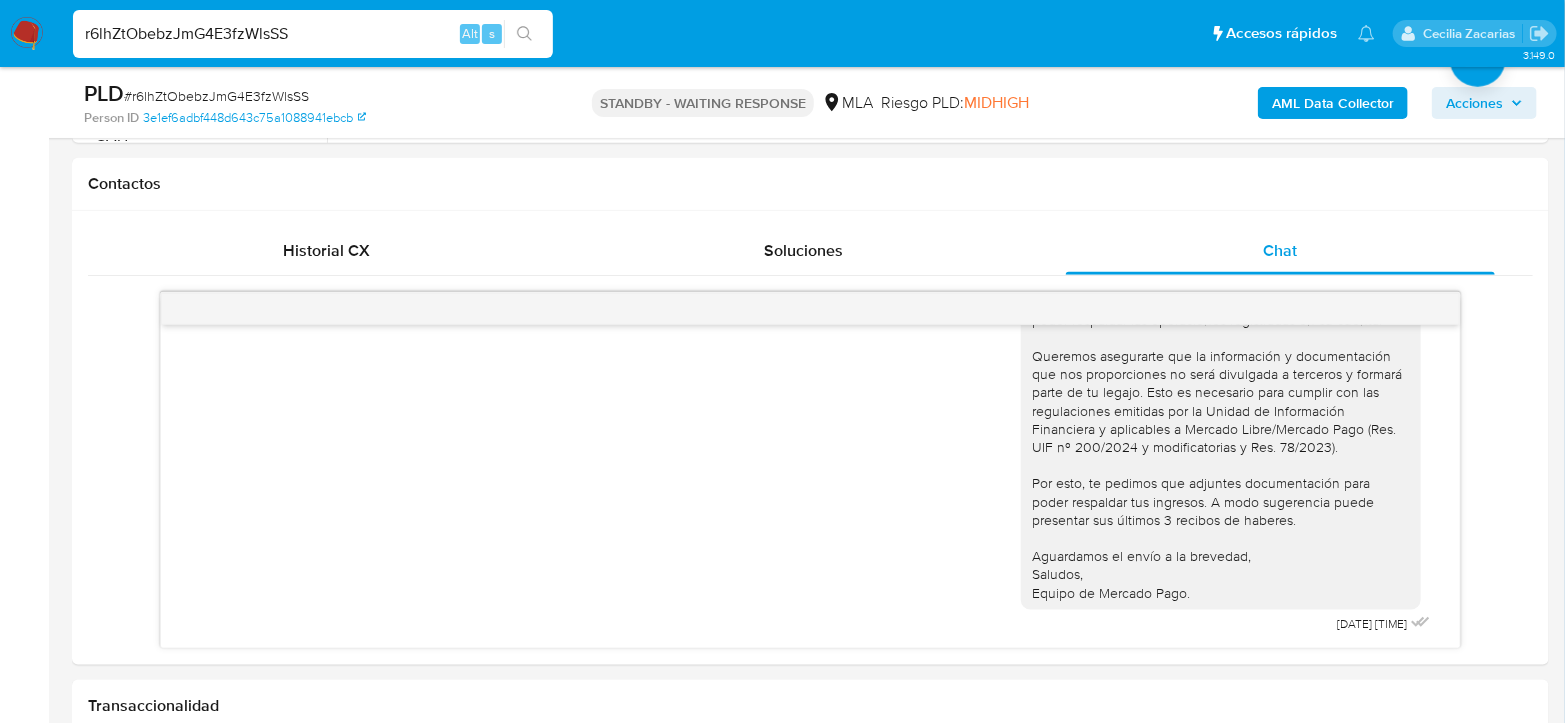 click on "r6lhZtObebzJmG4E3fzWlsSS" at bounding box center (313, 34) 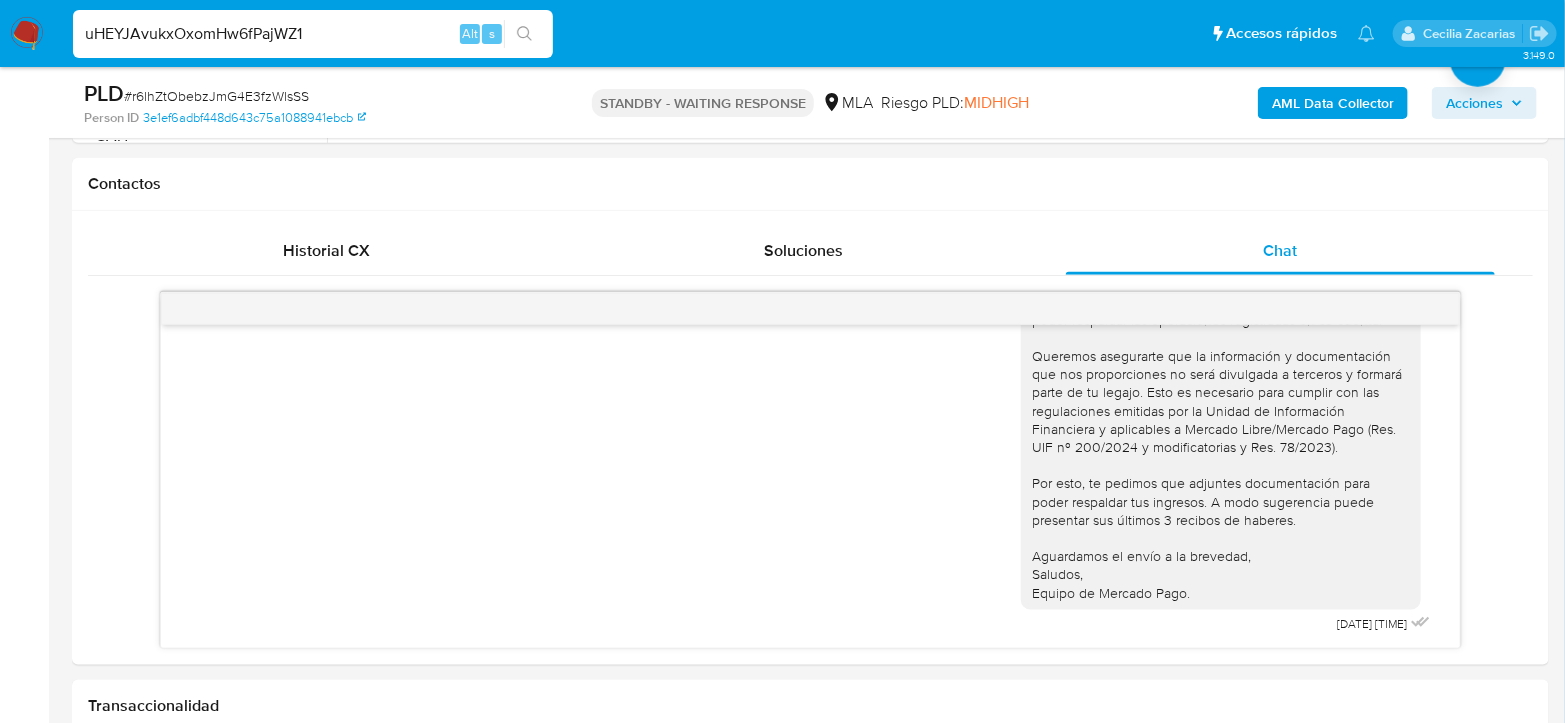 type on "uHEYJAvukxOxomHw6fPajWZ1" 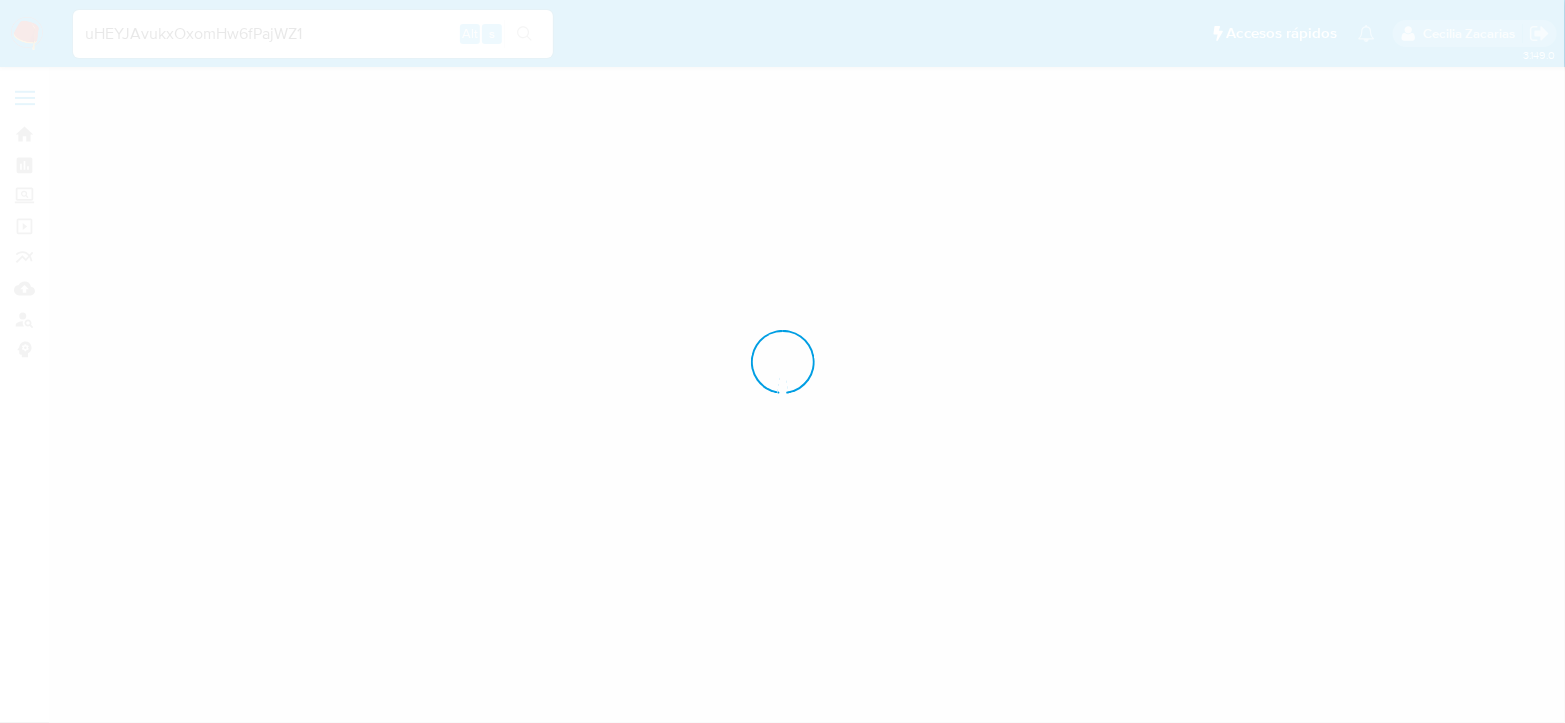 scroll, scrollTop: 0, scrollLeft: 0, axis: both 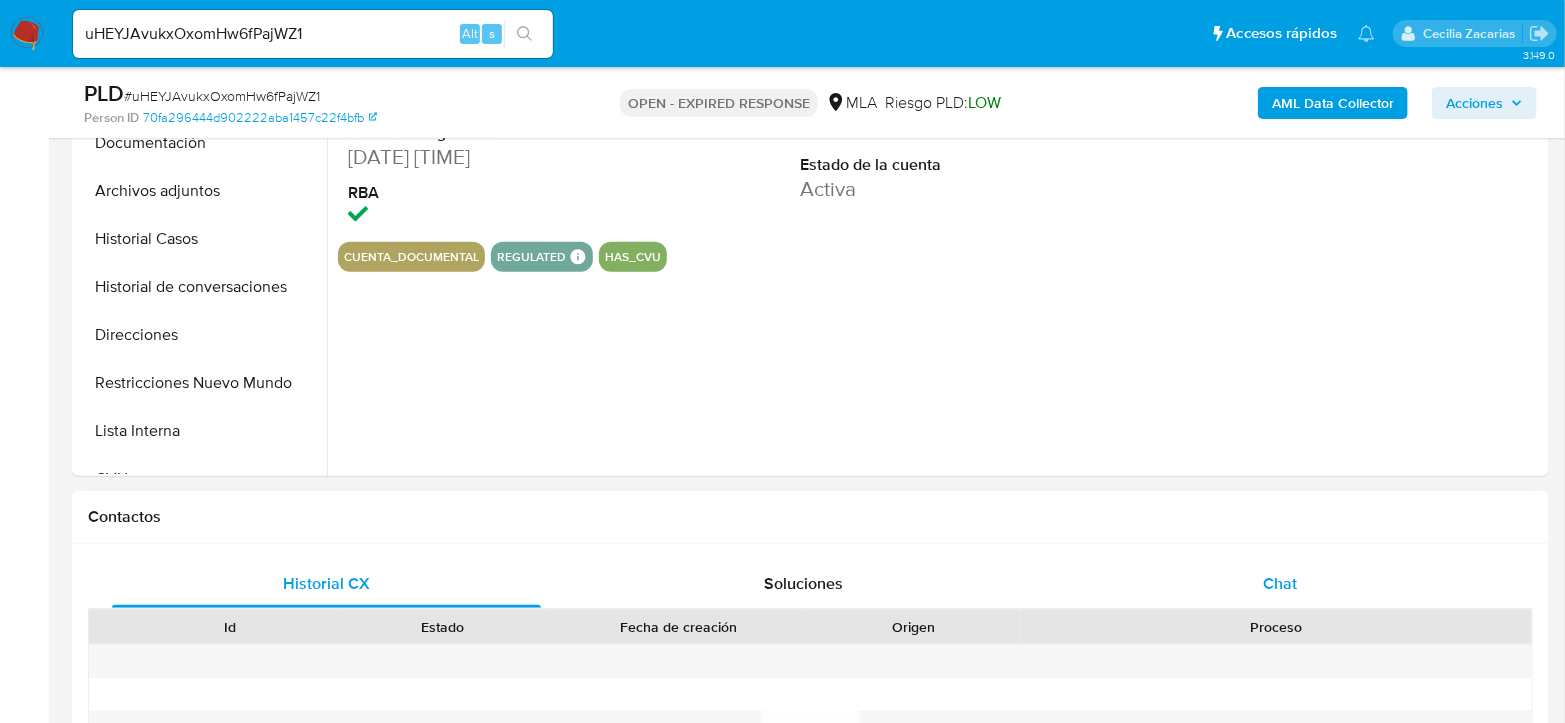 click on "Chat" at bounding box center [1280, 584] 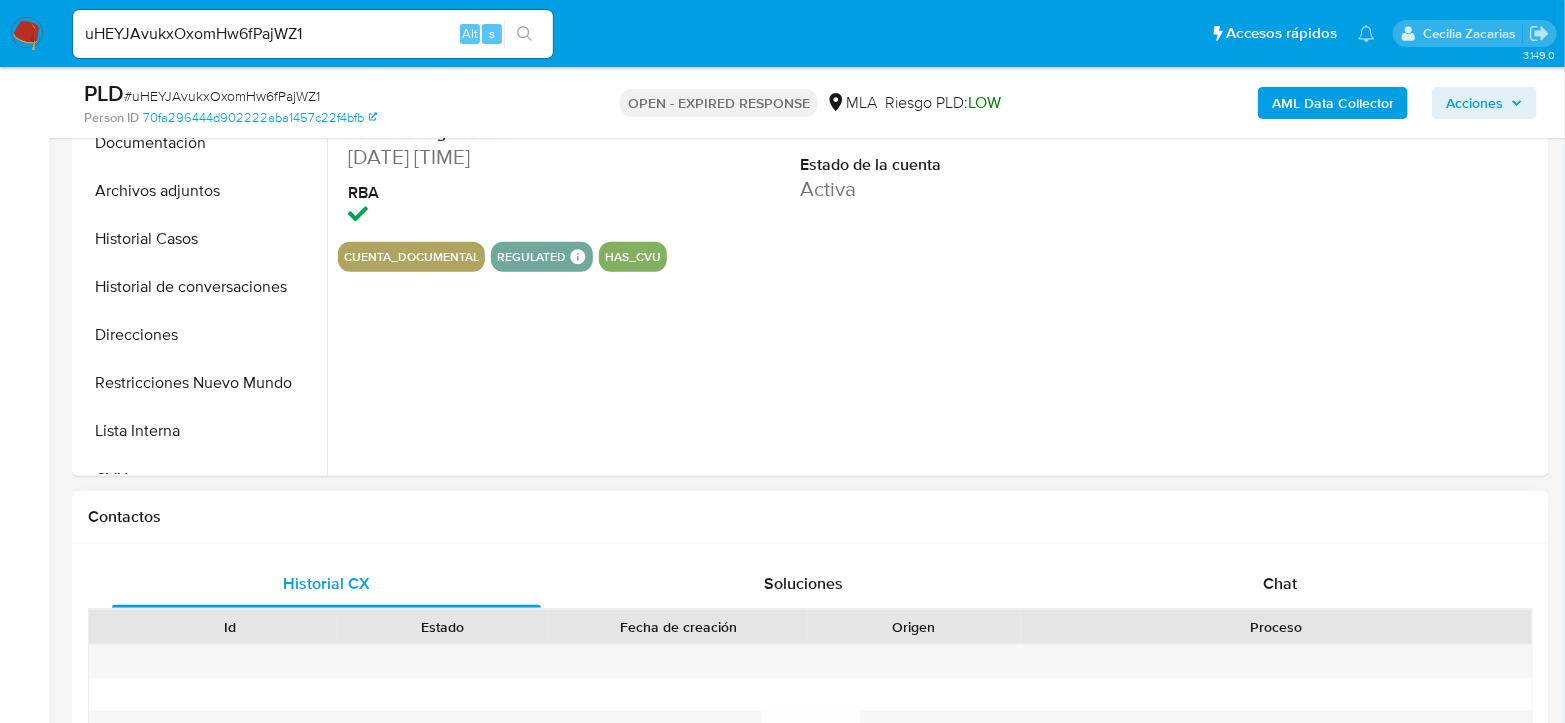 select on "10" 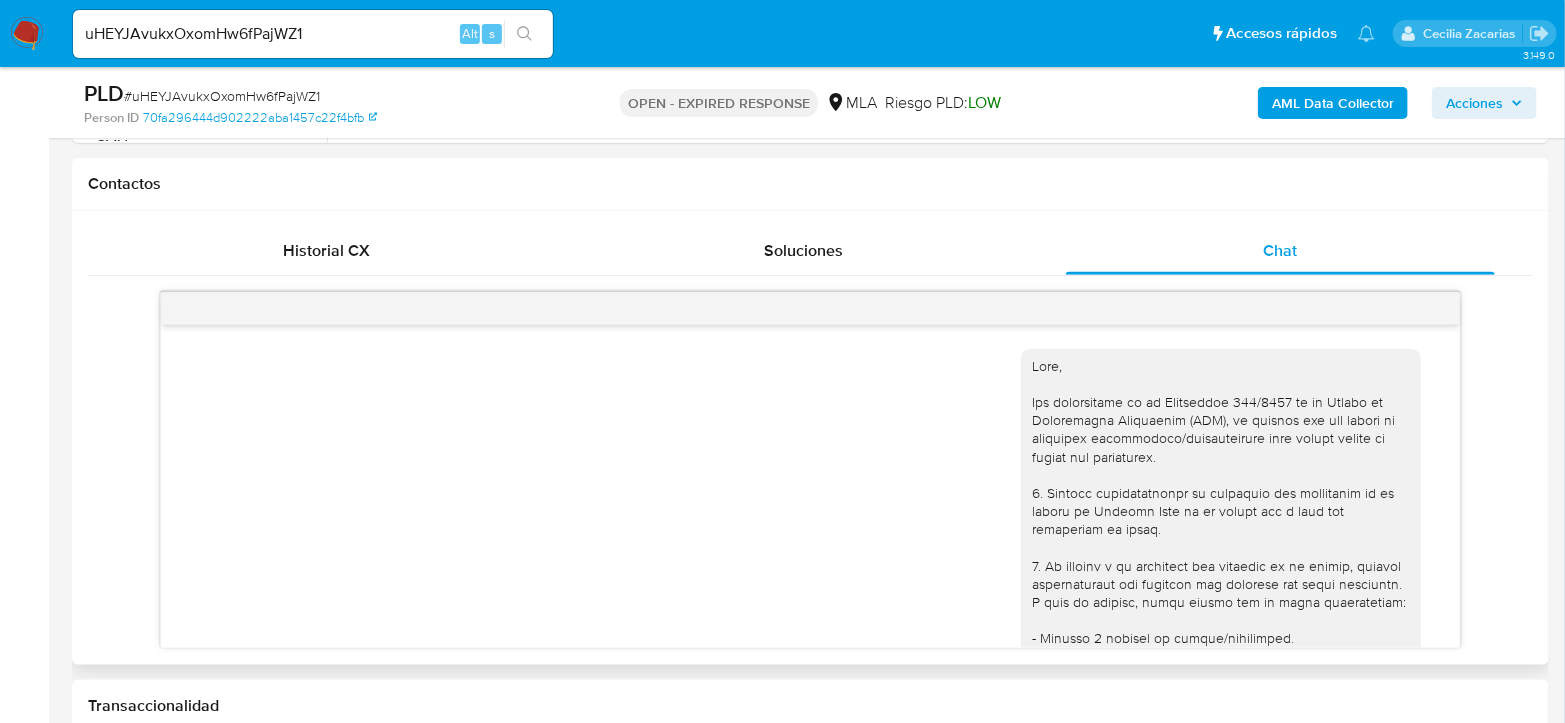 scroll, scrollTop: 976, scrollLeft: 0, axis: vertical 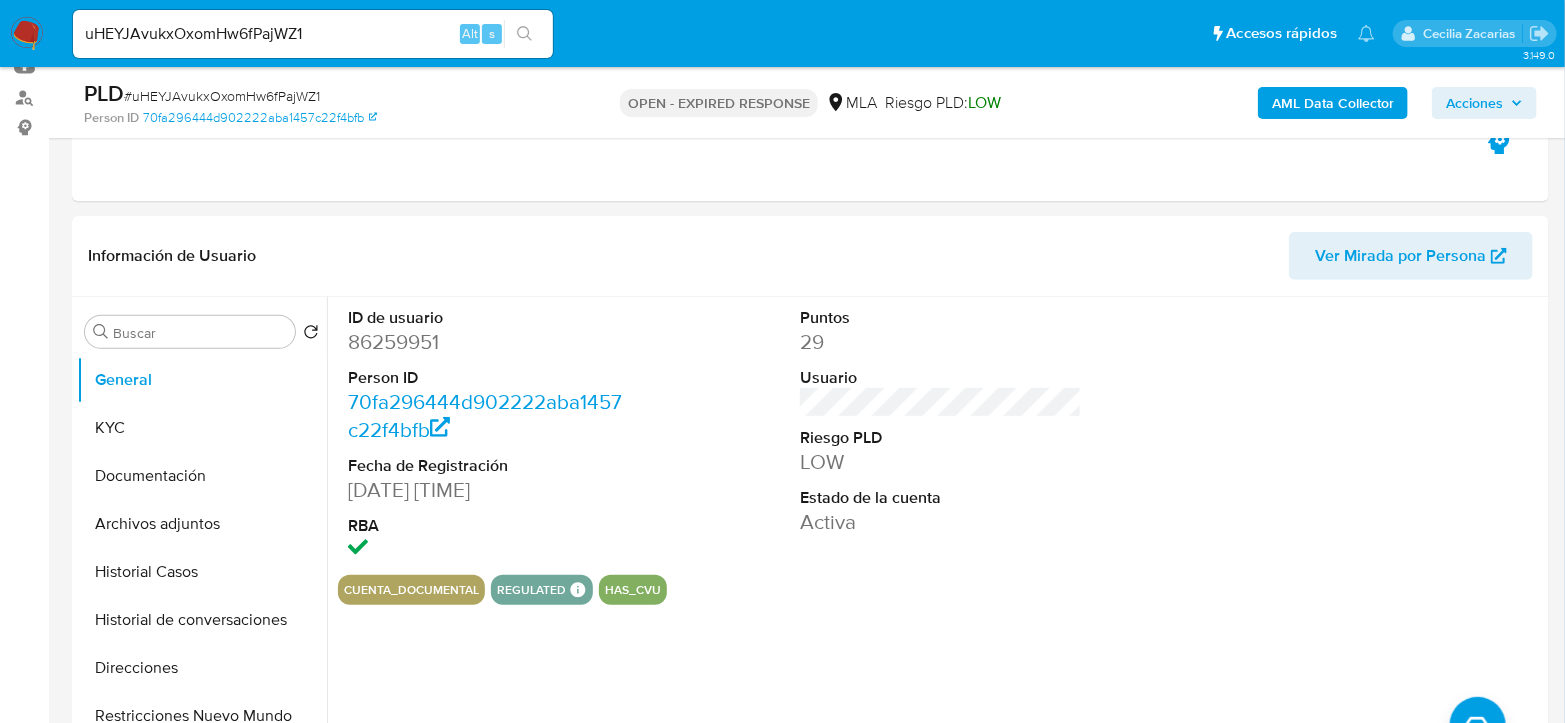 click on "PLD # uHEYJAvukxOxomHw6fPajWZ1" at bounding box center [322, 94] 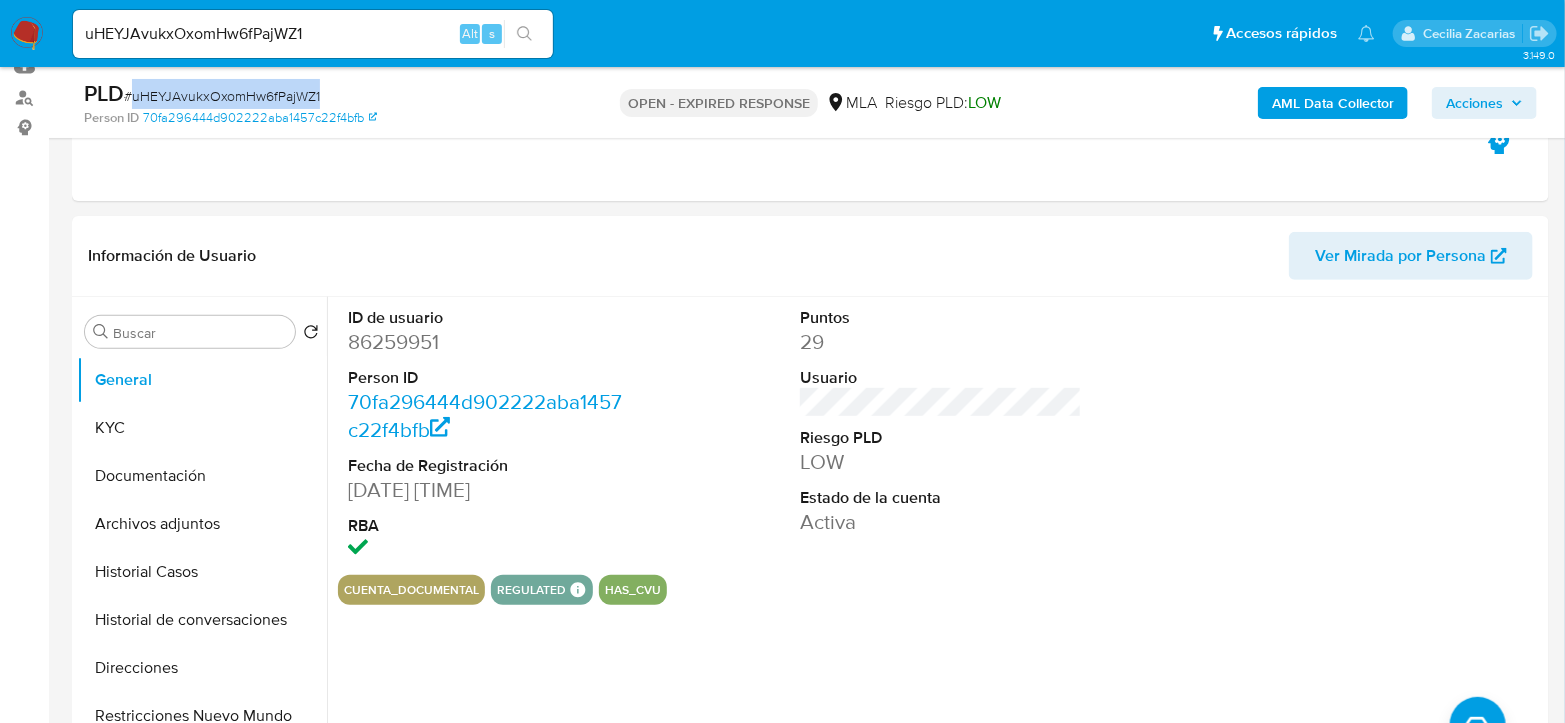 click on "PLD # uHEYJAvukxOxomHw6fPajWZ1" at bounding box center [322, 94] 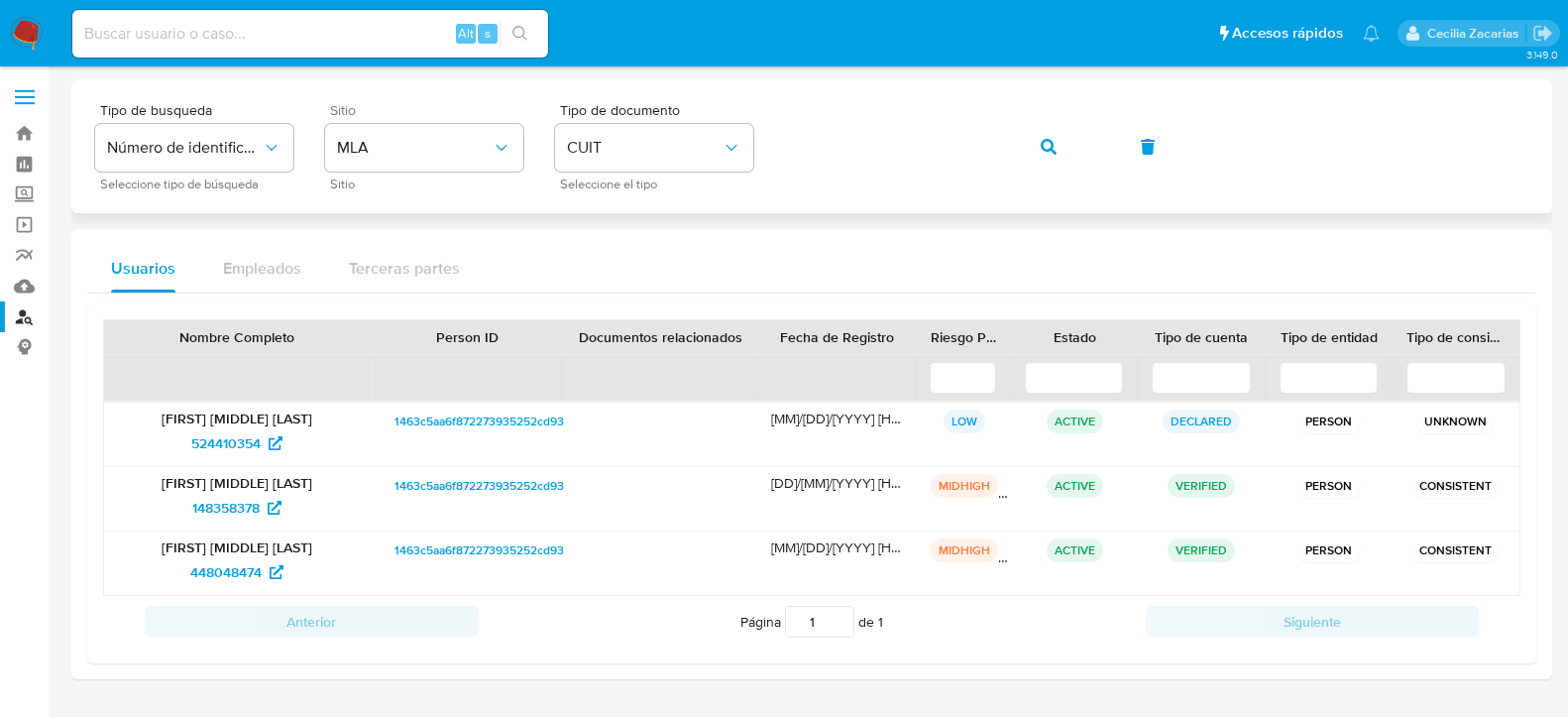 scroll, scrollTop: 0, scrollLeft: 0, axis: both 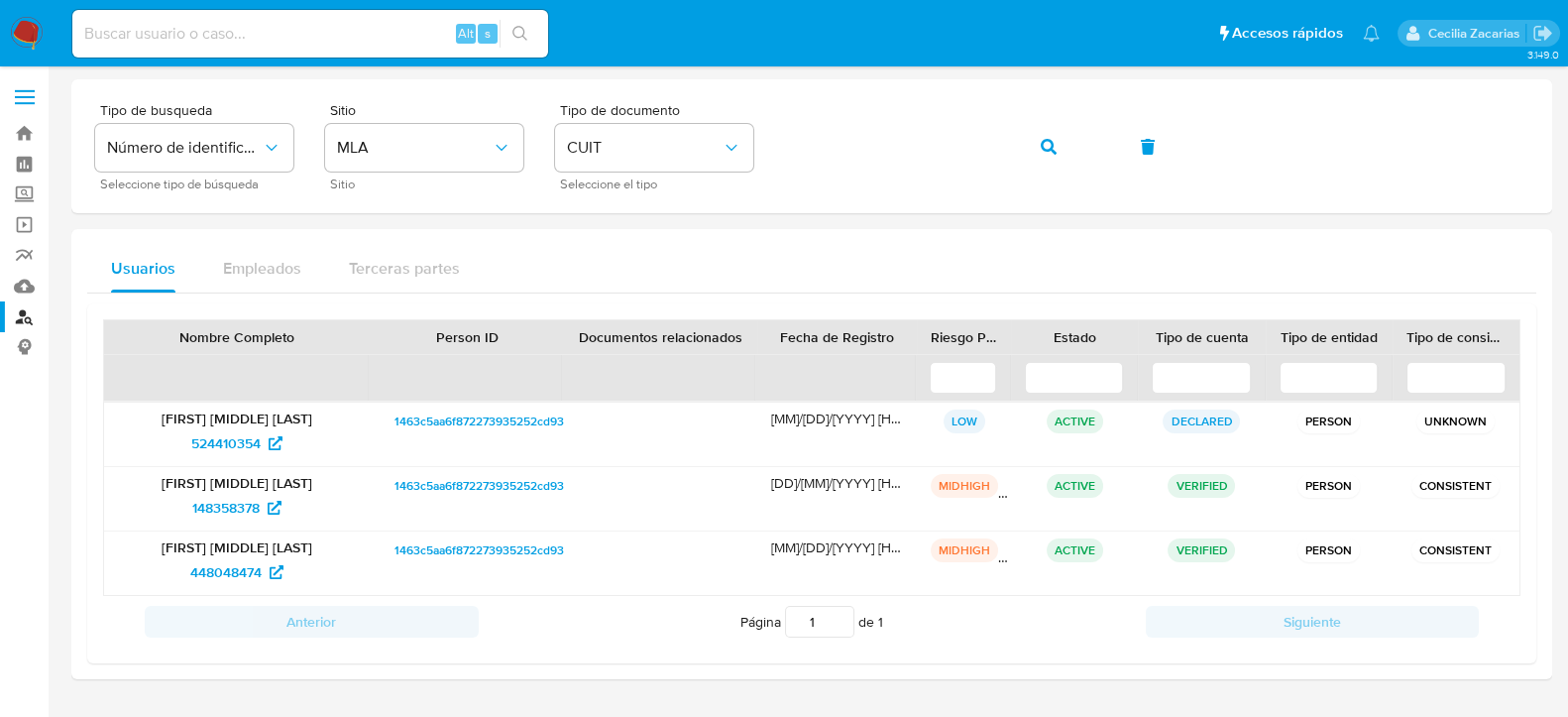 click at bounding box center (27, 34) 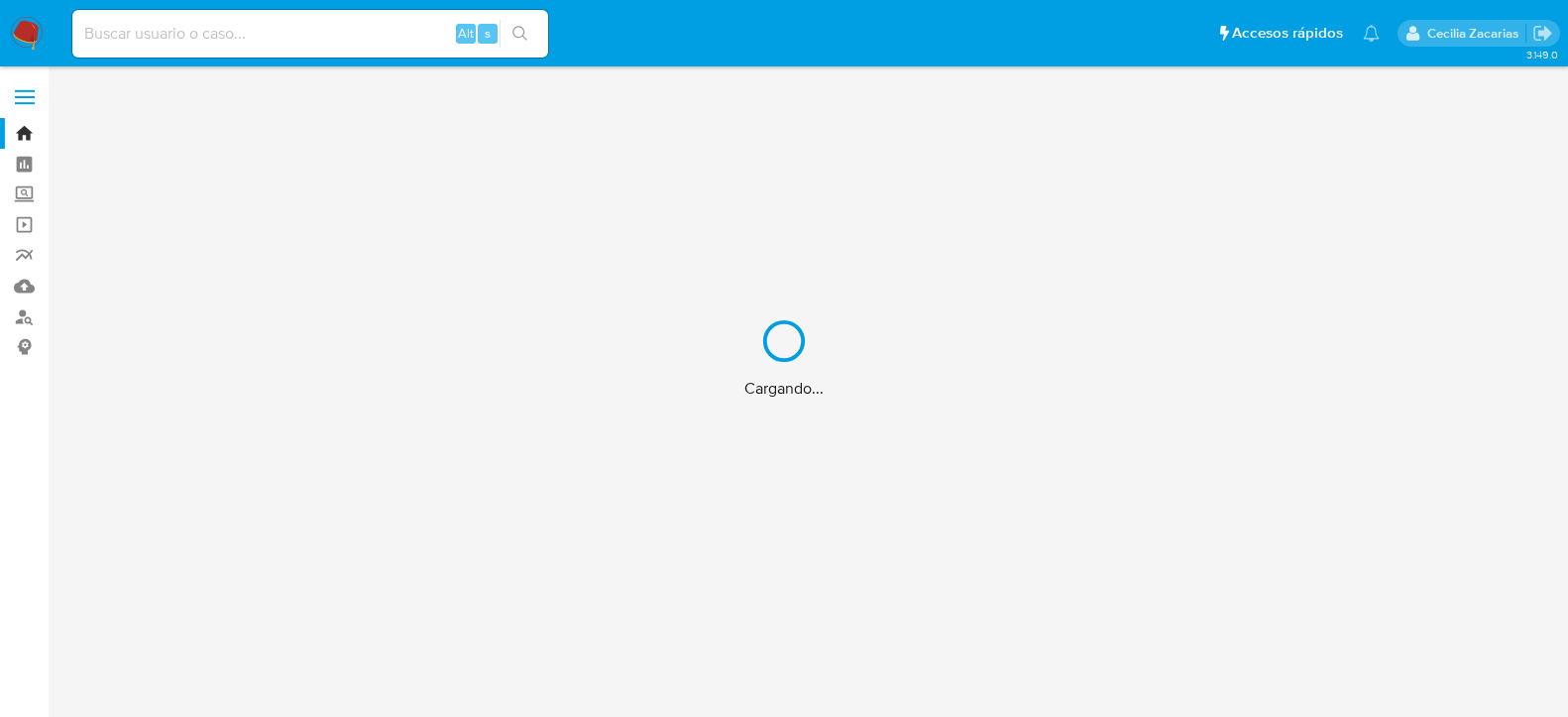 scroll, scrollTop: 0, scrollLeft: 0, axis: both 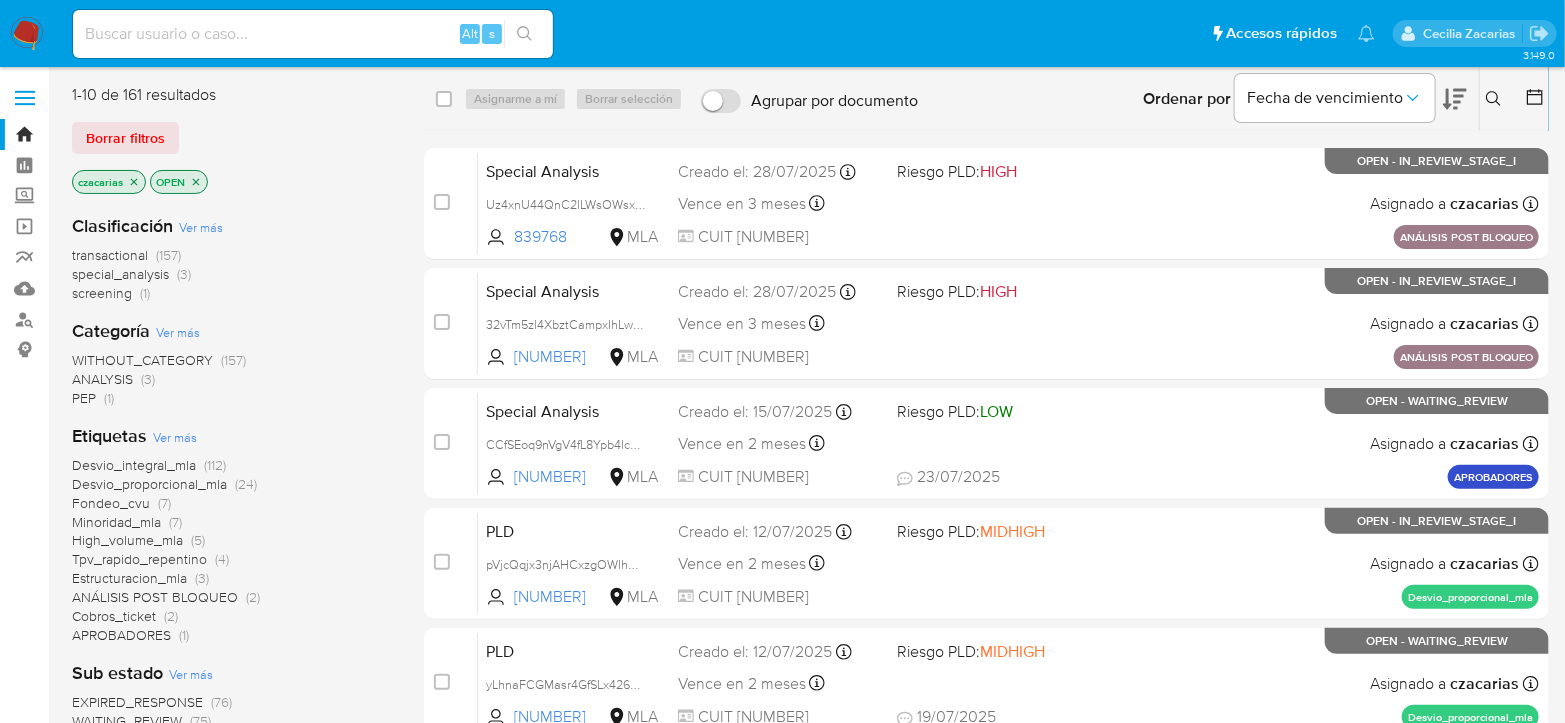 click at bounding box center (1496, 99) 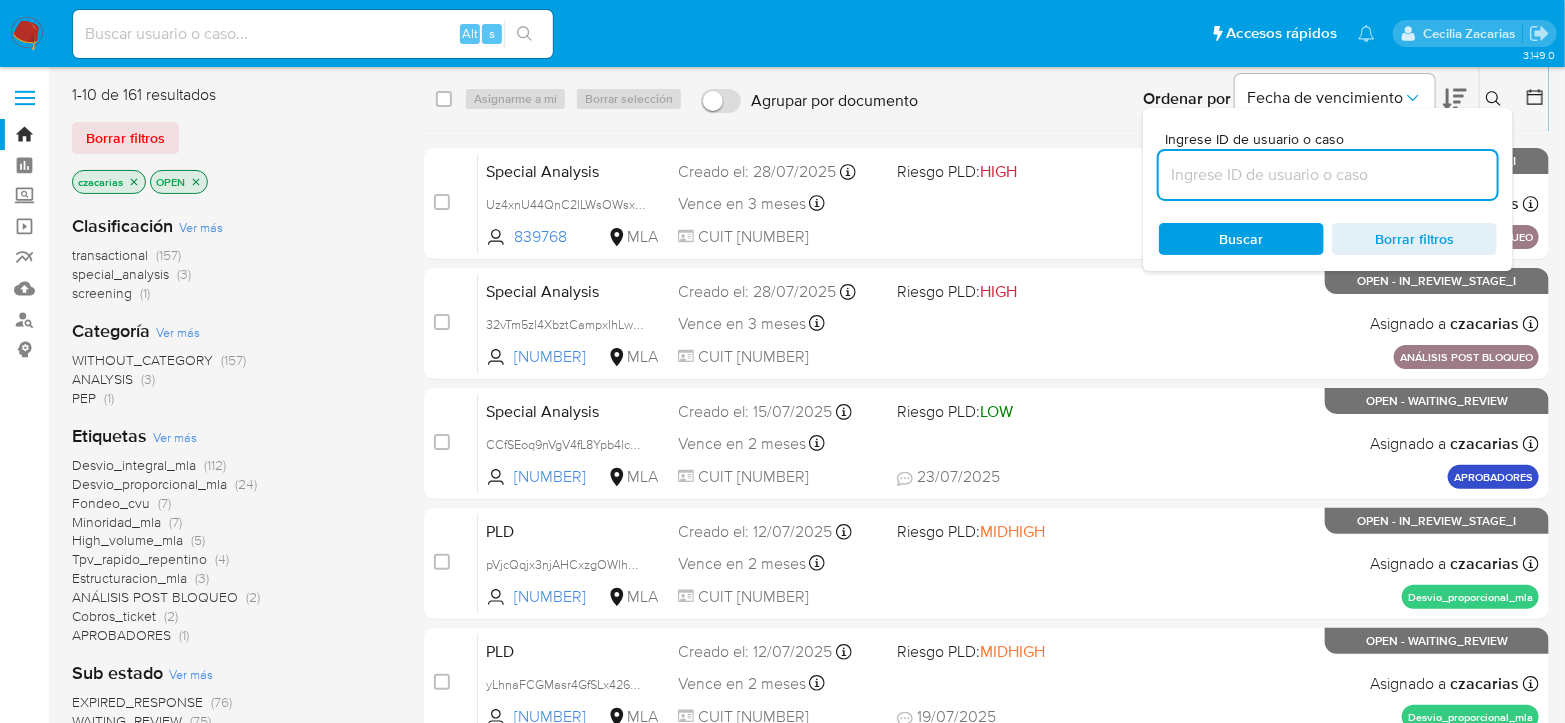 click at bounding box center [1328, 175] 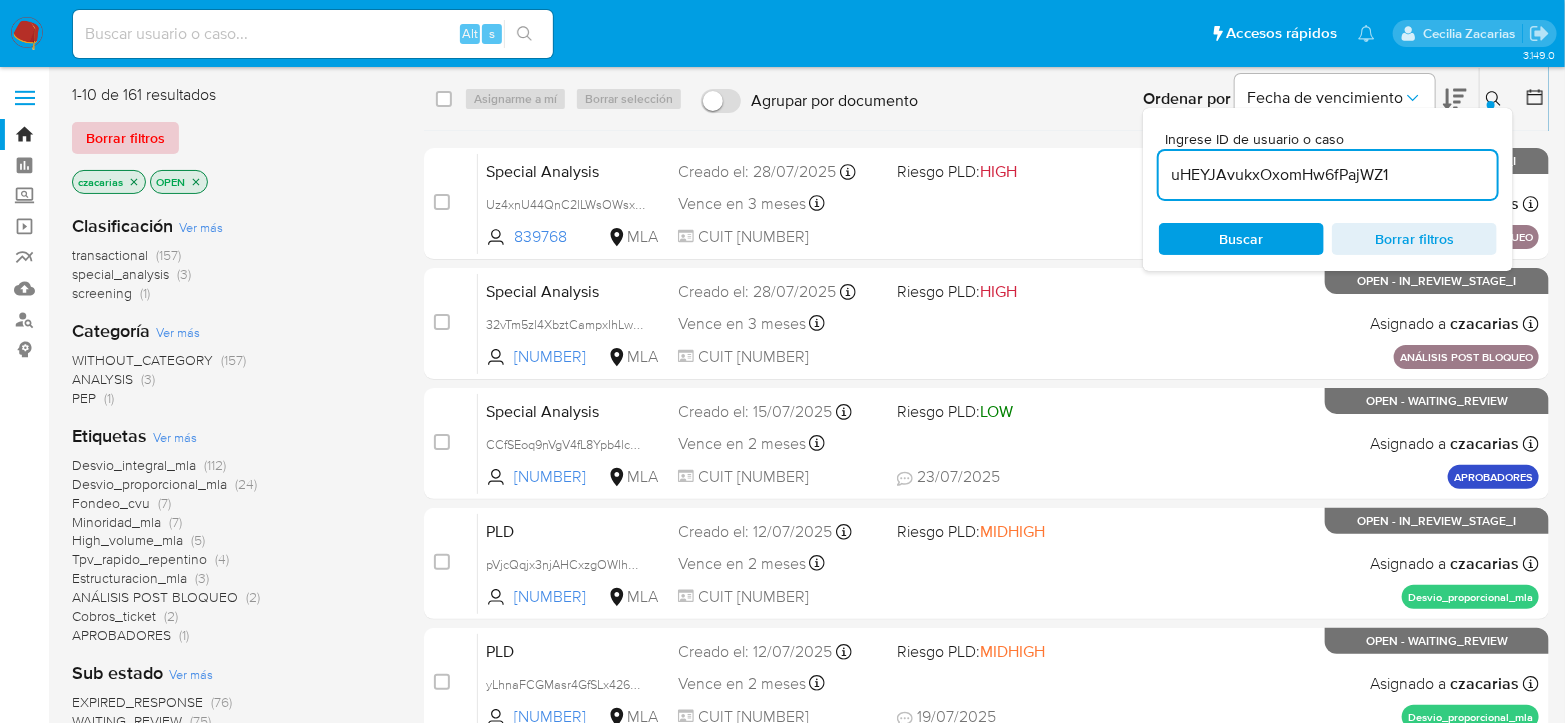 type on "uHEYJAvukxOxomHw6fPajWZ1" 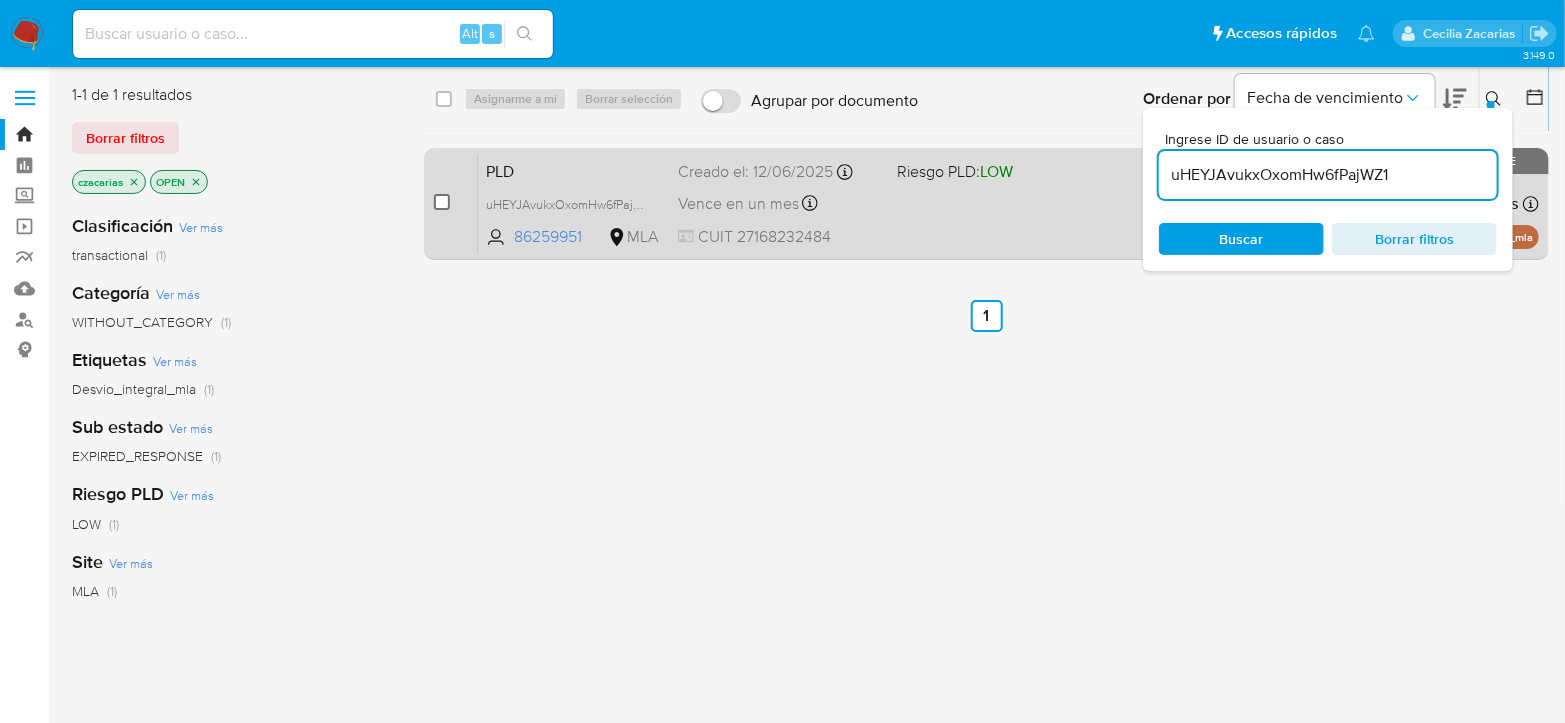 click at bounding box center (442, 202) 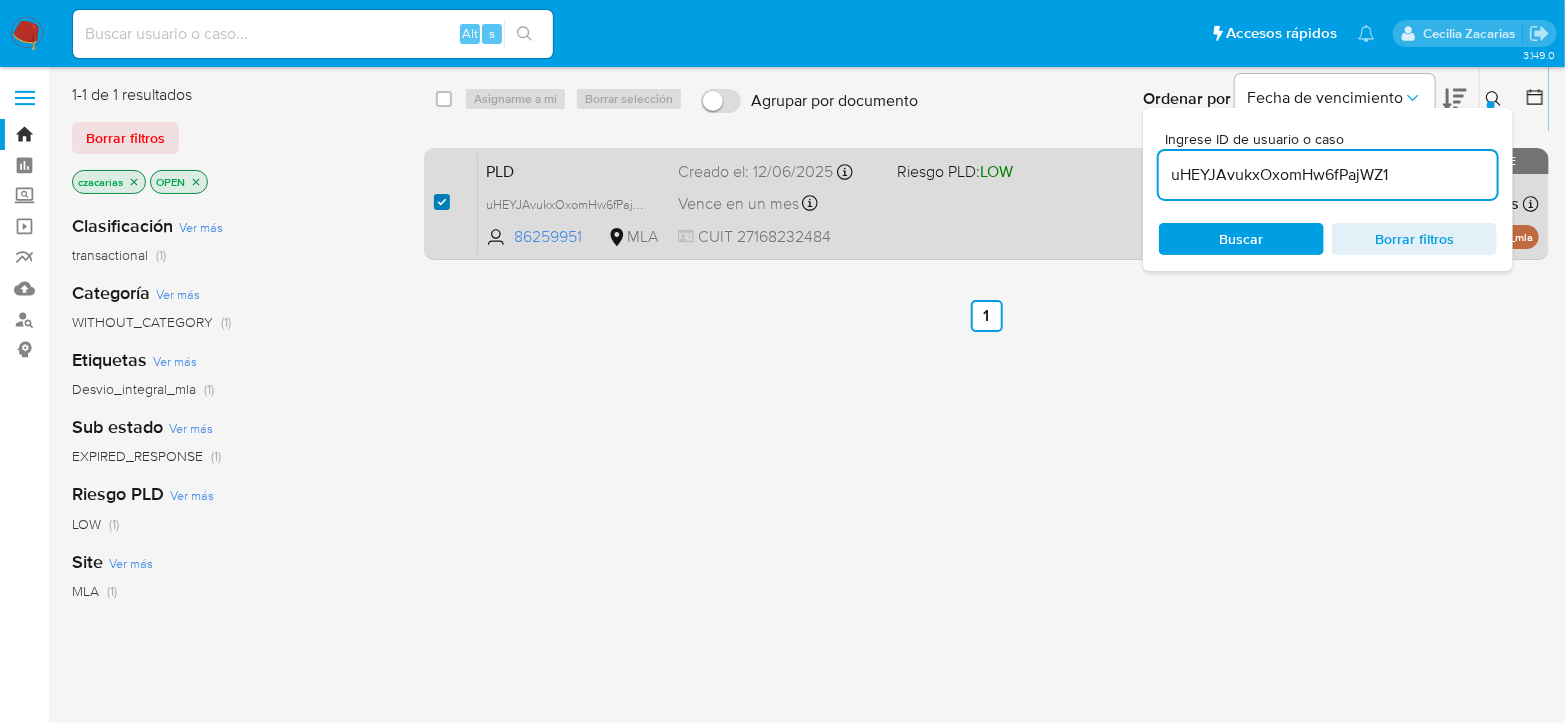checkbox on "true" 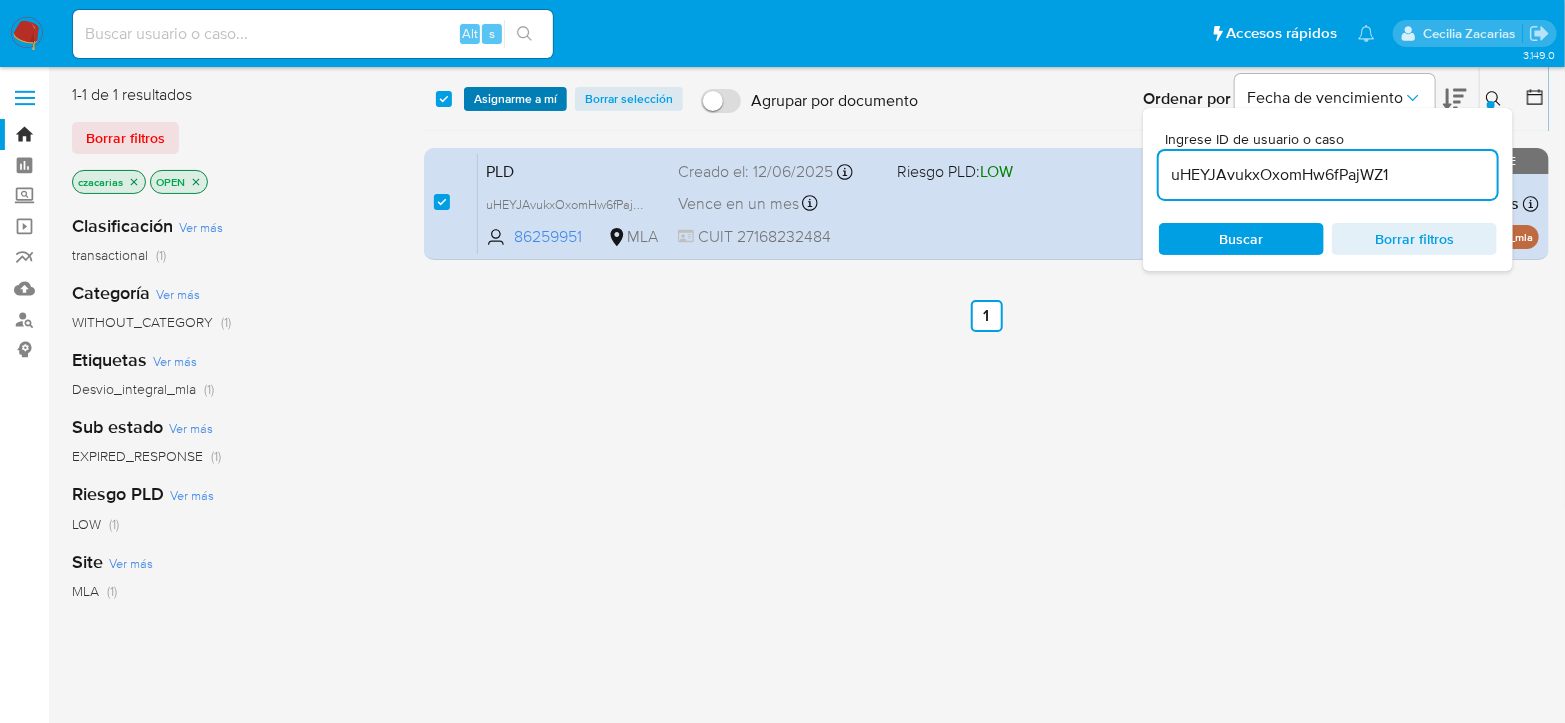 click on "Asignarme a mí" at bounding box center [515, 99] 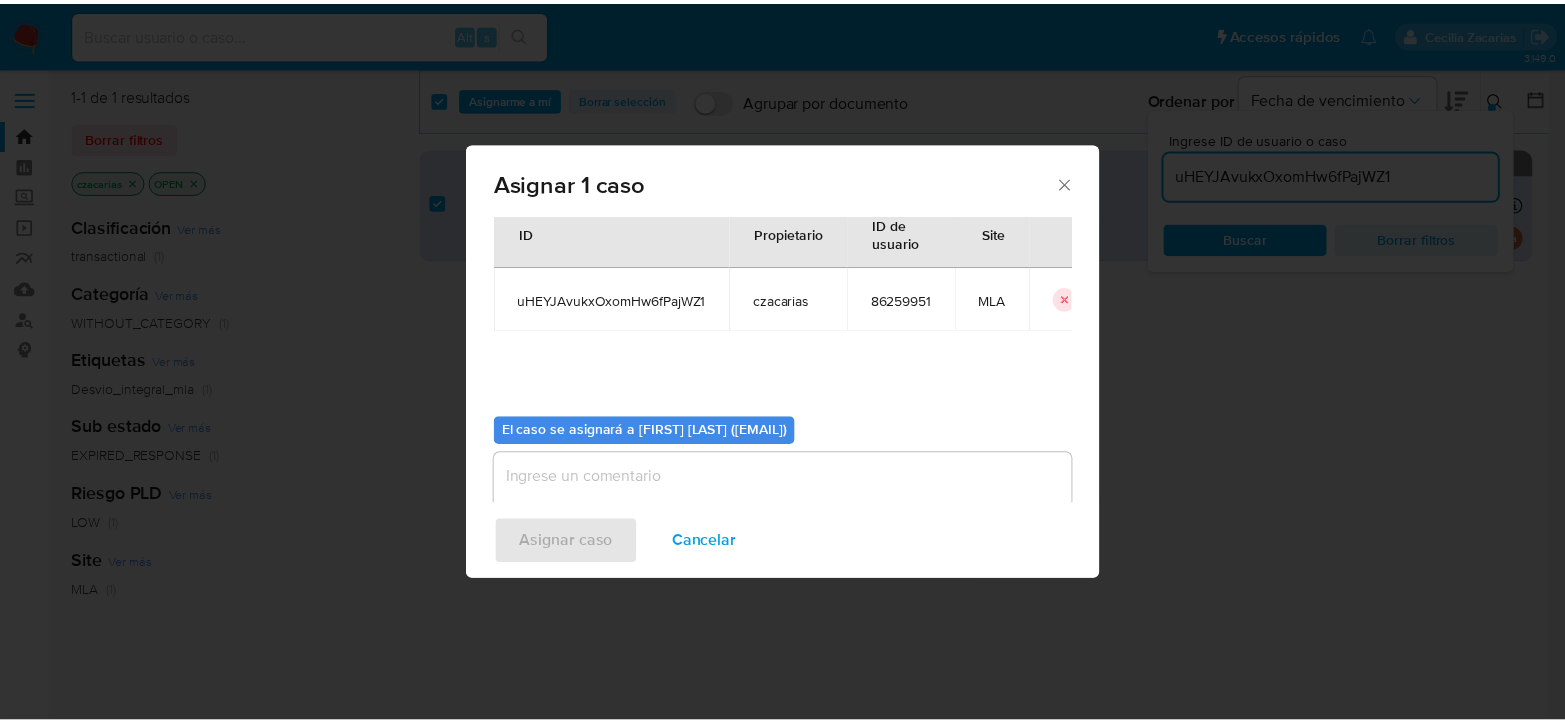 scroll, scrollTop: 102, scrollLeft: 0, axis: vertical 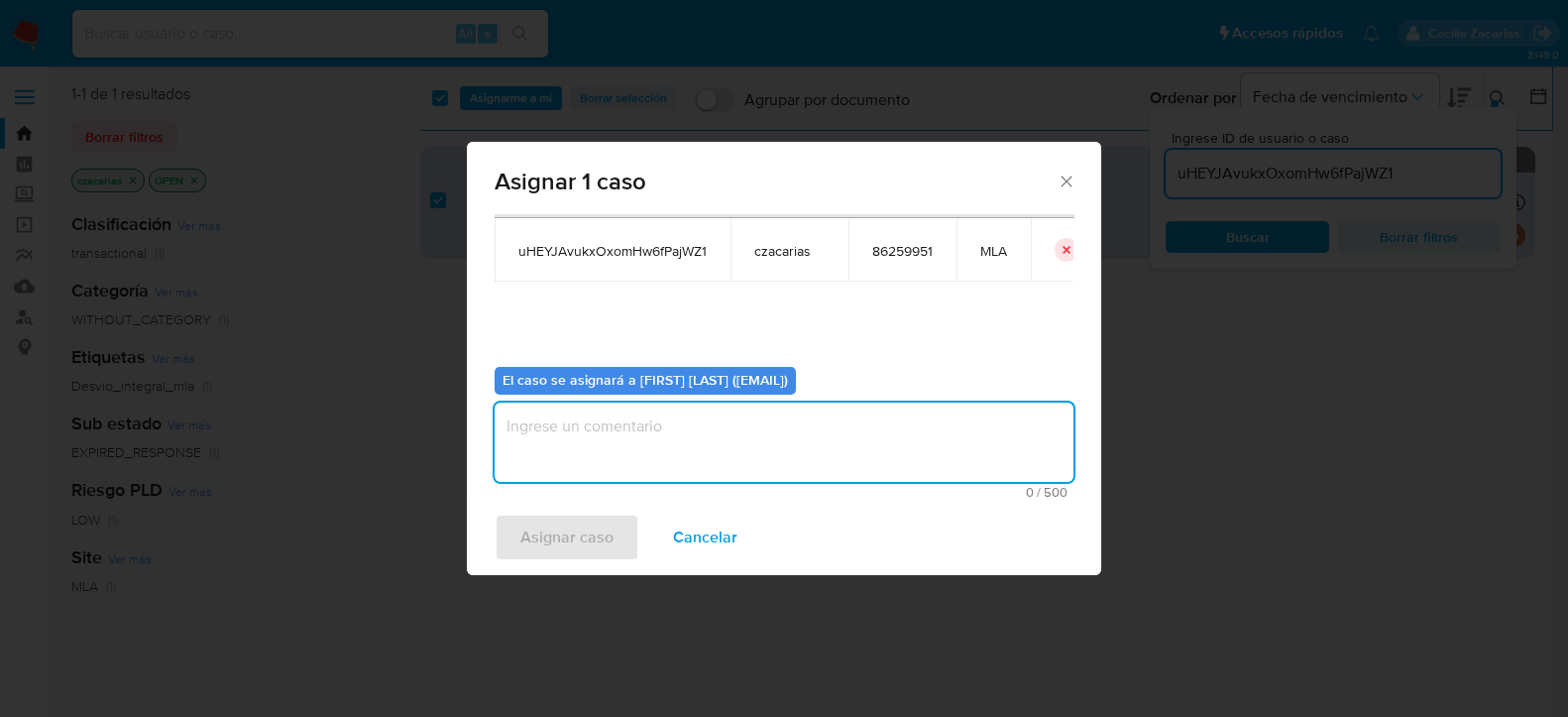 drag, startPoint x: 676, startPoint y: 469, endPoint x: 660, endPoint y: 483, distance: 21.260292 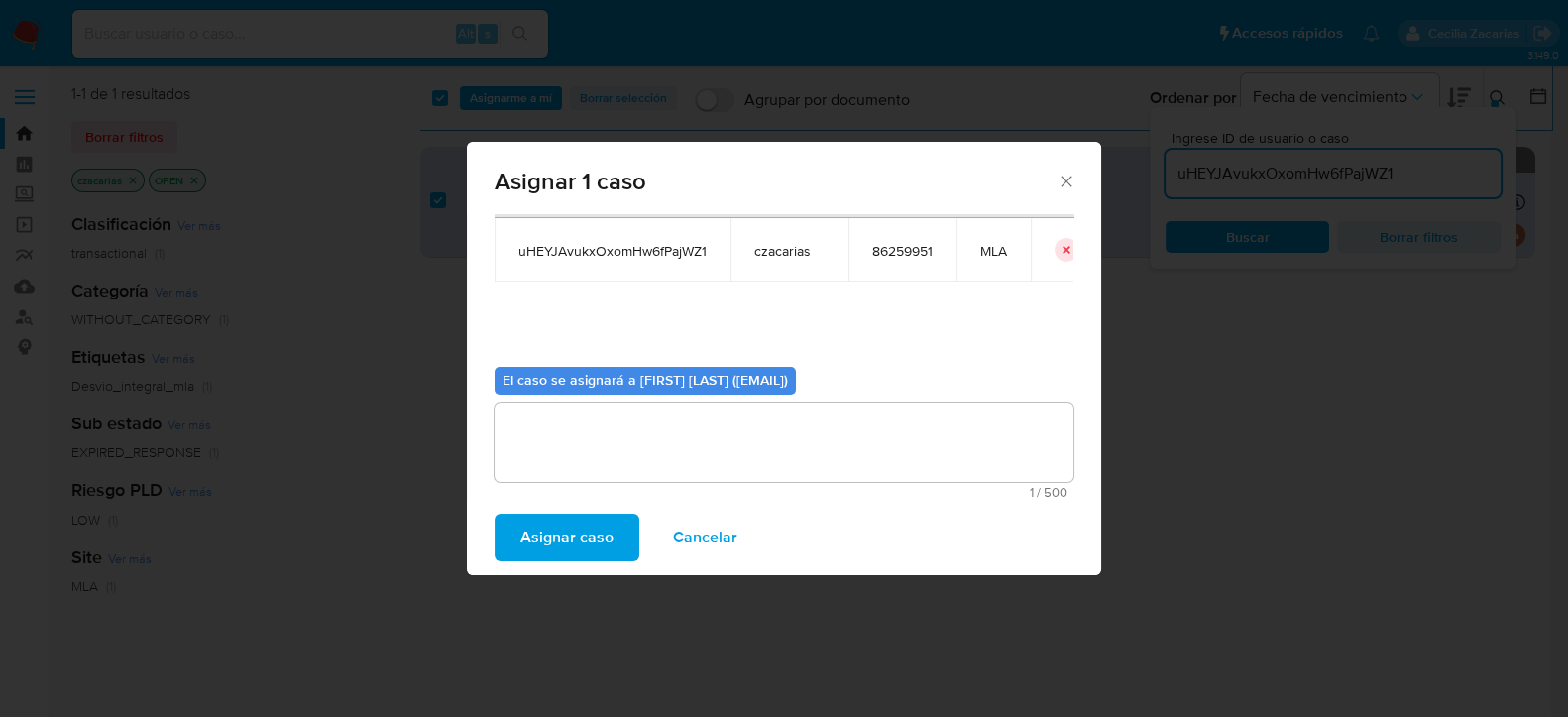 click on "Asignar caso" at bounding box center (567, 538) 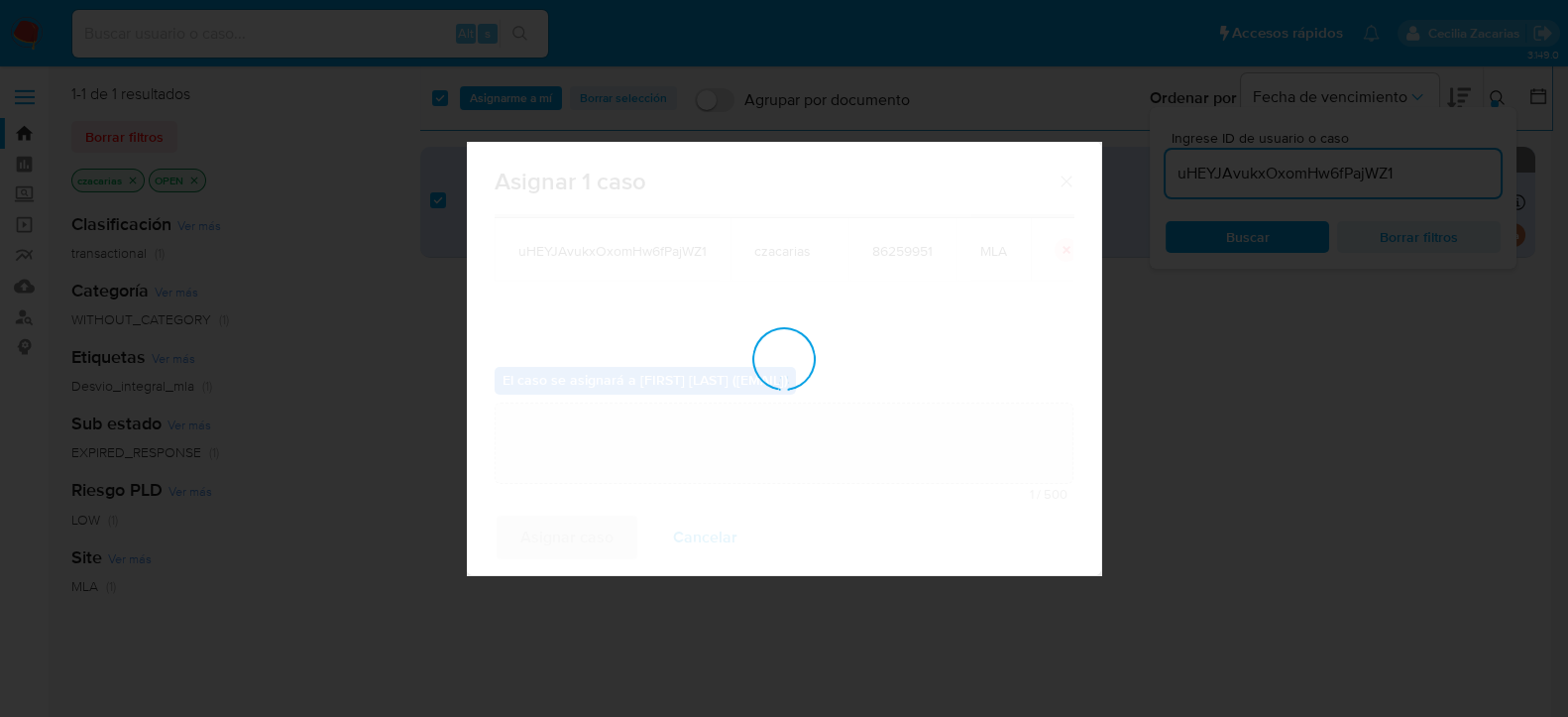 type 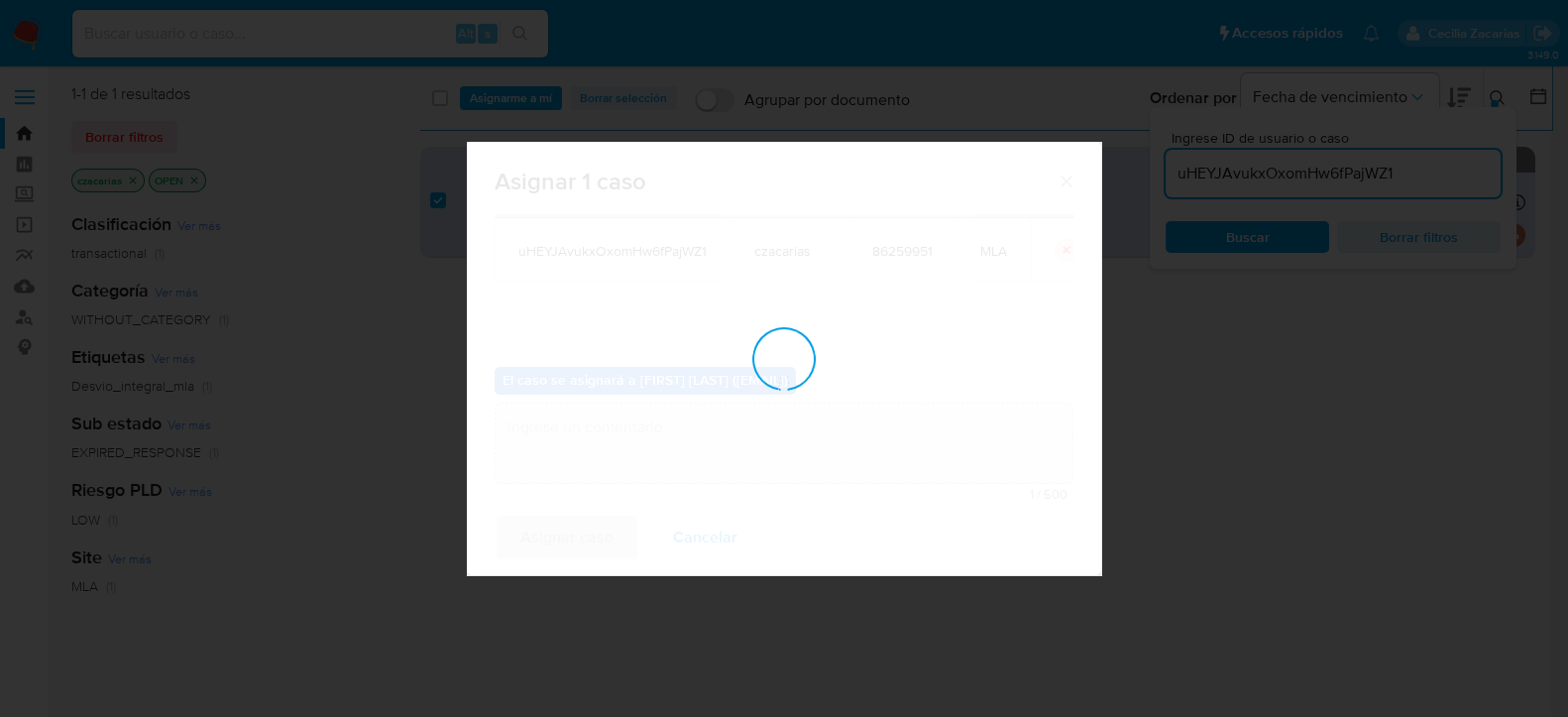 checkbox on "false" 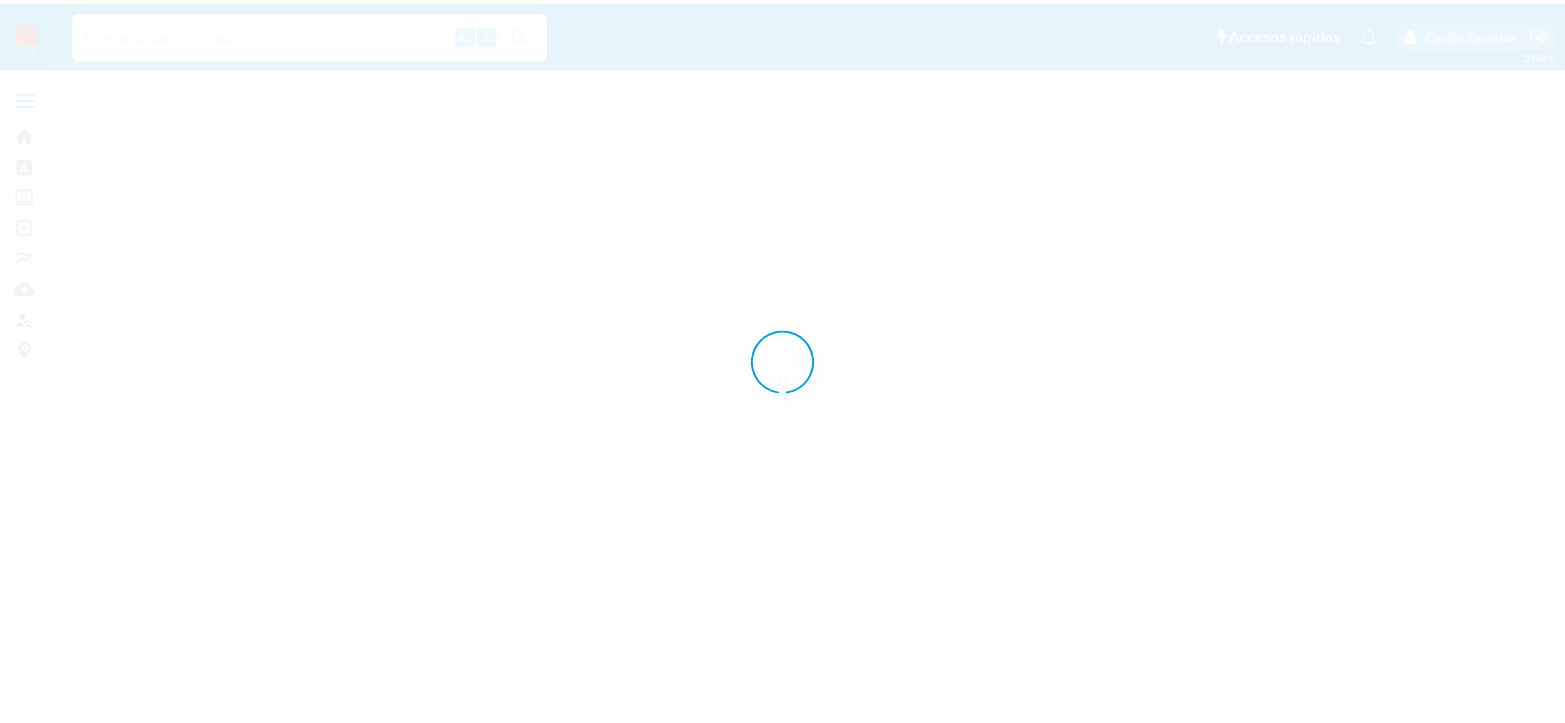 scroll, scrollTop: 0, scrollLeft: 0, axis: both 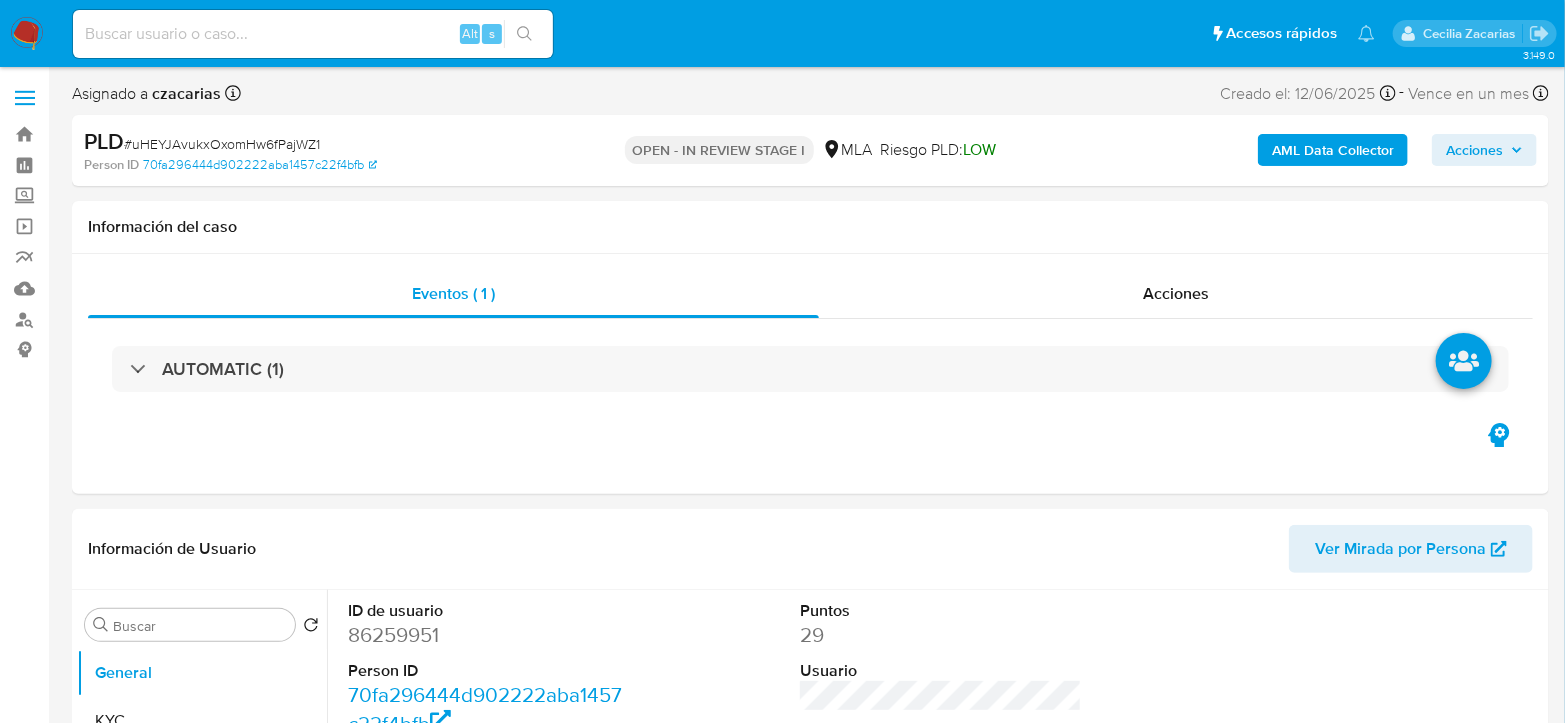 select on "10" 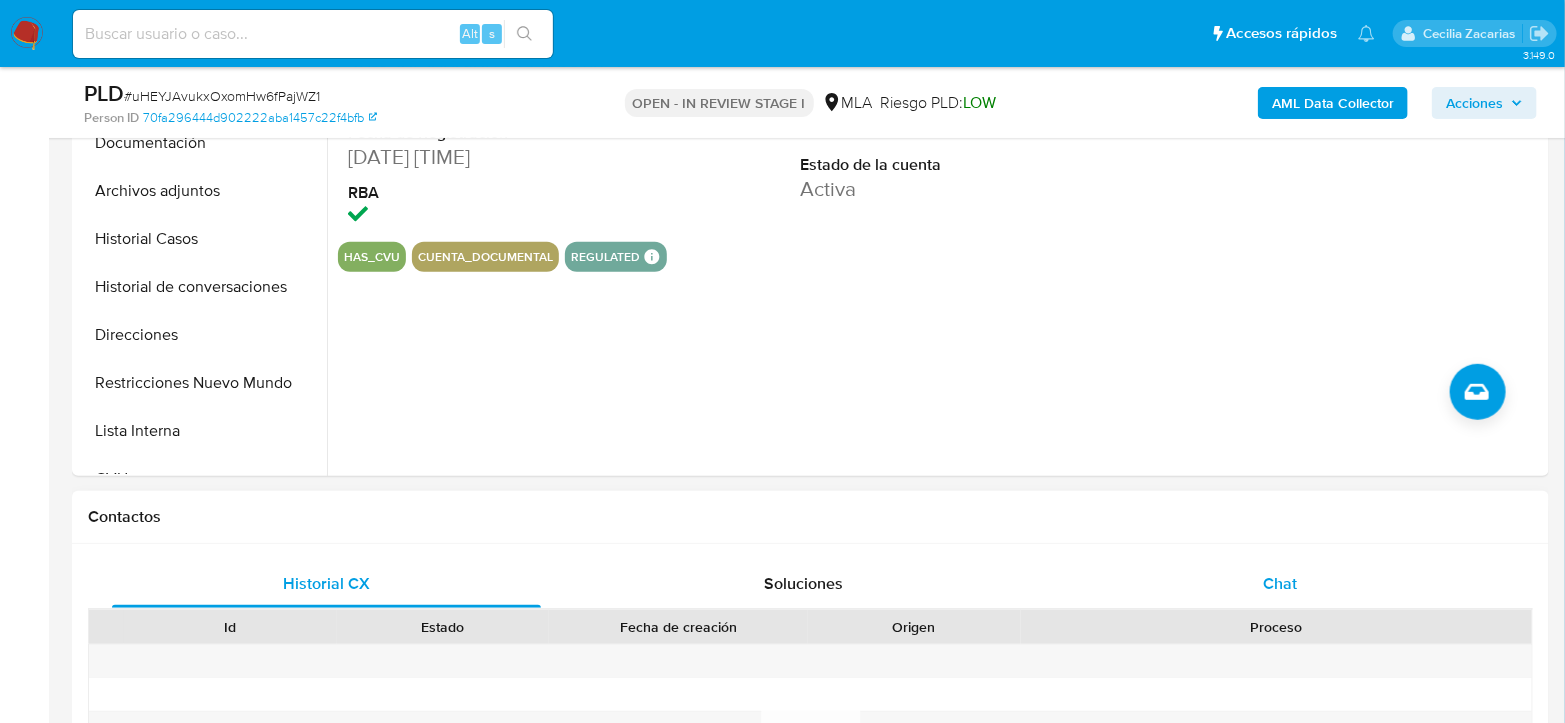 click on "Chat" at bounding box center (1280, 584) 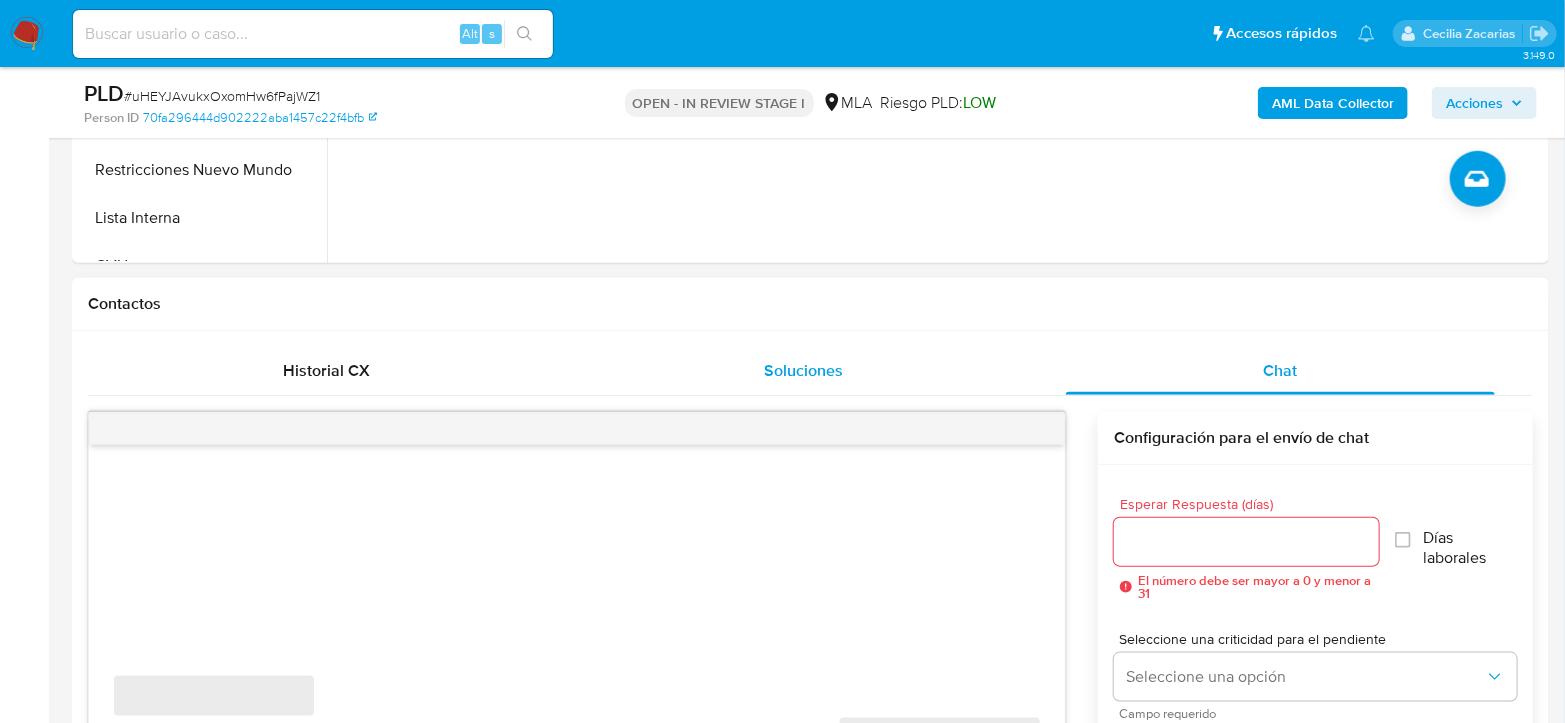 scroll, scrollTop: 777, scrollLeft: 0, axis: vertical 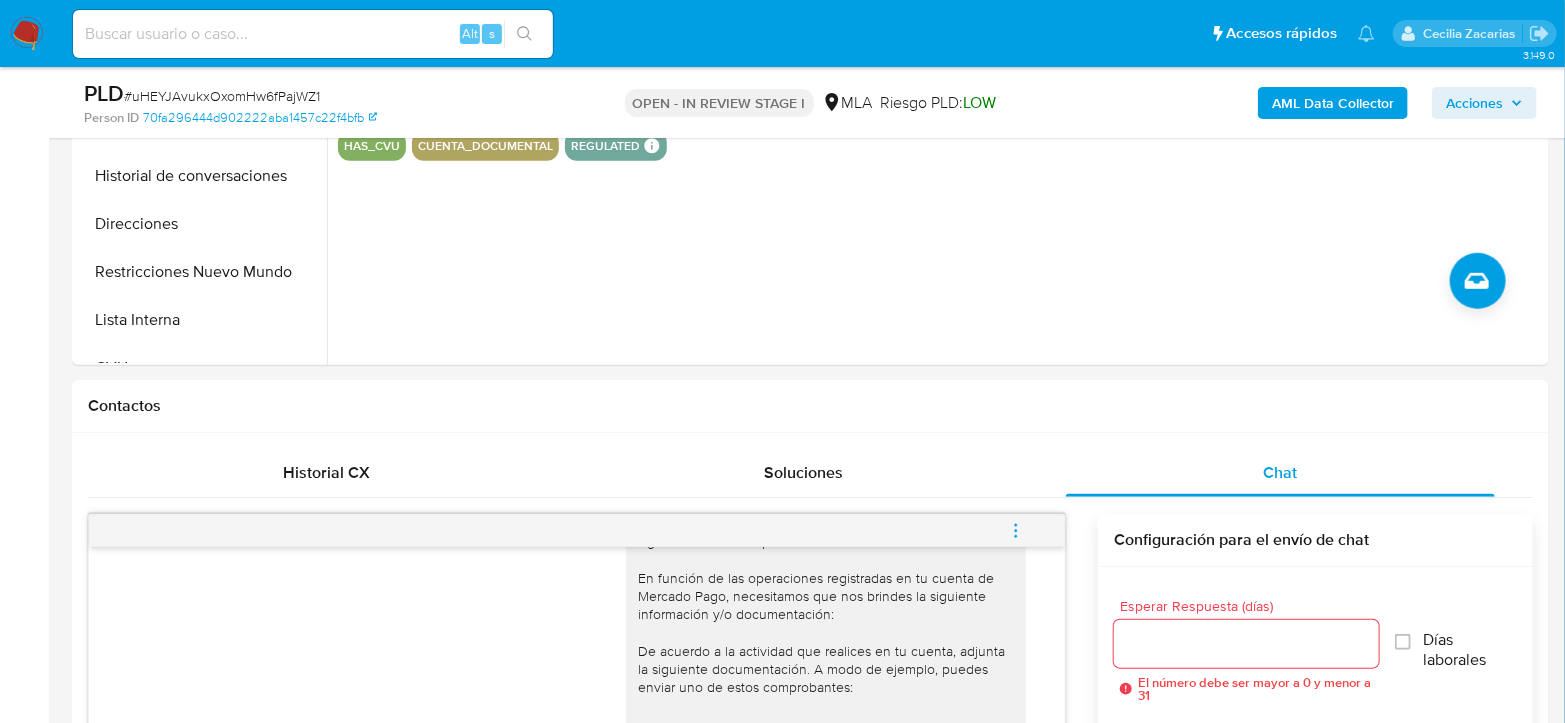 click on "Alt s" at bounding box center (313, 34) 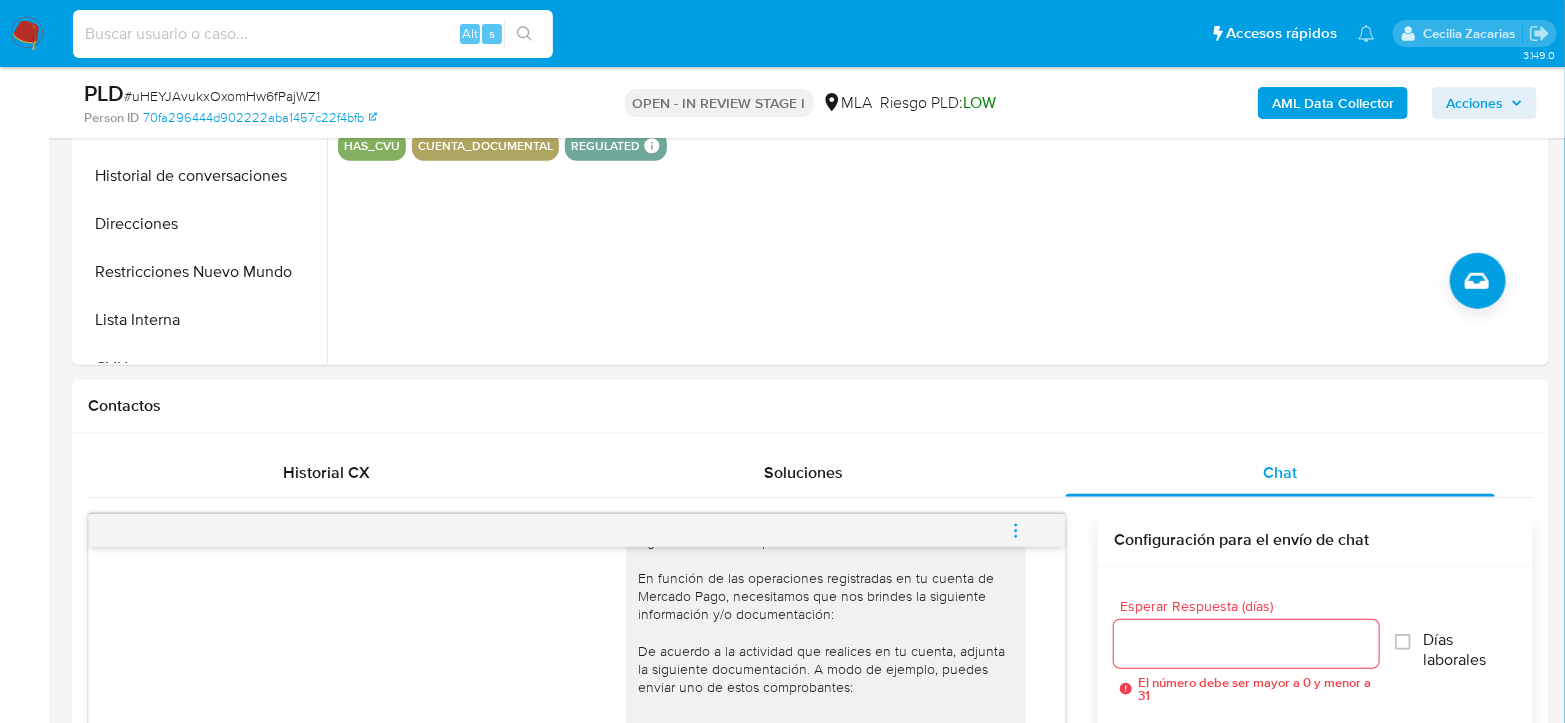 paste on "PGSrQCWoKrPoKM8UZTSWpUo2" 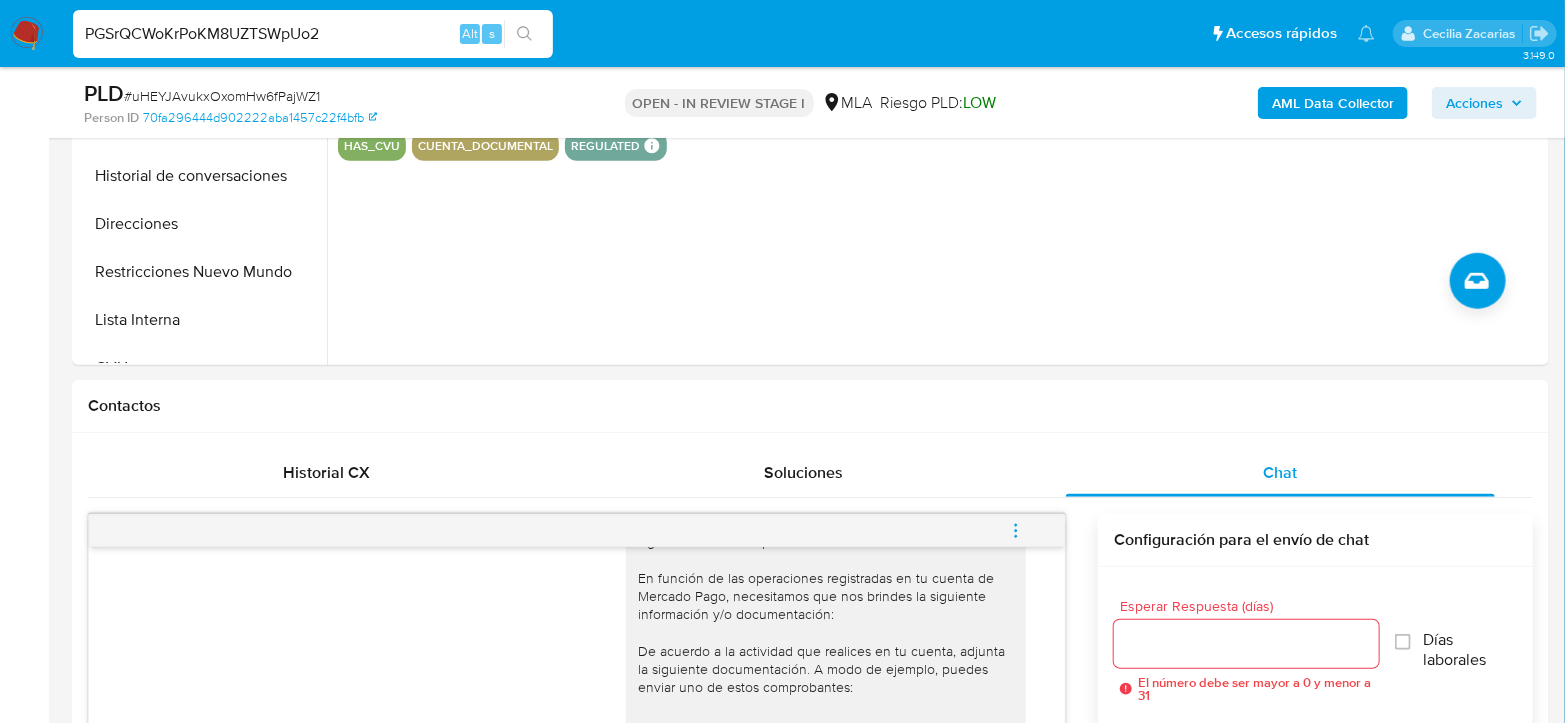 type on "PGSrQCWoKrPoKM8UZTSWpUo2" 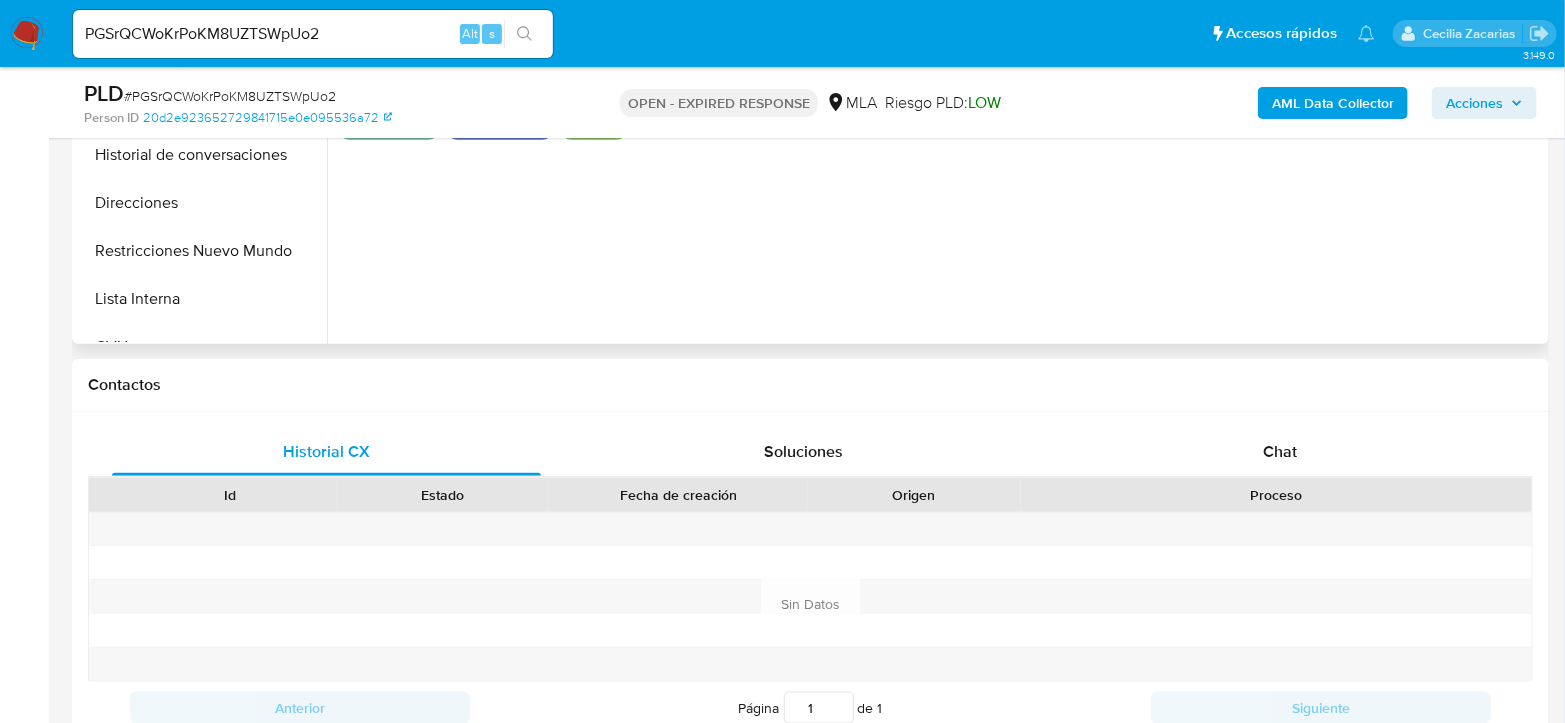 scroll, scrollTop: 777, scrollLeft: 0, axis: vertical 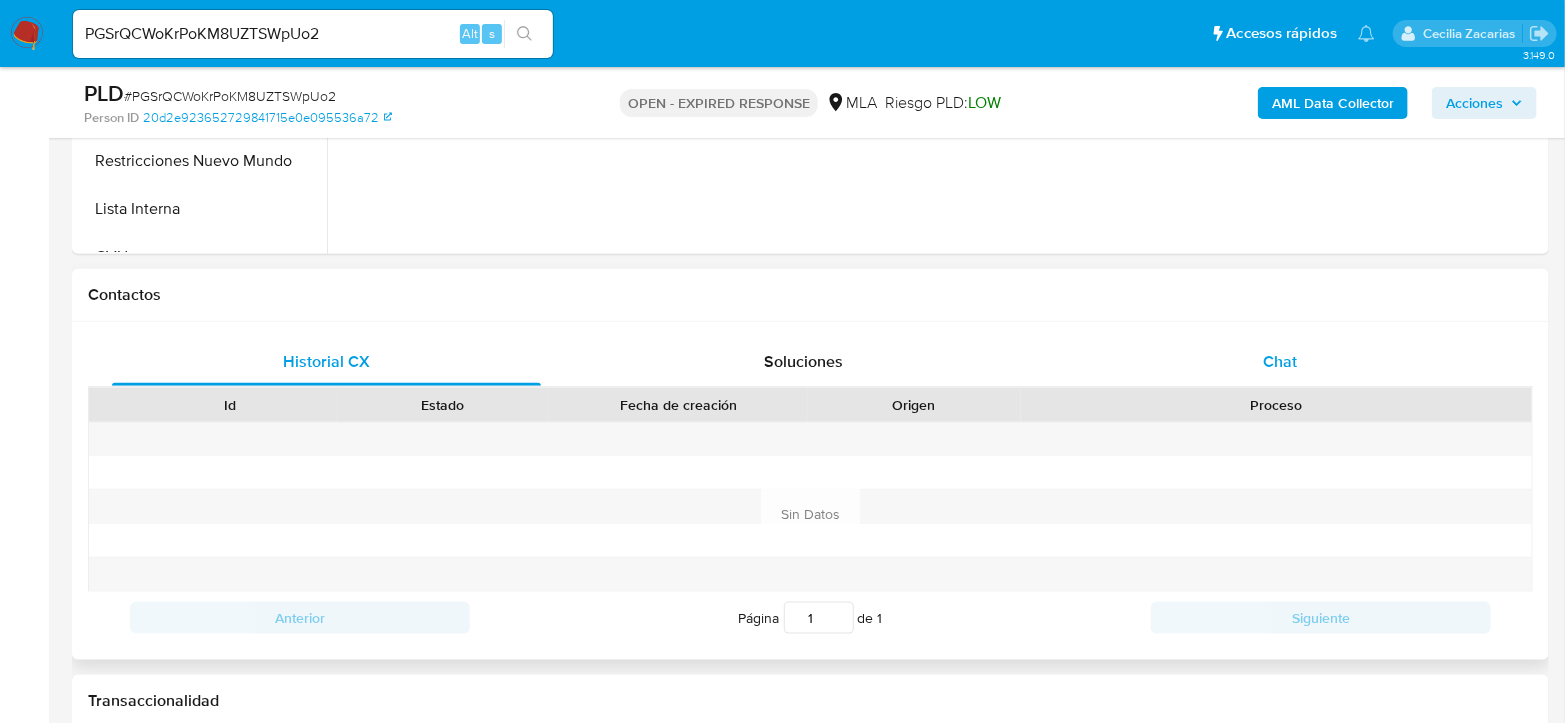 click on "Chat" at bounding box center [1280, 361] 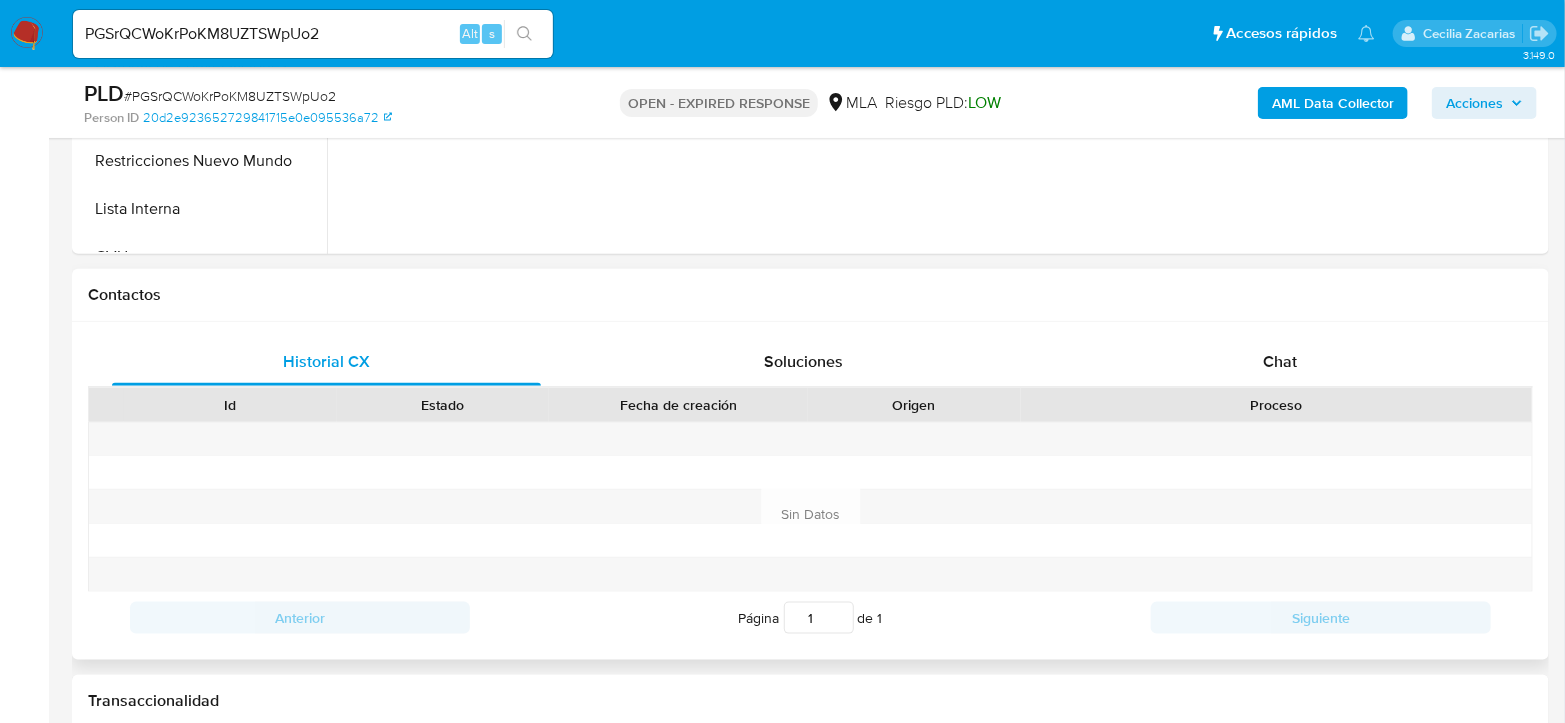 select on "10" 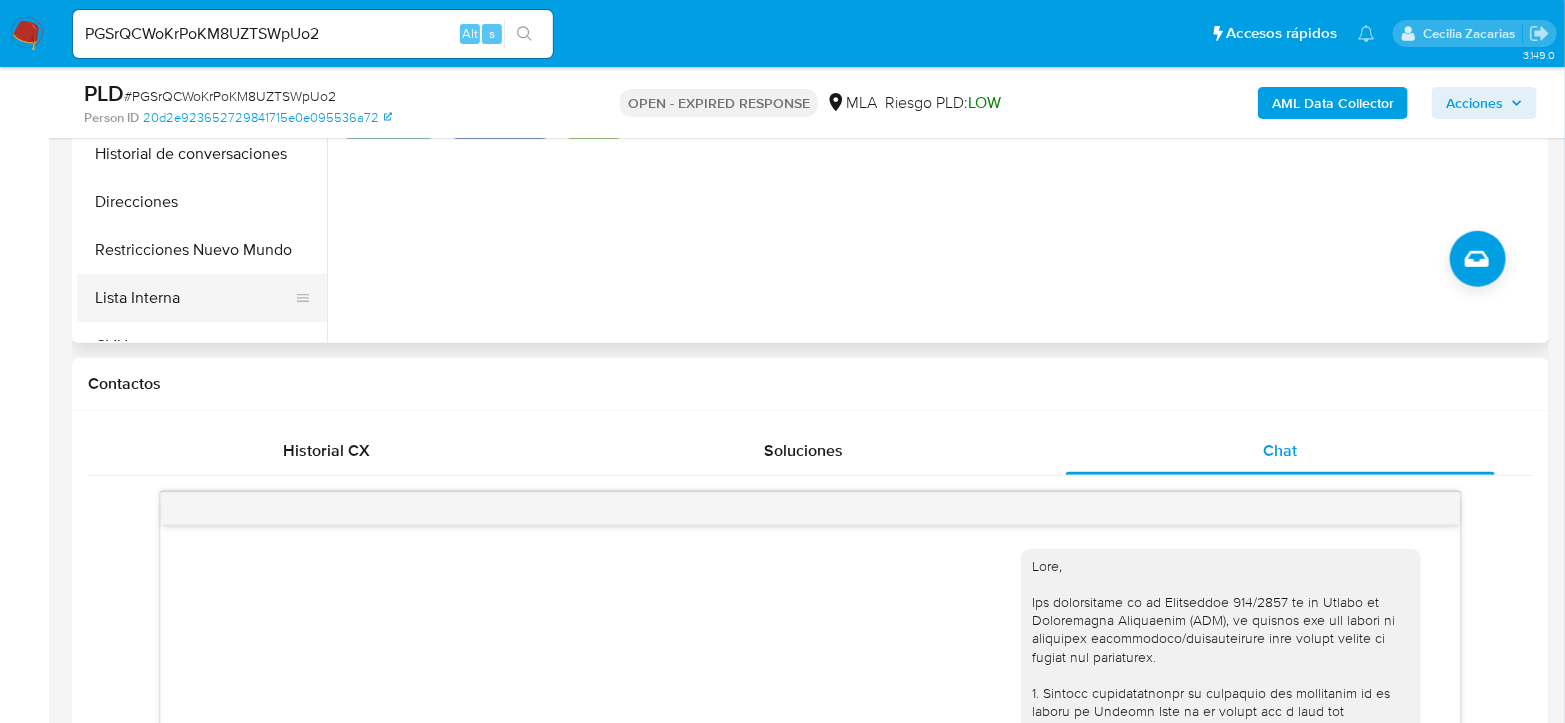 scroll, scrollTop: 566, scrollLeft: 0, axis: vertical 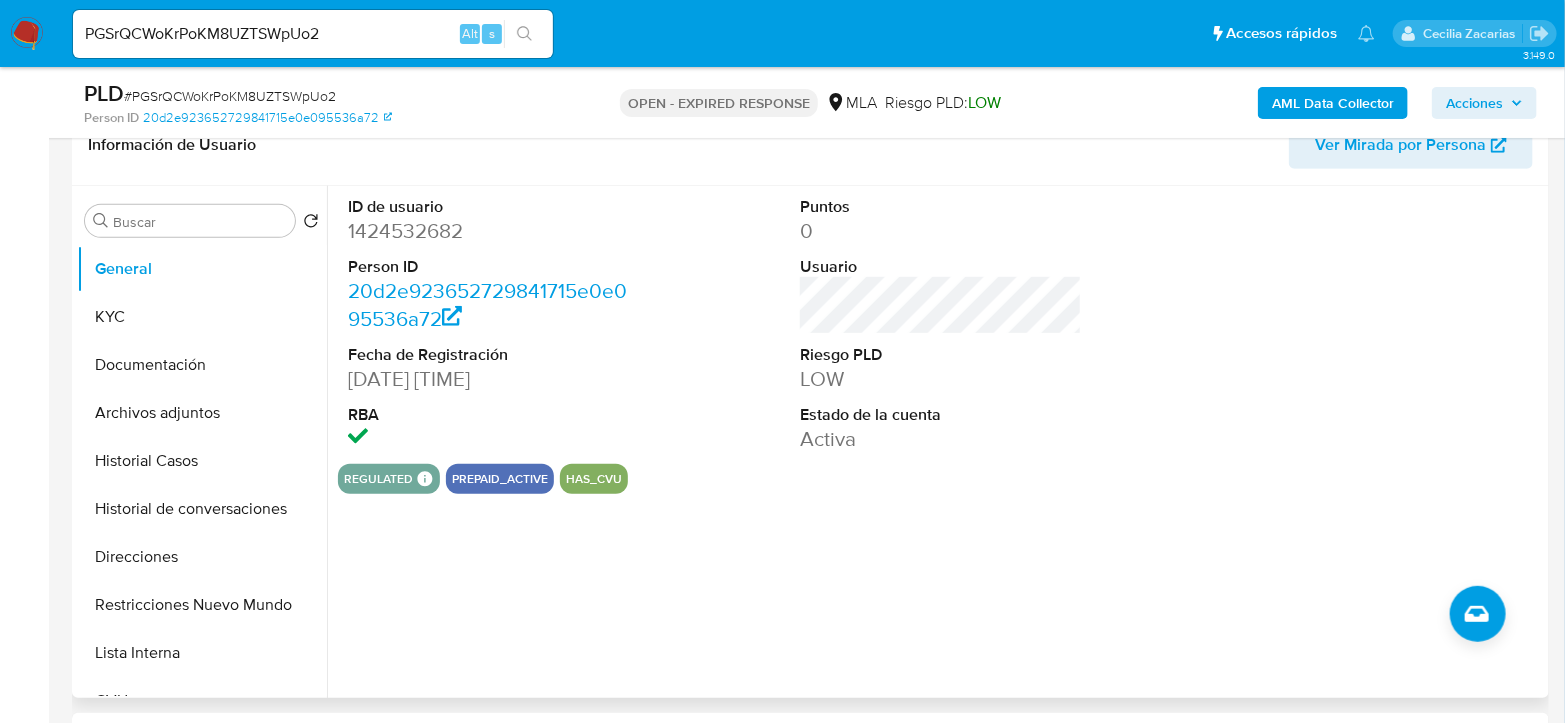 click on "1424532682" at bounding box center [489, 231] 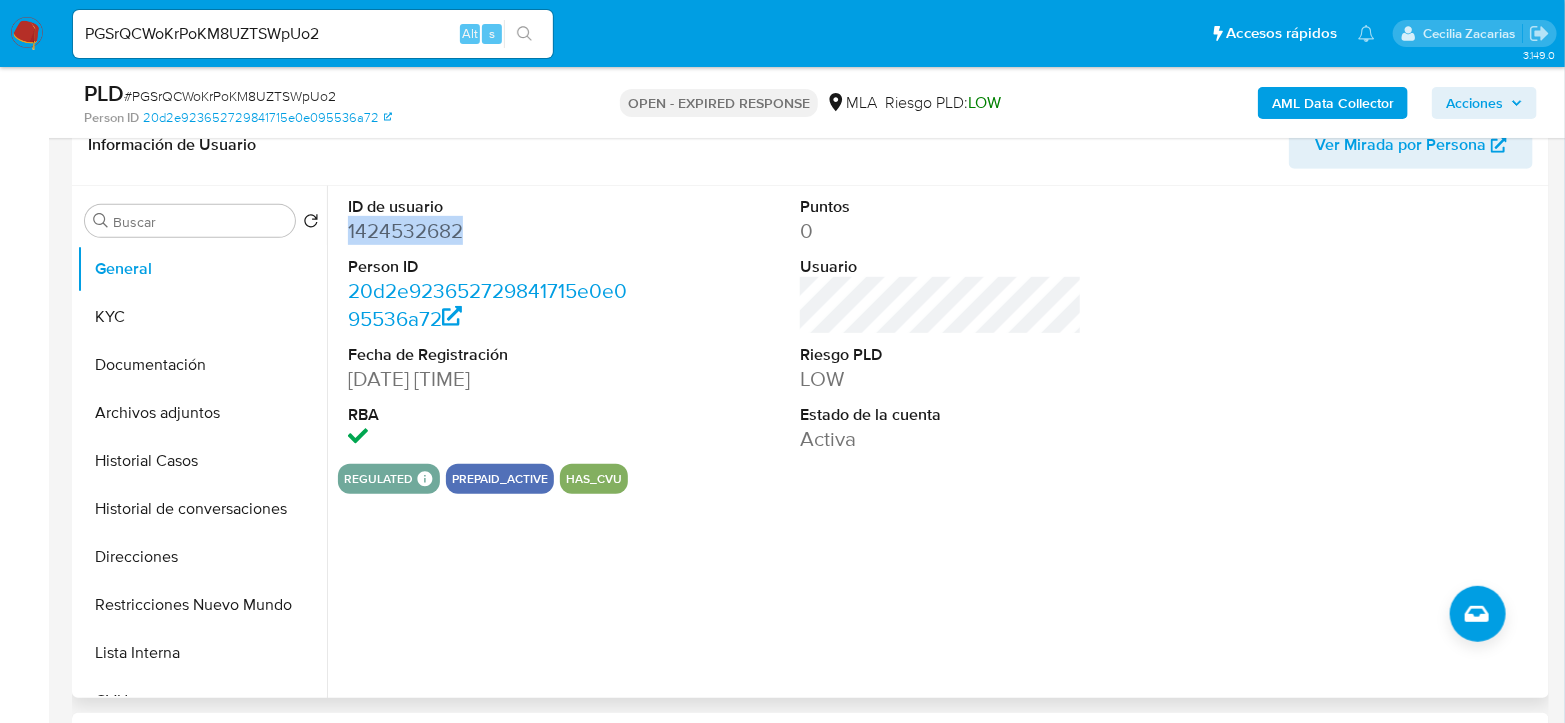 click on "1424532682" at bounding box center [489, 231] 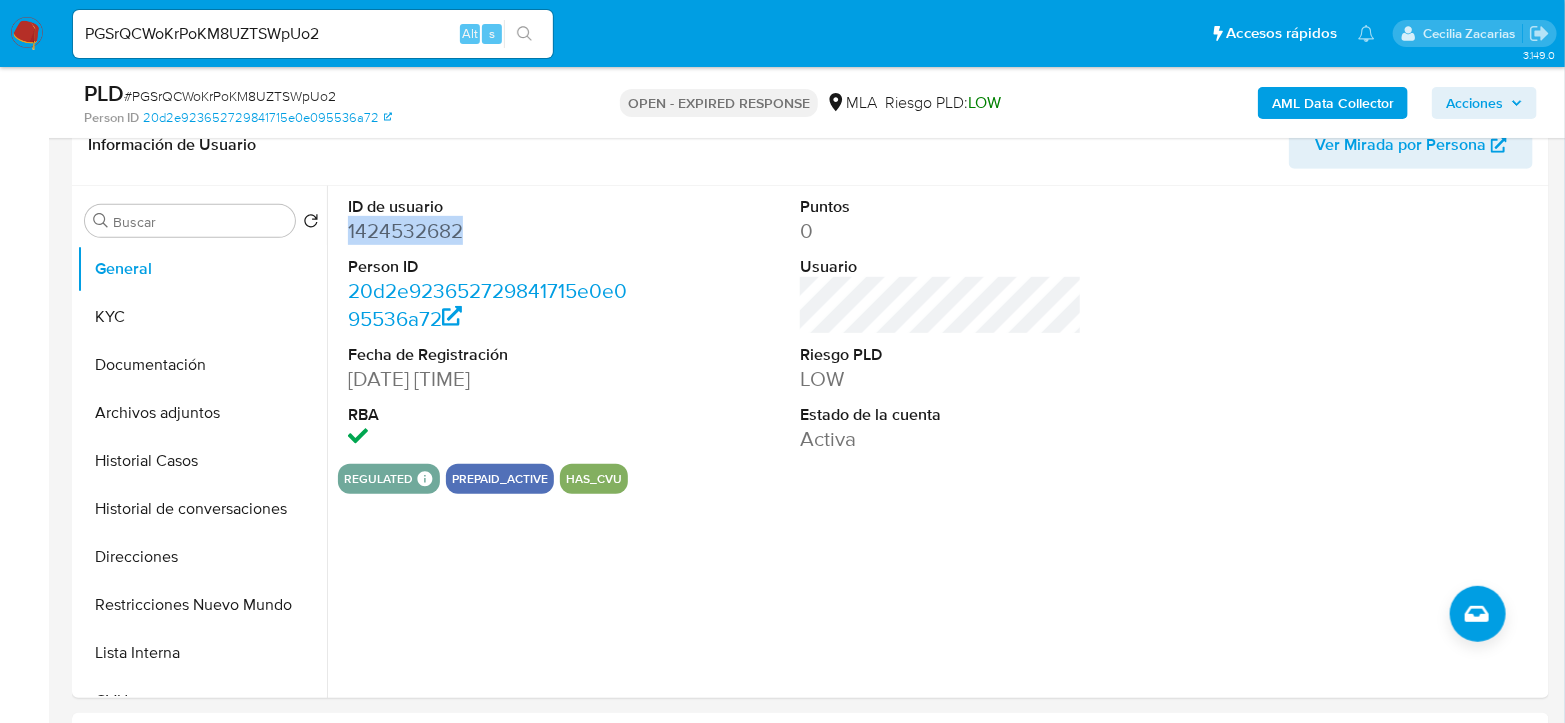 copy on "1424532682" 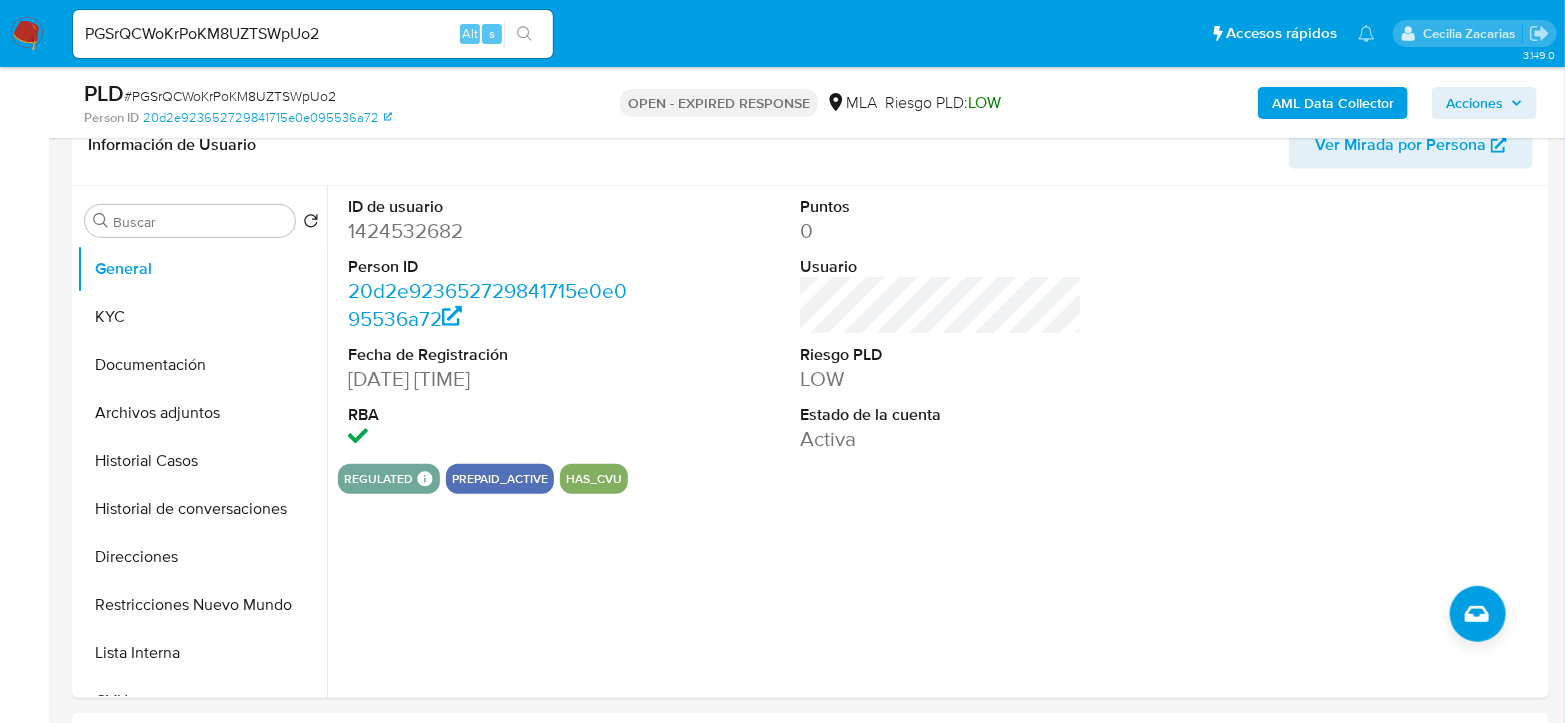 click on "# PGSrQCWoKrPoKM8UZTSWpUo2" at bounding box center [230, 96] 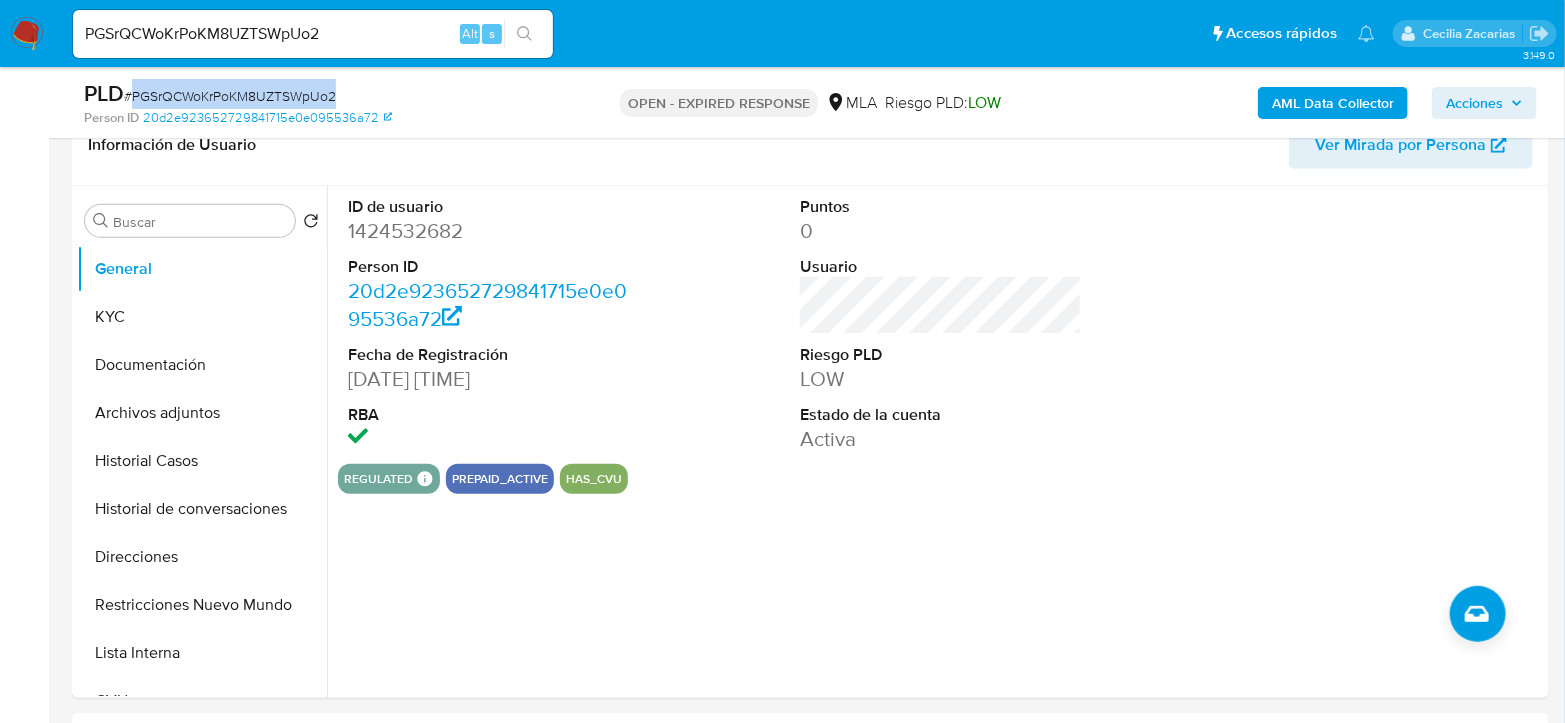 drag, startPoint x: 212, startPoint y: 98, endPoint x: 219, endPoint y: 86, distance: 13.892444 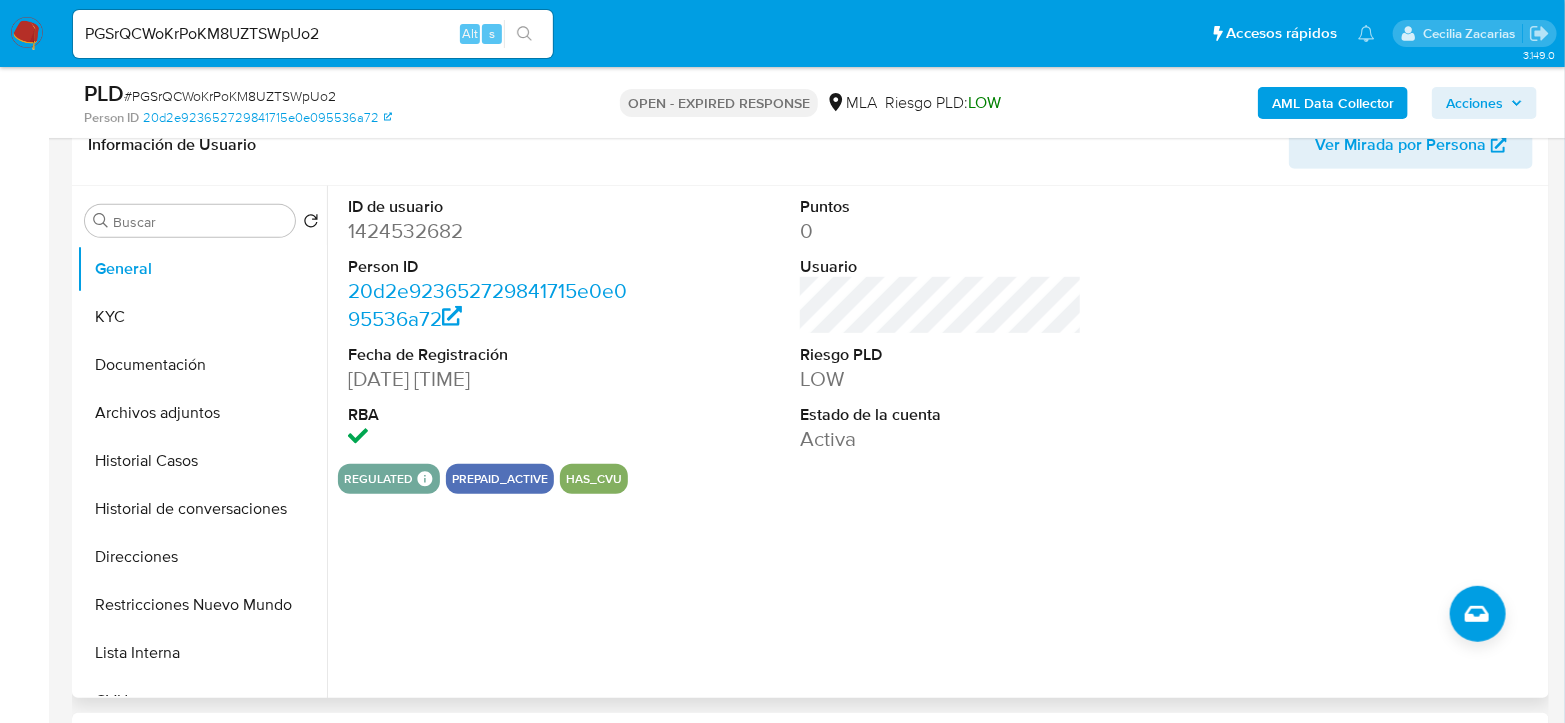 click on "1424532682" at bounding box center (489, 231) 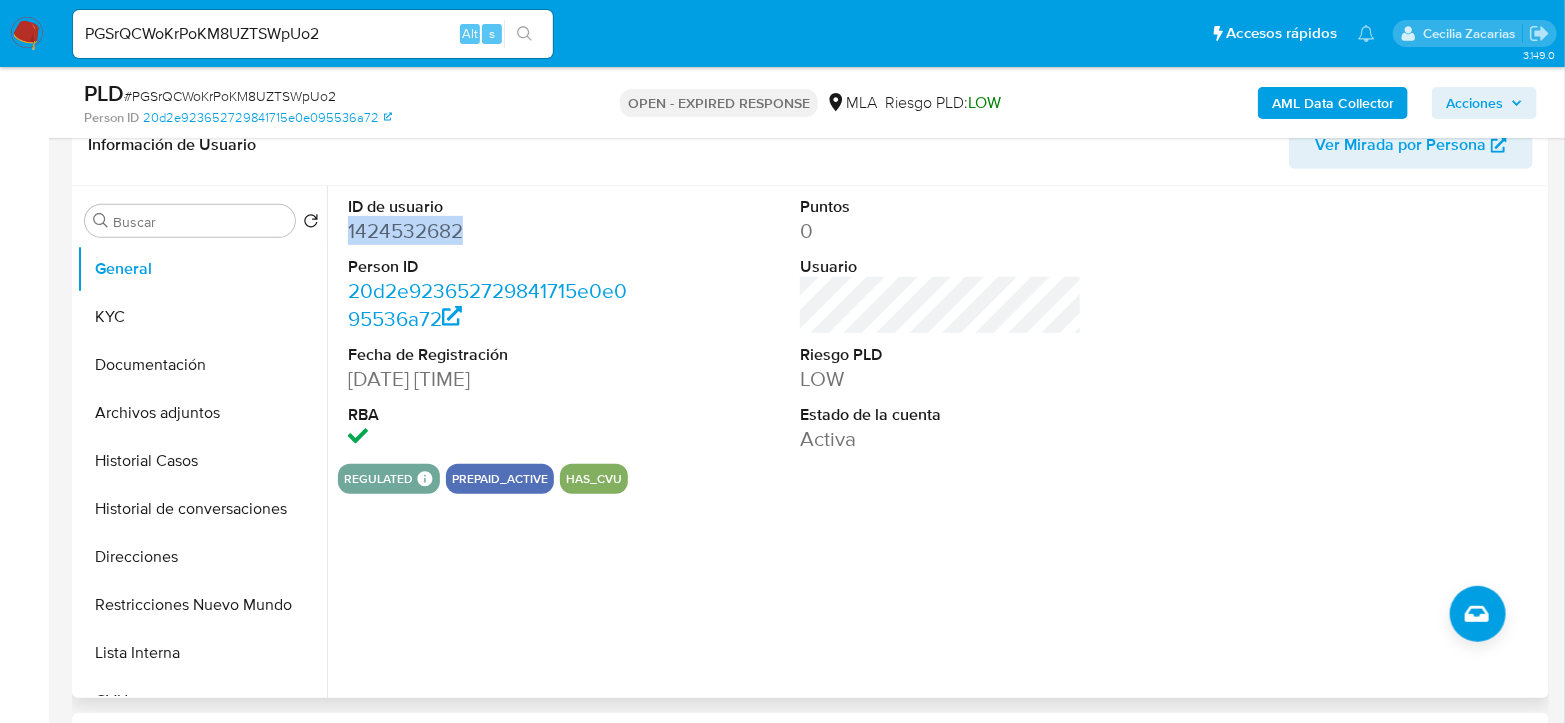 click on "1424532682" at bounding box center [489, 231] 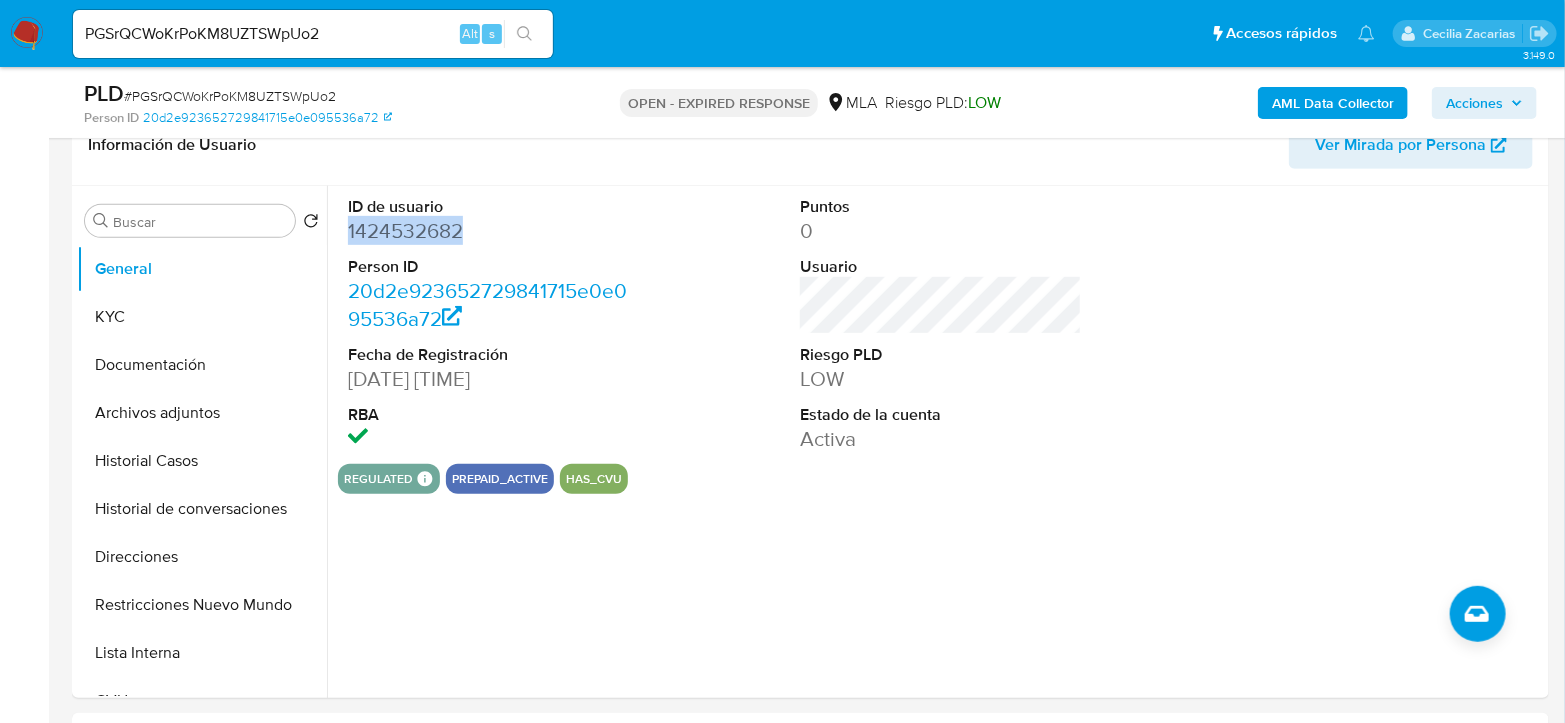 copy on "1424532682" 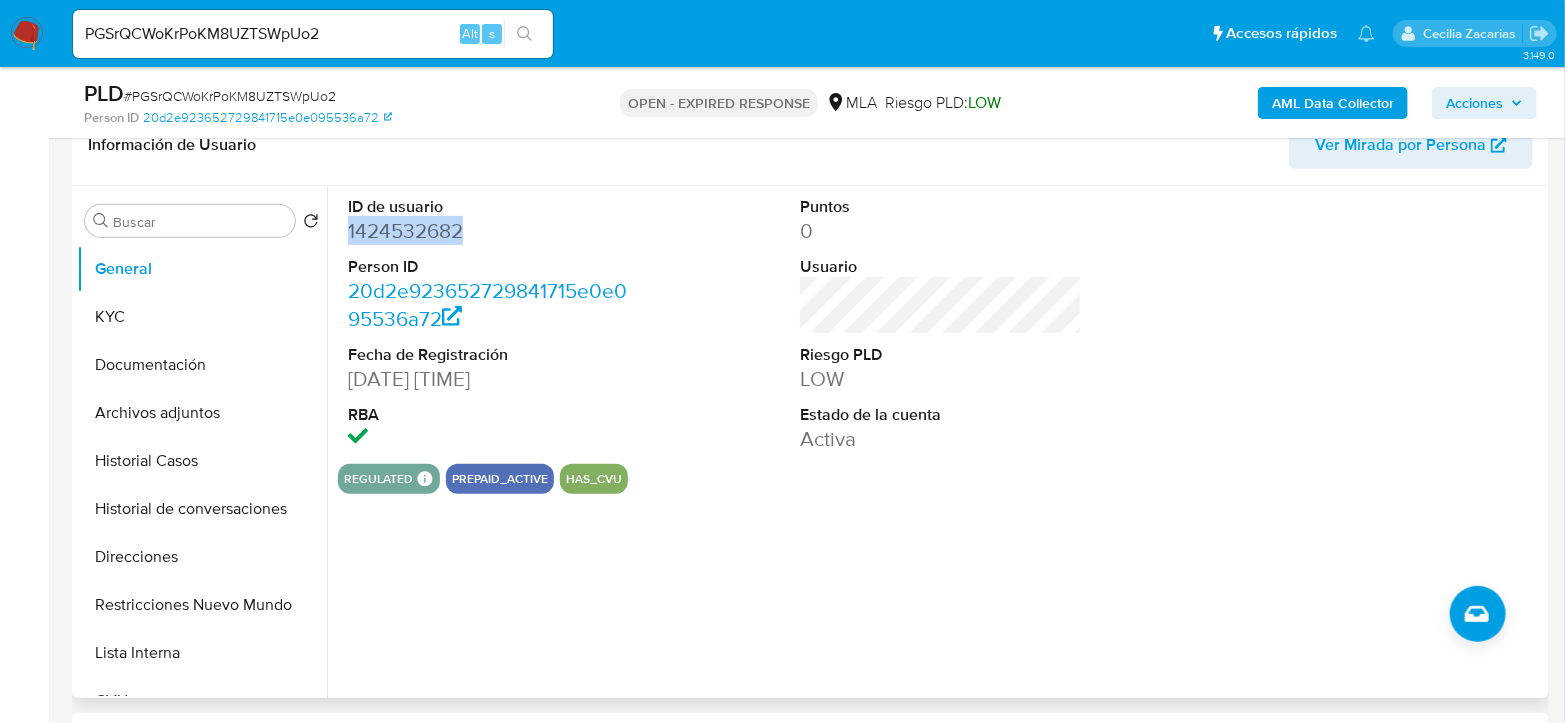 click on "1424532682" at bounding box center [489, 231] 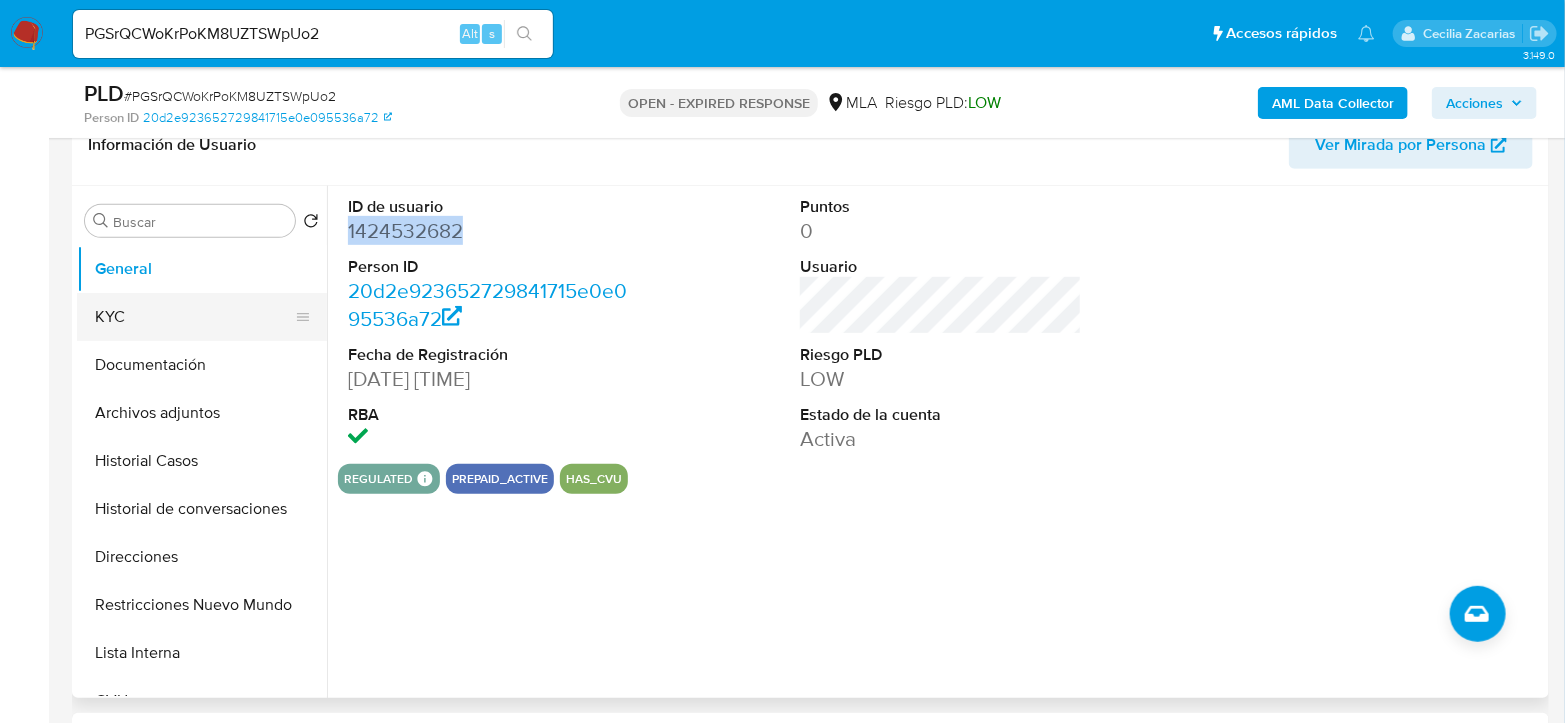 click on "KYC" at bounding box center (194, 317) 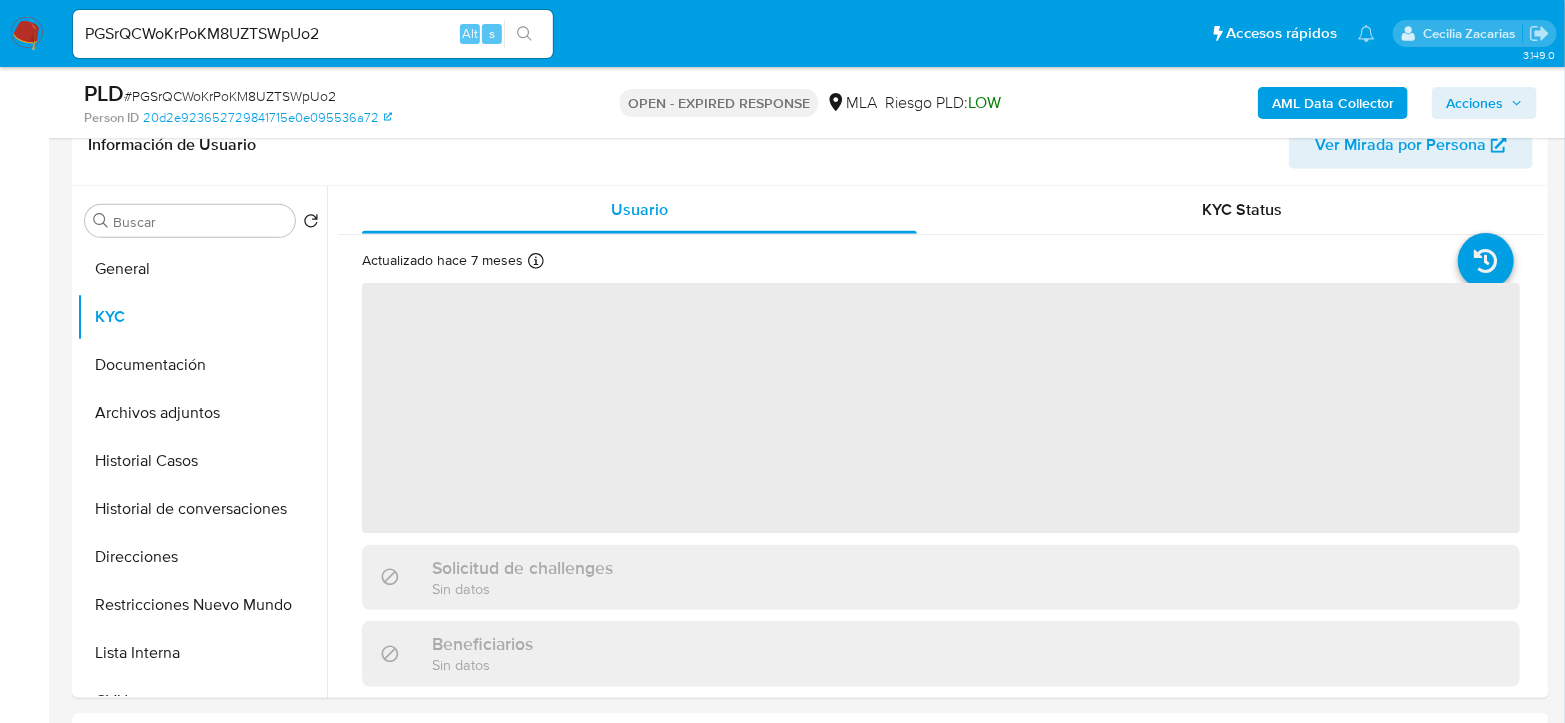 click on "# PGSrQCWoKrPoKM8UZTSWpUo2" at bounding box center (230, 96) 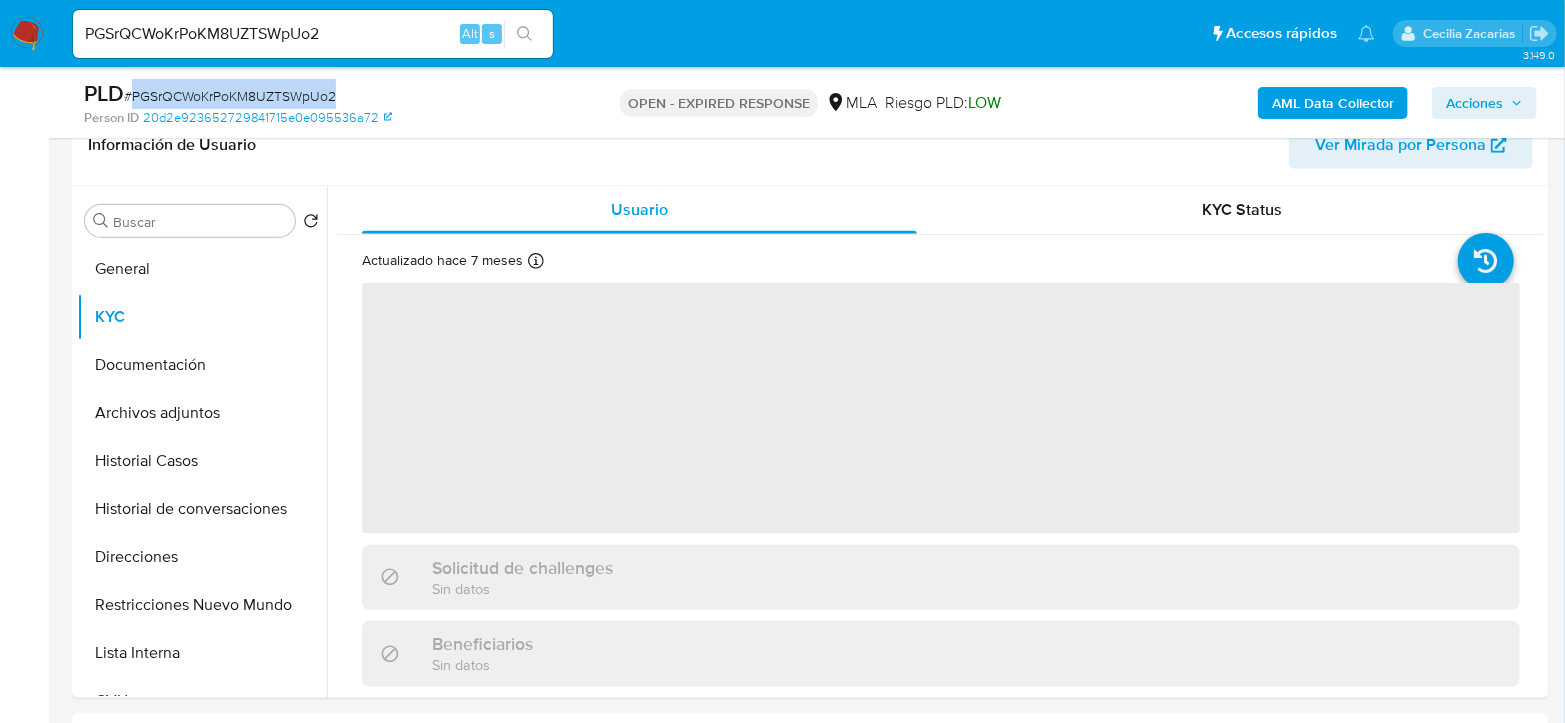 click on "# PGSrQCWoKrPoKM8UZTSWpUo2" at bounding box center (230, 96) 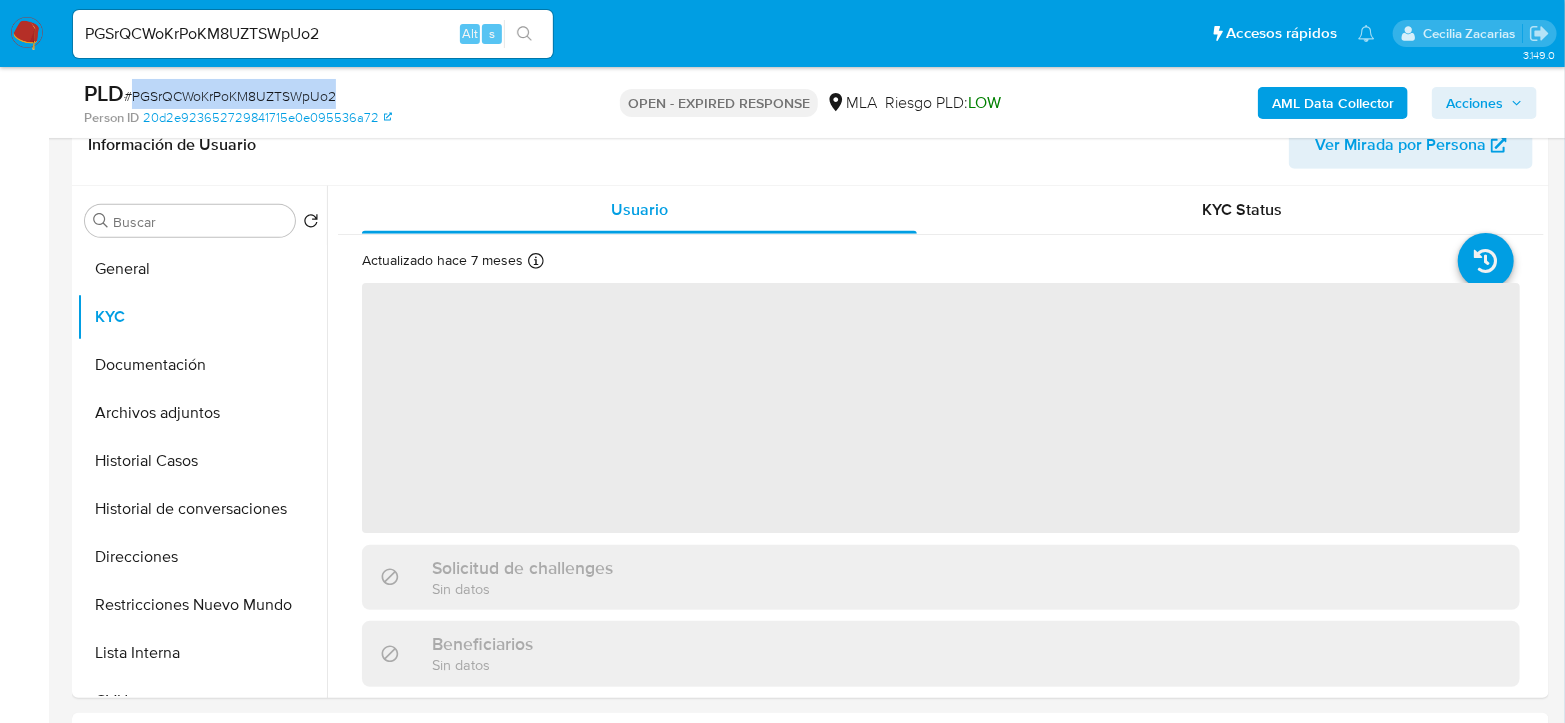 copy on "PGSrQCWoKrPoKM8UZTSWpUo2" 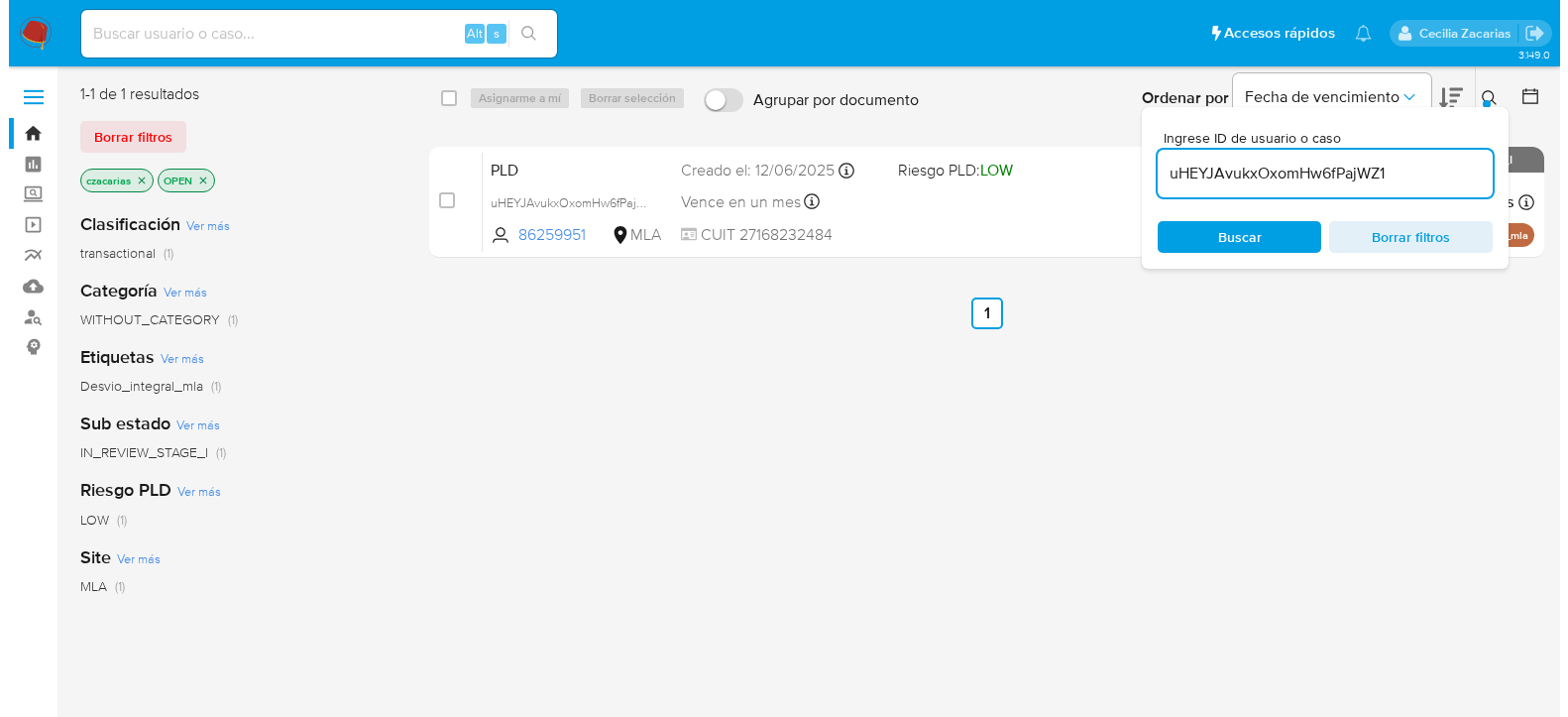 scroll, scrollTop: 0, scrollLeft: 0, axis: both 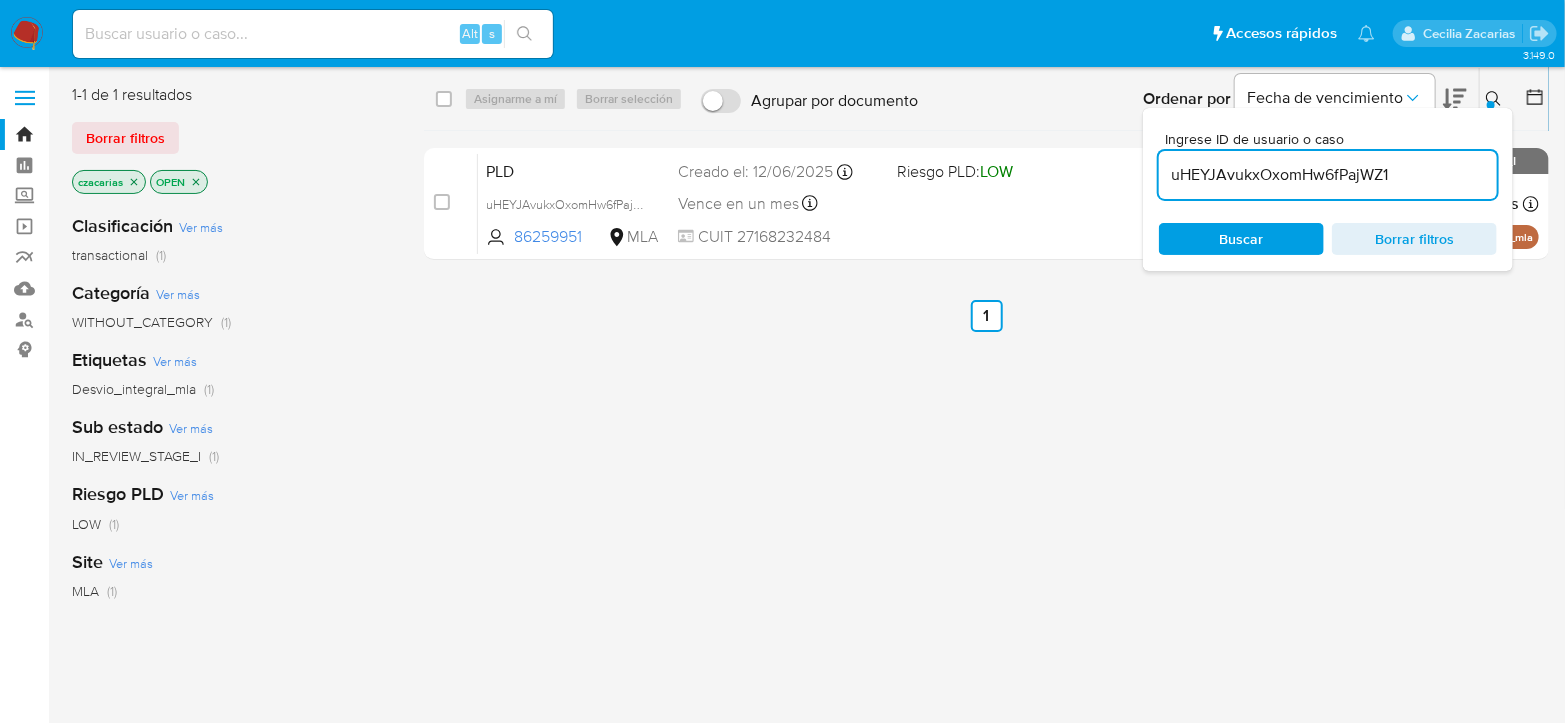 click on "uHEYJAvukxOxomHw6fPajWZ1" at bounding box center (1328, 175) 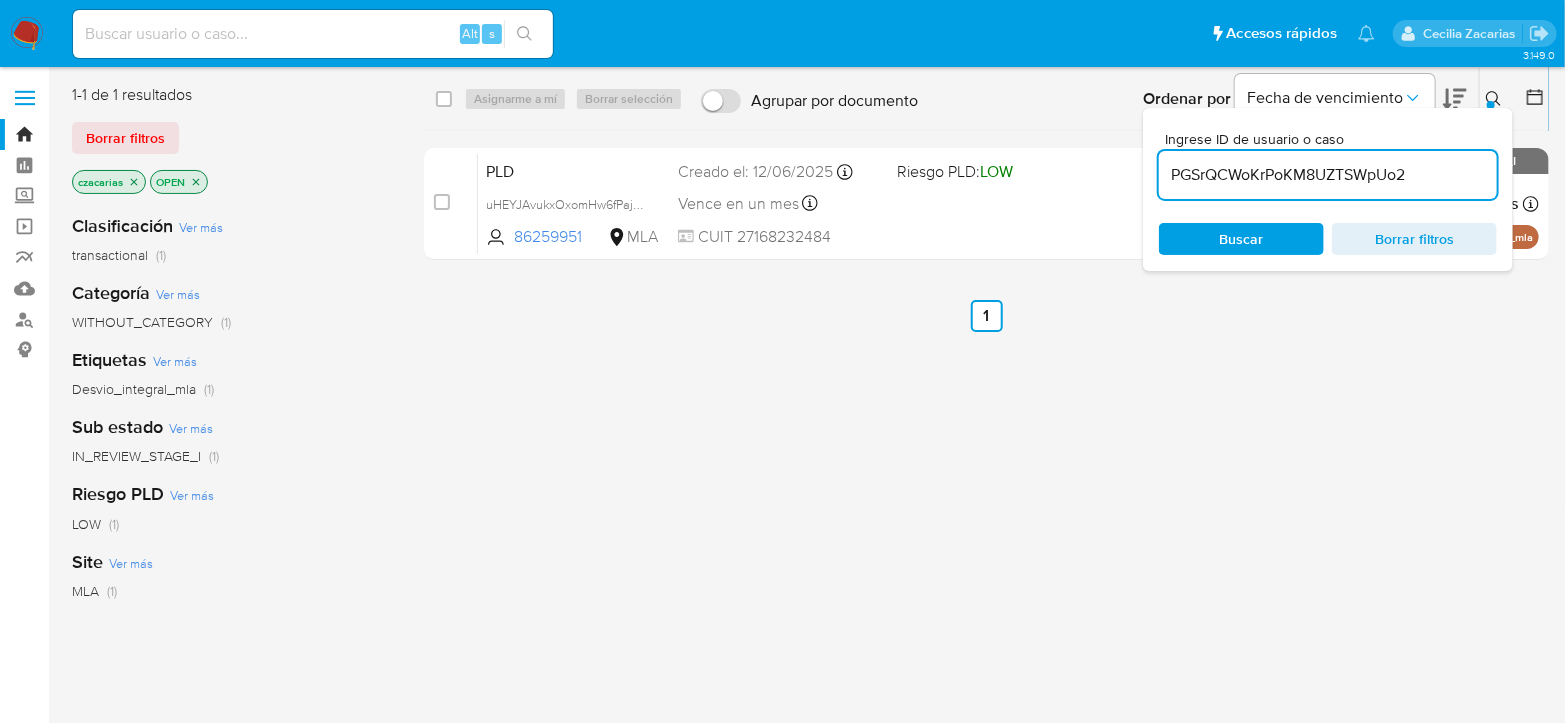 type on "PGSrQCWoKrPoKM8UZTSWpUo2" 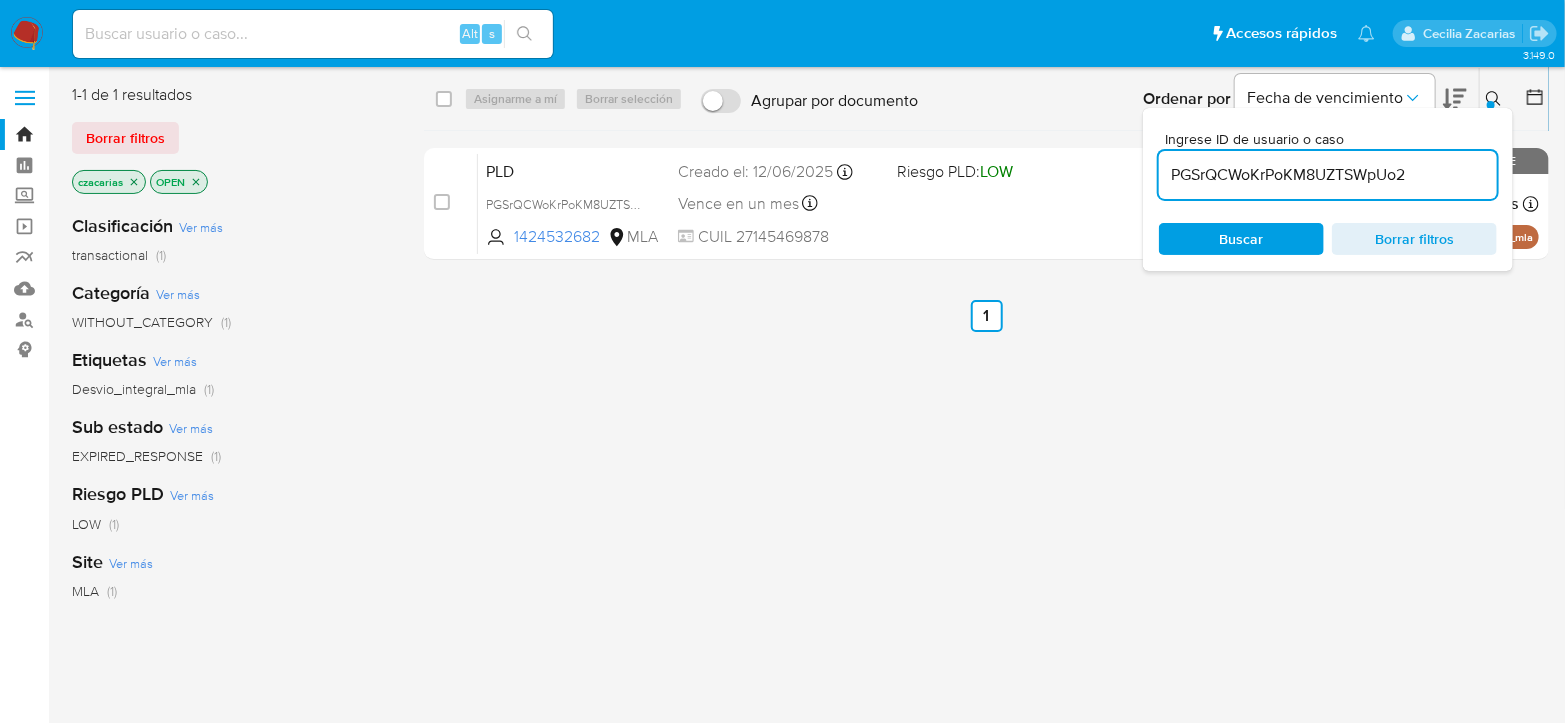 click on "case-item-checkbox" at bounding box center (442, 204) 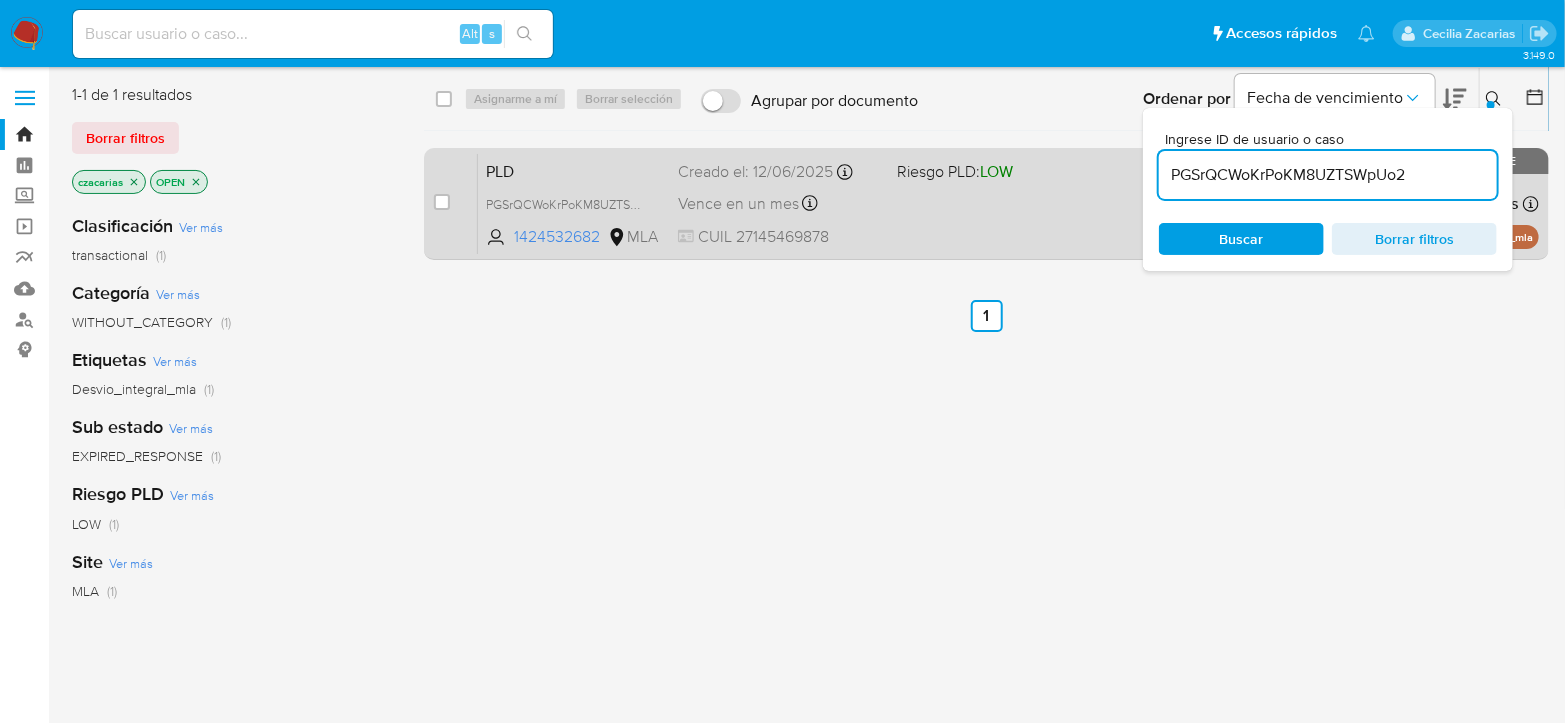click on "case-item-checkbox   No es posible asignar el caso" at bounding box center (456, 203) 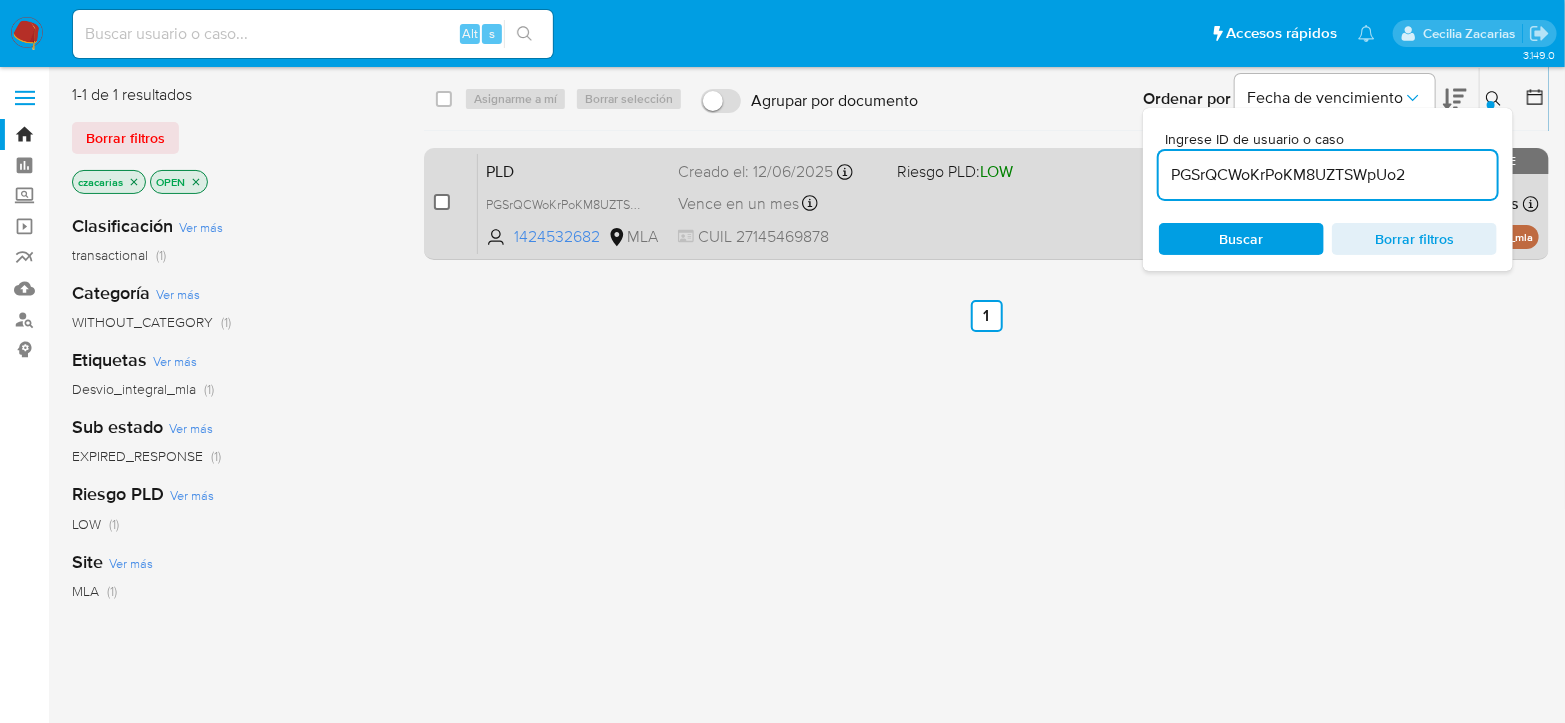 click at bounding box center [442, 202] 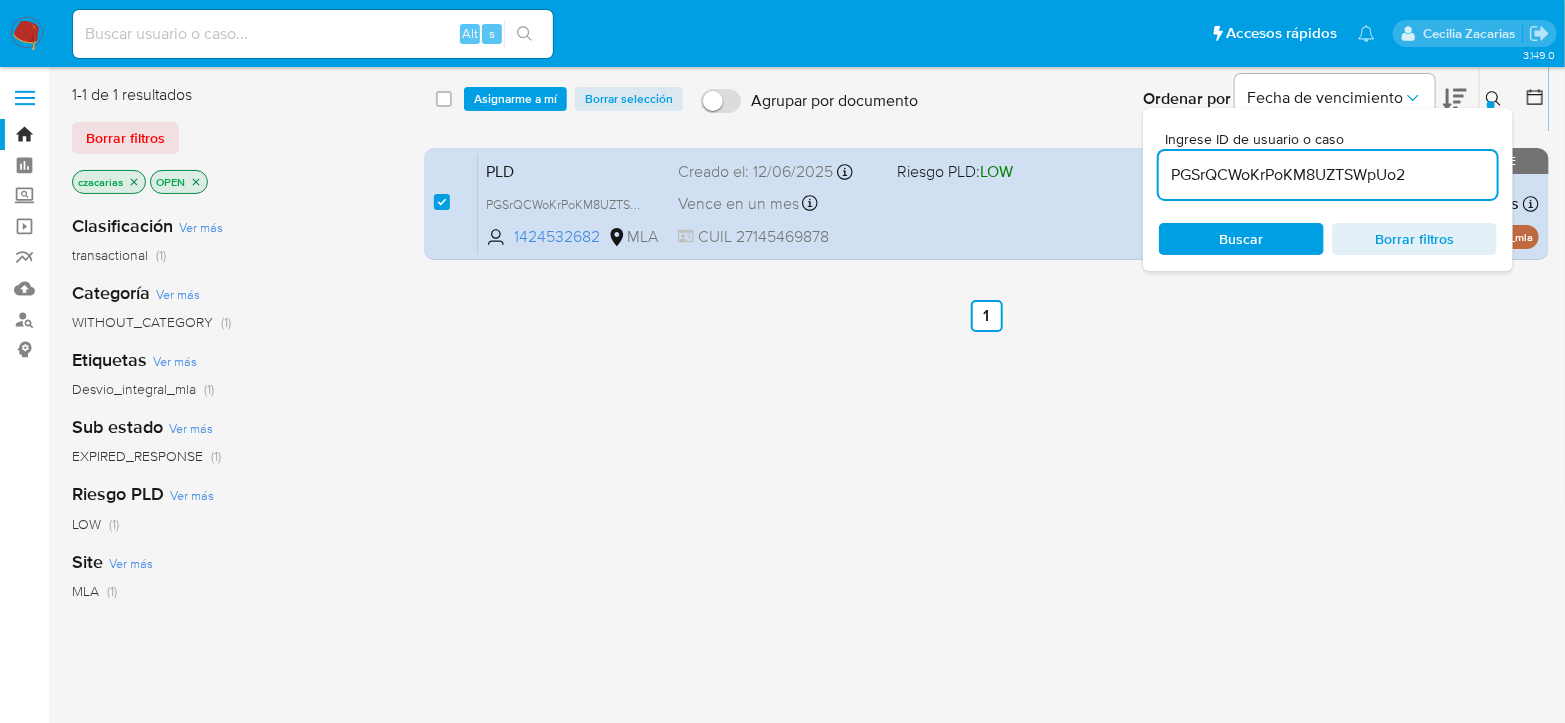 click on "select-all-cases-checkbox Asignarme a mí Borrar selección Agrupar por documento Ordenar por Fecha de vencimiento   No es posible ordenar los resultados mientras se encuentren agrupados. Ingrese ID de usuario o caso PGSrQCWoKrPoKM8UZTSWpUo2 Buscar Borrar filtros" at bounding box center (986, 99) 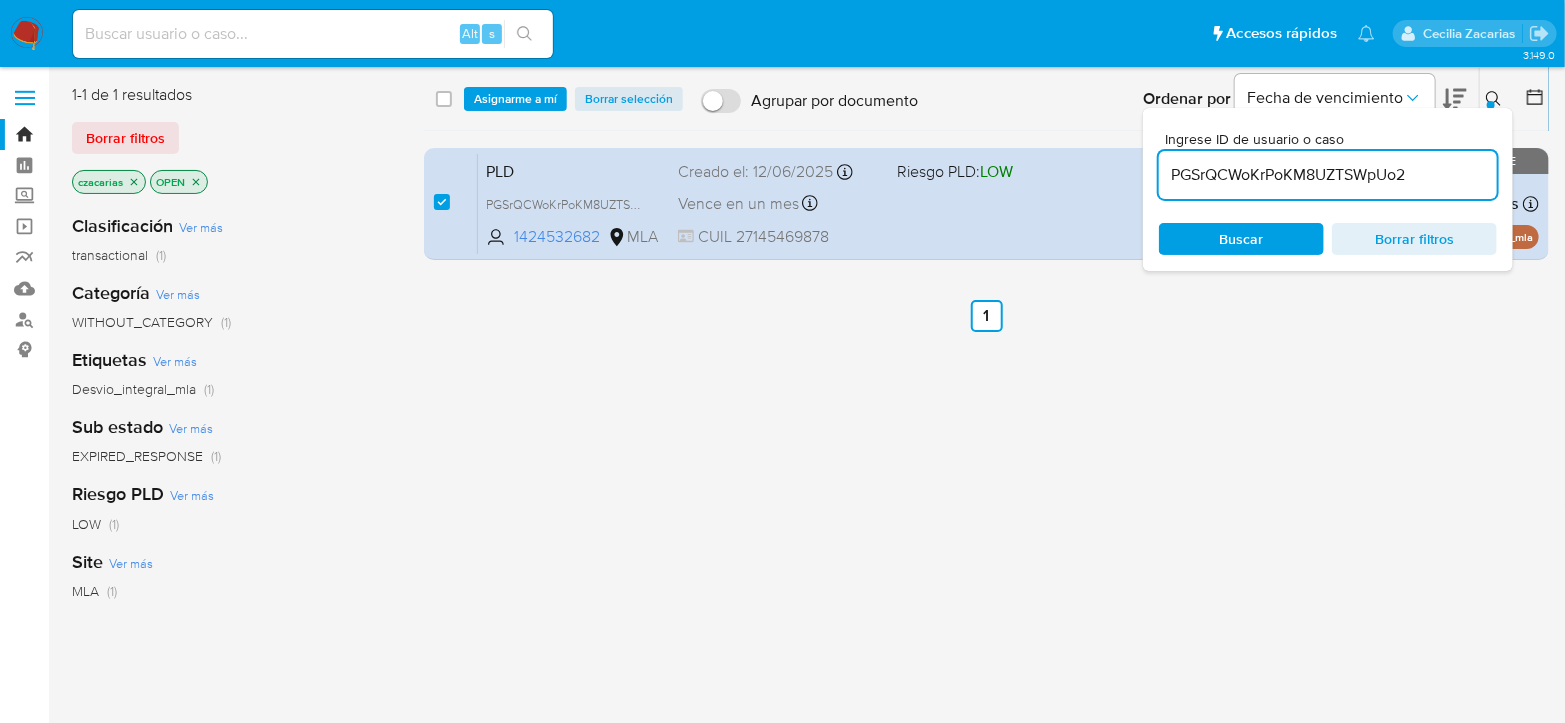 click on "Asignarme a mí" at bounding box center (515, 99) 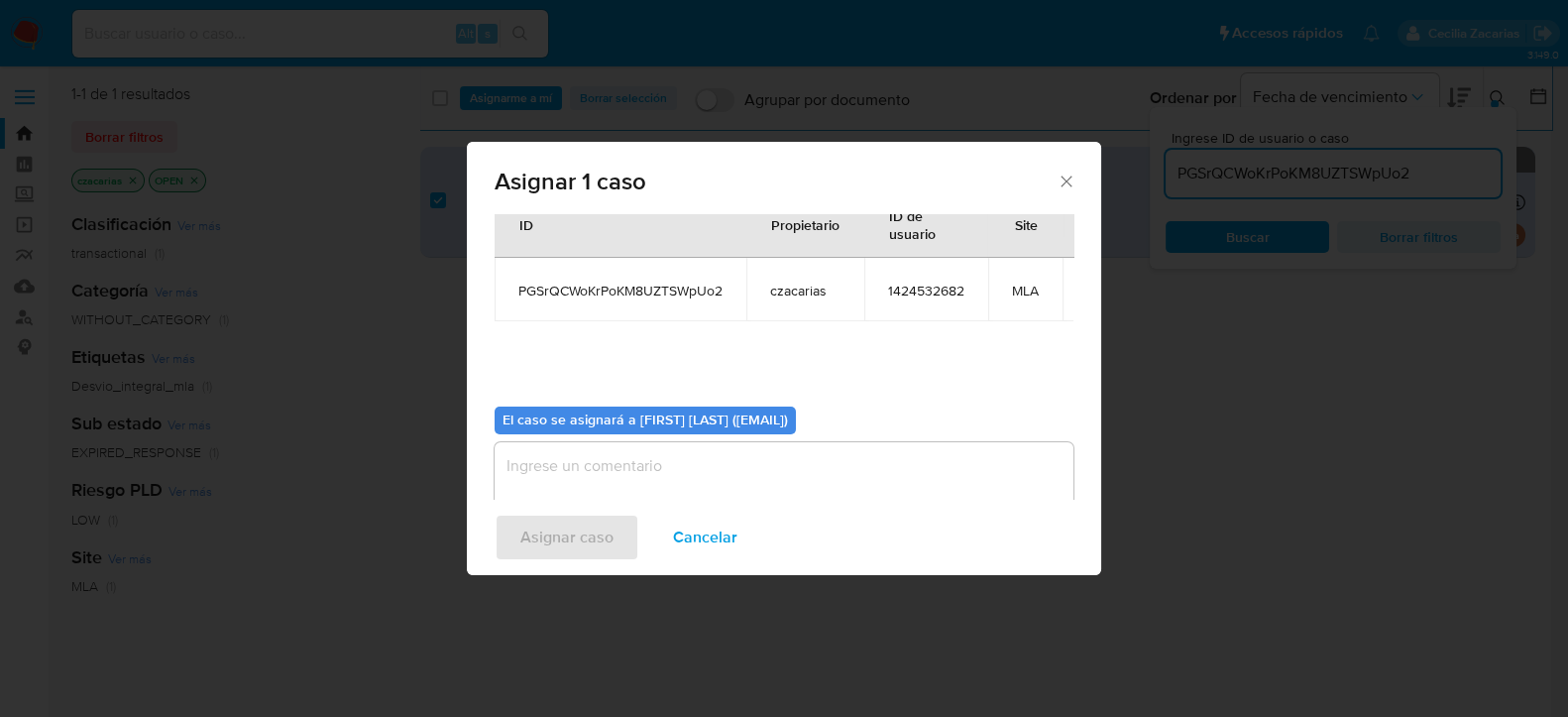 scroll, scrollTop: 118, scrollLeft: 0, axis: vertical 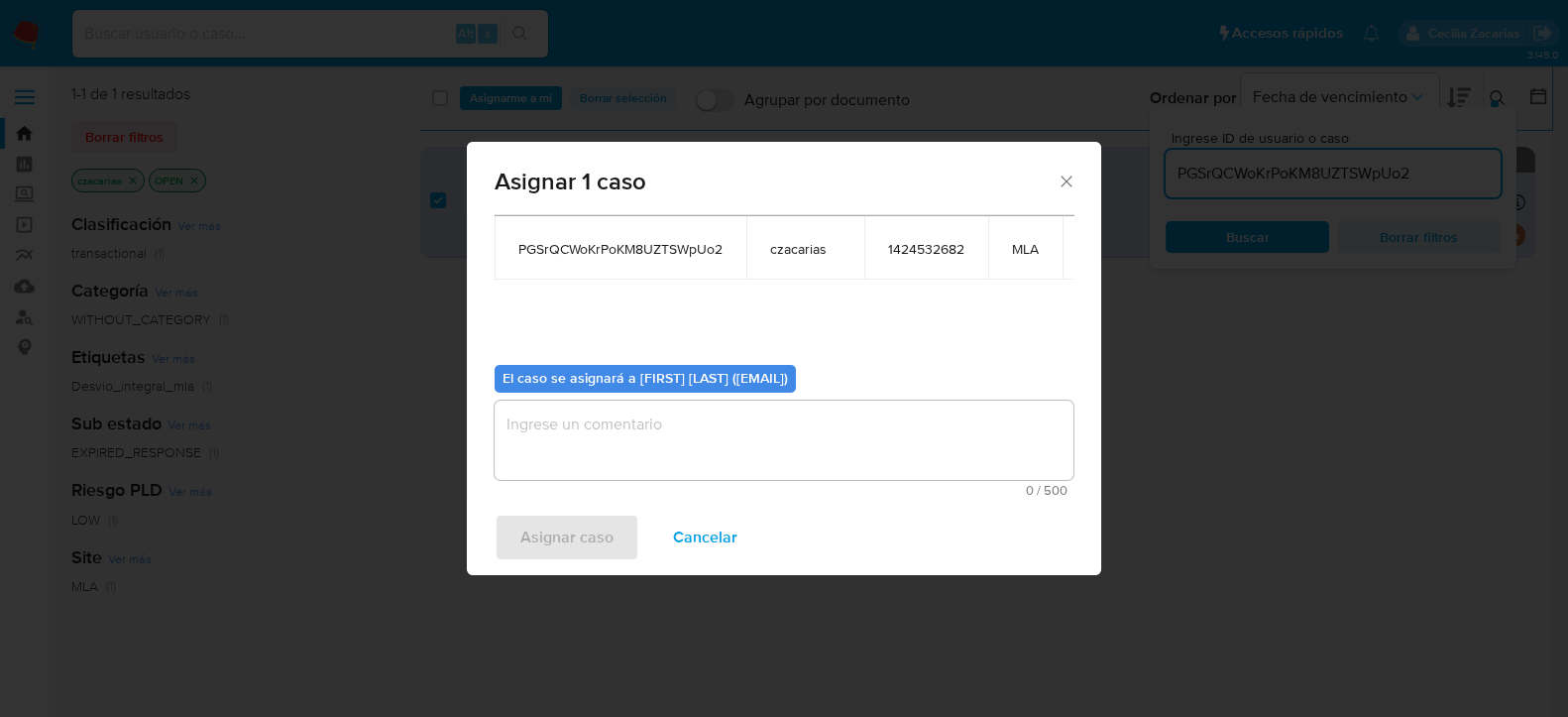 drag, startPoint x: 638, startPoint y: 428, endPoint x: 621, endPoint y: 463, distance: 38.910153 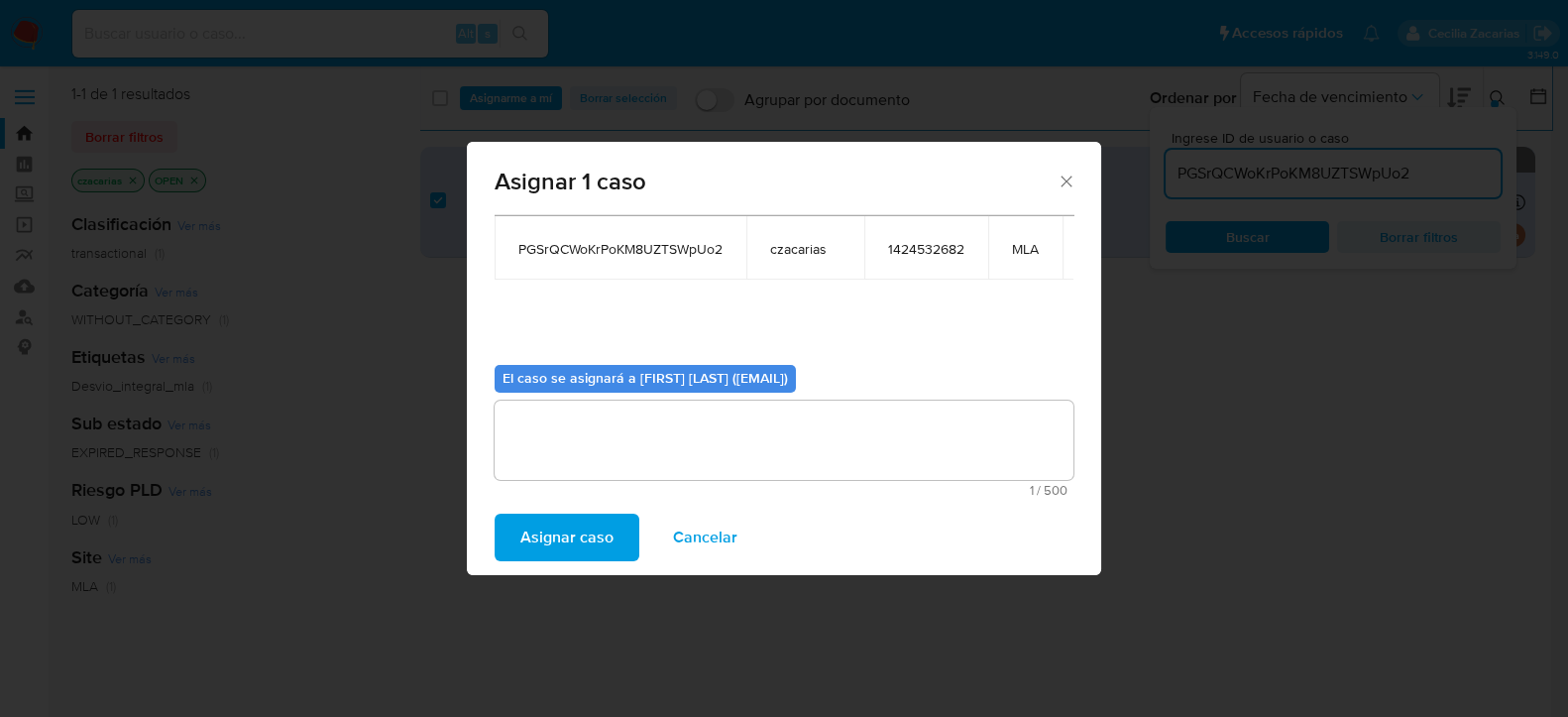 click on "Asignar caso Cancelar" at bounding box center (784, 538) 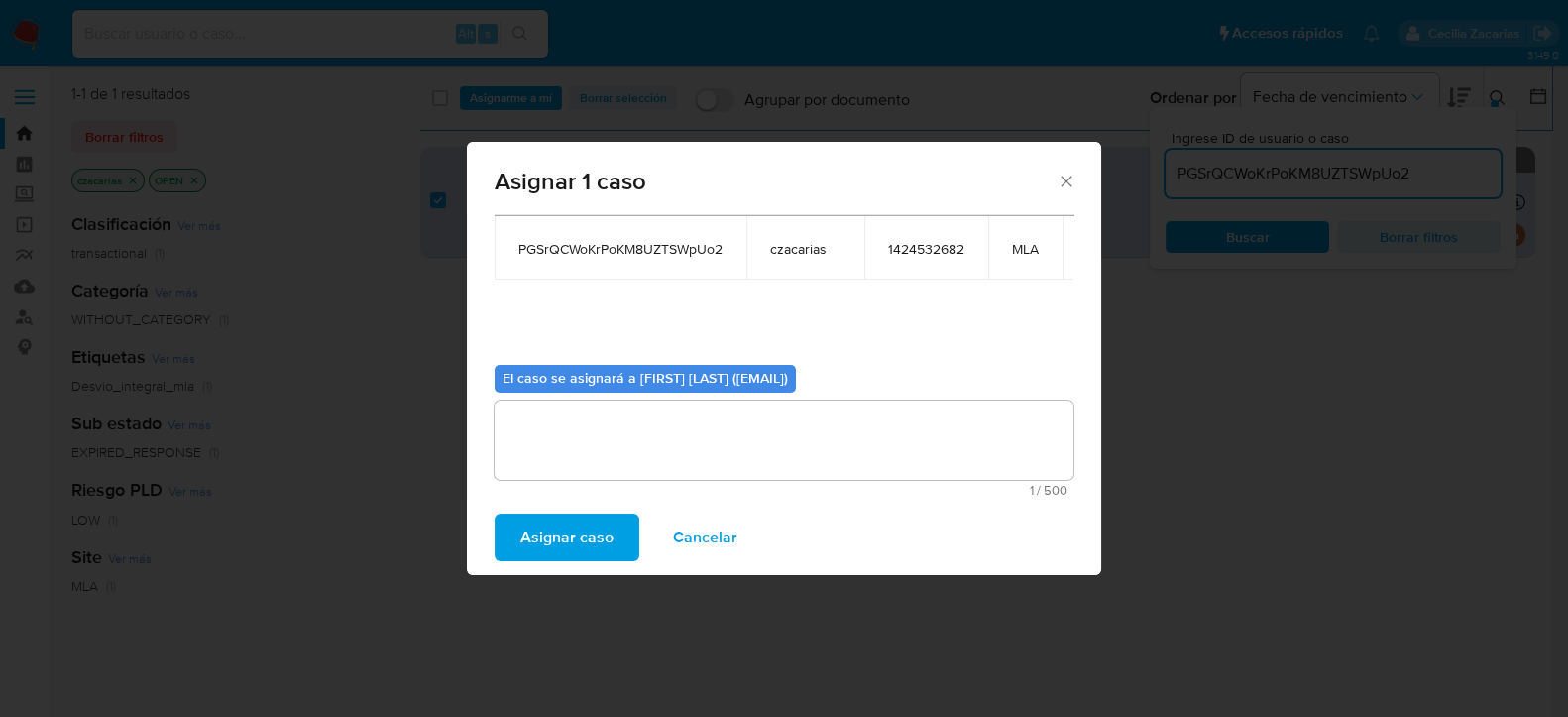 click on "Asignar caso" at bounding box center (567, 538) 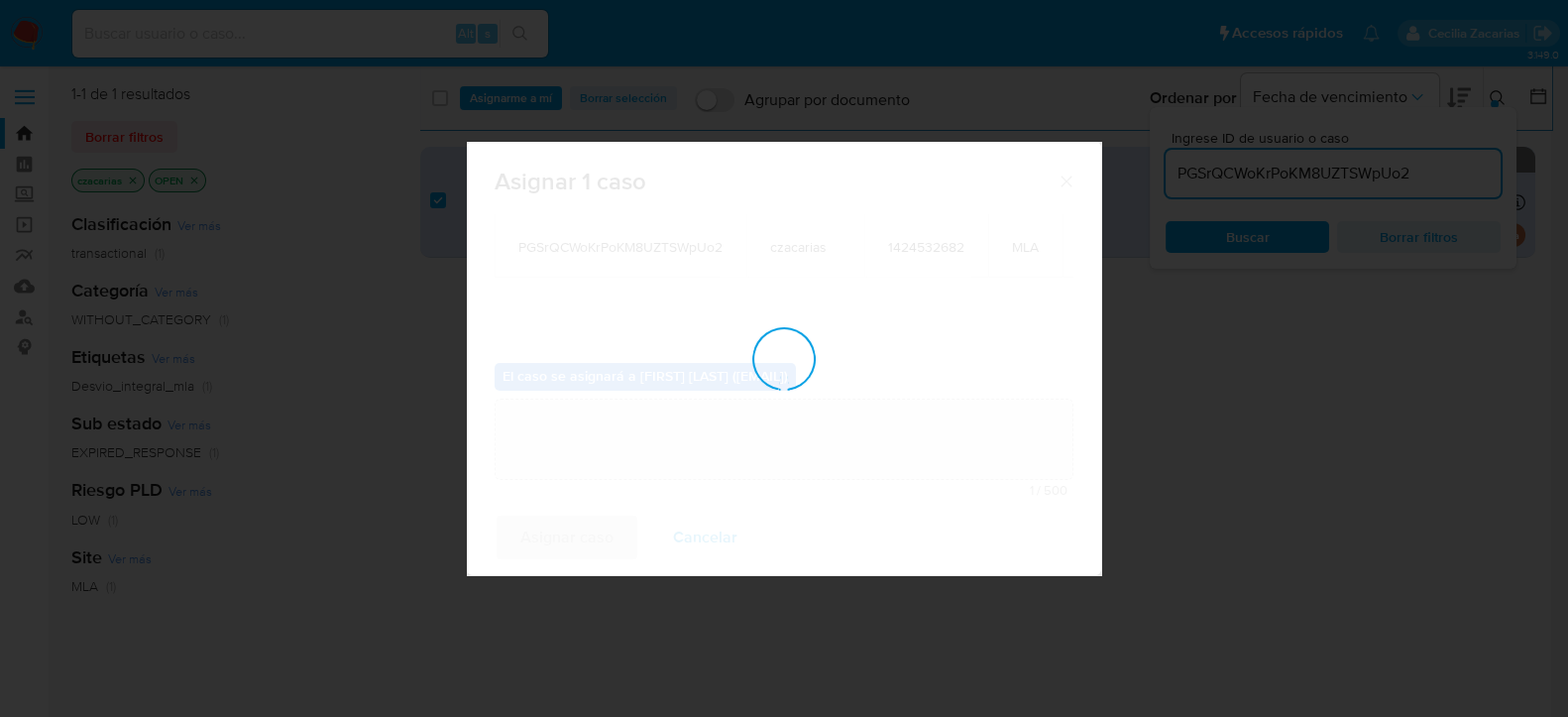 type 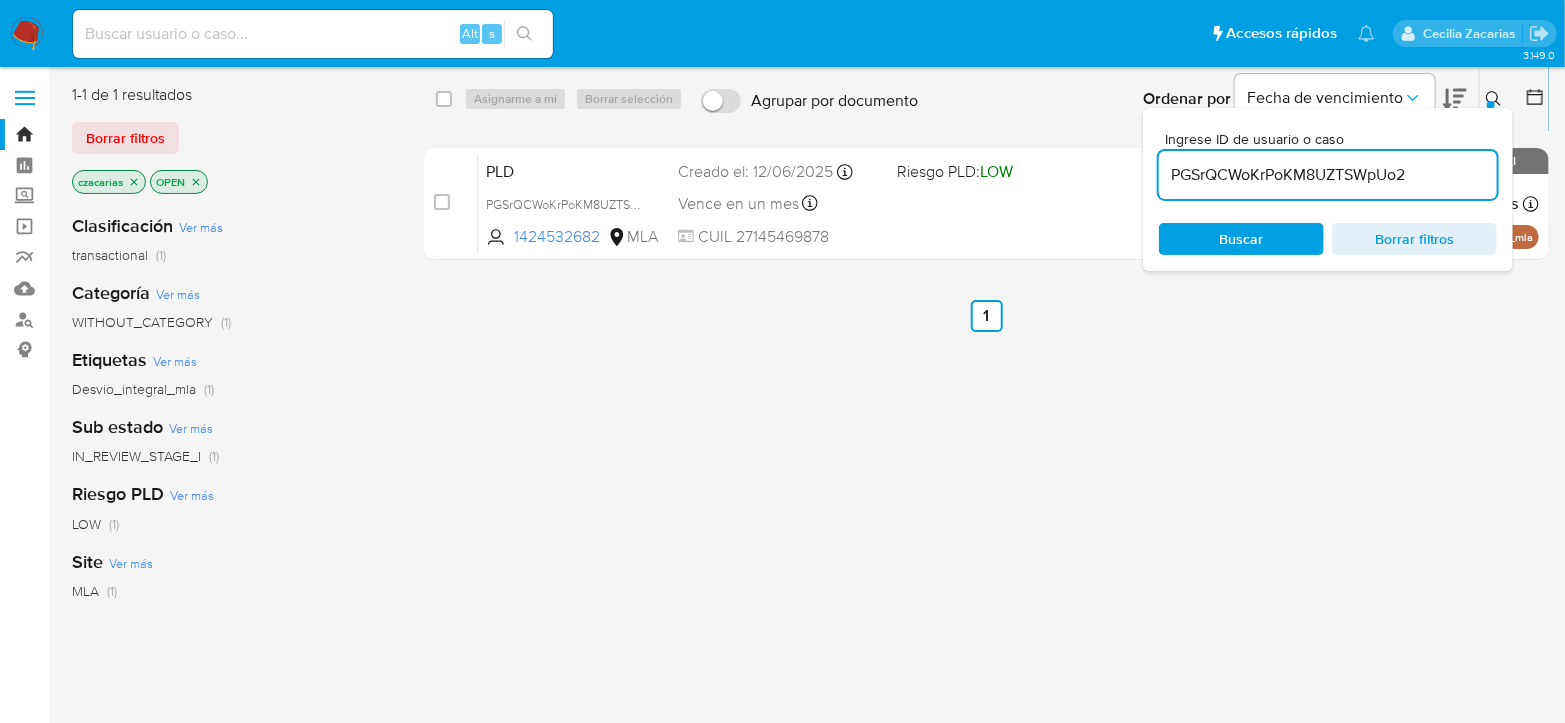 click on "PGSrQCWoKrPoKM8UZTSWpUo2" at bounding box center (1328, 175) 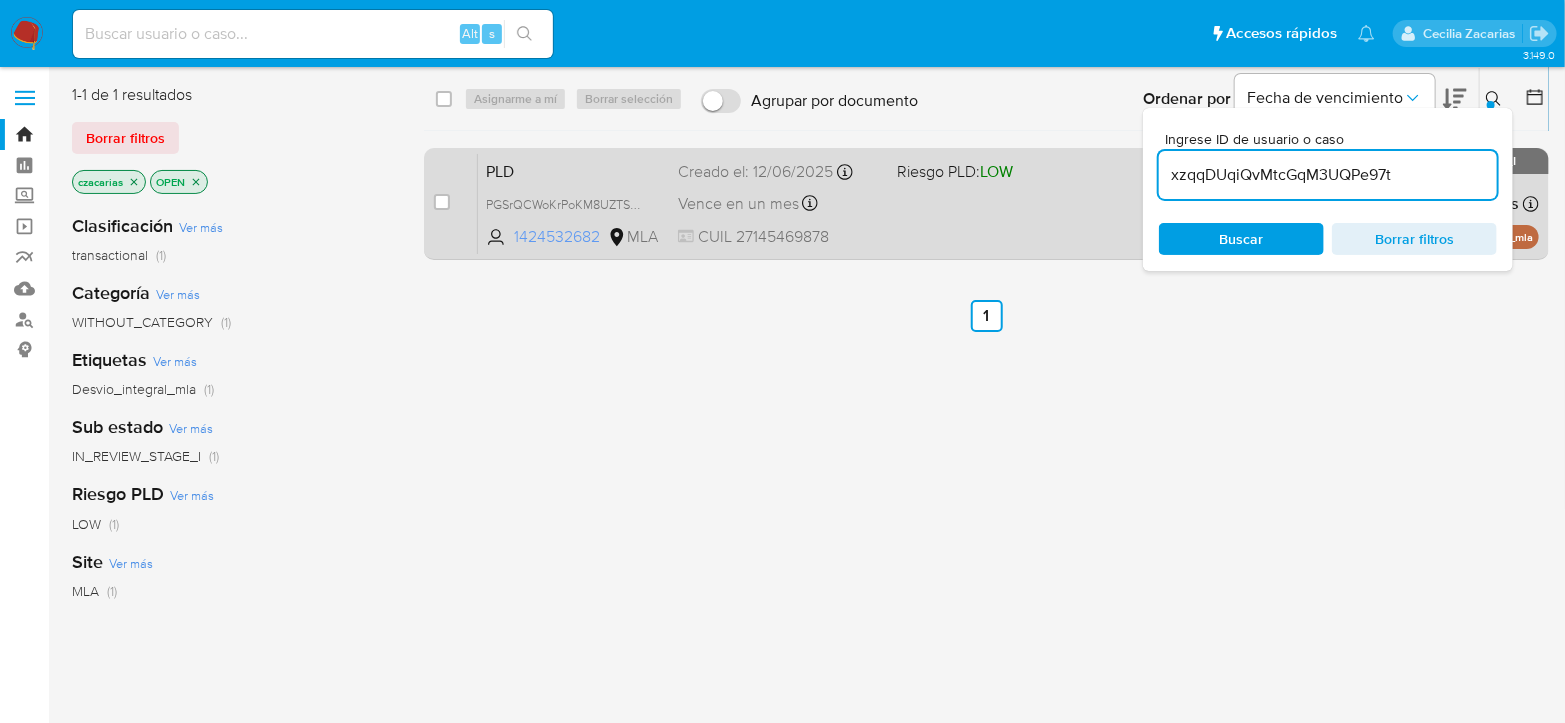 type on "xzqqDUqiQvMtcGqM3UQPe97t" 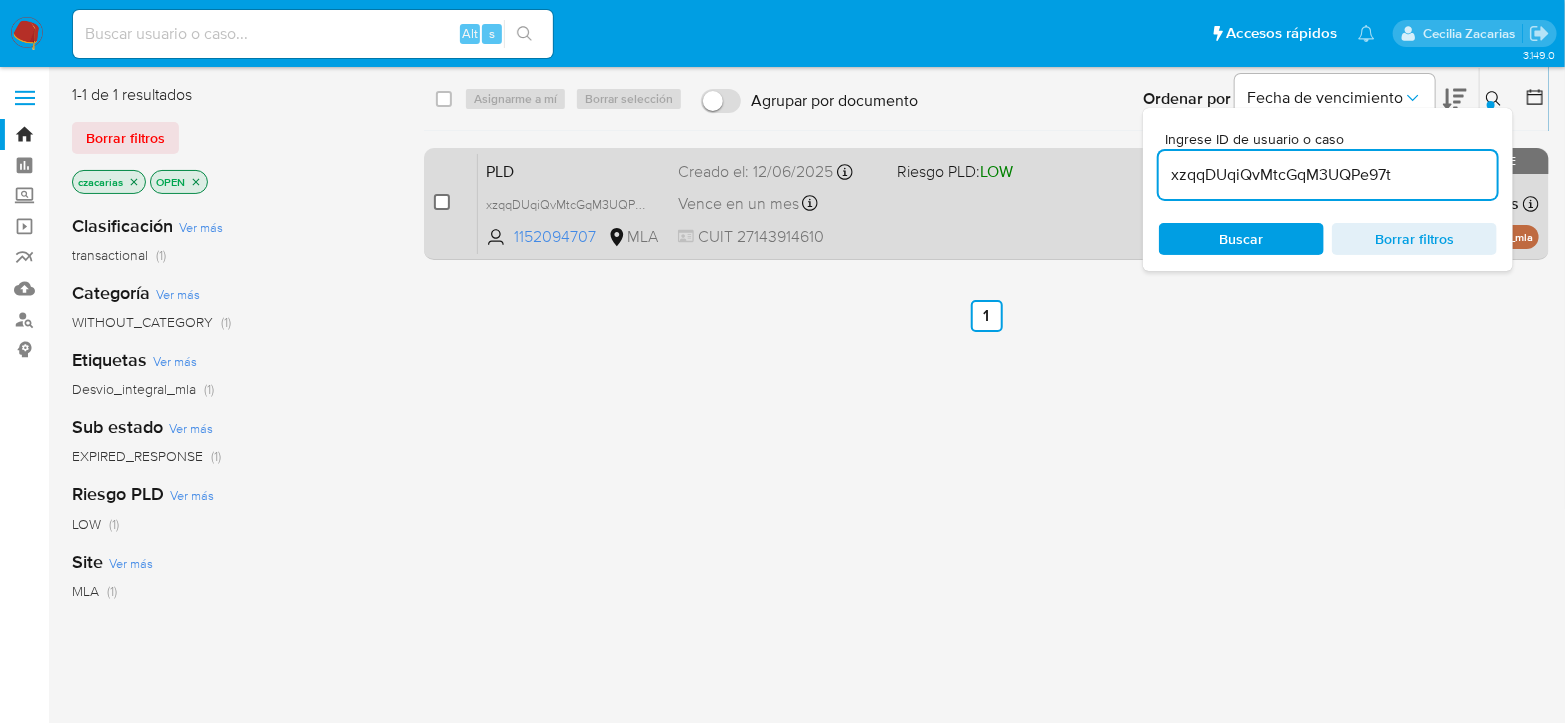 click at bounding box center [442, 202] 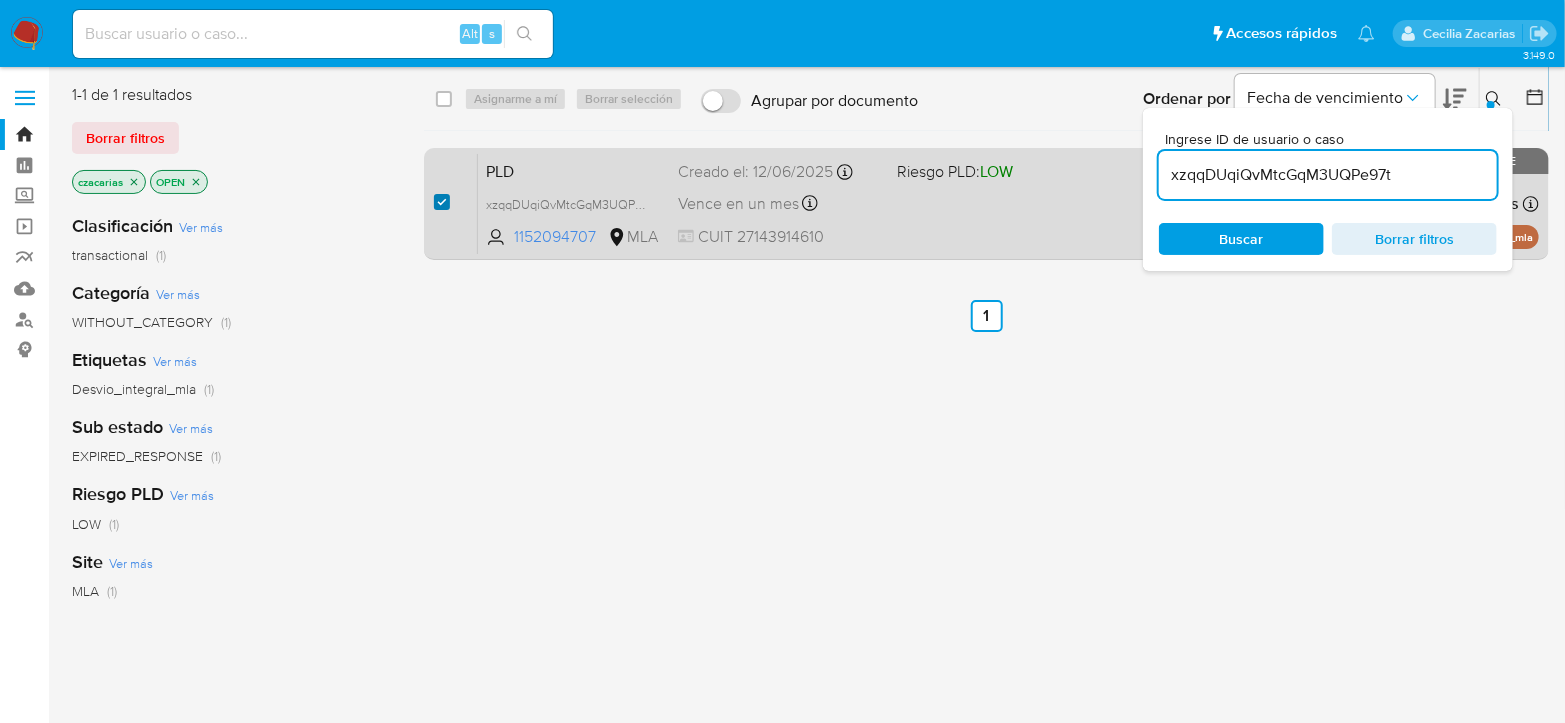checkbox on "true" 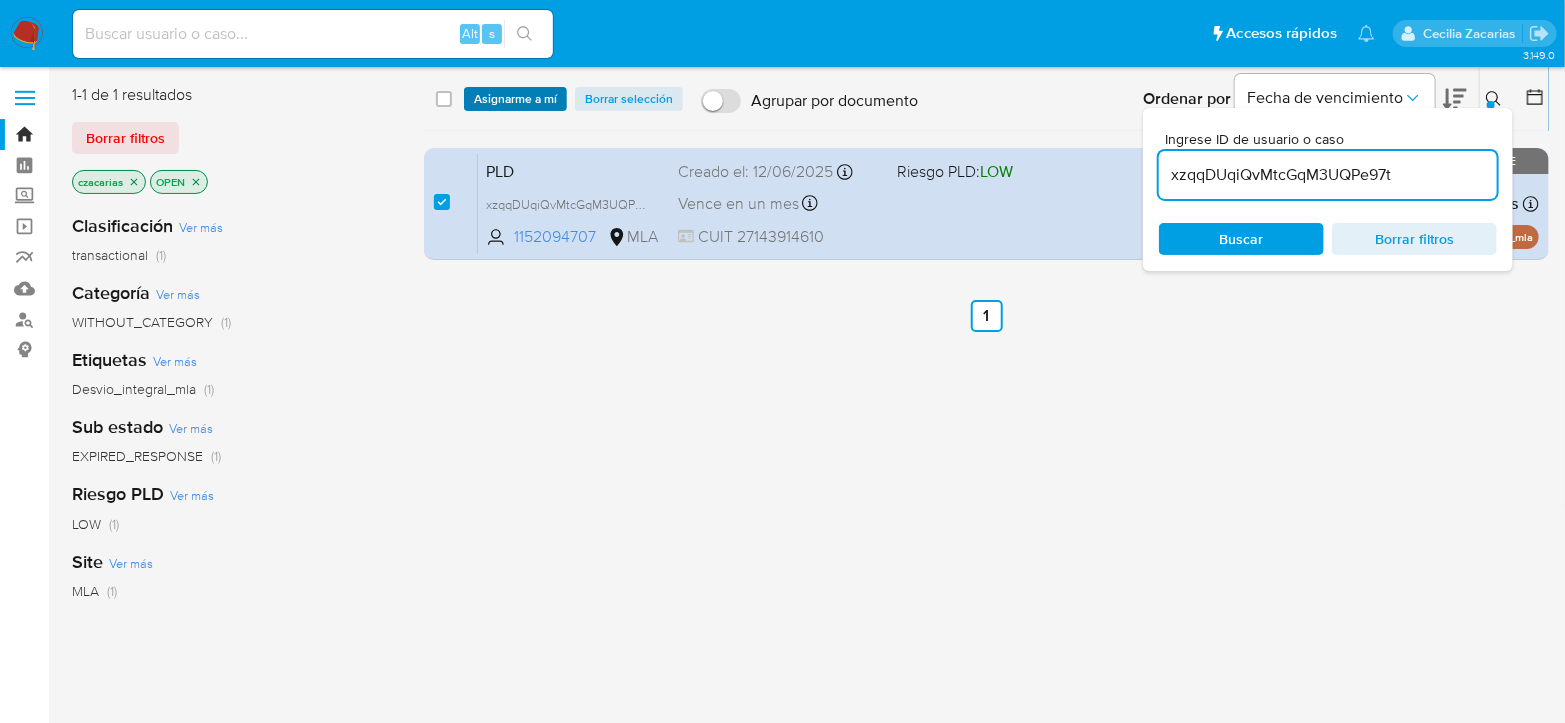 click on "Asignarme a mí" at bounding box center (515, 99) 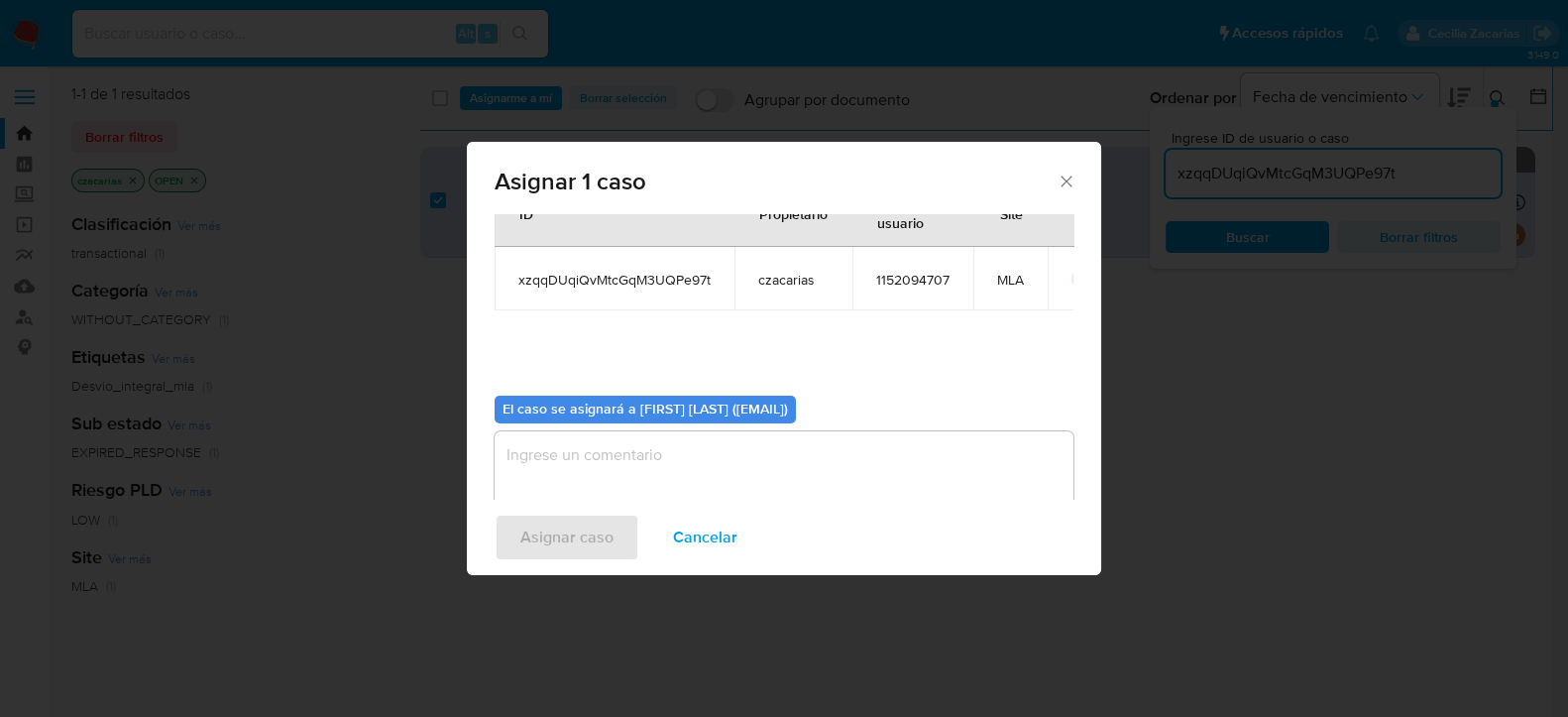 scroll, scrollTop: 101, scrollLeft: 0, axis: vertical 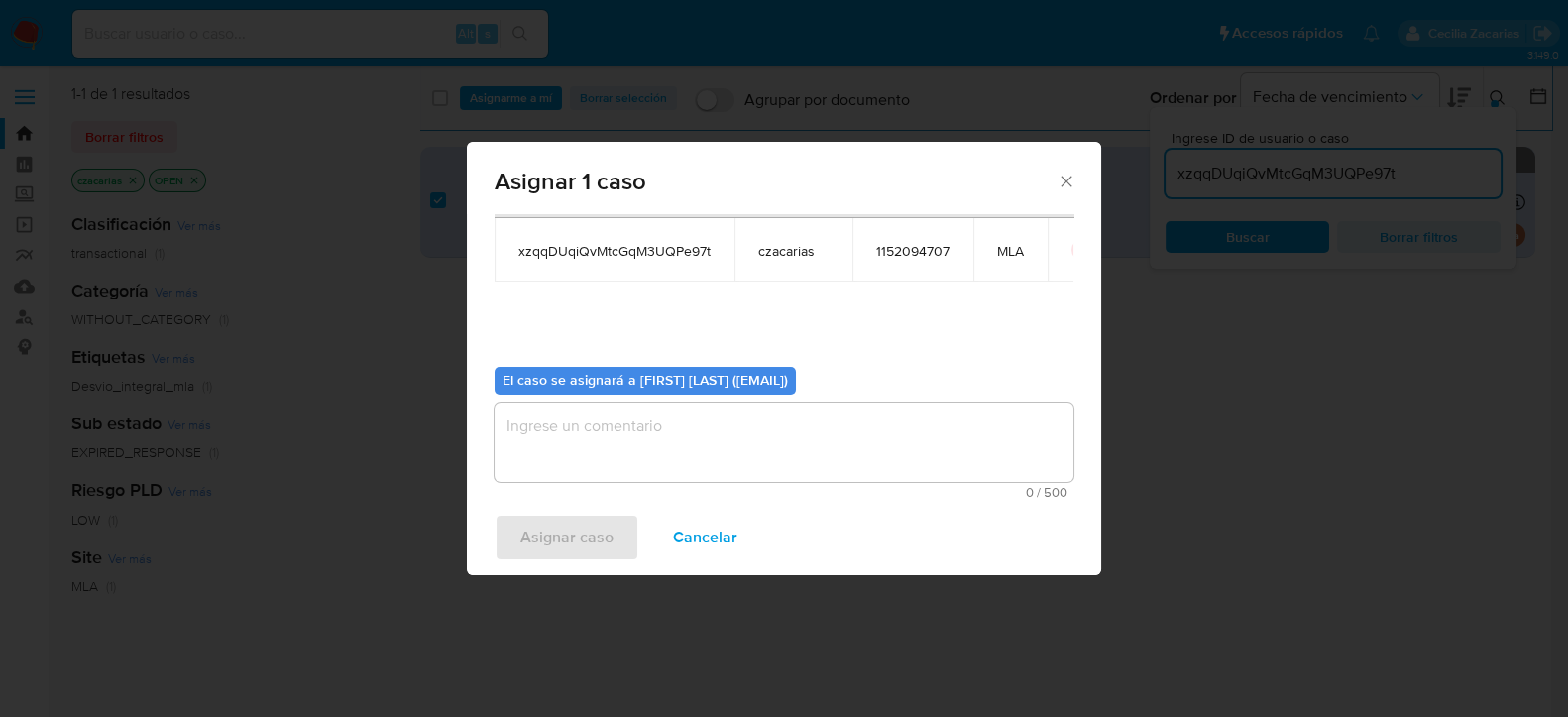drag, startPoint x: 589, startPoint y: 454, endPoint x: 573, endPoint y: 494, distance: 43.081318 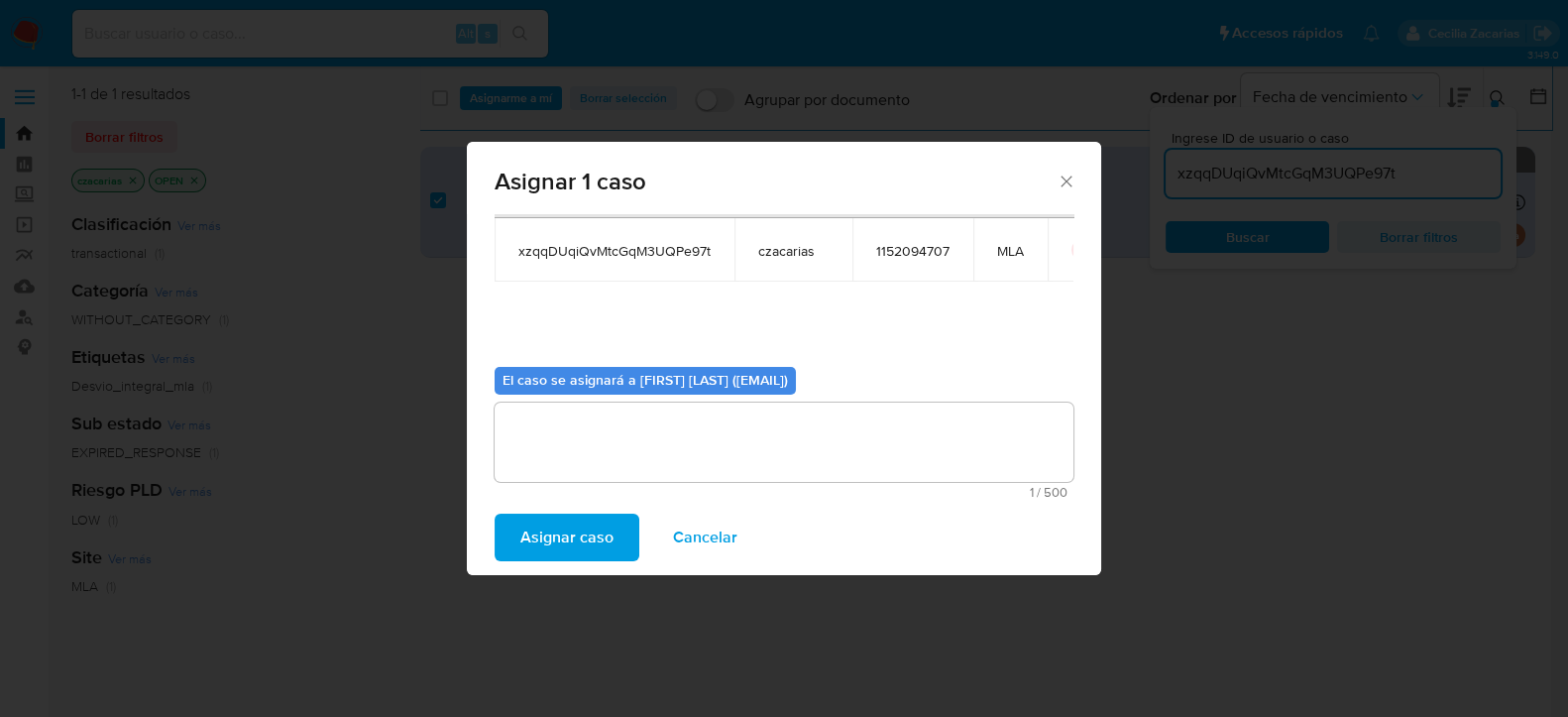 click on "Asignar caso" at bounding box center (567, 538) 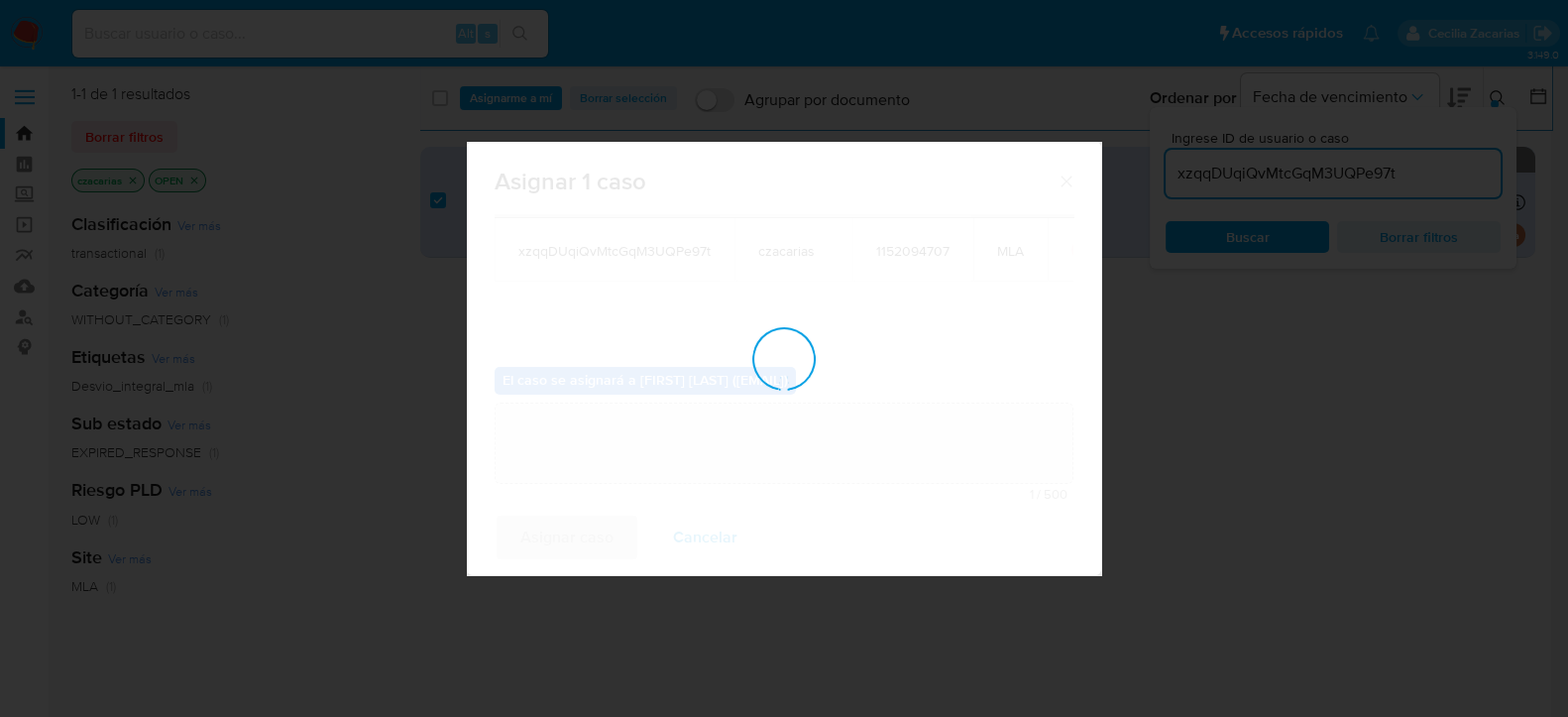 type 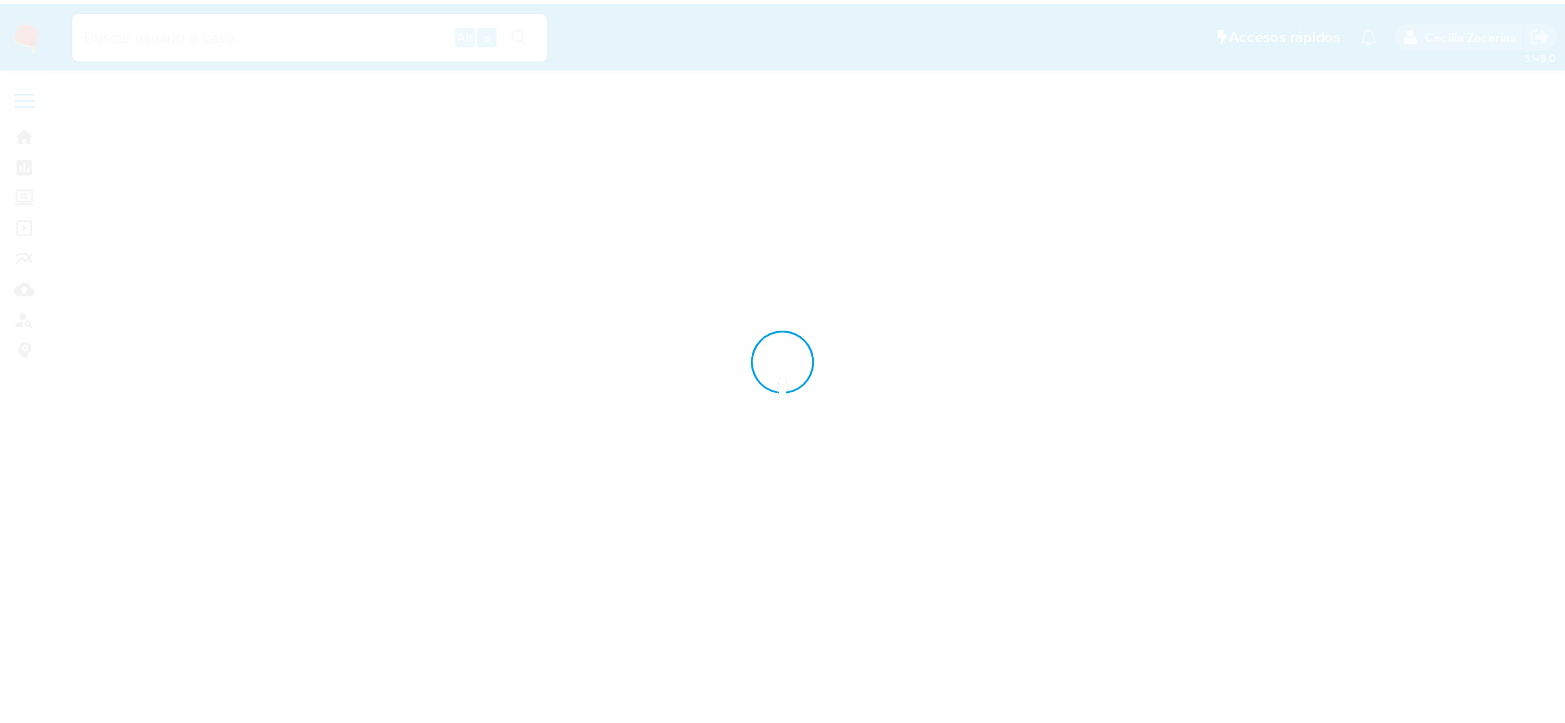 scroll, scrollTop: 0, scrollLeft: 0, axis: both 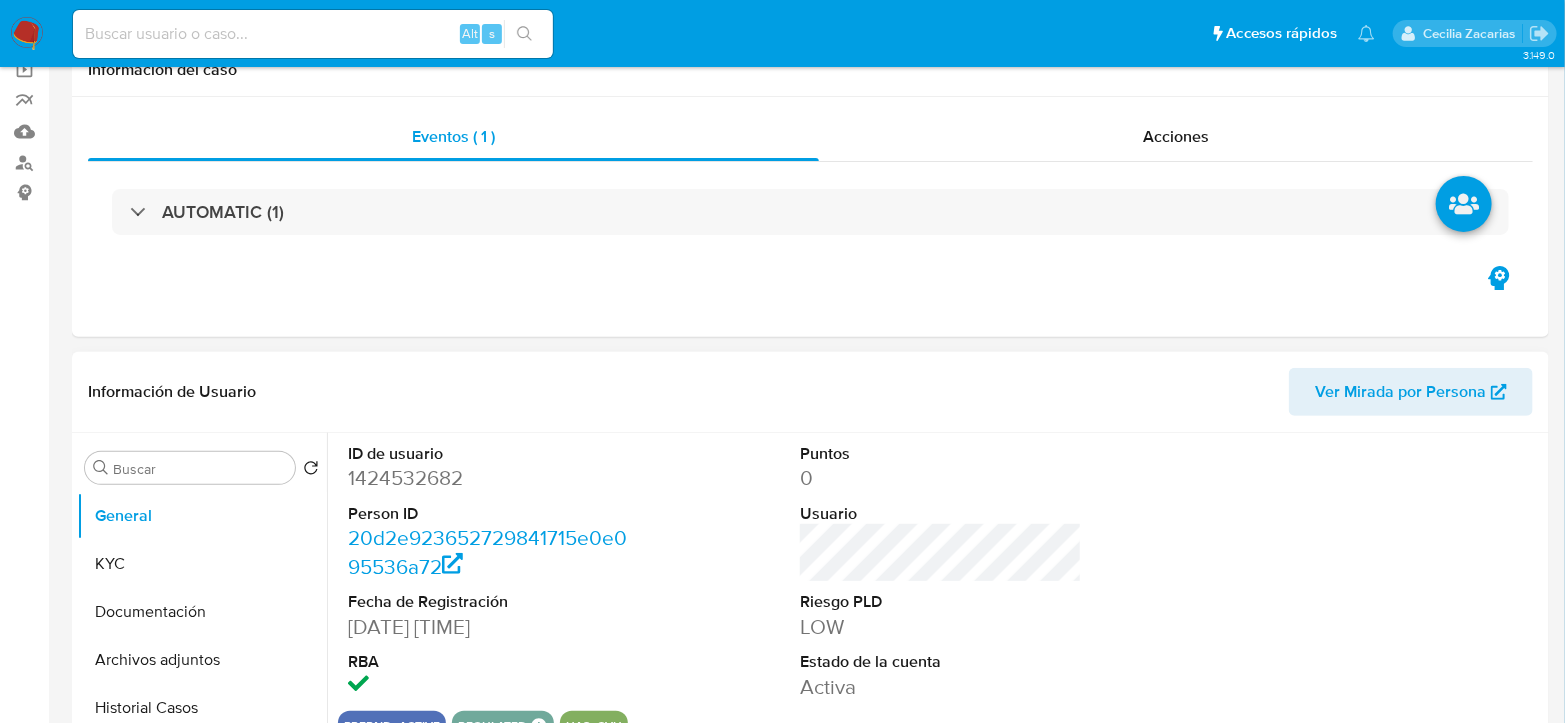 select on "10" 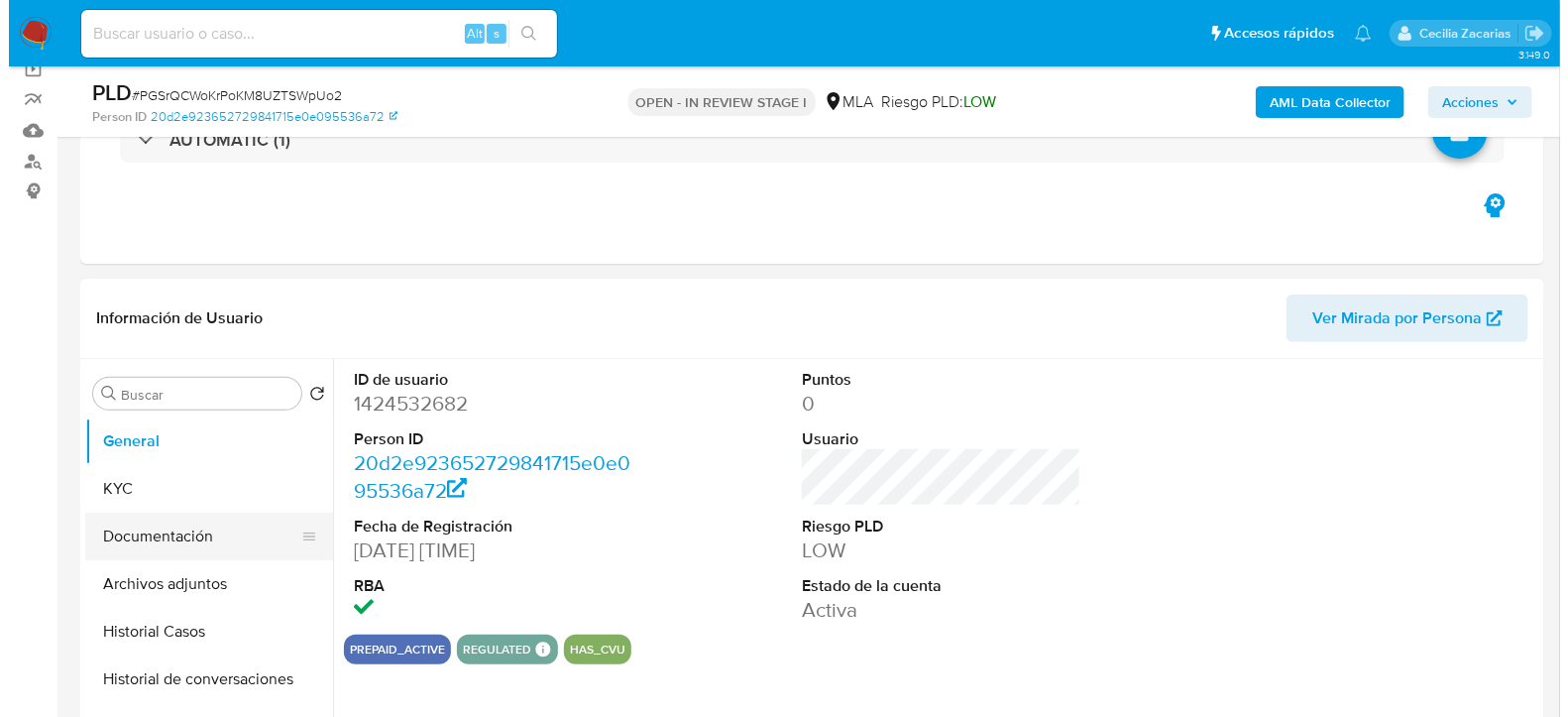 scroll, scrollTop: 330, scrollLeft: 0, axis: vertical 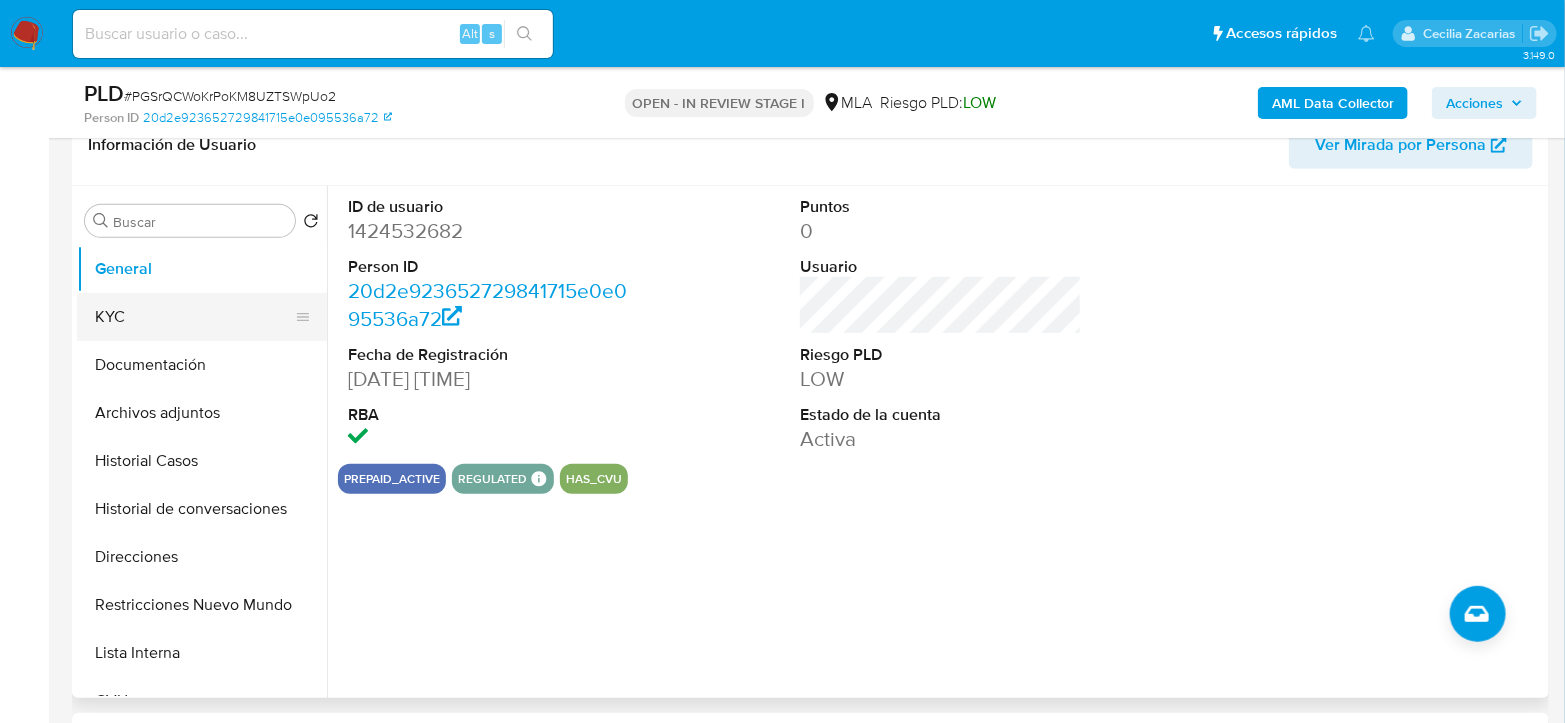 click on "KYC" at bounding box center [194, 317] 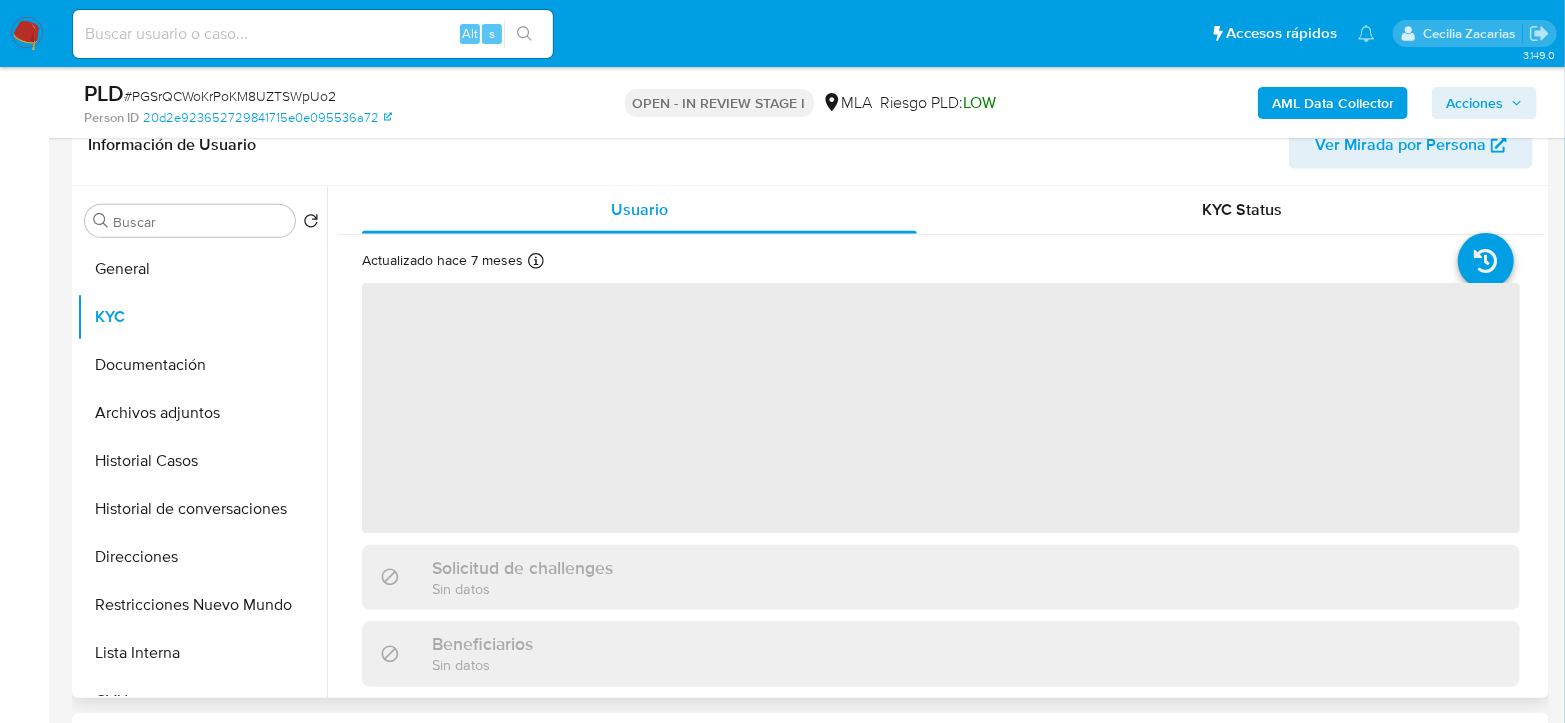 click on "Actualizado hace 7 meses   Creado: 15/07/2023 00:20:20 Actualizado: 10/01/2025 13:30:51" at bounding box center [916, 264] 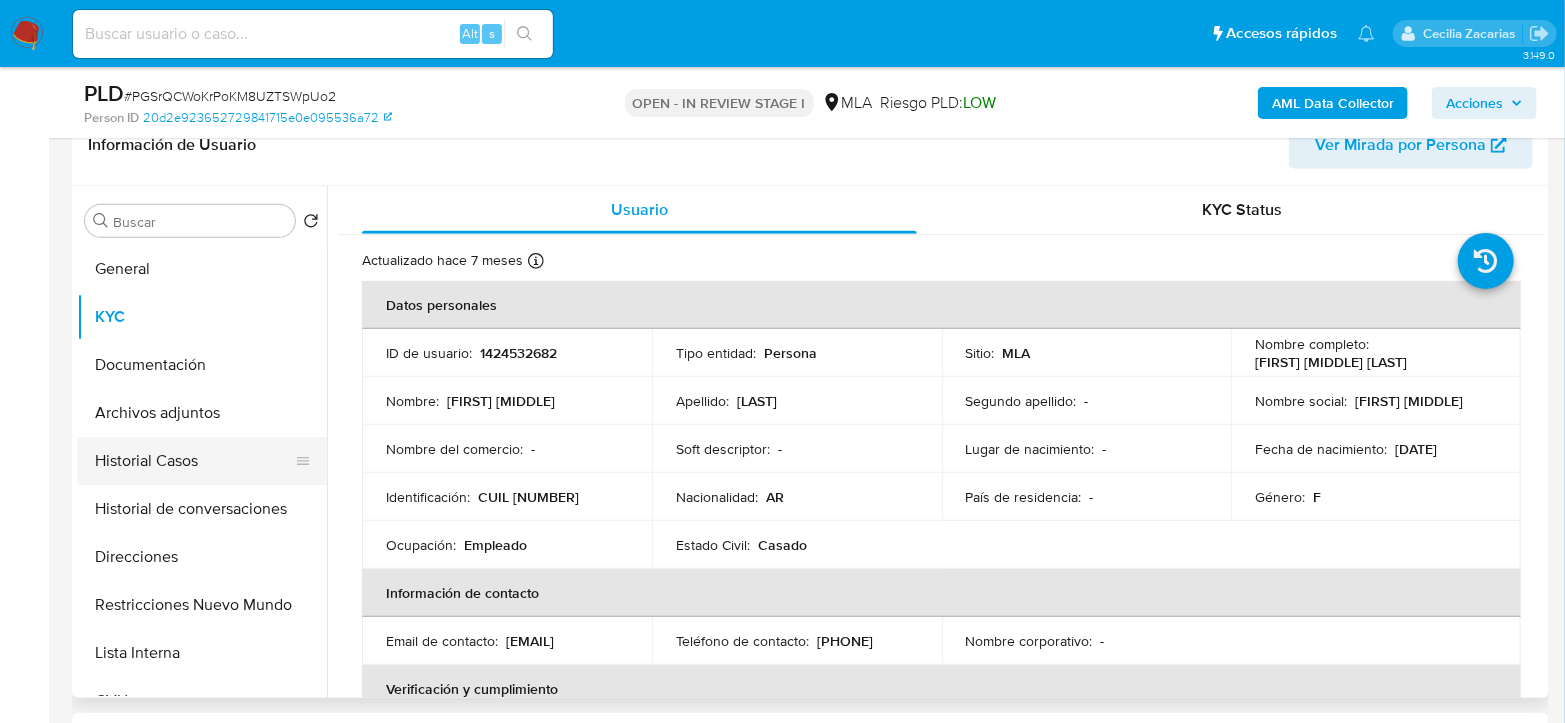 click on "Historial Casos" at bounding box center [194, 461] 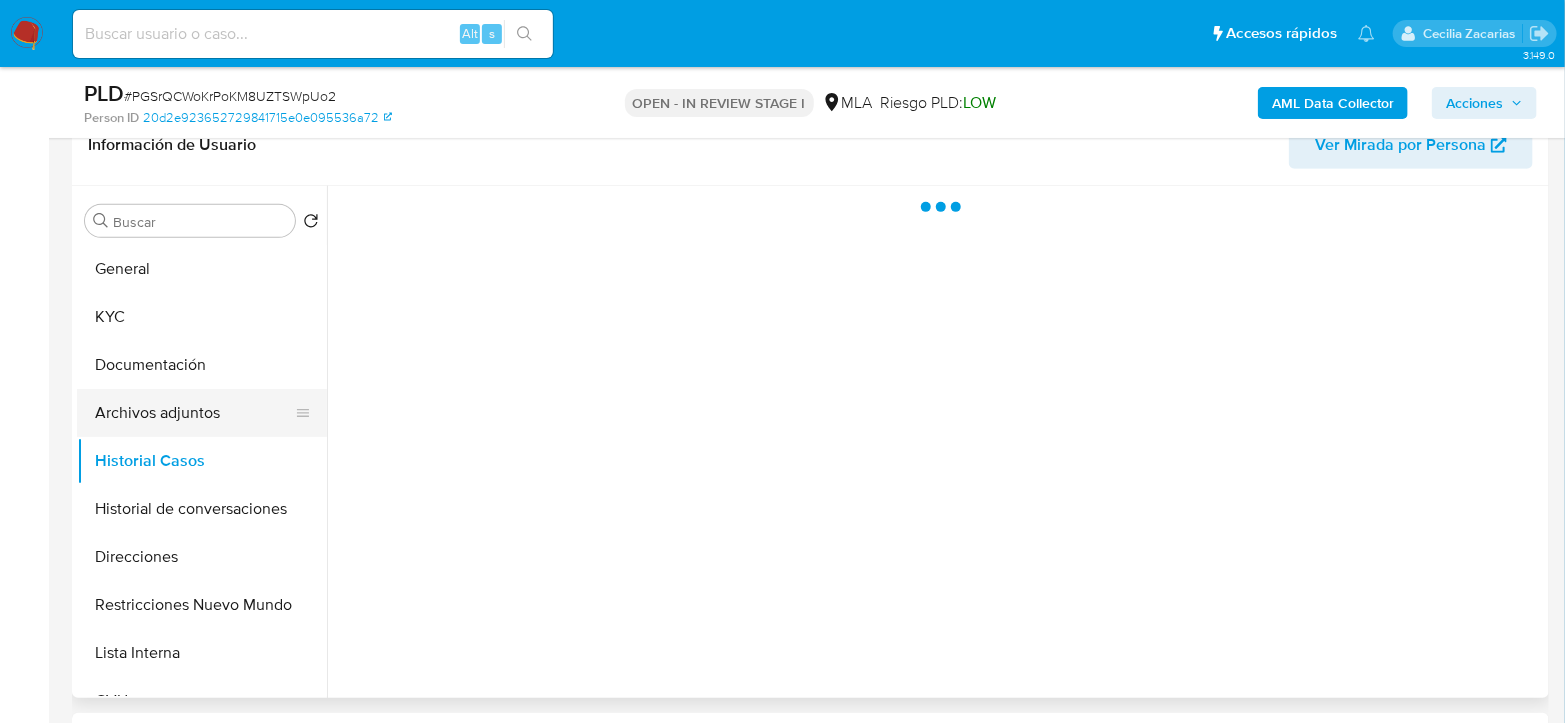 click on "Archivos adjuntos" at bounding box center [194, 413] 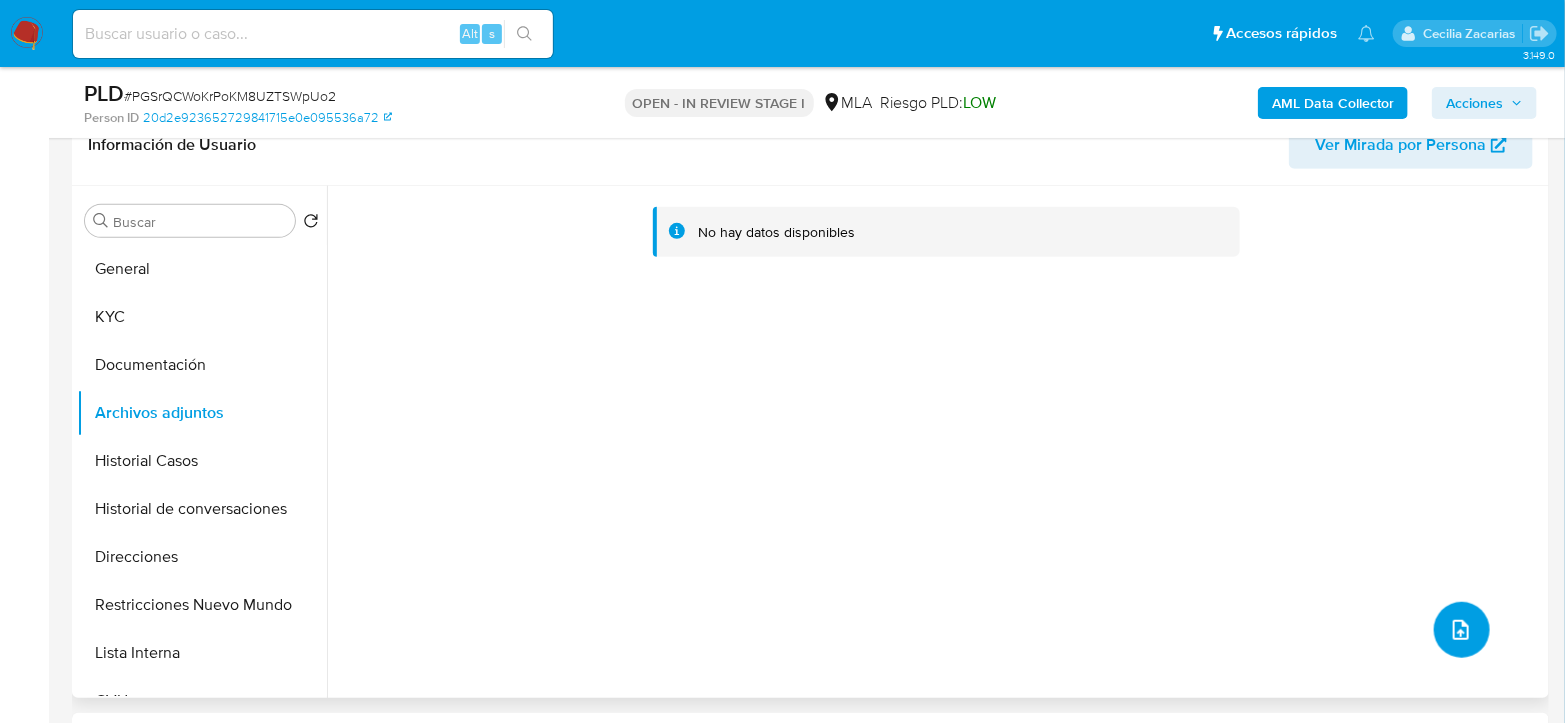 click at bounding box center (1461, 630) 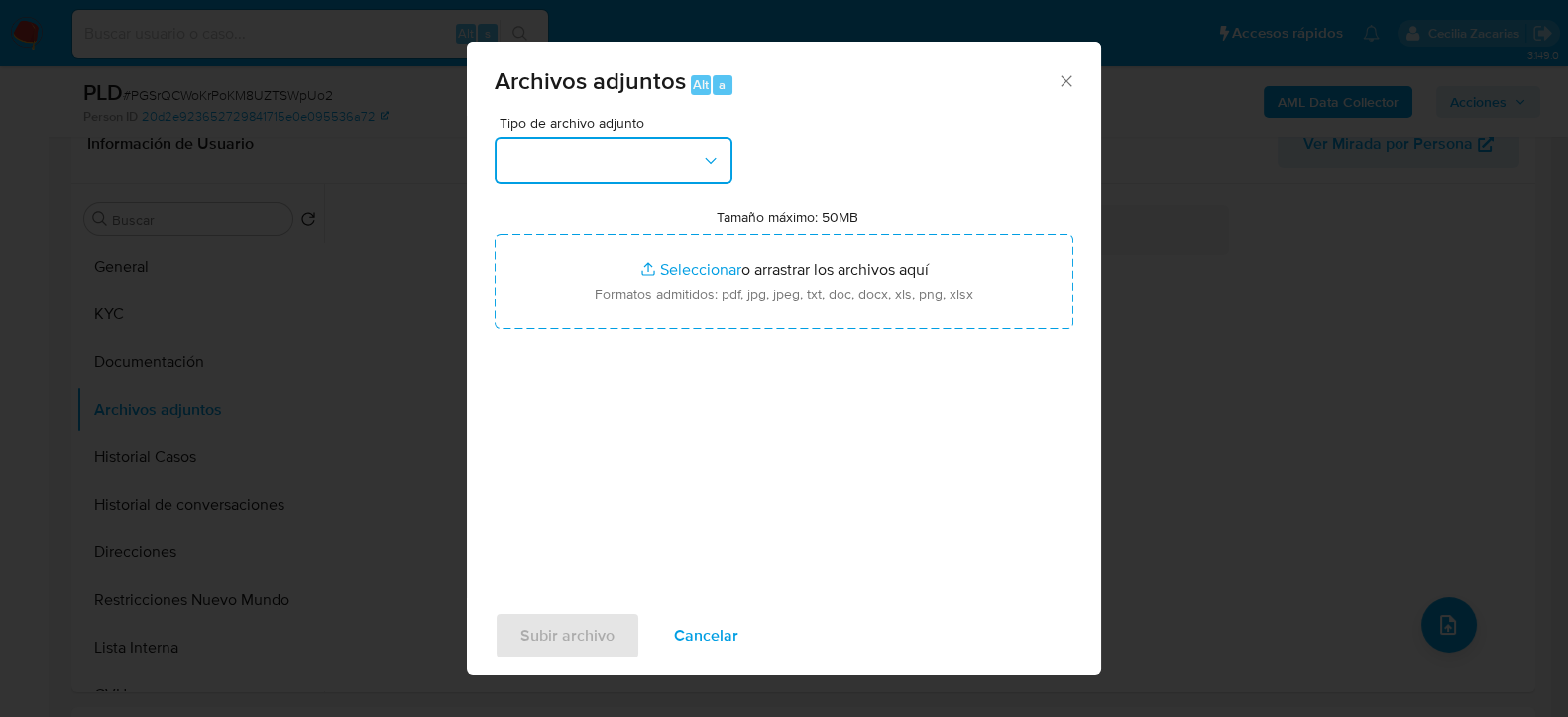 click at bounding box center [614, 161] 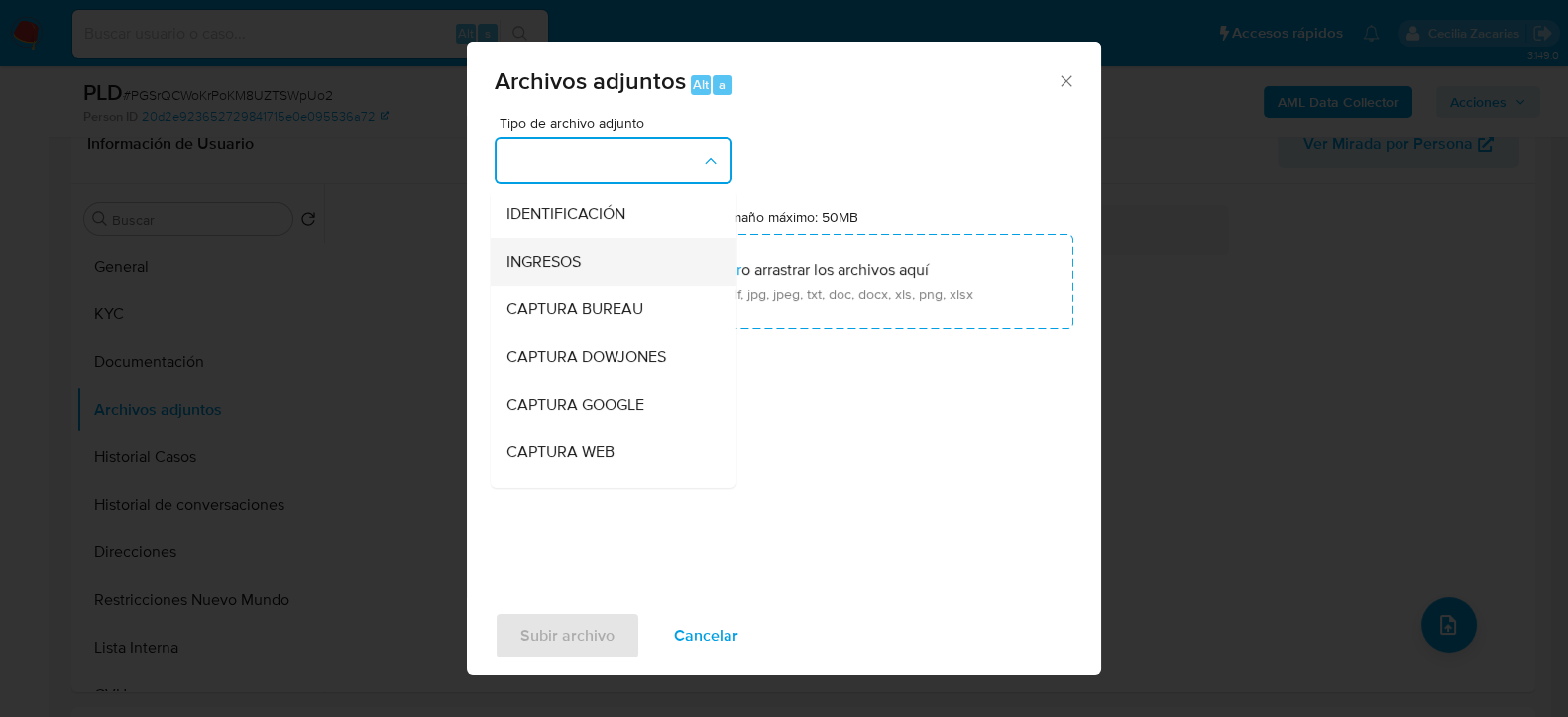 click on "INGRESOS" at bounding box center [608, 261] 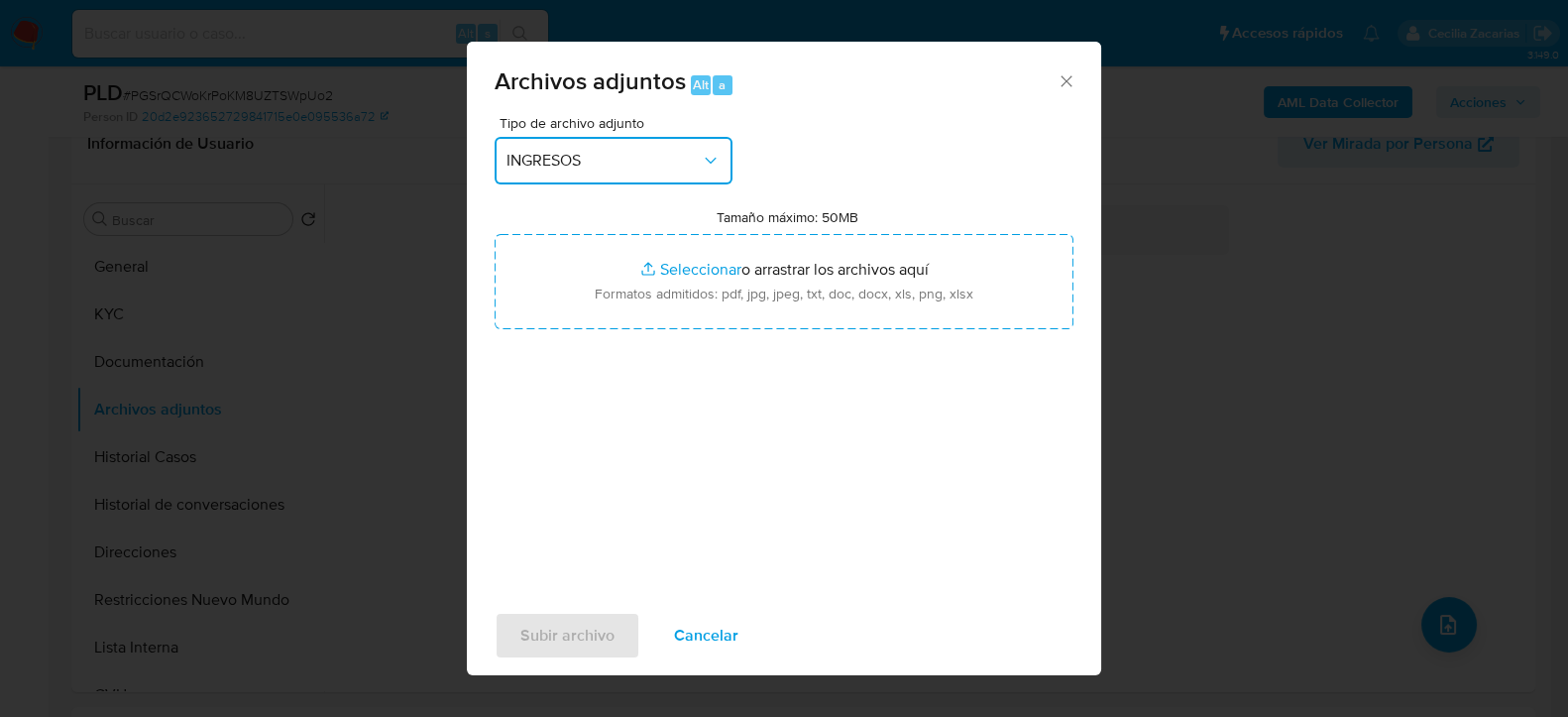 click on "INGRESOS" at bounding box center [604, 161] 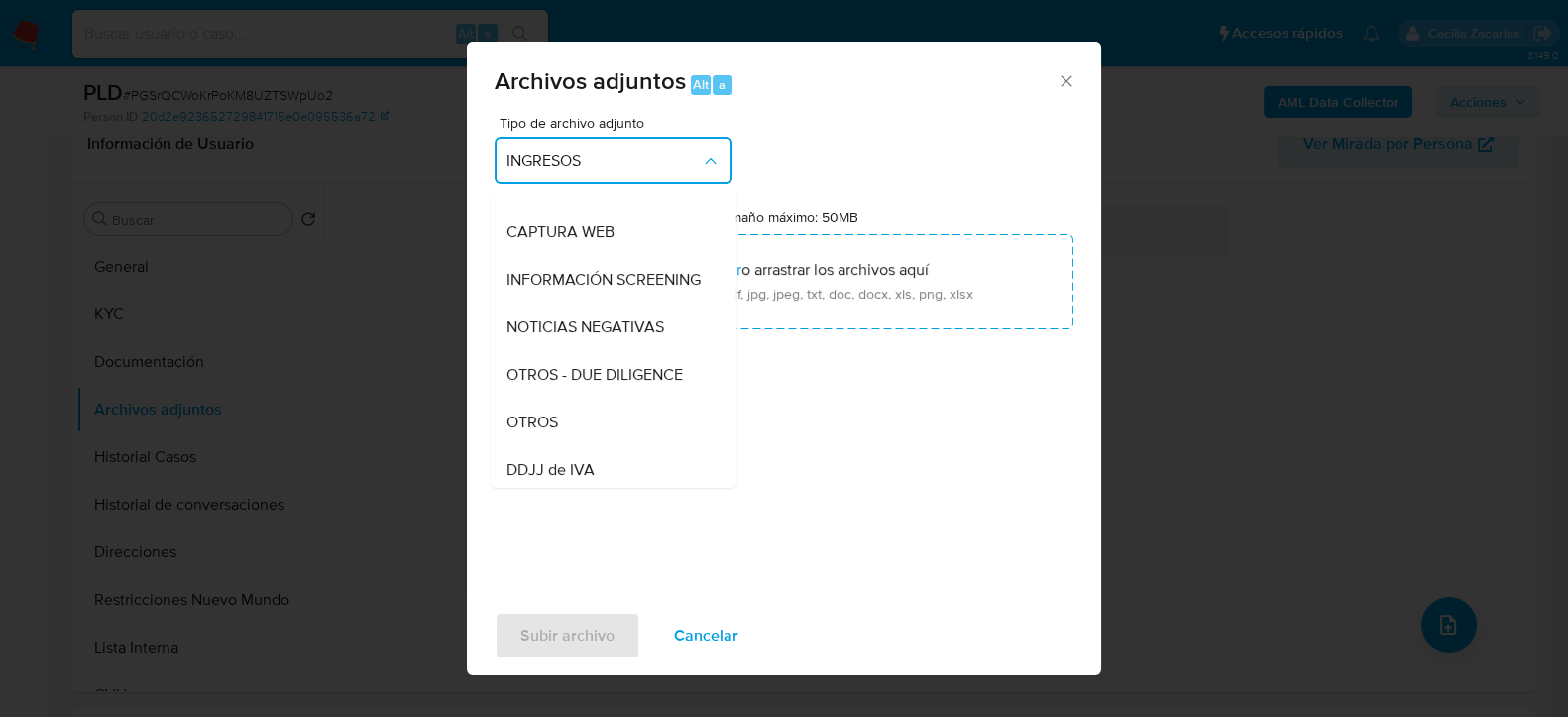scroll, scrollTop: 440, scrollLeft: 0, axis: vertical 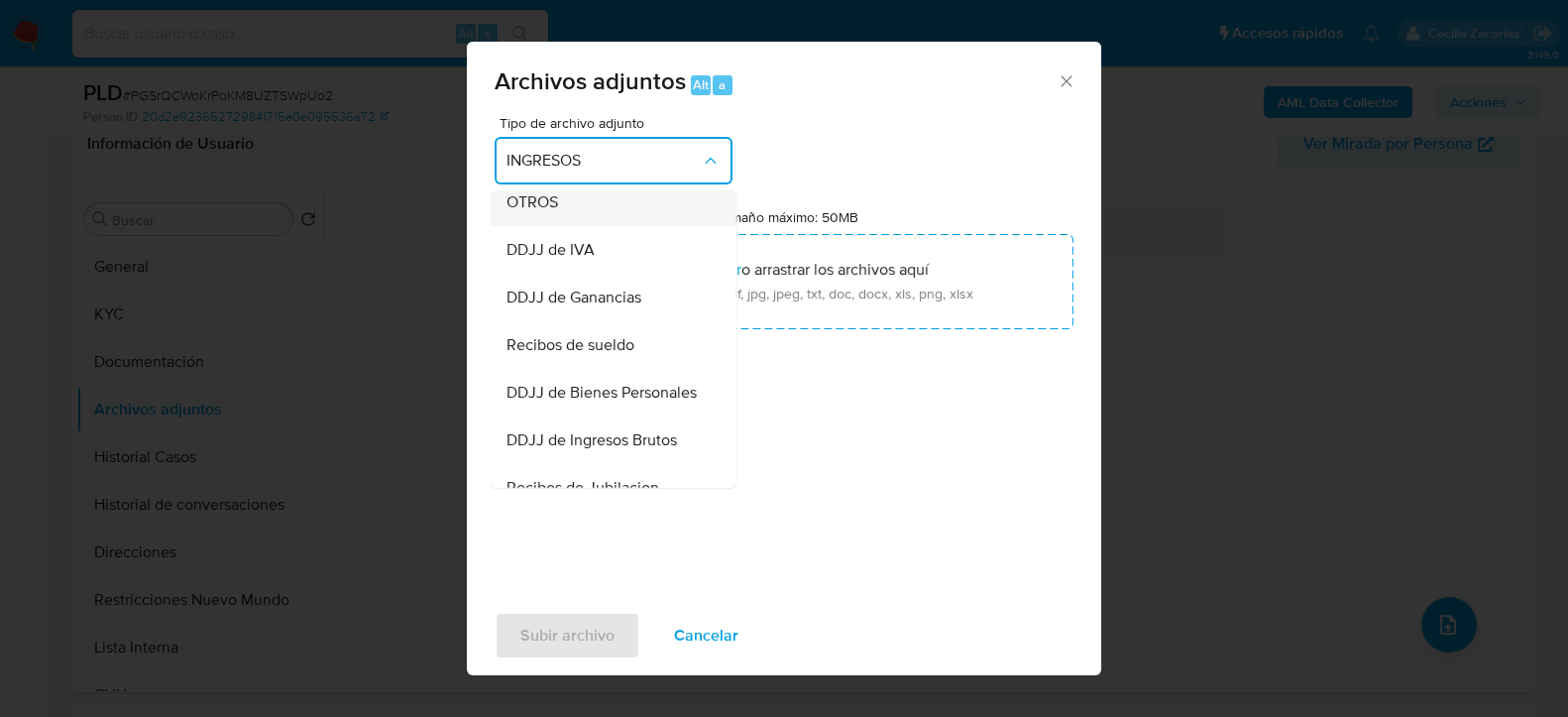 click on "OTROS" at bounding box center (608, 201) 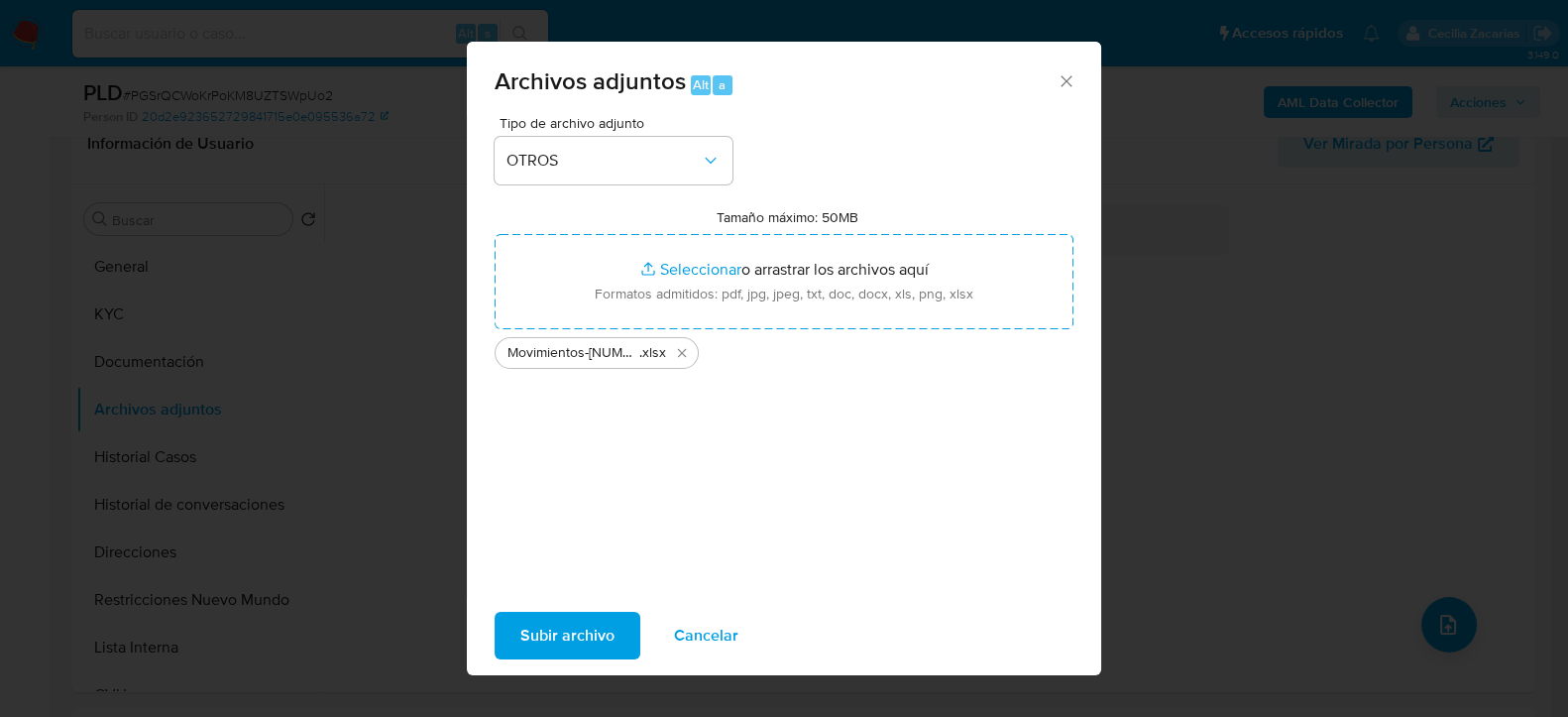 drag, startPoint x: 1530, startPoint y: 457, endPoint x: 595, endPoint y: 646, distance: 953.9109 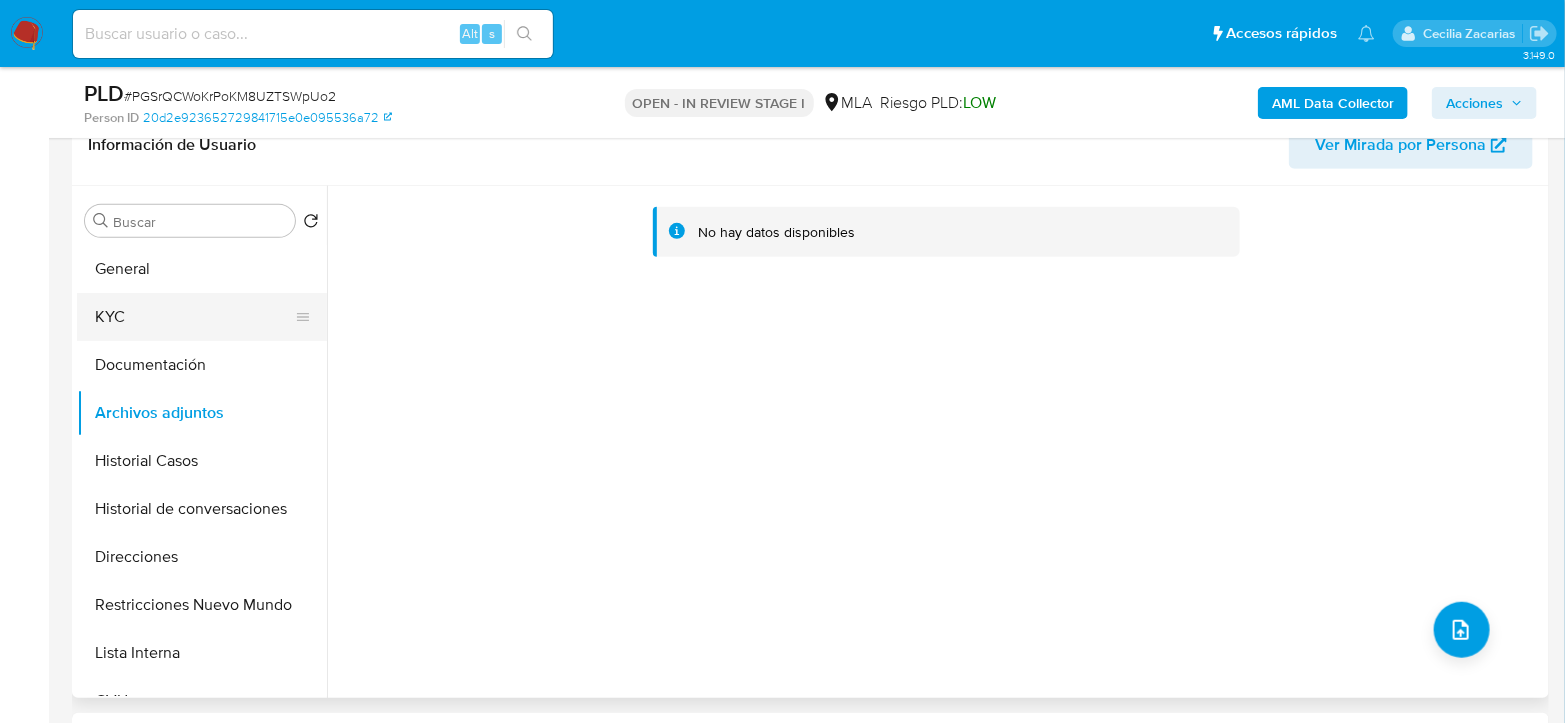 click on "KYC" at bounding box center (194, 317) 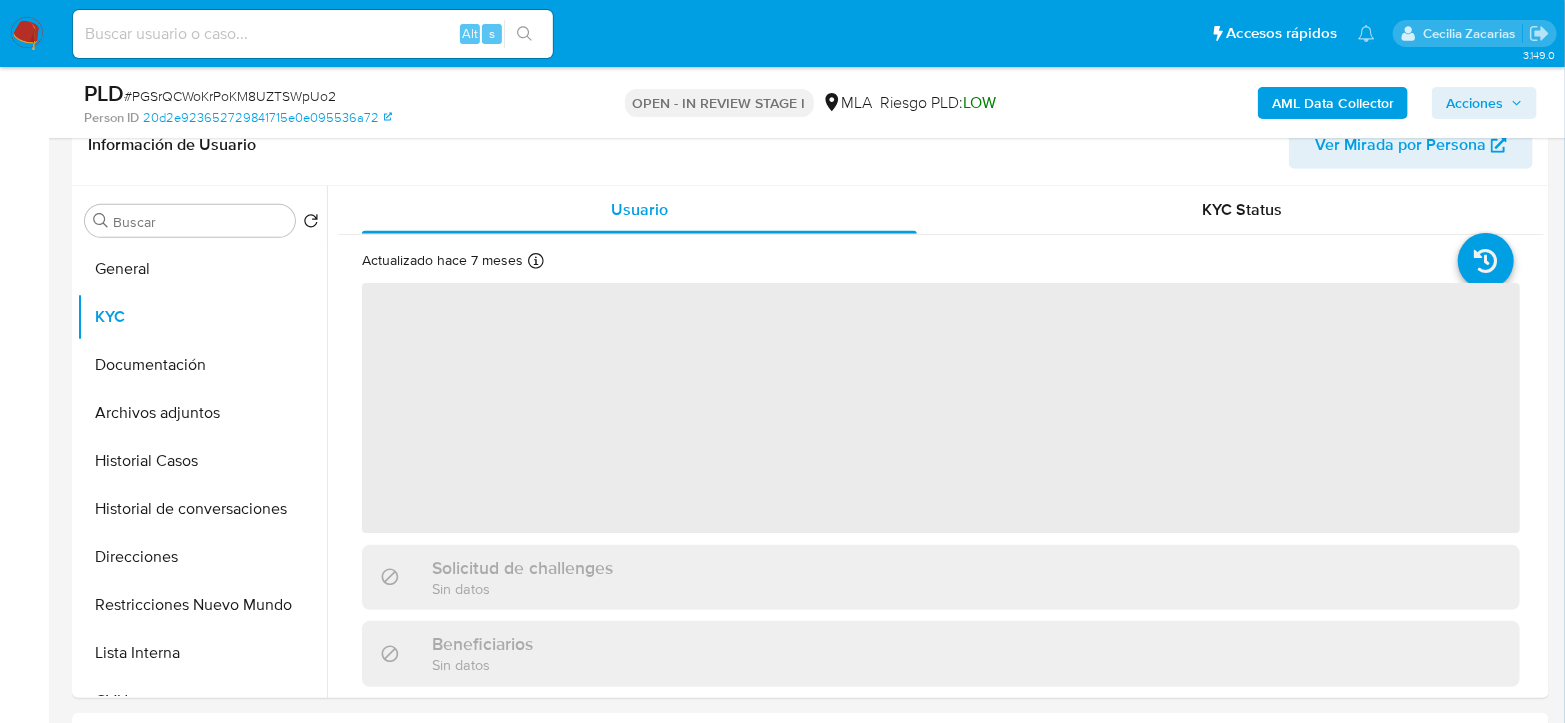 click on "AML Data Collector" at bounding box center [1333, 103] 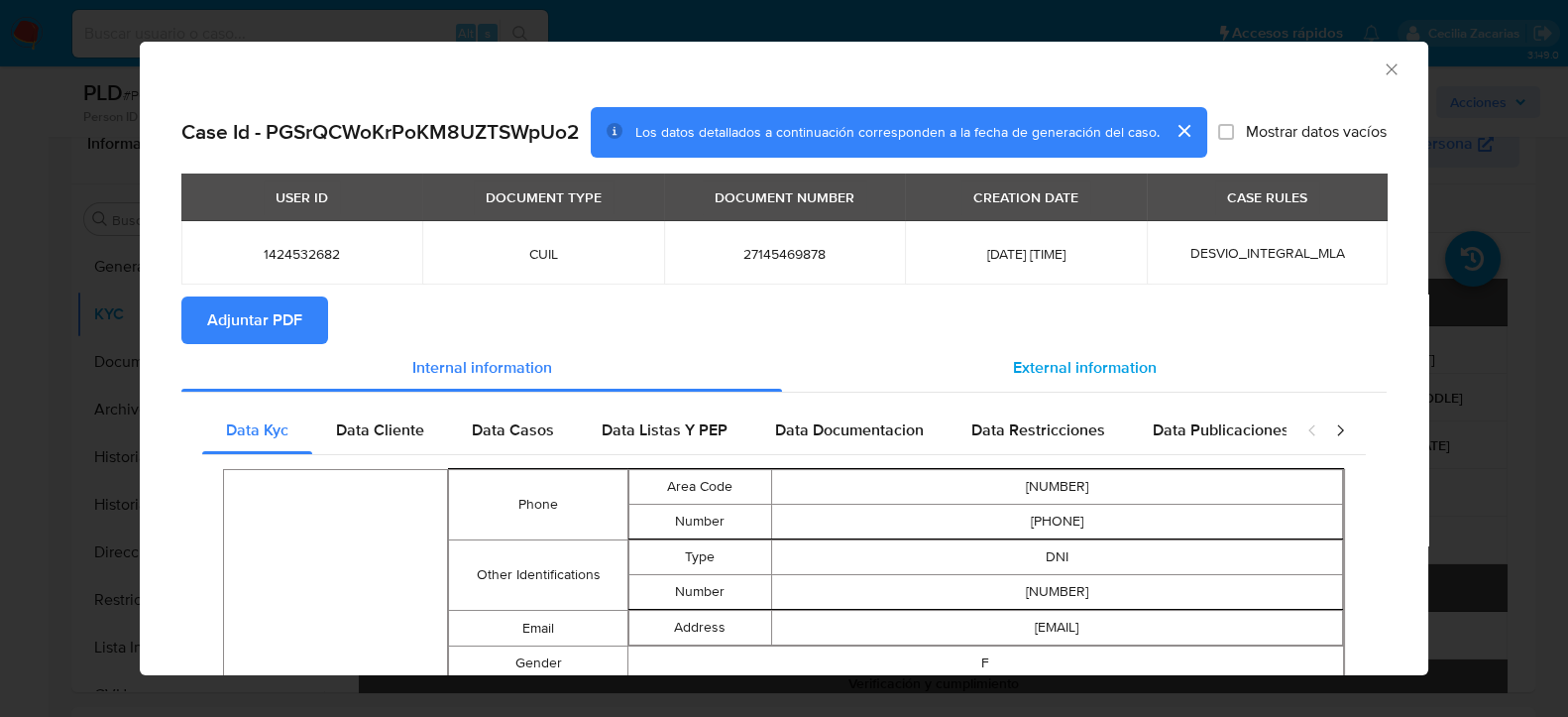 click on "External information" at bounding box center [1084, 367] 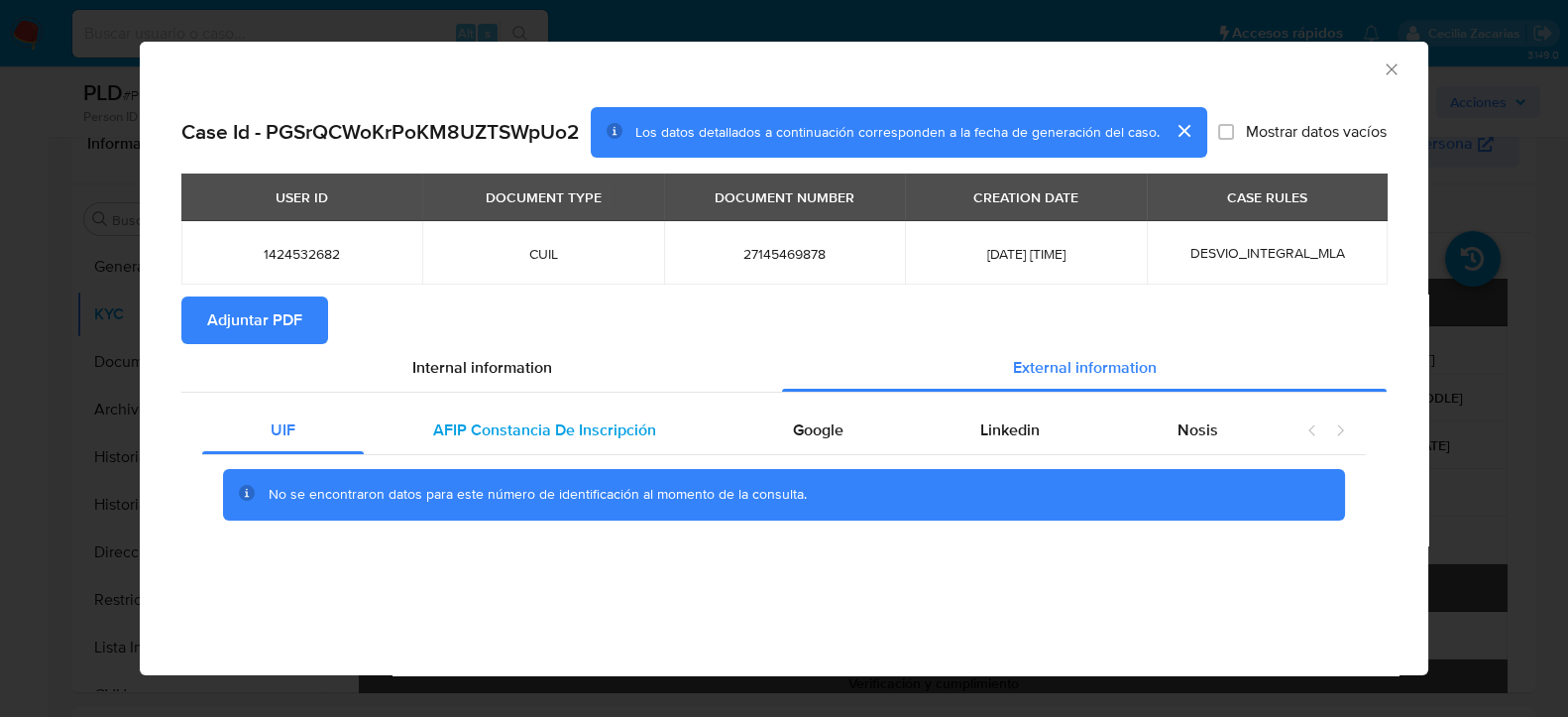 click on "AFIP Constancia De Inscripción" at bounding box center [544, 429] 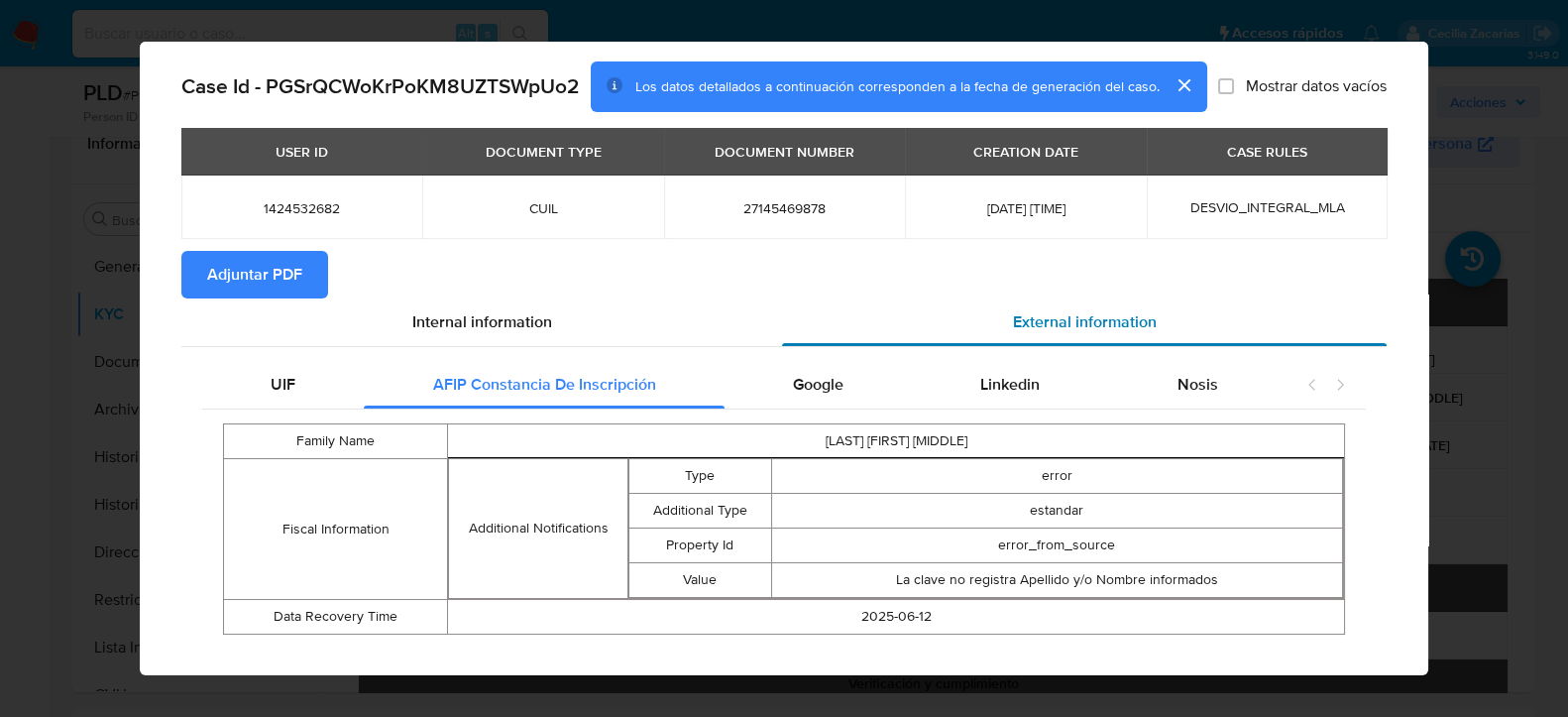 scroll, scrollTop: 71, scrollLeft: 0, axis: vertical 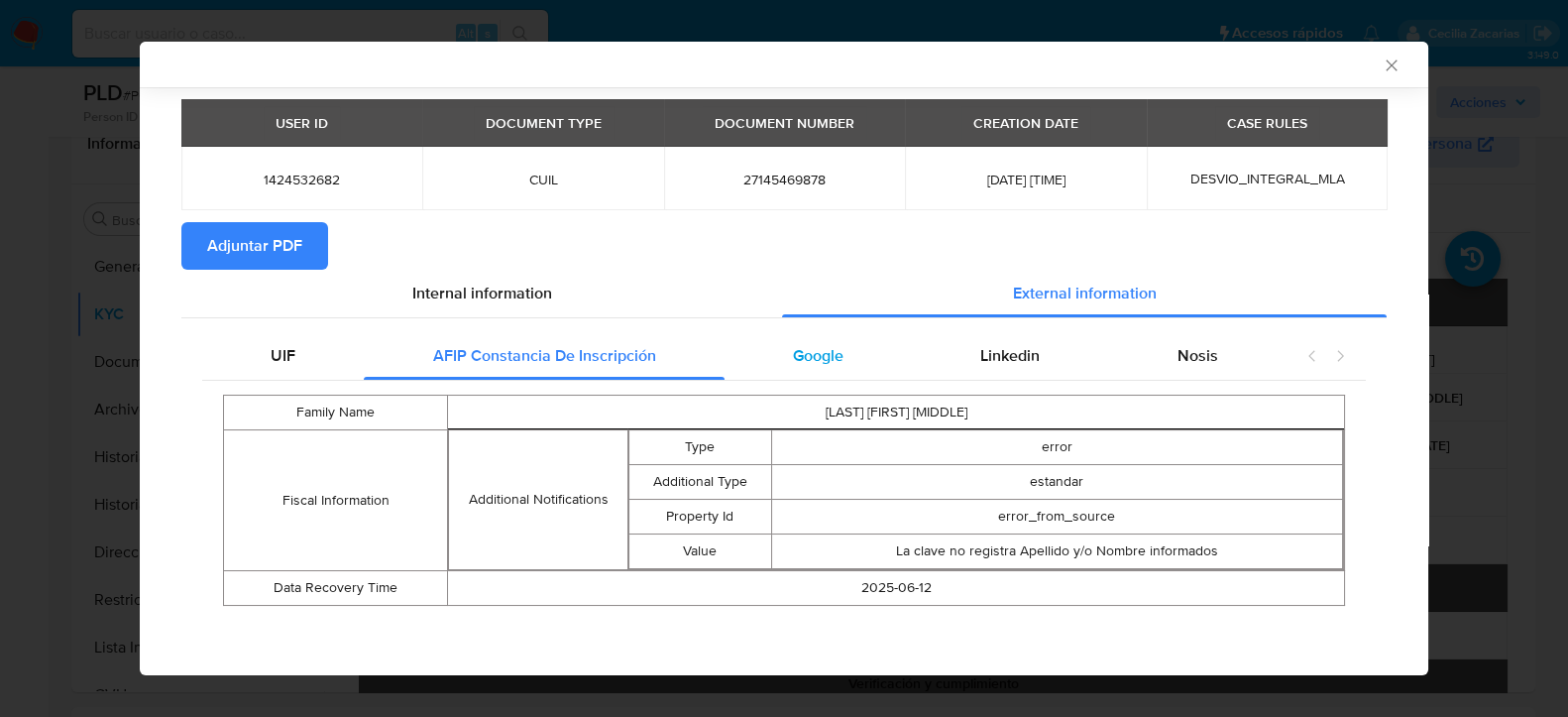 click on "Google" at bounding box center (818, 356) 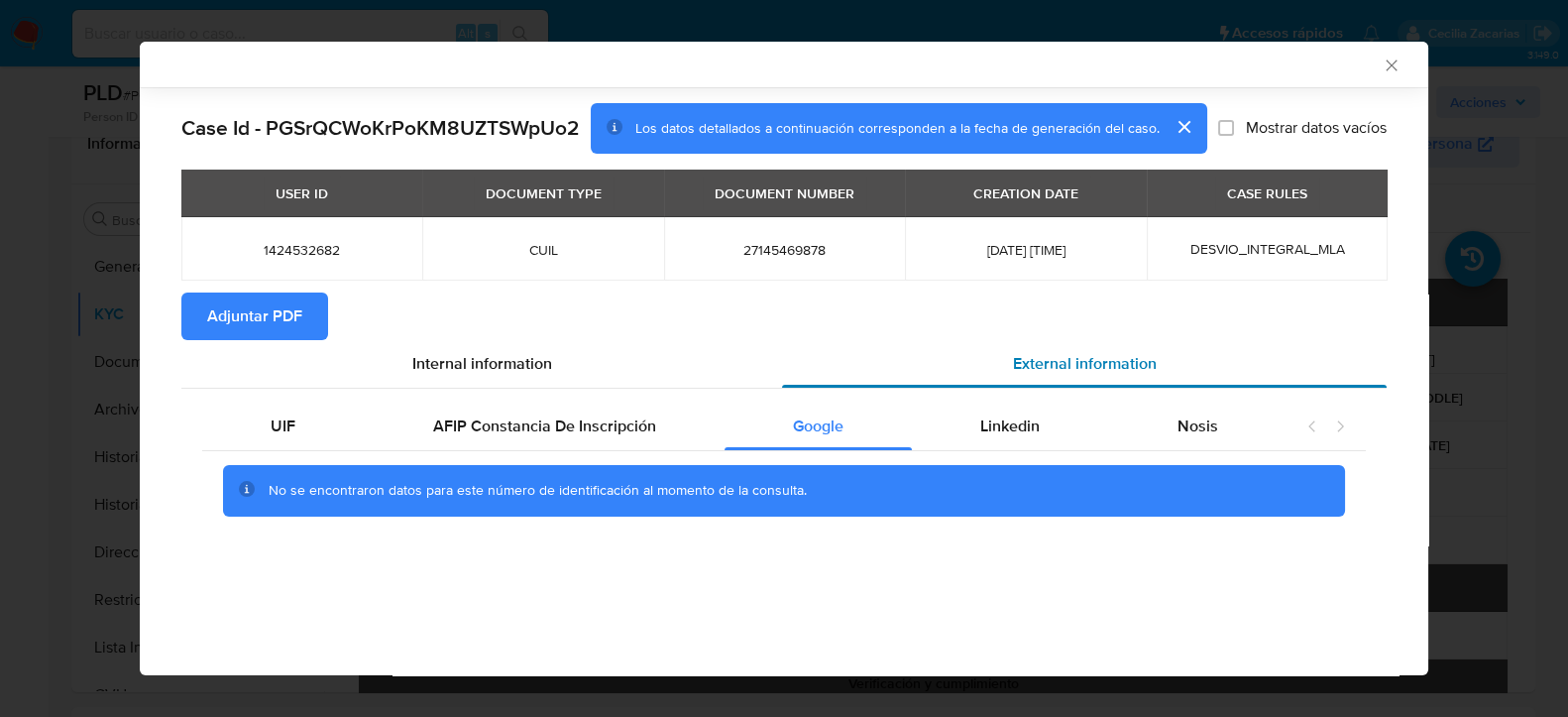 scroll, scrollTop: 0, scrollLeft: 0, axis: both 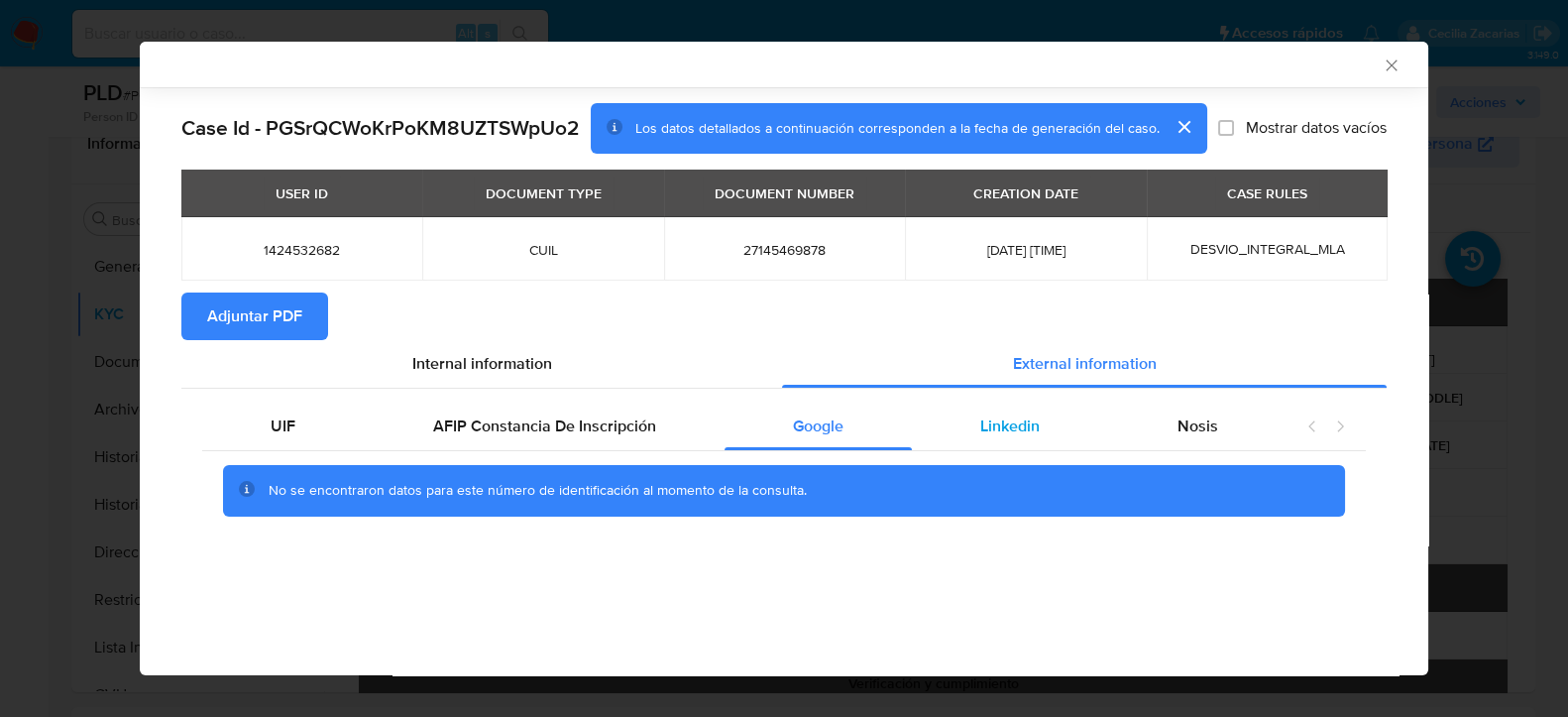 click on "Linkedin" at bounding box center (1010, 425) 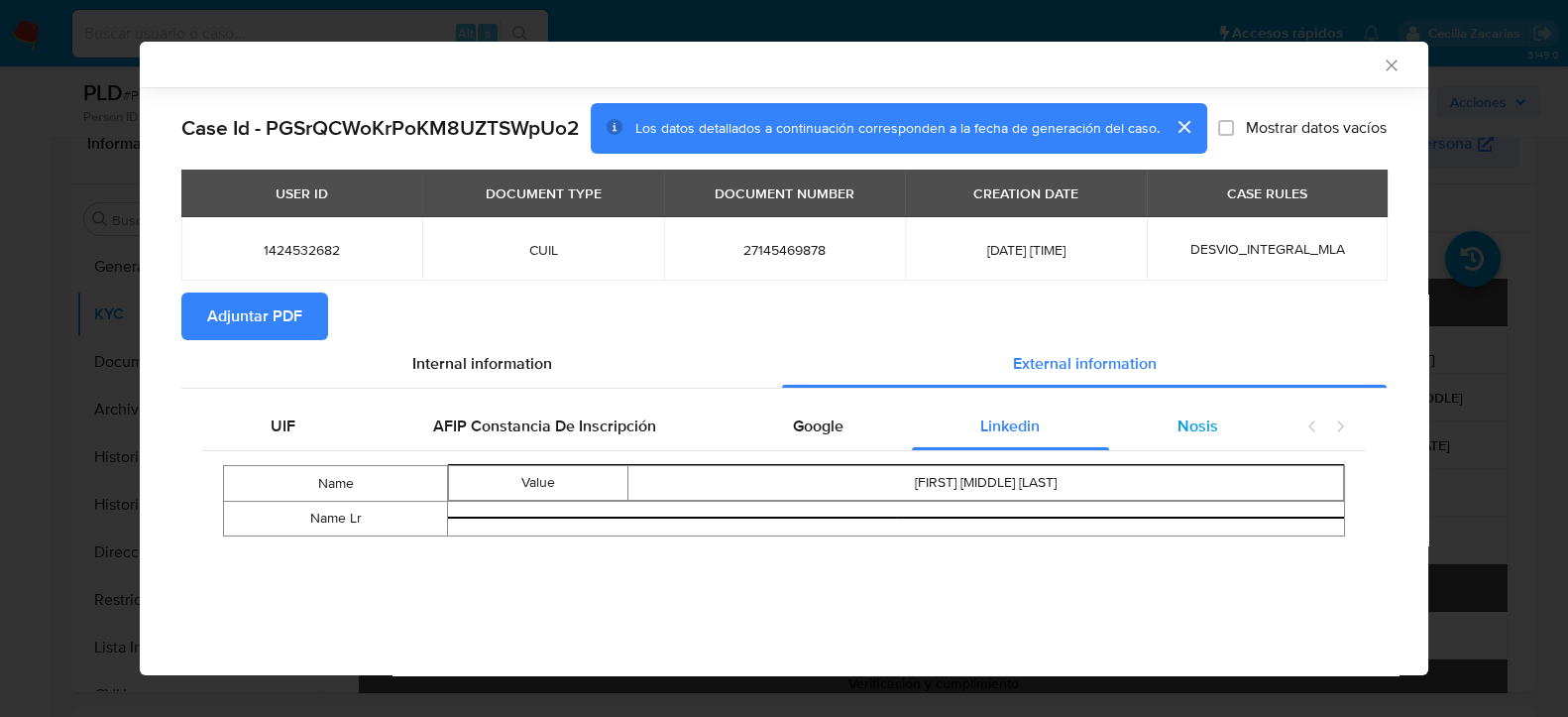 click on "Nosis" at bounding box center (1197, 426) 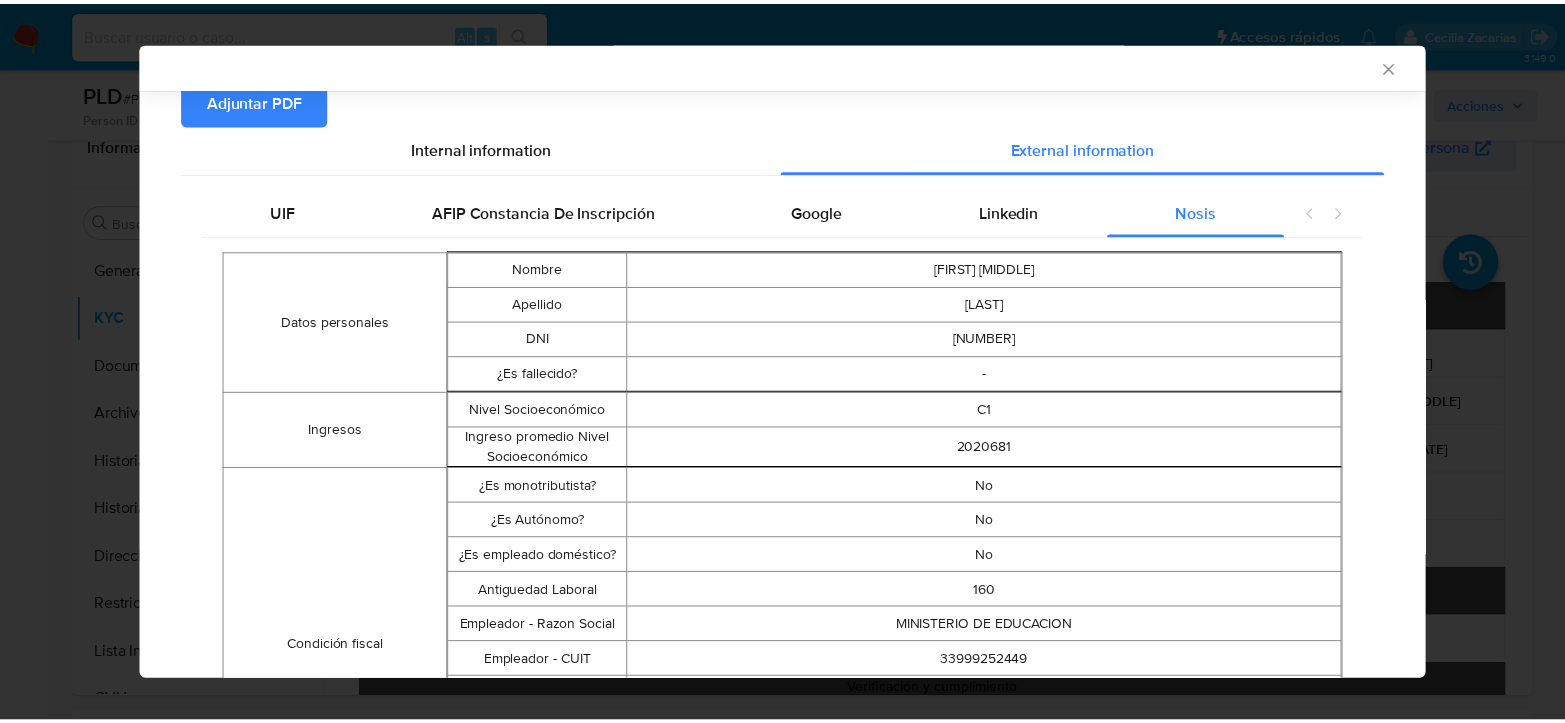 scroll, scrollTop: 218, scrollLeft: 0, axis: vertical 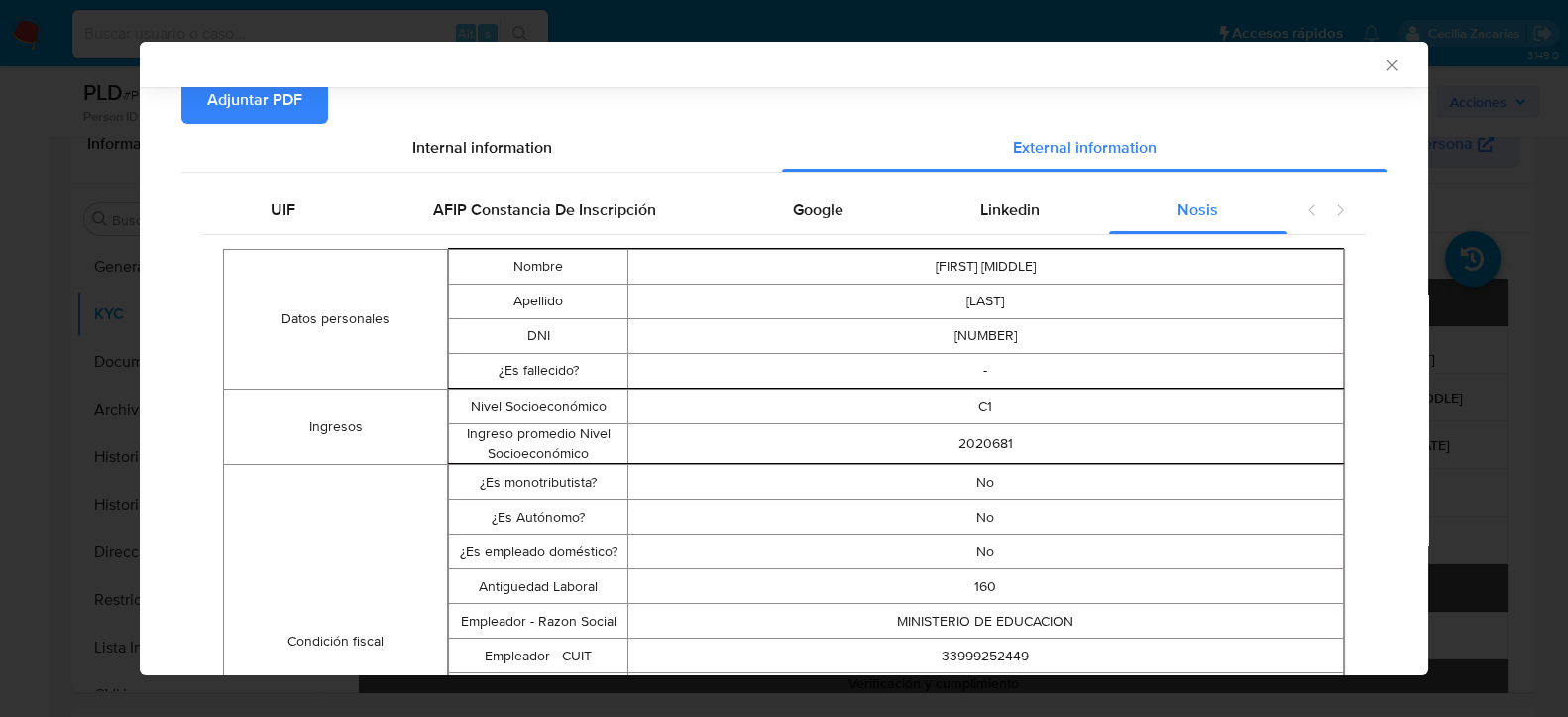 click on "Adjuntar PDF" at bounding box center (255, 100) 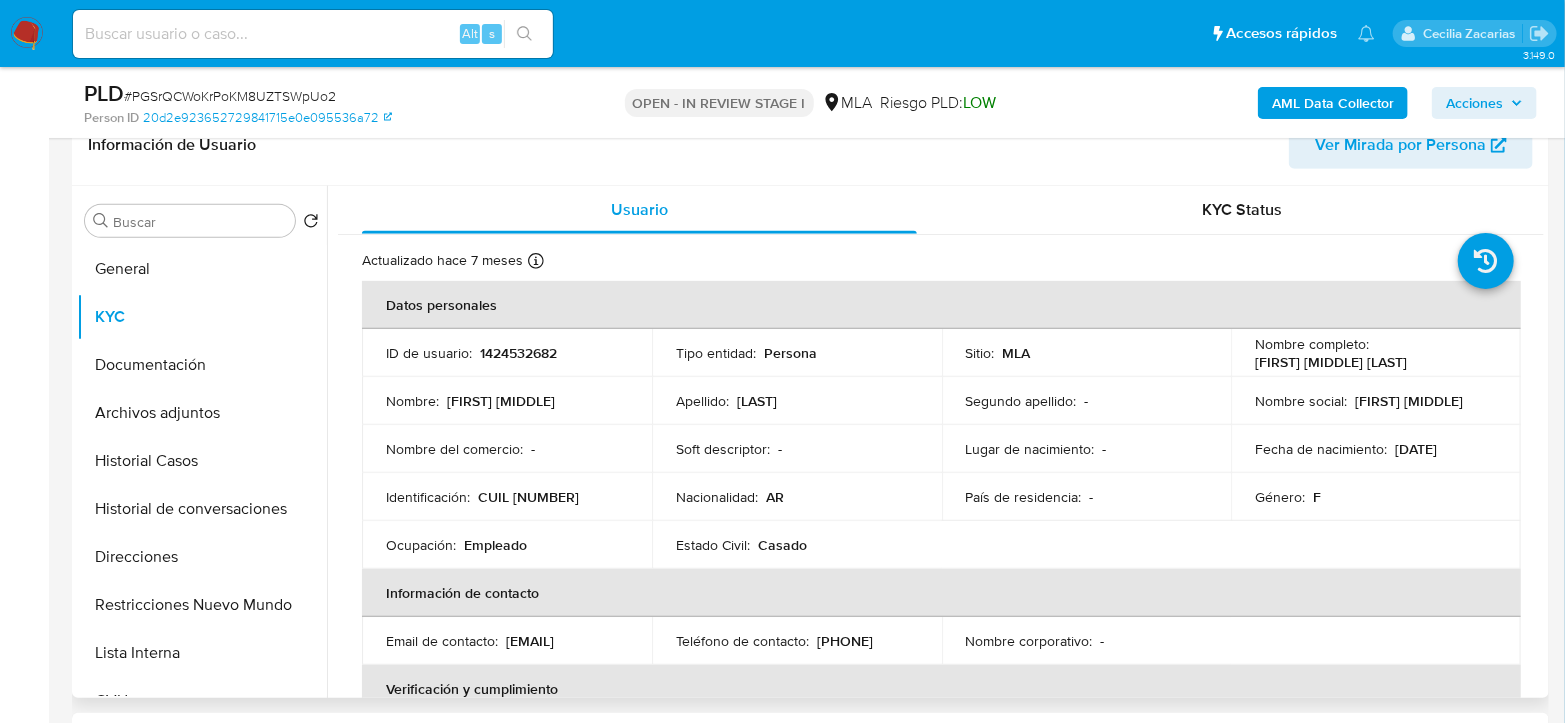 click on "CUIL 27145469878" at bounding box center [528, 497] 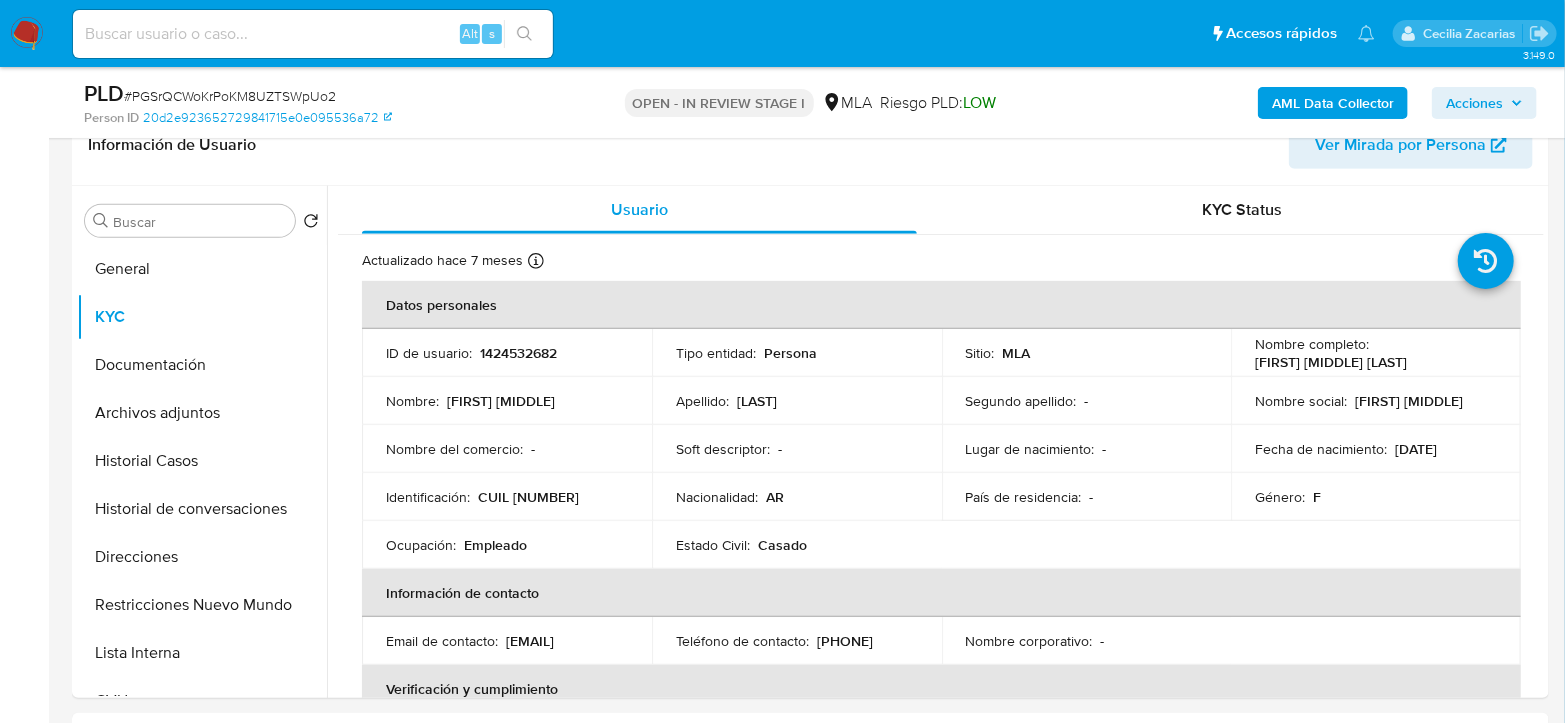 copy on "27145469878" 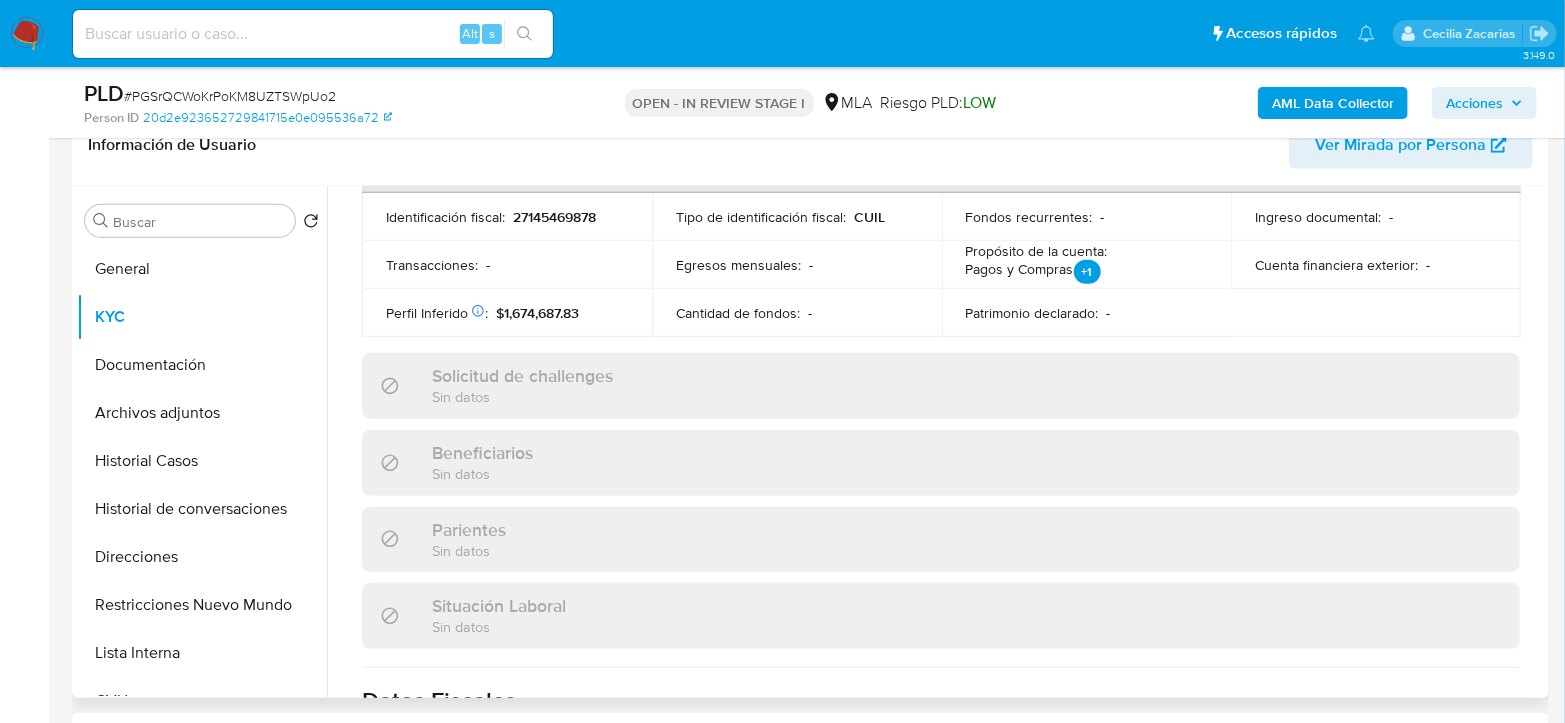 scroll, scrollTop: 666, scrollLeft: 0, axis: vertical 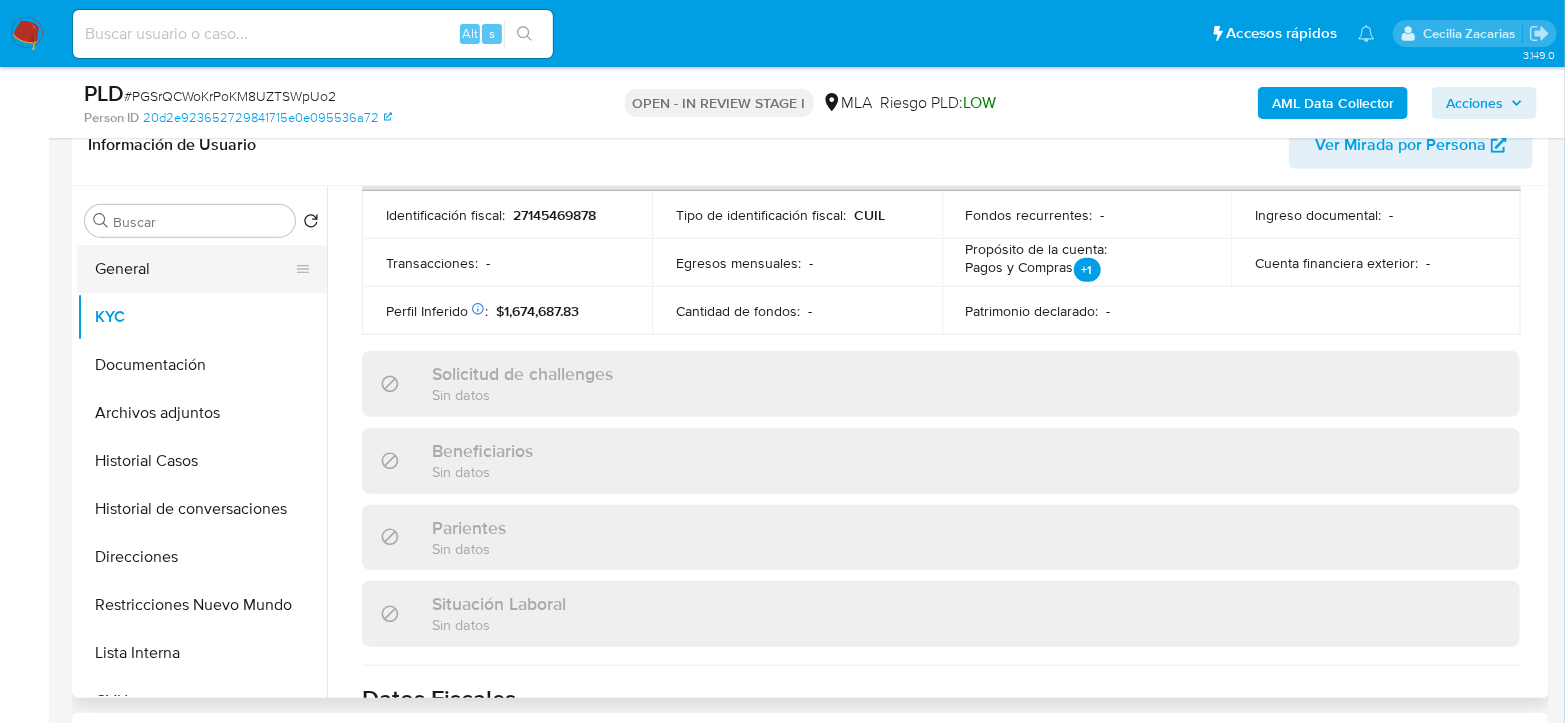 click on "General" at bounding box center [194, 269] 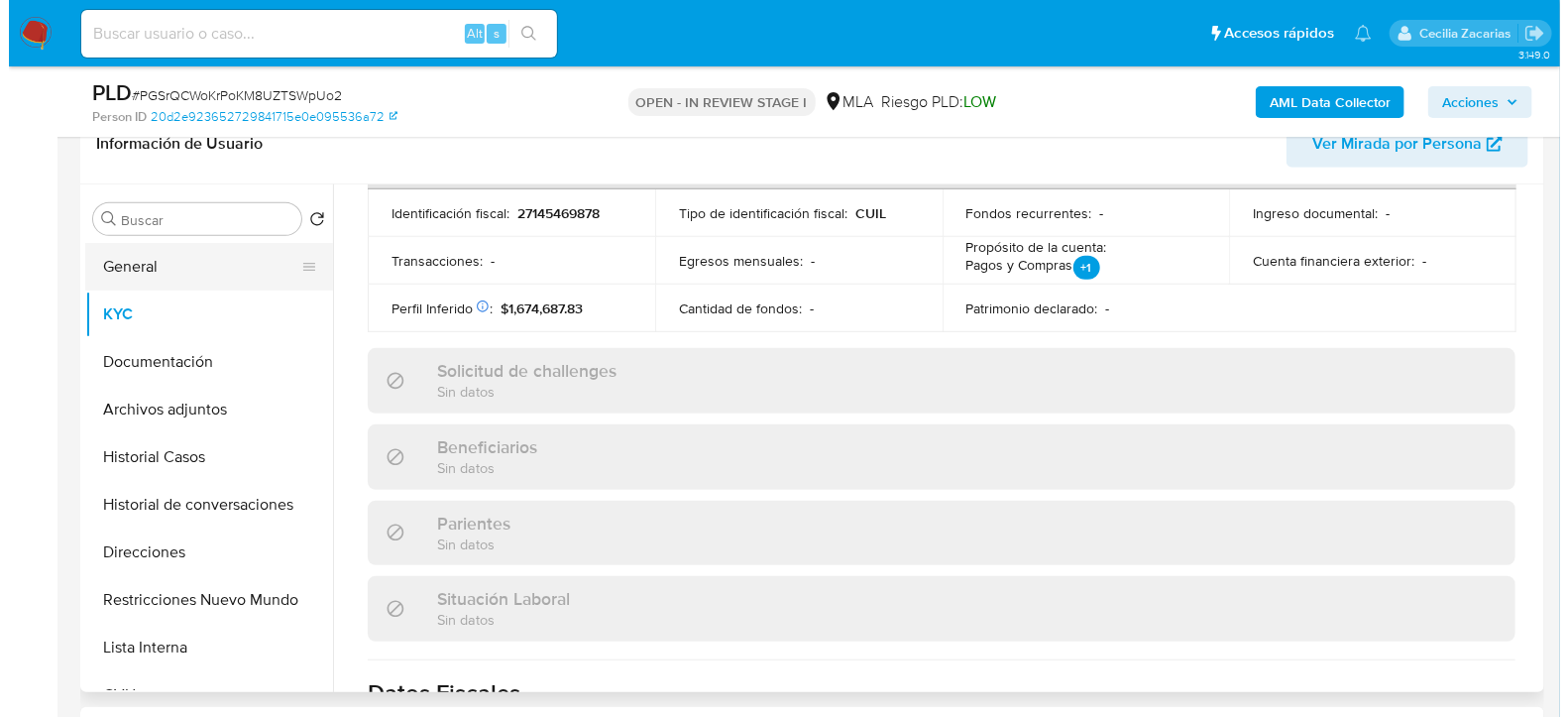 scroll, scrollTop: 0, scrollLeft: 0, axis: both 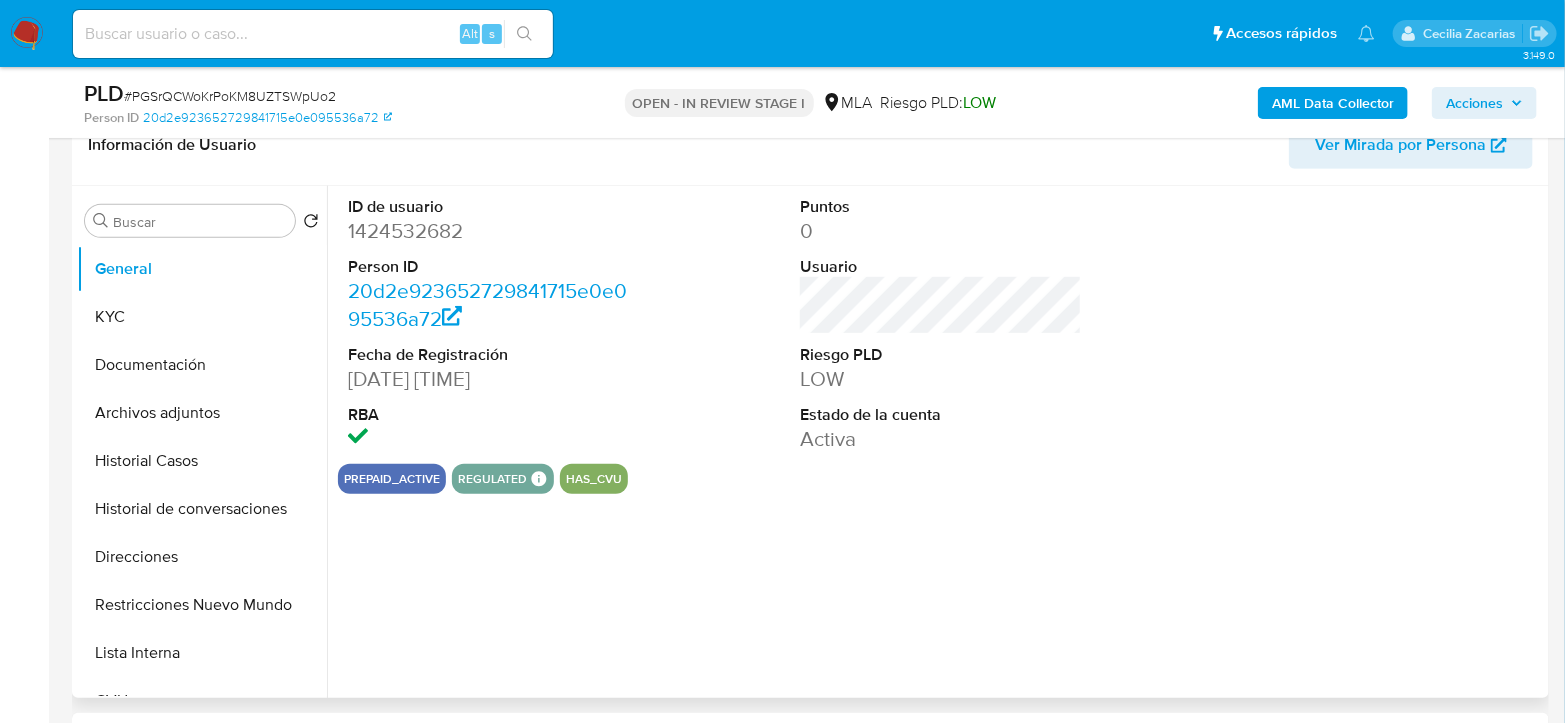click on "1424532682" at bounding box center [489, 231] 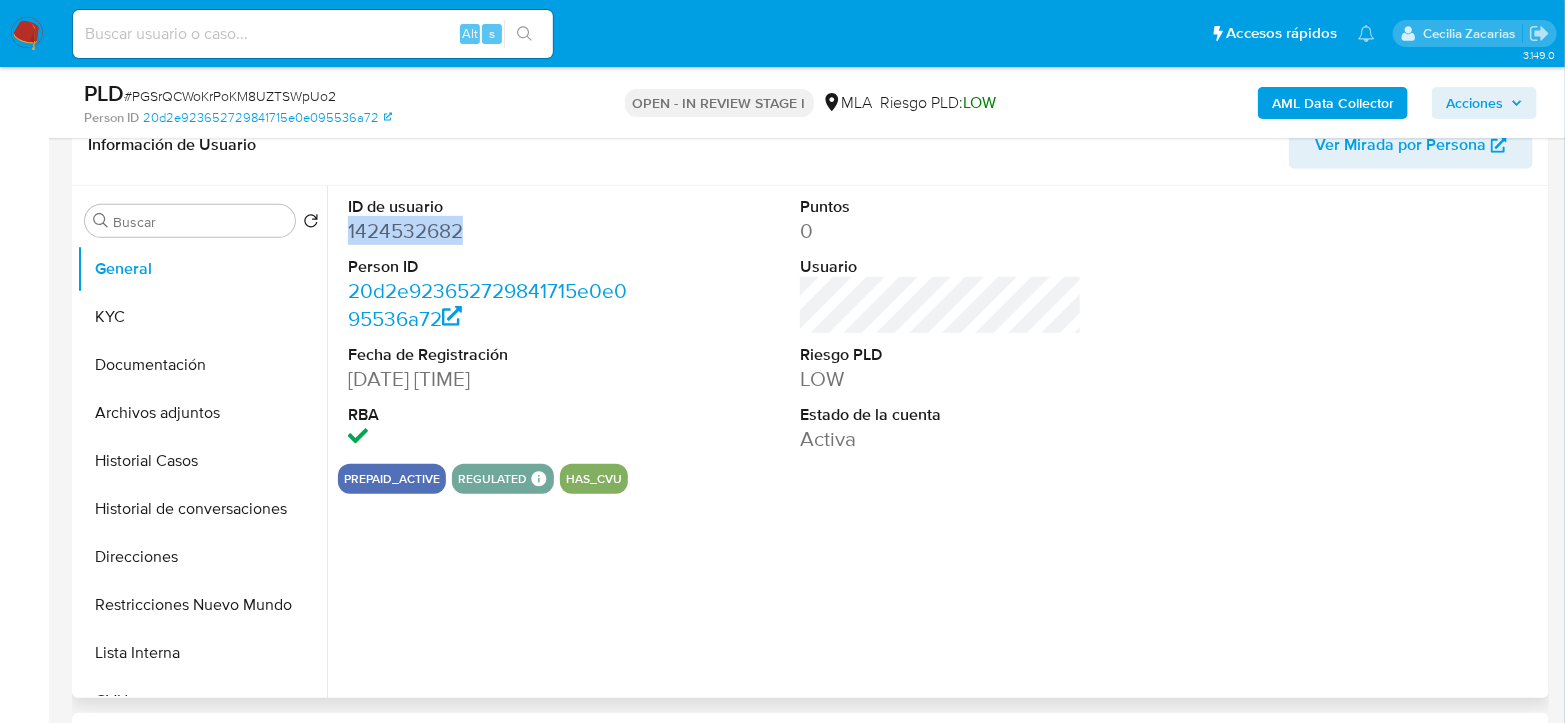 click on "1424532682" at bounding box center [489, 231] 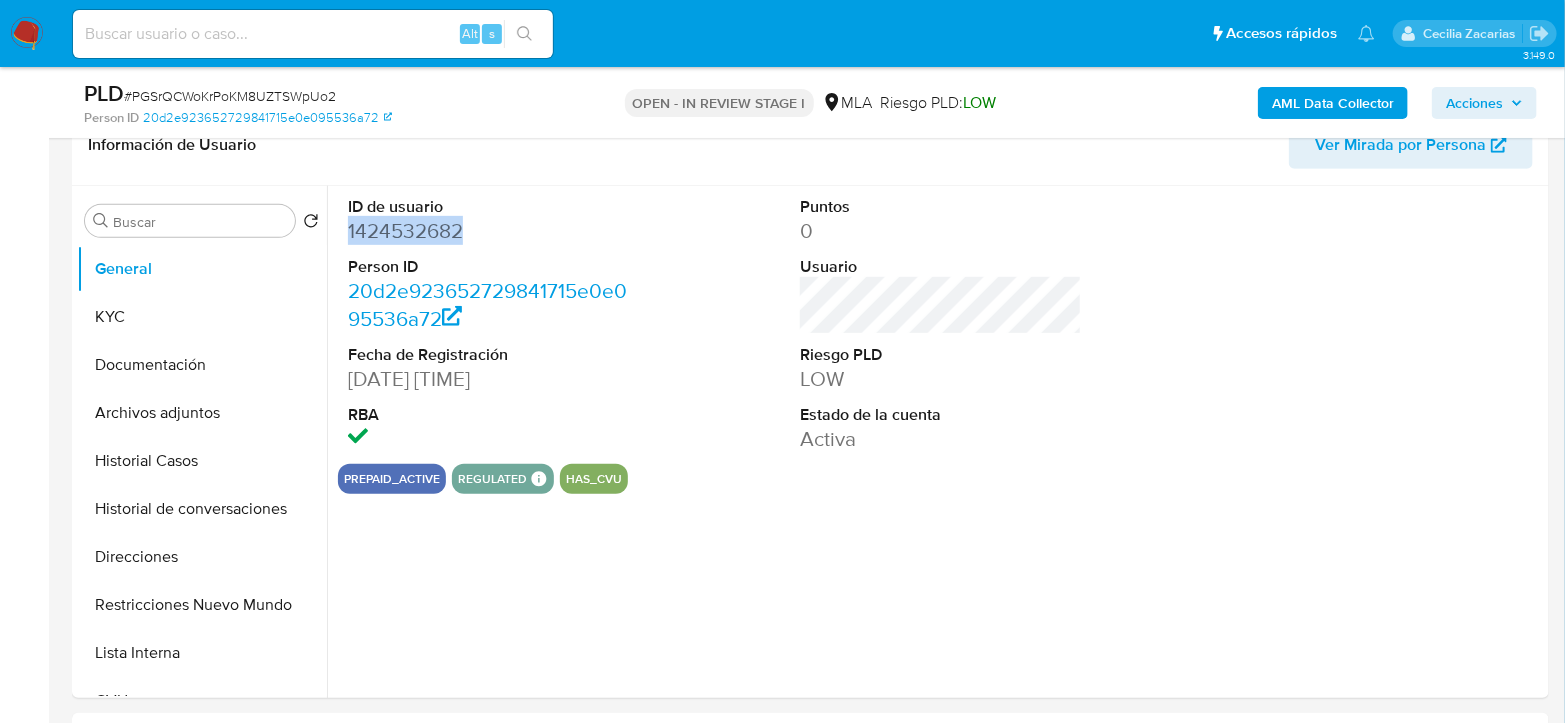 copy on "1424532682" 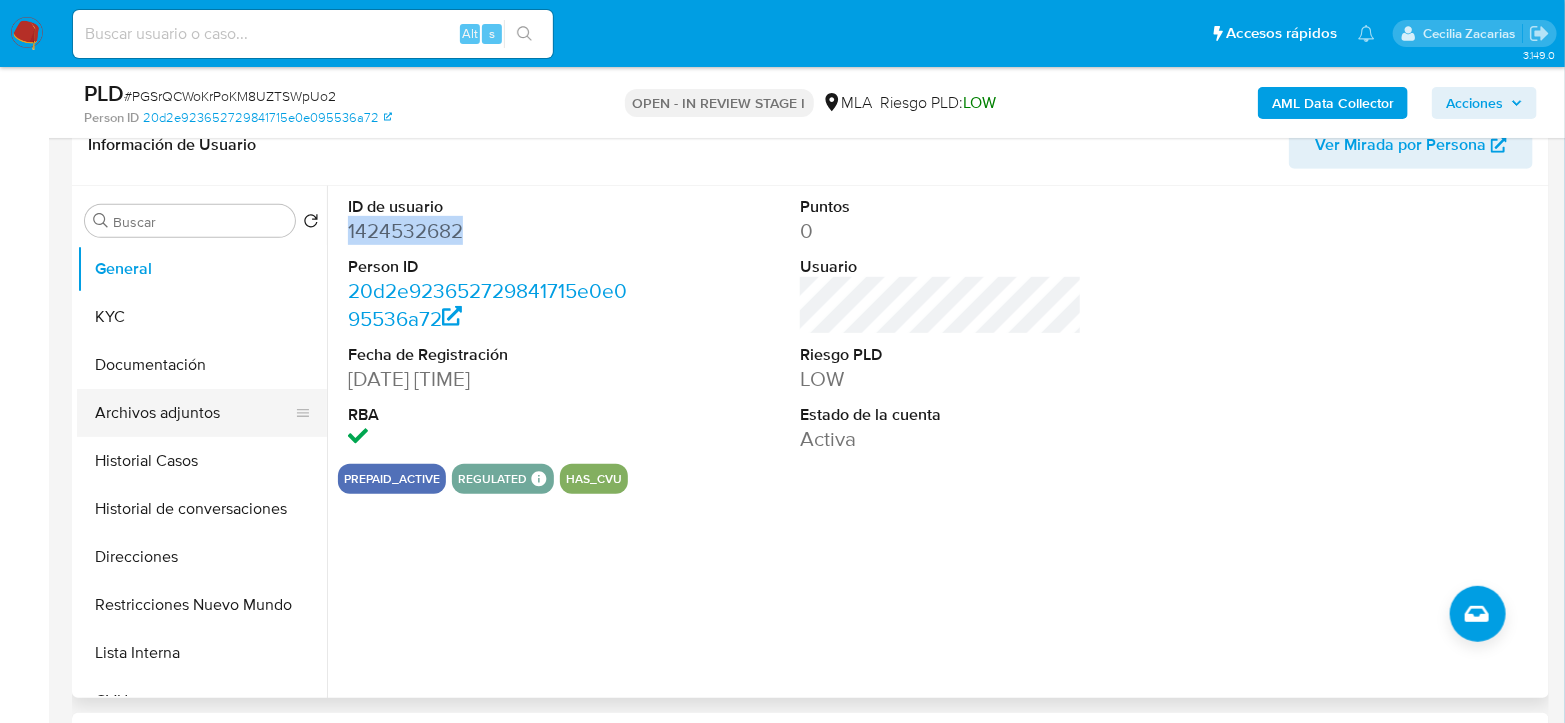 click on "Archivos adjuntos" at bounding box center [194, 413] 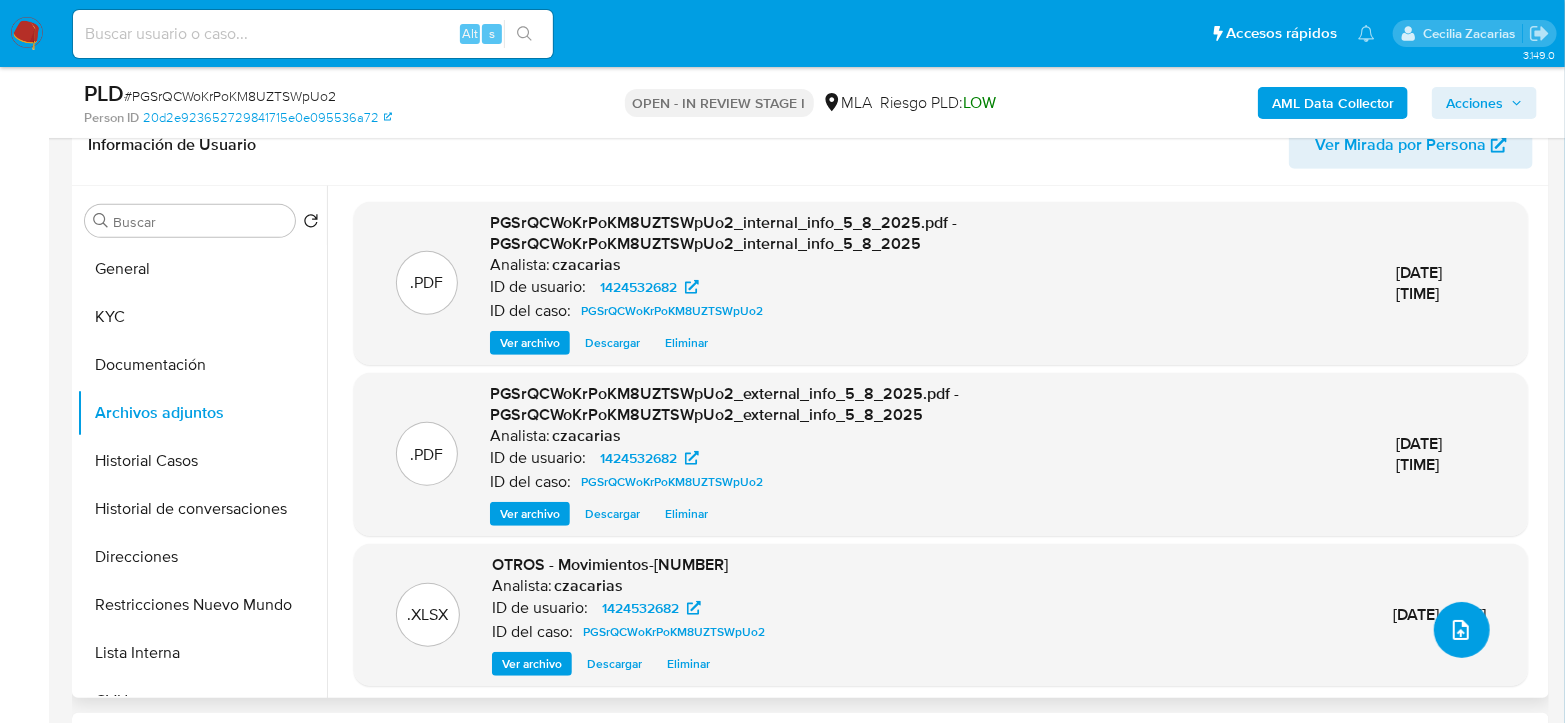 click at bounding box center (1461, 630) 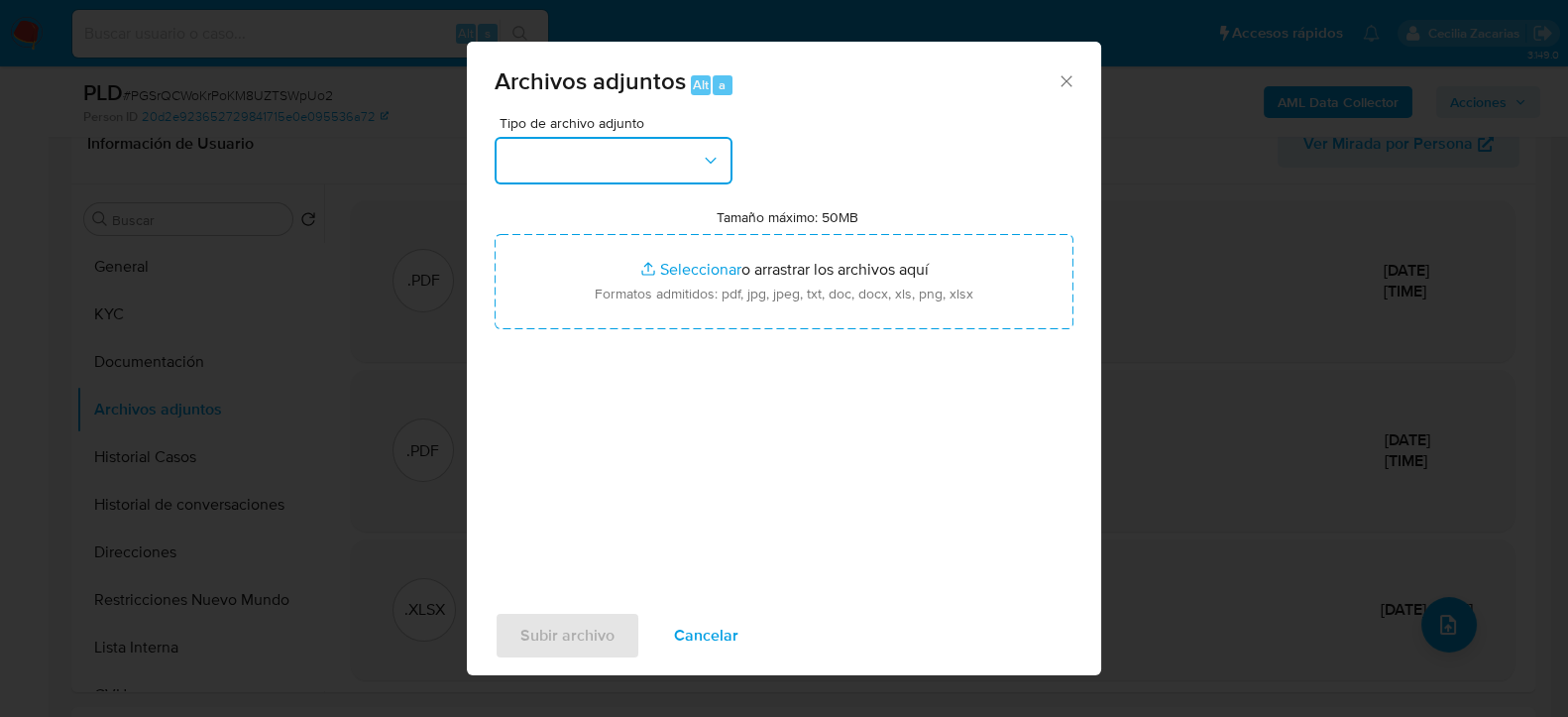 click at bounding box center [614, 161] 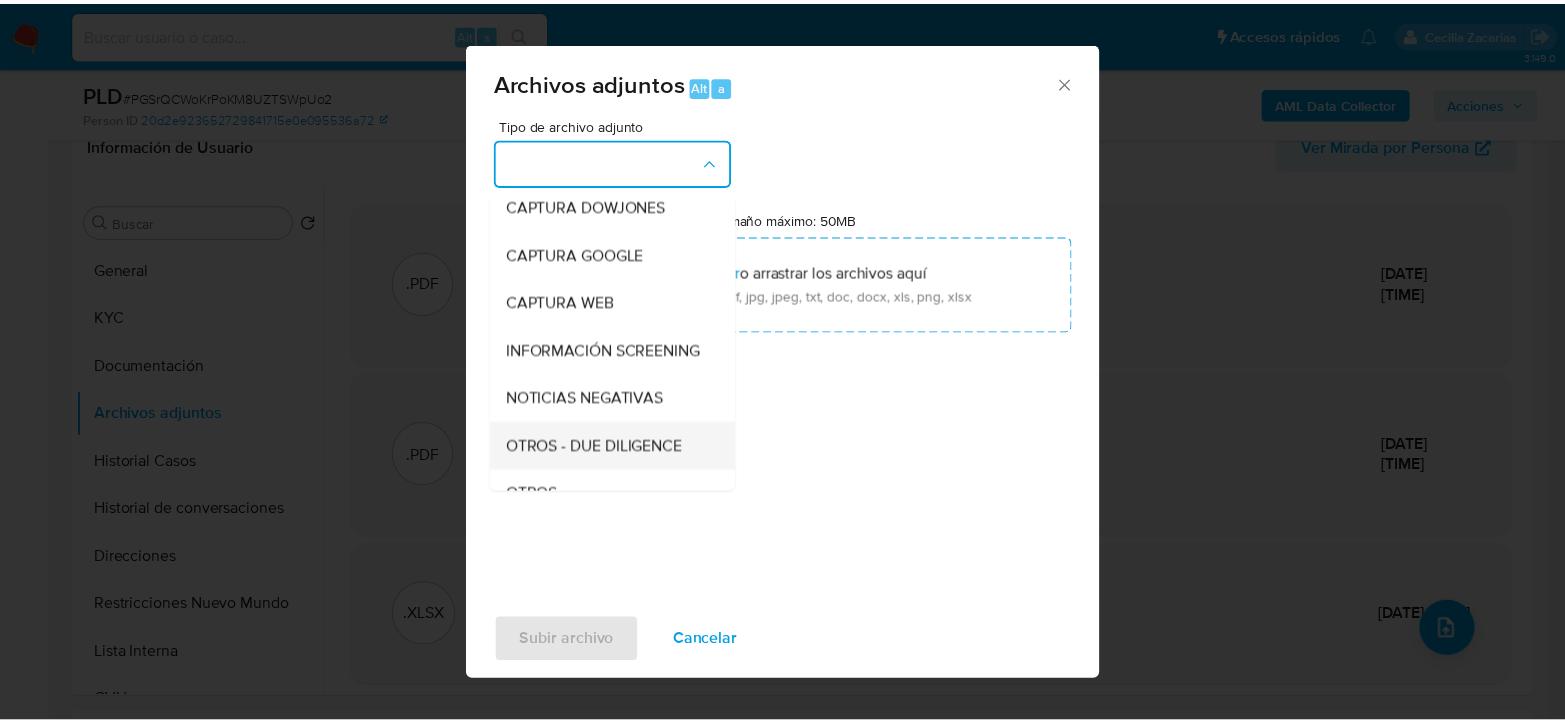 scroll, scrollTop: 222, scrollLeft: 0, axis: vertical 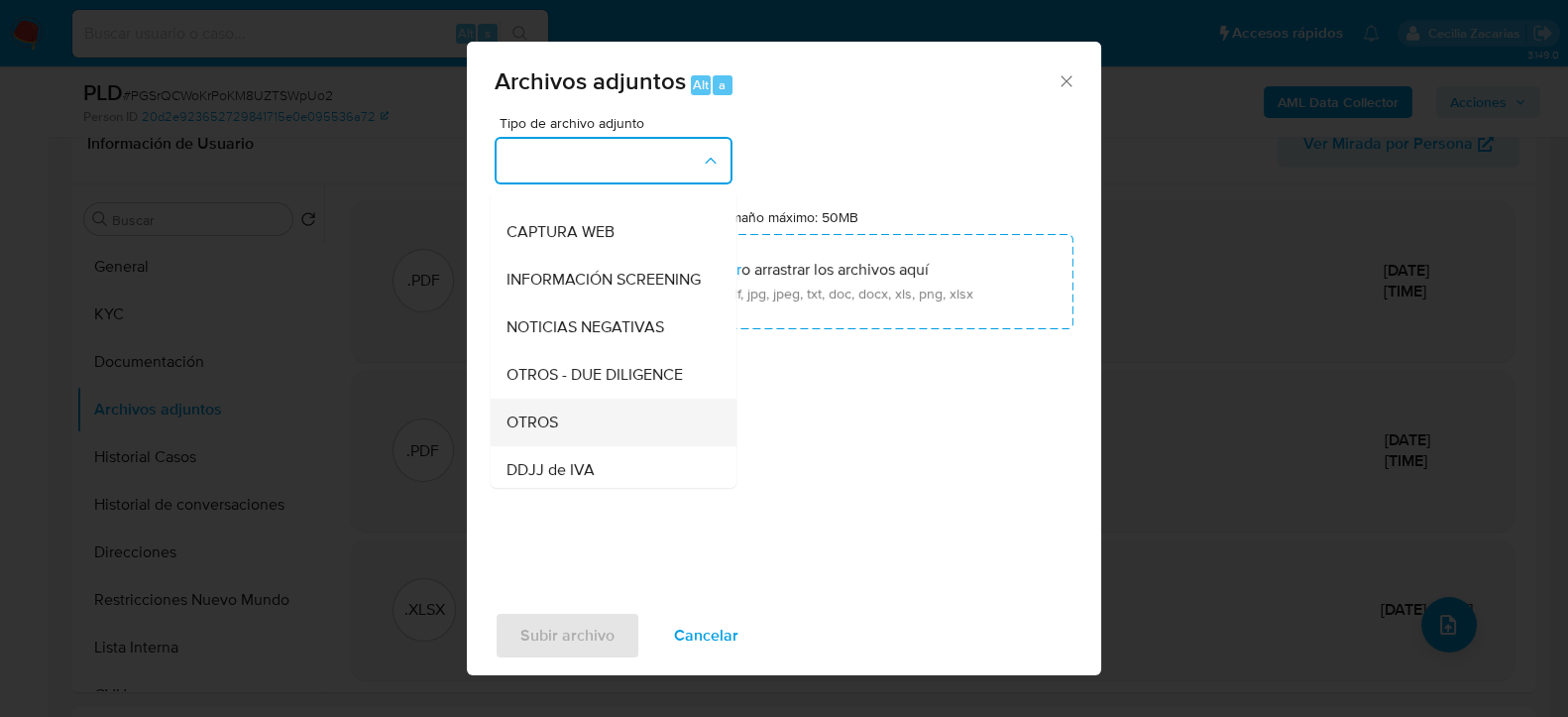 click on "OTROS" at bounding box center (608, 421) 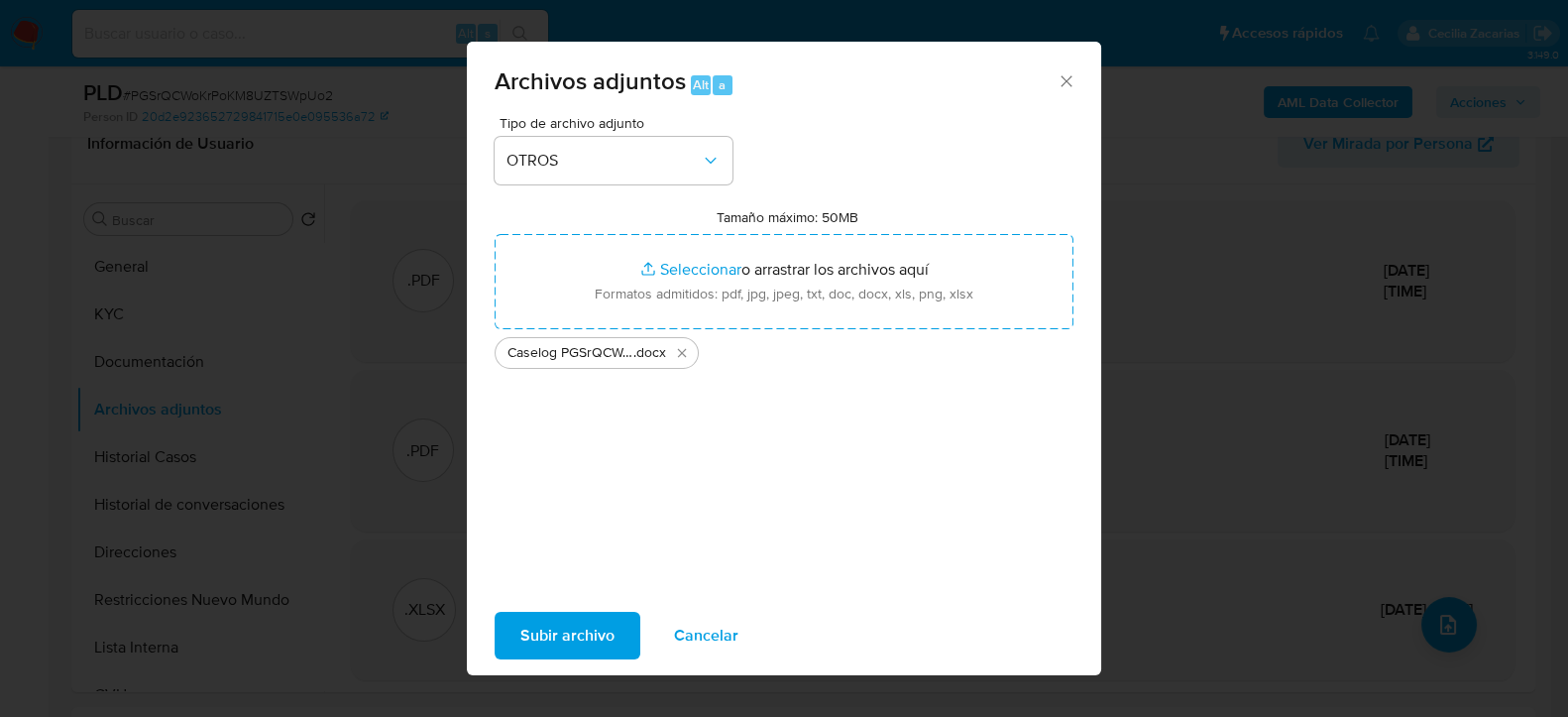 click on "Subir archivo" at bounding box center [567, 636] 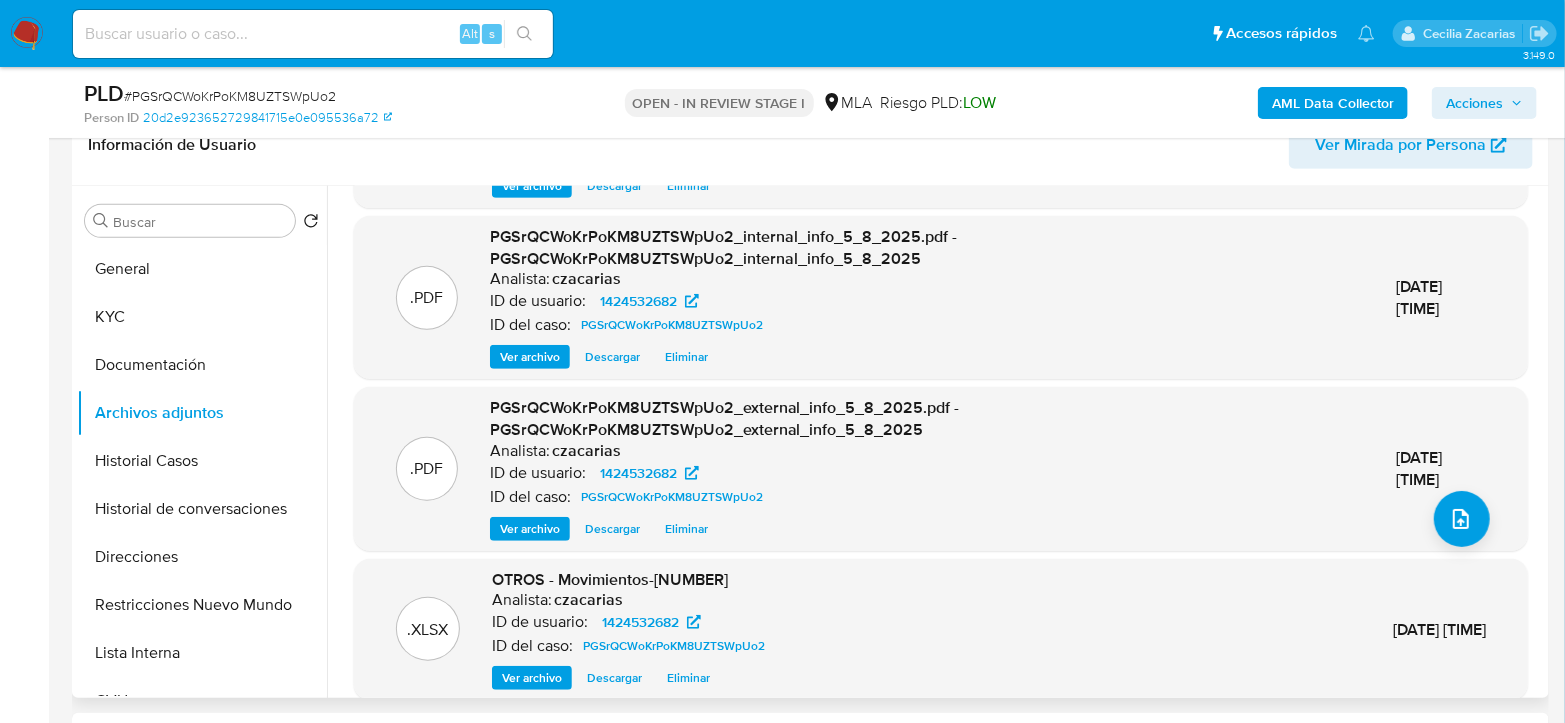 scroll, scrollTop: 130, scrollLeft: 0, axis: vertical 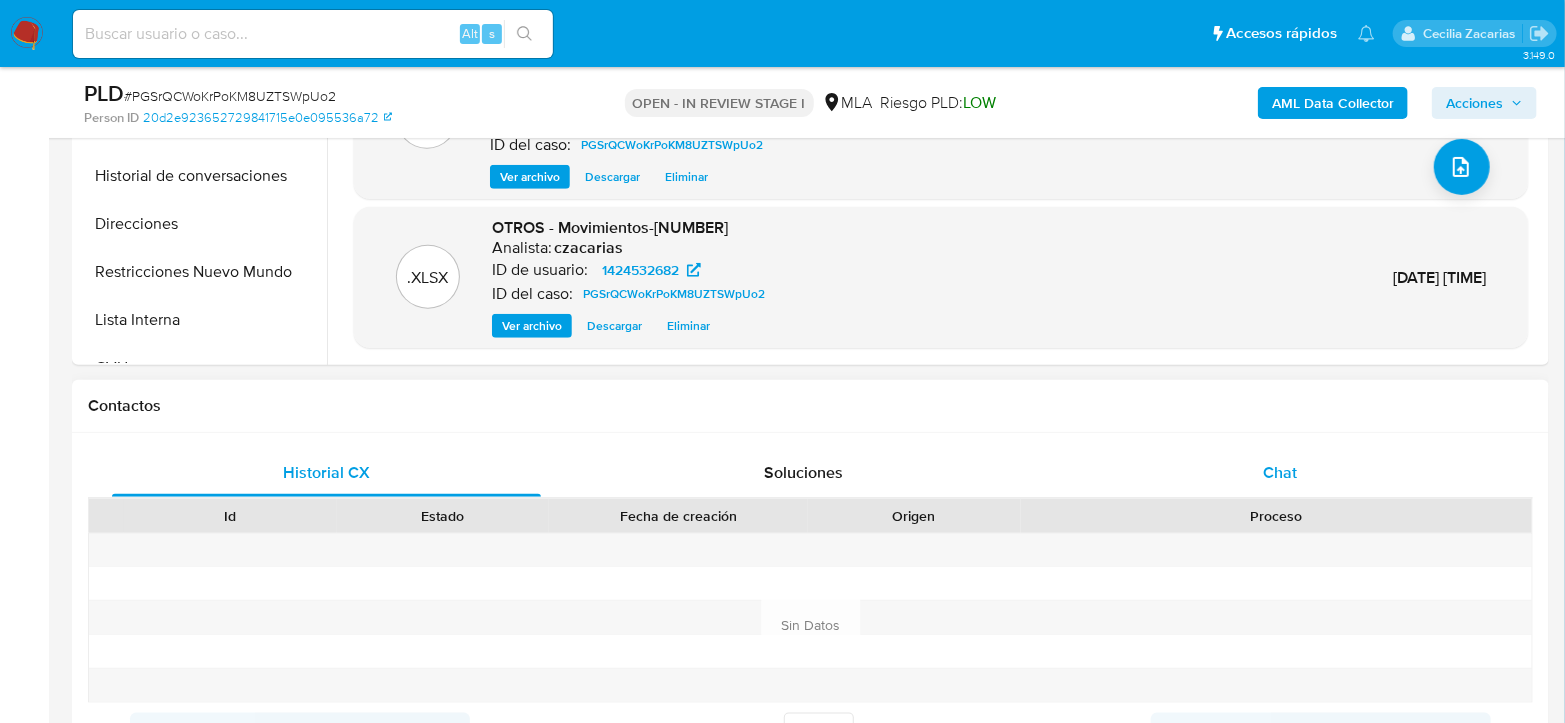 click on "Chat" at bounding box center (1280, 473) 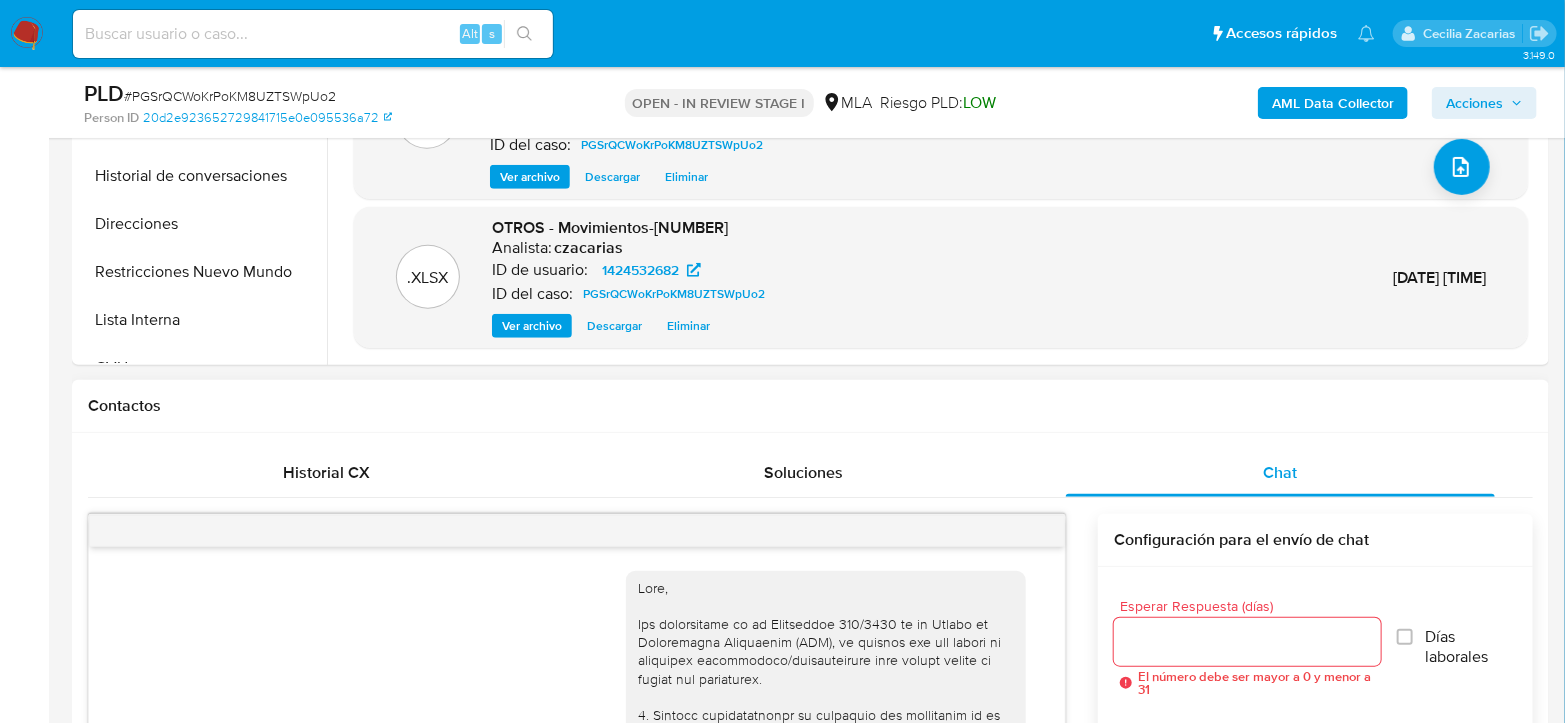 scroll, scrollTop: 1250, scrollLeft: 0, axis: vertical 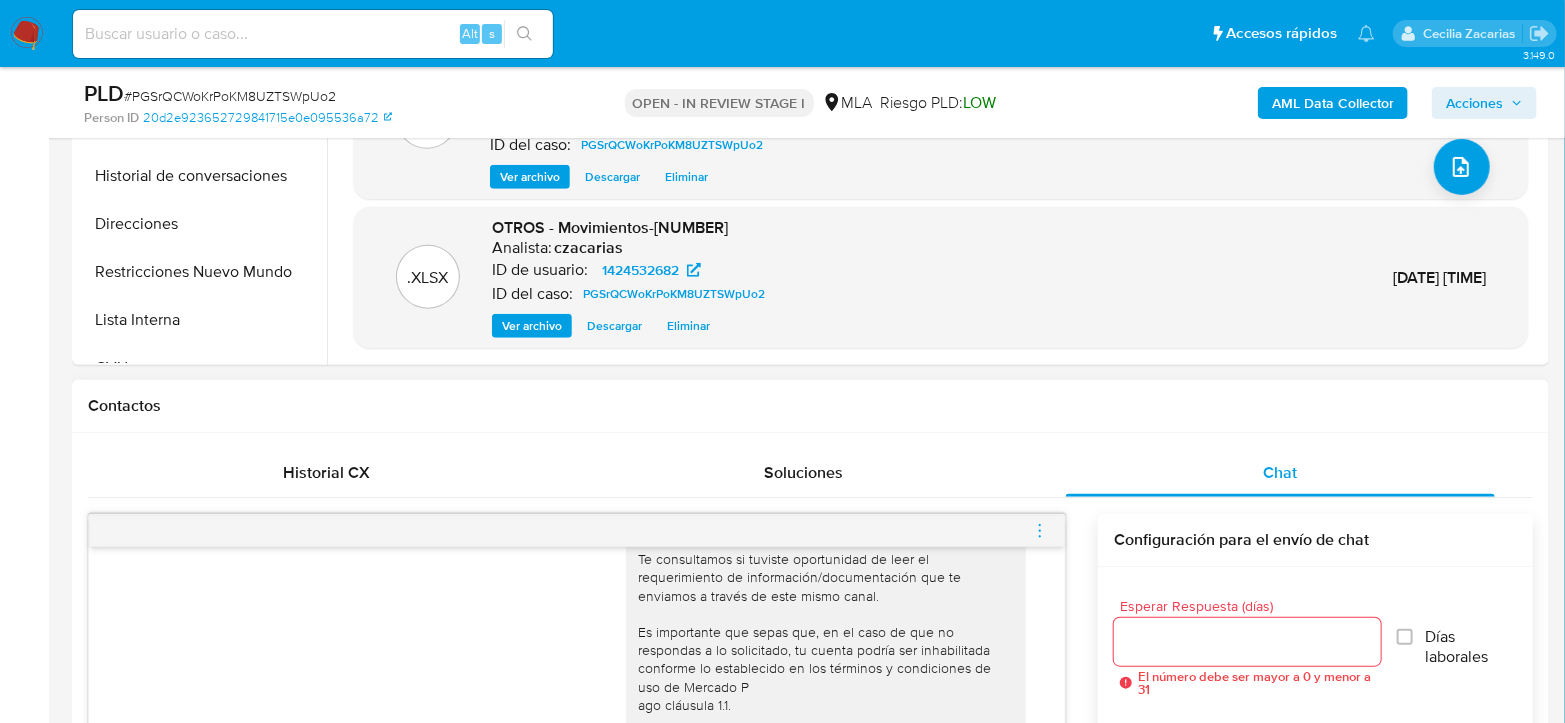 click at bounding box center [577, 531] 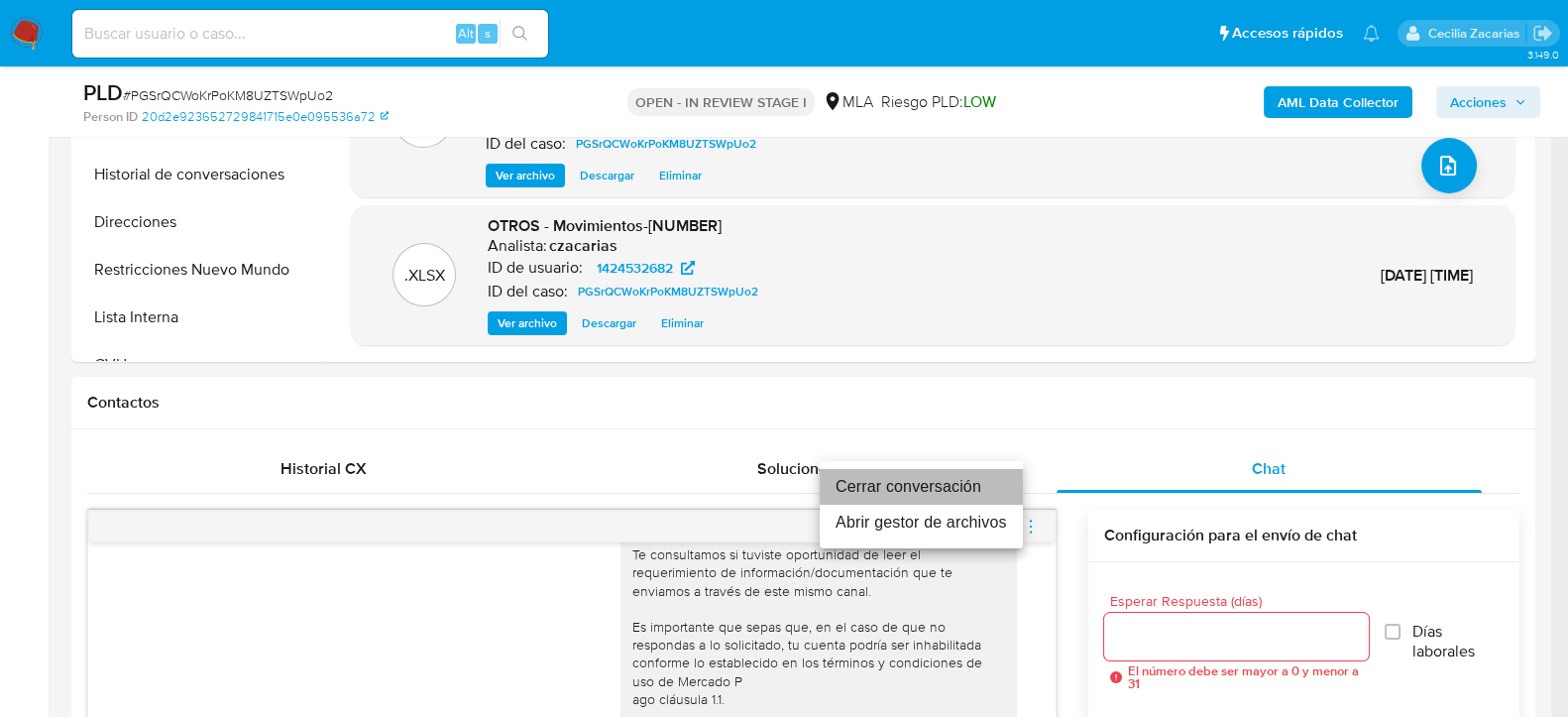 click on "Cerrar conversación" at bounding box center [921, 487] 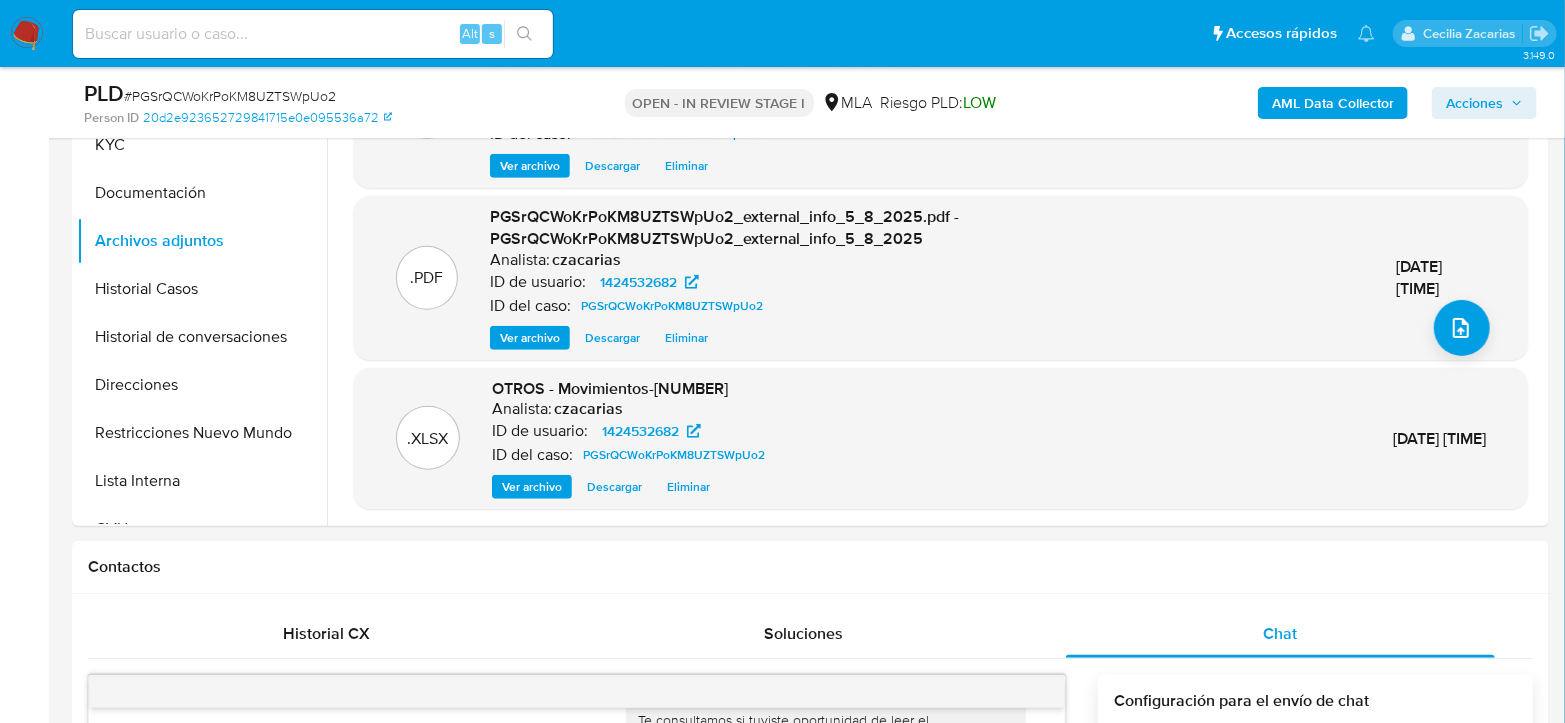 scroll, scrollTop: 333, scrollLeft: 0, axis: vertical 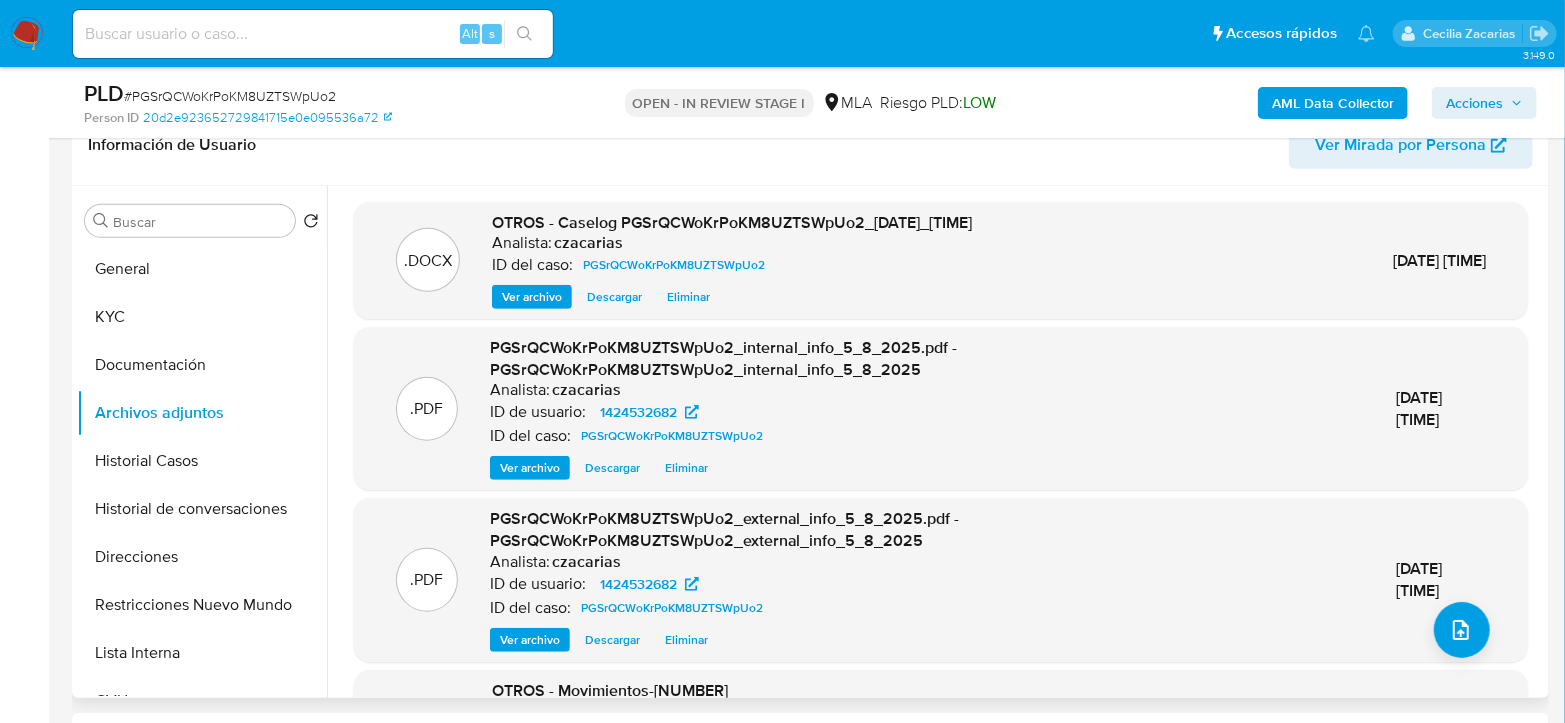 click on "Ver archivo" at bounding box center [532, 297] 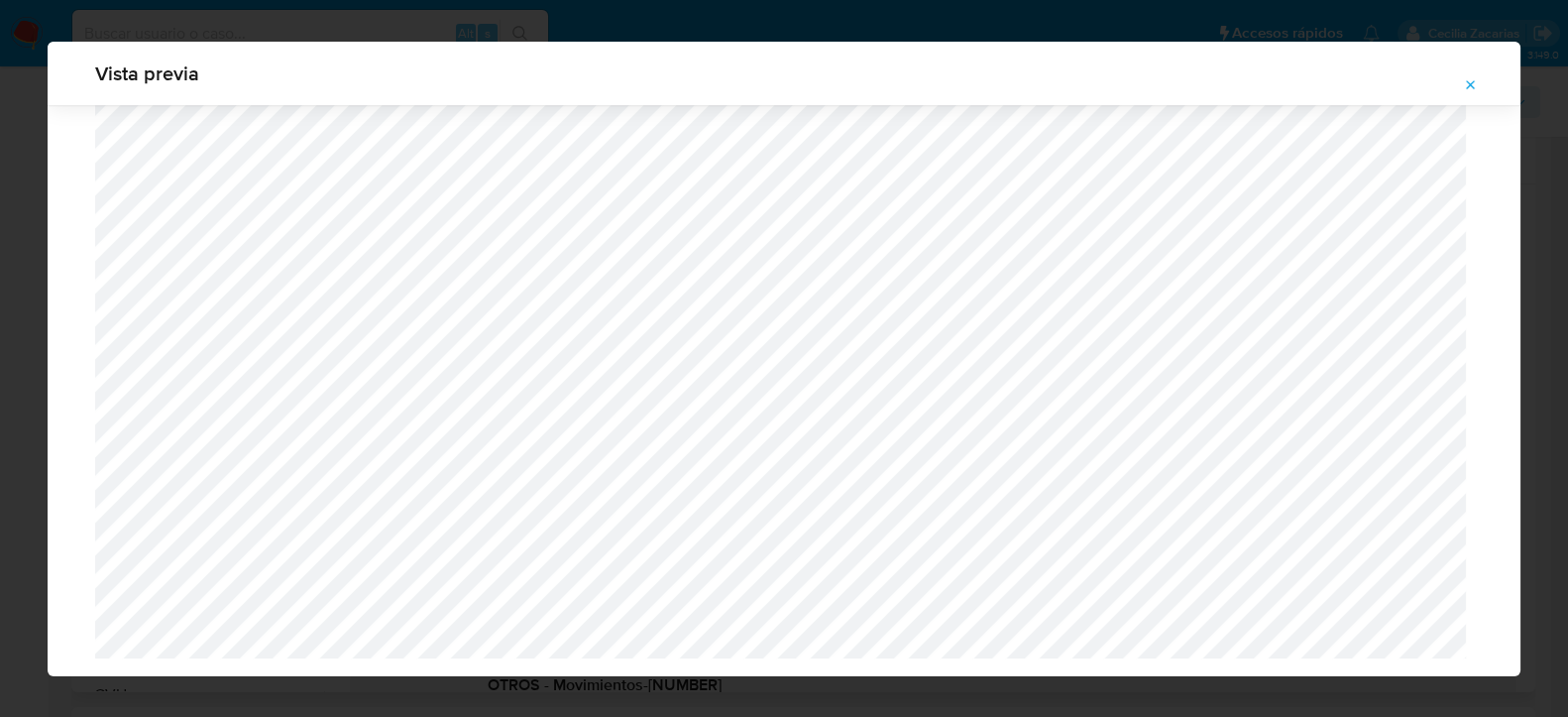 scroll, scrollTop: 2689, scrollLeft: 0, axis: vertical 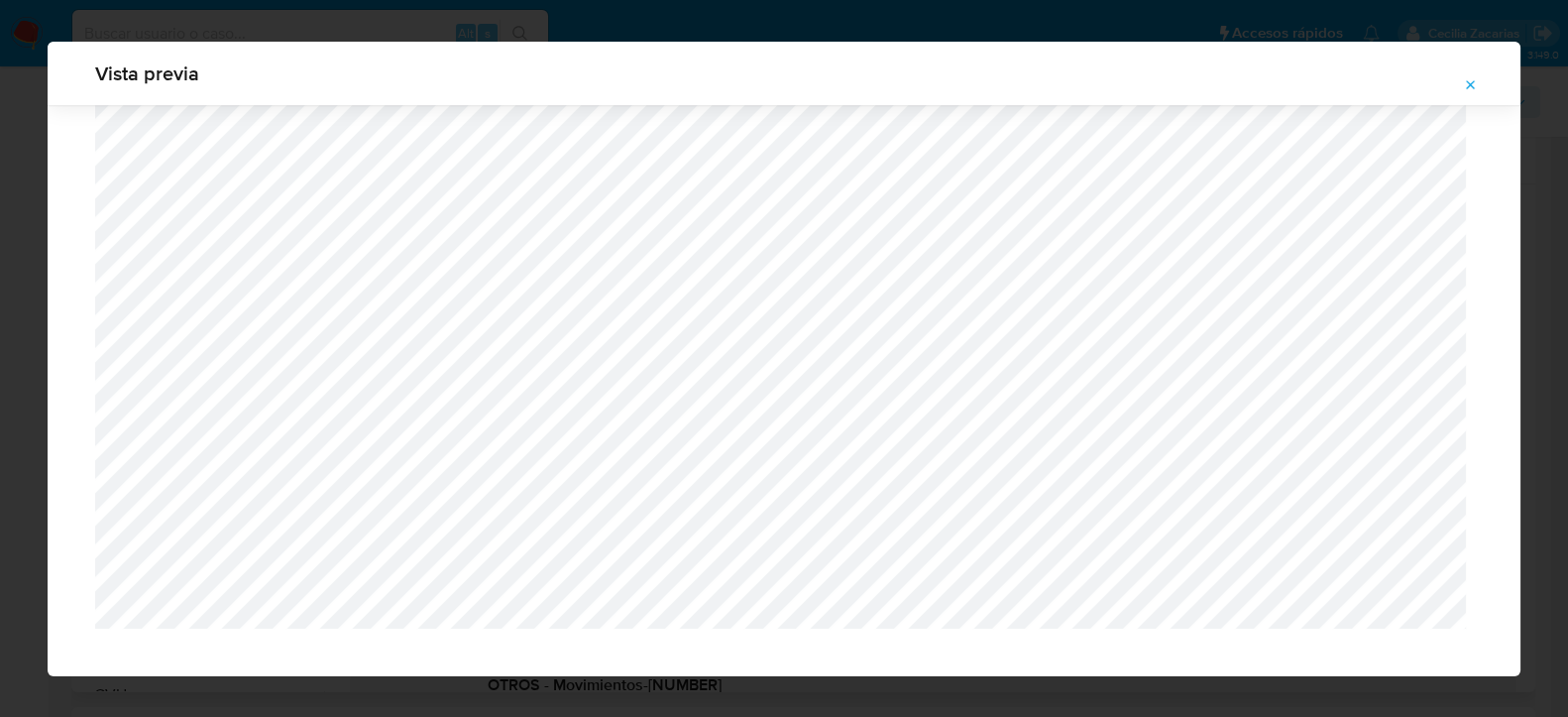 click 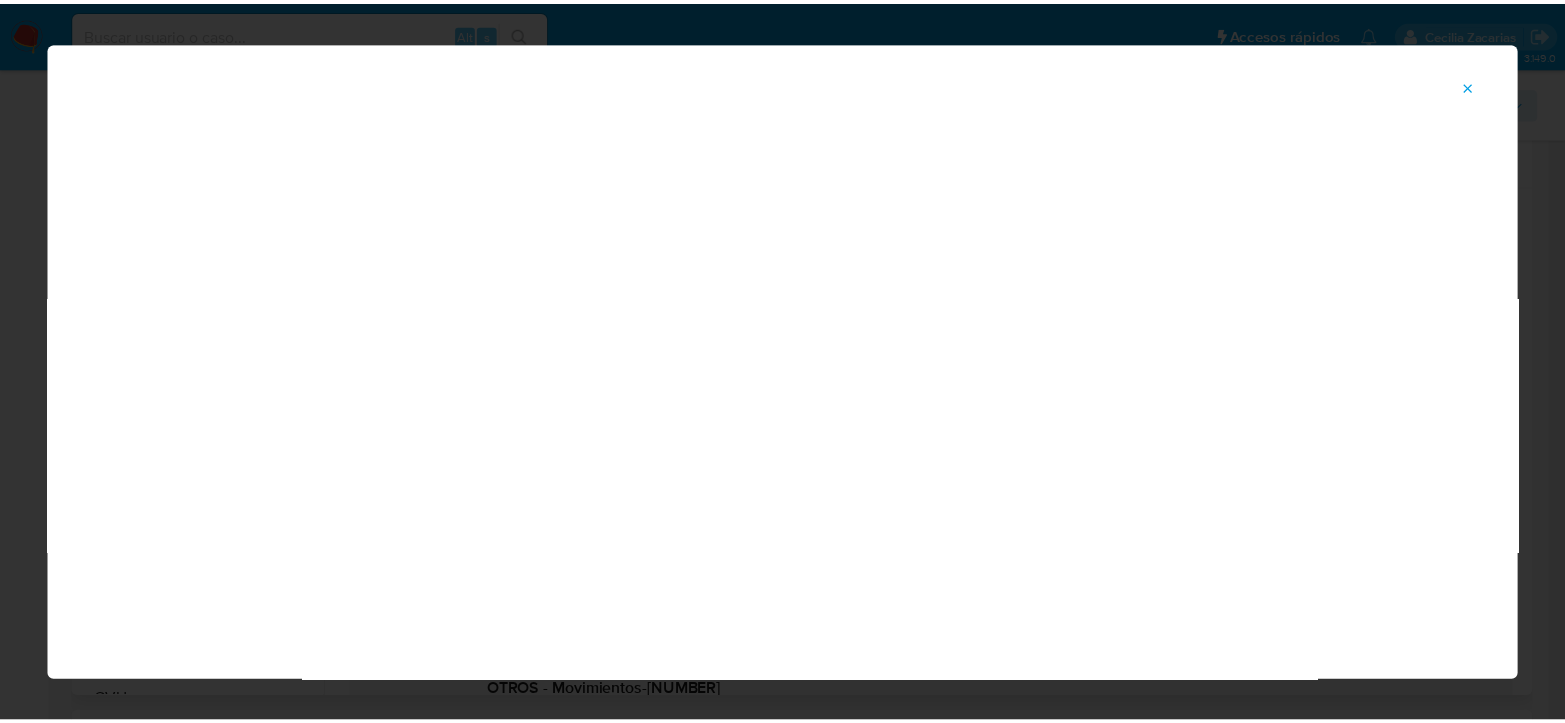 scroll, scrollTop: 103, scrollLeft: 0, axis: vertical 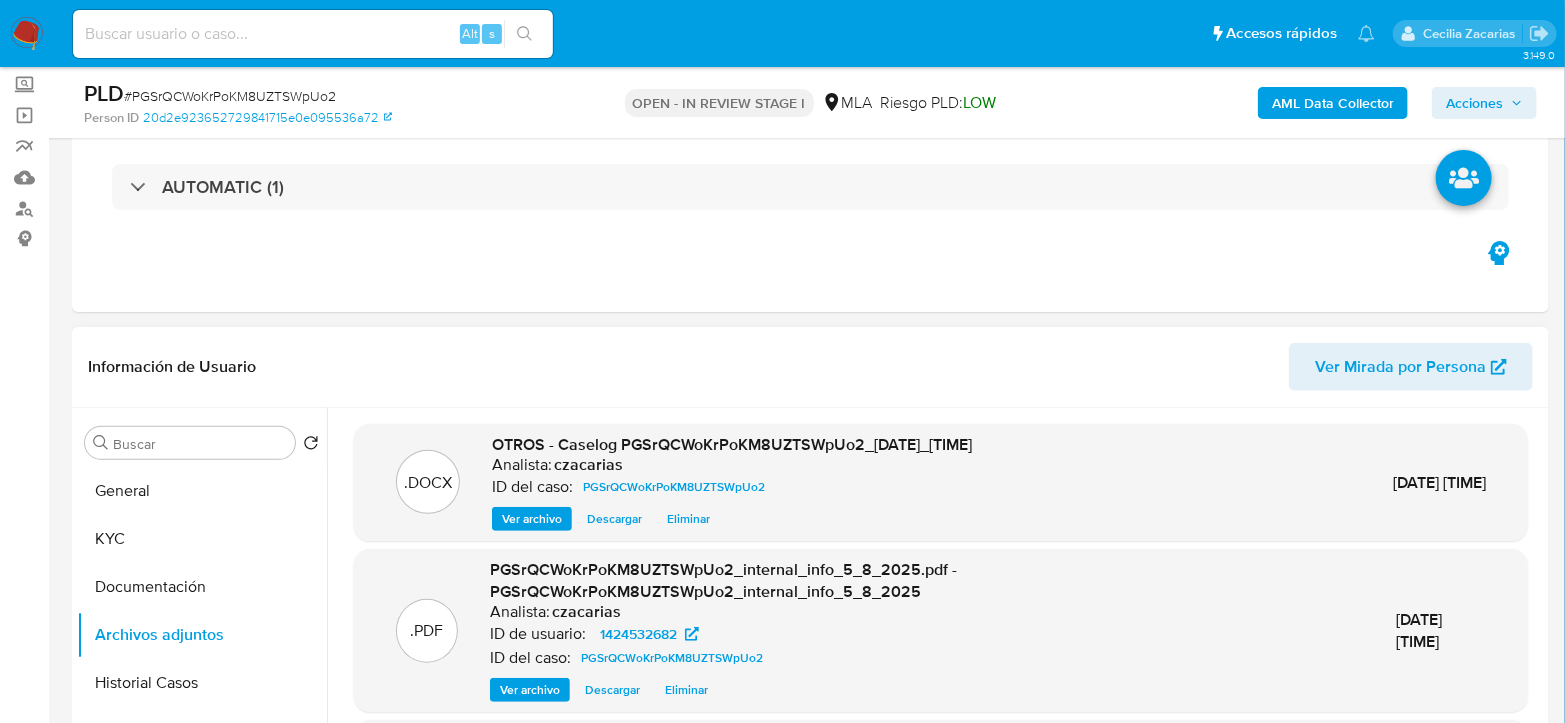 click on "Acciones" at bounding box center [1474, 103] 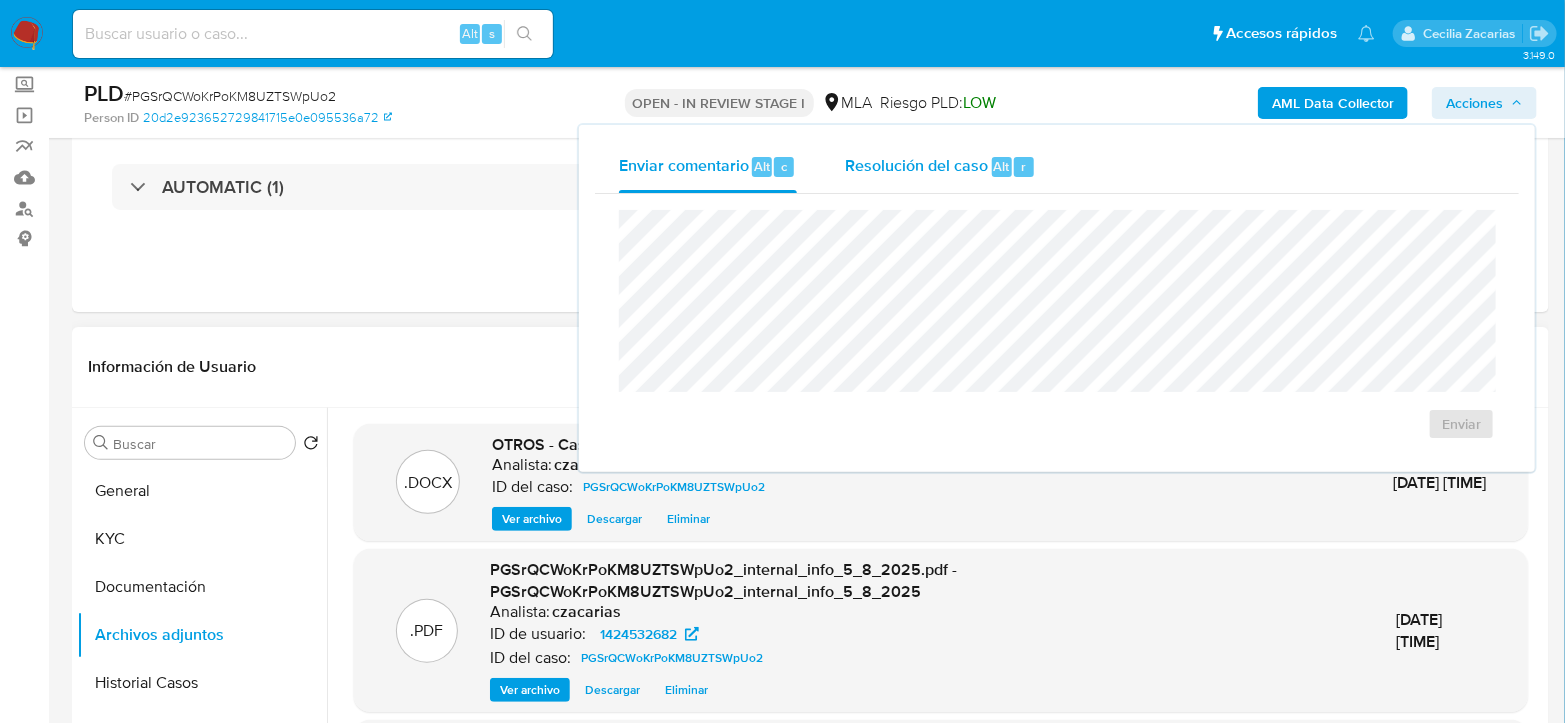drag, startPoint x: 933, startPoint y: 153, endPoint x: 968, endPoint y: 174, distance: 40.81666 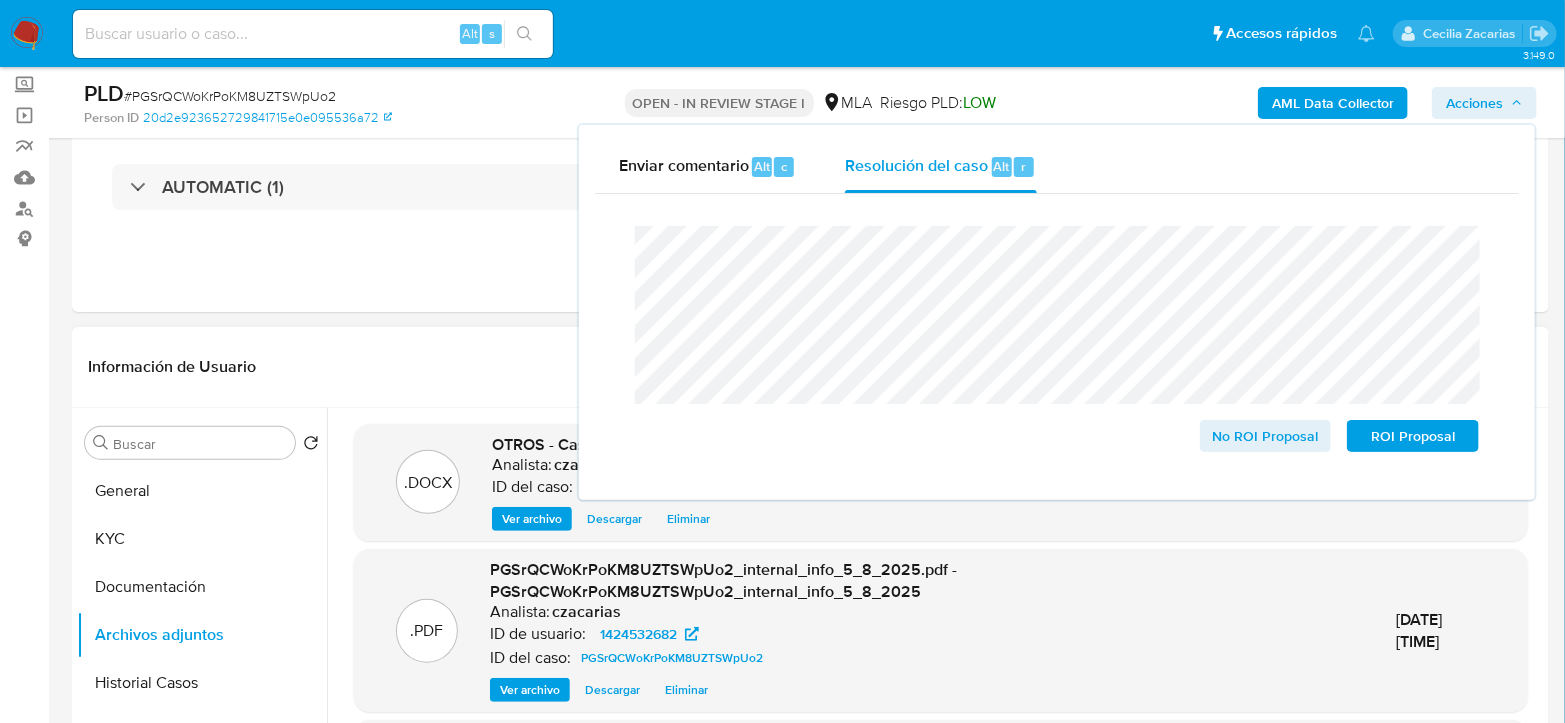 click on "# PGSrQCWoKrPoKM8UZTSWpUo2" at bounding box center [230, 96] 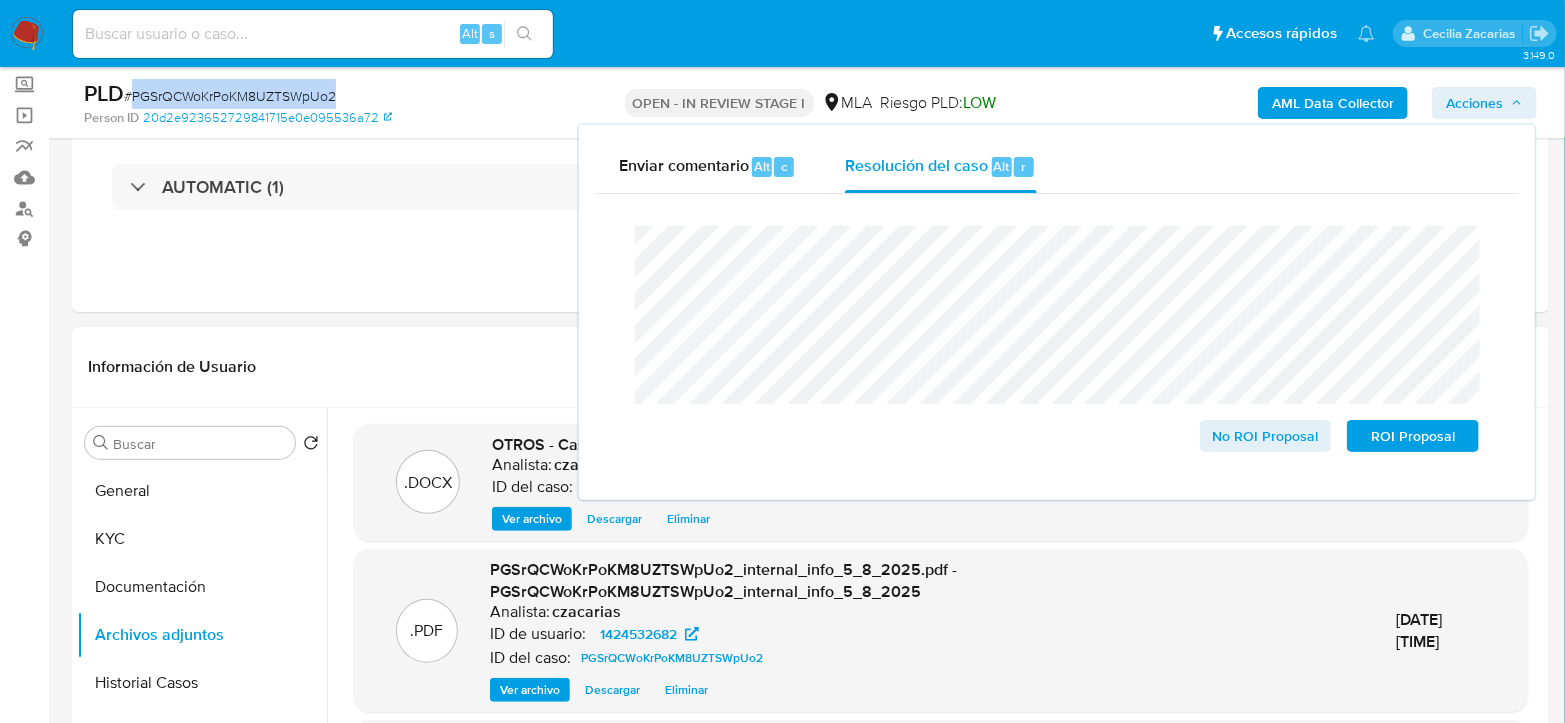 click on "# PGSrQCWoKrPoKM8UZTSWpUo2" at bounding box center (230, 96) 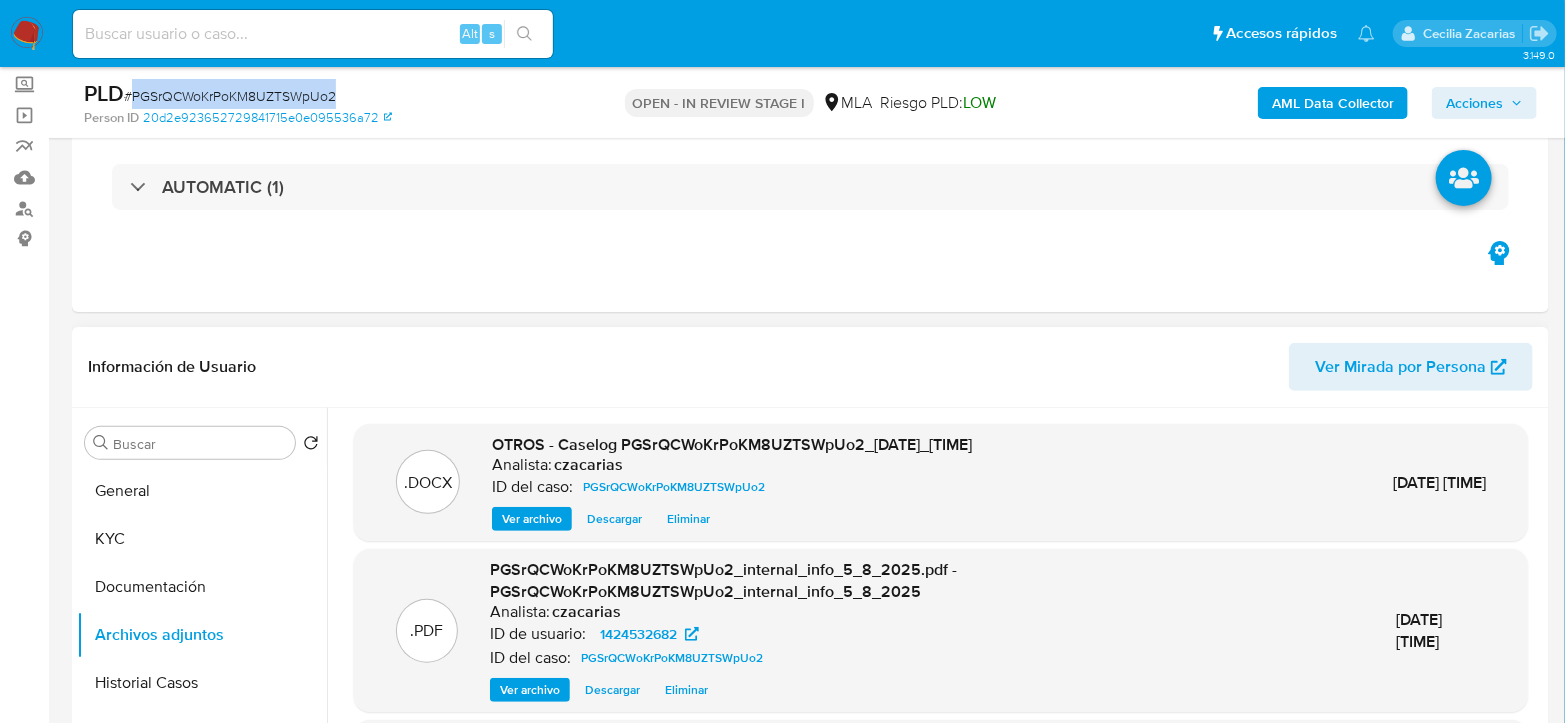 copy on "PGSrQCWoKrPoKM8UZTSWpUo2" 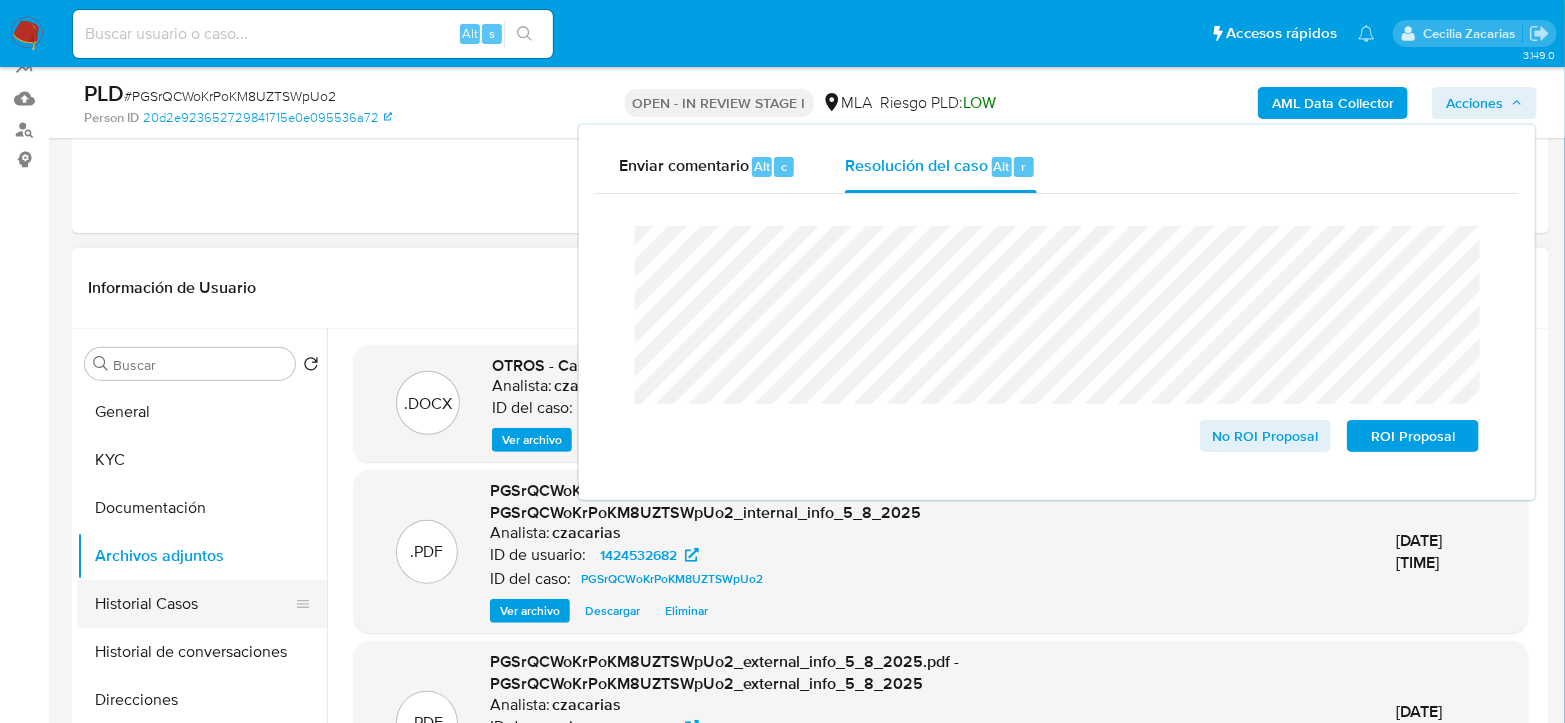 scroll, scrollTop: 222, scrollLeft: 0, axis: vertical 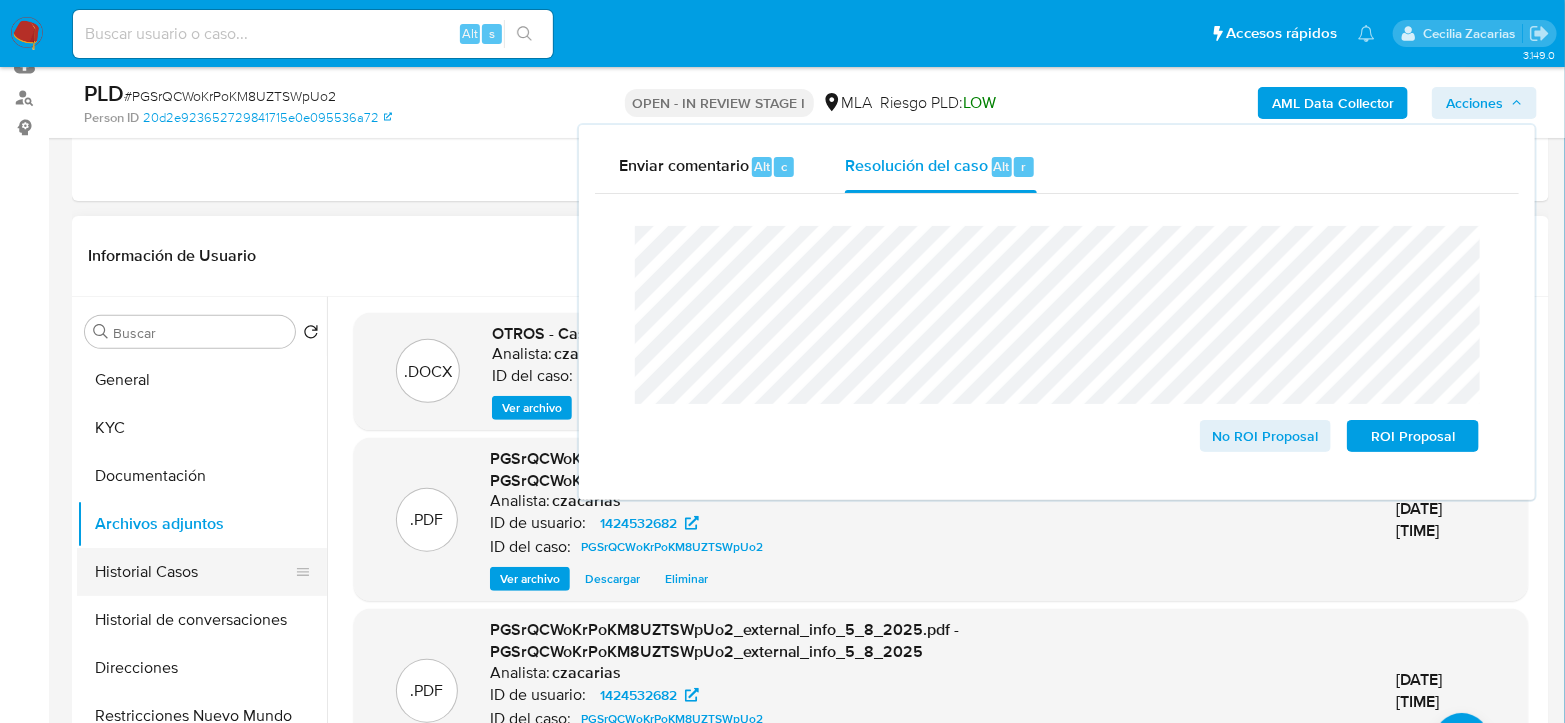 click on "Historial Casos" at bounding box center [194, 572] 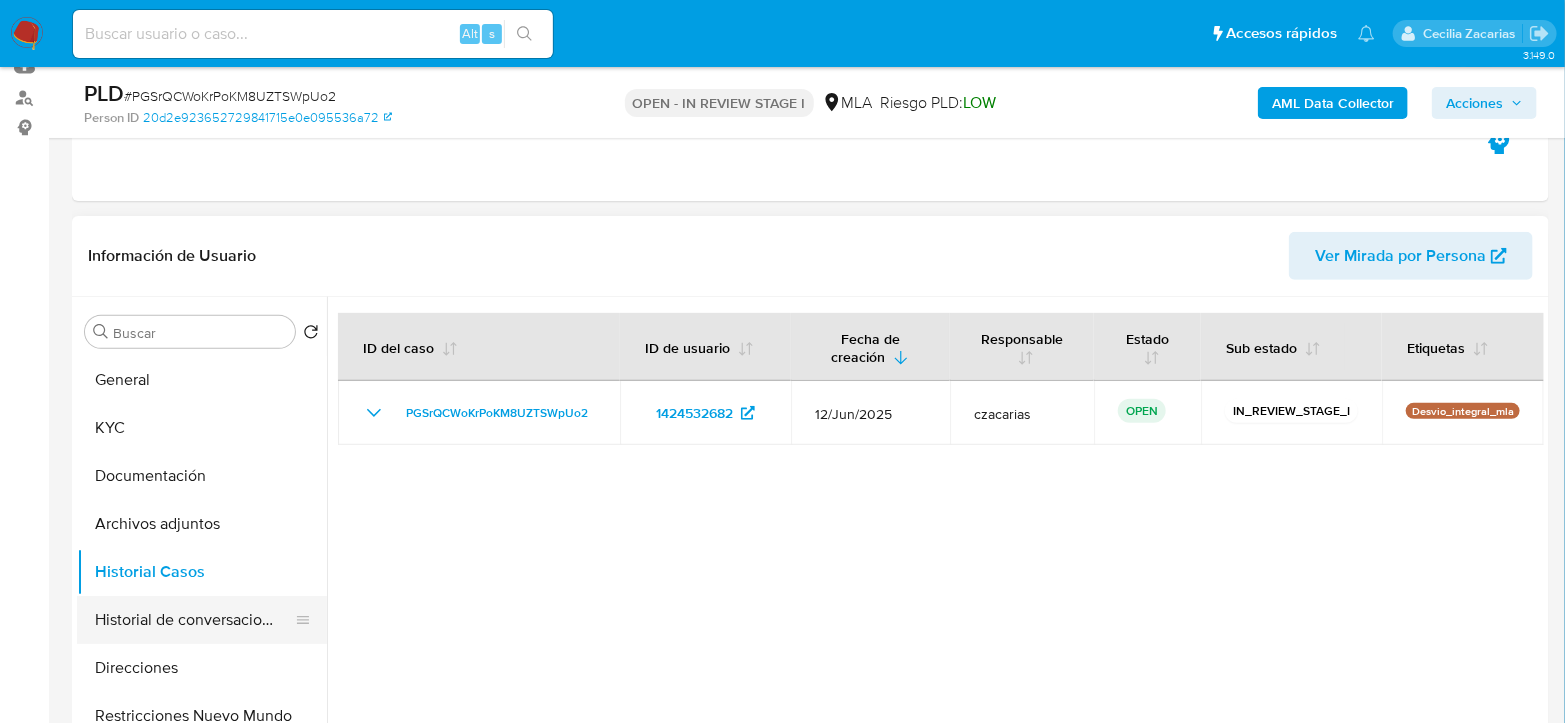 click on "Historial de conversaciones" at bounding box center [194, 620] 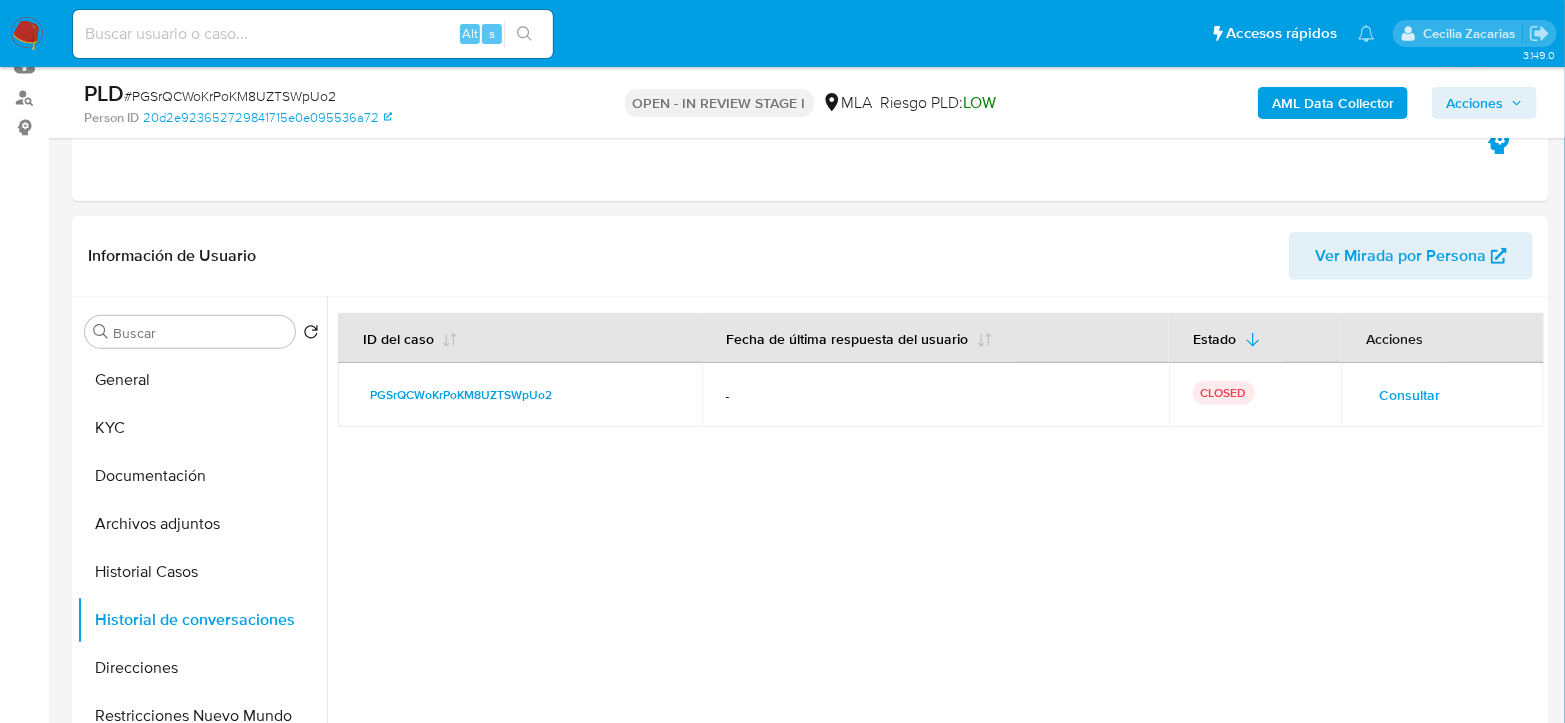 click on "Acciones" at bounding box center (1474, 103) 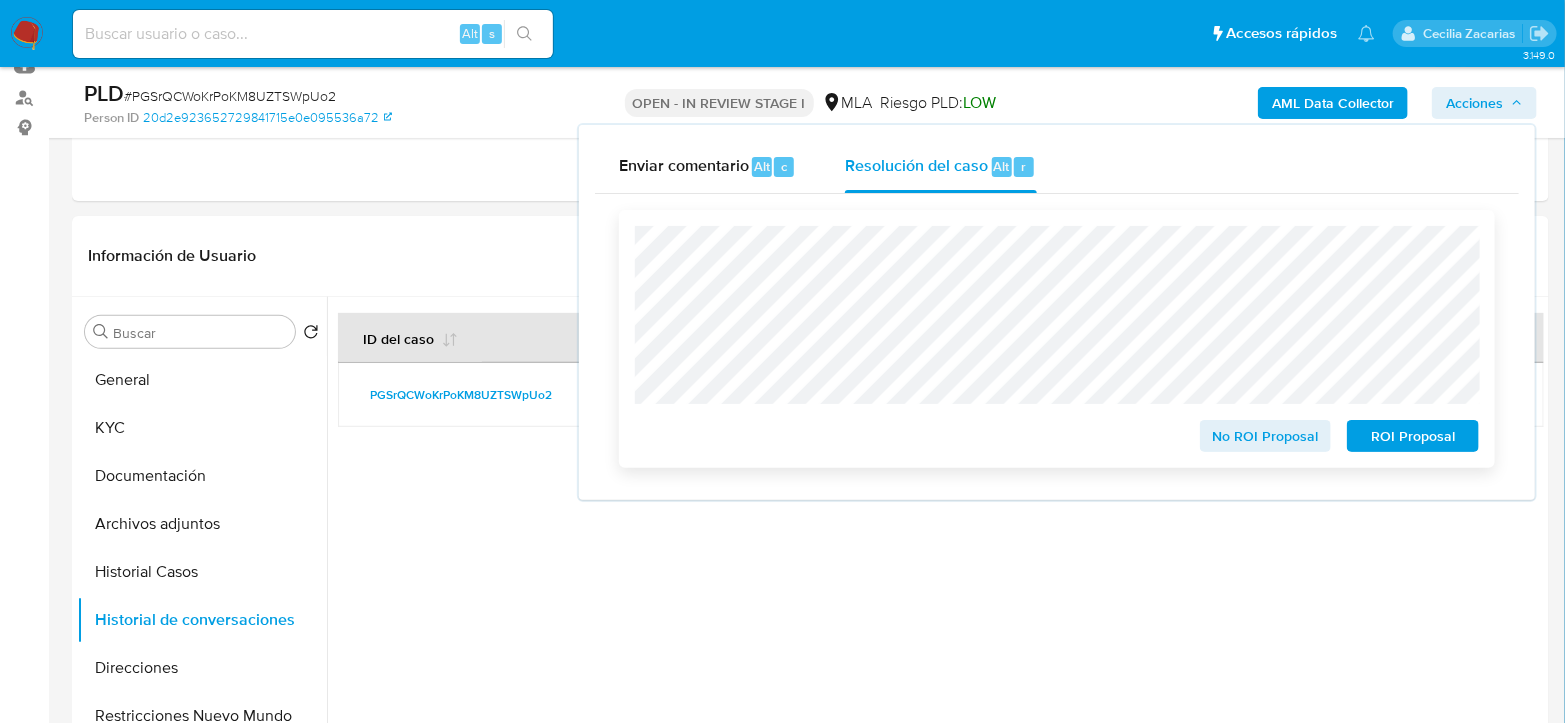 click on "No ROI Proposal" at bounding box center (1266, 436) 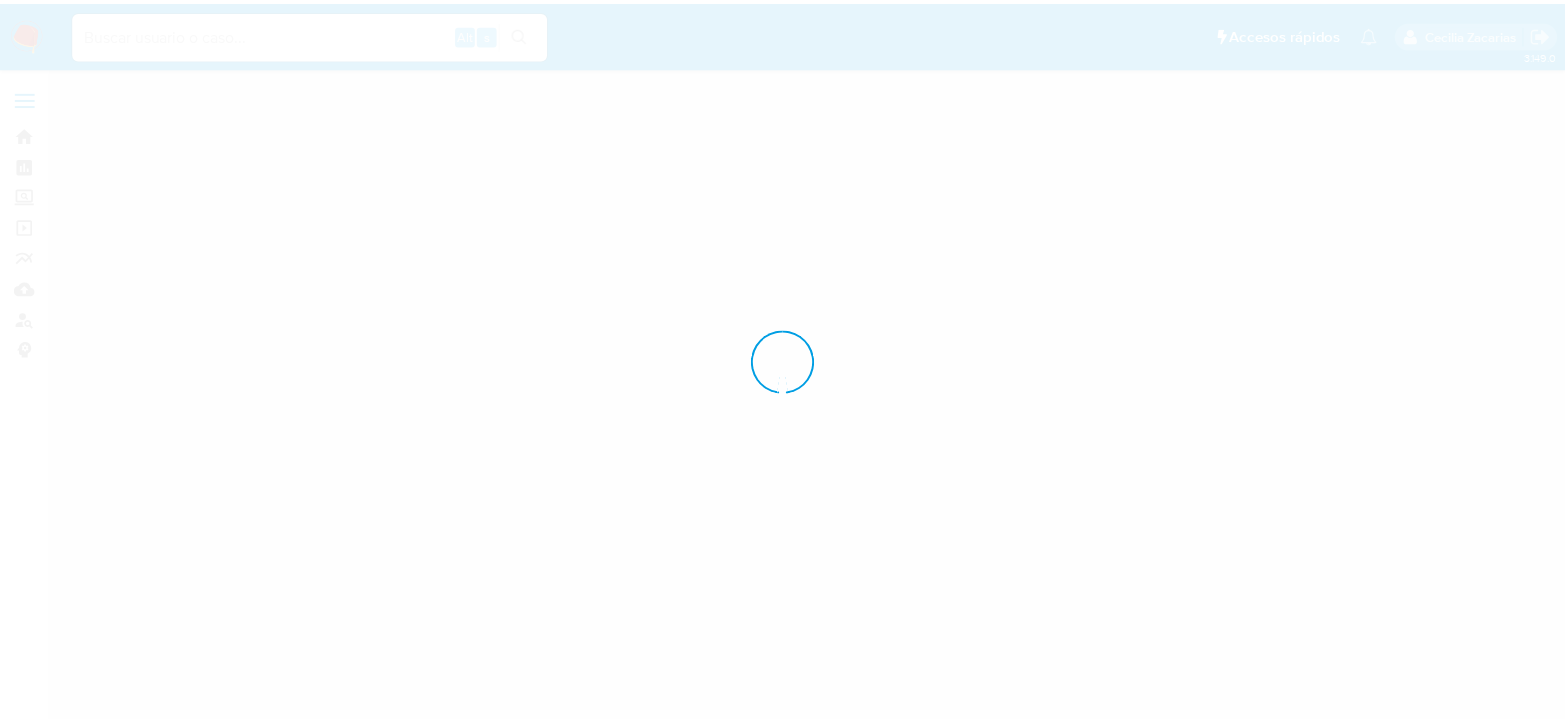 scroll, scrollTop: 0, scrollLeft: 0, axis: both 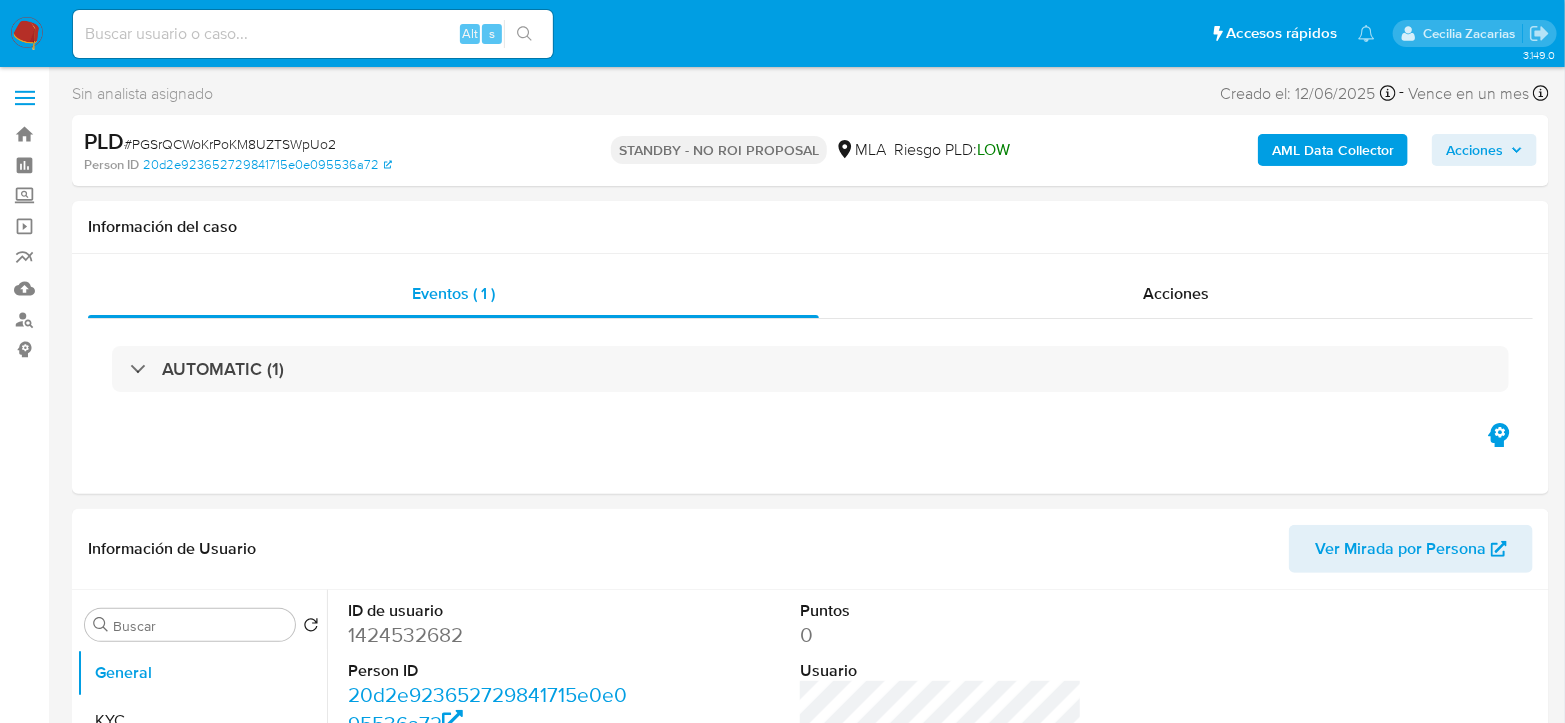select on "10" 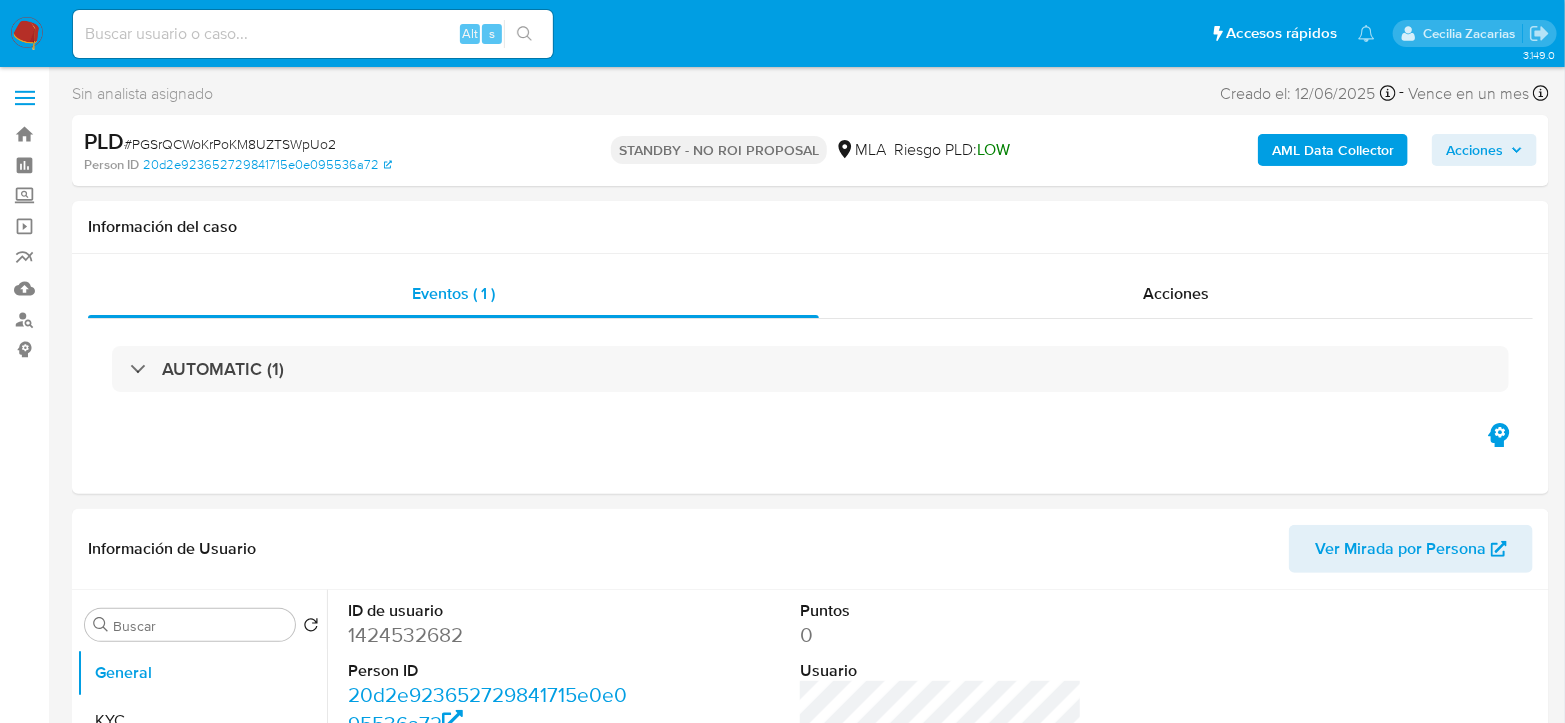 drag, startPoint x: 270, startPoint y: 58, endPoint x: 271, endPoint y: 41, distance: 17.029387 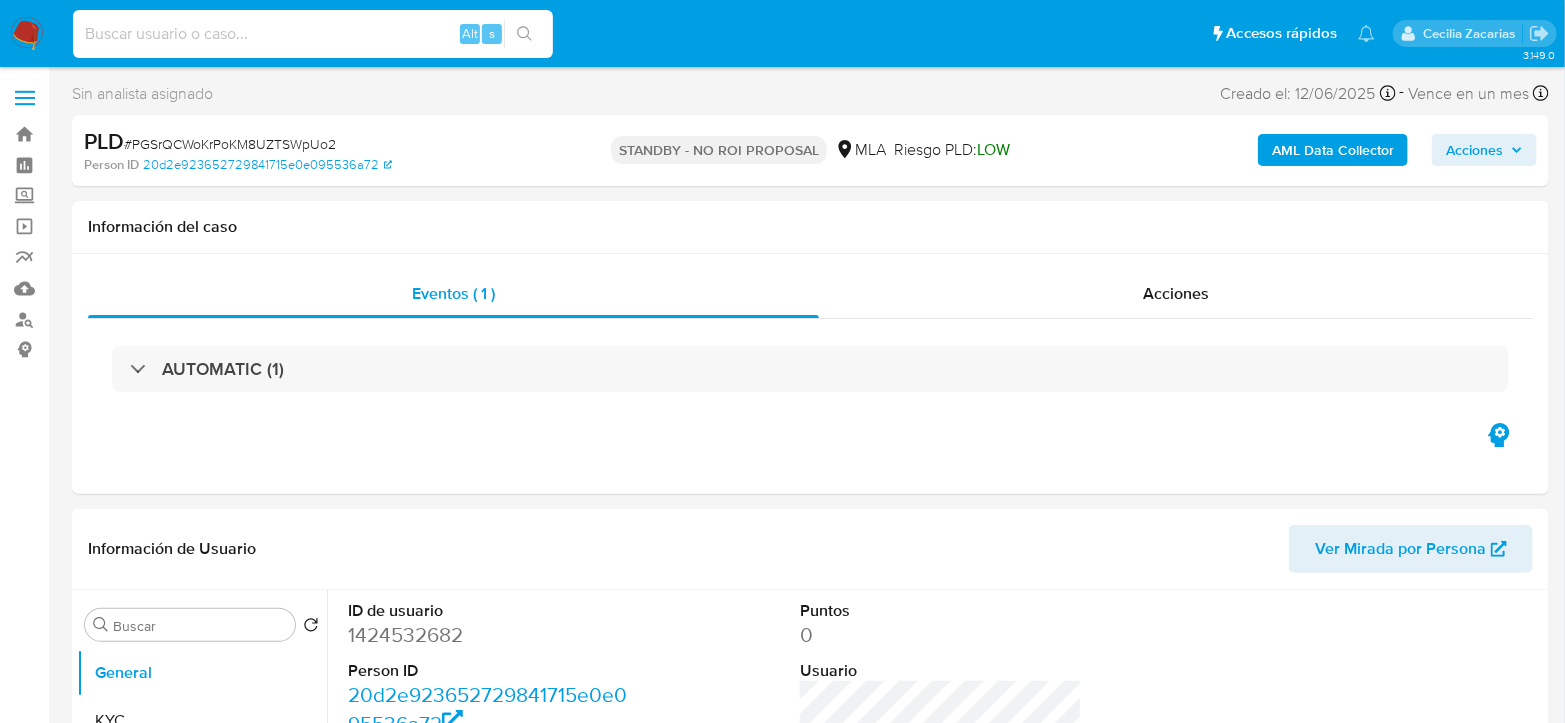 paste on "xzqqDUqiQvMtcGqM3UQPe97t" 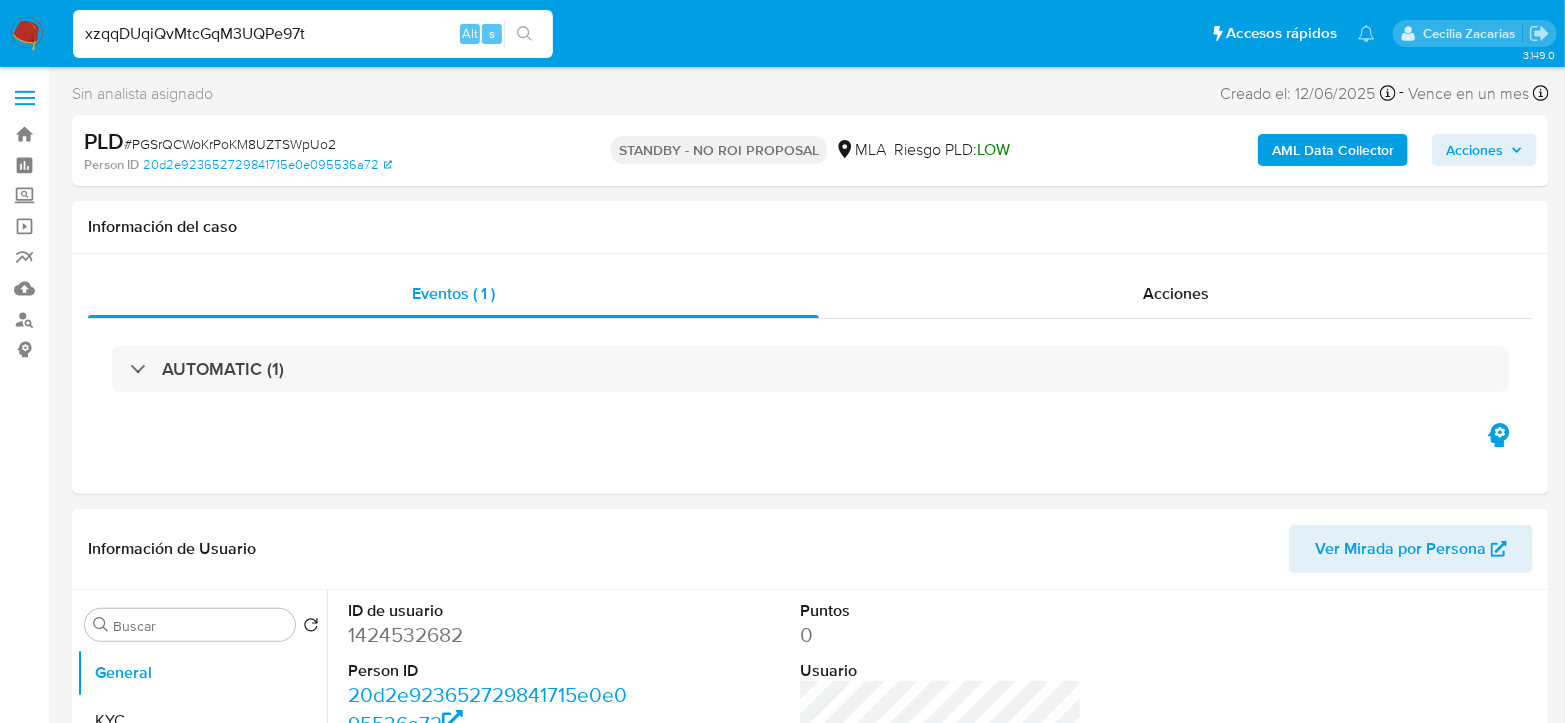 type on "xzqqDUqiQvMtcGqM3UQPe97t" 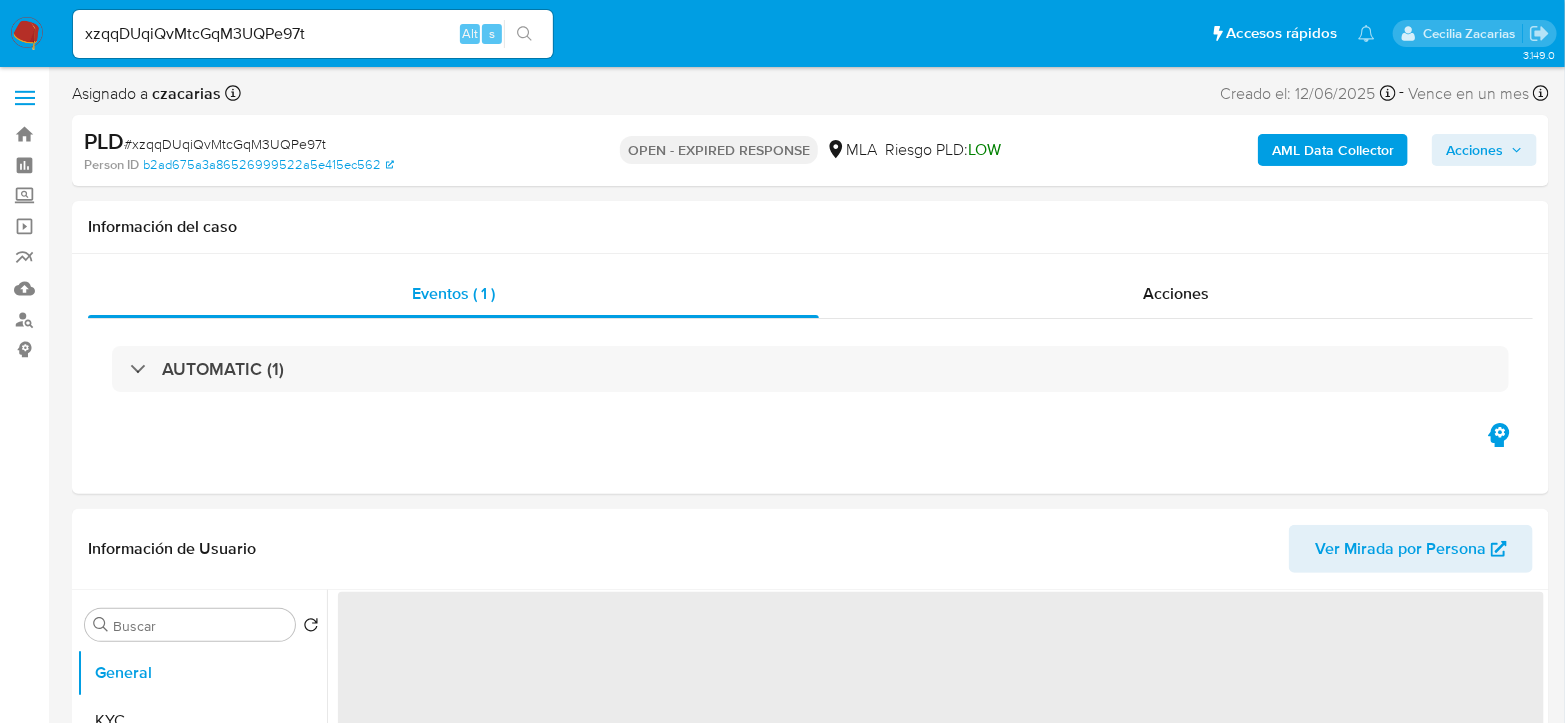 select on "10" 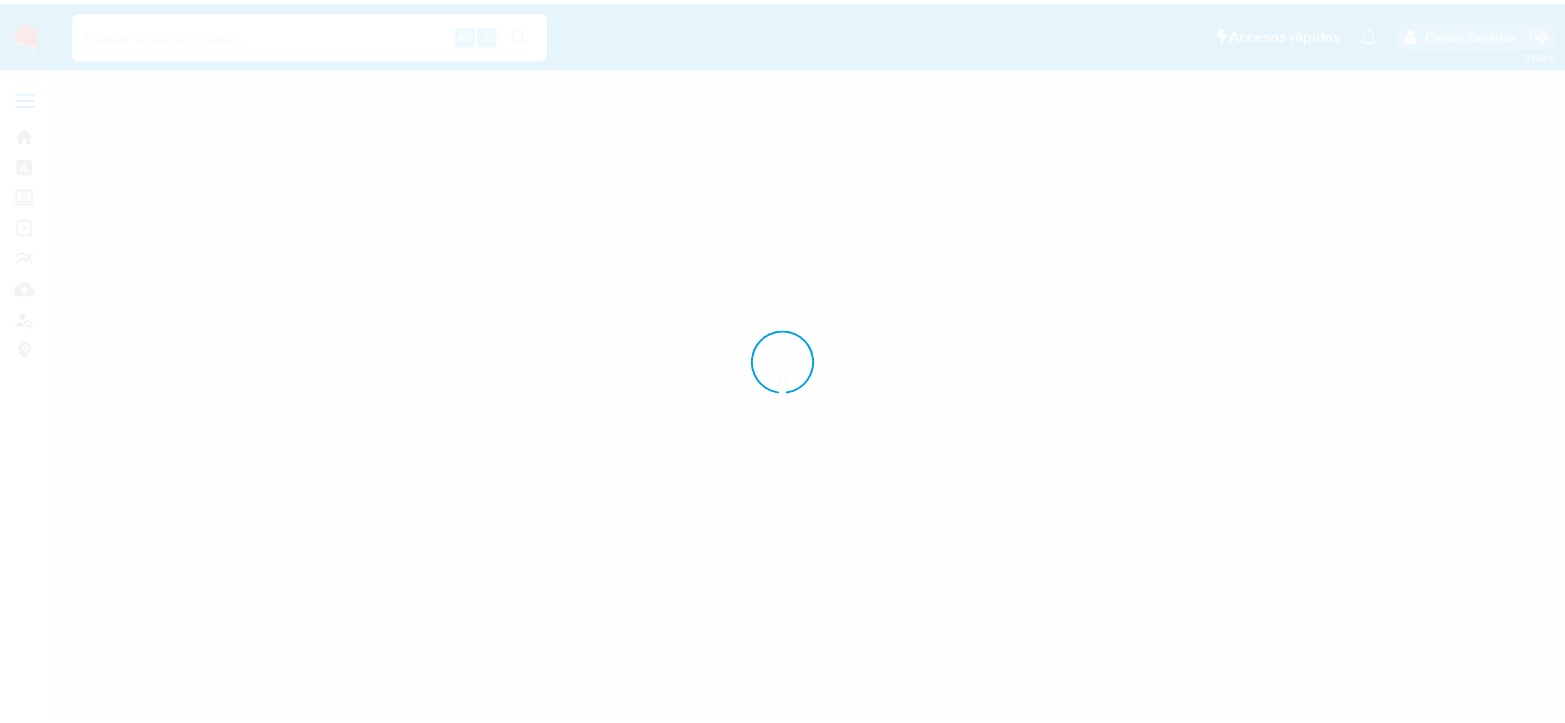 scroll, scrollTop: 0, scrollLeft: 0, axis: both 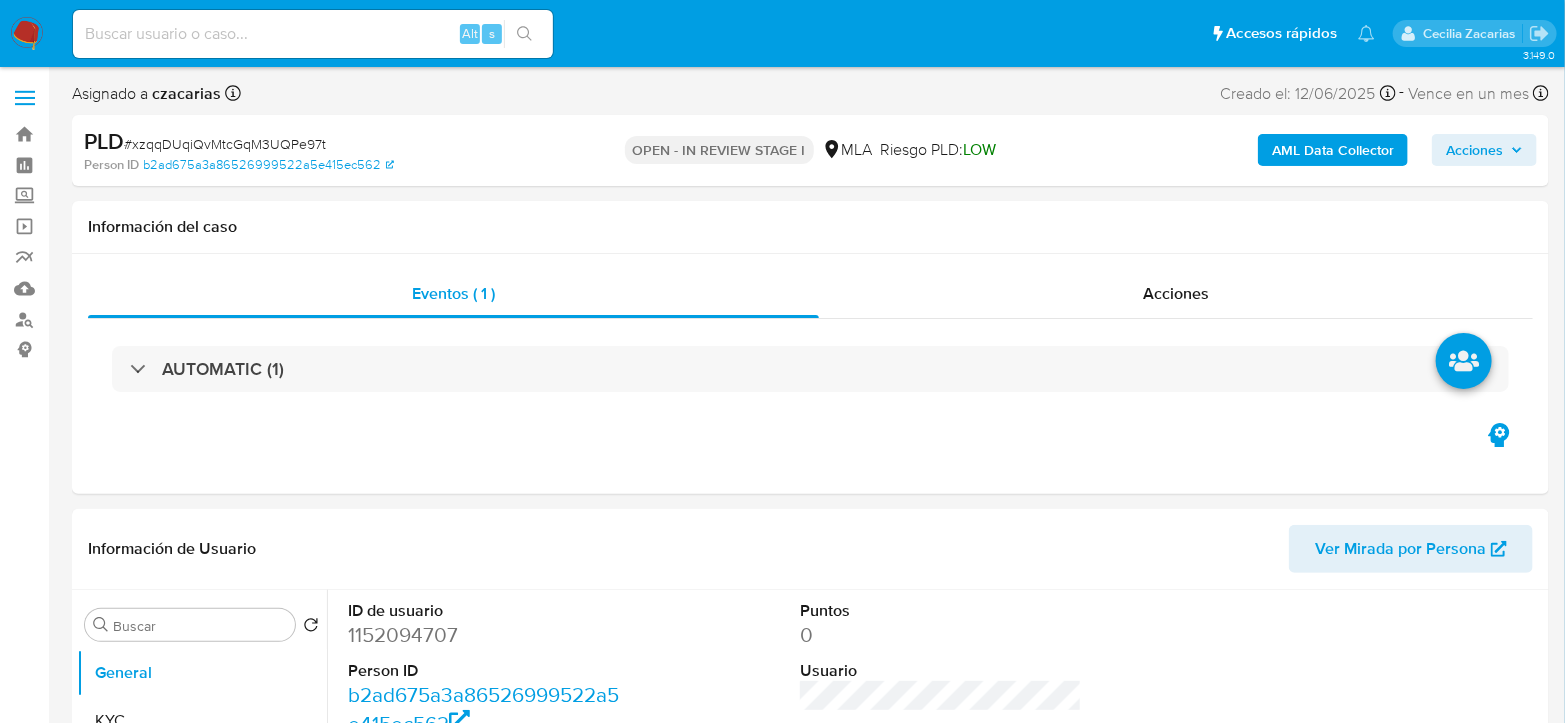 select on "10" 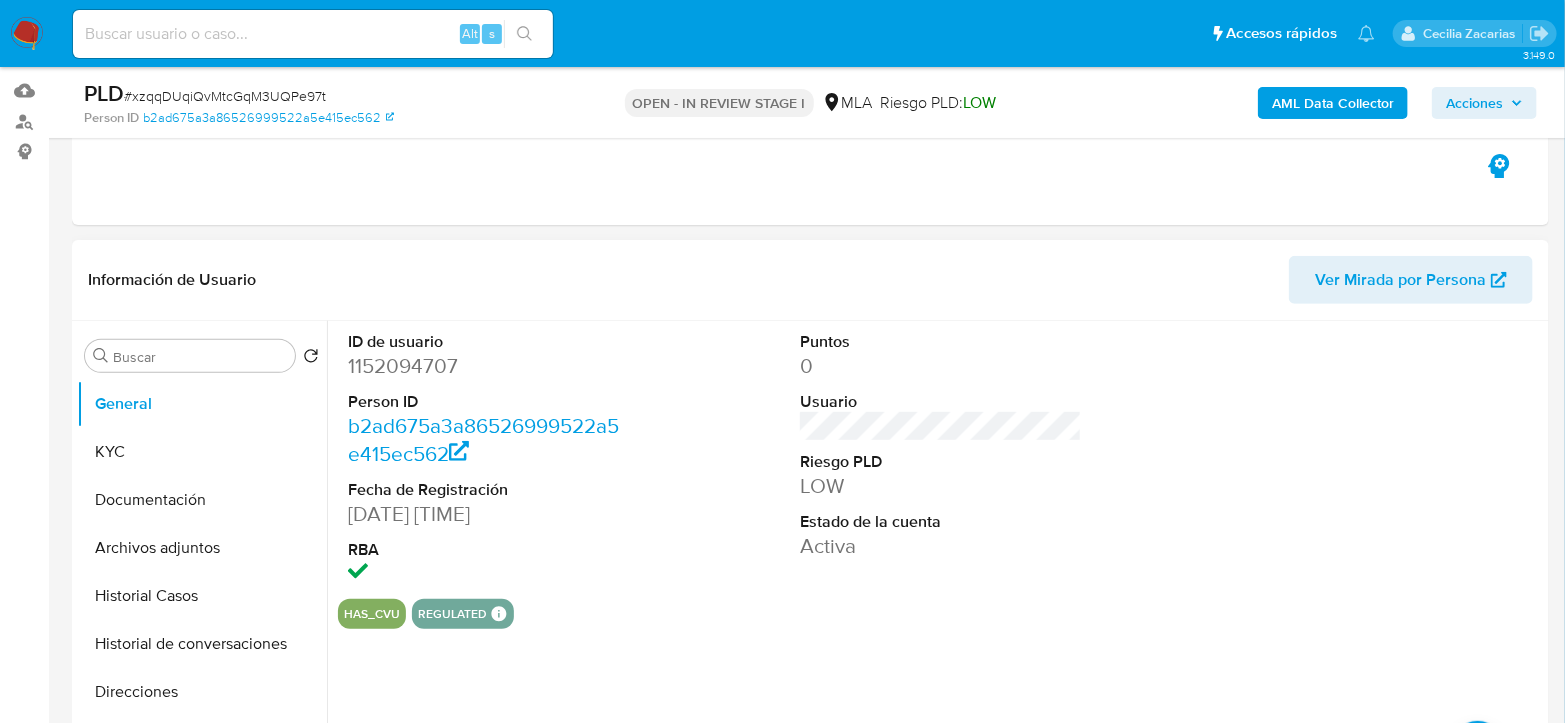 scroll, scrollTop: 222, scrollLeft: 0, axis: vertical 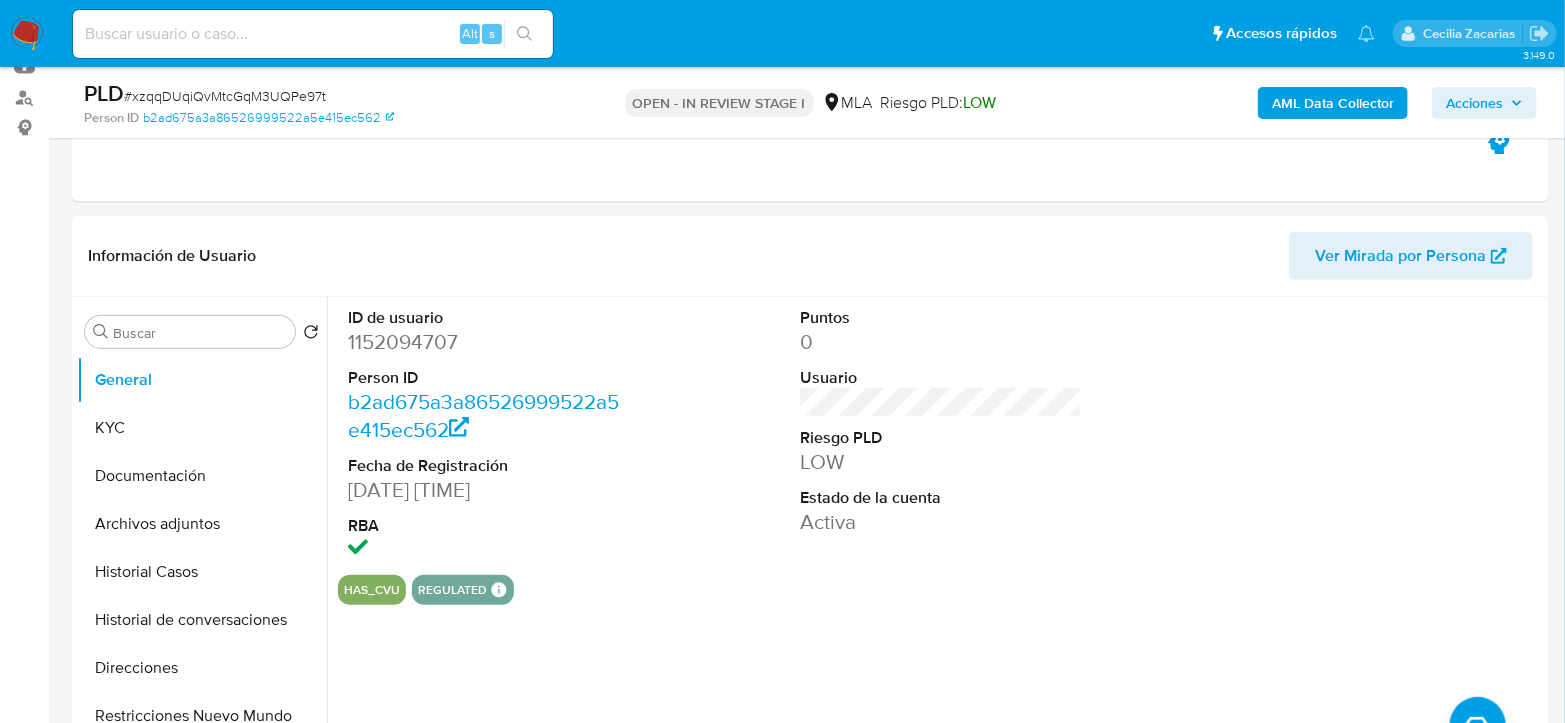 click on "PLD # [ALPHANUMERIC]" at bounding box center (322, 94) 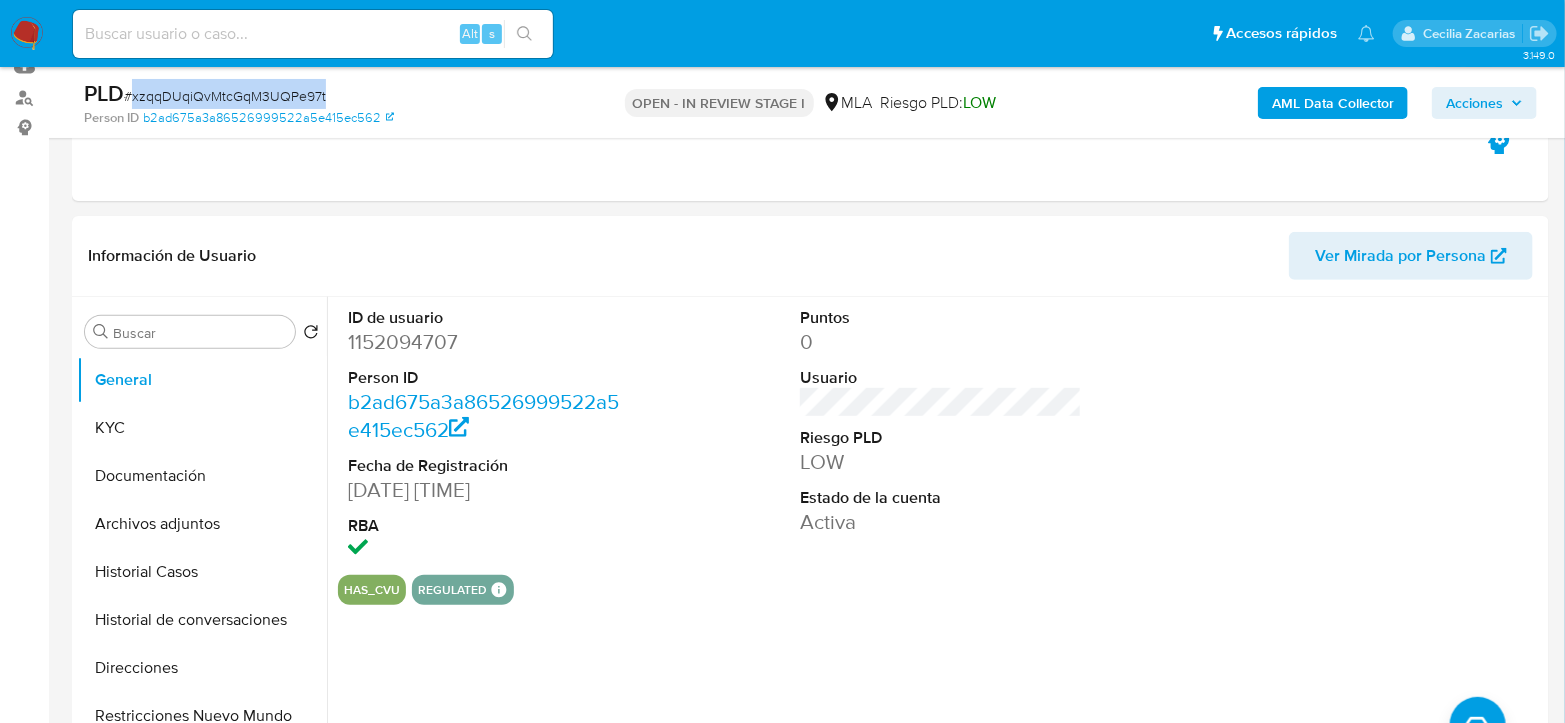 click on "# xzqqDUqiQvMtcGqM3UQPe97t" at bounding box center (225, 96) 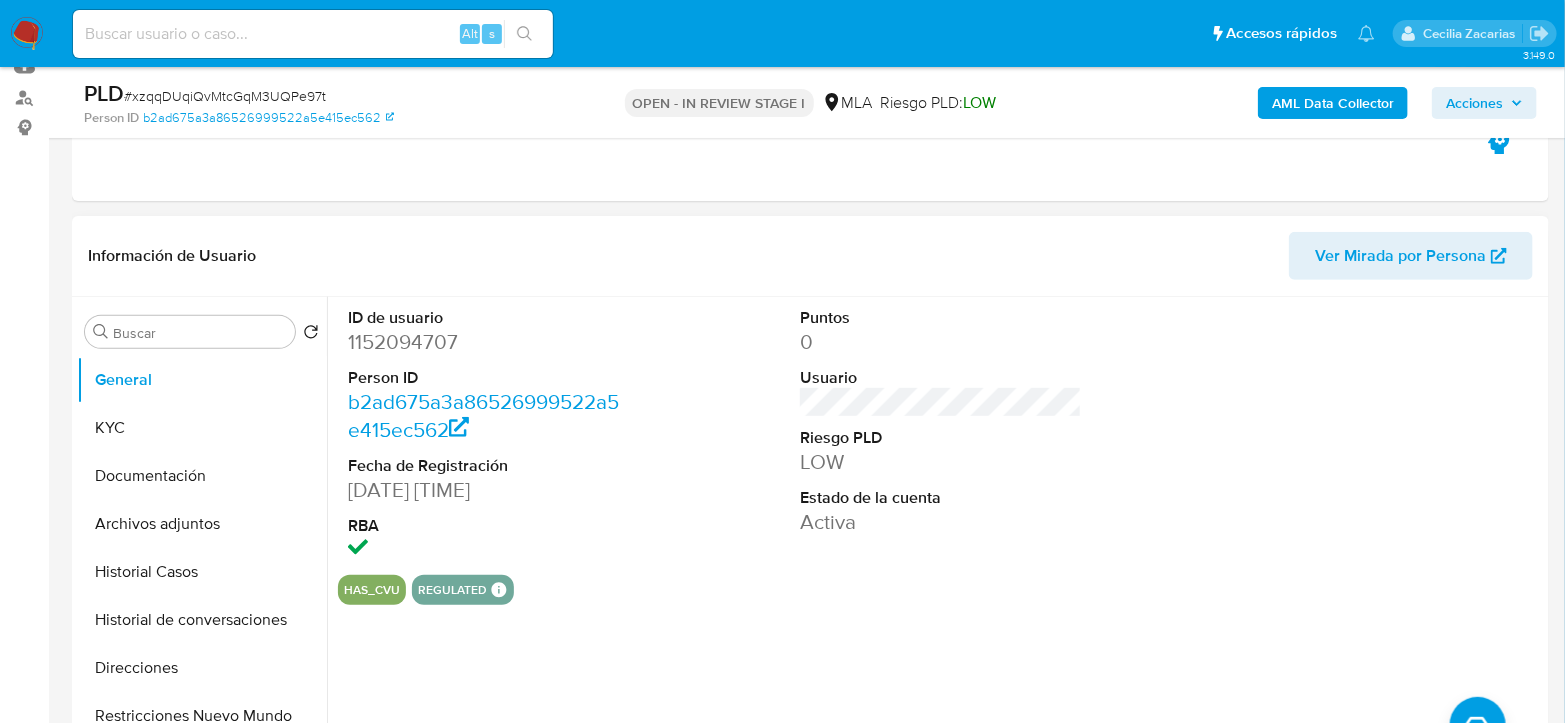 click on "ID de usuario [NUMBER] Person ID [UUID] Fecha de Registración [DATE] [TIME] RBA" at bounding box center [489, 436] 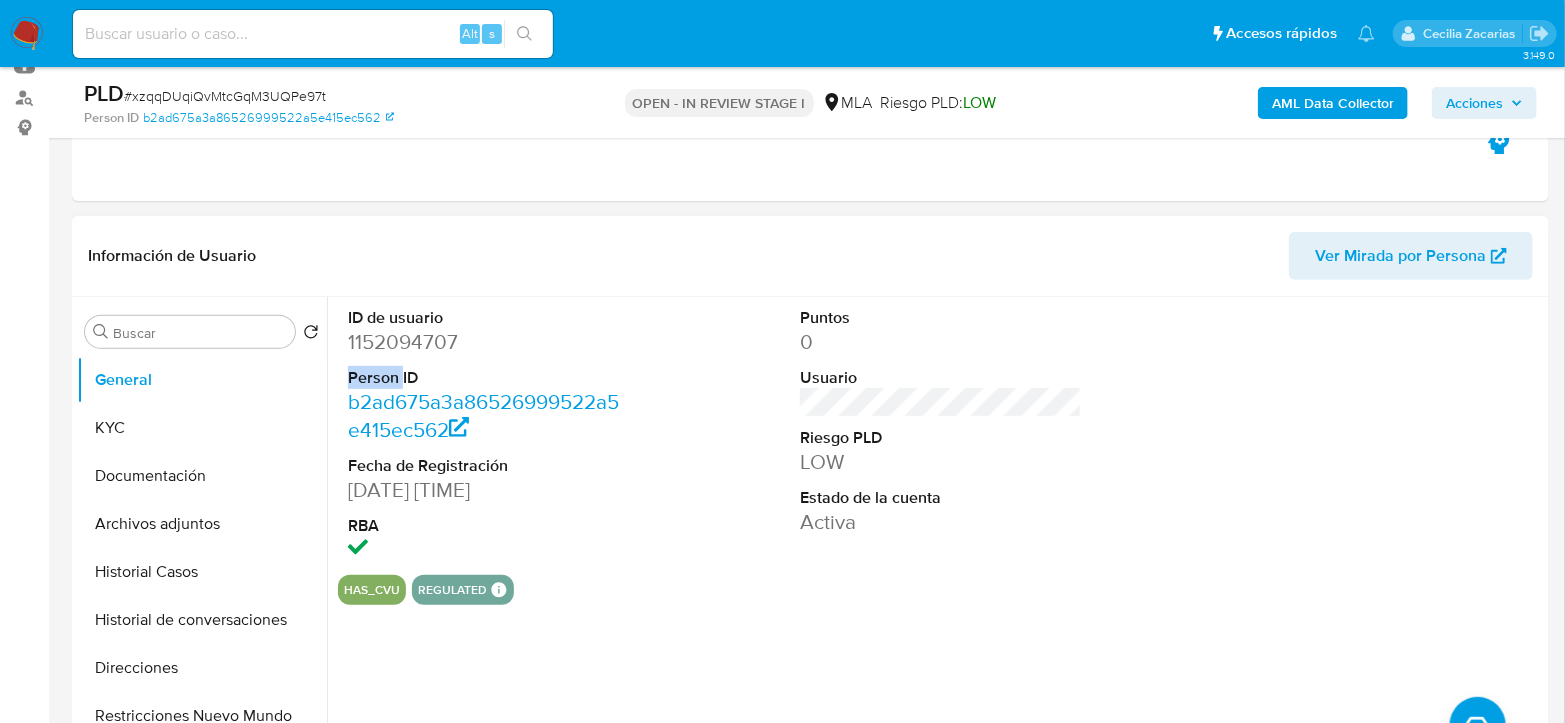 click on "ID de usuario [NUMBER] Person ID [UUID] Fecha de Registración [DATE] [TIME] RBA" at bounding box center (489, 436) 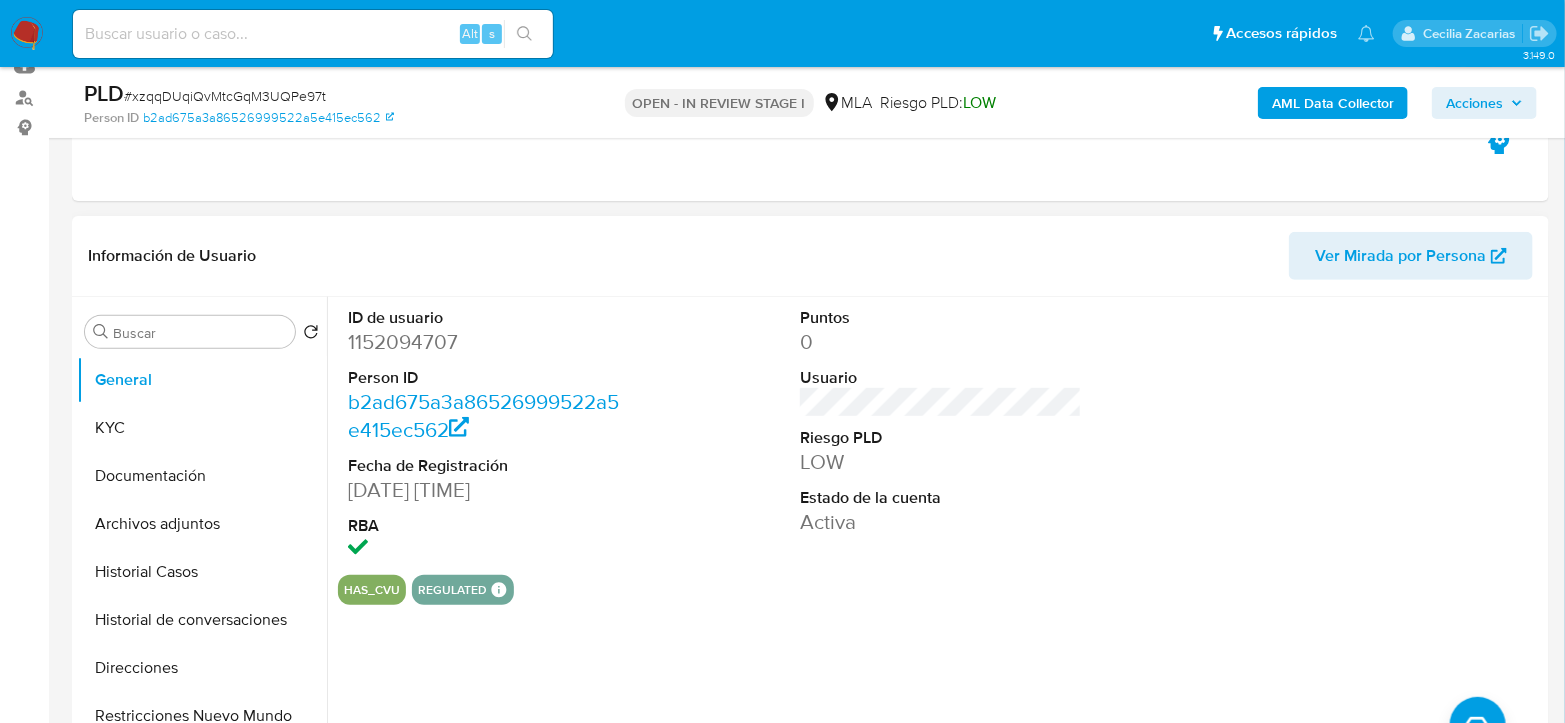 click on "1152094707" at bounding box center (489, 342) 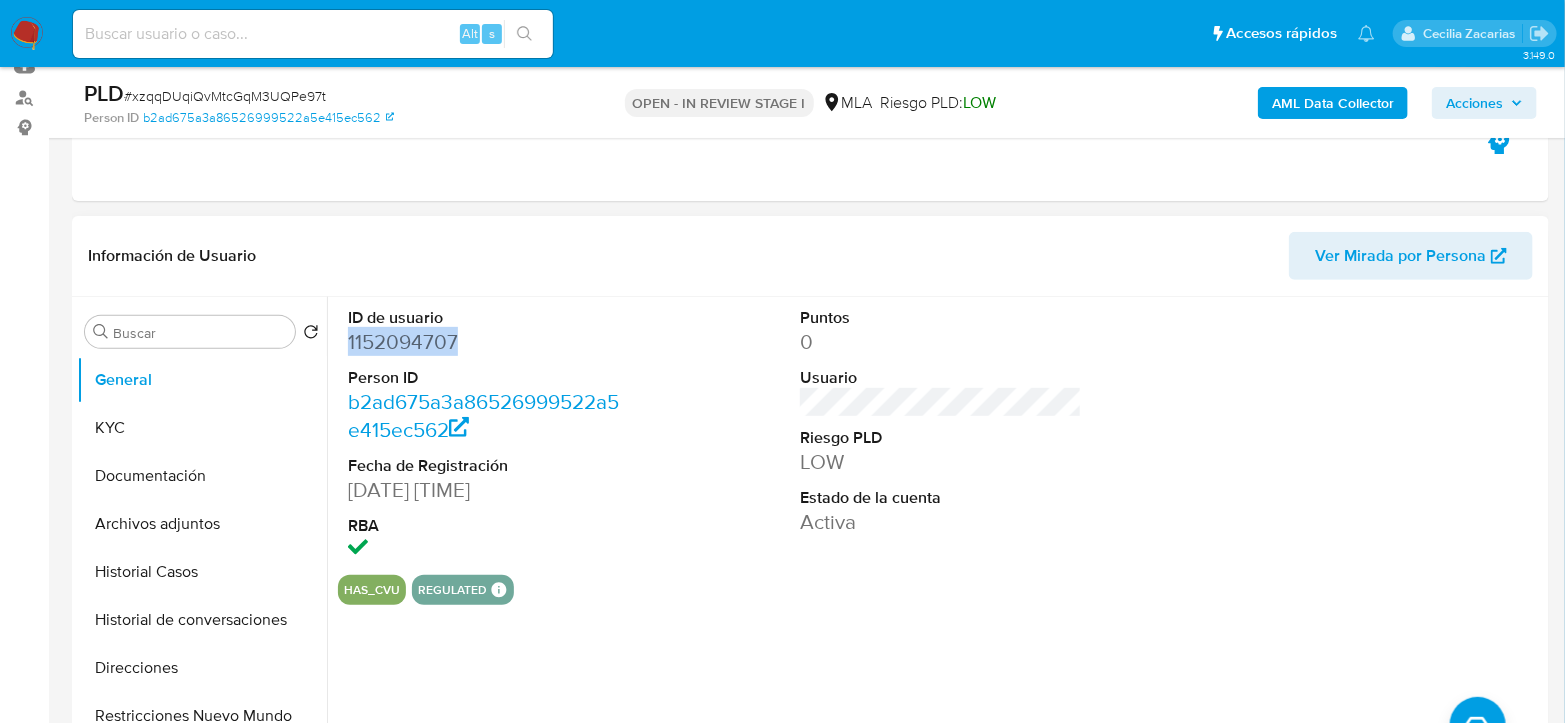 click on "1152094707" at bounding box center [489, 342] 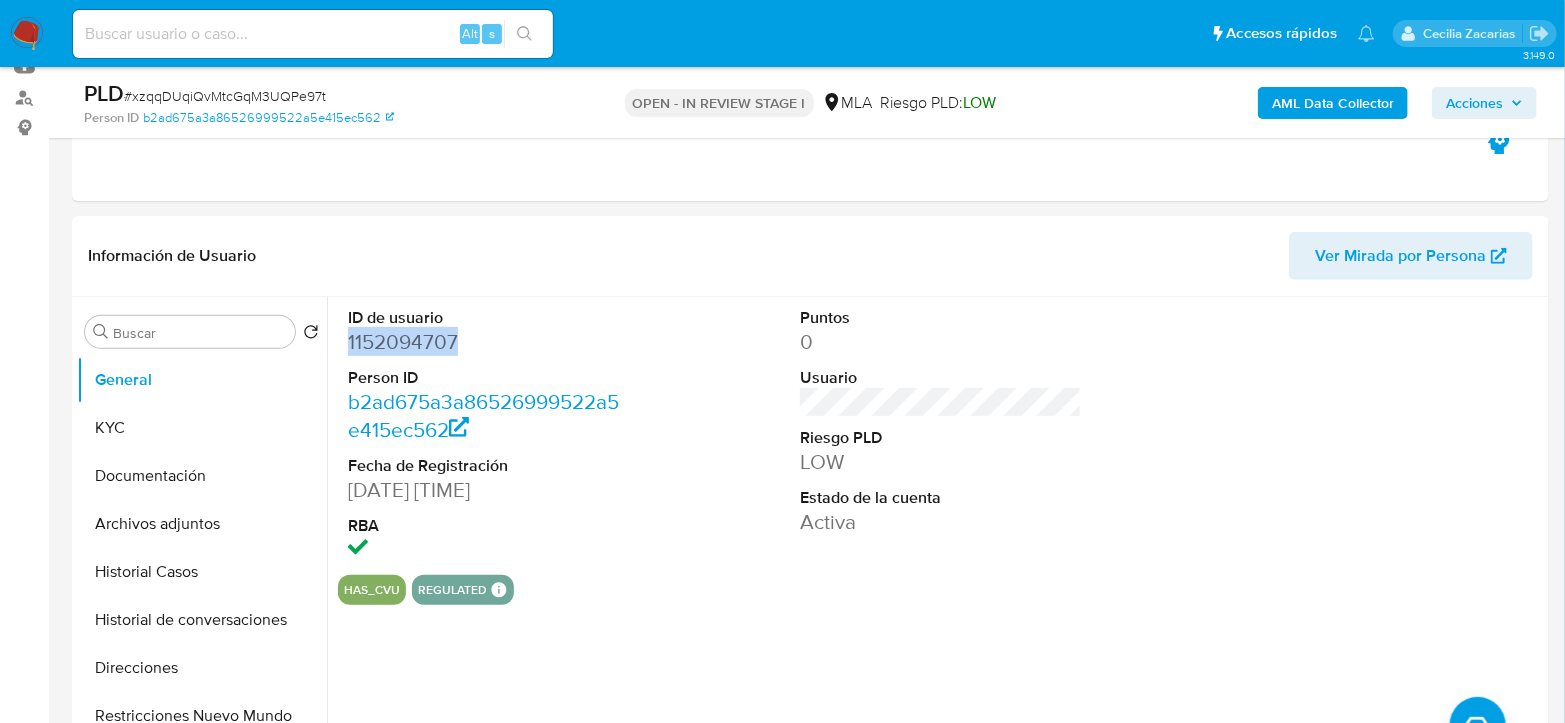 copy on "1152094707" 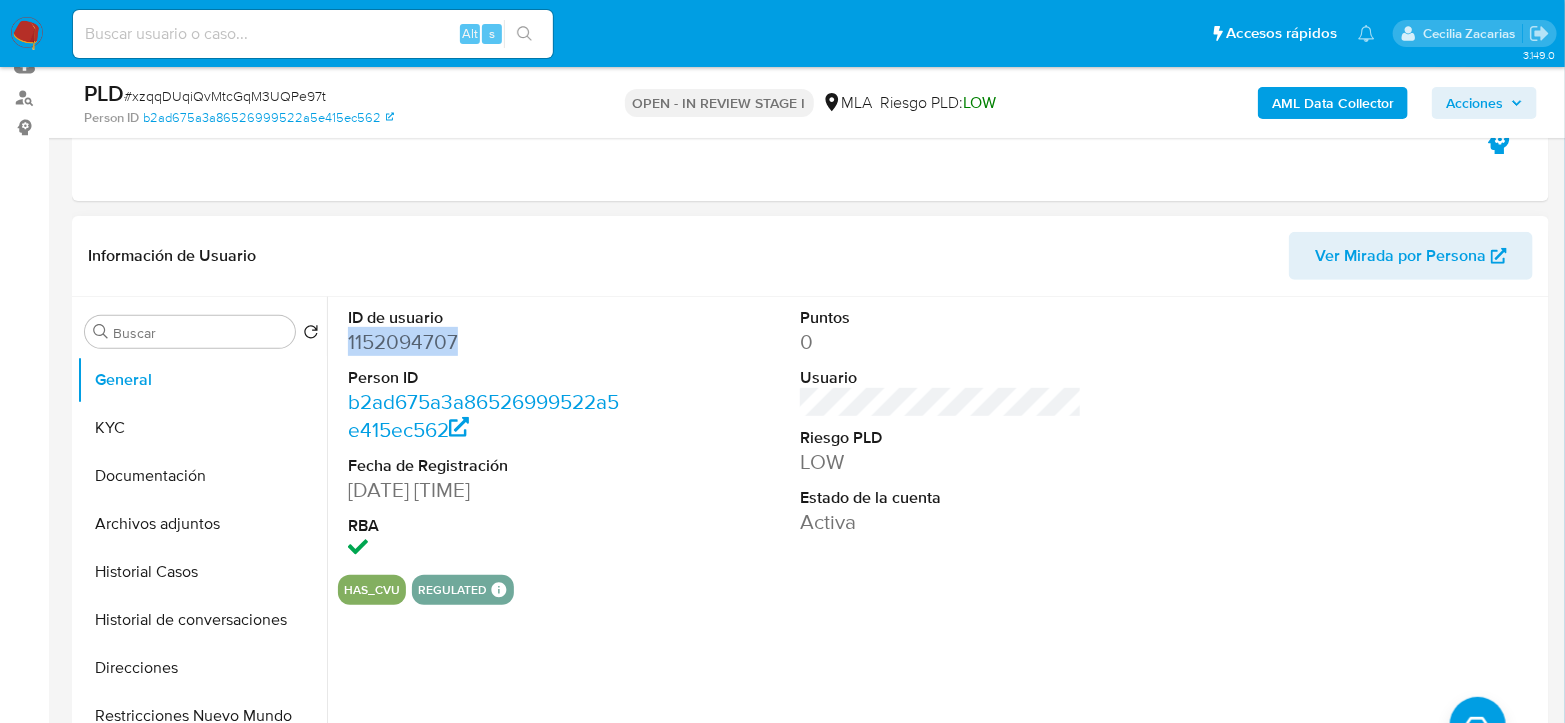 click on "1152094707" at bounding box center (489, 342) 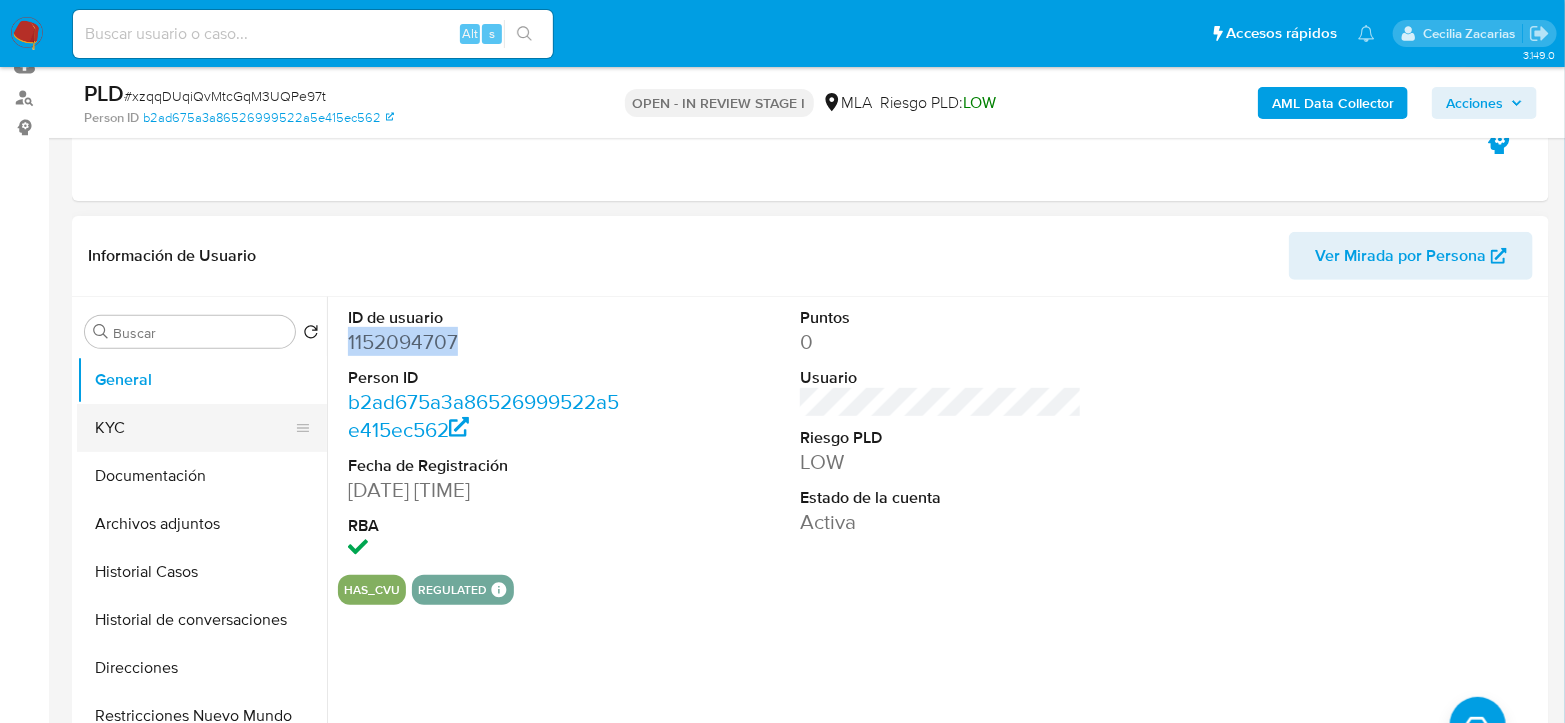 click on "KYC" at bounding box center [194, 428] 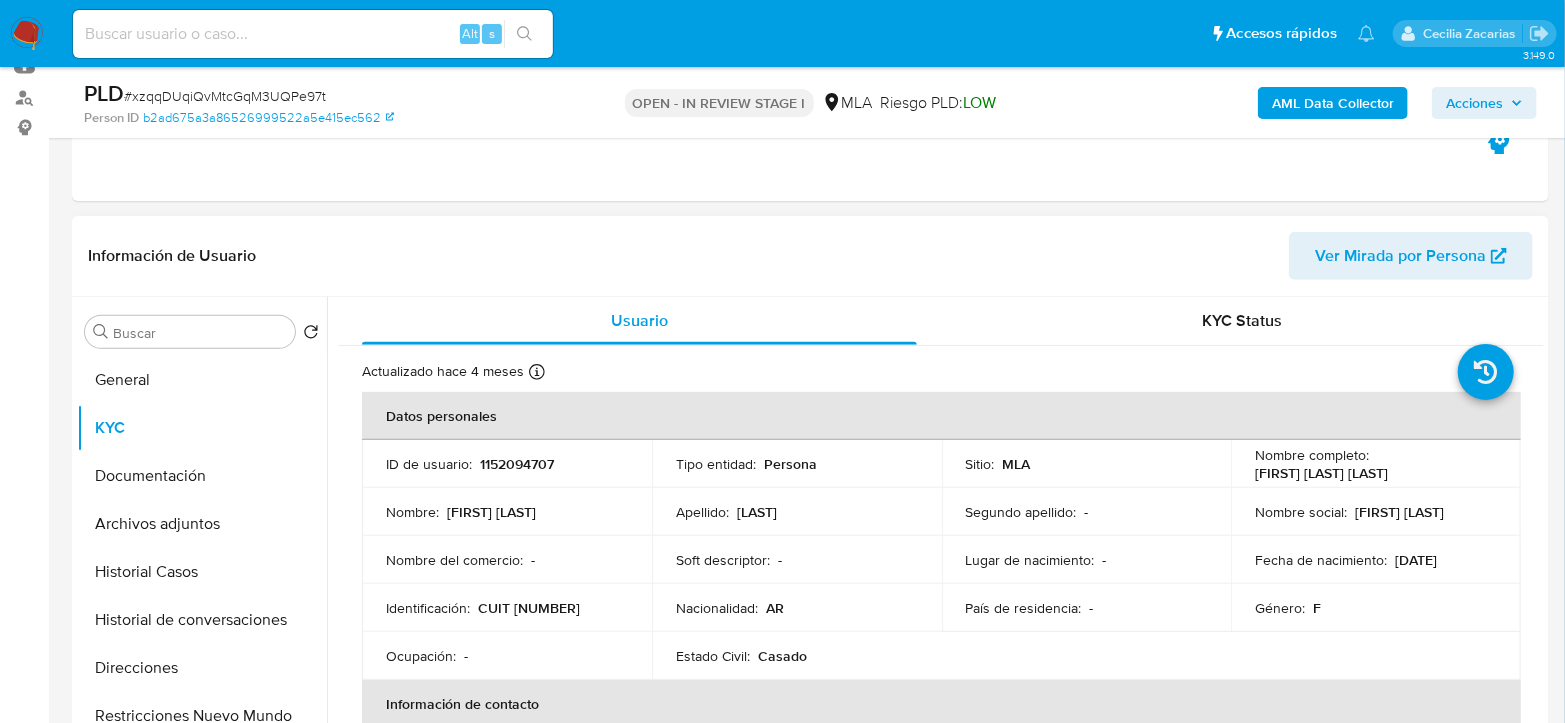 click on "CUIT 27143914610" at bounding box center [529, 608] 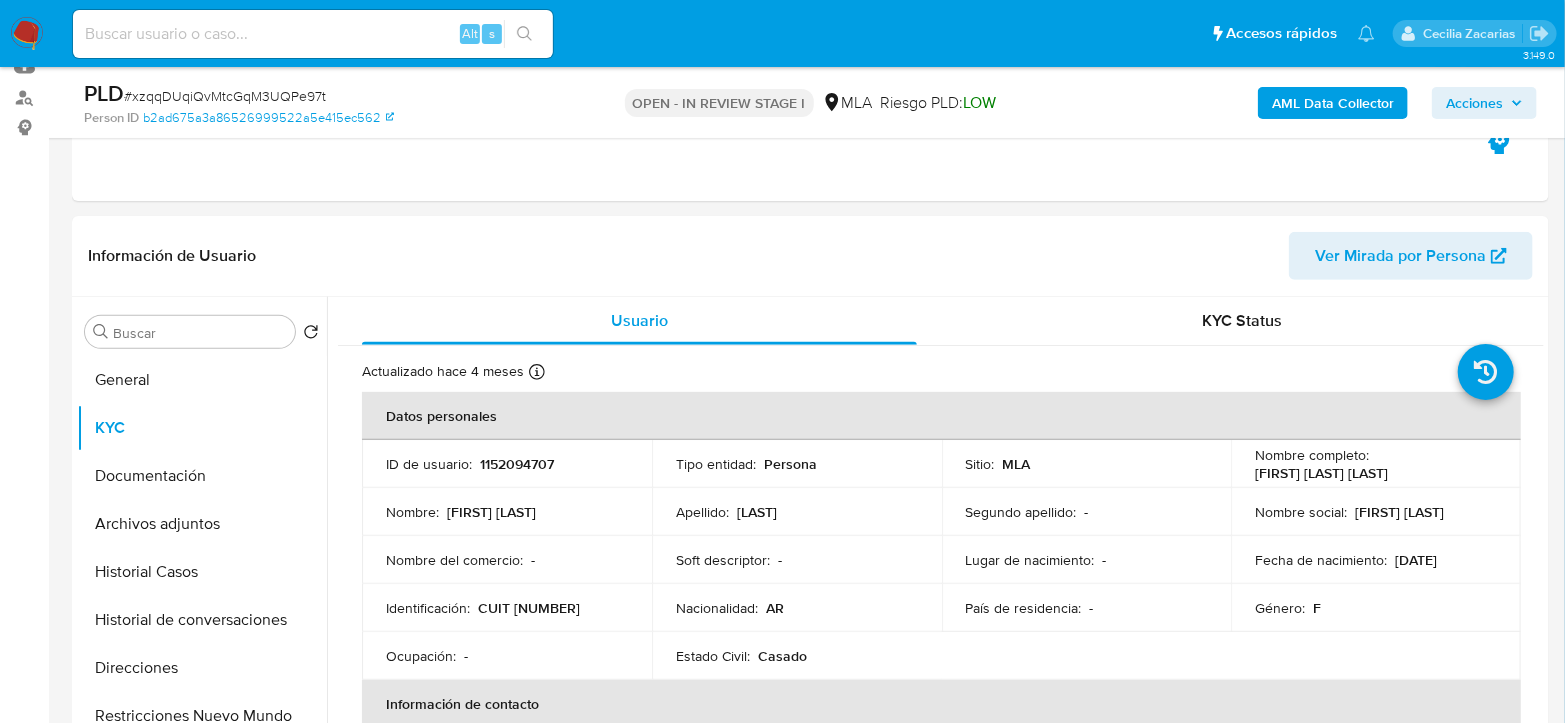 copy on "27143914610" 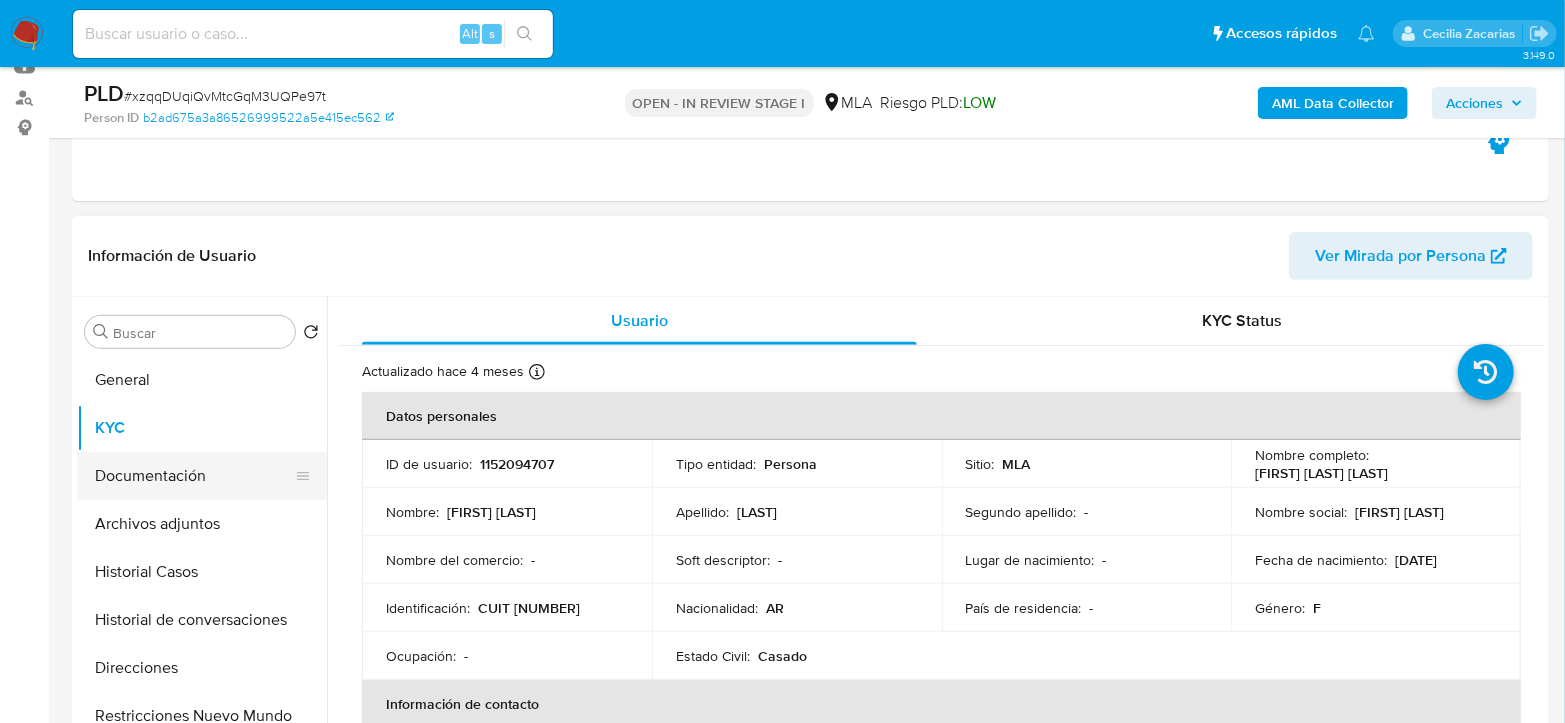 click on "Documentación" at bounding box center [194, 476] 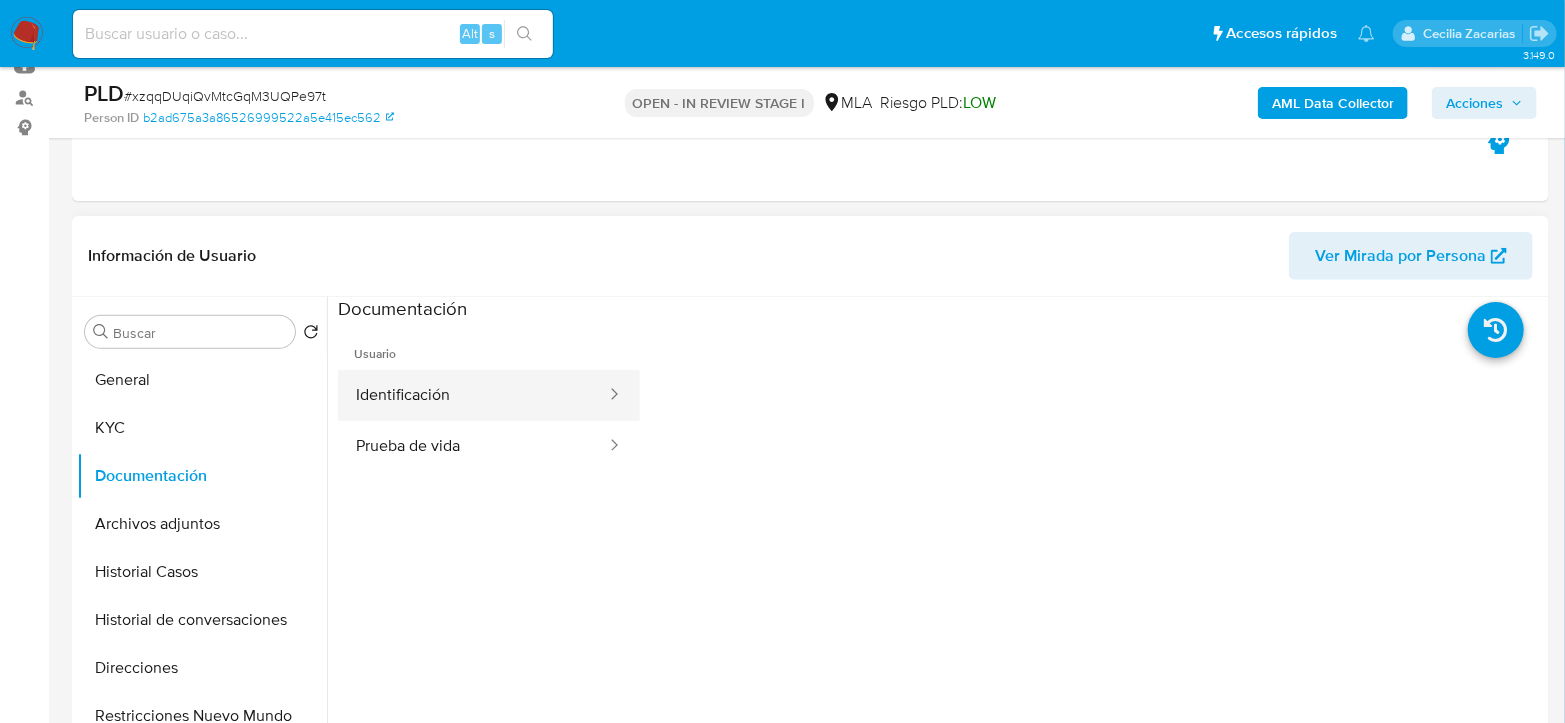 click on "Identificación" at bounding box center (473, 395) 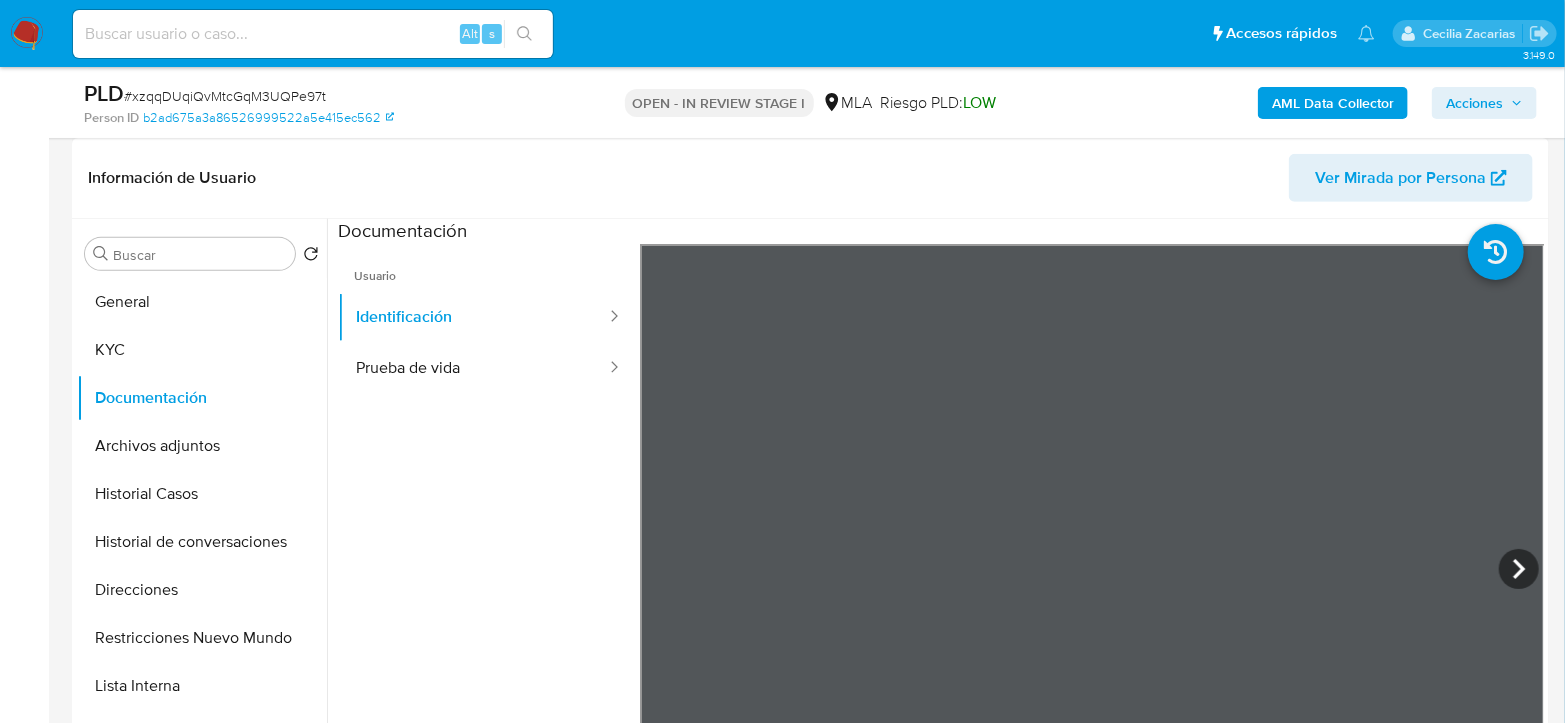 scroll, scrollTop: 333, scrollLeft: 0, axis: vertical 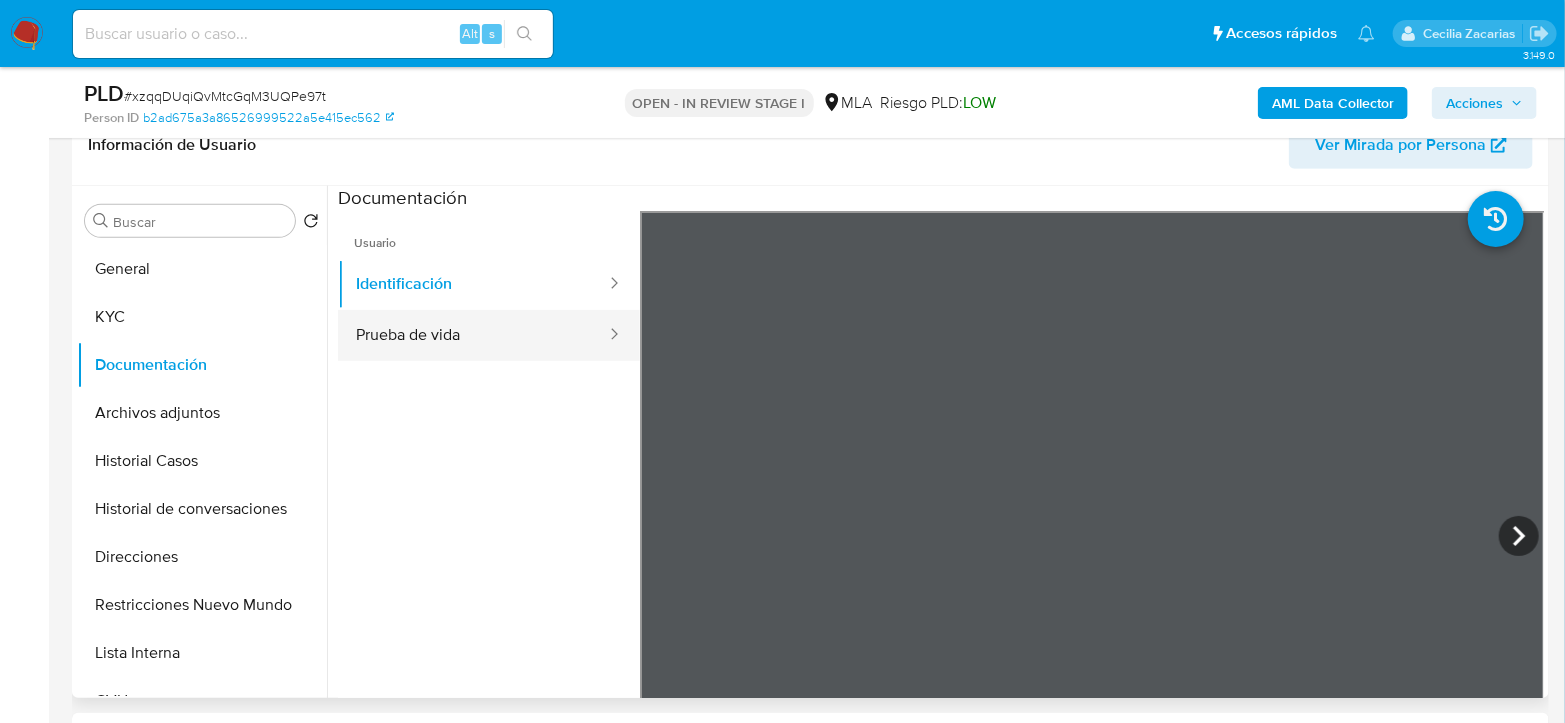 click on "Prueba de vida" at bounding box center [473, 335] 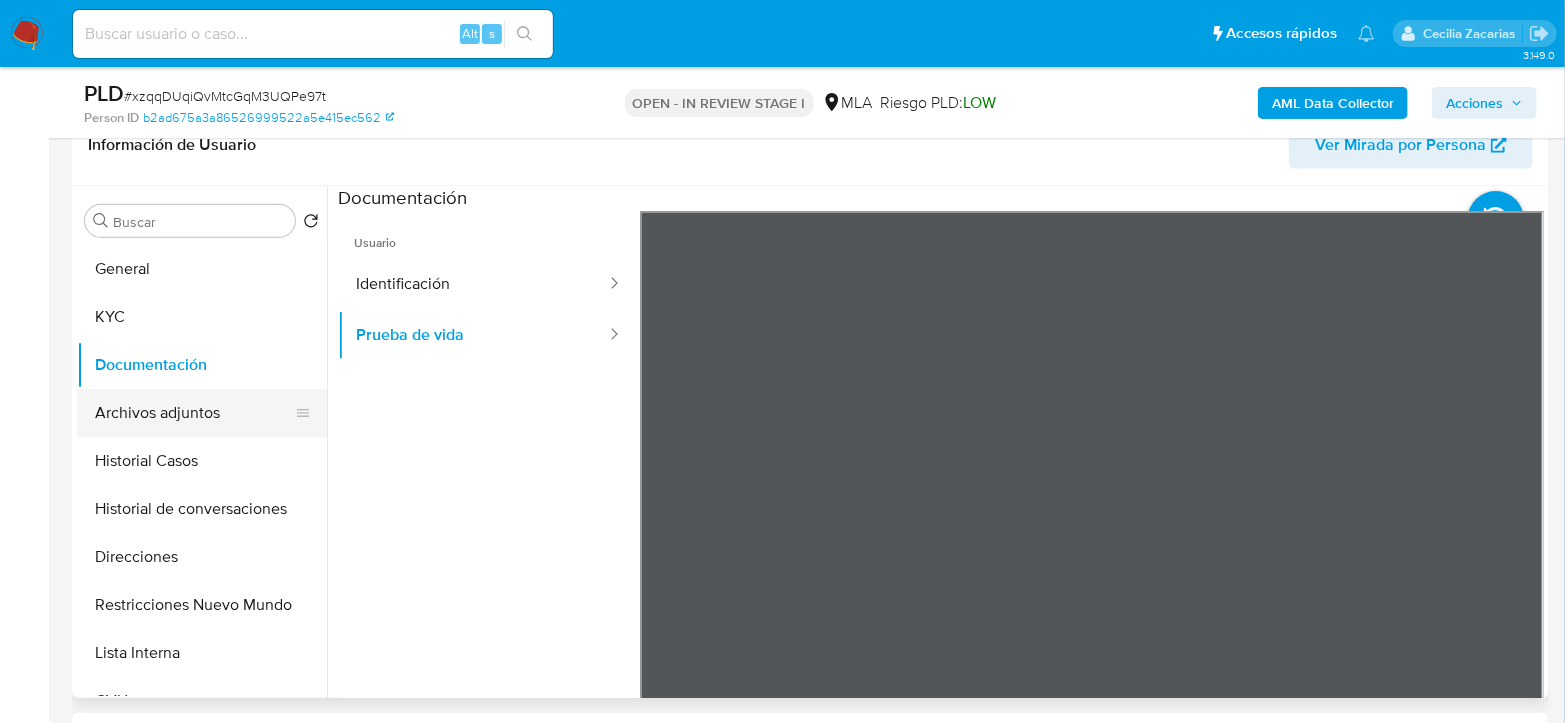click on "Archivos adjuntos" at bounding box center (194, 413) 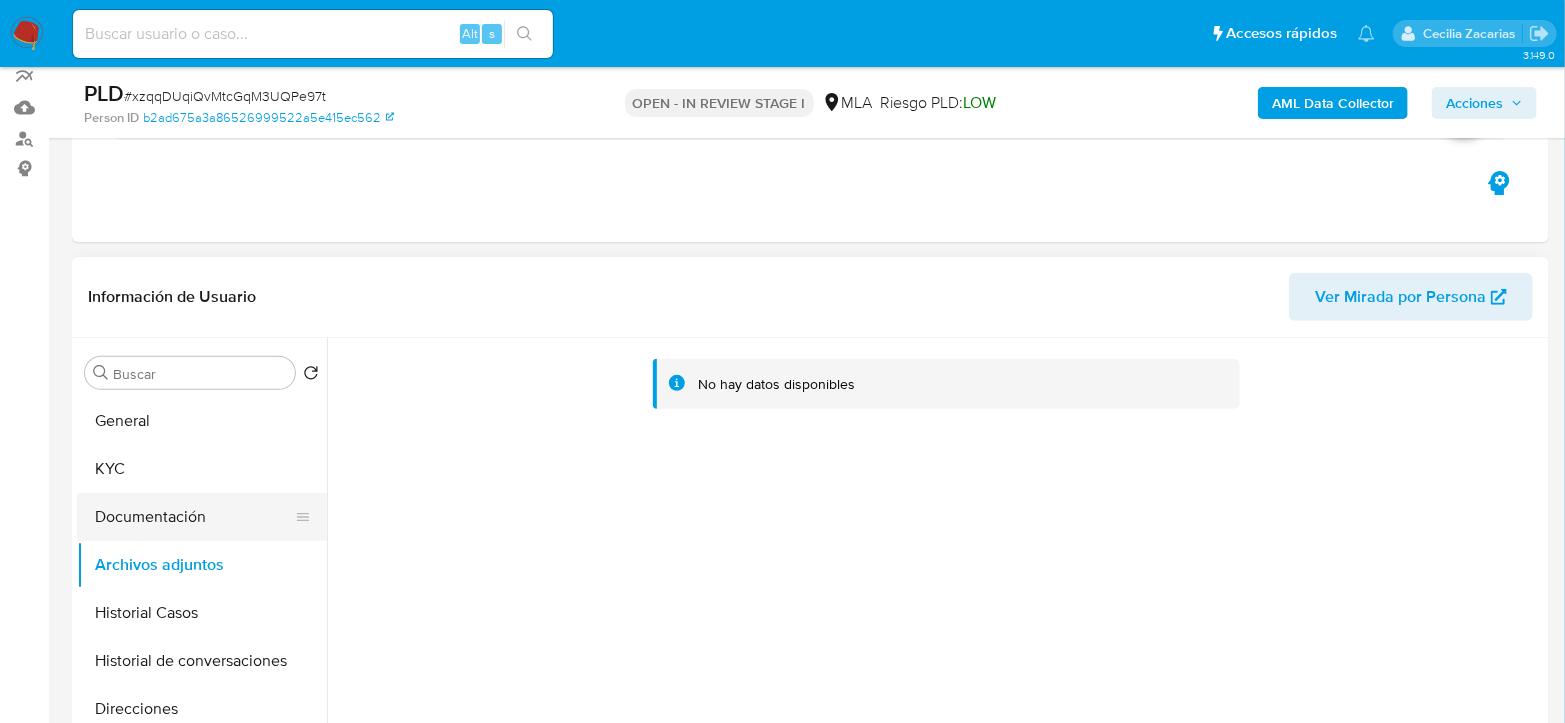 scroll, scrollTop: 222, scrollLeft: 0, axis: vertical 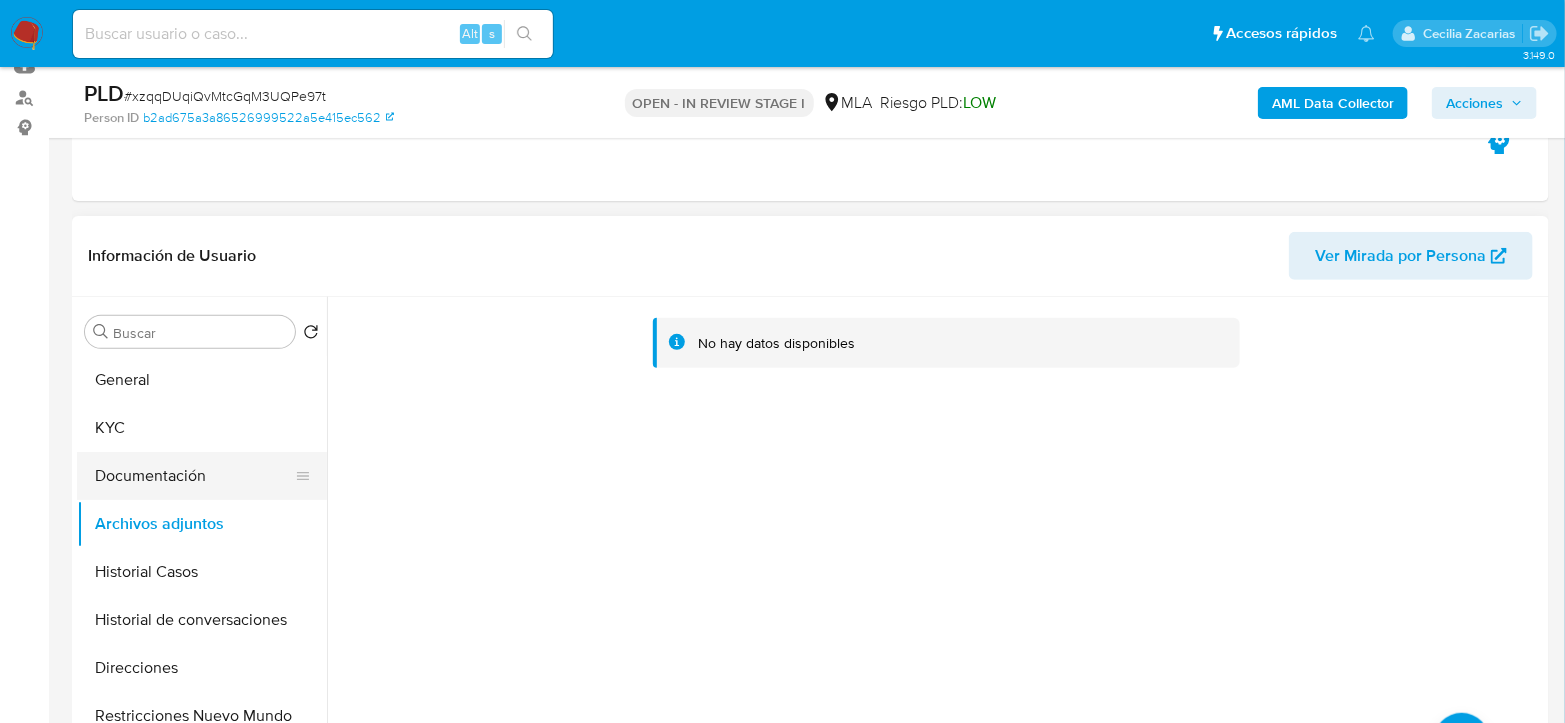 click on "Documentación" at bounding box center (194, 476) 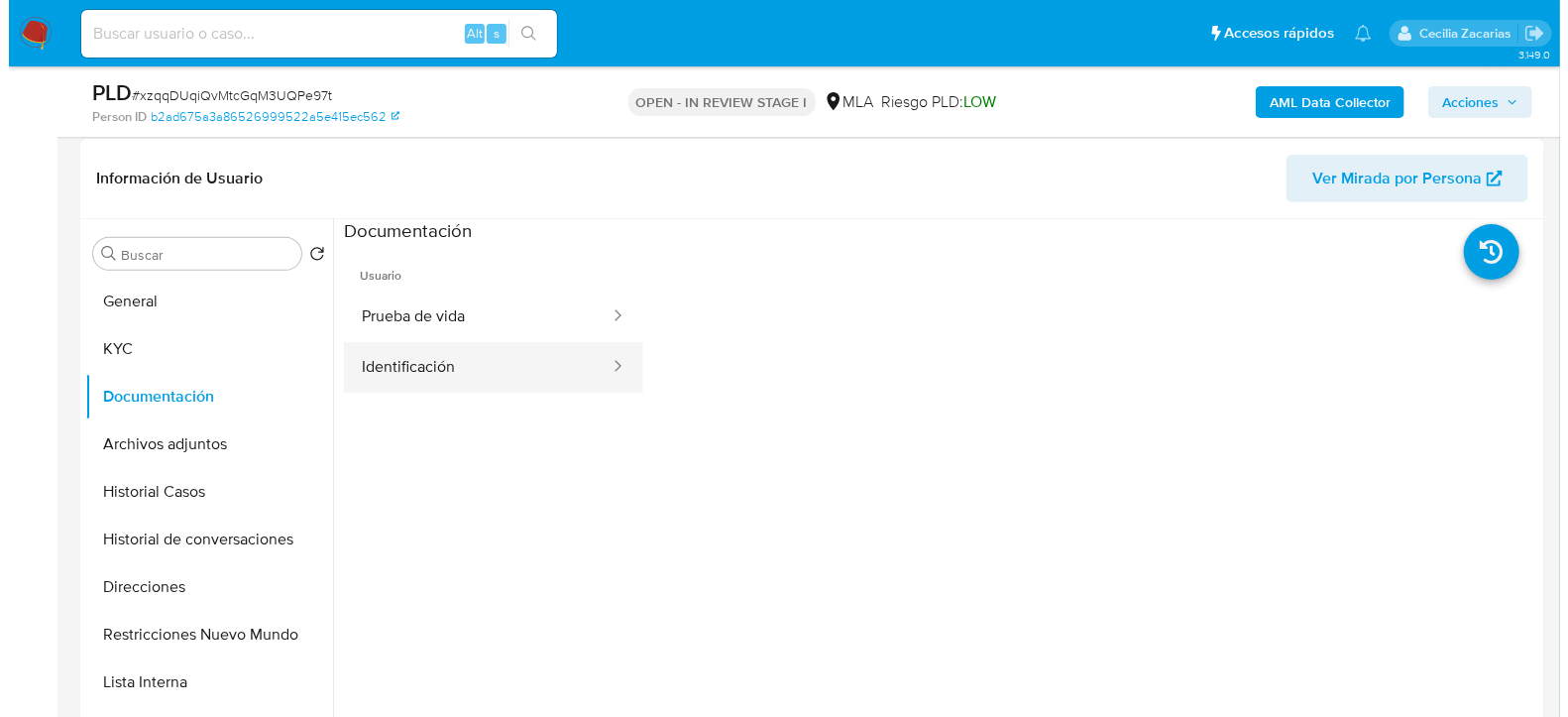 scroll, scrollTop: 330, scrollLeft: 0, axis: vertical 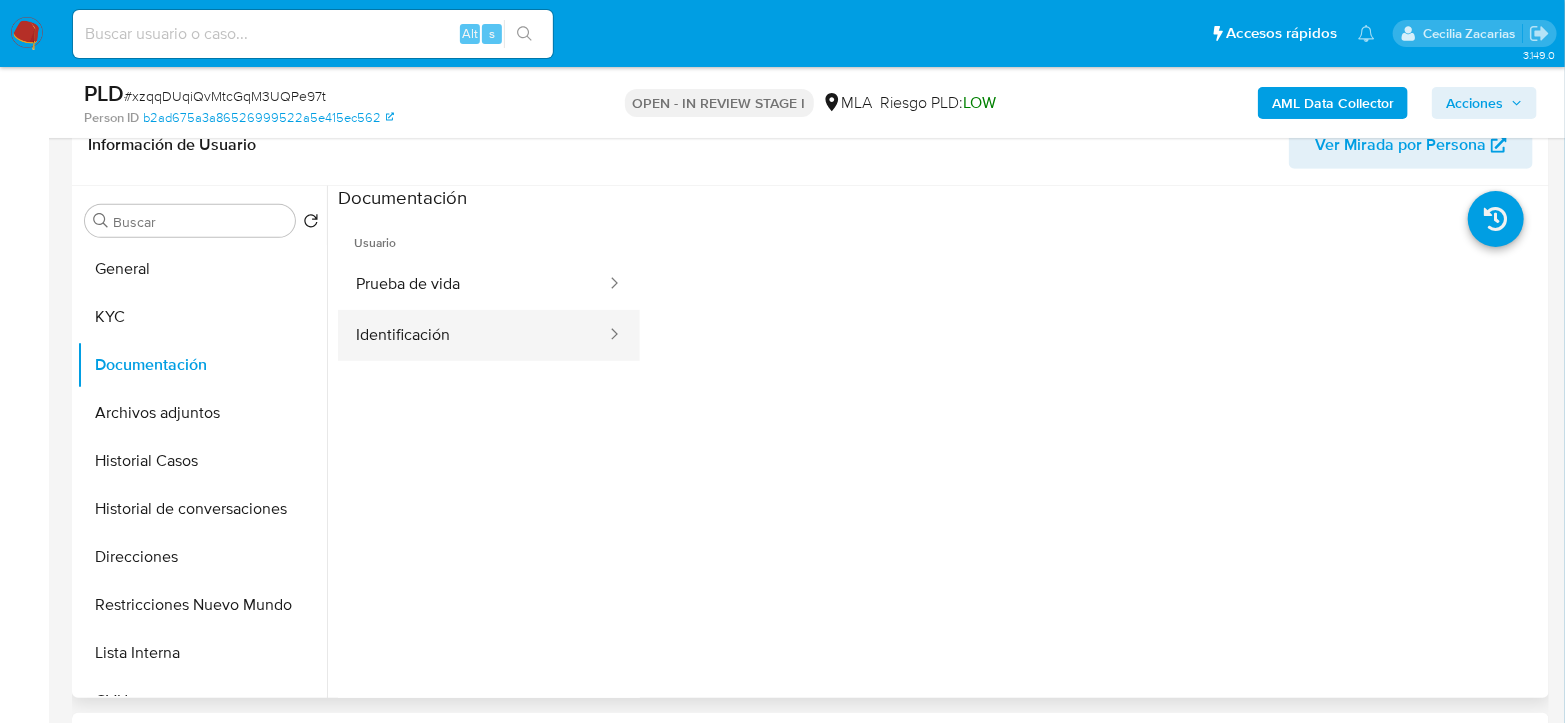 click on "Identificación" at bounding box center [473, 335] 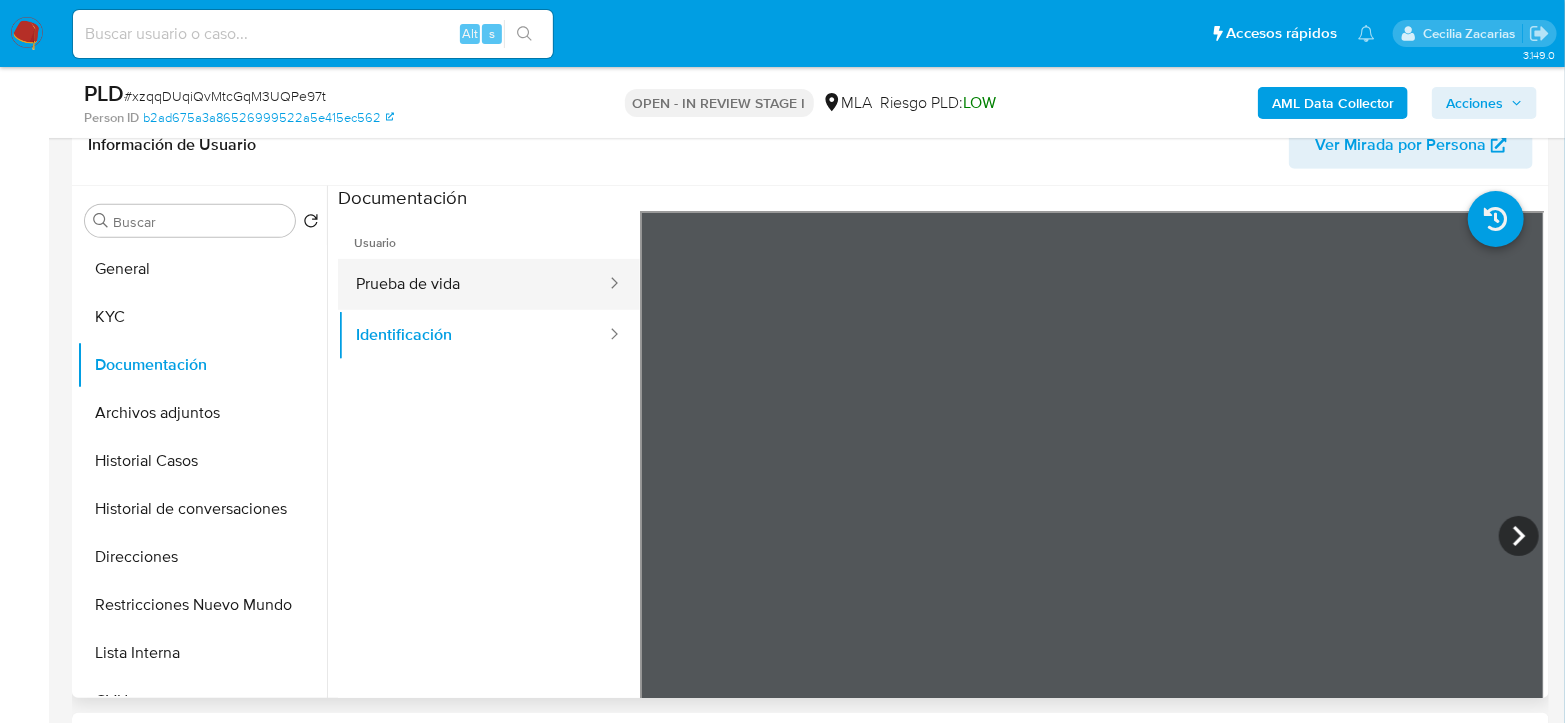 click on "Prueba de vida" at bounding box center (473, 284) 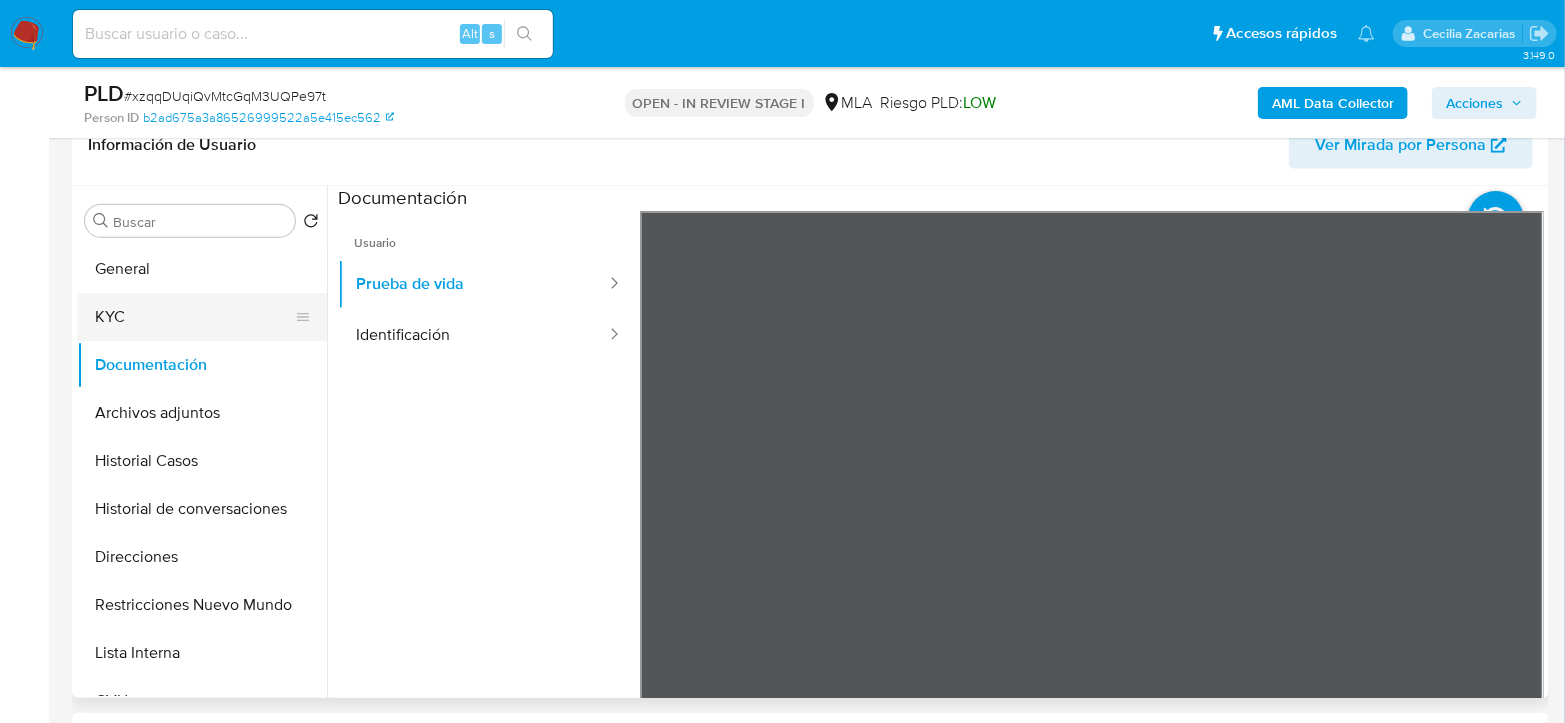 click on "KYC" at bounding box center (194, 317) 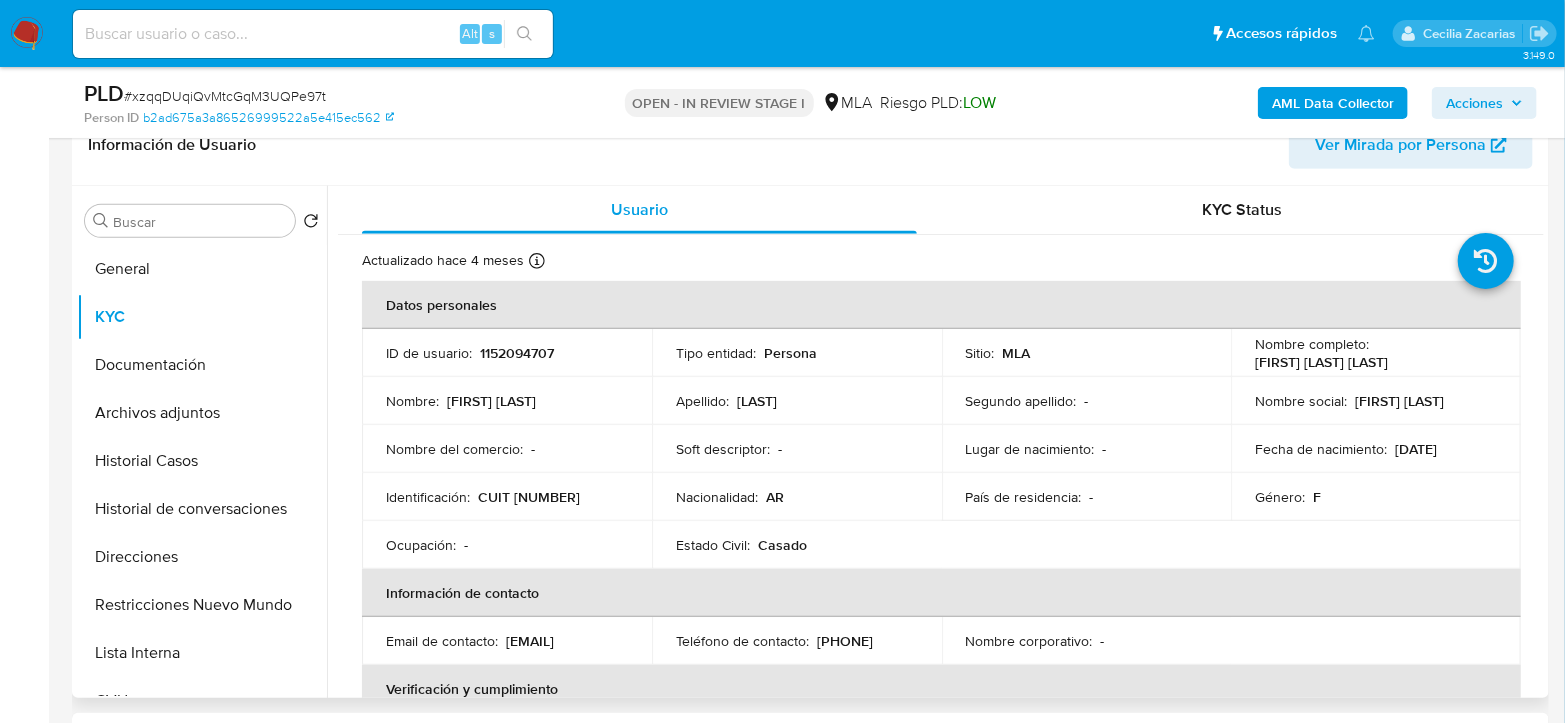 click on "CUIT 27143914610" at bounding box center [529, 497] 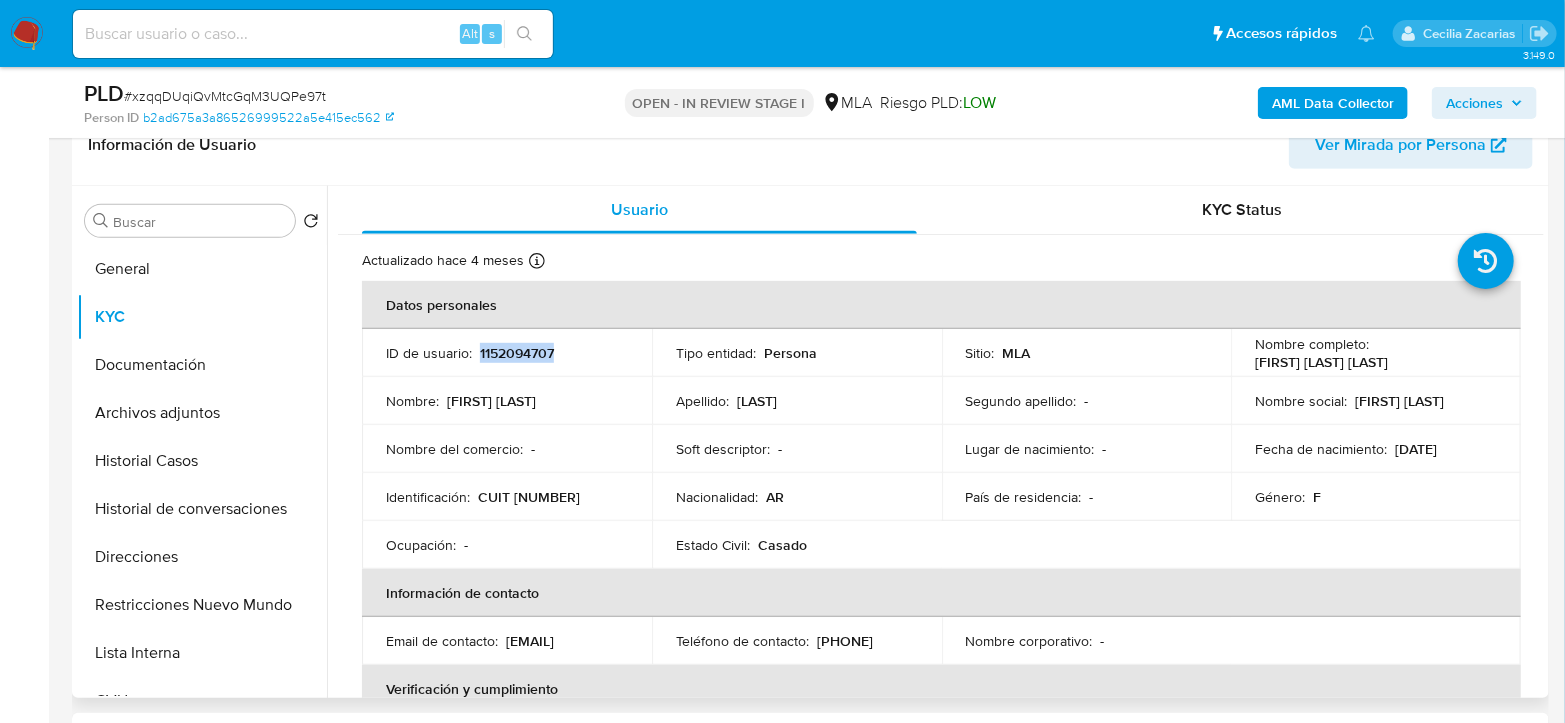 click on "1152094707" at bounding box center (517, 353) 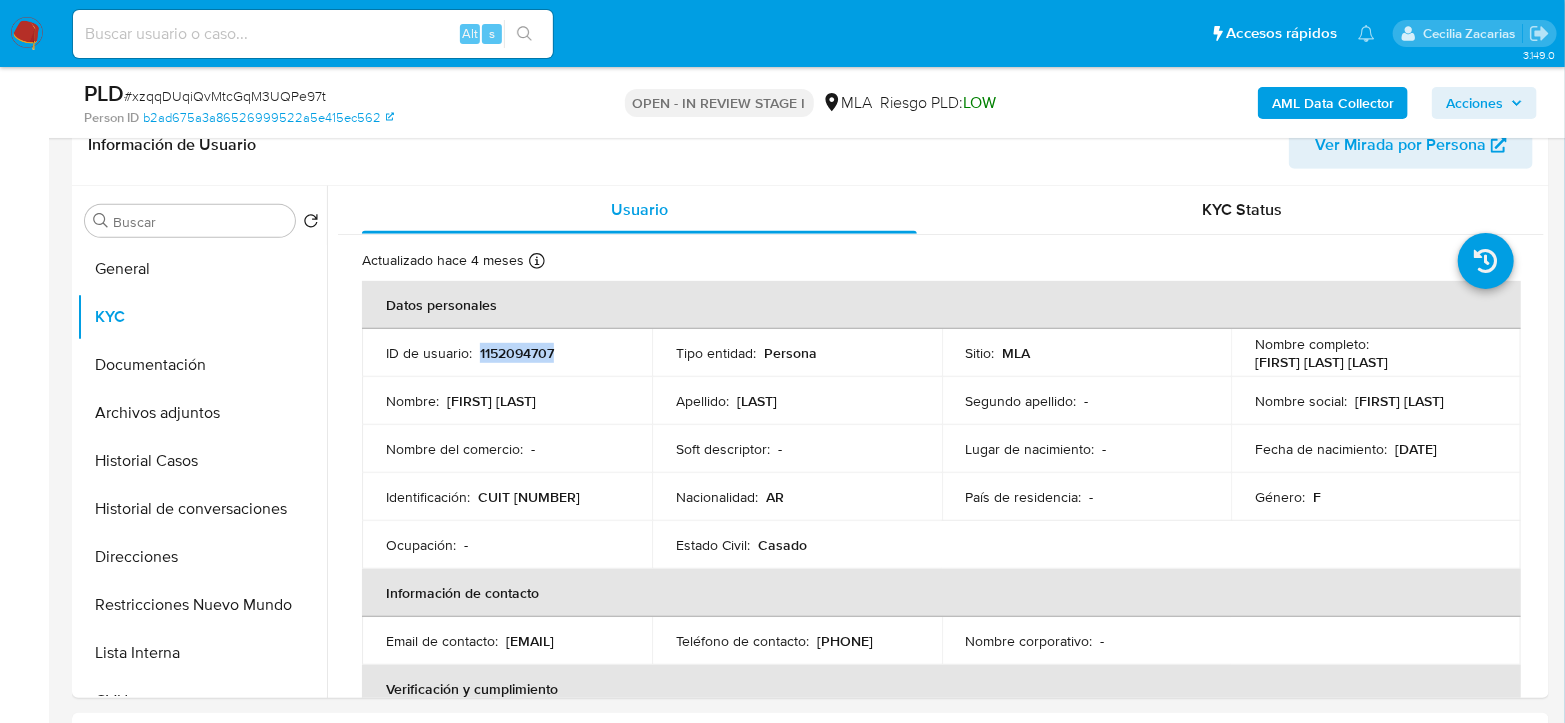 copy on "1152094707" 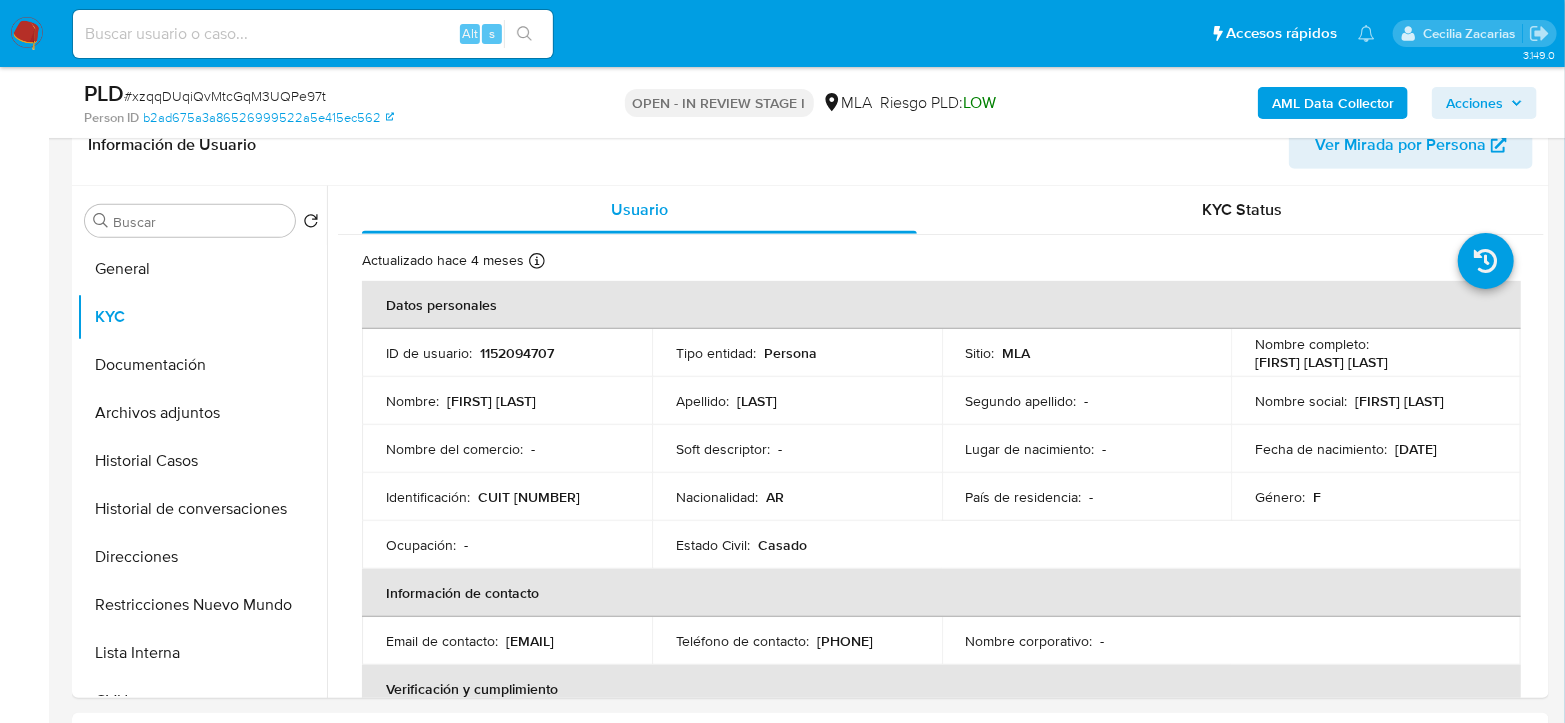 click at bounding box center [313, 34] 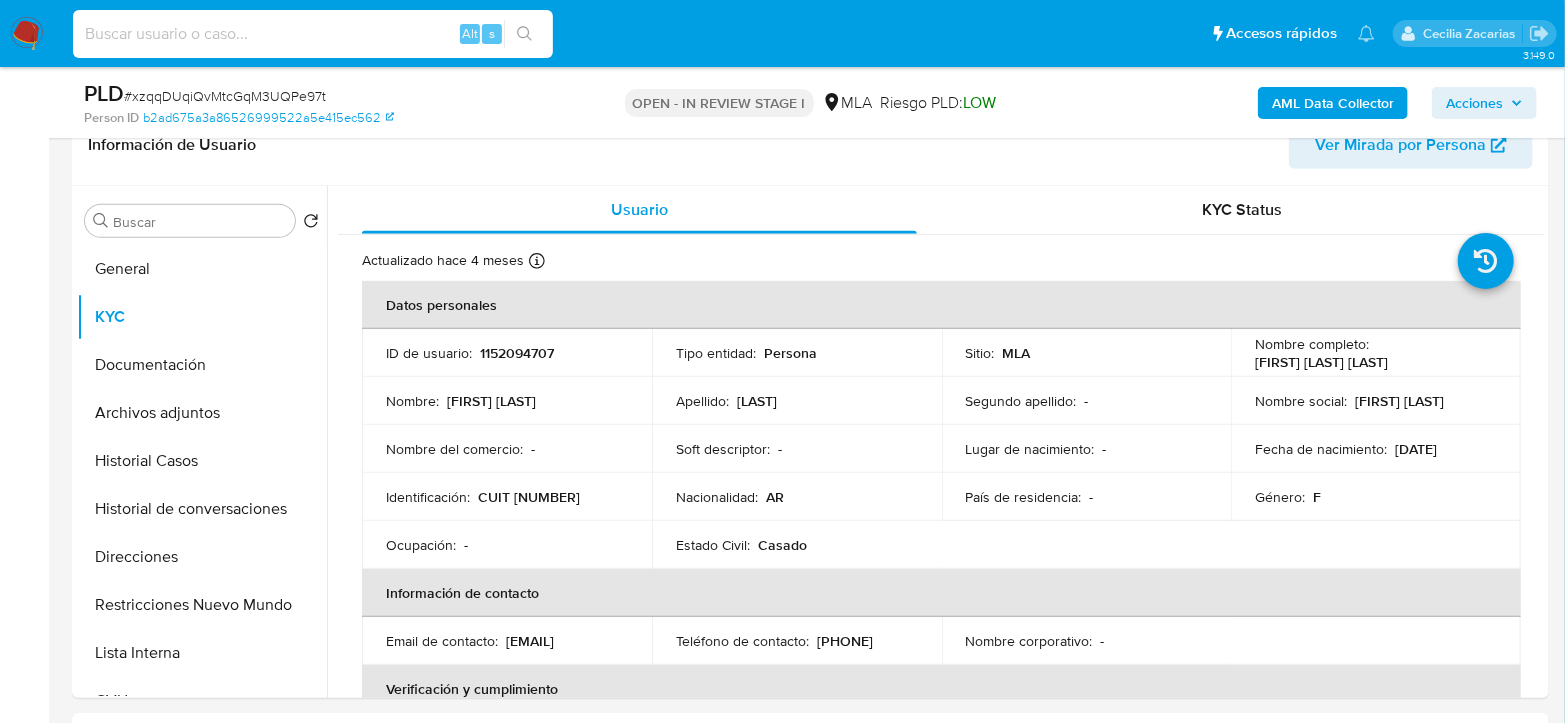 paste on "r6lhZtObebzJmG4E3fzWlsSS" 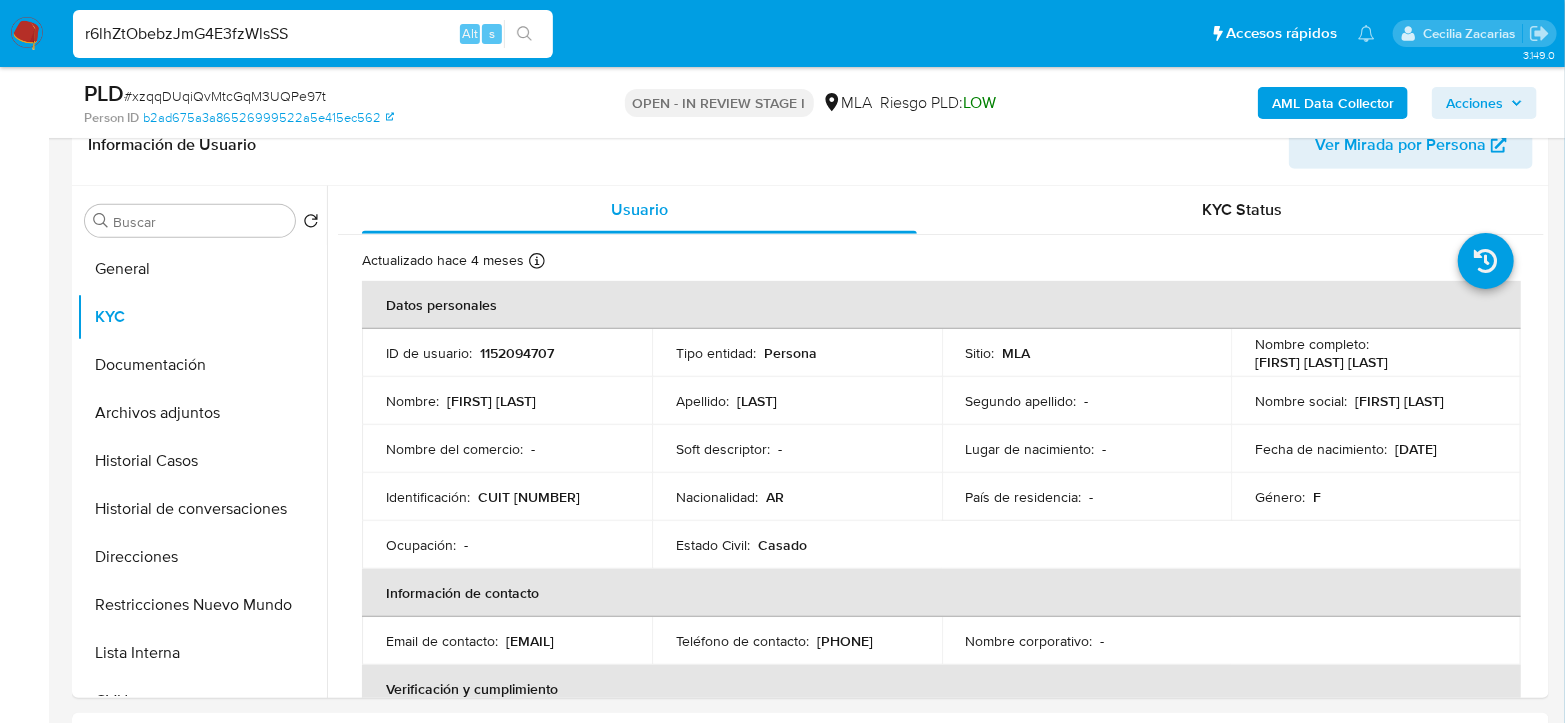 type on "r6lhZtObebzJmG4E3fzWlsSS" 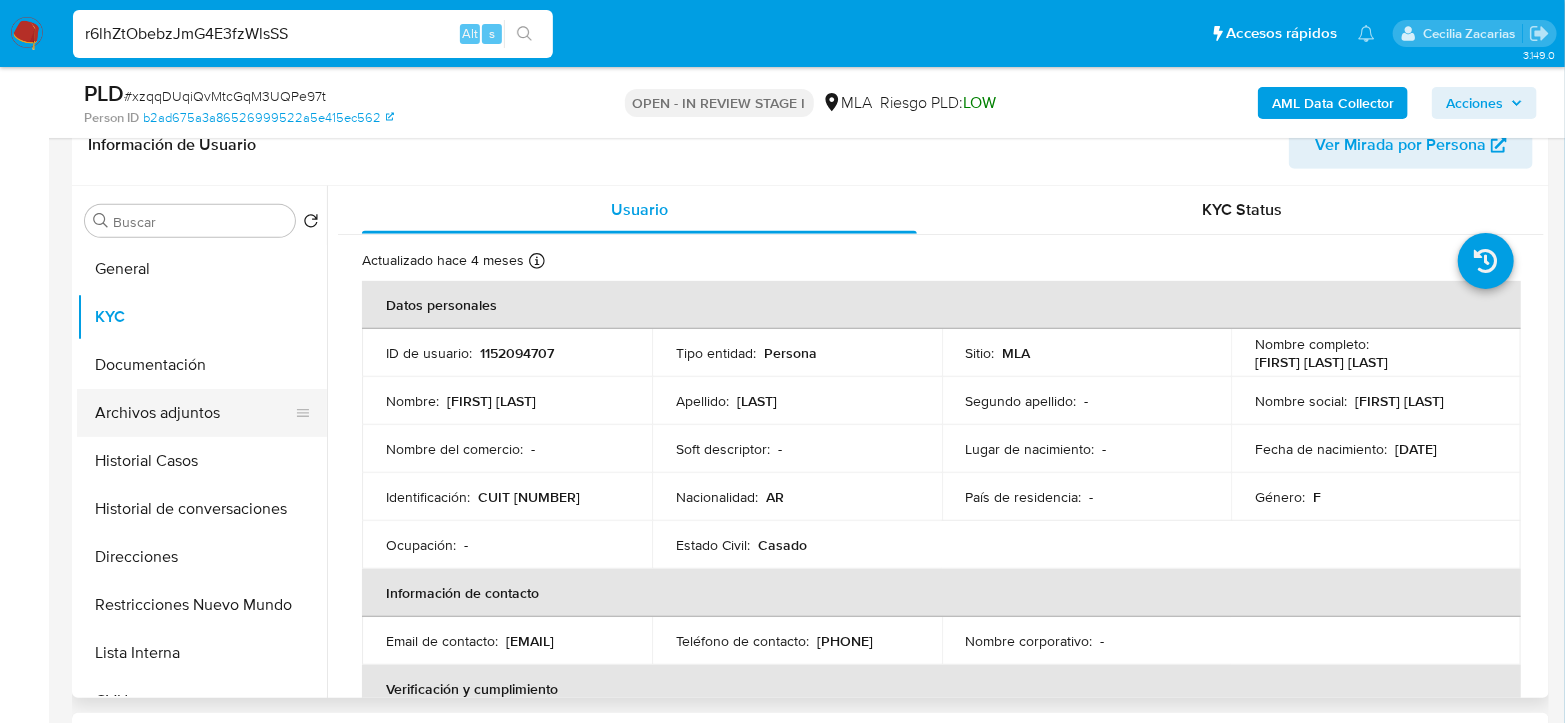click on "Archivos adjuntos" at bounding box center [194, 413] 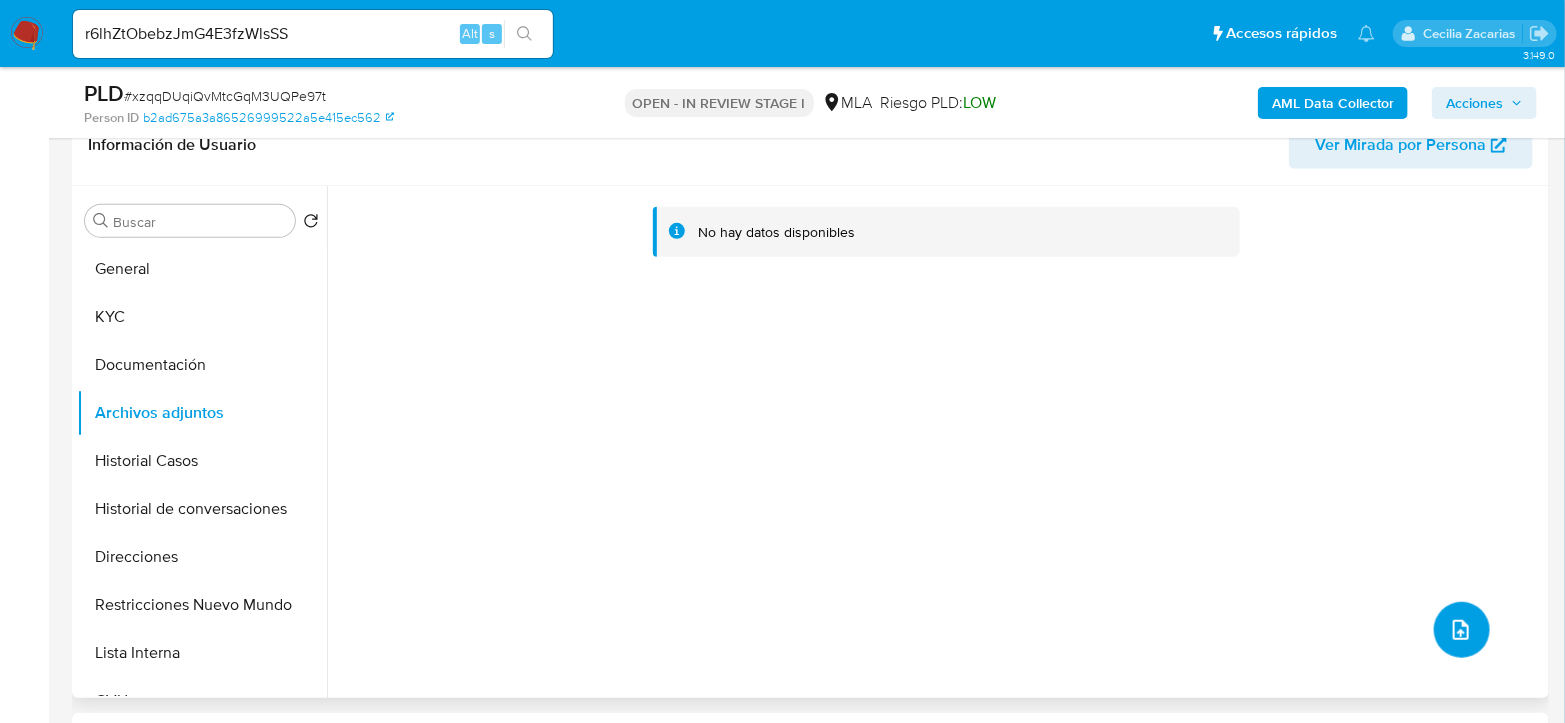 click 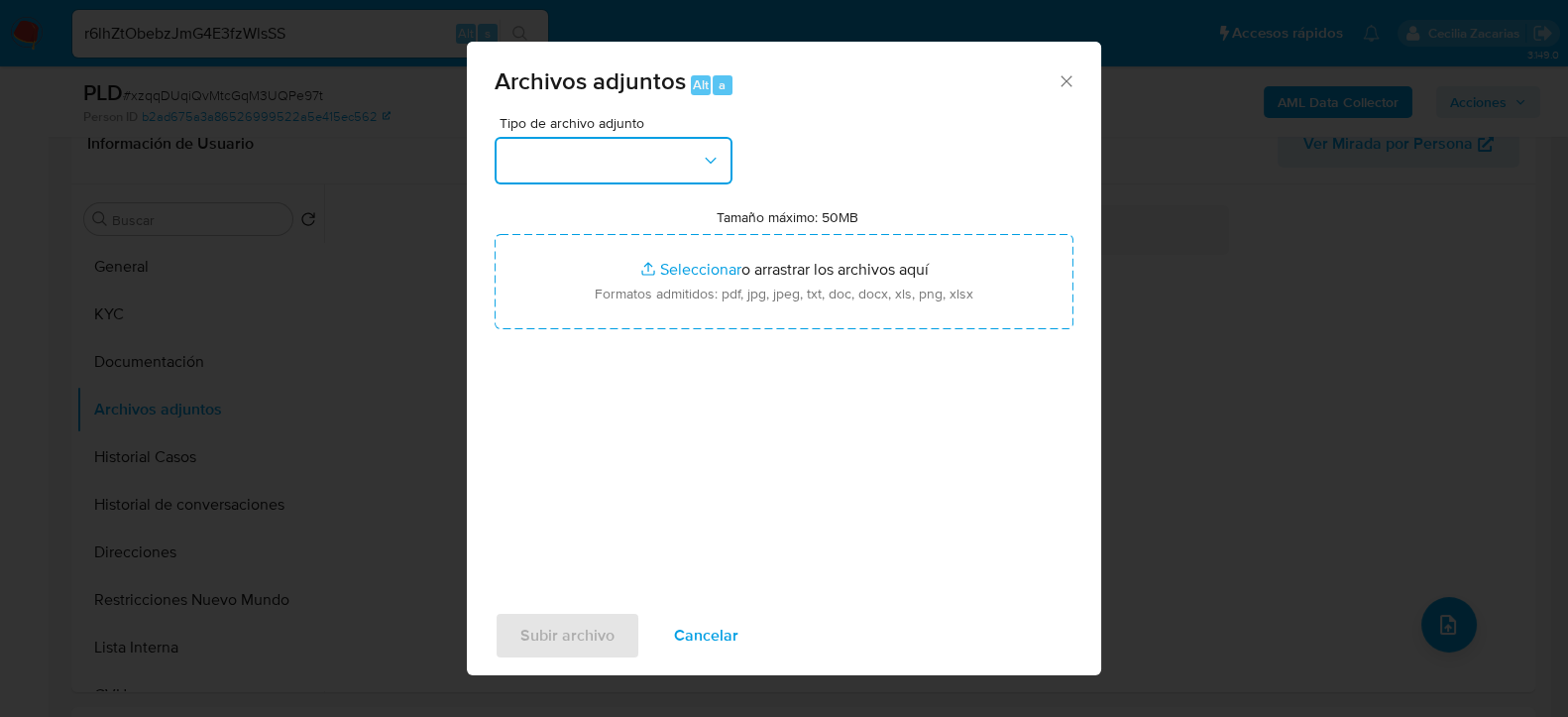 click at bounding box center (614, 161) 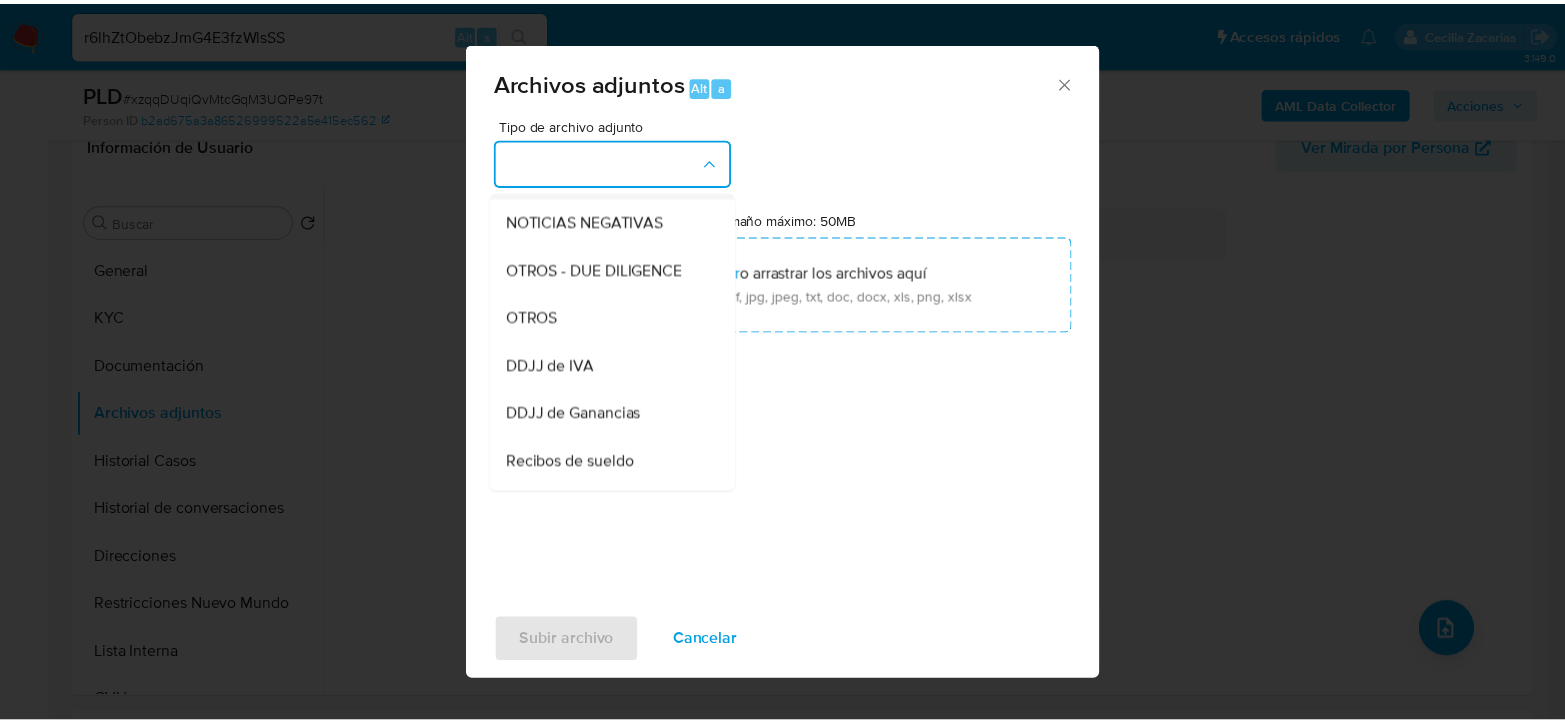 scroll, scrollTop: 333, scrollLeft: 0, axis: vertical 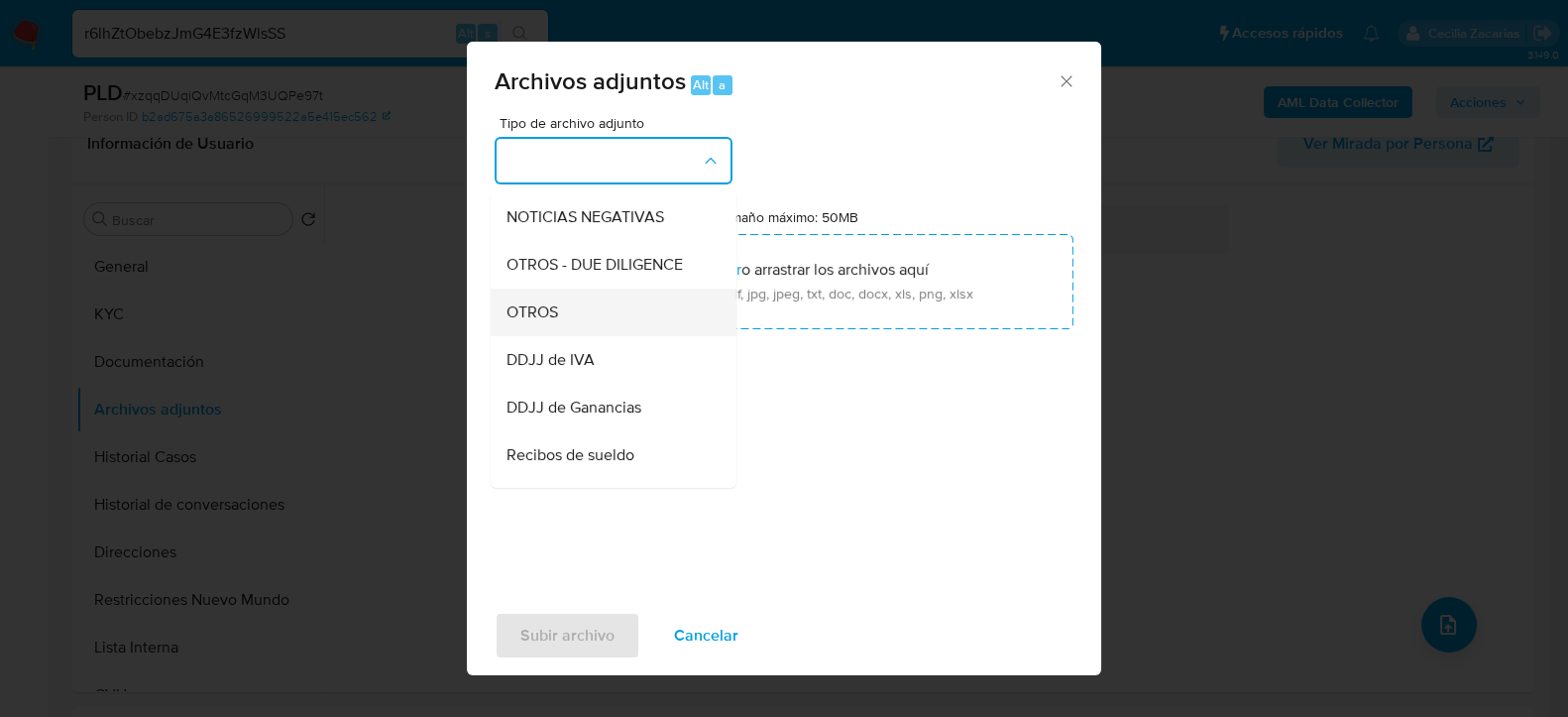 click on "OTROS" at bounding box center (608, 311) 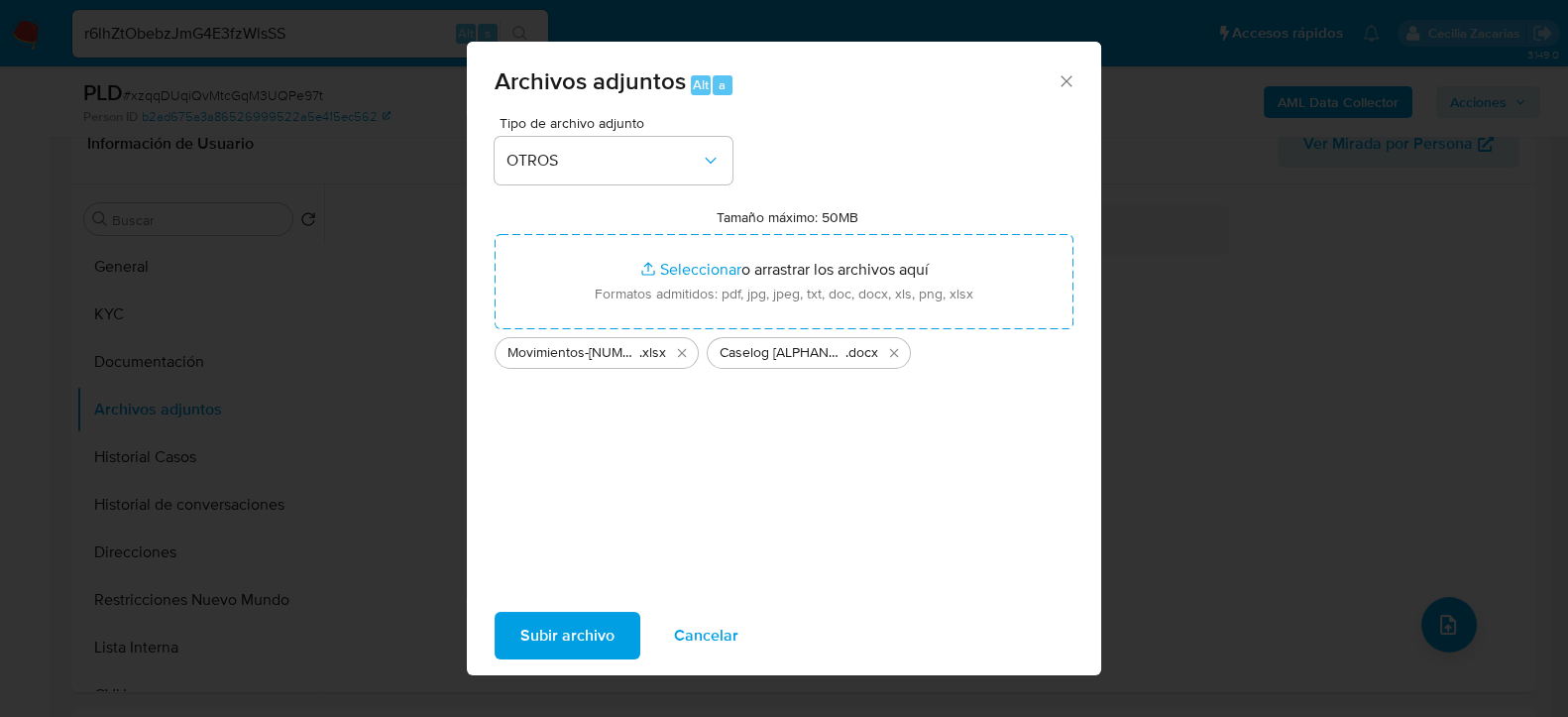 click on "Subir archivo" at bounding box center (567, 636) 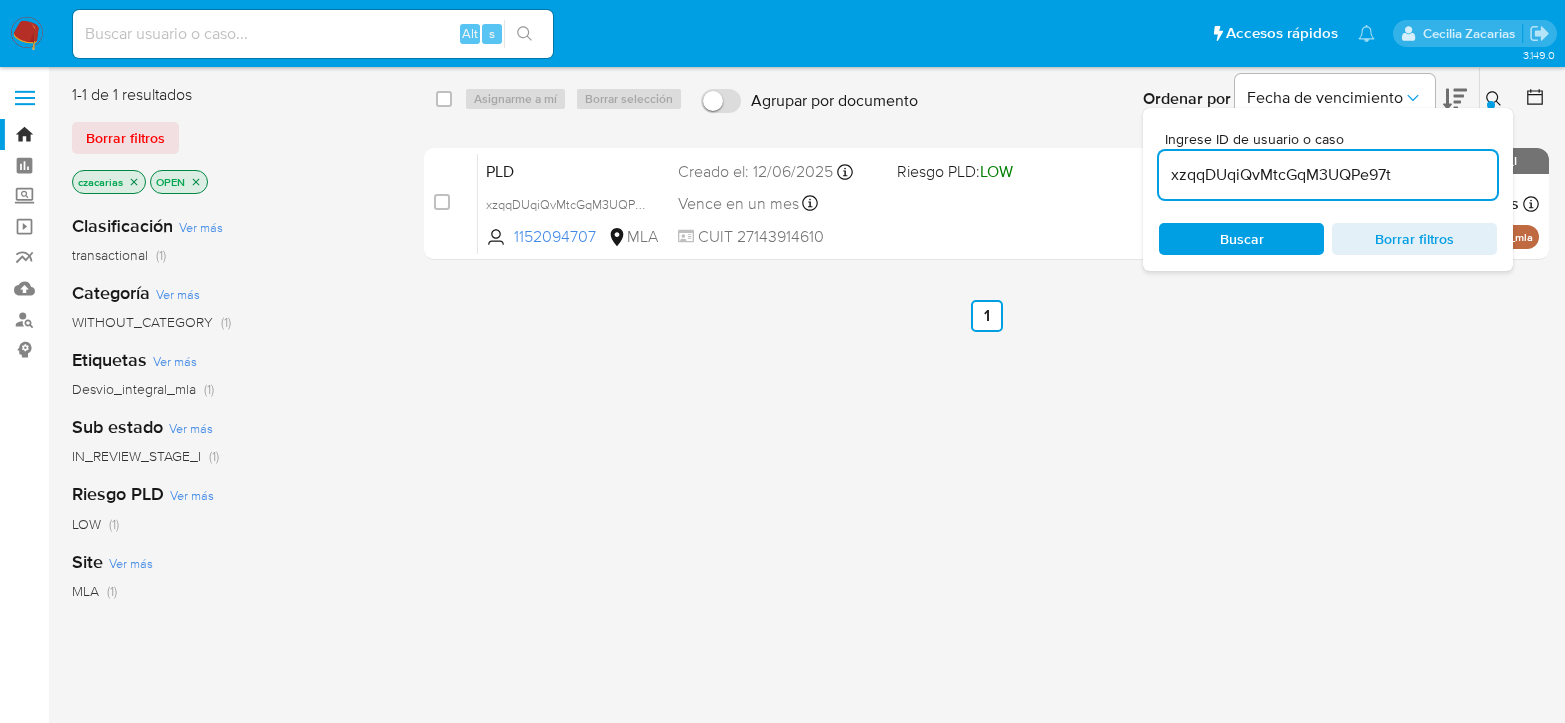 scroll, scrollTop: 0, scrollLeft: 0, axis: both 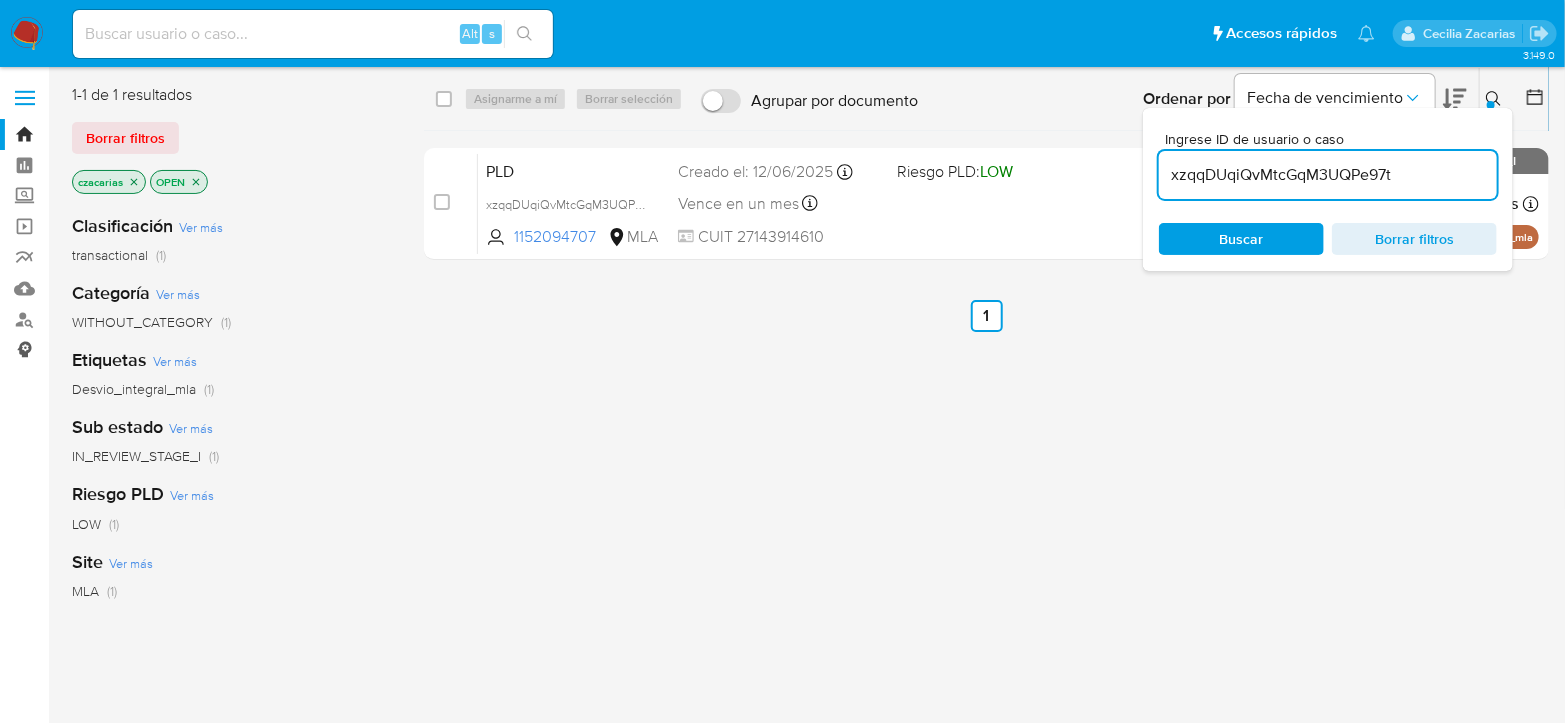 click on "Consolidado" at bounding box center [119, 350] 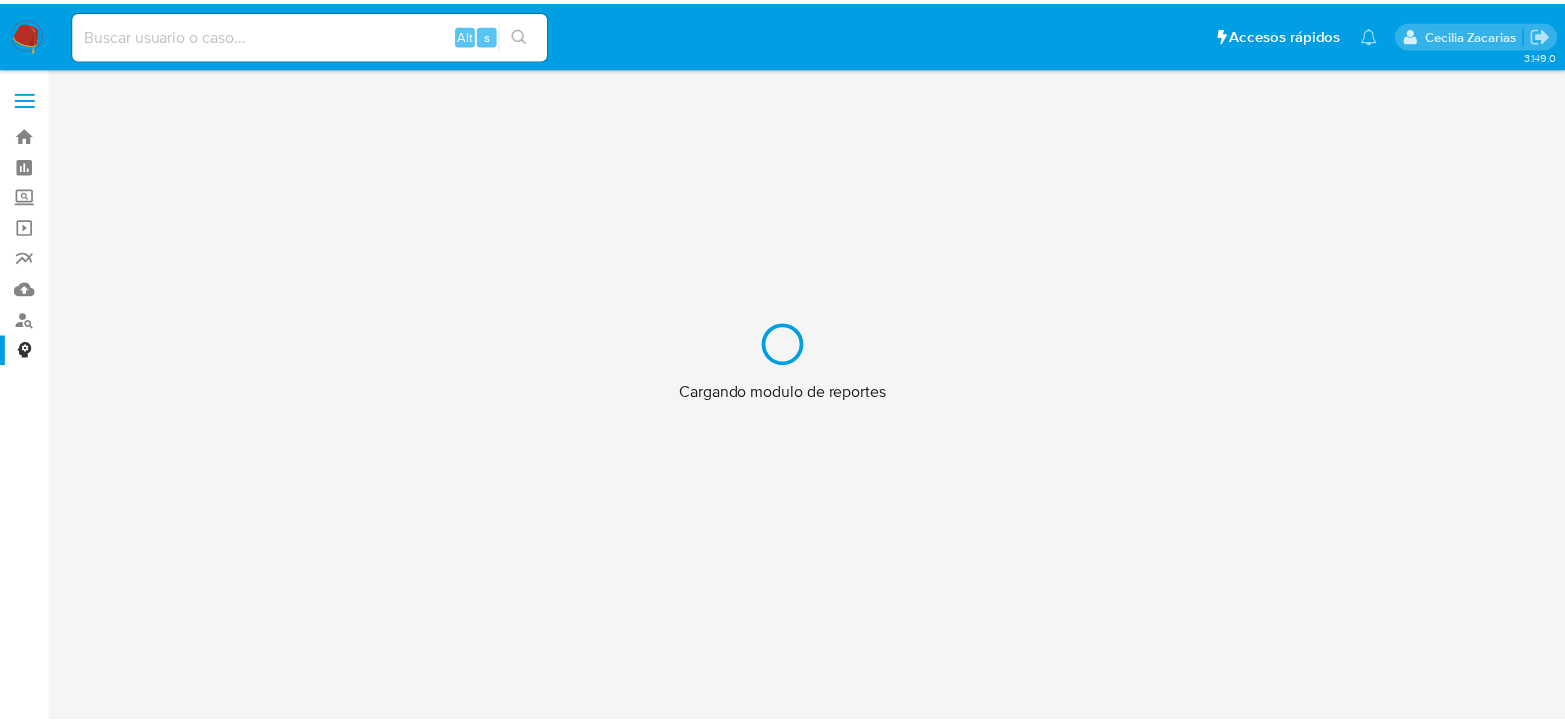 scroll, scrollTop: 0, scrollLeft: 0, axis: both 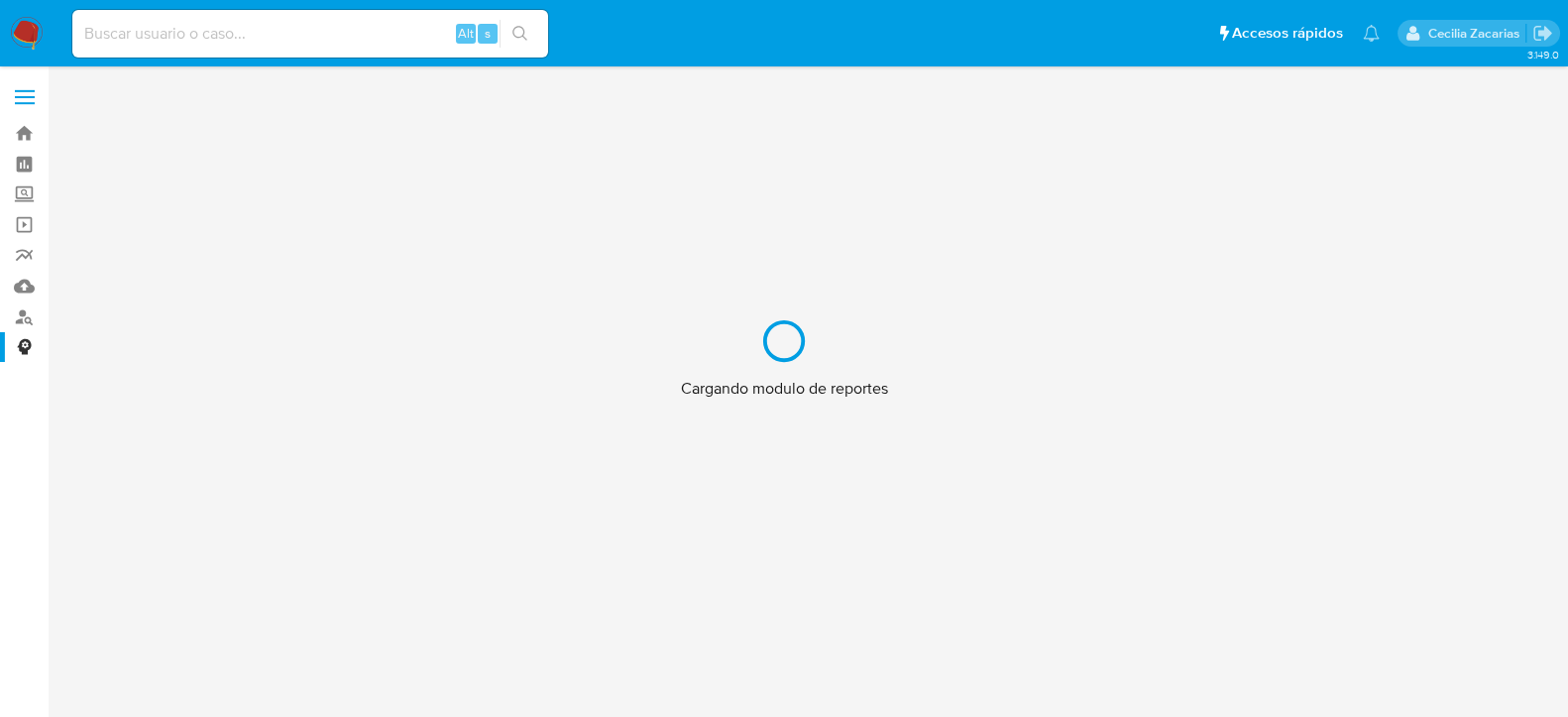 click on "Cargando modulo de reportes" at bounding box center (784, 358) 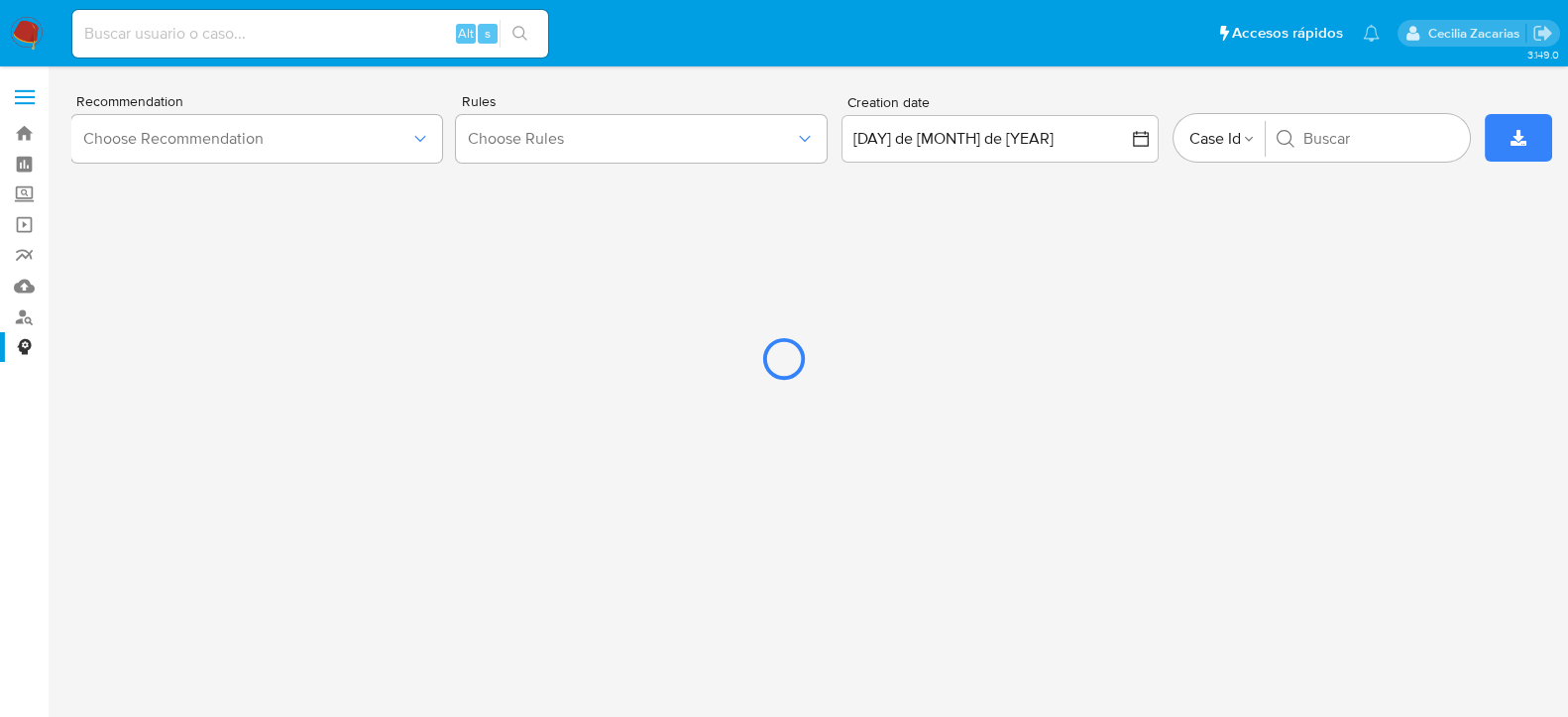 click at bounding box center (784, 358) 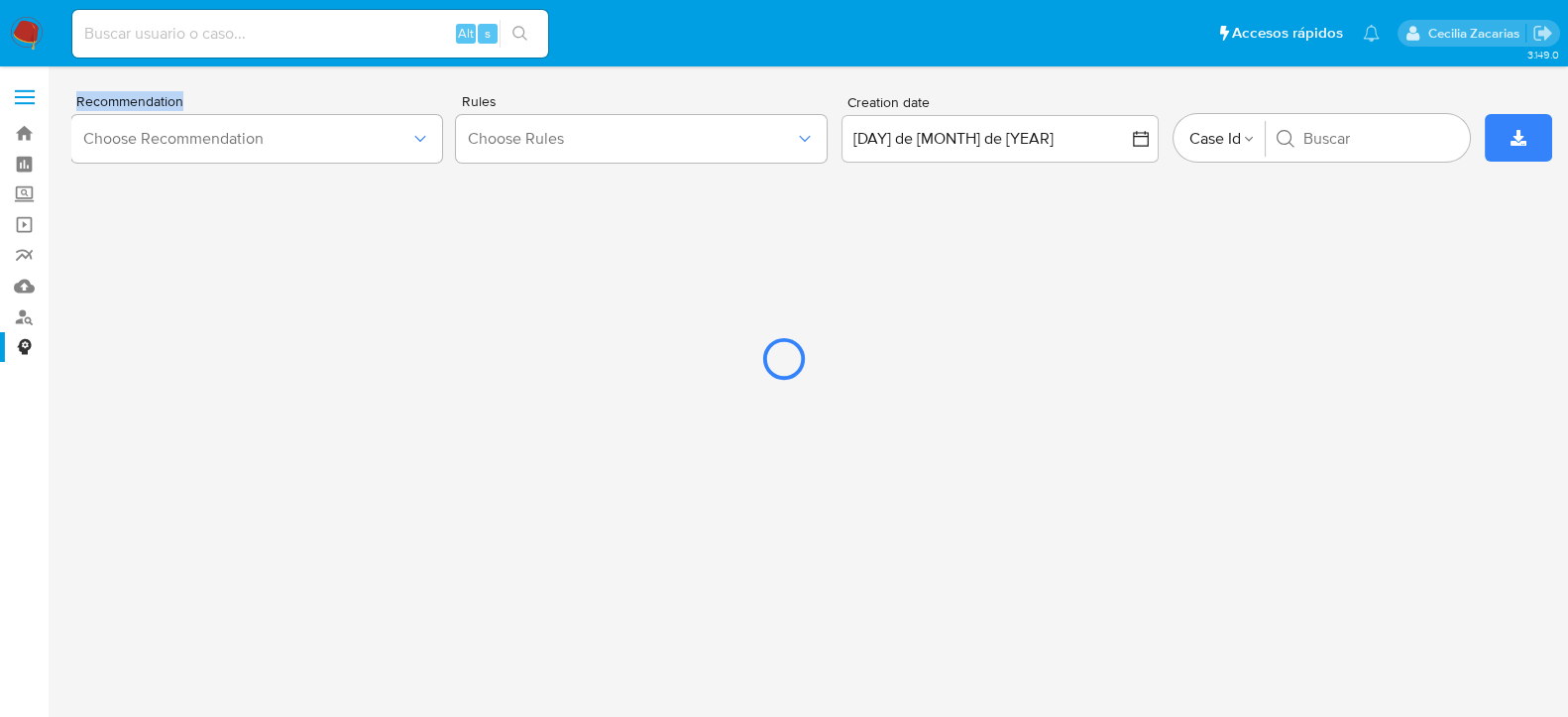 click at bounding box center [784, 358] 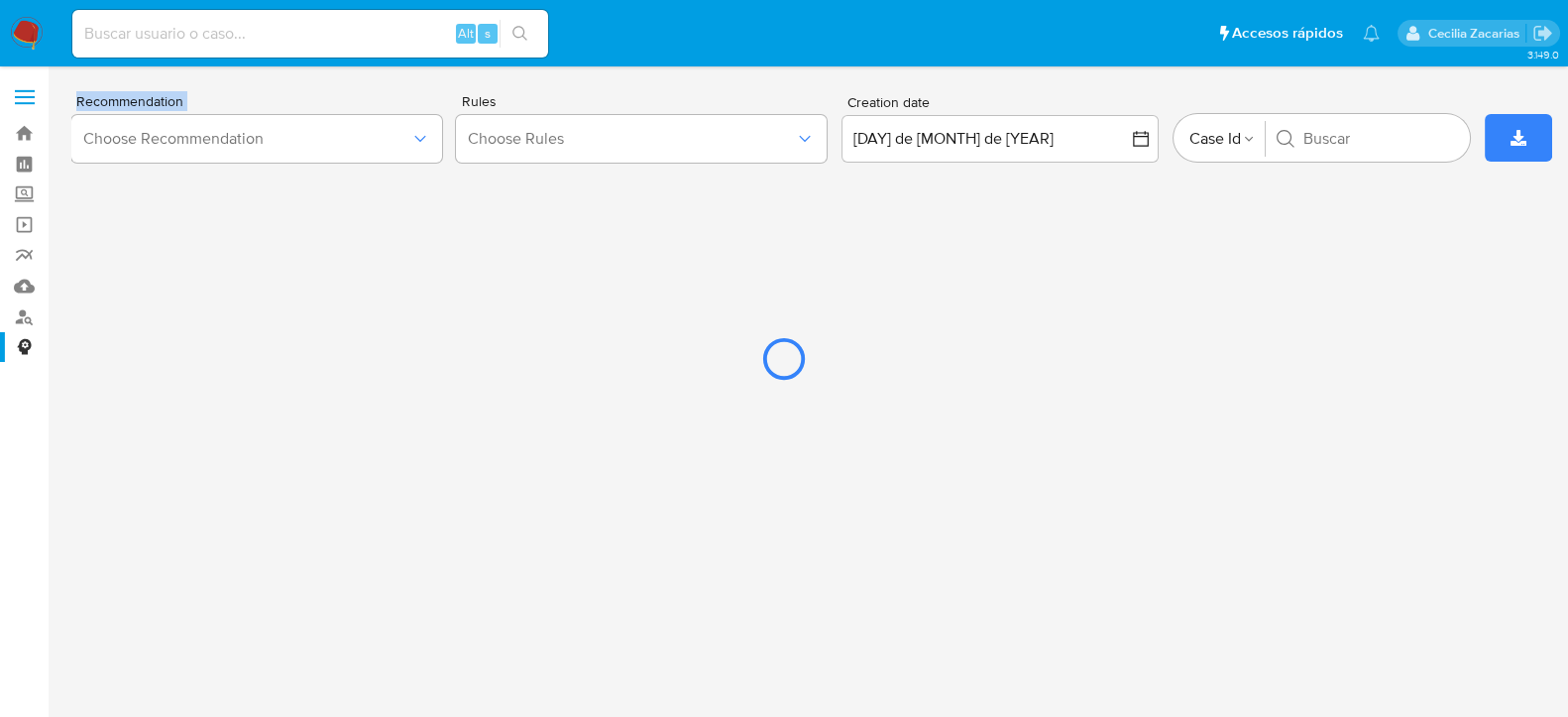click at bounding box center (784, 358) 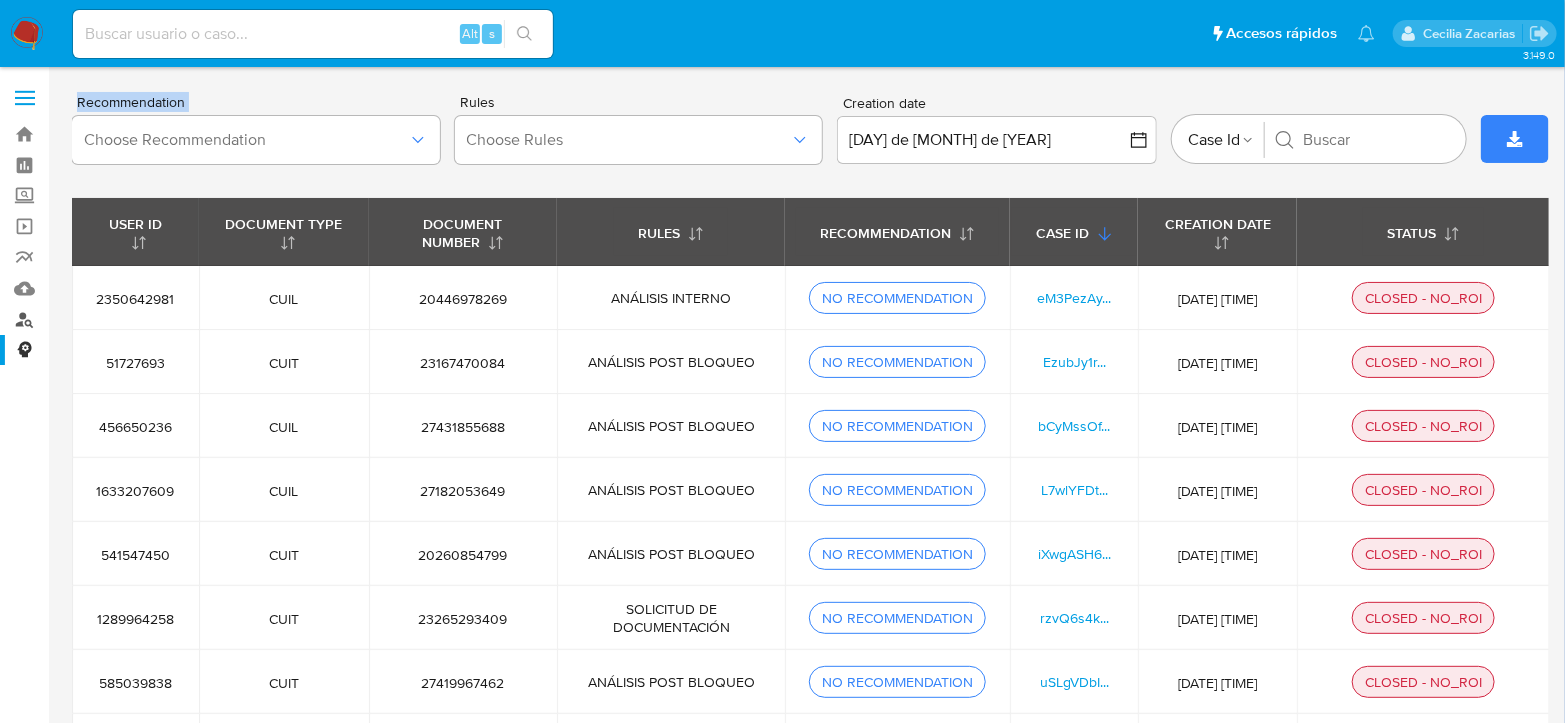 click on "Buscador de personas" at bounding box center (119, 319) 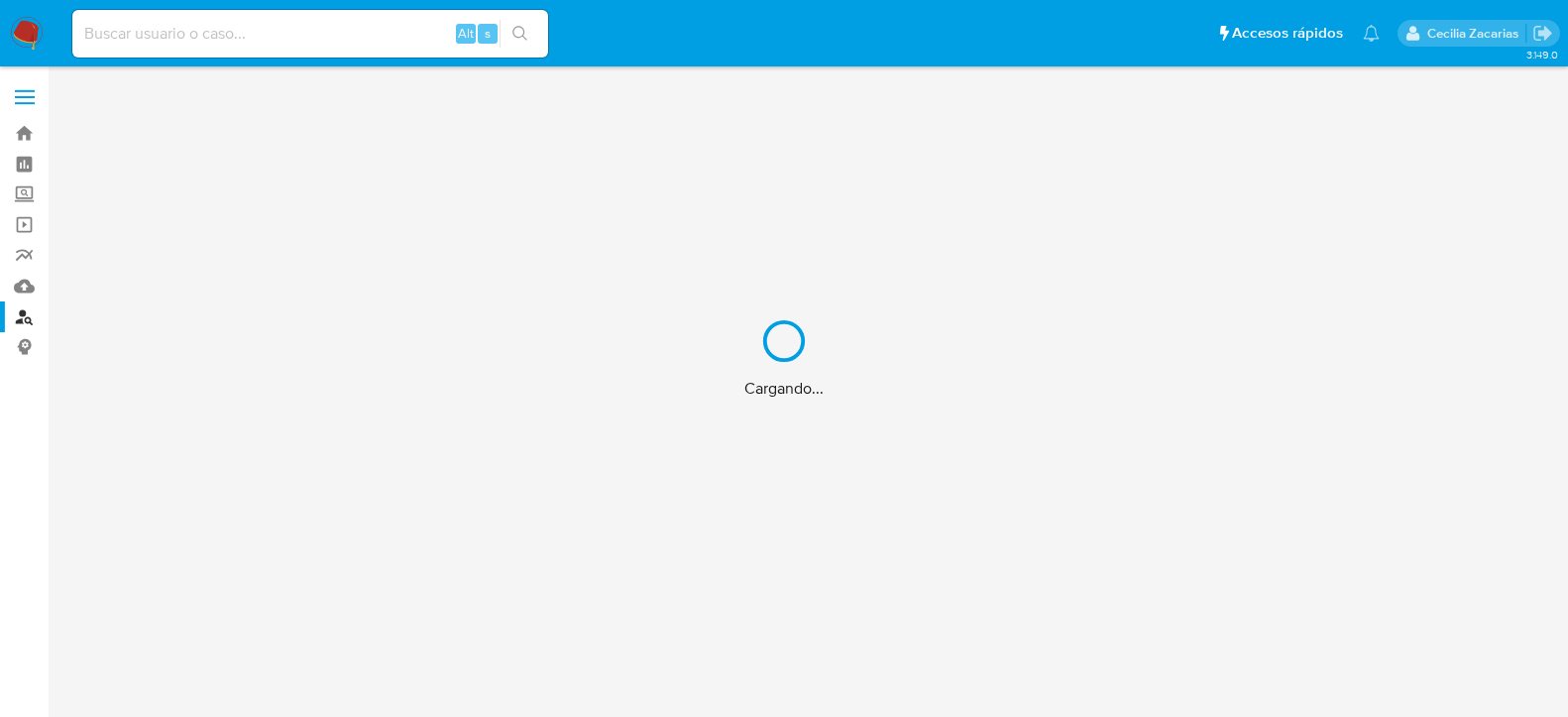 scroll, scrollTop: 0, scrollLeft: 0, axis: both 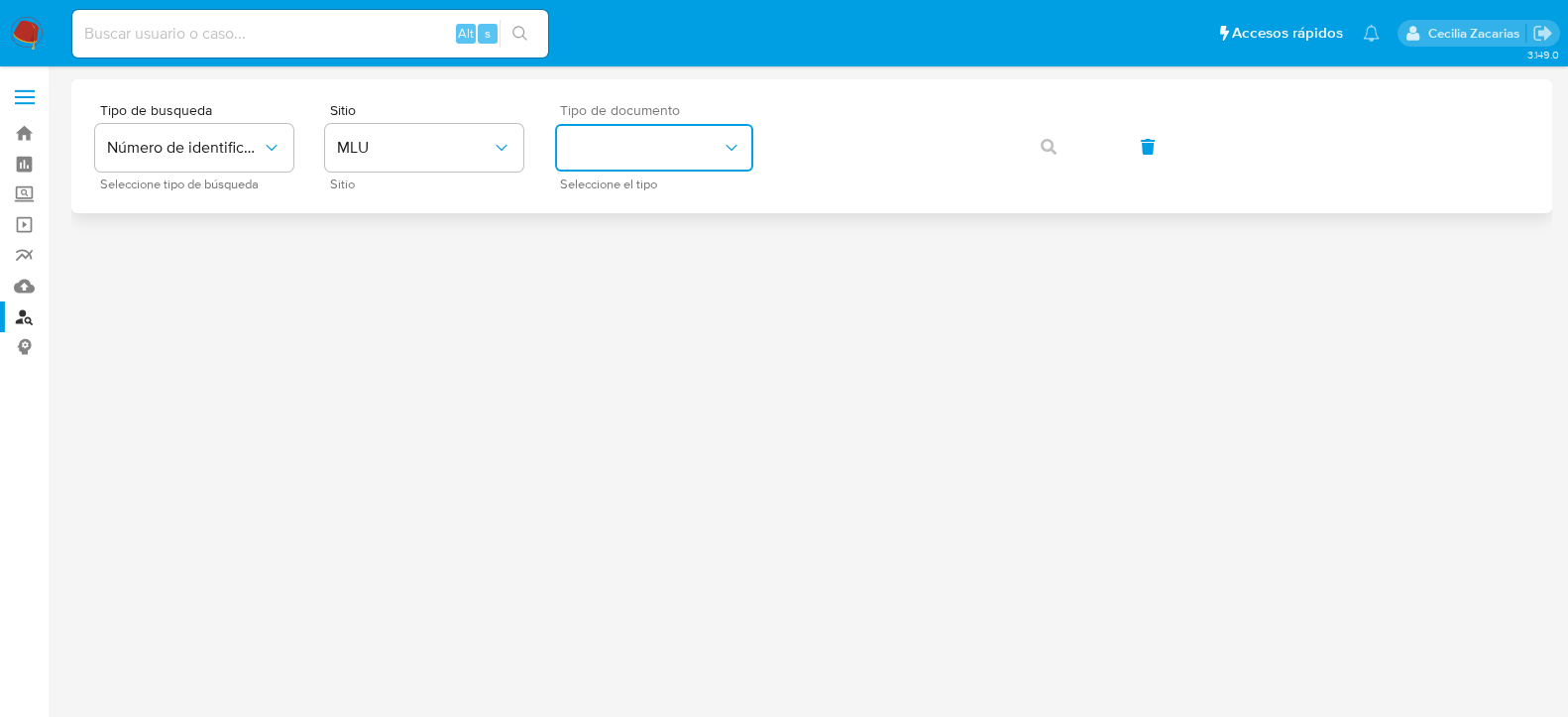 click at bounding box center (654, 148) 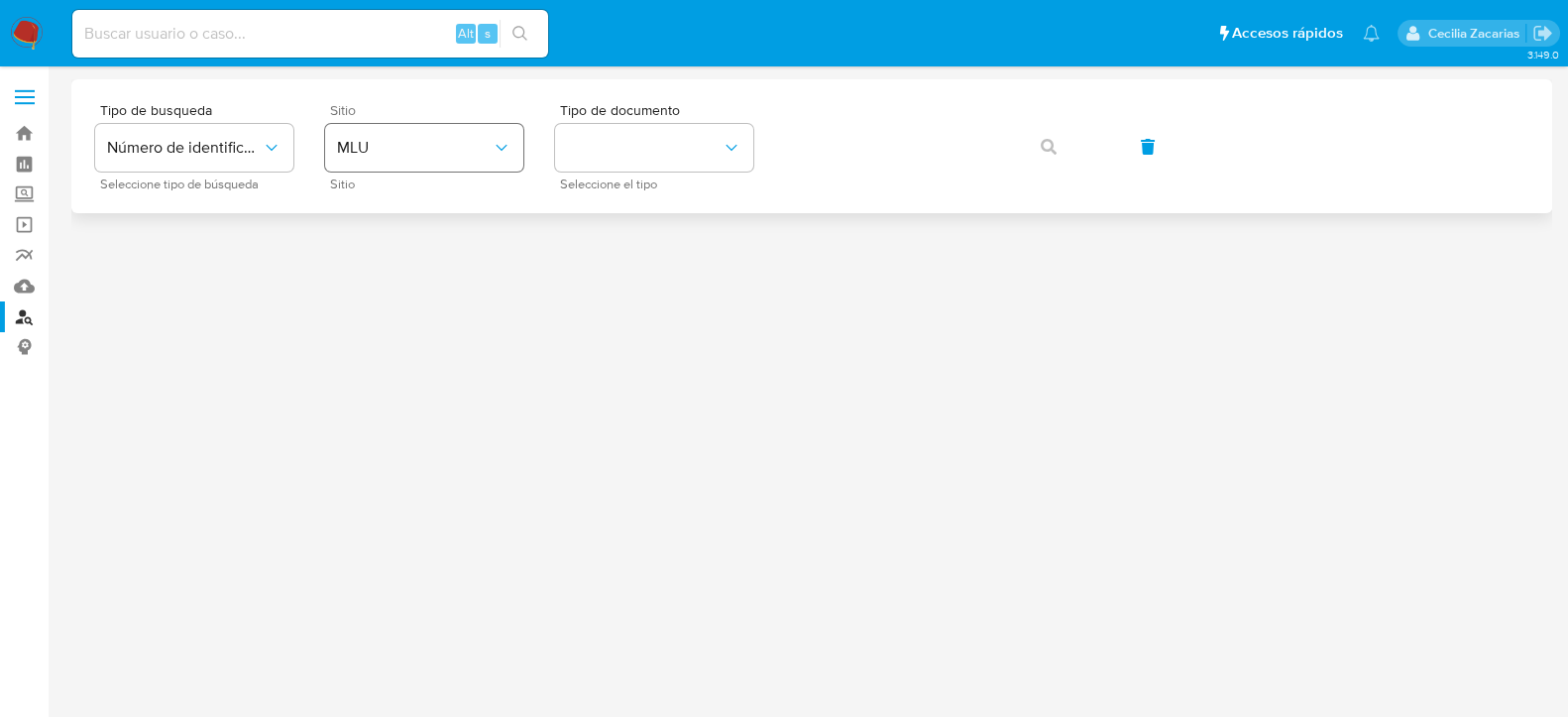 click on "MLU" at bounding box center (414, 148) 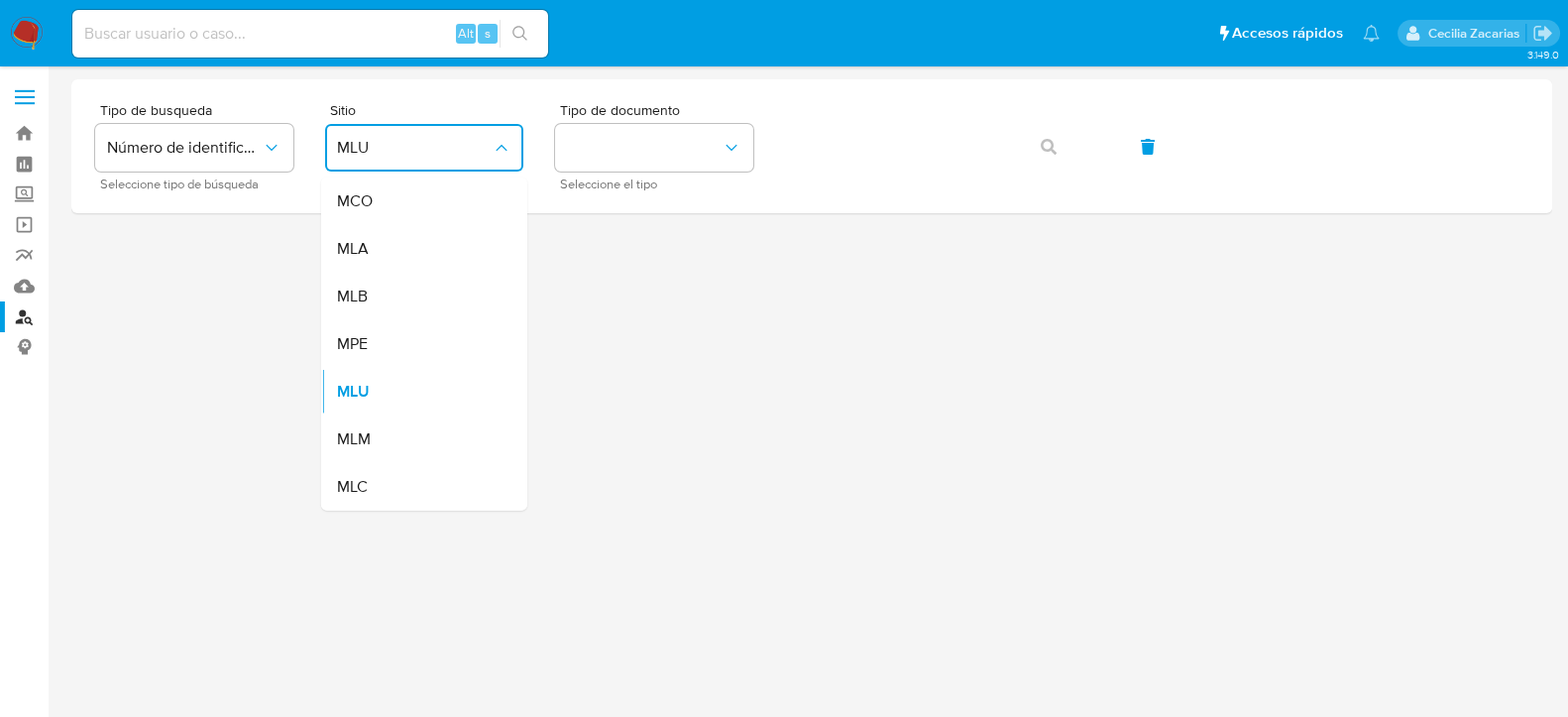 click on "MLA" at bounding box center (418, 249) 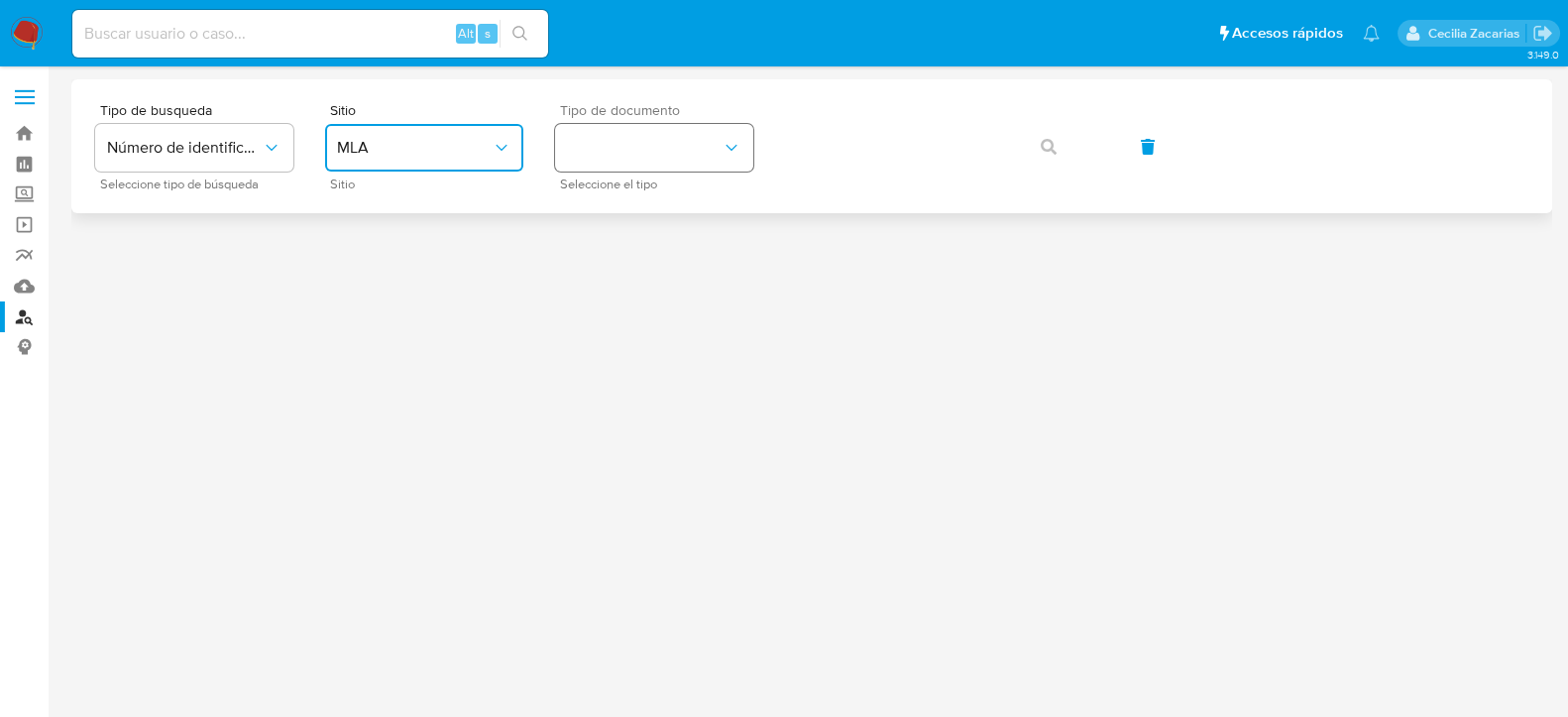 click at bounding box center (654, 148) 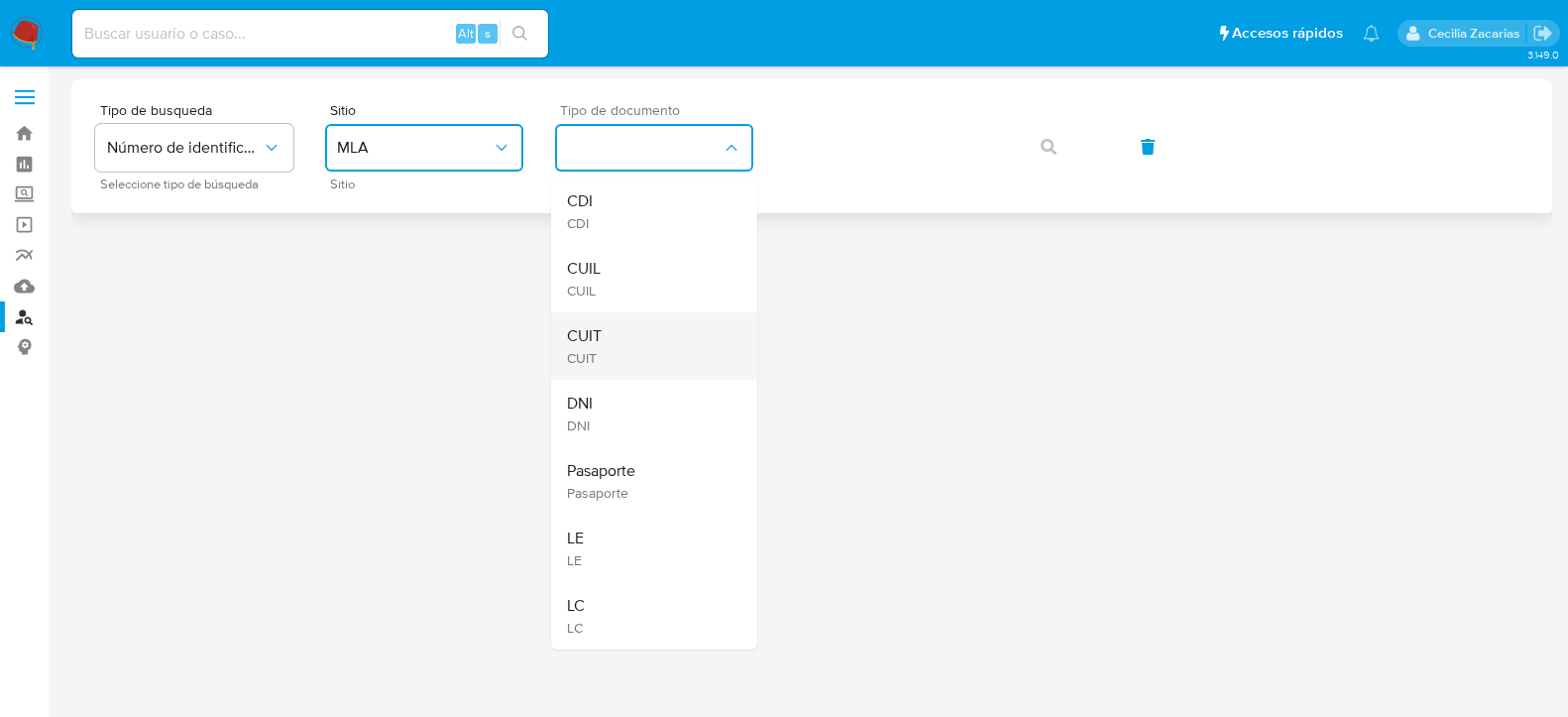 click on "CUIT CUIT" at bounding box center (648, 346) 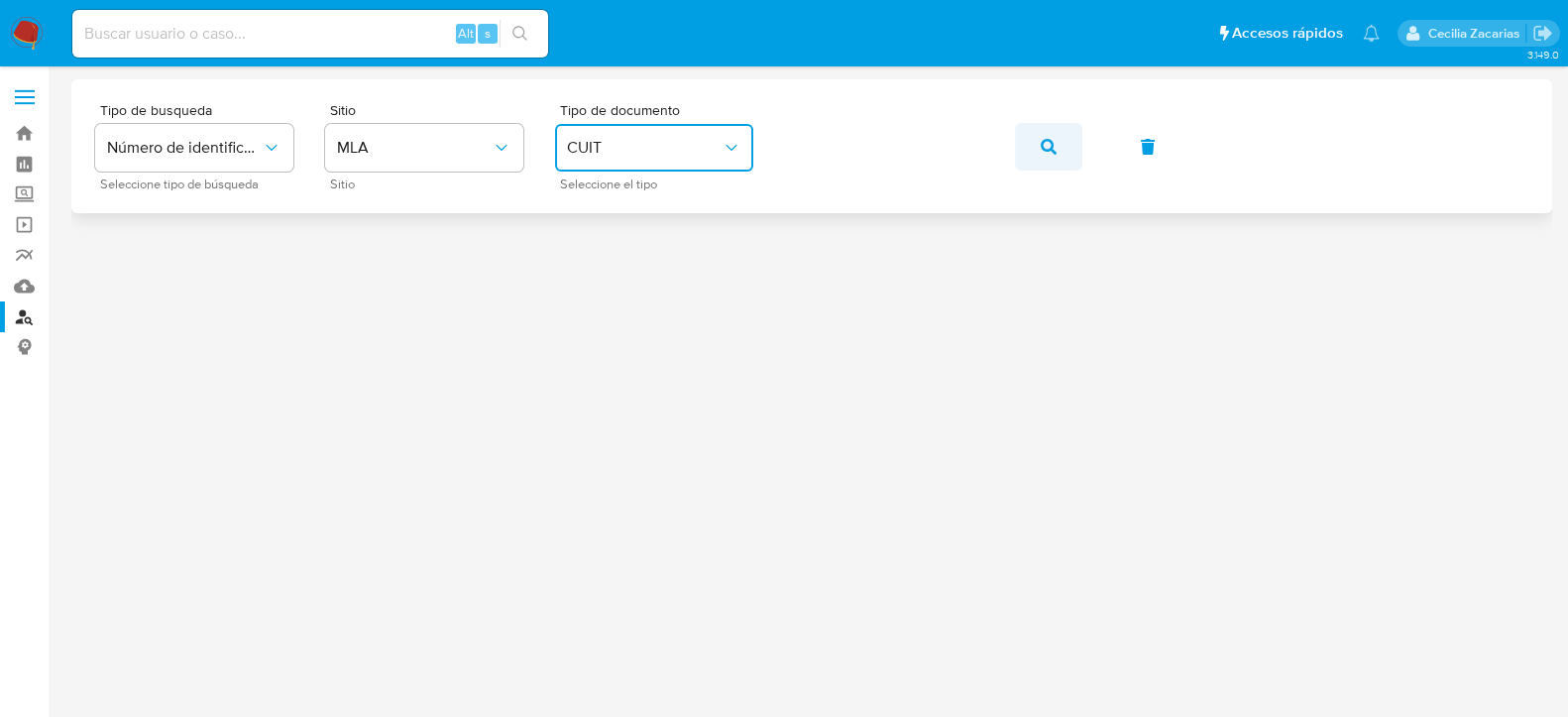 click at bounding box center (1049, 147) 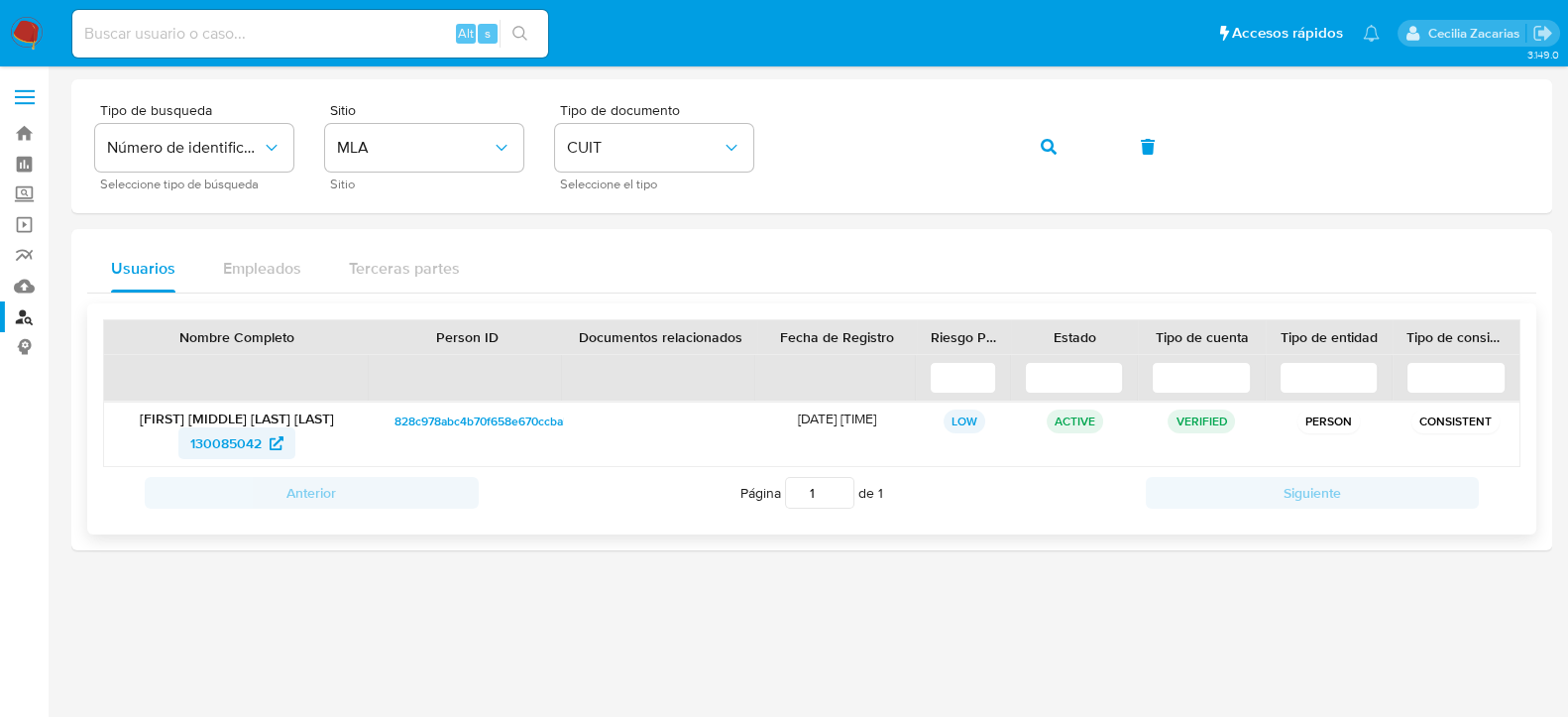 click on "130085042" at bounding box center [226, 443] 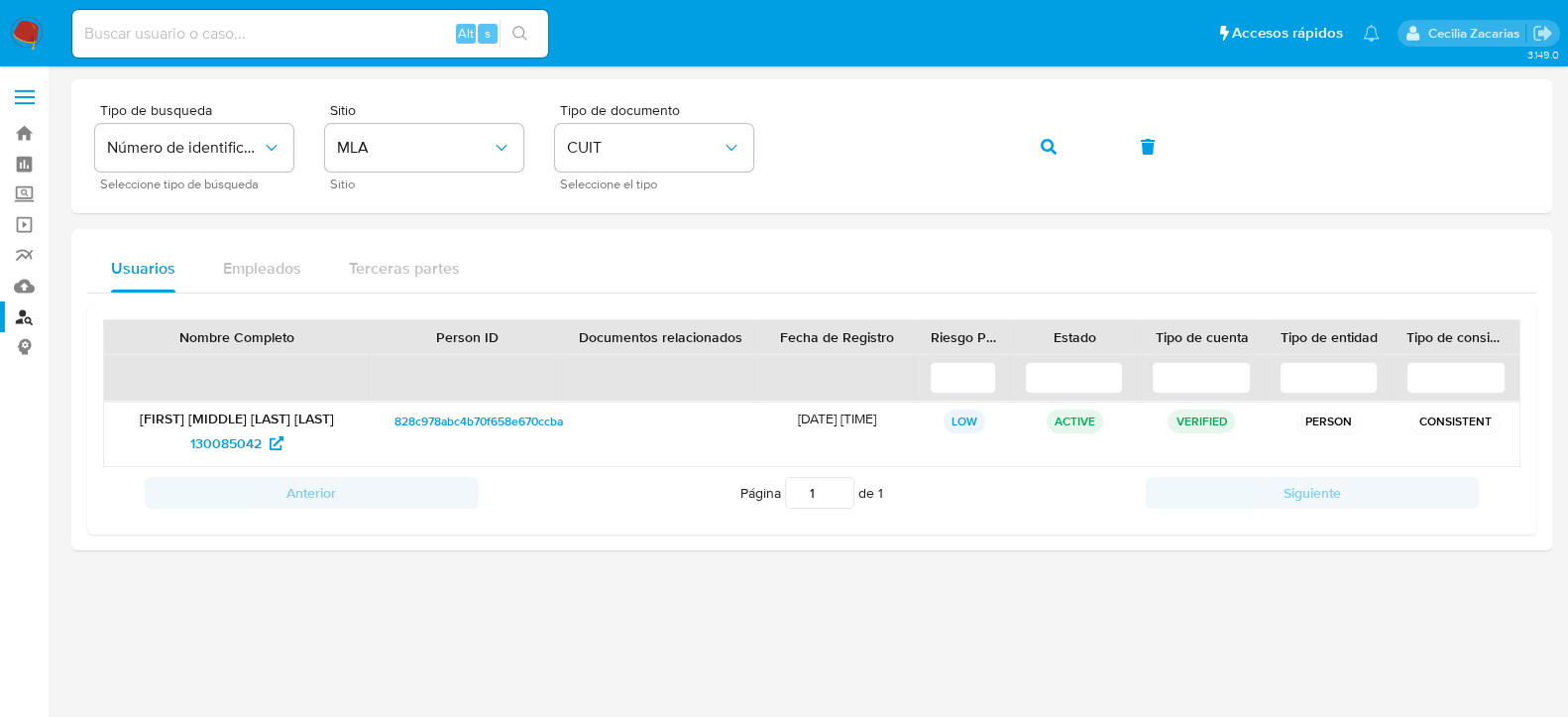 click at bounding box center [27, 34] 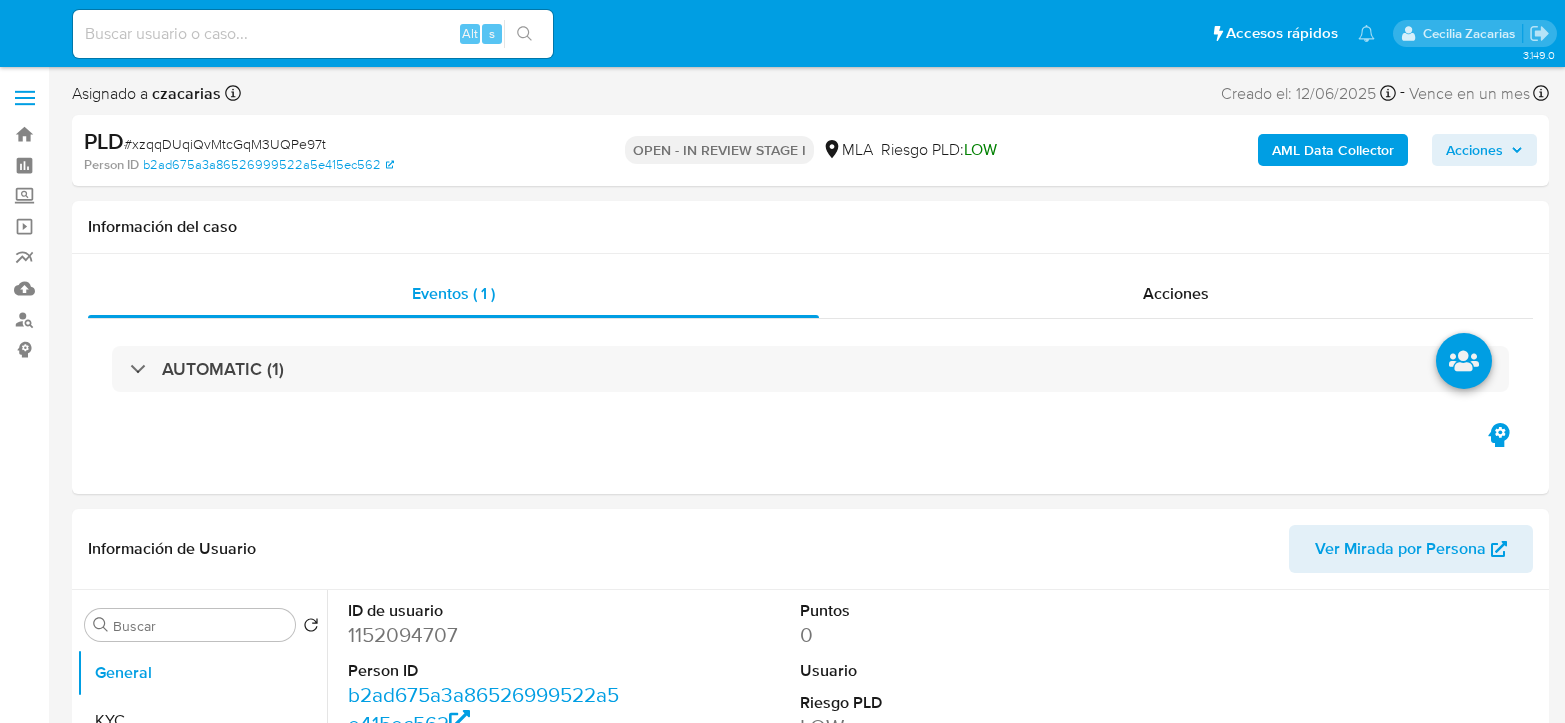 select on "10" 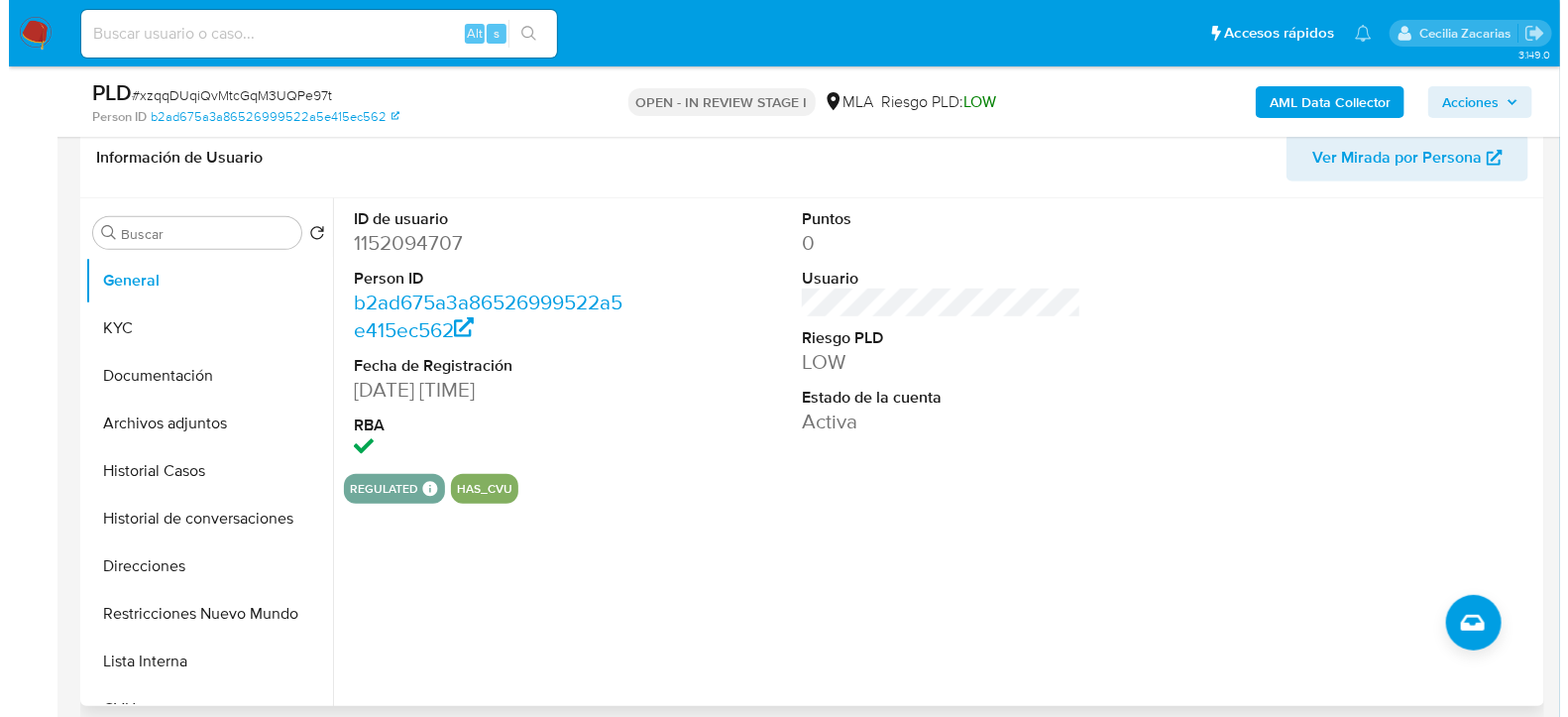 scroll, scrollTop: 330, scrollLeft: 0, axis: vertical 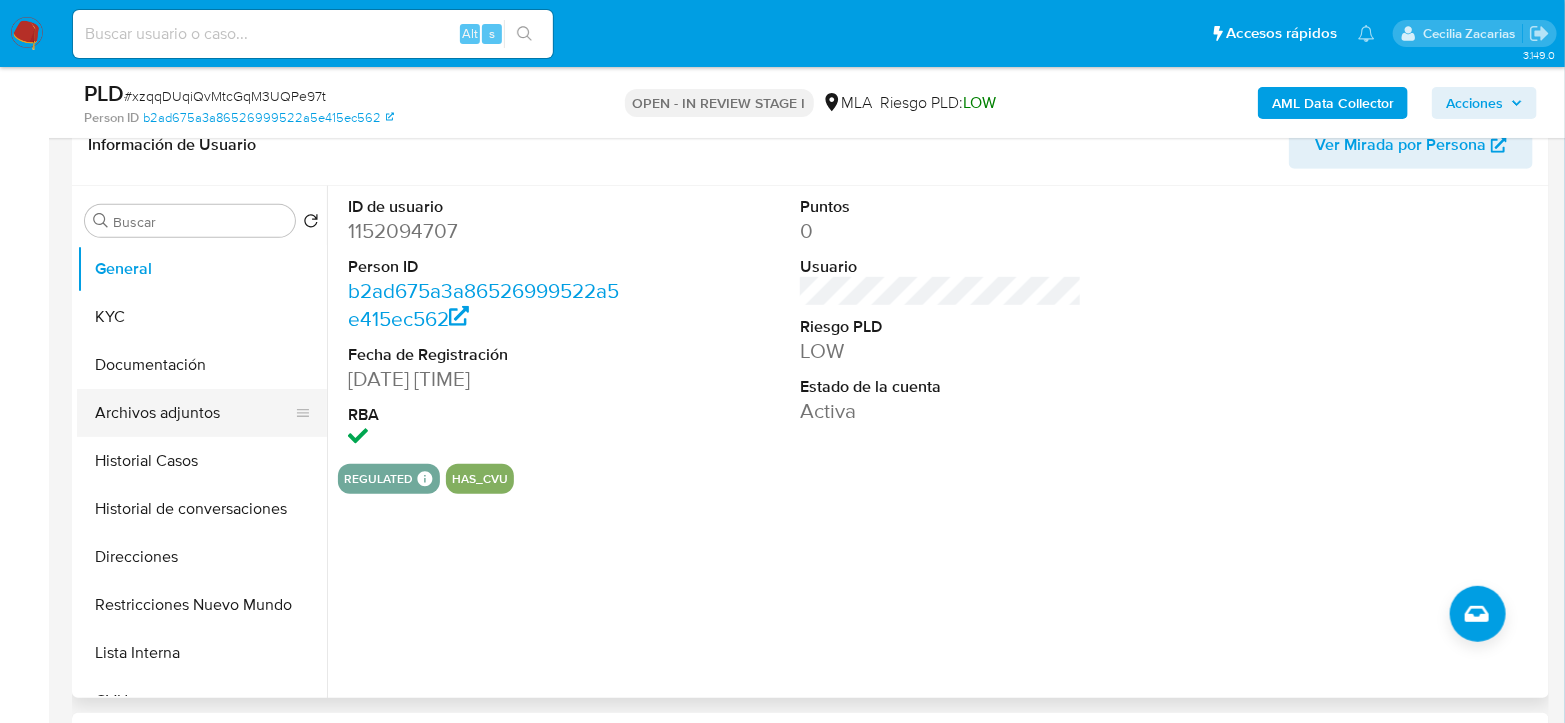 click on "Archivos adjuntos" at bounding box center [194, 413] 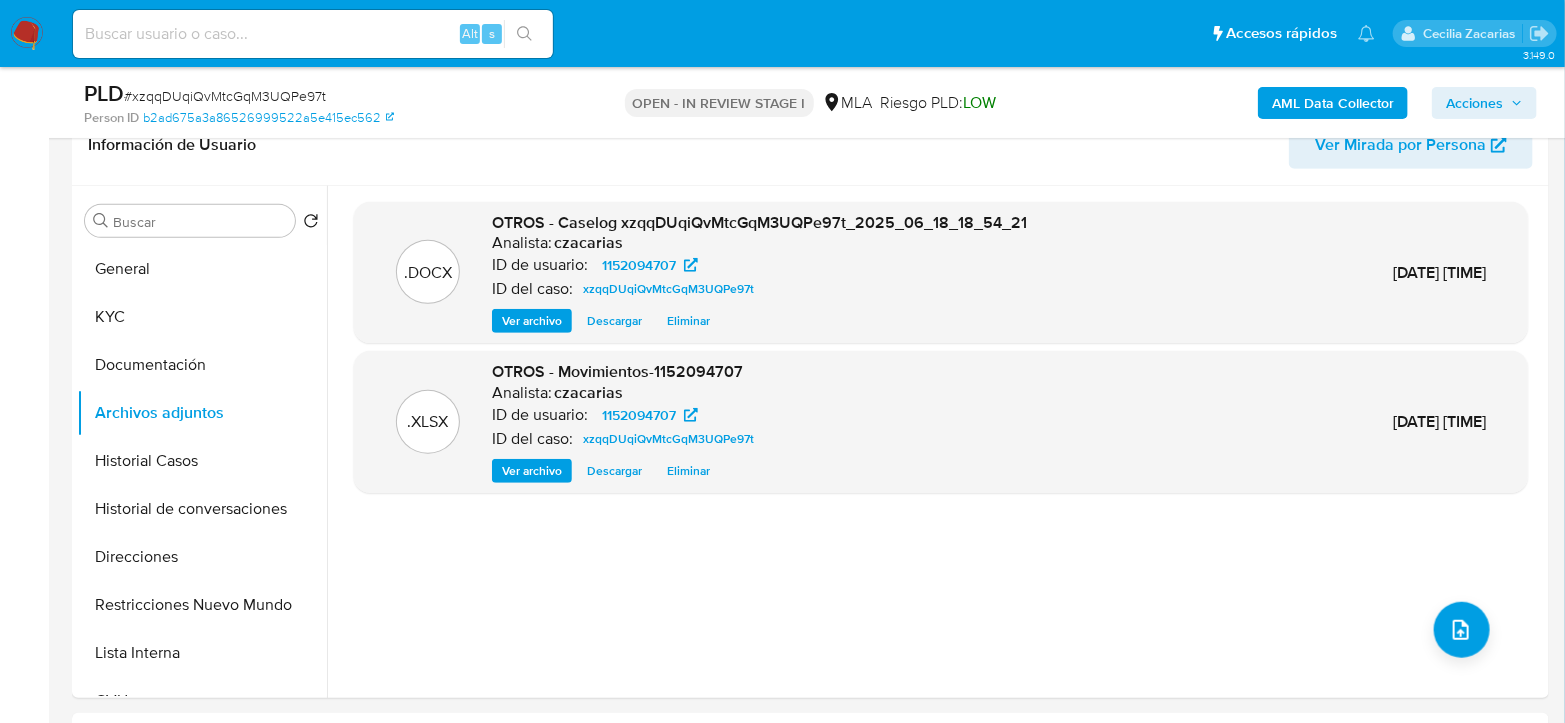 click on "AML Data Collector" at bounding box center (1333, 103) 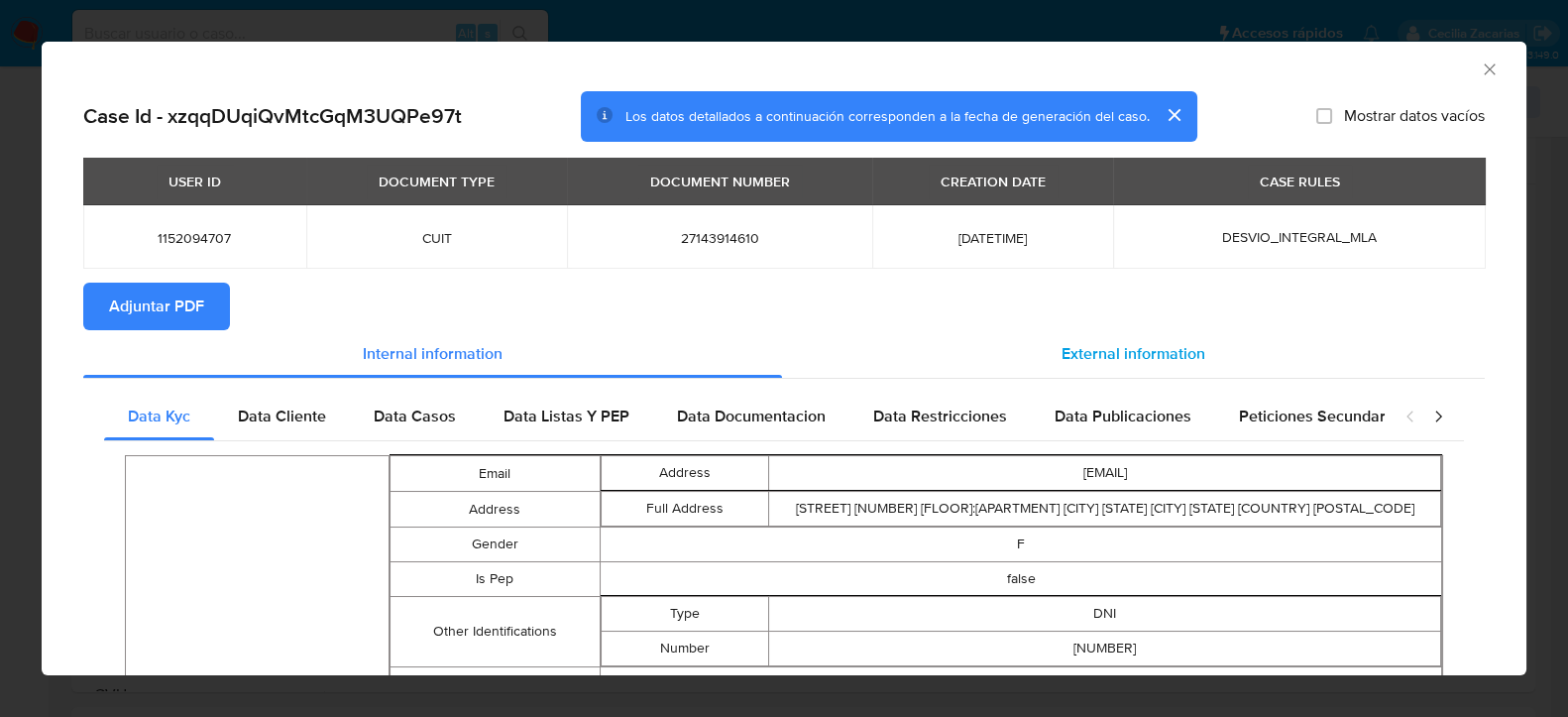 click on "External information" at bounding box center (1133, 353) 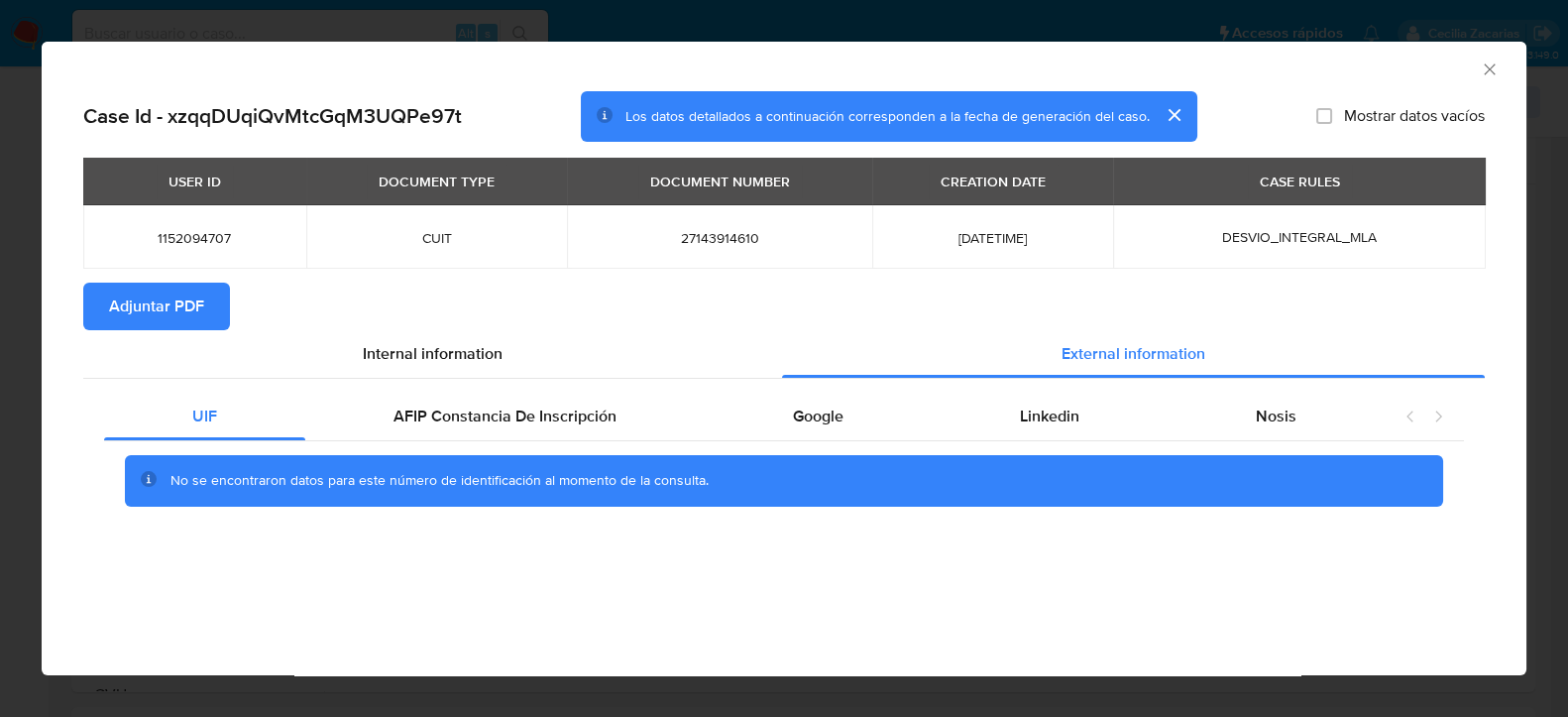 drag, startPoint x: 591, startPoint y: 418, endPoint x: 678, endPoint y: 308, distance: 140.24621 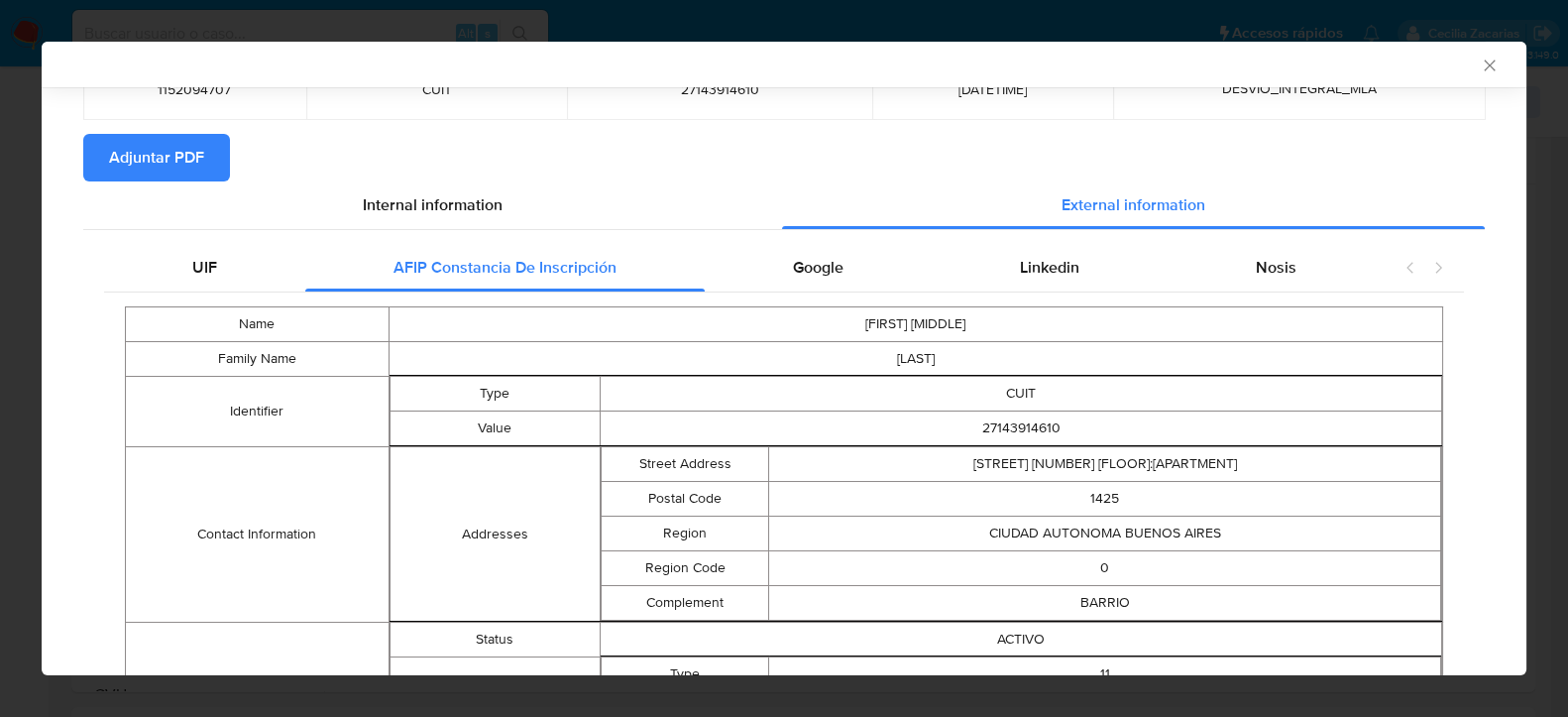 scroll, scrollTop: 134, scrollLeft: 0, axis: vertical 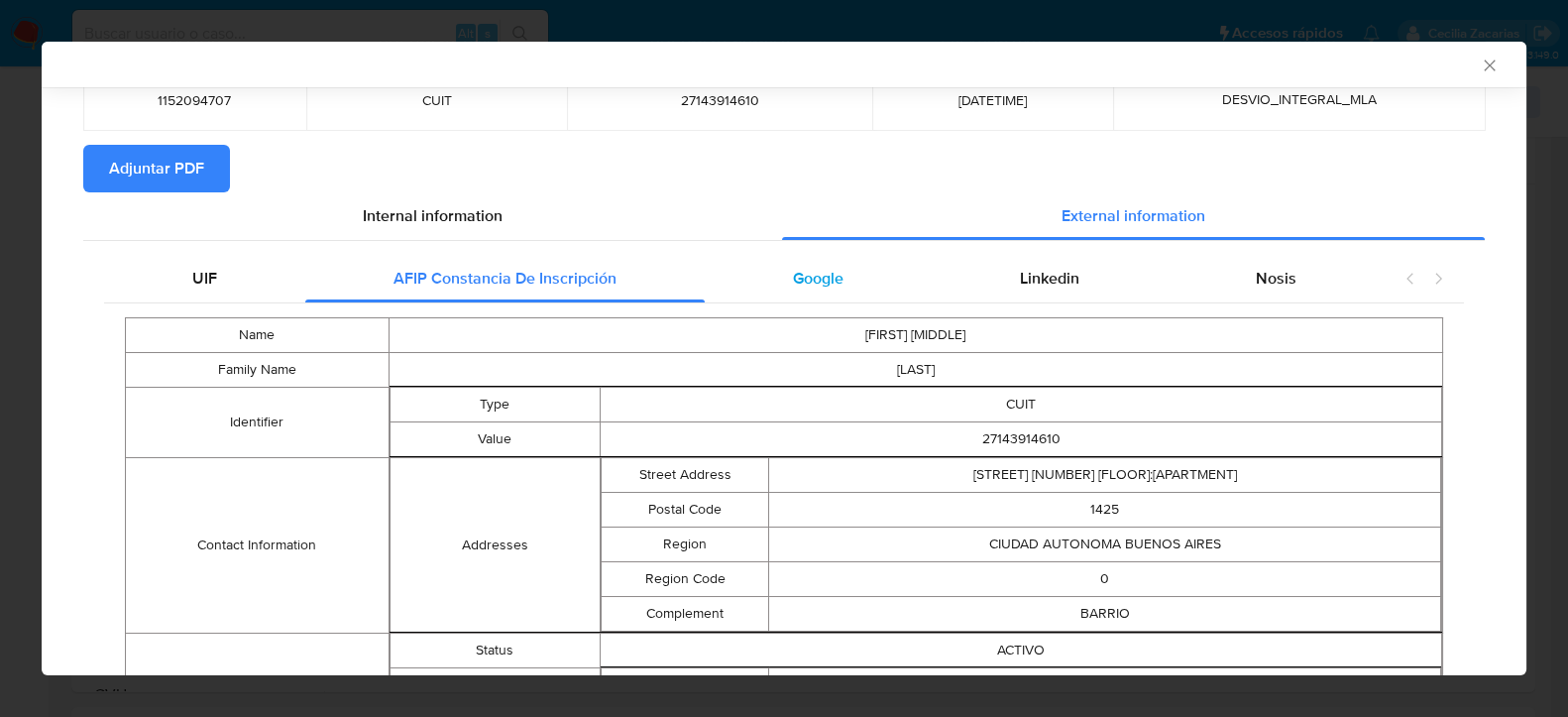 click on "Google" at bounding box center [818, 278] 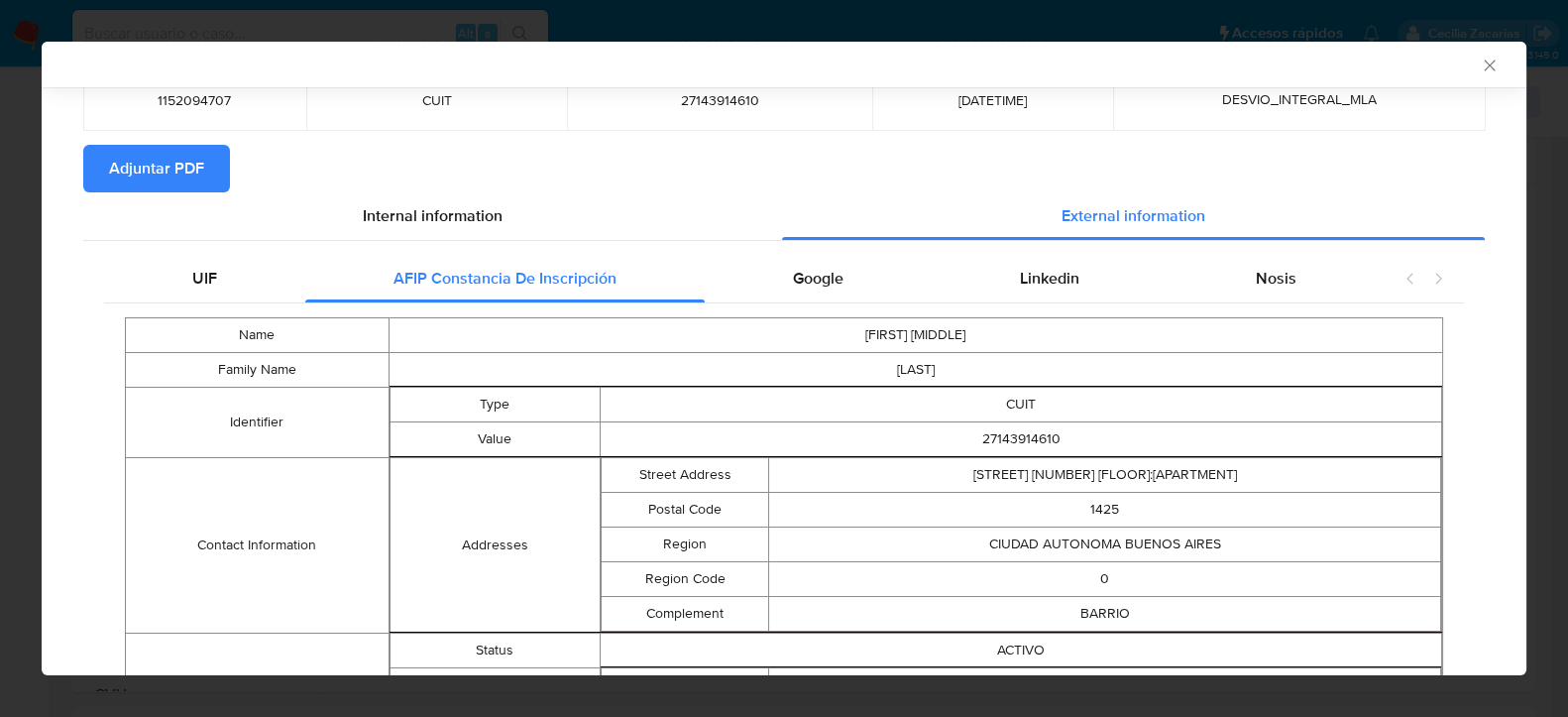 scroll, scrollTop: 0, scrollLeft: 0, axis: both 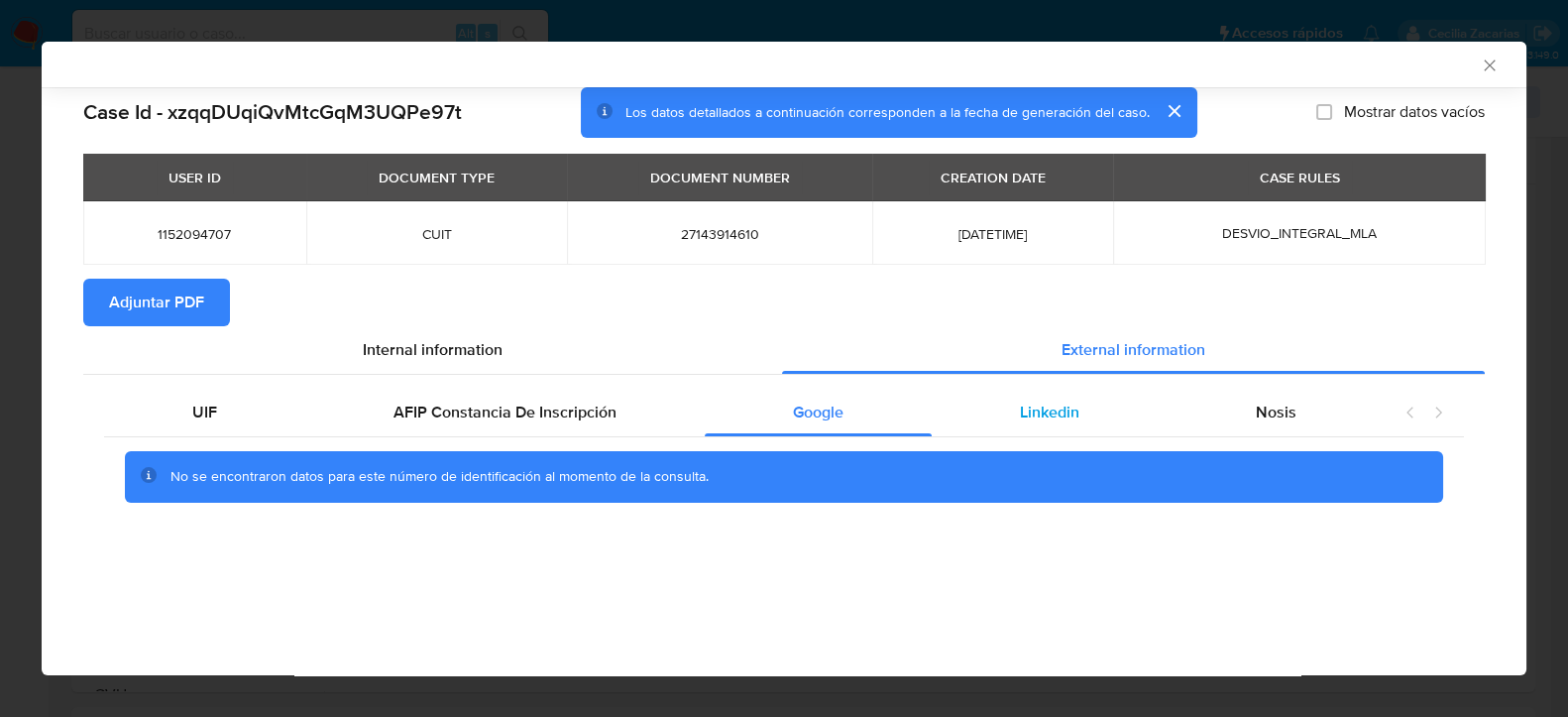 click on "Linkedin" at bounding box center (1050, 412) 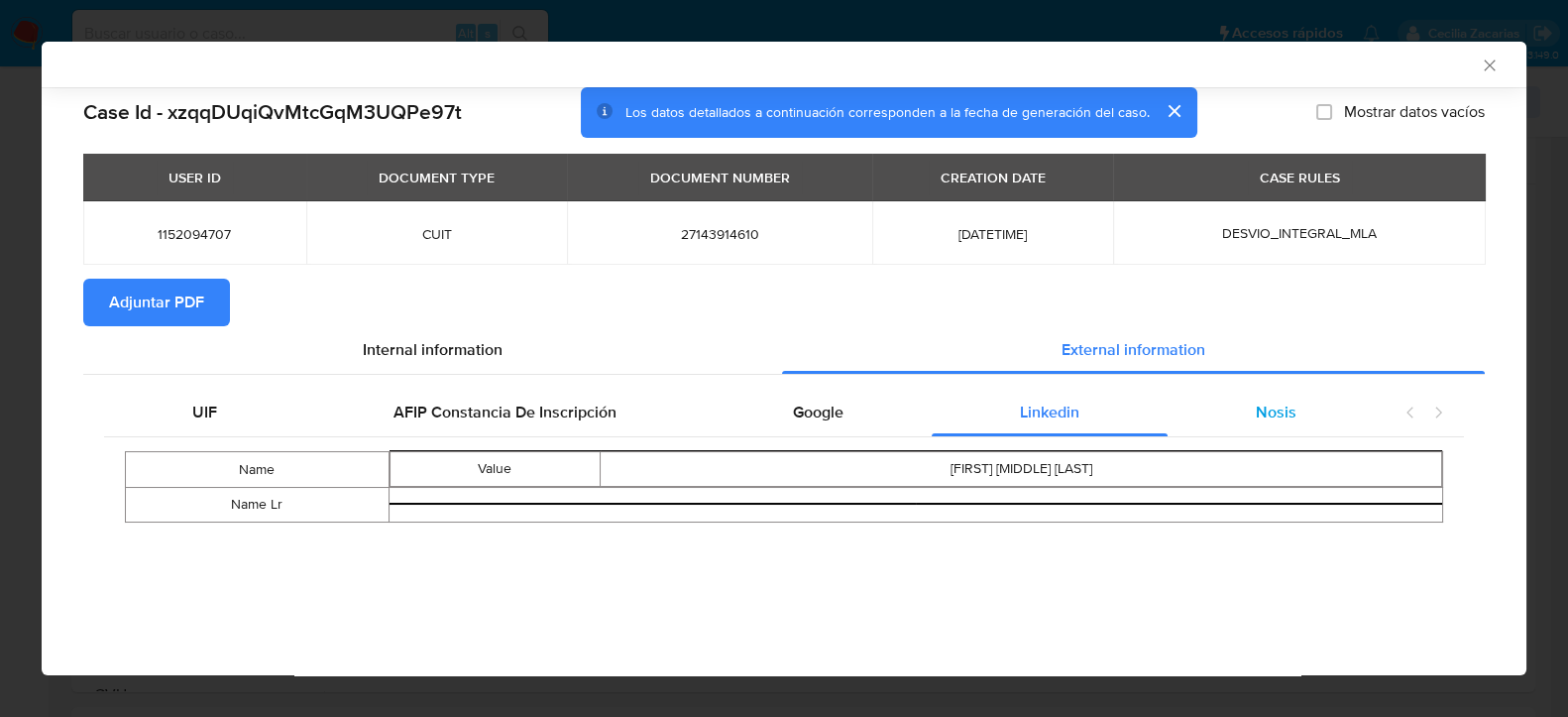 click on "Nosis" at bounding box center [1276, 413] 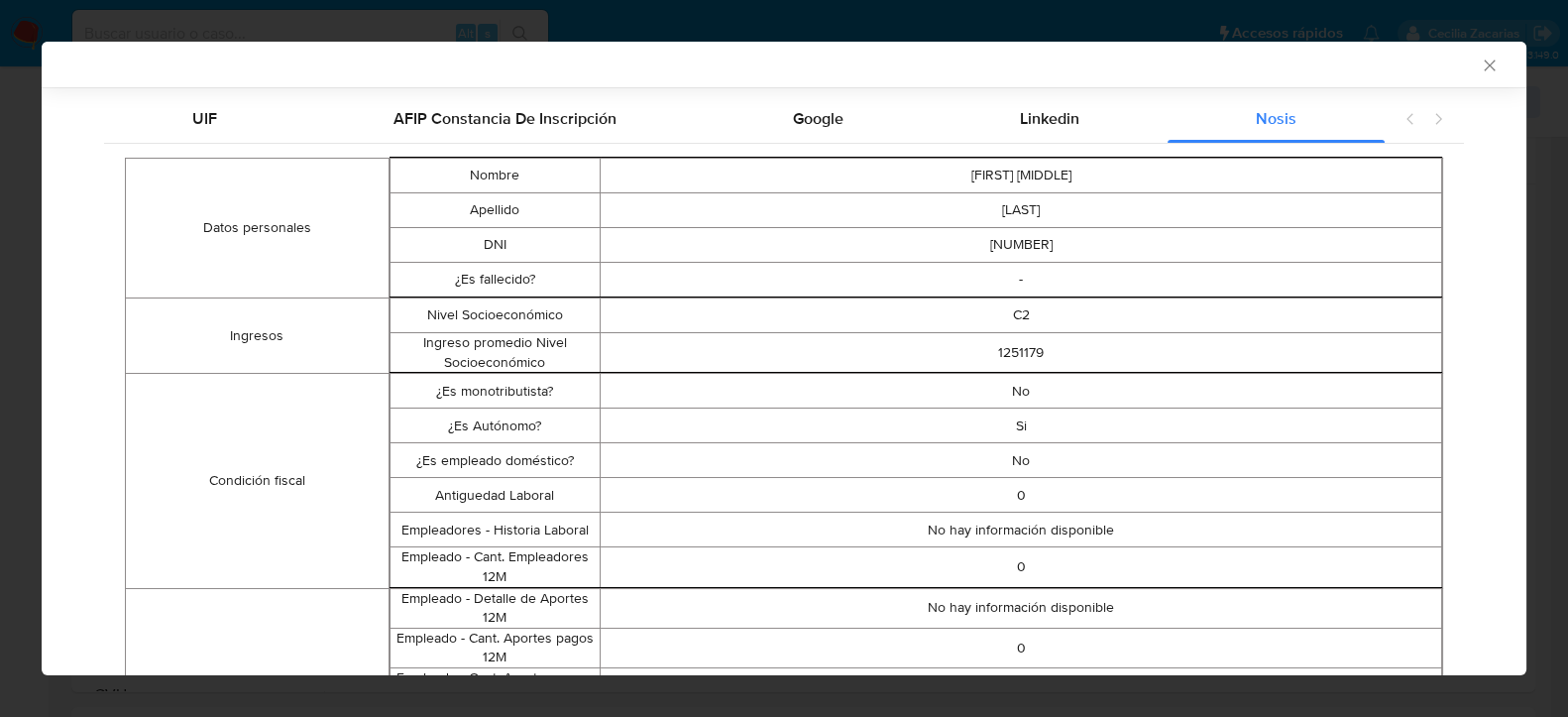 scroll, scrollTop: 326, scrollLeft: 0, axis: vertical 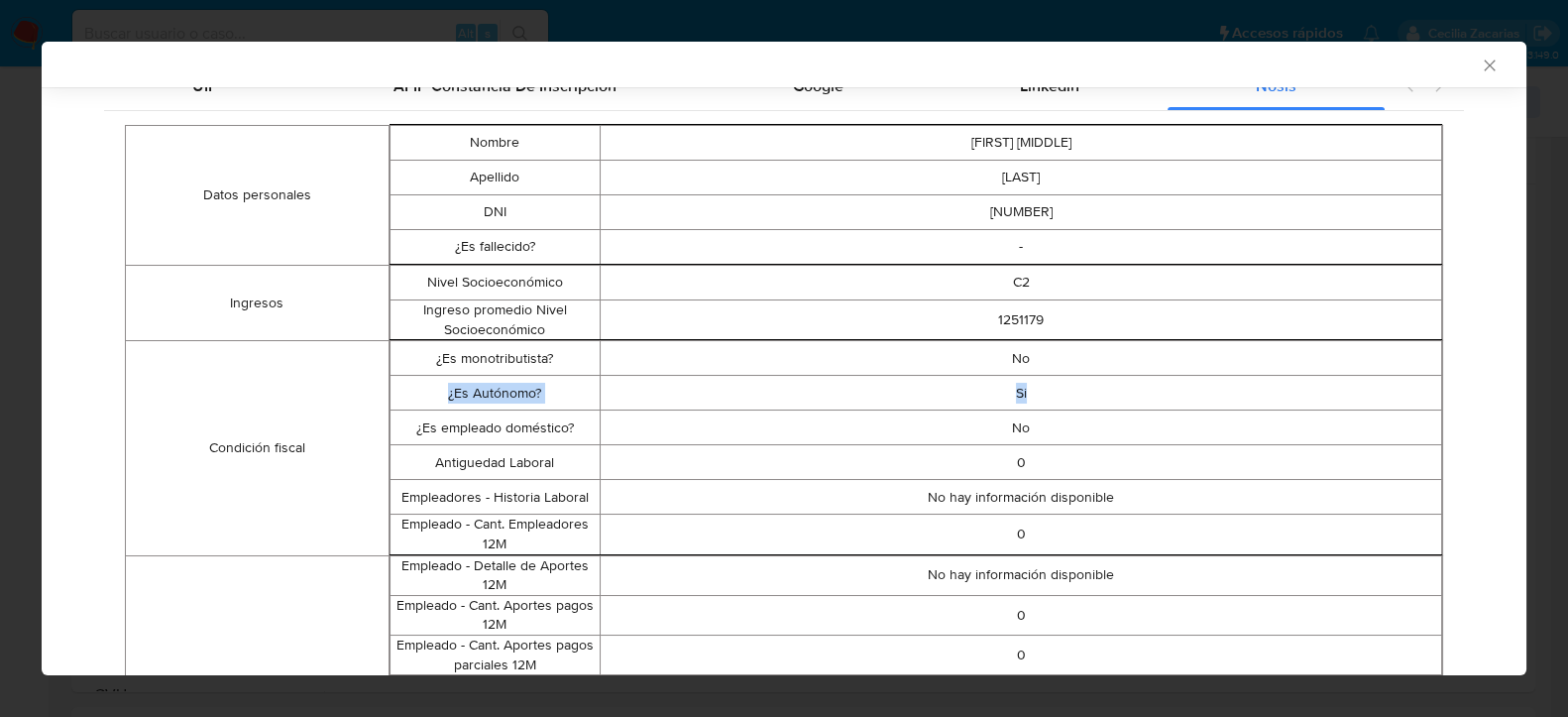 drag, startPoint x: 1030, startPoint y: 393, endPoint x: 423, endPoint y: 404, distance: 607.0997 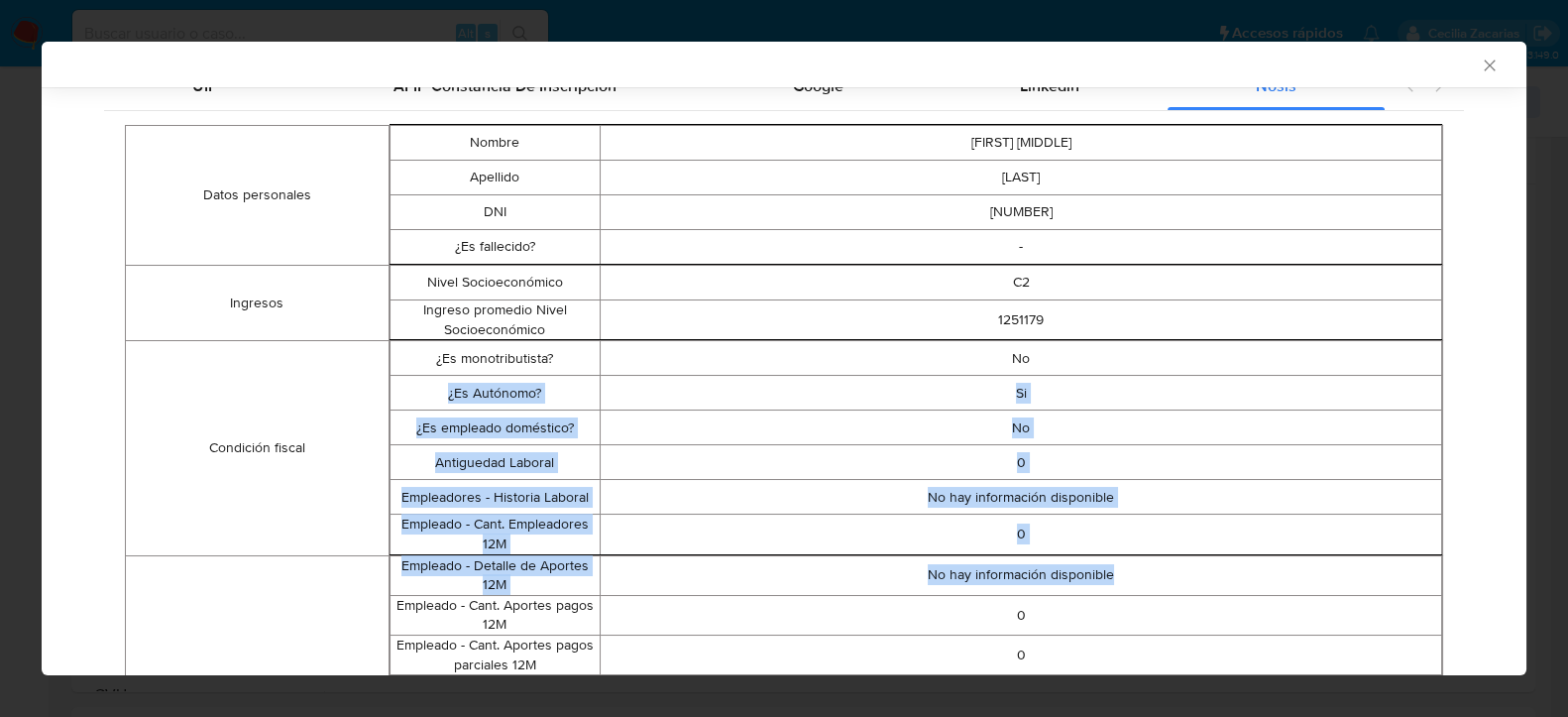 drag, startPoint x: 433, startPoint y: 399, endPoint x: 1140, endPoint y: 581, distance: 730.05 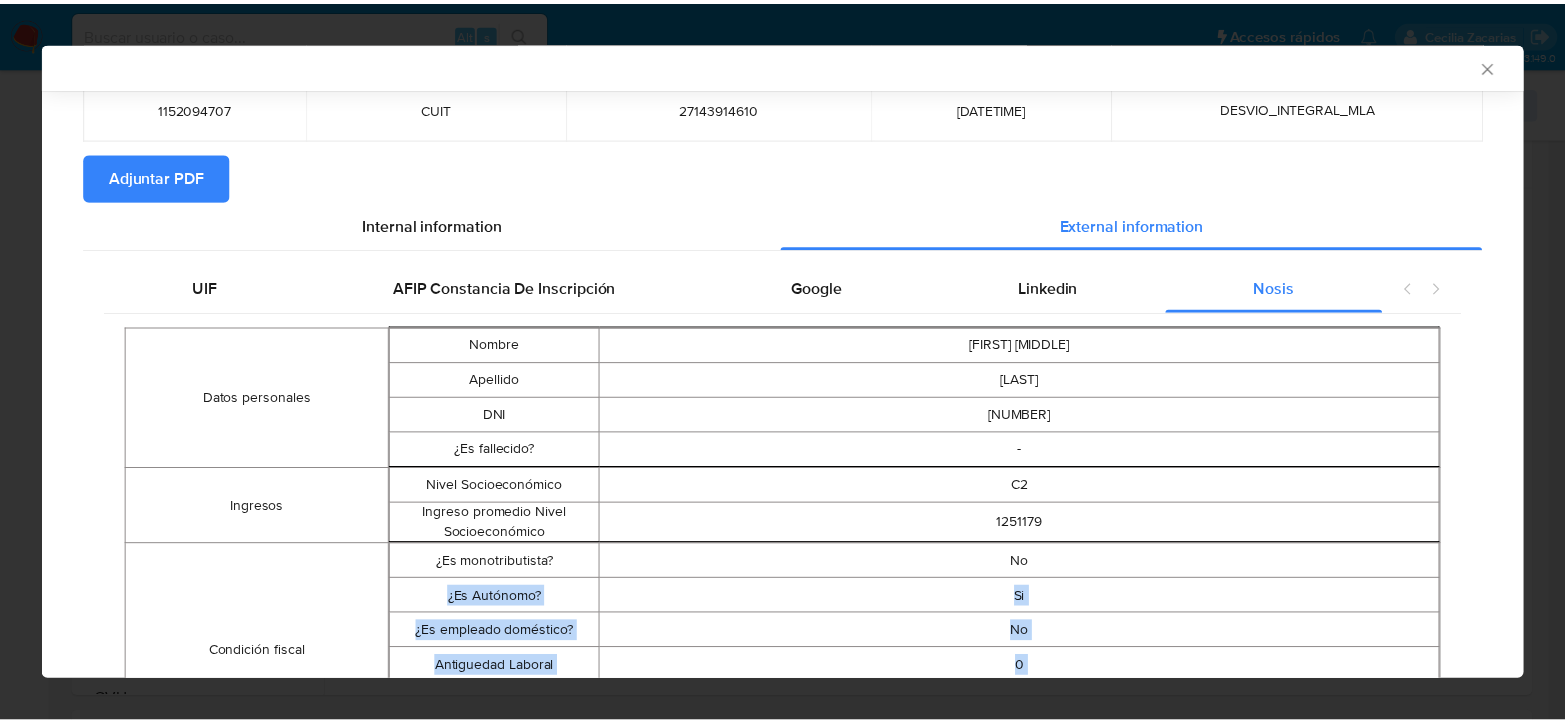 scroll, scrollTop: 106, scrollLeft: 0, axis: vertical 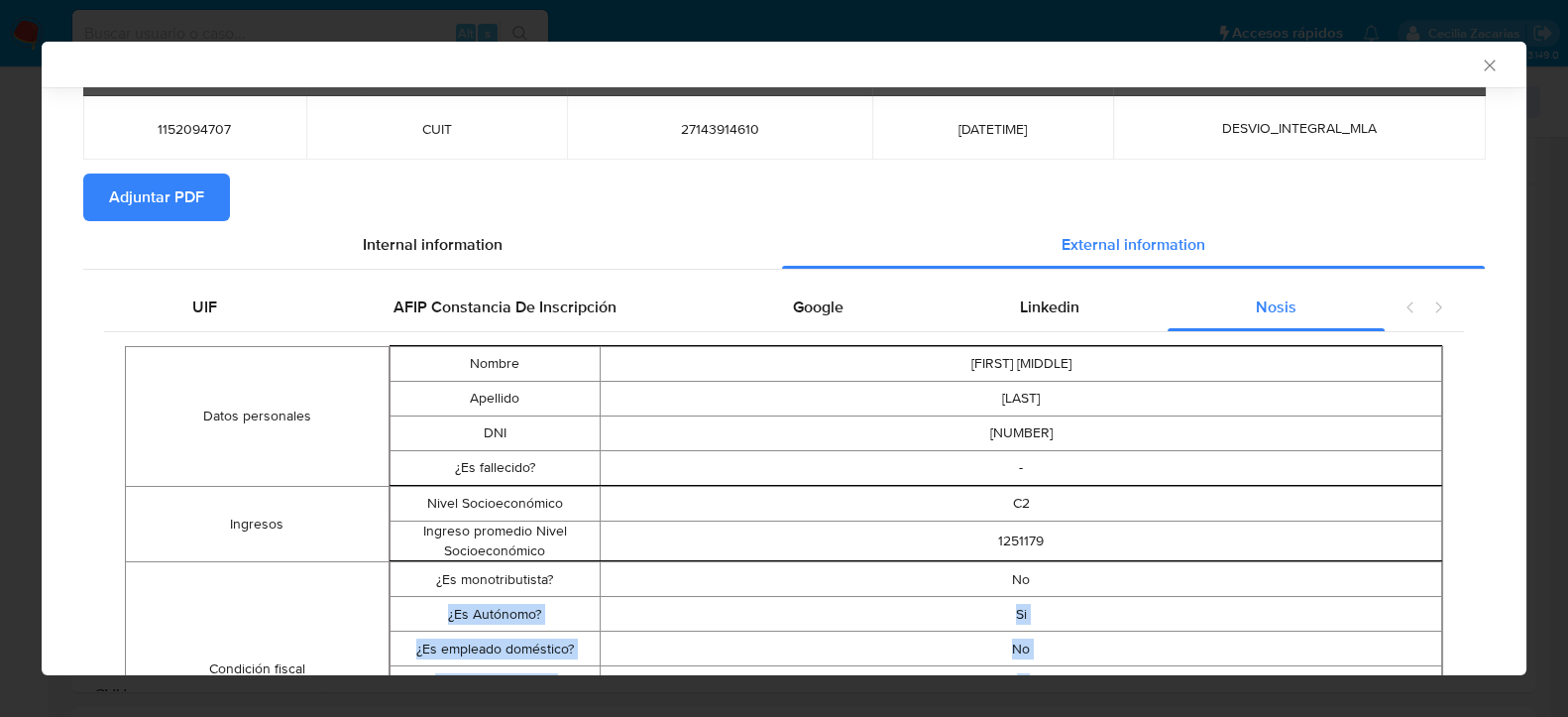 click on "Adjuntar PDF" at bounding box center [157, 197] 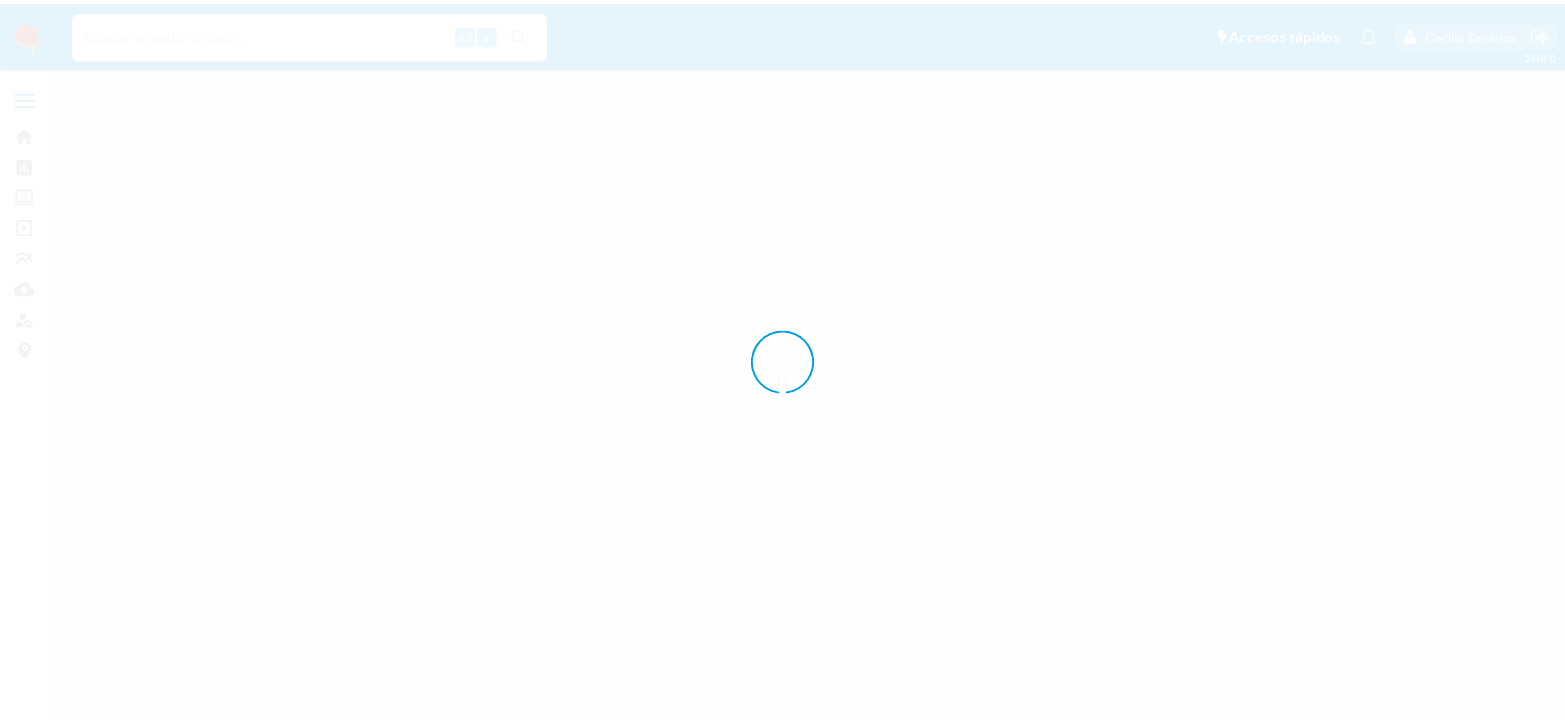 scroll, scrollTop: 0, scrollLeft: 0, axis: both 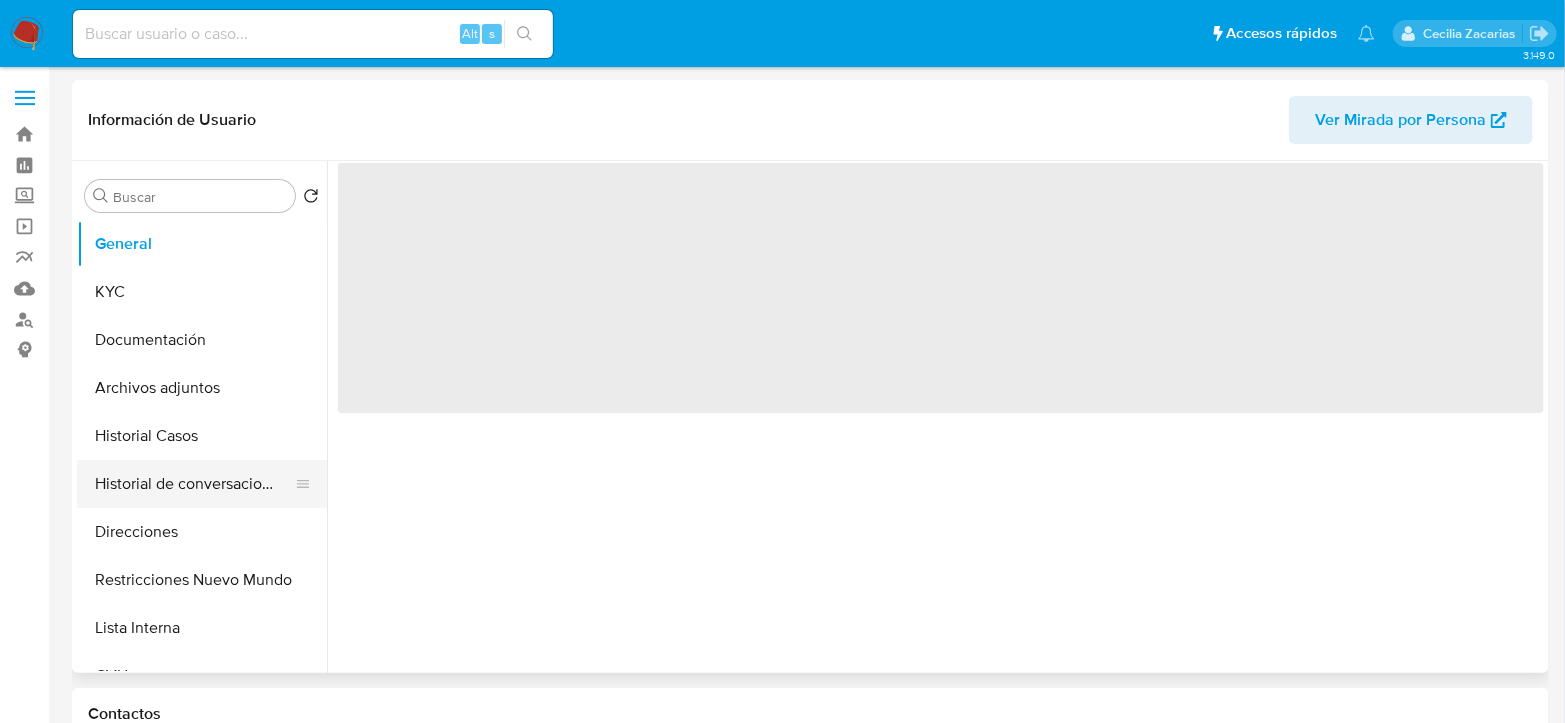 click on "Historial de conversaciones" at bounding box center (194, 484) 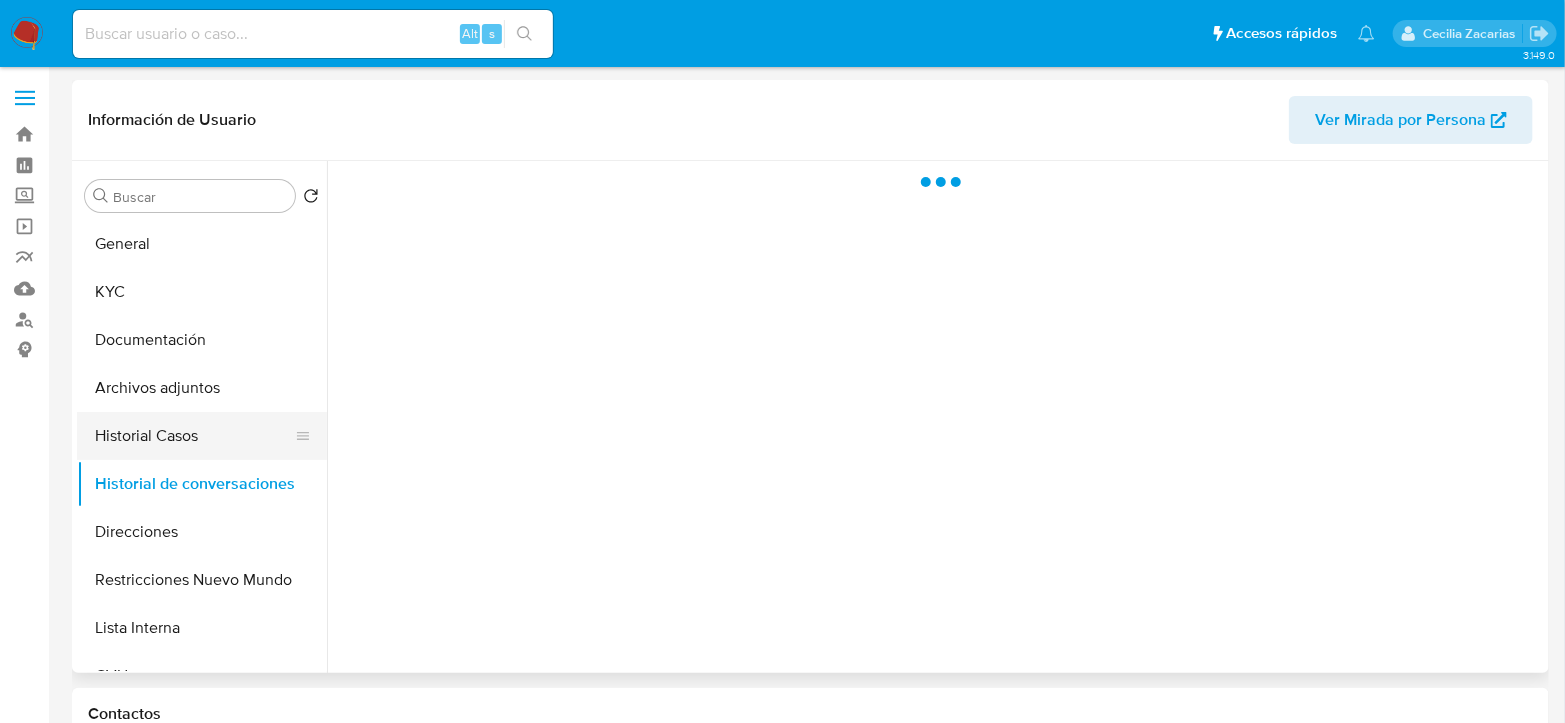 select on "10" 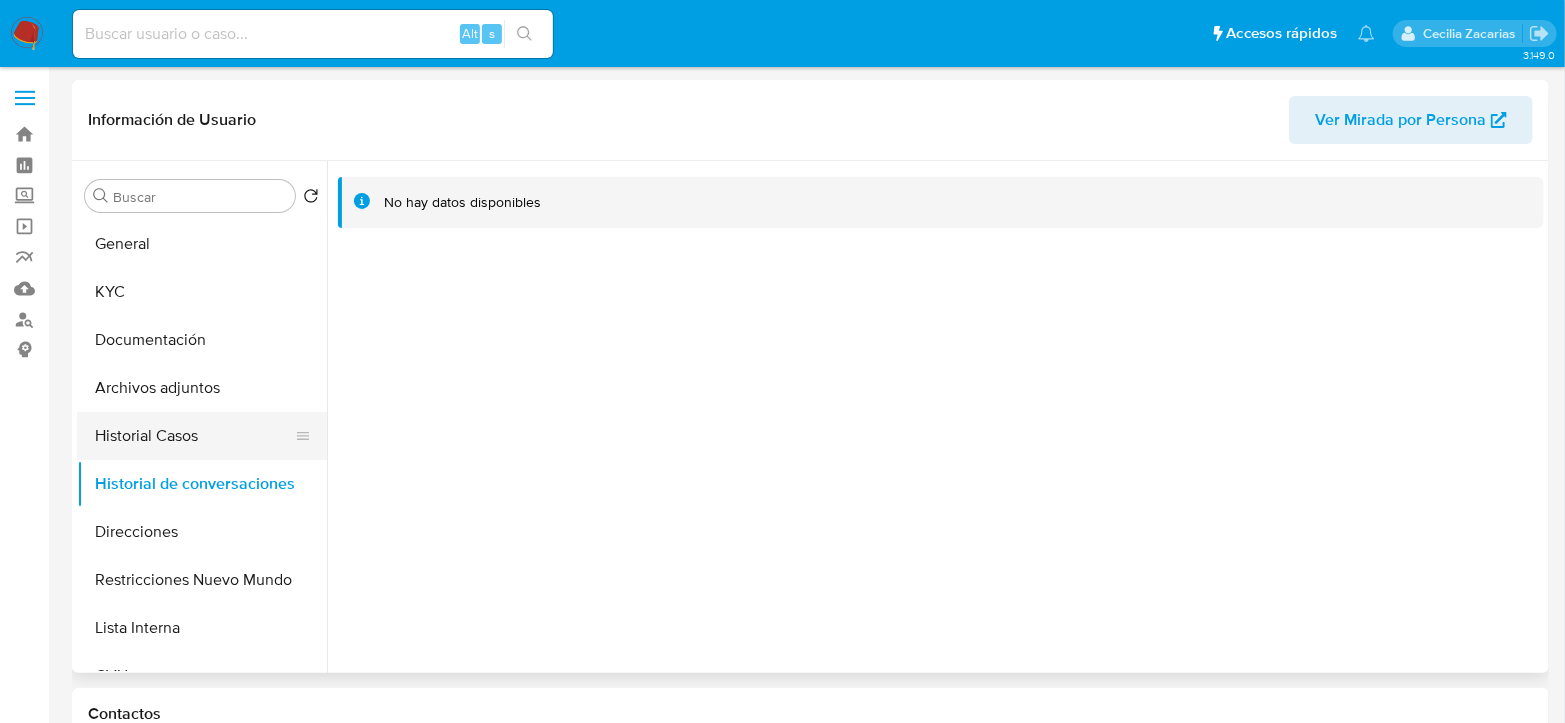 click on "Historial Casos" at bounding box center (194, 436) 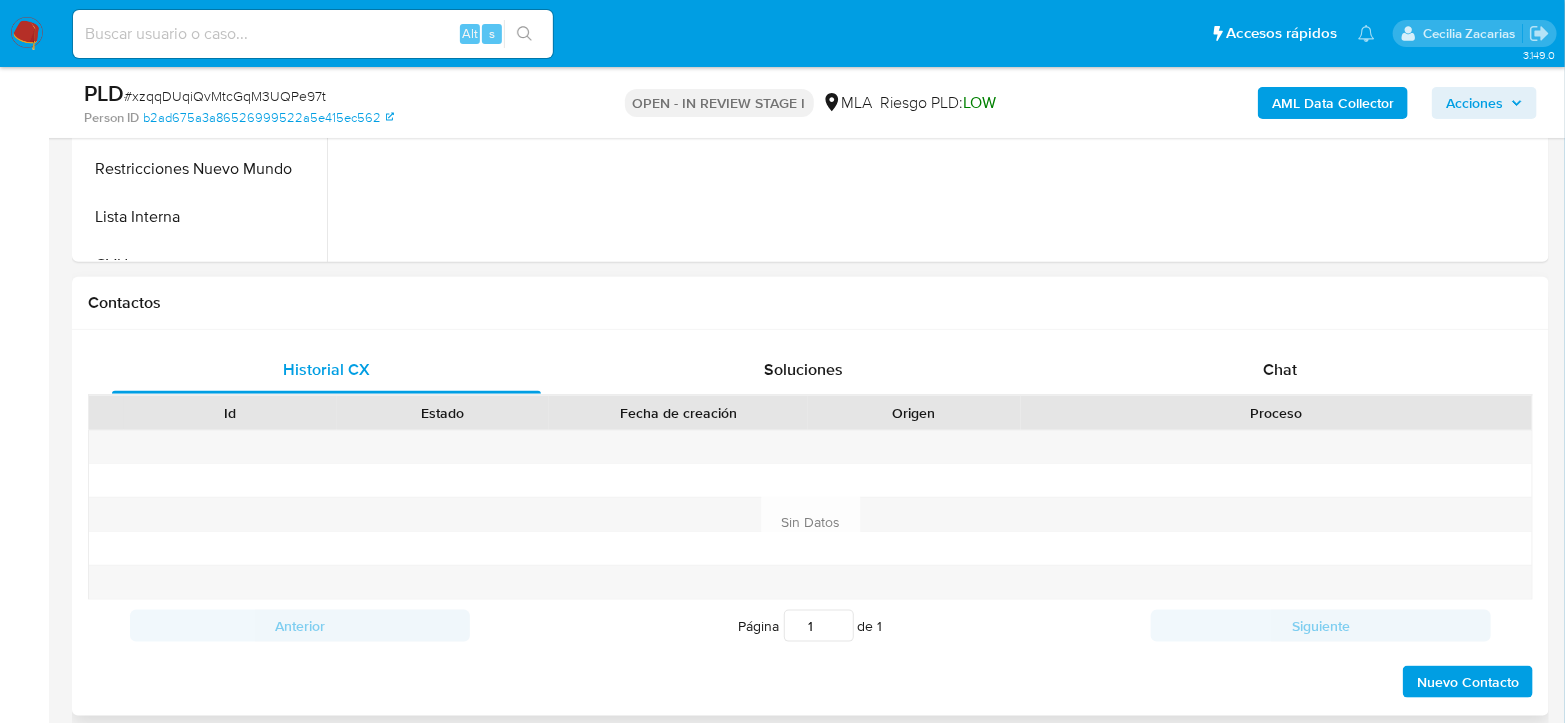 scroll, scrollTop: 777, scrollLeft: 0, axis: vertical 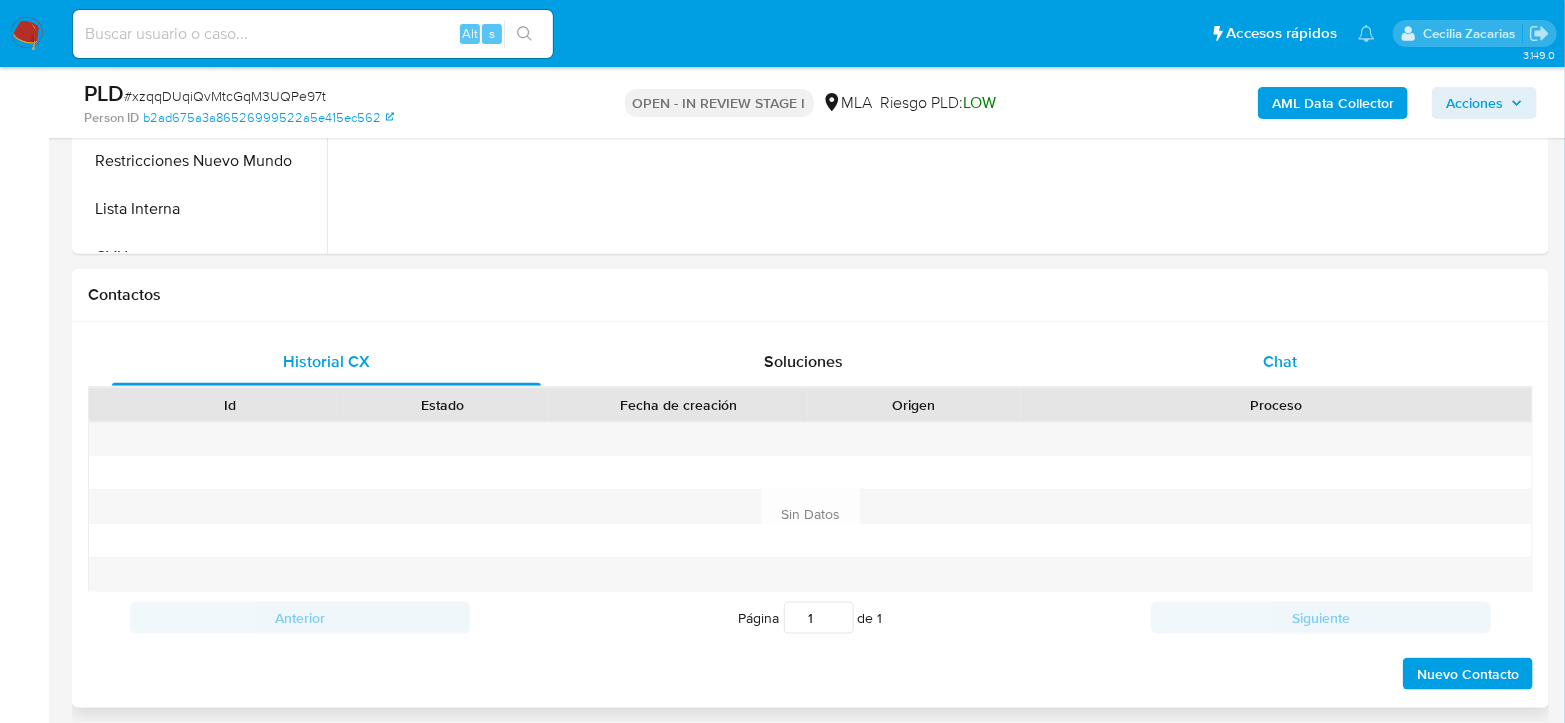 select on "10" 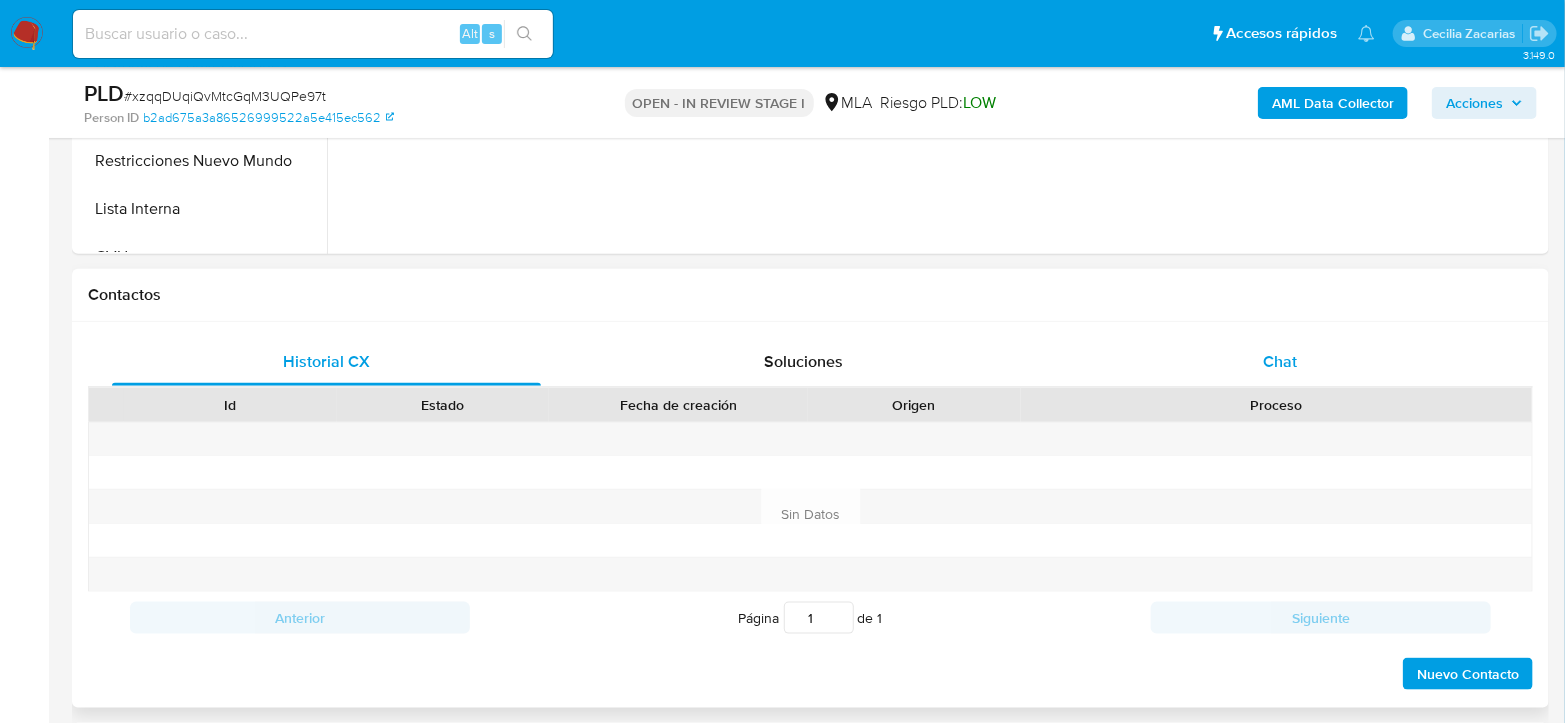 click on "Chat" at bounding box center [1280, 362] 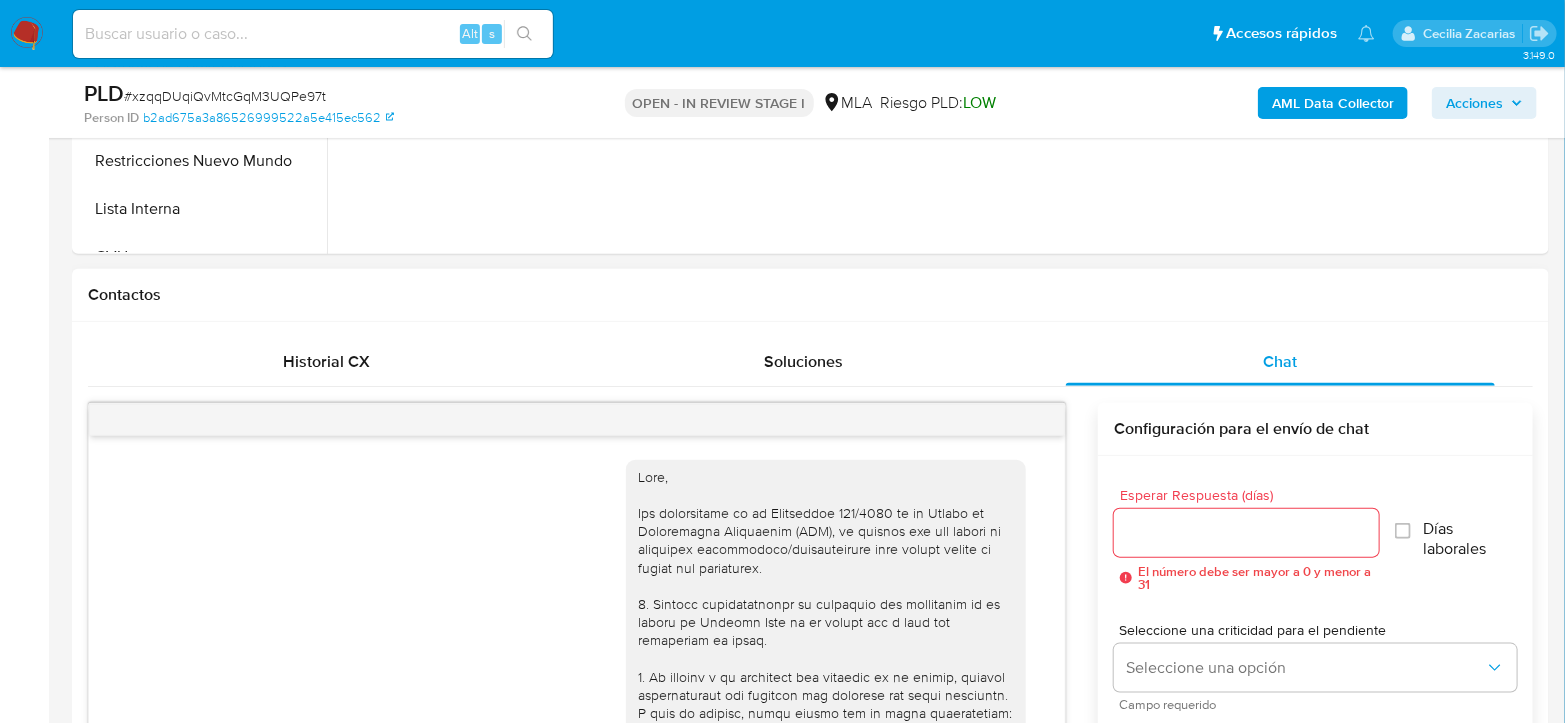 scroll, scrollTop: 1250, scrollLeft: 0, axis: vertical 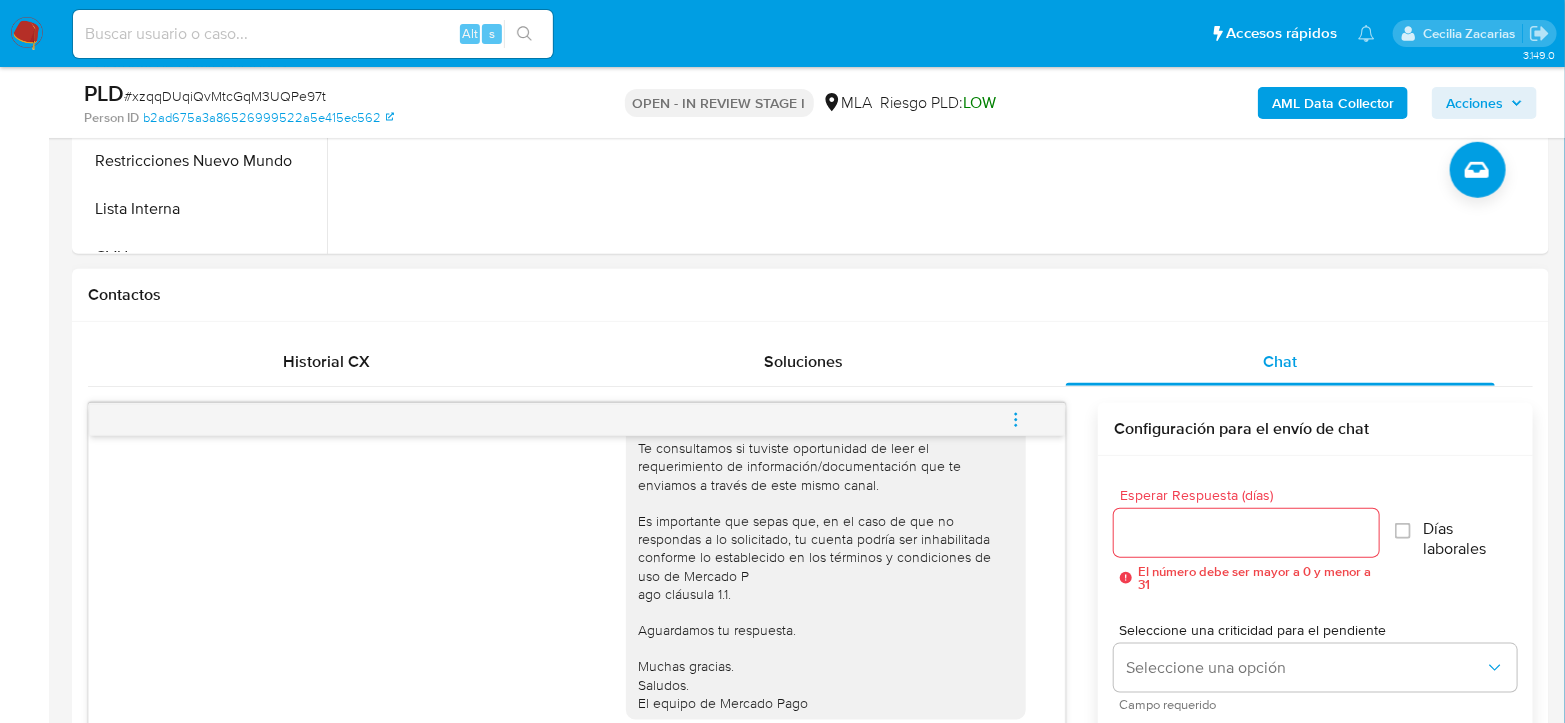 click at bounding box center (1016, 420) 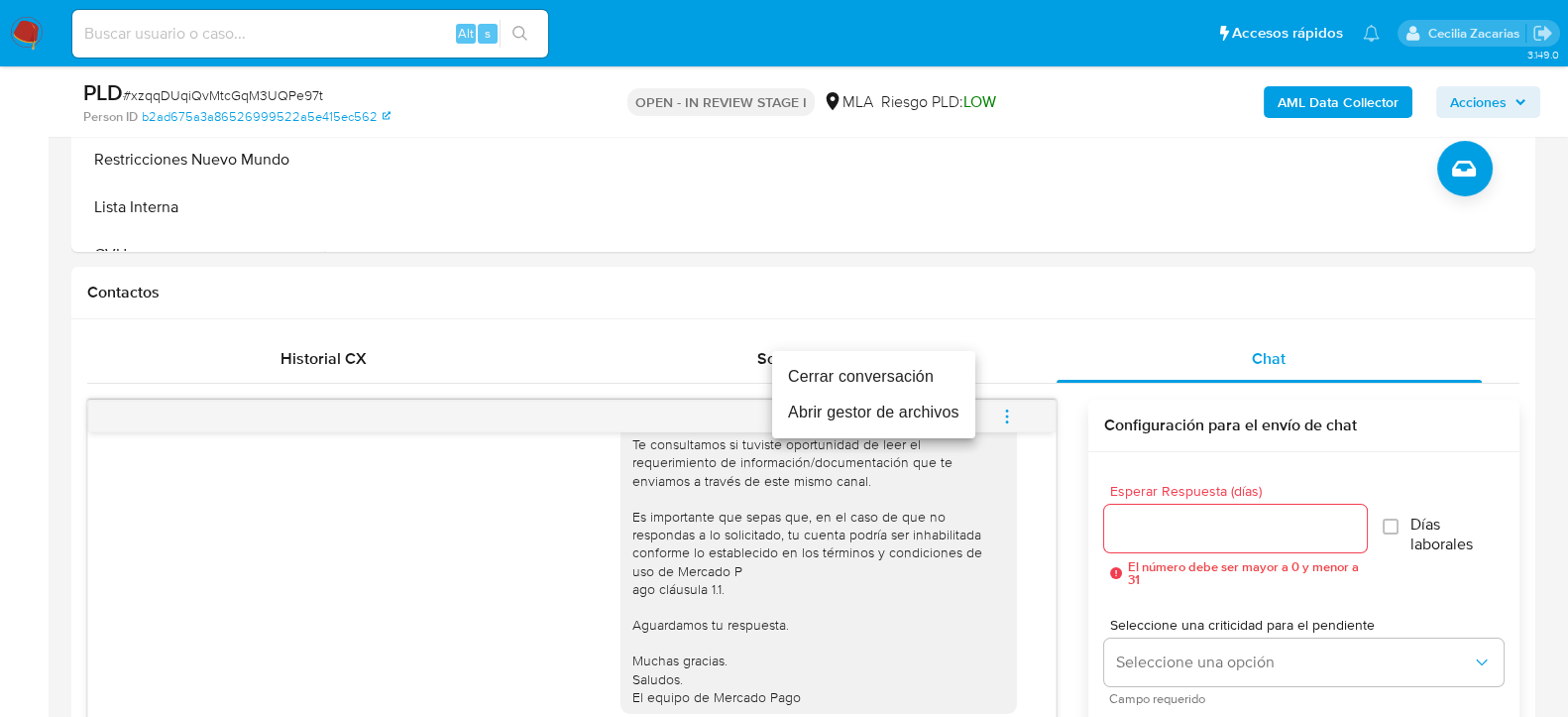 click on "Cerrar conversación" at bounding box center (873, 377) 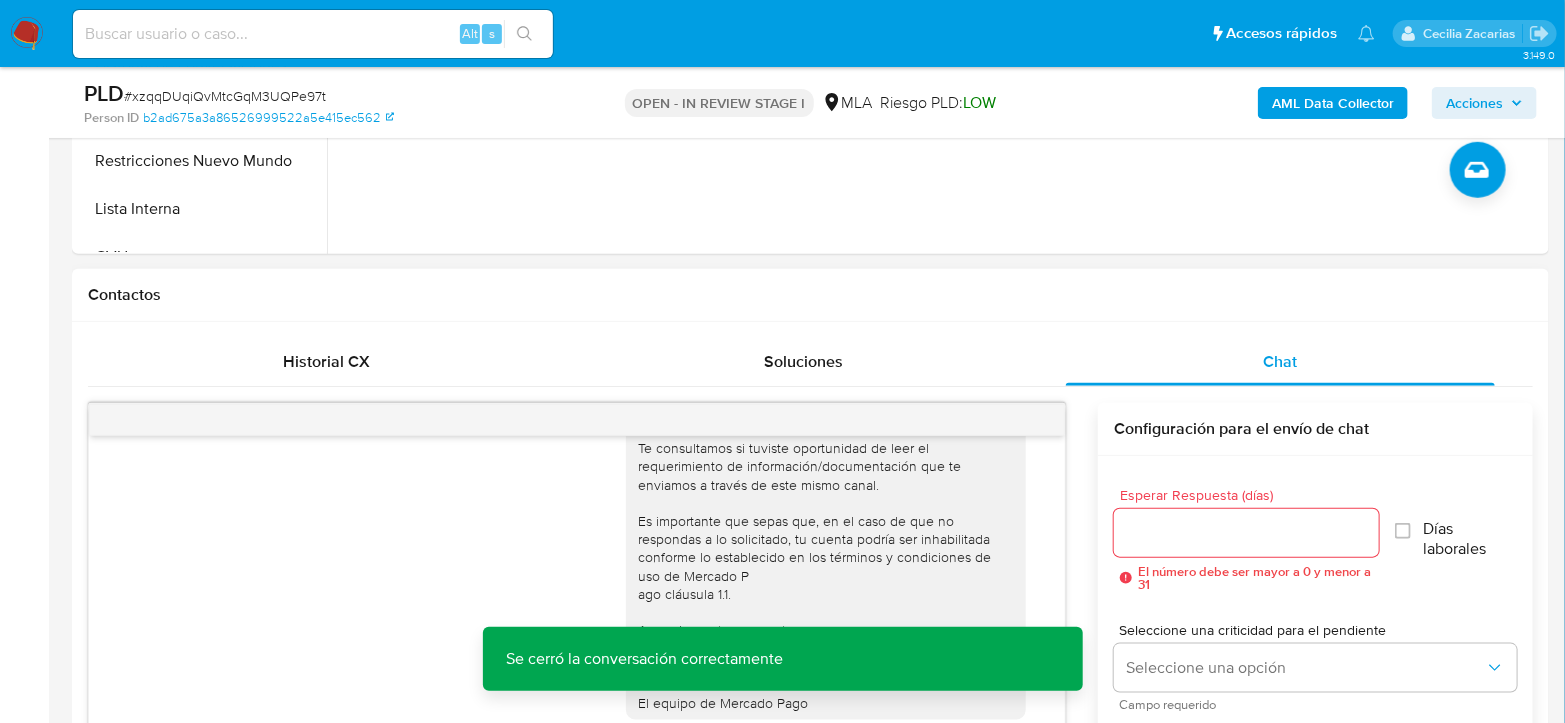 scroll, scrollTop: 1000, scrollLeft: 0, axis: vertical 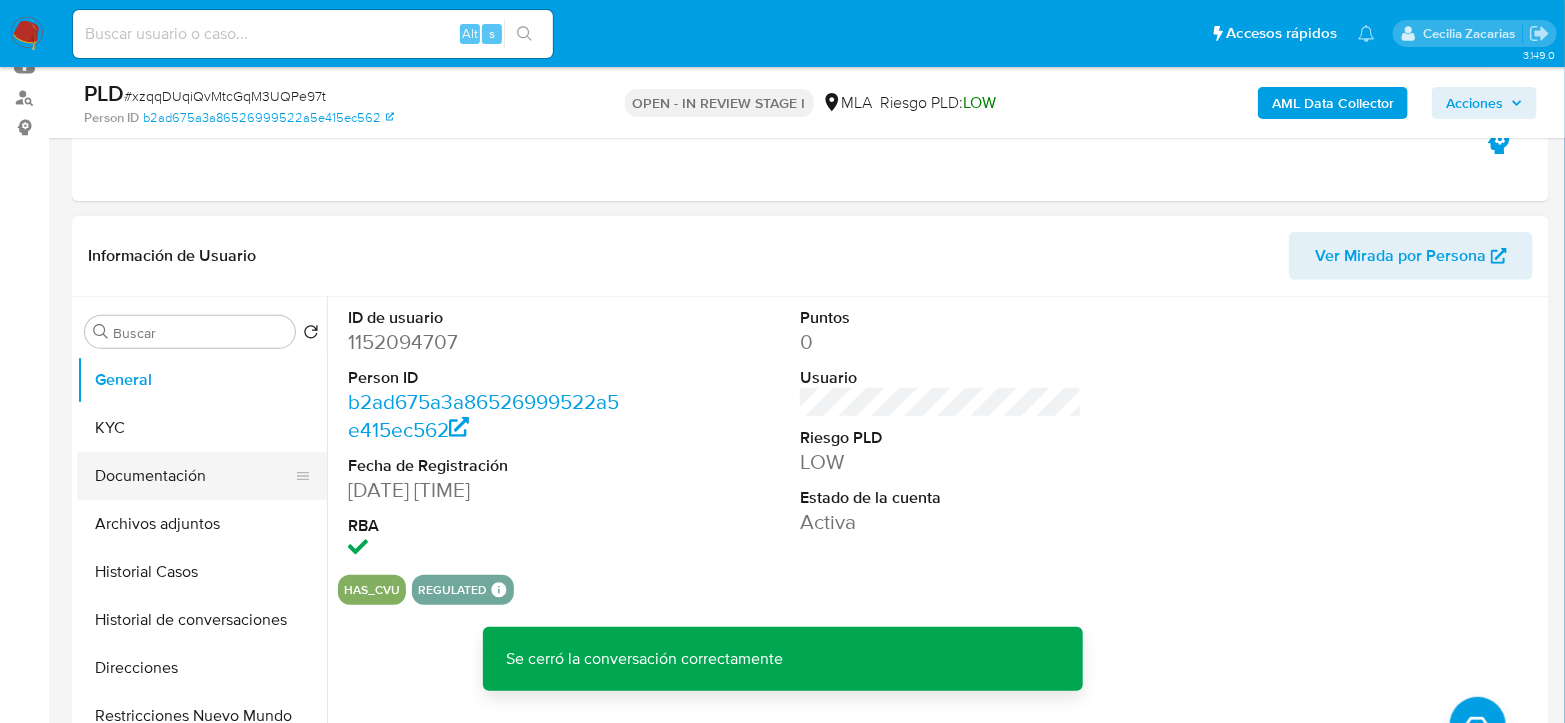 click on "Documentación" at bounding box center (194, 476) 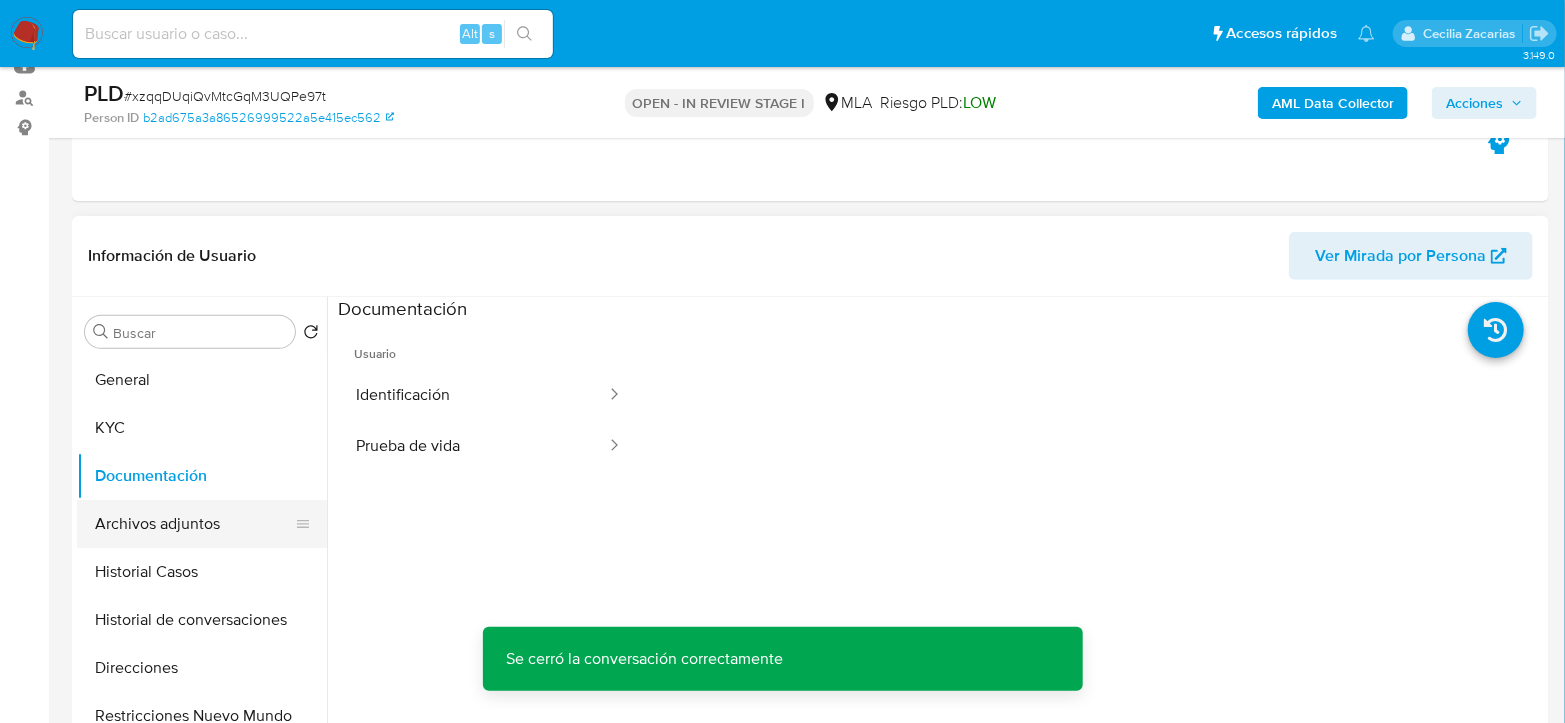click on "Archivos adjuntos" at bounding box center [194, 524] 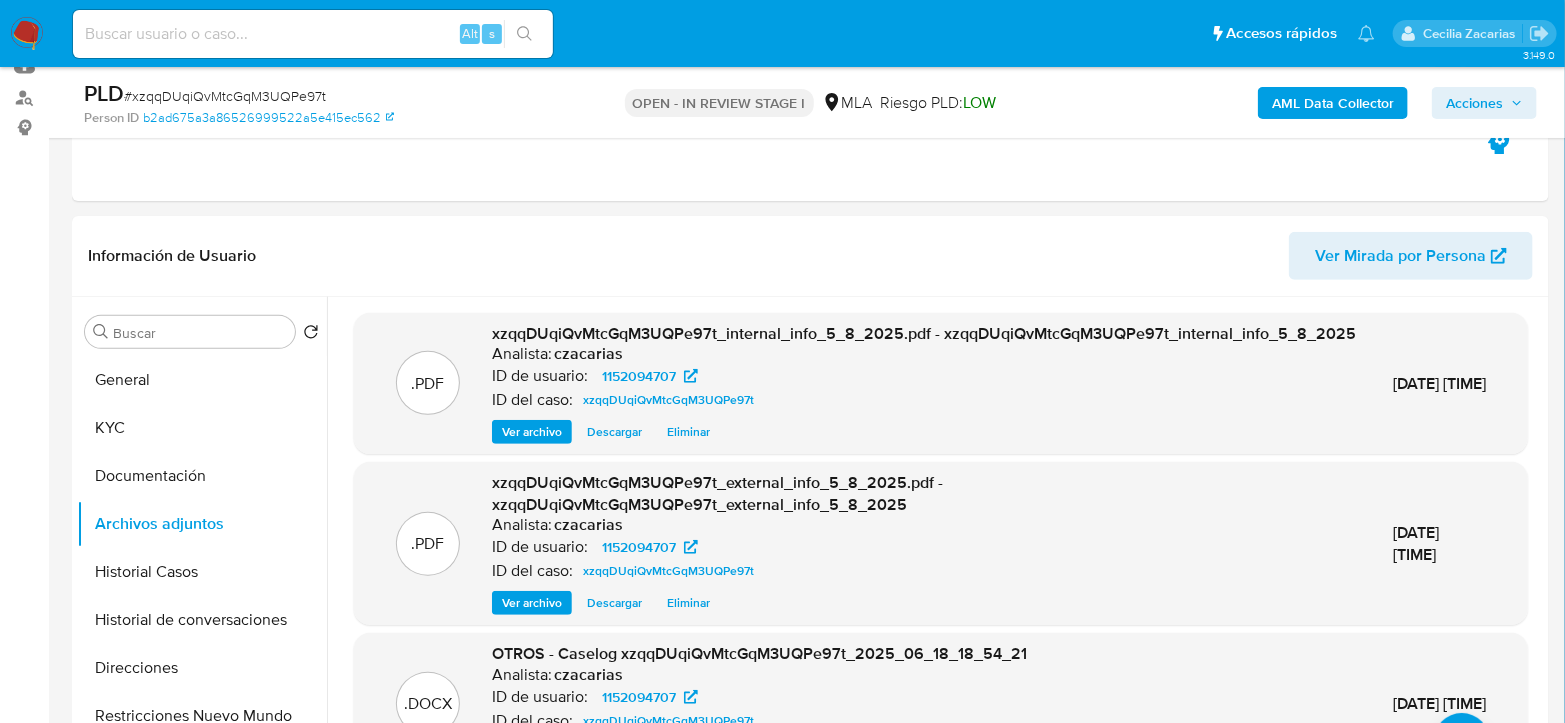 click on "Acciones" at bounding box center (1474, 103) 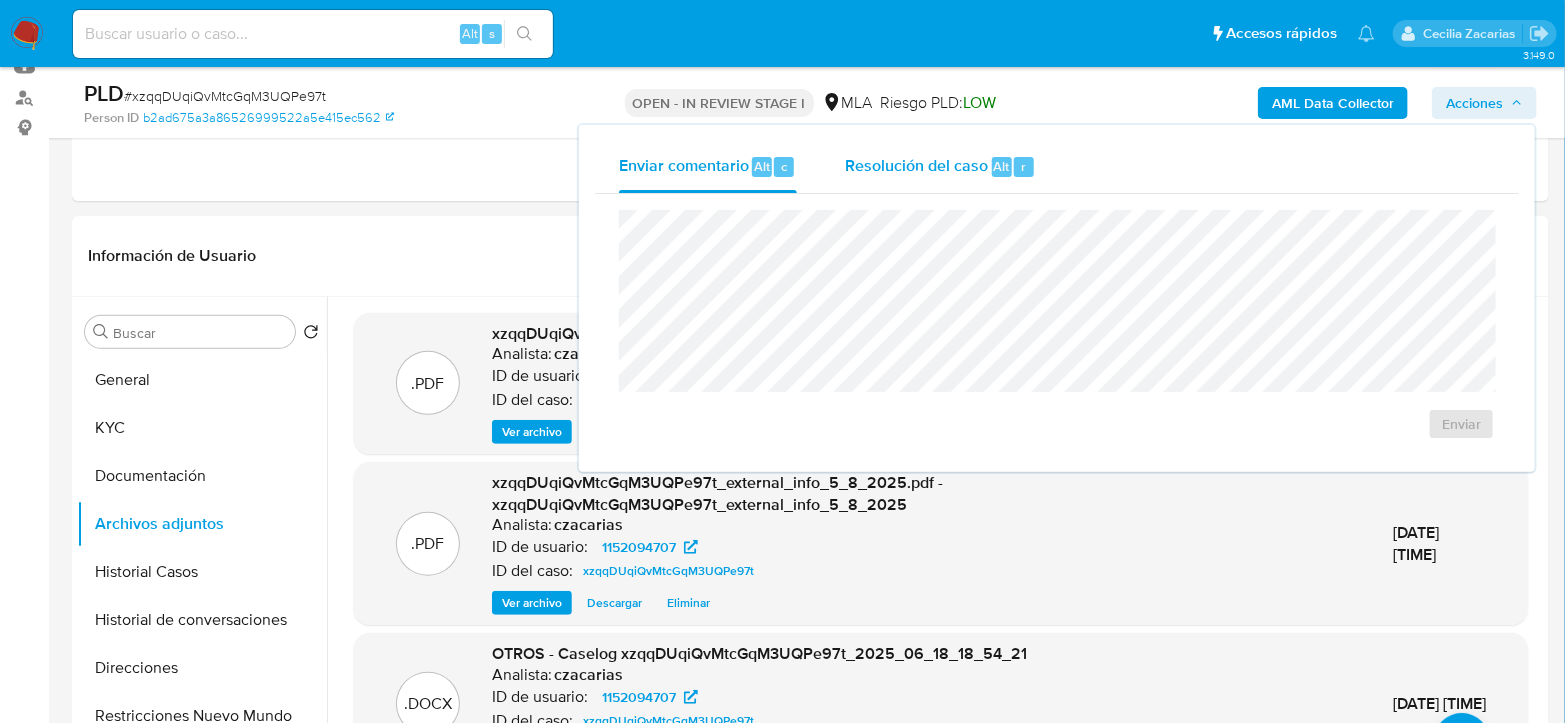 click on "Resolución del caso" at bounding box center [916, 165] 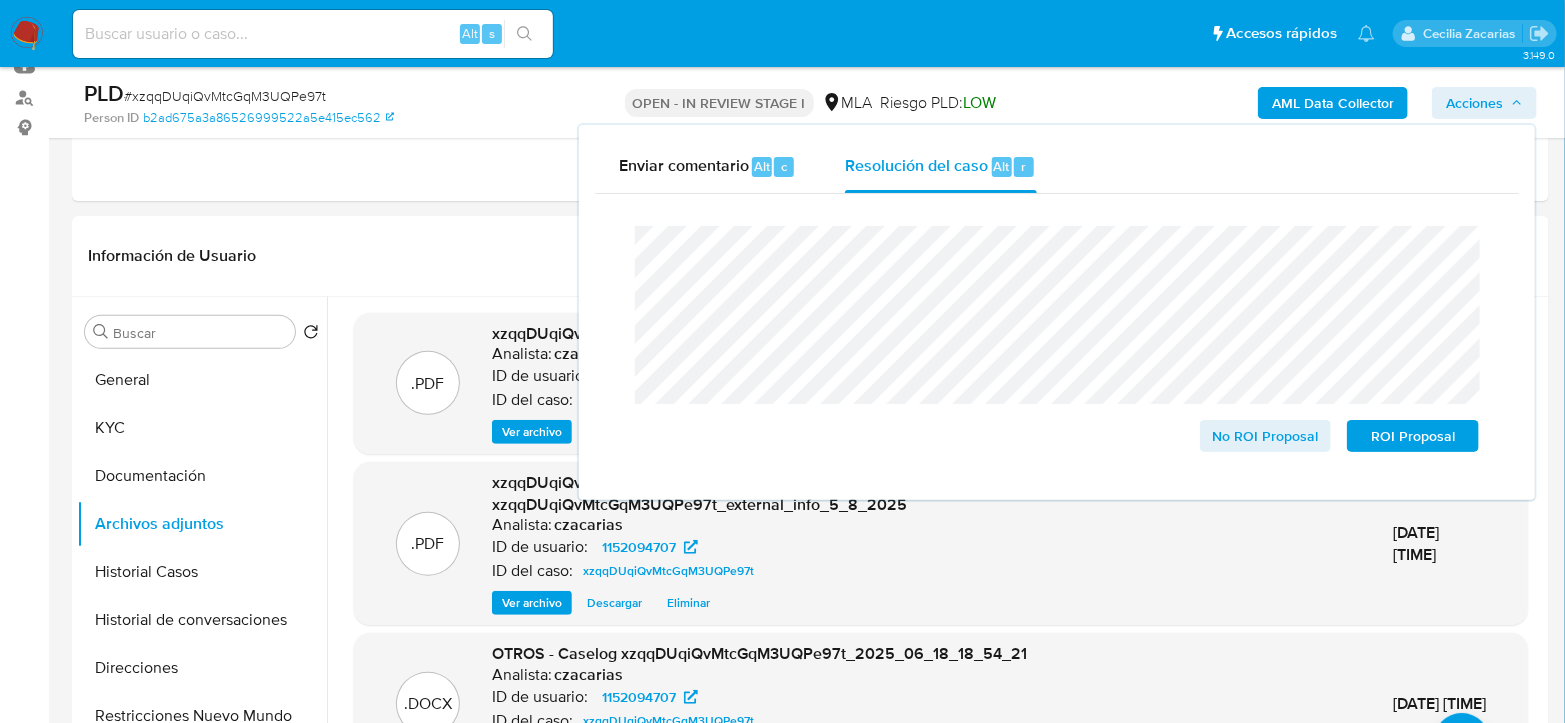 click on "# xzqqDUqiQvMtcGqM3UQPe97t" at bounding box center (225, 96) 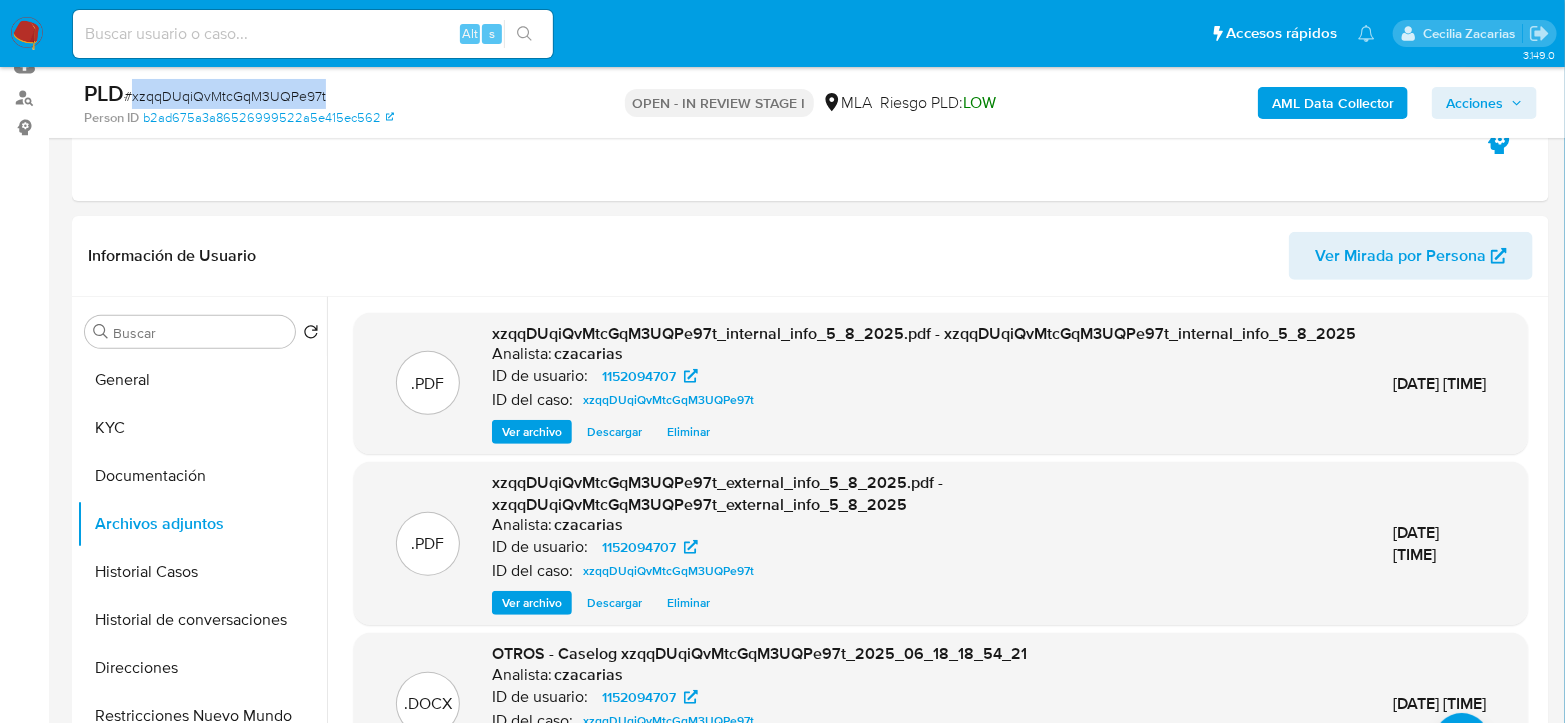 click on "# xzqqDUqiQvMtcGqM3UQPe97t" at bounding box center [225, 96] 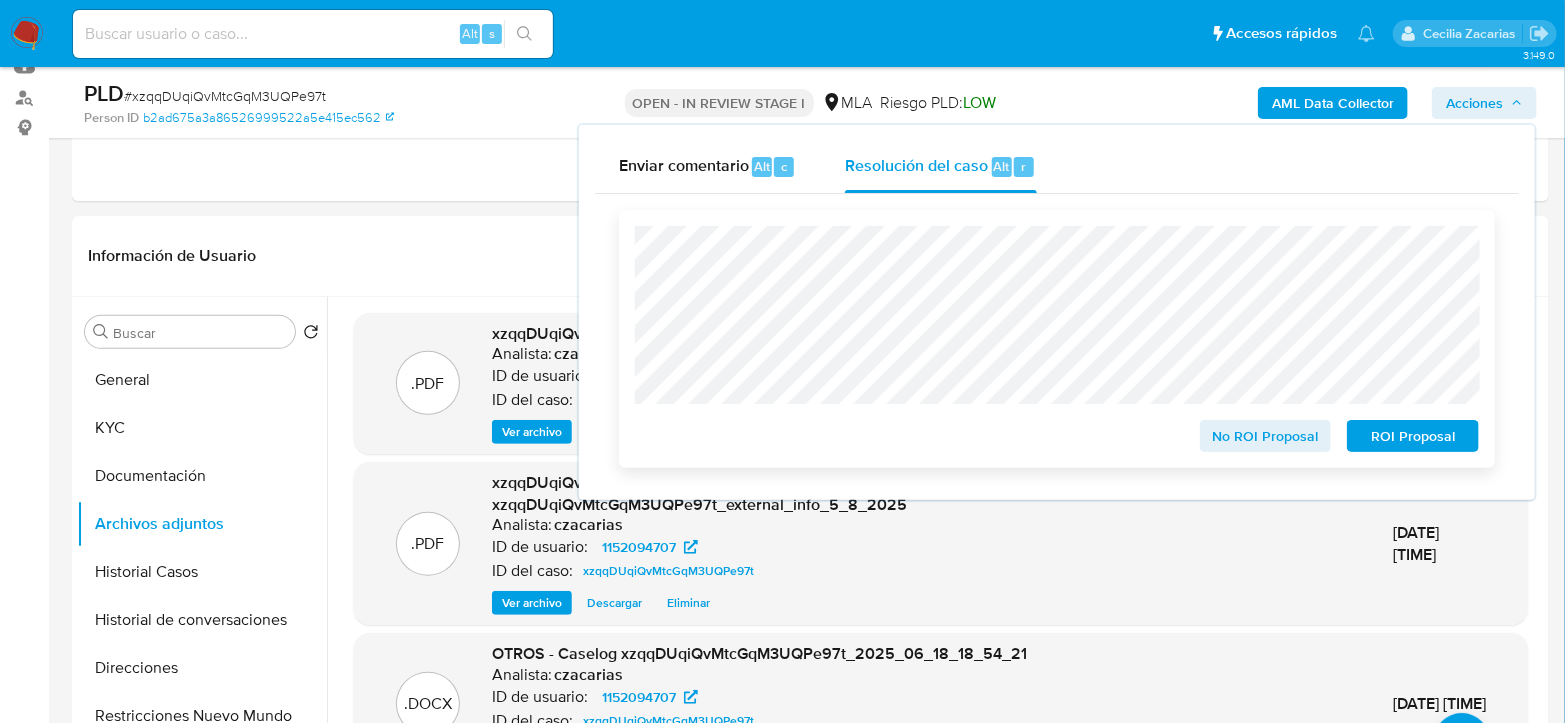 click on "No ROI Proposal" at bounding box center (1266, 436) 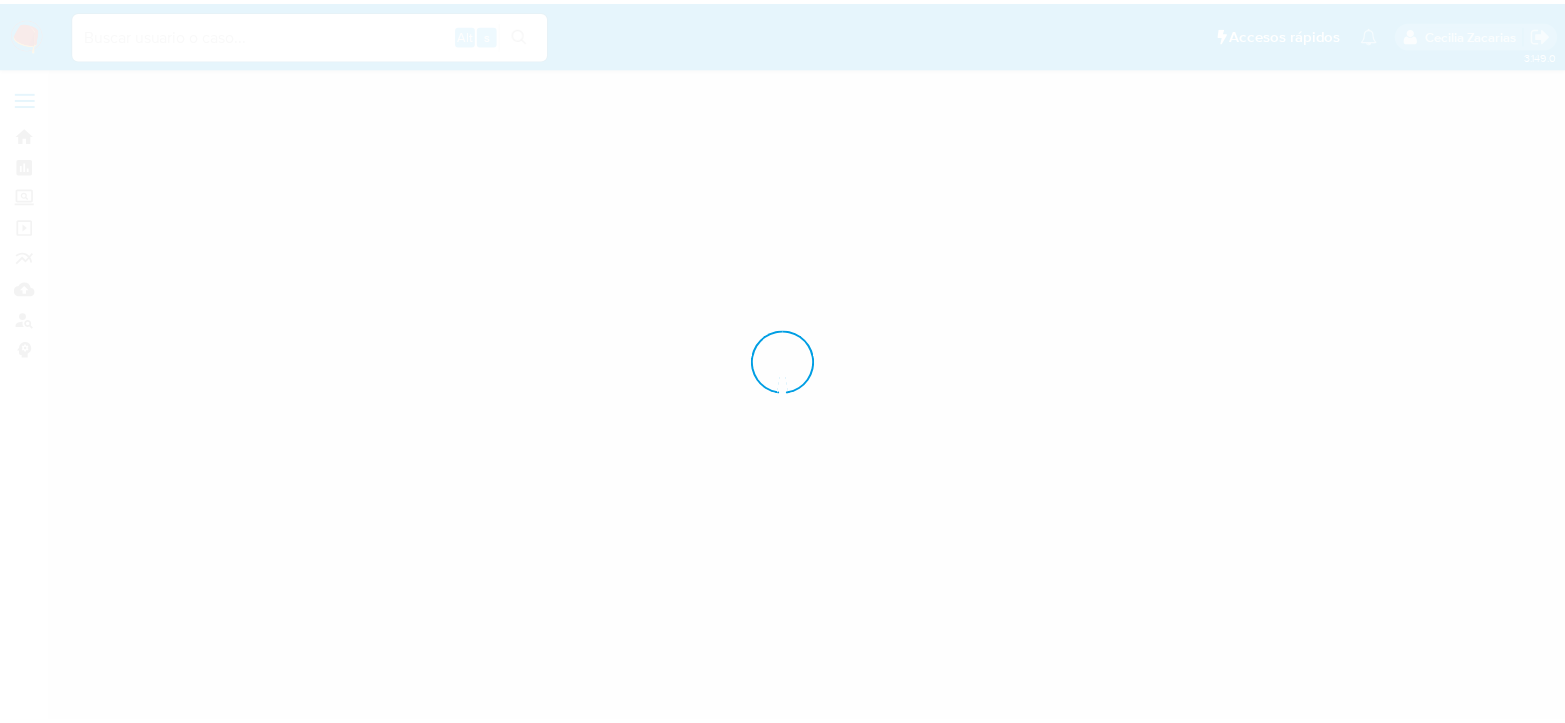scroll, scrollTop: 0, scrollLeft: 0, axis: both 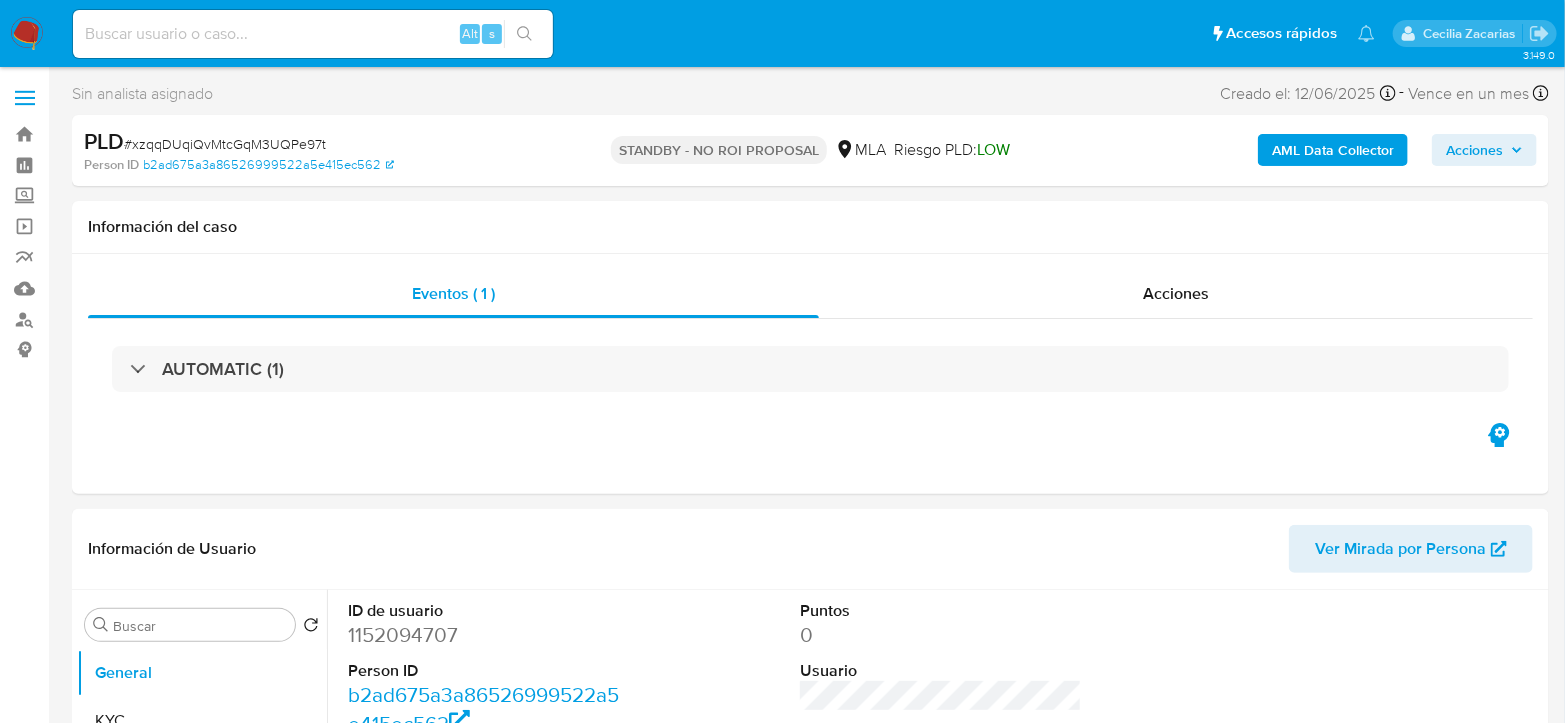 select on "10" 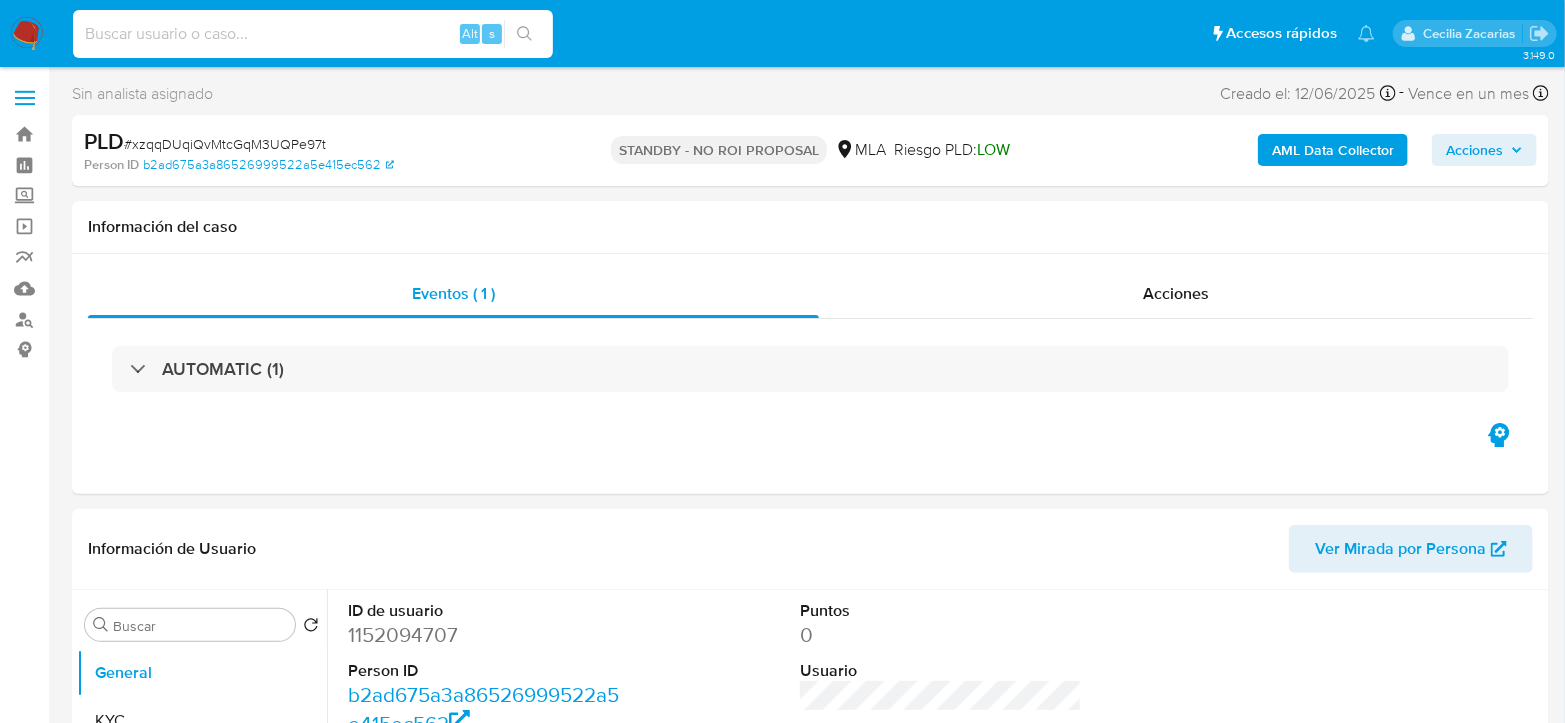 click at bounding box center [313, 34] 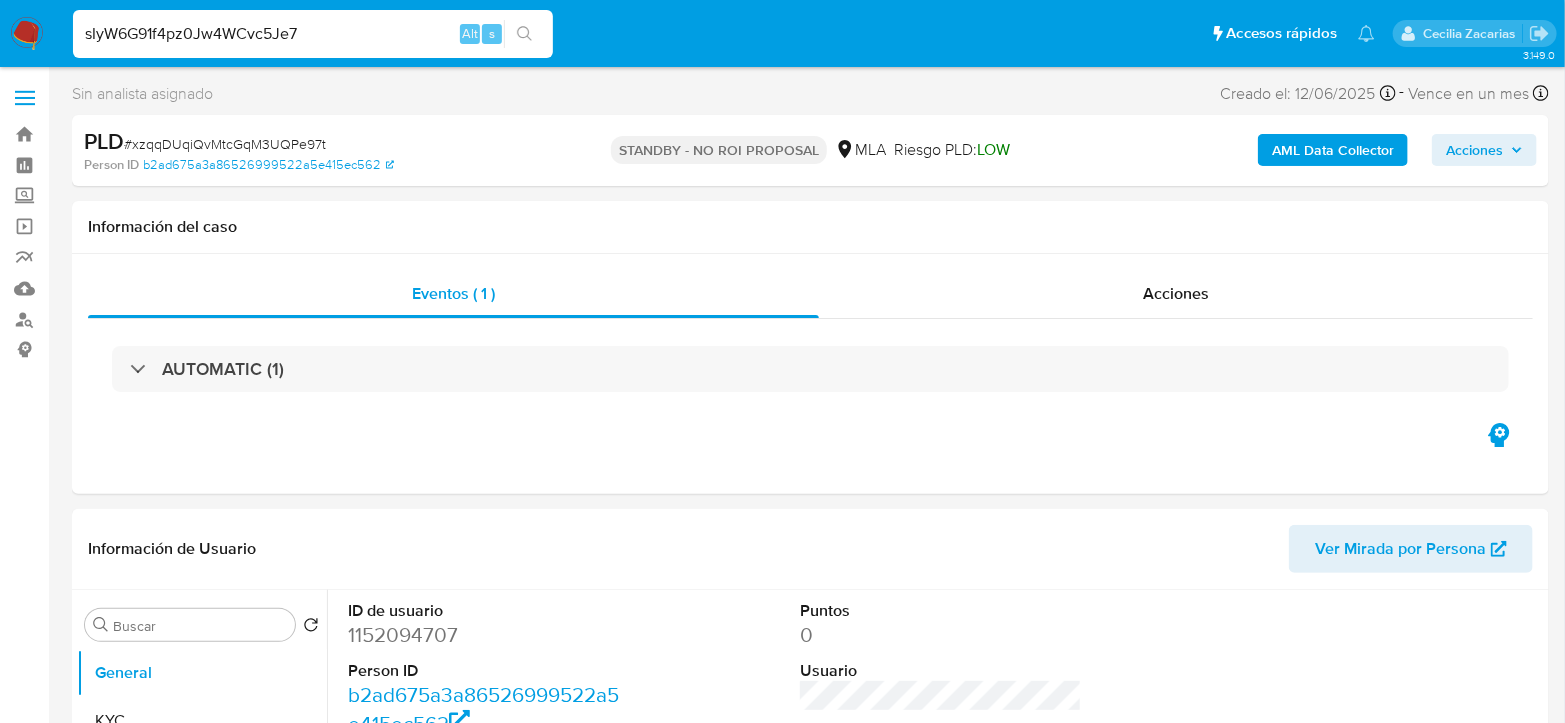 type on "sIyW6G91f4pz0Jw4WCvc5Je7" 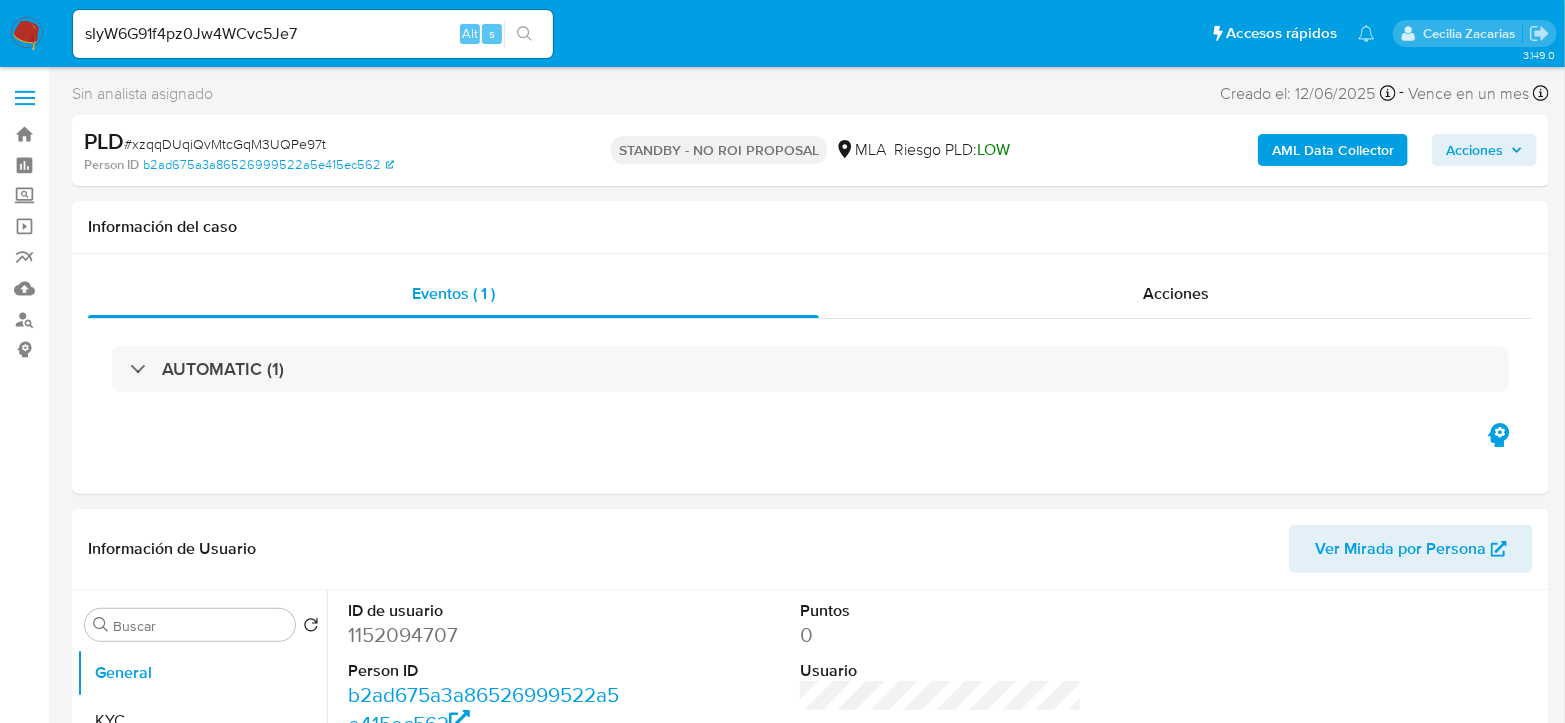 click at bounding box center (524, 34) 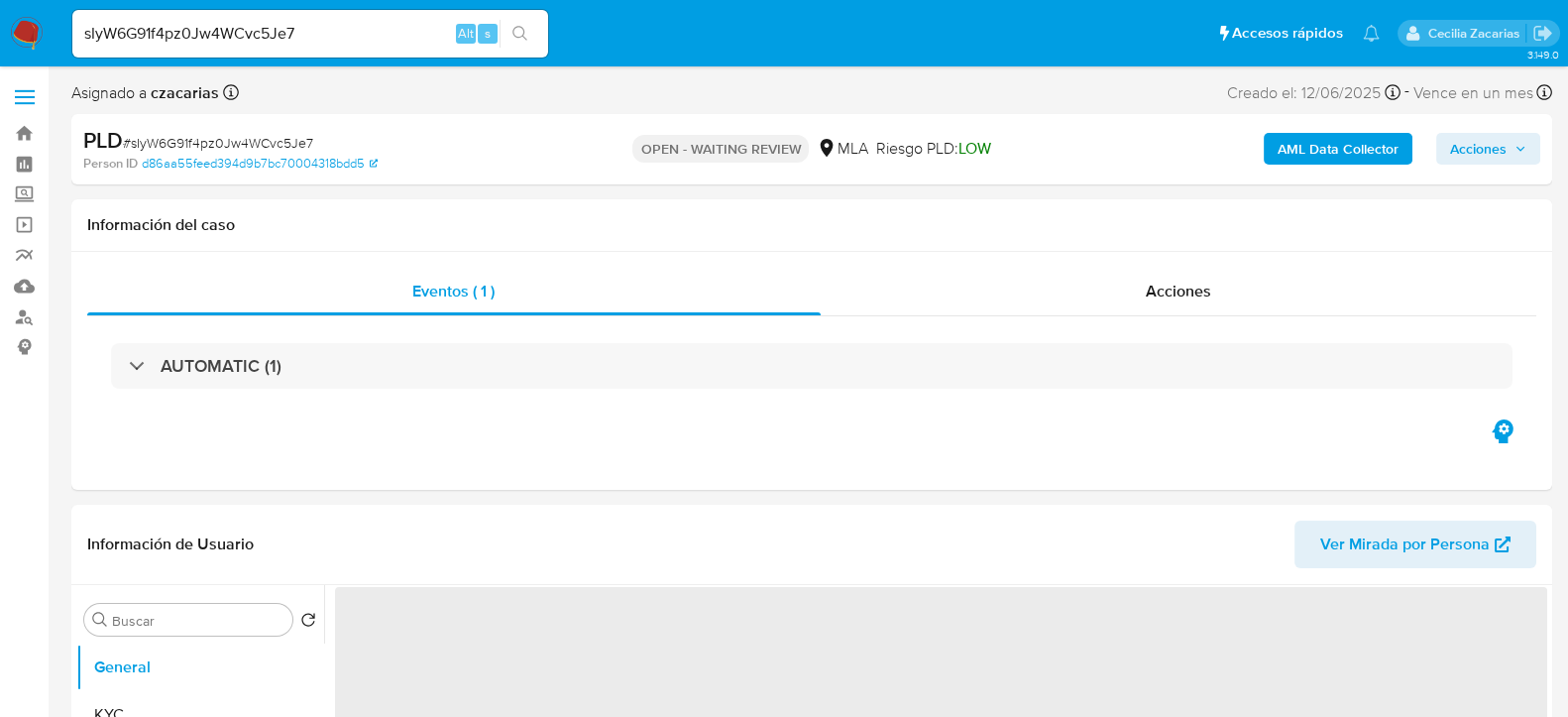 select on "10" 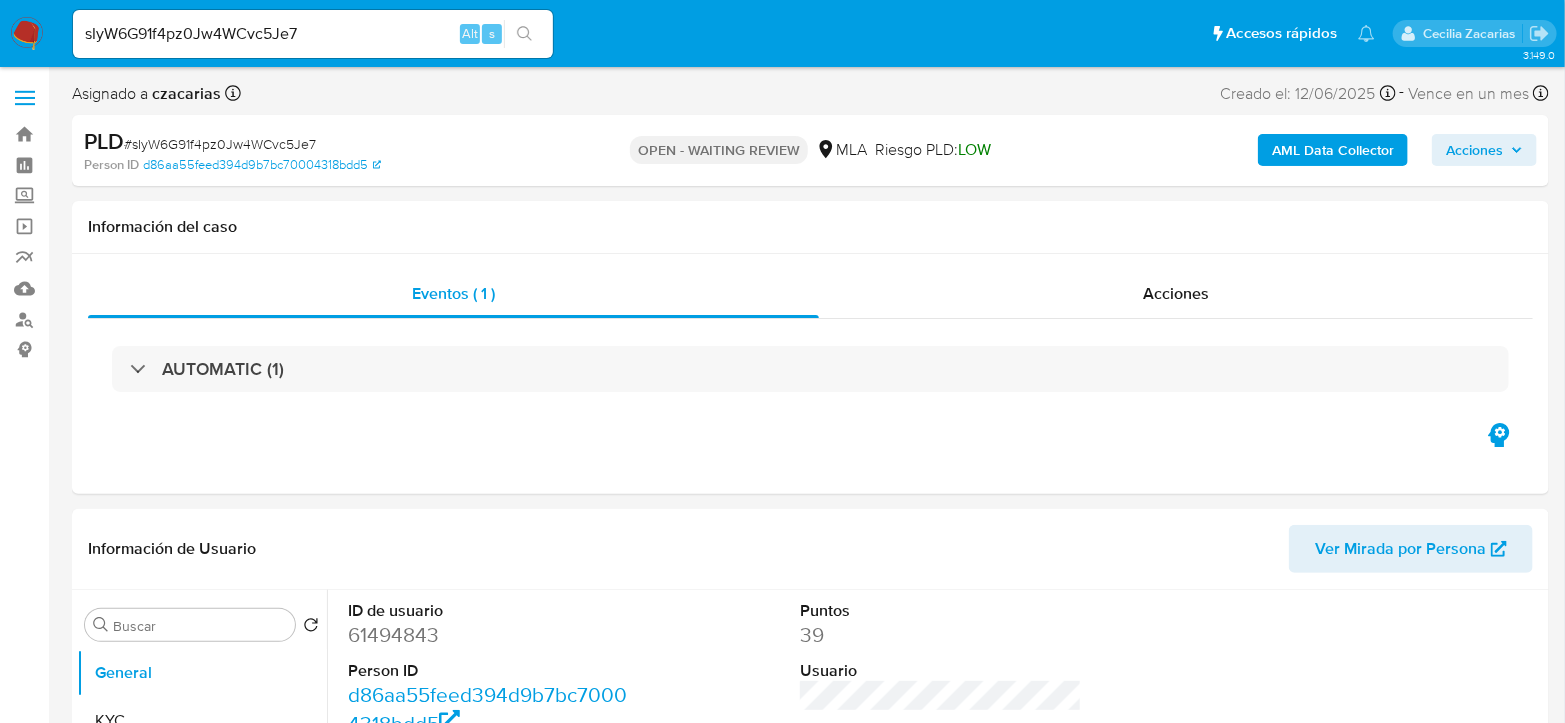 click on "# sIyW6G91f4pz0Jw4WCvc5Je7" at bounding box center (220, 144) 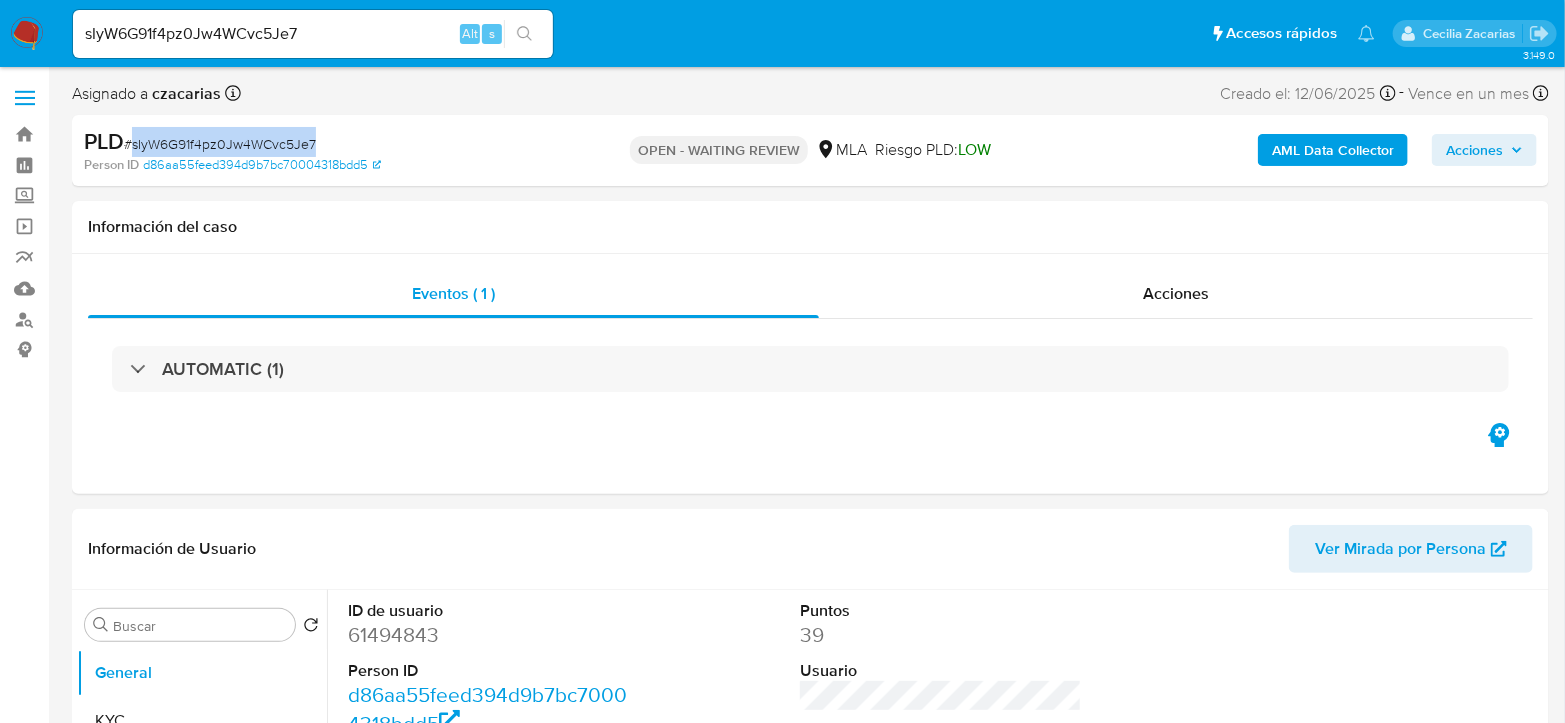 click on "# sIyW6G91f4pz0Jw4WCvc5Je7" at bounding box center (220, 144) 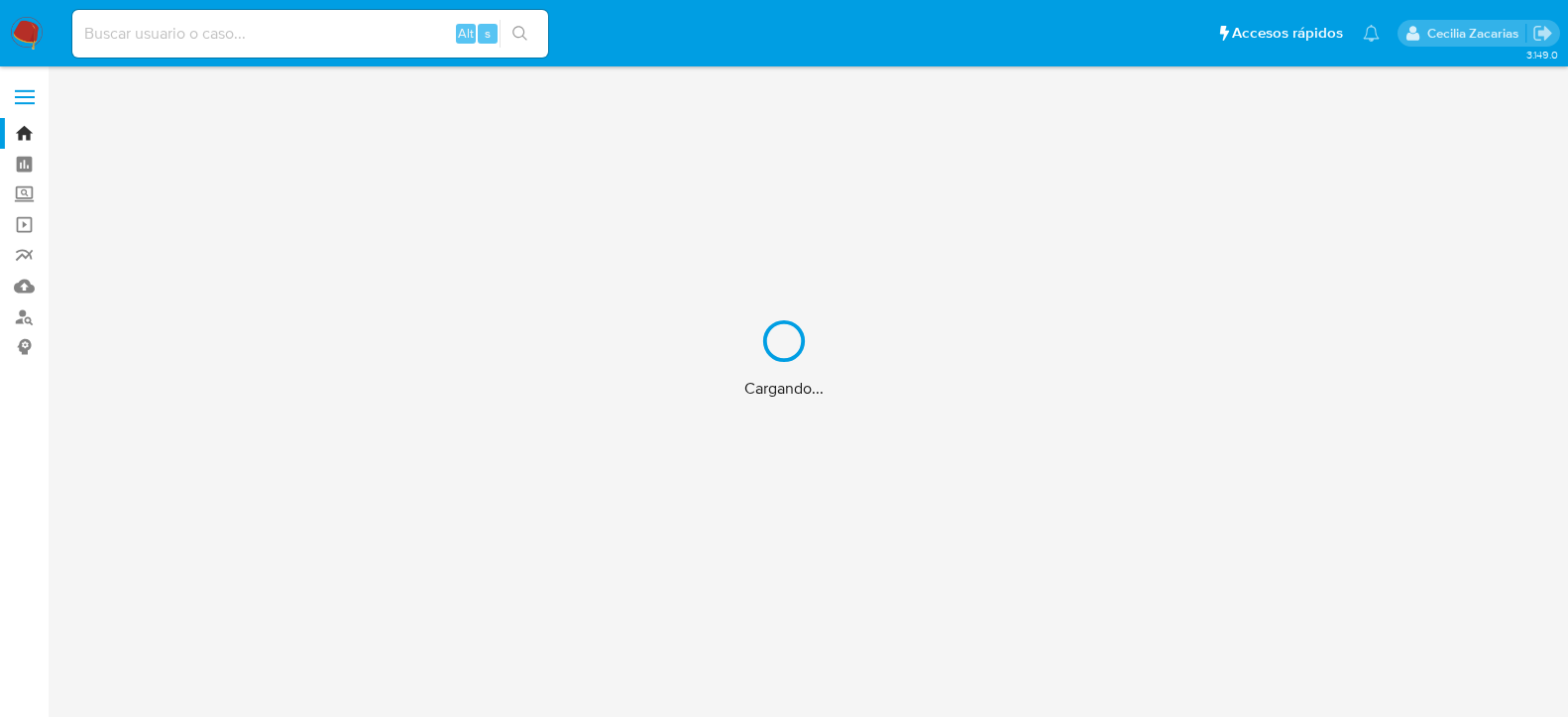 scroll, scrollTop: 0, scrollLeft: 0, axis: both 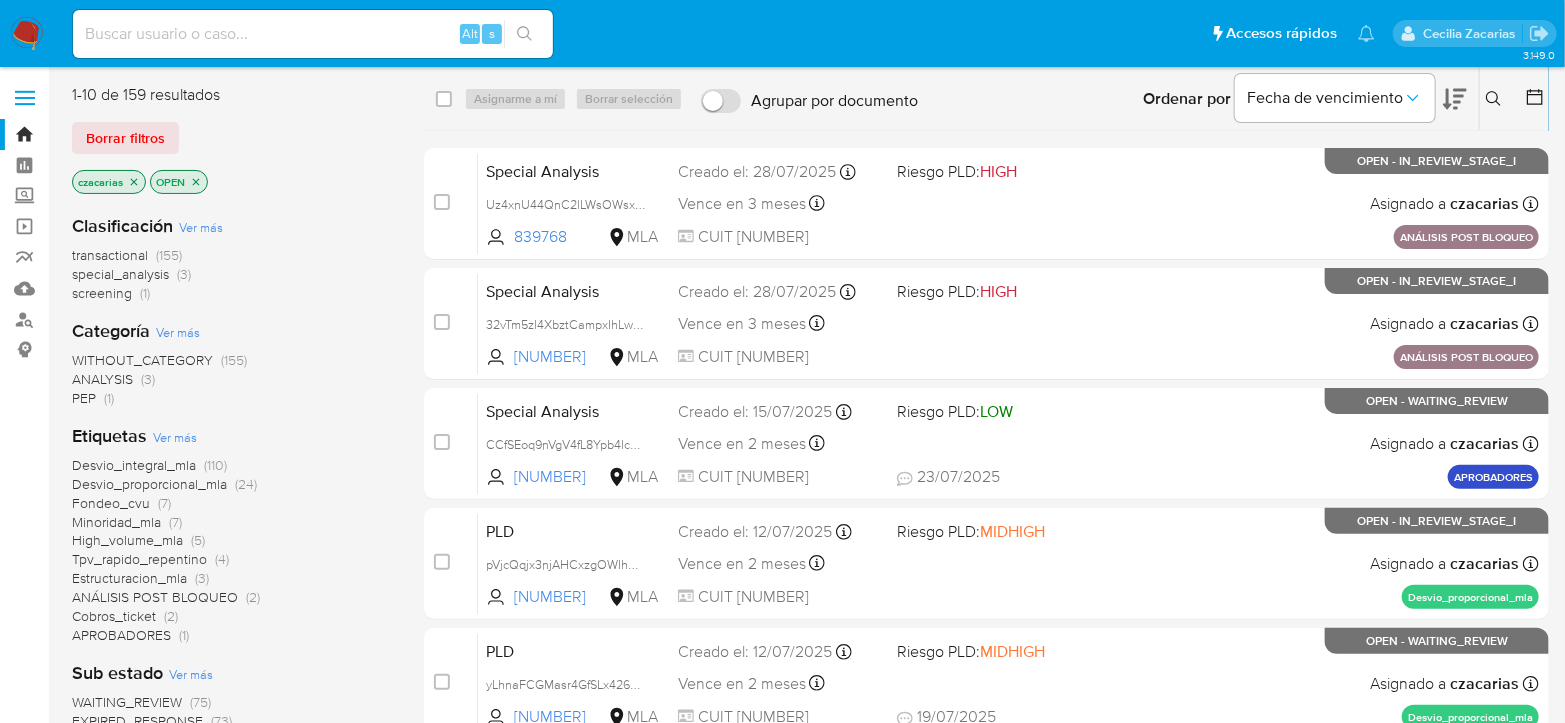 click at bounding box center (1496, 99) 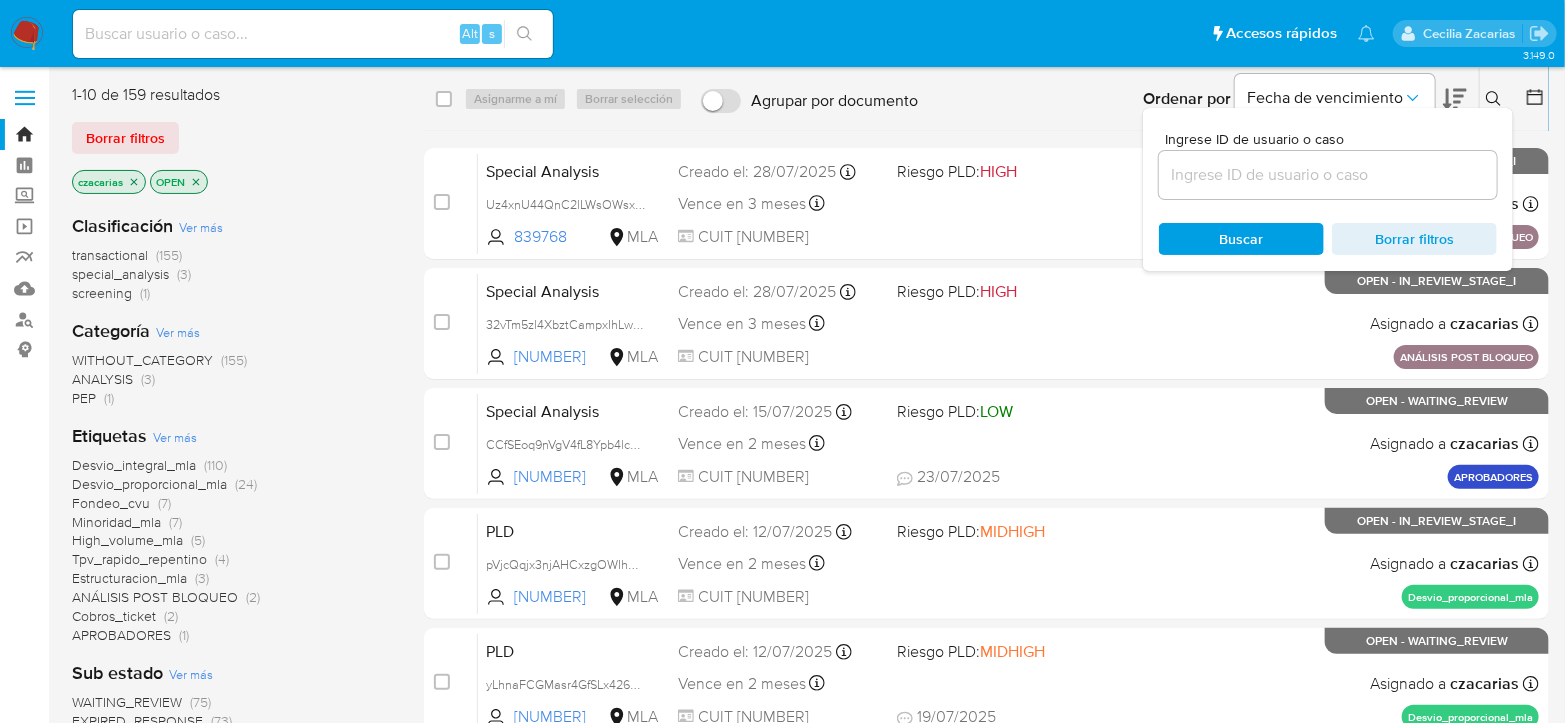 click at bounding box center [1328, 175] 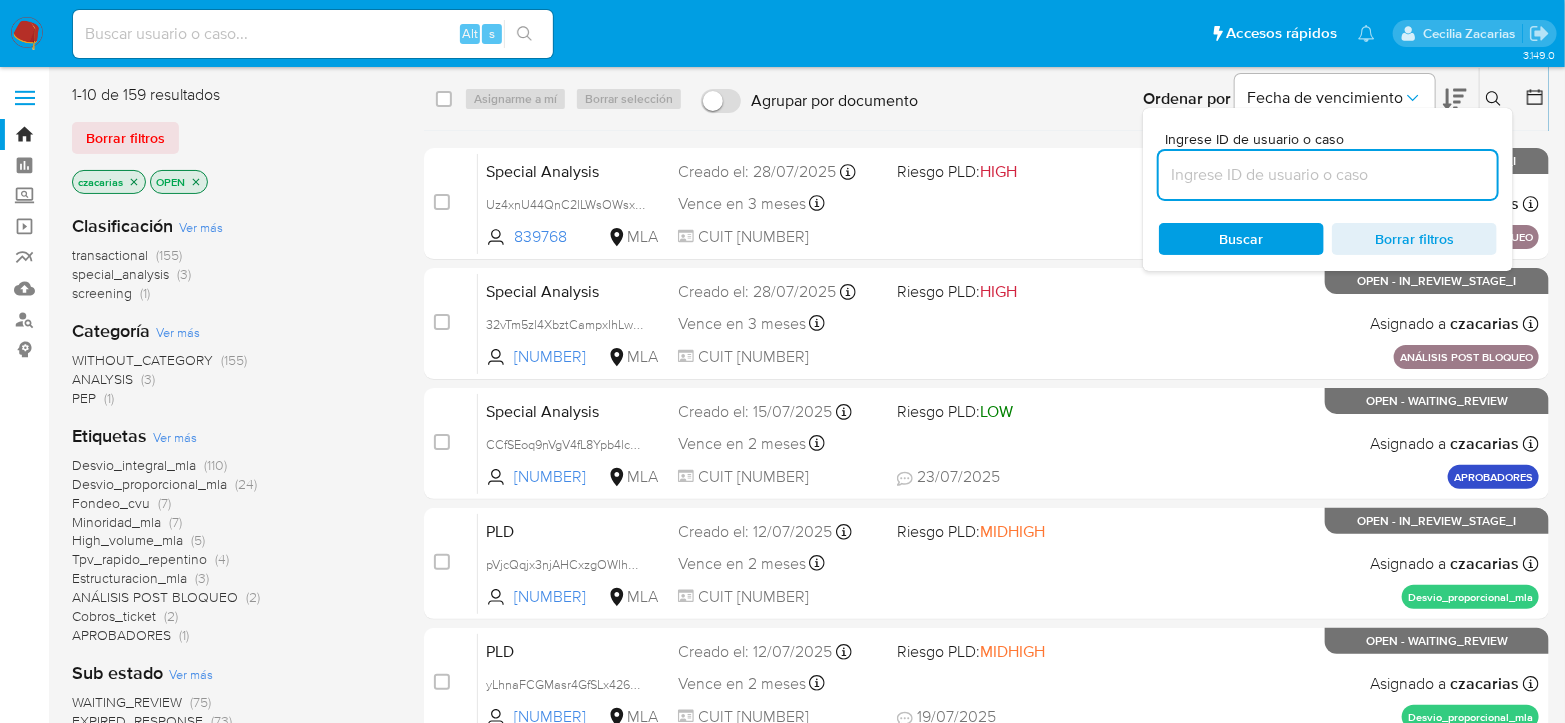 paste on "sIyW6G91f4pz0Jw4WCvc5Je7" 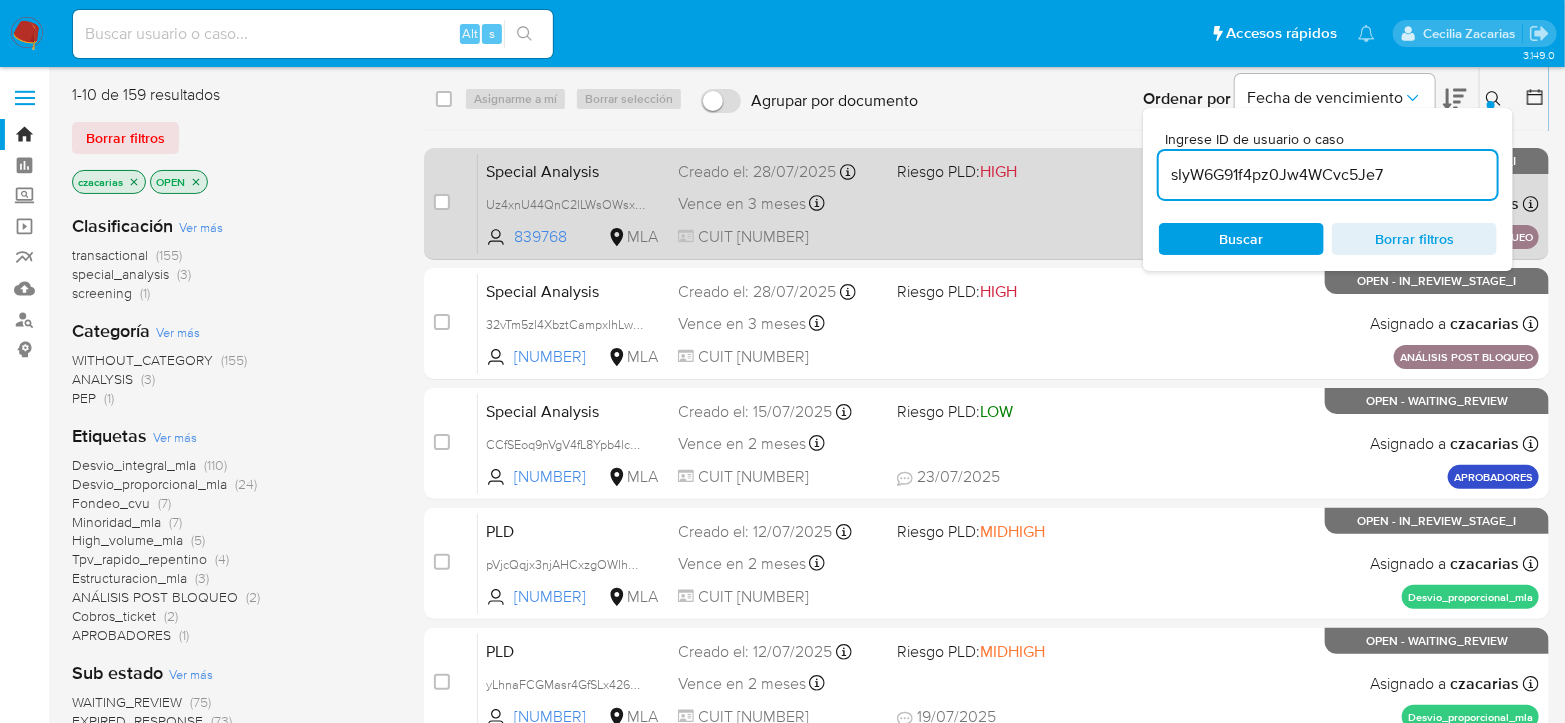 type on "sIyW6G91f4pz0Jw4WCvc5Je7" 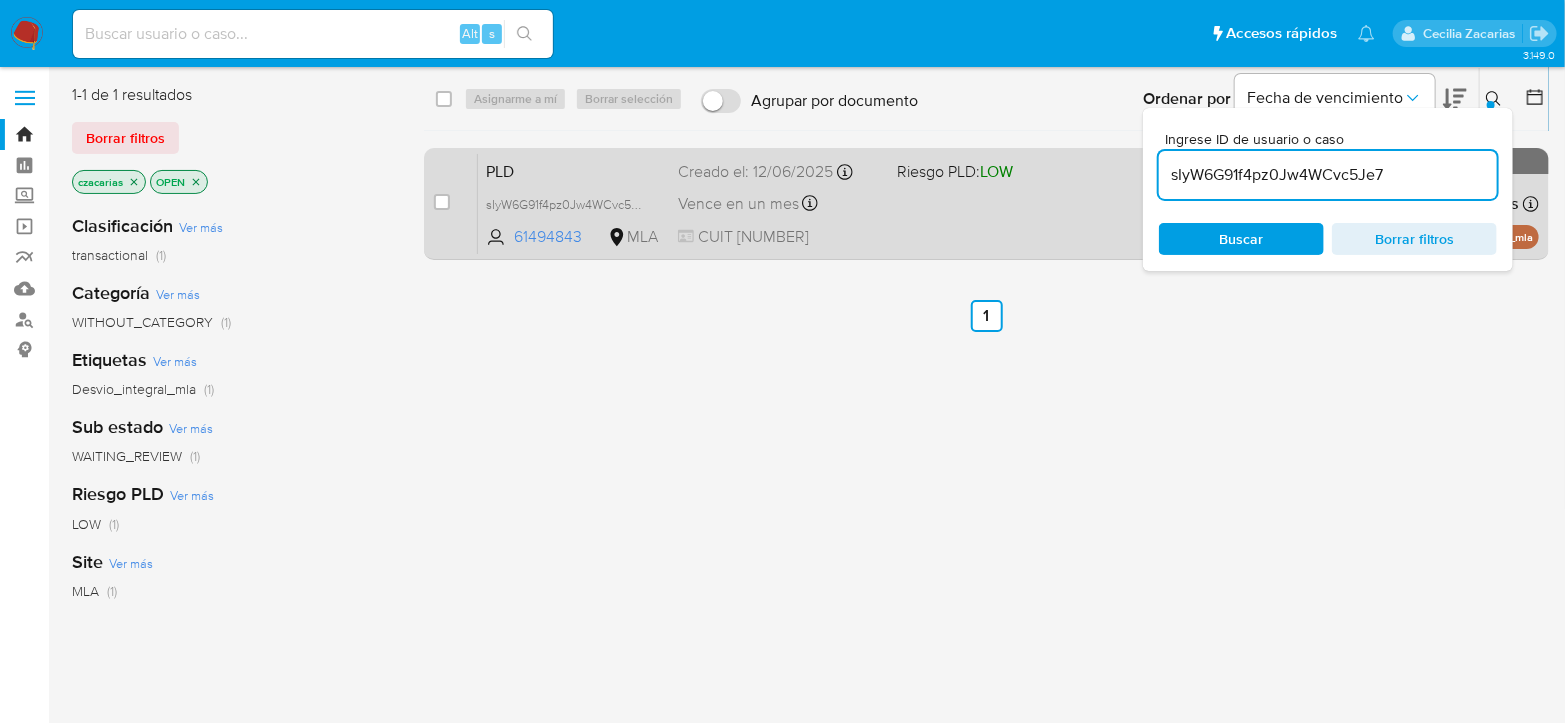 click on "case-item-checkbox" at bounding box center [442, 204] 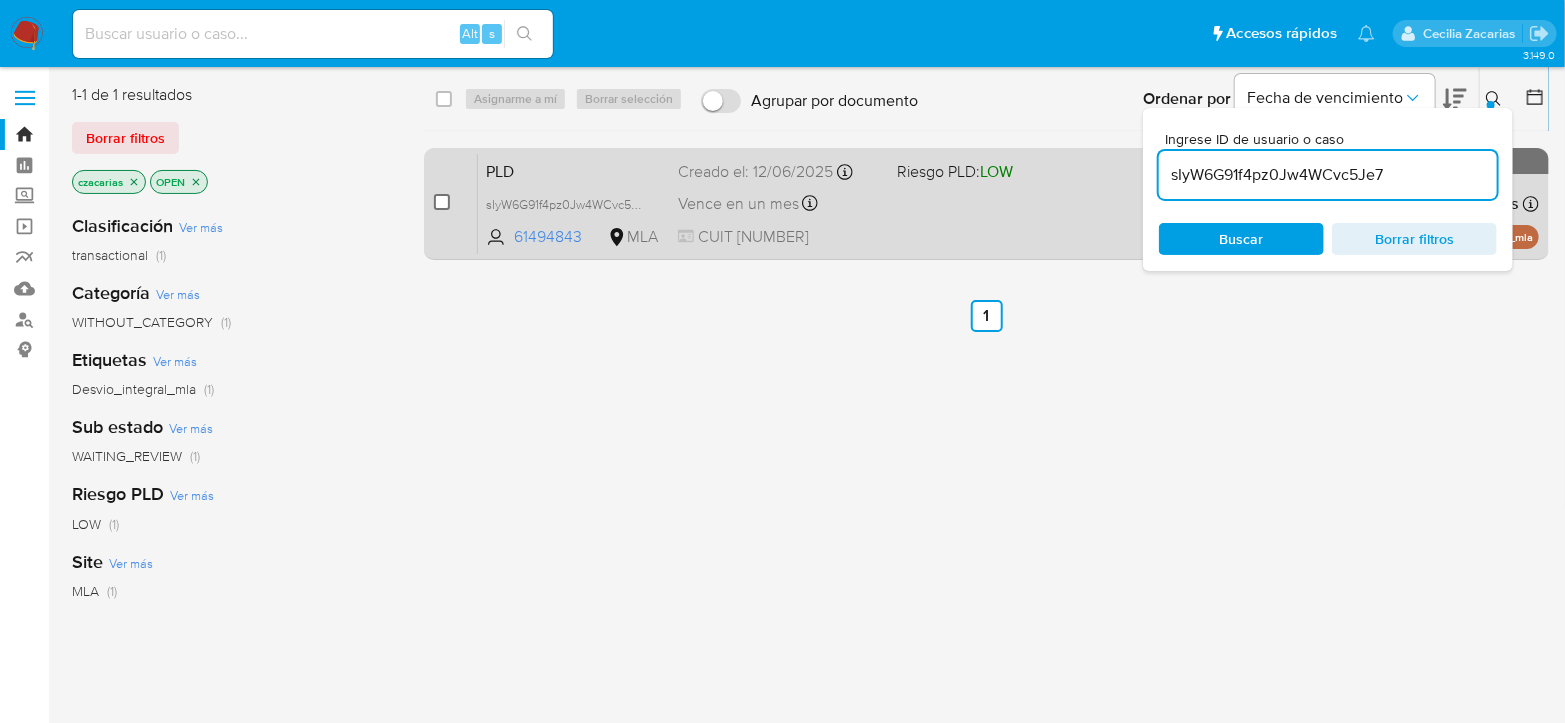 click at bounding box center [442, 202] 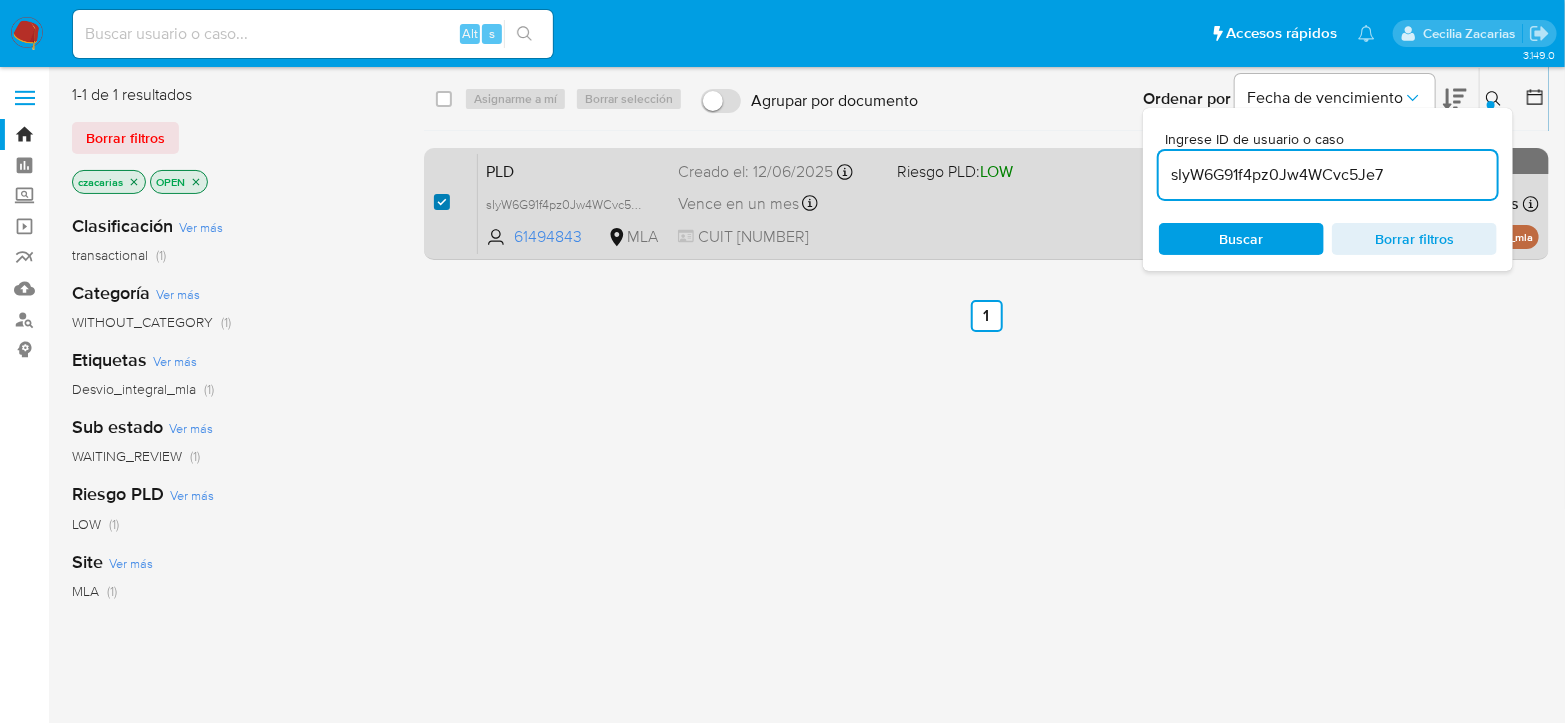 checkbox on "true" 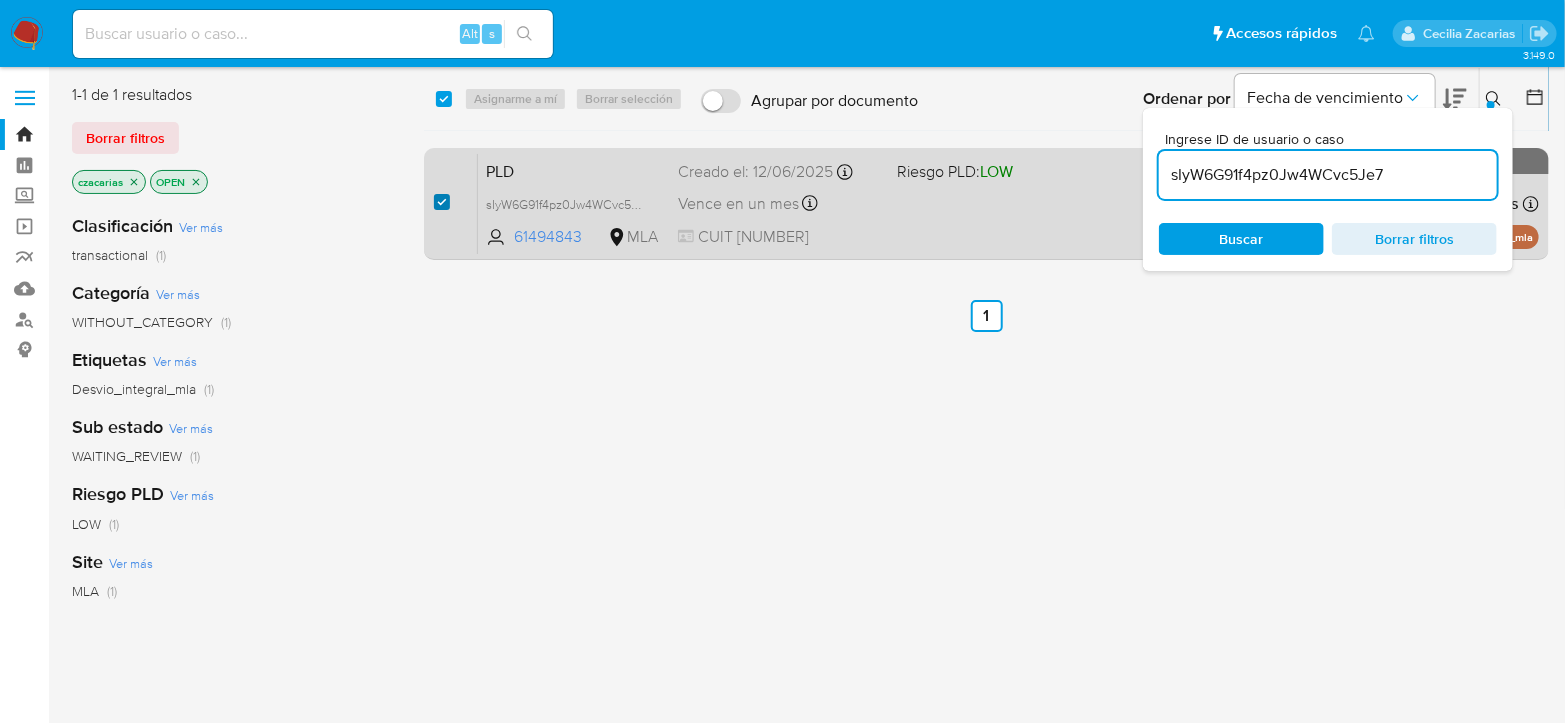 checkbox on "true" 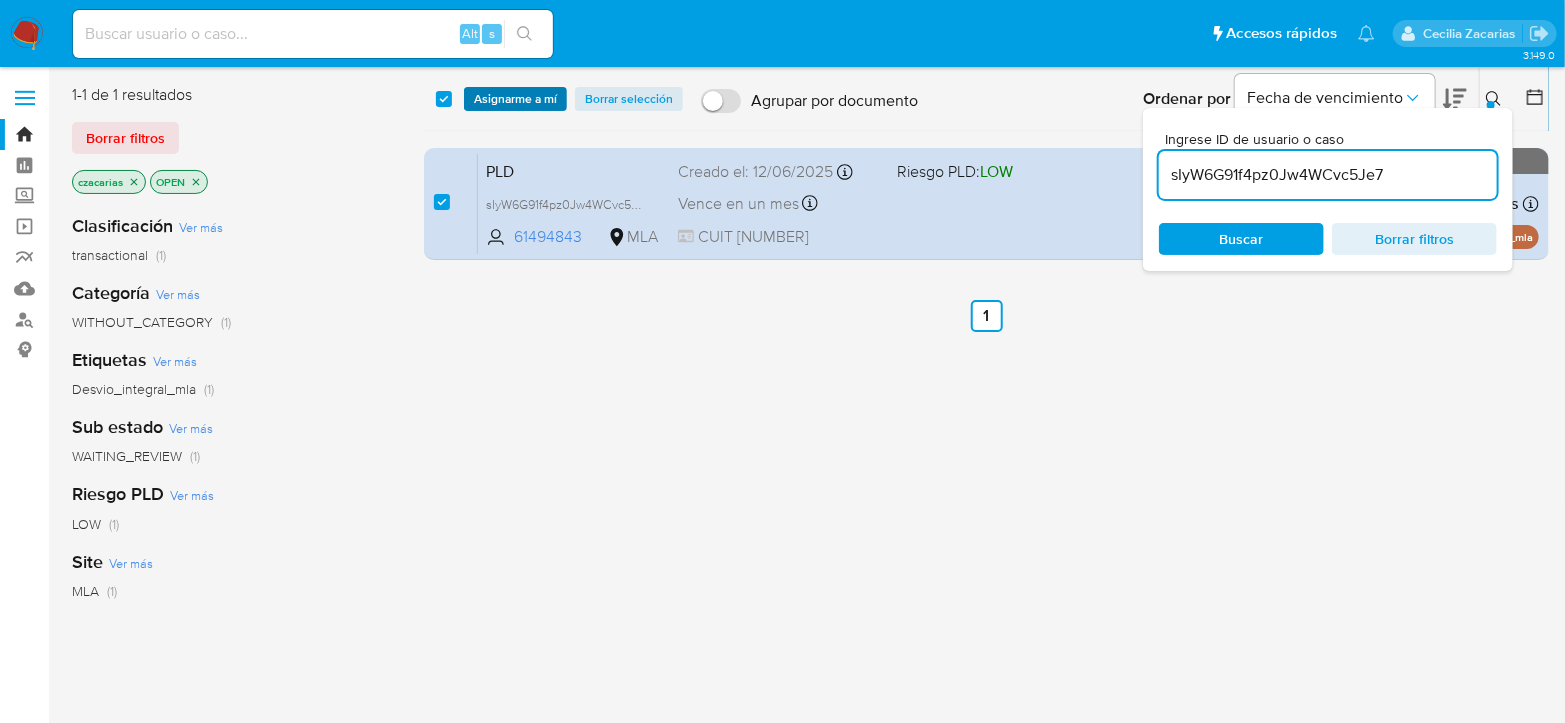 click on "Asignarme a mí" at bounding box center [515, 99] 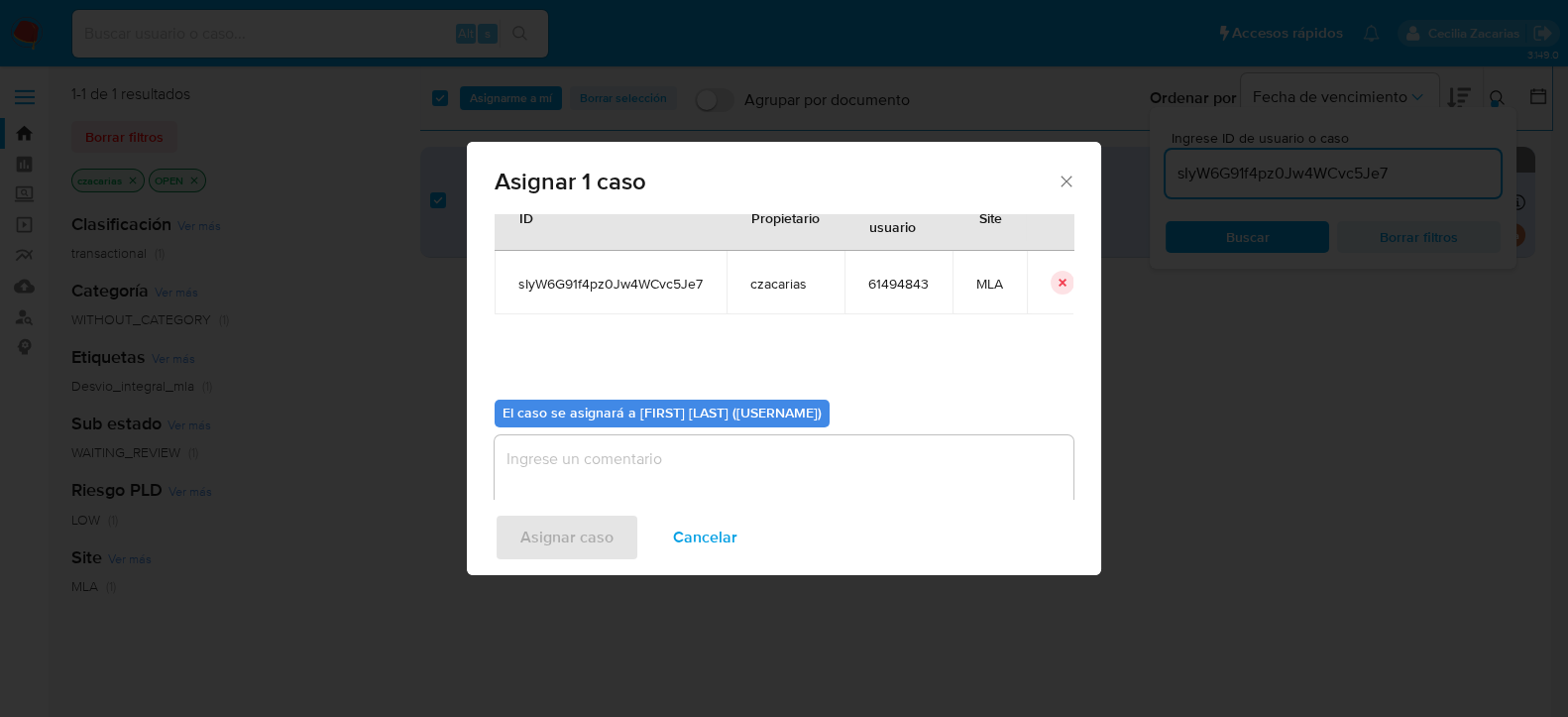 scroll, scrollTop: 101, scrollLeft: 0, axis: vertical 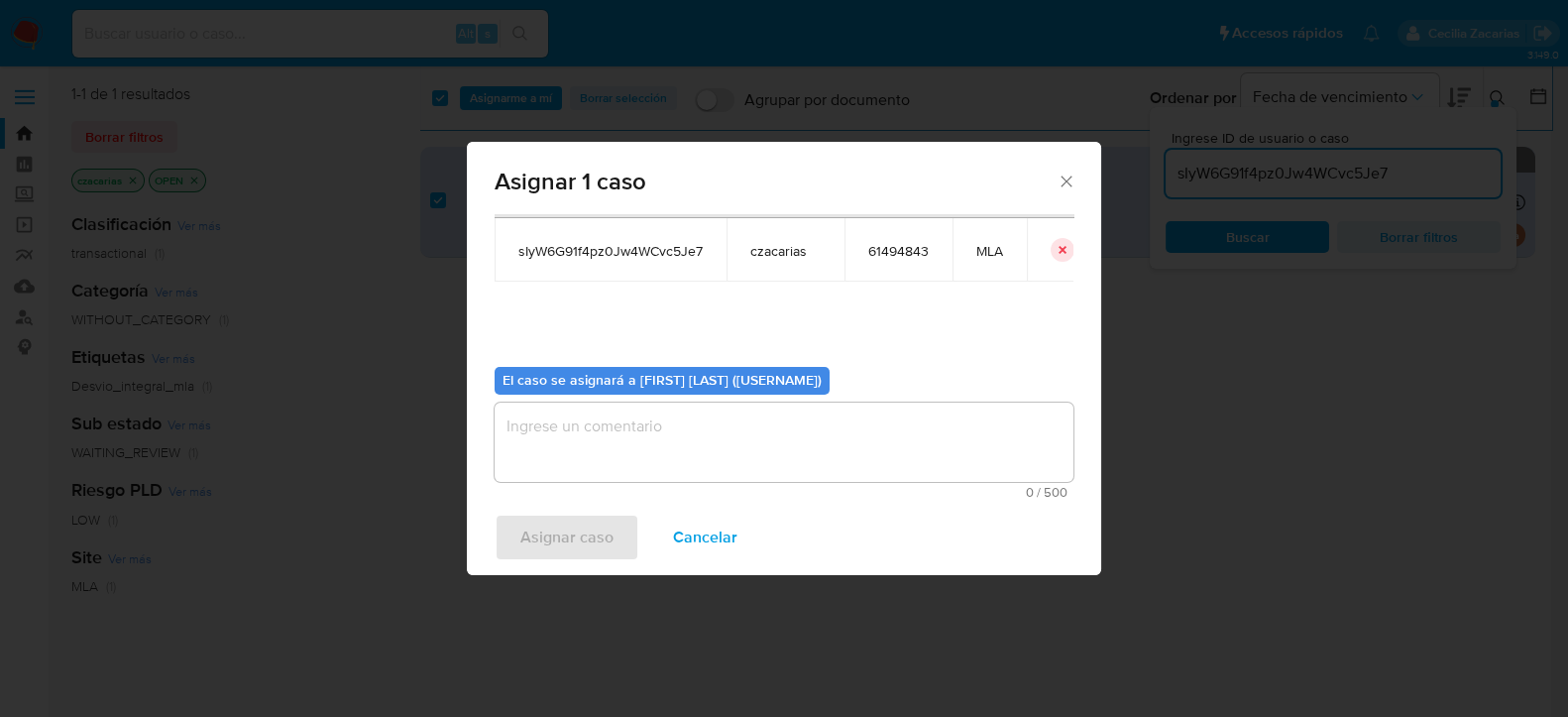 drag, startPoint x: 657, startPoint y: 397, endPoint x: 633, endPoint y: 473, distance: 79.69944 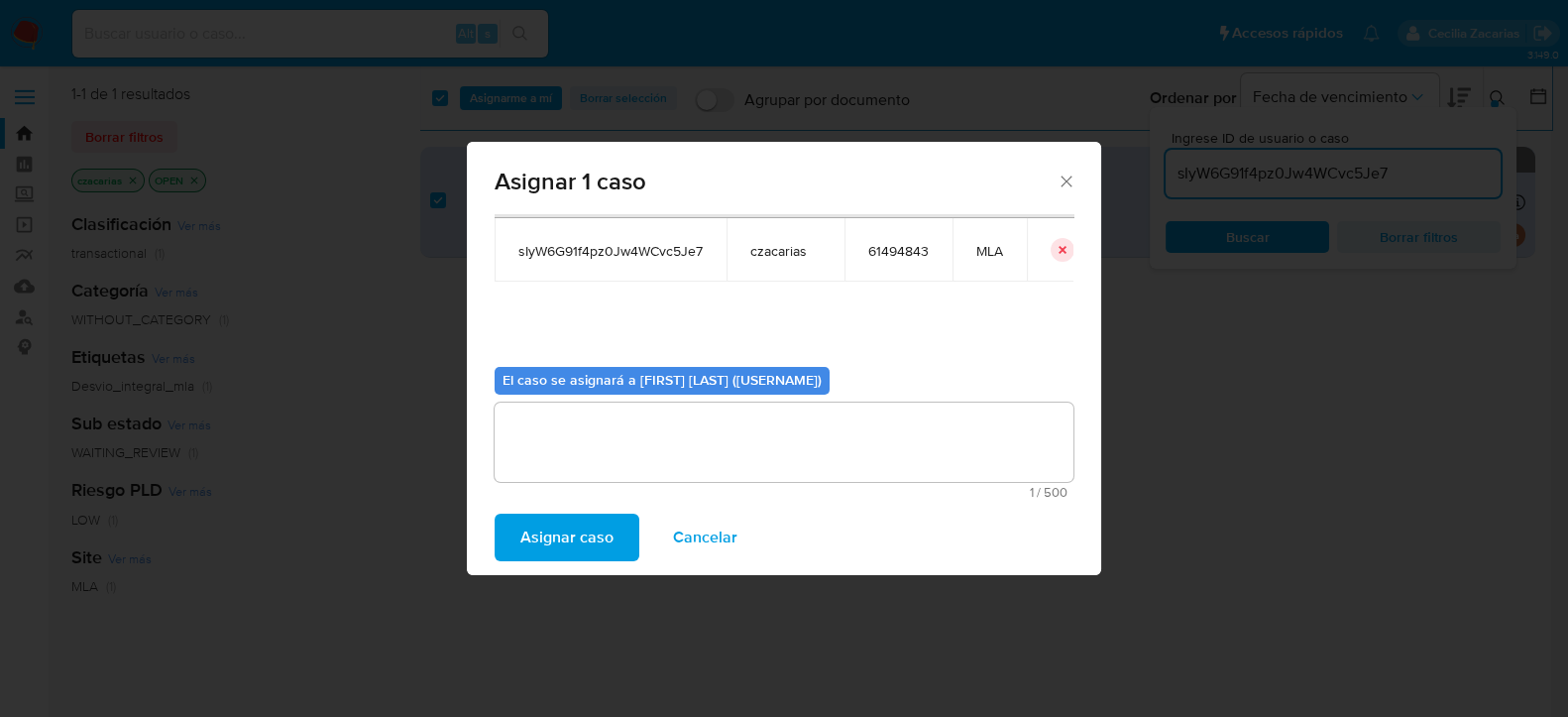 click on "Asignar caso" at bounding box center (567, 538) 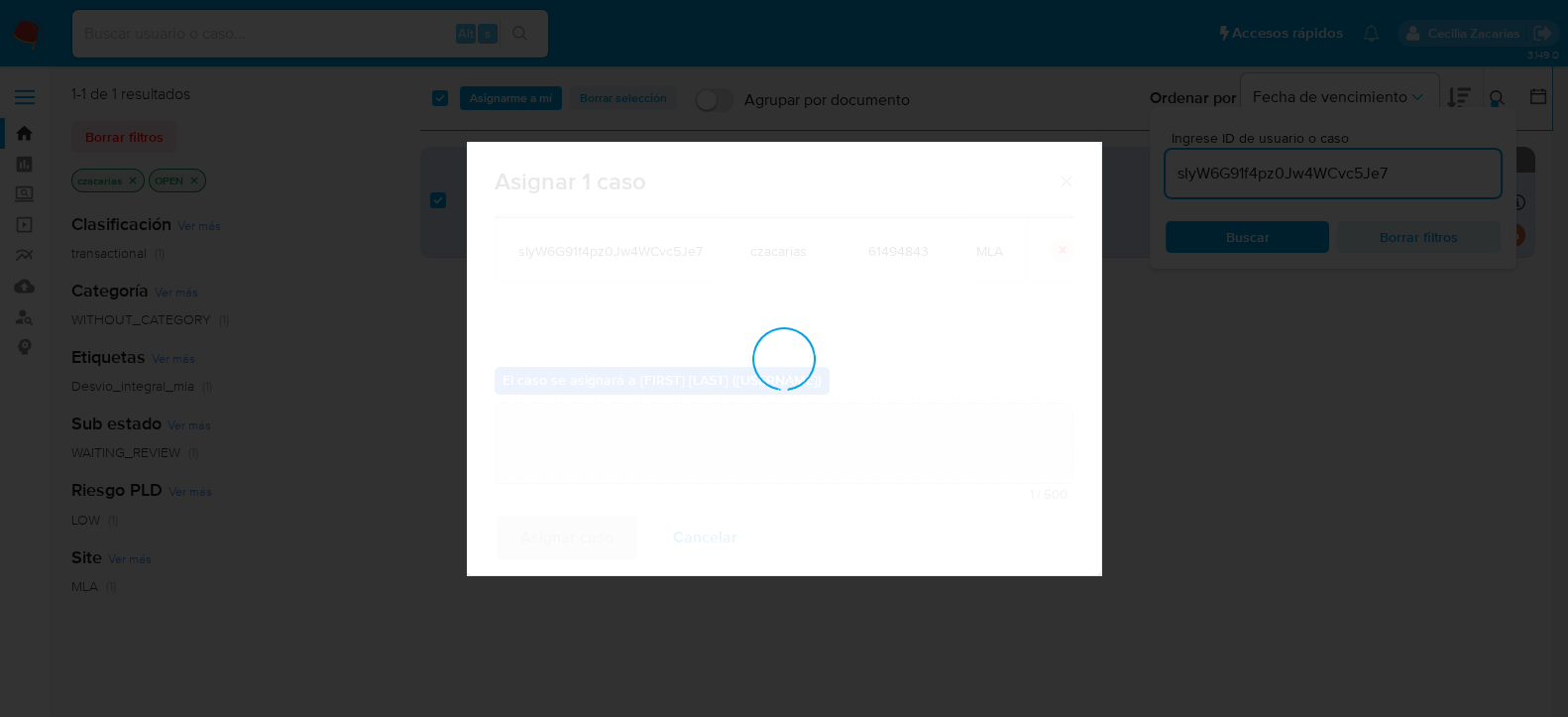 type 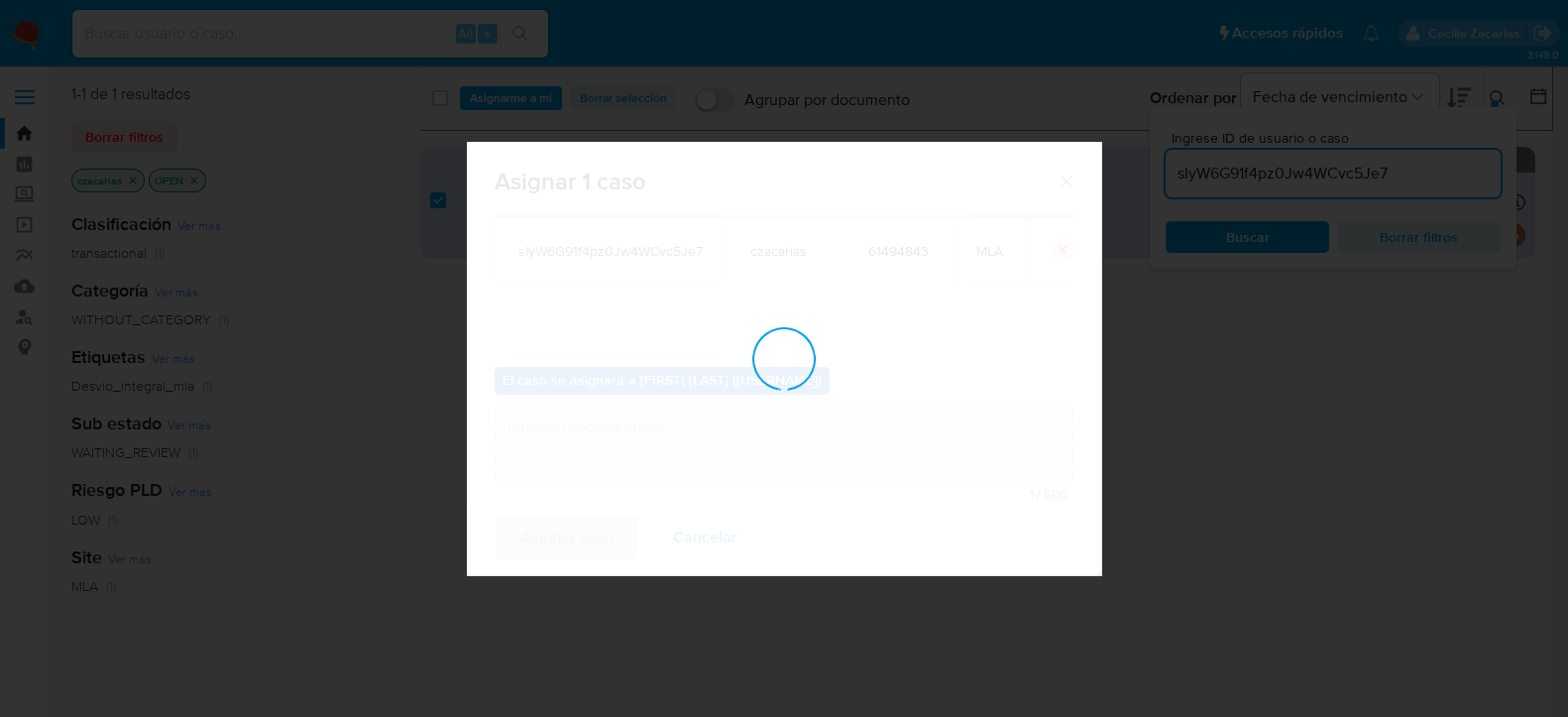 checkbox on "false" 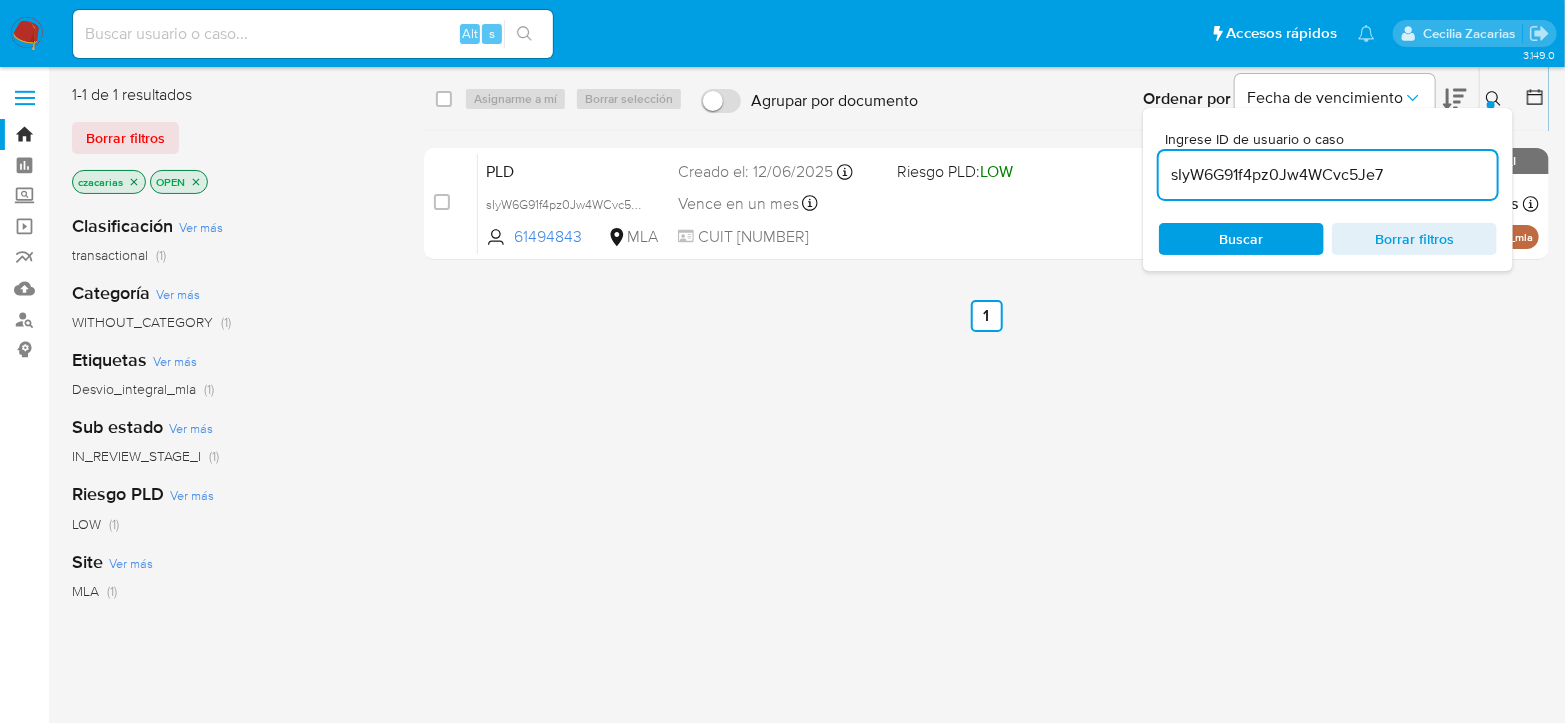 click on "sIyW6G91f4pz0Jw4WCvc5Je7" at bounding box center [1328, 175] 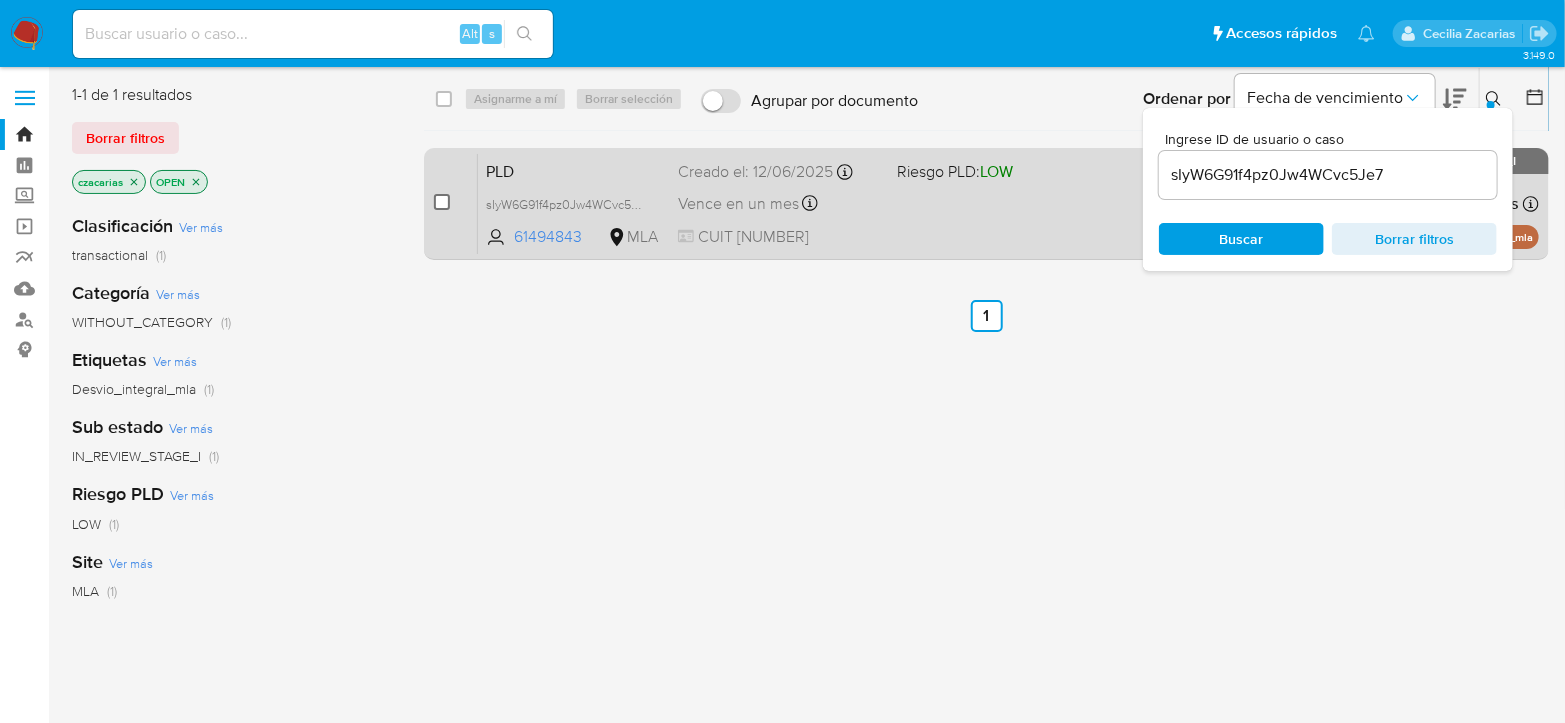 drag, startPoint x: 435, startPoint y: 196, endPoint x: 539, endPoint y: 125, distance: 125.92458 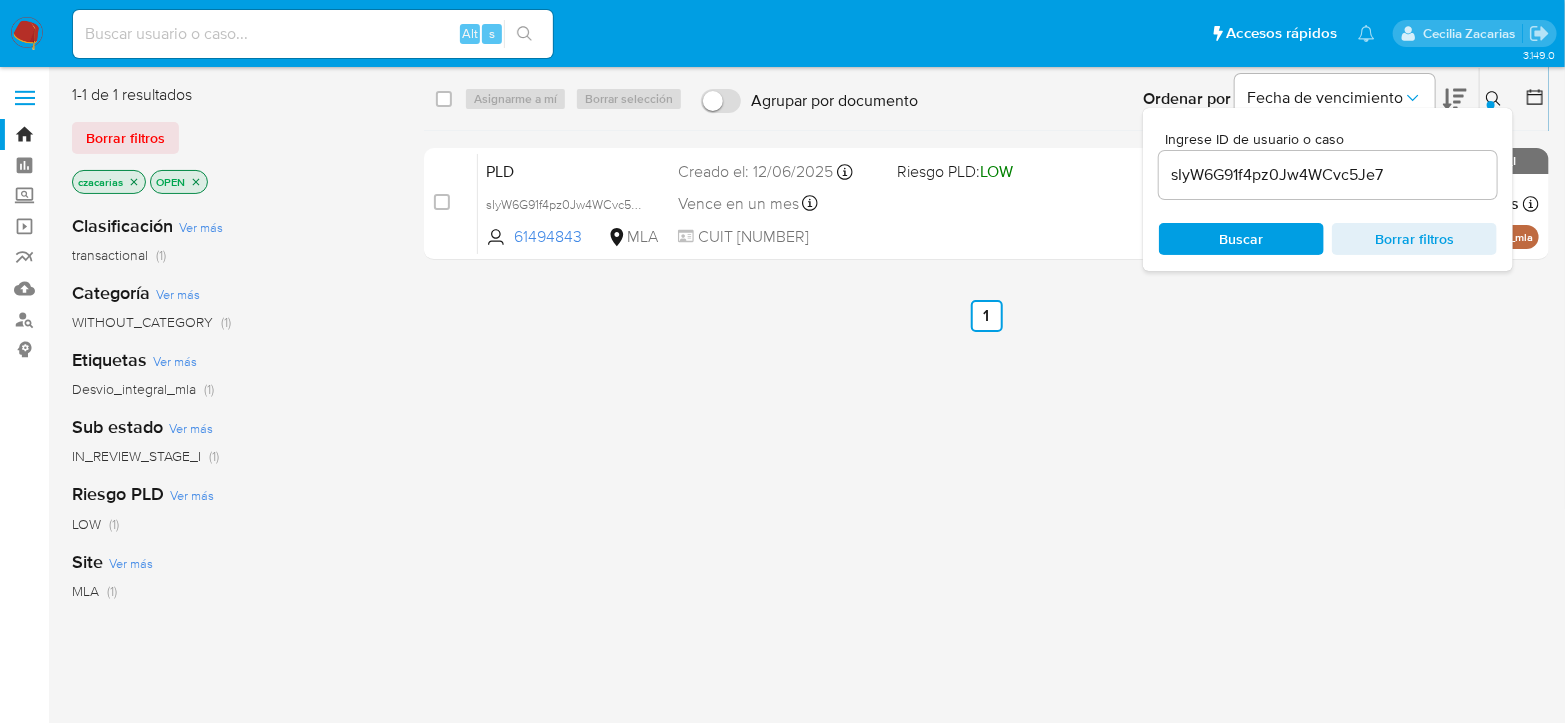 click at bounding box center (442, 202) 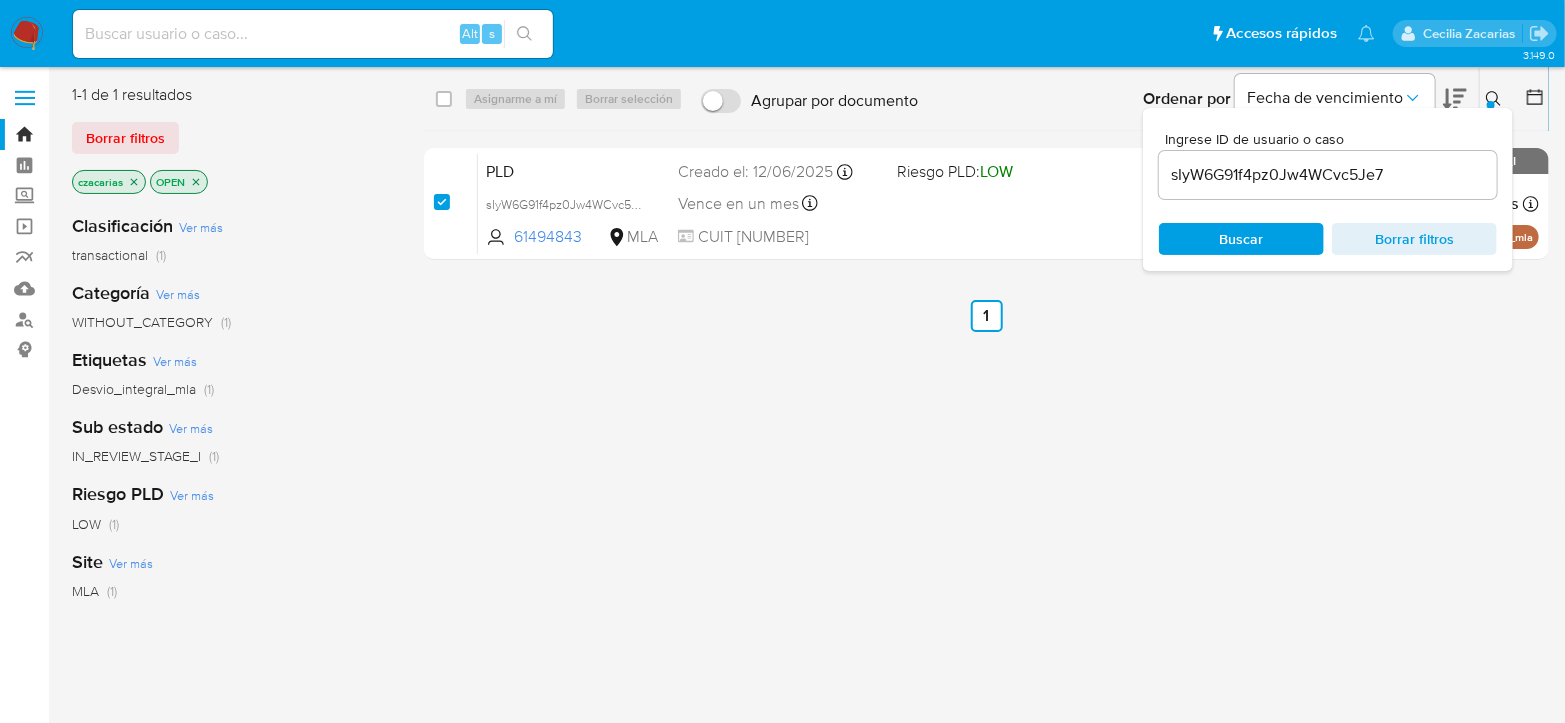 checkbox on "true" 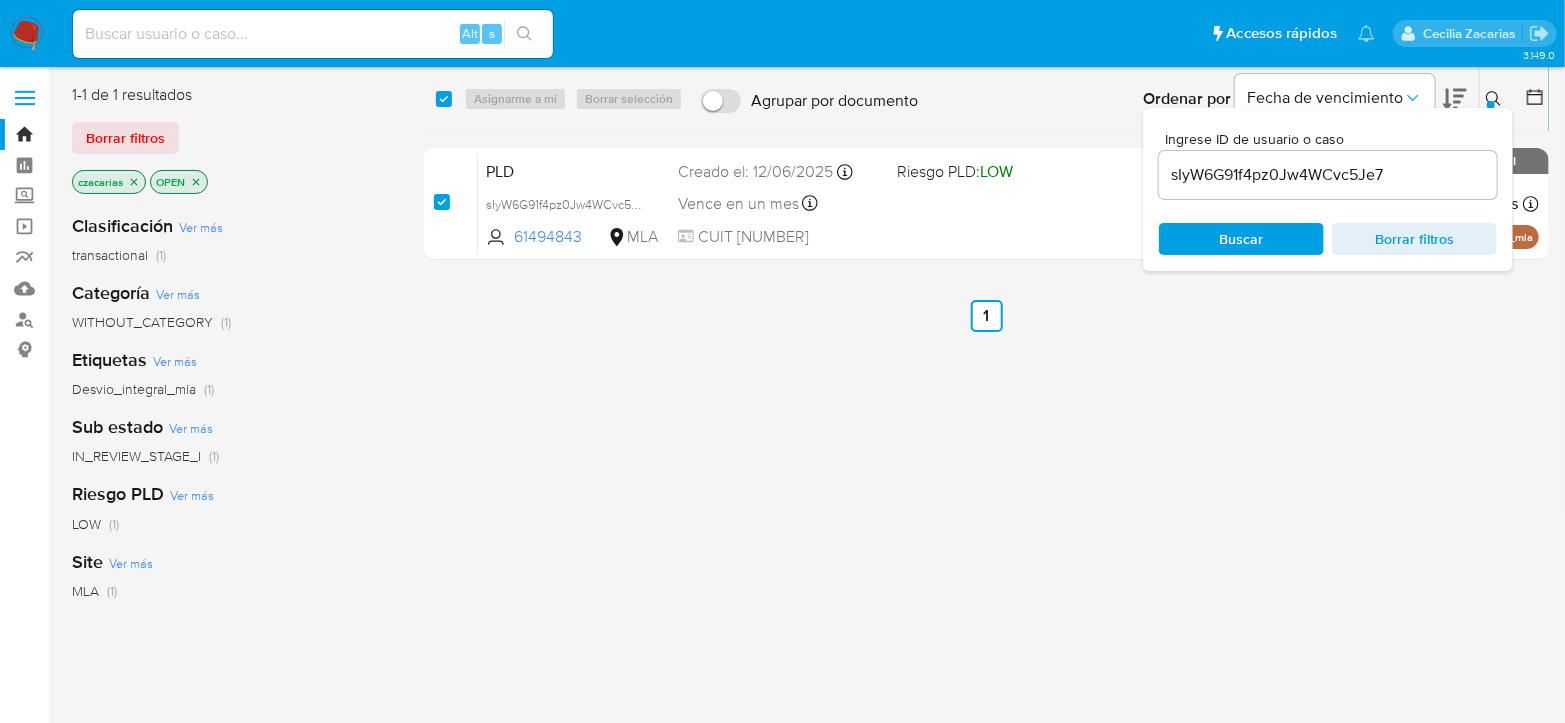 checkbox on "true" 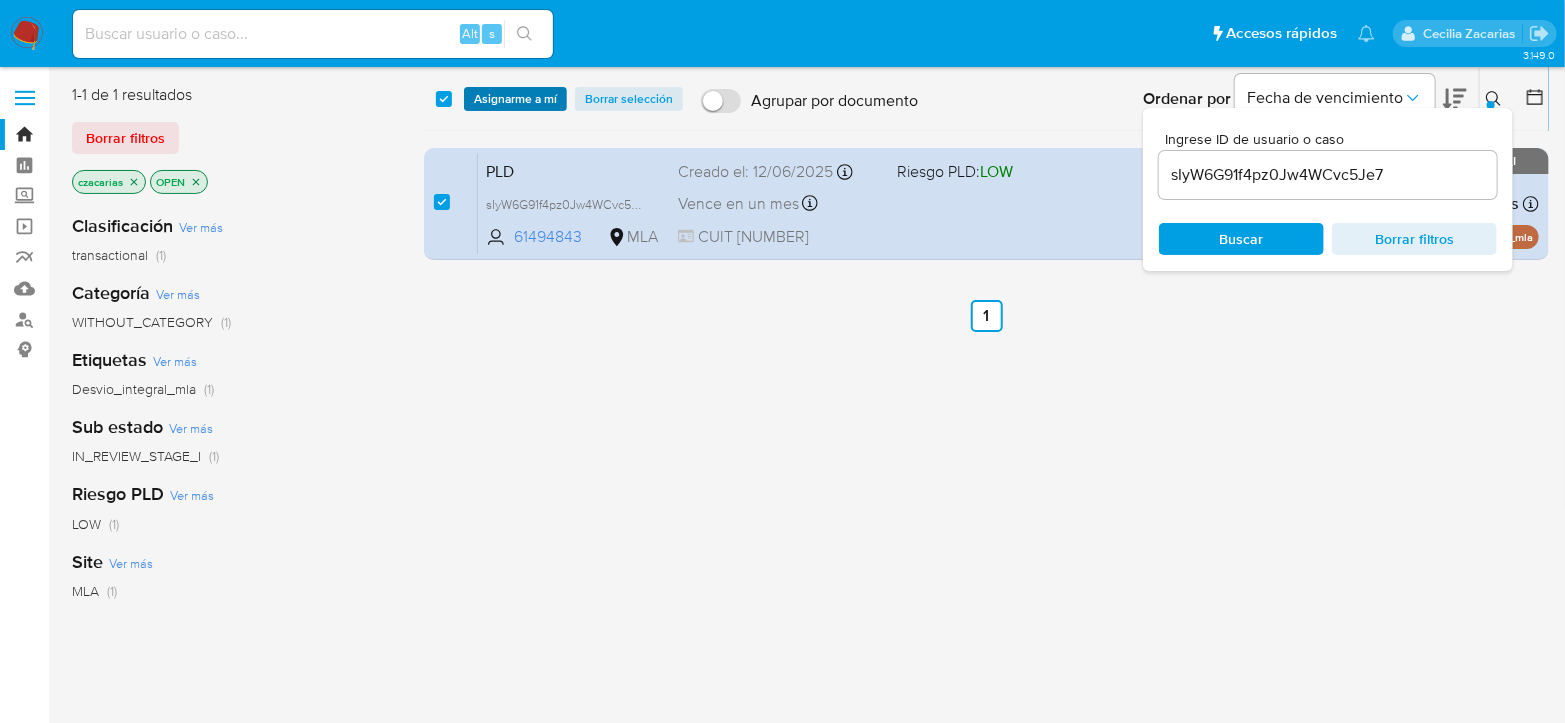 click on "Asignarme a mí" at bounding box center [515, 99] 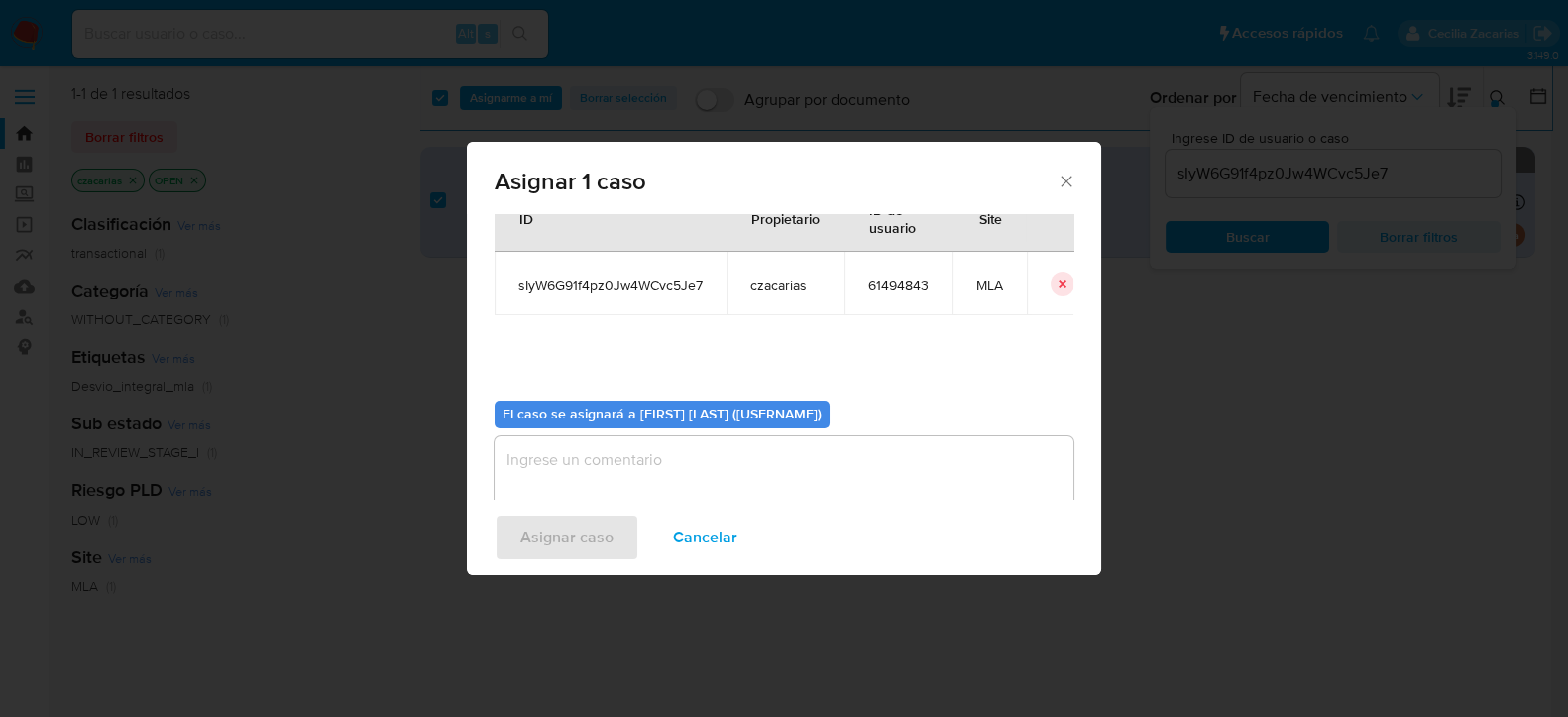 scroll, scrollTop: 101, scrollLeft: 0, axis: vertical 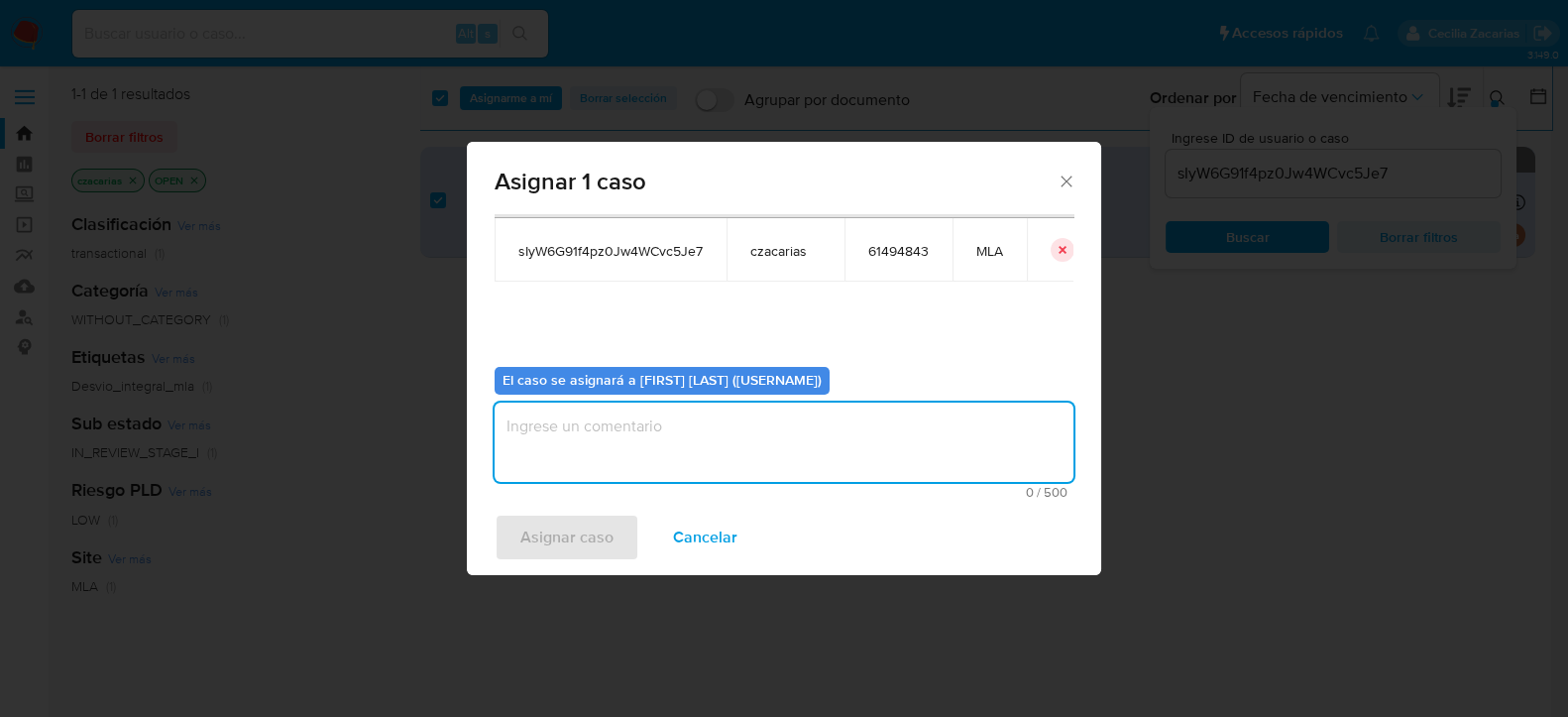 click at bounding box center (784, 442) 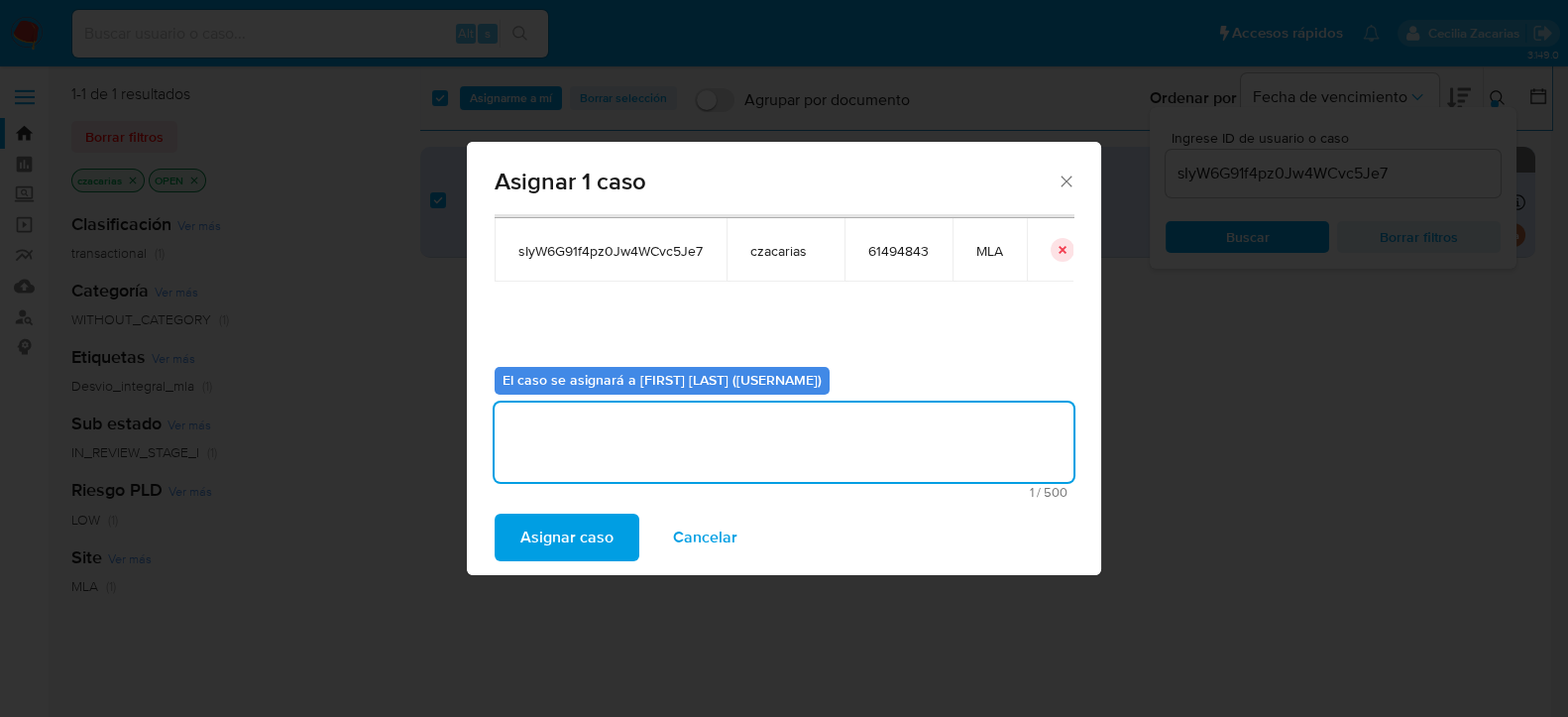click on "Asignar caso" at bounding box center [567, 538] 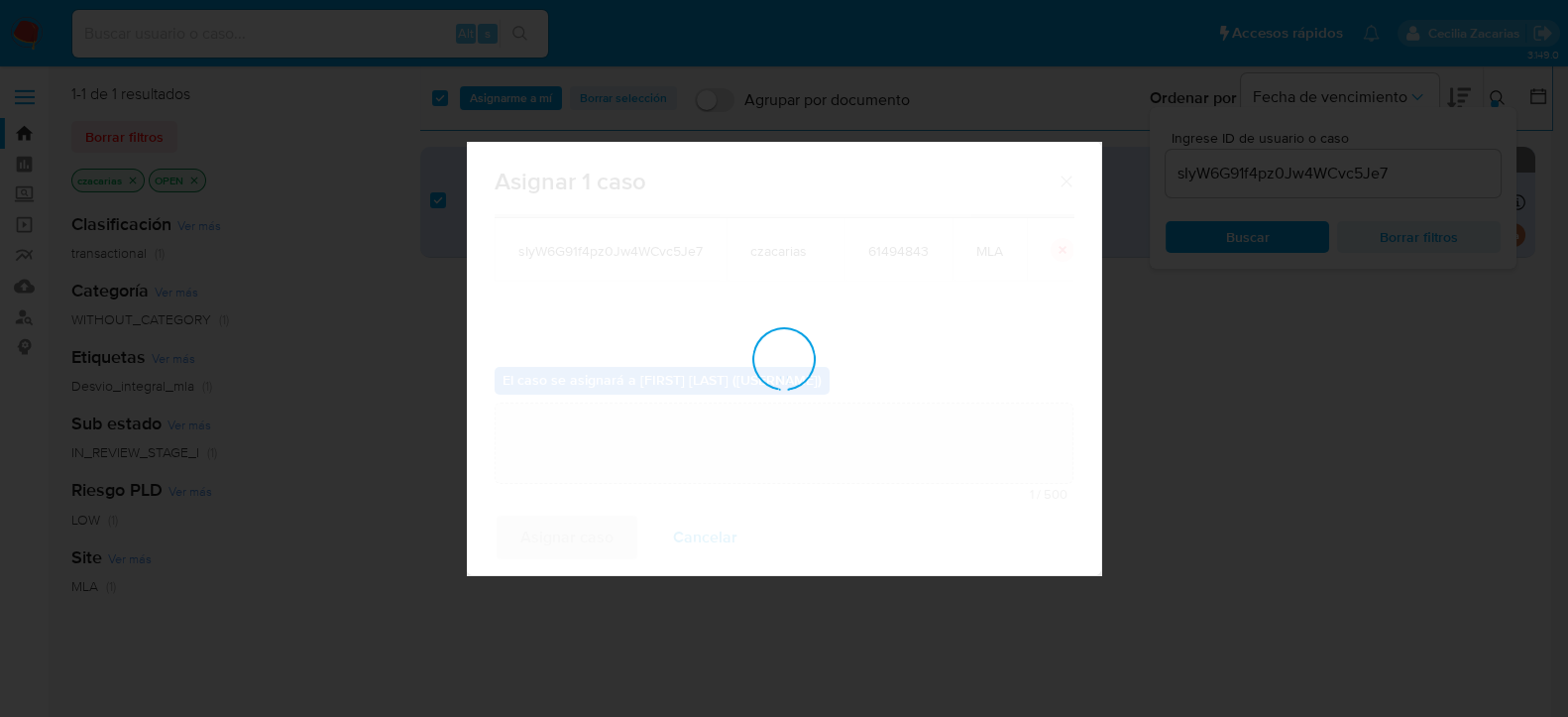 type 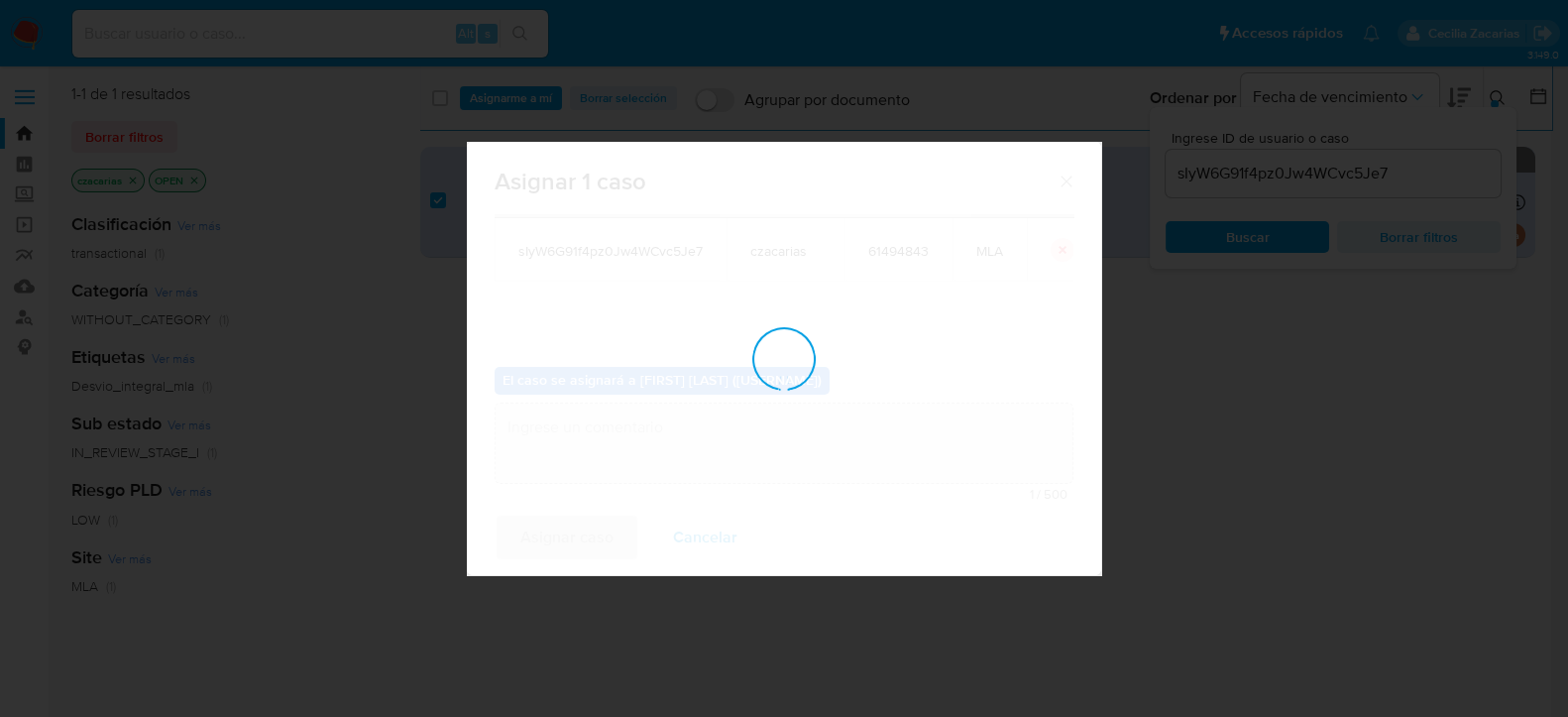 checkbox on "false" 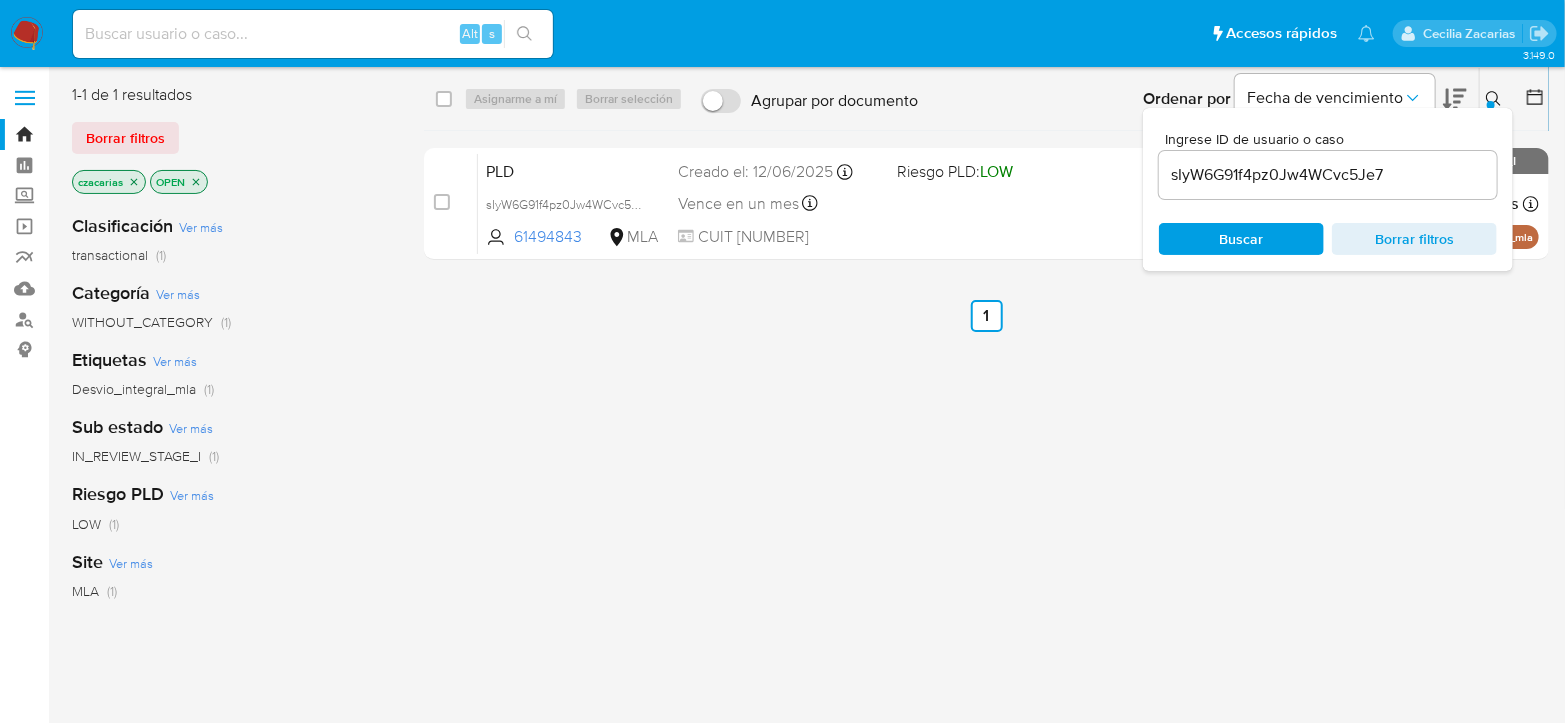 click on "sIyW6G91f4pz0Jw4WCvc5Je7" at bounding box center [1328, 175] 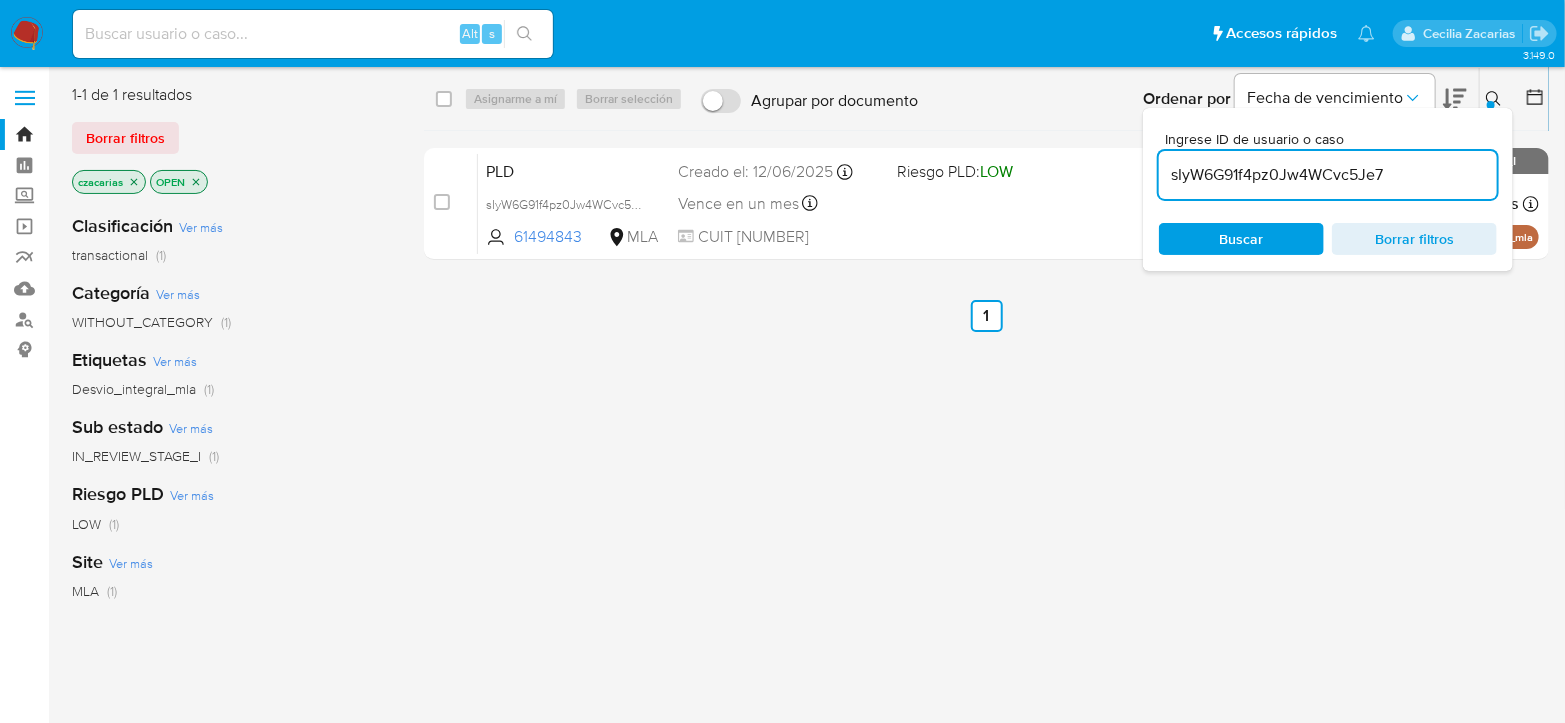 click on "sIyW6G91f4pz0Jw4WCvc5Je7" at bounding box center [1328, 175] 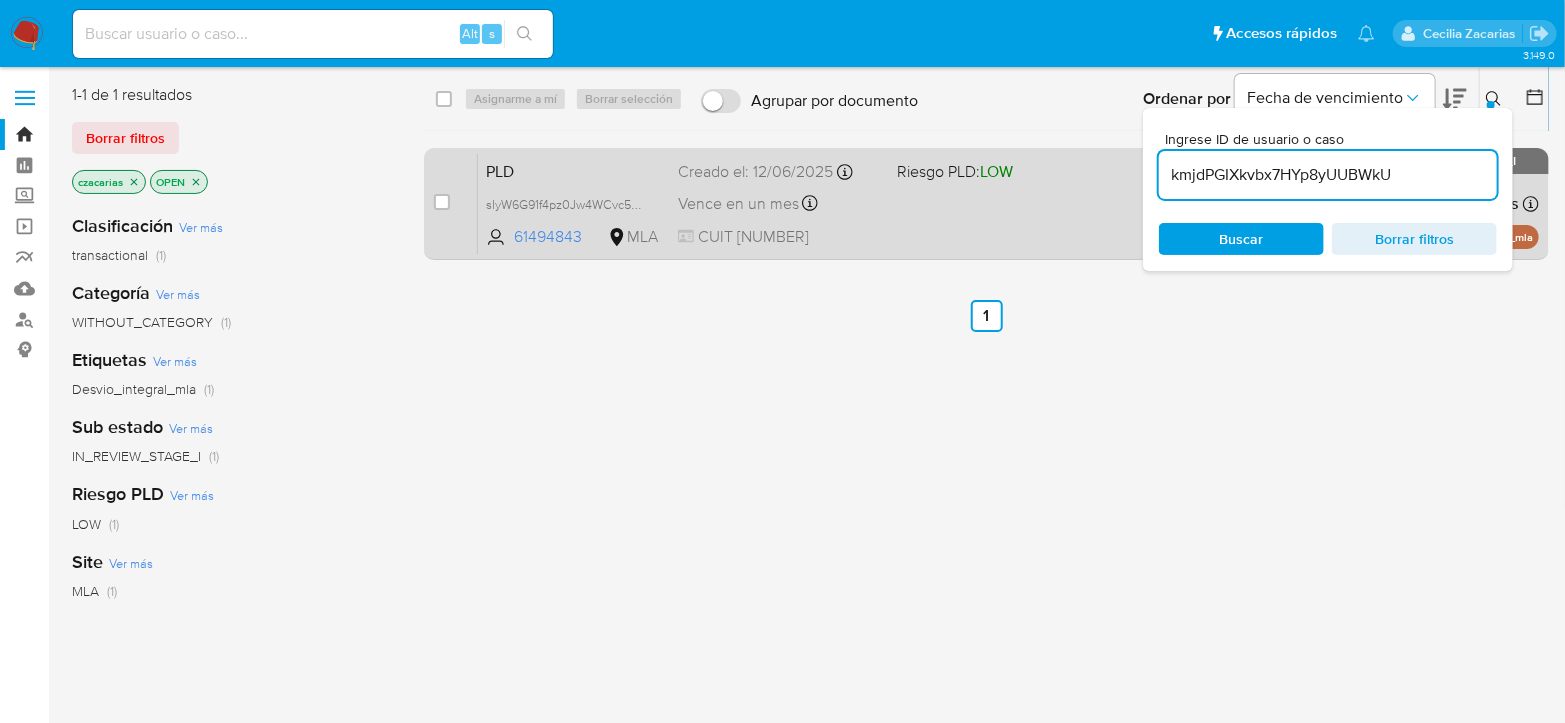 type on "kmjdPGIXkvbx7HYp8yUUBWkU" 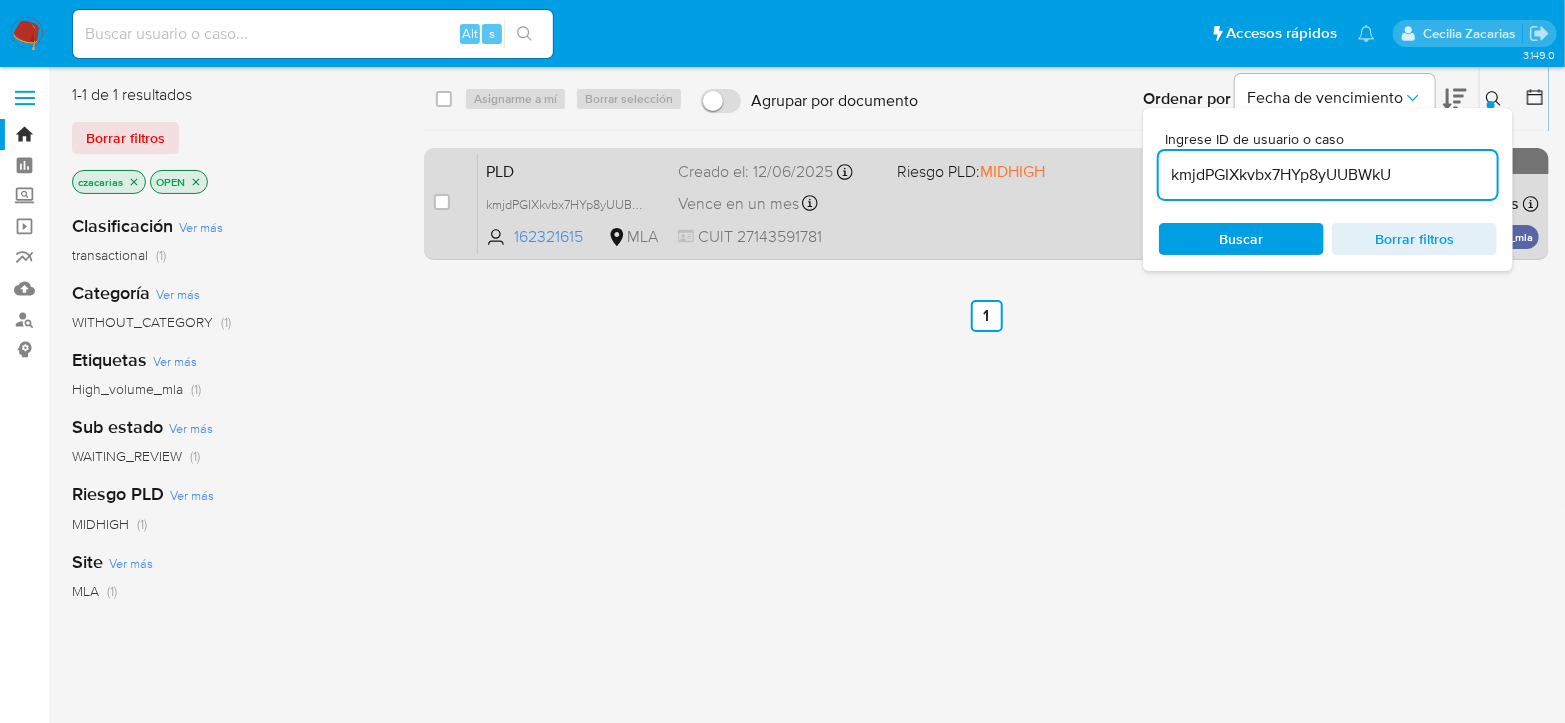click on "case-item-checkbox   No es posible asignar el caso" at bounding box center (456, 203) 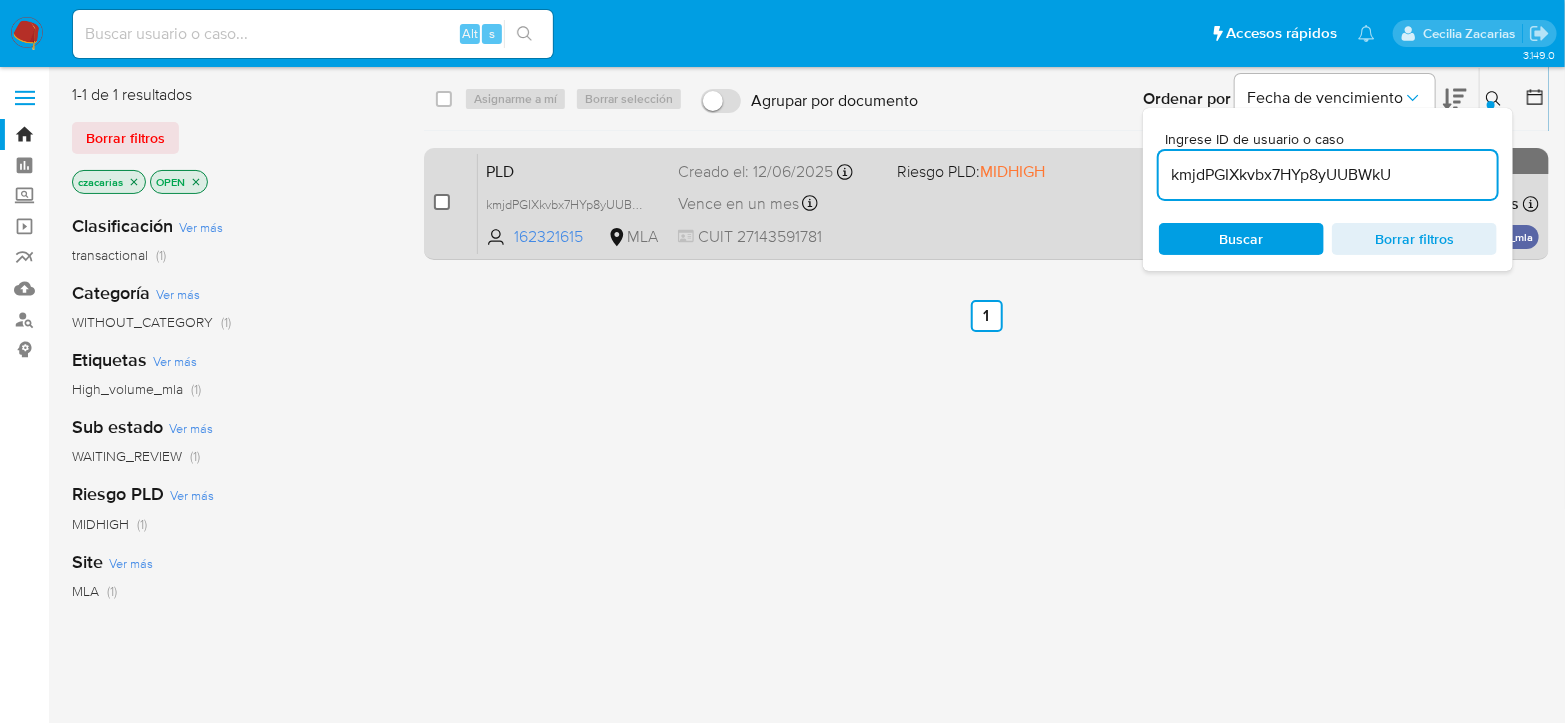 click at bounding box center [442, 202] 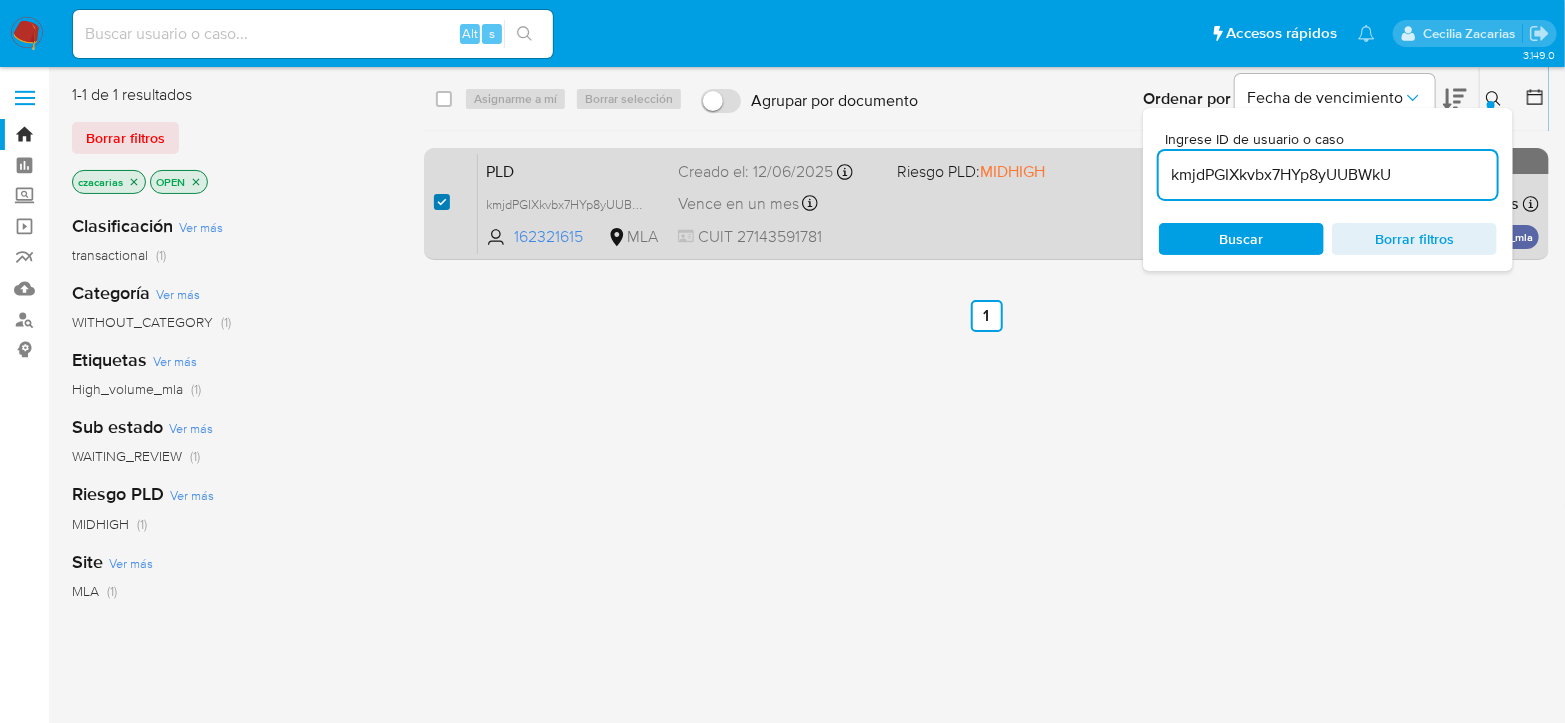 checkbox on "true" 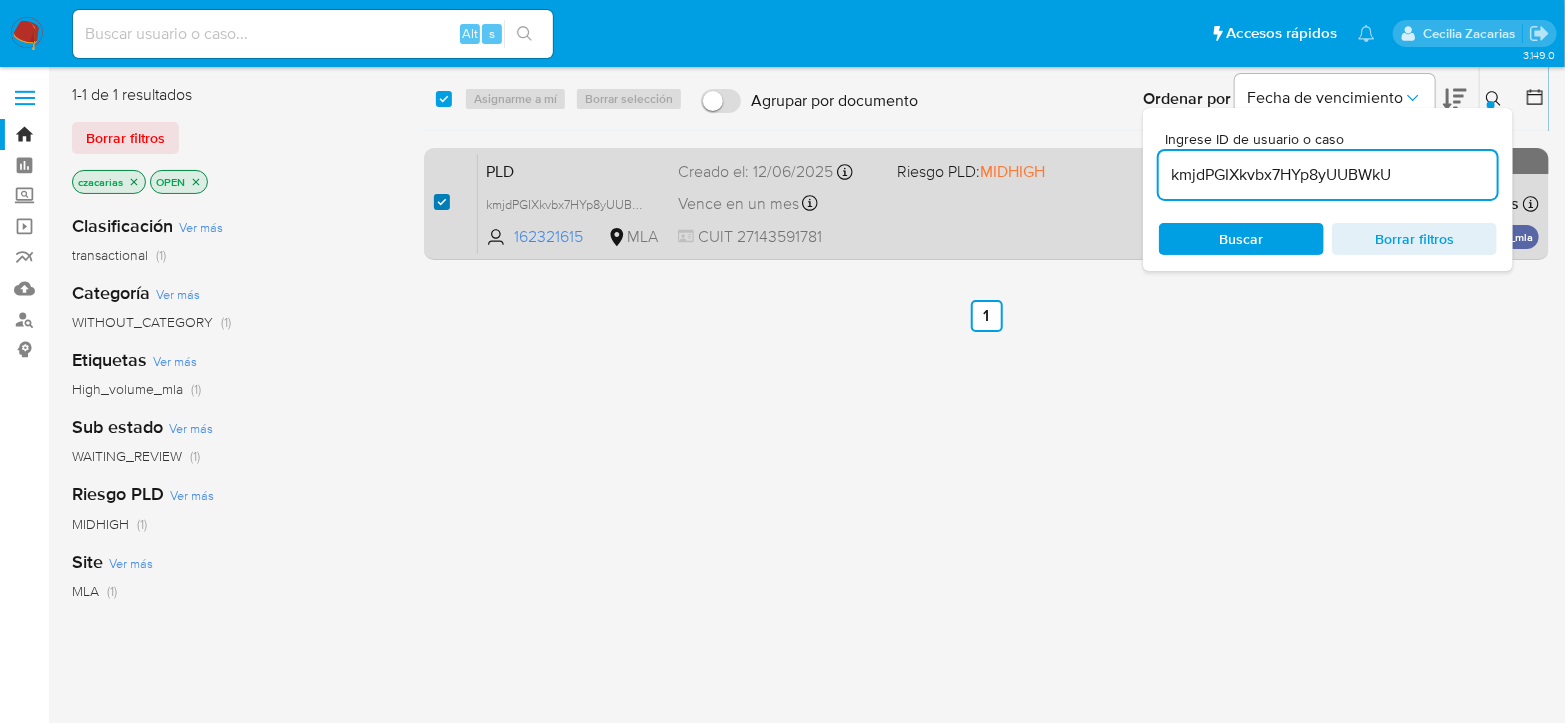 checkbox on "true" 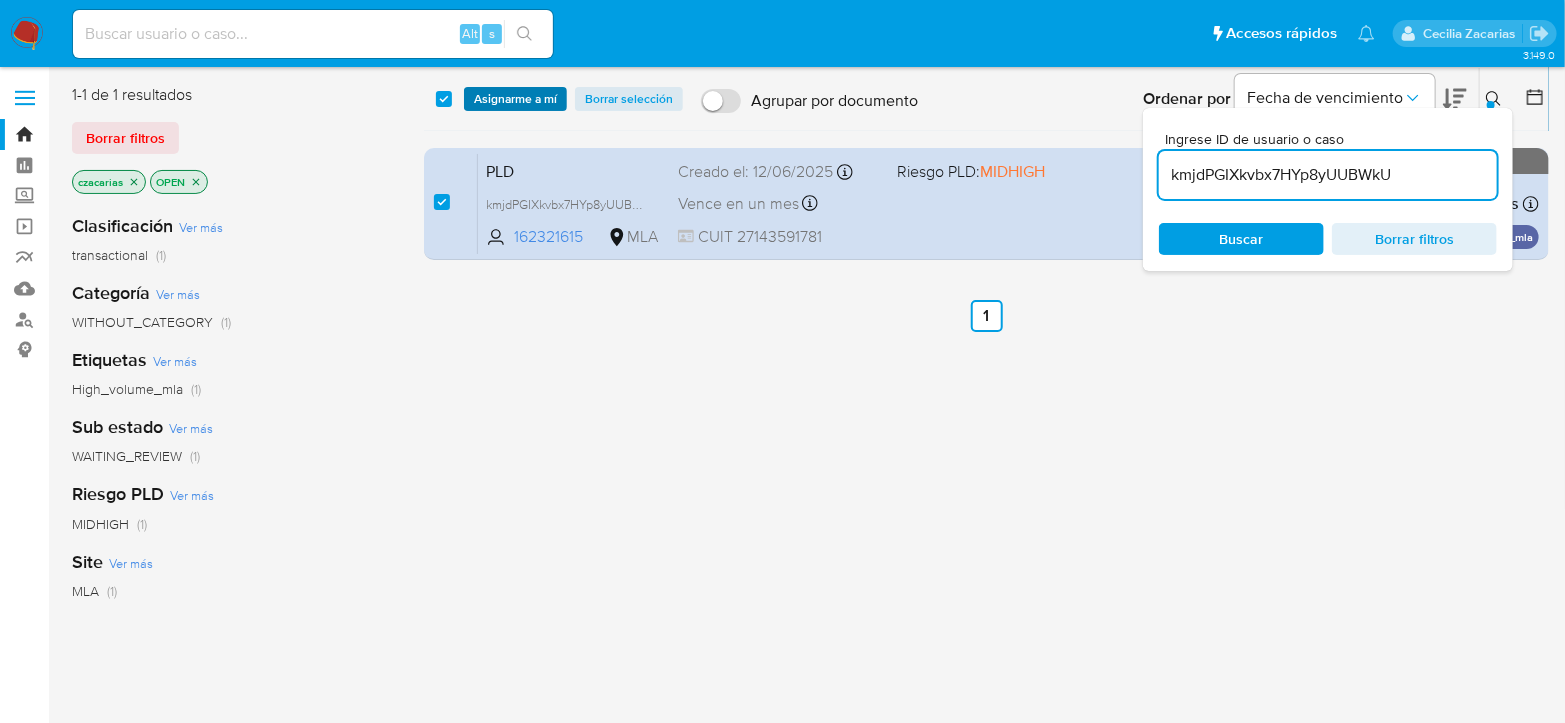 click on "Asignarme a mí" at bounding box center [515, 99] 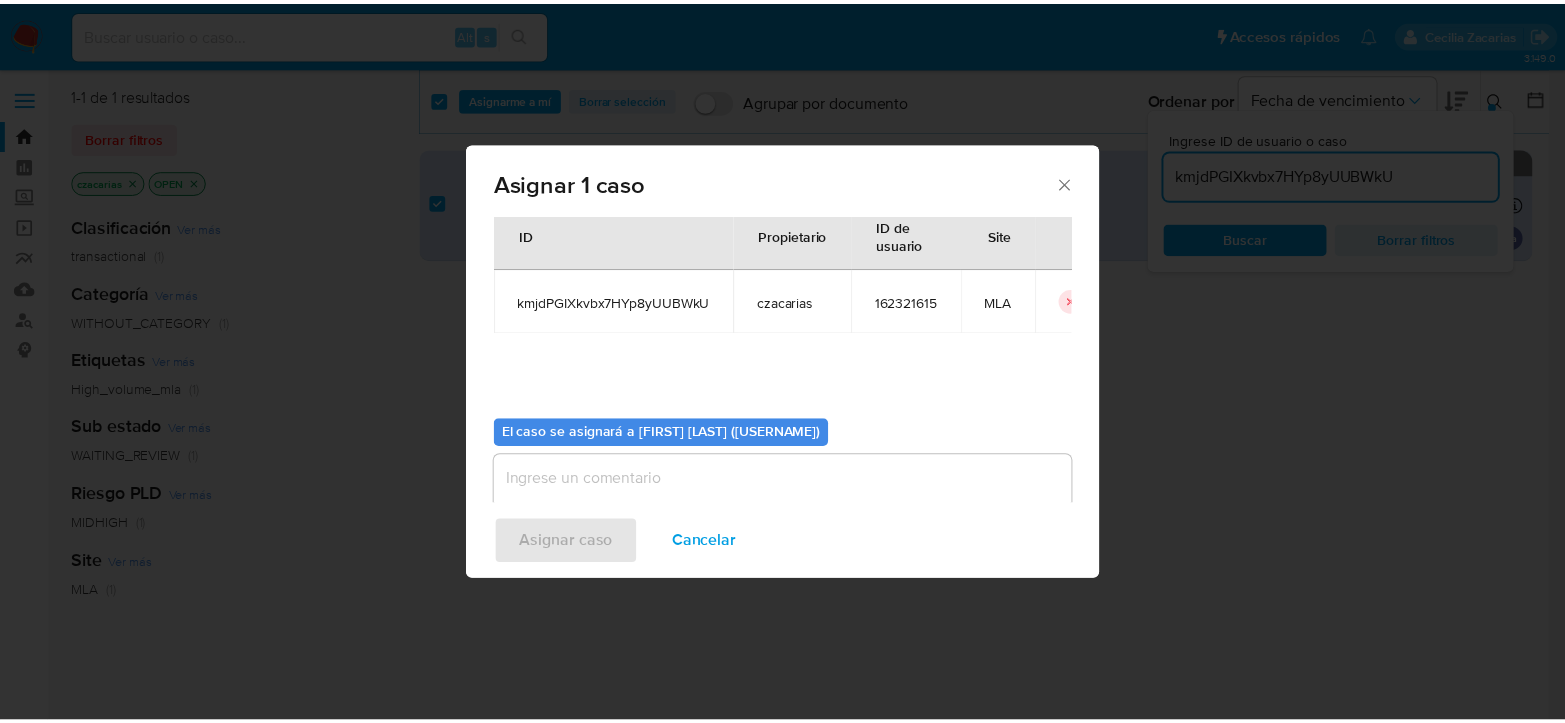 scroll, scrollTop: 102, scrollLeft: 0, axis: vertical 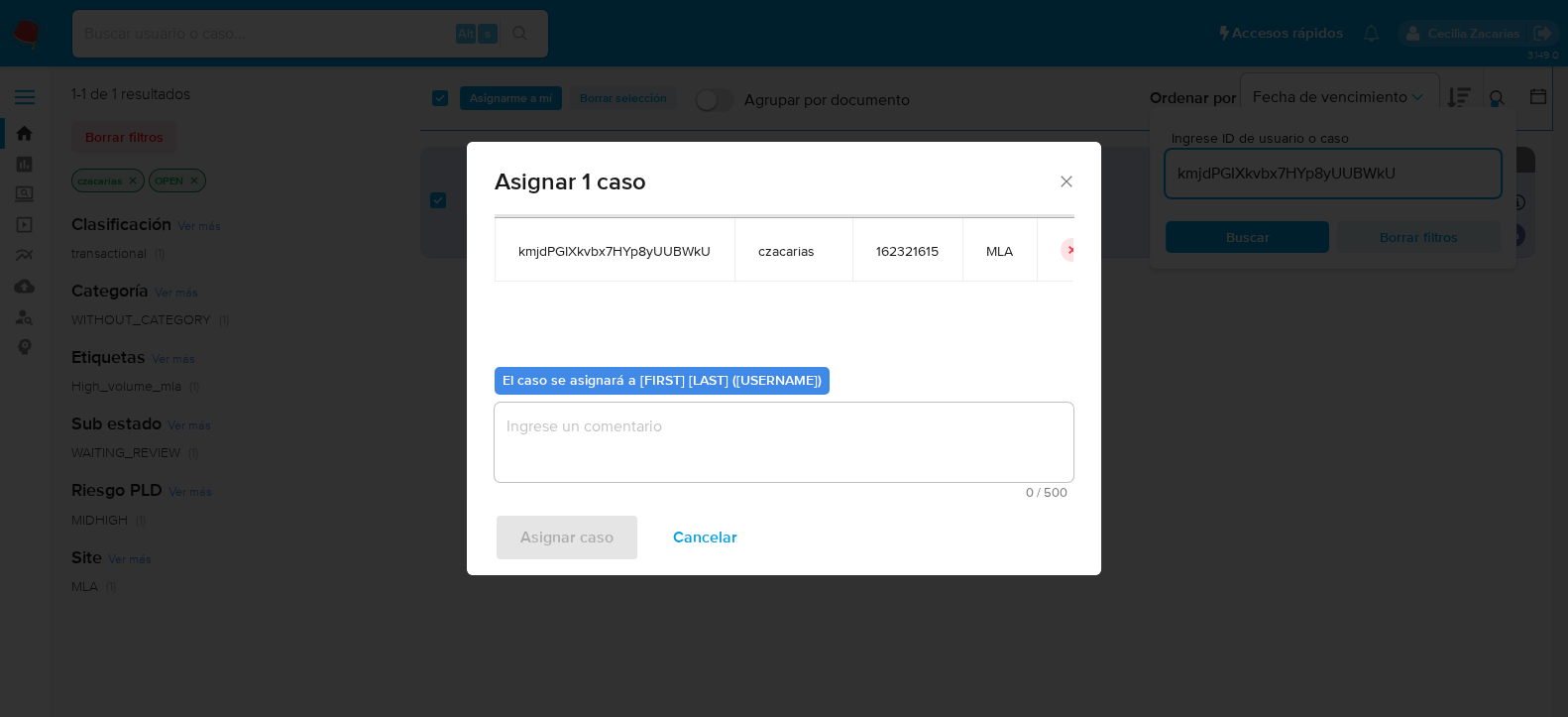 click at bounding box center [784, 442] 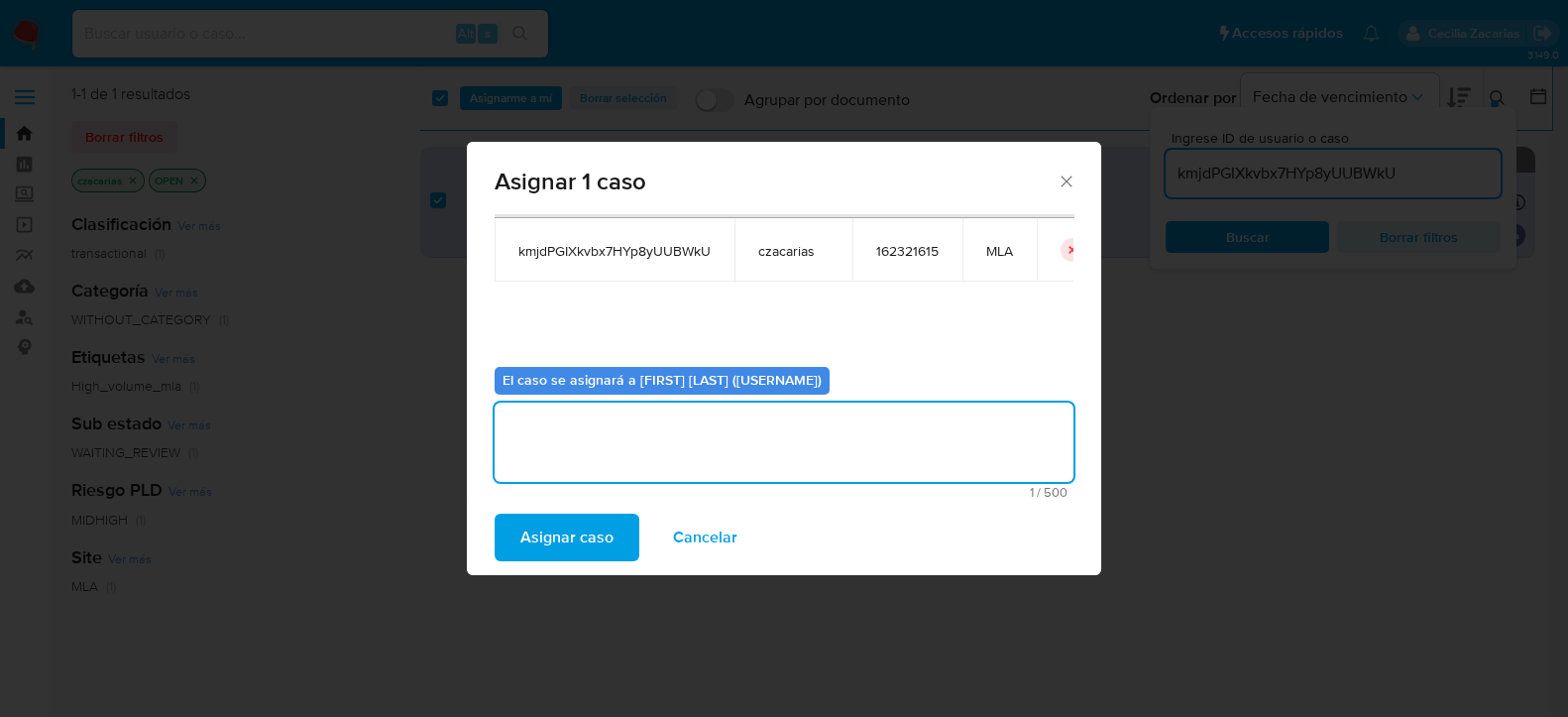 click on "Asignar caso" at bounding box center (567, 538) 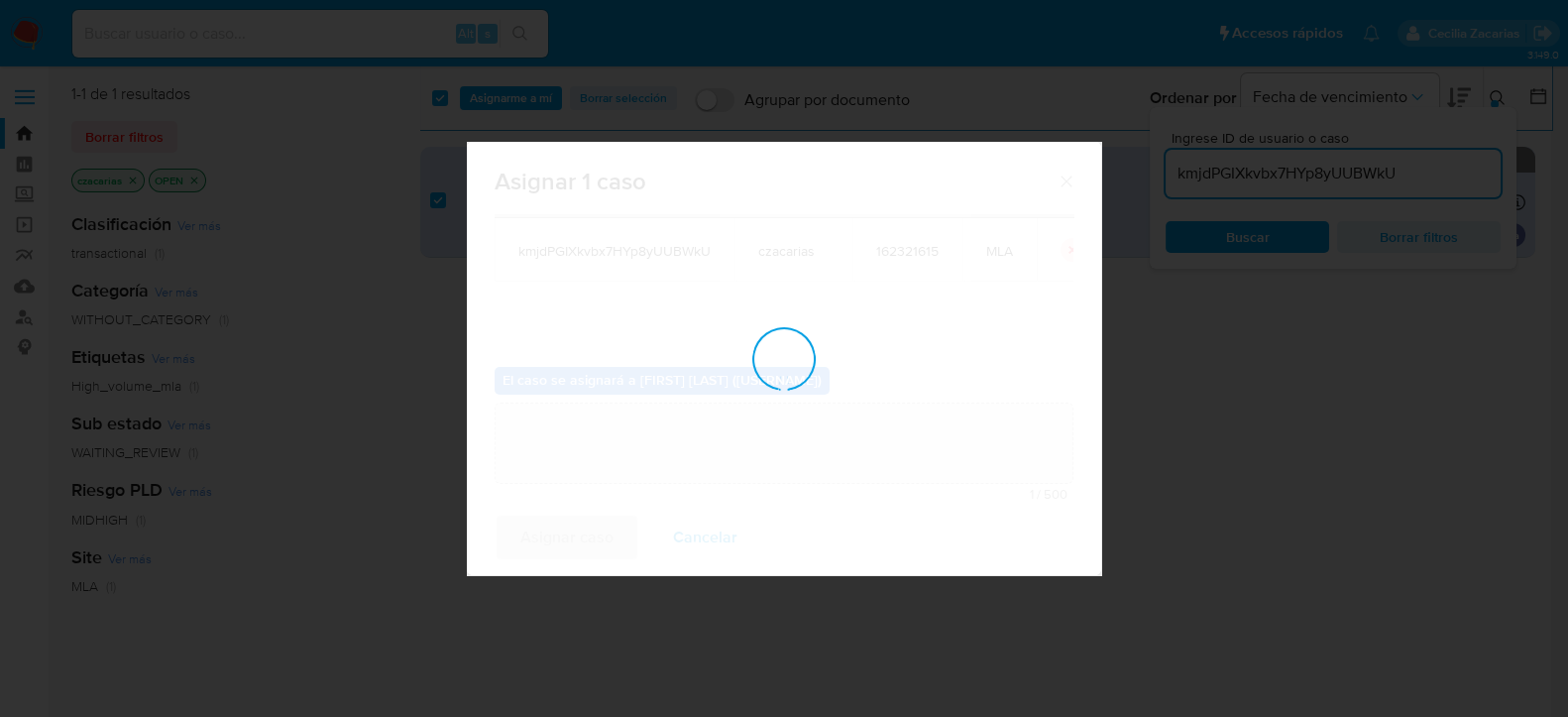 type 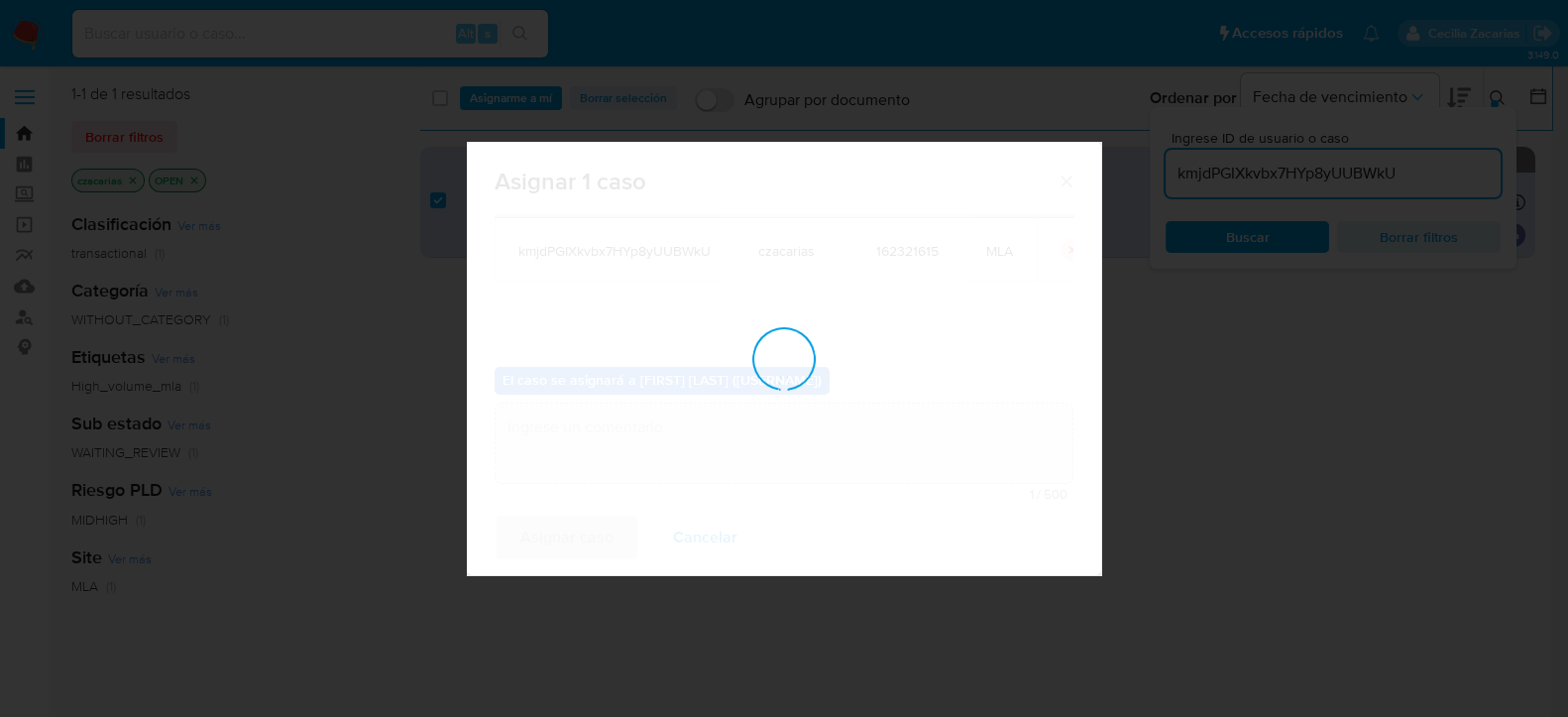 checkbox on "false" 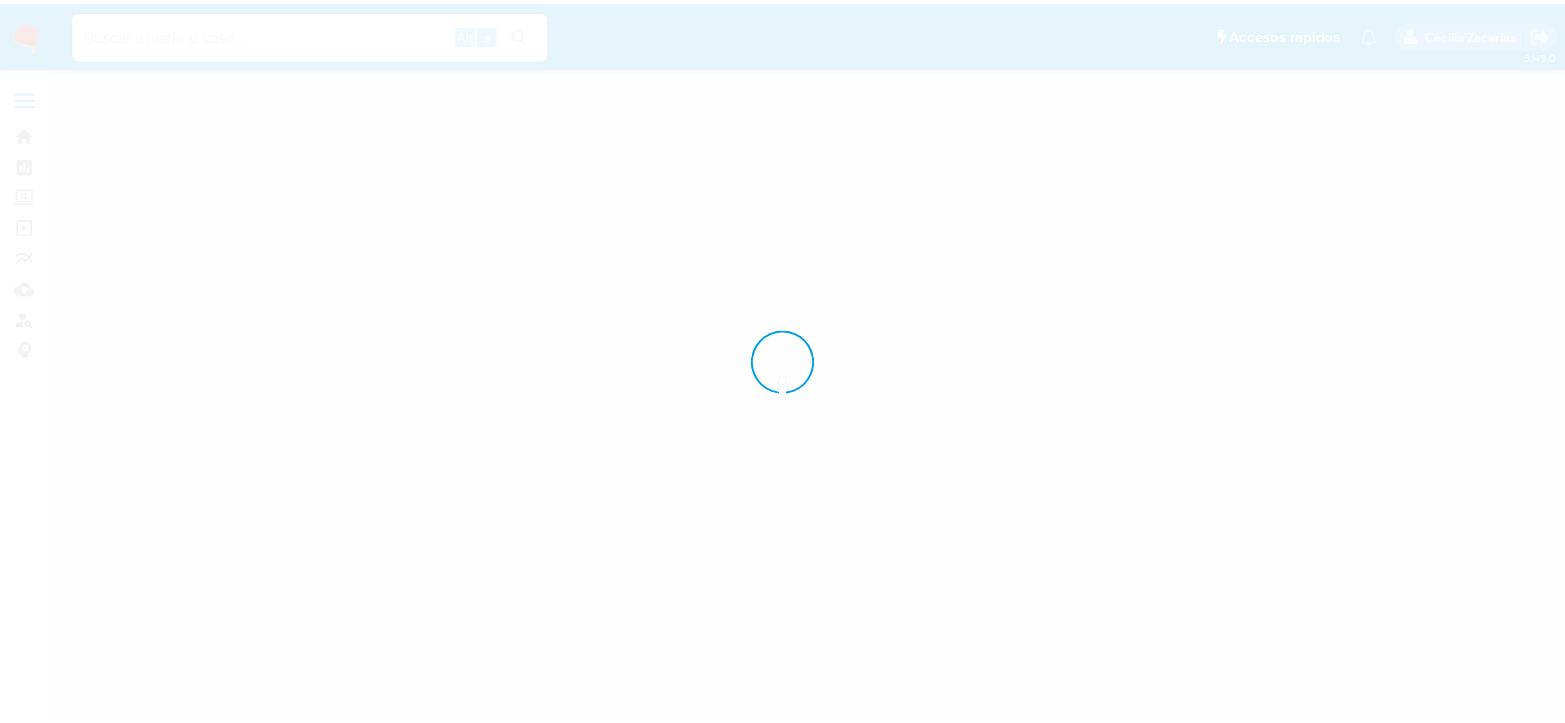scroll, scrollTop: 0, scrollLeft: 0, axis: both 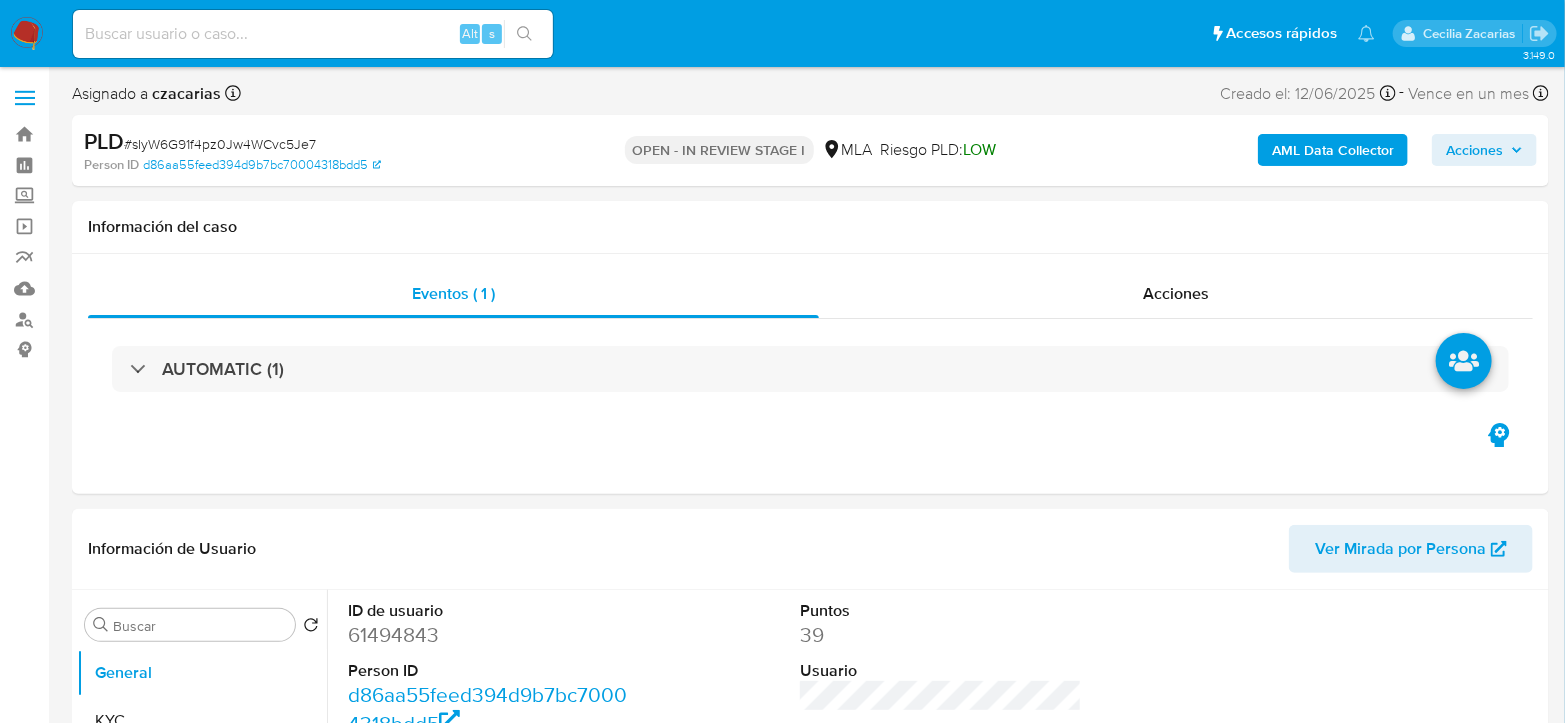 select on "10" 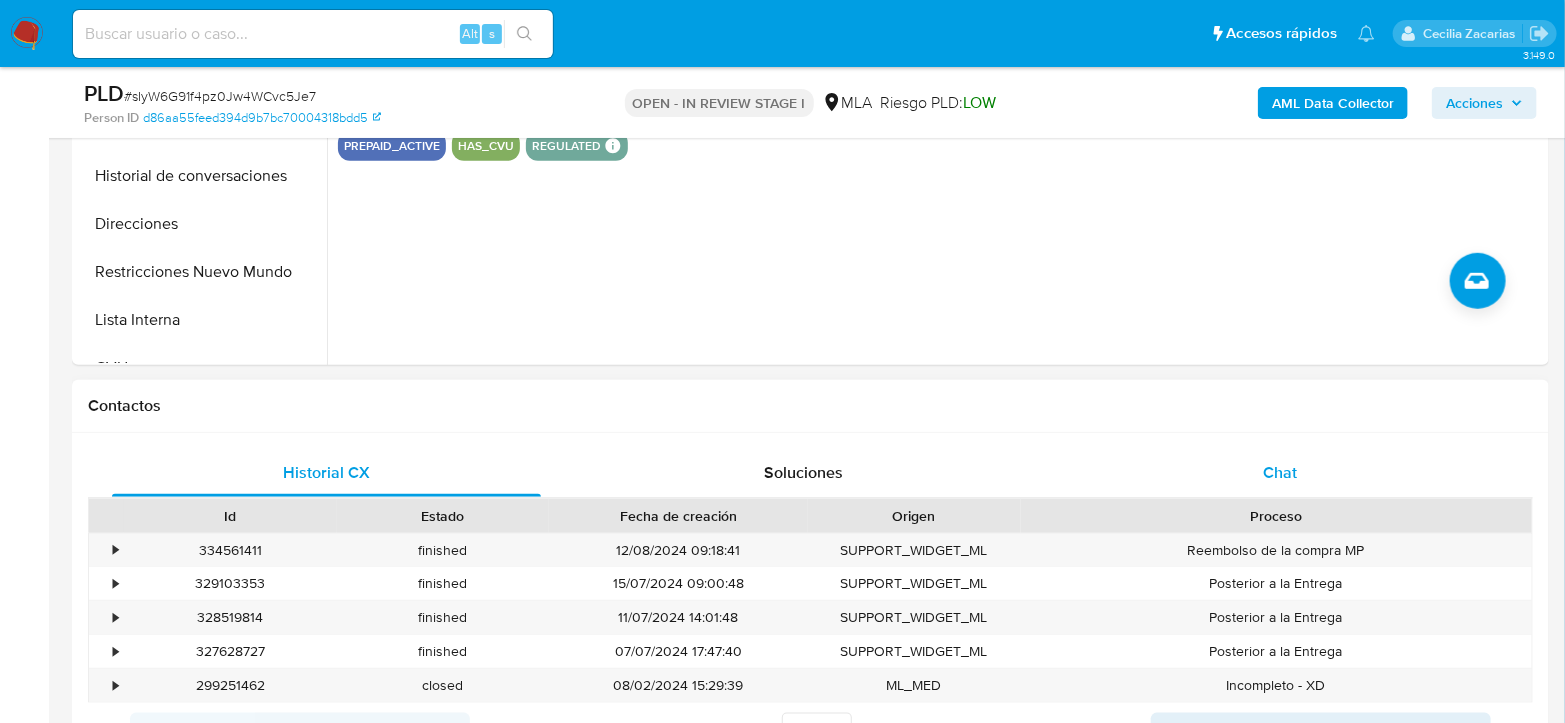 click on "Chat" at bounding box center (1280, 473) 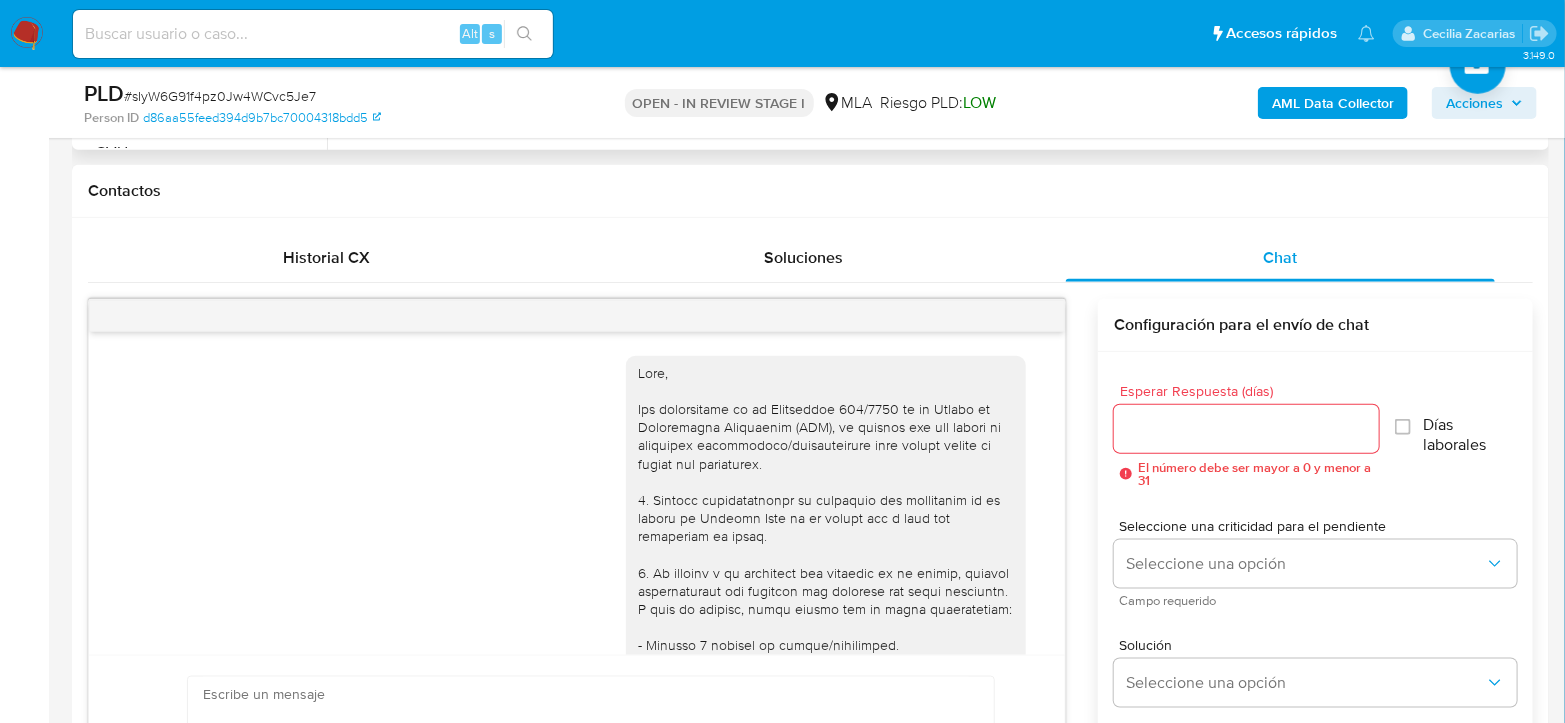 scroll, scrollTop: 888, scrollLeft: 0, axis: vertical 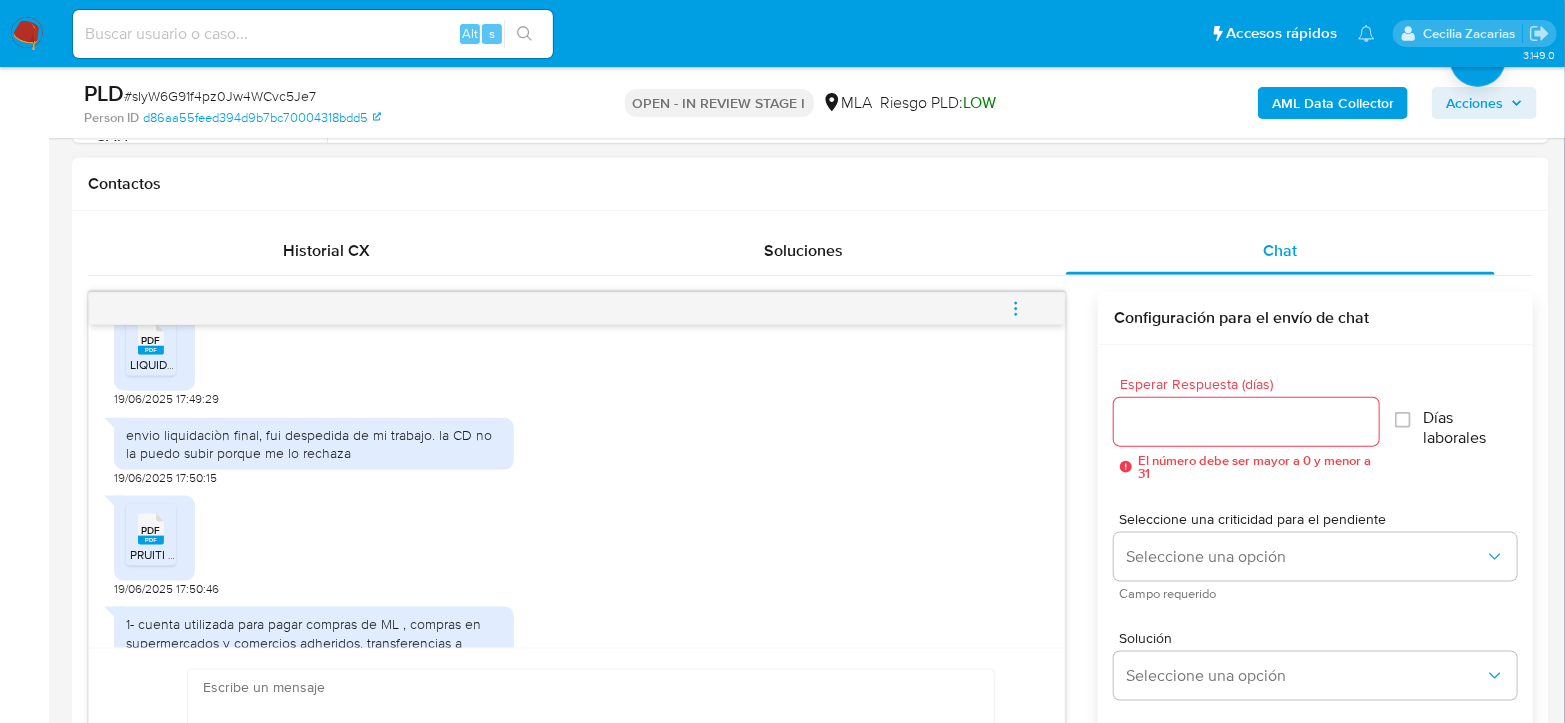 click on "LIQUIDACUÓN FINAL Y RETENCION GANANCIAS.pdf" at bounding box center (273, 364) 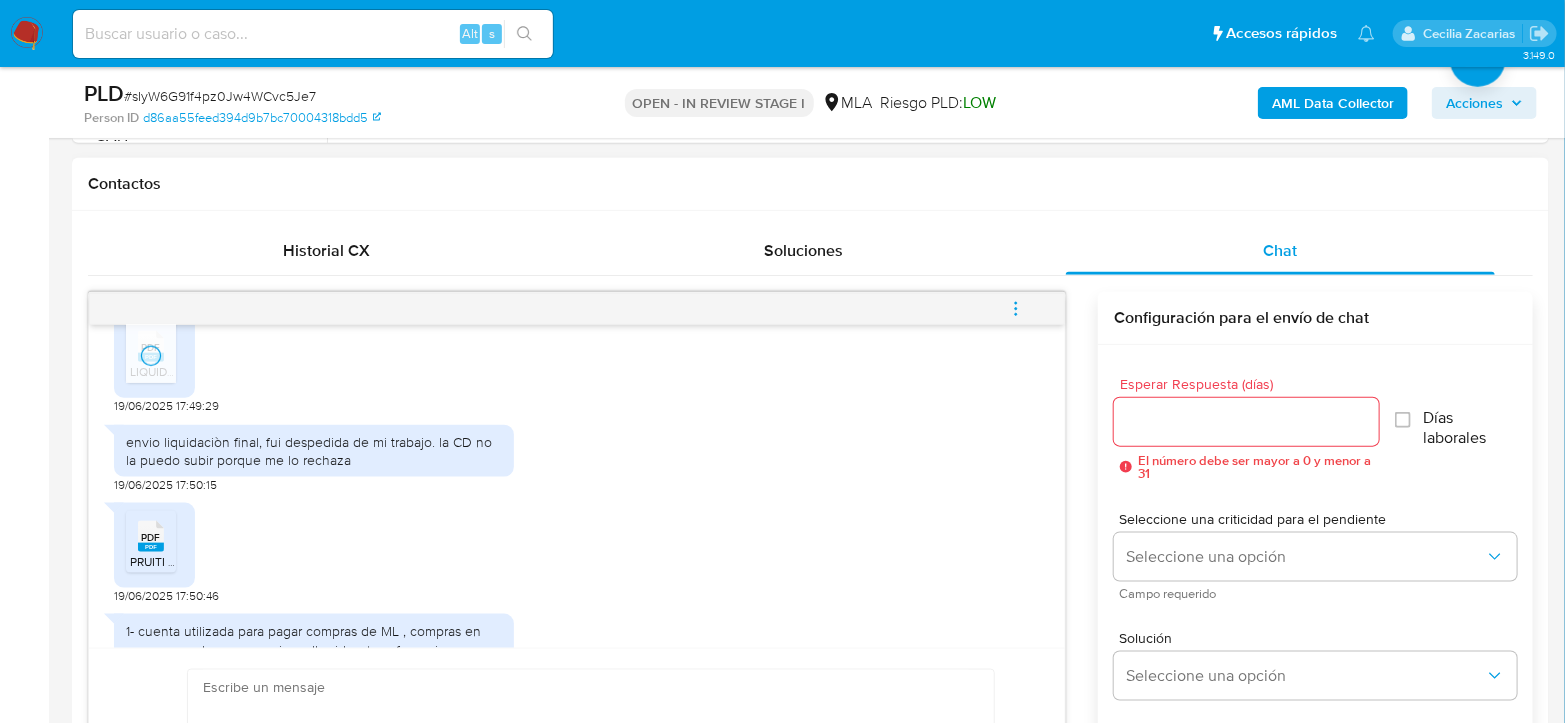 scroll, scrollTop: 1133, scrollLeft: 0, axis: vertical 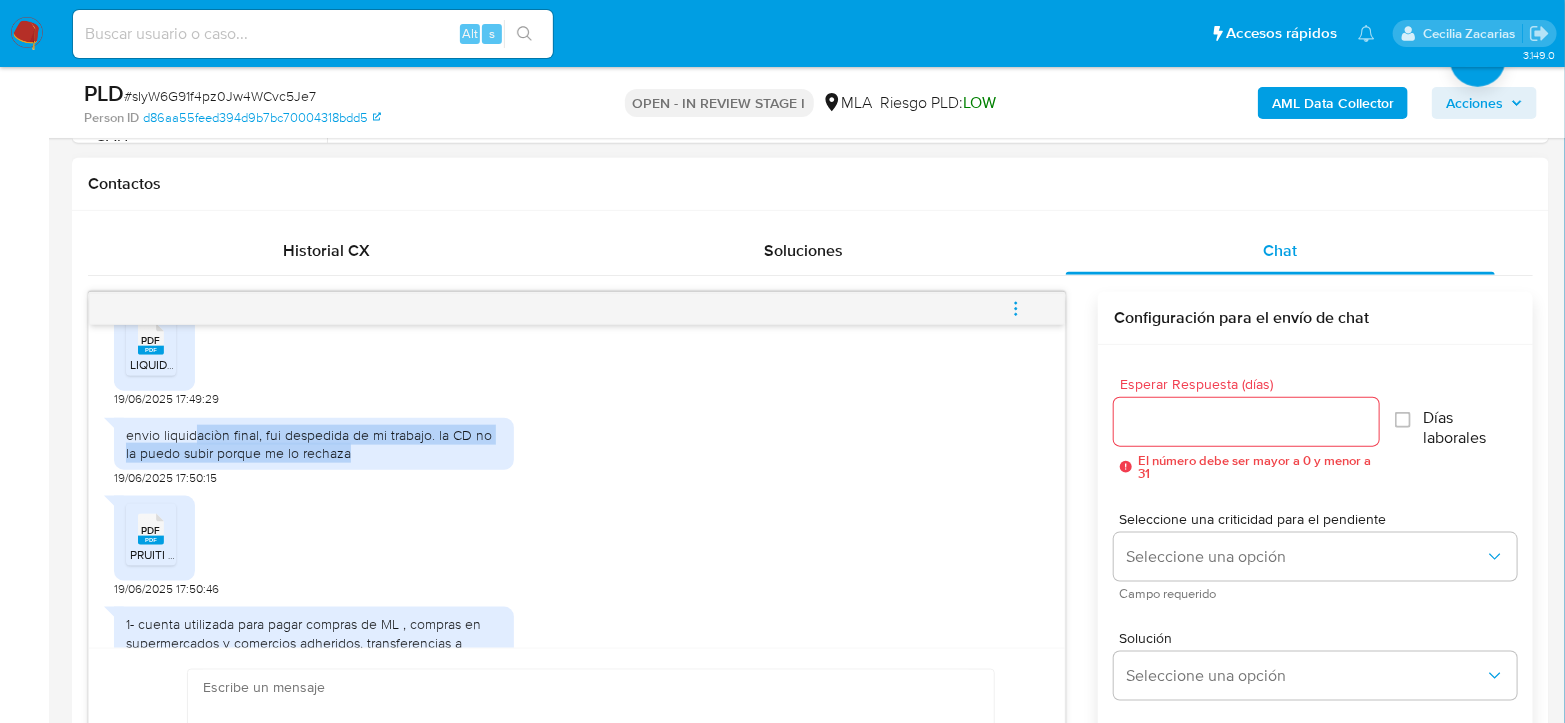 drag, startPoint x: 192, startPoint y: 472, endPoint x: 363, endPoint y: 486, distance: 171.57214 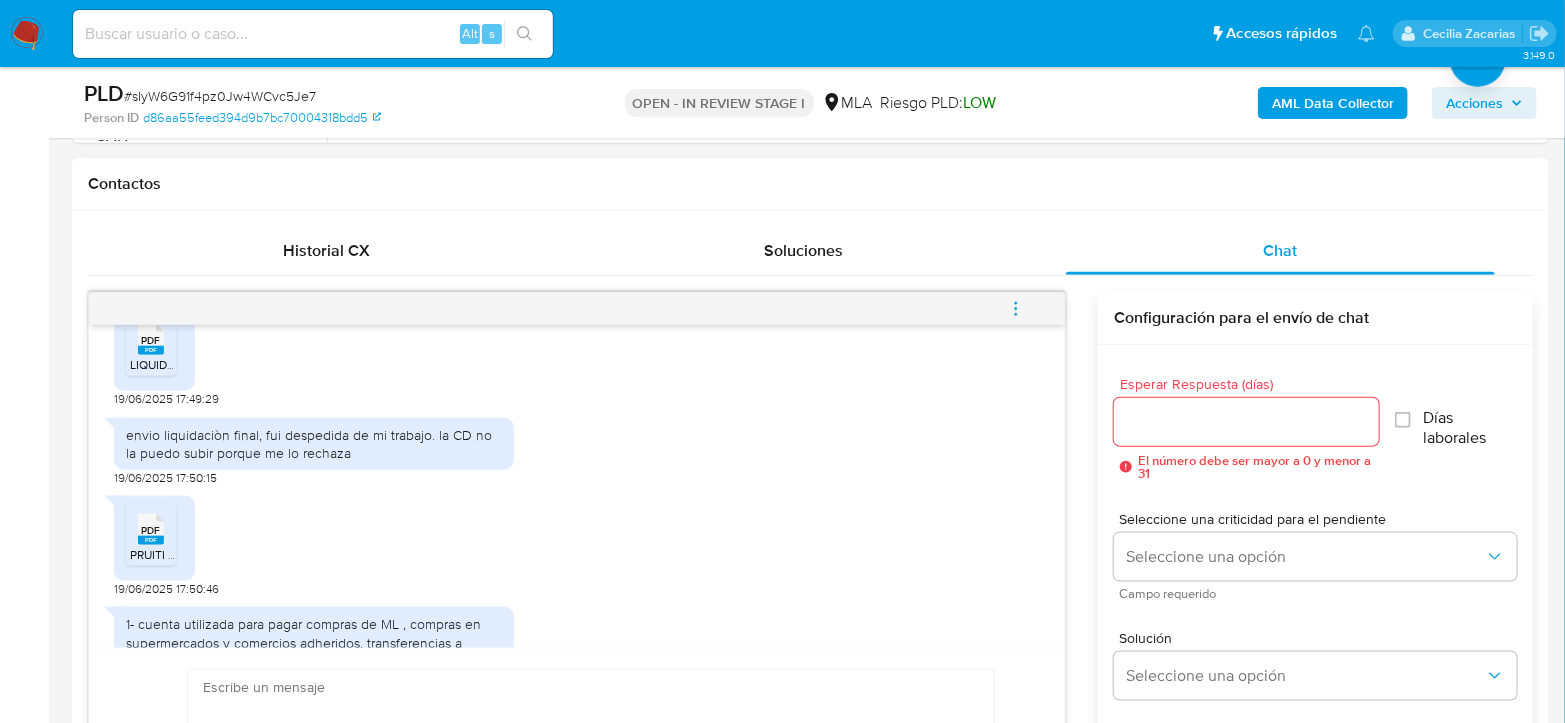 click on "PRUITI (2).pdf" at bounding box center [165, 554] 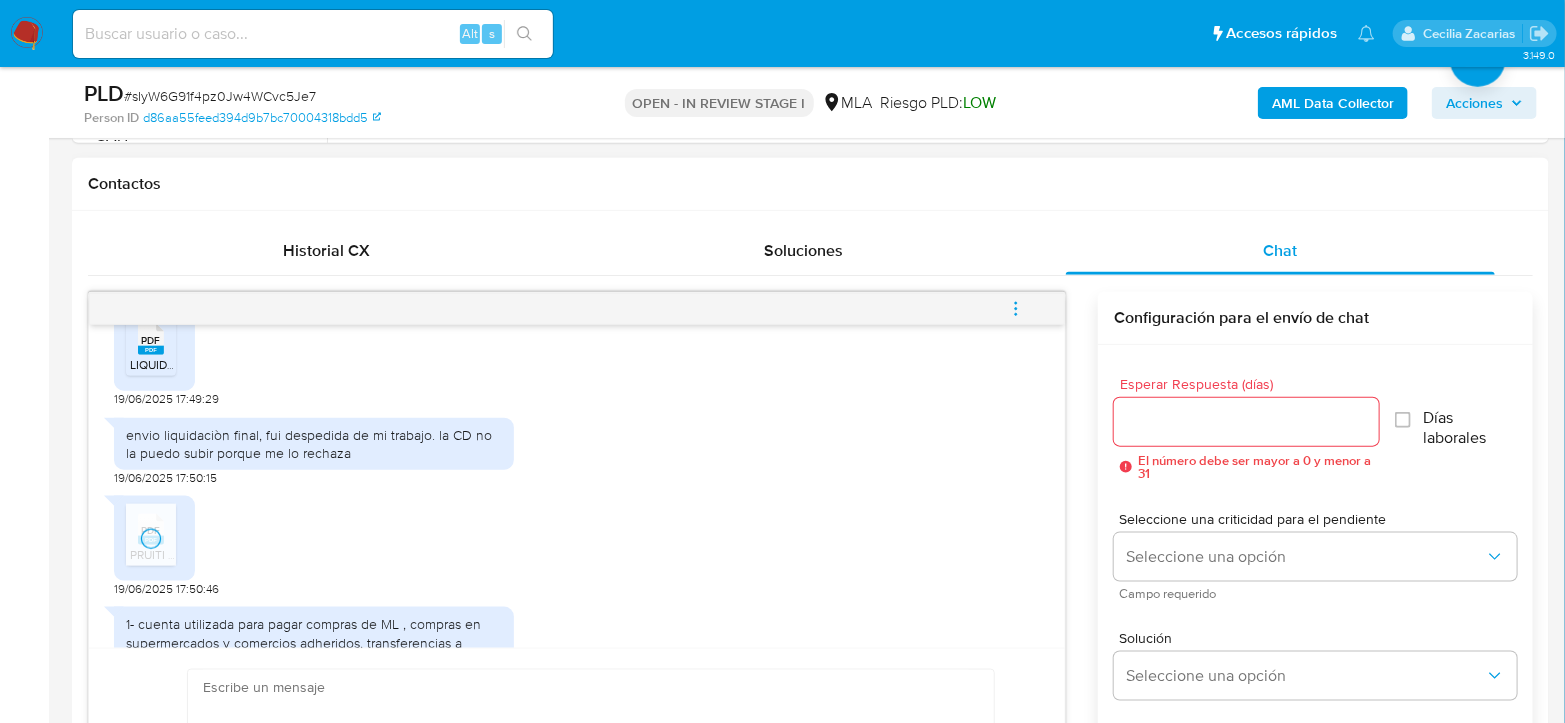 scroll, scrollTop: 1244, scrollLeft: 0, axis: vertical 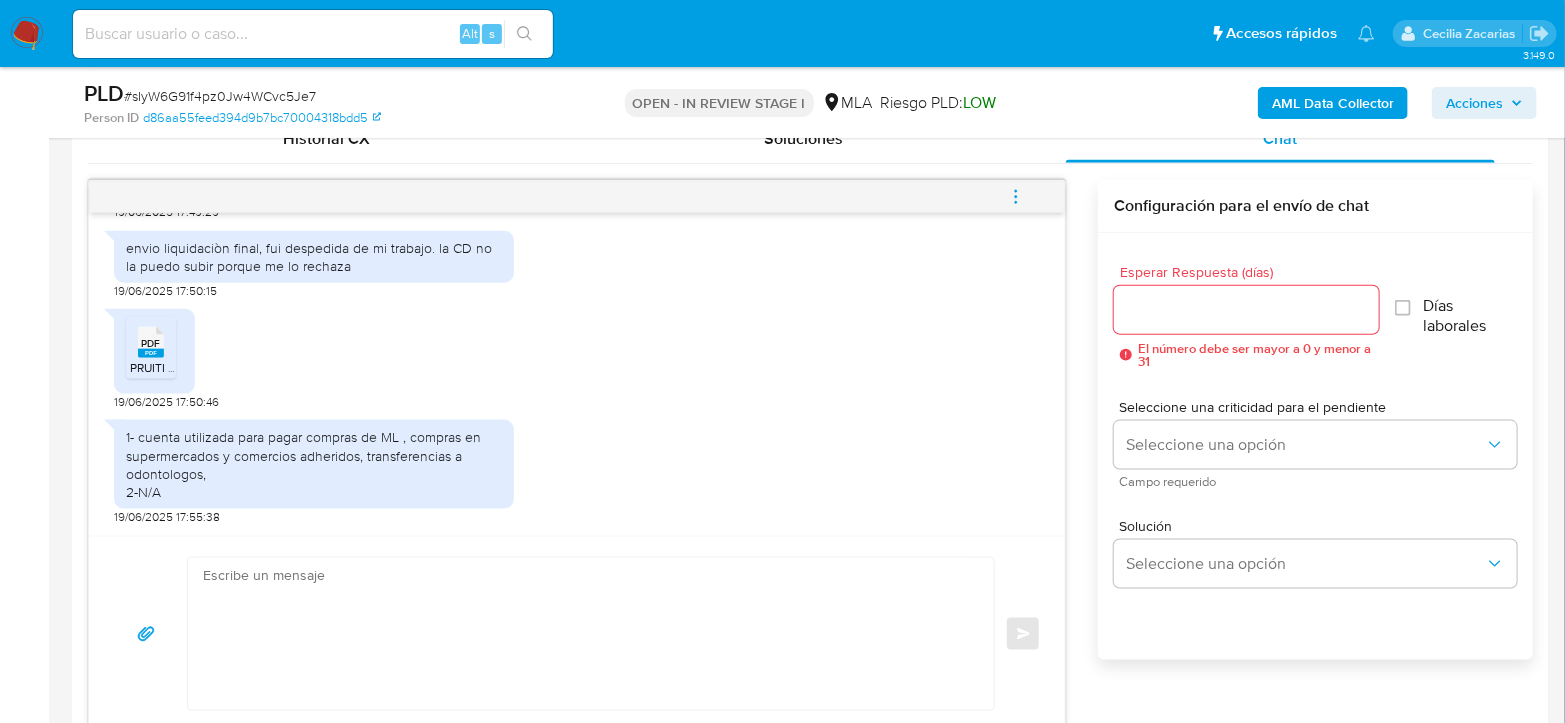 drag, startPoint x: 225, startPoint y: 107, endPoint x: 235, endPoint y: 91, distance: 18.867962 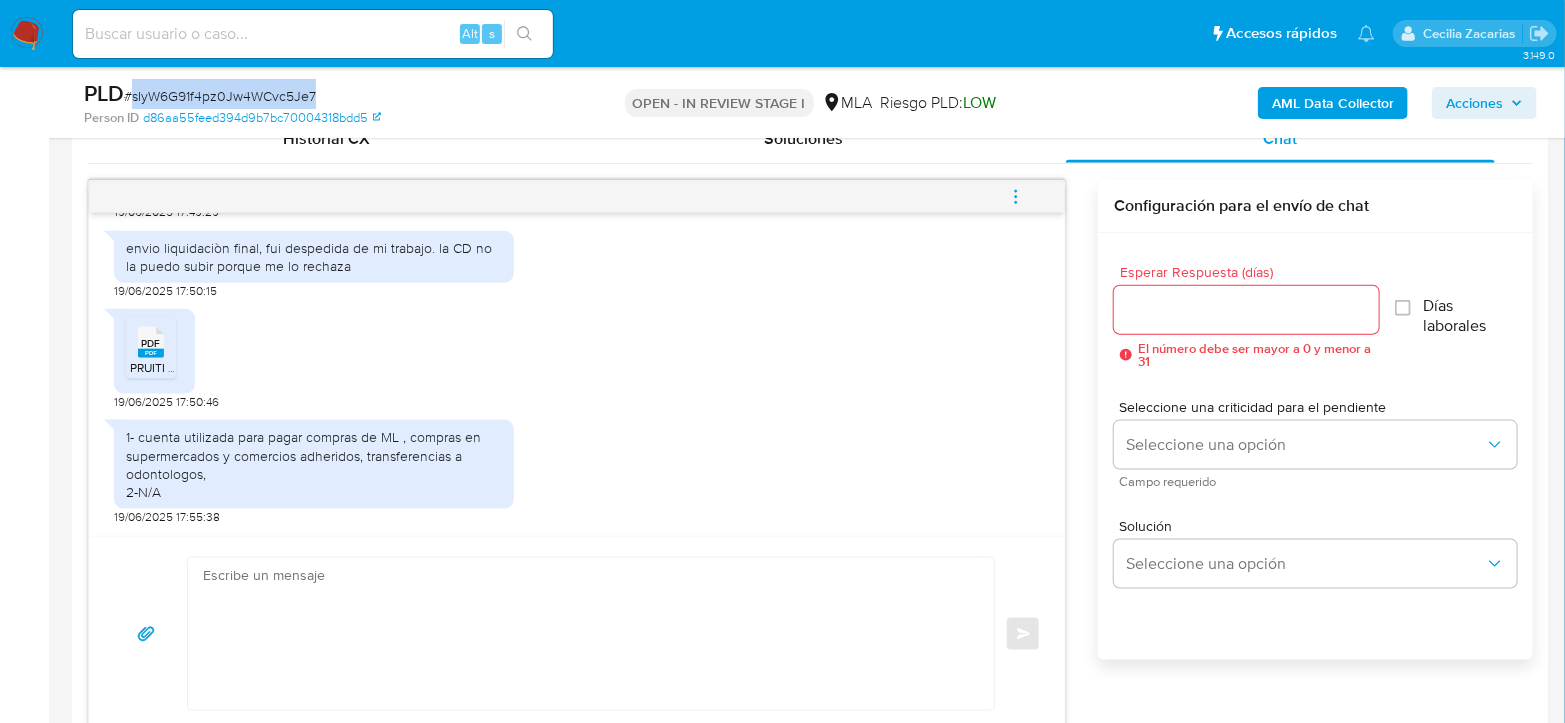 click on "# sIyW6G91f4pz0Jw4WCvc5Je7" at bounding box center (220, 96) 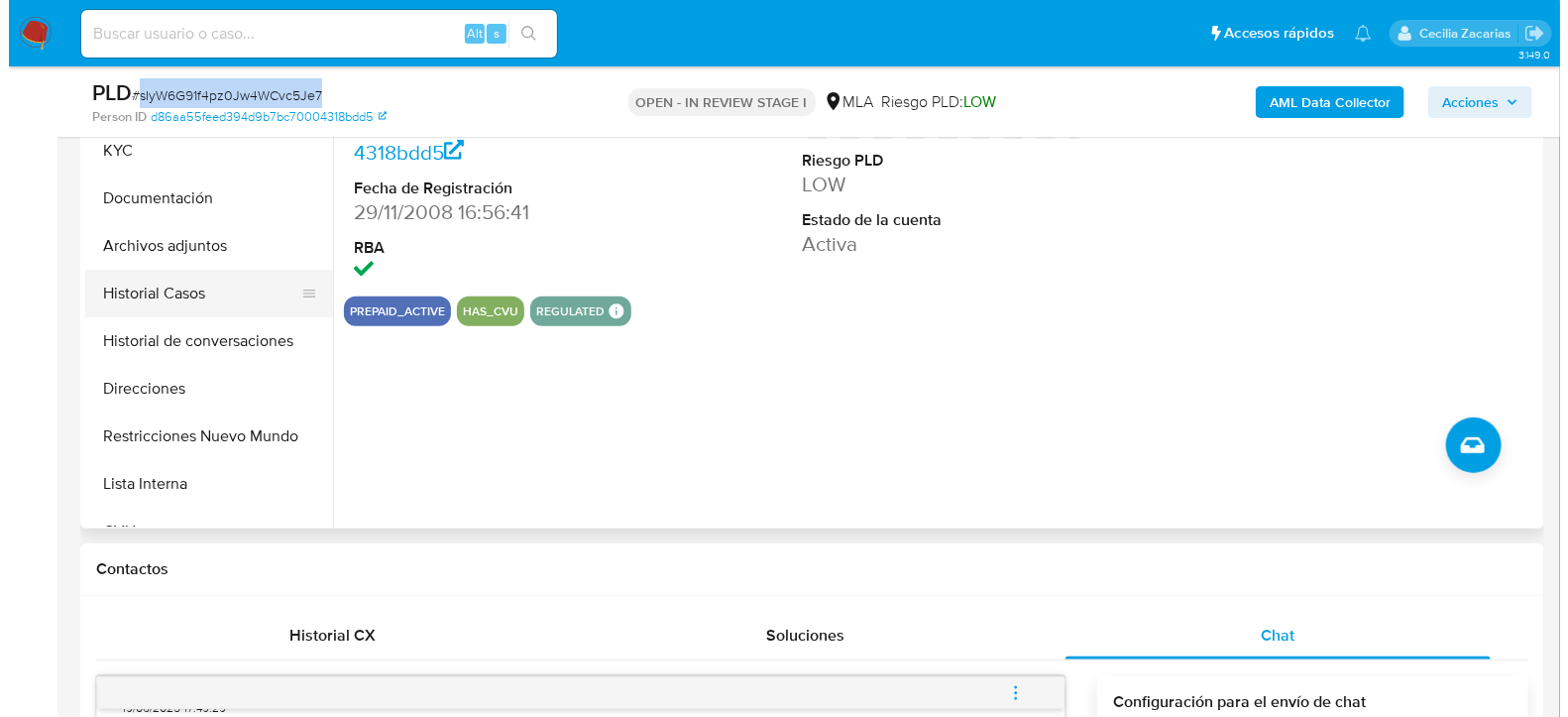 scroll, scrollTop: 440, scrollLeft: 0, axis: vertical 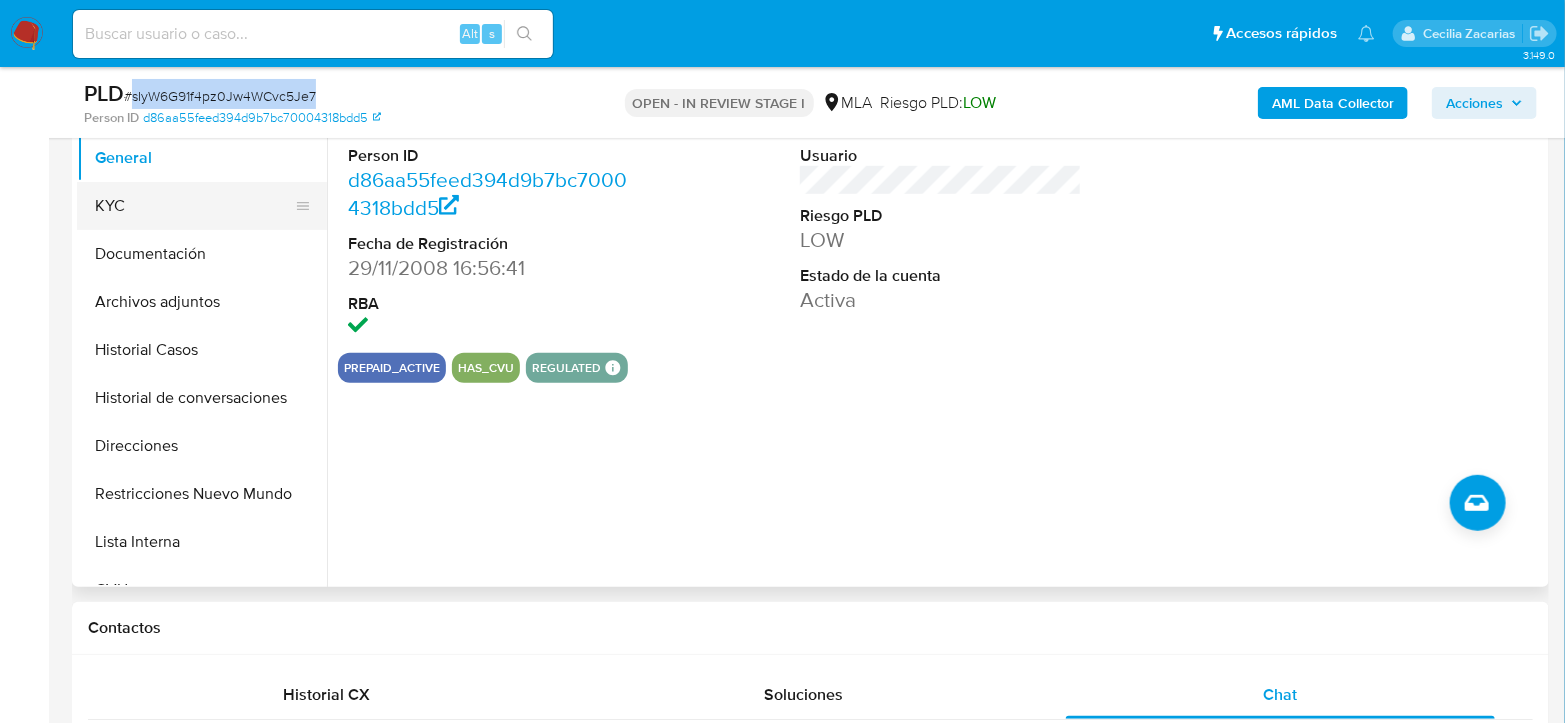 click on "KYC" at bounding box center [194, 206] 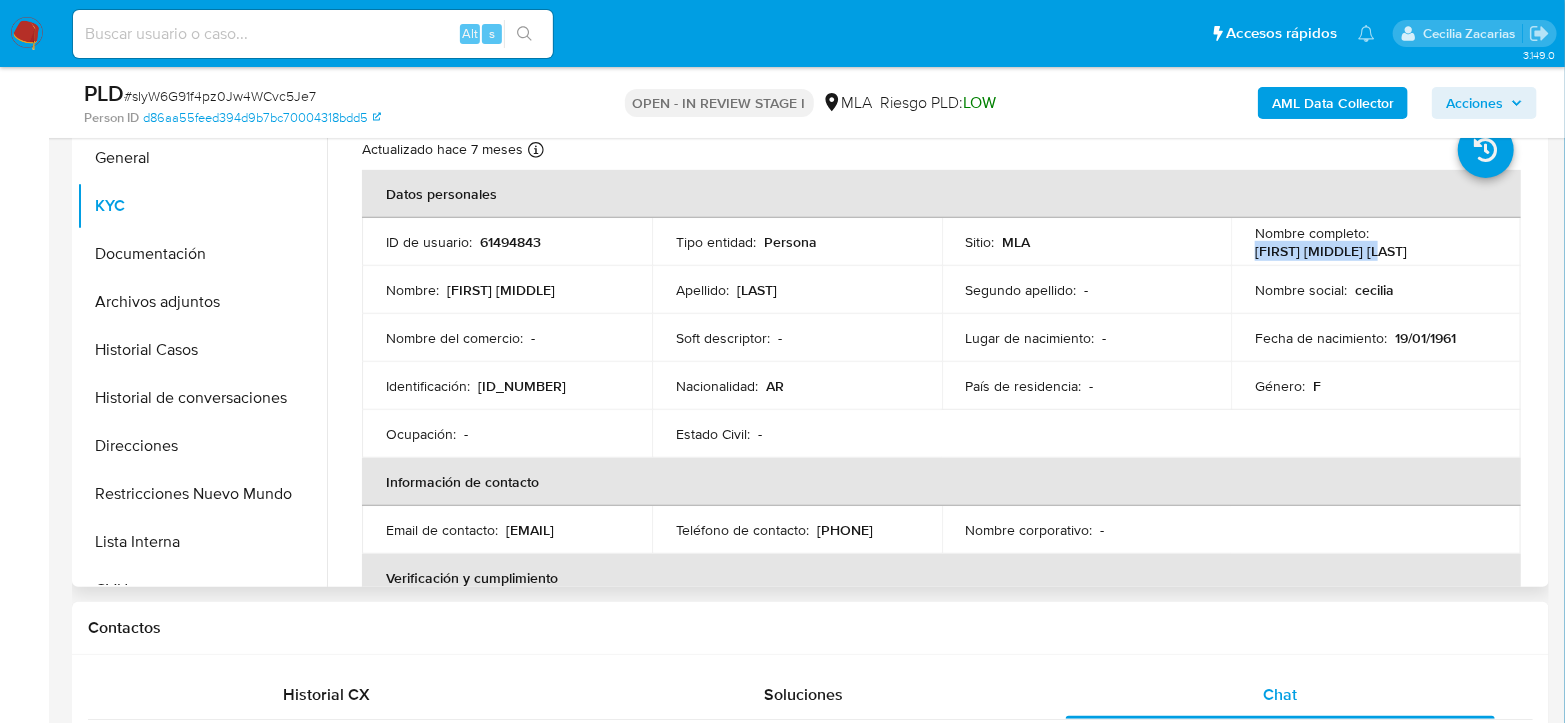drag, startPoint x: 1330, startPoint y: 253, endPoint x: 1394, endPoint y: 258, distance: 64.195015 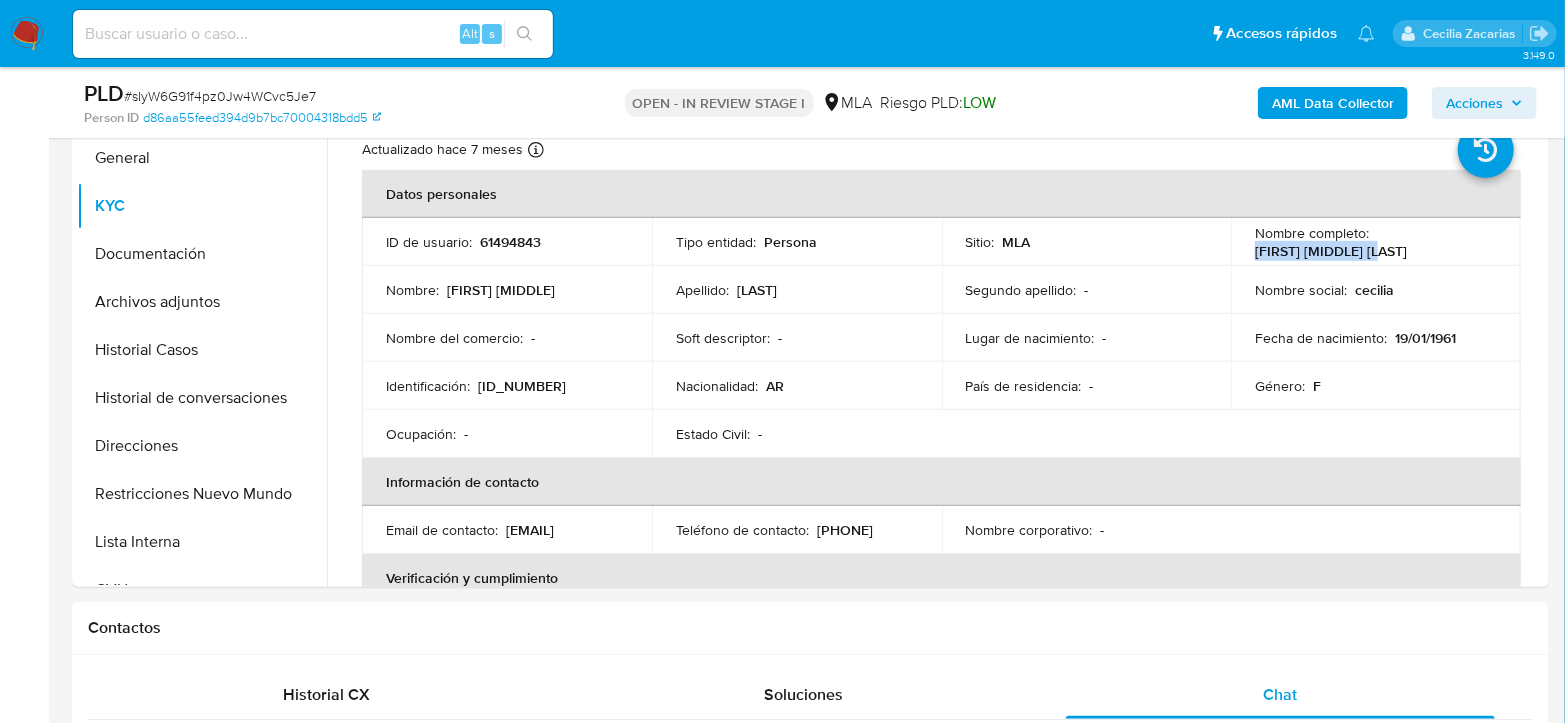 copy on "[FIRST] [MIDDLE] [LAST]" 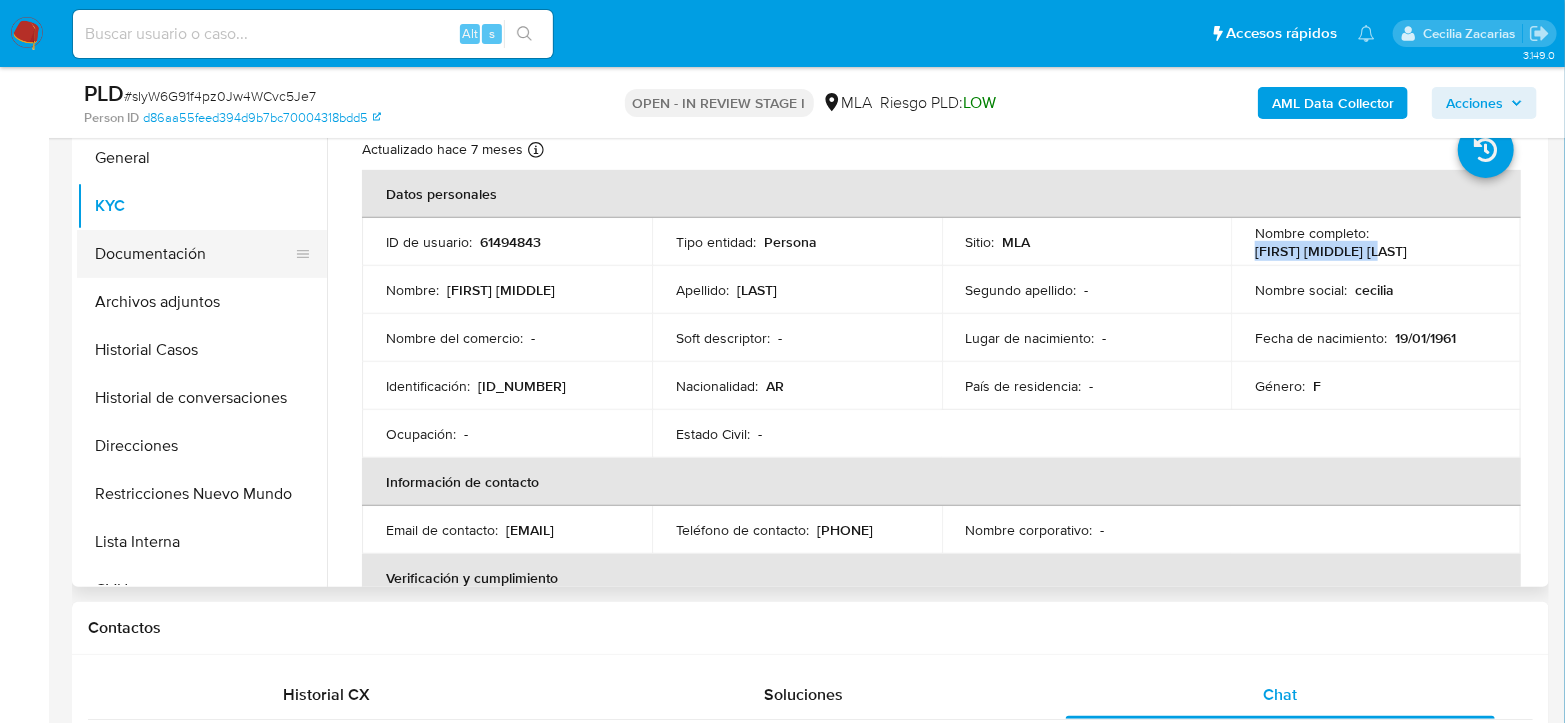 click on "Documentación" at bounding box center (194, 254) 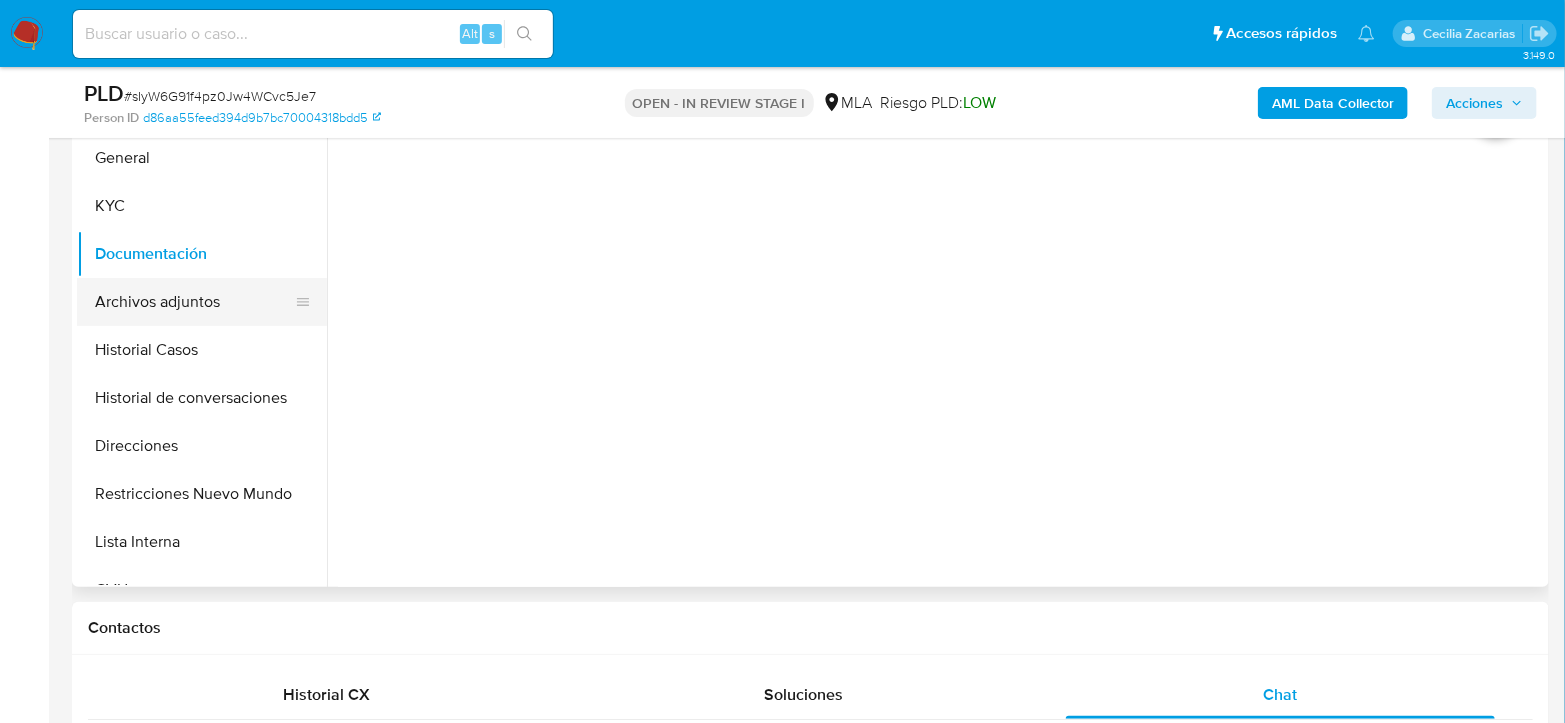click on "Archivos adjuntos" at bounding box center (194, 302) 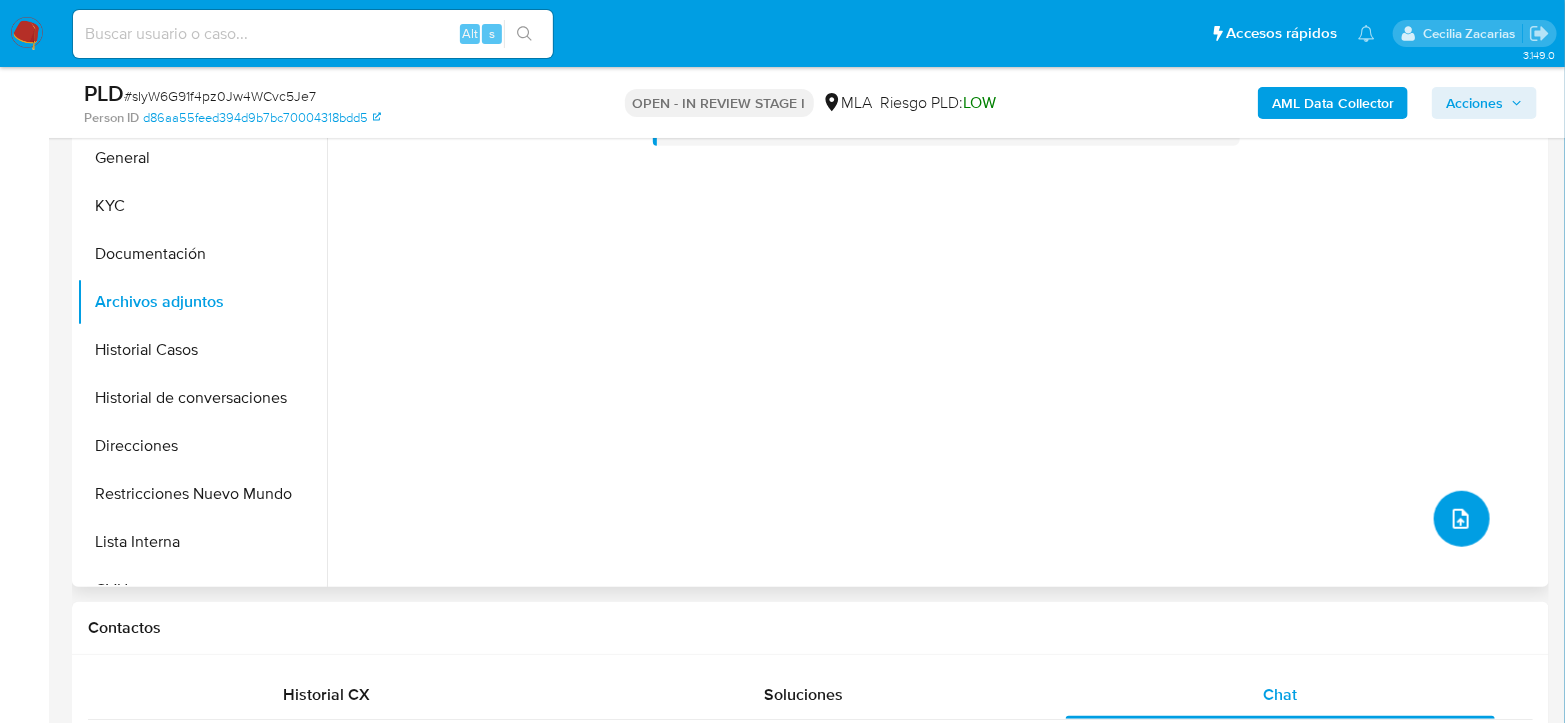click at bounding box center (1462, 519) 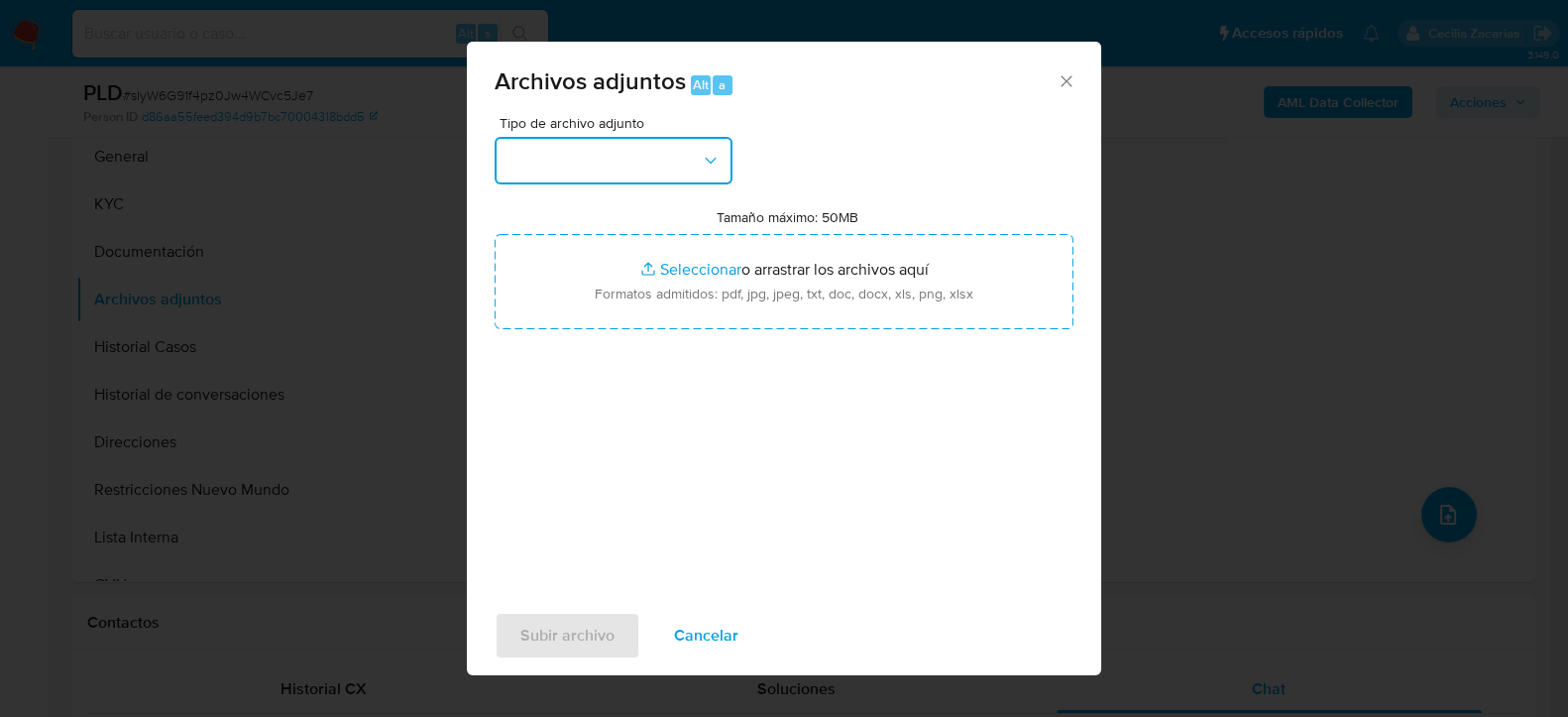 click at bounding box center (614, 161) 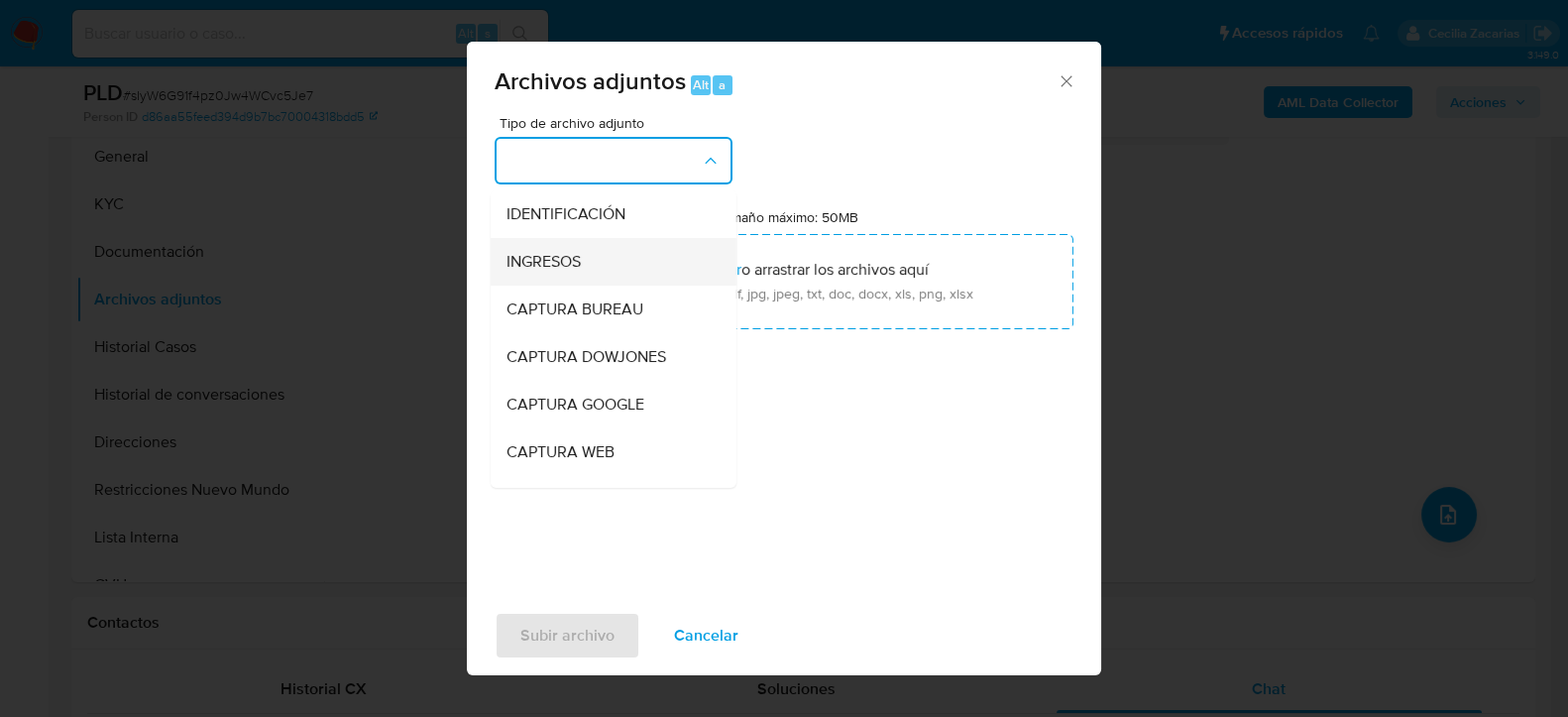 click on "INGRESOS" at bounding box center (543, 261) 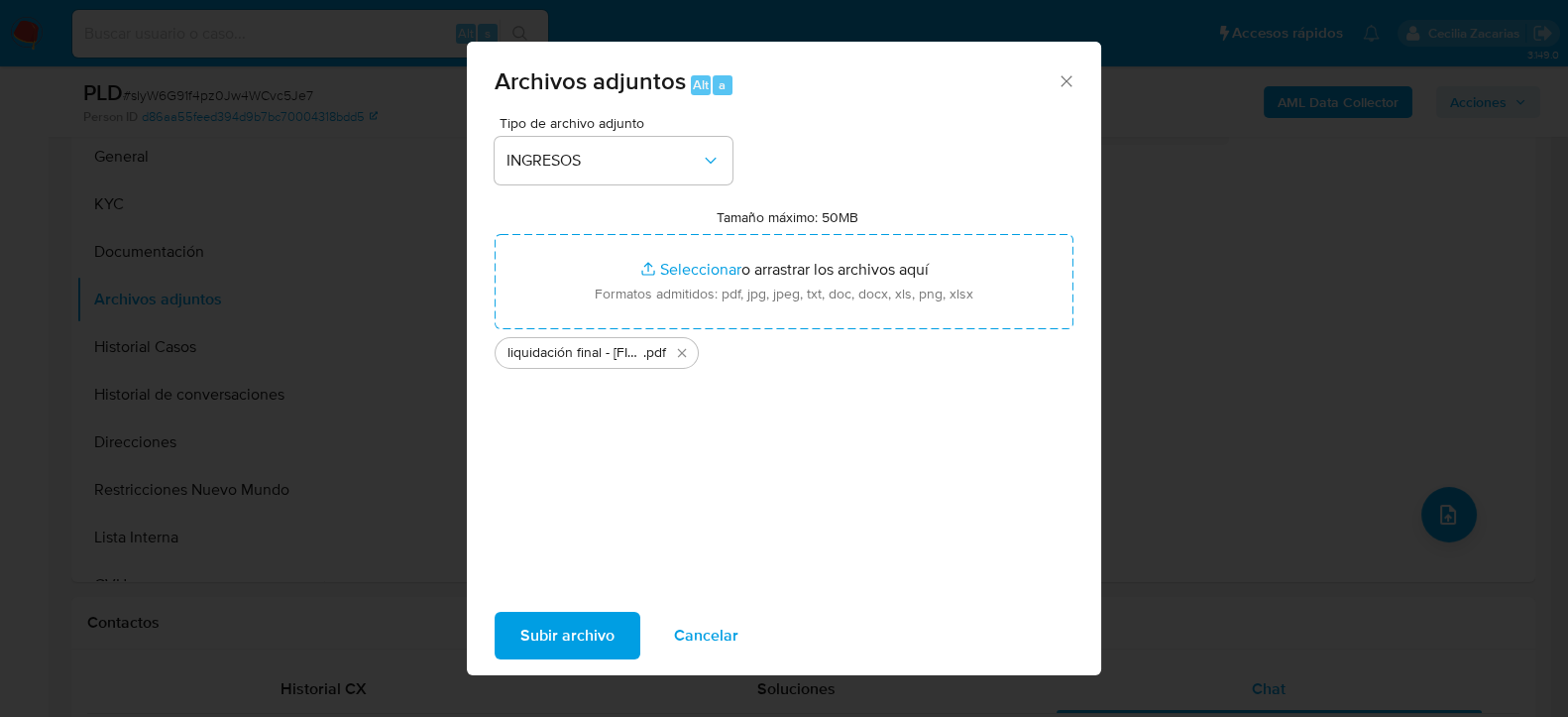 click on "Subir archivo" at bounding box center (567, 636) 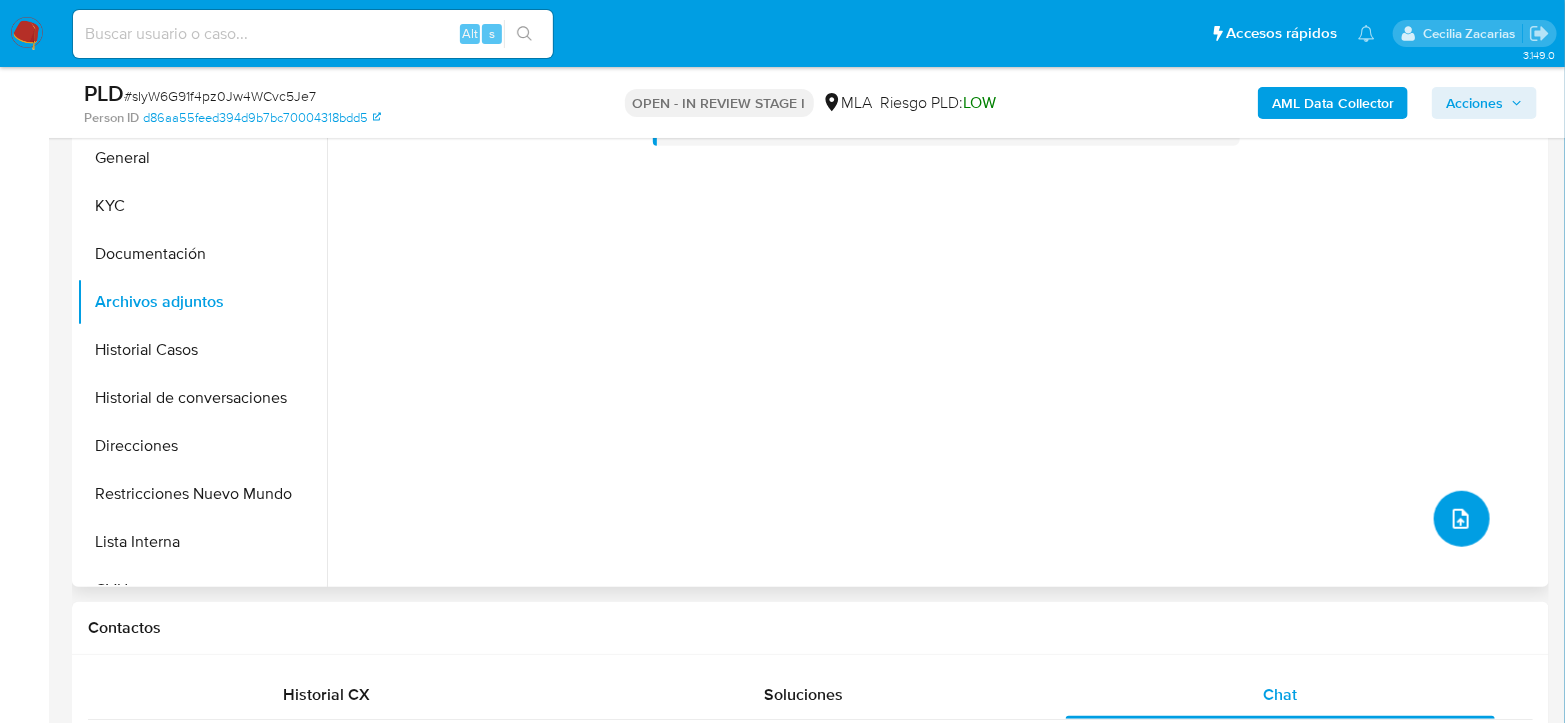 click 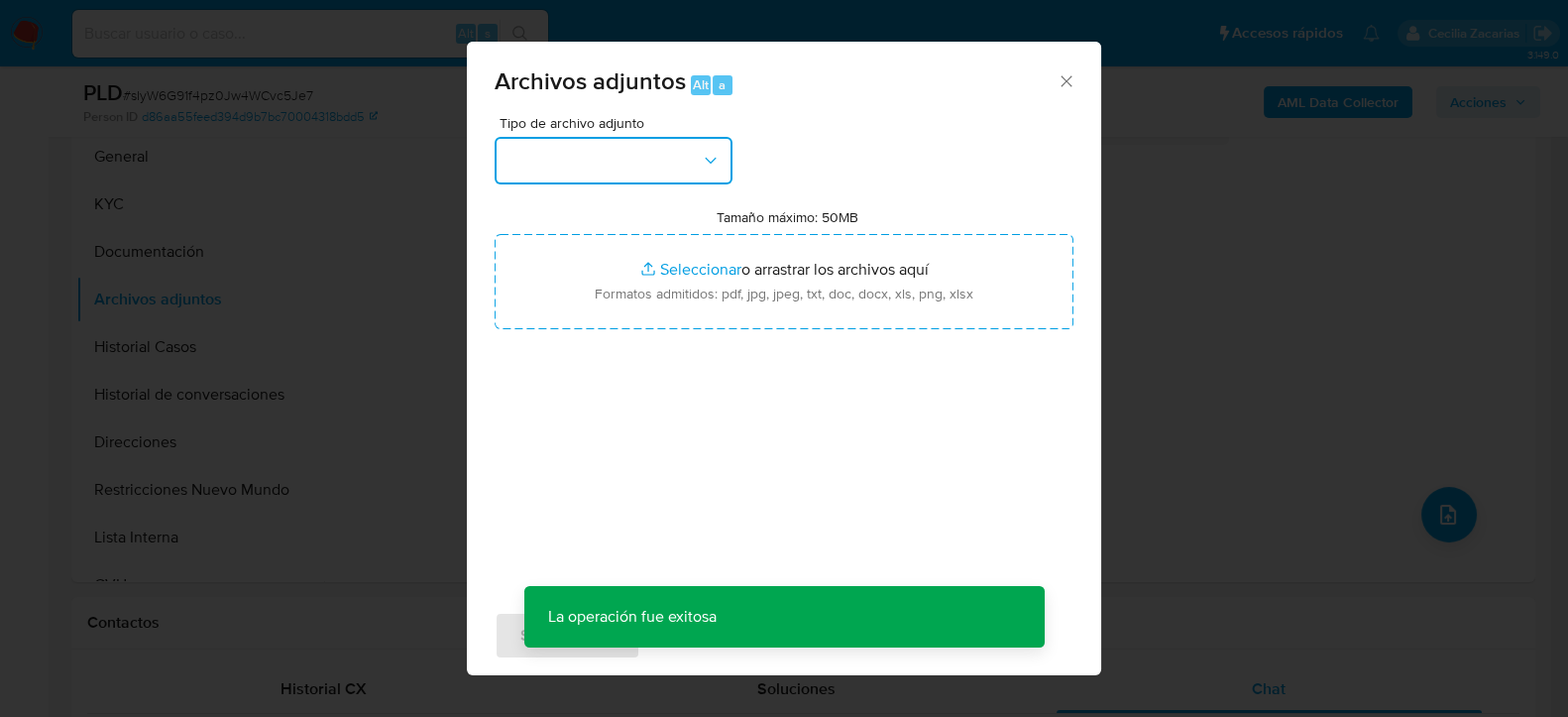 drag, startPoint x: 640, startPoint y: 139, endPoint x: 645, endPoint y: 169, distance: 30.413813 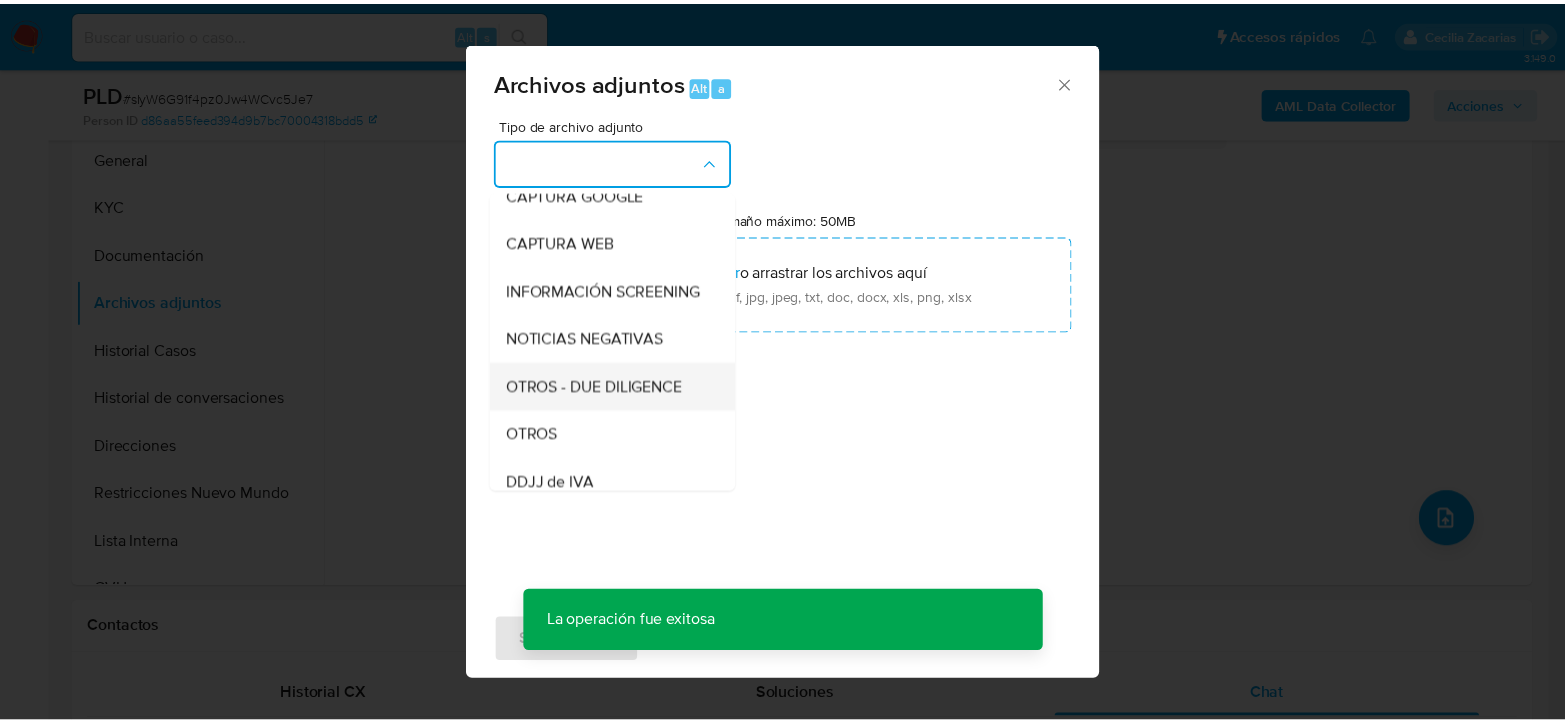 scroll, scrollTop: 222, scrollLeft: 0, axis: vertical 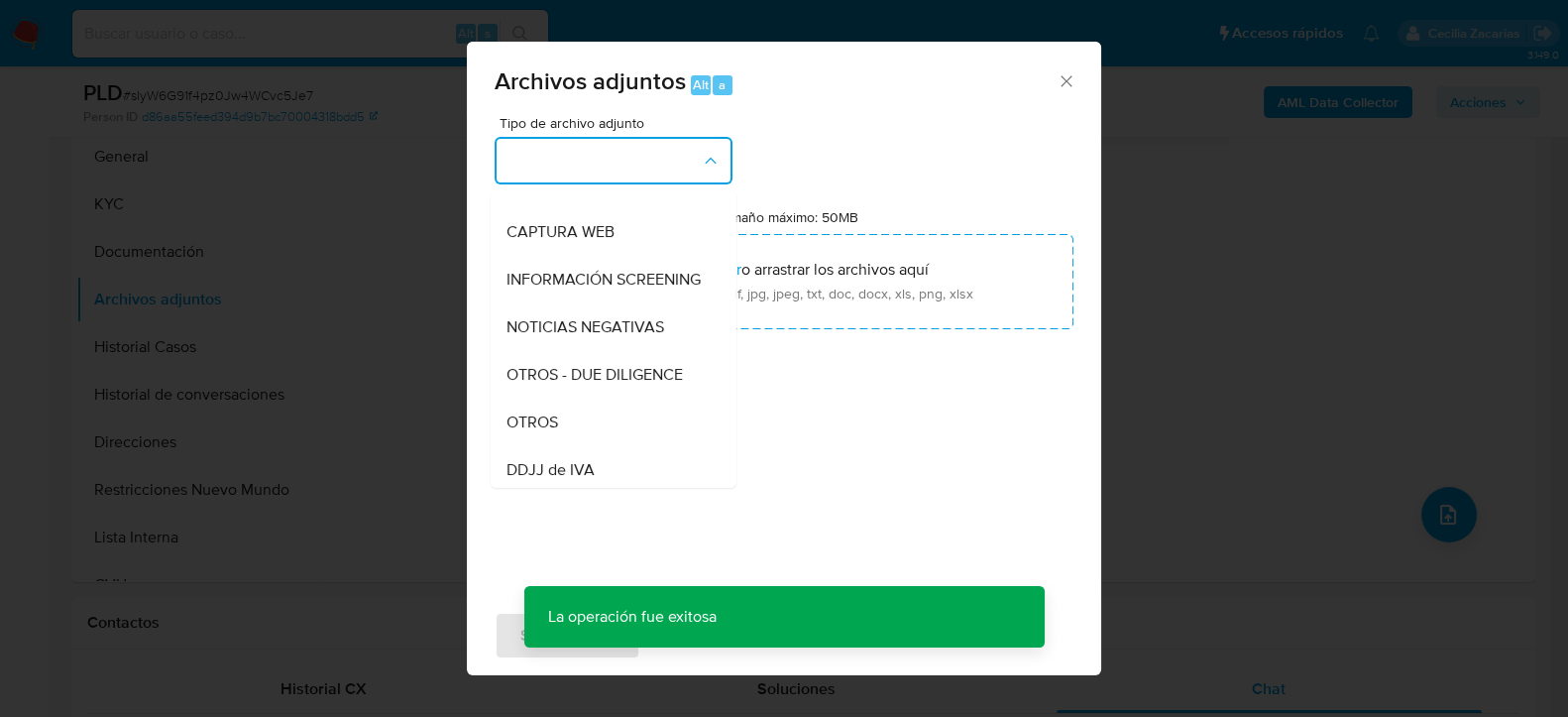 click on "OTROS" at bounding box center (608, 421) 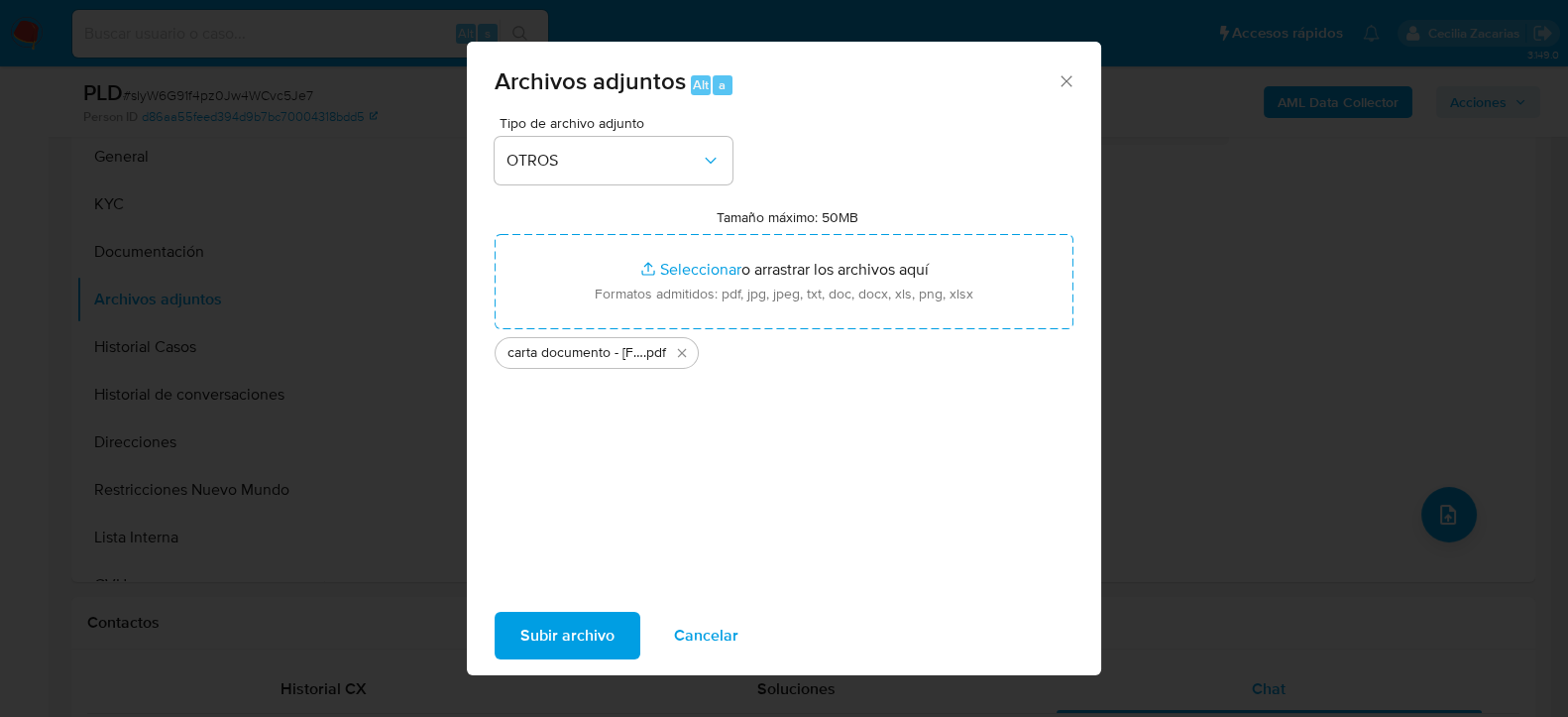 click on "Subir archivo" at bounding box center [567, 636] 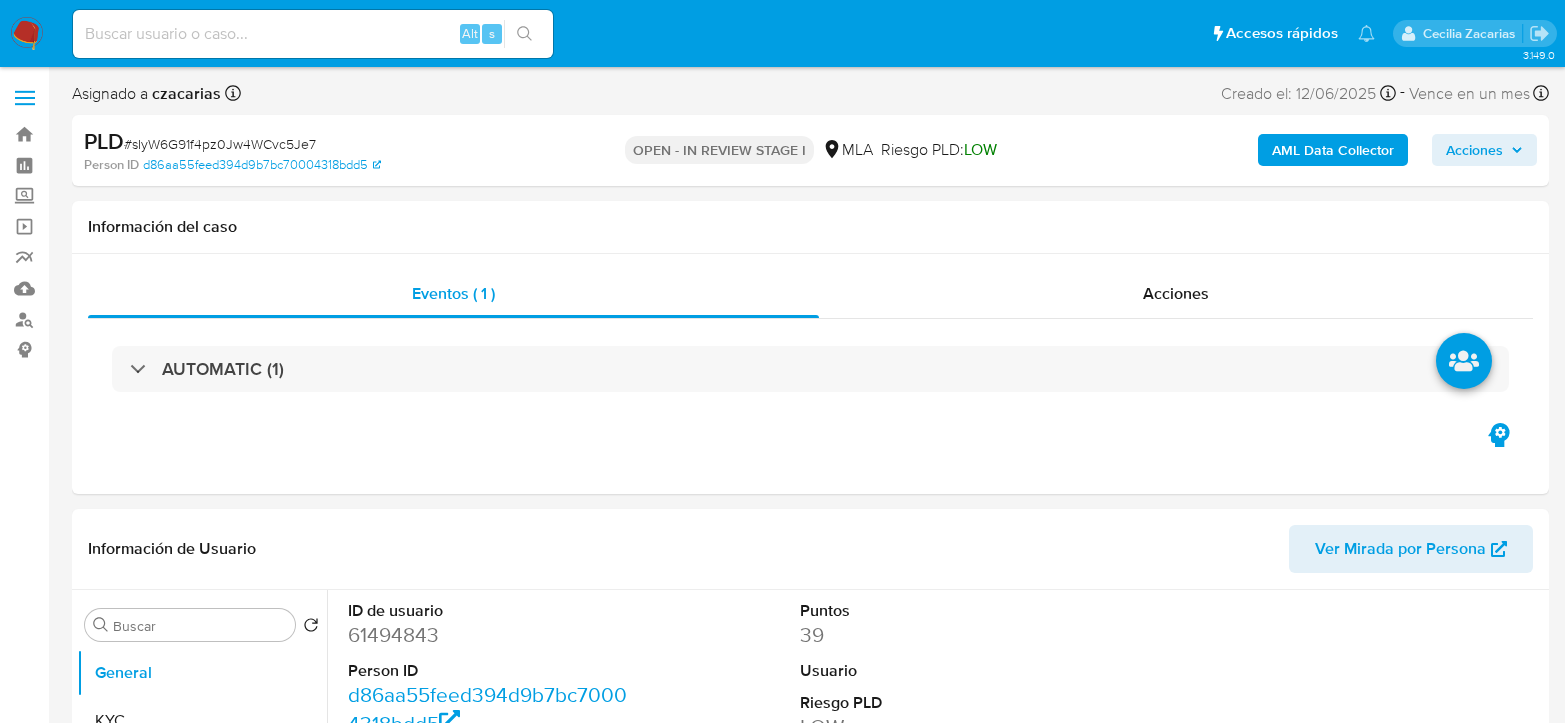 select on "10" 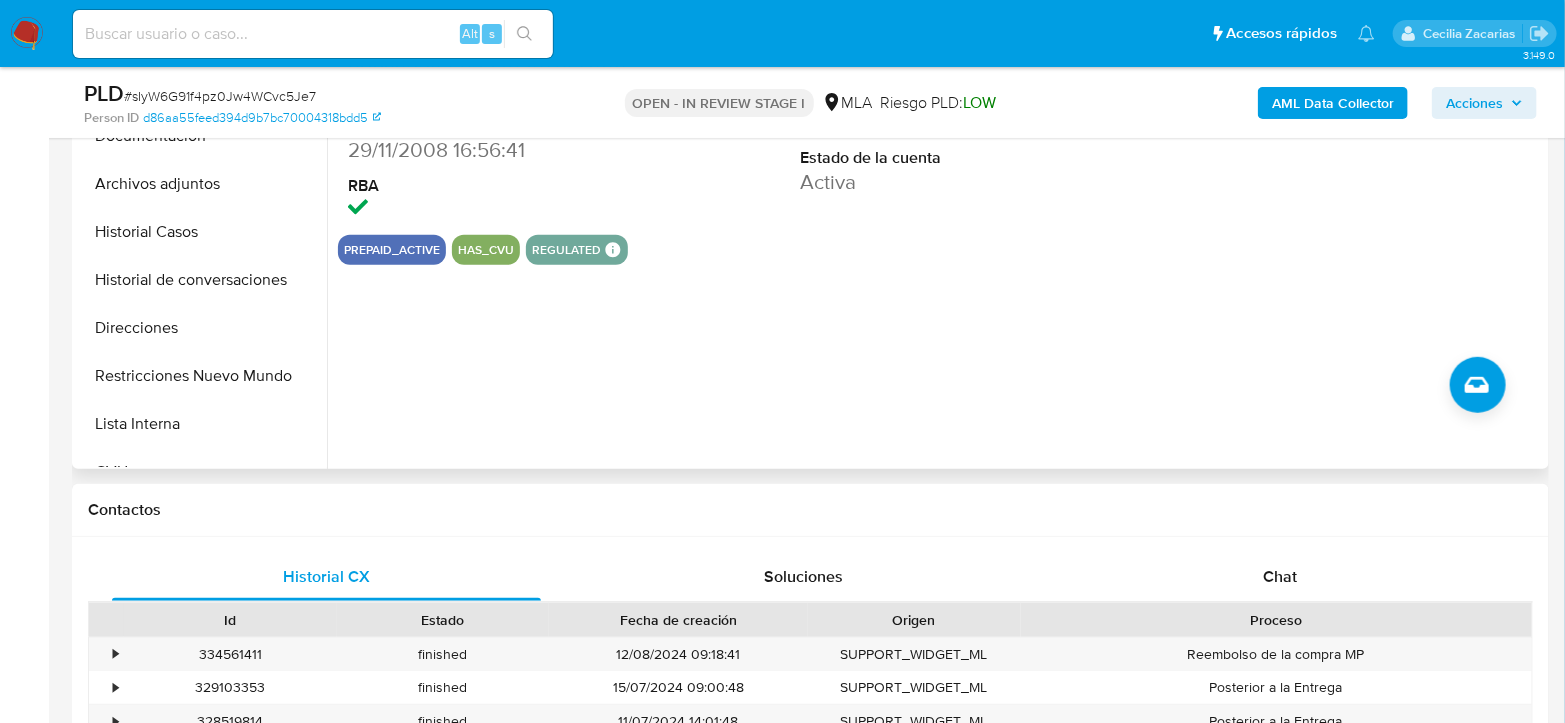 scroll, scrollTop: 777, scrollLeft: 0, axis: vertical 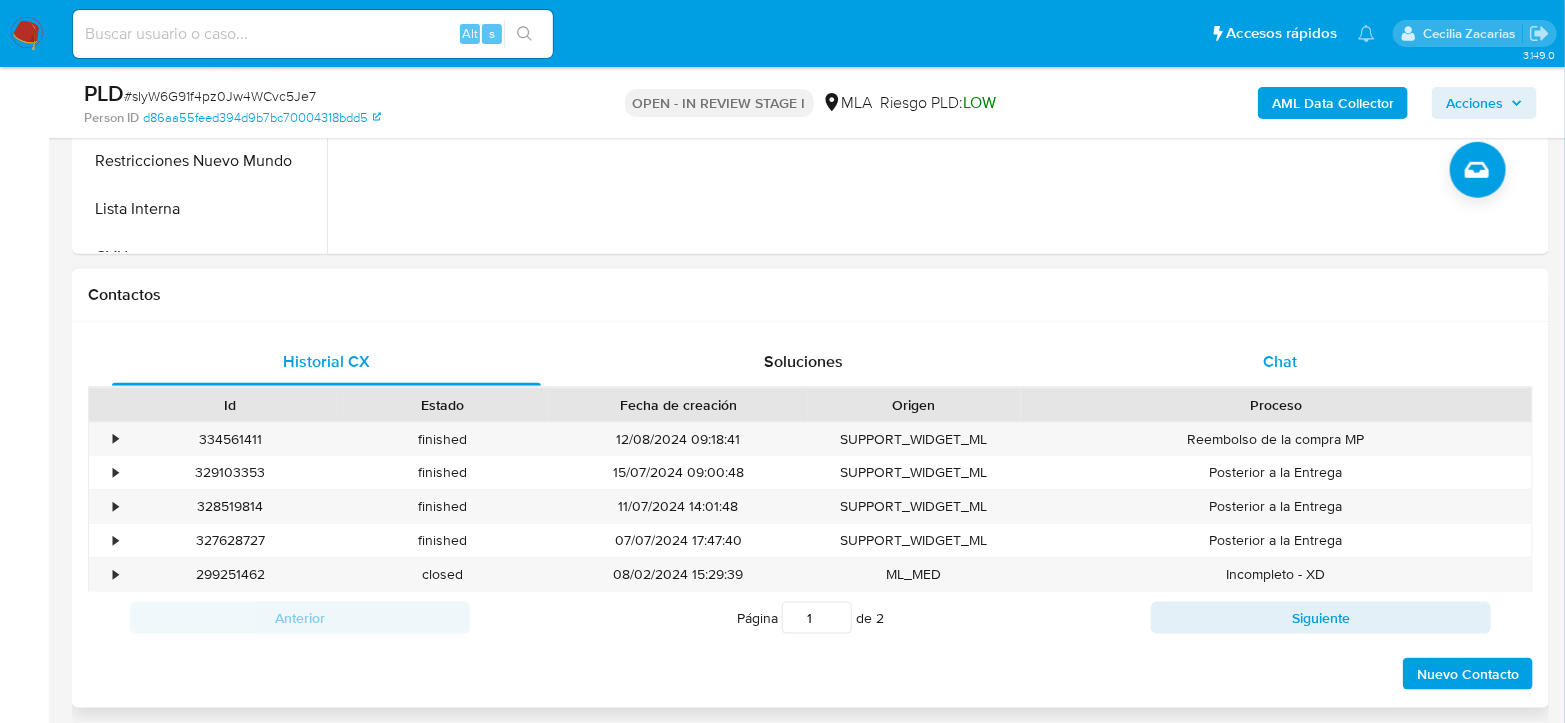 click on "Chat" at bounding box center [1280, 362] 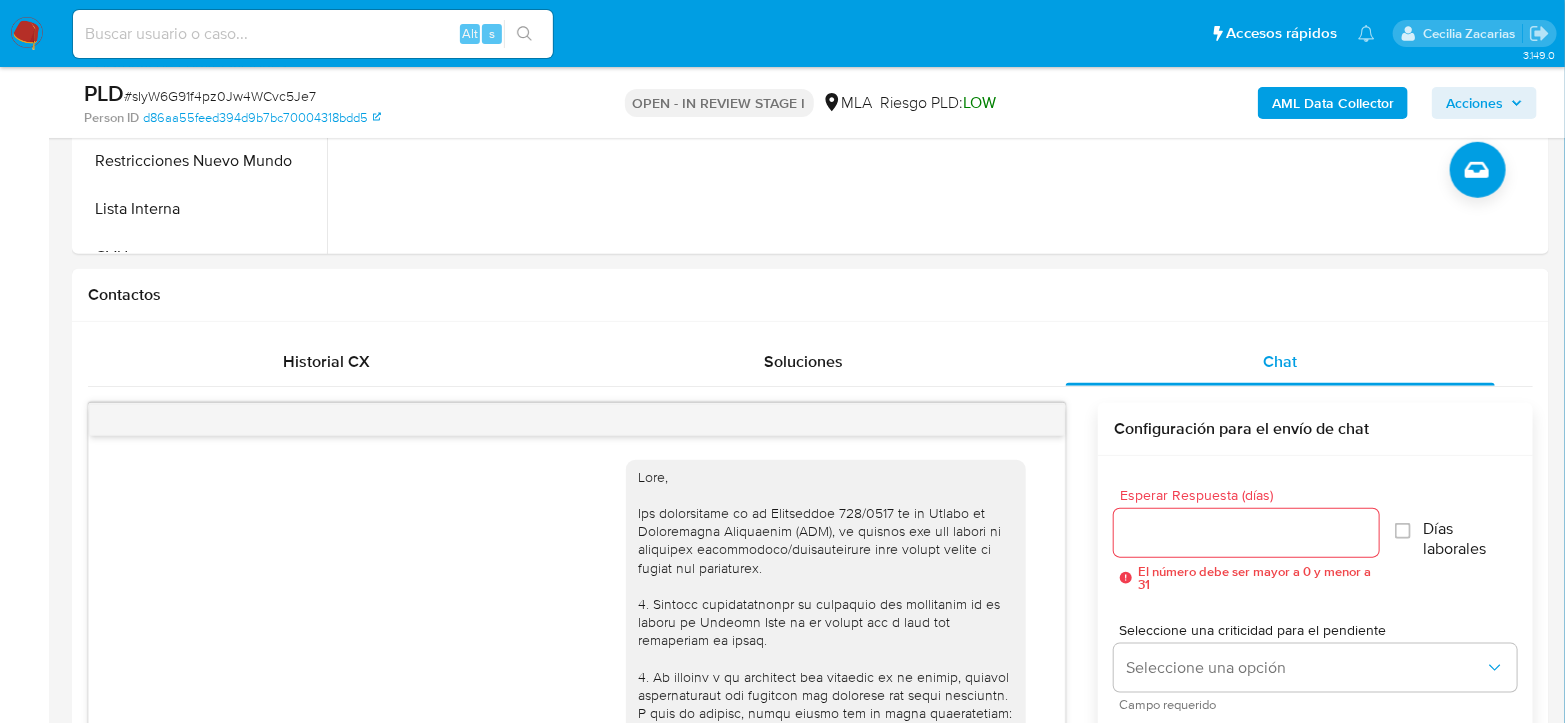 scroll, scrollTop: 1244, scrollLeft: 0, axis: vertical 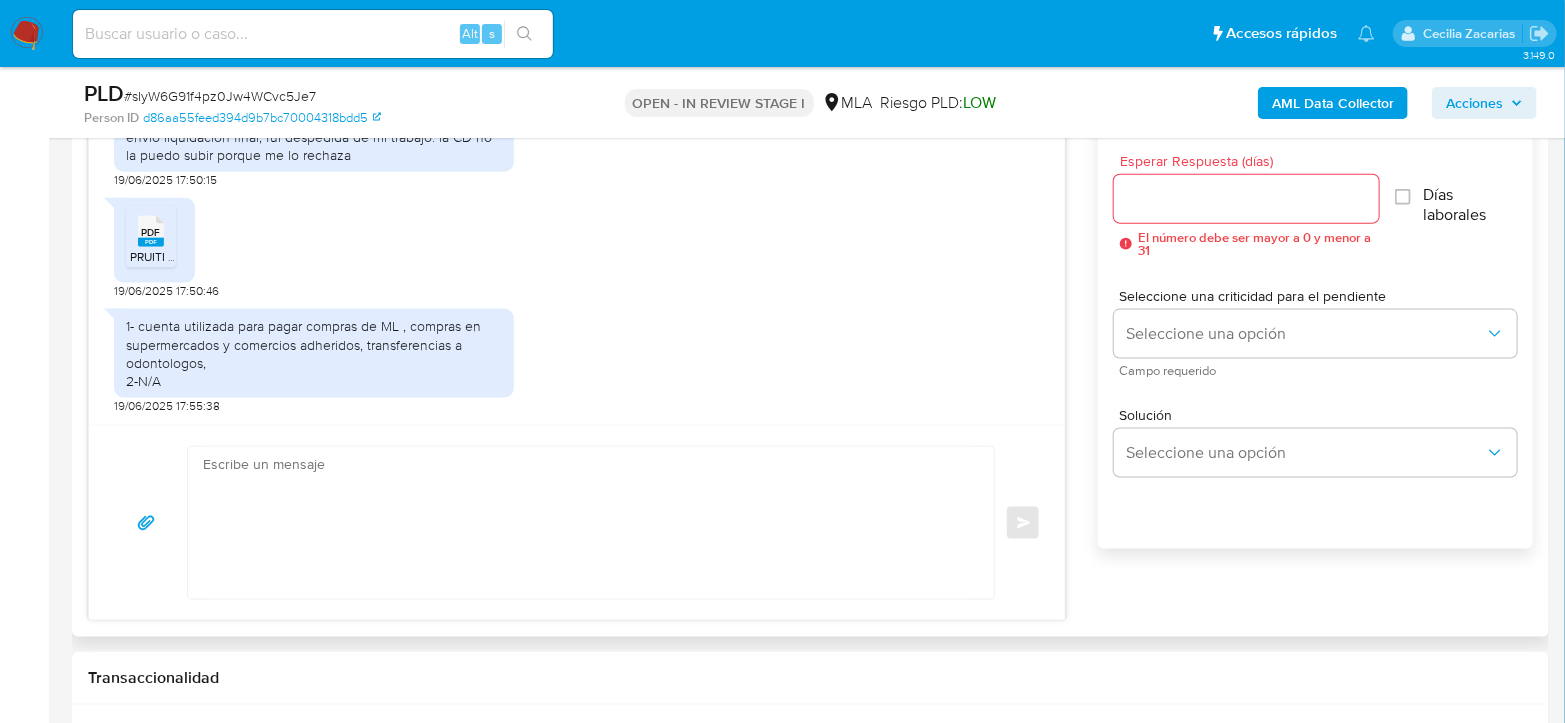 click at bounding box center (586, 523) 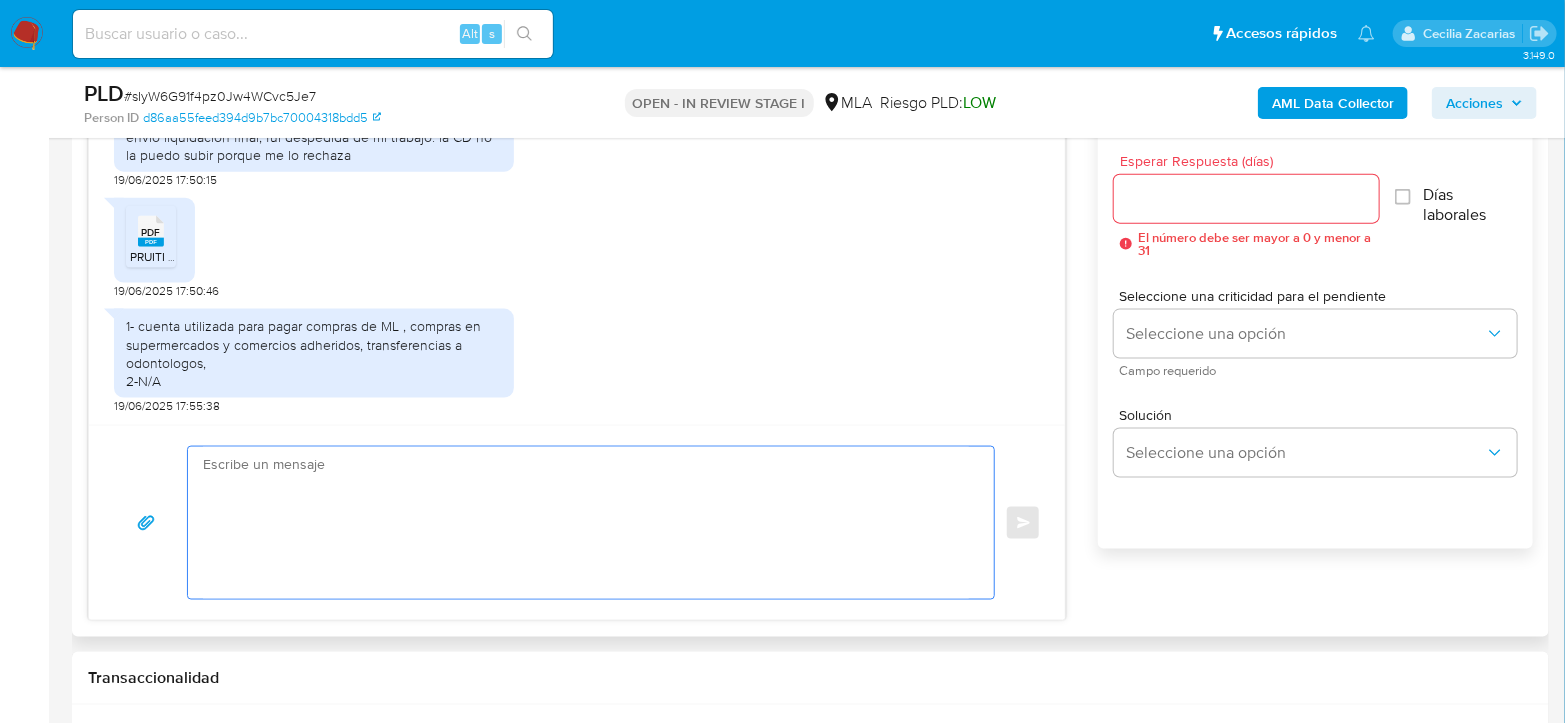 paste on "Hola,
¡Muchas gracias por tu respuesta! Confirmamos la recepción de la documentación.
Te informamos que estaremos analizando la misma y en caso de necesitar información adicional nos pondremos en contacto con vos nuevamente.
Saludos, Equipo de Mercado Pago." 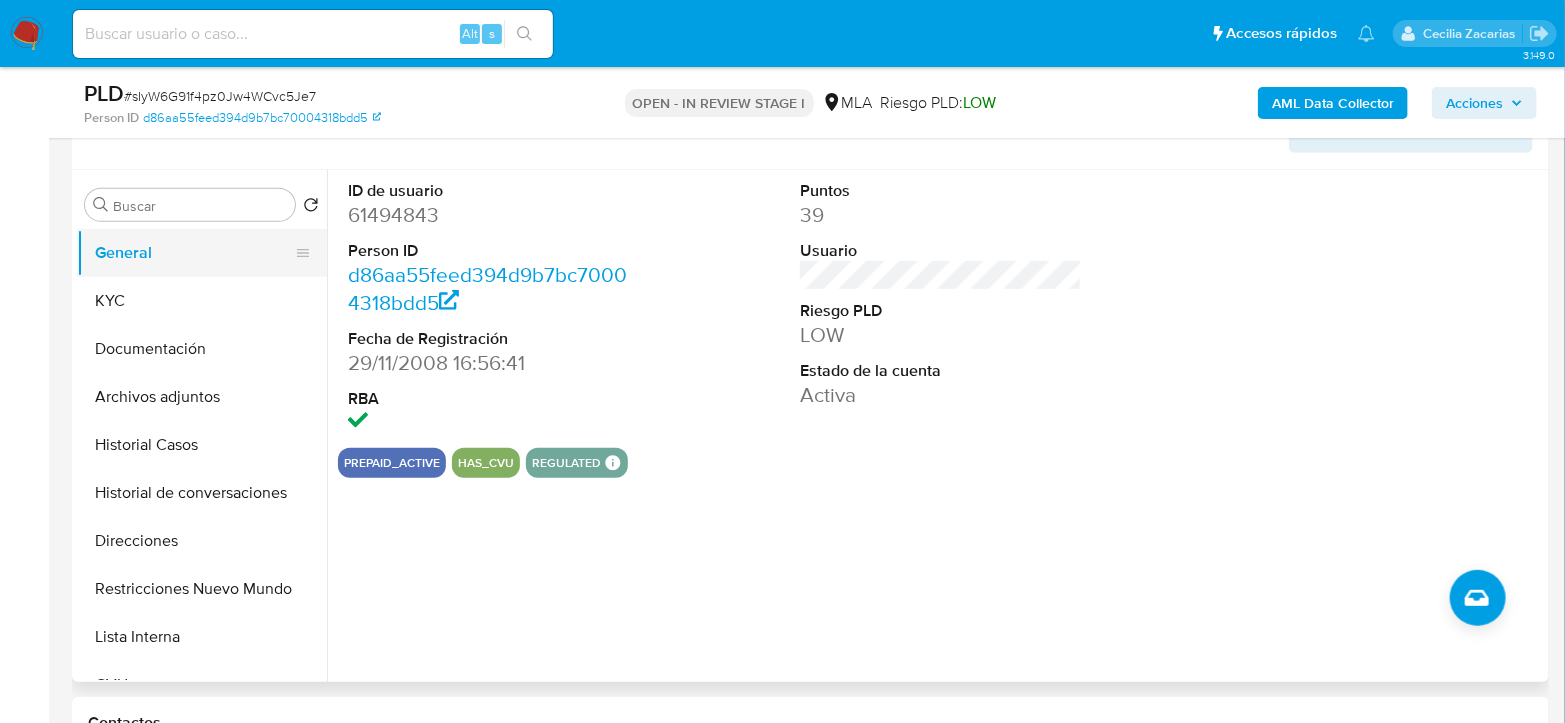 scroll, scrollTop: 333, scrollLeft: 0, axis: vertical 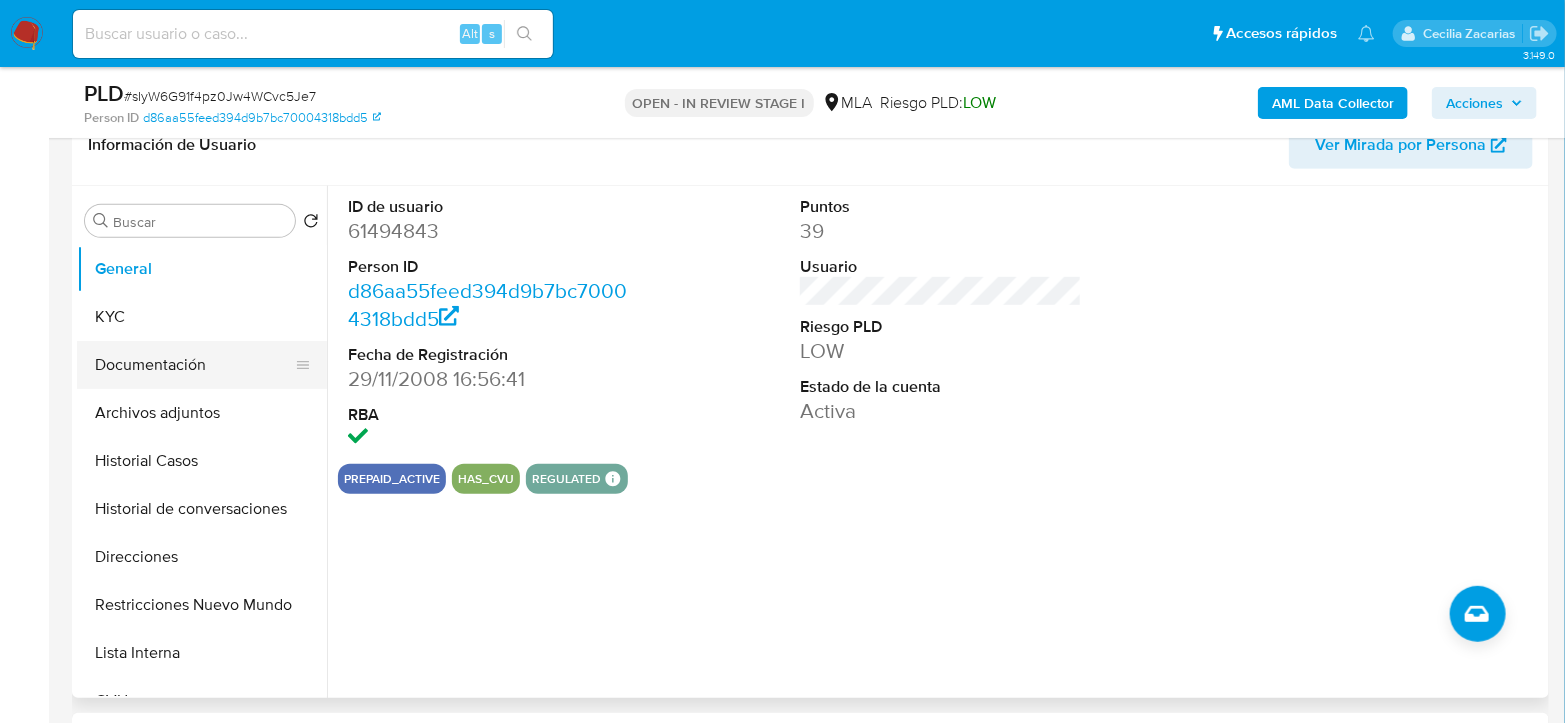 click on "Documentación" at bounding box center (194, 365) 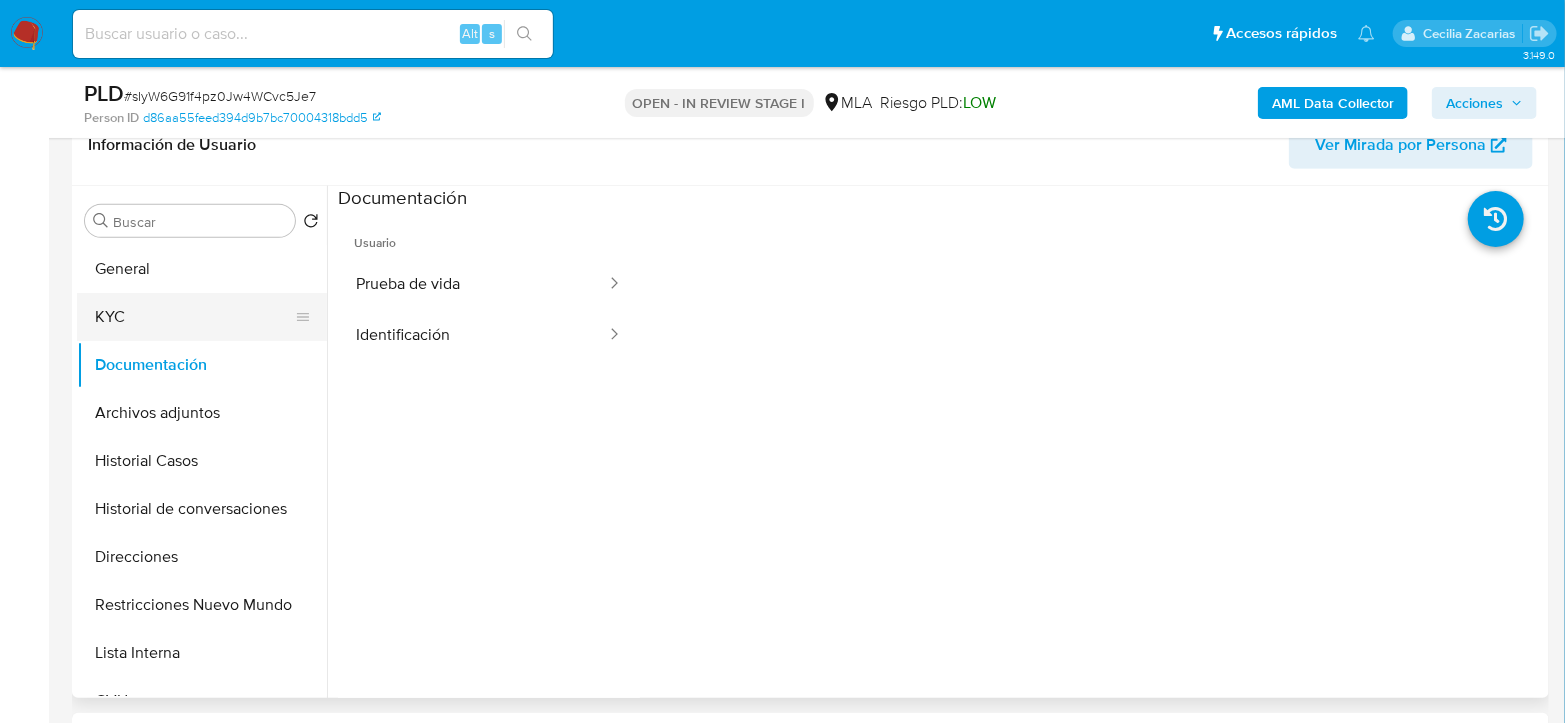 click on "KYC" at bounding box center [194, 317] 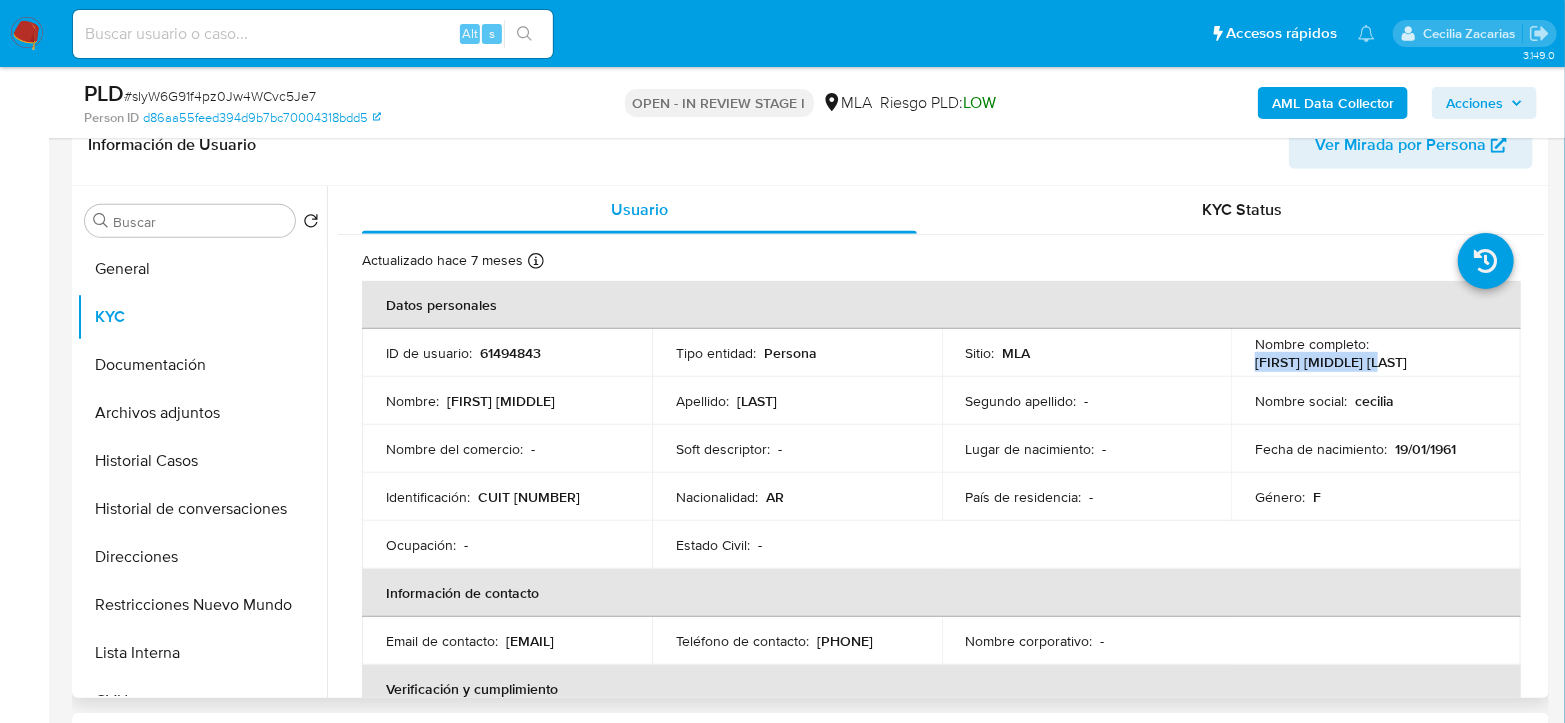 drag, startPoint x: 1247, startPoint y: 365, endPoint x: 1383, endPoint y: 365, distance: 136 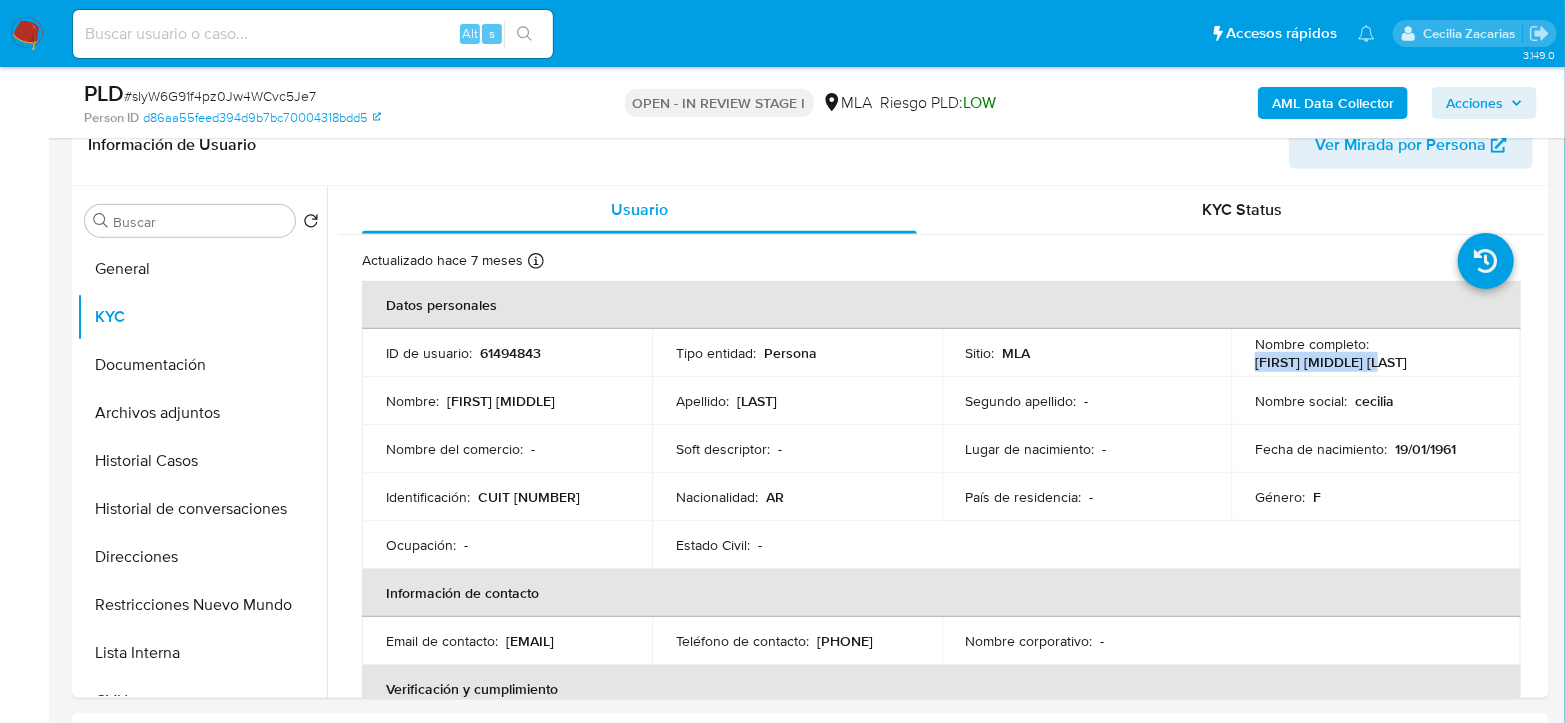 copy on "[FIRST] [MIDDLE] [LAST]" 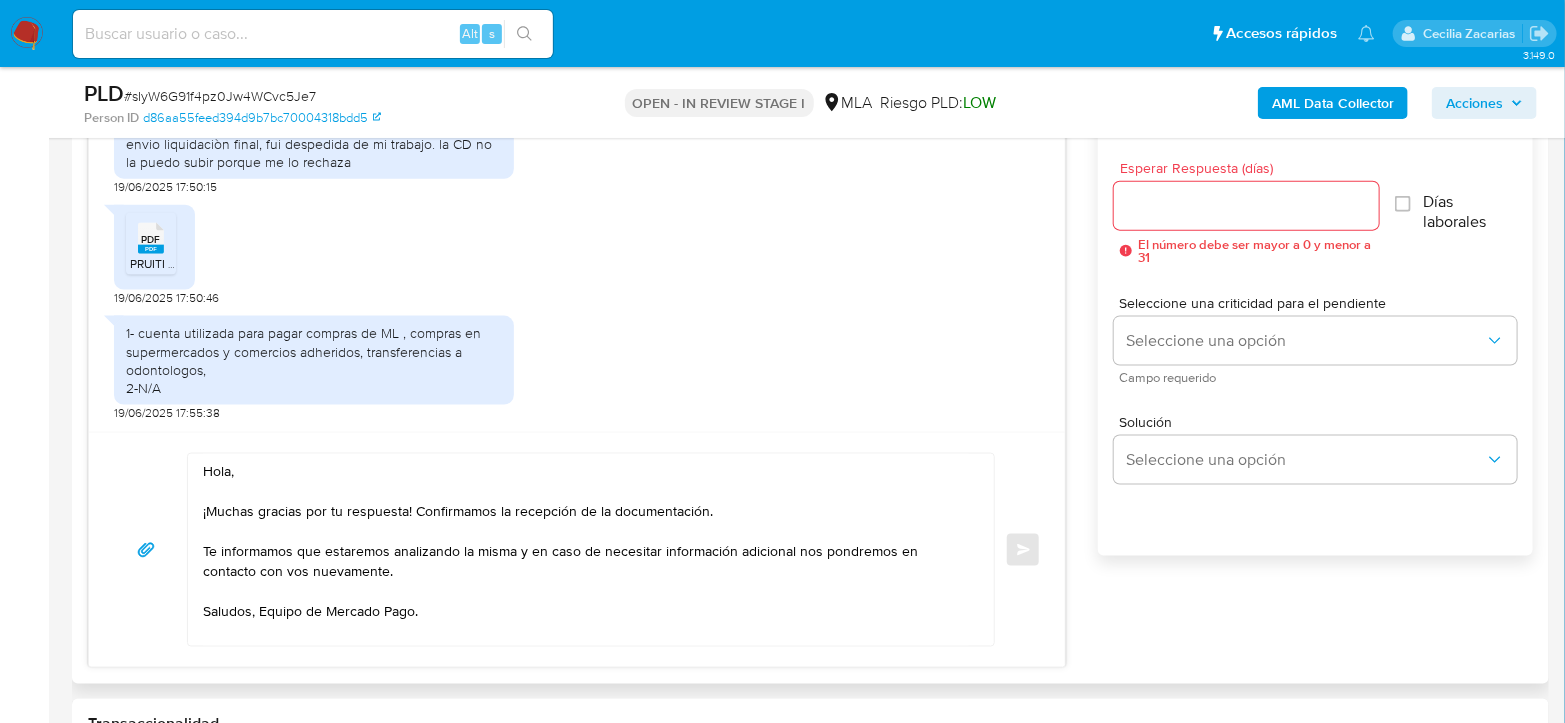 scroll, scrollTop: 1222, scrollLeft: 0, axis: vertical 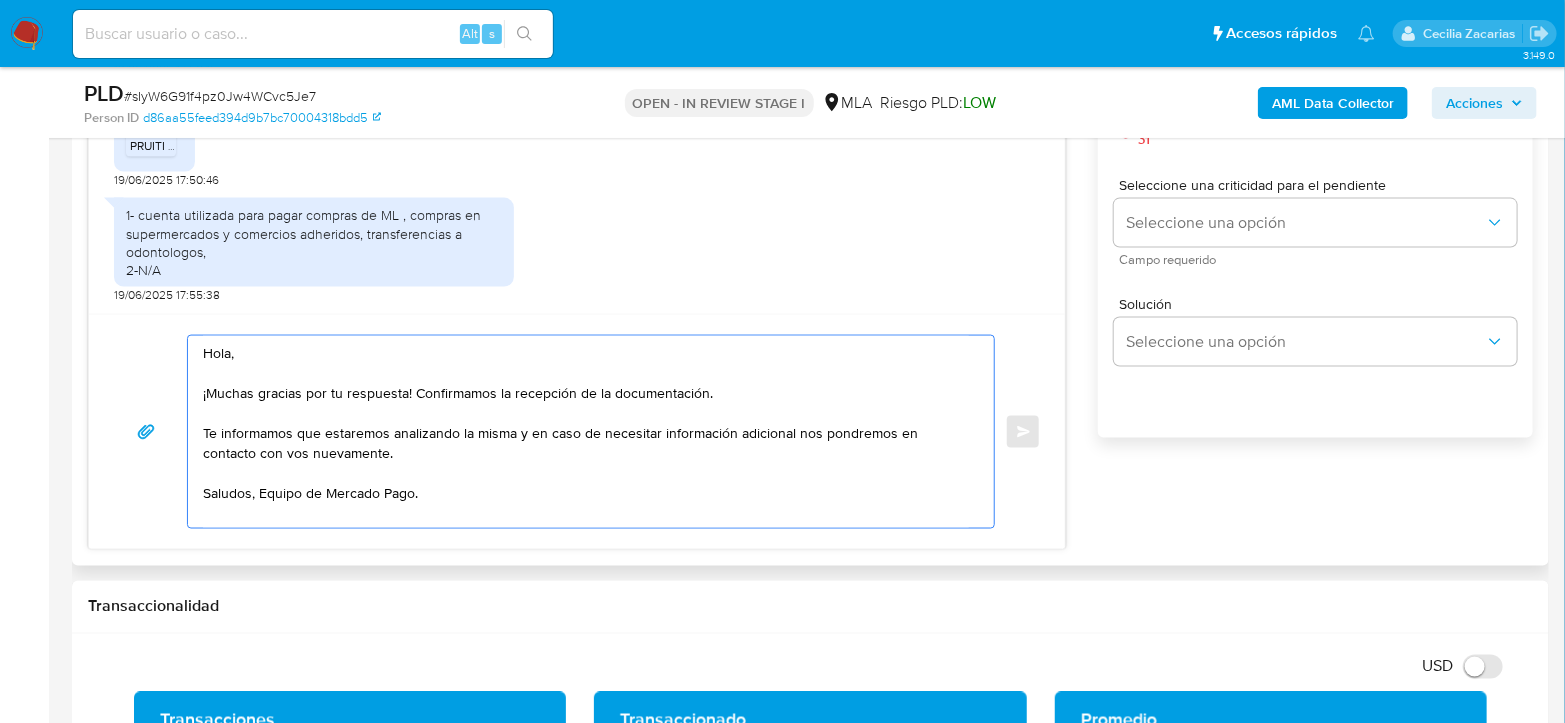 click on "Hola,
¡Muchas gracias por tu respuesta! Confirmamos la recepción de la documentación.
Te informamos que estaremos analizando la misma y en caso de necesitar información adicional nos pondremos en contacto con vos nuevamente.
Saludos, Equipo de Mercado Pago." at bounding box center (586, 432) 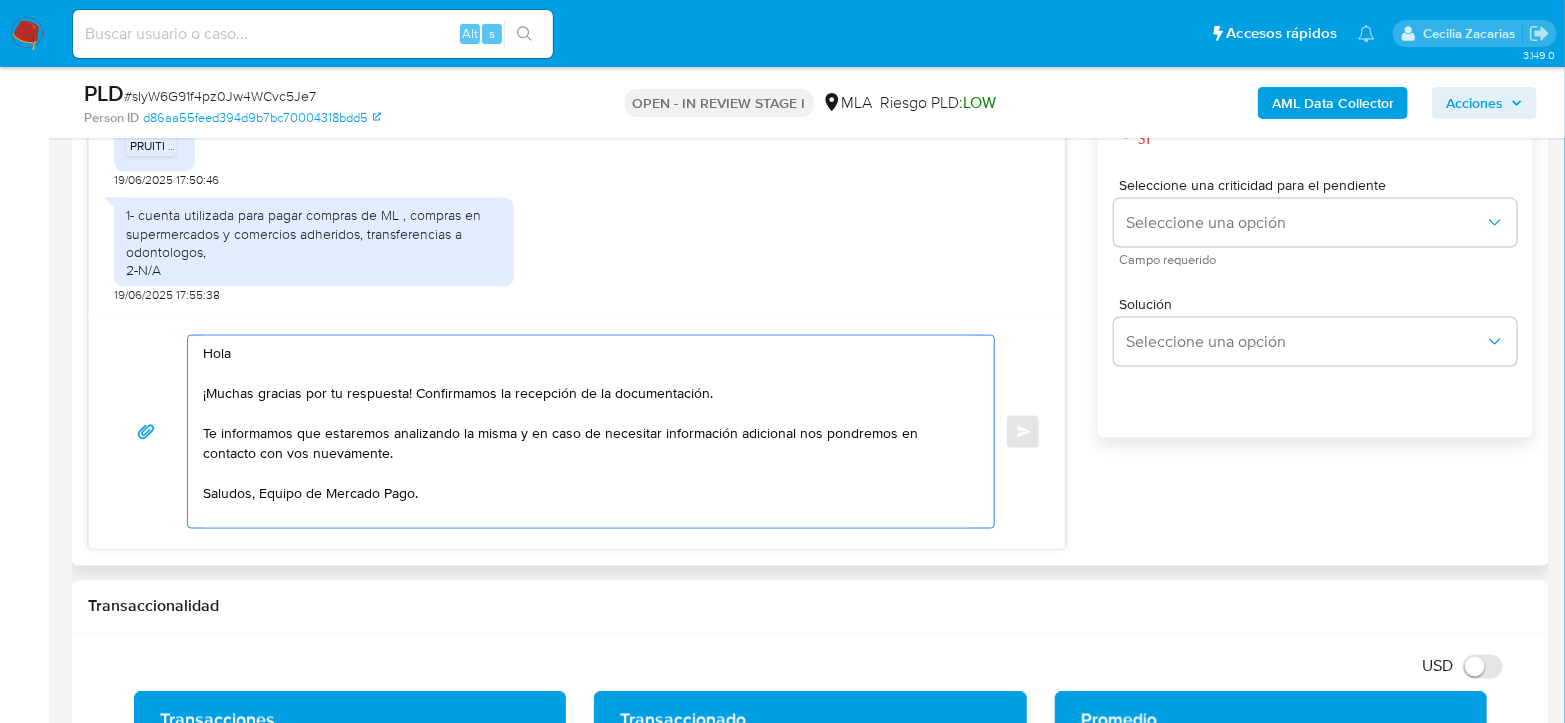 paste on "[FIRST] [MIDDLE] [LAST]" 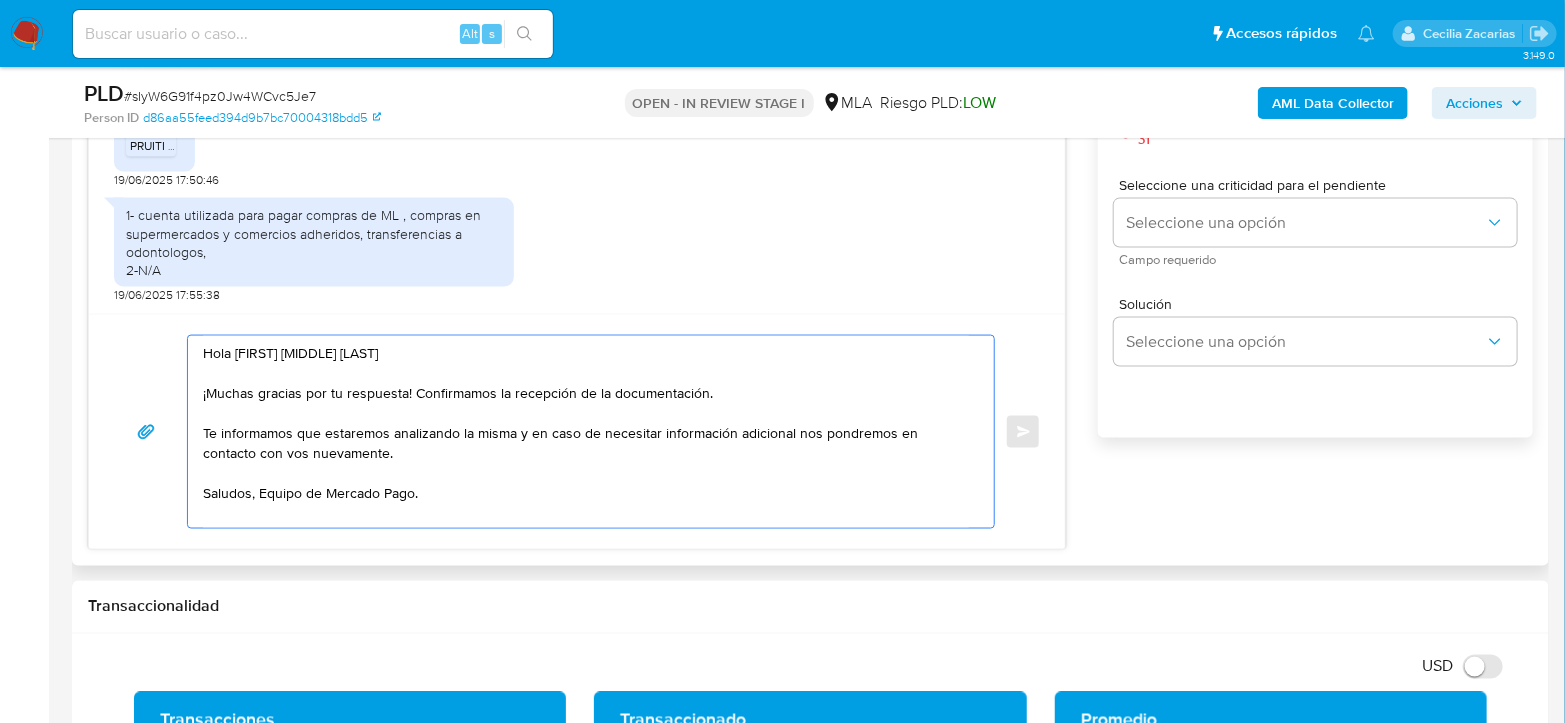 drag, startPoint x: 238, startPoint y: 432, endPoint x: 426, endPoint y: 446, distance: 188.52055 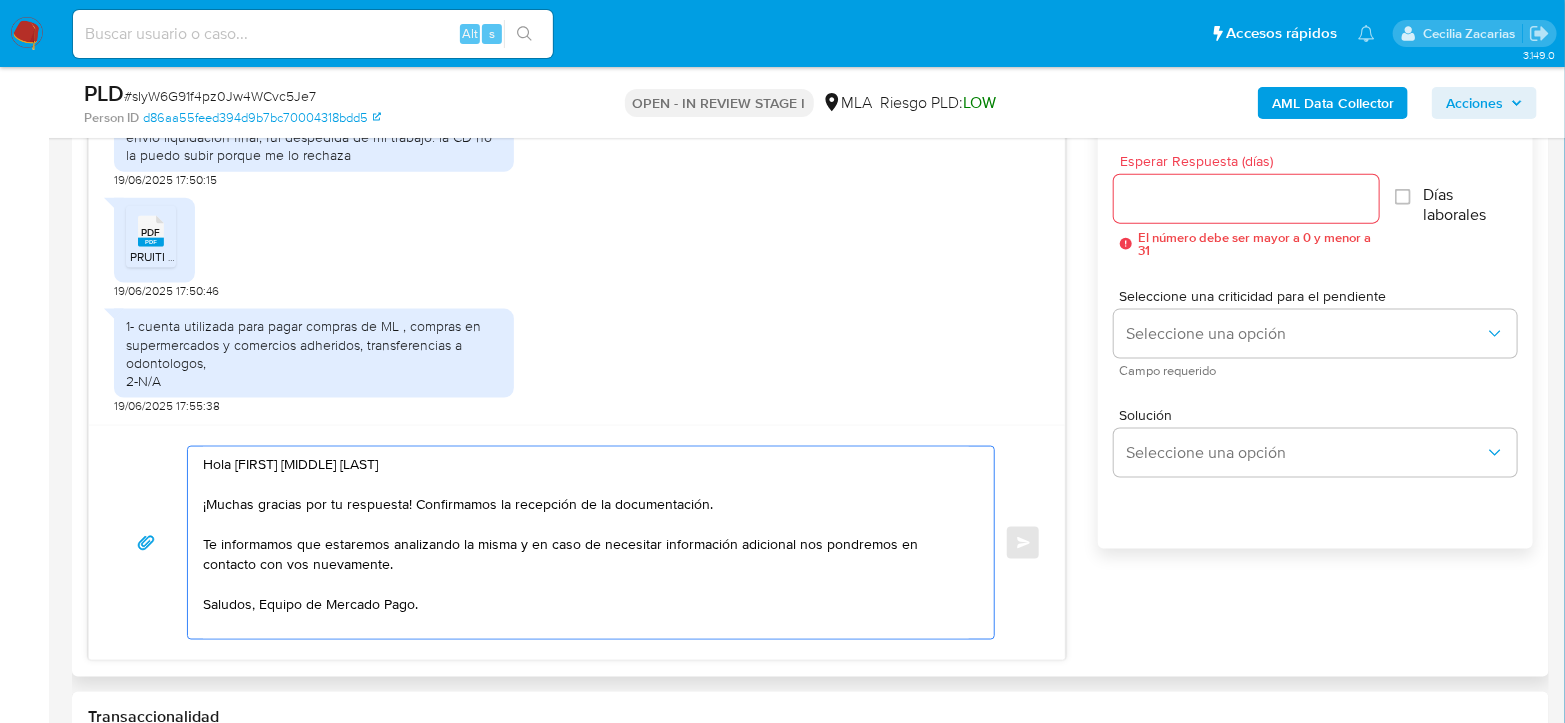 scroll, scrollTop: 1000, scrollLeft: 0, axis: vertical 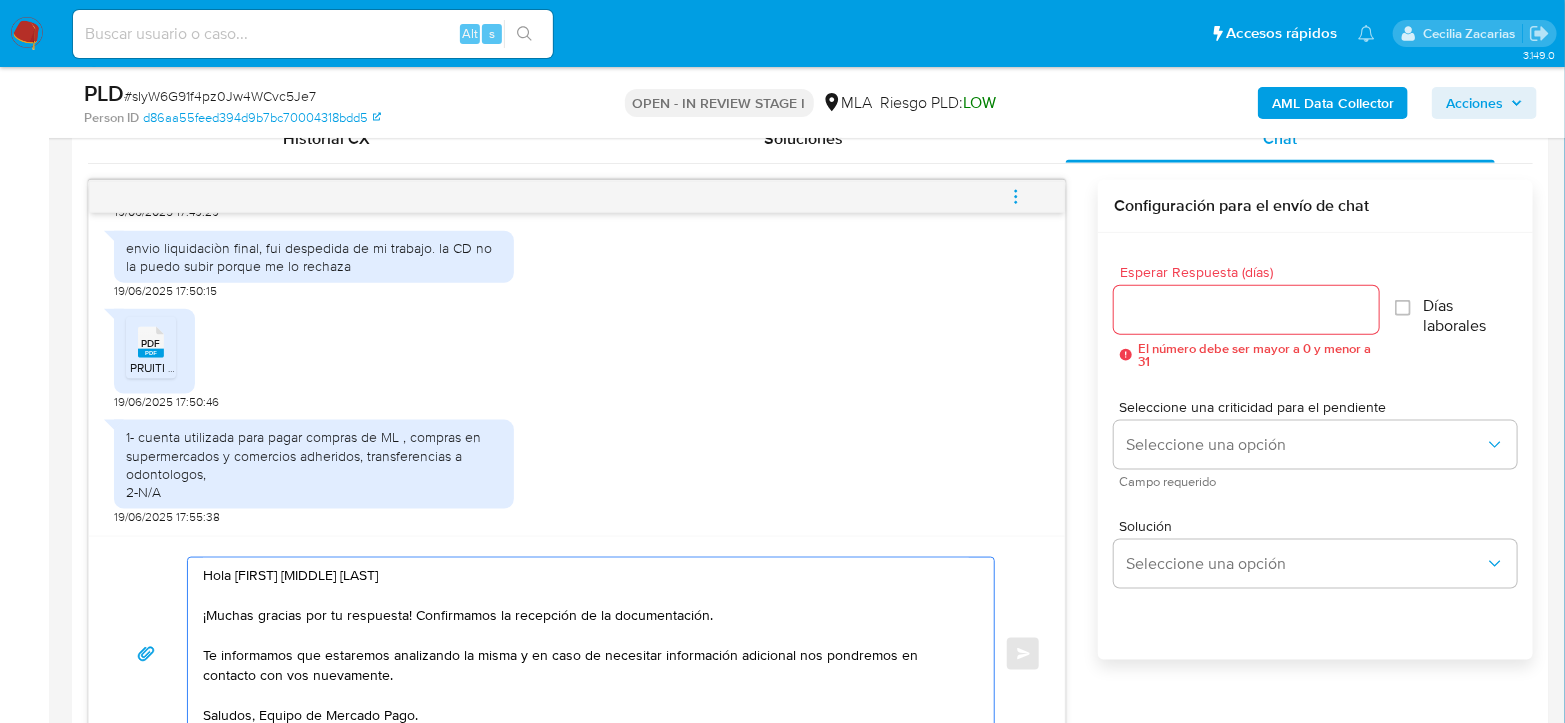 type on "Hola Cecilia Nora Pruiti
¡Muchas gracias por tu respuesta! Confirmamos la recepción de la documentación.
Te informamos que estaremos analizando la misma y en caso de necesitar información adicional nos pondremos en contacto con vos nuevamente.
Saludos, Equipo de Mercado Pago." 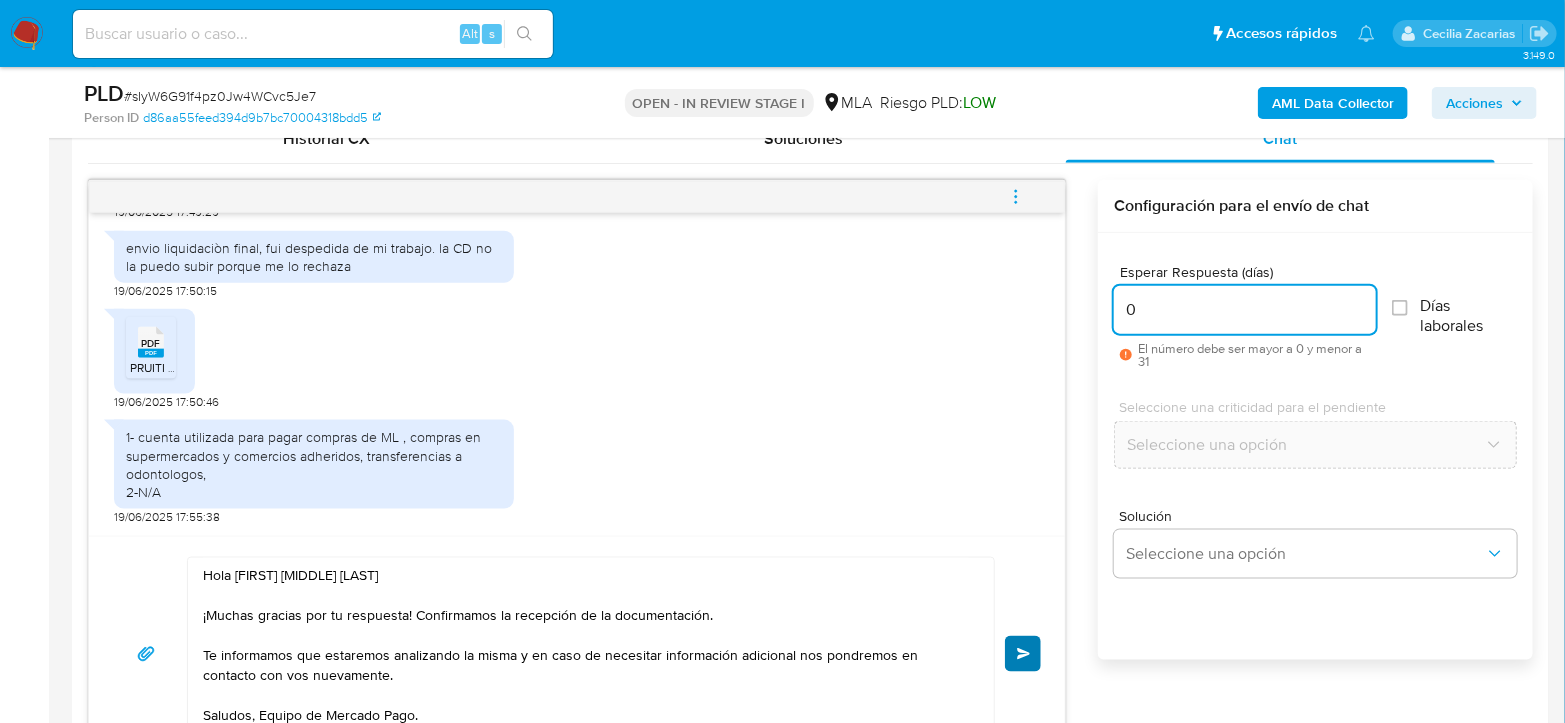 type on "0" 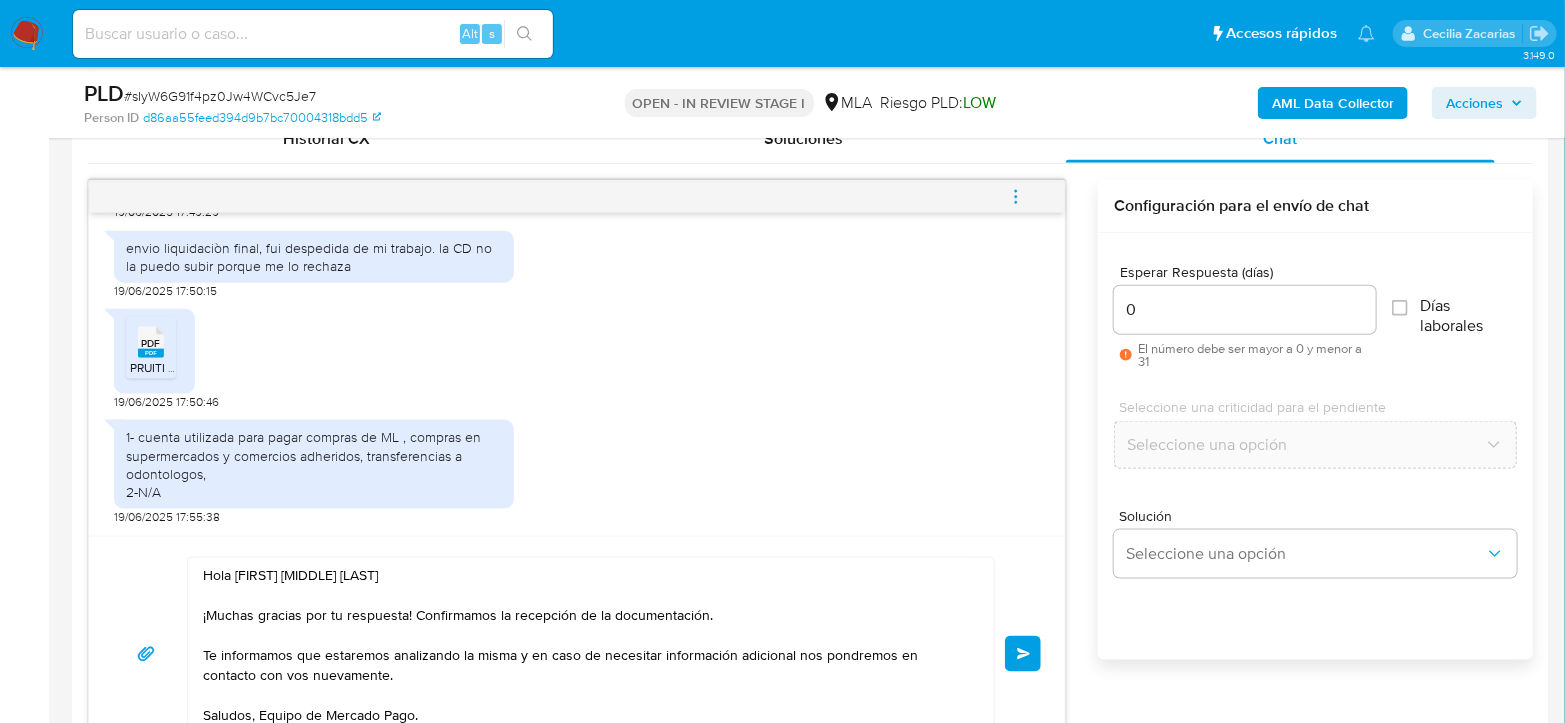 click on "Enviar" at bounding box center (1024, 654) 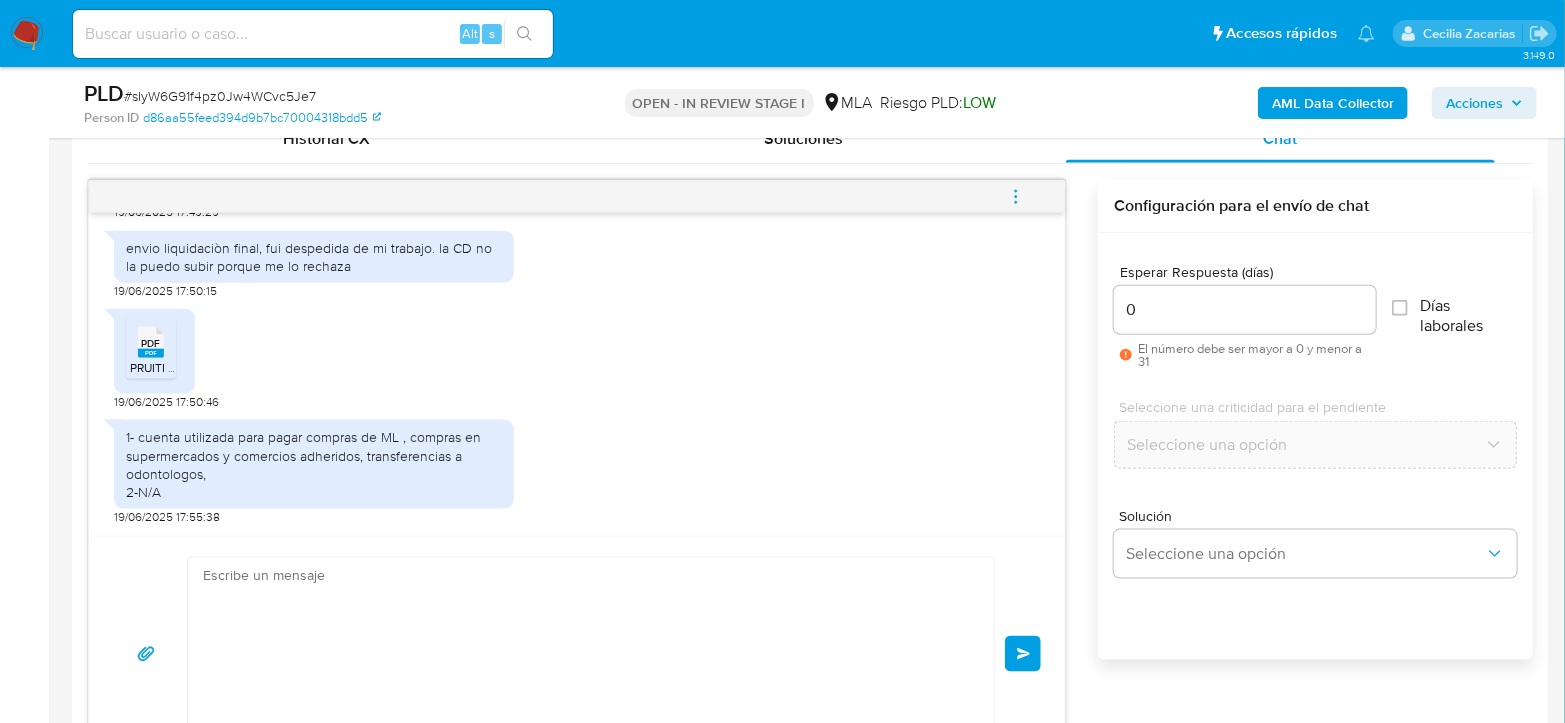 scroll, scrollTop: 1484, scrollLeft: 0, axis: vertical 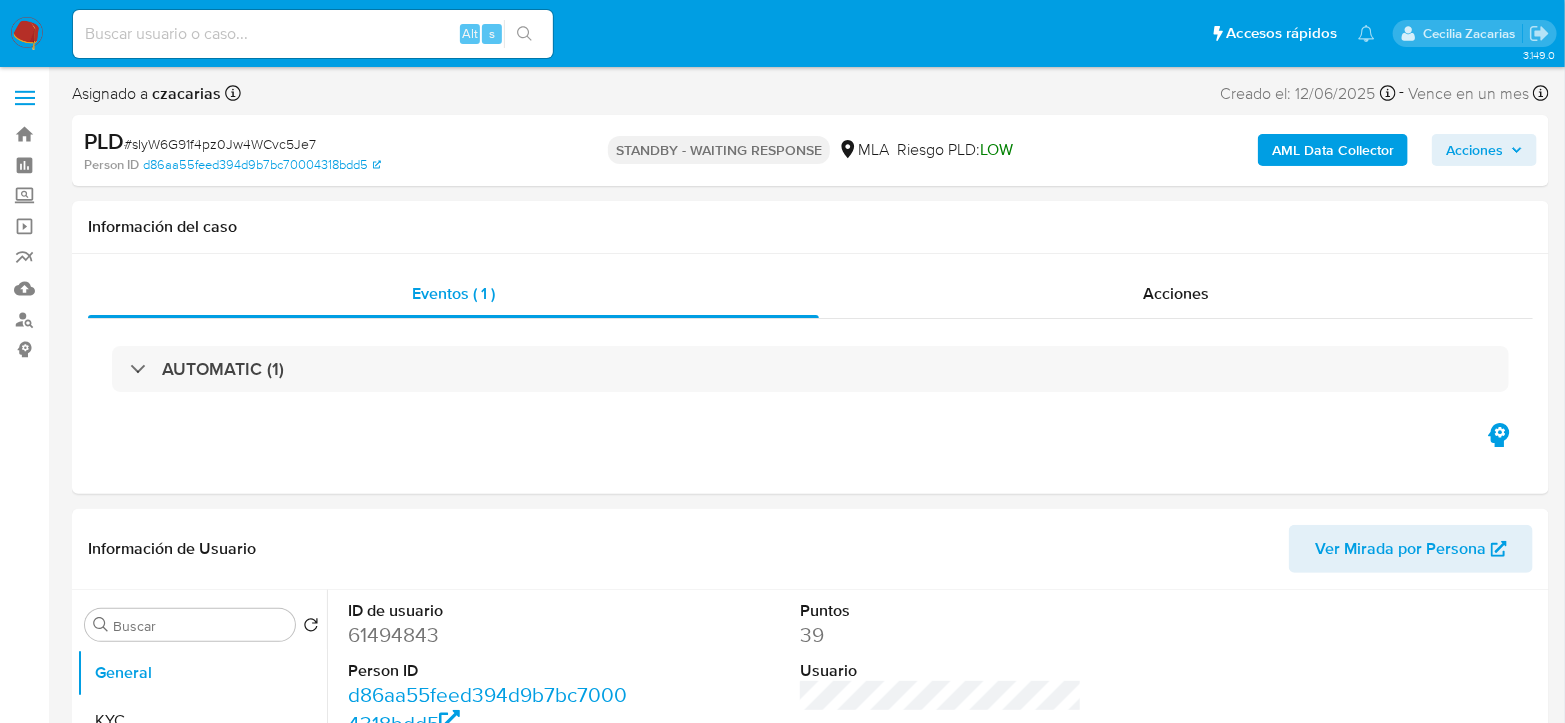 select on "10" 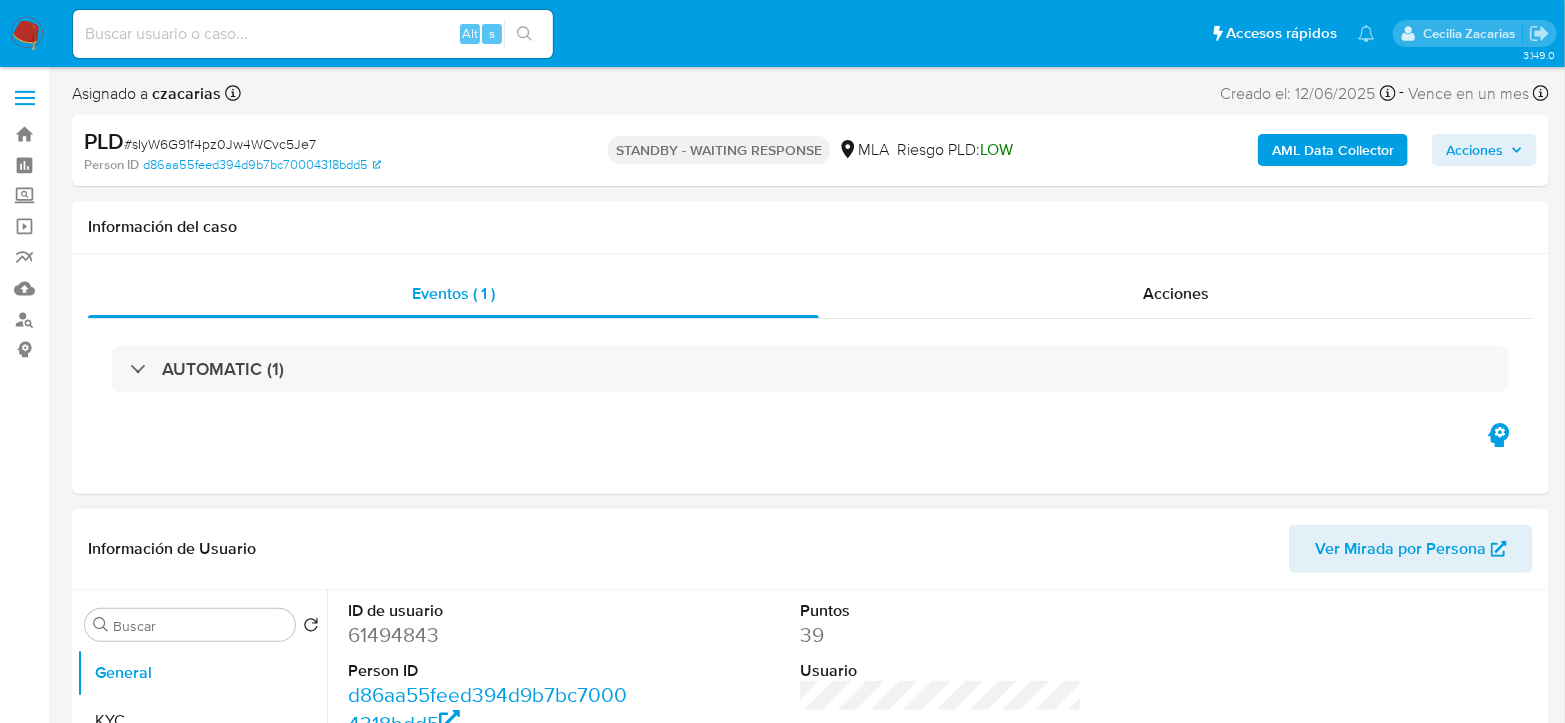 click on "61494843" at bounding box center [489, 635] 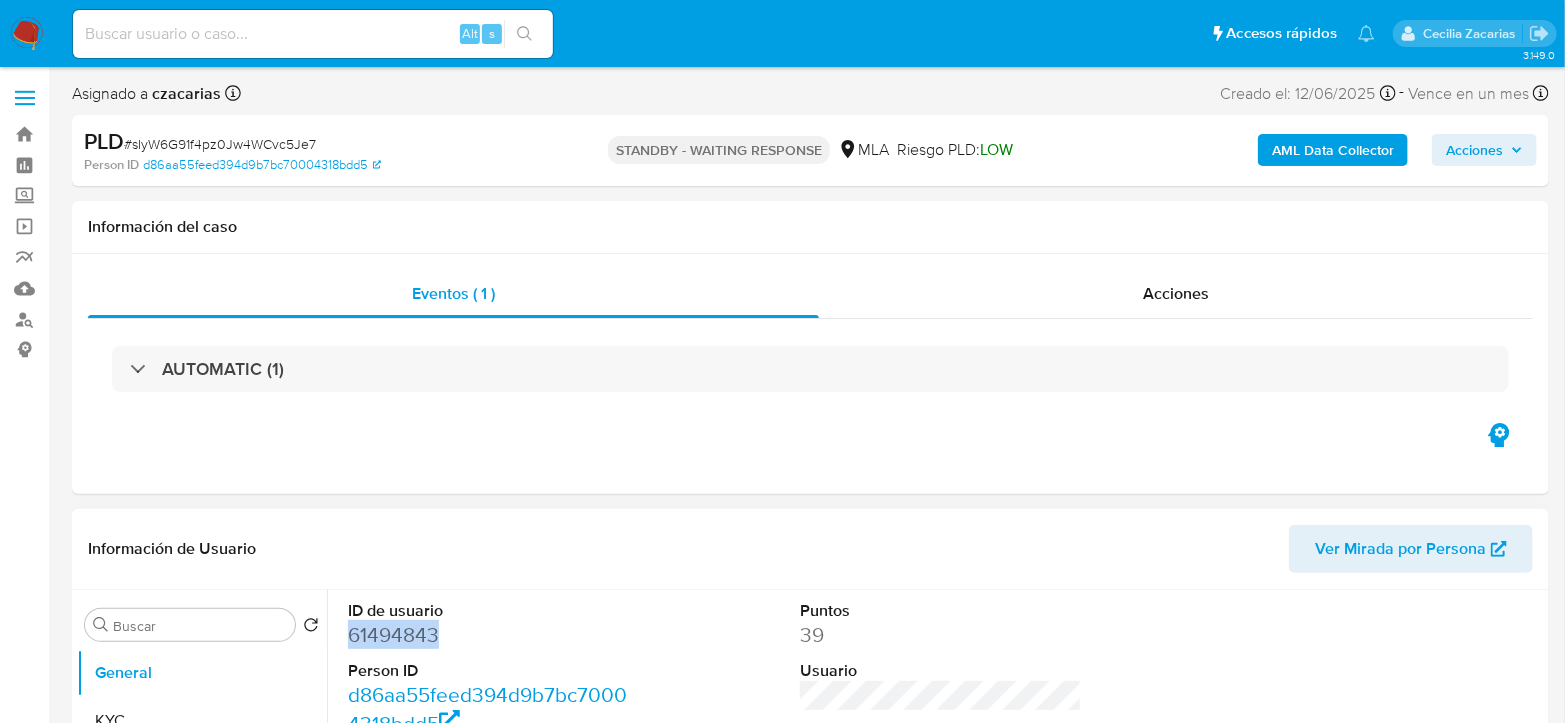 click on "61494843" at bounding box center [489, 635] 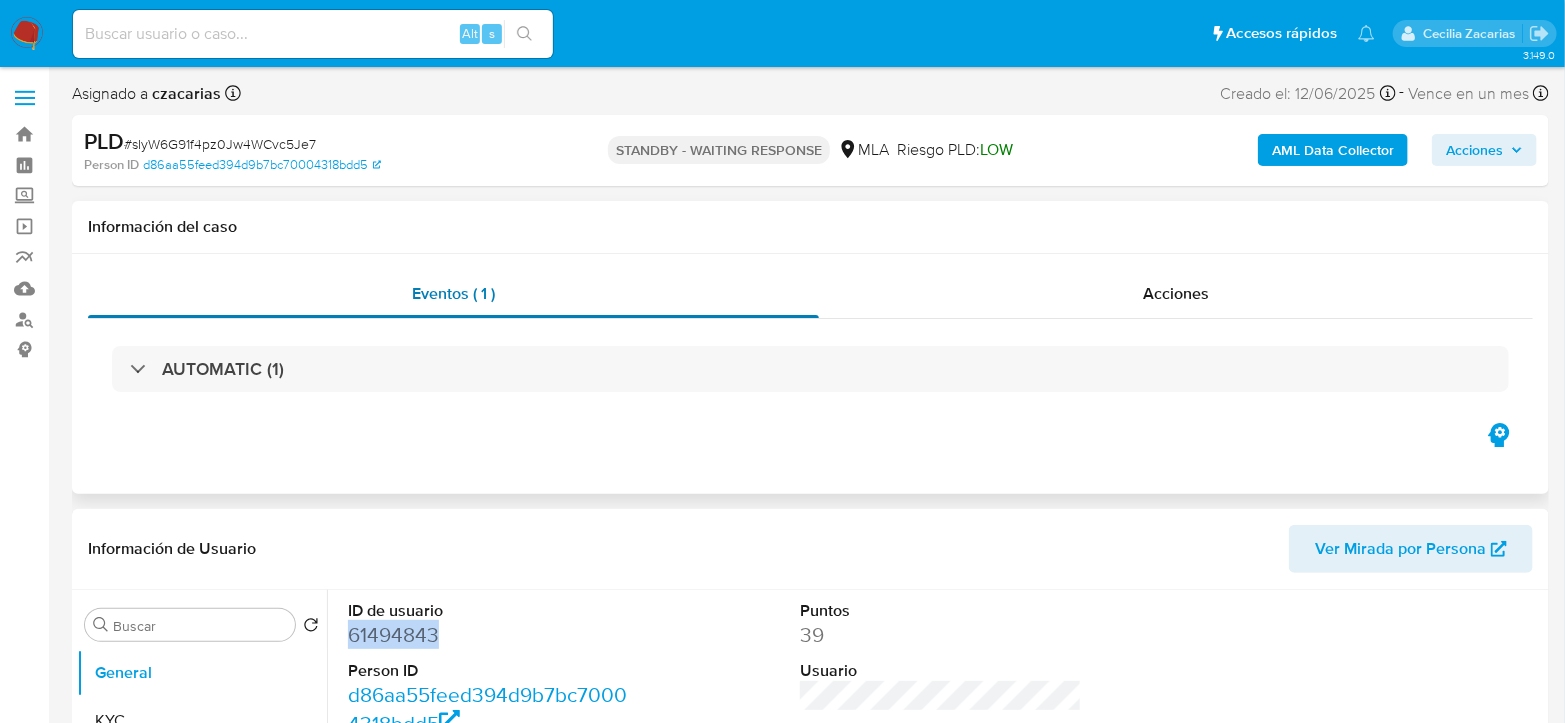 copy on "61494843" 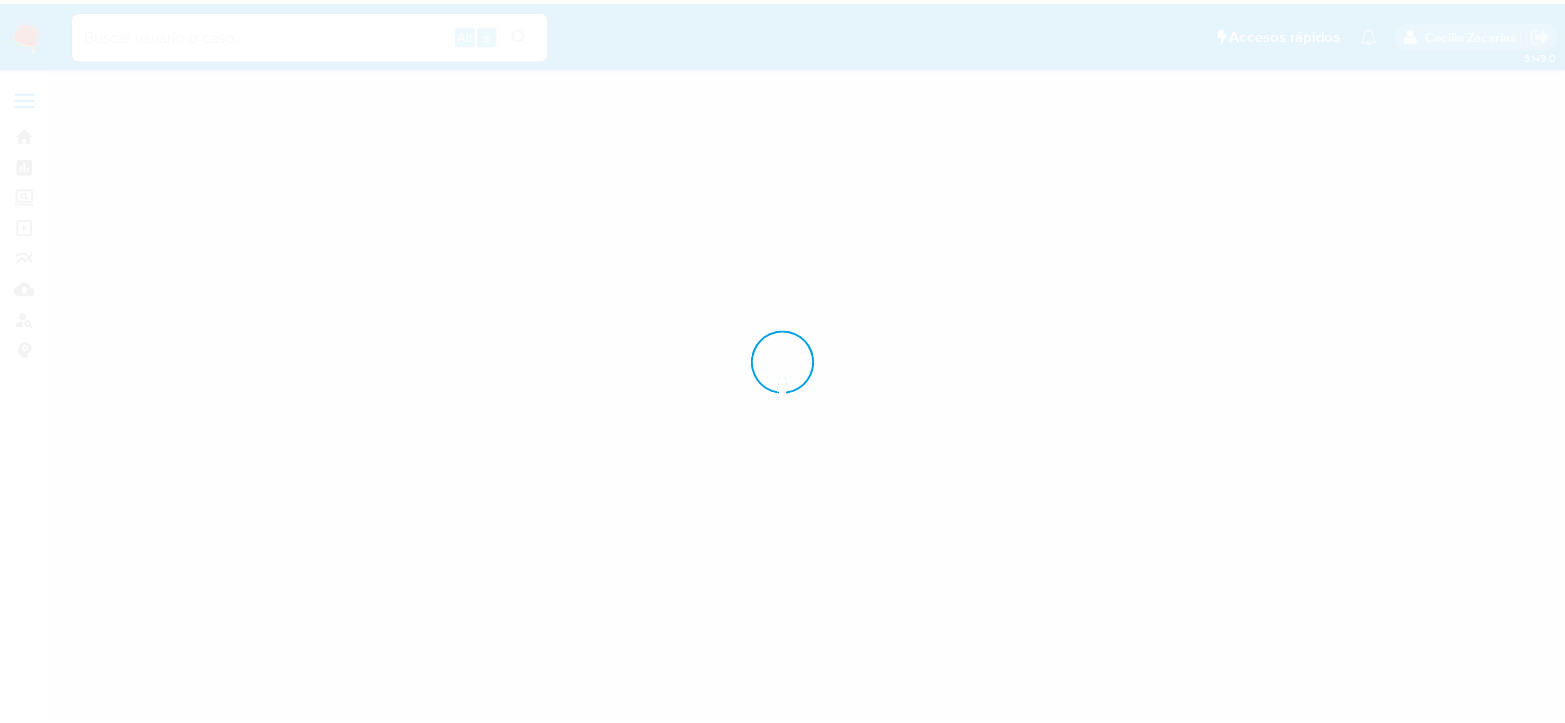 scroll, scrollTop: 0, scrollLeft: 0, axis: both 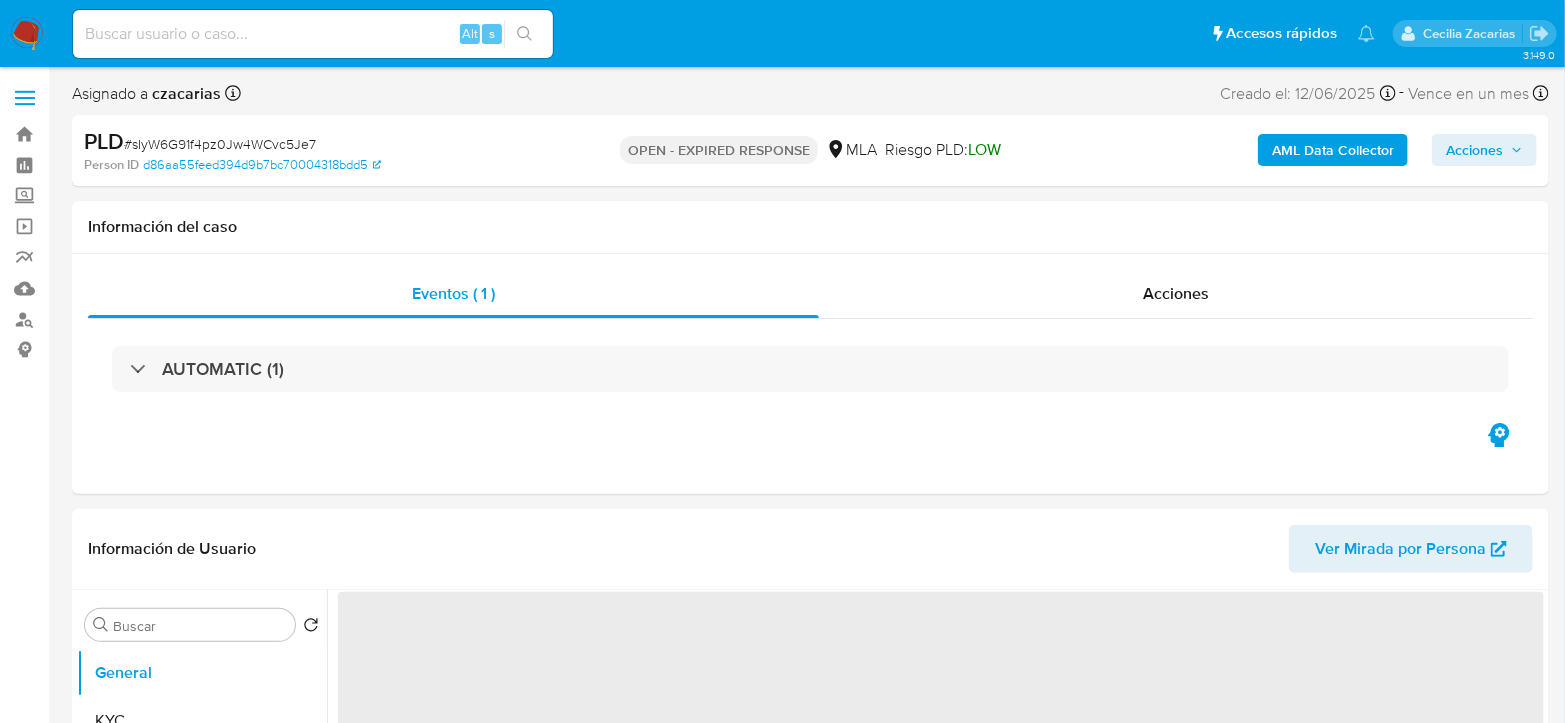 click on "# sIyW6G91f4pz0Jw4WCvc5Je7" at bounding box center [220, 144] 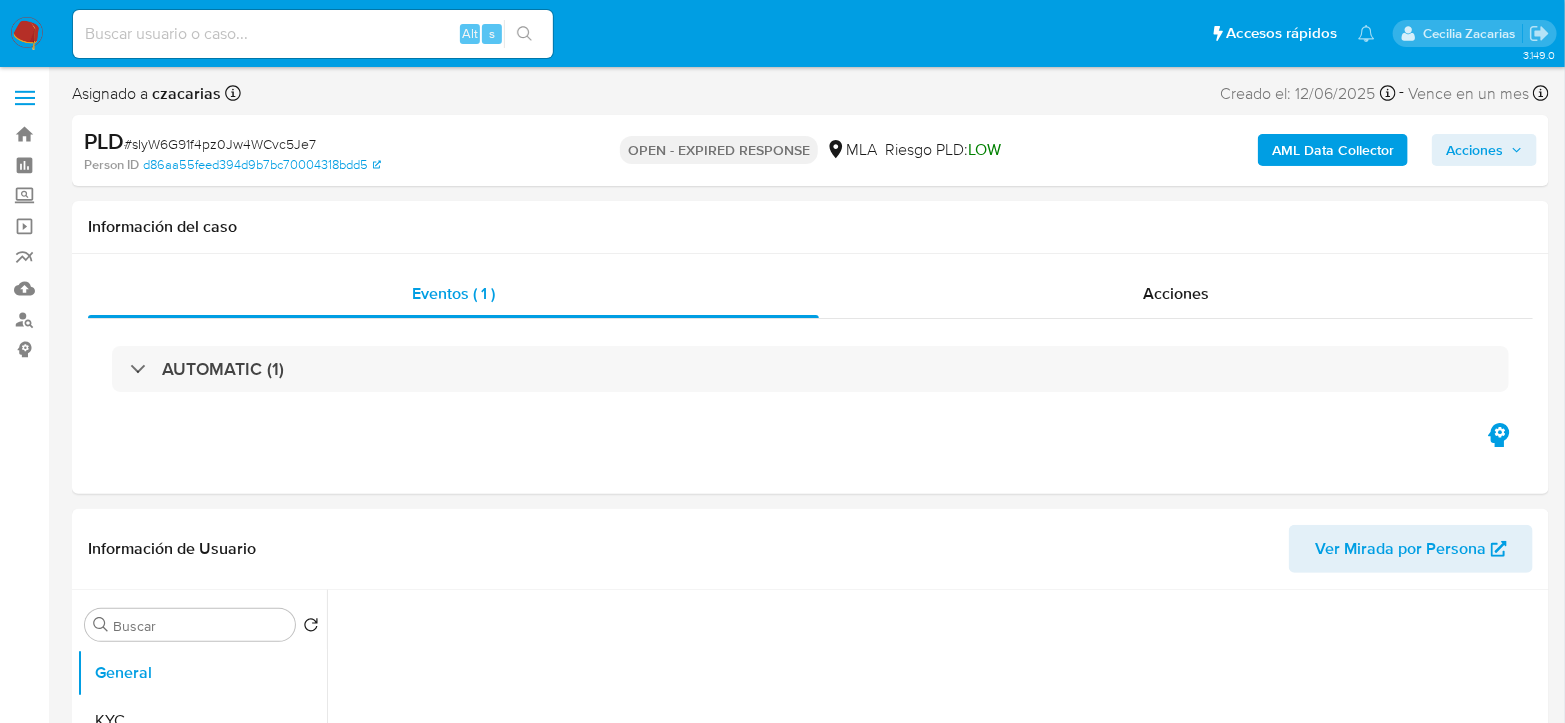 click on "# sIyW6G91f4pz0Jw4WCvc5Je7" at bounding box center (220, 144) 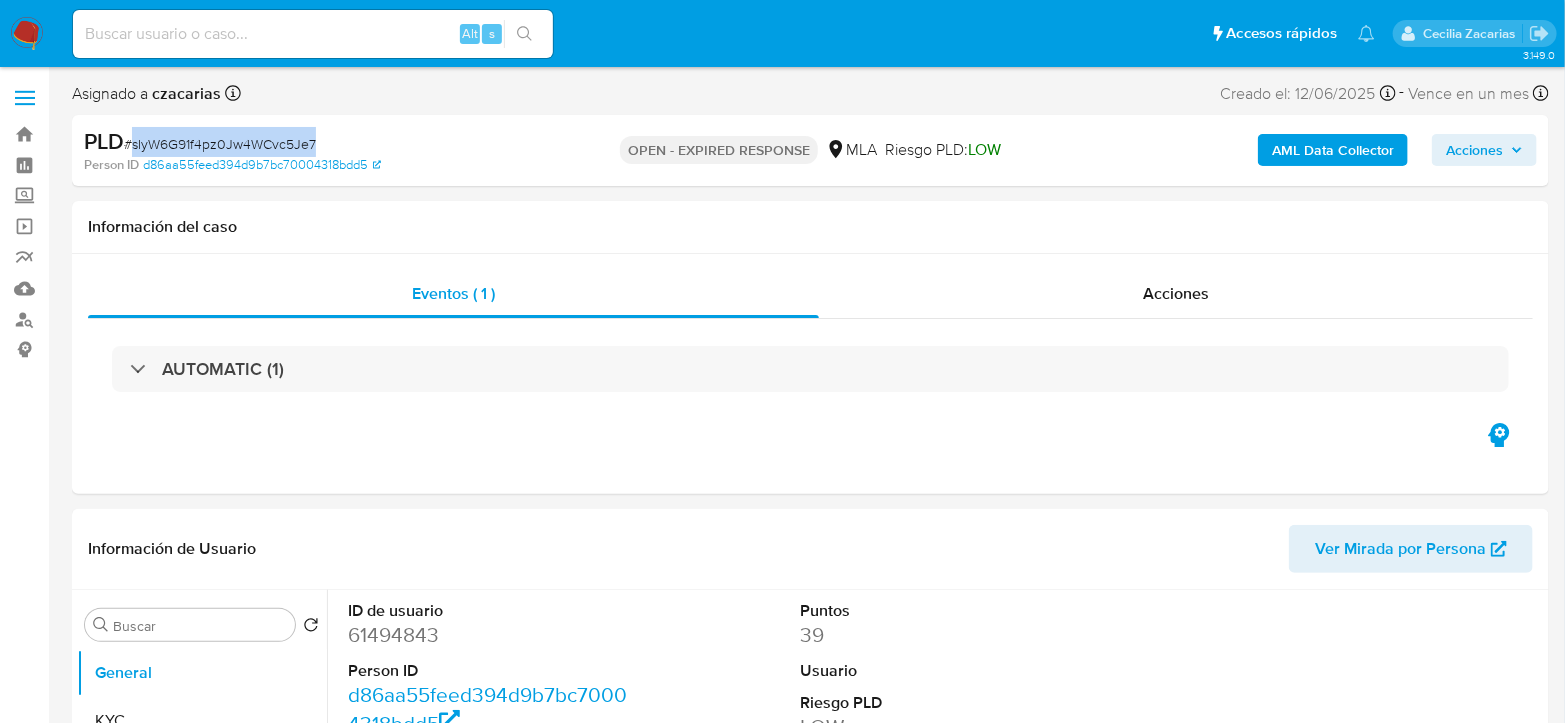 click on "# sIyW6G91f4pz0Jw4WCvc5Je7" at bounding box center (220, 144) 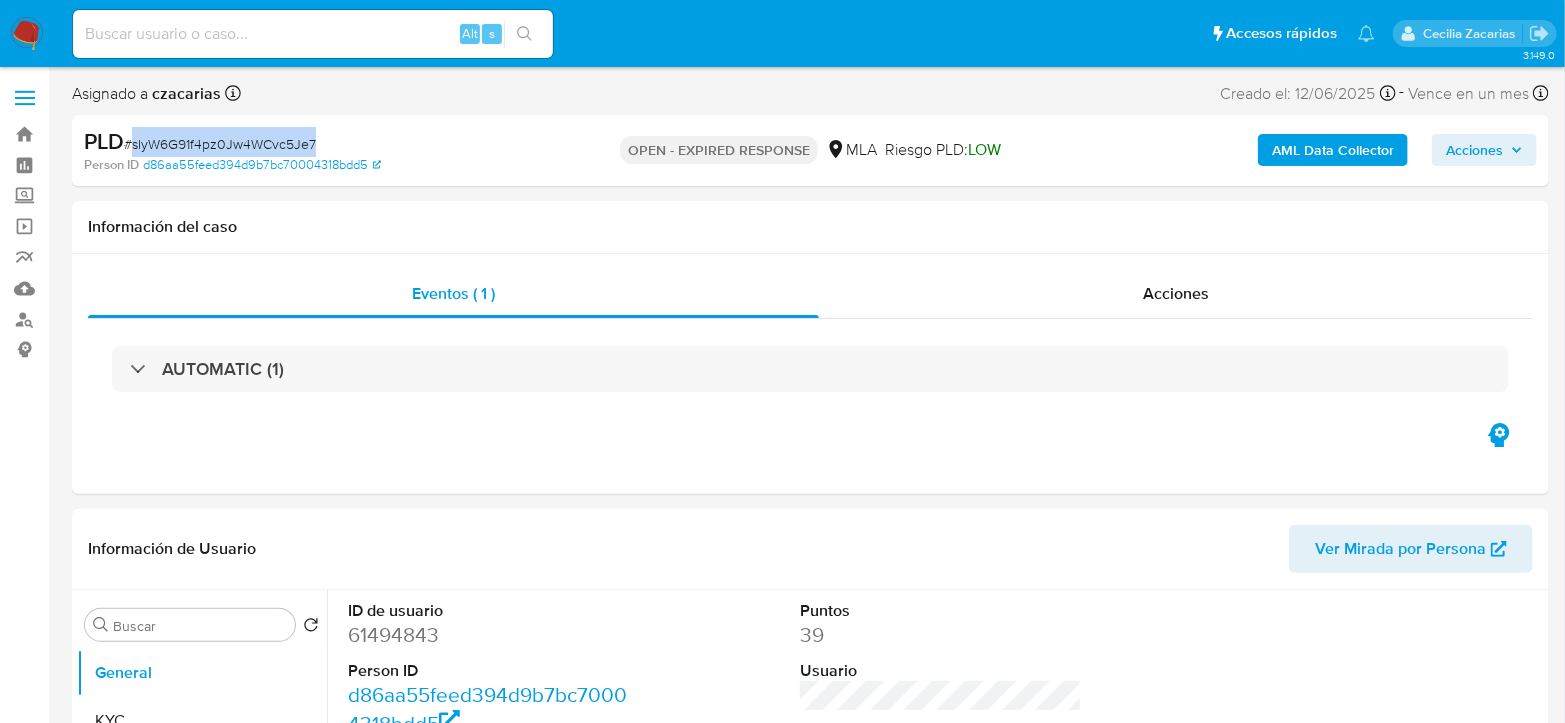 copy on "sIyW6G91f4pz0Jw4WCvc5Je7" 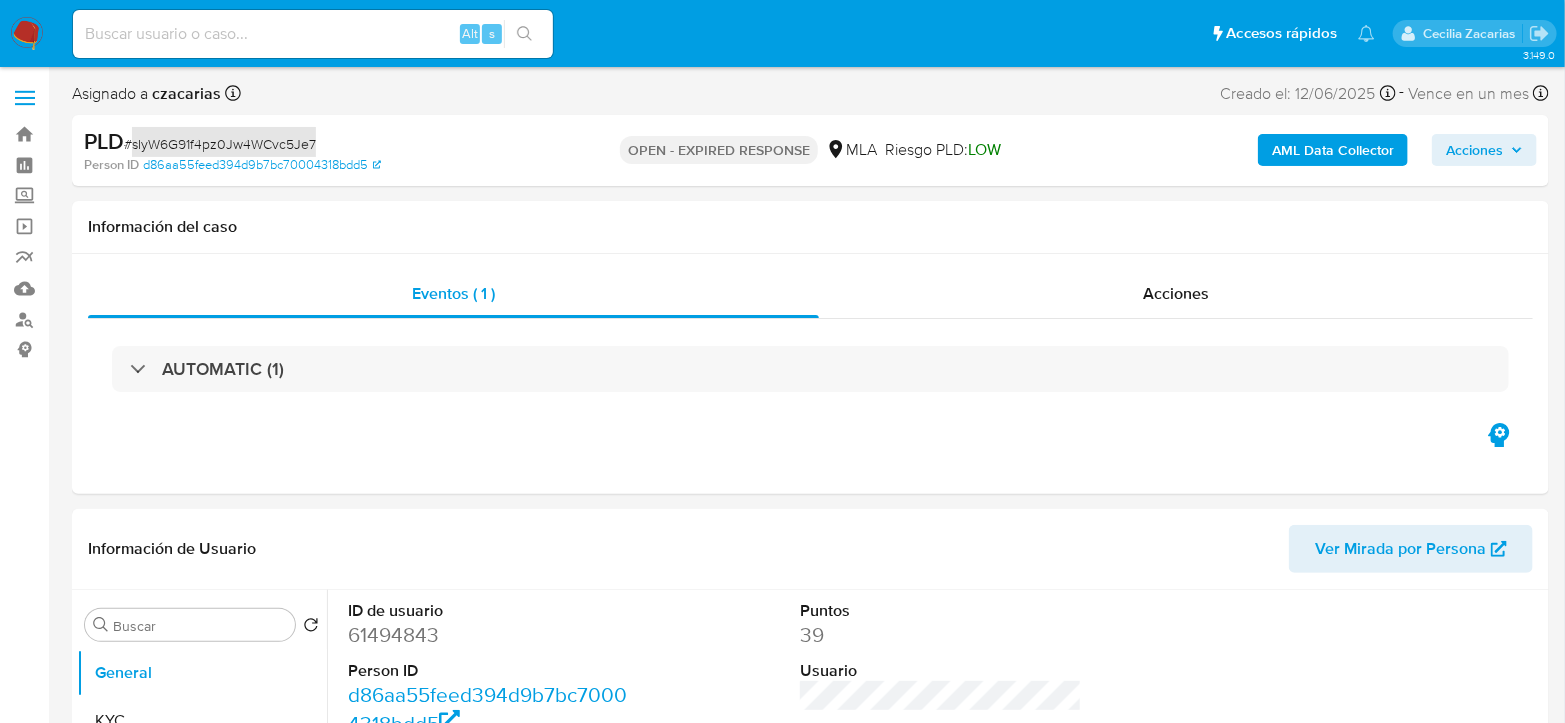 select on "10" 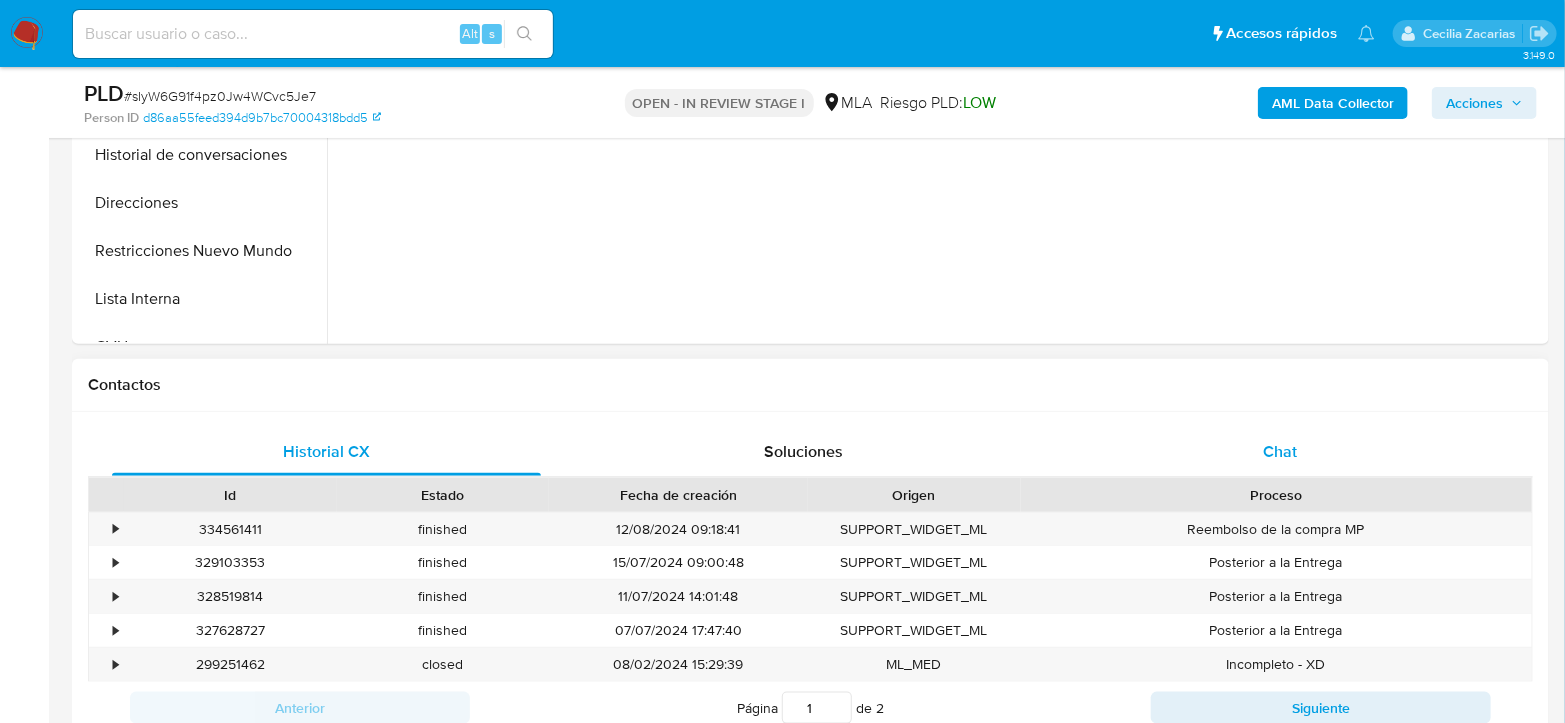 scroll, scrollTop: 777, scrollLeft: 0, axis: vertical 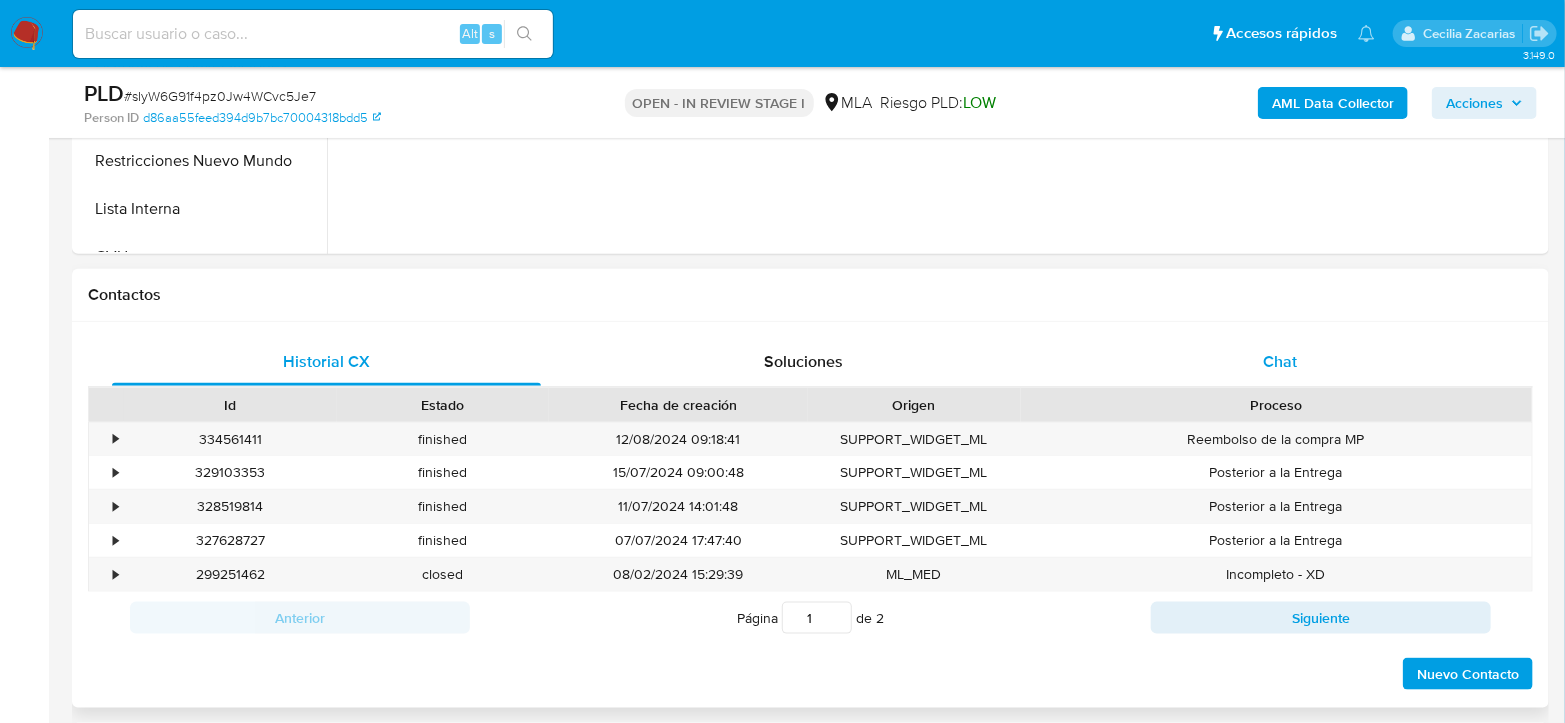 drag, startPoint x: 1260, startPoint y: 323, endPoint x: 1285, endPoint y: 379, distance: 61.326992 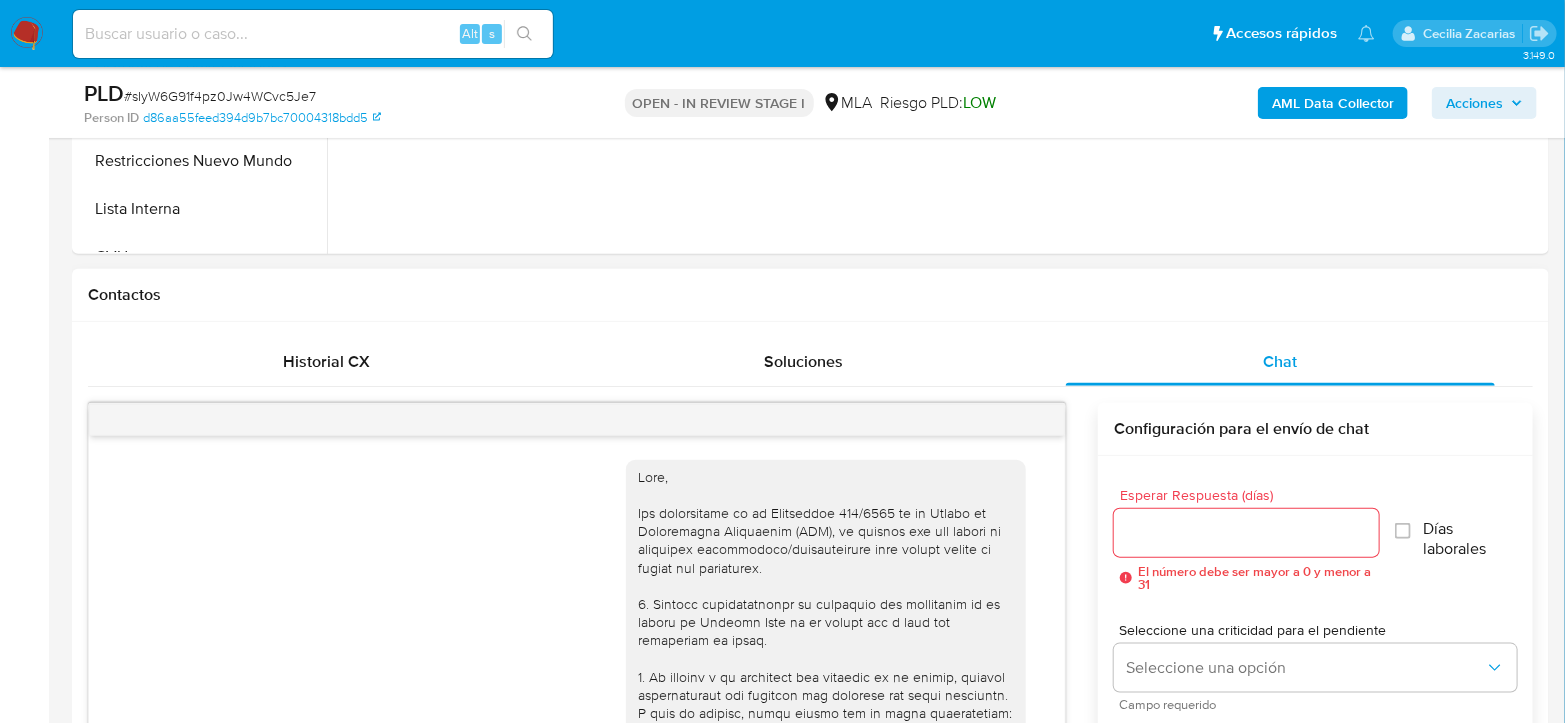 scroll, scrollTop: 888, scrollLeft: 0, axis: vertical 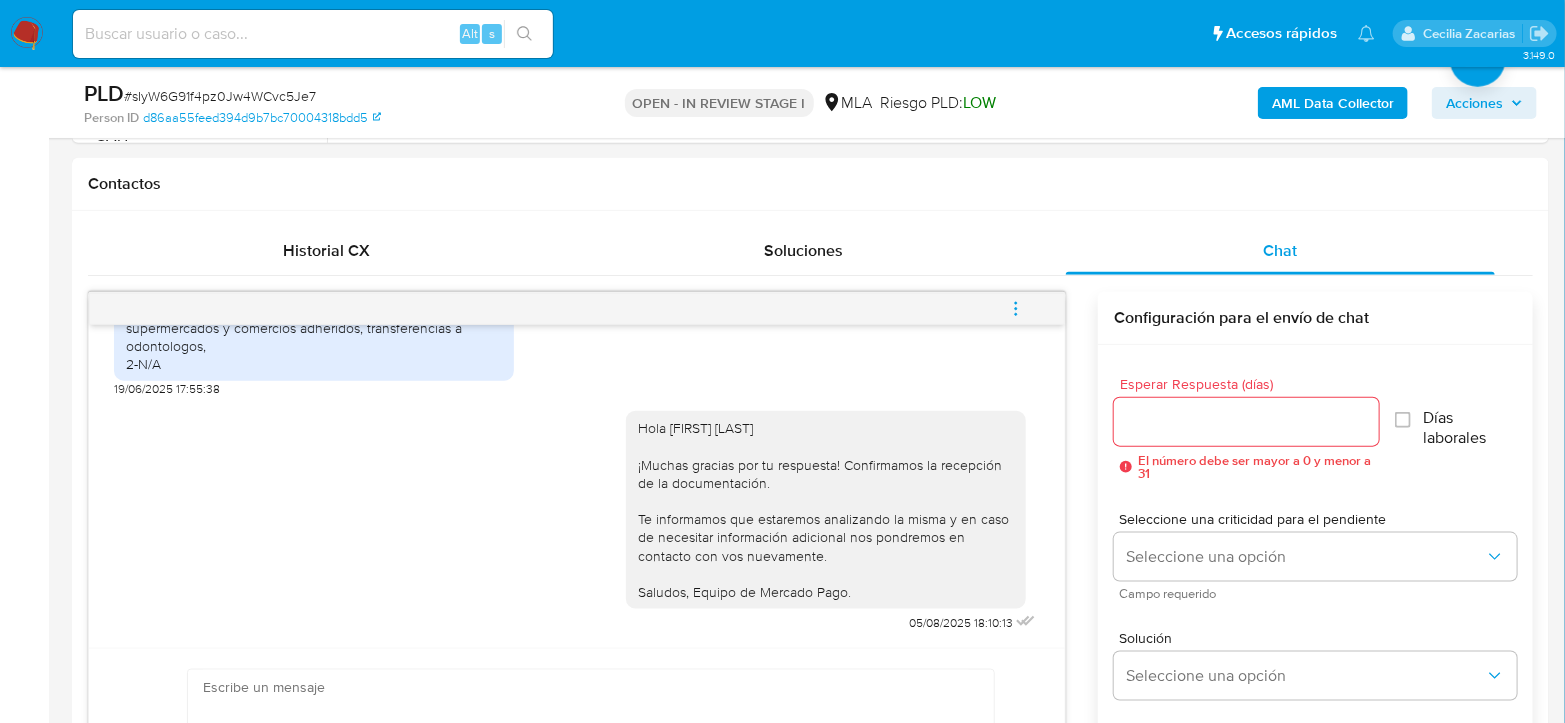 click at bounding box center (1016, 309) 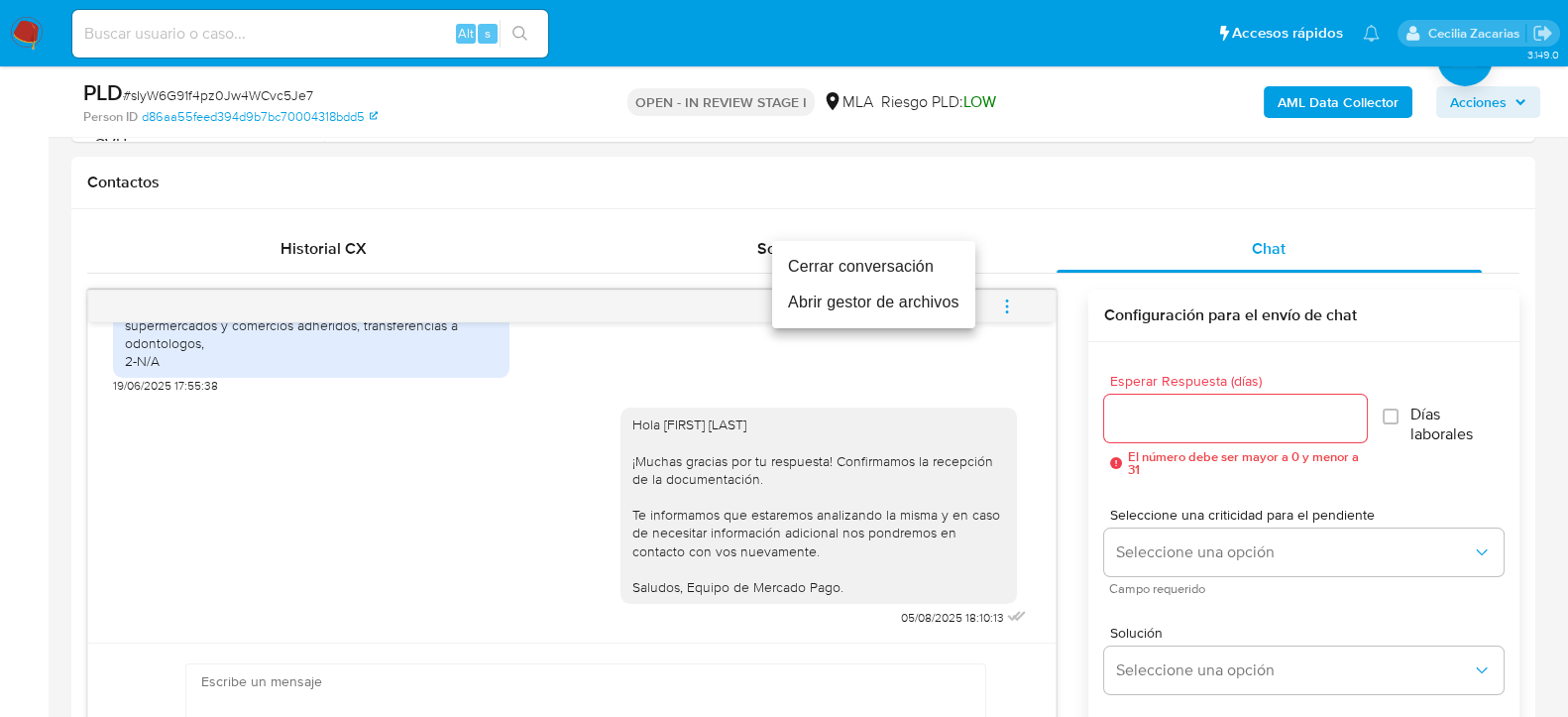 click on "Cerrar conversación" at bounding box center [873, 267] 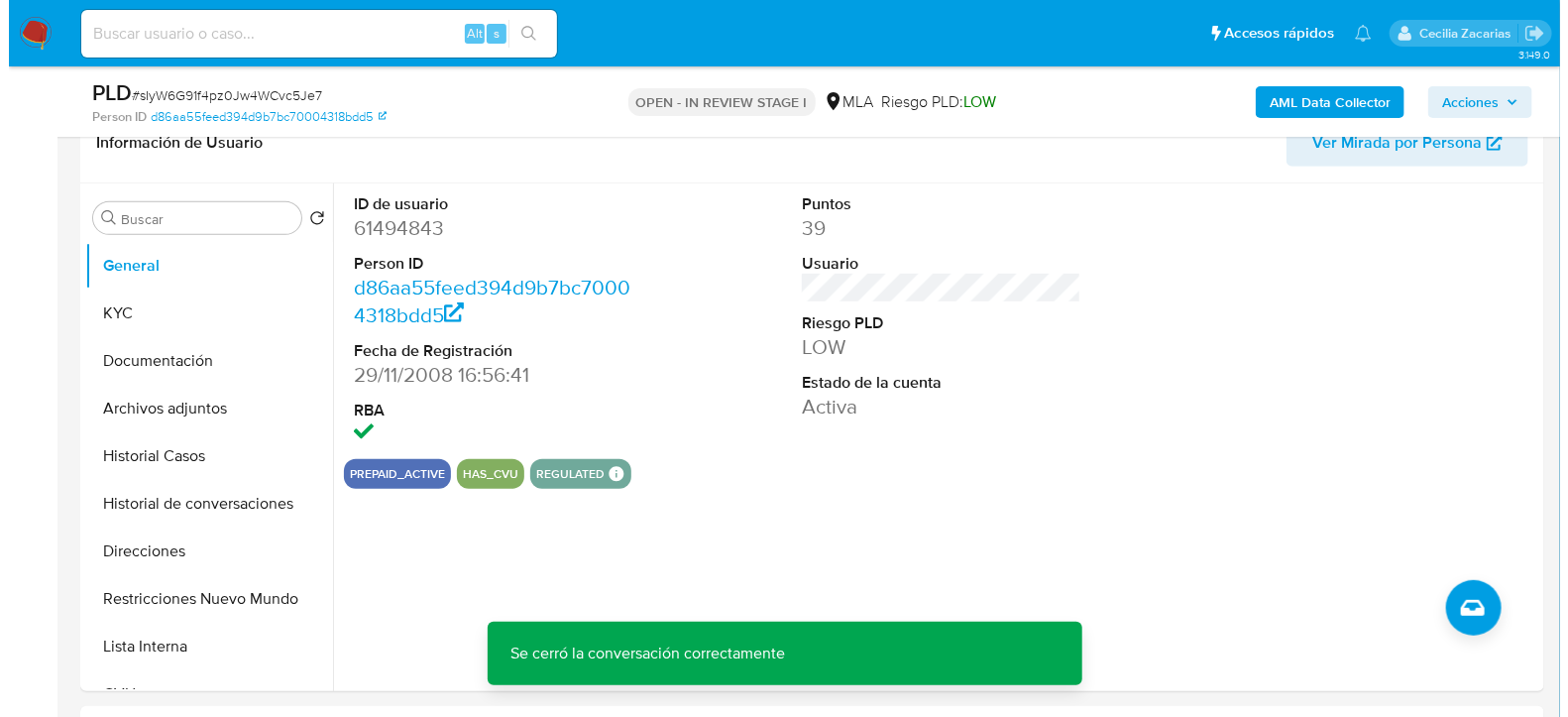 scroll, scrollTop: 330, scrollLeft: 0, axis: vertical 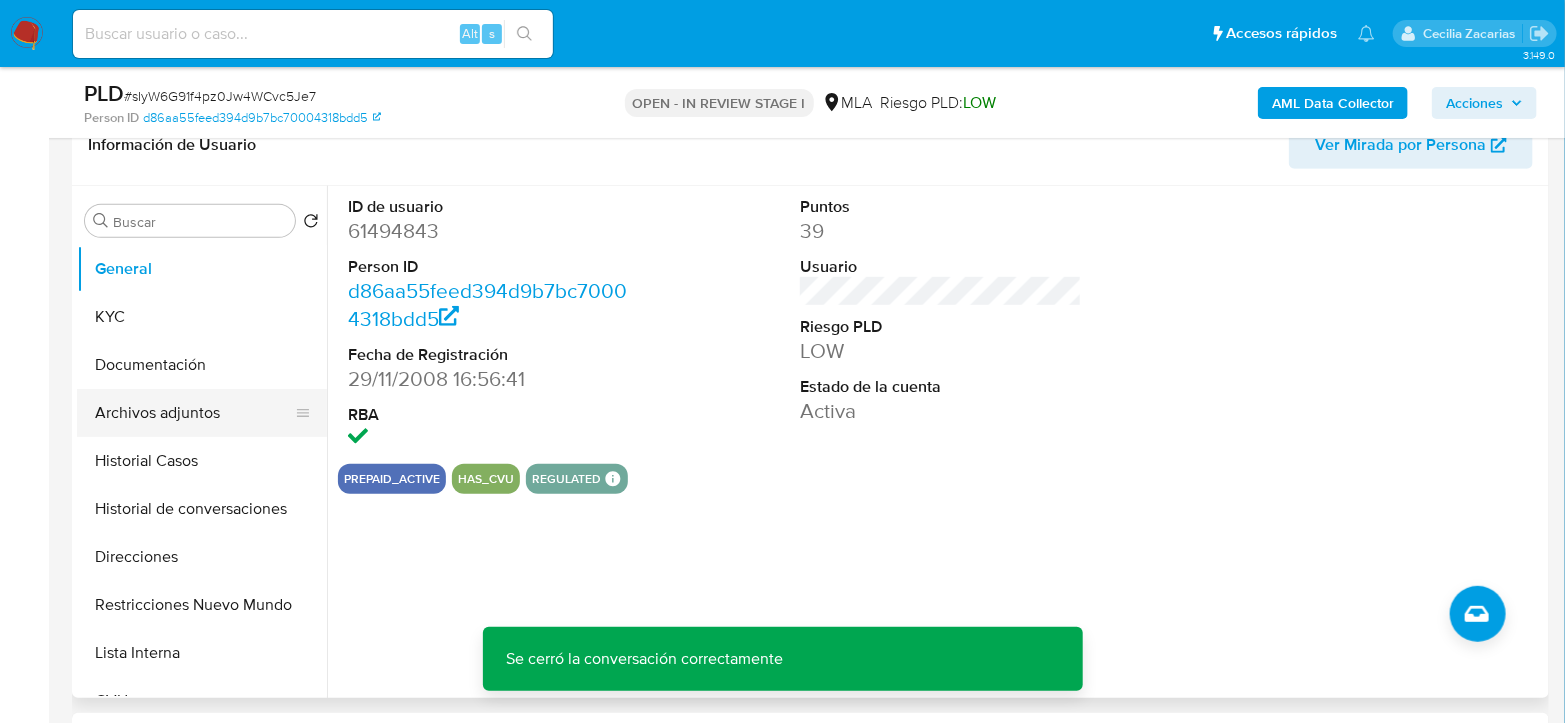 click on "Archivos adjuntos" at bounding box center (194, 413) 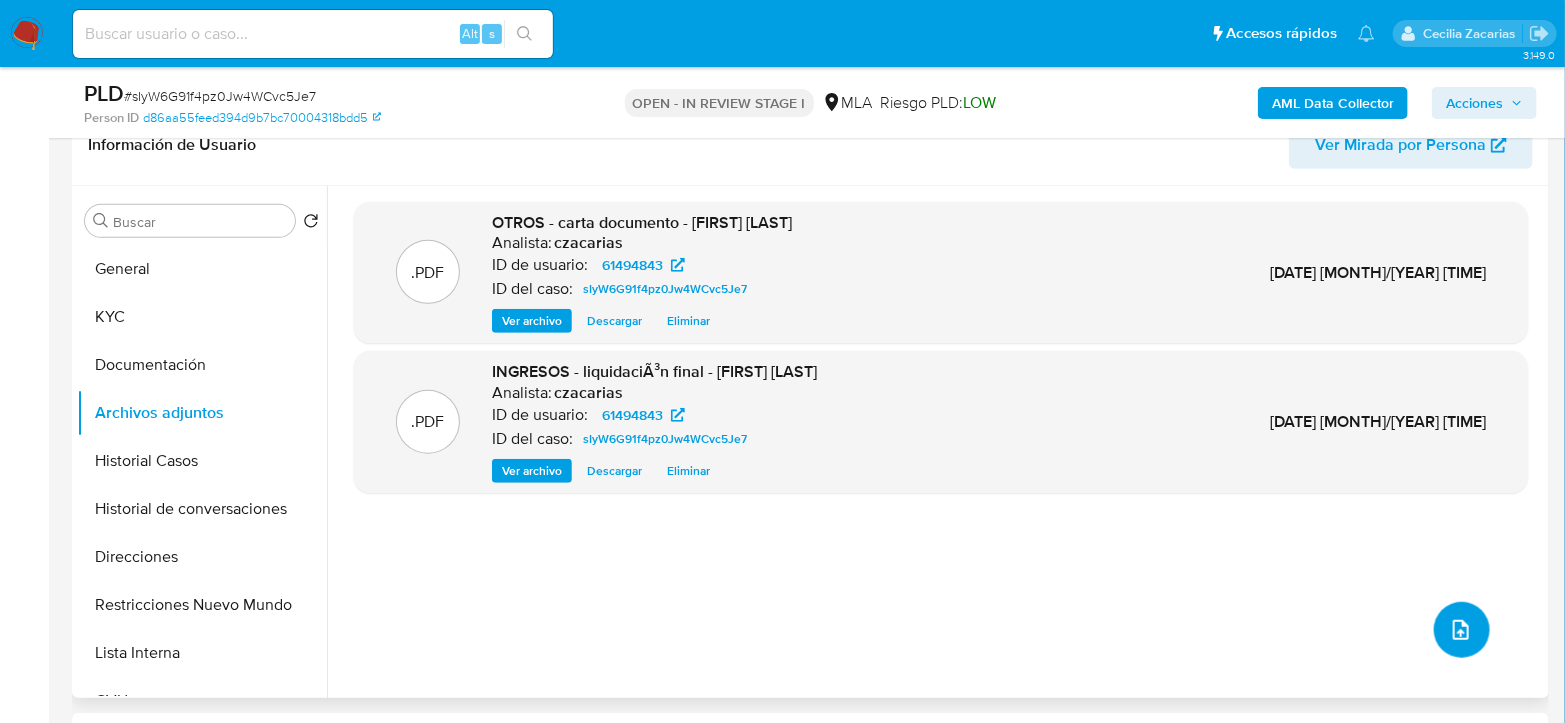 click at bounding box center [1462, 630] 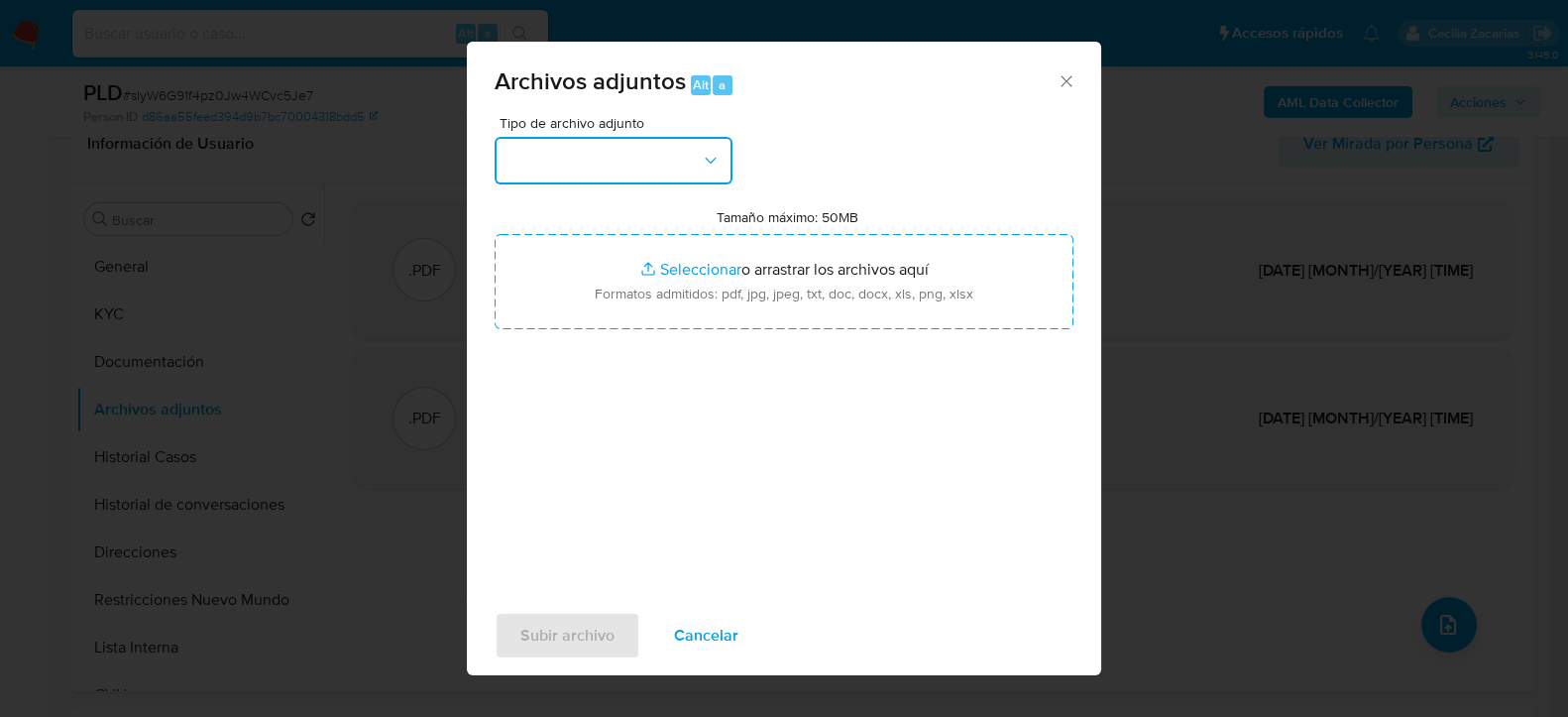 click at bounding box center [614, 161] 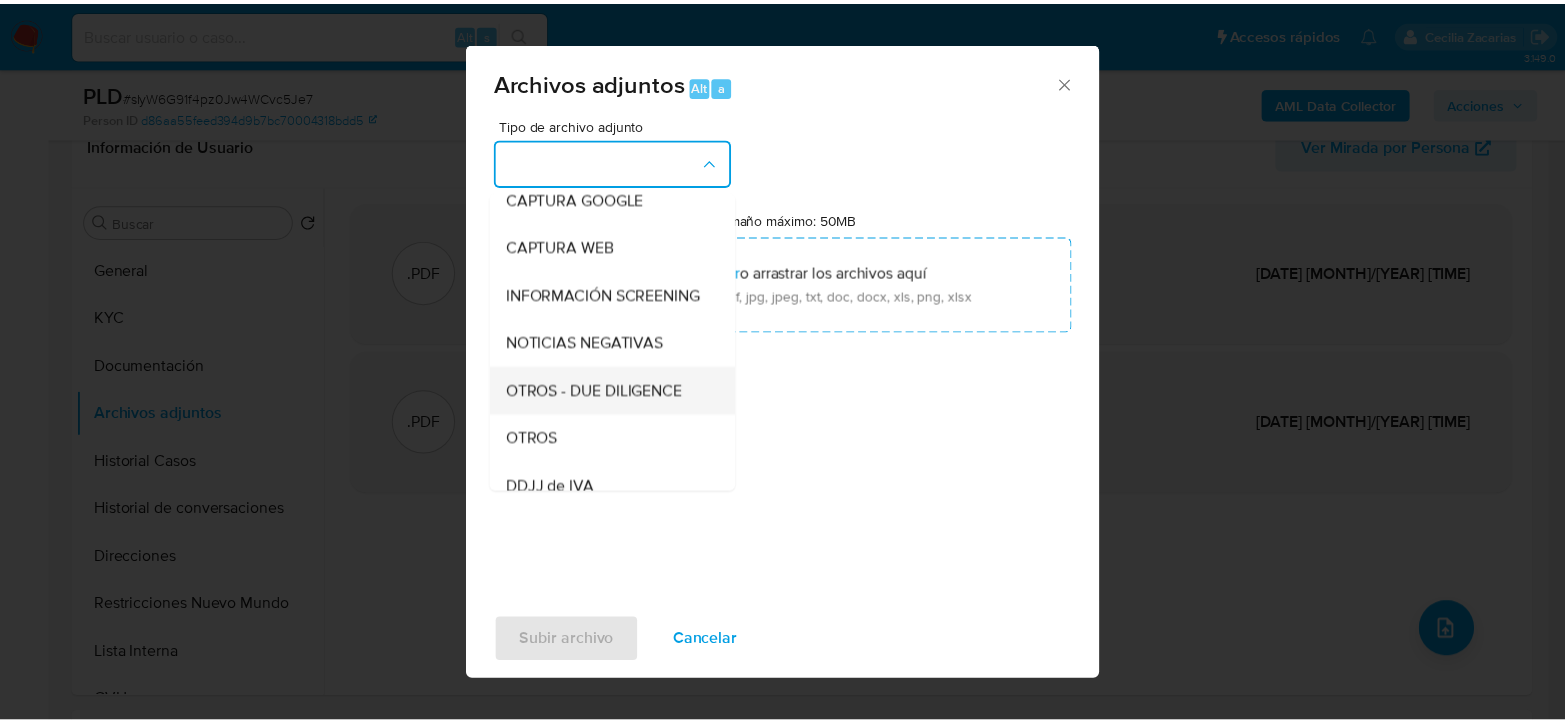 scroll, scrollTop: 222, scrollLeft: 0, axis: vertical 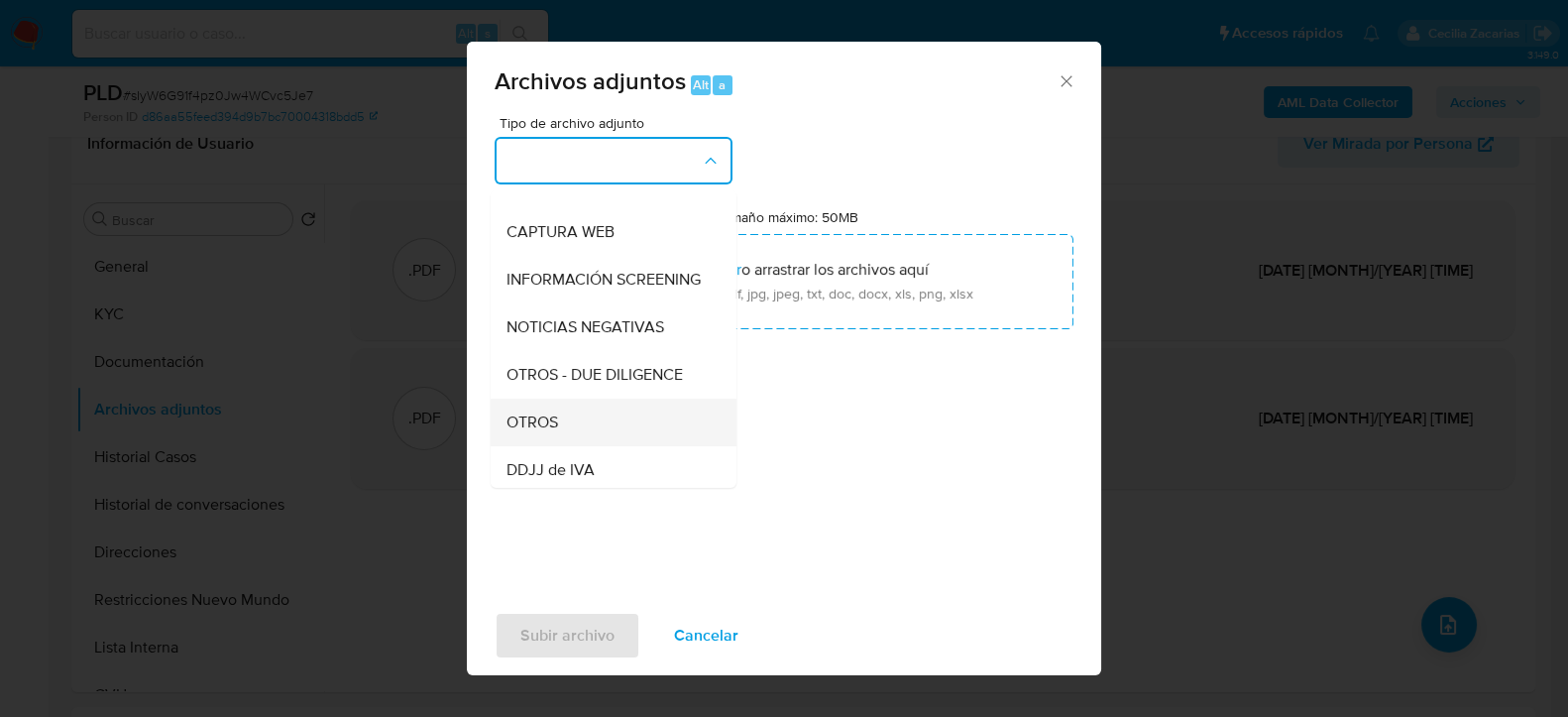 click on "OTROS" at bounding box center (608, 421) 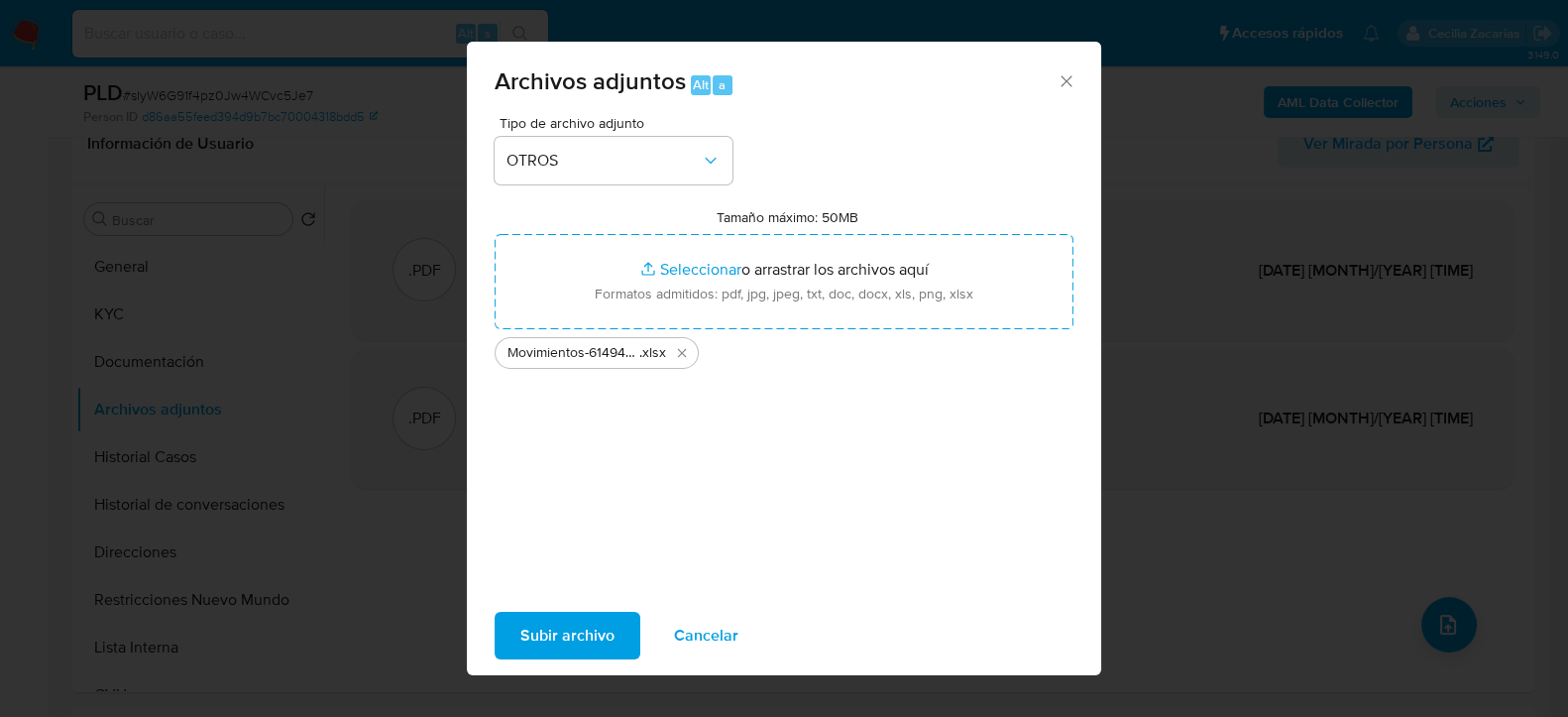 click on "Subir archivo" at bounding box center [567, 636] 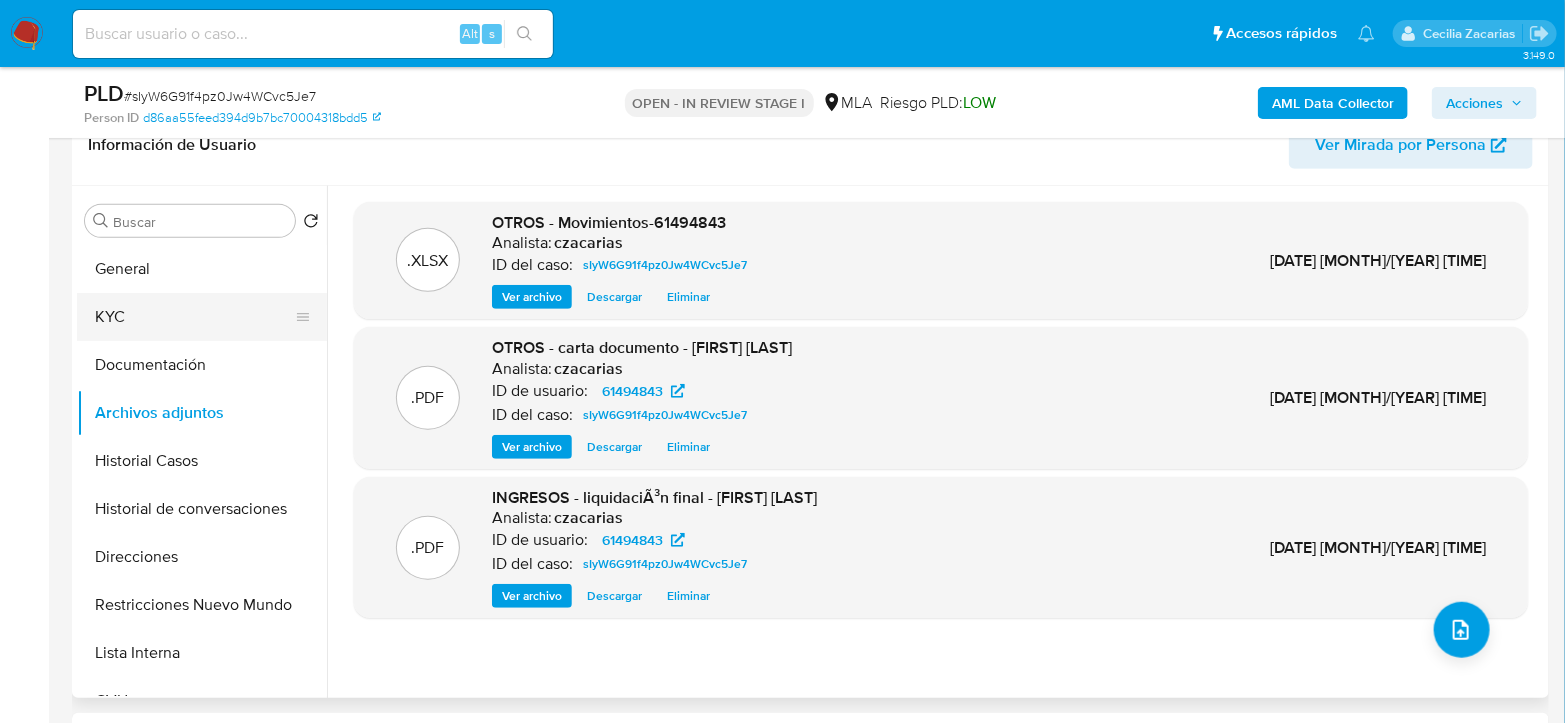 click on "KYC" at bounding box center [194, 317] 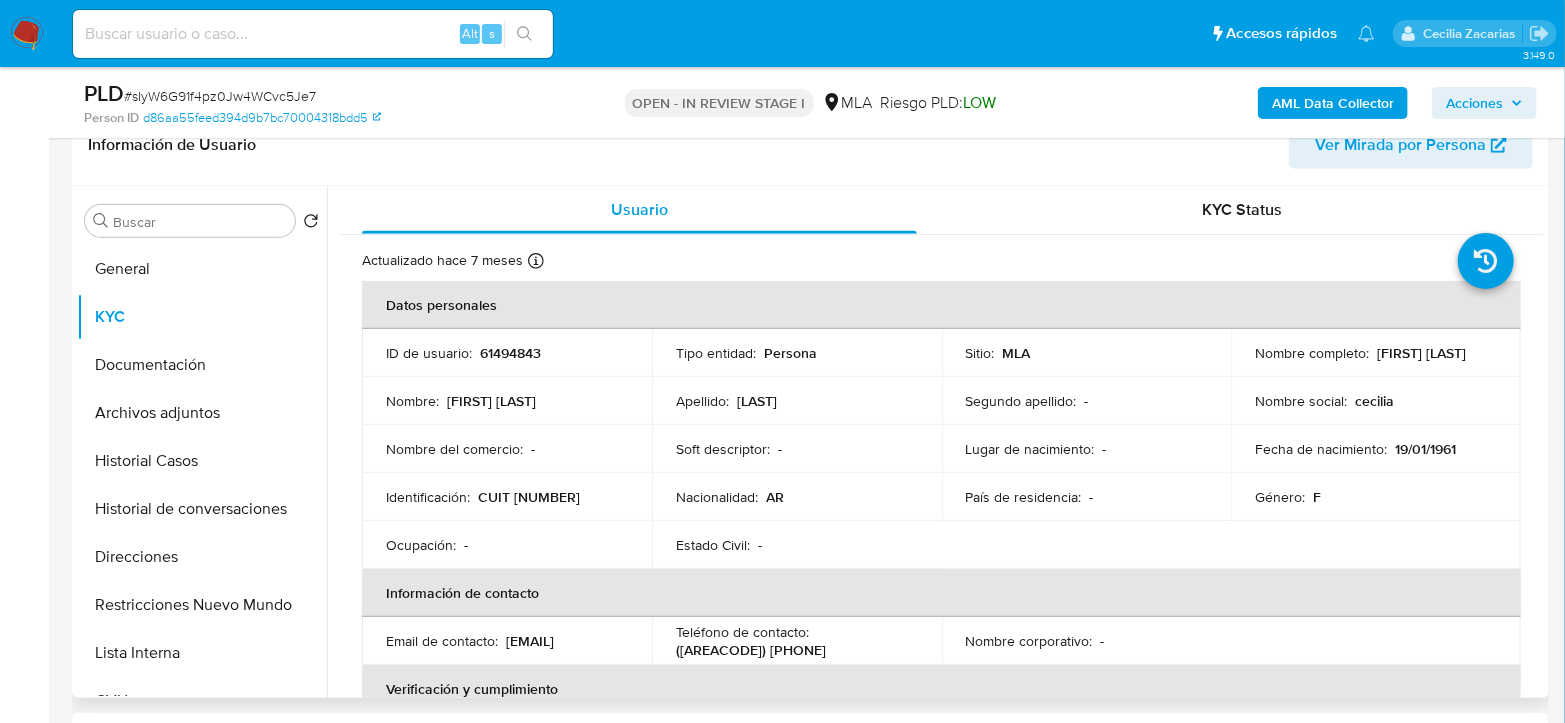 click on "CUIT [NUMBER]" at bounding box center [529, 497] 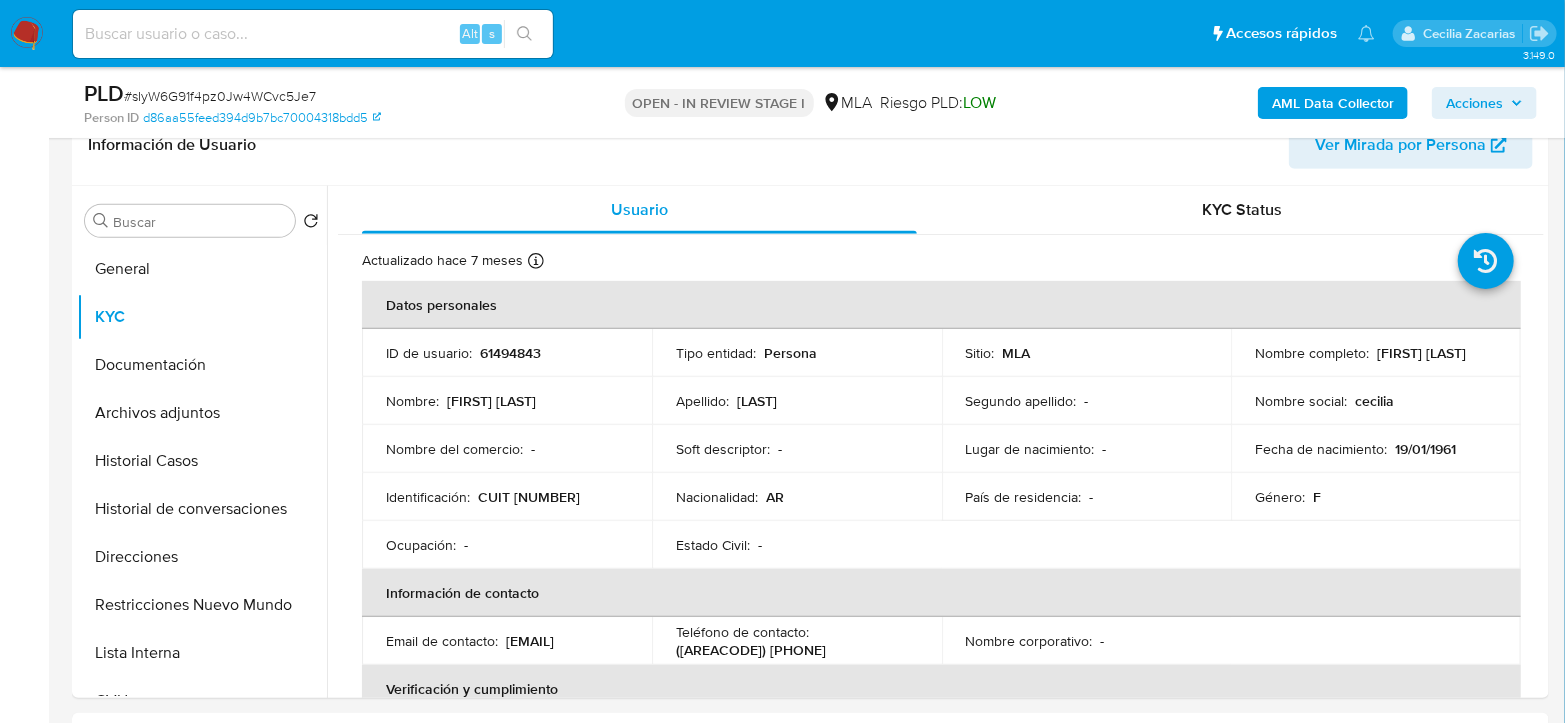copy on "[NUMBER]" 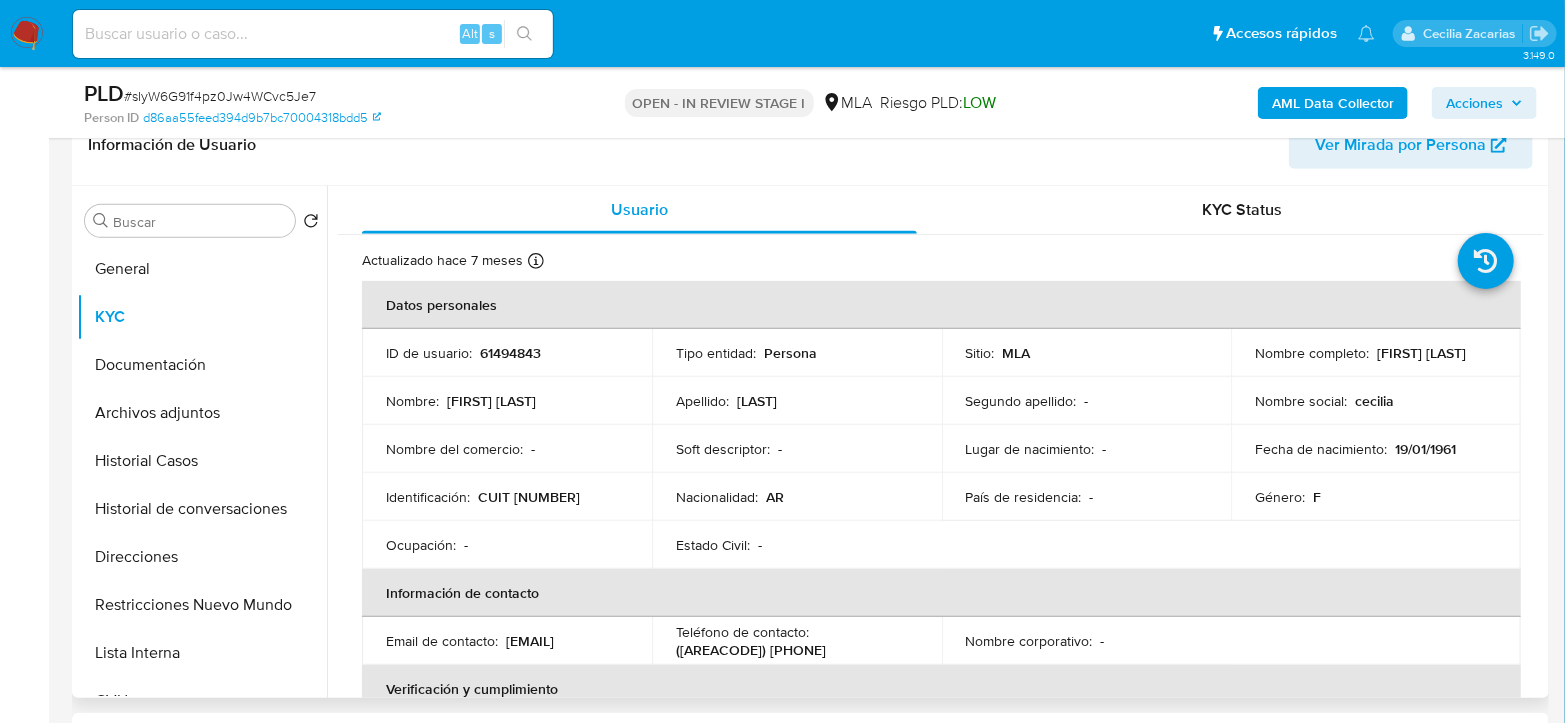 click on "Identificación :    CUIT 27143845163" at bounding box center (507, 497) 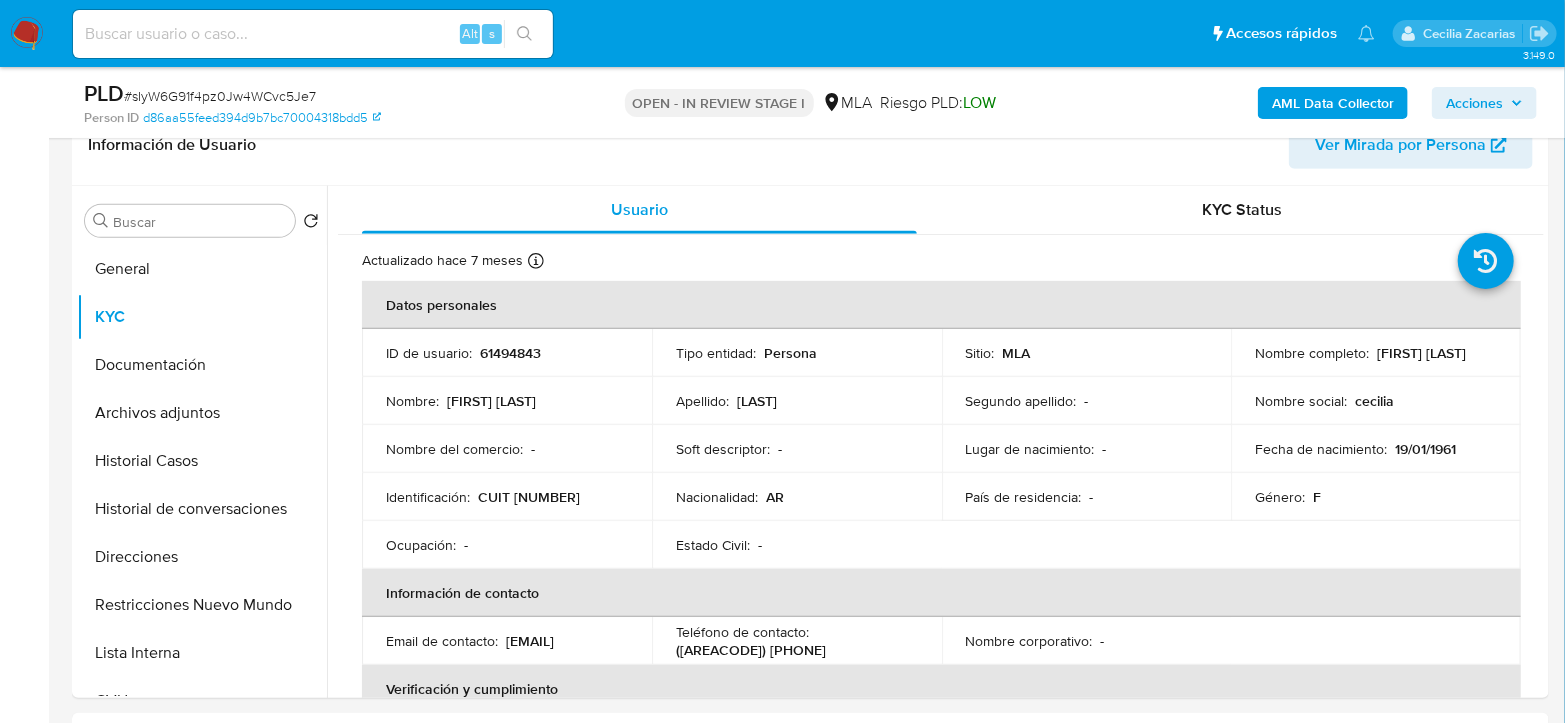 copy on "[NUMBER]" 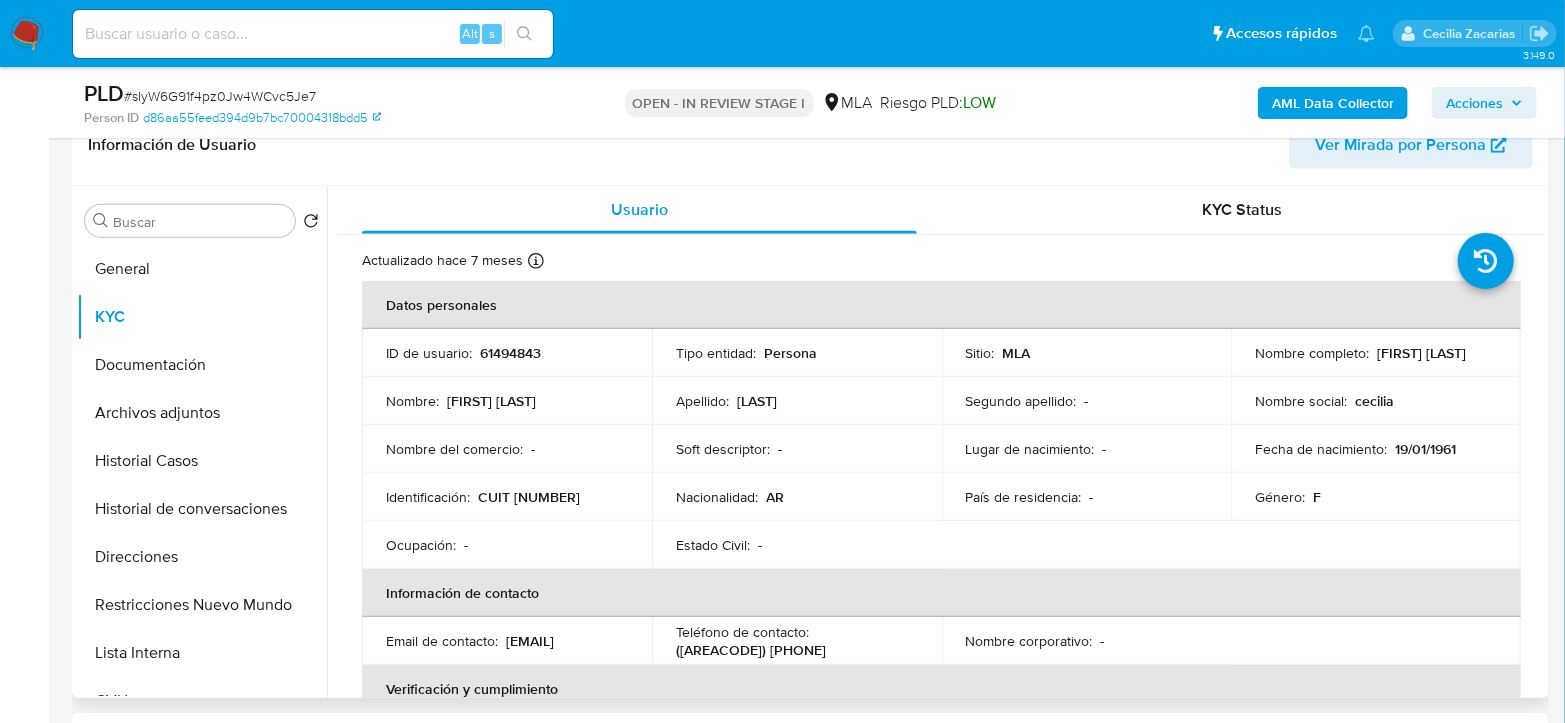drag, startPoint x: 558, startPoint y: 478, endPoint x: 567, endPoint y: 496, distance: 20.12461 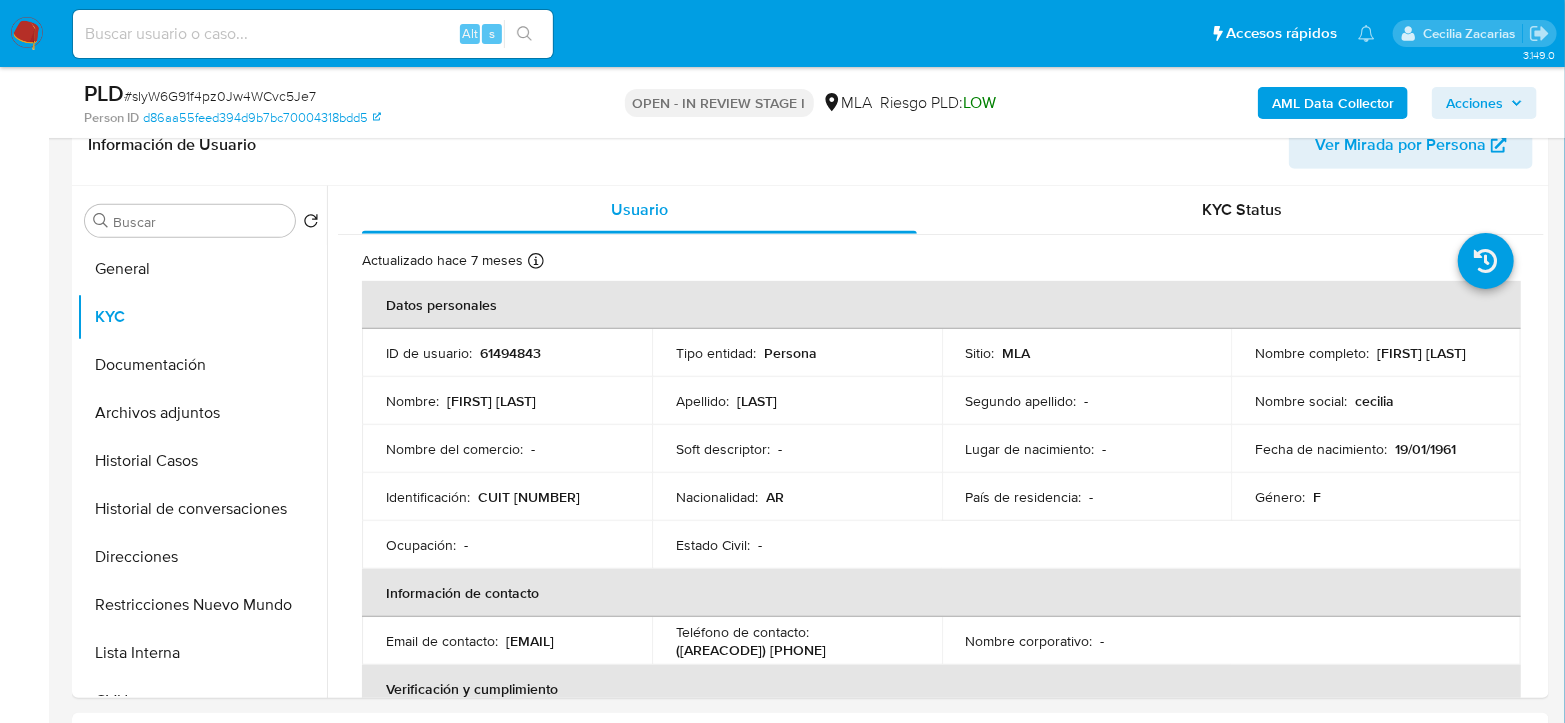 copy on "[NUMBER]" 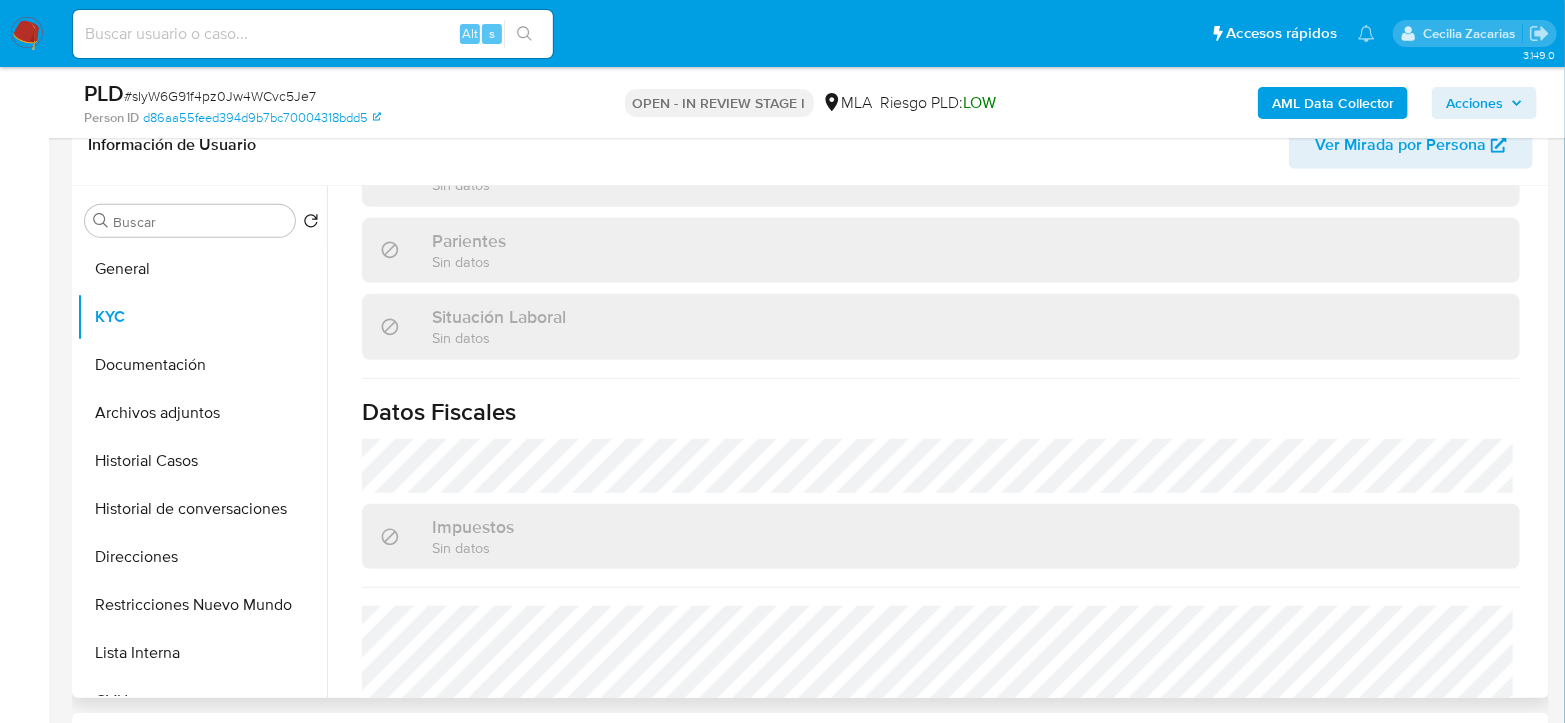 scroll, scrollTop: 1070, scrollLeft: 0, axis: vertical 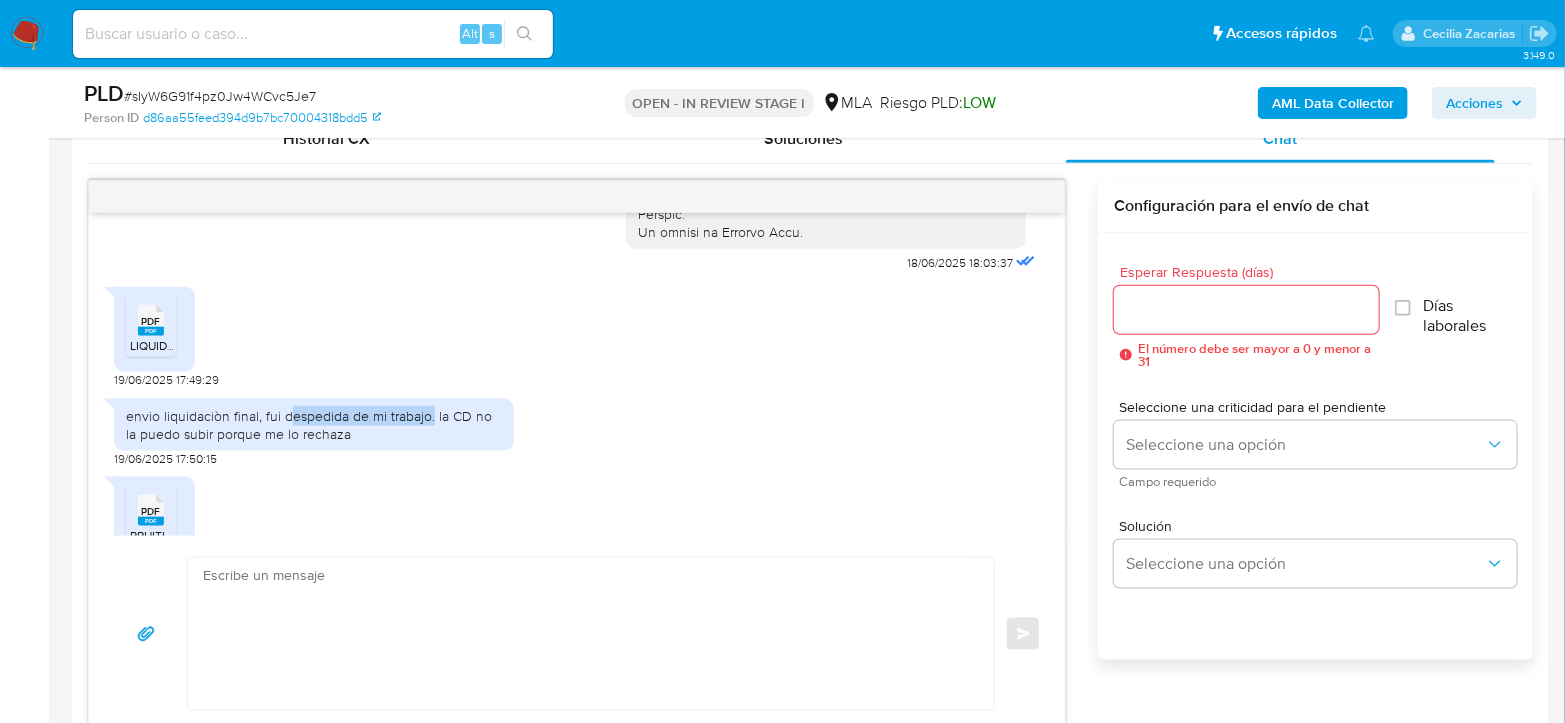 drag, startPoint x: 284, startPoint y: 457, endPoint x: 429, endPoint y: 458, distance: 145.00345 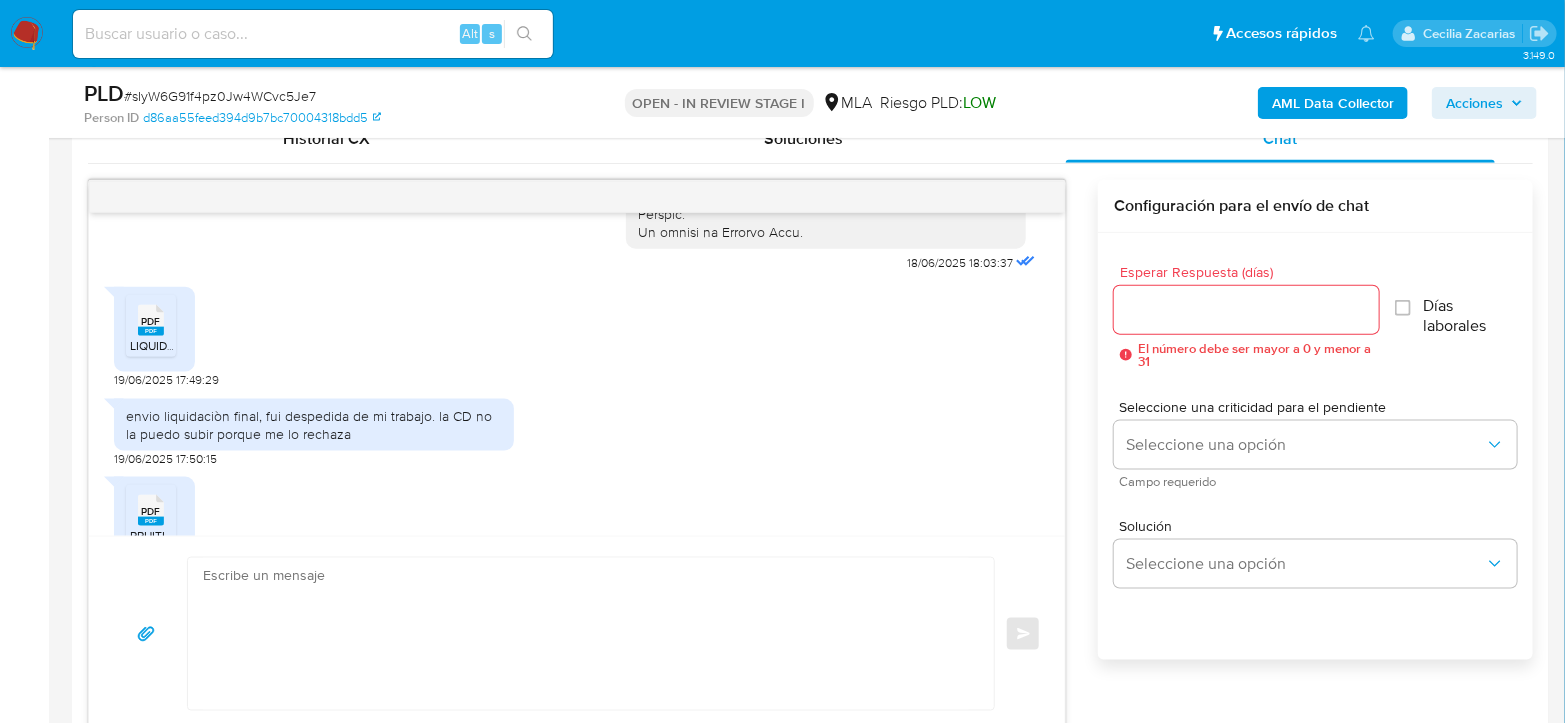 click on "envio liquidaciòn final, fui despedida de mi trabajo. la CD no la puedo subir porque me lo rechaza" at bounding box center (314, 425) 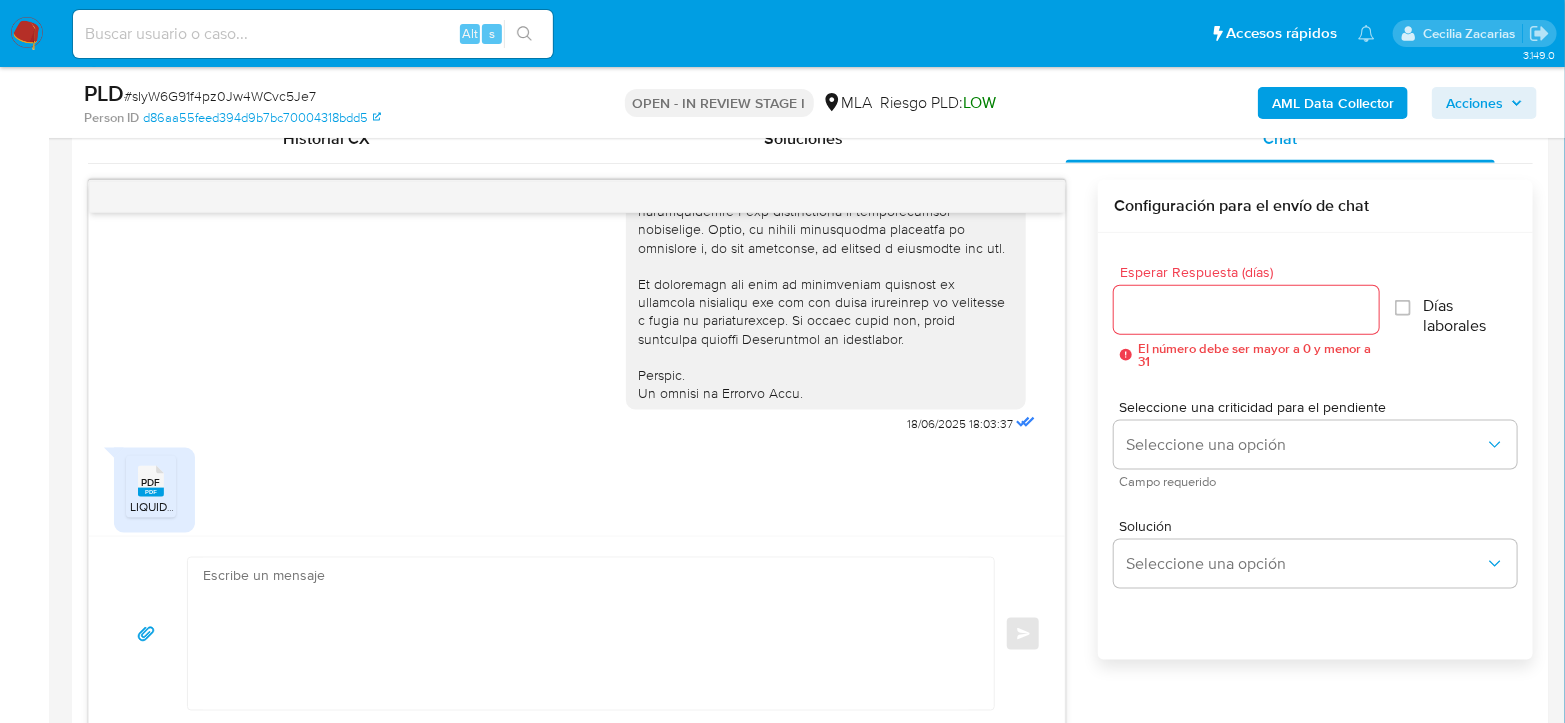 scroll, scrollTop: 706, scrollLeft: 0, axis: vertical 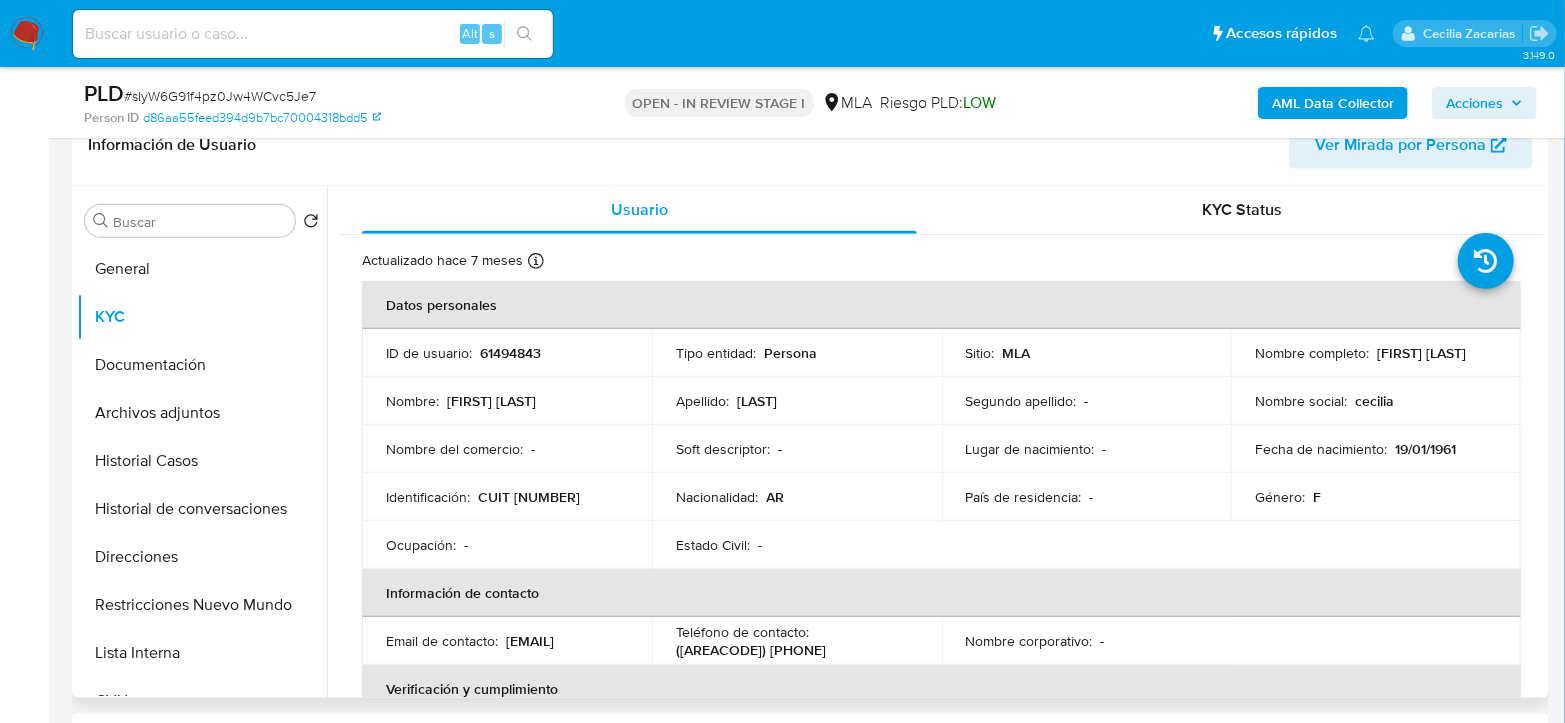 click on "61494843" at bounding box center (510, 353) 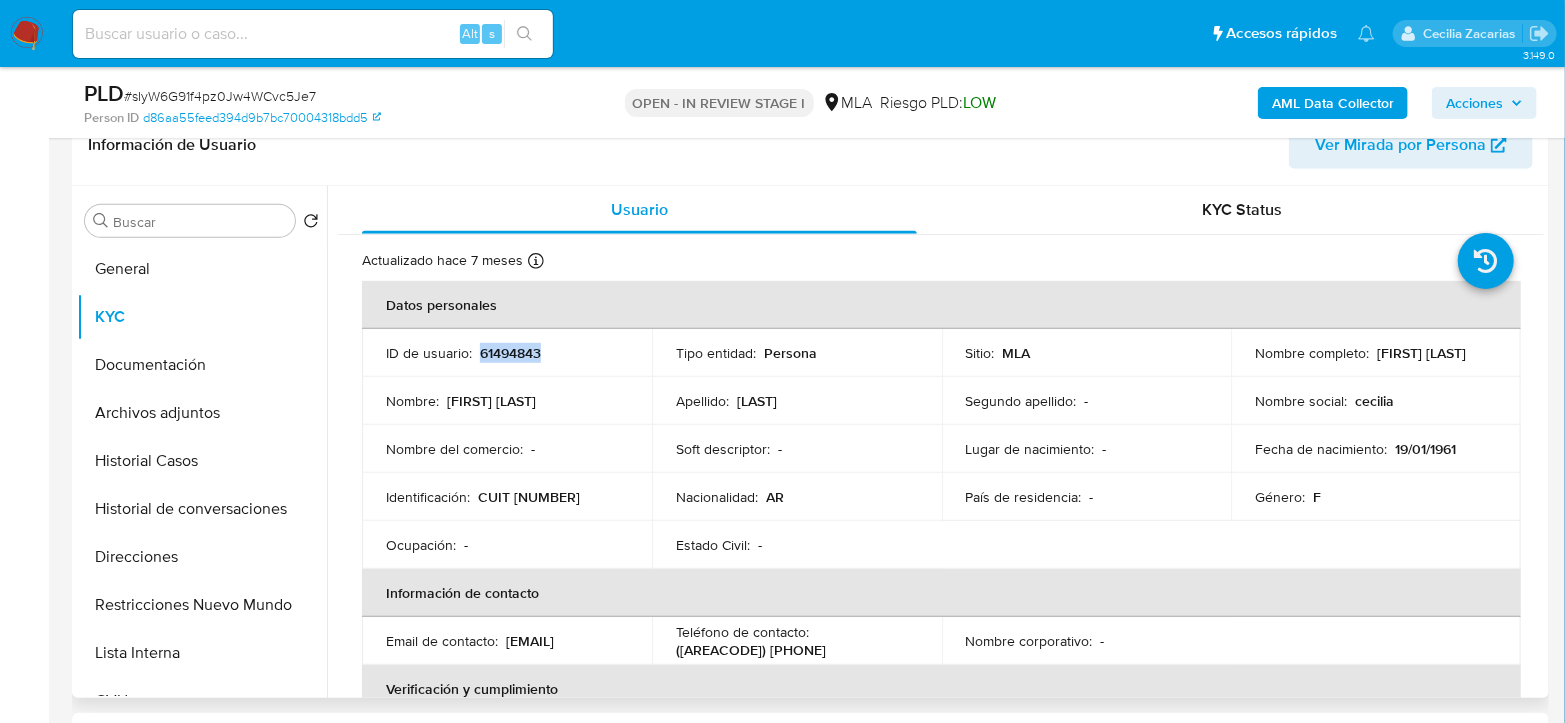click on "61494843" at bounding box center (510, 353) 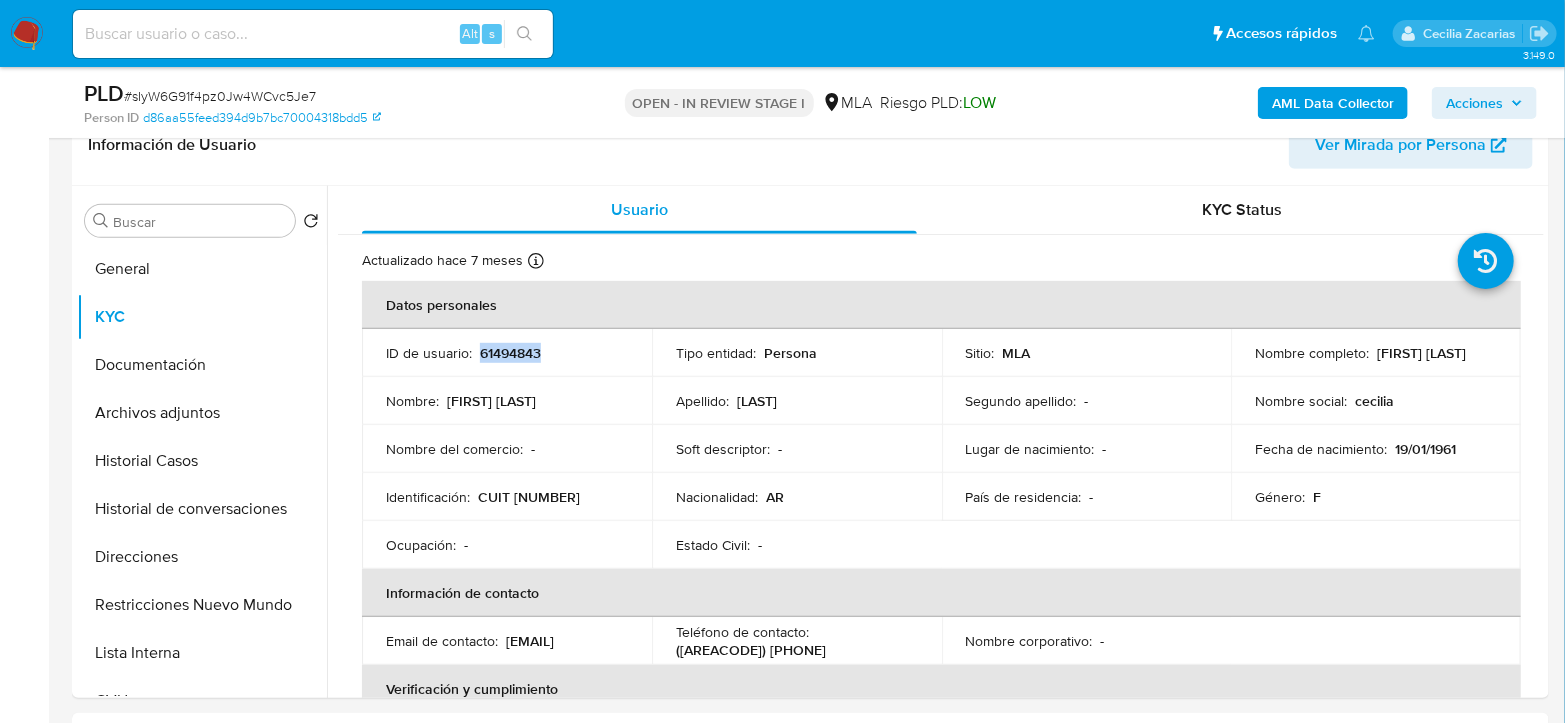copy on "61494843" 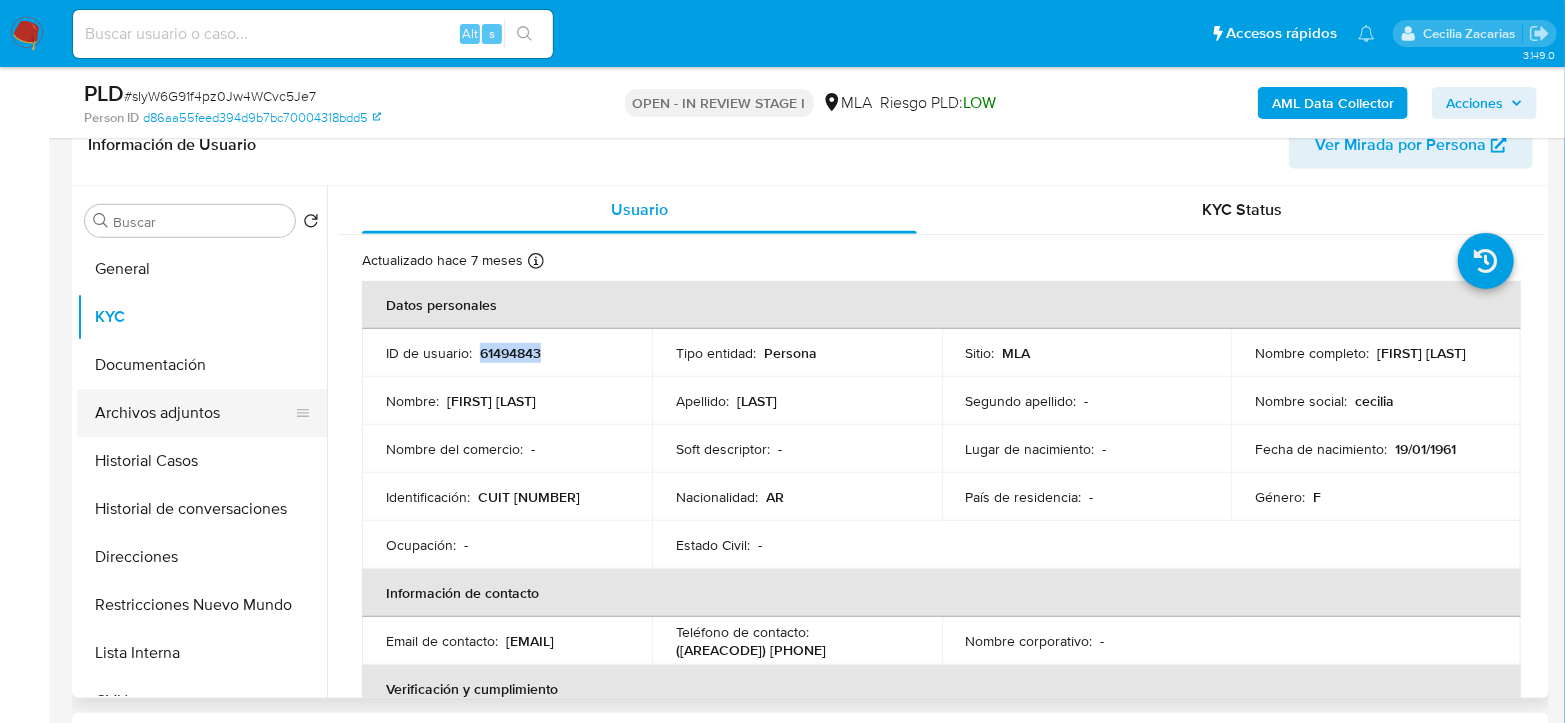 click on "Archivos adjuntos" at bounding box center (194, 413) 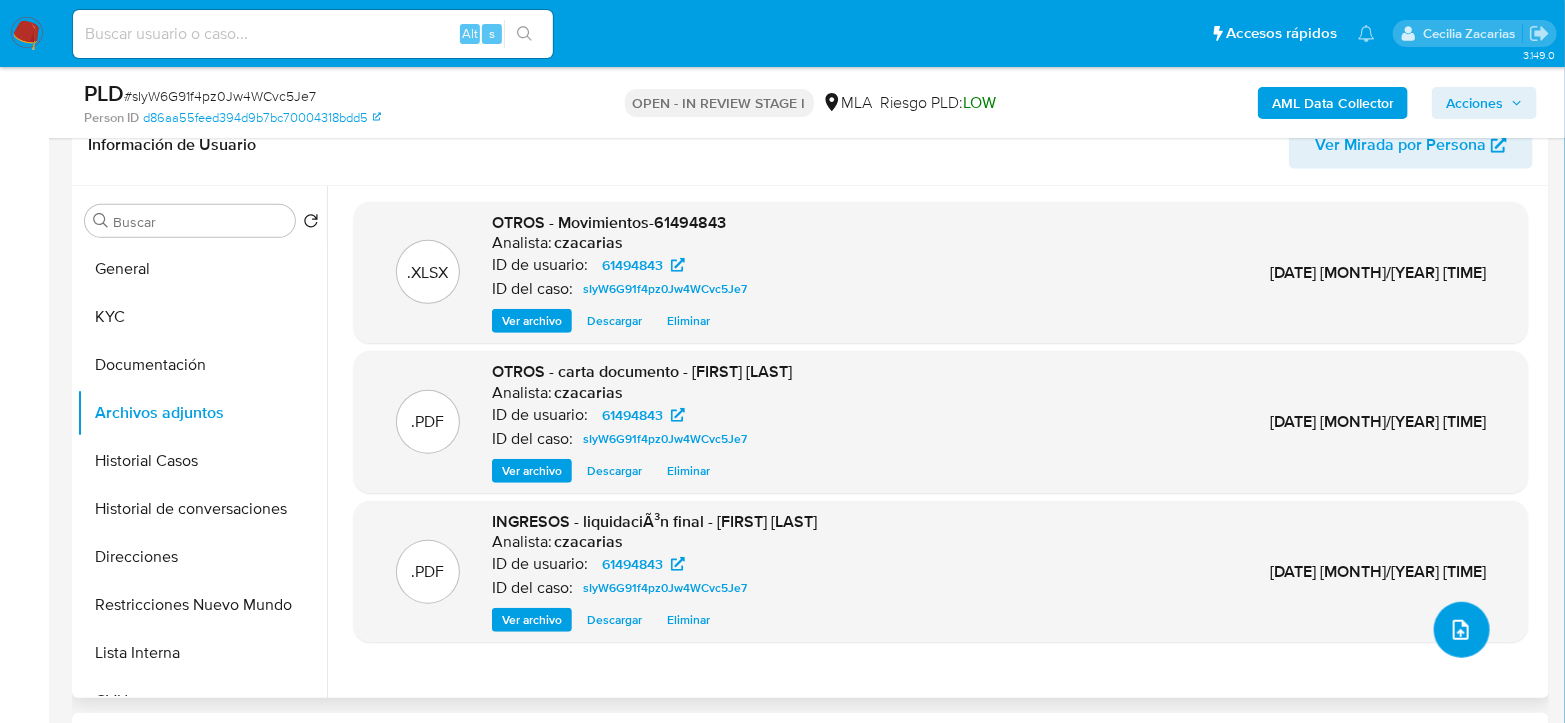 click 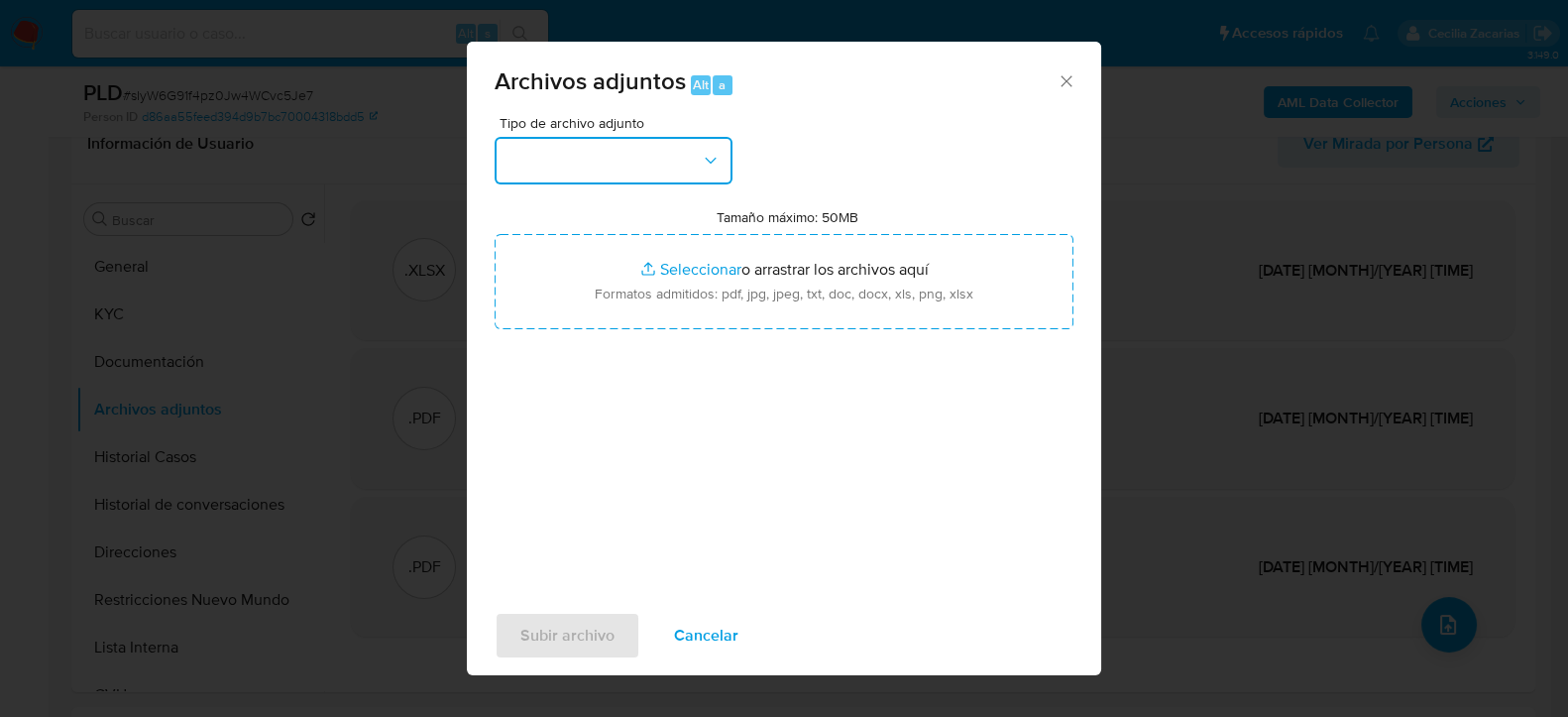 click at bounding box center [614, 161] 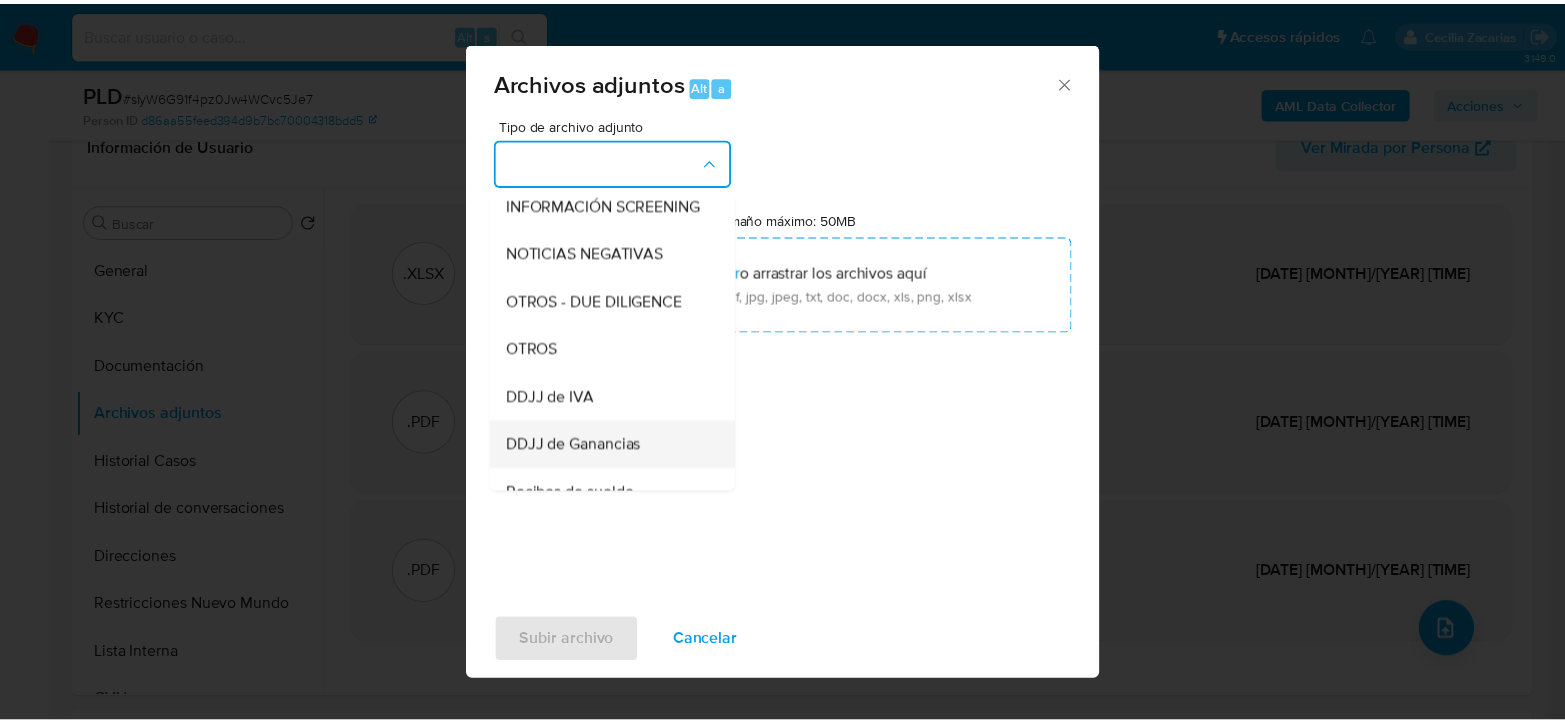 scroll, scrollTop: 333, scrollLeft: 0, axis: vertical 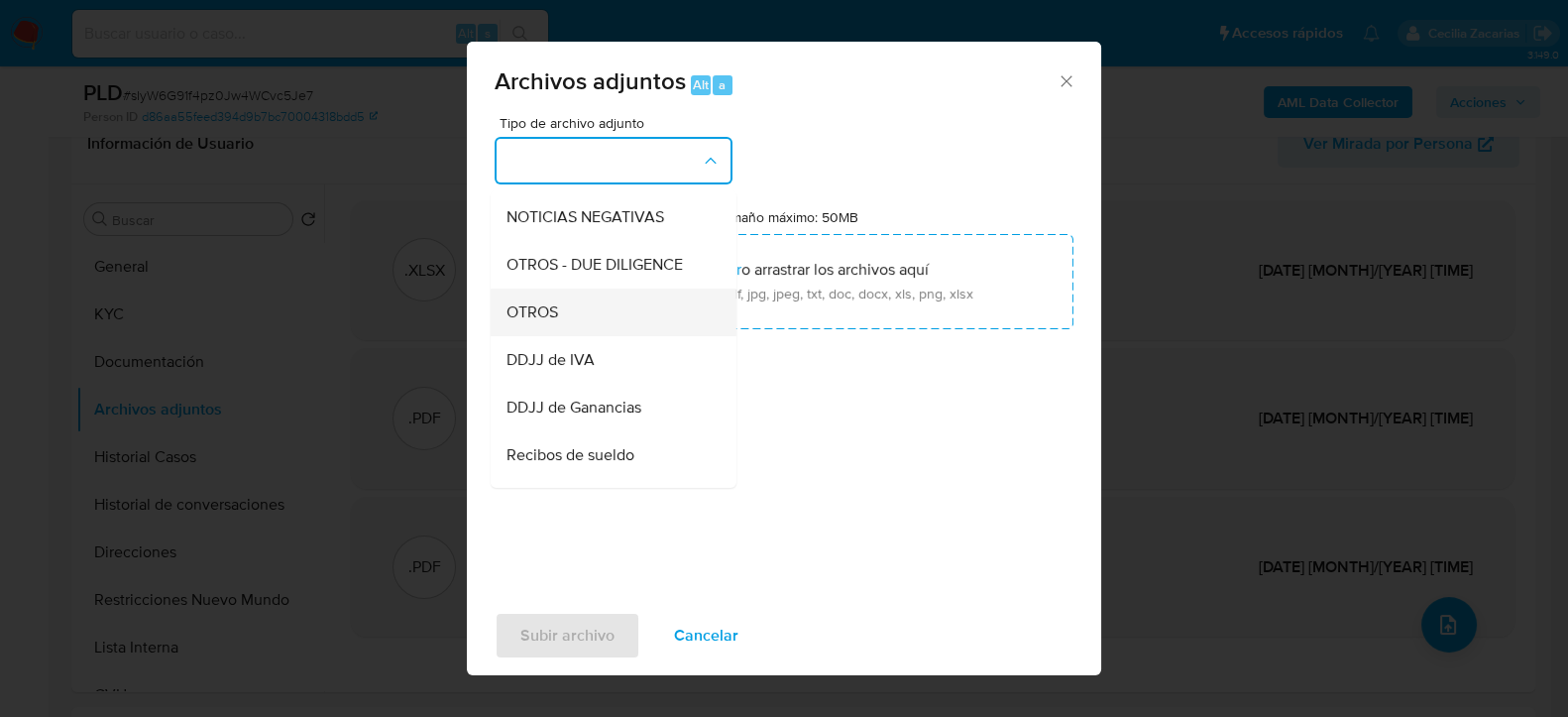 click on "OTROS" at bounding box center (608, 311) 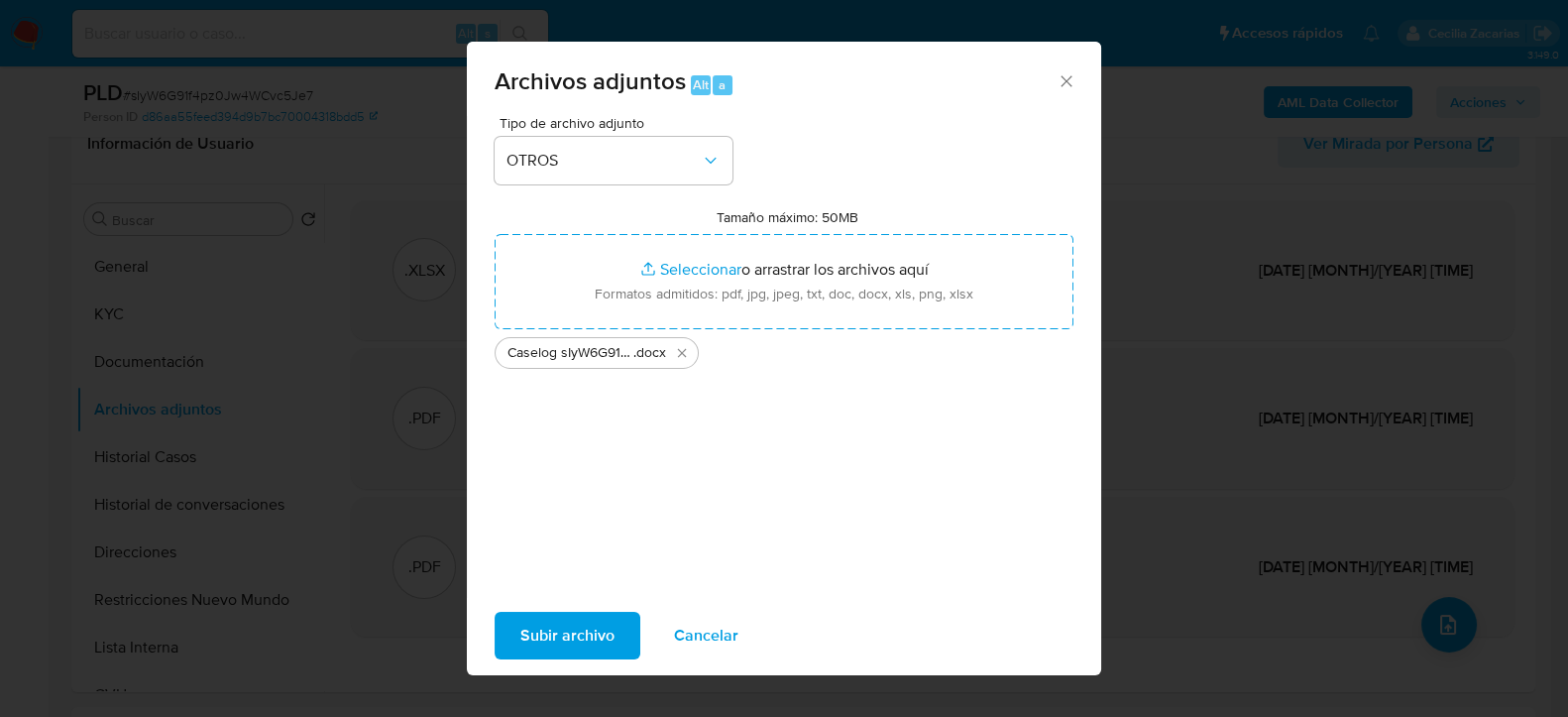 click on "Subir archivo" at bounding box center [567, 636] 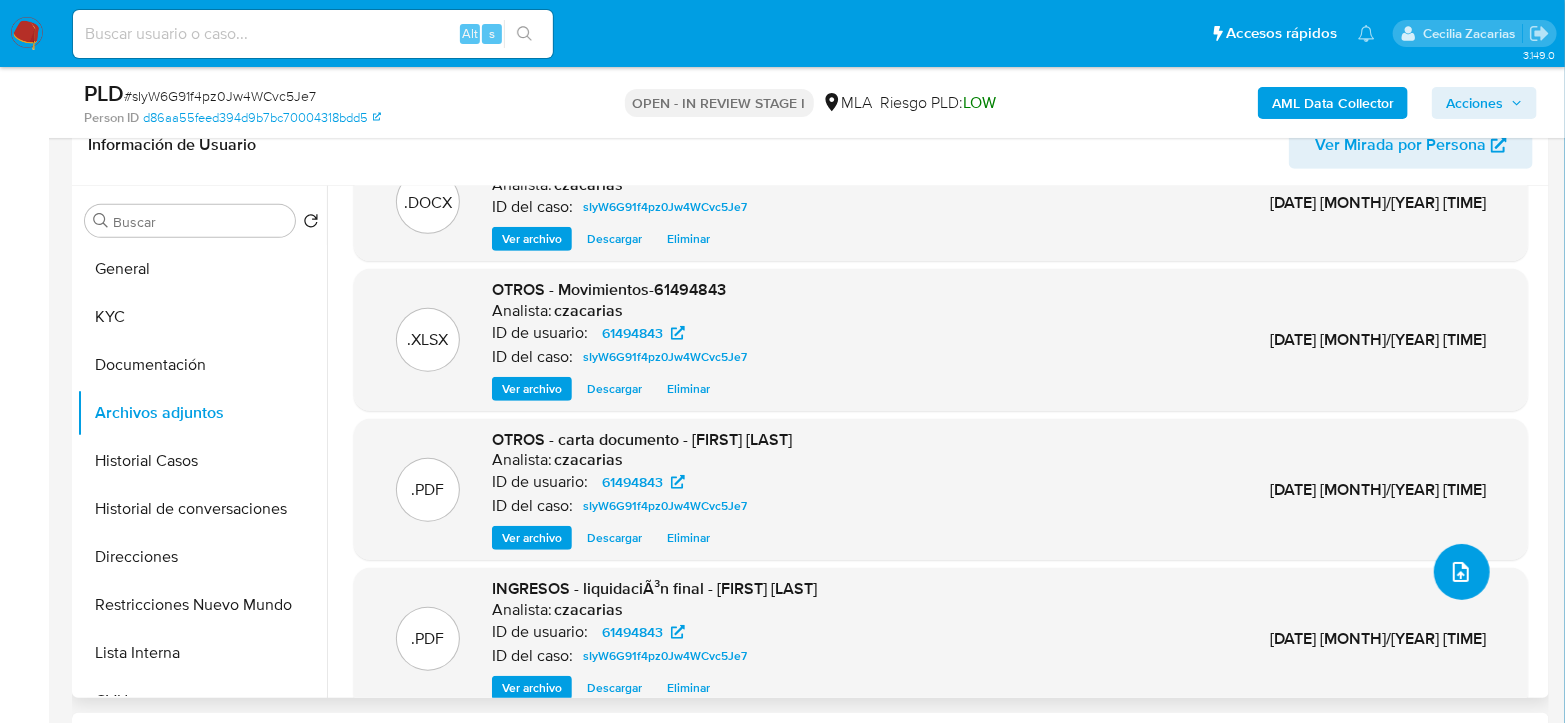 scroll, scrollTop: 88, scrollLeft: 0, axis: vertical 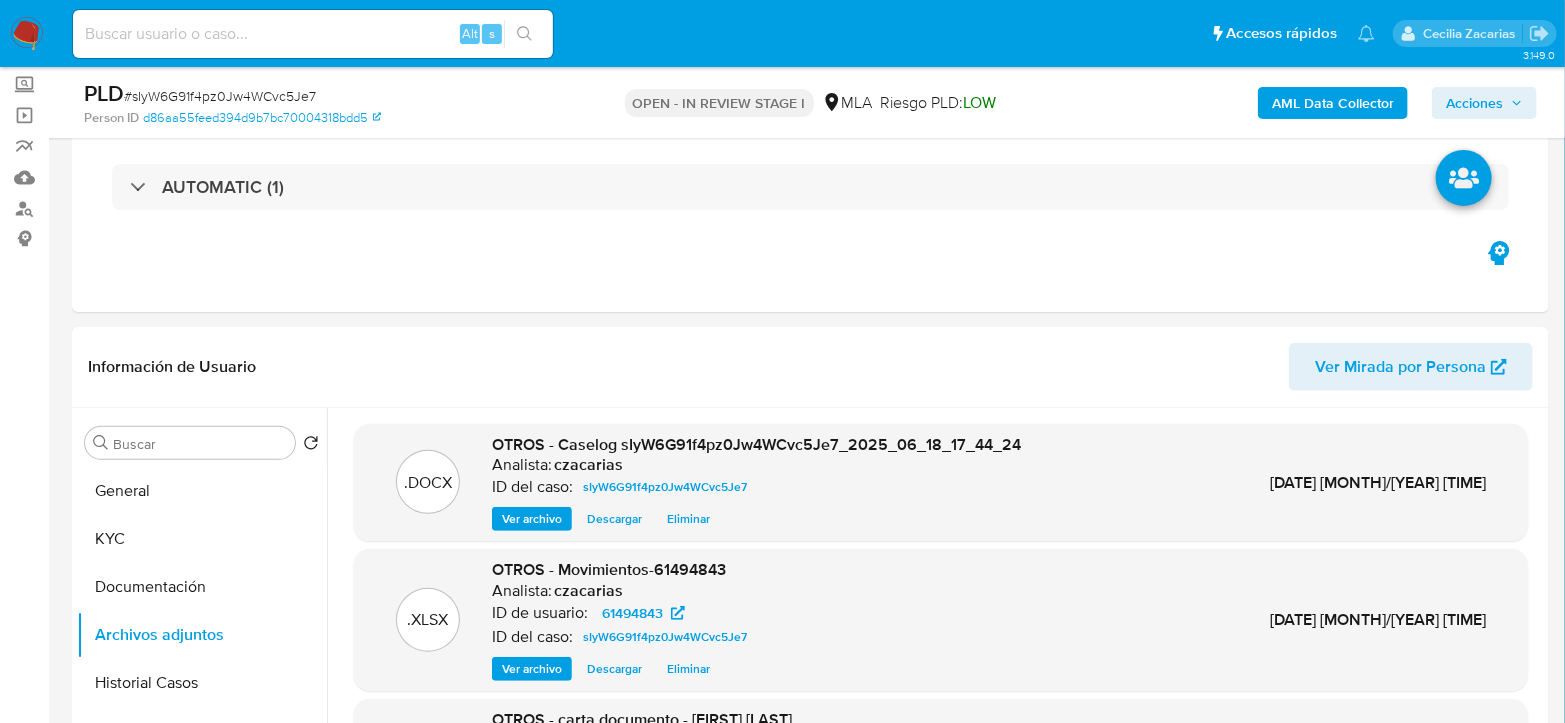 click on "AML Data Collector" at bounding box center (1333, 103) 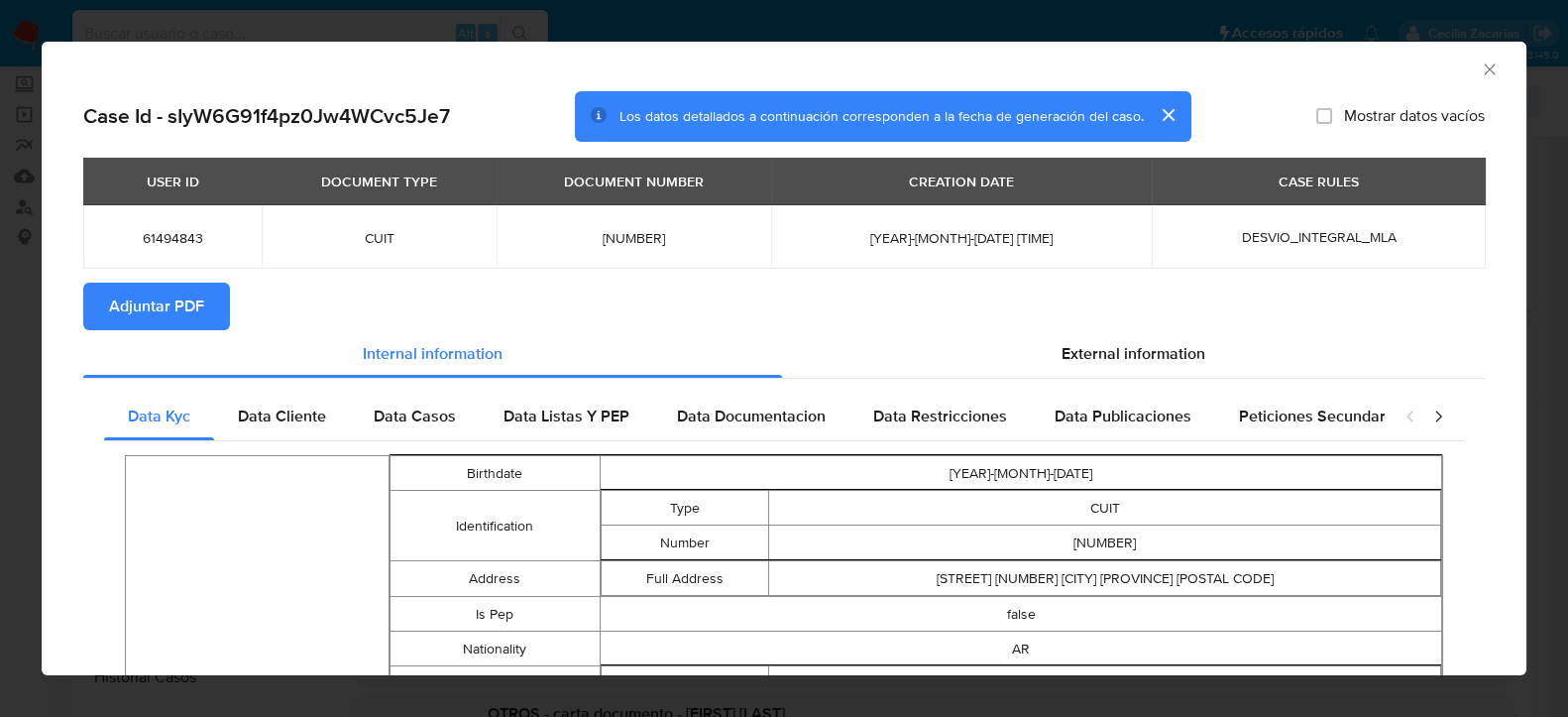 click on "Adjuntar PDF" at bounding box center [157, 306] 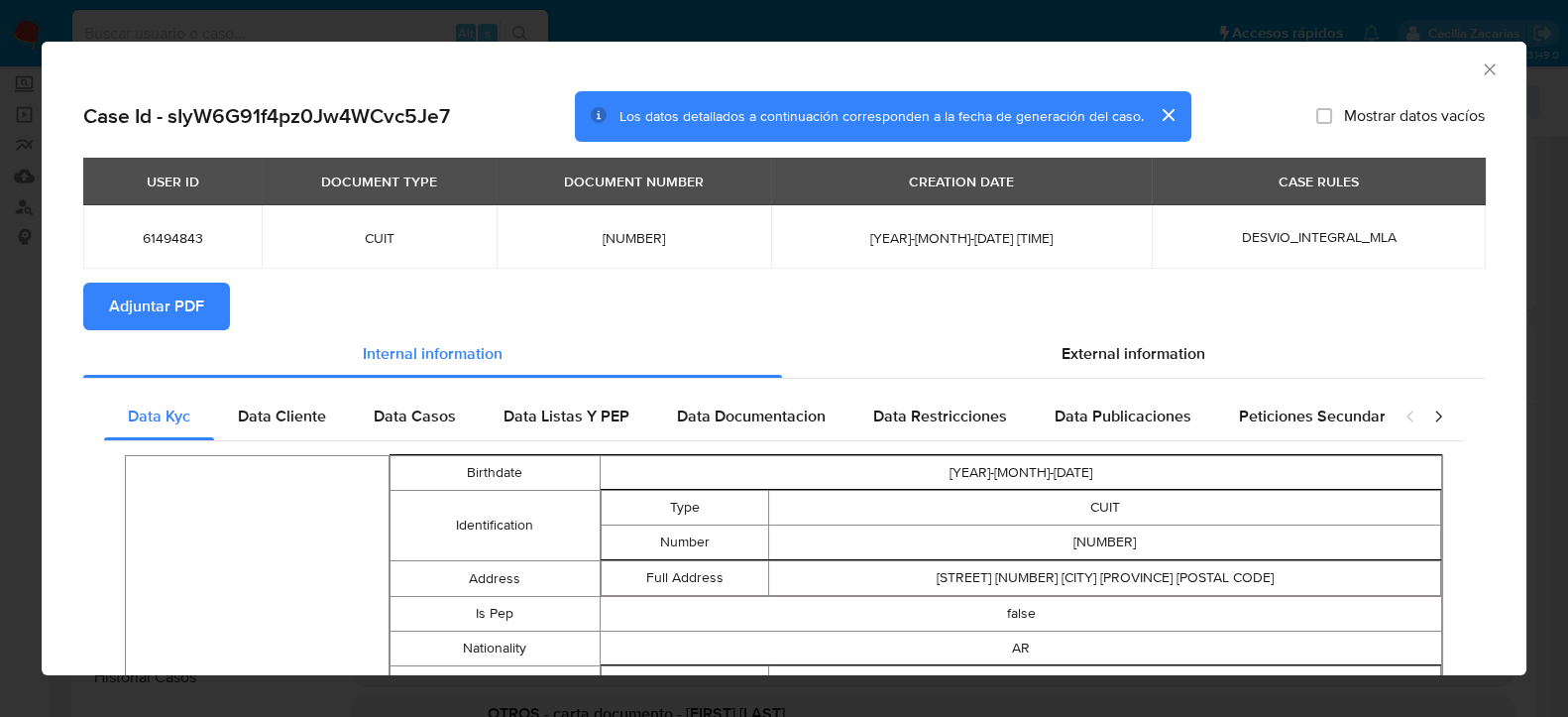 click 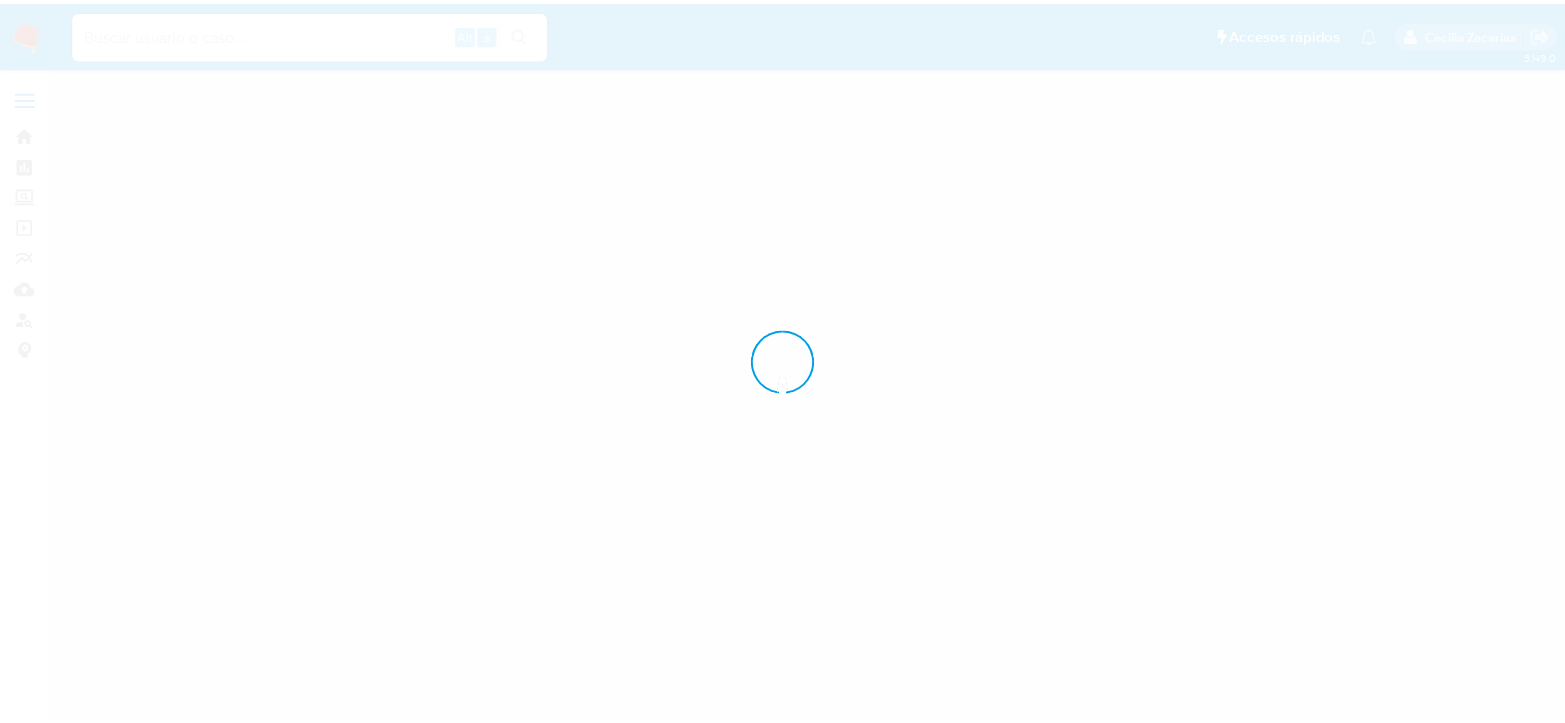 scroll, scrollTop: 0, scrollLeft: 0, axis: both 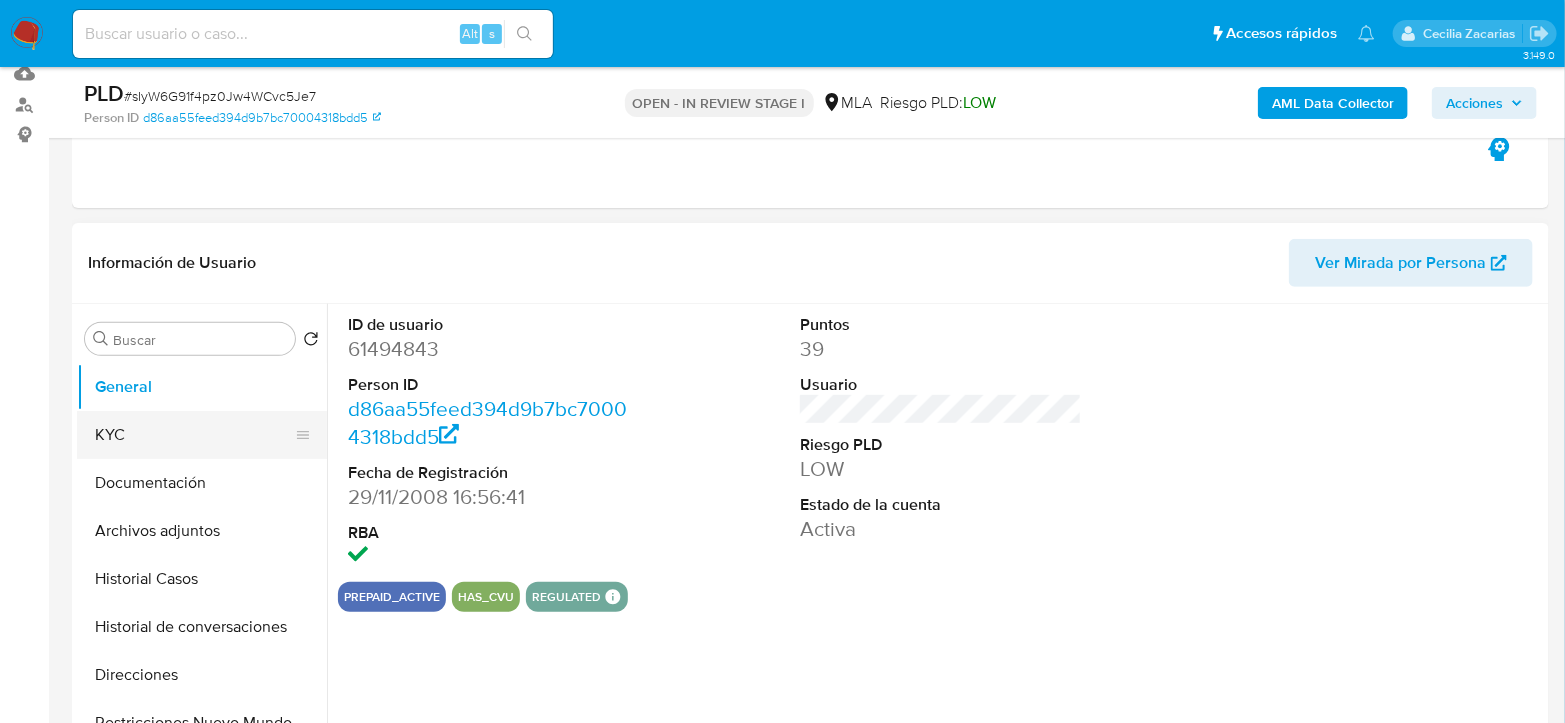 select on "10" 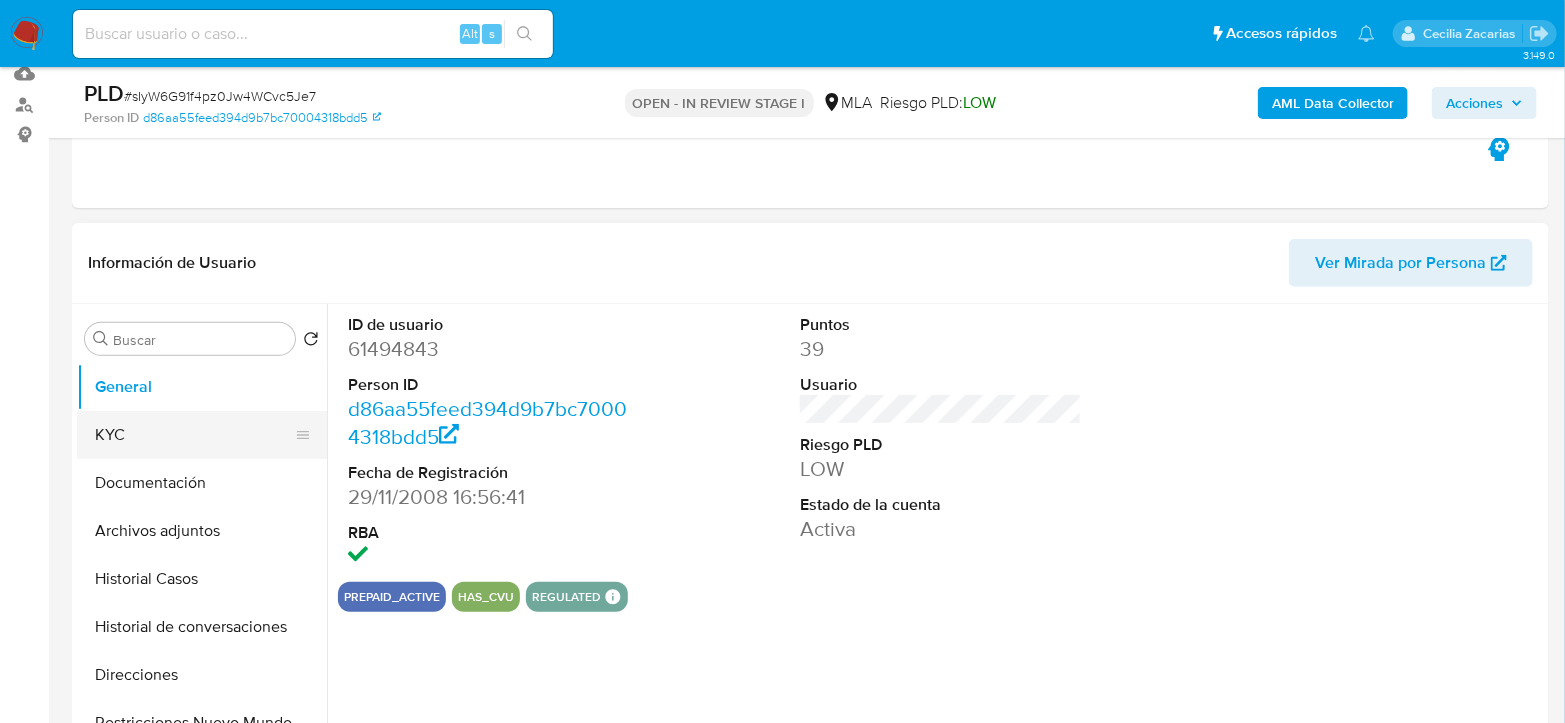 scroll, scrollTop: 222, scrollLeft: 0, axis: vertical 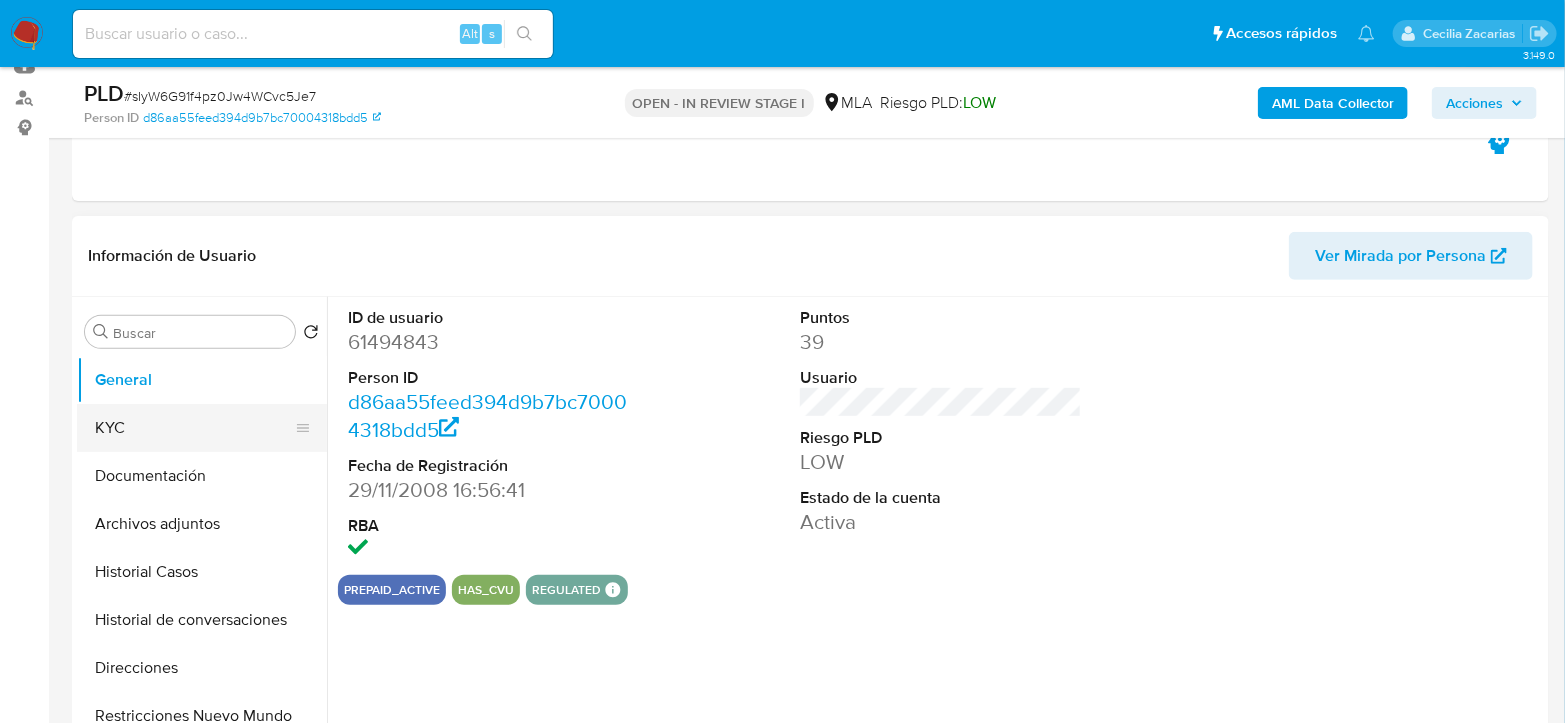 click on "KYC" at bounding box center (194, 428) 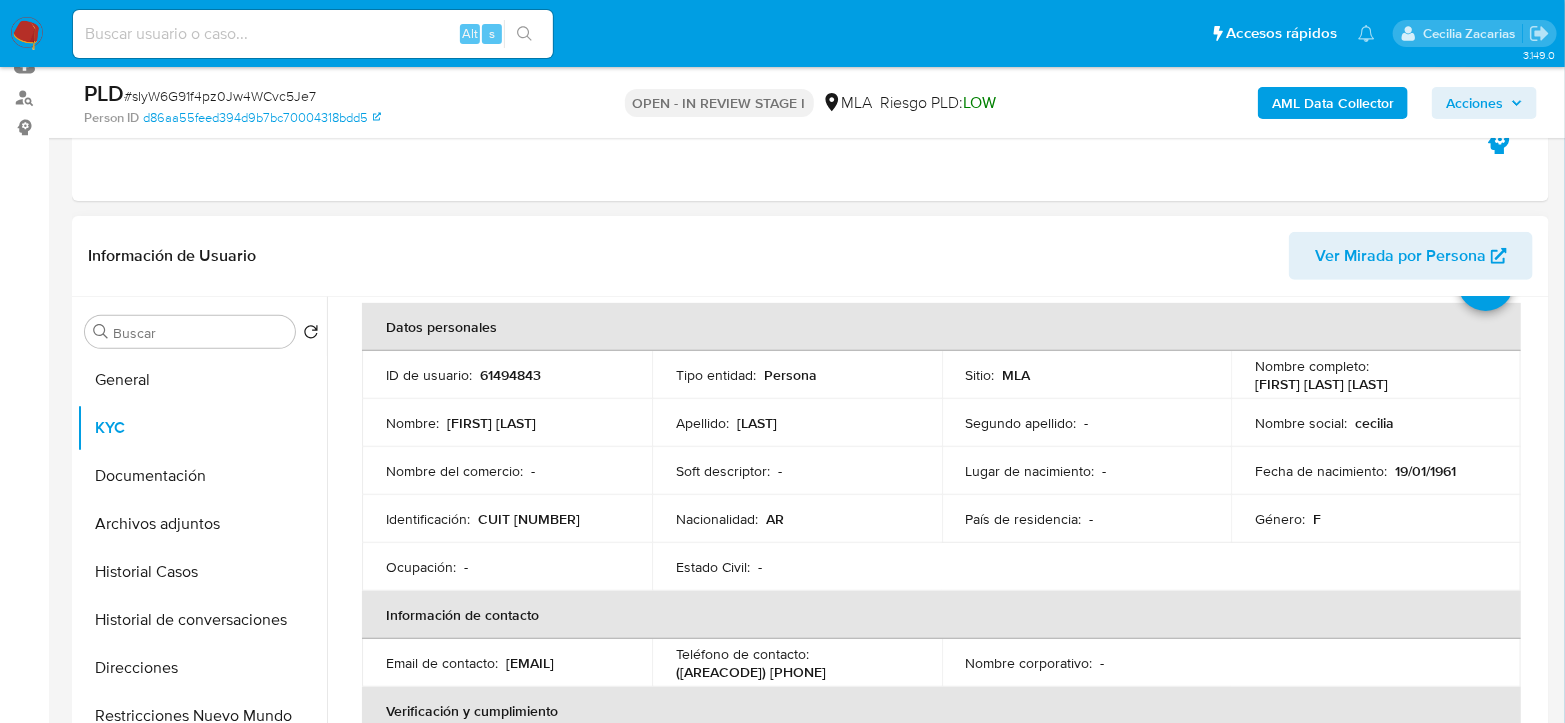 scroll, scrollTop: 0, scrollLeft: 0, axis: both 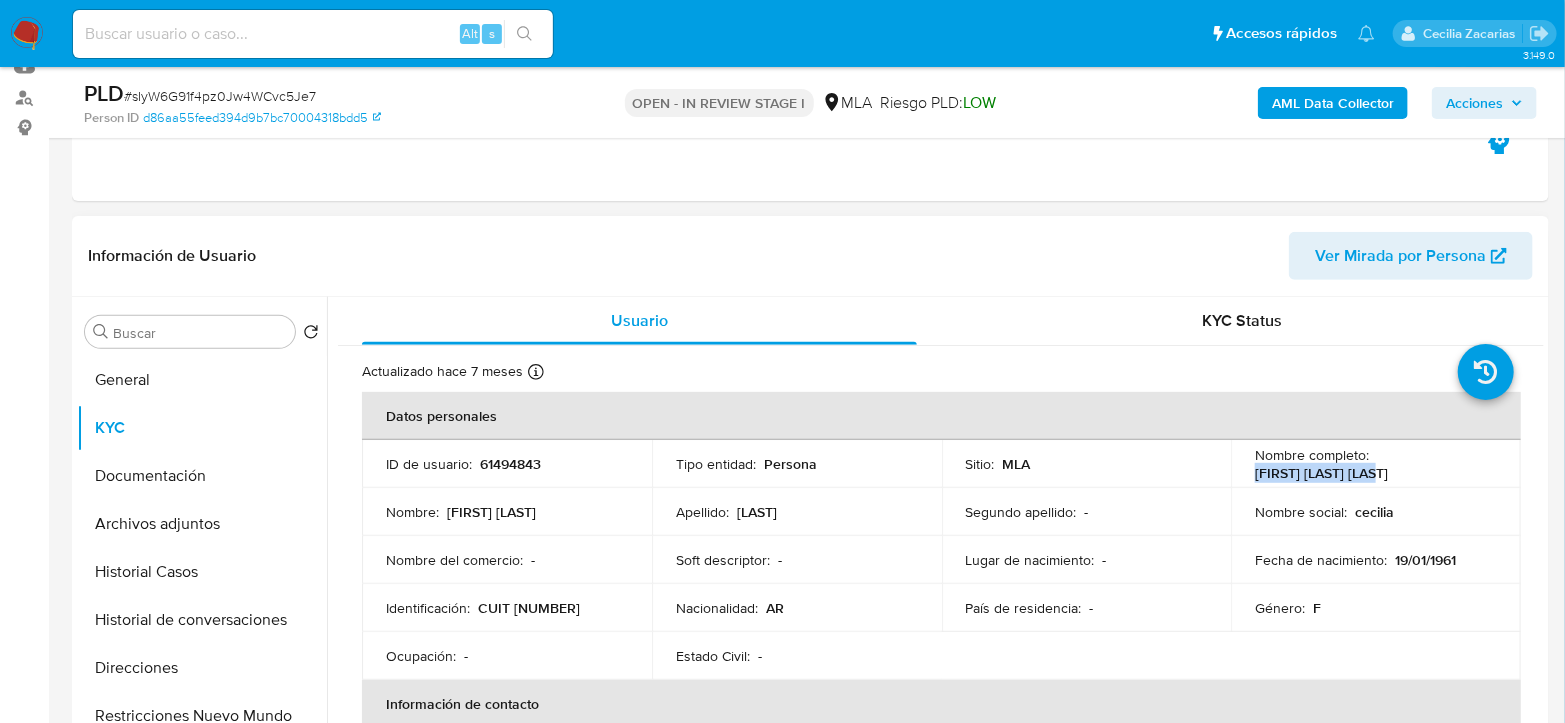 drag, startPoint x: 1246, startPoint y: 475, endPoint x: 1387, endPoint y: 477, distance: 141.01419 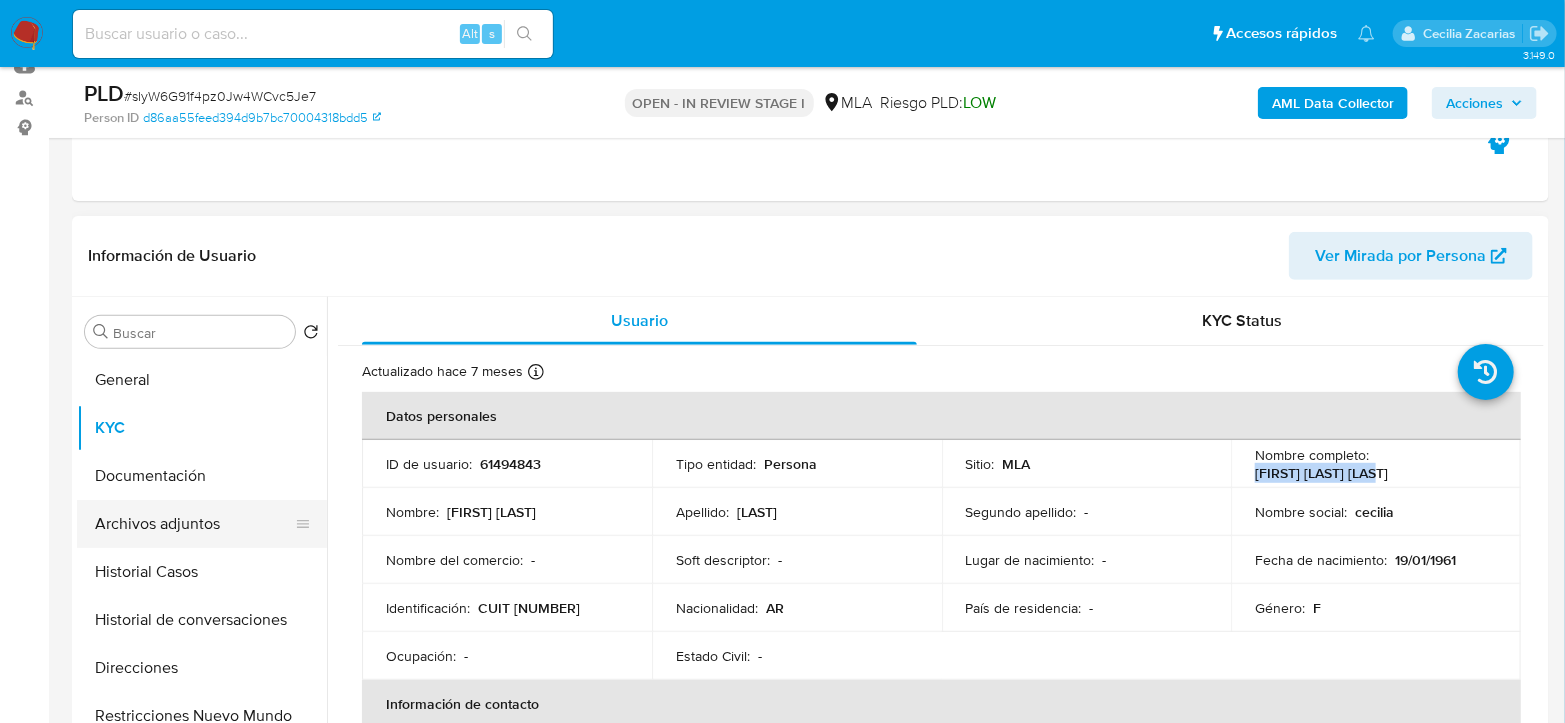 click on "Archivos adjuntos" at bounding box center (194, 524) 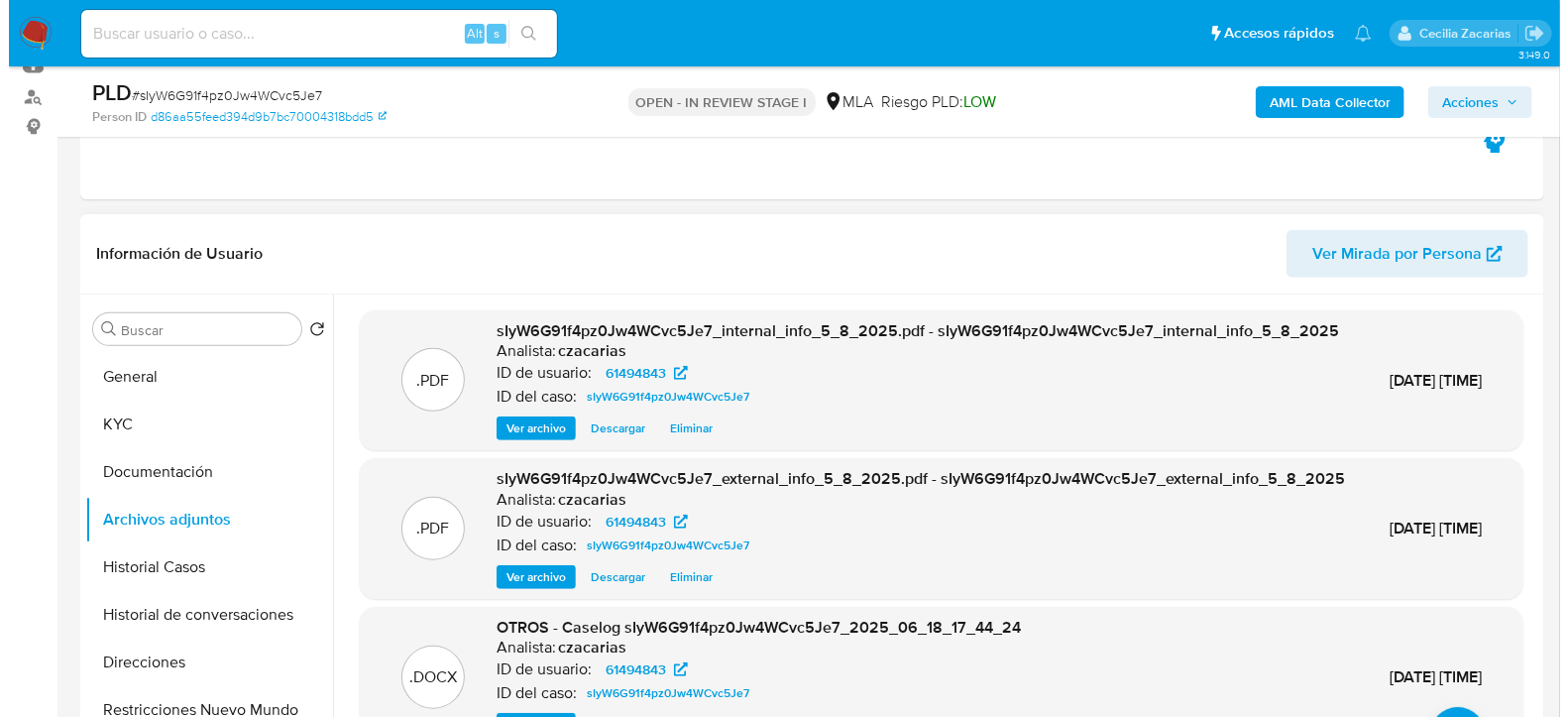 scroll, scrollTop: 110, scrollLeft: 0, axis: vertical 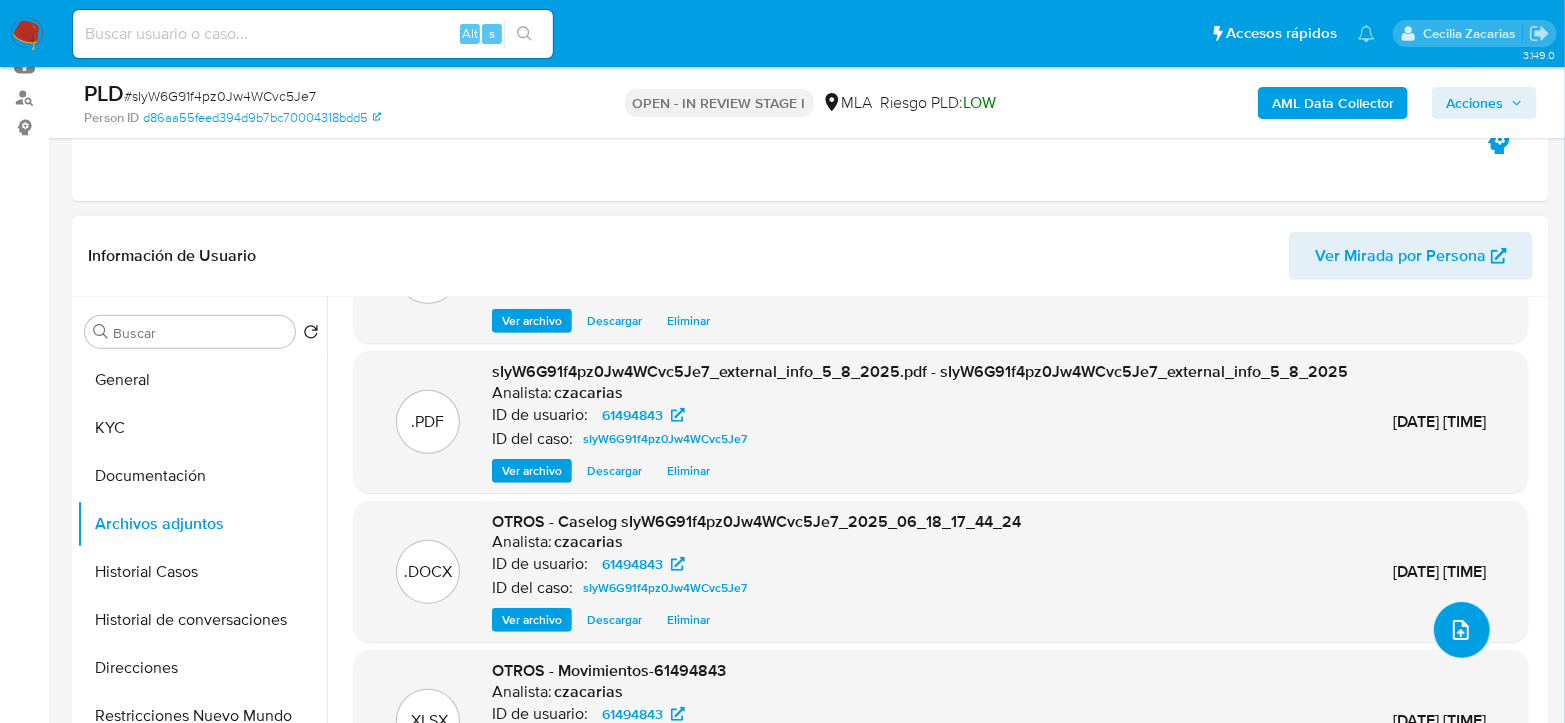 click at bounding box center (1462, 630) 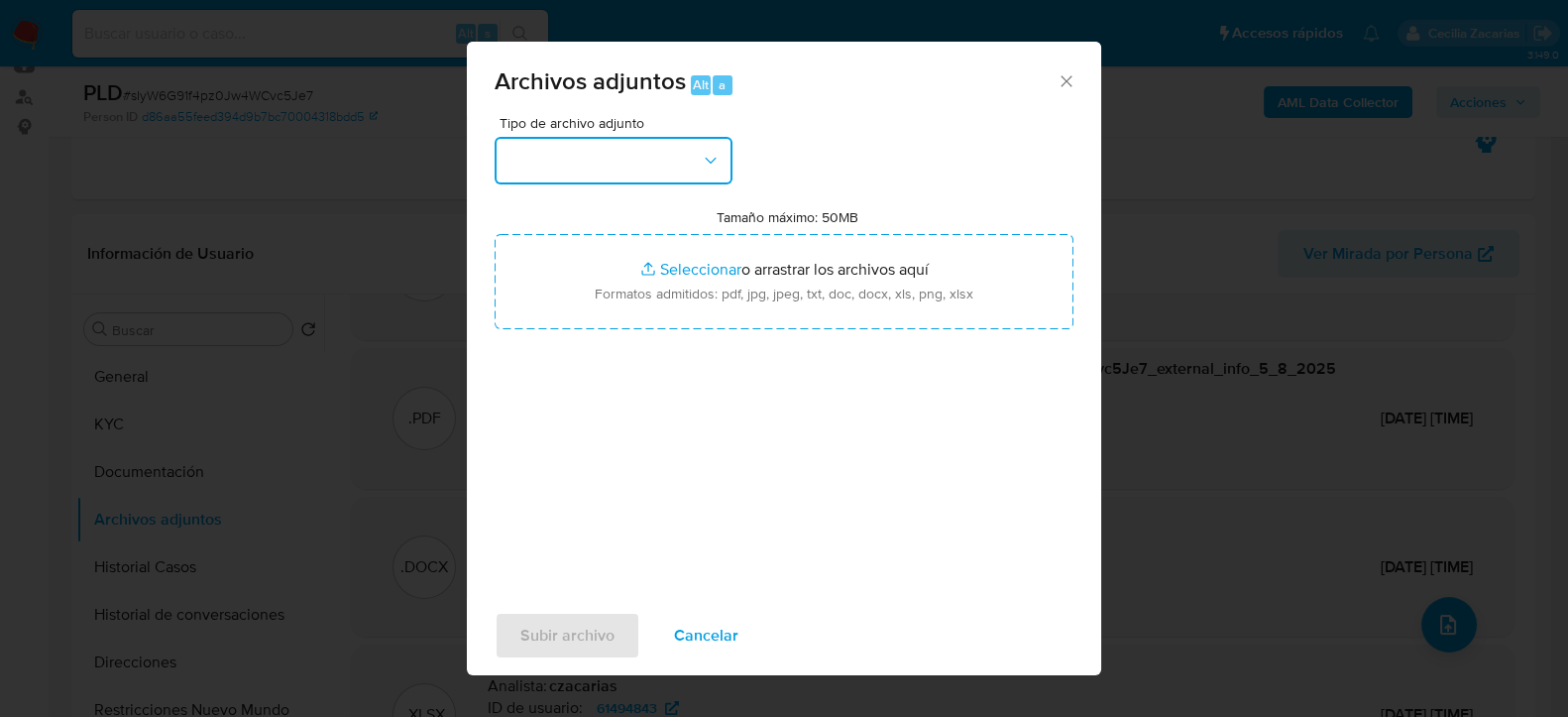 click at bounding box center [614, 161] 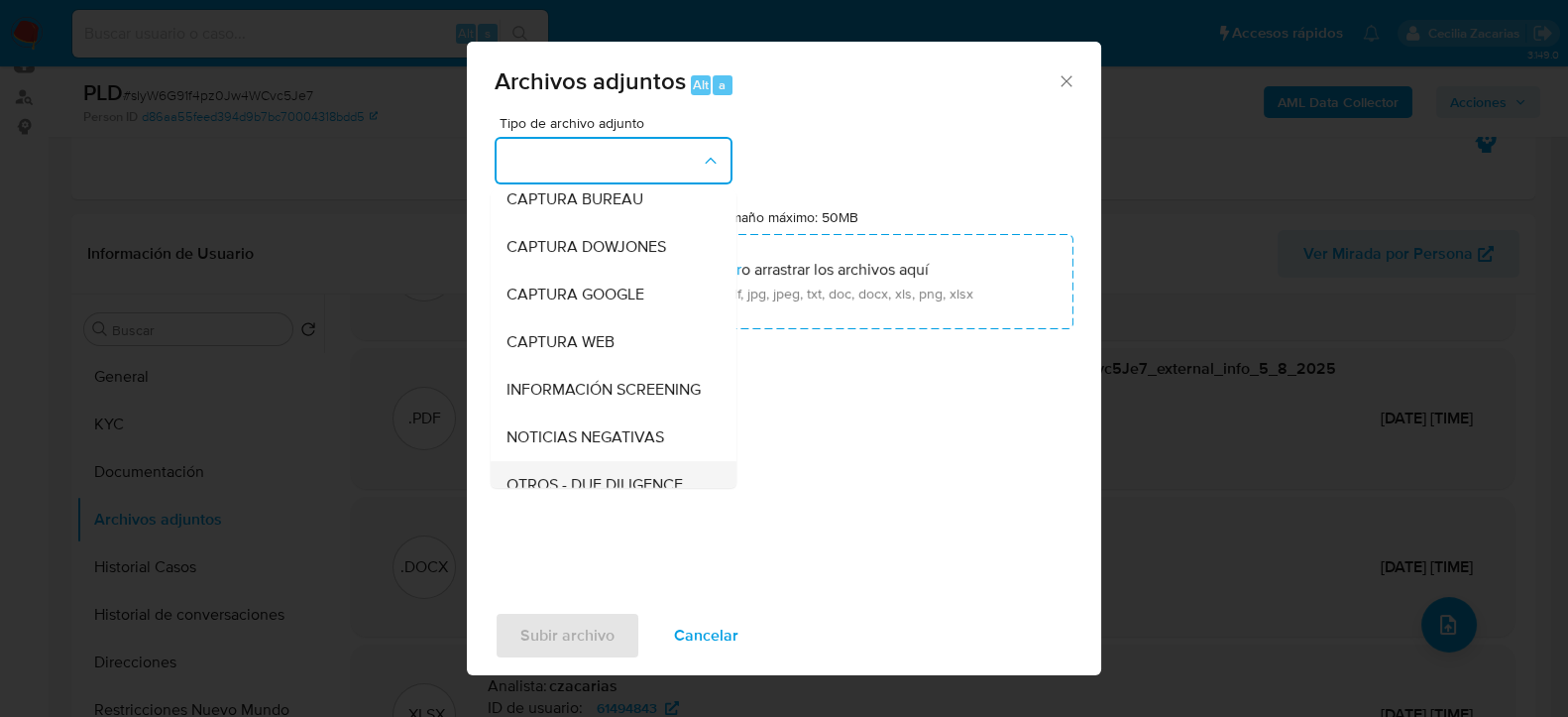 scroll, scrollTop: 220, scrollLeft: 0, axis: vertical 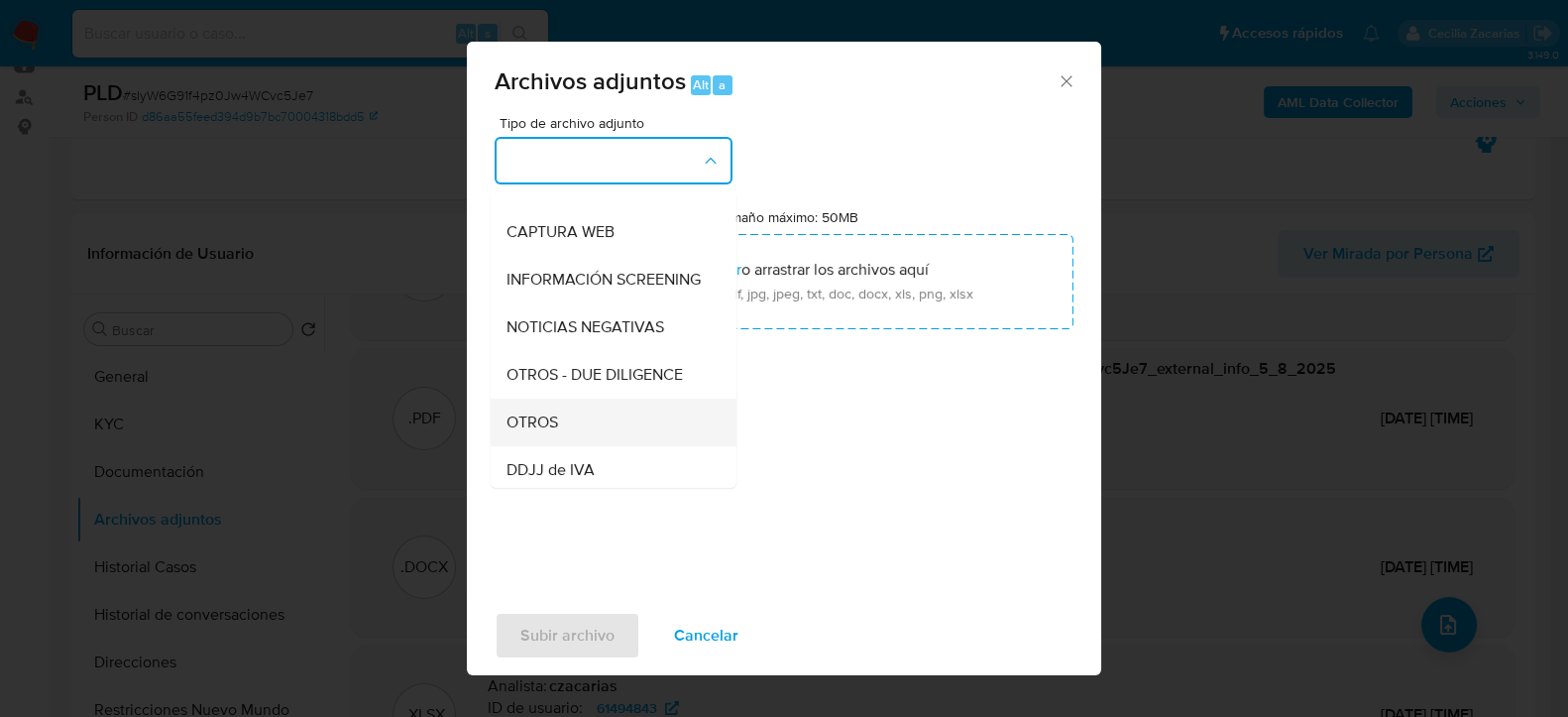 click on "OTROS" at bounding box center (608, 421) 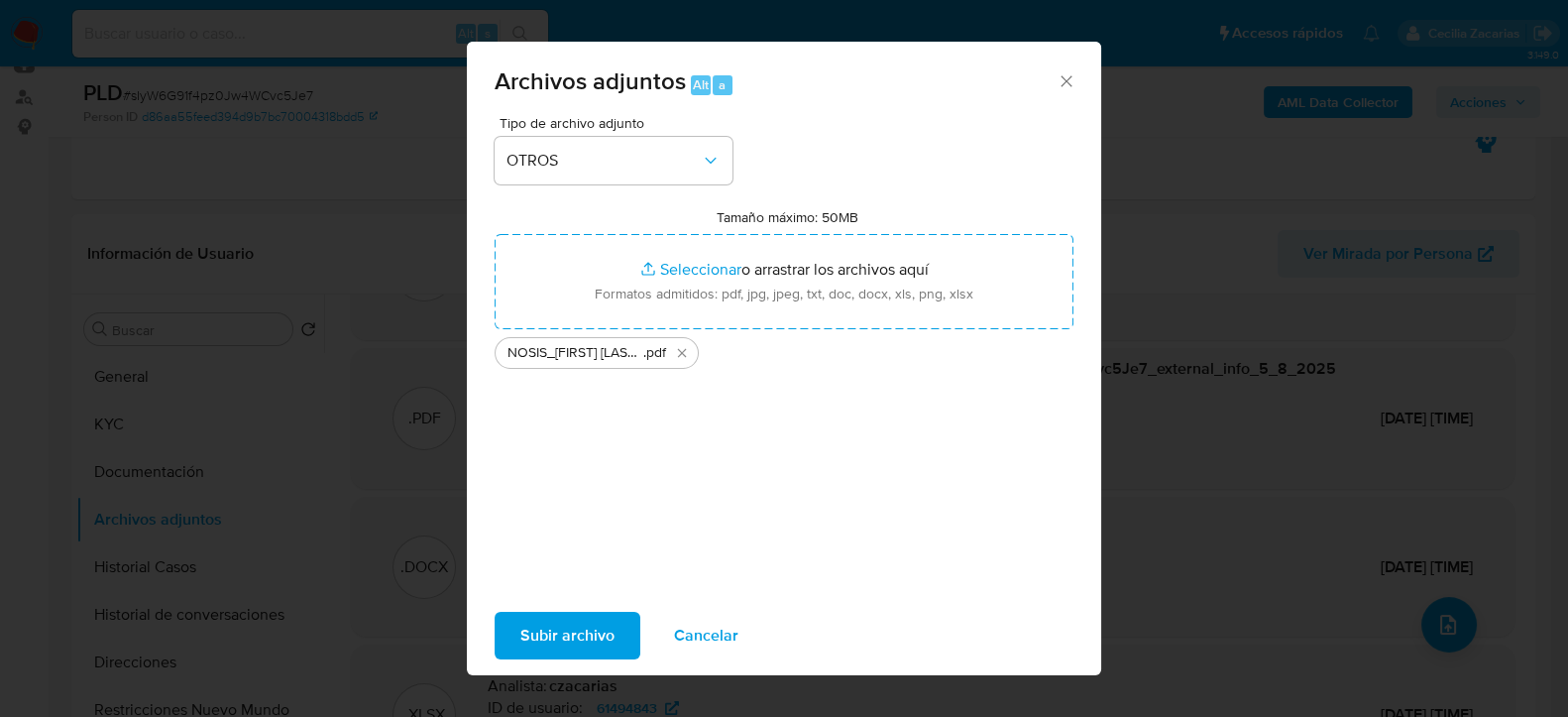 click on "Subir archivo" at bounding box center [567, 636] 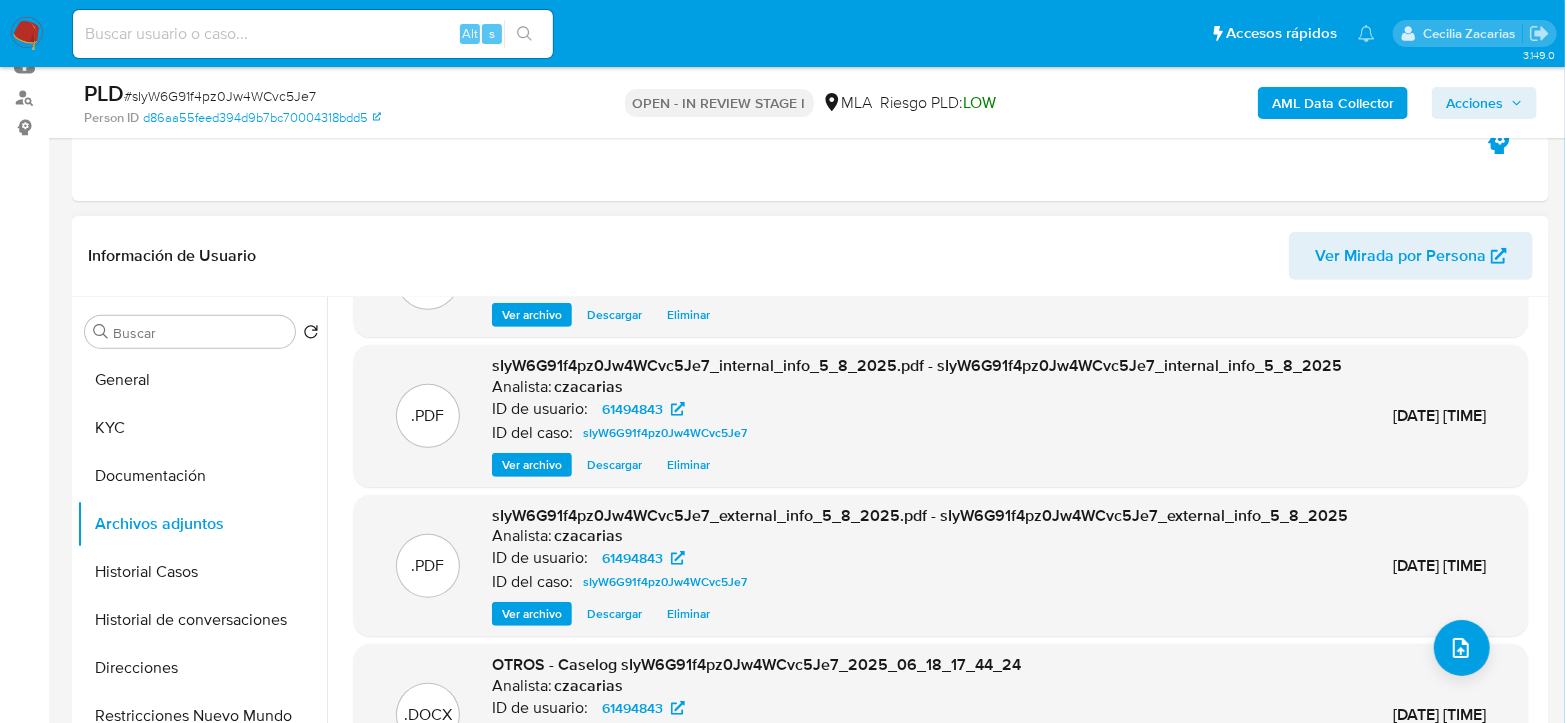 scroll, scrollTop: 0, scrollLeft: 0, axis: both 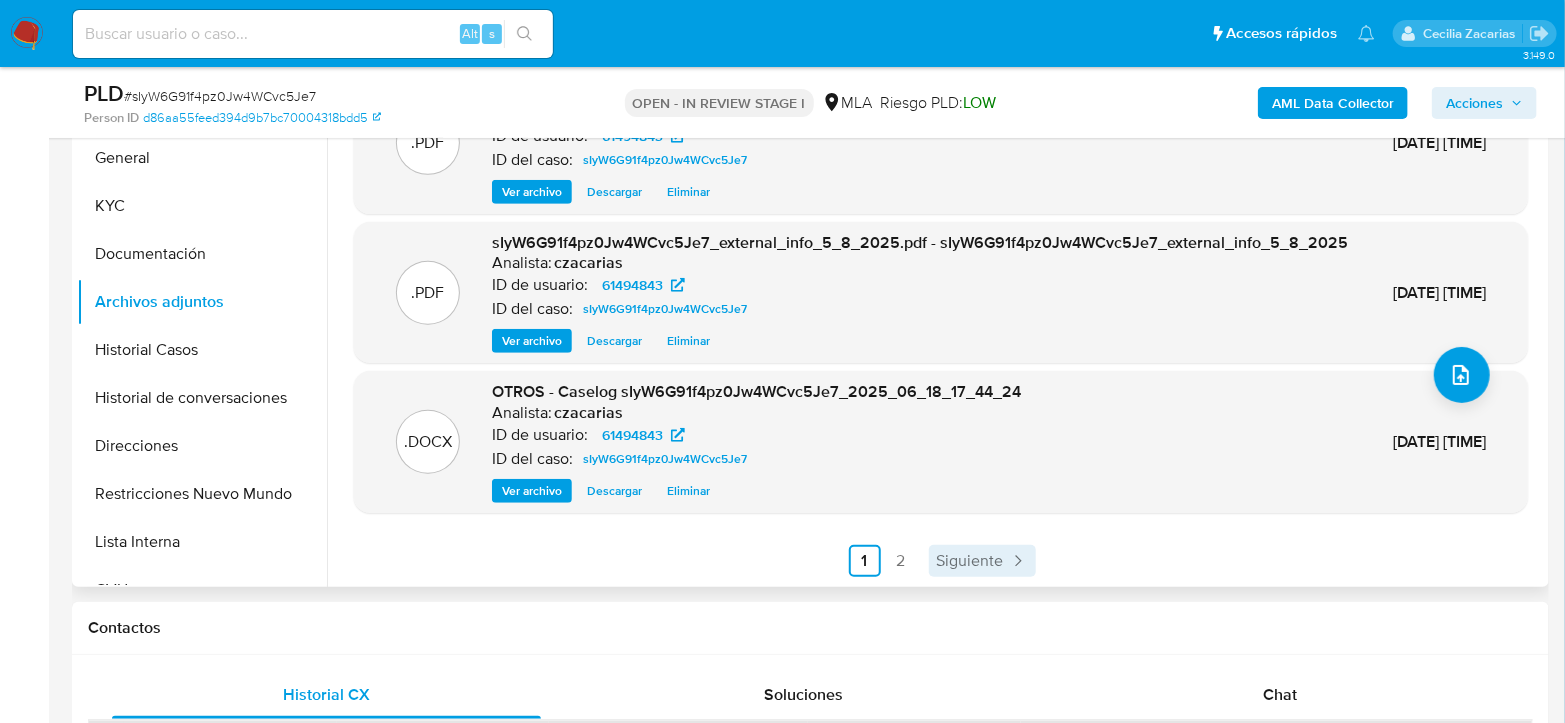 click on "Siguiente" at bounding box center [970, 561] 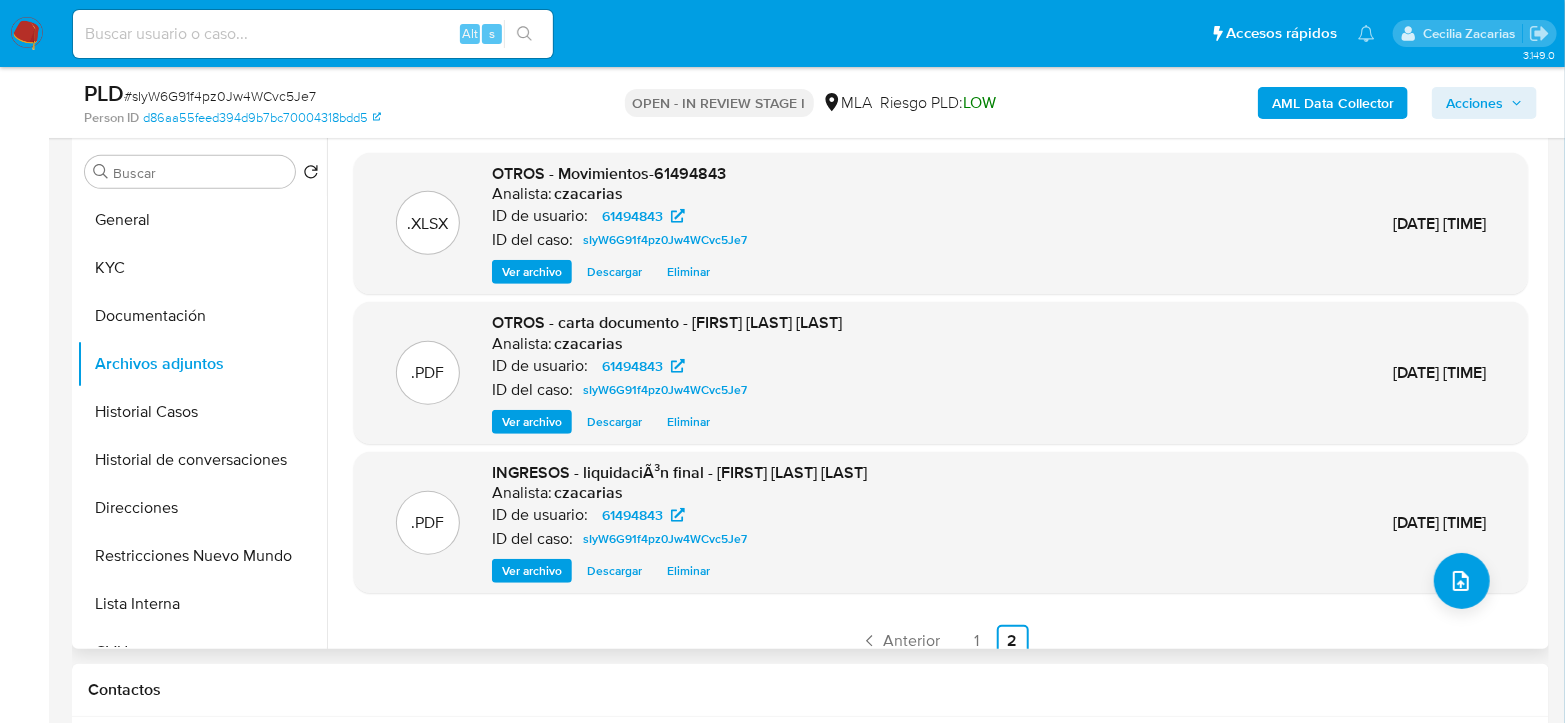 scroll, scrollTop: 333, scrollLeft: 0, axis: vertical 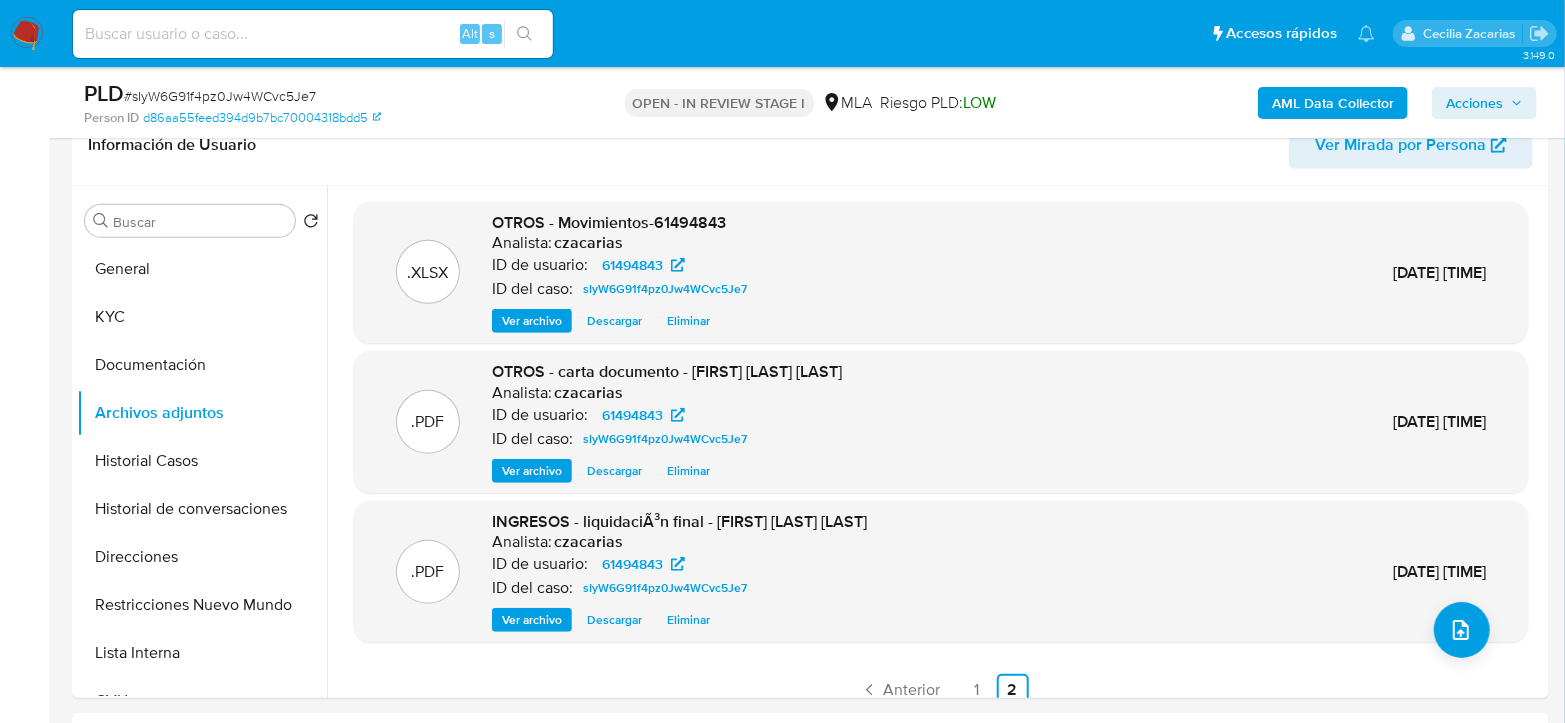 click on "Acciones" at bounding box center (1474, 103) 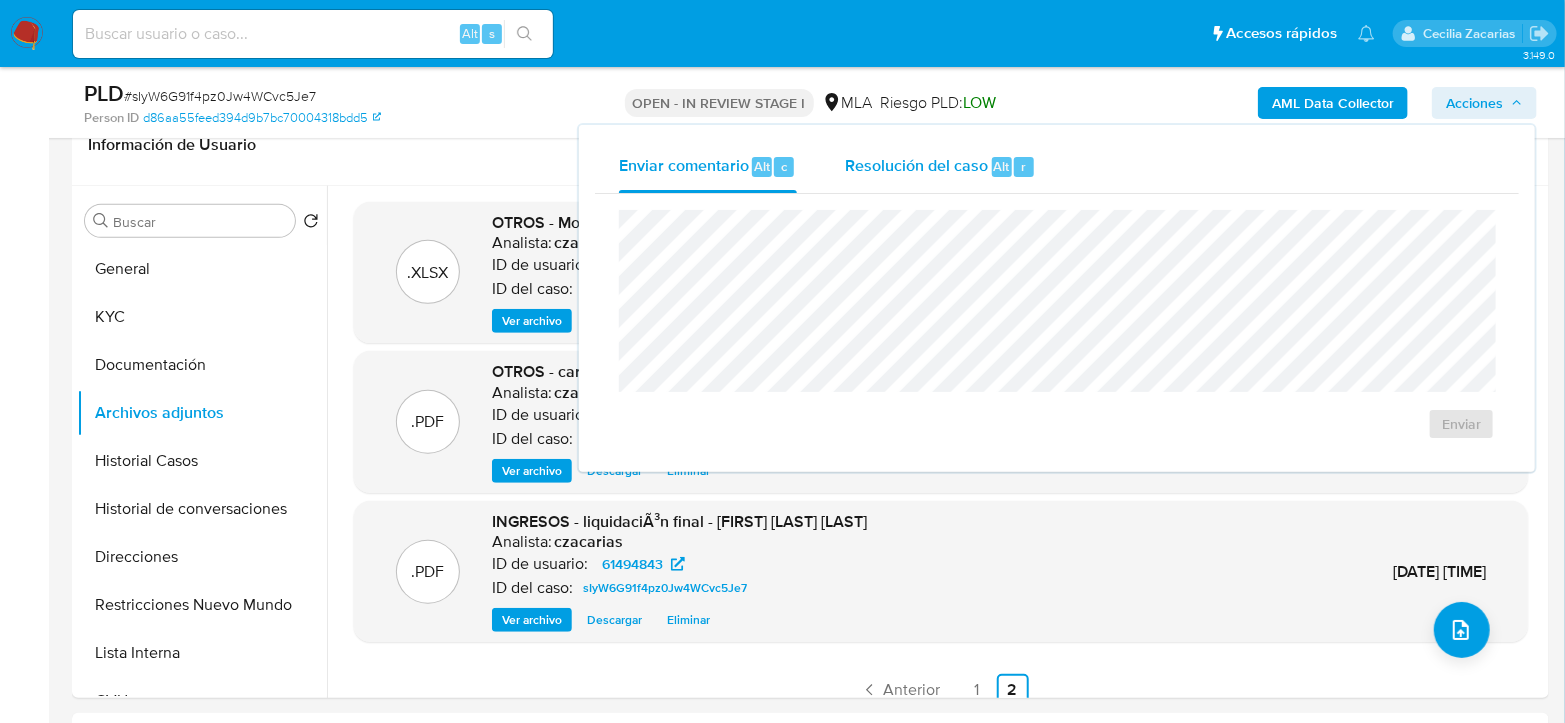 drag, startPoint x: 1036, startPoint y: 168, endPoint x: 1033, endPoint y: 189, distance: 21.213203 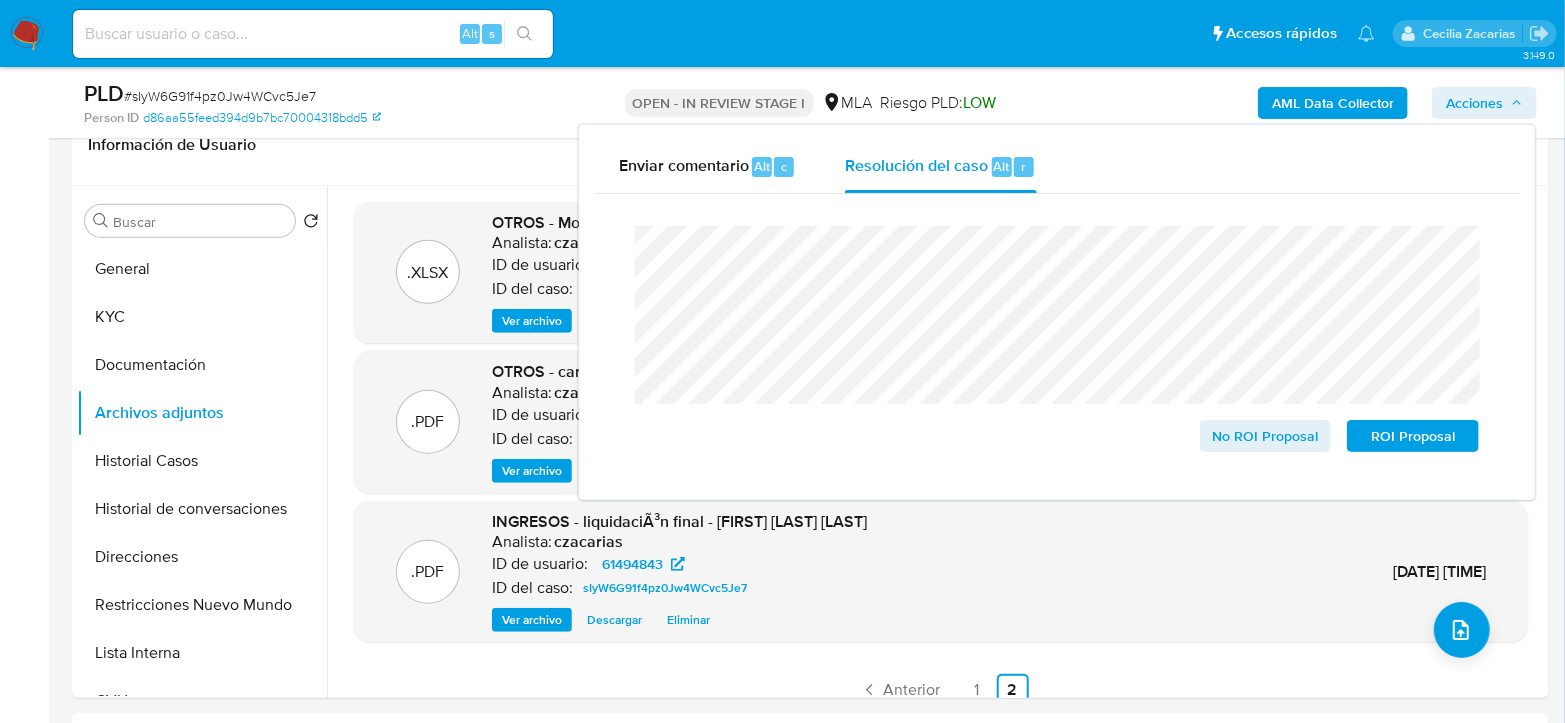 click on "# sIyW6G91f4pz0Jw4WCvc5Je7" at bounding box center (220, 96) 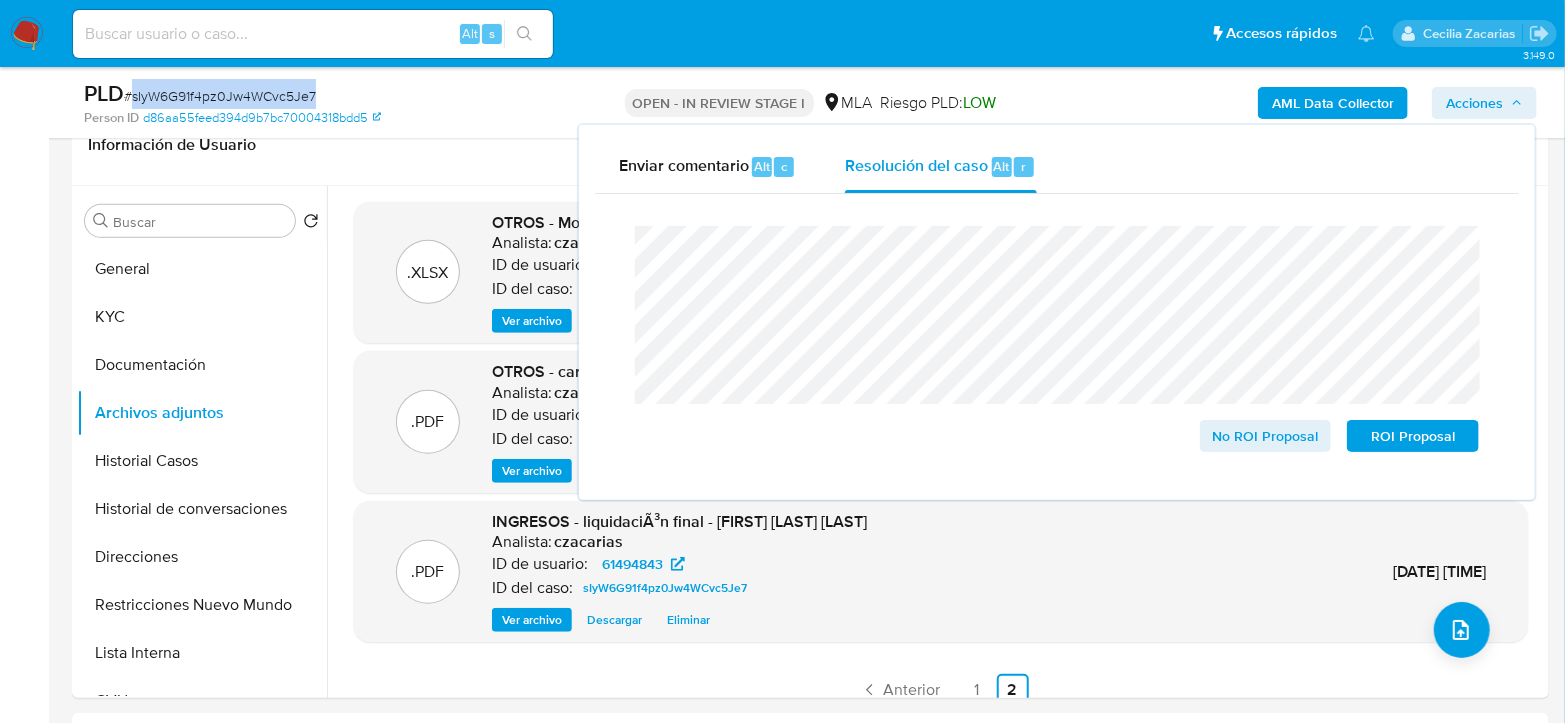 drag, startPoint x: 241, startPoint y: 100, endPoint x: 265, endPoint y: 103, distance: 24.186773 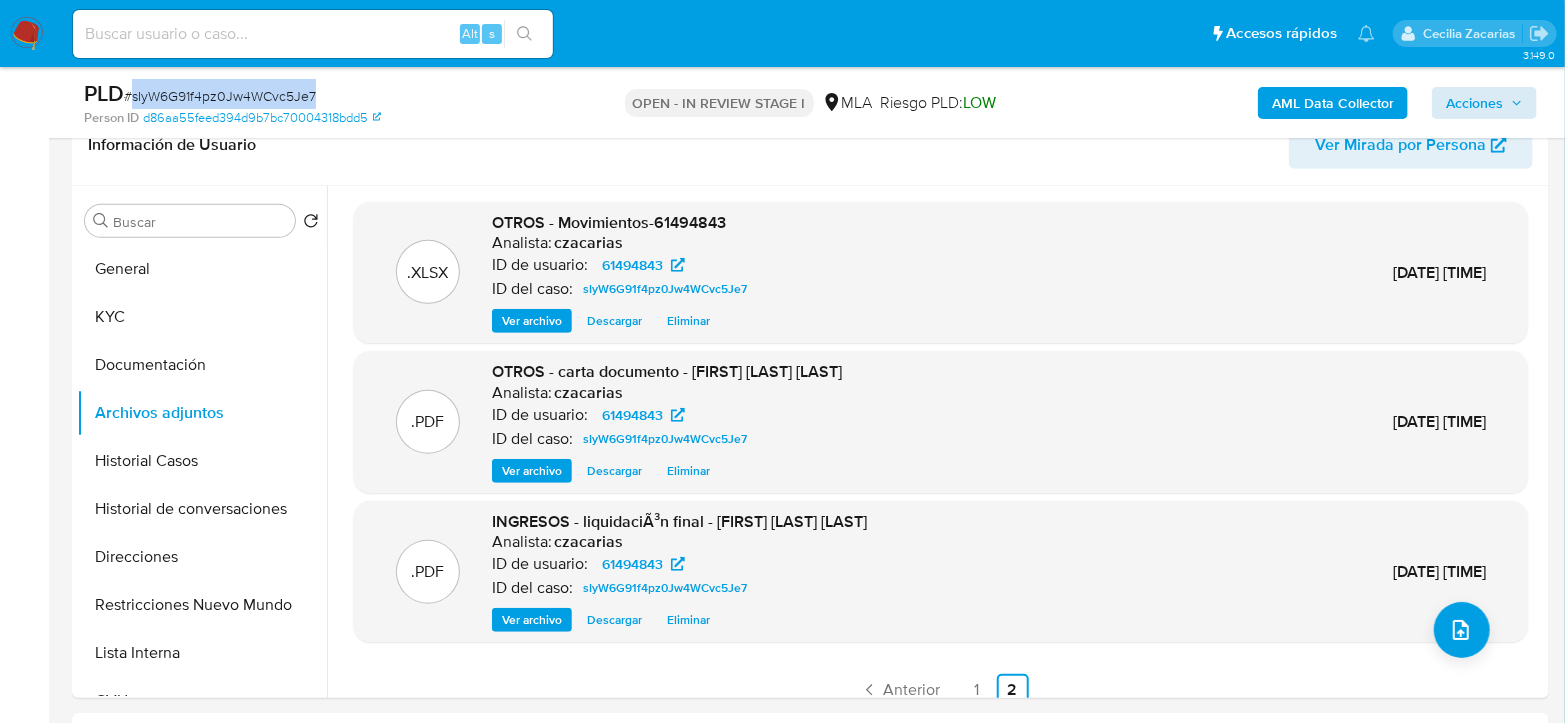 copy on "sIyW6G91f4pz0Jw4WCvc5Je7" 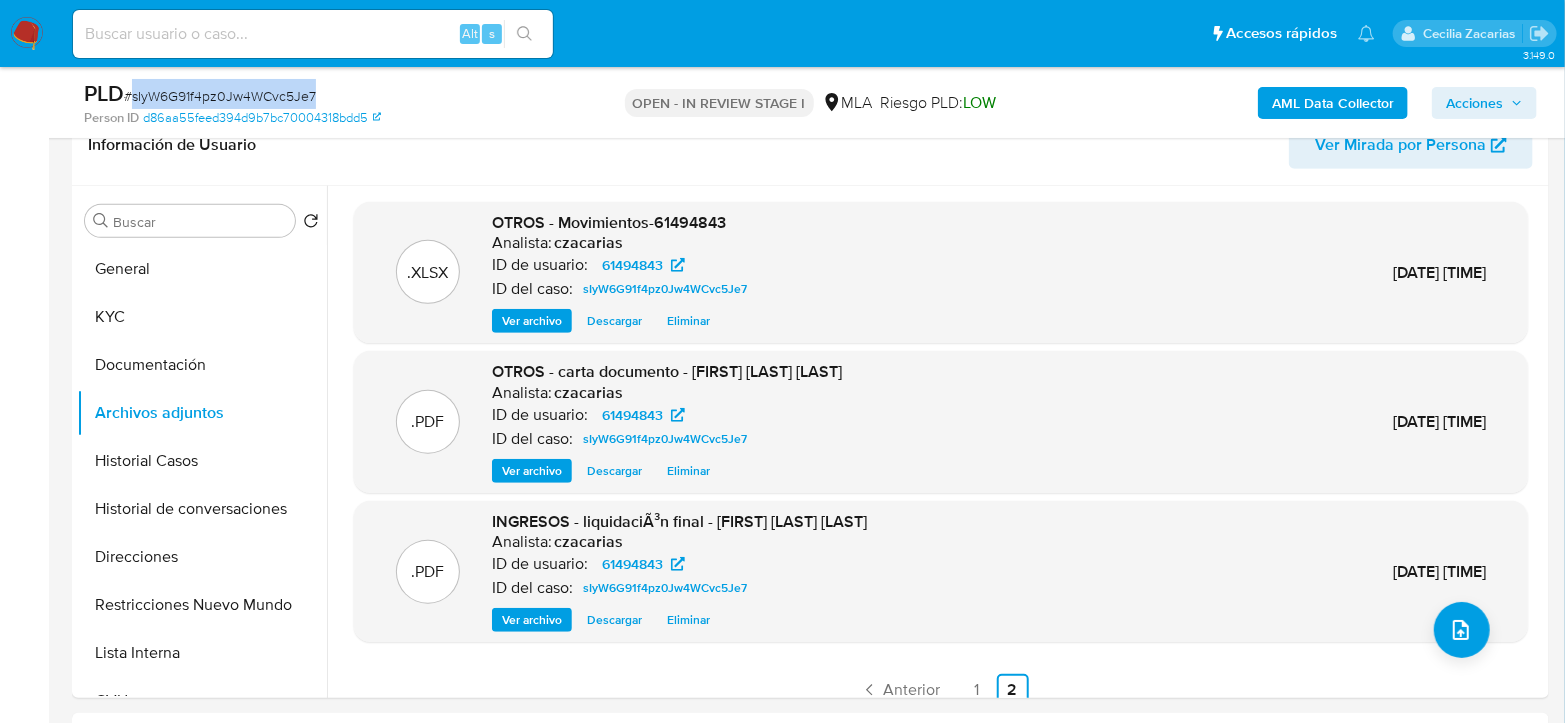 click 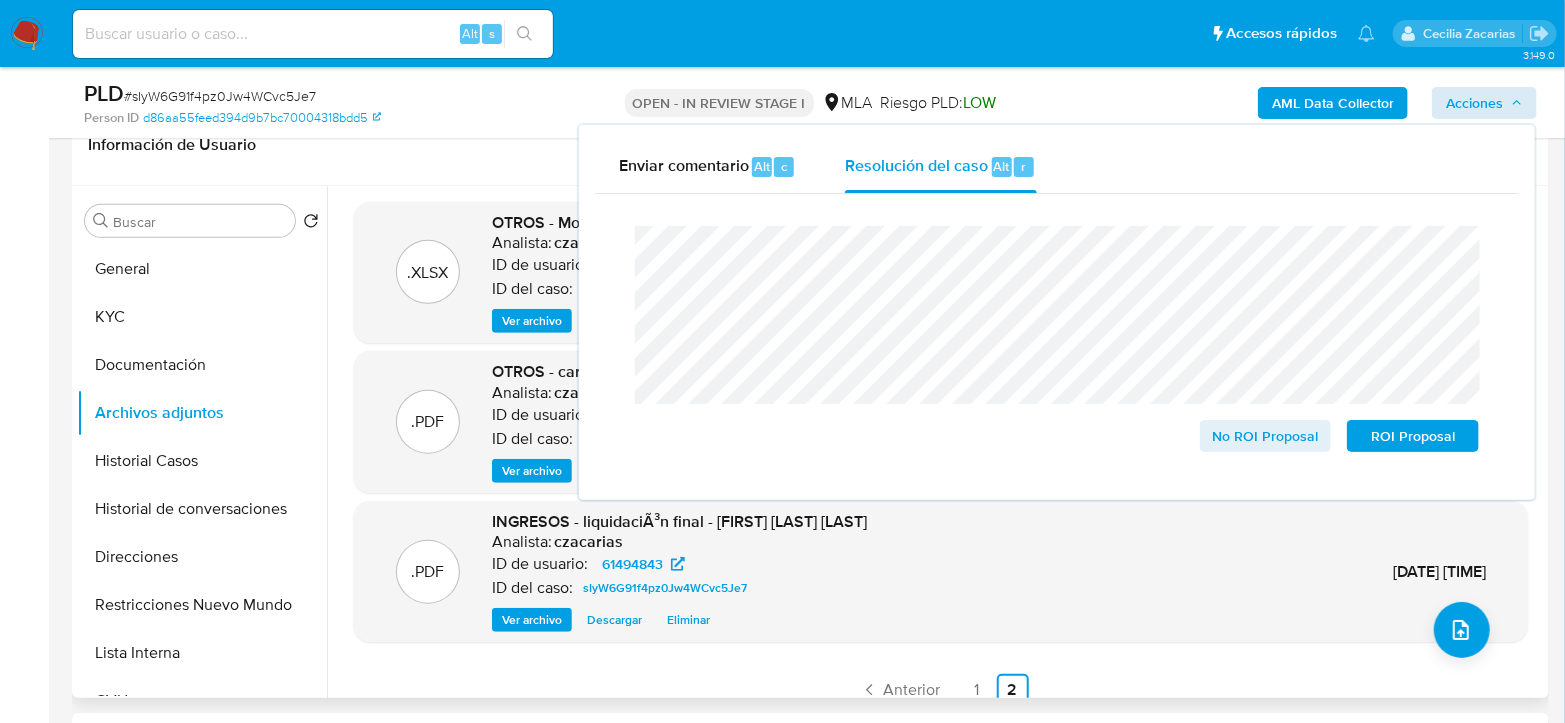 click on "Ver archivo" at bounding box center (532, 620) 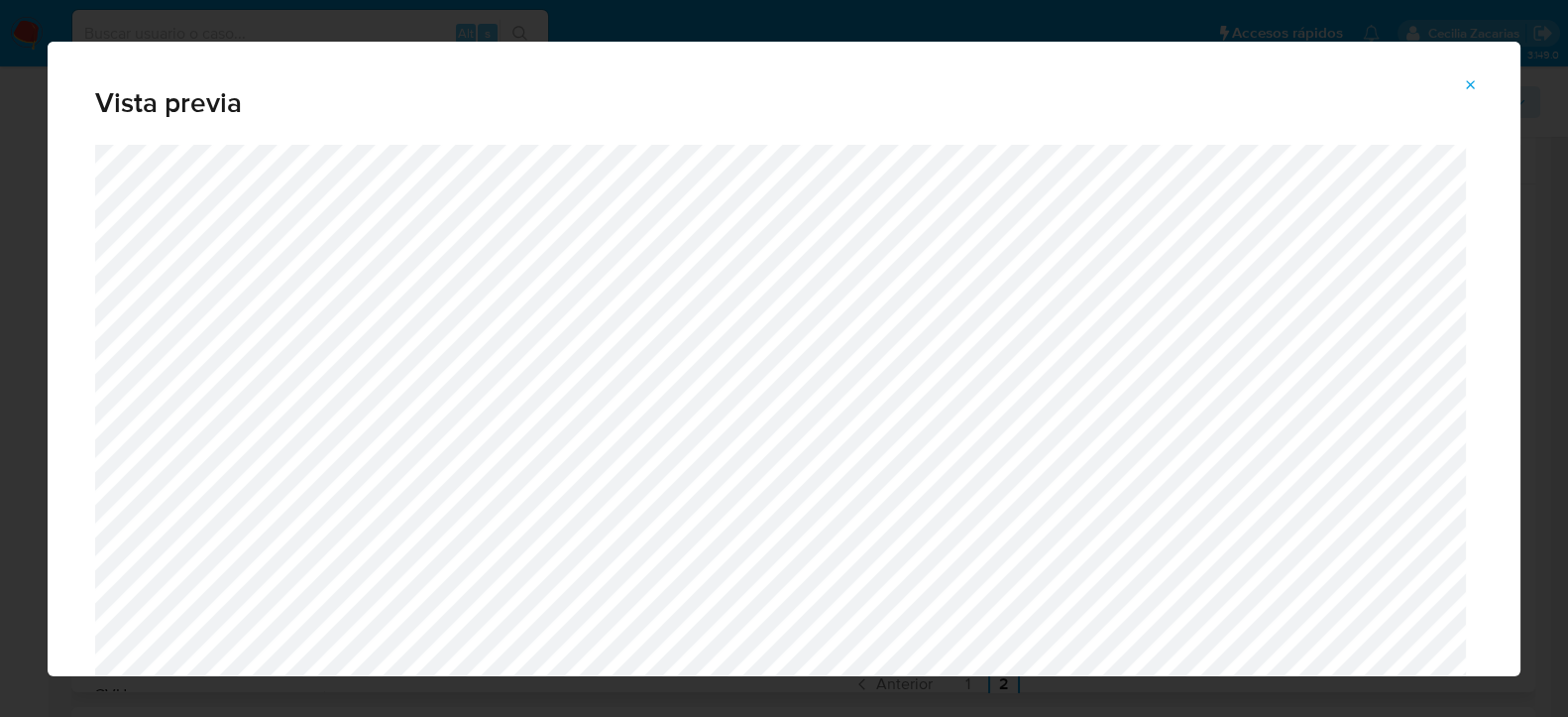 click at bounding box center (1471, 85) 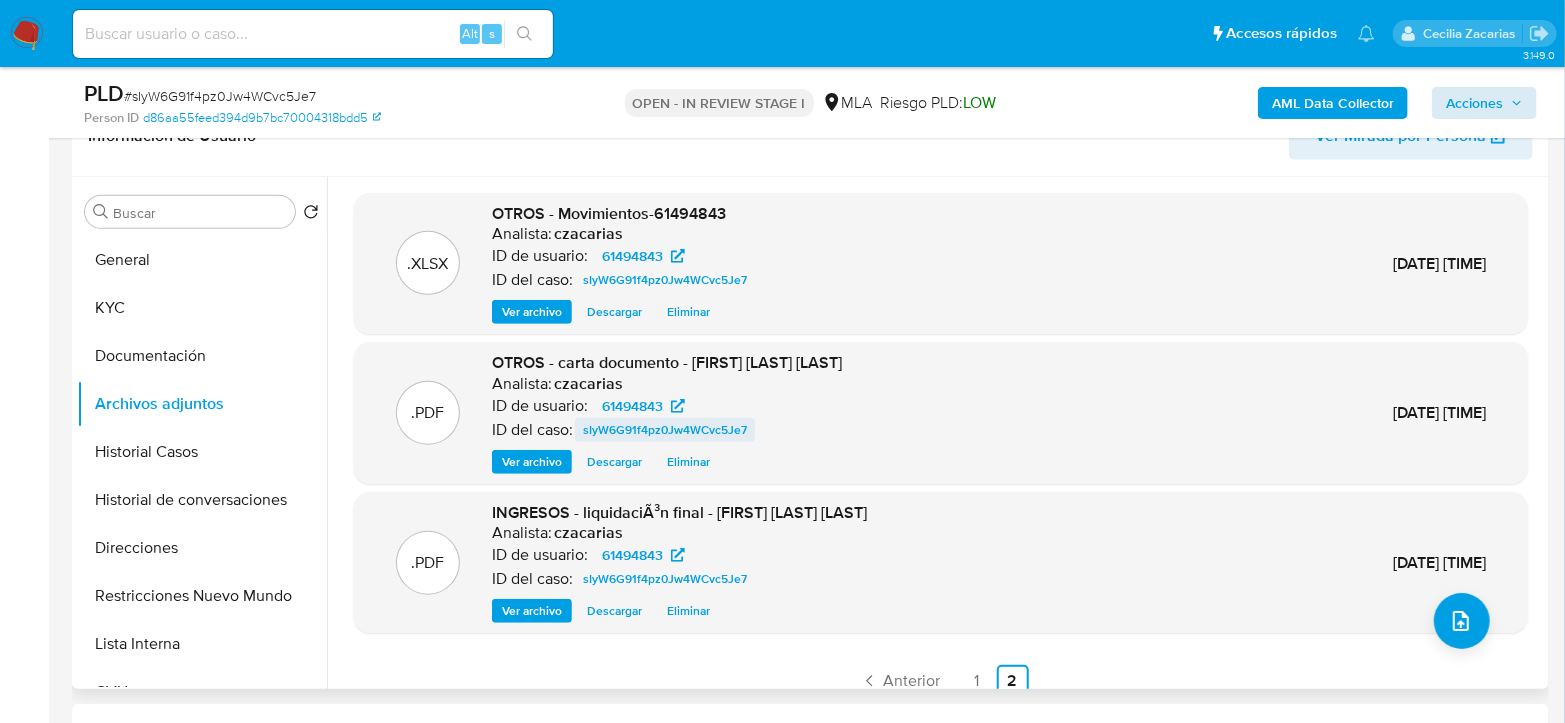 scroll, scrollTop: 555, scrollLeft: 0, axis: vertical 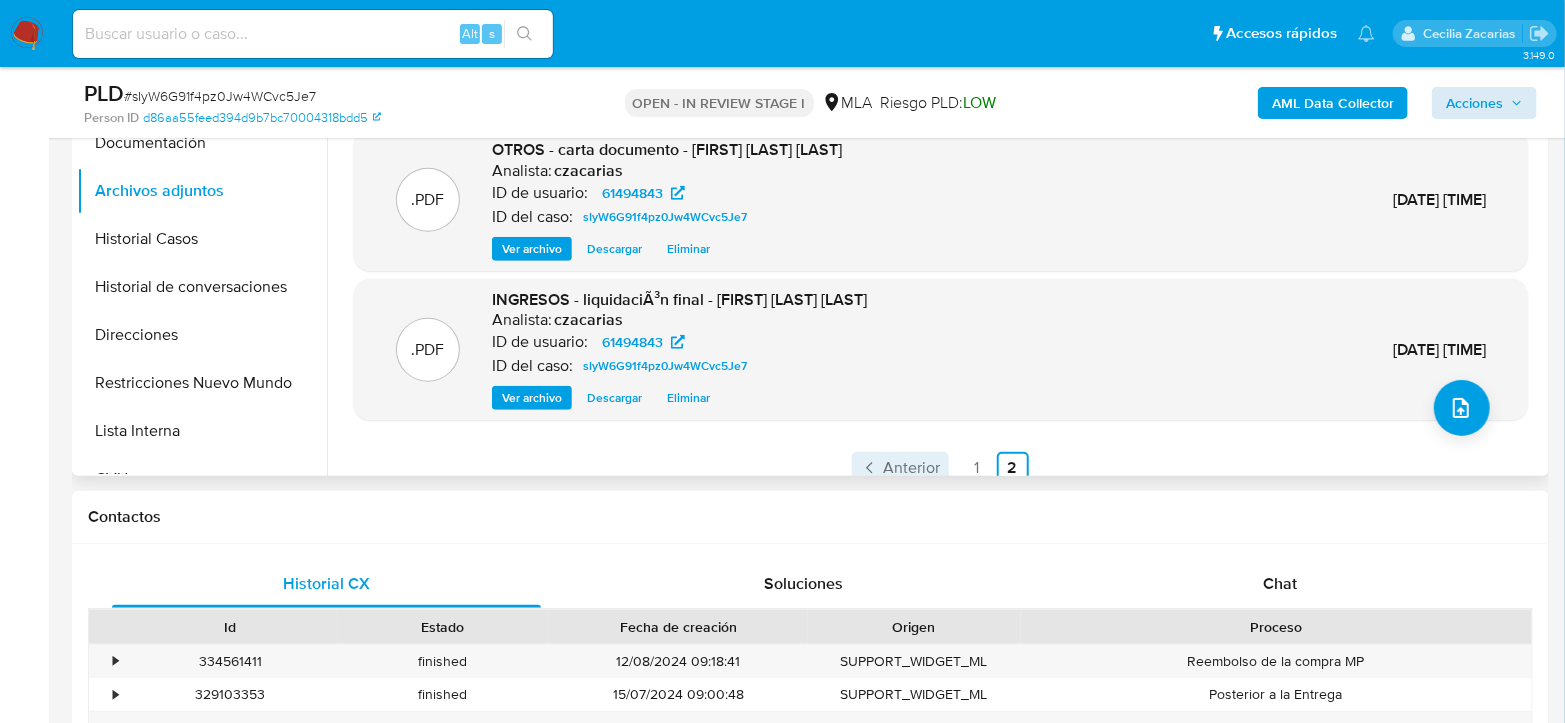 click on "Anterior" at bounding box center (912, 468) 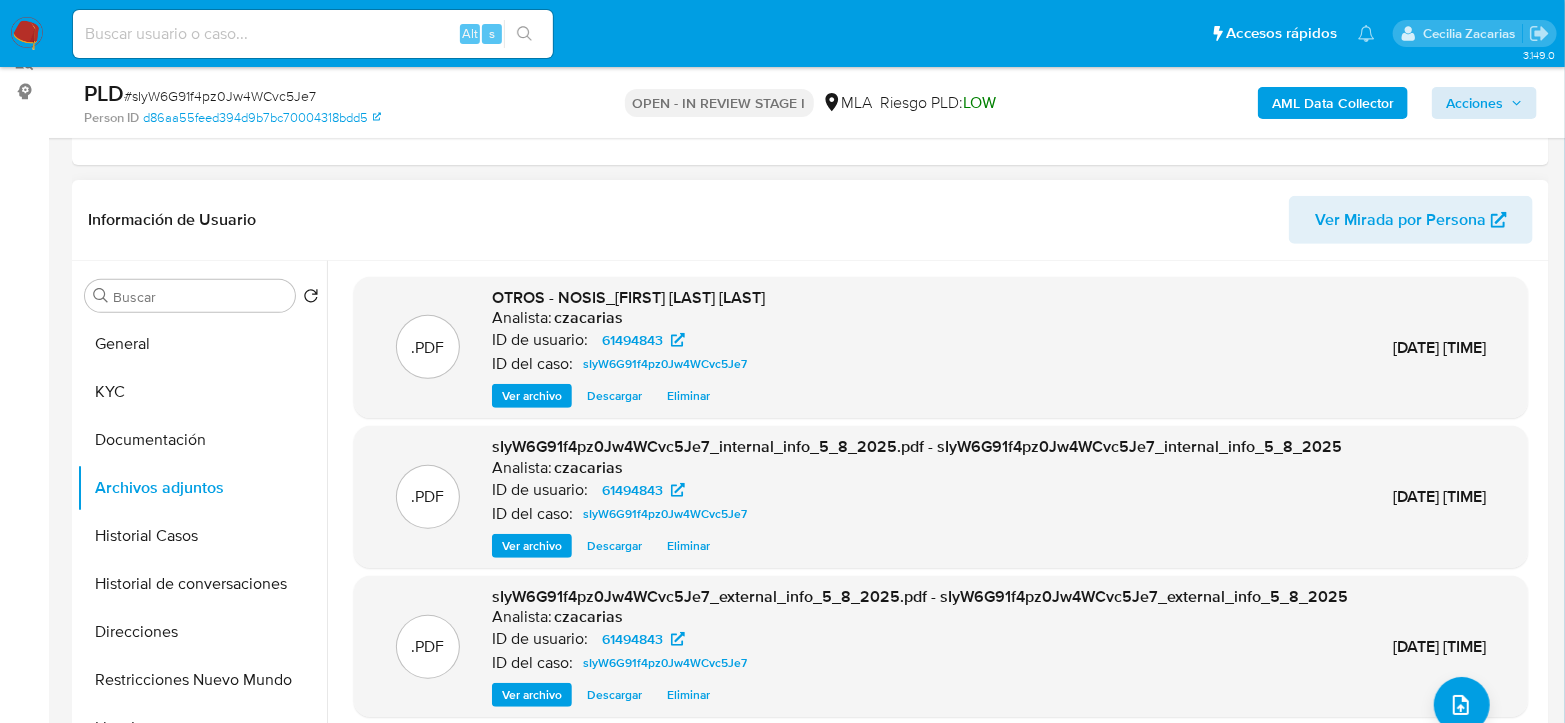 scroll, scrollTop: 222, scrollLeft: 0, axis: vertical 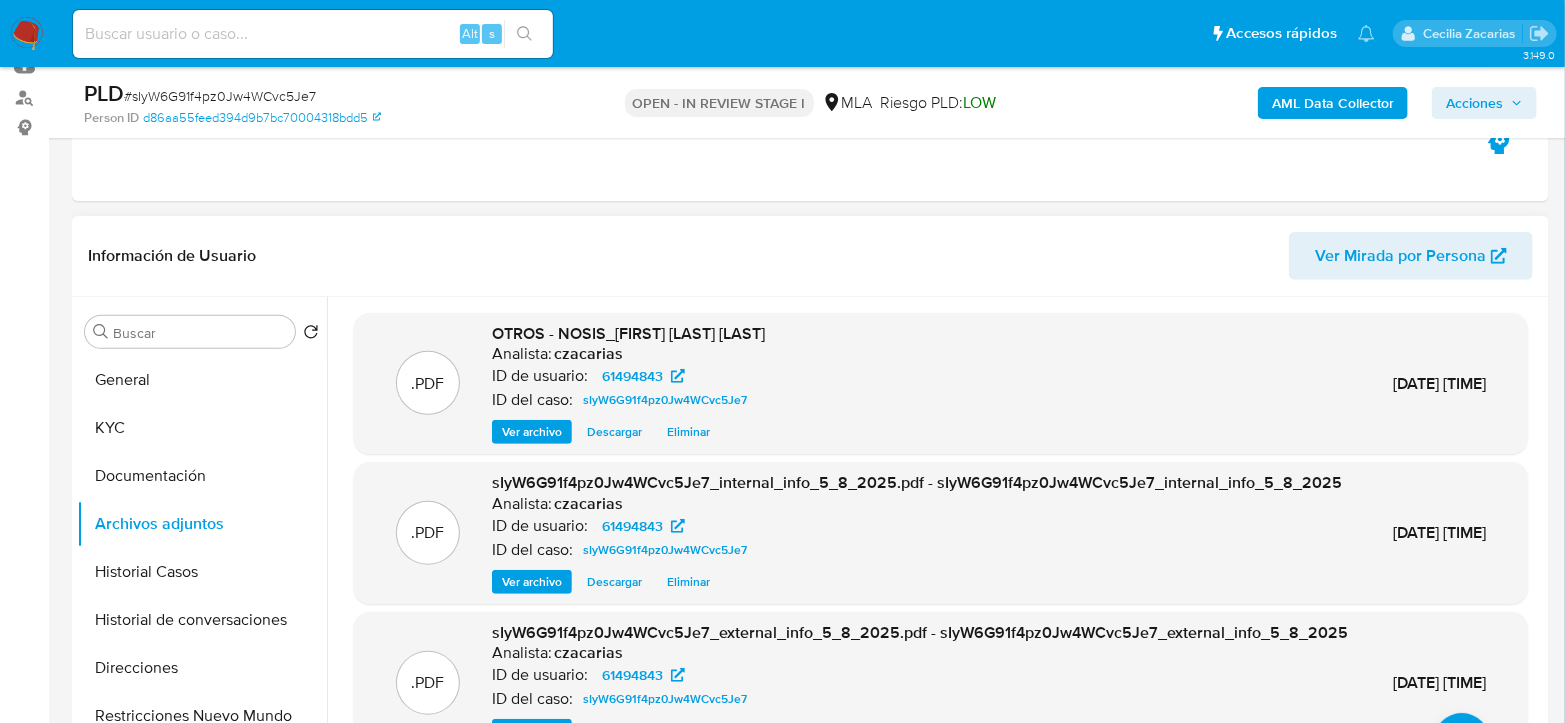 click on "Acciones" at bounding box center (1474, 103) 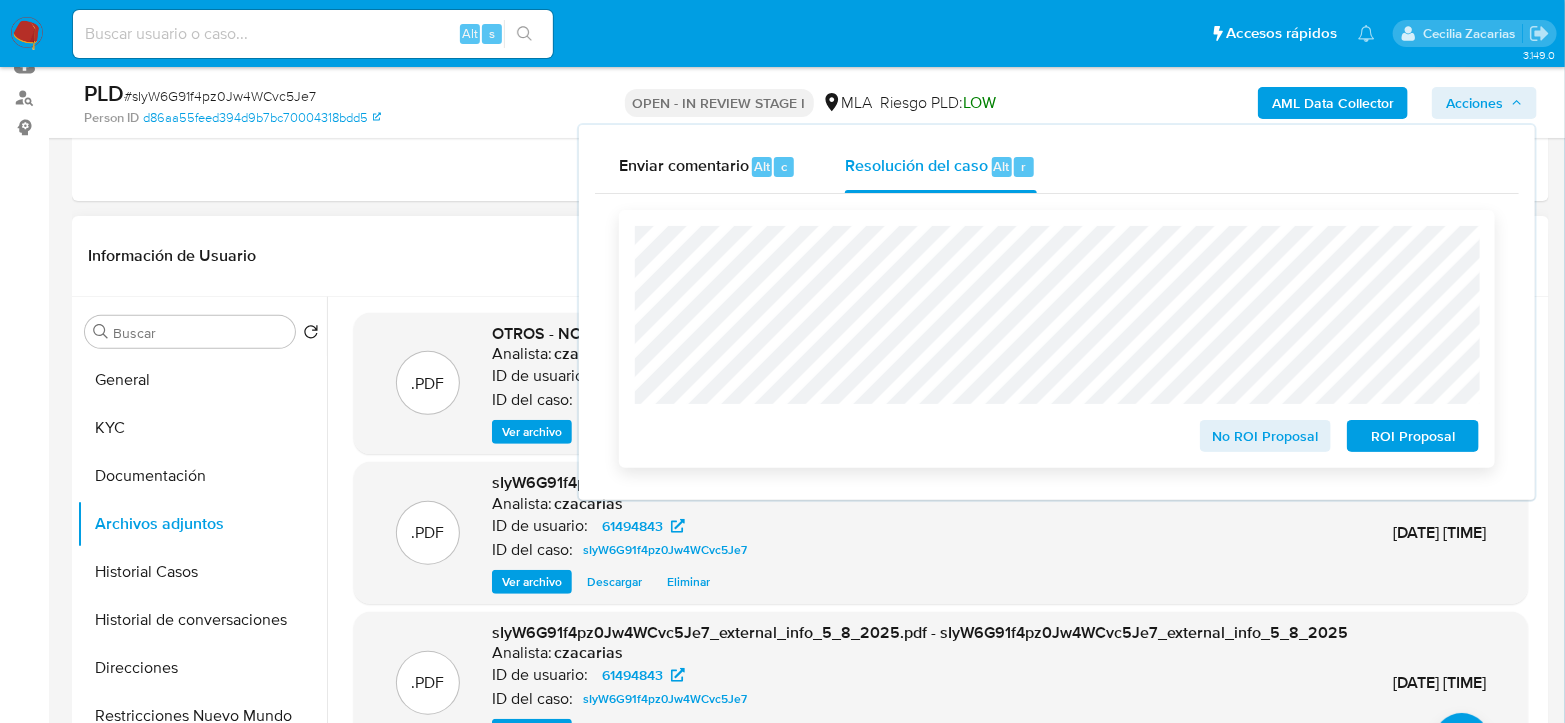 click on "No ROI Proposal" at bounding box center [1266, 436] 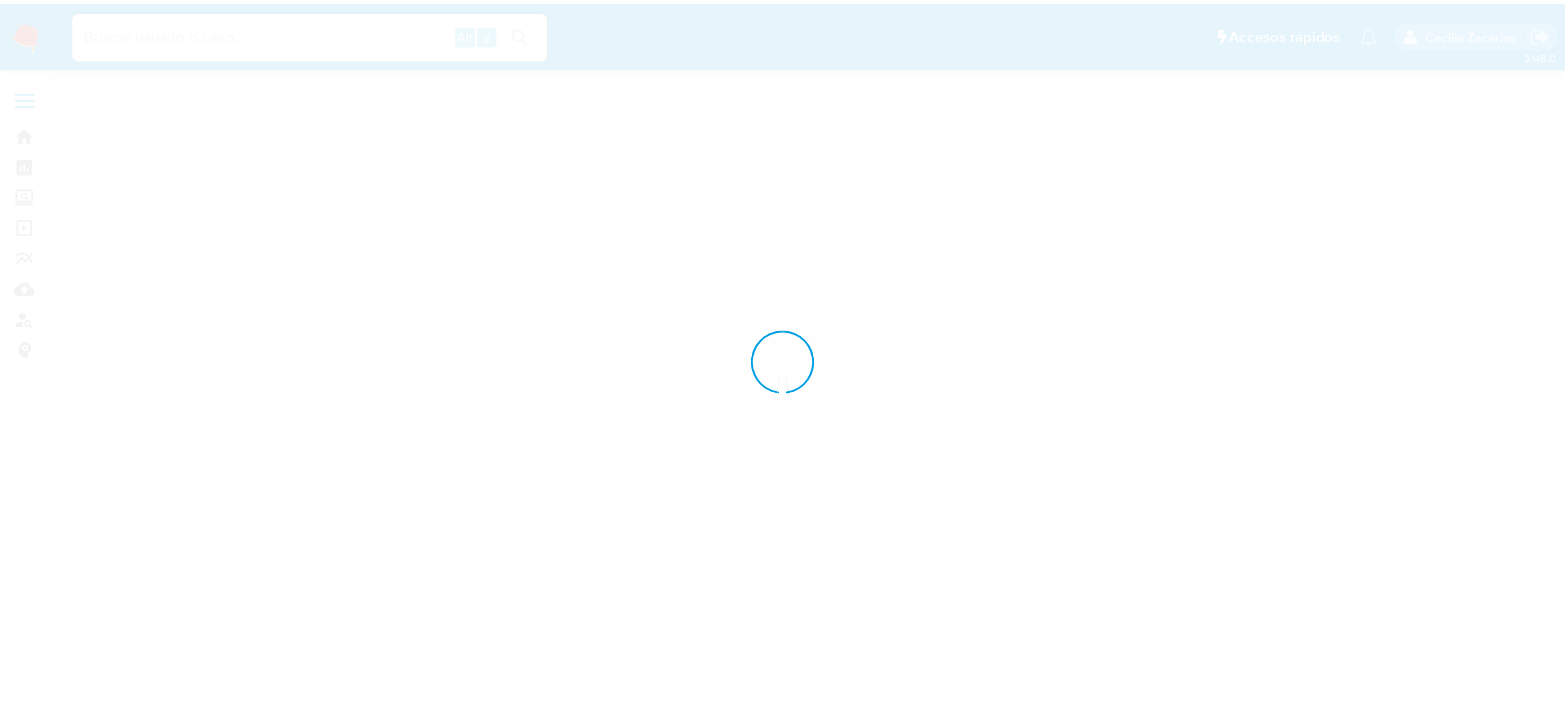 scroll, scrollTop: 0, scrollLeft: 0, axis: both 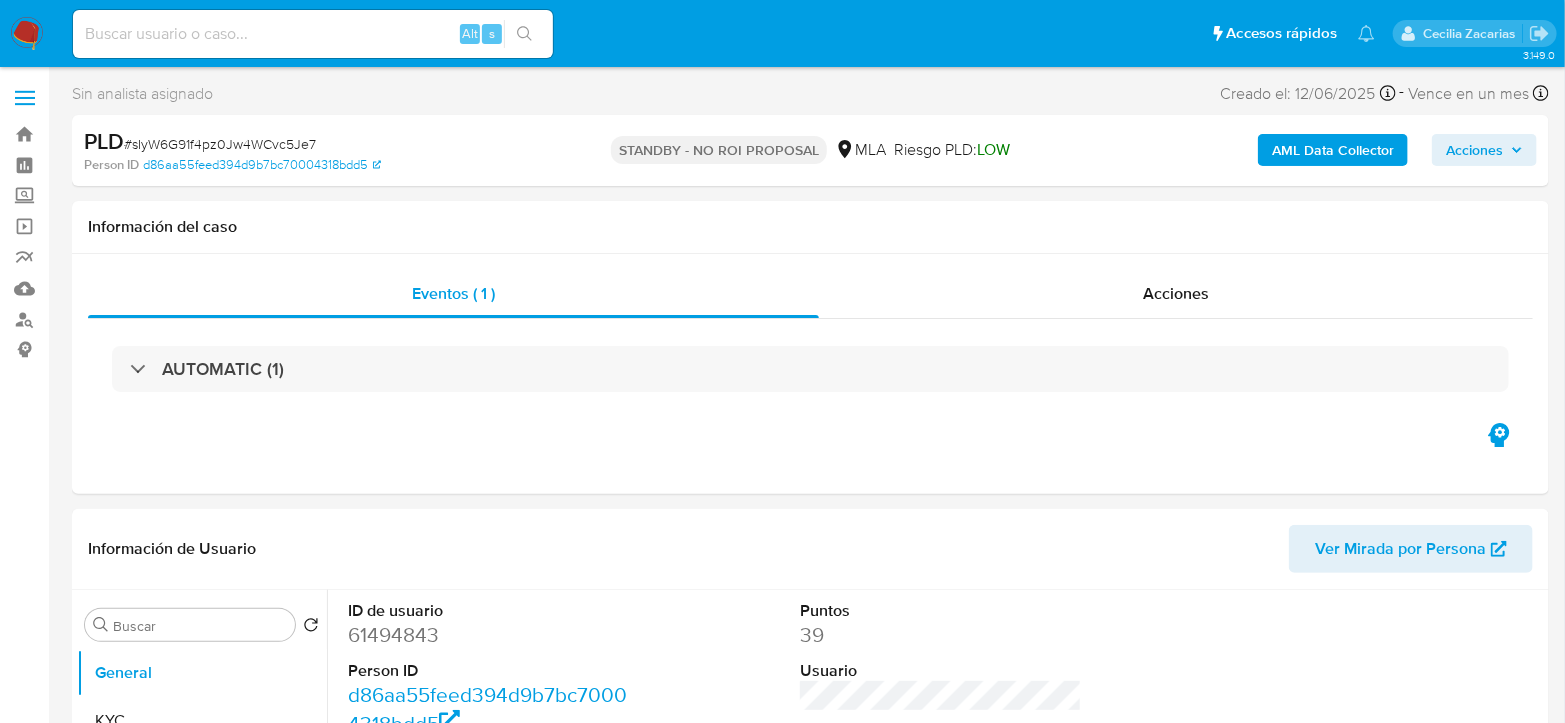 select on "10" 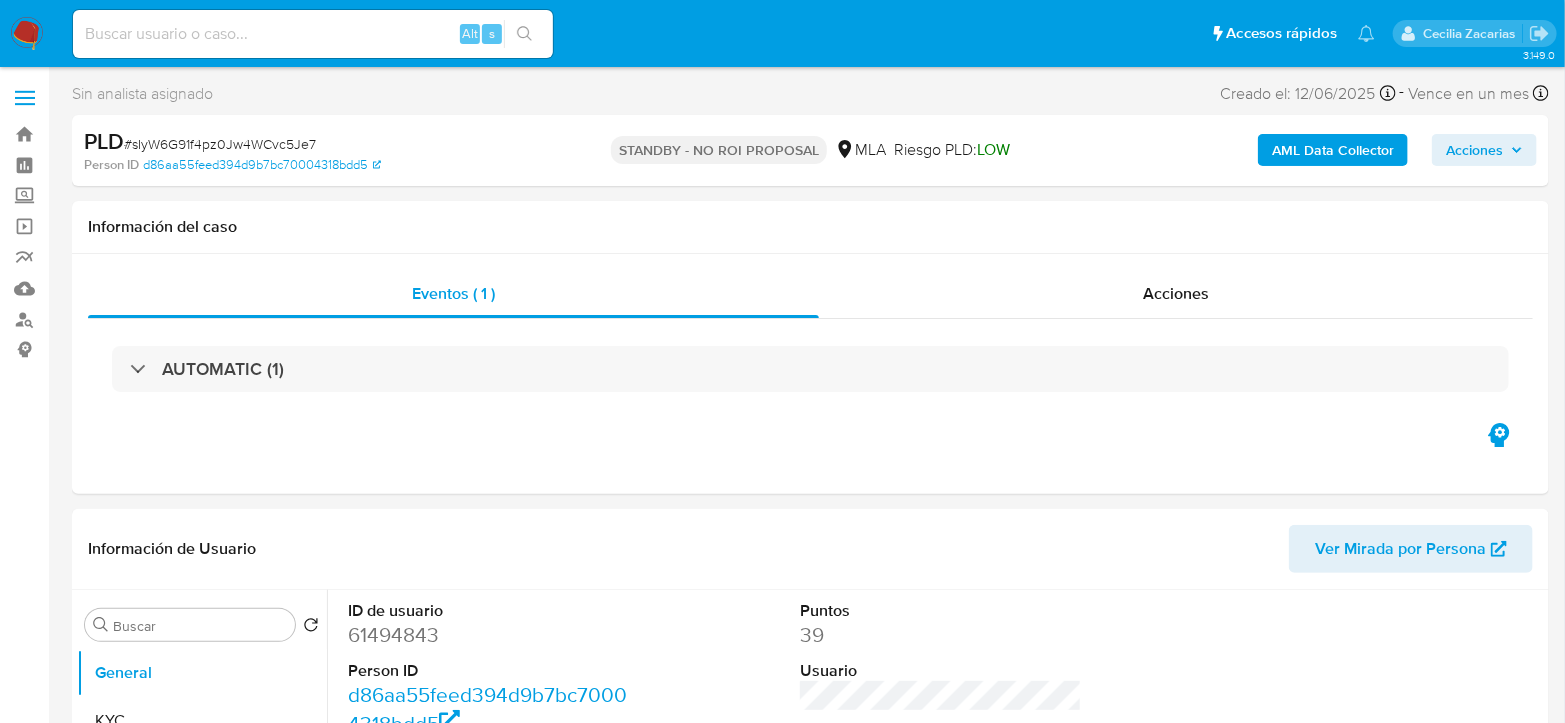 click at bounding box center (313, 34) 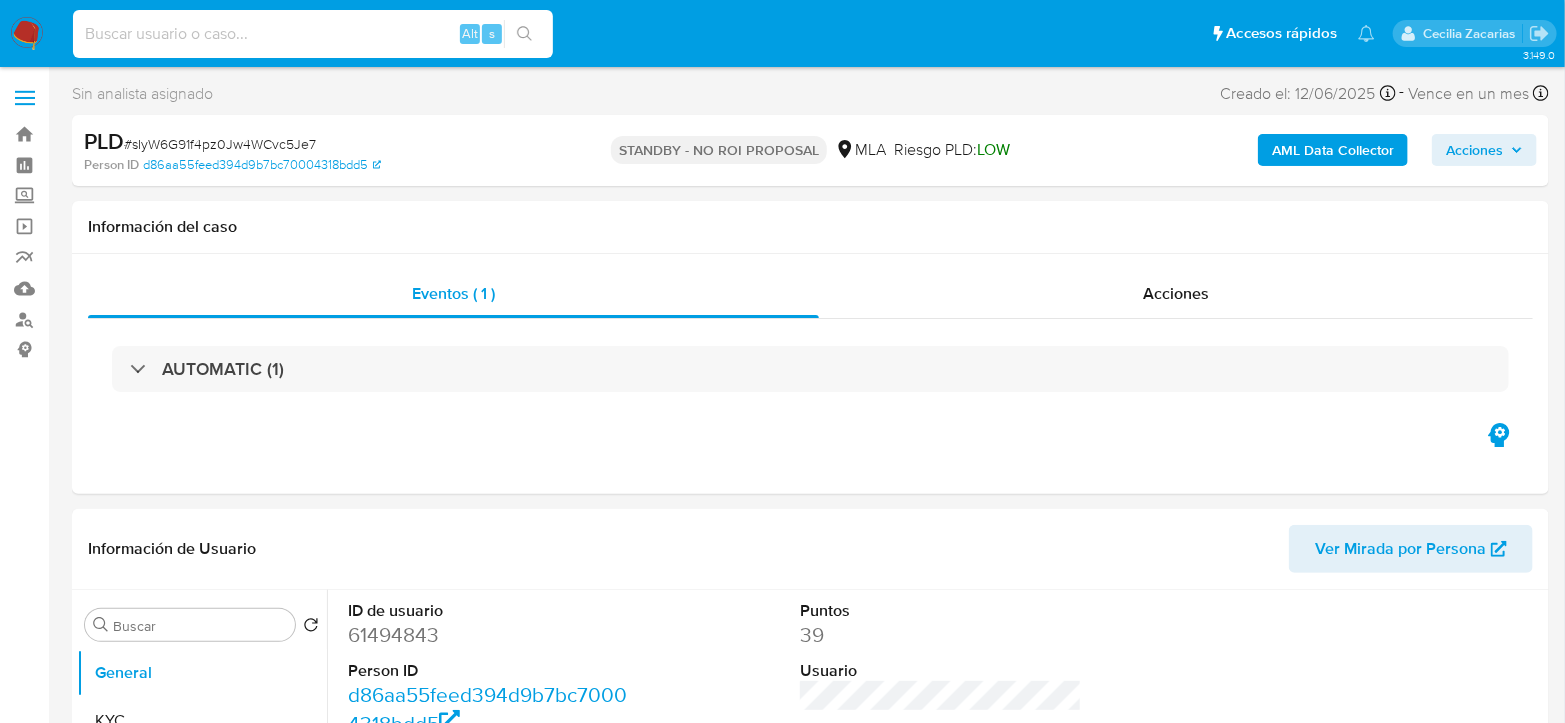 paste on "kmjdPGIXkvbx7HYp8yUUBWkU" 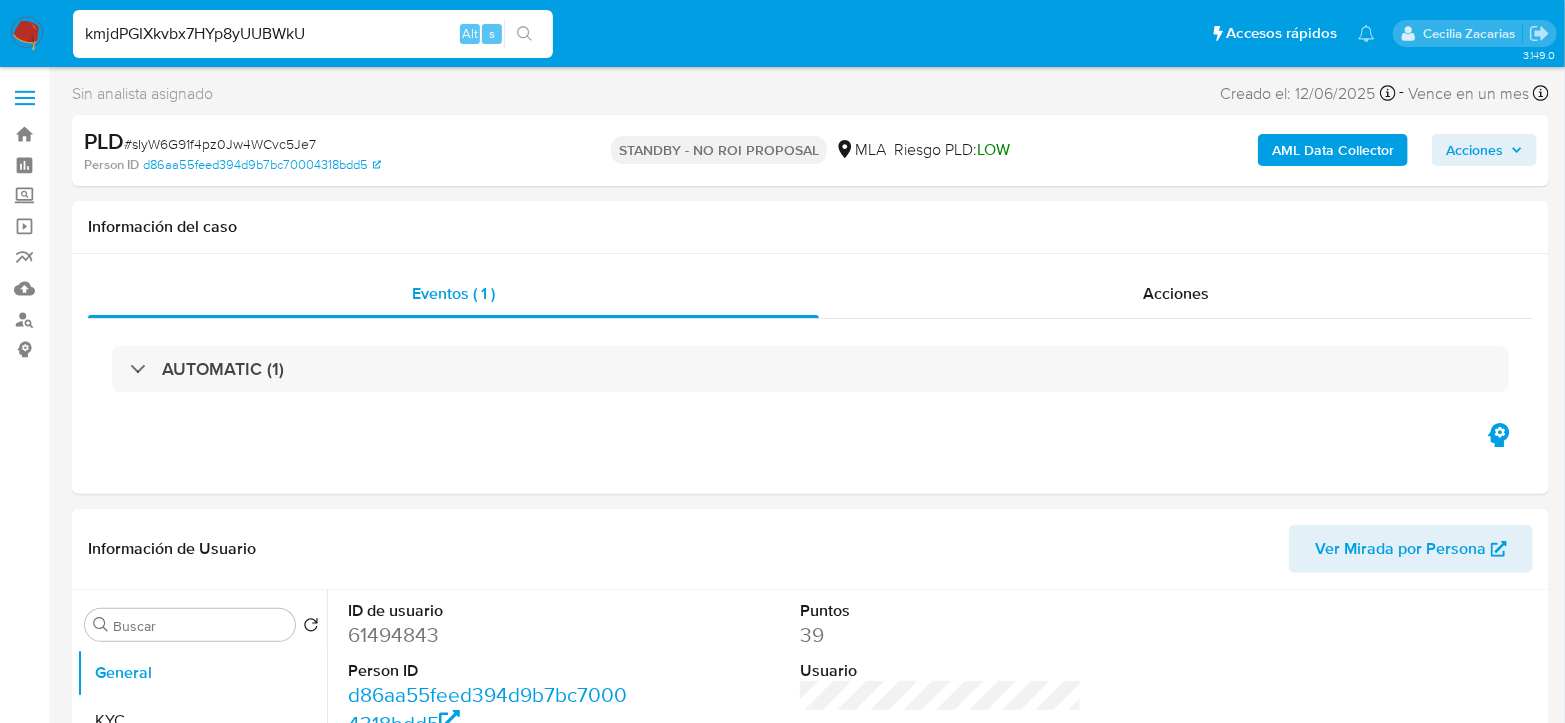 type on "kmjdPGIXkvbx7HYp8yUUBWkU" 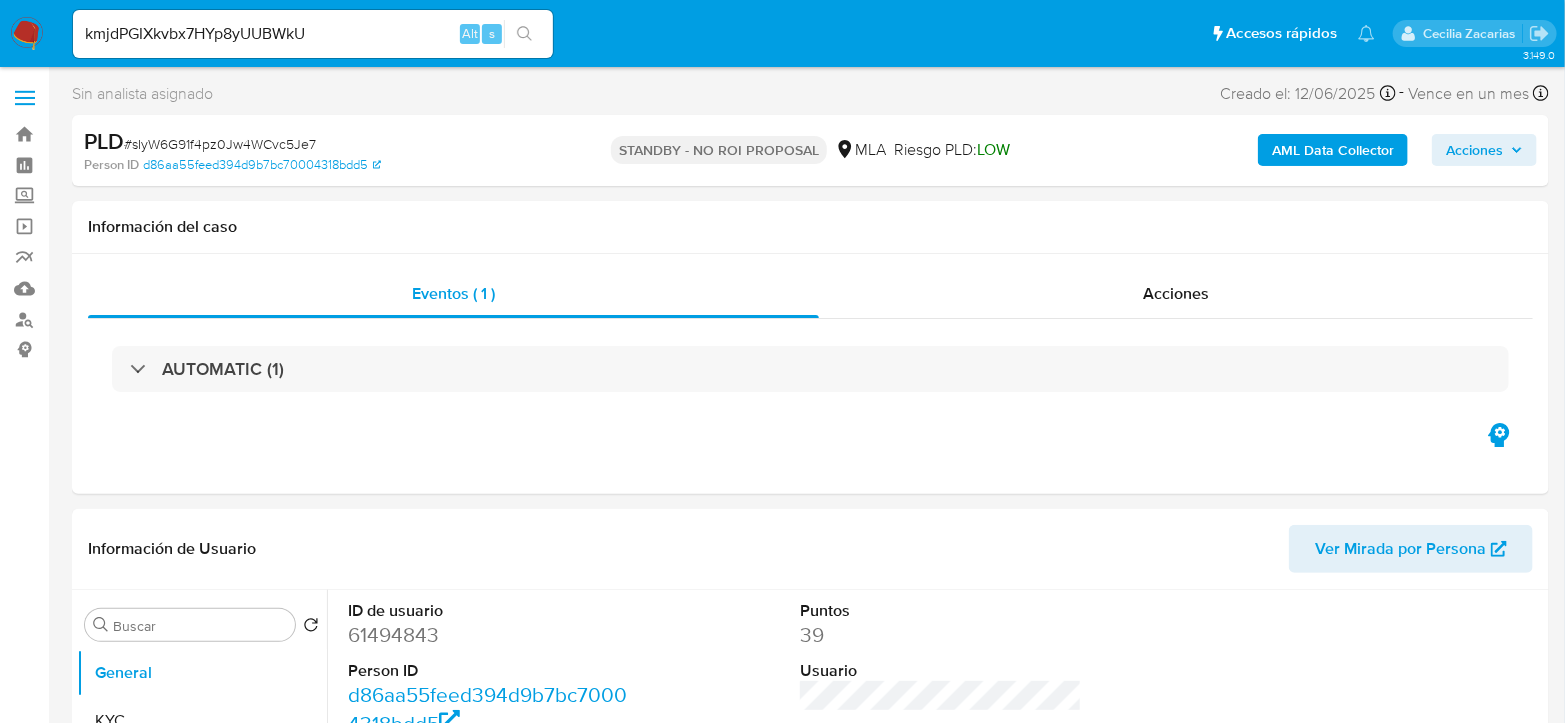 click 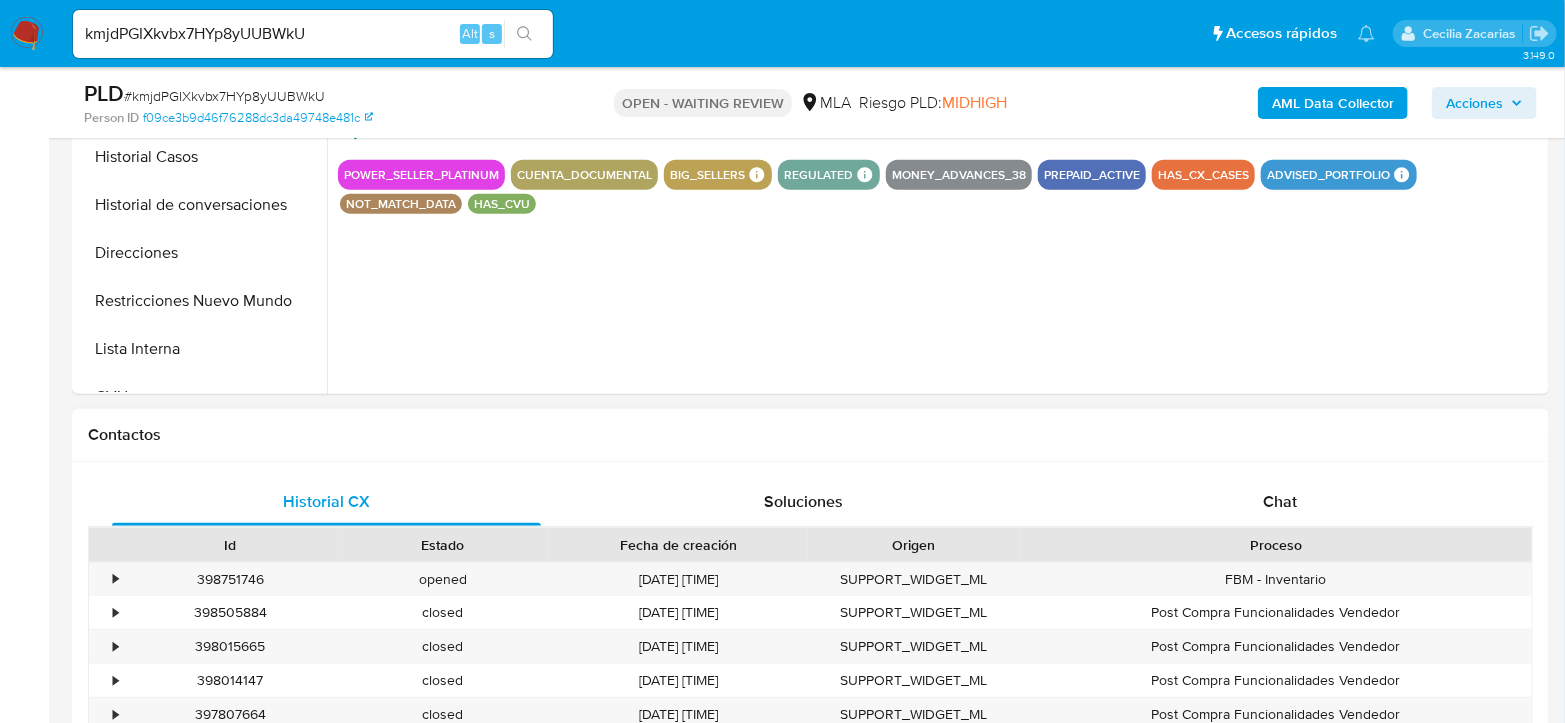 scroll, scrollTop: 777, scrollLeft: 0, axis: vertical 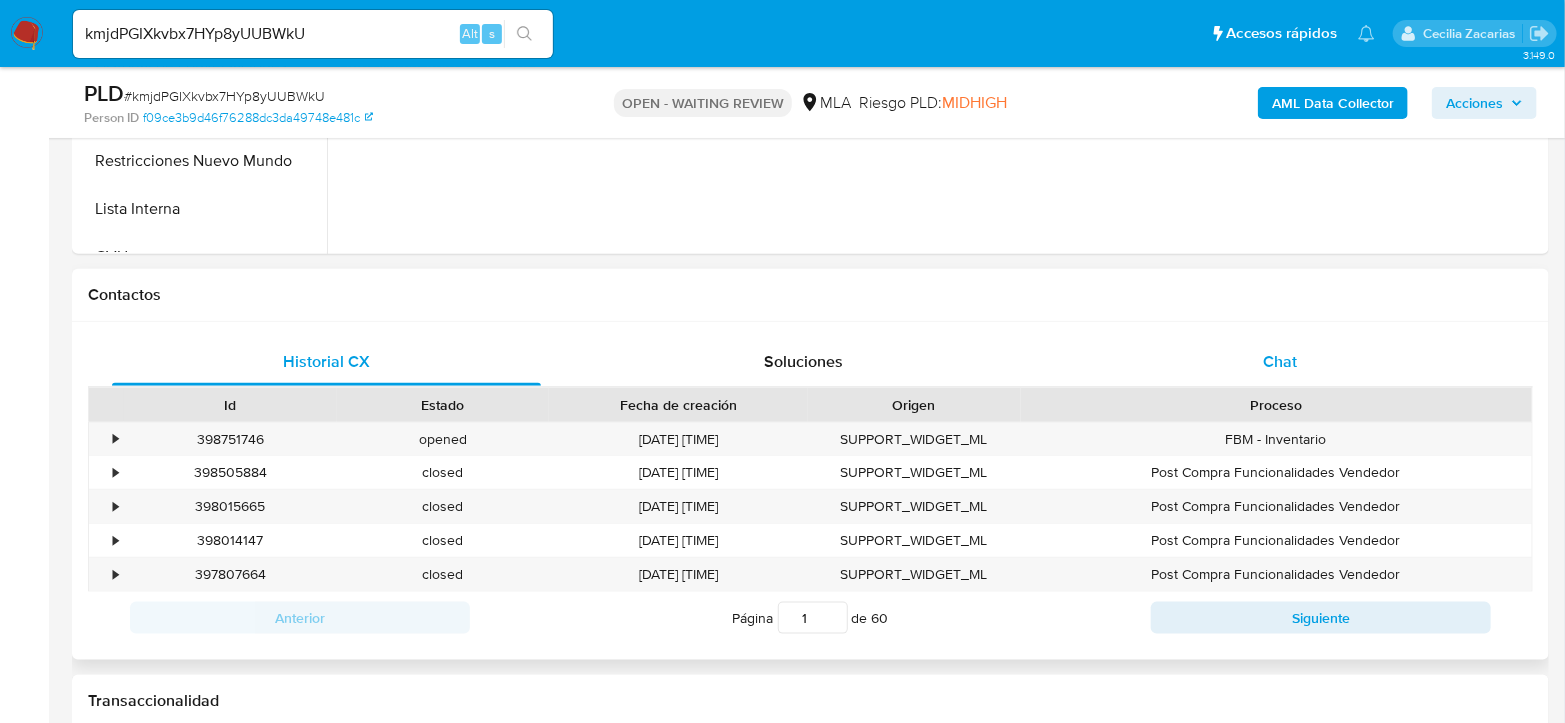 click on "Chat" at bounding box center (1280, 362) 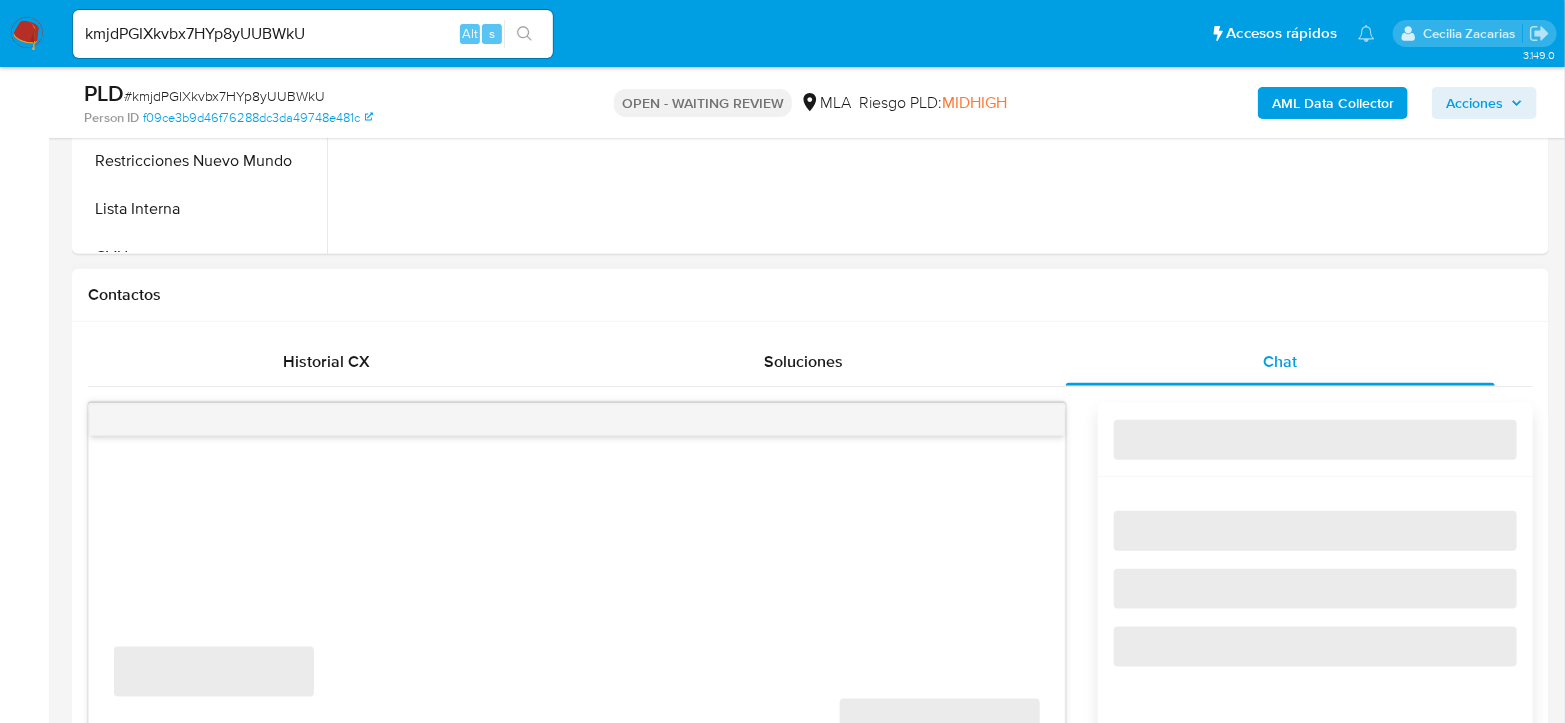 select on "10" 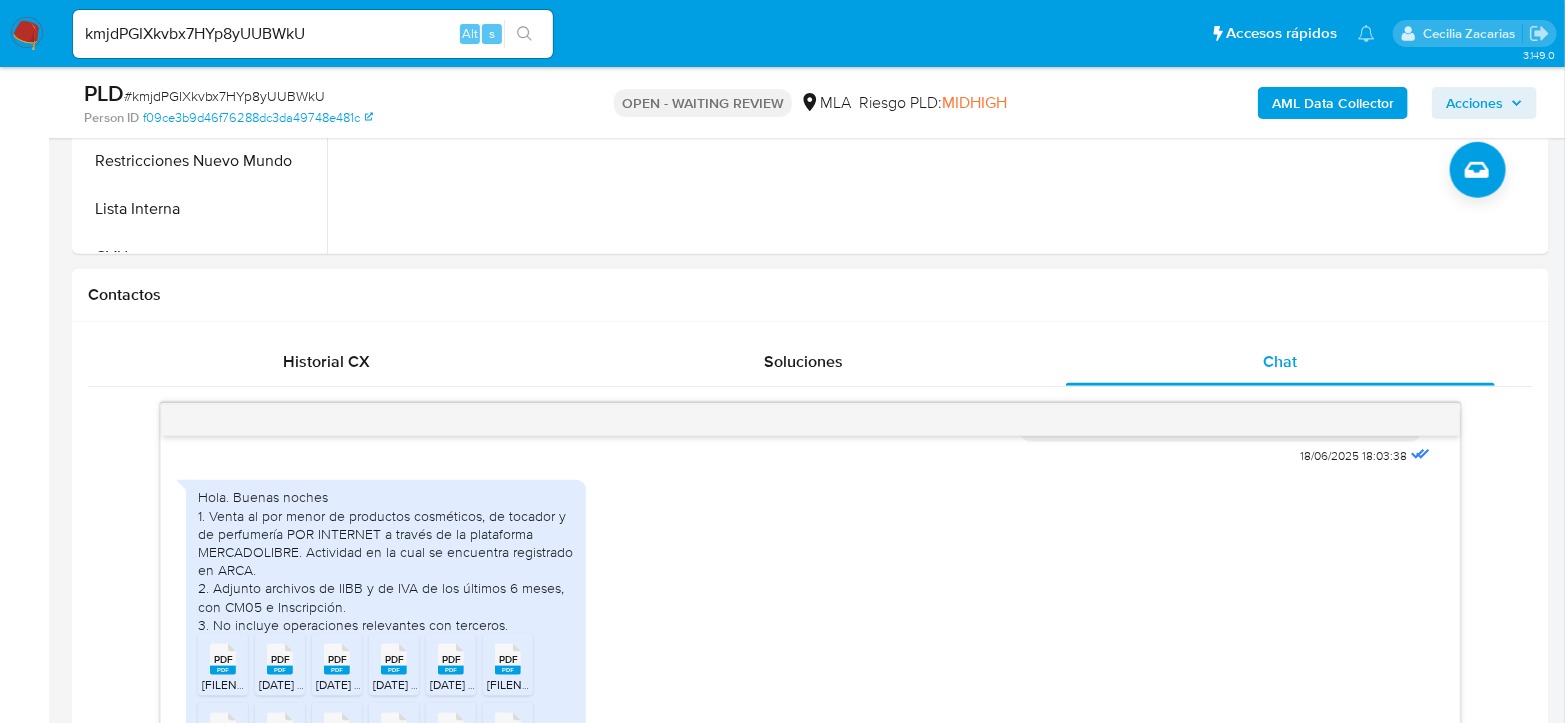 scroll, scrollTop: 1069, scrollLeft: 0, axis: vertical 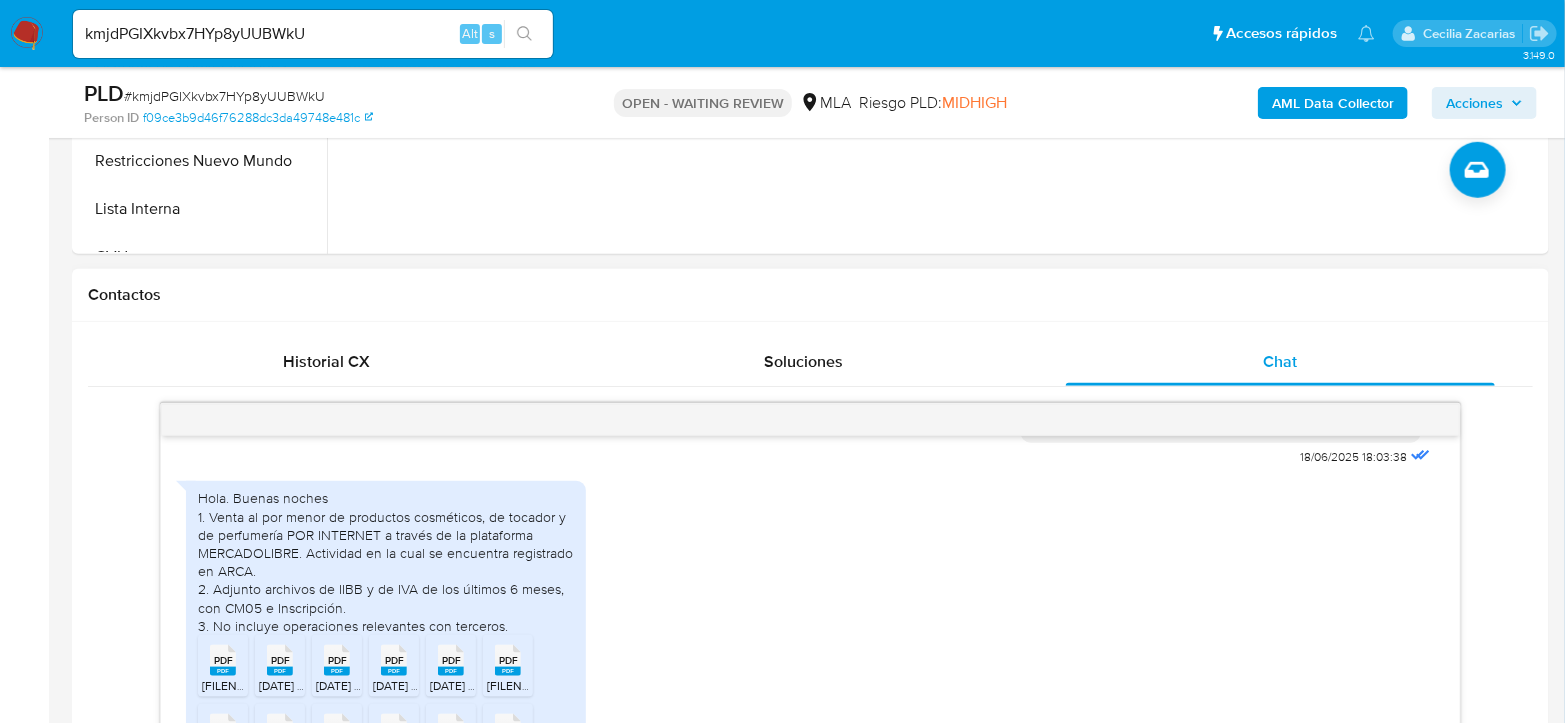 drag, startPoint x: 376, startPoint y: 567, endPoint x: 288, endPoint y: 598, distance: 93.30059 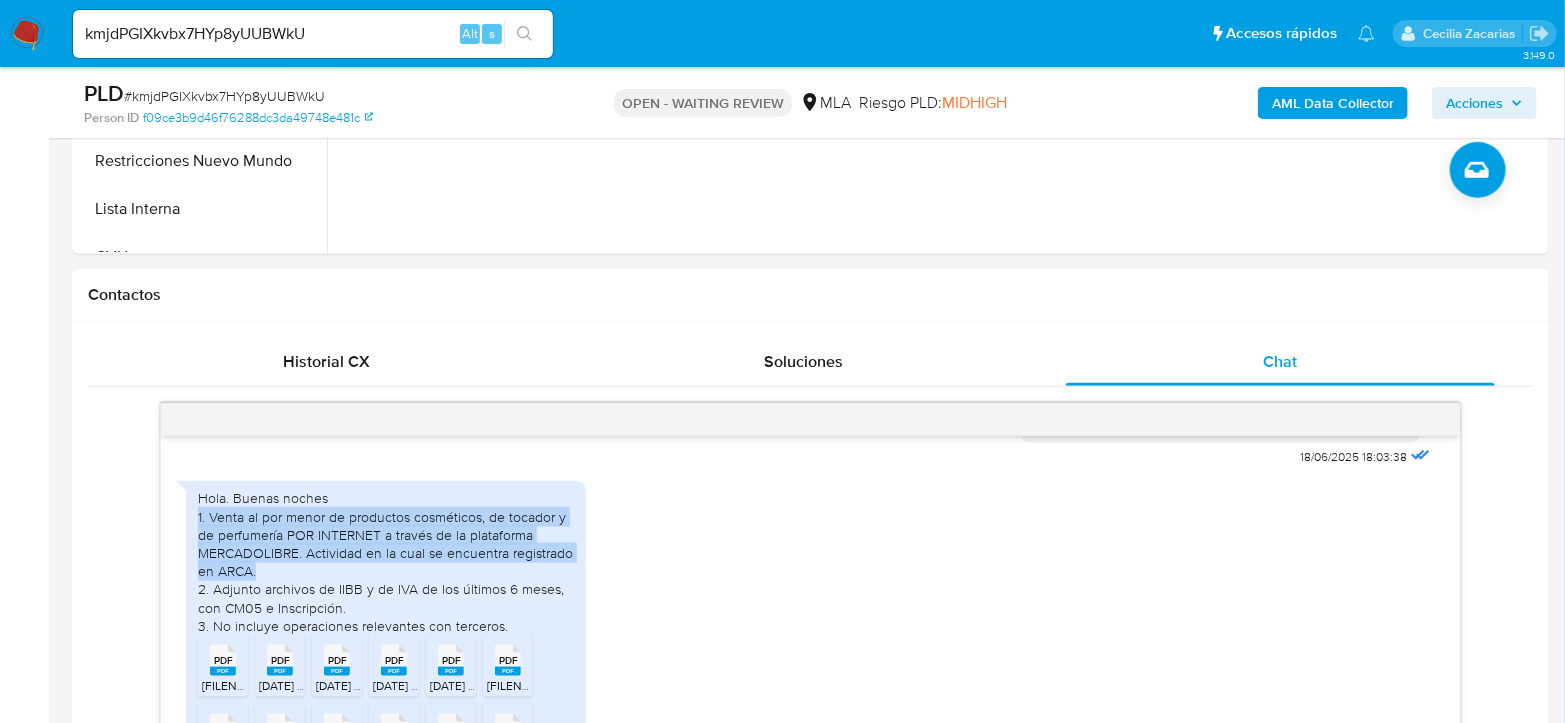 drag, startPoint x: 288, startPoint y: 598, endPoint x: 196, endPoint y: 549, distance: 104.23531 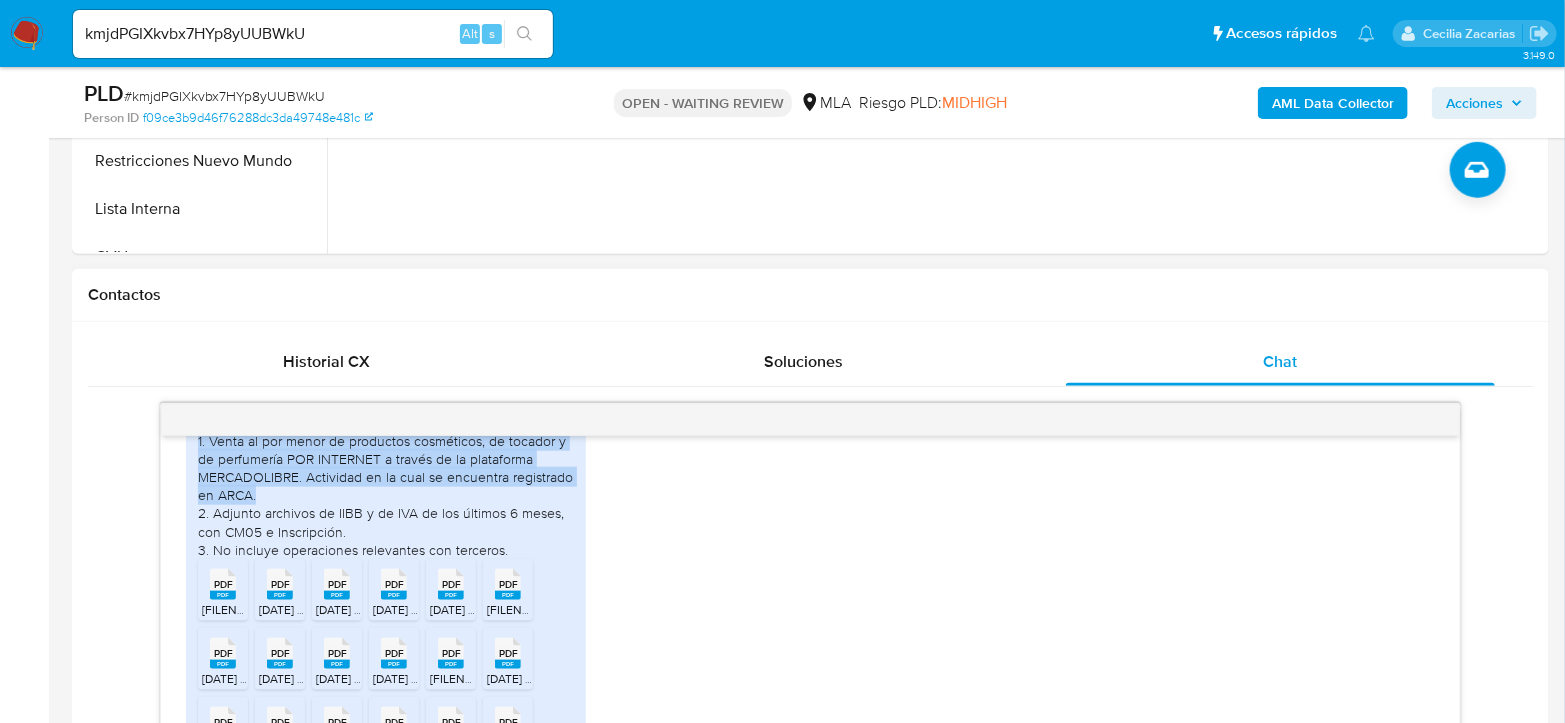 scroll, scrollTop: 1181, scrollLeft: 0, axis: vertical 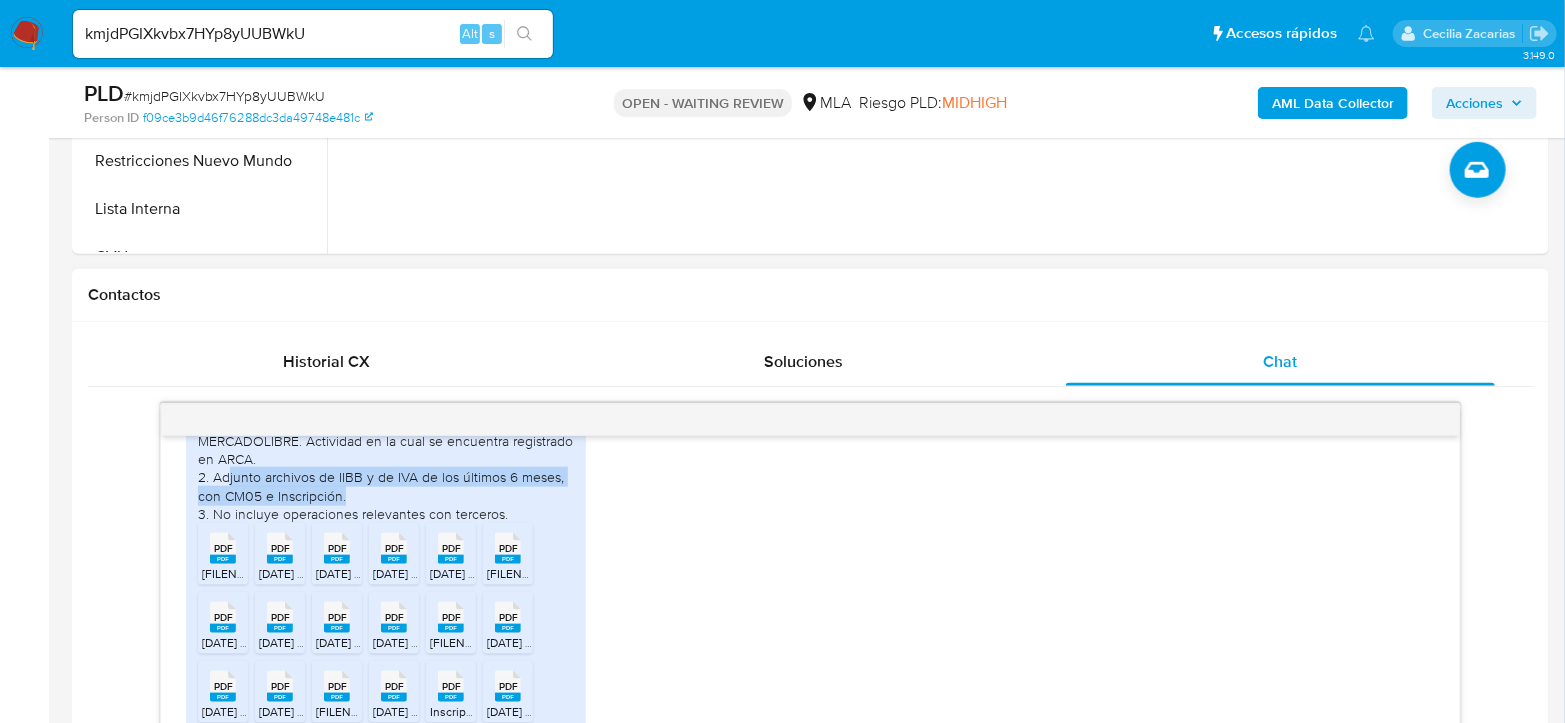 drag, startPoint x: 229, startPoint y: 514, endPoint x: 396, endPoint y: 530, distance: 167.76471 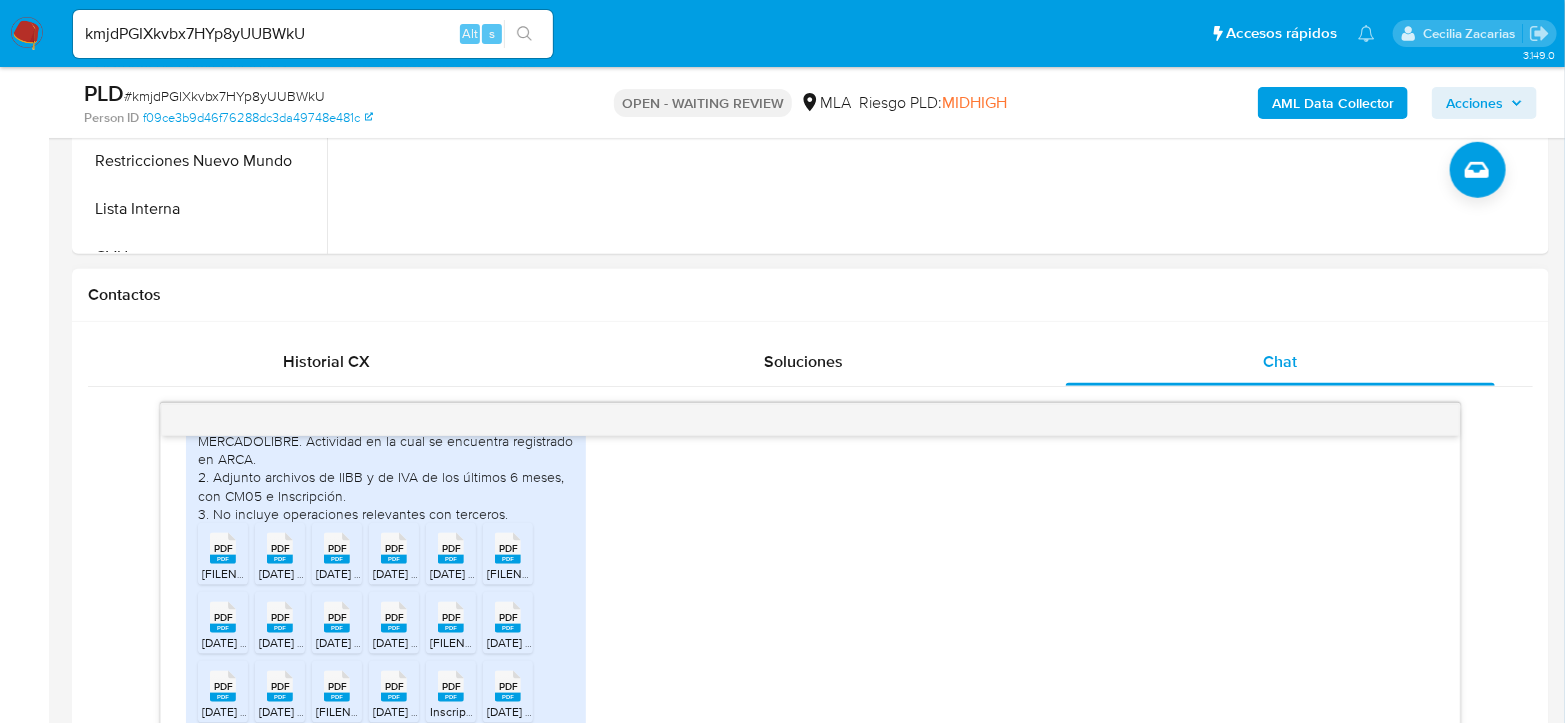 scroll, scrollTop: 1292, scrollLeft: 0, axis: vertical 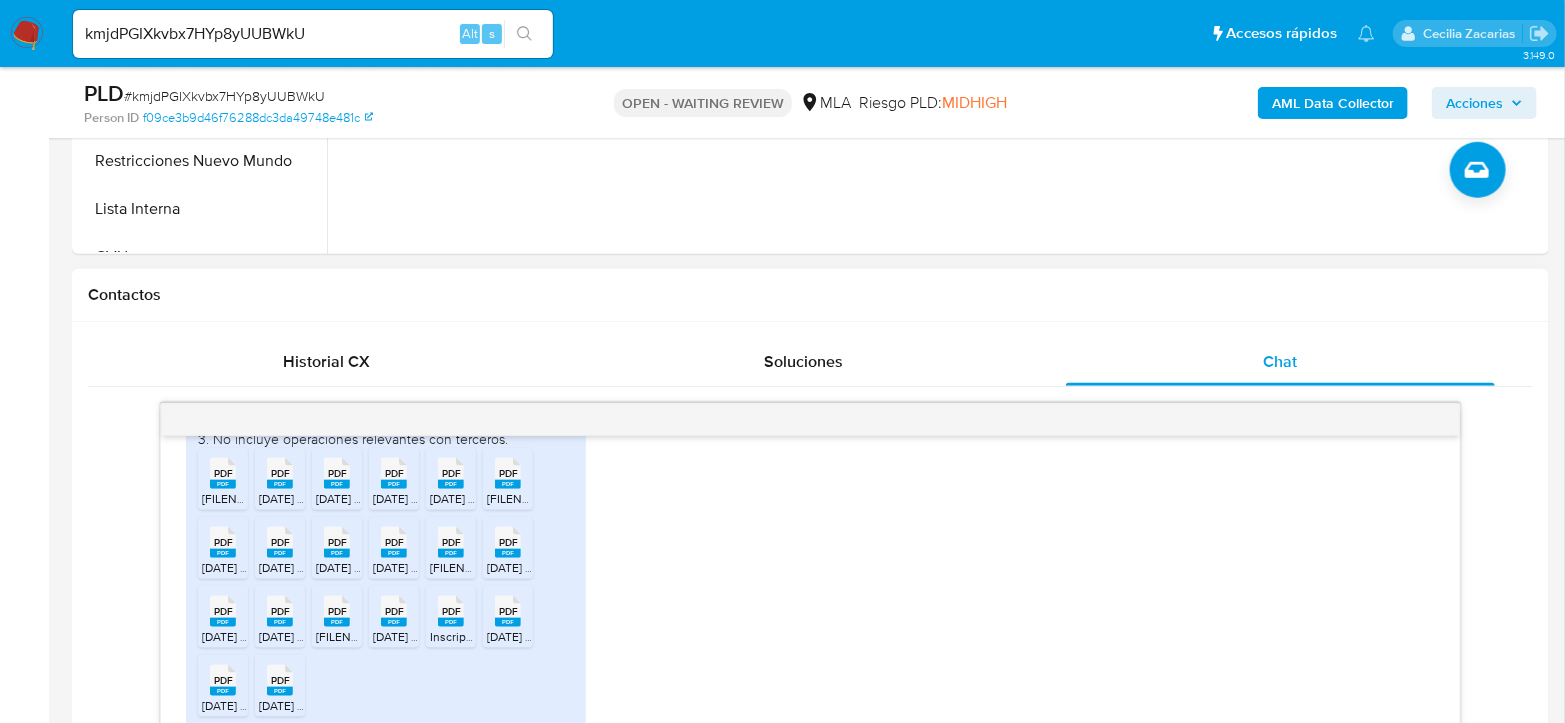 click on "PDF" 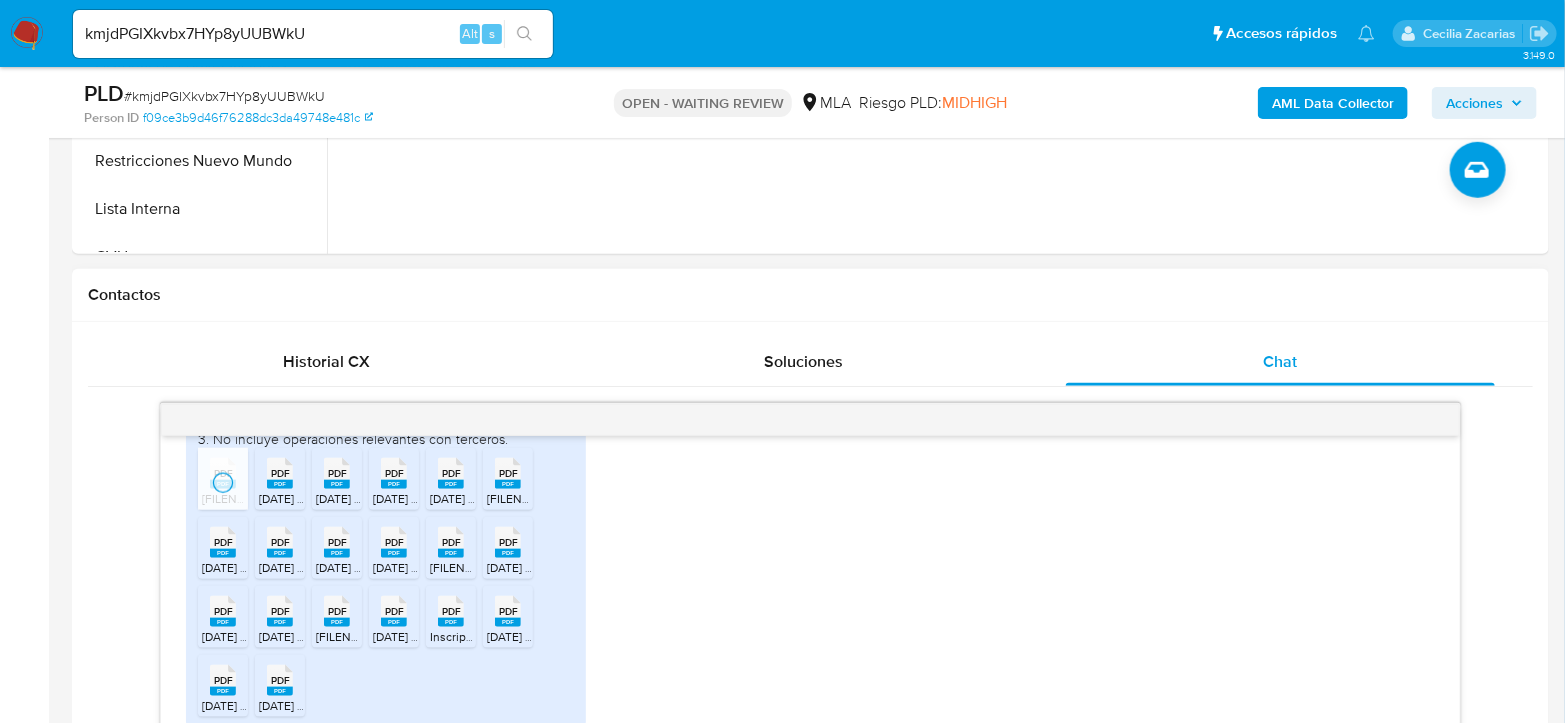 click 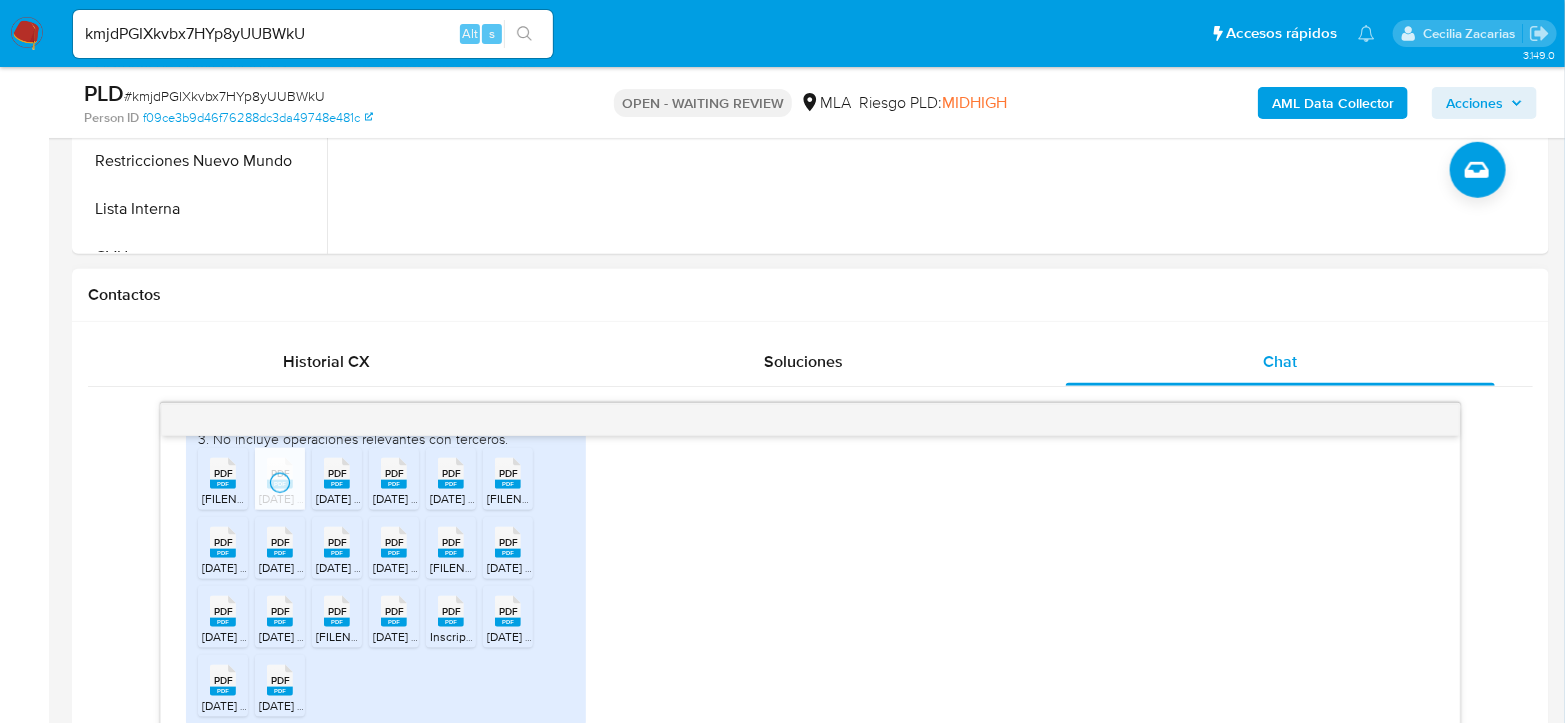 click on "[NUMBER] [NUMBER] Corbella iva F DDJJ [NUMBER][NUMBER] [DATE].pdf" at bounding box center (366, 498) 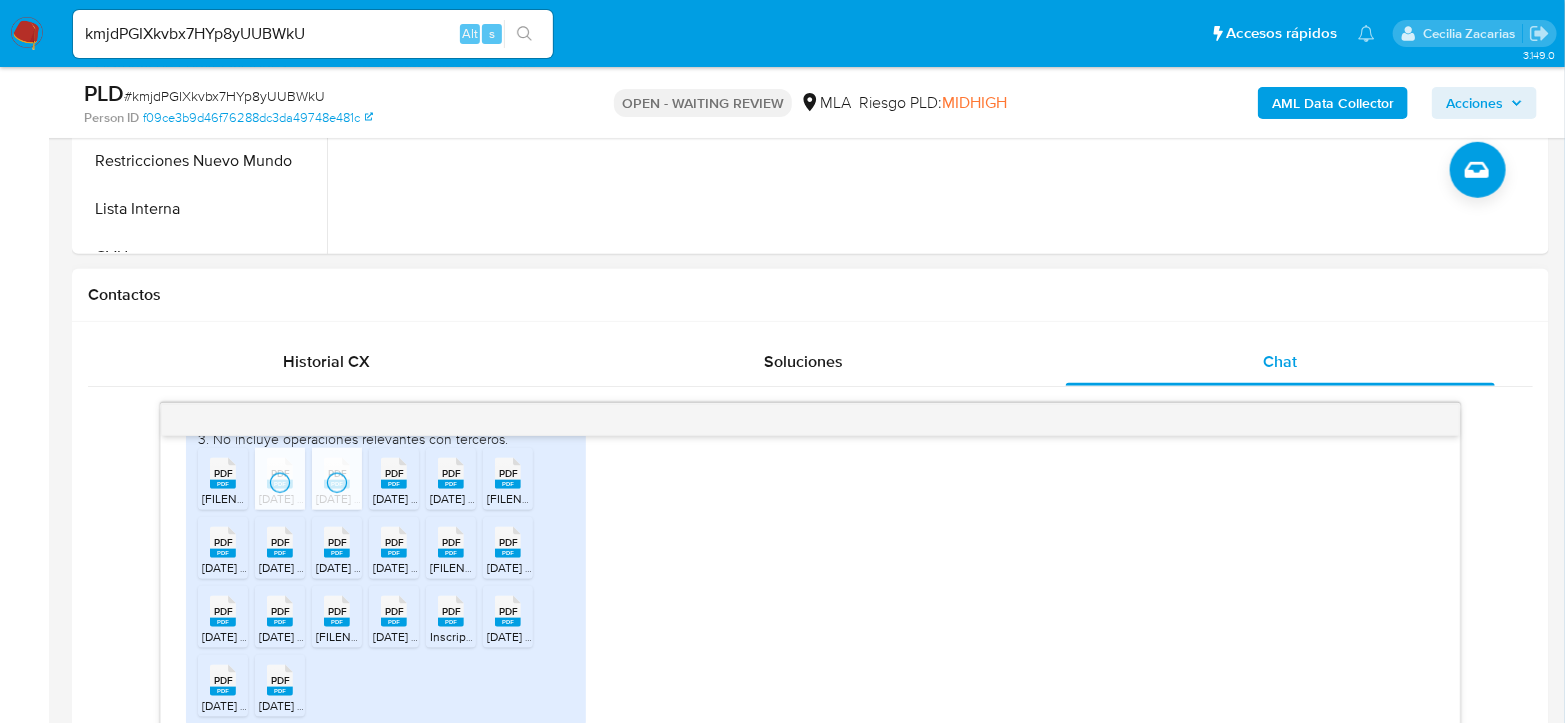 click on "[NUMBER] [NUMBER] Corbella DDJJ sifere IIBB [NUMBER][NUMBER] [DATE].pdf" at bounding box center (423, 498) 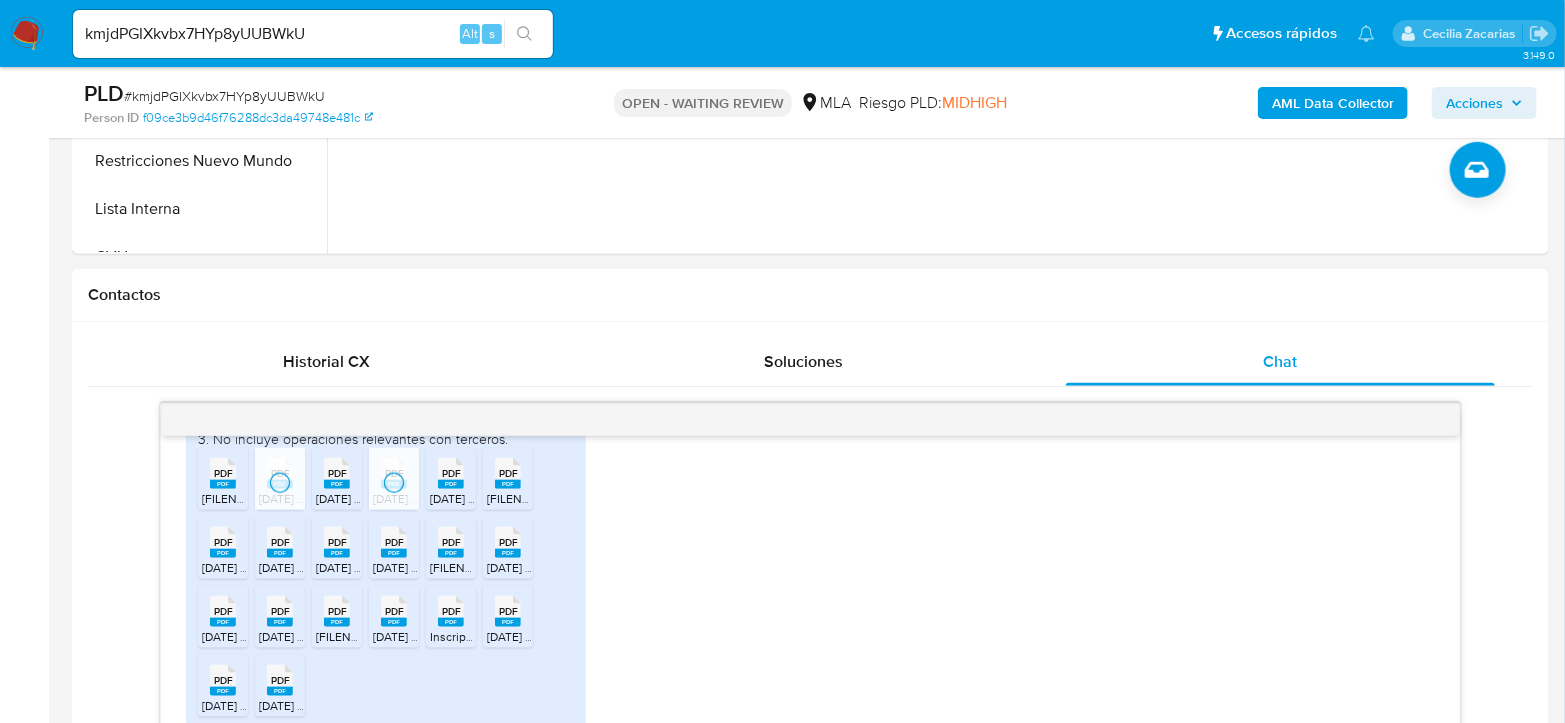click on "[NUMBER] Corbella DJF[YEAR] iva [NUMBER][NUMBER] [DATE].pdf" at bounding box center [480, 498] 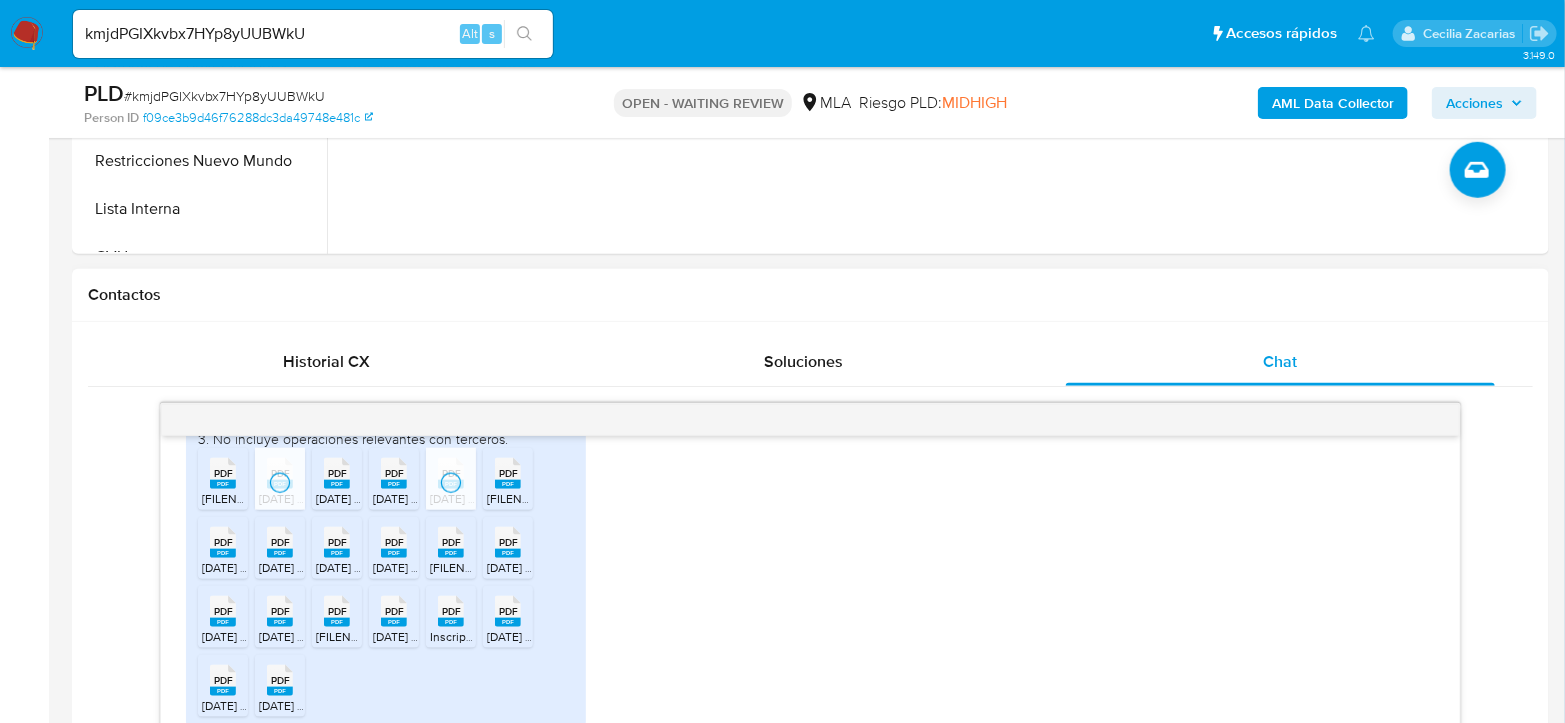 click on "[NUMBER] formulario_2083_250_[ID] Iva [NUMBER][NUMBER] [DATE].pdf" at bounding box center [518, 498] 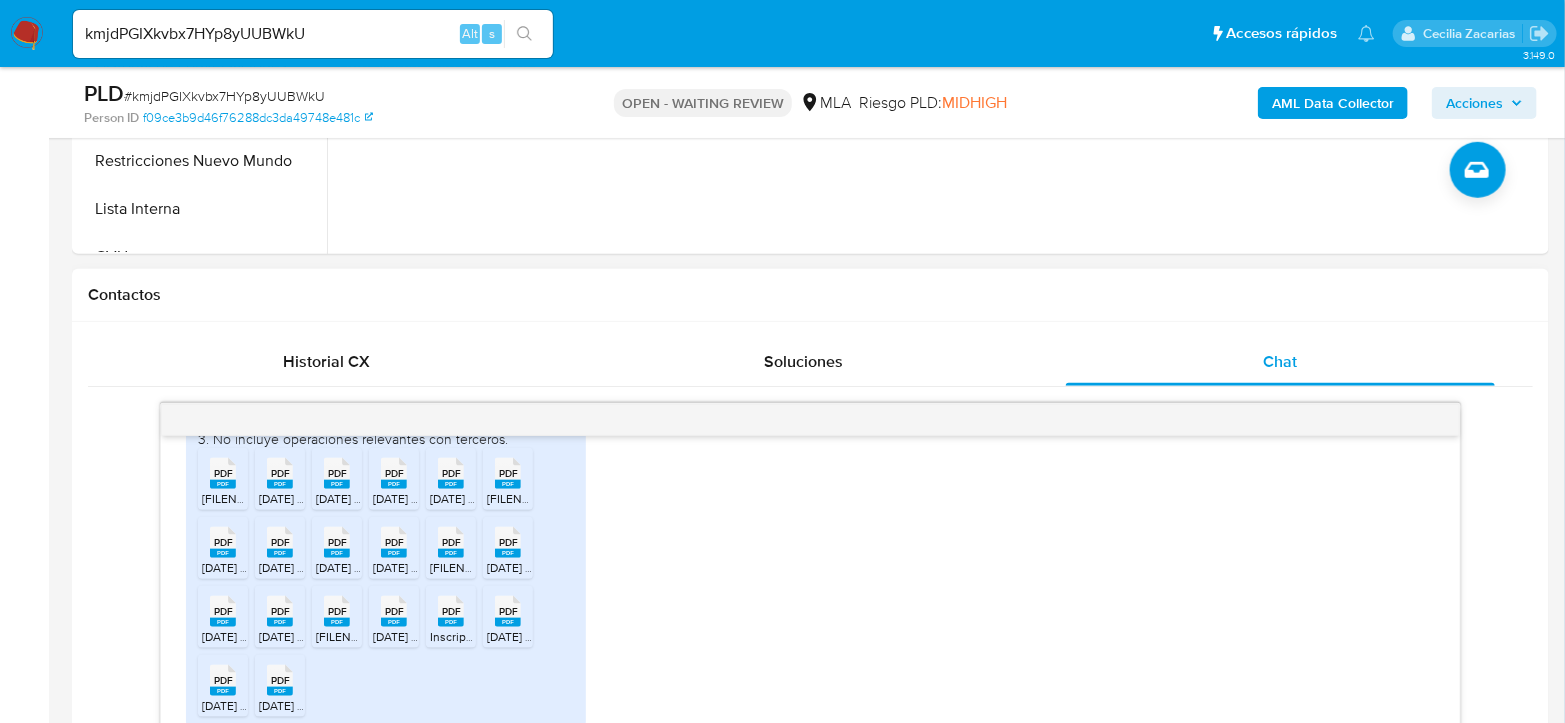 click on "PDF" at bounding box center (223, 542) 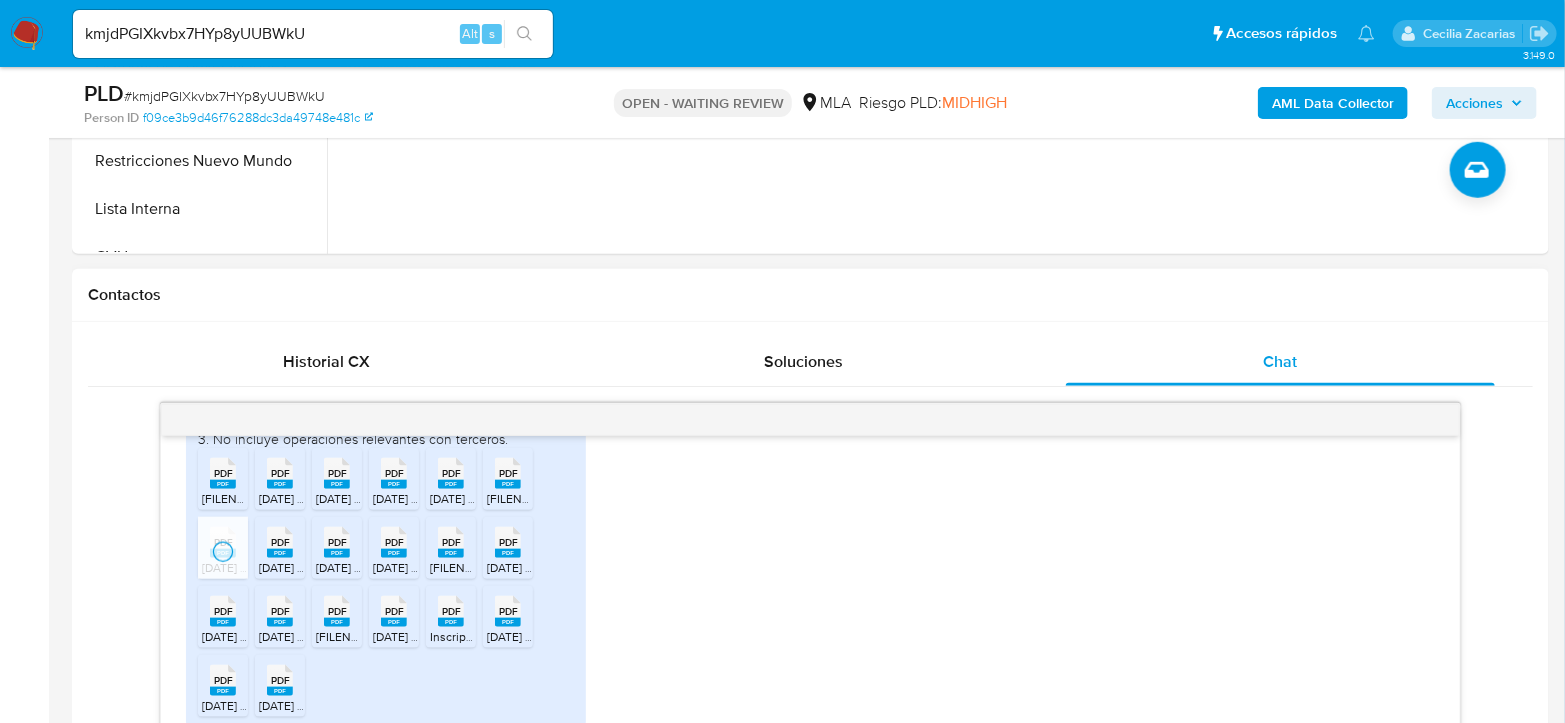 click on "PDF" at bounding box center [280, 542] 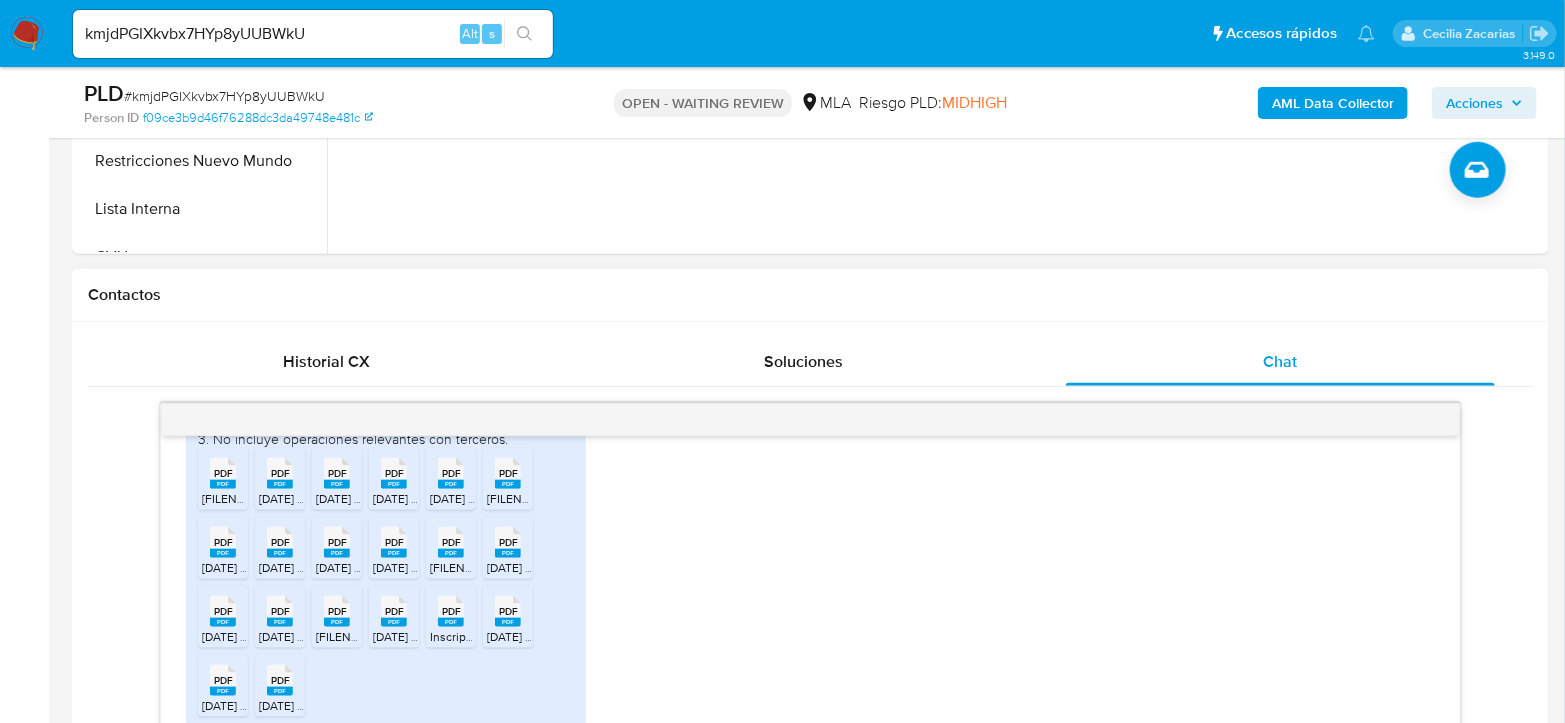 click on "PDF" 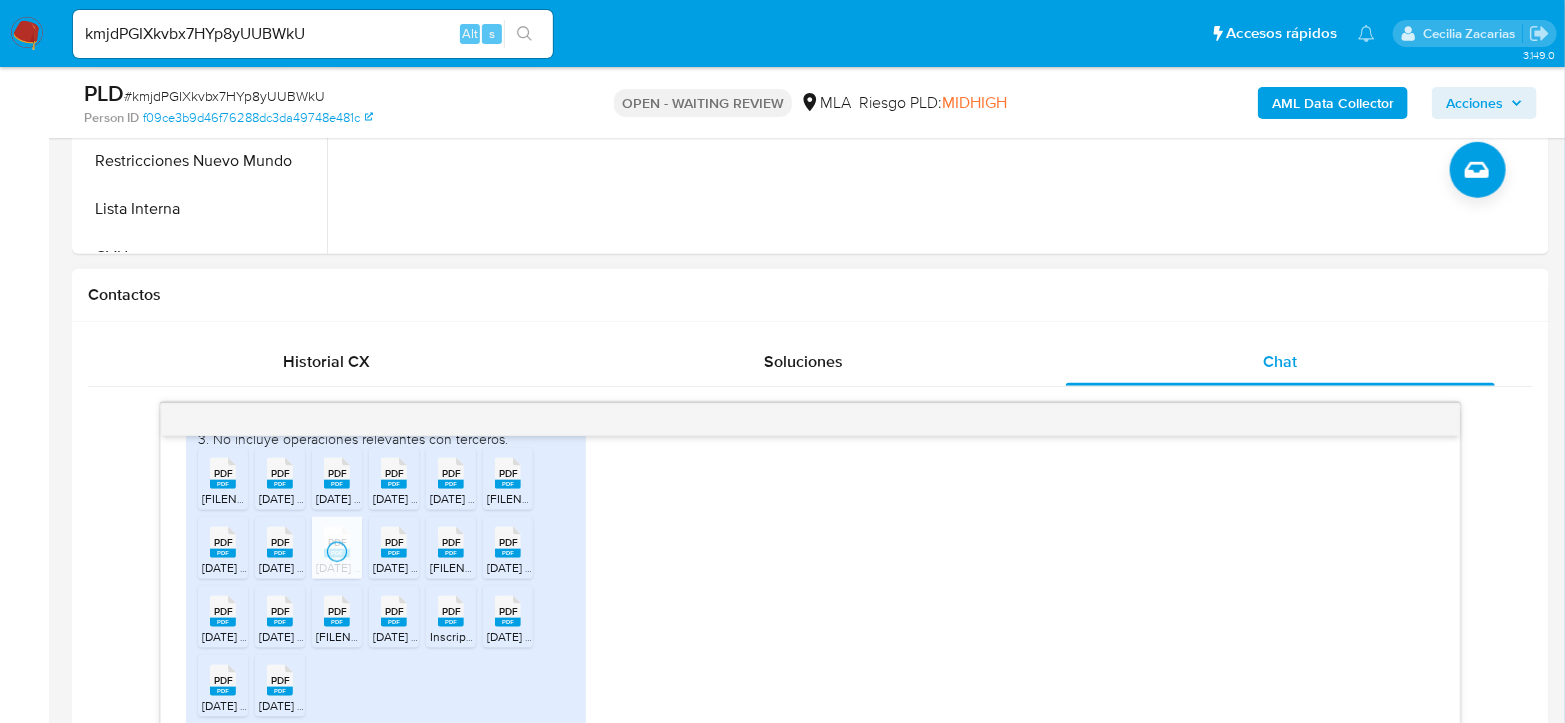 click on "[NUMBER] Corbella DJF[YEAR] iva [NUMBER][NUMBER] [DATE].pdf" at bounding box center (423, 567) 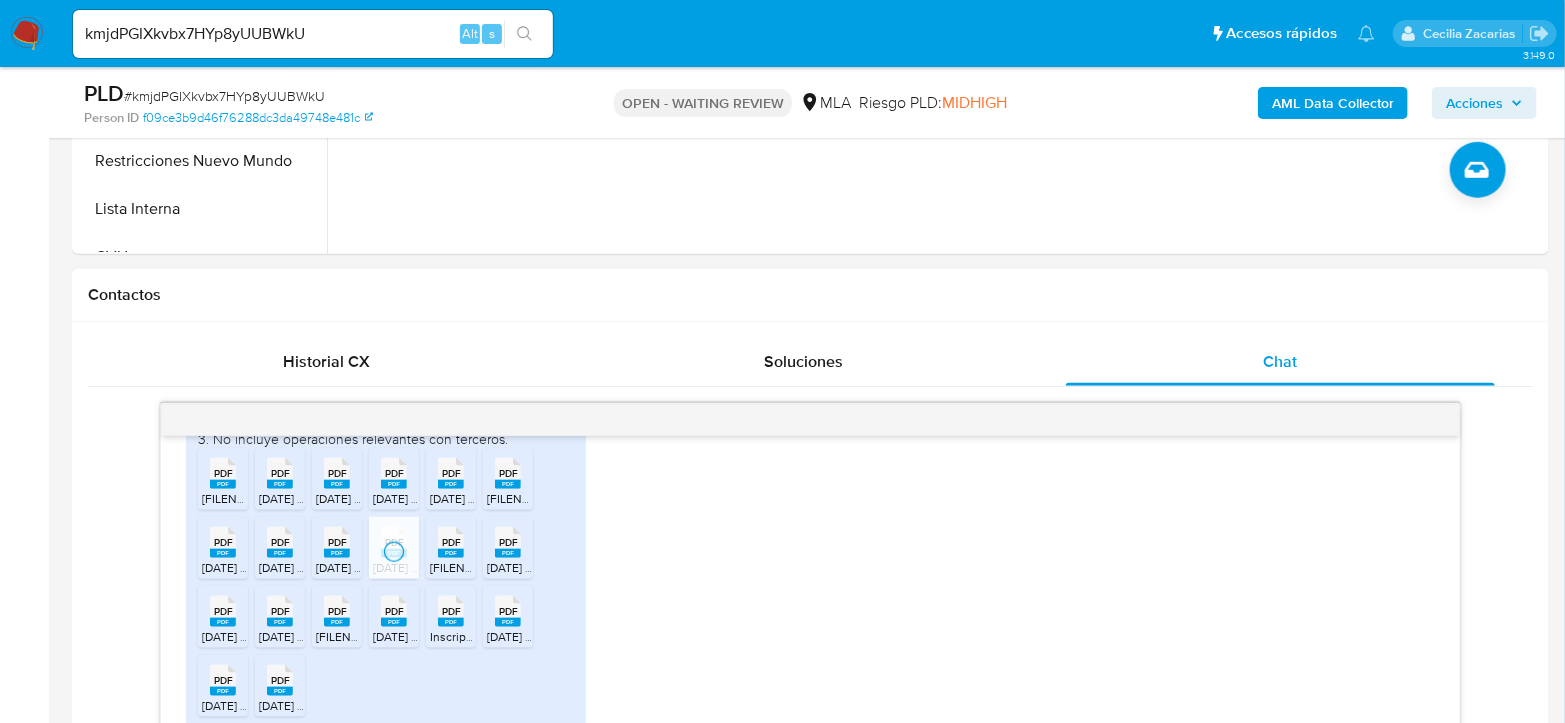 click on "[NUMBER] formulario_2083_250_[ID] Iva [NUMBER][NUMBER] [DATE].pdf" at bounding box center [461, 567] 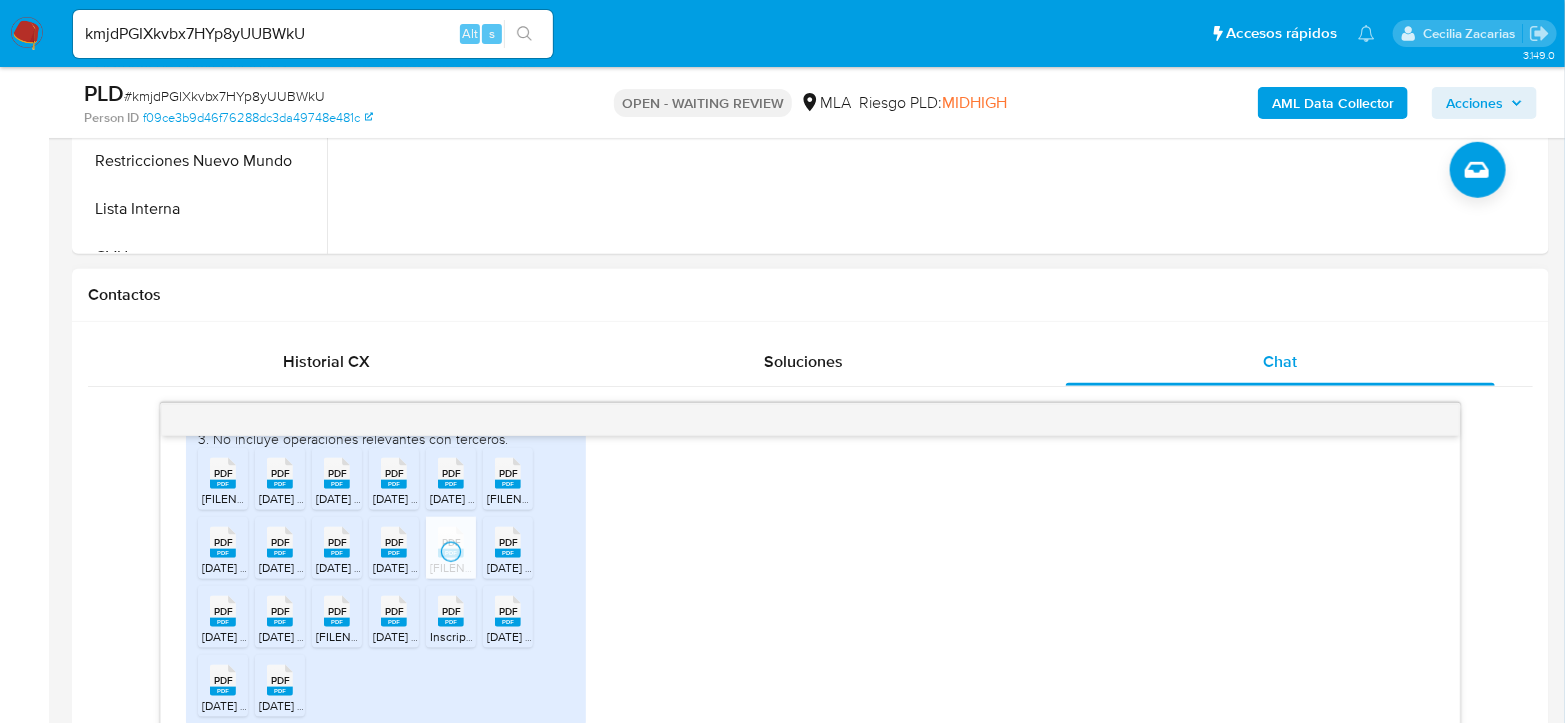 click on "[NUMBER] formulario_2083_250_[ID] Iva [NUMBER][NUMBER] [DATE].pdf" at bounding box center [537, 567] 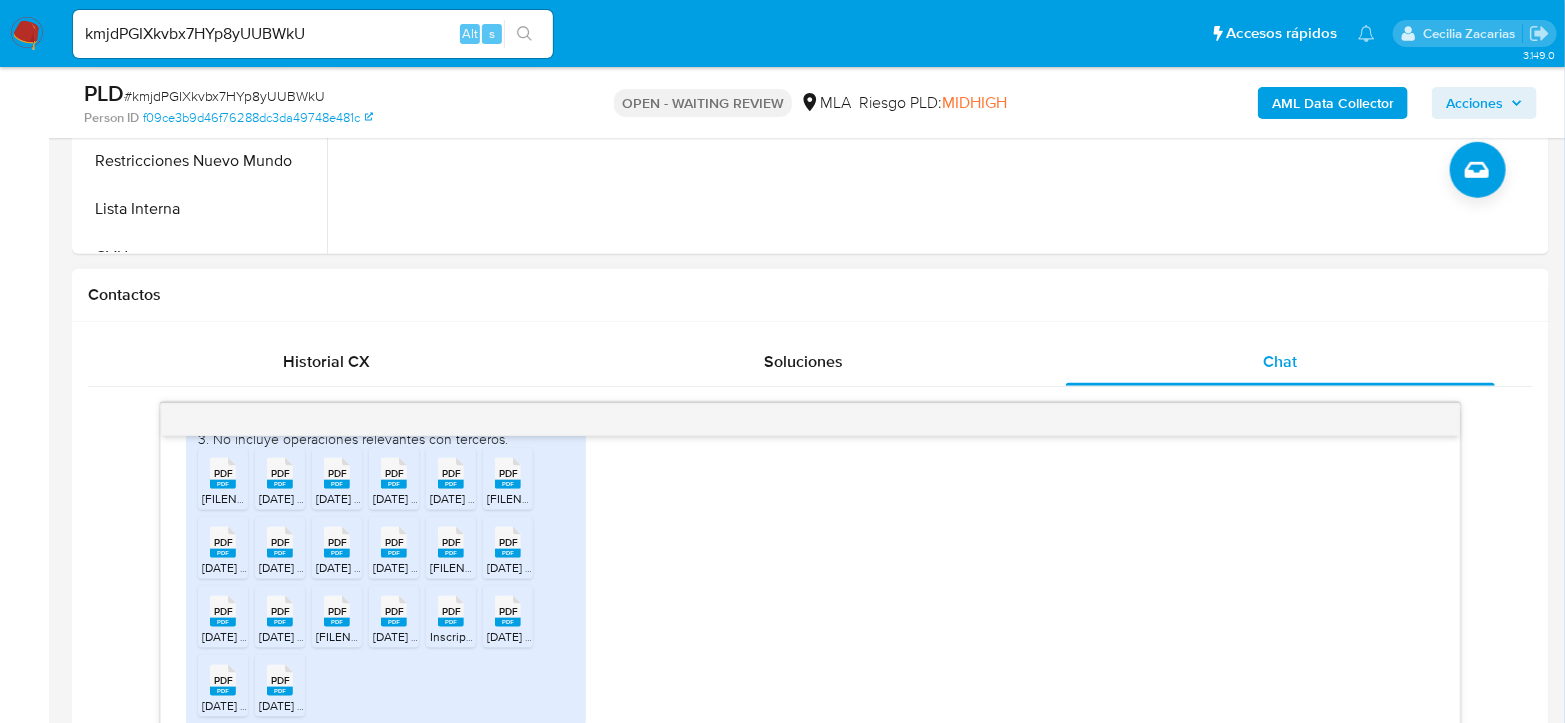click on "PDF PDF" at bounding box center [223, 609] 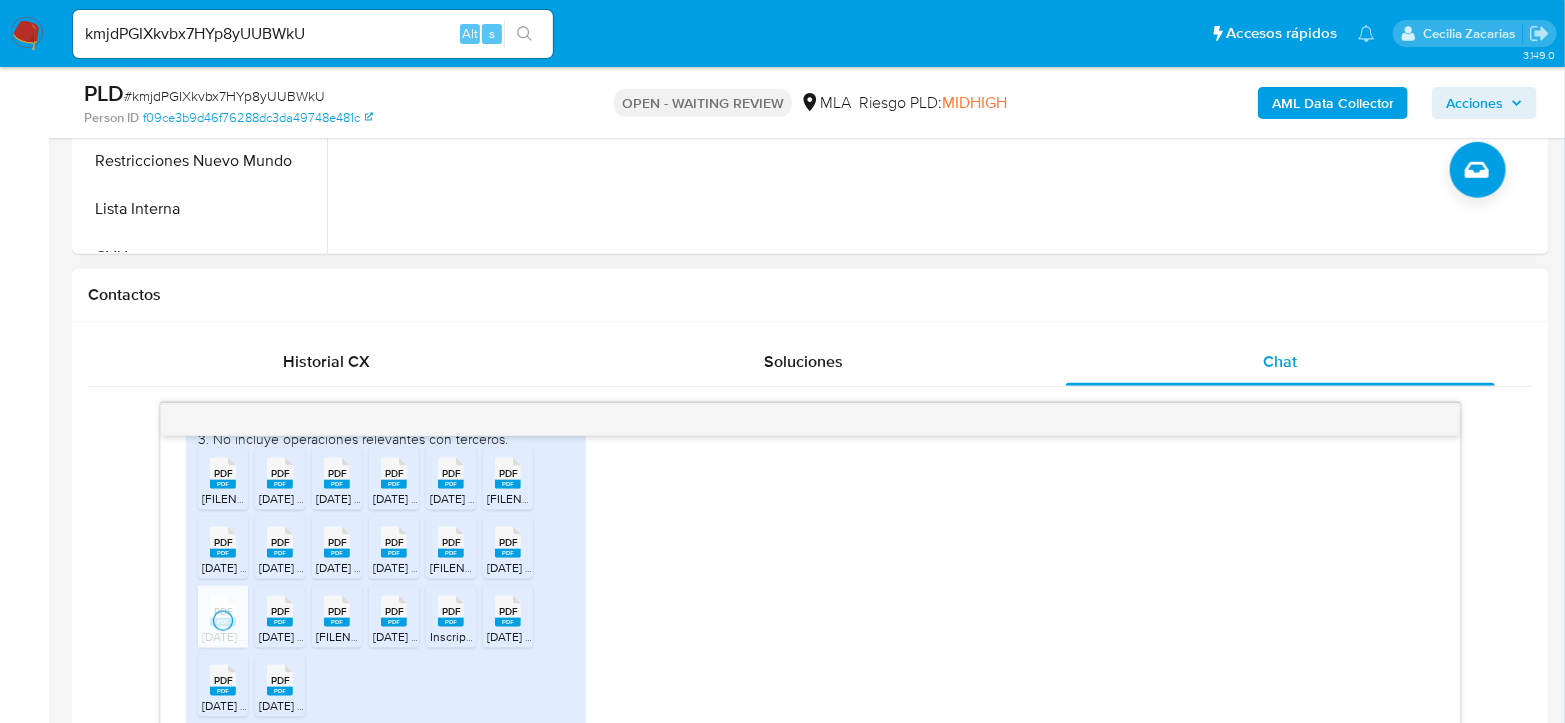 click 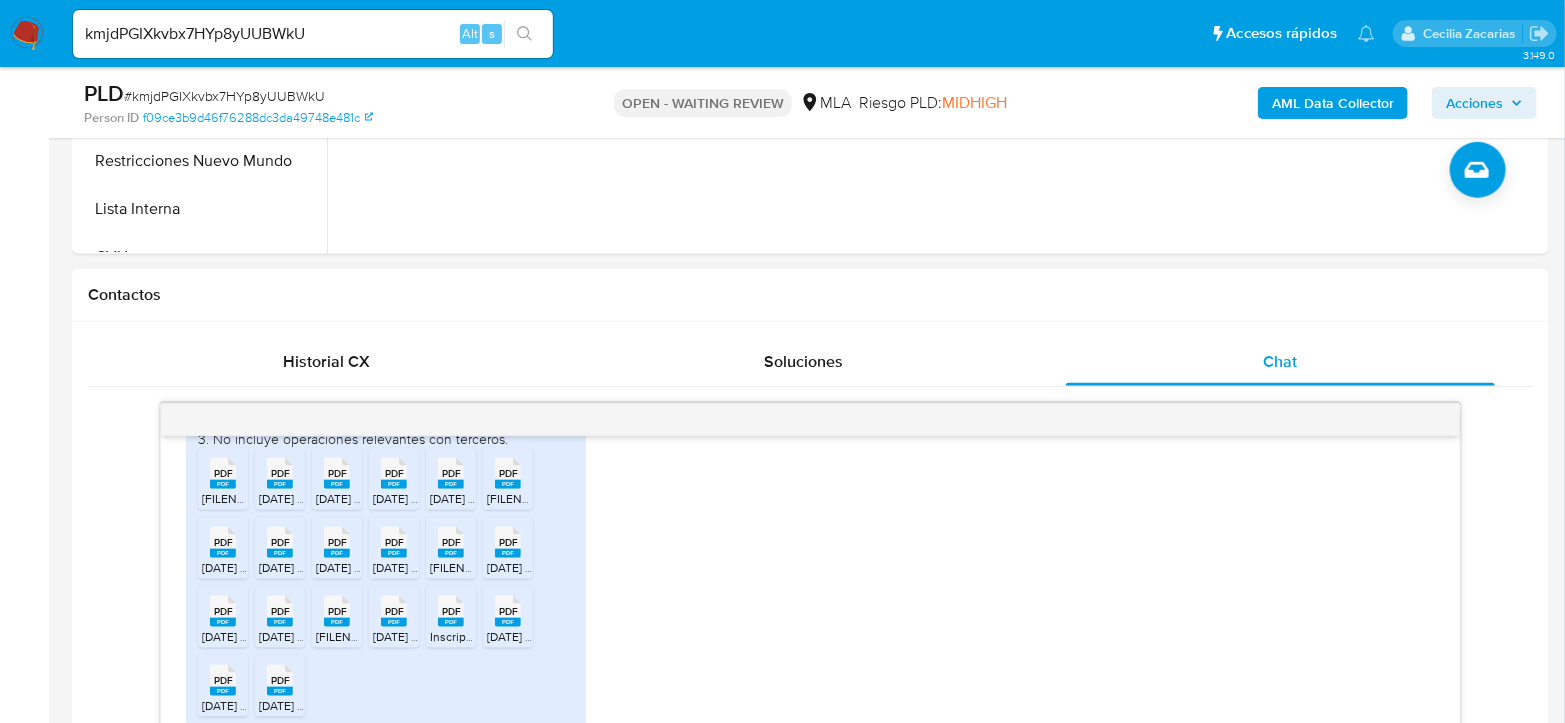 click on "PDF PDF 00 12 formulario_2083_250_27143591781_1_1060957138 ddjj 122024 20250117.pdf PDF PDF 01 Corbella  DJF2002 iva 012025 20250217.pdf PDF PDF 00 12 Corbella iva F DDJJ 122024 20250117.pdf PDF PDF 00 12 Corbella DDJJ sifere IIBB 122024 20250115.pdf PDF PDF 02 Corbella  DJF2002 iva 022025 20250318.pdf PDF PDF 01 formulario_2083_250_27143591781_1_1075289389 Iva 012025 20250217.pdf PDF PDF 03 Corbella  DJF2002 iva 032025 20250418.pdf PDF PDF 02 formulario_2083_250_27143591781_1_1075289389 Iva 022025 20250318.pdf PDF PDF 04 formulario_2083_250_27143591781_1_1075289389 Iva 042025 20250517.pdf PDF PDF 05 Corbella  DJF2002 iva 052025 20250615.pdf PDF PDF 03 formulario_2083_250_27143591781_1_1075289389 Iva 032025 20250418.pdf PDF PDF 05 formulario_2083_250_27143591781_1_1075289389 Iva 052025 20250615.pdf PDF PDF 04 Corbella  DJF2002 iva 042025 20250517.pdf PDF PDF 05 Corbella DDJJ sifere IIBB 052025 20250615.pdf PDF PDF CM05 2024 PRESENTADO 02-2025 Corbella.pdf PDF PDF PDF PDF Inscripción IIBB Corbella.pdf PDF PDF" at bounding box center [386, 586] 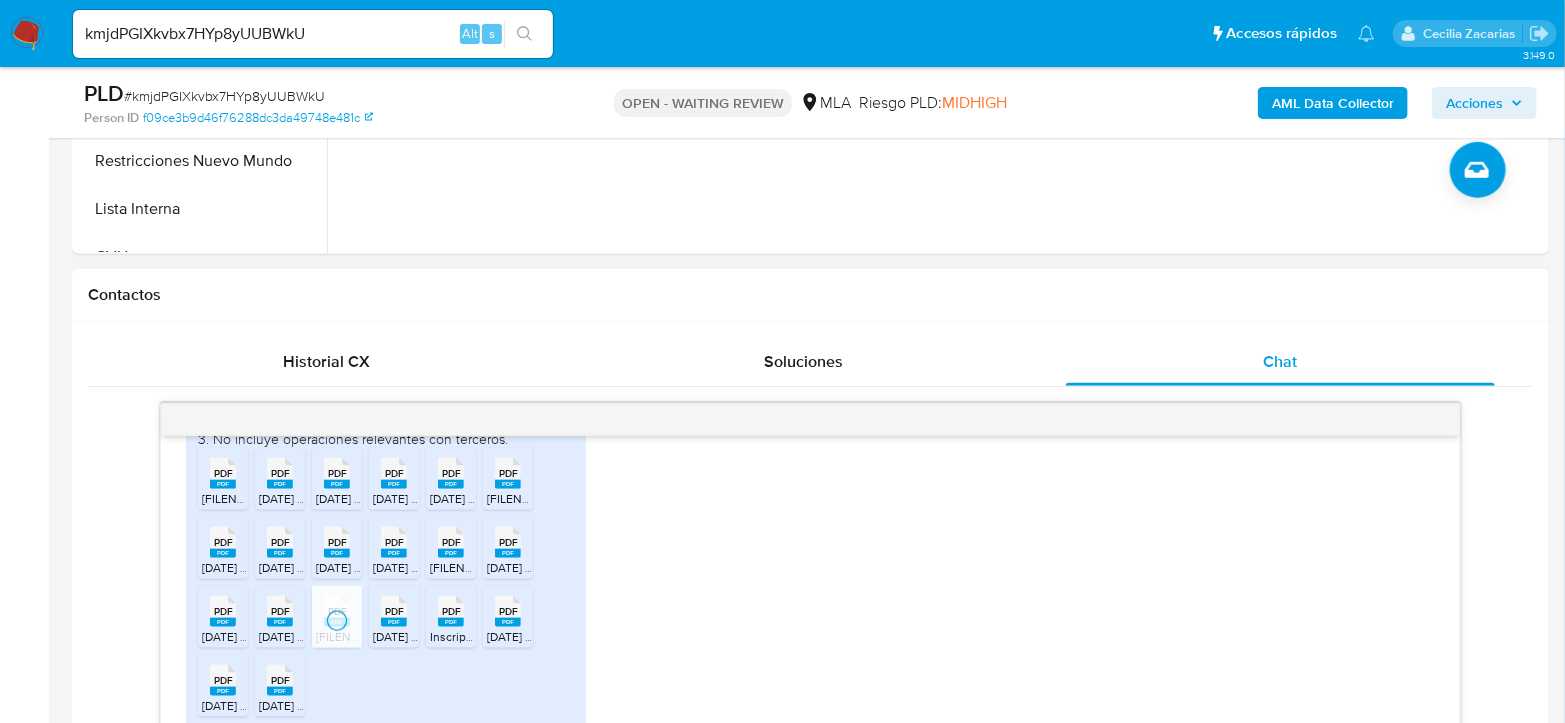 click 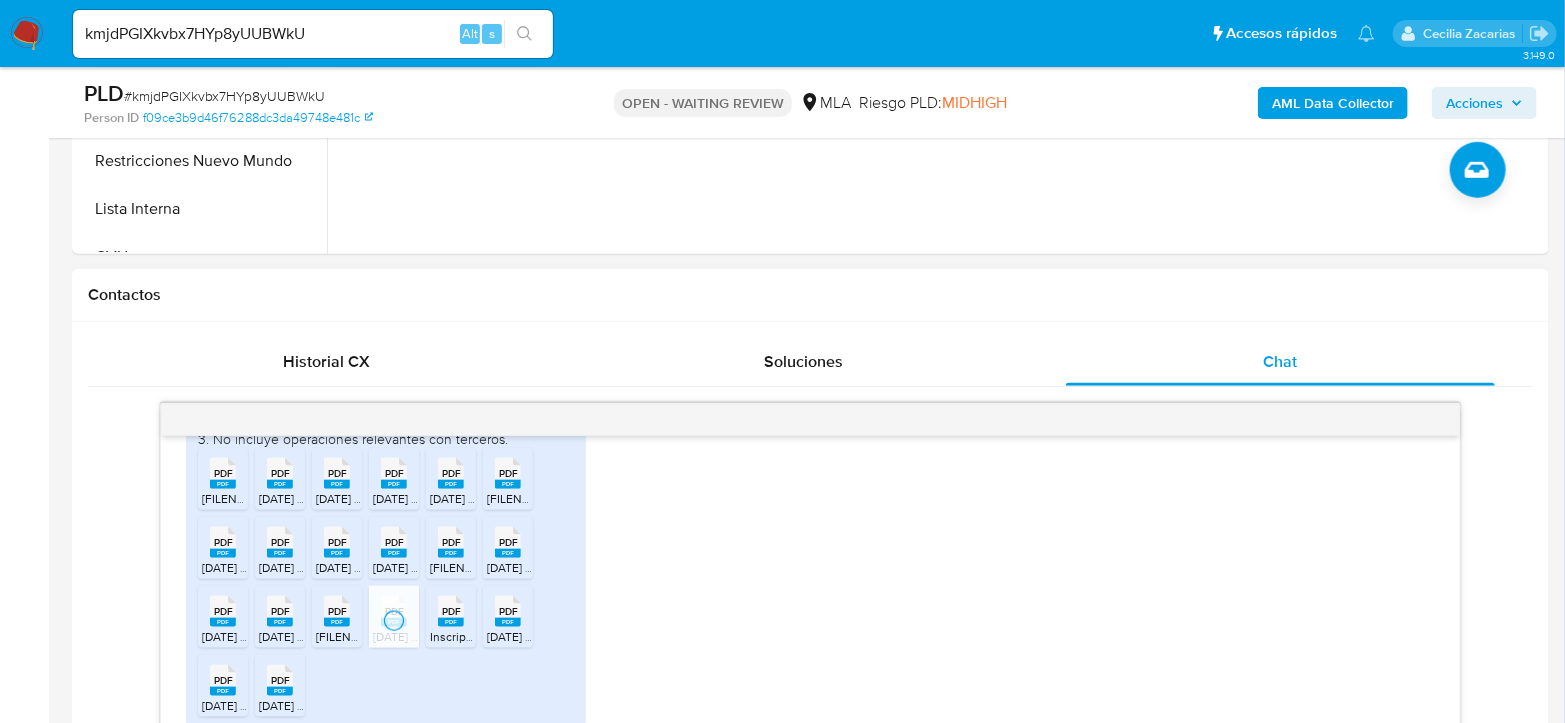 click 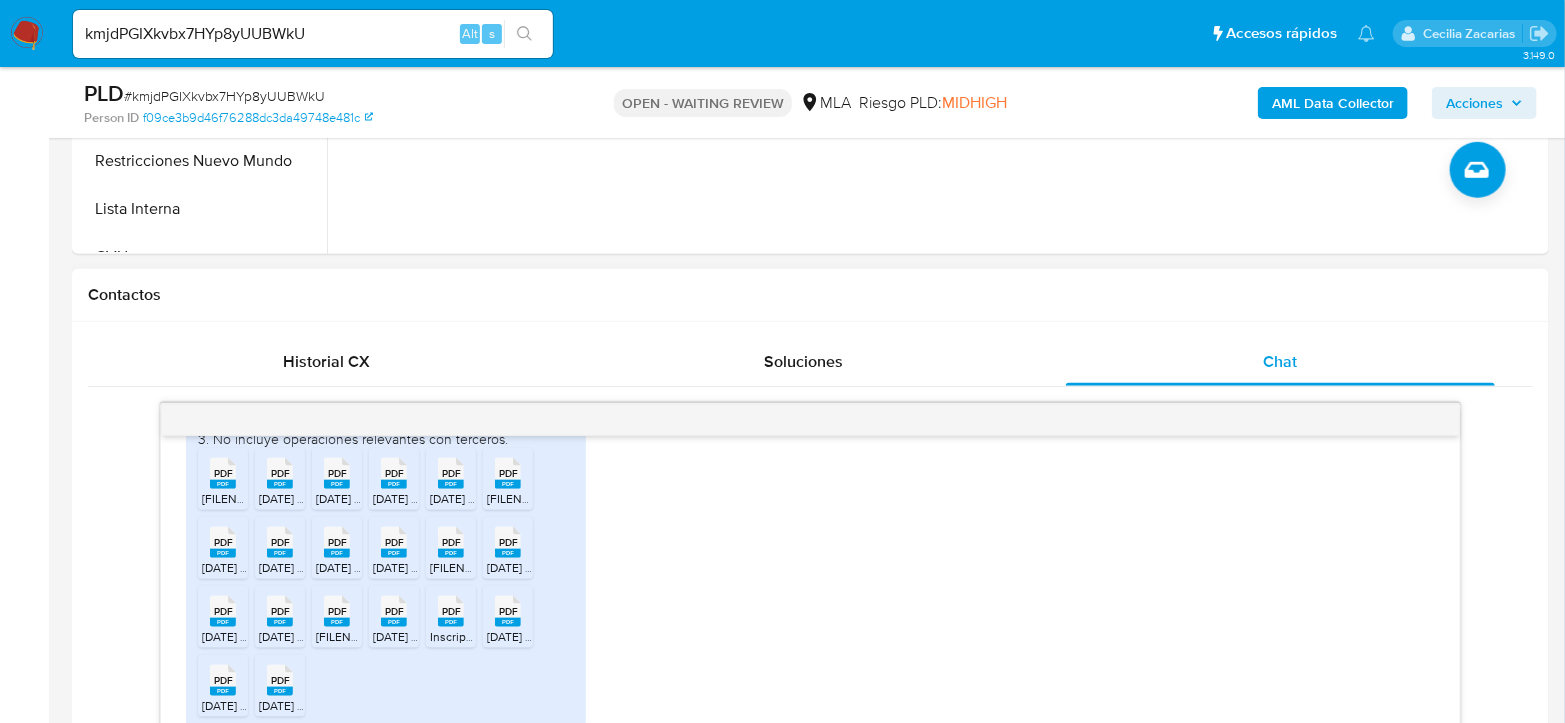 click on "PDF" 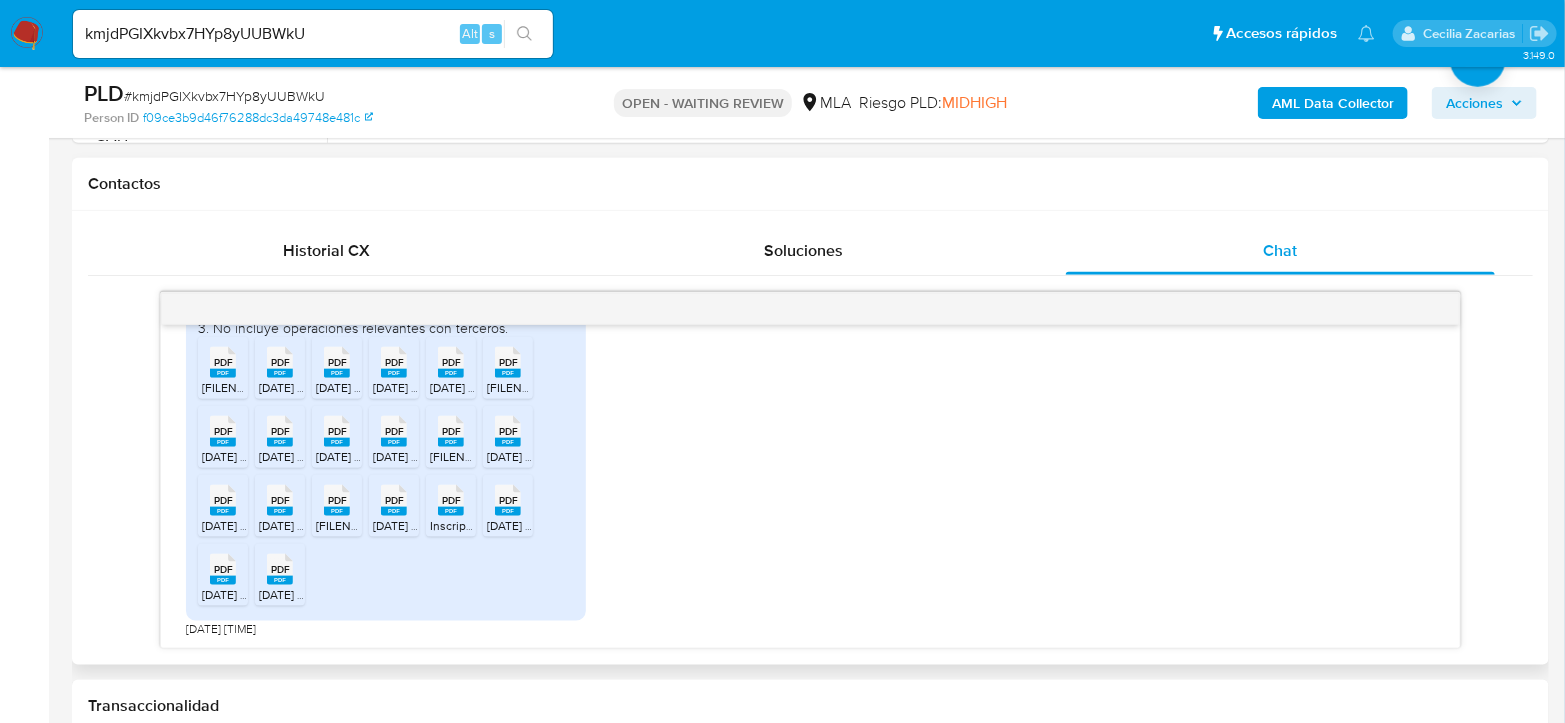 drag, startPoint x: 221, startPoint y: 595, endPoint x: 255, endPoint y: 598, distance: 34.132095 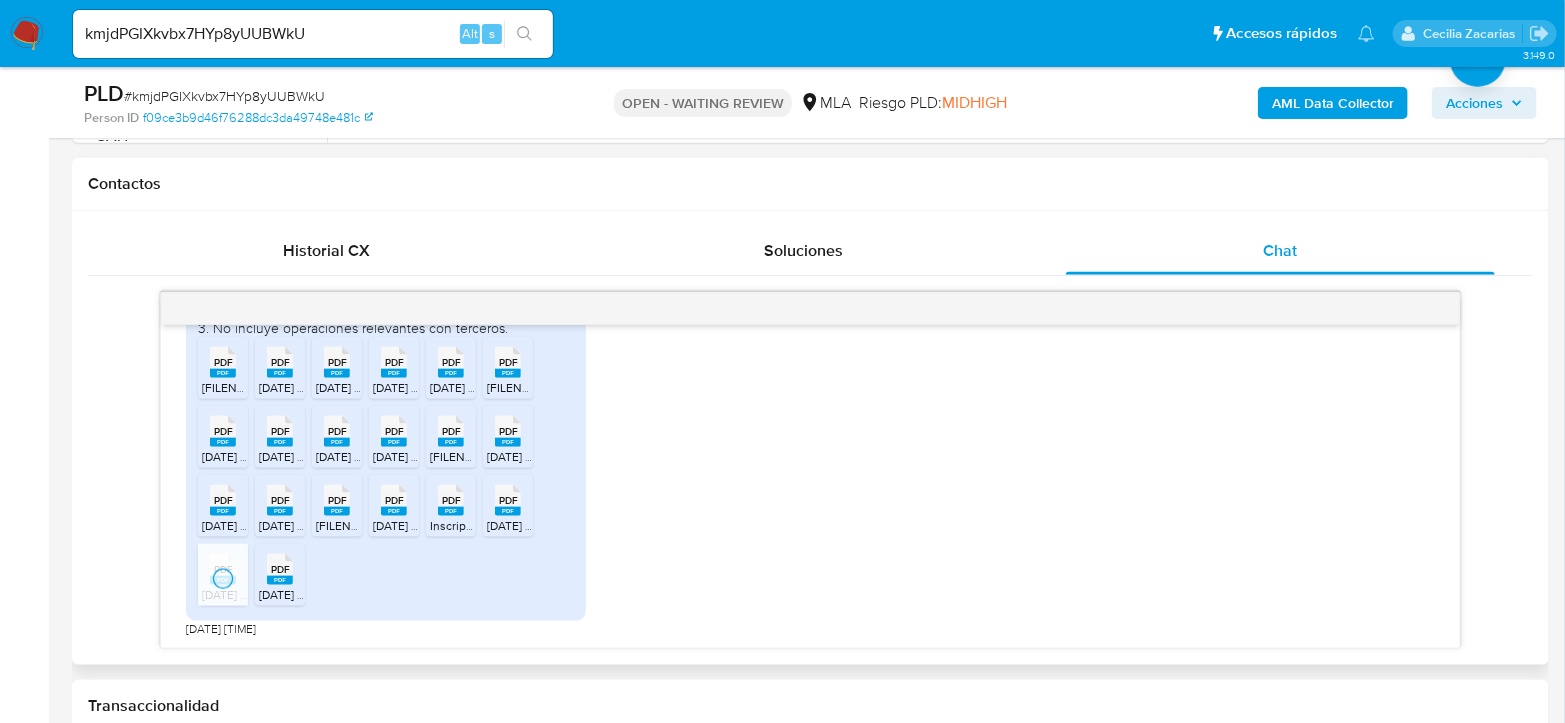 click on "01 Corbella DDJJ sifere IIBB 012025 20250217.pdf" at bounding box center (309, 594) 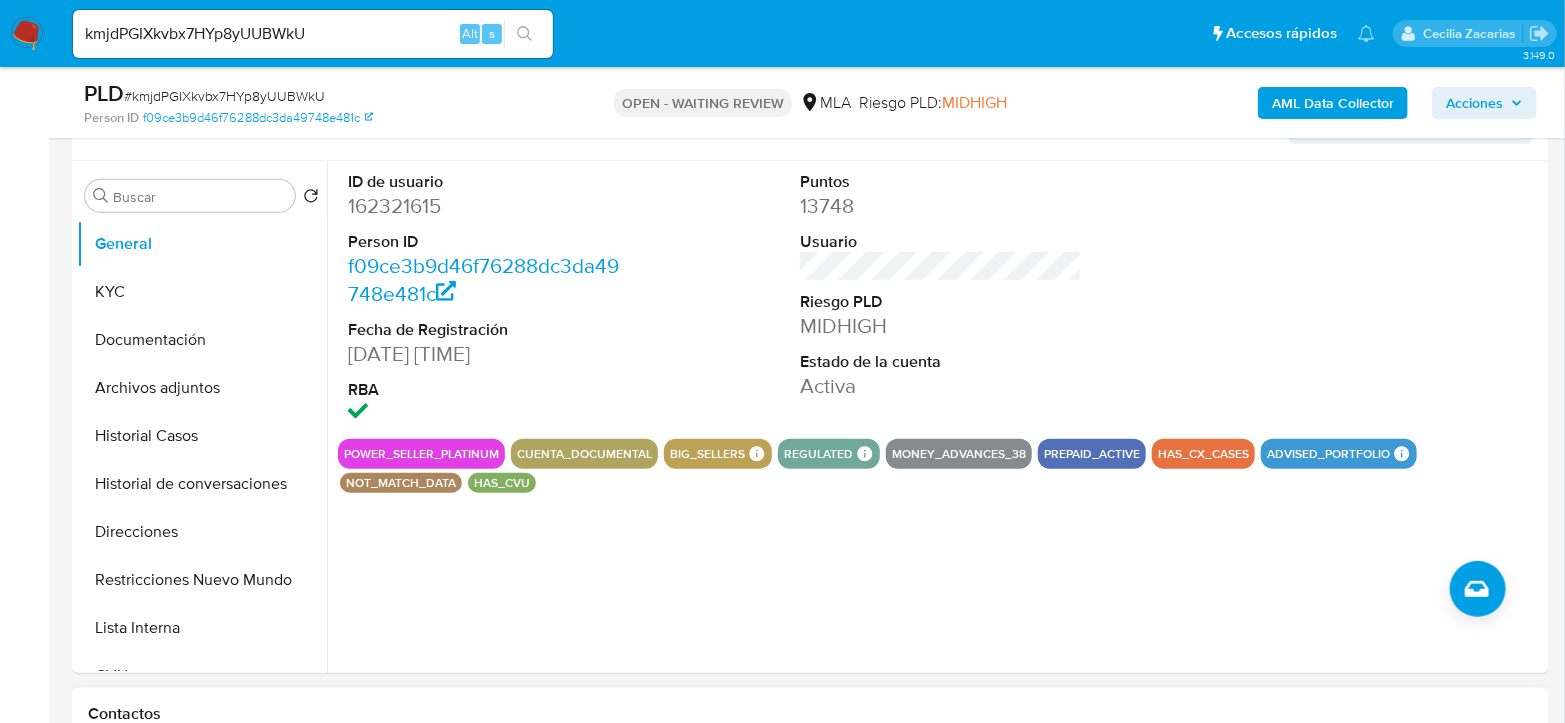 scroll, scrollTop: 333, scrollLeft: 0, axis: vertical 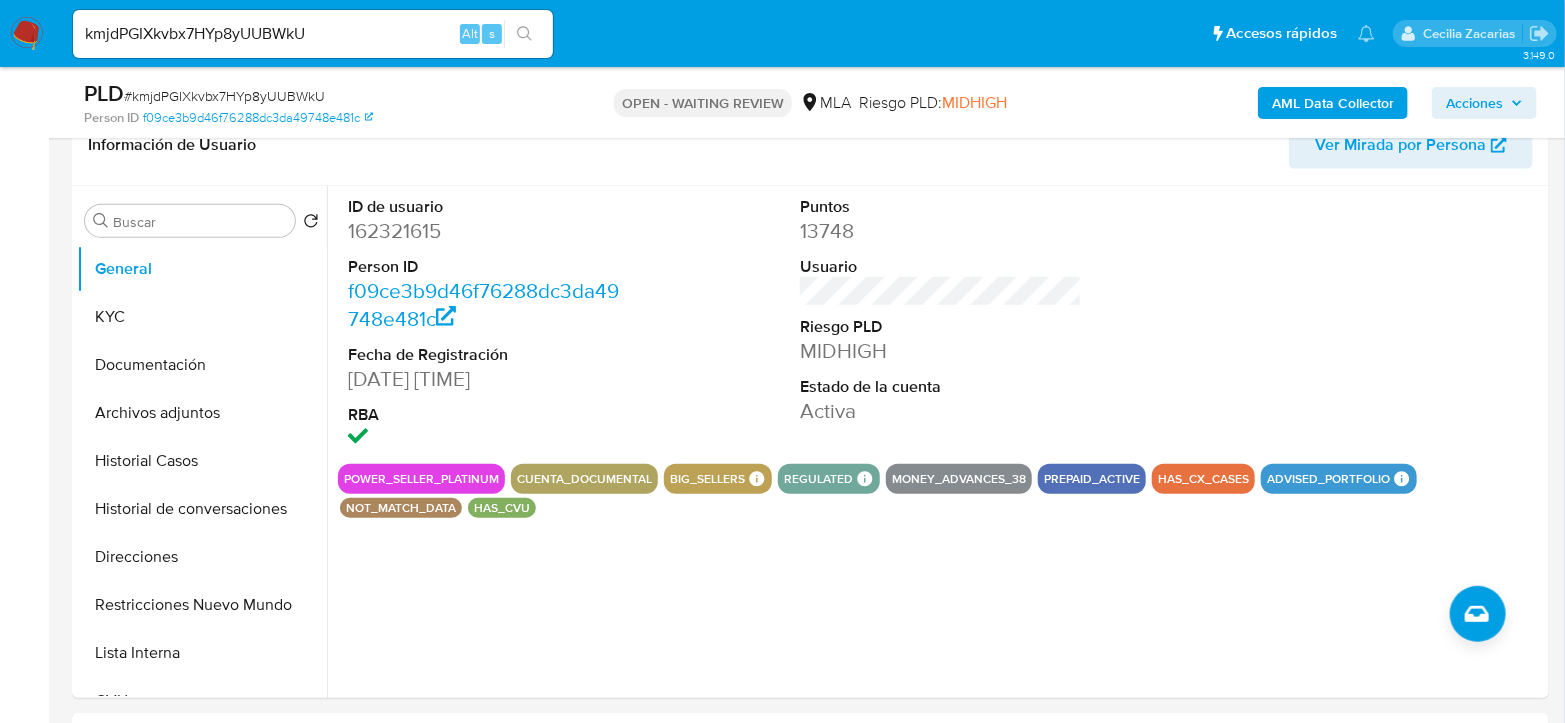 click on "# kmjdPGIXkvbx7HYp8yUUBWkU" at bounding box center (224, 96) 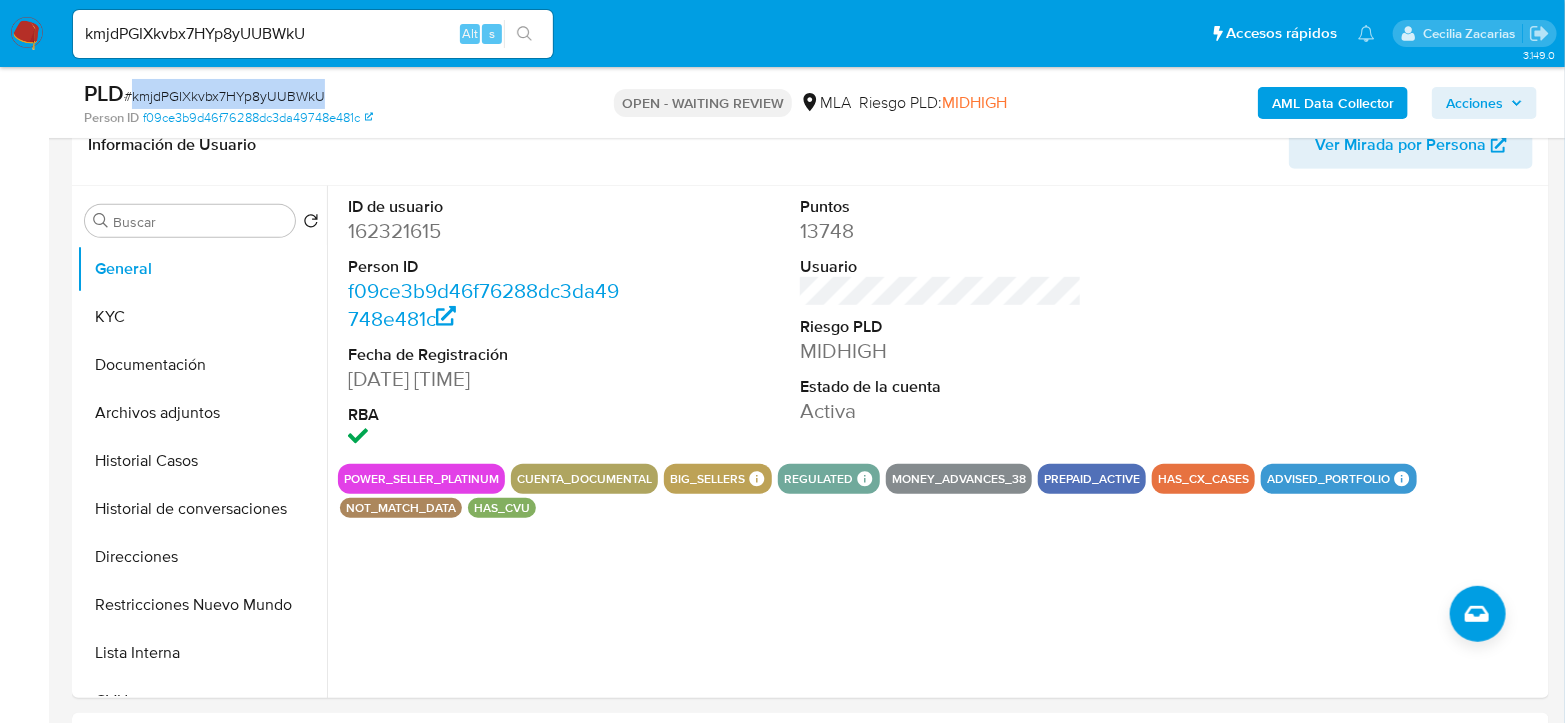 click on "# kmjdPGIXkvbx7HYp8yUUBWkU" at bounding box center [224, 96] 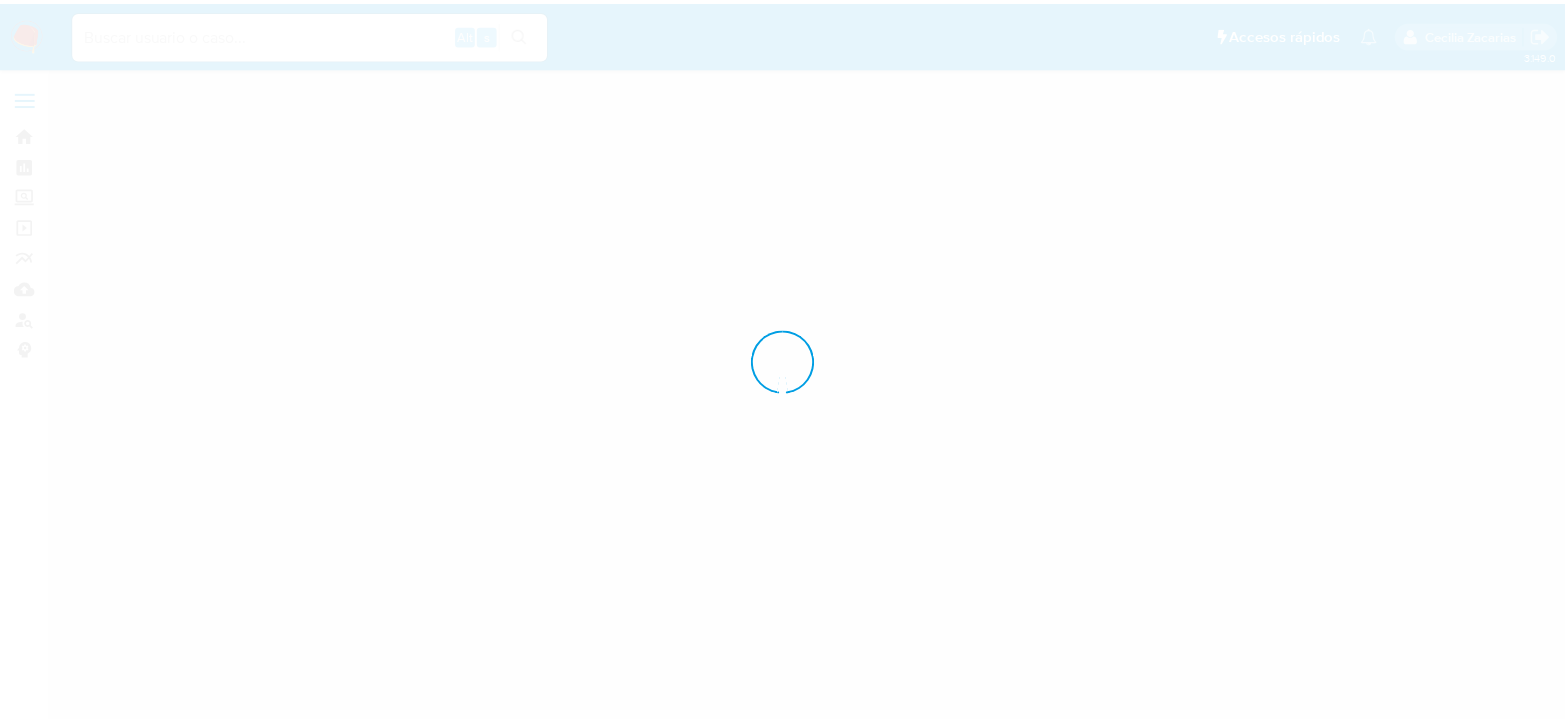 scroll, scrollTop: 0, scrollLeft: 0, axis: both 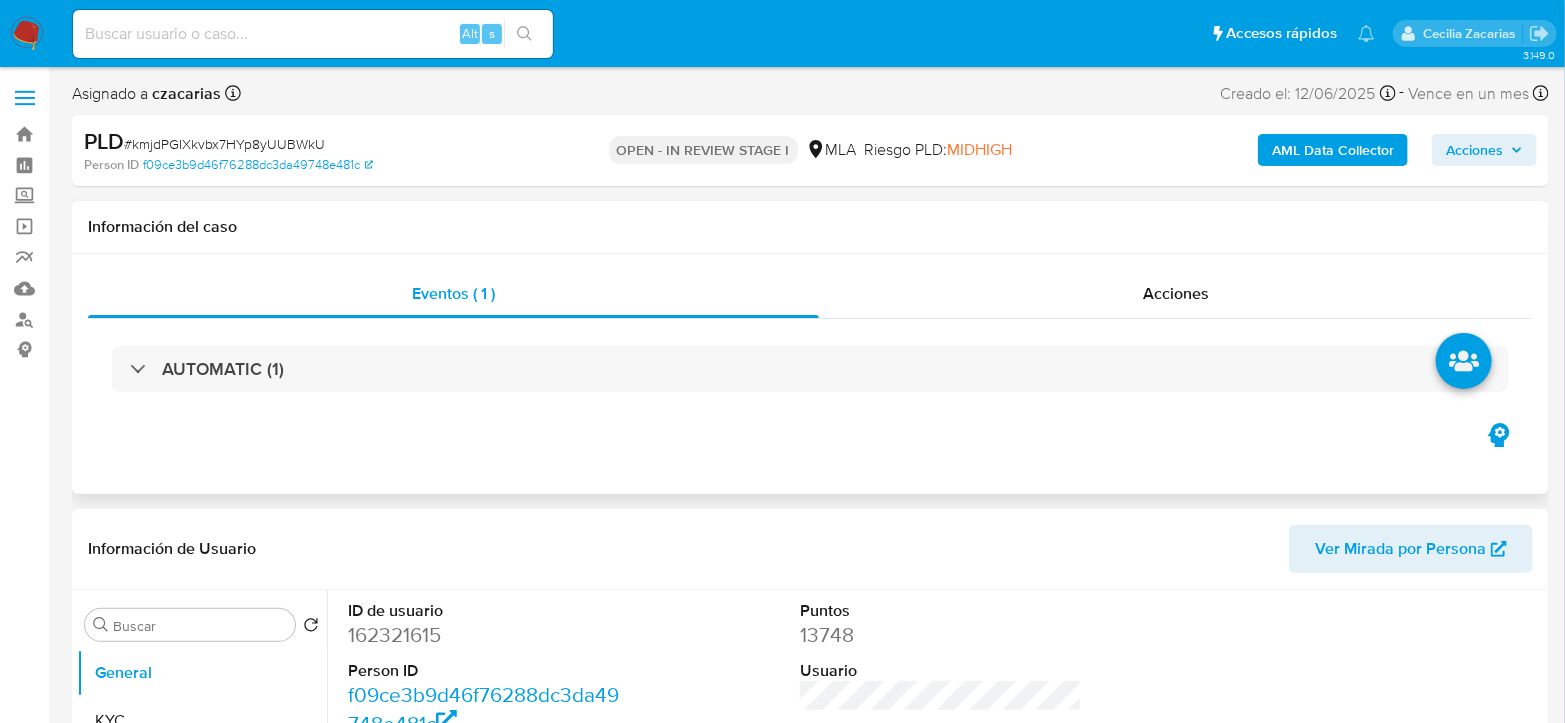 select on "10" 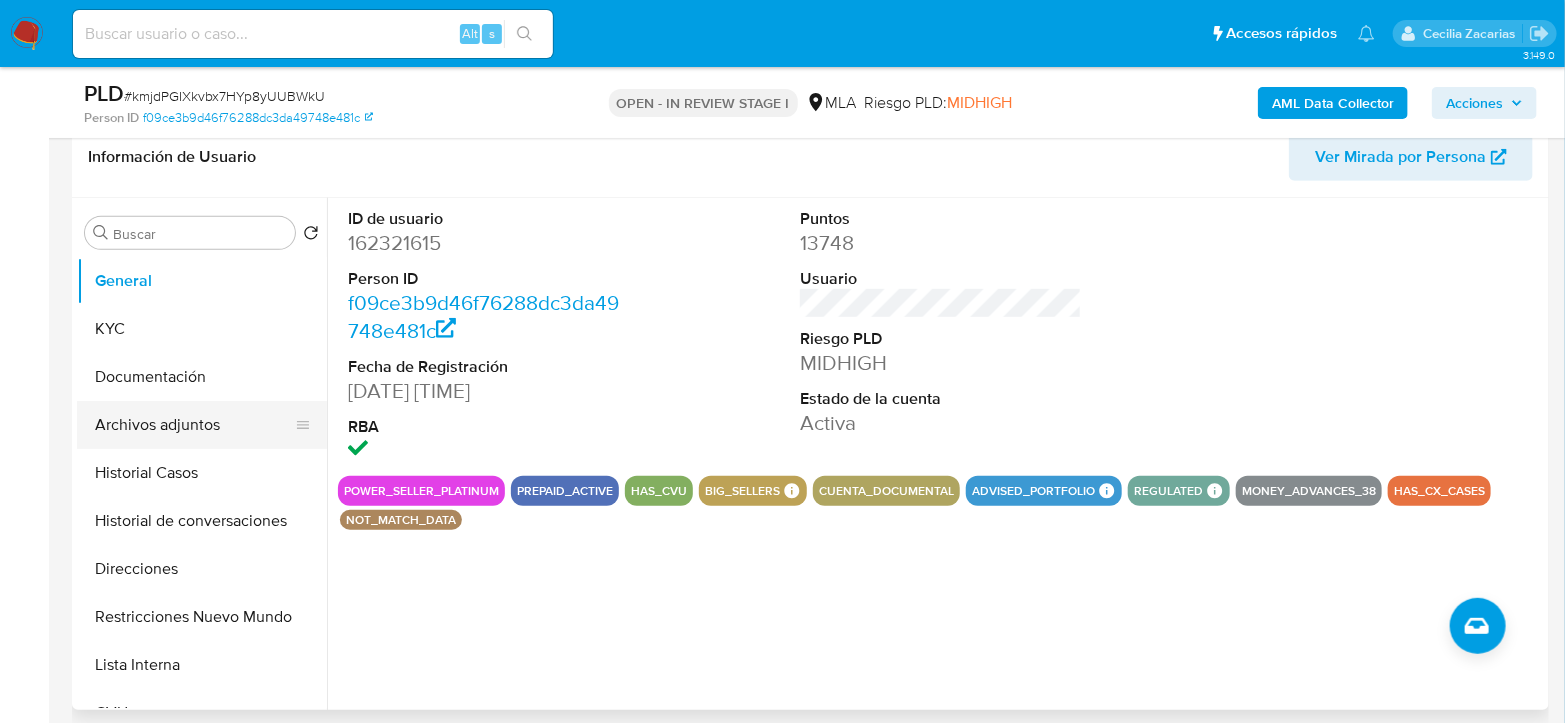 scroll, scrollTop: 333, scrollLeft: 0, axis: vertical 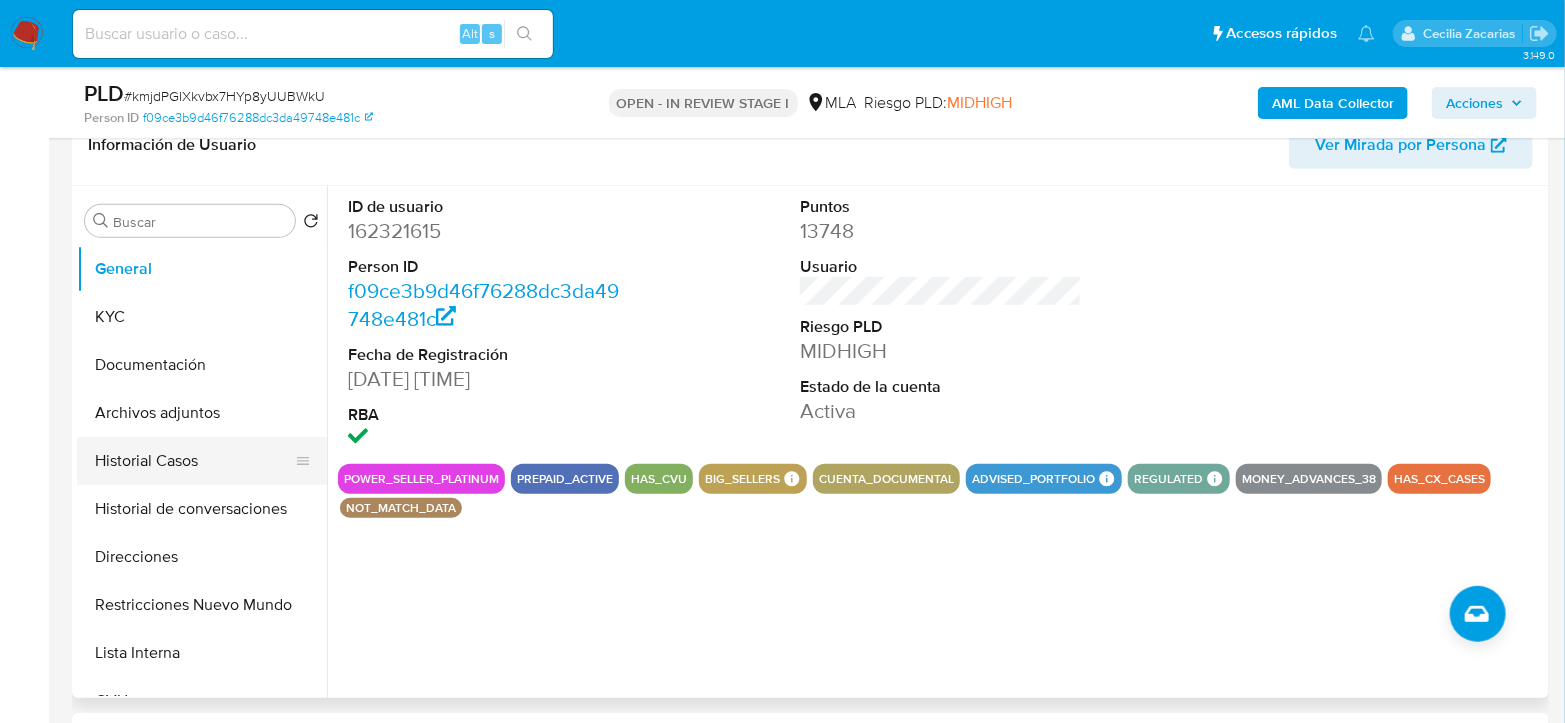 click on "Historial Casos" at bounding box center (194, 461) 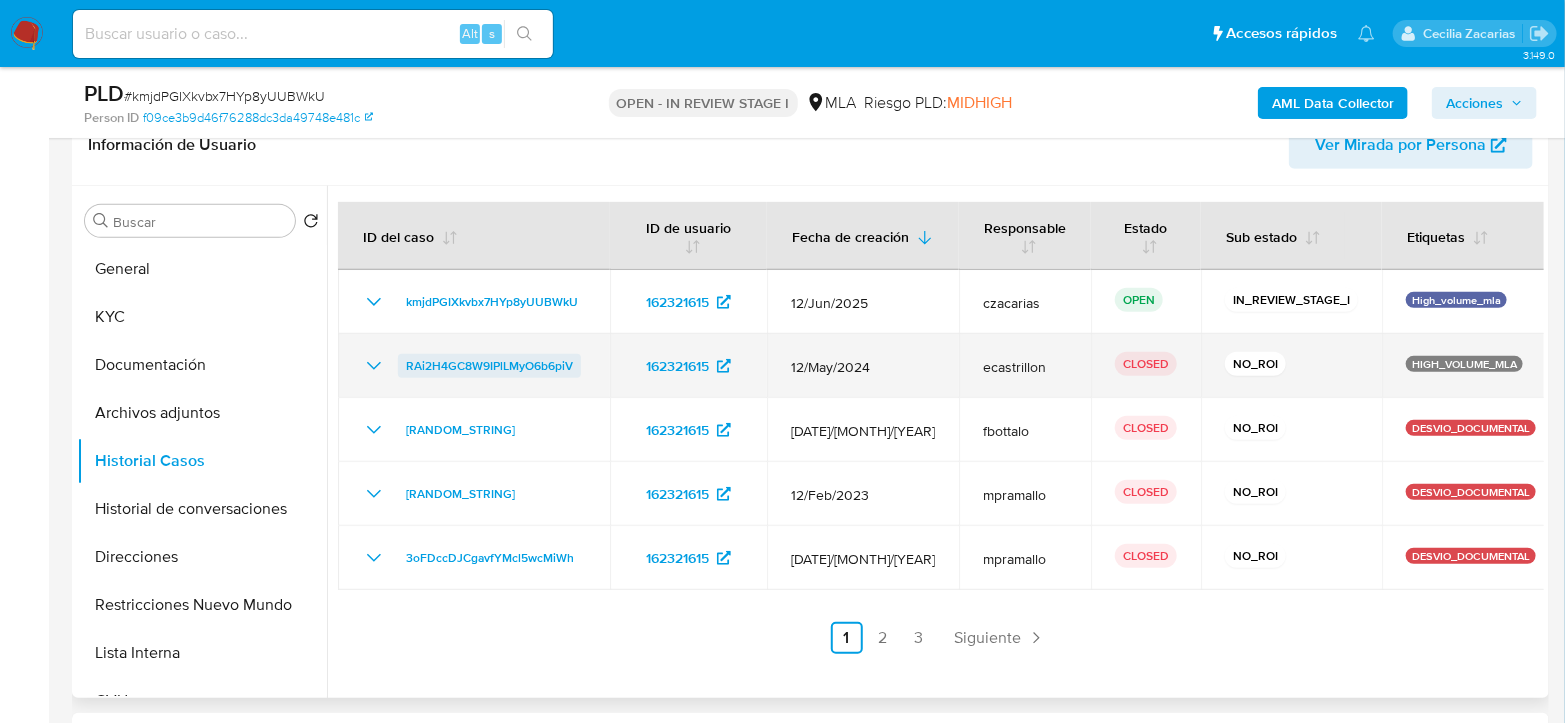 click on "RAi2H4GC8W9IPlLMyO6b6piV" at bounding box center (489, 366) 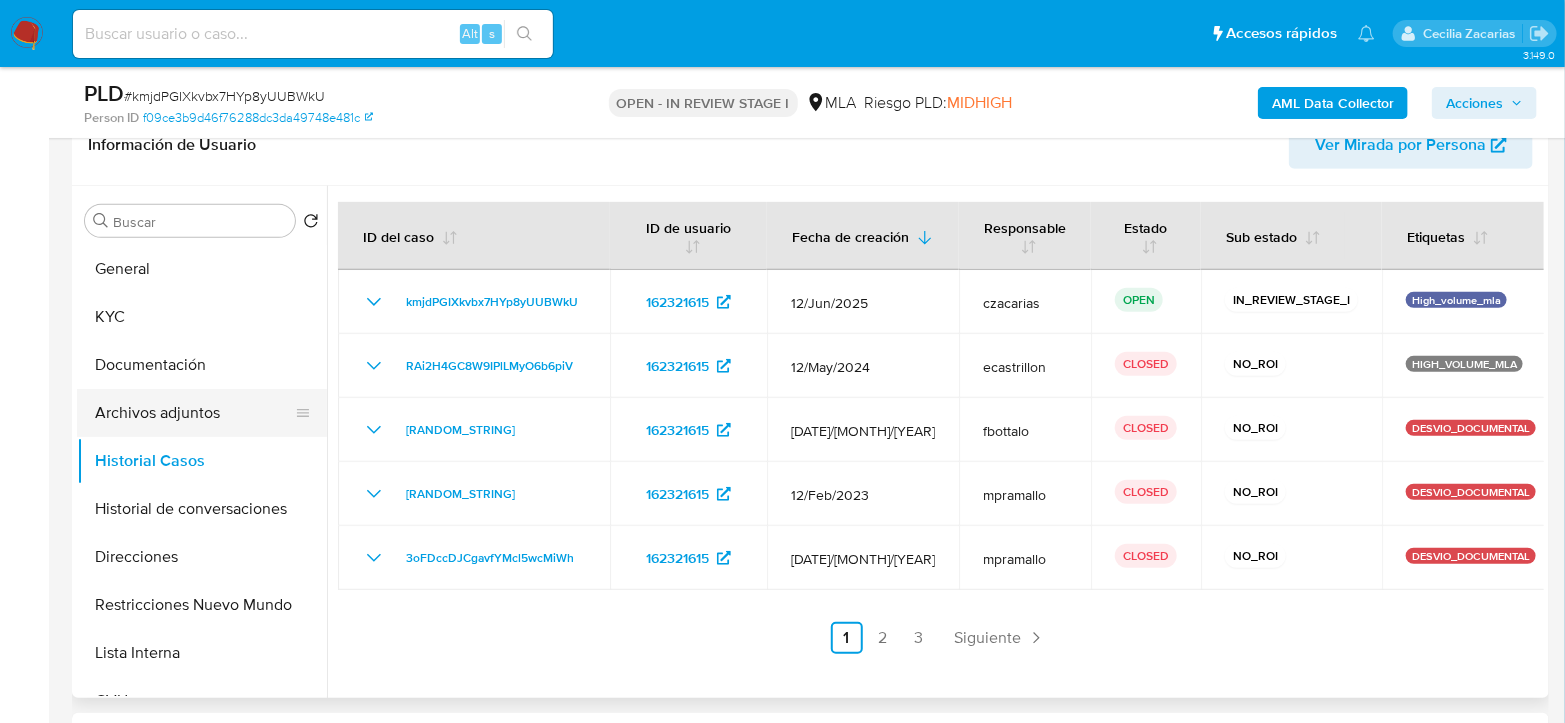 click on "Archivos adjuntos" at bounding box center [194, 413] 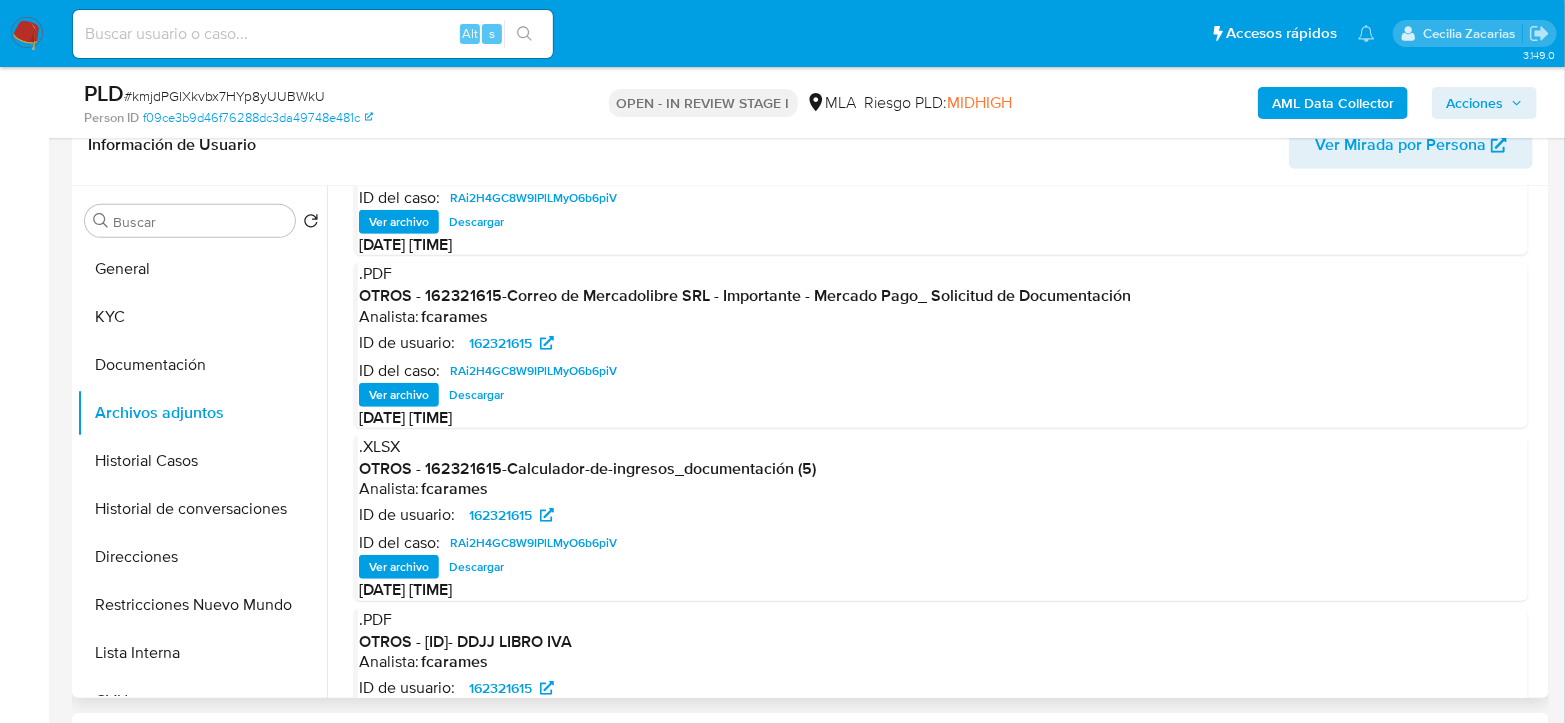 scroll, scrollTop: 167, scrollLeft: 0, axis: vertical 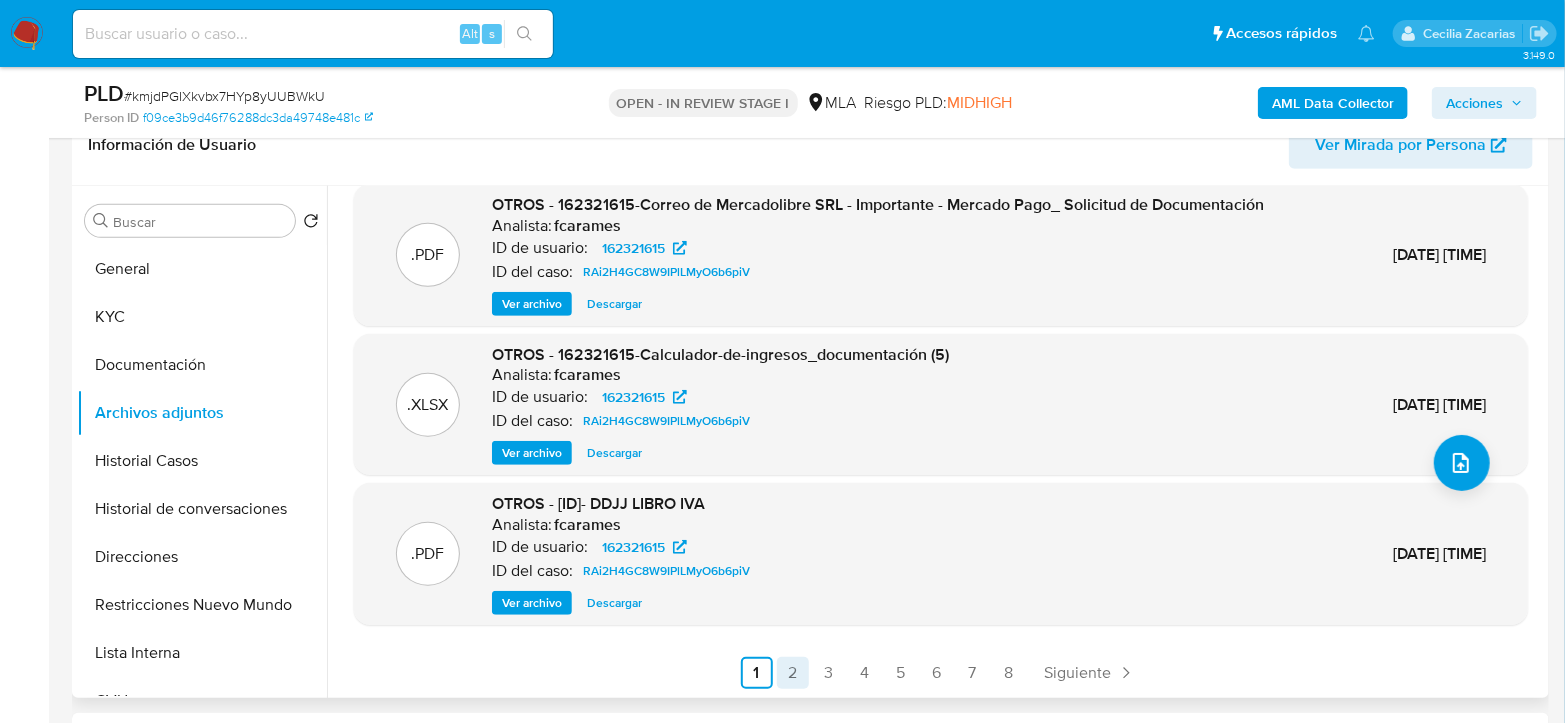 click on "2" at bounding box center [793, 673] 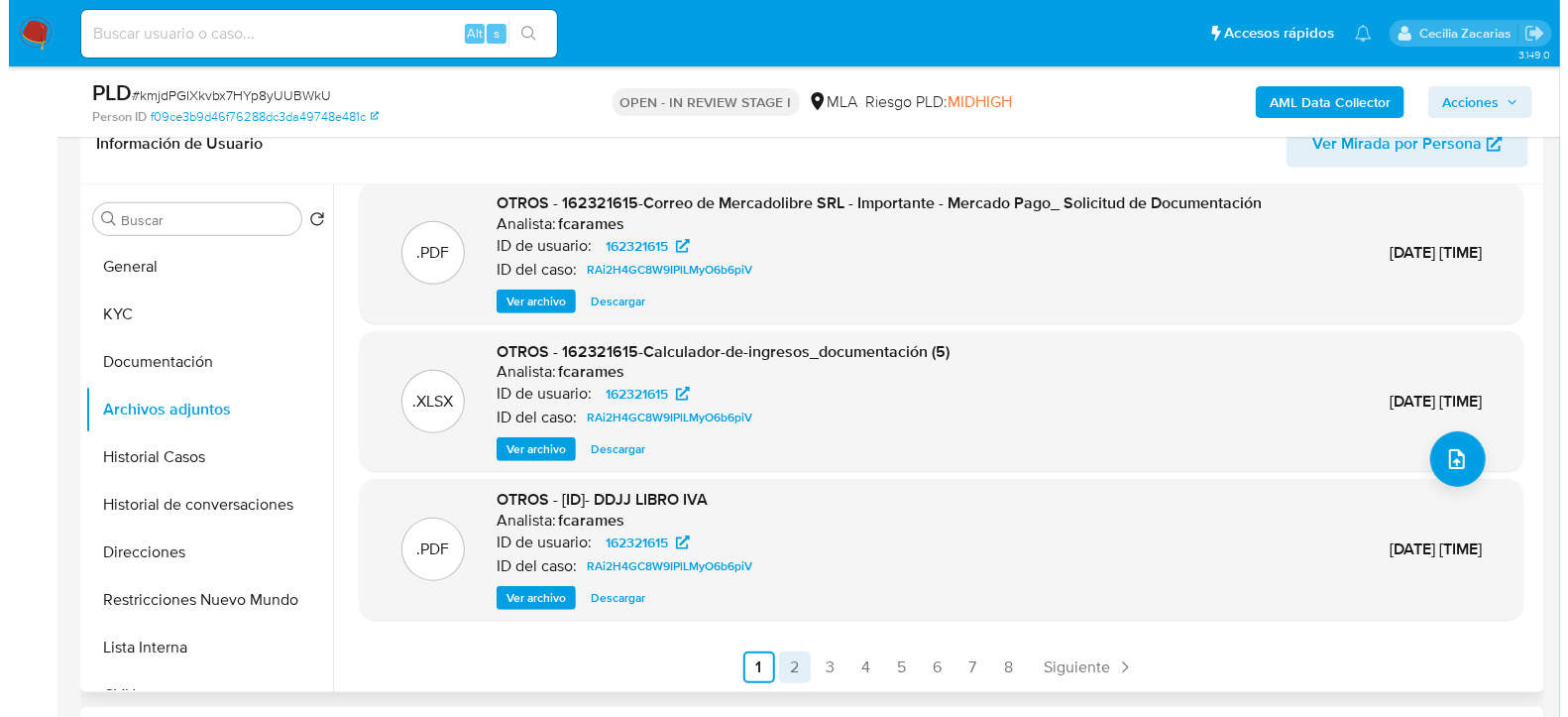 scroll, scrollTop: 0, scrollLeft: 0, axis: both 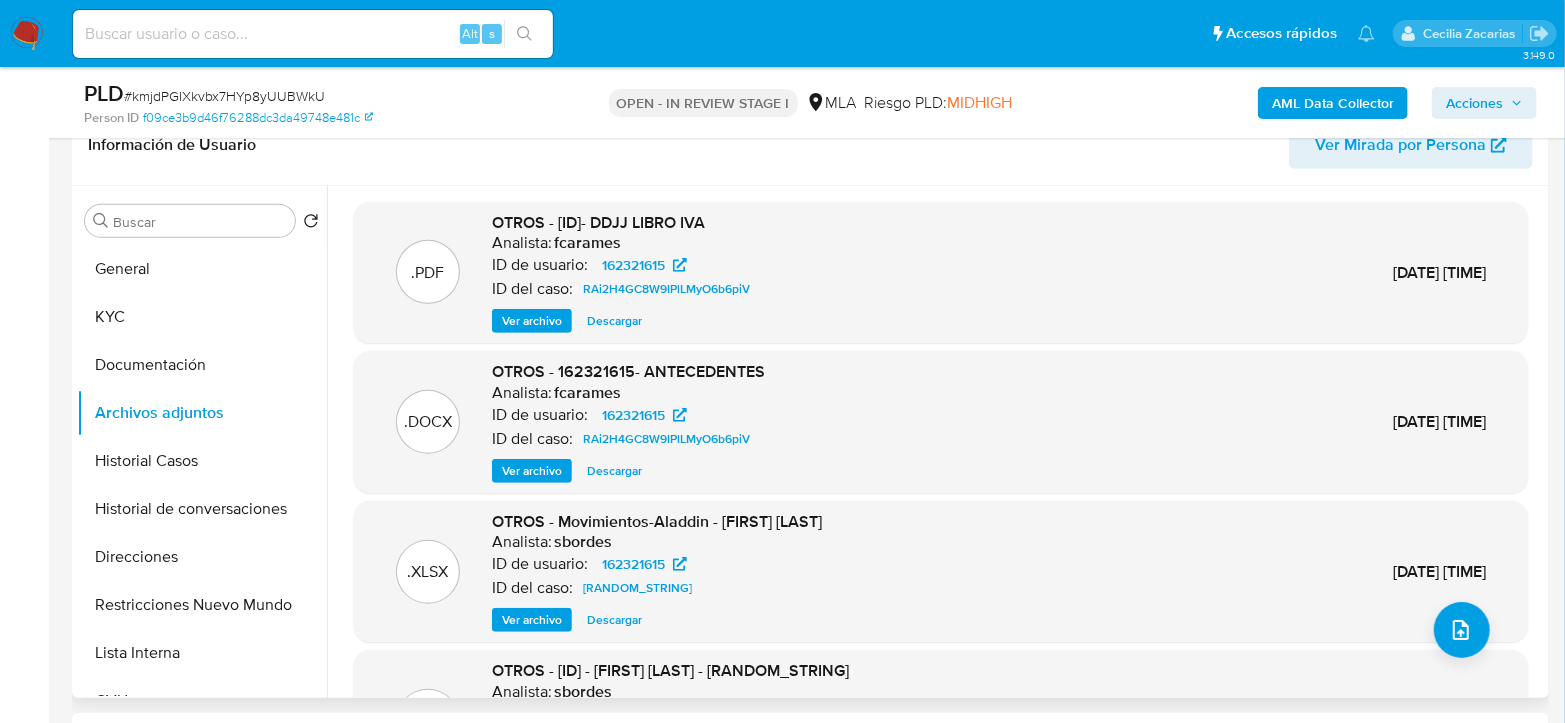 click on "Ver archivo" at bounding box center [532, 471] 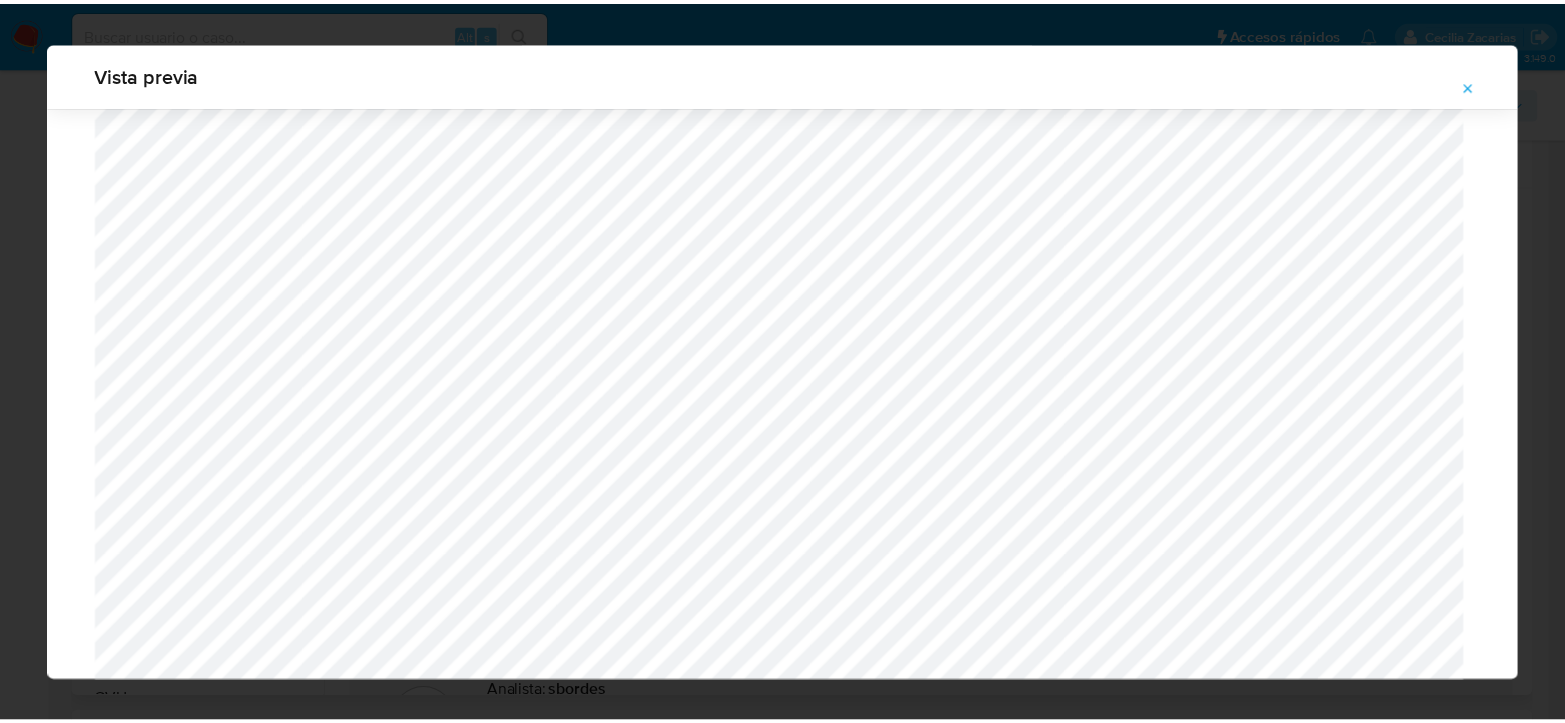 scroll, scrollTop: 0, scrollLeft: 0, axis: both 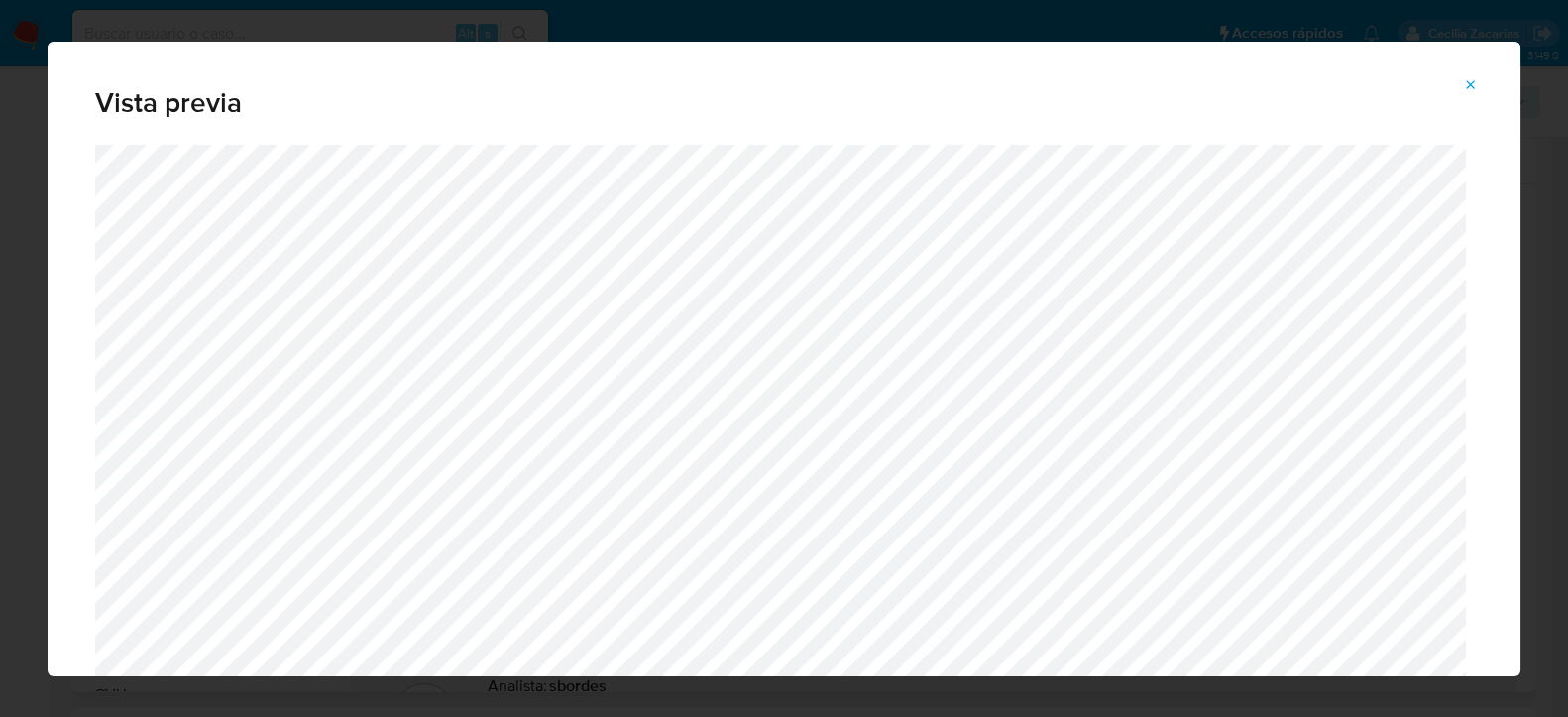click 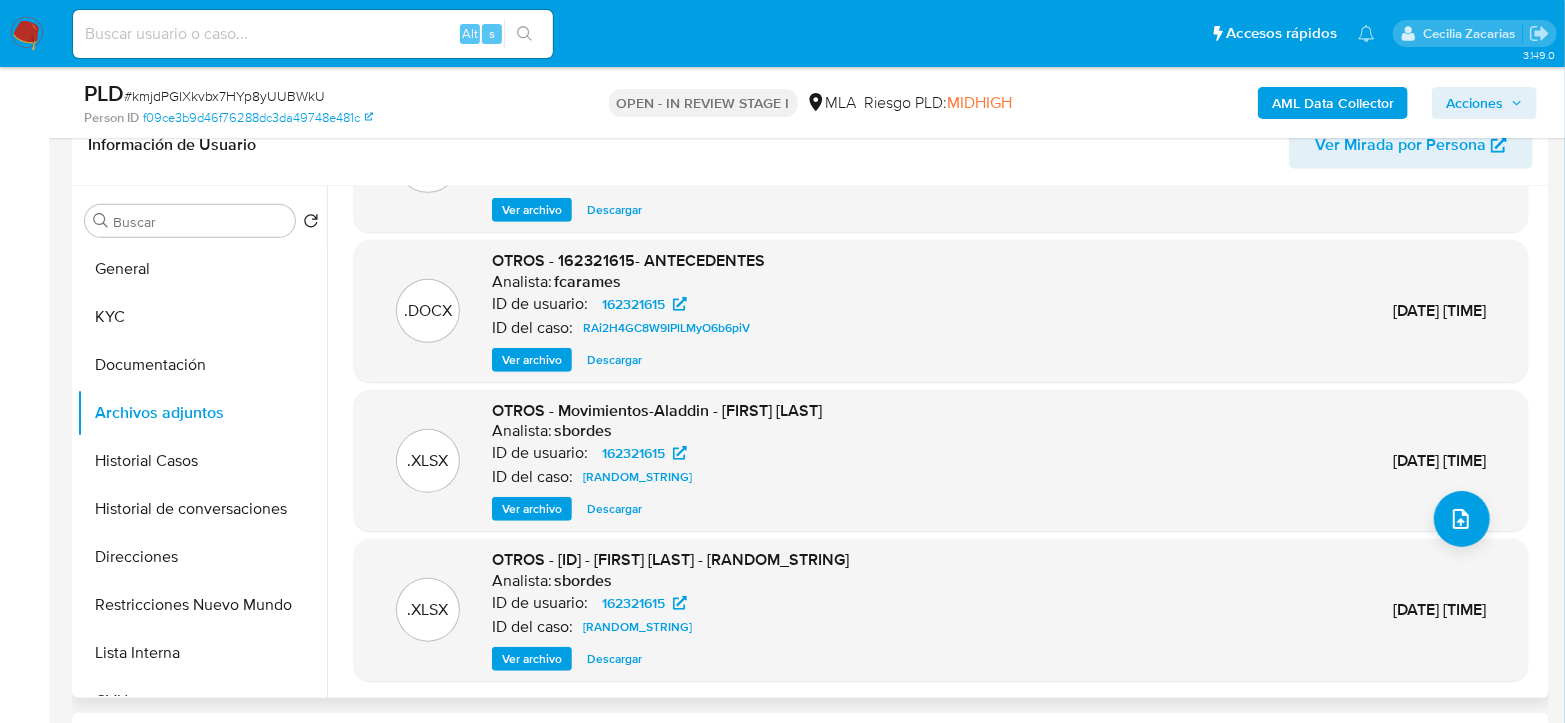scroll, scrollTop: 167, scrollLeft: 0, axis: vertical 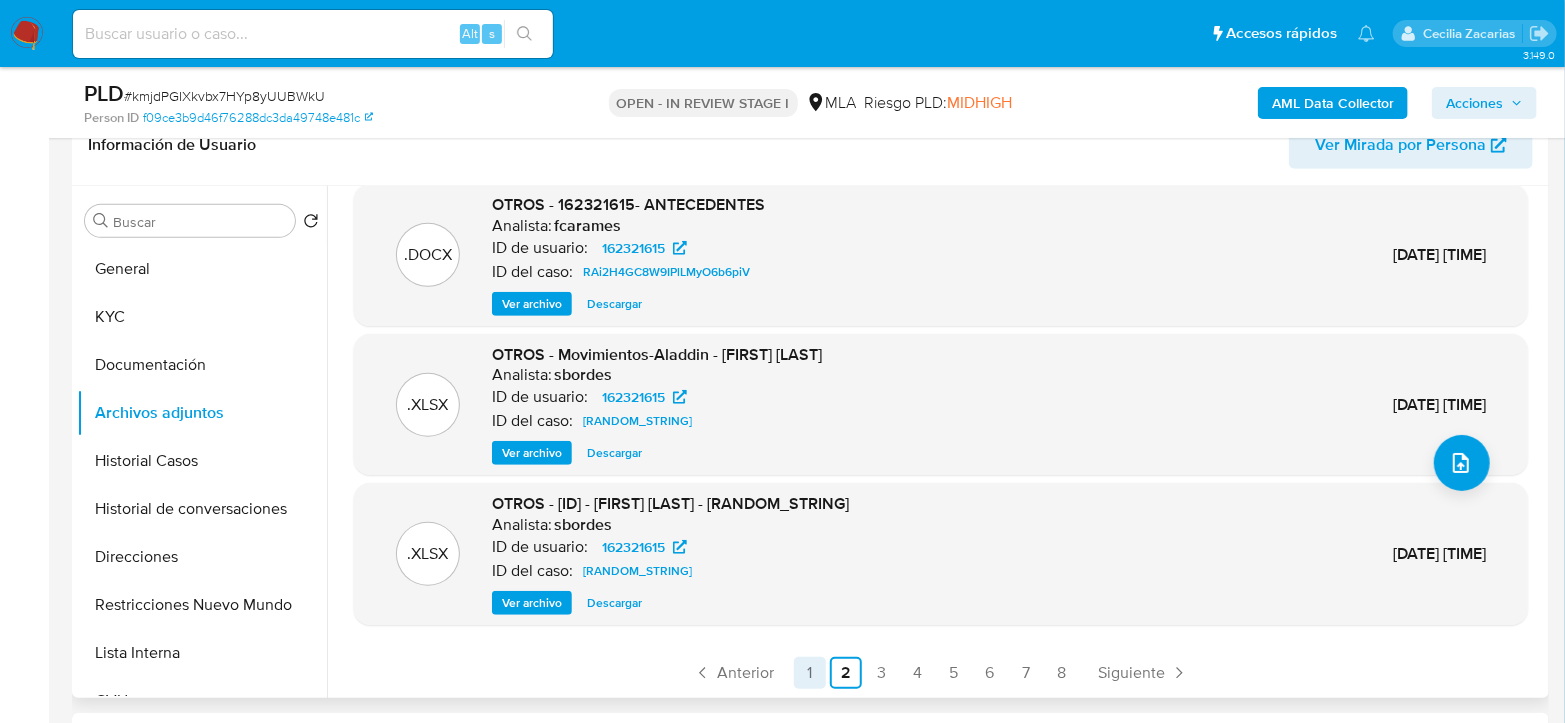 click on "1" at bounding box center (810, 673) 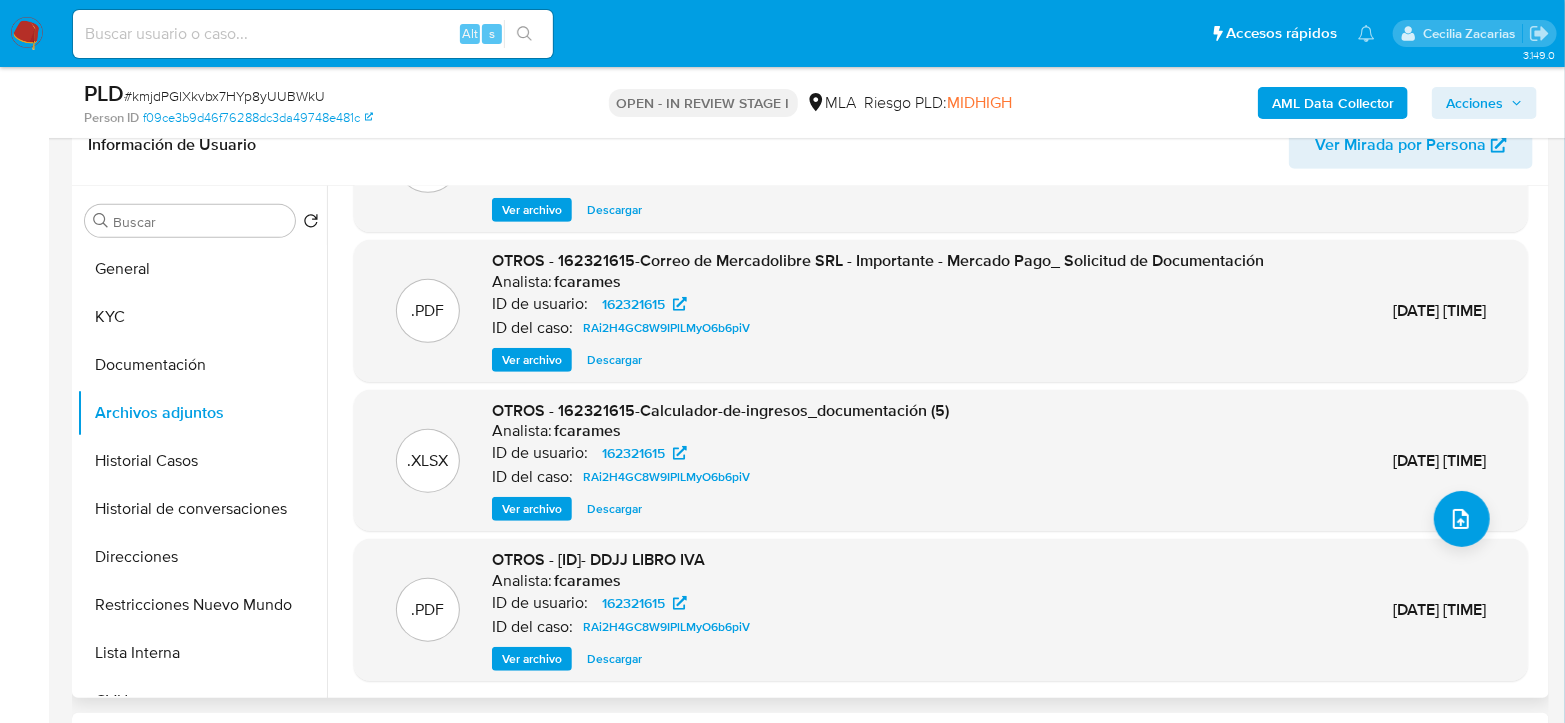 scroll, scrollTop: 0, scrollLeft: 0, axis: both 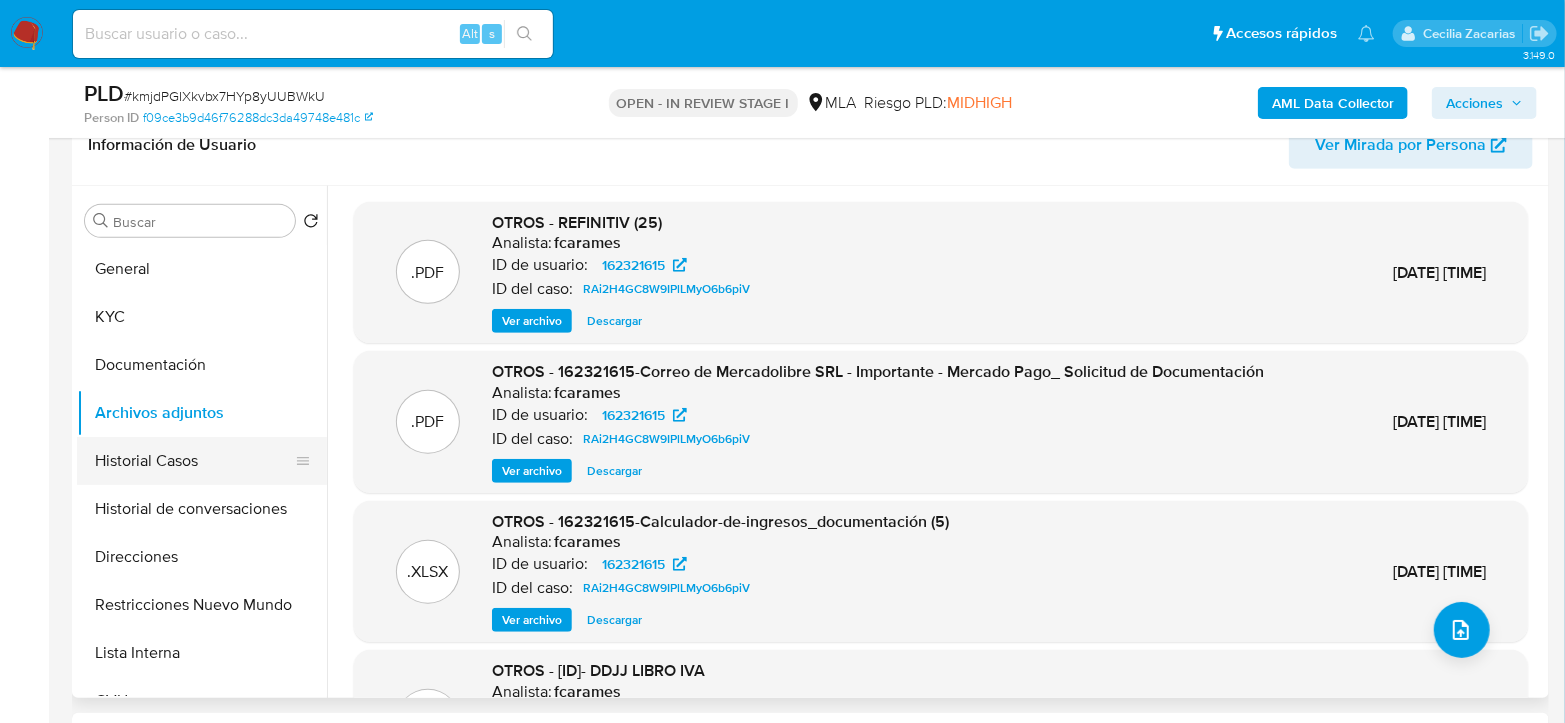 click on "Historial Casos" at bounding box center (194, 461) 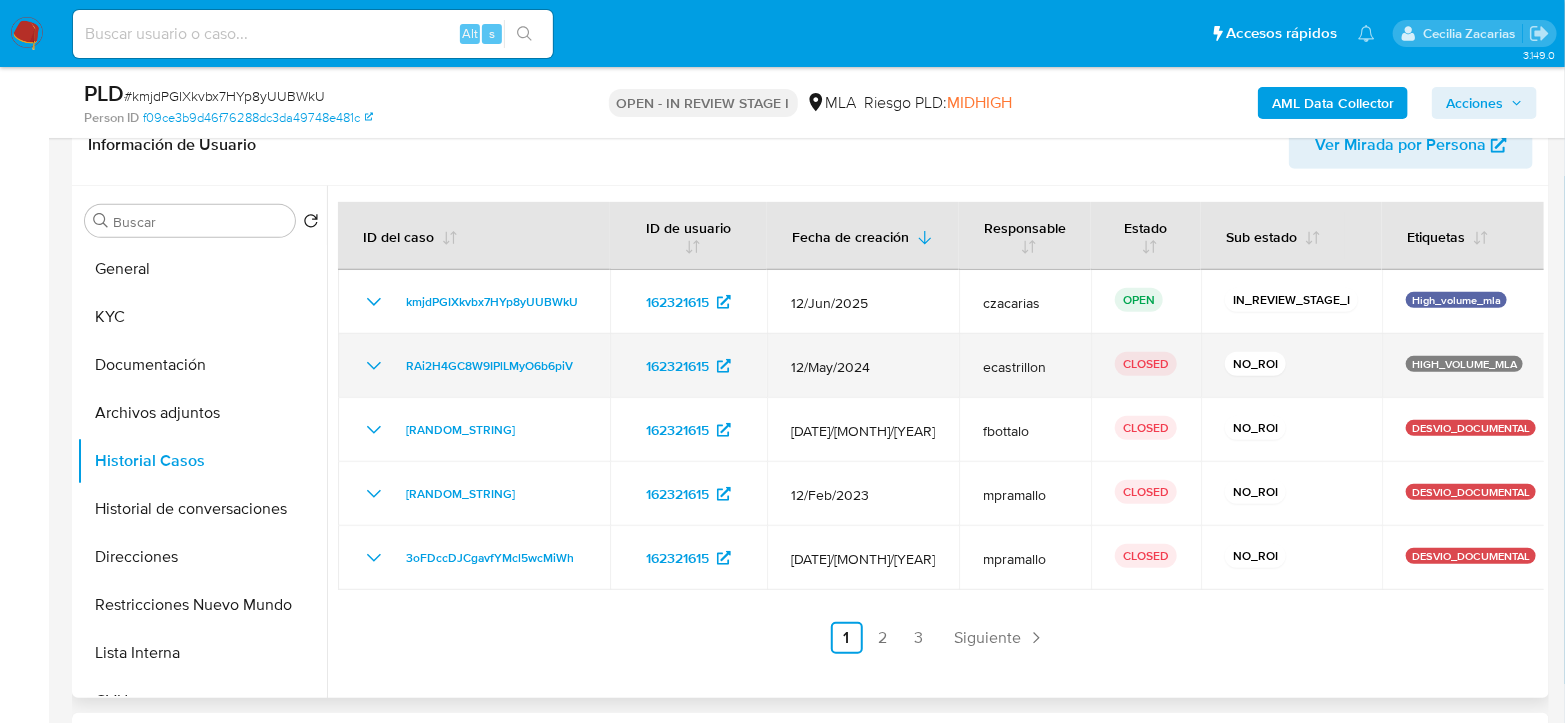 click on "RAi2H4GC8W9IPlLMyO6b6piV" at bounding box center (474, 366) 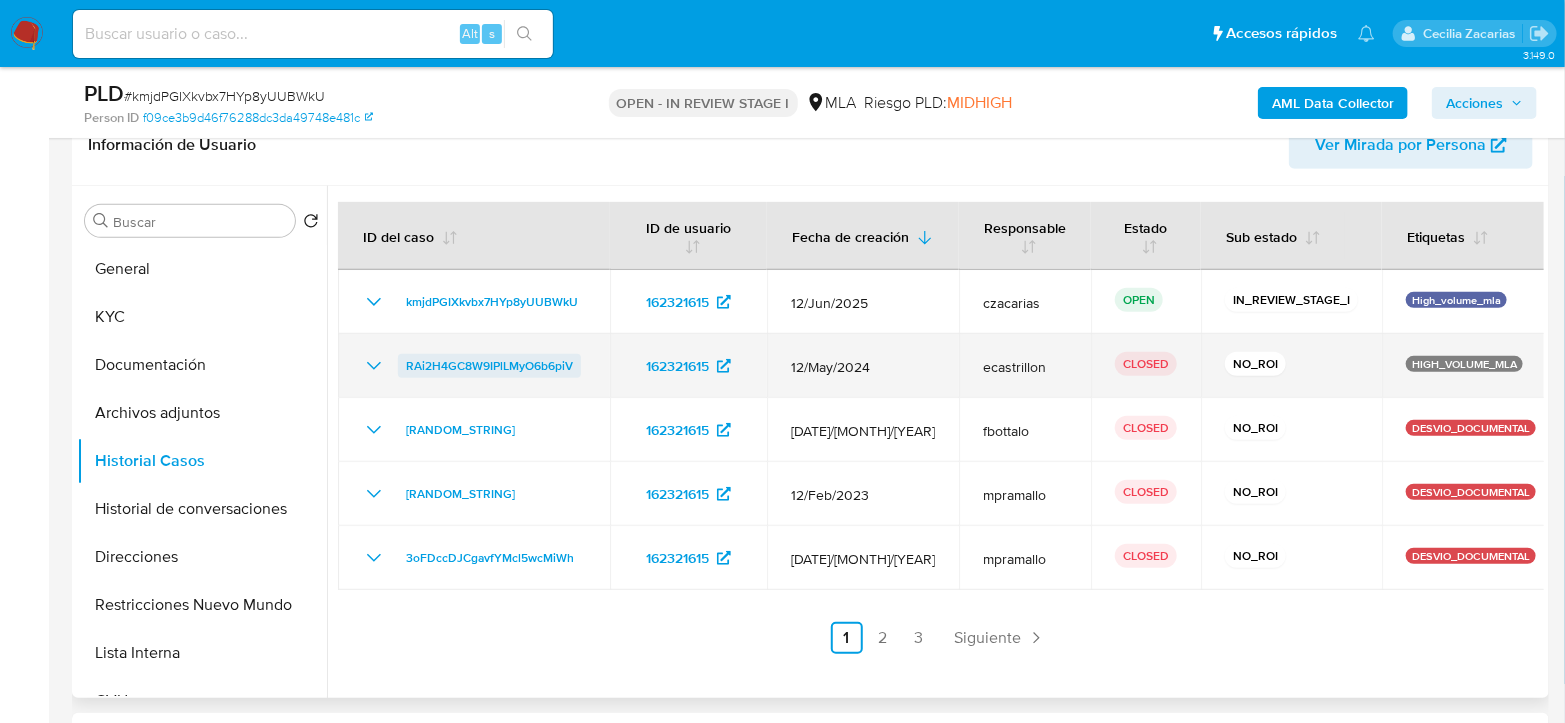 click on "RAi2H4GC8W9IPlLMyO6b6piV" at bounding box center (489, 366) 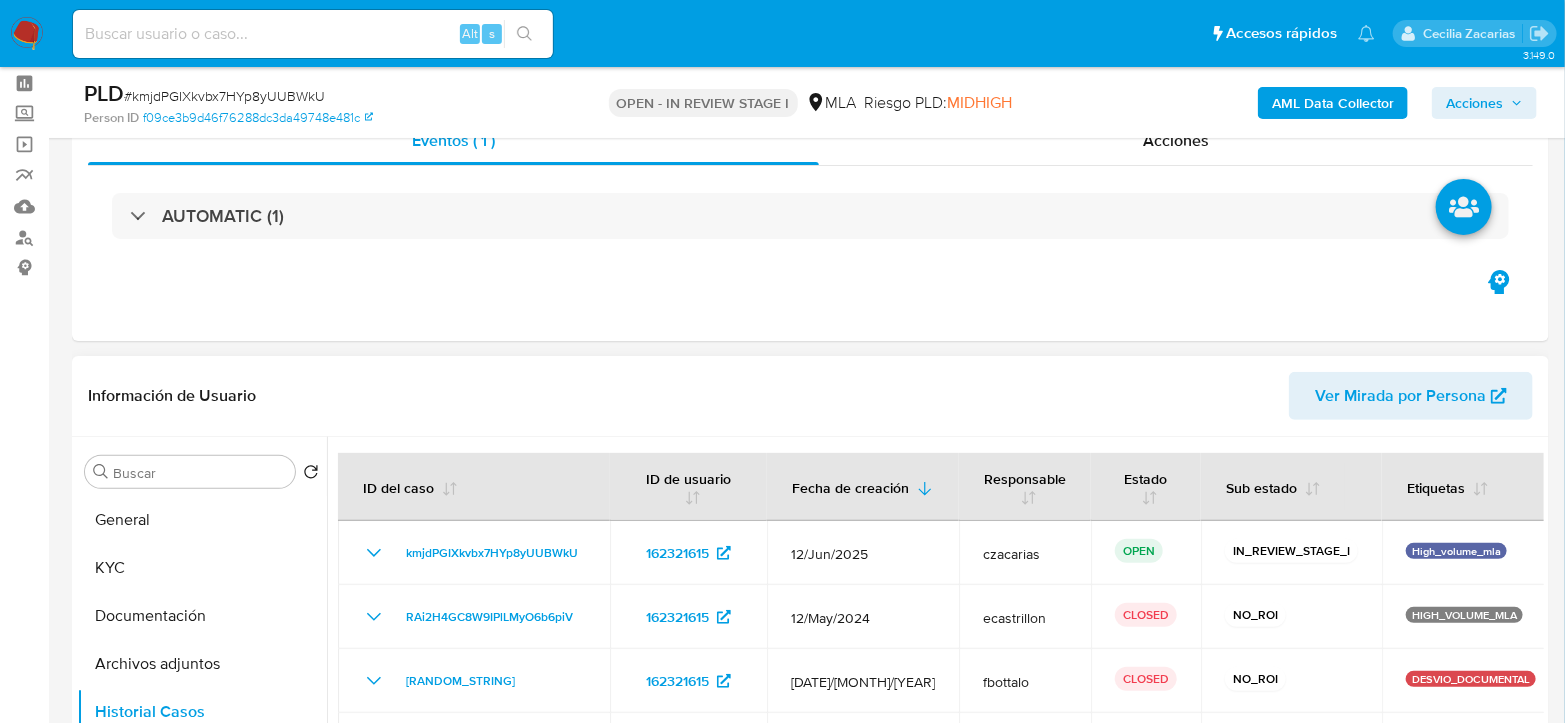 scroll, scrollTop: 0, scrollLeft: 0, axis: both 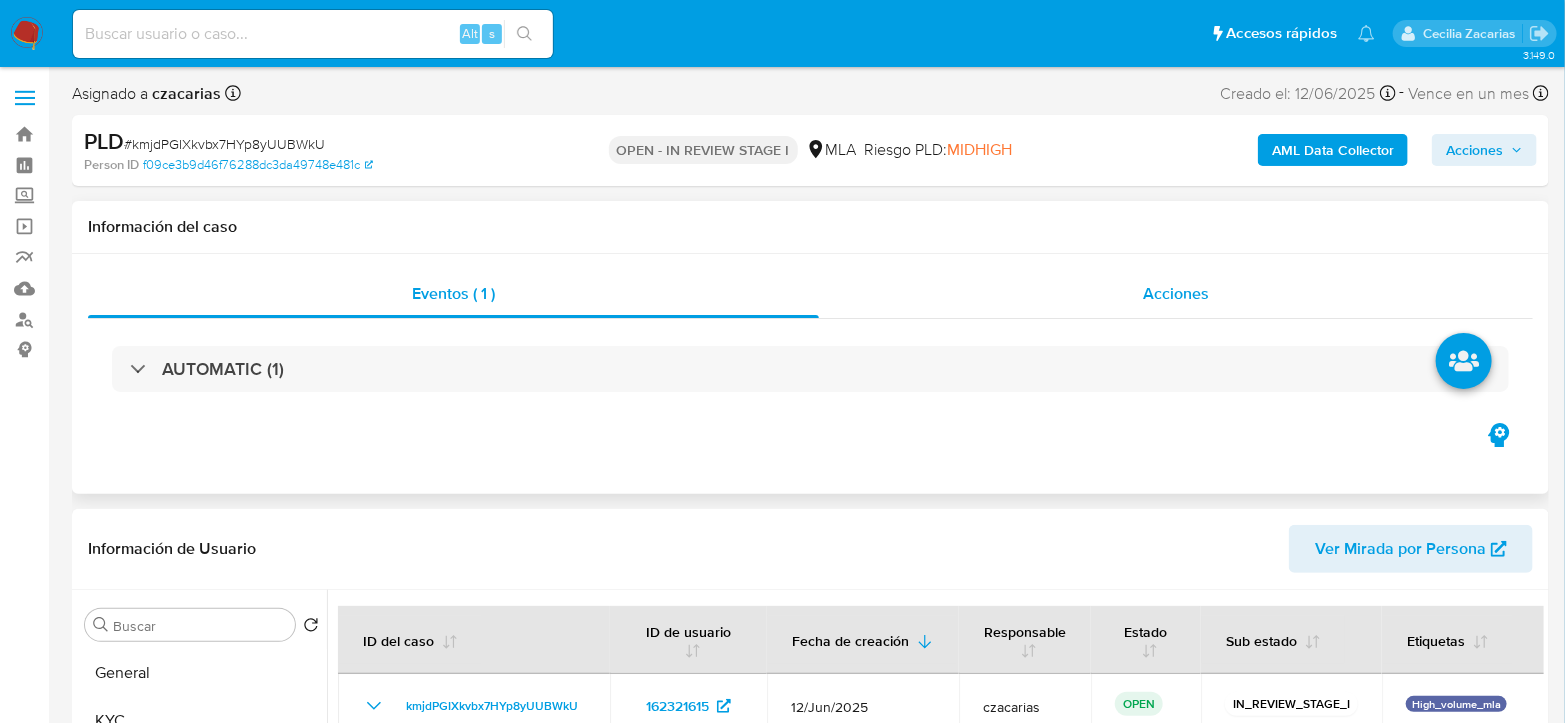 click on "Acciones" at bounding box center (1176, 294) 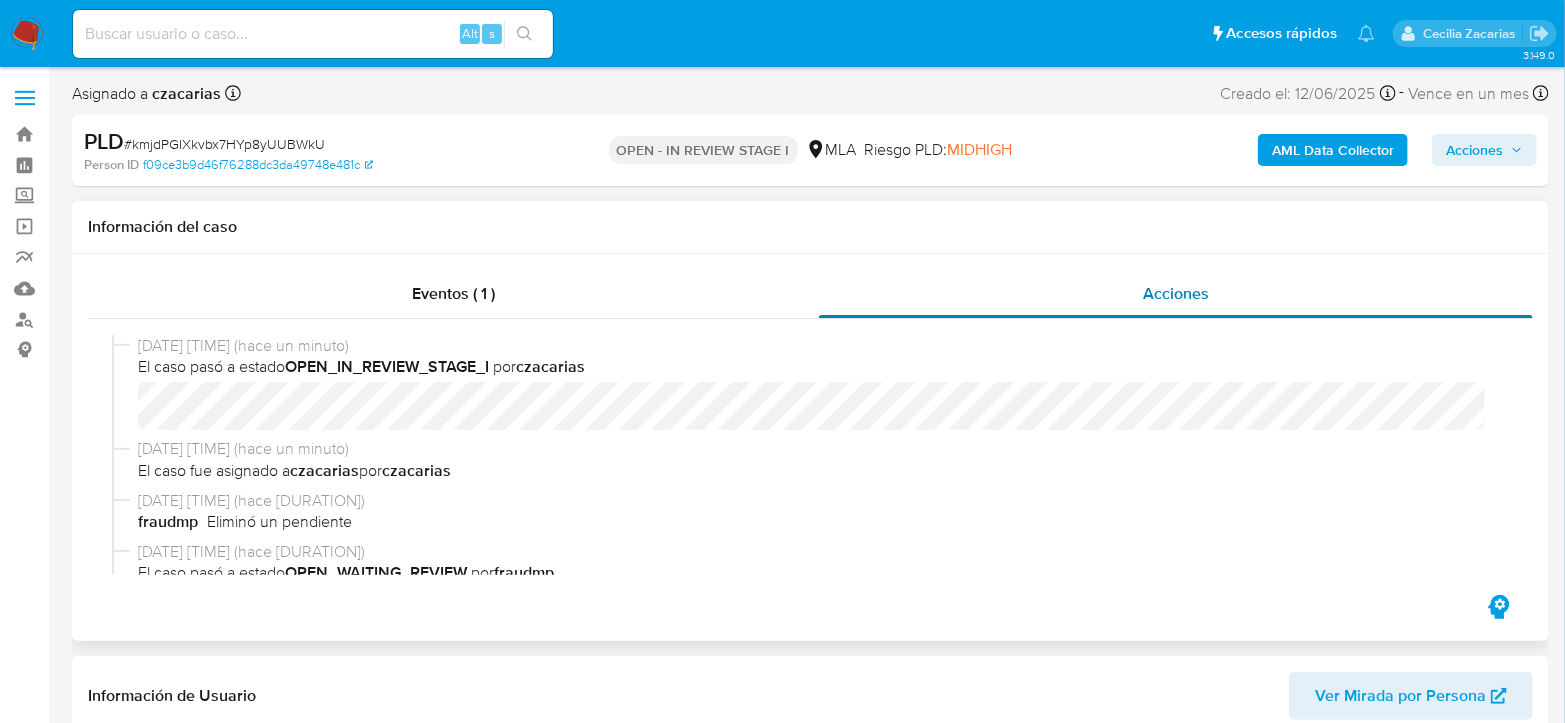 scroll, scrollTop: 111, scrollLeft: 0, axis: vertical 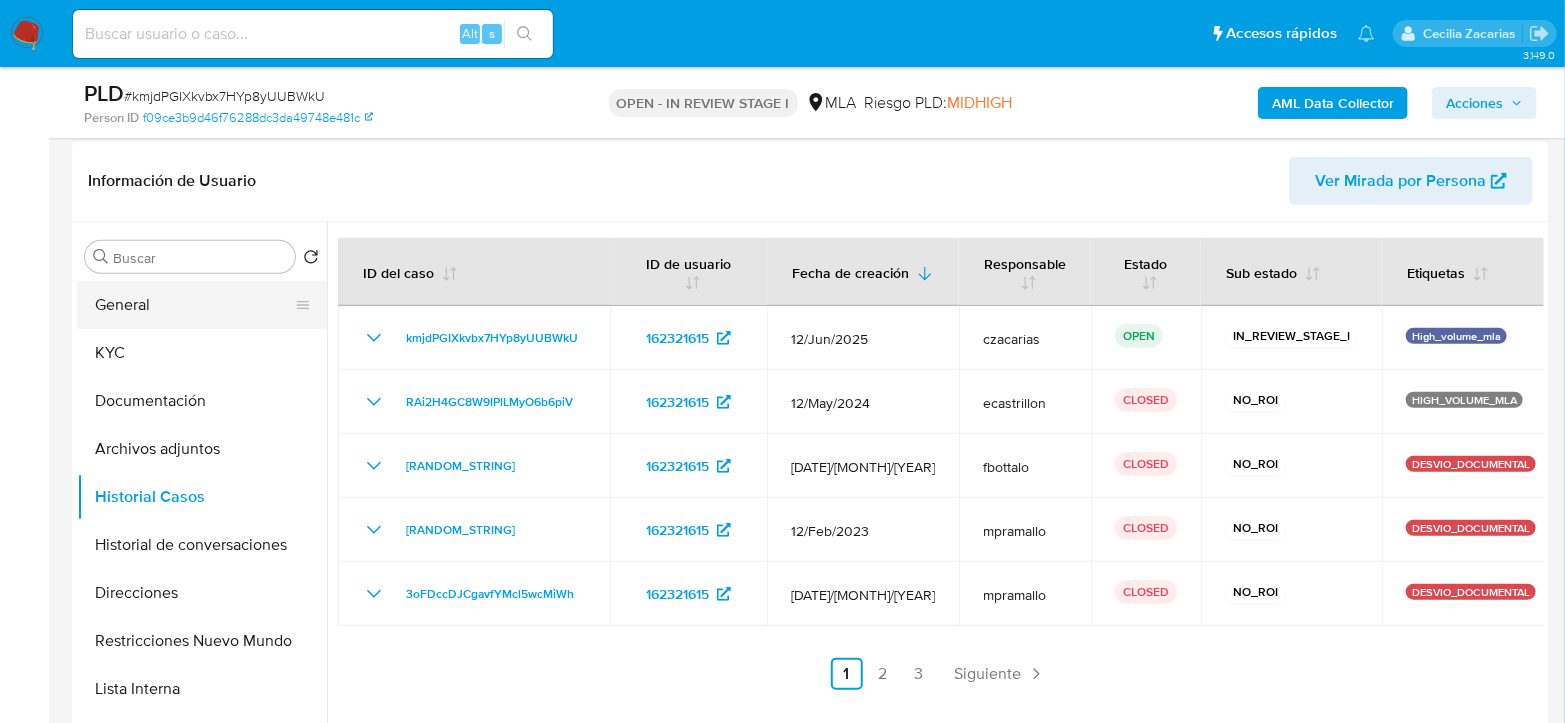 click on "General" at bounding box center [194, 305] 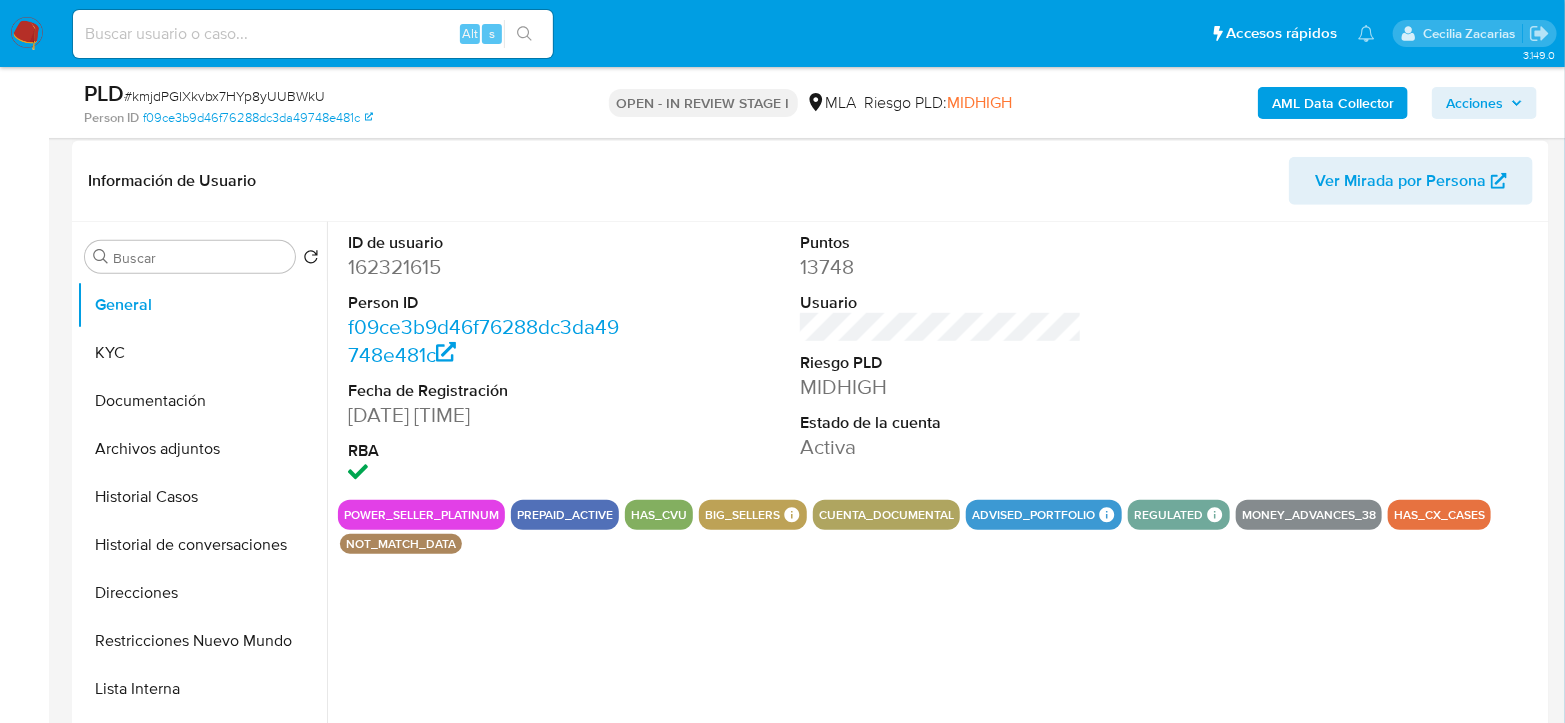 click on "162321615" at bounding box center (489, 267) 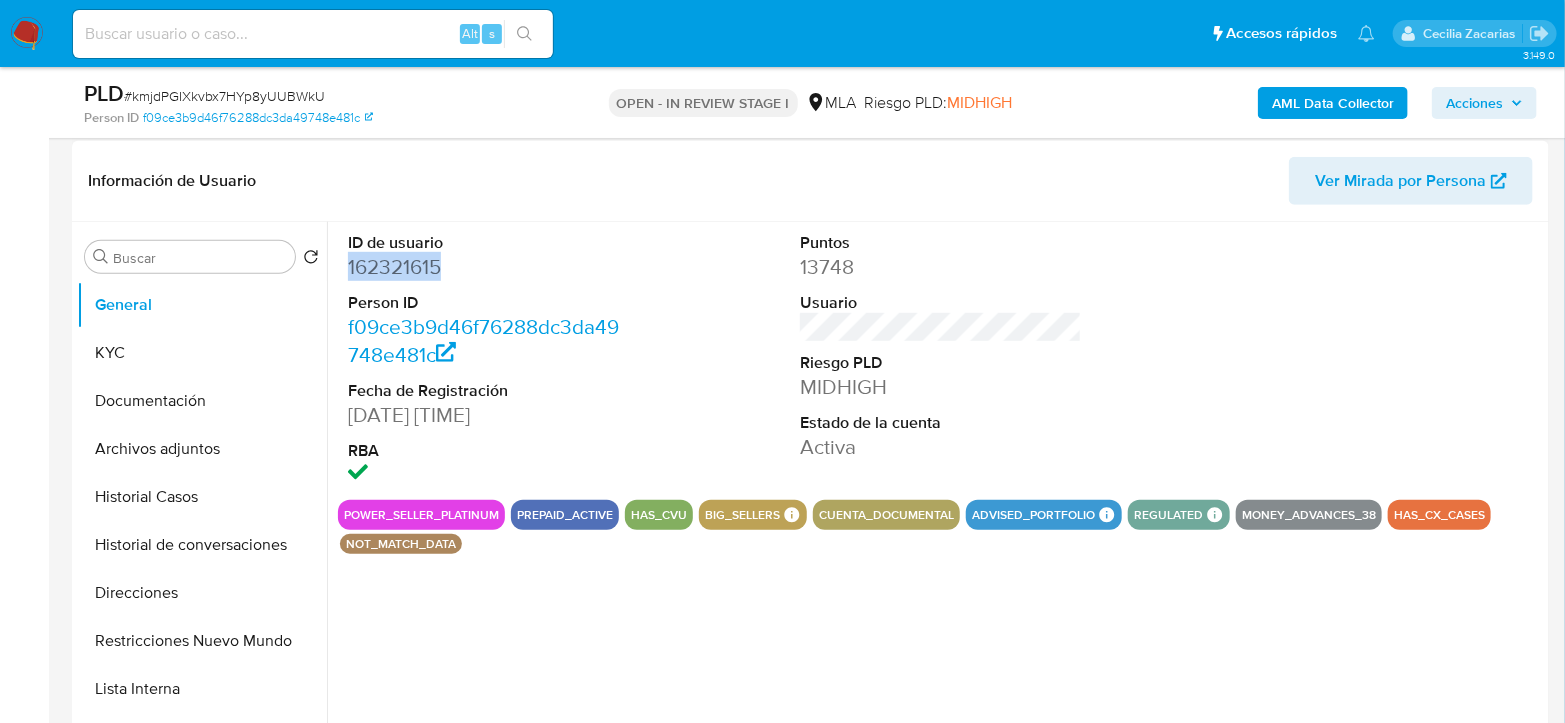 click on "162321615" at bounding box center [489, 267] 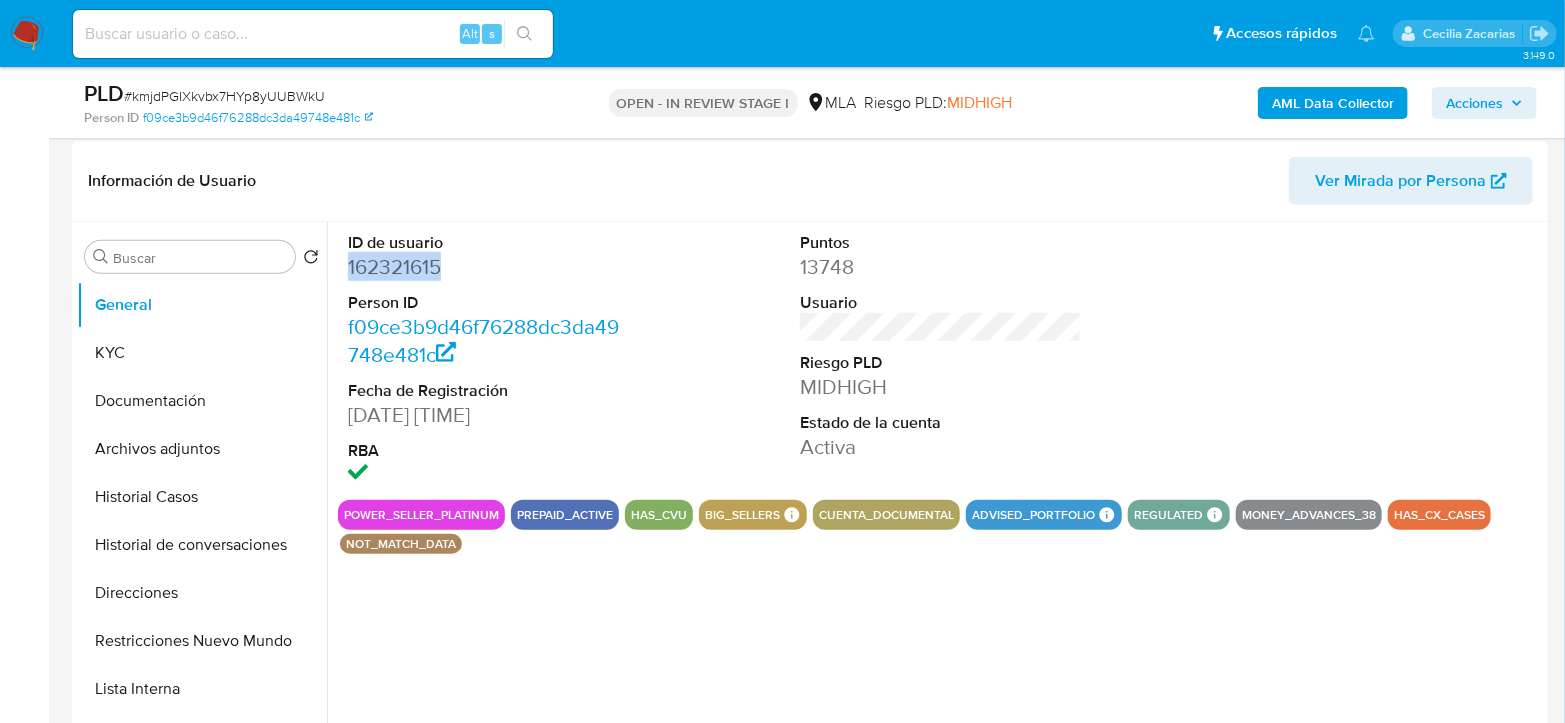copy on "162321615" 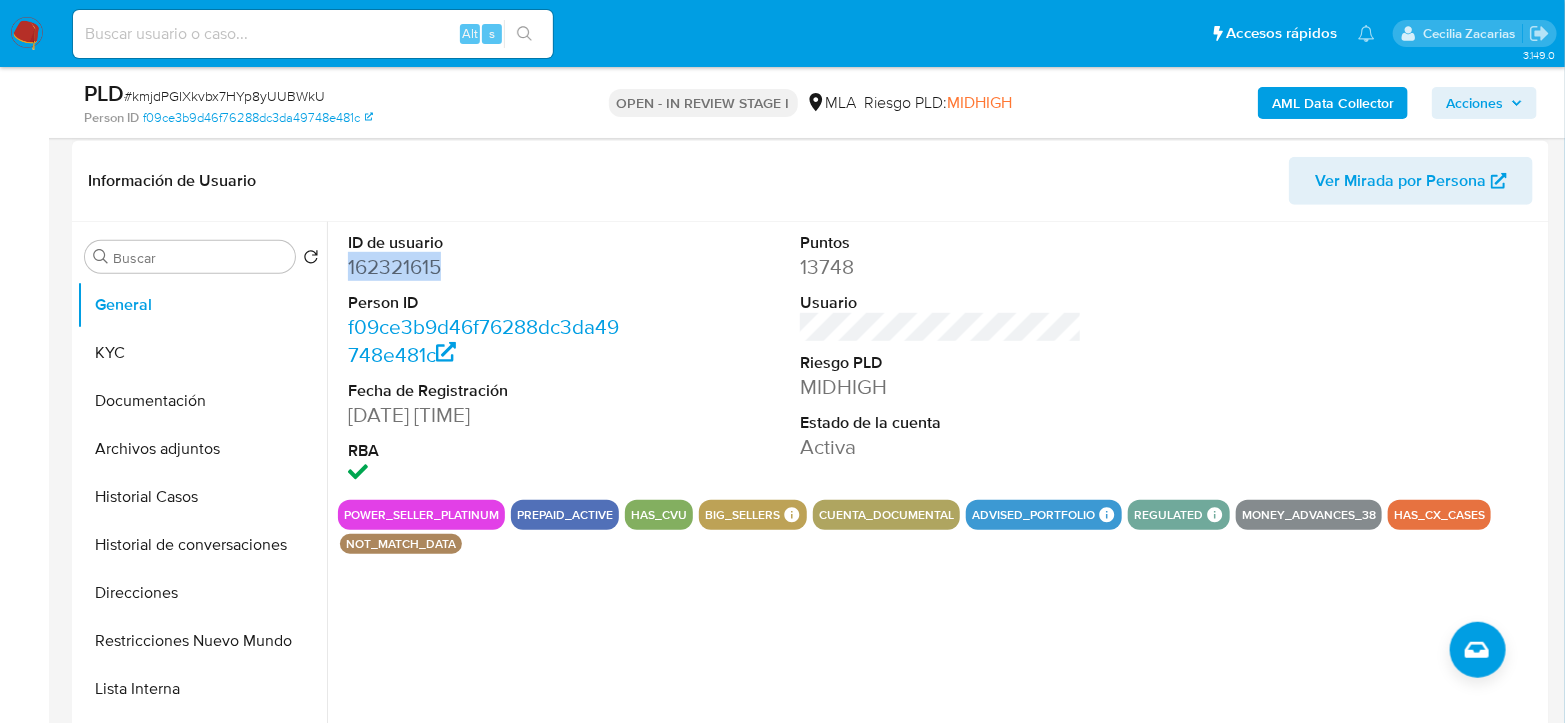 click on "162321615" at bounding box center (489, 267) 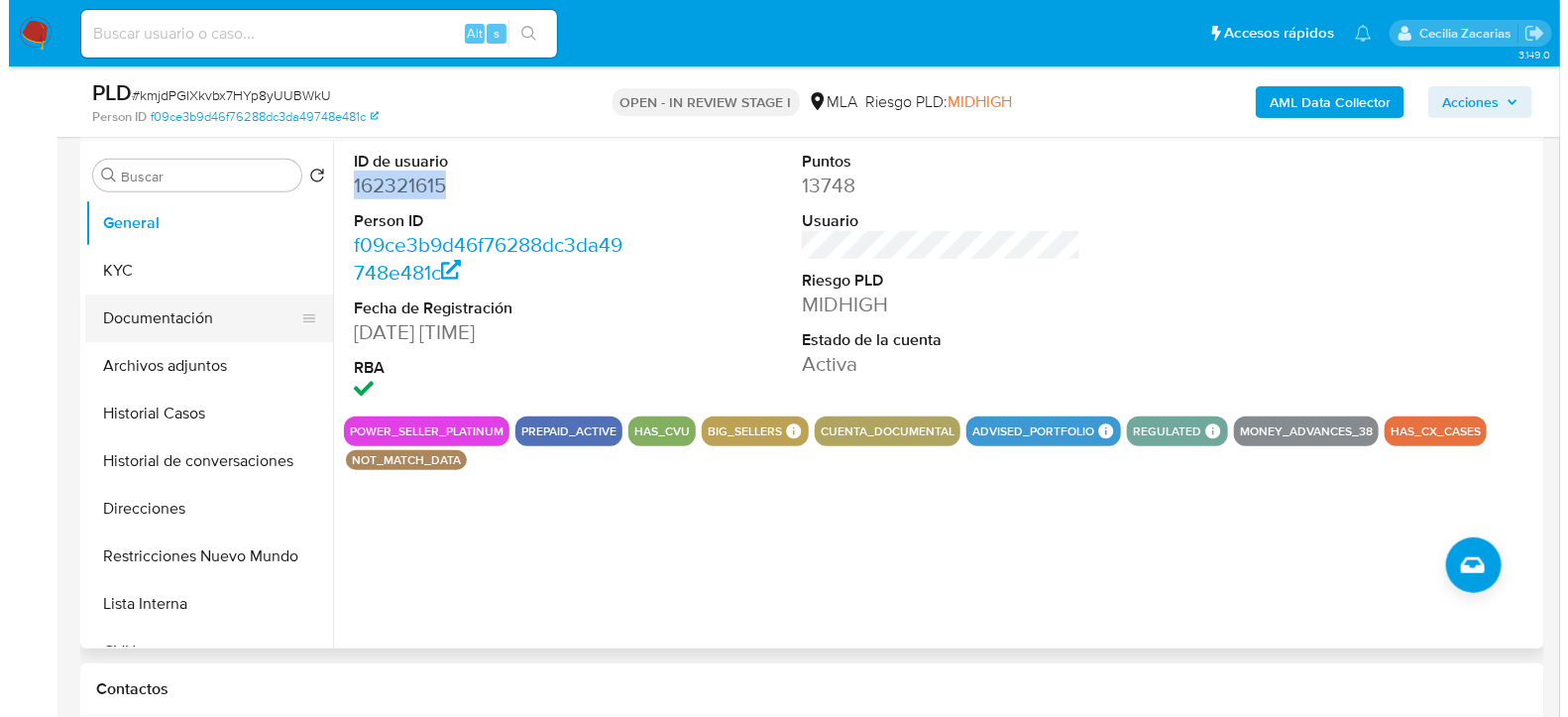 scroll, scrollTop: 440, scrollLeft: 0, axis: vertical 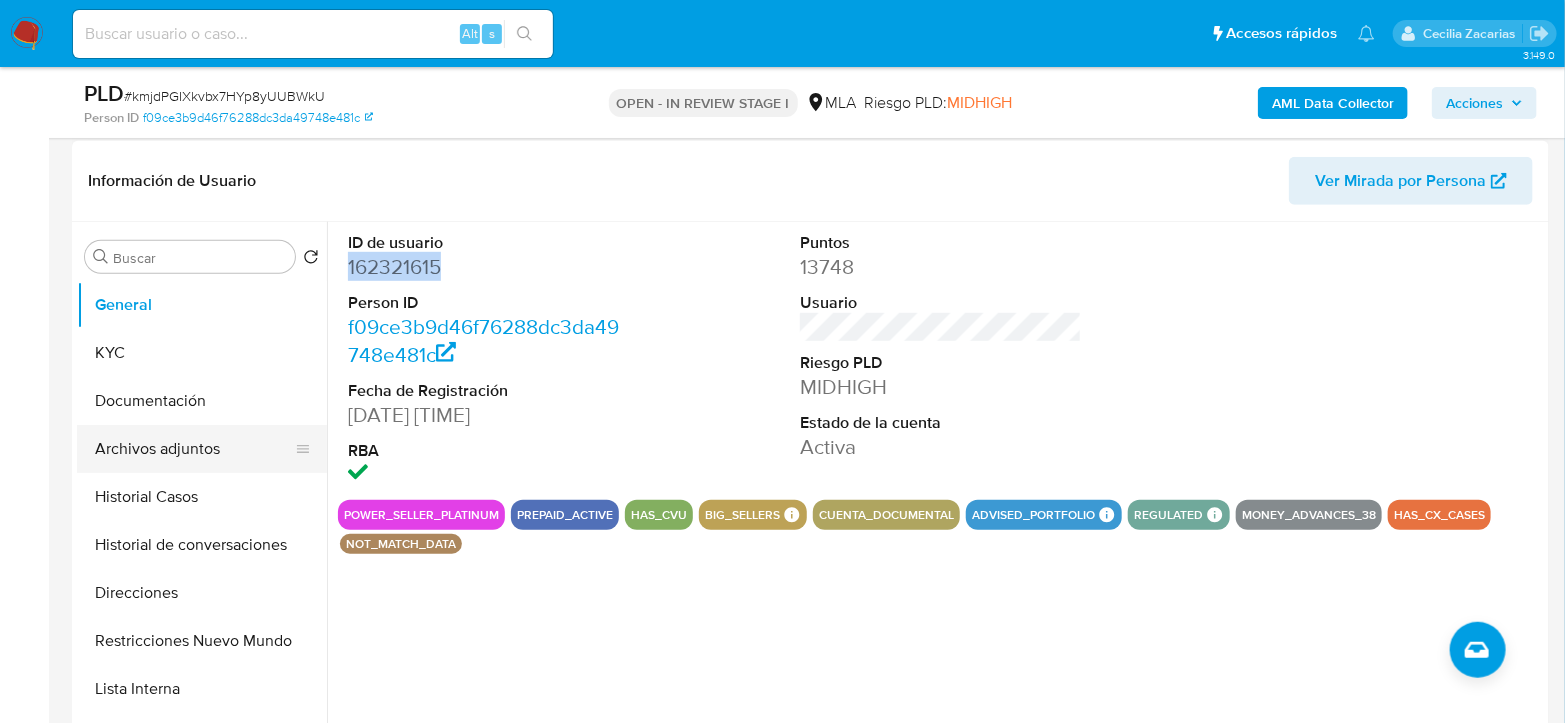 click on "Archivos adjuntos" at bounding box center [194, 449] 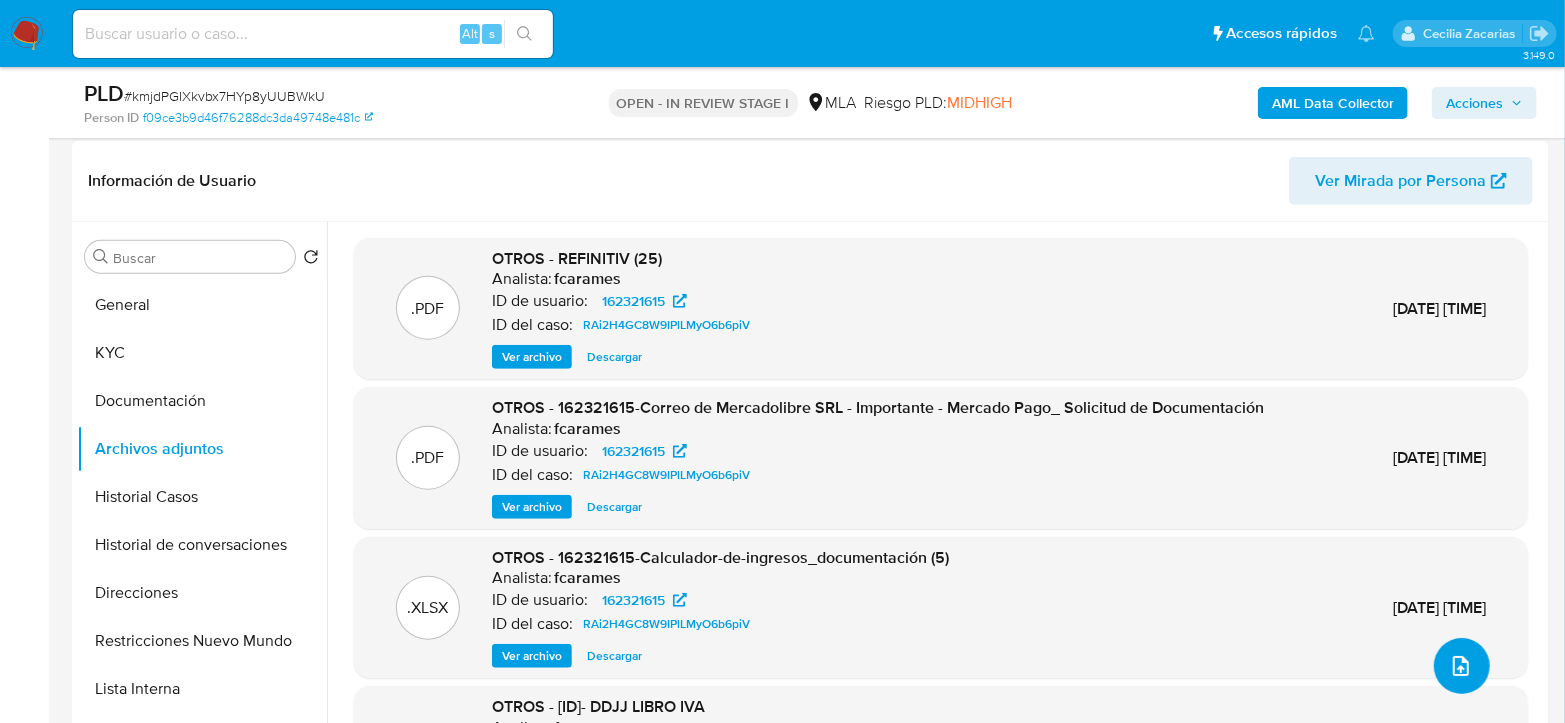 click 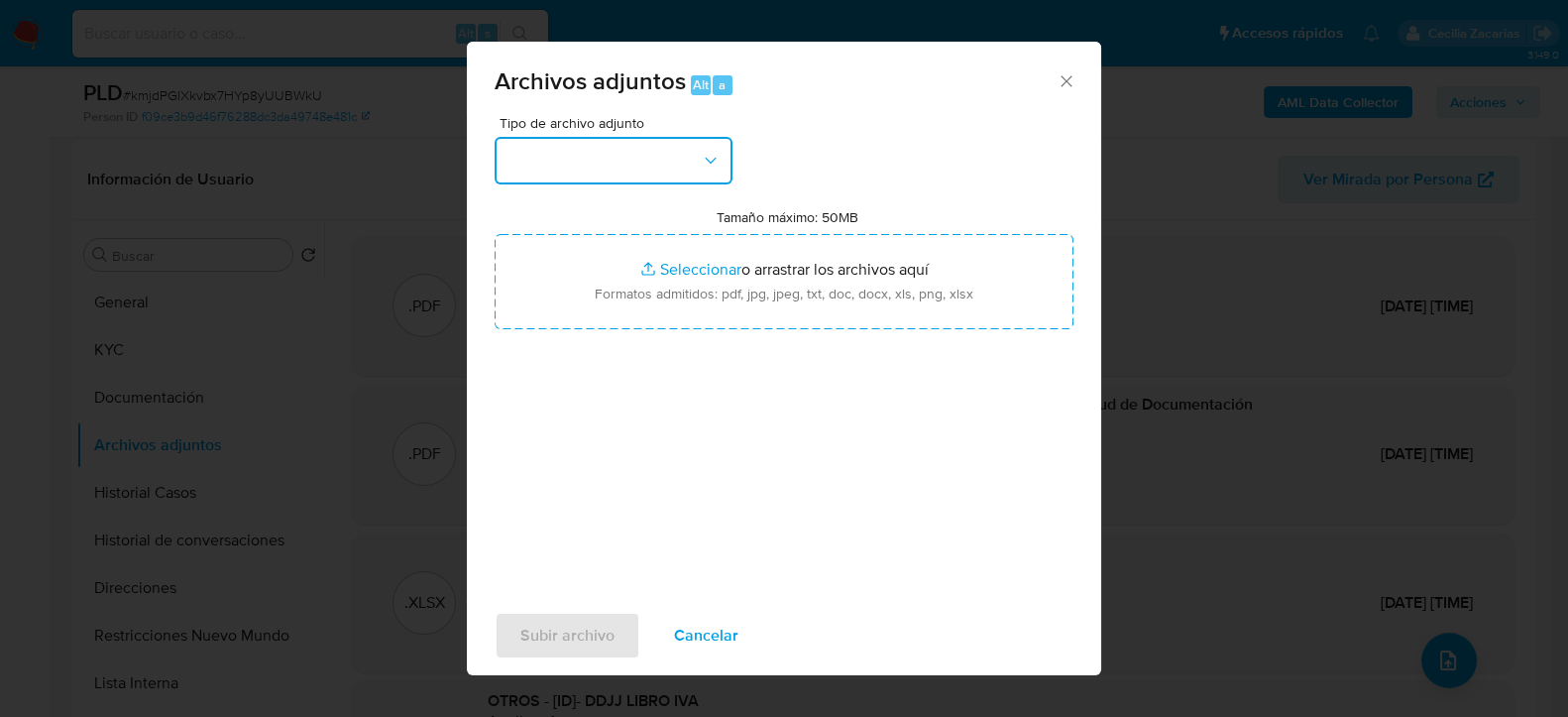 click at bounding box center [614, 161] 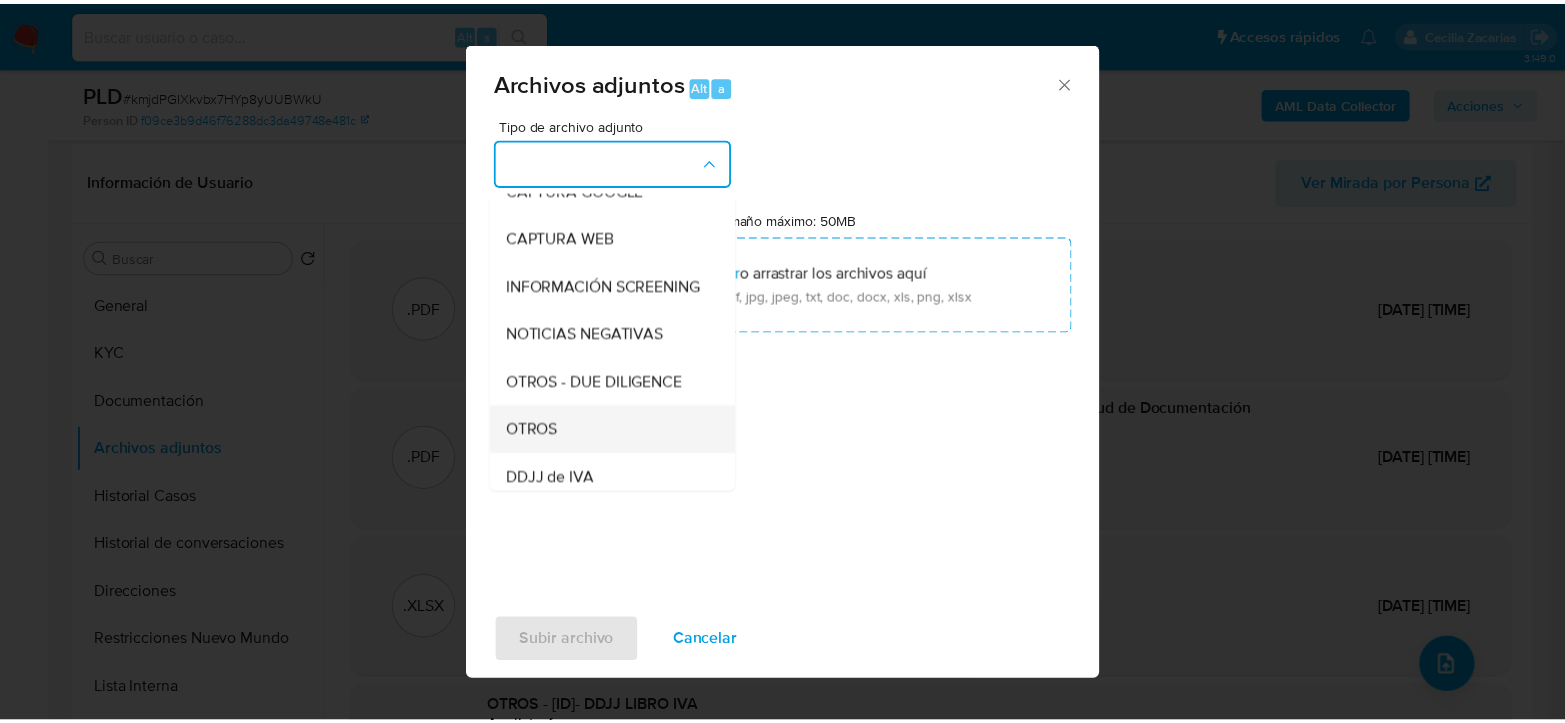 scroll, scrollTop: 222, scrollLeft: 0, axis: vertical 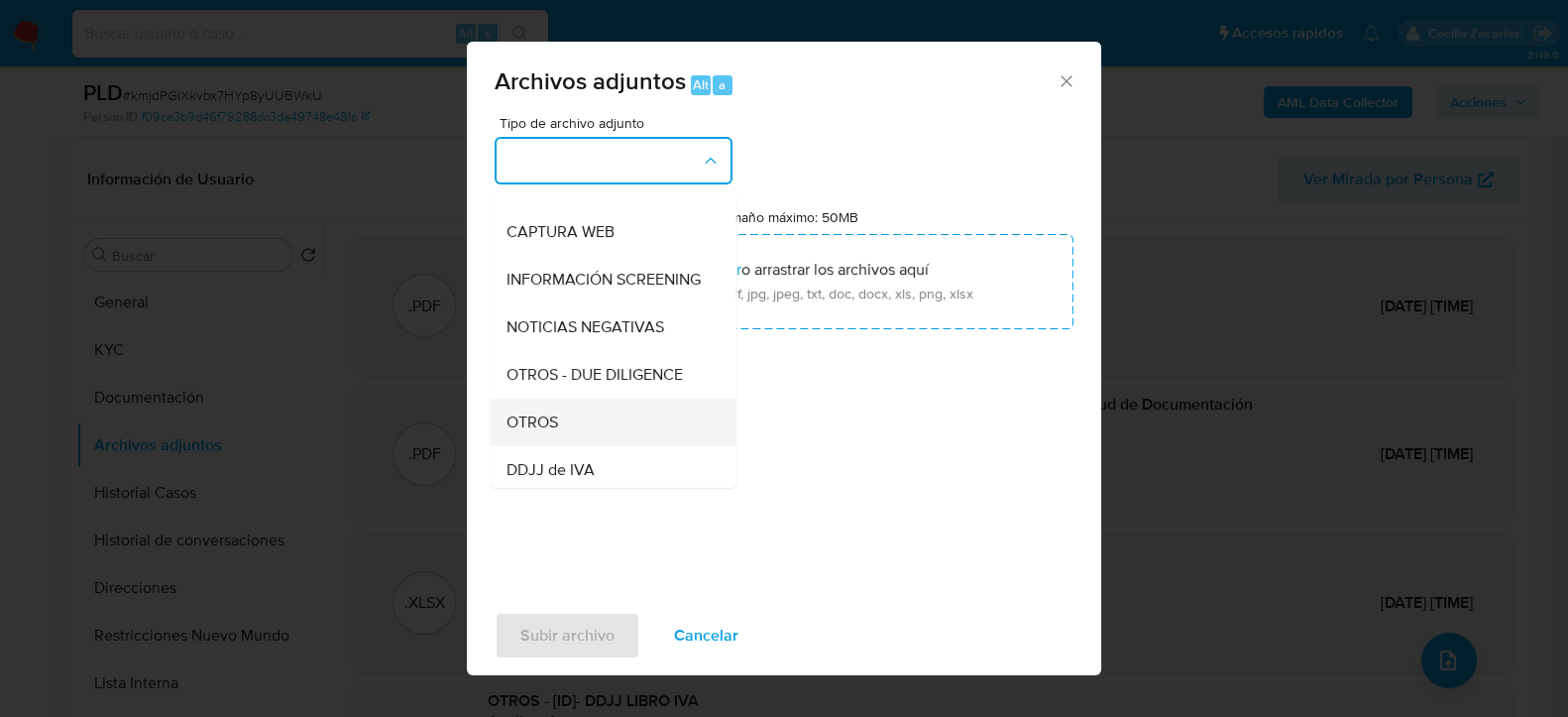 click on "OTROS" at bounding box center (608, 421) 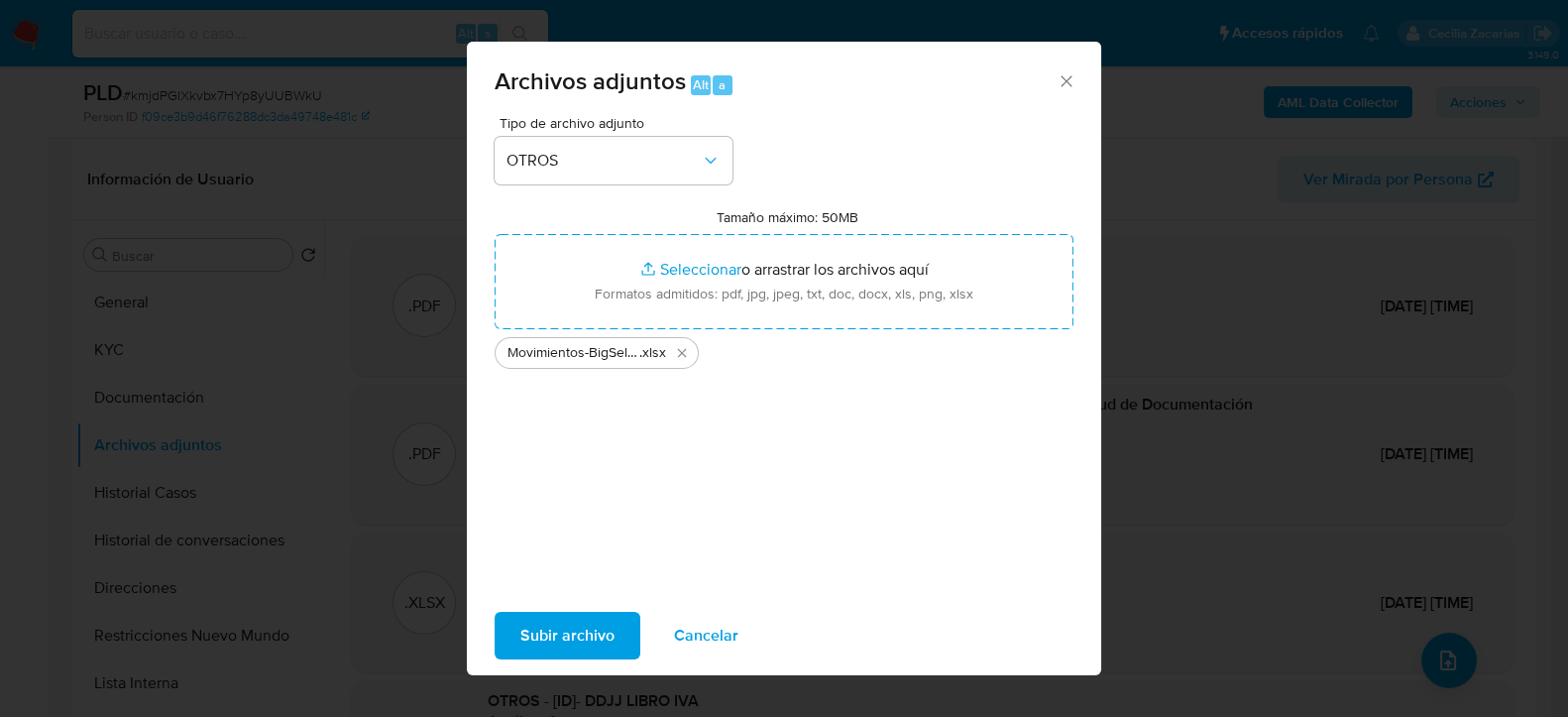 click on "Subir archivo" at bounding box center (567, 636) 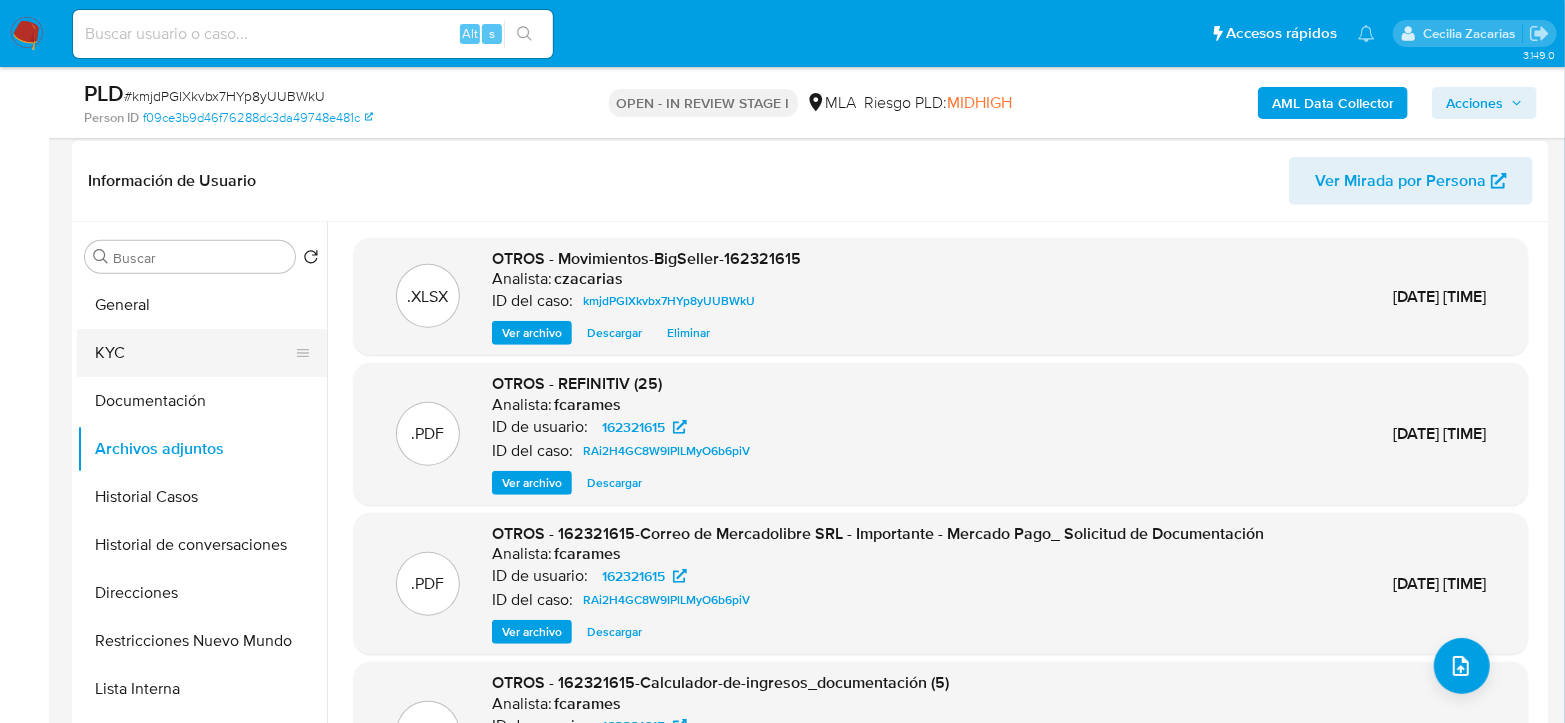 click on "KYC" at bounding box center [194, 353] 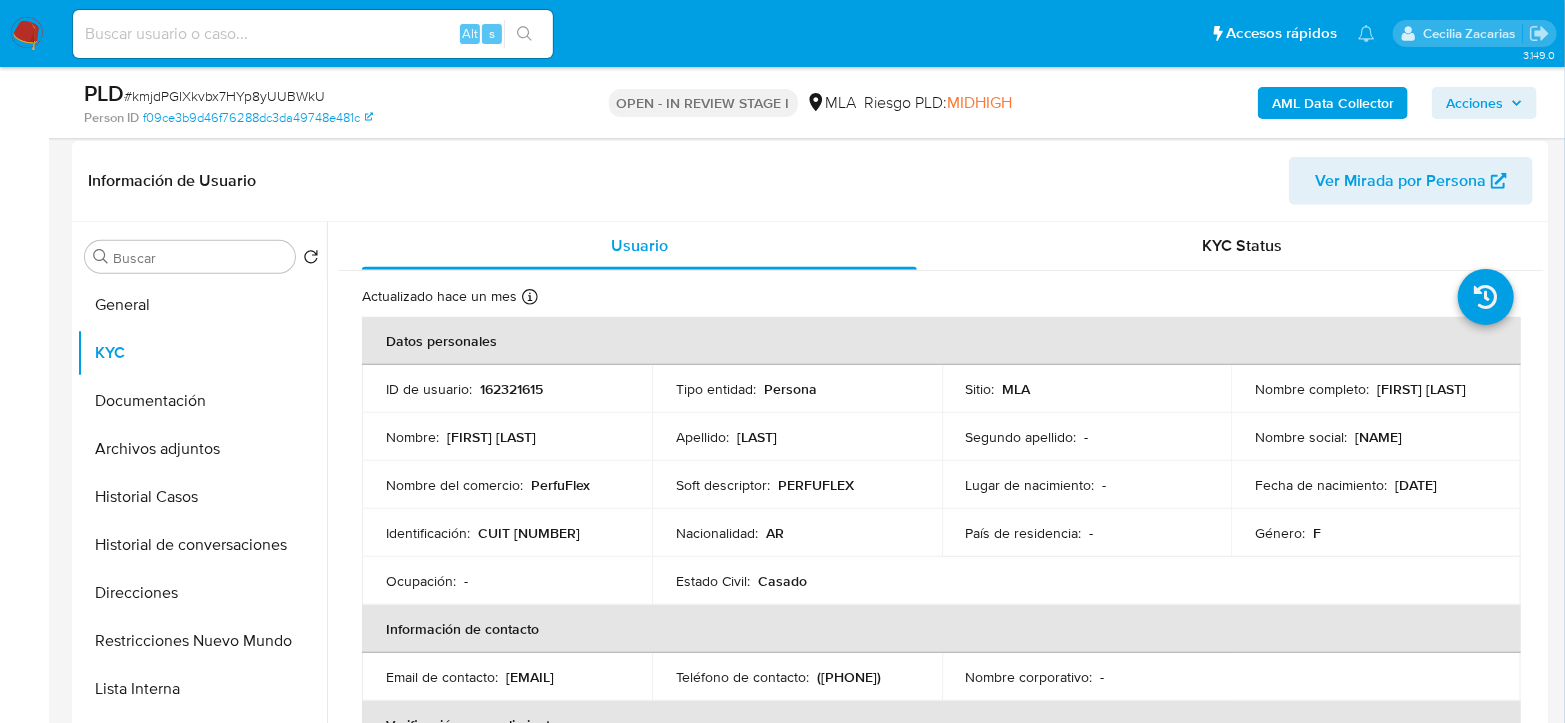 click on "CUIT [NUMBER]" at bounding box center (529, 533) 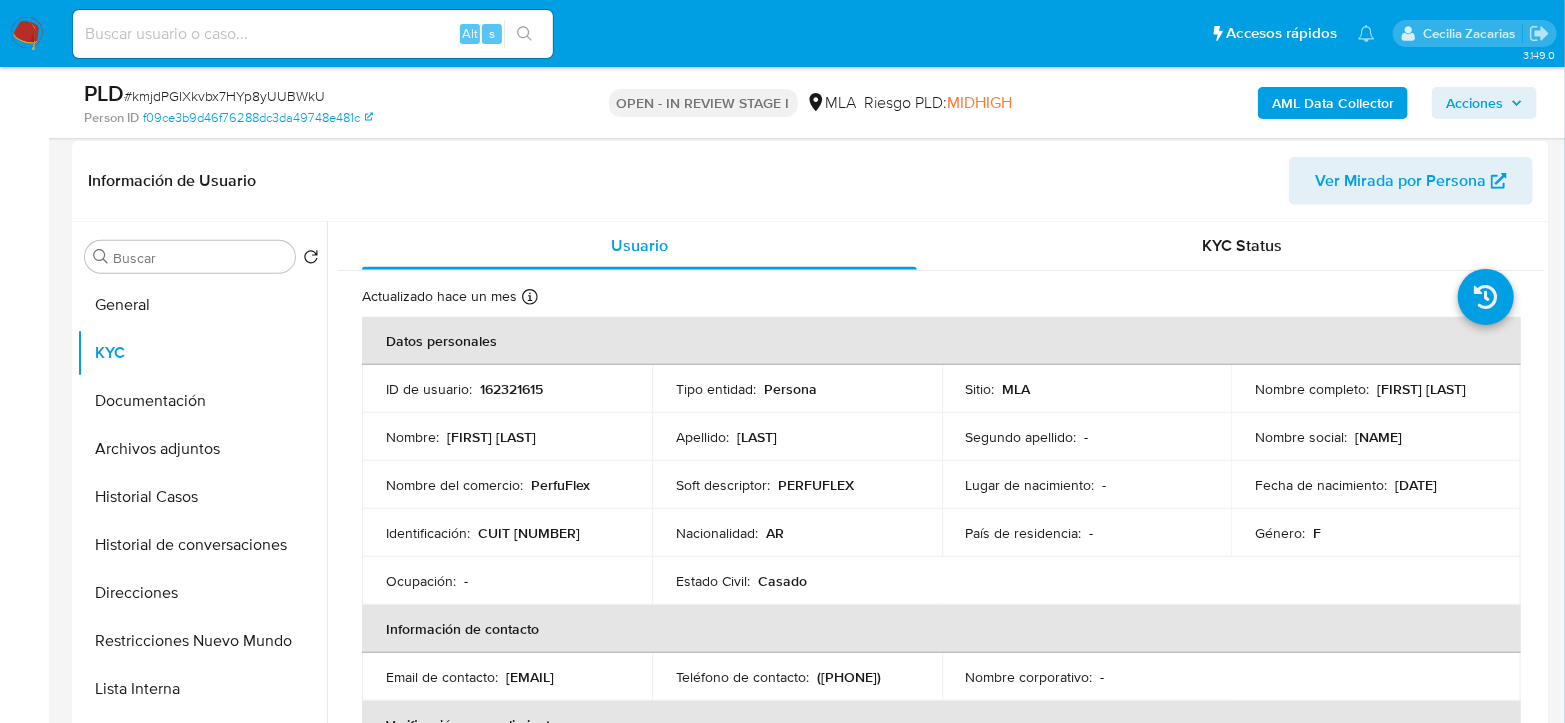 copy on "27143591781" 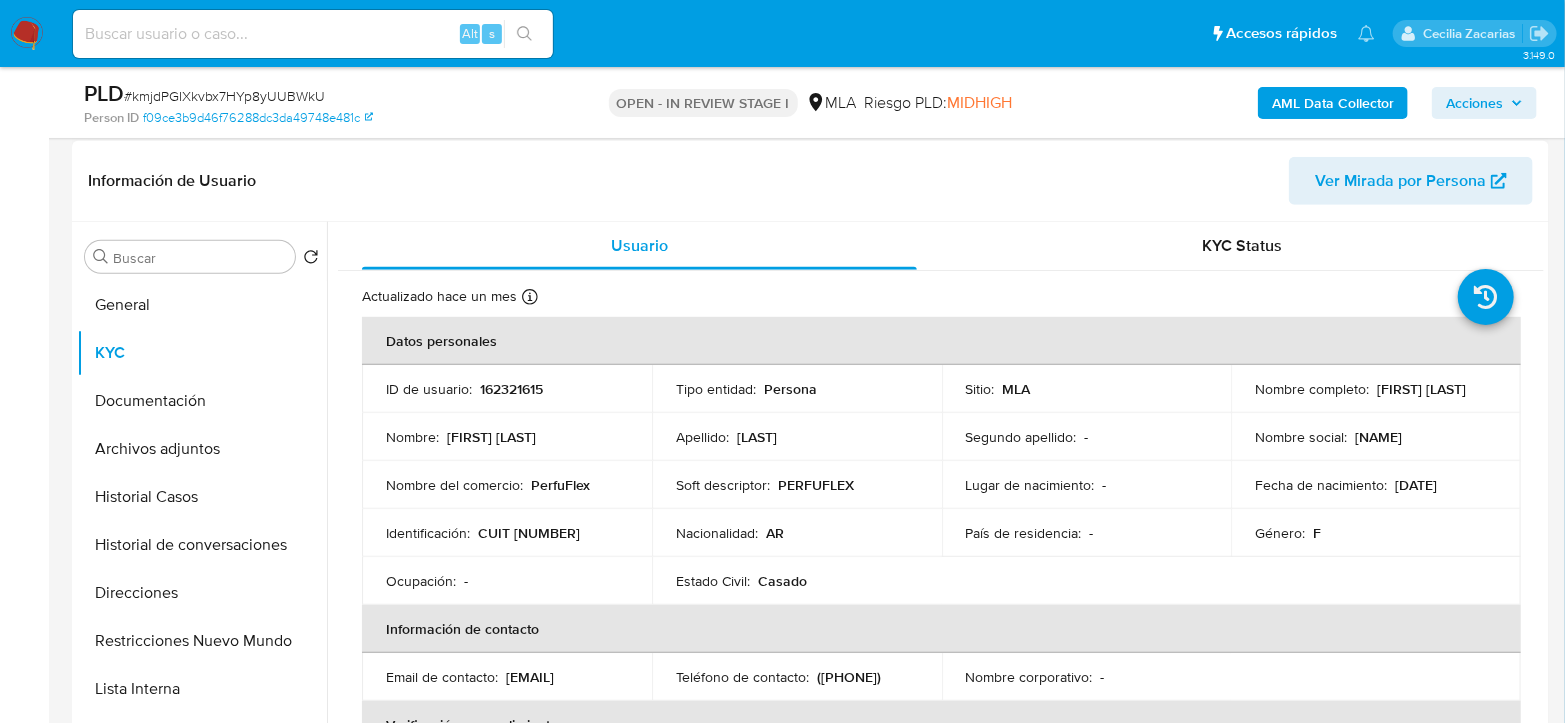 click on "PERFUFLEX" at bounding box center (816, 485) 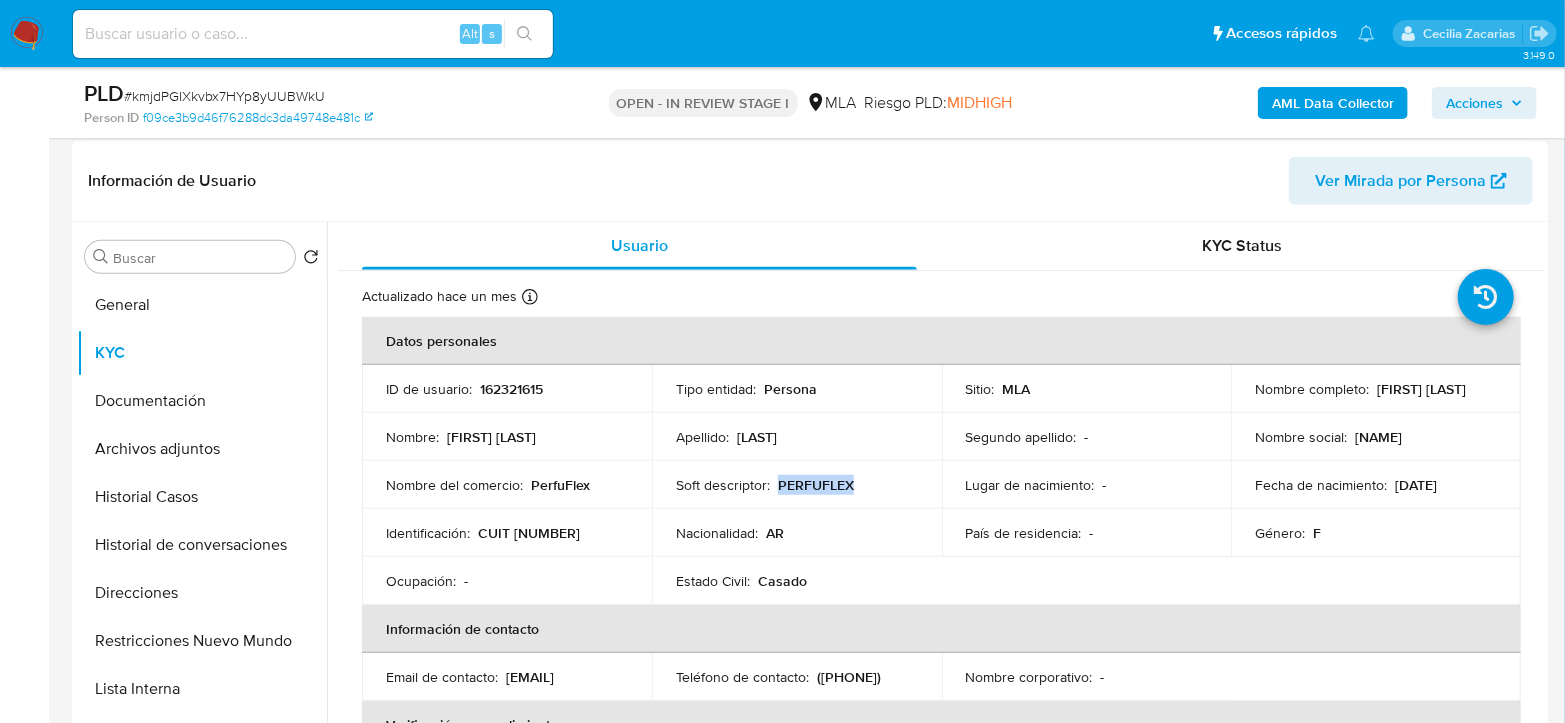 click on "PERFUFLEX" at bounding box center [816, 485] 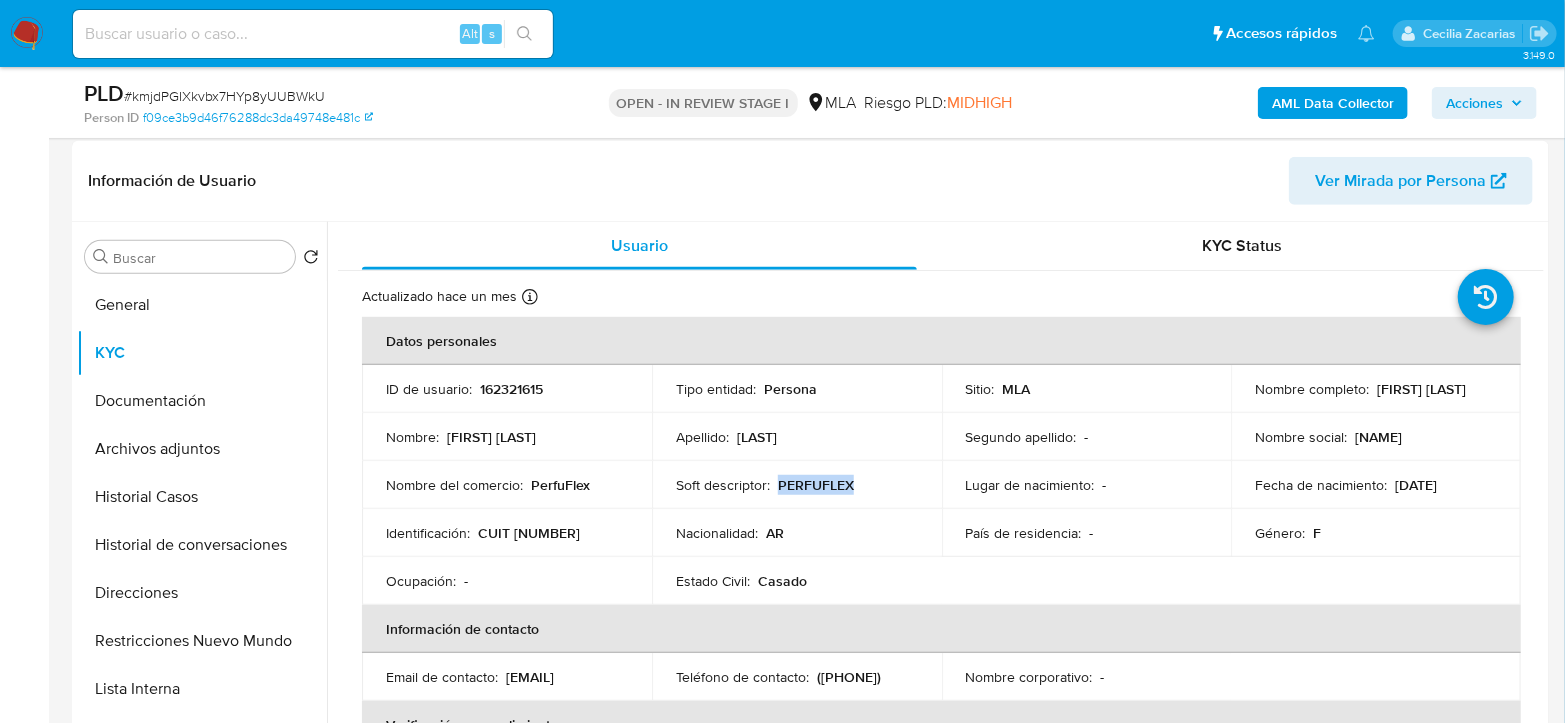 copy on "PERFUFLEX" 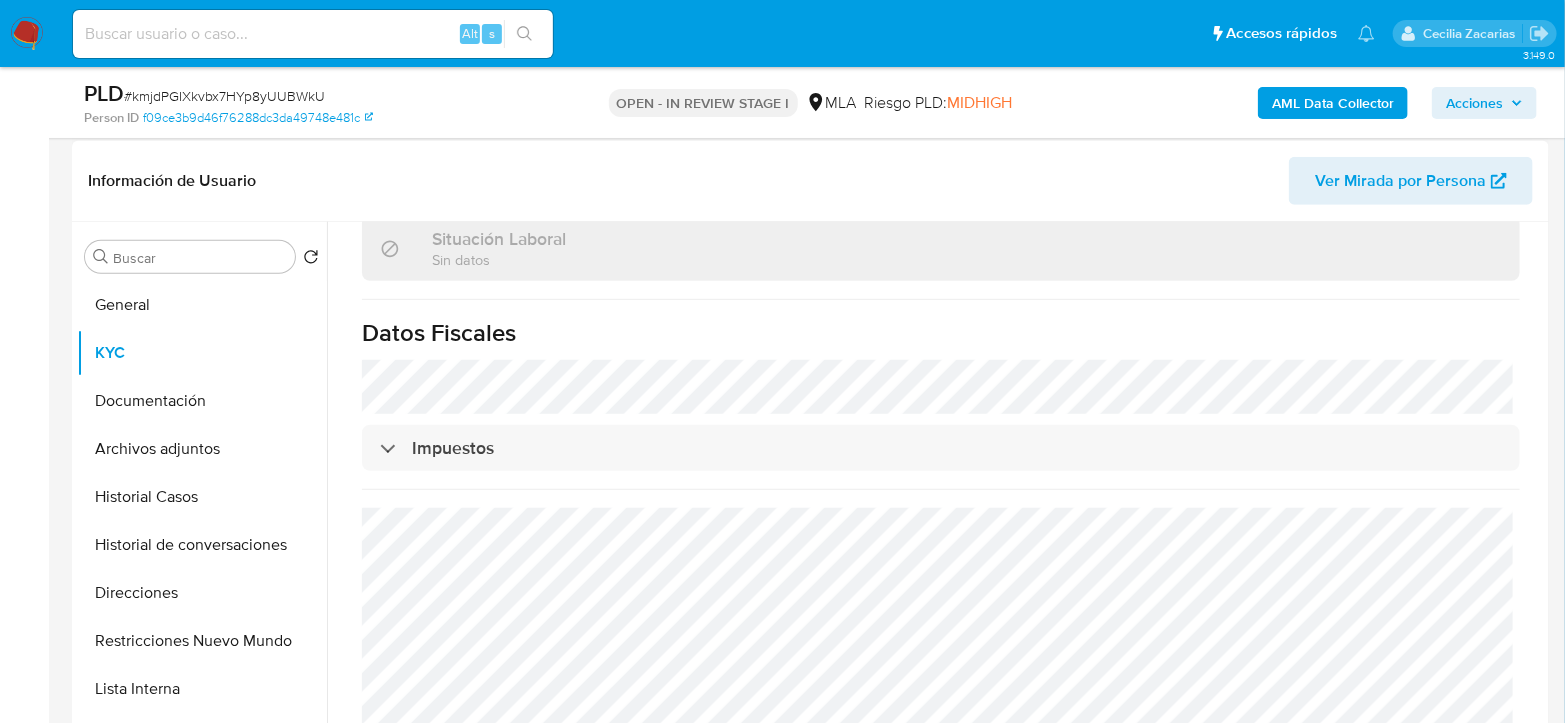 scroll, scrollTop: 1071, scrollLeft: 0, axis: vertical 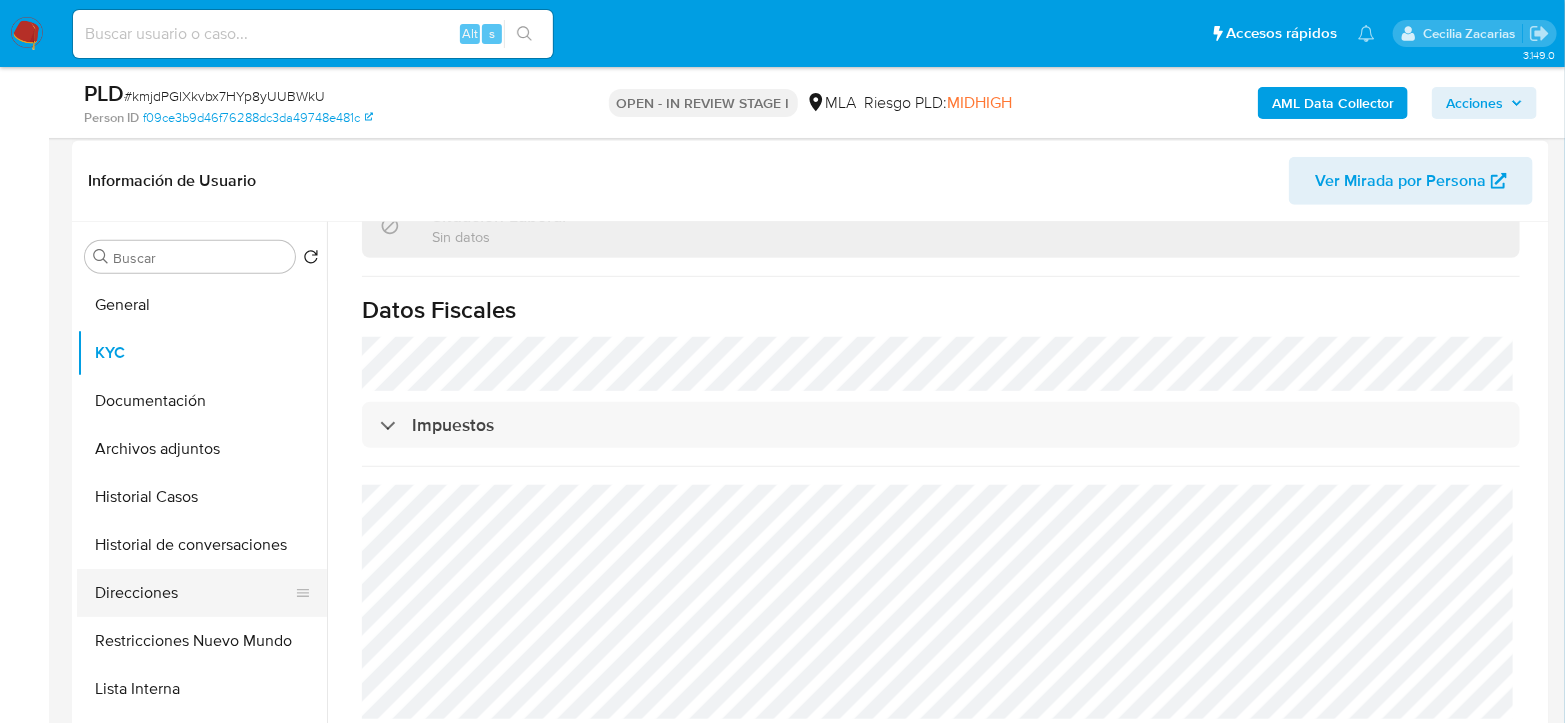 click on "Direcciones" at bounding box center [194, 593] 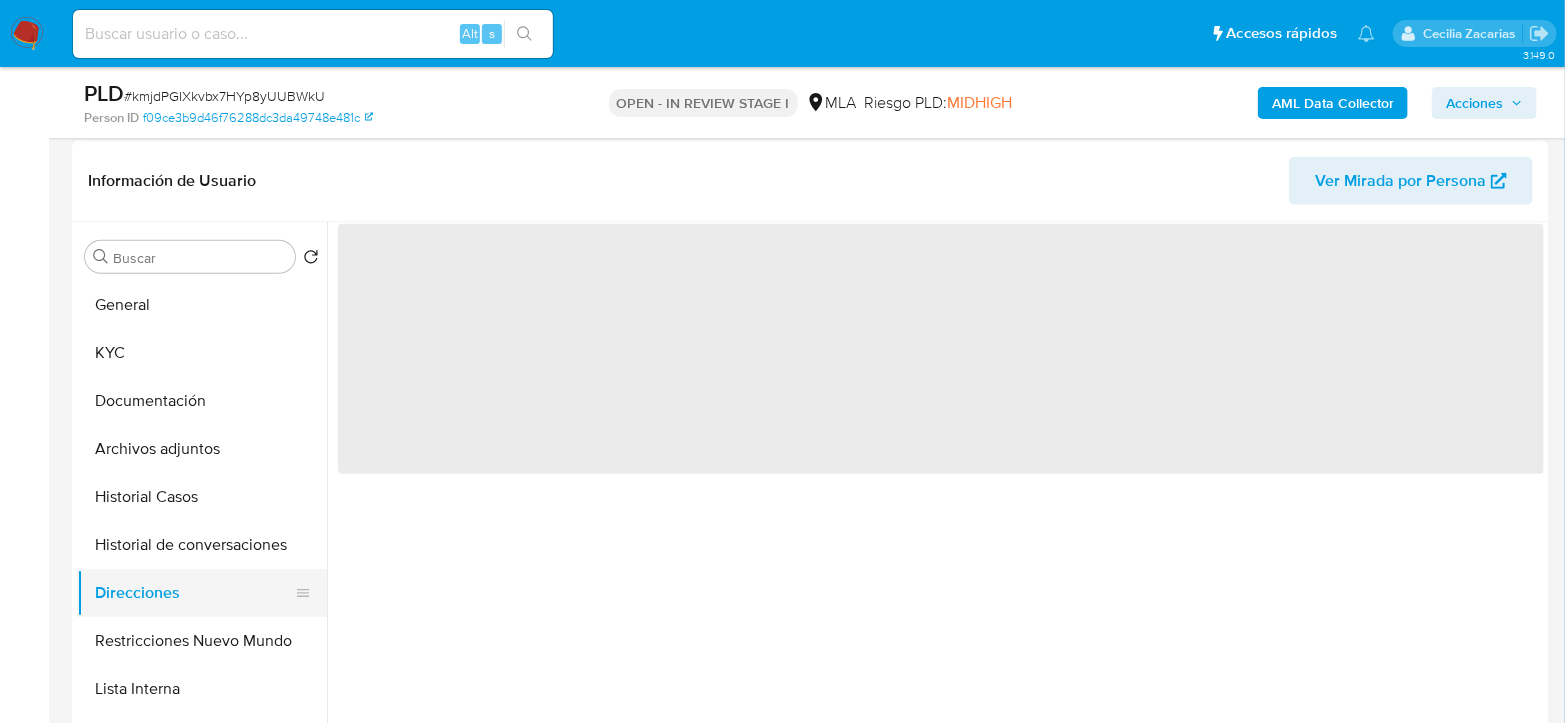 scroll, scrollTop: 0, scrollLeft: 0, axis: both 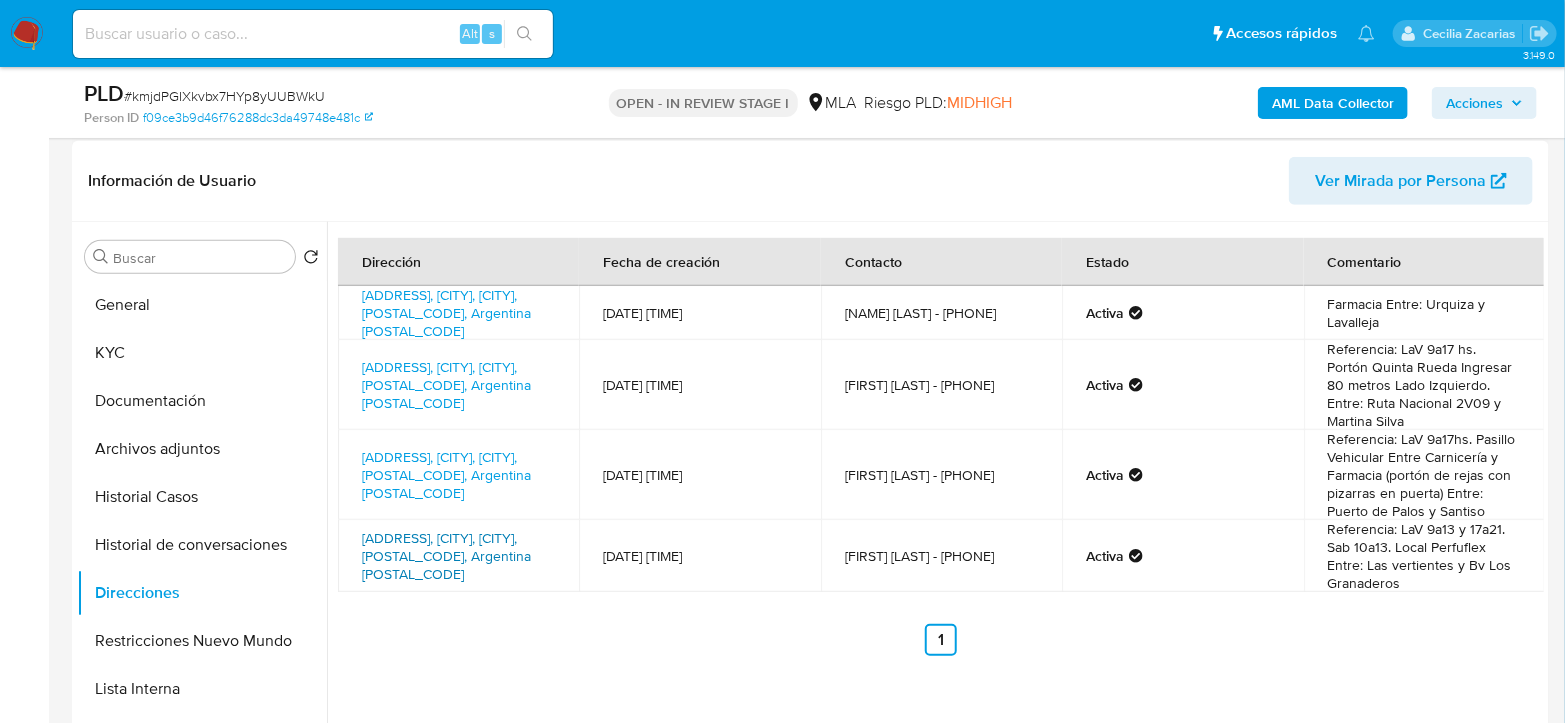 click on "[ADDRESS], [CITY], [CITY], [POSTAL_CODE], Argentina [POSTAL_CODE]" at bounding box center (446, 556) 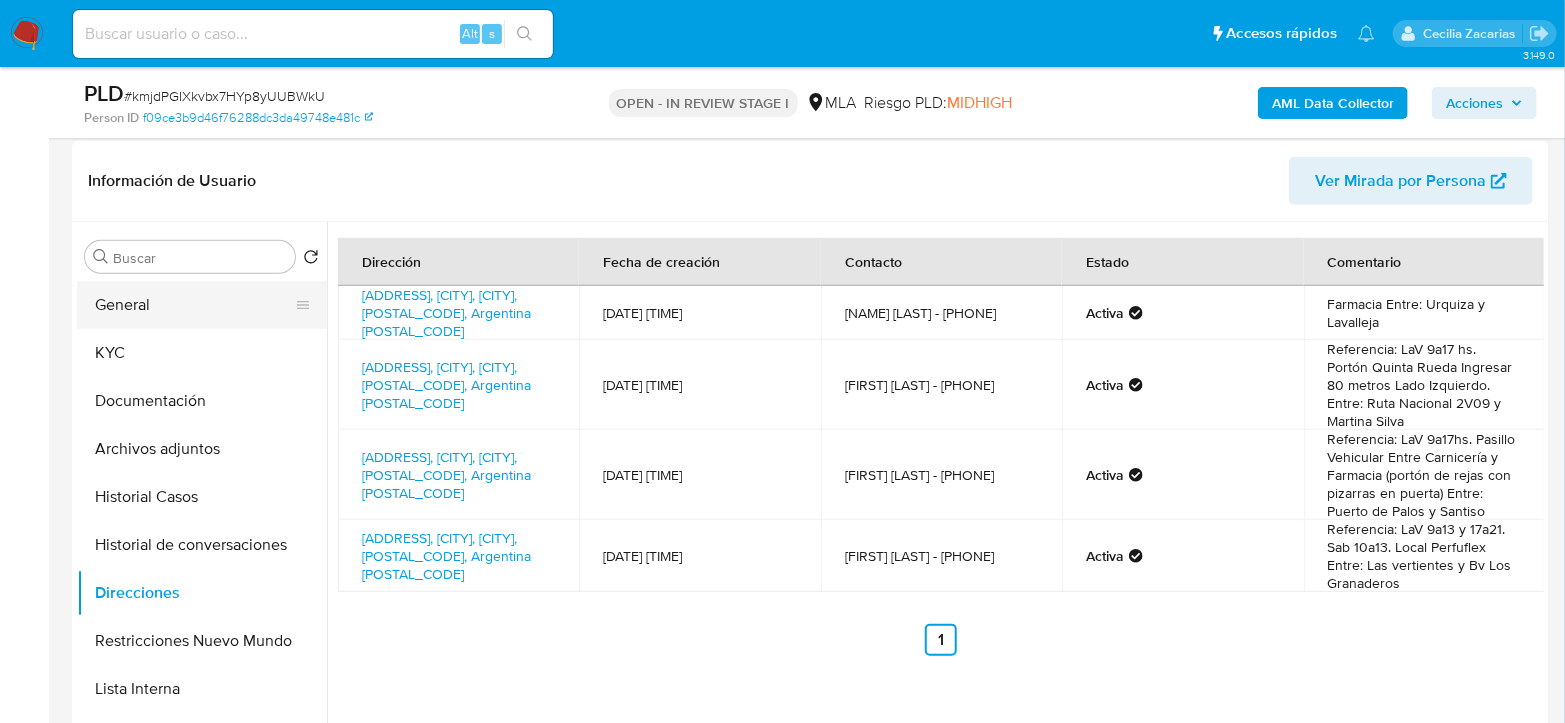 click on "General" at bounding box center (194, 305) 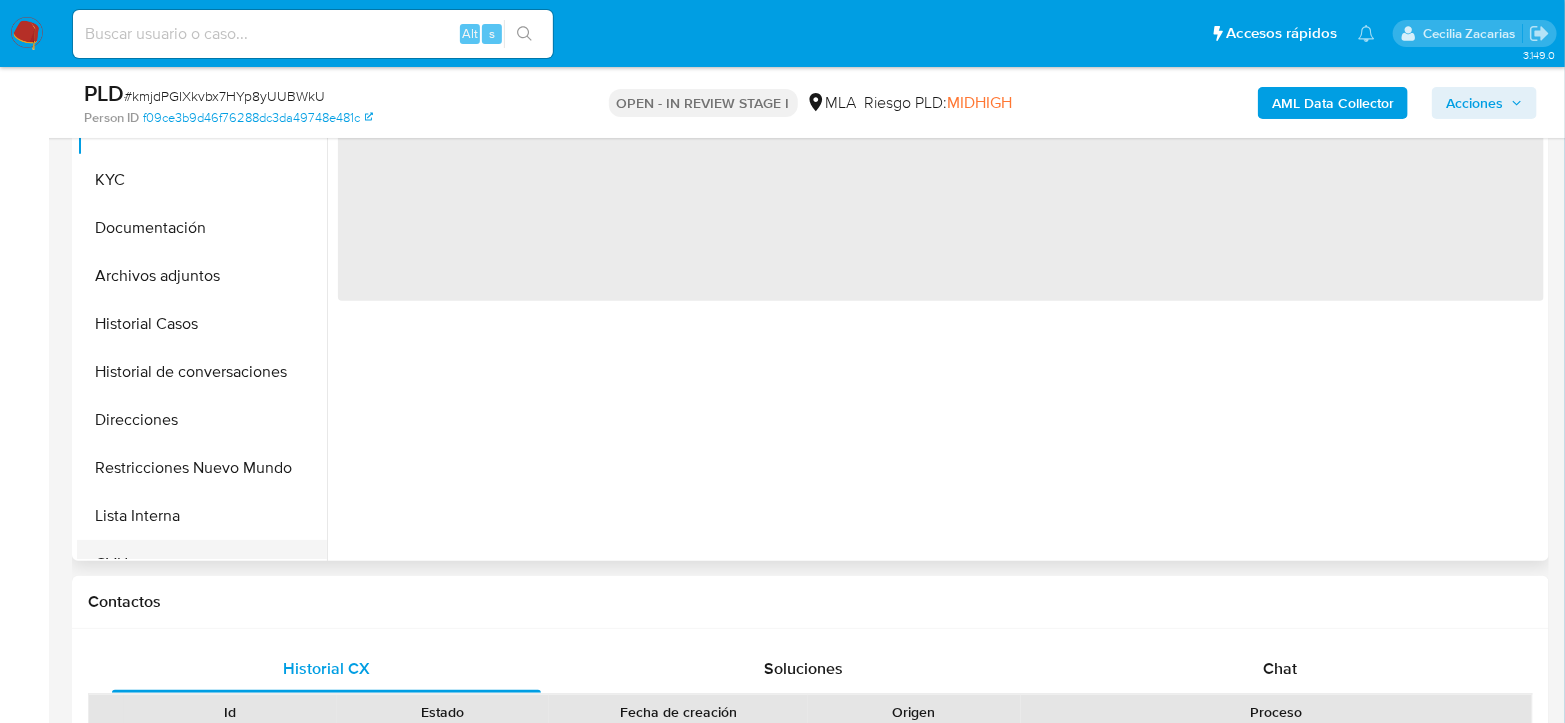 scroll, scrollTop: 666, scrollLeft: 0, axis: vertical 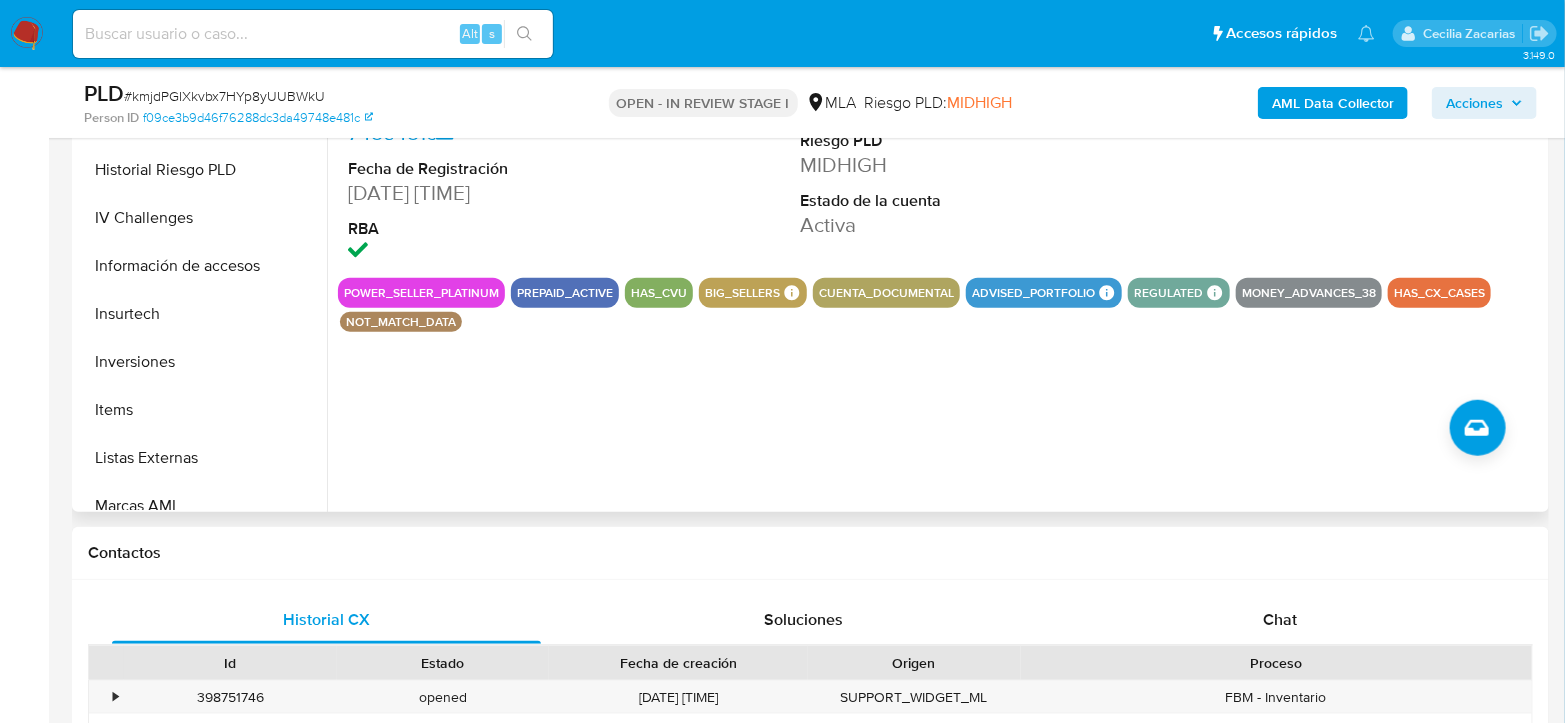 click on "Items" at bounding box center (202, 410) 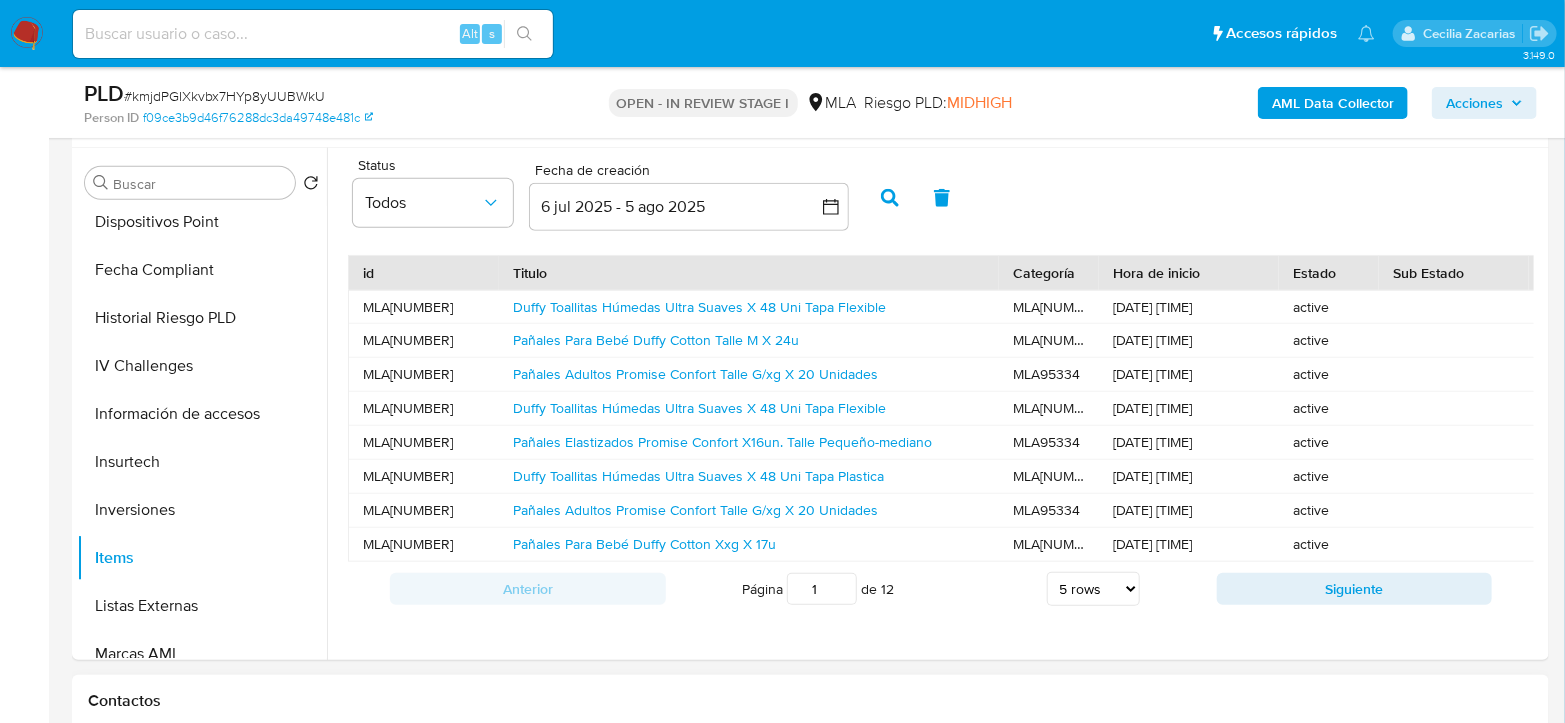 scroll, scrollTop: 555, scrollLeft: 0, axis: vertical 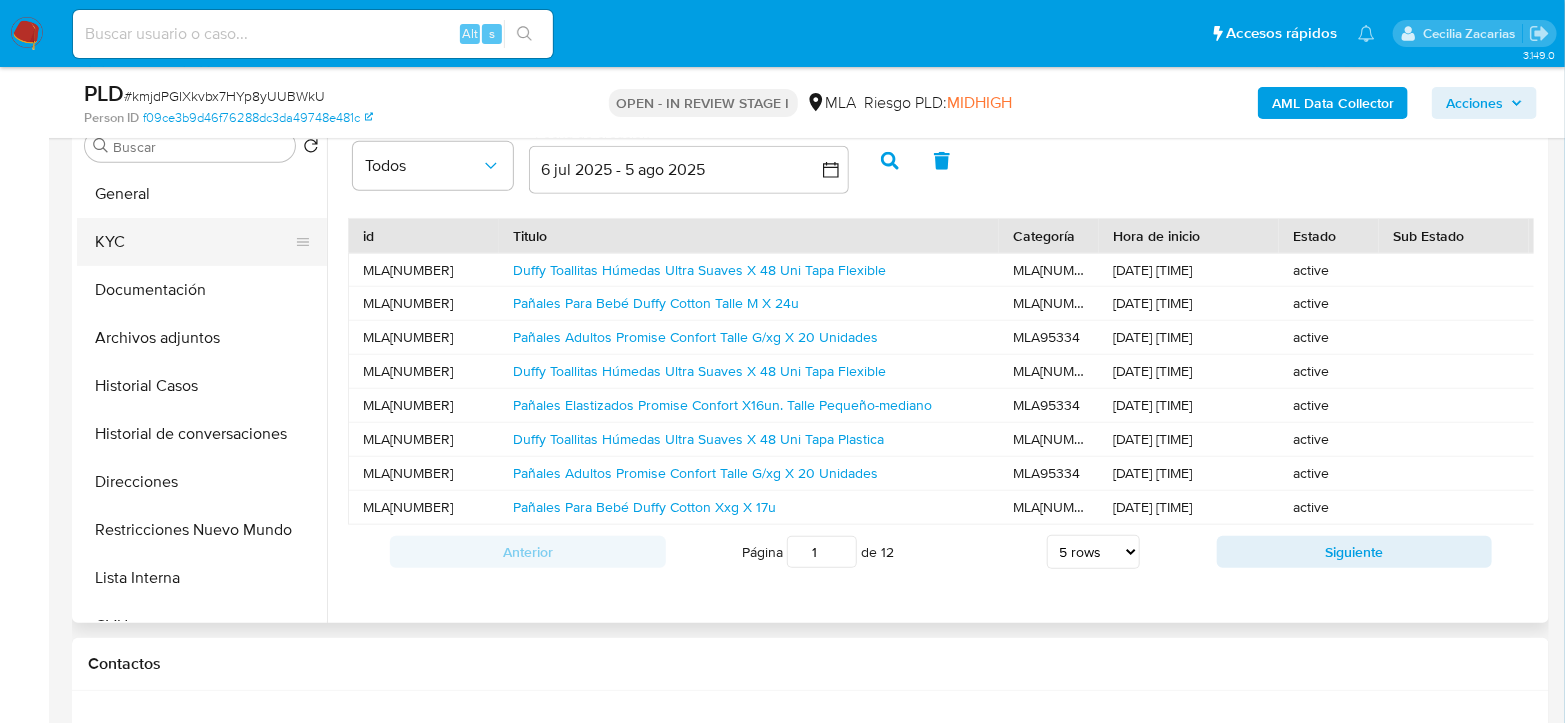 click on "KYC" at bounding box center [194, 242] 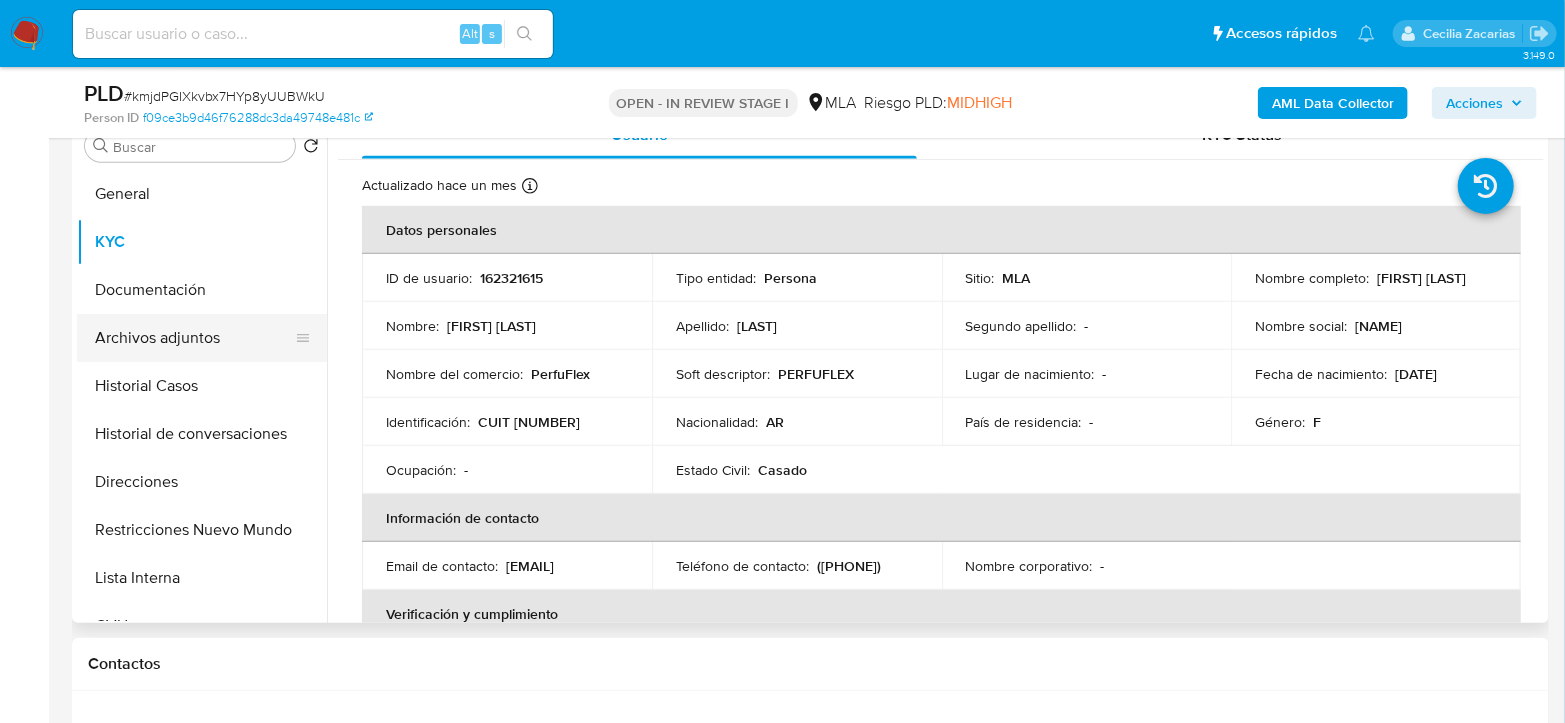 click on "Archivos adjuntos" at bounding box center [194, 338] 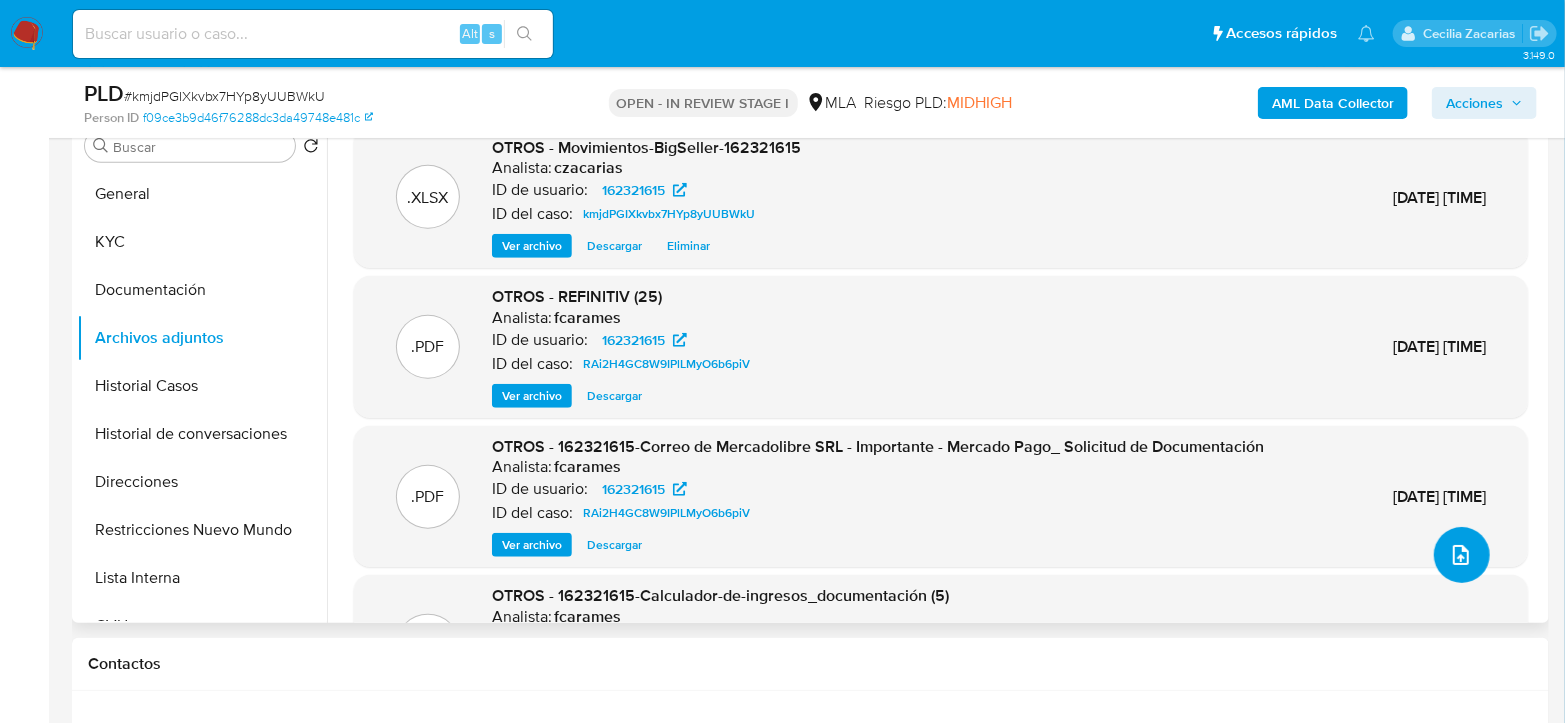 click 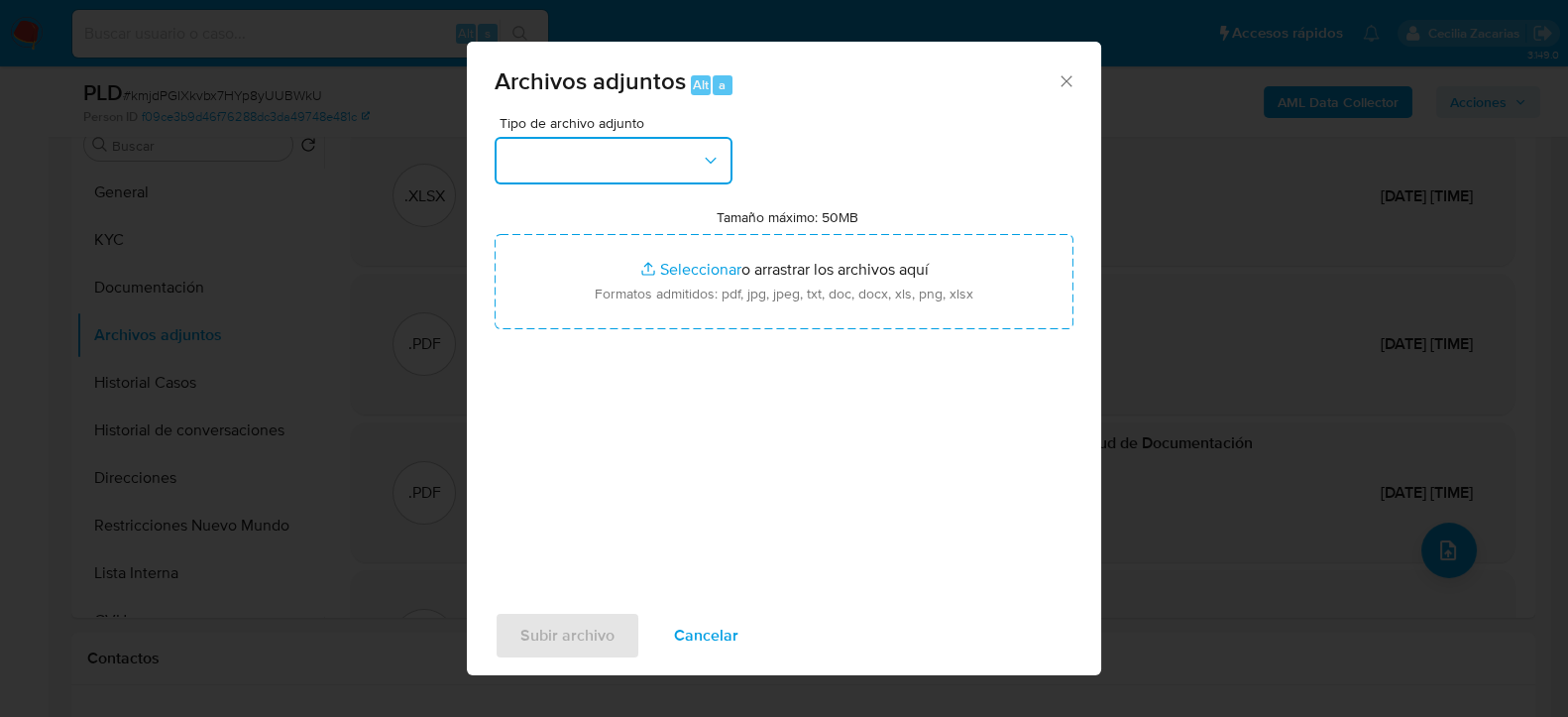 click at bounding box center (614, 161) 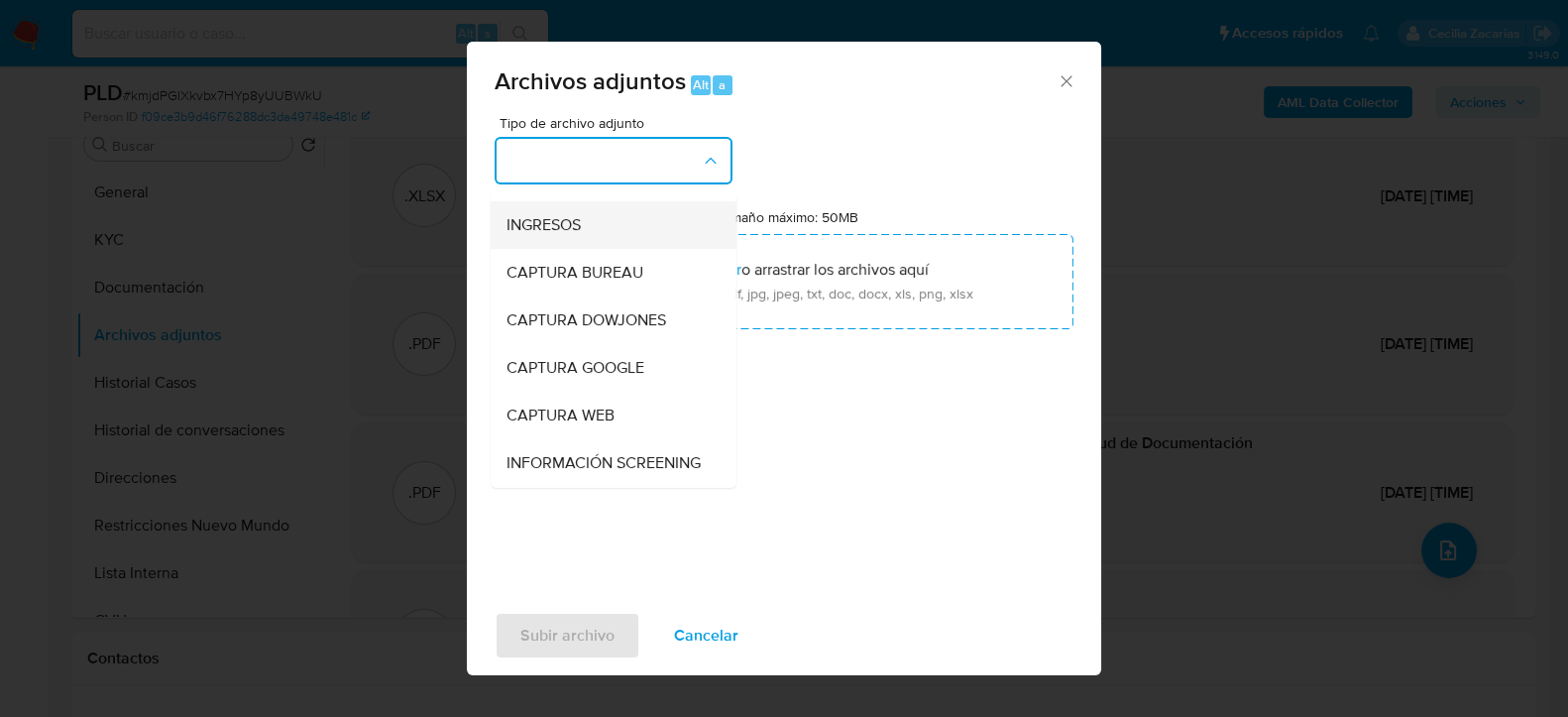 scroll, scrollTop: 0, scrollLeft: 0, axis: both 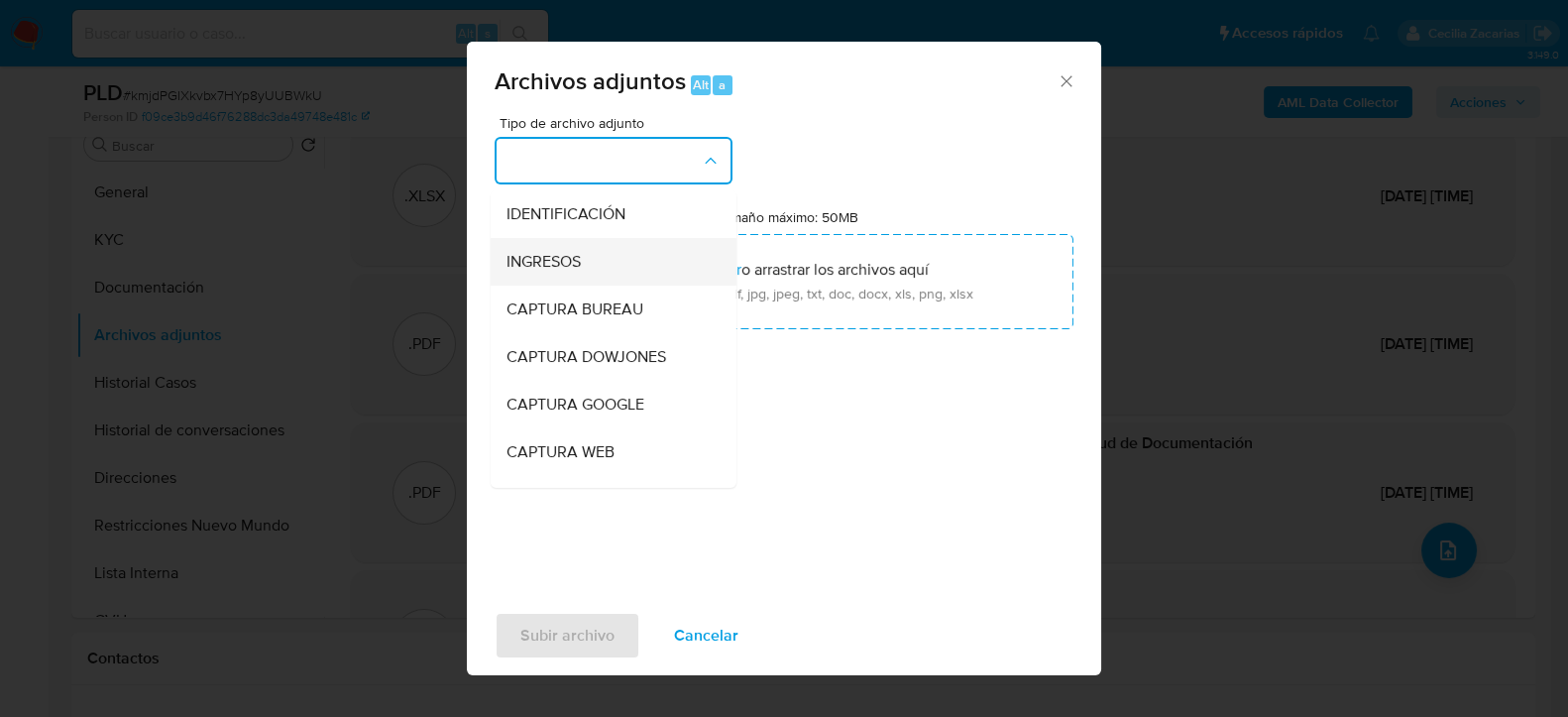 click on "INGRESOS" at bounding box center [608, 261] 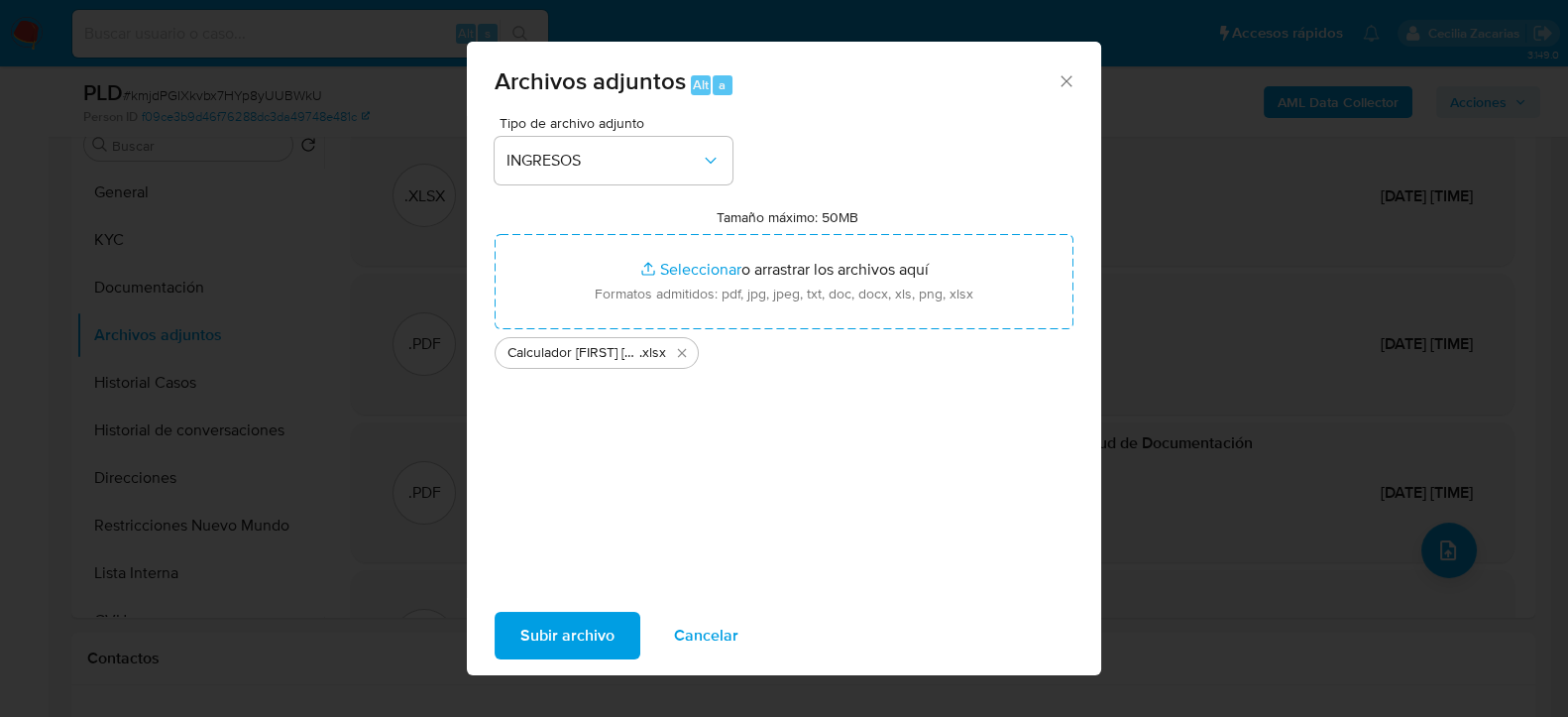 click on "Subir archivo" at bounding box center [567, 636] 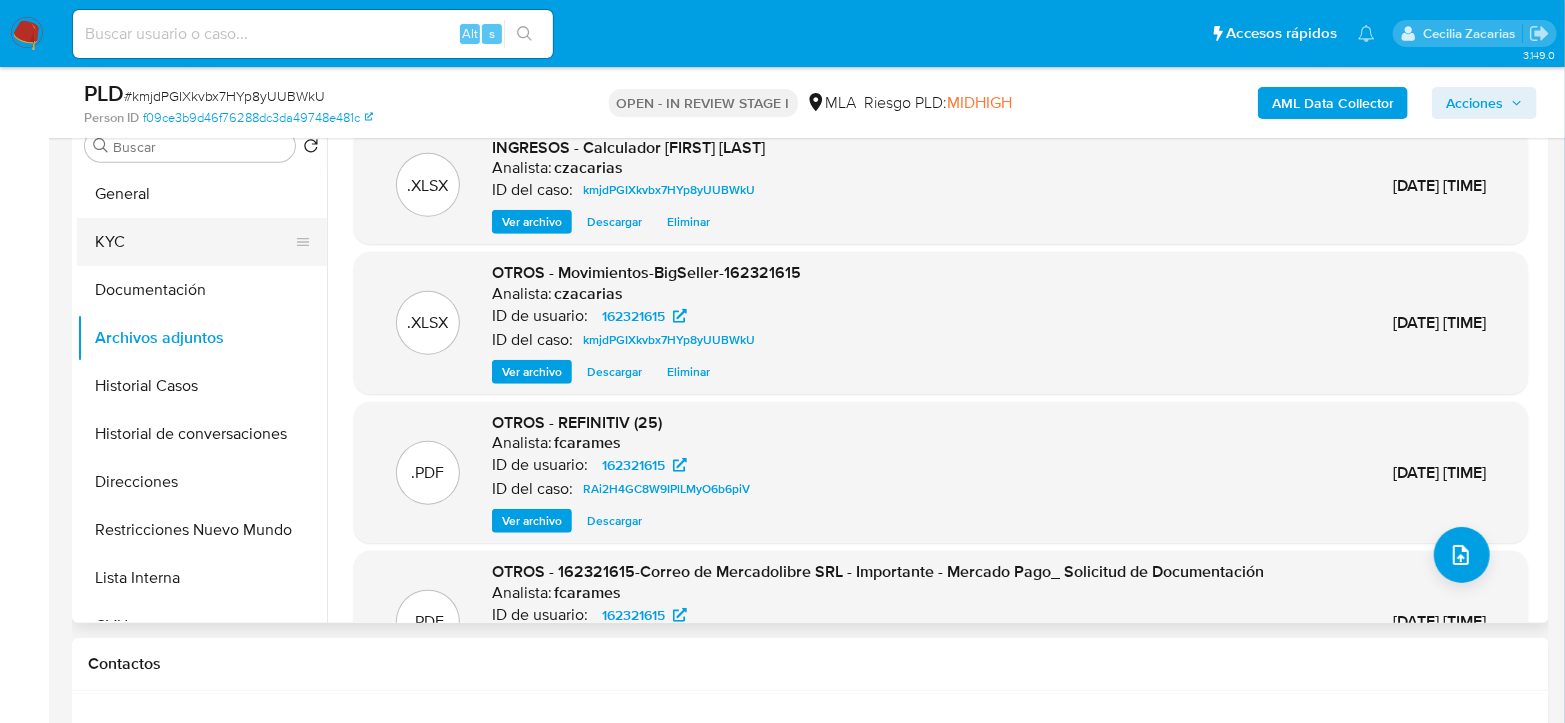click on "KYC" at bounding box center [194, 242] 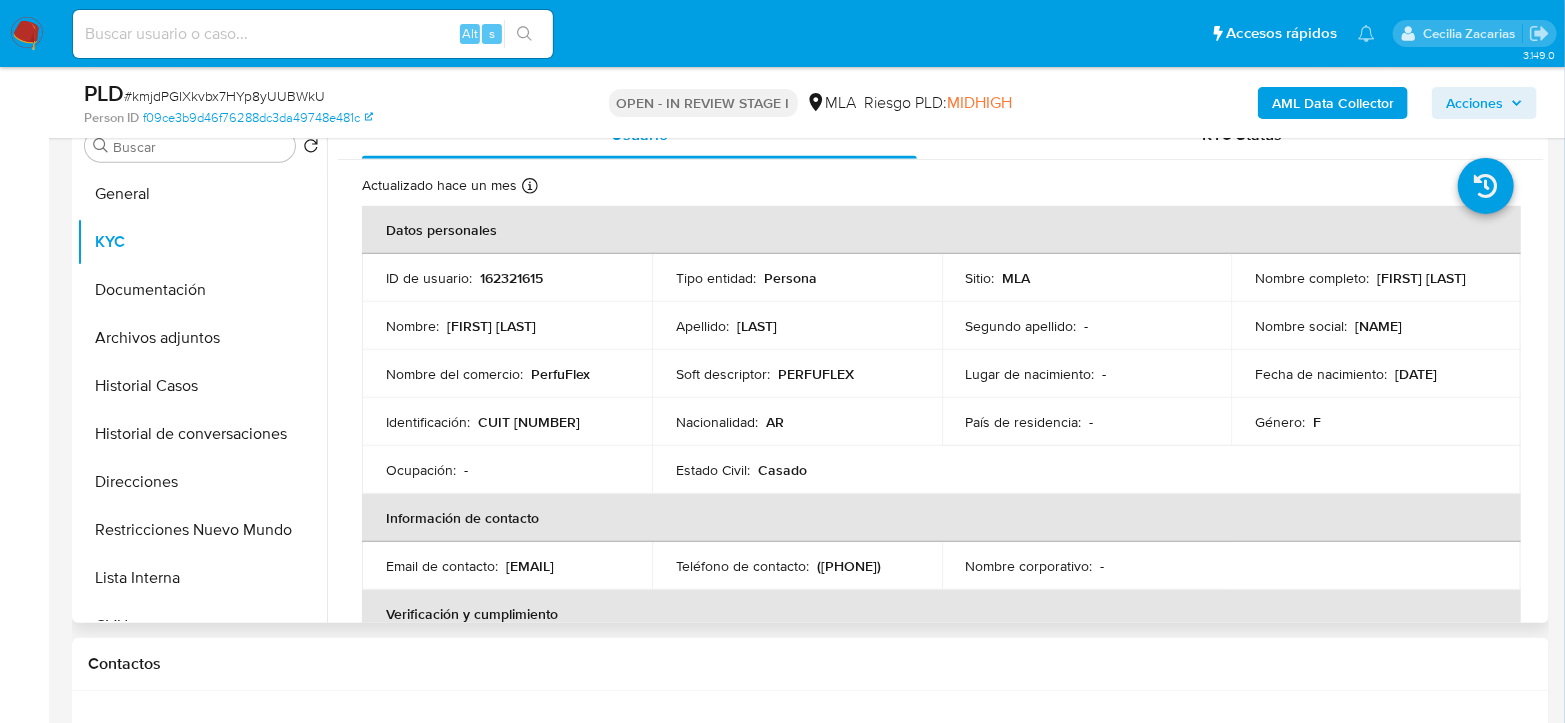 drag, startPoint x: 1251, startPoint y: 291, endPoint x: 1460, endPoint y: 293, distance: 209.00957 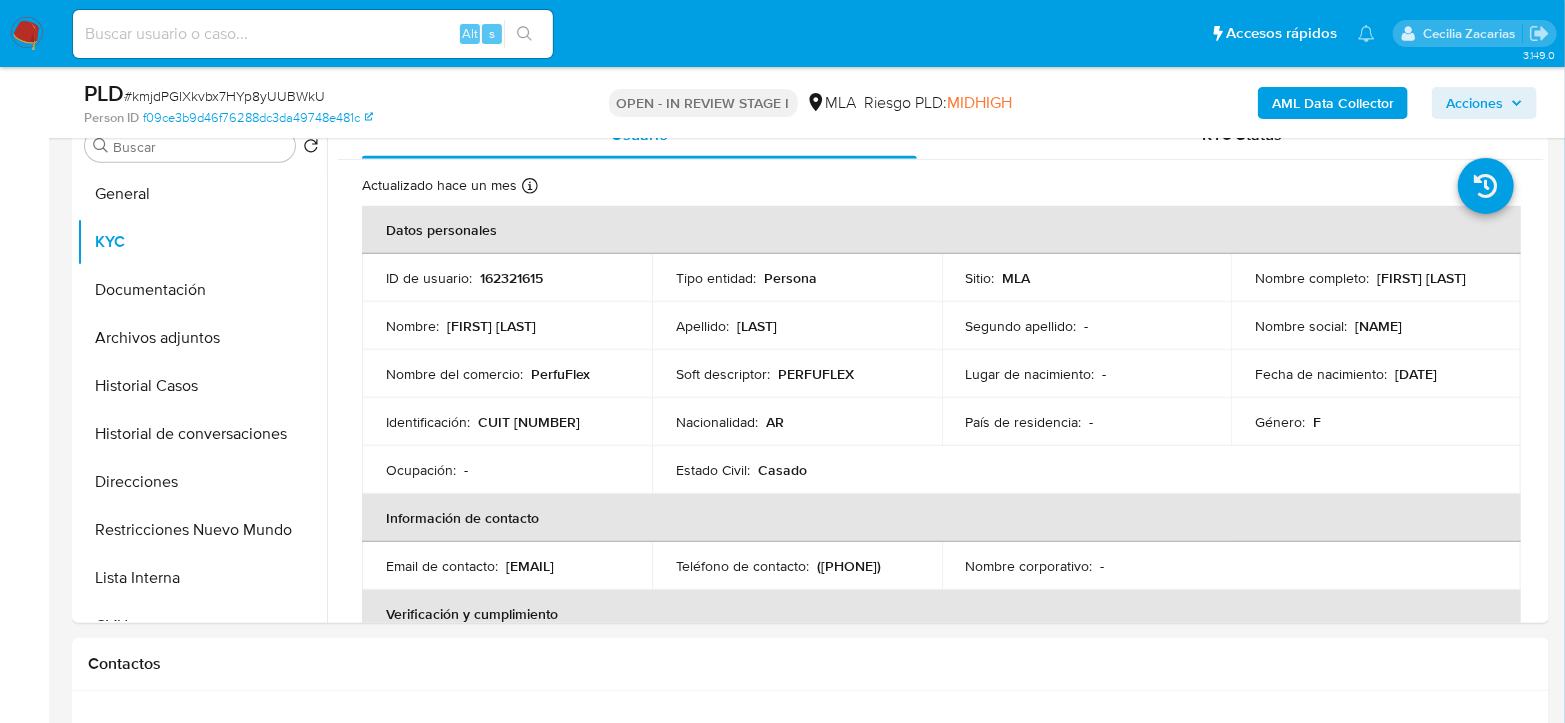 copy on "[FIRST] [LAST]" 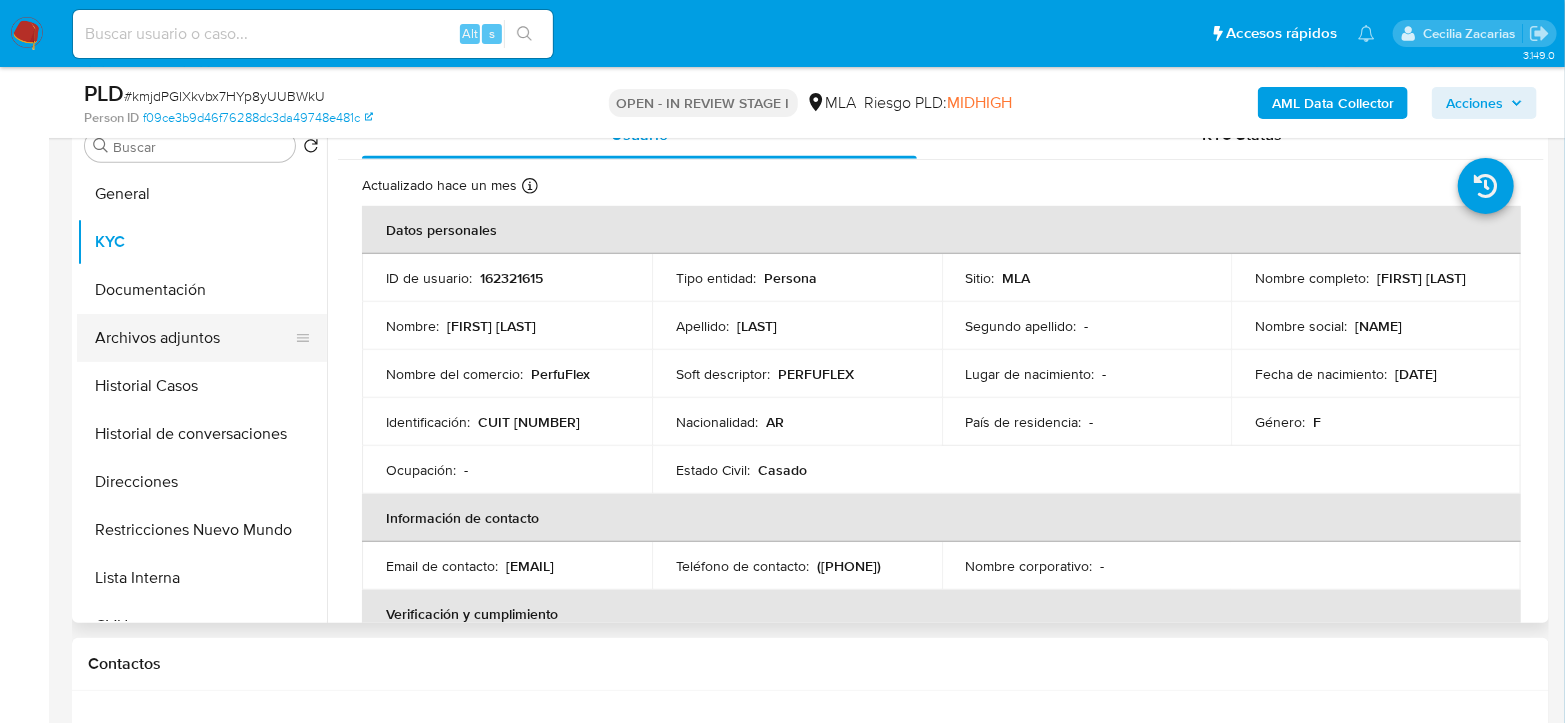click on "Archivos adjuntos" at bounding box center [194, 338] 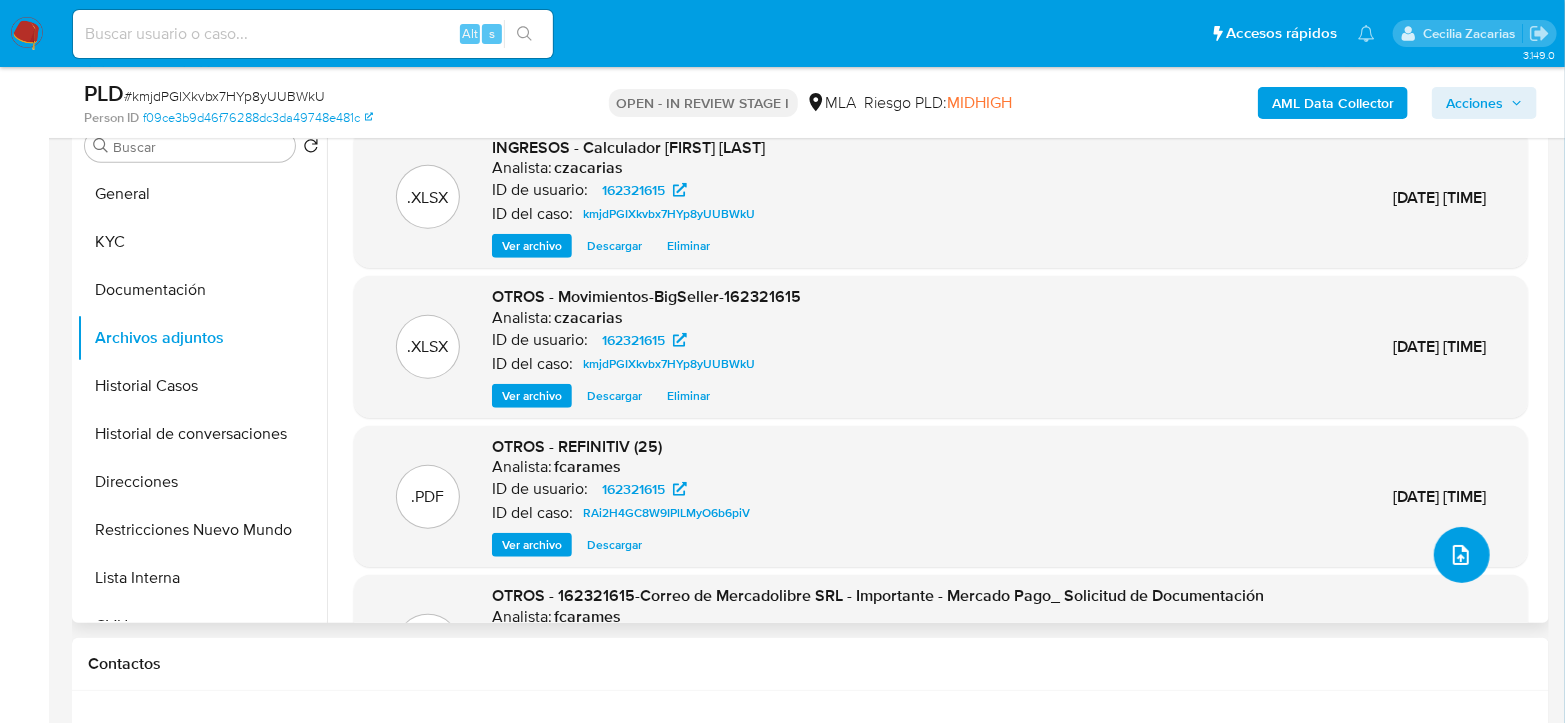 click 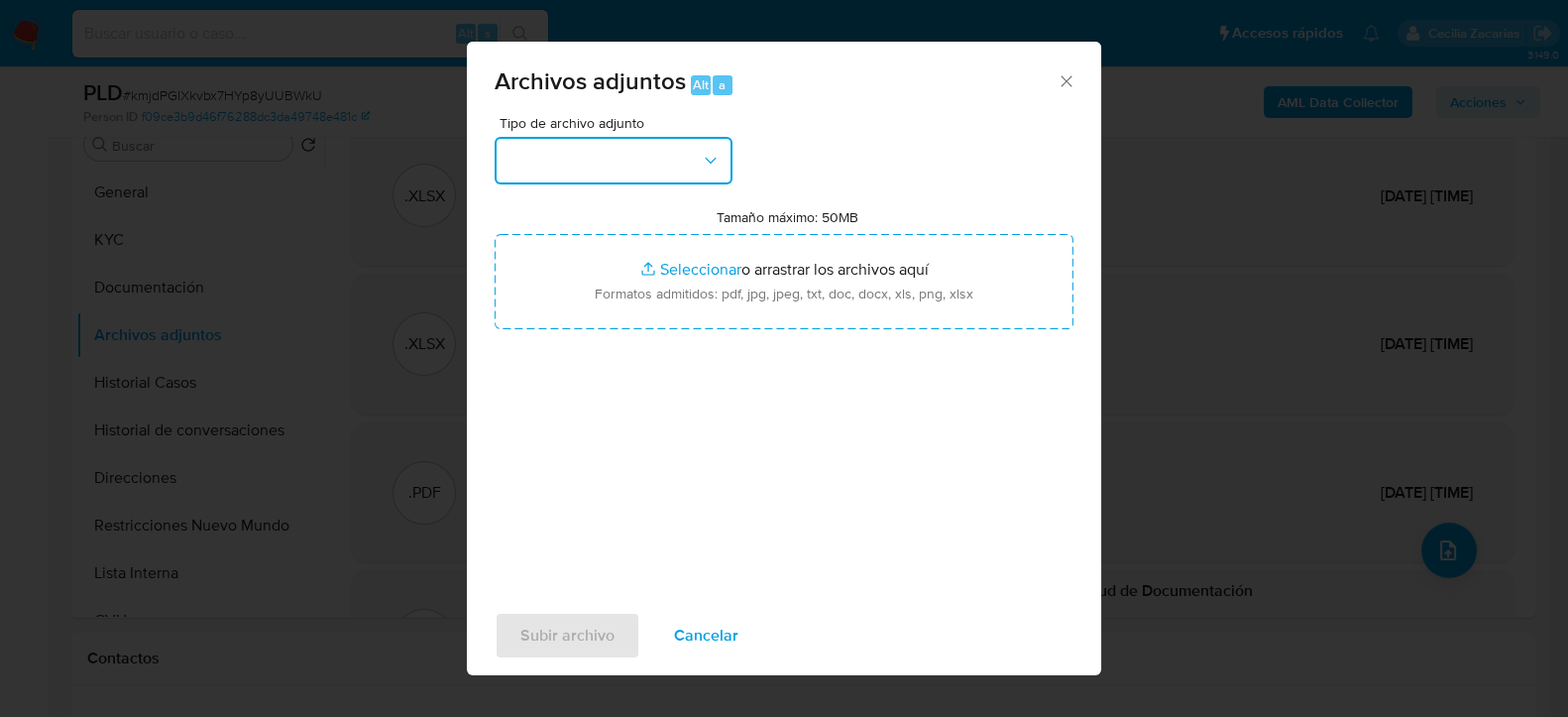 click at bounding box center (614, 161) 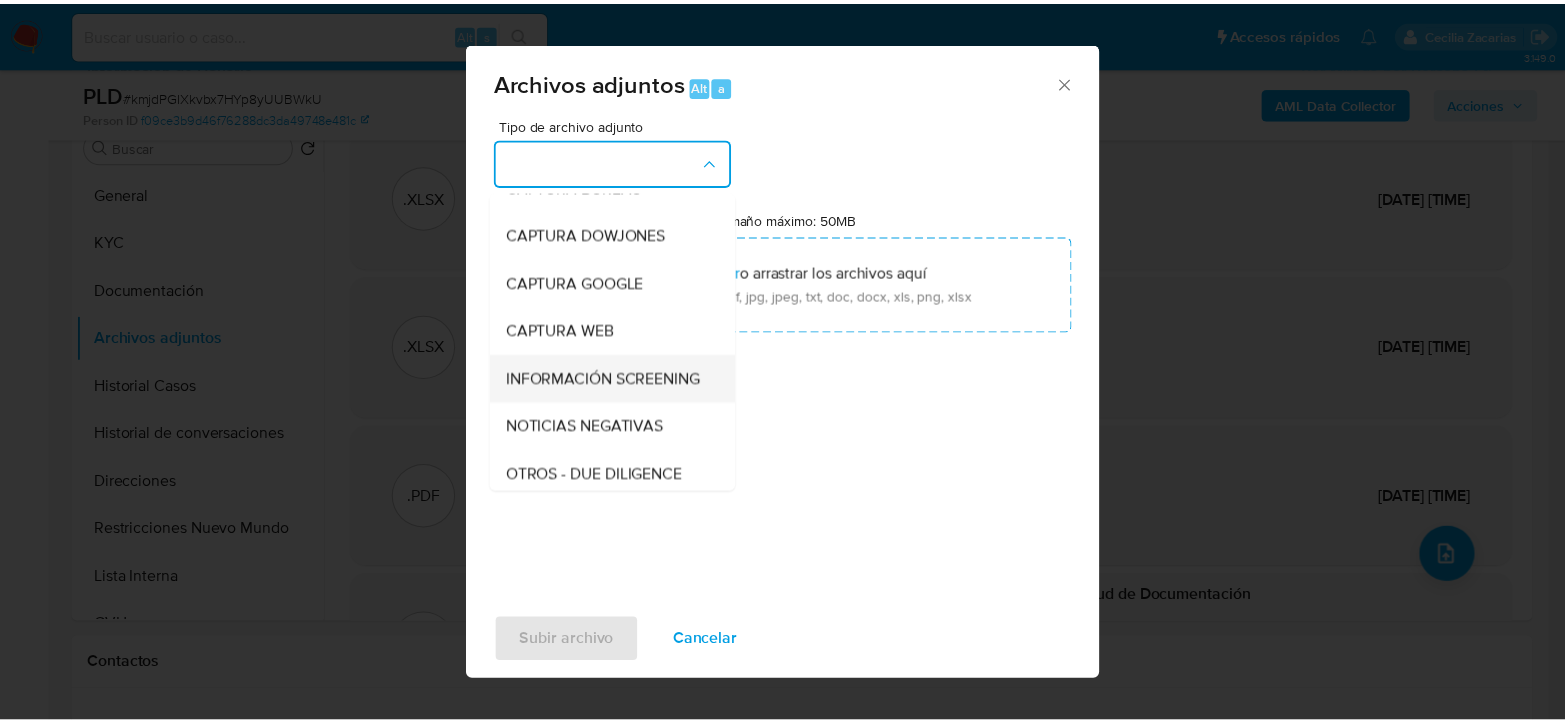 scroll, scrollTop: 0, scrollLeft: 0, axis: both 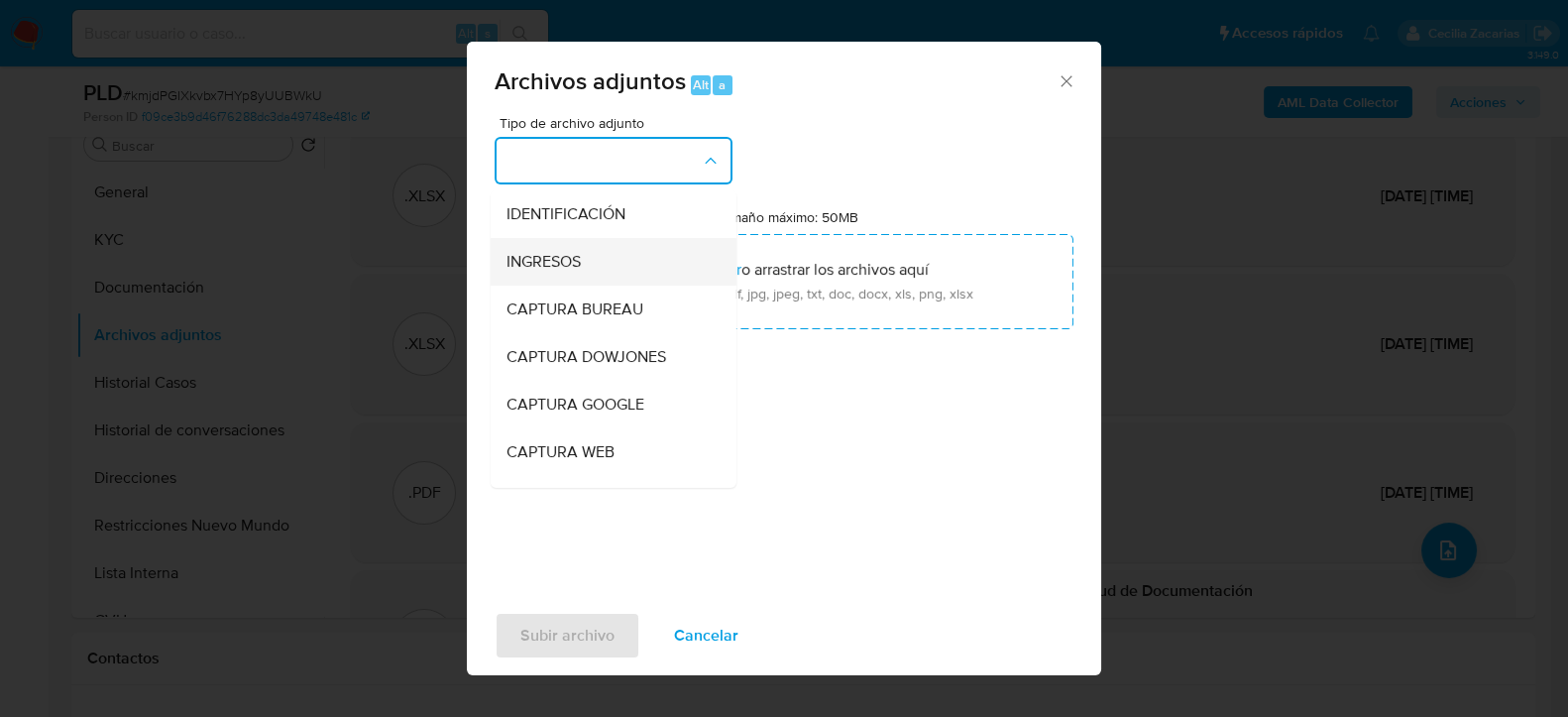 click on "INGRESOS" at bounding box center (543, 261) 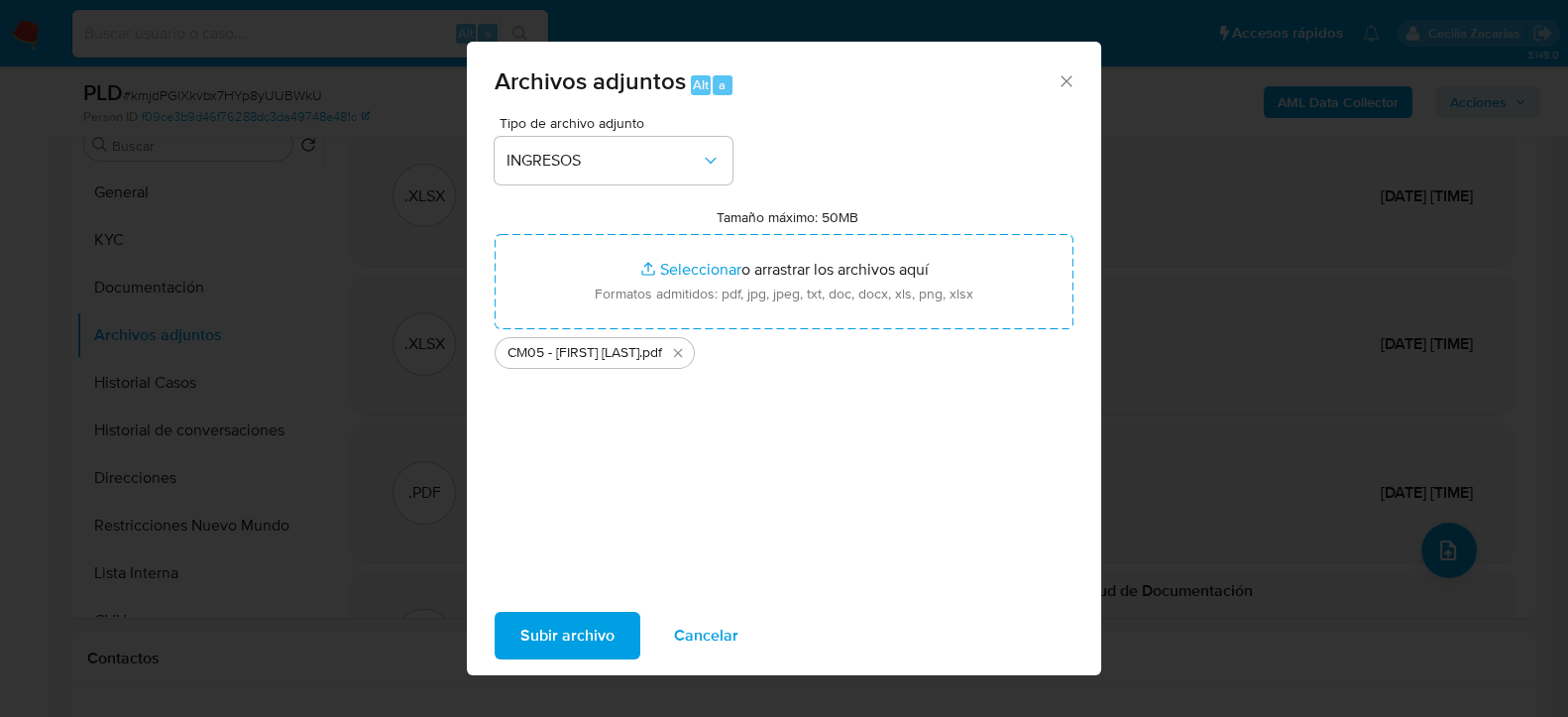 click on "Subir archivo" at bounding box center (567, 636) 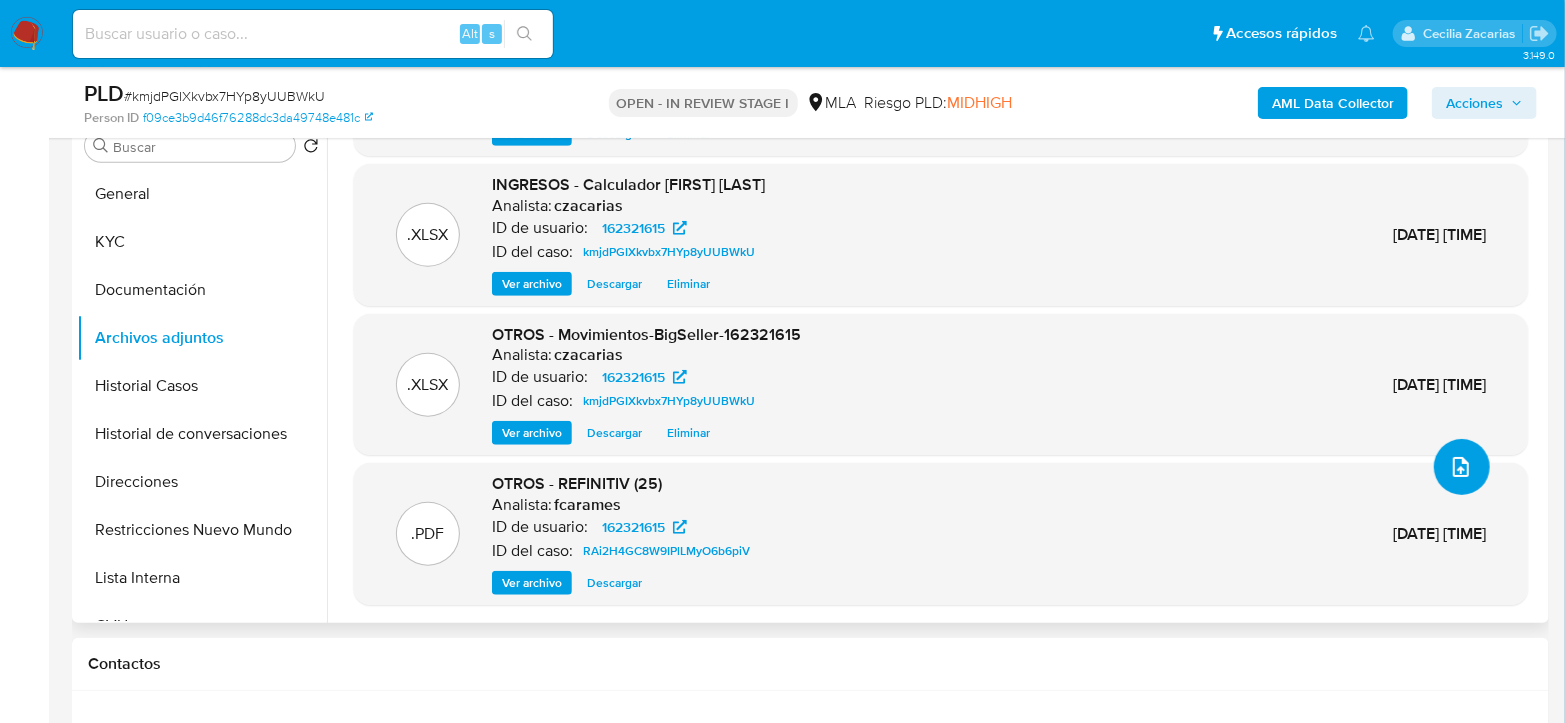 scroll, scrollTop: 144, scrollLeft: 0, axis: vertical 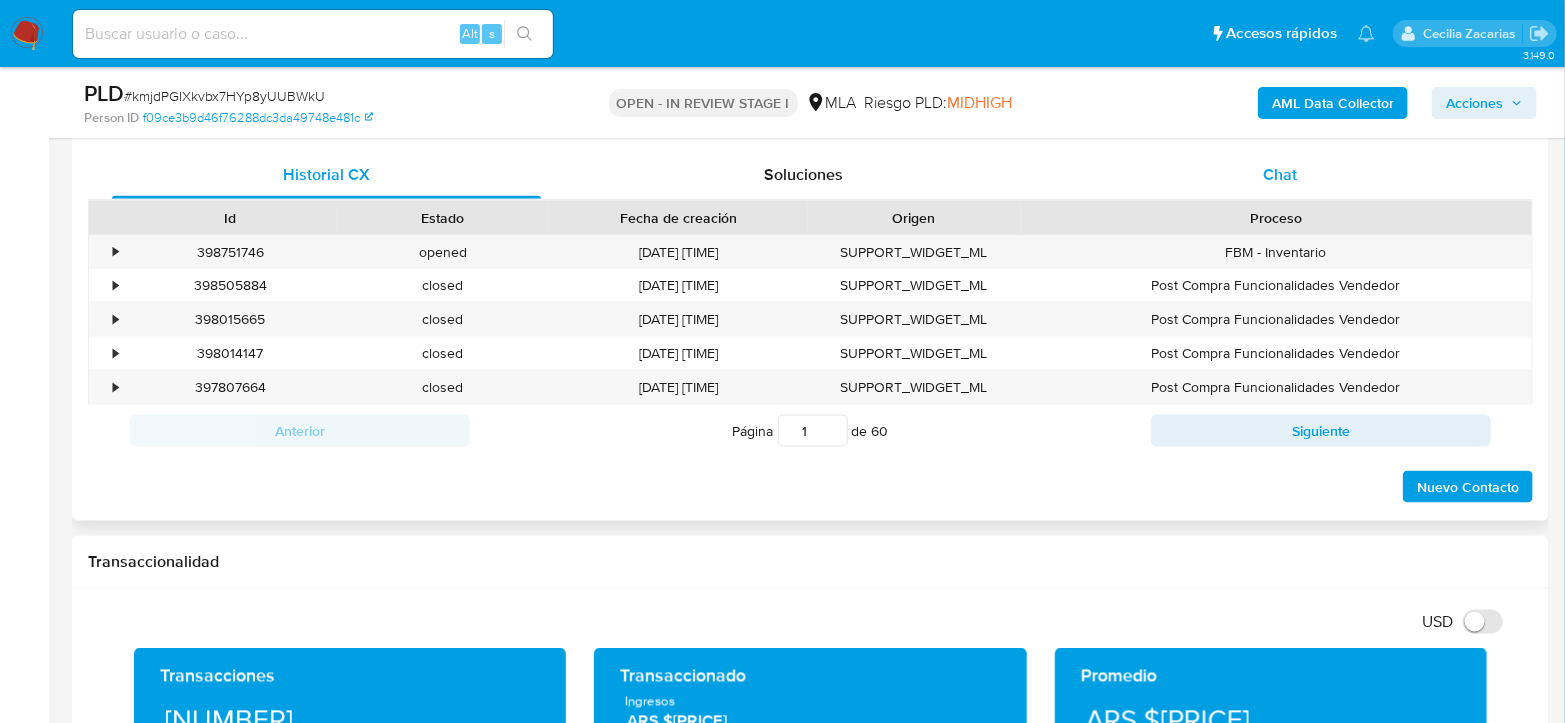 drag, startPoint x: 1301, startPoint y: 174, endPoint x: 1292, endPoint y: 166, distance: 12.0415945 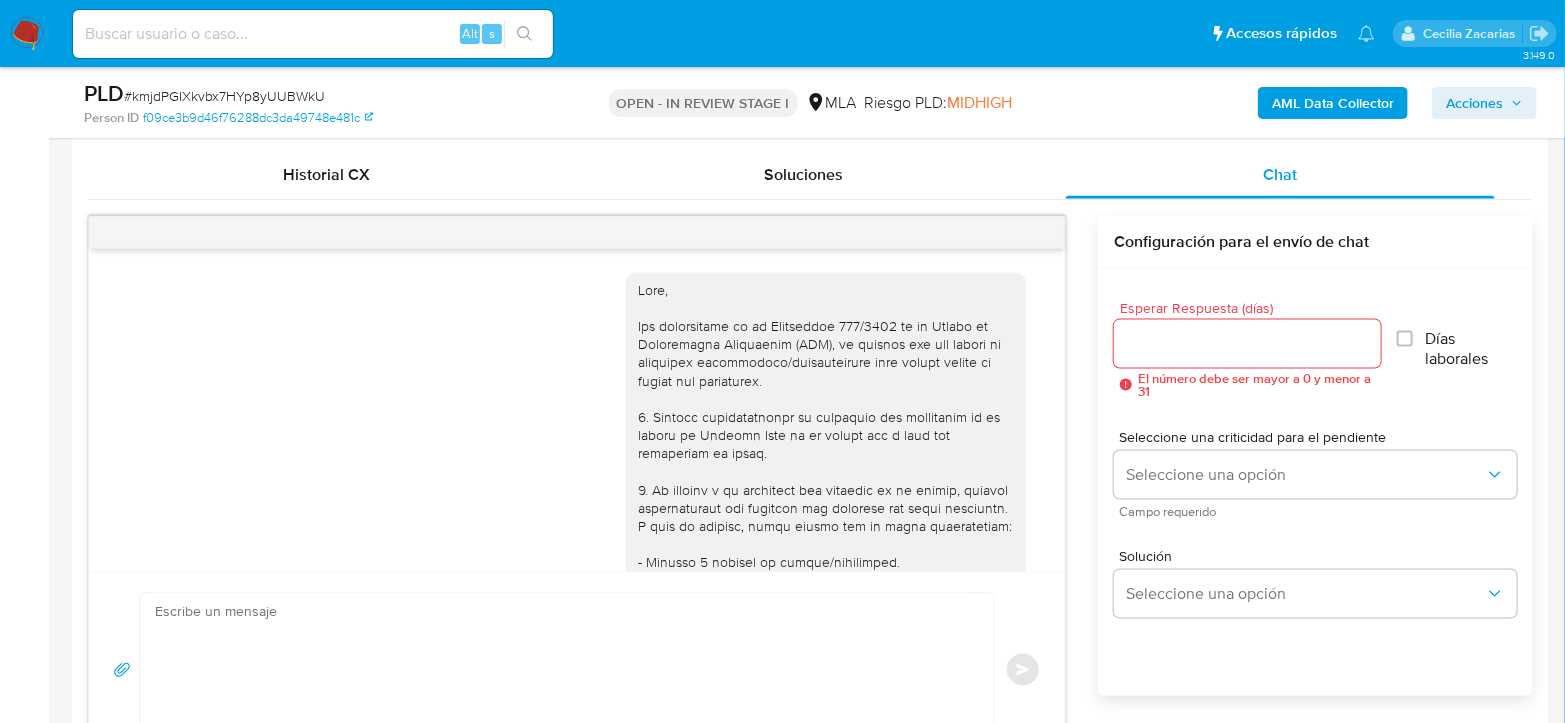 scroll, scrollTop: 1292, scrollLeft: 0, axis: vertical 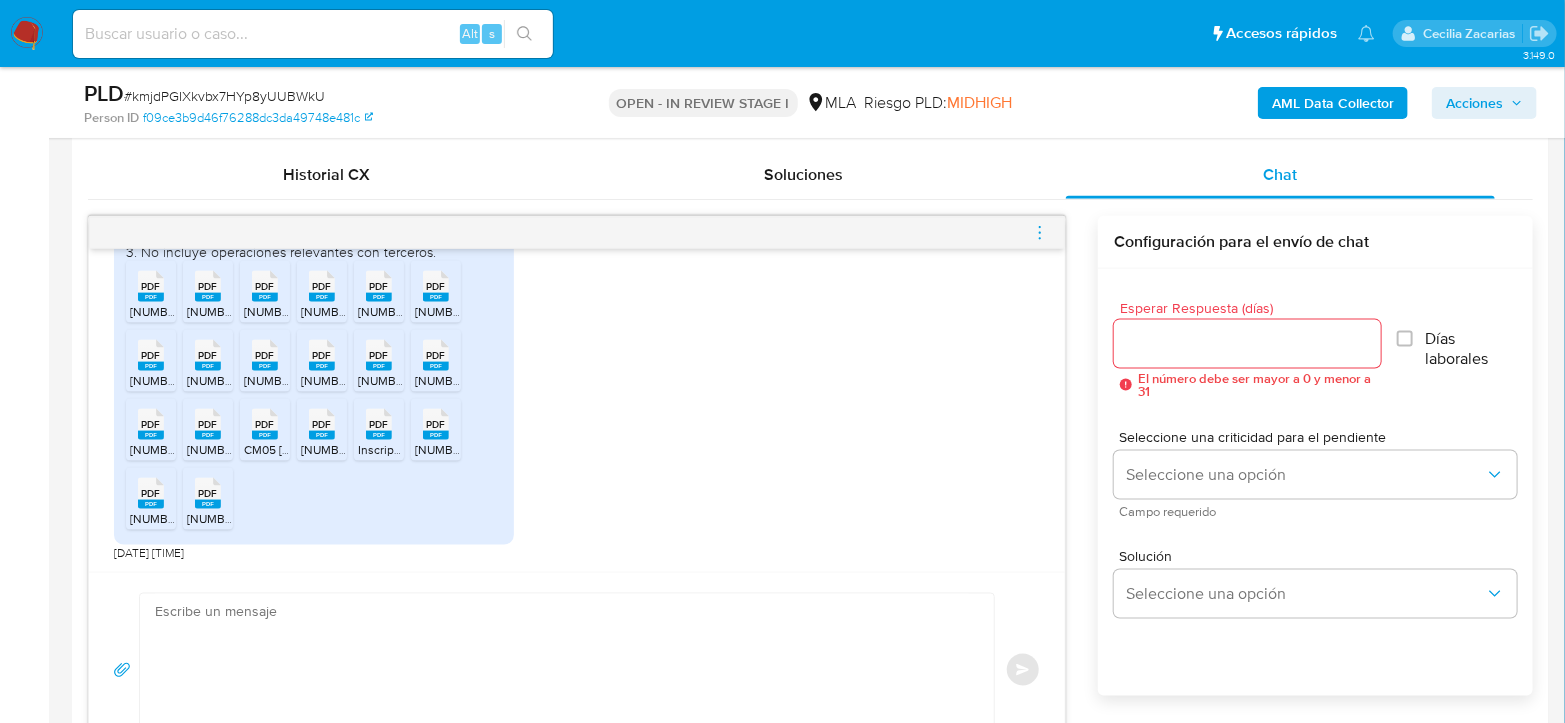 drag, startPoint x: 413, startPoint y: 631, endPoint x: 400, endPoint y: 634, distance: 13.341664 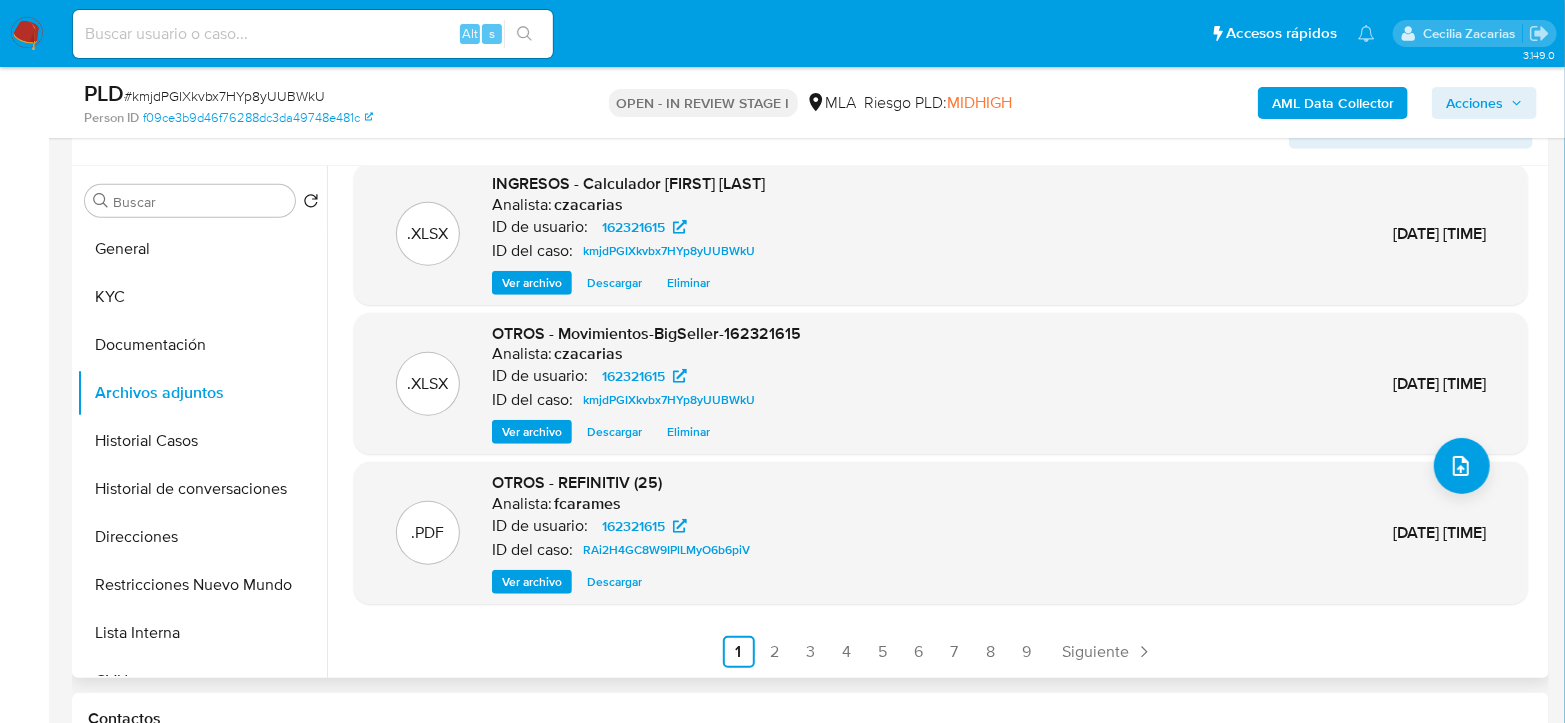 scroll, scrollTop: 387, scrollLeft: 0, axis: vertical 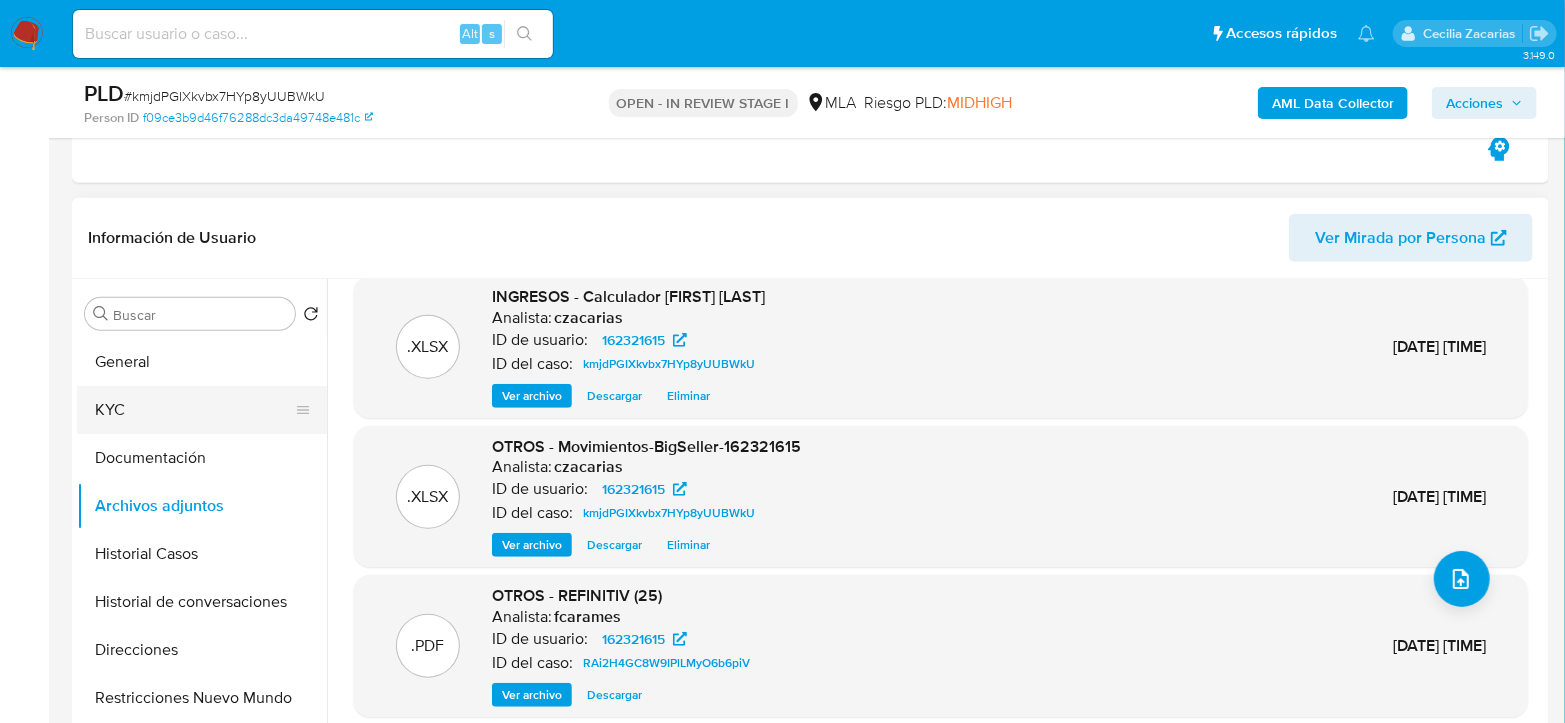 click on "KYC" at bounding box center [194, 410] 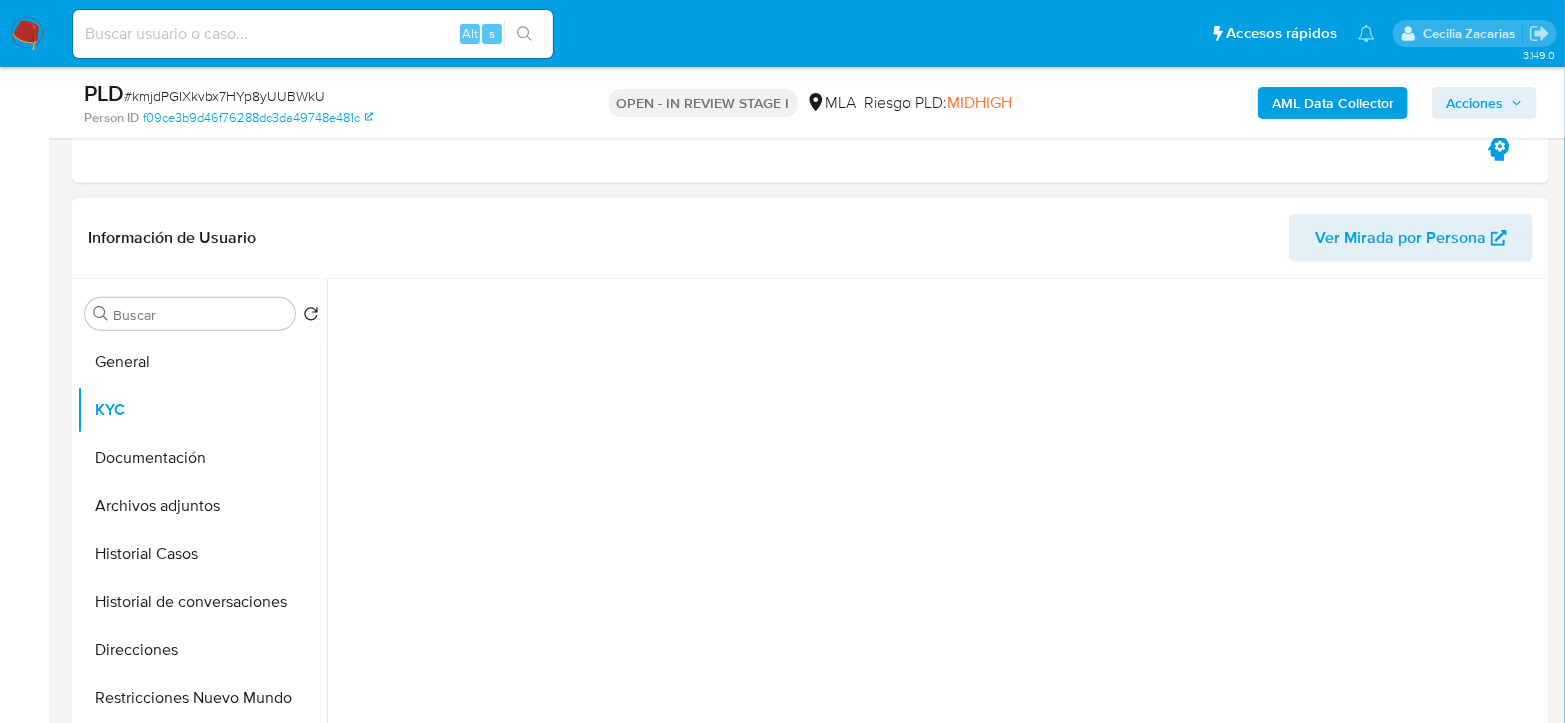 scroll, scrollTop: 0, scrollLeft: 0, axis: both 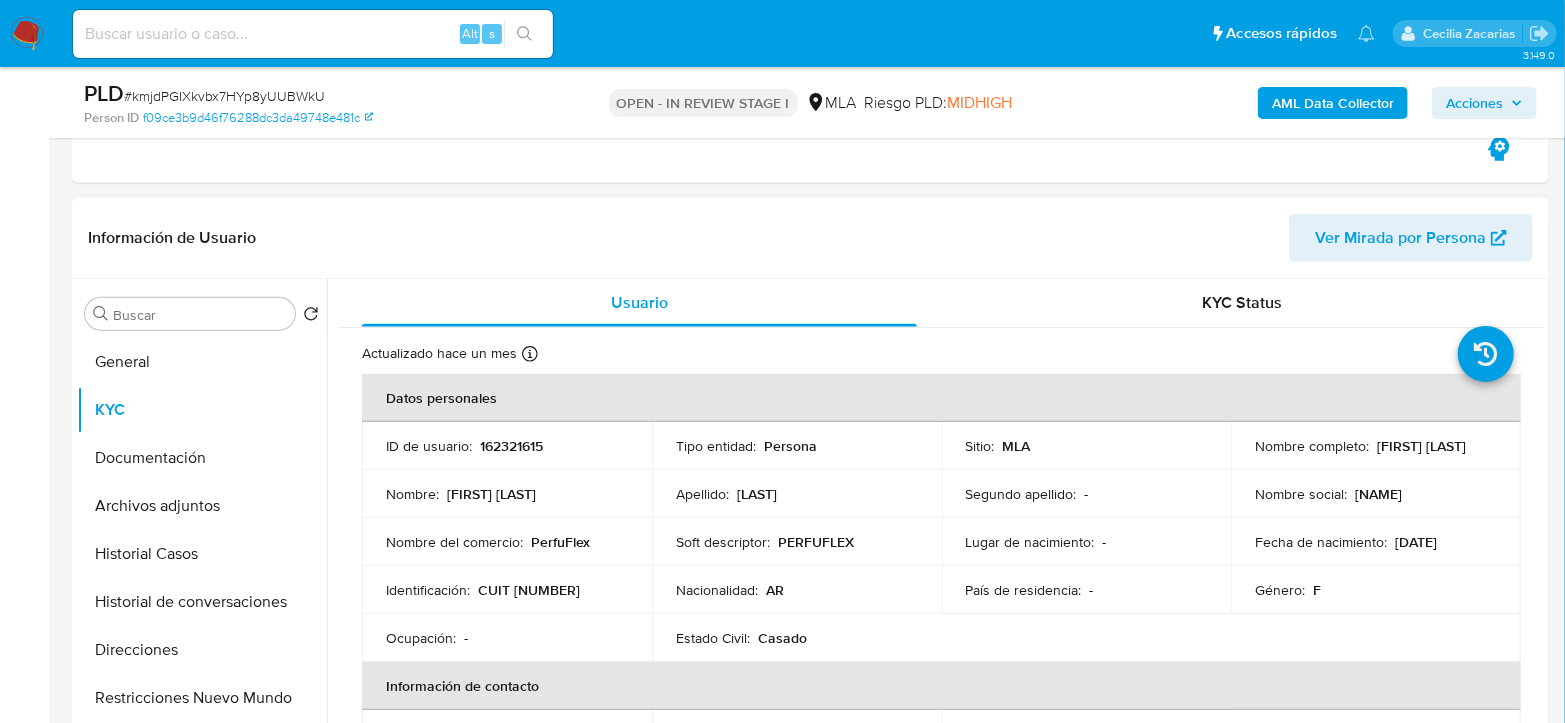 drag, startPoint x: 1250, startPoint y: 450, endPoint x: 1414, endPoint y: 454, distance: 164.04877 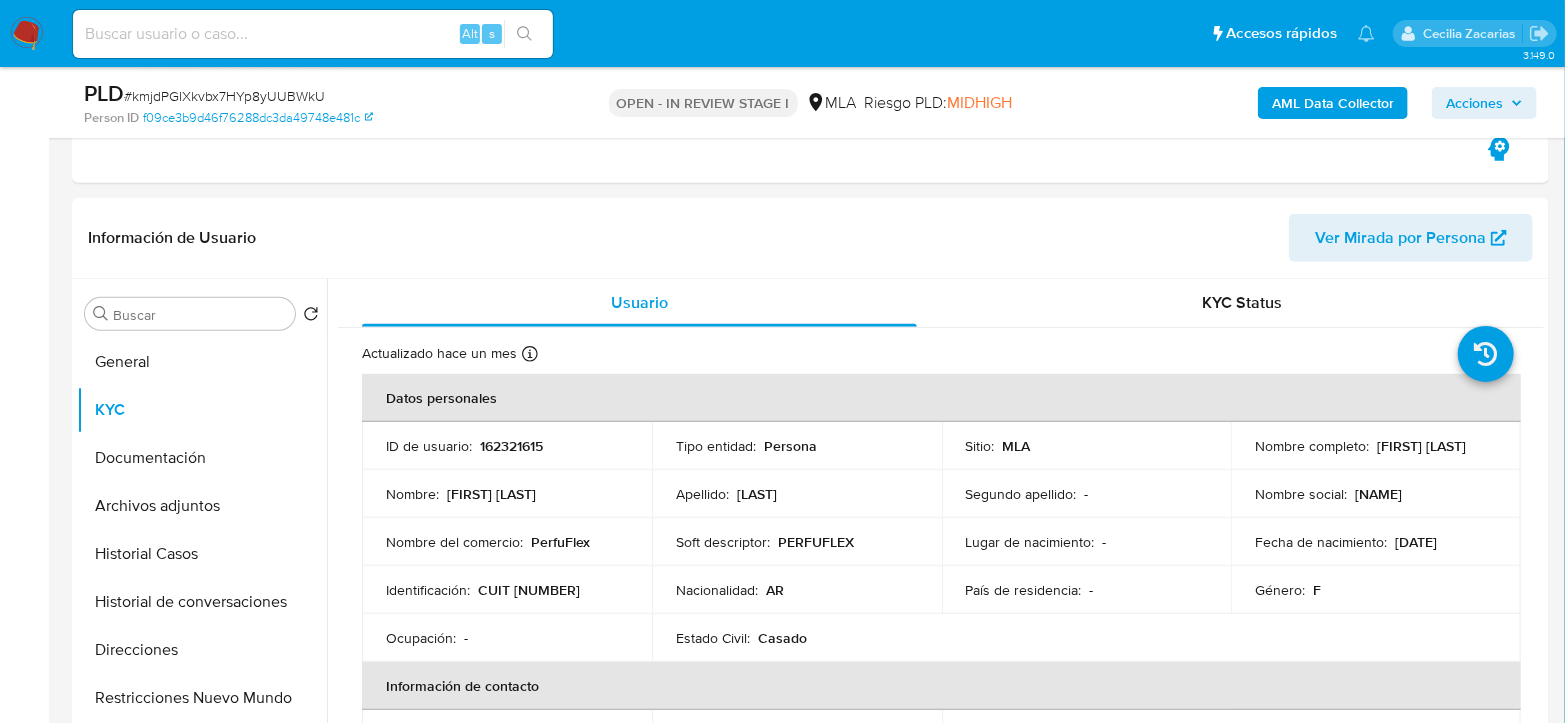 copy on "[FIRST] [LAST]" 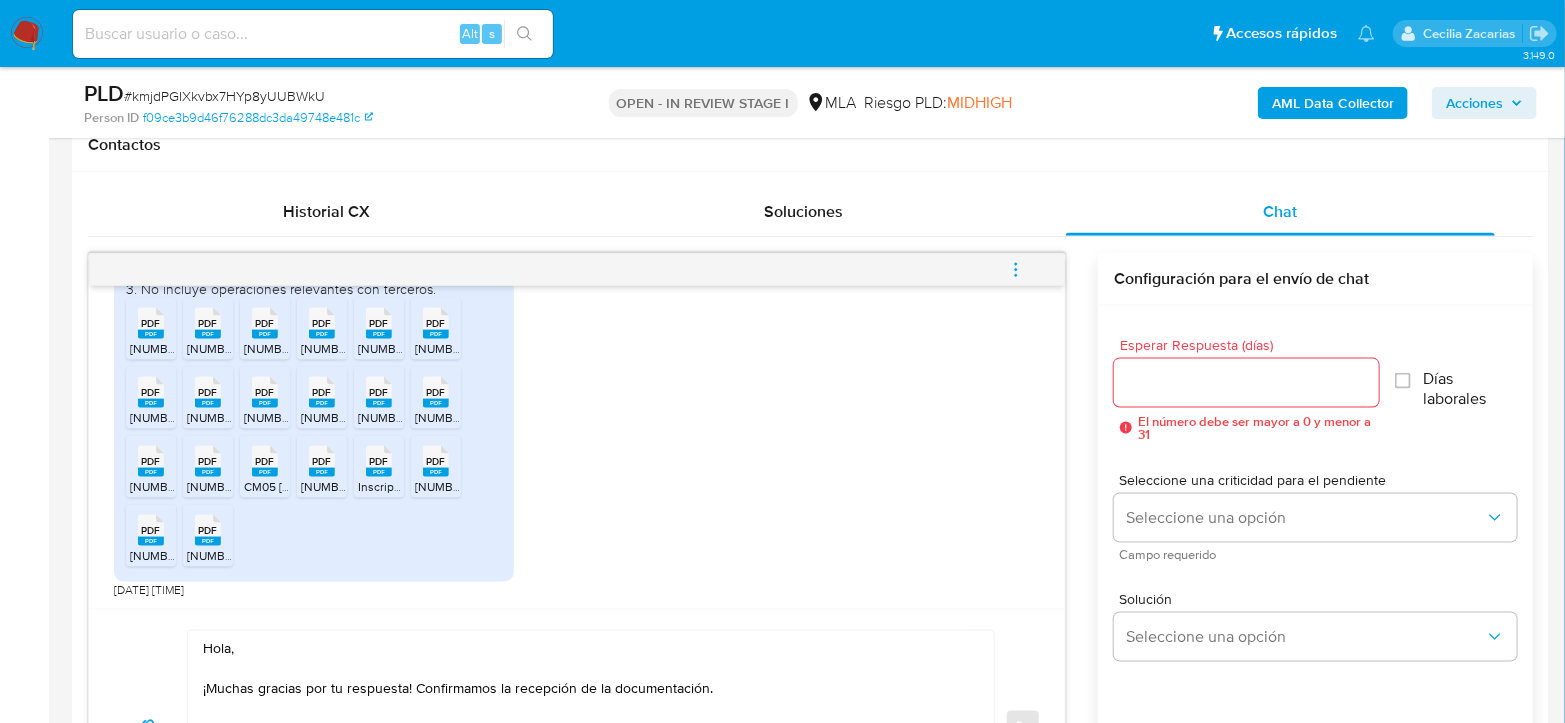 scroll, scrollTop: 1165, scrollLeft: 0, axis: vertical 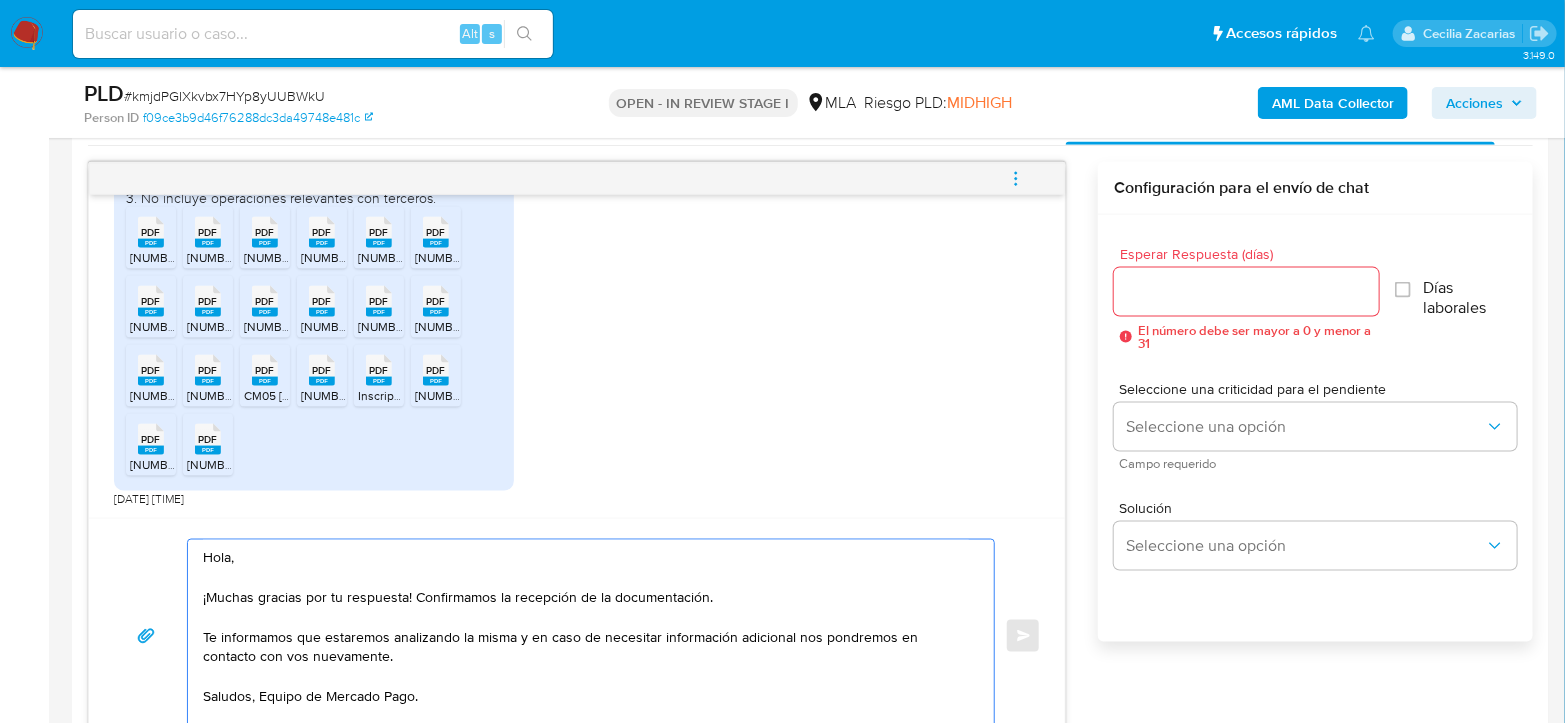 click on "Hola,
¡Muchas gracias por tu respuesta! Confirmamos la recepción de la documentación.
Te informamos que estaremos analizando la misma y en caso de necesitar información adicional nos pondremos en contacto con vos nuevamente.
Saludos, Equipo de Mercado Pago." at bounding box center (586, 636) 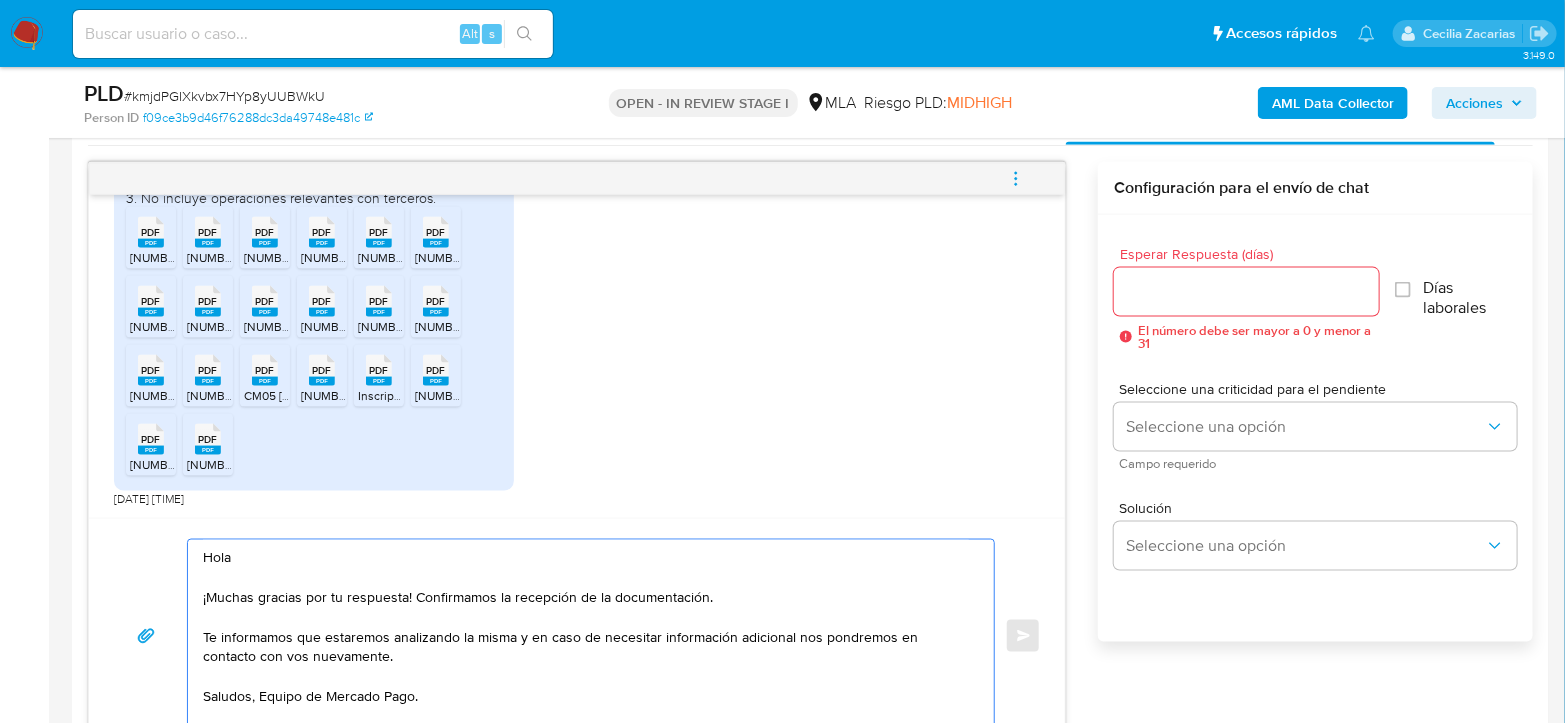paste on "[FIRST] [LAST]" 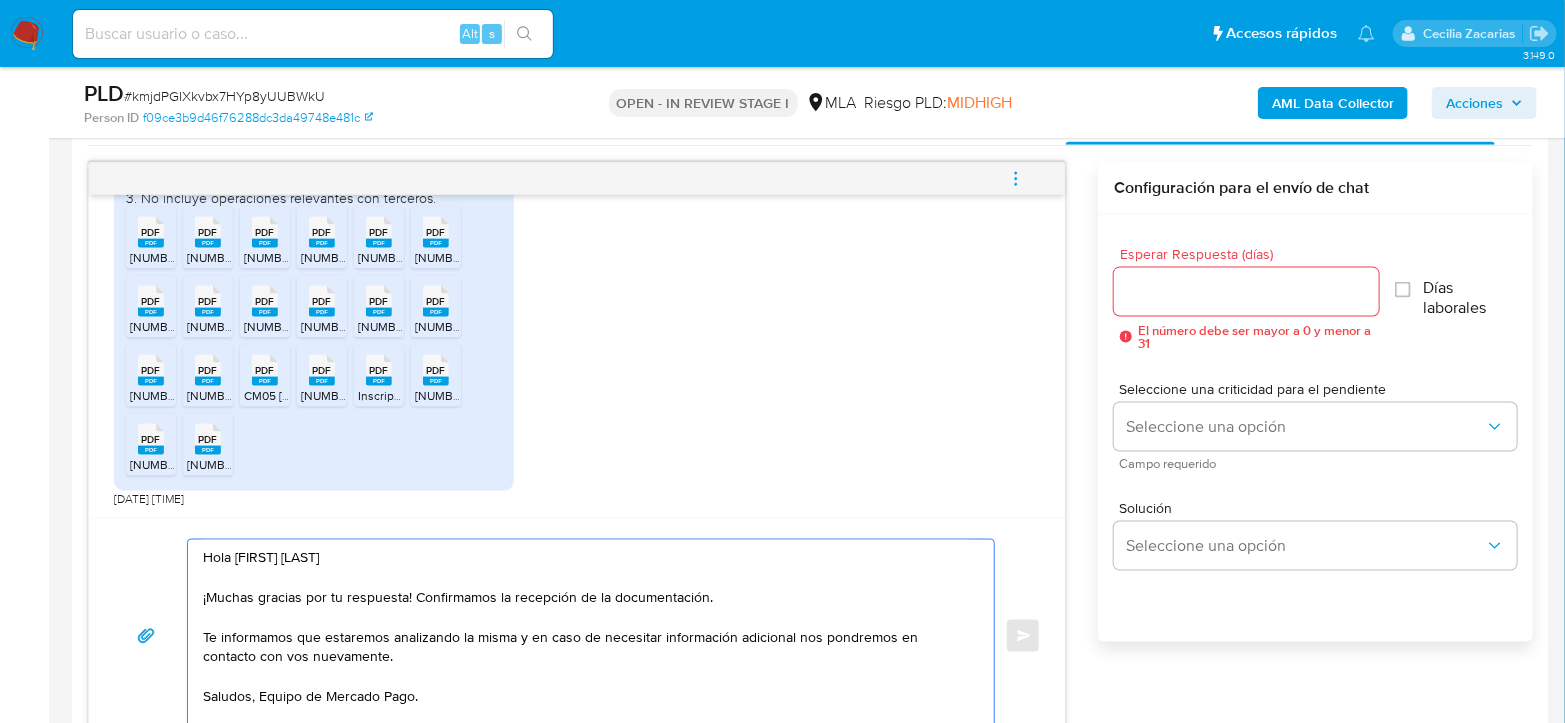 type on "Hola [FIRST] [LAST]
¡Muchas gracias por tu respuesta! Confirmamos la recepción de la documentación.
Te informamos que estaremos analizando la misma y en caso de necesitar información adicional nos pondremos en contacto con vos nuevamente.
Saludos, Equipo de Mercado Pago." 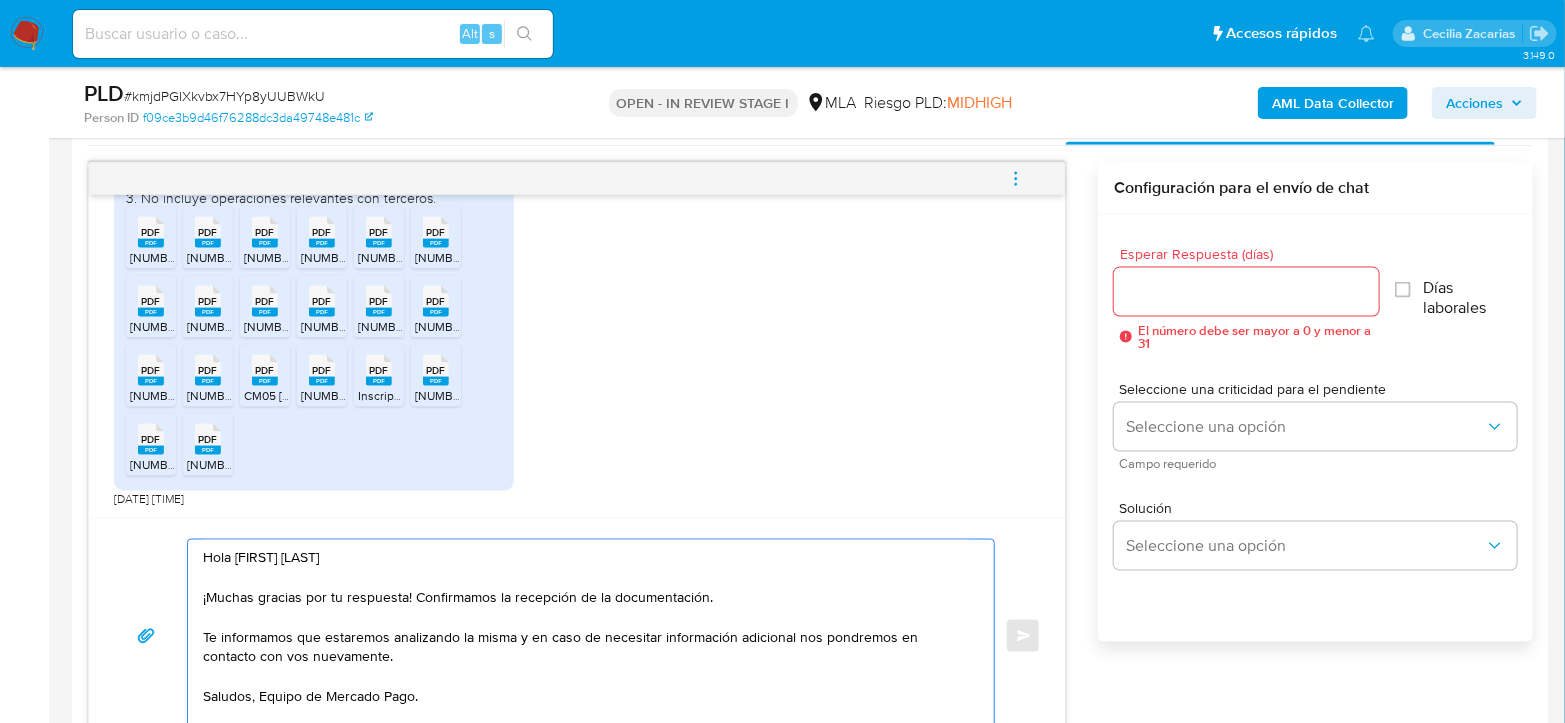 click on "Hola [FIRST] [LAST]
¡Muchas gracias por tu respuesta! Confirmamos la recepción de la documentación.
Te informamos que estaremos analizando la misma y en caso de necesitar información adicional nos pondremos en contacto con vos nuevamente.
Saludos, Equipo de Mercado Pago." at bounding box center (586, 636) 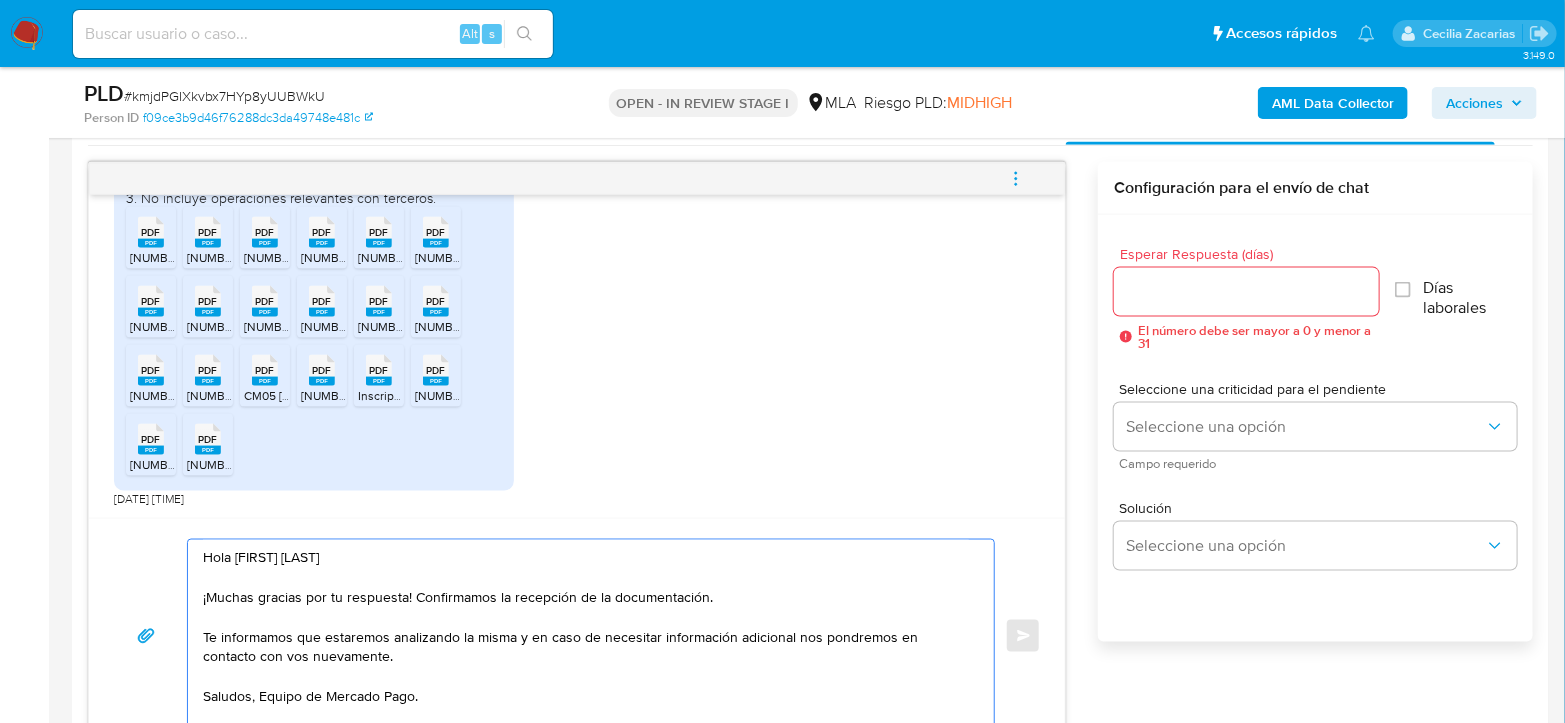 click on "Esperar Respuesta (días)" at bounding box center (1246, 292) 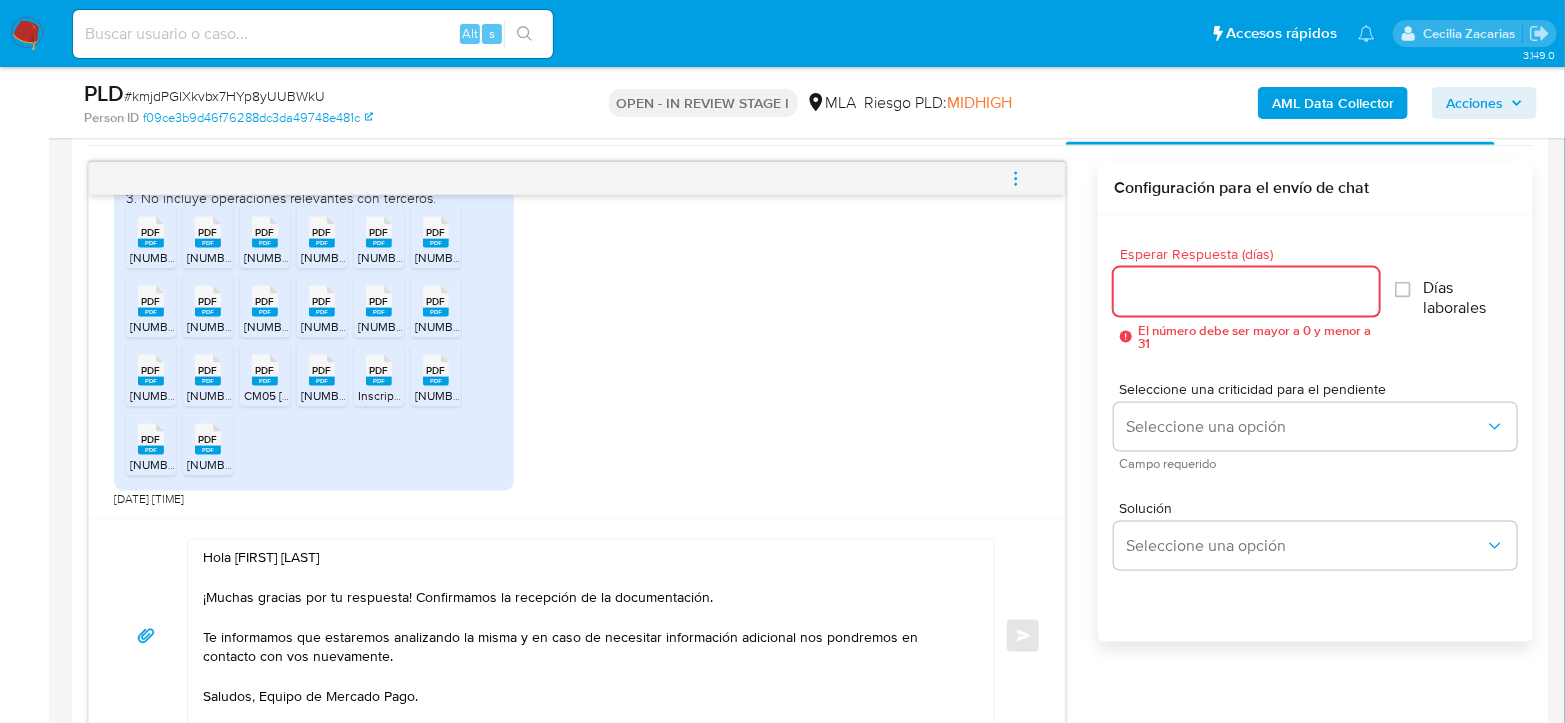 type on "9" 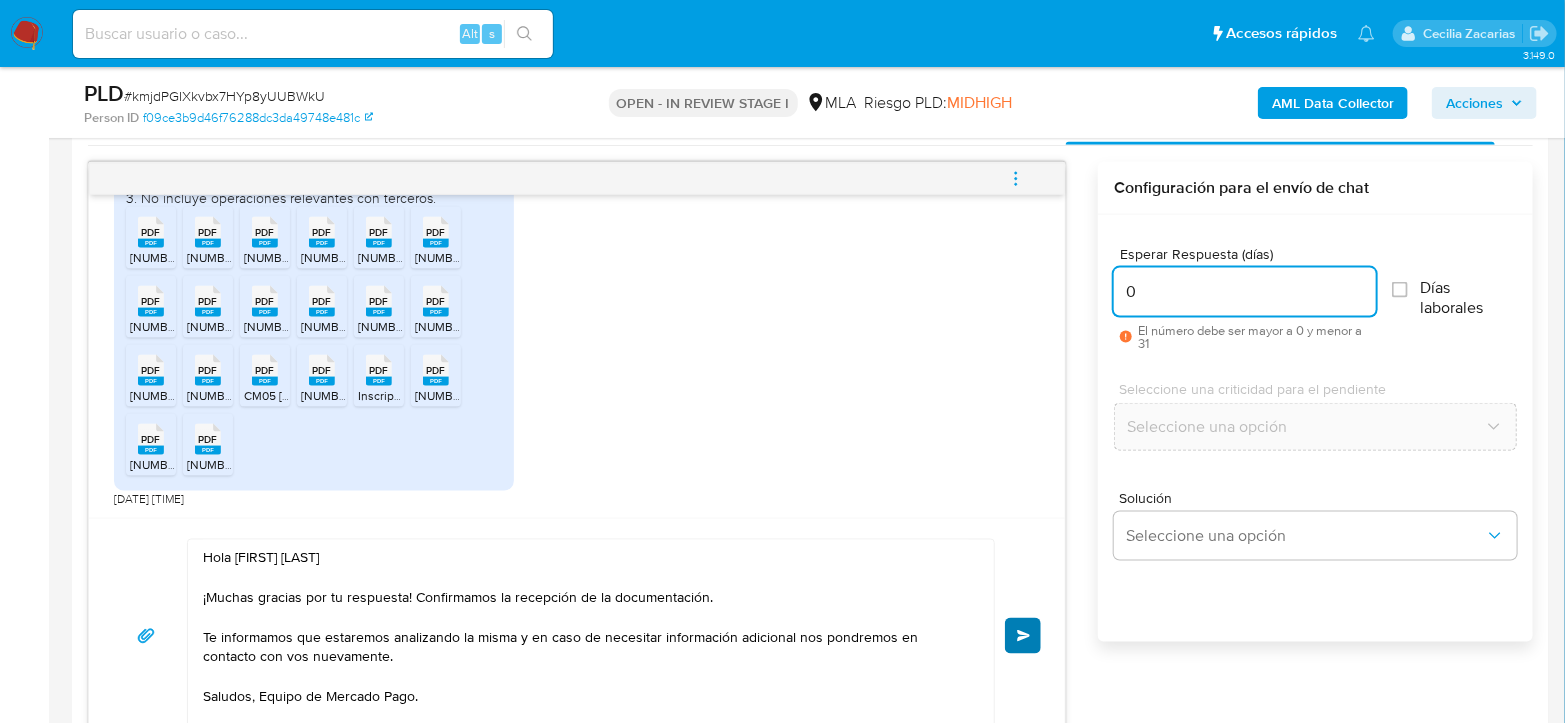 type on "0" 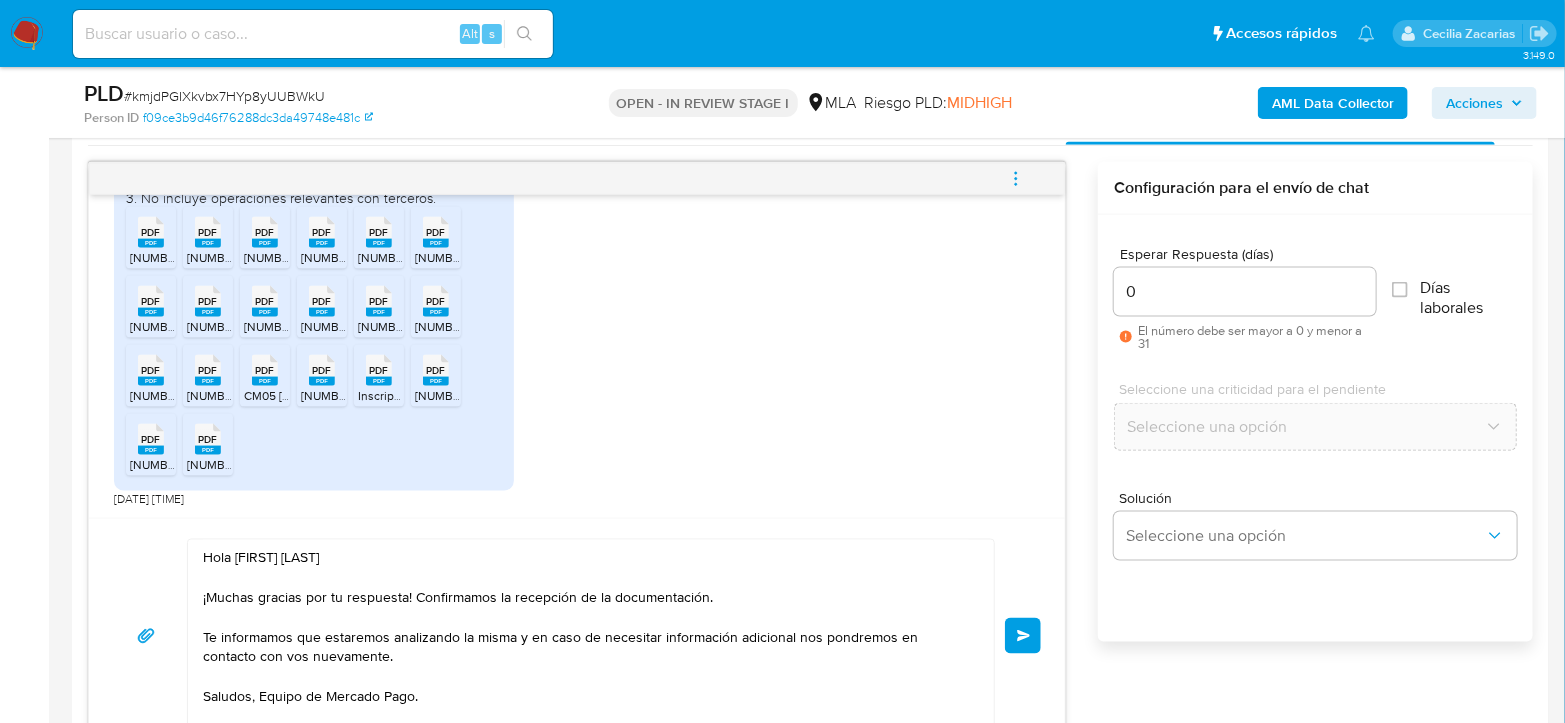 click on "Enviar" at bounding box center (1023, 636) 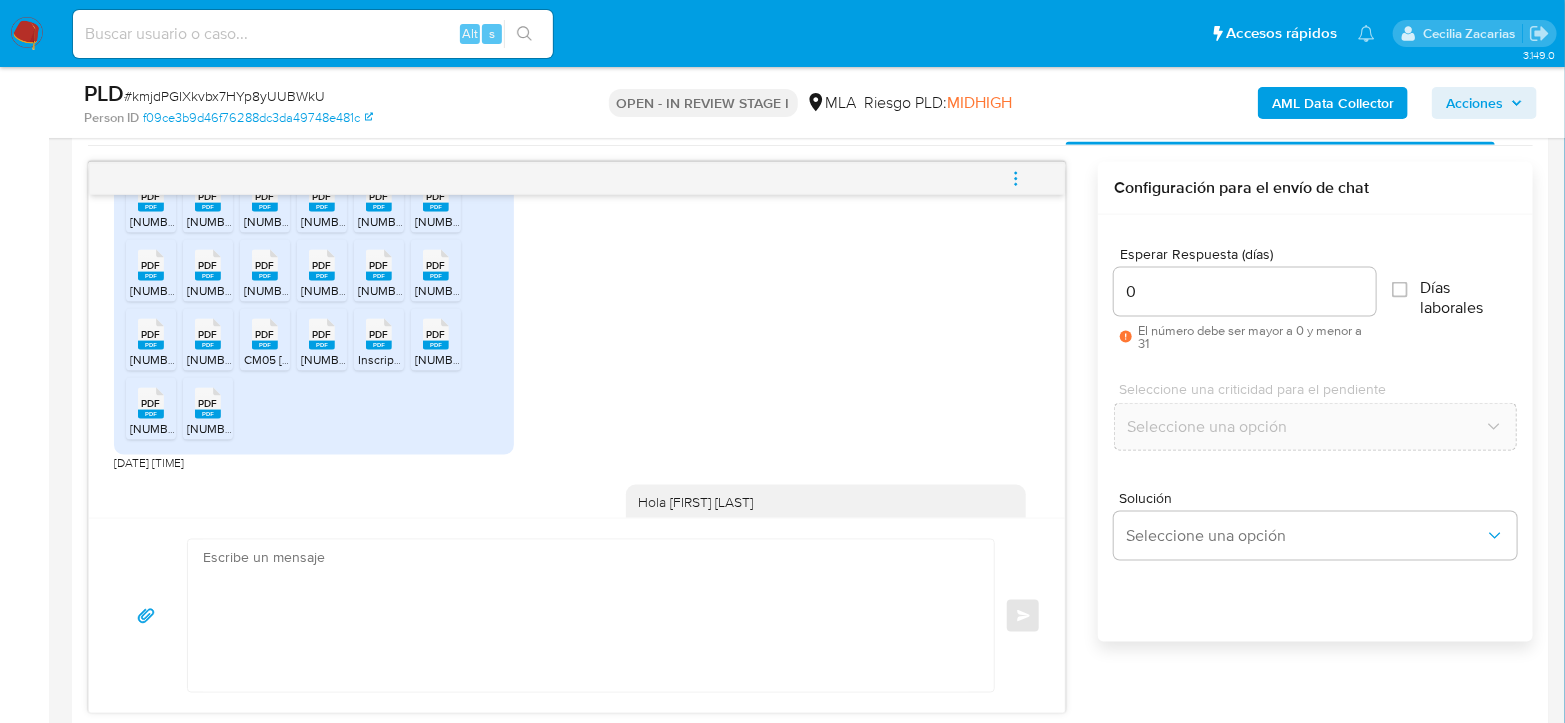 scroll, scrollTop: 1532, scrollLeft: 0, axis: vertical 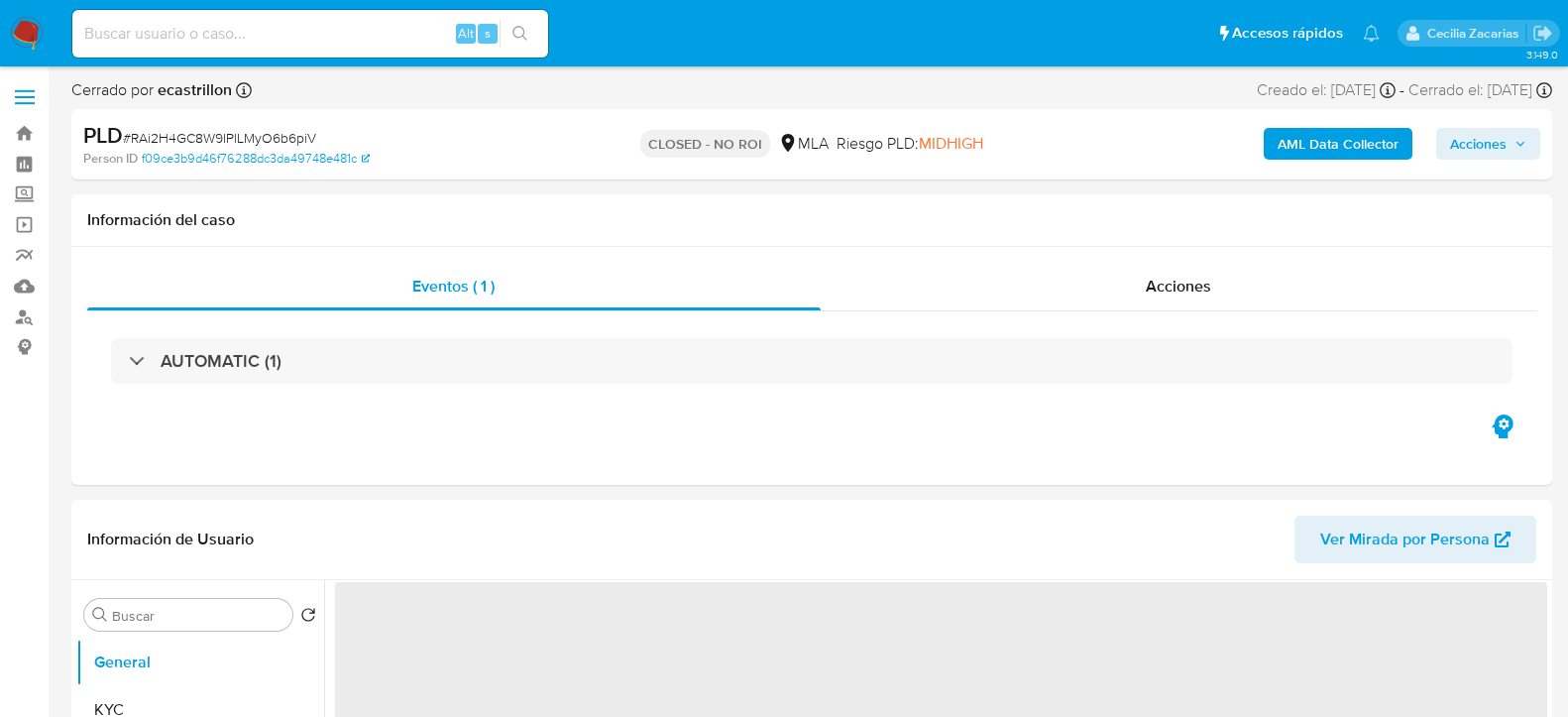 select on "10" 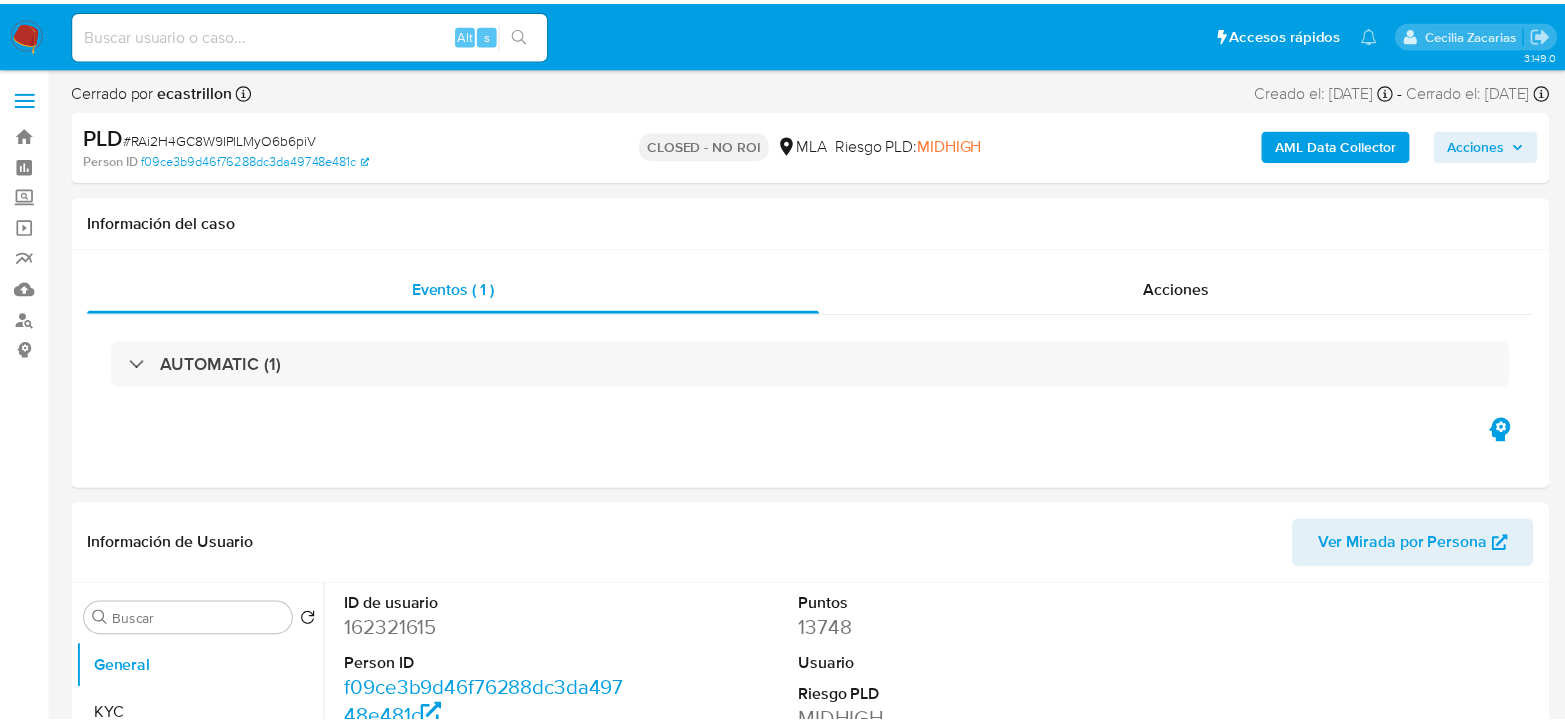 scroll, scrollTop: 0, scrollLeft: 0, axis: both 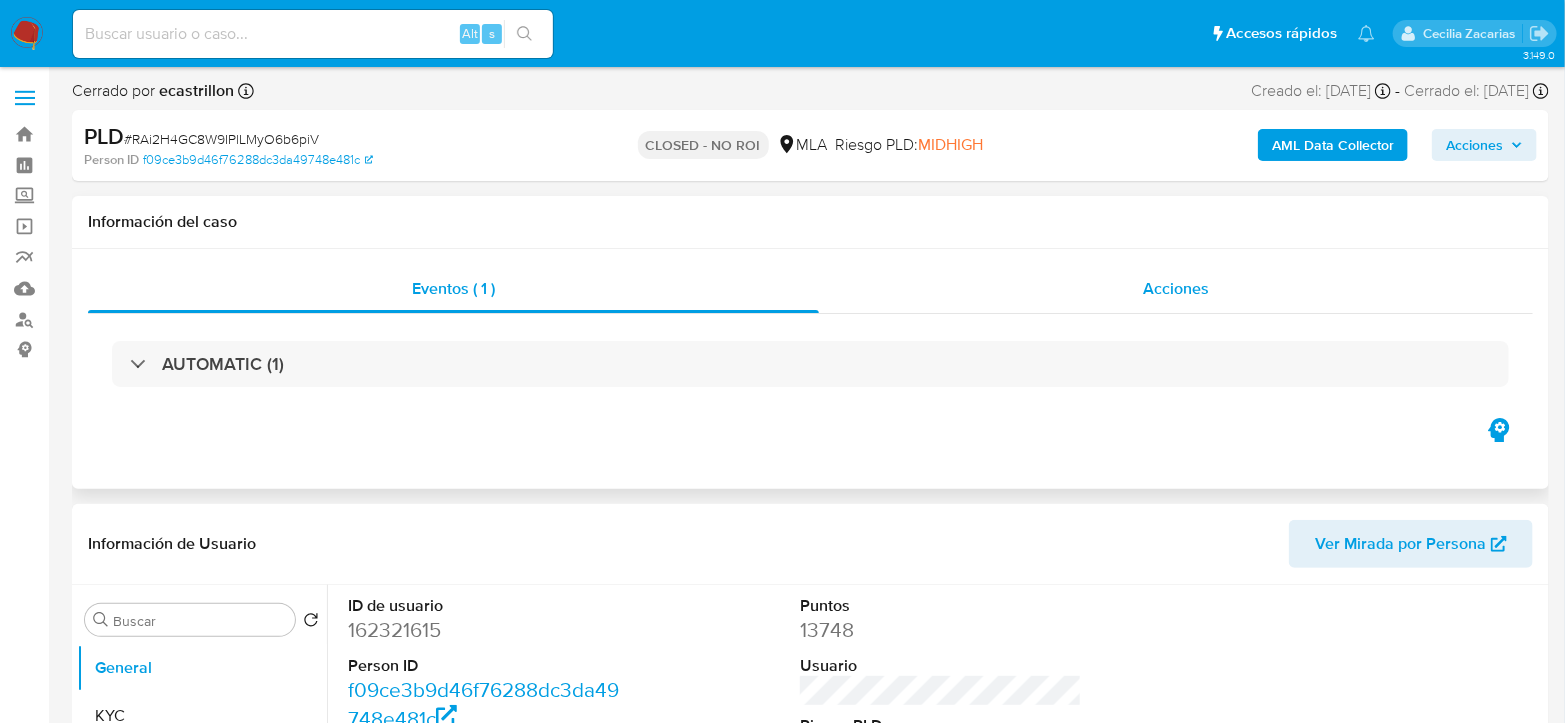 click on "Acciones" at bounding box center (1176, 289) 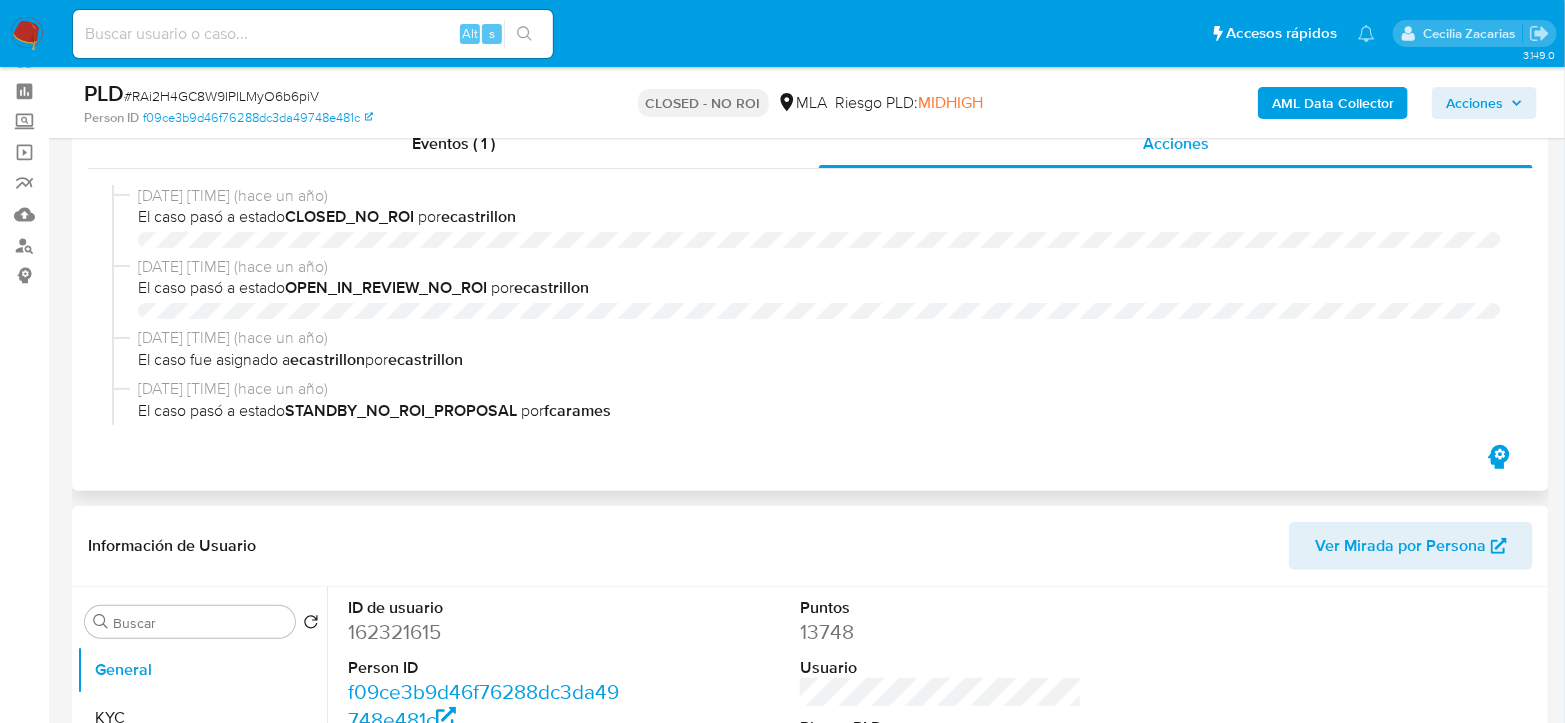 scroll, scrollTop: 111, scrollLeft: 0, axis: vertical 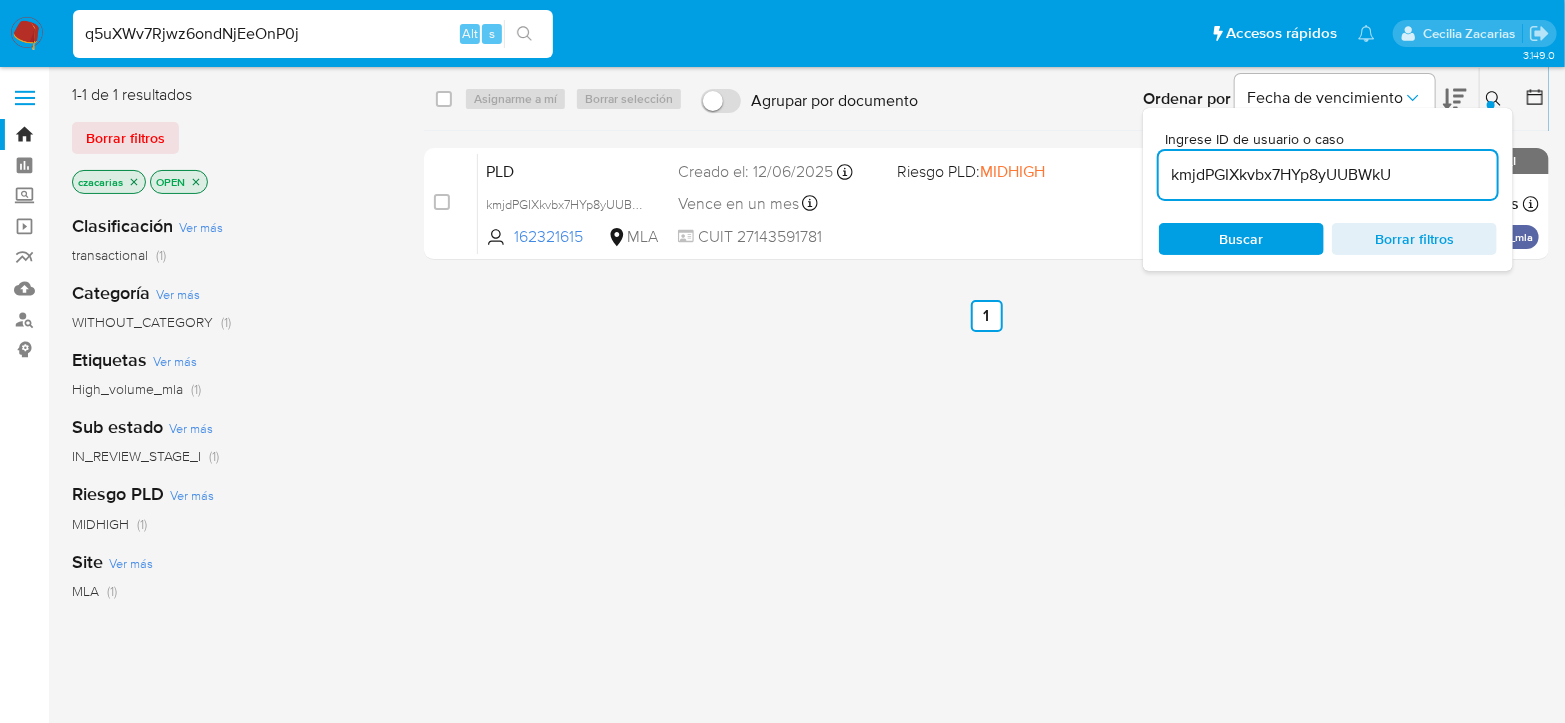 type on "q5uXWv7Rjwz6ondNjEeOnP0j" 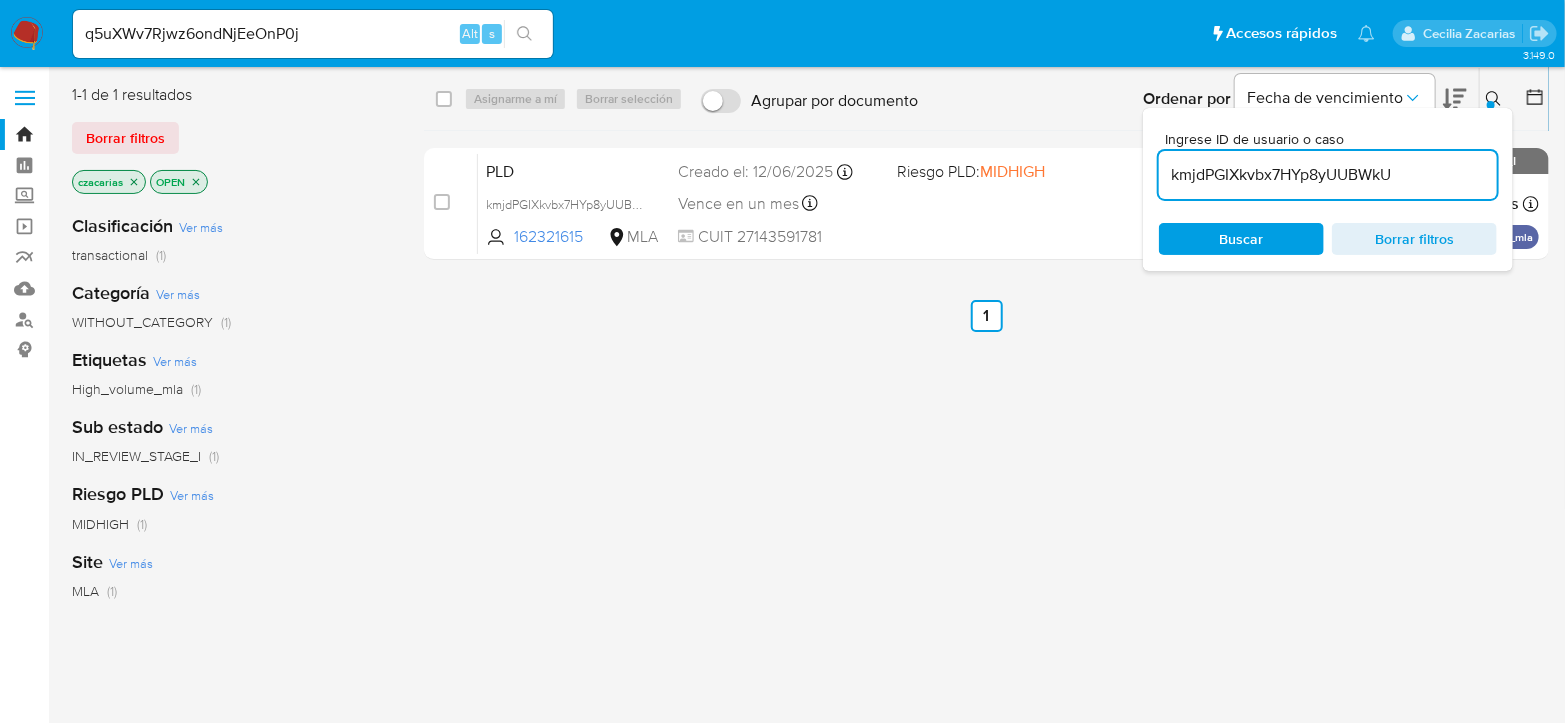 click 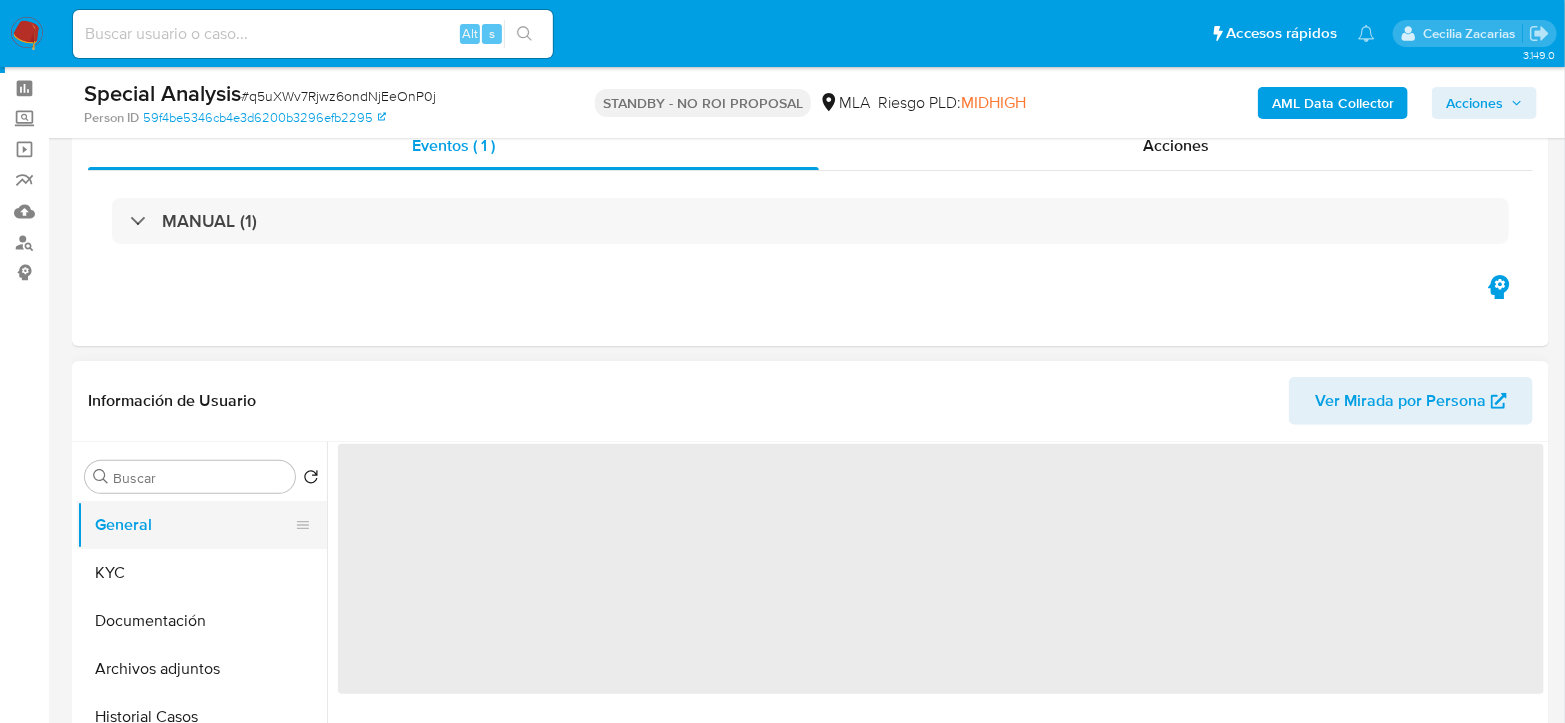 scroll, scrollTop: 222, scrollLeft: 0, axis: vertical 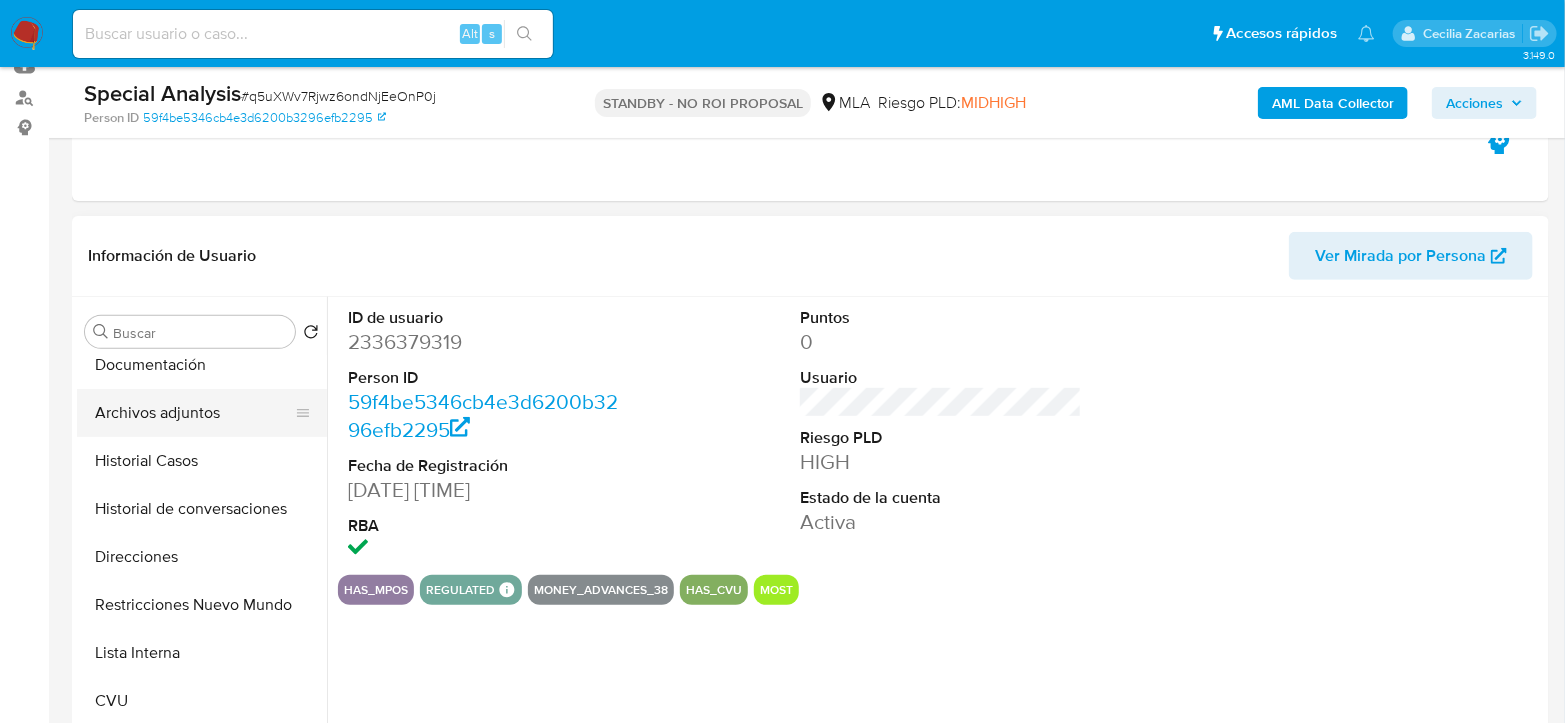 click on "Archivos adjuntos" at bounding box center [194, 413] 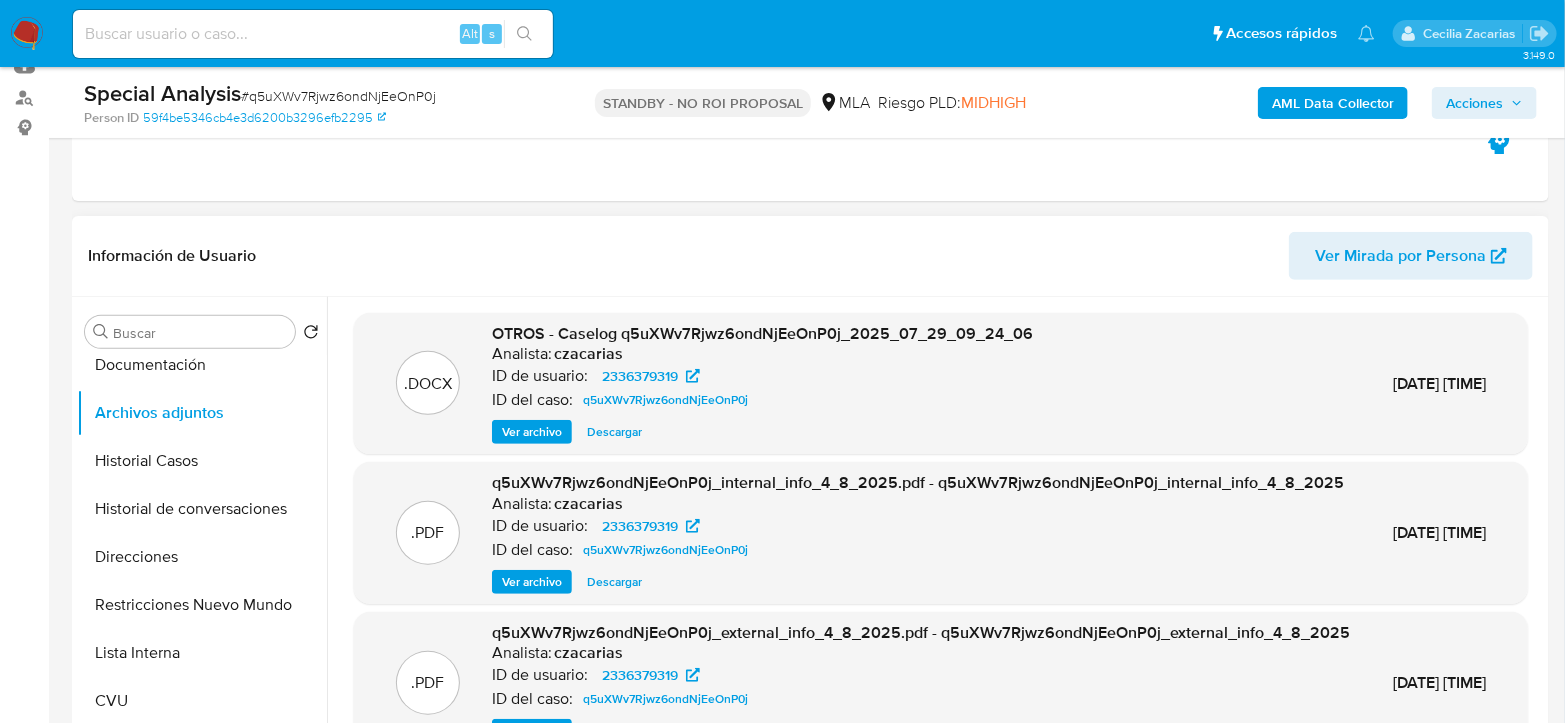 click on ".DOCX OTROS - Caselog q5uXWv7Rjwz6ondNjEeOnP0j_[DATE]_[TIME] Analista: [USERNAME] ID de usuario: [USERID] ID del caso: q5uXWv7Rjwz6ondNjEeOnP0j Ver archivo Descargar [DATE] [TIME]" at bounding box center [941, 384] 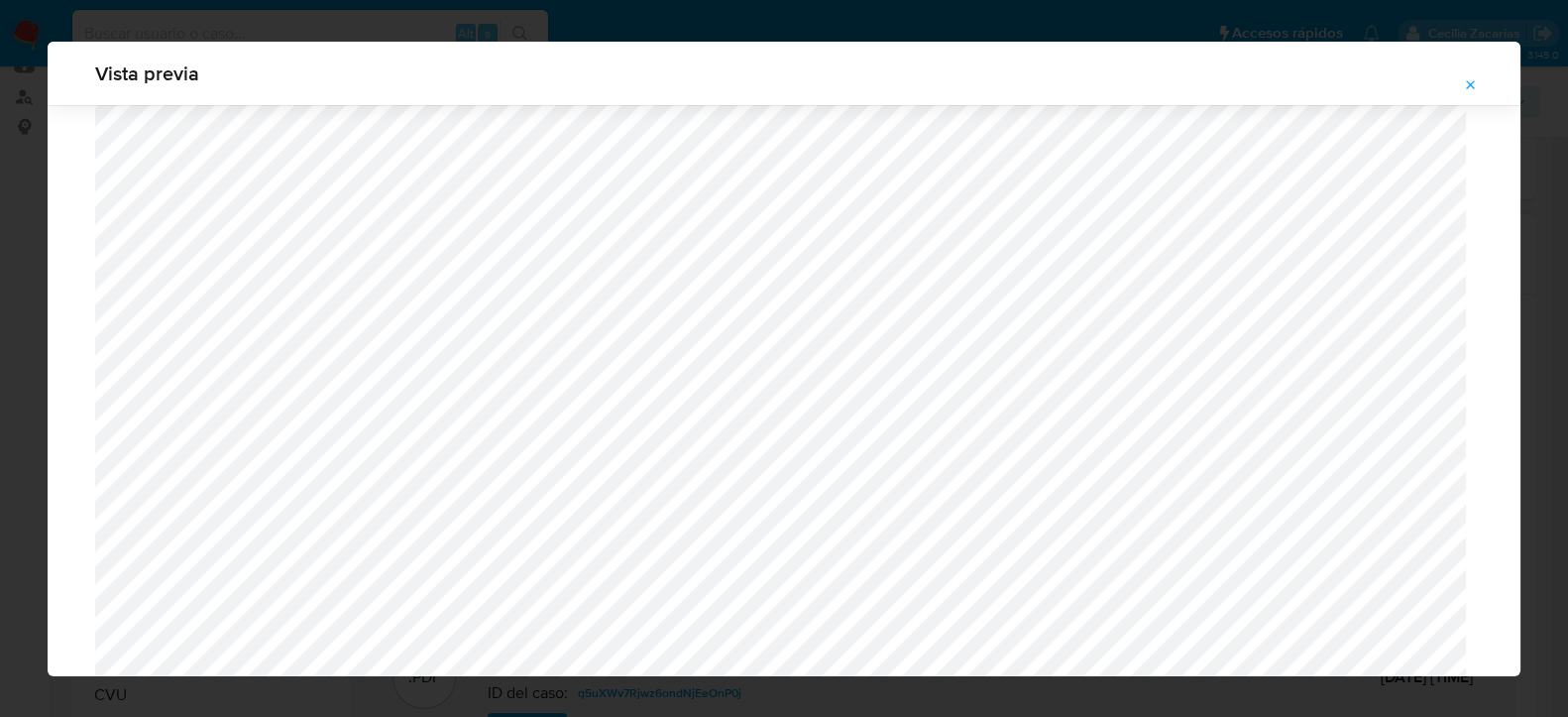 scroll, scrollTop: 1613, scrollLeft: 0, axis: vertical 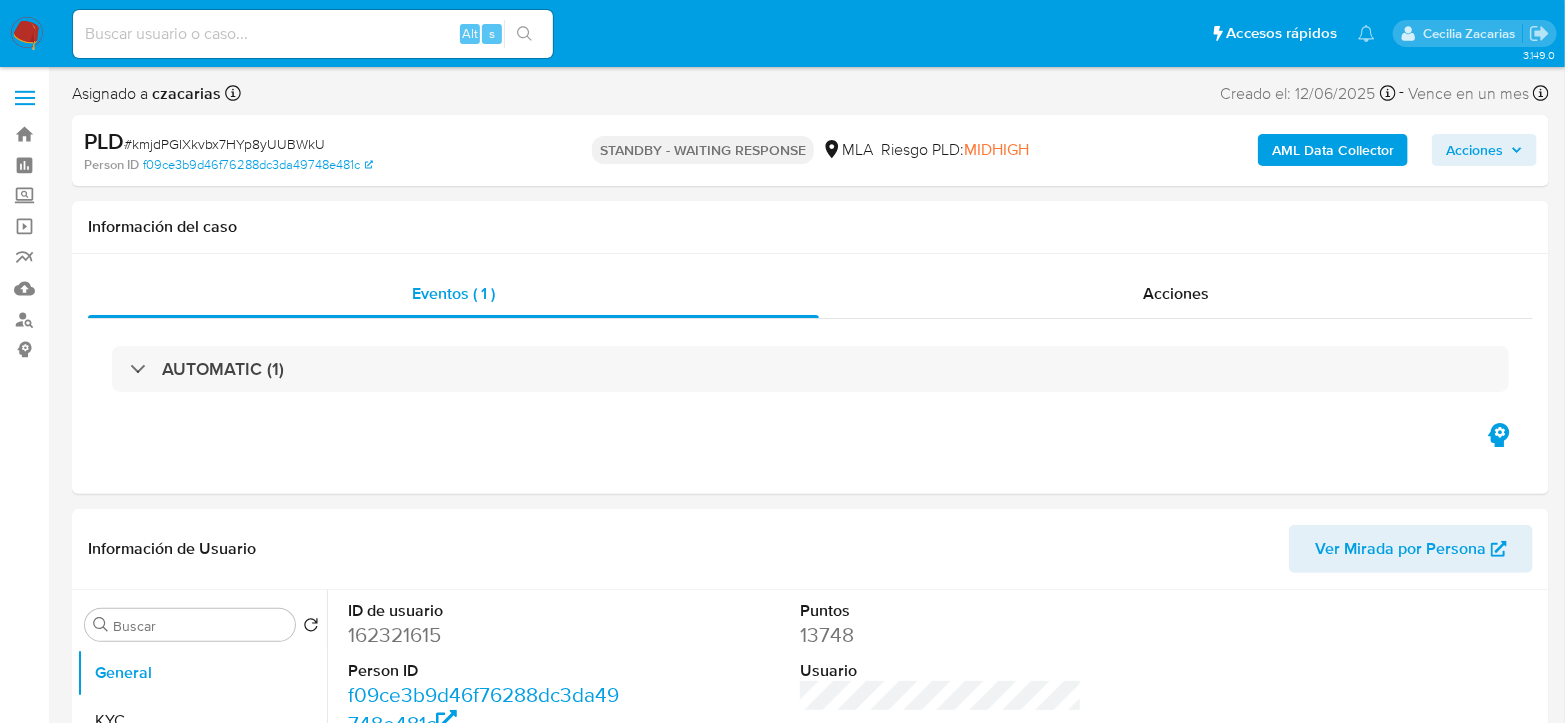 select on "10" 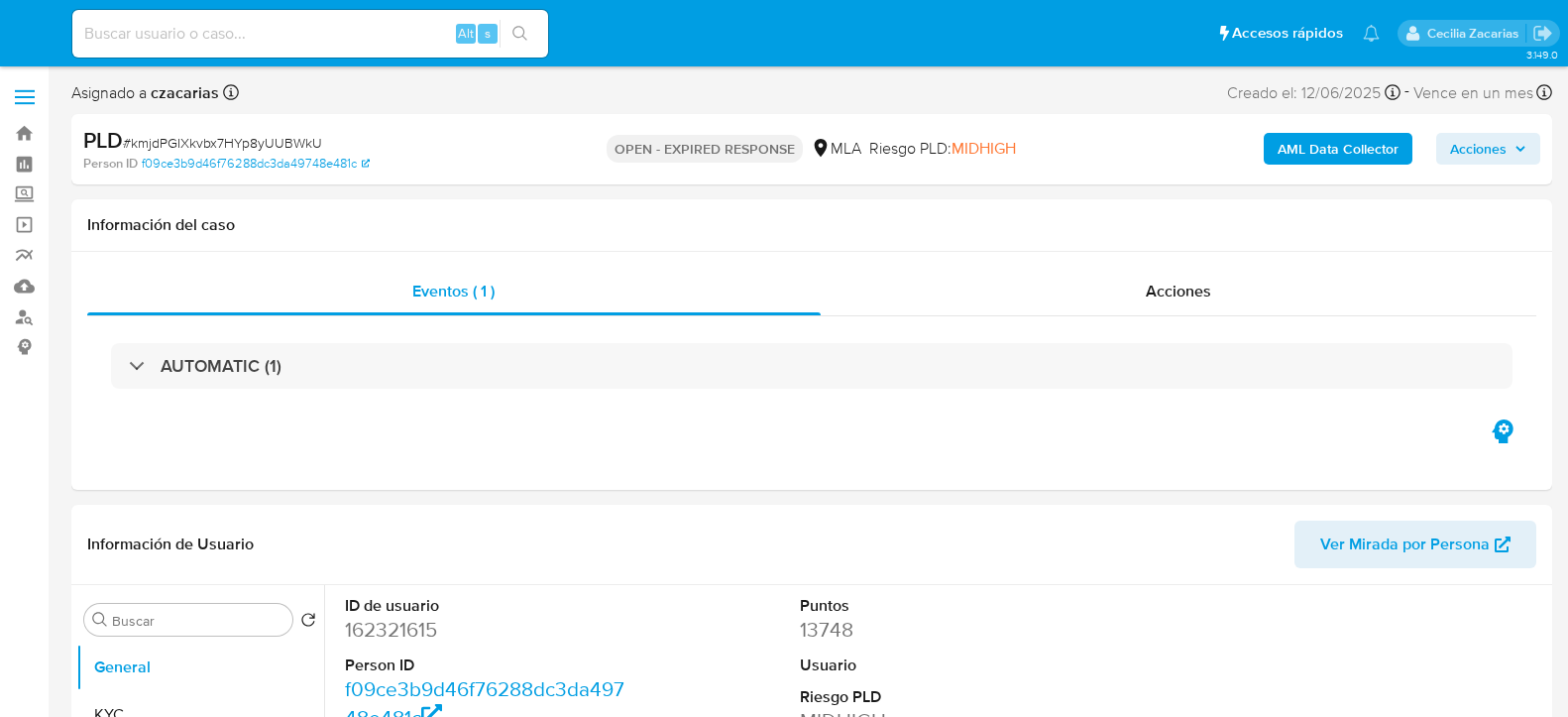 select on "10" 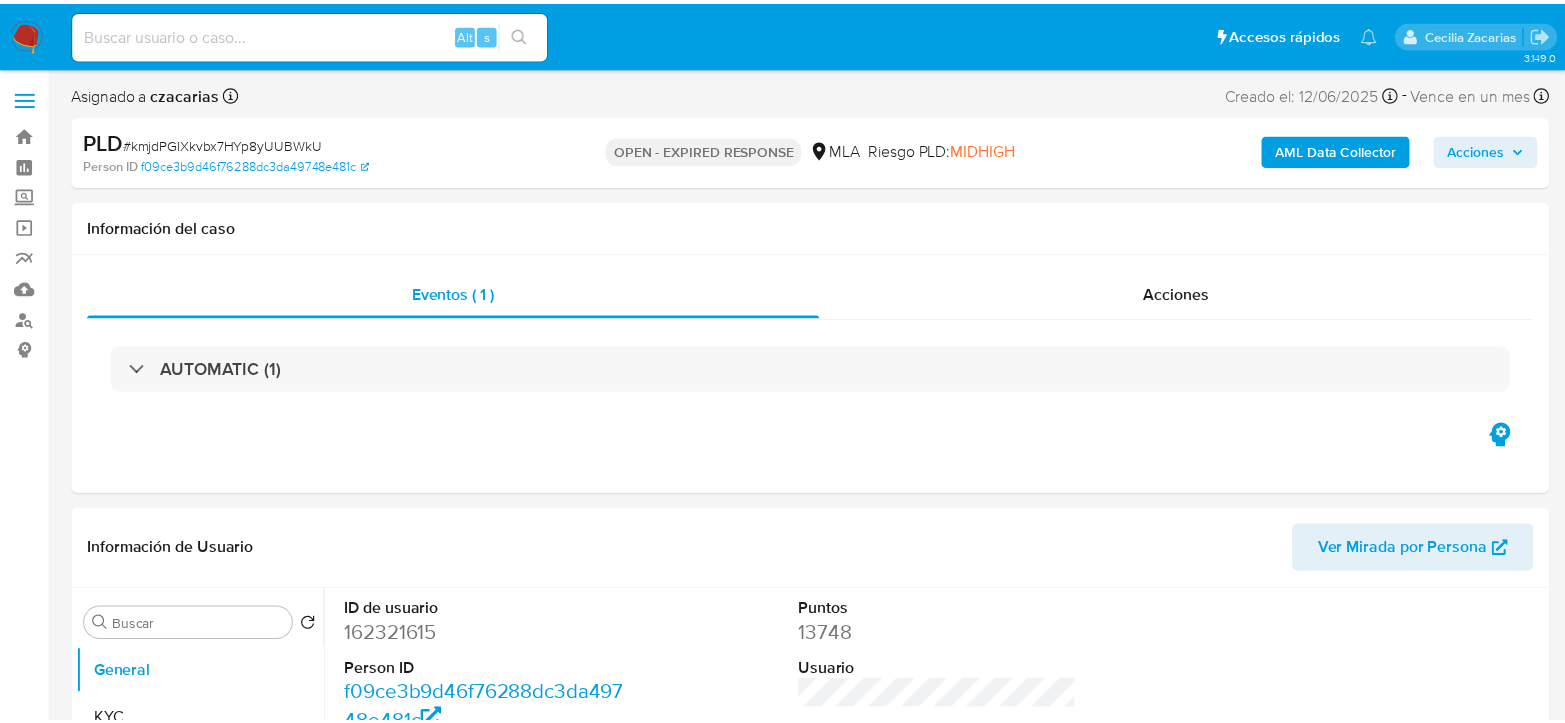 scroll, scrollTop: 0, scrollLeft: 0, axis: both 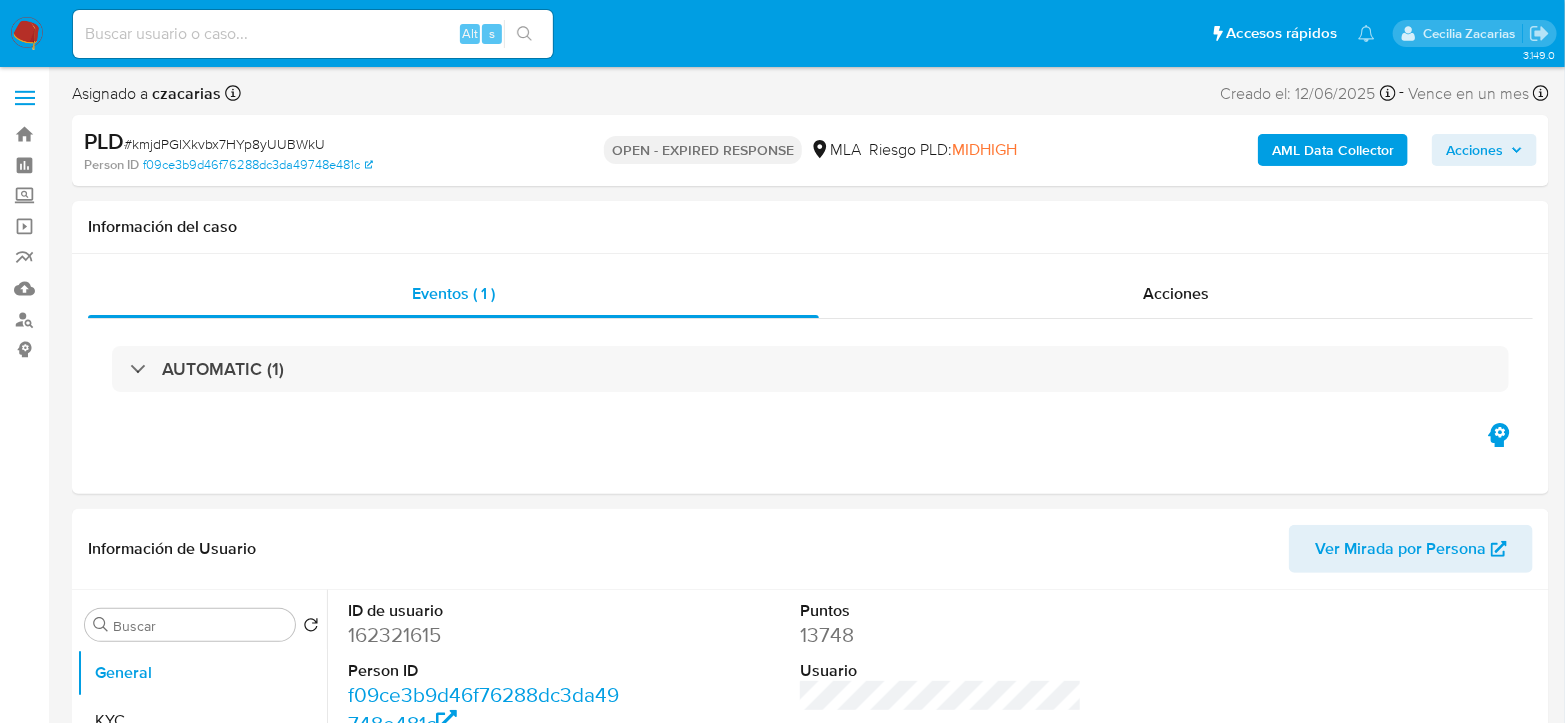 click on "# kmjdPGIXkvbx7HYp8yUUBWkU" at bounding box center (224, 144) 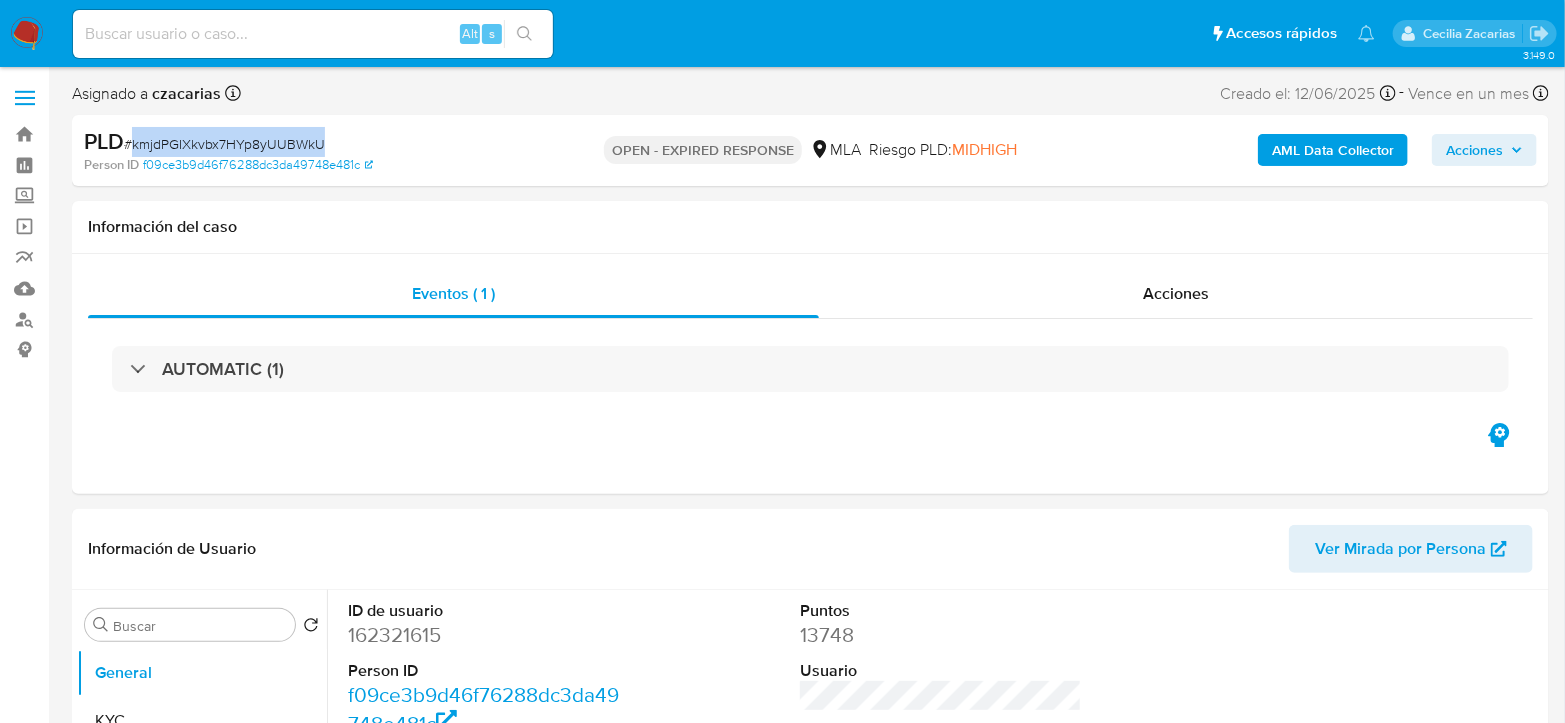 click on "# kmjdPGIXkvbx7HYp8yUUBWkU" at bounding box center [224, 144] 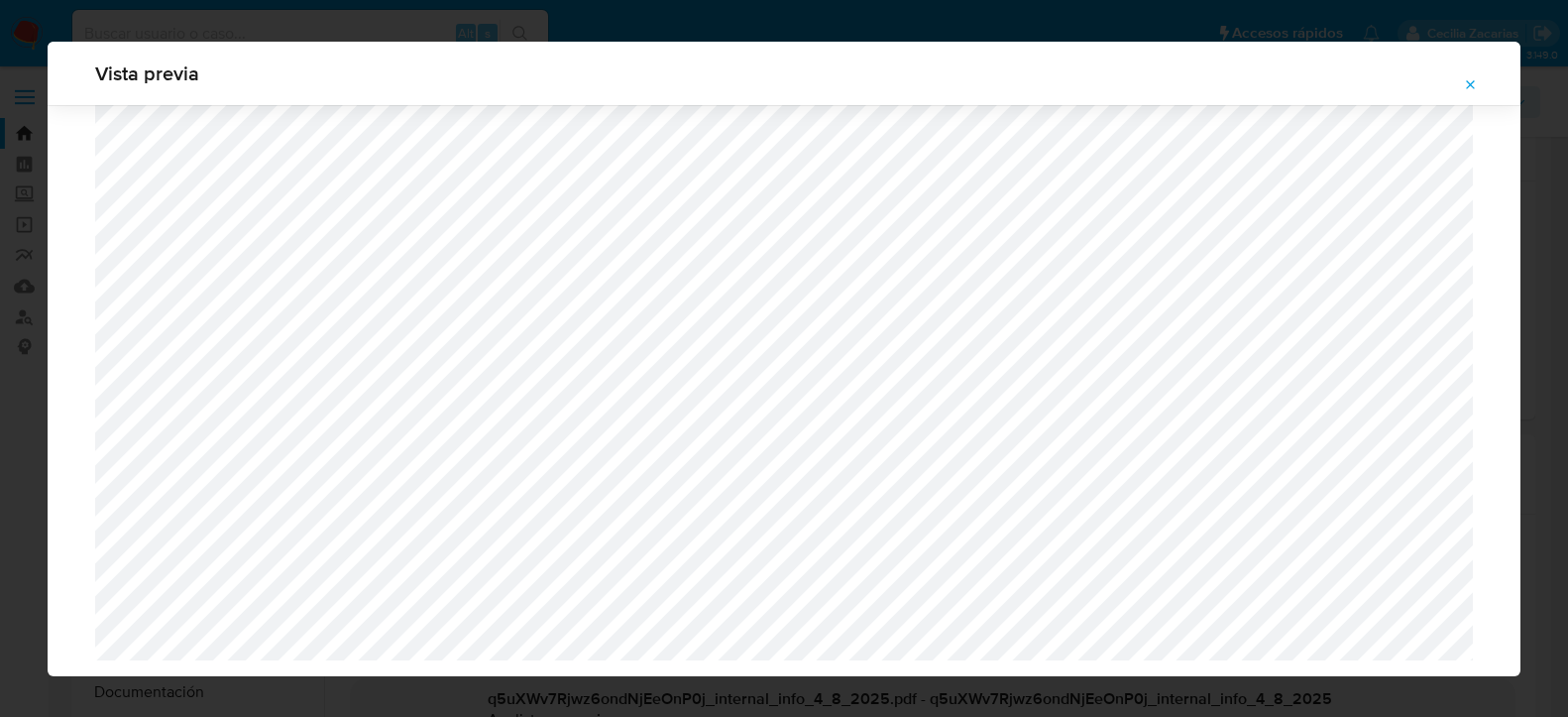 select on "10" 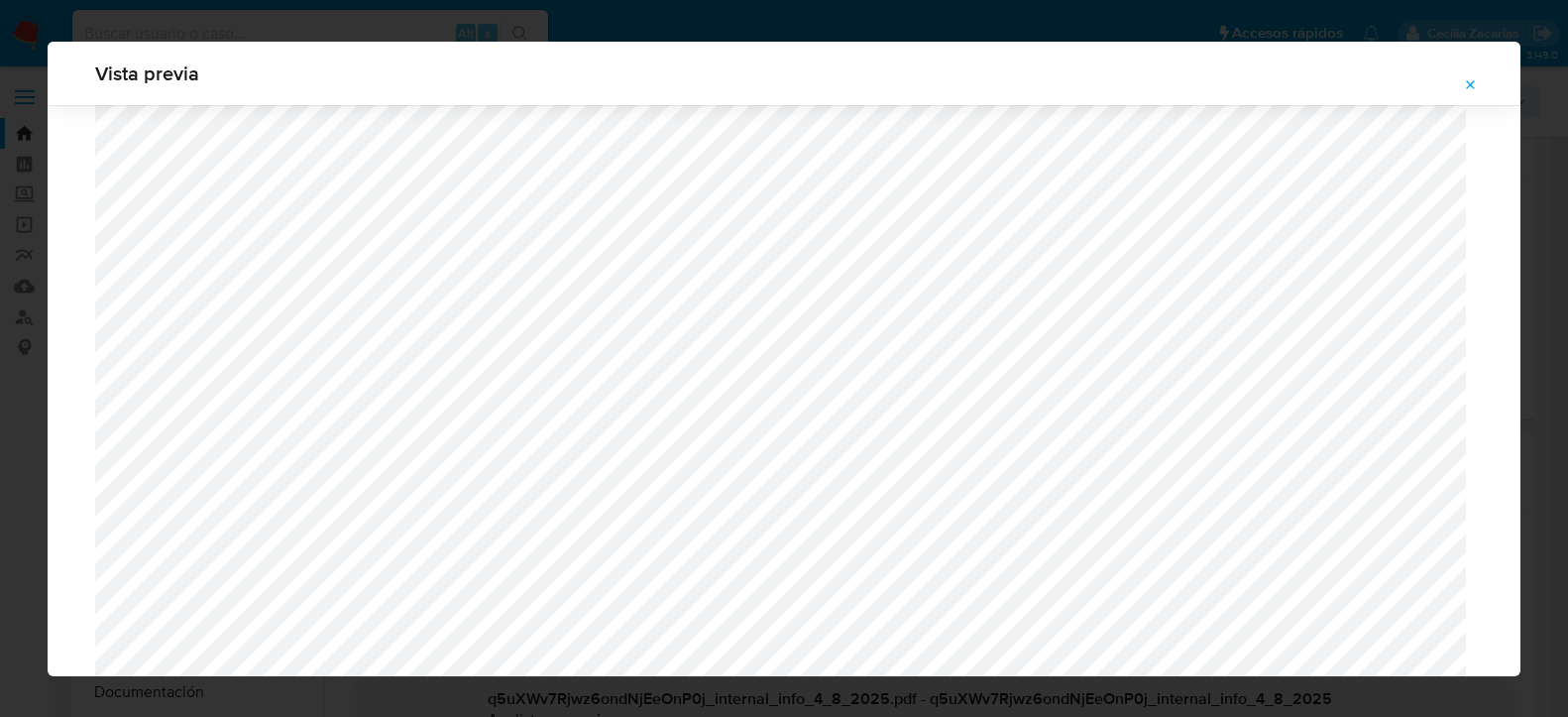 scroll, scrollTop: 220, scrollLeft: 0, axis: vertical 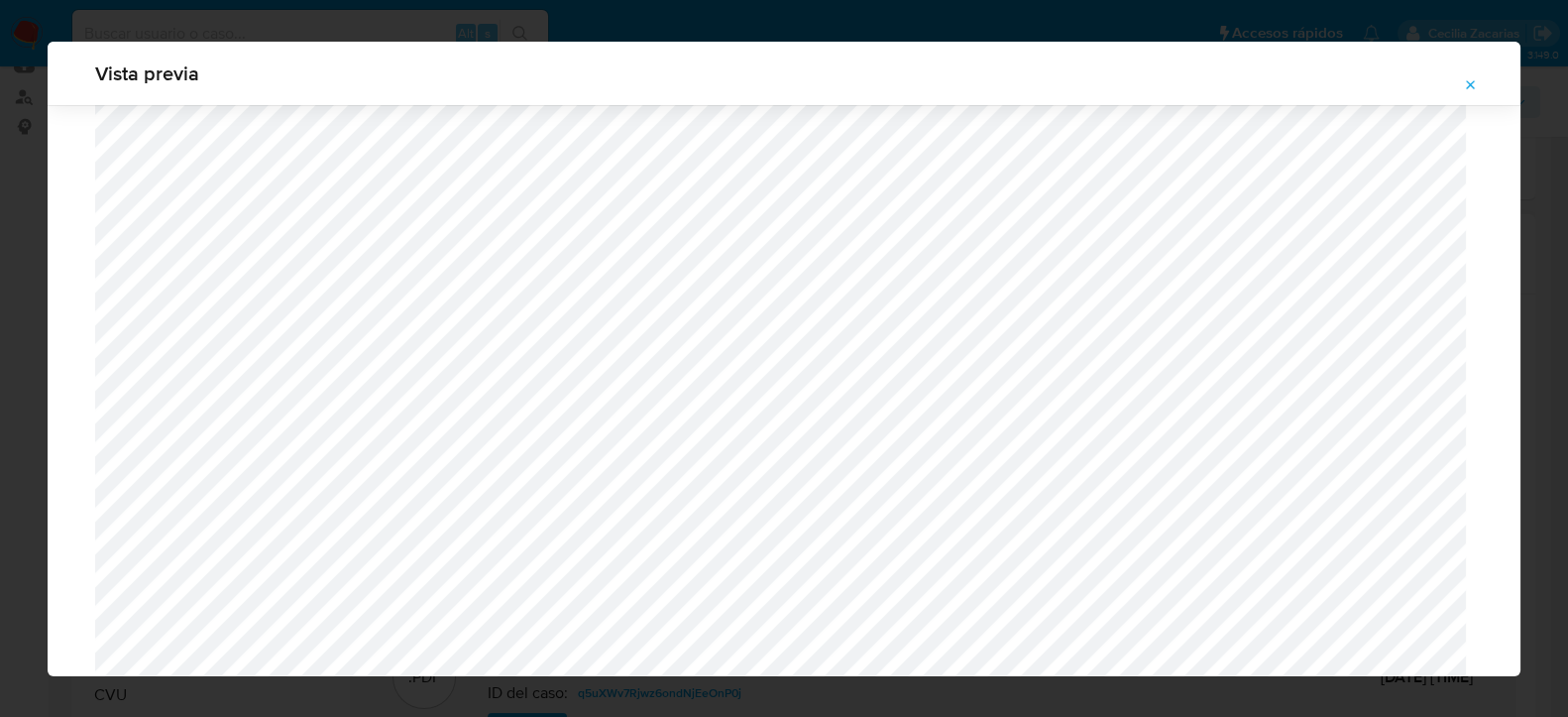 click 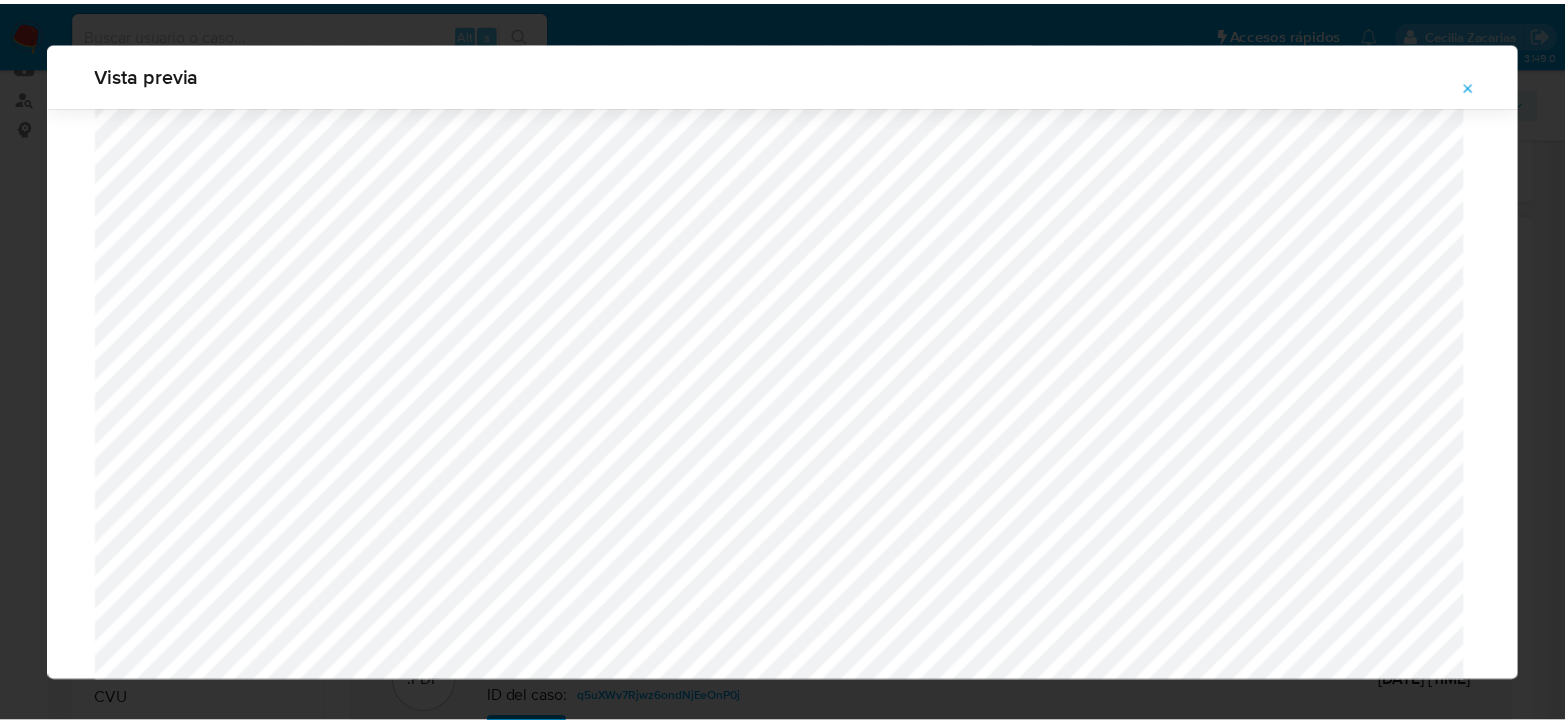 scroll, scrollTop: 103, scrollLeft: 0, axis: vertical 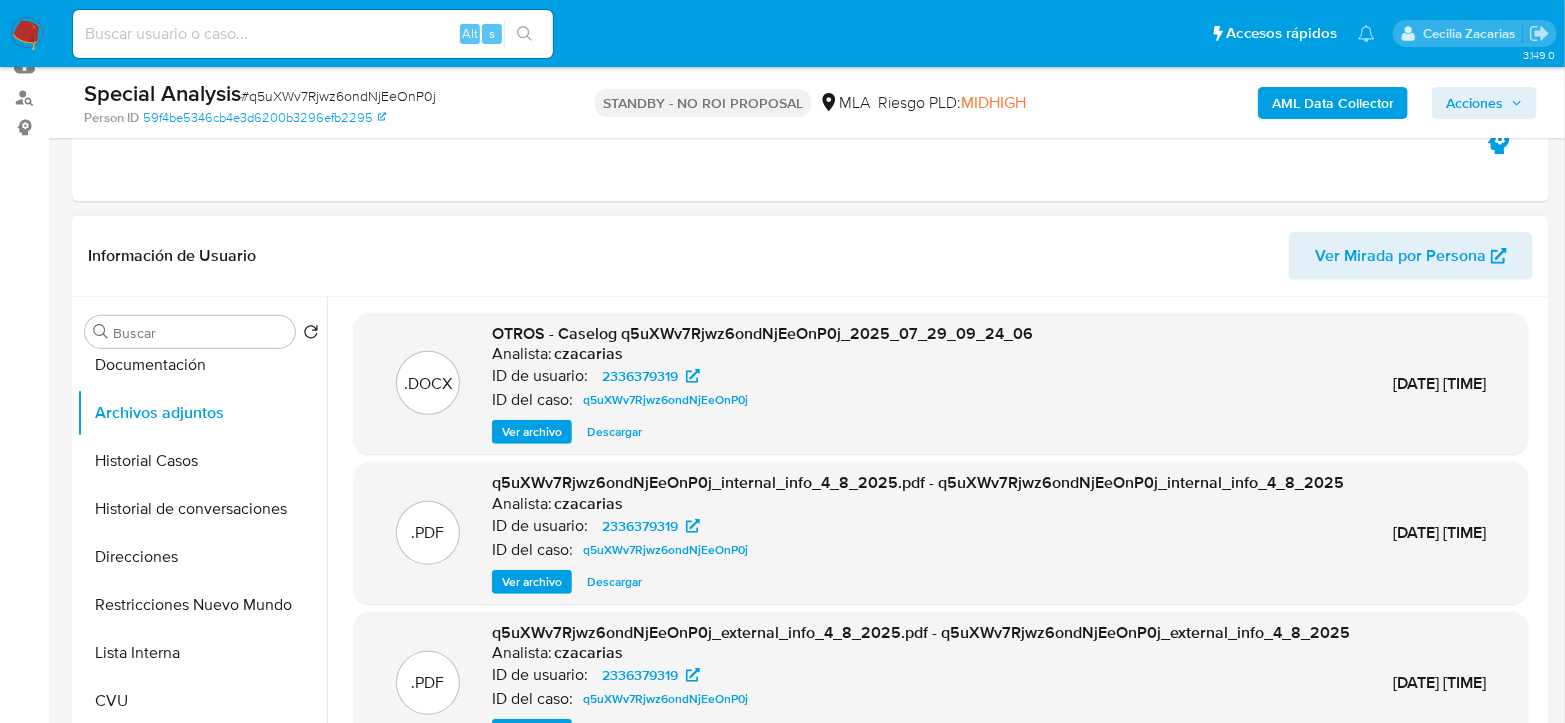 click at bounding box center [27, 34] 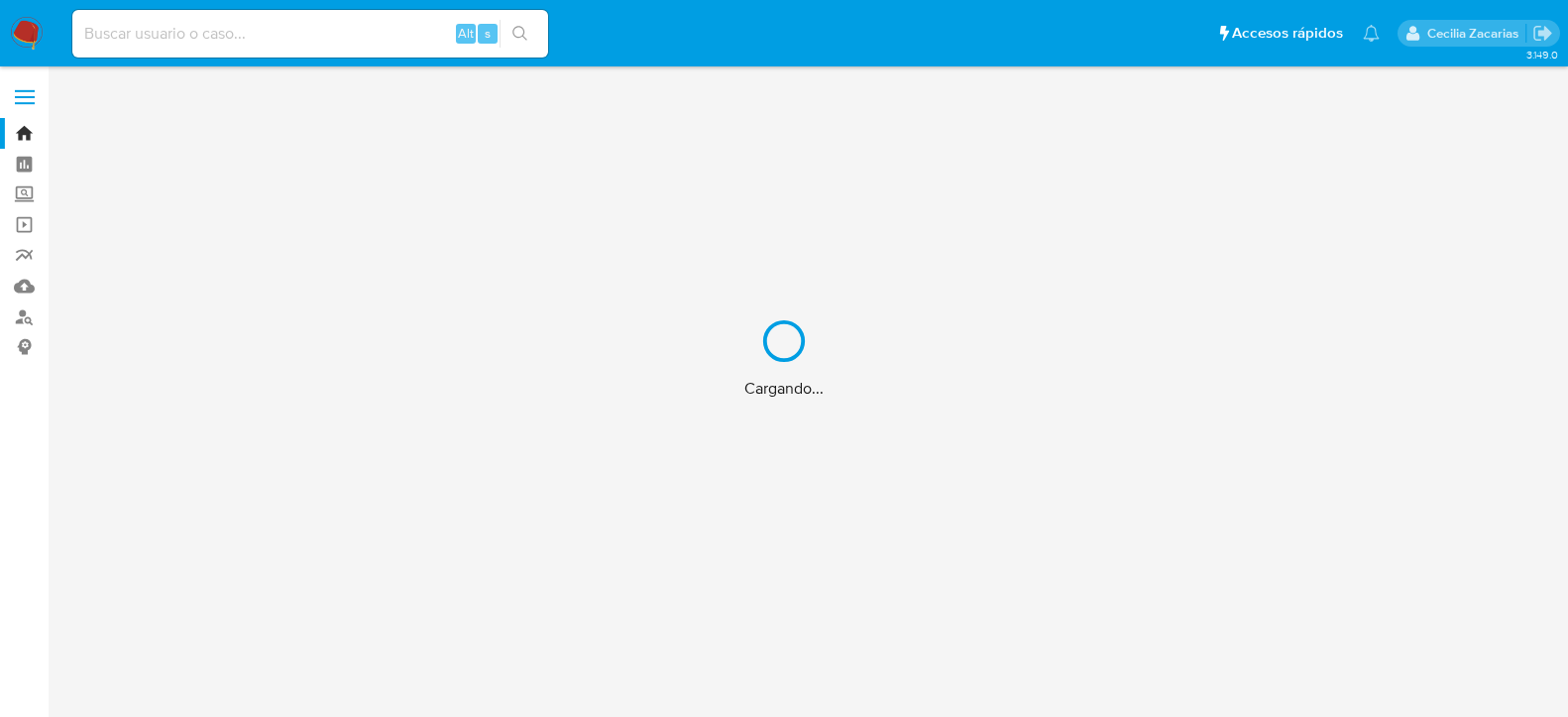 scroll, scrollTop: 0, scrollLeft: 0, axis: both 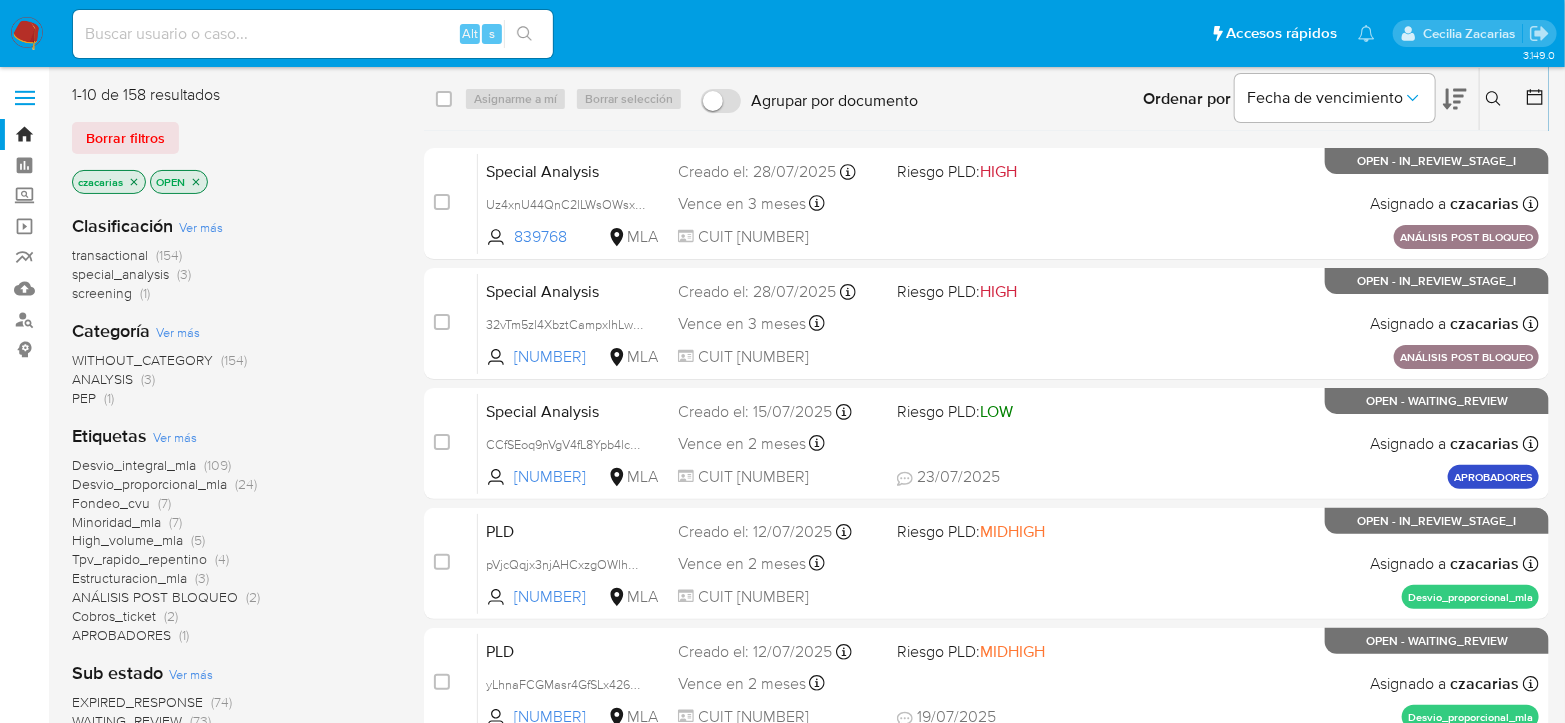 click 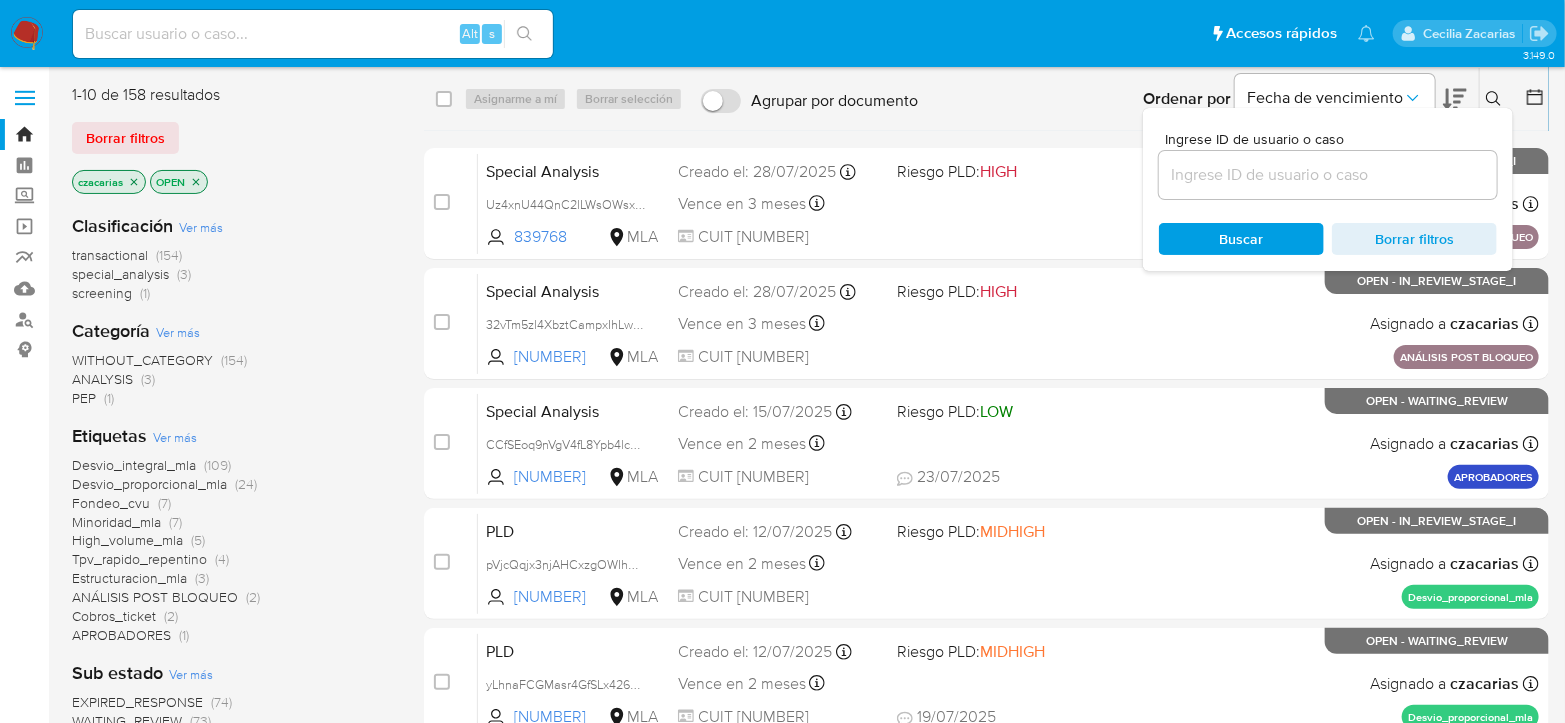 click at bounding box center [1328, 175] 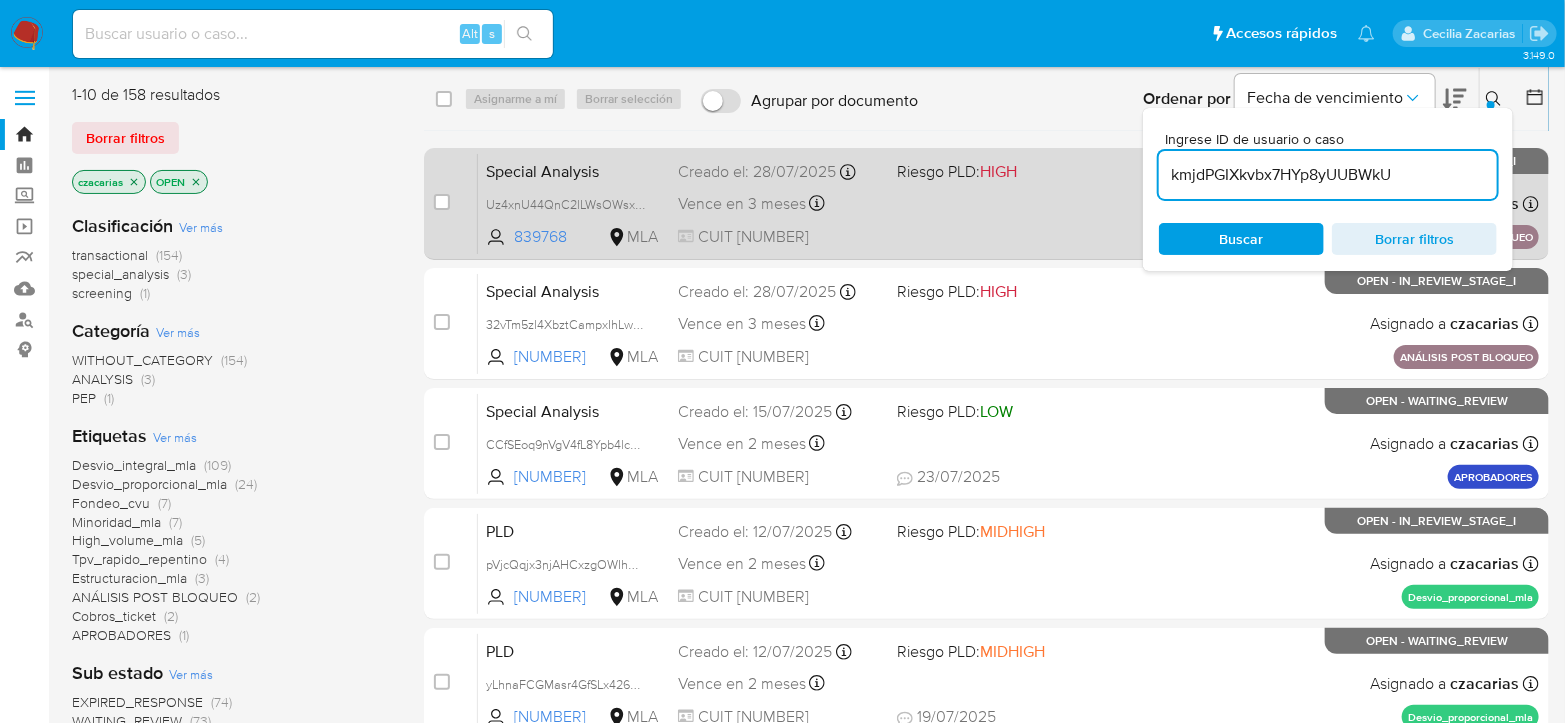 type on "kmjdPGIXkvbx7HYp8yUUBWkU" 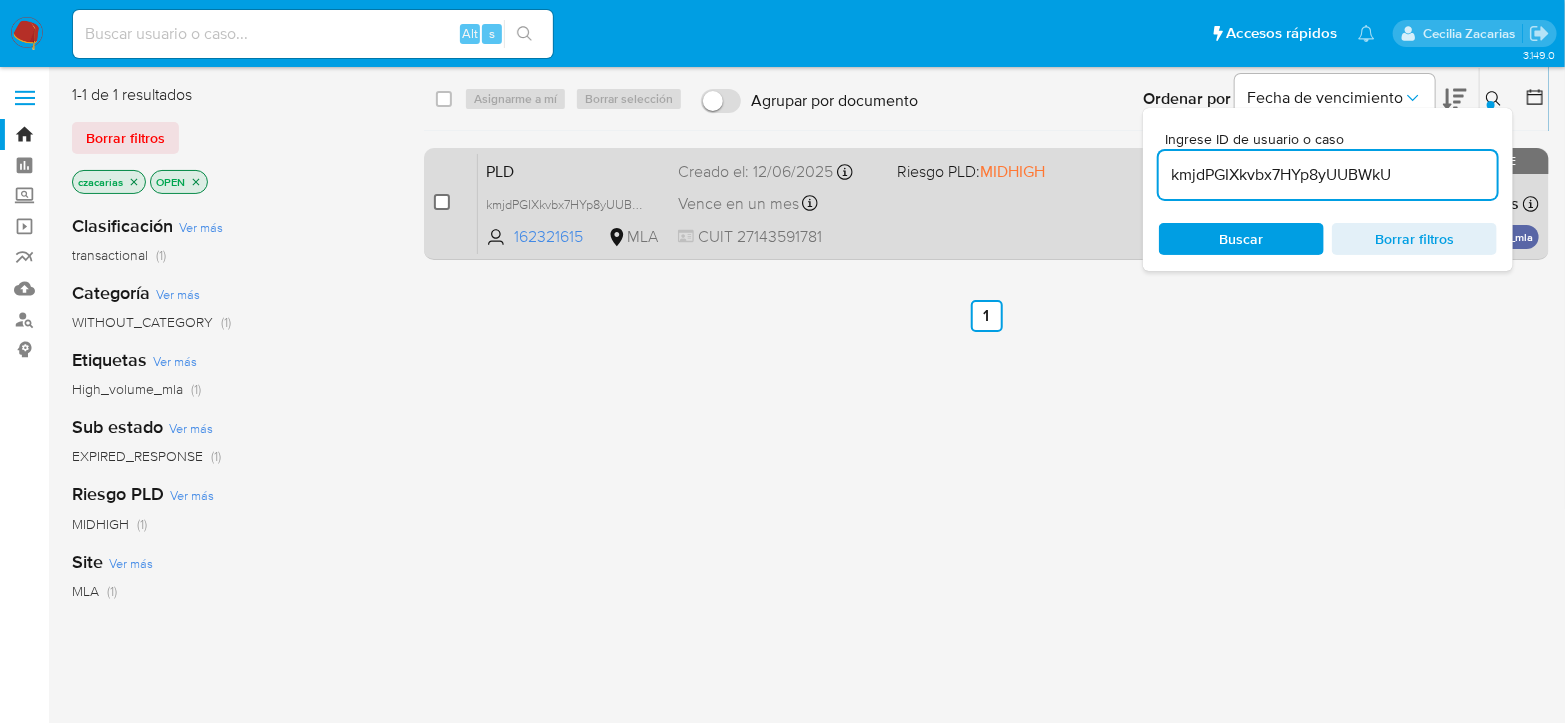click at bounding box center [442, 202] 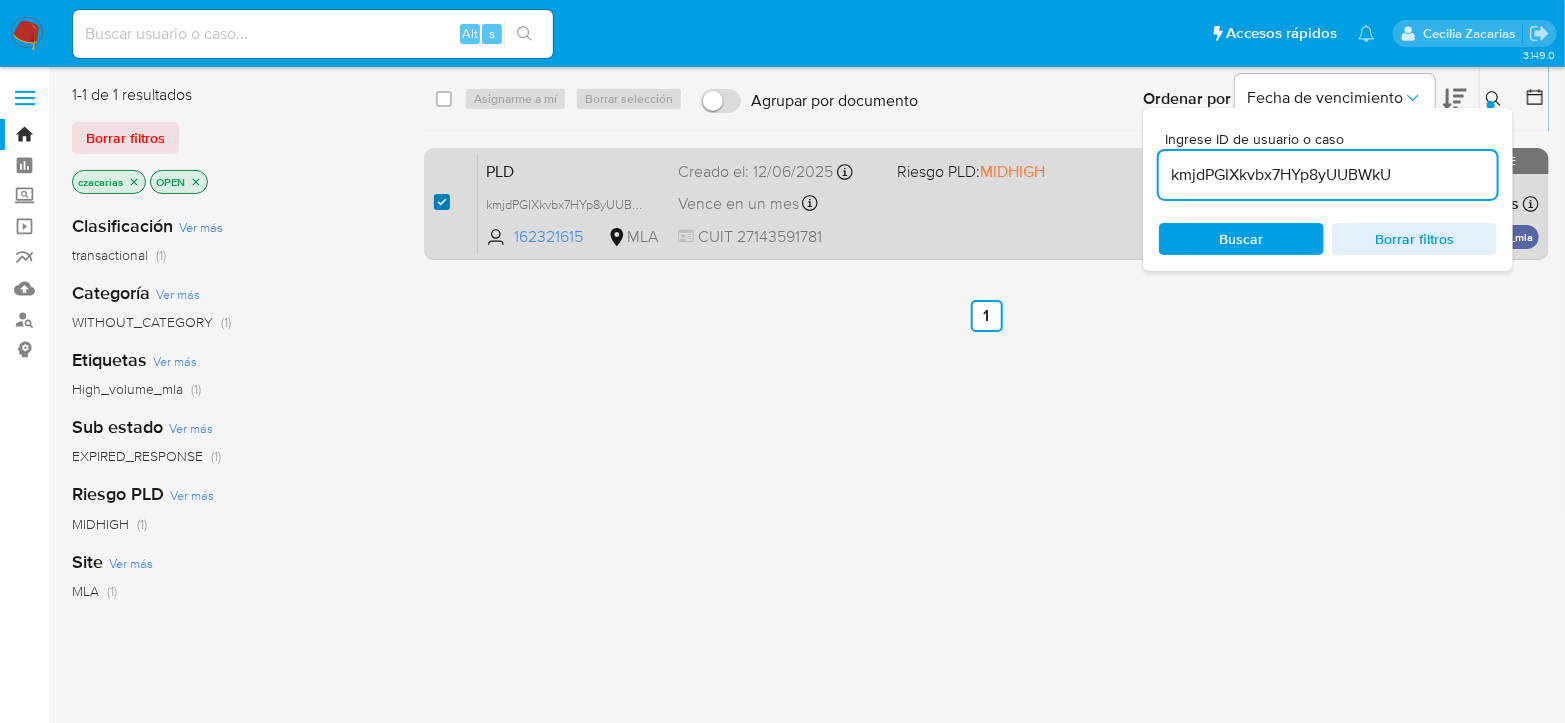 checkbox on "true" 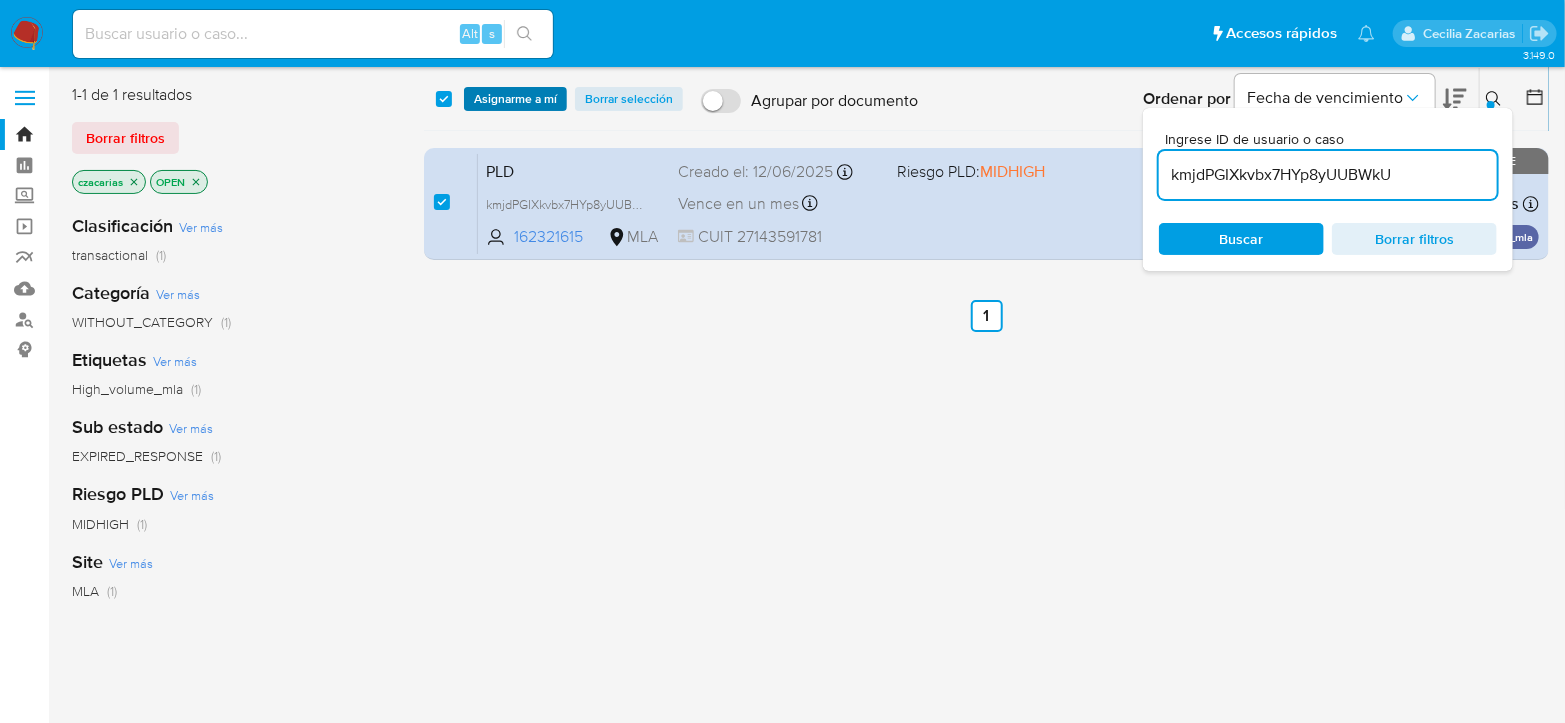 click on "Asignarme a mí" at bounding box center (515, 99) 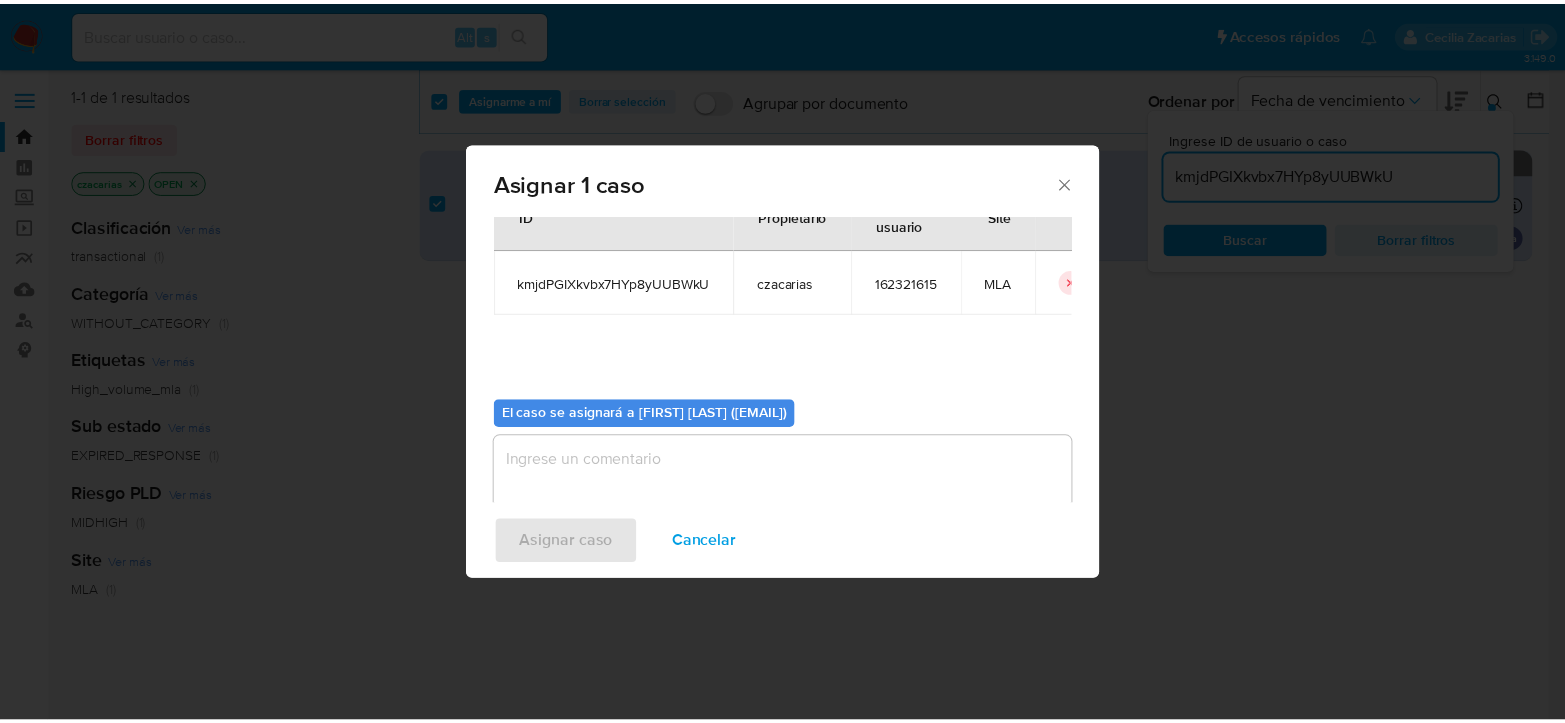 scroll, scrollTop: 102, scrollLeft: 0, axis: vertical 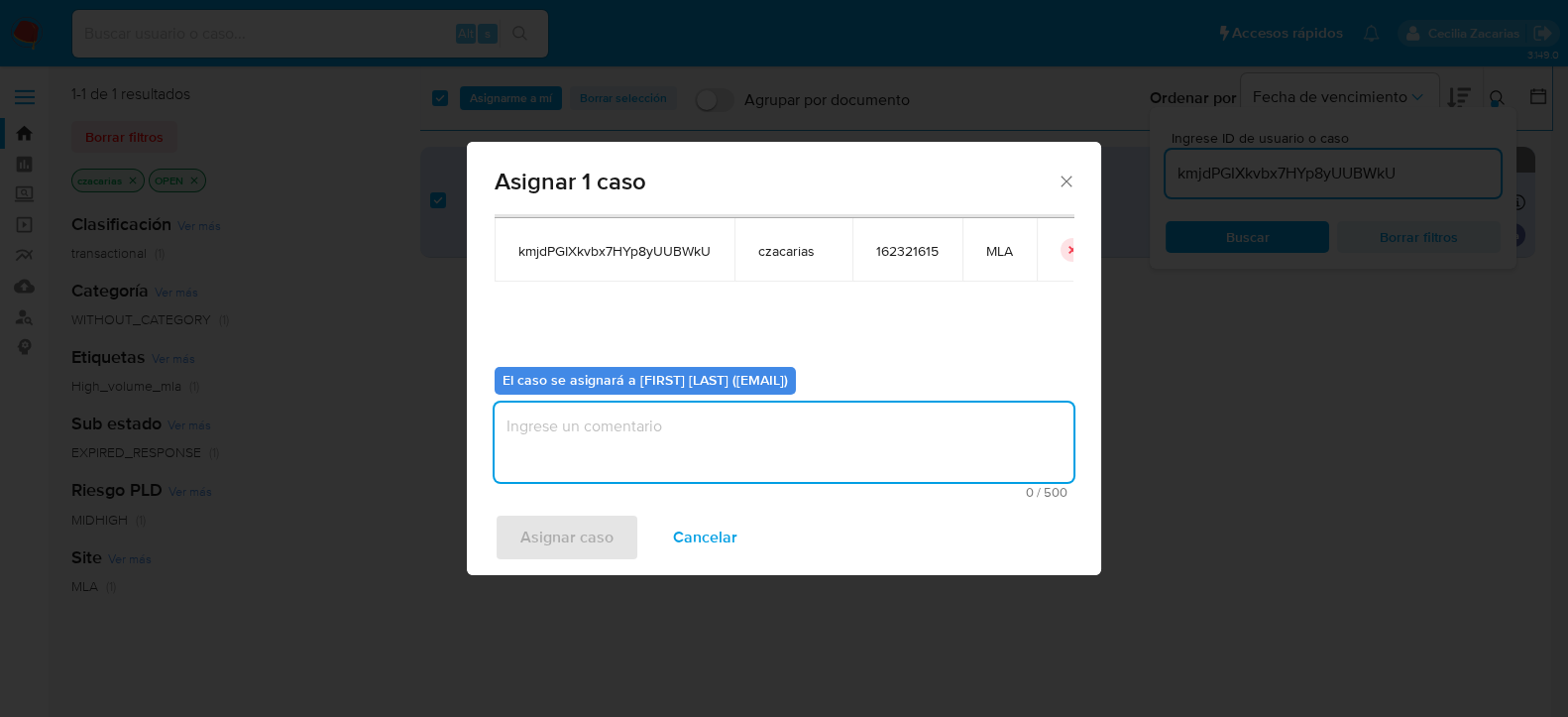 click at bounding box center (784, 442) 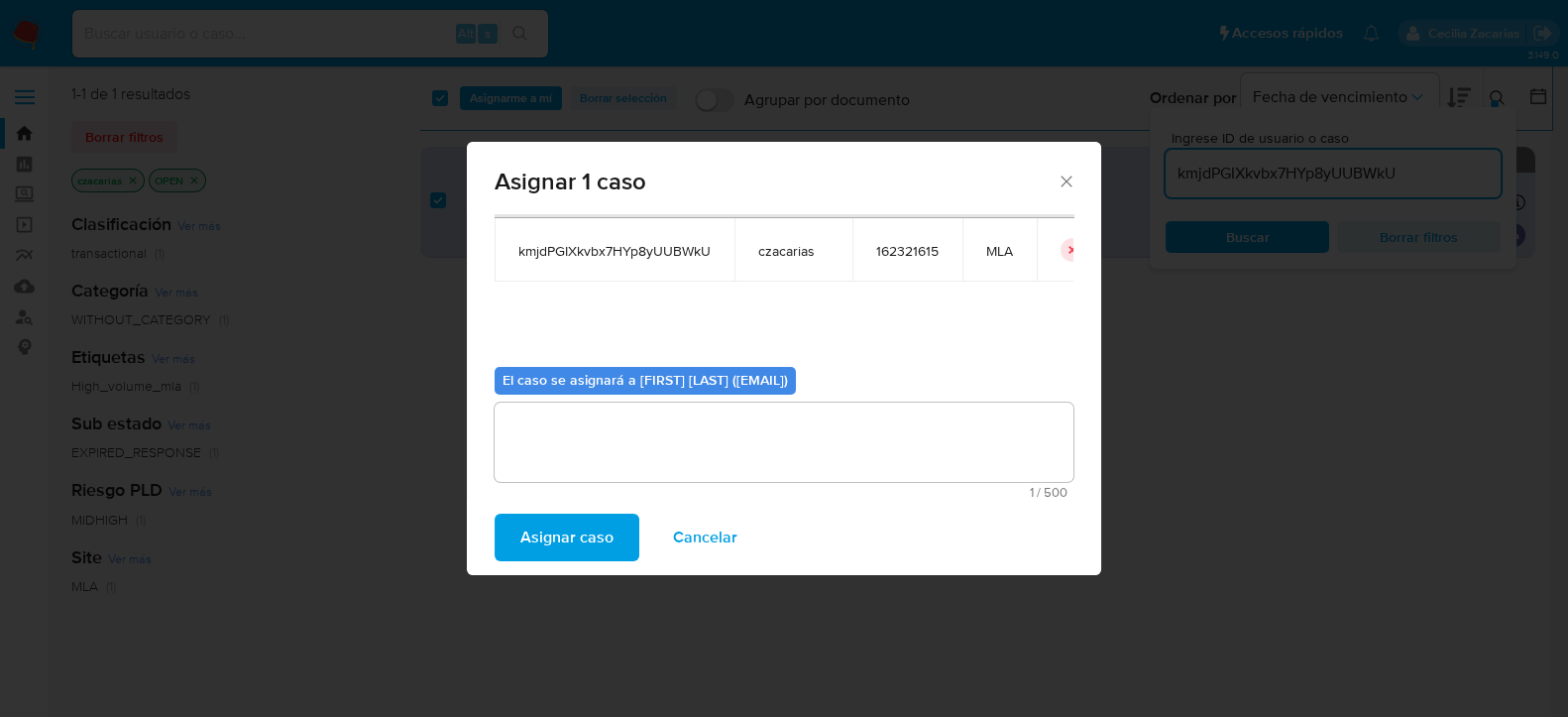 click on "Asignar caso" at bounding box center (567, 538) 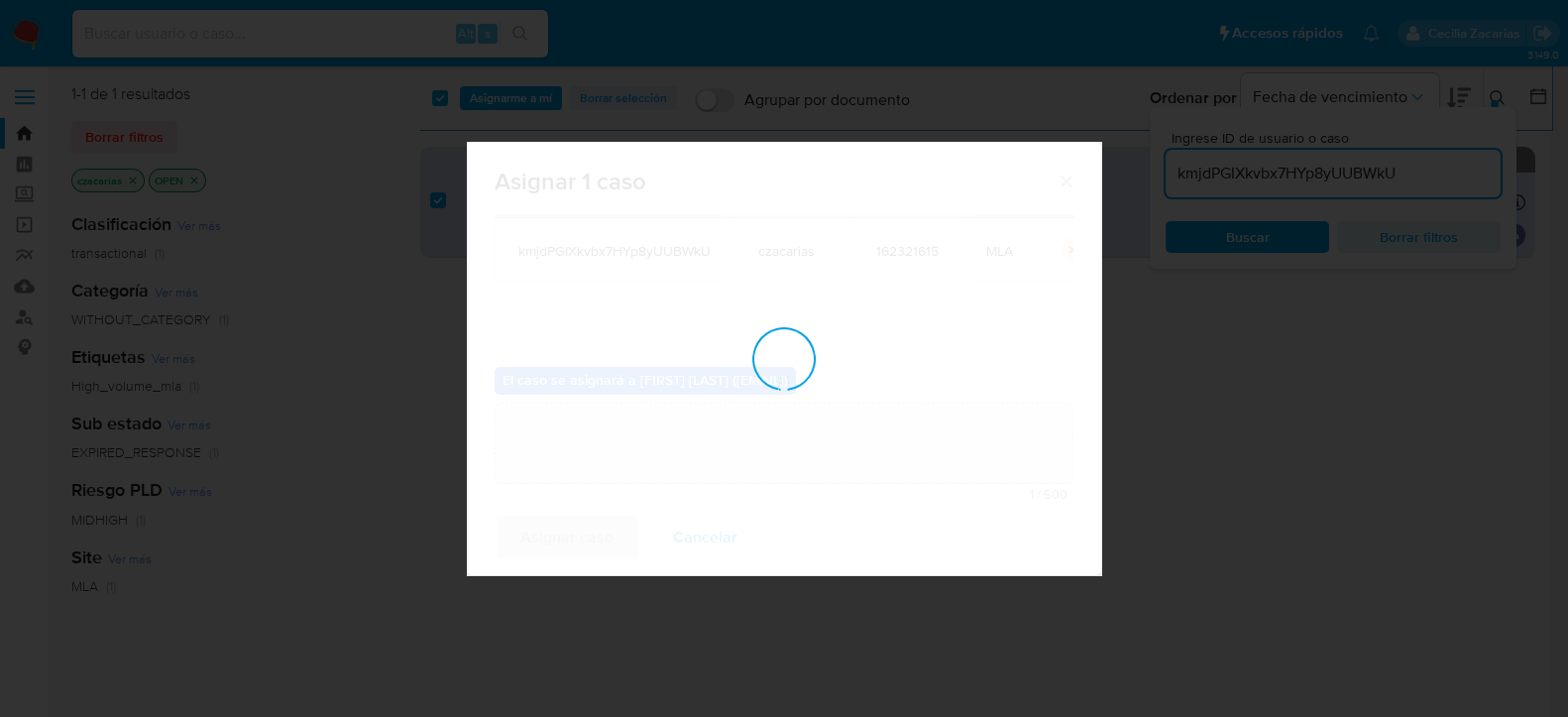 type 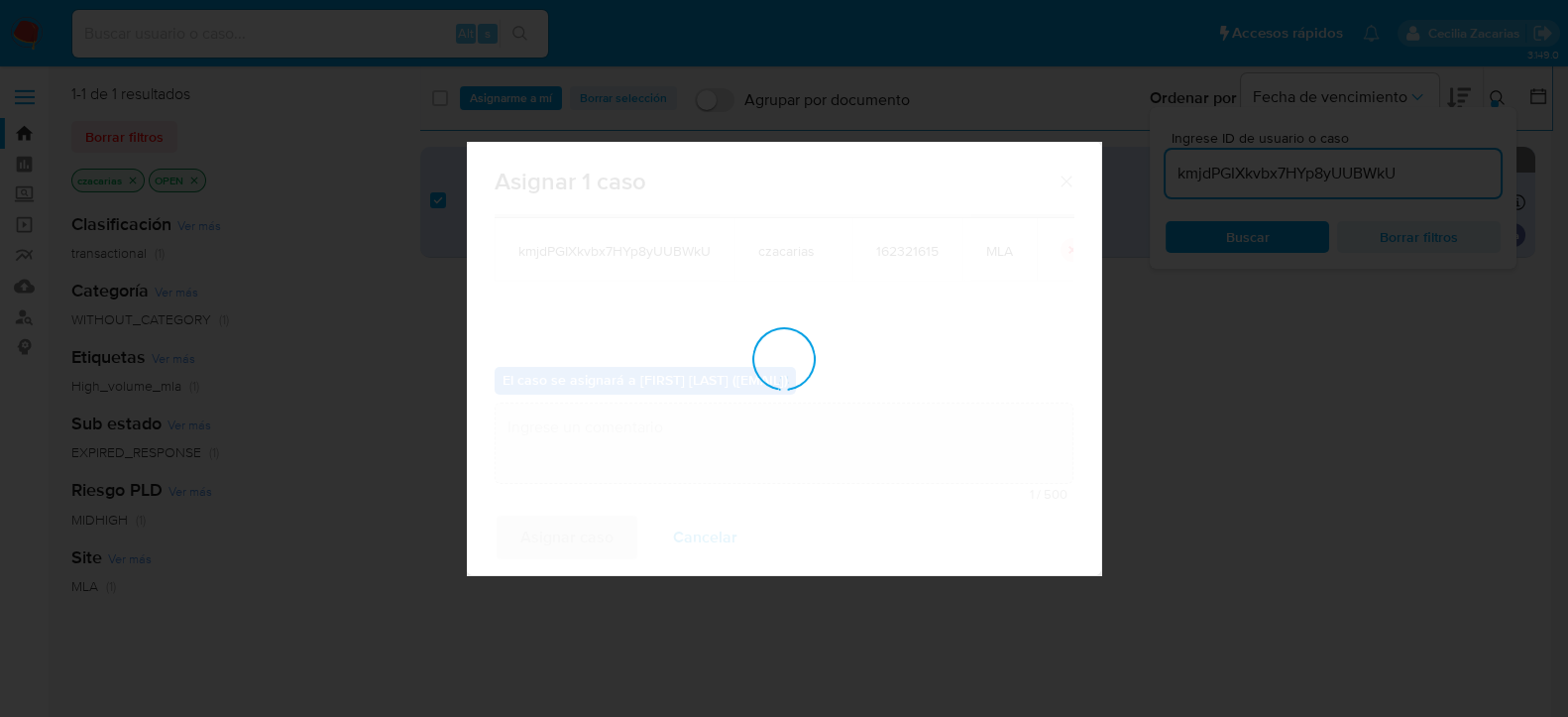 checkbox on "false" 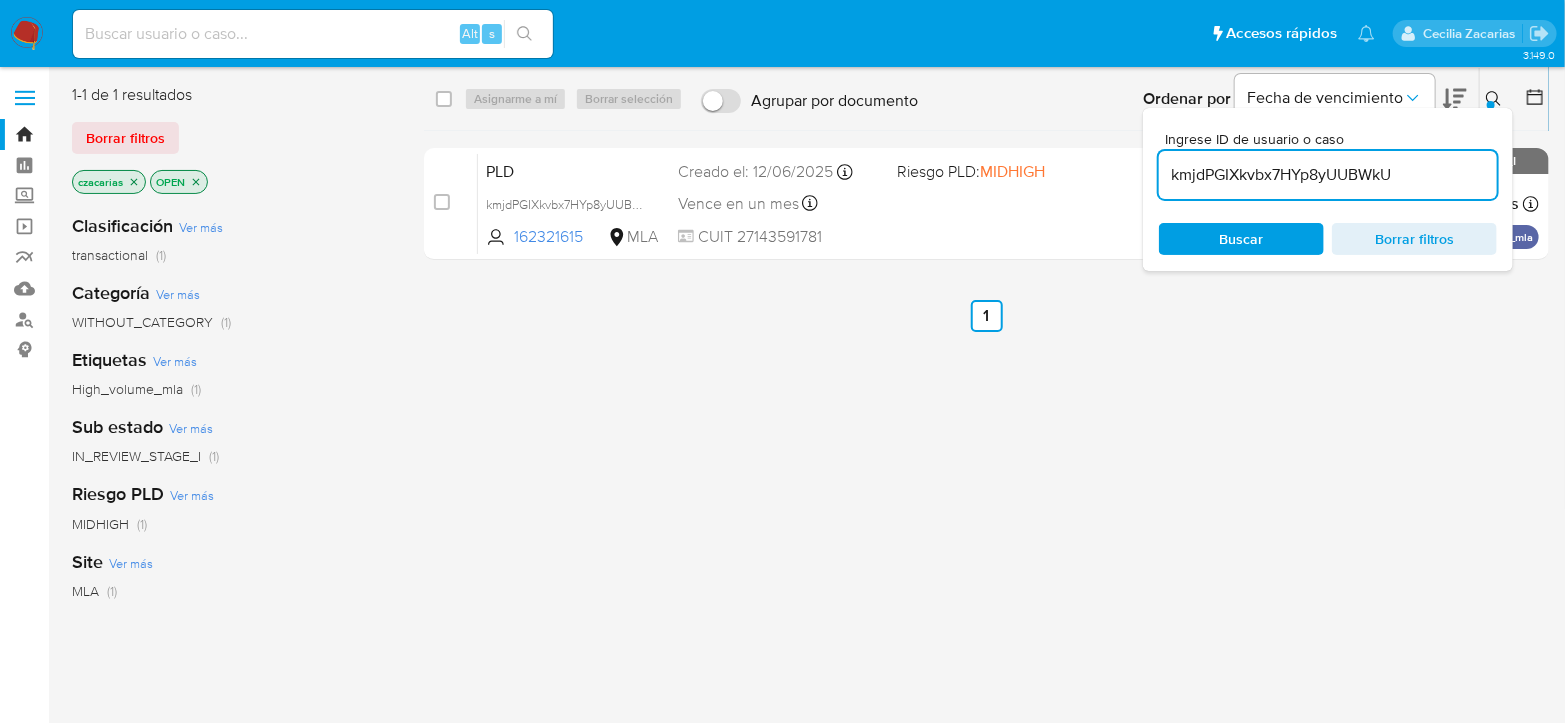 click on "kmjdPGIXkvbx7HYp8yUUBWkU" at bounding box center (1328, 175) 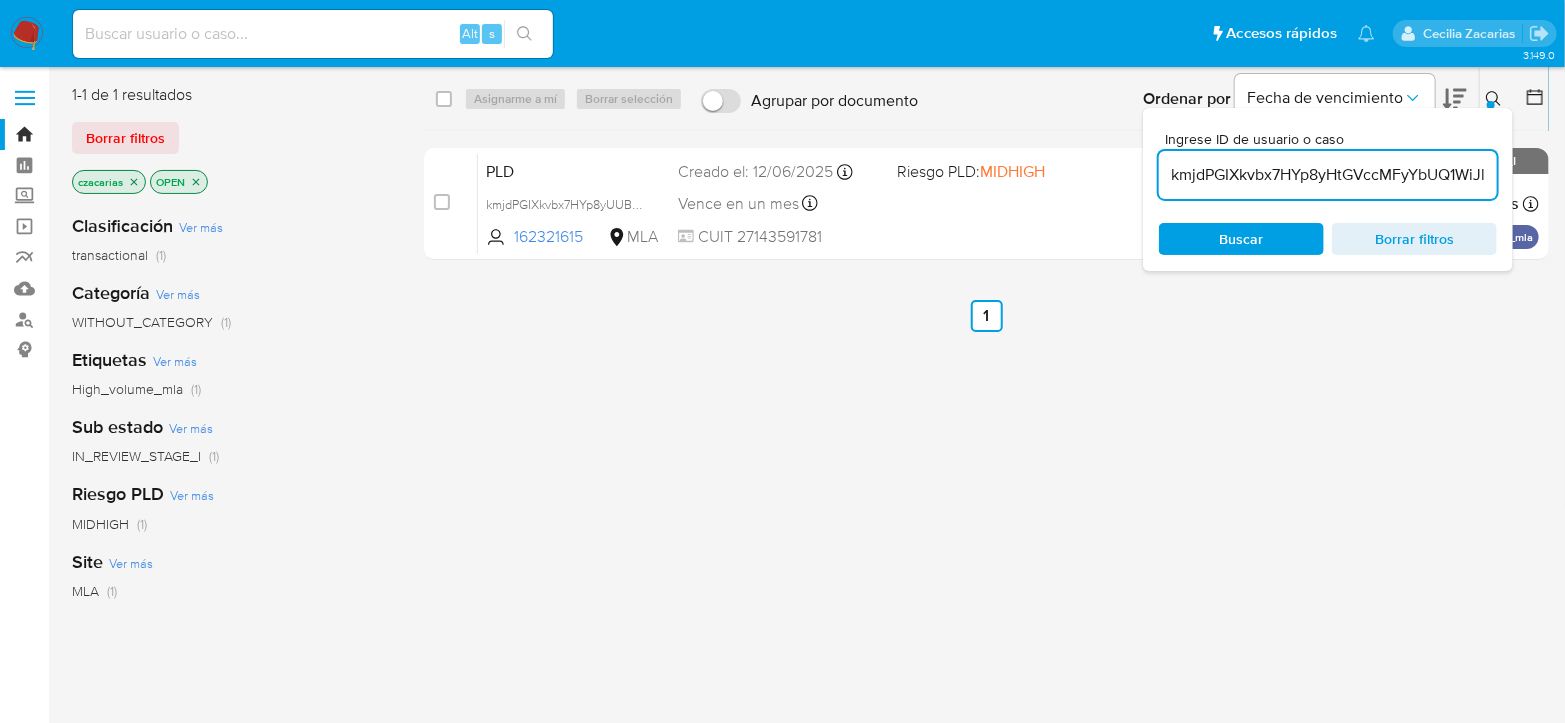 scroll, scrollTop: 0, scrollLeft: 49, axis: horizontal 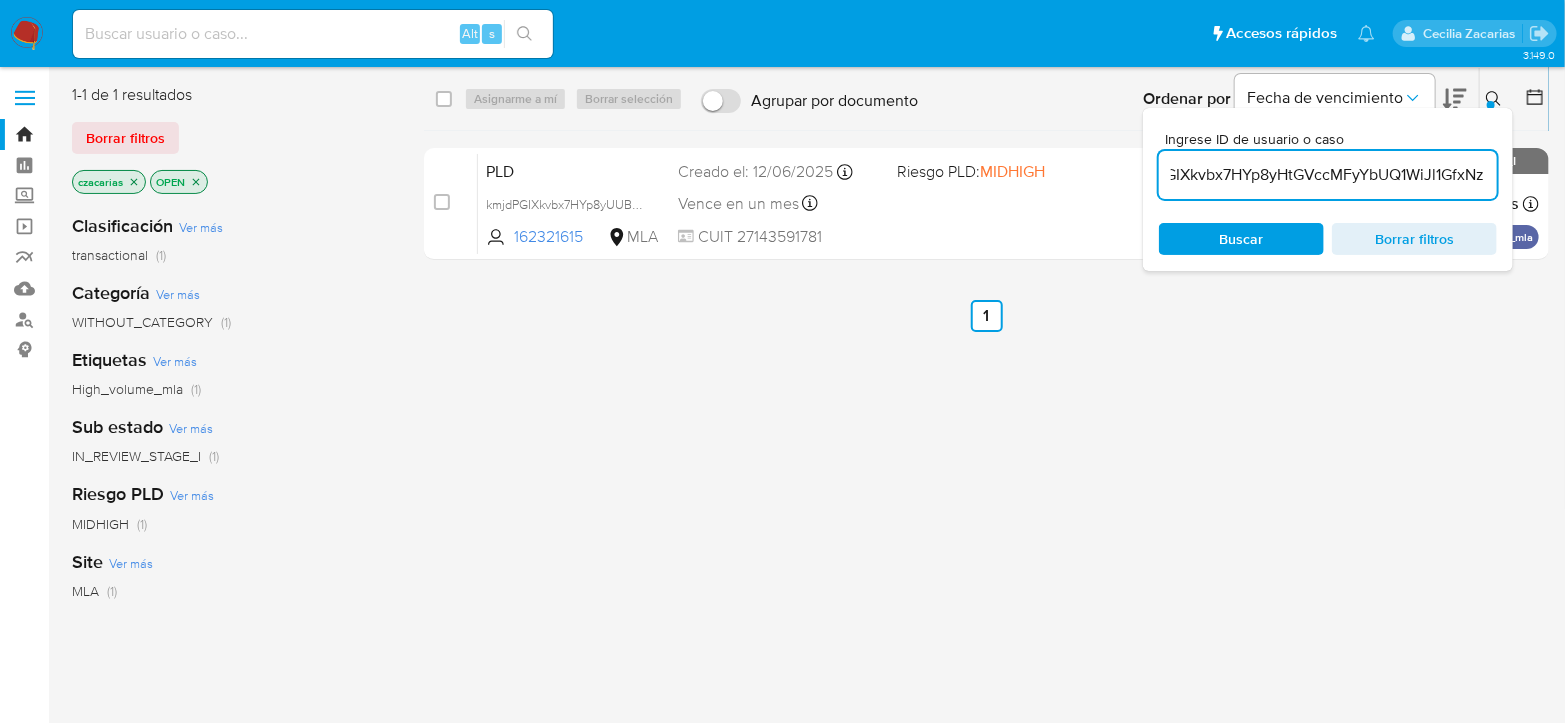 click on "kmjdPGIXkvbx7HYp8yHtGVccMFyYbUQ1WiJl1GfxNzUUBWkU" at bounding box center (1328, 175) 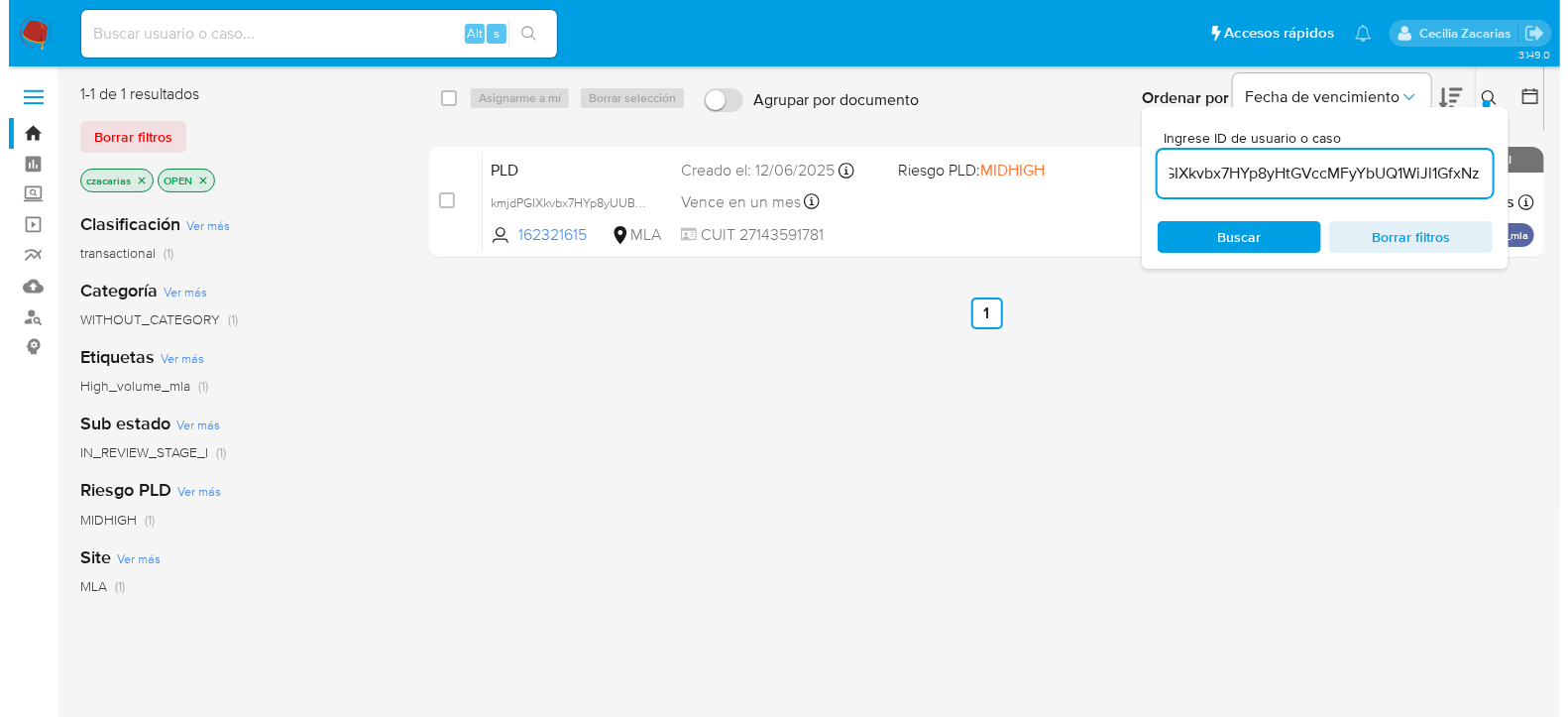 scroll, scrollTop: 0, scrollLeft: 0, axis: both 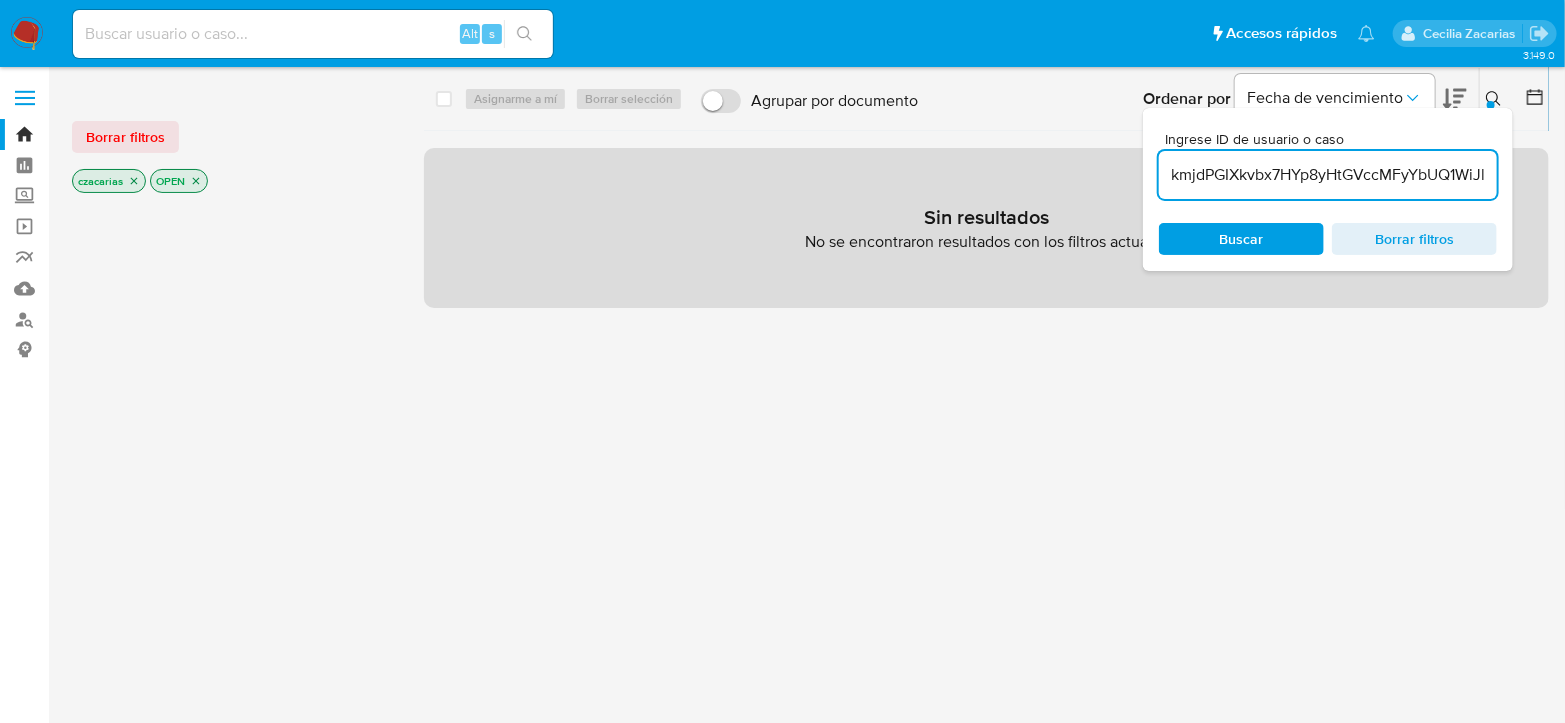 click on "kmjdPGIXkvbx7HYp8yHtGVccMFyYbUQ1WiJl1GfxNzUUBWkU" at bounding box center (1328, 175) 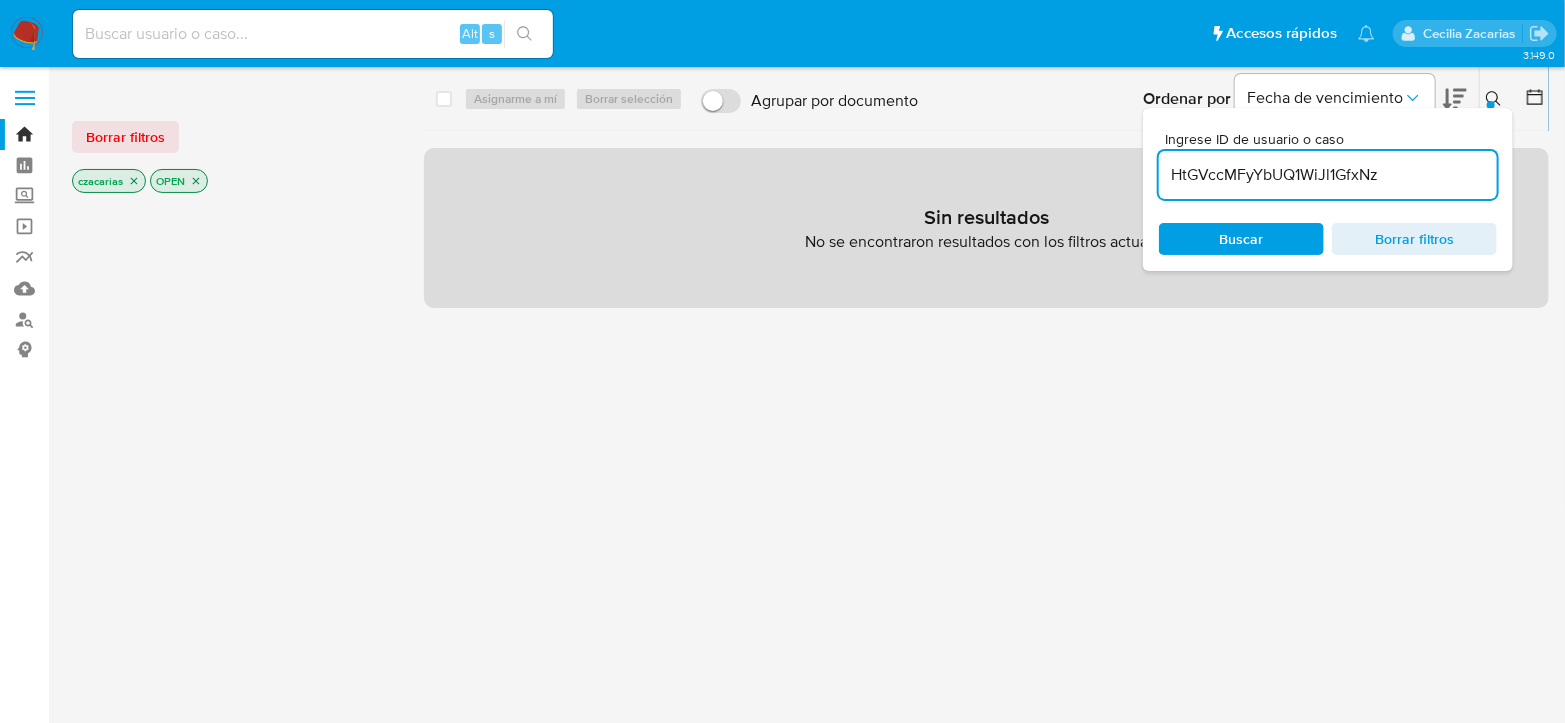 type on "HtGVccMFyYbUQ1WiJl1GfxNz" 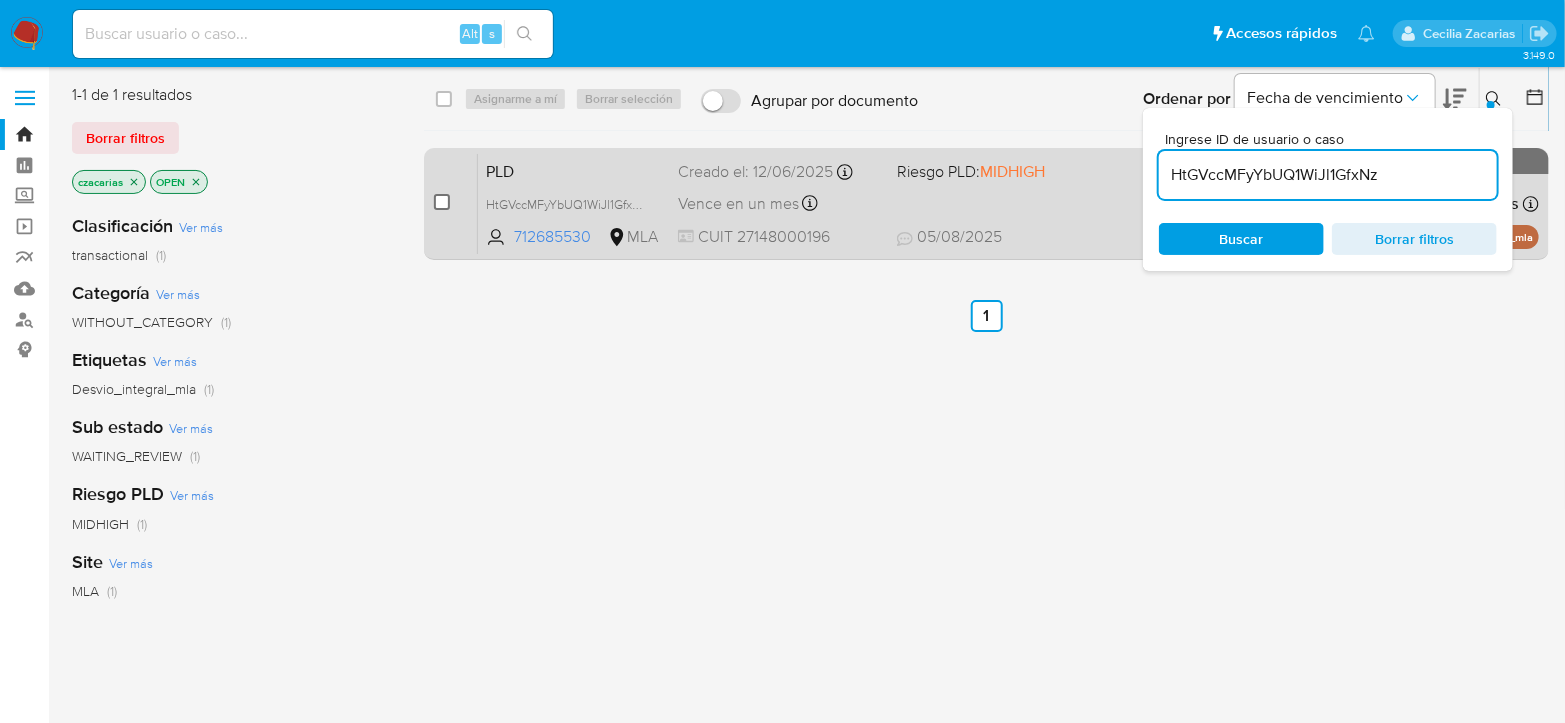 click at bounding box center [442, 202] 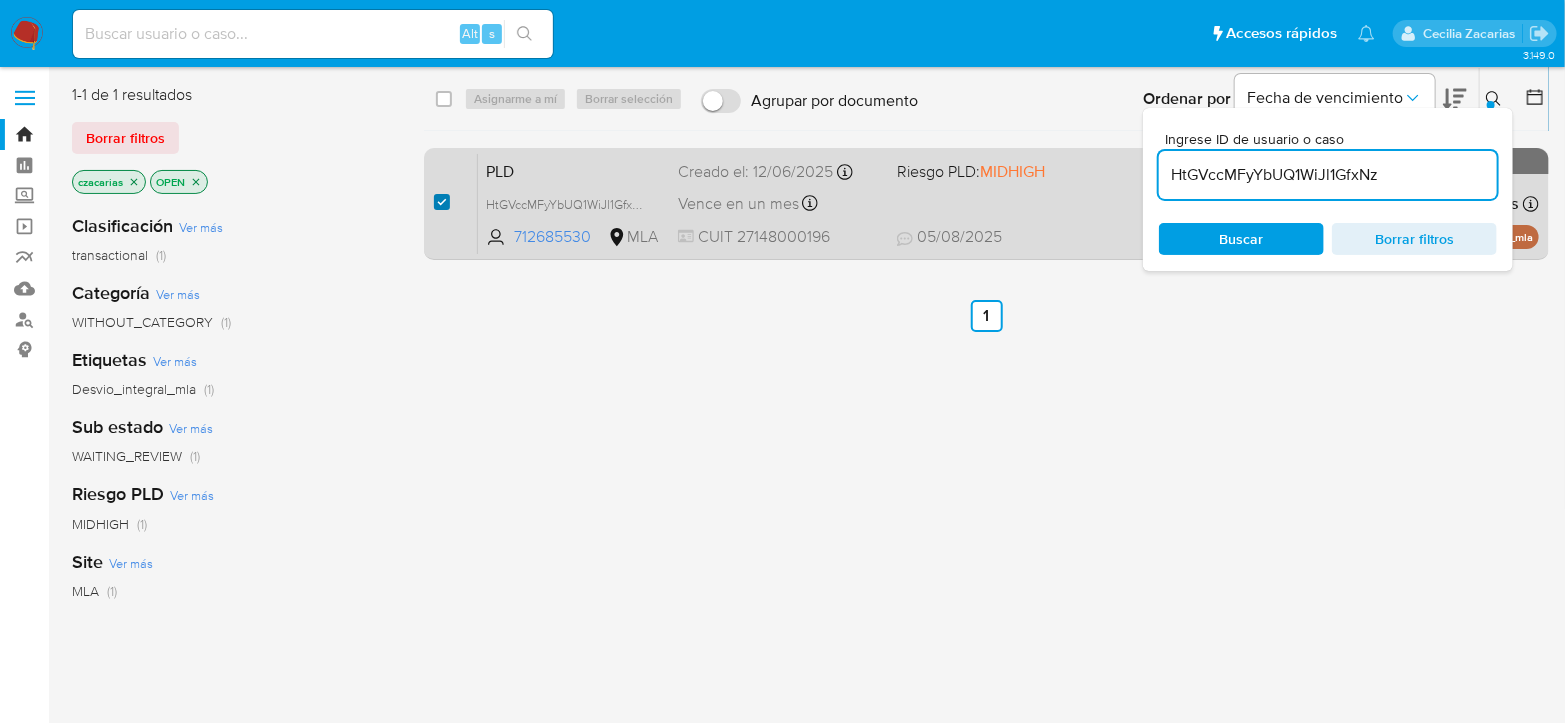 checkbox on "true" 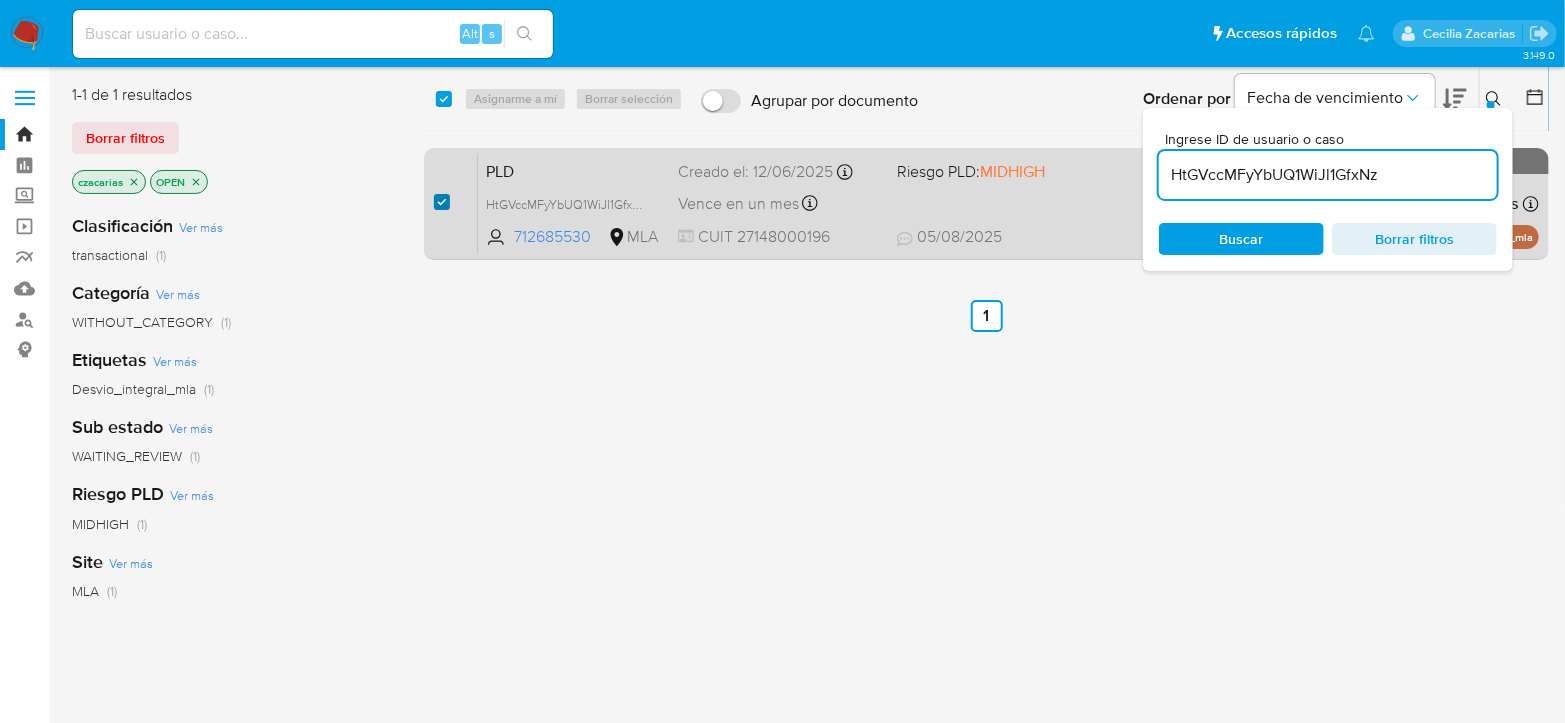 checkbox on "true" 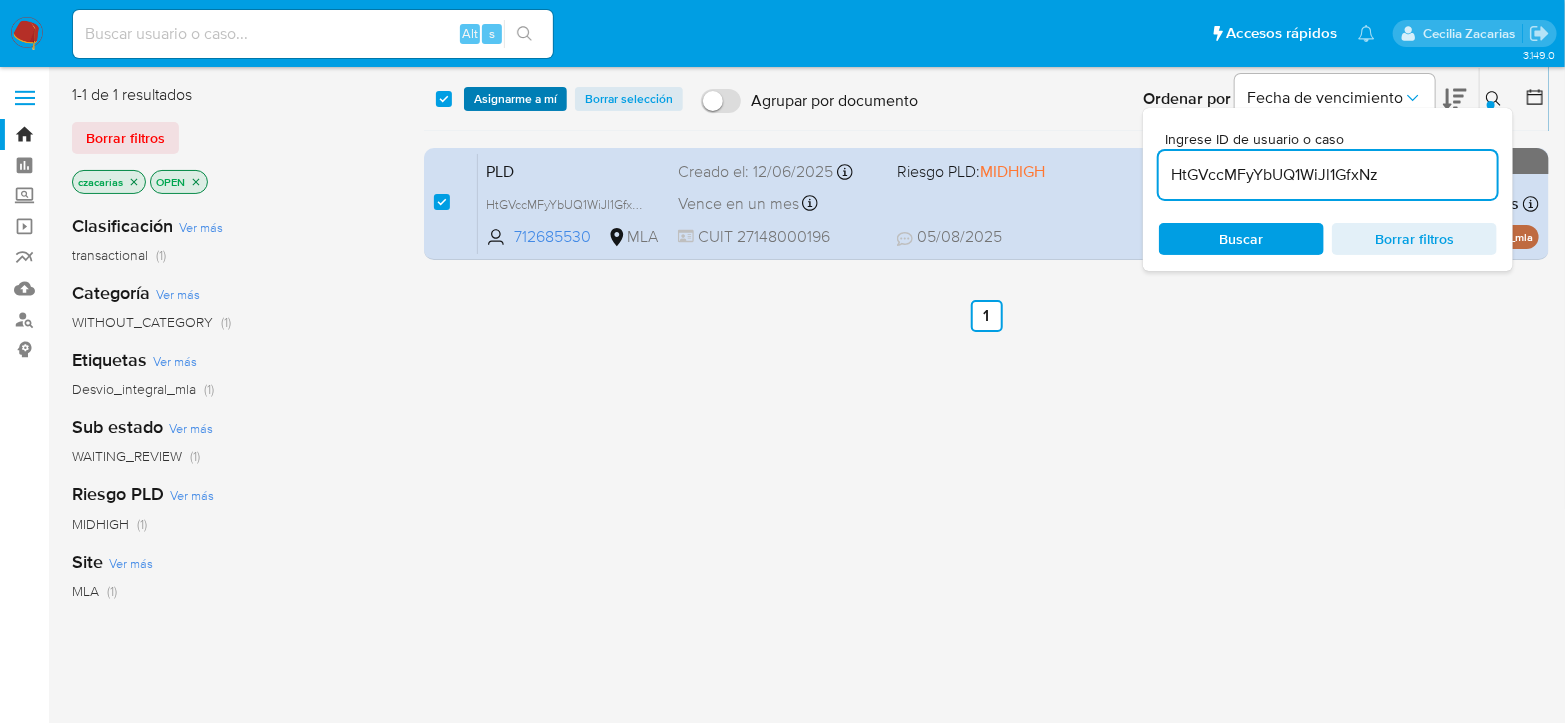 click on "Asignarme a mí" at bounding box center [515, 99] 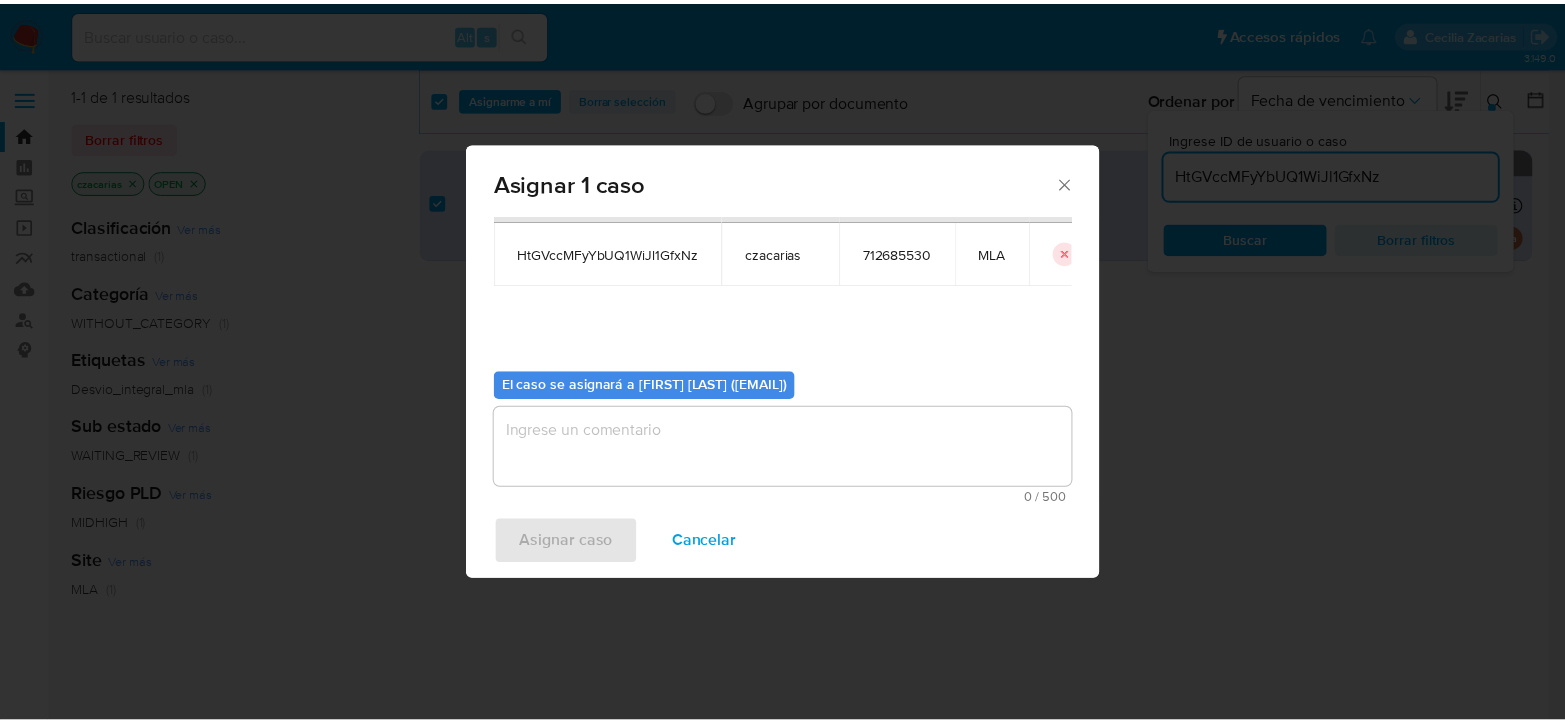 scroll, scrollTop: 102, scrollLeft: 0, axis: vertical 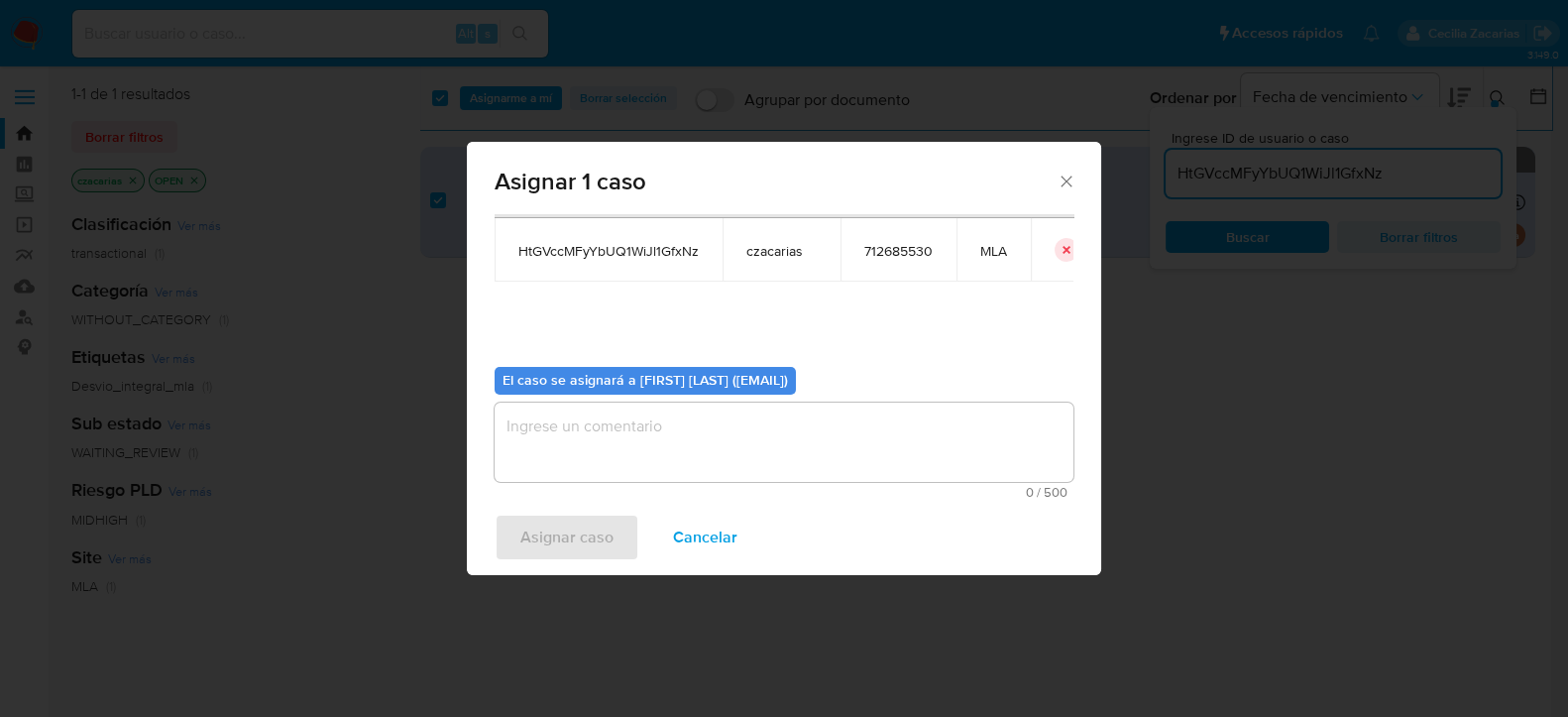 click at bounding box center [784, 442] 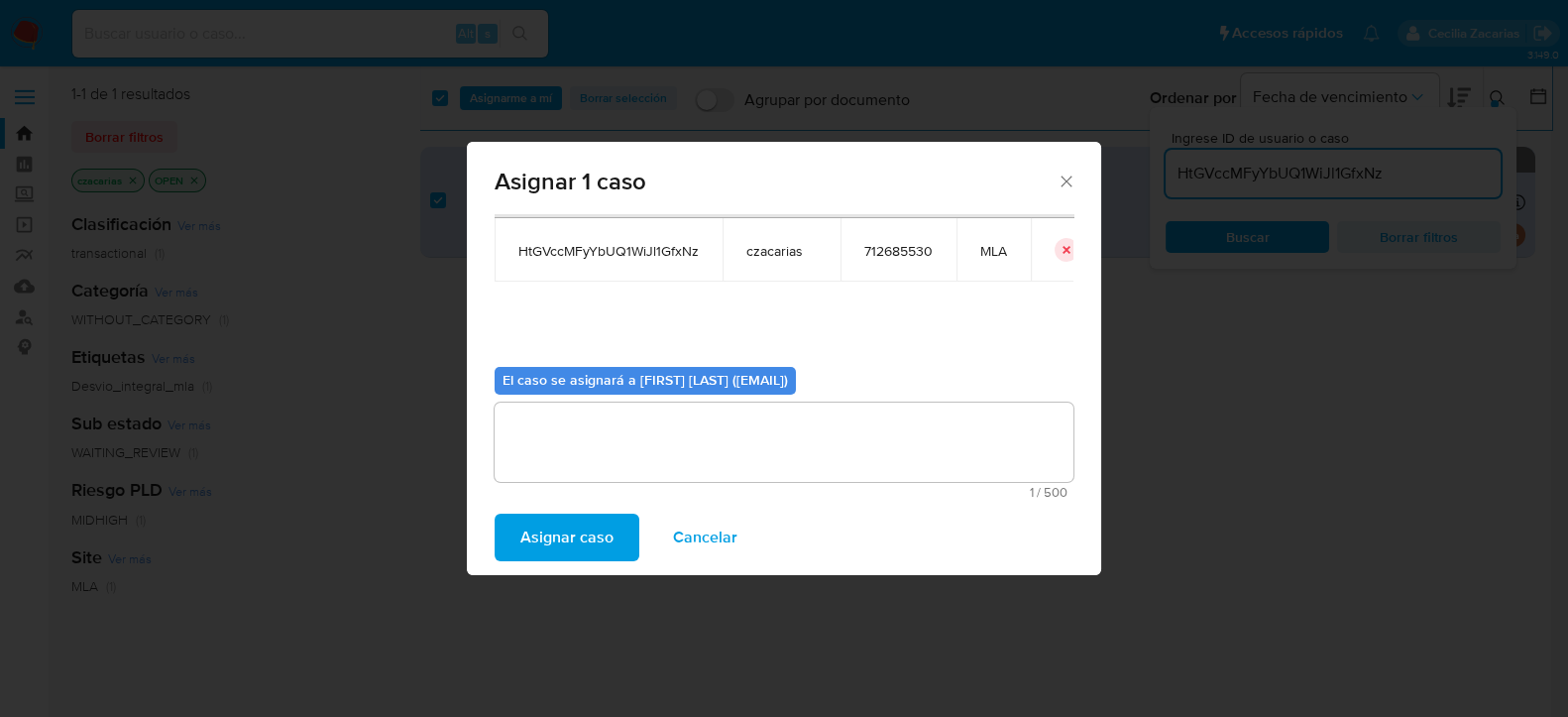 click on "Asignar caso" at bounding box center [567, 538] 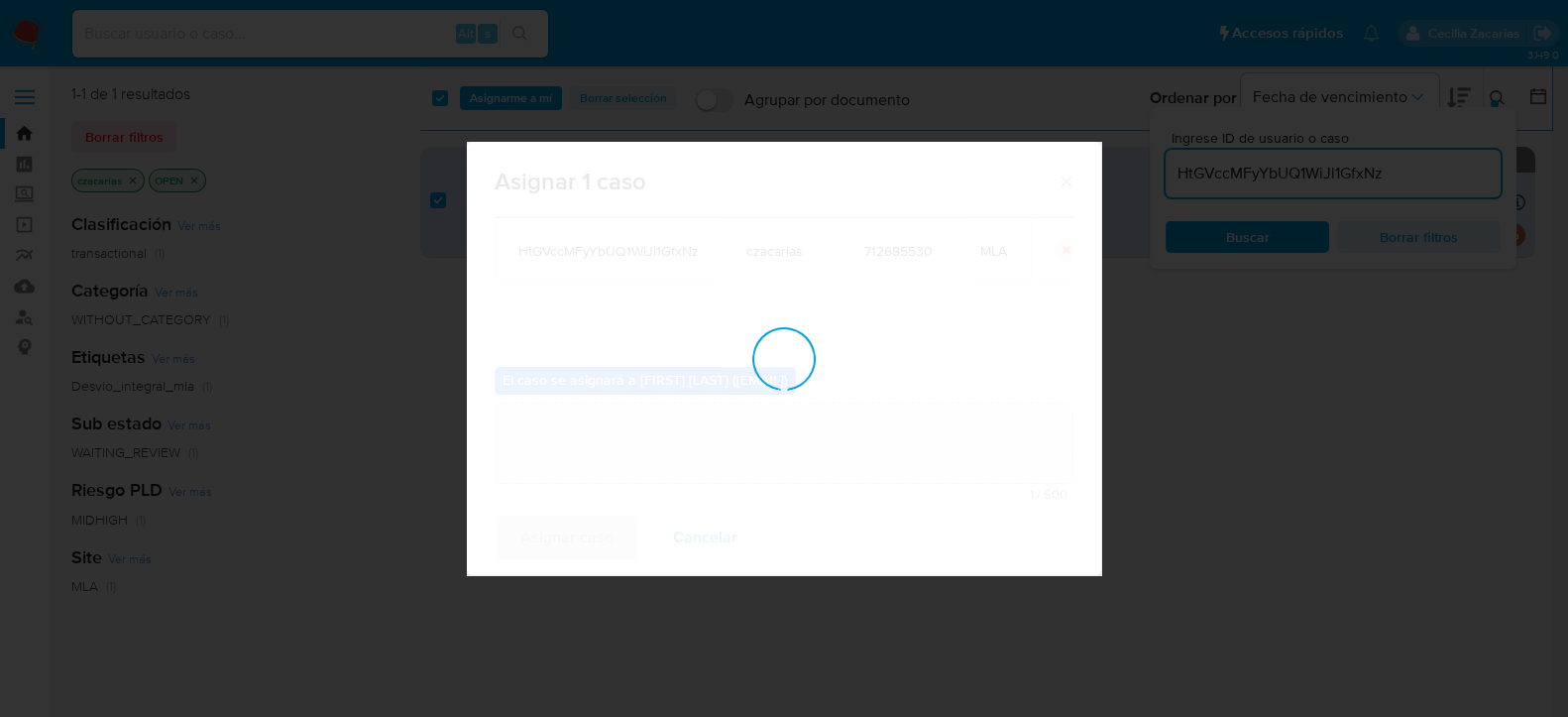 type 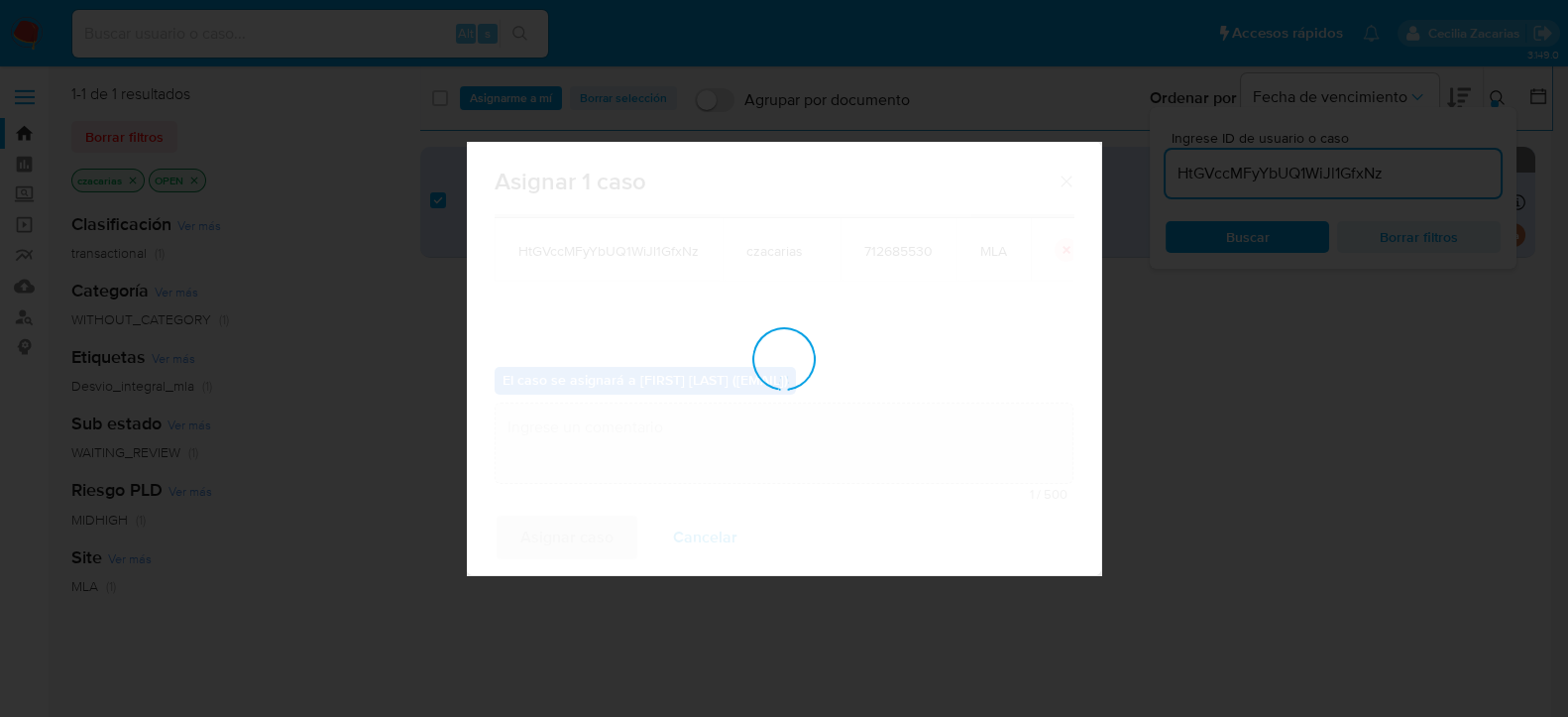 checkbox on "false" 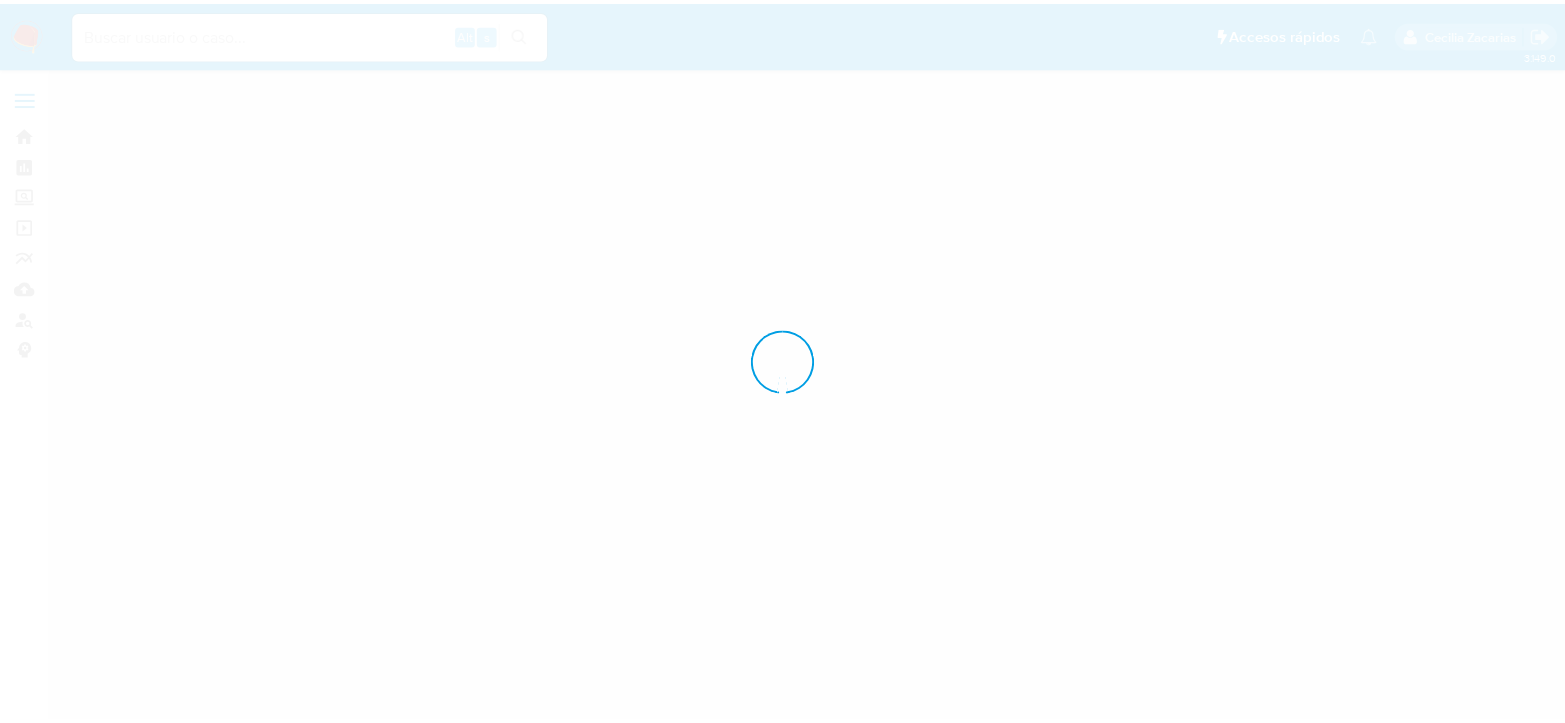 scroll, scrollTop: 0, scrollLeft: 0, axis: both 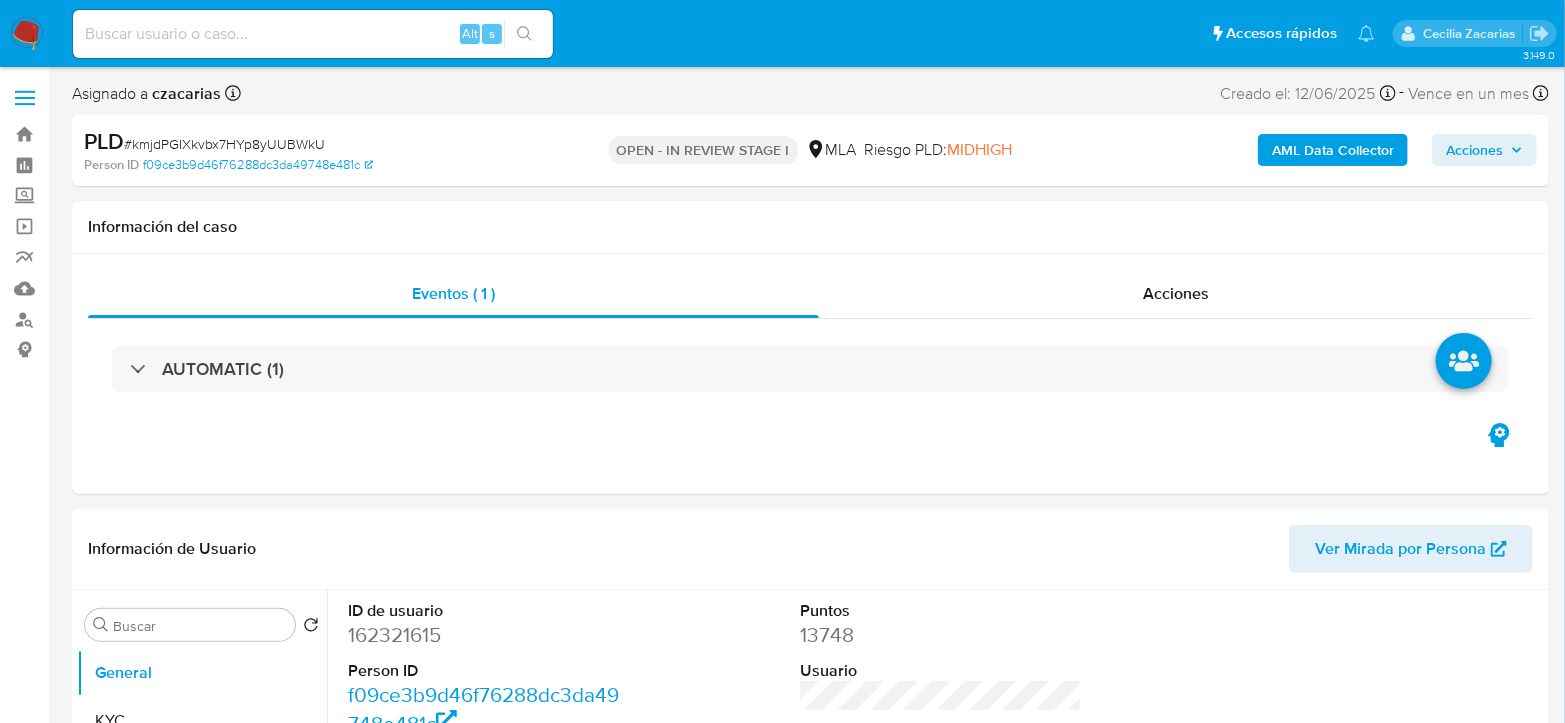 select on "10" 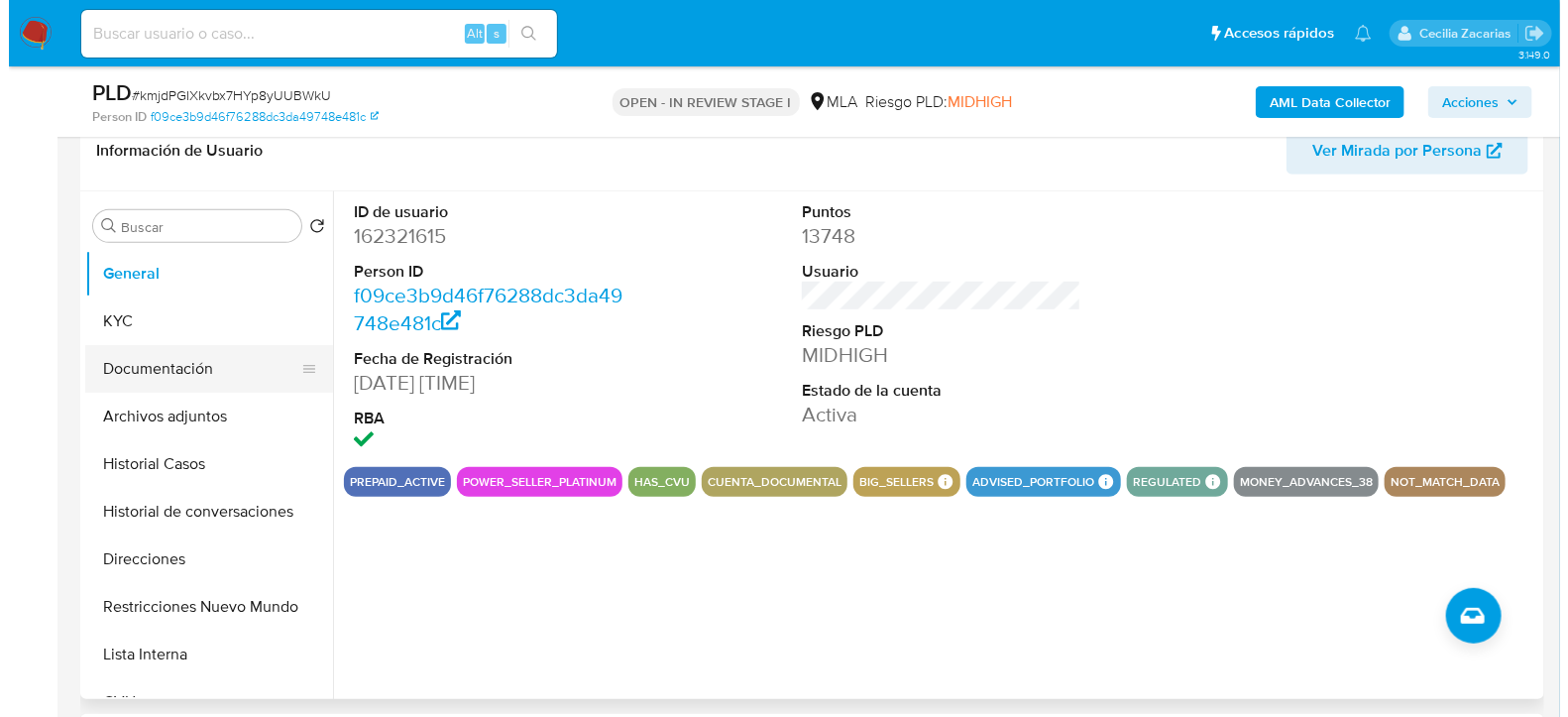 scroll, scrollTop: 330, scrollLeft: 0, axis: vertical 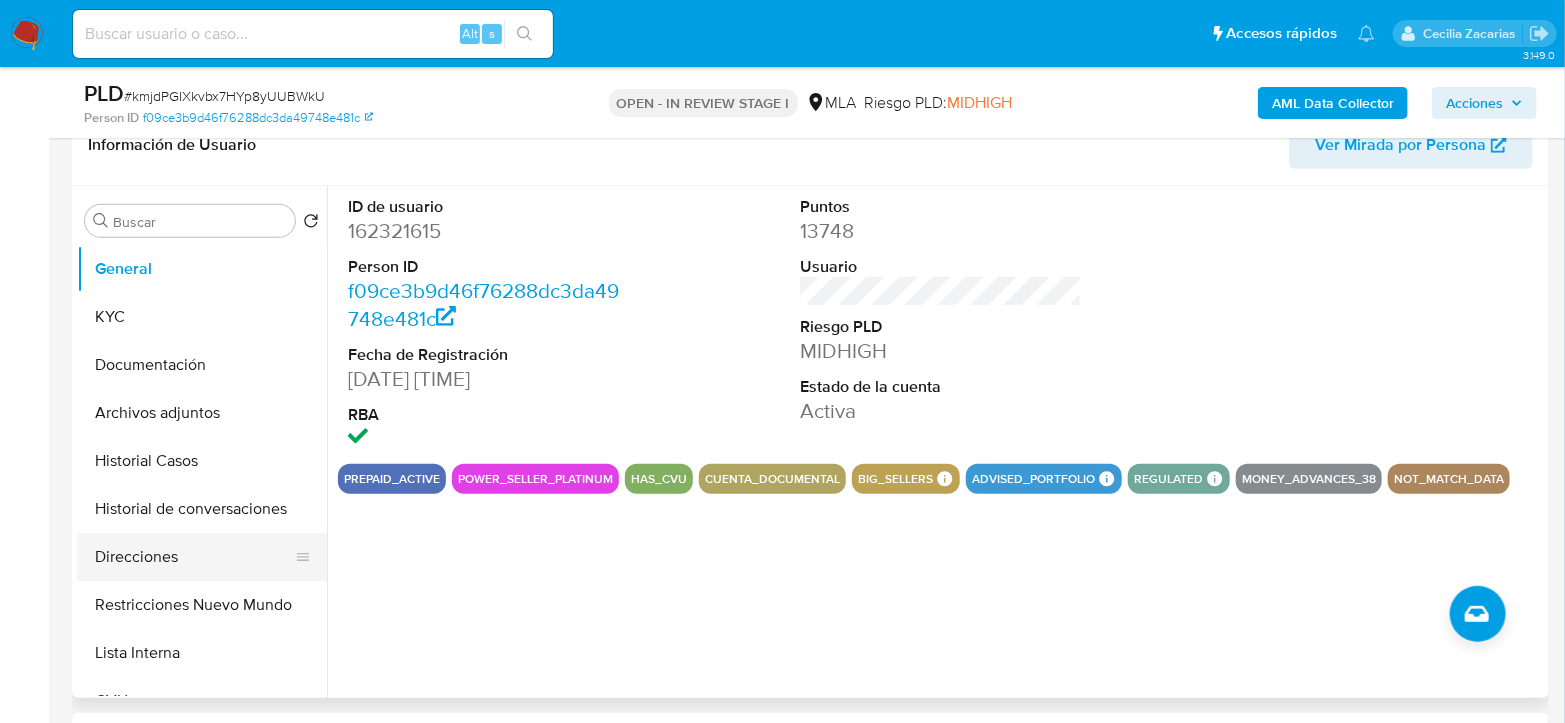 click on "Direcciones" at bounding box center (194, 557) 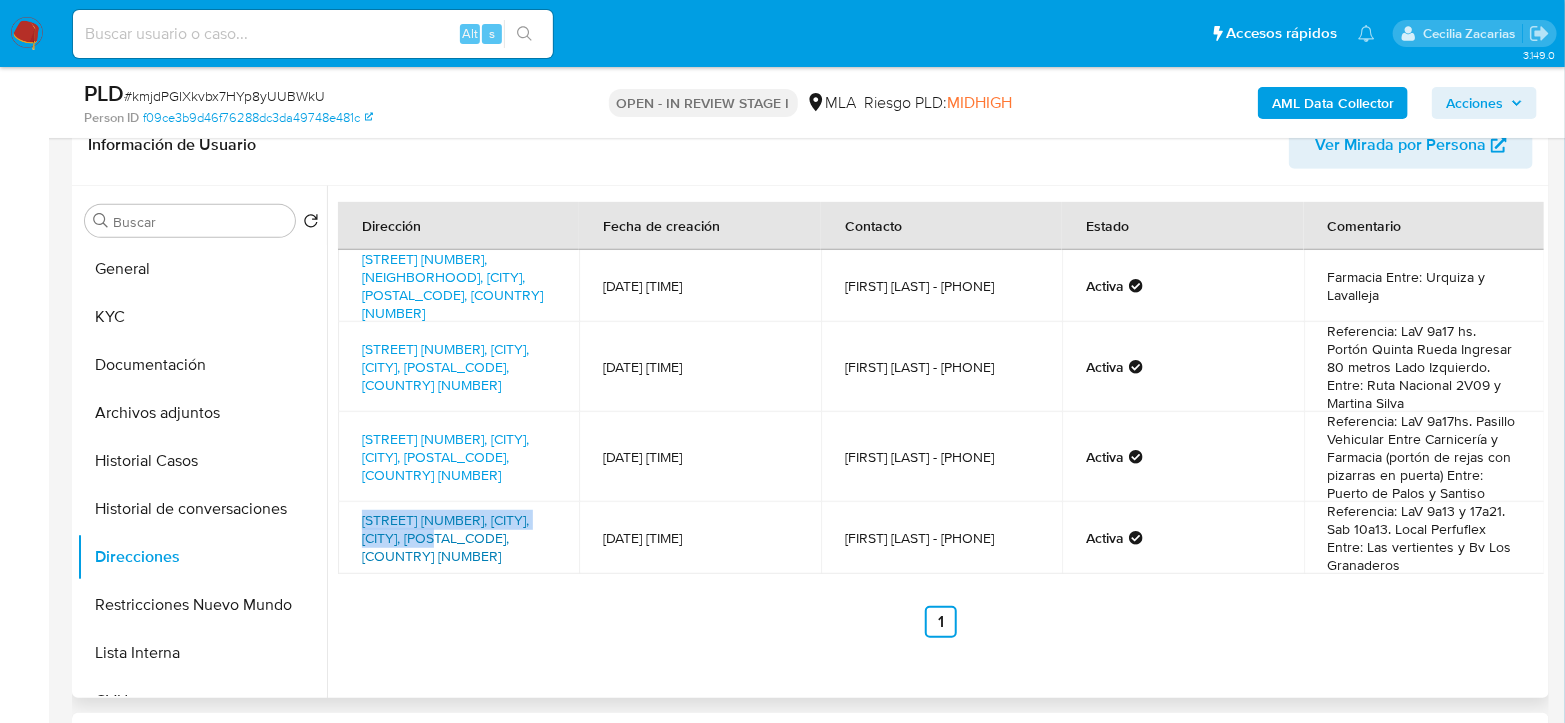 drag, startPoint x: 356, startPoint y: 496, endPoint x: 446, endPoint y: 514, distance: 91.78235 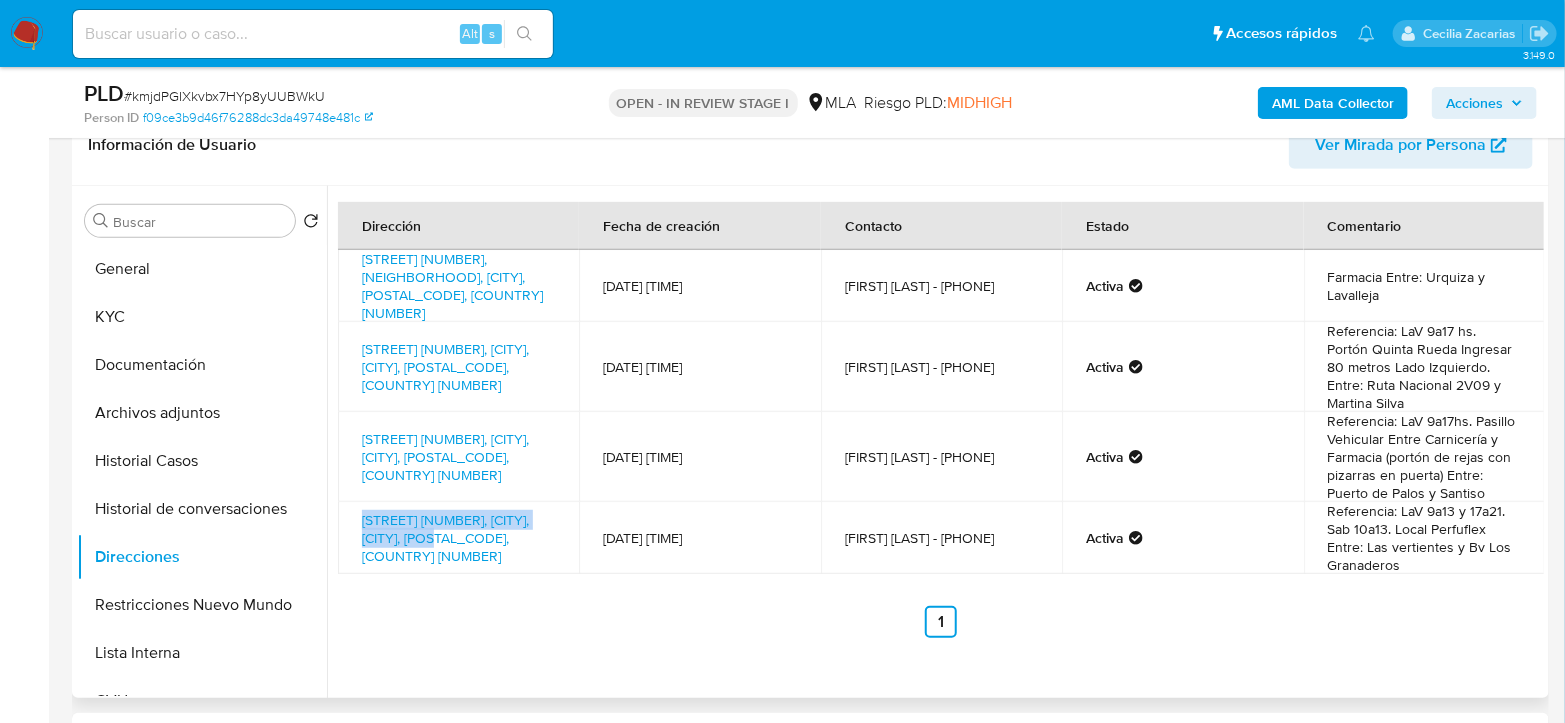 copy on "Av Monseñor Pablo Cabrera 3157, Córdoba" 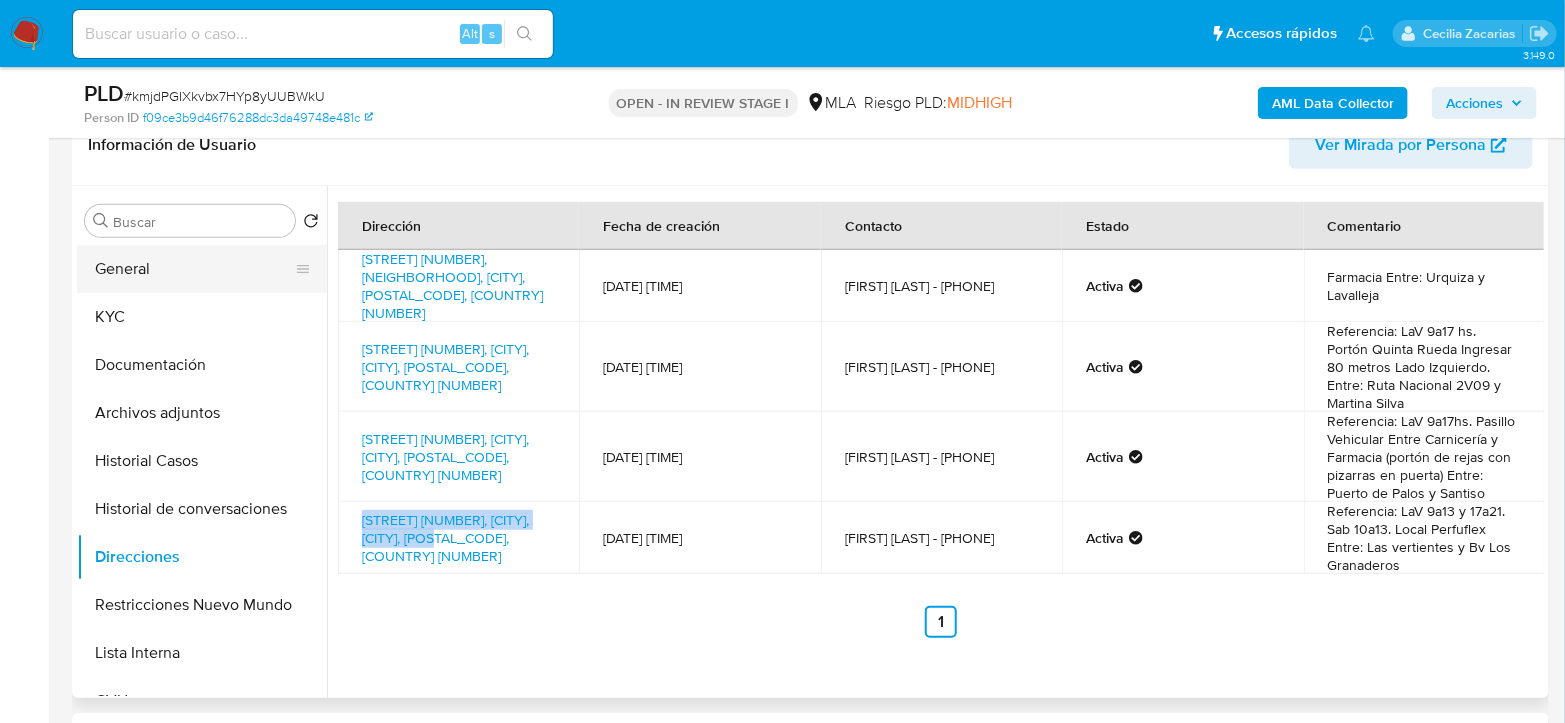 click on "General" at bounding box center [194, 269] 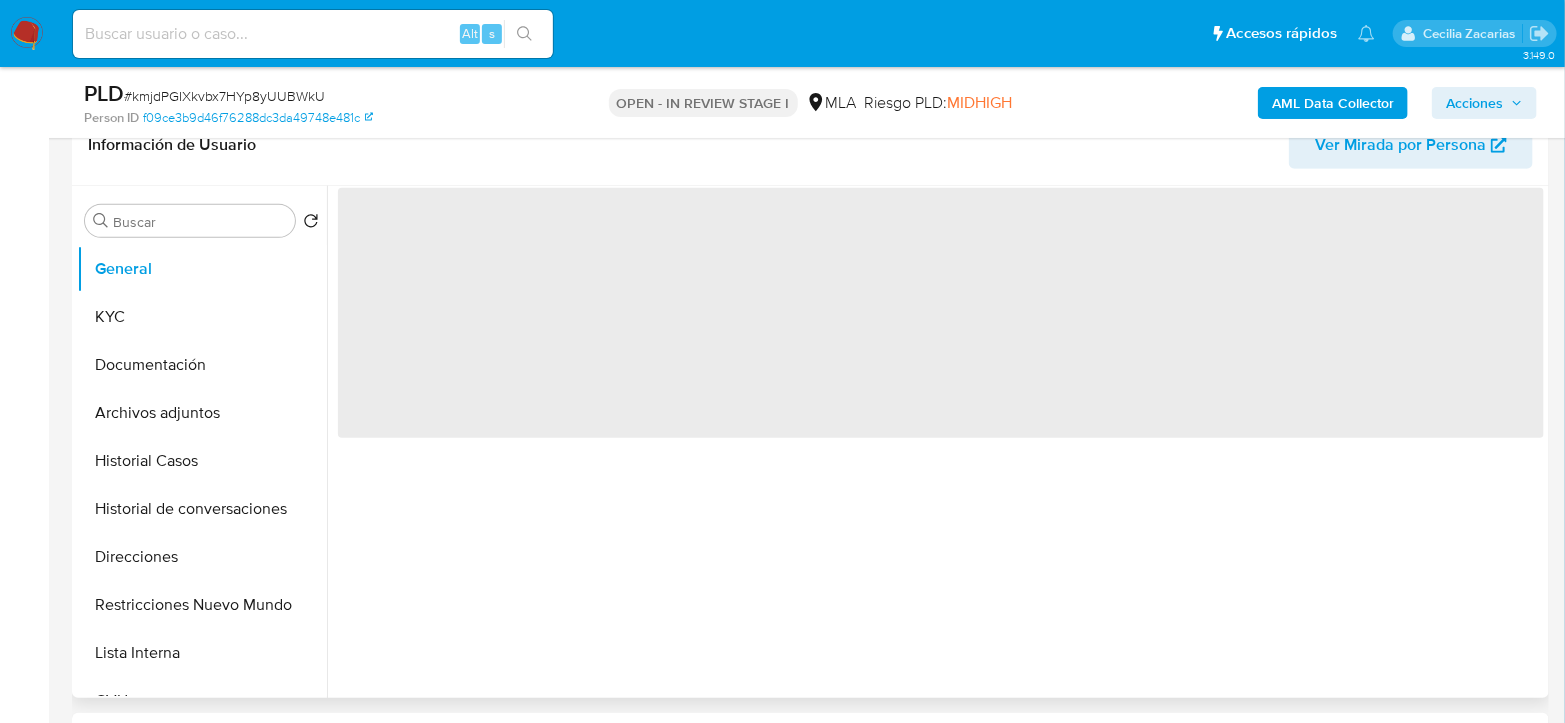 click on "‌" at bounding box center [941, 313] 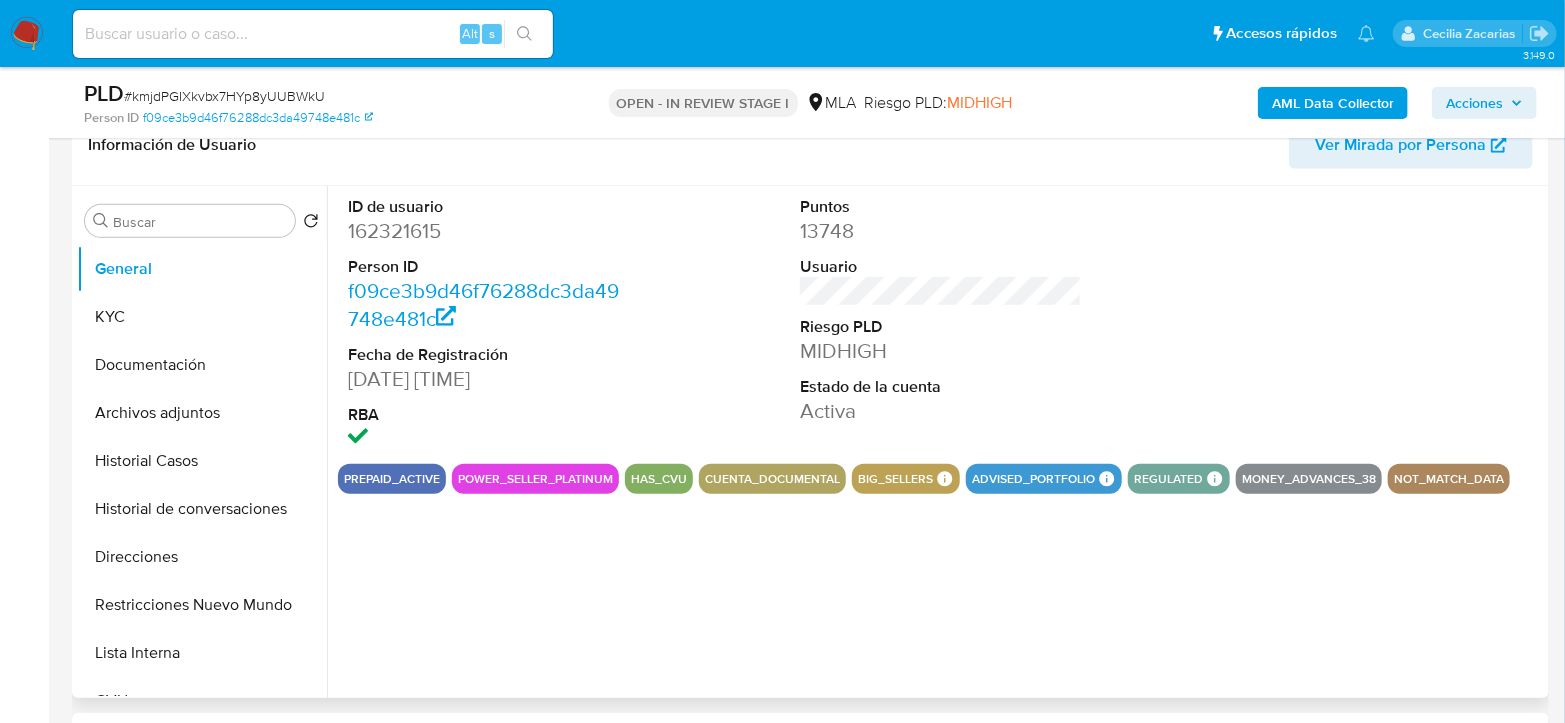 click on "162321615" at bounding box center (489, 231) 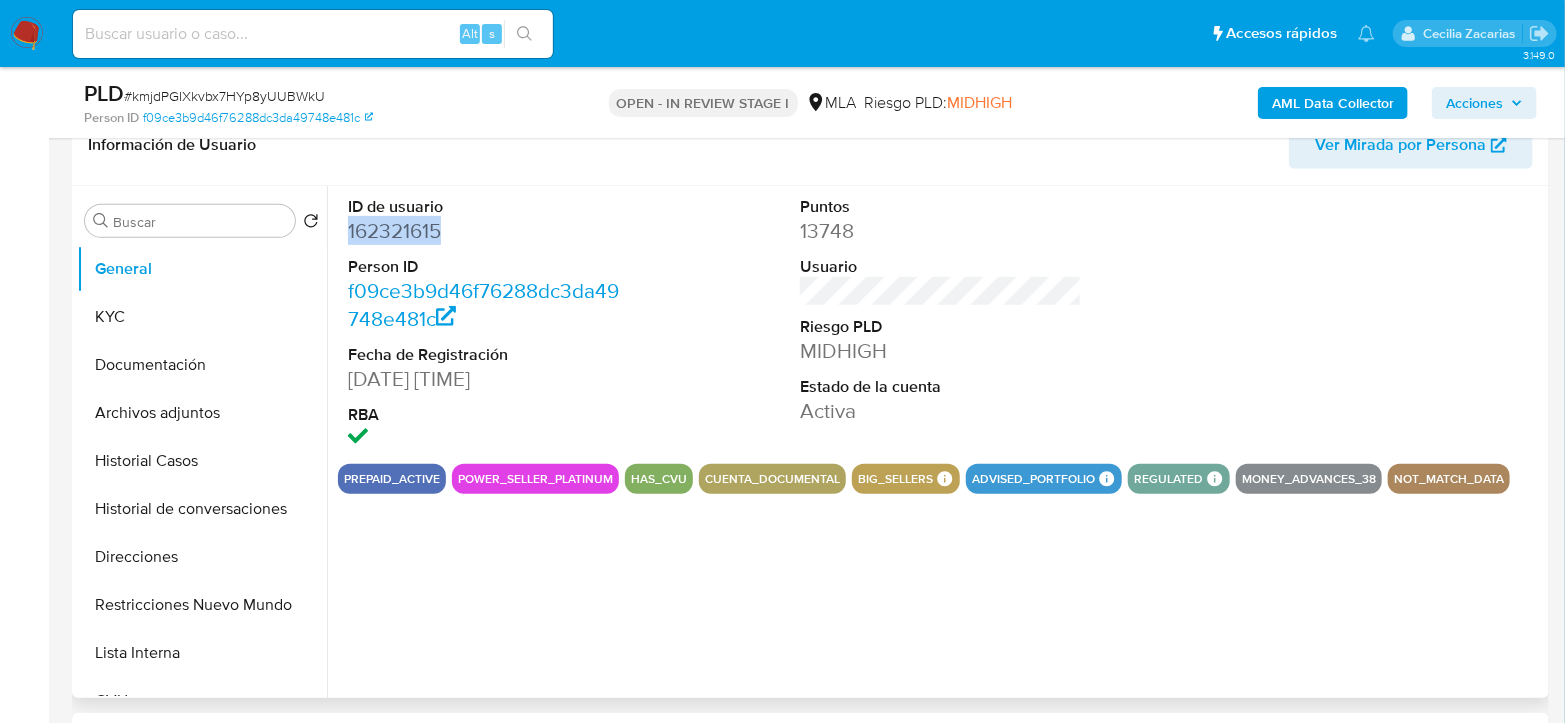 click on "162321615" at bounding box center (489, 231) 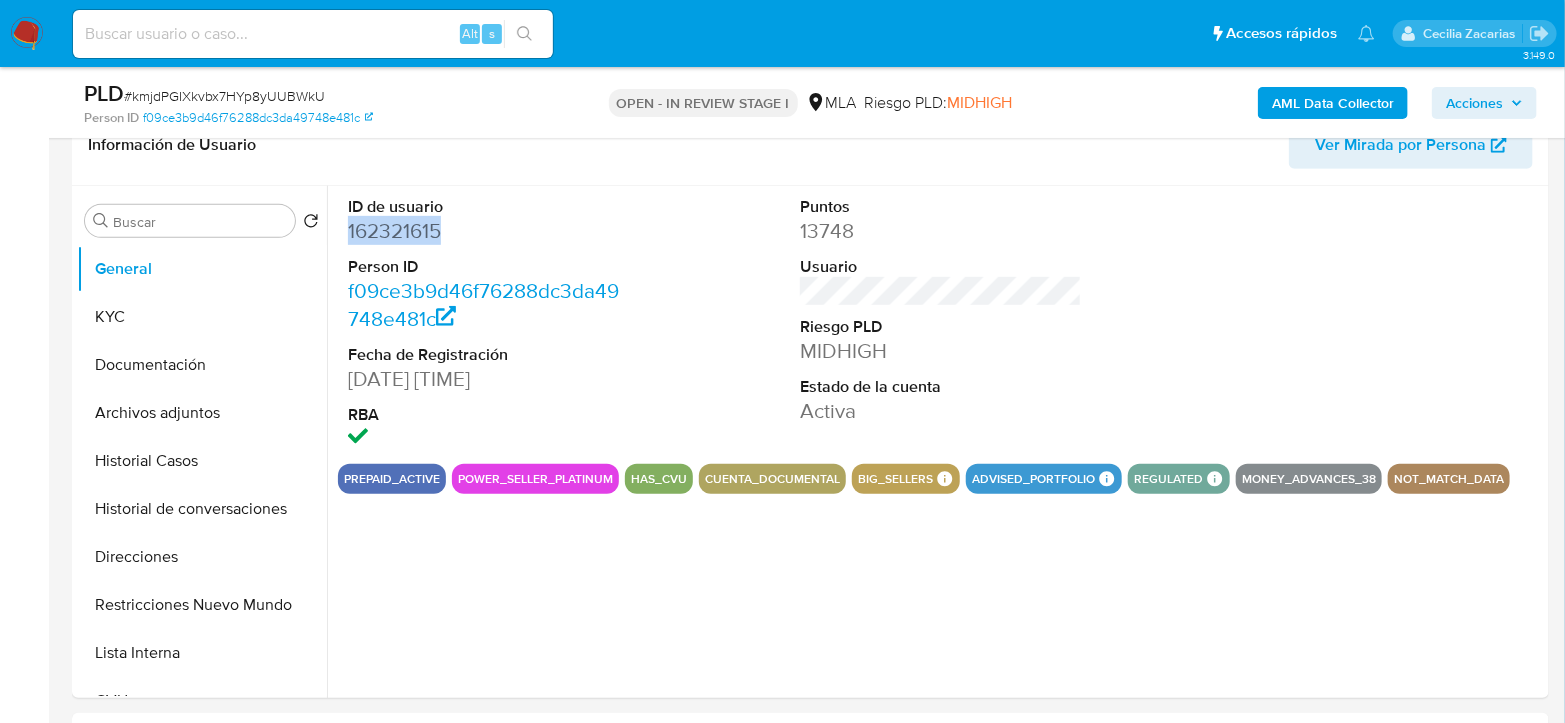 copy on "162321615" 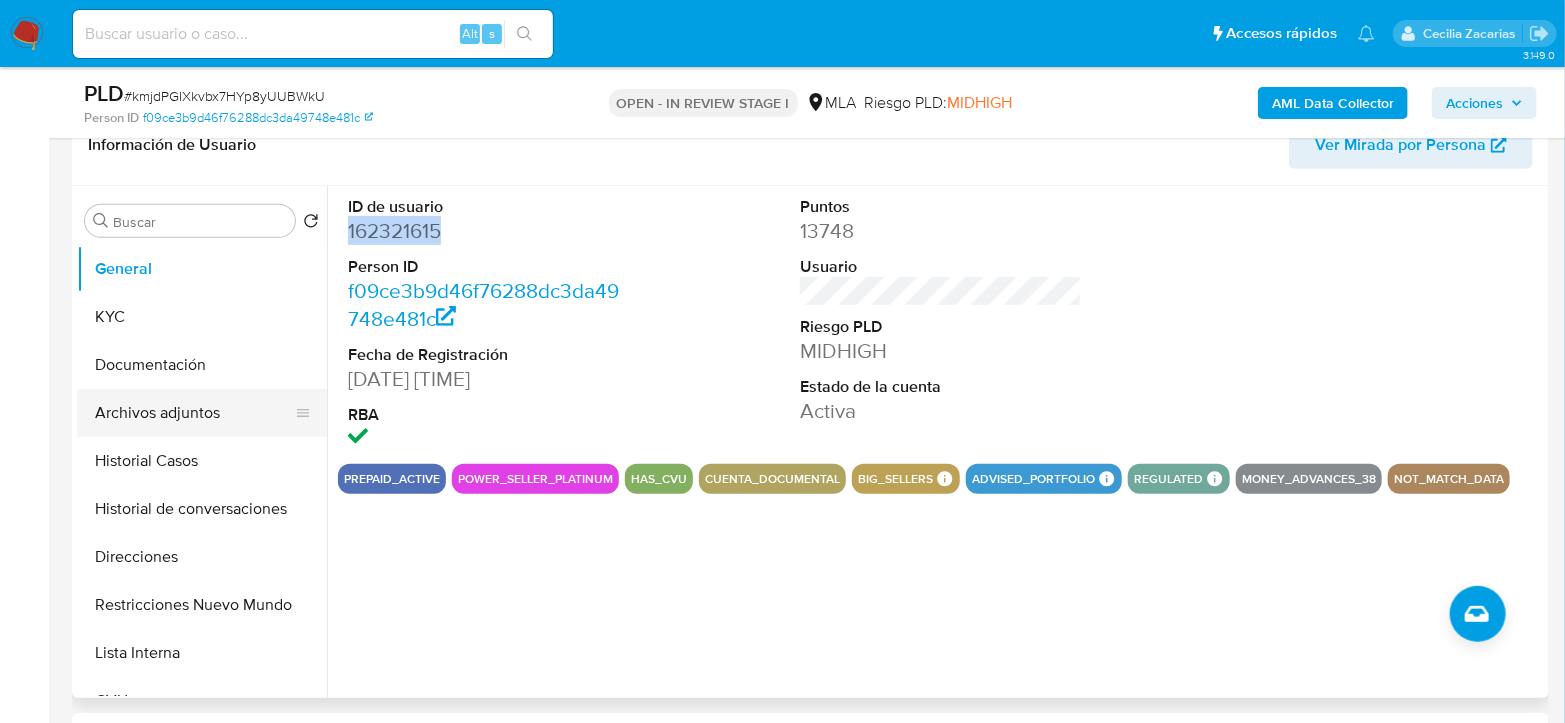 click on "Archivos adjuntos" at bounding box center (194, 413) 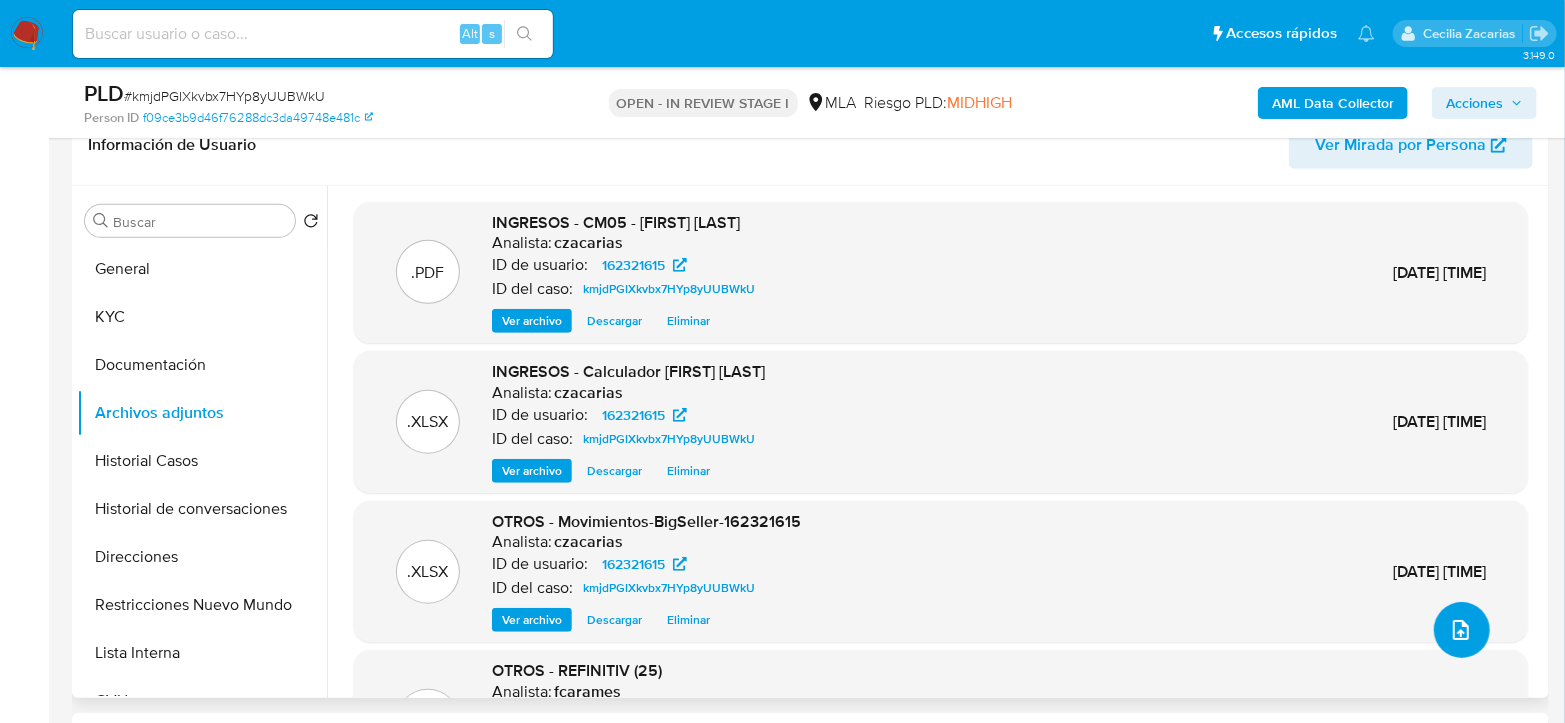 click 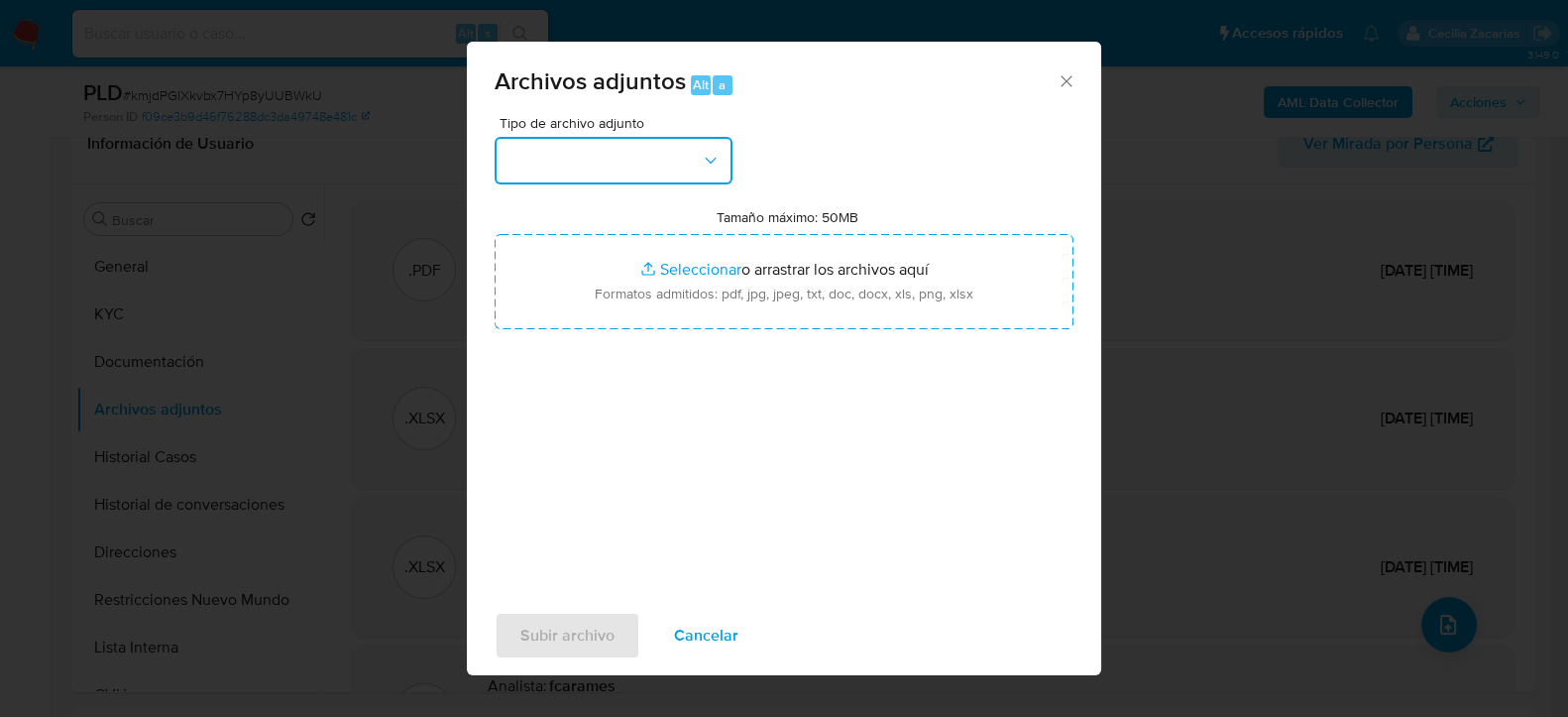 click at bounding box center [614, 161] 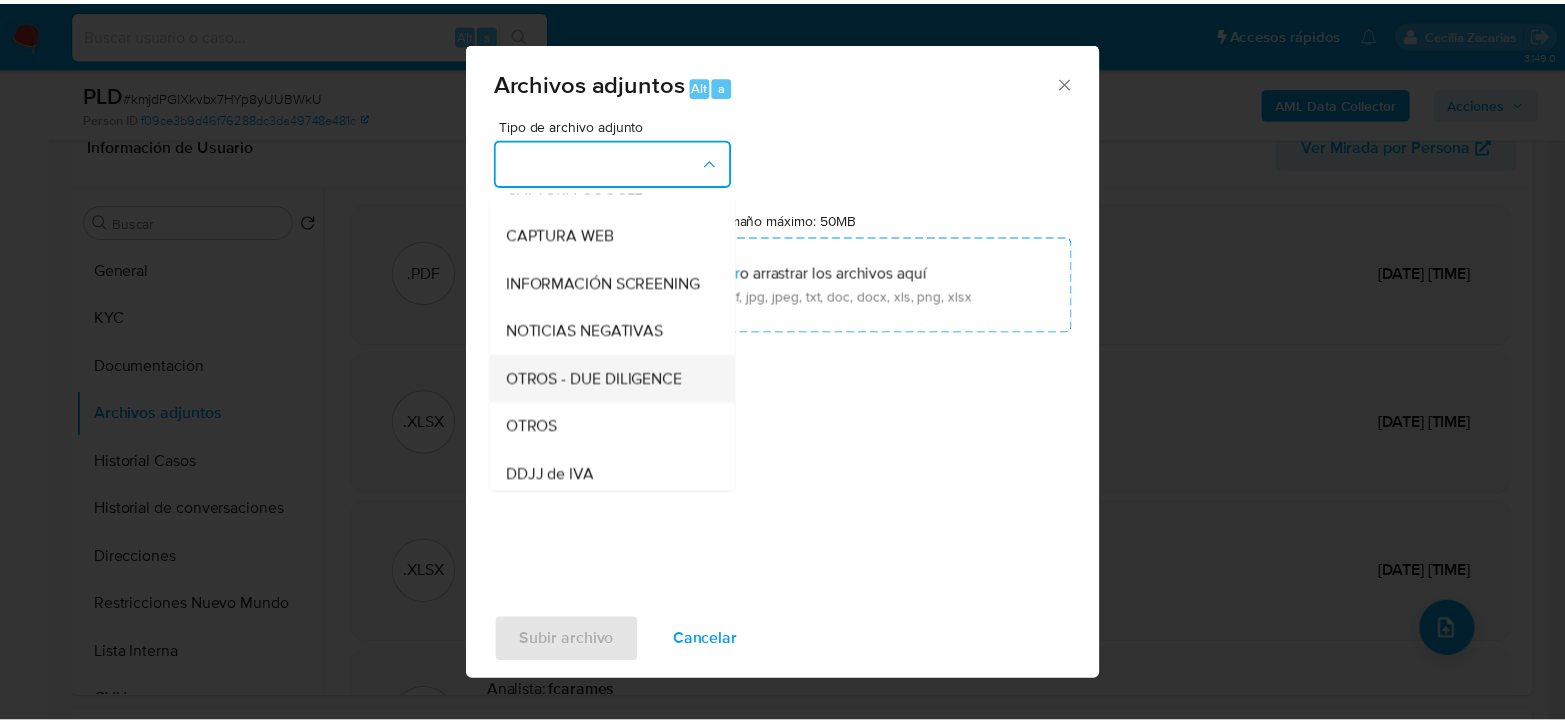 scroll, scrollTop: 222, scrollLeft: 0, axis: vertical 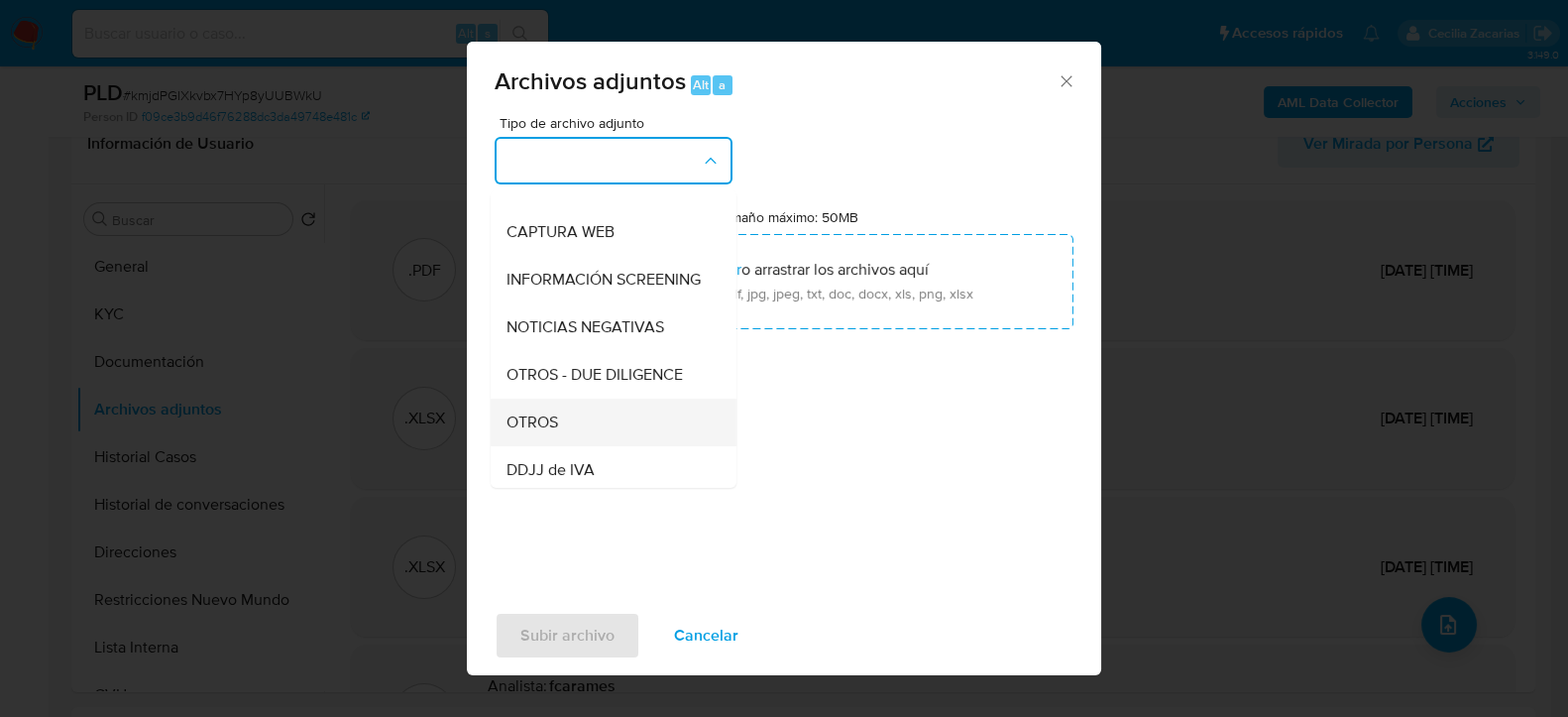 click on "OTROS" at bounding box center (532, 421) 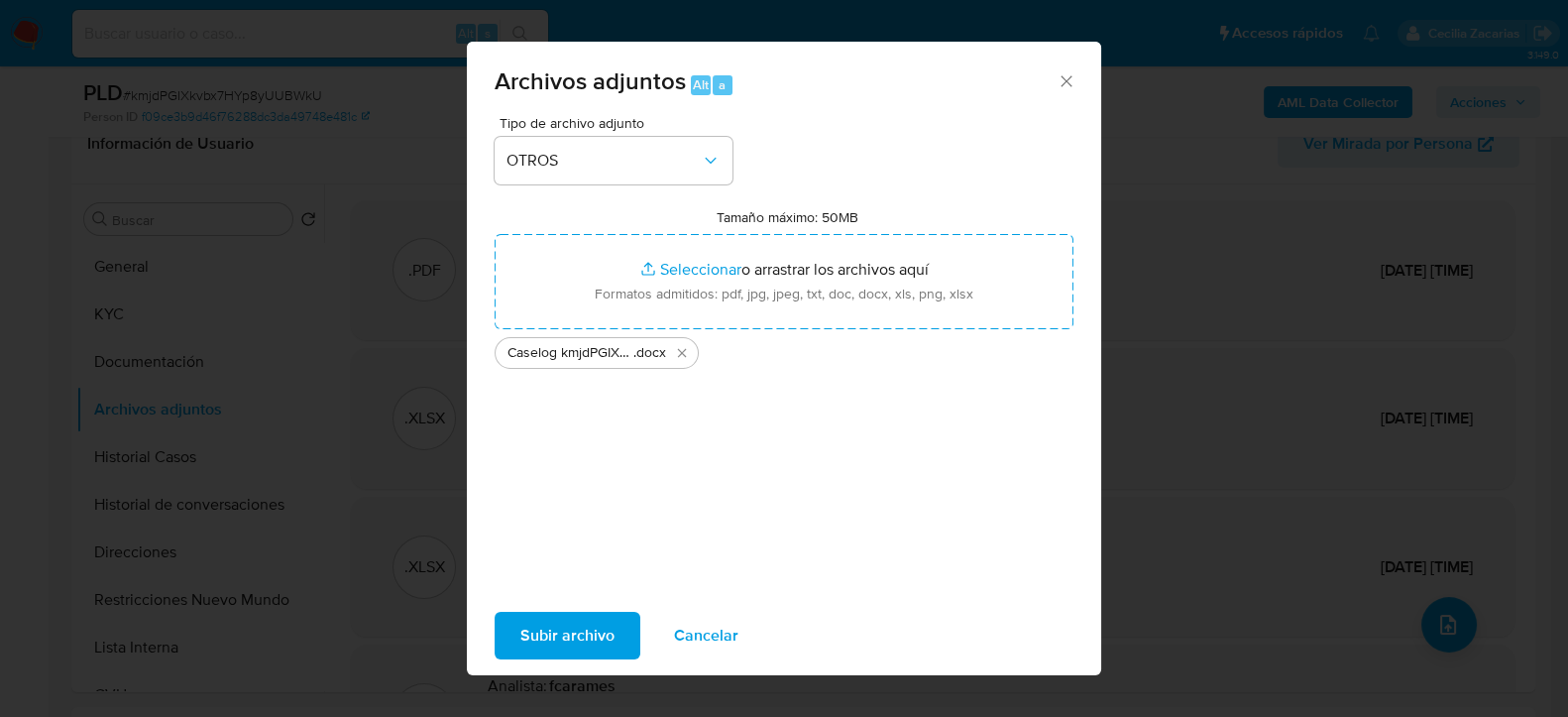 click on "Subir archivo" at bounding box center (567, 636) 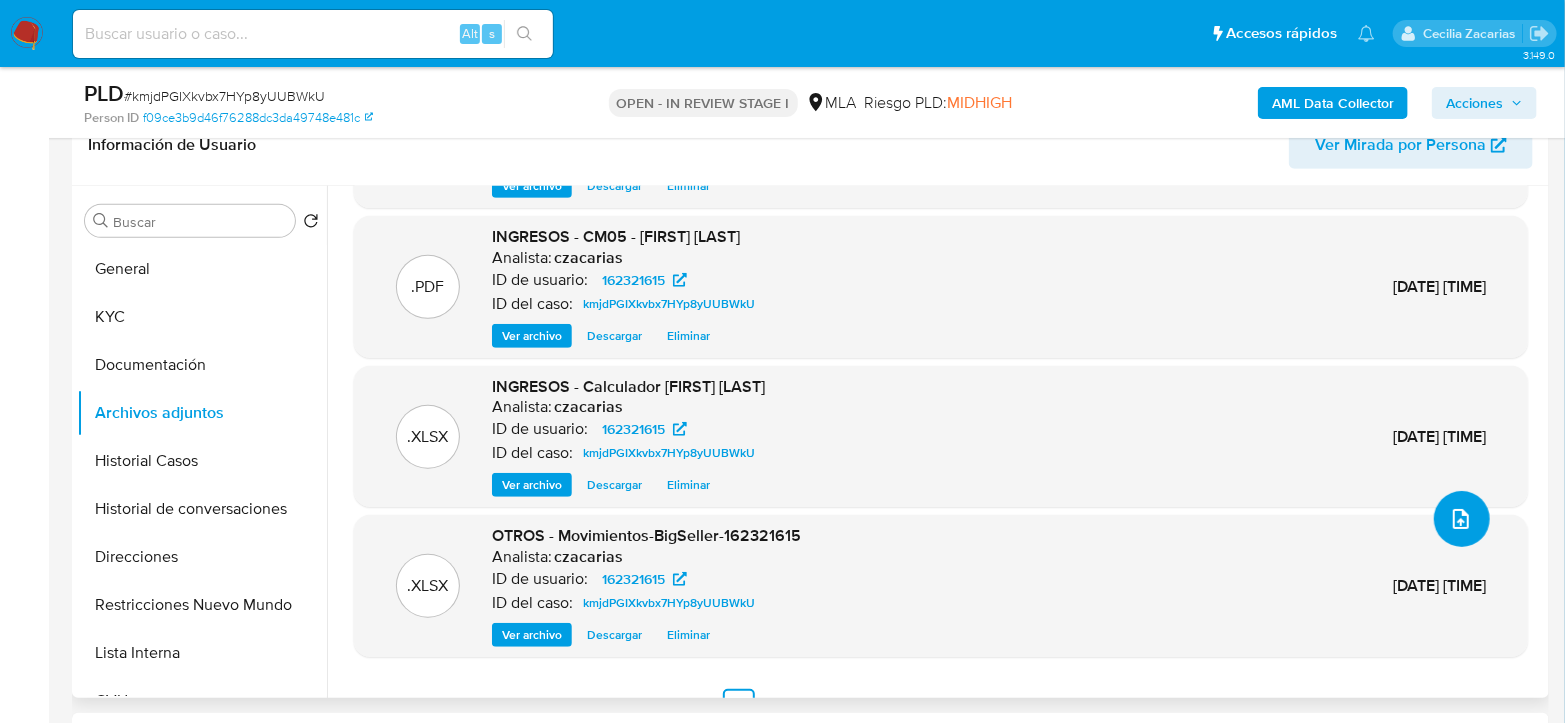 scroll, scrollTop: 144, scrollLeft: 0, axis: vertical 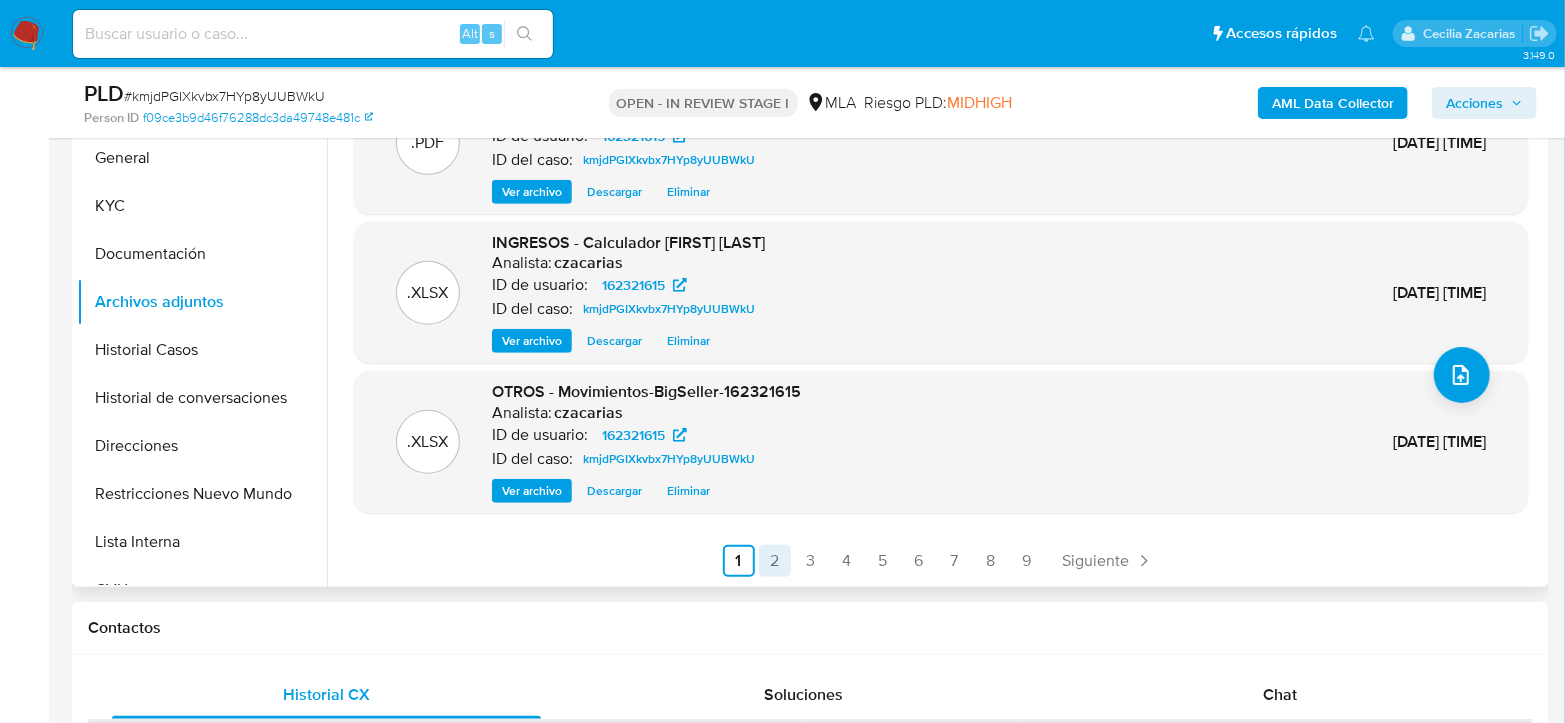 click on "2" at bounding box center [775, 561] 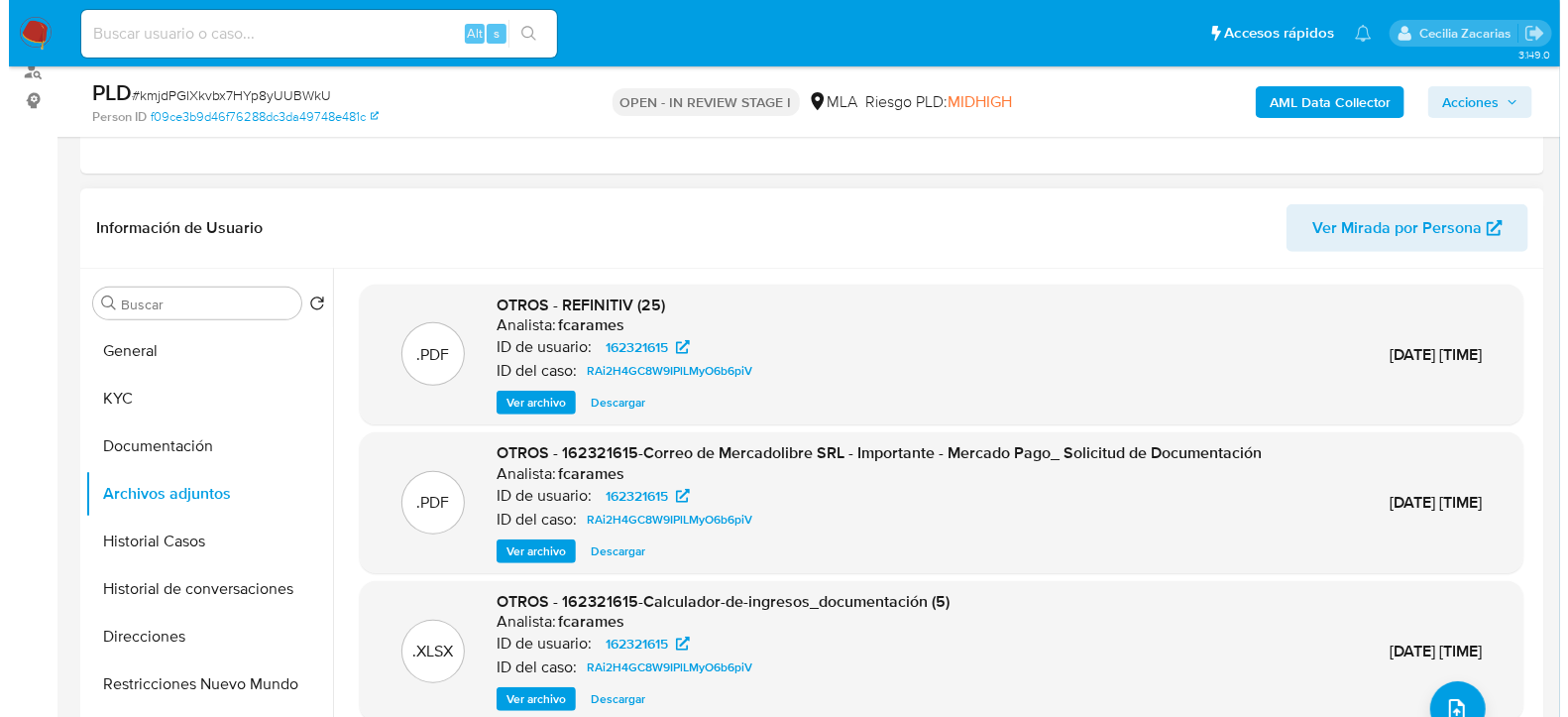 scroll, scrollTop: 220, scrollLeft: 0, axis: vertical 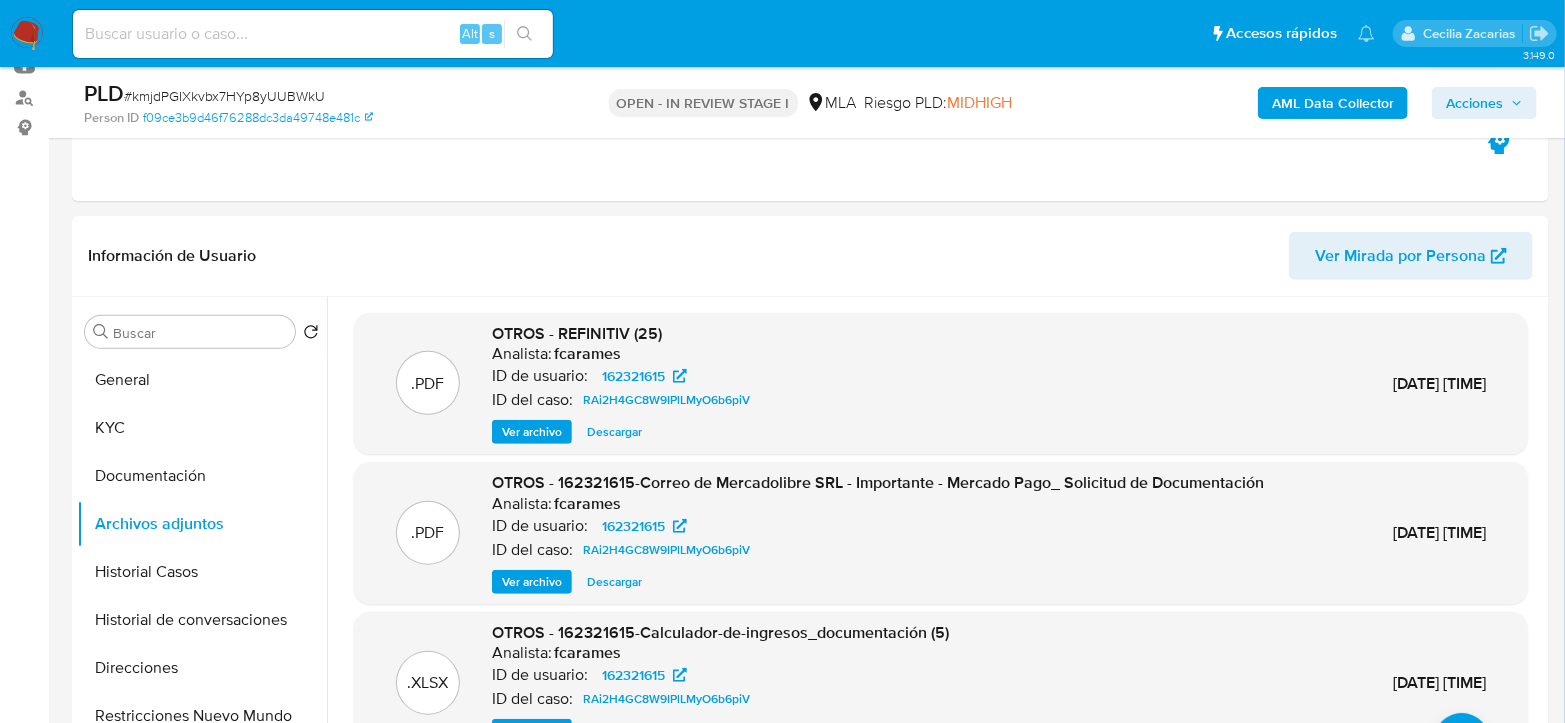 click on "AML Data Collector" at bounding box center (1333, 103) 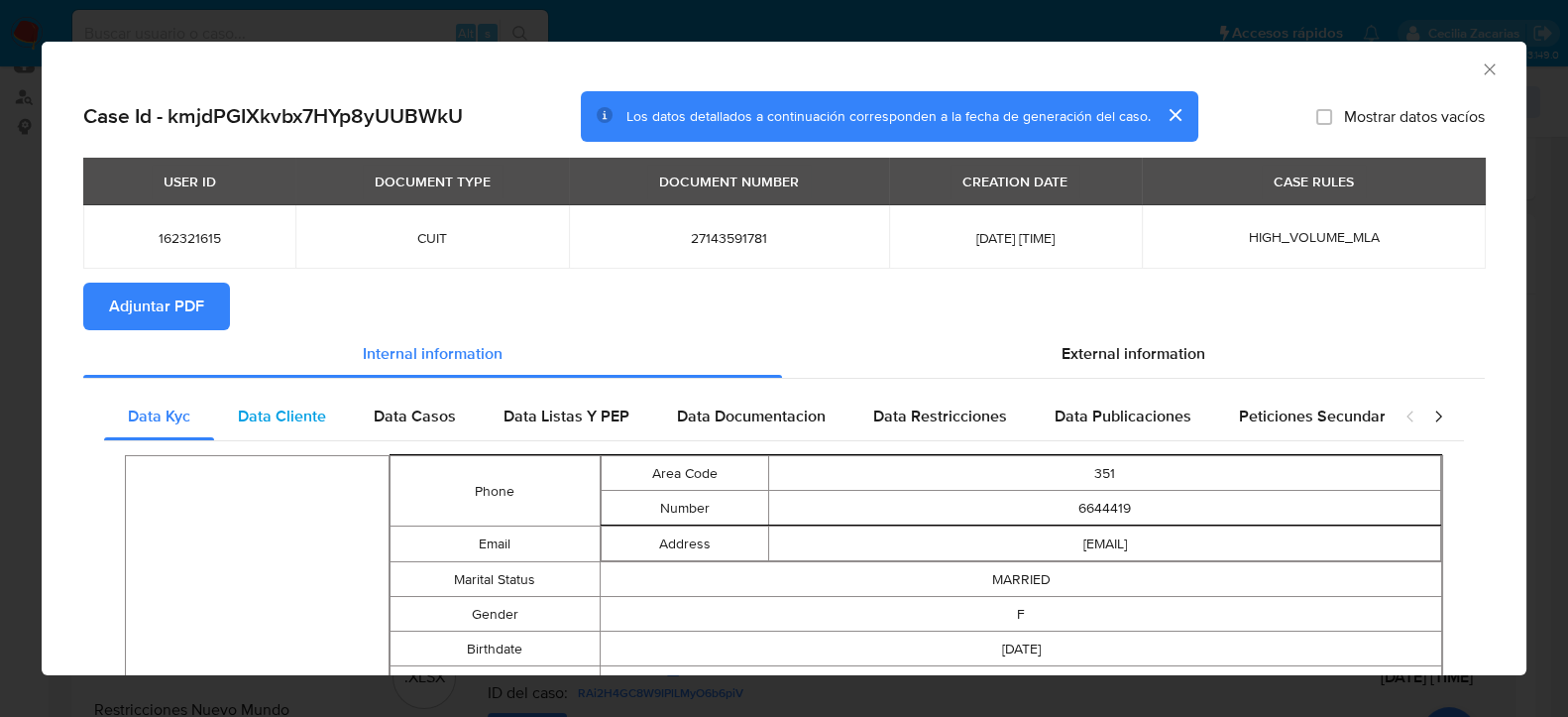 click on "Data Cliente" at bounding box center (281, 416) 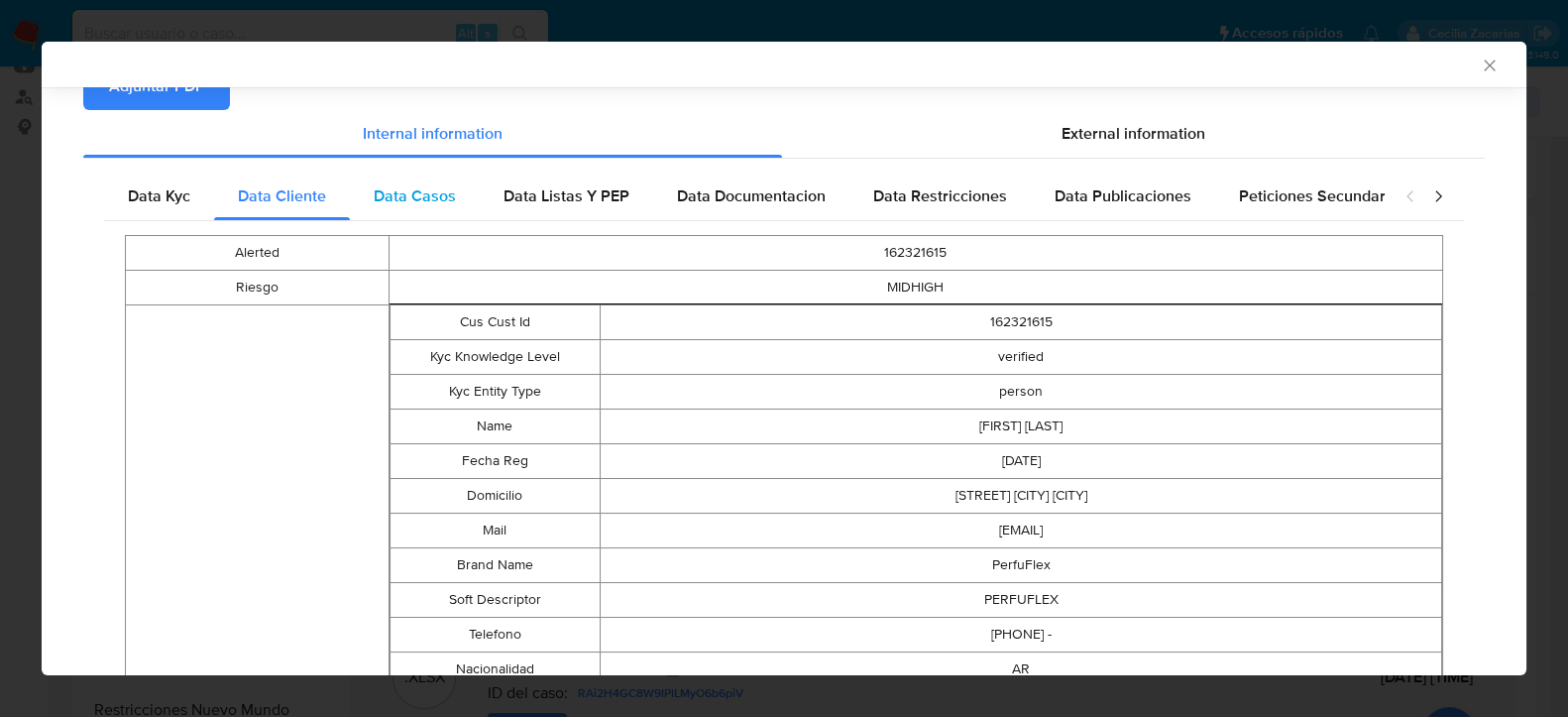 click on "Data Casos" at bounding box center [414, 195] 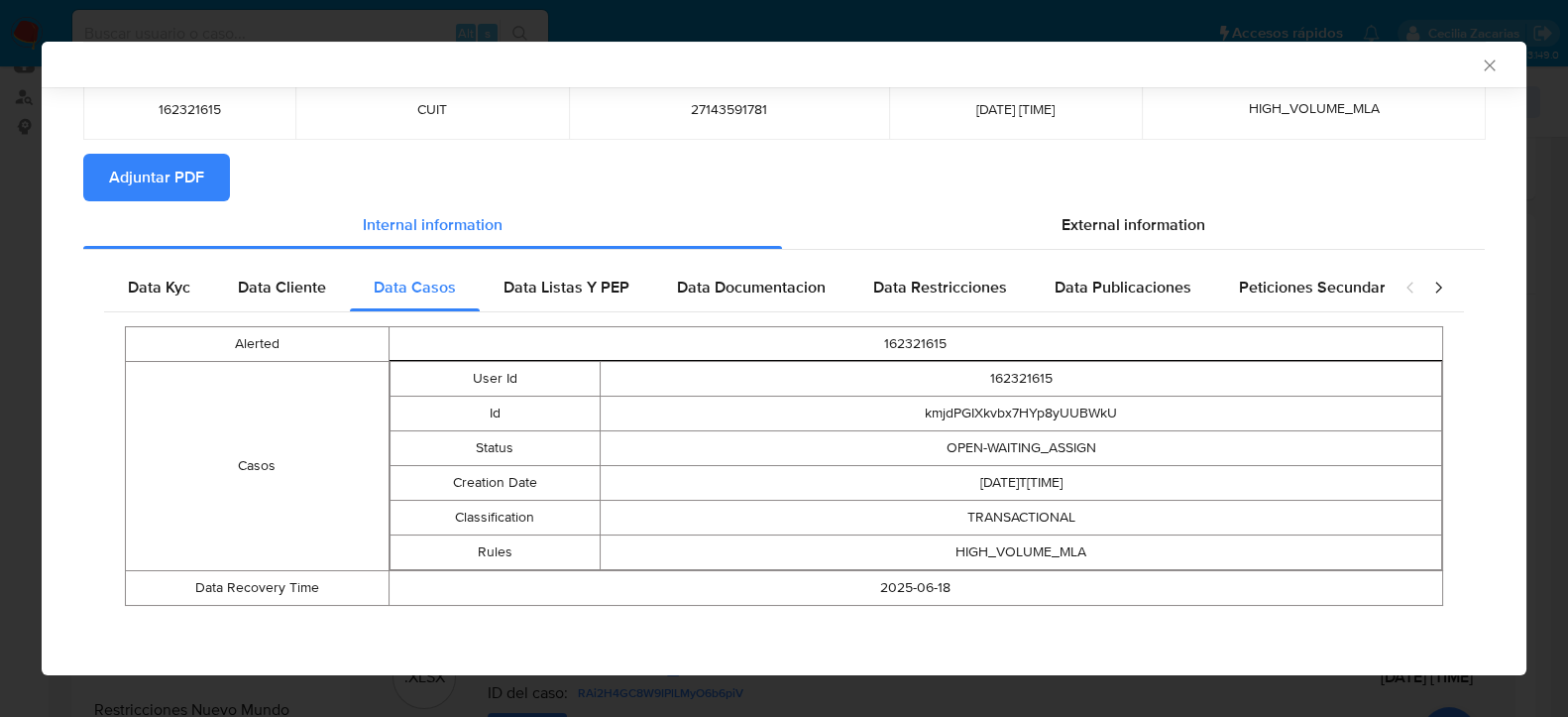 scroll, scrollTop: 125, scrollLeft: 0, axis: vertical 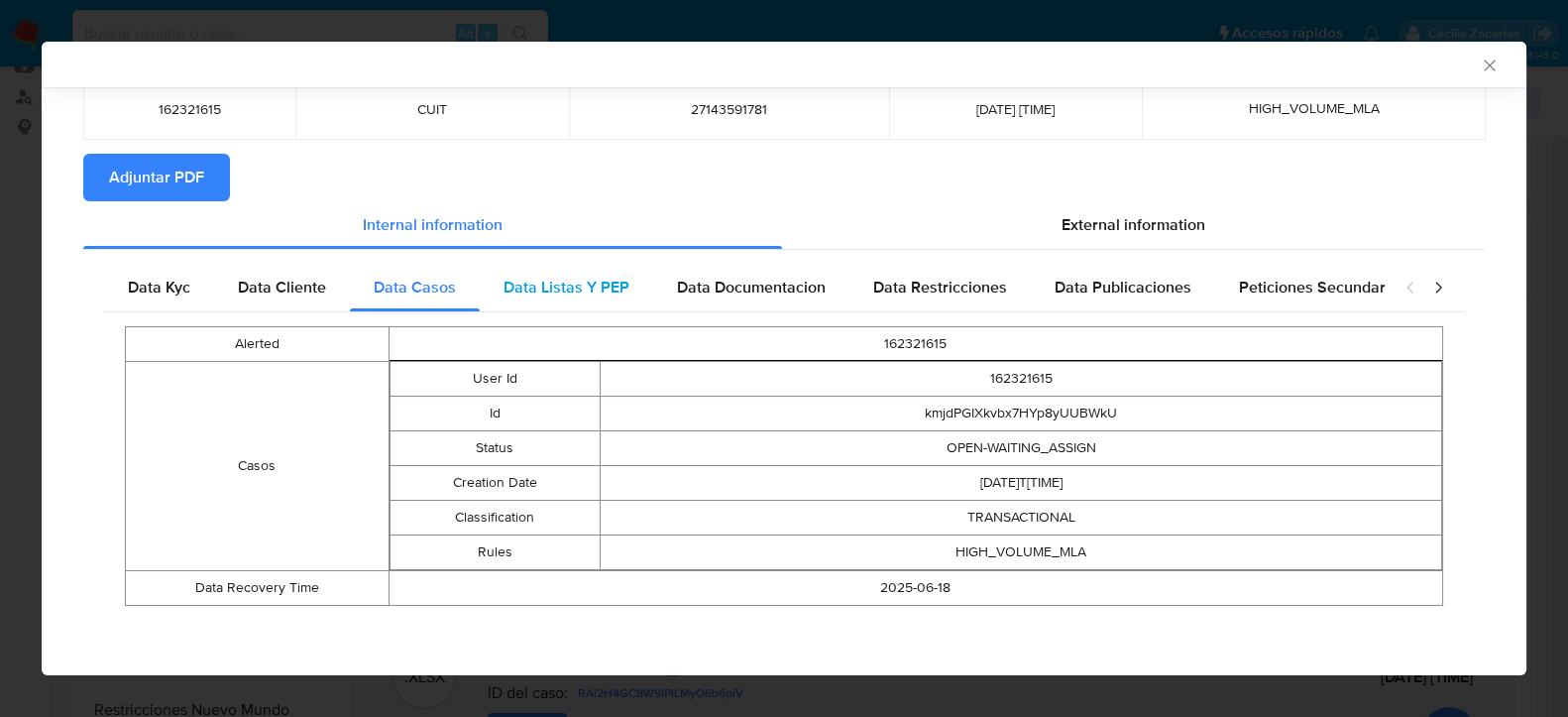 click on "Data Listas Y PEP" at bounding box center (566, 287) 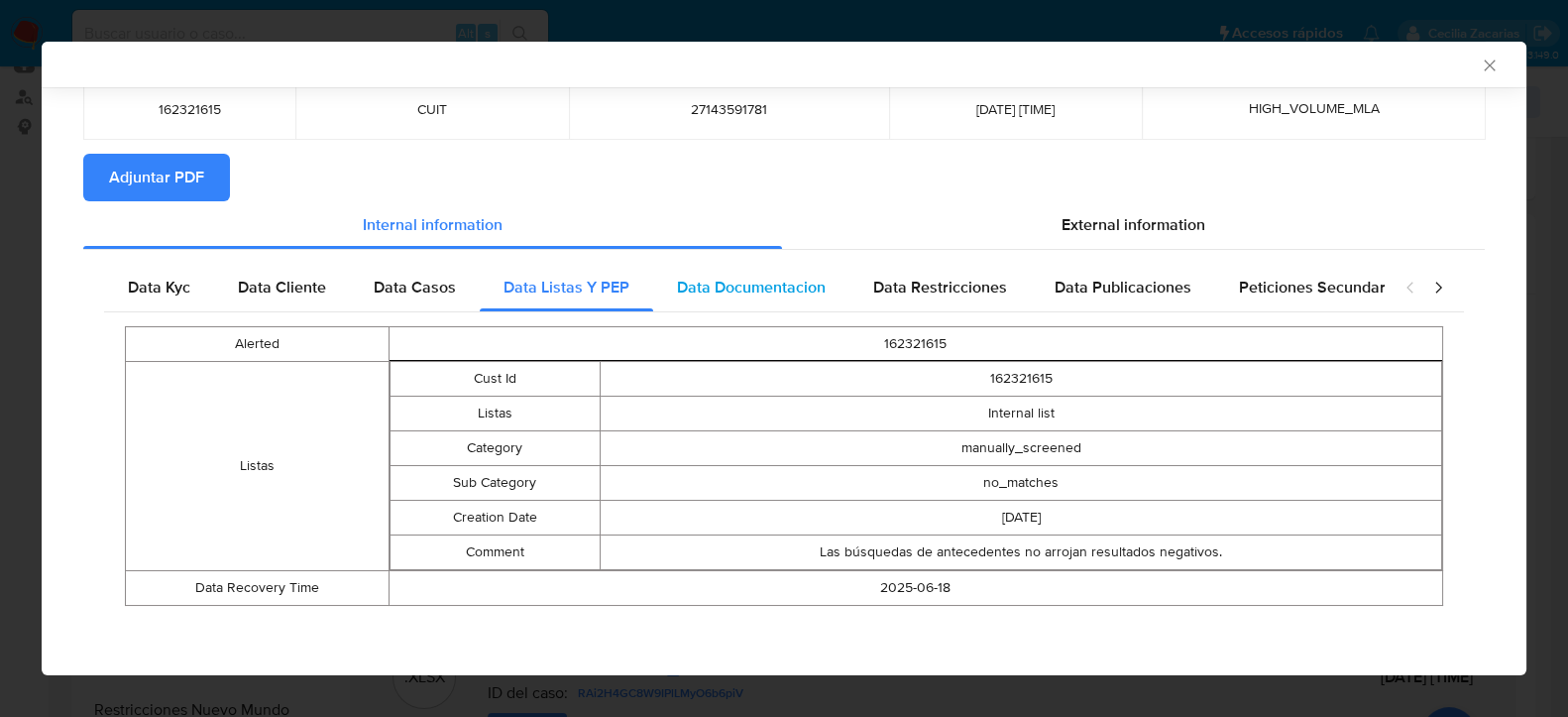 click on "Data Documentacion" at bounding box center [751, 287] 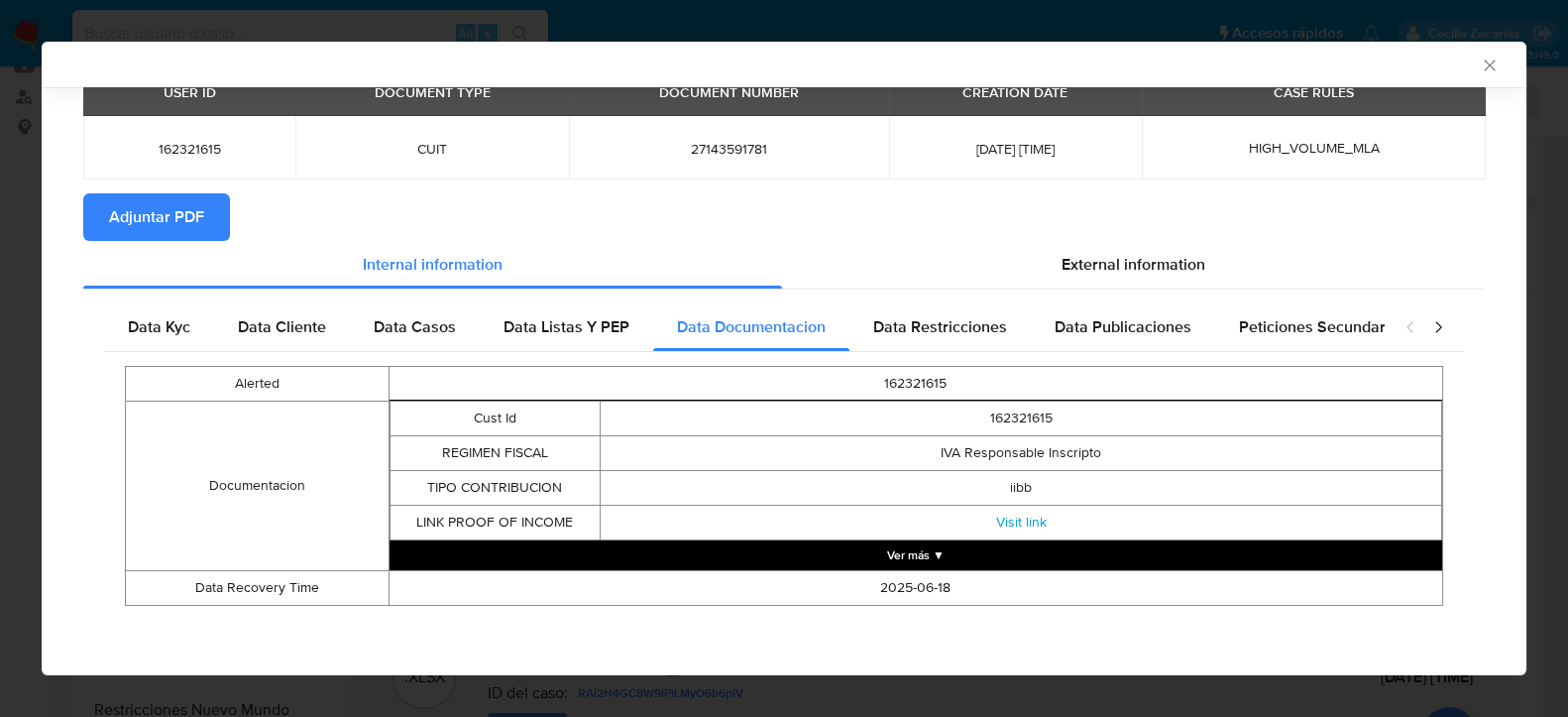 click on "Ver más ▼" at bounding box center [916, 555] 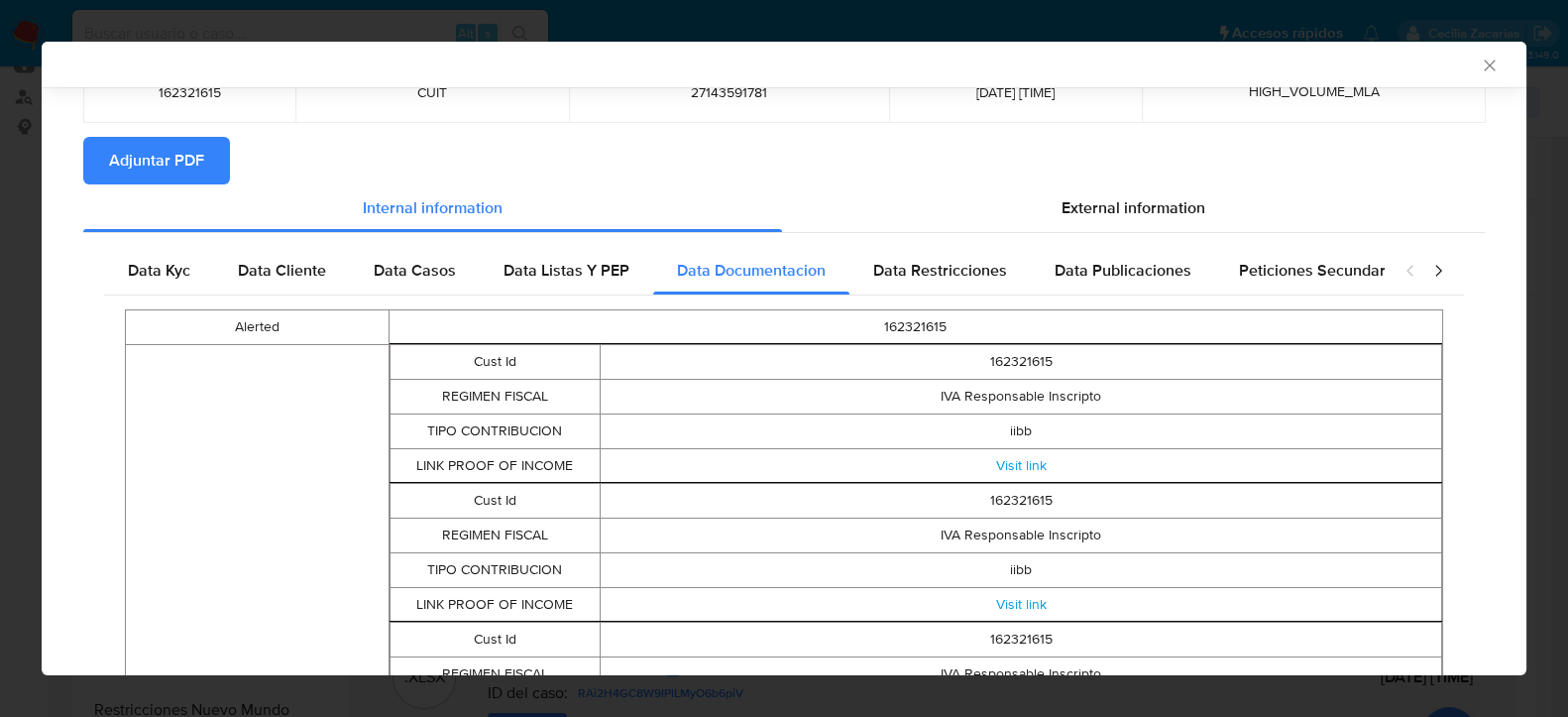 scroll, scrollTop: 13, scrollLeft: 0, axis: vertical 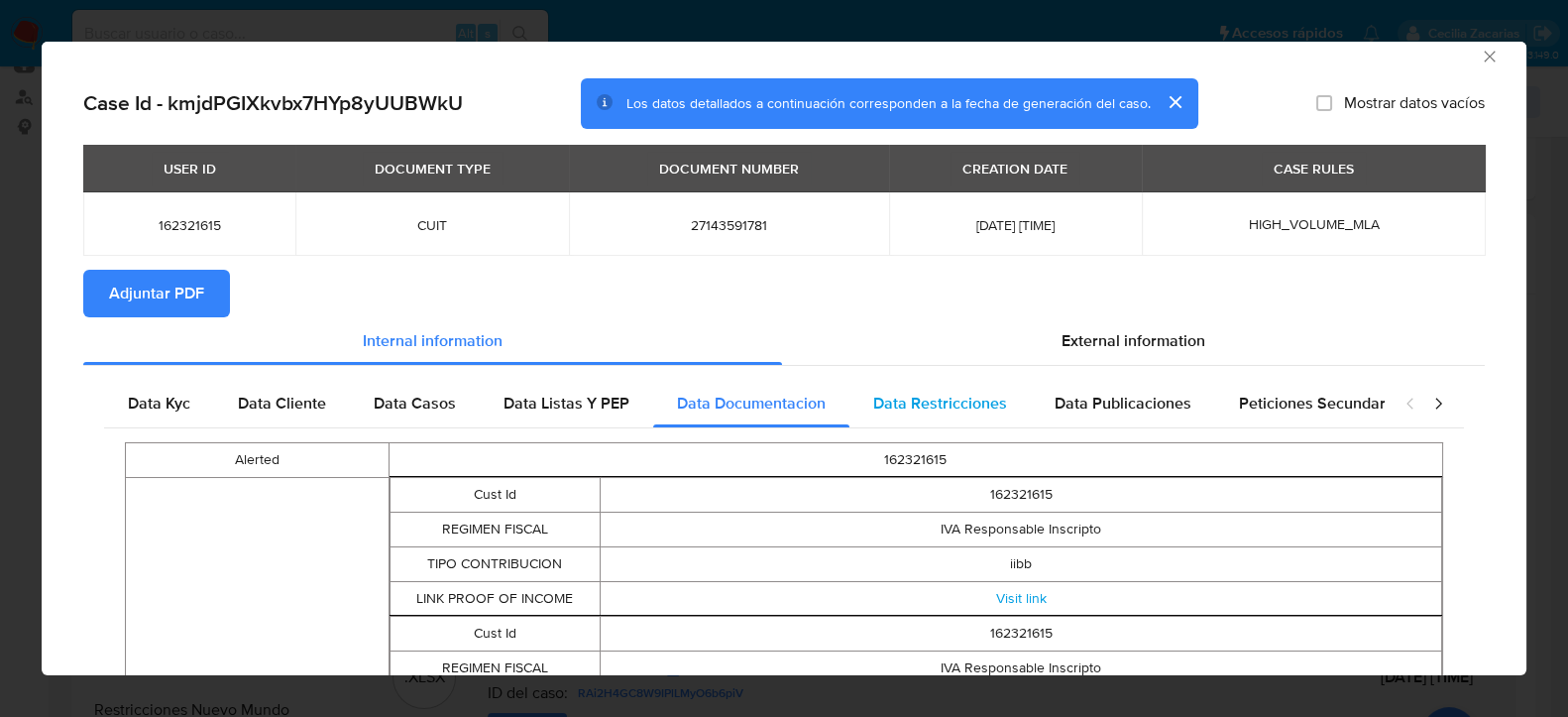 click on "Data Restricciones" at bounding box center [940, 403] 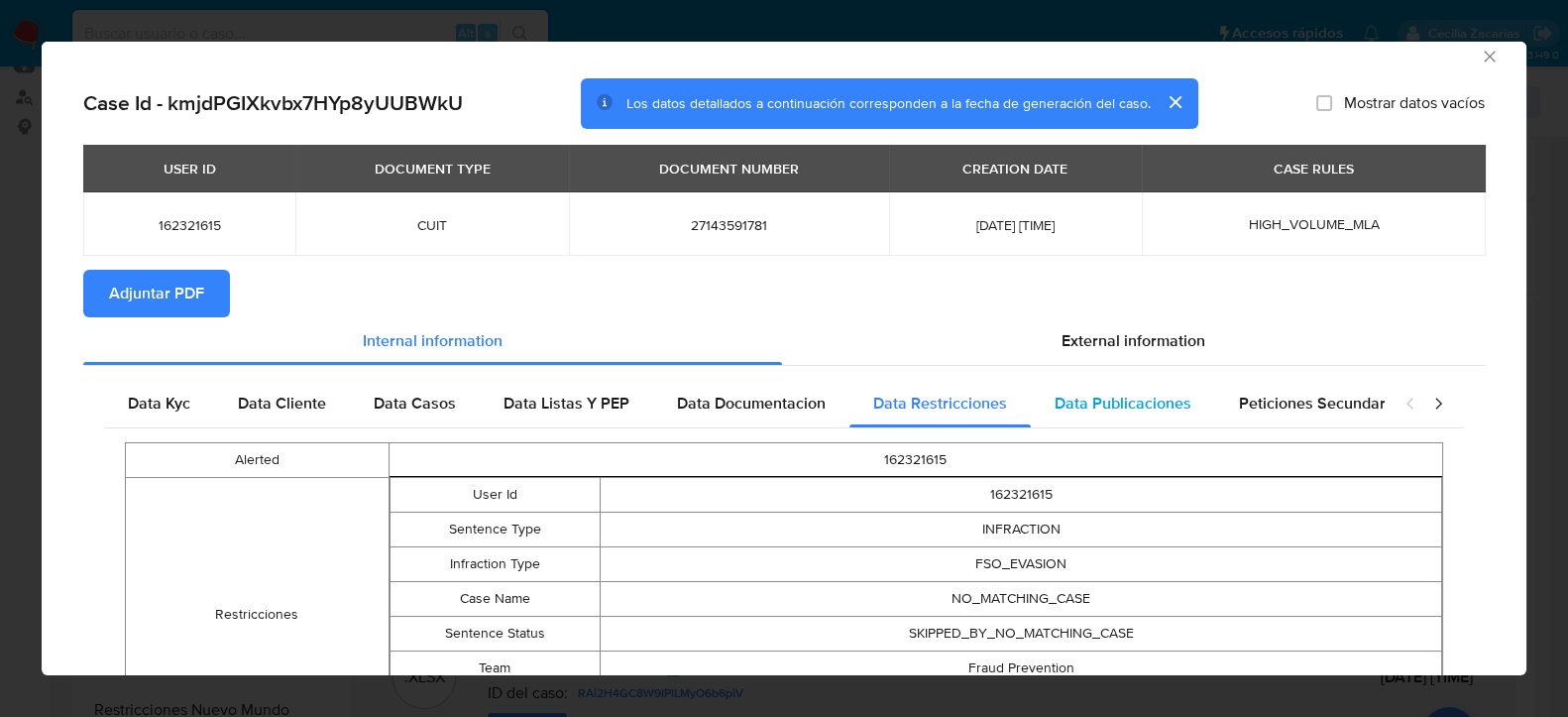 click on "Data Publicaciones" at bounding box center [1123, 404] 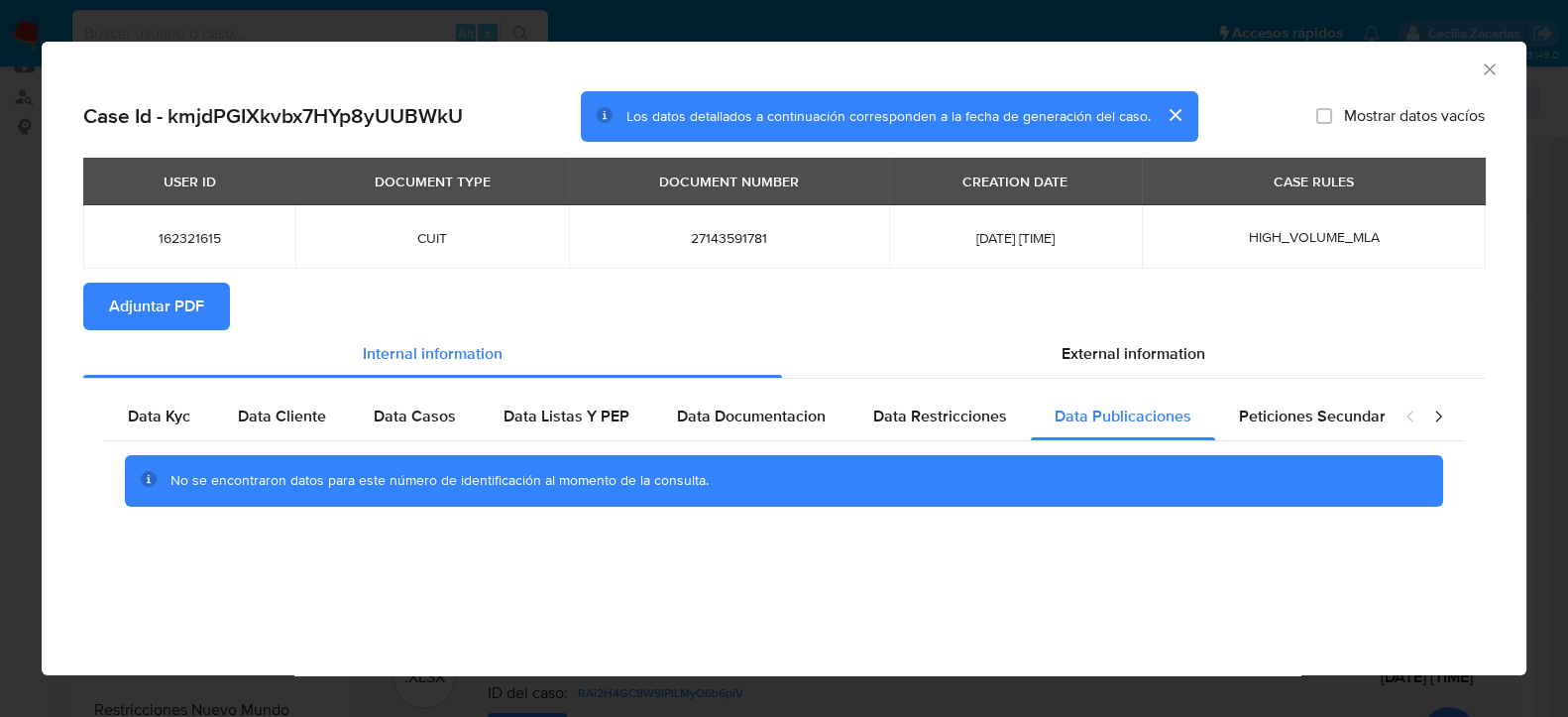 scroll, scrollTop: 0, scrollLeft: 0, axis: both 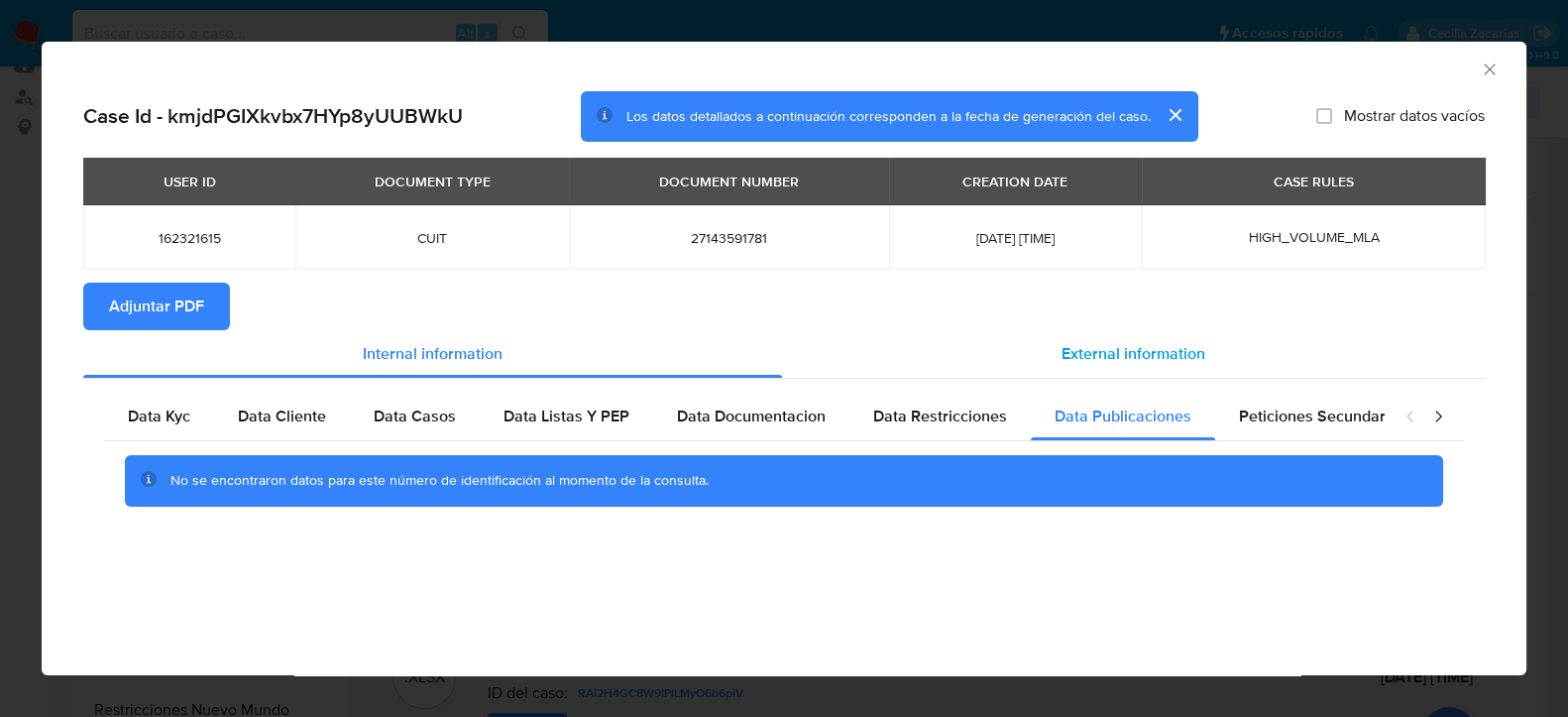 click on "External information" at bounding box center (1133, 353) 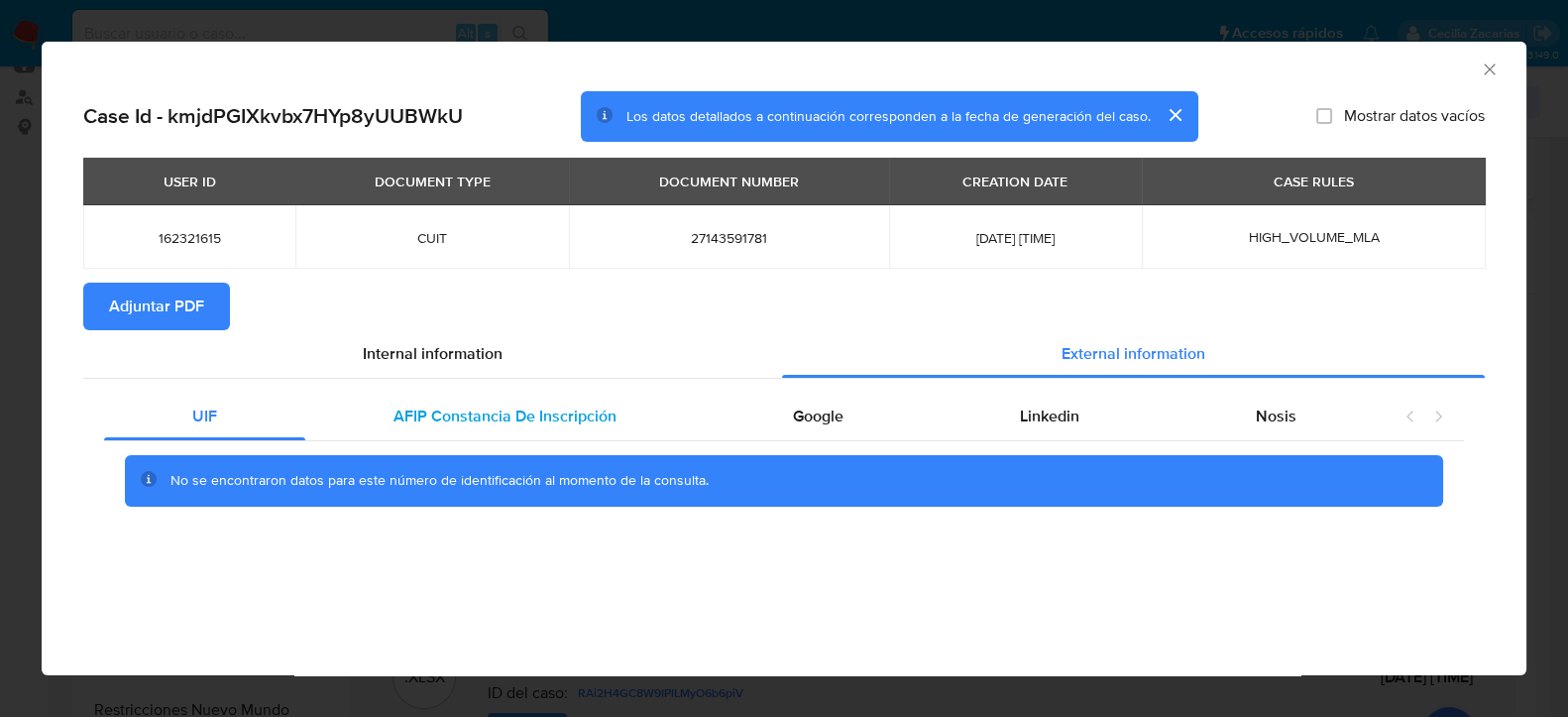 click on "AFIP Constancia De Inscripción" at bounding box center [504, 417] 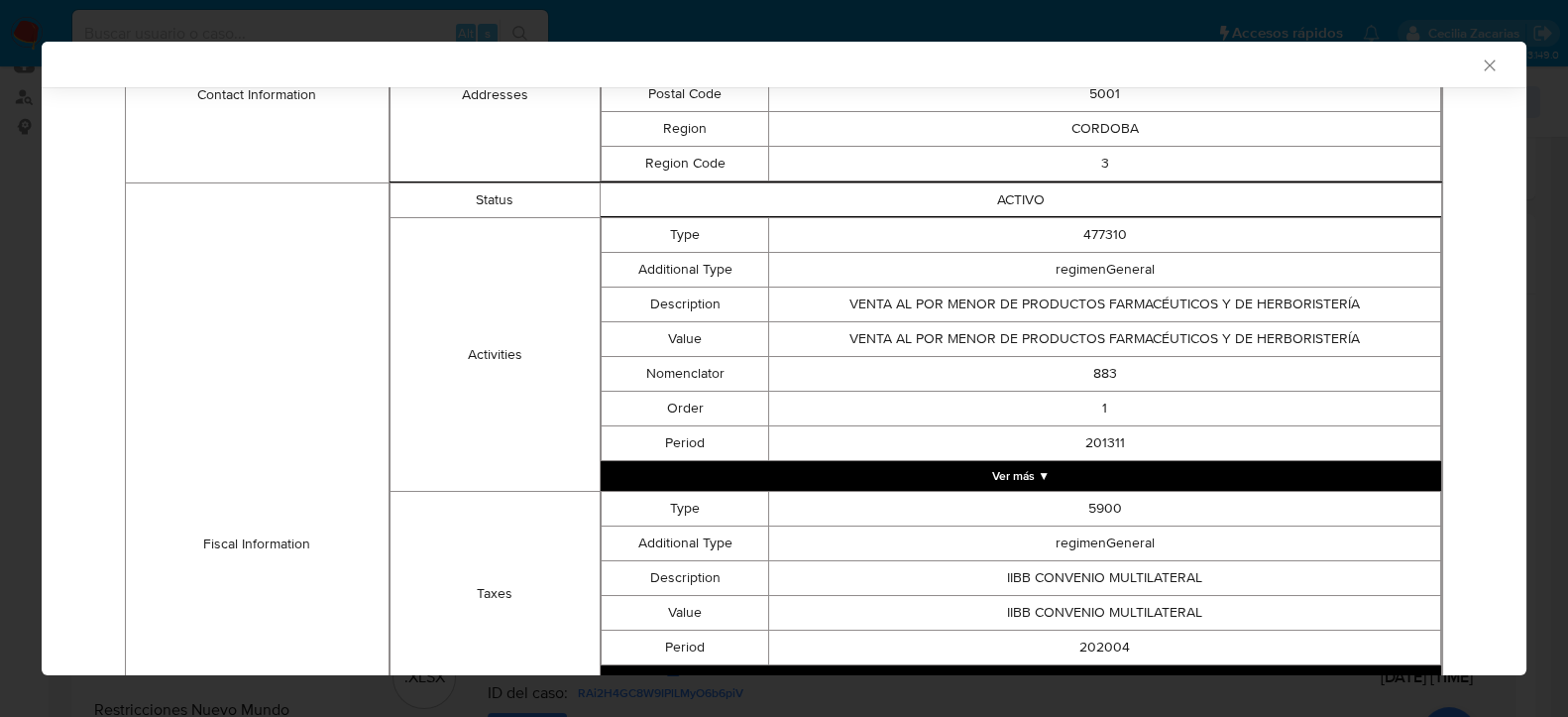 scroll, scrollTop: 263, scrollLeft: 0, axis: vertical 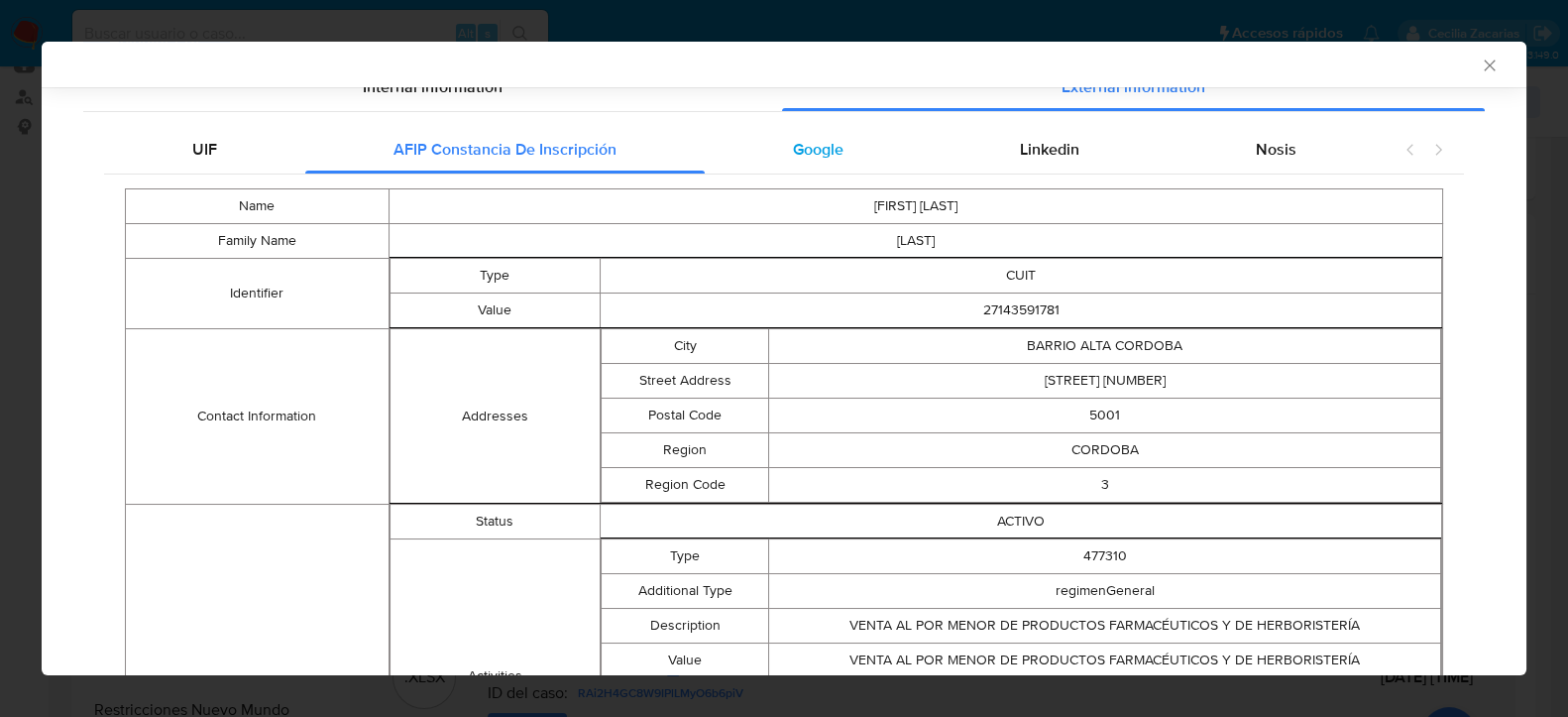 click on "Google" at bounding box center [818, 150] 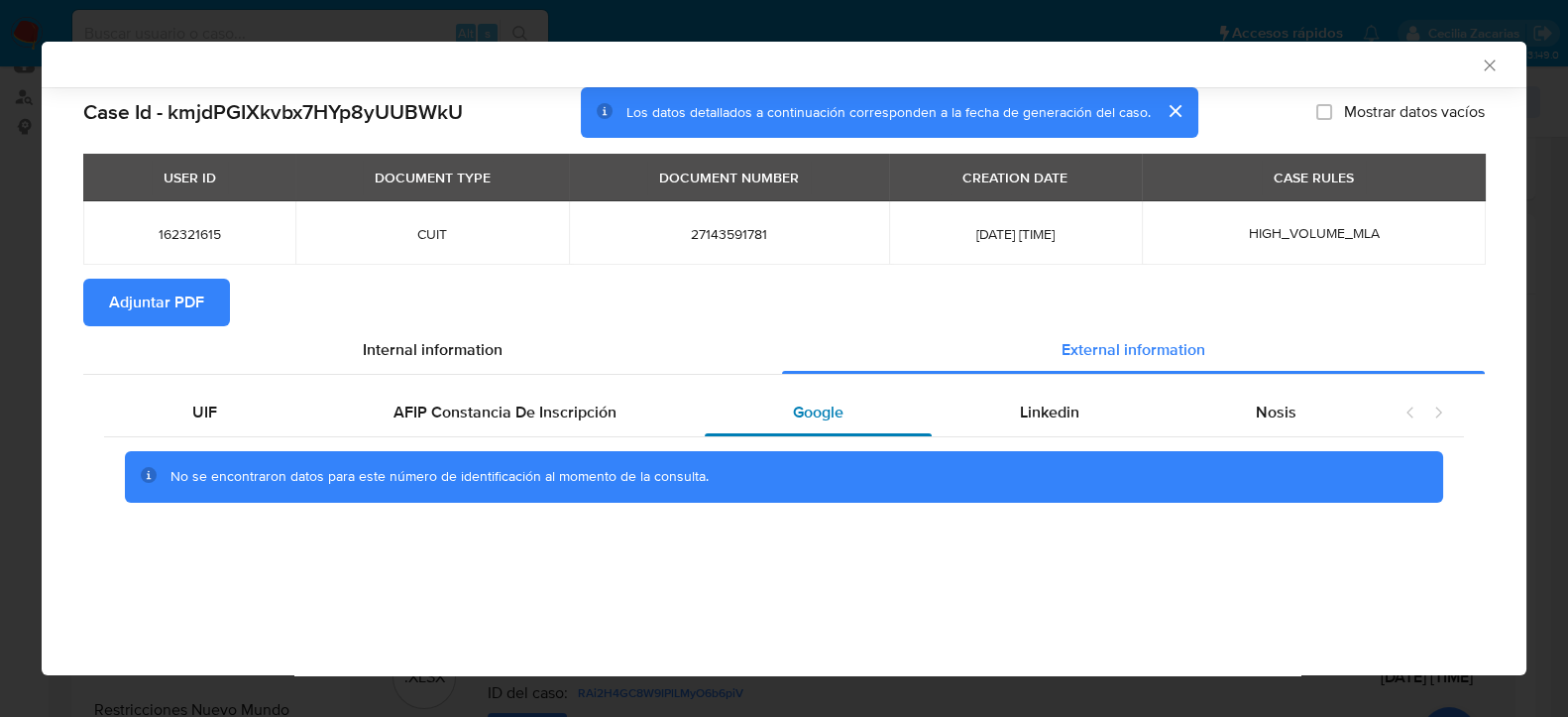 scroll, scrollTop: 0, scrollLeft: 0, axis: both 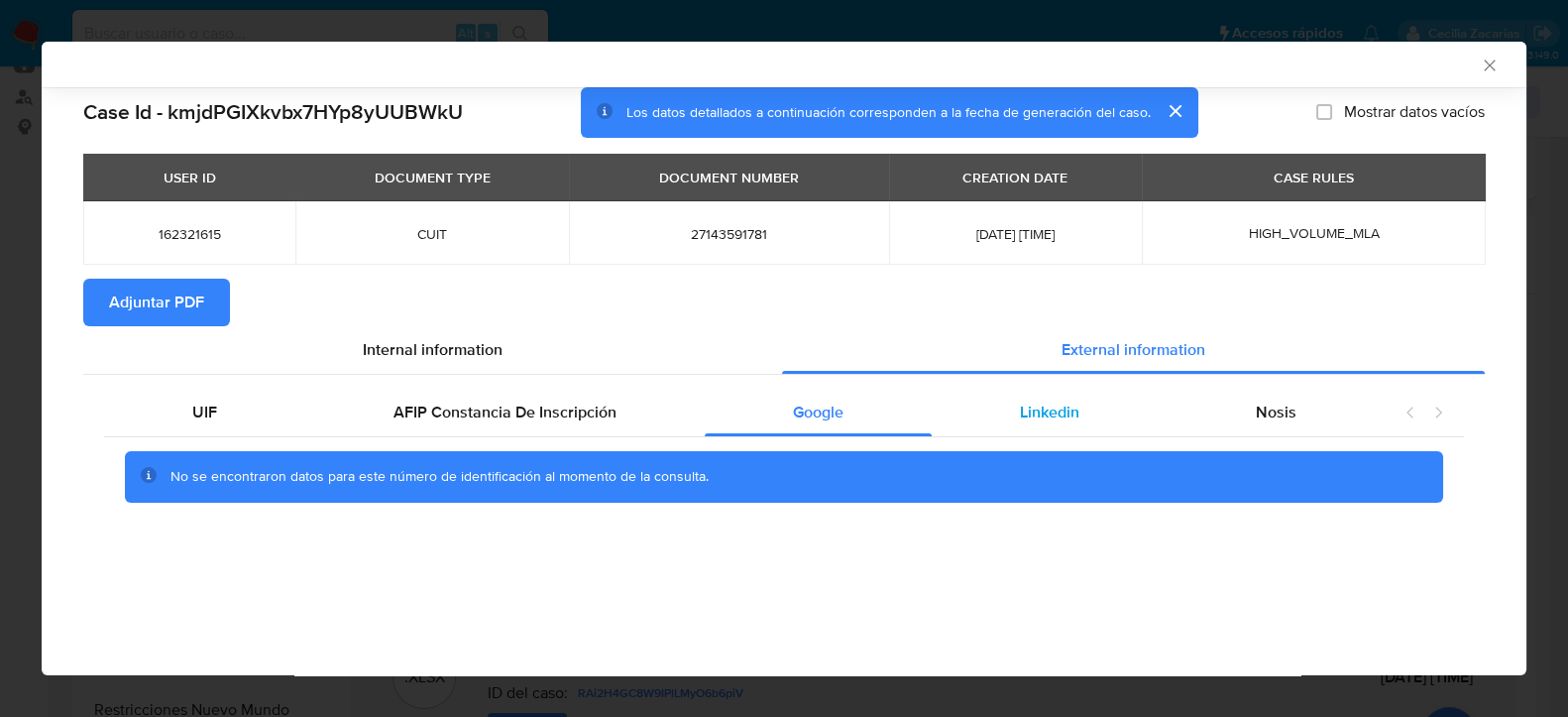 click on "Linkedin" at bounding box center [1050, 413] 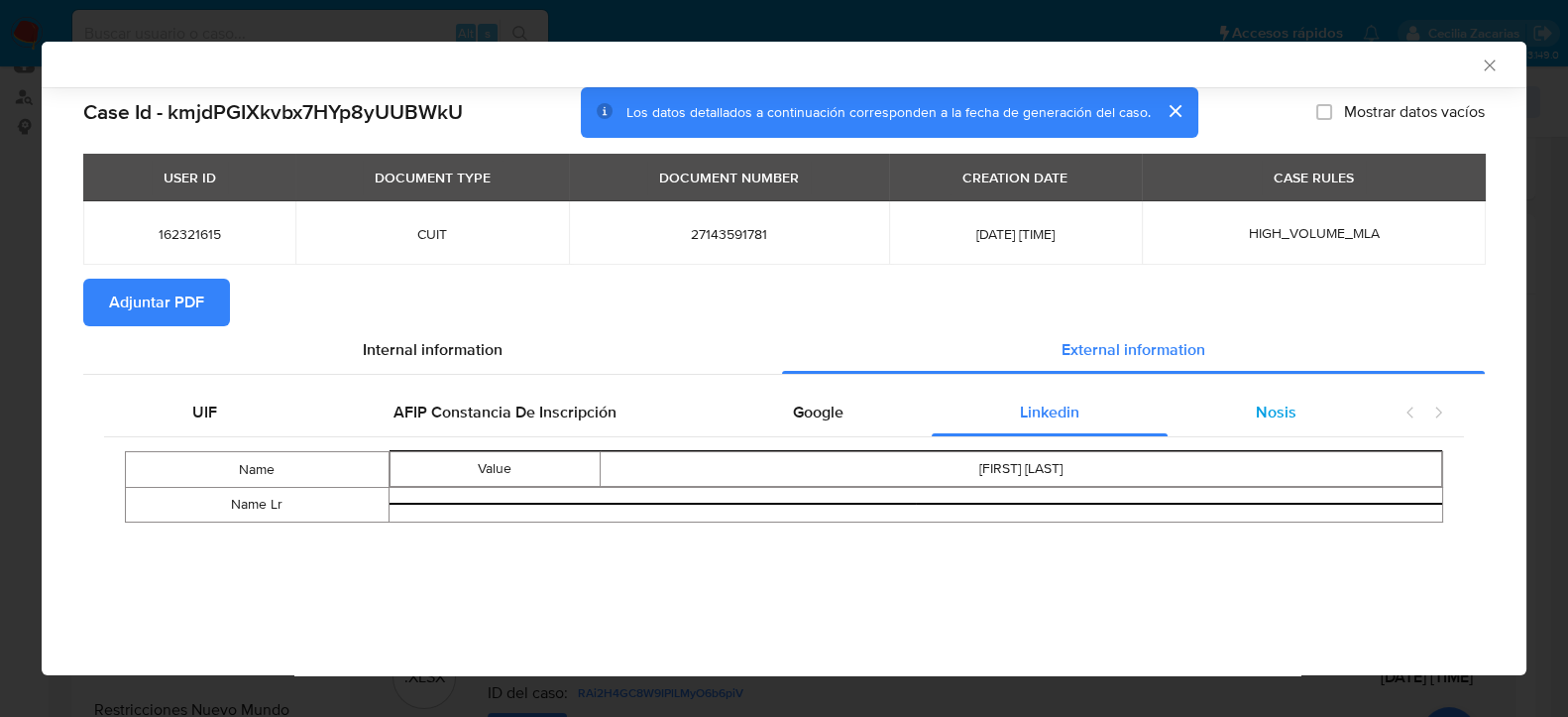 click on "Nosis" at bounding box center (1276, 412) 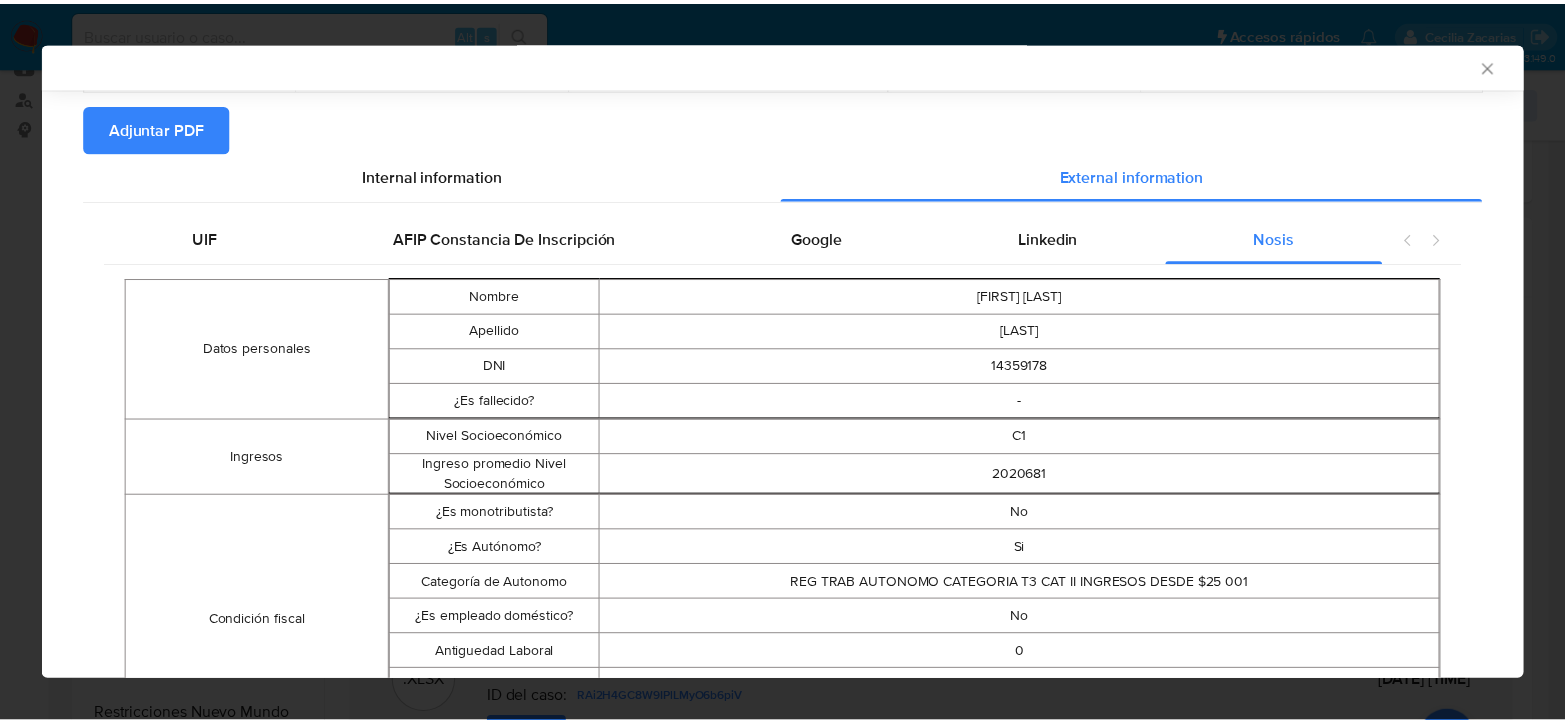 scroll, scrollTop: 0, scrollLeft: 0, axis: both 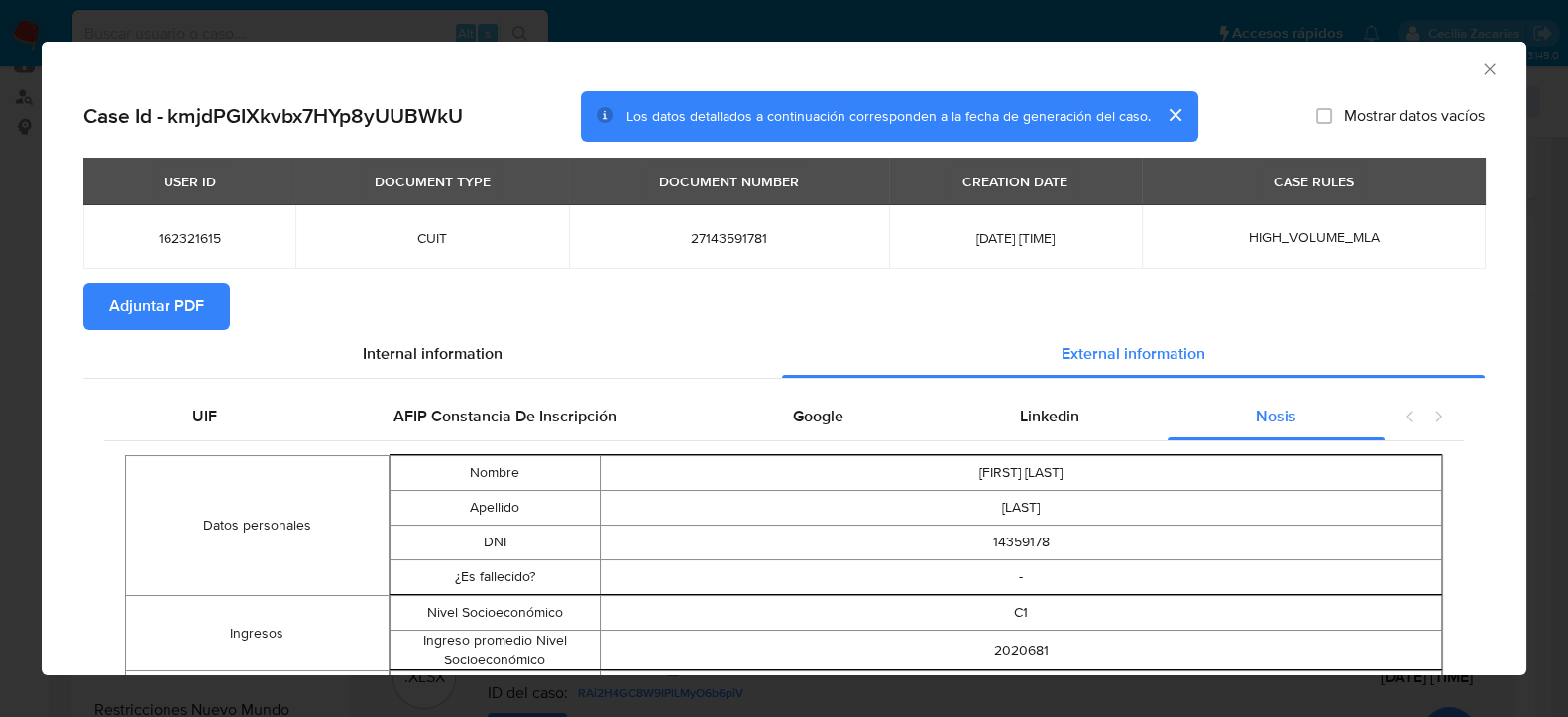 click on "Adjuntar PDF" at bounding box center (157, 306) 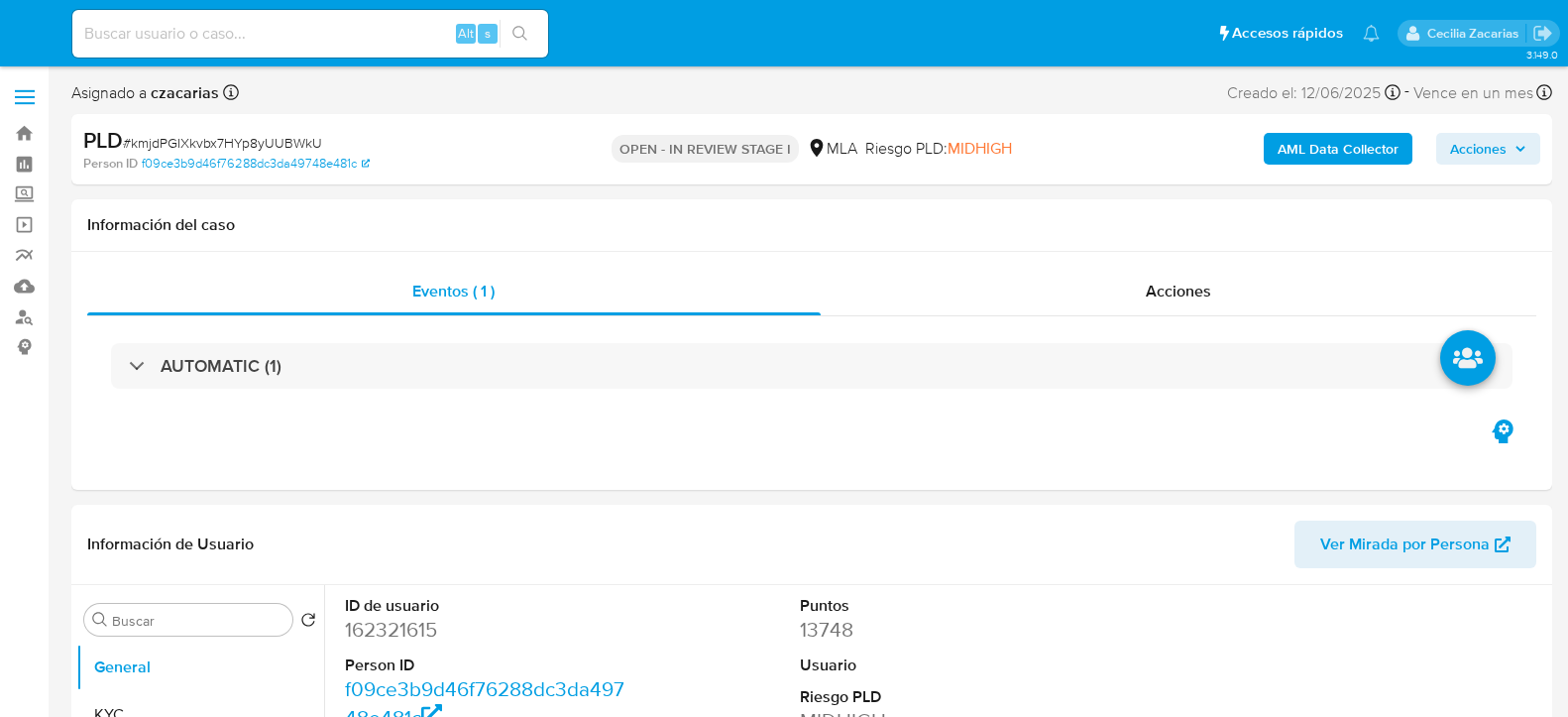 select on "10" 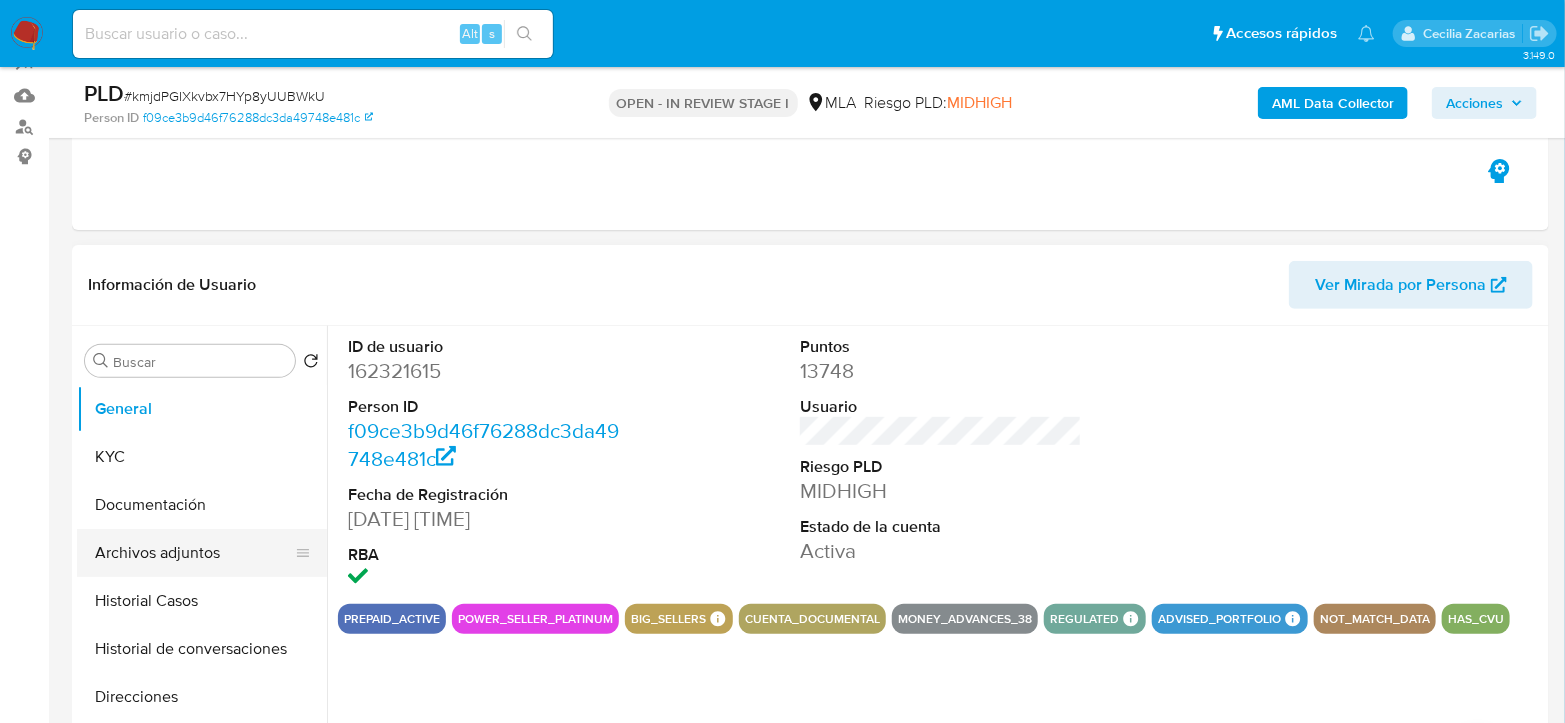 scroll, scrollTop: 333, scrollLeft: 0, axis: vertical 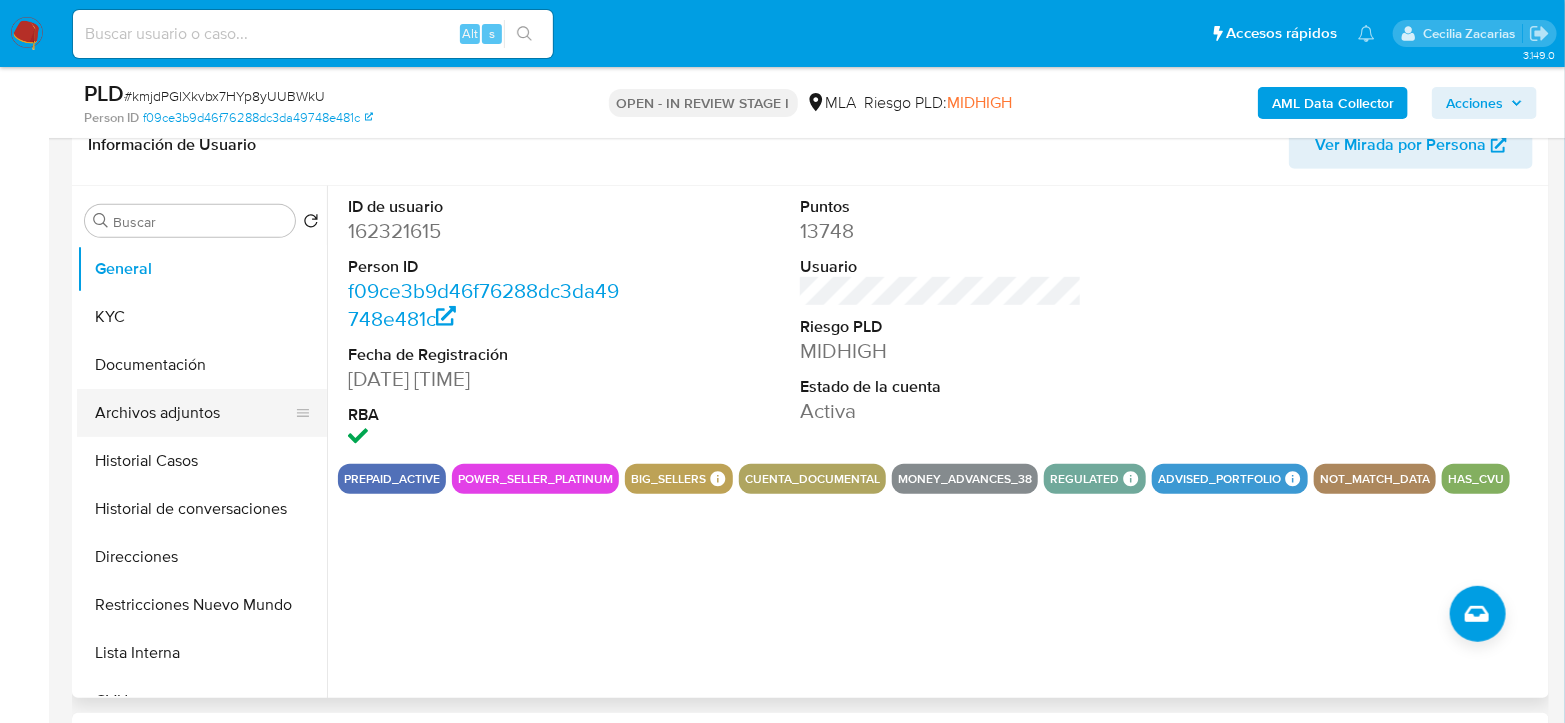 click on "Archivos adjuntos" at bounding box center (194, 413) 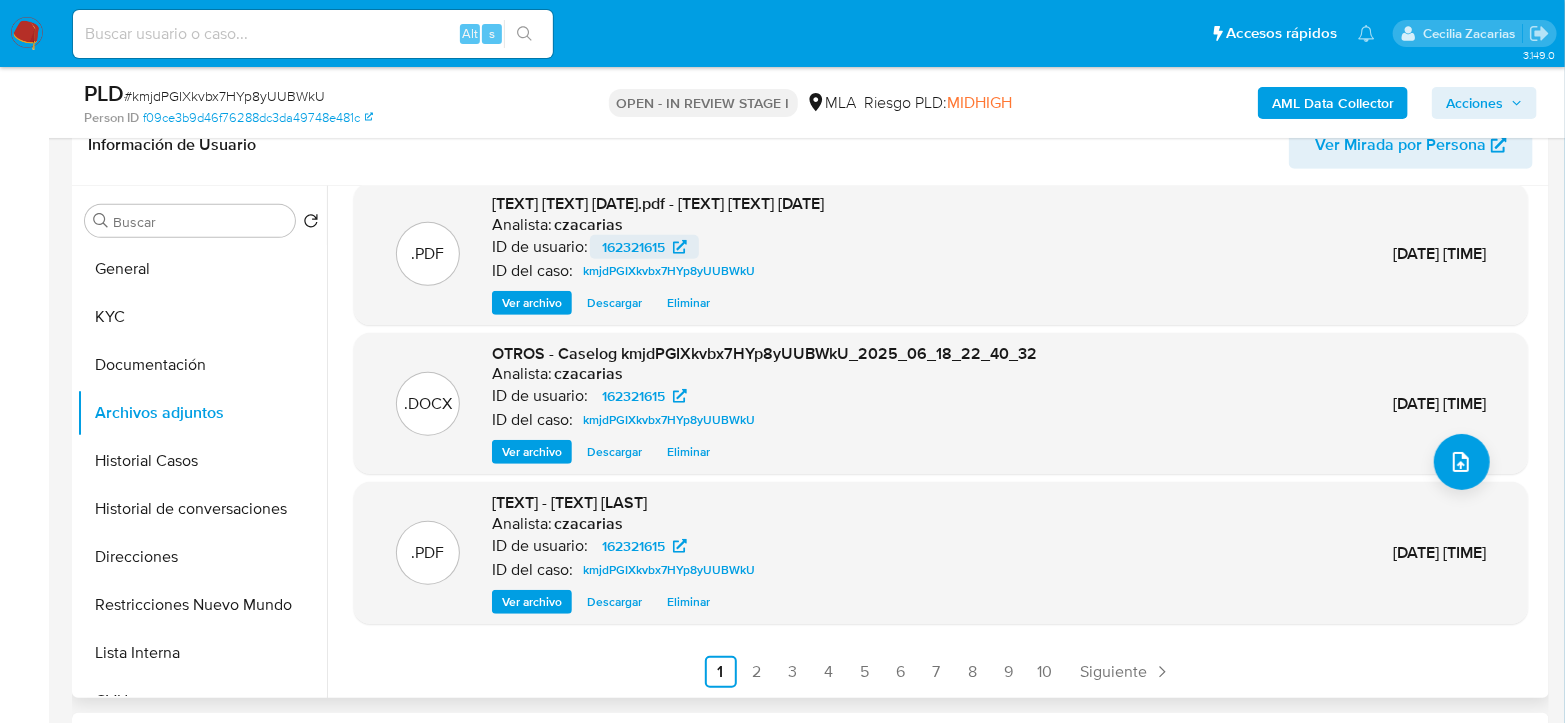 scroll, scrollTop: 211, scrollLeft: 0, axis: vertical 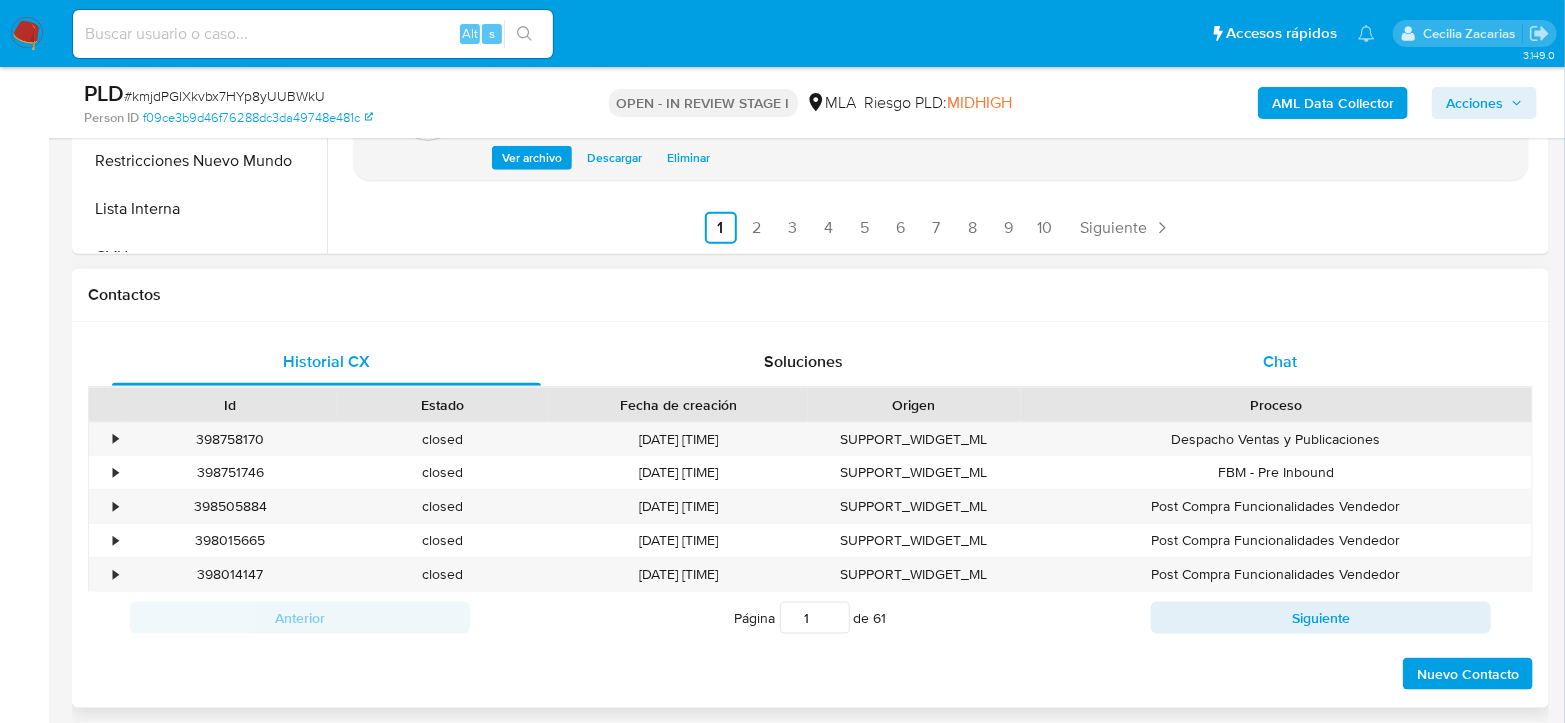 click on "Chat" at bounding box center [1280, 361] 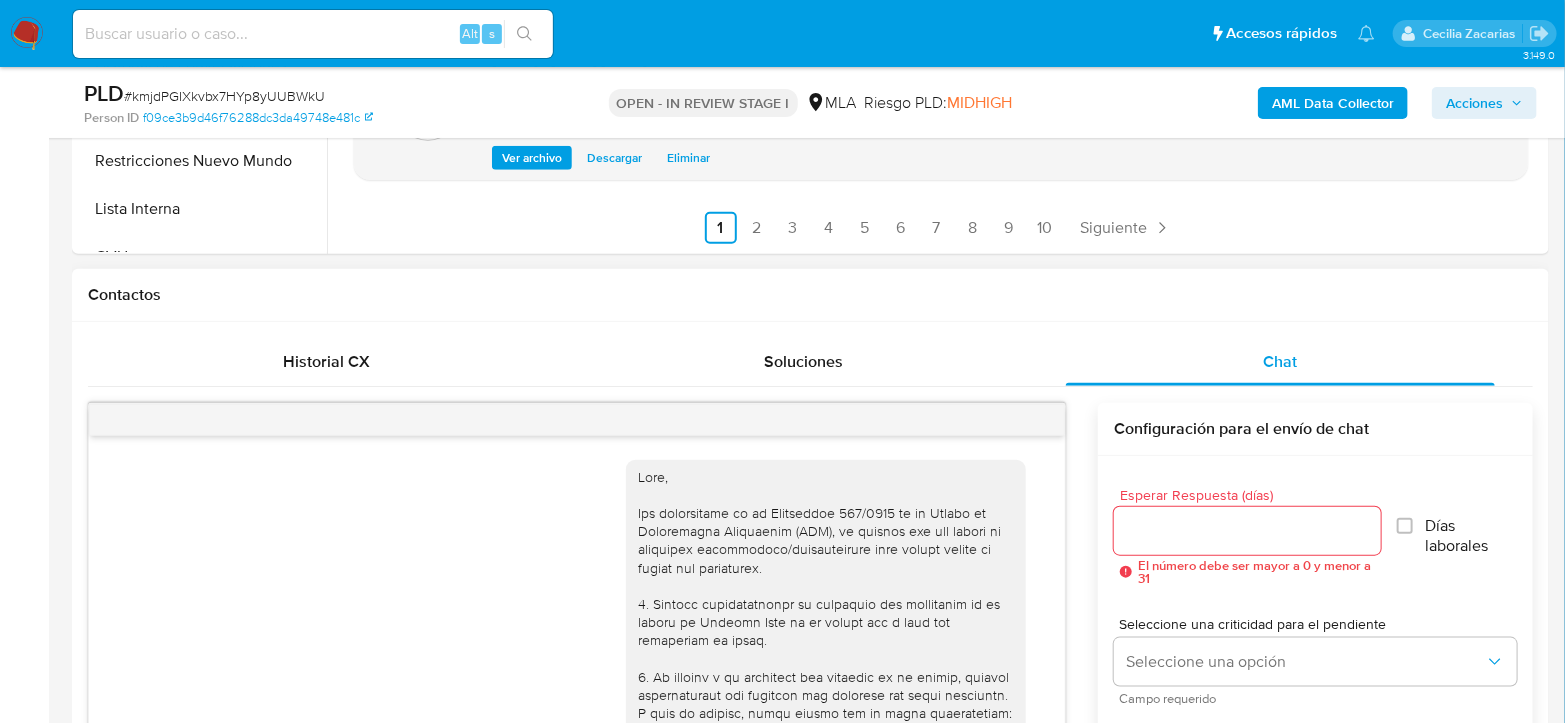 scroll, scrollTop: 1532, scrollLeft: 0, axis: vertical 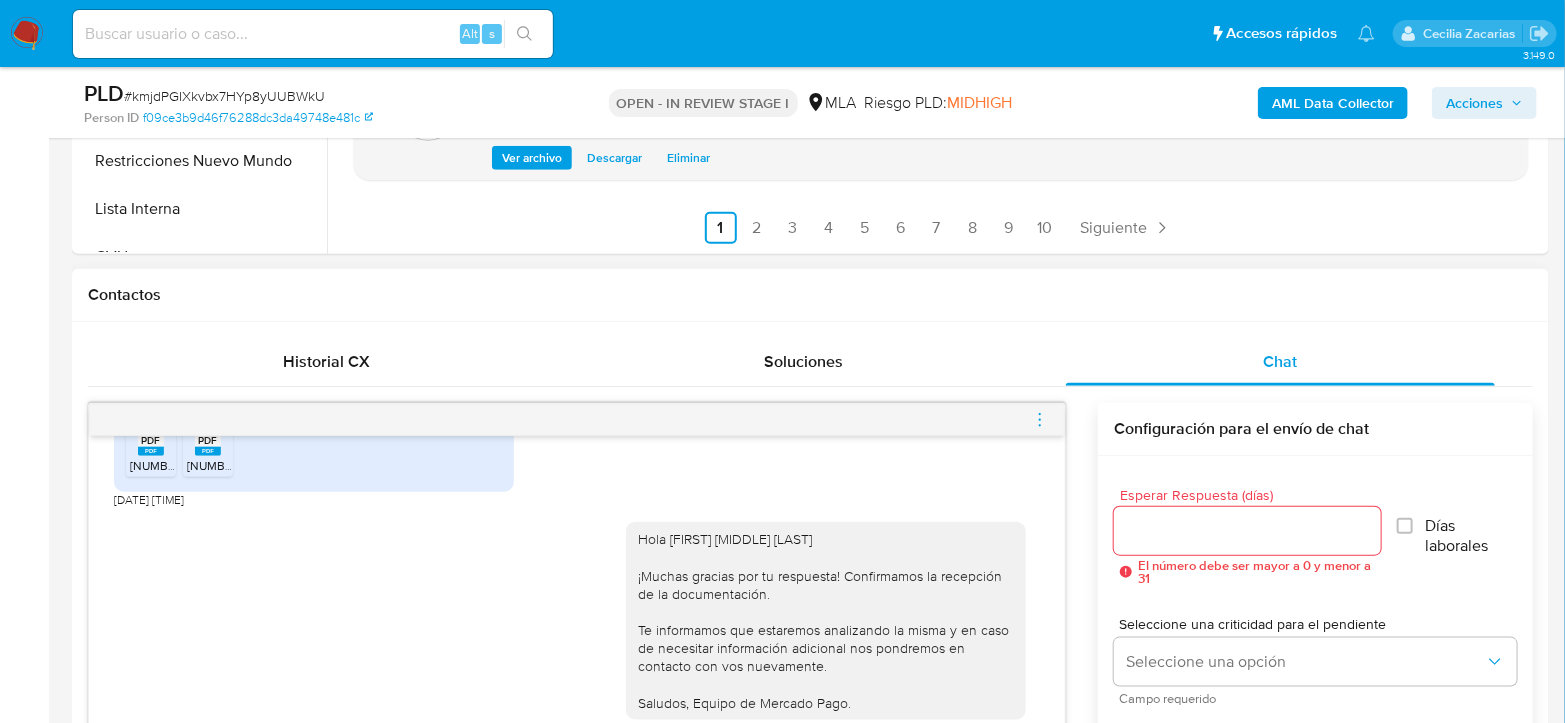 click 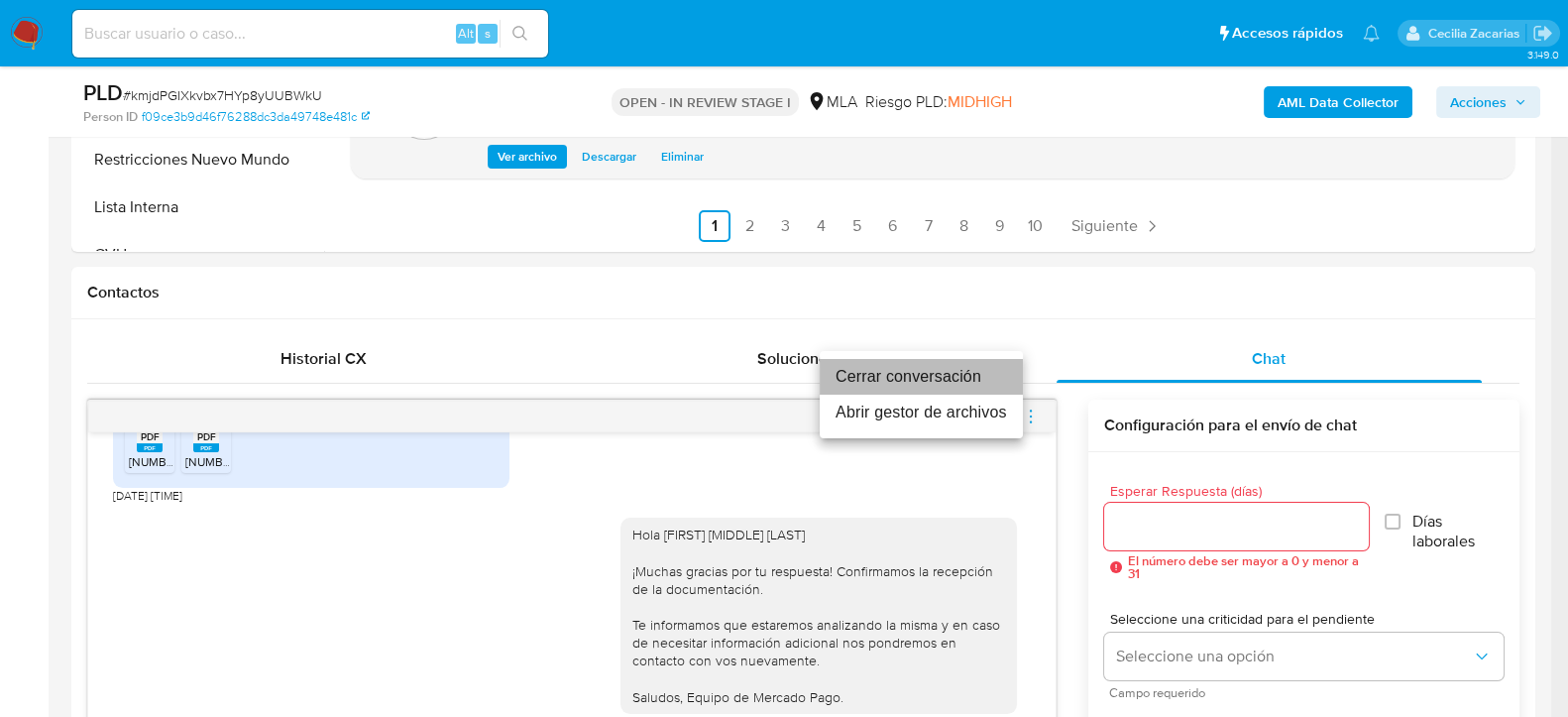 click on "Cerrar conversación" at bounding box center [921, 377] 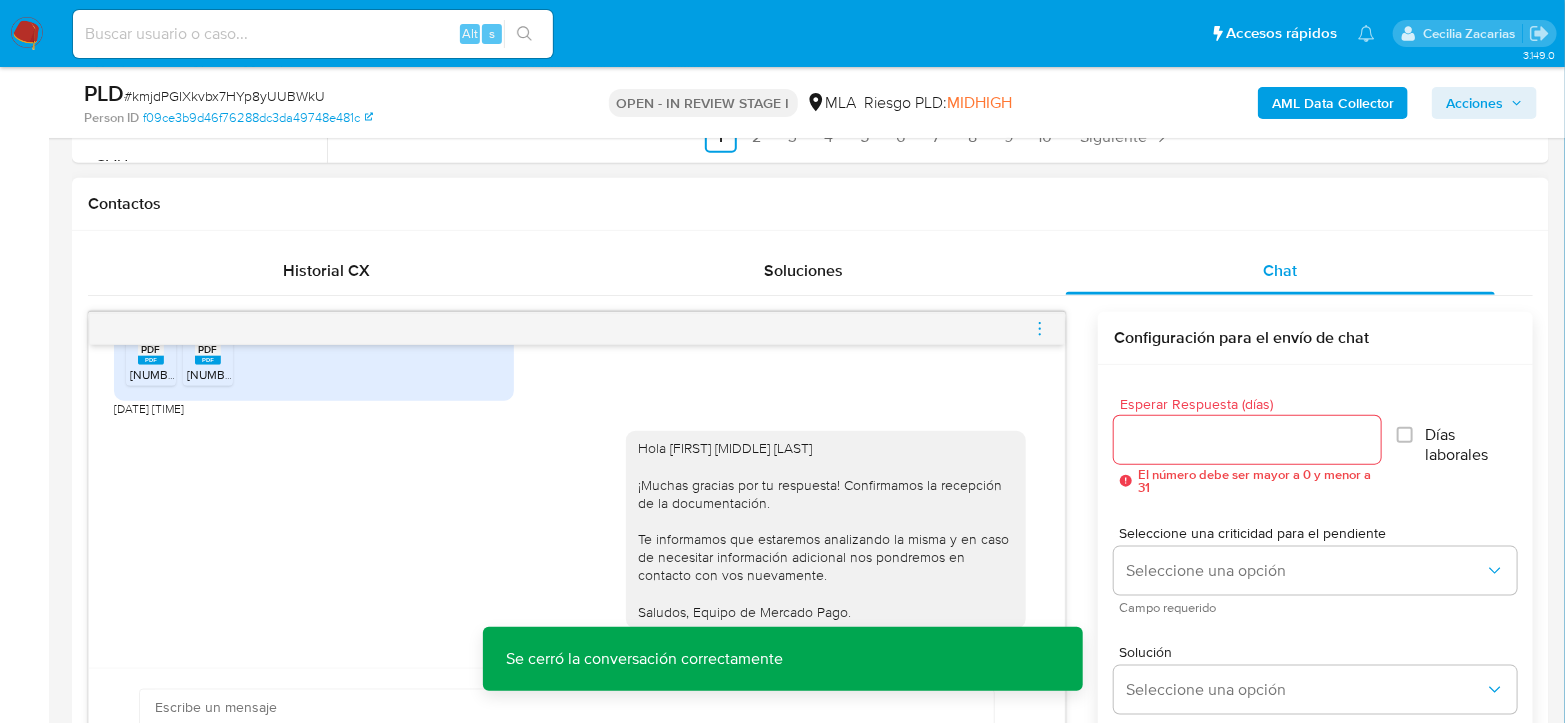scroll, scrollTop: 1000, scrollLeft: 0, axis: vertical 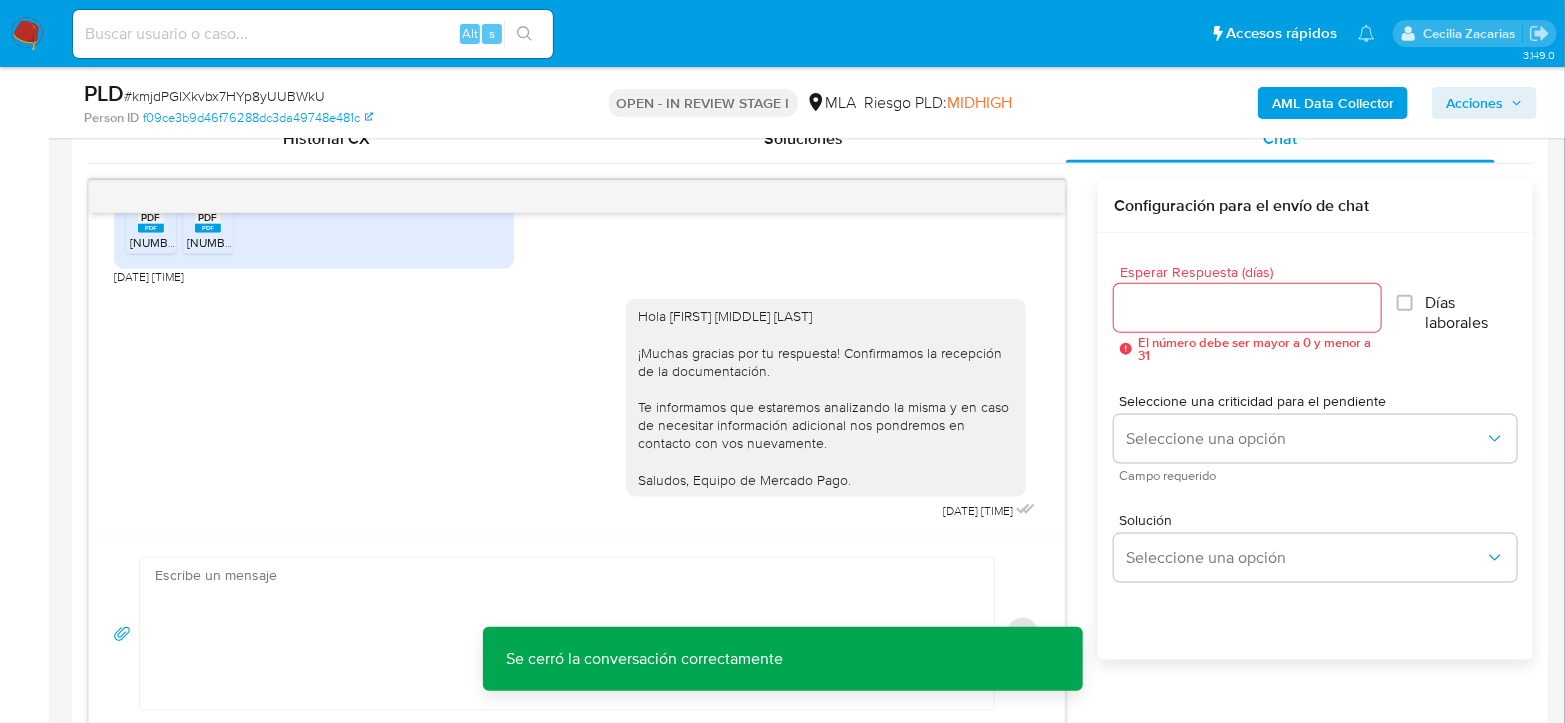 click on "Acciones" at bounding box center [1474, 103] 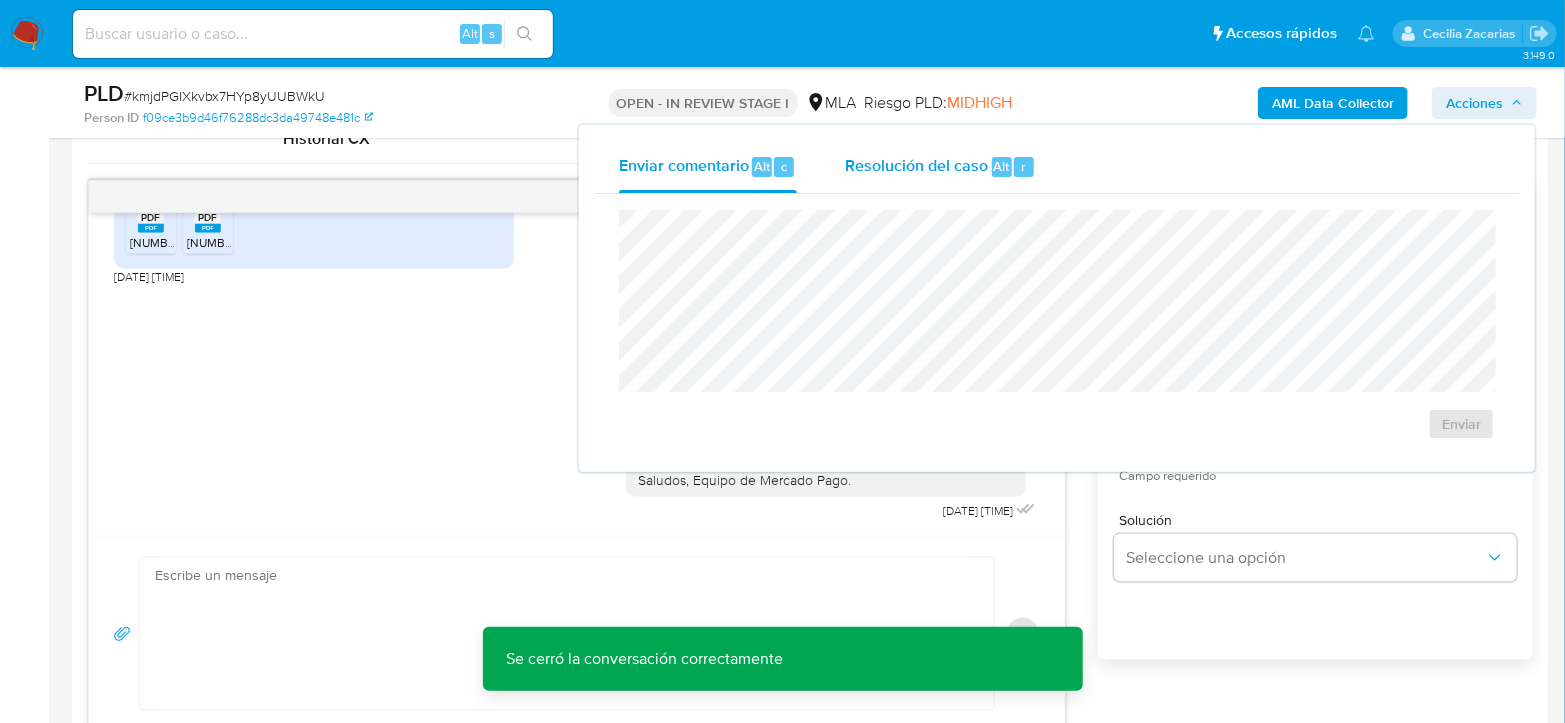 click on "Resolución del caso" at bounding box center [916, 165] 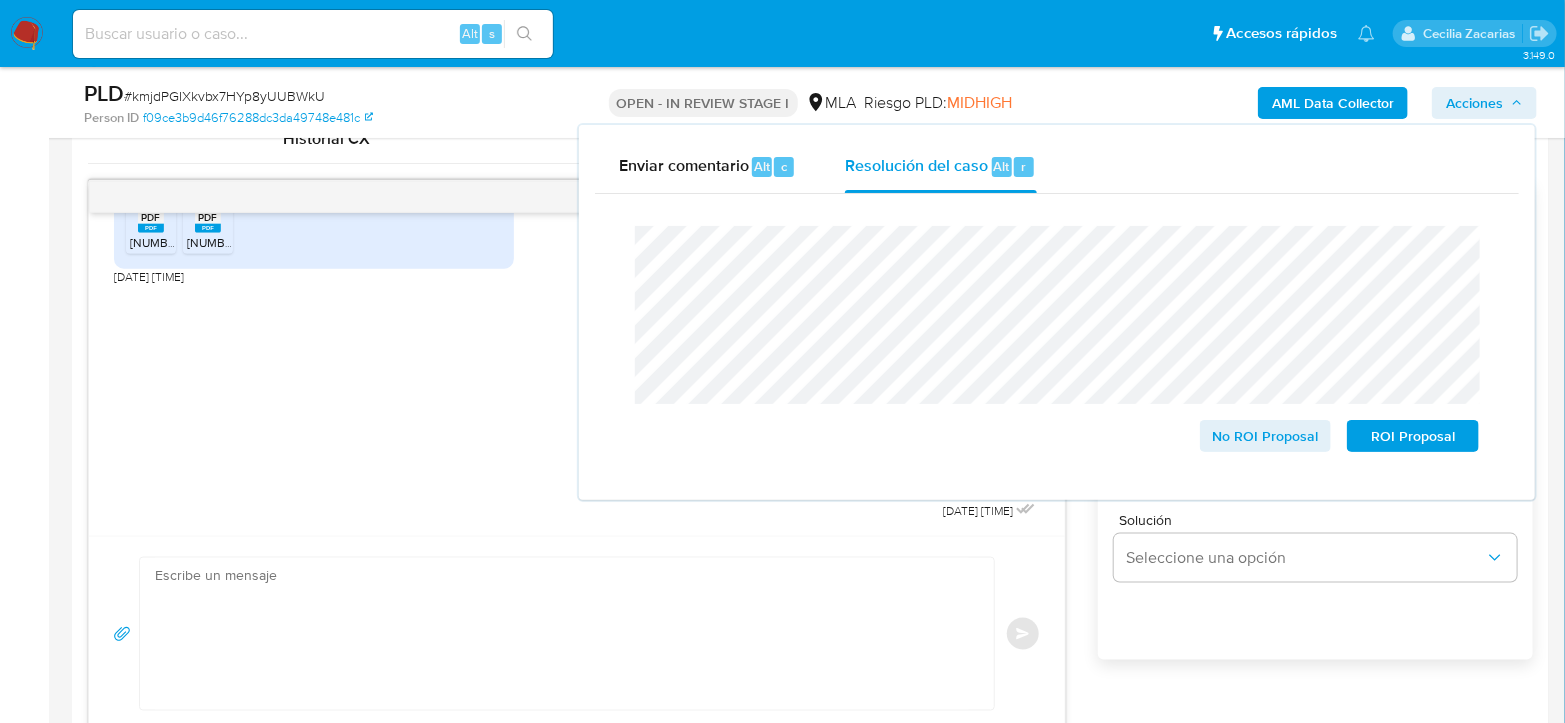 click on "# kmjdPGIXkvbx7HYp8yUUBWkU" at bounding box center [224, 96] 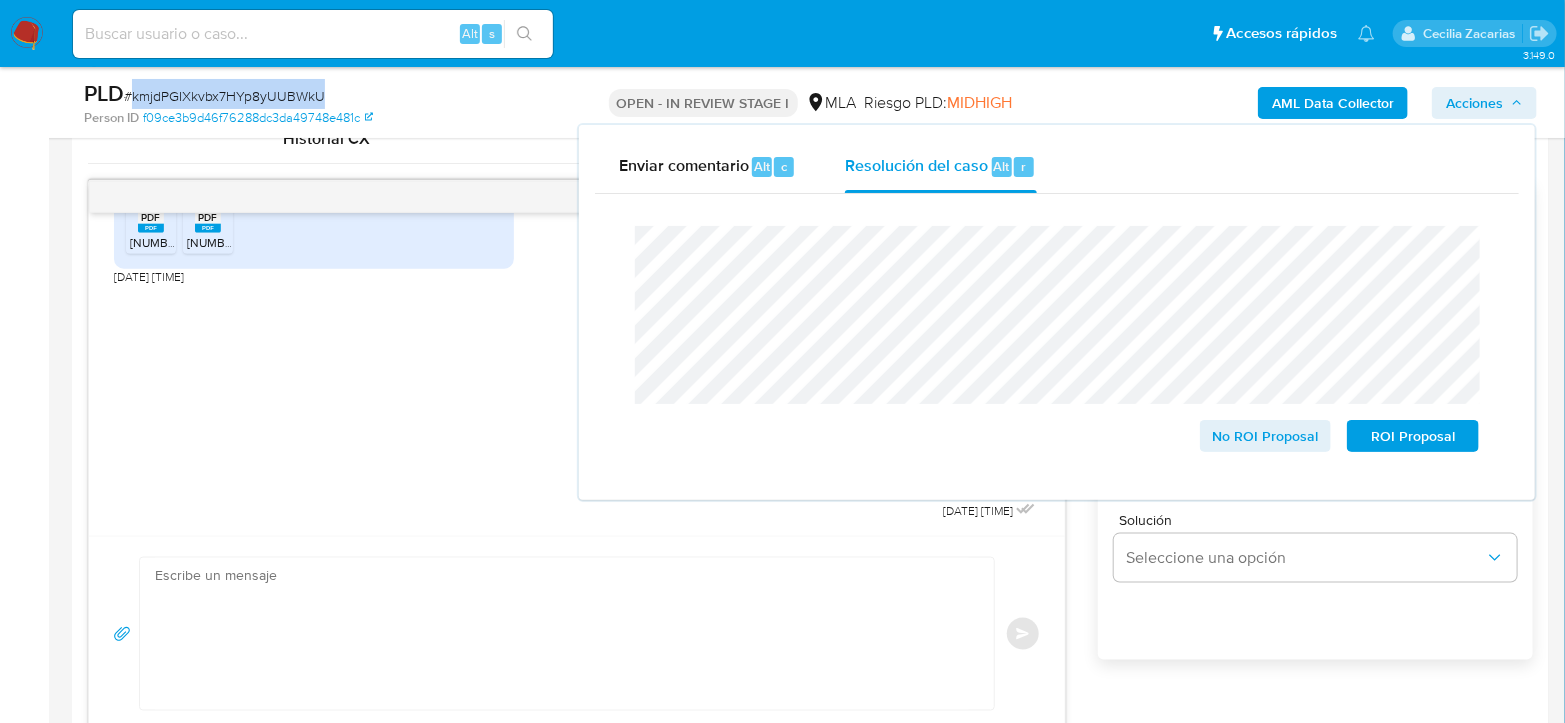 click on "# kmjdPGIXkvbx7HYp8yUUBWkU" at bounding box center (224, 96) 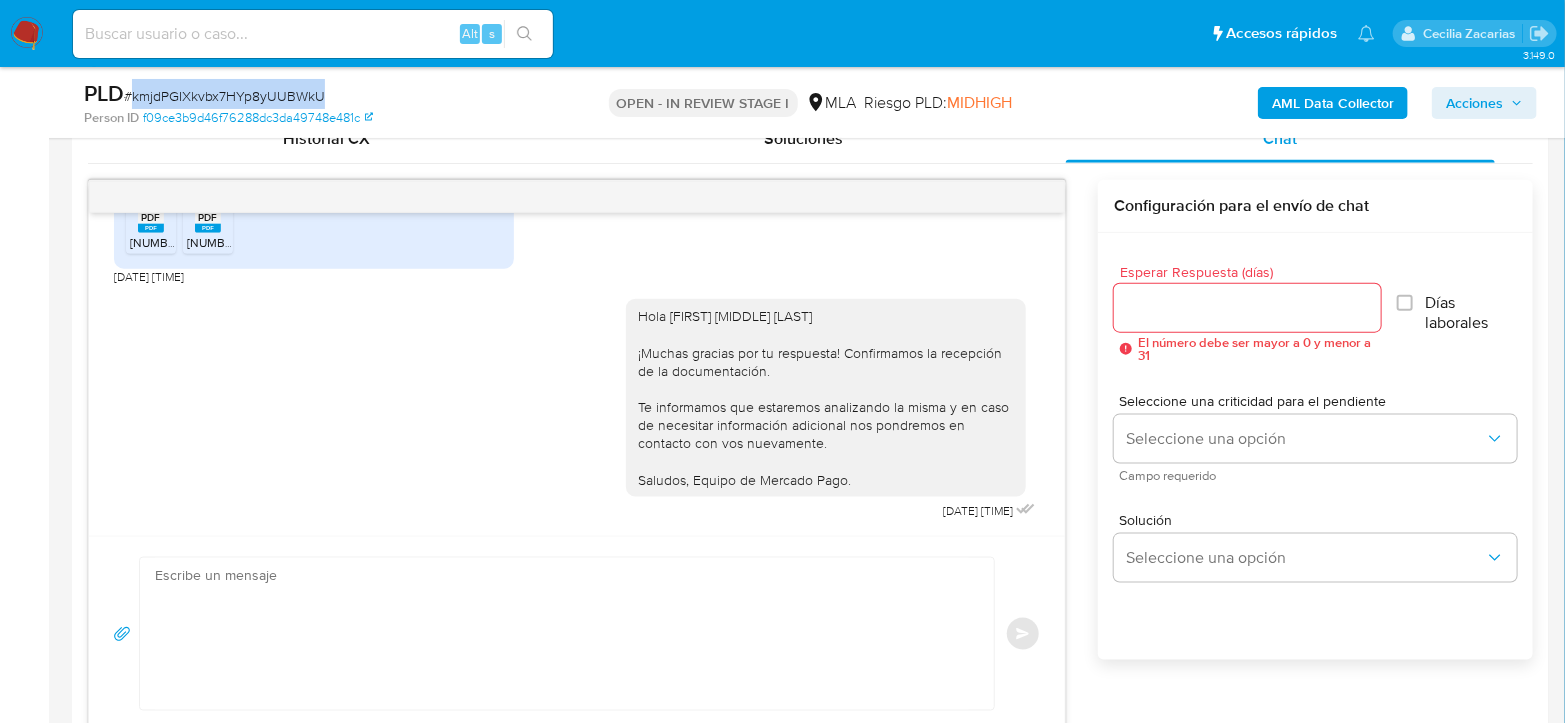 copy on "kmjdPGIXkvbx7HYp8yUUBWkU" 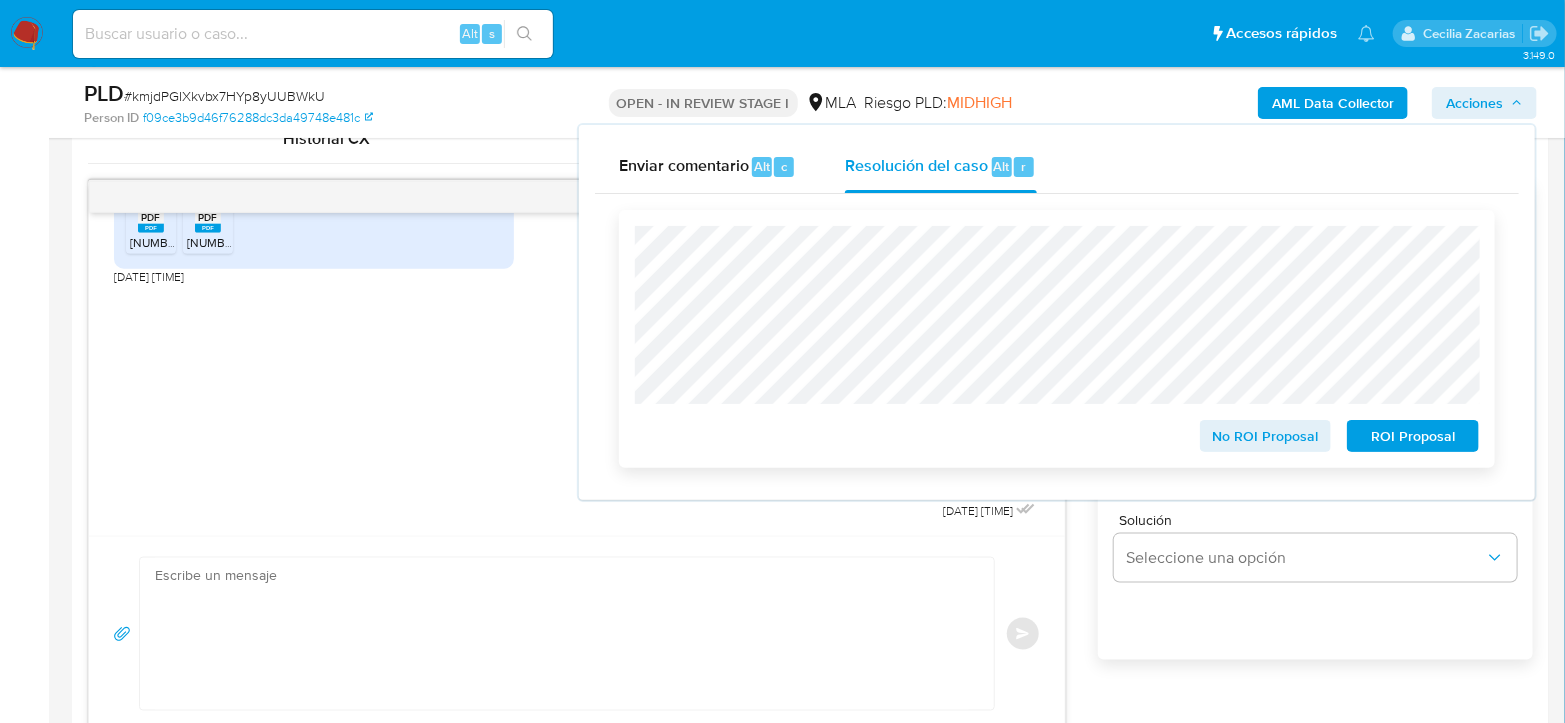 click on "No ROI Proposal" at bounding box center (1266, 436) 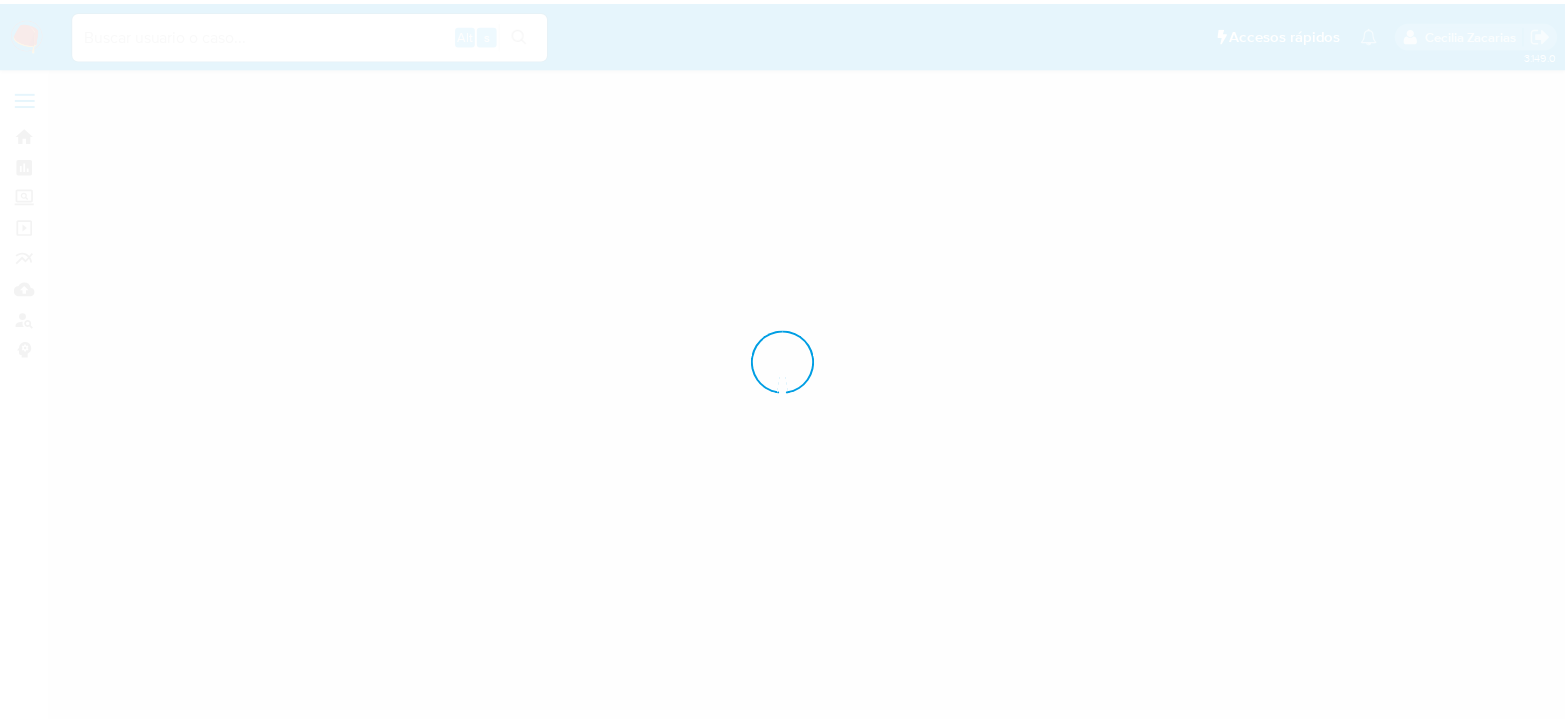 scroll, scrollTop: 0, scrollLeft: 0, axis: both 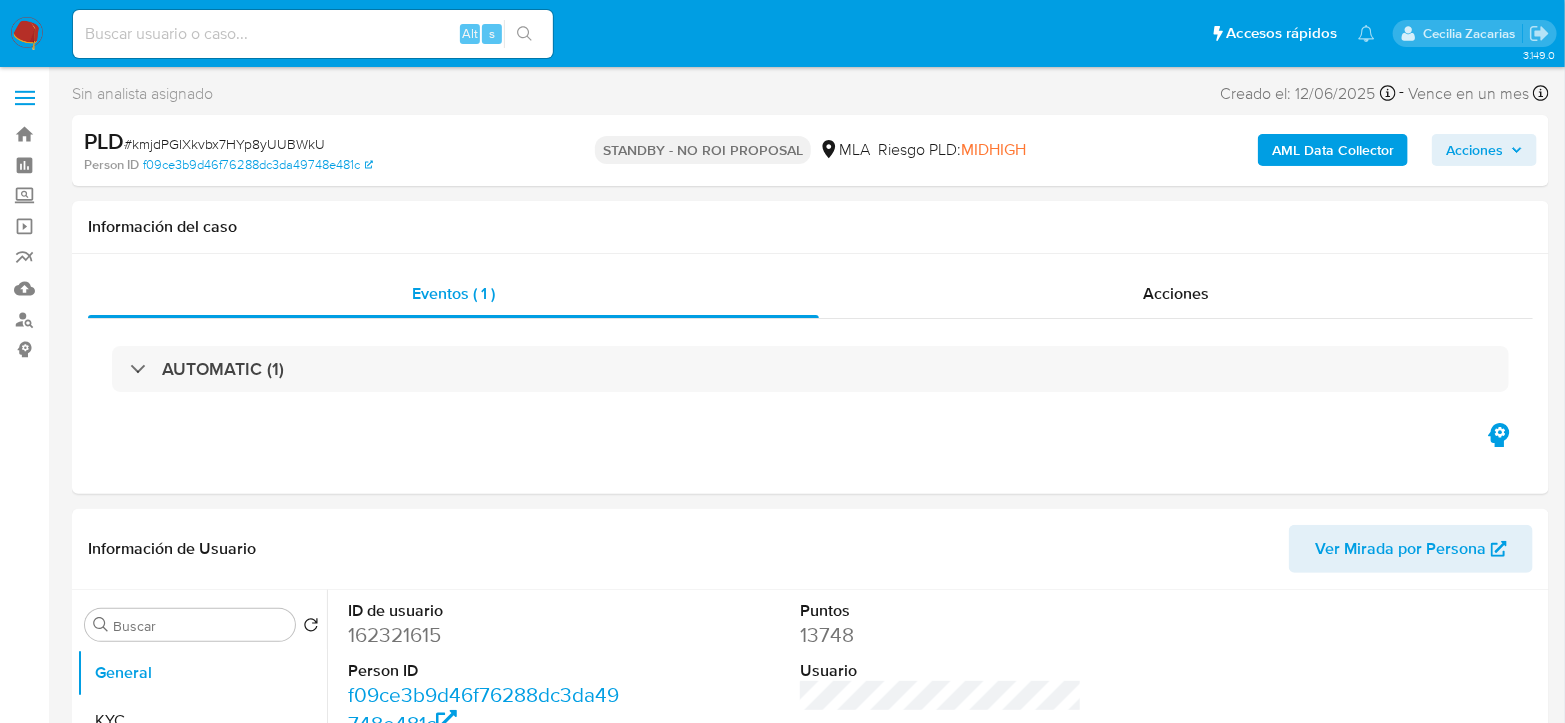select on "10" 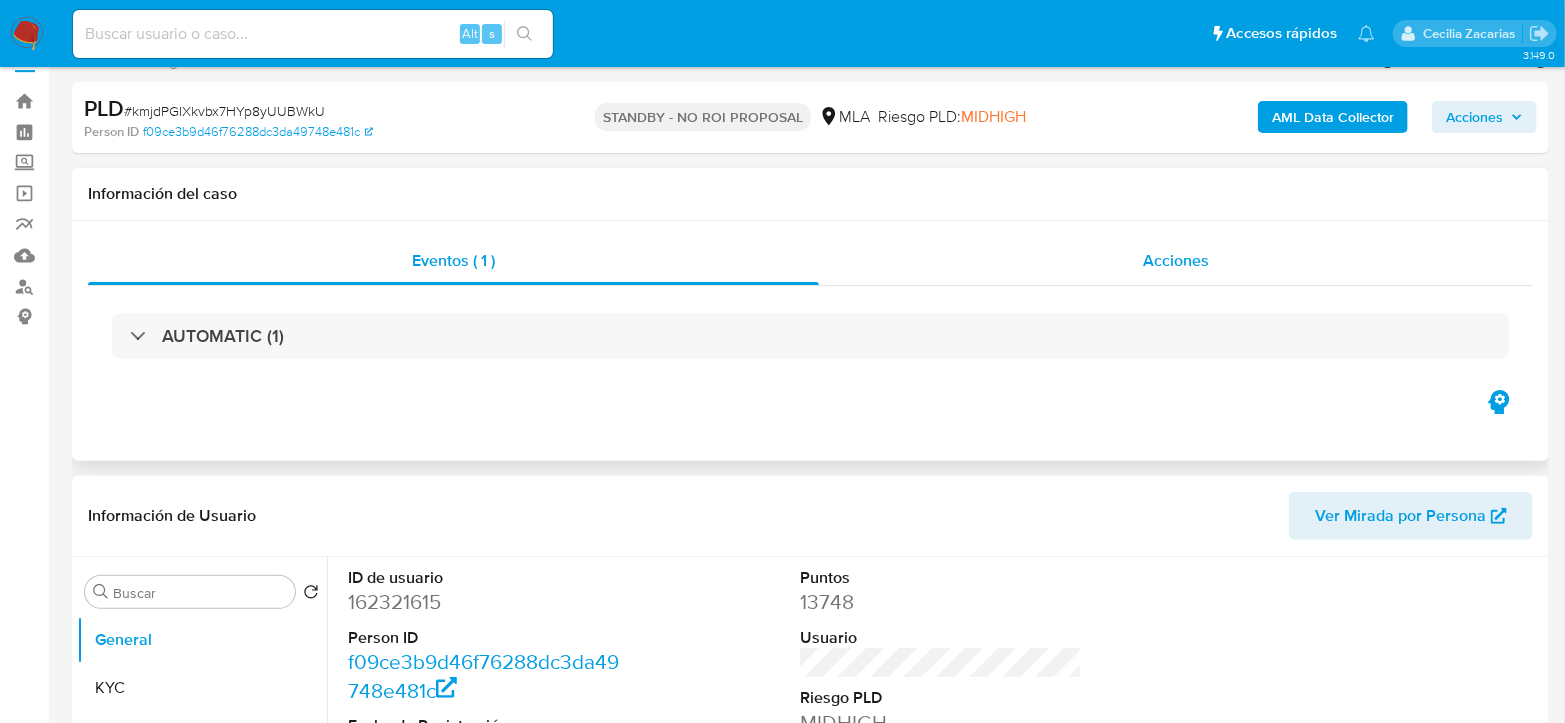 scroll, scrollTop: 0, scrollLeft: 0, axis: both 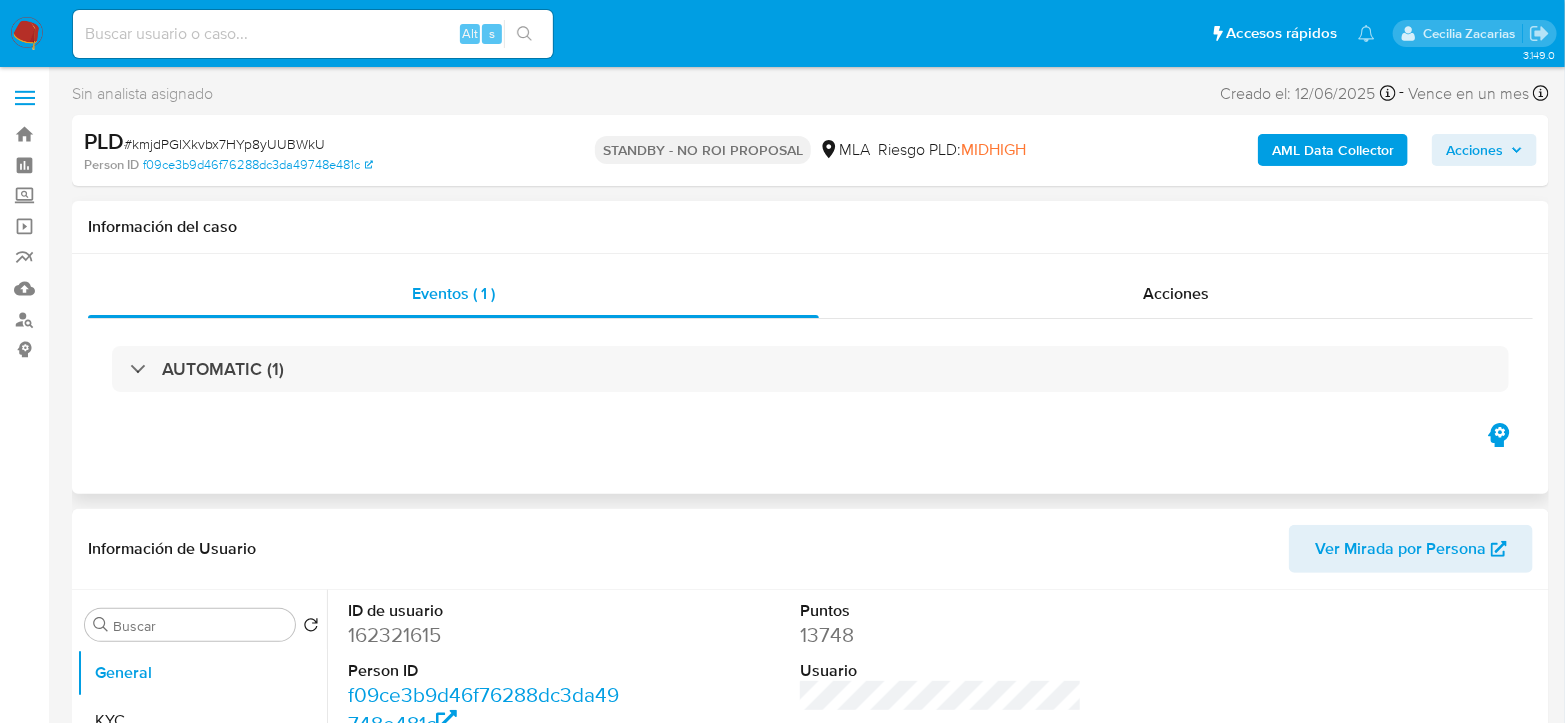 click on "Eventos ( 1 ) Acciones AUTOMATIC (1)" at bounding box center [810, 374] 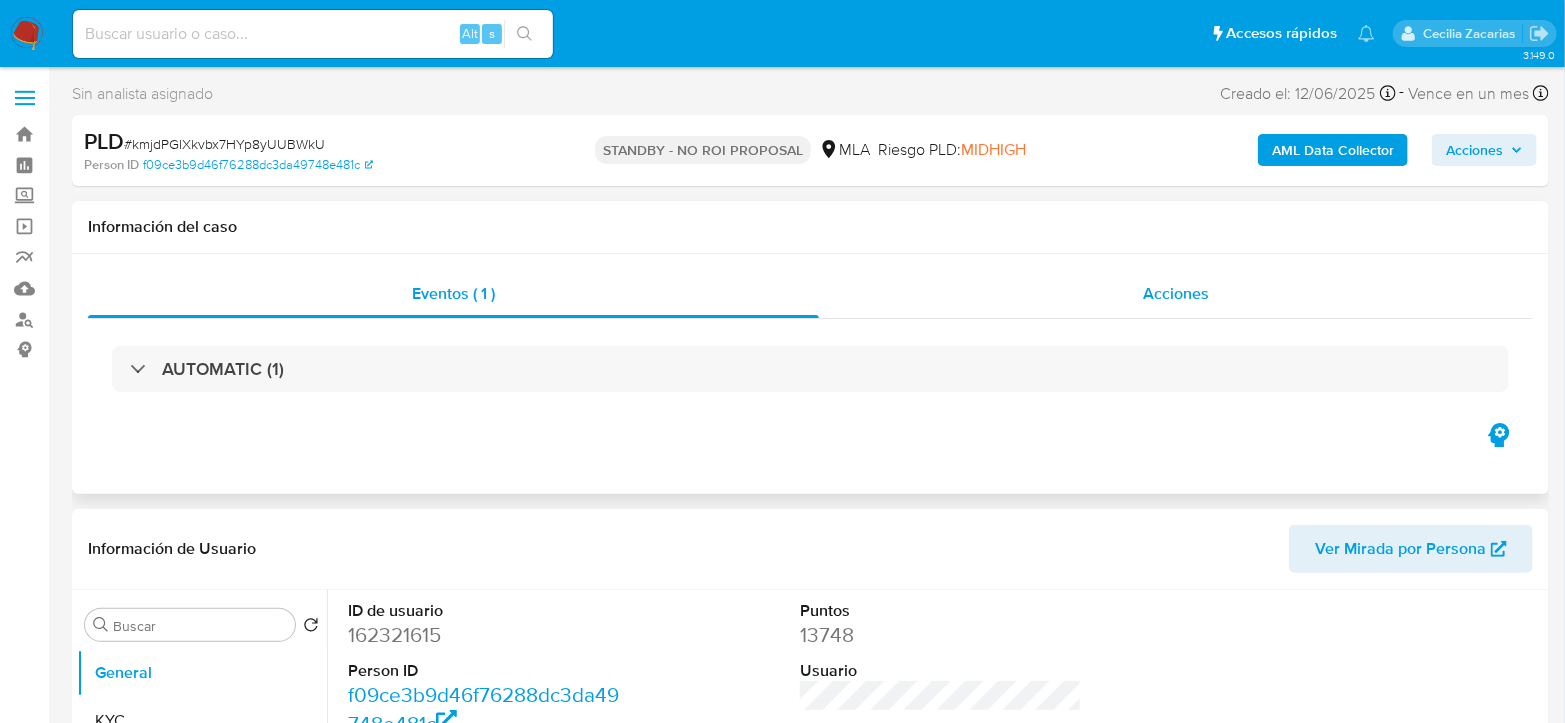 click on "Acciones" at bounding box center [1176, 293] 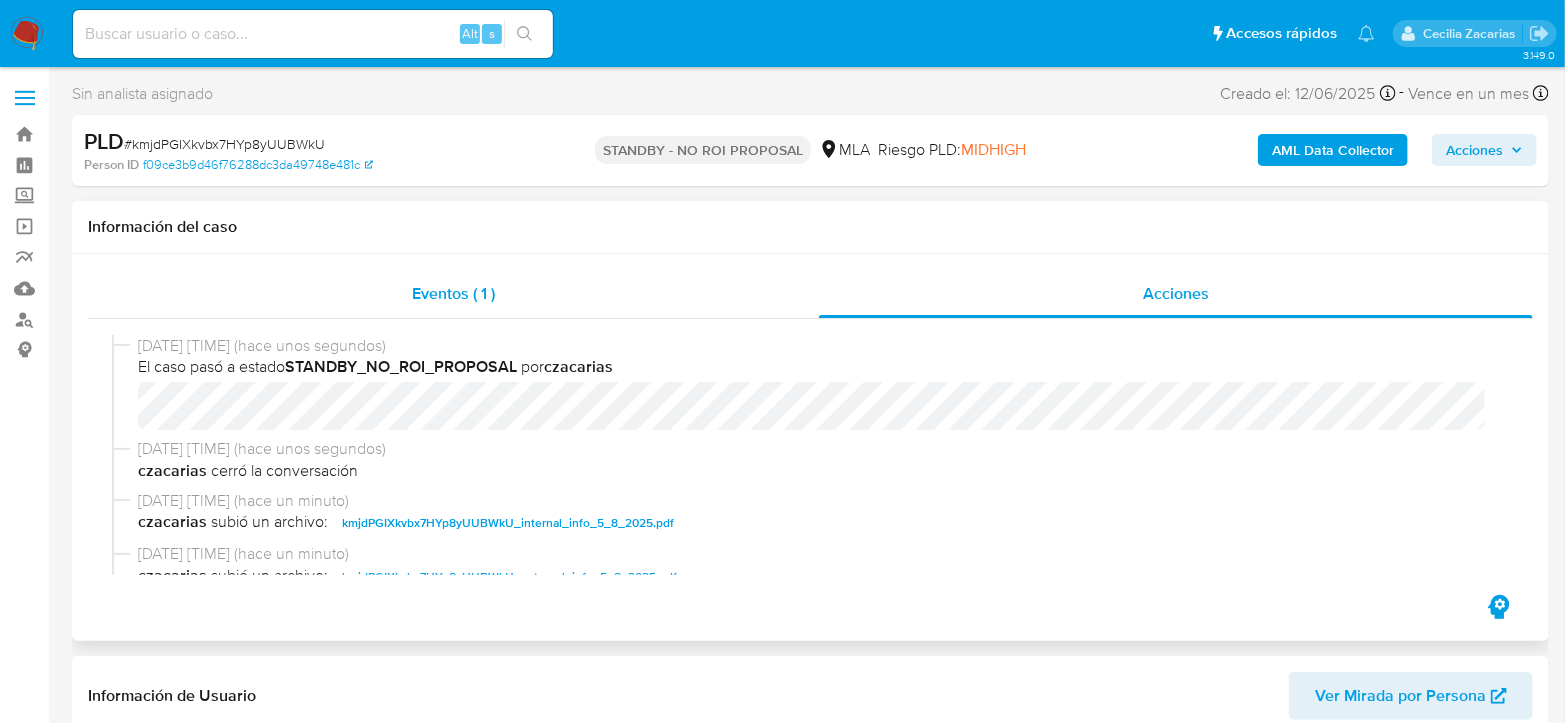 scroll, scrollTop: 111, scrollLeft: 0, axis: vertical 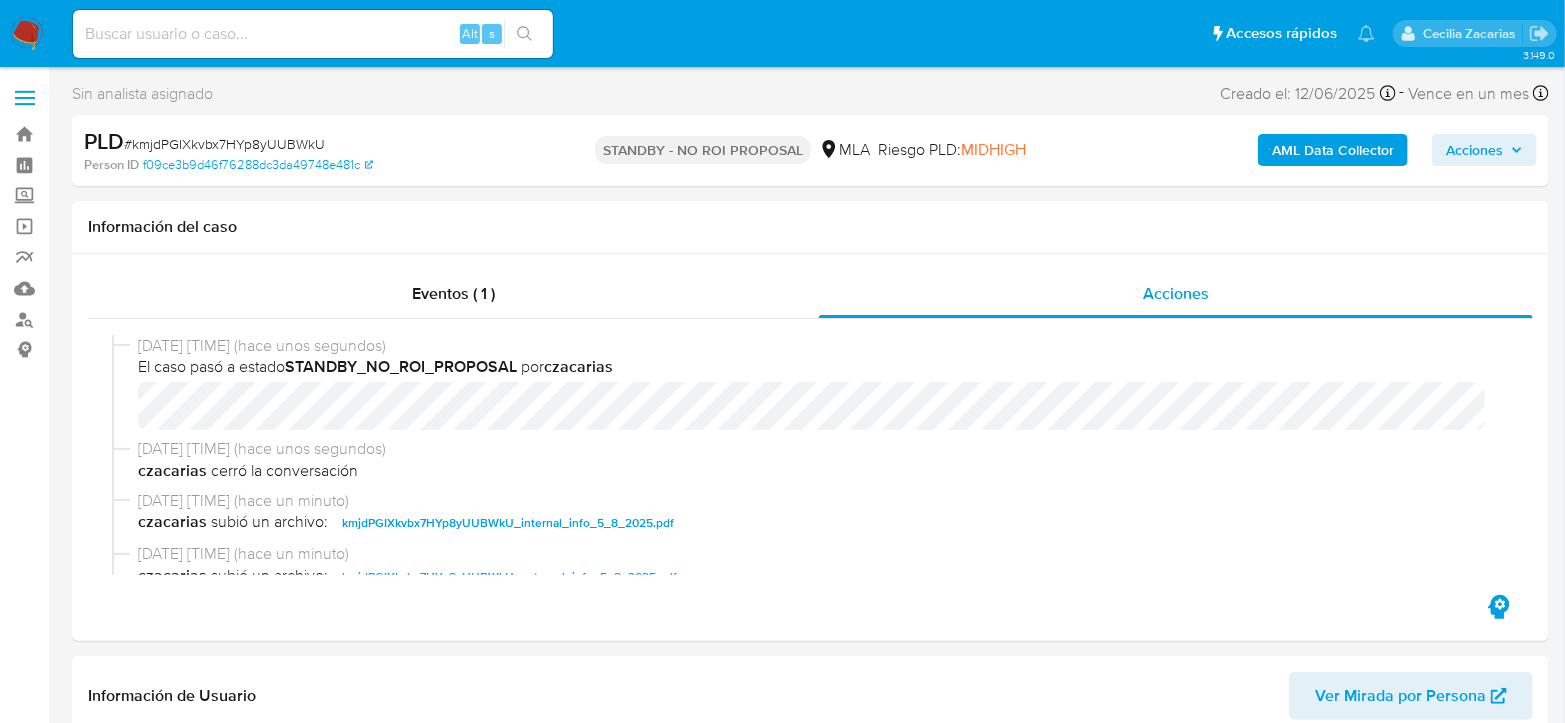 click at bounding box center (27, 34) 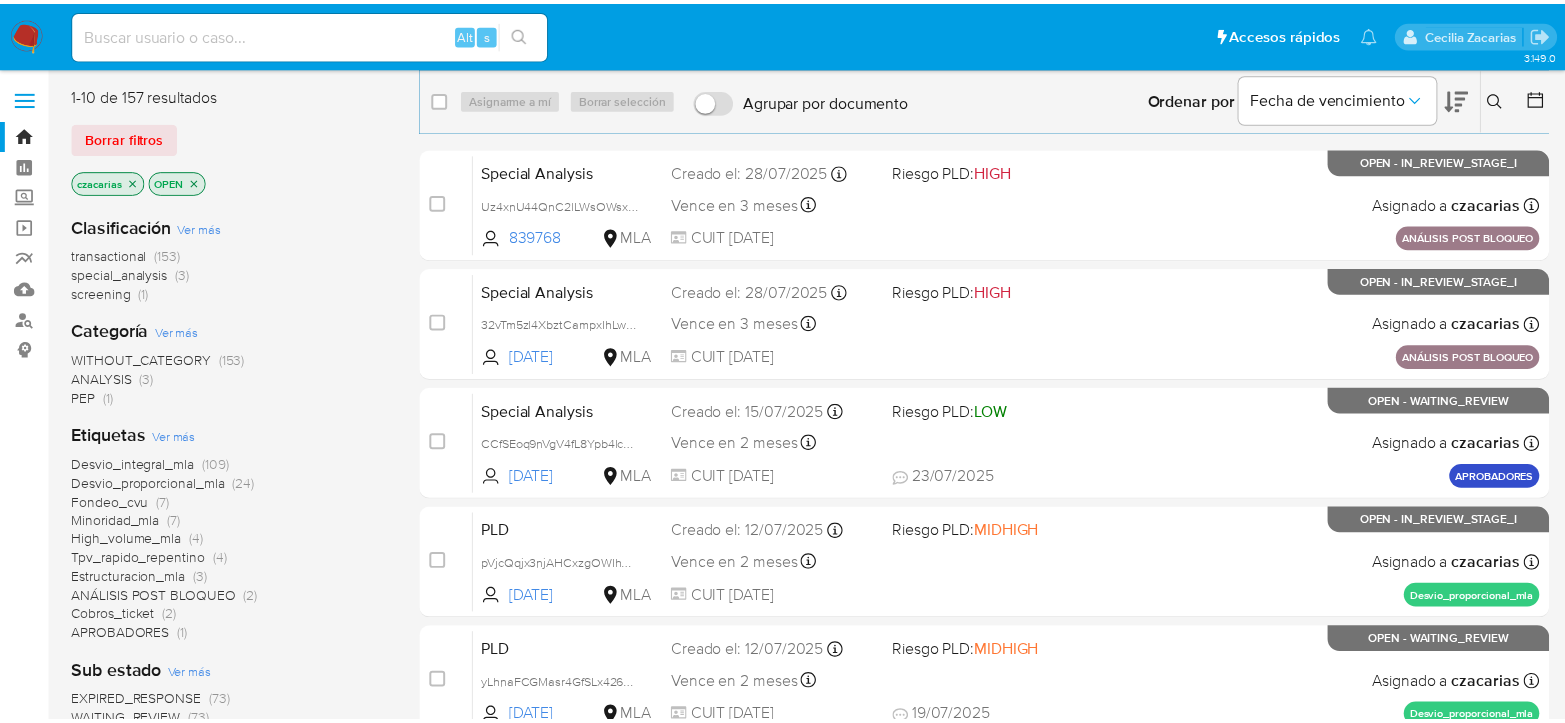 scroll, scrollTop: 0, scrollLeft: 0, axis: both 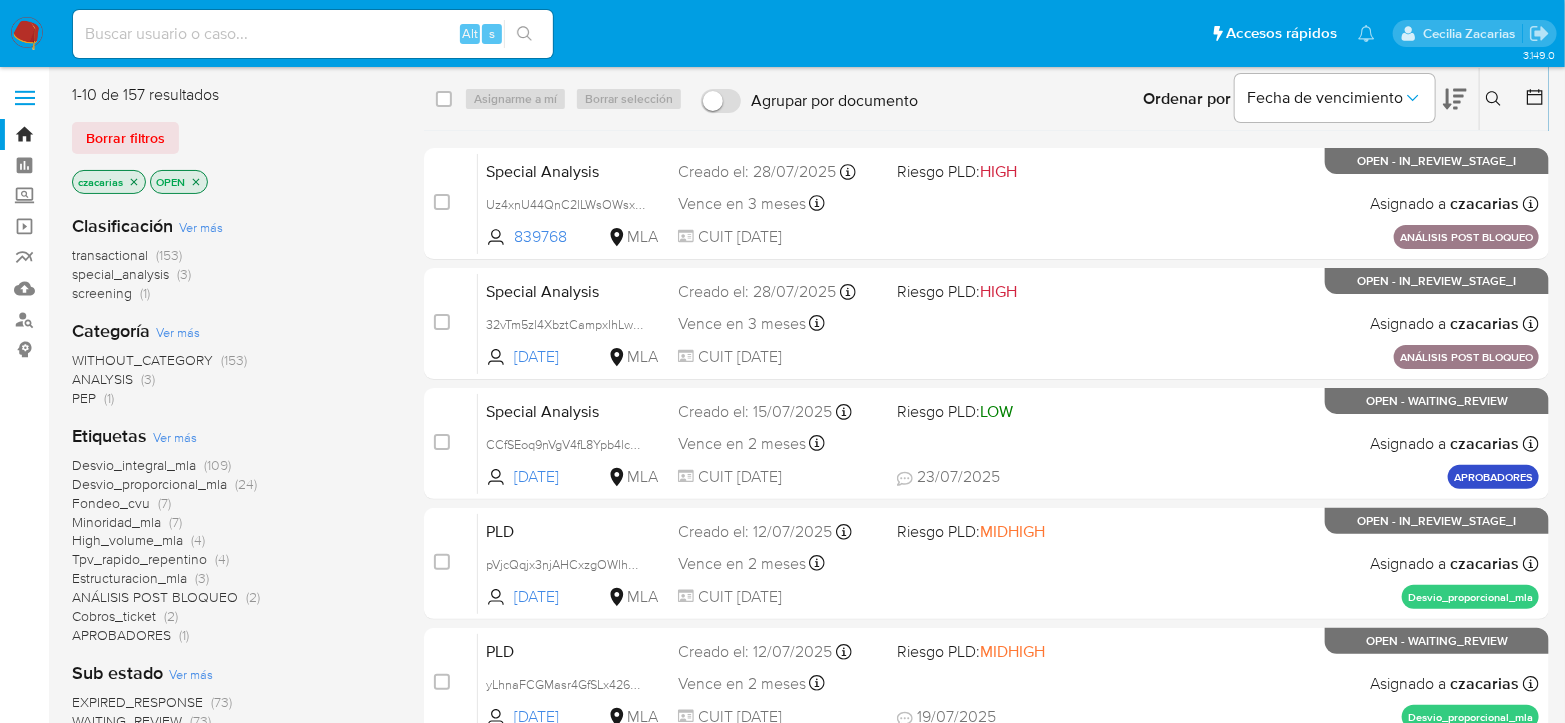 click on "Alt s" at bounding box center [313, 34] 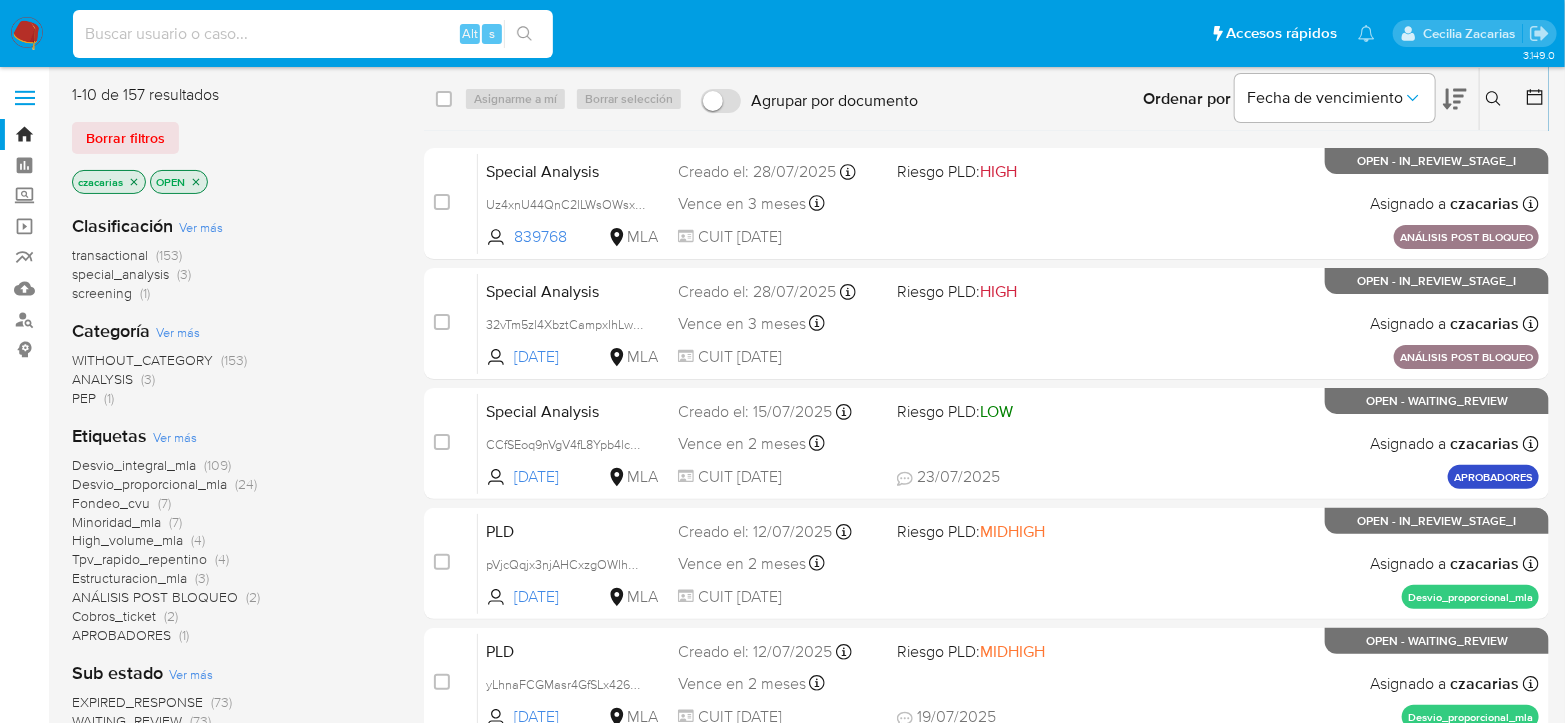 click at bounding box center [313, 34] 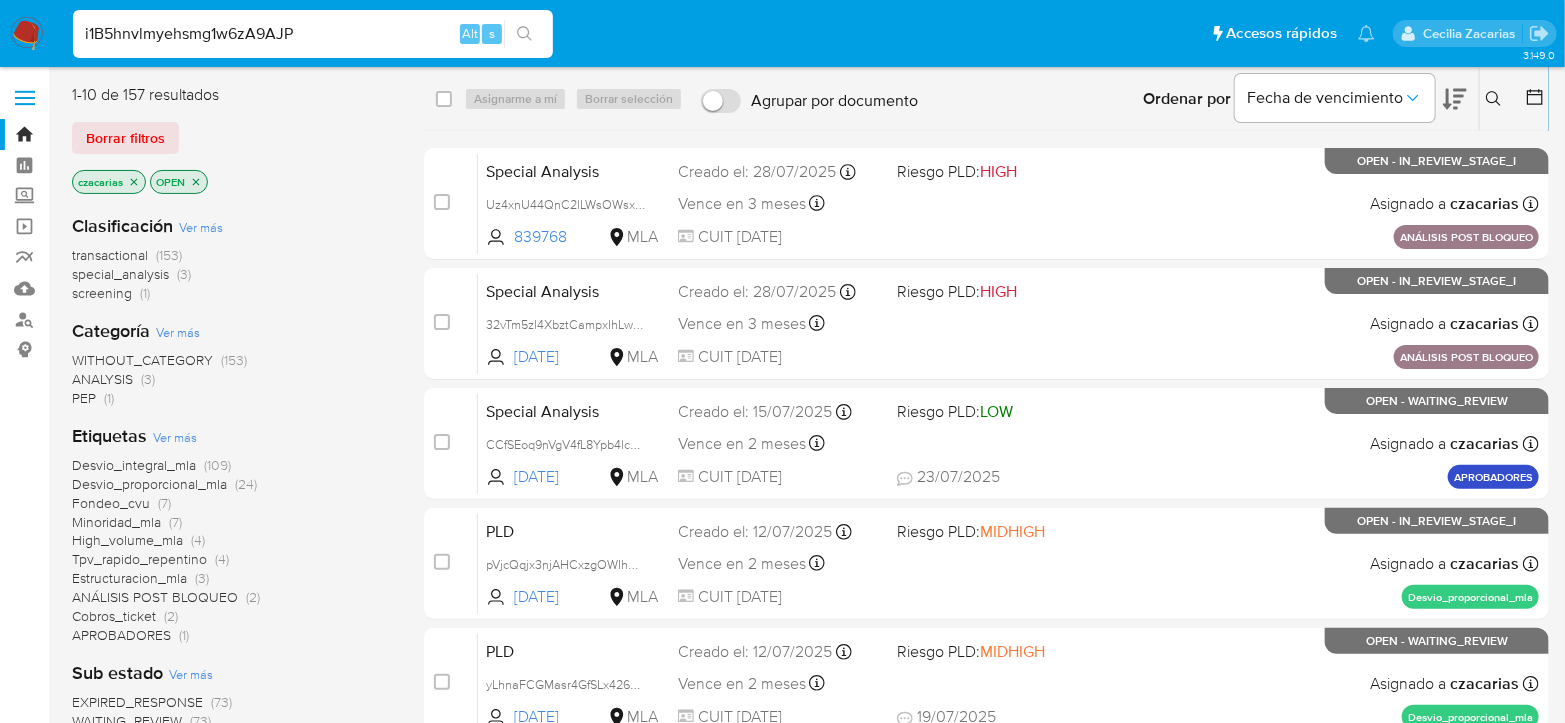 type on "i1B5hnvlmyehsmg1w6zA9AJP" 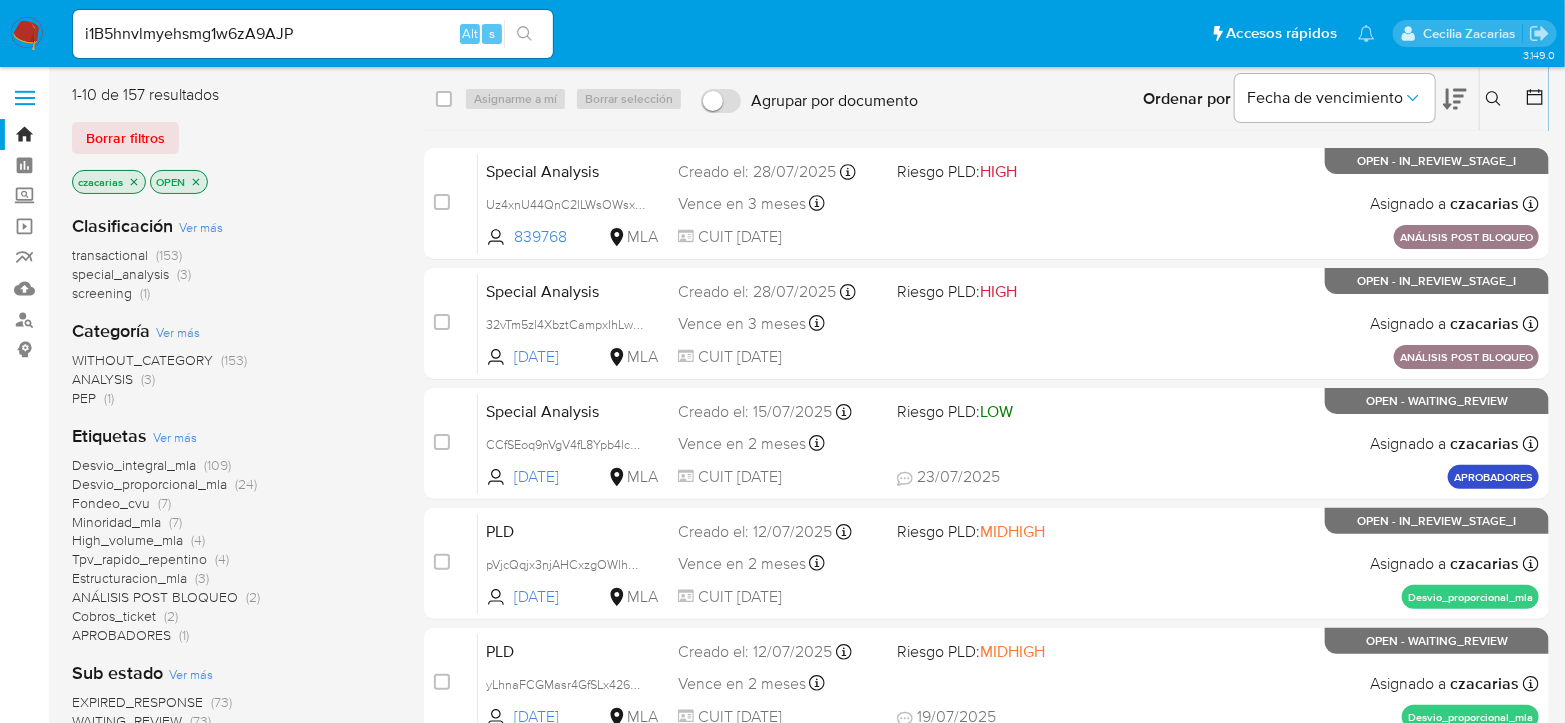 click at bounding box center [524, 34] 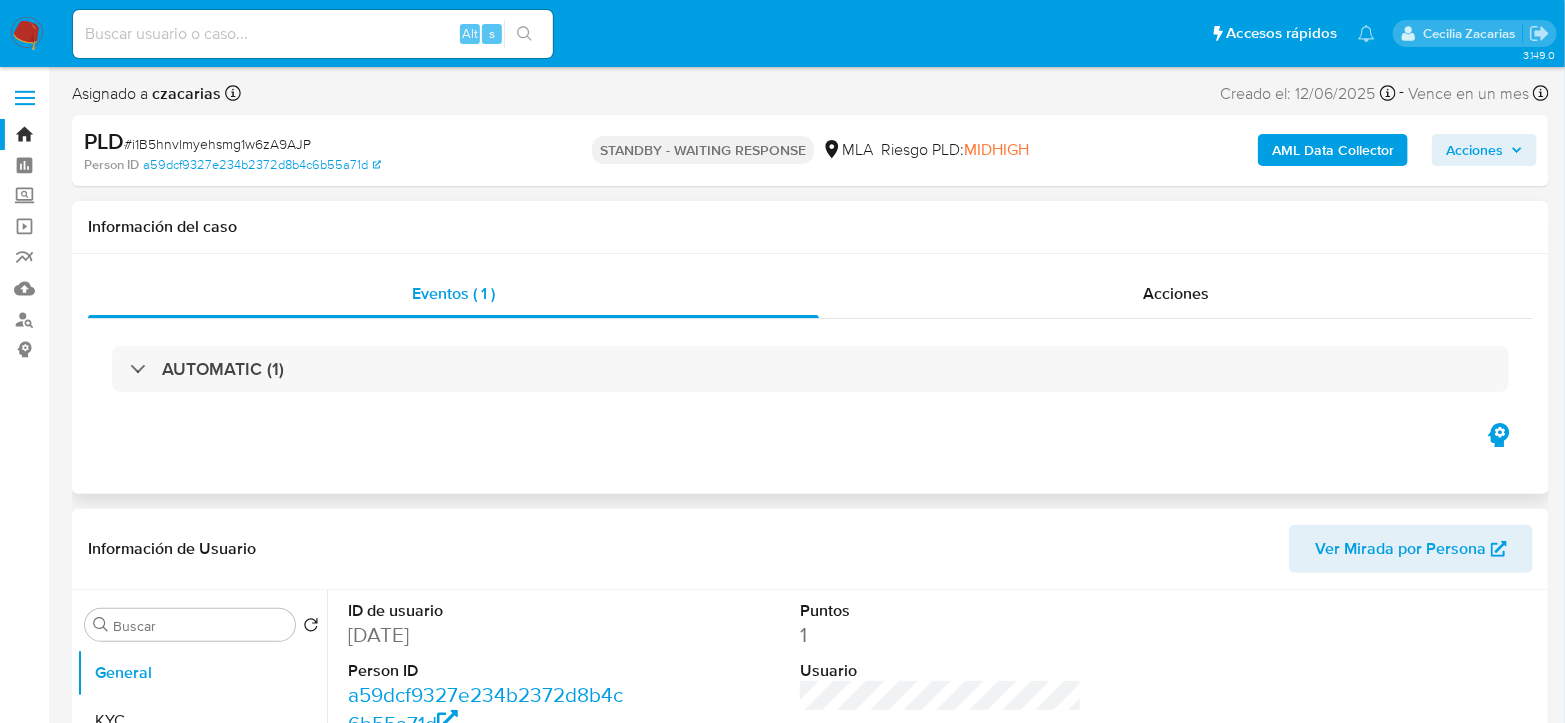 select on "10" 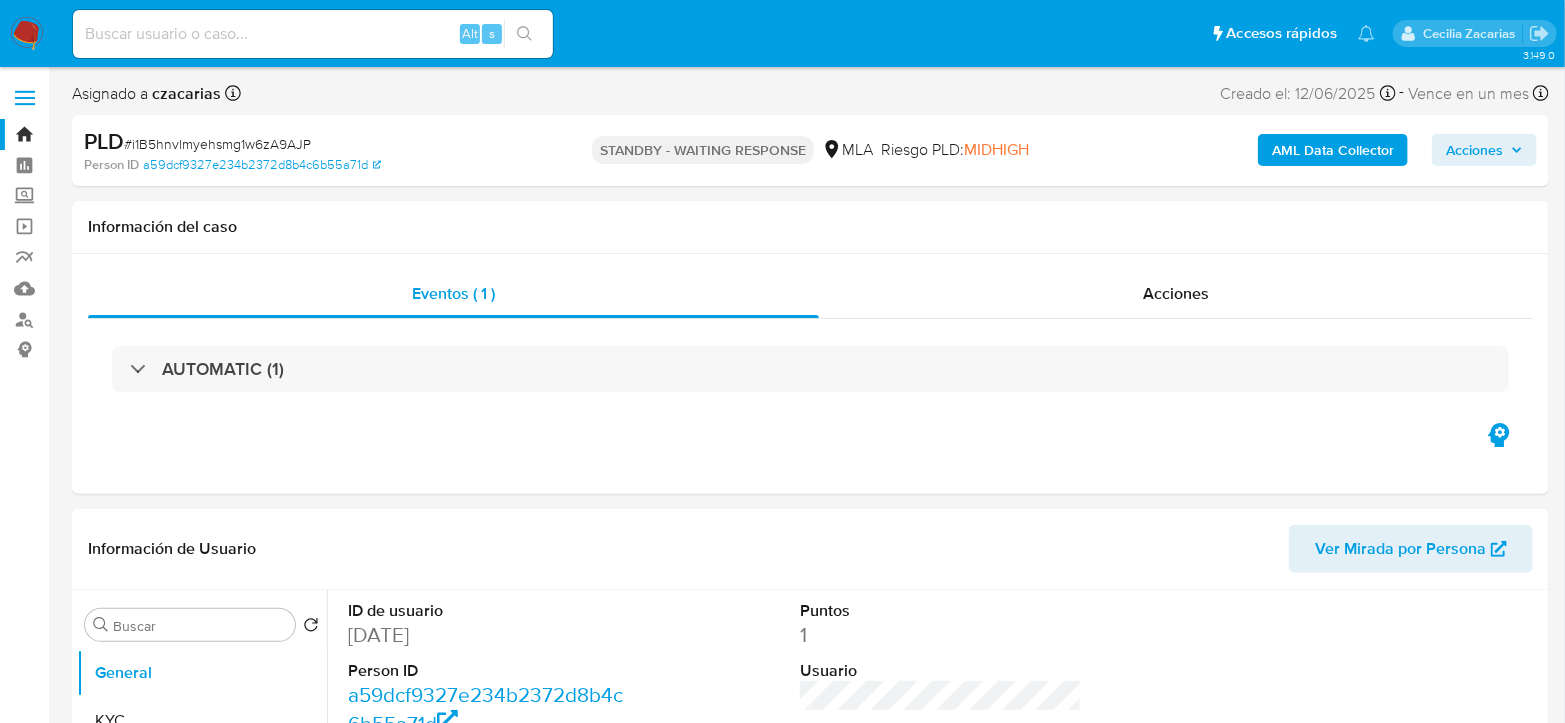 click on "Alt s" at bounding box center (313, 34) 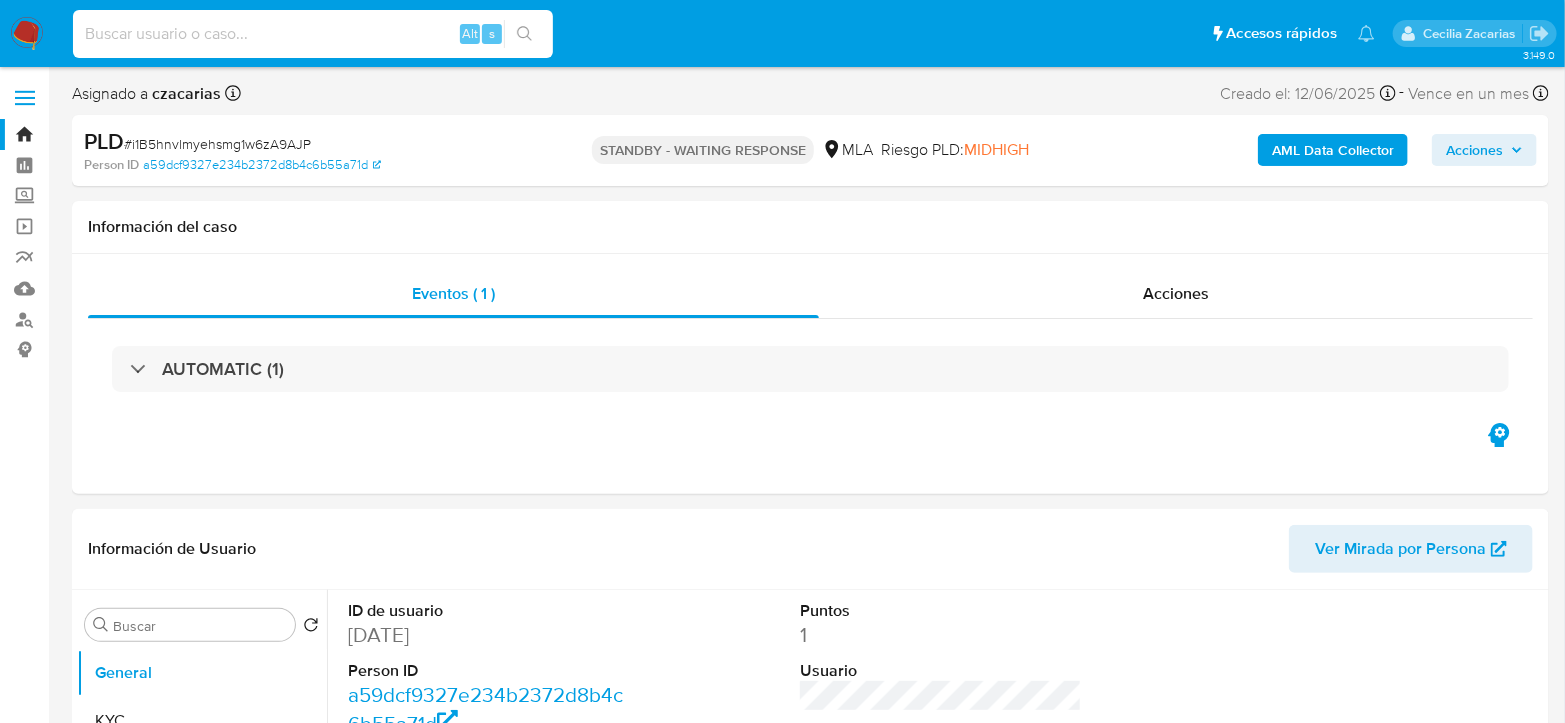 paste on "HtGVccMFyYbUQ1WiJl1GfxNz" 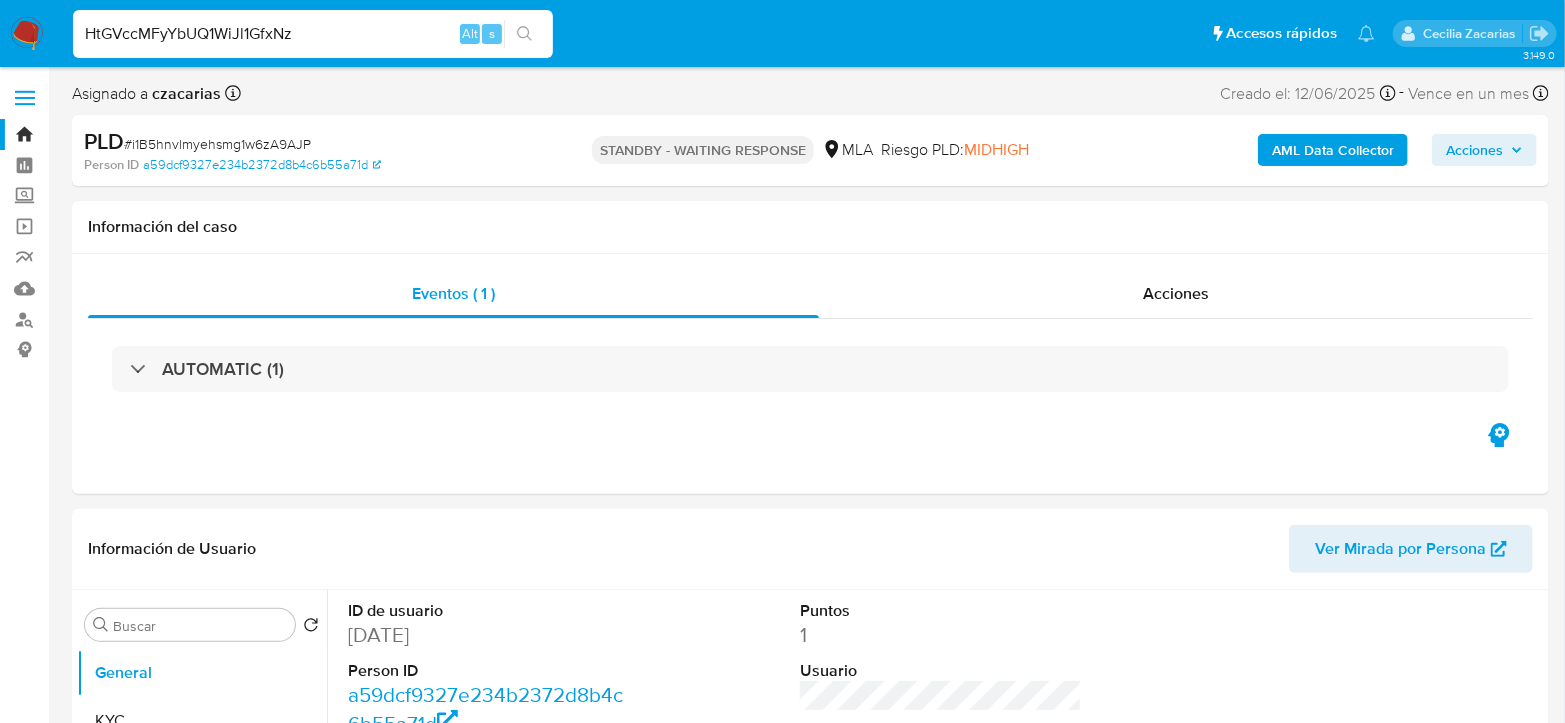 type on "HtGVccMFyYbUQ1WiJl1GfxNz" 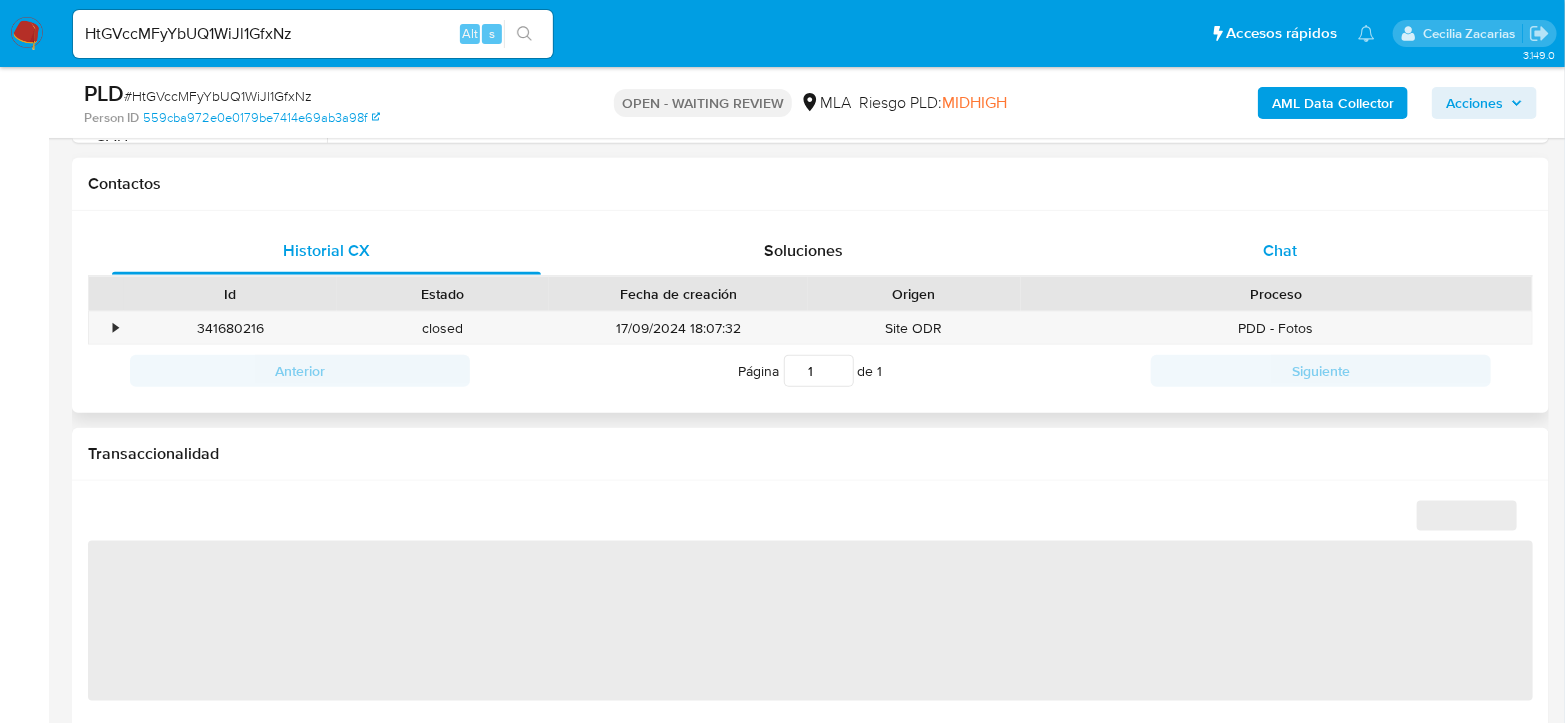 click on "Chat" at bounding box center (1280, 251) 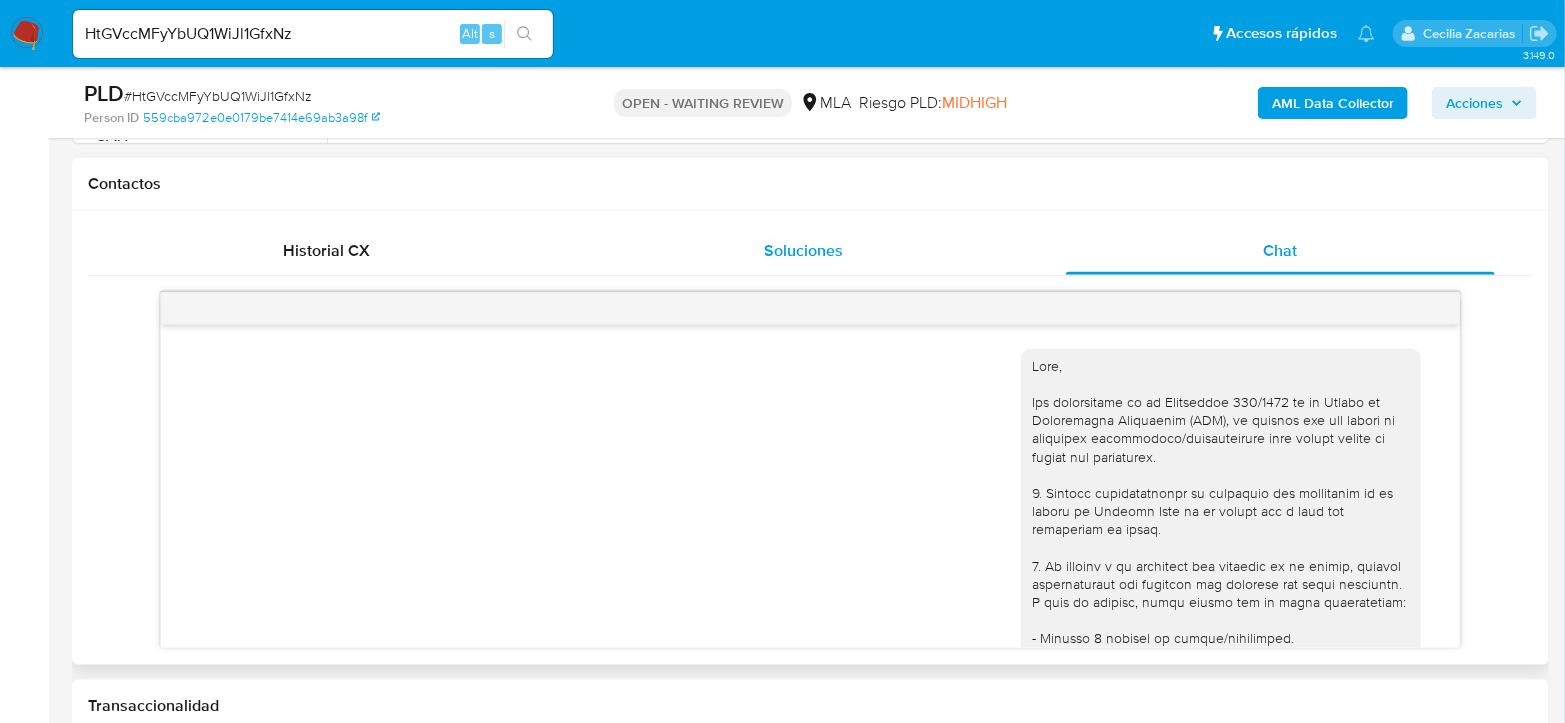 scroll, scrollTop: 1000, scrollLeft: 0, axis: vertical 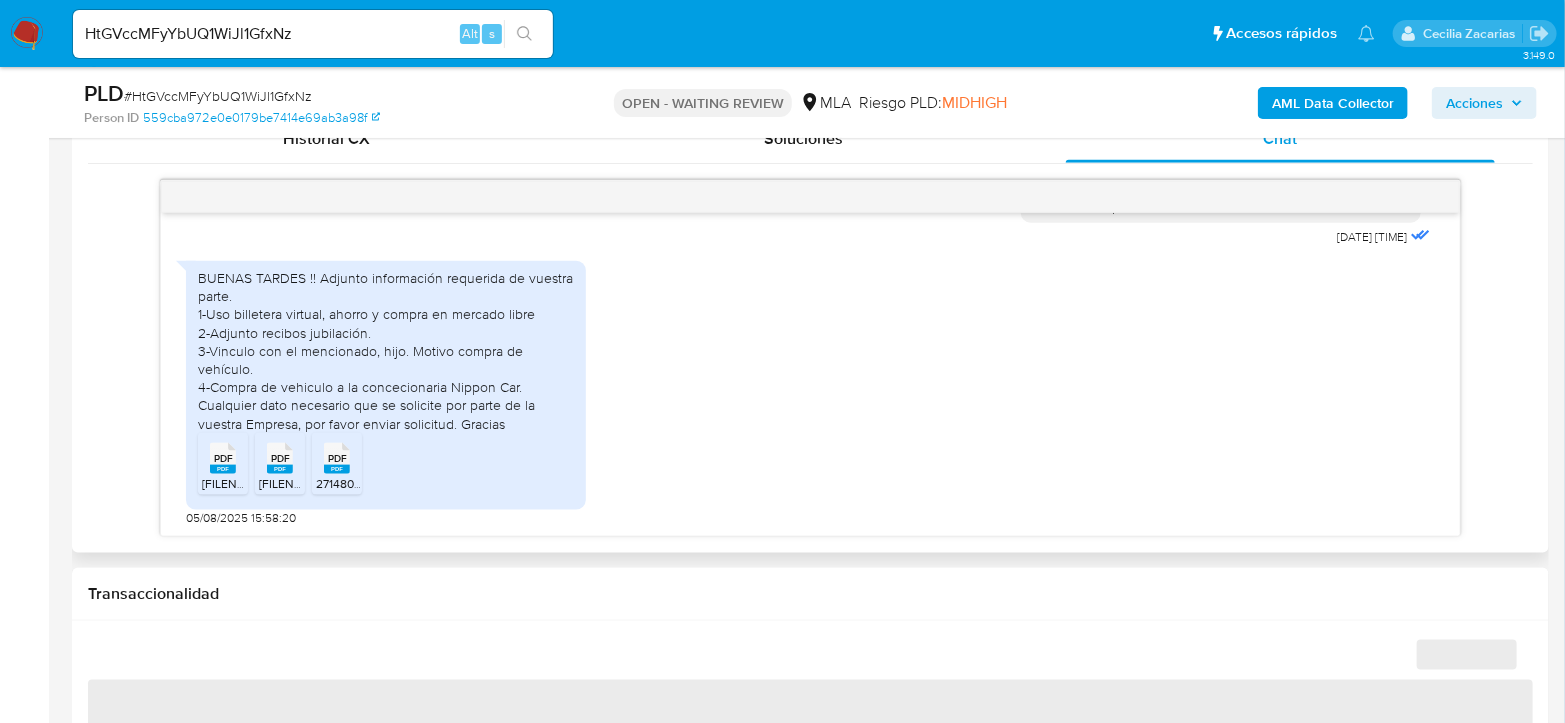 select on "10" 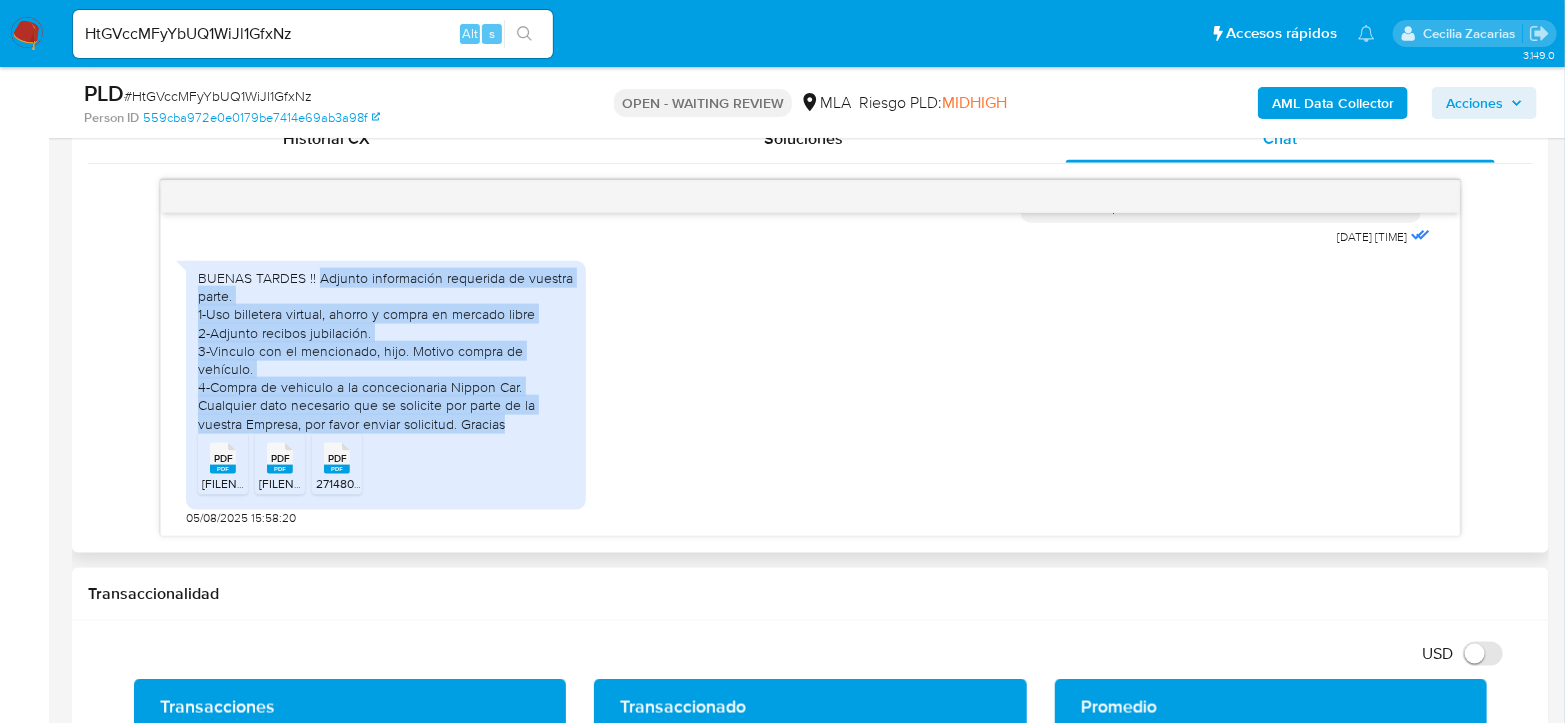 drag, startPoint x: 320, startPoint y: 278, endPoint x: 534, endPoint y: 427, distance: 260.76233 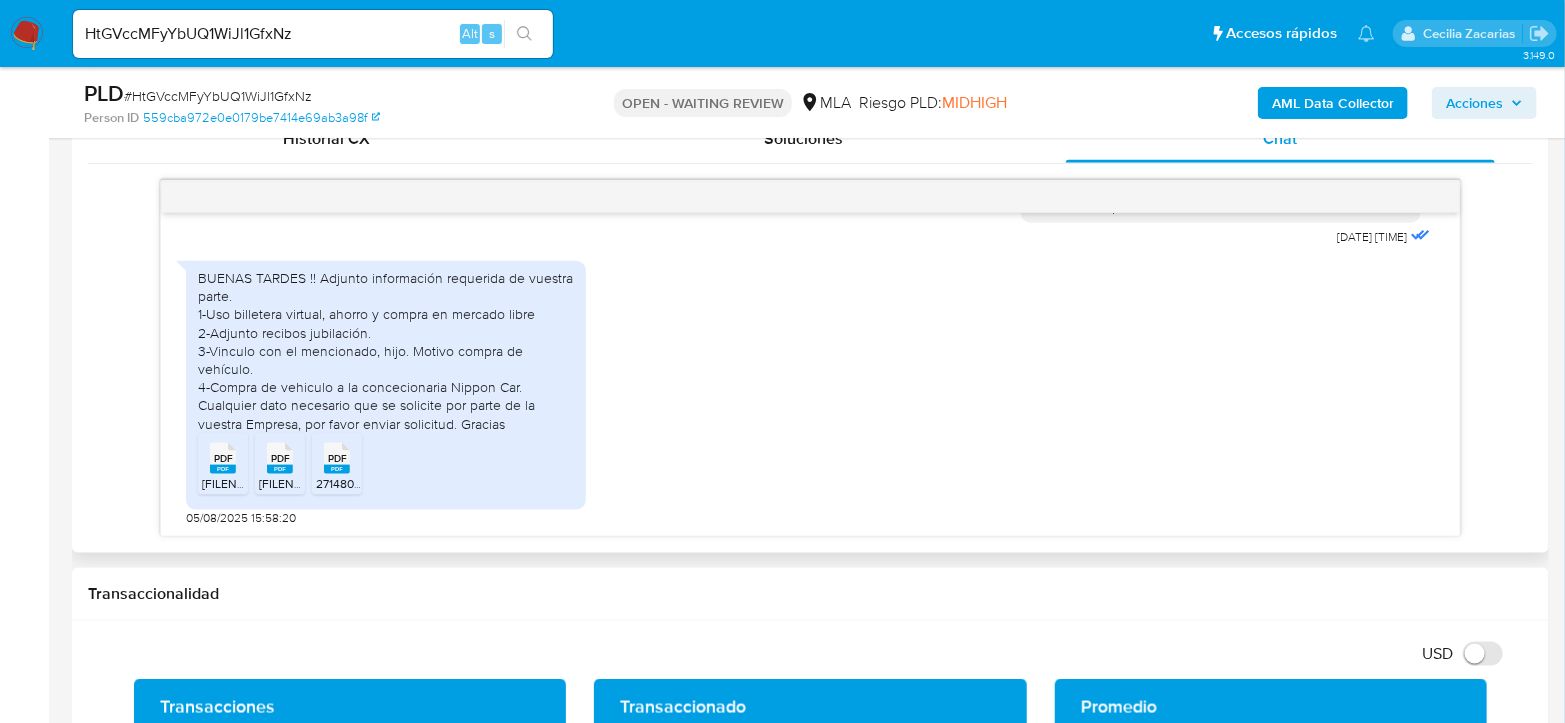 click on "PDF PDF" at bounding box center (223, 456) 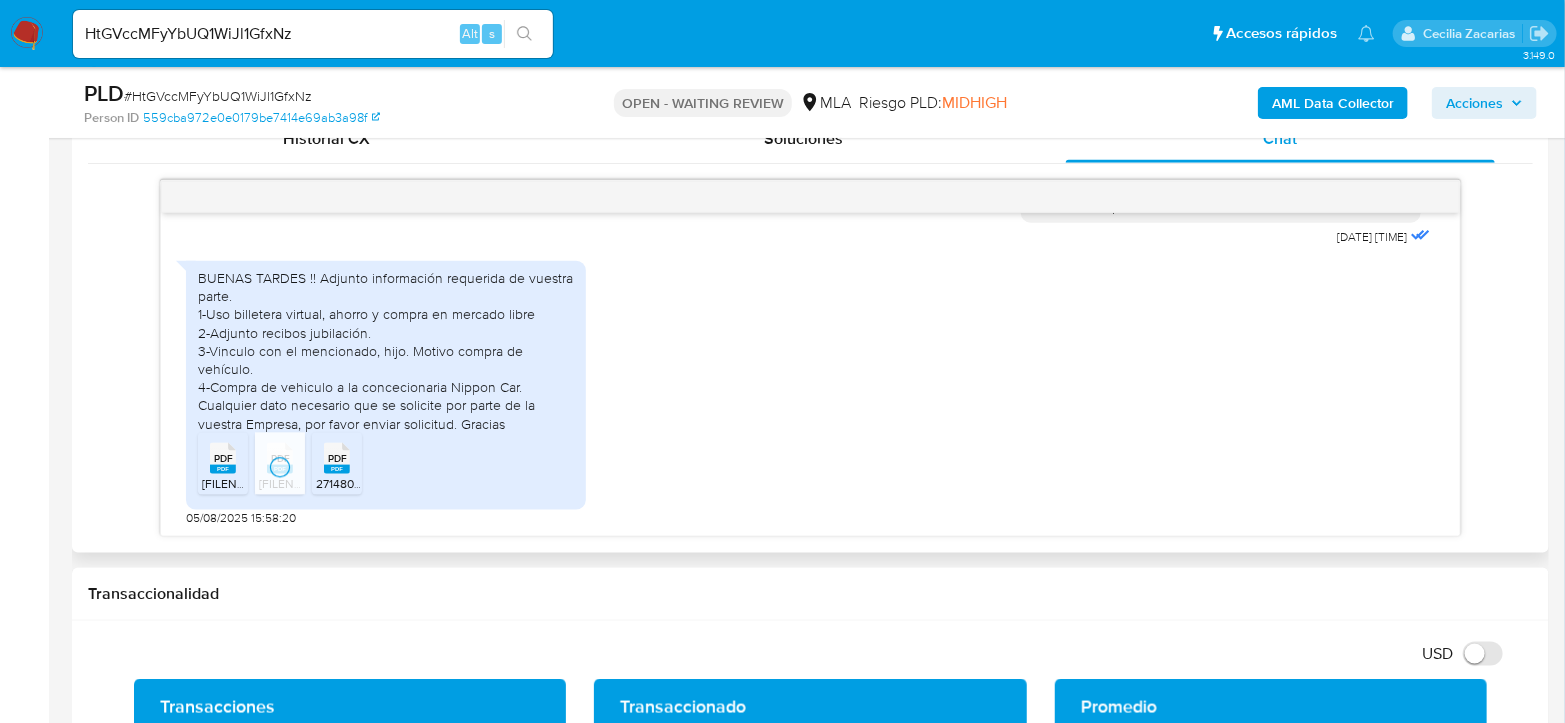 click 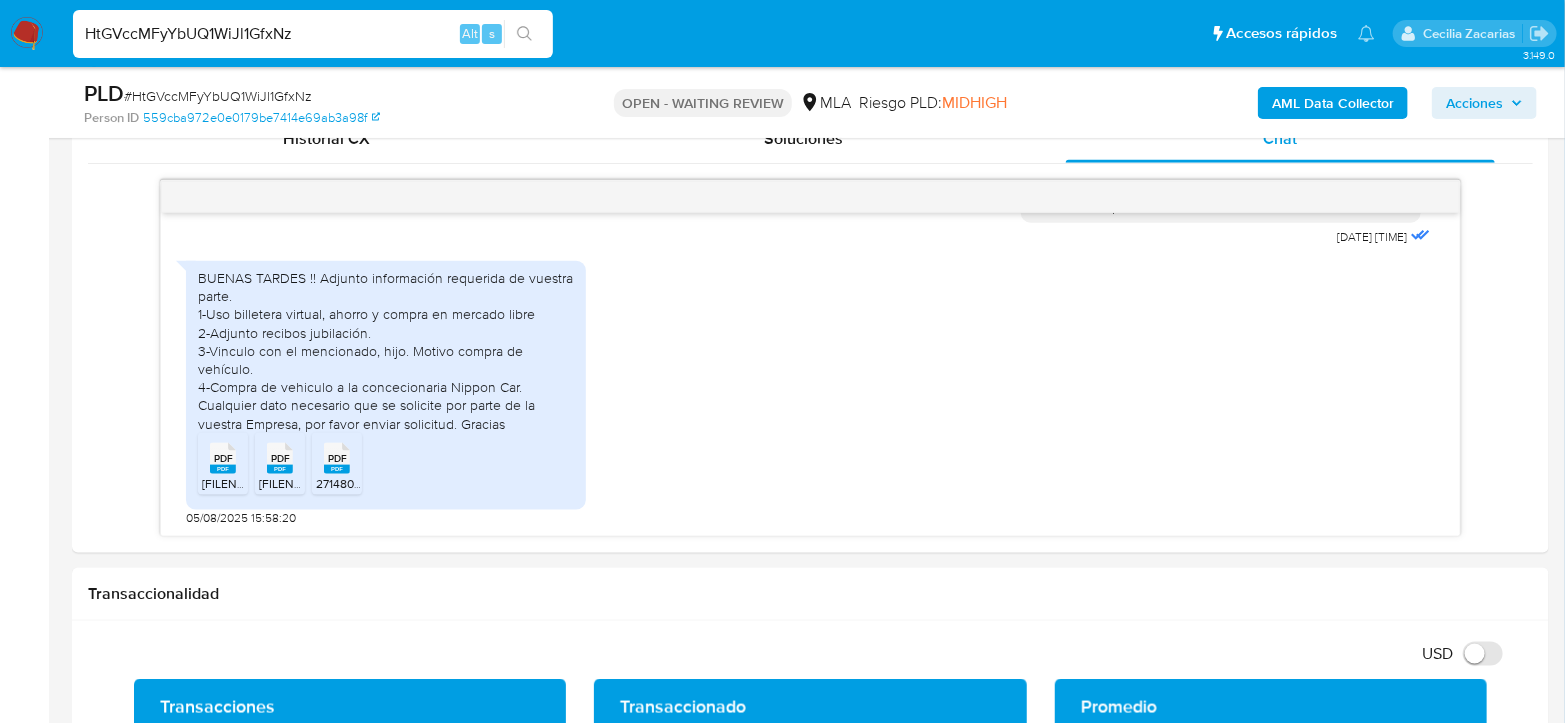 click on "HtGVccMFyYbUQ1WiJl1GfxNz" at bounding box center [313, 34] 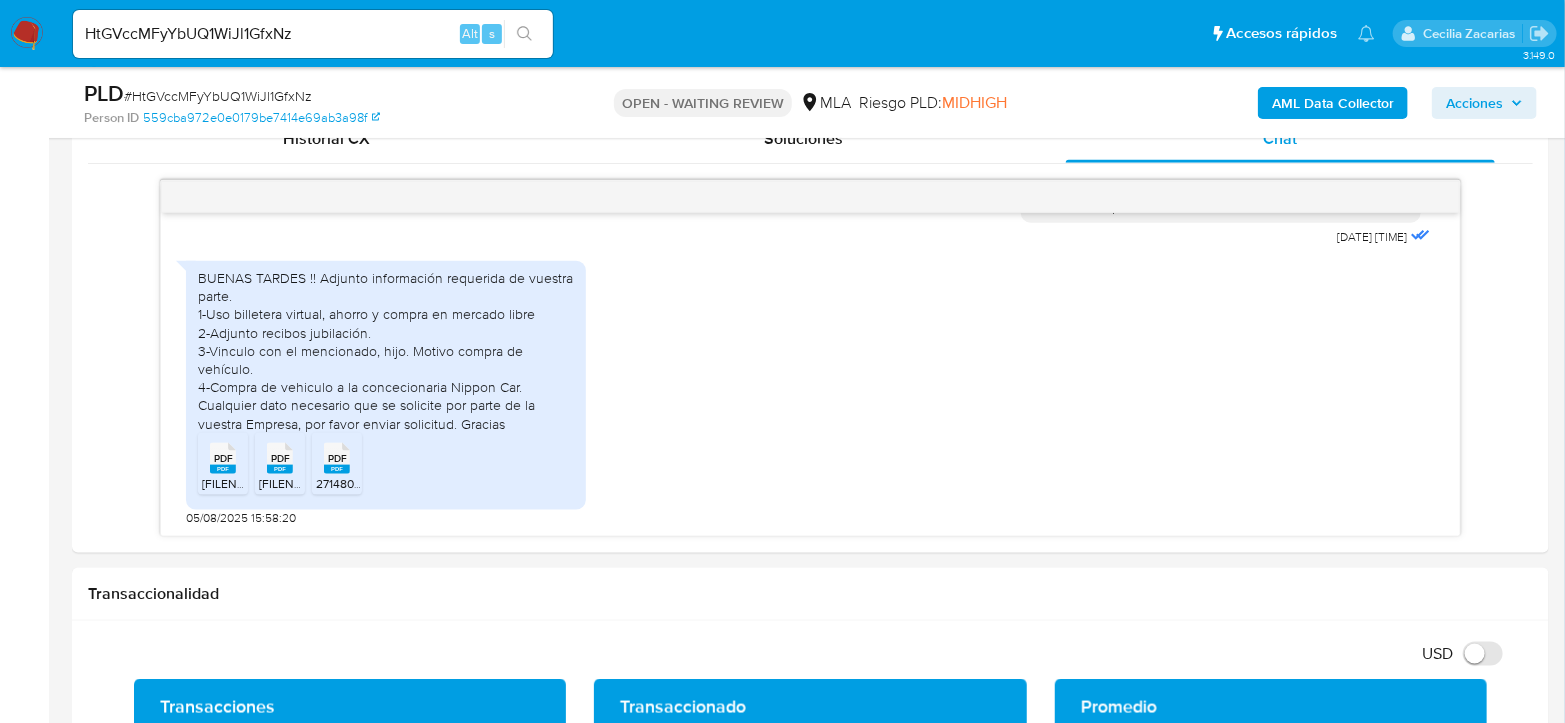 click on "# HtGVccMFyYbUQ1WiJl1GfxNz" at bounding box center (218, 96) 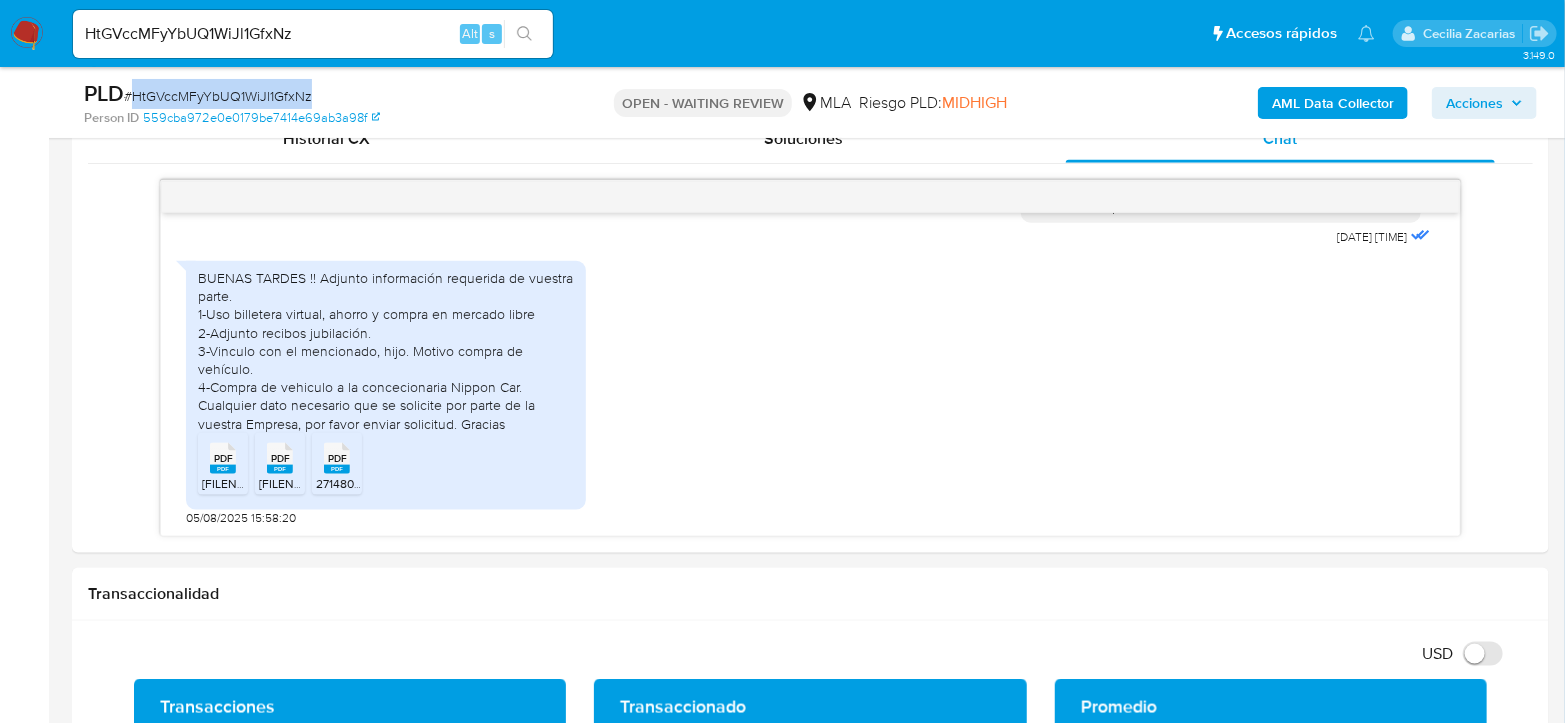 click on "# HtGVccMFyYbUQ1WiJl1GfxNz" at bounding box center [218, 96] 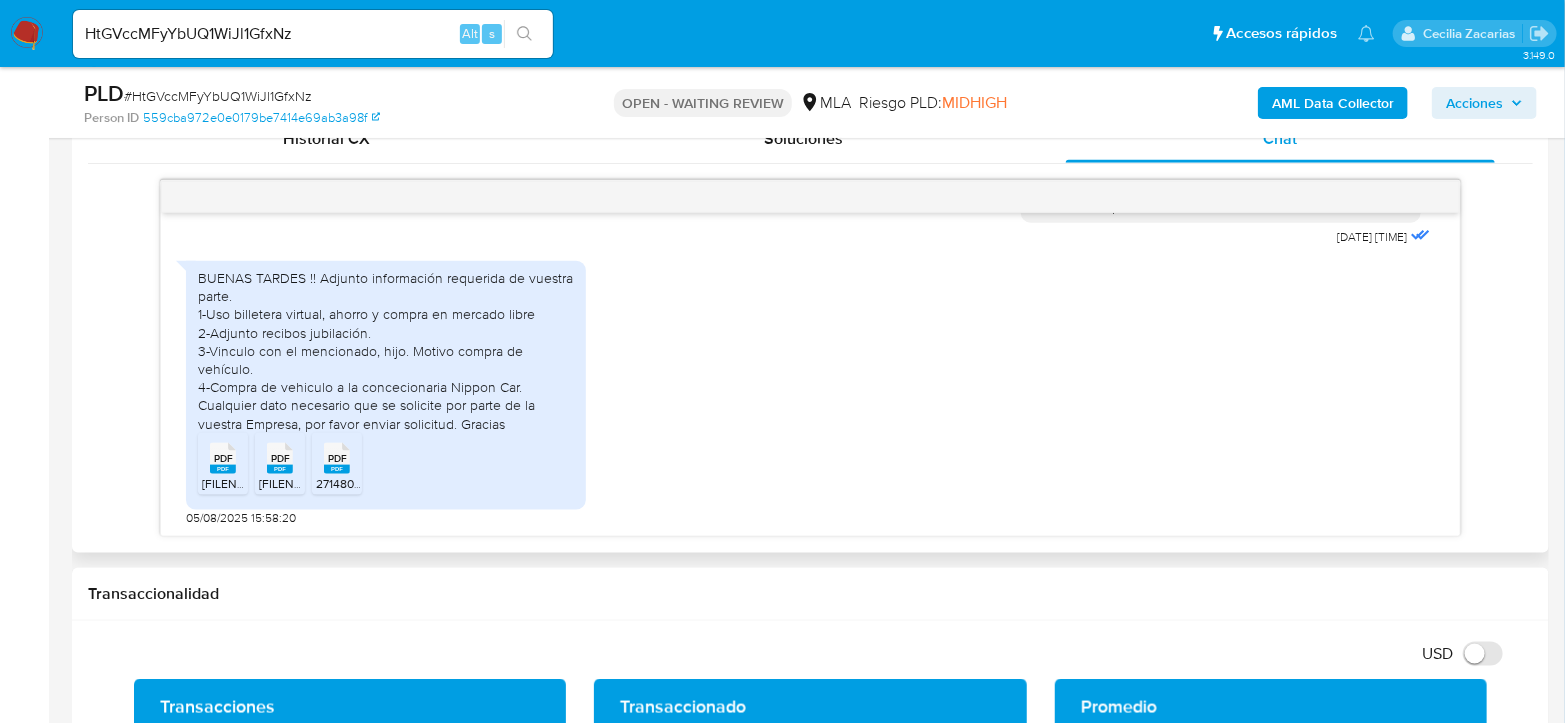 click on "PDF" at bounding box center [223, 458] 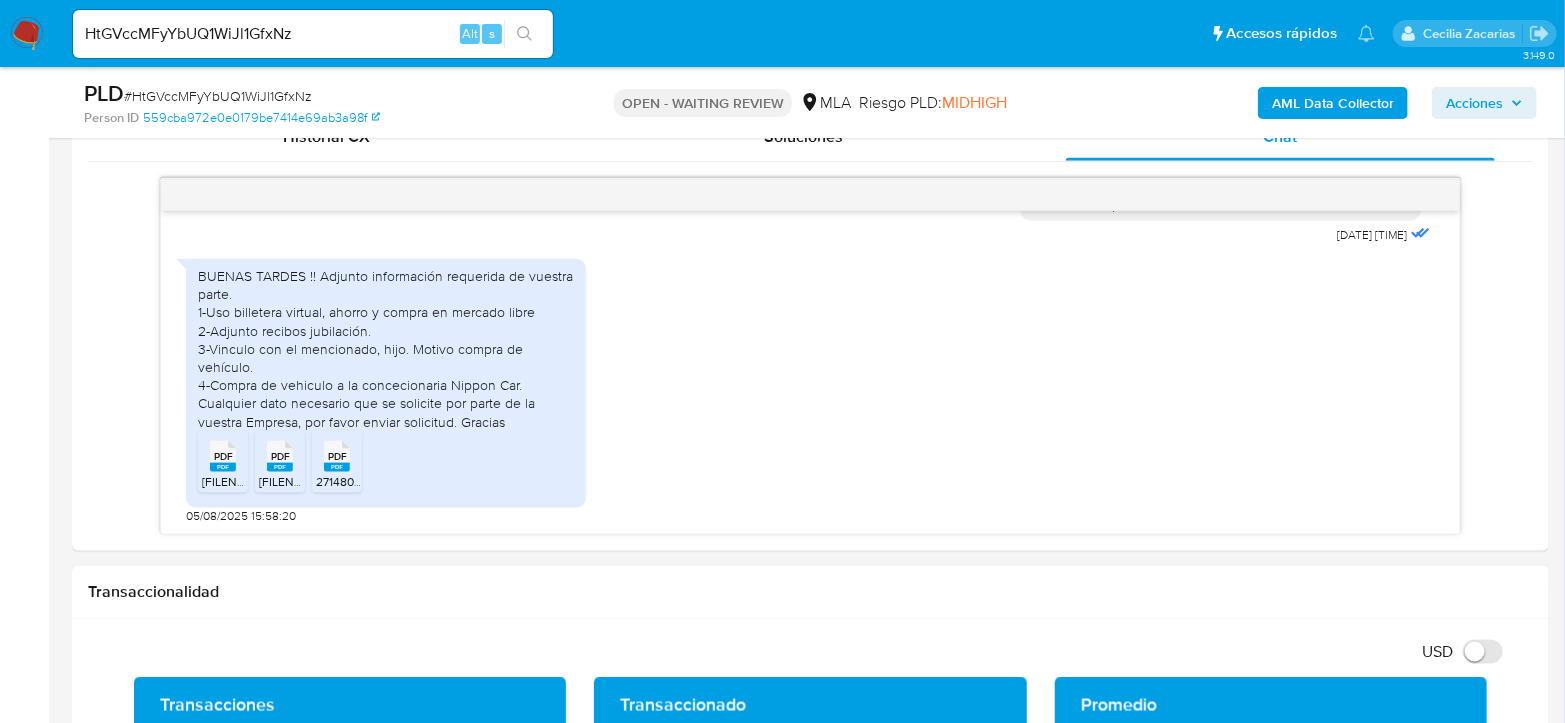 scroll, scrollTop: 1000, scrollLeft: 0, axis: vertical 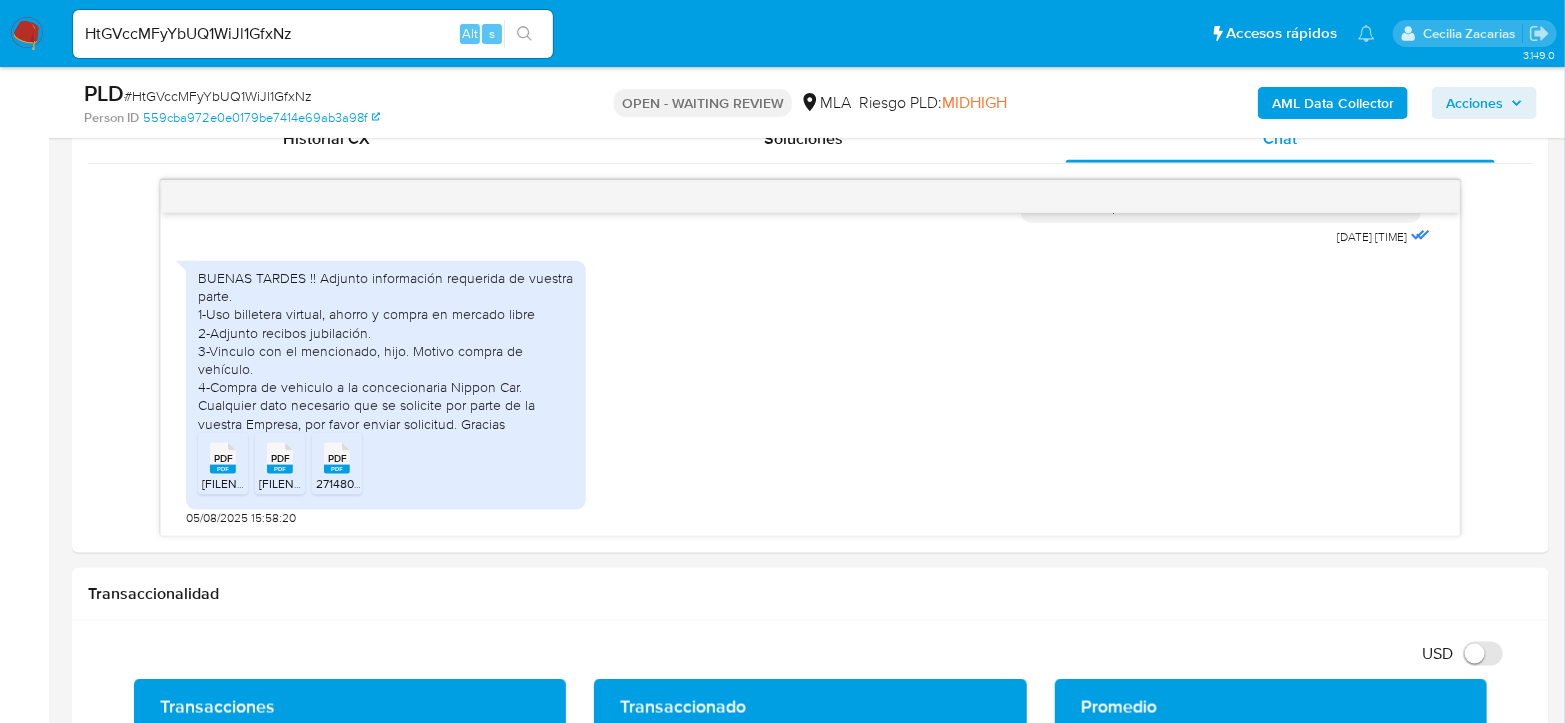 click on "# HtGVccMFyYbUQ1WiJl1GfxNz" at bounding box center (218, 96) 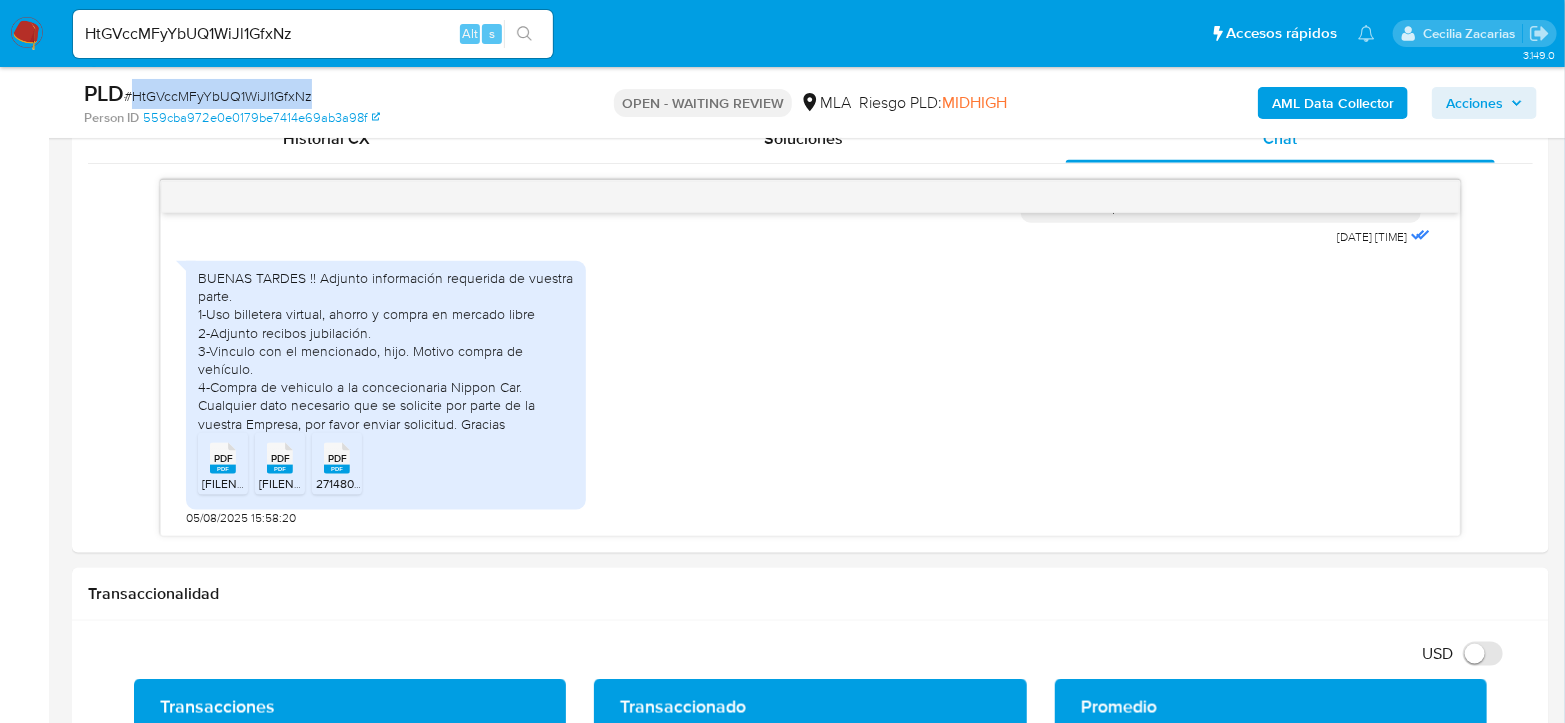 click on "# HtGVccMFyYbUQ1WiJl1GfxNz" at bounding box center (218, 96) 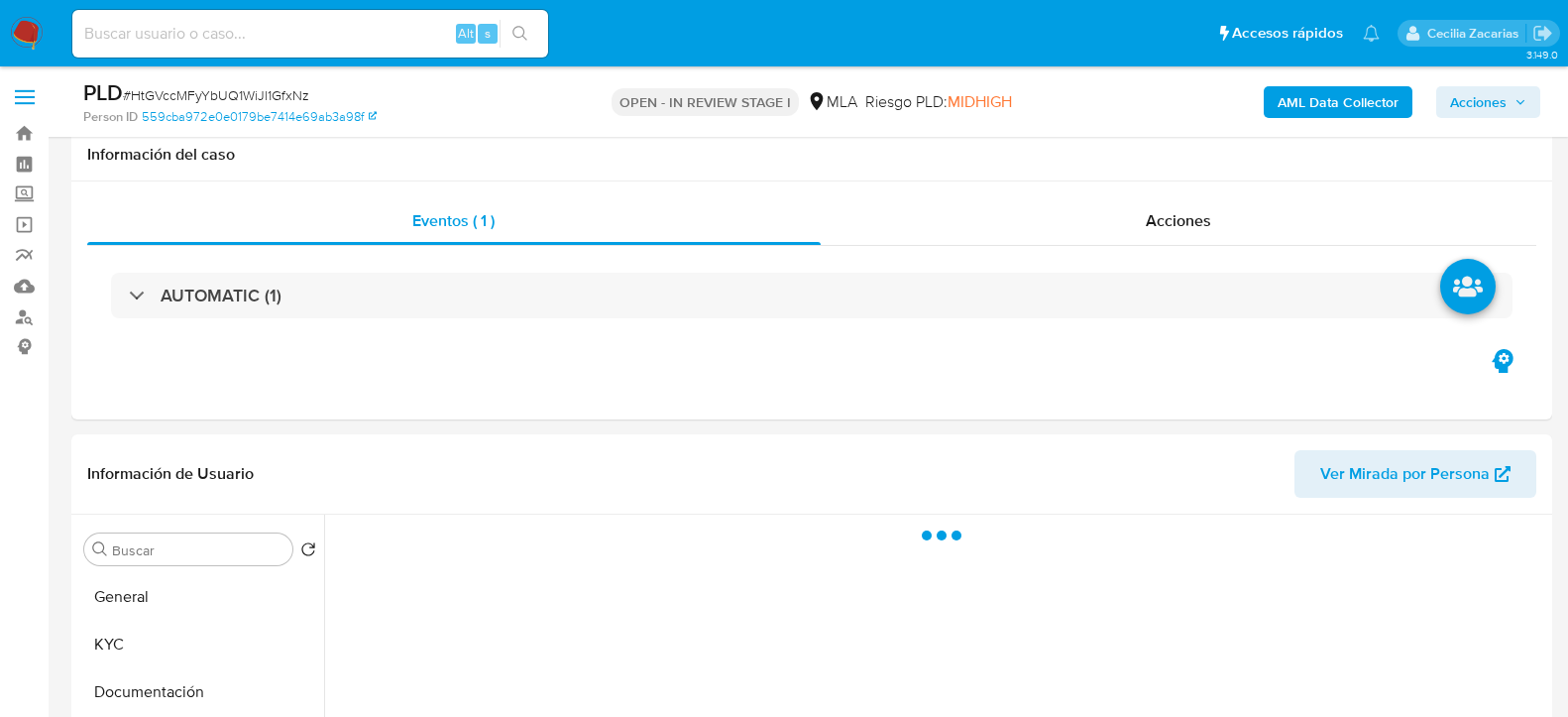 select on "10" 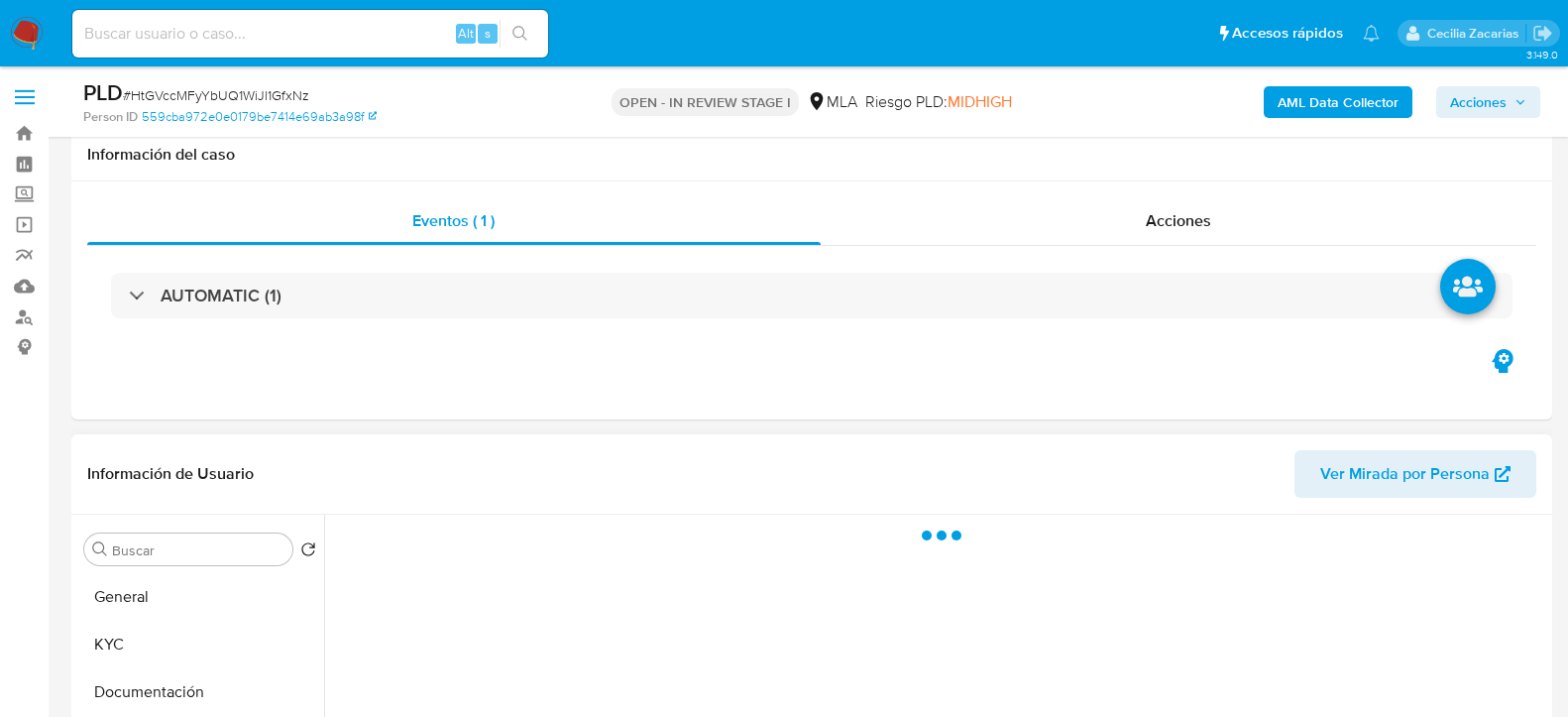 scroll, scrollTop: 330, scrollLeft: 0, axis: vertical 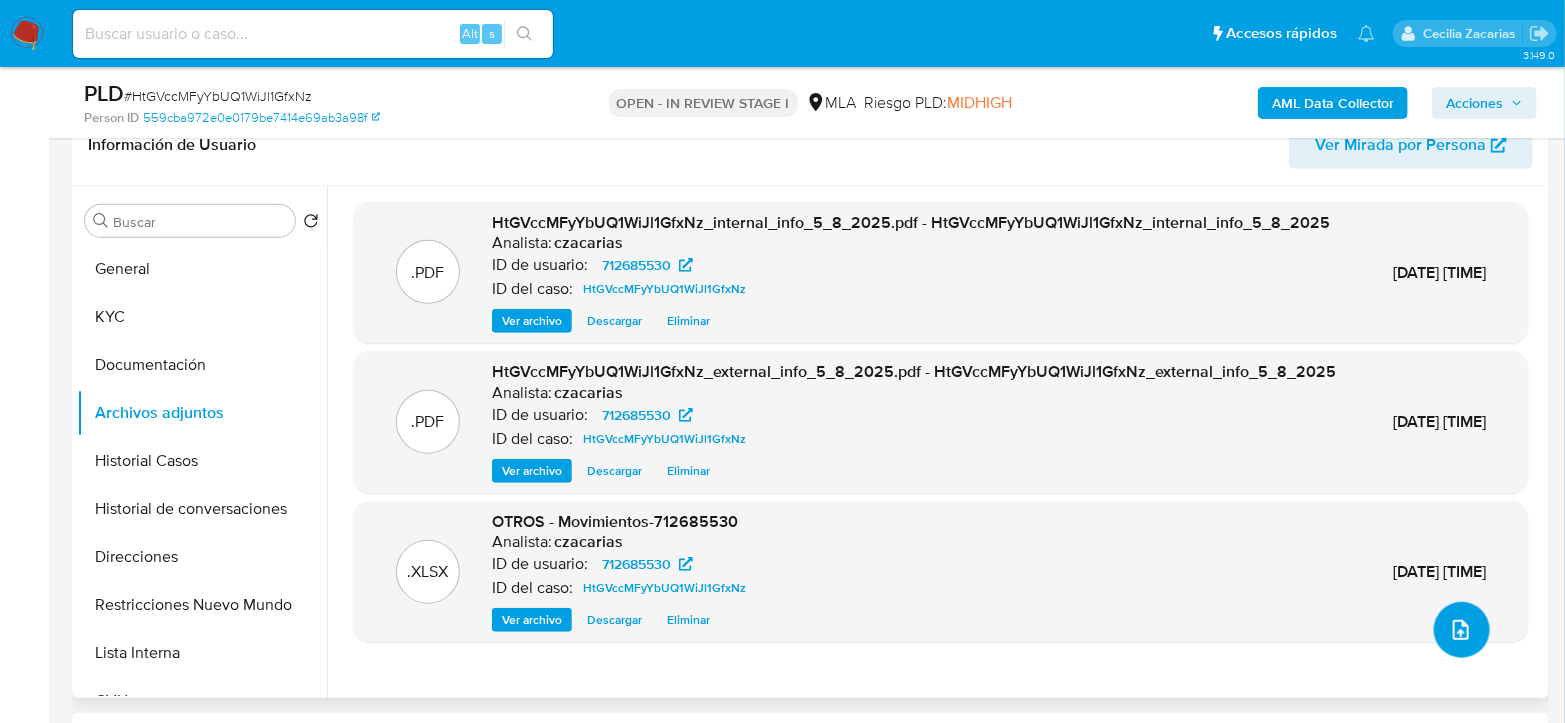 click 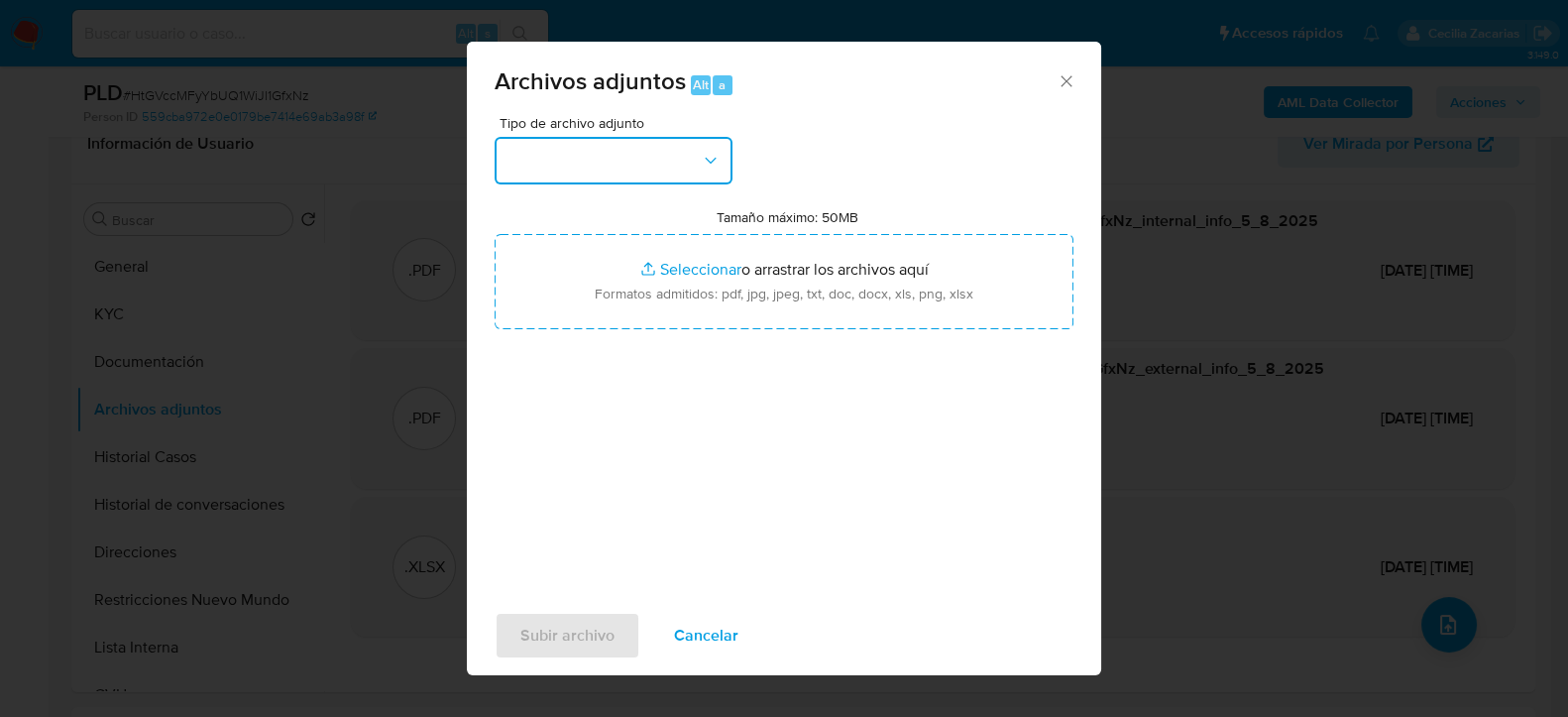 click at bounding box center (614, 161) 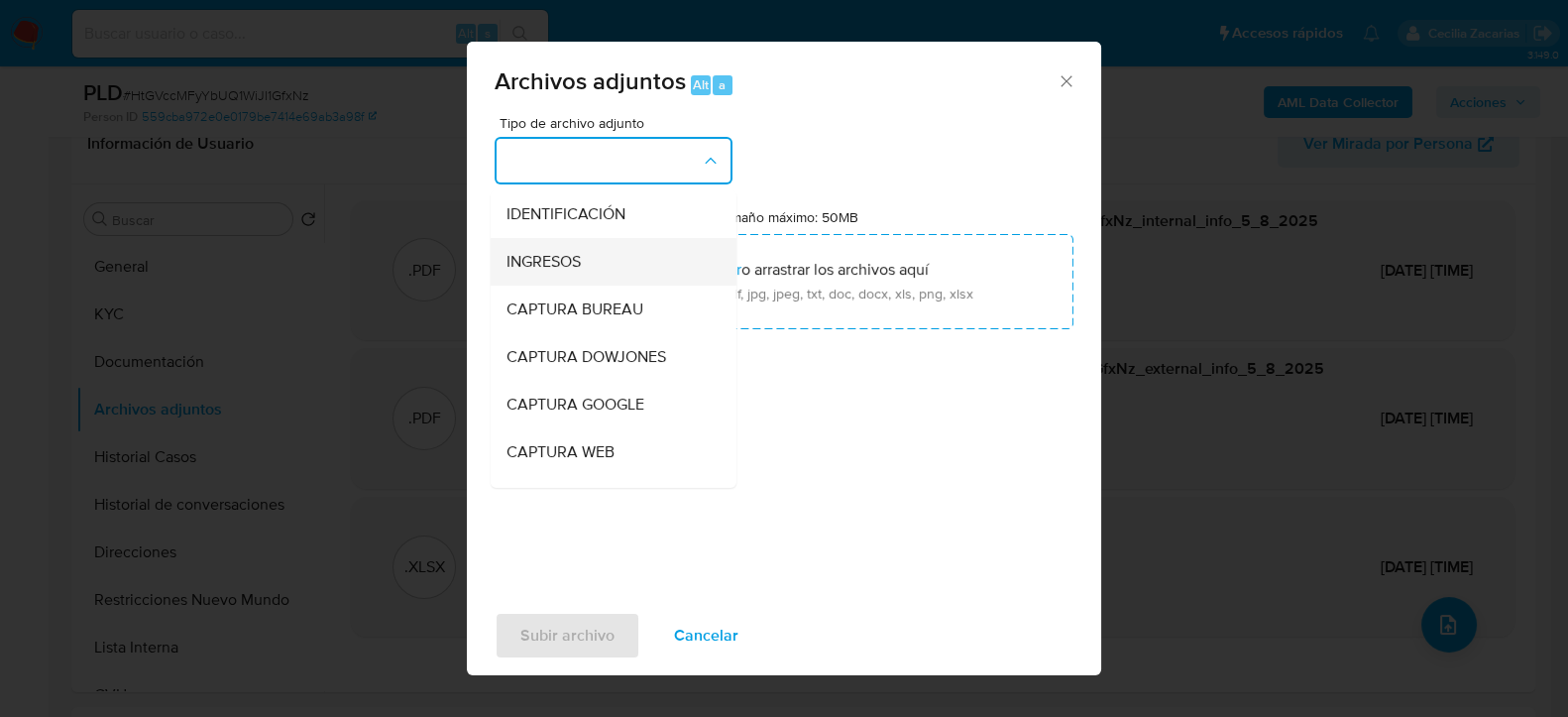 click on "INGRESOS" at bounding box center (608, 261) 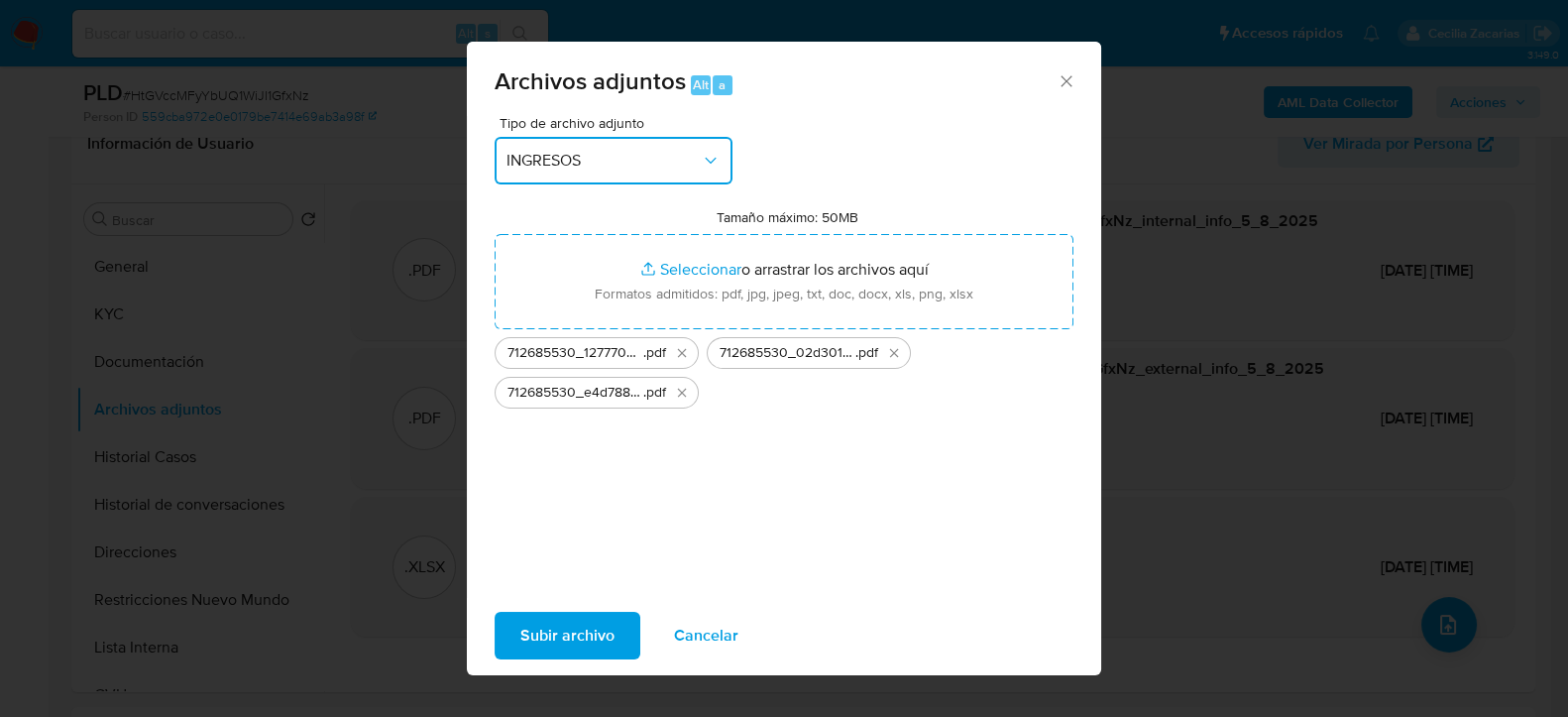 click on "INGRESOS" at bounding box center [604, 161] 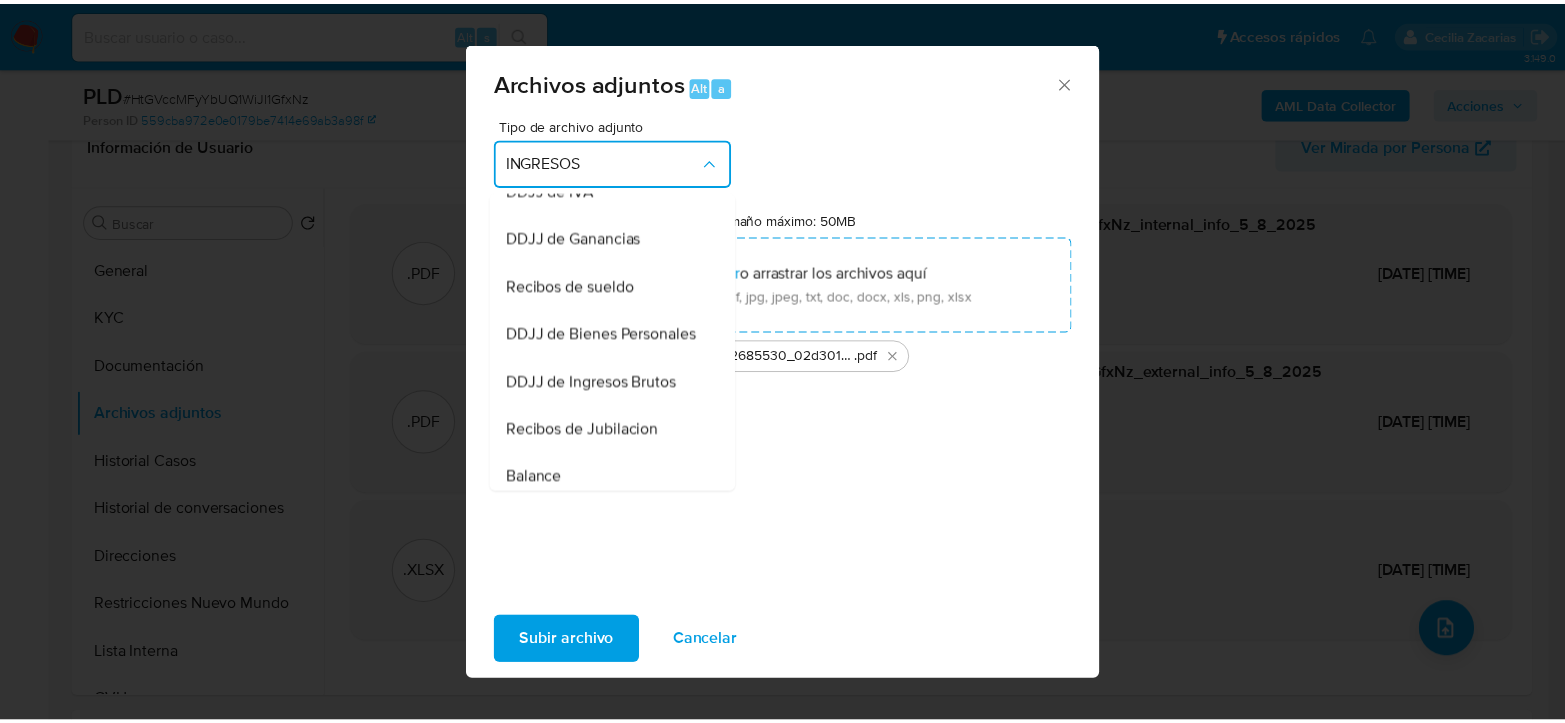 scroll, scrollTop: 555, scrollLeft: 0, axis: vertical 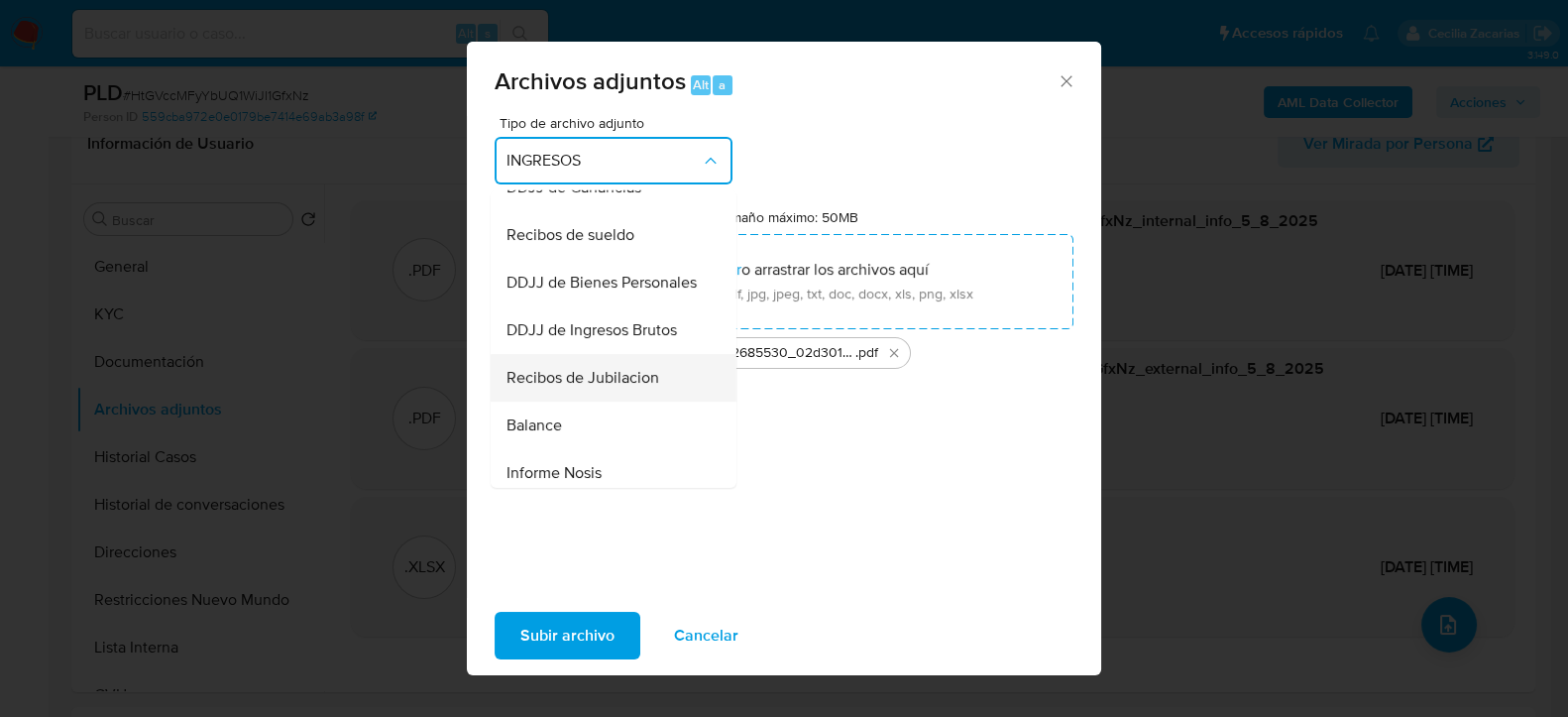 click on "Recibos de Jubilacion" at bounding box center (608, 377) 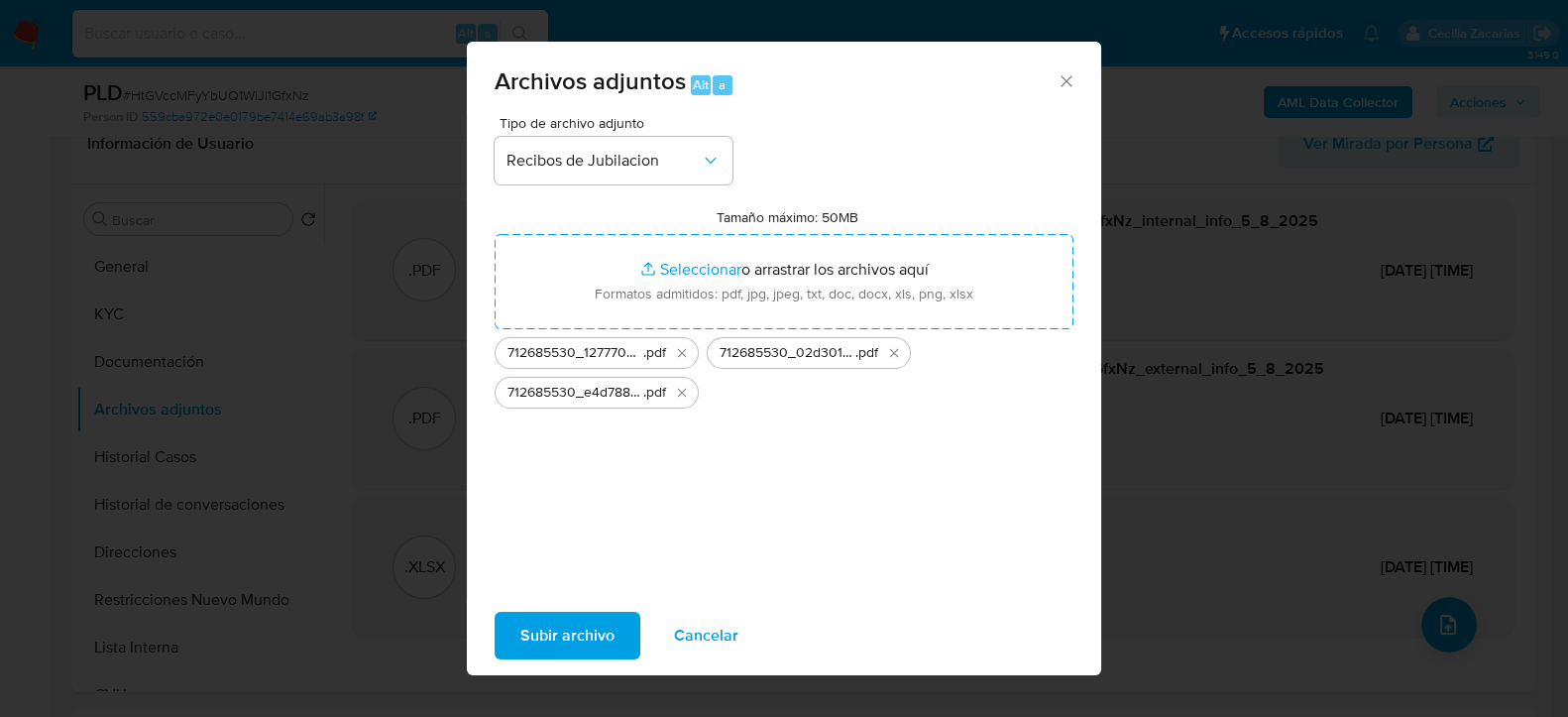 click on "Subir archivo" at bounding box center (567, 636) 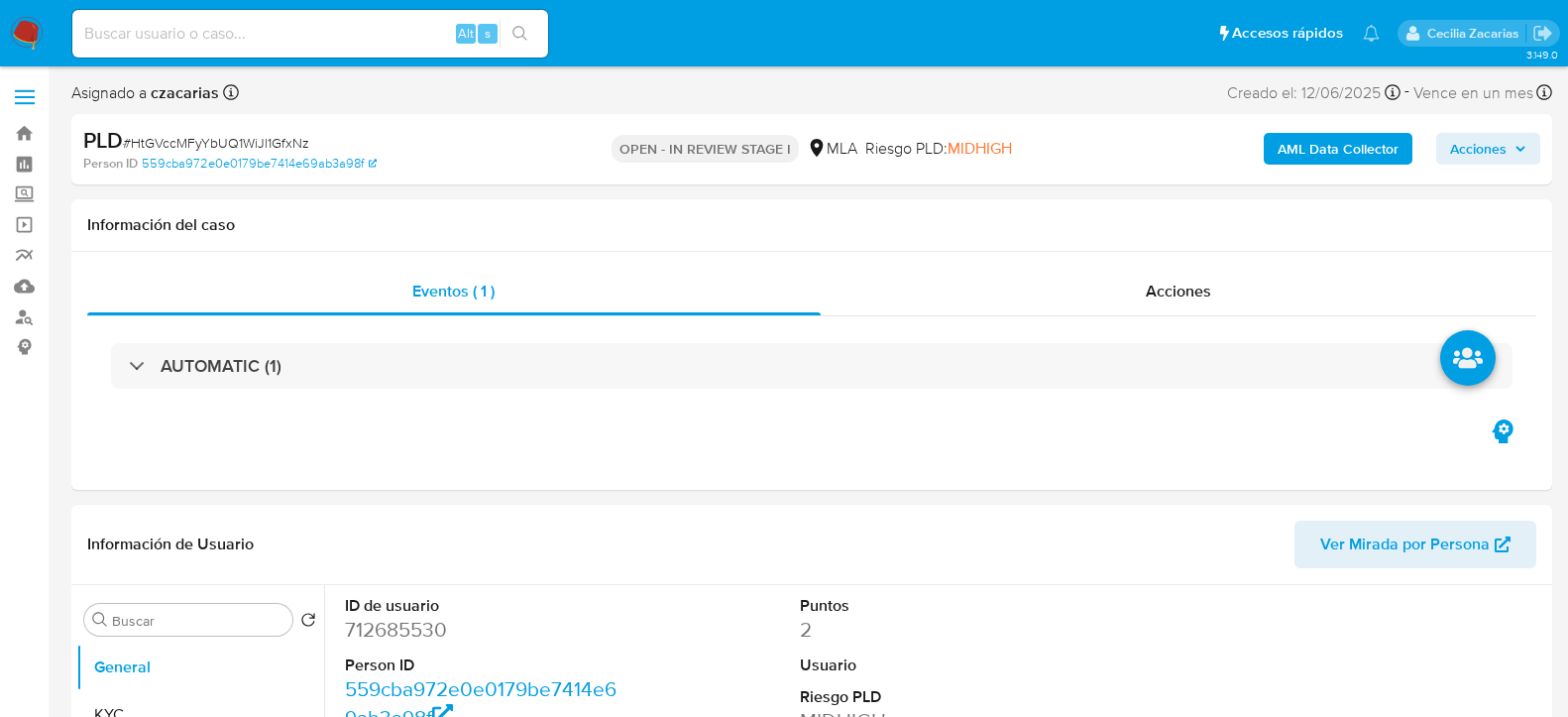 select on "10" 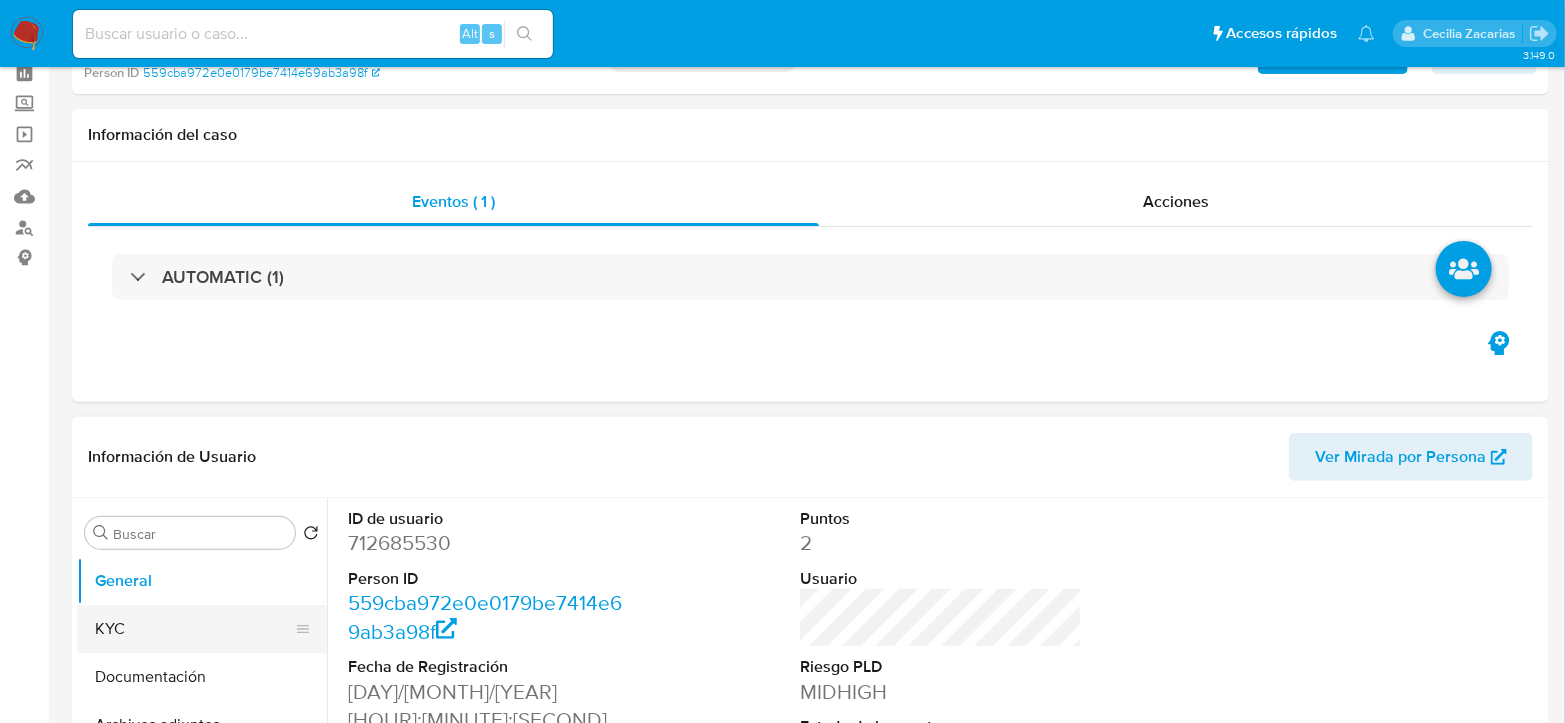scroll, scrollTop: 222, scrollLeft: 0, axis: vertical 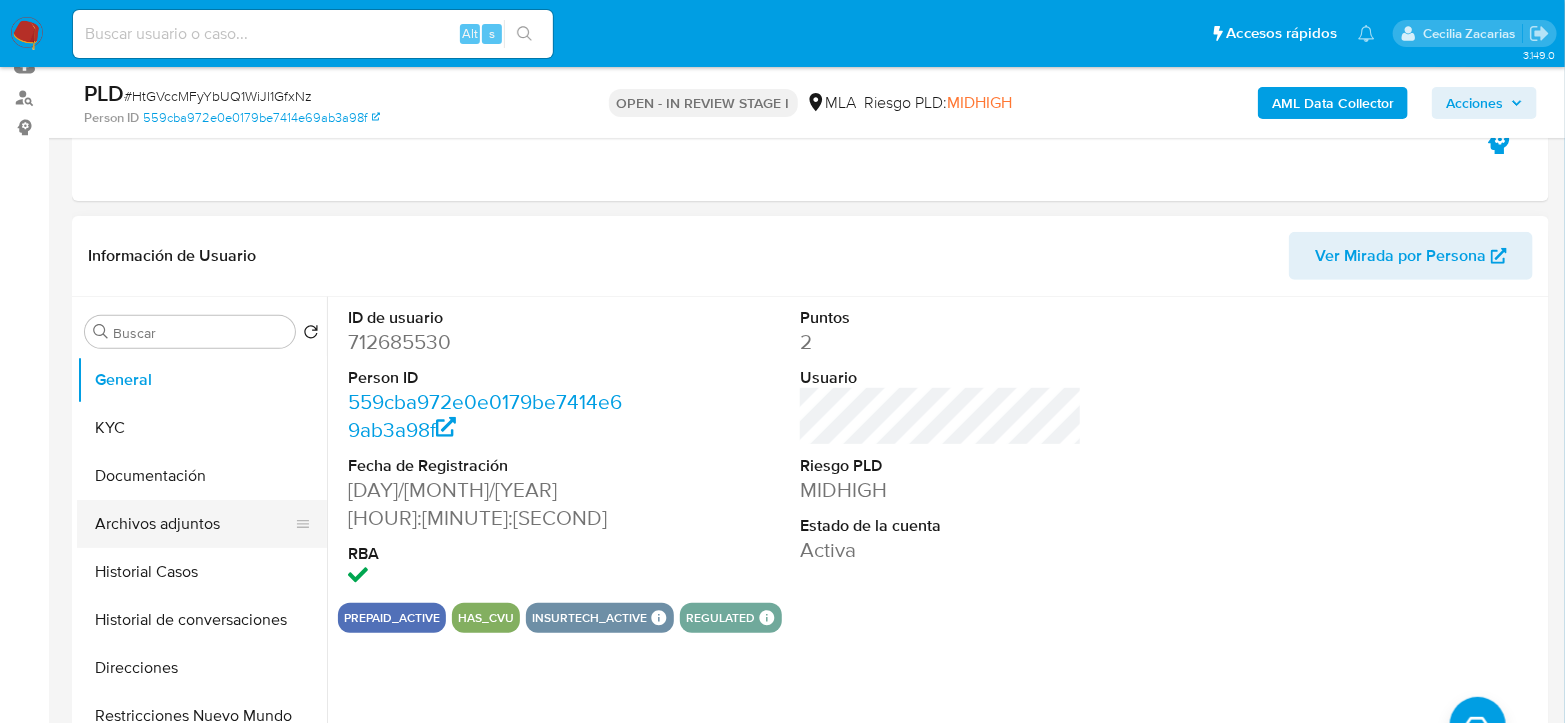 click on "Archivos adjuntos" at bounding box center [194, 524] 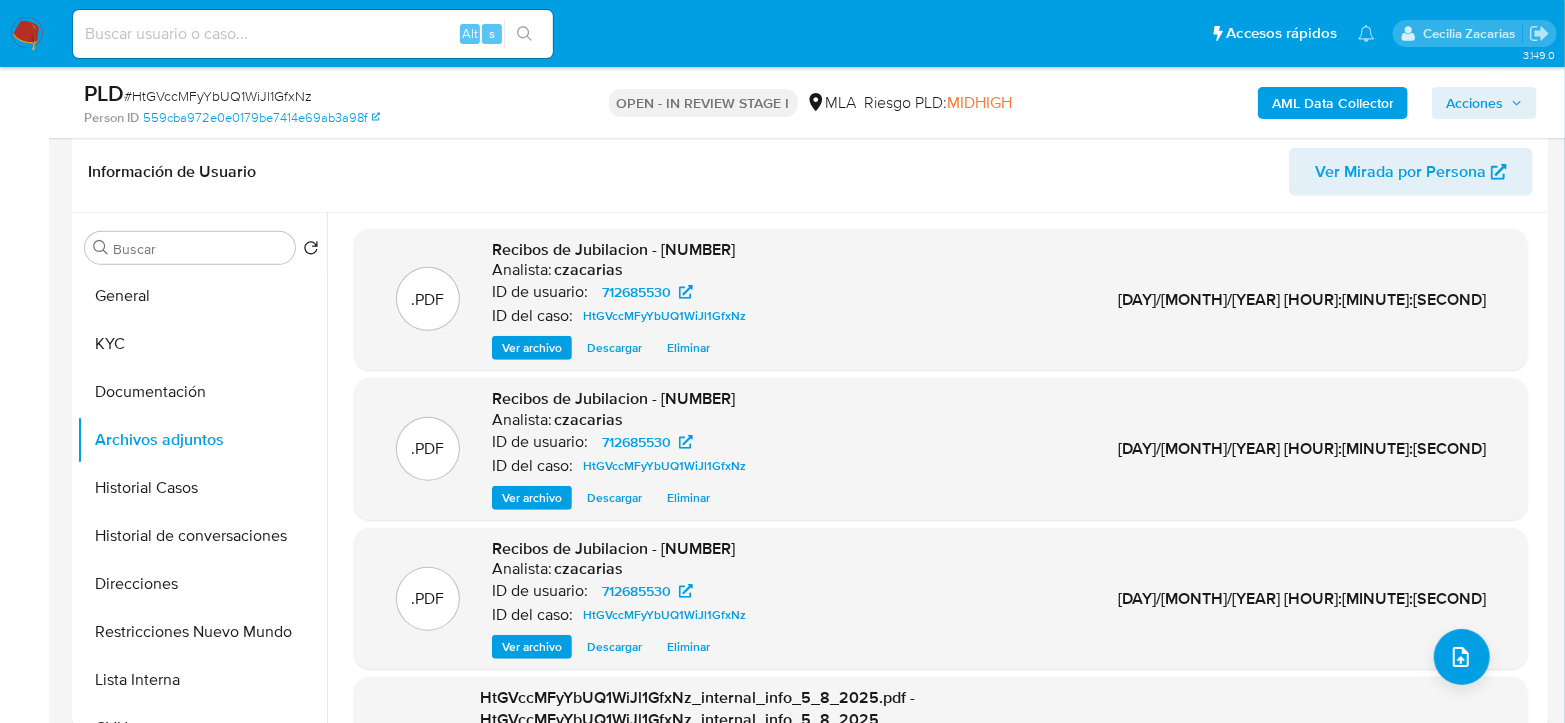 scroll, scrollTop: 333, scrollLeft: 0, axis: vertical 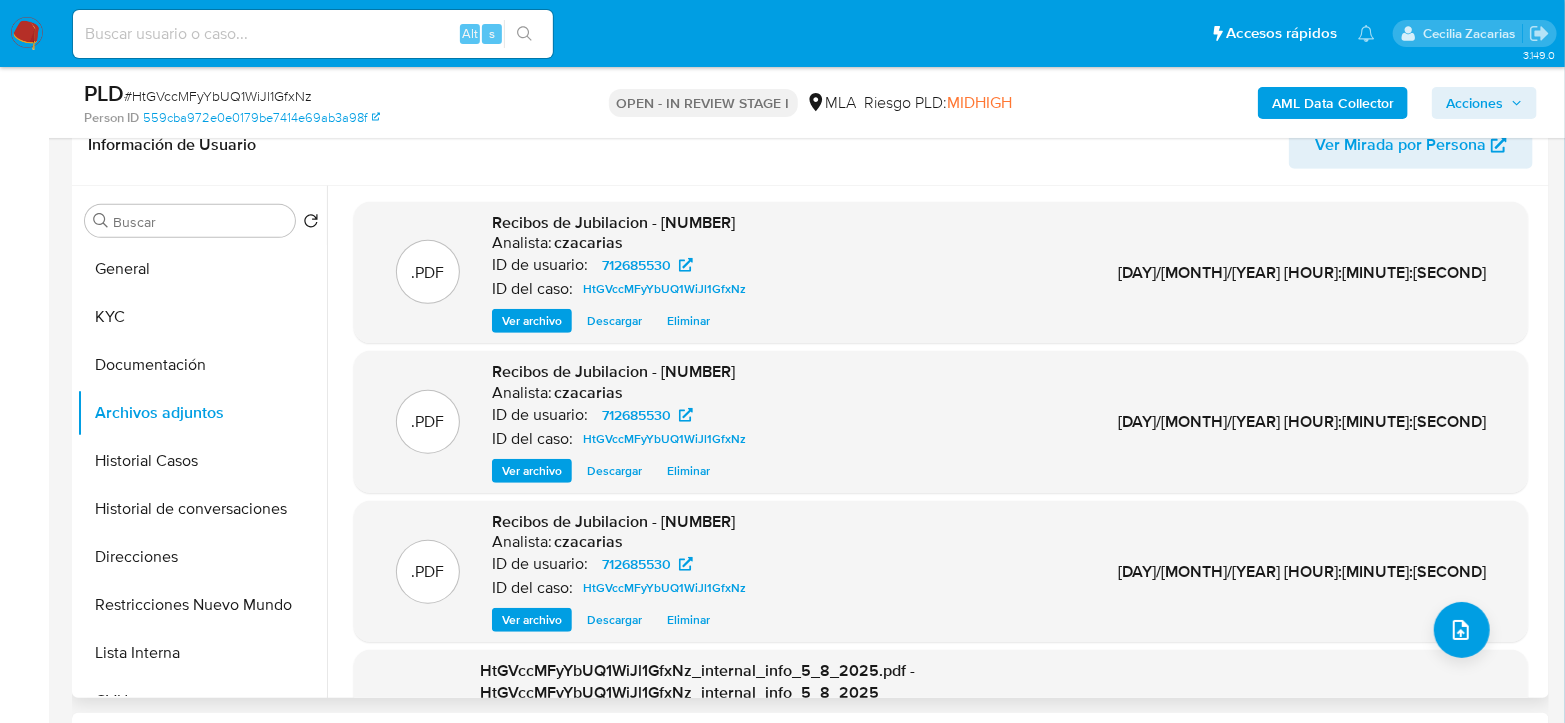 click on "Ver archivo" at bounding box center [532, 321] 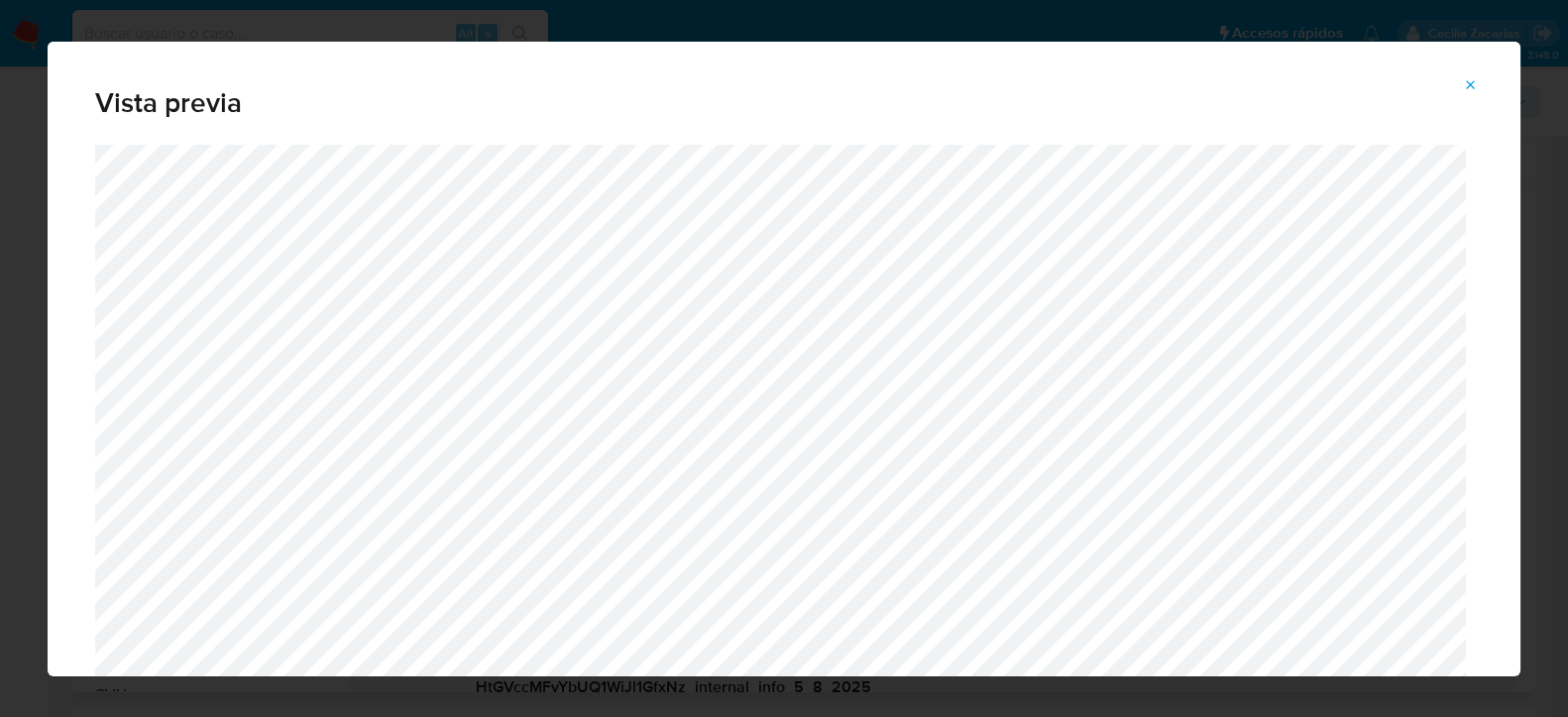 click 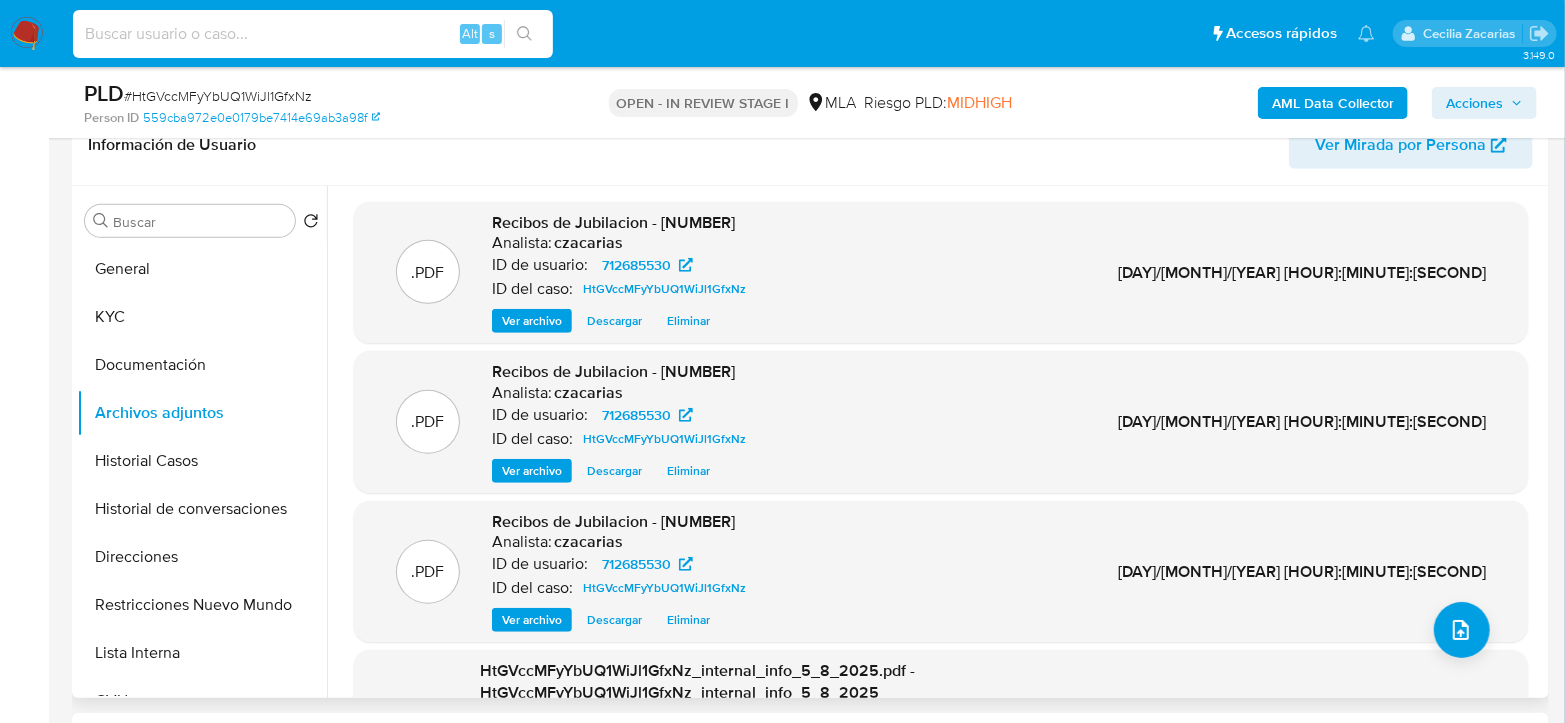 click at bounding box center [313, 34] 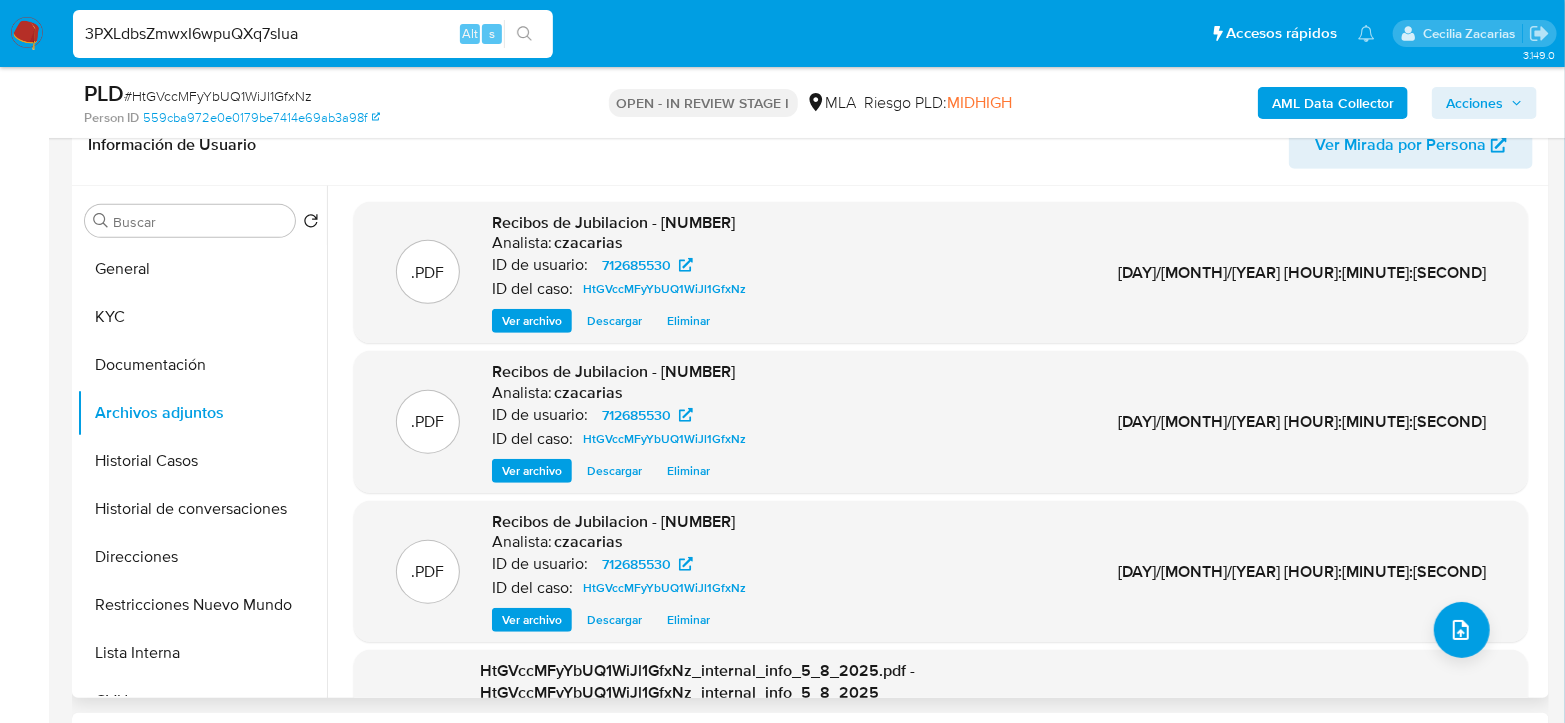 drag, startPoint x: 552, startPoint y: 26, endPoint x: 502, endPoint y: 33, distance: 50.48762 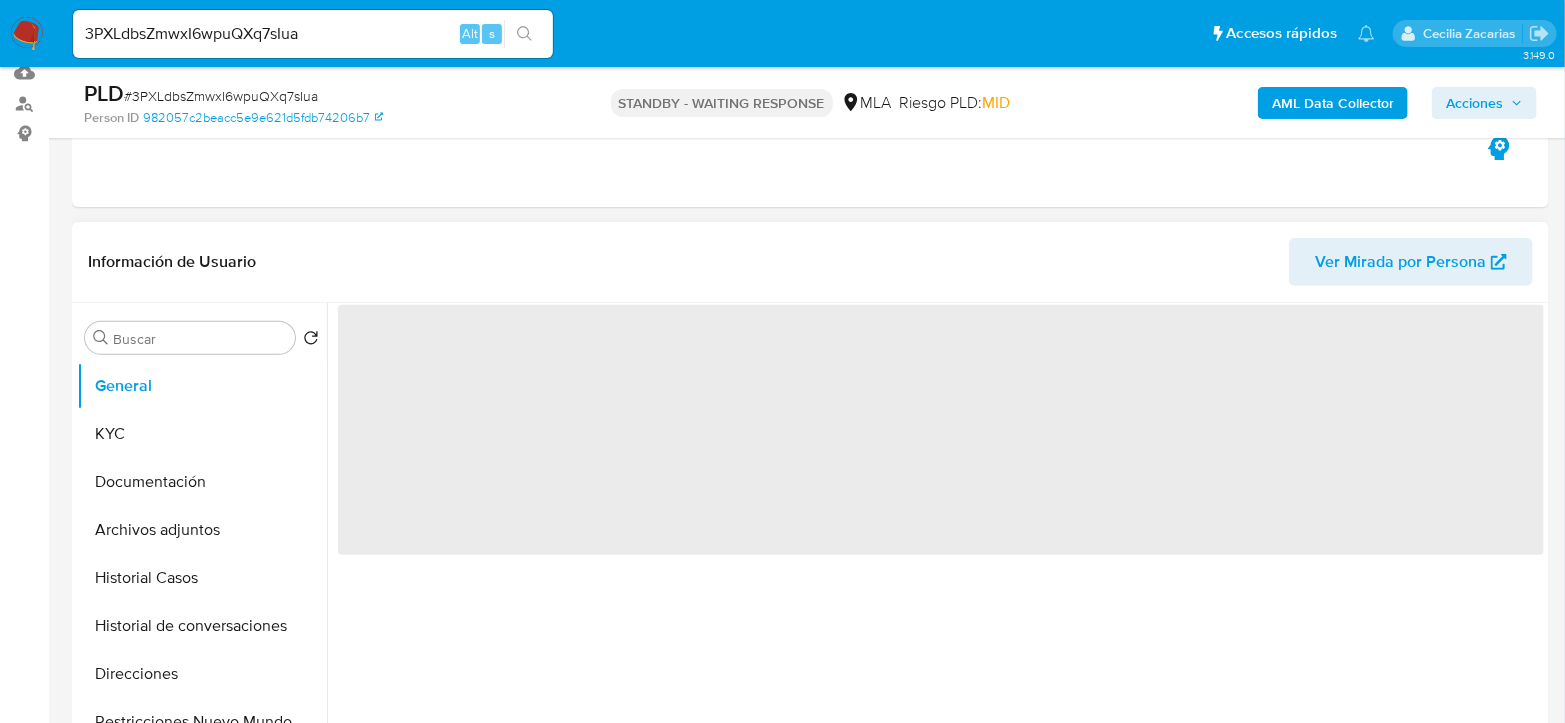scroll, scrollTop: 222, scrollLeft: 0, axis: vertical 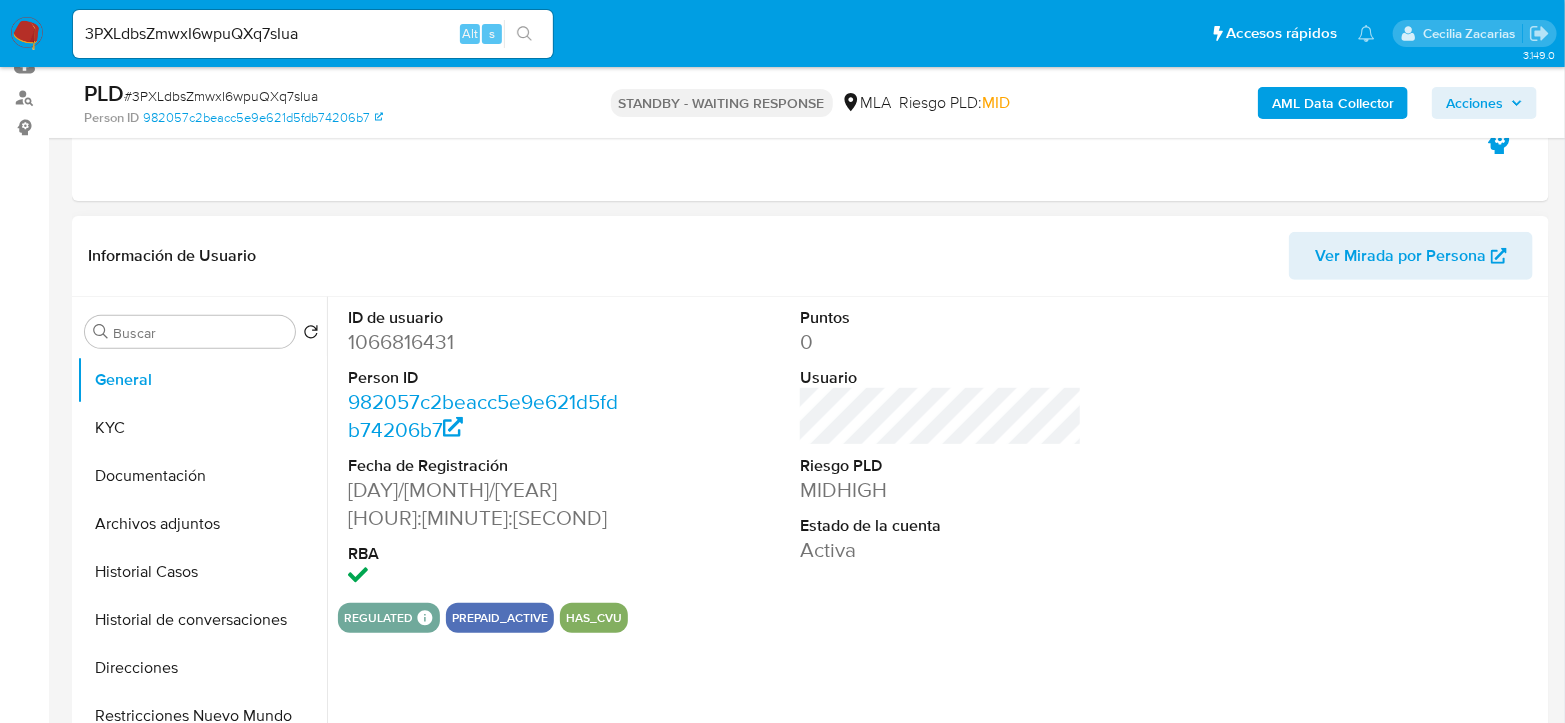 select on "10" 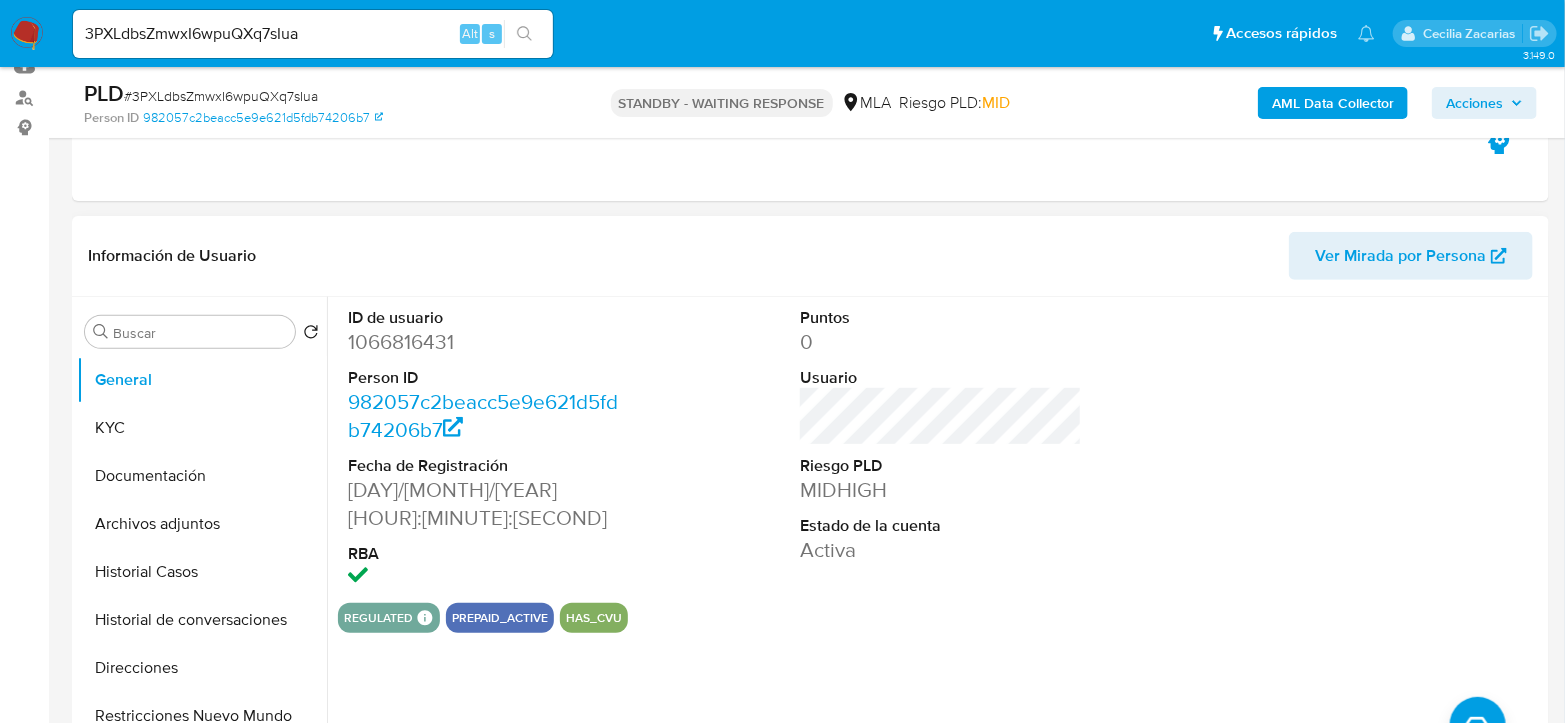 click on "3PXLdbsZmwxI6wpuQXq7sIua" at bounding box center [313, 34] 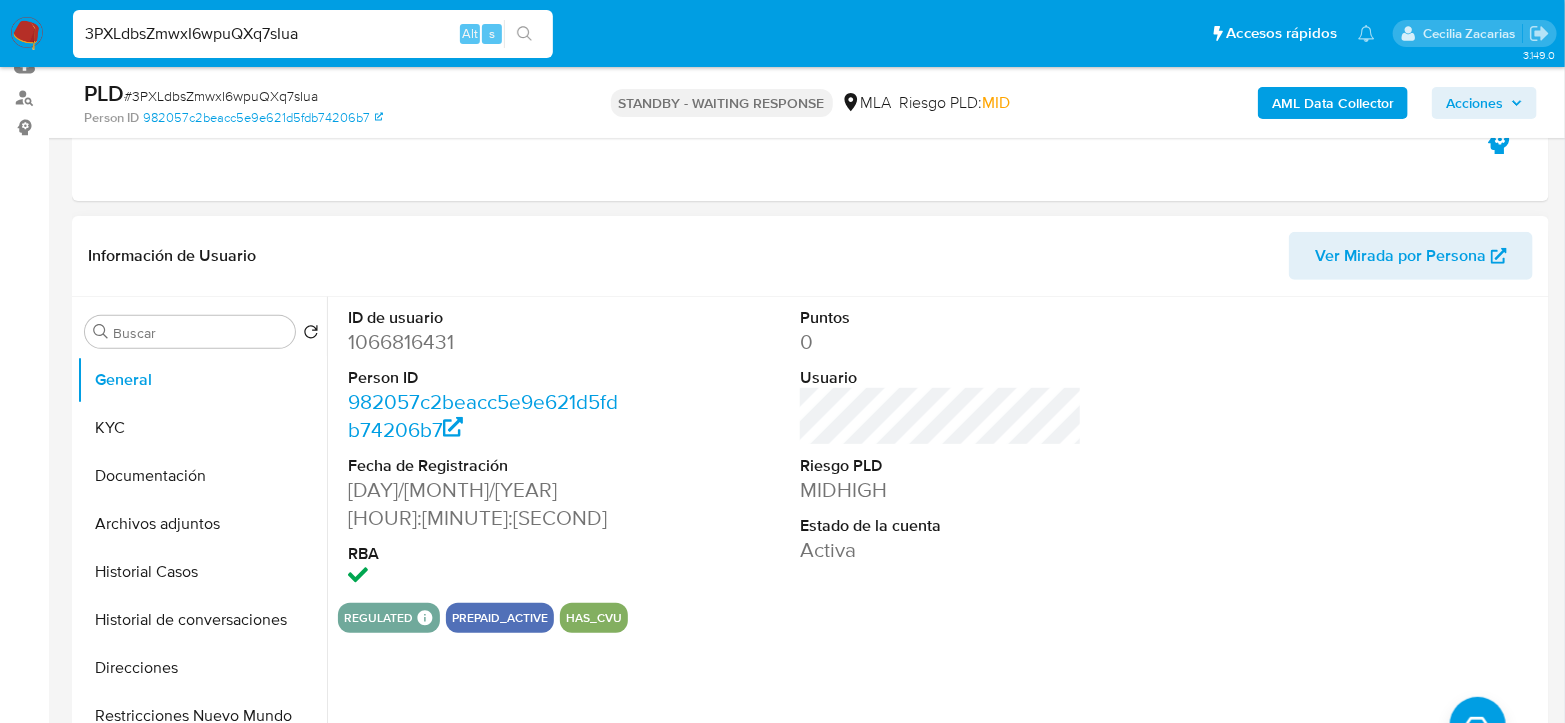 click on "3PXLdbsZmwxI6wpuQXq7sIua" at bounding box center (313, 34) 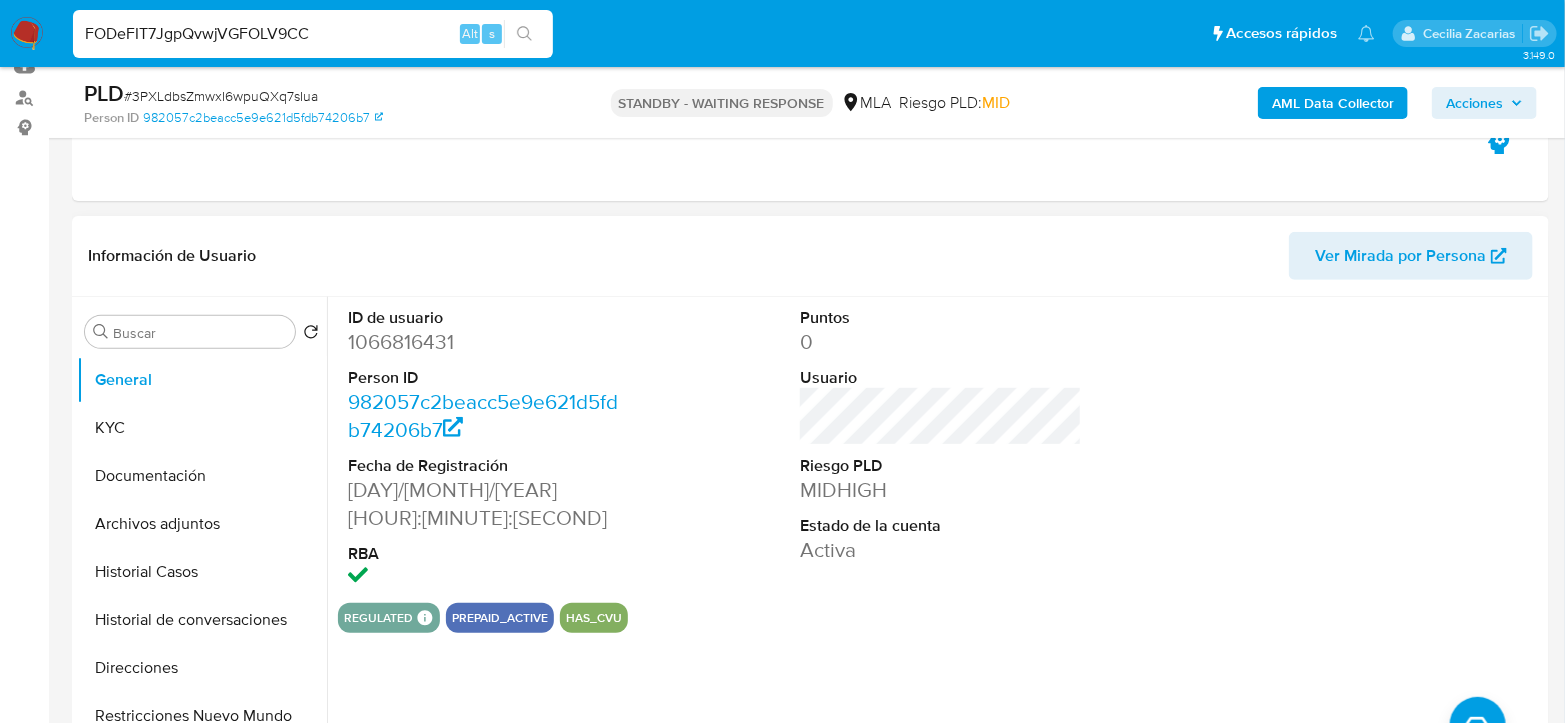 click on "FODeFIT7JgpQvwjVGFOLV9CC" at bounding box center (313, 34) 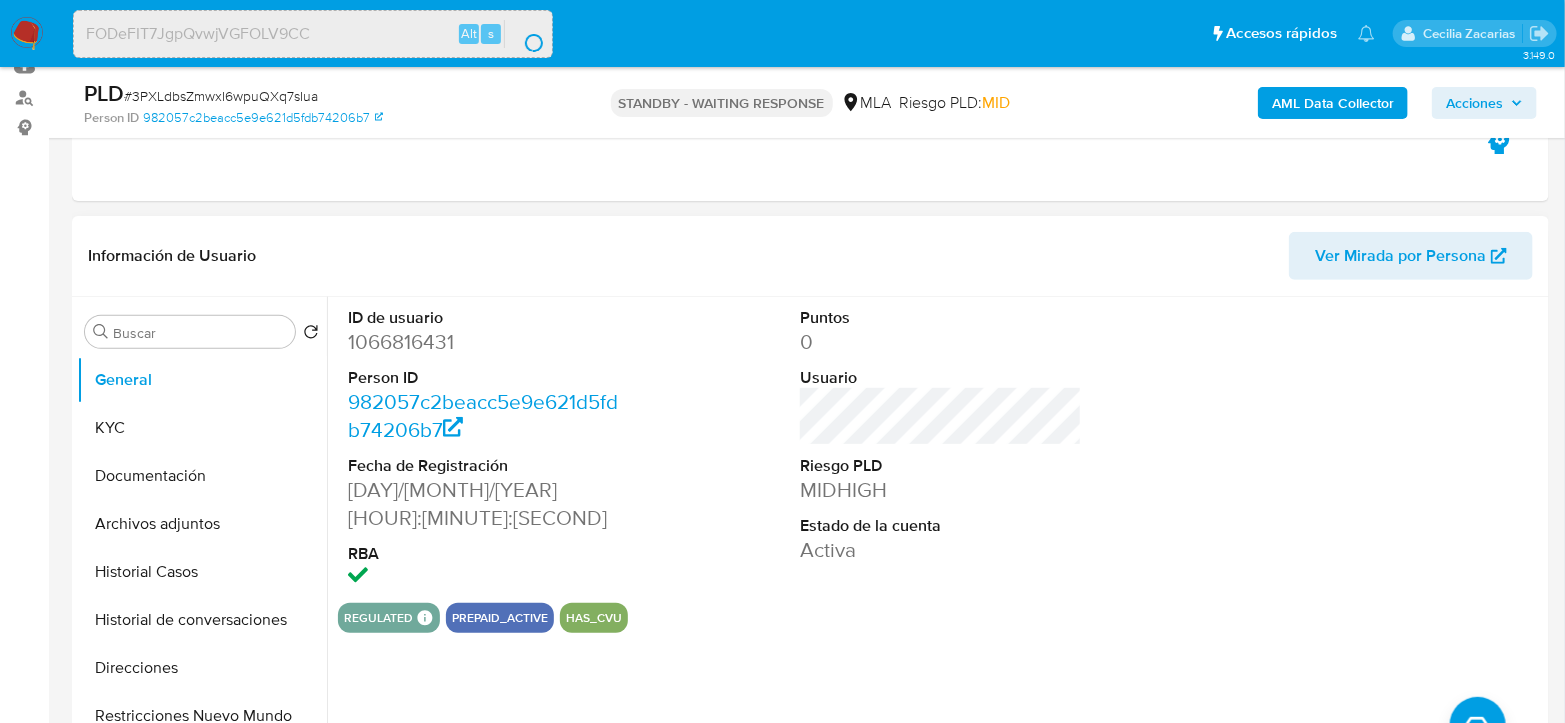 scroll, scrollTop: 0, scrollLeft: 0, axis: both 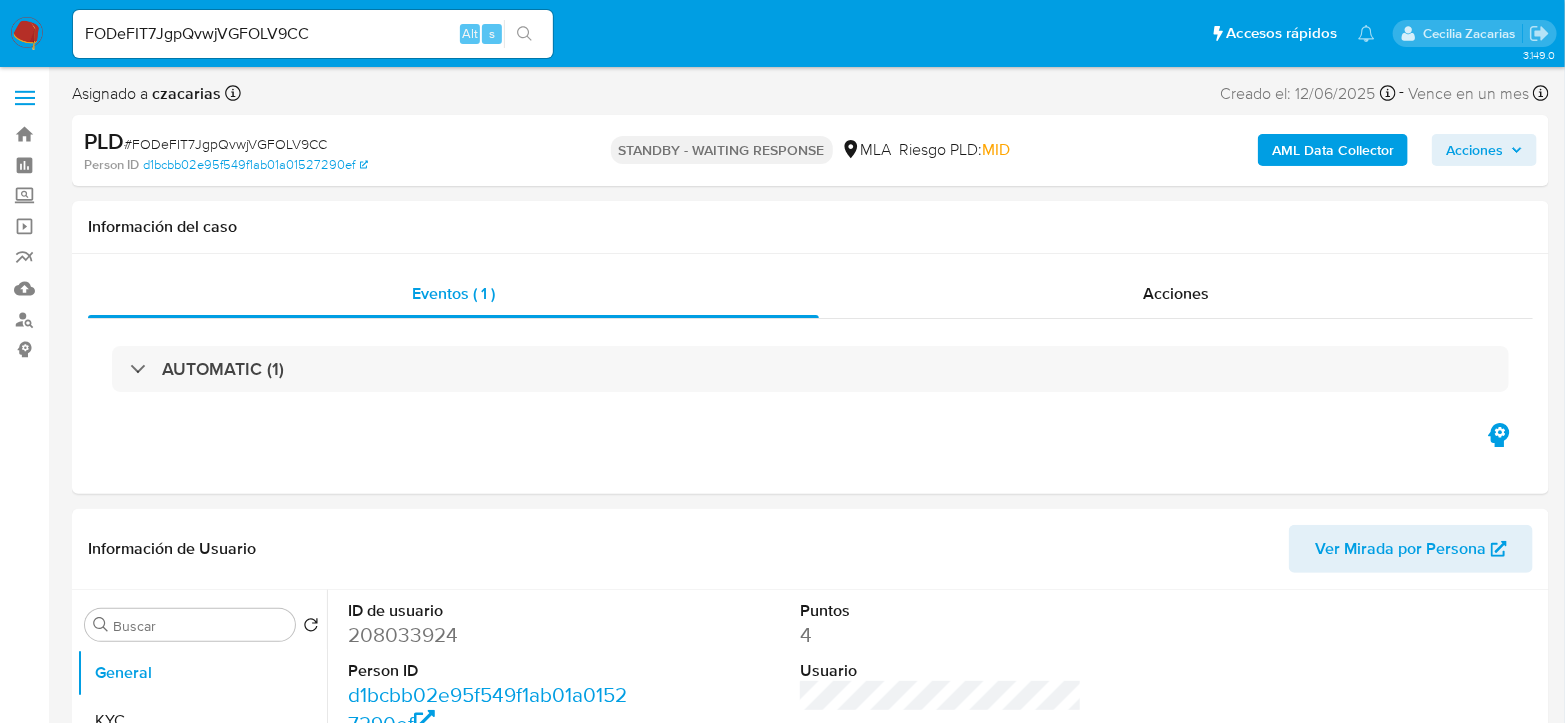 select on "10" 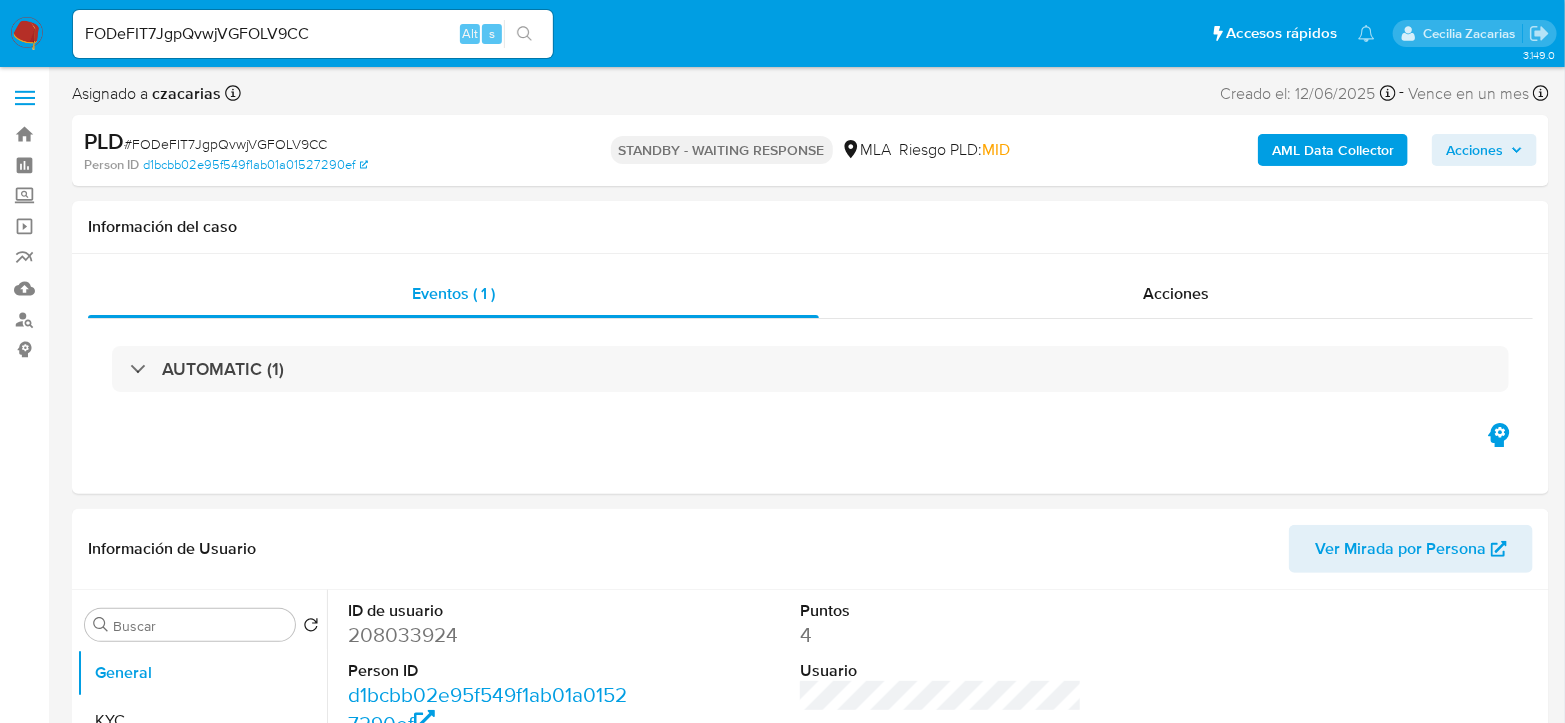 click on "FODeFIT7JgpQvwjVGFOLV9CC Alt s" at bounding box center [313, 34] 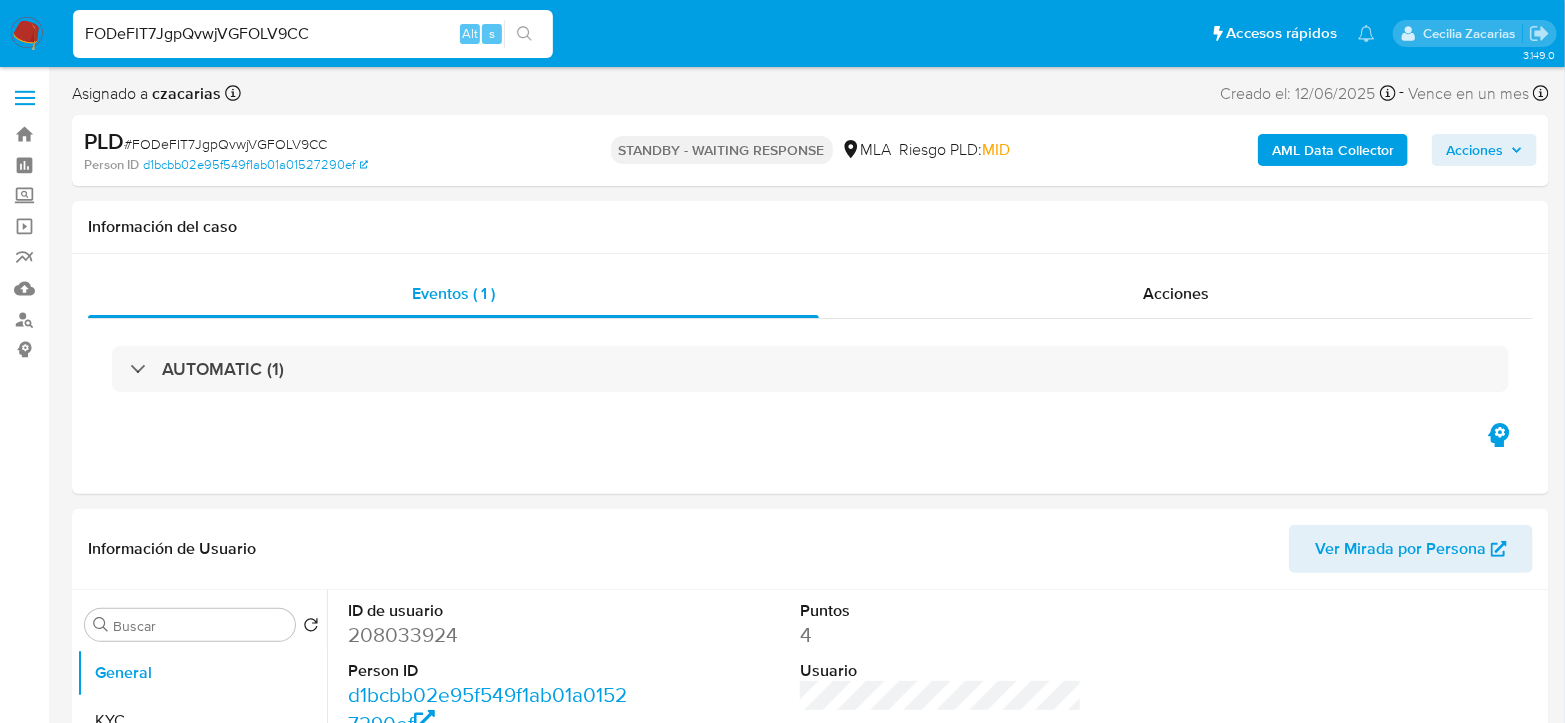 click on "FODeFIT7JgpQvwjVGFOLV9CC" at bounding box center (313, 34) 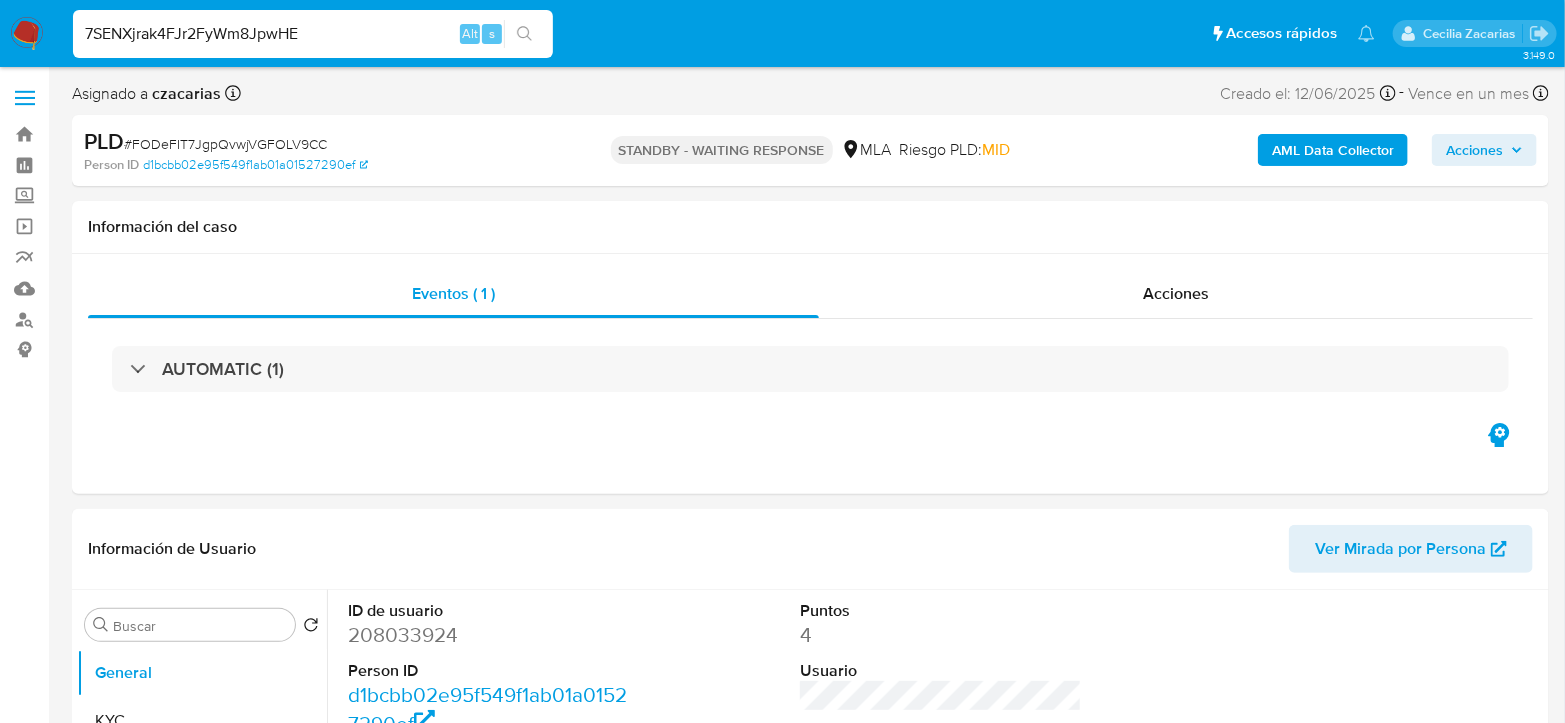 type on "7SENXjrak4FJr2FyWm8JpwHE" 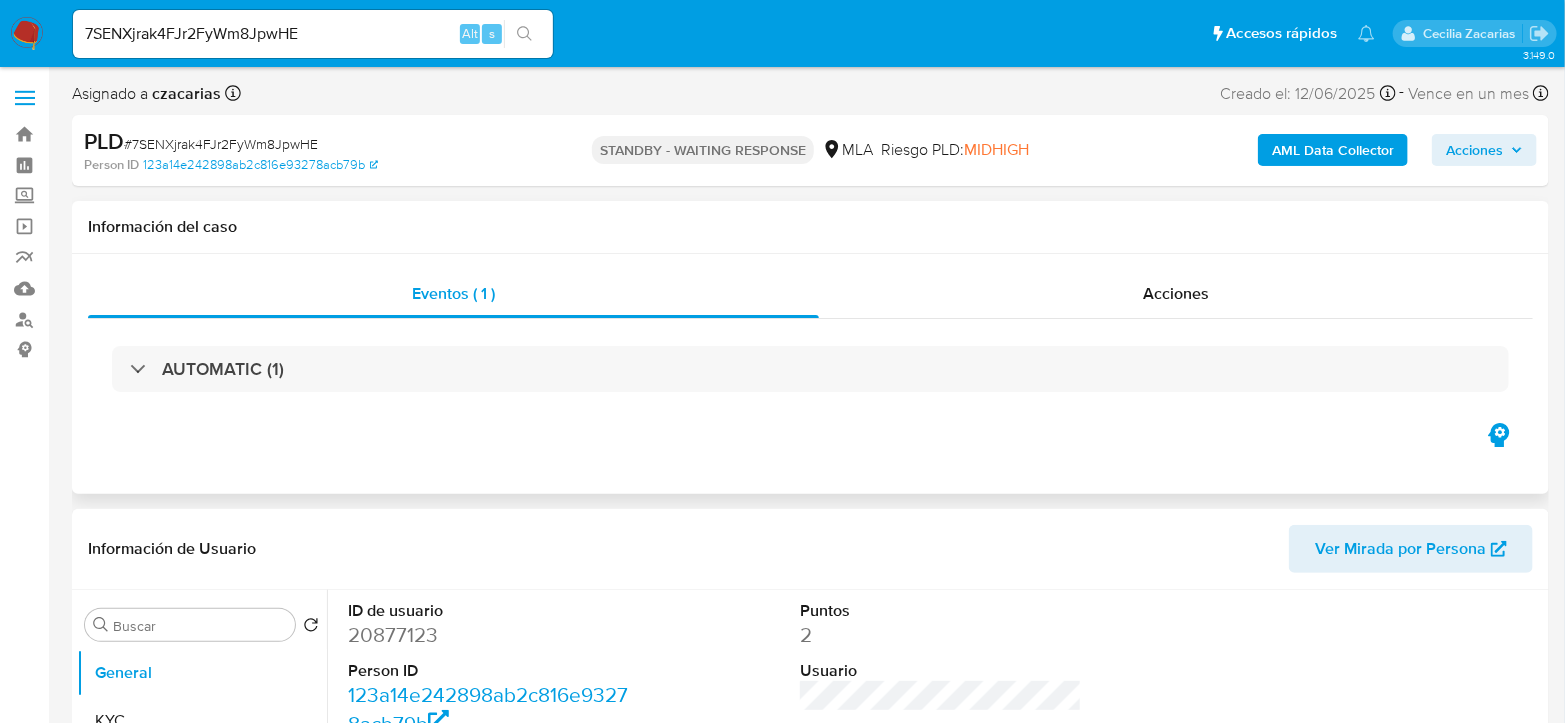 select on "10" 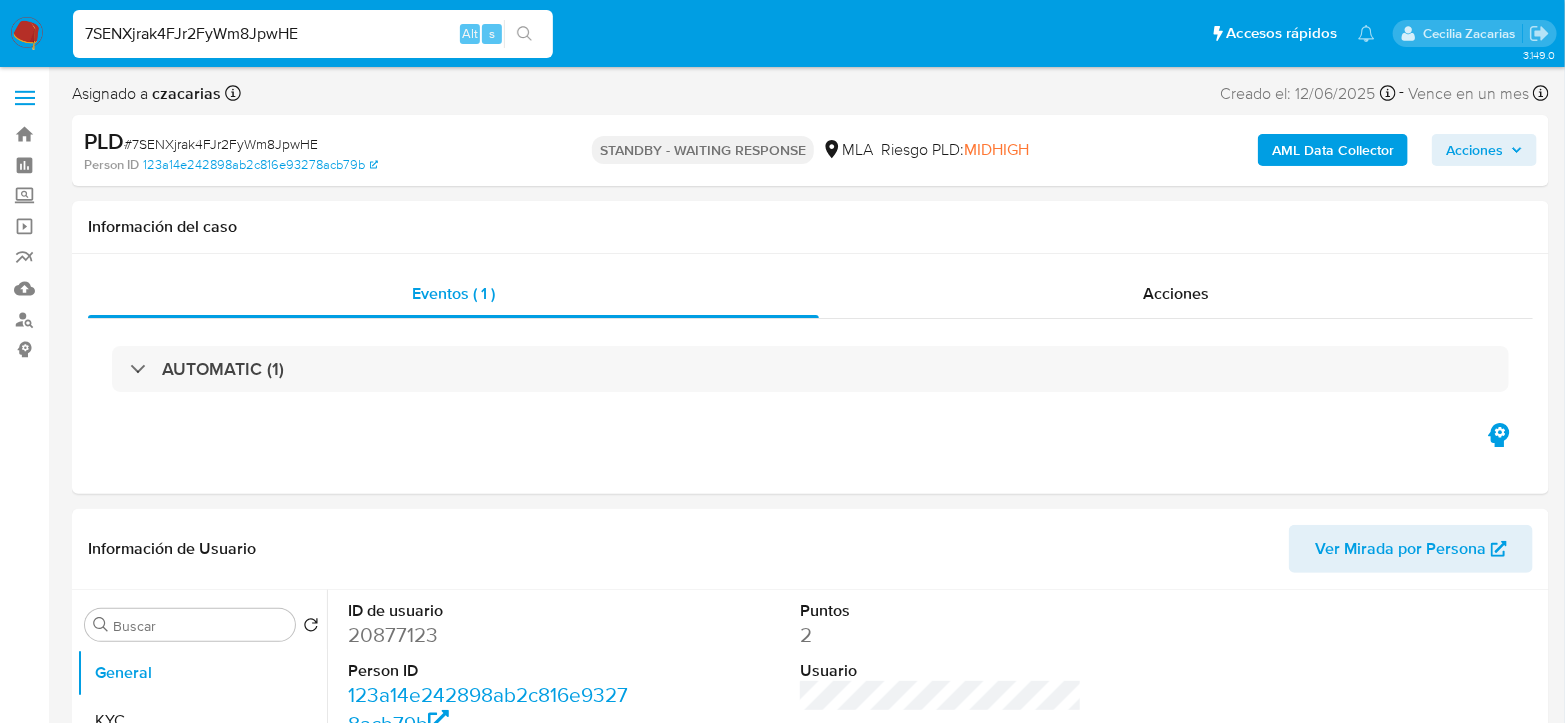 click on "7SENXjrak4FJr2FyWm8JpwHE" at bounding box center (313, 34) 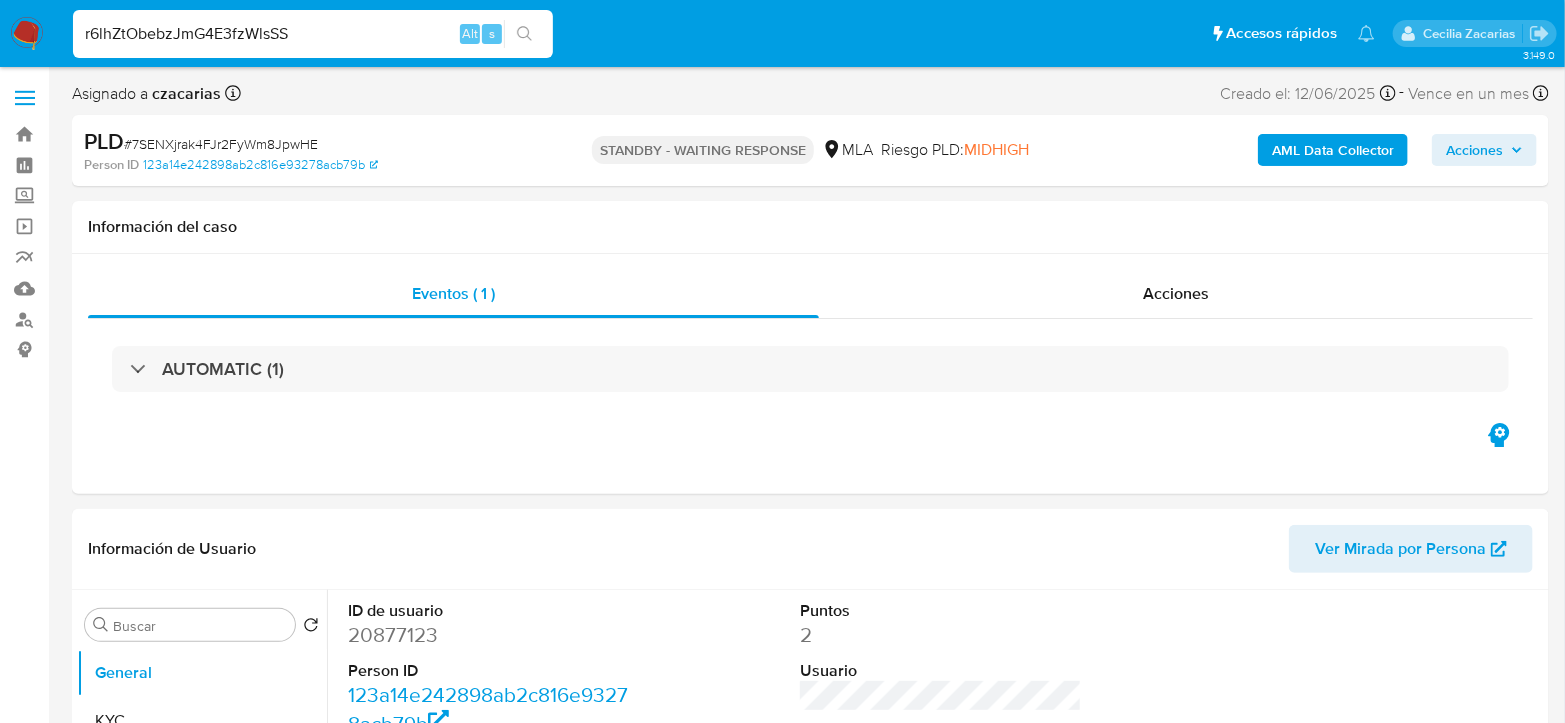 type on "r6lhZtObebzJmG4E3fzWlsSS" 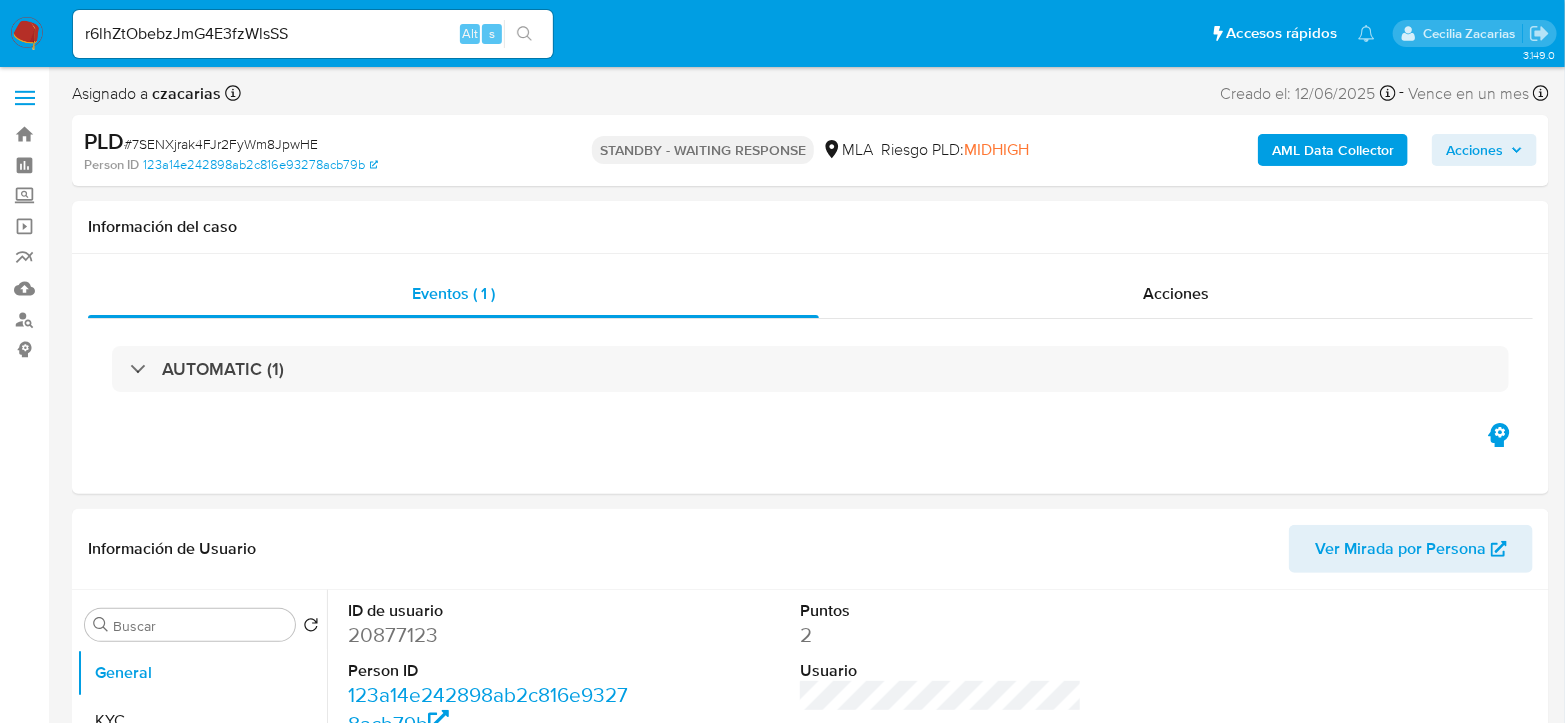 click 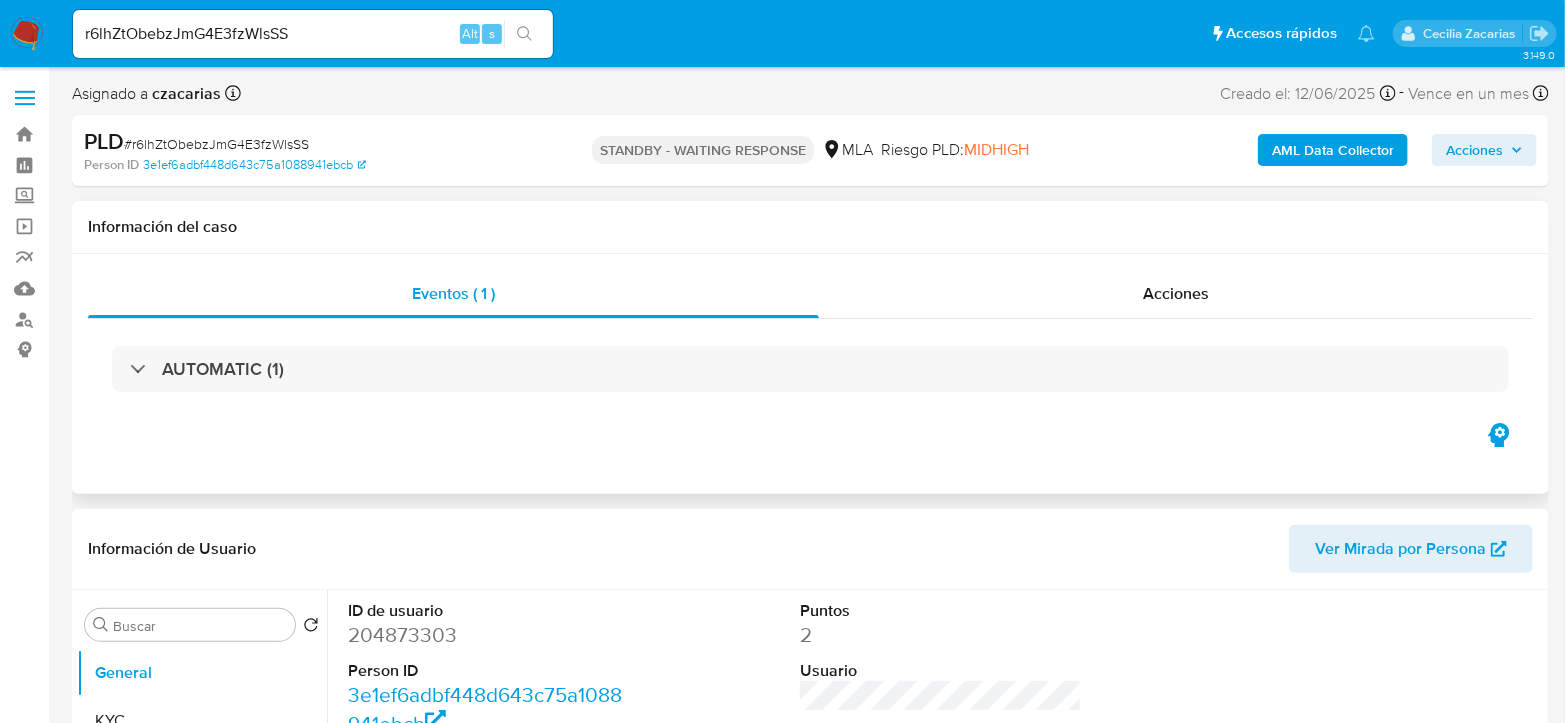 select on "10" 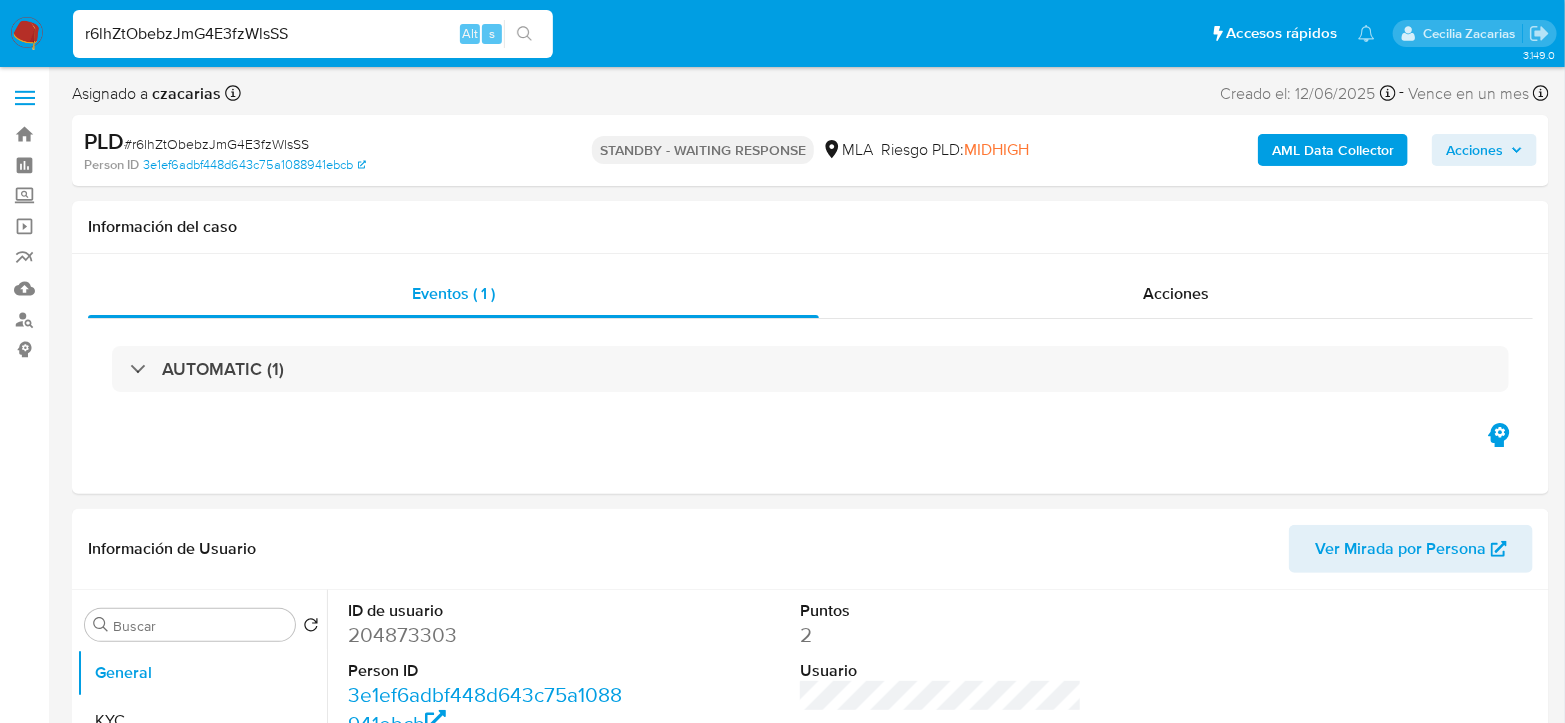 click on "r6lhZtObebzJmG4E3fzWlsSS" at bounding box center [313, 34] 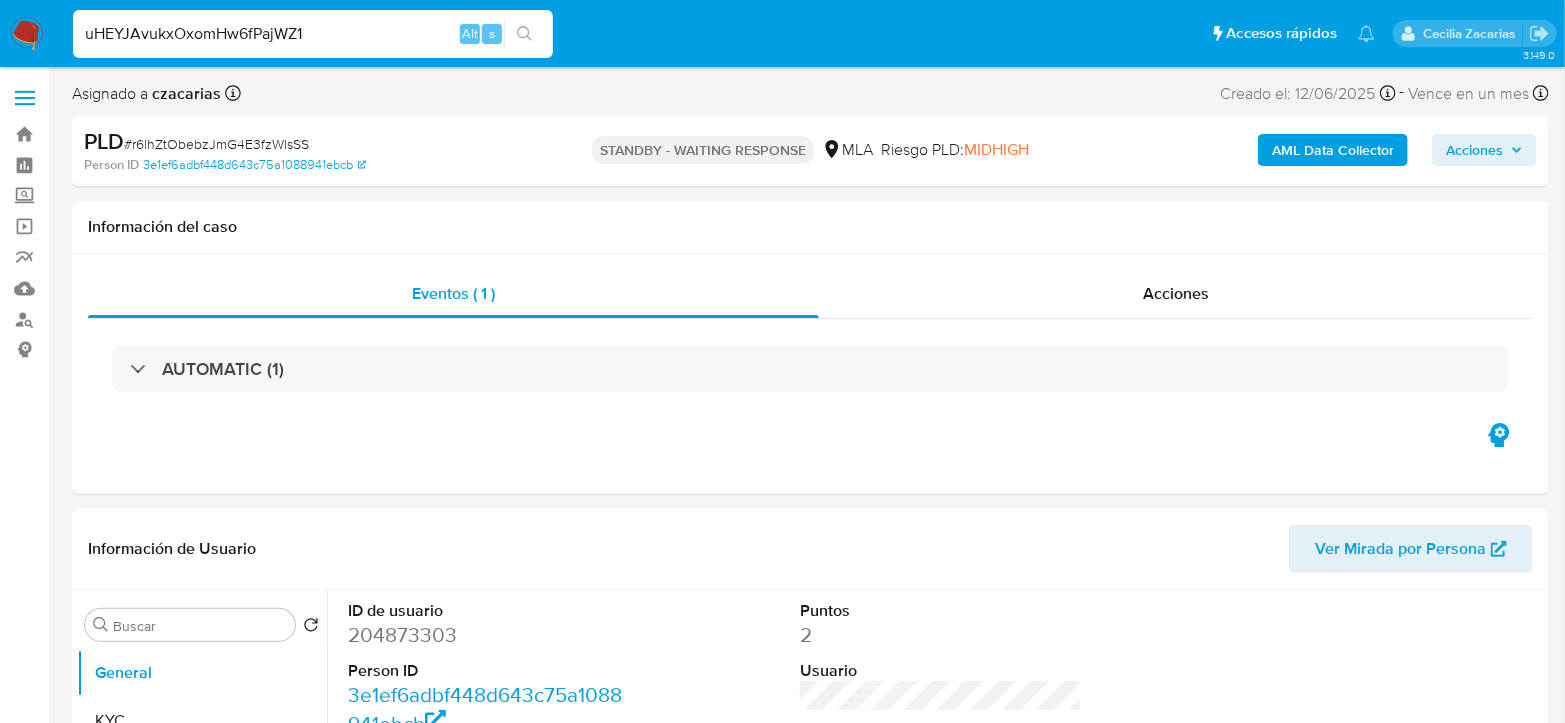 type on "uHEYJAvukxOxomHw6fPajWZ1" 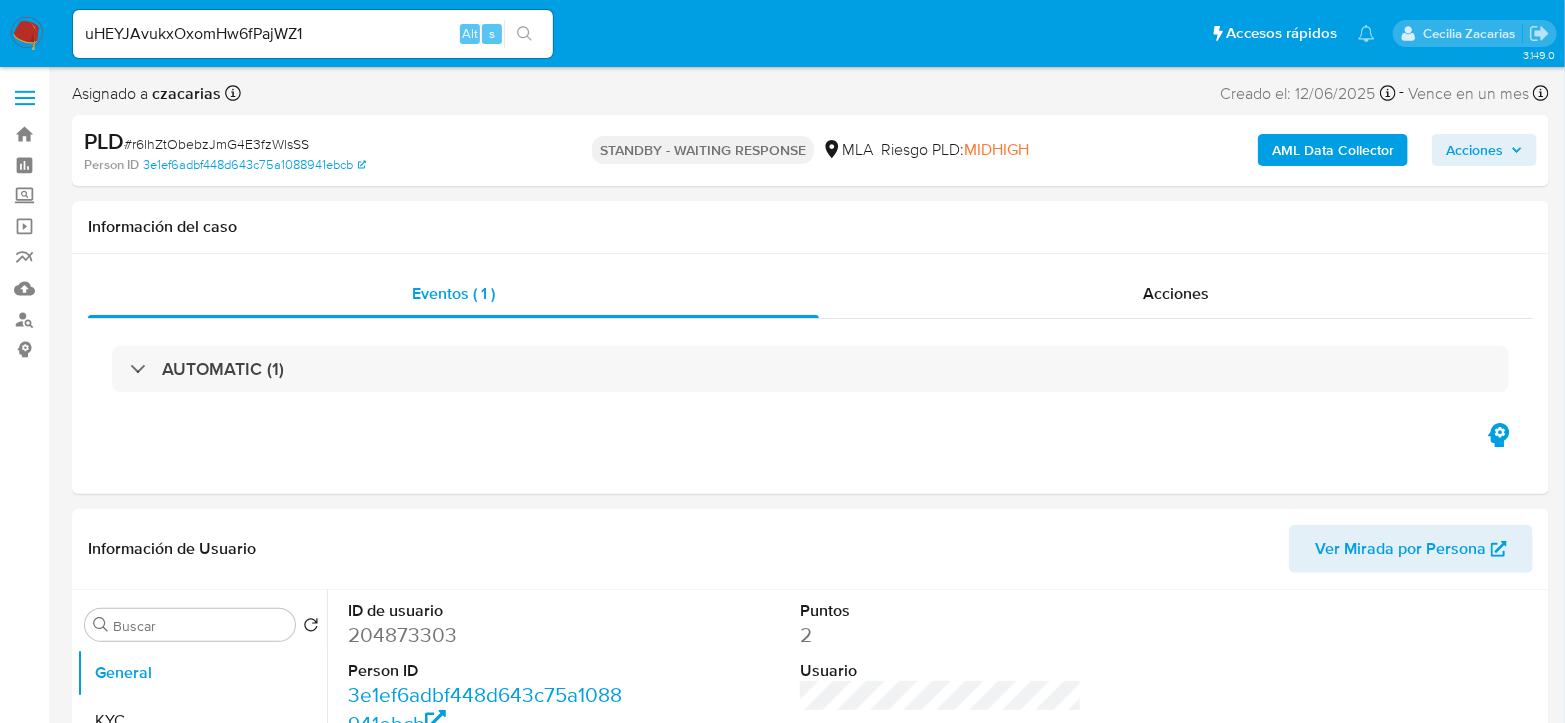 click 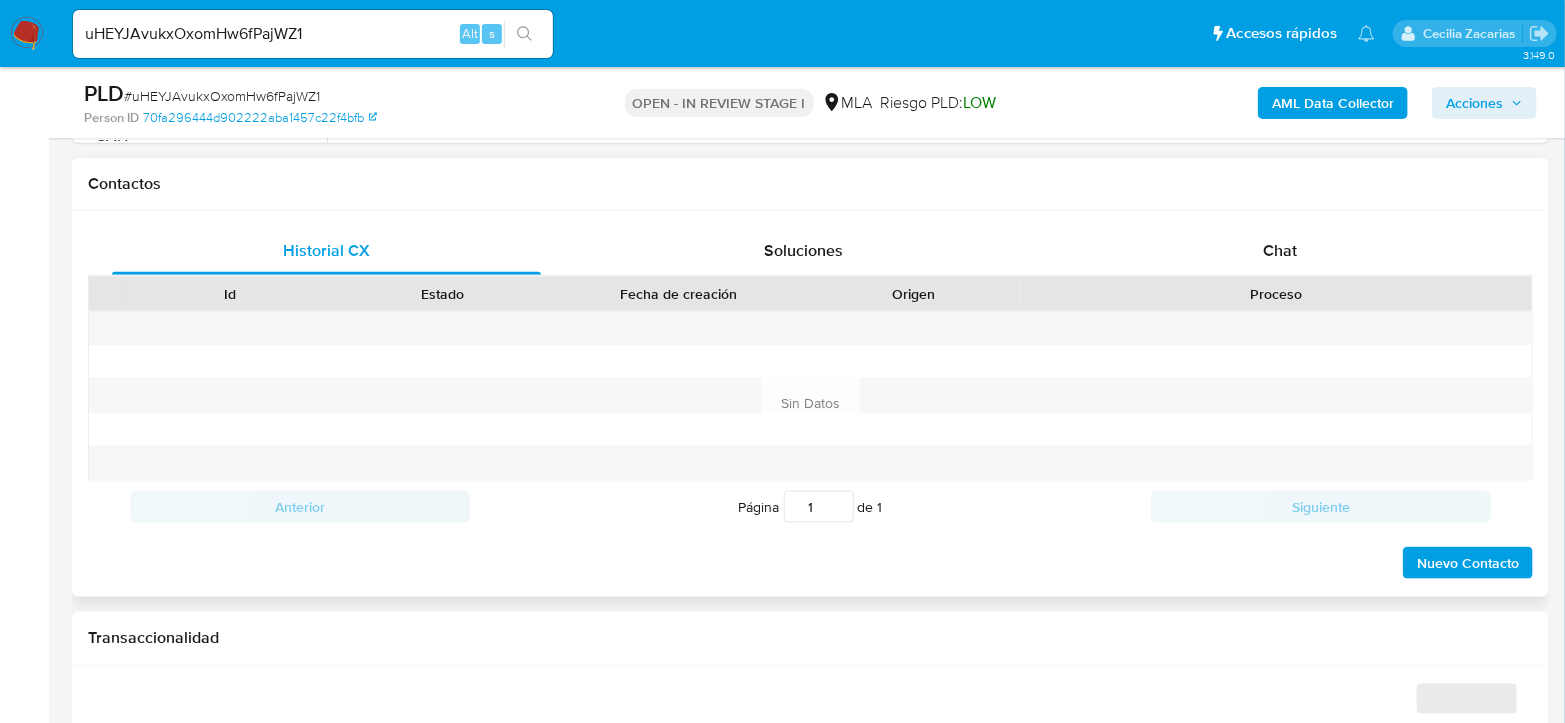 scroll, scrollTop: 888, scrollLeft: 0, axis: vertical 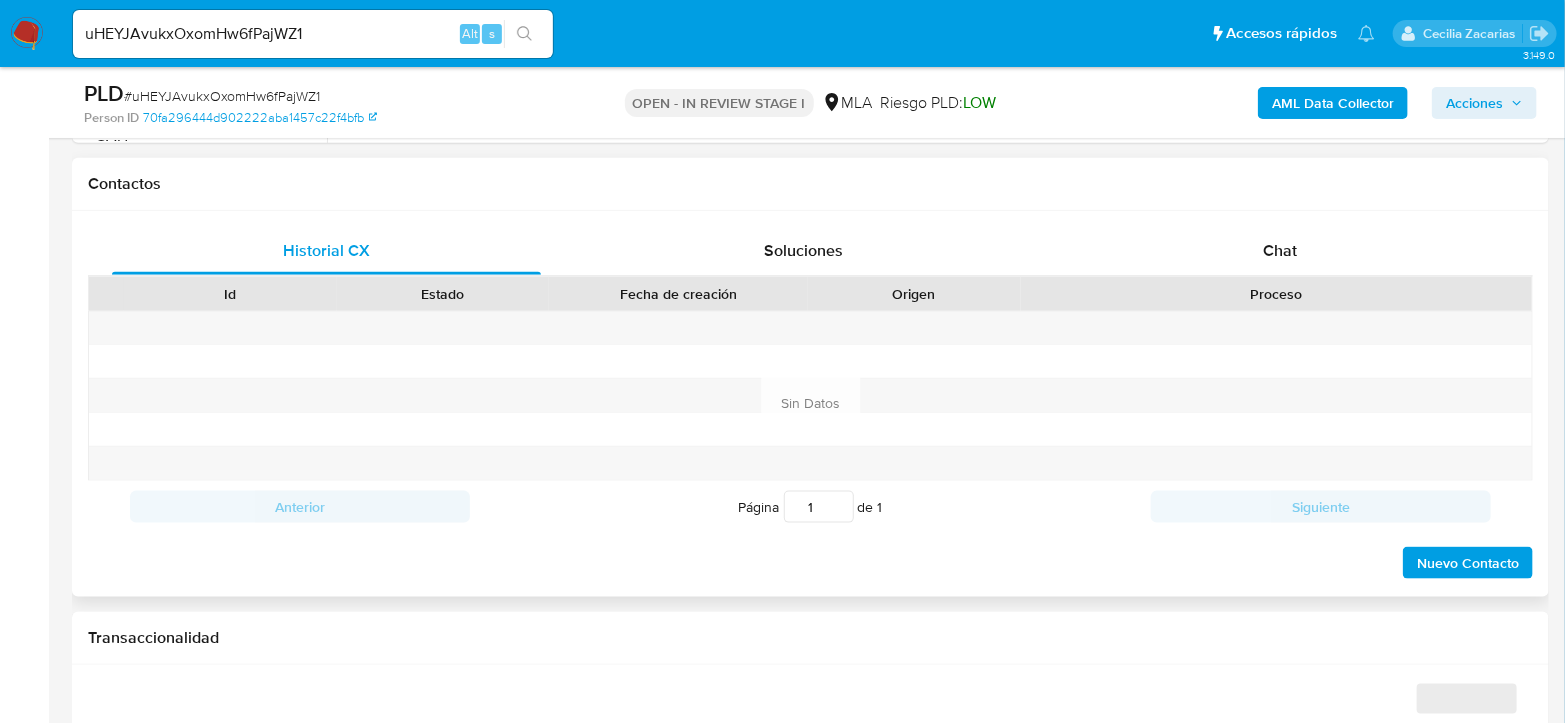 click on "Proceso" at bounding box center (1276, 294) 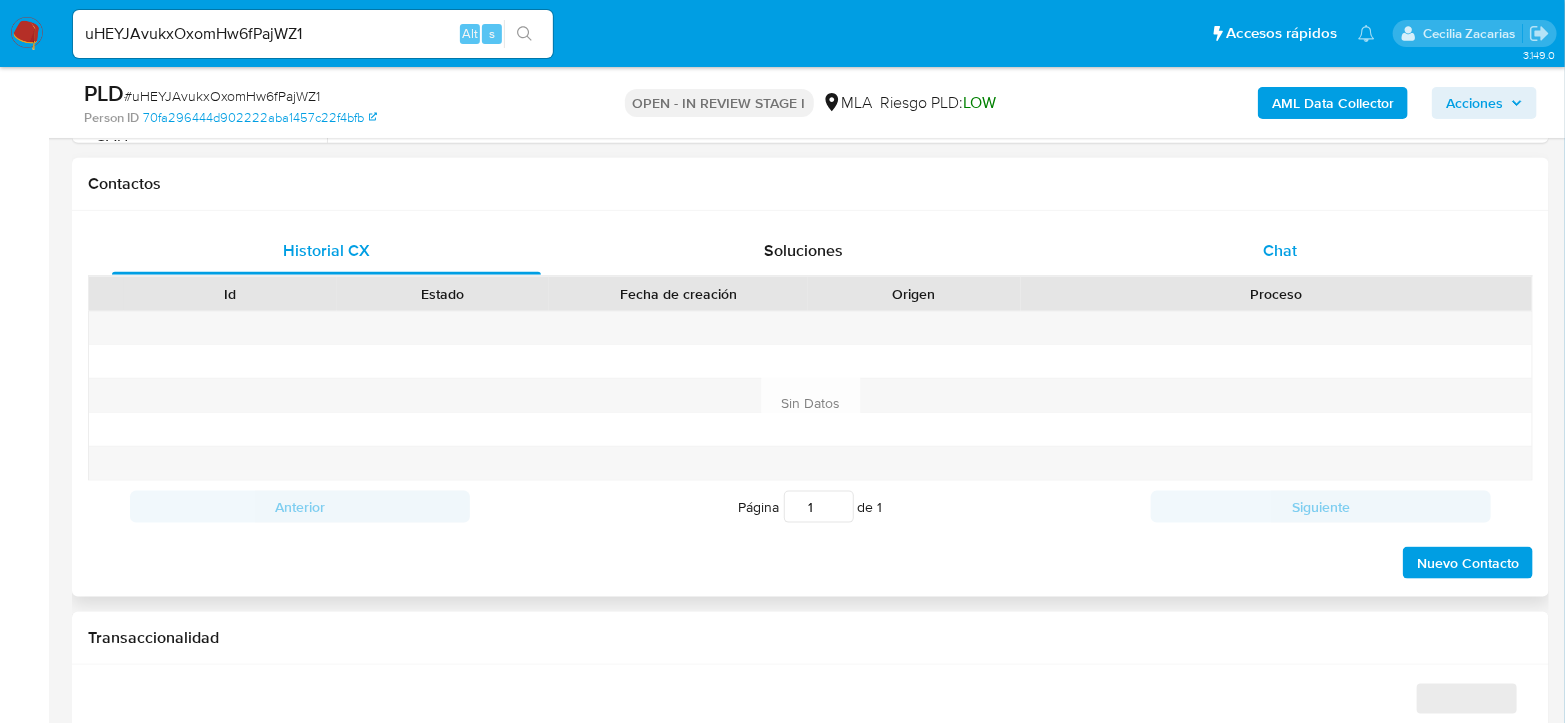 click on "Chat" at bounding box center (1280, 251) 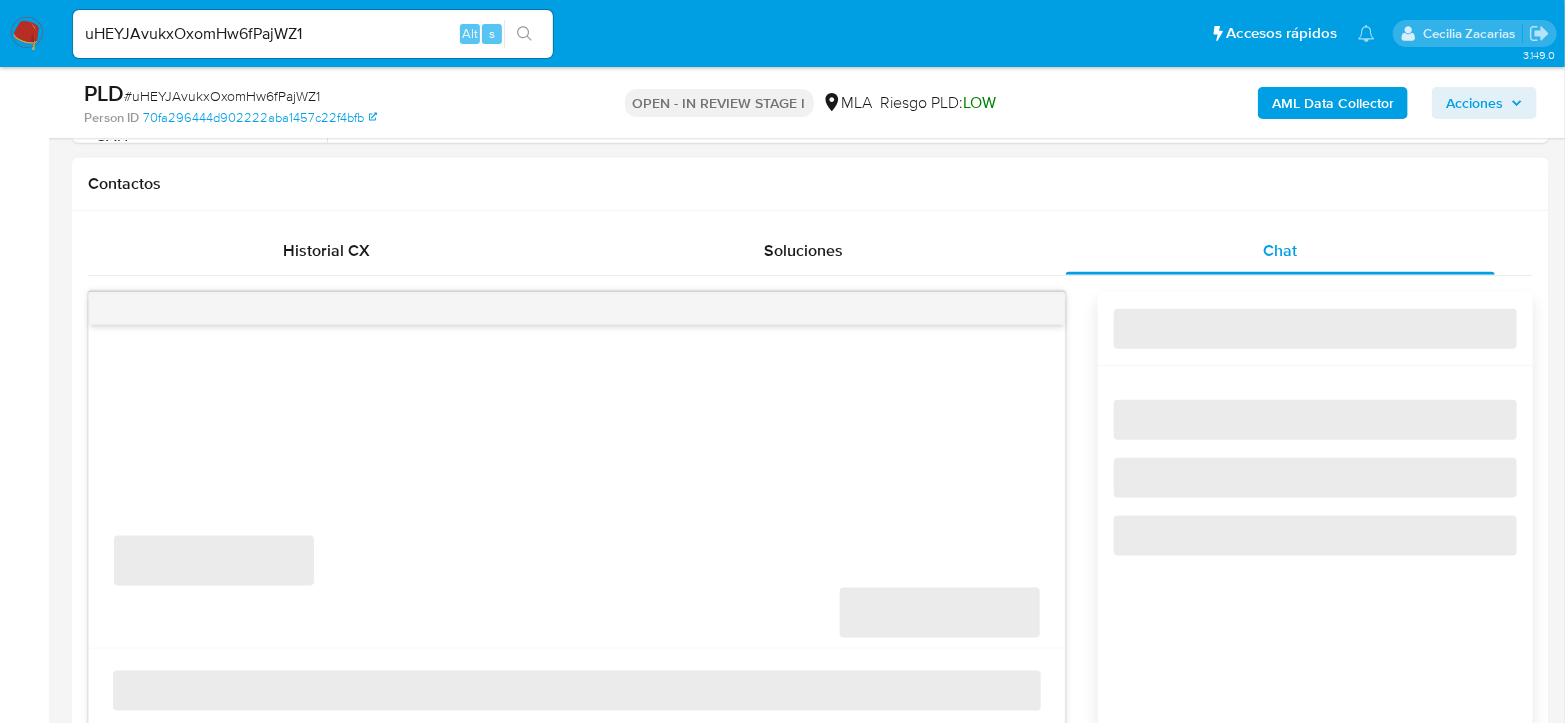select on "10" 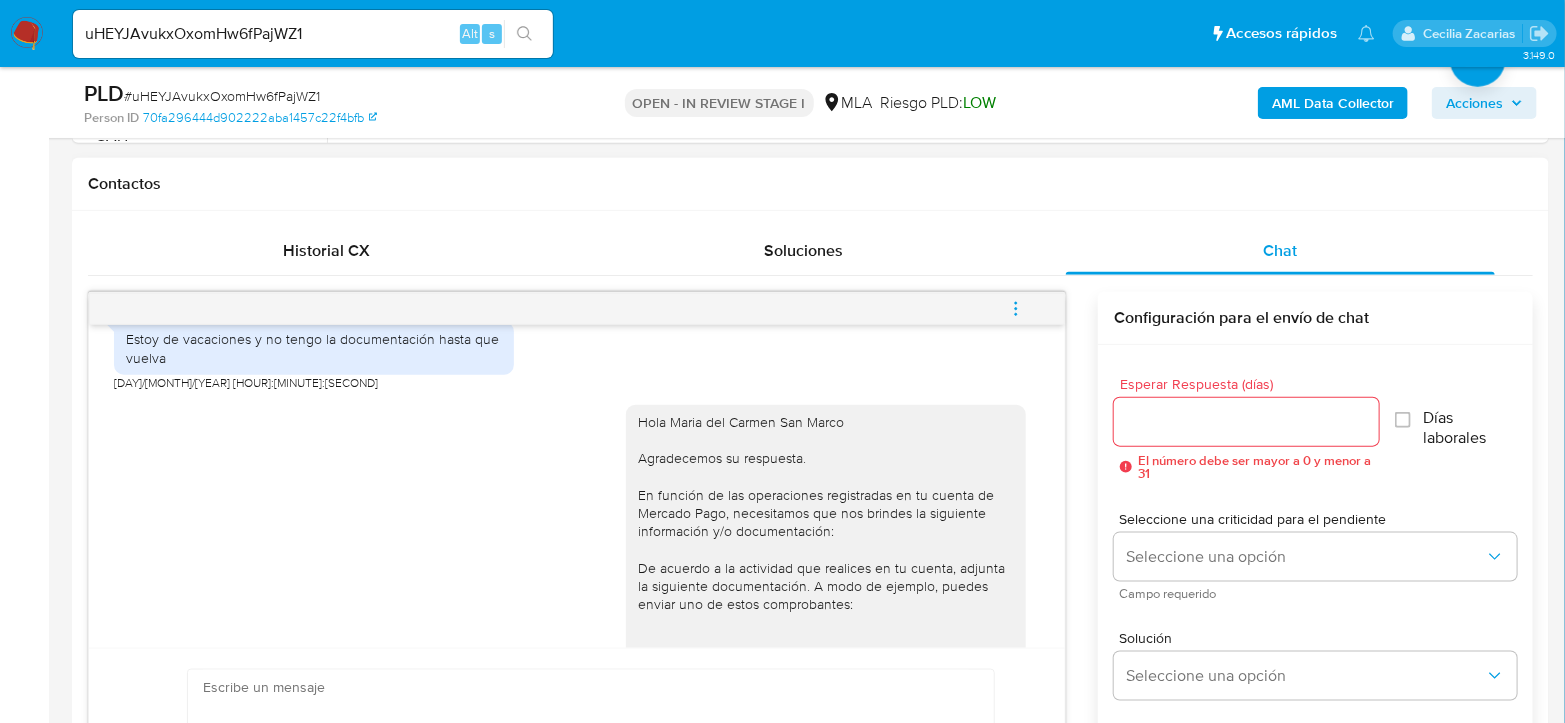 scroll, scrollTop: 959, scrollLeft: 0, axis: vertical 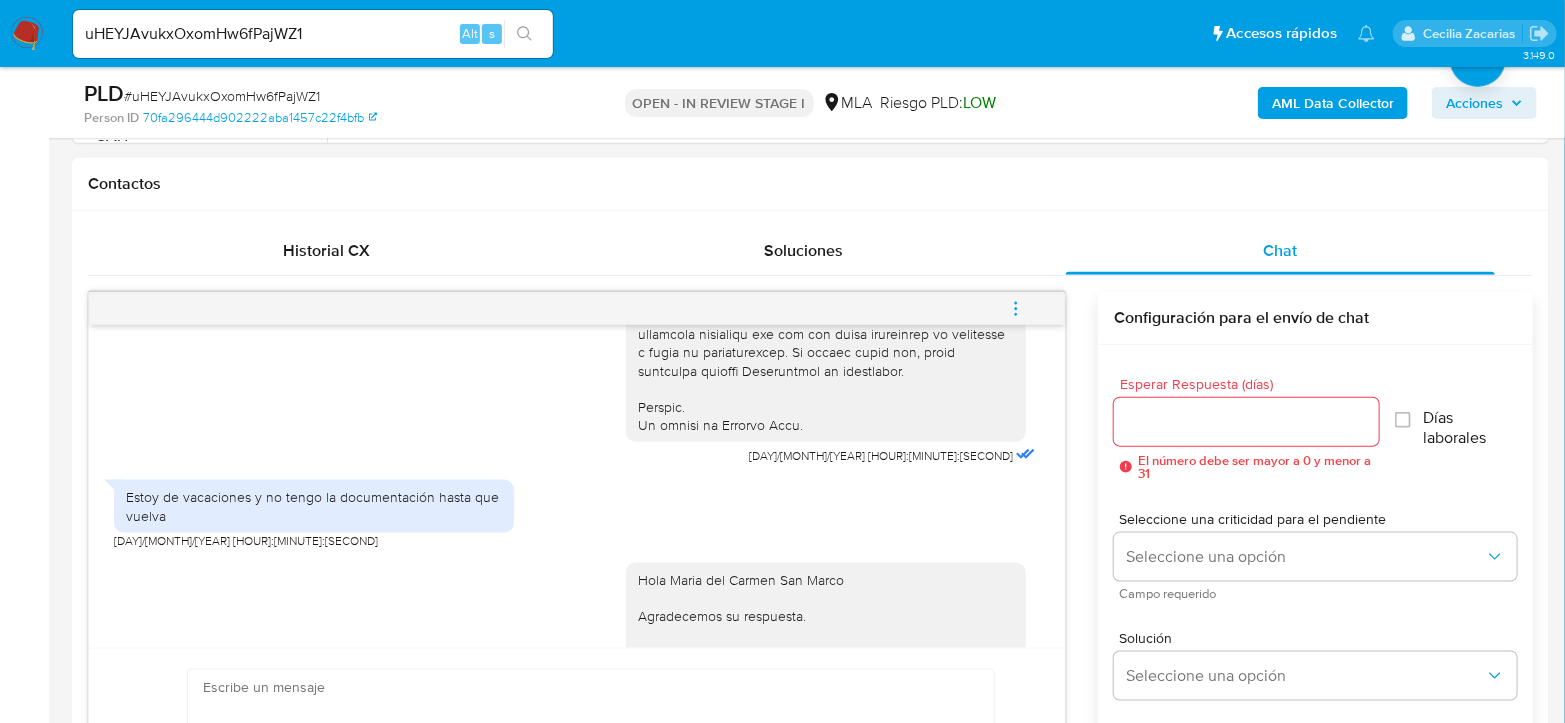 click at bounding box center [586, 746] 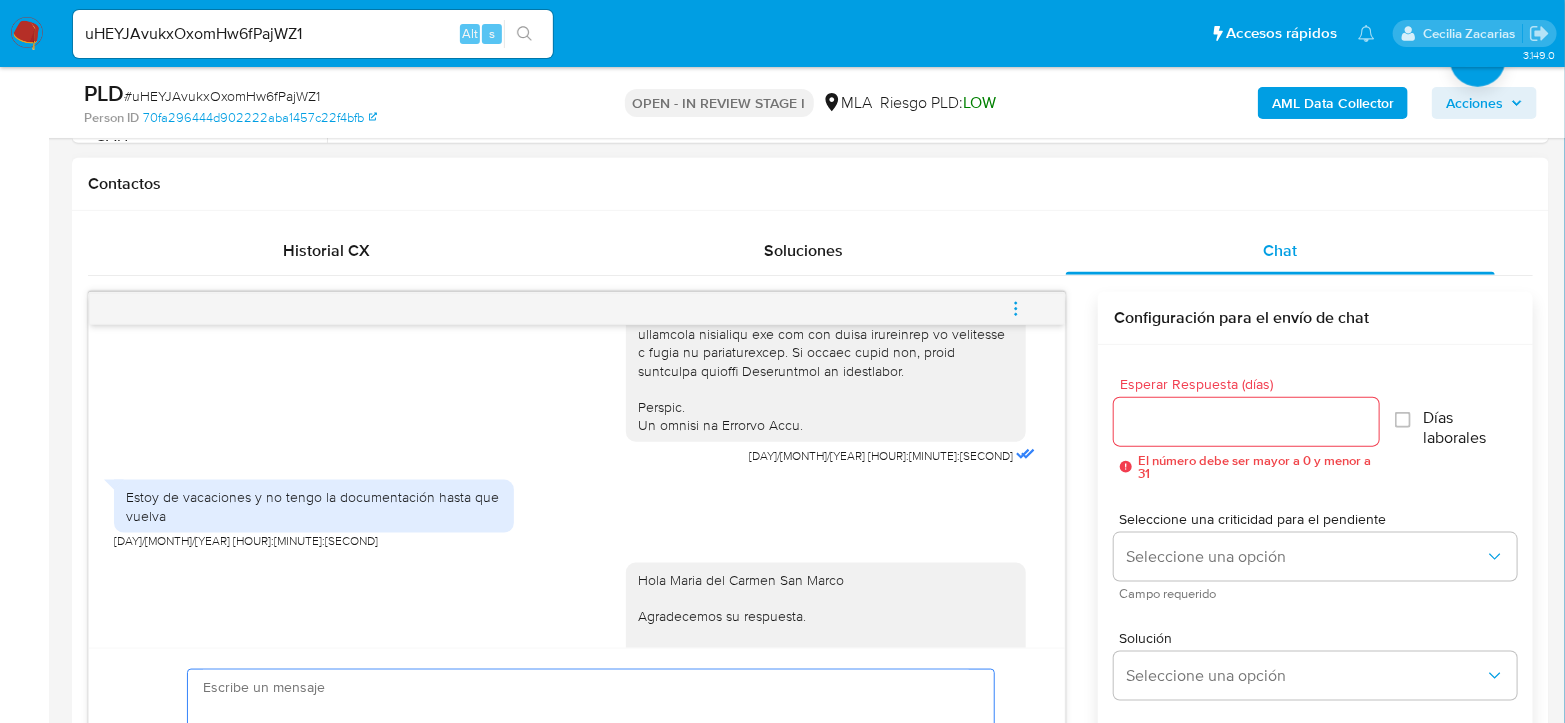paste on "Hola,
Esperamos que te encuentres muy bien.
Te consultamos si tuviste oportunidad de leer el requerimiento de información y documentación enviado.
Es importante que sepas que, en el caso de que no respondas a lo solicitado, tu cuenta podría ser inhabilitada conforme lo establecido en los términos y condiciones de uso de Mercado Pago.
Aguardamos tu respuesta.
Saludos,
Equipo de Mercado Pago." 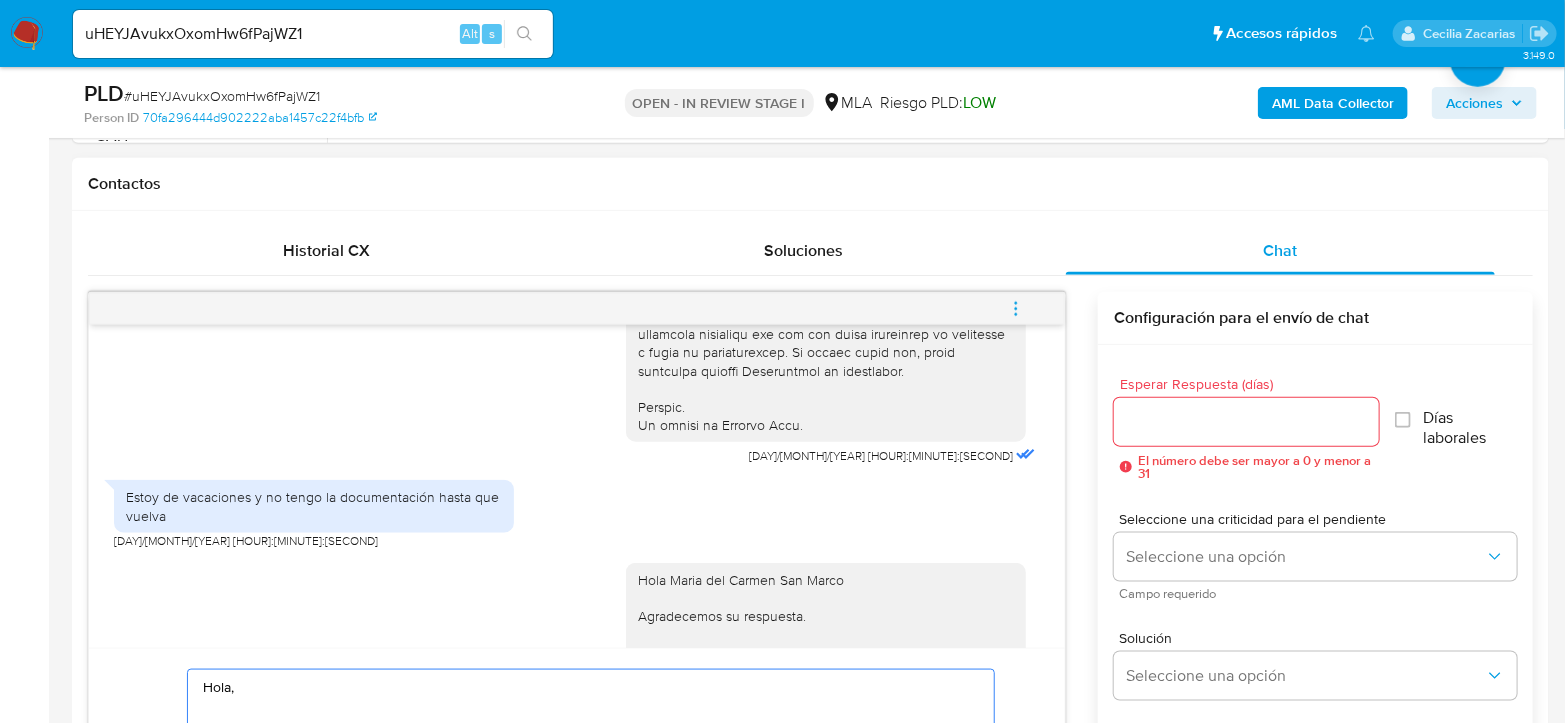scroll, scrollTop: 103, scrollLeft: 0, axis: vertical 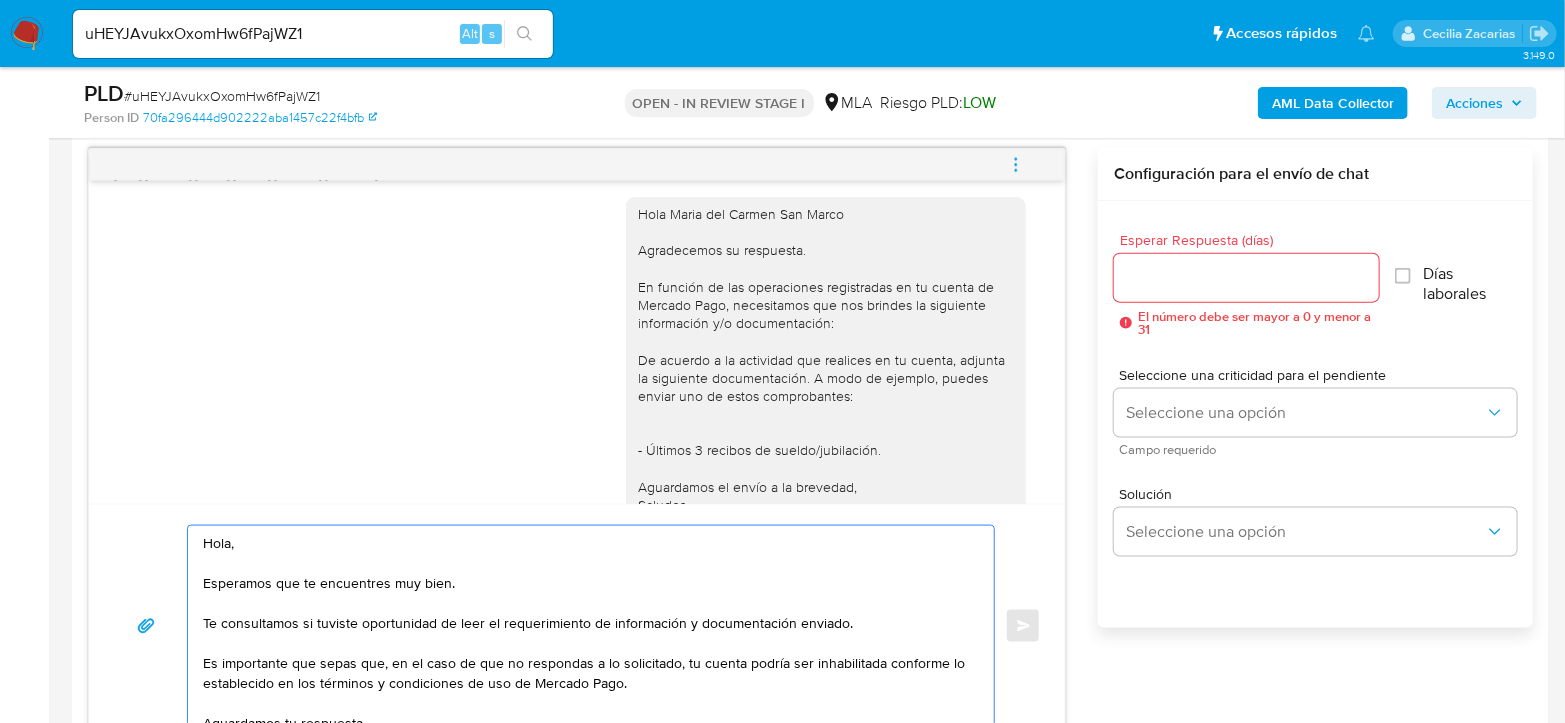 click on "Hola,
Esperamos que te encuentres muy bien.
Te consultamos si tuviste oportunidad de leer el requerimiento de información y documentación enviado.
Es importante que sepas que, en el caso de que no respondas a lo solicitado, tu cuenta podría ser inhabilitada conforme lo establecido en los términos y condiciones de uso de Mercado Pago.
Aguardamos tu respuesta.
Saludos,
Equipo de Mercado Pago." at bounding box center [586, 626] 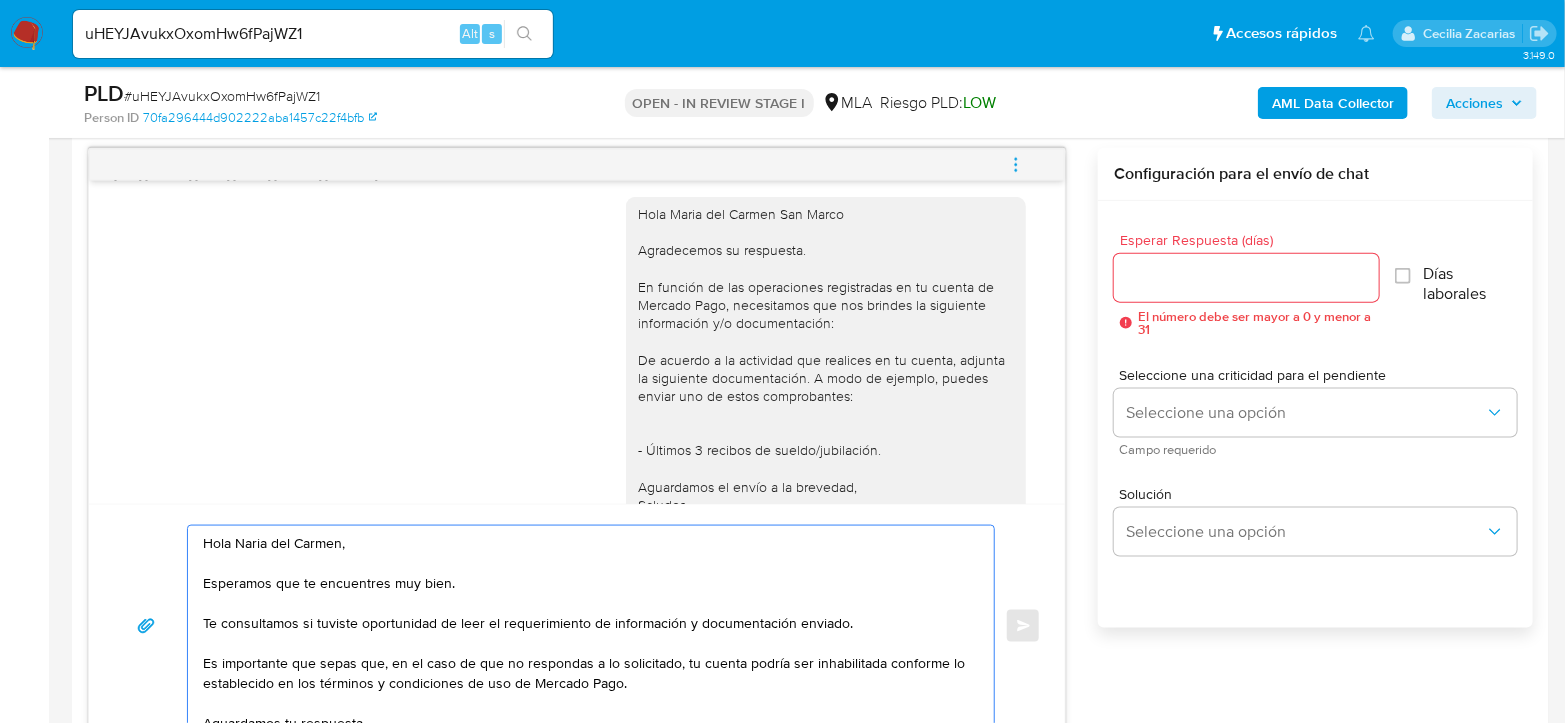 click on "Hola Naria del Carmen,
Esperamos que te encuentres muy bien.
Te consultamos si tuviste oportunidad de leer el requerimiento de información y documentación enviado.
Es importante que sepas que, en el caso de que no respondas a lo solicitado, tu cuenta podría ser inhabilitada conforme lo establecido en los términos y condiciones de uso de Mercado Pago.
Aguardamos tu respuesta.
Saludos,
Equipo de Mercado Pago." at bounding box center (586, 626) 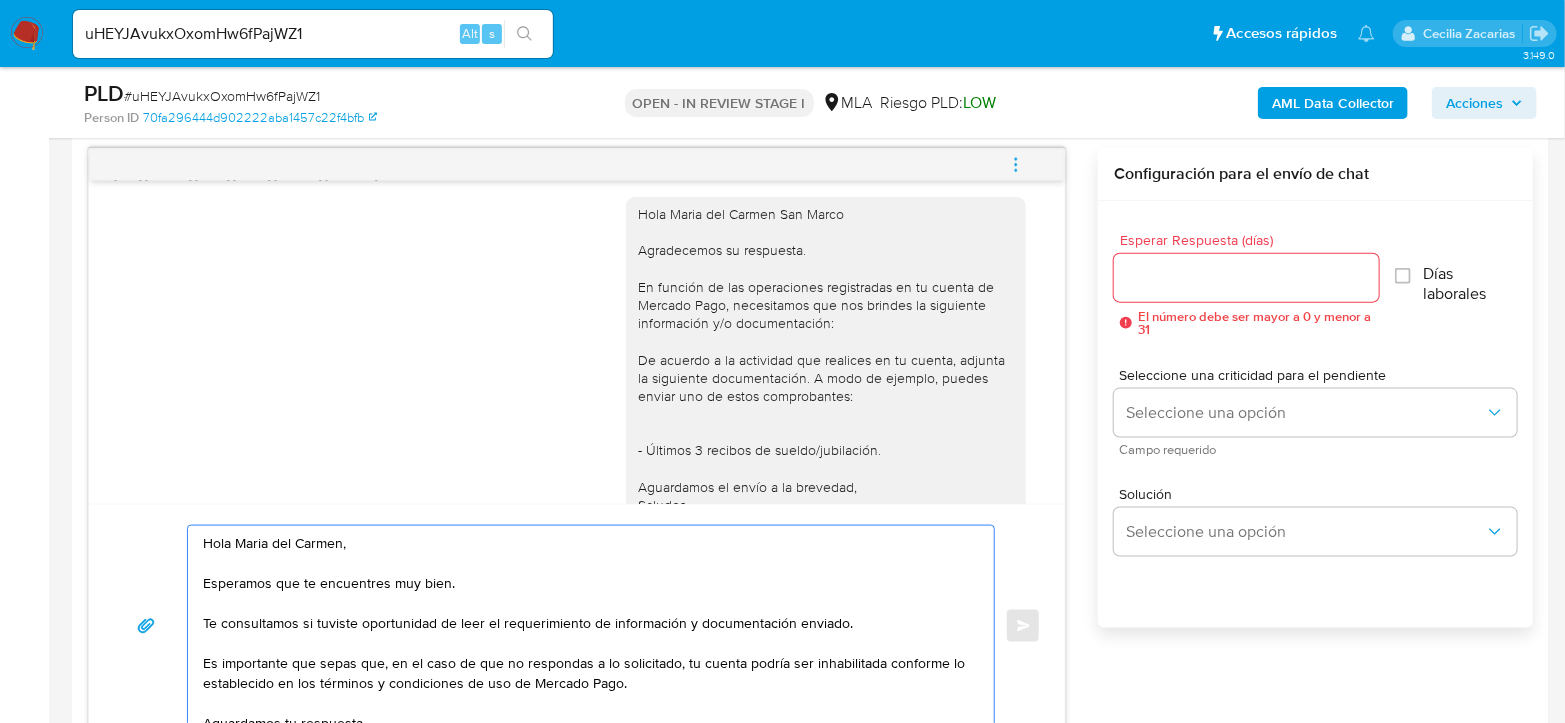 scroll, scrollTop: 110, scrollLeft: 0, axis: vertical 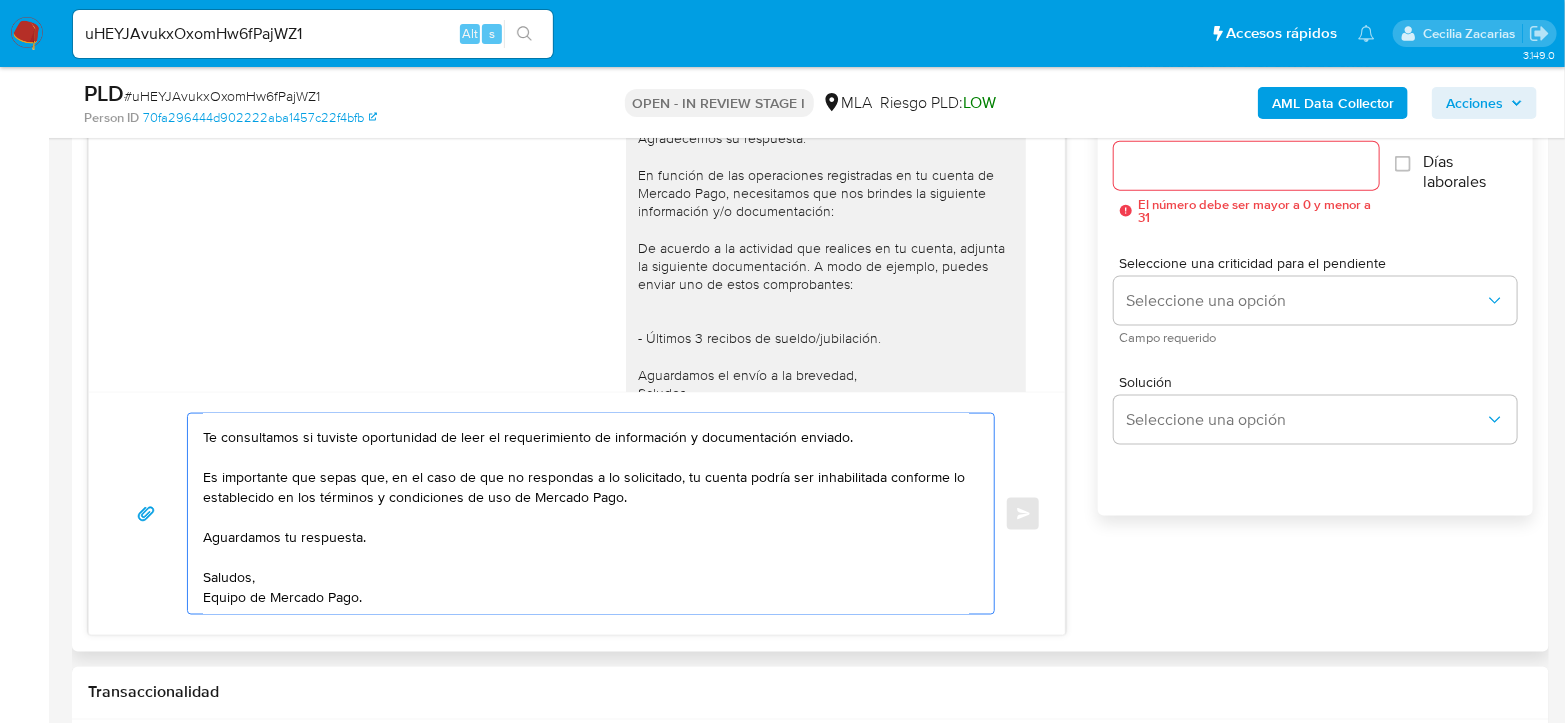 type on "Hola Maria del Carmen,
Esperamos que te encuentres muy bien.
Te consultamos si tuviste oportunidad de leer el requerimiento de información y documentación enviado.
Es importante que sepas que, en el caso de que no respondas a lo solicitado, tu cuenta podría ser inhabilitada conforme lo establecido en los términos y condiciones de uso de Mercado Pago.
Aguardamos tu respuesta.
Saludos,
Equipo de Mercado Pago." 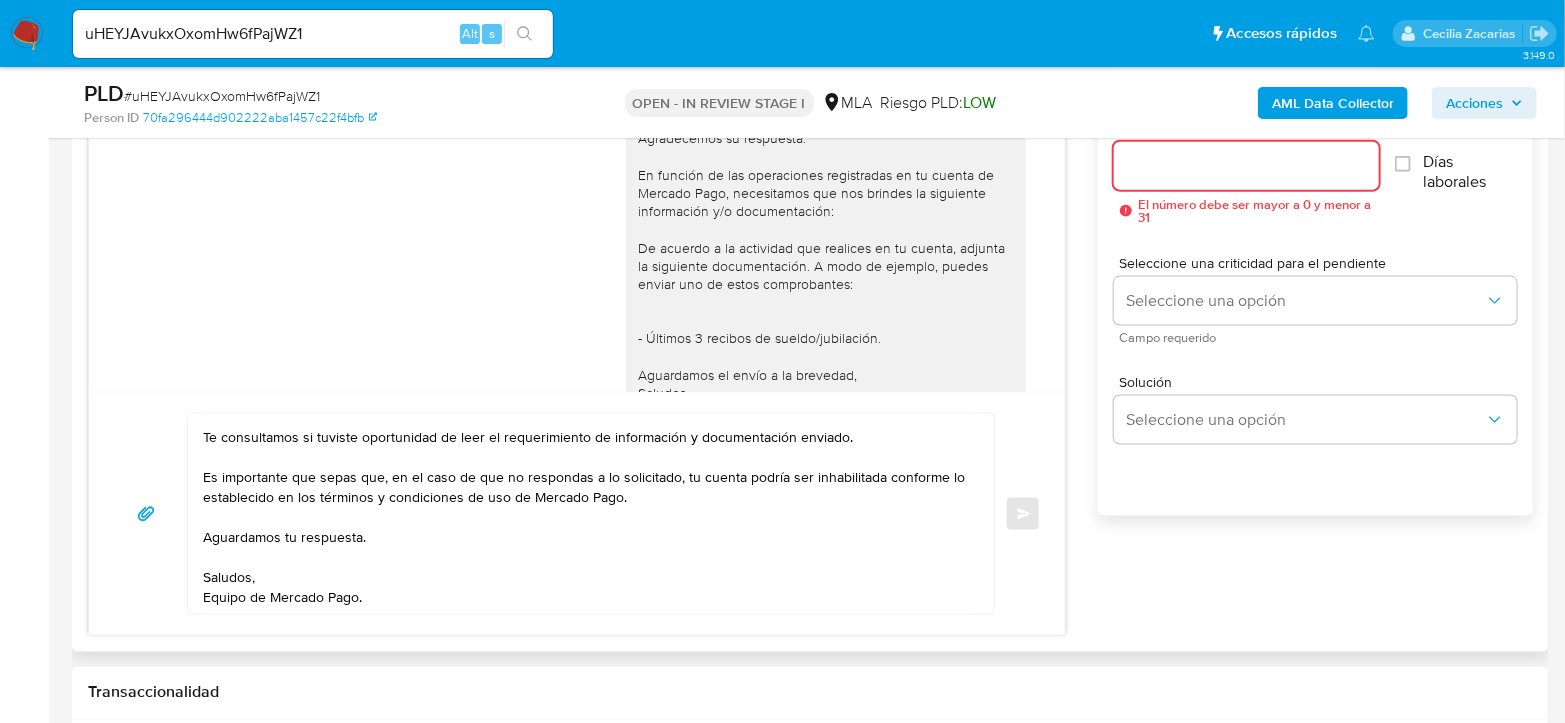 click on "Esperar Respuesta (días)" at bounding box center [1246, 166] 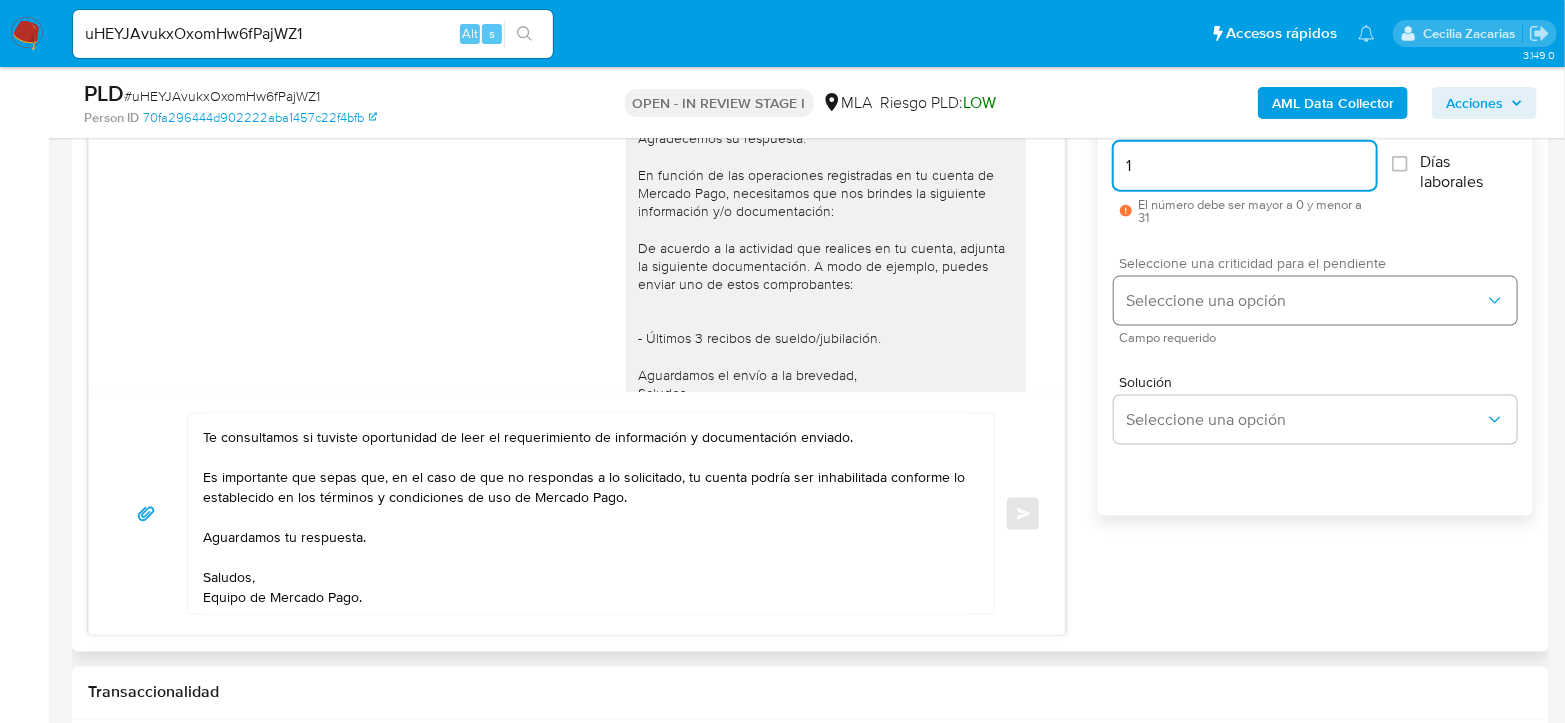 type on "1" 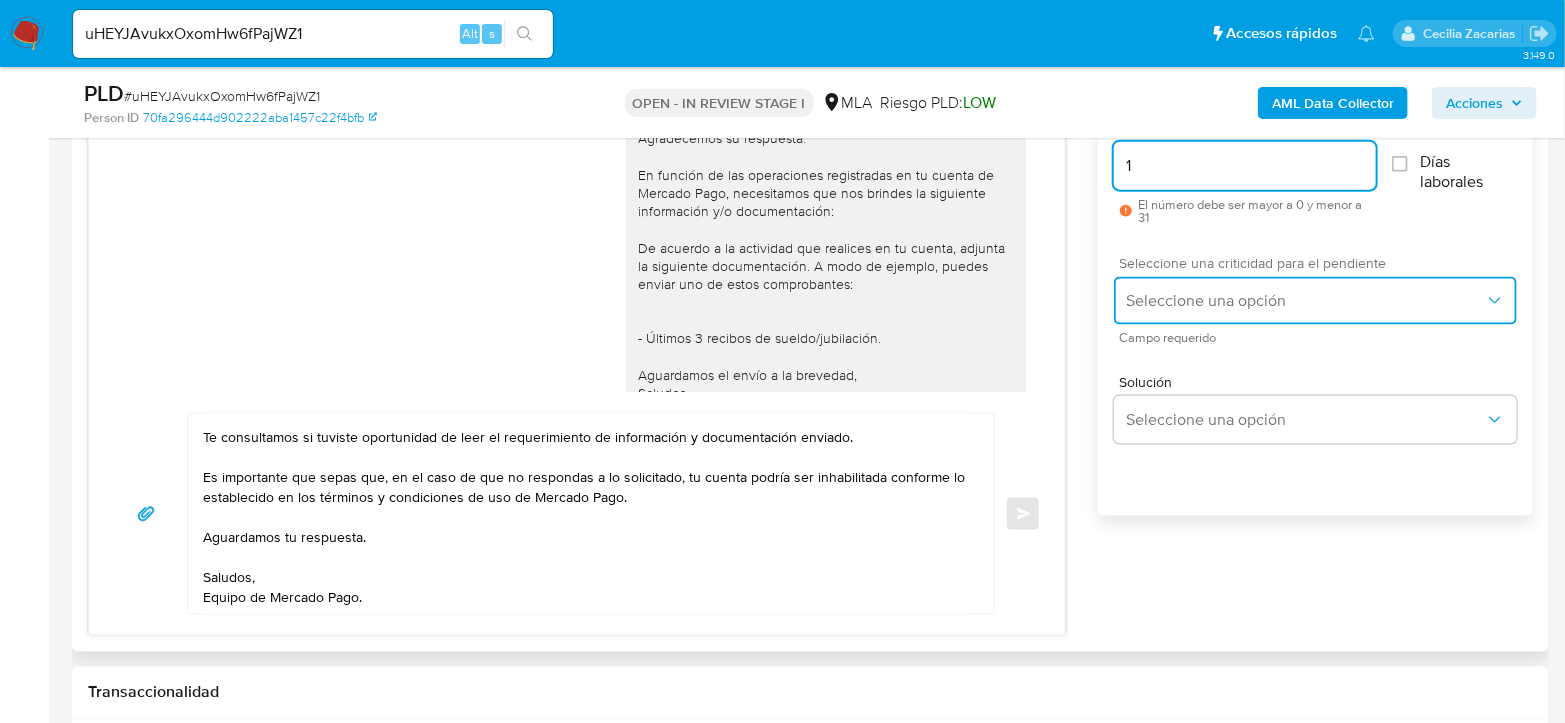 click on "Seleccione una opción" at bounding box center (1305, 301) 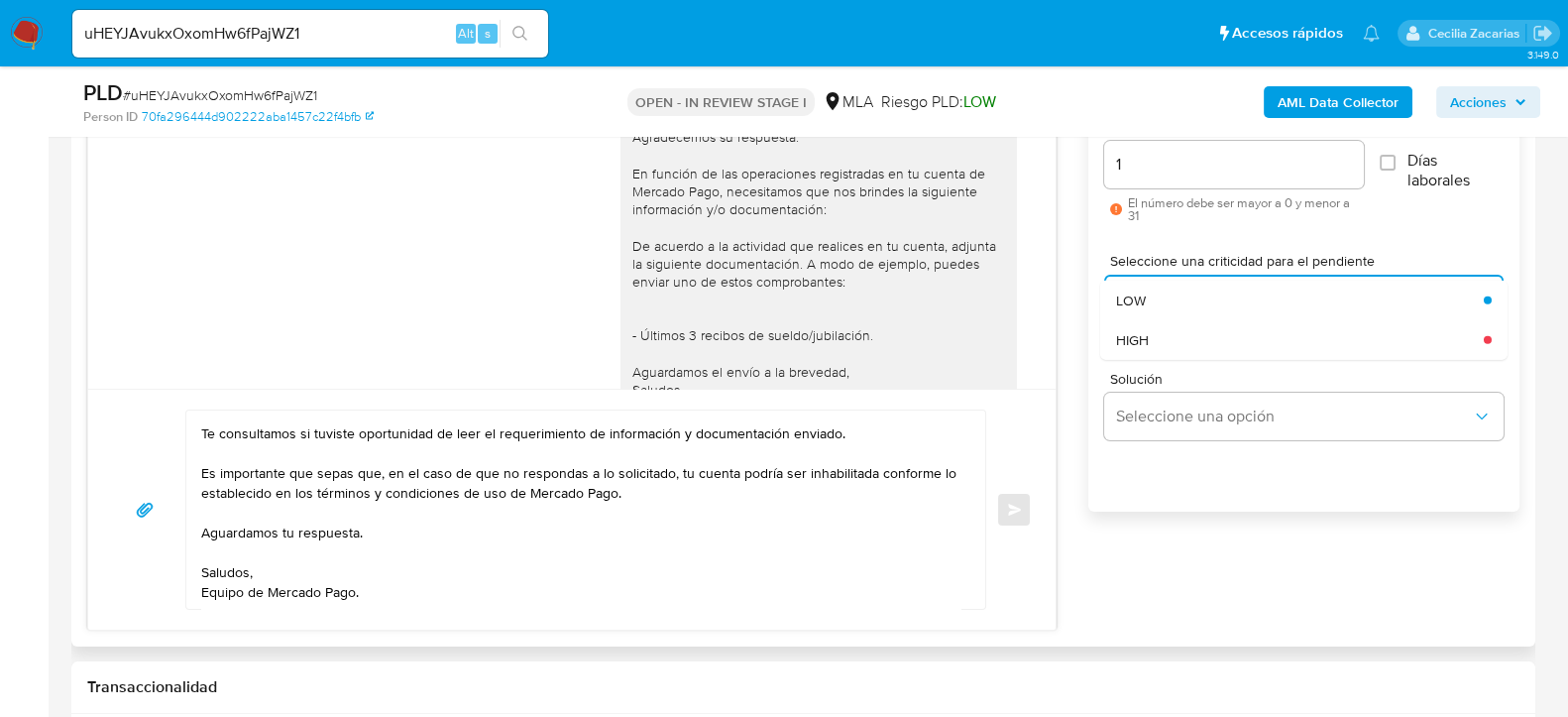 drag, startPoint x: 1216, startPoint y: 340, endPoint x: 1193, endPoint y: 351, distance: 25.495098 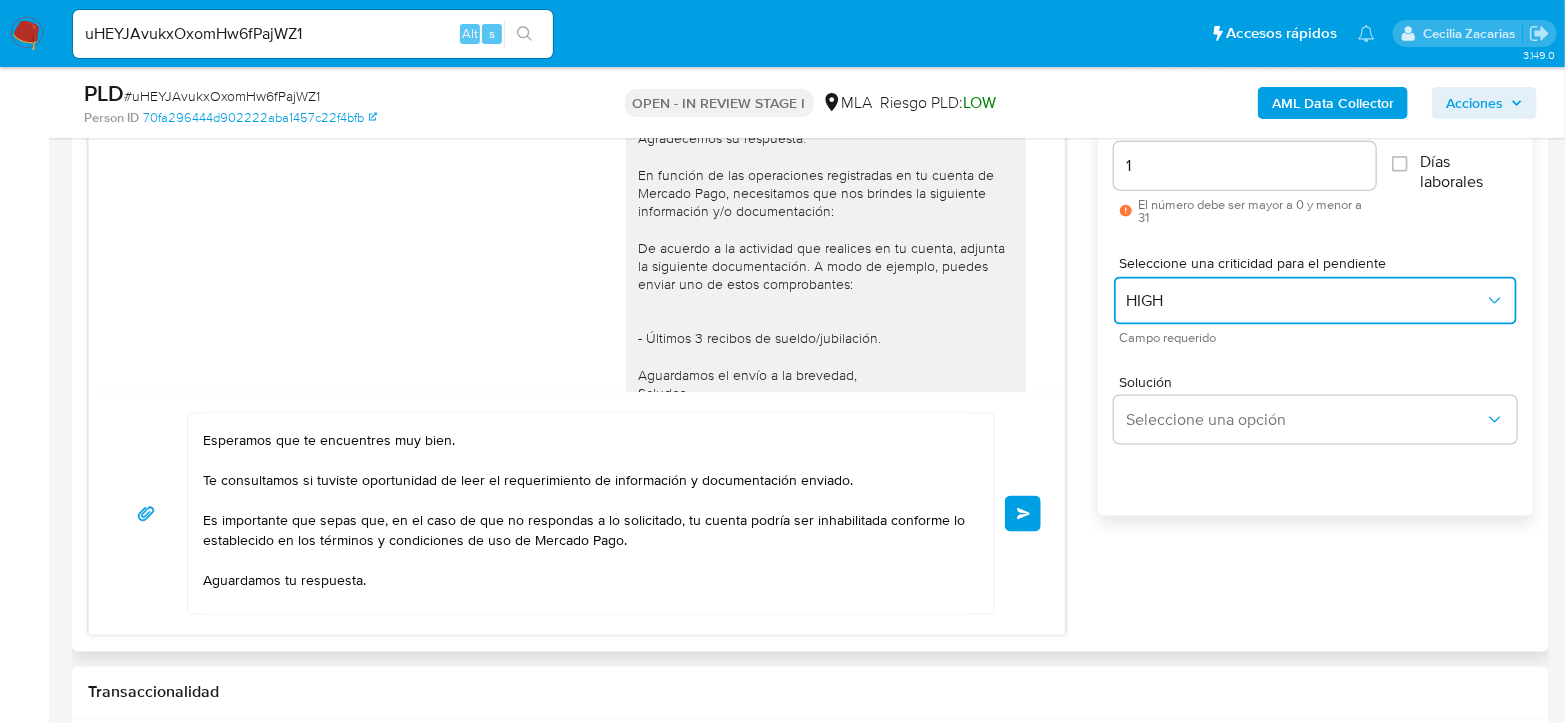scroll, scrollTop: 0, scrollLeft: 0, axis: both 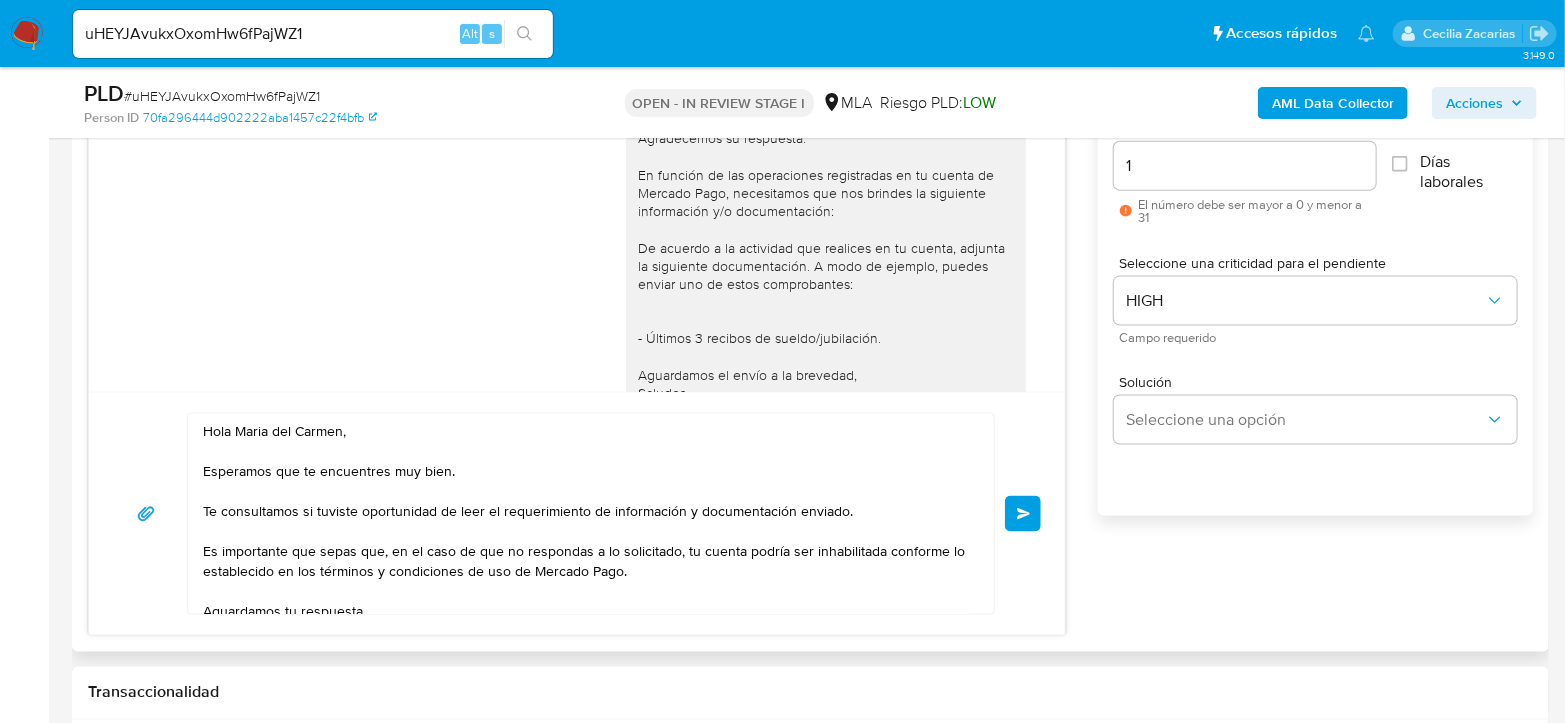 click on "Enviar" at bounding box center (1023, 514) 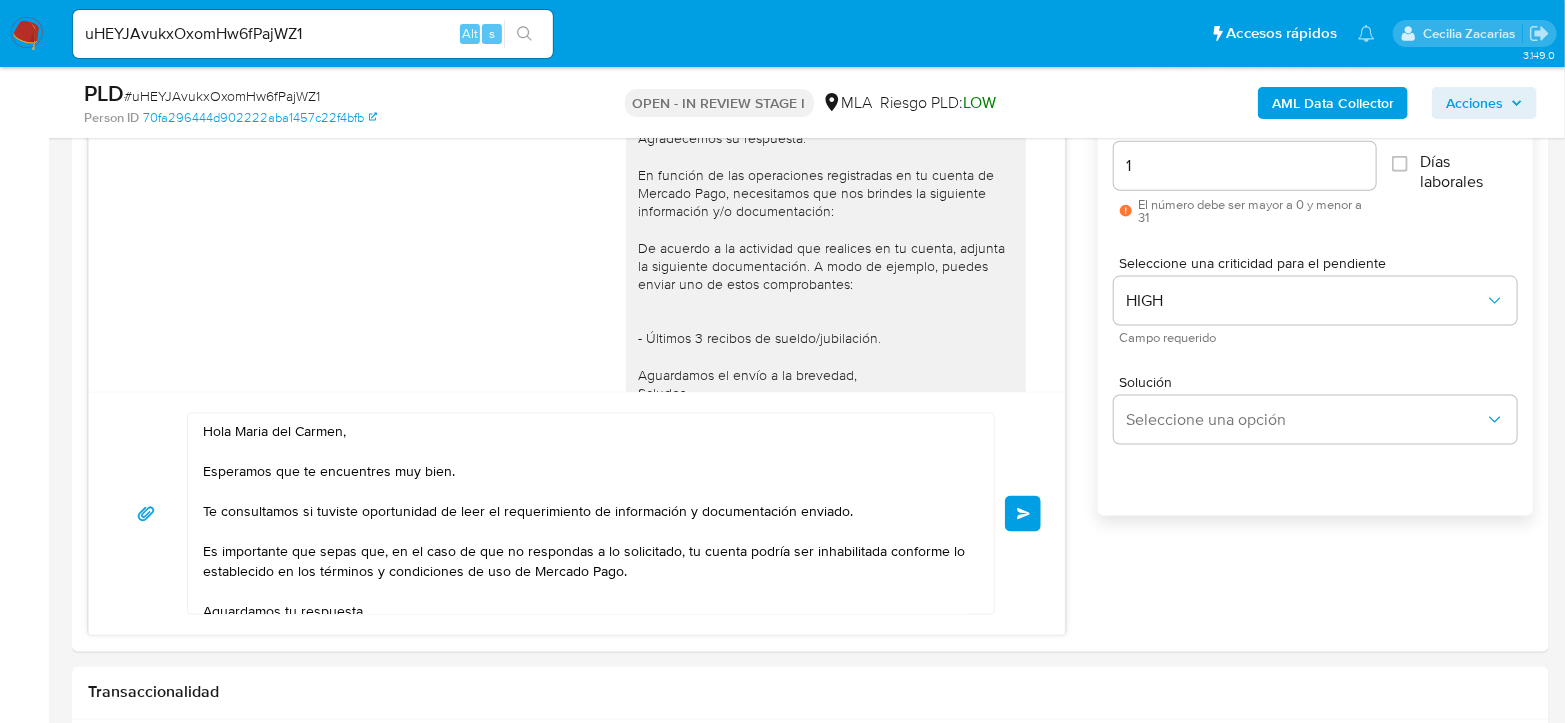 type 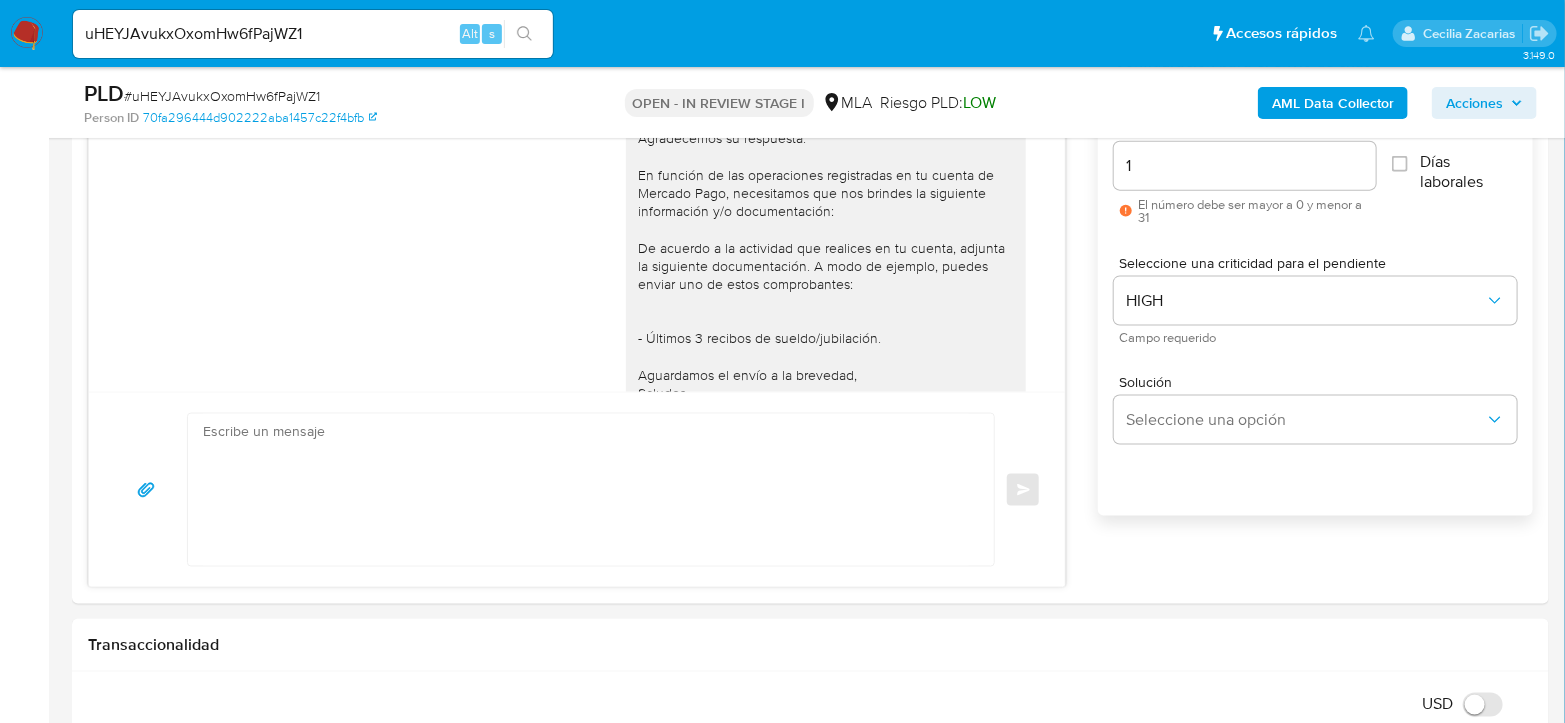 scroll, scrollTop: 1660, scrollLeft: 0, axis: vertical 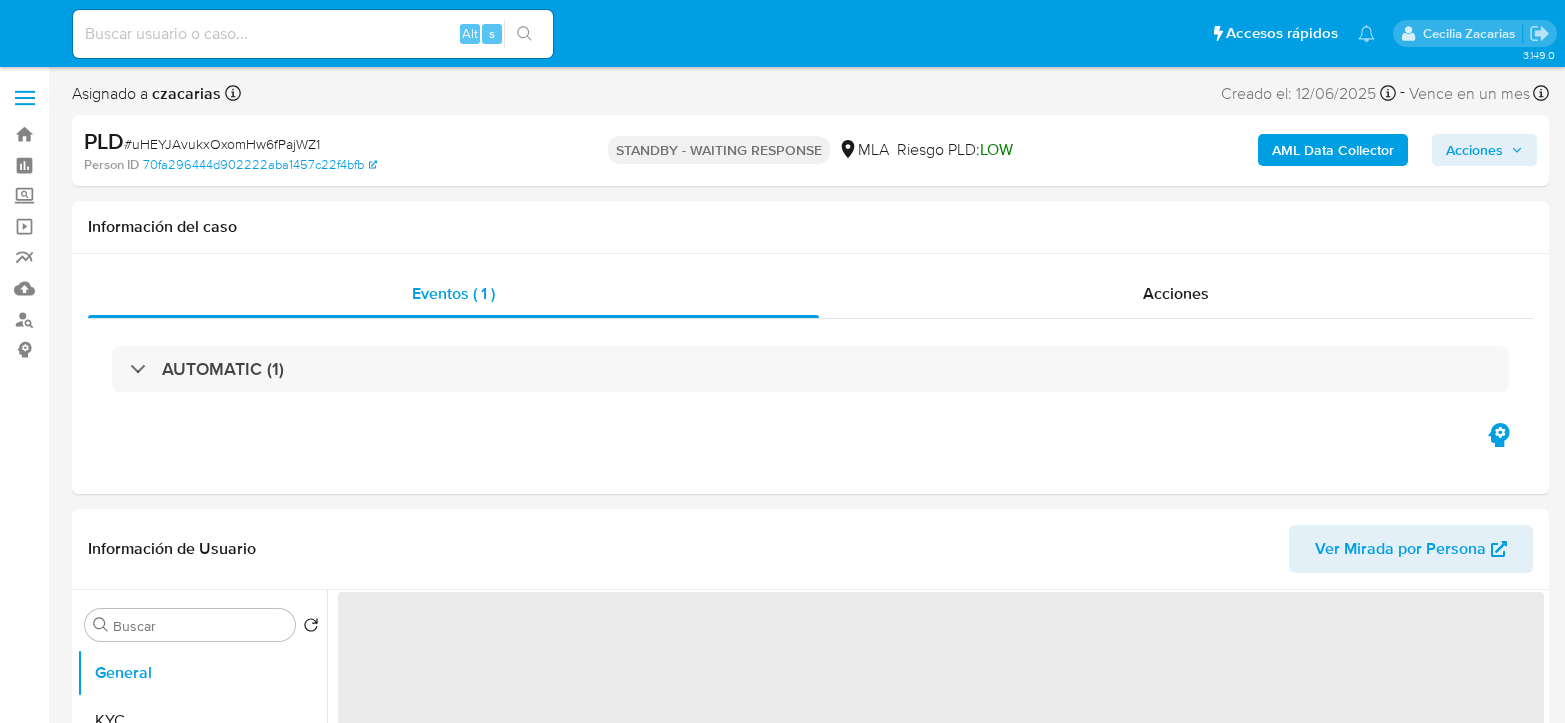 select on "10" 